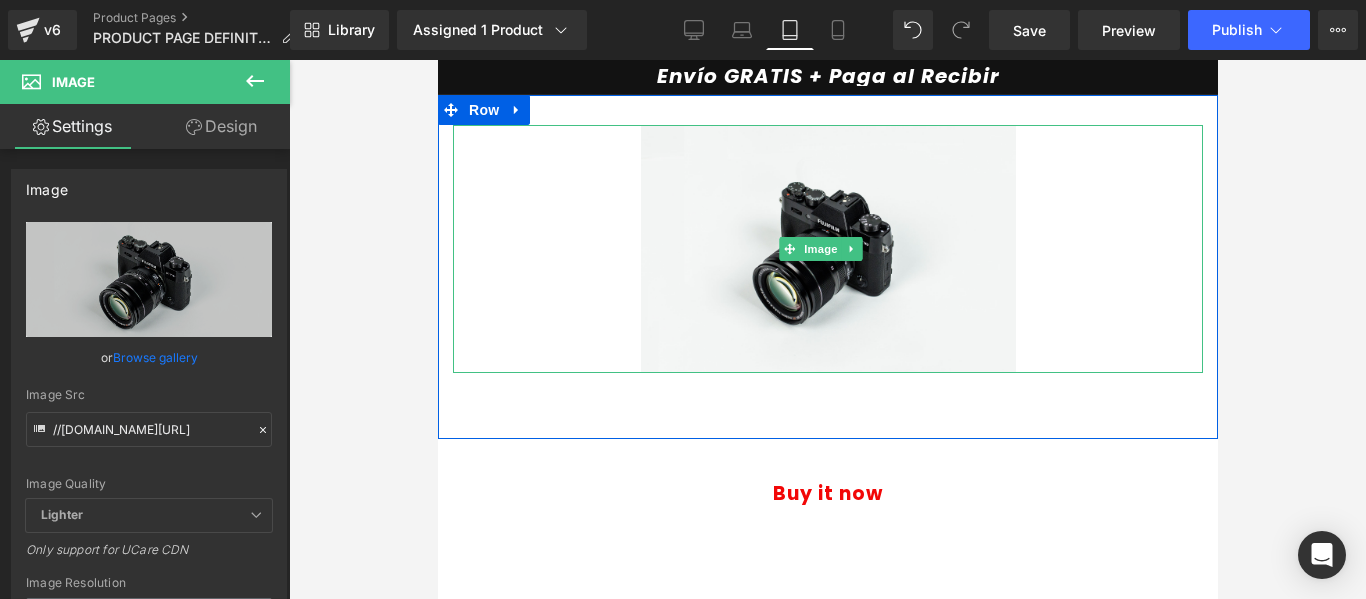 scroll, scrollTop: 0, scrollLeft: 0, axis: both 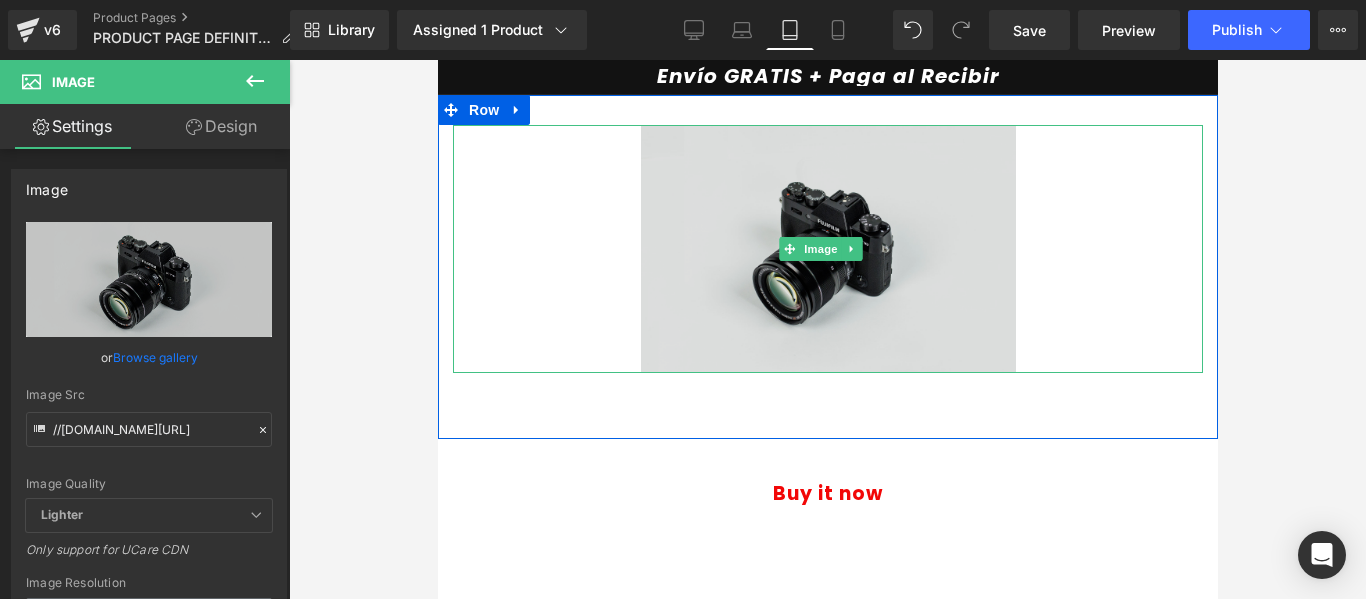 click on "Image" at bounding box center (820, 249) 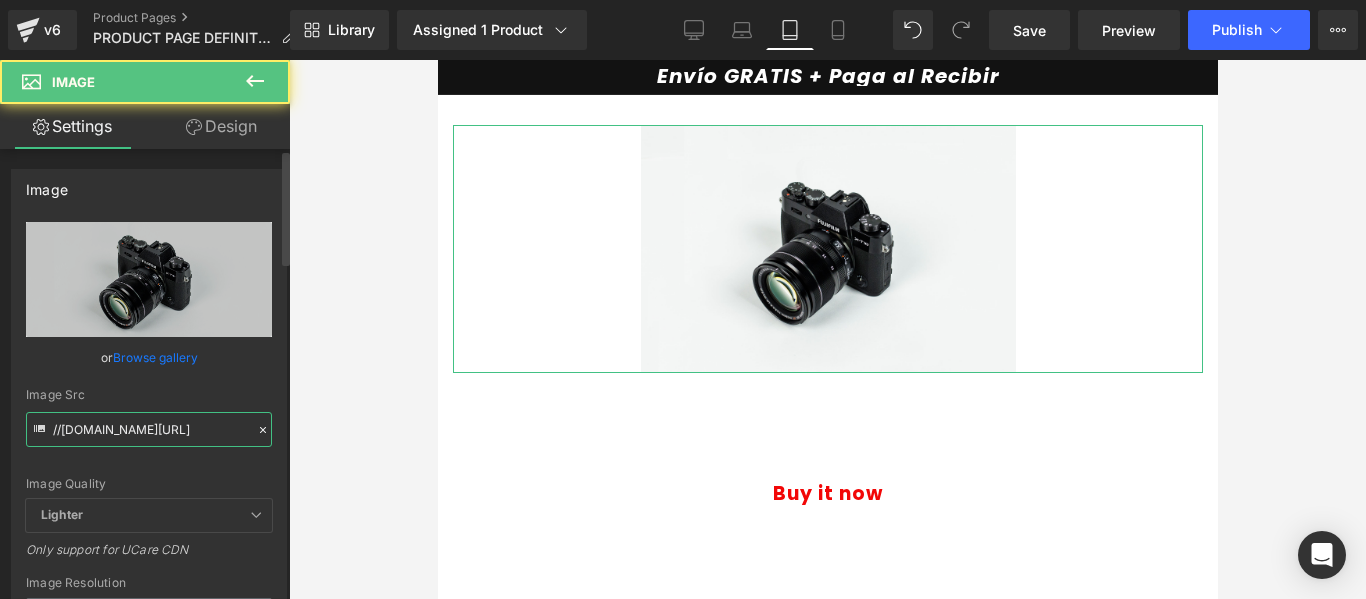 click on "//[DOMAIN_NAME][URL]" at bounding box center (149, 429) 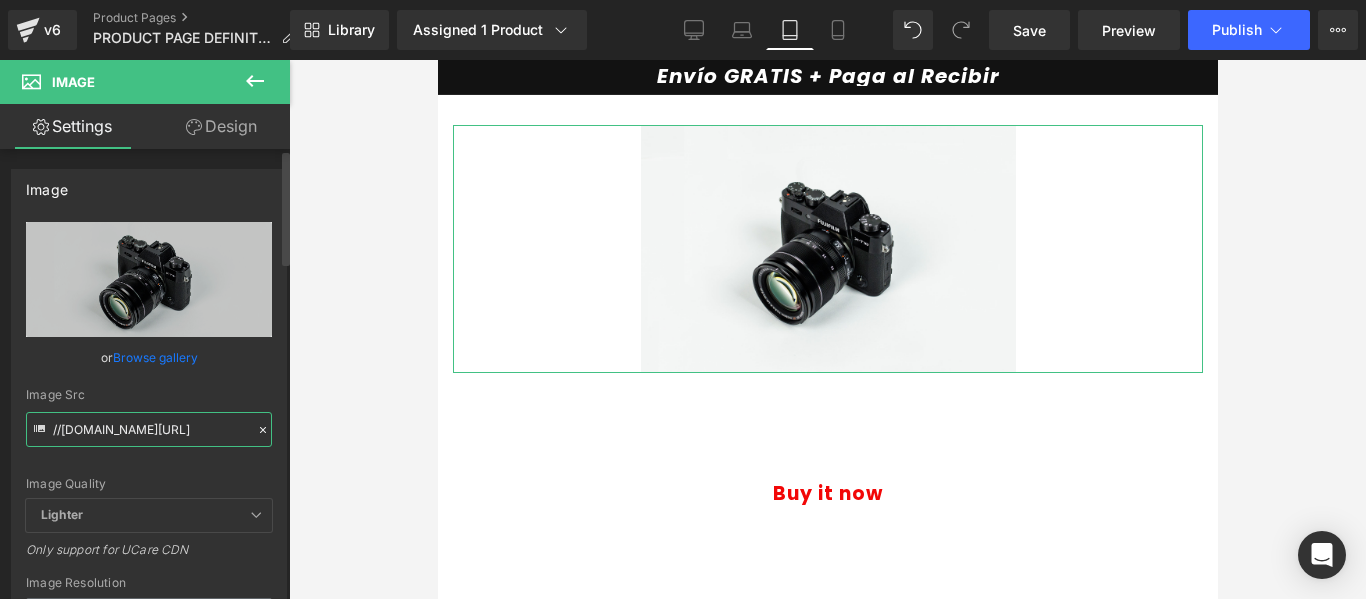 click on "//[DOMAIN_NAME][URL]" at bounding box center [149, 429] 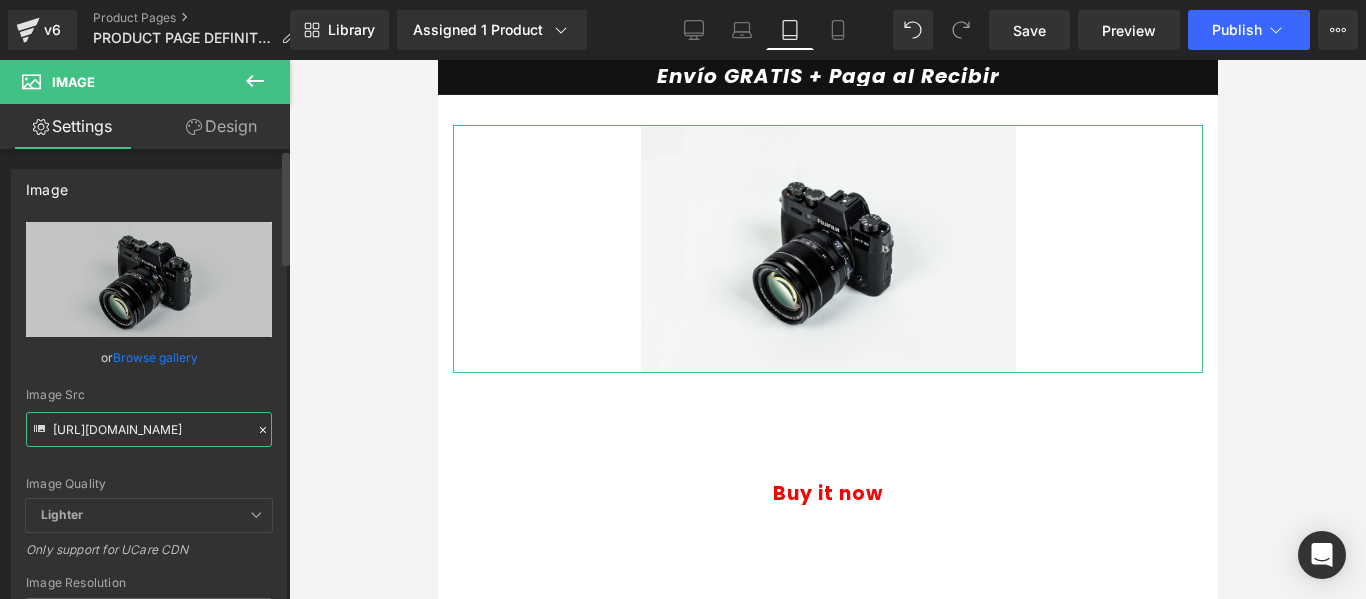 scroll, scrollTop: 0, scrollLeft: 349, axis: horizontal 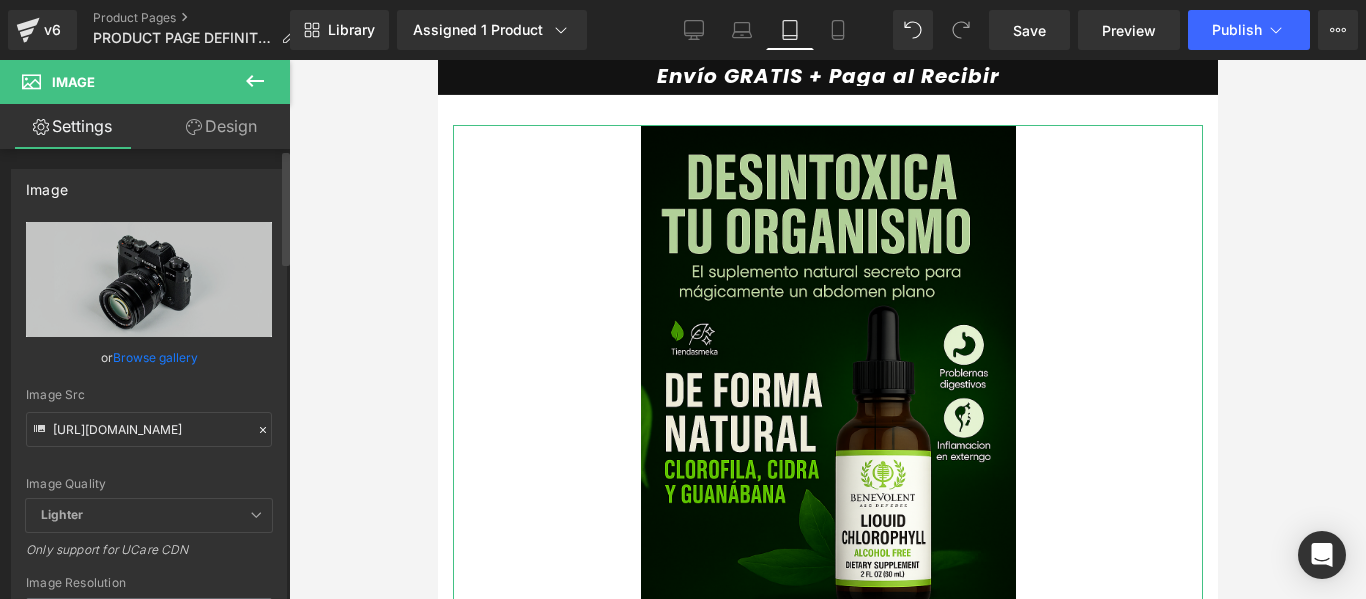 click on "Image Src" at bounding box center [149, 395] 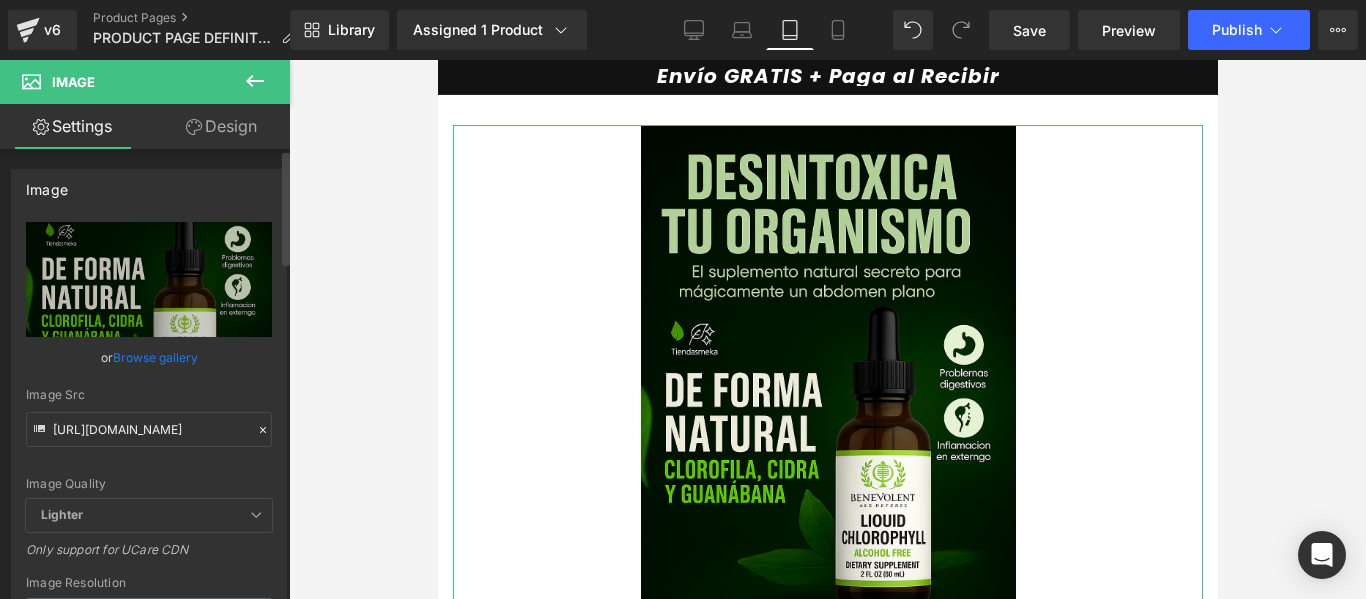 type on "[URL][DOMAIN_NAME]" 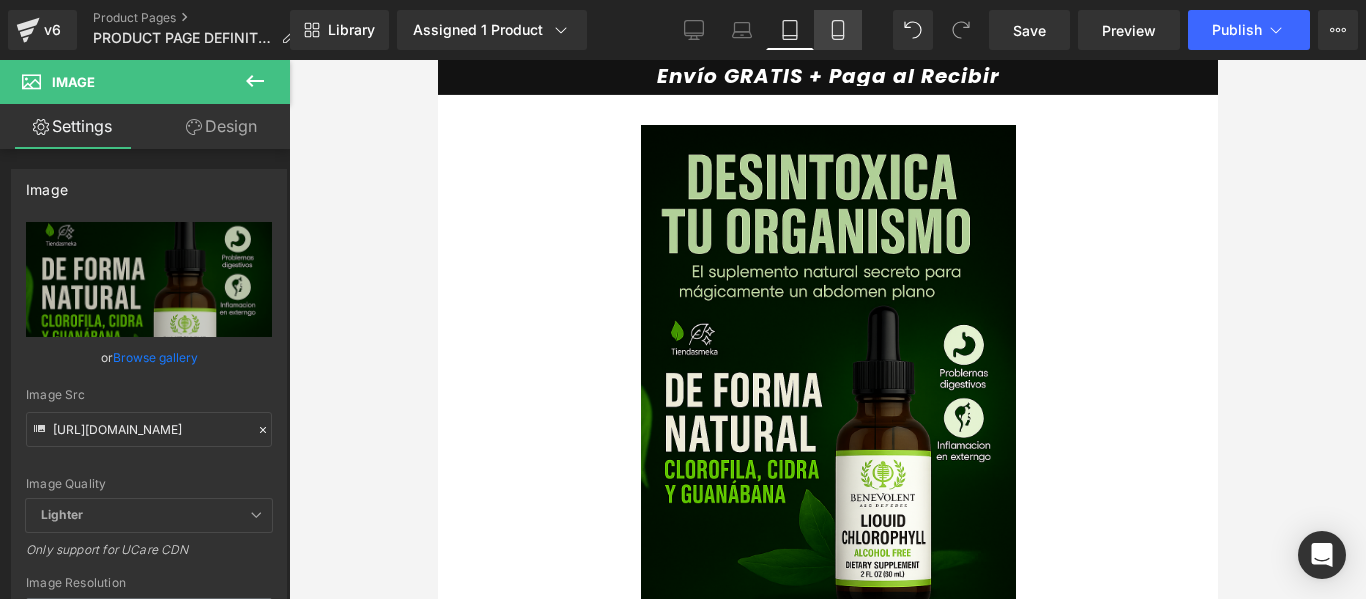 click 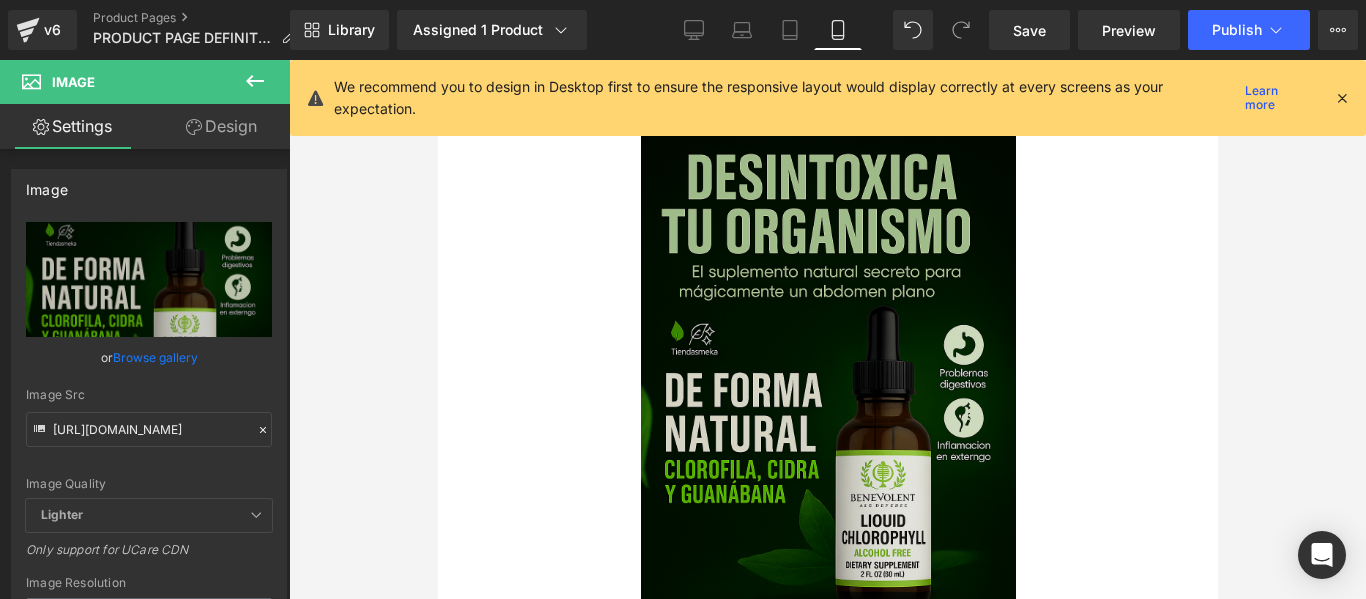type on "auto" 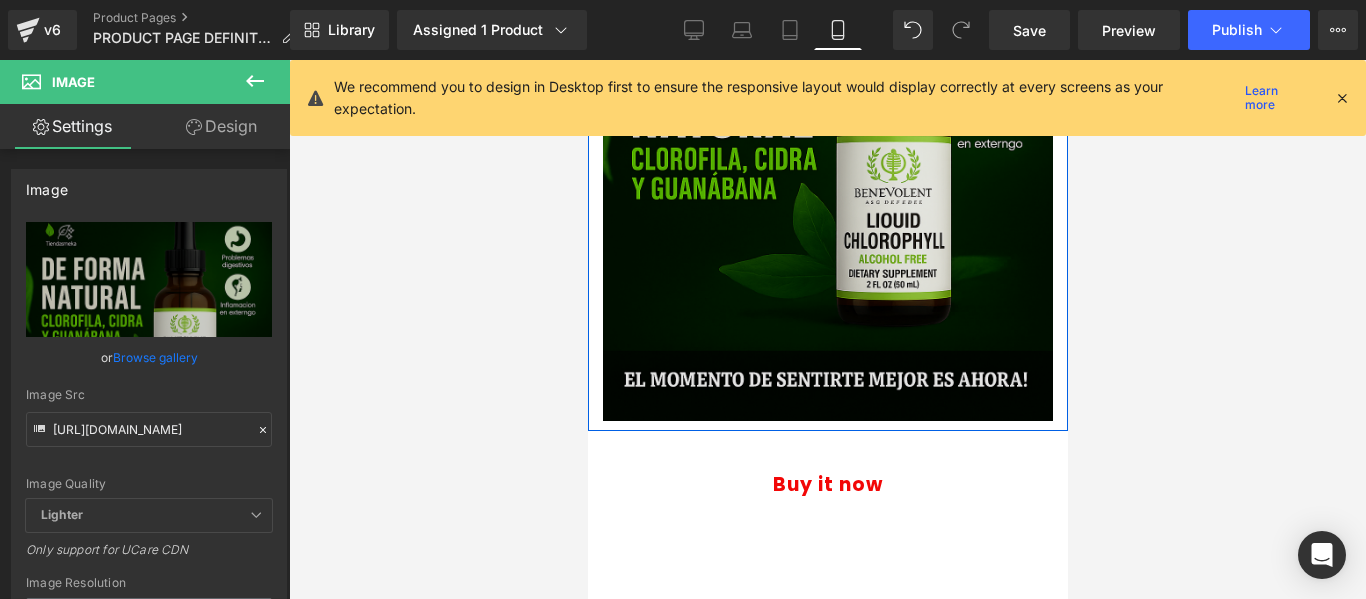 scroll, scrollTop: 400, scrollLeft: 0, axis: vertical 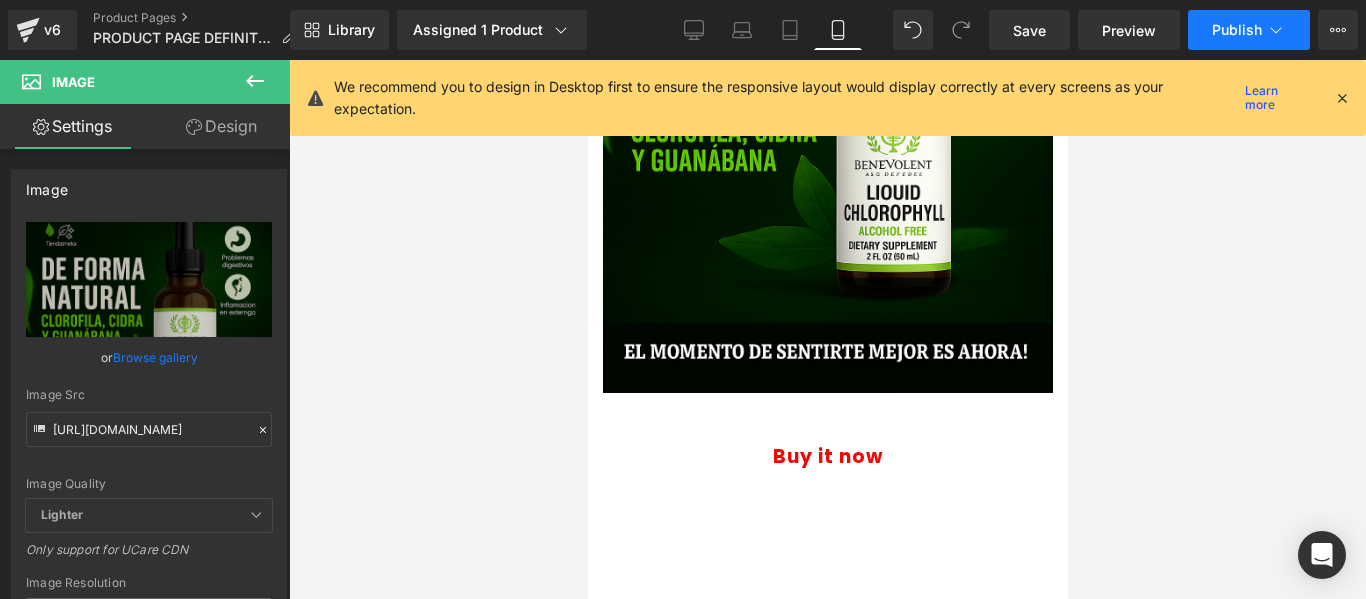 click 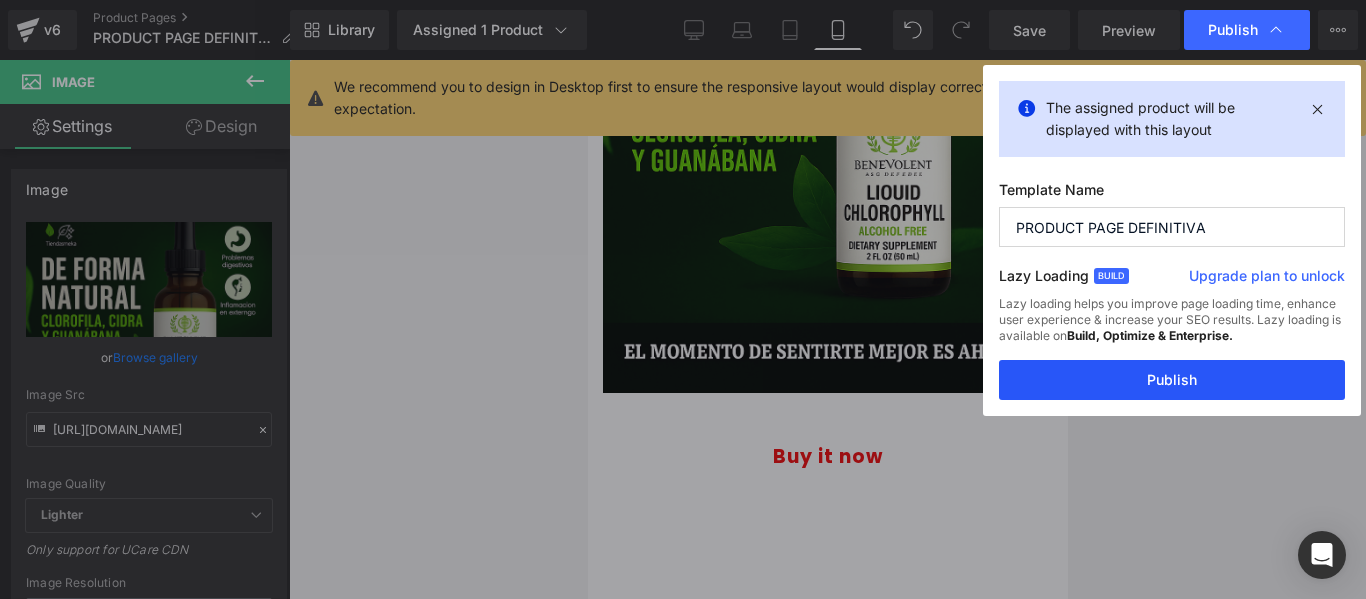 click on "Publish" at bounding box center (1172, 380) 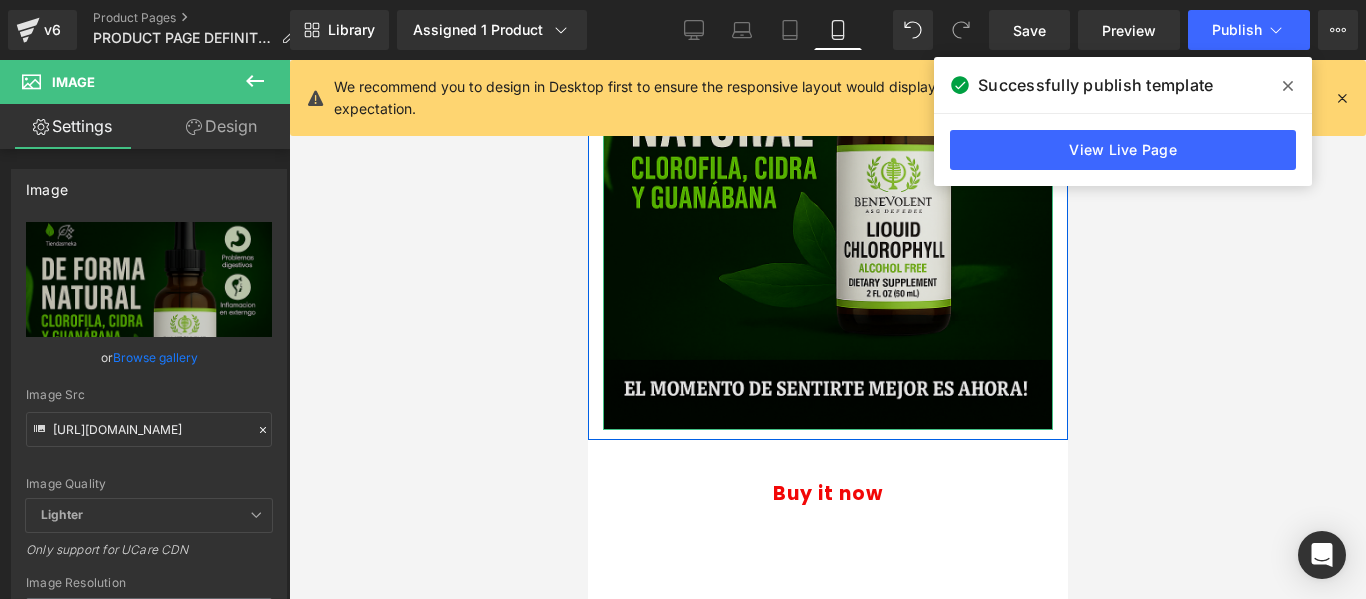 scroll, scrollTop: 300, scrollLeft: 0, axis: vertical 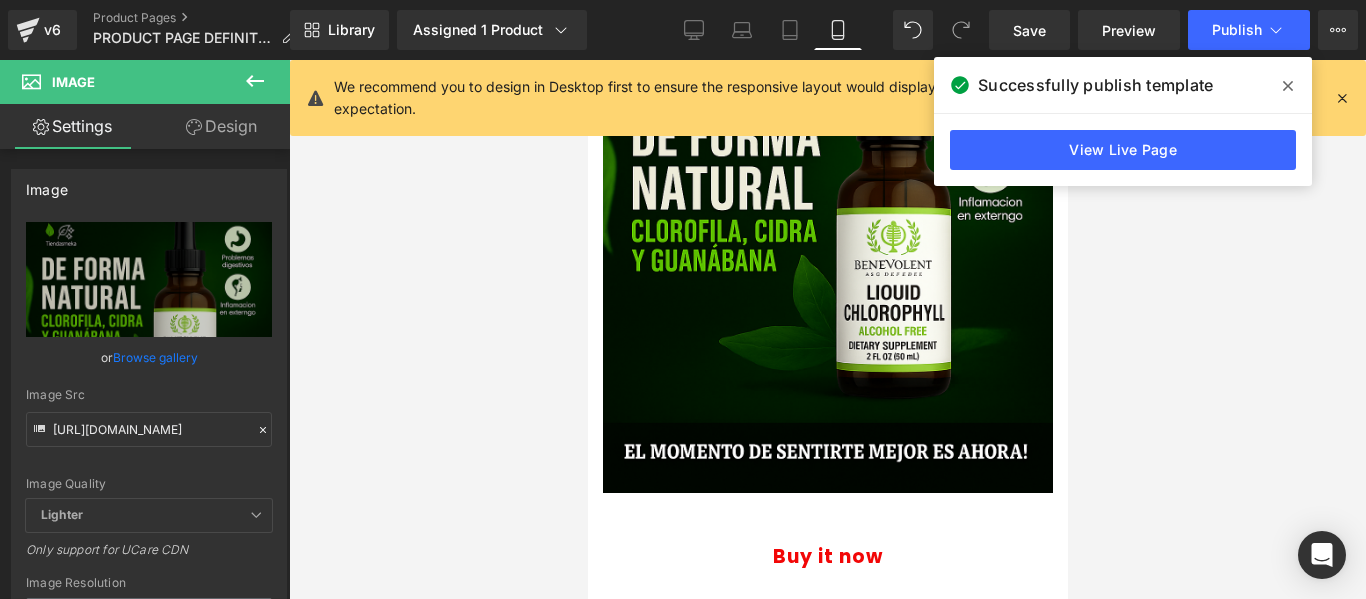 click at bounding box center [1288, 86] 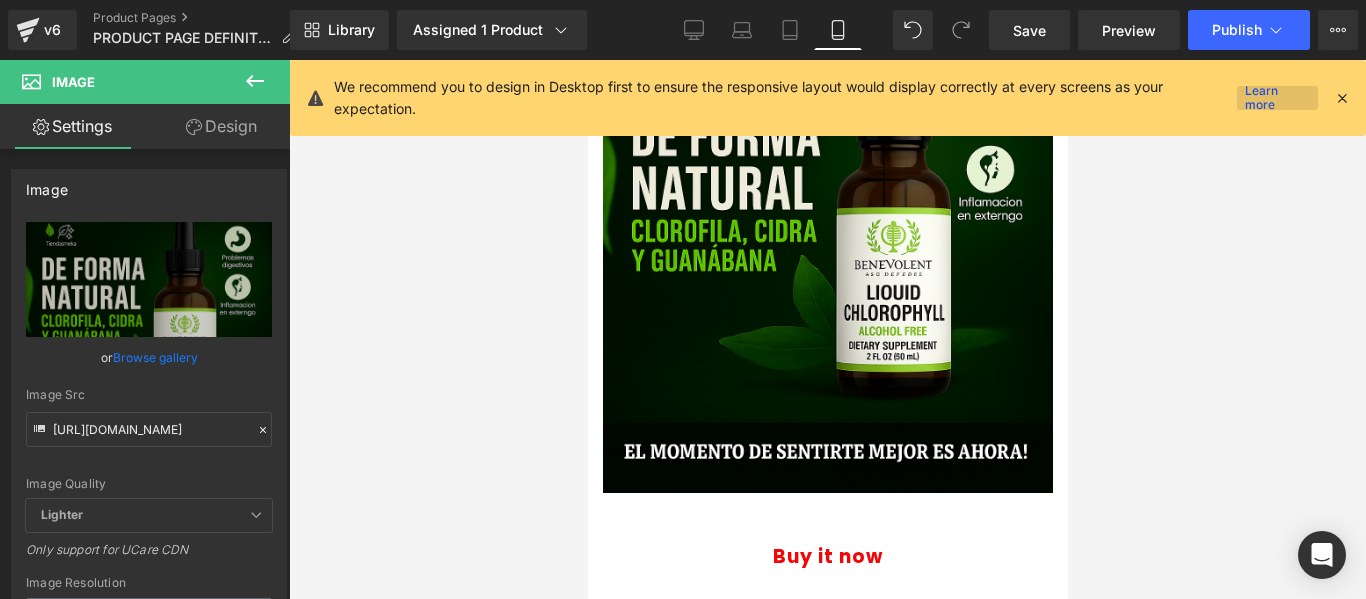 click on "Learn more" at bounding box center [1277, 98] 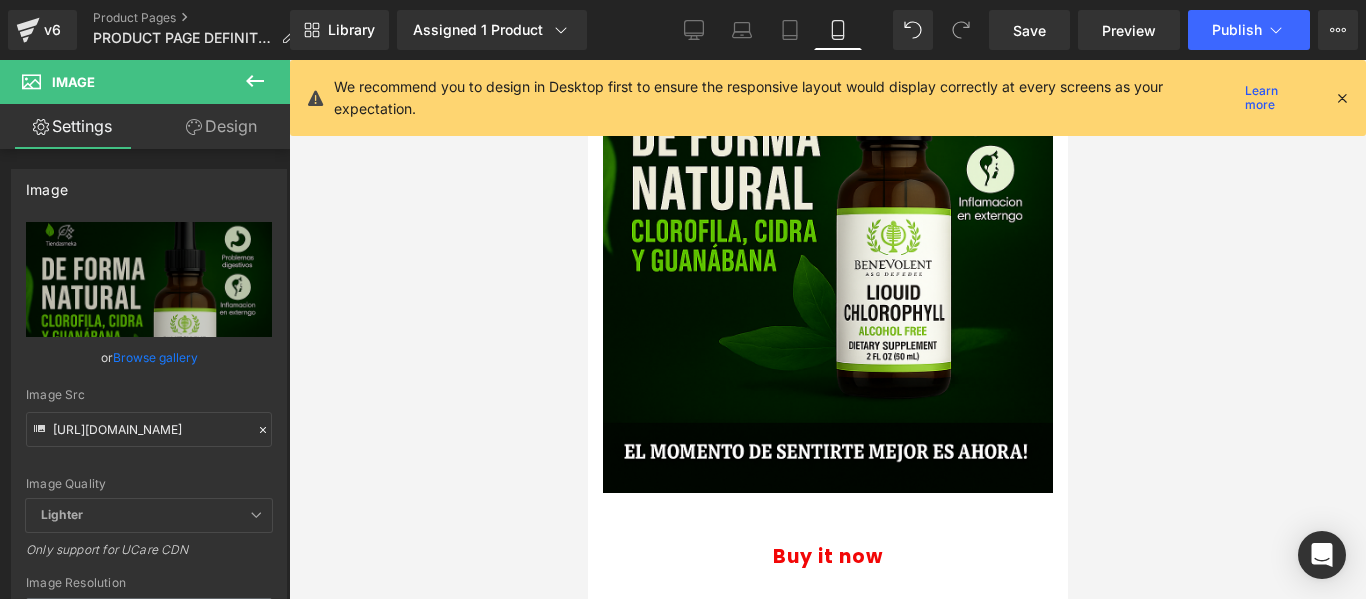 click at bounding box center [1342, 98] 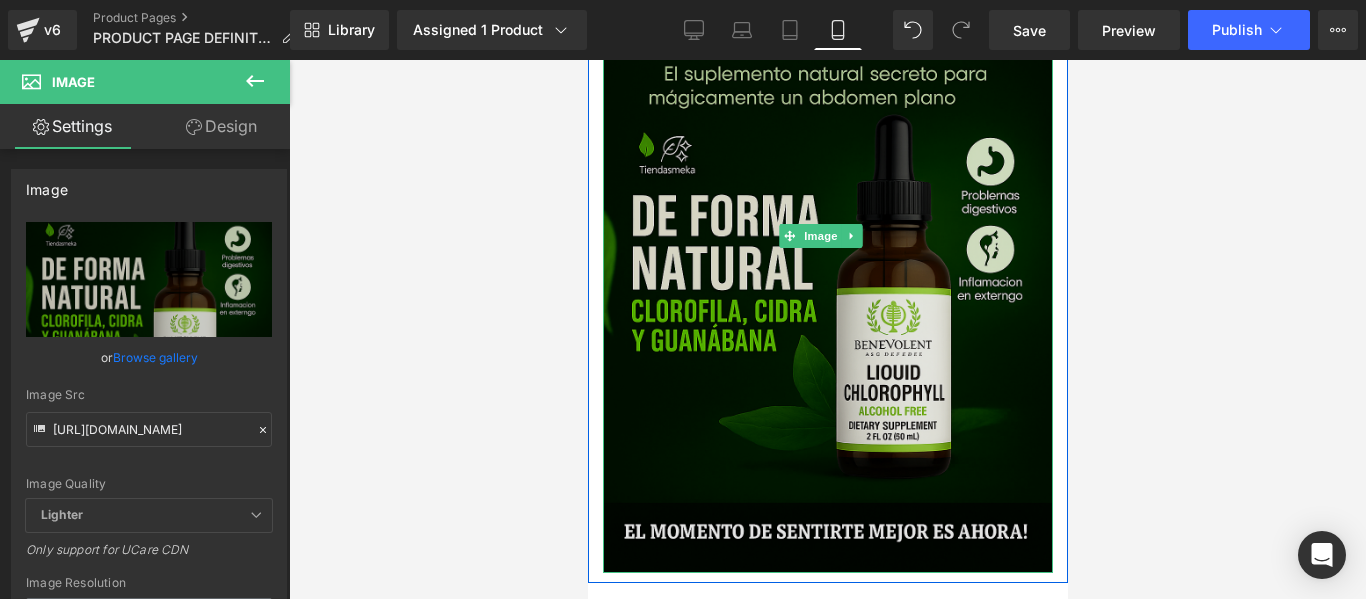 scroll, scrollTop: 100, scrollLeft: 0, axis: vertical 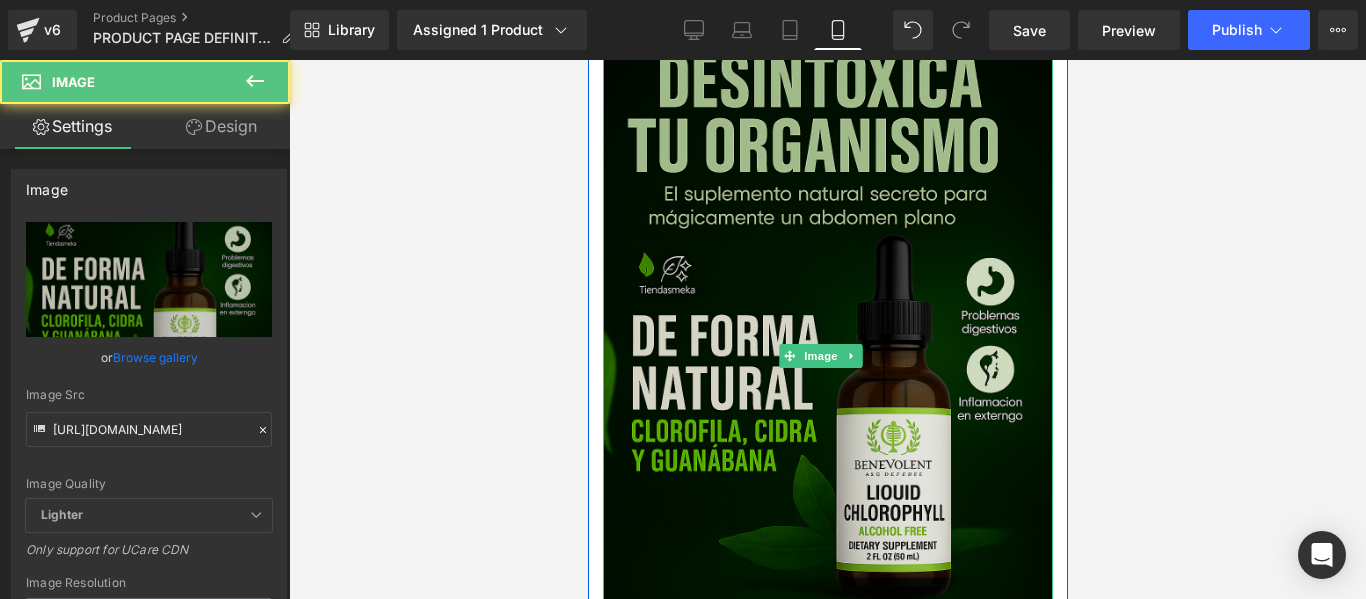 click at bounding box center [827, 355] 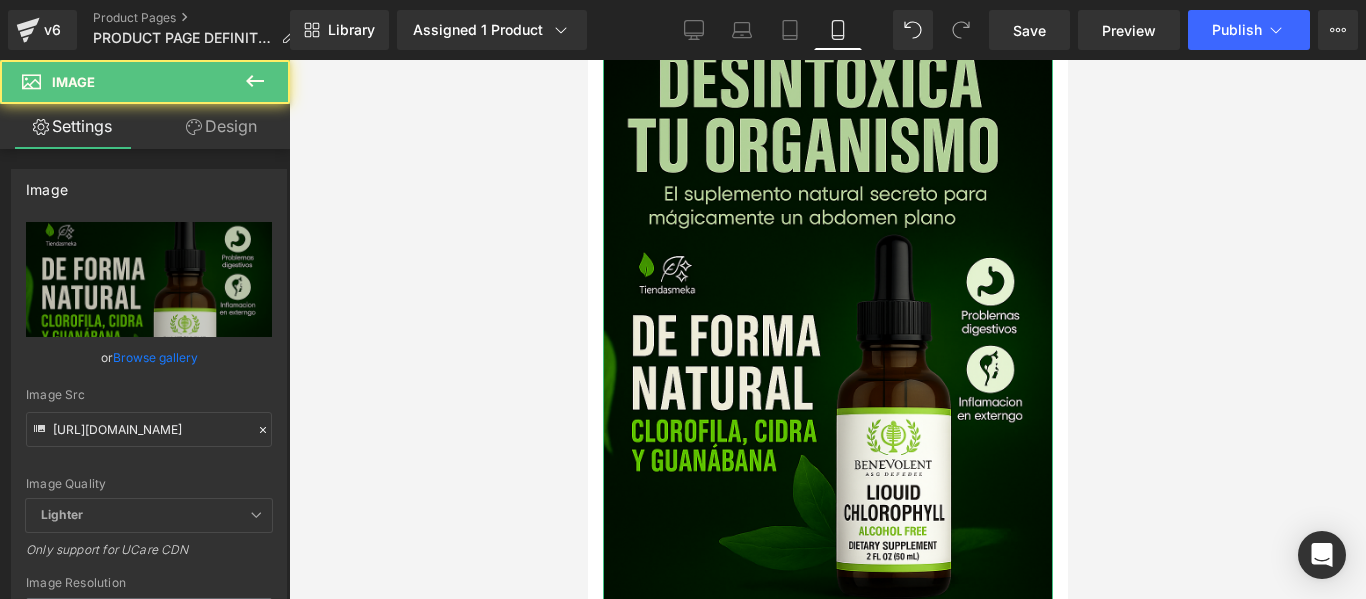 click on "Design" at bounding box center (221, 126) 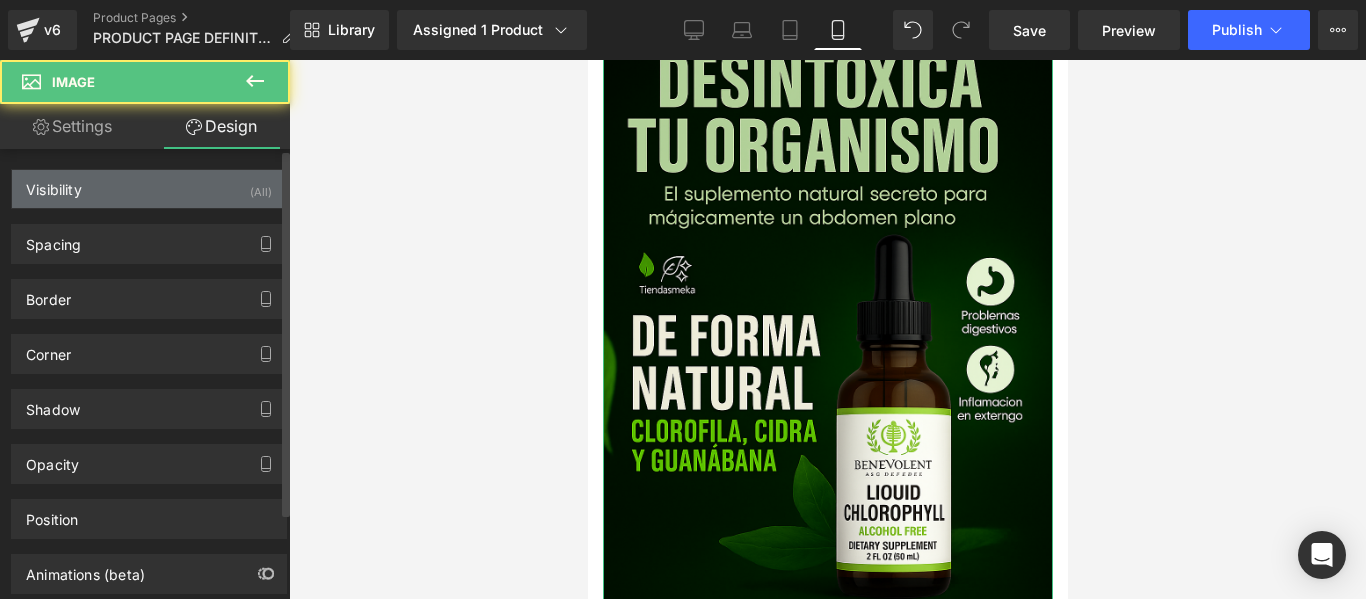 click on "Visibility
(All)" at bounding box center (149, 189) 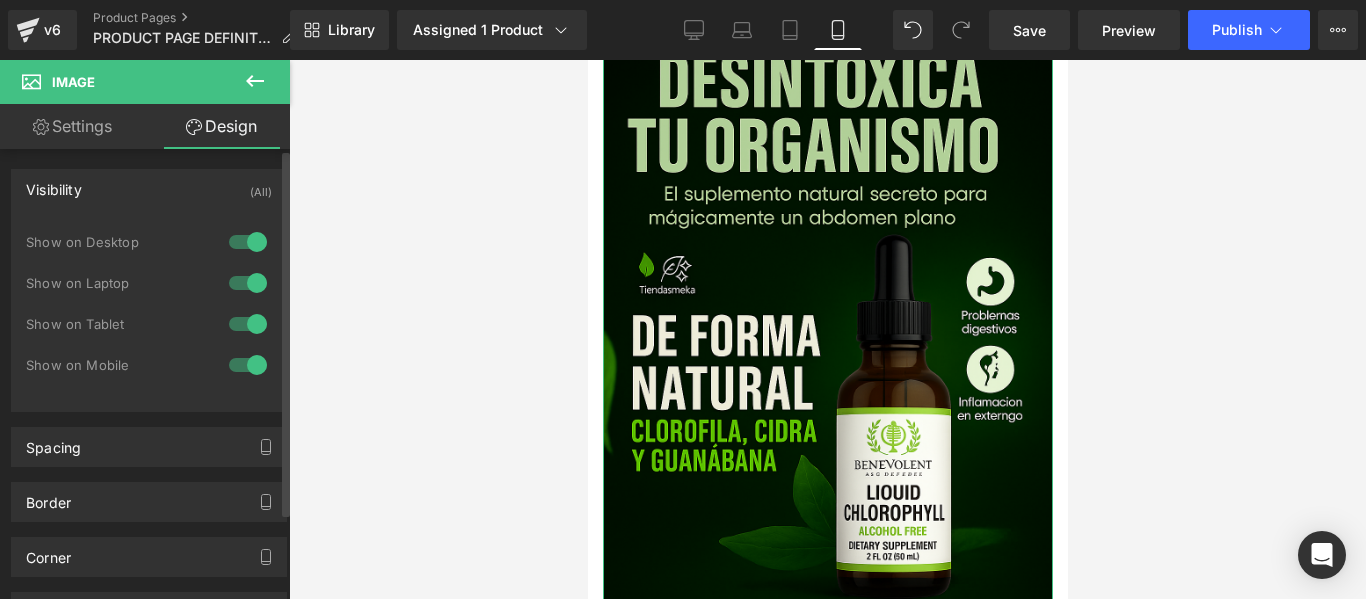 click at bounding box center [248, 242] 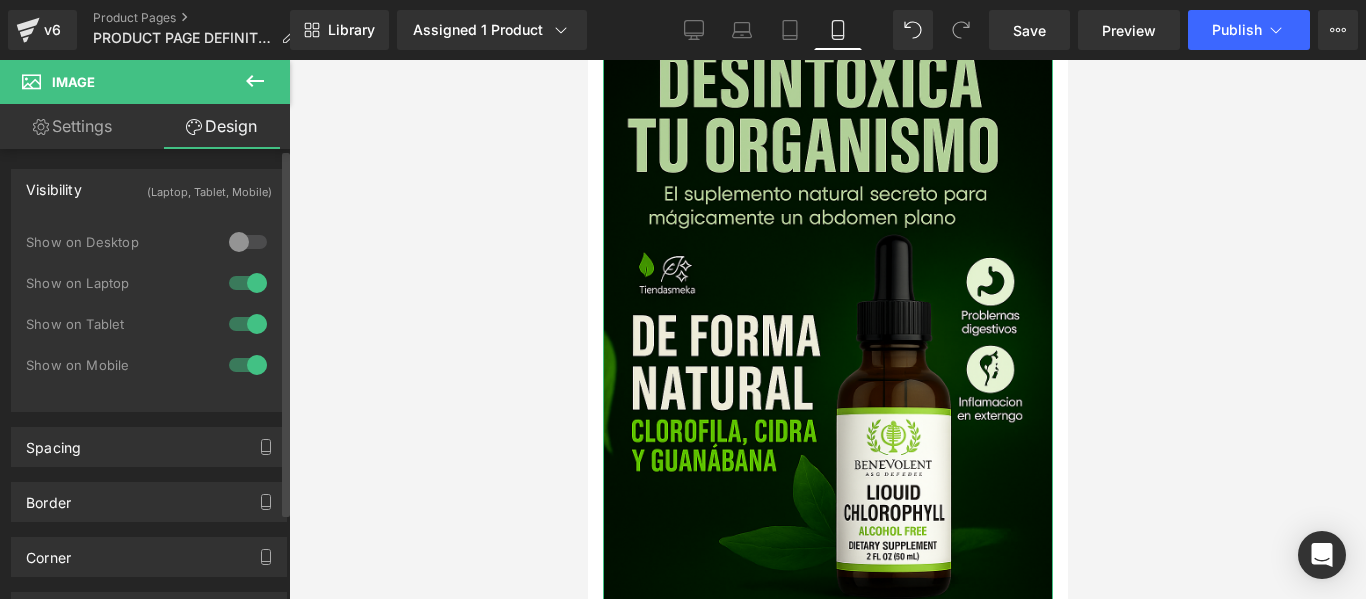 click at bounding box center [248, 283] 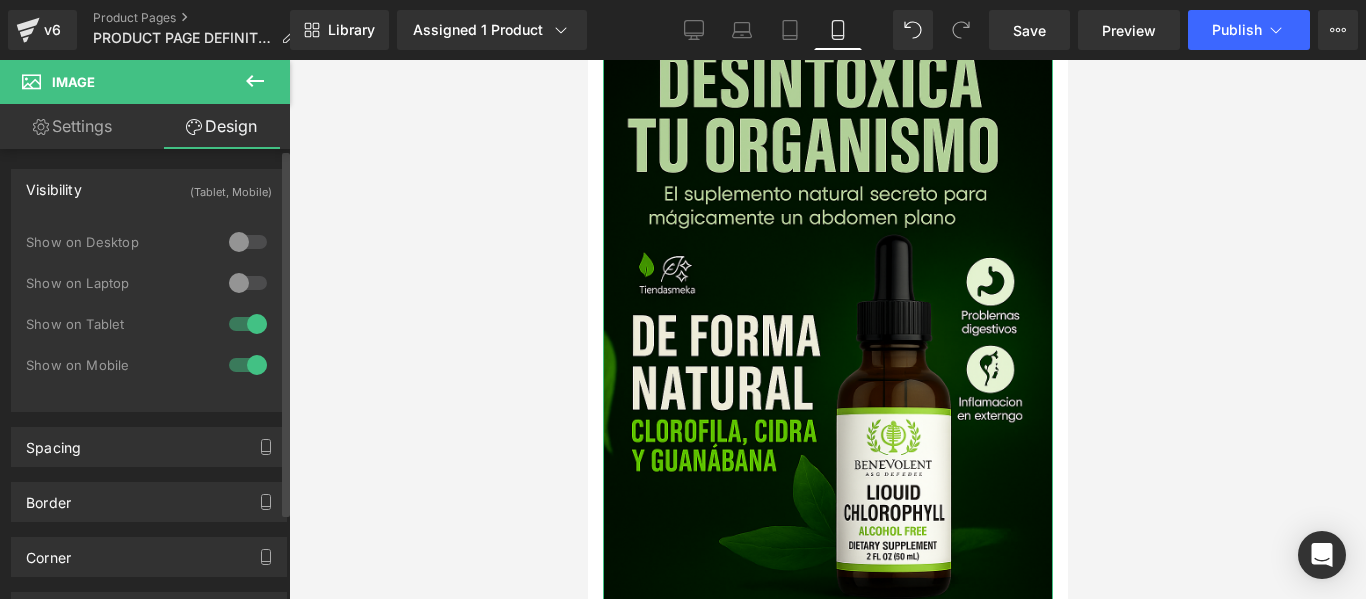 click at bounding box center [248, 324] 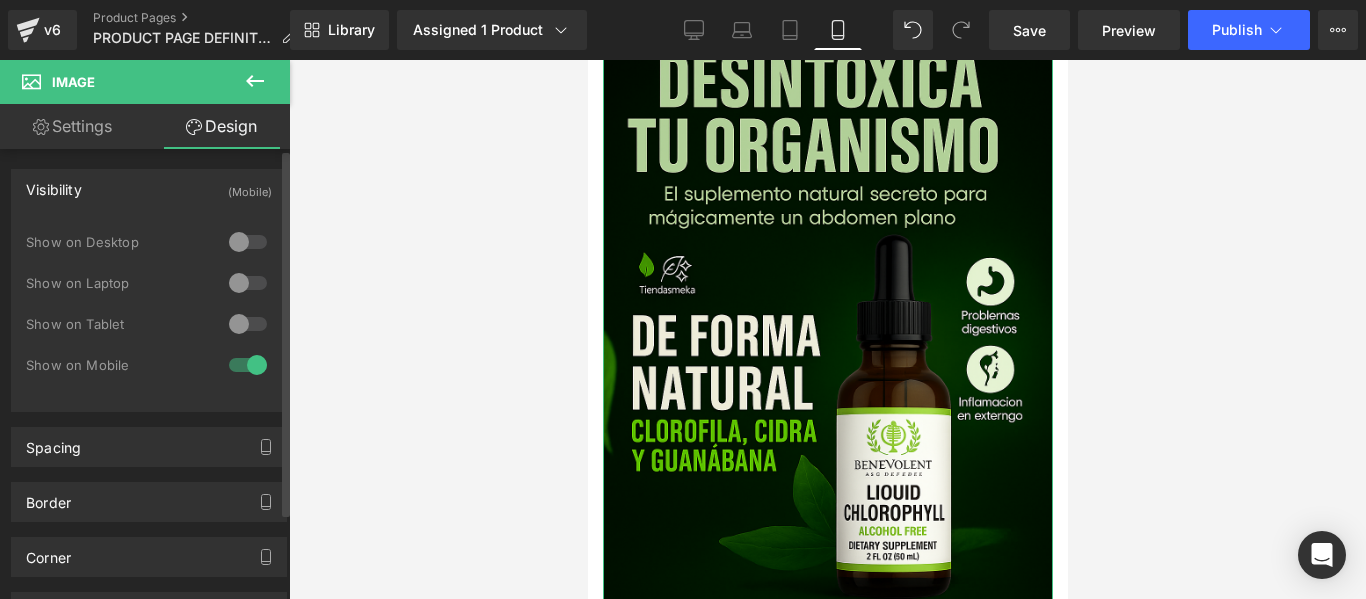 click at bounding box center [248, 324] 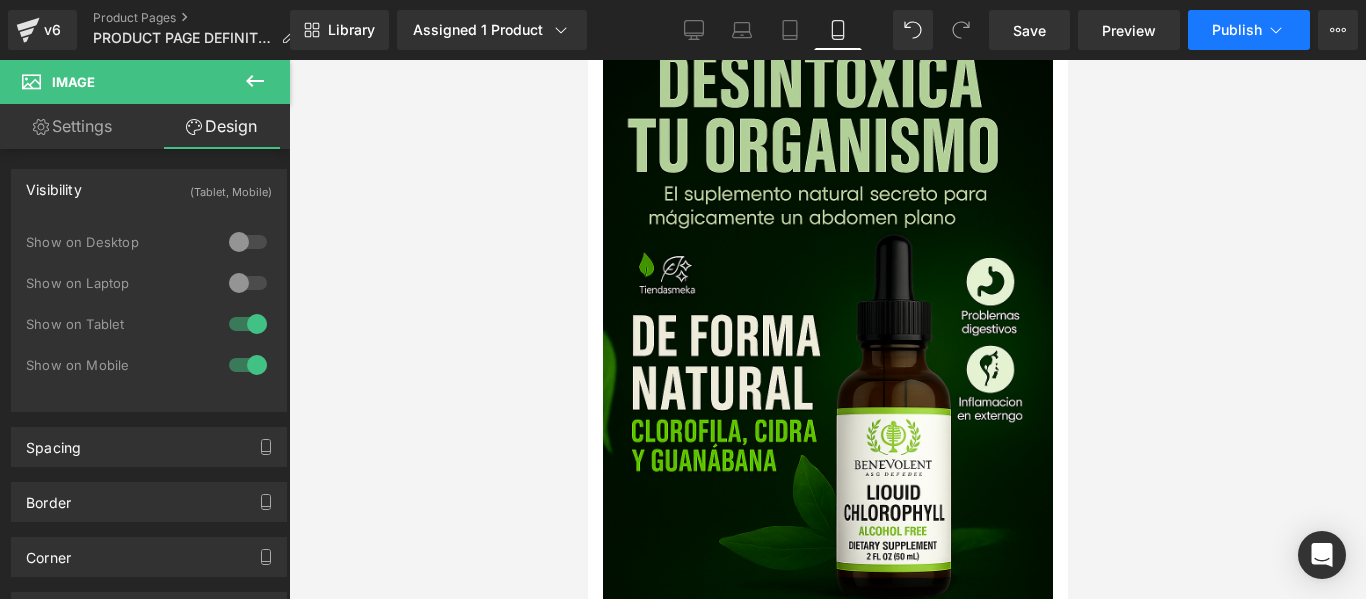 click on "Publish" at bounding box center [1249, 30] 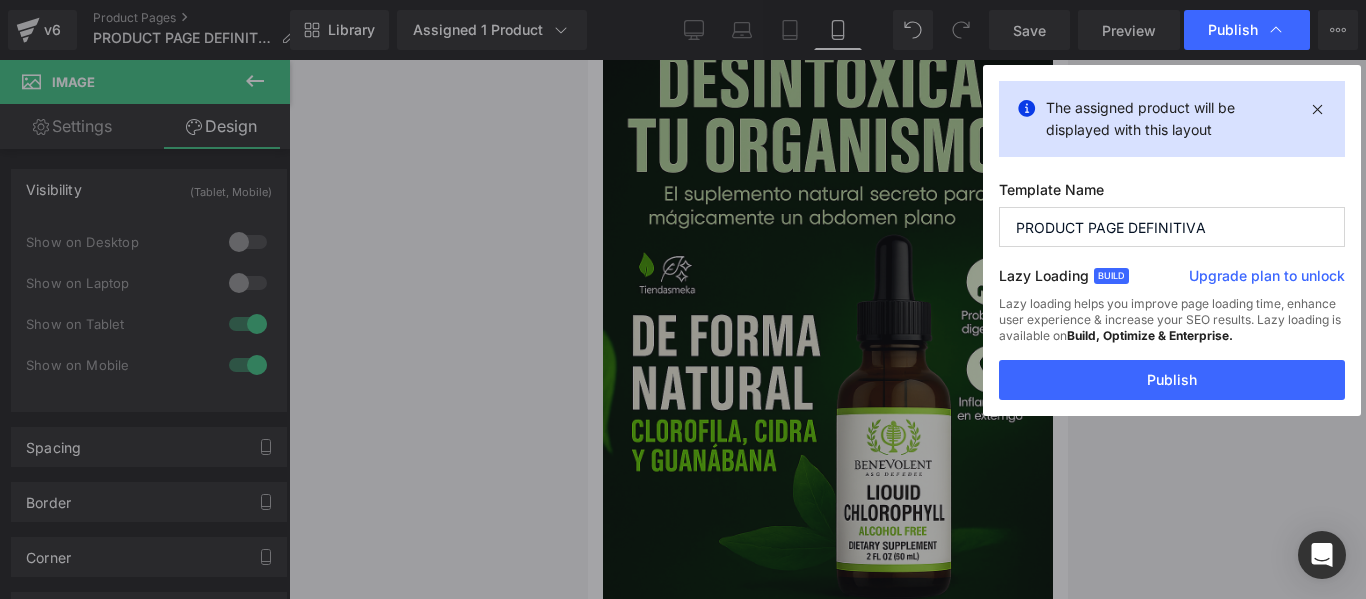 click on "Publish" at bounding box center (1172, 380) 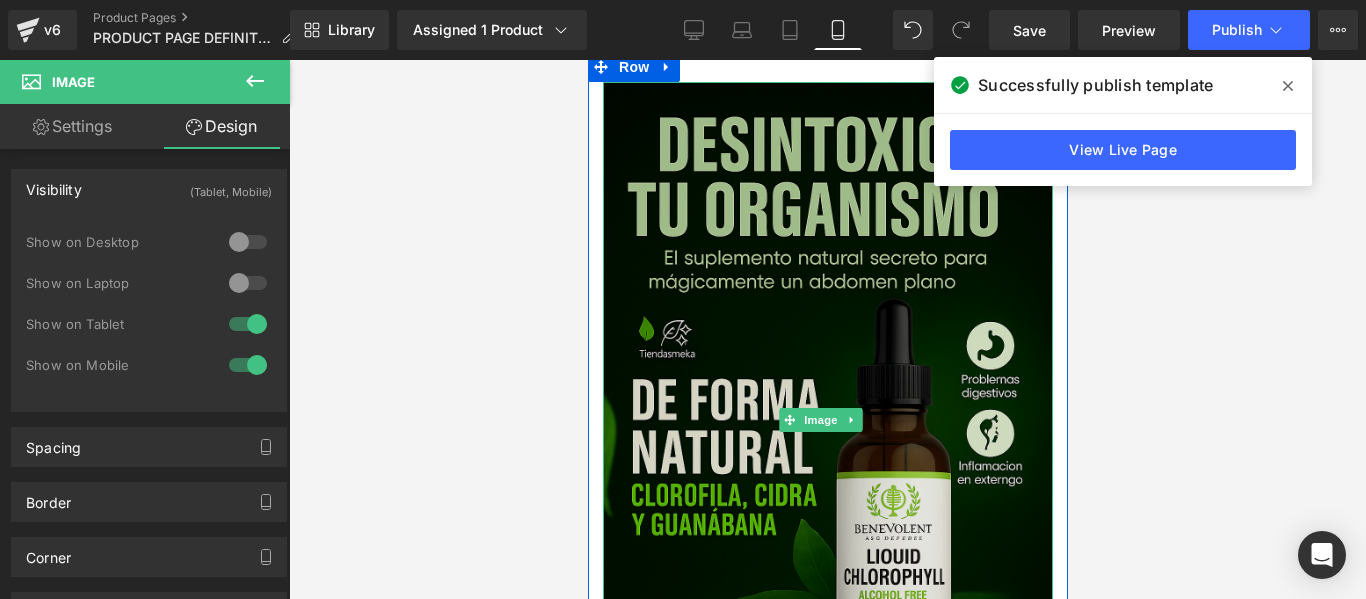 scroll, scrollTop: 0, scrollLeft: 0, axis: both 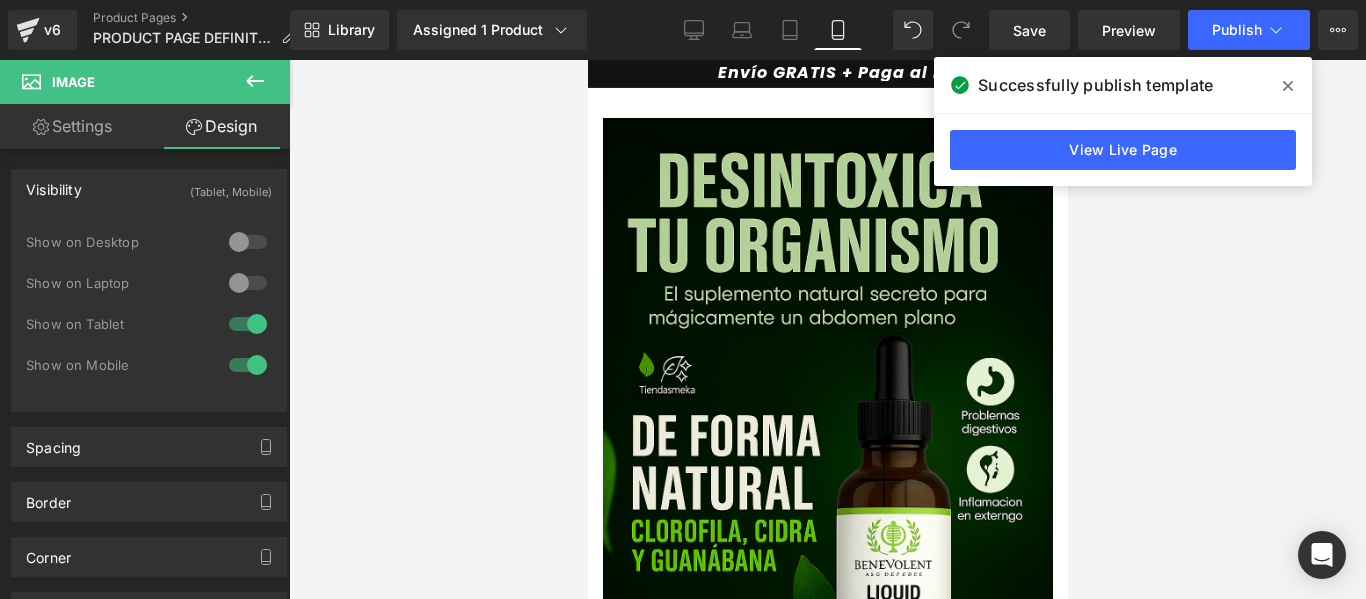 click at bounding box center [1288, 86] 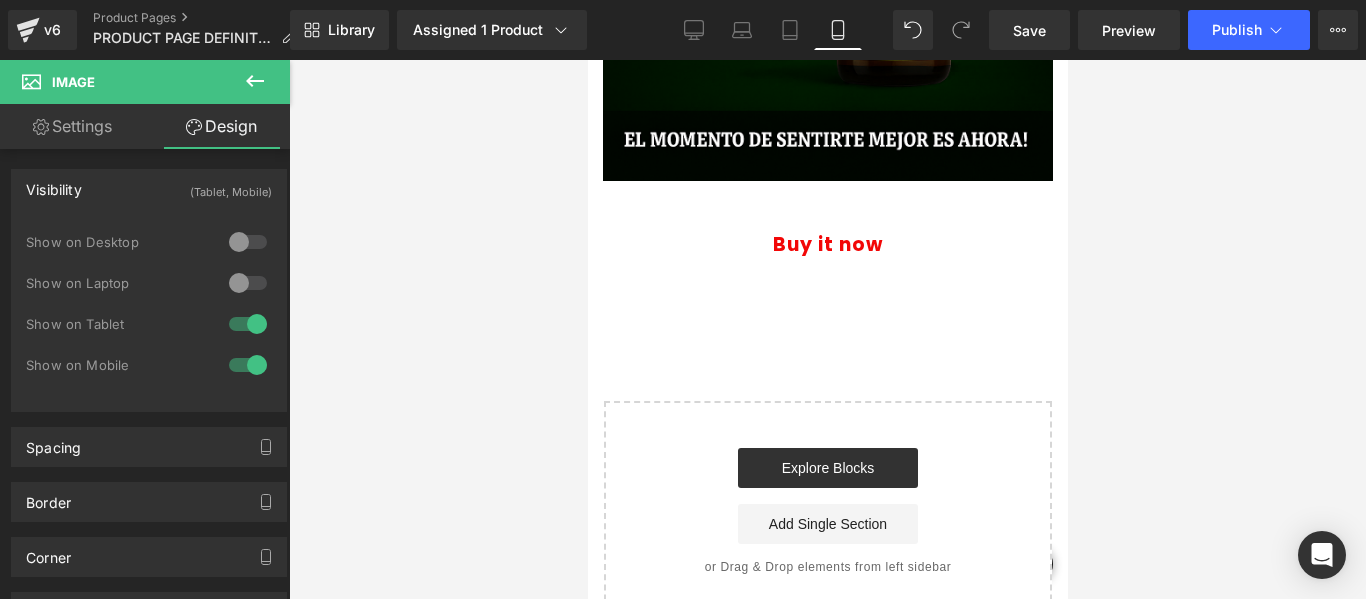 scroll, scrollTop: 700, scrollLeft: 0, axis: vertical 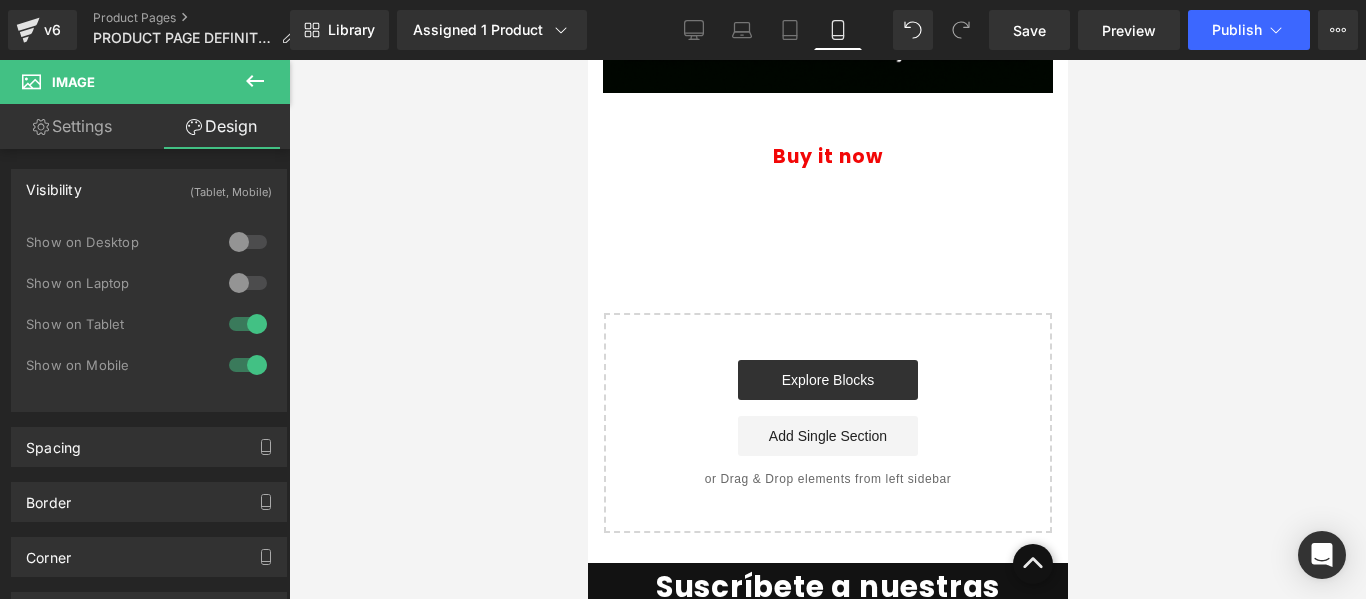 click on "Image
Row
Buy it now
(P) Dynamic Checkout Button
Product
Select your layout" at bounding box center [827, -40] 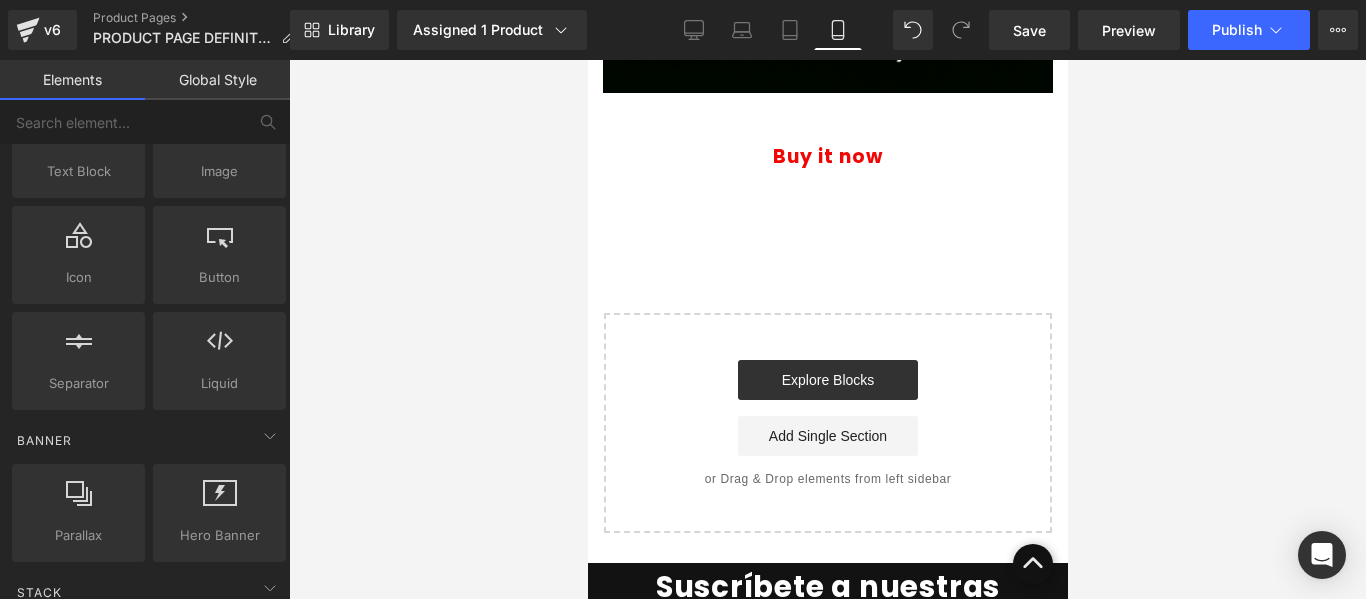 scroll, scrollTop: 0, scrollLeft: 0, axis: both 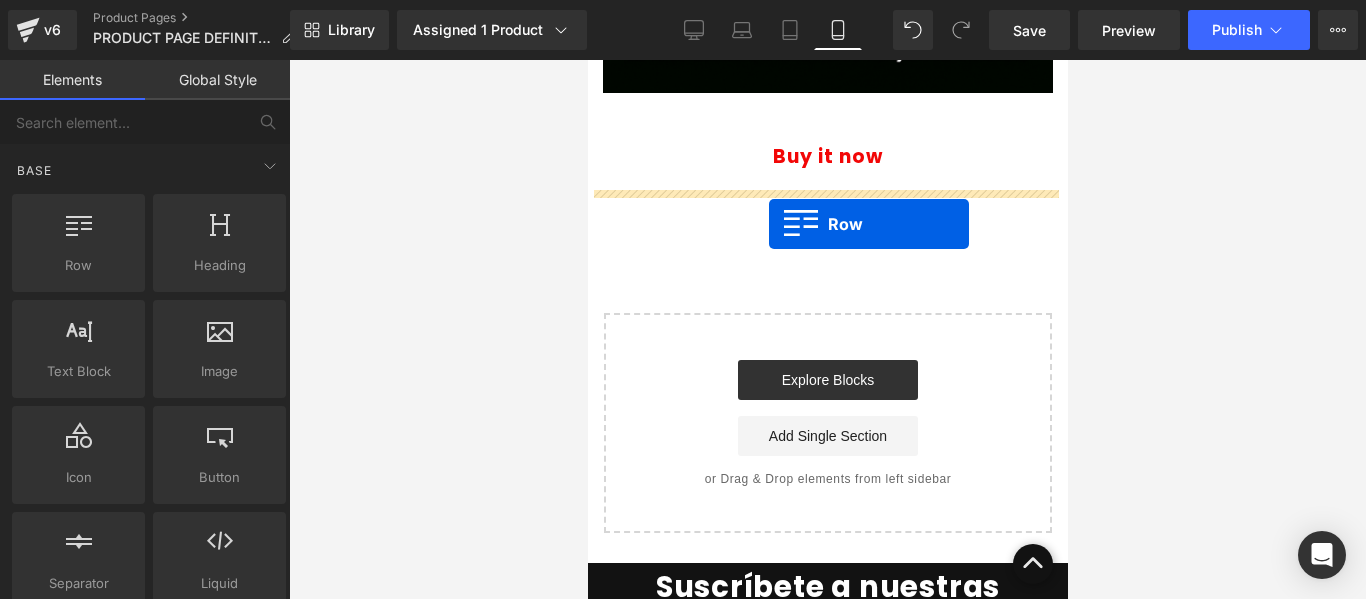 drag, startPoint x: 663, startPoint y: 322, endPoint x: 768, endPoint y: 224, distance: 143.62799 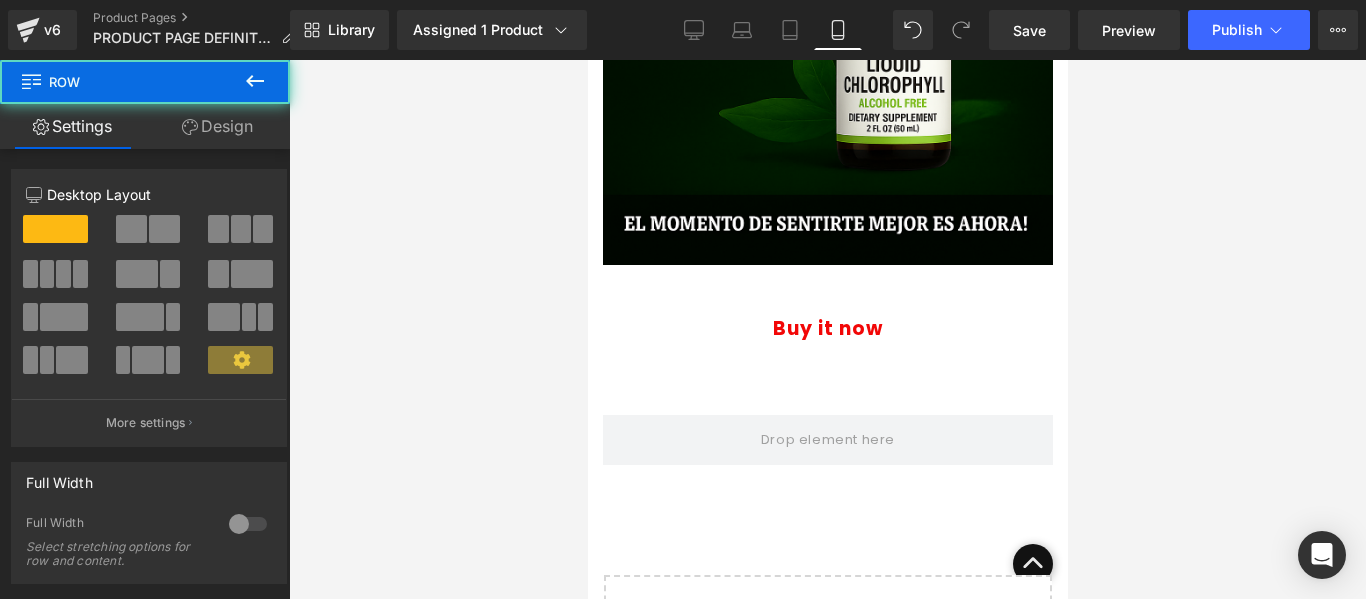scroll, scrollTop: 600, scrollLeft: 0, axis: vertical 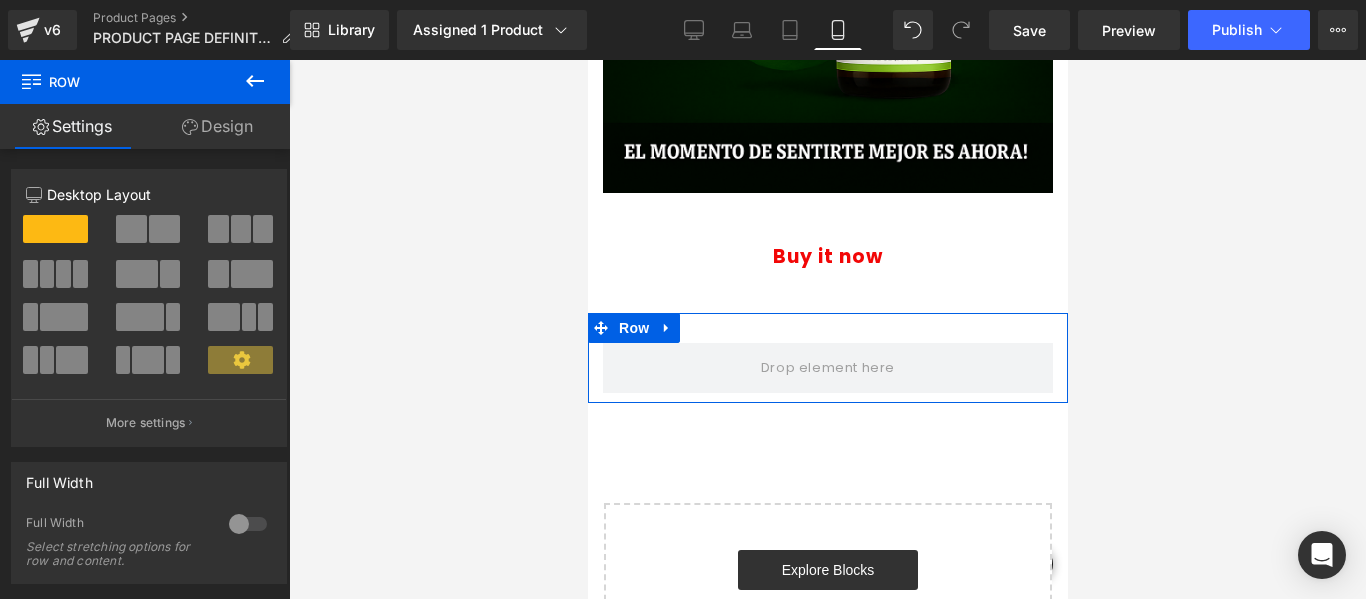drag, startPoint x: 206, startPoint y: 114, endPoint x: 231, endPoint y: 307, distance: 194.61244 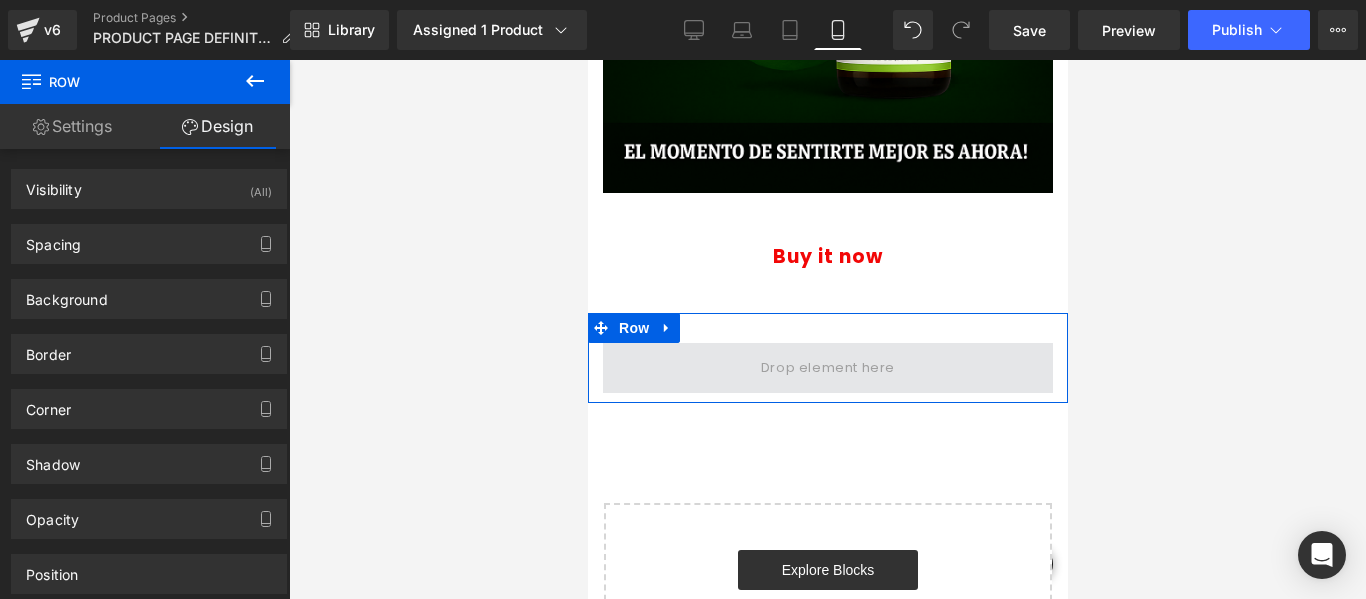click at bounding box center (827, 367) 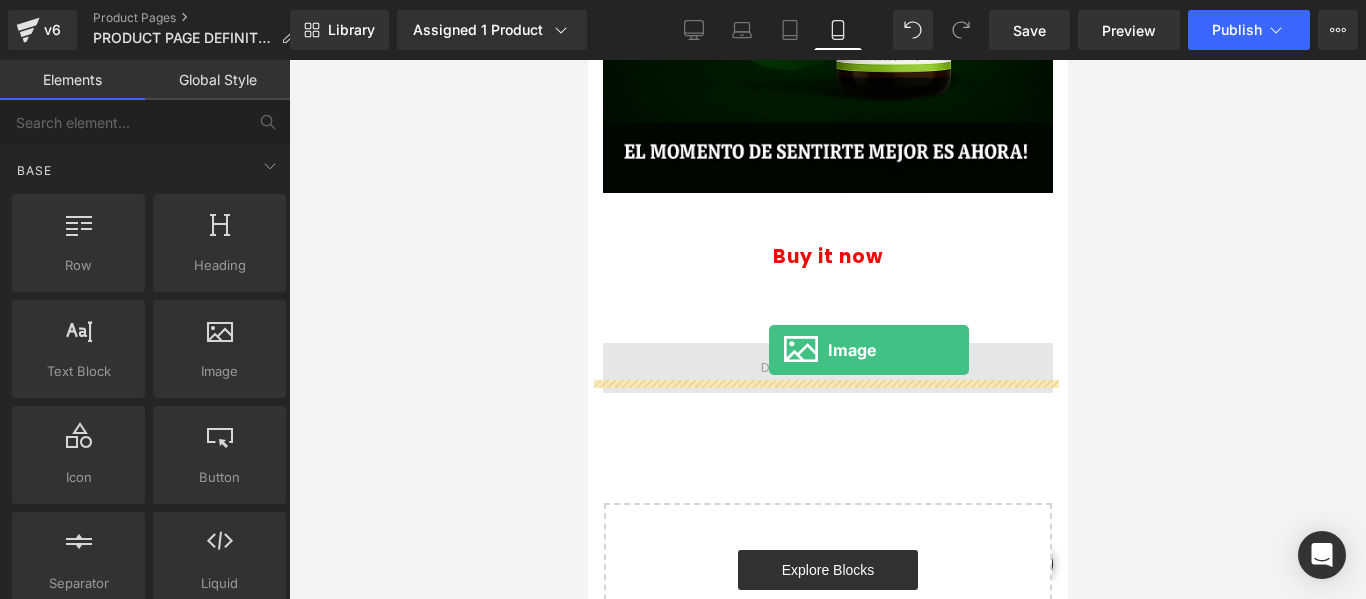 drag, startPoint x: 1088, startPoint y: 459, endPoint x: 768, endPoint y: 350, distance: 338.05472 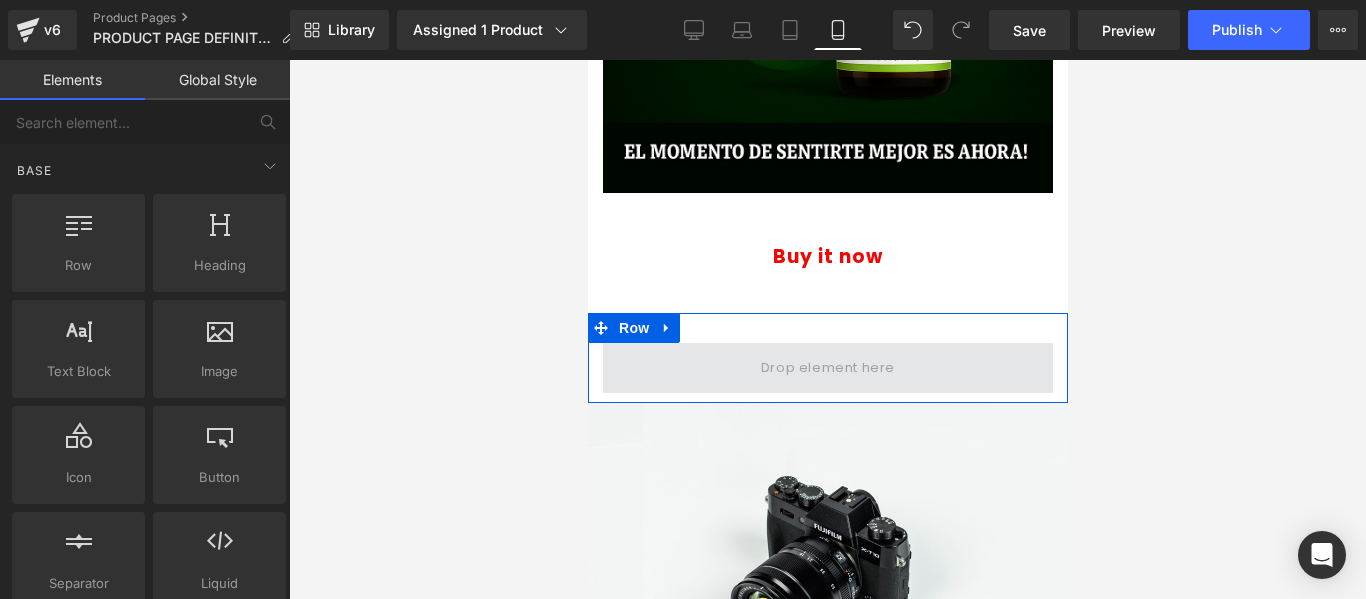 click at bounding box center [827, 367] 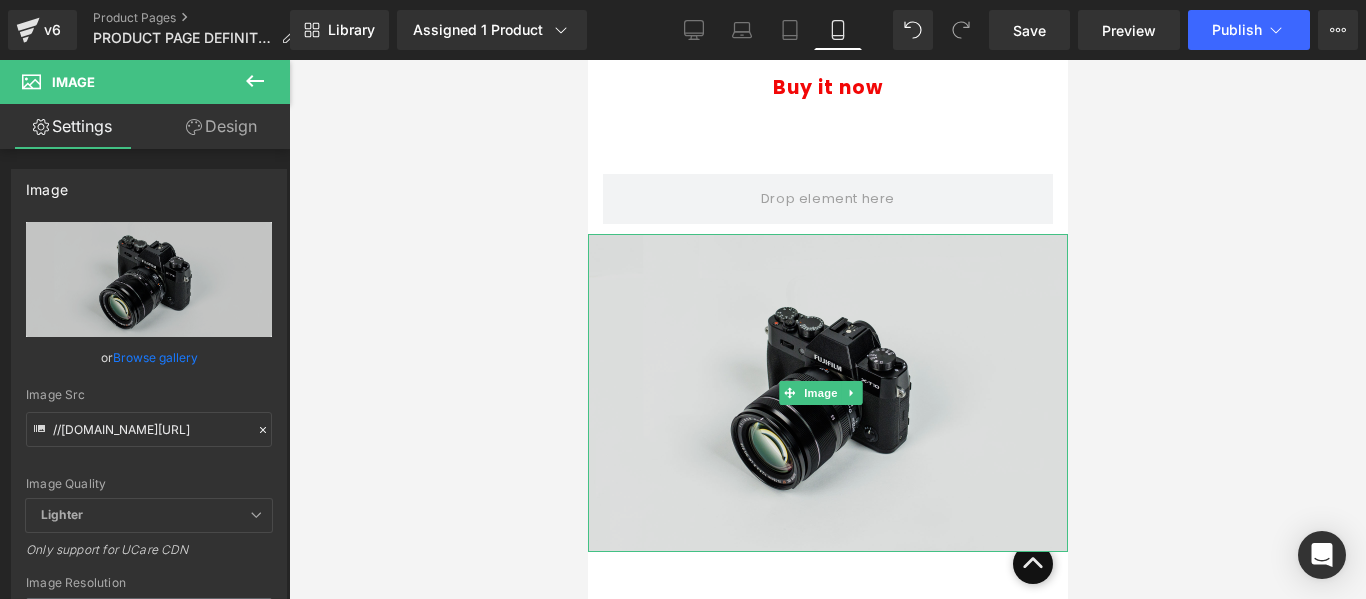 scroll, scrollTop: 600, scrollLeft: 0, axis: vertical 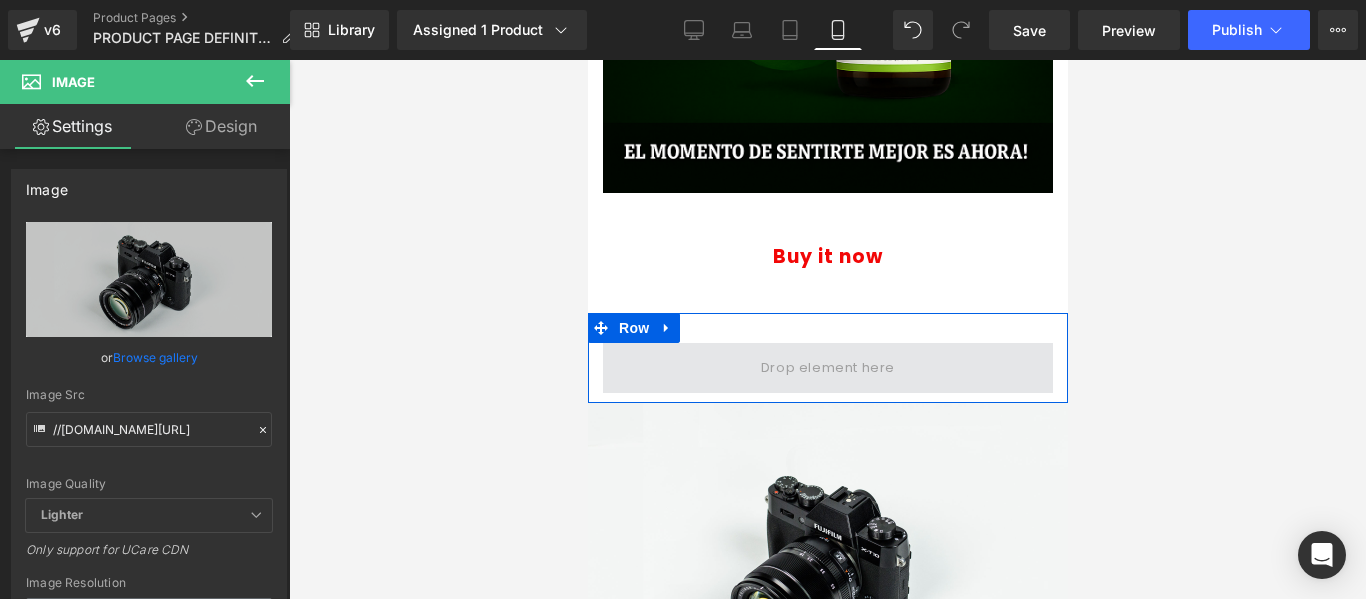 click at bounding box center (827, 367) 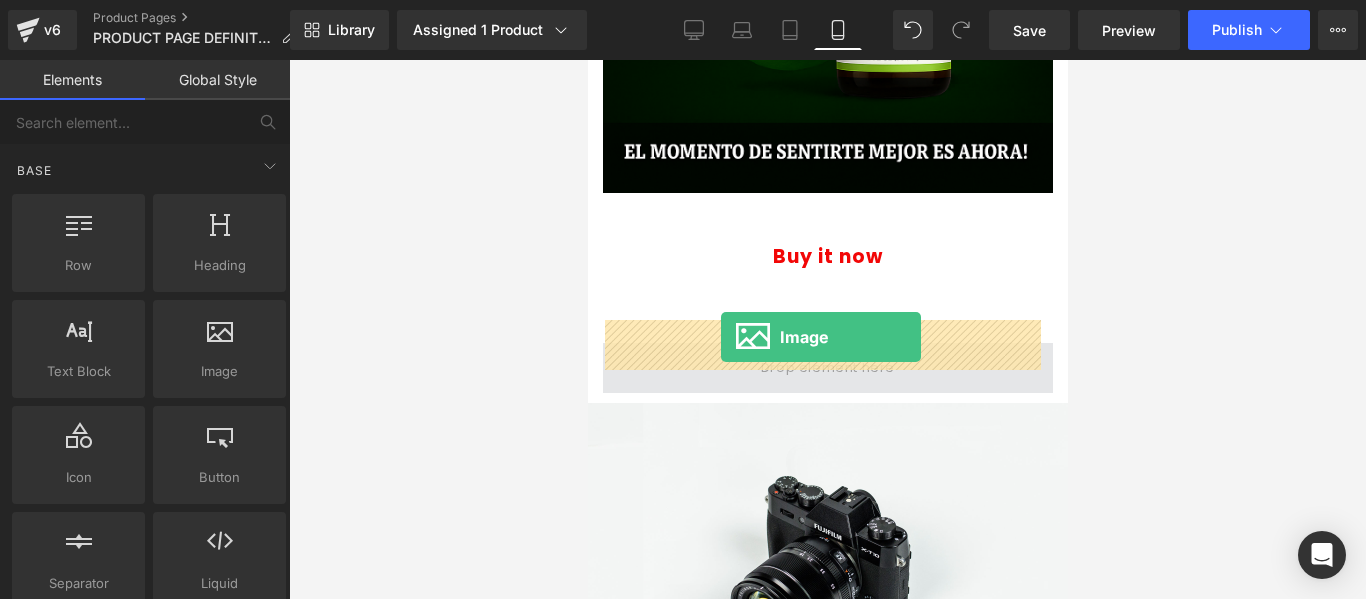 drag, startPoint x: 795, startPoint y: 431, endPoint x: 720, endPoint y: 337, distance: 120.2539 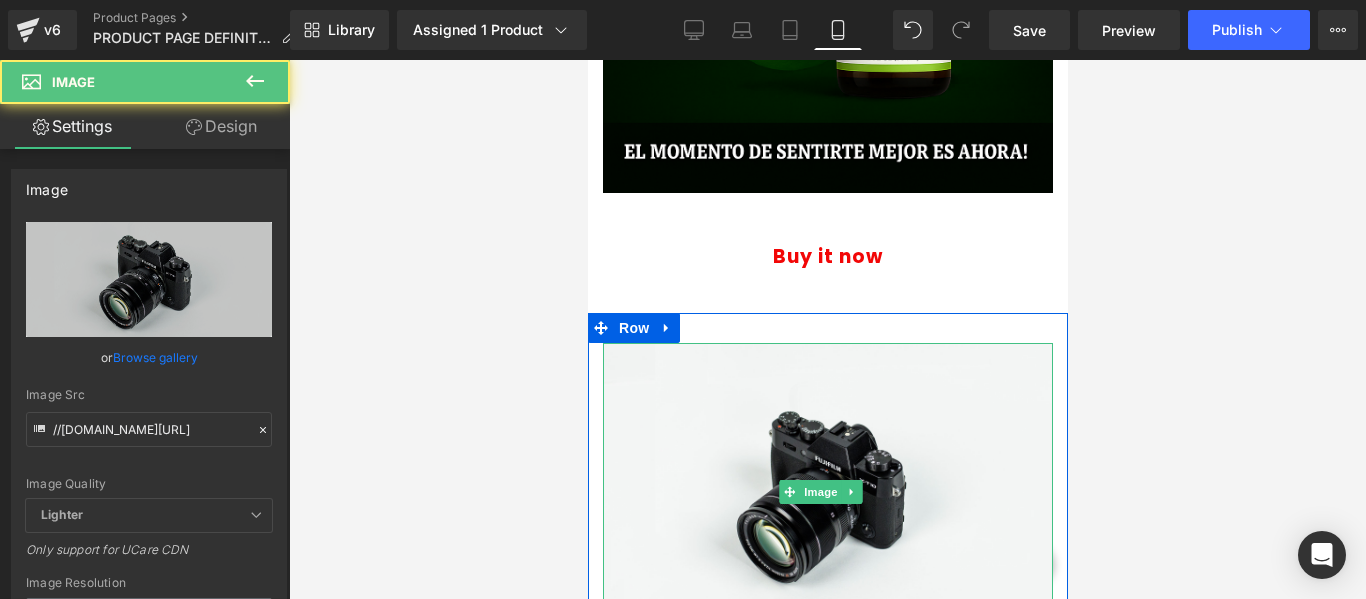 click at bounding box center [827, 492] 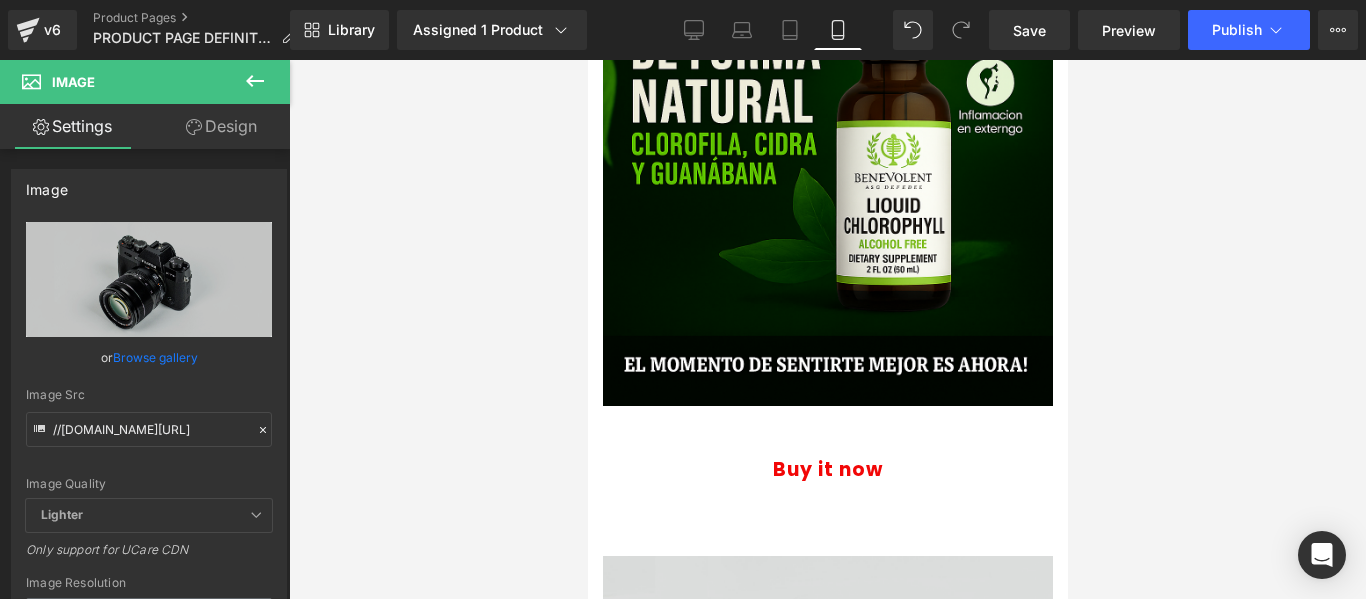 scroll, scrollTop: 400, scrollLeft: 0, axis: vertical 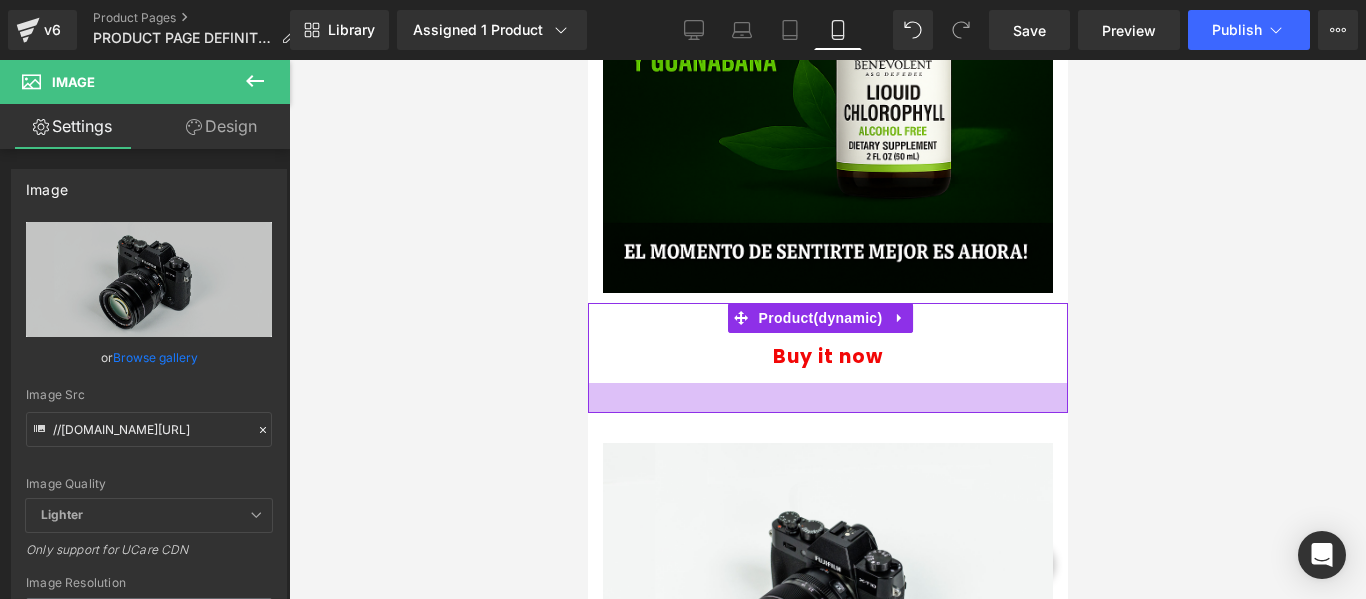 click at bounding box center [827, 398] 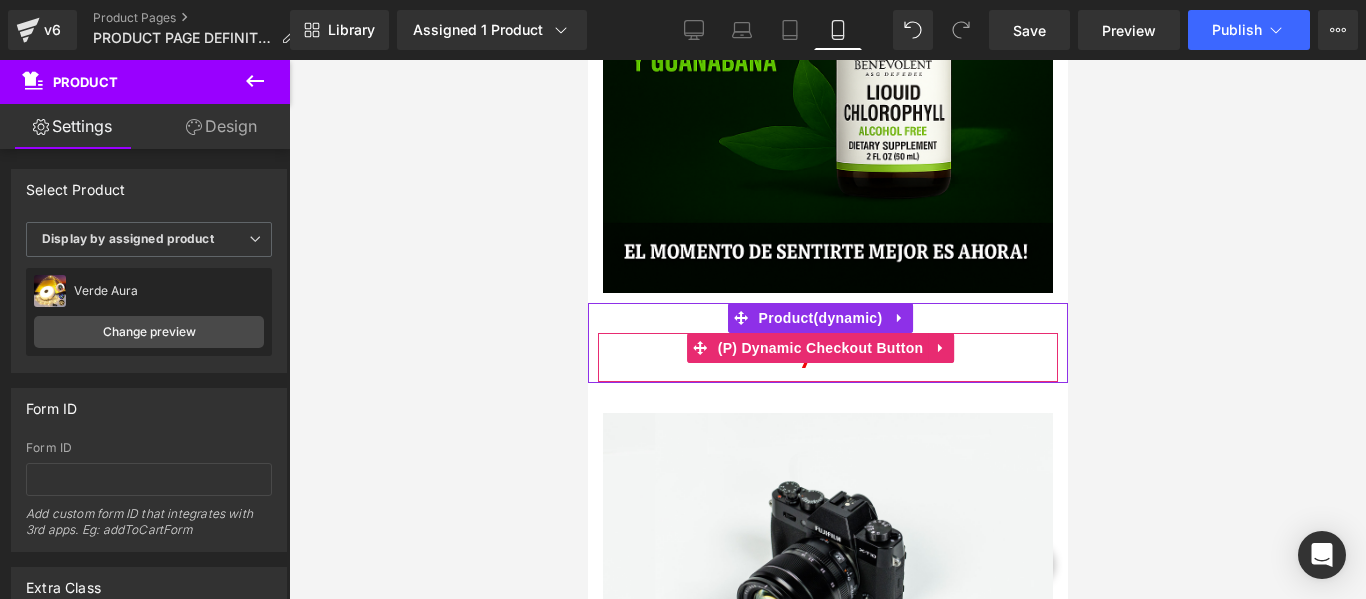 drag, startPoint x: 858, startPoint y: 386, endPoint x: 968, endPoint y: 298, distance: 140.86873 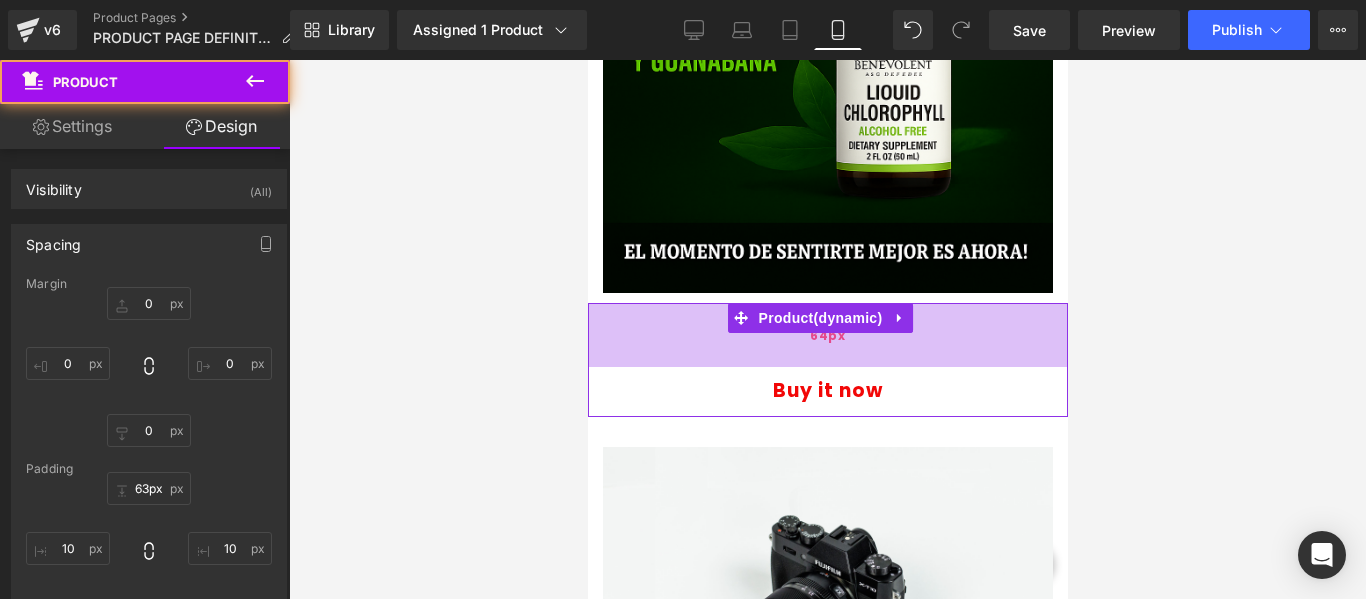 click on "64px" at bounding box center (827, 335) 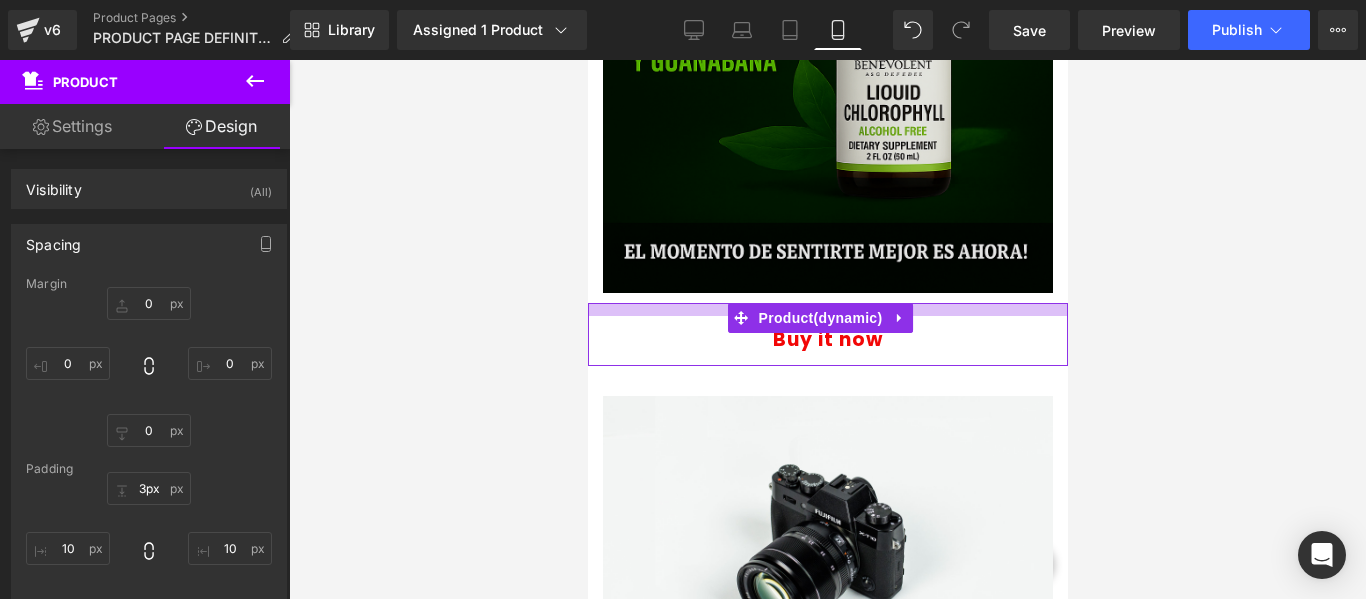 type on "0px" 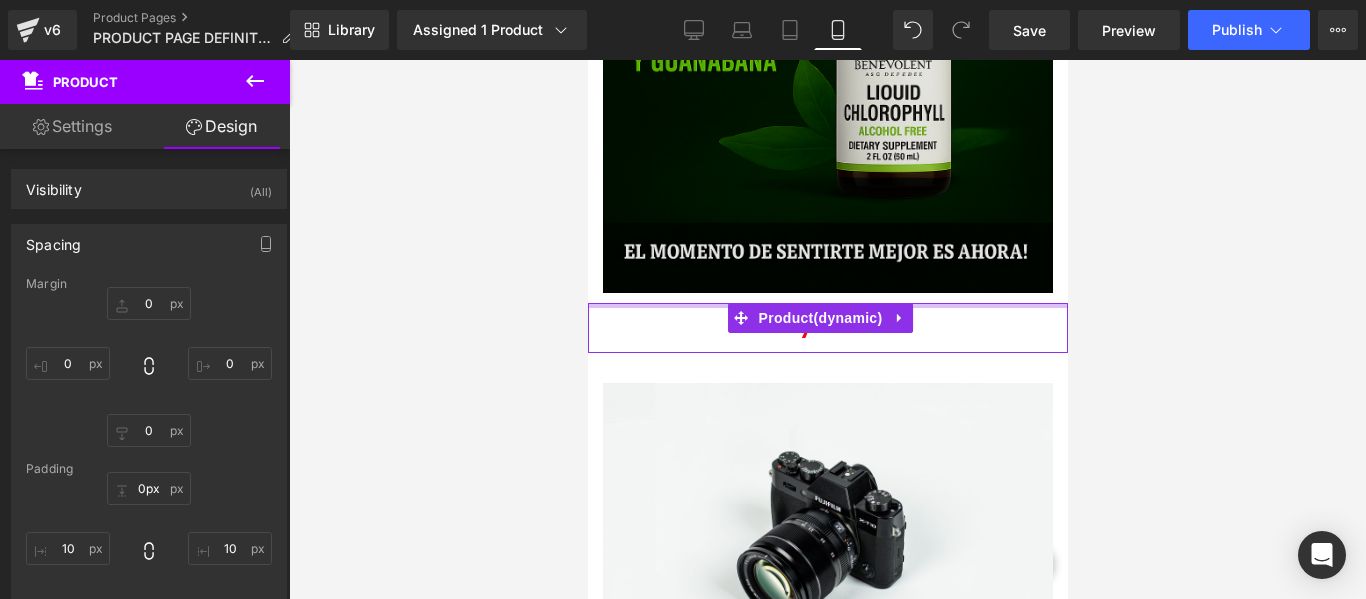 drag, startPoint x: 971, startPoint y: 281, endPoint x: 963, endPoint y: 202, distance: 79.40403 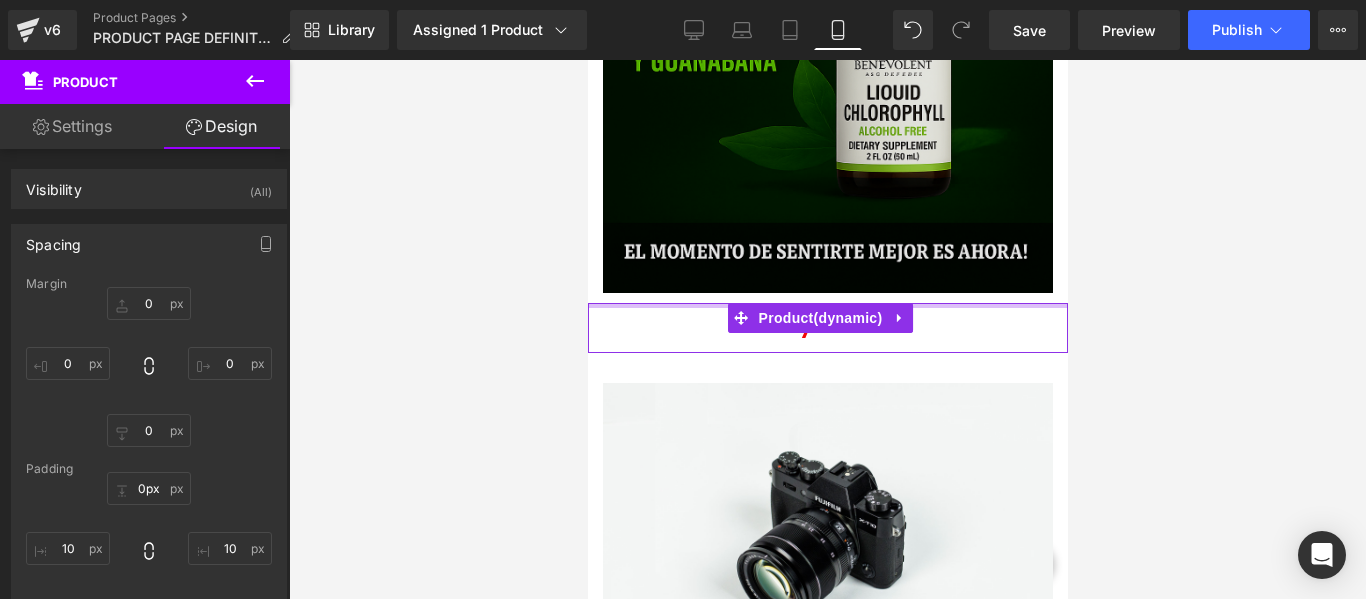 click on "Image
Row
Buy it now
(P) Dynamic Checkout Button
Product
Image
Row
Image
Select your layout" at bounding box center (827, 458) 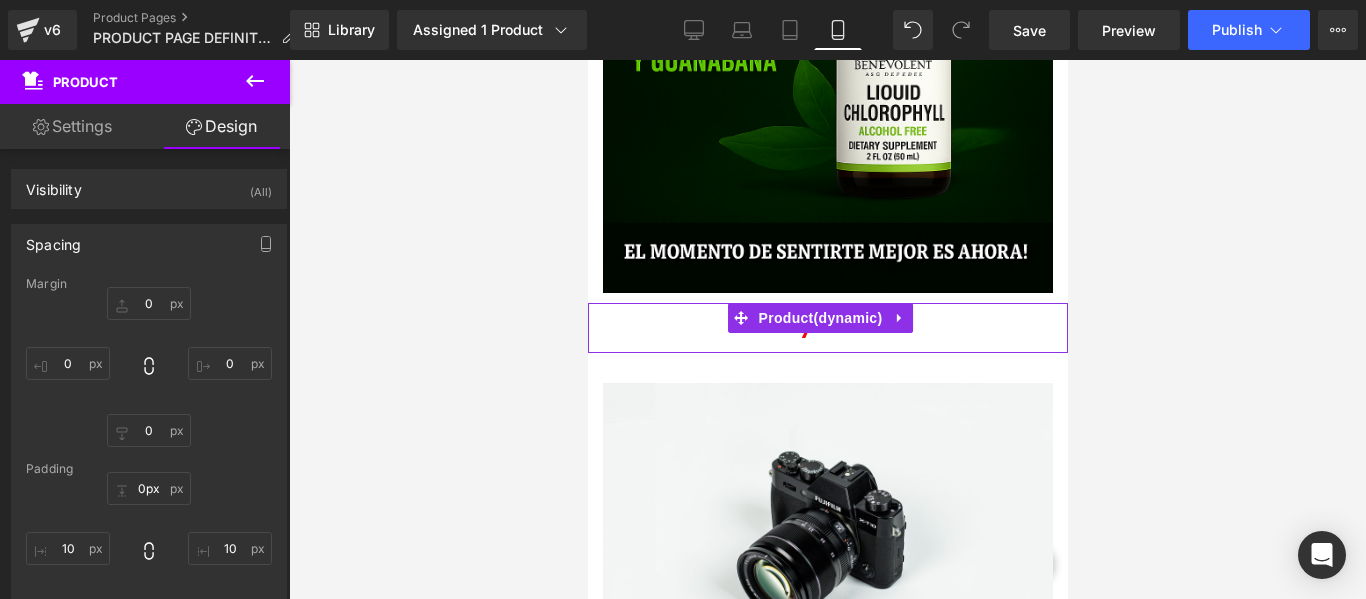 click at bounding box center (827, 329) 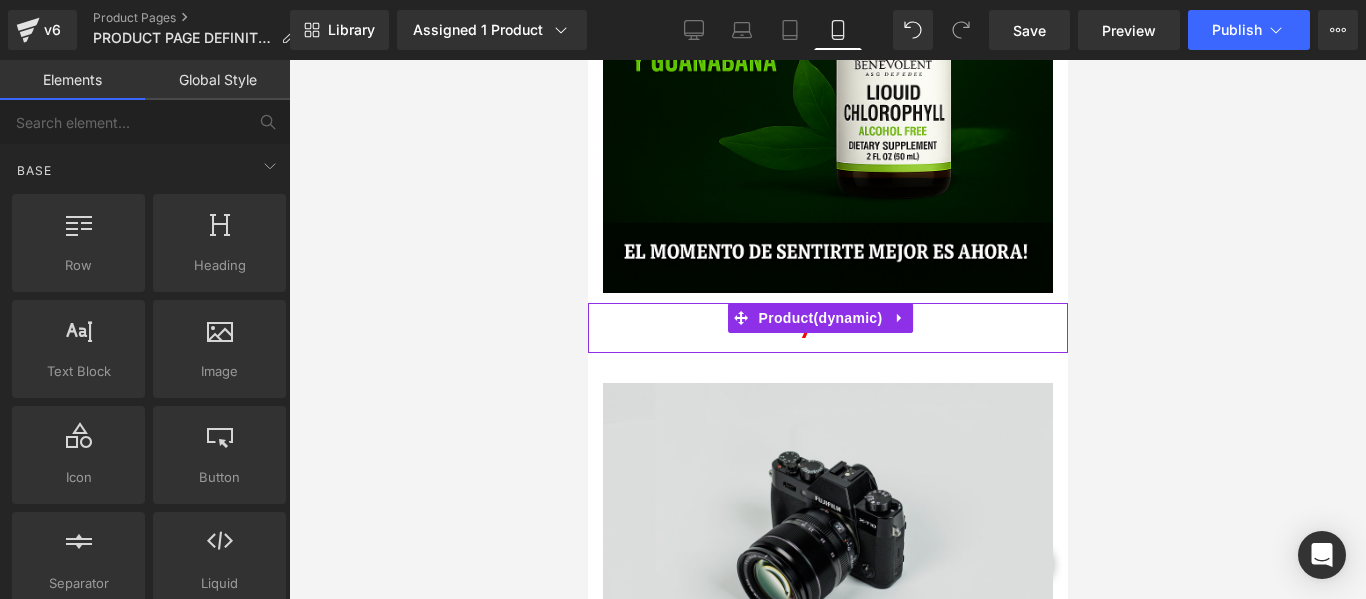 click at bounding box center (827, 532) 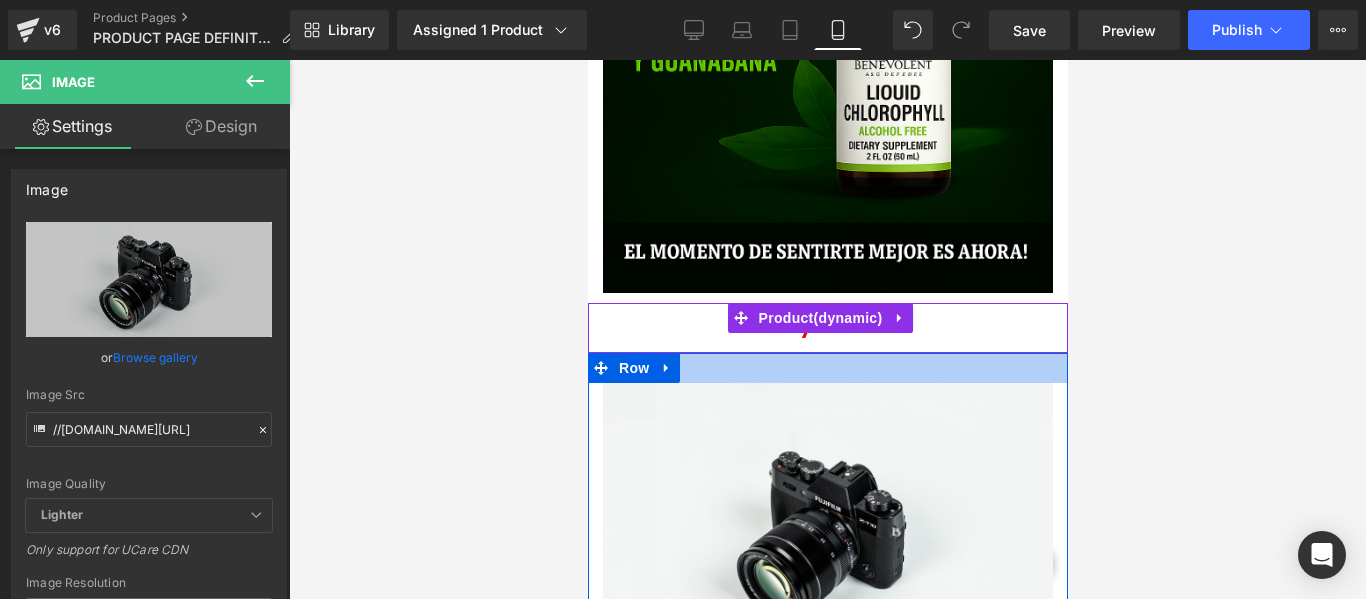 drag, startPoint x: 940, startPoint y: 363, endPoint x: 941, endPoint y: 335, distance: 28.01785 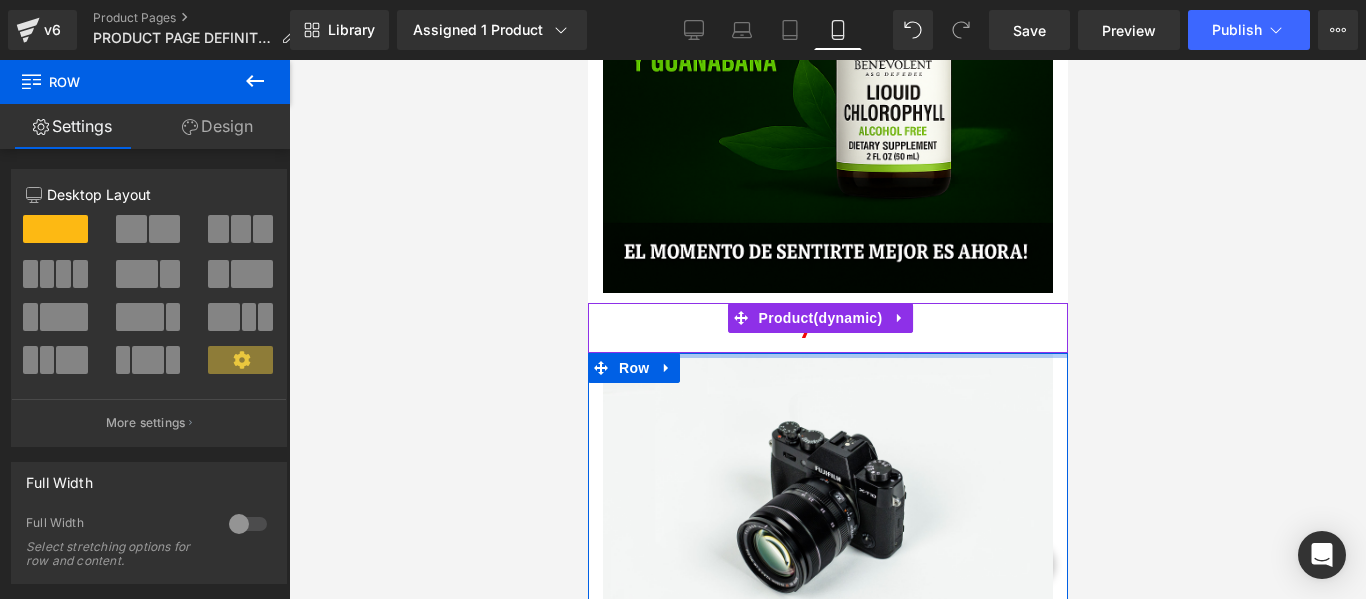 click on "Image
Row
Buy it now
(P) Dynamic Checkout Button
Product
Image
Row
Image
Select your layout" at bounding box center (827, 443) 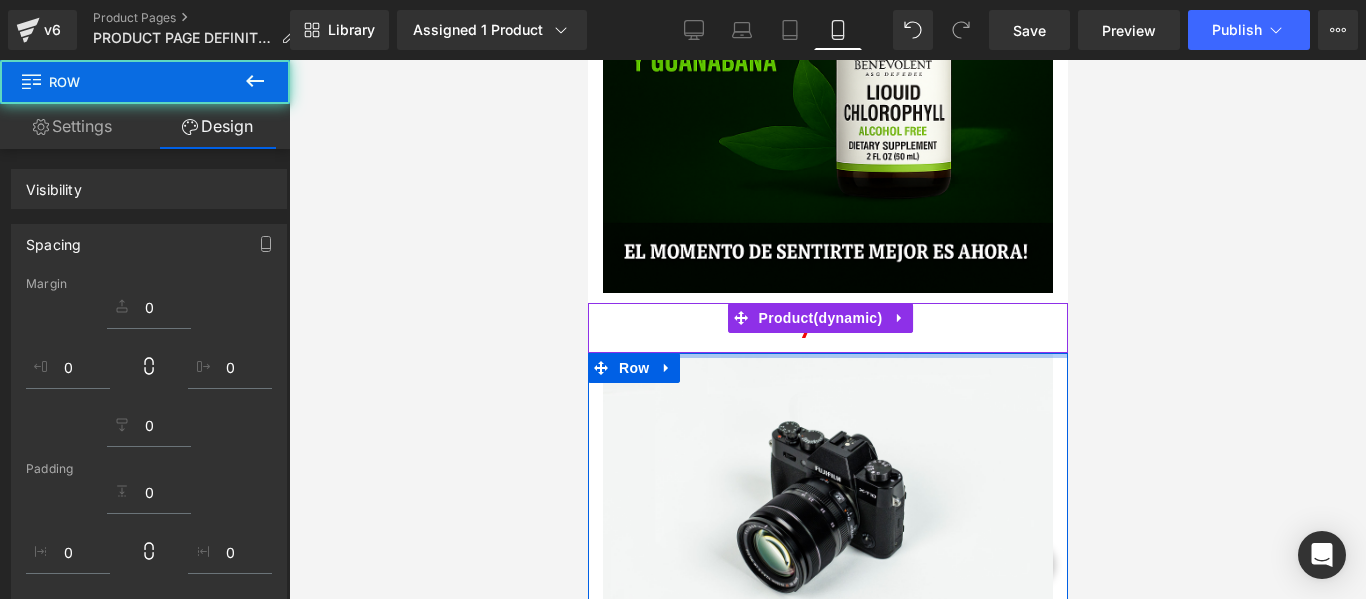 click at bounding box center [827, 329] 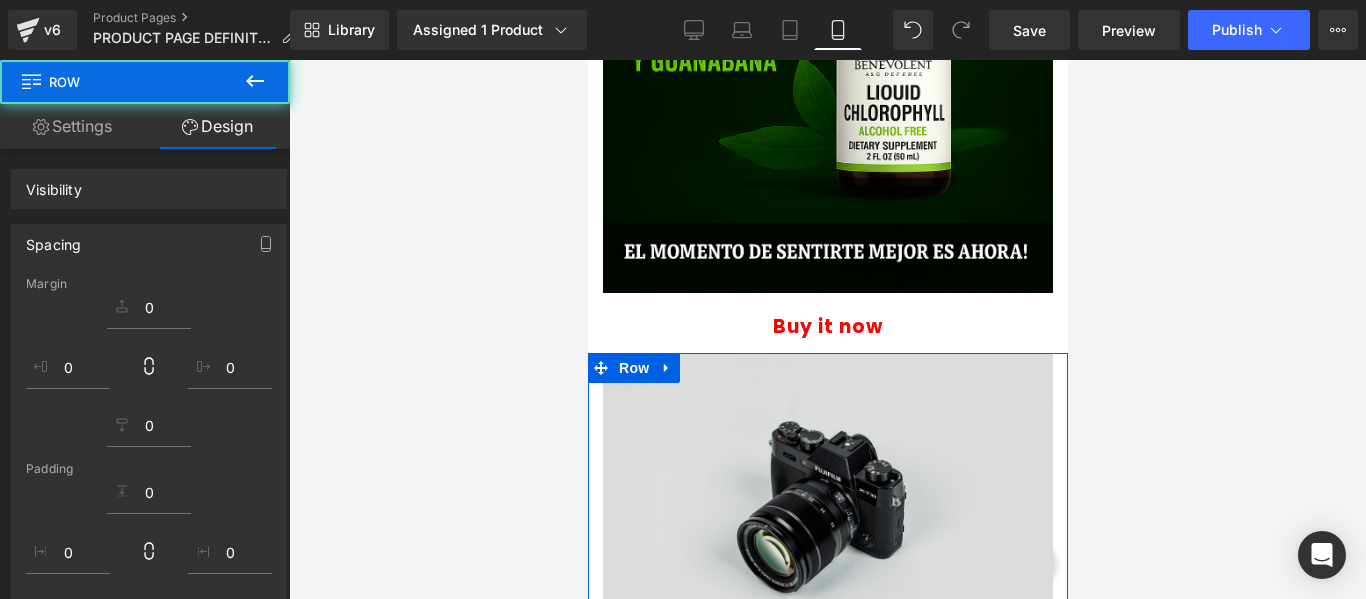 click at bounding box center (827, 502) 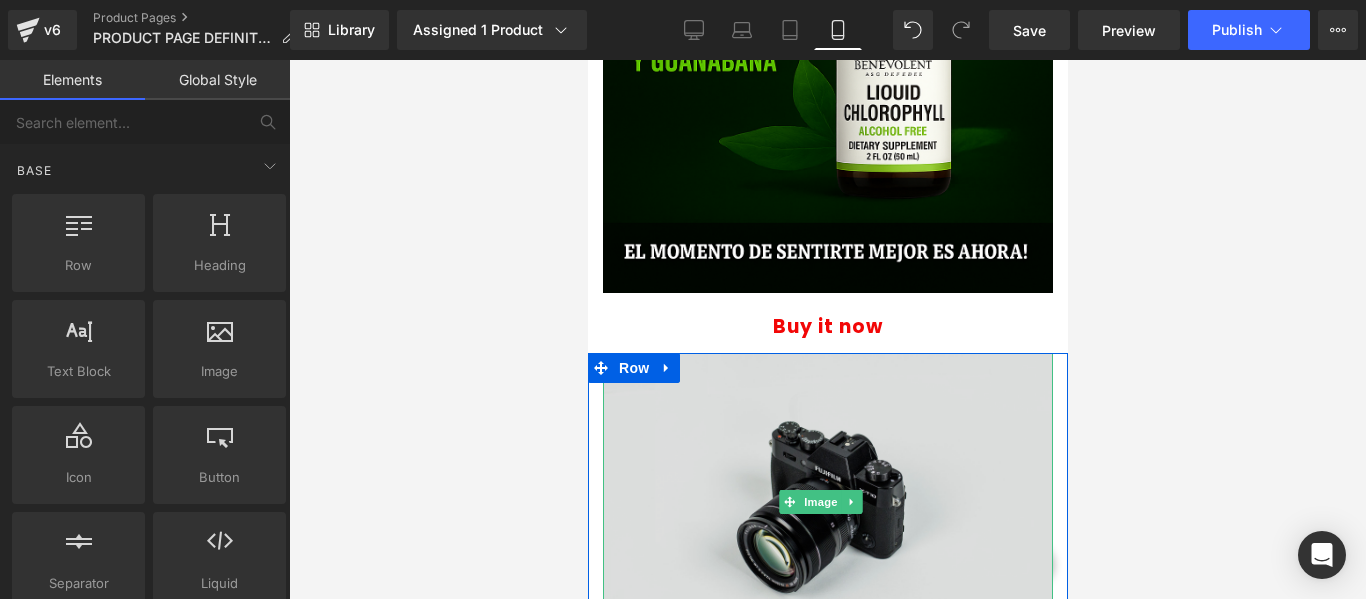 click at bounding box center [827, 502] 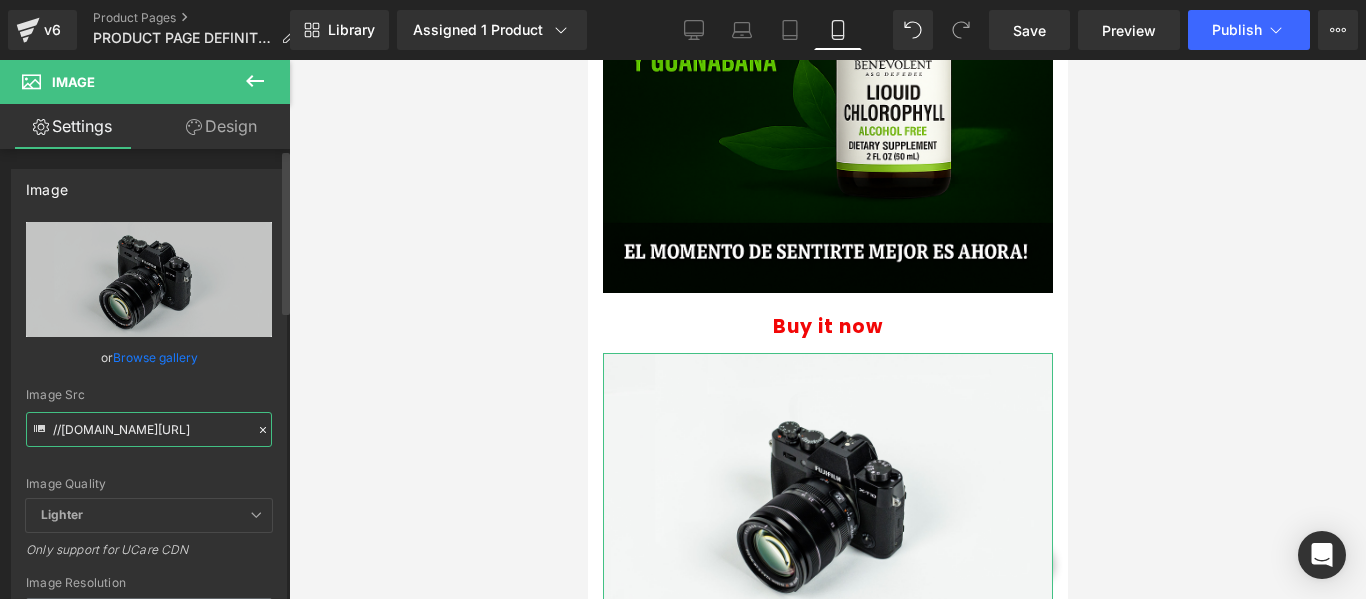 click on "//[DOMAIN_NAME][URL]" at bounding box center [149, 429] 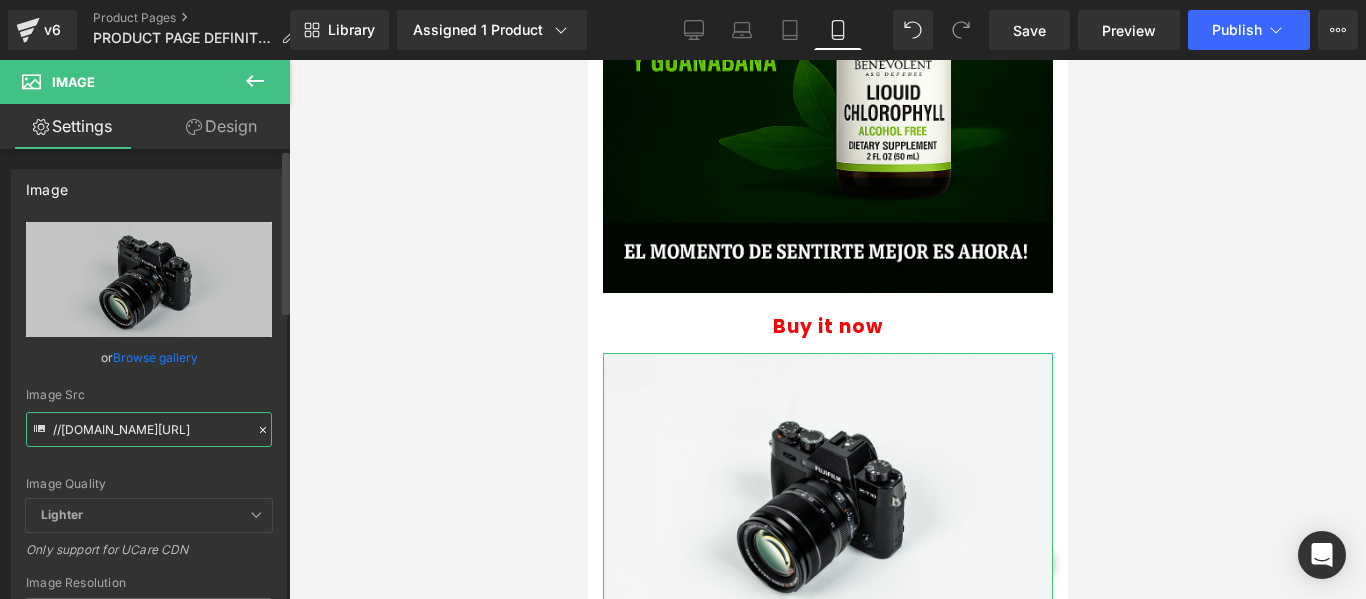 click on "//[DOMAIN_NAME][URL]" at bounding box center [149, 429] 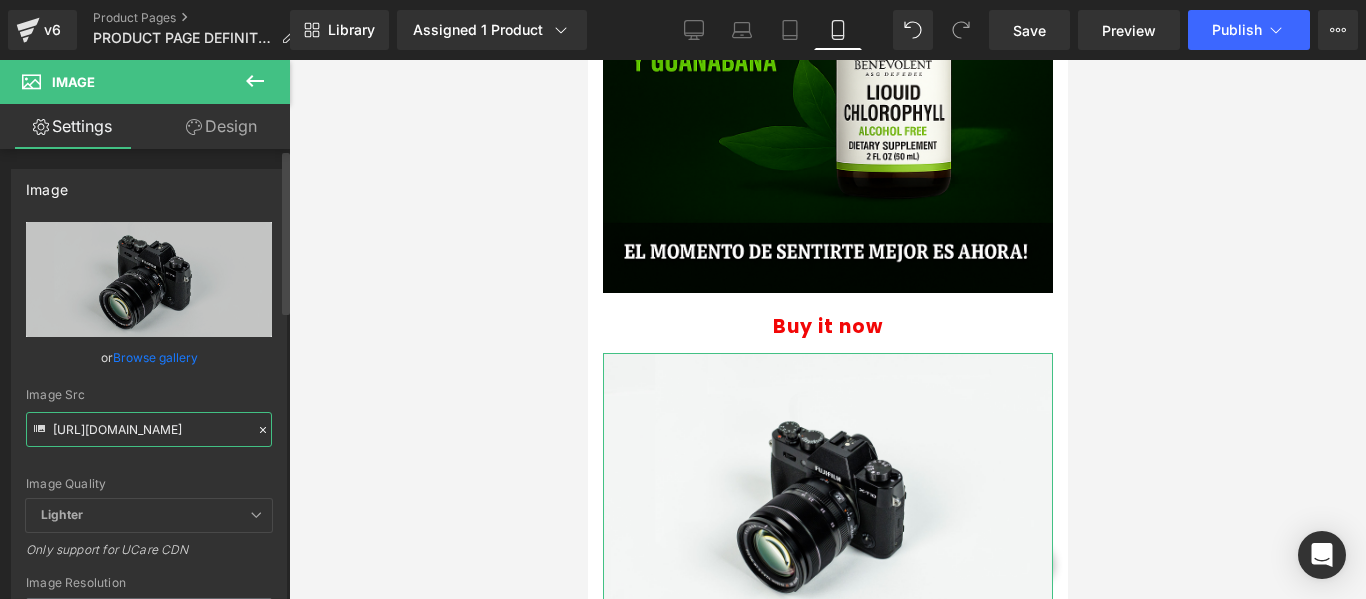 scroll, scrollTop: 0, scrollLeft: 391, axis: horizontal 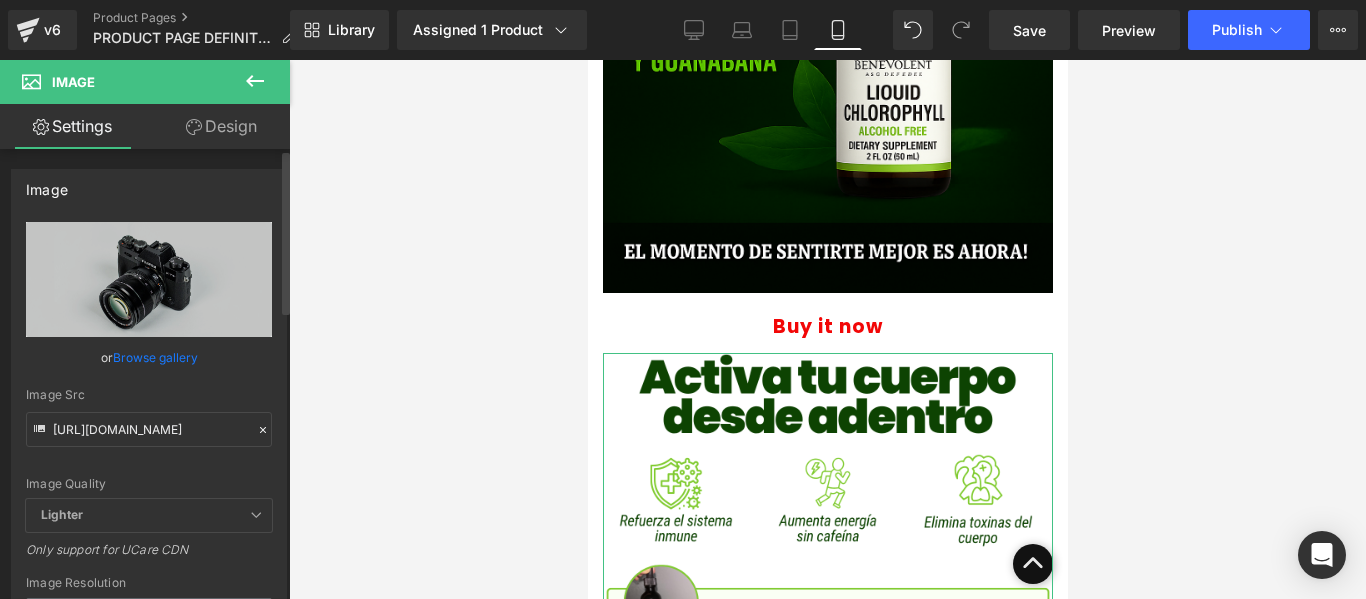 click on "Image Src [URL][DOMAIN_NAME]" at bounding box center (149, 417) 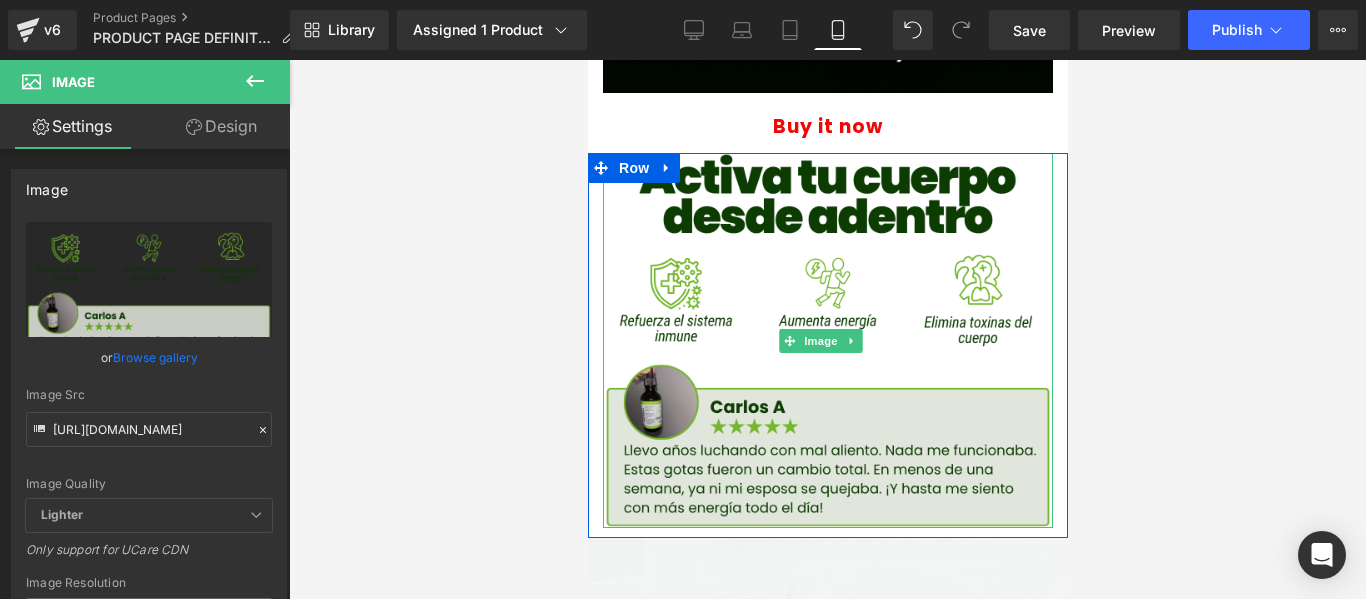 scroll, scrollTop: 400, scrollLeft: 0, axis: vertical 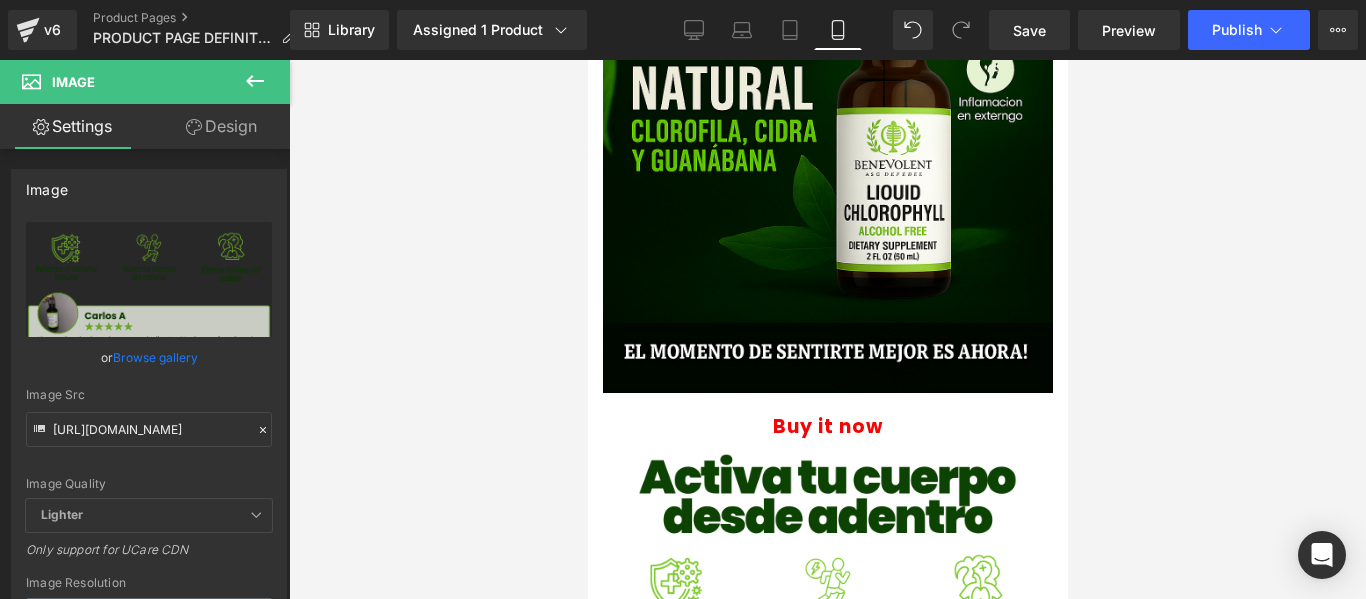 click on "Buy it now" at bounding box center [827, 427] 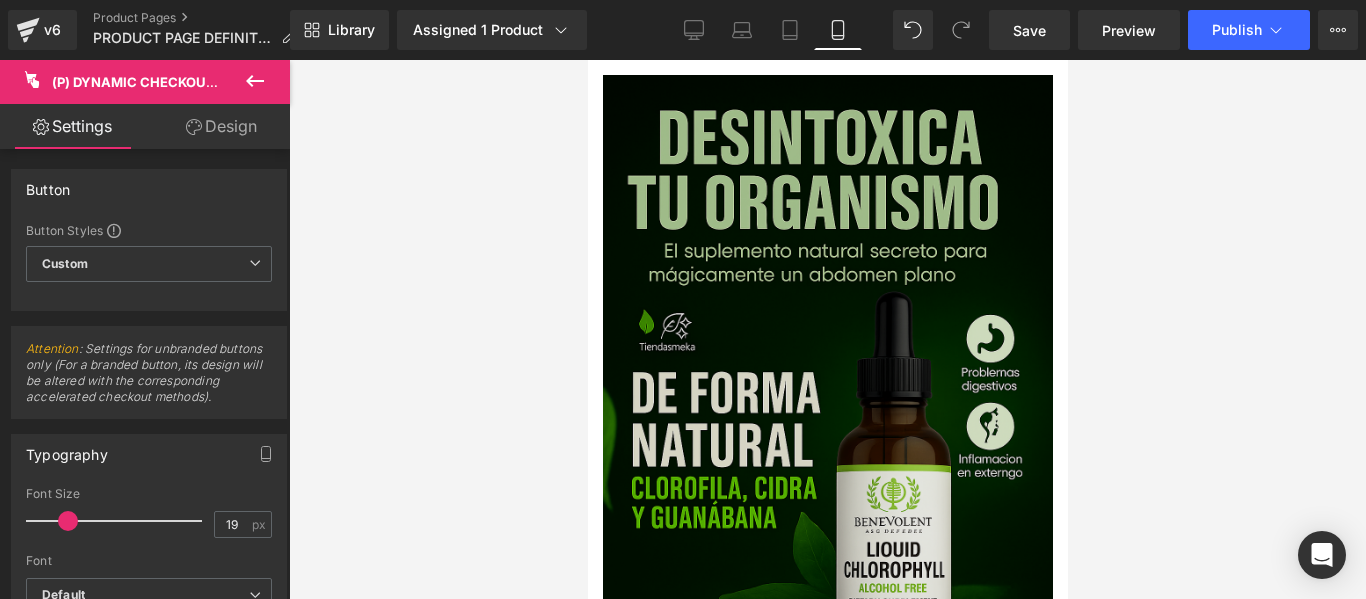 scroll, scrollTop: 0, scrollLeft: 0, axis: both 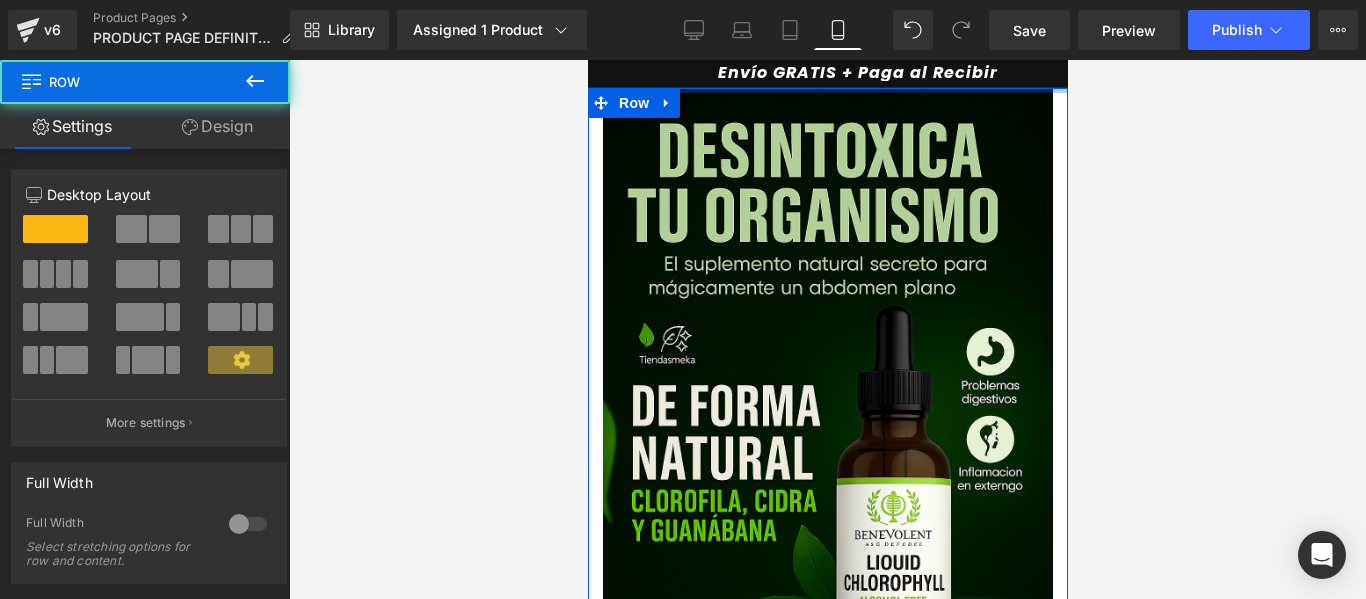 drag, startPoint x: 865, startPoint y: 116, endPoint x: 865, endPoint y: 83, distance: 33 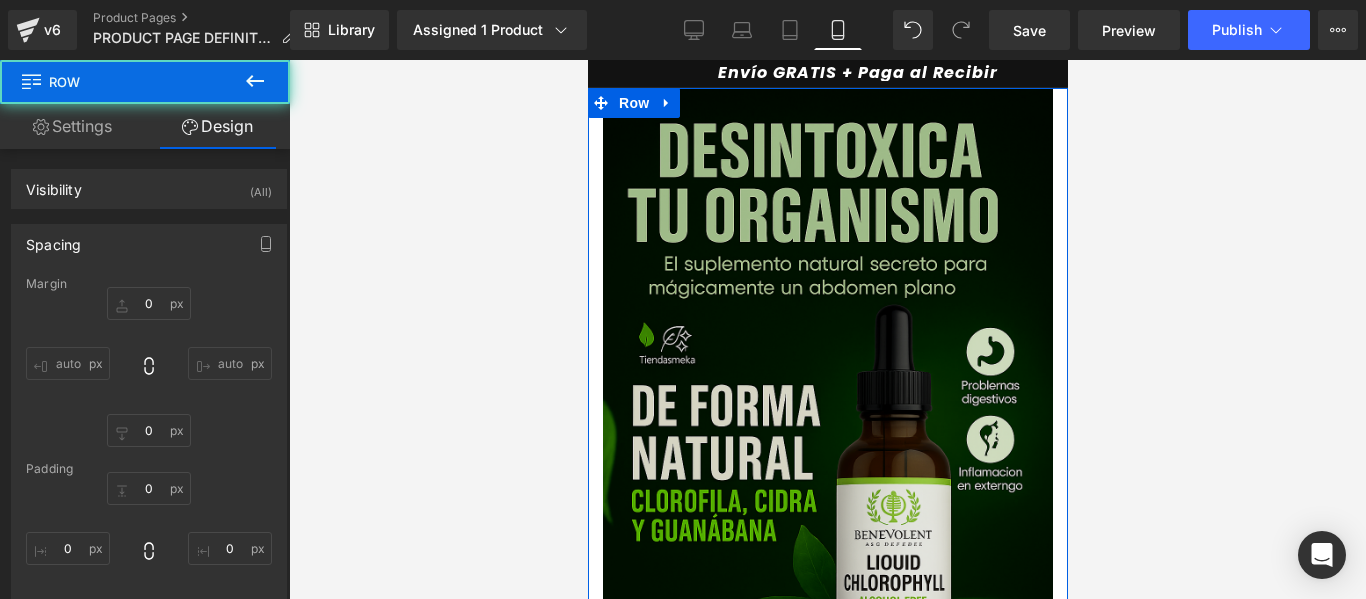 scroll, scrollTop: 400, scrollLeft: 0, axis: vertical 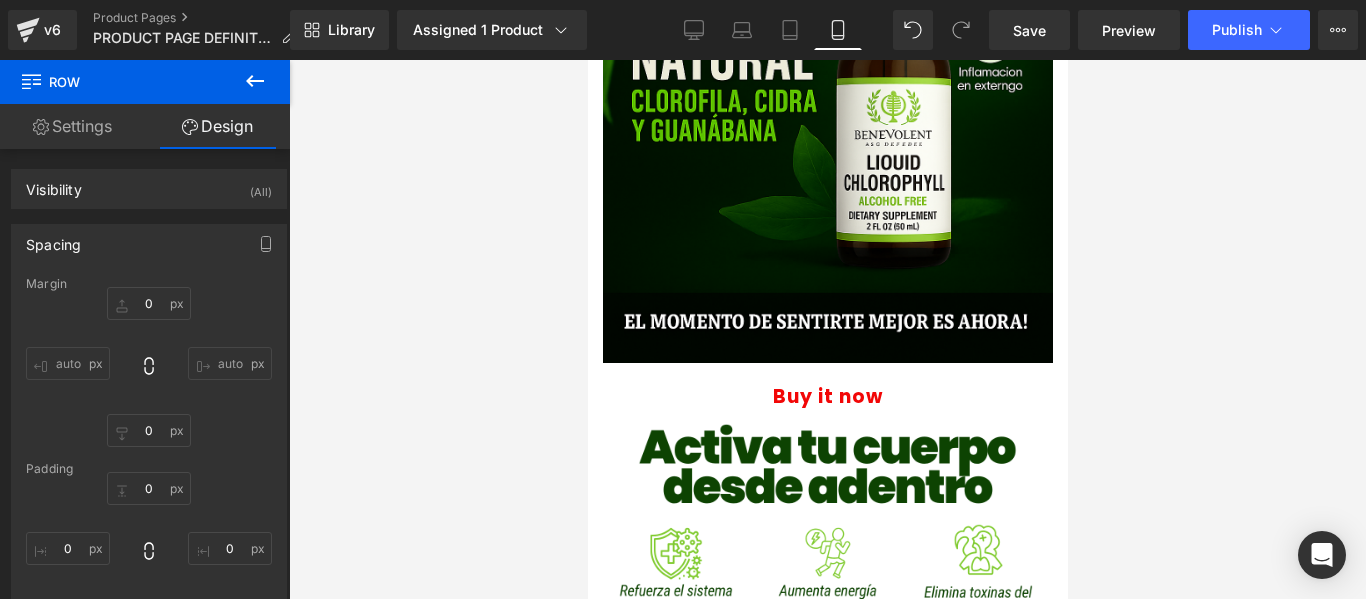 click on "Buy it now" at bounding box center [827, 397] 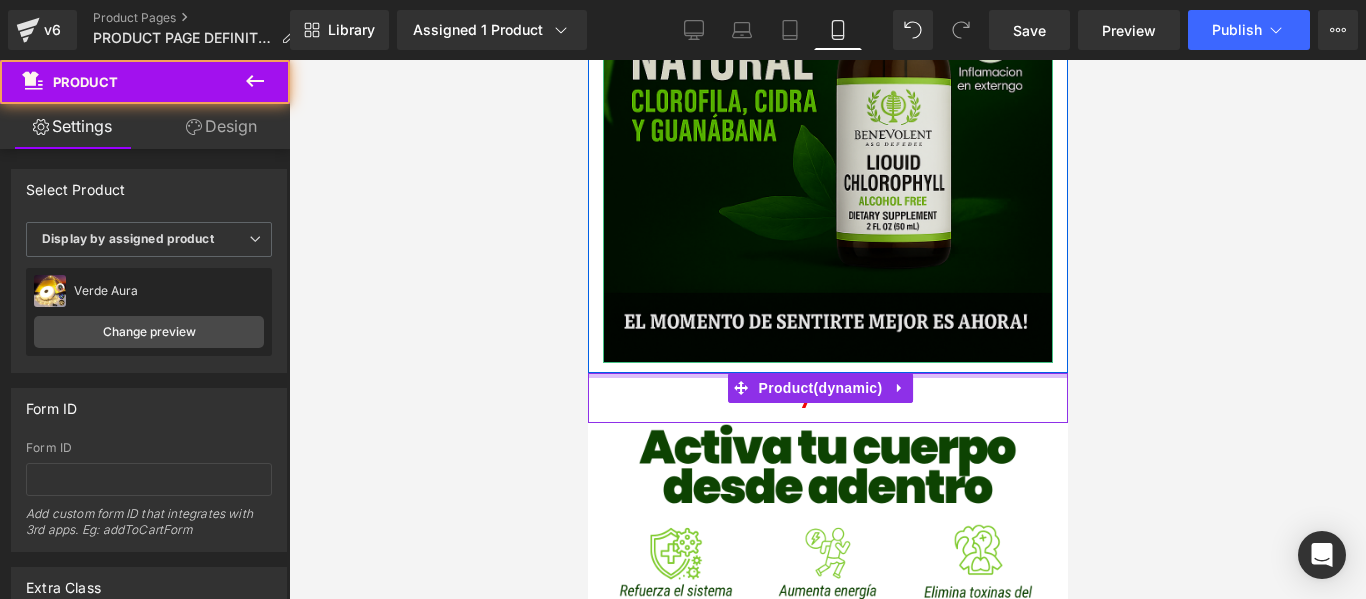 drag, startPoint x: 692, startPoint y: 342, endPoint x: 692, endPoint y: 331, distance: 11 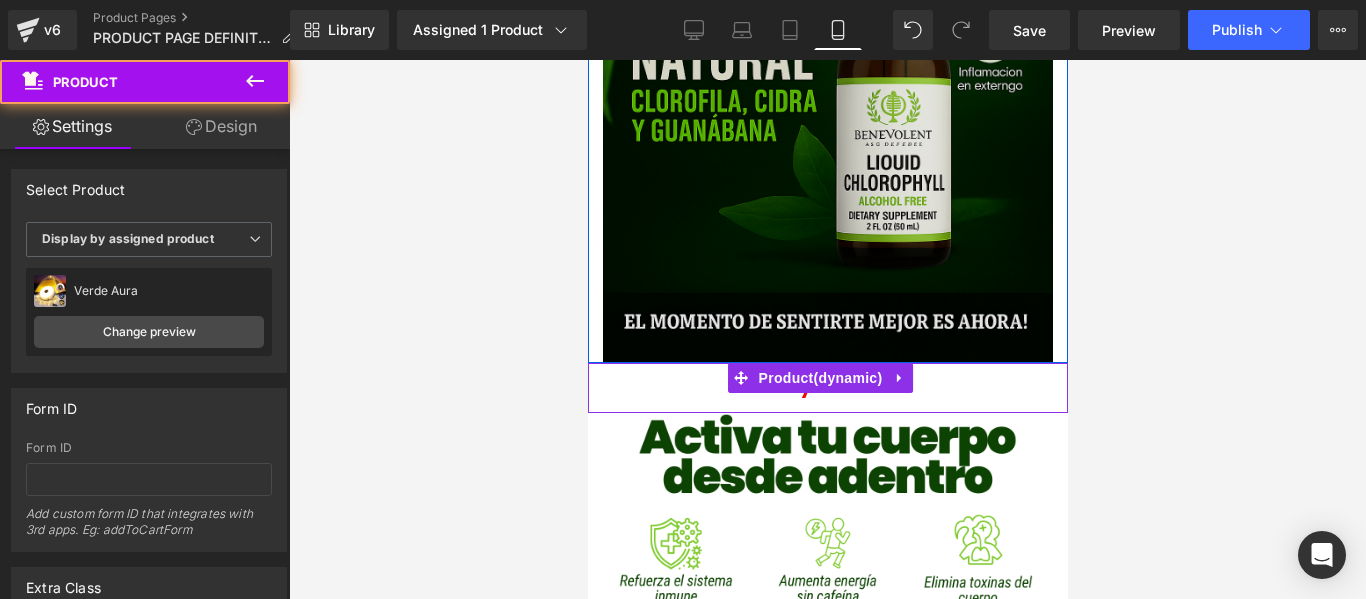 click on "Image
Row" at bounding box center [827, 25] 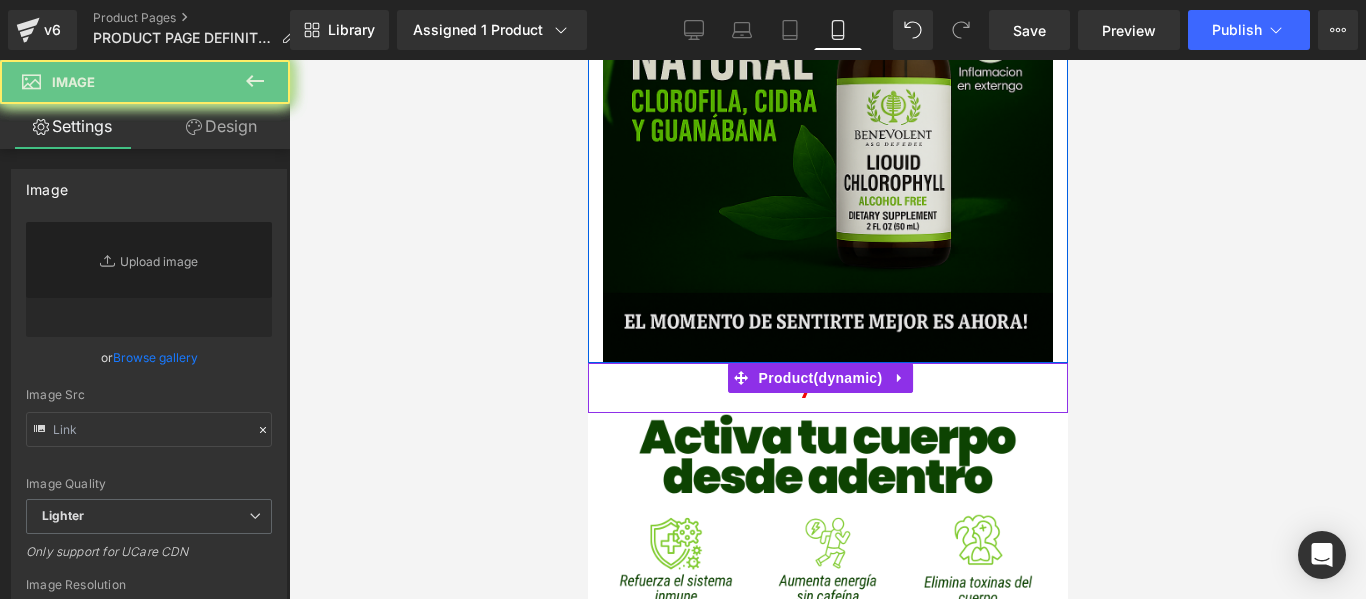 click on "Image" at bounding box center (827, 25) 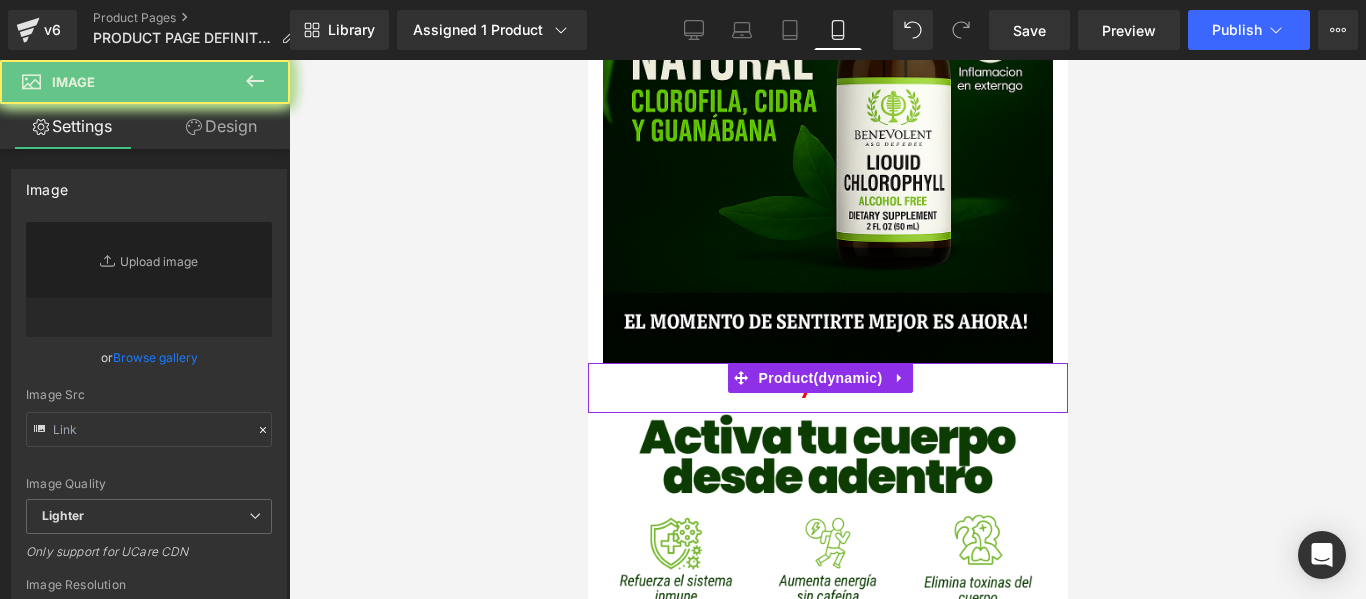 type on "[URL][DOMAIN_NAME]" 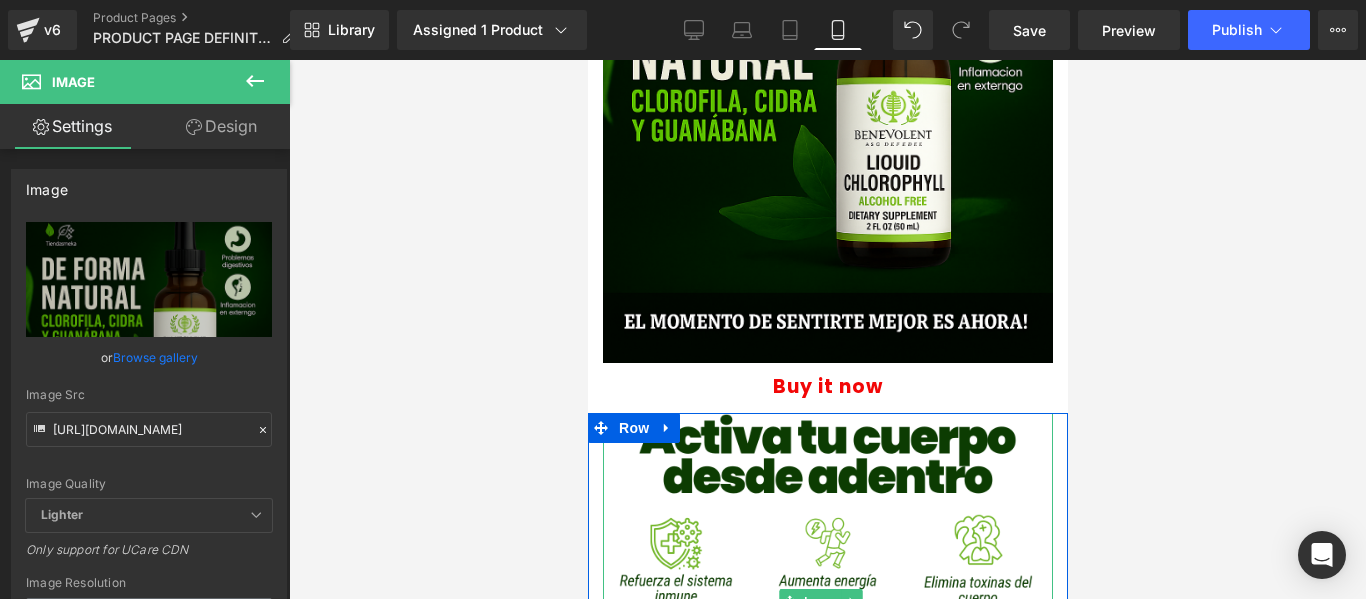 click at bounding box center [827, 600] 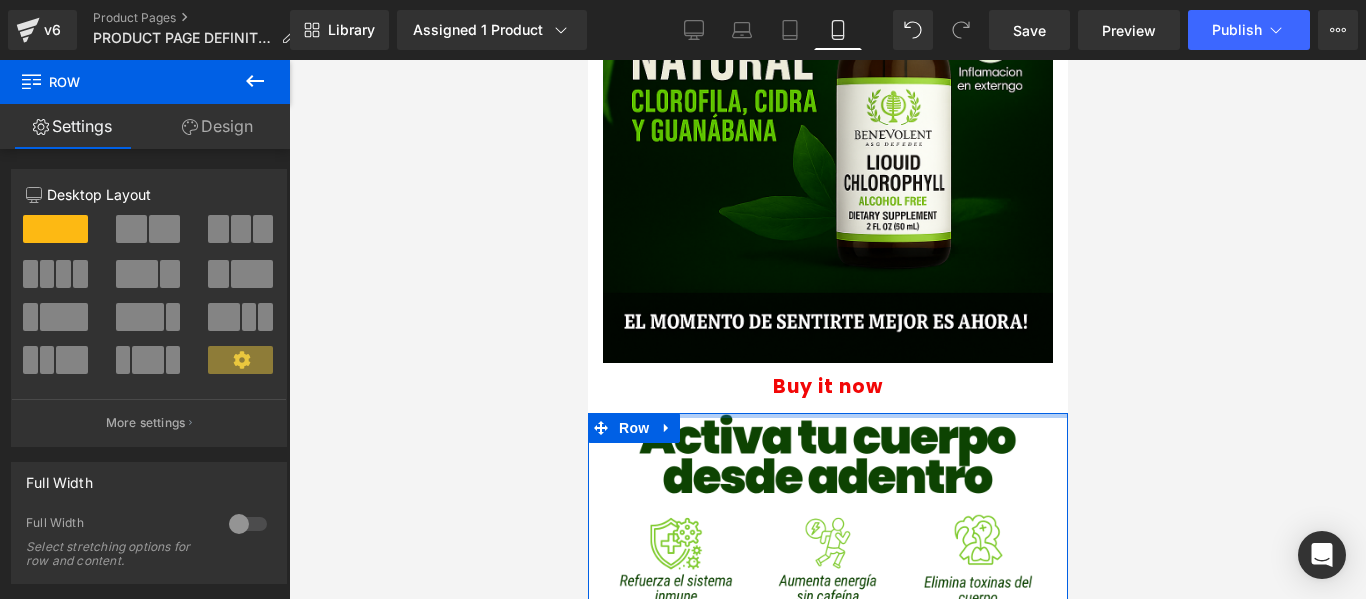 drag, startPoint x: 749, startPoint y: 392, endPoint x: 745, endPoint y: 362, distance: 30.265491 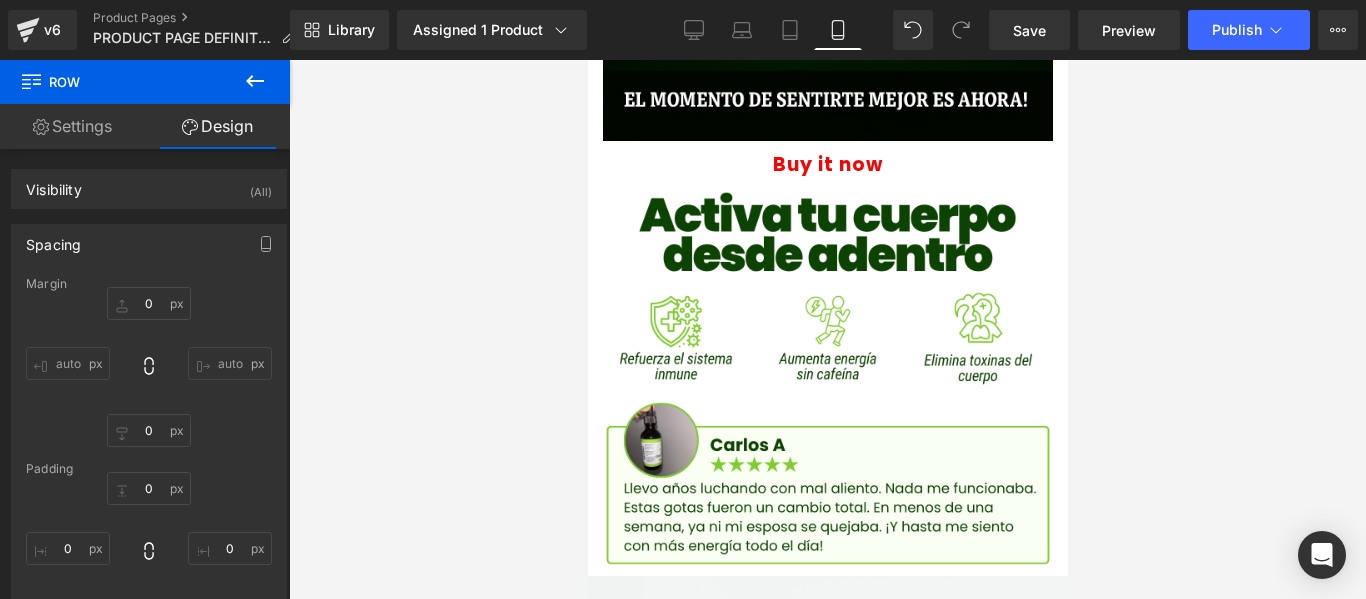 scroll, scrollTop: 400, scrollLeft: 0, axis: vertical 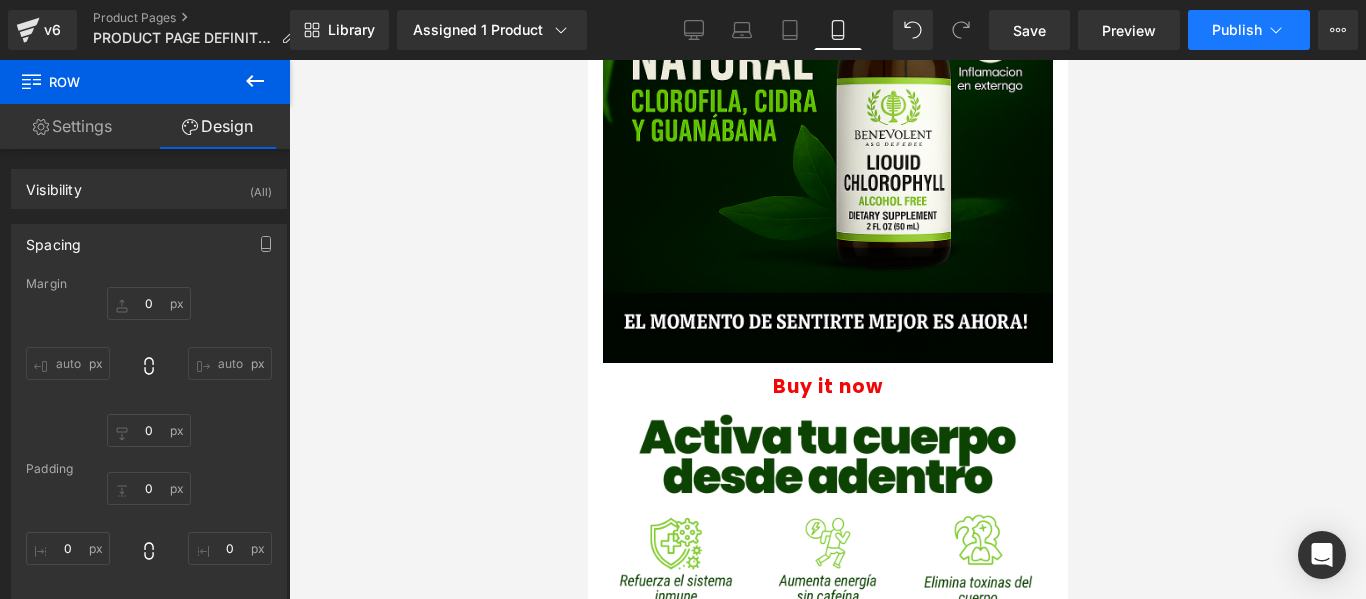 click on "Publish" at bounding box center (1237, 30) 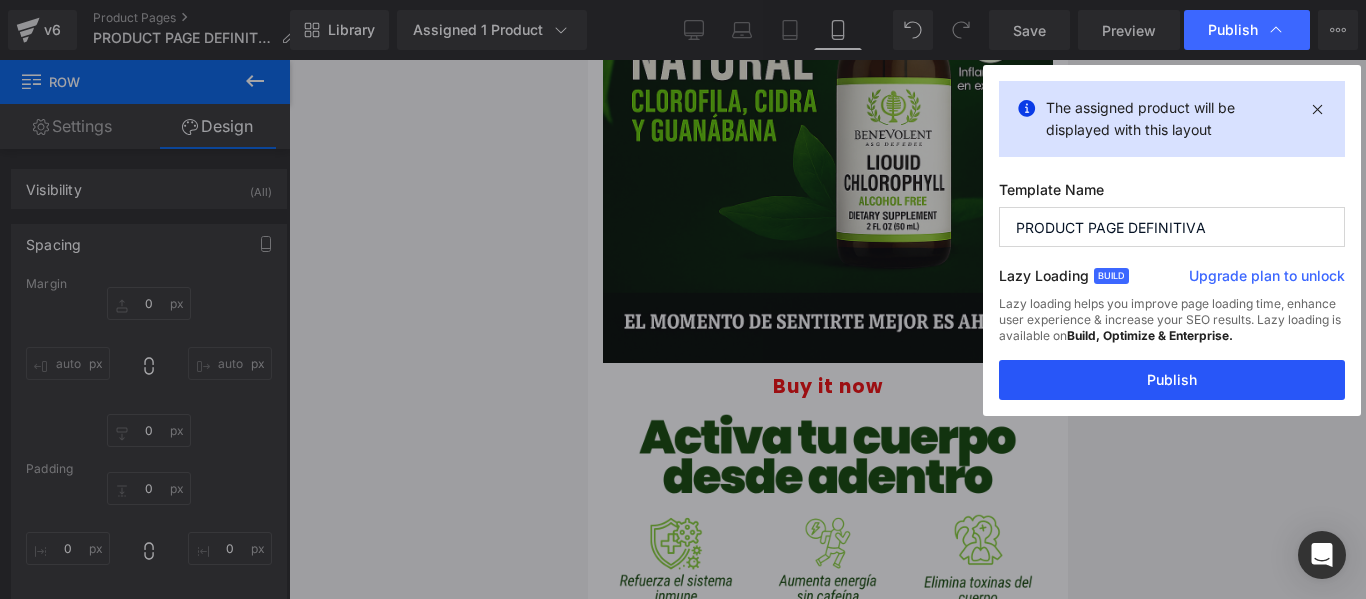 click on "Publish" at bounding box center (1172, 380) 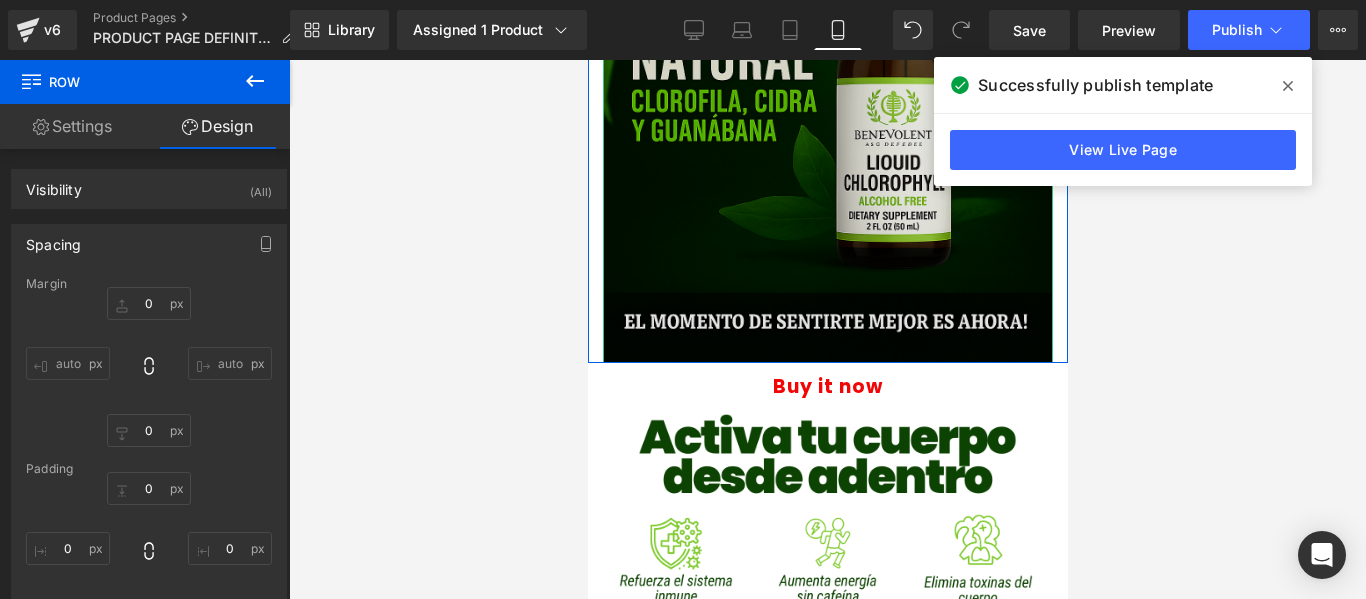 click at bounding box center [827, 25] 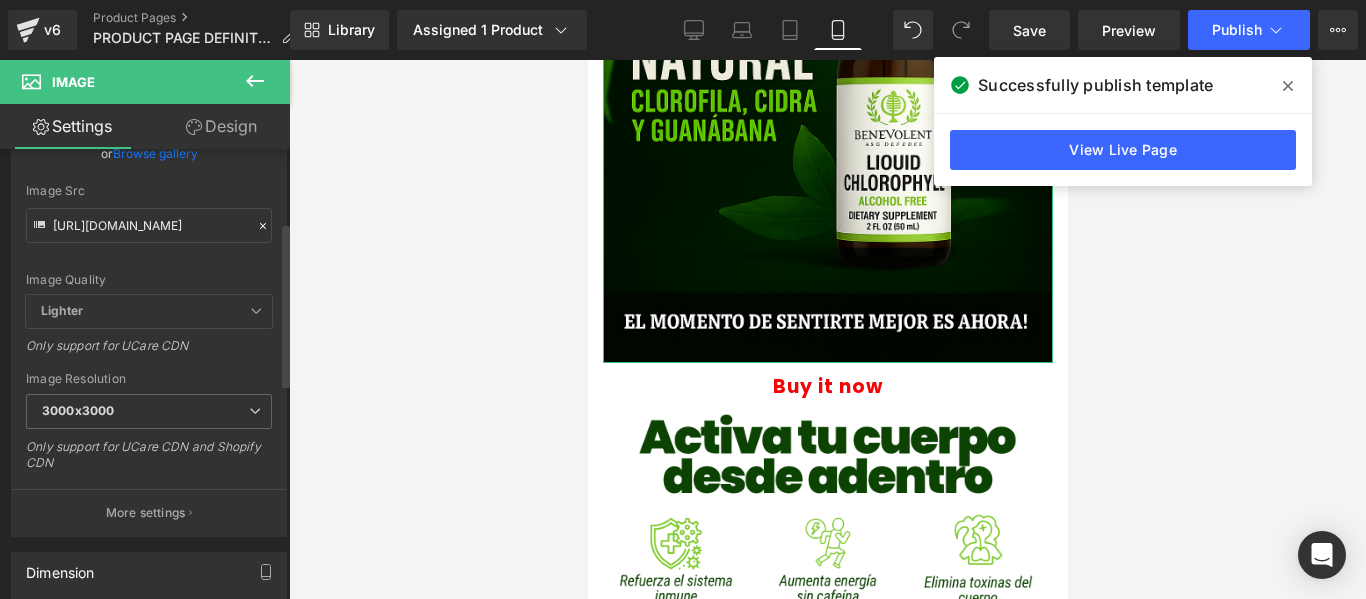 scroll, scrollTop: 200, scrollLeft: 0, axis: vertical 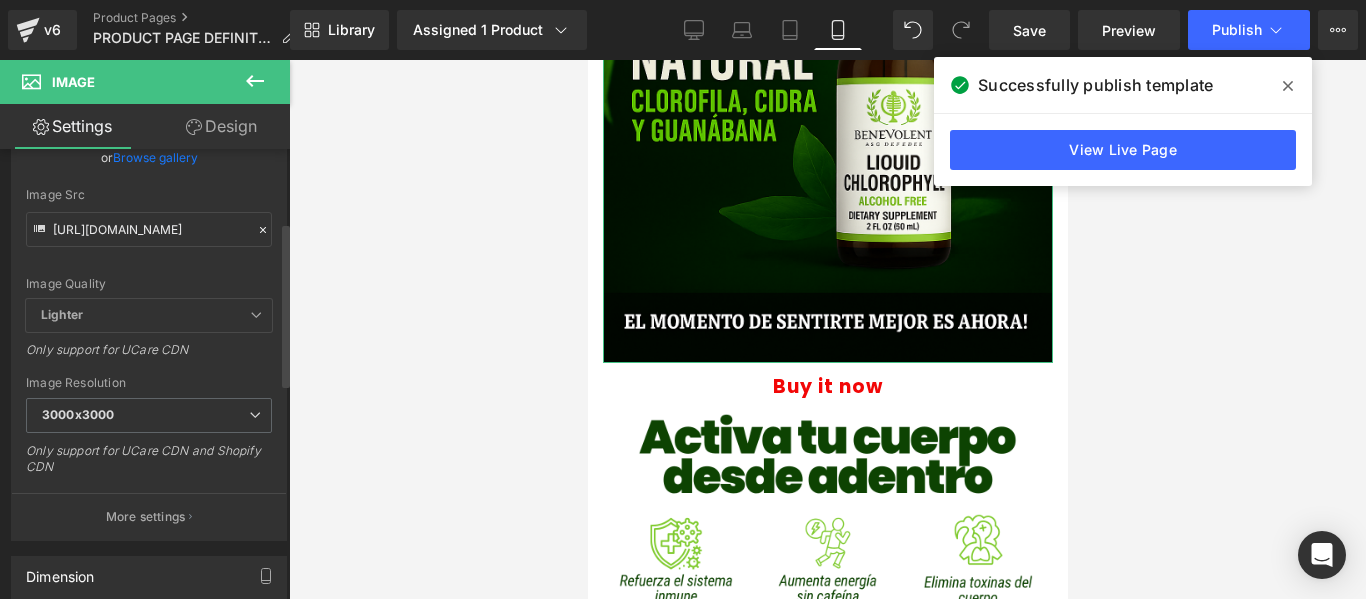 click on "Lighter" at bounding box center [149, 315] 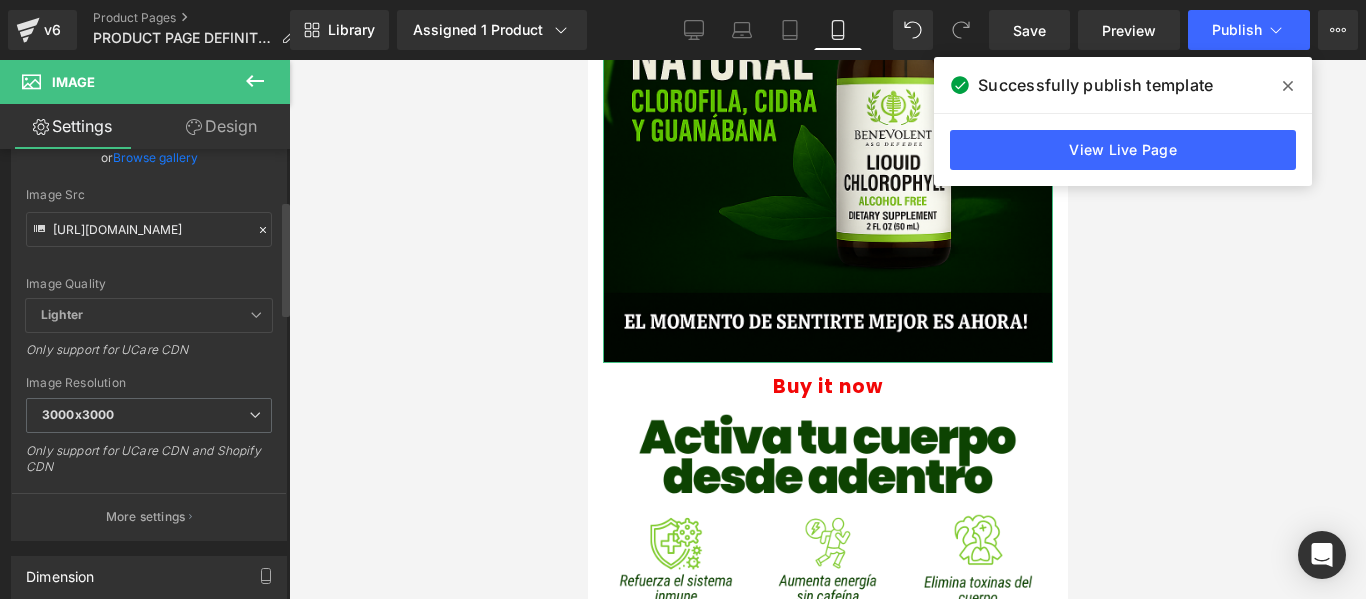 click at bounding box center (256, 315) 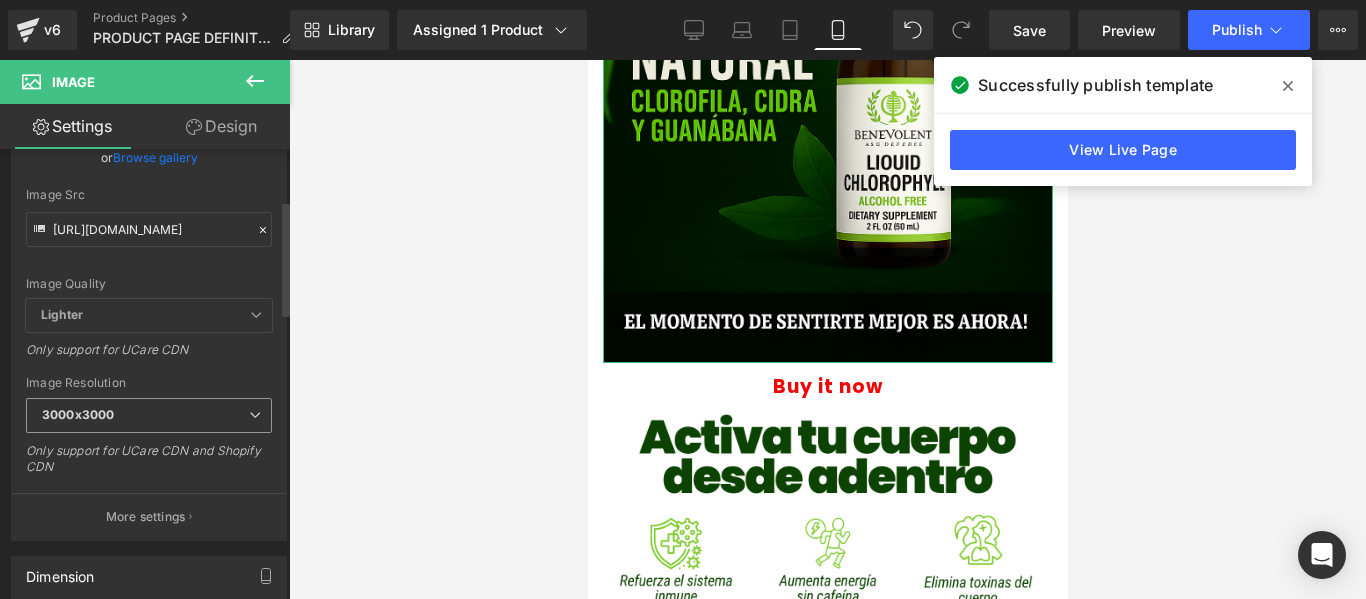 click on "3000x3000" at bounding box center (149, 415) 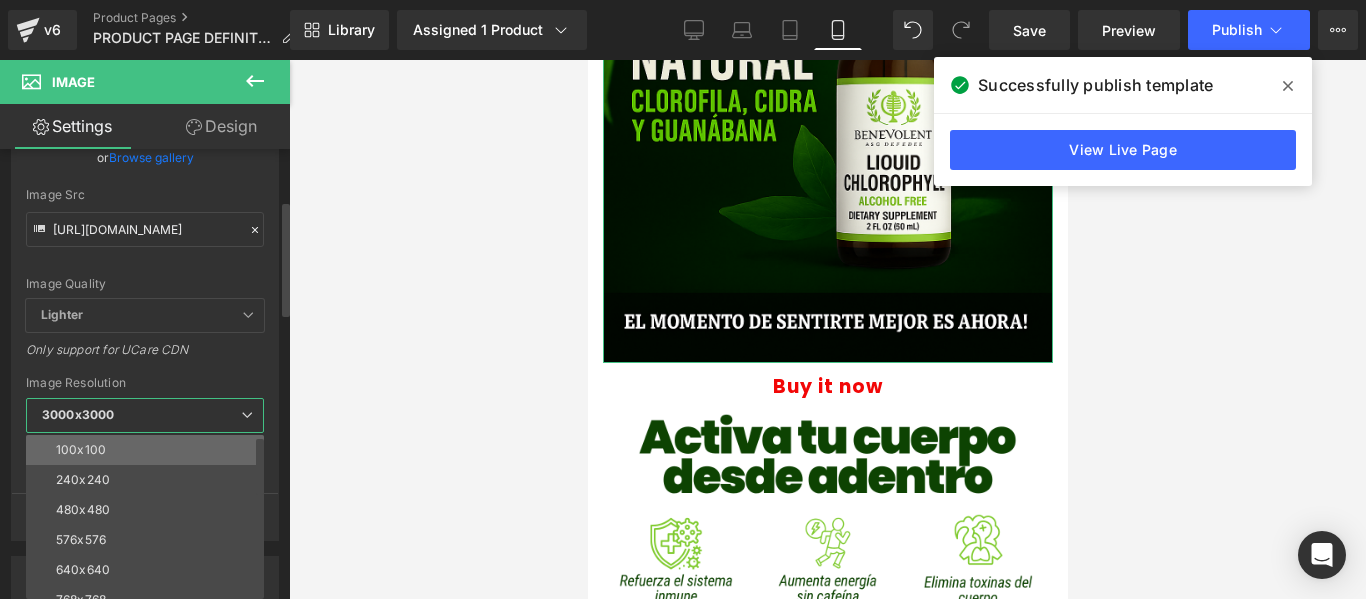 click on "100x100" at bounding box center (149, 450) 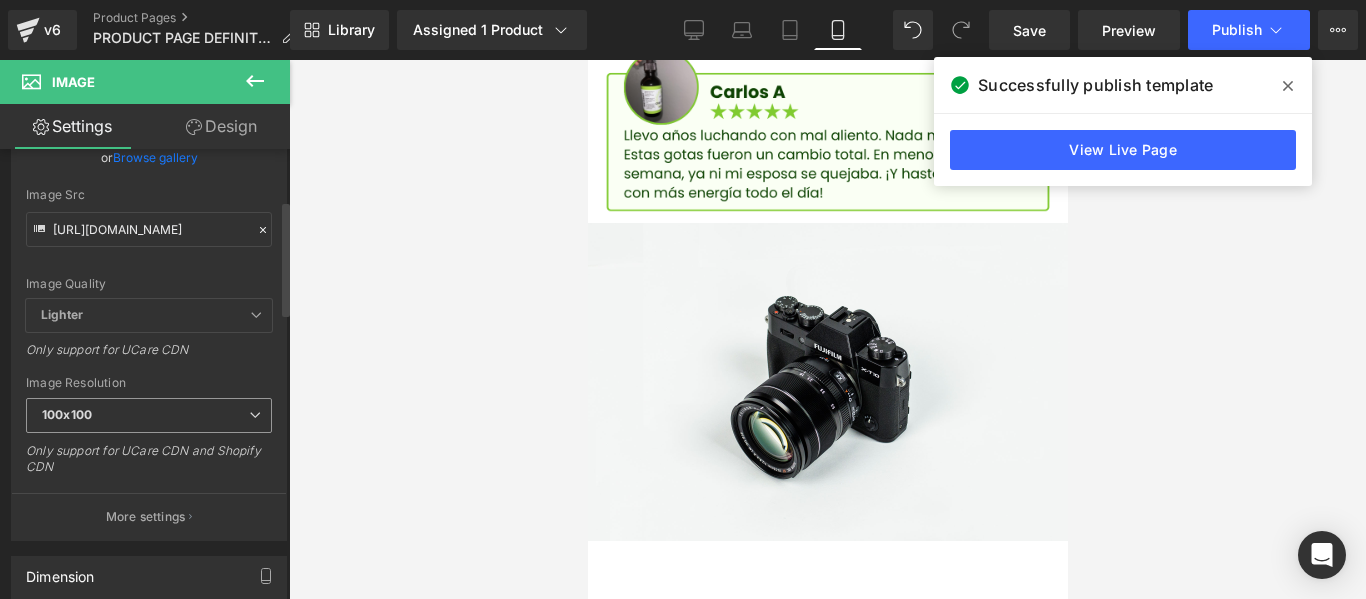 click on "100x100" at bounding box center (149, 415) 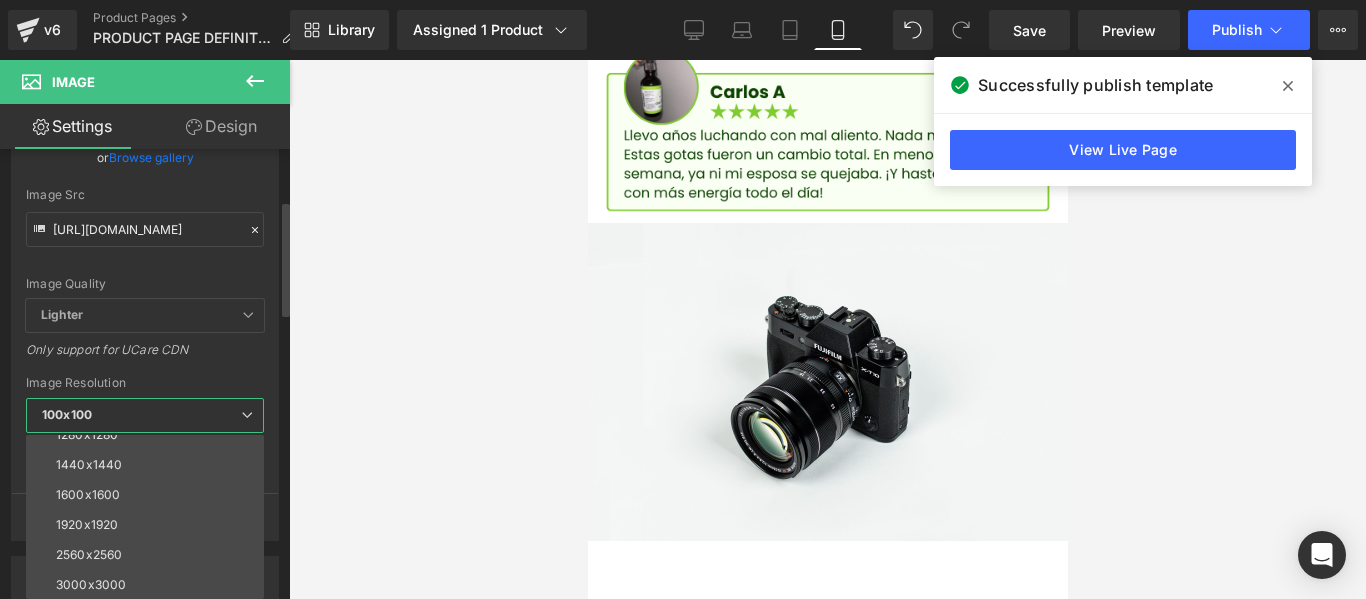 scroll, scrollTop: 286, scrollLeft: 0, axis: vertical 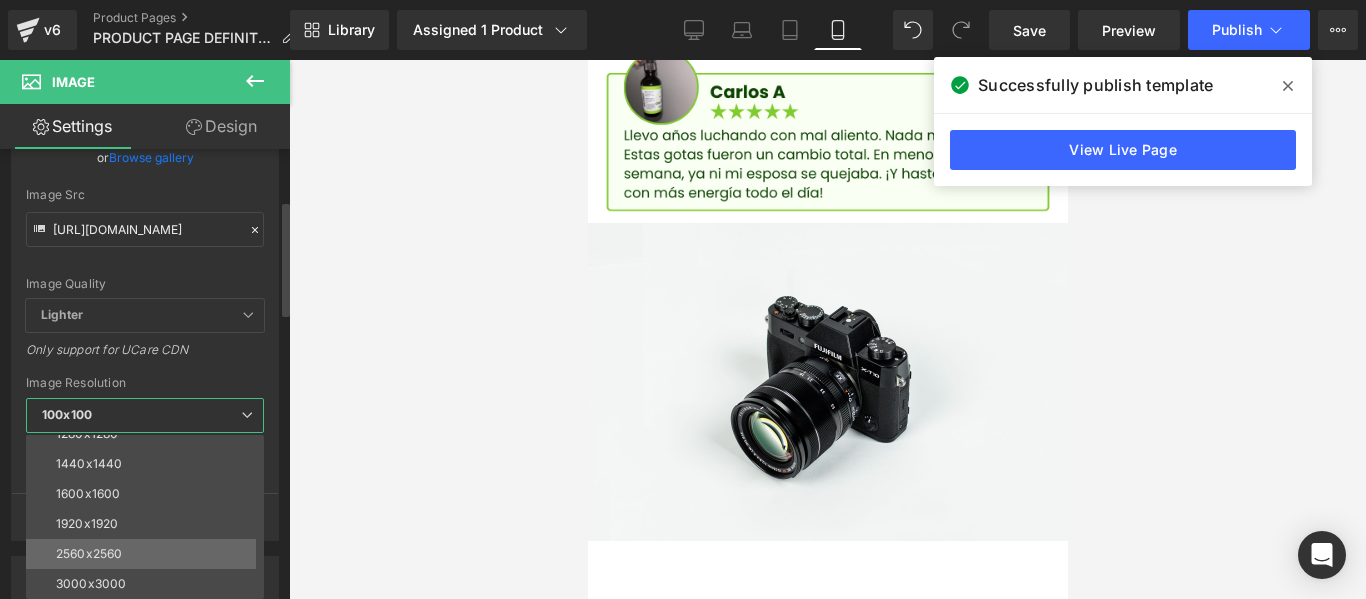 click on "2560x2560" at bounding box center (149, 554) 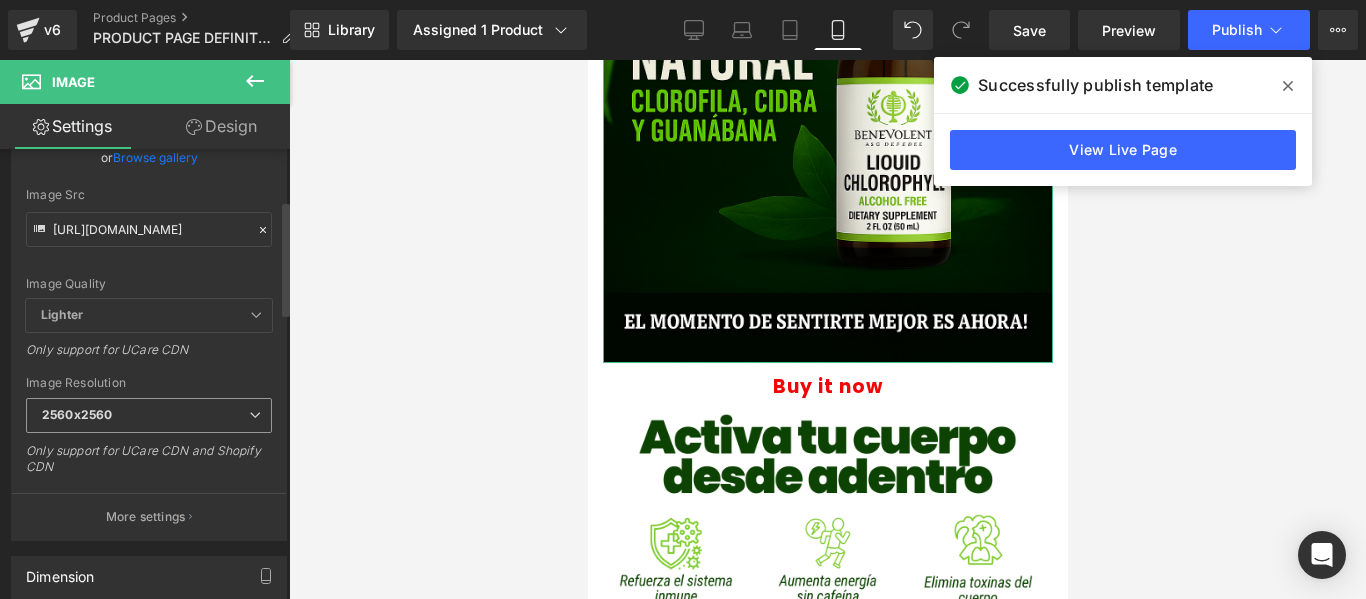 click on "2560x2560" at bounding box center [149, 415] 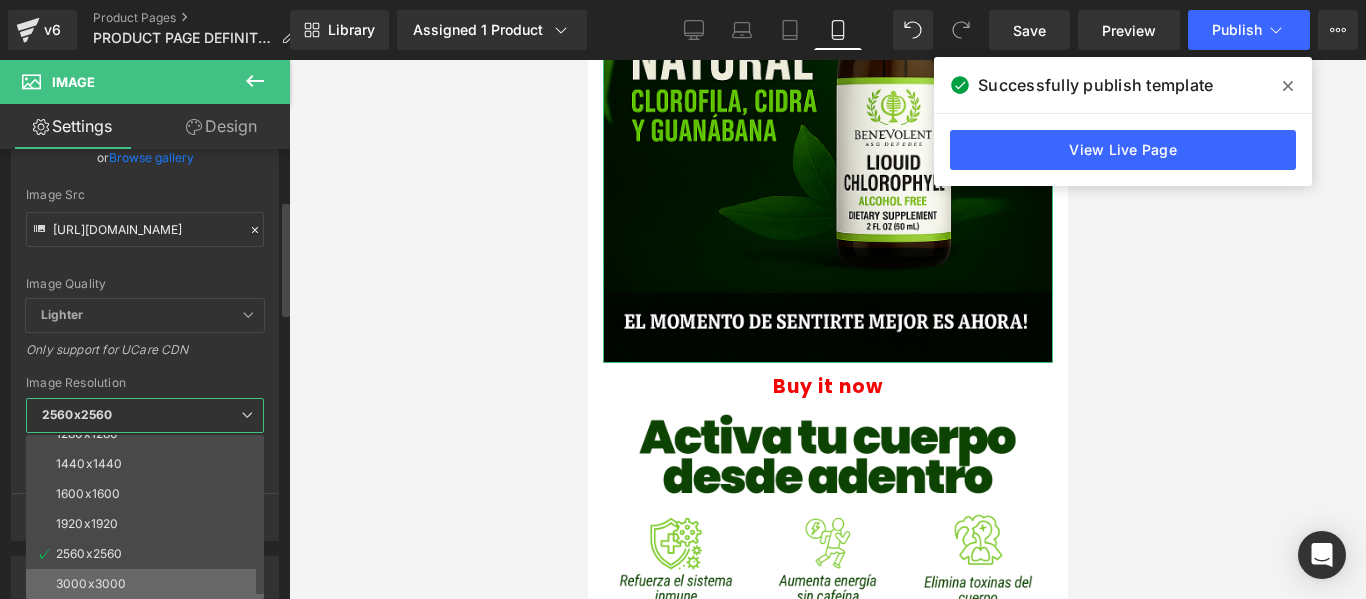 click on "3000x3000" at bounding box center [149, 584] 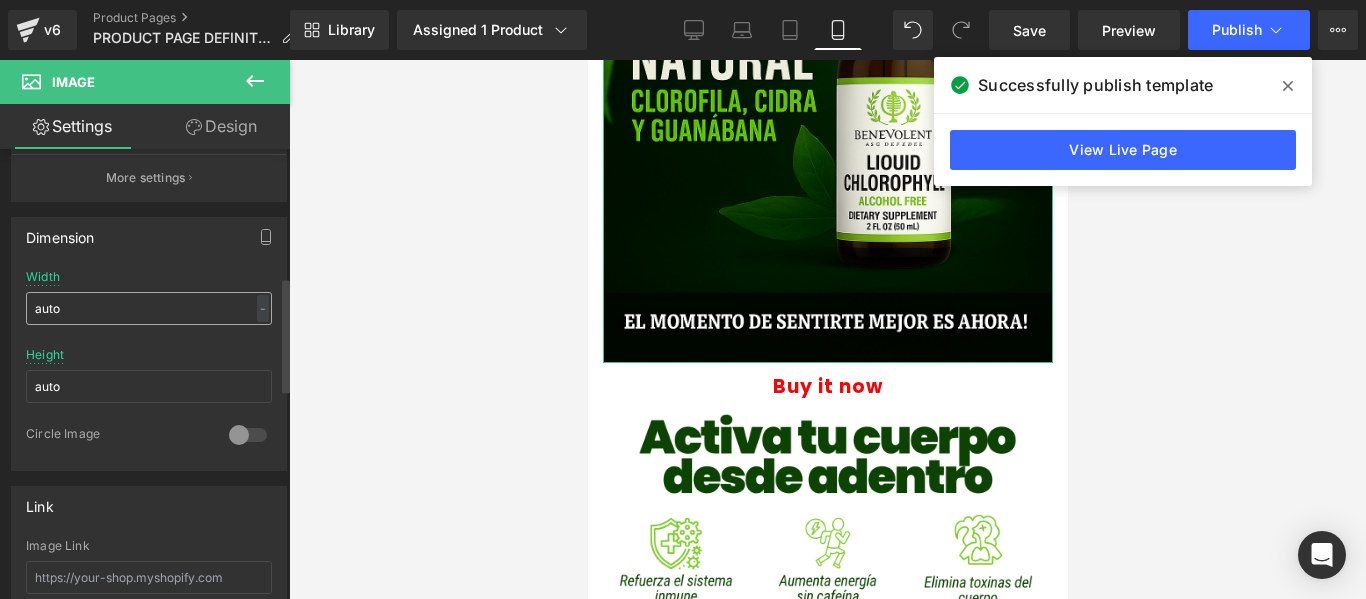 scroll, scrollTop: 500, scrollLeft: 0, axis: vertical 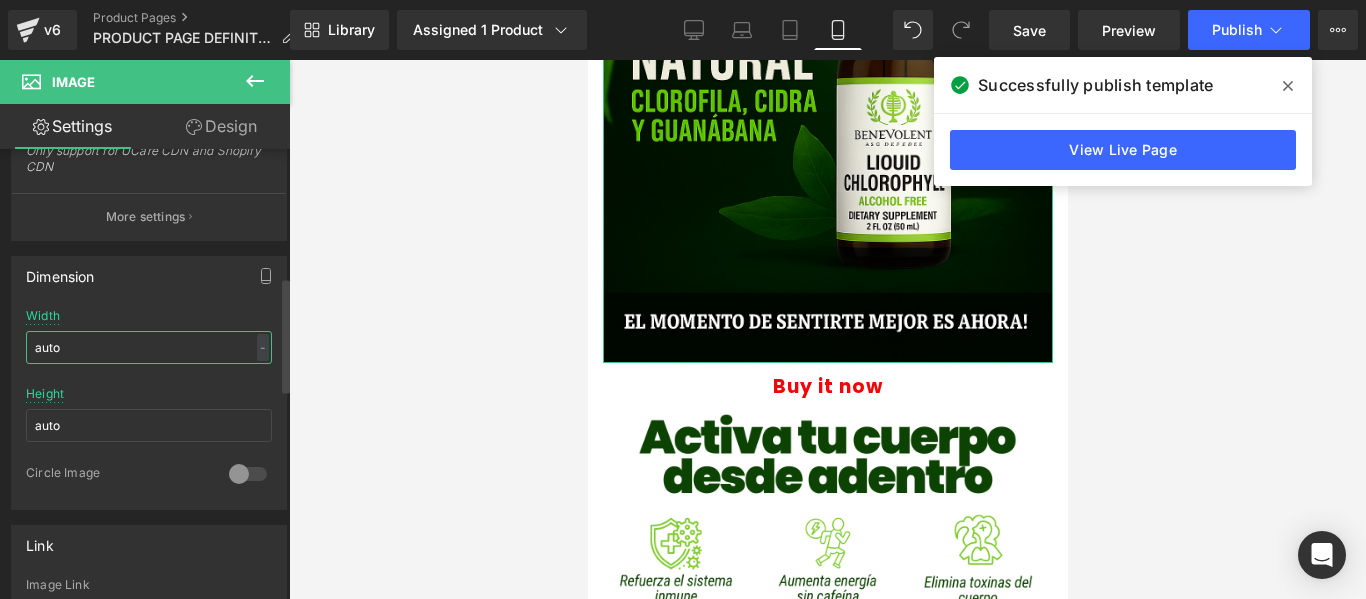 click on "auto" at bounding box center [149, 347] 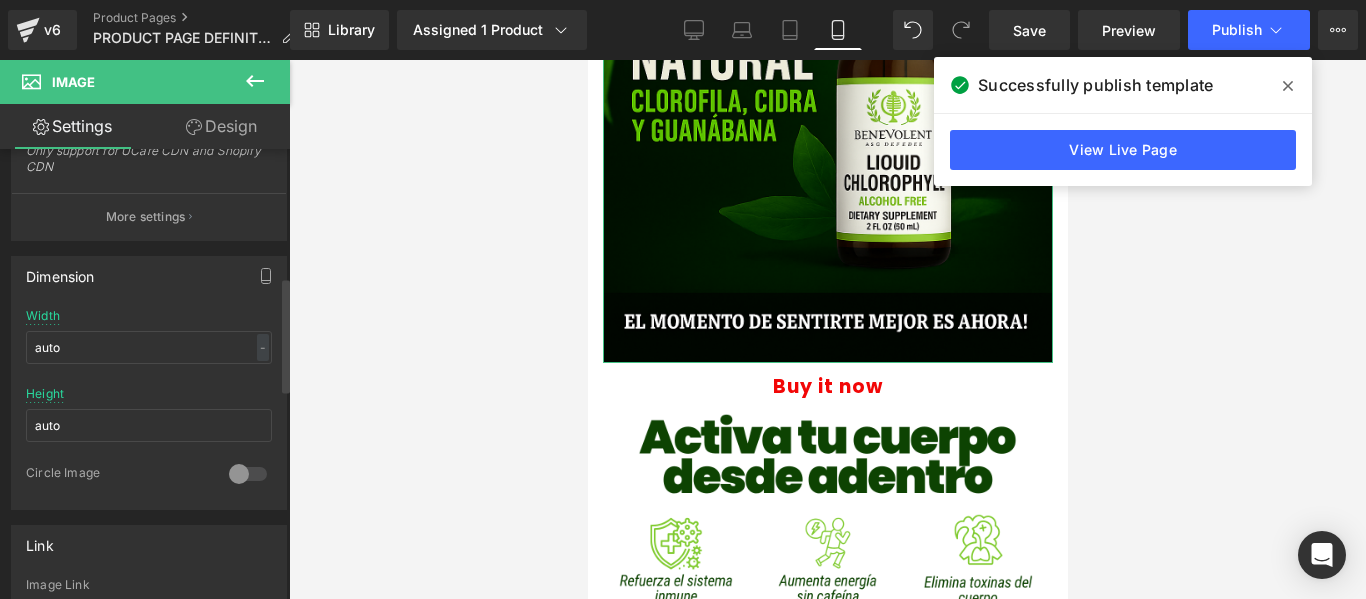click on "Width auto - % px" at bounding box center (149, 348) 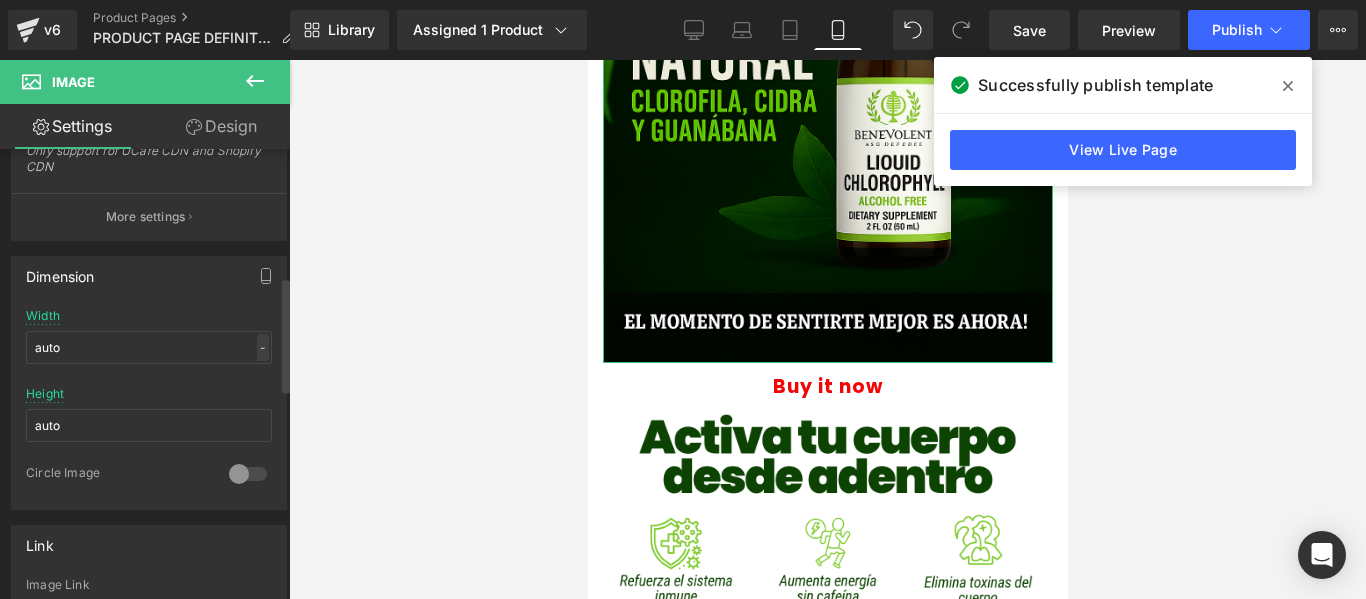 click on "-" at bounding box center [263, 347] 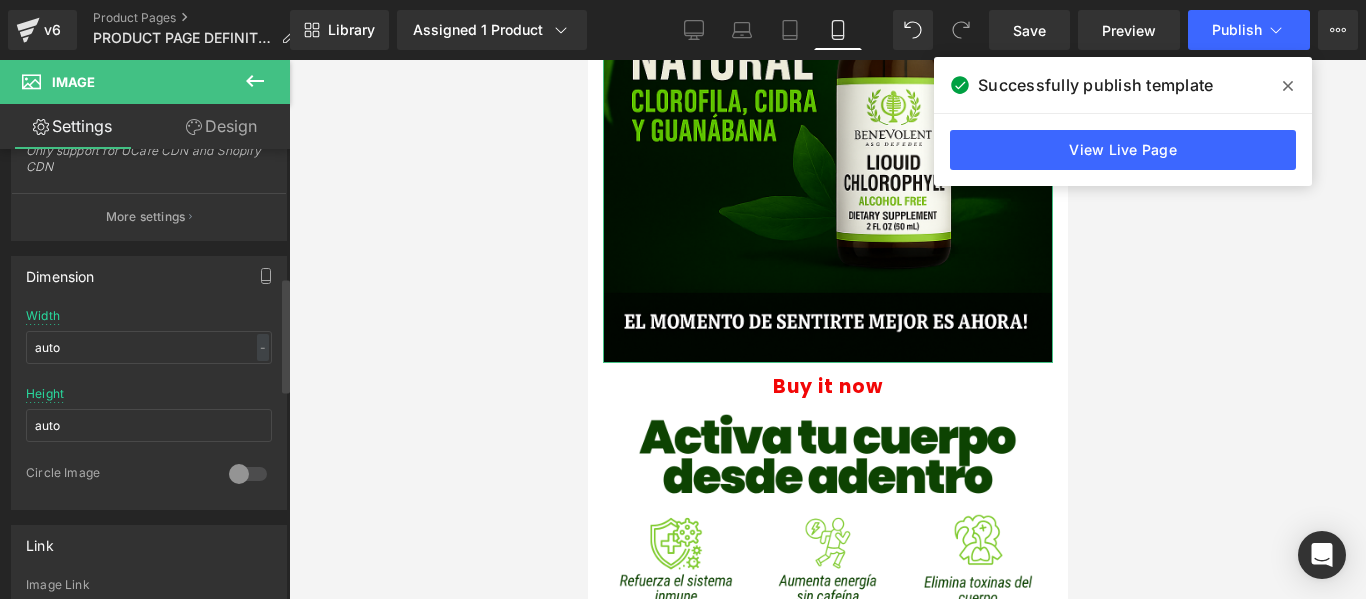 click on "Dimension auto Width auto - % px auto Height auto 0 Circle Image" at bounding box center (149, 383) 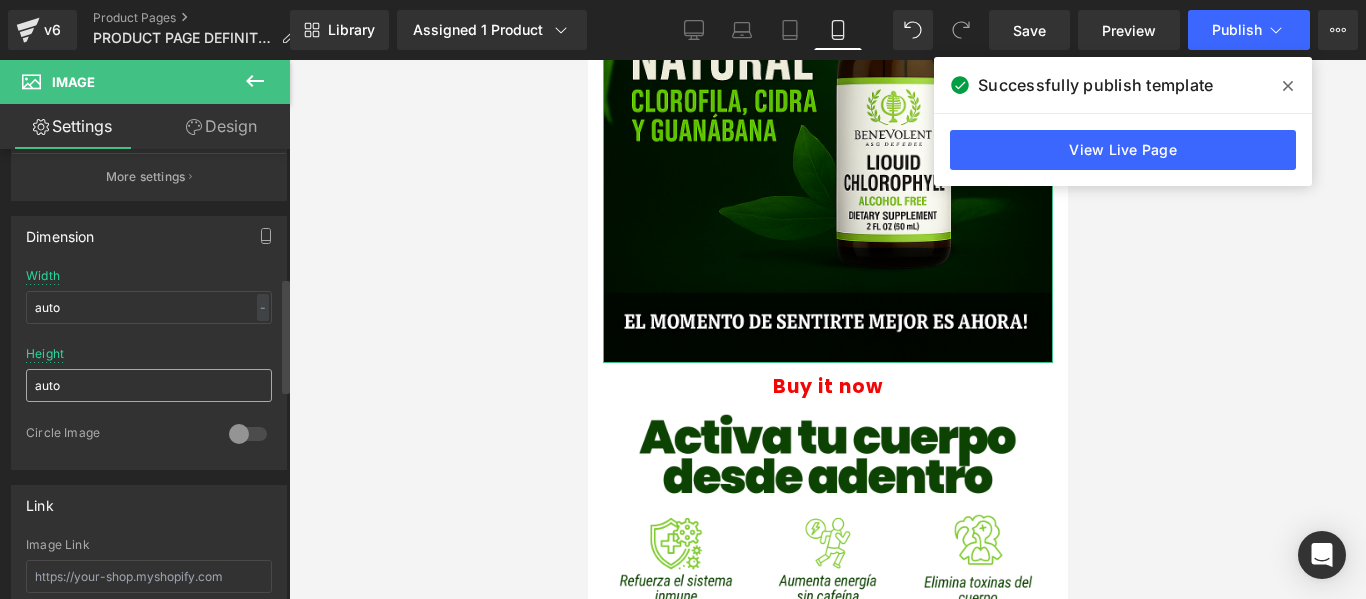 scroll, scrollTop: 600, scrollLeft: 0, axis: vertical 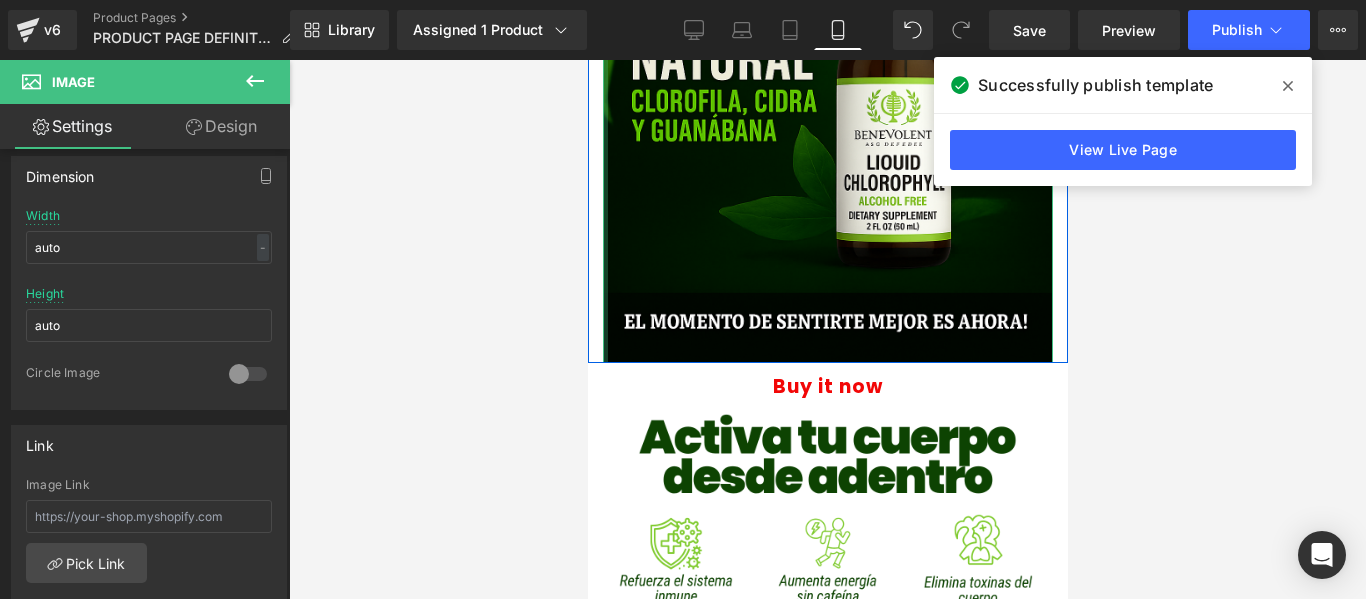 click at bounding box center [604, 25] 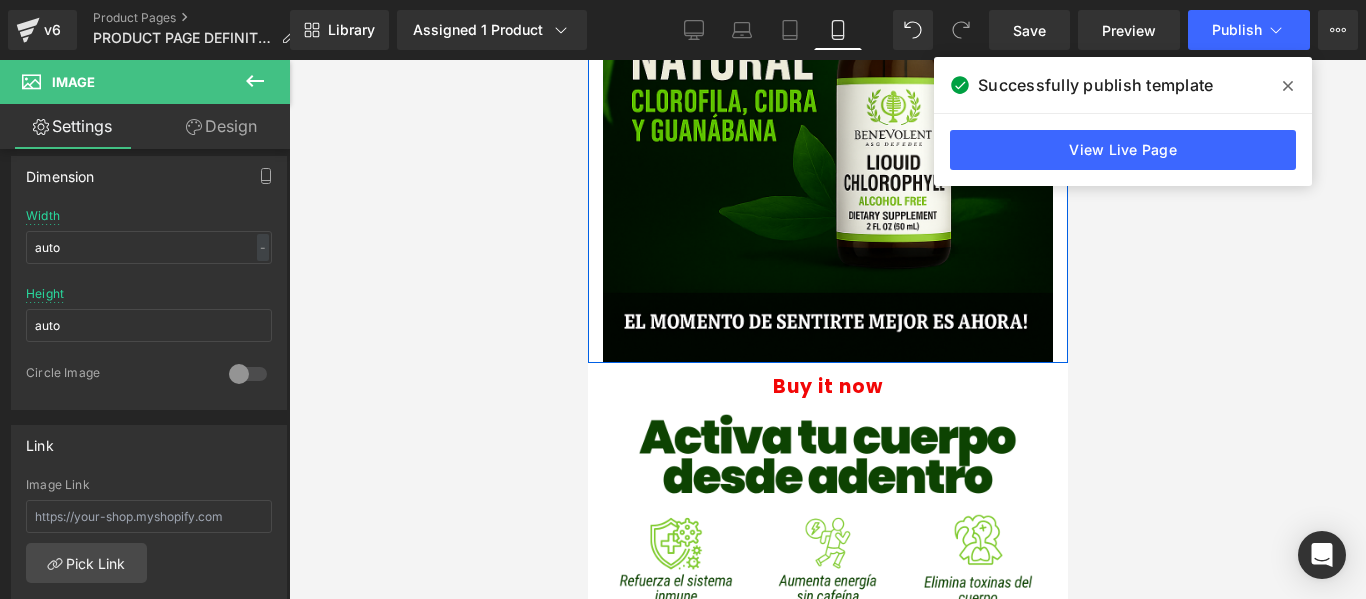 click on "Image" at bounding box center [827, 25] 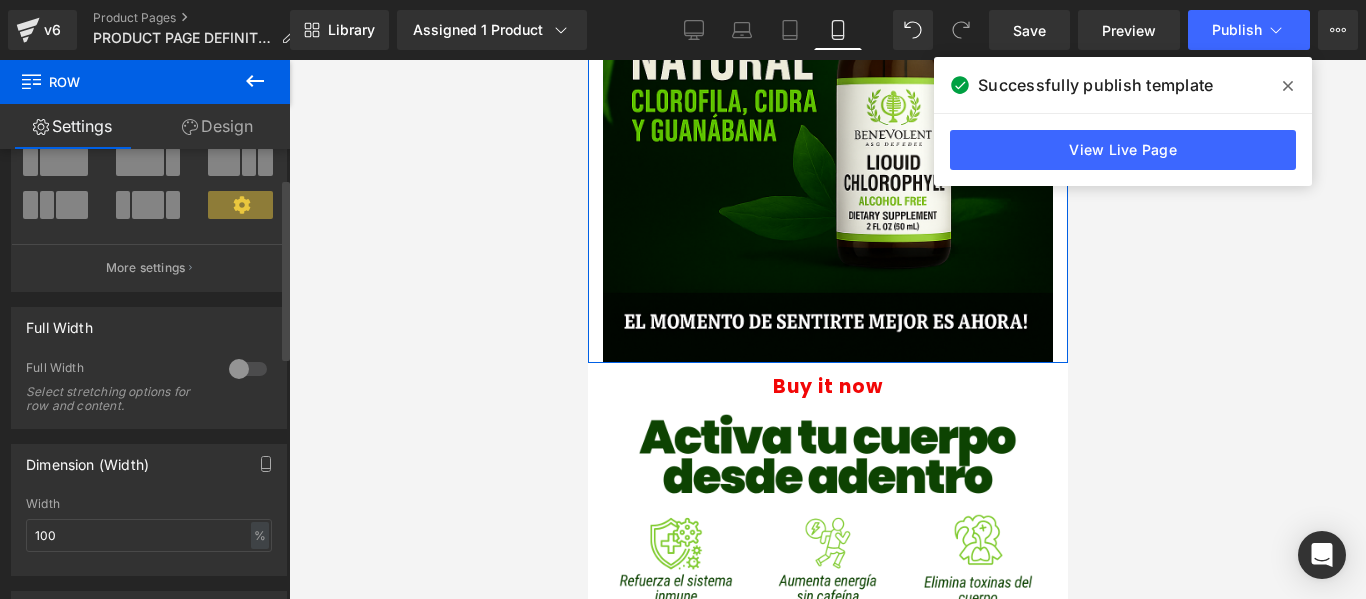 scroll, scrollTop: 72, scrollLeft: 0, axis: vertical 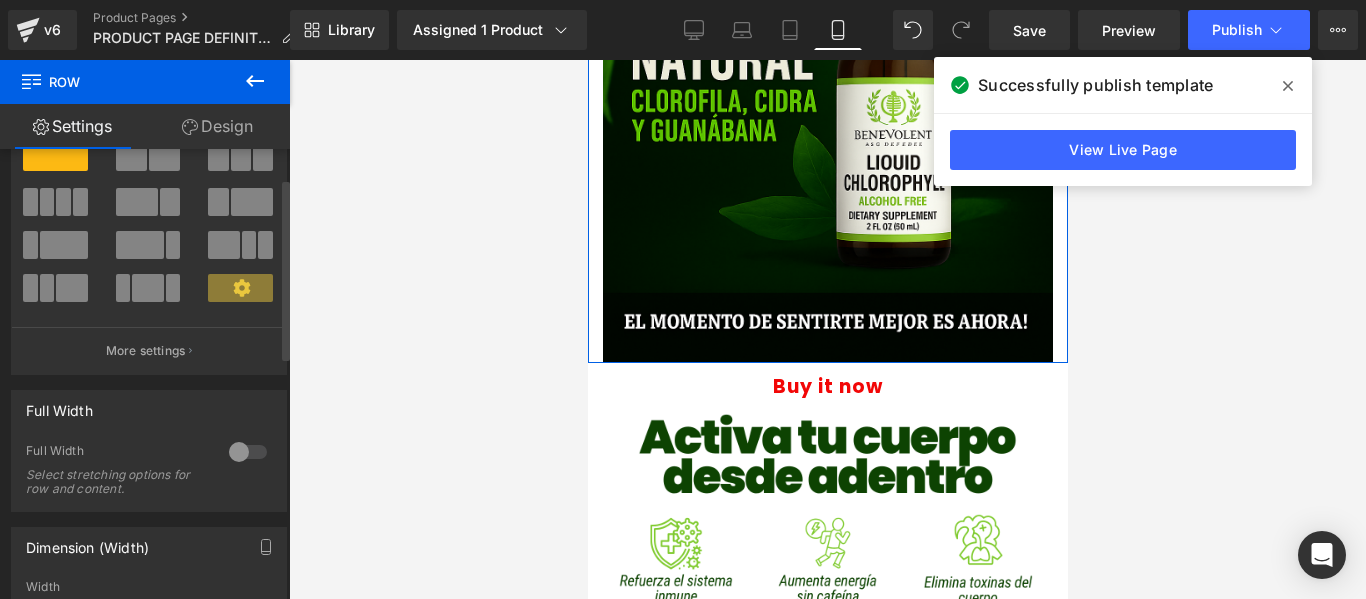 click at bounding box center (248, 452) 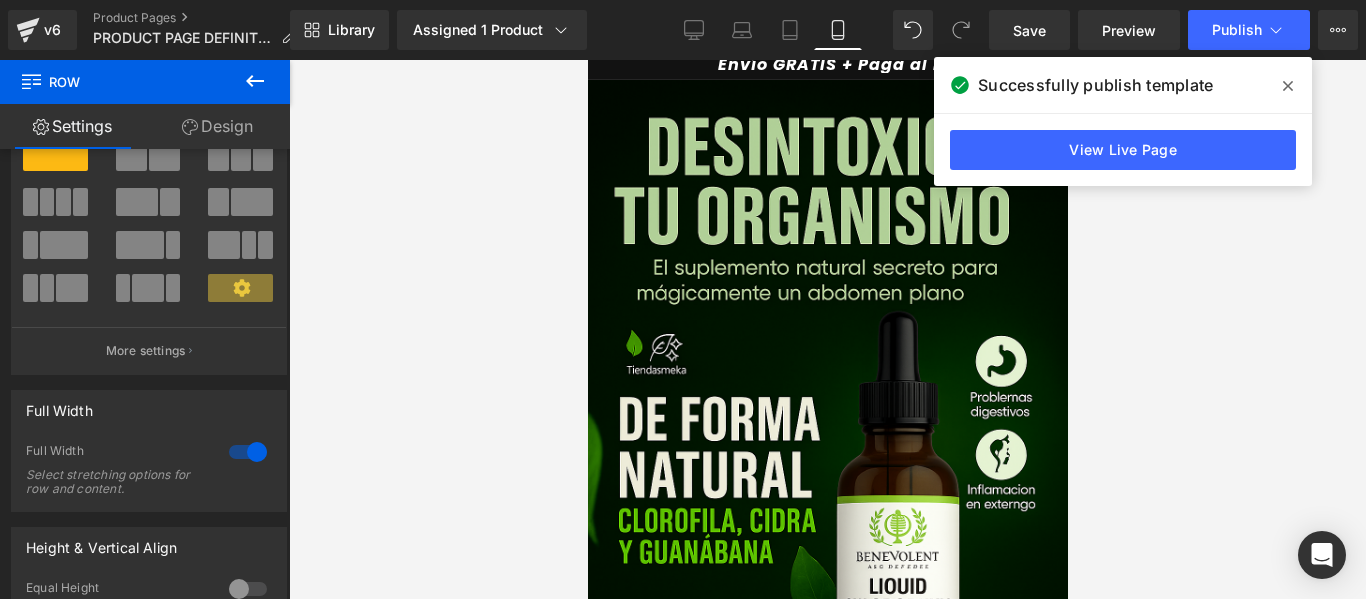 scroll, scrollTop: 0, scrollLeft: 0, axis: both 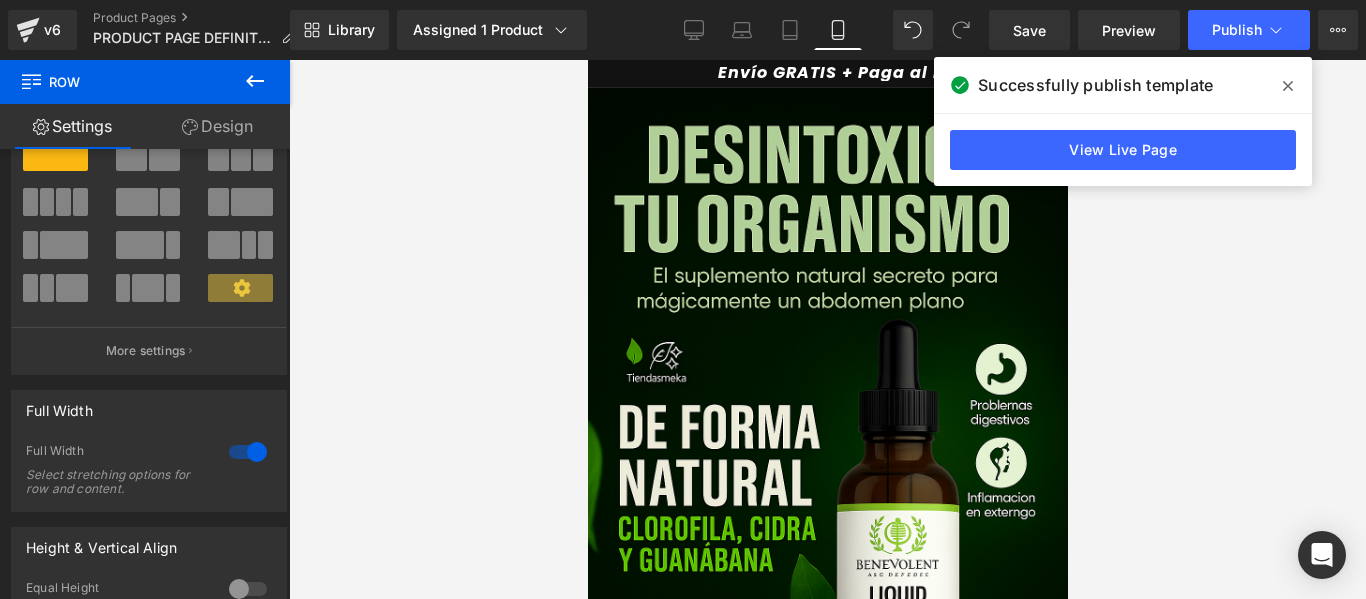 click at bounding box center [1288, 86] 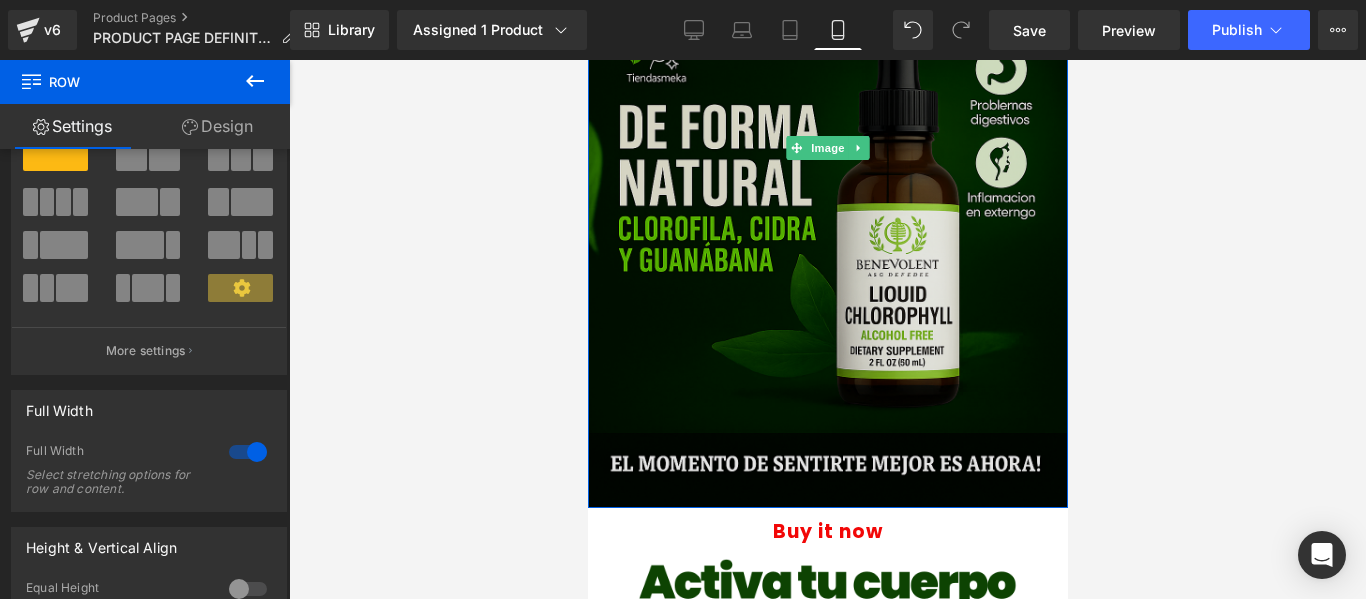 scroll, scrollTop: 500, scrollLeft: 0, axis: vertical 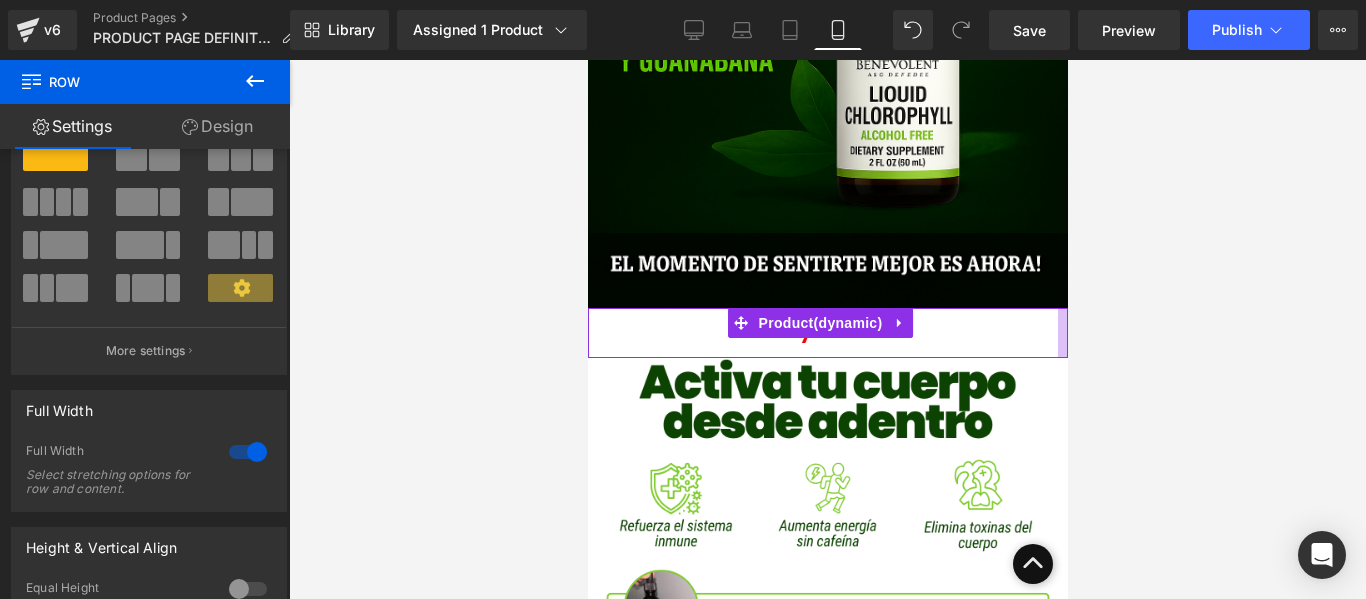 click at bounding box center [1062, 333] 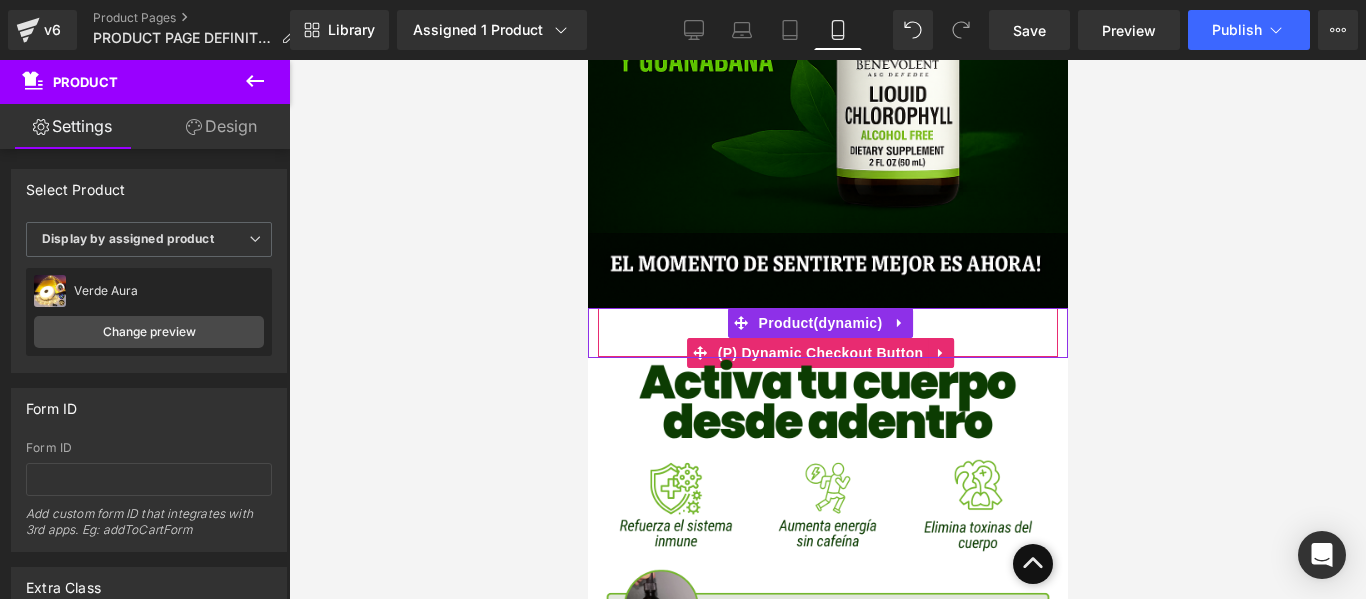 click on "Buy it now" at bounding box center [827, 332] 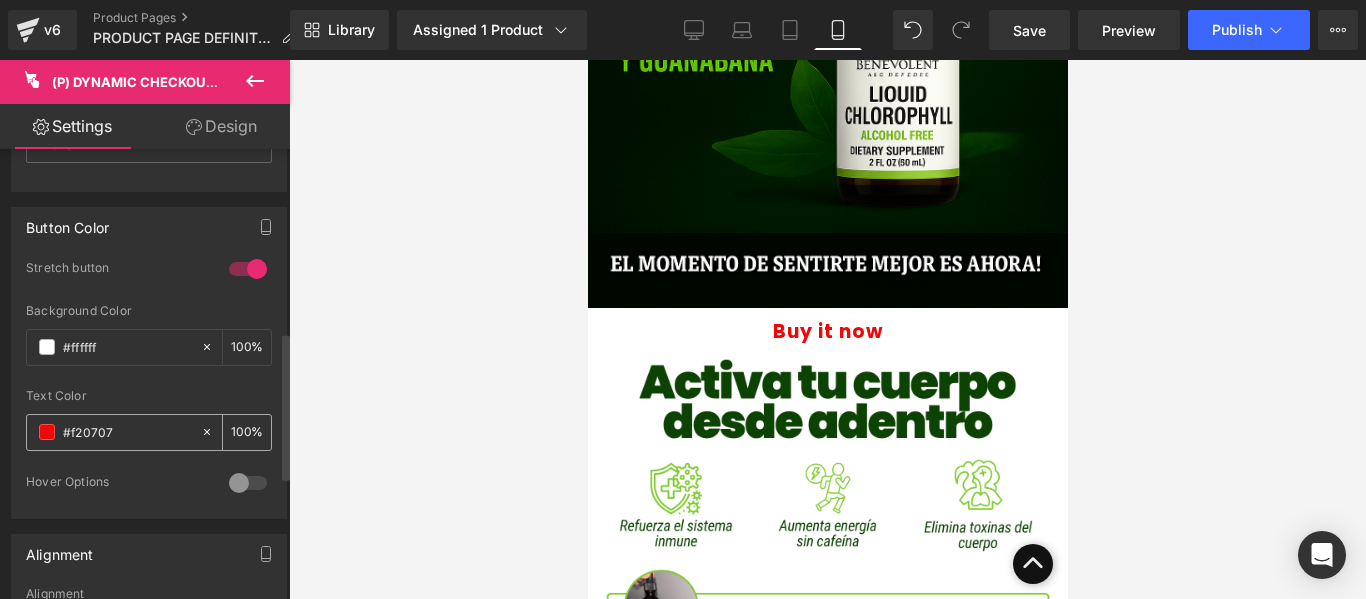 scroll, scrollTop: 400, scrollLeft: 0, axis: vertical 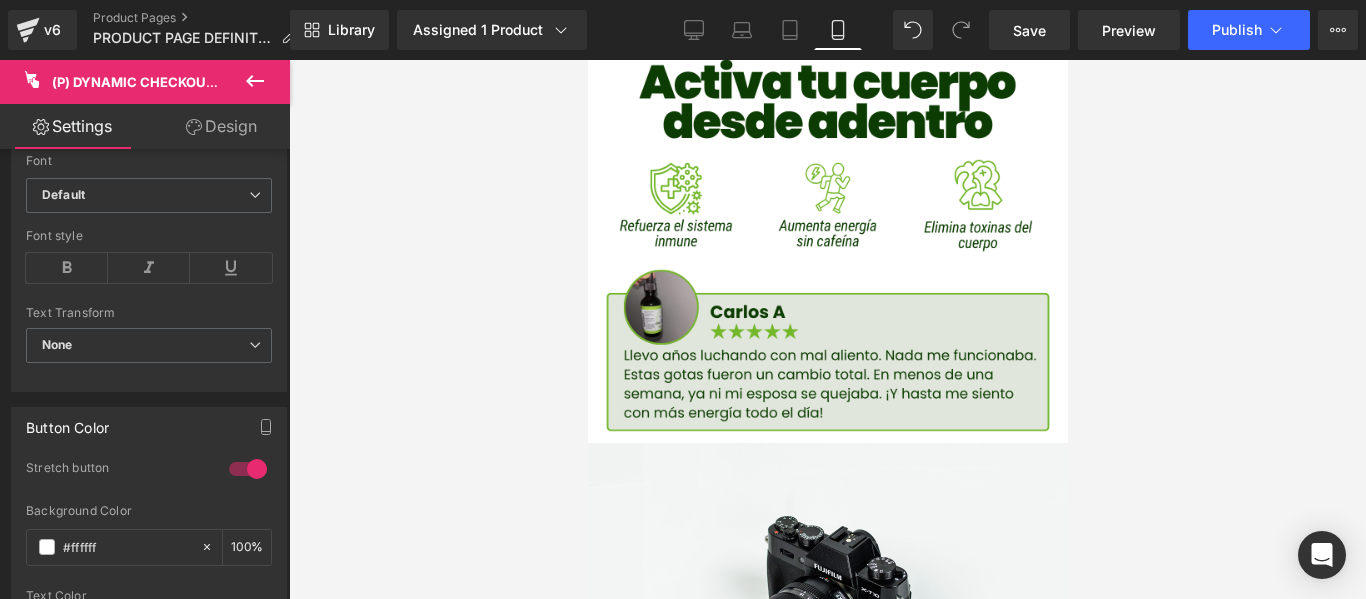 click at bounding box center (827, 245) 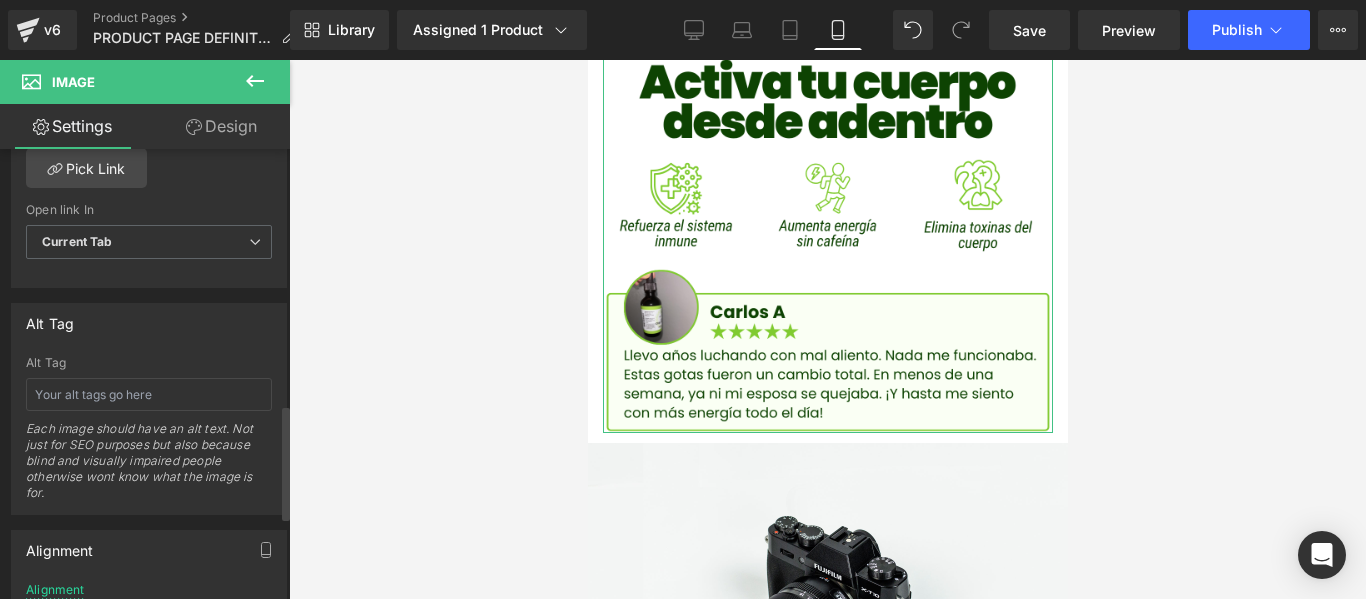 scroll, scrollTop: 1000, scrollLeft: 0, axis: vertical 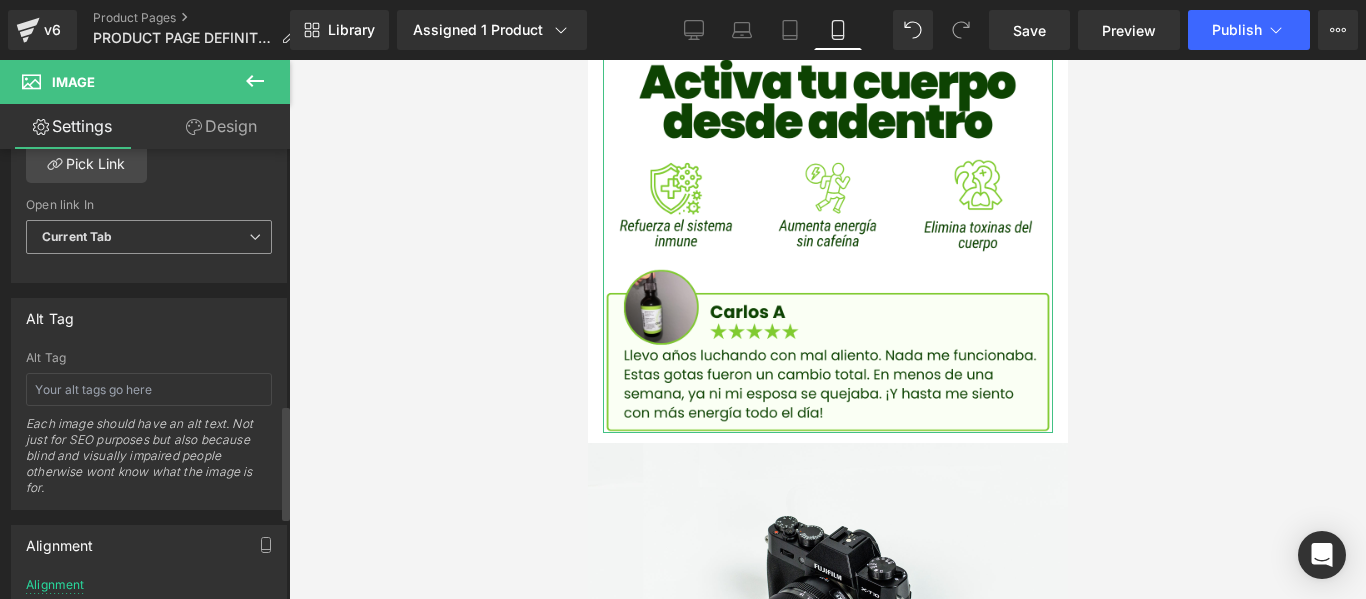 click on "Current Tab" at bounding box center (149, 237) 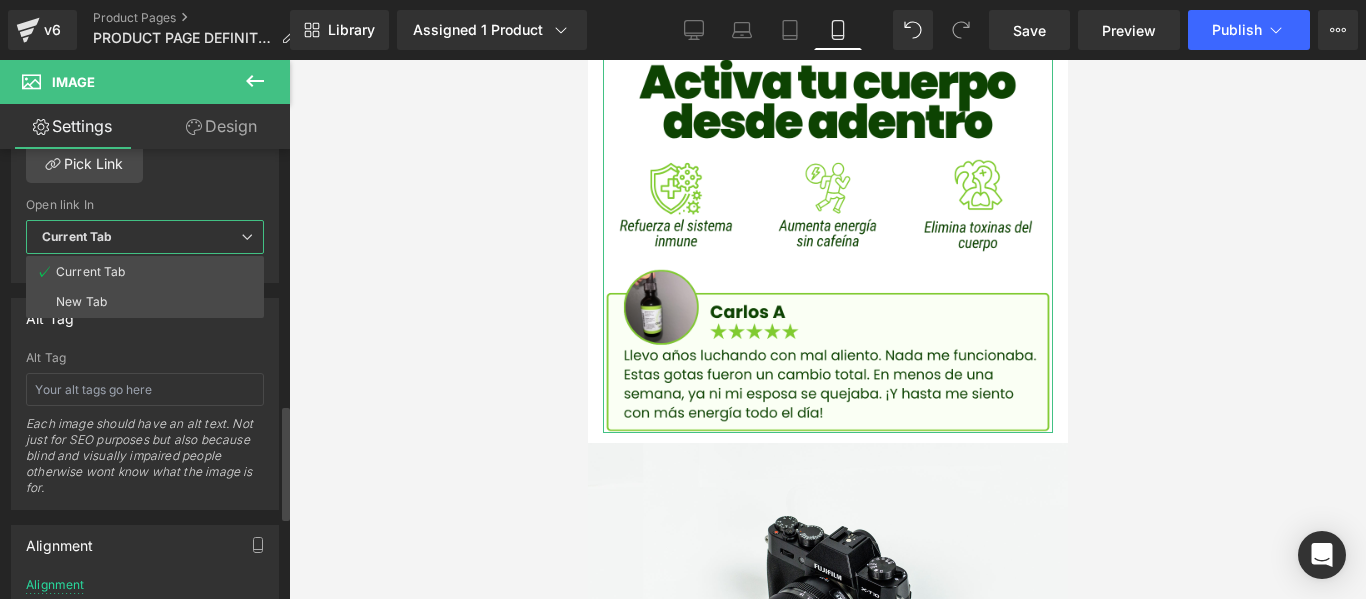 click on "Current Tab" at bounding box center (145, 237) 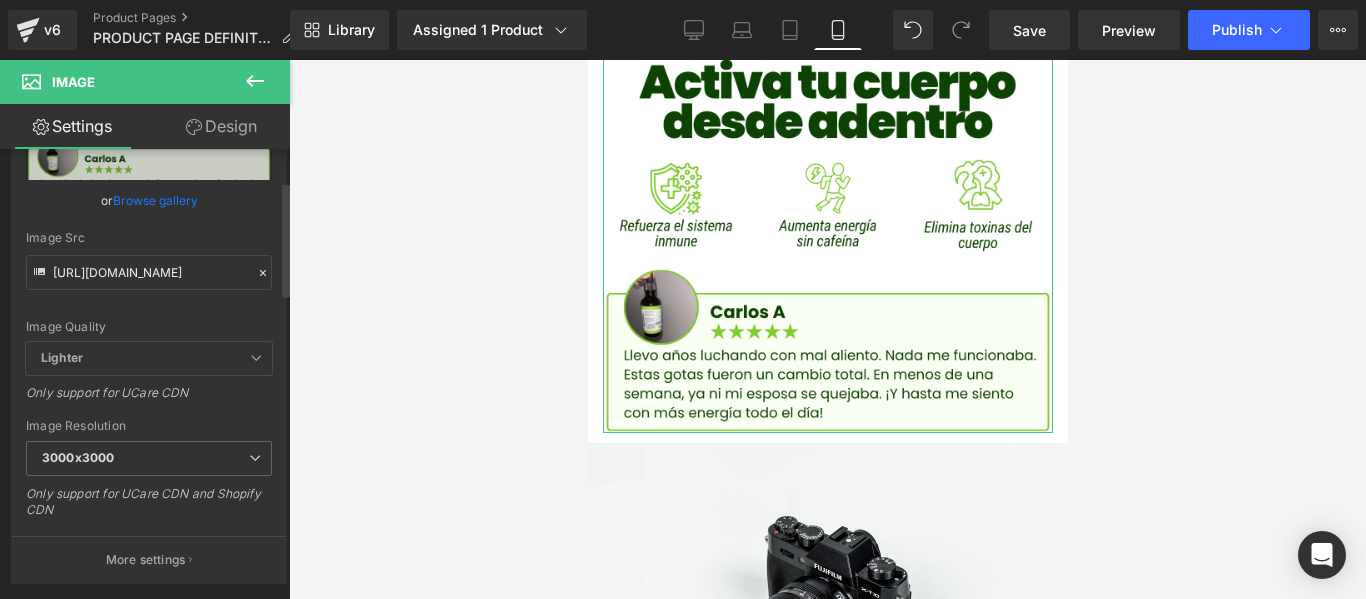 scroll, scrollTop: 124, scrollLeft: 0, axis: vertical 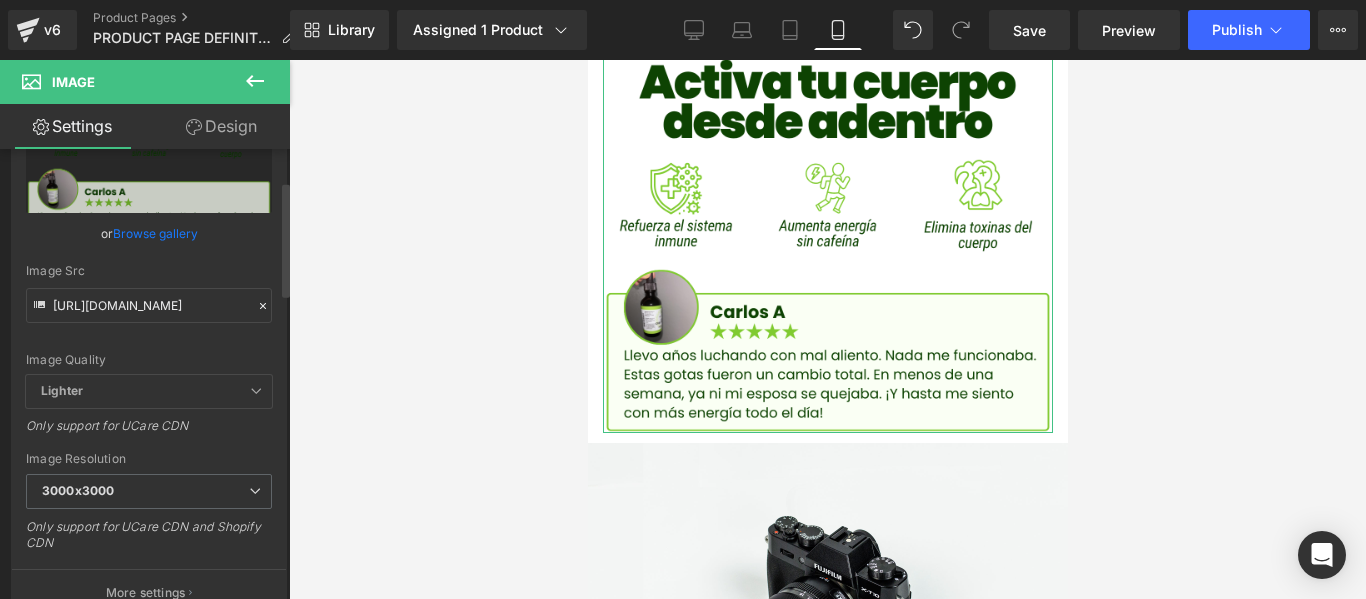 click on "Lighter" at bounding box center (149, 391) 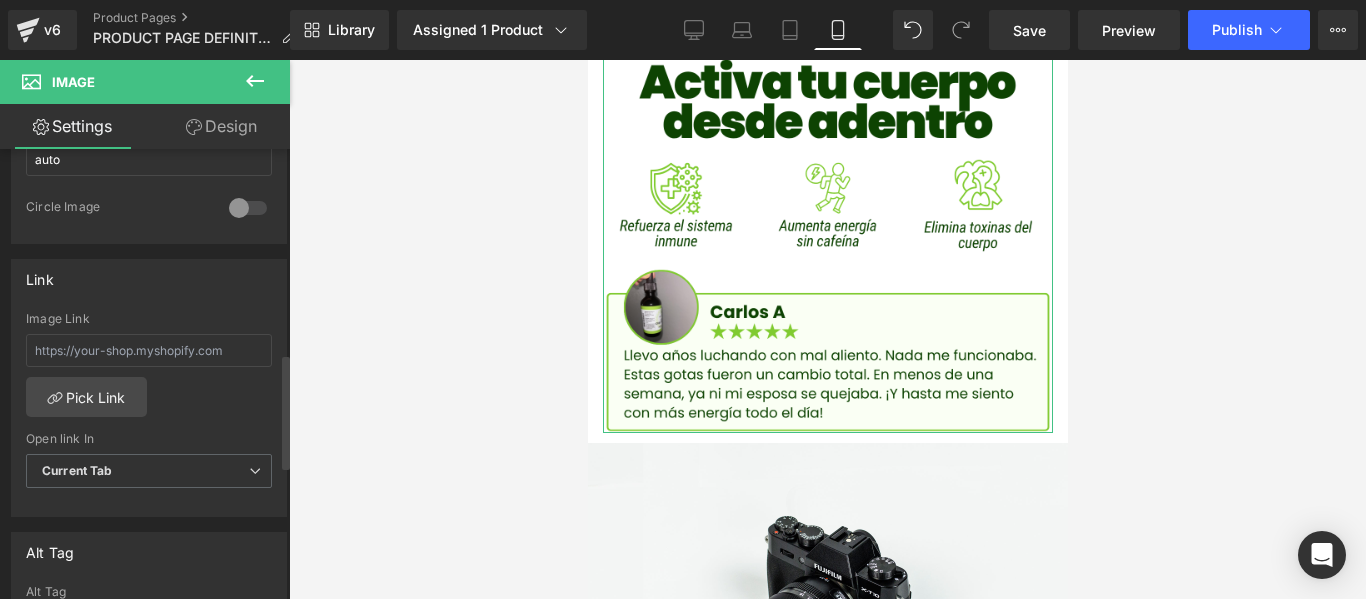 scroll, scrollTop: 800, scrollLeft: 0, axis: vertical 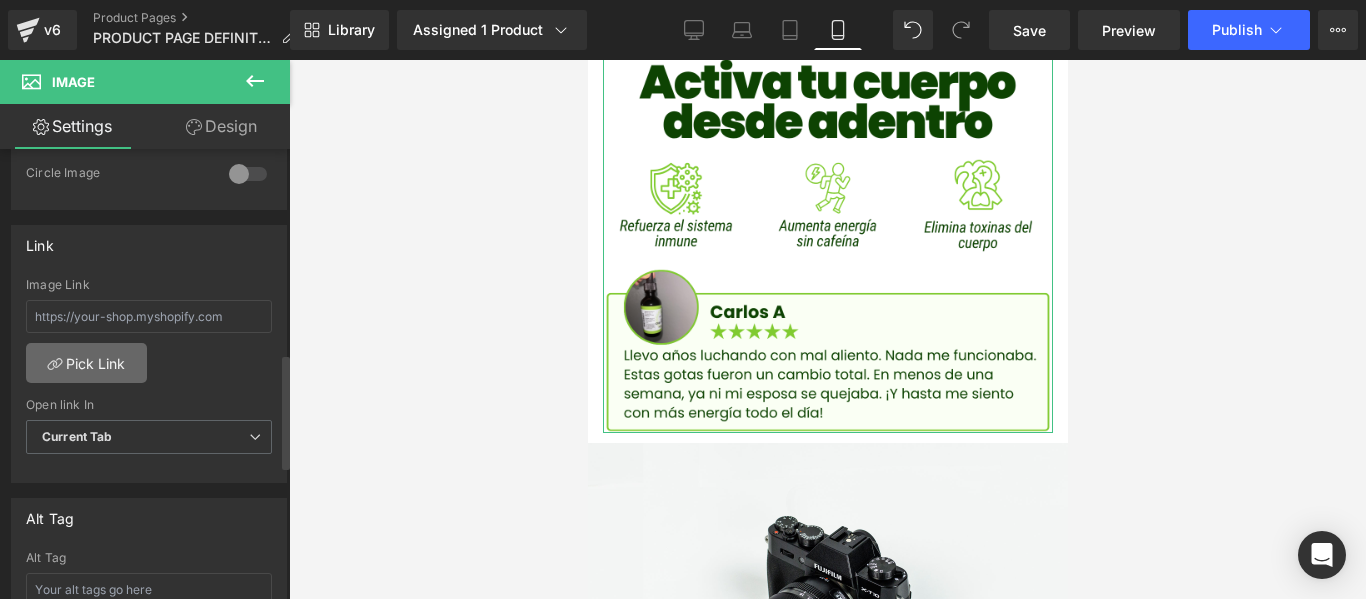 click on "Pick Link" at bounding box center [86, 363] 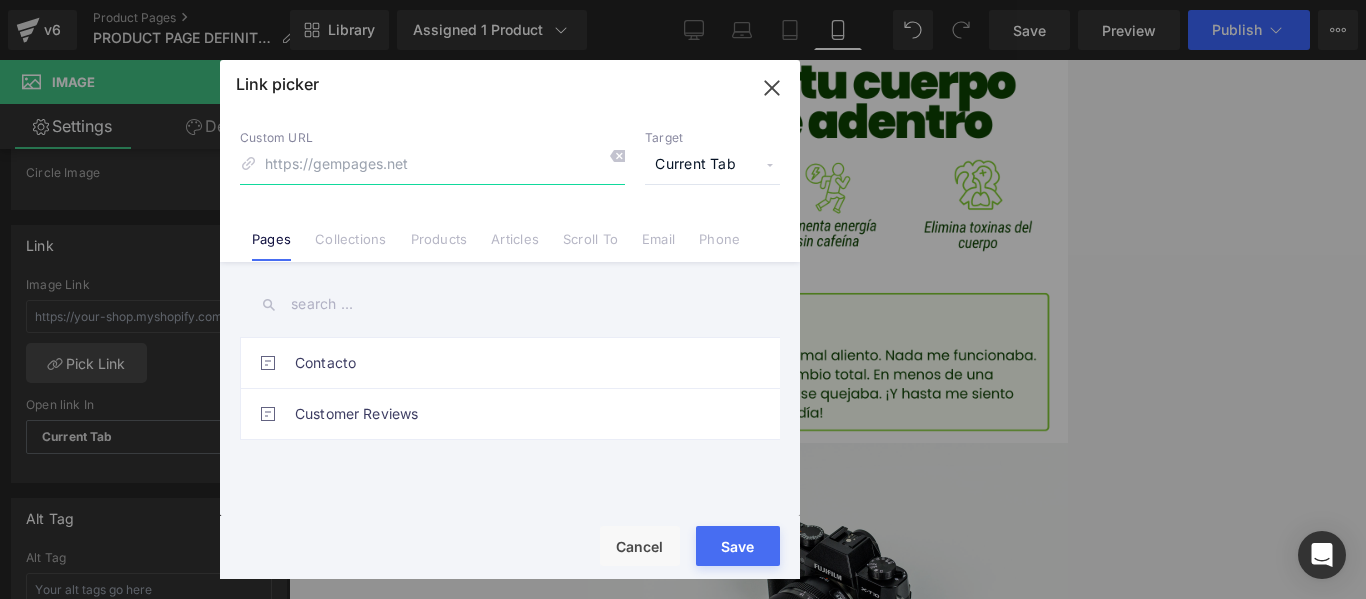 click 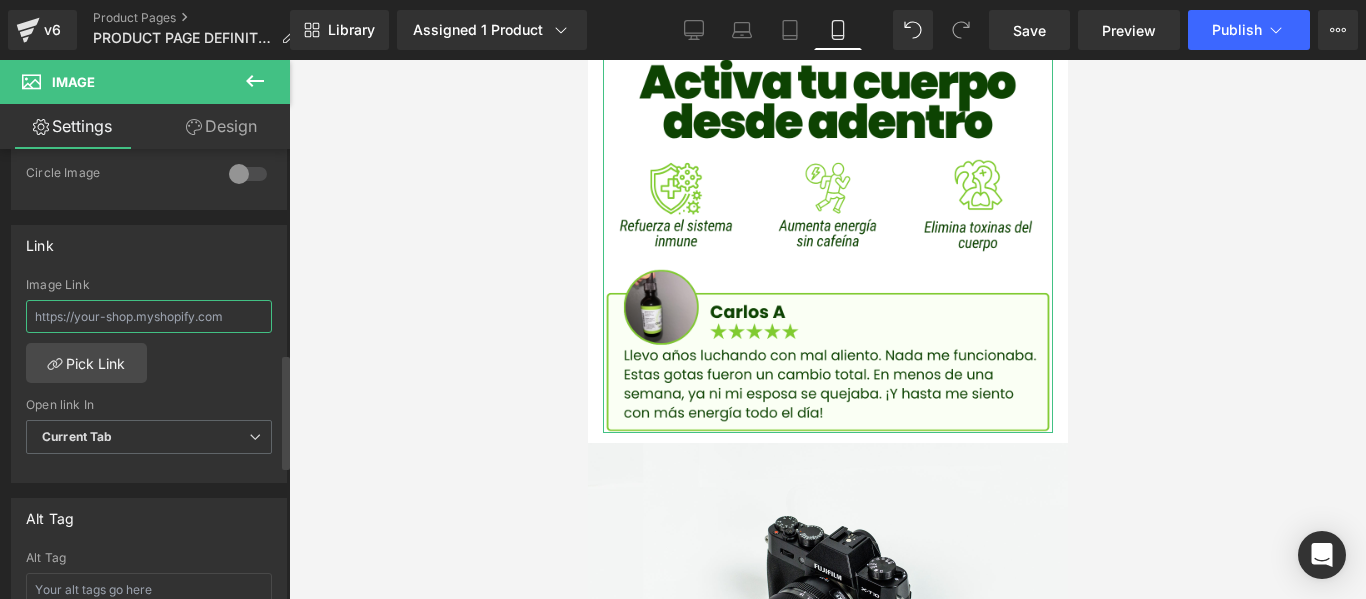 click at bounding box center (149, 316) 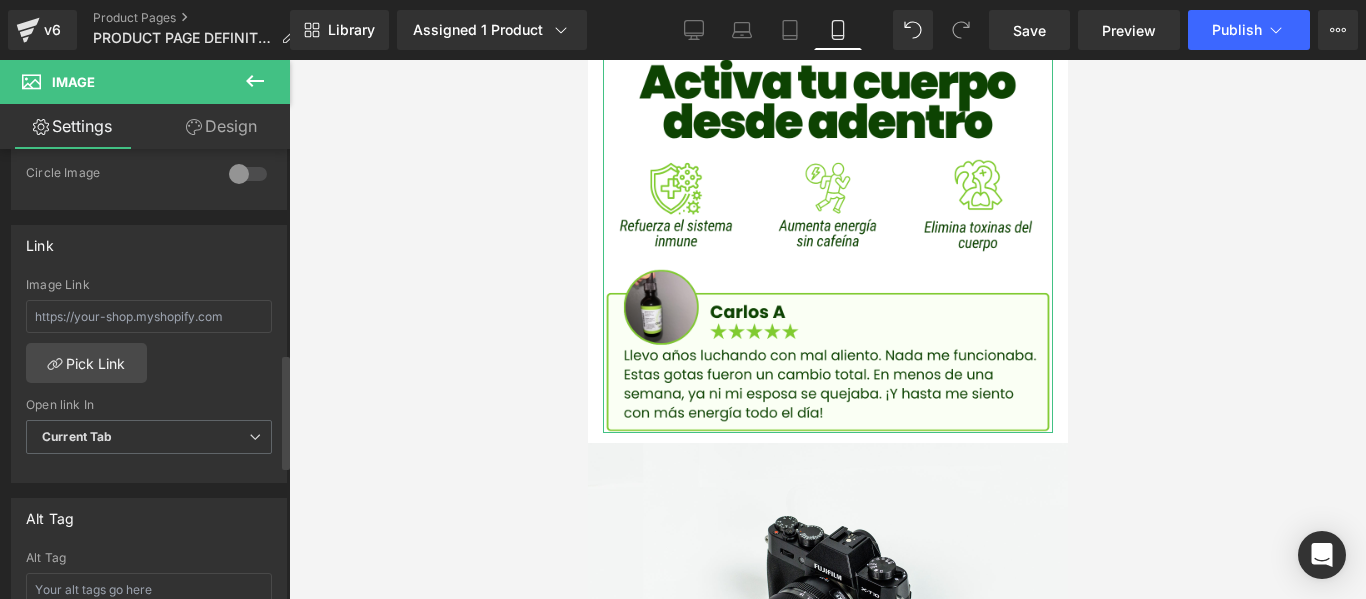 click on "Link" at bounding box center [149, 245] 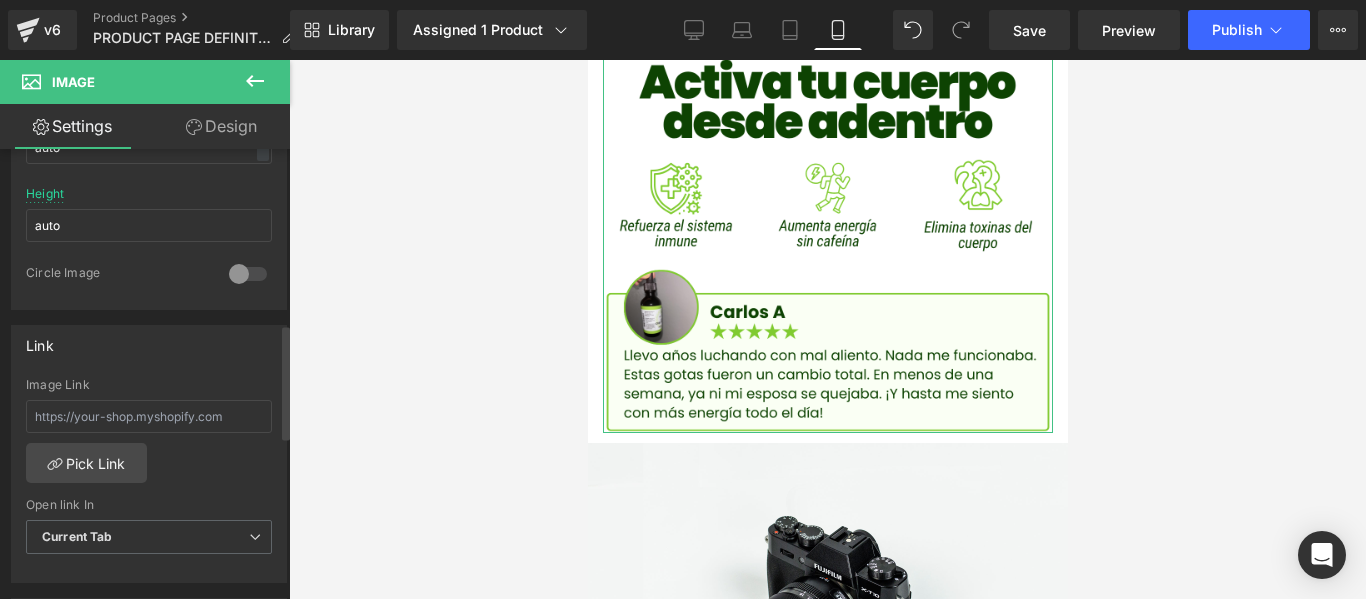 scroll, scrollTop: 600, scrollLeft: 0, axis: vertical 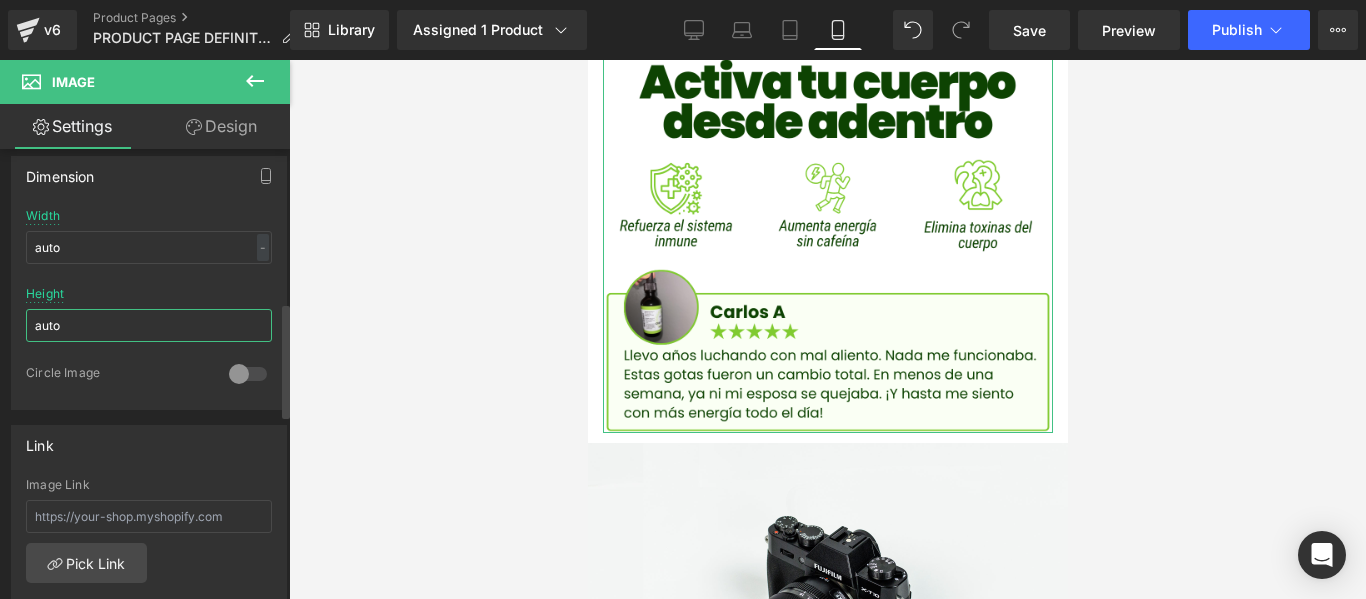 click on "auto" at bounding box center (149, 325) 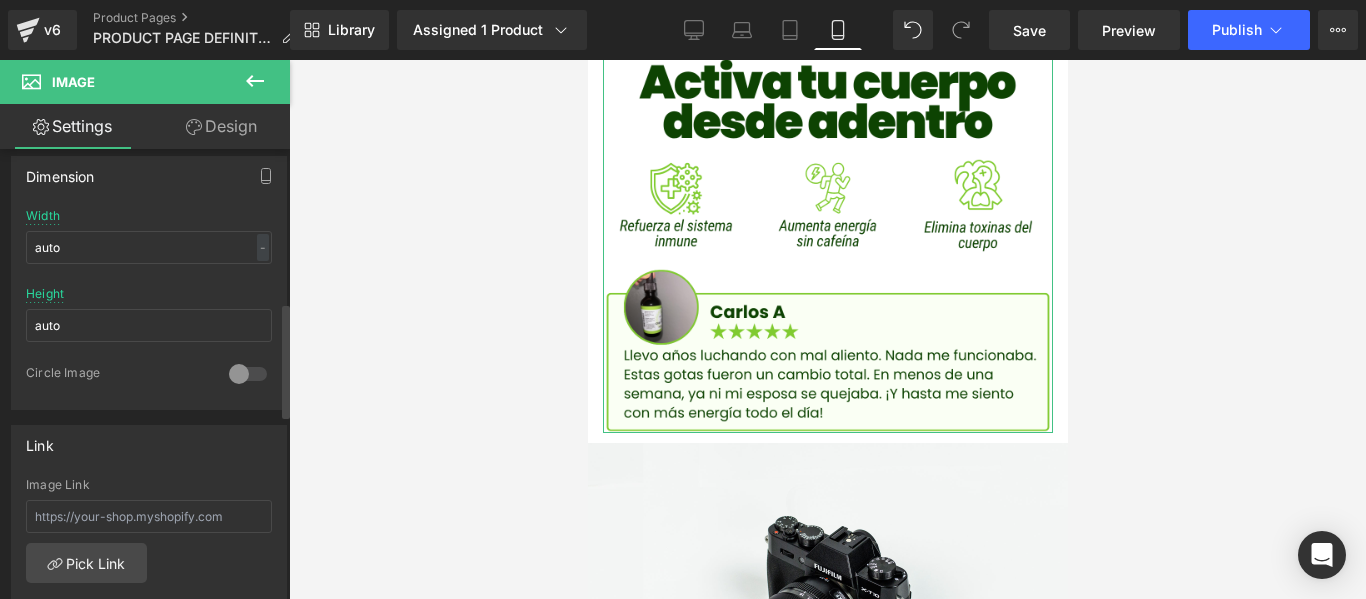 click on "Circle Image" at bounding box center (117, 375) 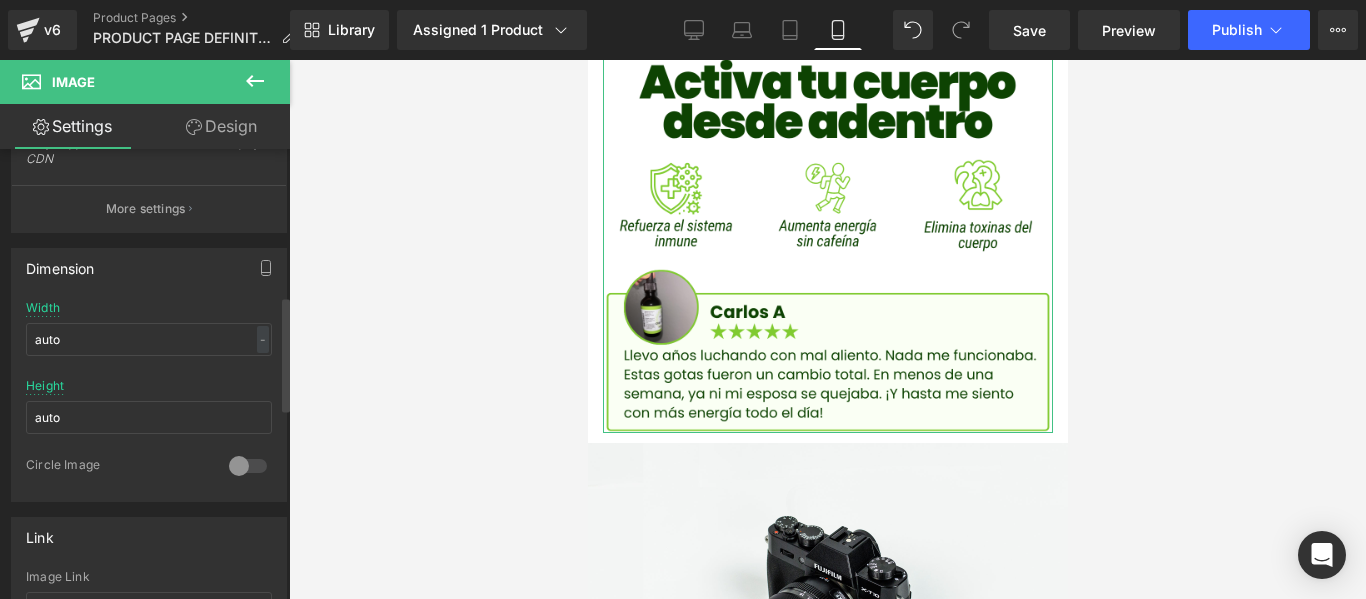 scroll, scrollTop: 400, scrollLeft: 0, axis: vertical 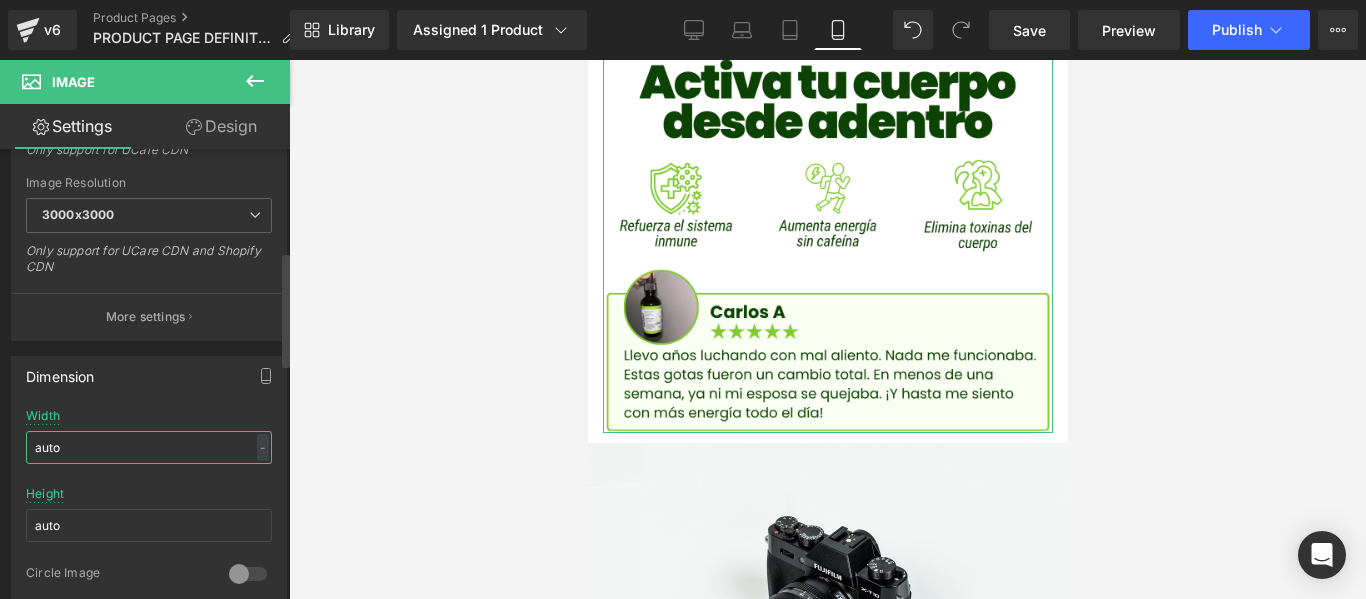 click on "auto" at bounding box center [149, 447] 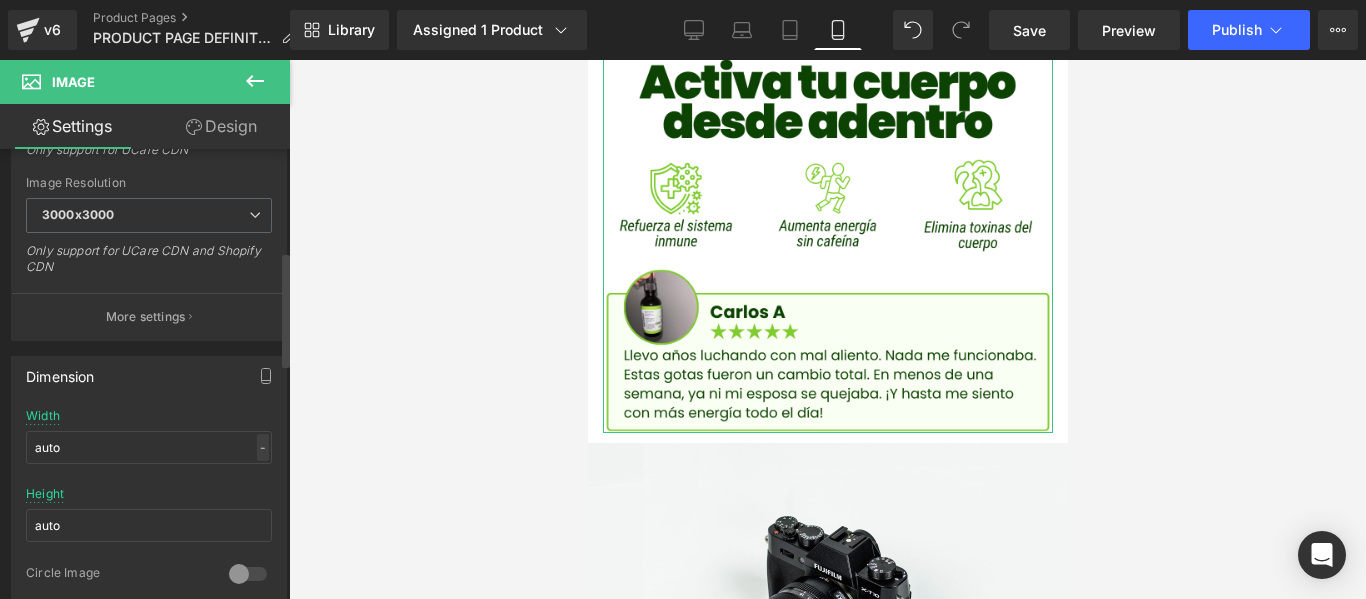 click on "-" at bounding box center (263, 447) 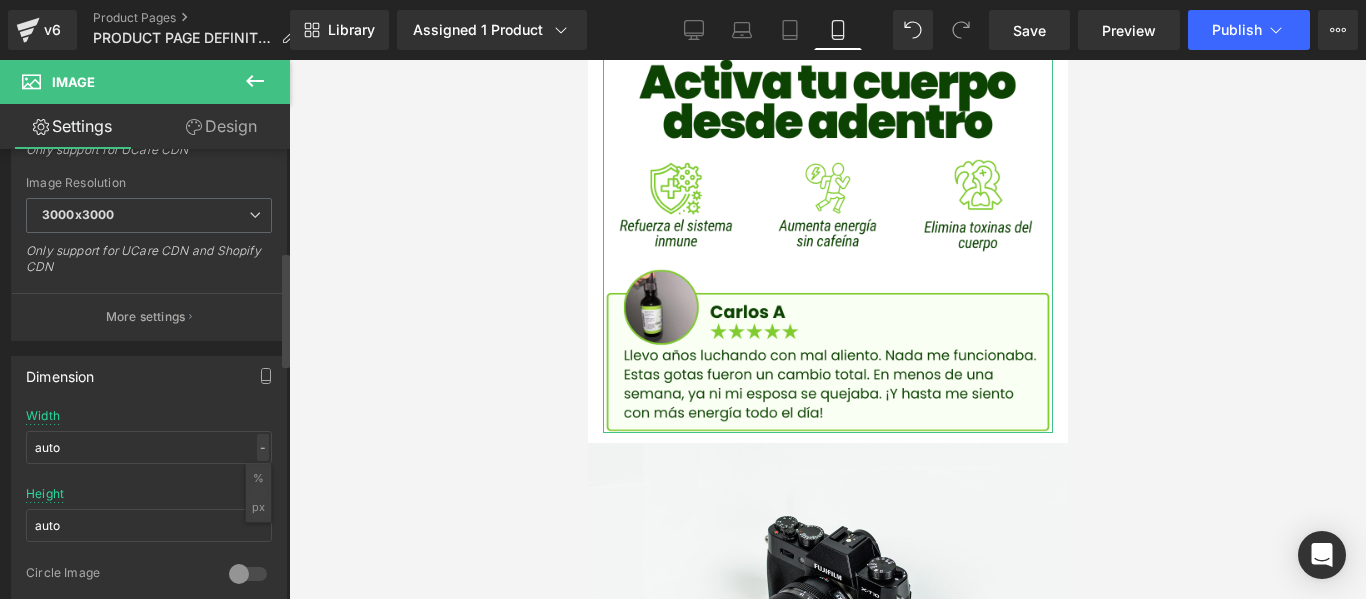 click on "-" at bounding box center (263, 447) 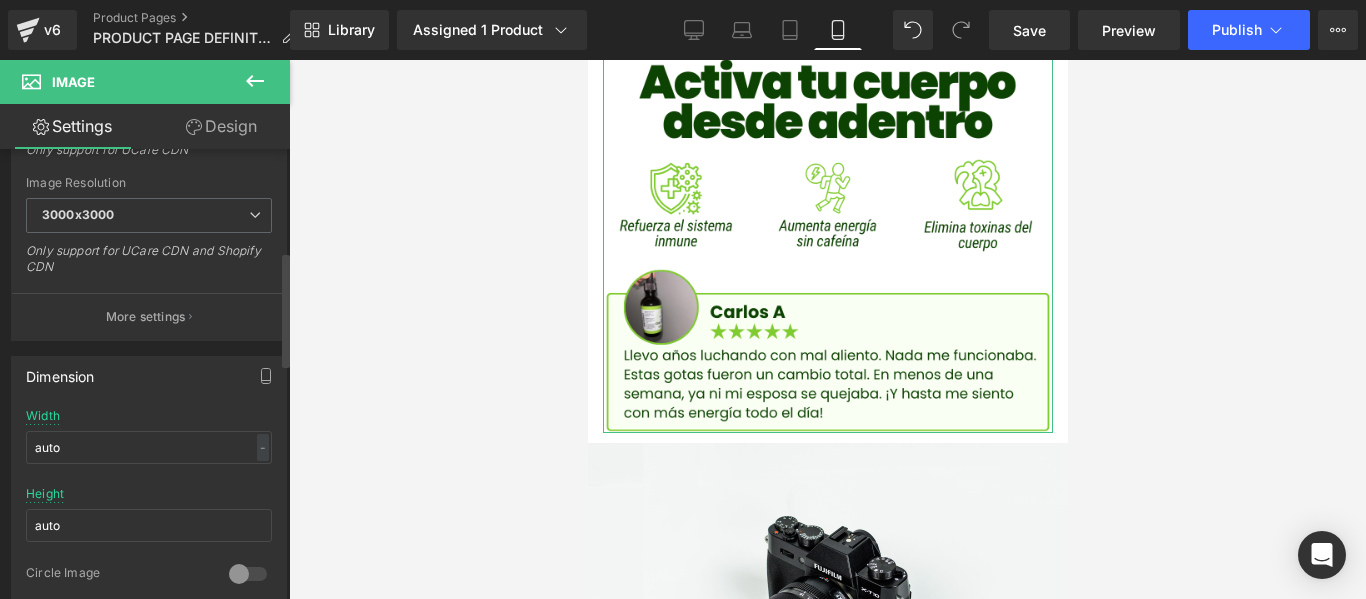 click on "Width auto - % px" at bounding box center (149, 448) 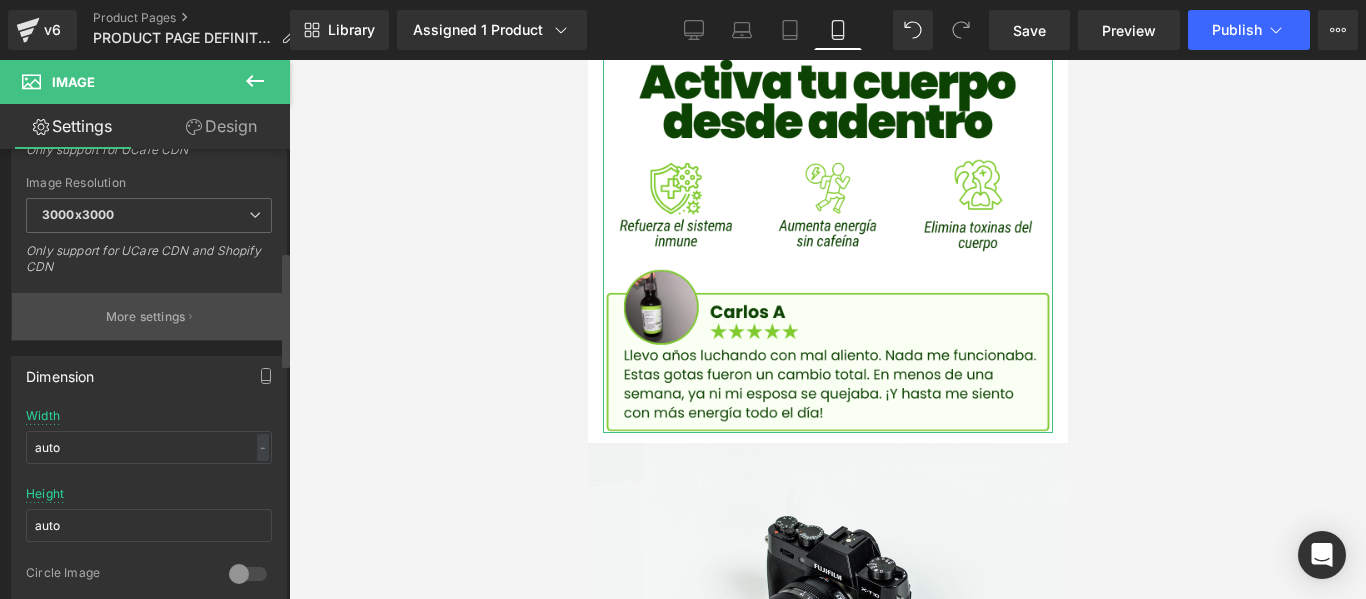 click on "More settings" at bounding box center (146, 317) 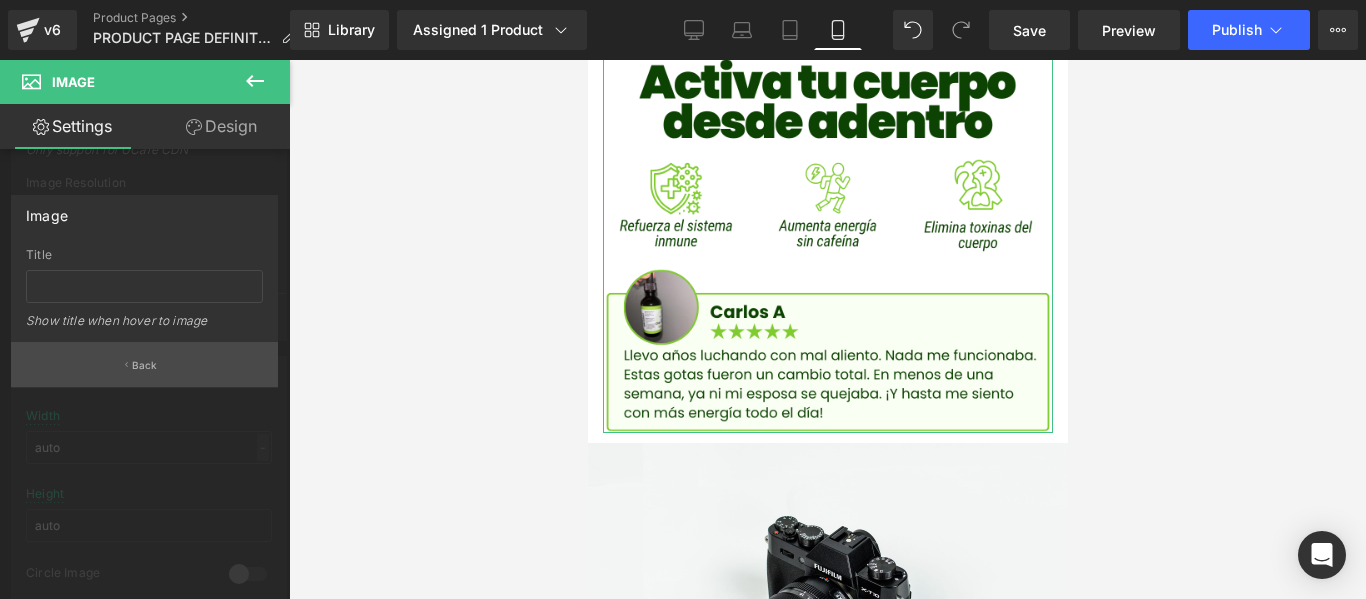 click on "Back" at bounding box center [144, 364] 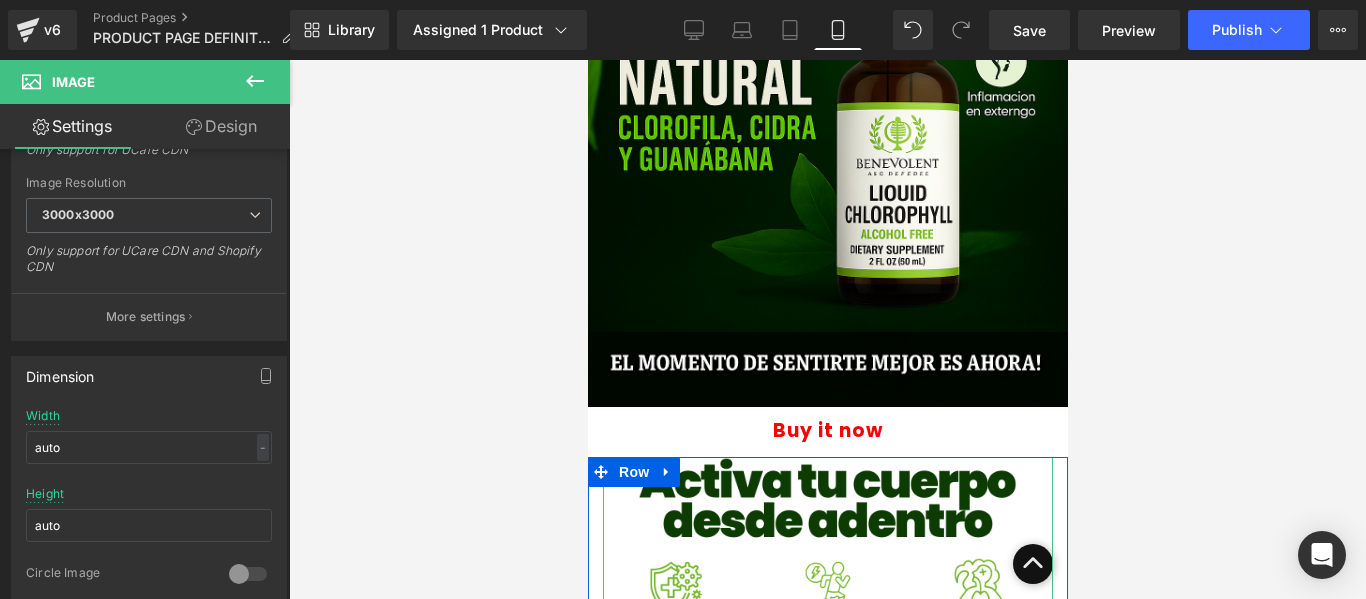 scroll, scrollTop: 400, scrollLeft: 0, axis: vertical 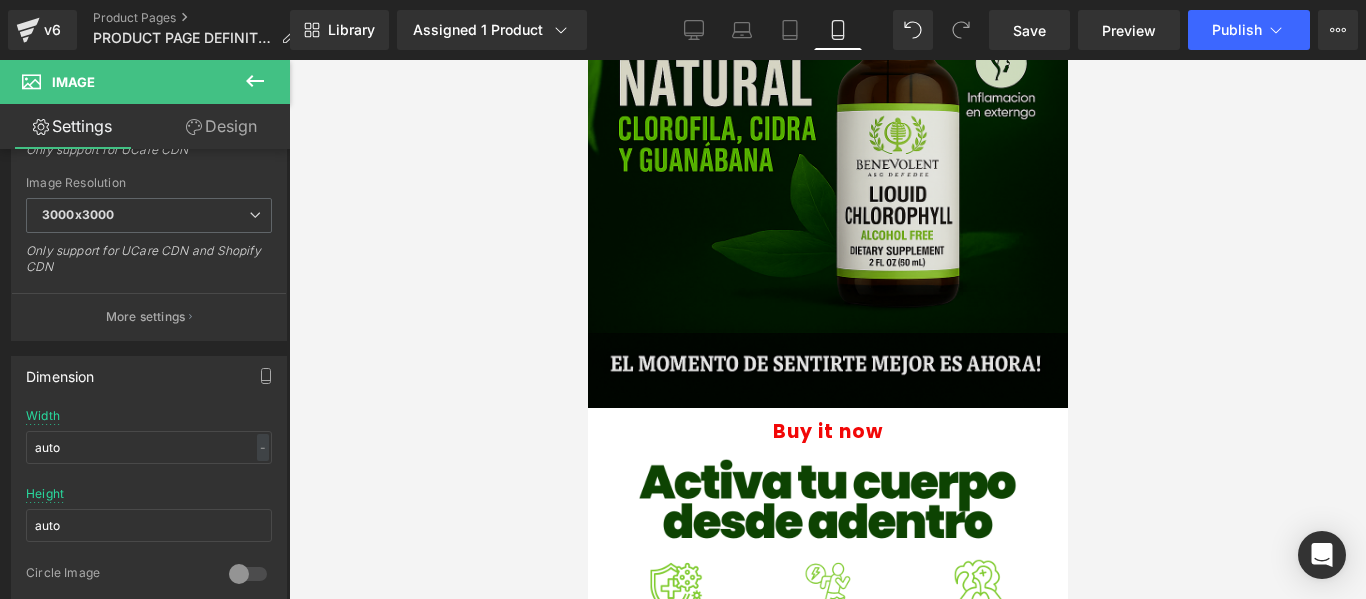 click at bounding box center (827, 48) 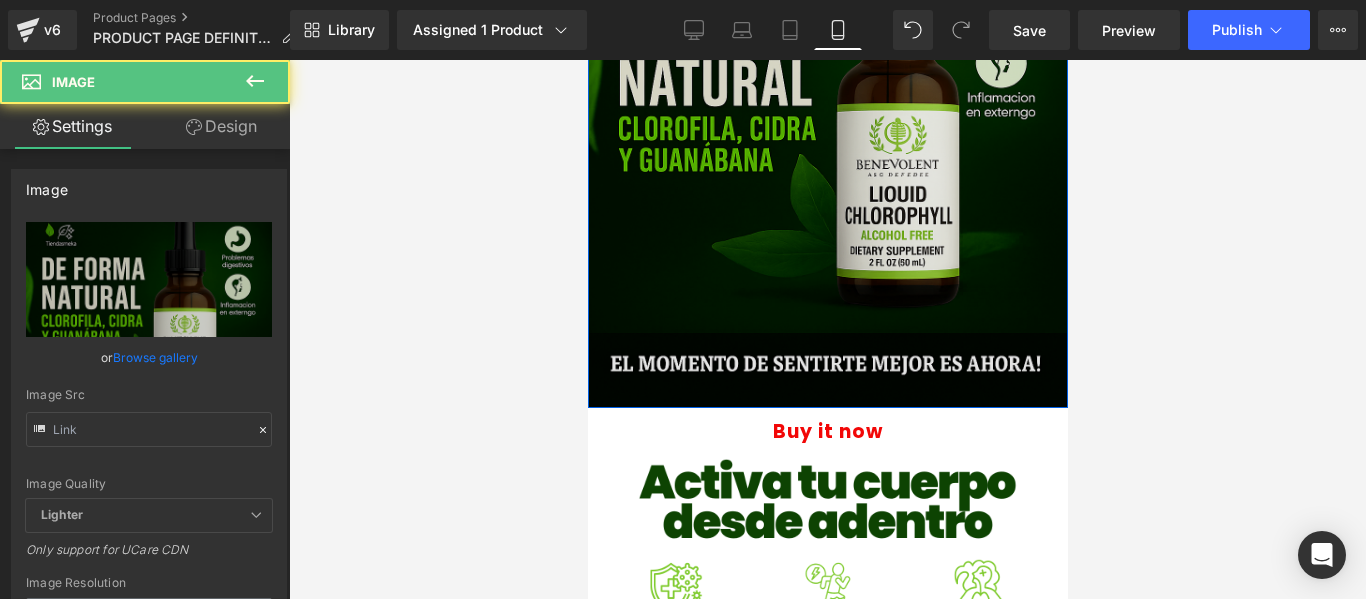 type on "[URL][DOMAIN_NAME]" 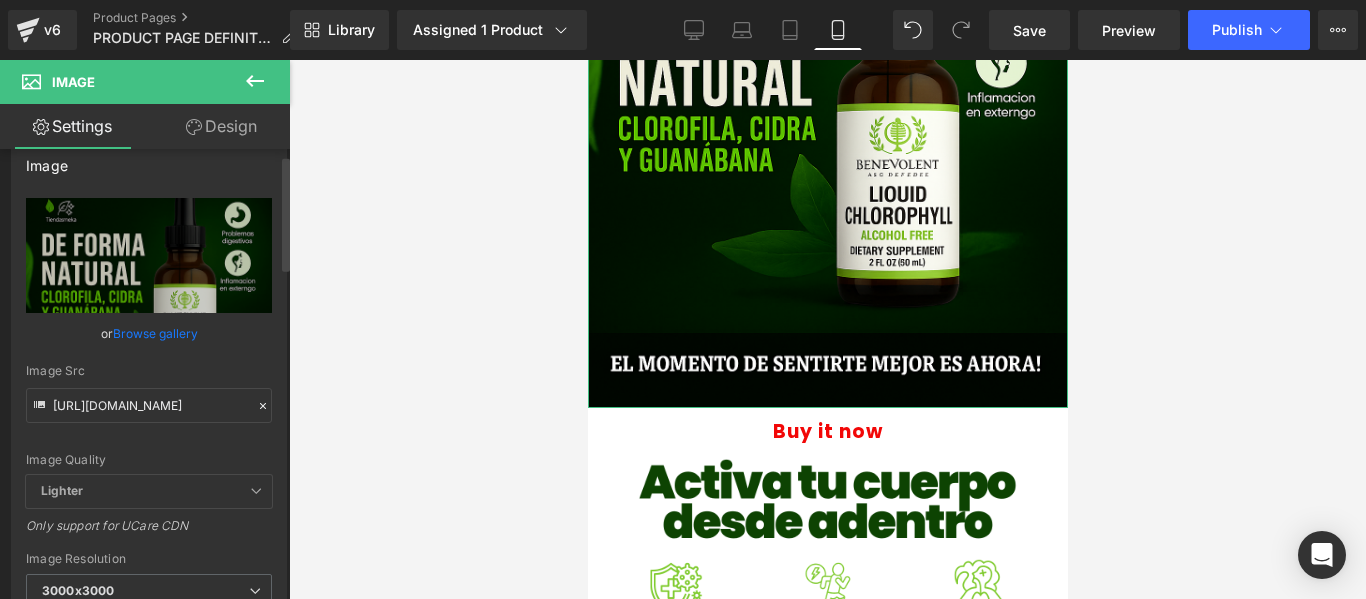 scroll, scrollTop: 0, scrollLeft: 0, axis: both 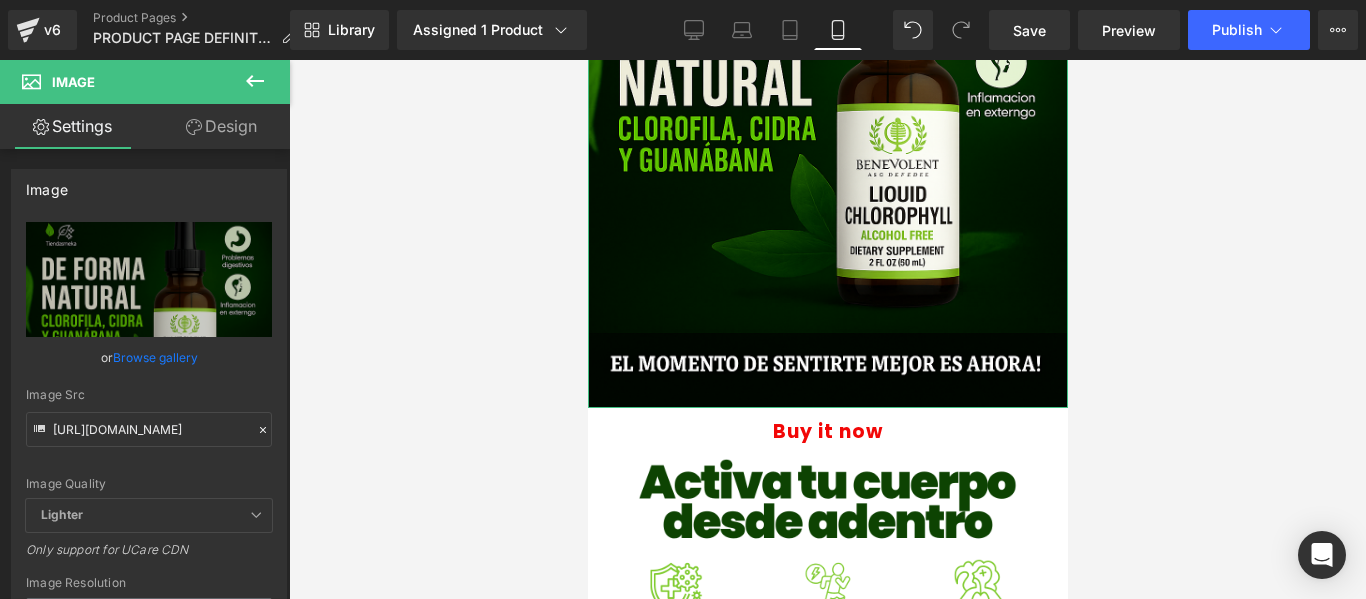 click on "Design" at bounding box center (221, 126) 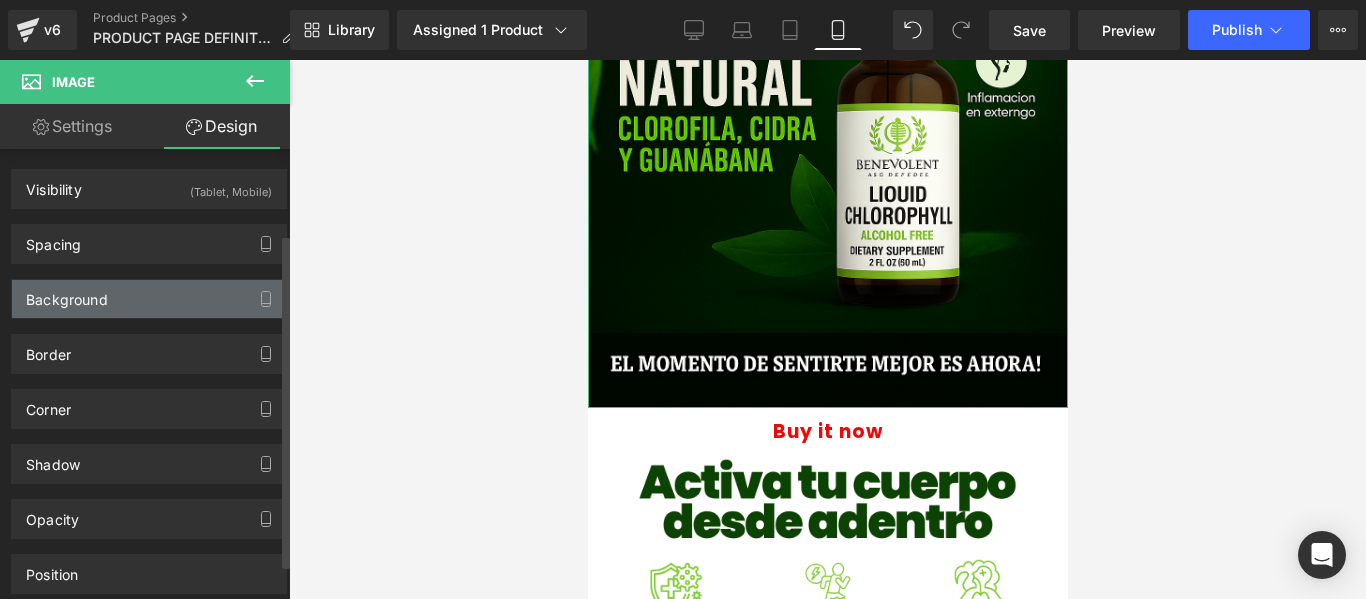 type on "0" 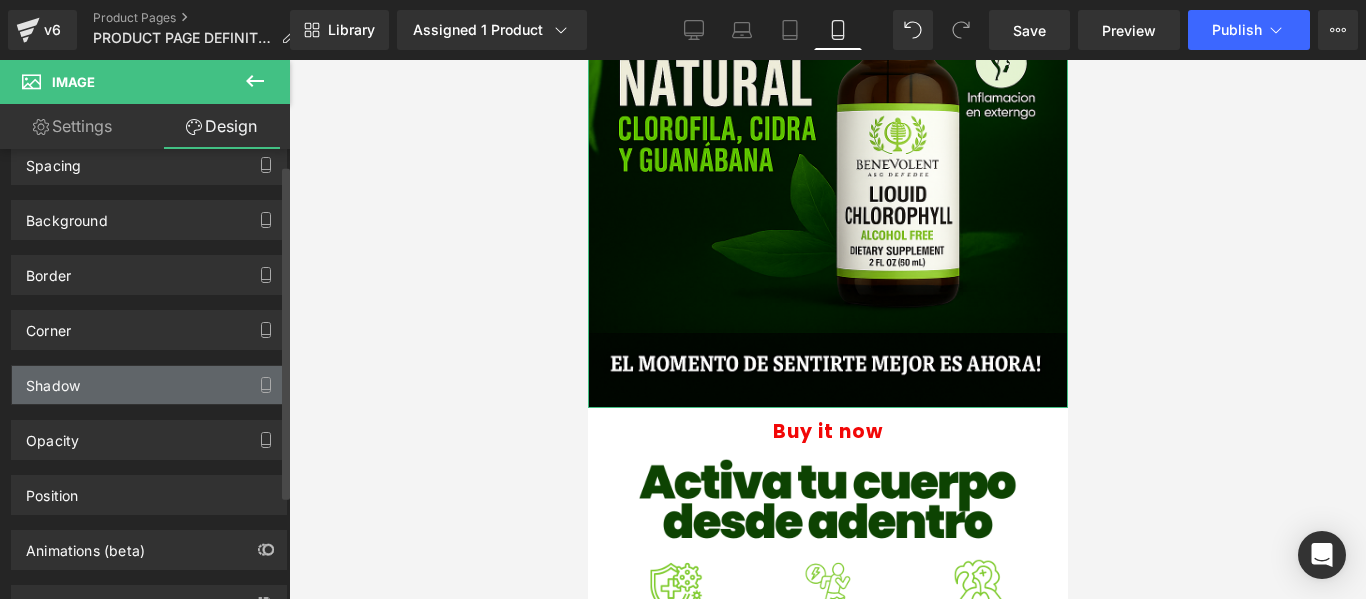 scroll, scrollTop: 0, scrollLeft: 0, axis: both 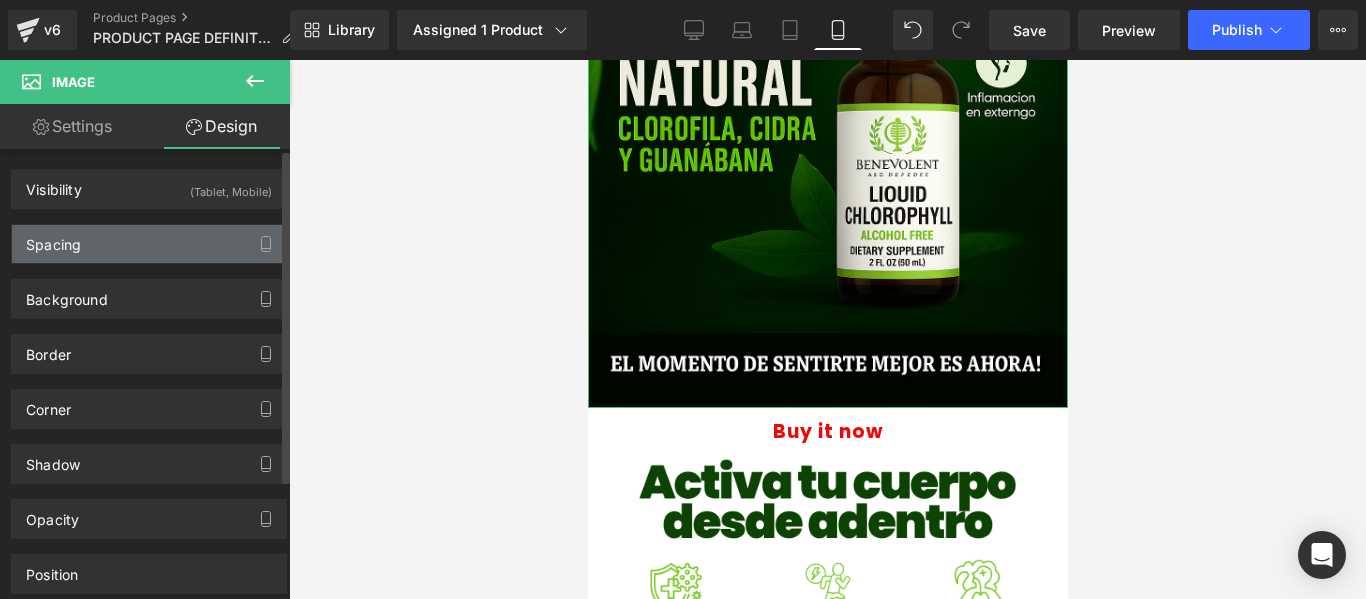 click on "Spacing" at bounding box center (149, 244) 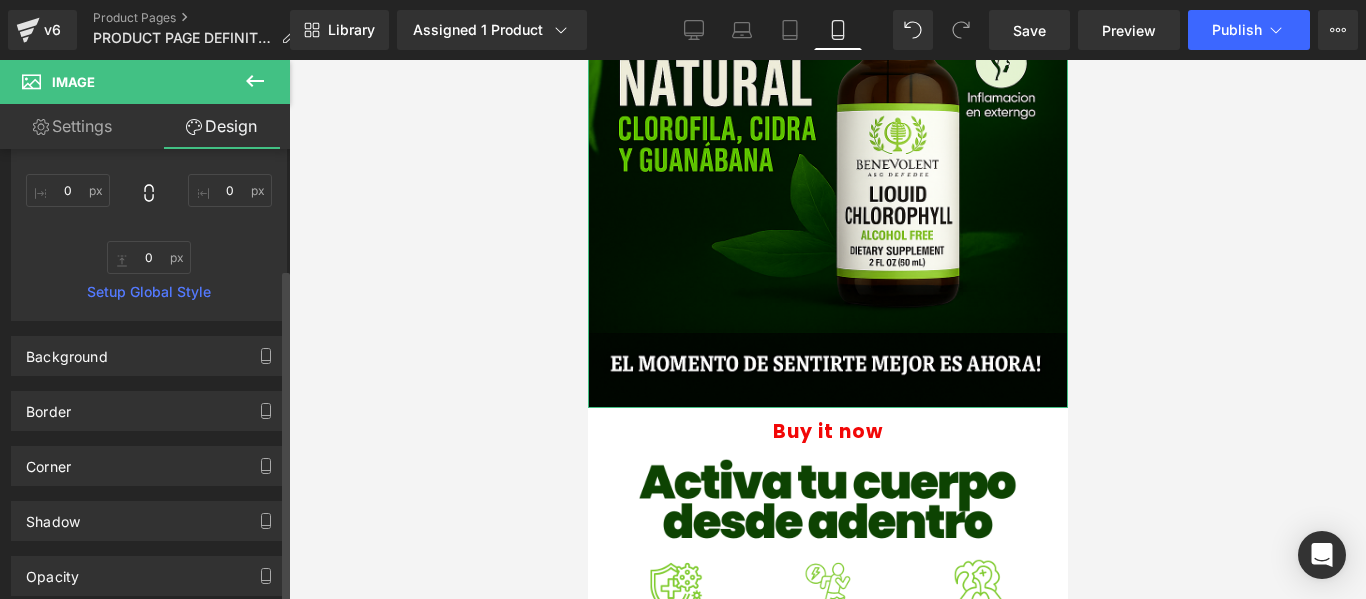 scroll, scrollTop: 76, scrollLeft: 0, axis: vertical 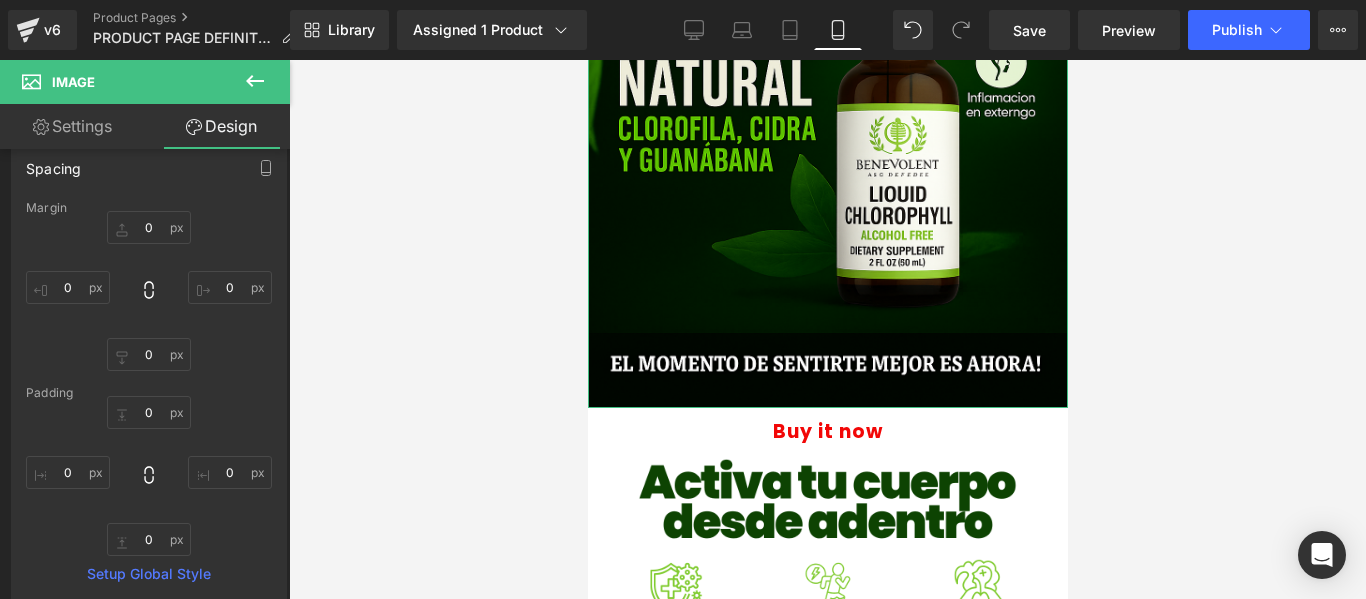 click on "Settings" at bounding box center [72, 126] 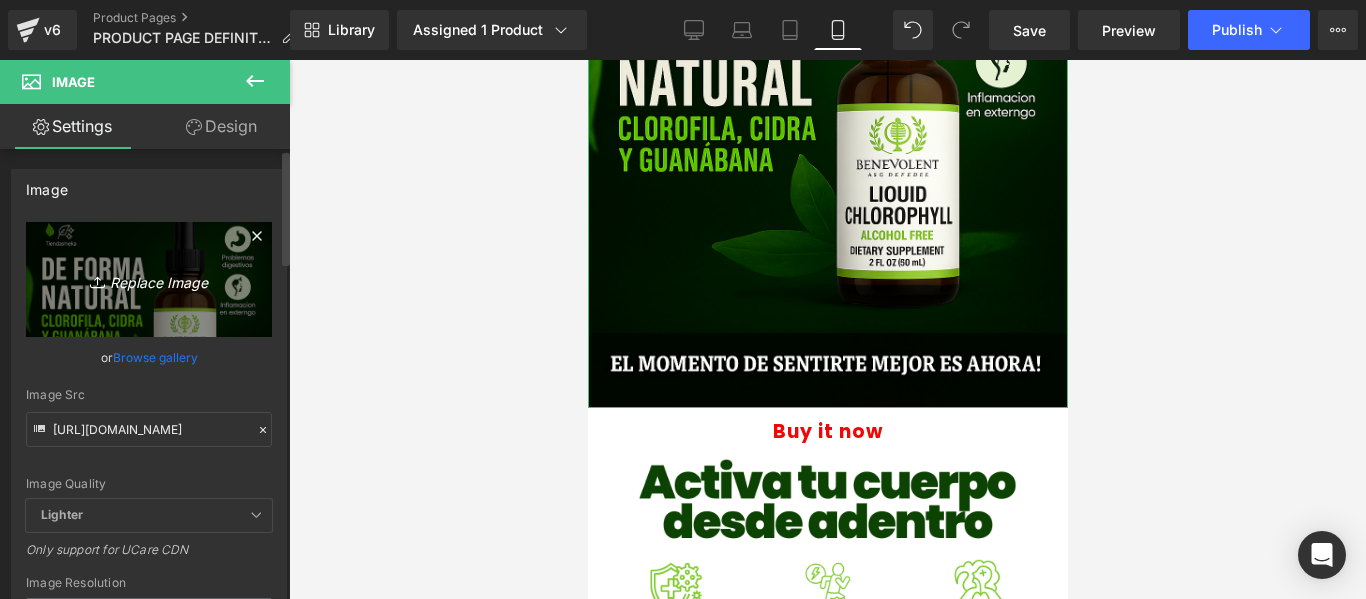 click on "Replace Image" at bounding box center [149, 279] 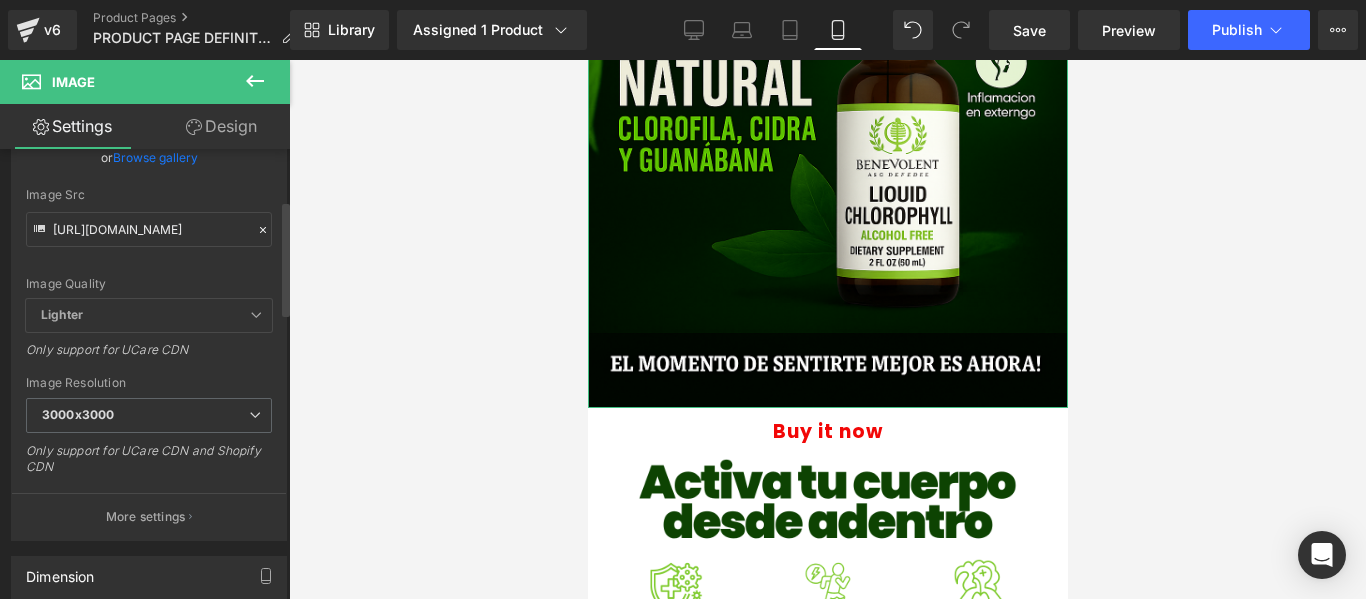 scroll, scrollTop: 400, scrollLeft: 0, axis: vertical 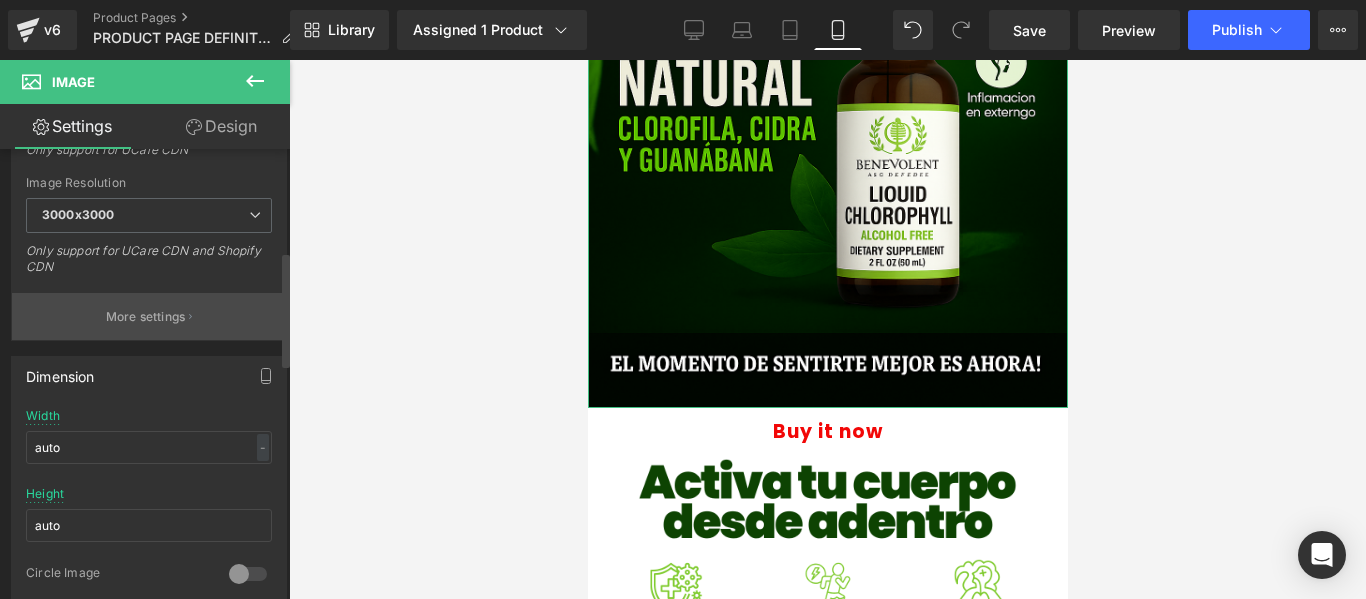 click on "More settings" at bounding box center (146, 317) 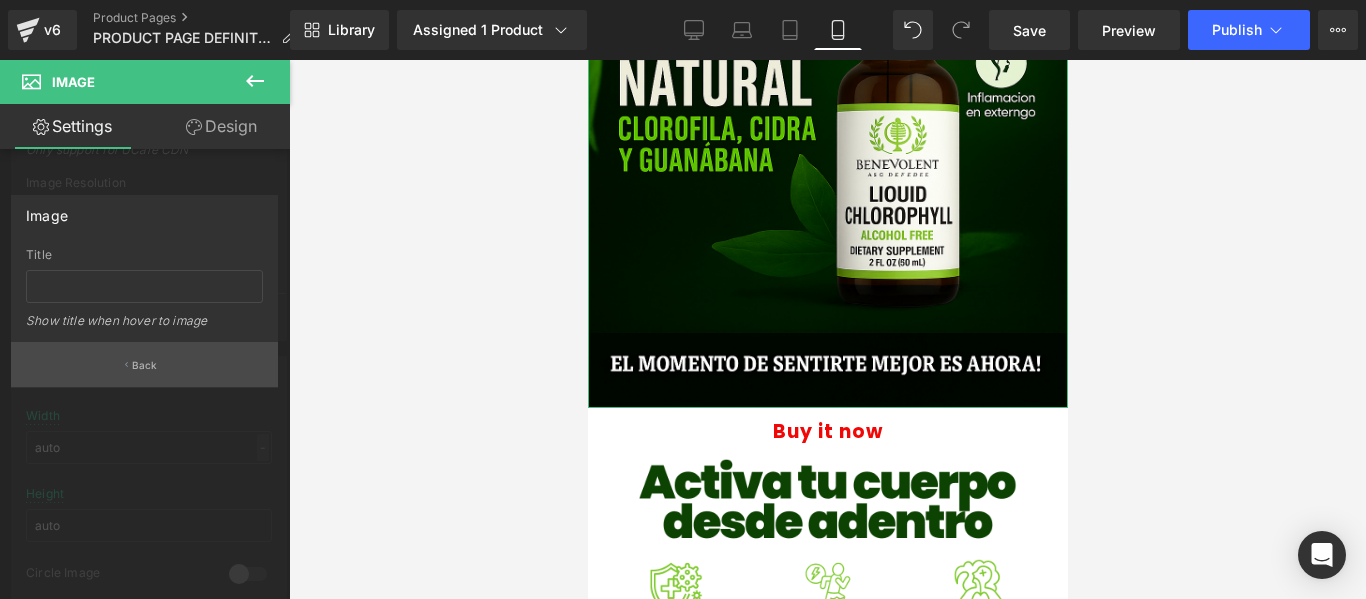 click on "Back" at bounding box center (145, 365) 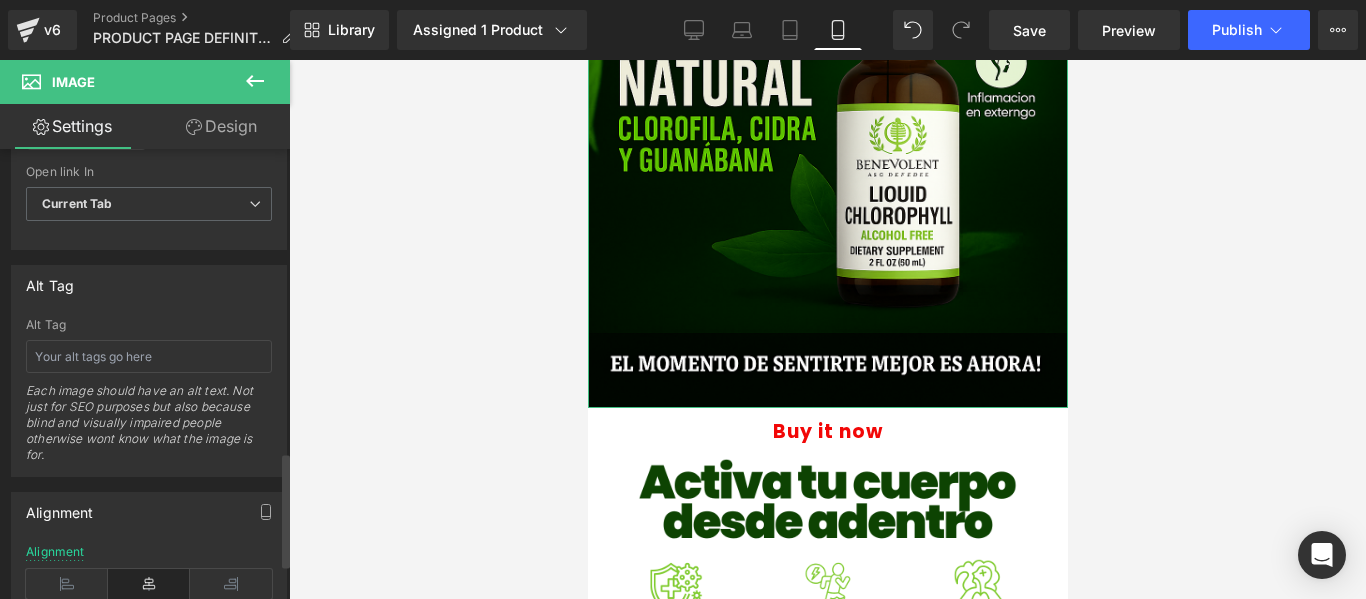 scroll, scrollTop: 1024, scrollLeft: 0, axis: vertical 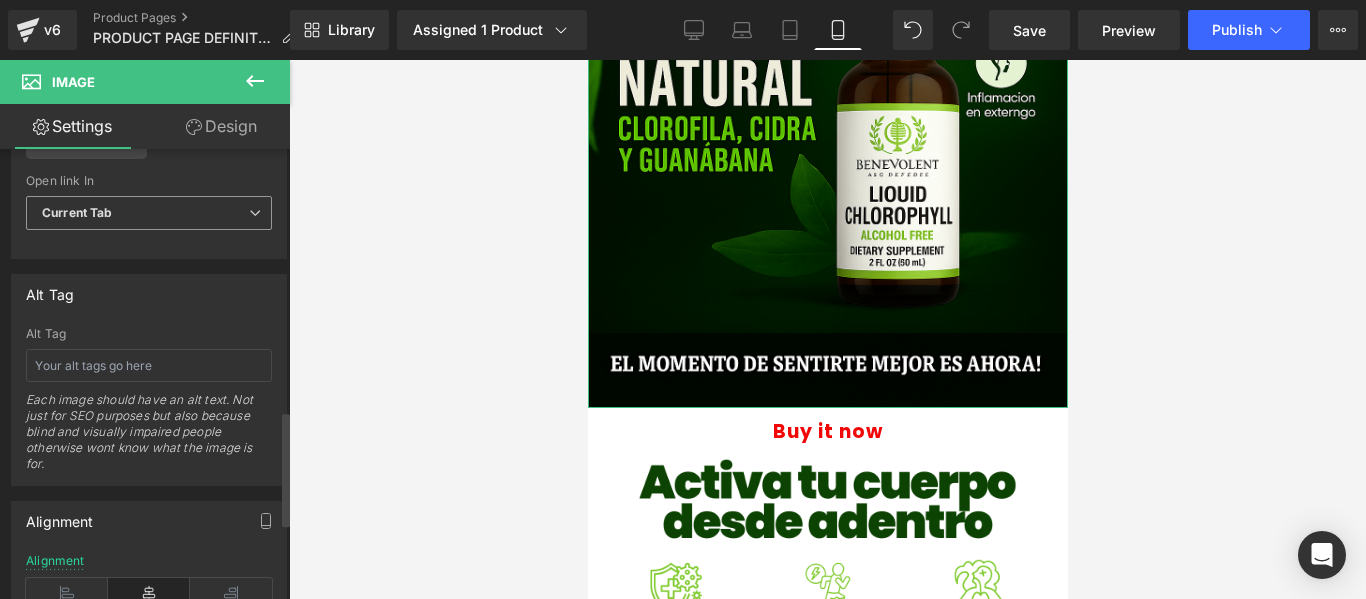 click on "Current Tab" at bounding box center [149, 213] 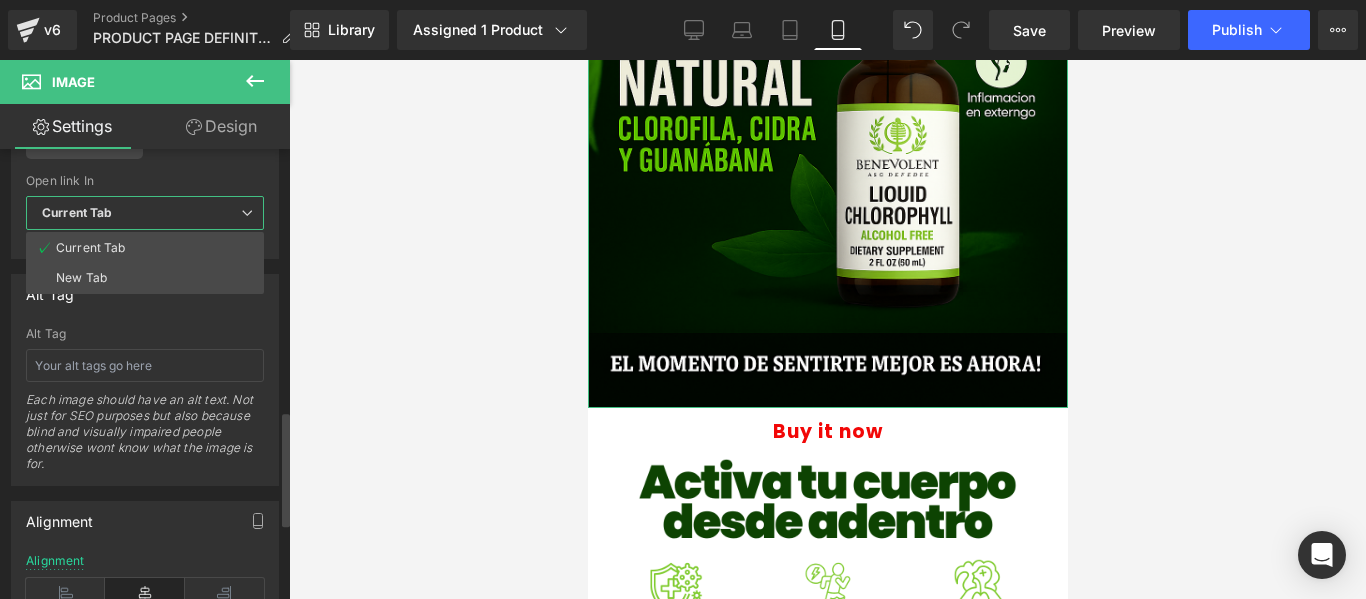 click on "Current Tab" at bounding box center (145, 213) 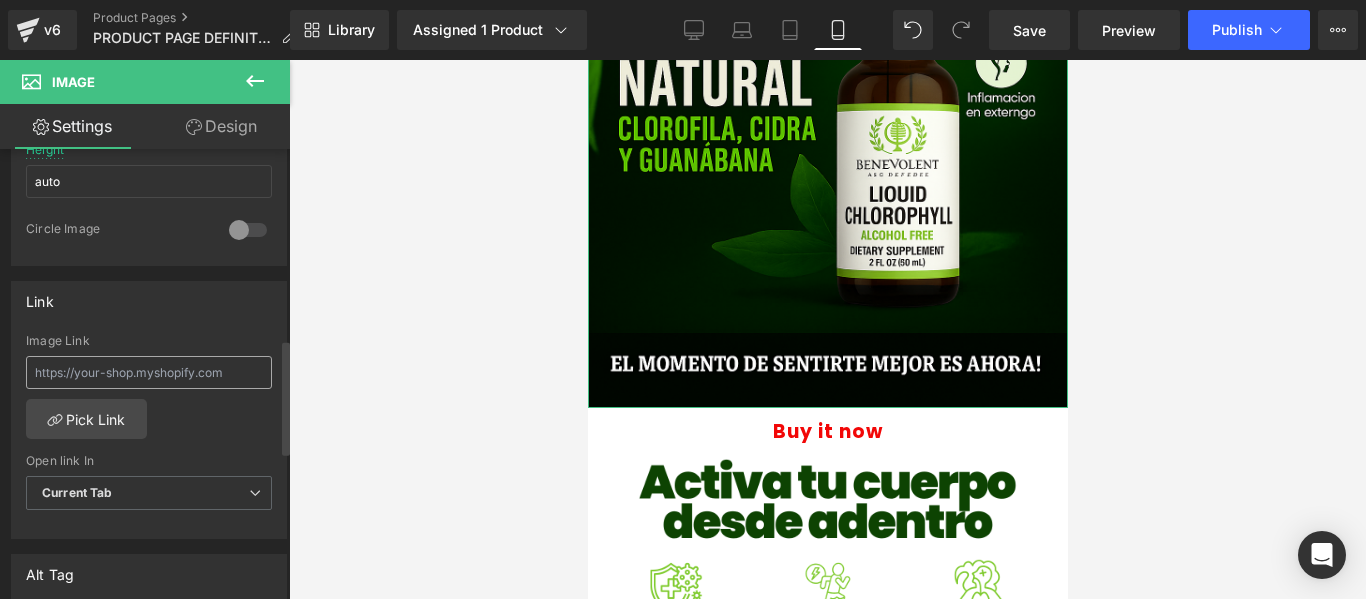scroll, scrollTop: 524, scrollLeft: 0, axis: vertical 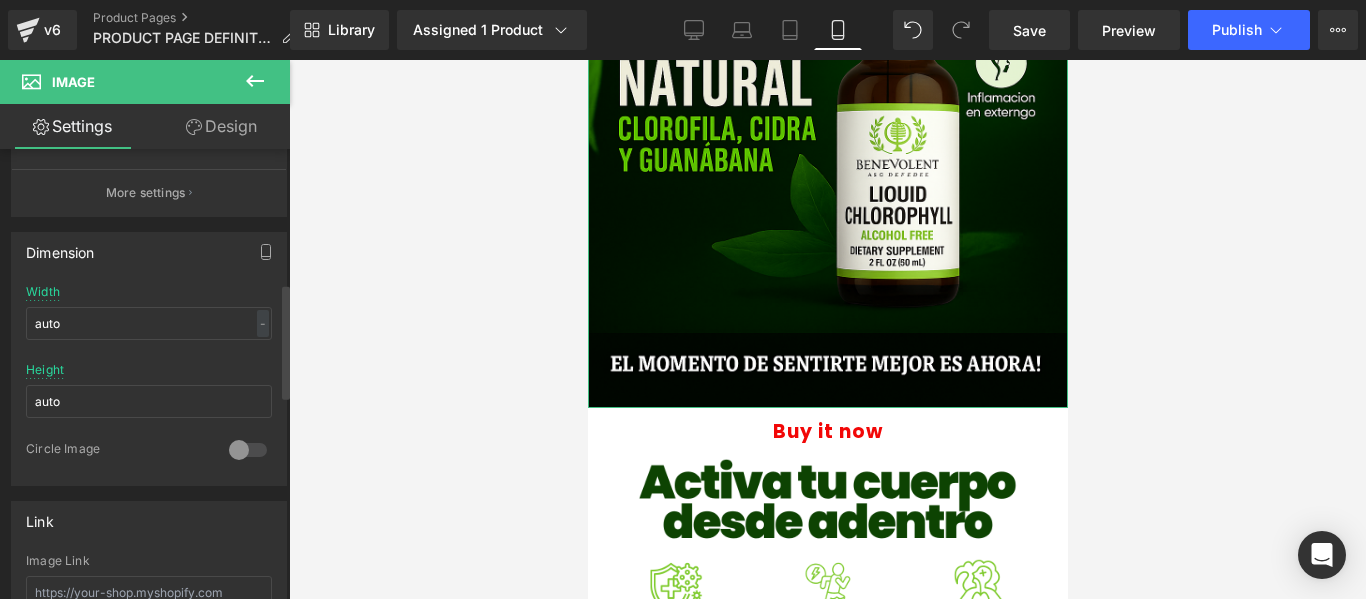 click at bounding box center (248, 450) 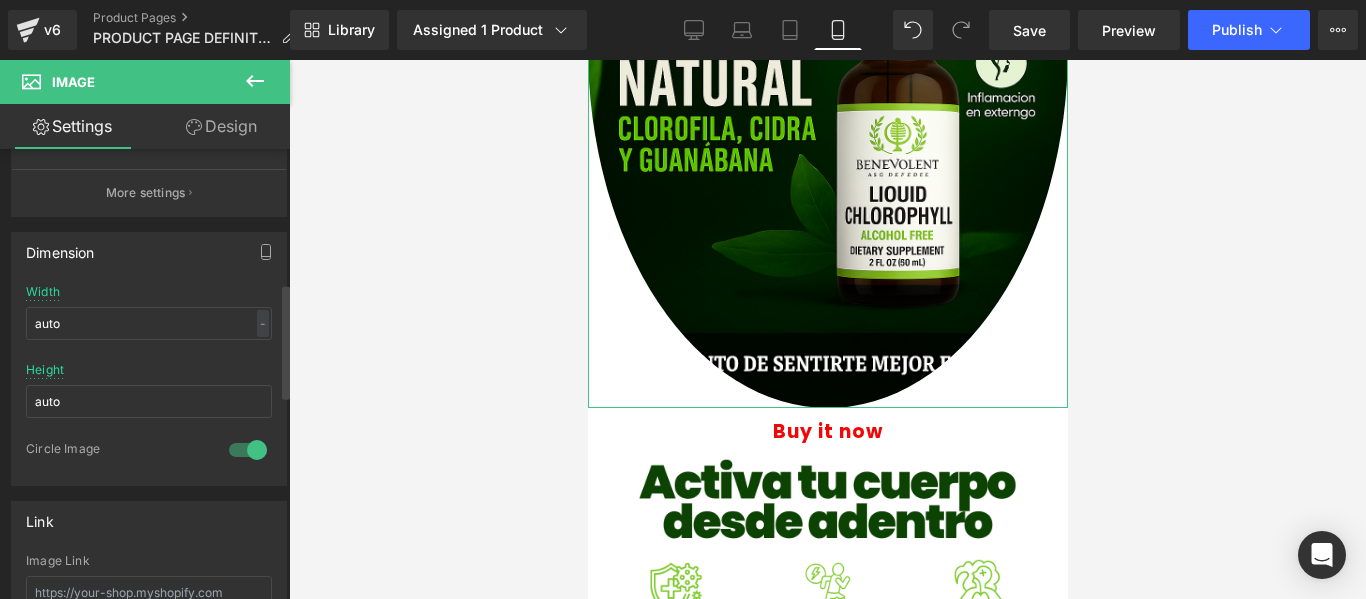 click at bounding box center (248, 450) 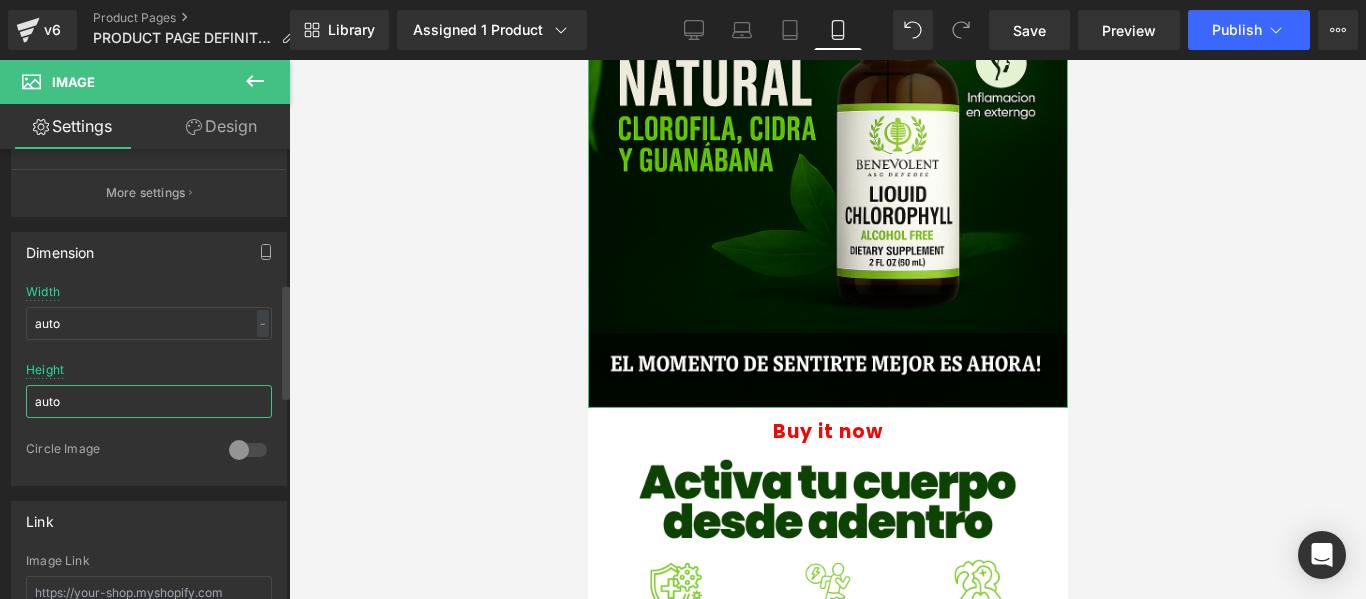 click on "auto" at bounding box center [149, 401] 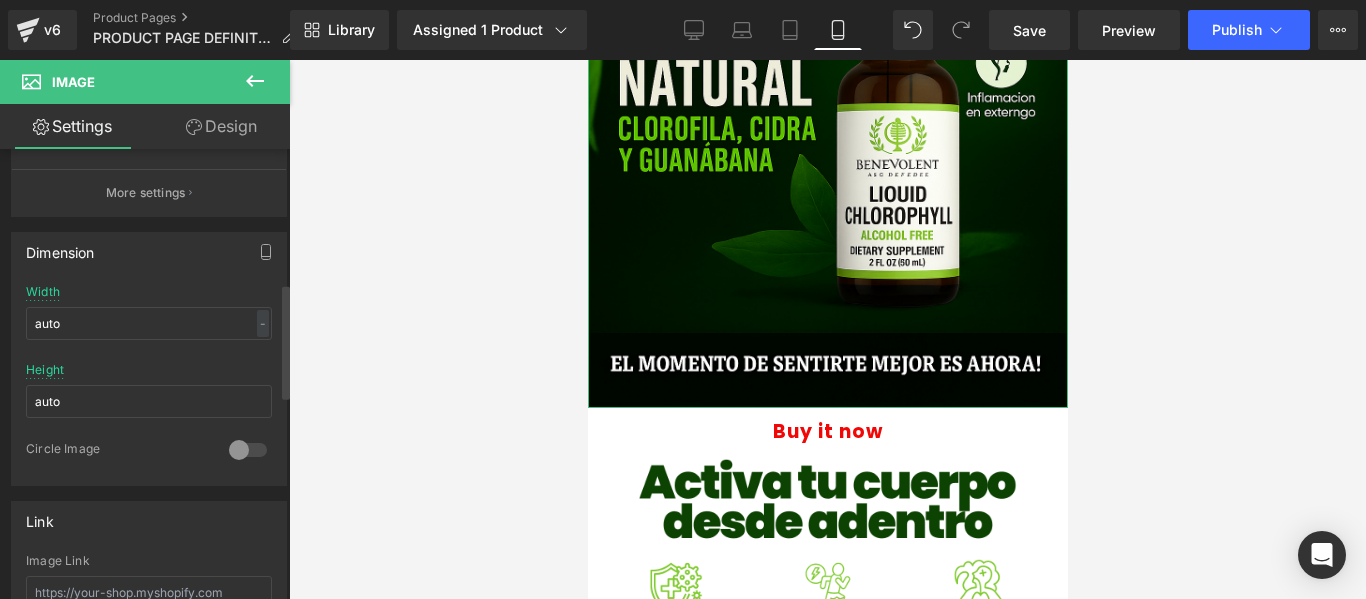 click on "Circle Image" at bounding box center (117, 451) 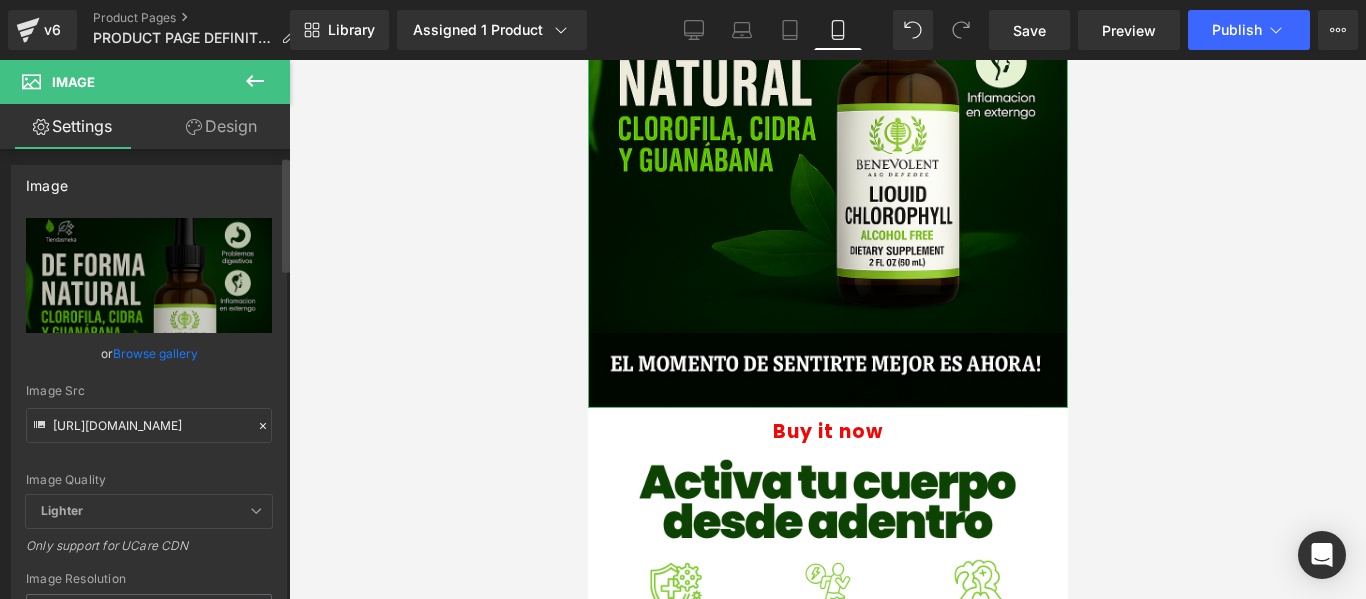 scroll, scrollTop: 0, scrollLeft: 0, axis: both 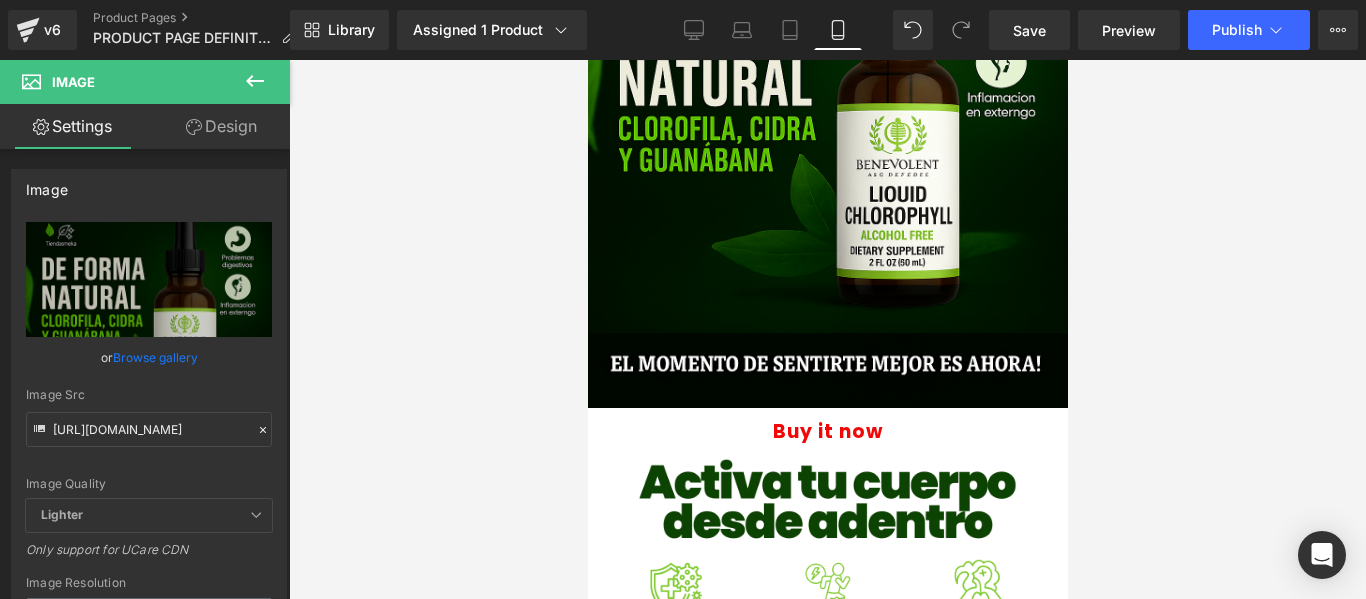 click on "Image" at bounding box center (73, 82) 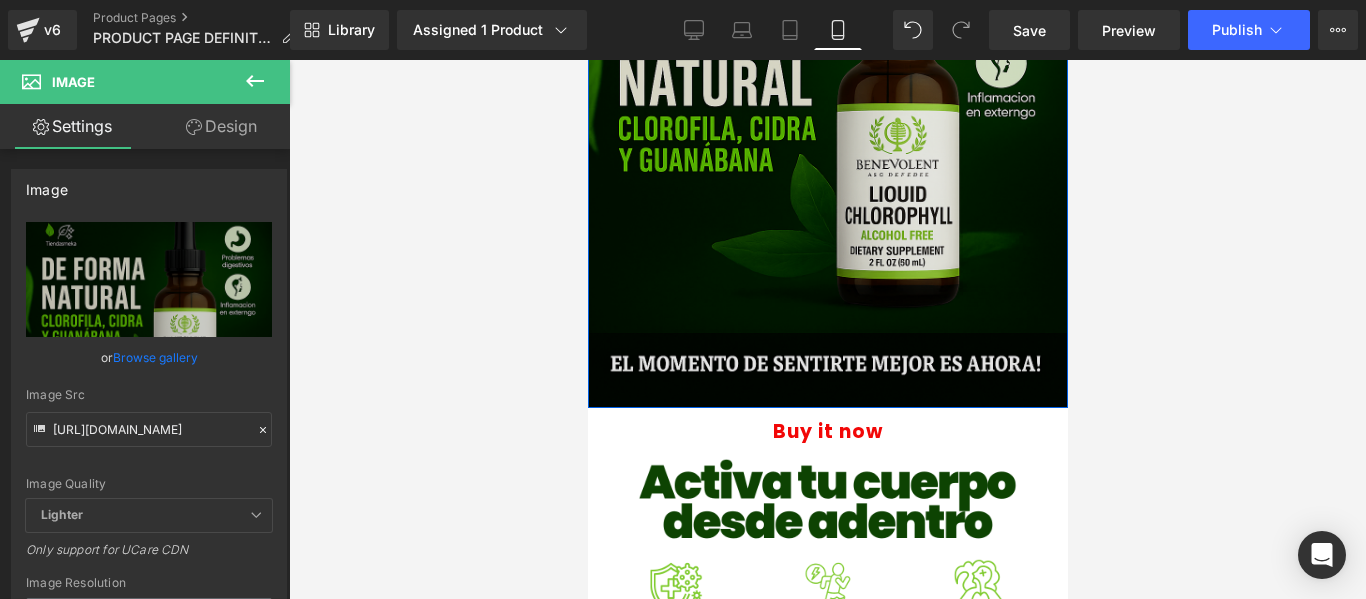 click at bounding box center [827, 48] 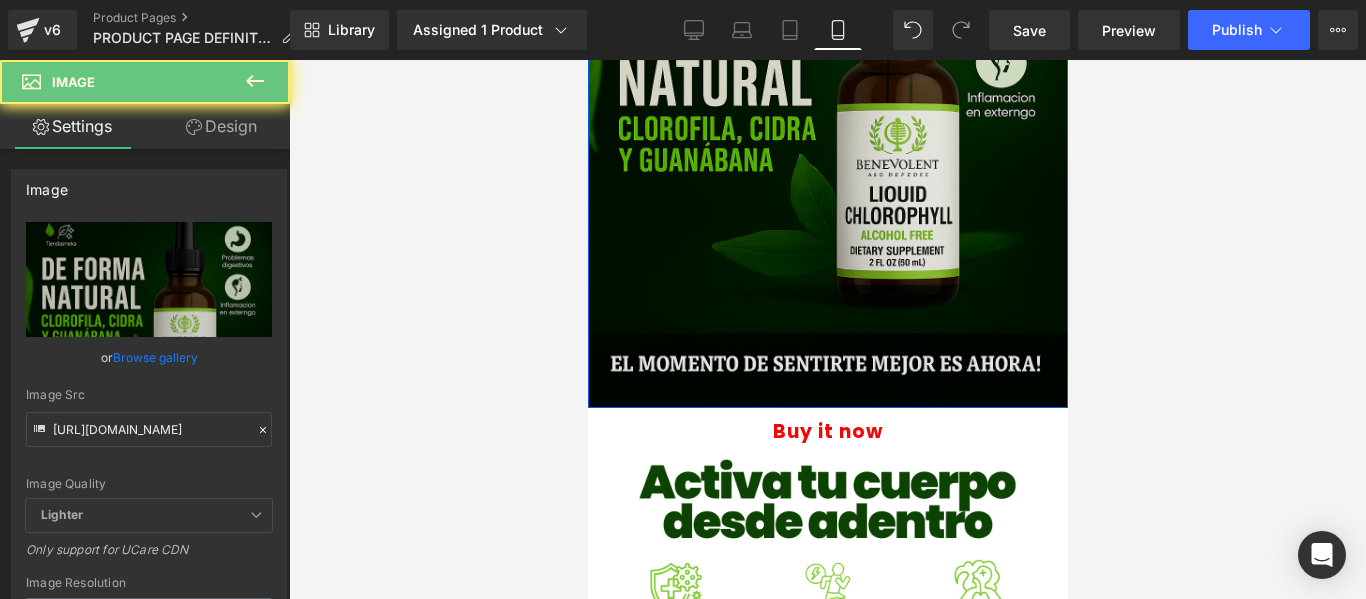 click at bounding box center (827, 48) 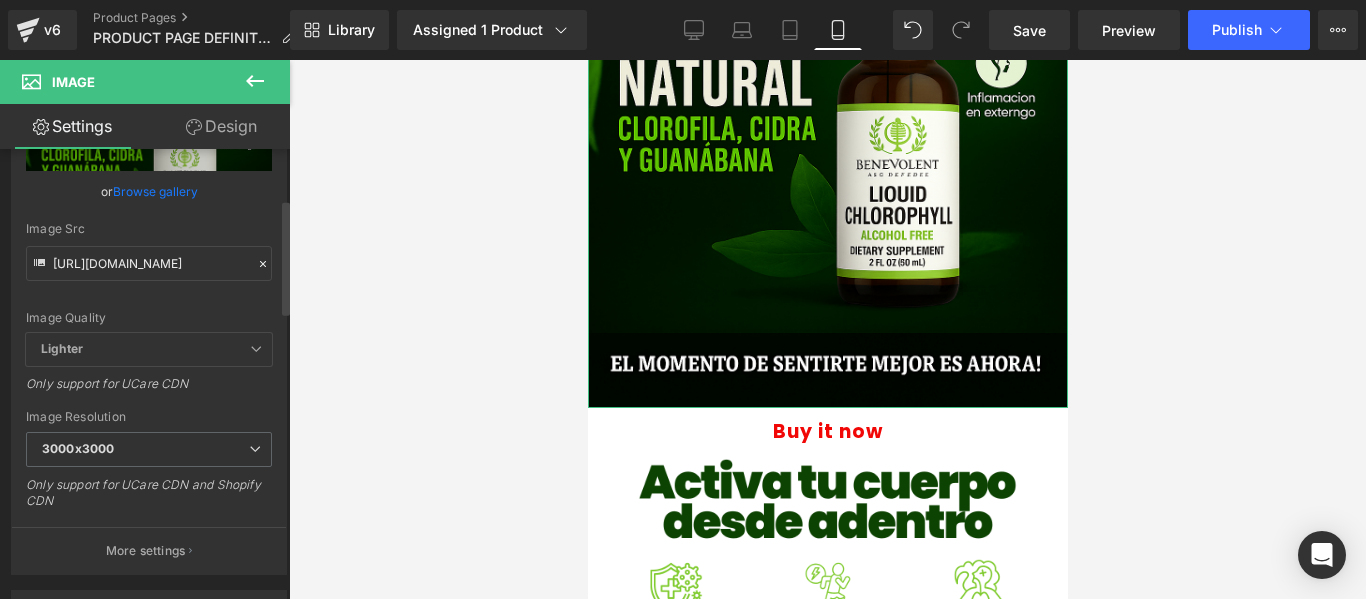 scroll, scrollTop: 200, scrollLeft: 0, axis: vertical 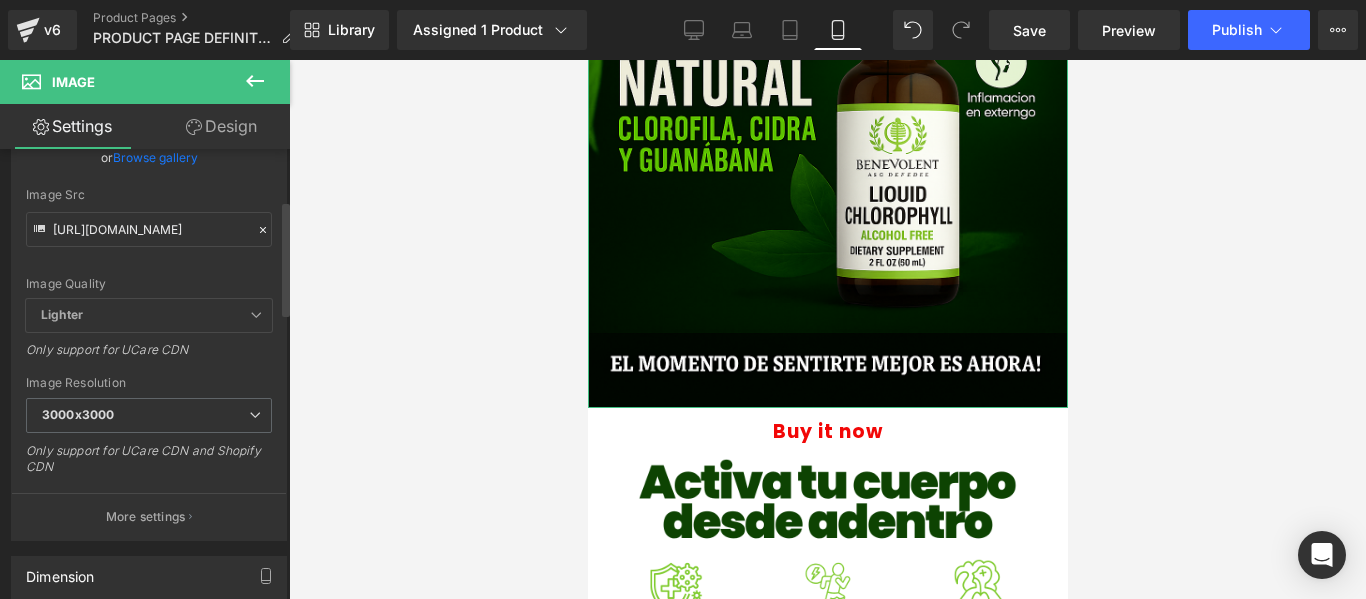 click on "Lighter" at bounding box center [149, 315] 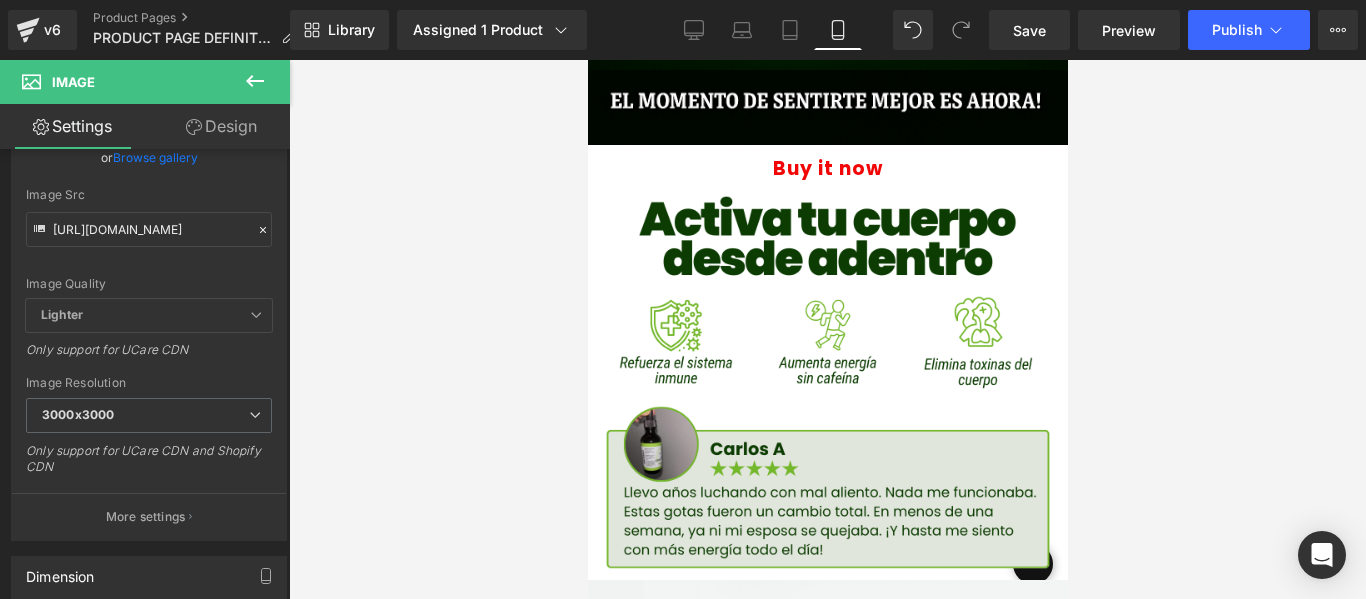 scroll, scrollTop: 700, scrollLeft: 0, axis: vertical 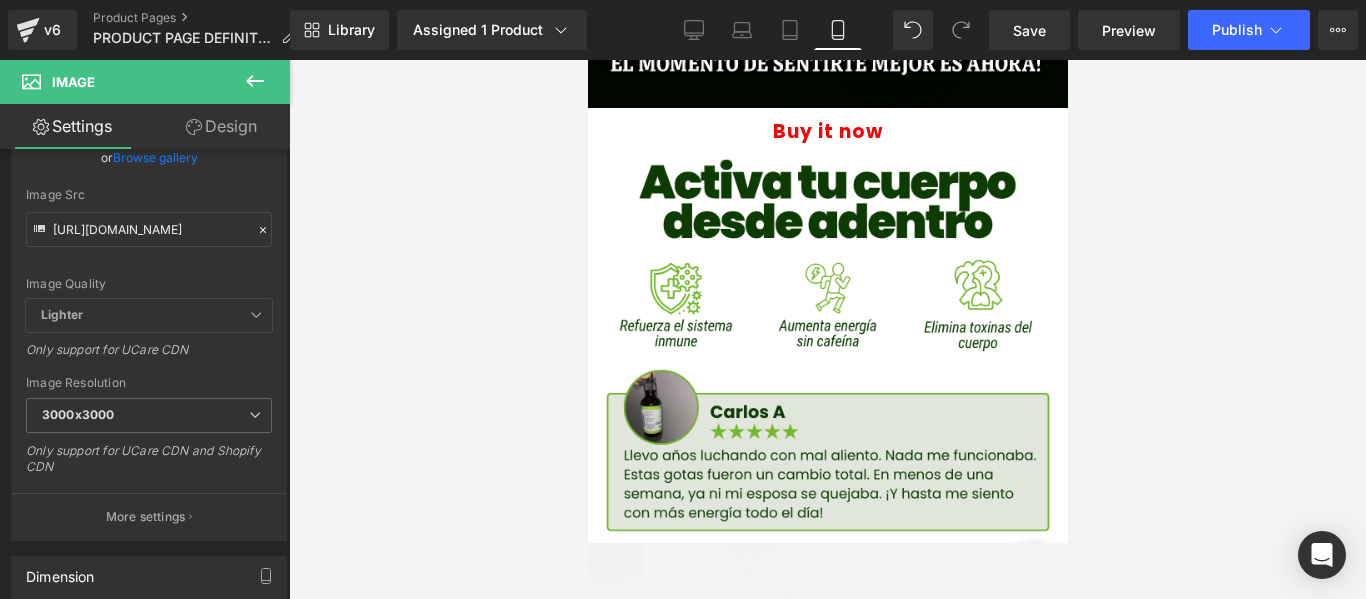 click at bounding box center [827, 345] 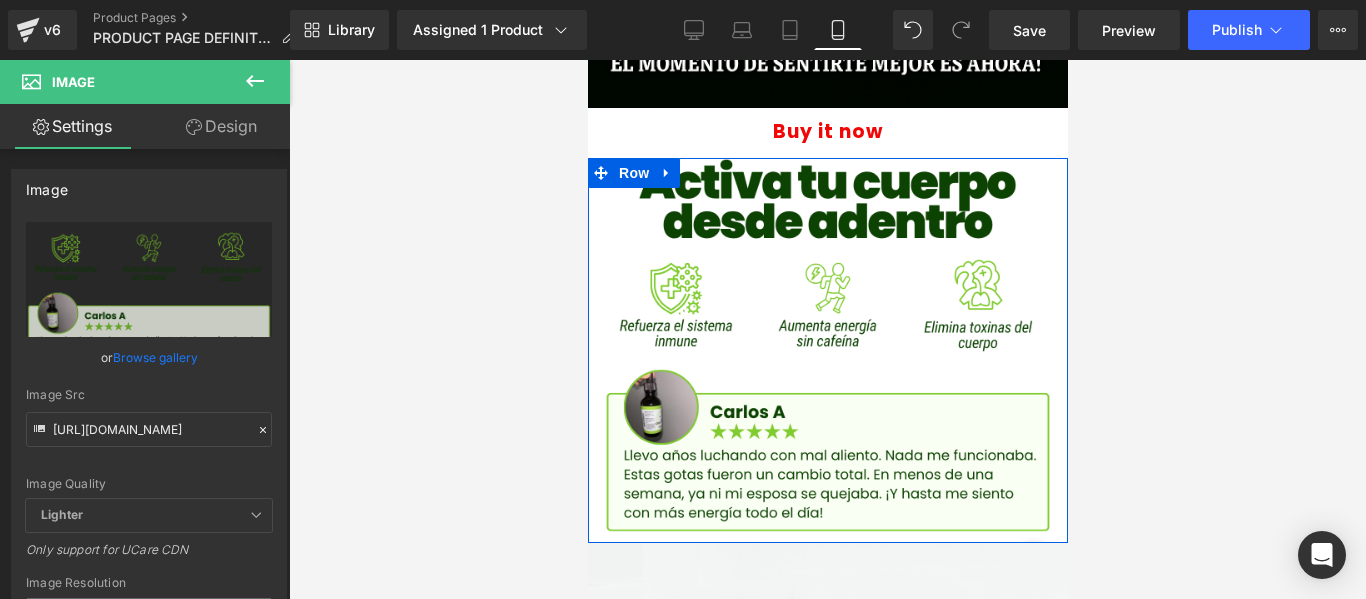 click on "Image" at bounding box center [827, 345] 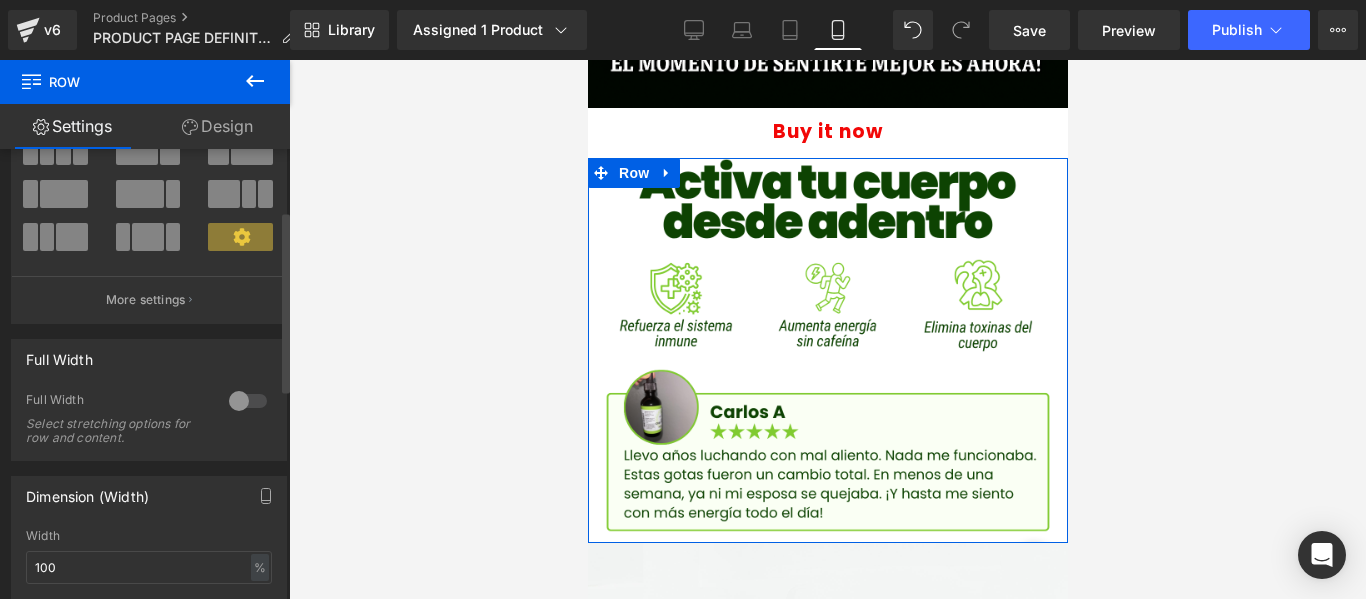scroll, scrollTop: 200, scrollLeft: 0, axis: vertical 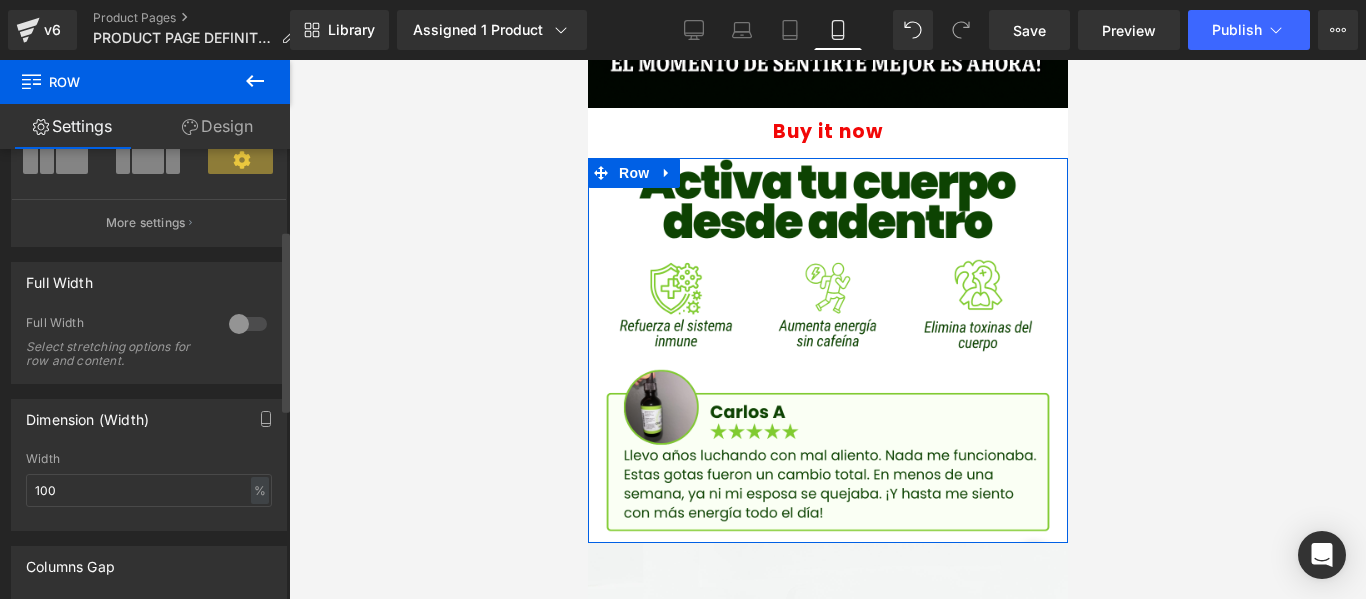 click at bounding box center (248, 324) 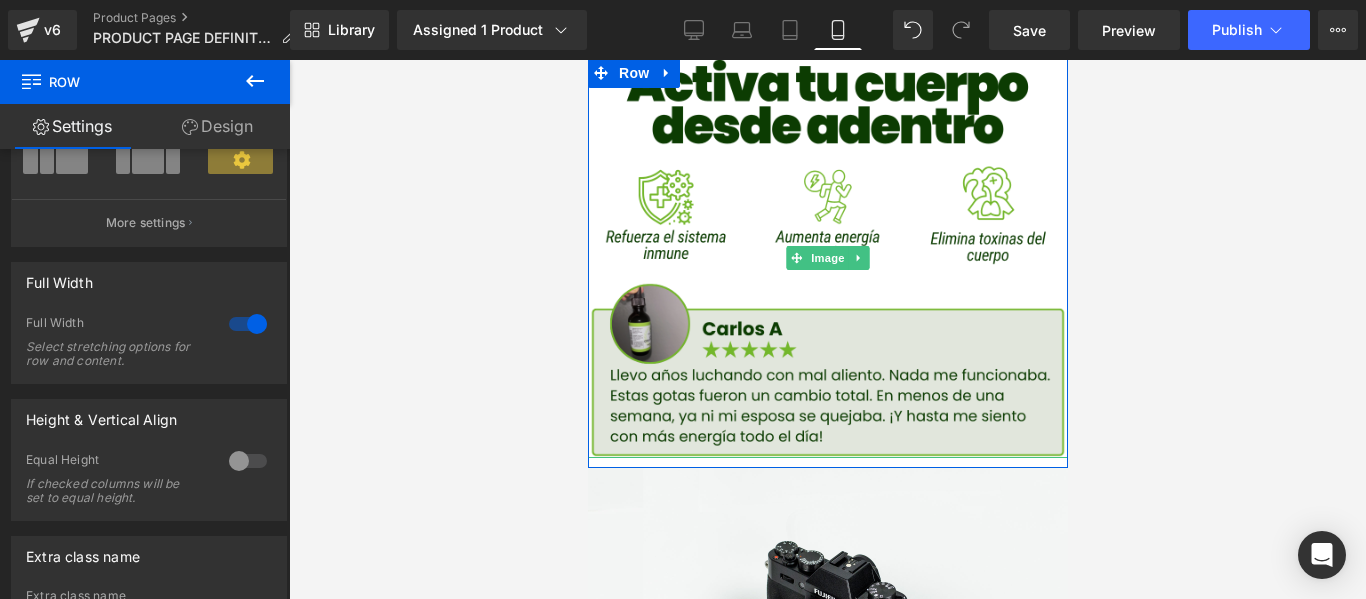 scroll, scrollTop: 700, scrollLeft: 0, axis: vertical 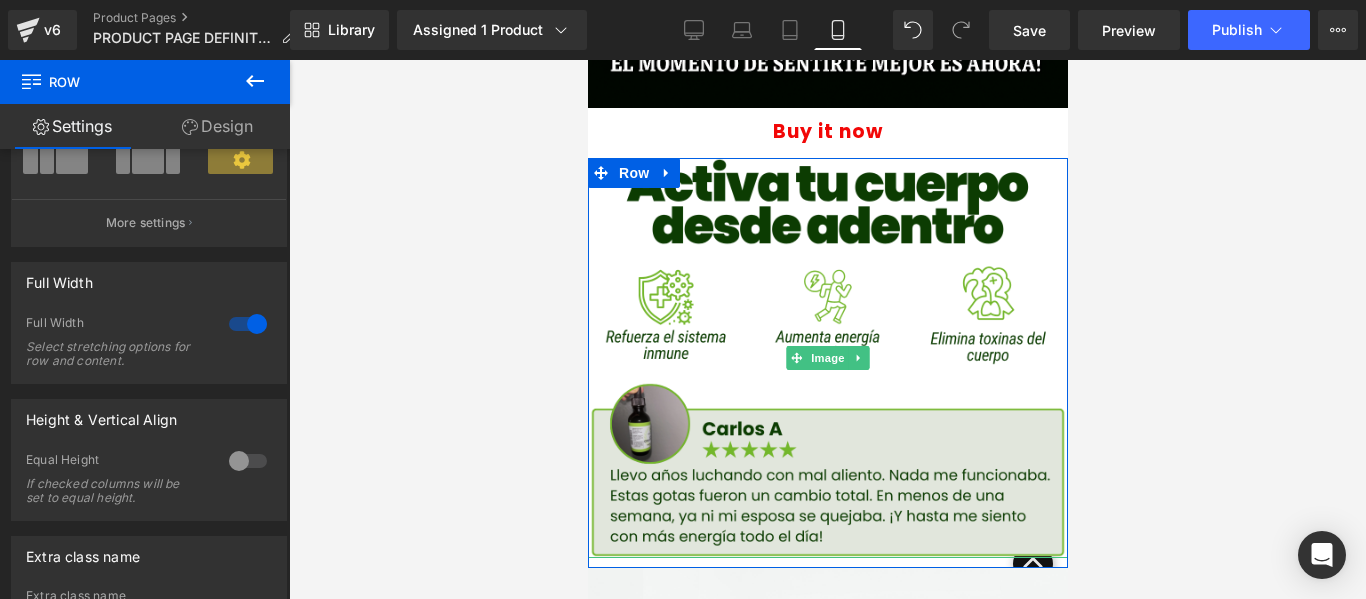click at bounding box center (827, 358) 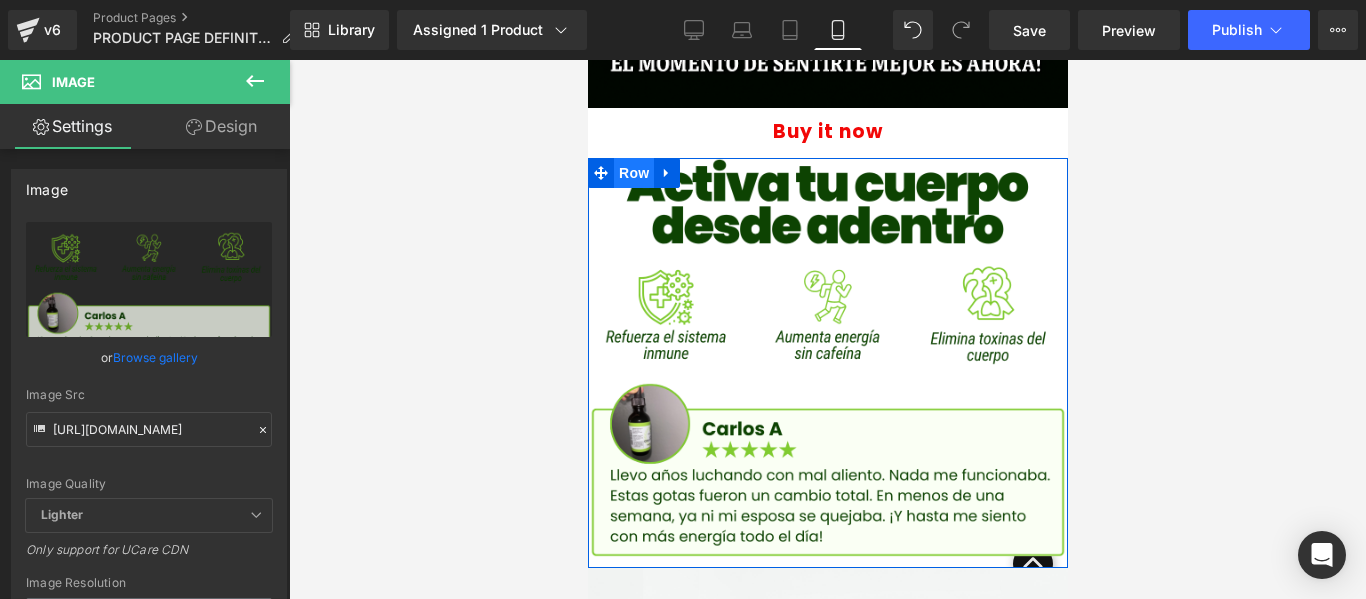 click on "Row" at bounding box center [633, 173] 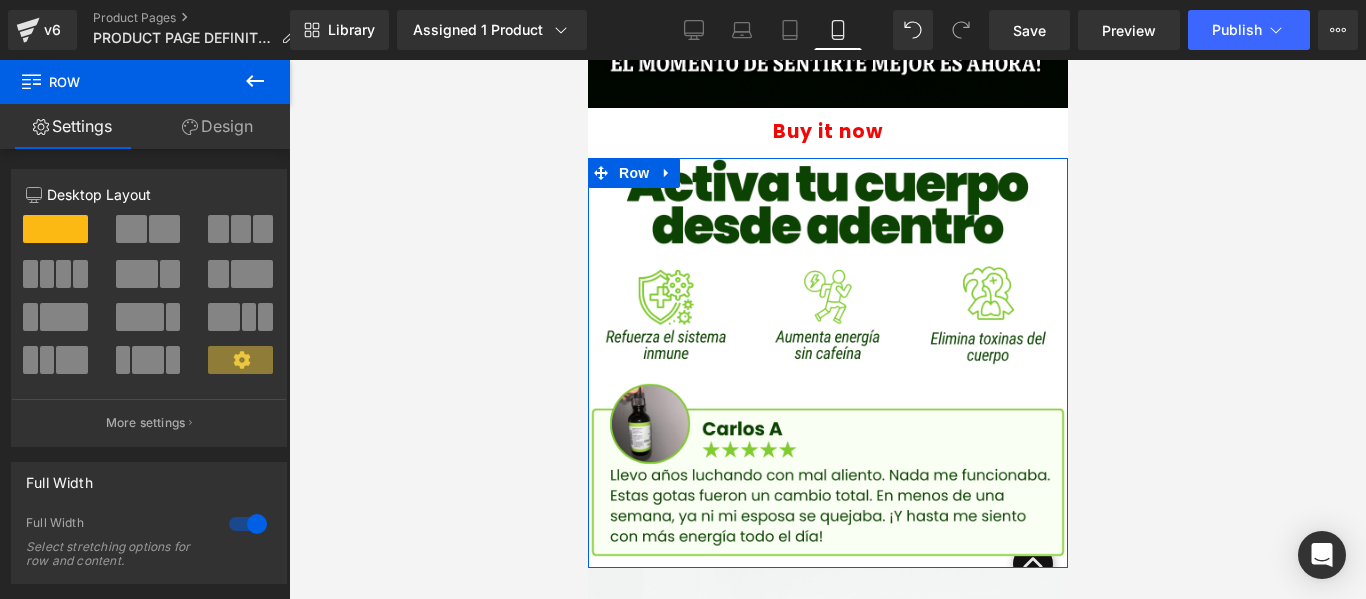 click on "Design" at bounding box center [217, 126] 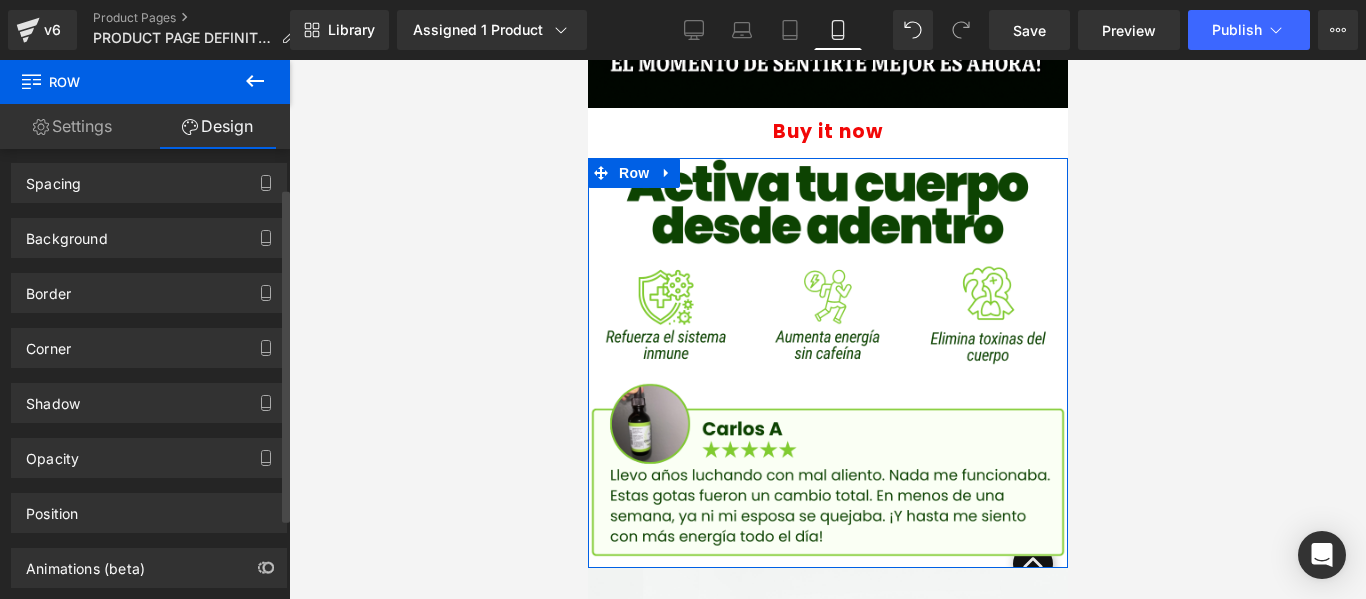 scroll, scrollTop: 0, scrollLeft: 0, axis: both 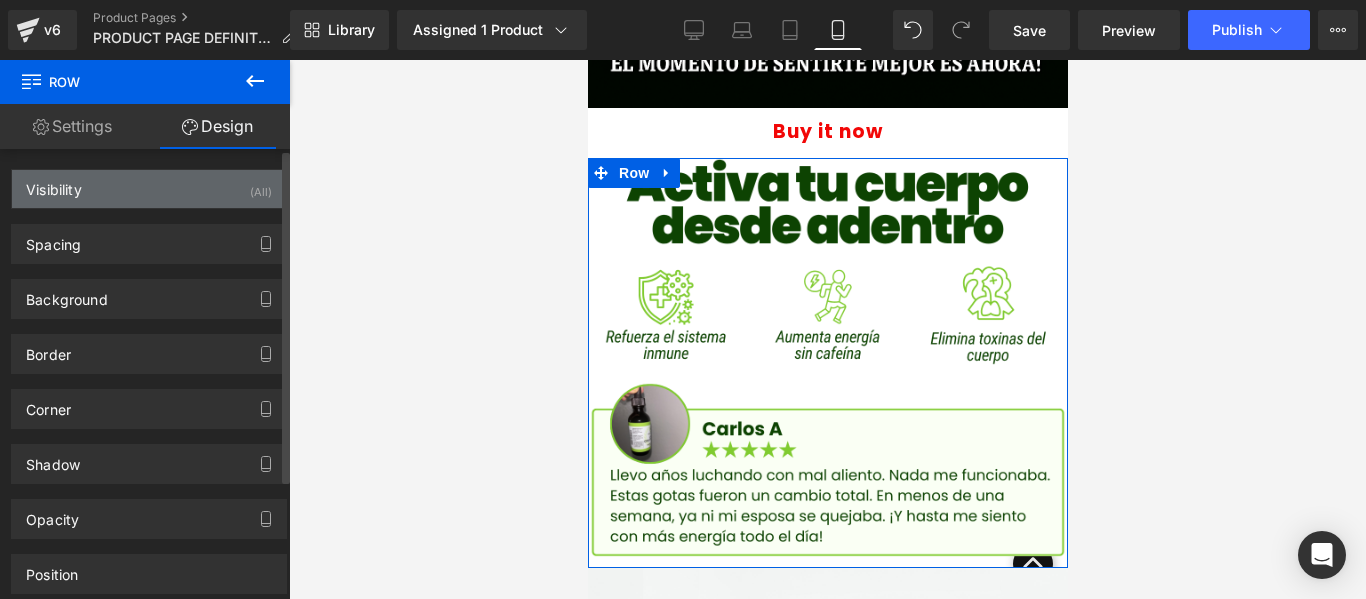 click on "Visibility
(All)" at bounding box center (149, 189) 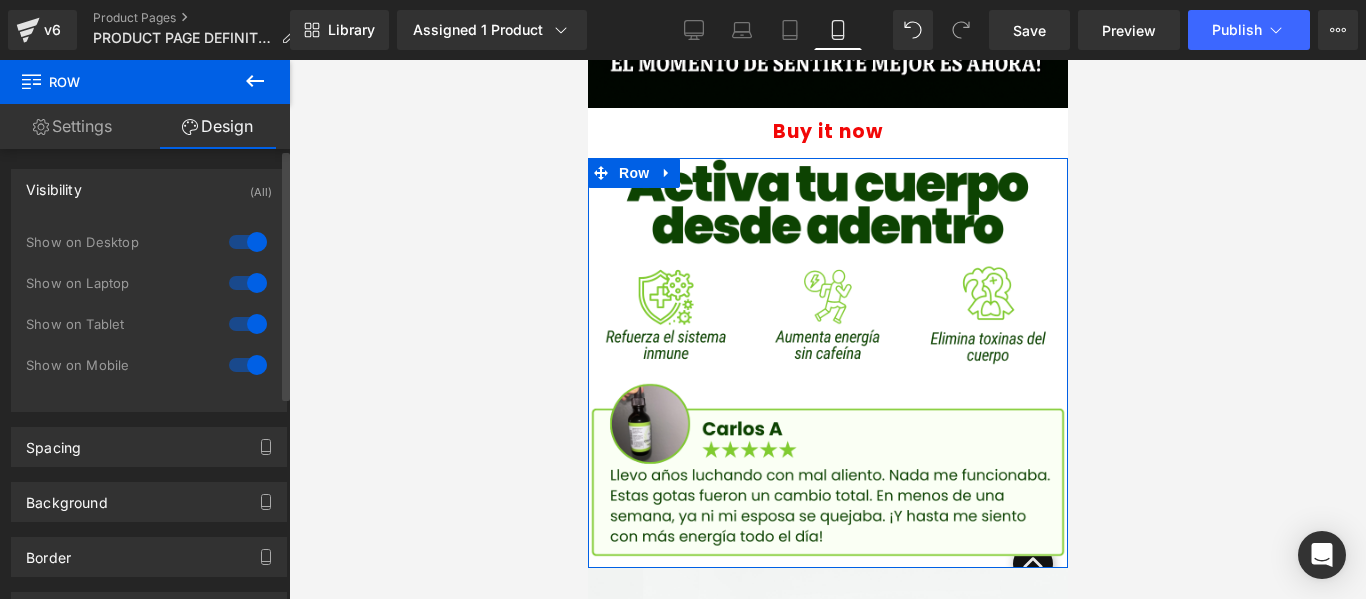 click at bounding box center [248, 242] 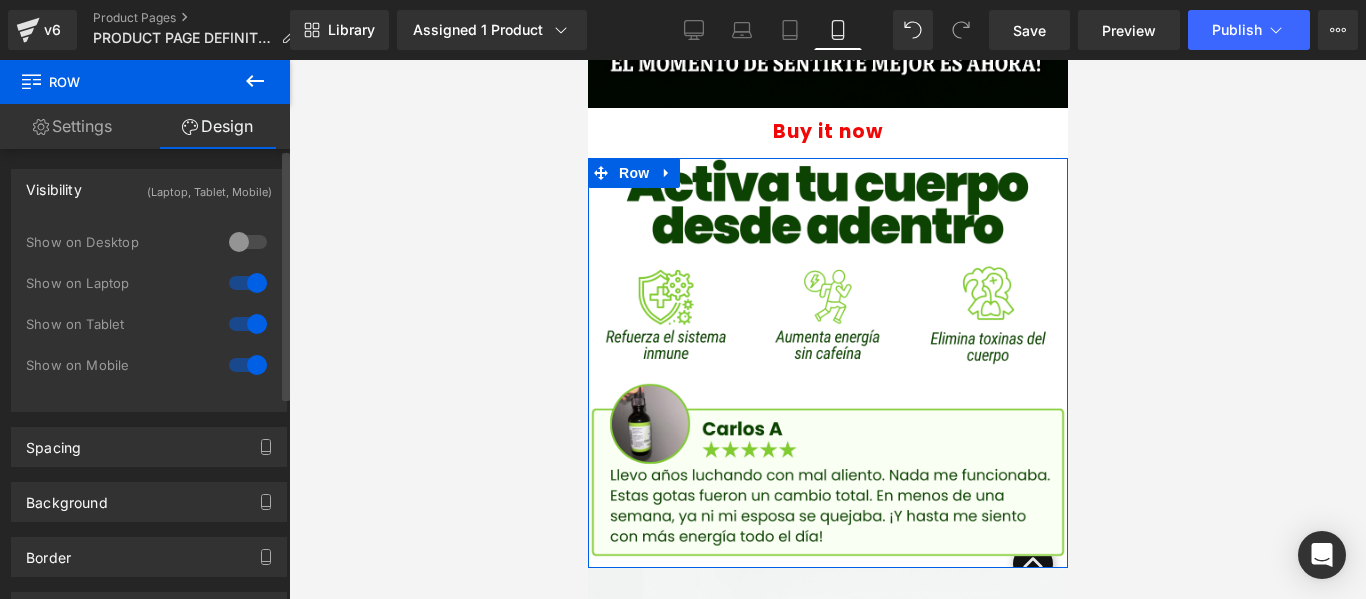 click at bounding box center [248, 283] 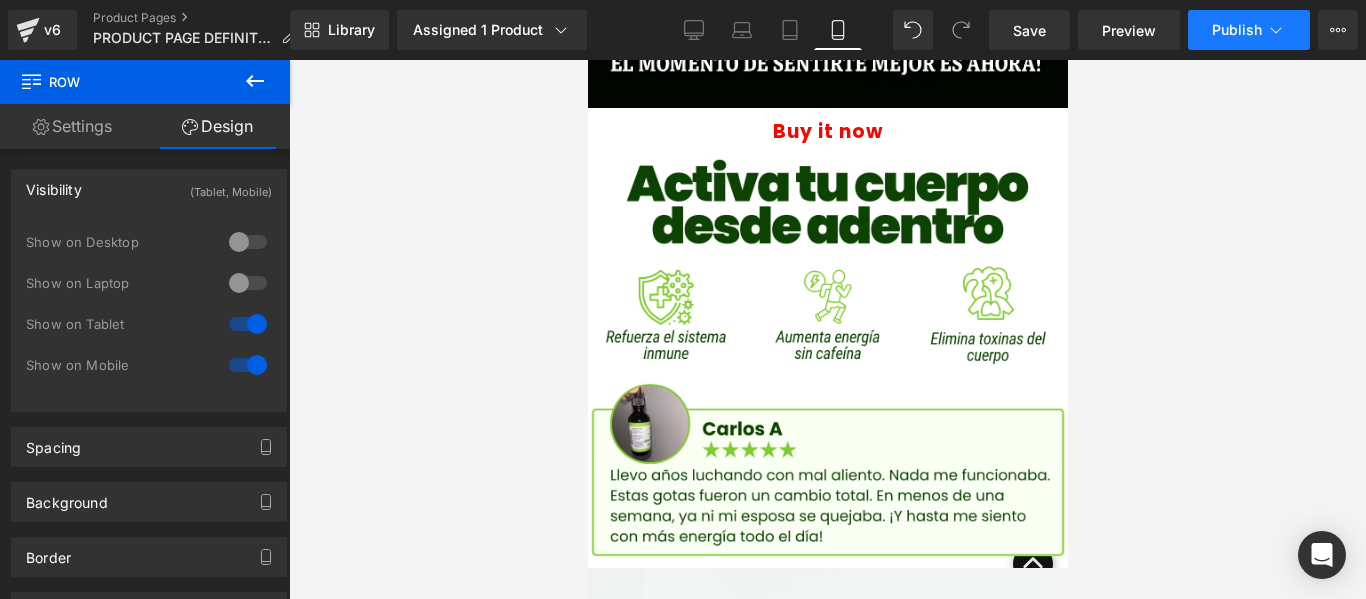 click on "Publish" at bounding box center [1249, 30] 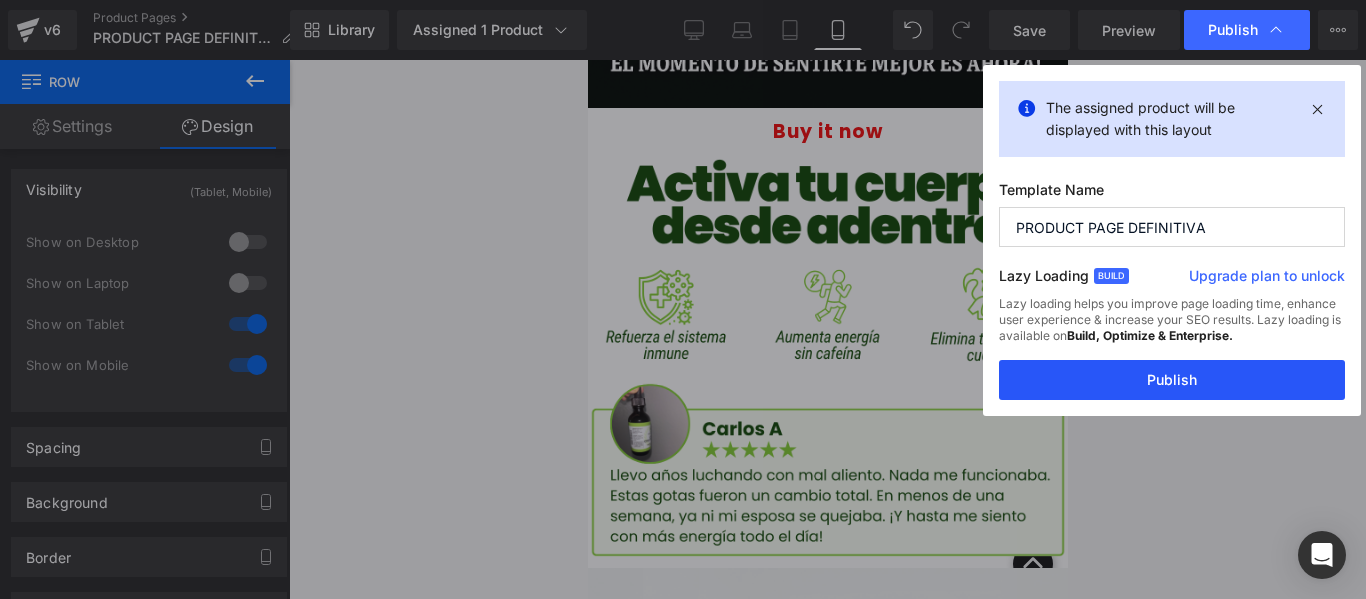 click on "Publish" at bounding box center (1172, 380) 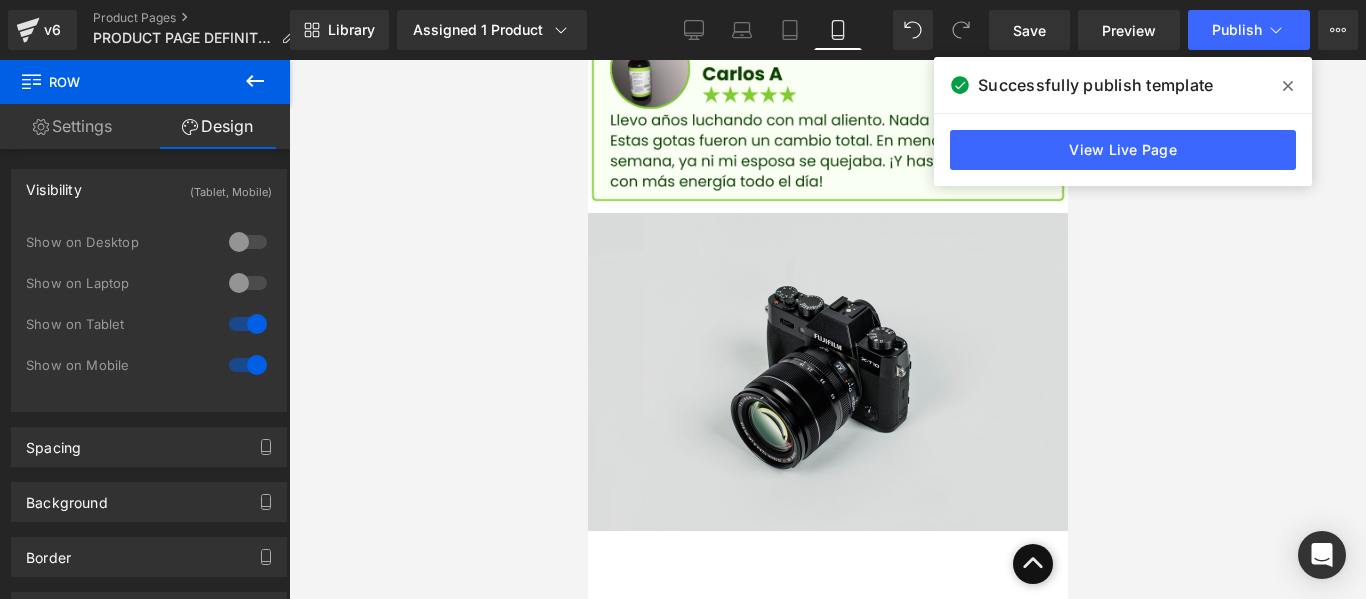 scroll, scrollTop: 1100, scrollLeft: 0, axis: vertical 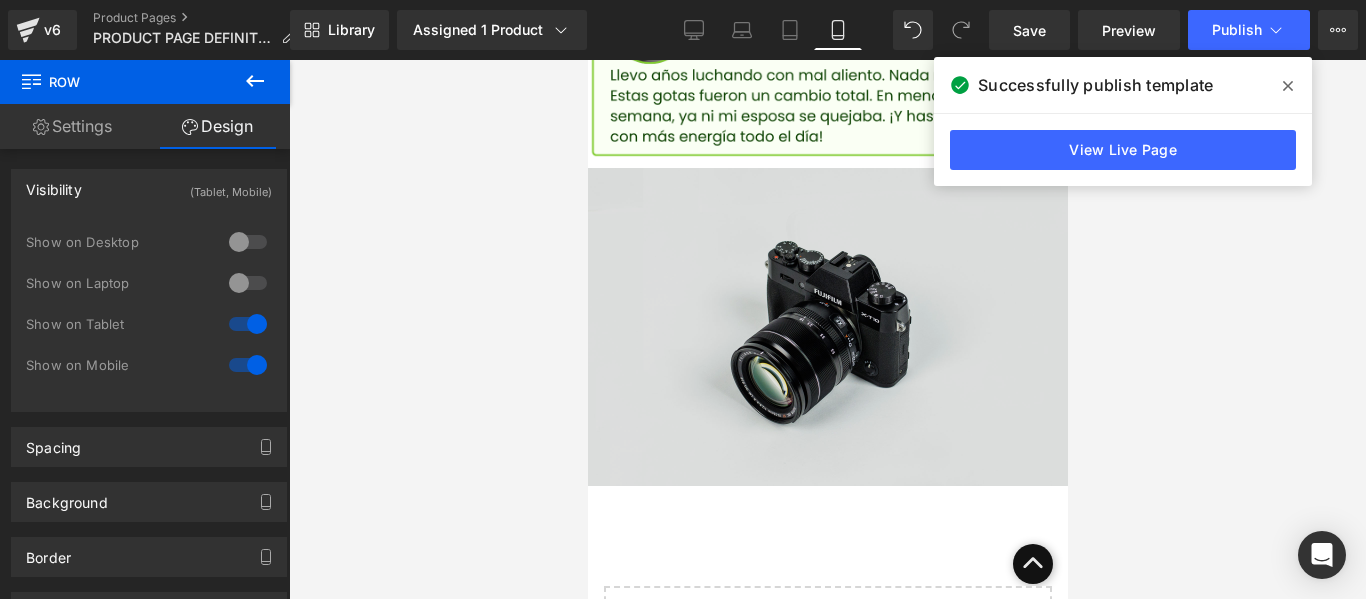 click at bounding box center (827, 327) 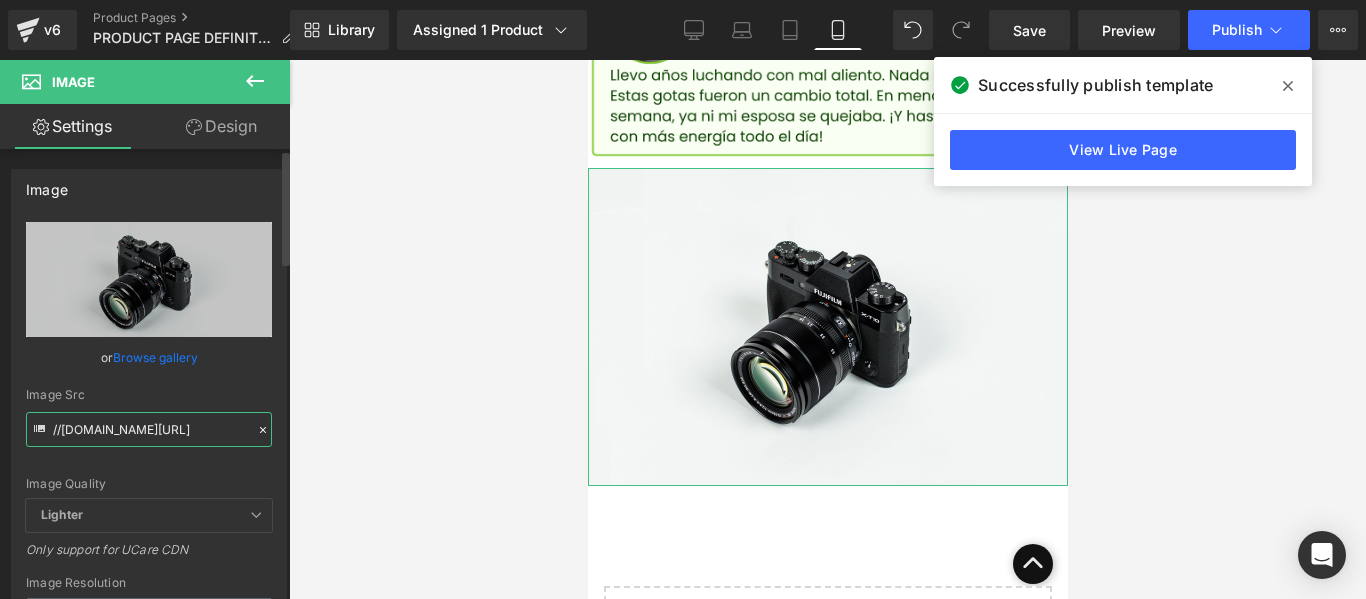 click on "//[DOMAIN_NAME][URL]" at bounding box center [149, 429] 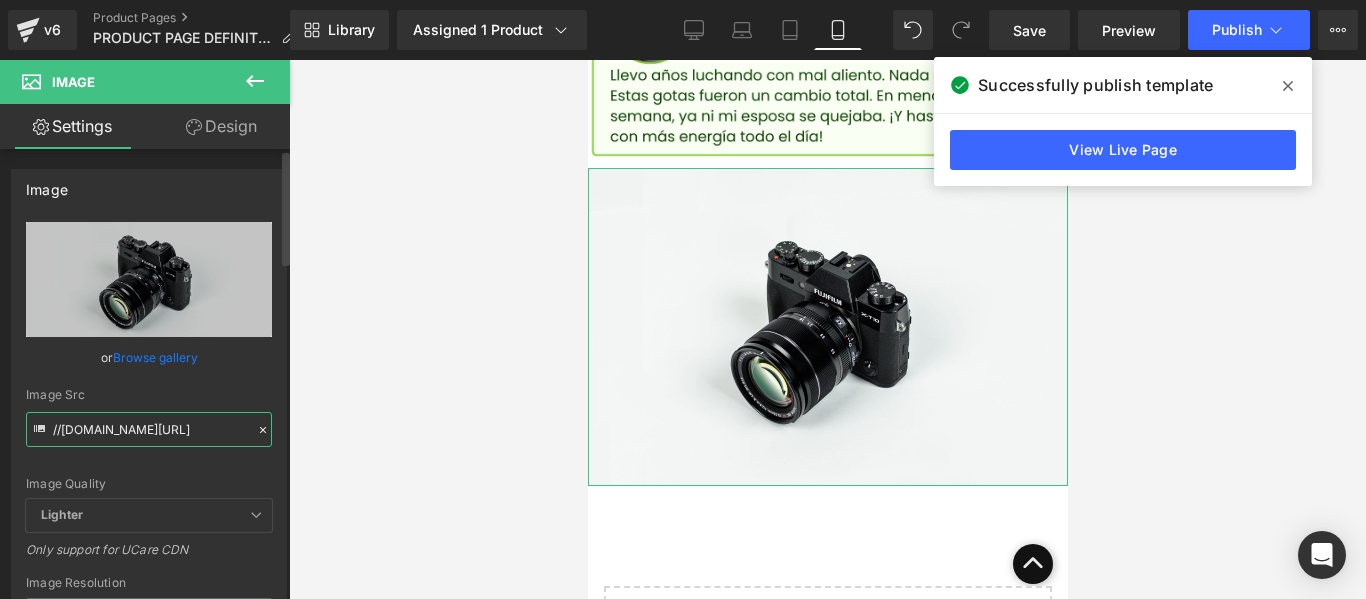 click on "//[DOMAIN_NAME][URL]" at bounding box center [149, 429] 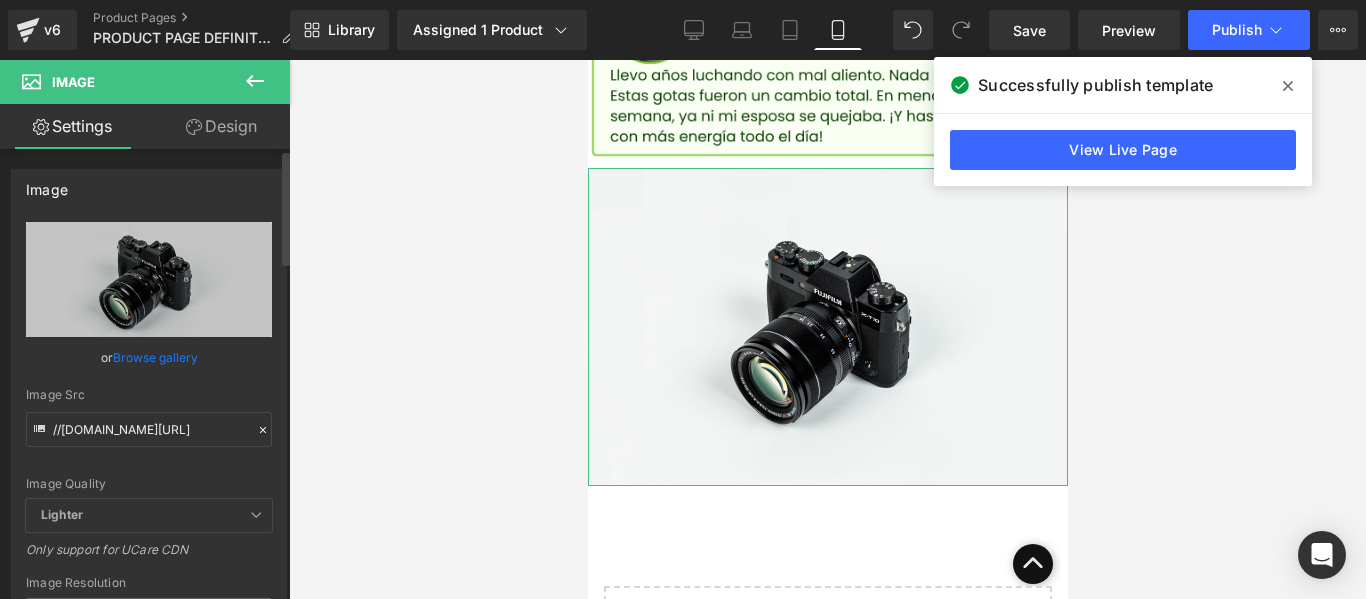 click 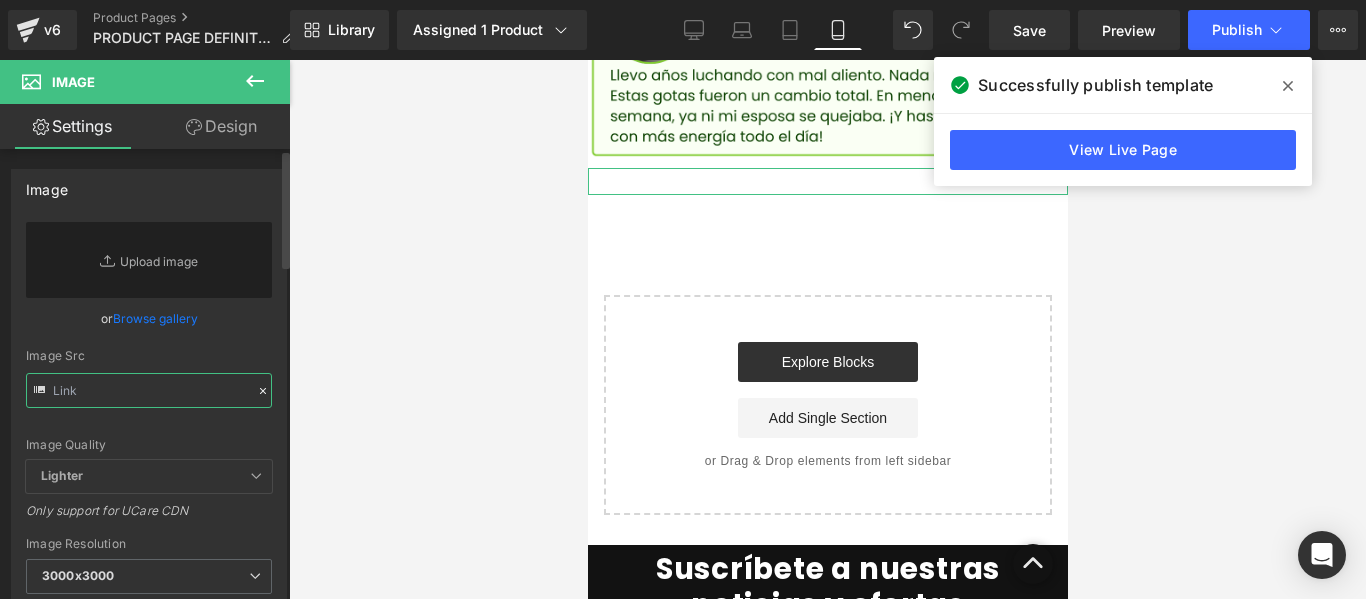 click at bounding box center [149, 390] 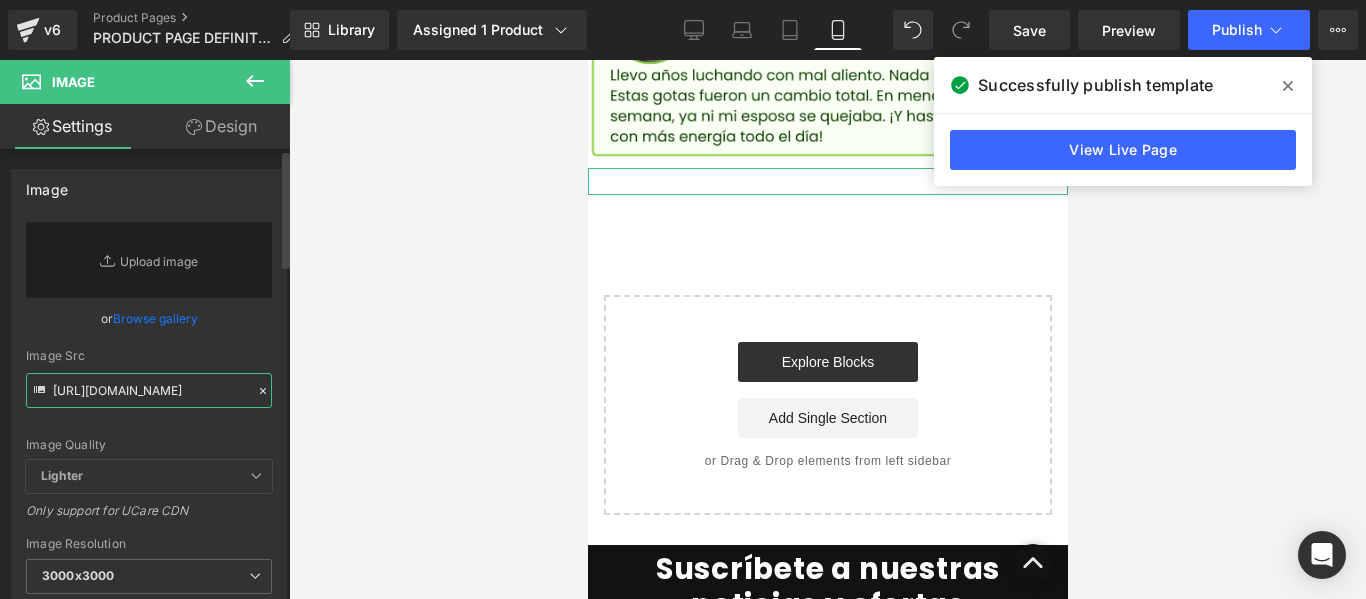 scroll, scrollTop: 0, scrollLeft: 297, axis: horizontal 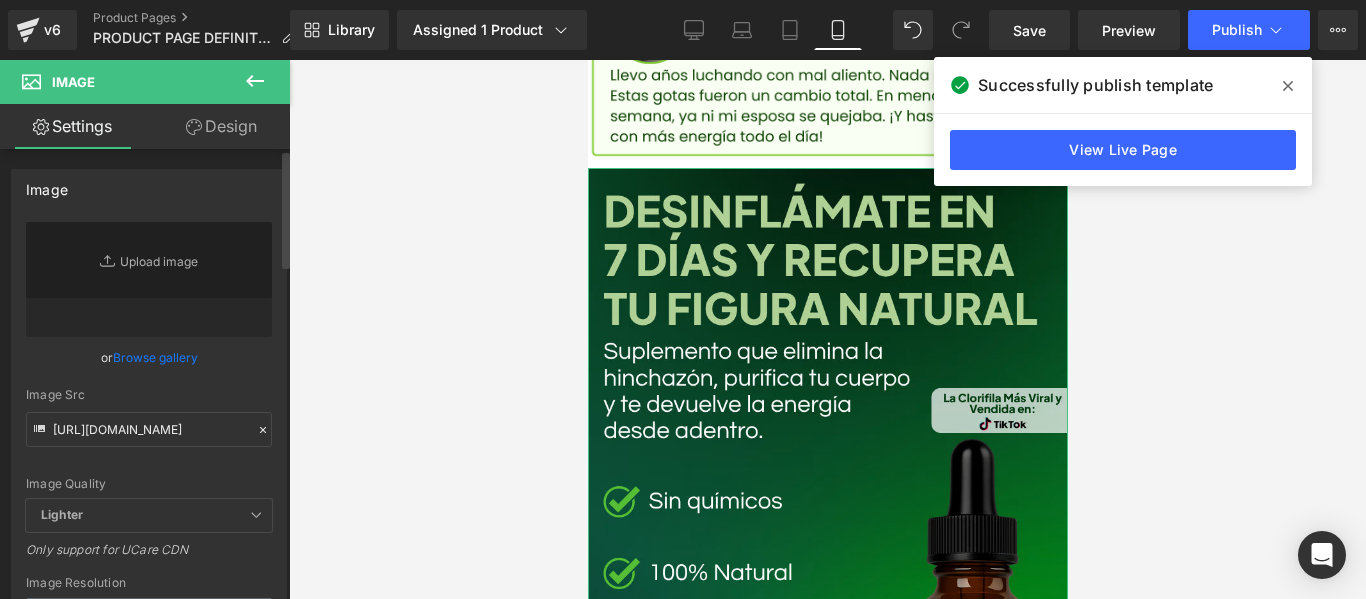 click on "or  Browse gallery" at bounding box center (149, 357) 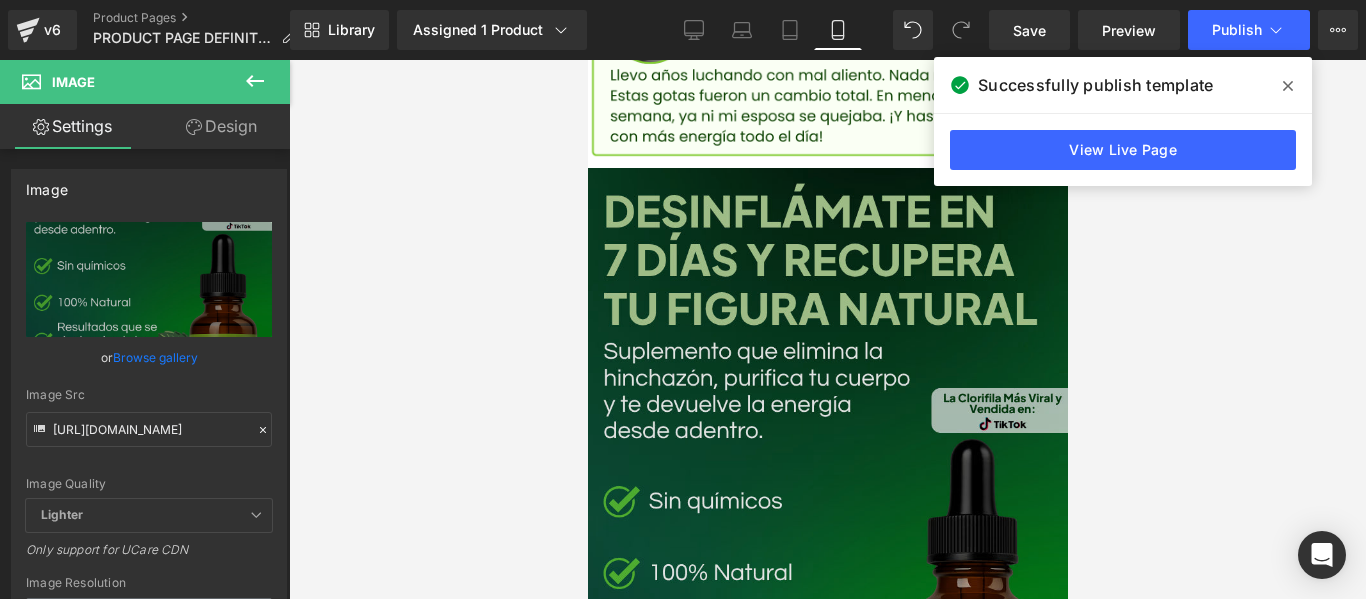 type on "[URL][DOMAIN_NAME]" 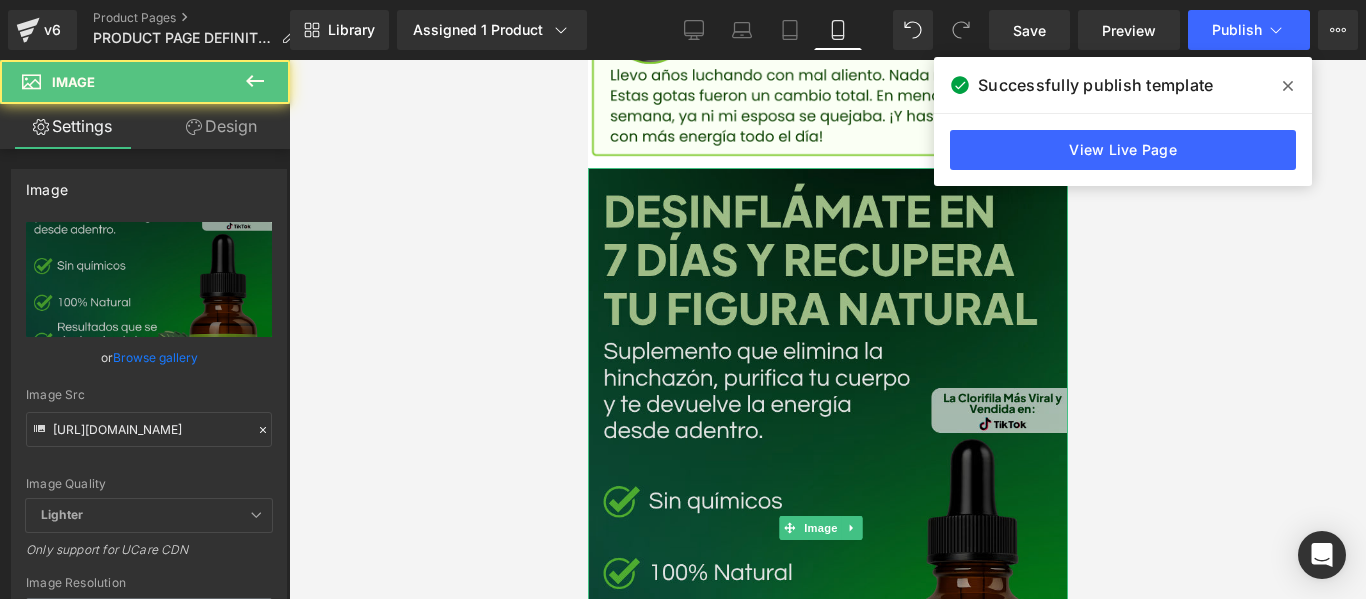 click at bounding box center [827, 528] 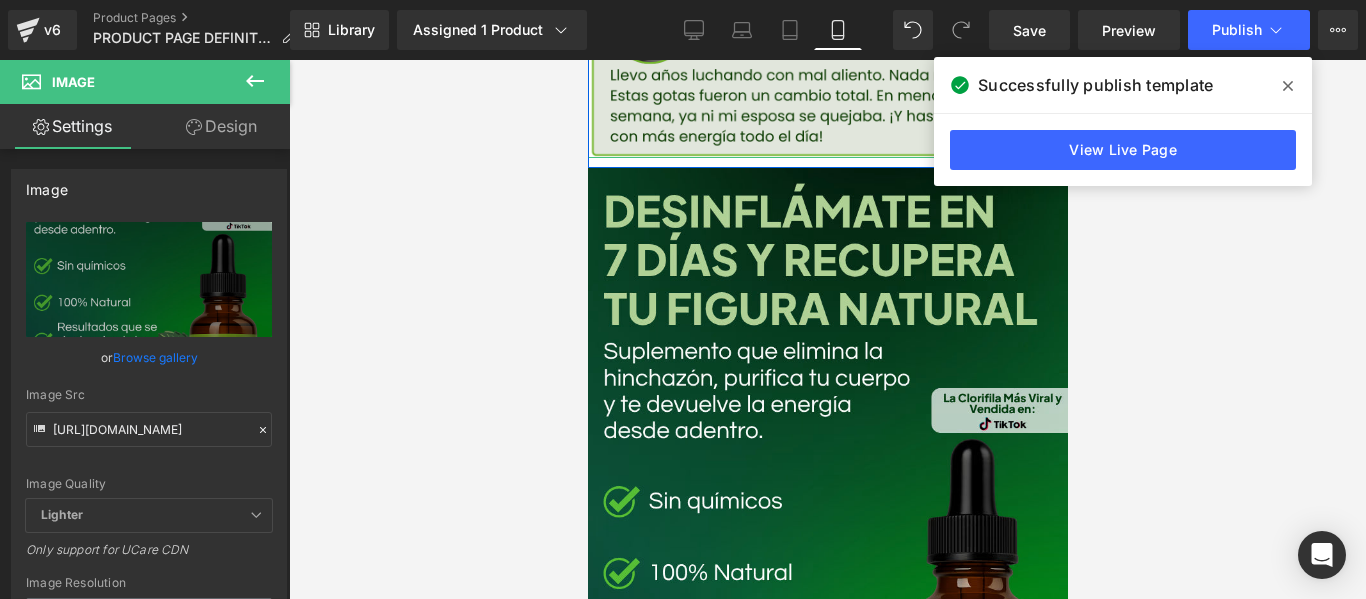 drag, startPoint x: 762, startPoint y: 169, endPoint x: 761, endPoint y: 150, distance: 19.026299 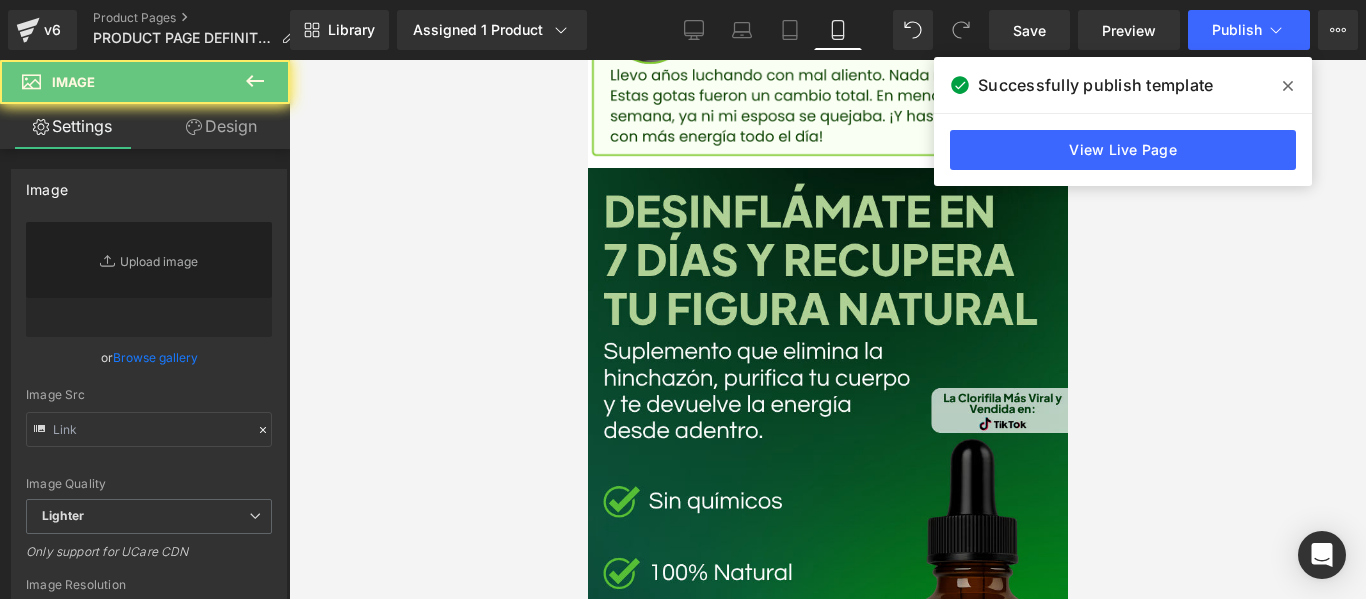 type on "[URL][DOMAIN_NAME]" 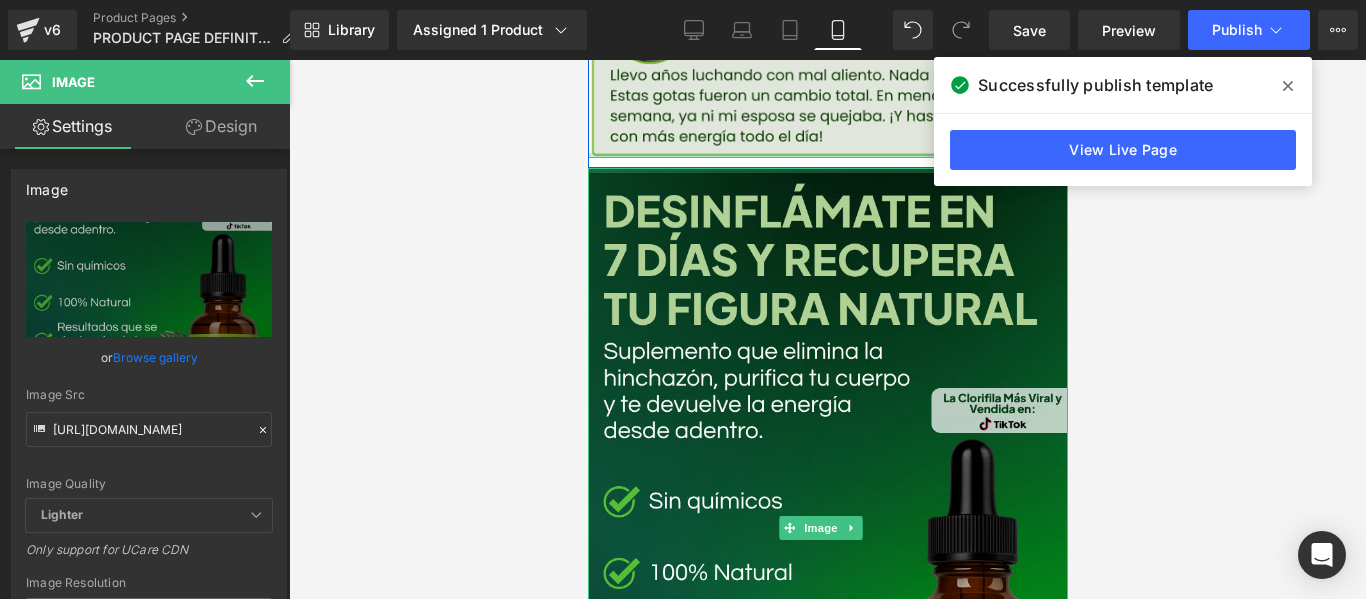 drag, startPoint x: 751, startPoint y: 169, endPoint x: 753, endPoint y: 155, distance: 14.142136 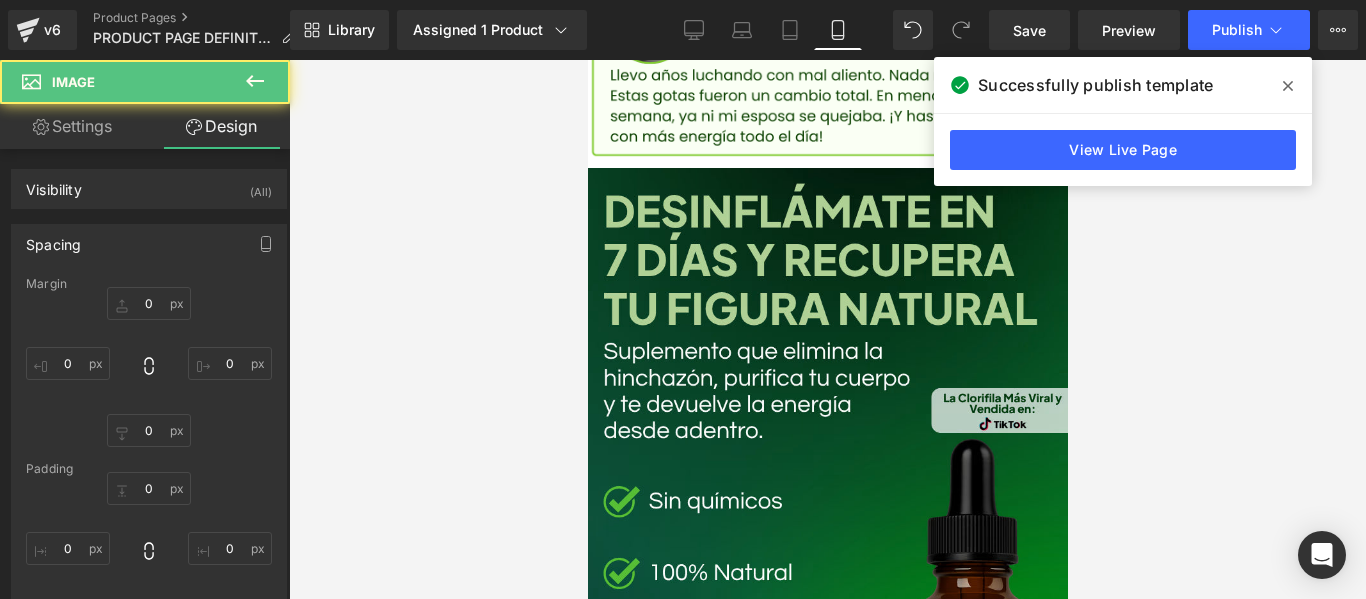 type on "0" 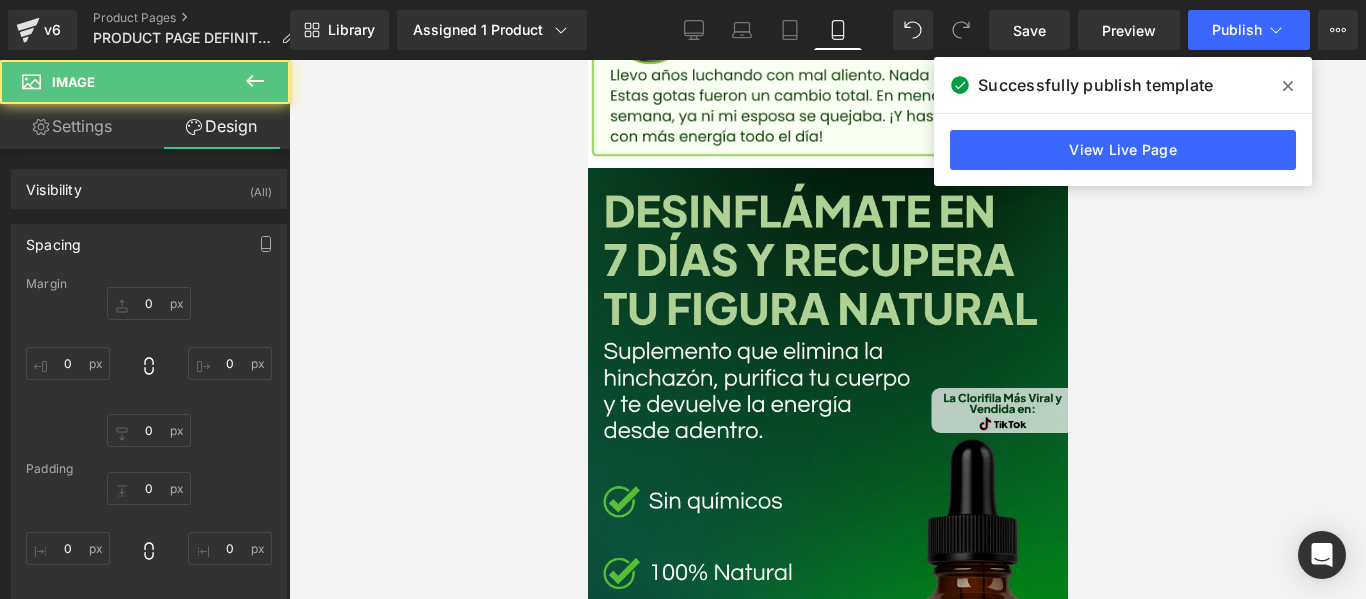 type on "0" 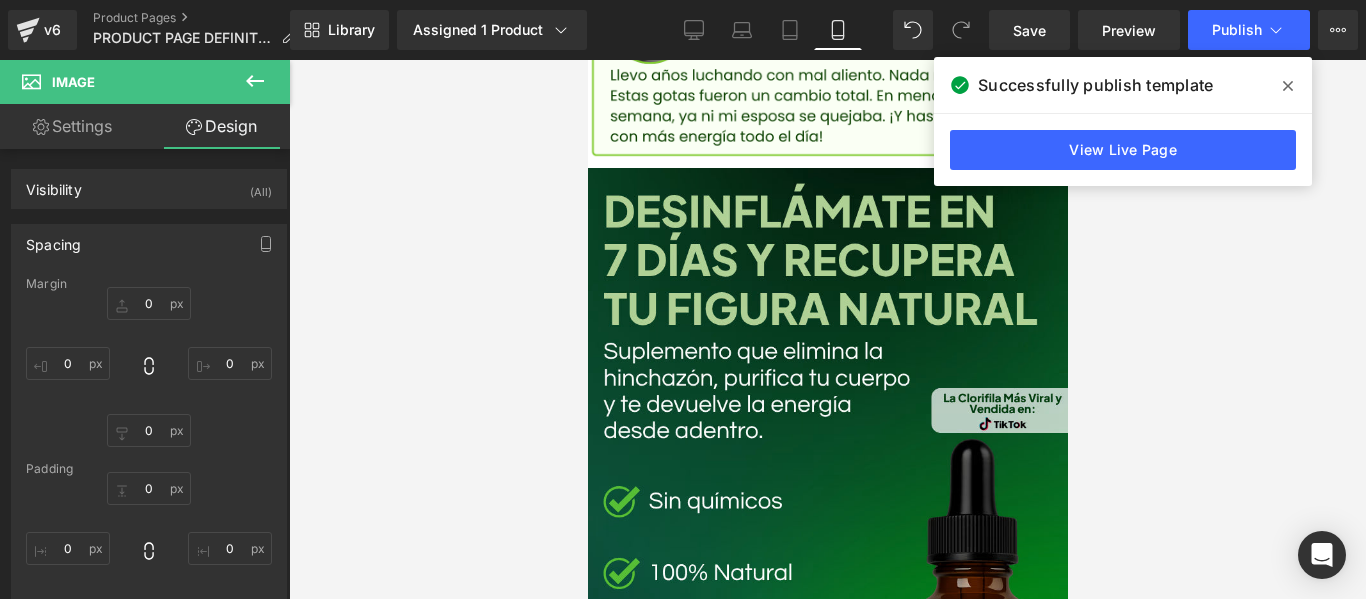 click 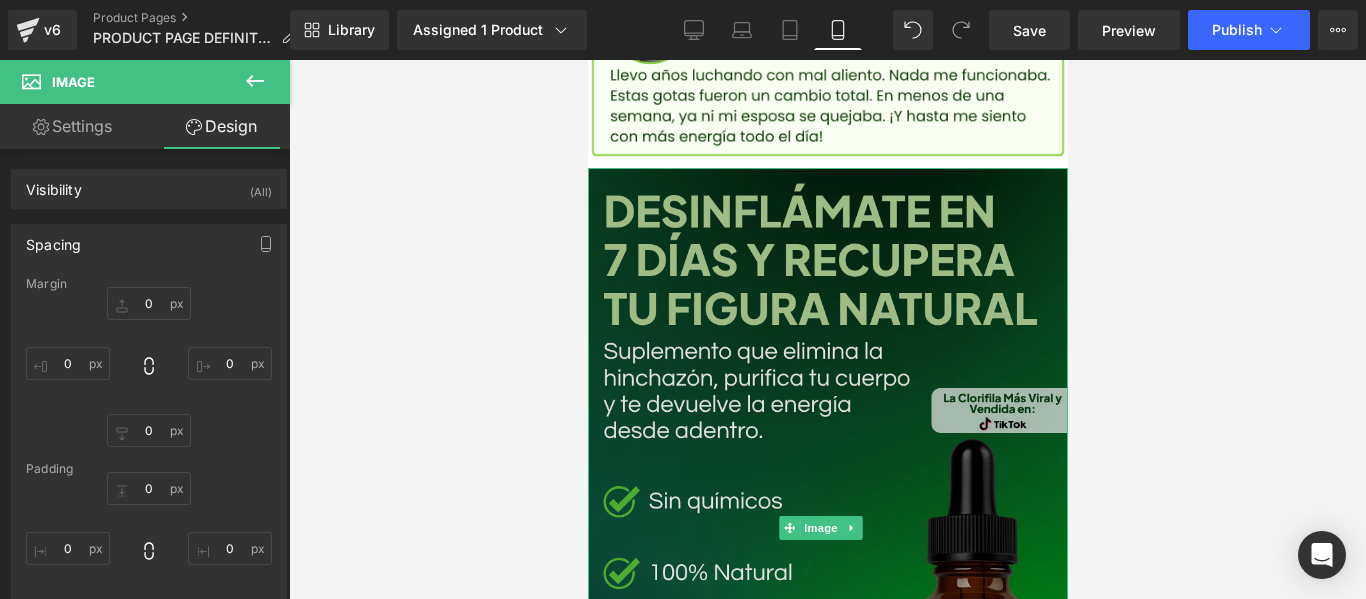 click at bounding box center (827, 528) 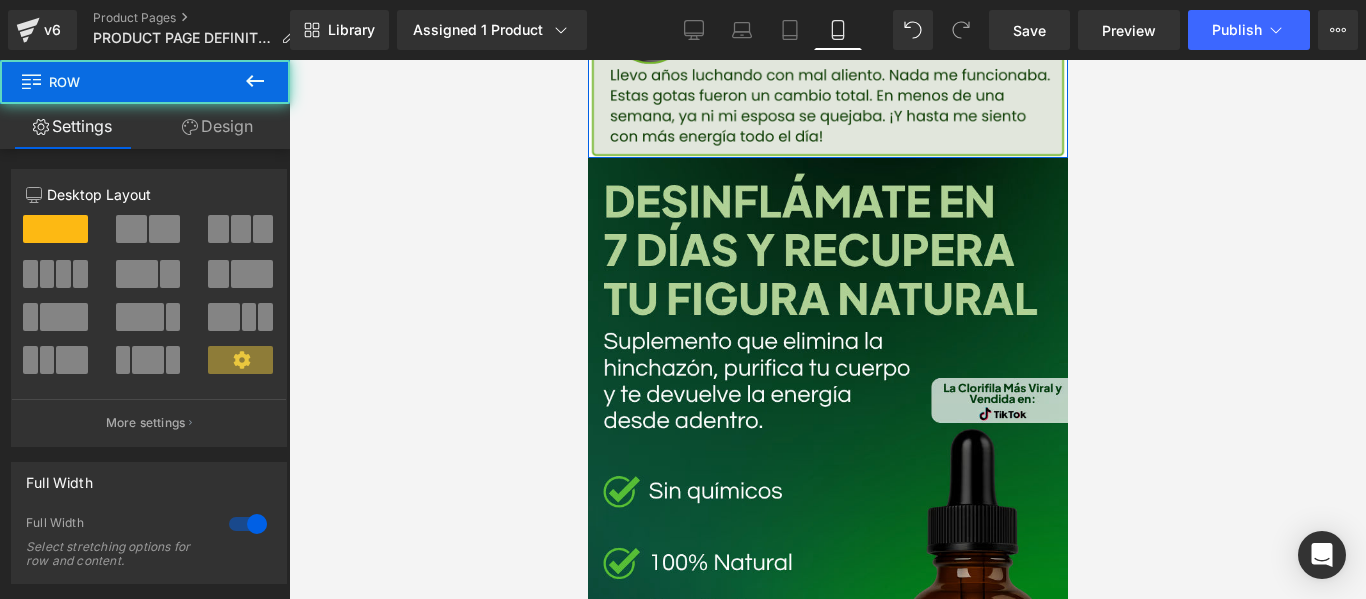 drag, startPoint x: 684, startPoint y: 167, endPoint x: 686, endPoint y: 157, distance: 10.198039 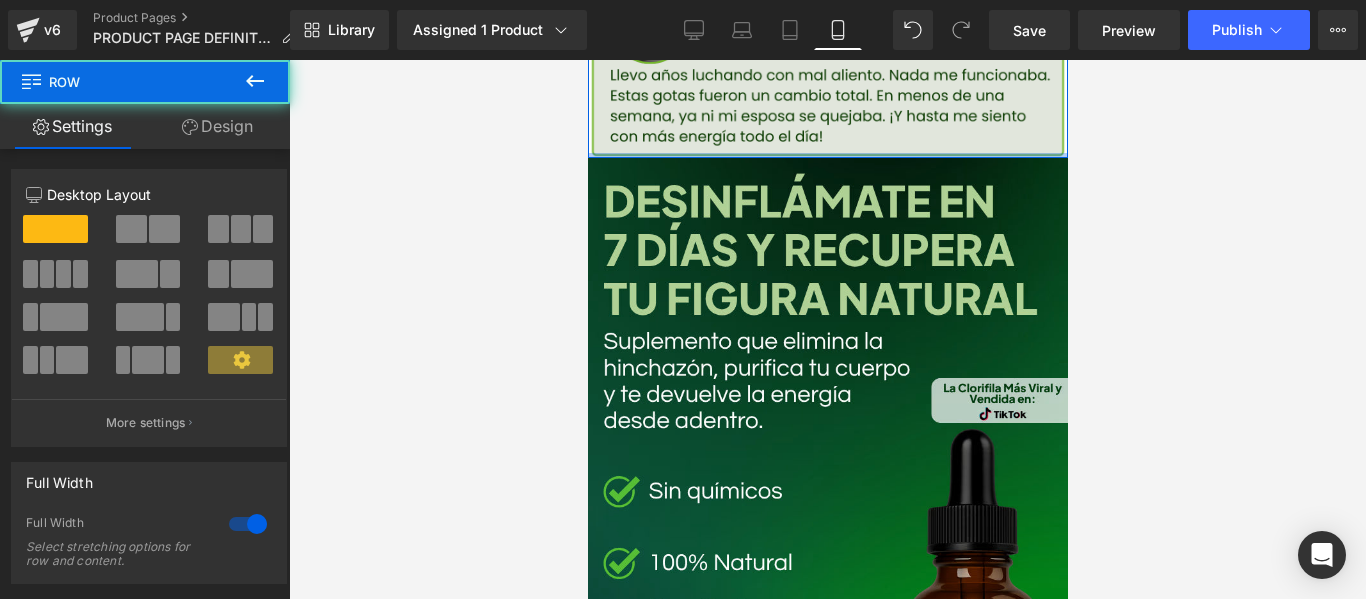click on "Image
Row" at bounding box center [827, -42] 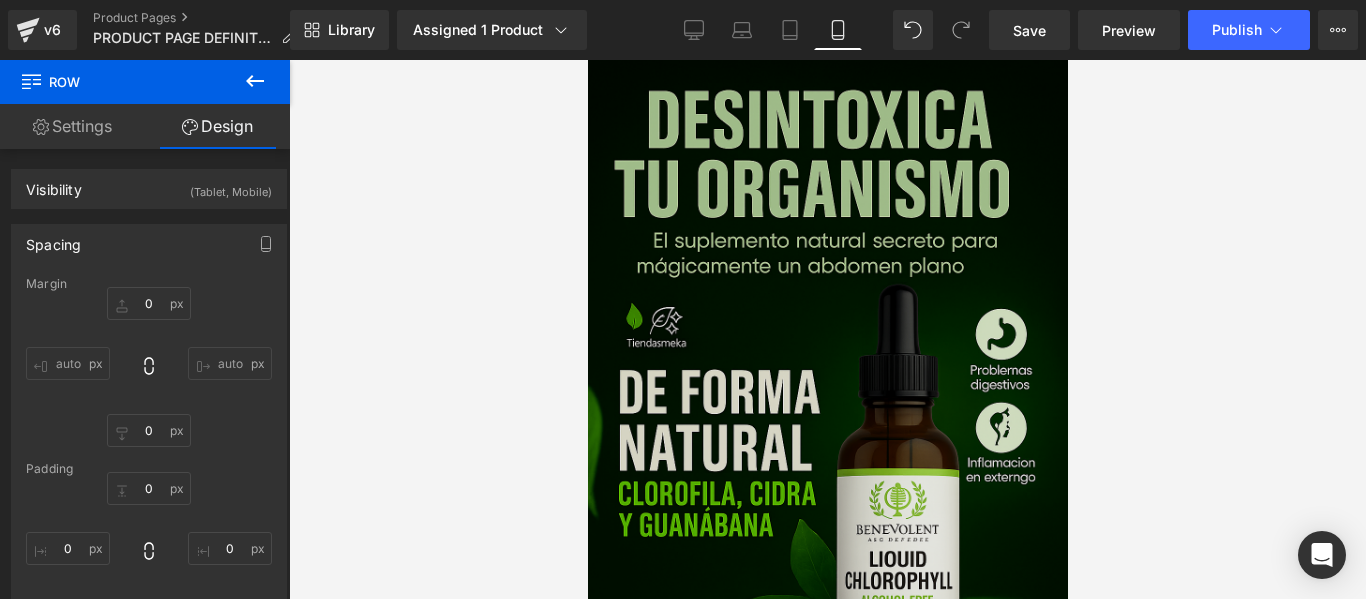 scroll, scrollTop: 0, scrollLeft: 0, axis: both 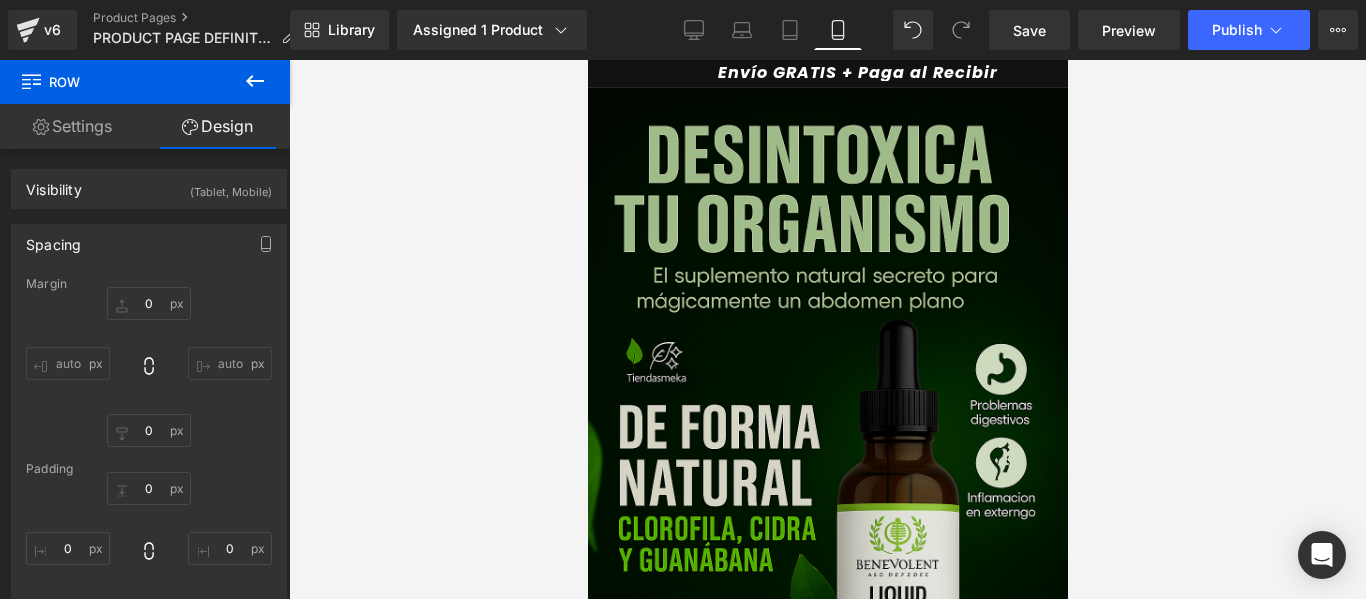 click at bounding box center [827, 448] 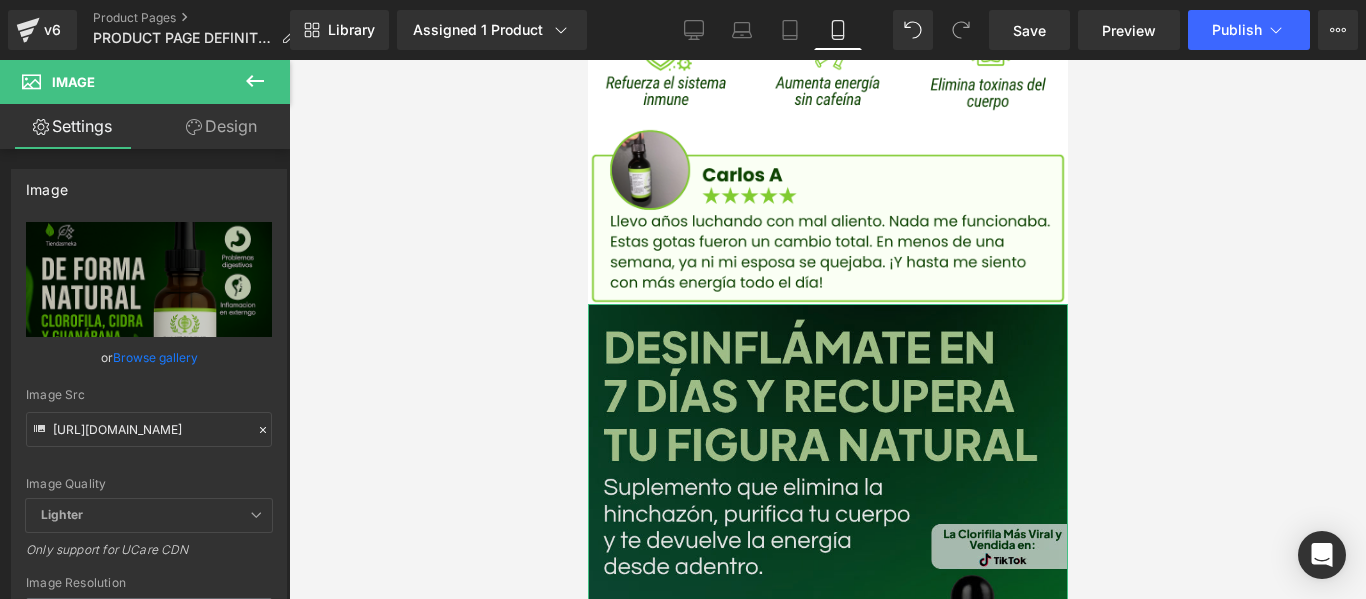 scroll, scrollTop: 1100, scrollLeft: 0, axis: vertical 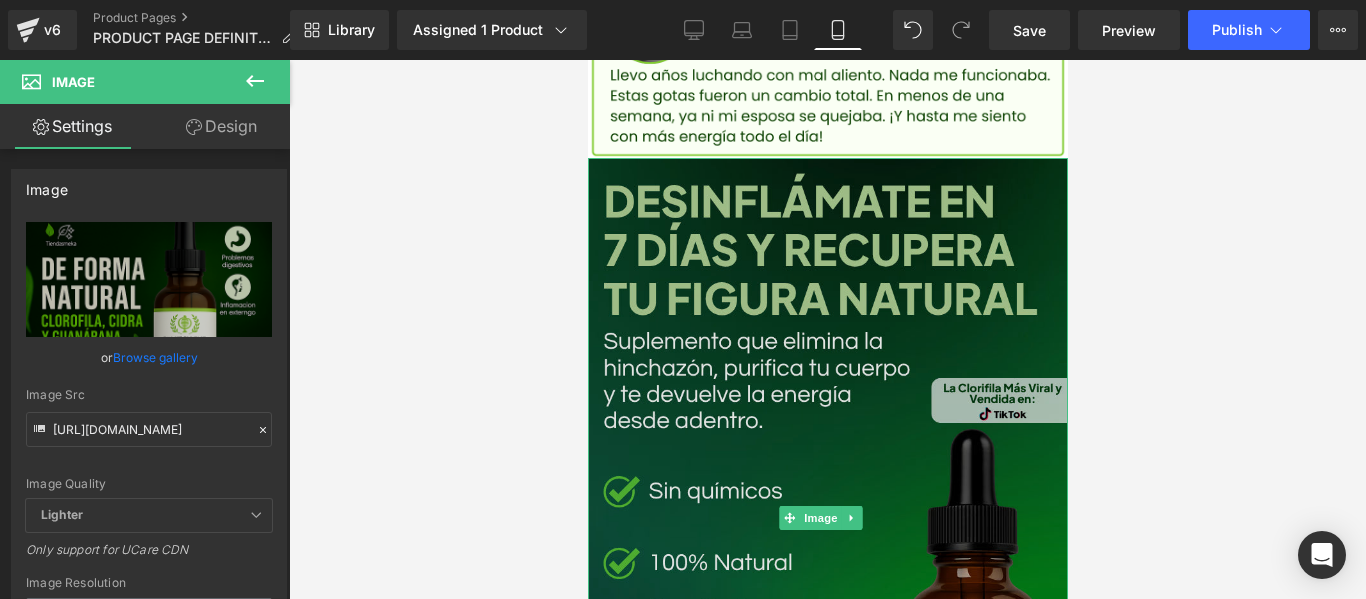 click at bounding box center [827, 518] 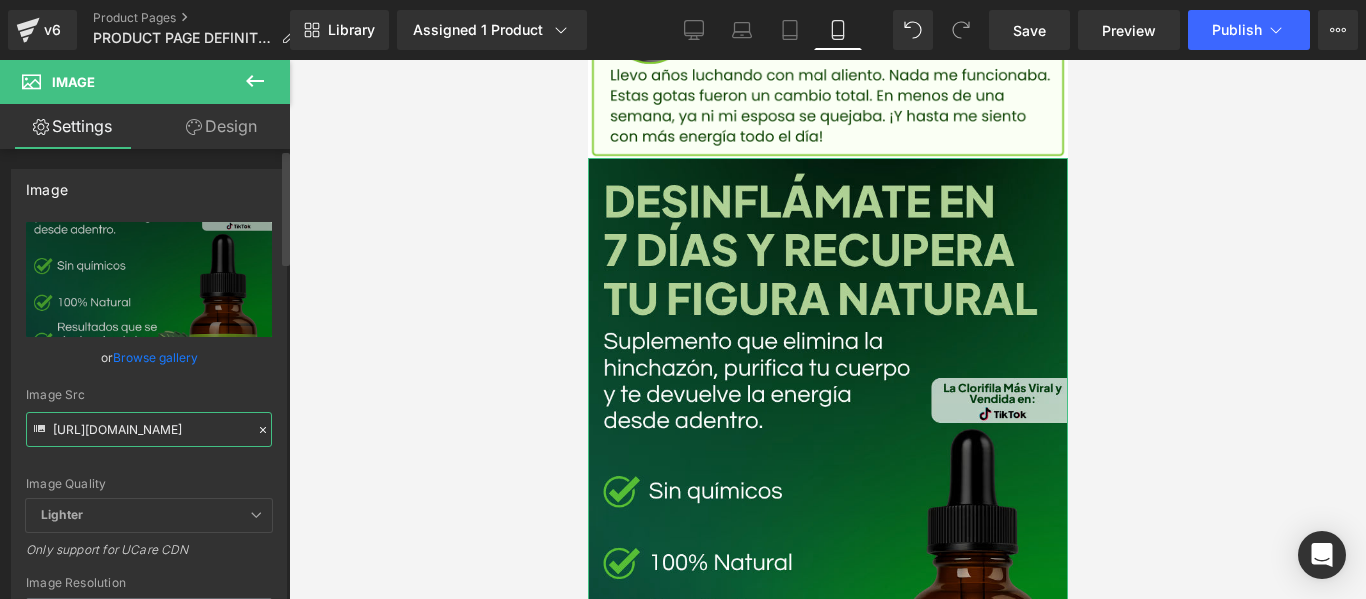 click on "[URL][DOMAIN_NAME]" at bounding box center (149, 429) 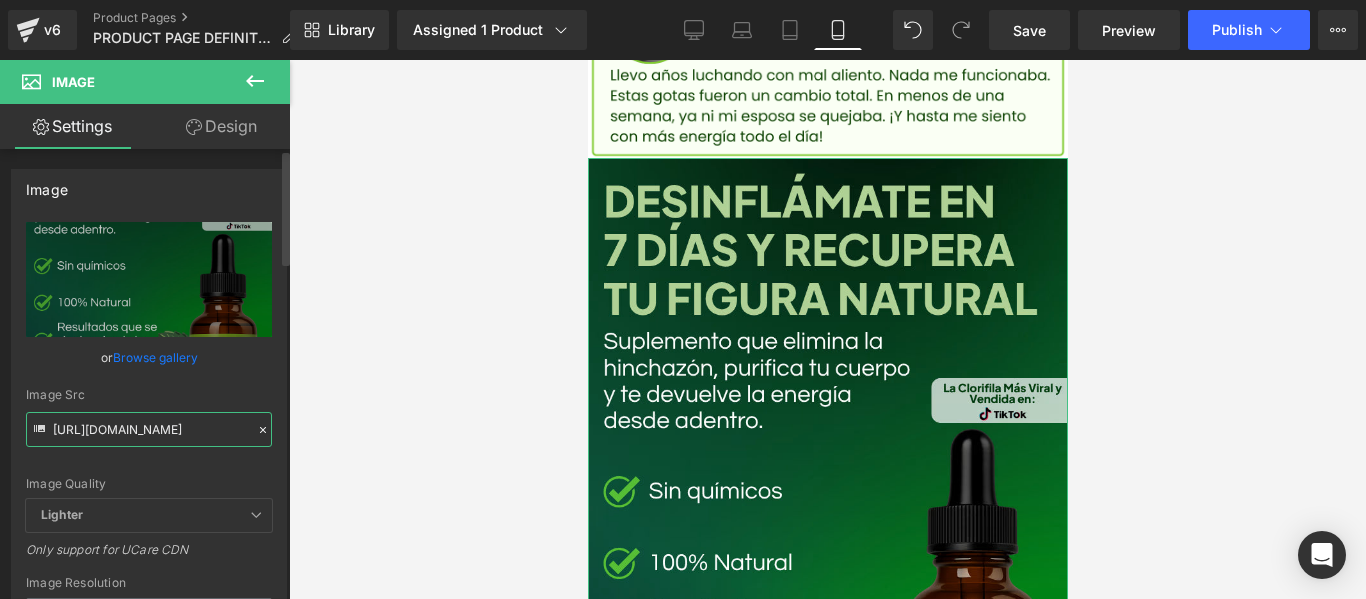 click on "[URL][DOMAIN_NAME]" at bounding box center [149, 429] 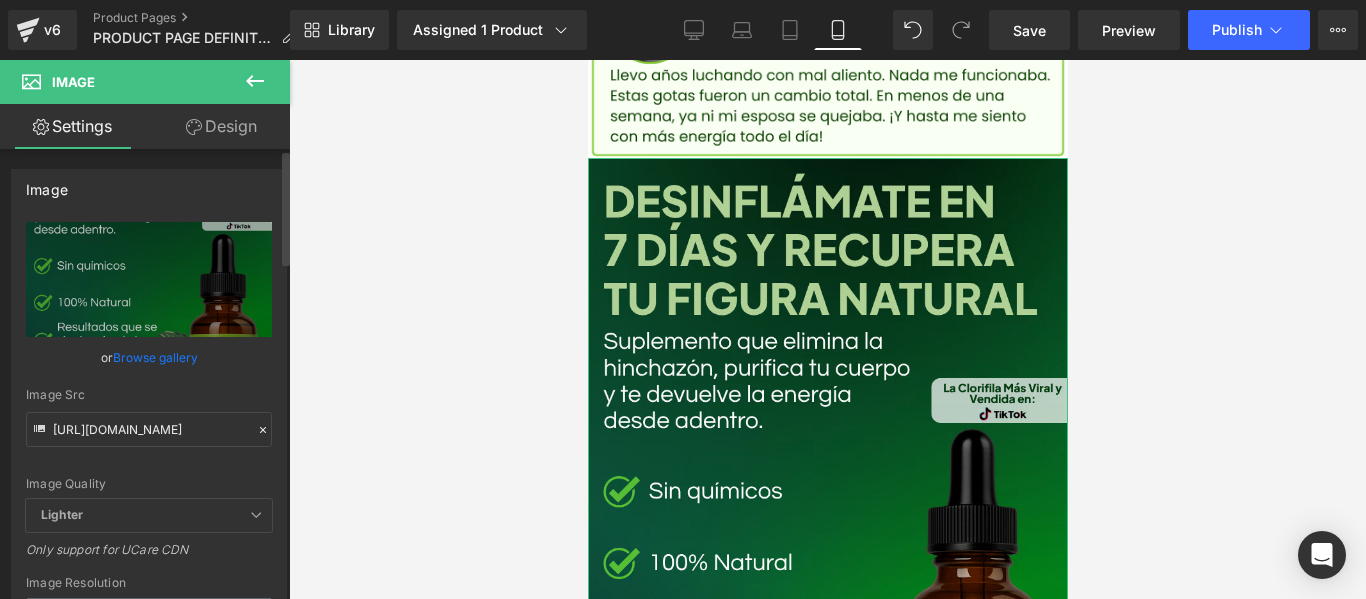 click 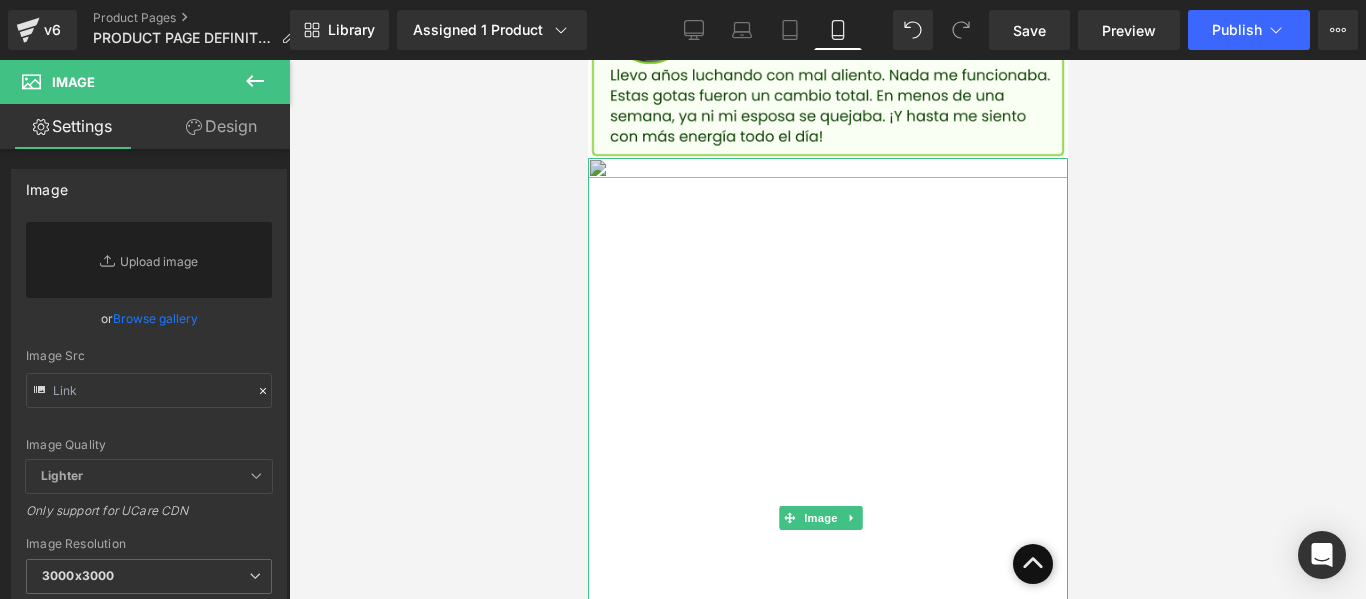 click at bounding box center [827, 518] 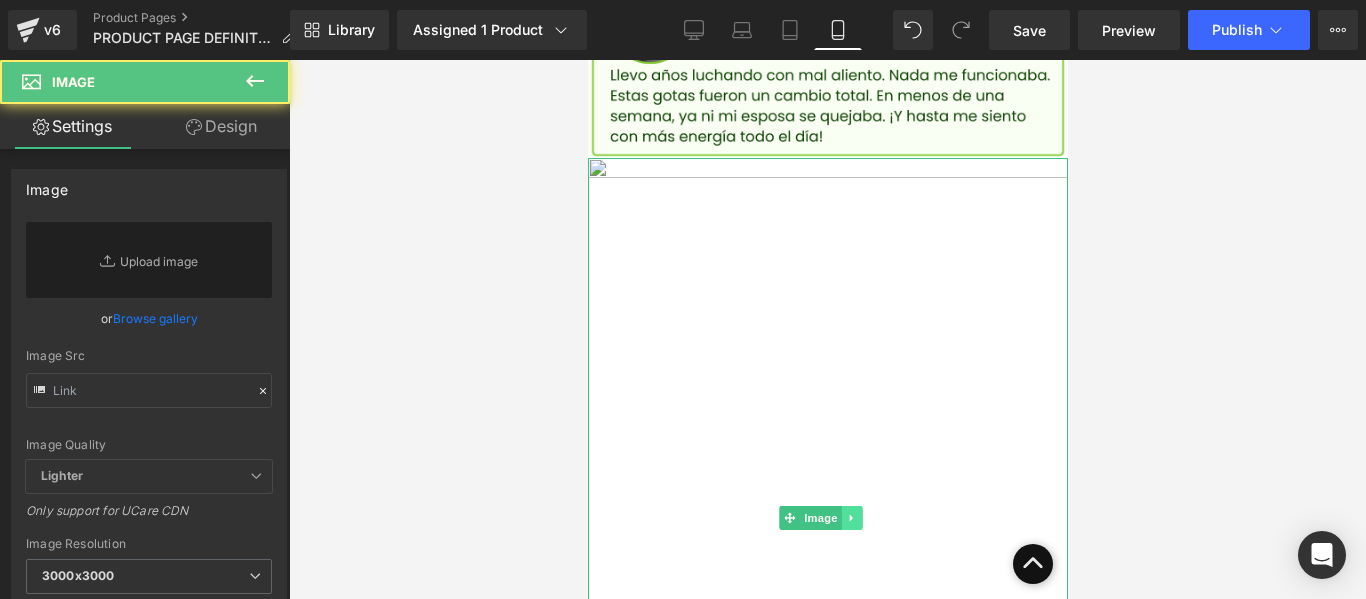 click 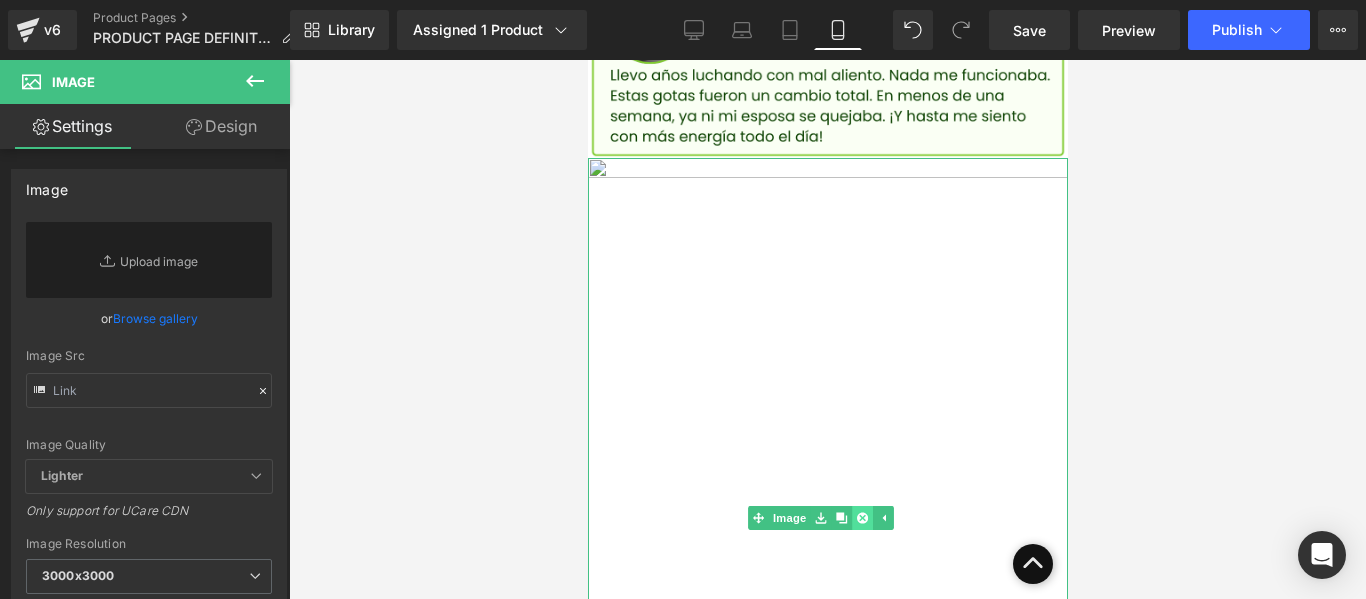 click 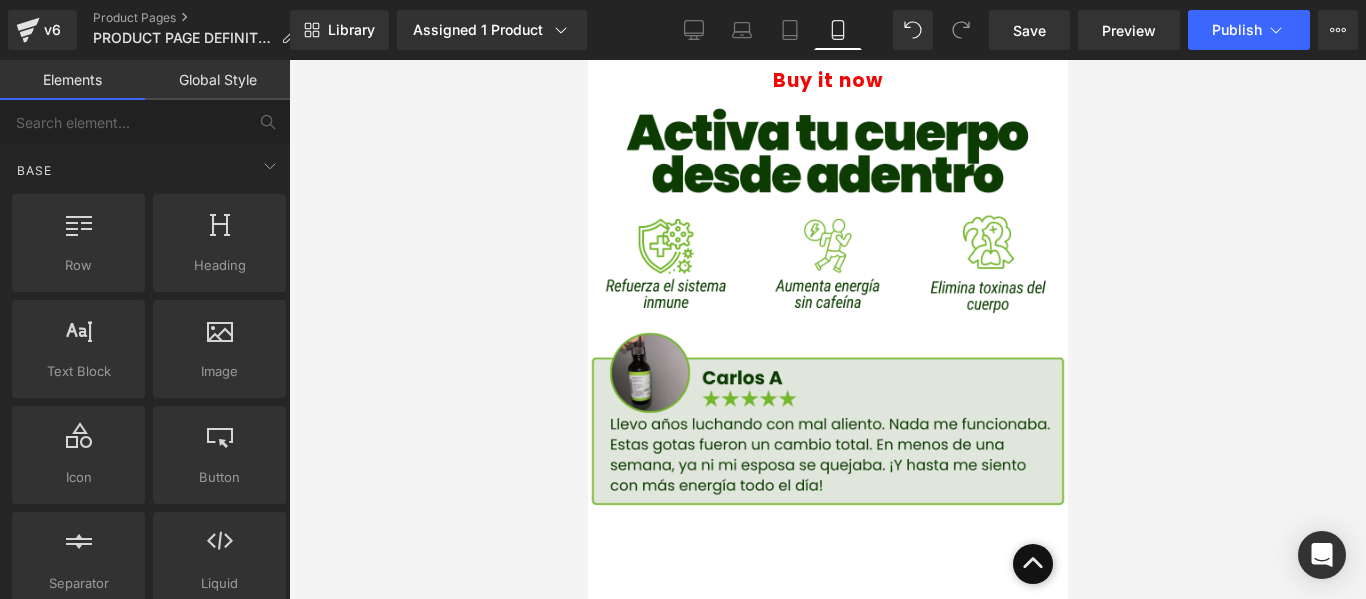 scroll, scrollTop: 800, scrollLeft: 0, axis: vertical 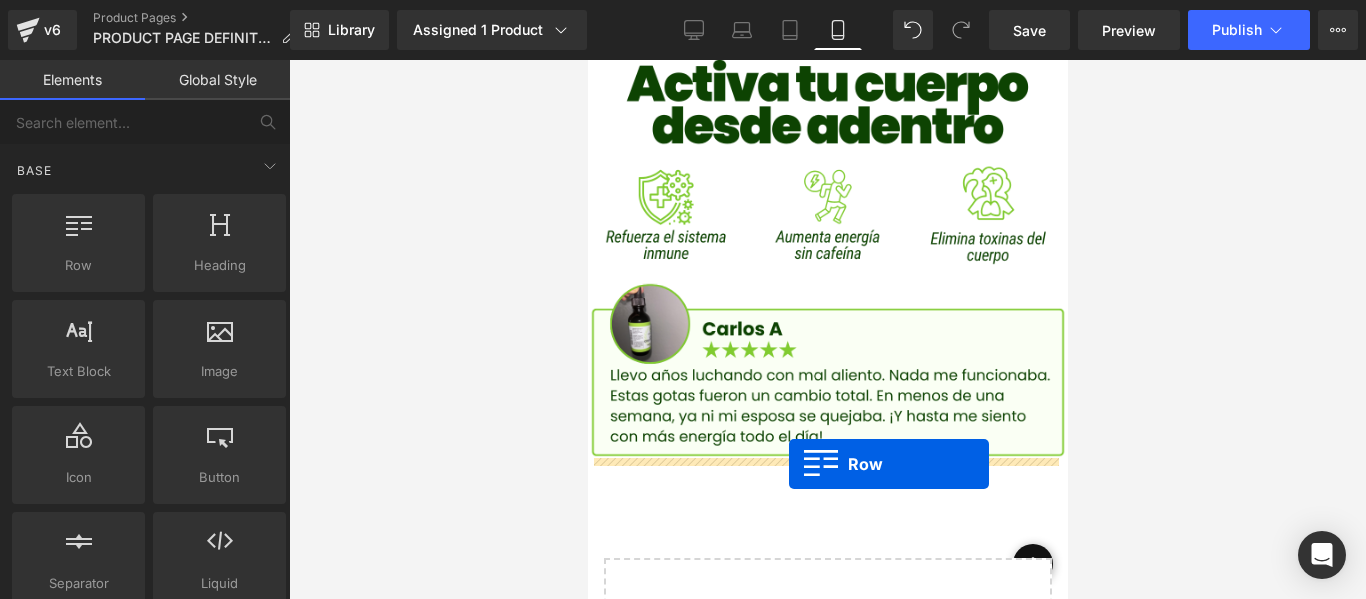 drag, startPoint x: 694, startPoint y: 306, endPoint x: 788, endPoint y: 464, distance: 183.84776 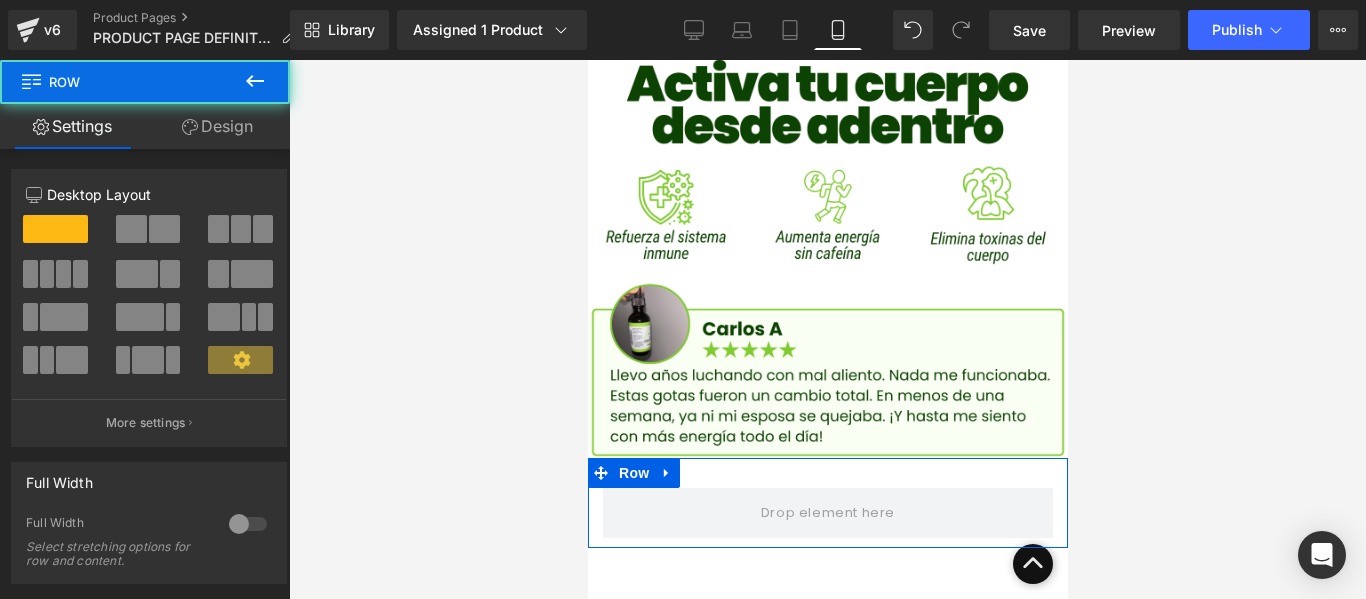 scroll, scrollTop: 900, scrollLeft: 0, axis: vertical 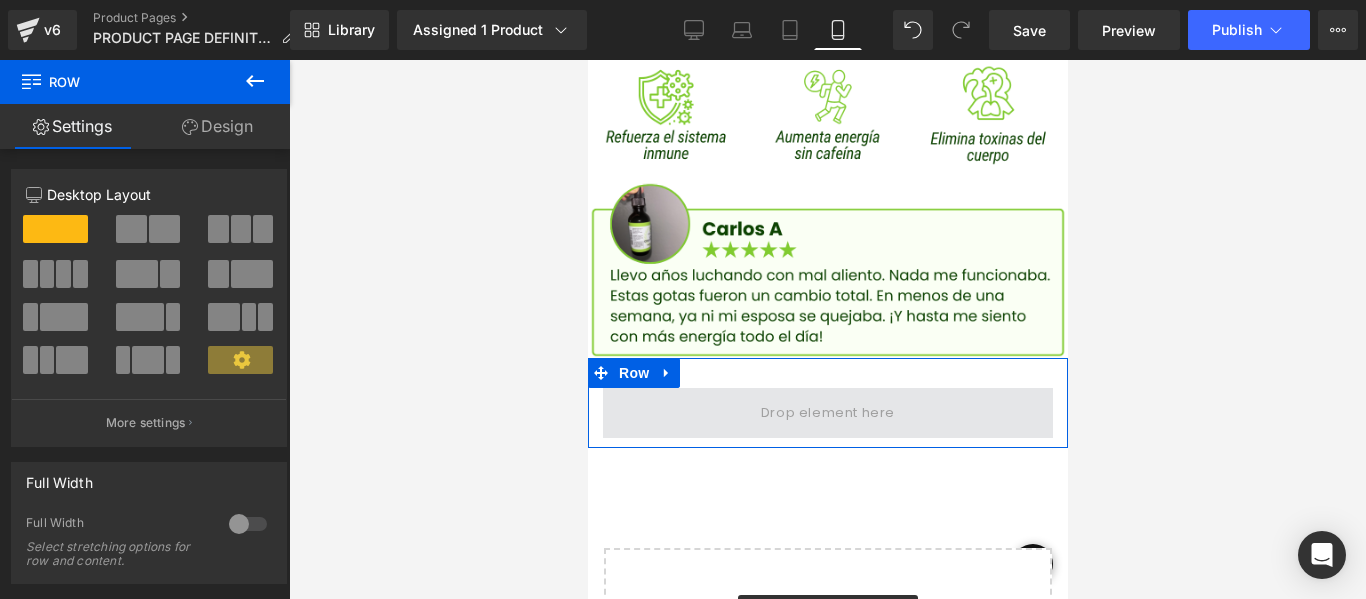 click at bounding box center [827, 413] 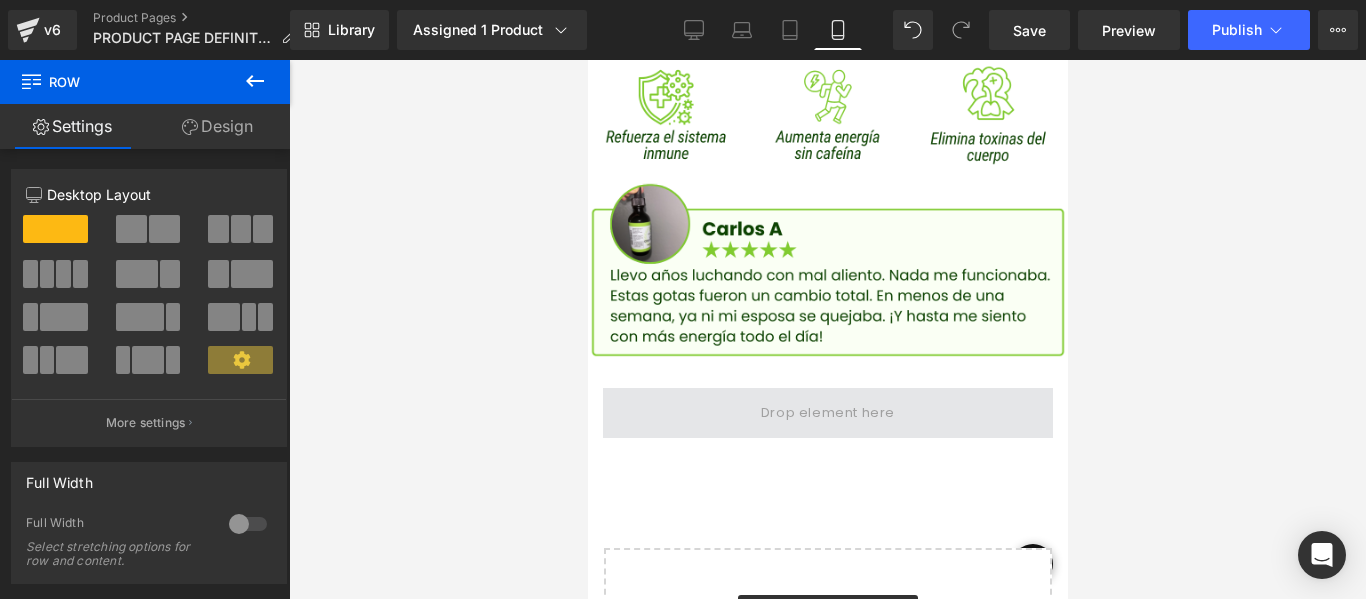 click at bounding box center (827, 412) 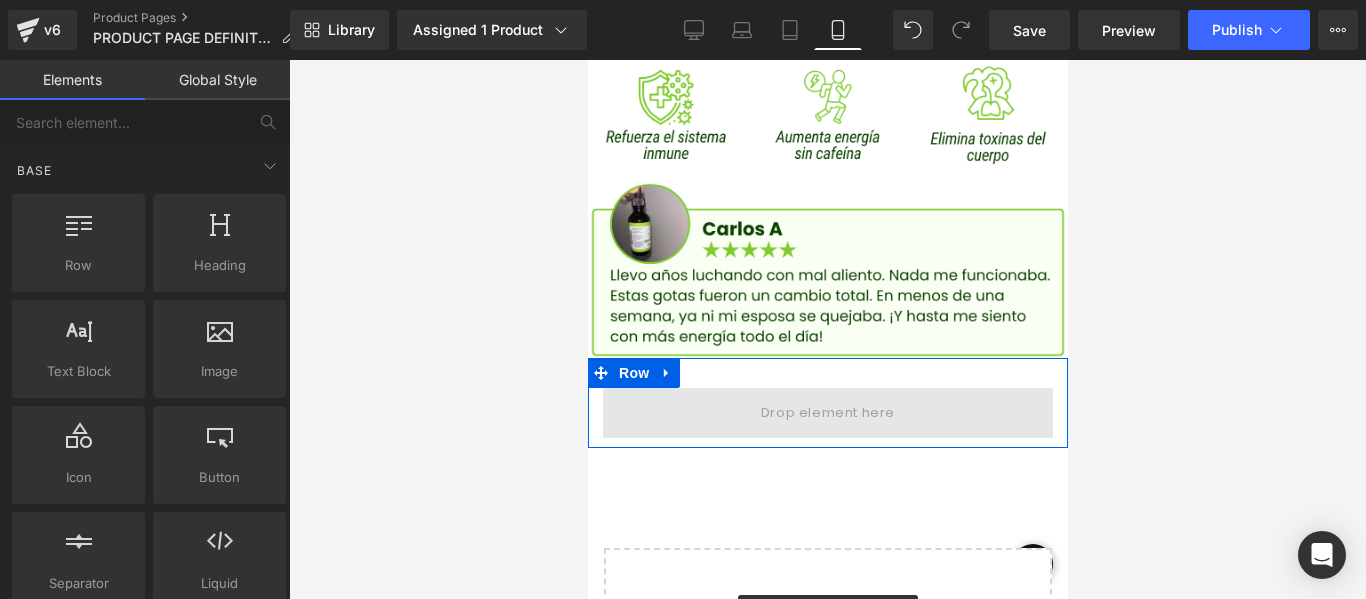click at bounding box center (827, 412) 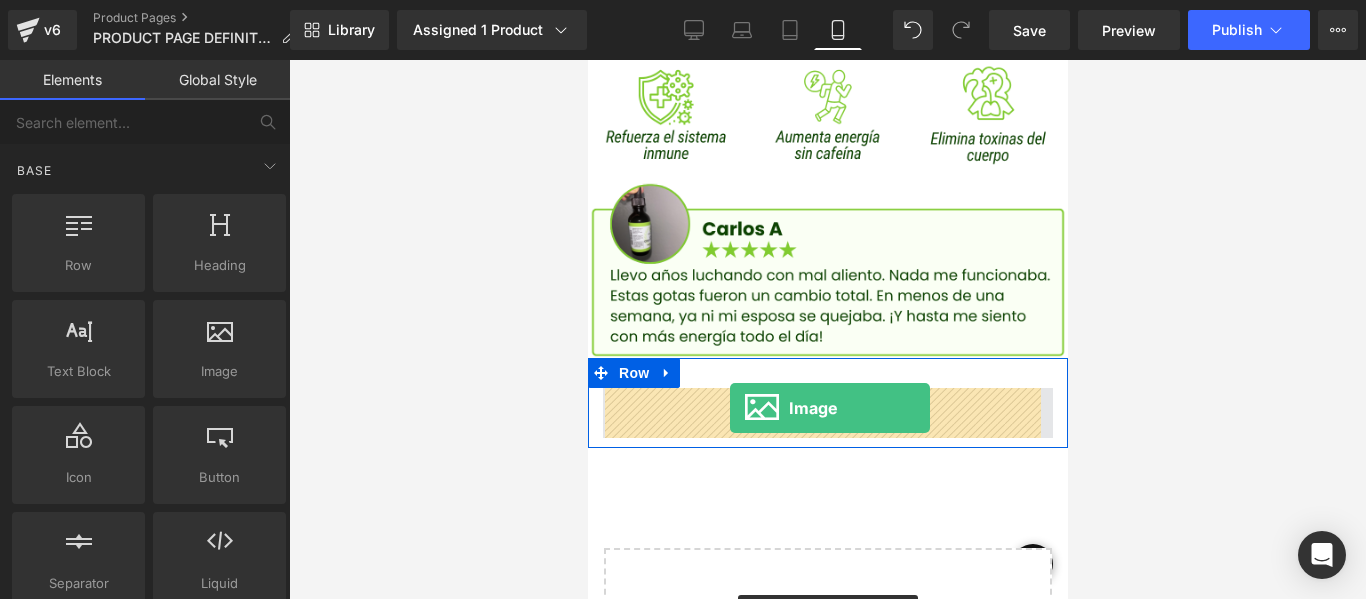 drag, startPoint x: 806, startPoint y: 418, endPoint x: 729, endPoint y: 408, distance: 77.64664 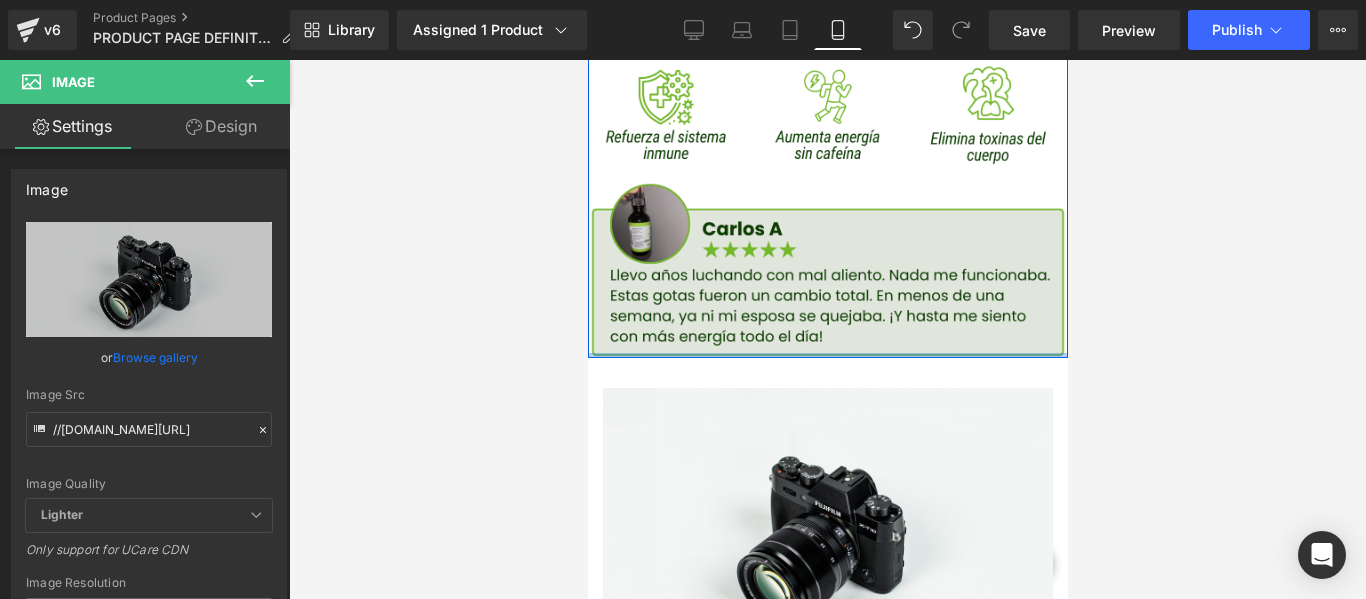 drag, startPoint x: 805, startPoint y: 391, endPoint x: 805, endPoint y: 353, distance: 38 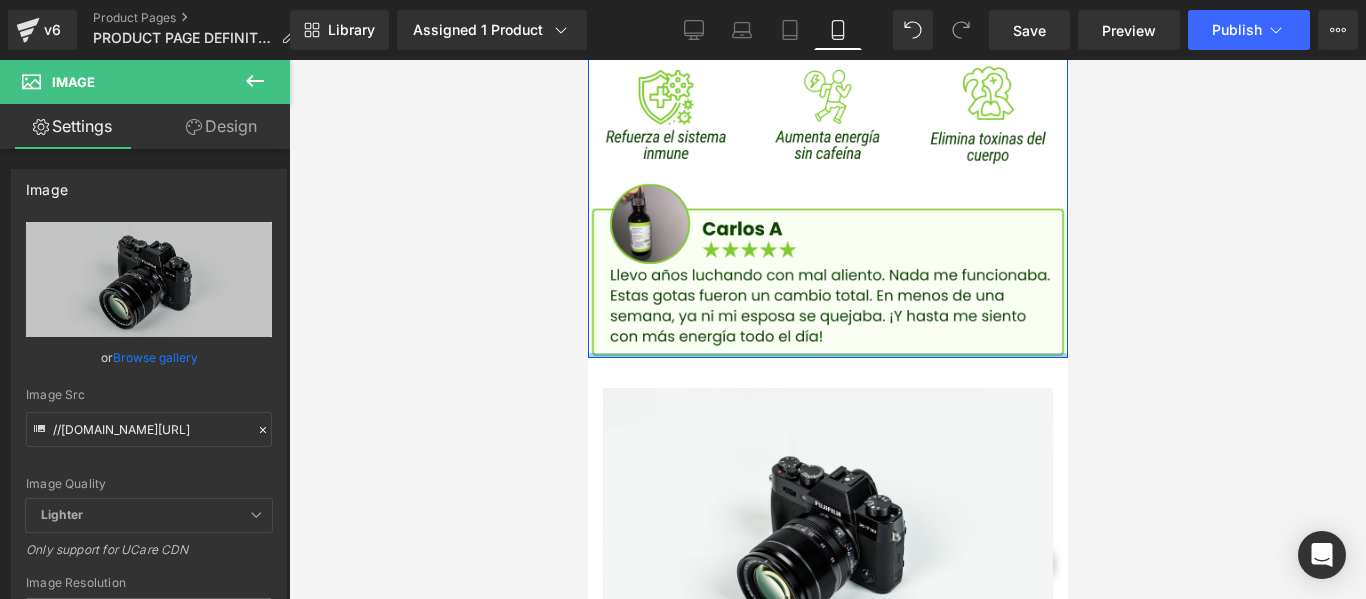 click on "Image
Row" at bounding box center [827, 527] 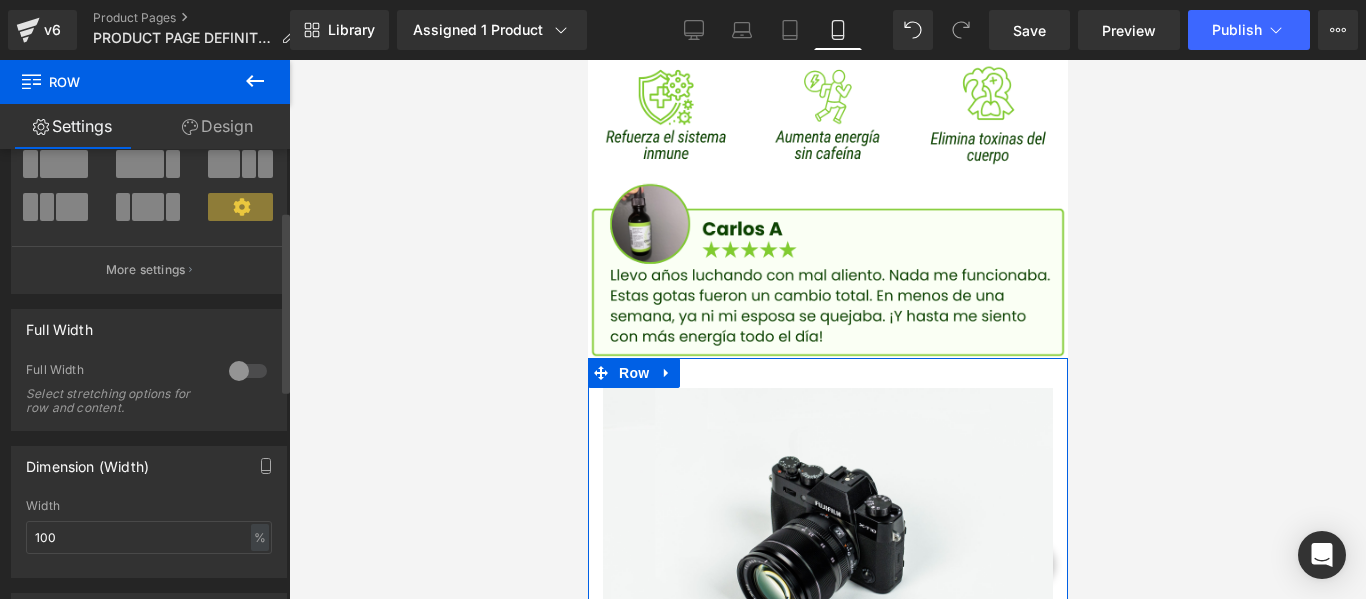scroll, scrollTop: 300, scrollLeft: 0, axis: vertical 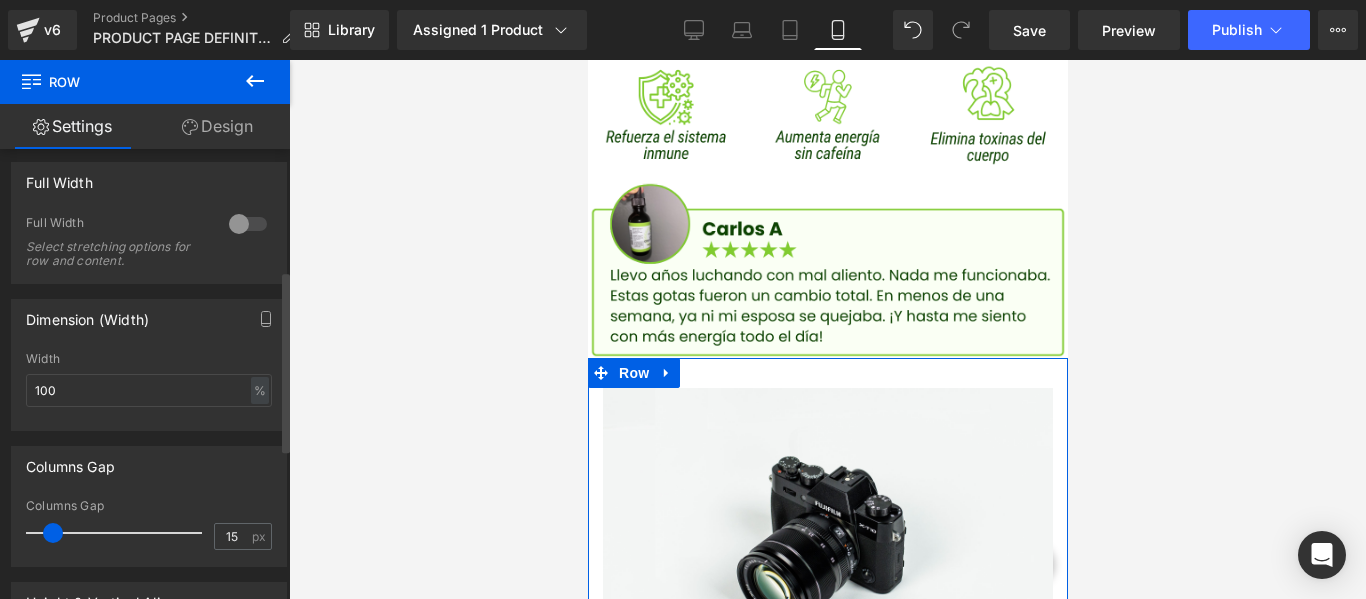 click at bounding box center (248, 224) 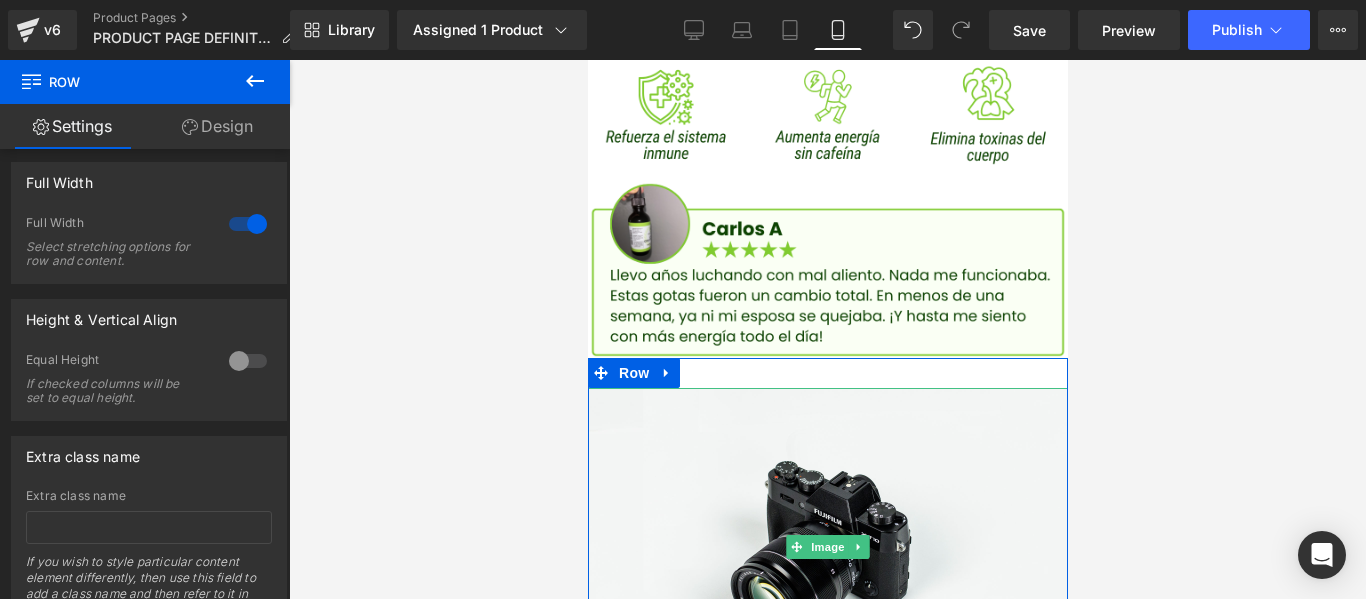 click at bounding box center (827, 547) 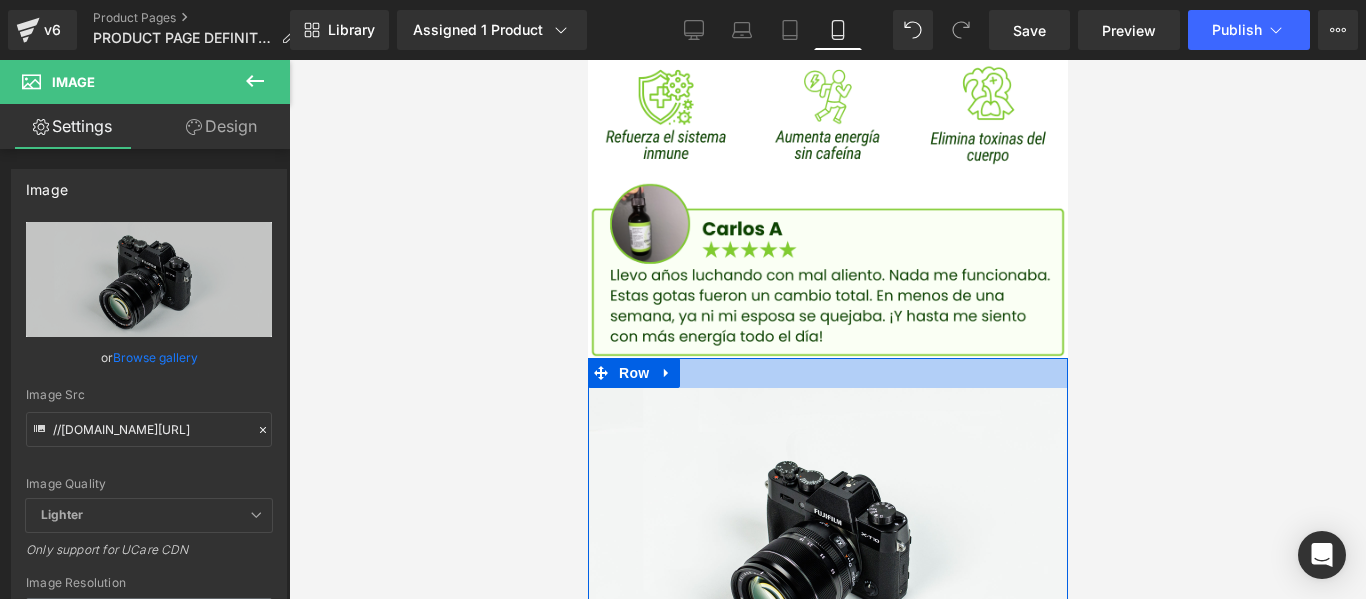 drag, startPoint x: 812, startPoint y: 391, endPoint x: 814, endPoint y: 363, distance: 28.071337 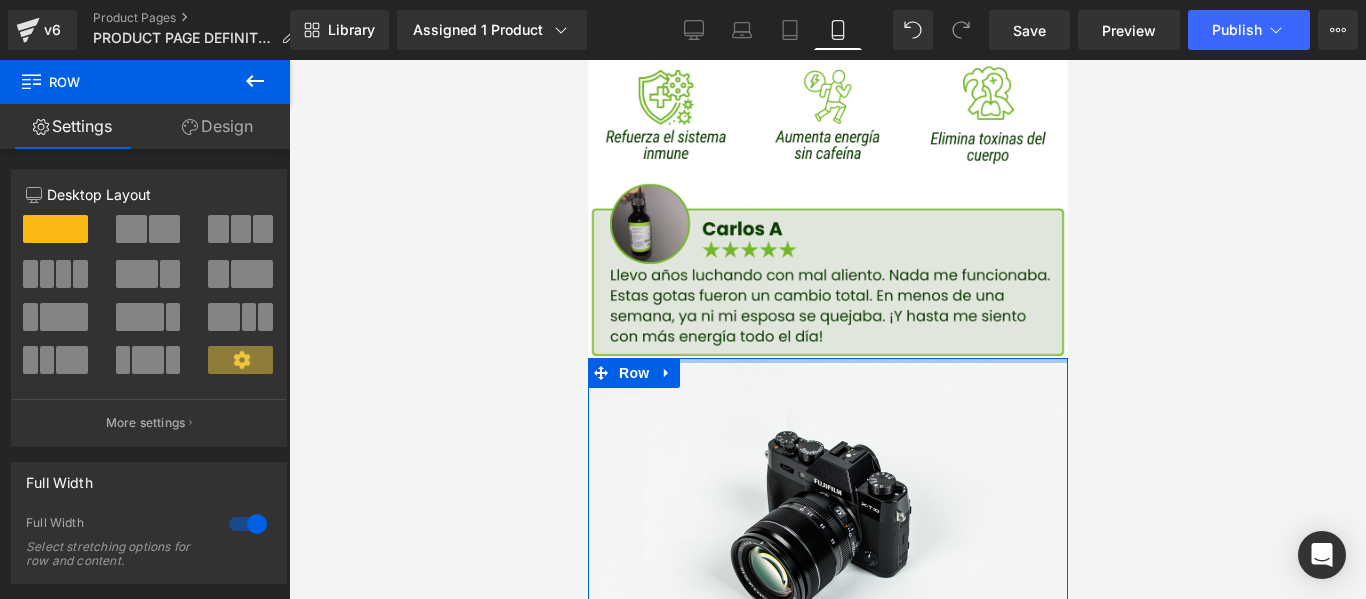 drag, startPoint x: 811, startPoint y: 374, endPoint x: 1754, endPoint y: 461, distance: 947.00476 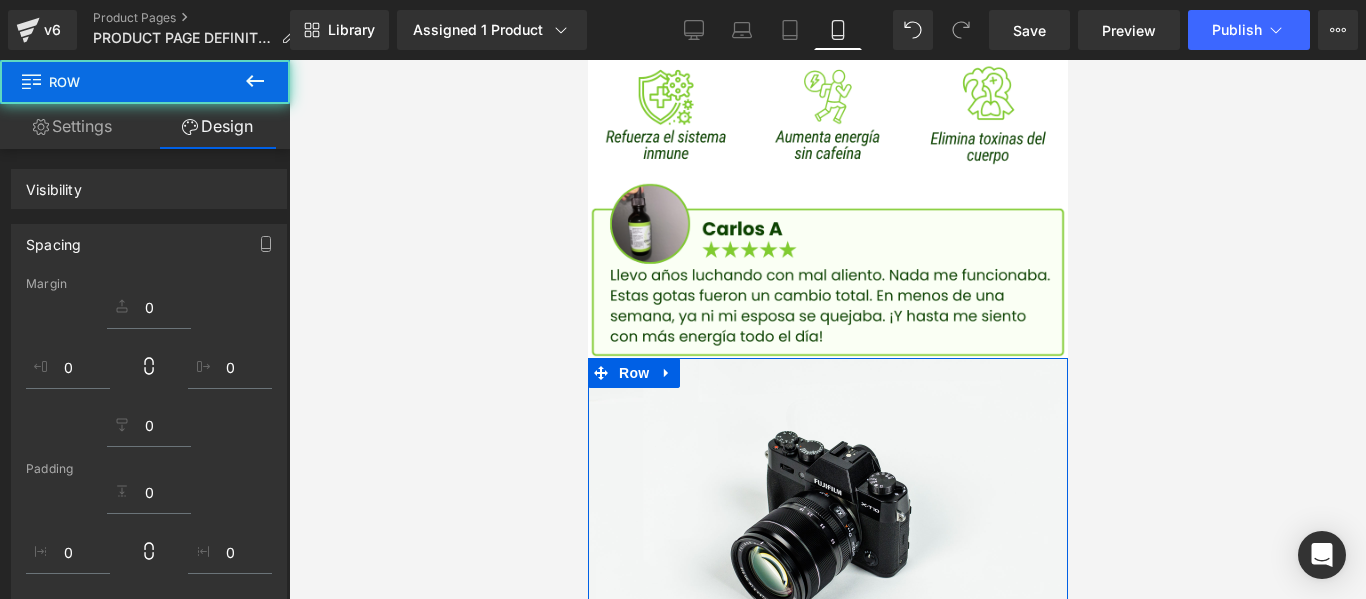 click at bounding box center (827, 329) 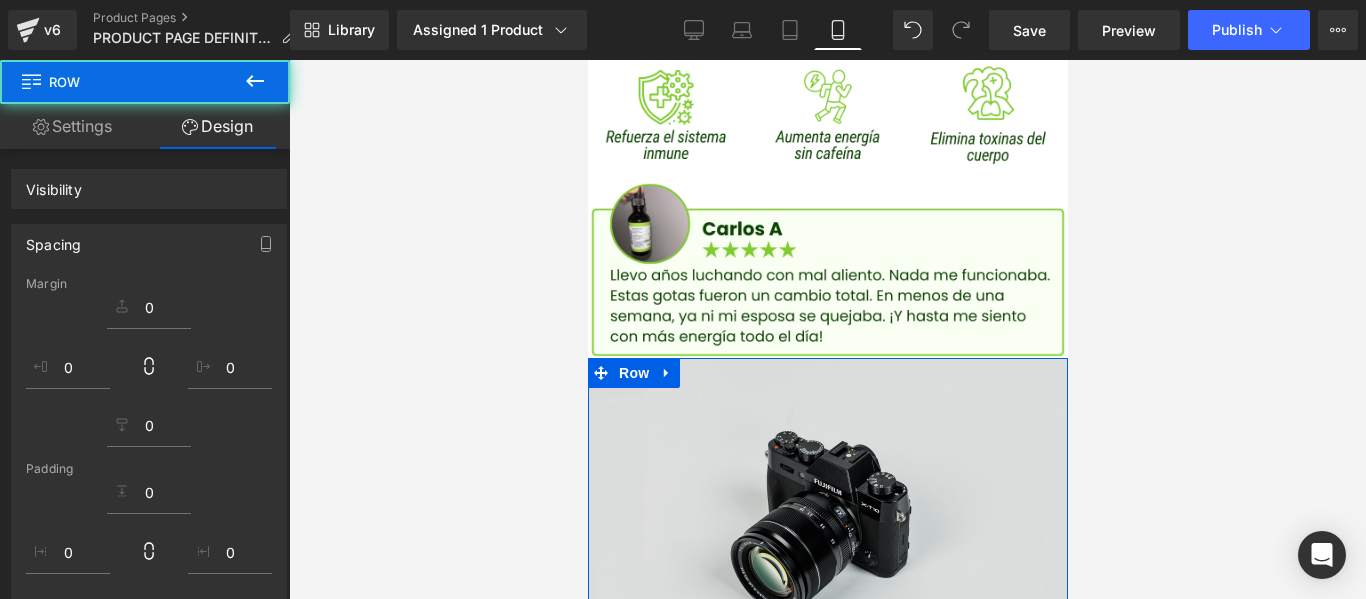 click at bounding box center [827, 517] 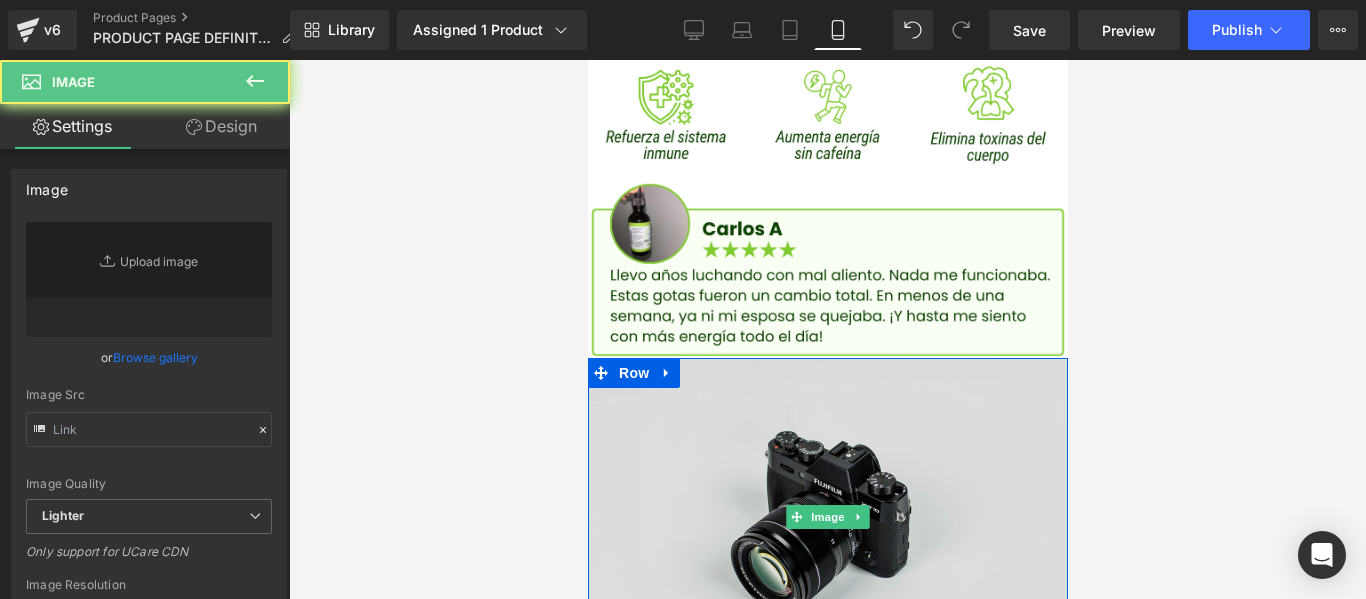 type on "//[DOMAIN_NAME][URL]" 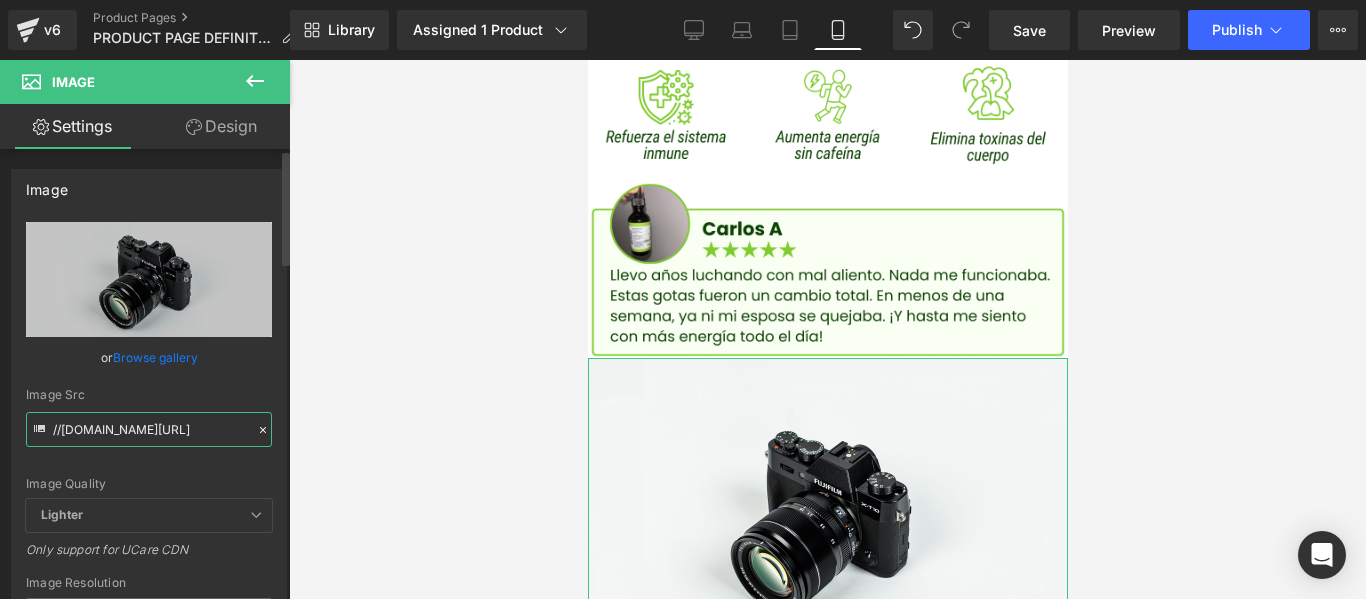 click on "//[DOMAIN_NAME][URL]" at bounding box center (149, 429) 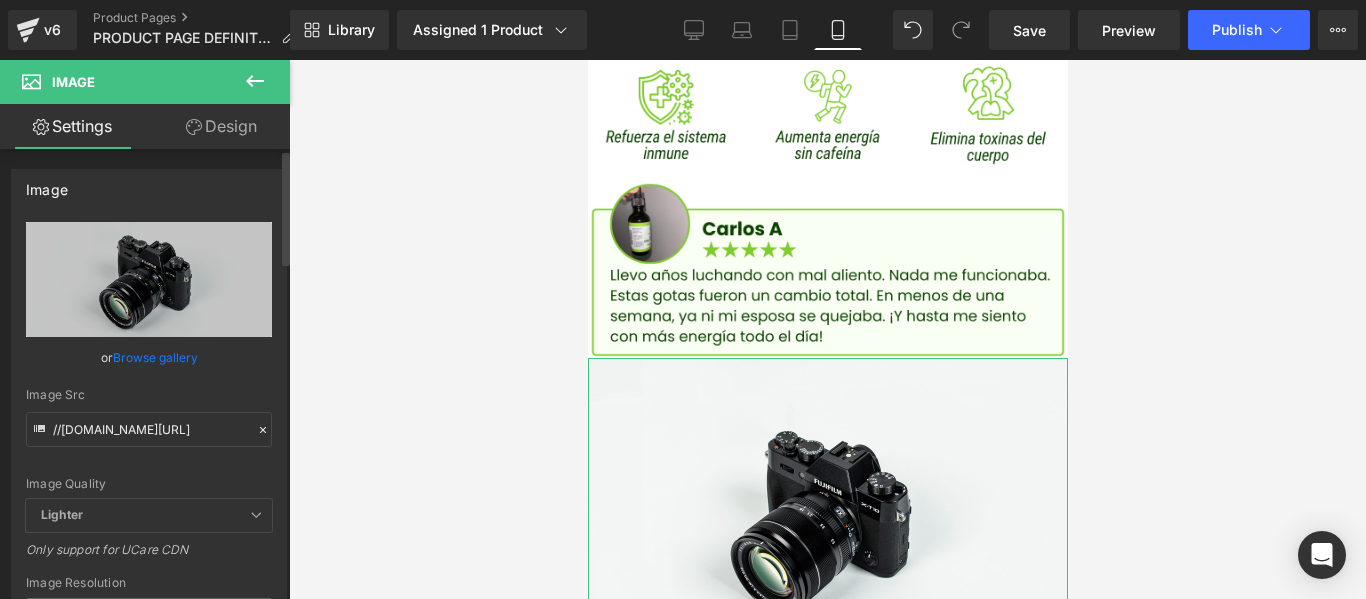 click 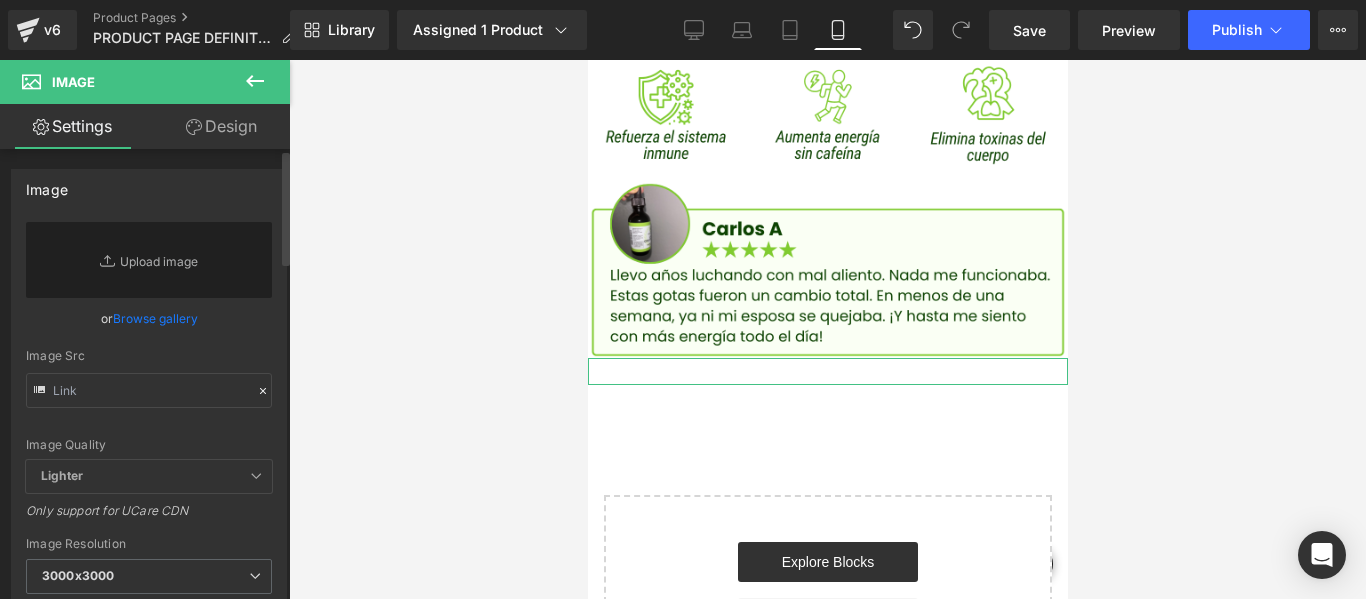 click on "Image Quality Lighter Lightest
Lighter
Lighter Lightest Only support for UCare CDN" at bounding box center (149, 341) 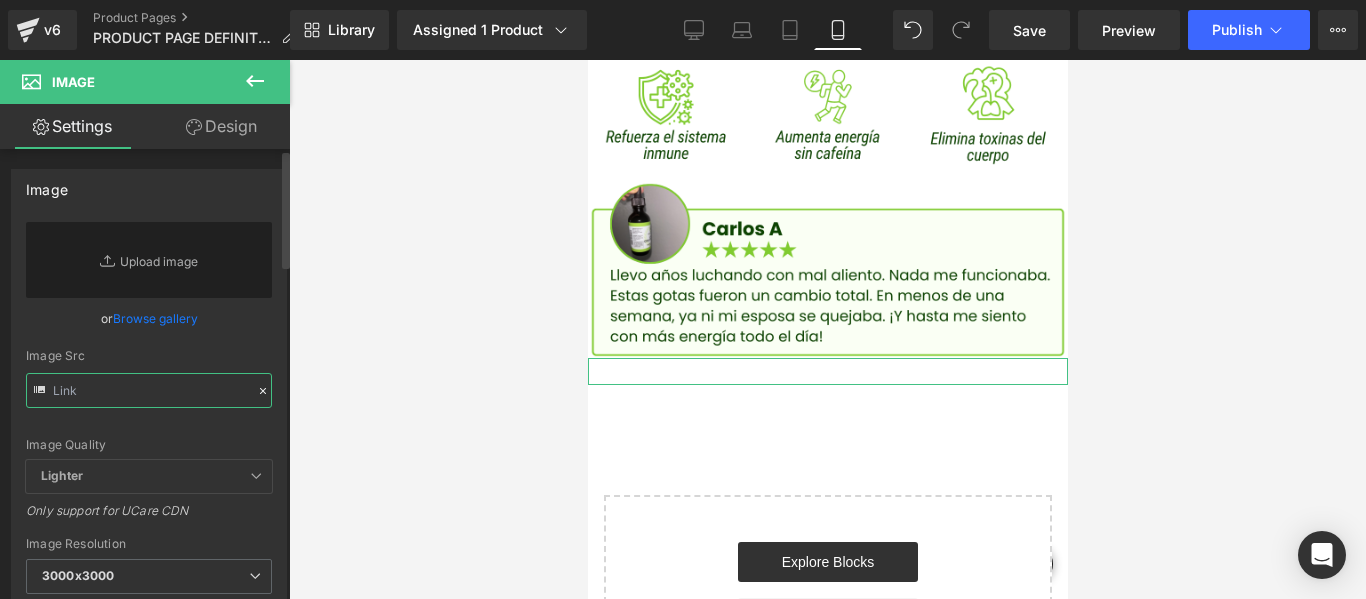 click at bounding box center (149, 390) 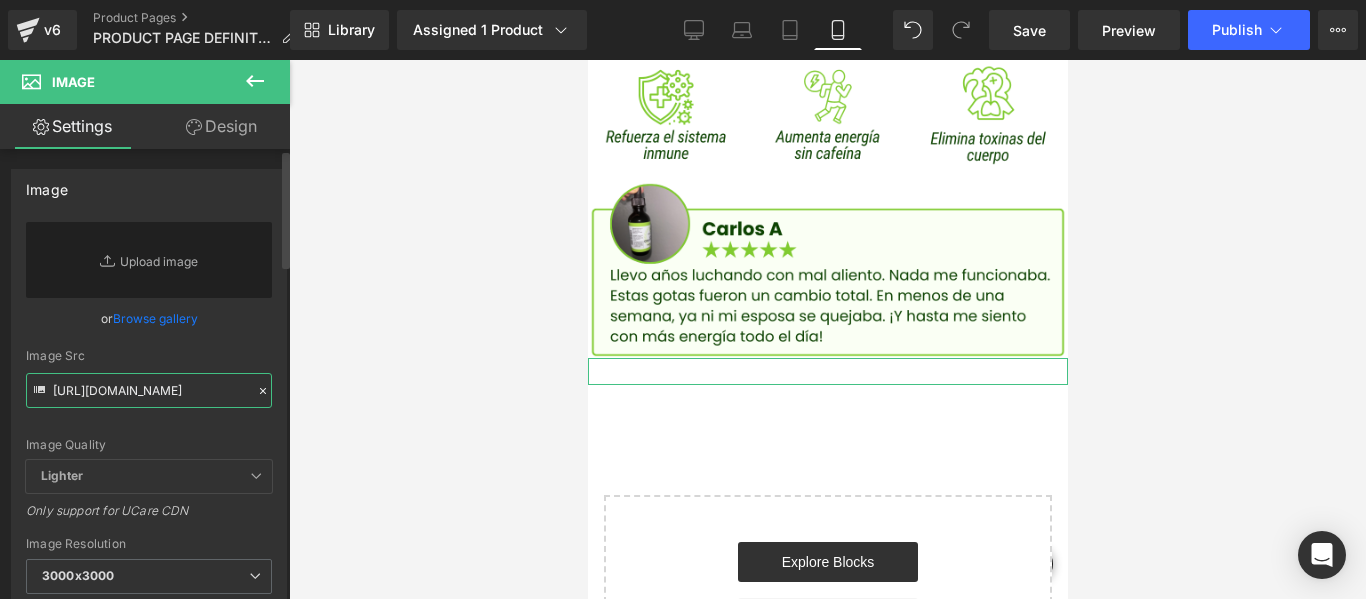 scroll, scrollTop: 0, scrollLeft: 297, axis: horizontal 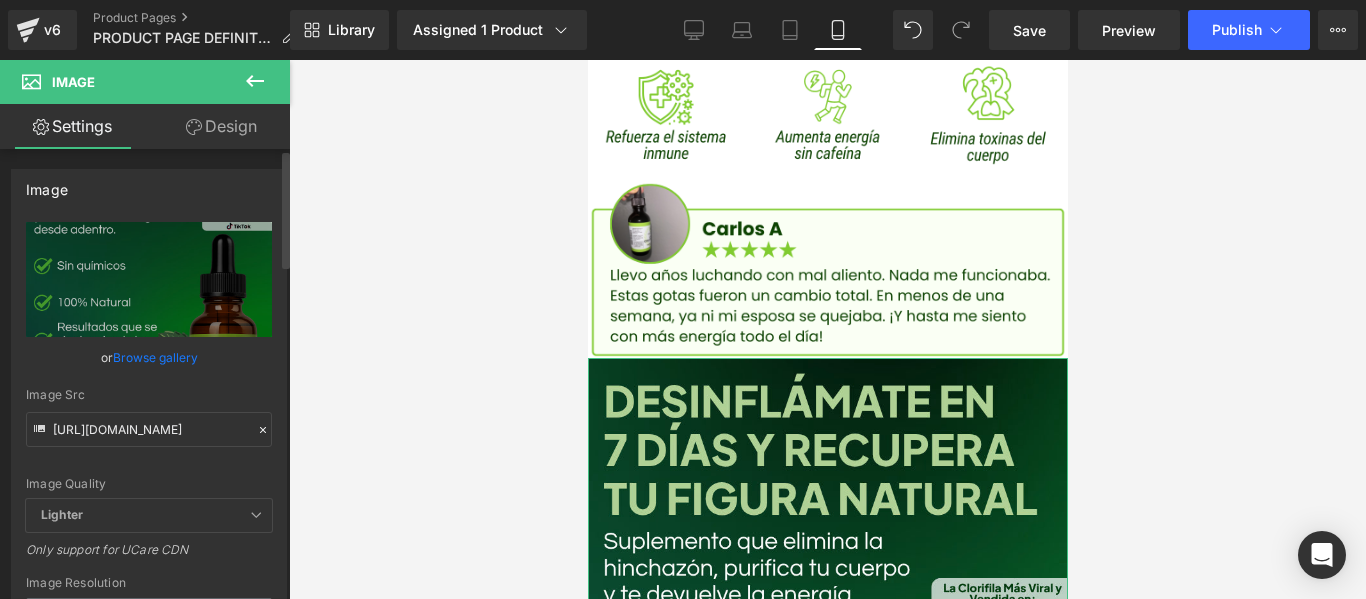 click on "Image Quality Lighter Lightest
Lighter
Lighter Lightest Only support for UCare CDN" at bounding box center (149, 360) 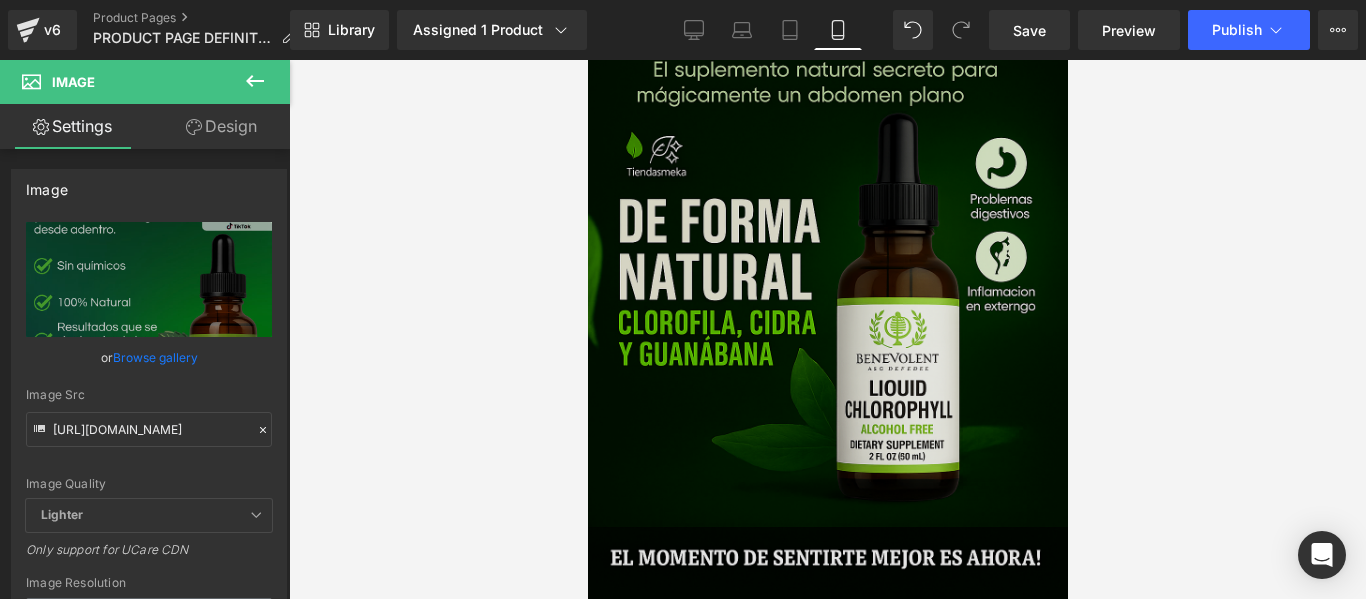 scroll, scrollTop: 200, scrollLeft: 0, axis: vertical 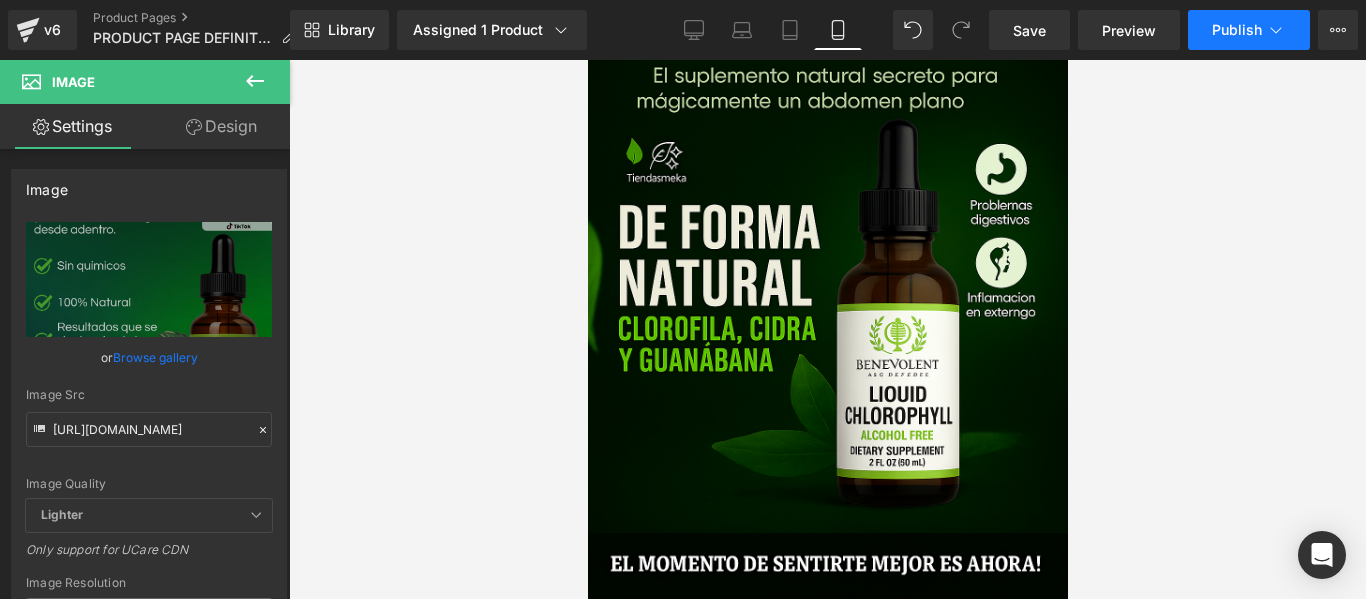 click 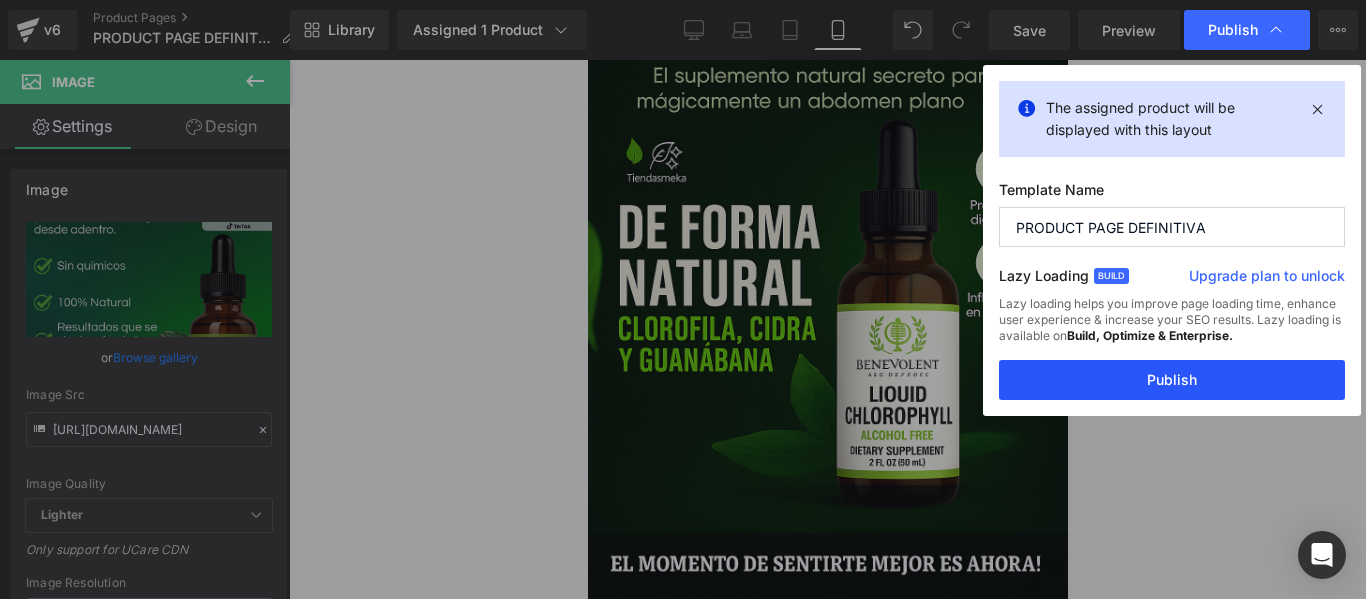 click on "Publish" at bounding box center (1172, 380) 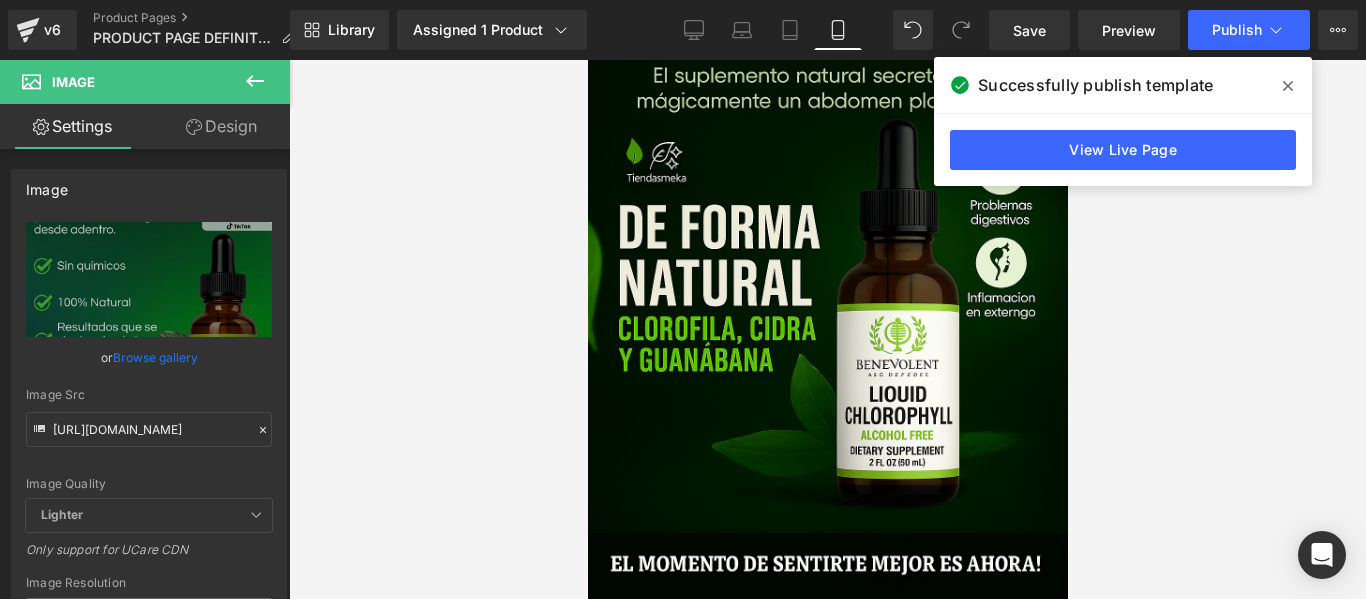 click on "Successfully publish template" at bounding box center [1123, 85] 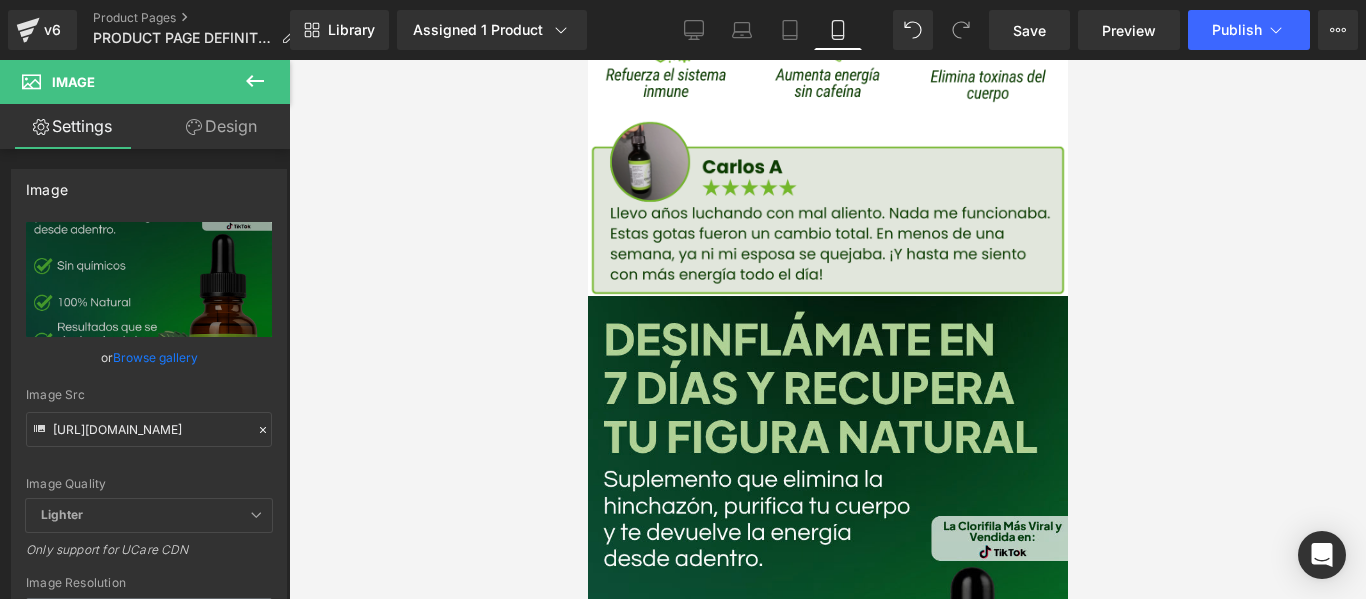 scroll, scrollTop: 1200, scrollLeft: 0, axis: vertical 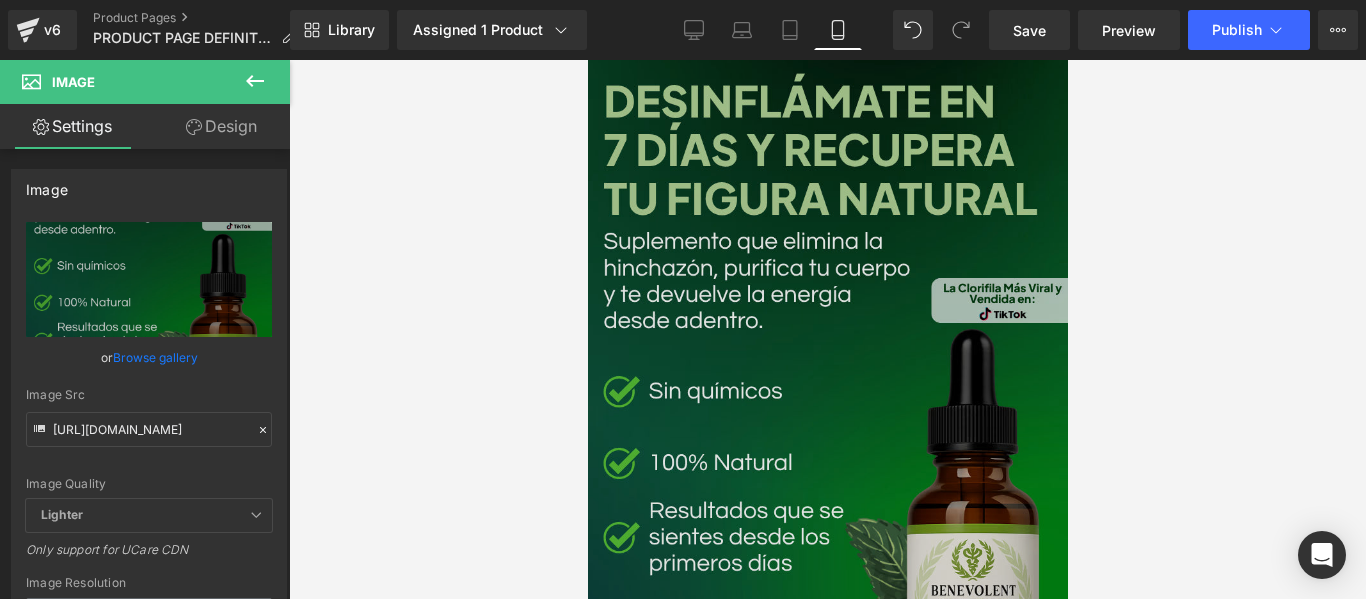 click at bounding box center (827, 418) 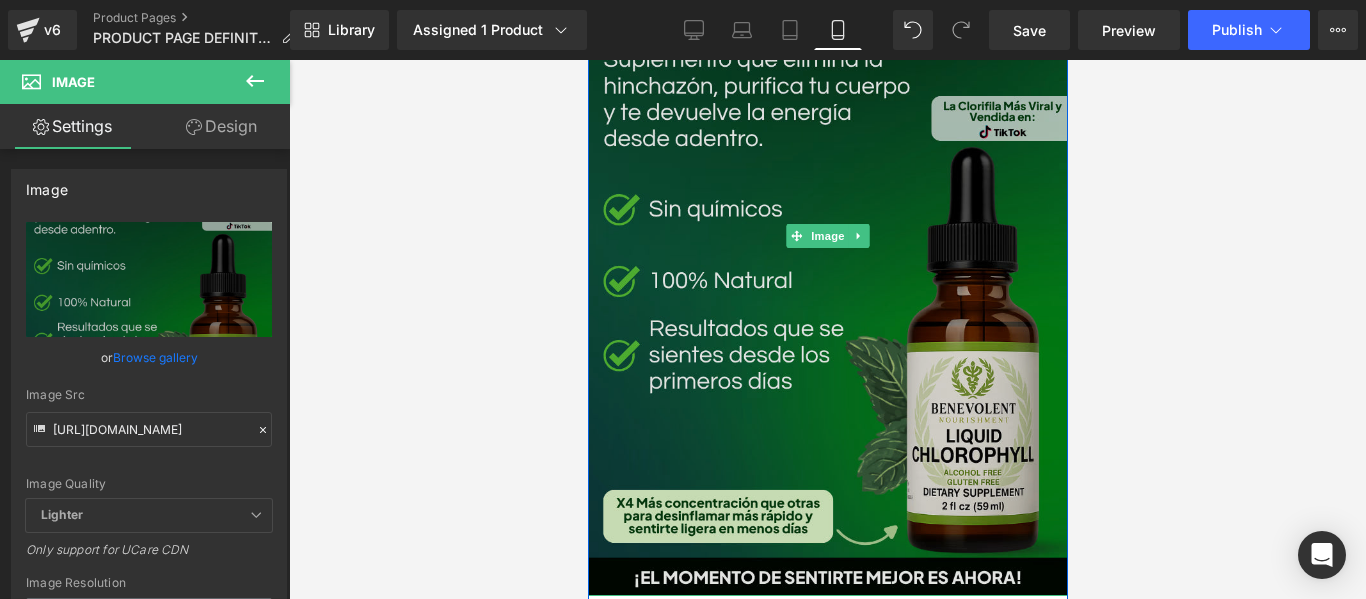 scroll, scrollTop: 1500, scrollLeft: 0, axis: vertical 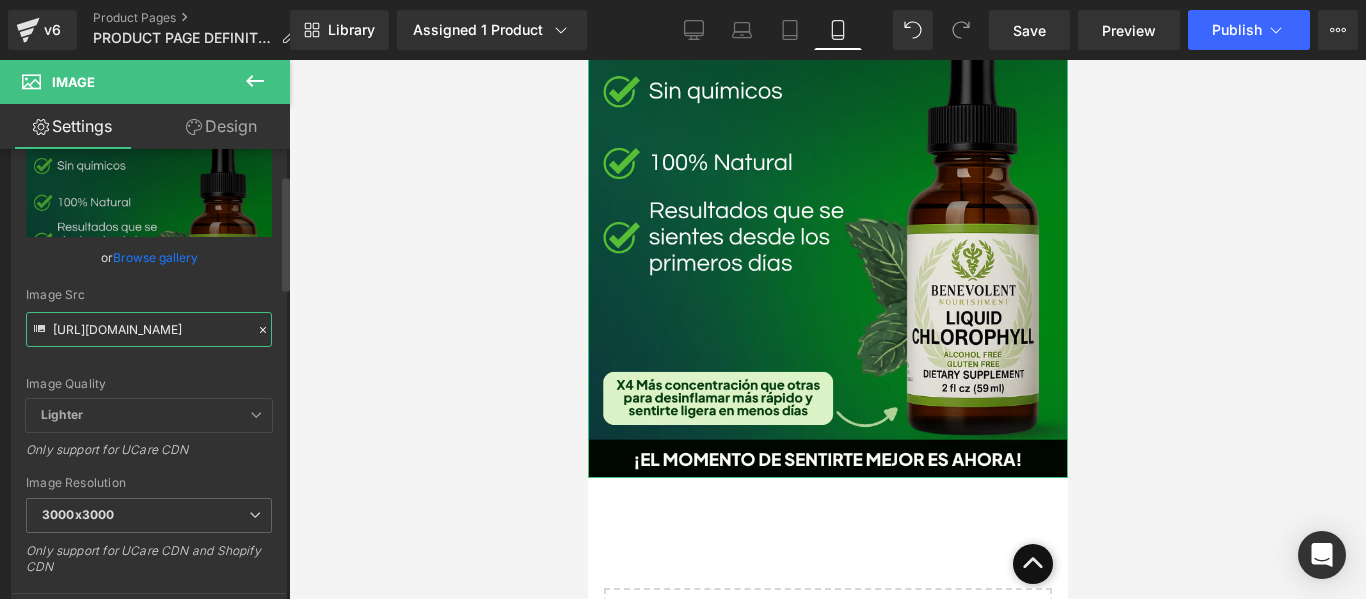 click on "[URL][DOMAIN_NAME]" at bounding box center [149, 329] 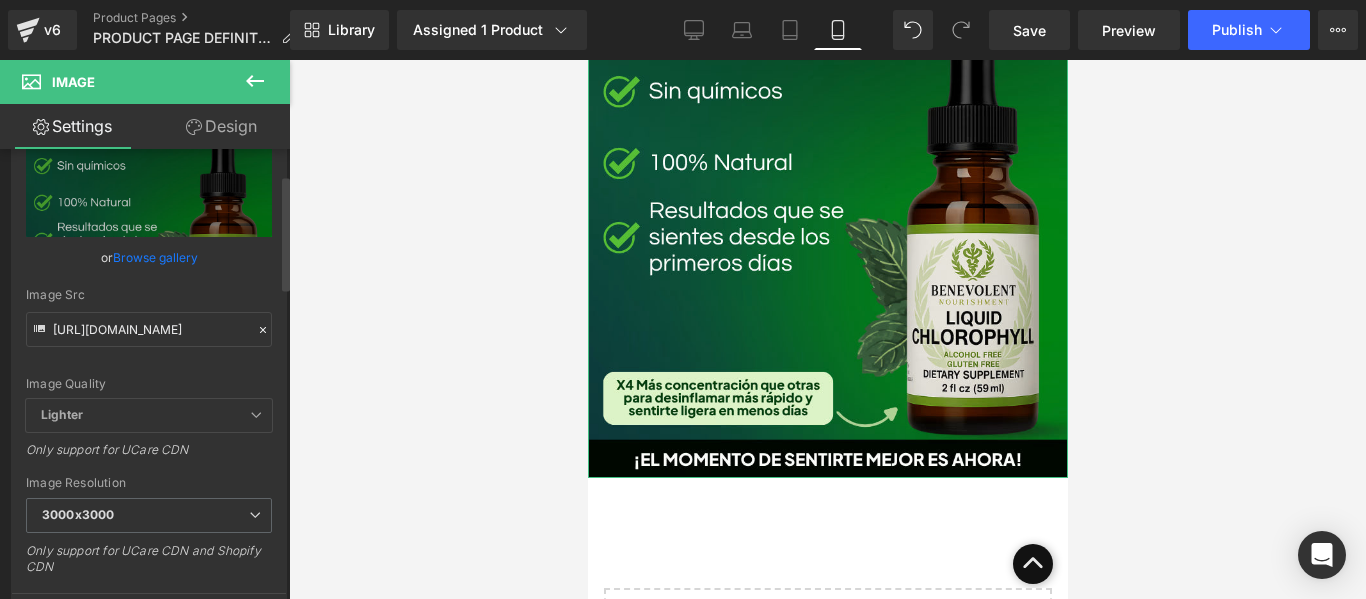 click on "Image Quality Lighter Lightest
Lighter
Lighter Lightest Only support for UCare CDN" at bounding box center [149, 260] 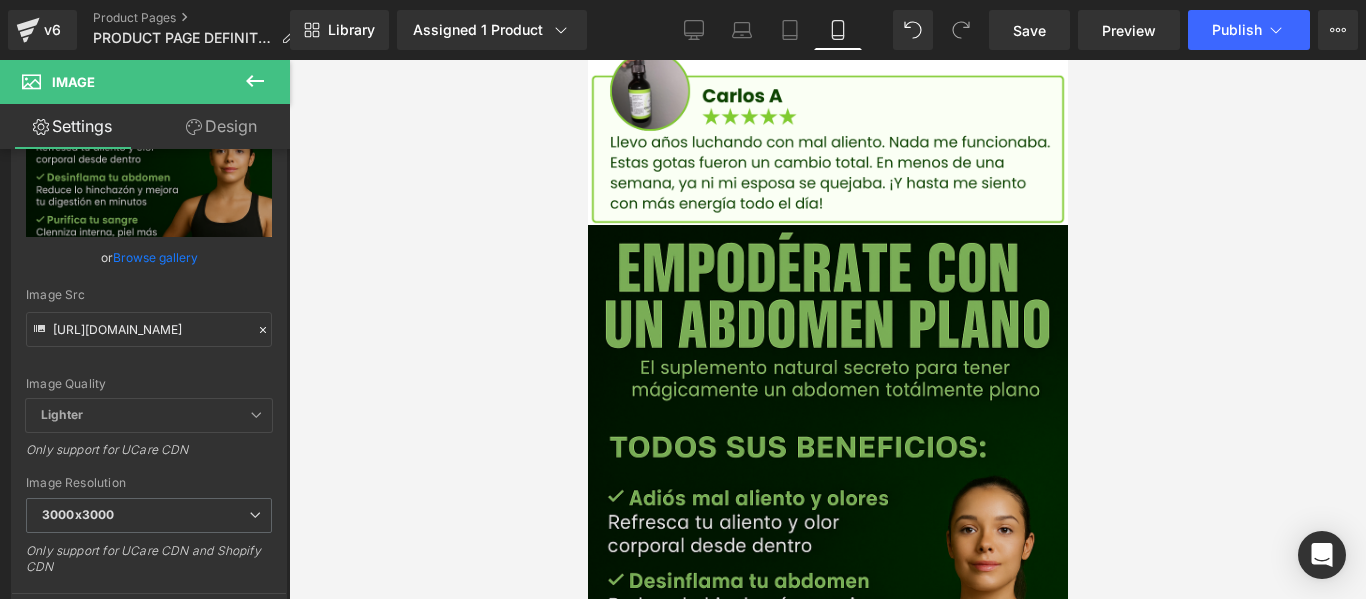 scroll, scrollTop: 1200, scrollLeft: 0, axis: vertical 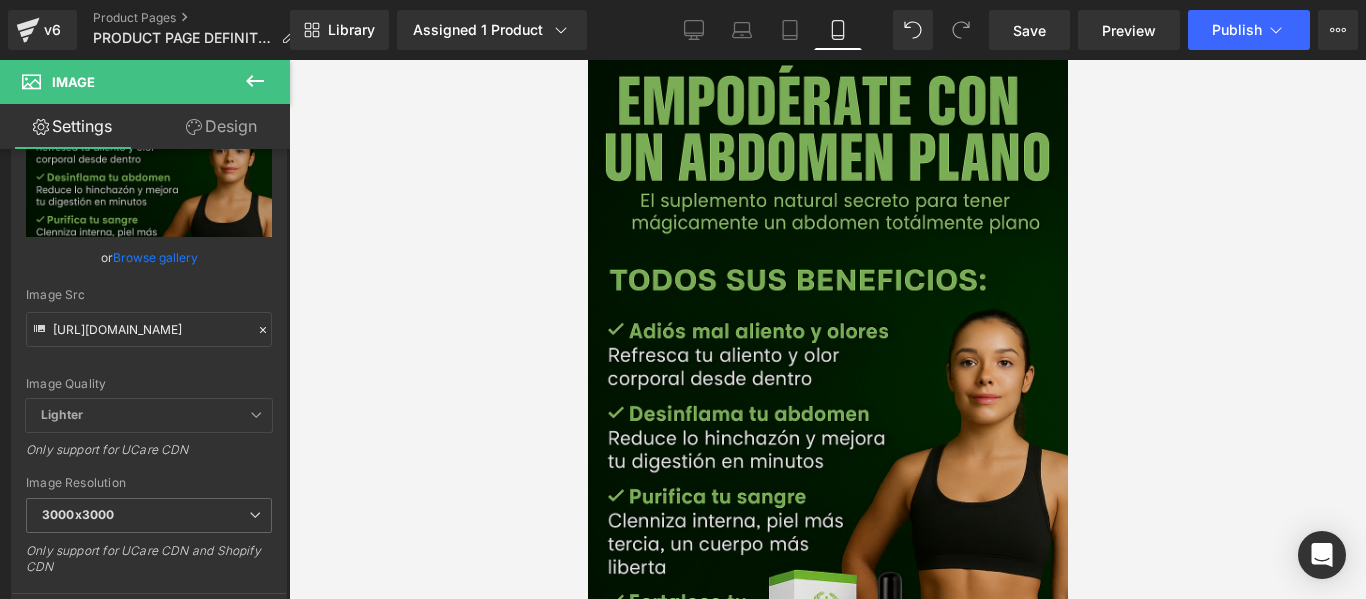 click at bounding box center (827, 418) 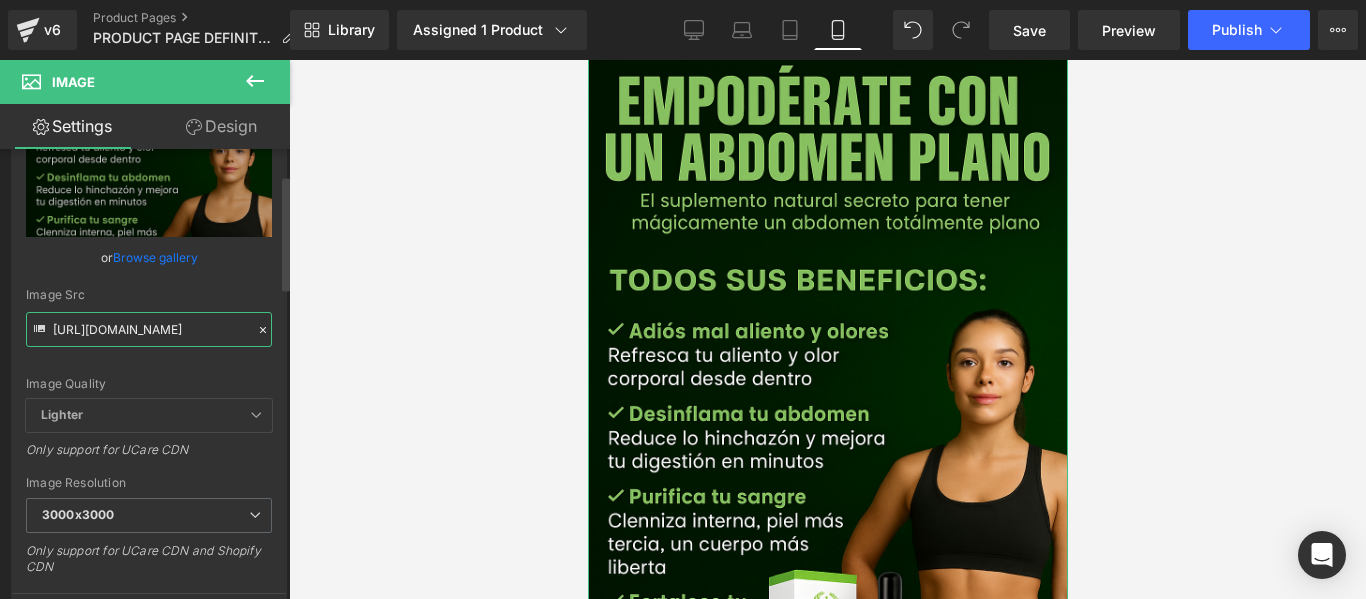 click on "[URL][DOMAIN_NAME]" at bounding box center (149, 329) 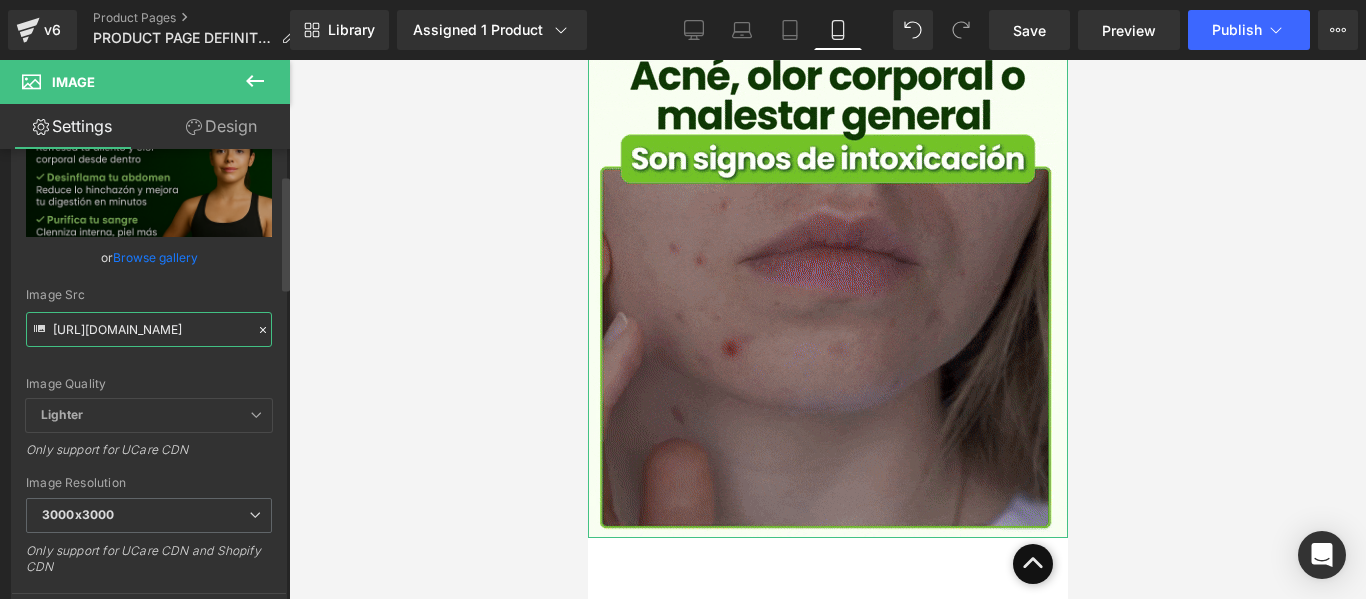 type on "[URL][DOMAIN_NAME]" 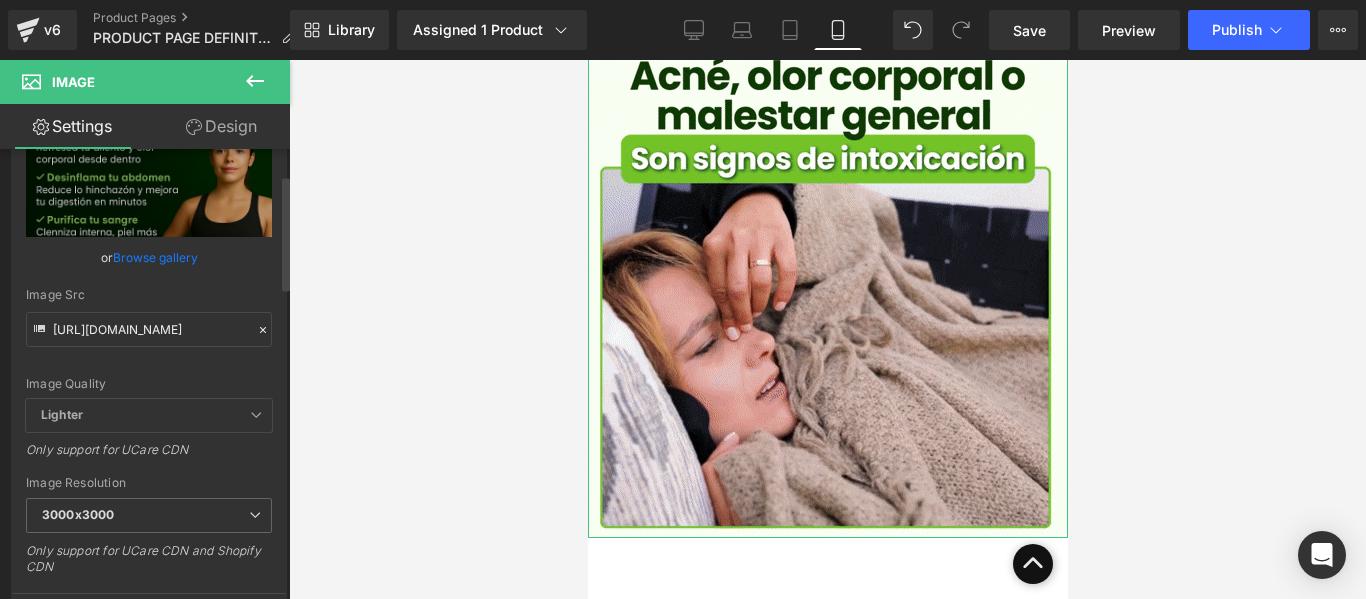 click on "Image Quality Lighter Lightest
Lighter
Lighter Lightest Only support for UCare CDN" at bounding box center (149, 260) 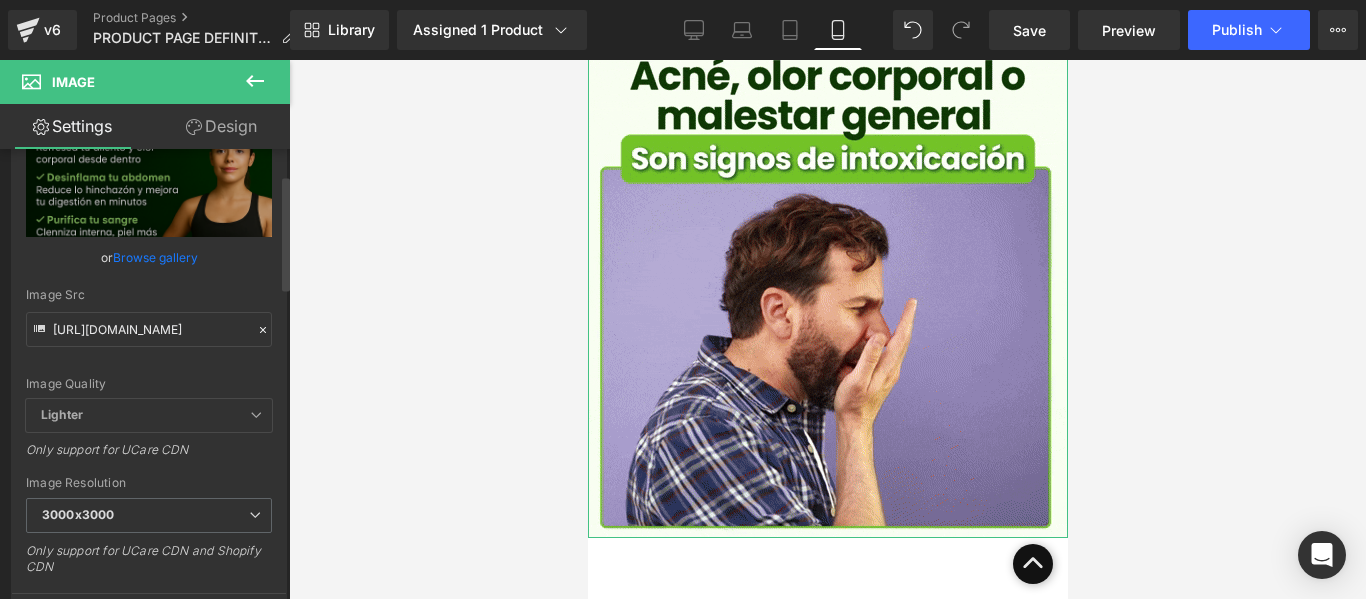 scroll, scrollTop: 0, scrollLeft: 0, axis: both 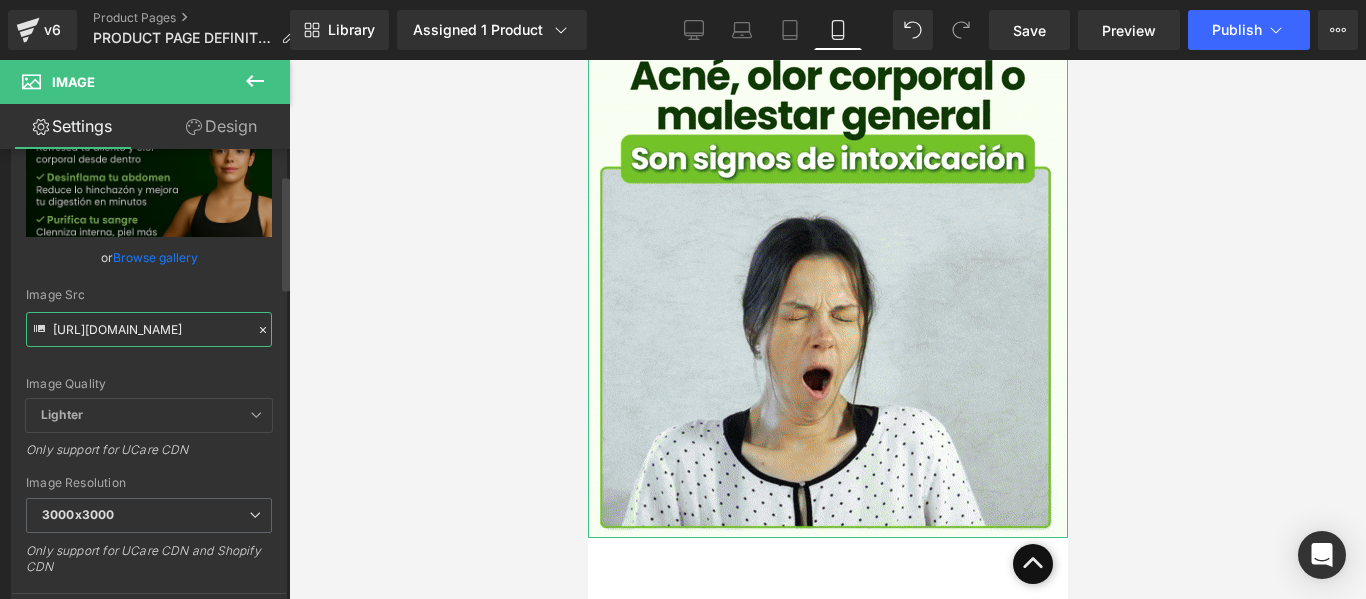 click on "[URL][DOMAIN_NAME]" at bounding box center (149, 329) 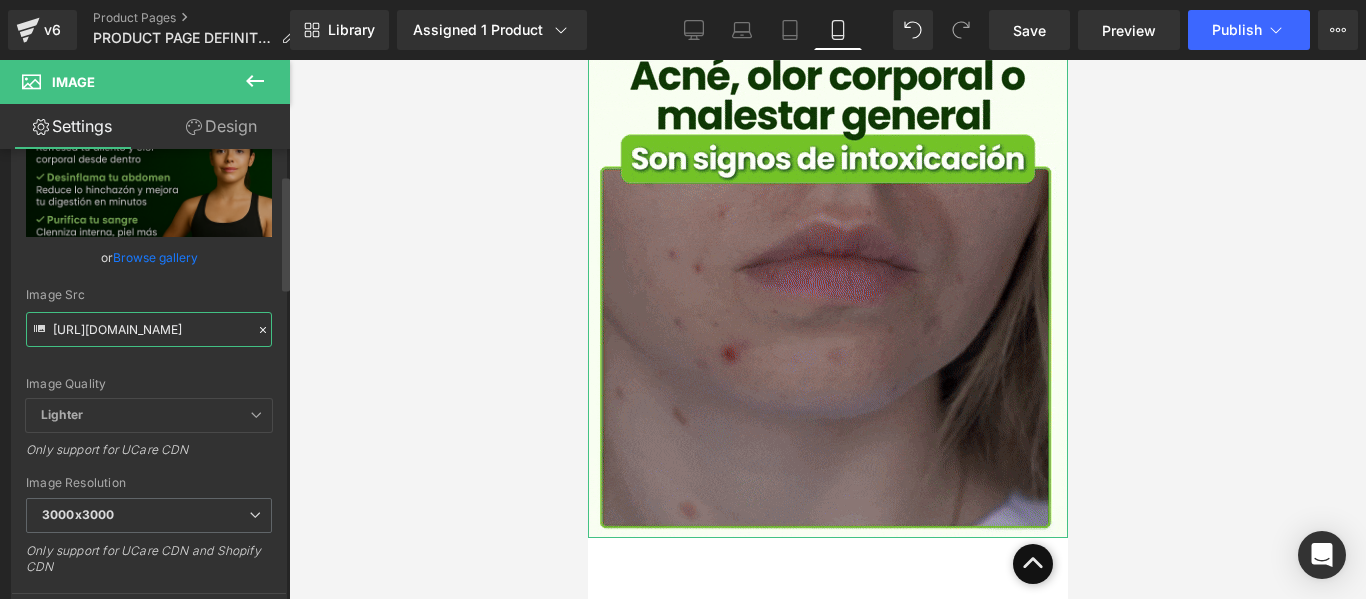 click on "[URL][DOMAIN_NAME]" at bounding box center (149, 329) 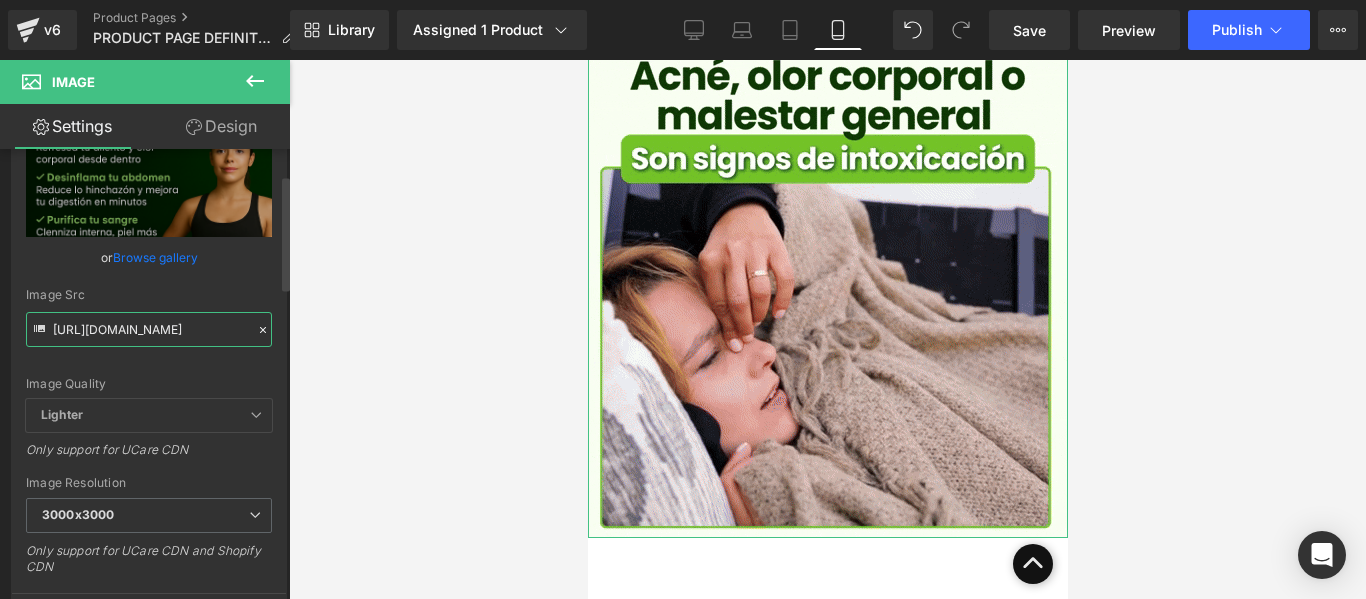 click on "[URL][DOMAIN_NAME]" at bounding box center [149, 329] 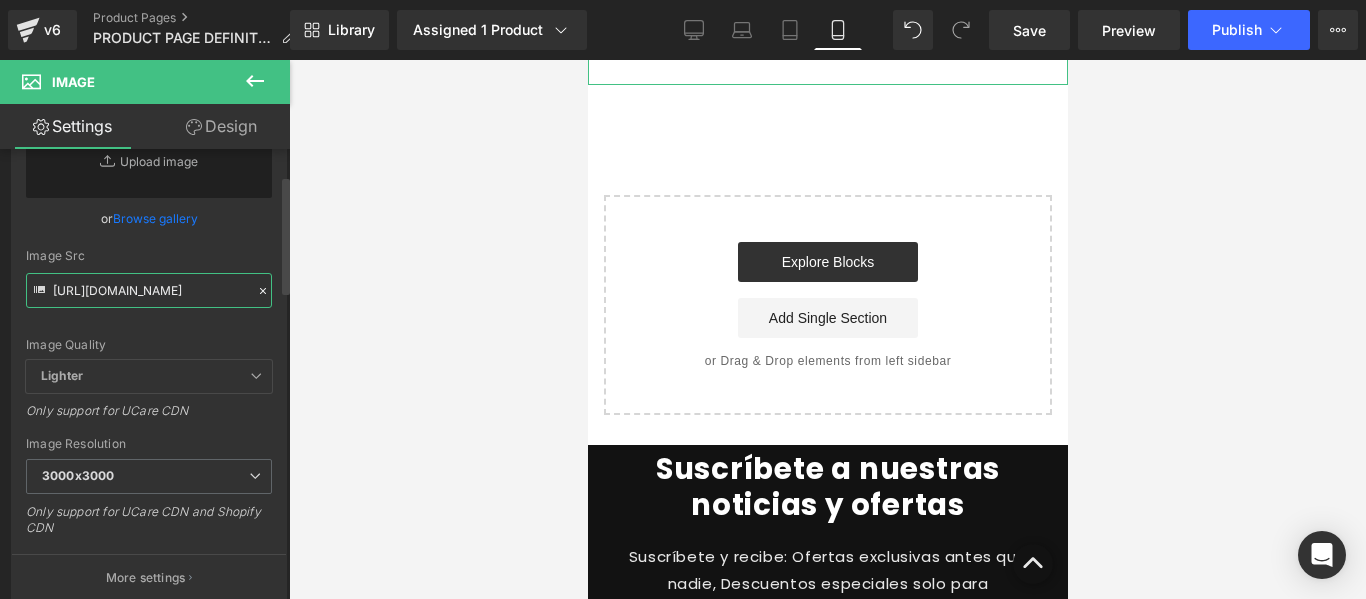 scroll, scrollTop: 0, scrollLeft: 375, axis: horizontal 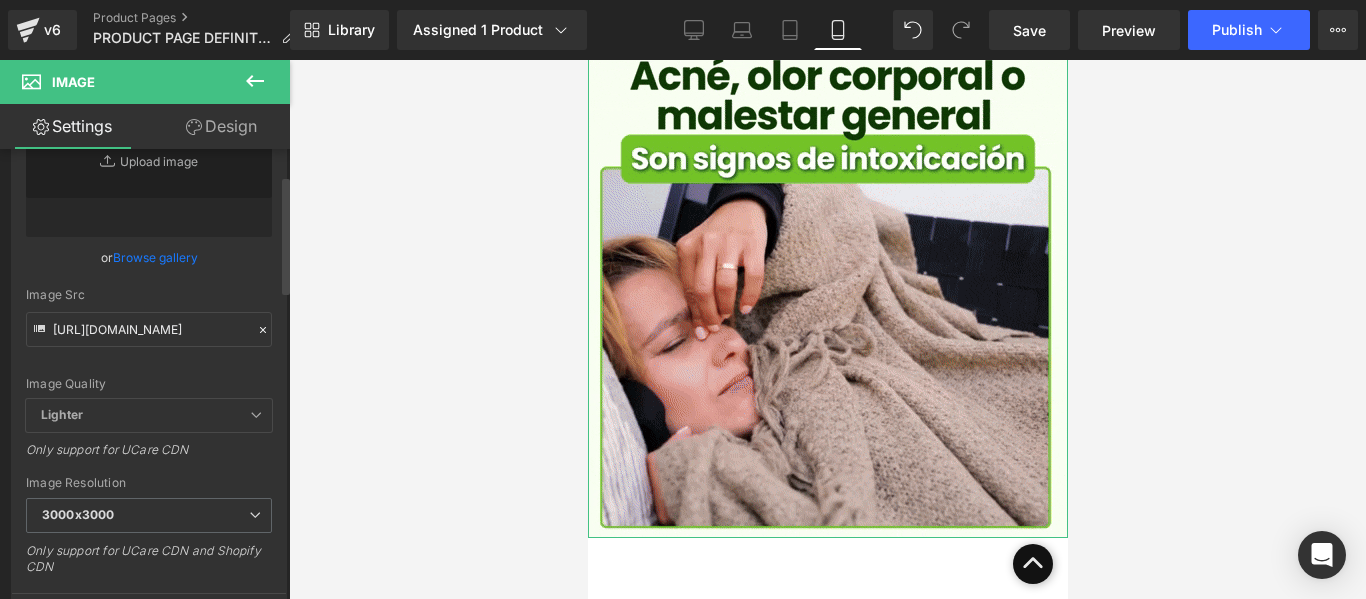 click on "Image Src" at bounding box center [149, 295] 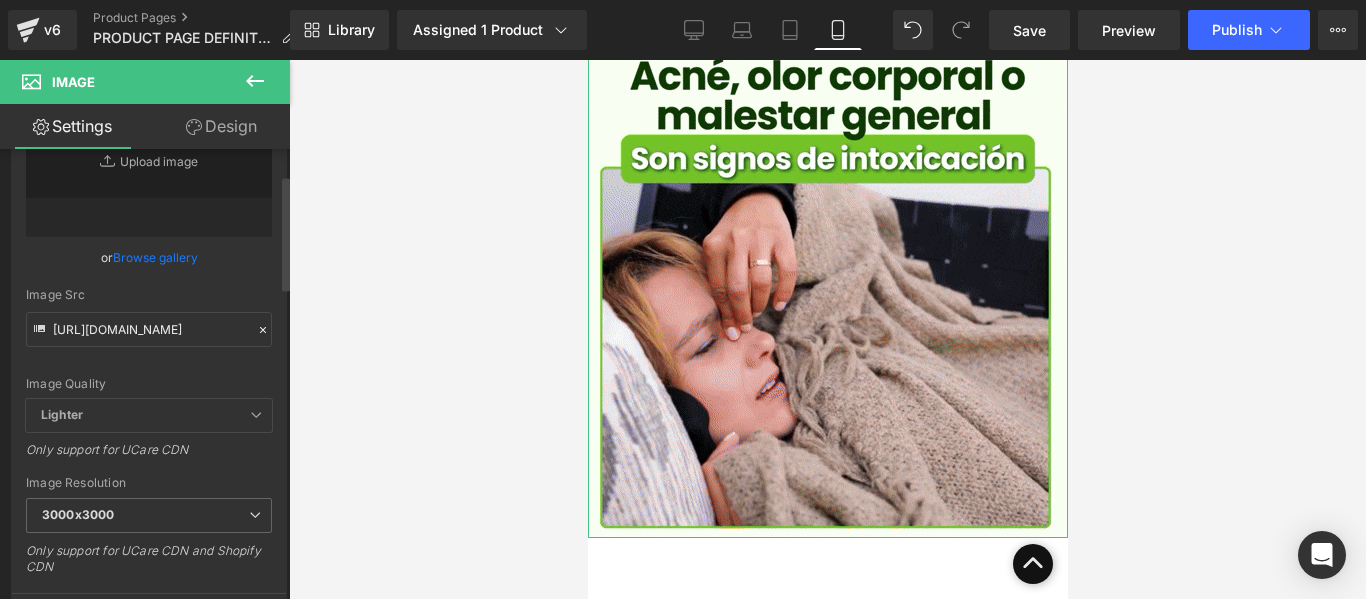 scroll, scrollTop: 0, scrollLeft: 0, axis: both 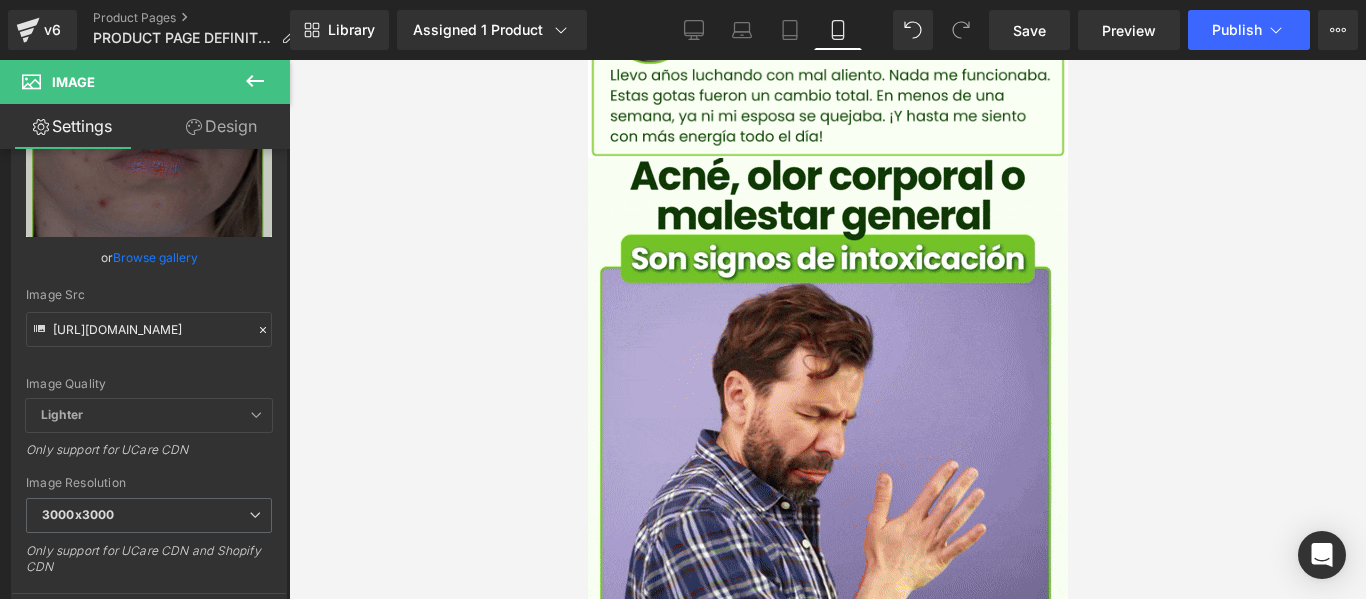 type on "[URL][DOMAIN_NAME]" 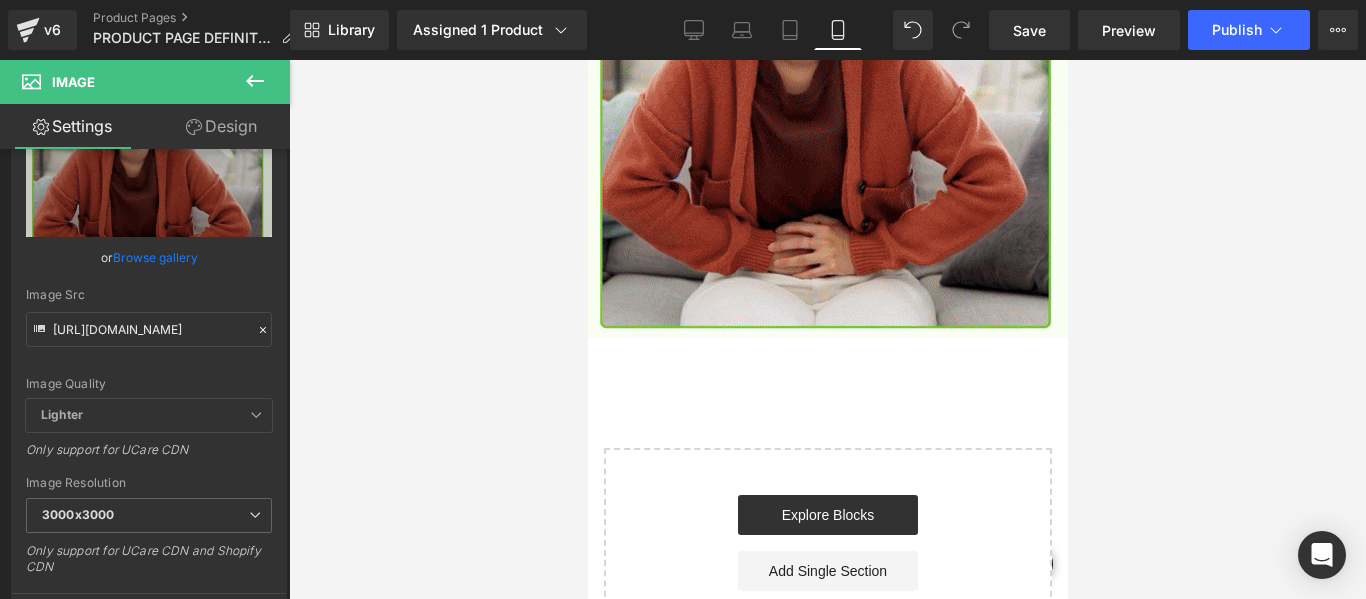 scroll, scrollTop: 1600, scrollLeft: 0, axis: vertical 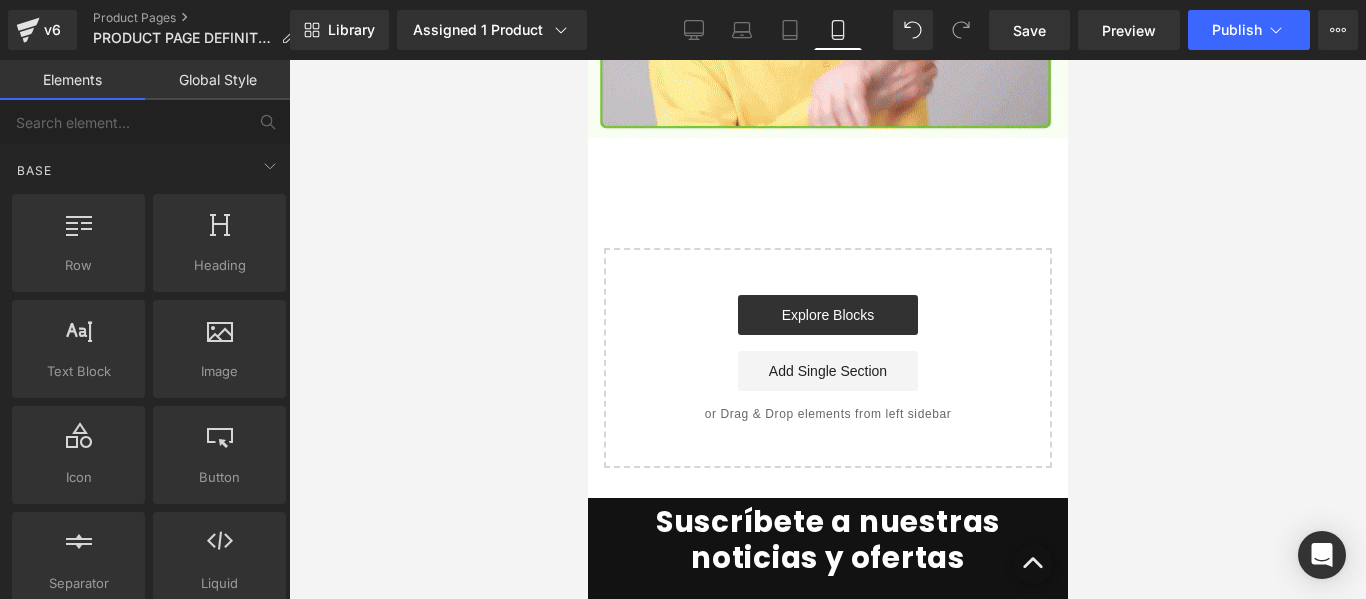 click on "Image
Row
Buy it now
(P) Dynamic Checkout Button
Product
Image
Row
Image
Row
Select your layout" at bounding box center [827, -522] 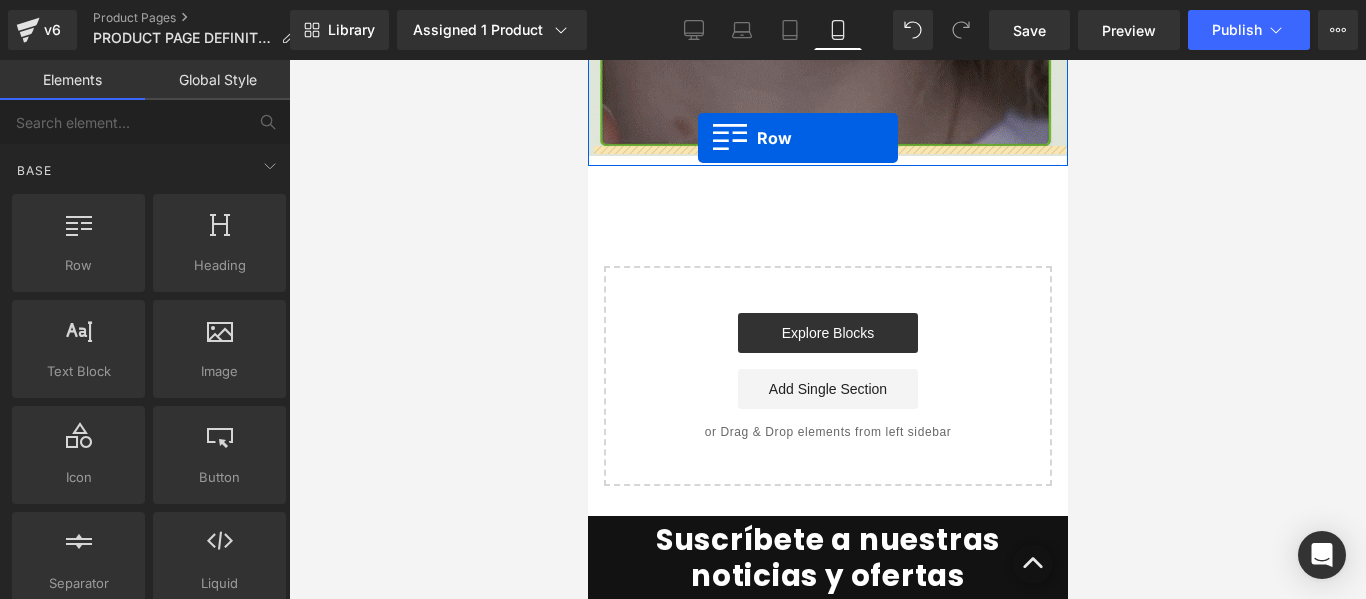 scroll, scrollTop: 1562, scrollLeft: 0, axis: vertical 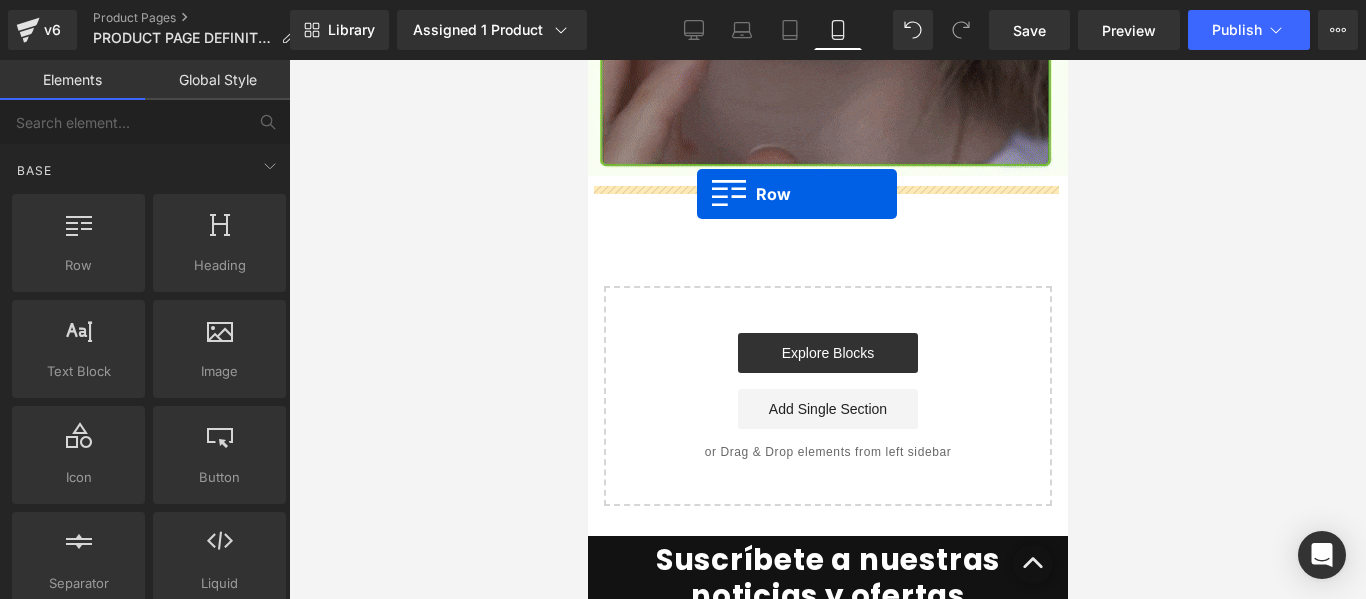 drag, startPoint x: 687, startPoint y: 293, endPoint x: 696, endPoint y: 194, distance: 99.40825 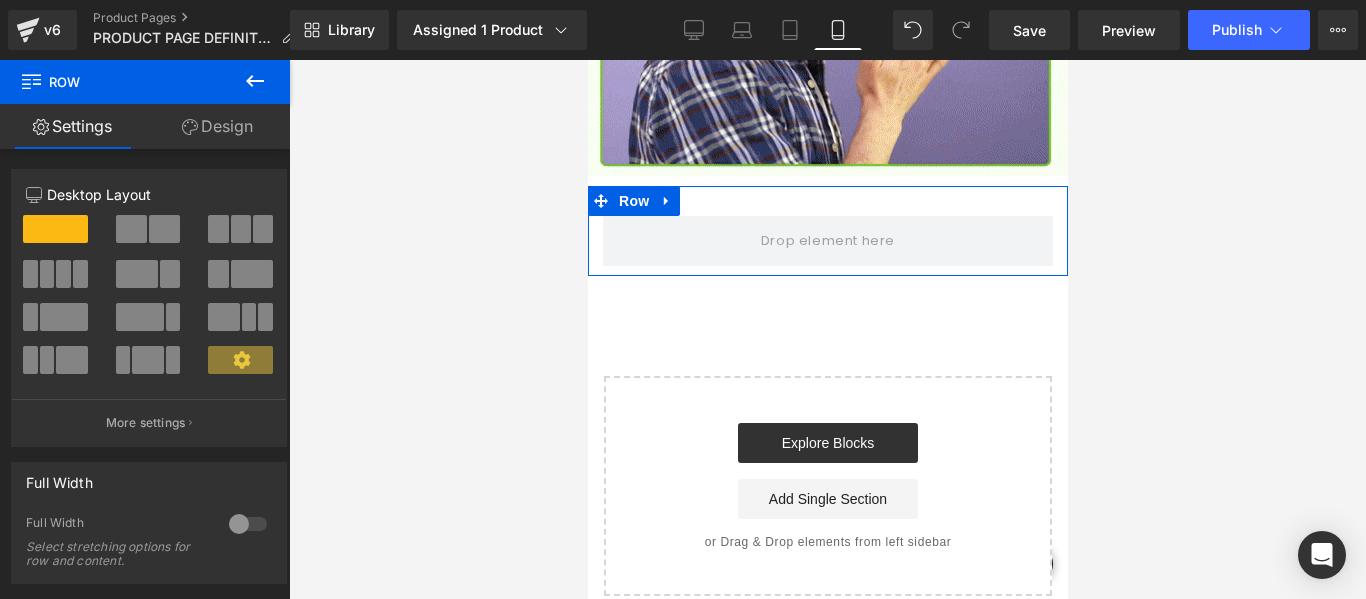 click on "Row" at bounding box center (827, 231) 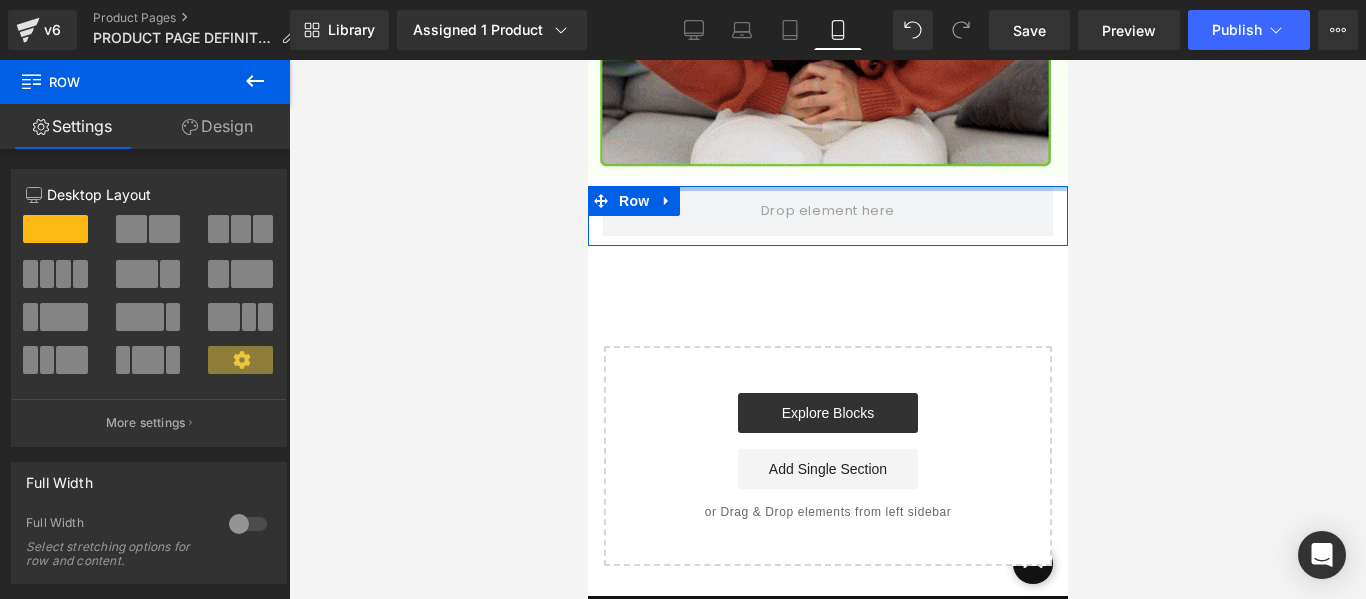drag, startPoint x: 819, startPoint y: 189, endPoint x: 808, endPoint y: 180, distance: 14.21267 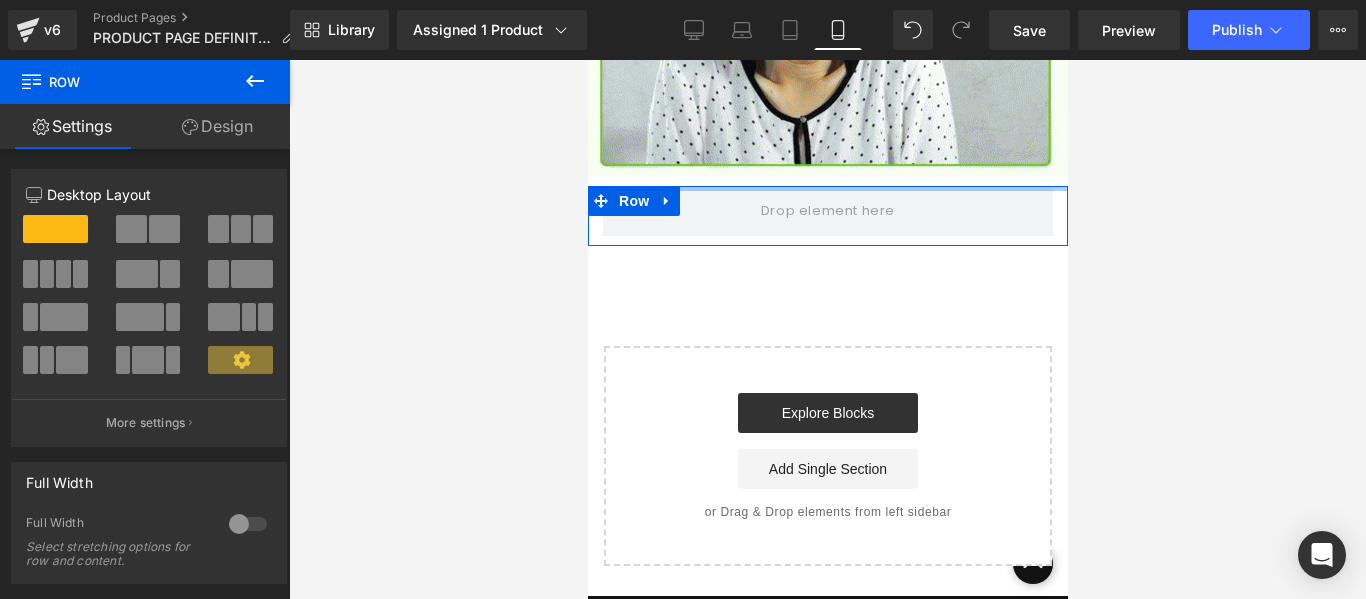 click on "Image
Row
Buy it now
(P) Dynamic Checkout Button
Product
Image
Row
Image
Row
Row
Select your layout" at bounding box center (827, -454) 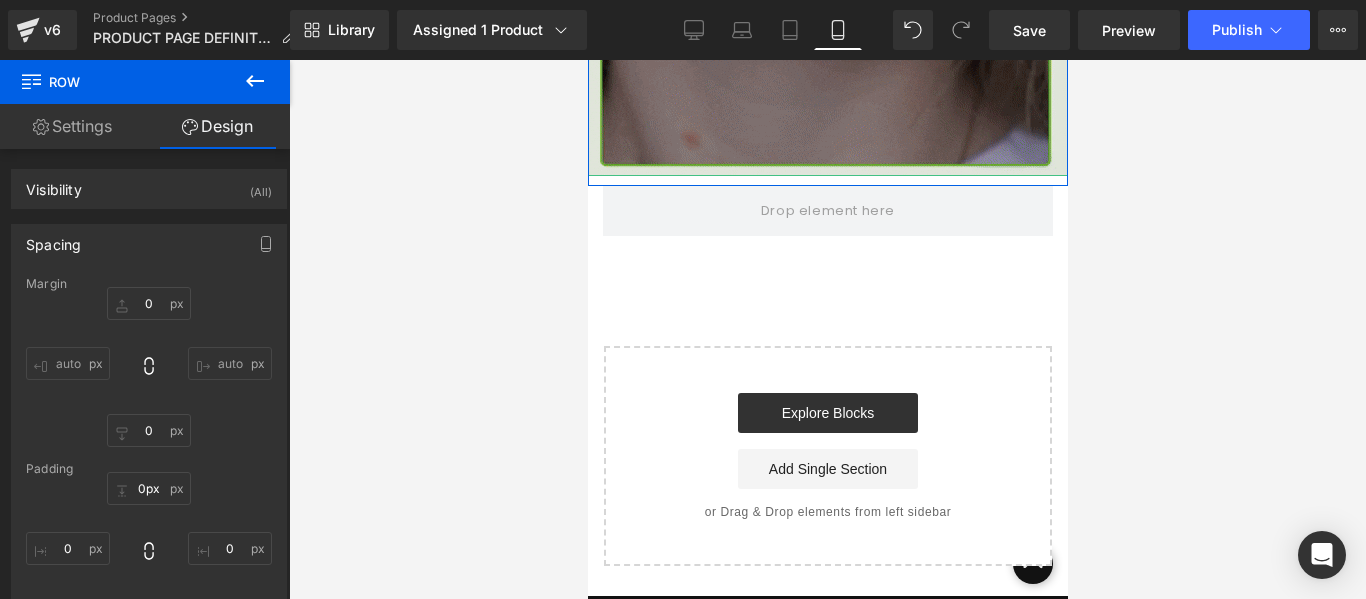 drag, startPoint x: 810, startPoint y: 189, endPoint x: 810, endPoint y: 163, distance: 26 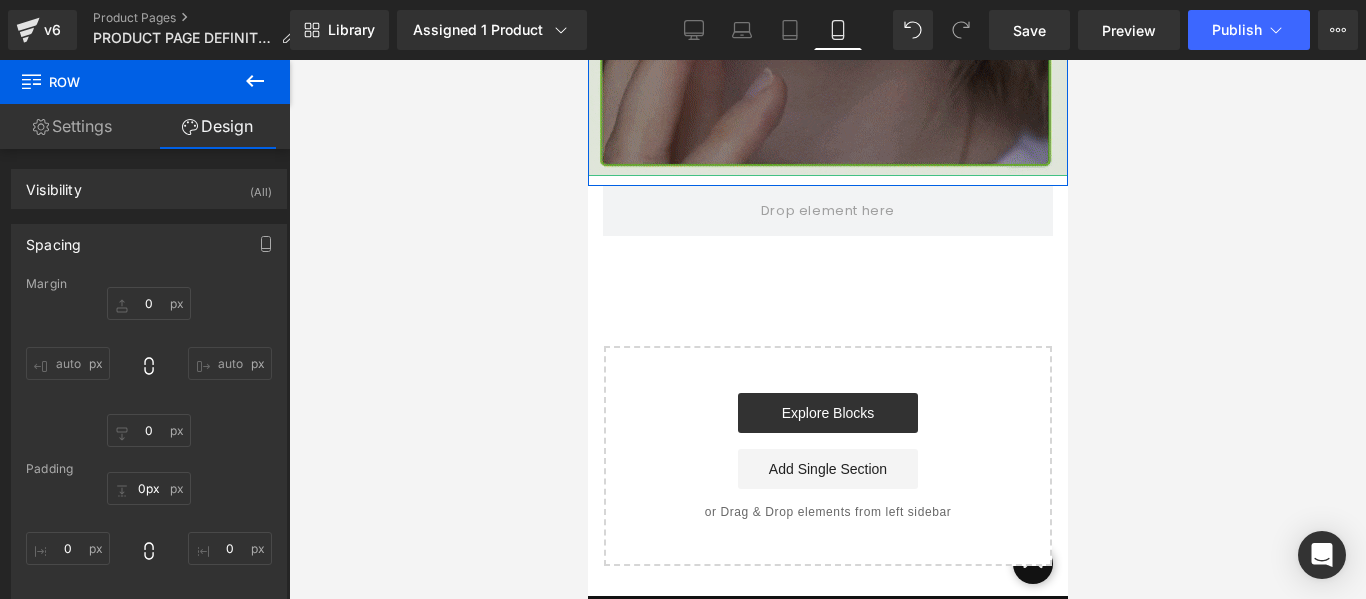 click on "Image
Row
Buy it now
(P) Dynamic Checkout Button
Product
Image
Row
Image
Row
Row
Select your layout" at bounding box center [827, -454] 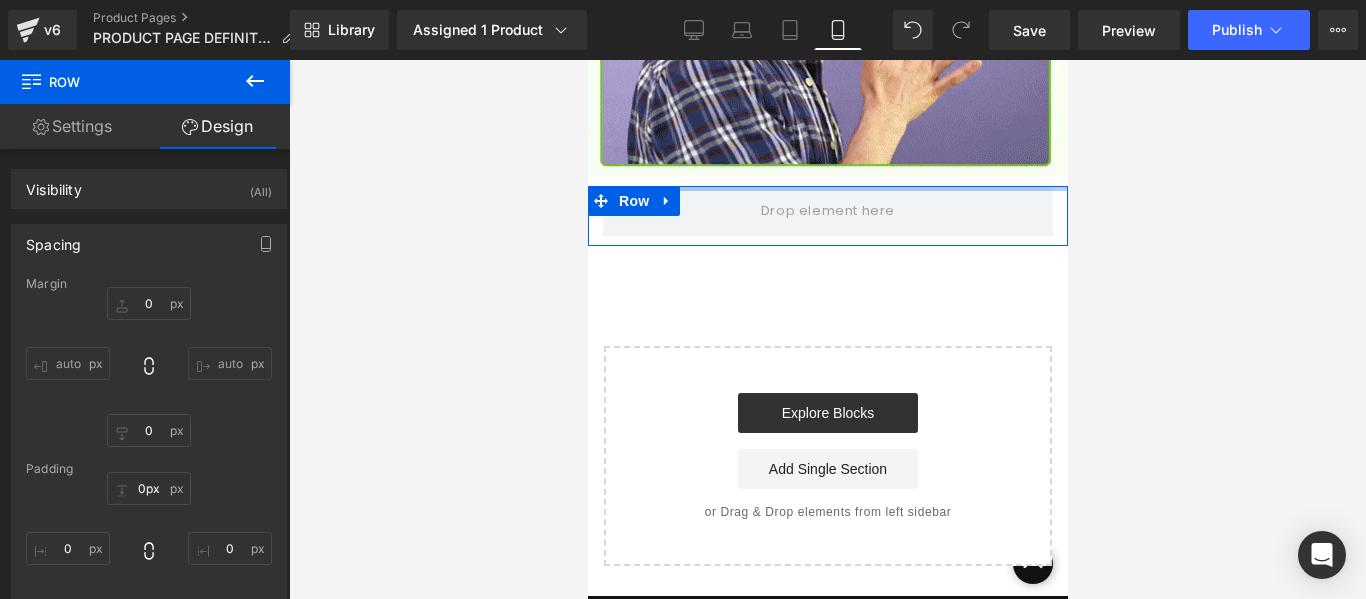 click on "Image
Row
Buy it now
(P) Dynamic Checkout Button
Product
Image
Row
Image
Row
Row
Select your layout" at bounding box center (827, -454) 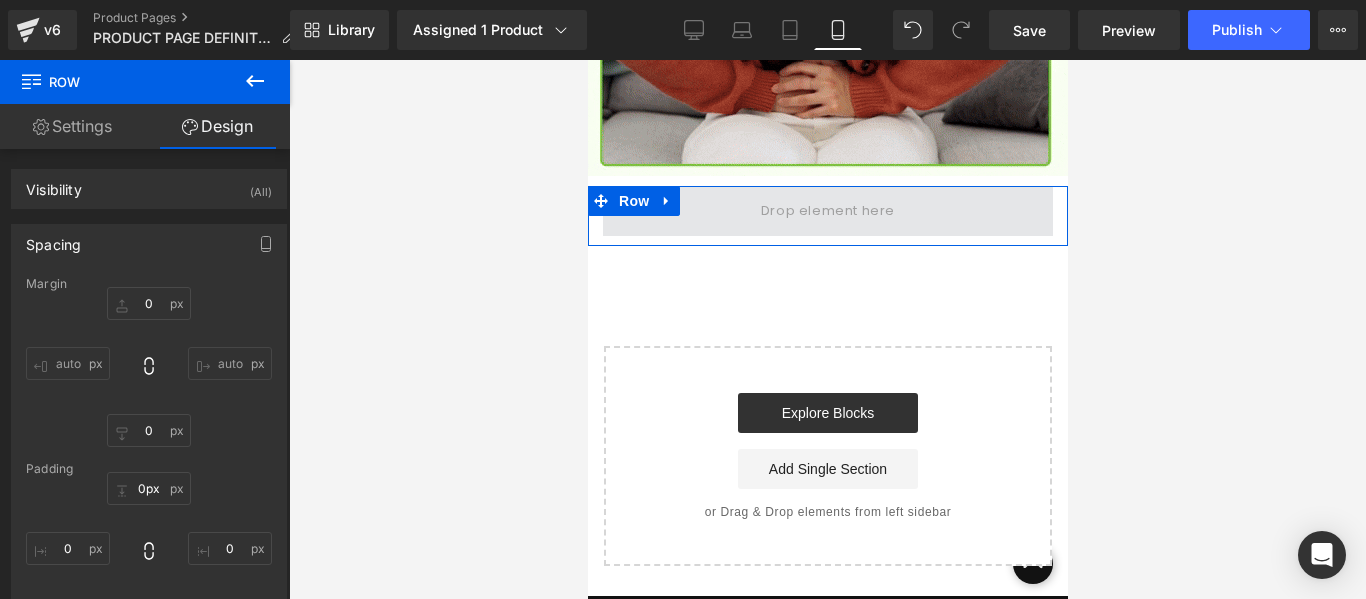 drag, startPoint x: 812, startPoint y: 186, endPoint x: 813, endPoint y: 197, distance: 11.045361 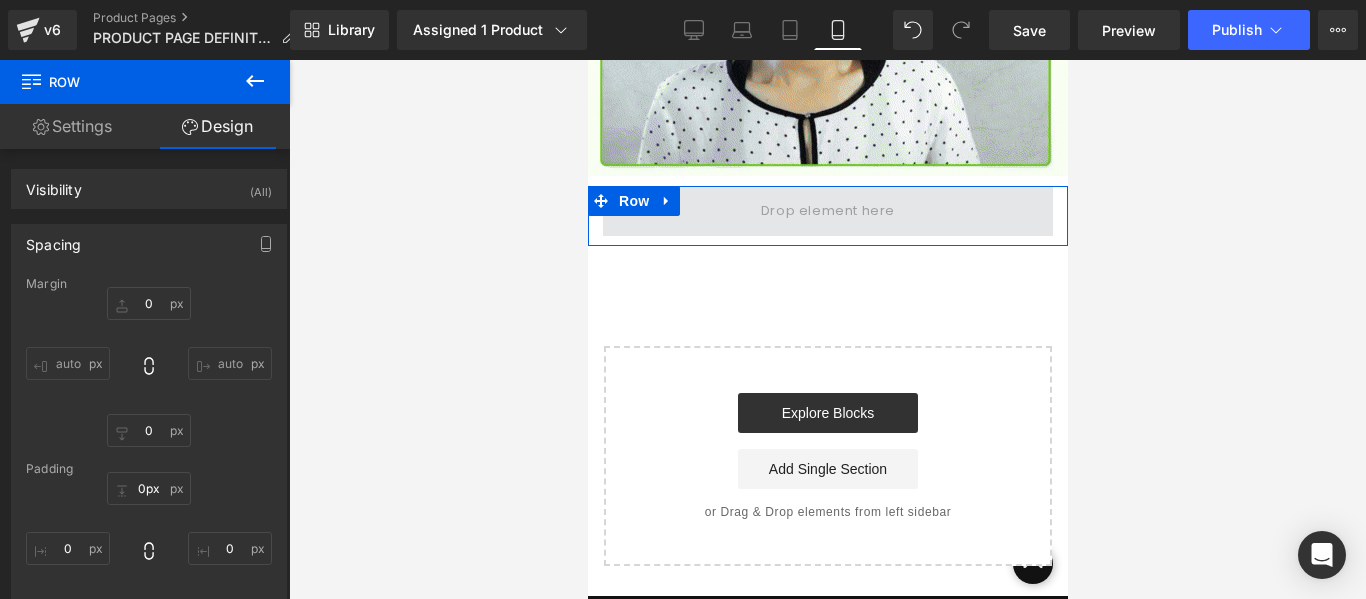 click on "Row" at bounding box center (827, 216) 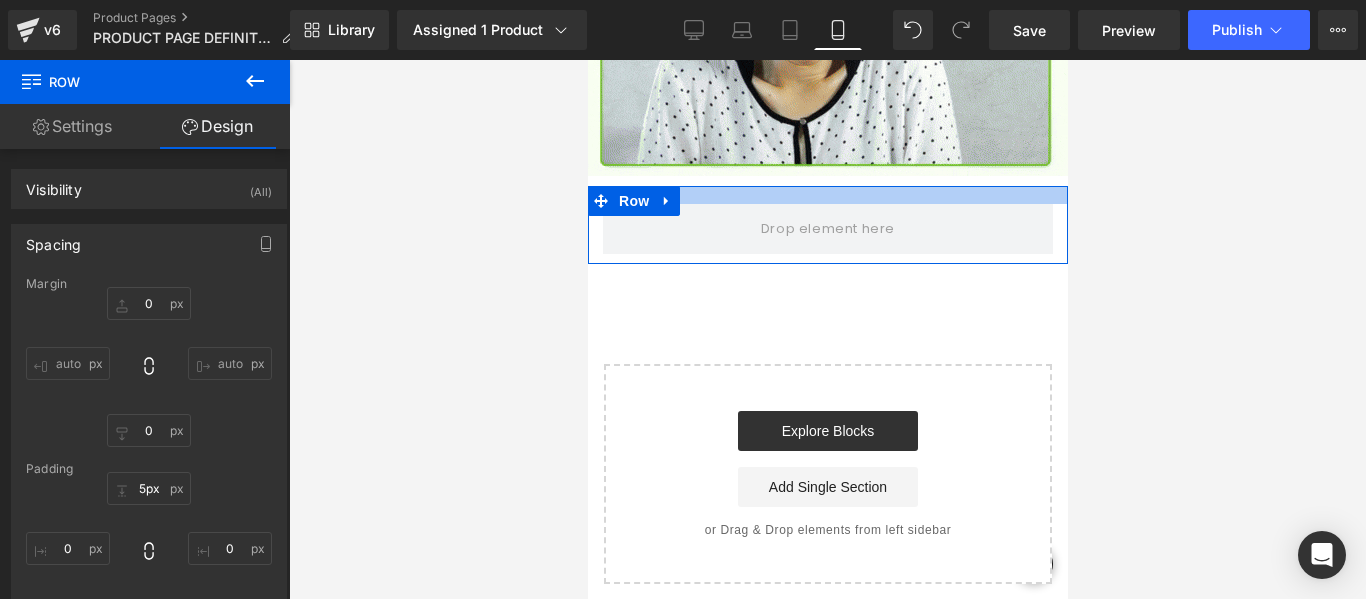 type on "0px" 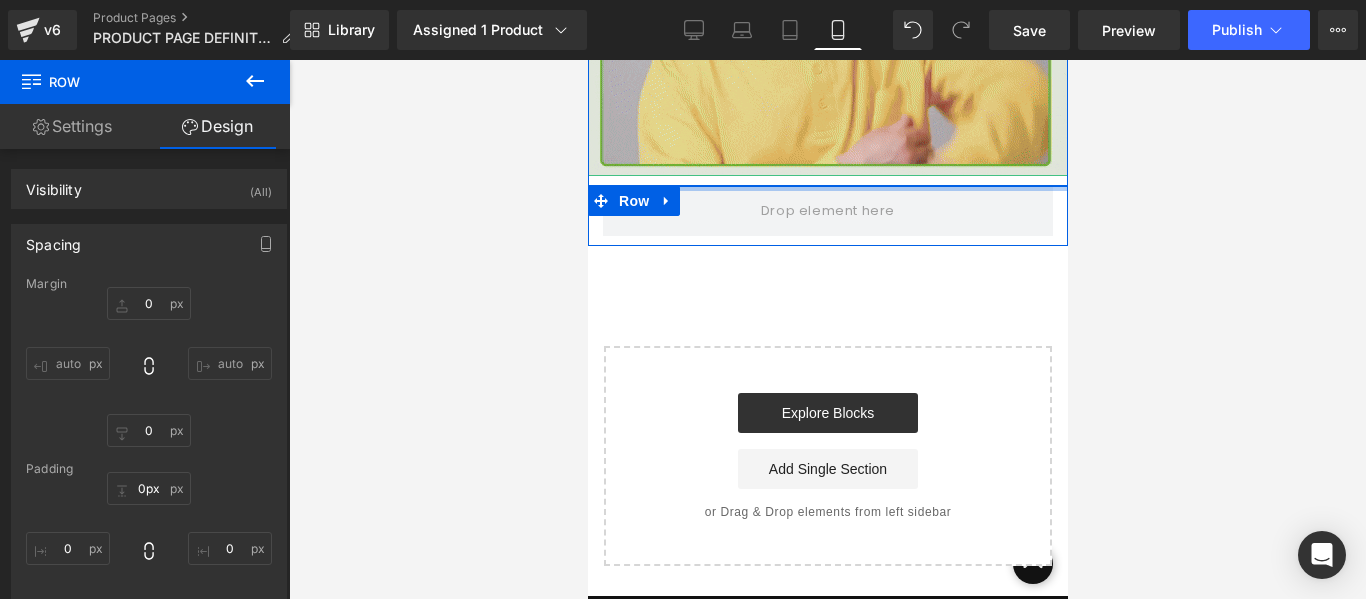 drag, startPoint x: 811, startPoint y: 187, endPoint x: 817, endPoint y: 144, distance: 43.416588 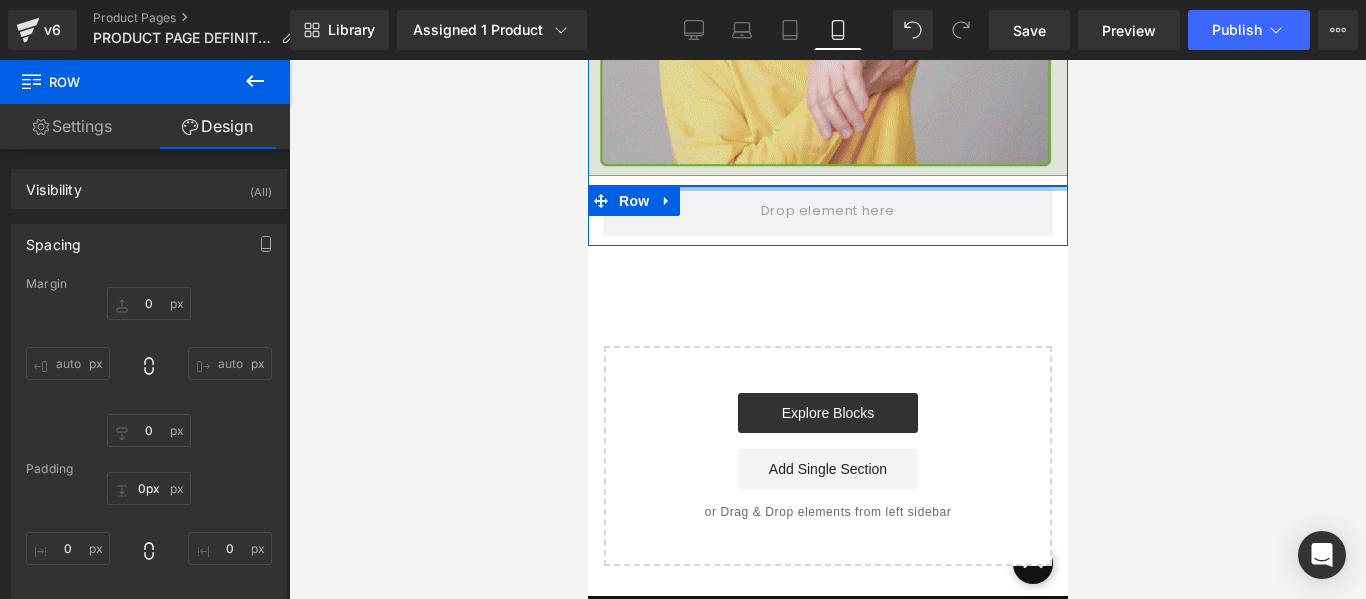 click on "Image
Row
Buy it now
(P) Dynamic Checkout Button
Product
Image
Row
Image
Row
Row
Select your layout" at bounding box center [827, -454] 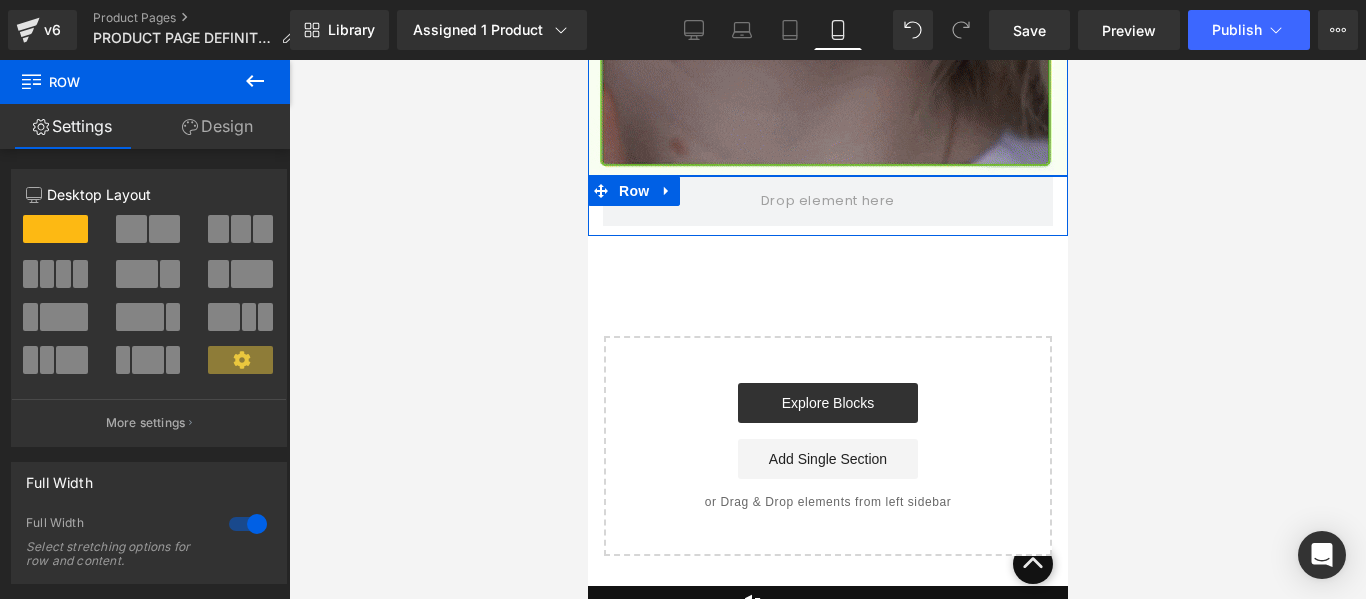 drag, startPoint x: 810, startPoint y: 184, endPoint x: 832, endPoint y: 232, distance: 52.801514 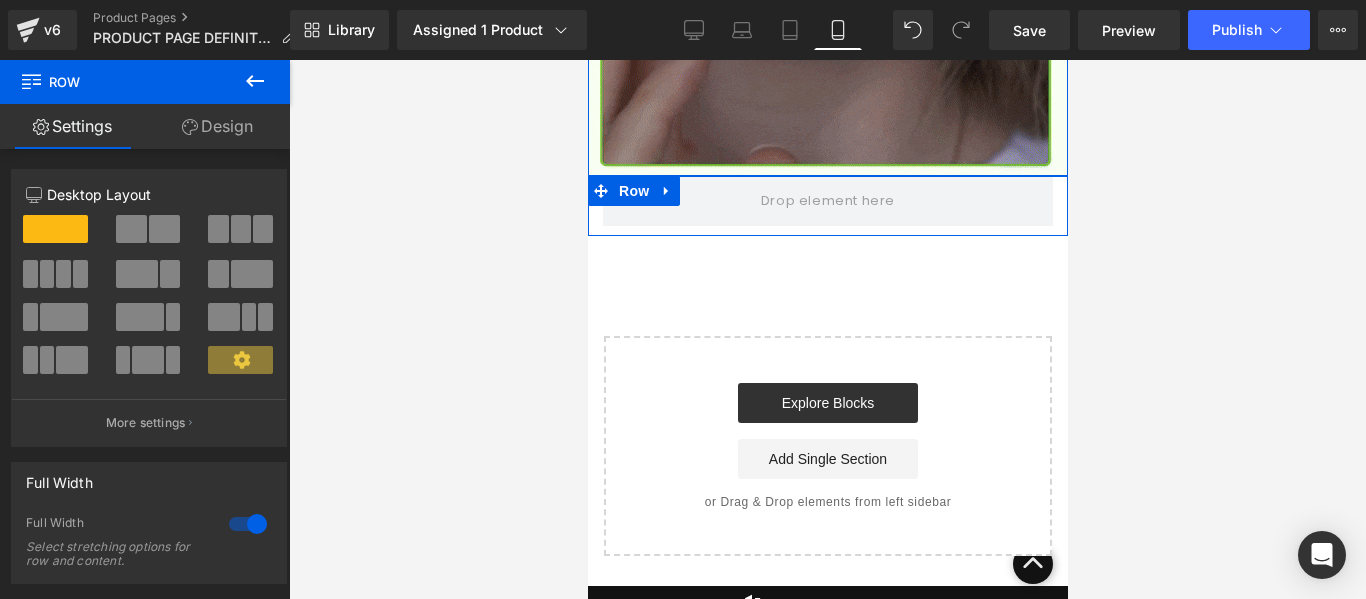 click on "Image
Row" at bounding box center (827, -64) 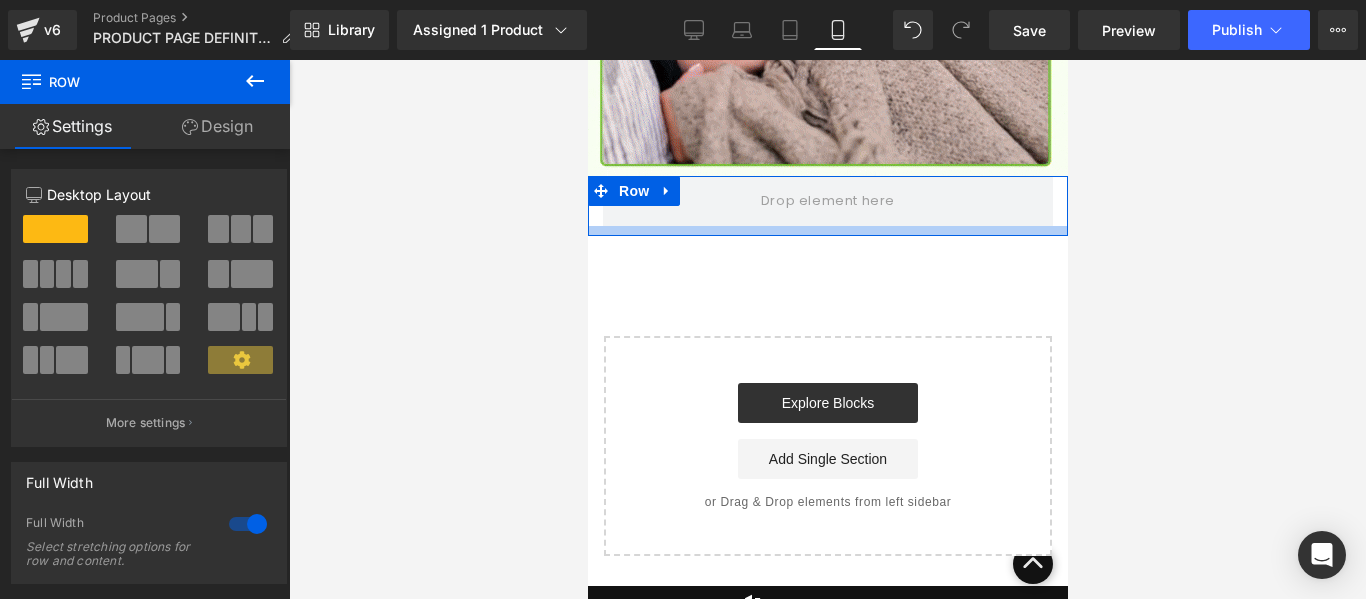 click at bounding box center [827, 200] 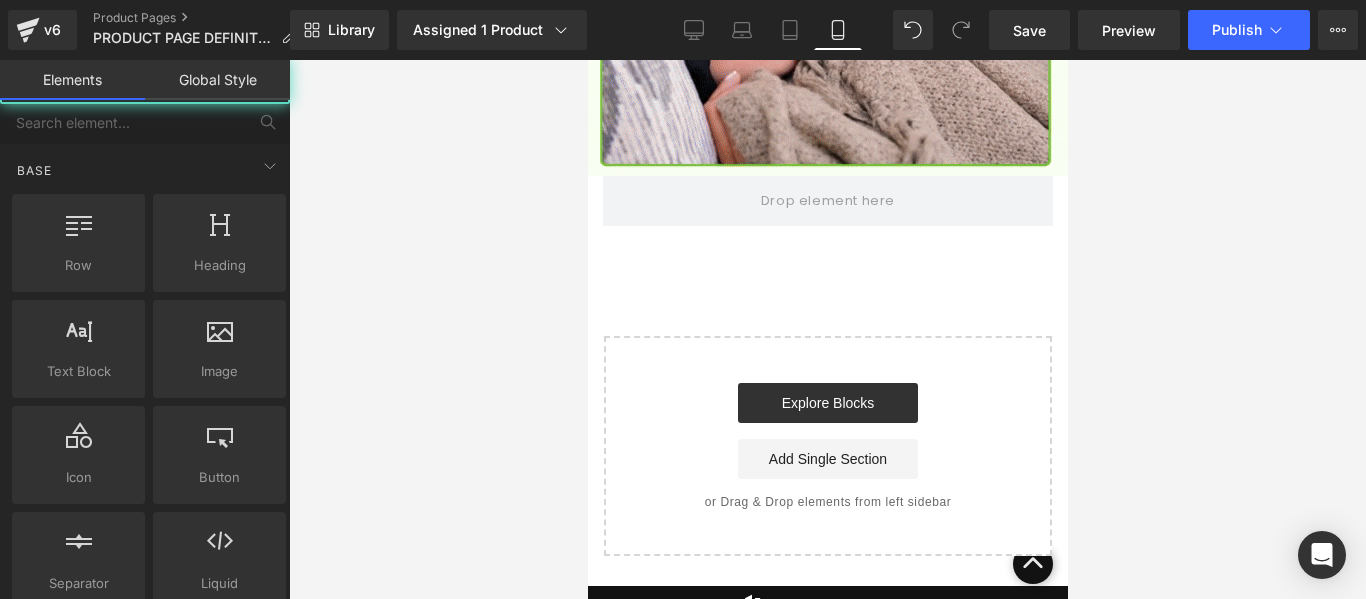 click on "Image
Row
Buy it now
(P) Dynamic Checkout Button
Product
Image
Row
Image
Row
Row
Select your layout" at bounding box center [827, -459] 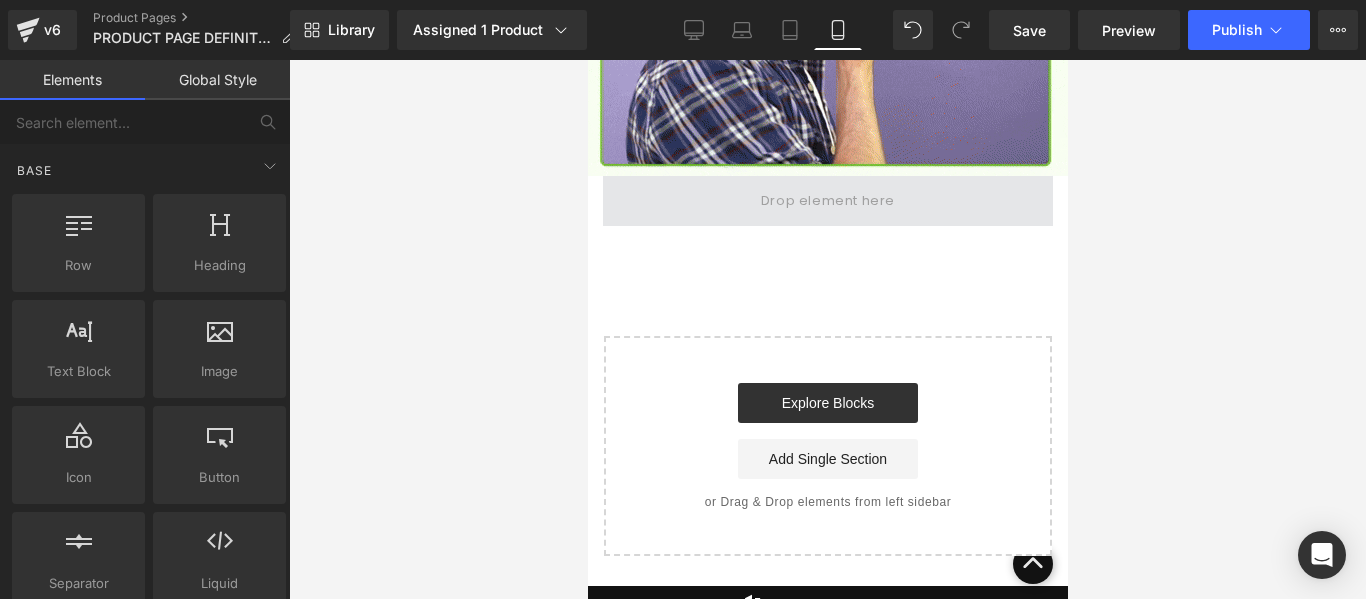 click at bounding box center (827, 201) 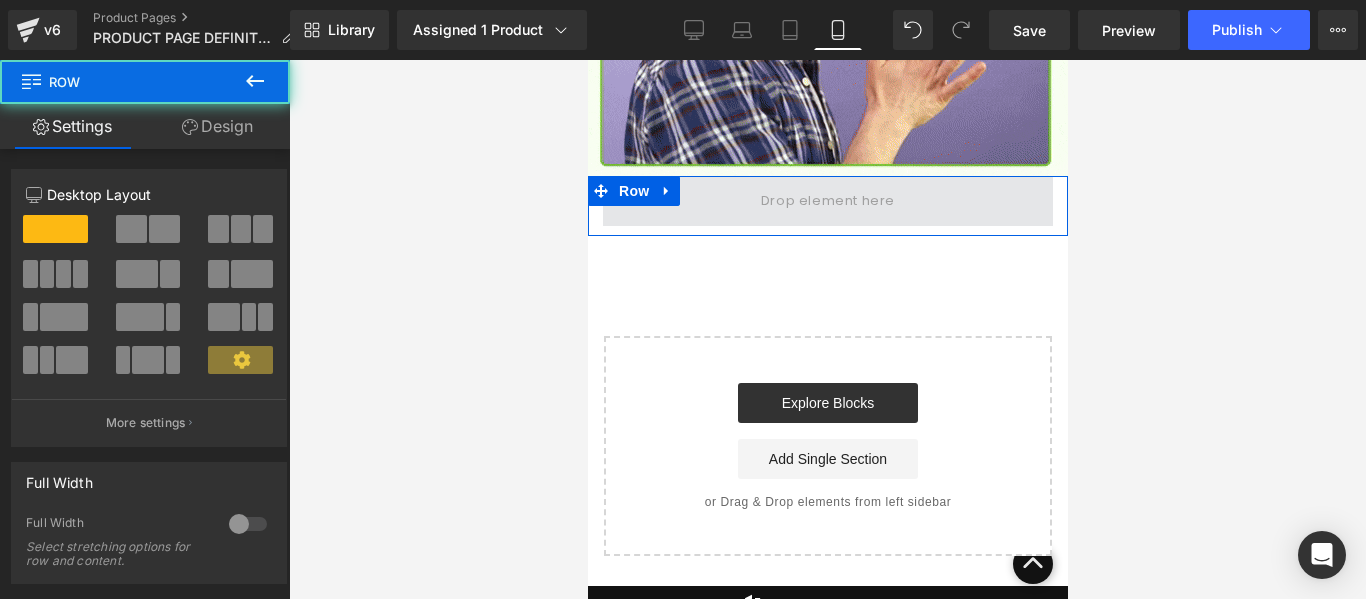 click at bounding box center [827, 200] 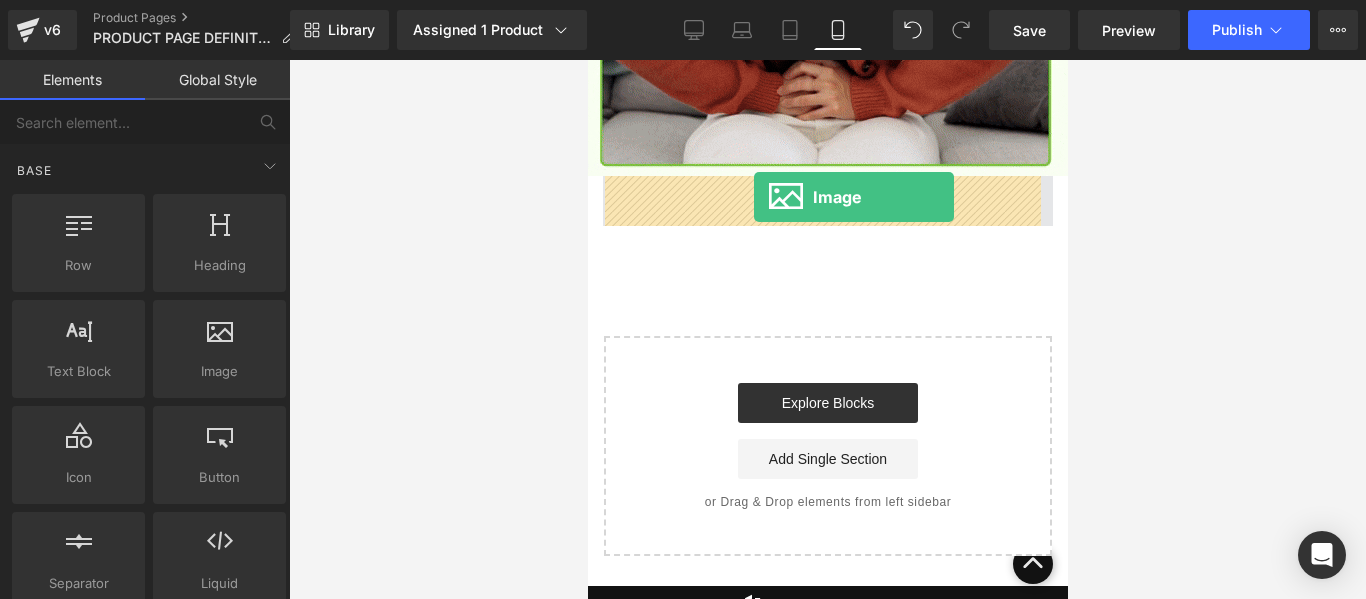 drag, startPoint x: 1107, startPoint y: 398, endPoint x: 753, endPoint y: 197, distance: 407.08353 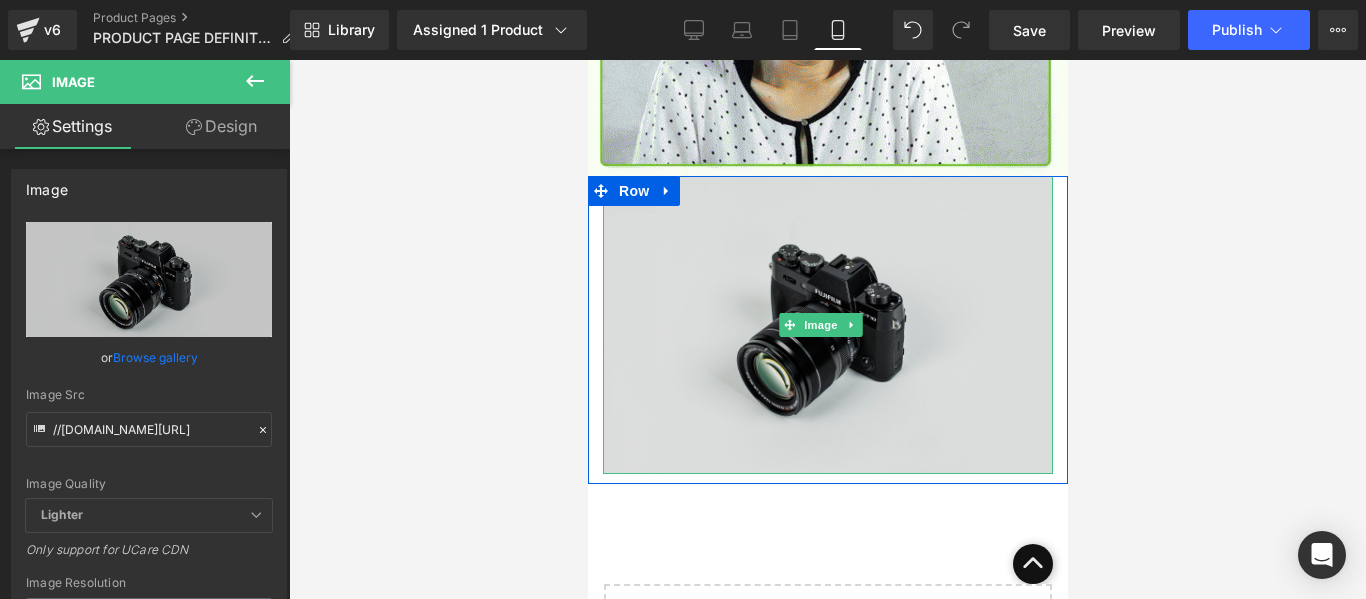 click at bounding box center [827, 325] 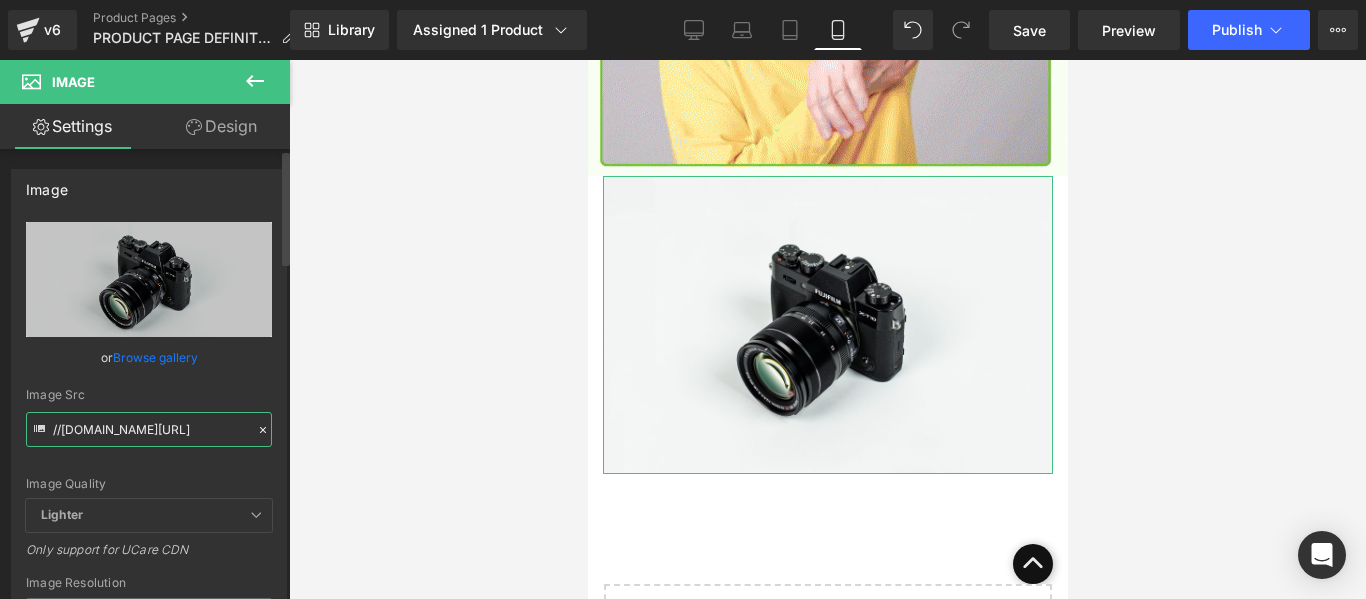click on "//[DOMAIN_NAME][URL]" at bounding box center (149, 429) 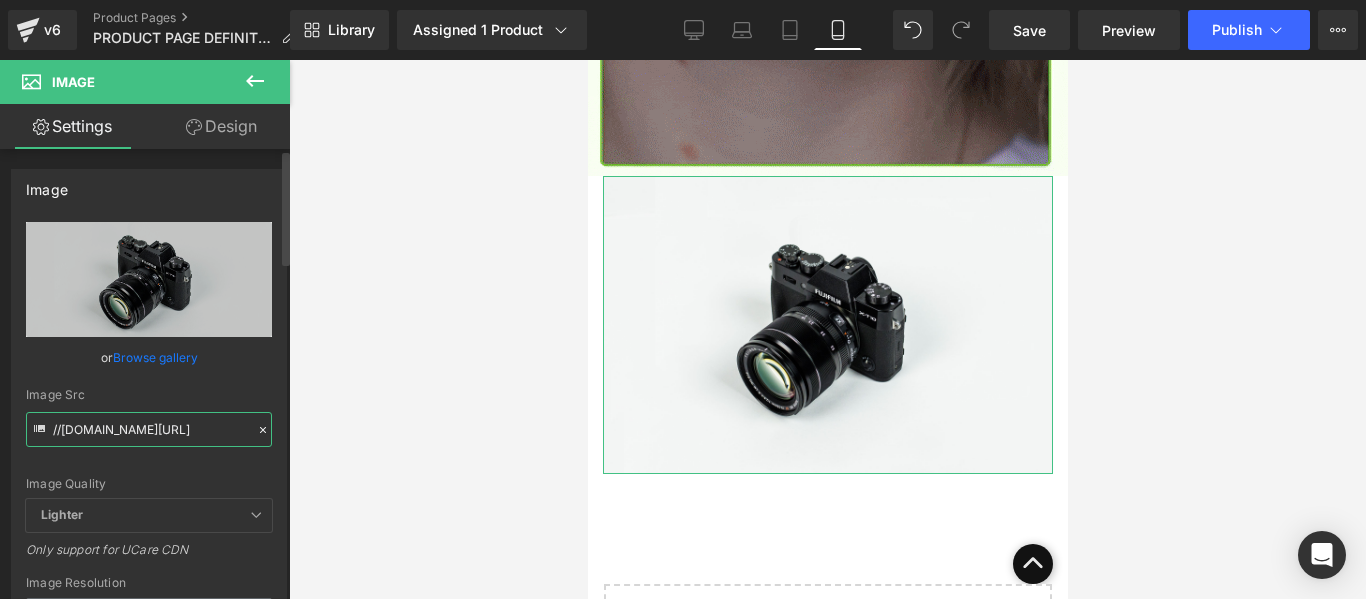 click on "//[DOMAIN_NAME][URL]" at bounding box center [149, 429] 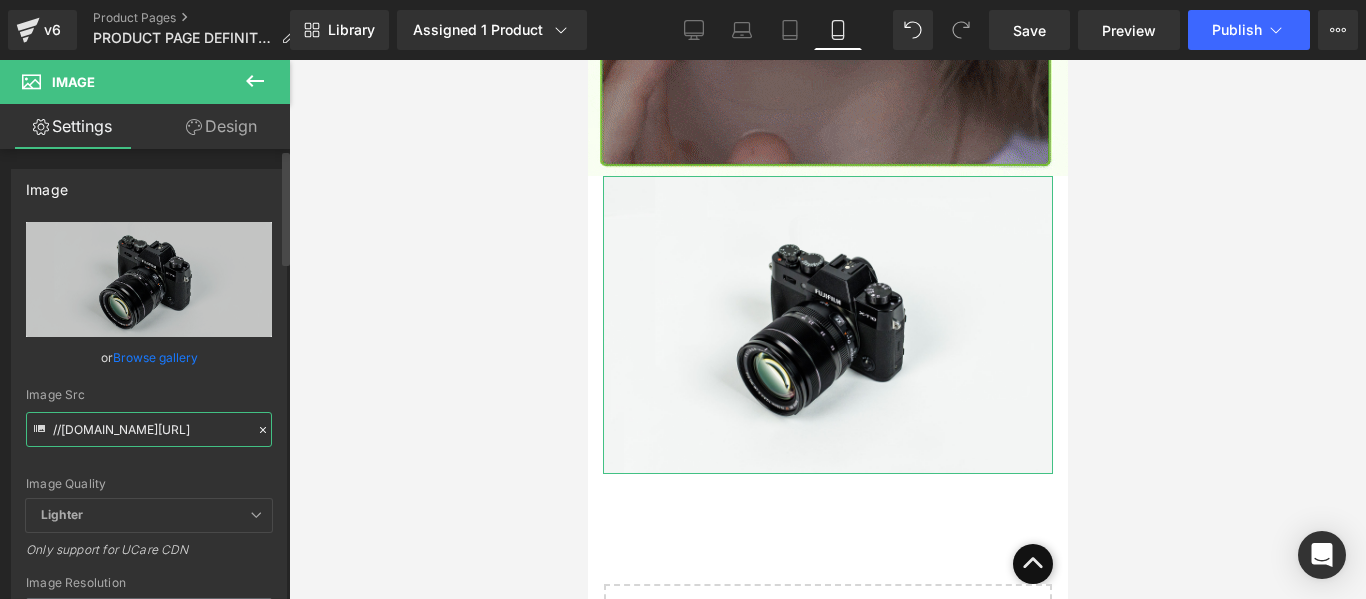 click on "//[DOMAIN_NAME][URL]" at bounding box center (149, 429) 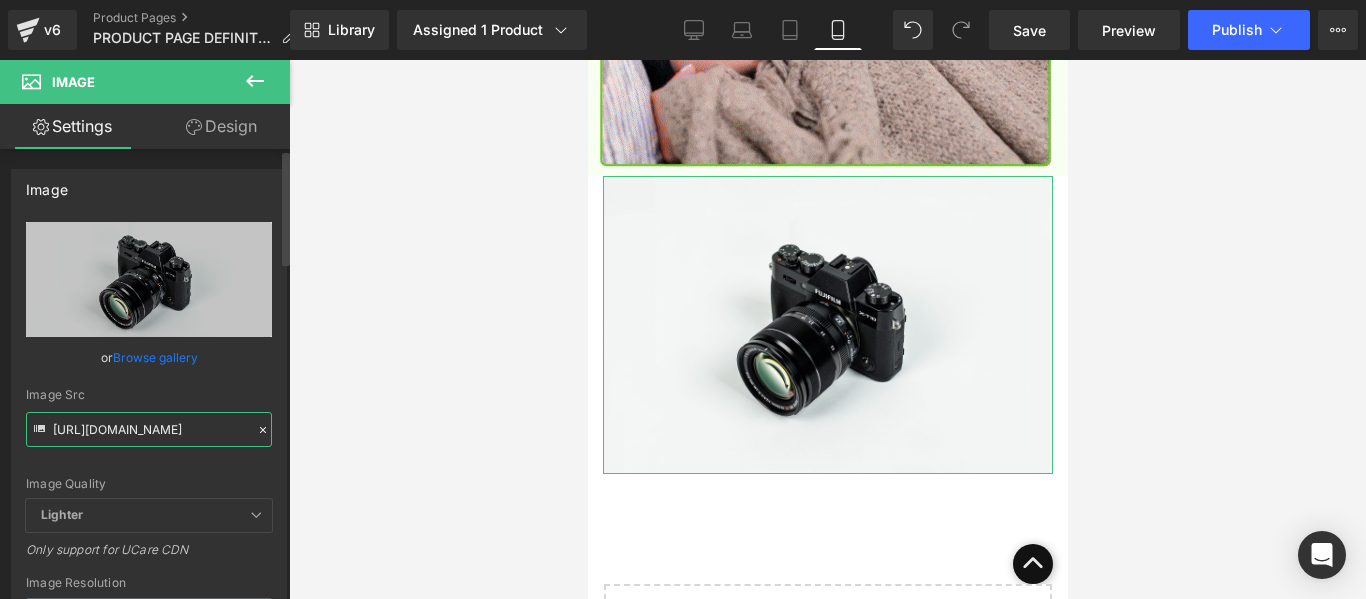 scroll, scrollTop: 0, scrollLeft: 677, axis: horizontal 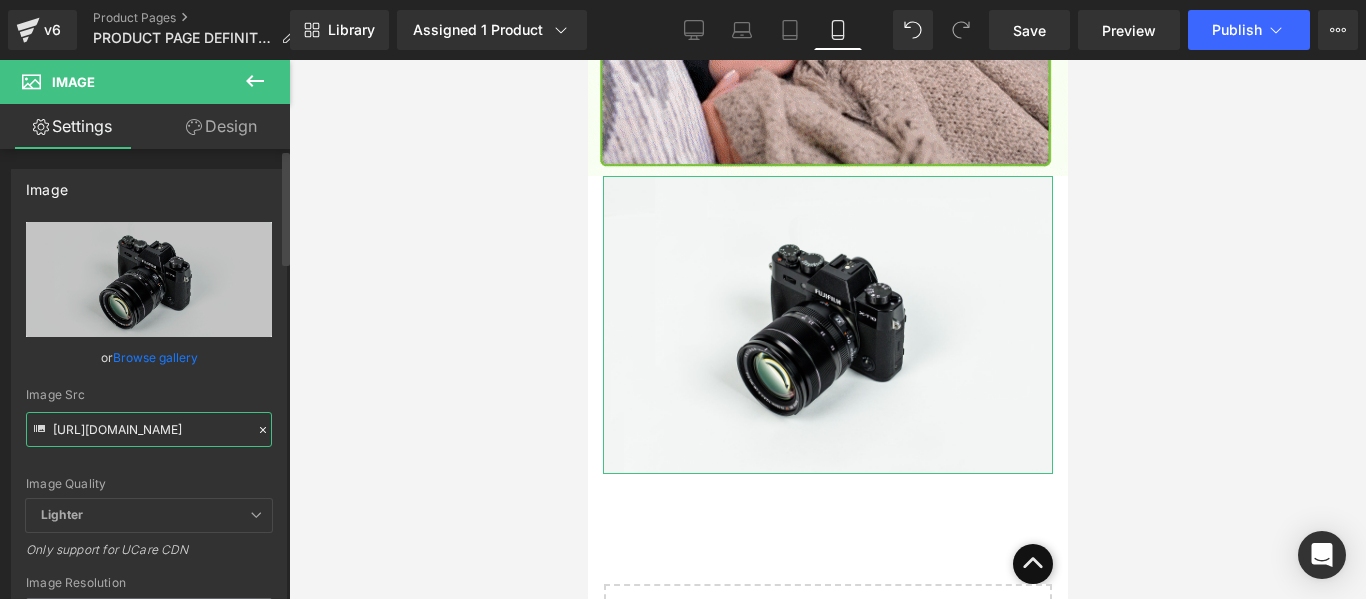 type on "[URL][DOMAIN_NAME]" 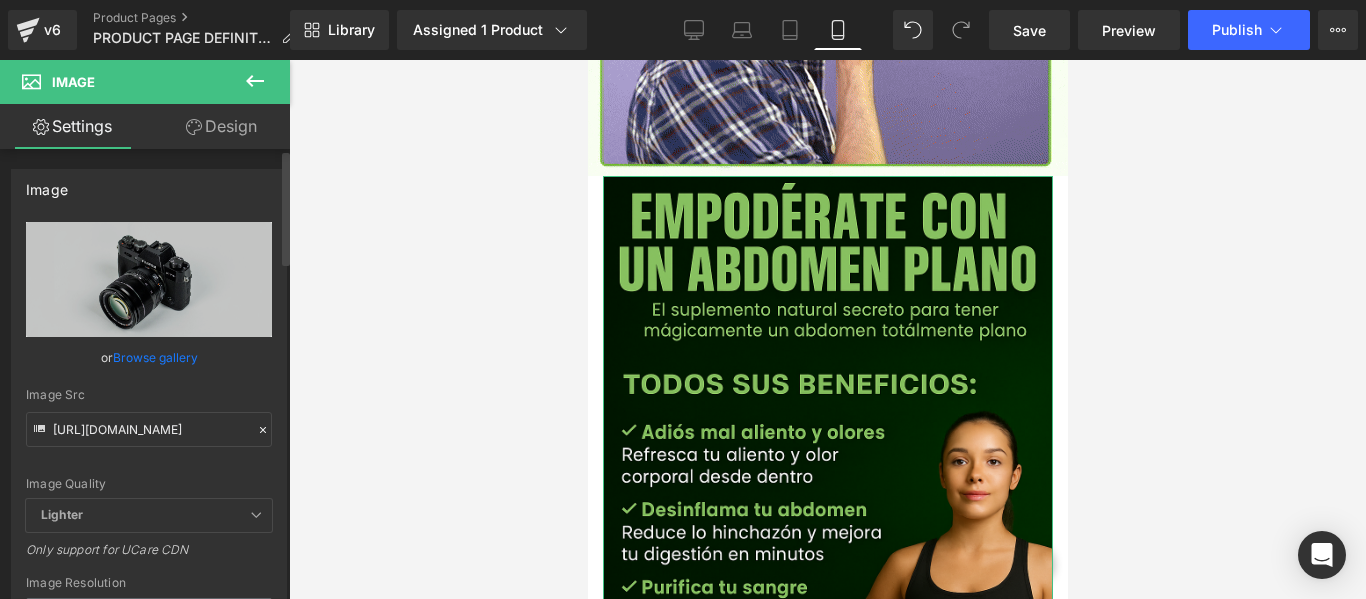 click on "Image Quality Lighter Lightest
Lighter
Lighter Lightest Only support for UCare CDN" at bounding box center (149, 360) 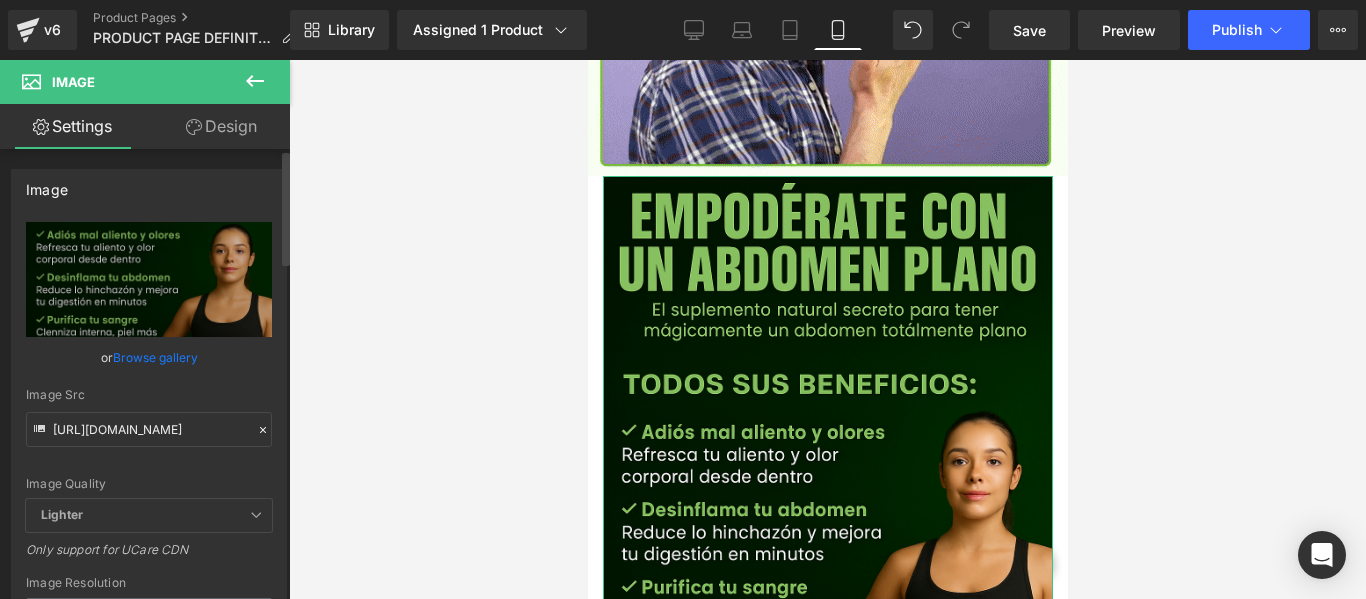 scroll, scrollTop: 0, scrollLeft: 0, axis: both 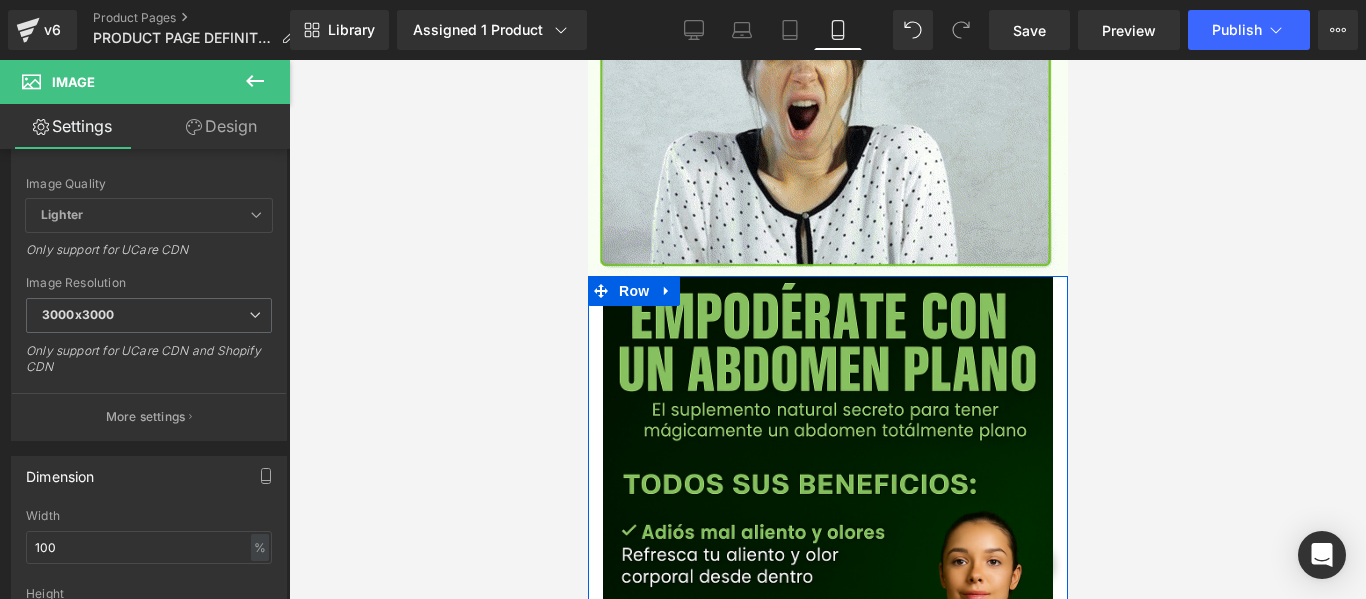click on "Image" at bounding box center [827, 613] 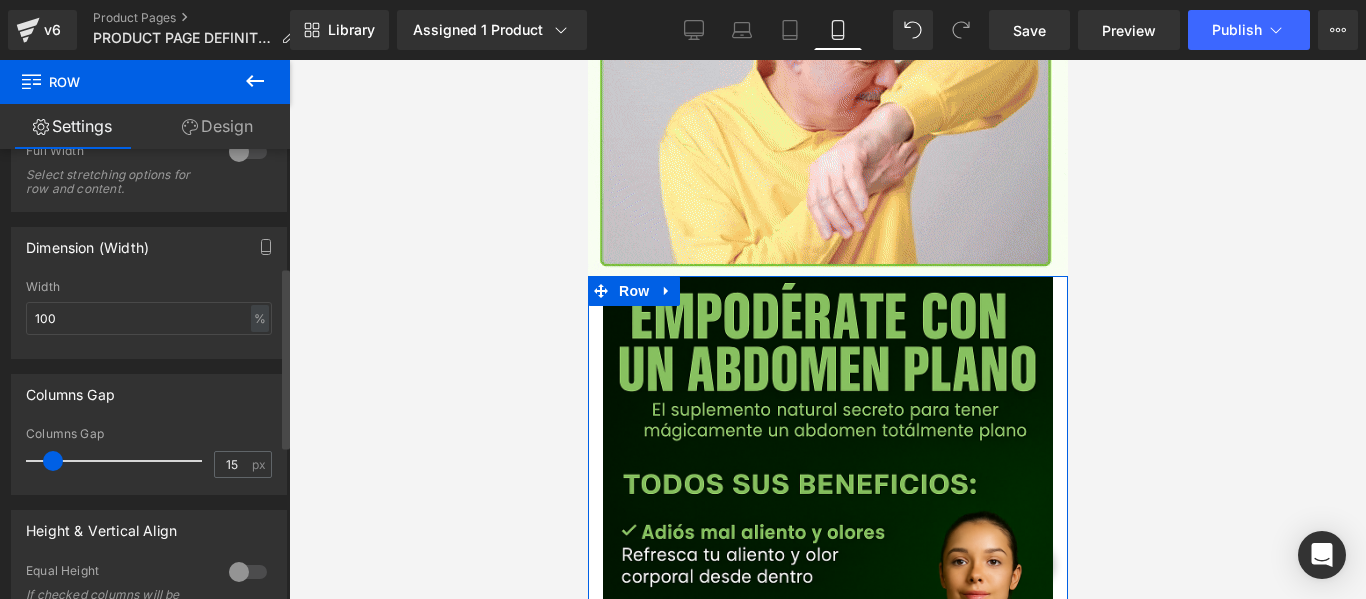 scroll, scrollTop: 272, scrollLeft: 0, axis: vertical 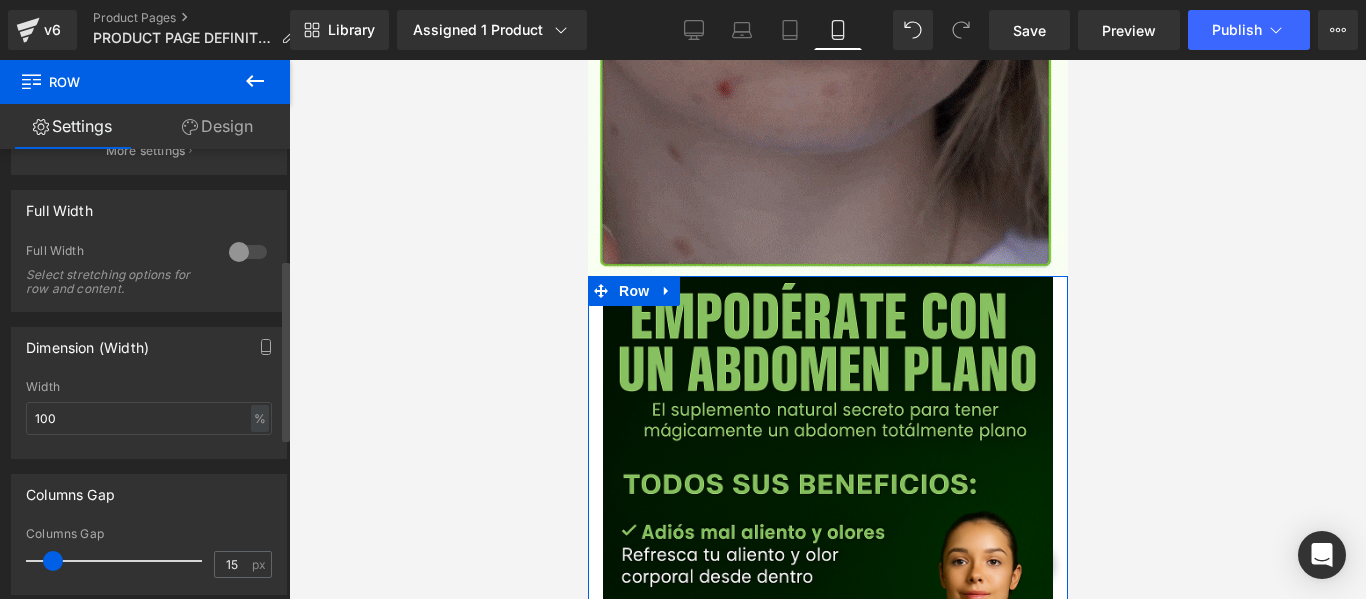 click on "Full Width 0 Full Width Select stretching options for row and content." at bounding box center (149, 251) 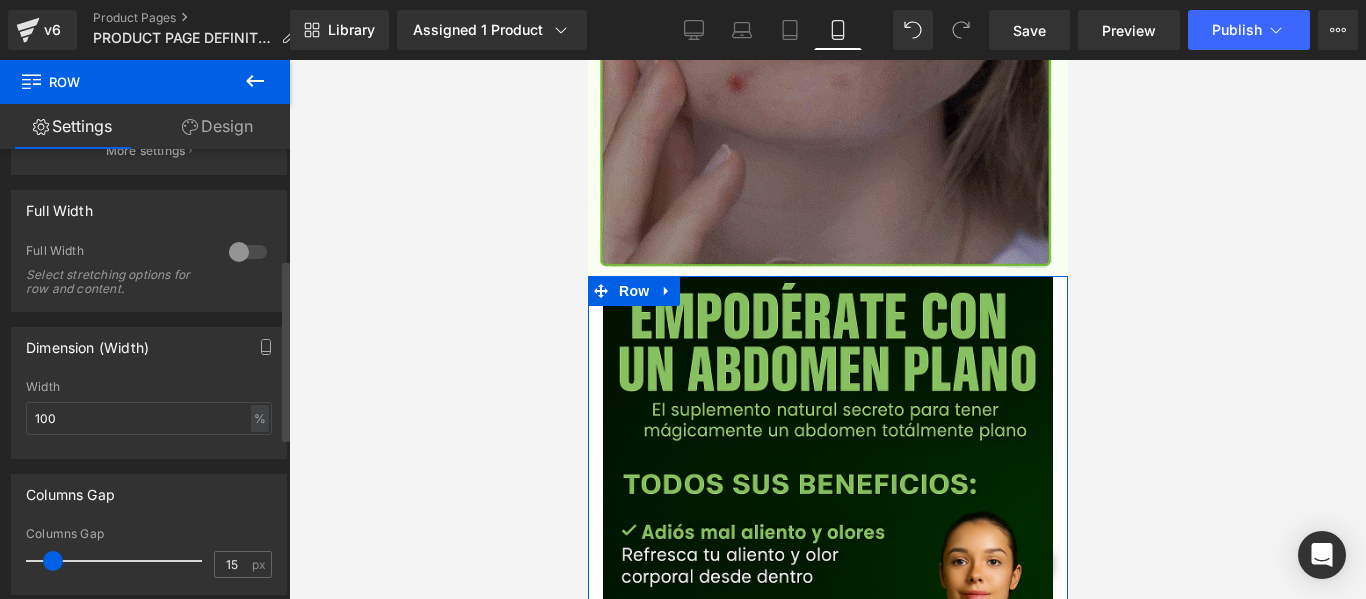 click at bounding box center (248, 252) 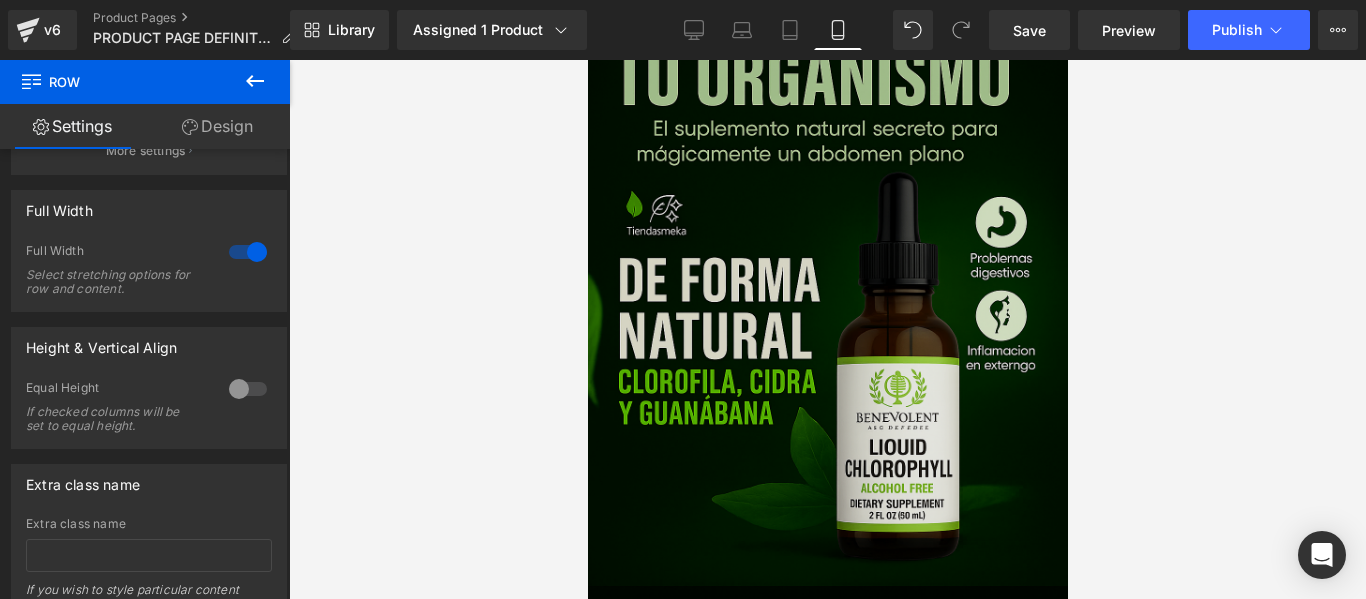 scroll, scrollTop: 0, scrollLeft: 0, axis: both 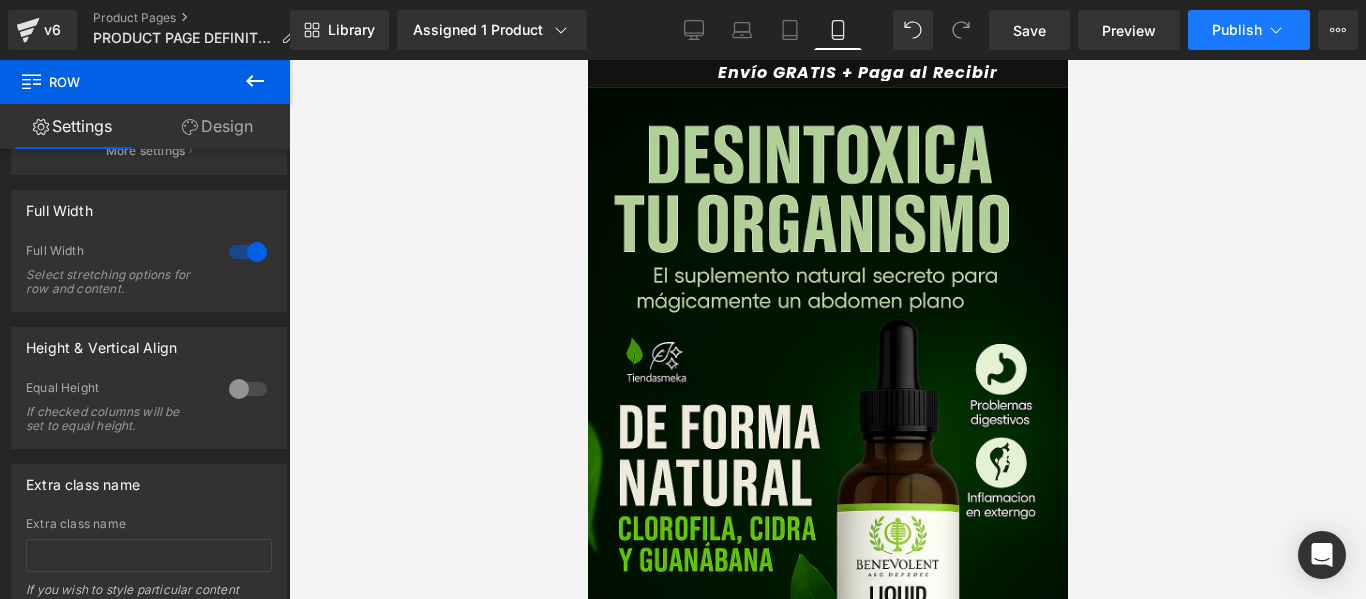 click on "Publish" at bounding box center [1237, 30] 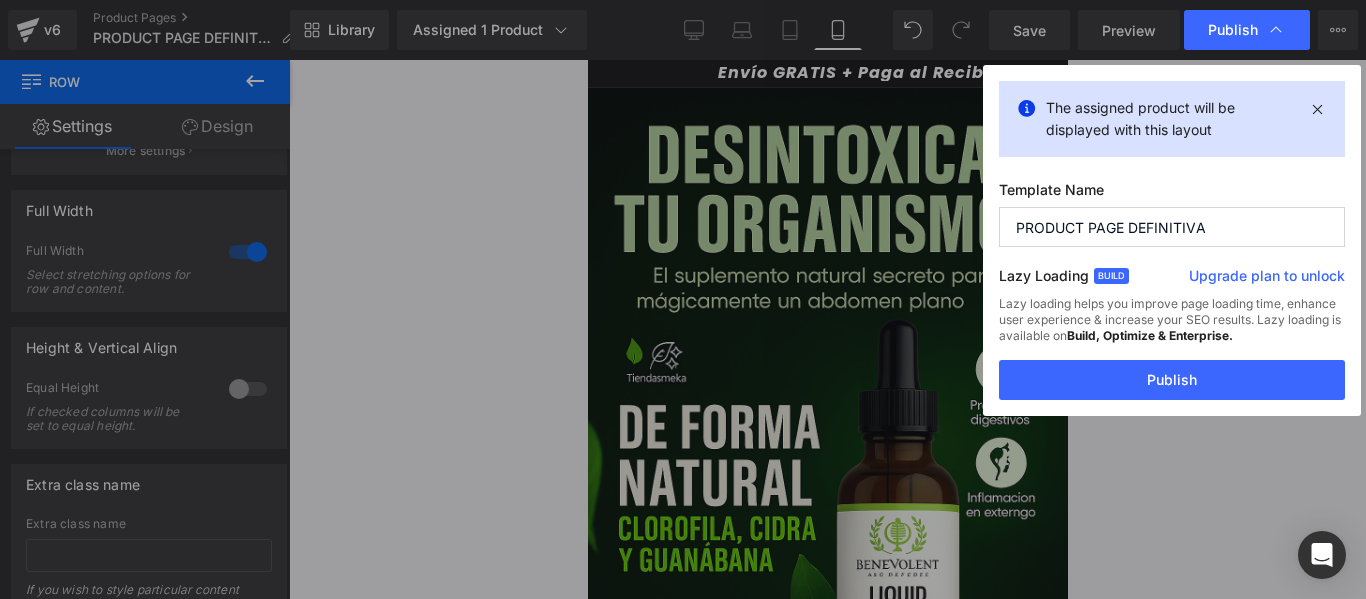 click on "Build, Optimize & Enterprise." at bounding box center [1150, 335] 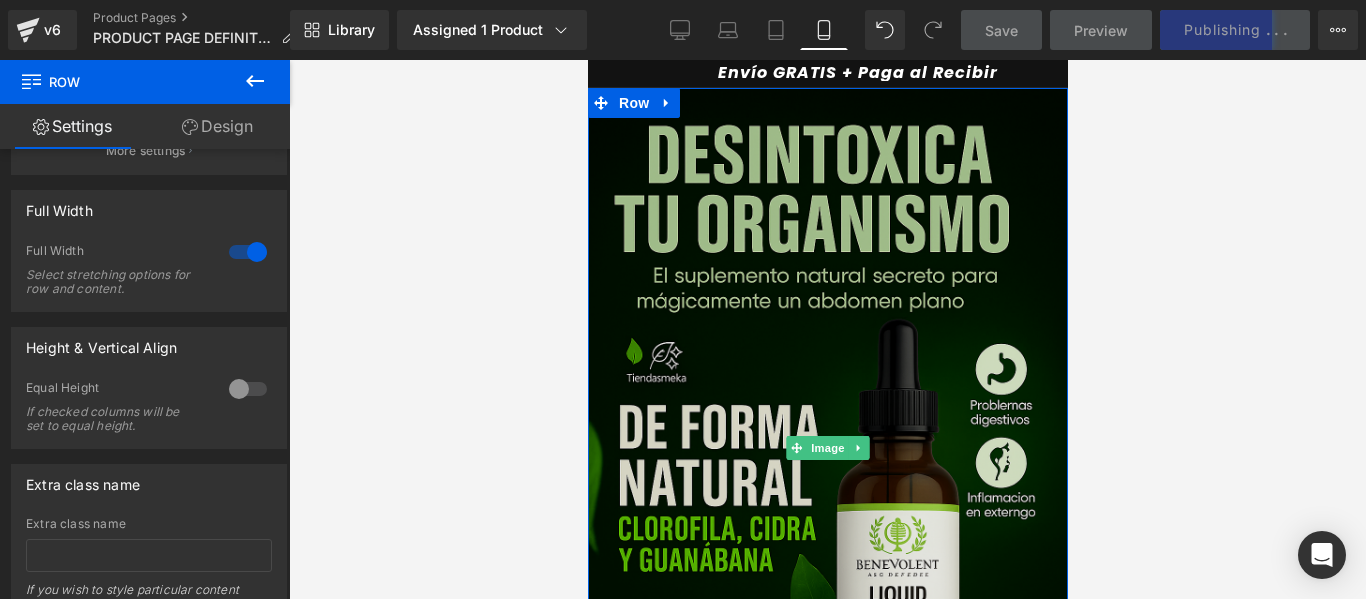 click at bounding box center (827, 448) 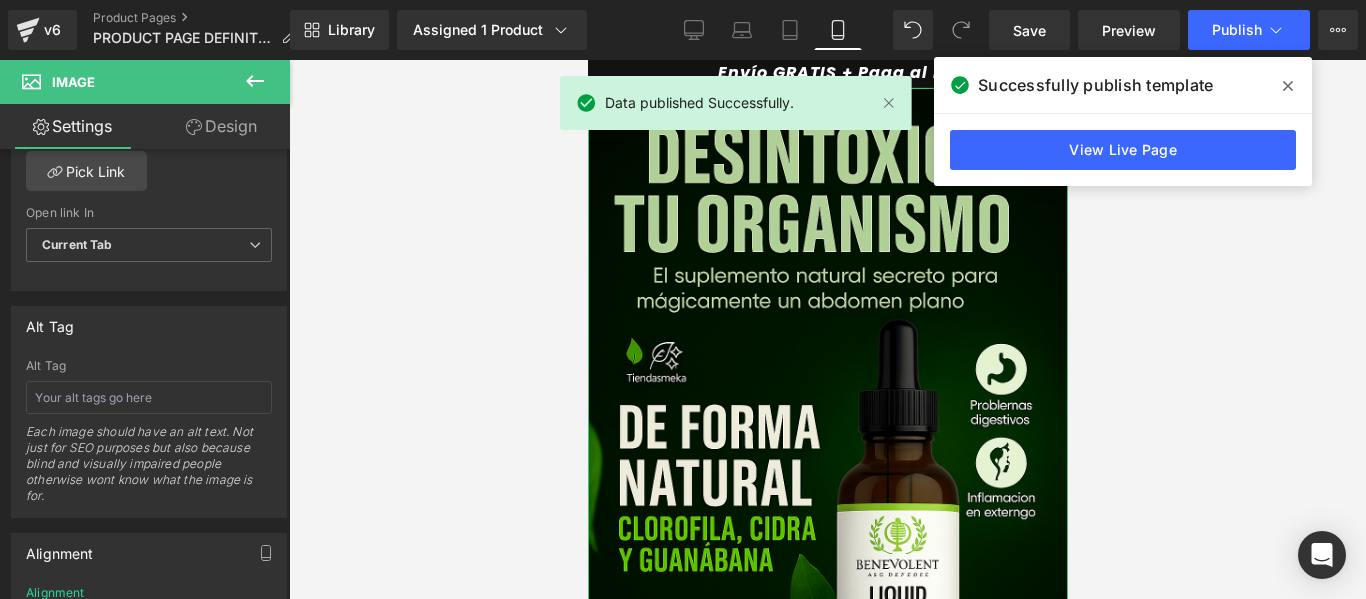 scroll, scrollTop: 1000, scrollLeft: 0, axis: vertical 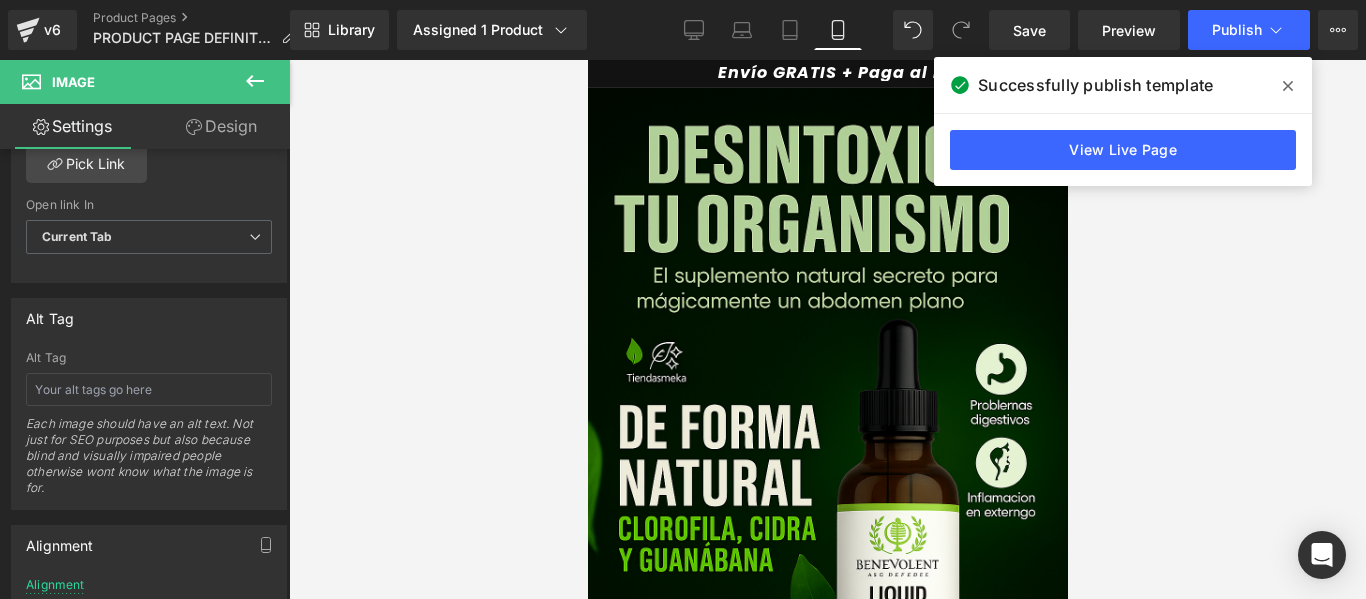 click at bounding box center (1288, 86) 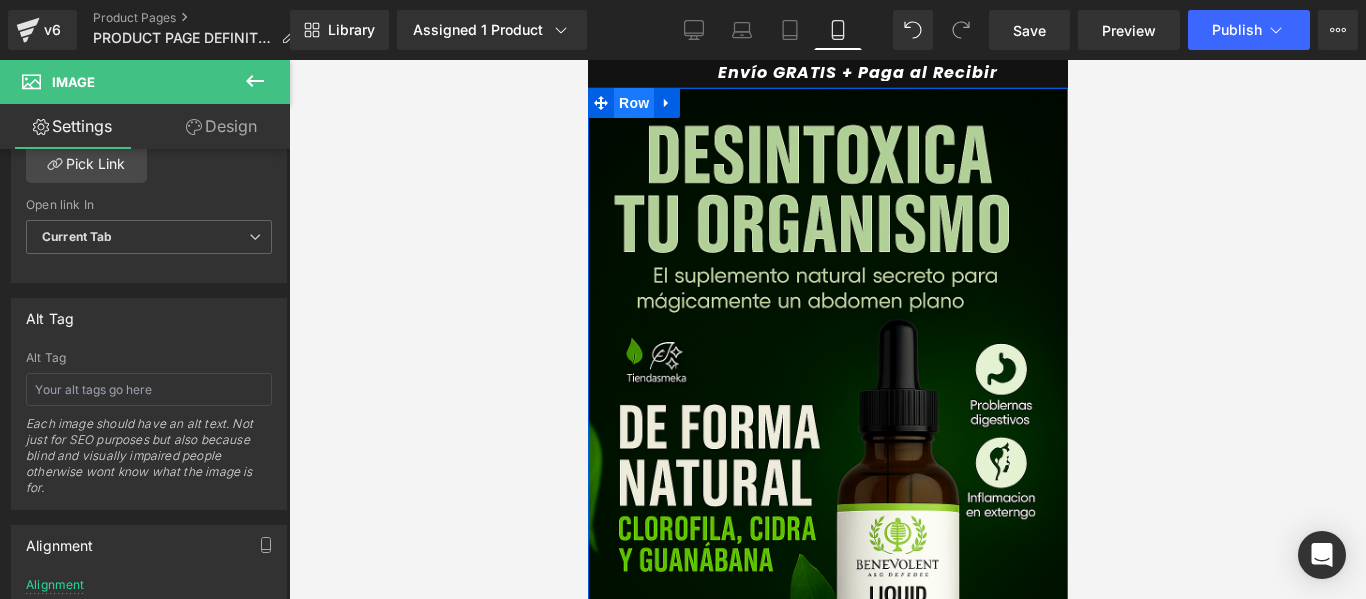 click on "Row" at bounding box center [633, 103] 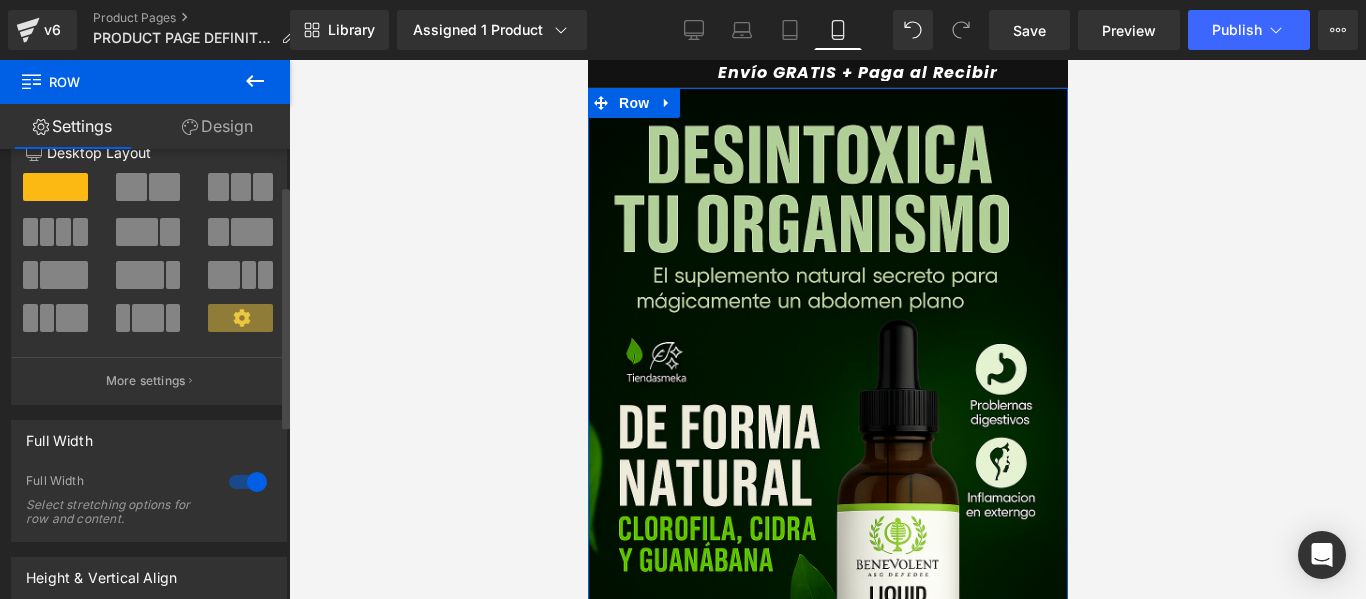 scroll, scrollTop: 0, scrollLeft: 0, axis: both 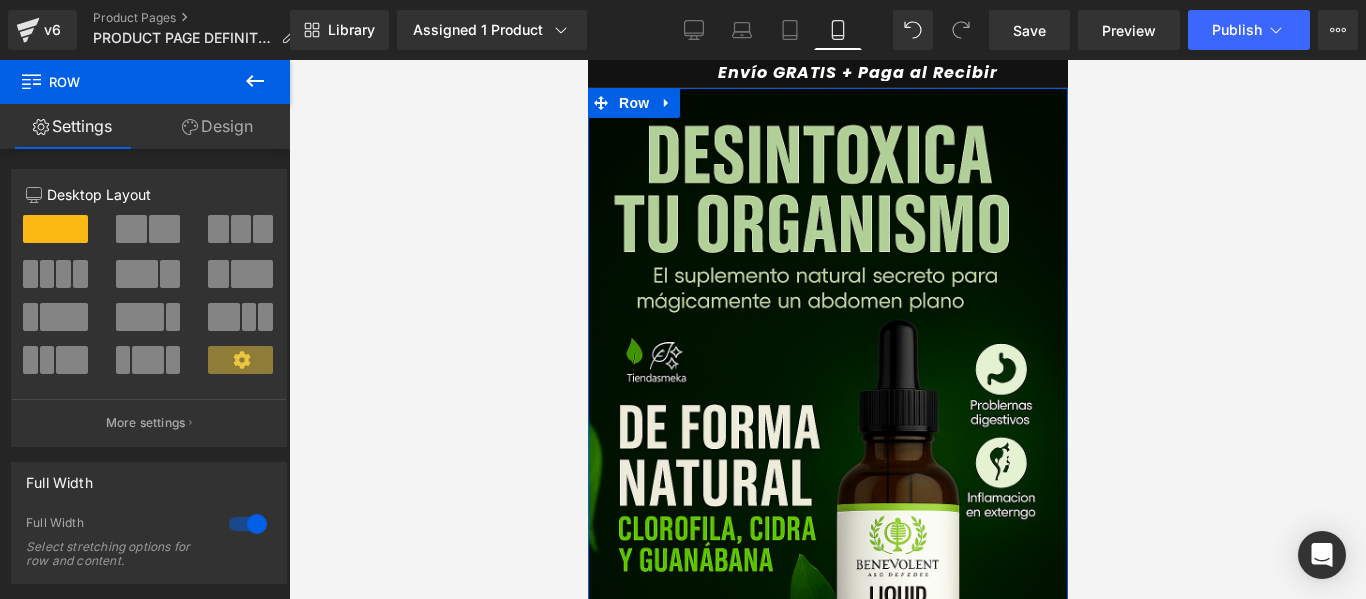 click on "Design" at bounding box center (217, 126) 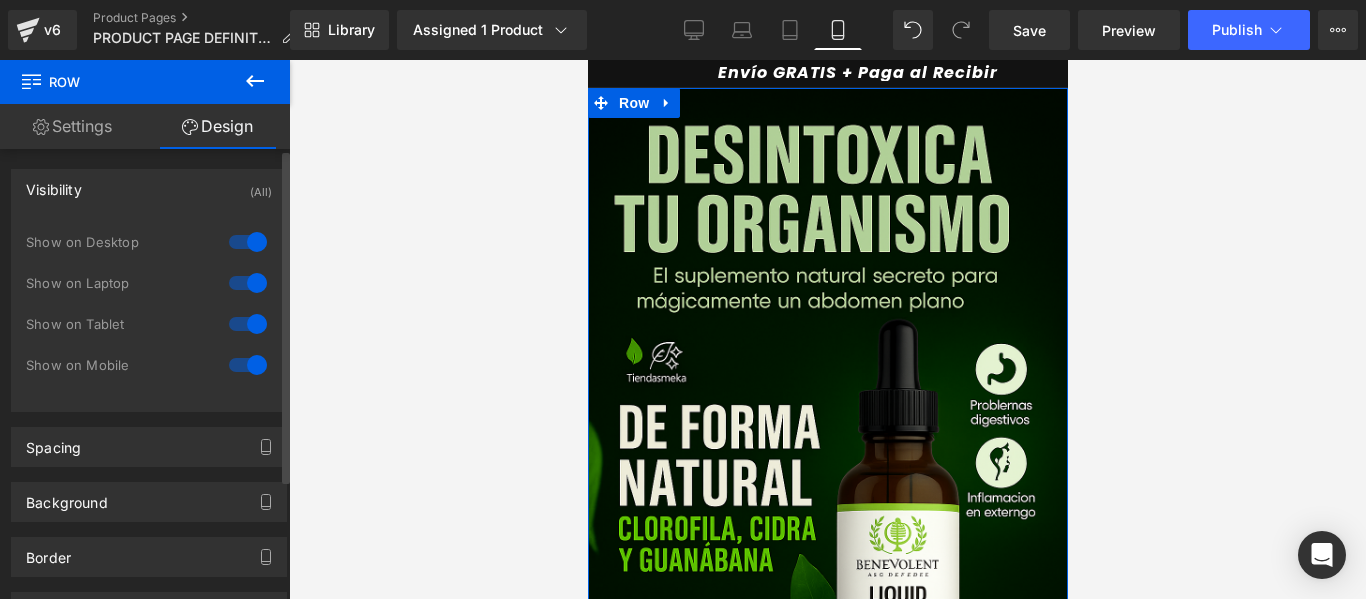 click at bounding box center [248, 242] 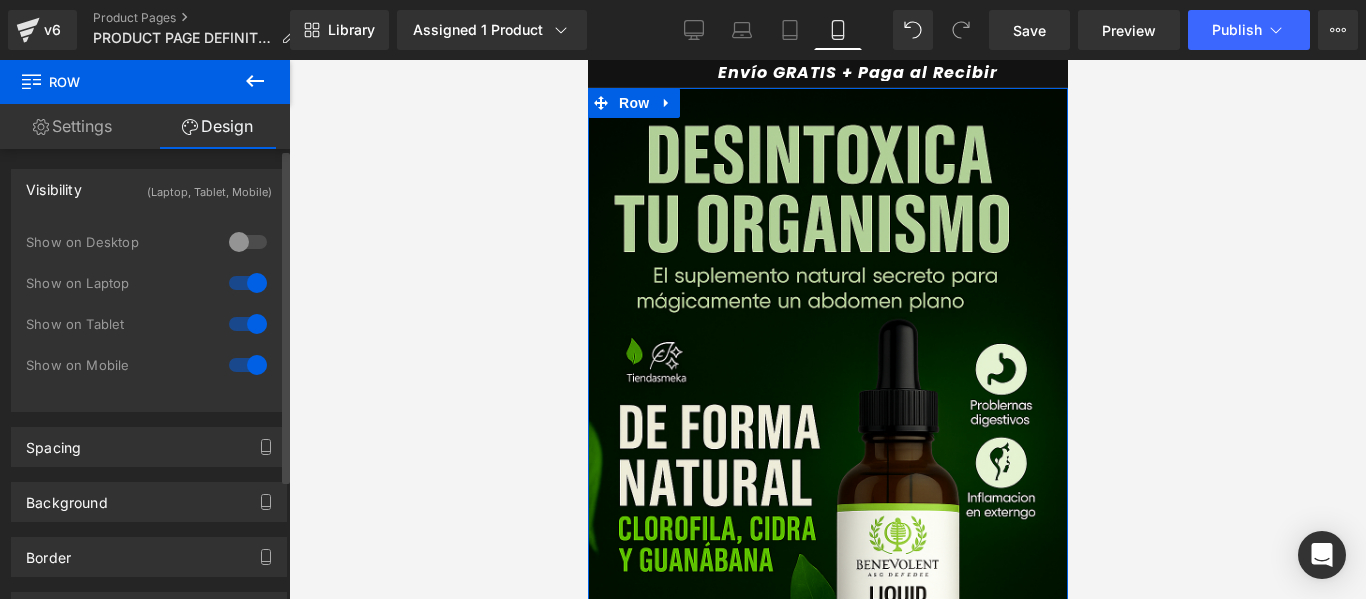 click at bounding box center (248, 283) 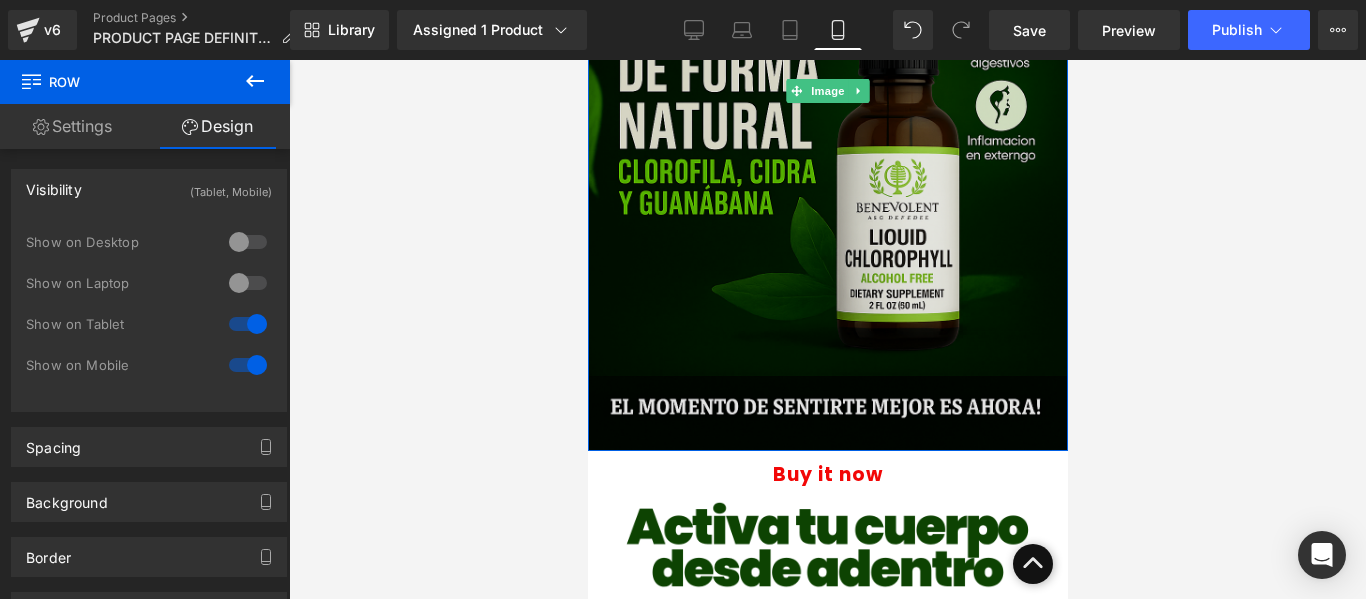 scroll, scrollTop: 600, scrollLeft: 0, axis: vertical 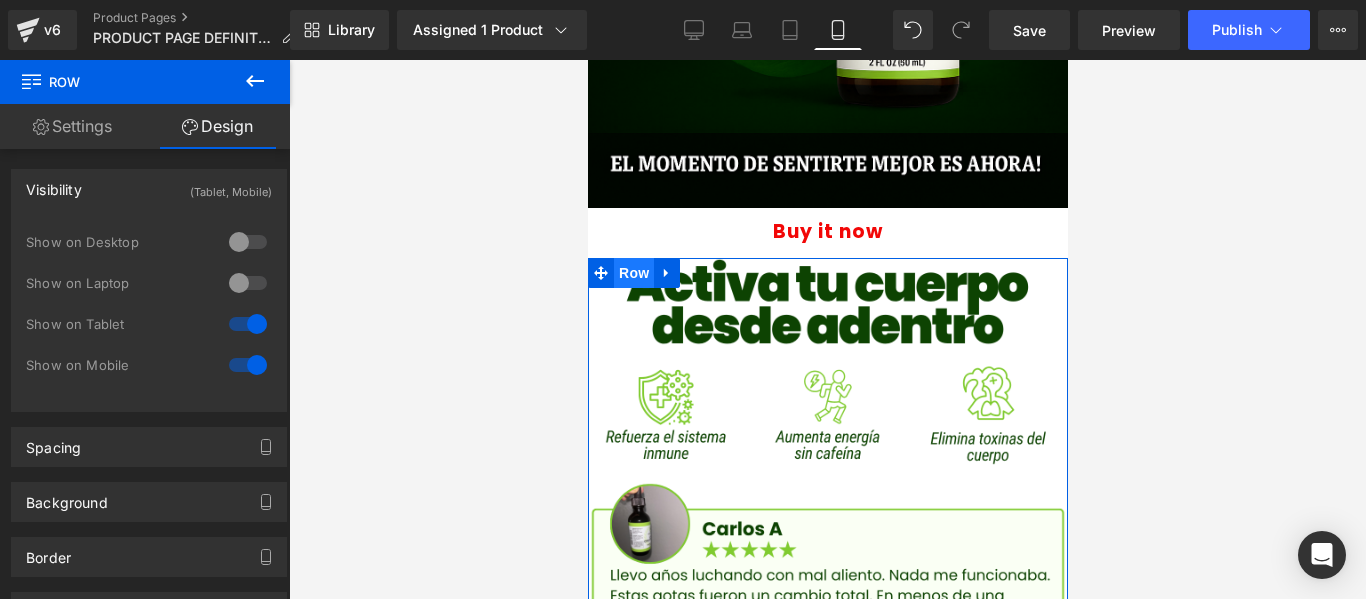 click on "Row" at bounding box center (633, 273) 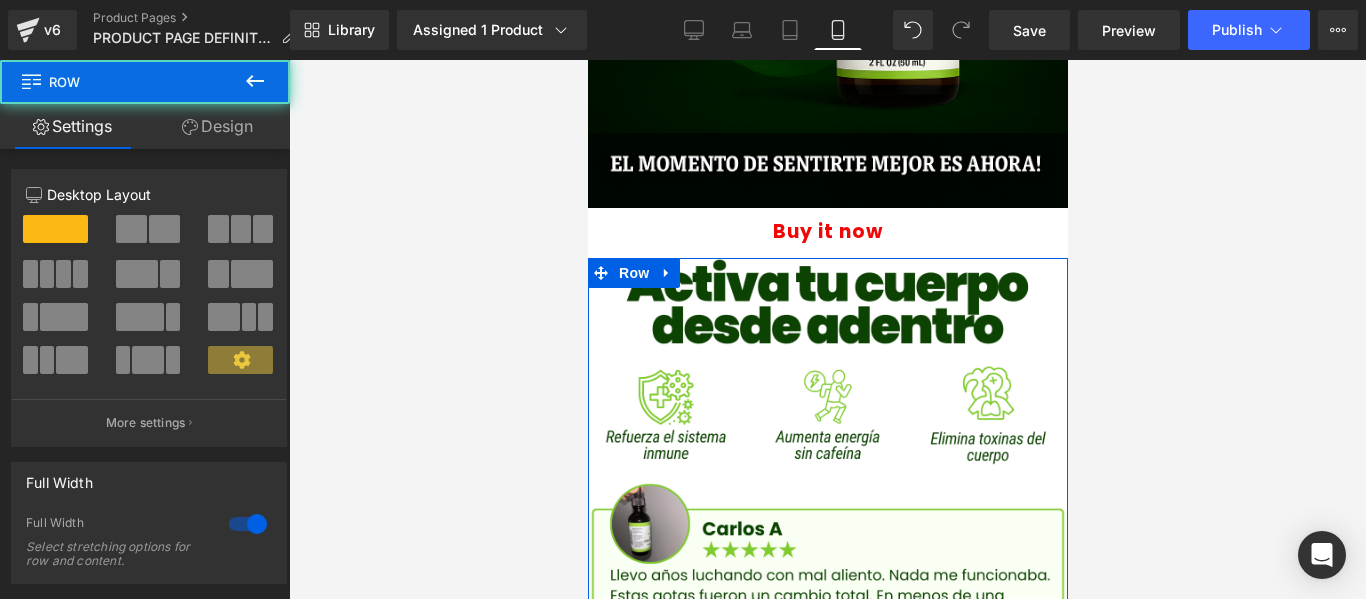 click on "Design" at bounding box center [217, 126] 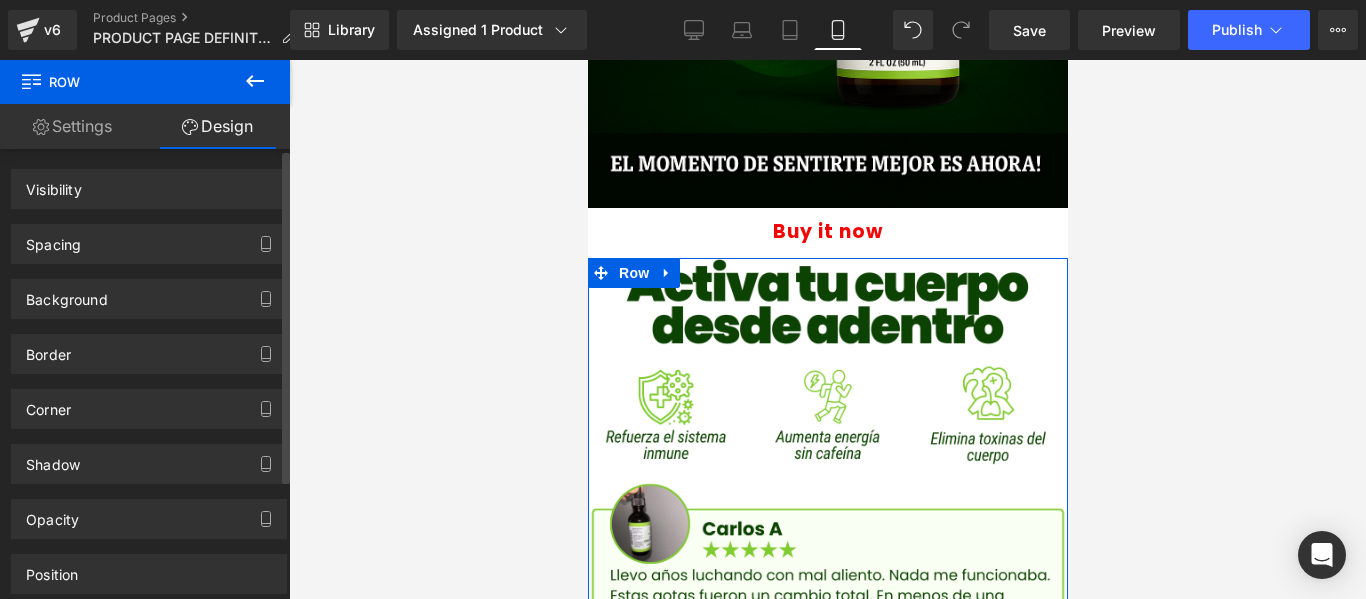 click on "Visibility" at bounding box center [149, 189] 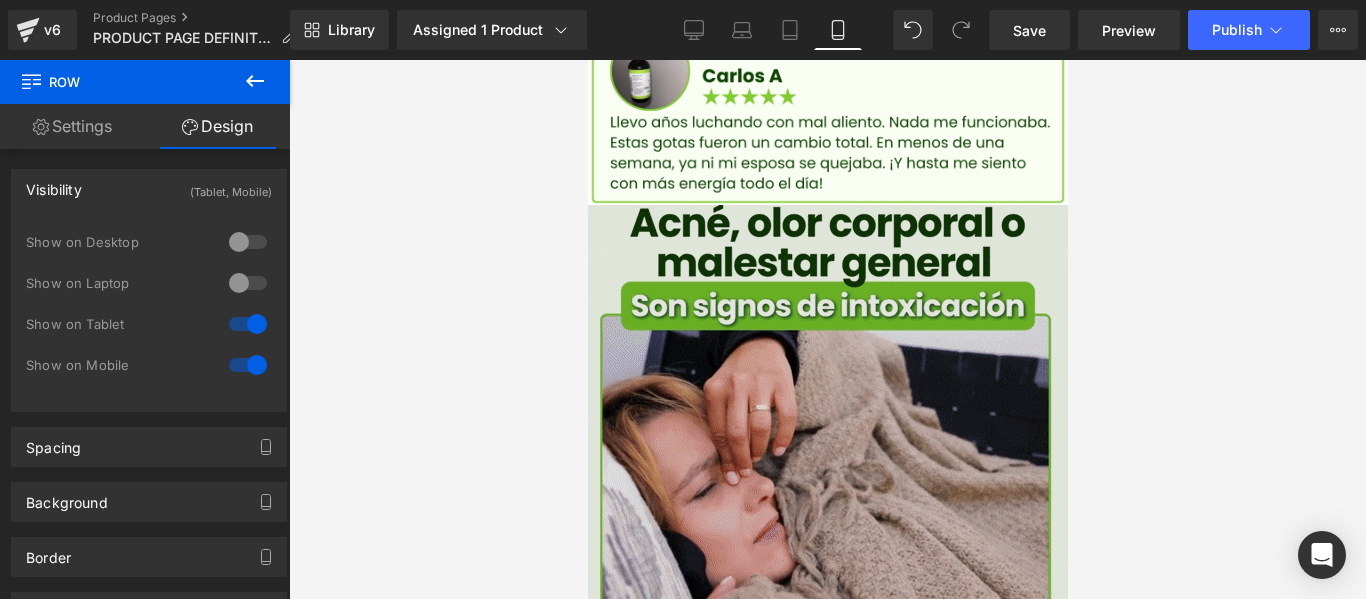 scroll, scrollTop: 1200, scrollLeft: 0, axis: vertical 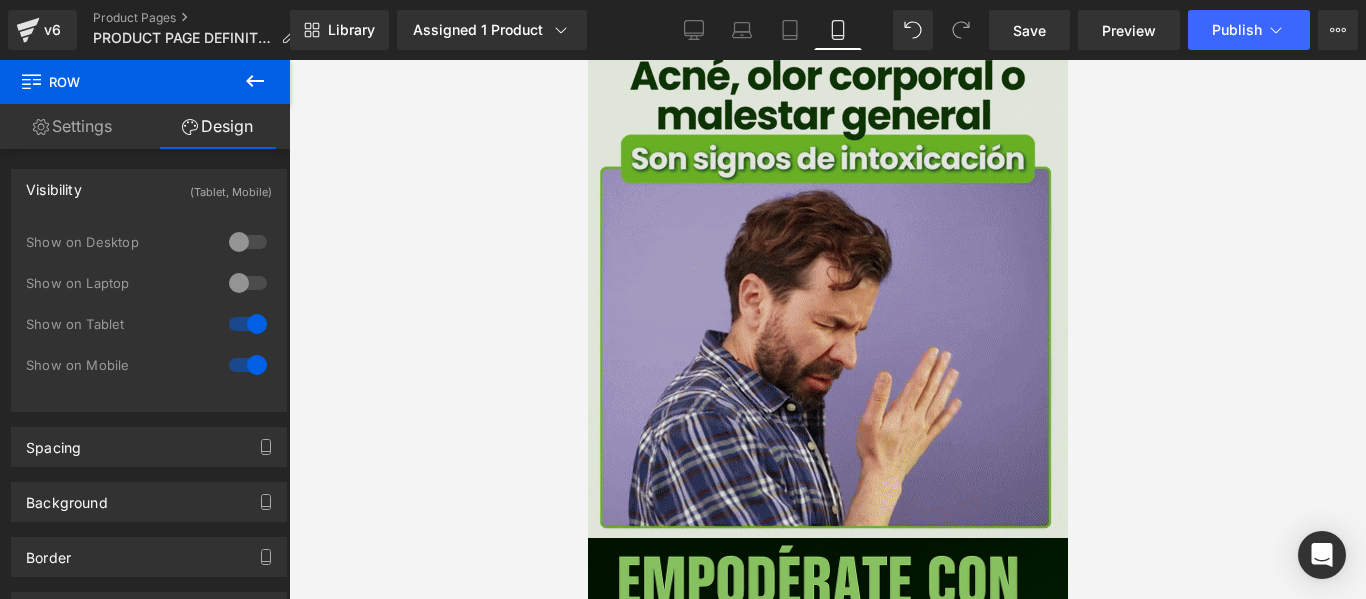 click at bounding box center [827, 298] 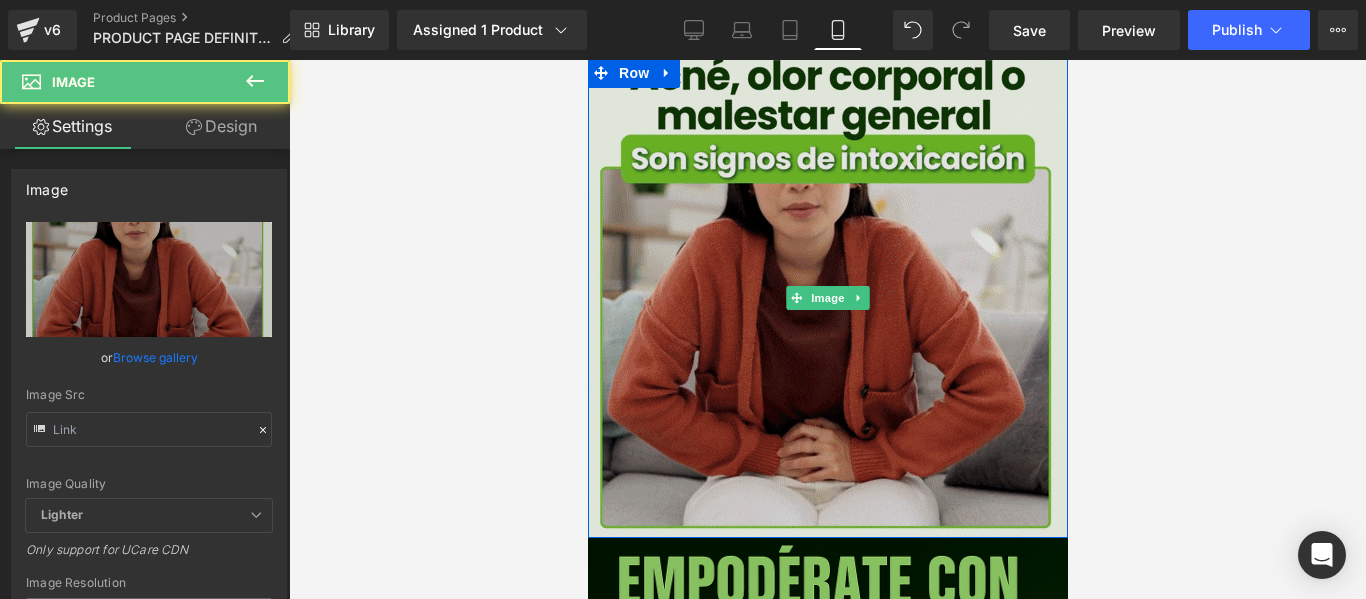 type on "[URL][DOMAIN_NAME]" 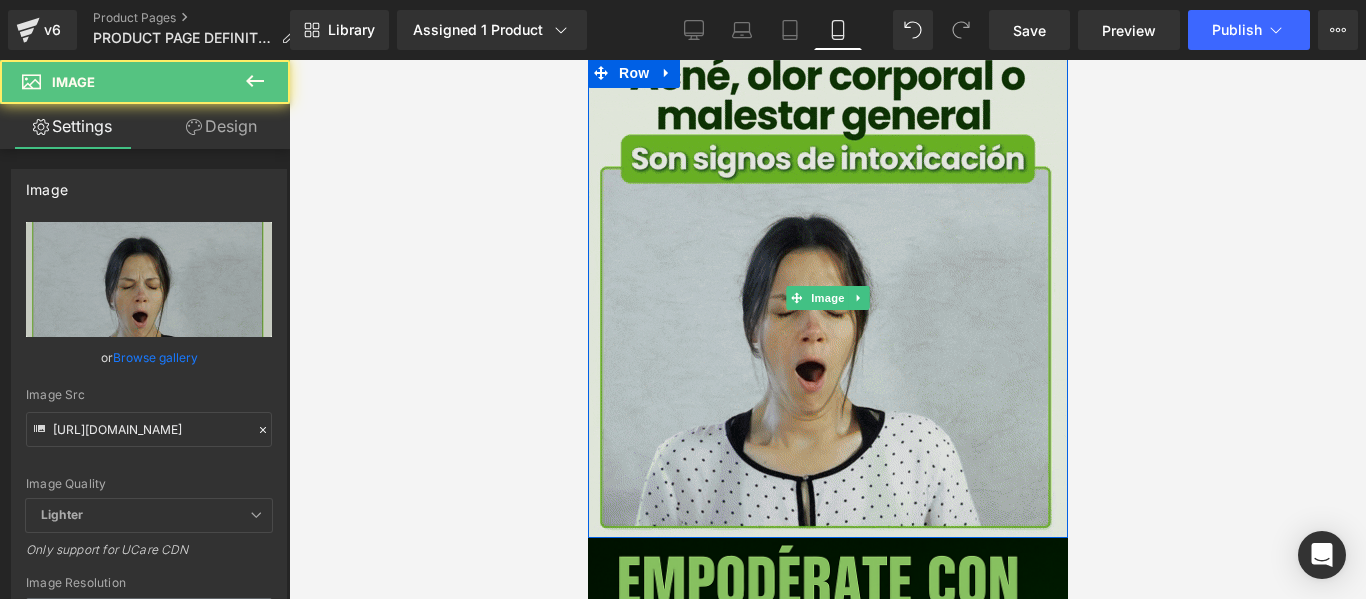 scroll, scrollTop: 1100, scrollLeft: 0, axis: vertical 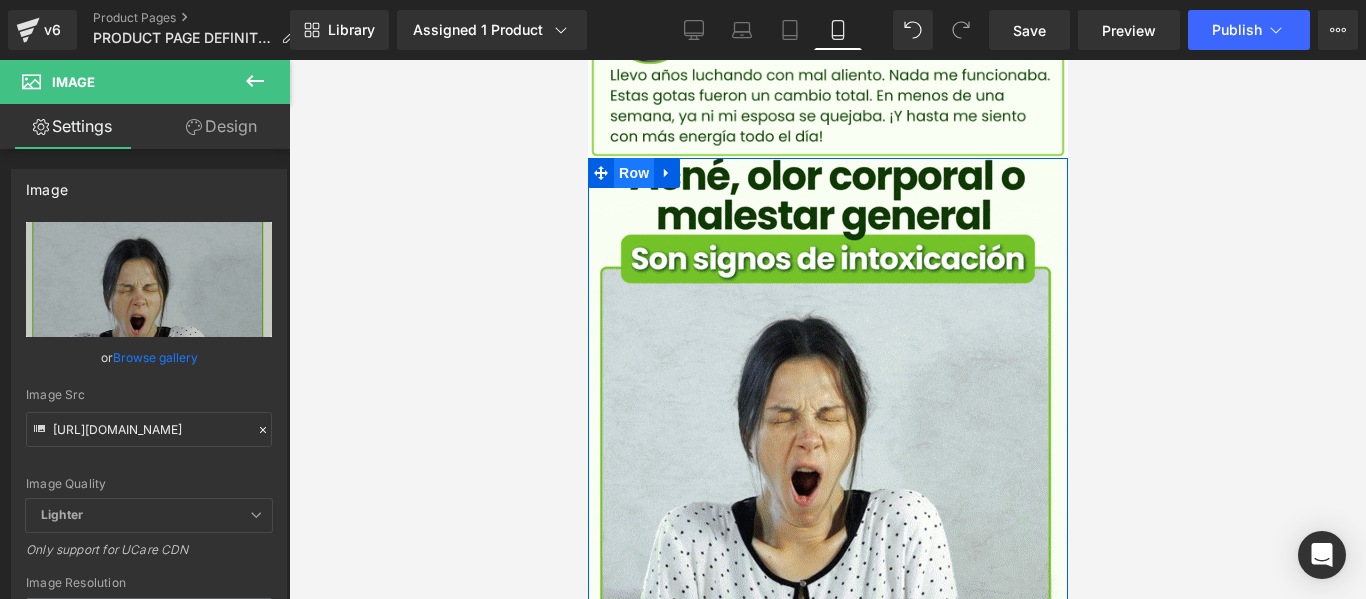 click on "Row" at bounding box center [633, 173] 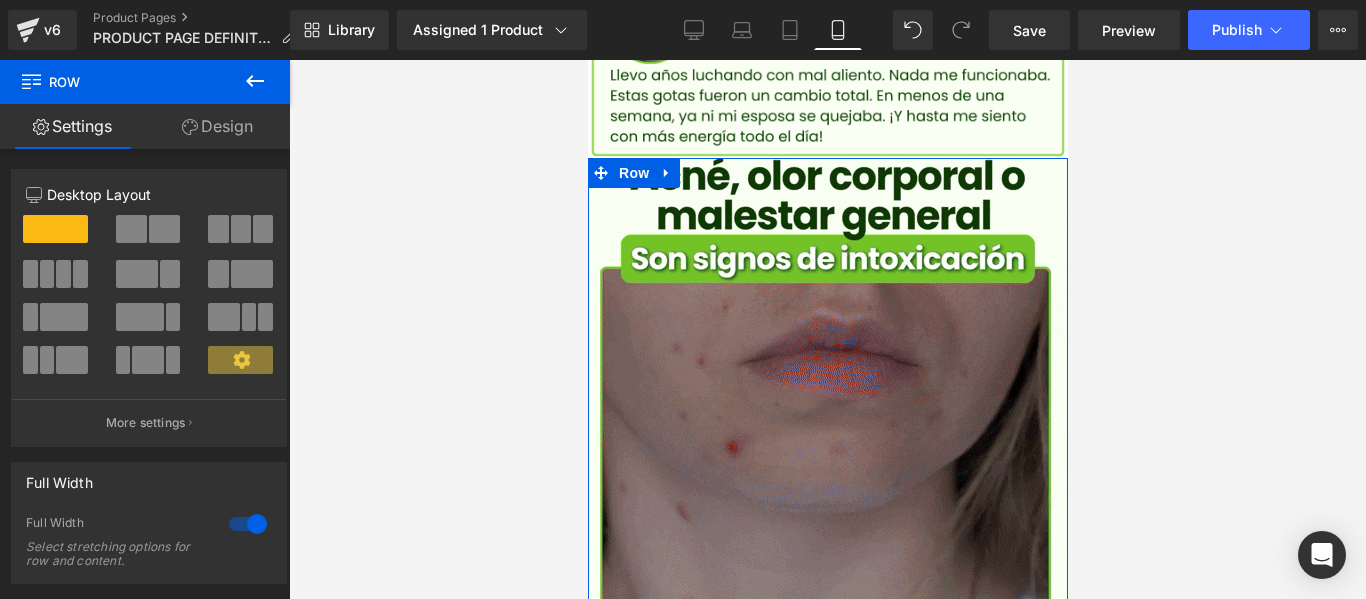 click on "Design" at bounding box center (217, 126) 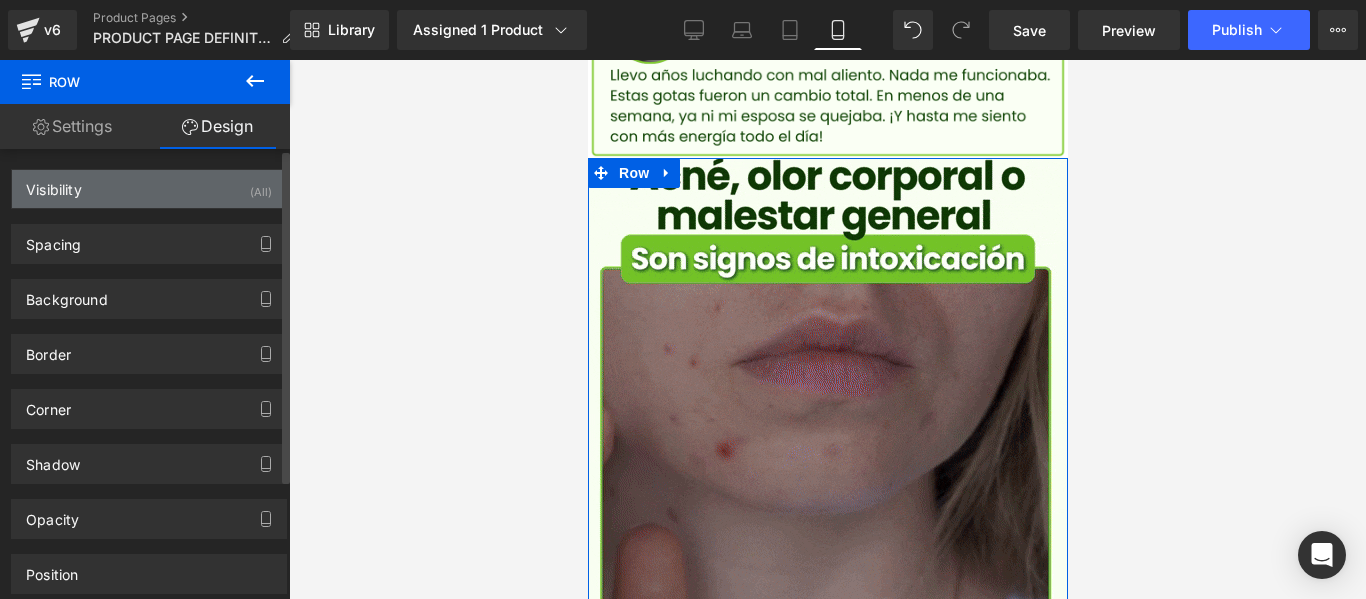 click on "Visibility
(All)" at bounding box center [149, 189] 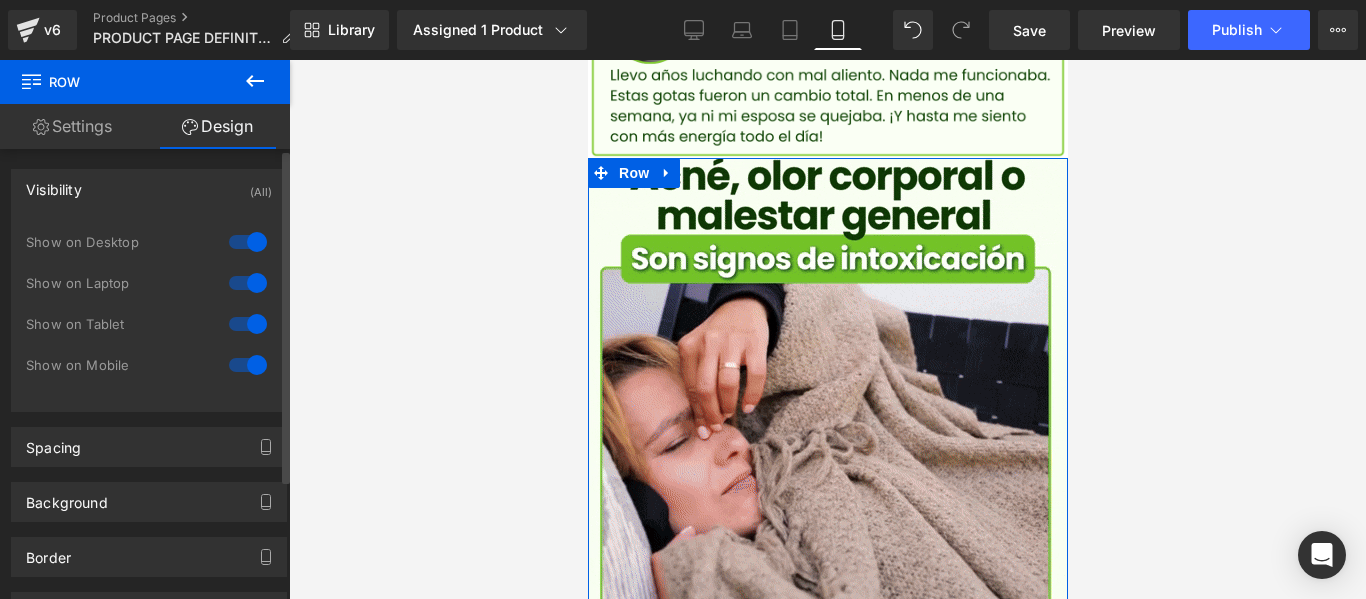 click at bounding box center [248, 242] 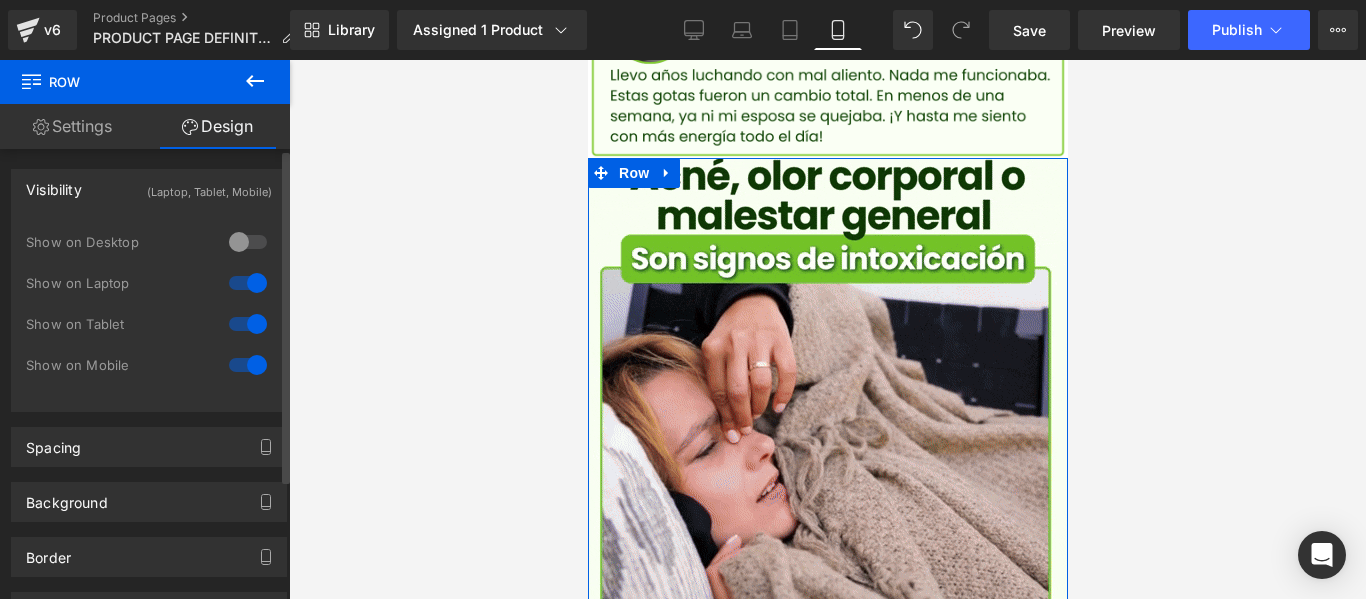 click at bounding box center [248, 283] 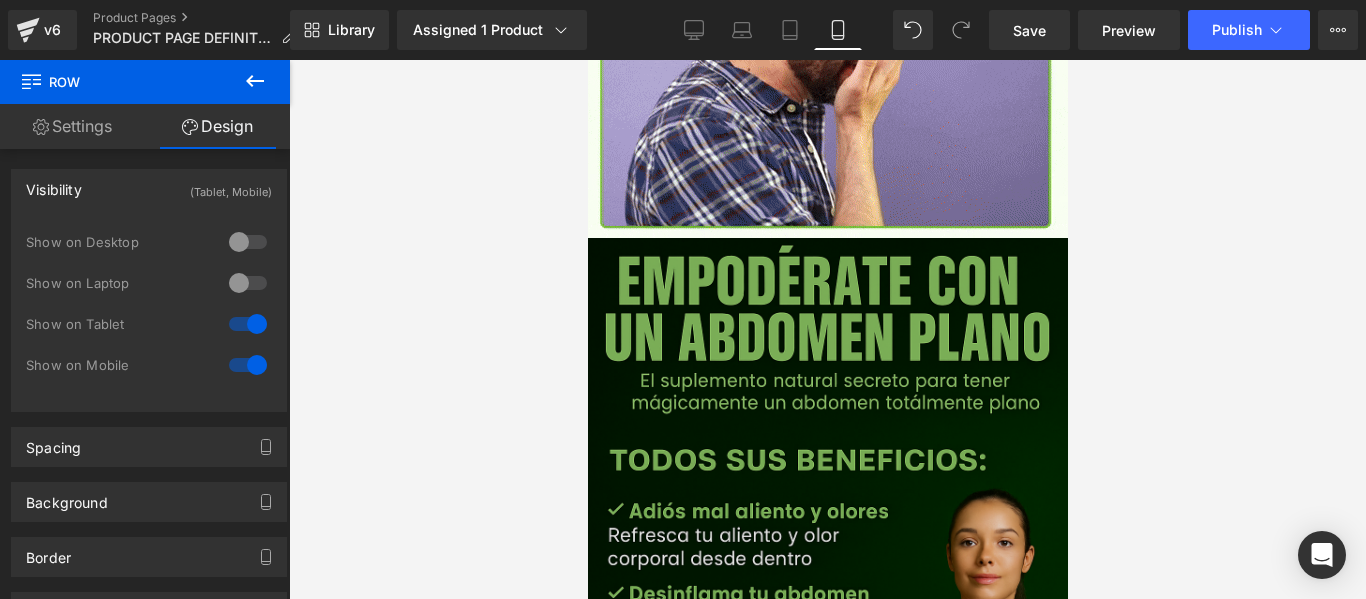 scroll, scrollTop: 1600, scrollLeft: 0, axis: vertical 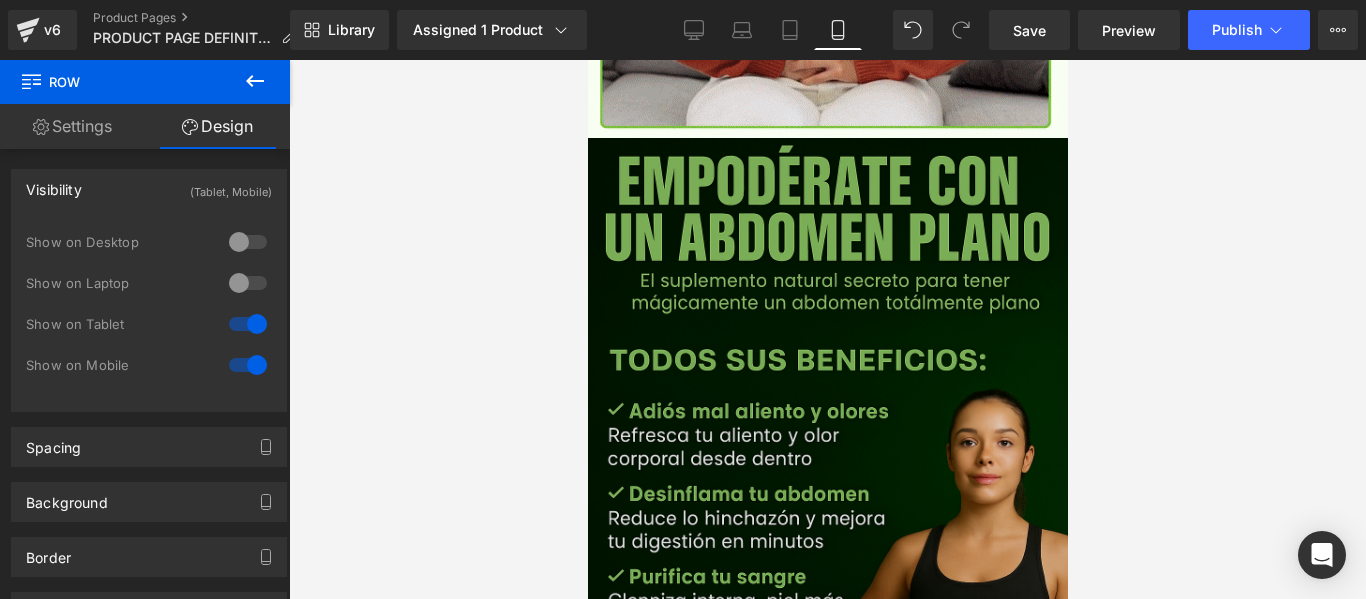 click at bounding box center [827, 498] 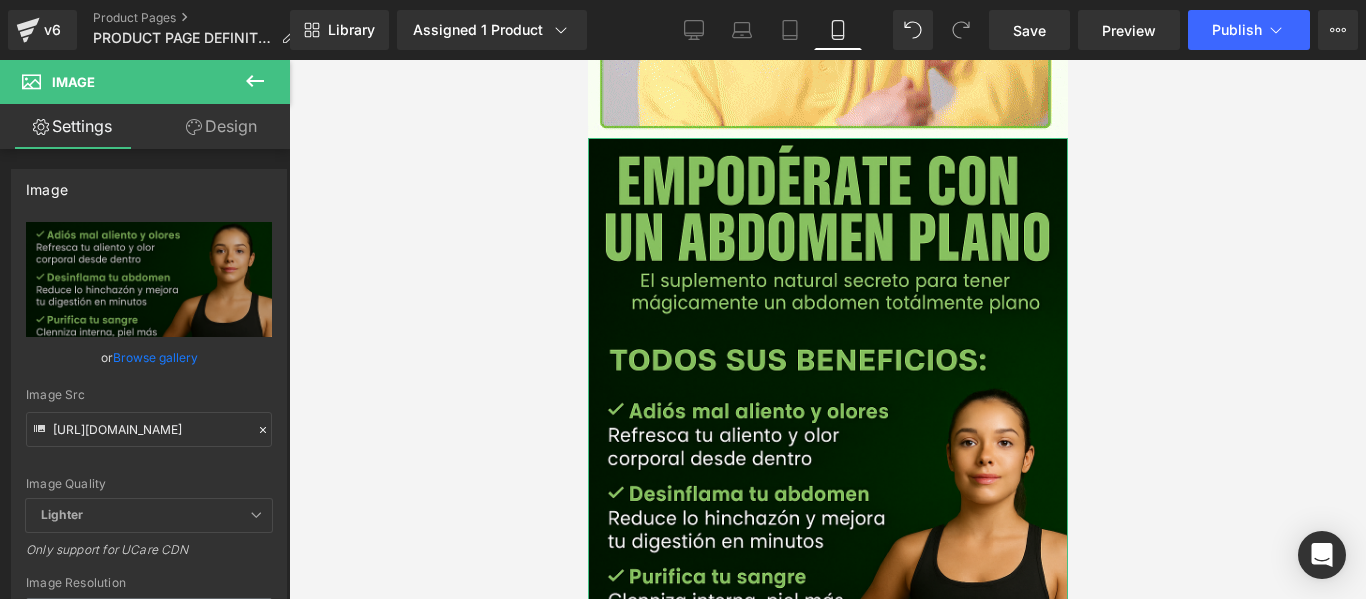 click on "Design" at bounding box center (221, 126) 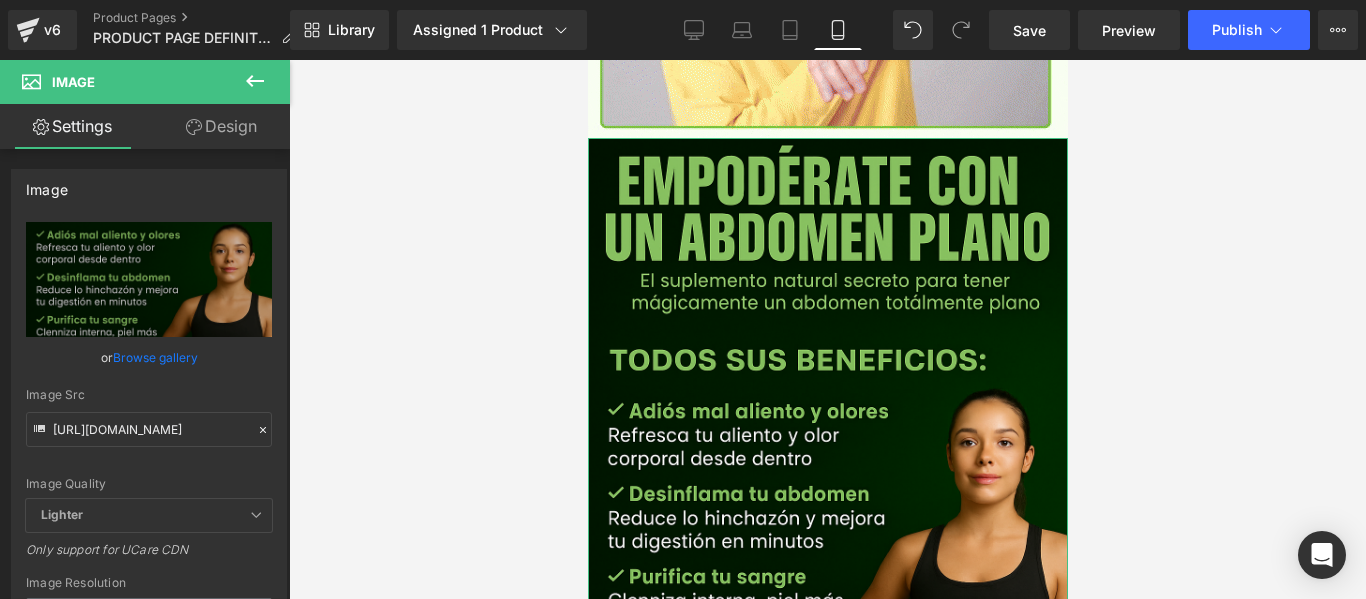 click on "Visibility" at bounding box center (0, 0) 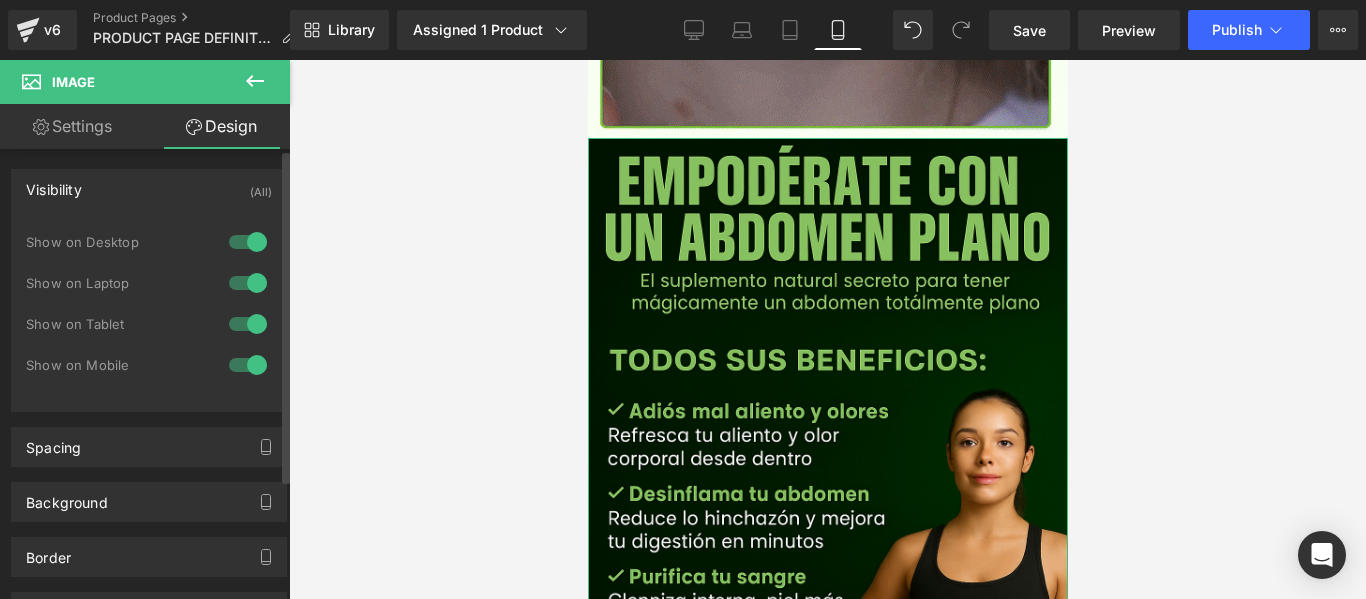 click at bounding box center [248, 242] 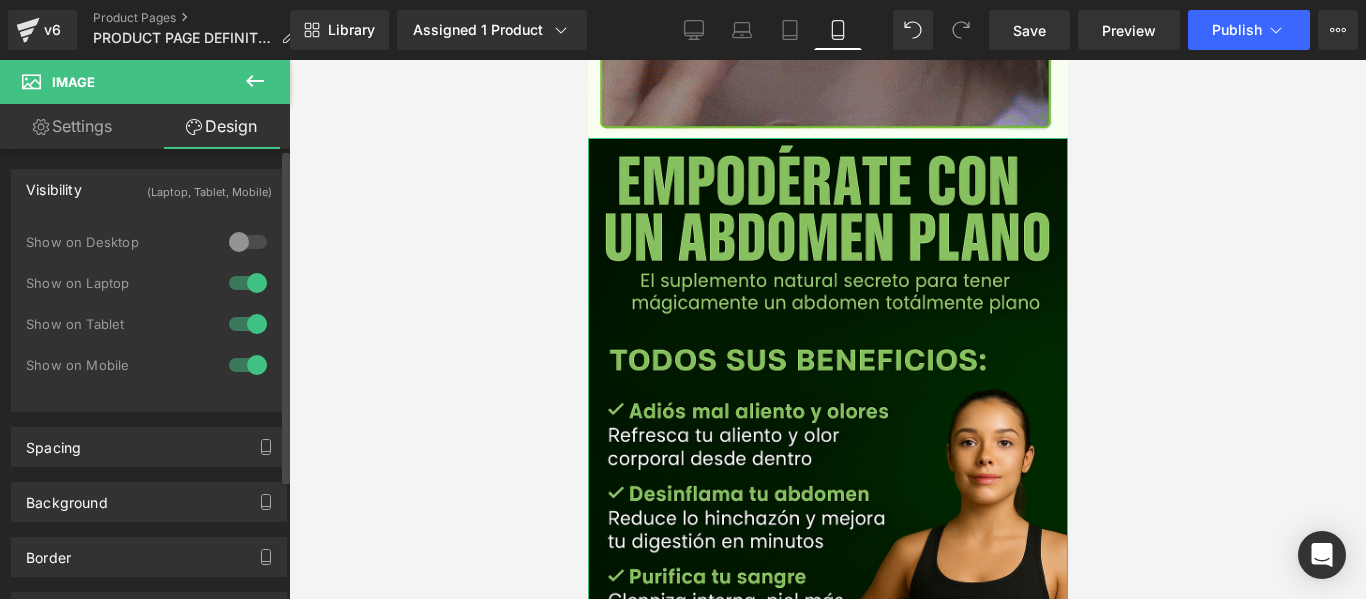 click at bounding box center [248, 283] 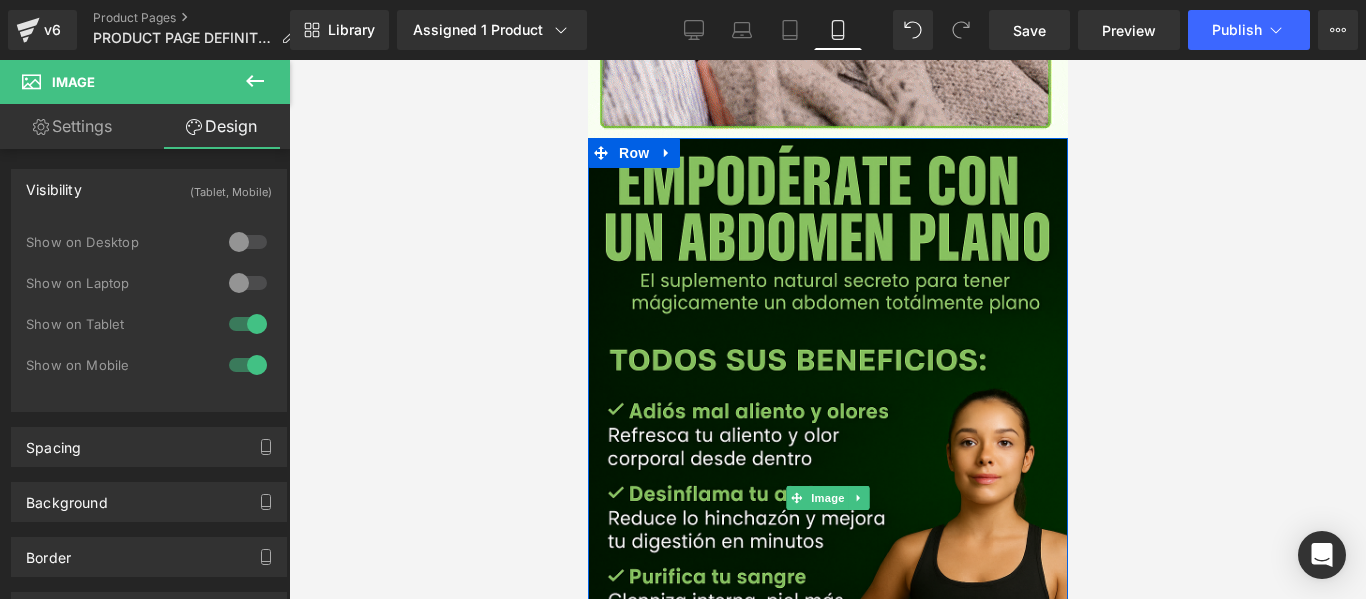 click at bounding box center (827, 329) 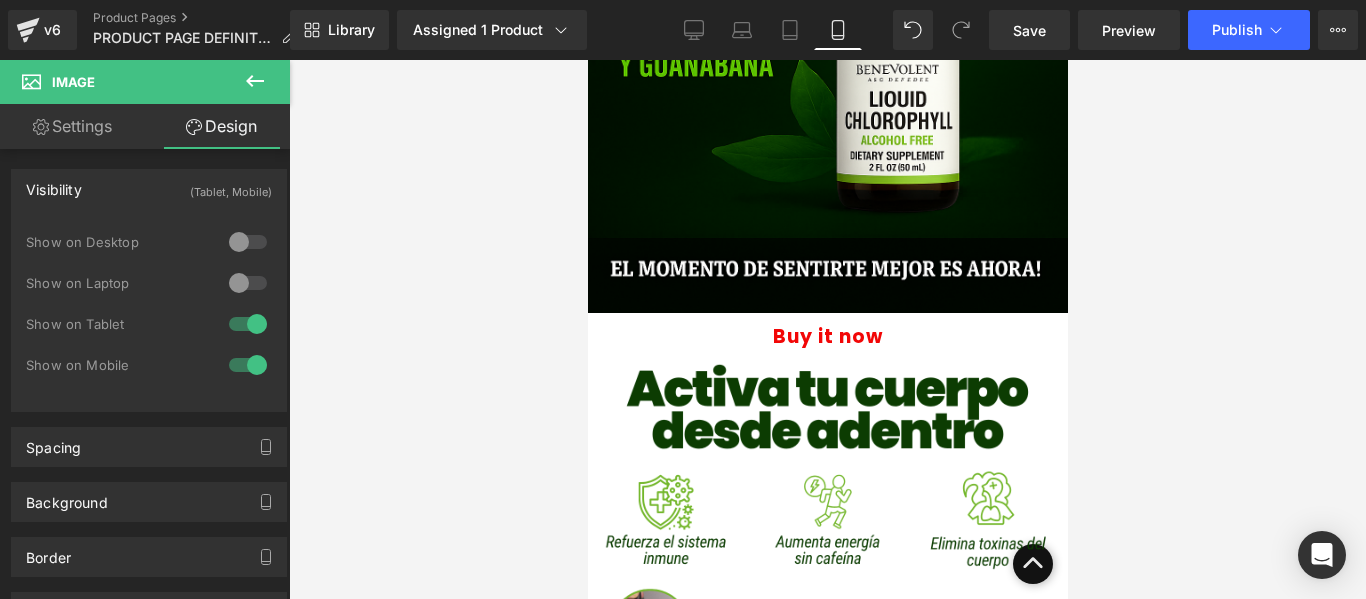 scroll, scrollTop: 400, scrollLeft: 0, axis: vertical 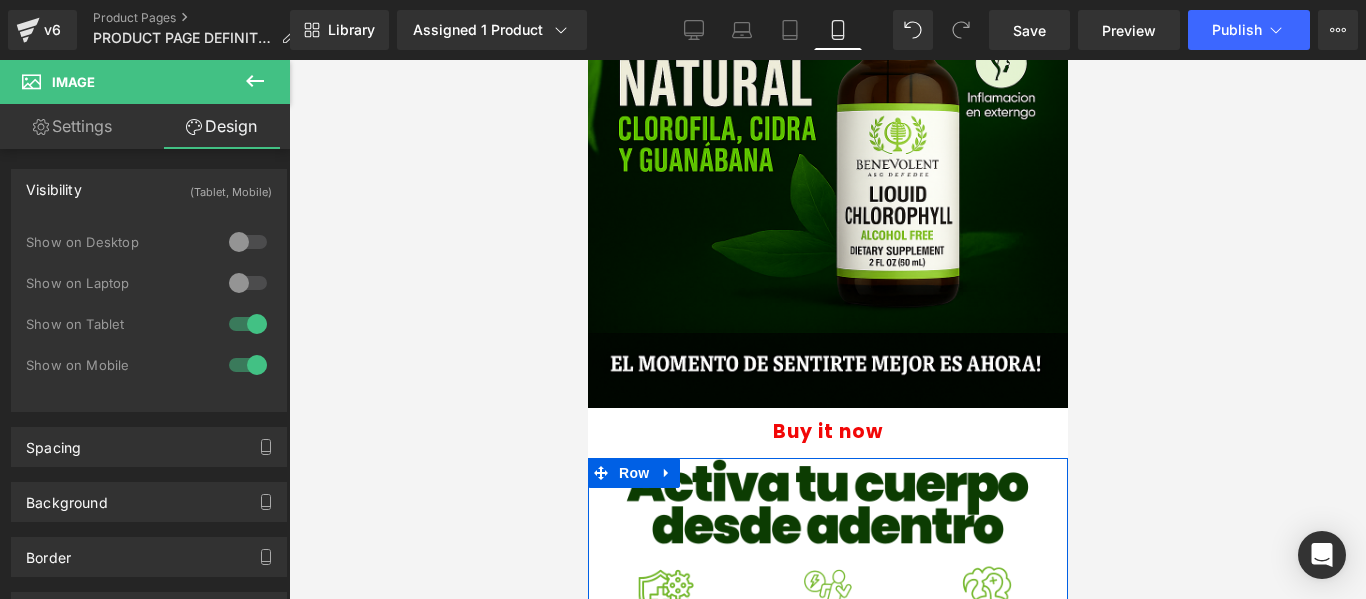 click at bounding box center (827, 658) 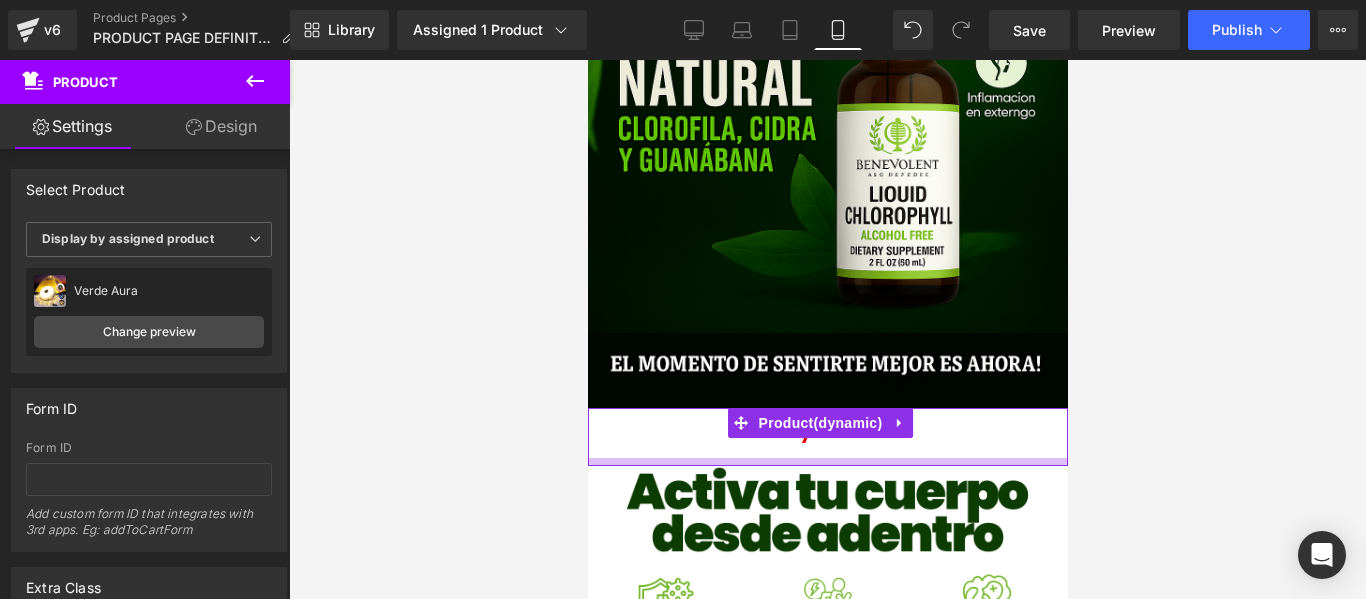 click at bounding box center (827, 462) 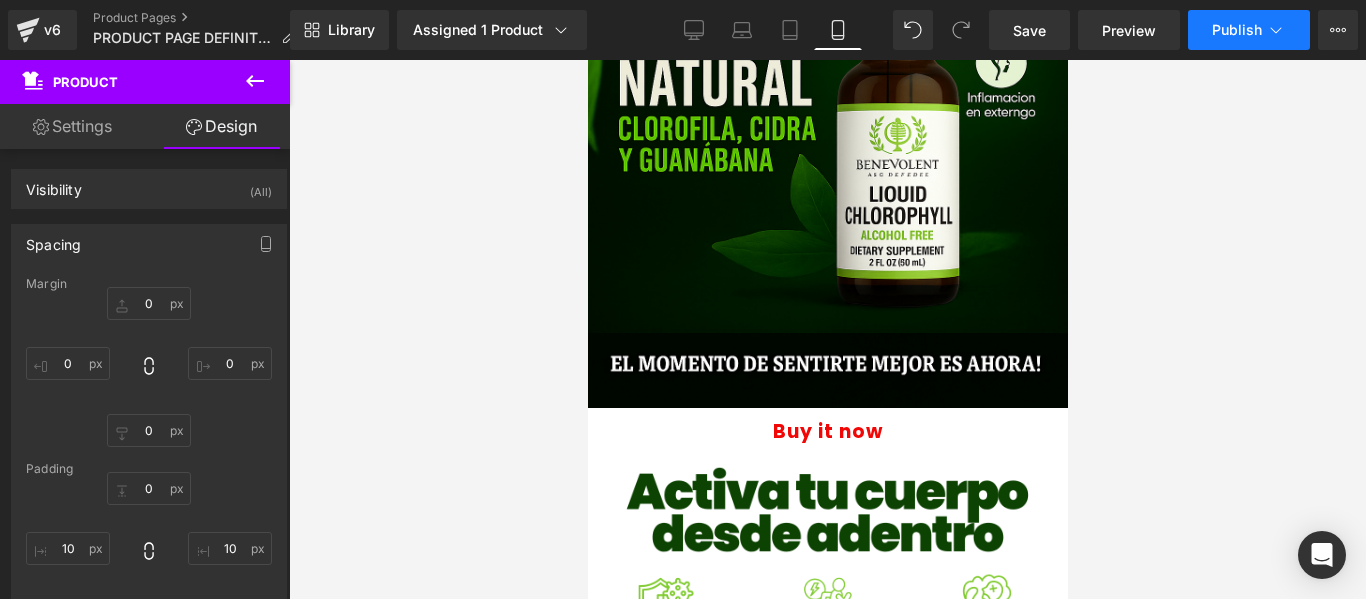 click on "Publish" at bounding box center [1249, 30] 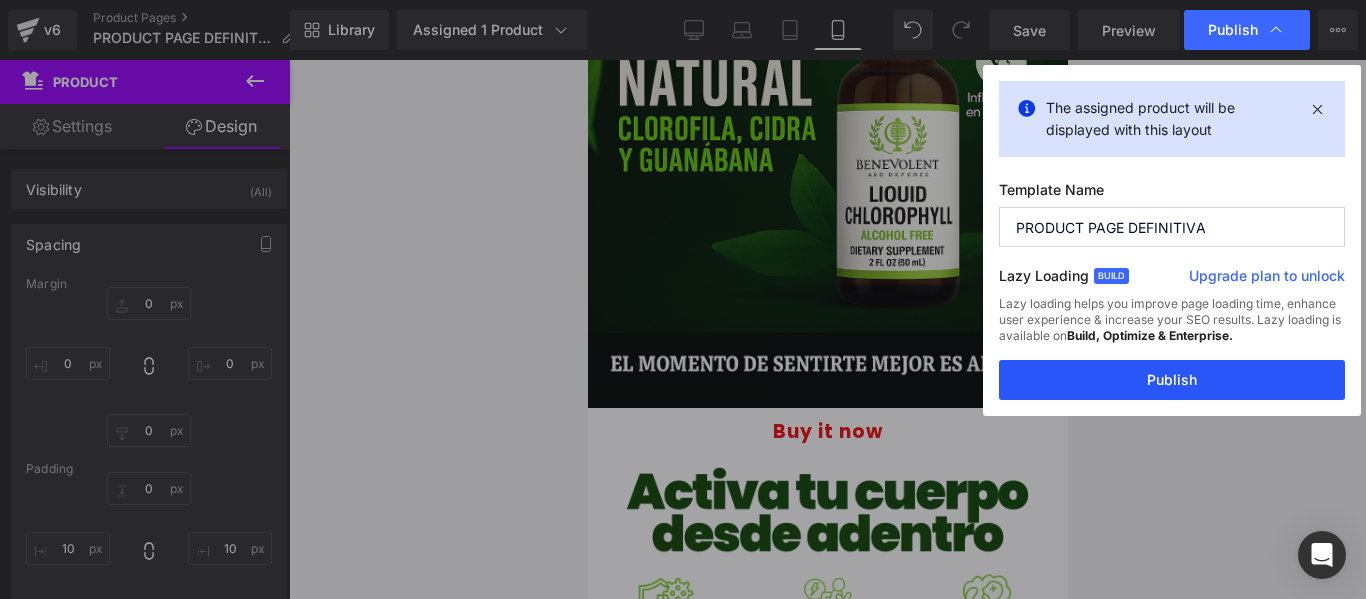 click on "Publish" at bounding box center (1172, 380) 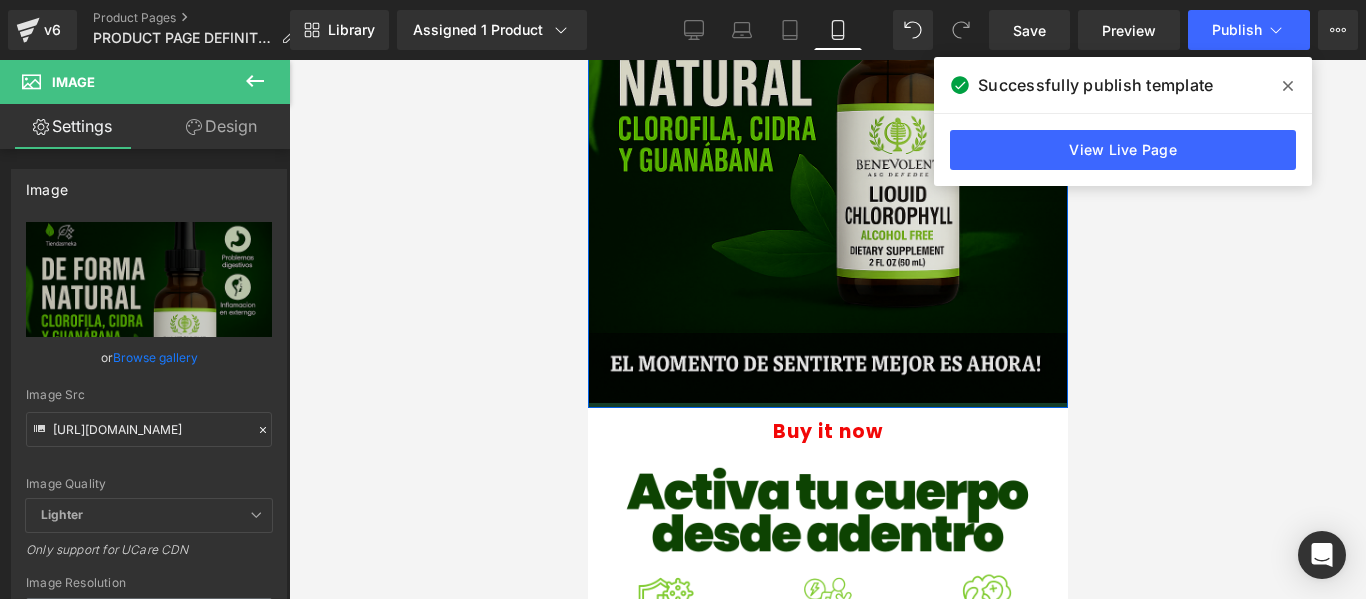 drag, startPoint x: 914, startPoint y: 404, endPoint x: 907, endPoint y: 388, distance: 17.464249 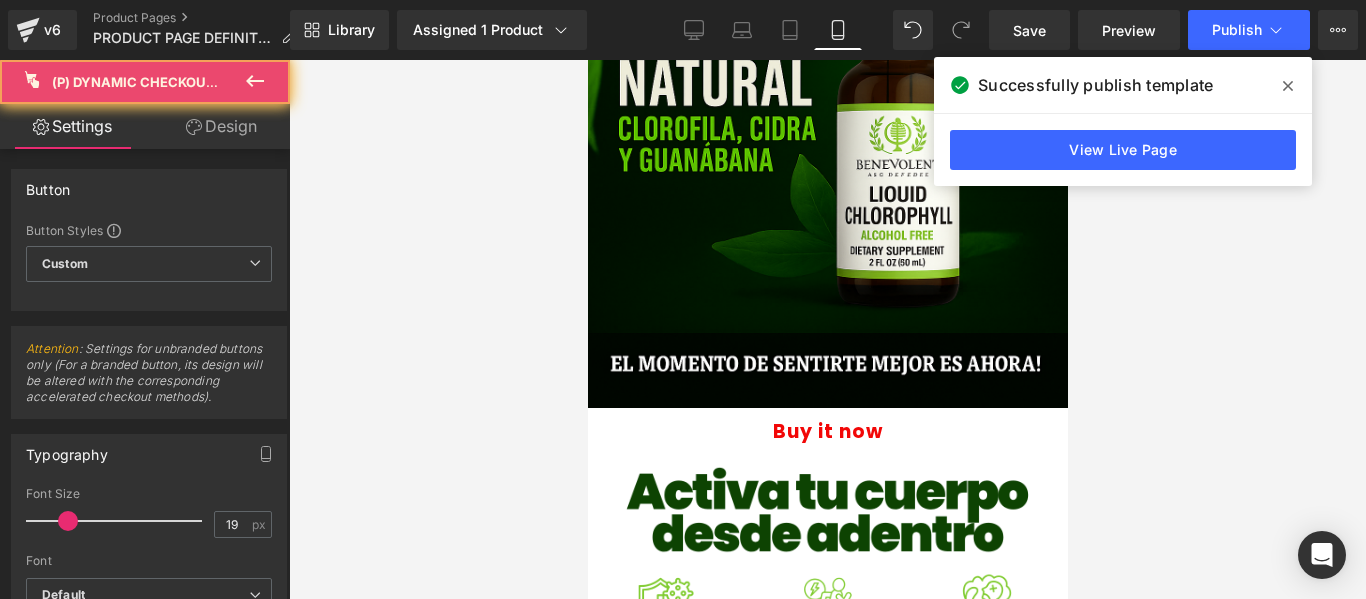 click on "Buy it now
(P) Dynamic Checkout Button
Product" at bounding box center (827, 437) 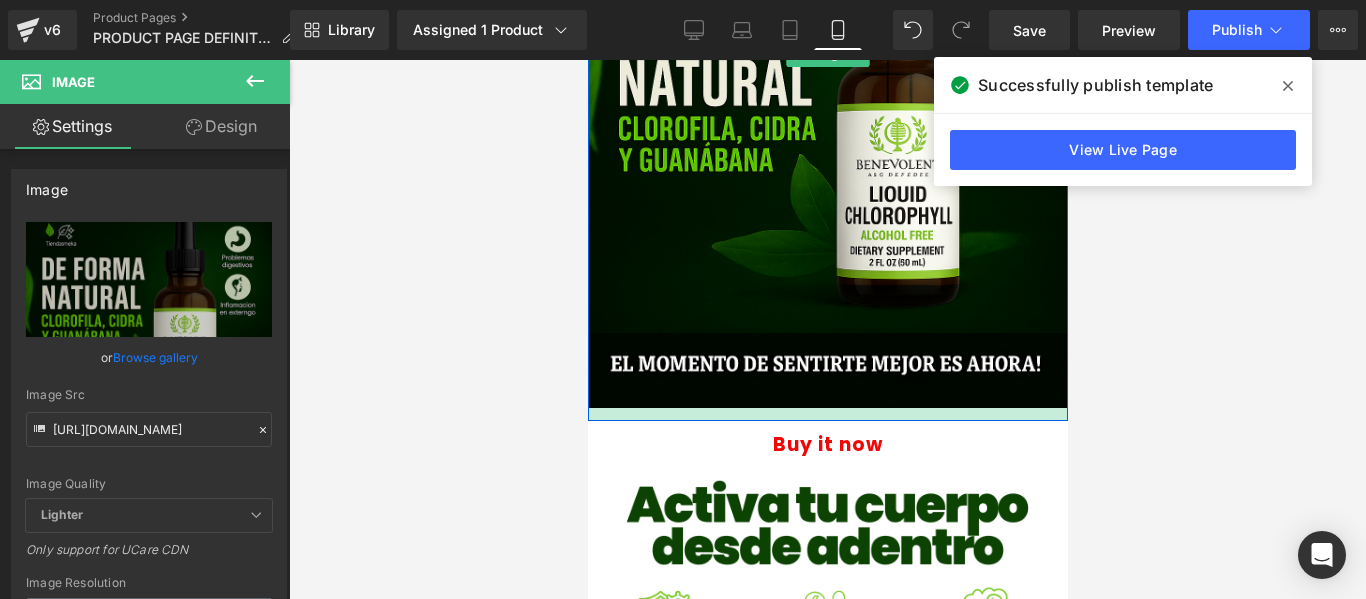 drag, startPoint x: 976, startPoint y: 406, endPoint x: 969, endPoint y: 419, distance: 14.764823 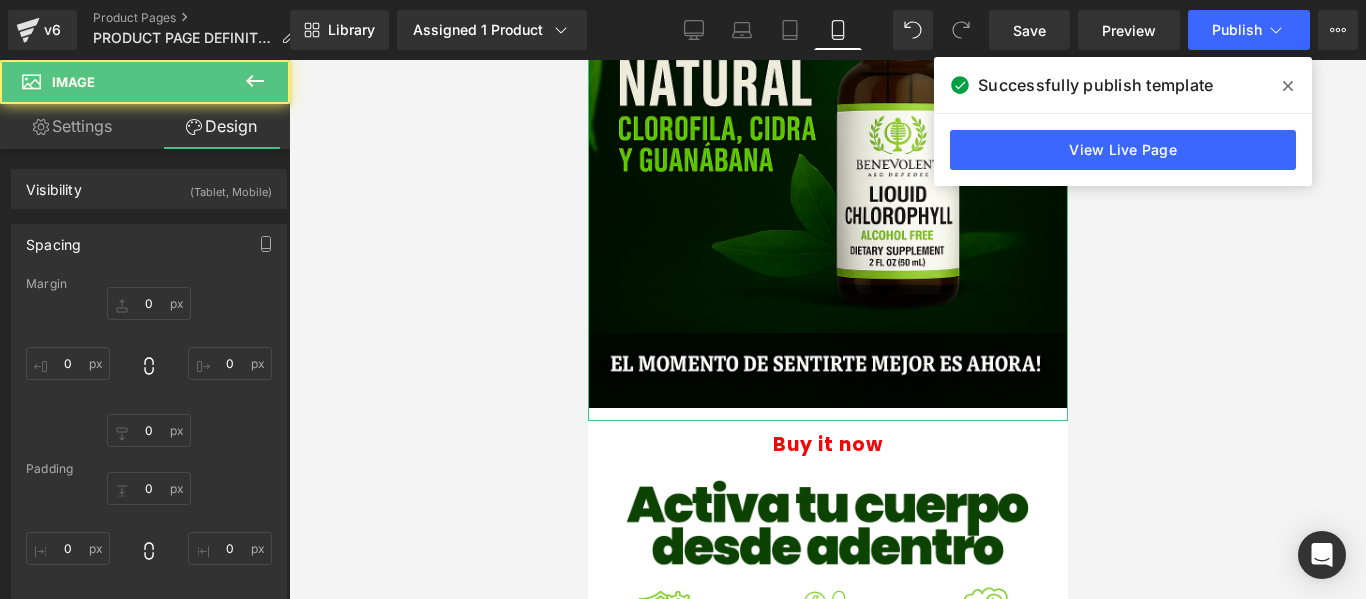 type on "0" 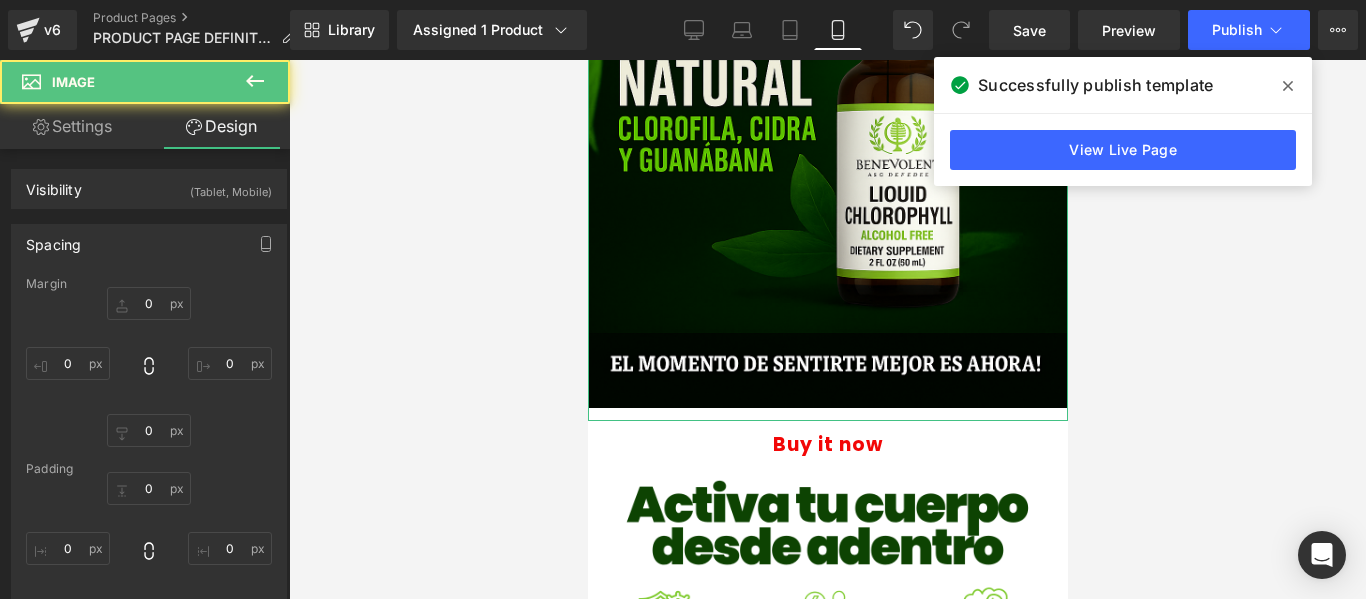 type on "0" 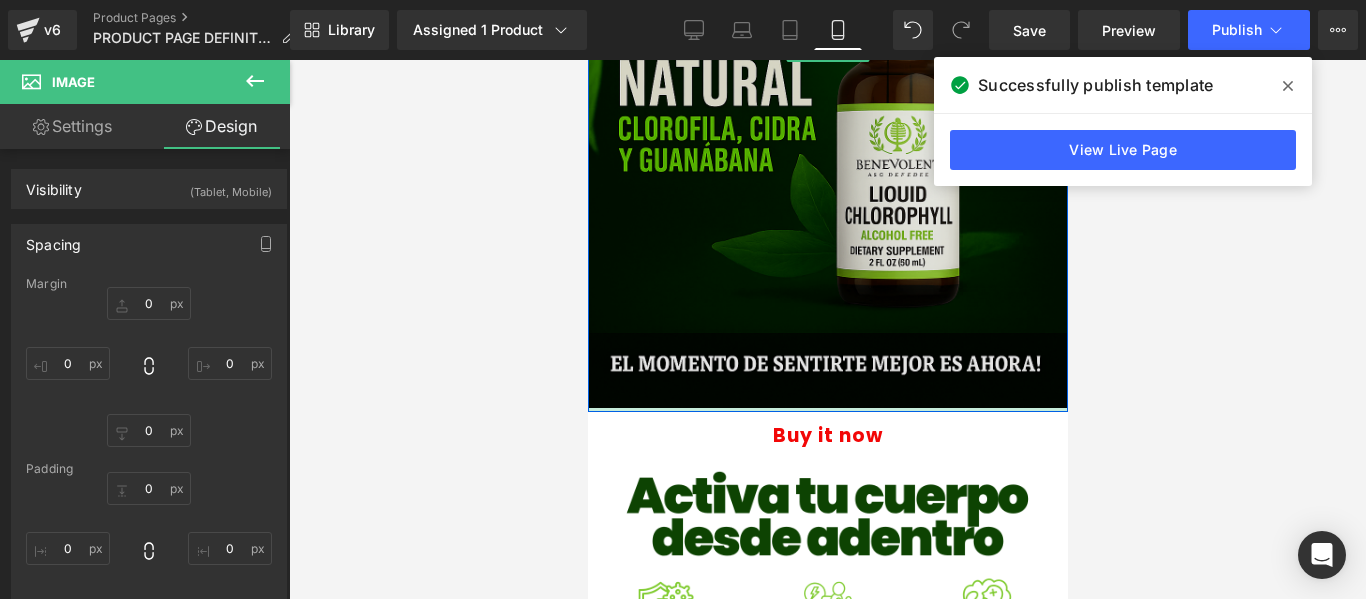type on "0px" 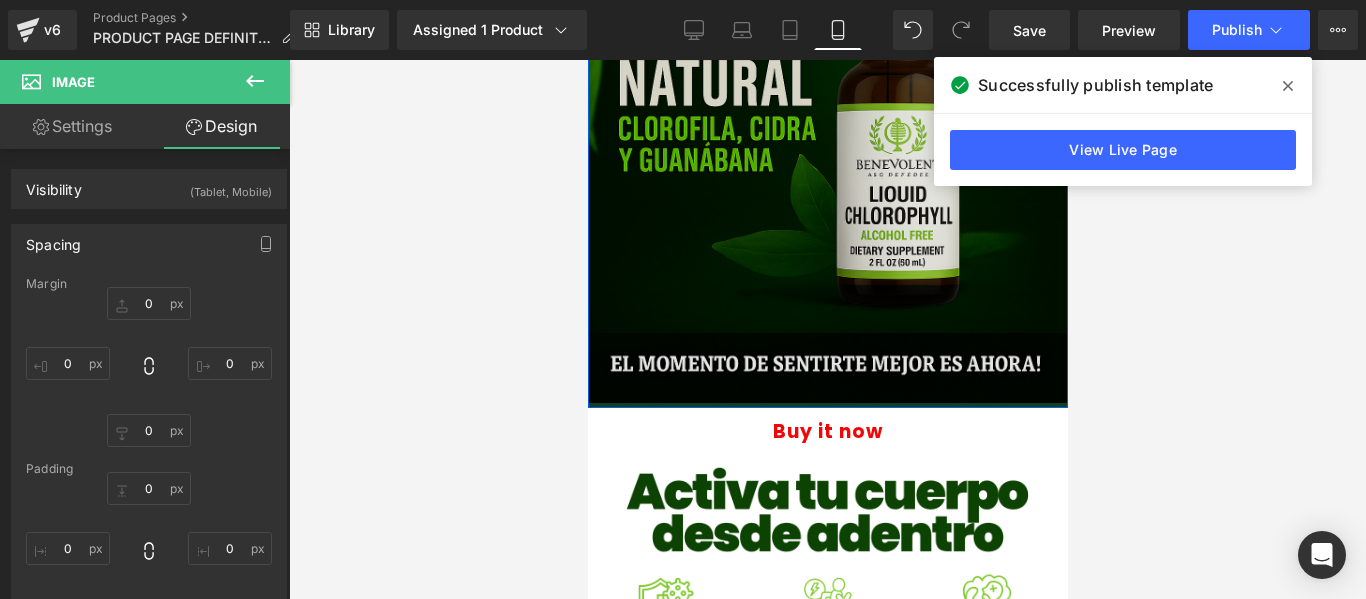 drag, startPoint x: 639, startPoint y: 412, endPoint x: 641, endPoint y: 398, distance: 14.142136 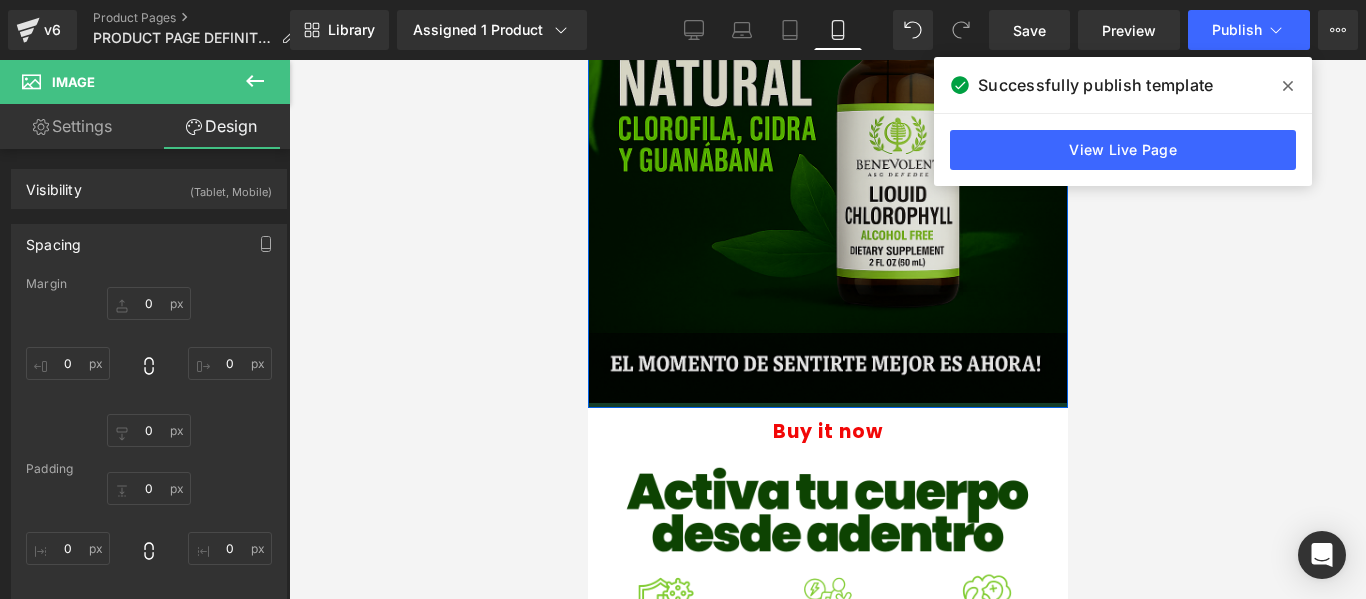 click on "Image" at bounding box center [827, 48] 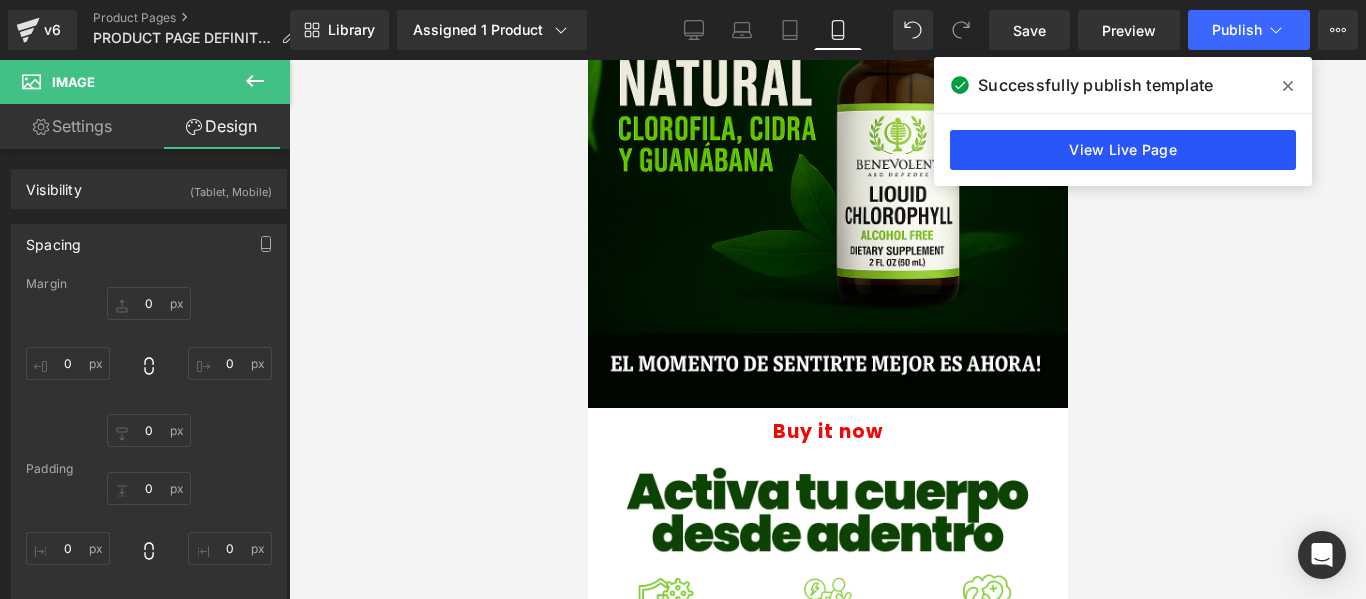 click on "View Live Page" at bounding box center [1123, 150] 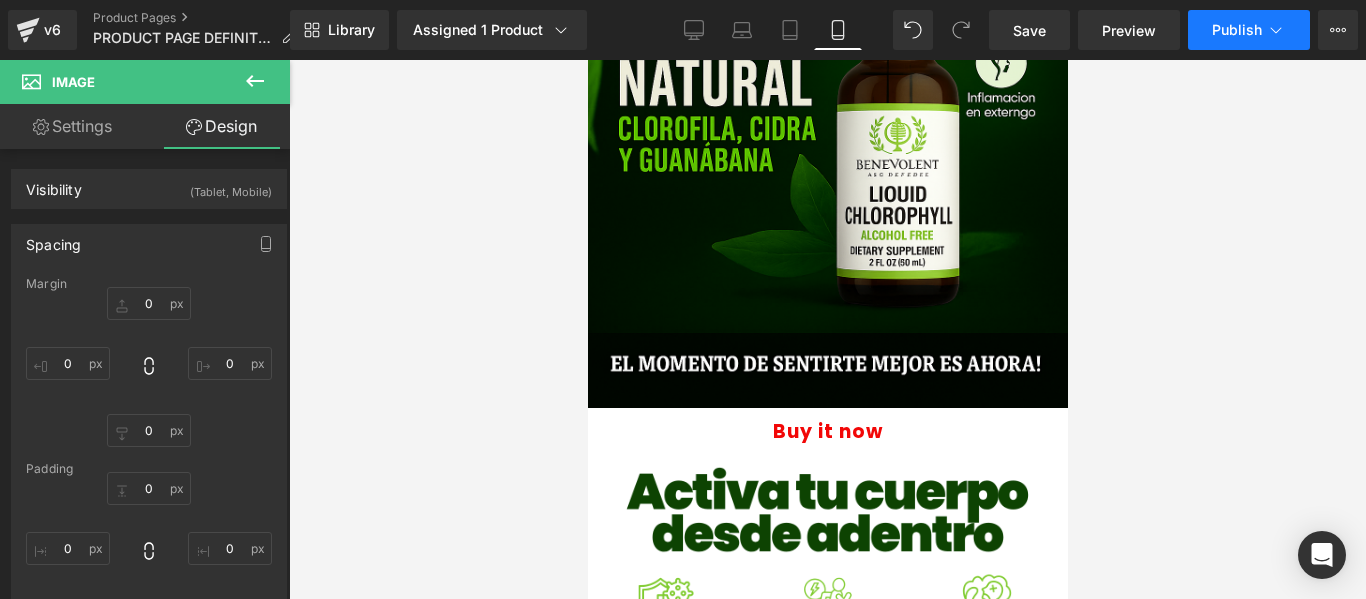 click on "Publish" at bounding box center [1237, 30] 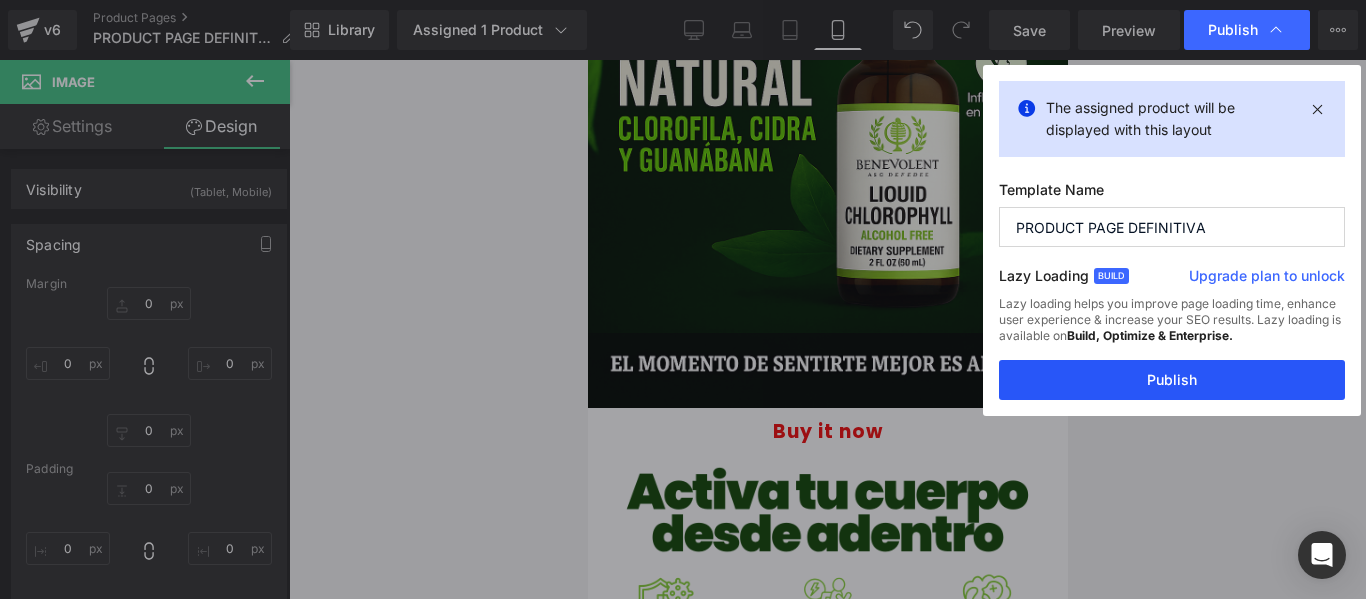 click on "Publish" at bounding box center (1172, 380) 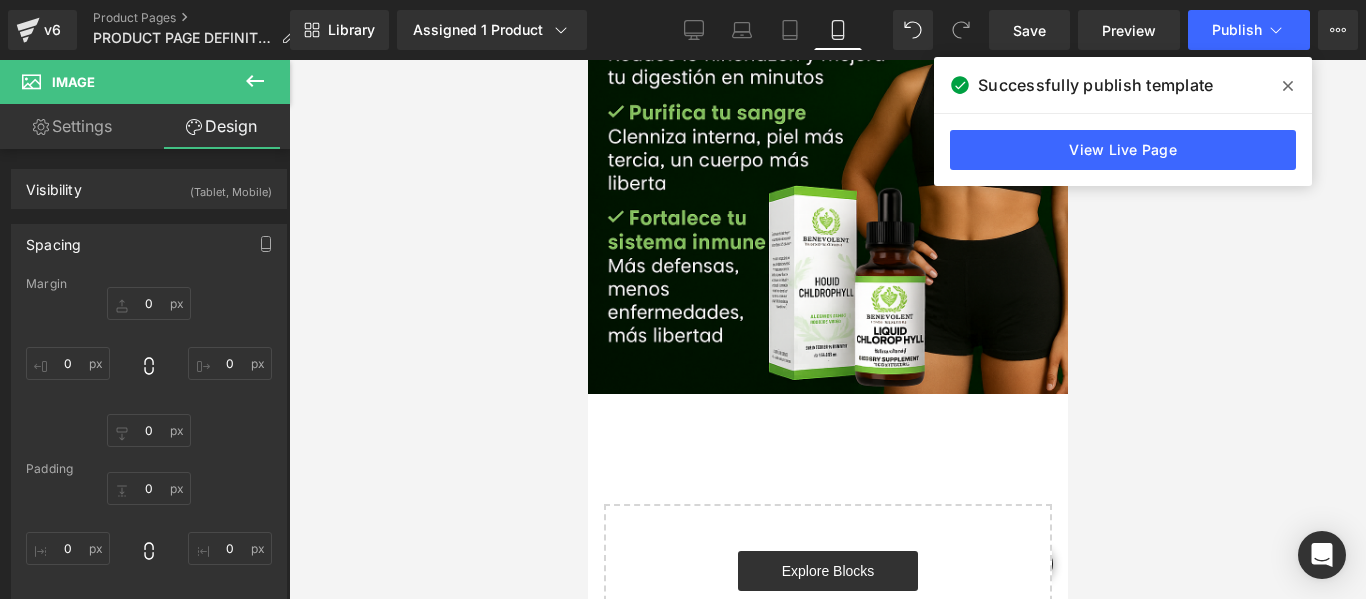scroll, scrollTop: 2100, scrollLeft: 0, axis: vertical 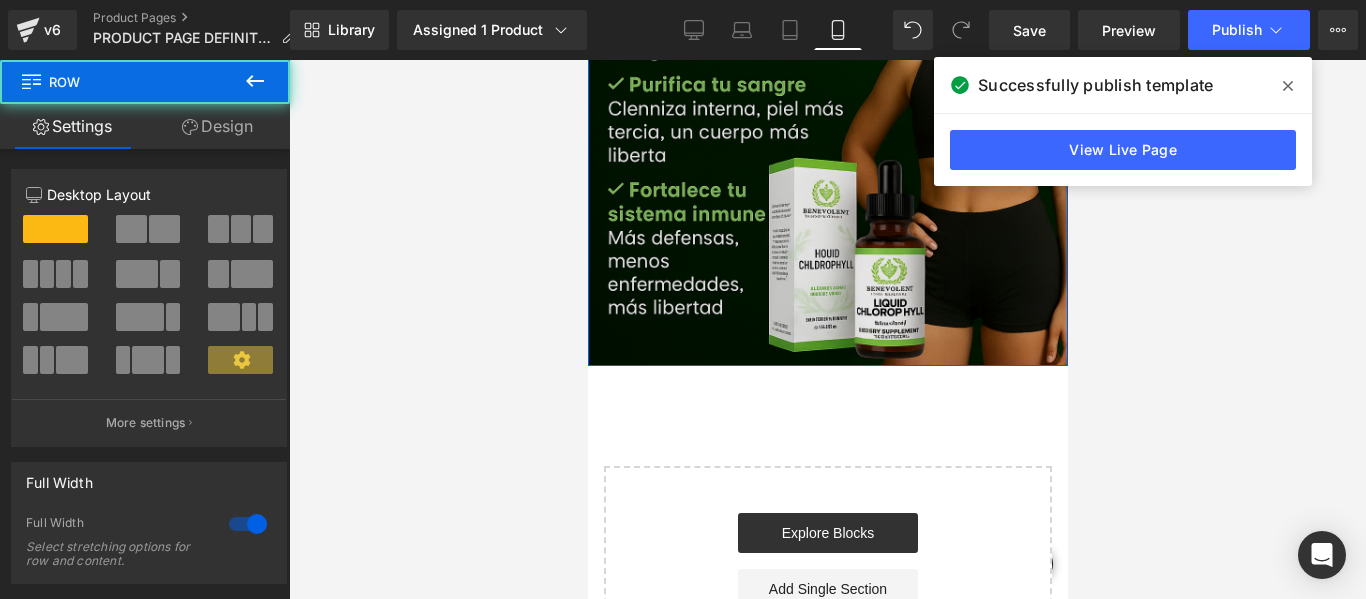 drag, startPoint x: 747, startPoint y: 375, endPoint x: 665, endPoint y: 201, distance: 192.35384 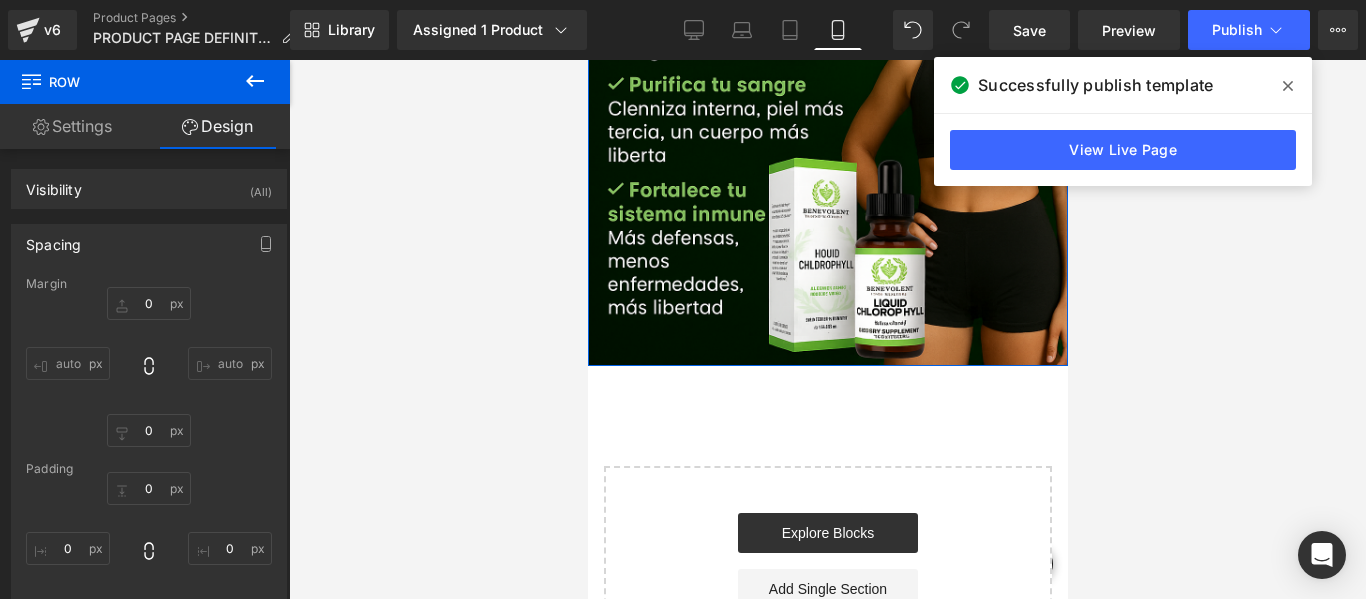 type on "0" 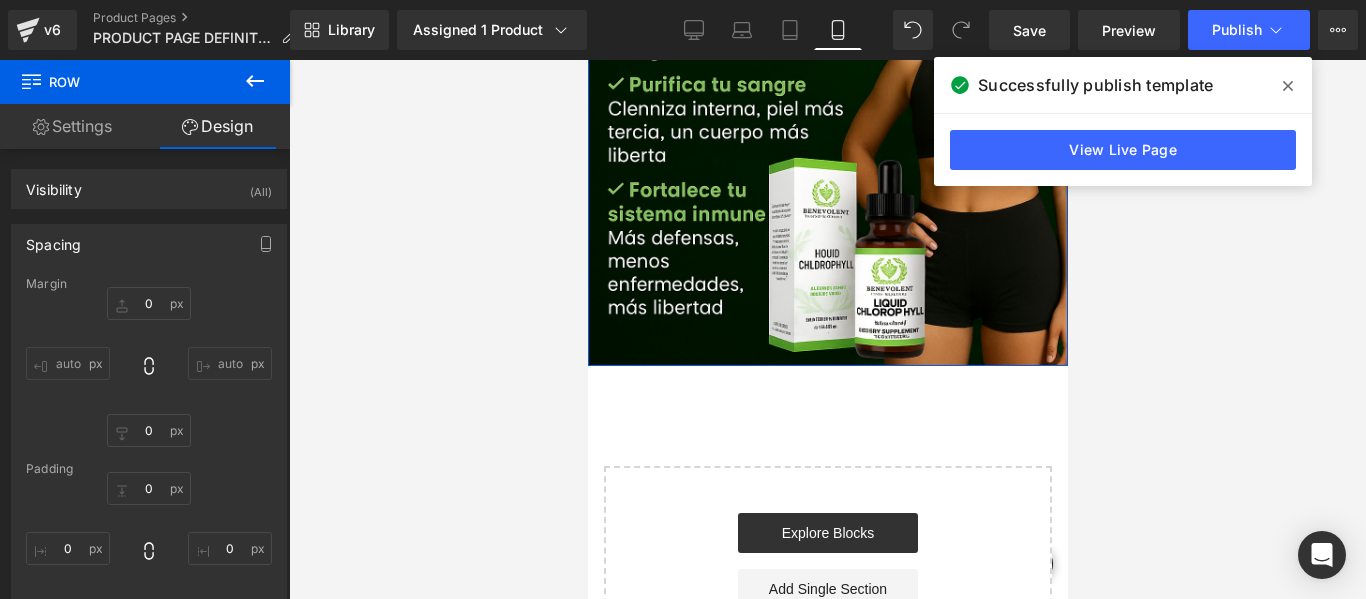 type on "0" 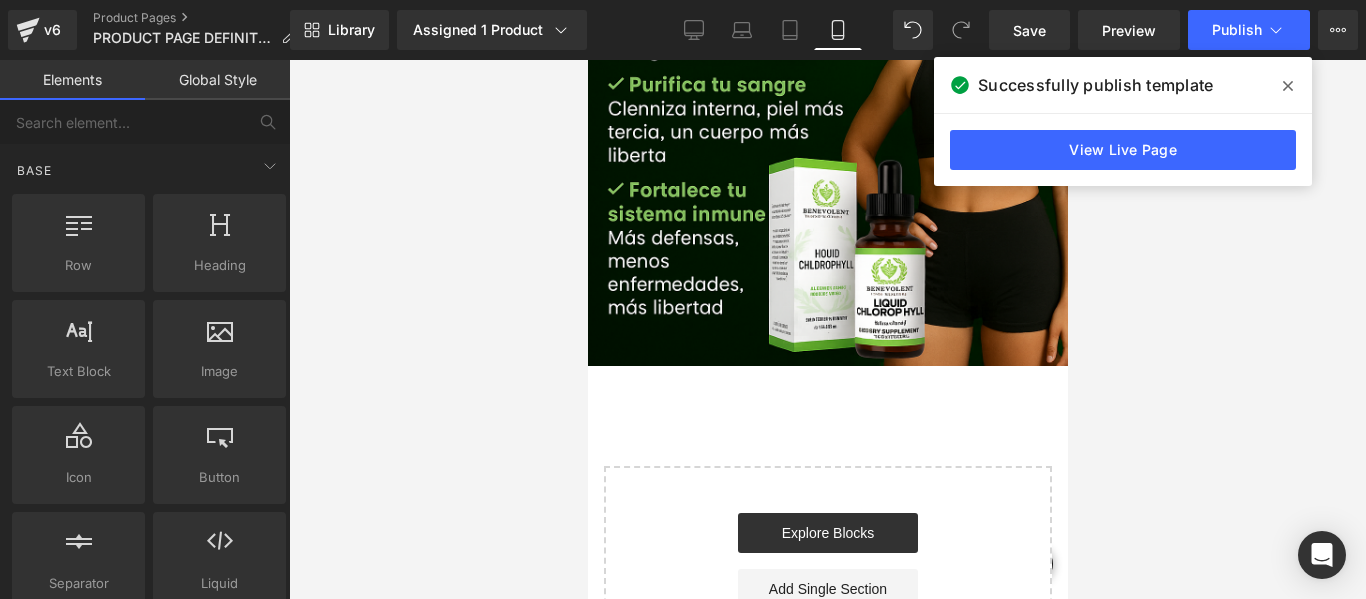 click on "Image
Row
Buy it now
(P) Dynamic Checkout Button
Product
Image
Row
Image
Row
Image
Row
Select your layout" at bounding box center (827, -663) 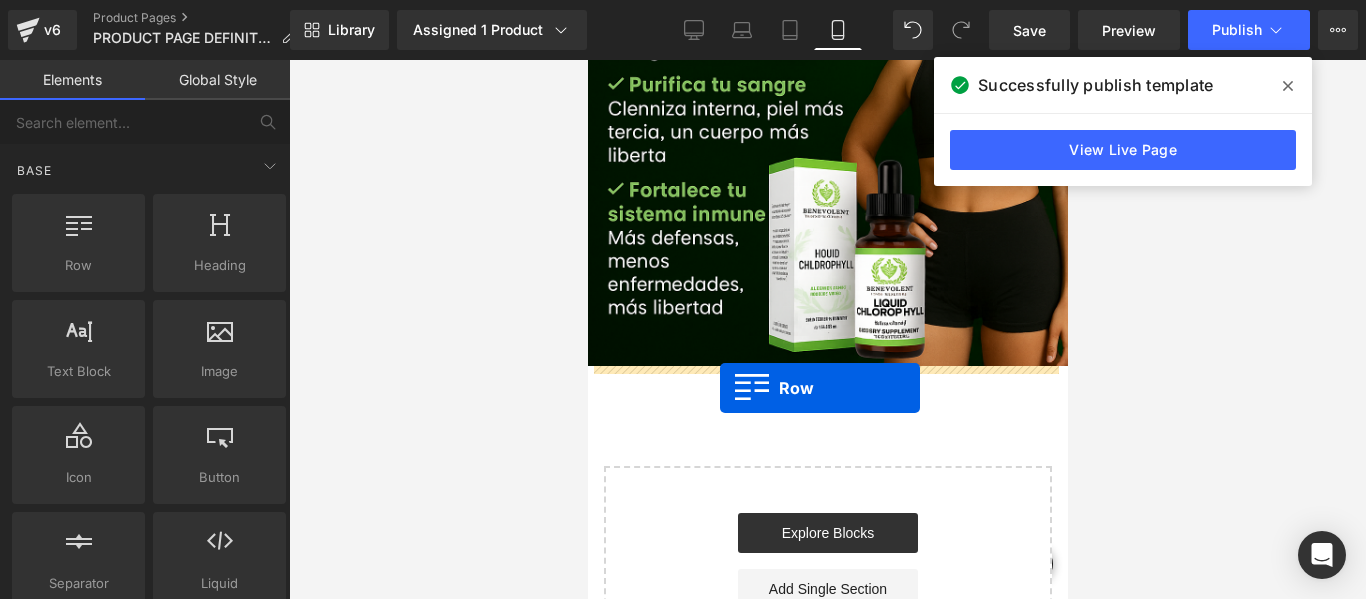 drag, startPoint x: 1136, startPoint y: 342, endPoint x: 719, endPoint y: 388, distance: 419.5295 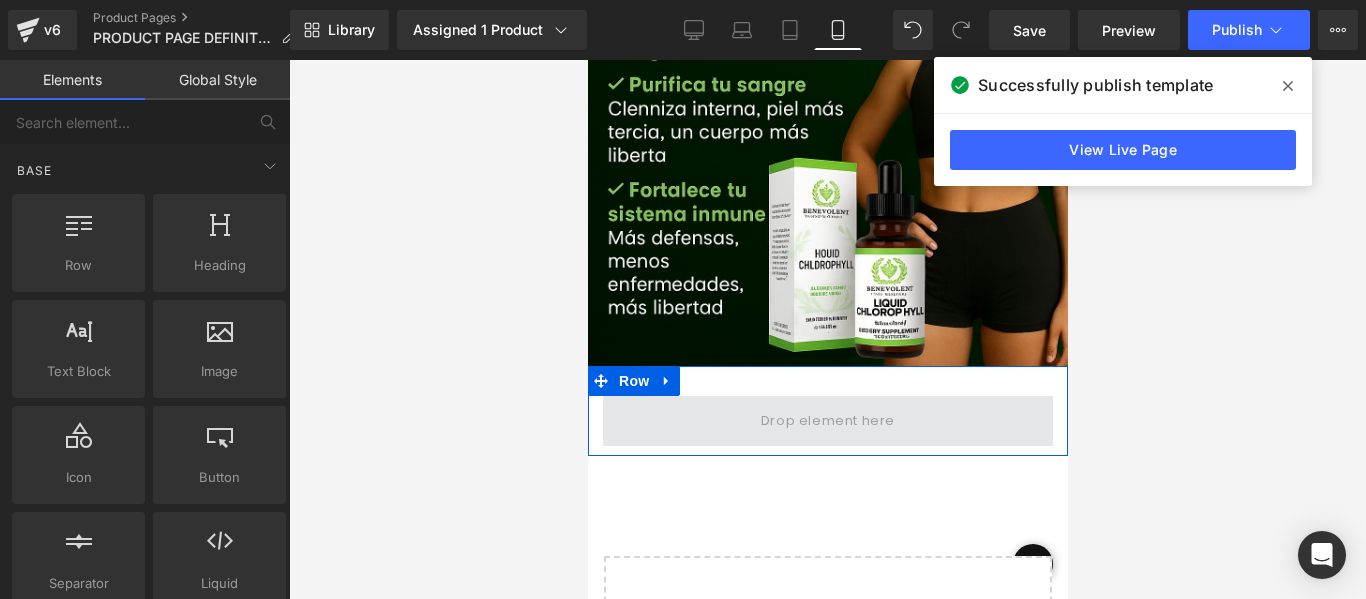 click at bounding box center [827, 420] 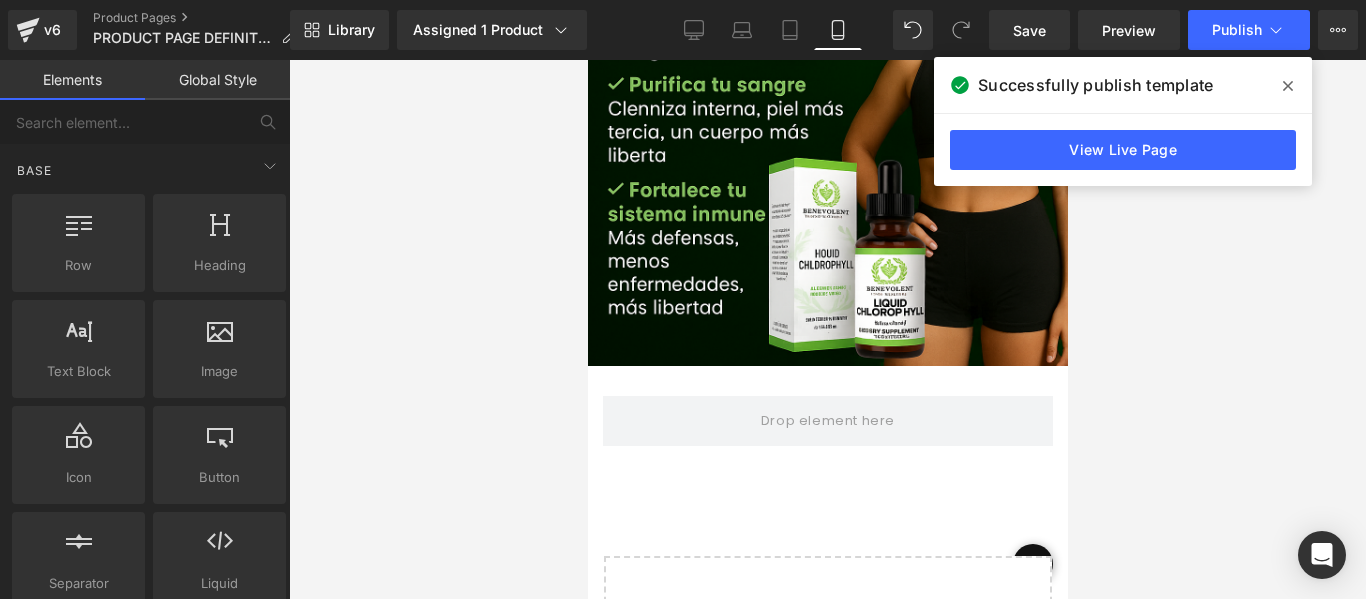 click on "Global Style" at bounding box center [217, 80] 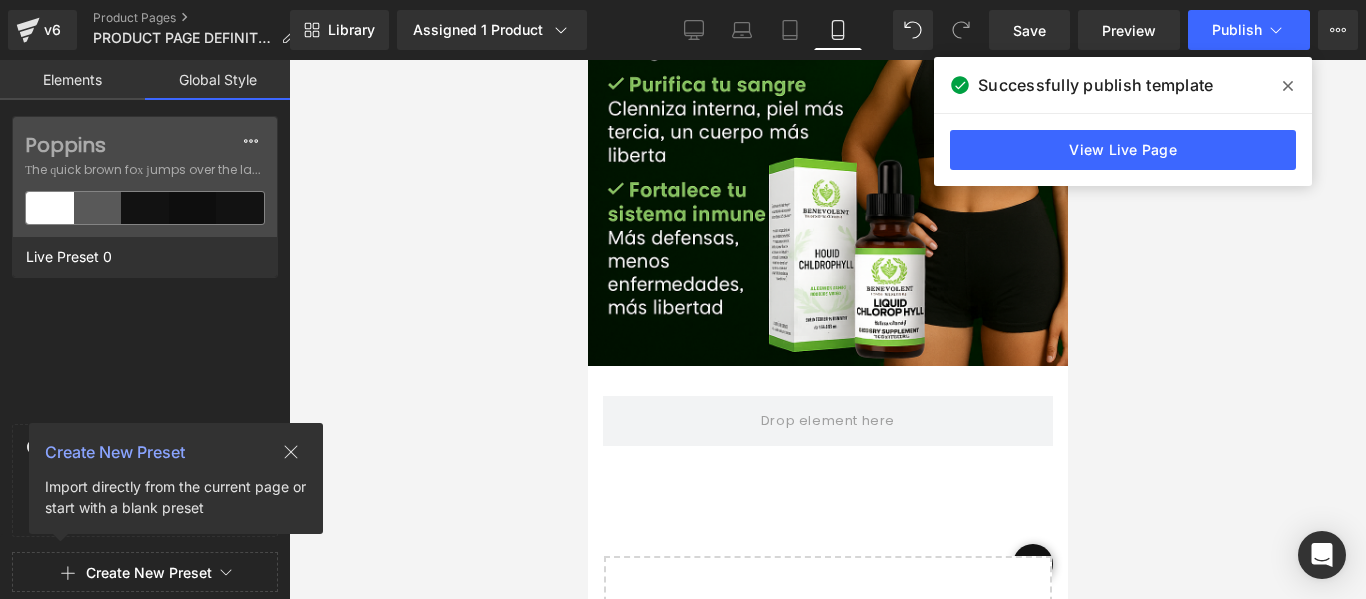 click on "Elements" at bounding box center [72, 80] 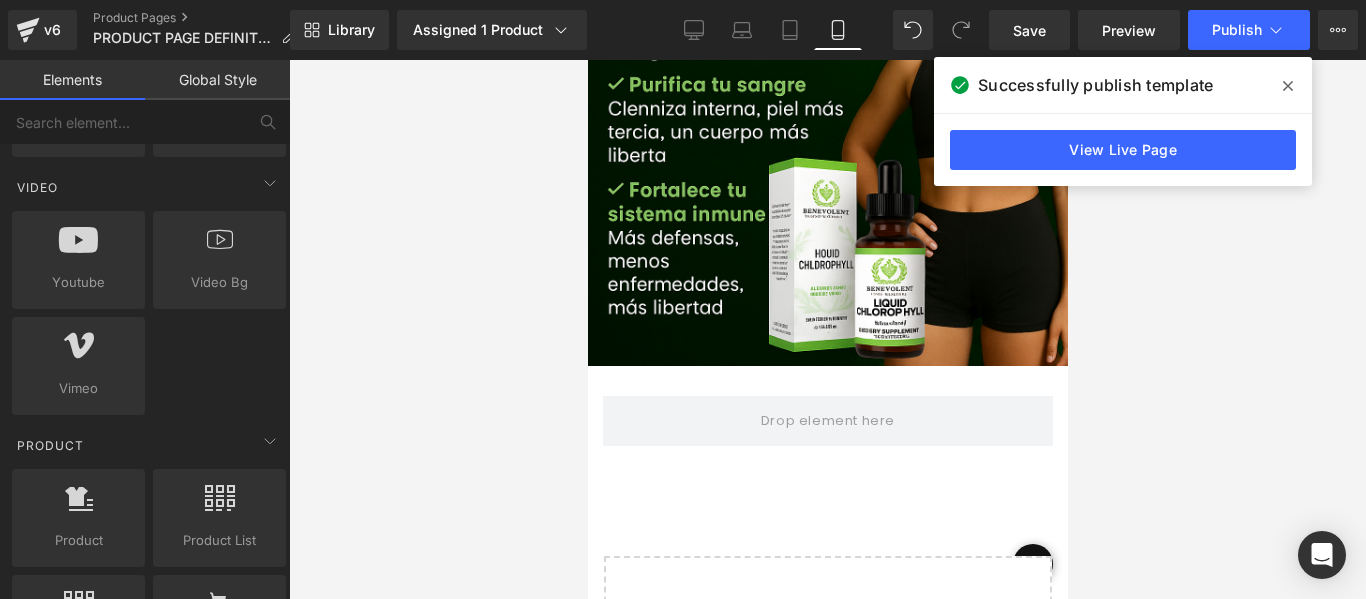 scroll, scrollTop: 1600, scrollLeft: 0, axis: vertical 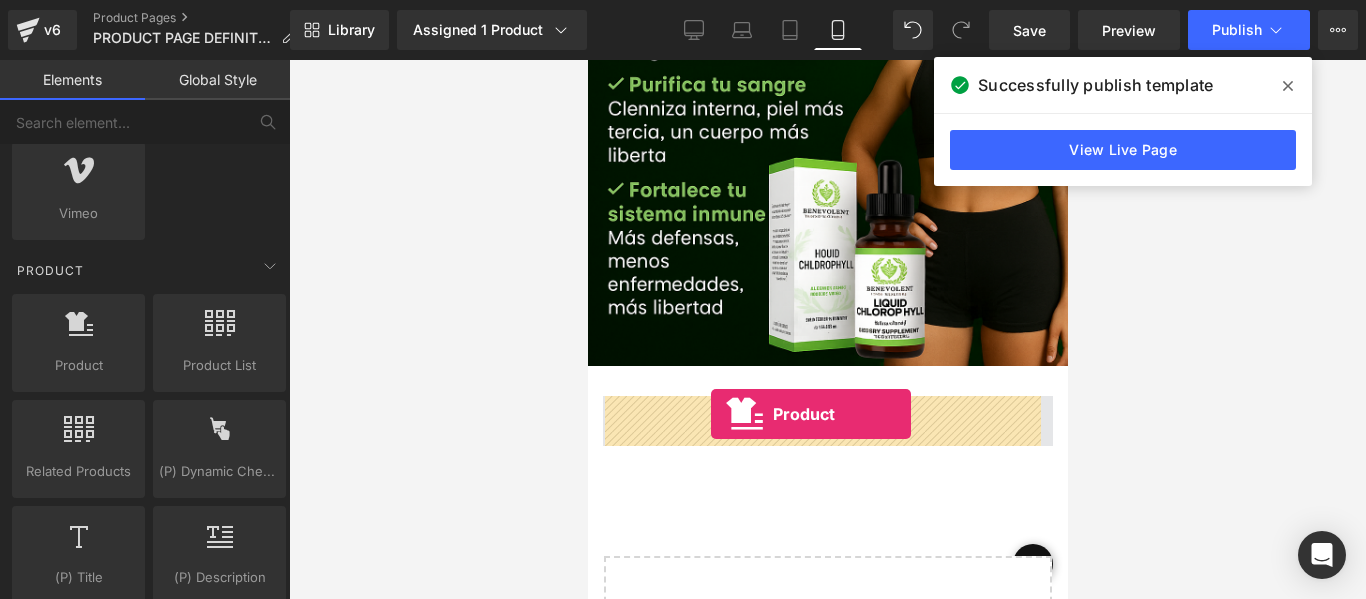 drag, startPoint x: 672, startPoint y: 424, endPoint x: 710, endPoint y: 414, distance: 39.293766 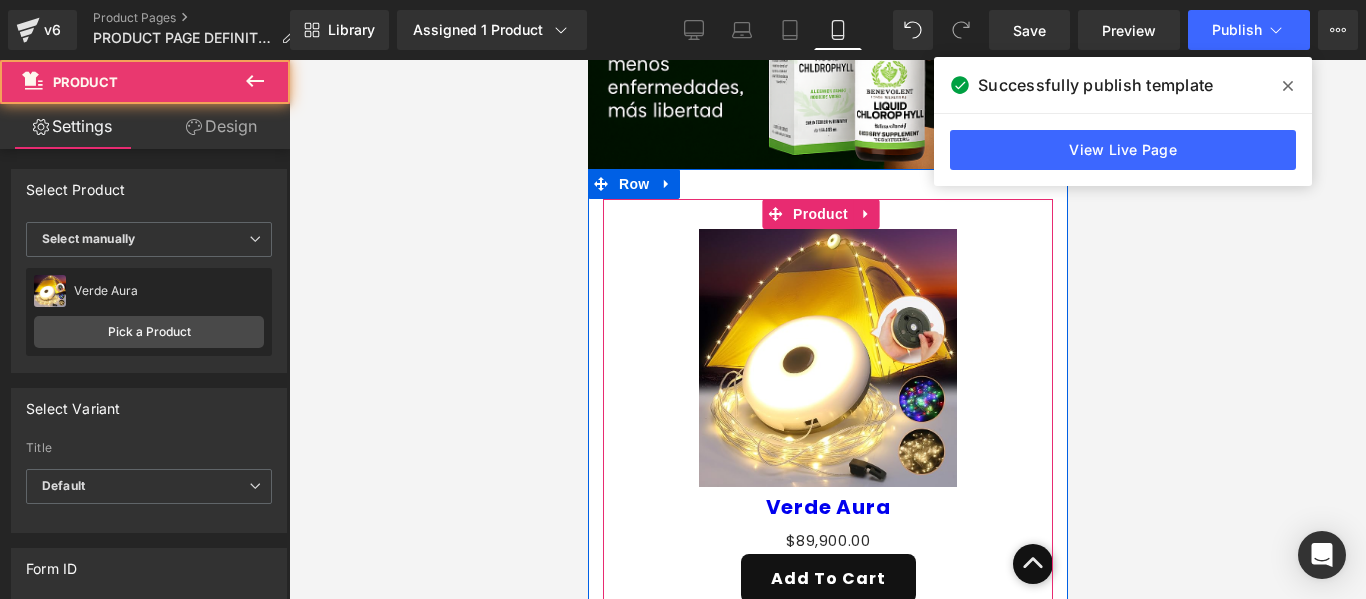 scroll, scrollTop: 2300, scrollLeft: 0, axis: vertical 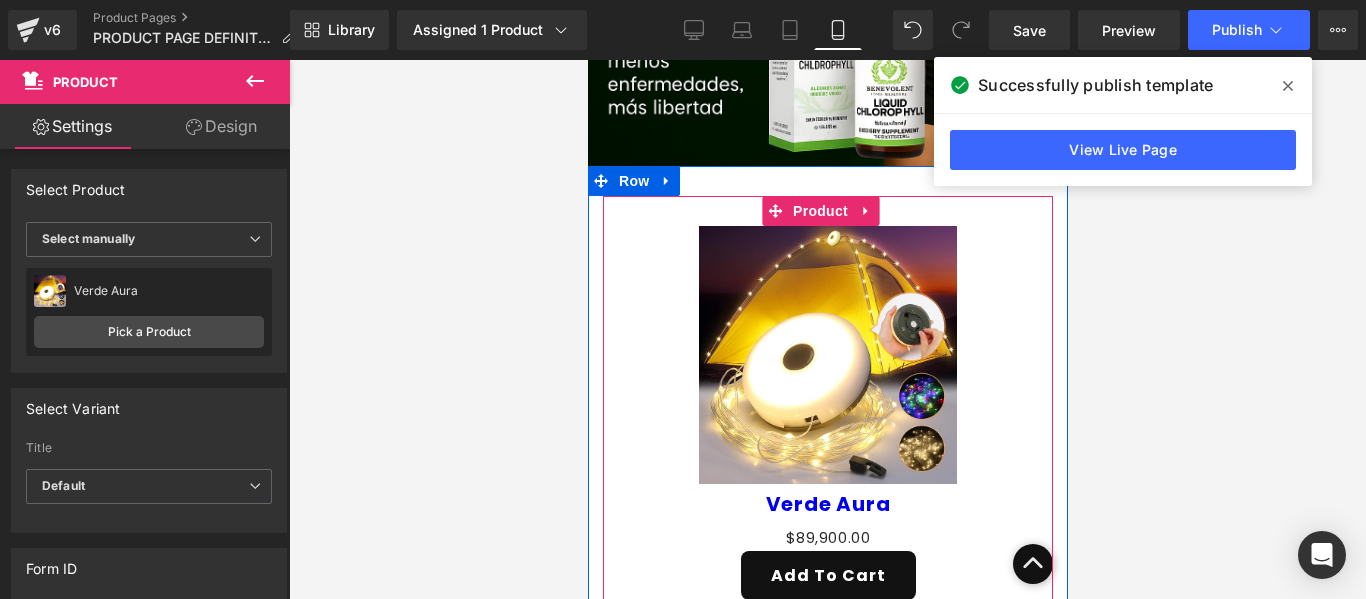 click on "Sale Off
(P) Image" at bounding box center [827, 355] 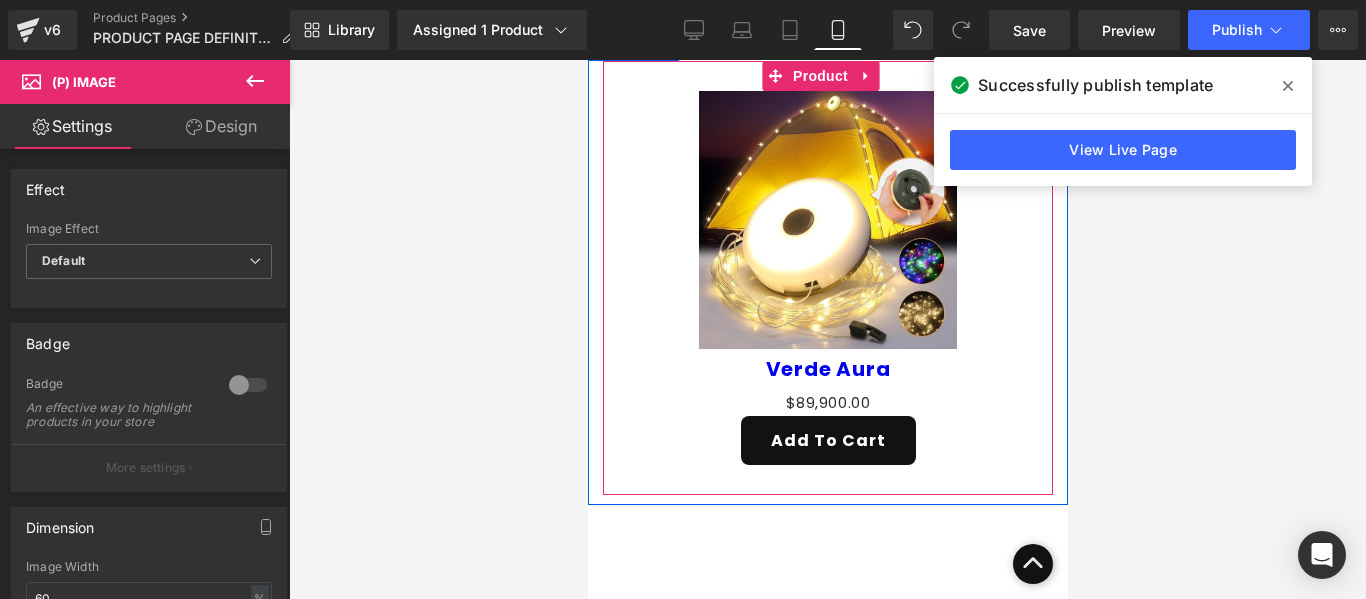 scroll, scrollTop: 2300, scrollLeft: 0, axis: vertical 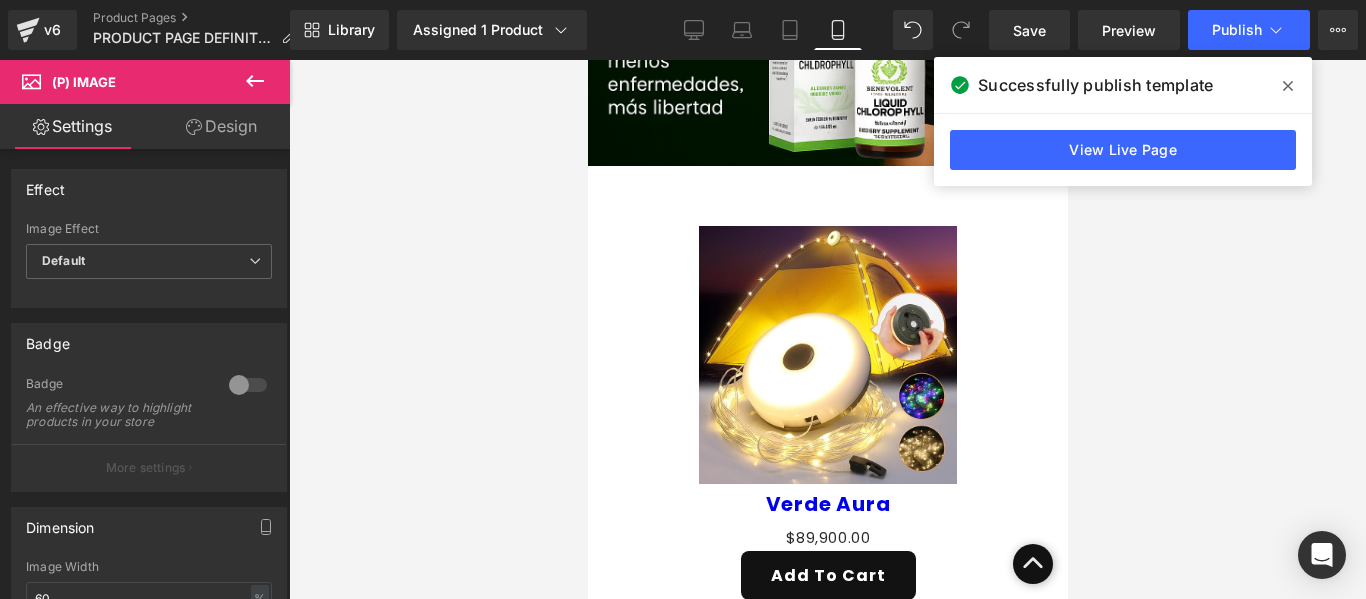 click 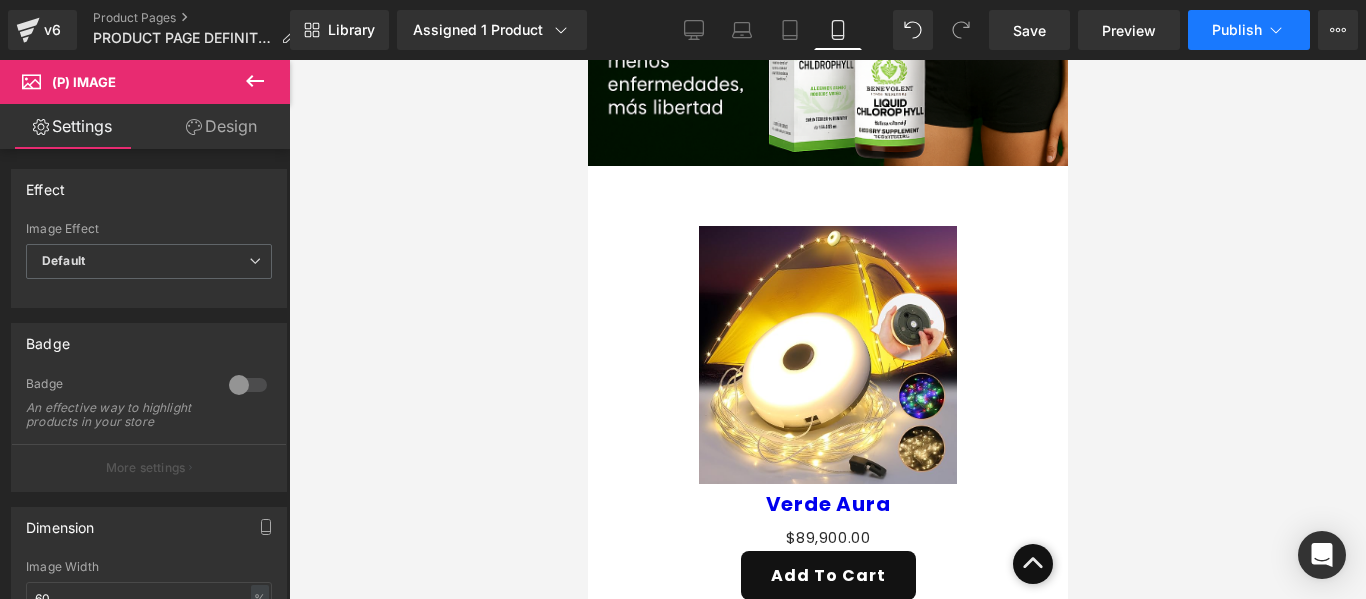 click on "Publish" at bounding box center [1237, 30] 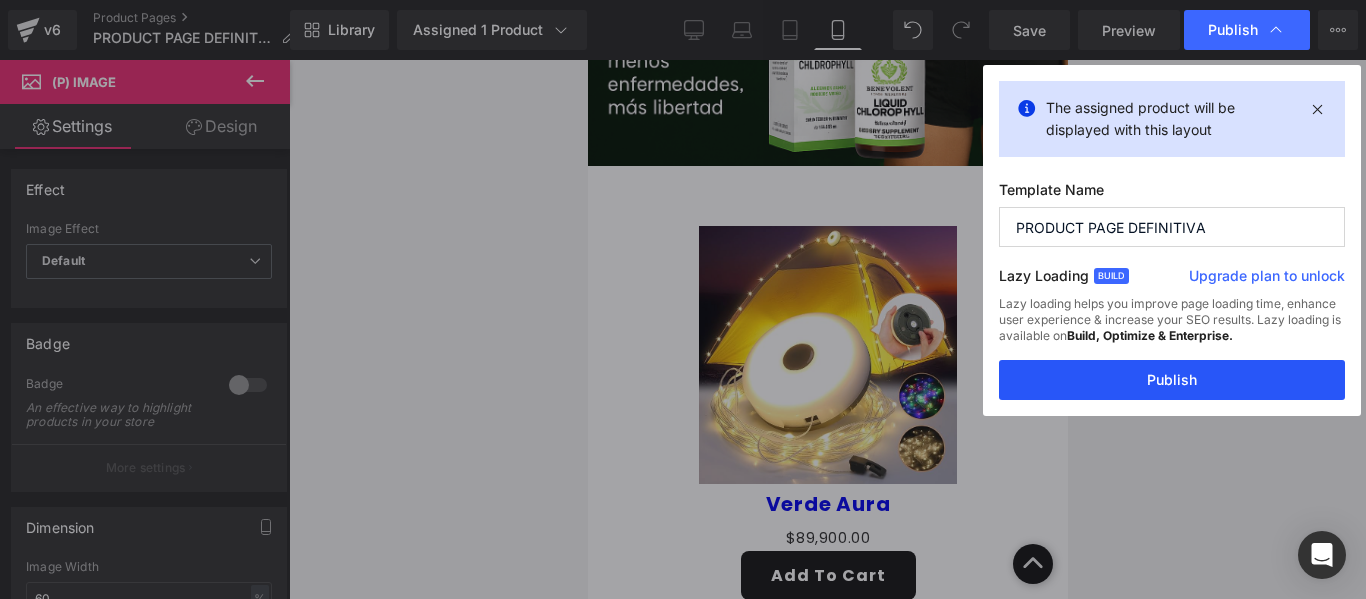 click on "Publish" at bounding box center [1172, 380] 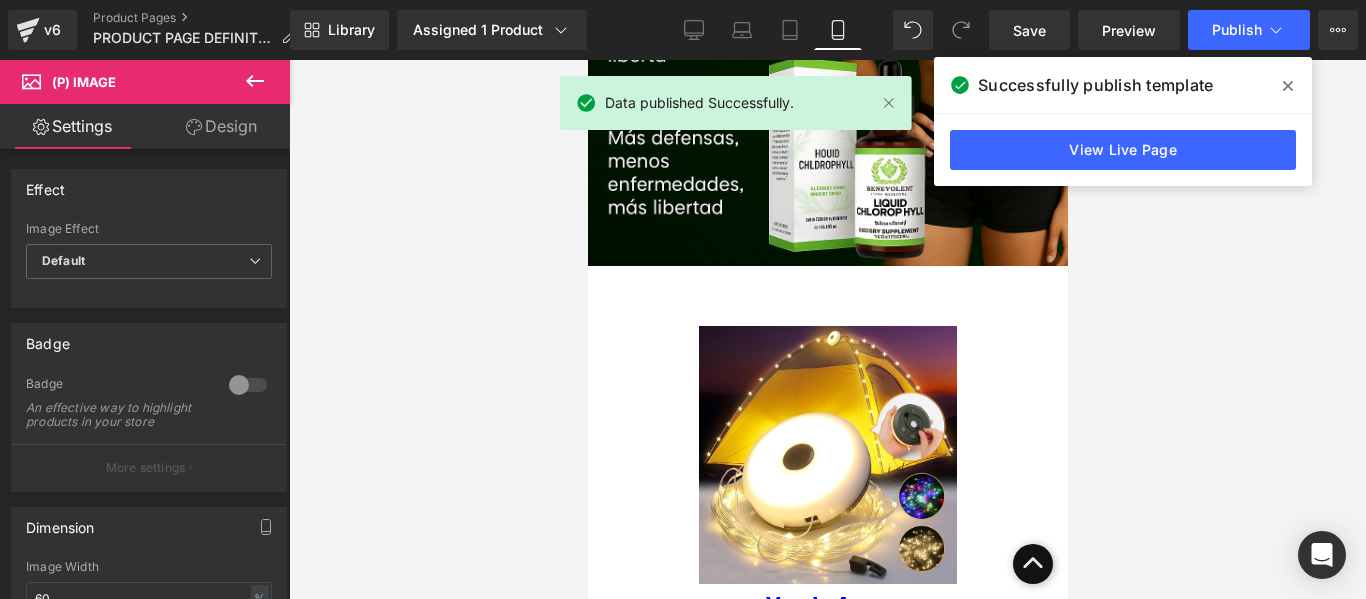 scroll, scrollTop: 2300, scrollLeft: 0, axis: vertical 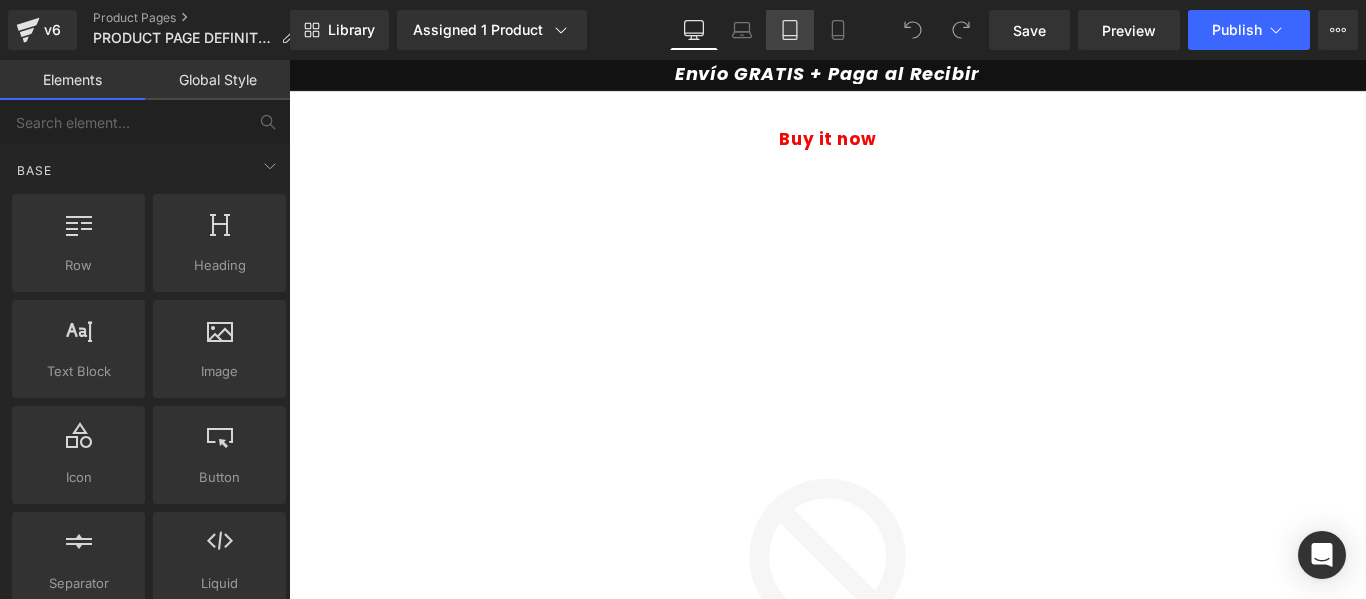 click 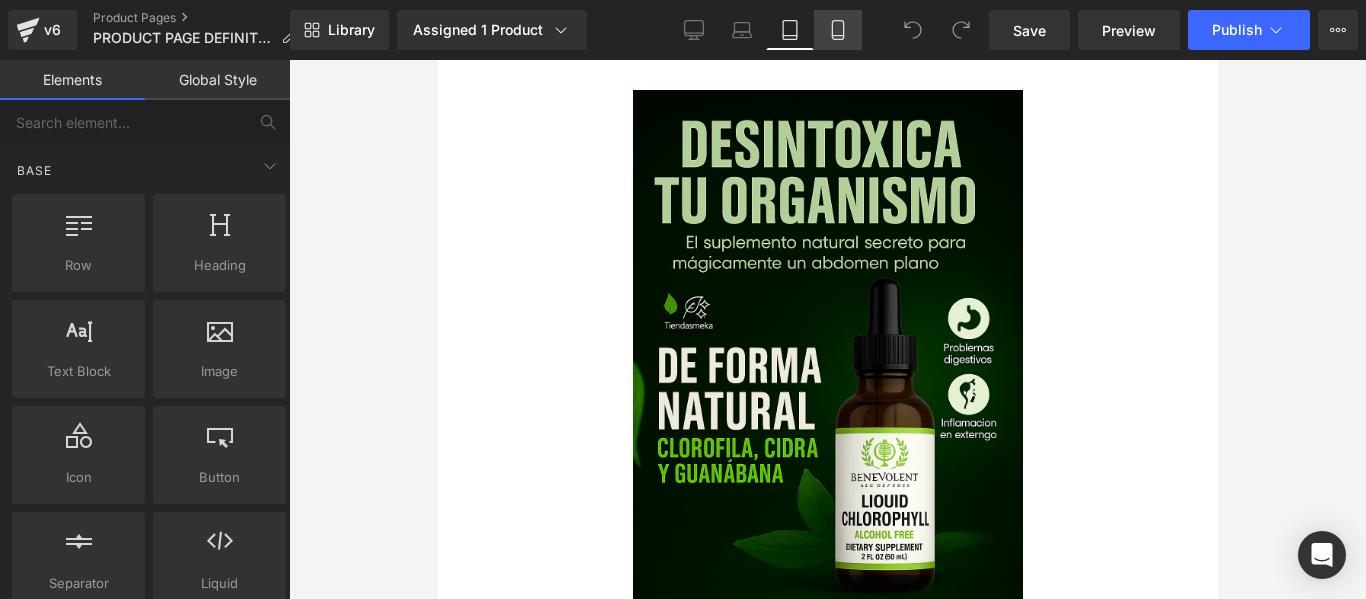 click 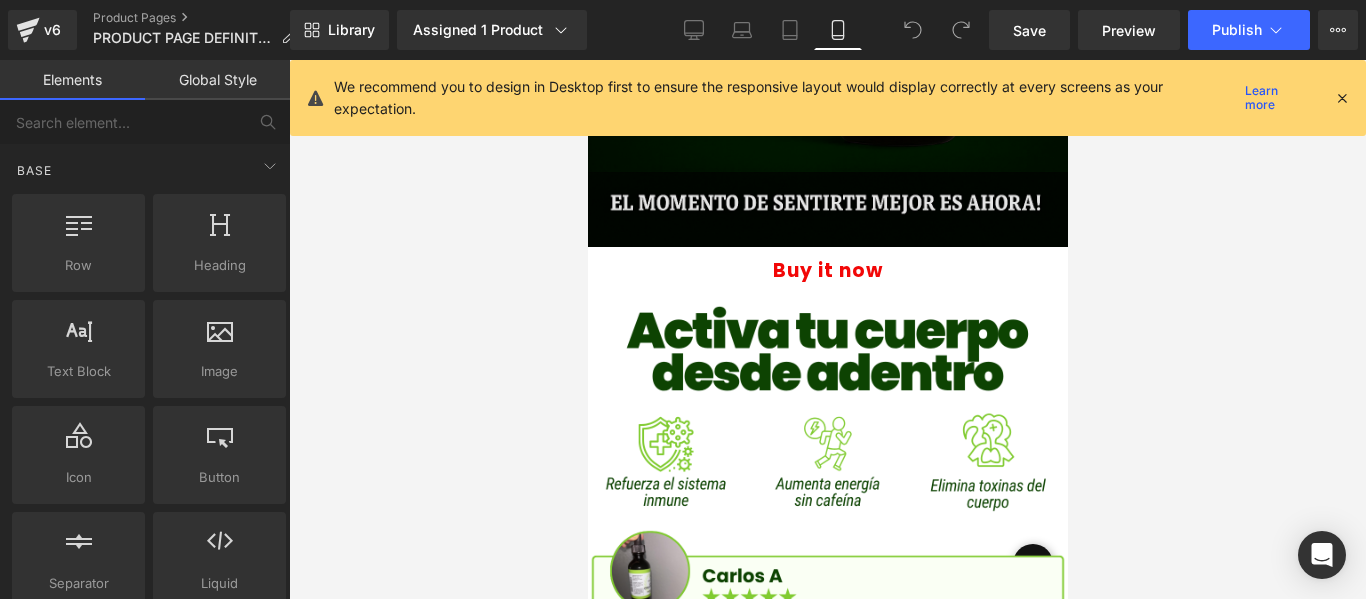 scroll, scrollTop: 728, scrollLeft: 0, axis: vertical 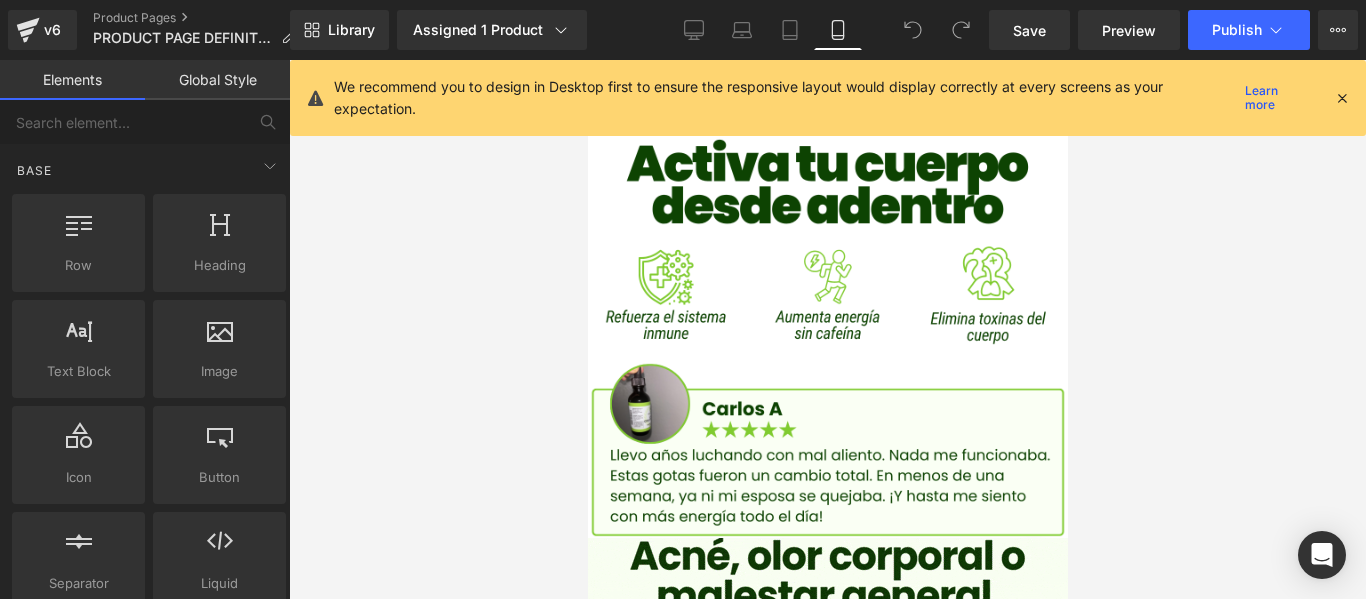 click at bounding box center (1342, 98) 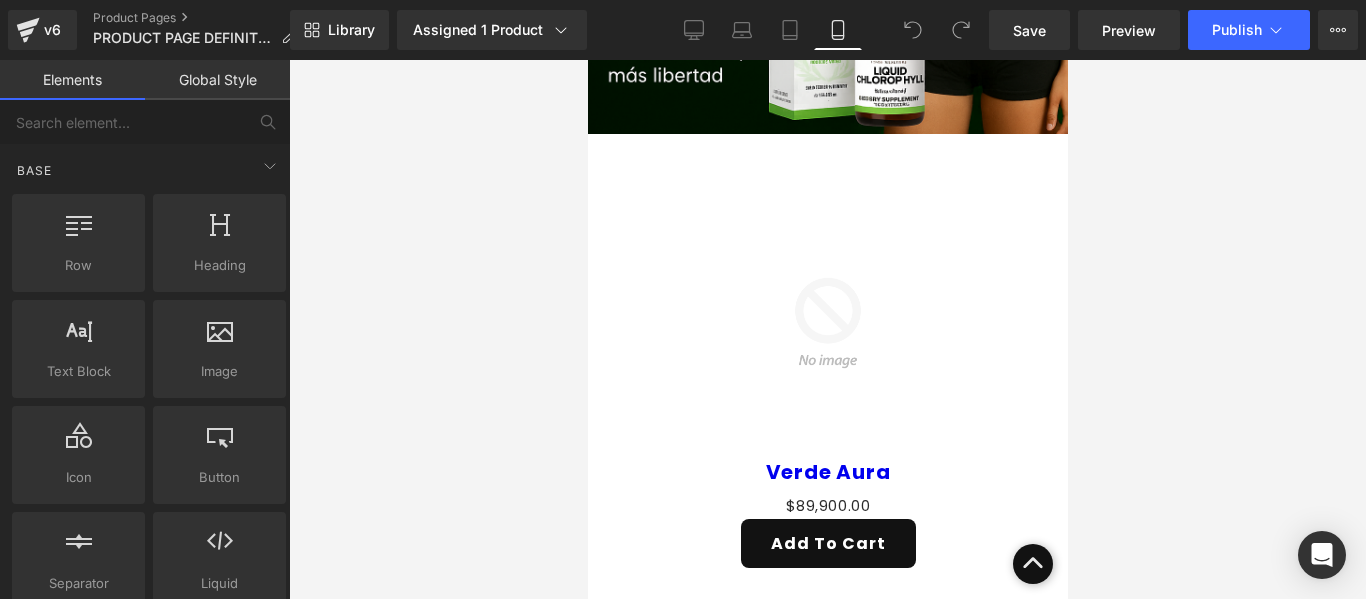scroll, scrollTop: 2328, scrollLeft: 0, axis: vertical 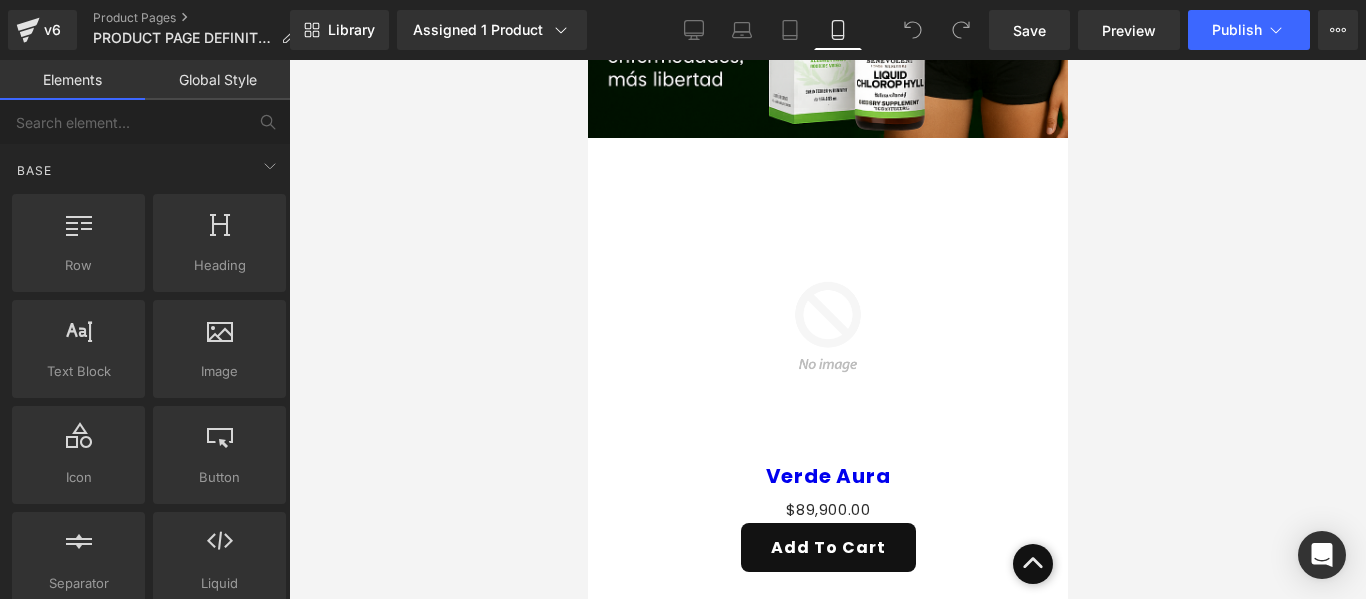 click on "Sale Off
(P) Image" at bounding box center [827, 327] 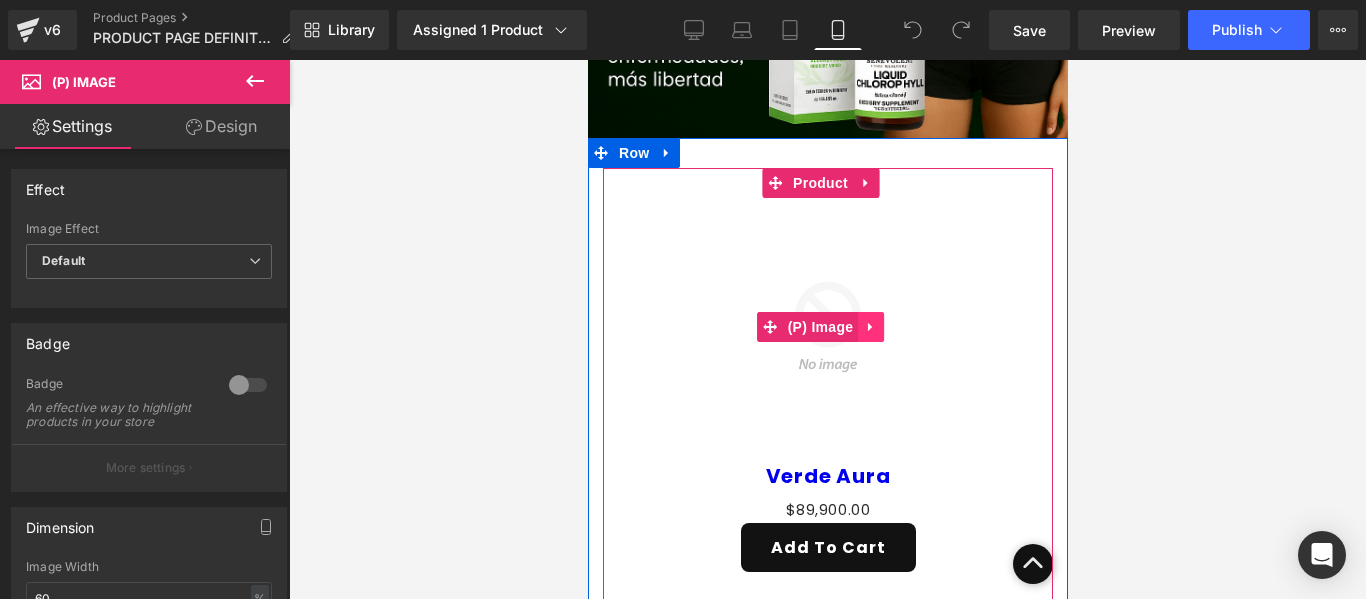 click 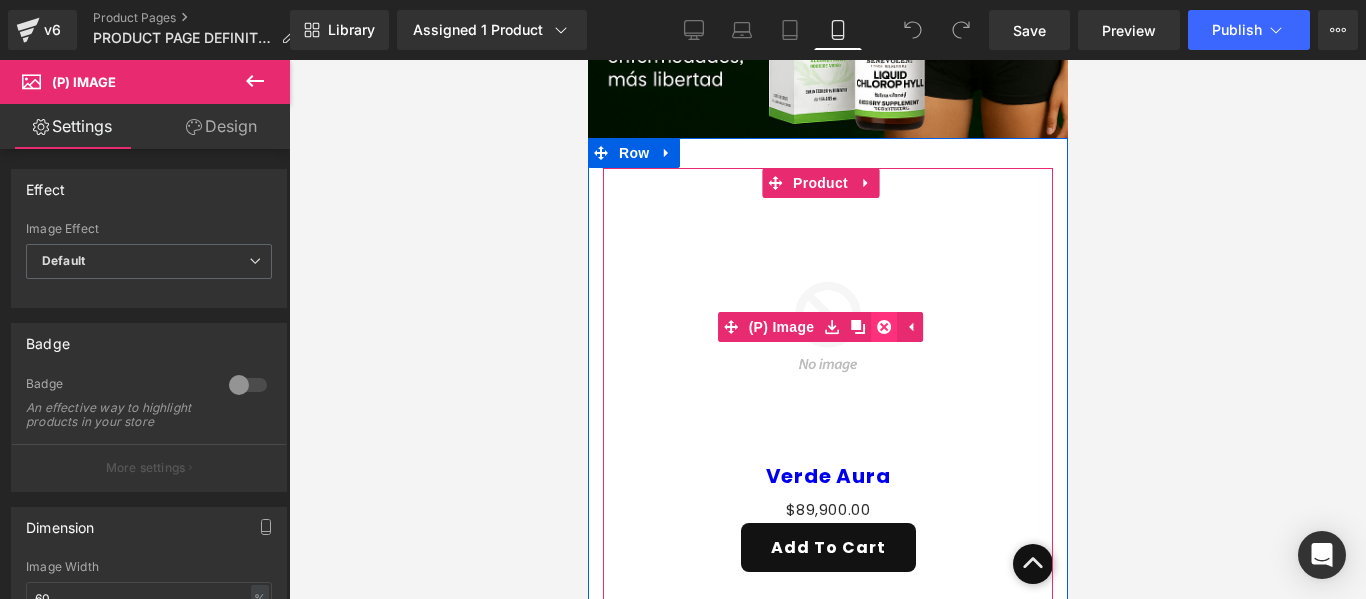 click 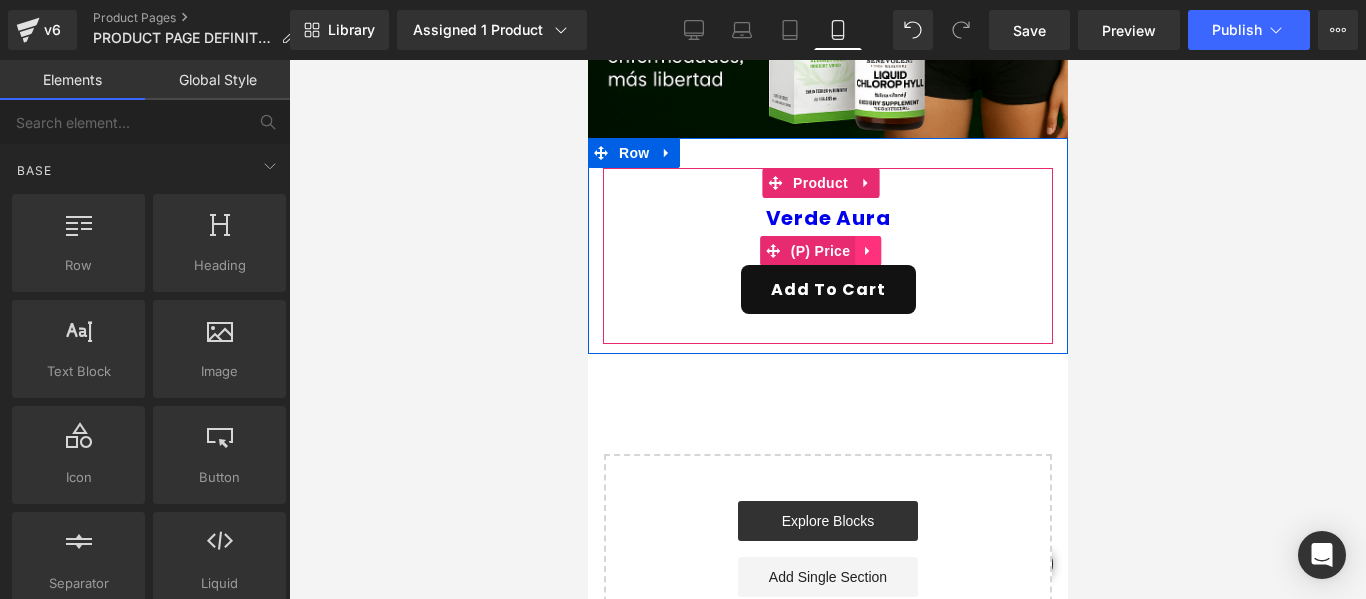 click 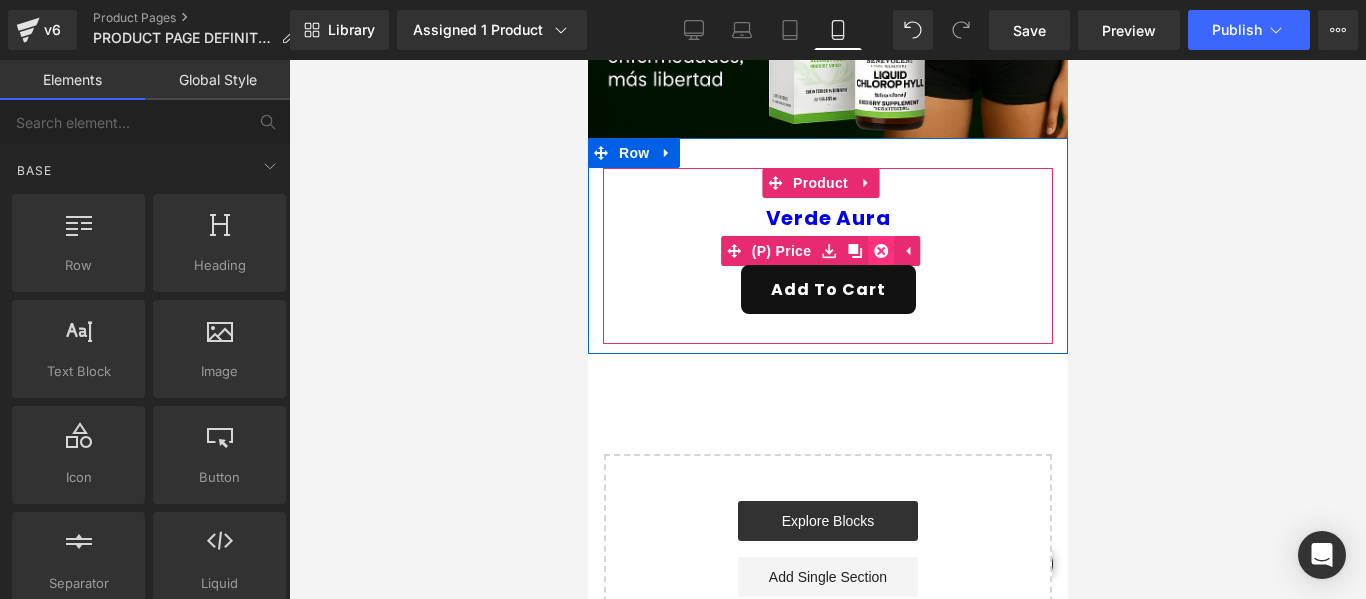click 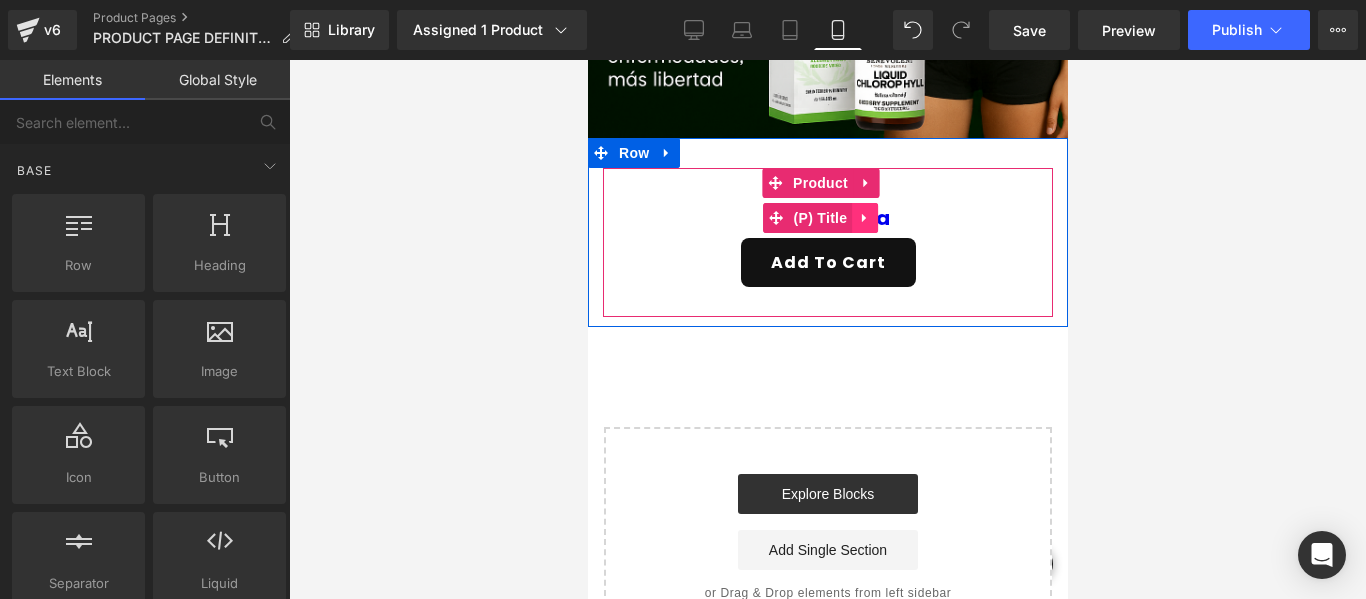 click 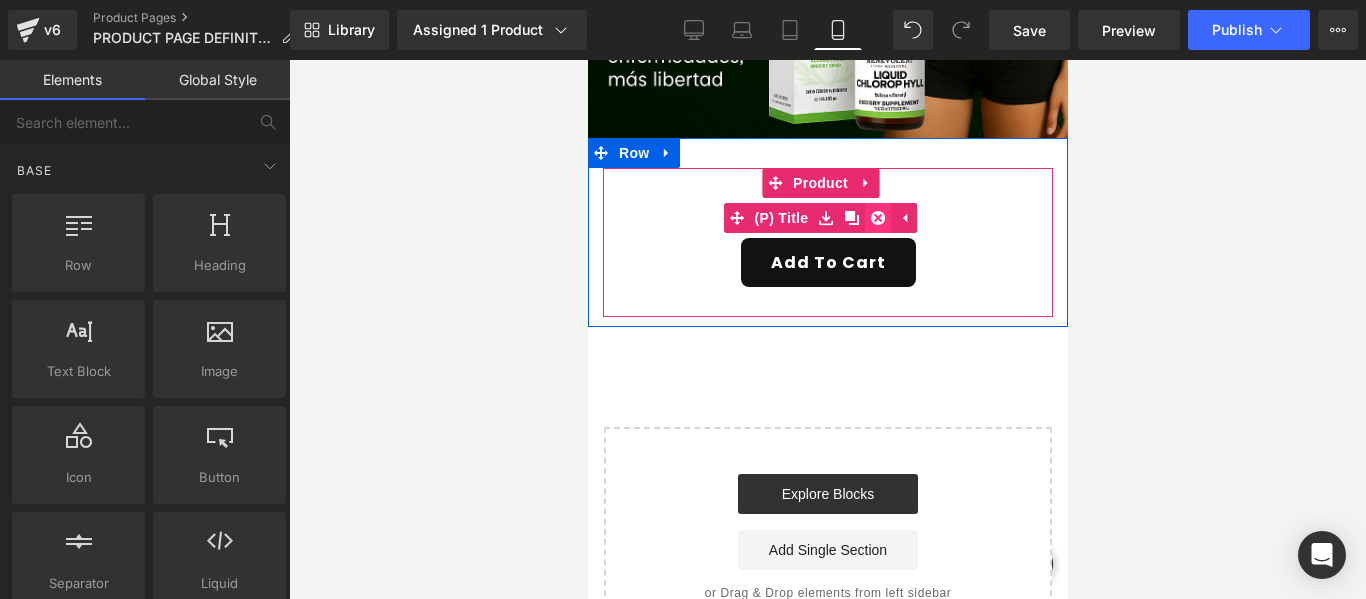 click 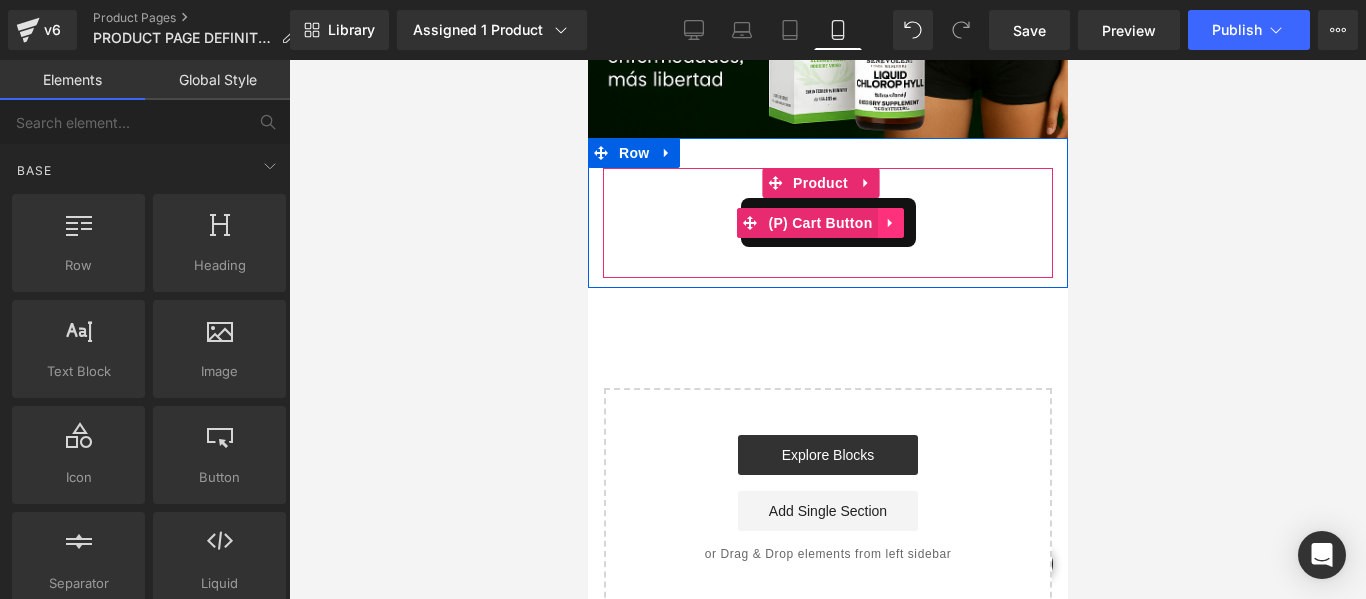 click 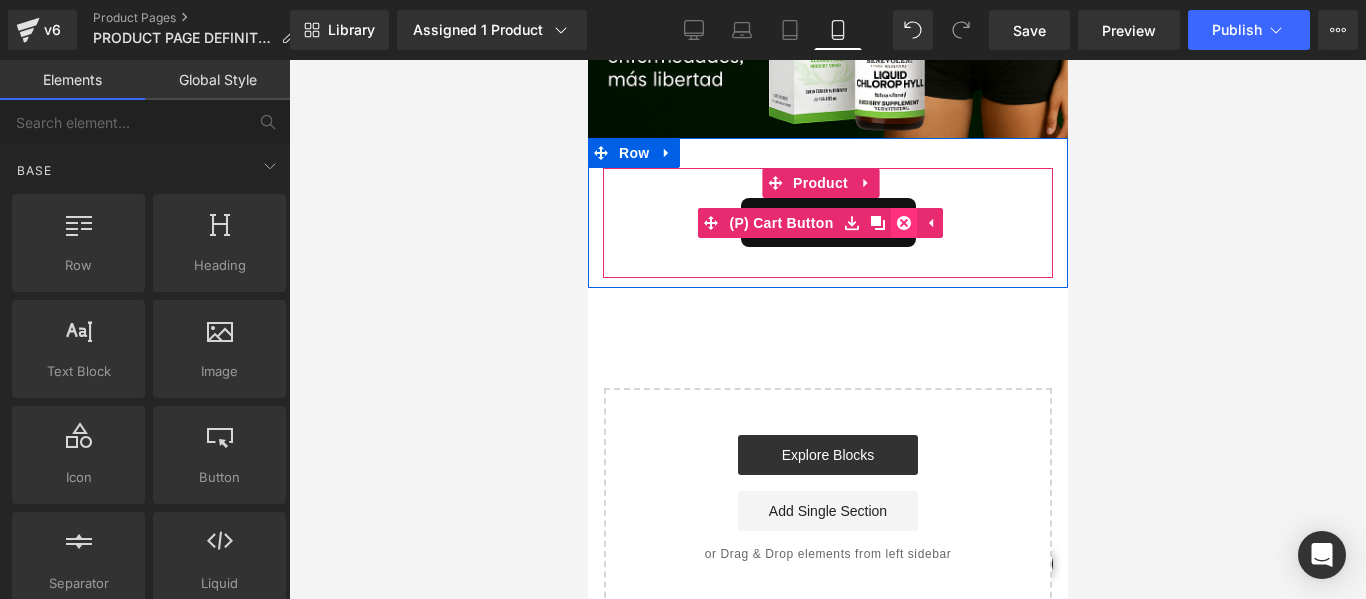 click 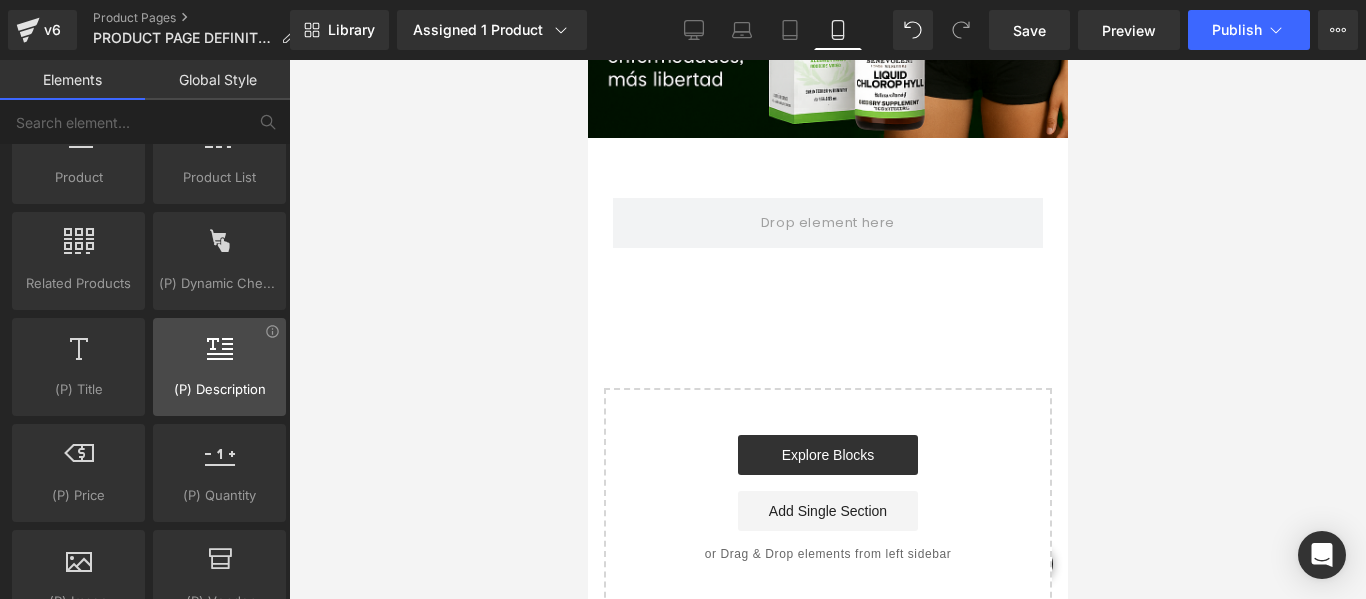 scroll, scrollTop: 1800, scrollLeft: 0, axis: vertical 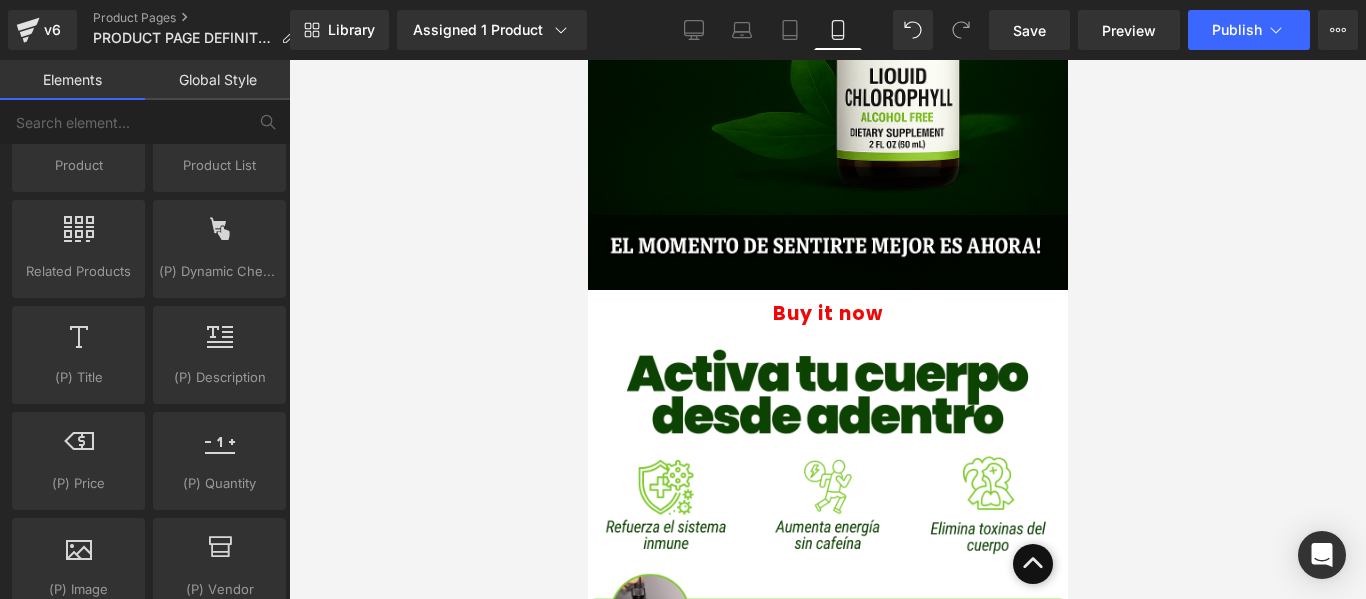 drag, startPoint x: 1655, startPoint y: 435, endPoint x: 1059, endPoint y: 171, distance: 651.8527 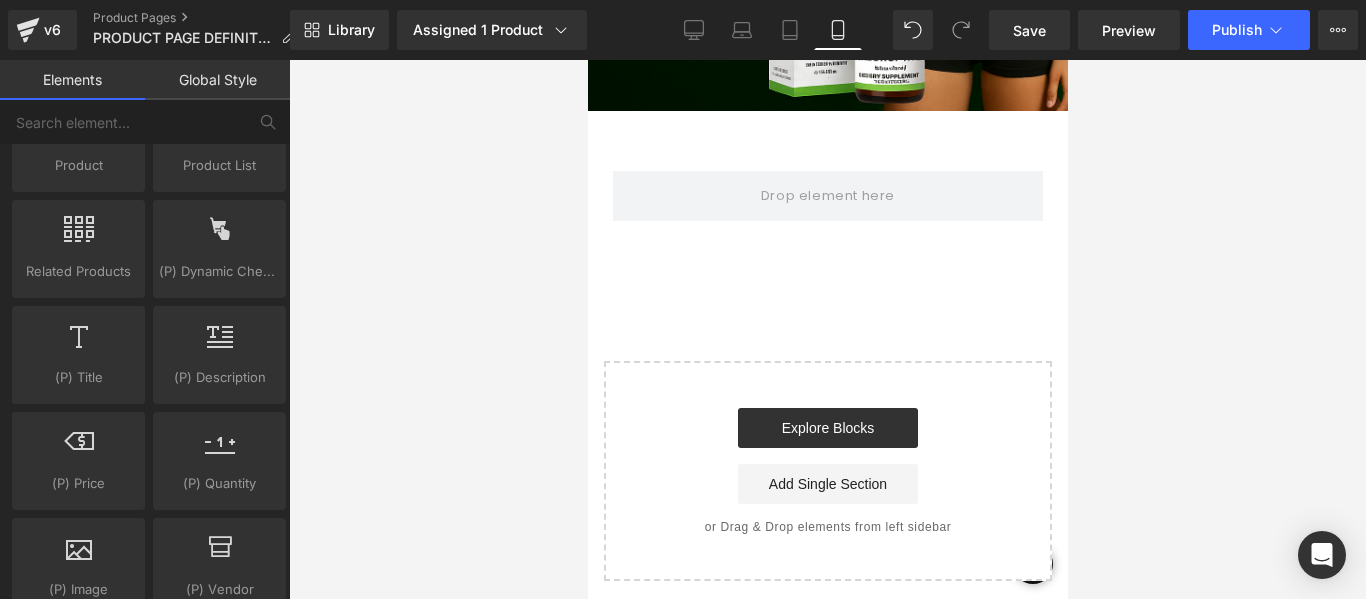 scroll, scrollTop: 2346, scrollLeft: 0, axis: vertical 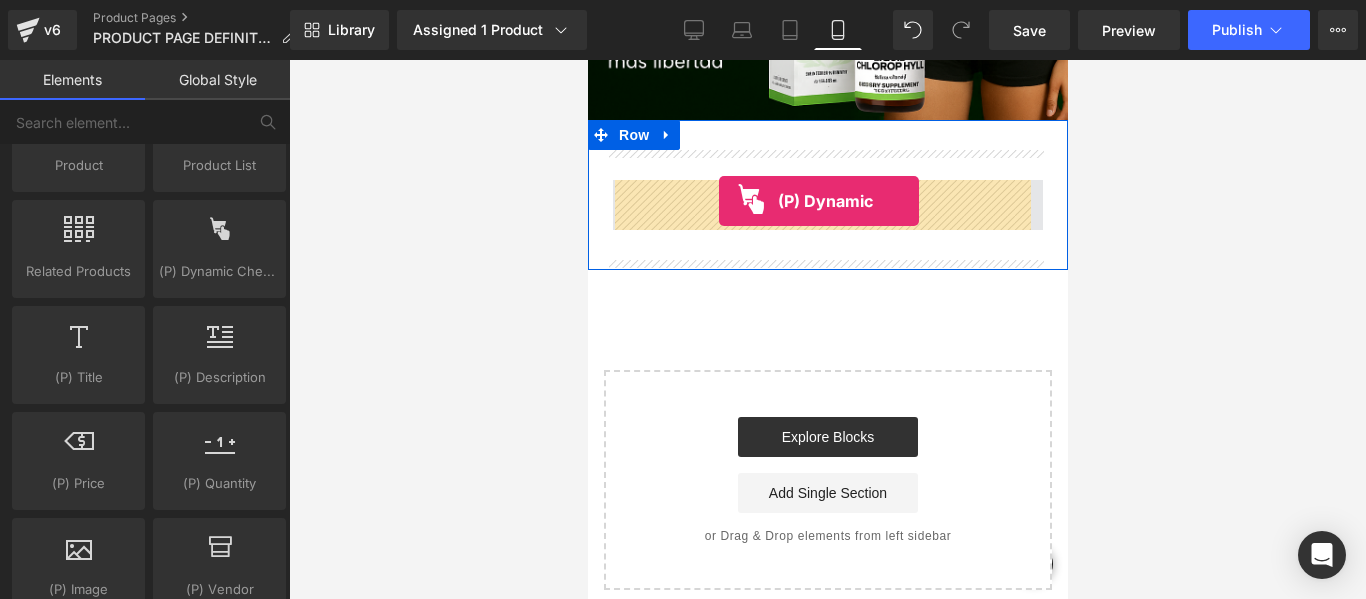 drag, startPoint x: 823, startPoint y: 309, endPoint x: 718, endPoint y: 201, distance: 150.62868 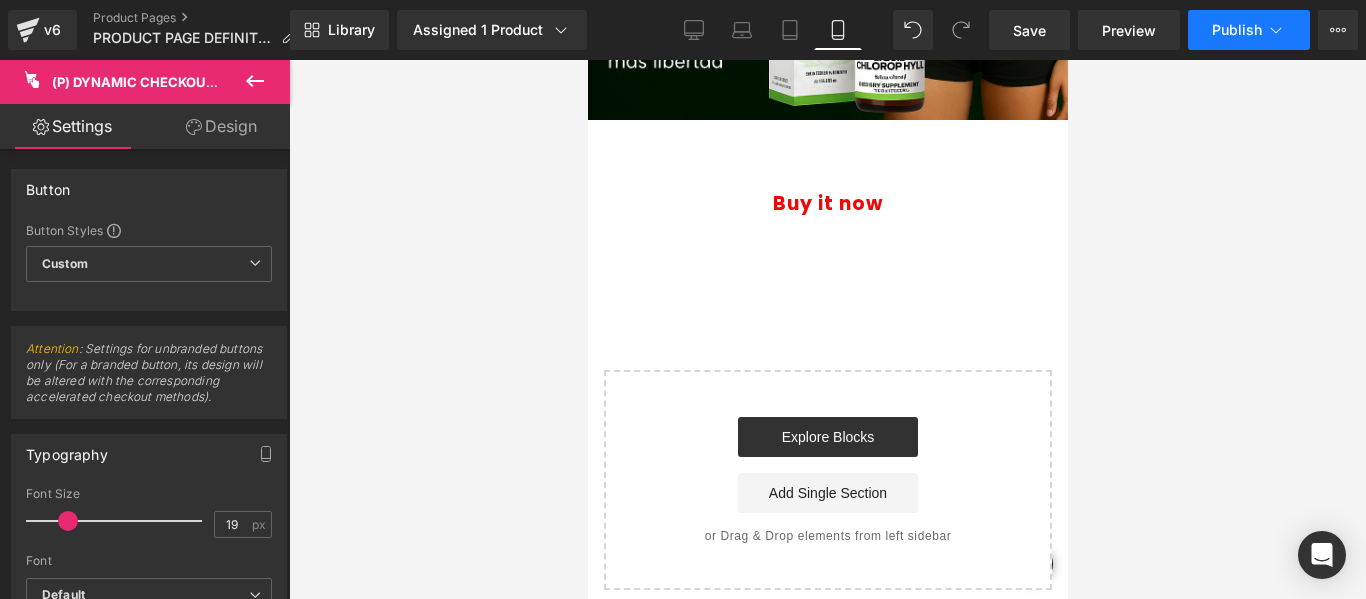 click on "Publish" at bounding box center [1249, 30] 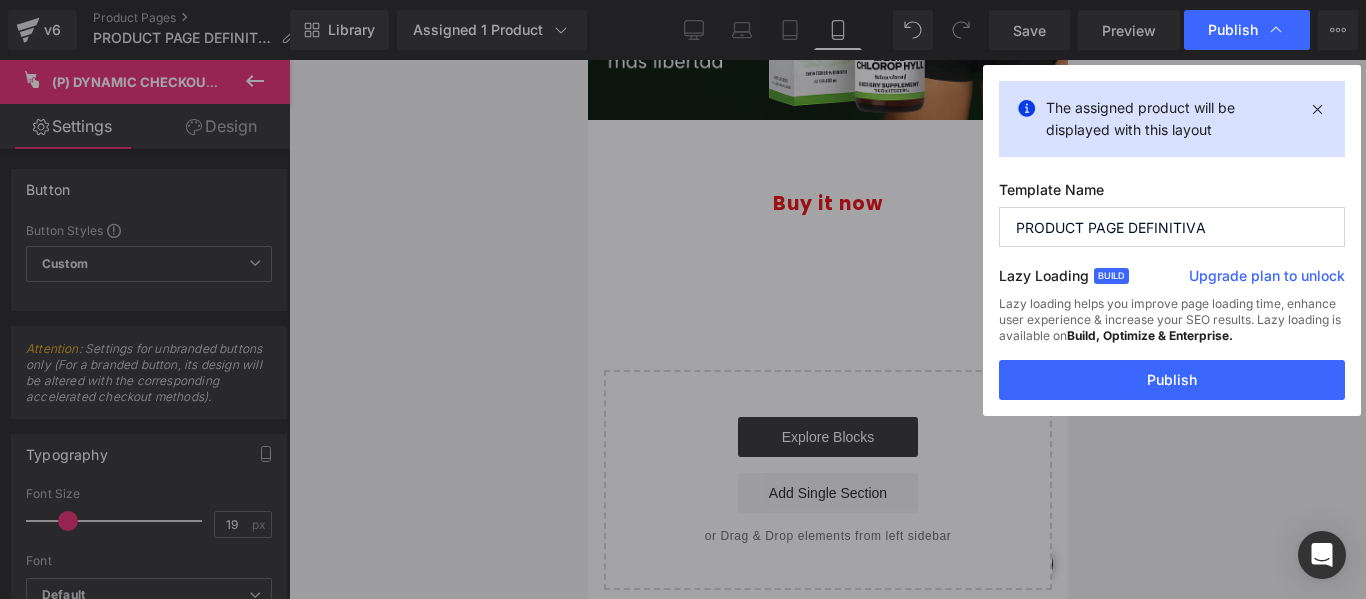 click on "The assigned product will be displayed with this layout Template Name PRODUCT PAGE DEFINITIVA
Lazy Loading
Build
Upgrade plan to unlock
Lazy loading helps you improve page loading time, enhance user experience & increase your SEO results.
Lazy loading is available on  Build, Optimize & Enterprise.
You’ve reached the maximum published page number of your plan  (1/1) .
Upgrade plan to unlock more pages
Publish" at bounding box center (1172, 240) 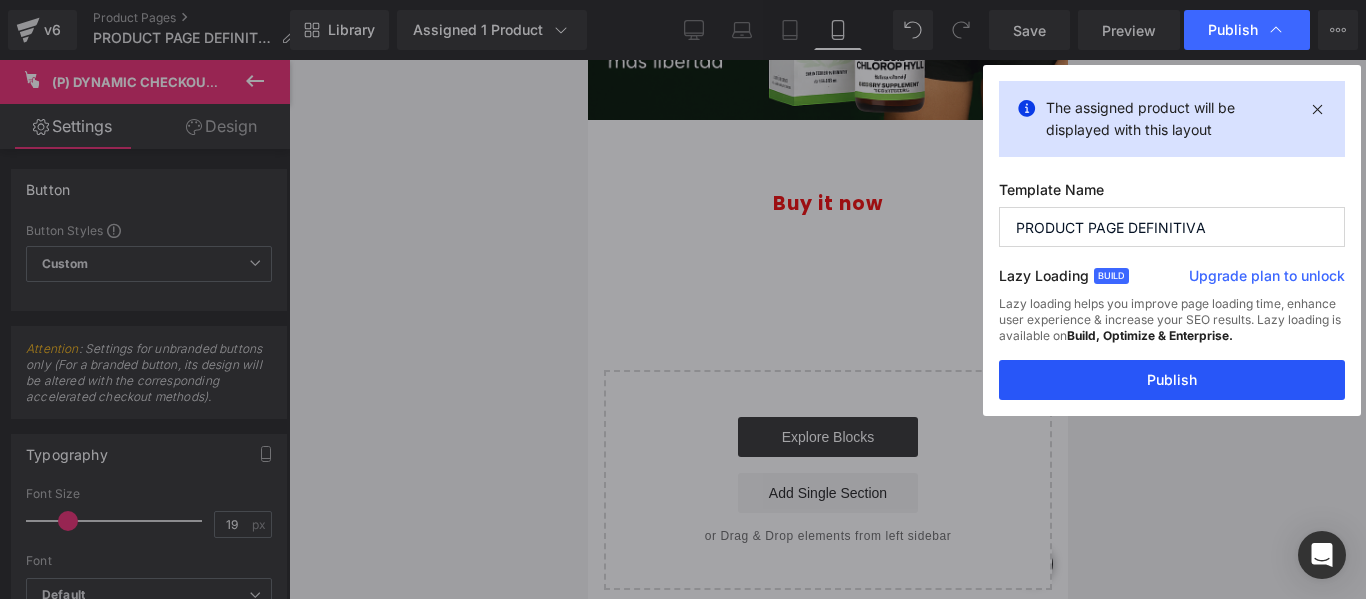 click on "Publish" at bounding box center [1172, 380] 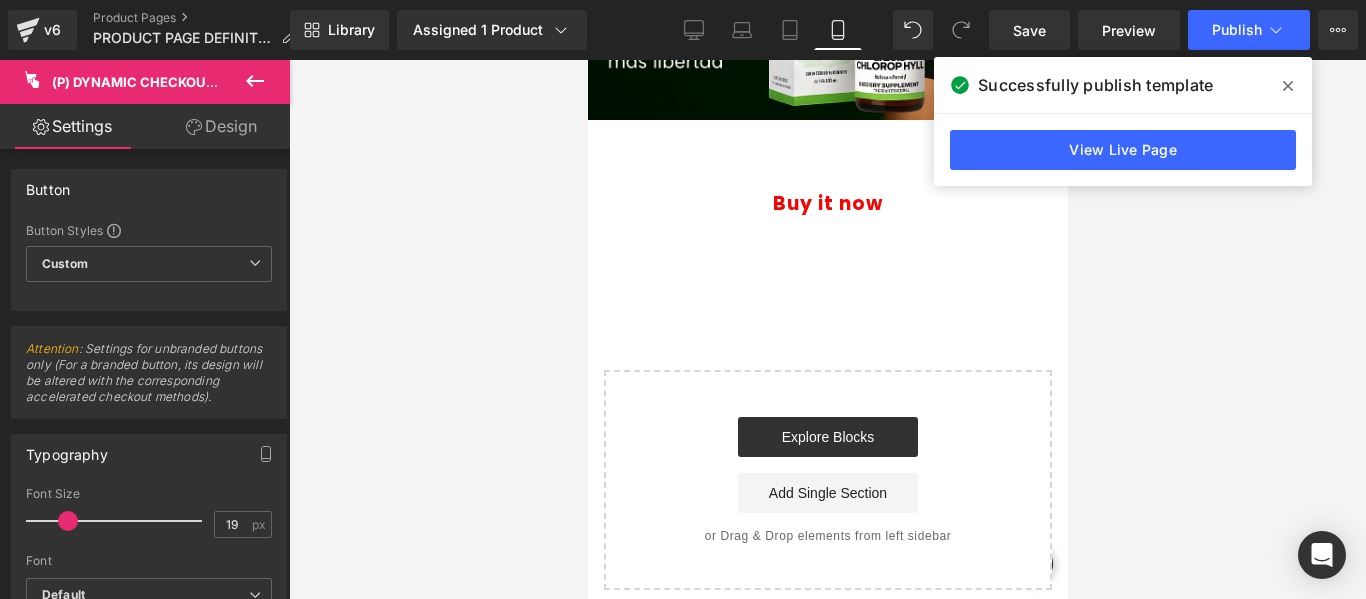 drag, startPoint x: 1298, startPoint y: 84, endPoint x: 1177, endPoint y: 100, distance: 122.05327 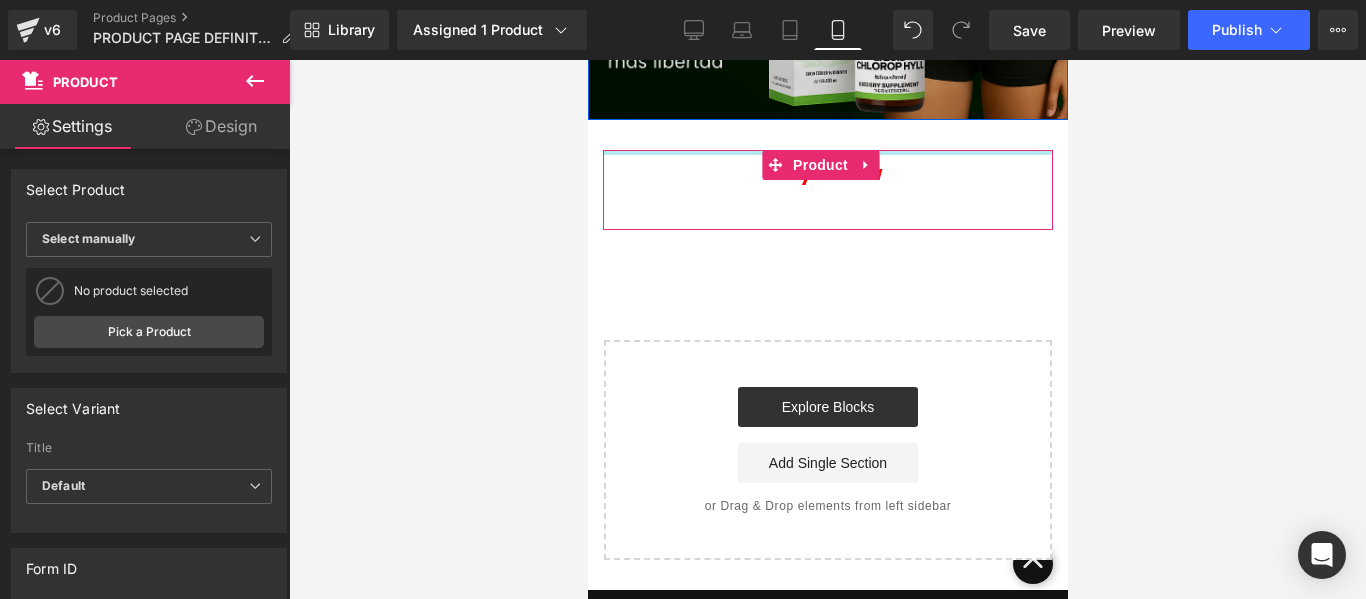 drag, startPoint x: 909, startPoint y: 153, endPoint x: 908, endPoint y: 96, distance: 57.00877 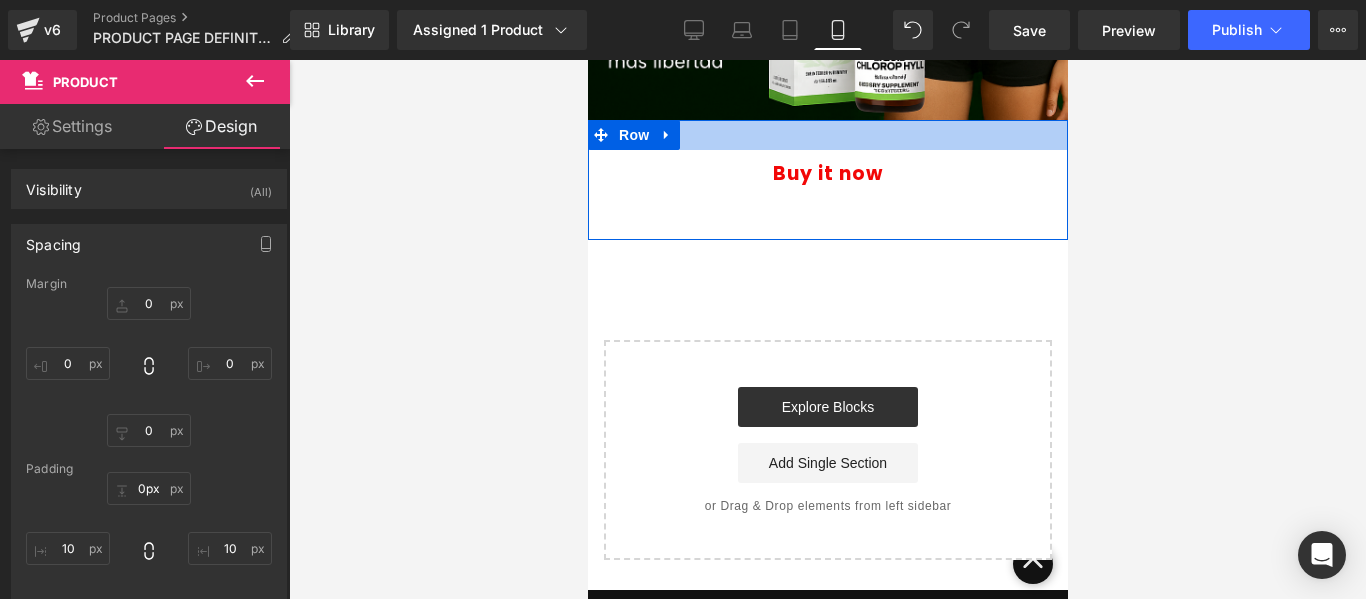 drag, startPoint x: 911, startPoint y: 151, endPoint x: 912, endPoint y: 130, distance: 21.023796 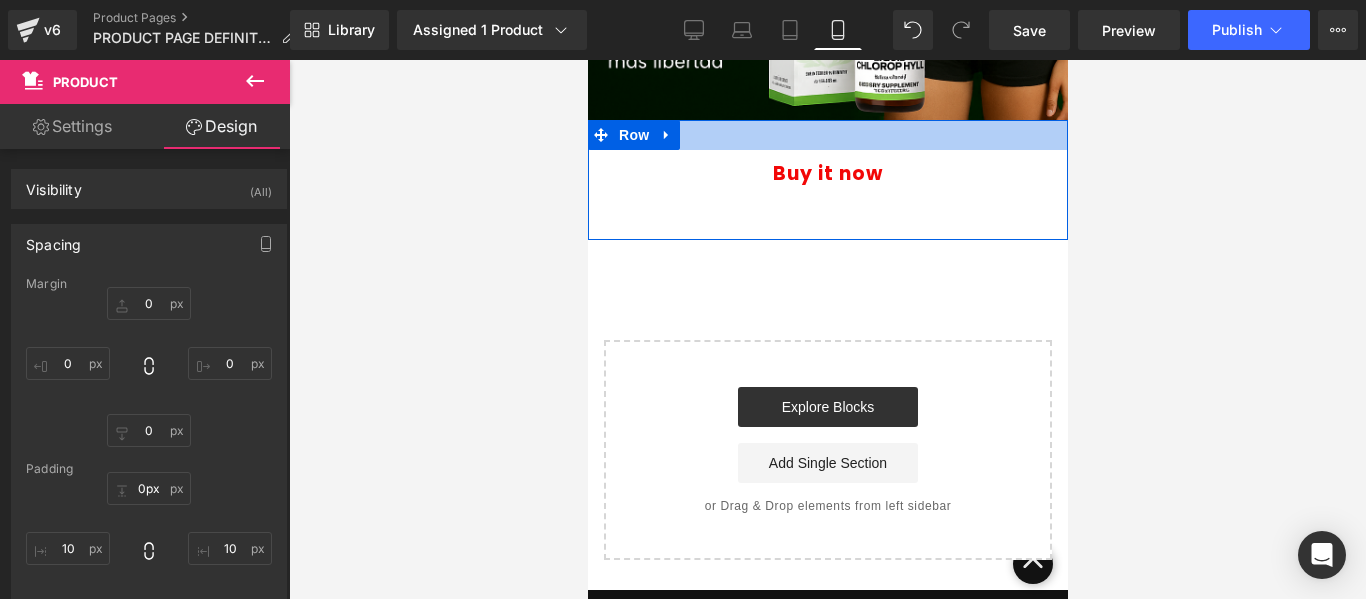 click on "Buy it now
(P) Dynamic Checkout Button
Product         Row" at bounding box center (827, 180) 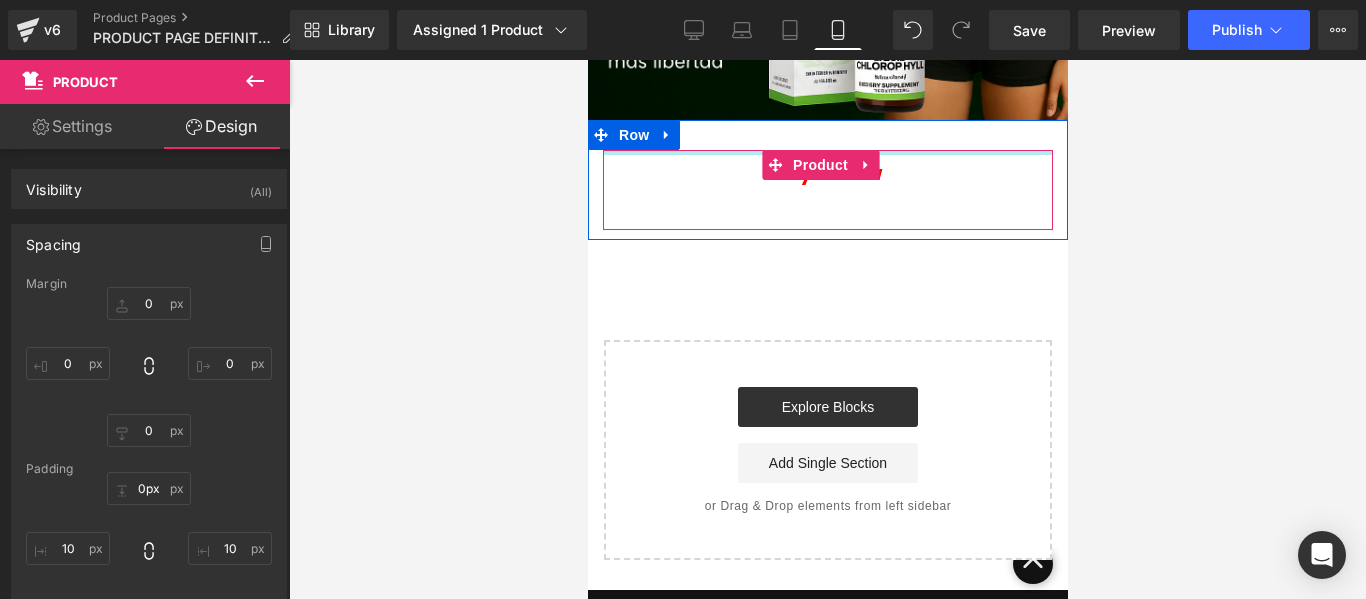 click at bounding box center (827, 152) 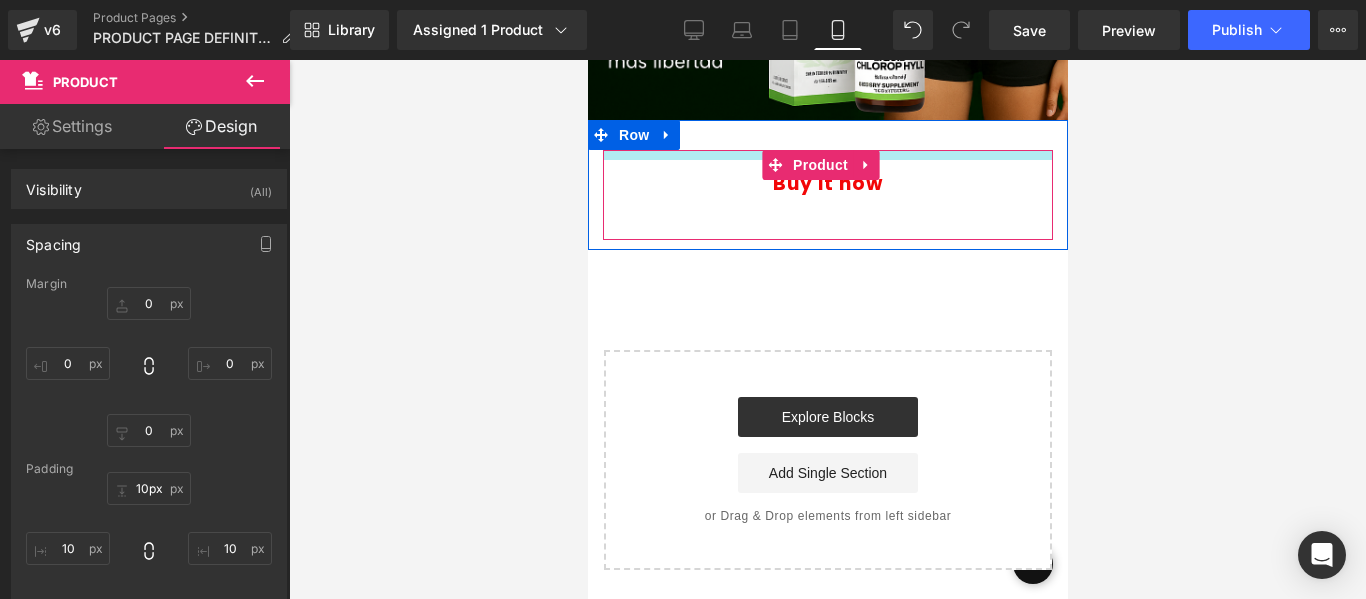 type on "0px" 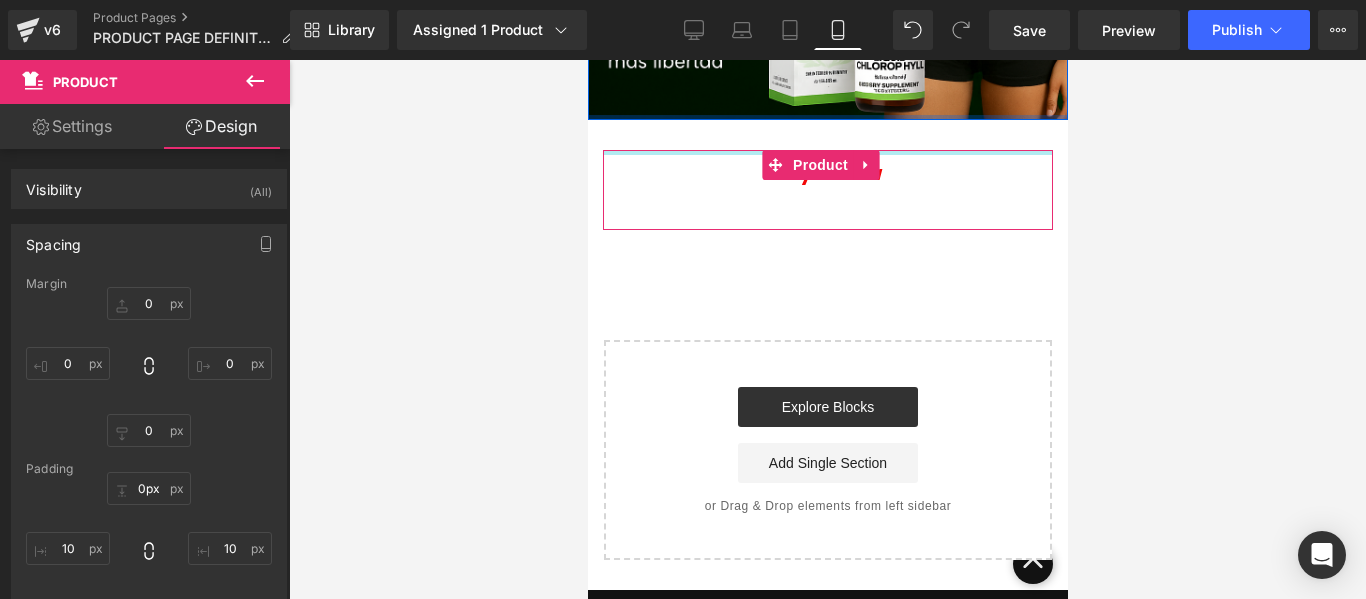 drag, startPoint x: 909, startPoint y: 151, endPoint x: 912, endPoint y: 115, distance: 36.124783 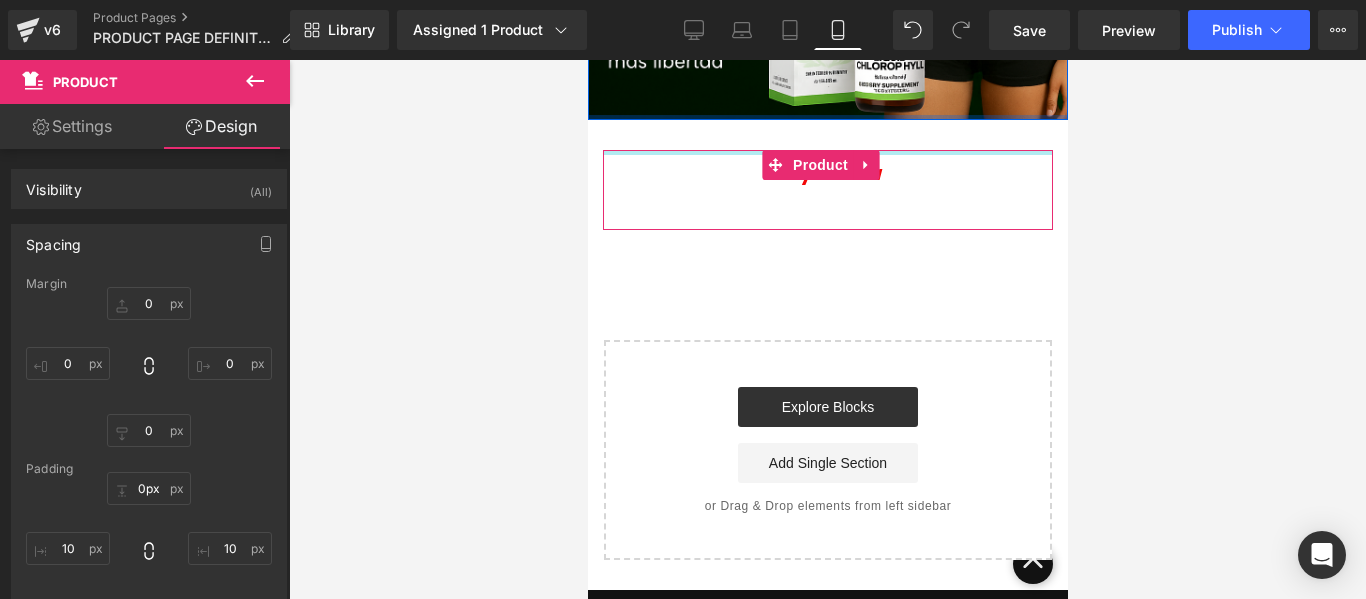 click on "Image         Row
Buy it now
(P) Dynamic Checkout Button
Product         Image         Row         Image         Row         Image         Row
Buy it now
(P) Dynamic Checkout Button
Product         Row
Select your layout" at bounding box center (827, -849) 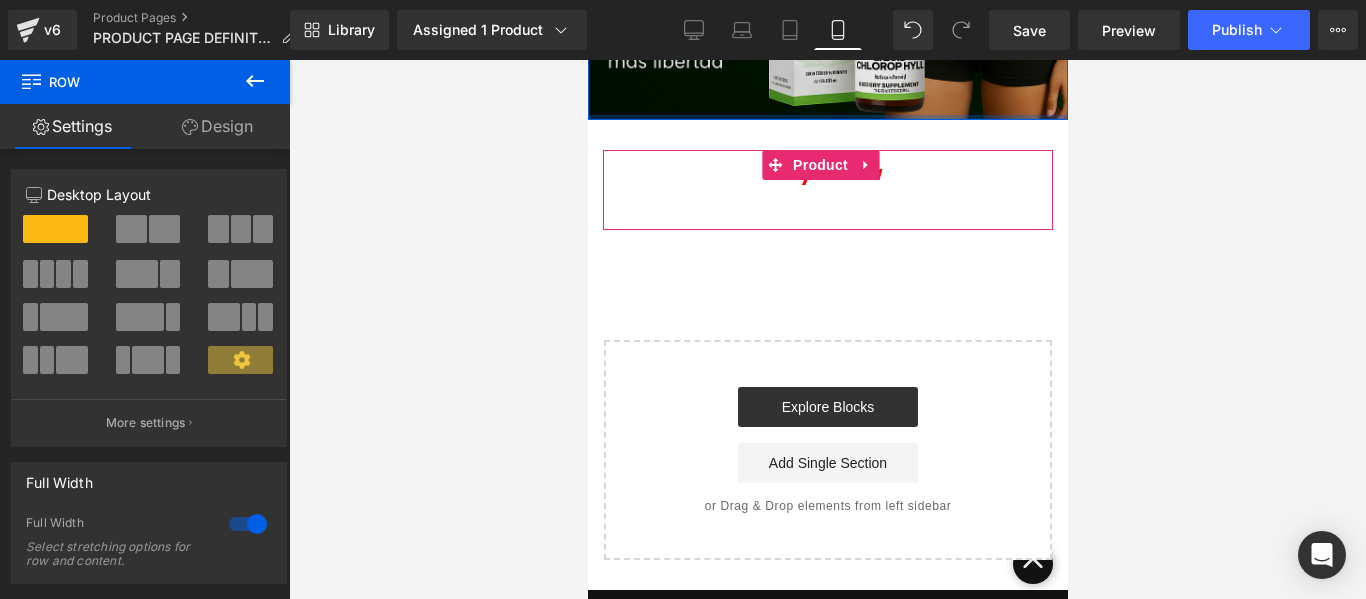 drag, startPoint x: 912, startPoint y: 115, endPoint x: 912, endPoint y: 98, distance: 17 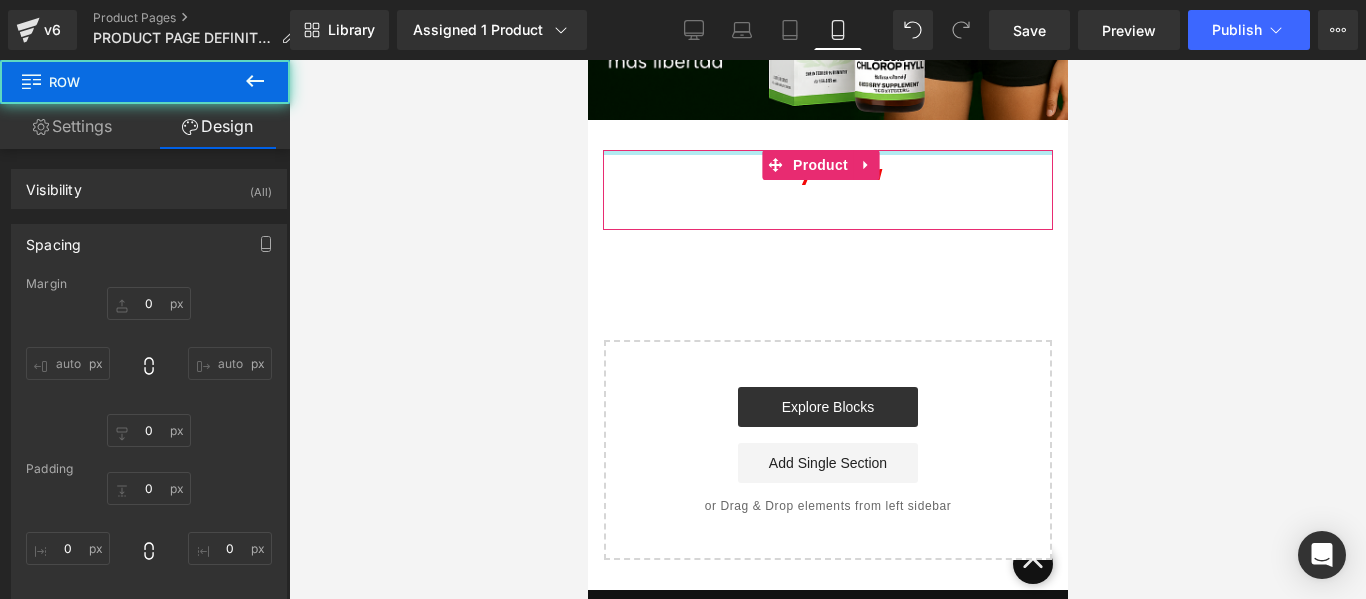 type on "0" 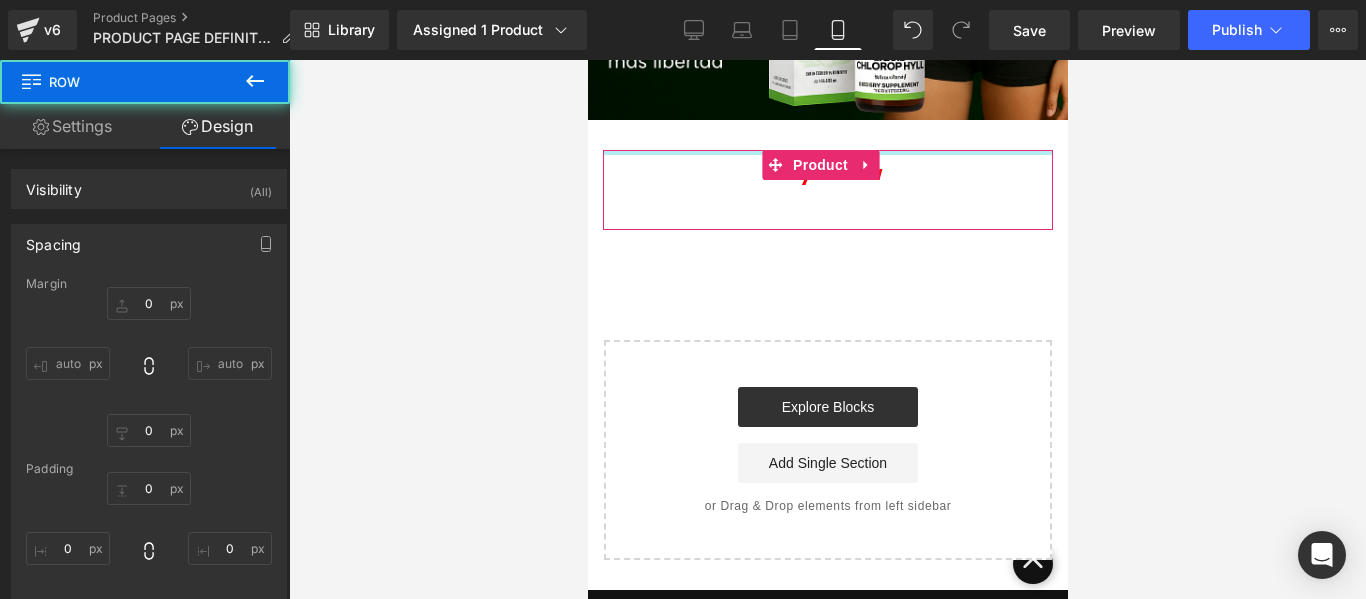 type on "0" 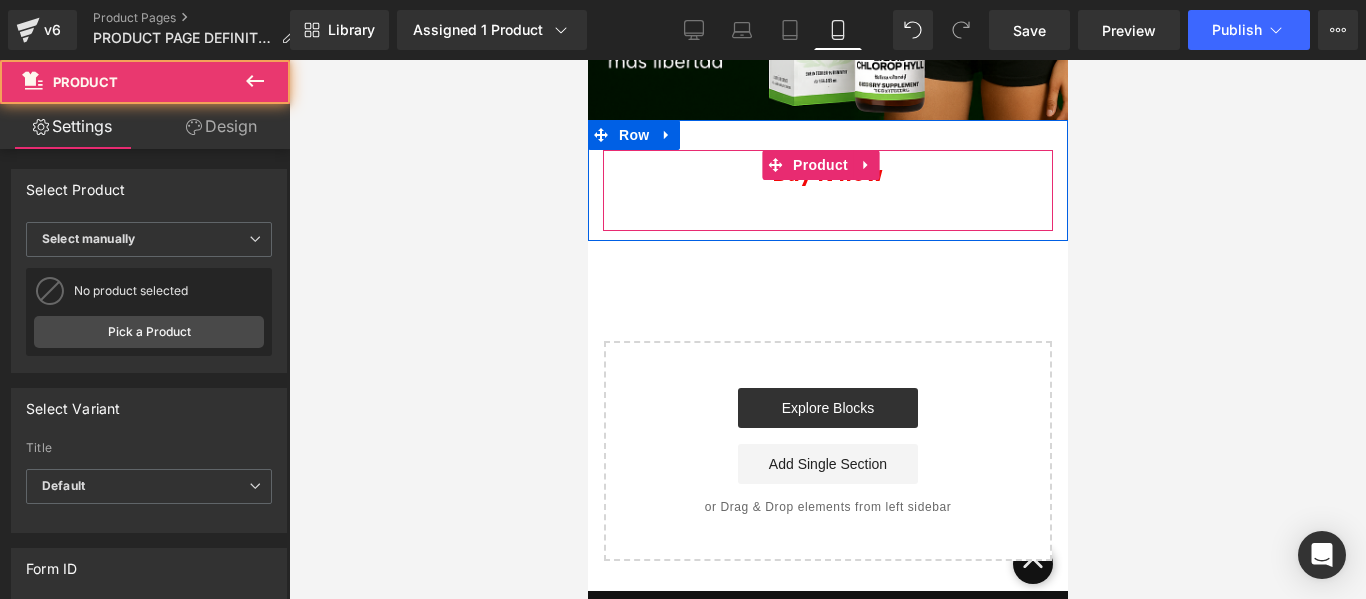 click on "Buy it now
(P) Dynamic Checkout Button
Product" at bounding box center [827, 190] 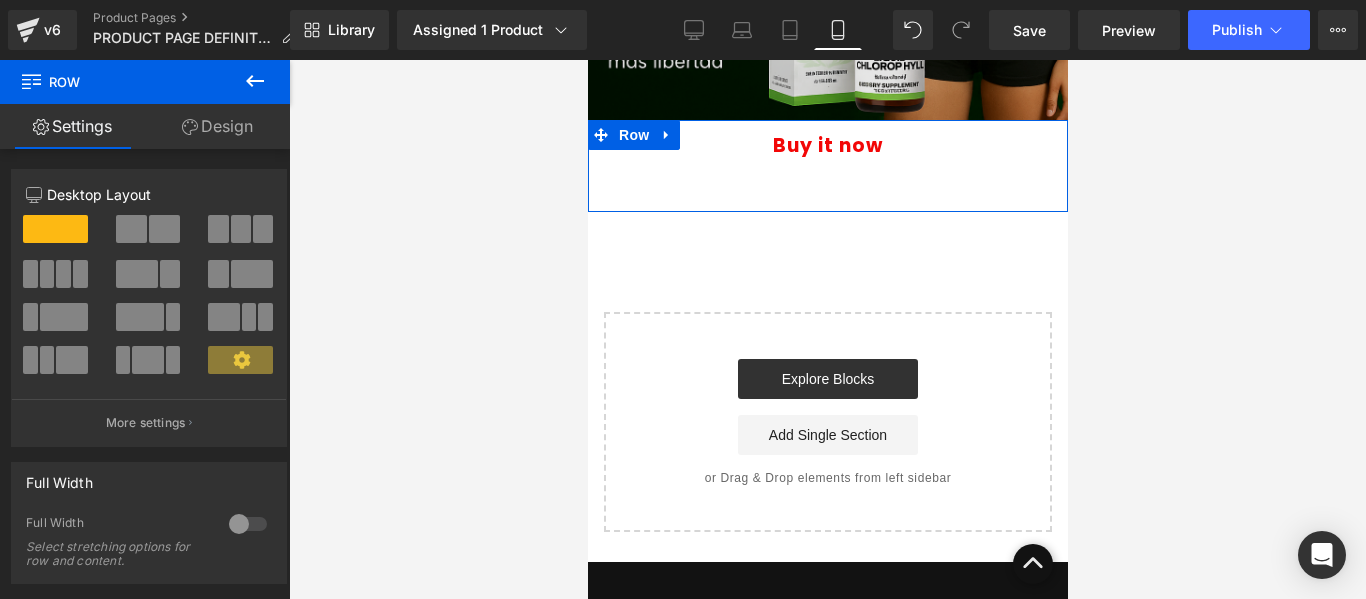 drag, startPoint x: 698, startPoint y: 148, endPoint x: 714, endPoint y: 119, distance: 33.12099 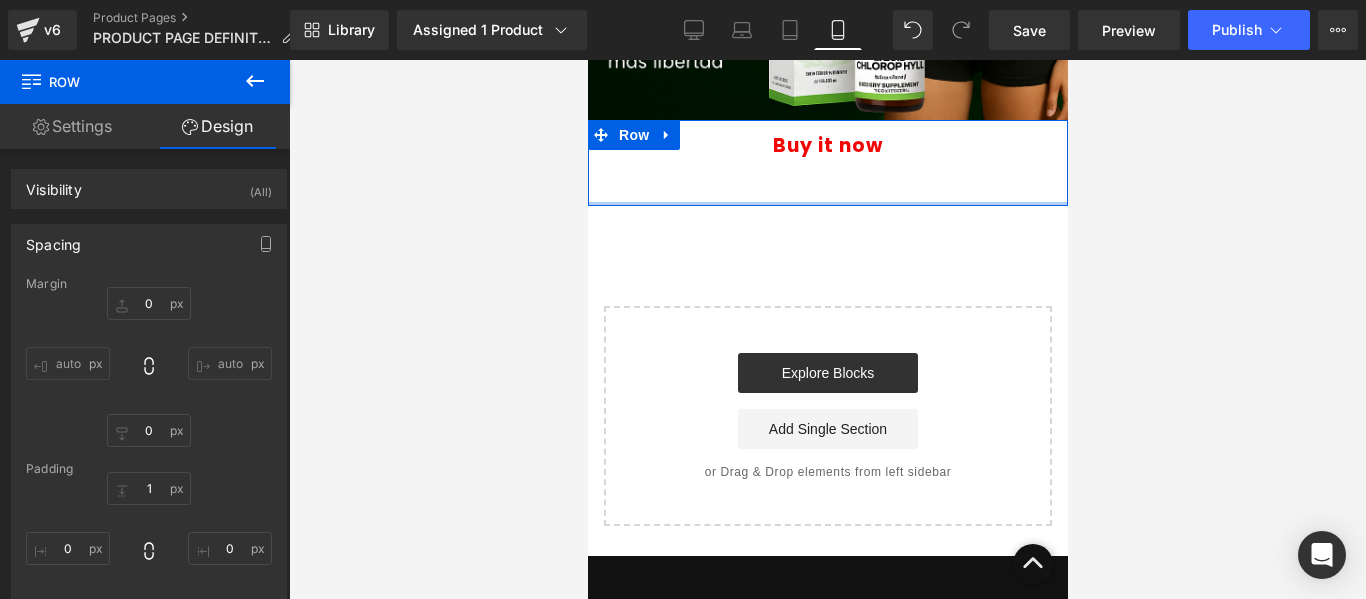 type on "0px" 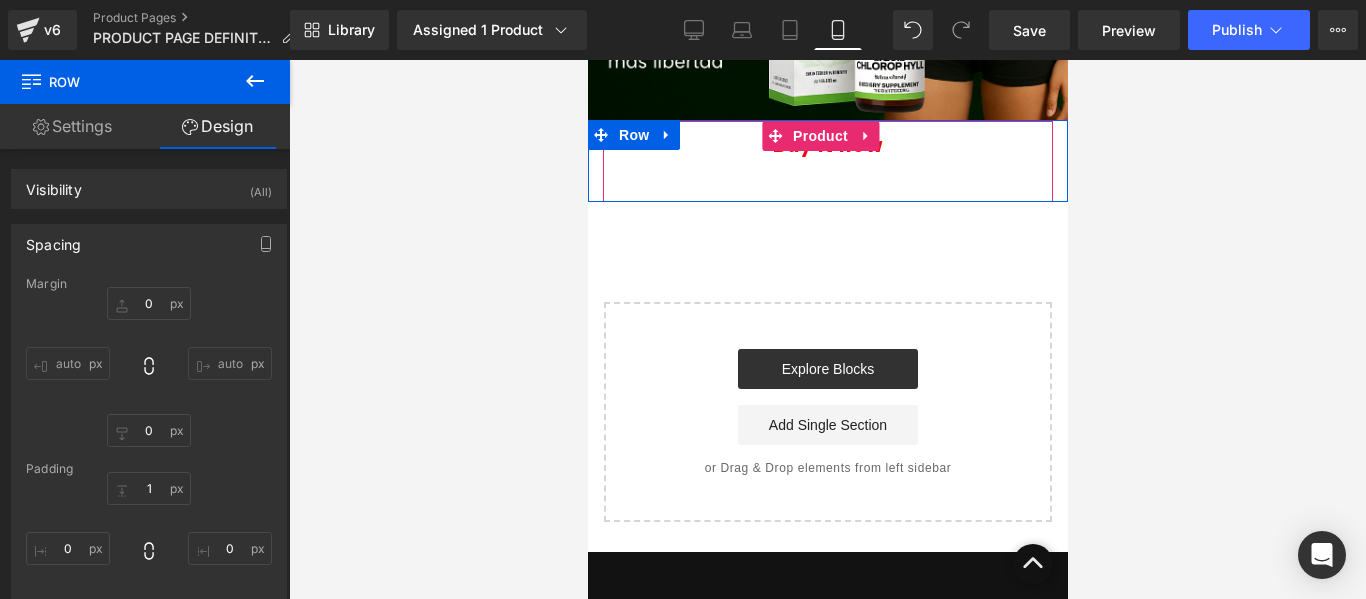 drag, startPoint x: 944, startPoint y: 211, endPoint x: 948, endPoint y: 171, distance: 40.1995 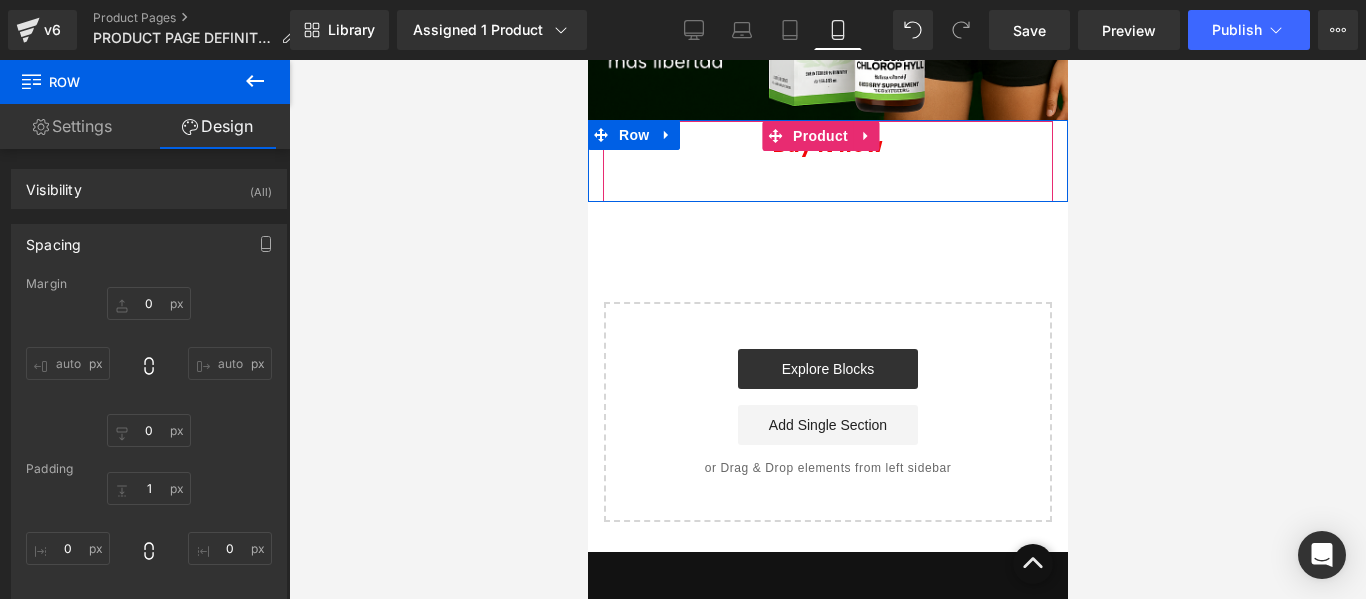click on "Buy it now
(P) Dynamic Checkout Button
Product         Row" at bounding box center (827, 161) 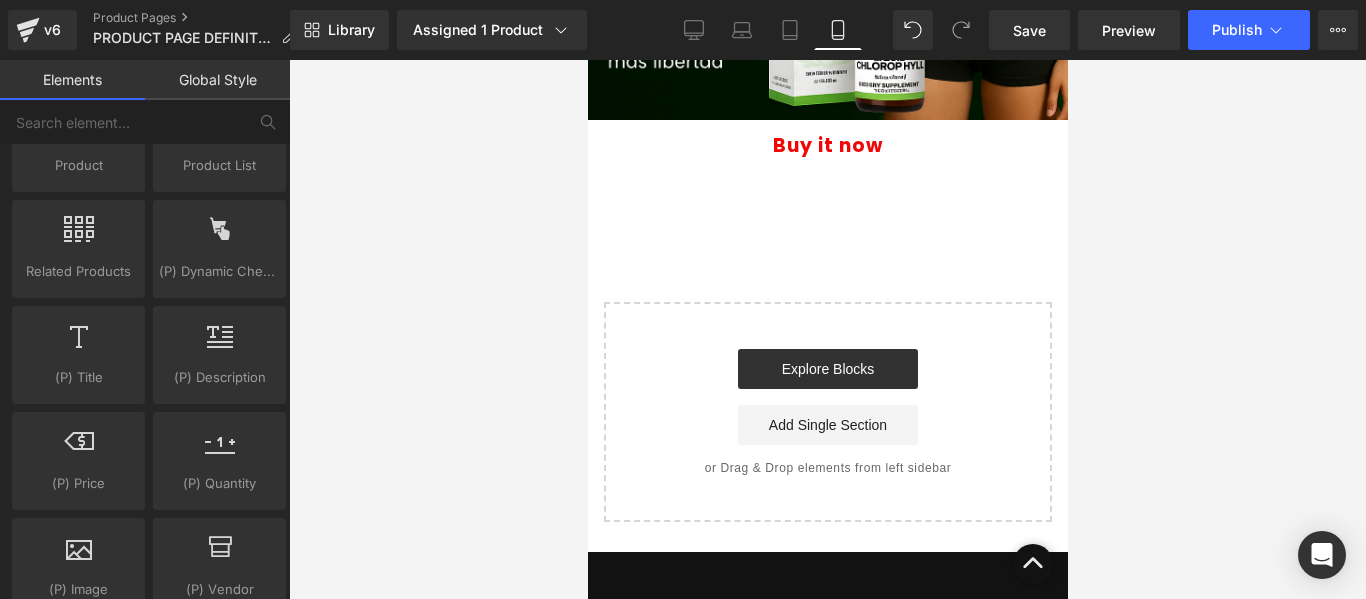 click on "Image         Row
Buy it now
(P) Dynamic Checkout Button
Product         Image         Row         Image         Row         Image         Row
Buy it now
(P) Dynamic Checkout Button
Product         Row
Select your layout" at bounding box center [827, -868] 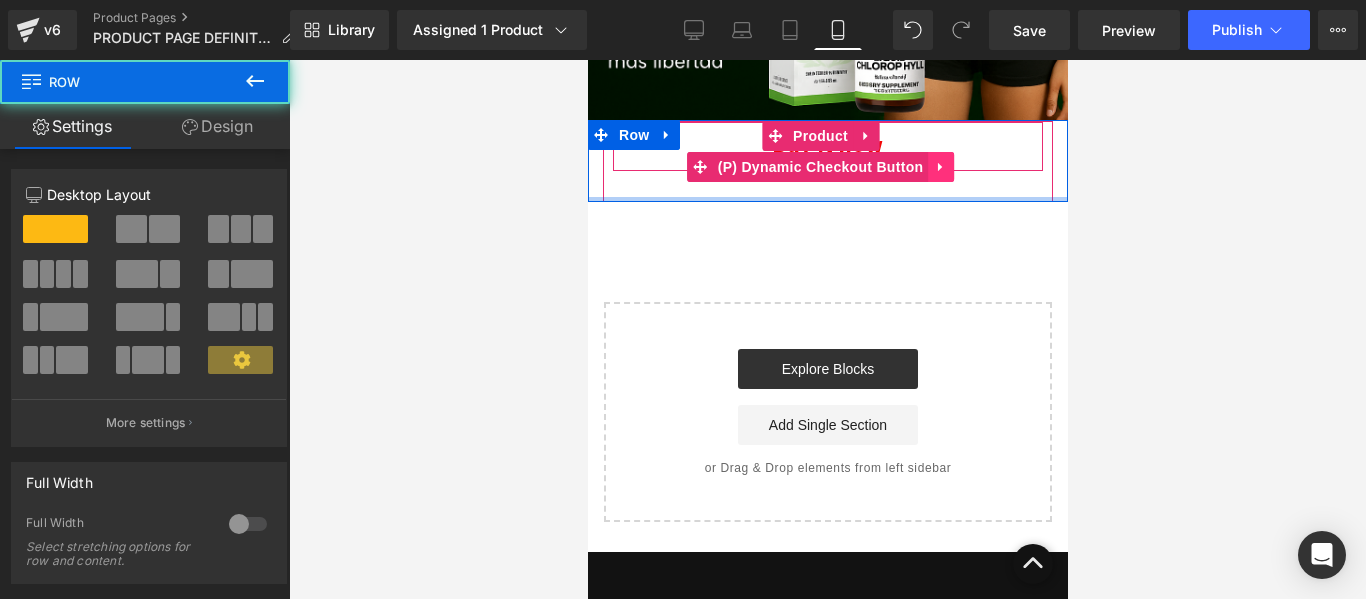 drag, startPoint x: 953, startPoint y: 200, endPoint x: 935, endPoint y: 162, distance: 42.047592 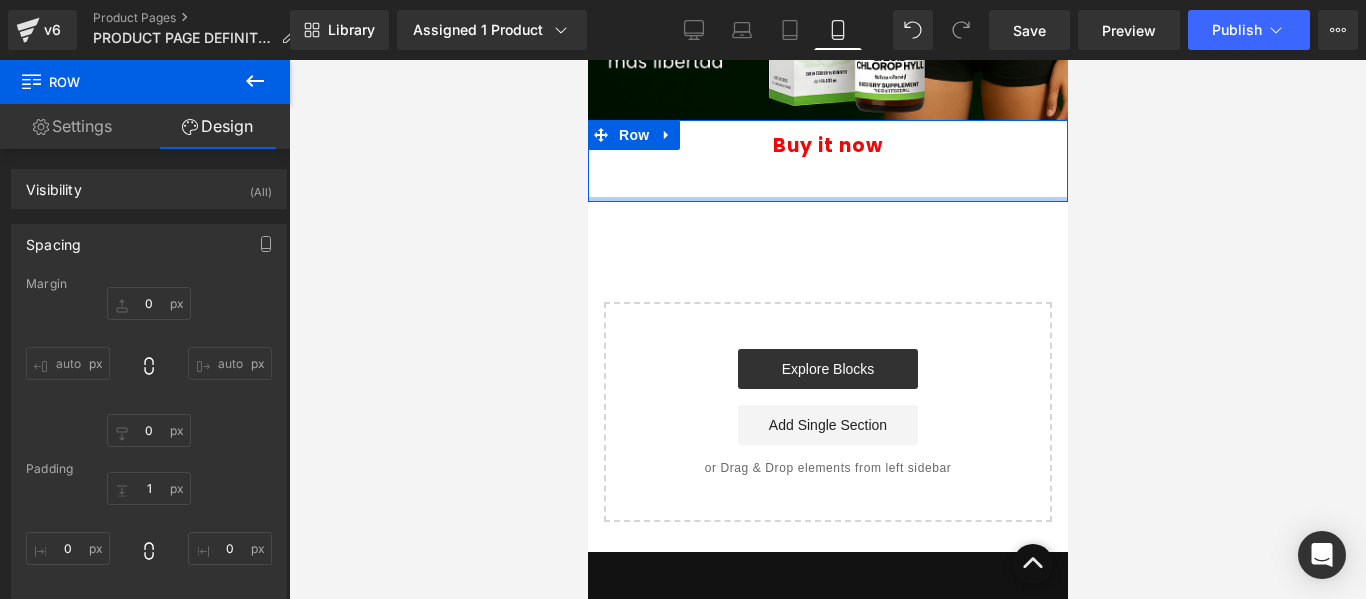 drag, startPoint x: 934, startPoint y: 164, endPoint x: 976, endPoint y: 199, distance: 54.67175 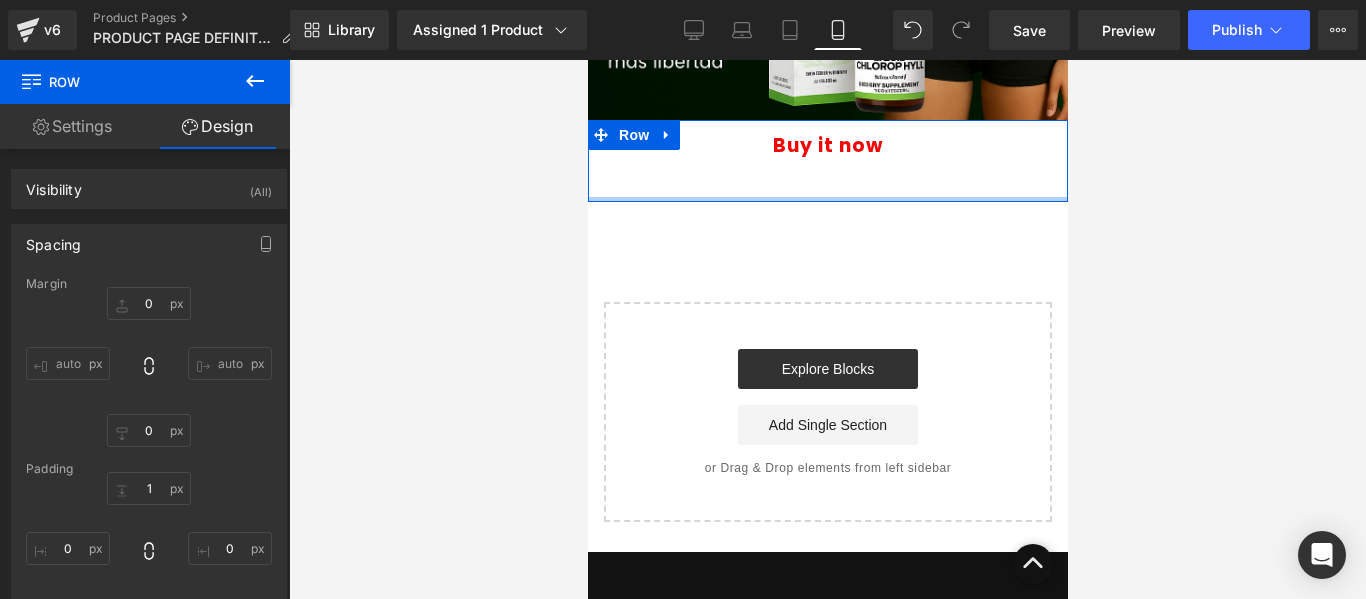 click on "Buy it now
(P) Dynamic Checkout Button
Product         Row" at bounding box center (827, 161) 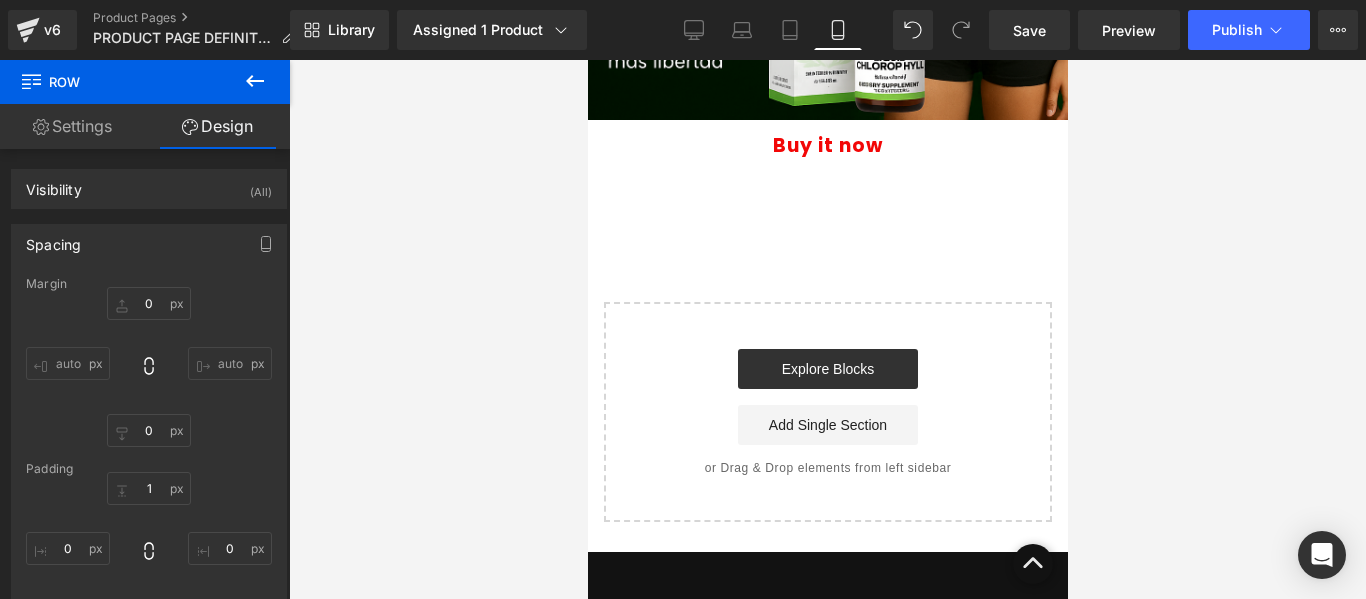 drag, startPoint x: 978, startPoint y: 205, endPoint x: 987, endPoint y: 187, distance: 20.12461 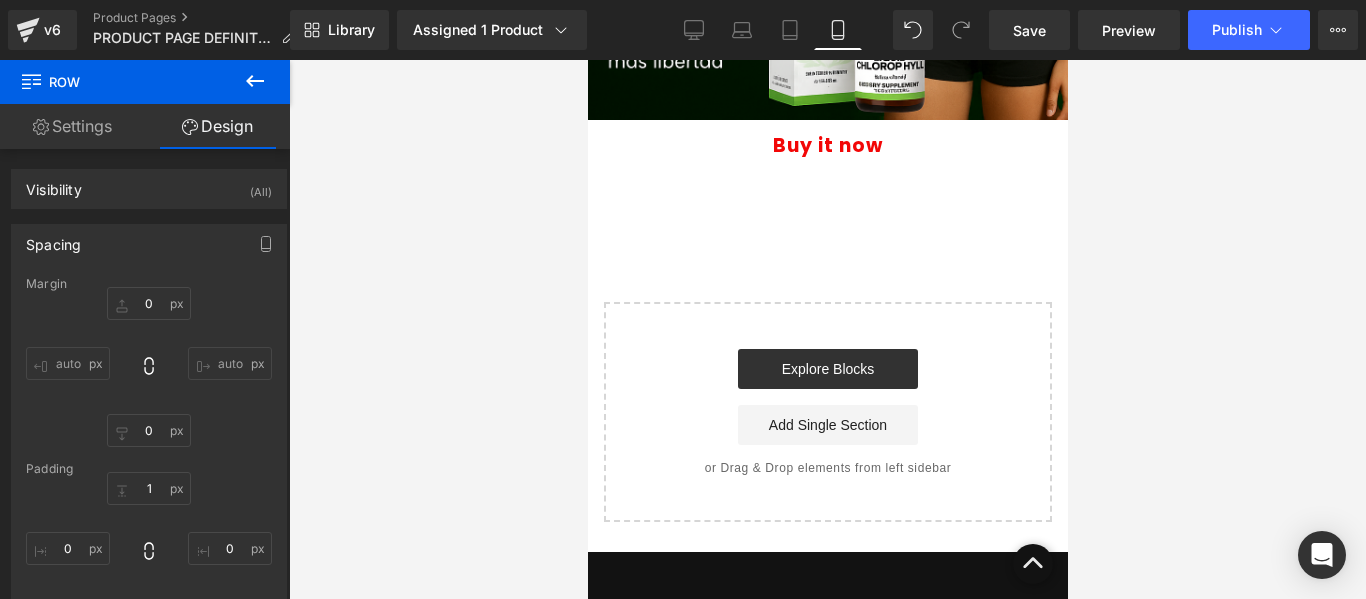 click on "Buy it now
(P) Dynamic Checkout Button
Product         Row" at bounding box center (827, 161) 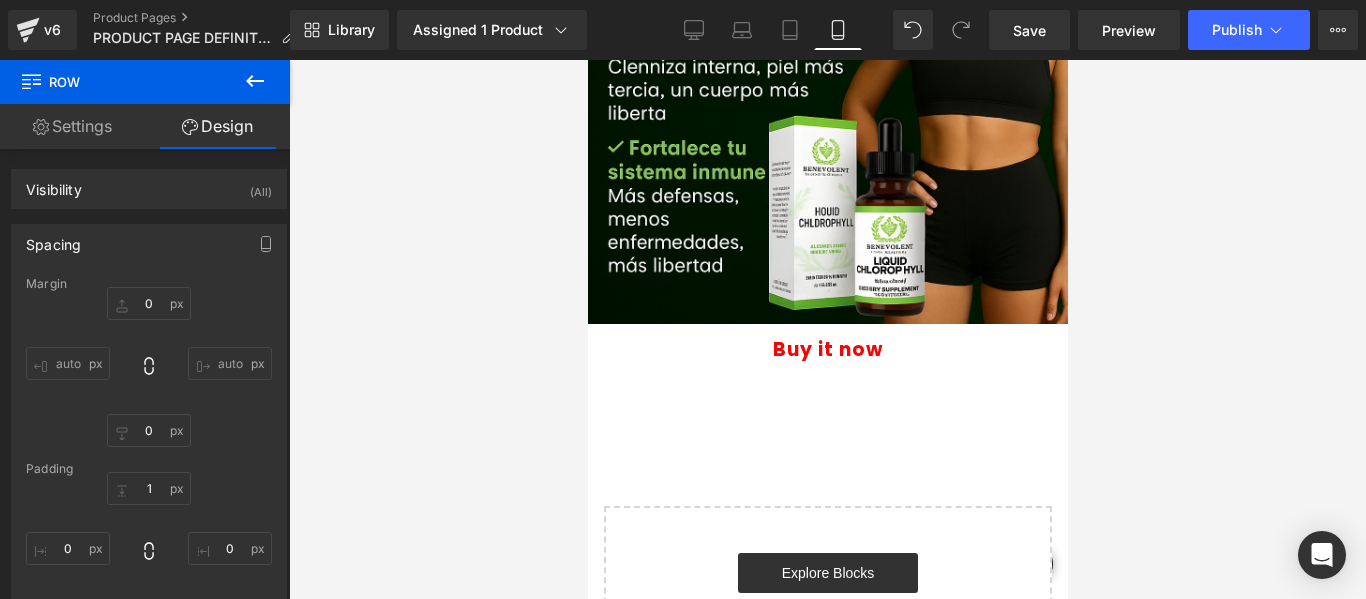 scroll, scrollTop: 2346, scrollLeft: 0, axis: vertical 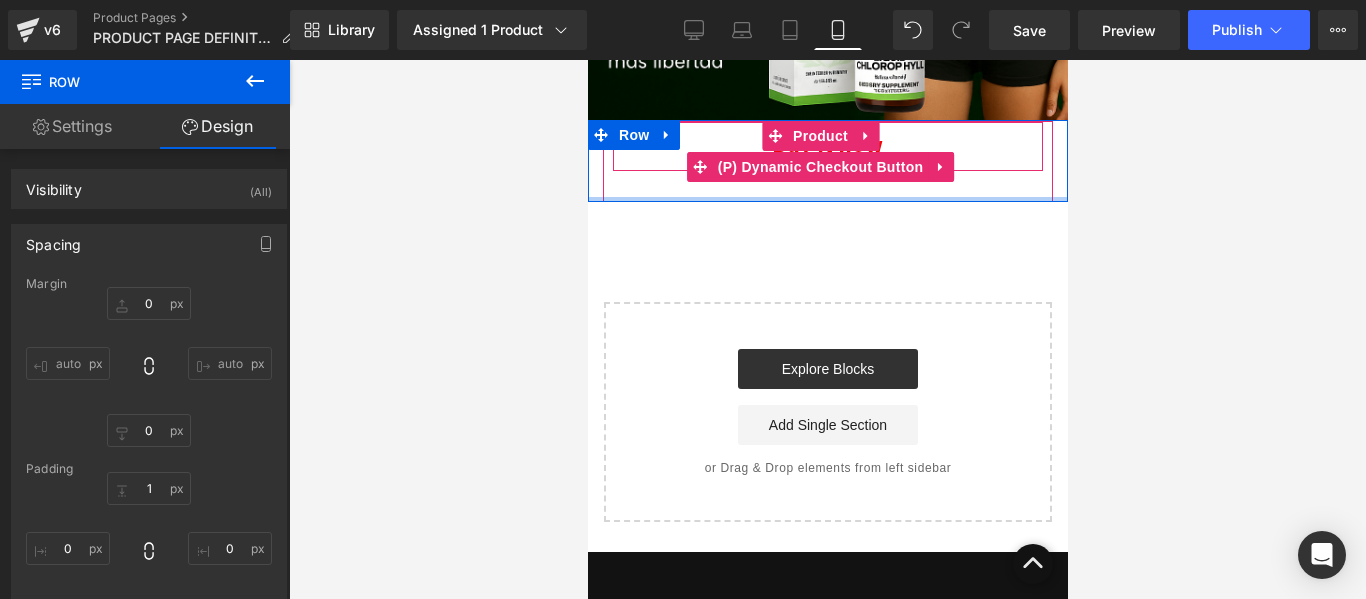 drag, startPoint x: 925, startPoint y: 199, endPoint x: 932, endPoint y: 134, distance: 65.37584 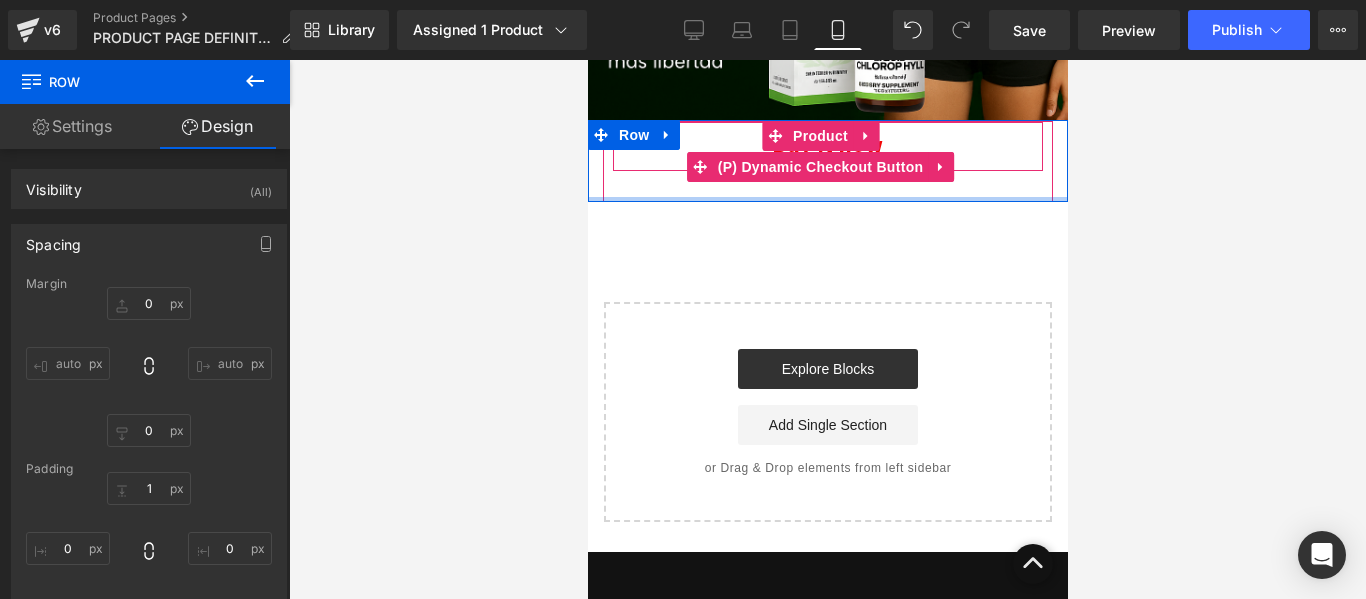 click on "Buy it now
(P) Dynamic Checkout Button
Product         Row" at bounding box center (827, 161) 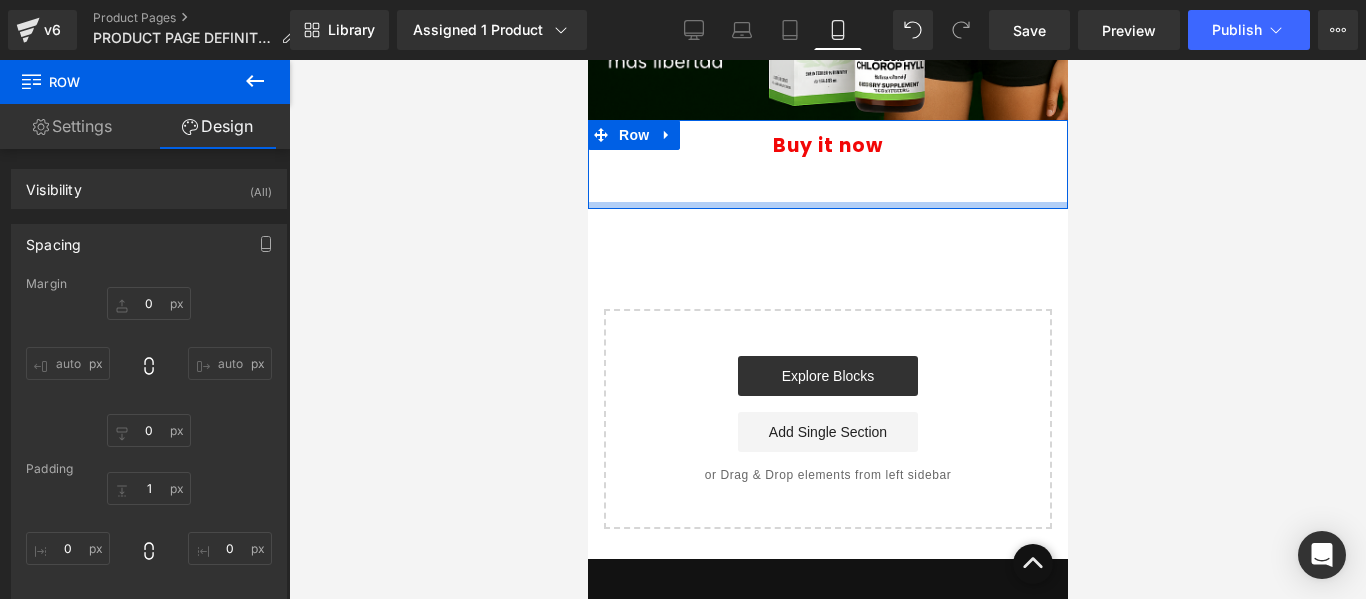 type on "0px" 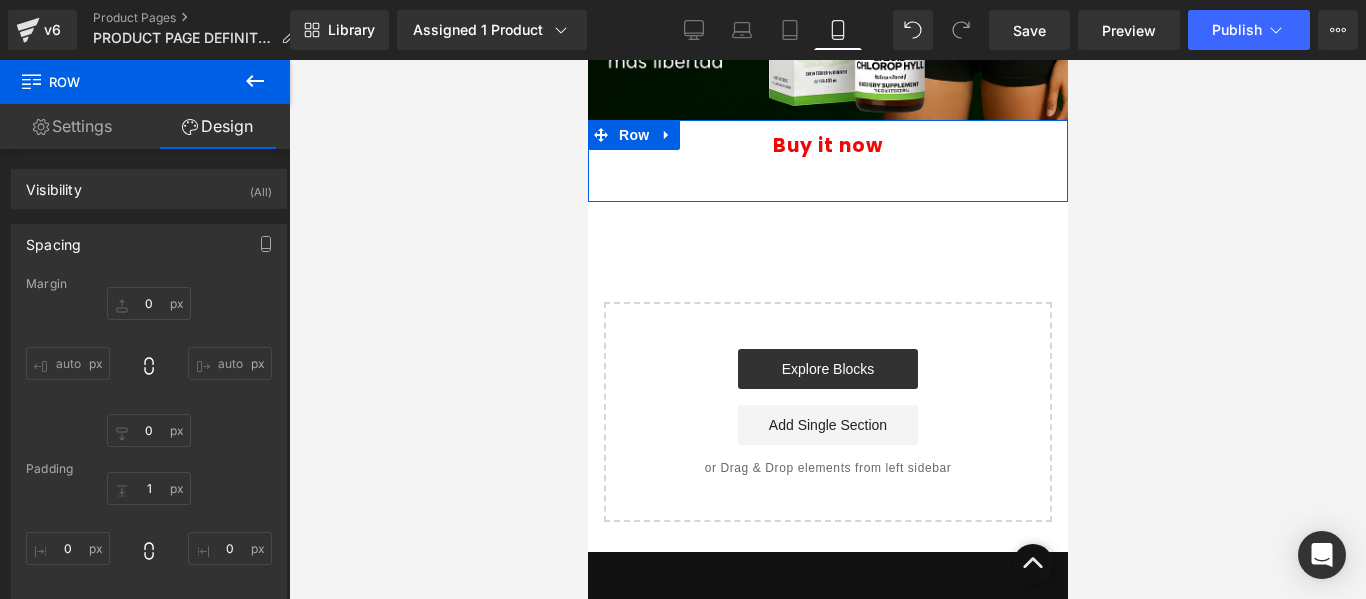 drag, startPoint x: 623, startPoint y: 201, endPoint x: 648, endPoint y: 150, distance: 56.797886 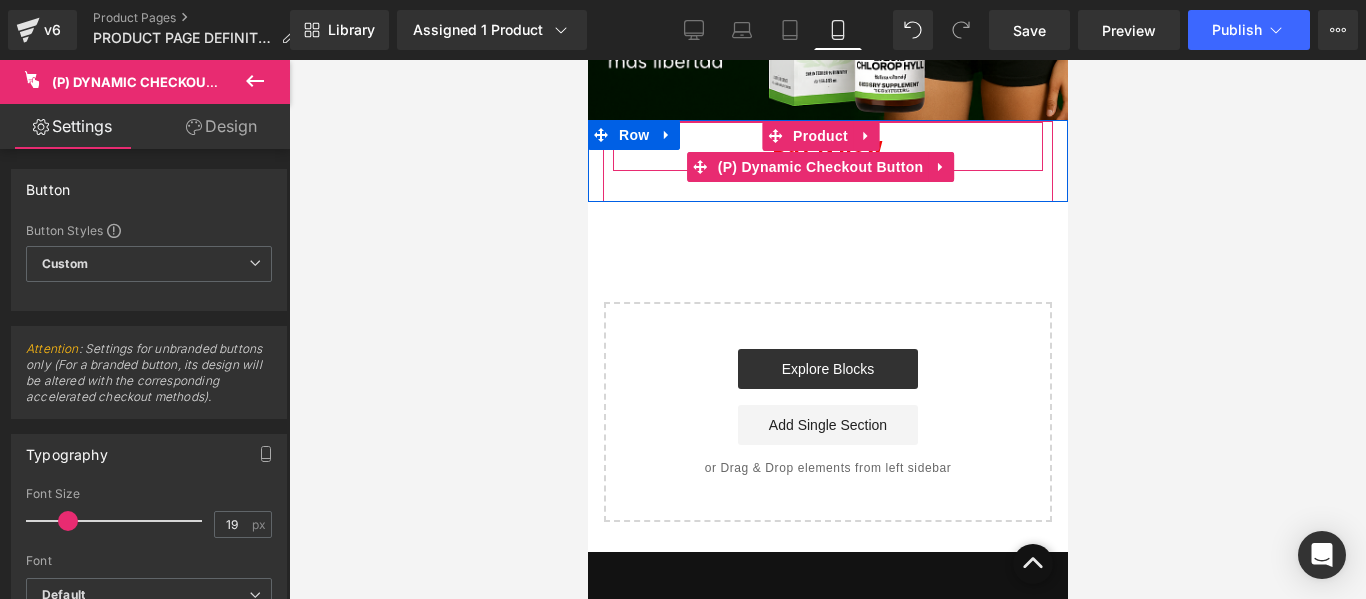 click on "Buy it now
(P) Dynamic Checkout Button
Product         Row" at bounding box center [827, 161] 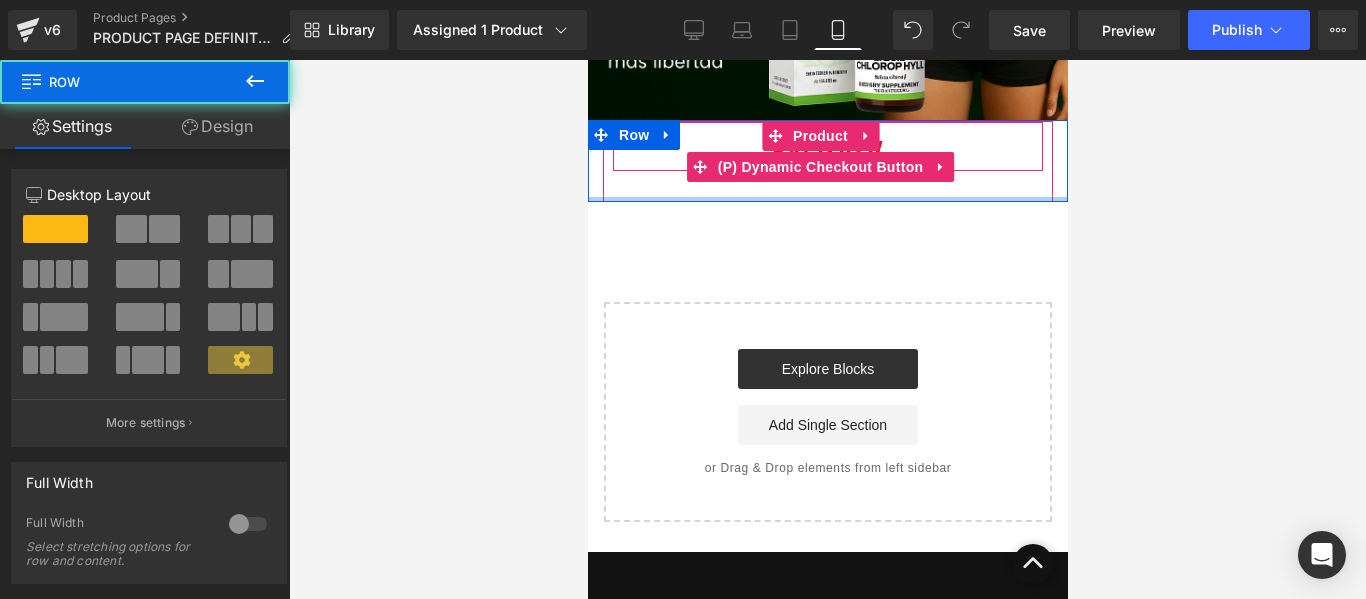 drag, startPoint x: 617, startPoint y: 190, endPoint x: 628, endPoint y: 164, distance: 28.231188 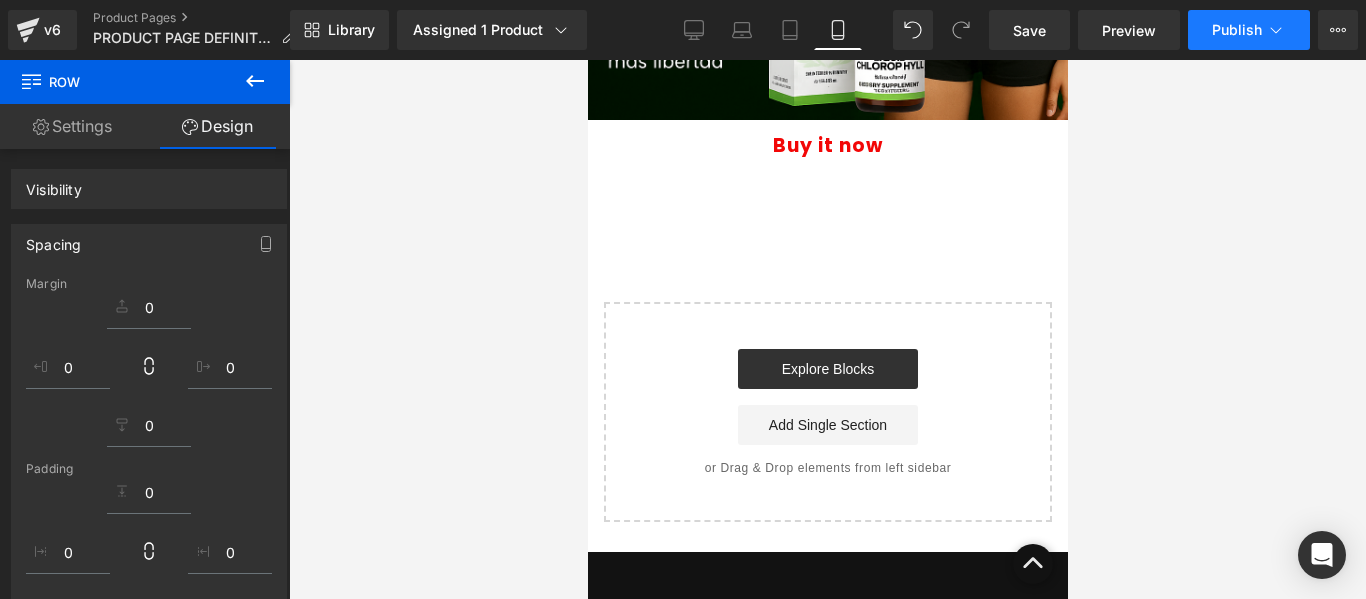 click on "Publish" at bounding box center [1249, 30] 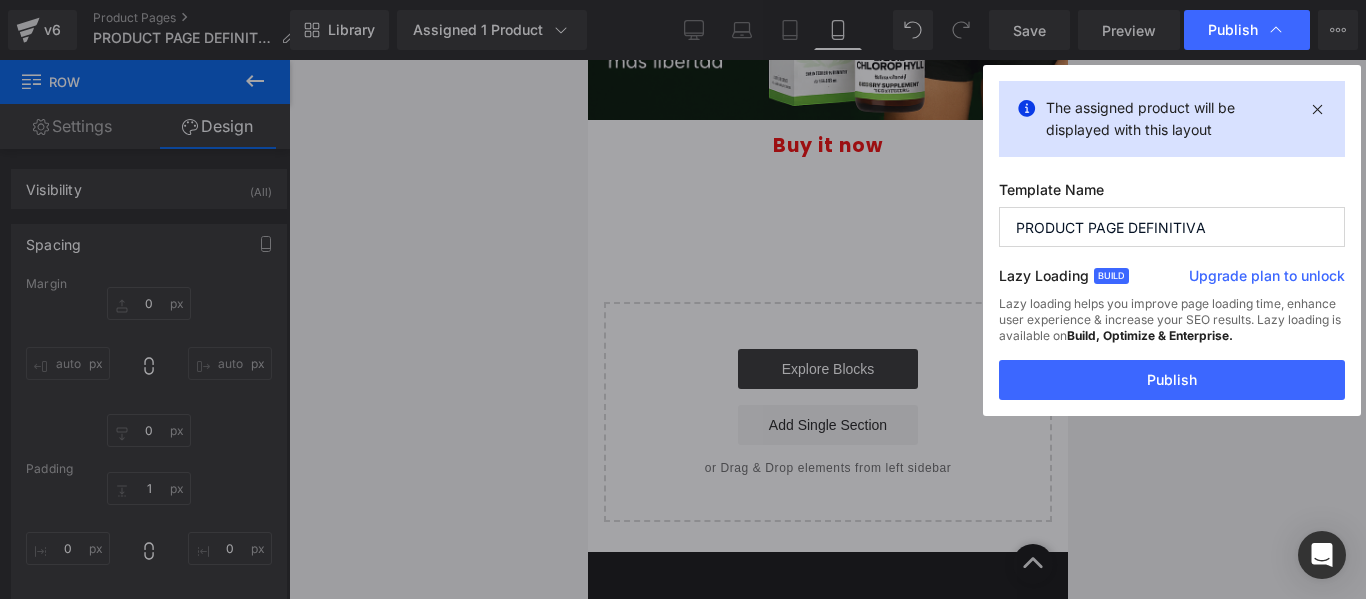 type on "0" 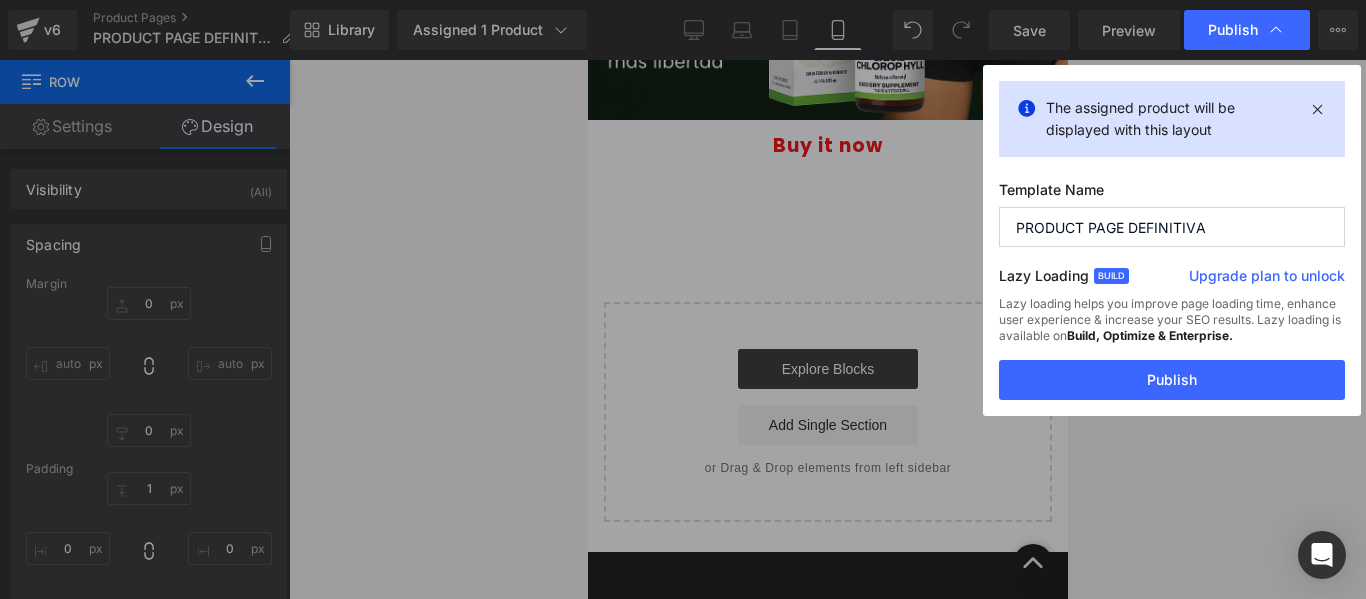 type on "0" 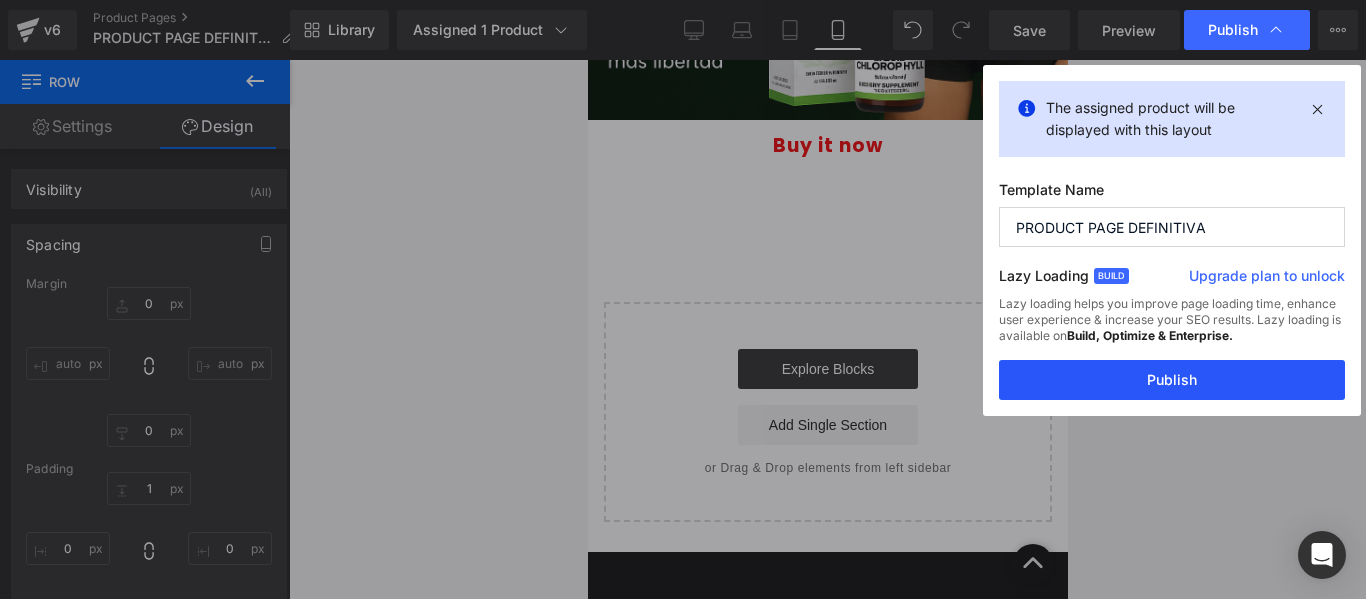 click on "Publish" at bounding box center (1172, 380) 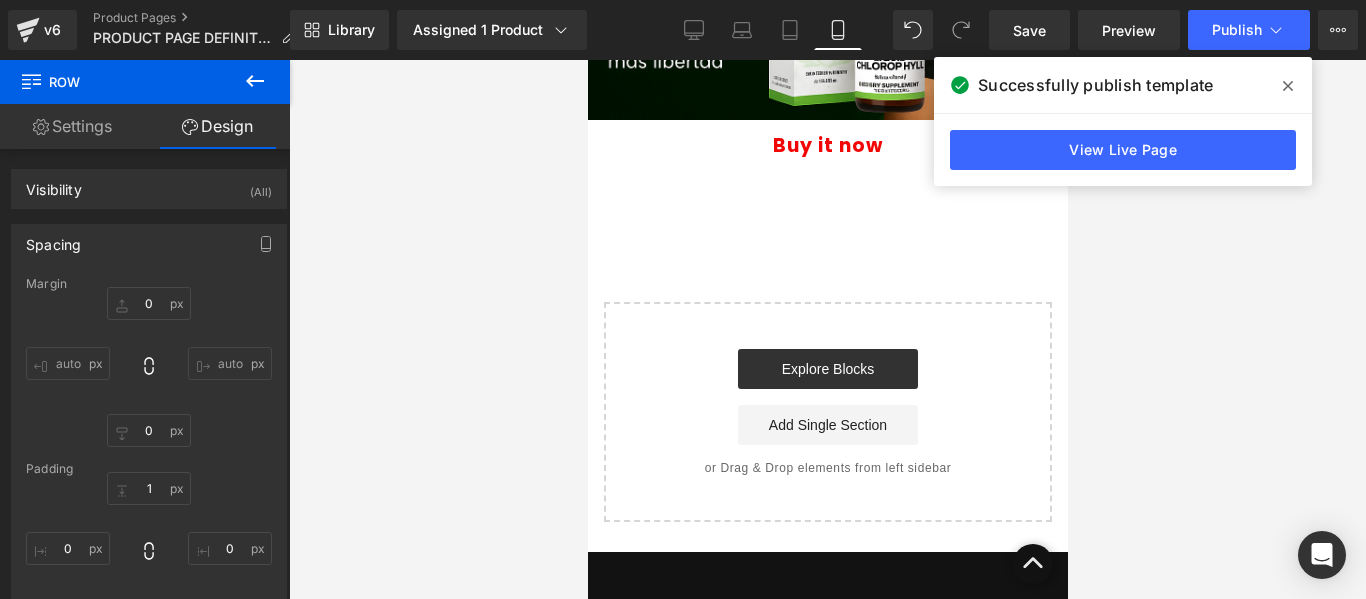 click on "Image         Row
Buy it now
(P) Dynamic Checkout Button
Product         Image         Row         Image         Row         Image         Row
Buy it now
(P) Dynamic Checkout Button
Product         Row
Select your layout" at bounding box center [827, -868] 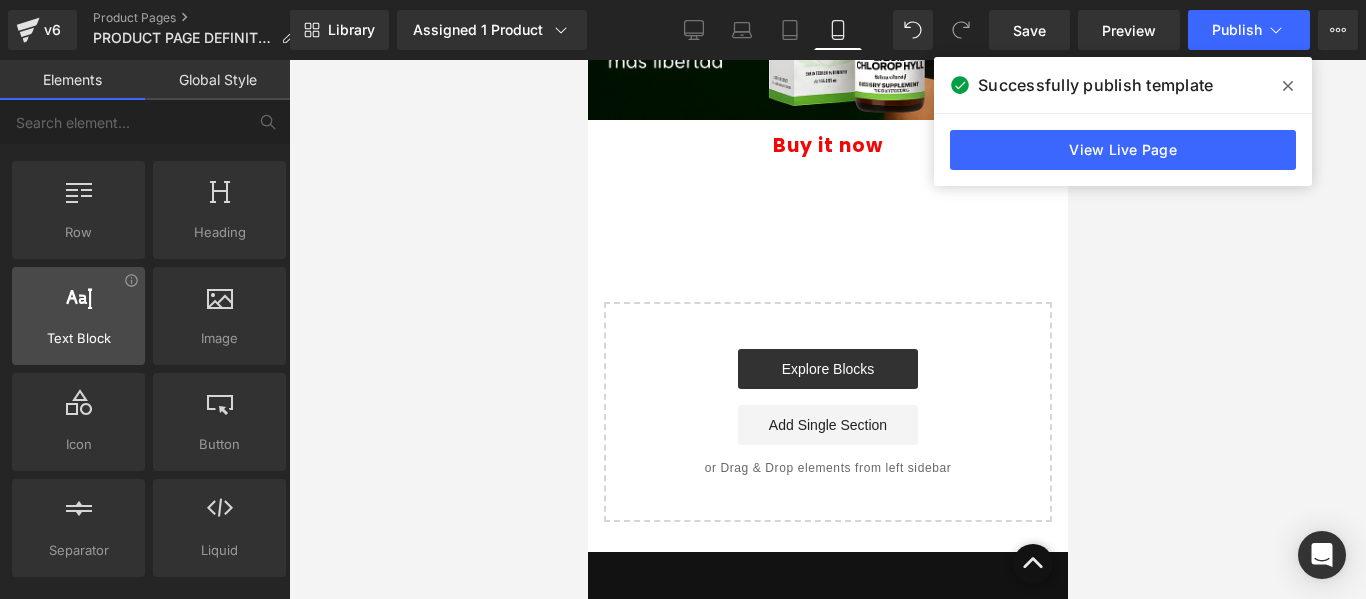 scroll, scrollTop: 0, scrollLeft: 0, axis: both 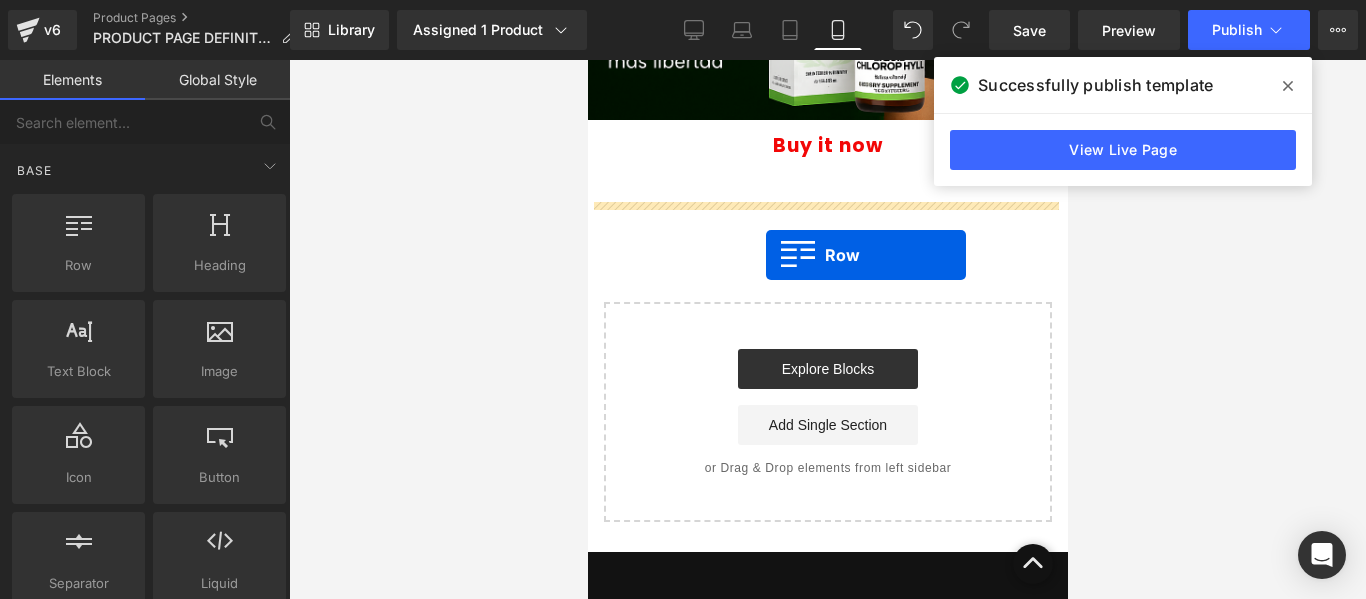 drag, startPoint x: 680, startPoint y: 312, endPoint x: 759, endPoint y: 247, distance: 102.30347 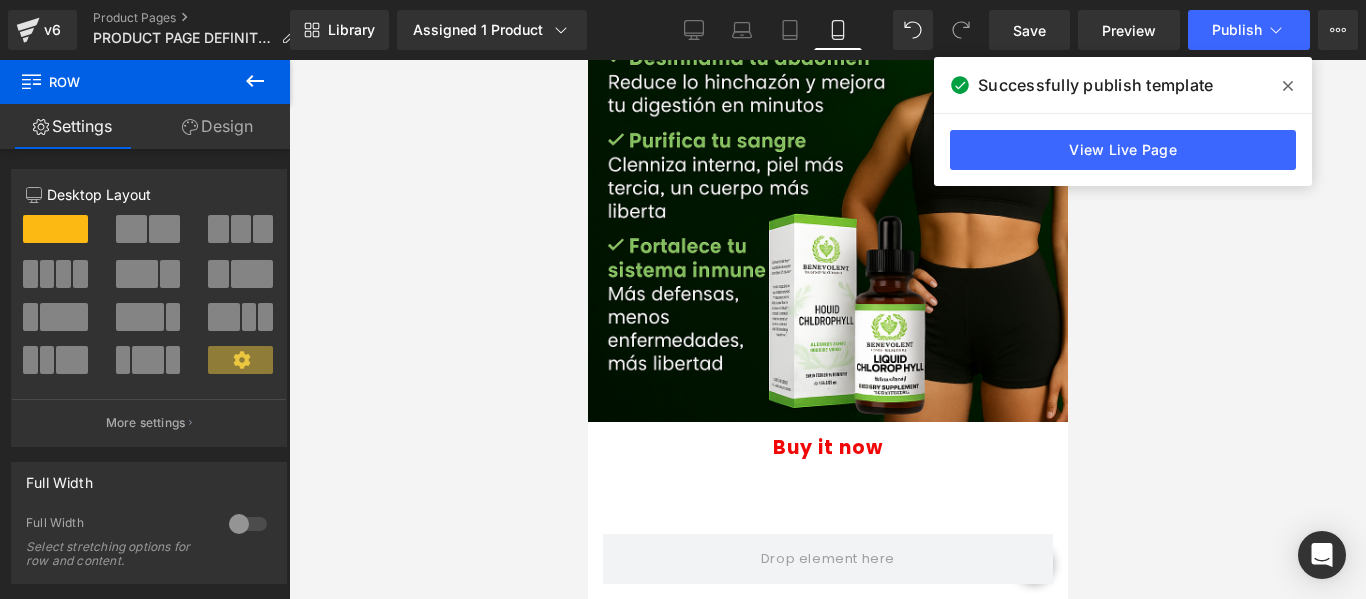 scroll, scrollTop: 1846, scrollLeft: 0, axis: vertical 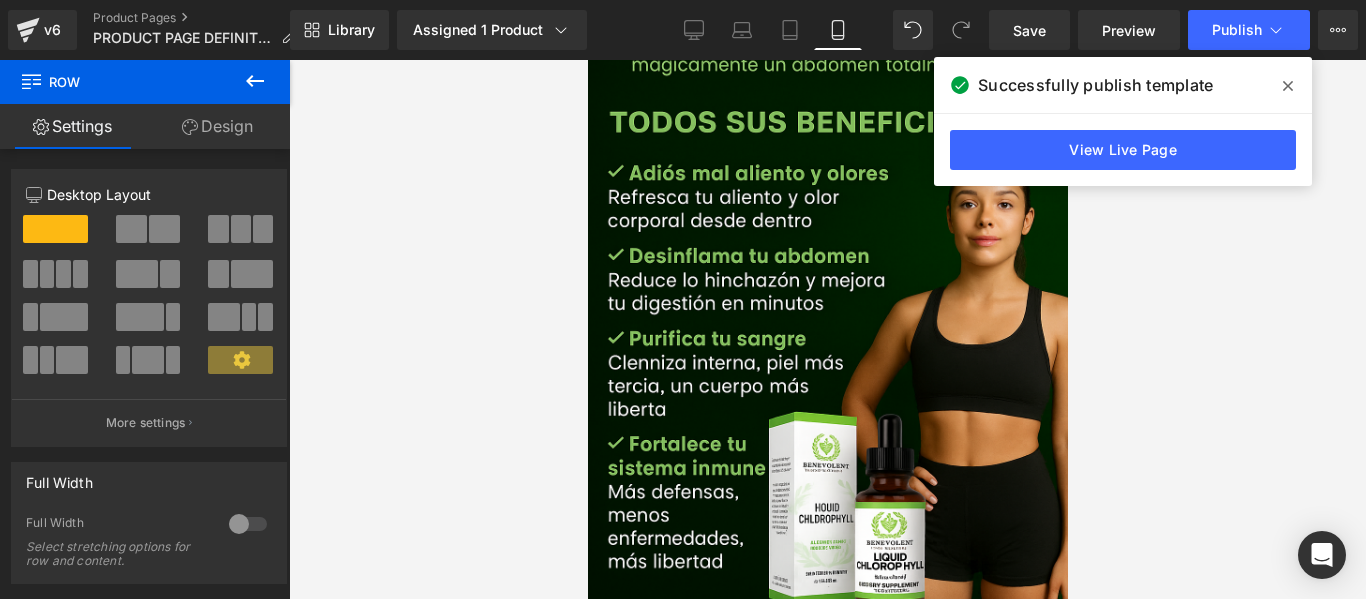 click at bounding box center [1288, 86] 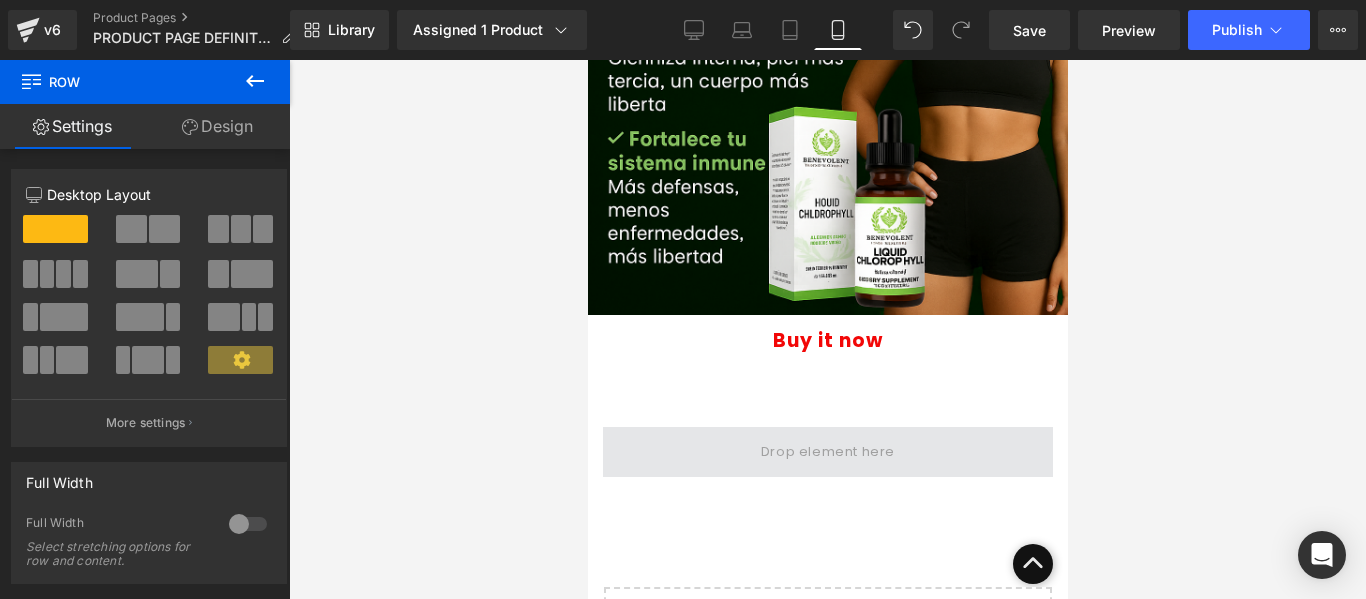 scroll, scrollTop: 2146, scrollLeft: 0, axis: vertical 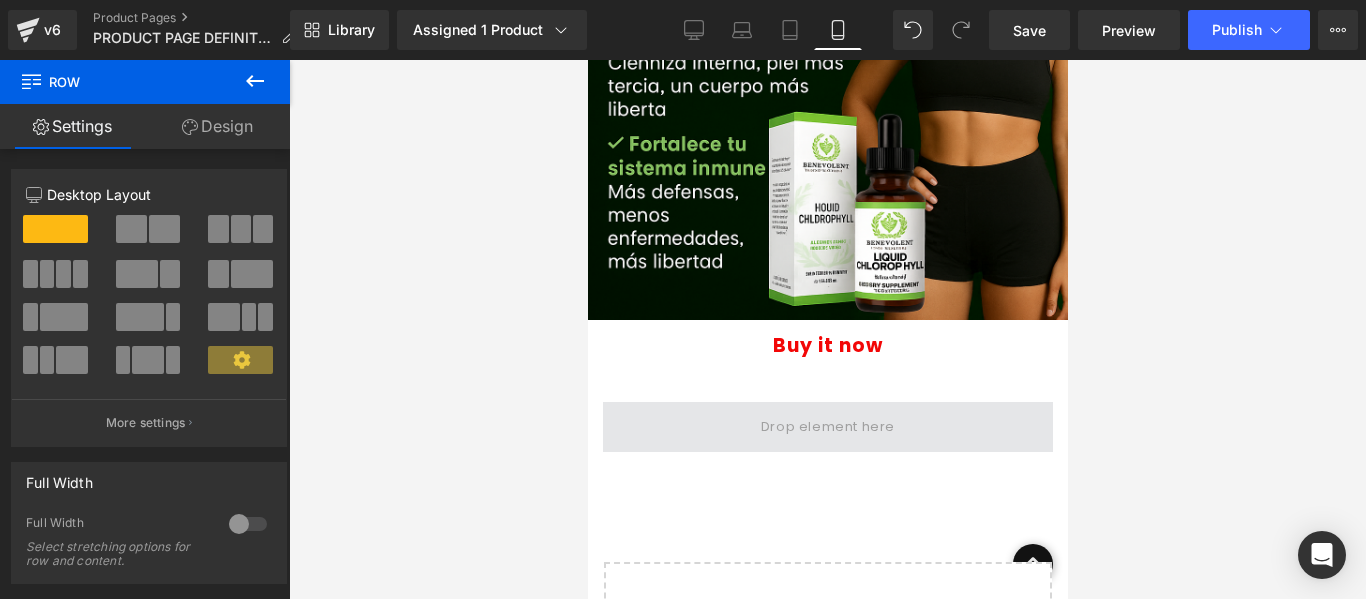 drag, startPoint x: 796, startPoint y: 405, endPoint x: 795, endPoint y: 420, distance: 15.033297 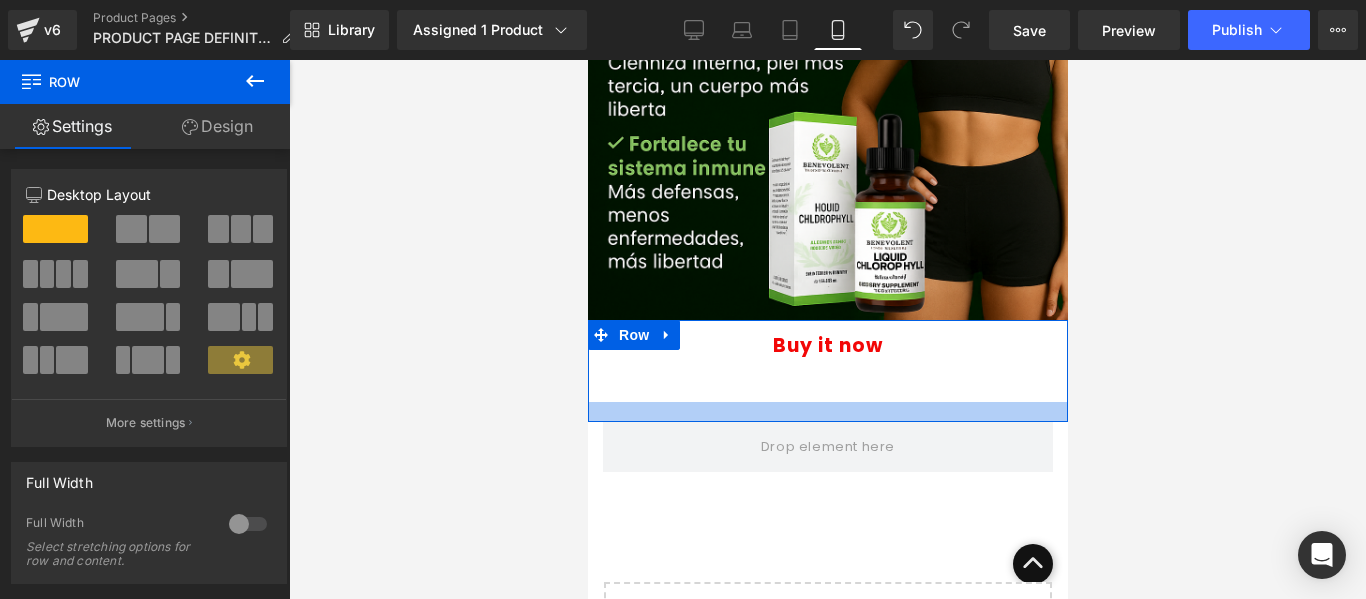 drag, startPoint x: 799, startPoint y: 411, endPoint x: 1063, endPoint y: 427, distance: 264.4844 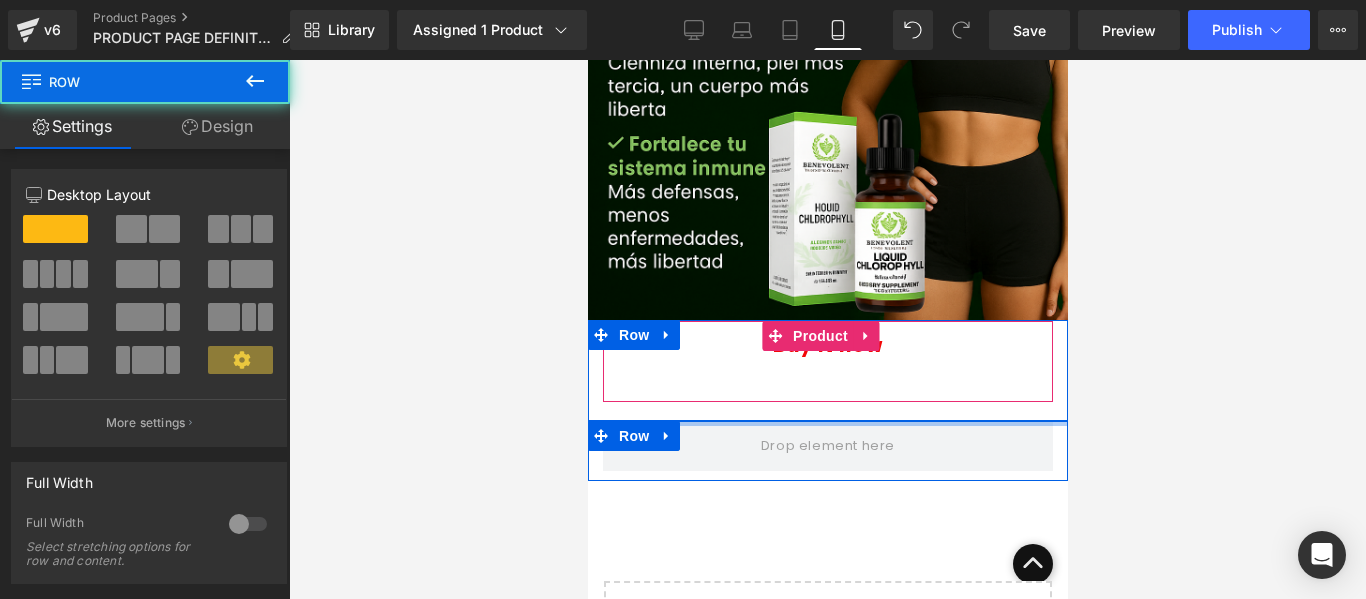 drag, startPoint x: 745, startPoint y: 421, endPoint x: 764, endPoint y: 380, distance: 45.188496 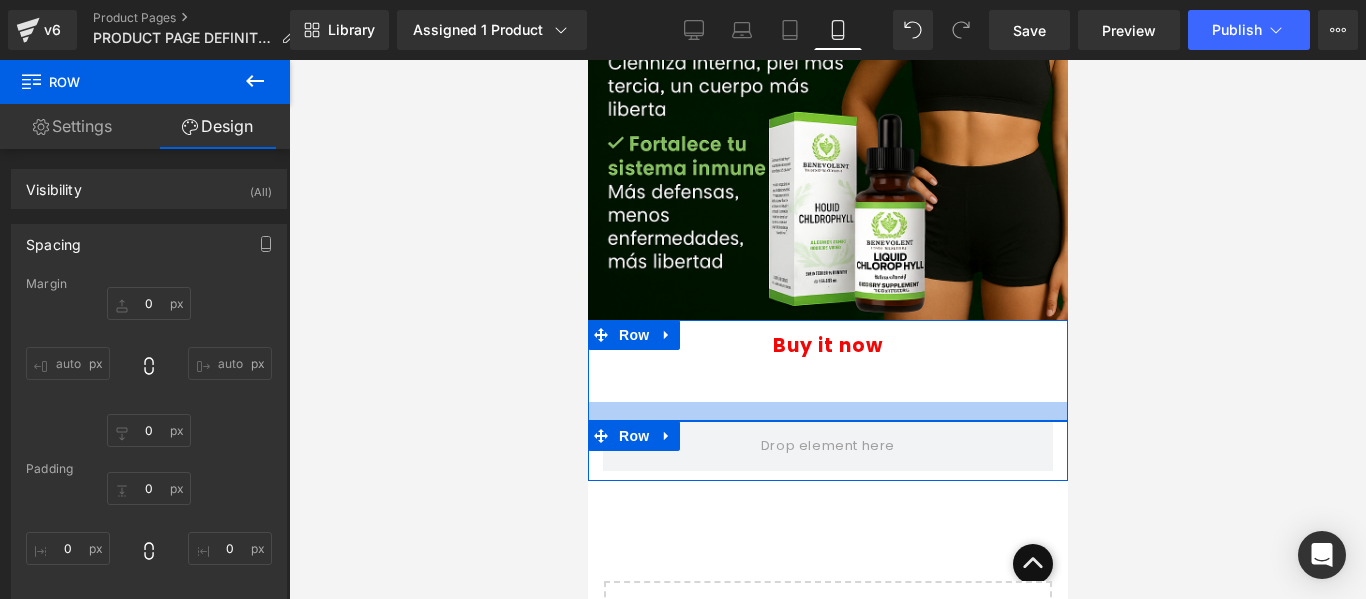 type on "0" 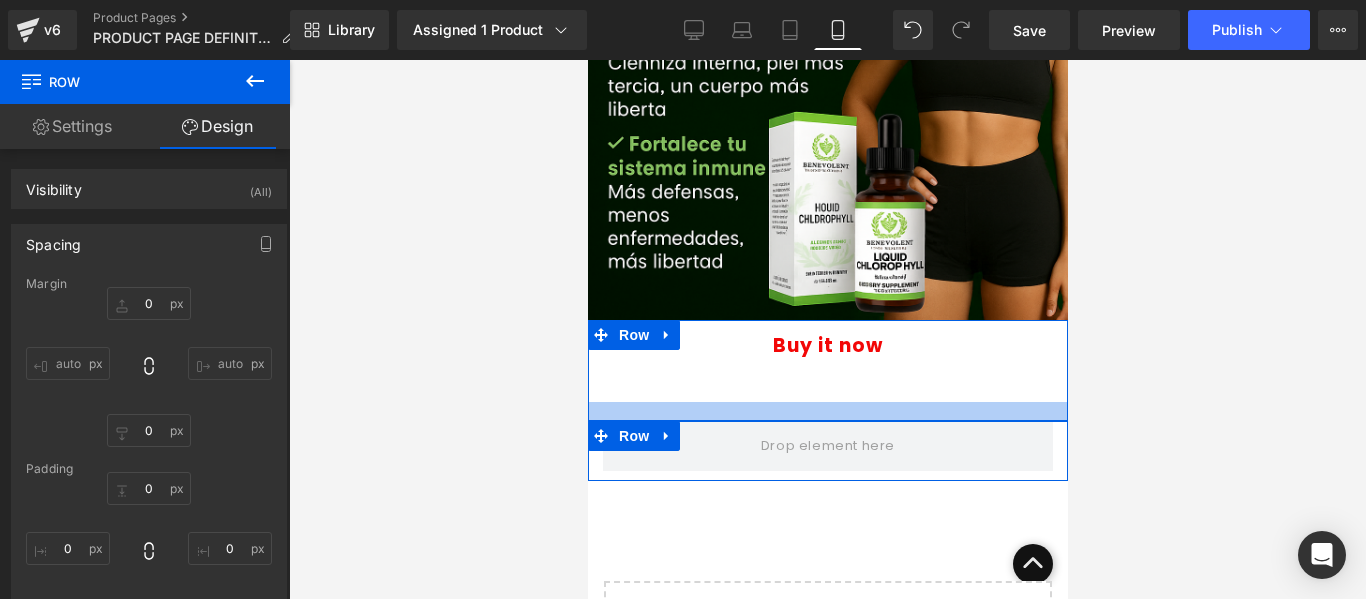 type on "0" 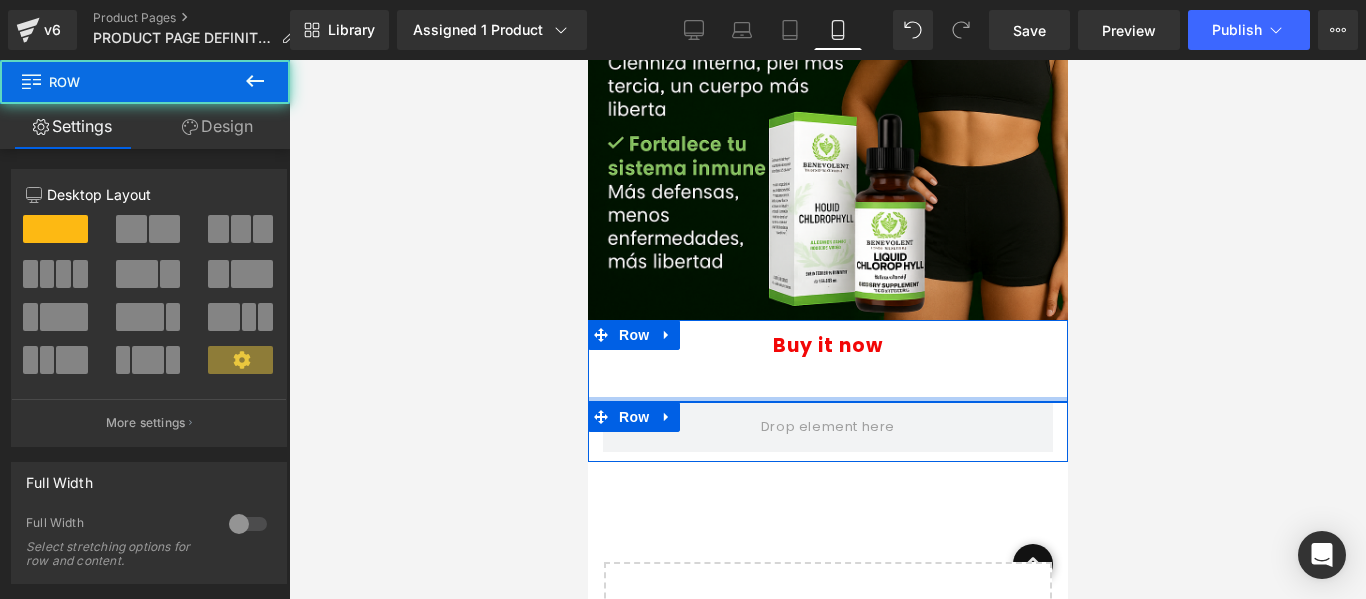 drag, startPoint x: 787, startPoint y: 403, endPoint x: 794, endPoint y: 374, distance: 29.832869 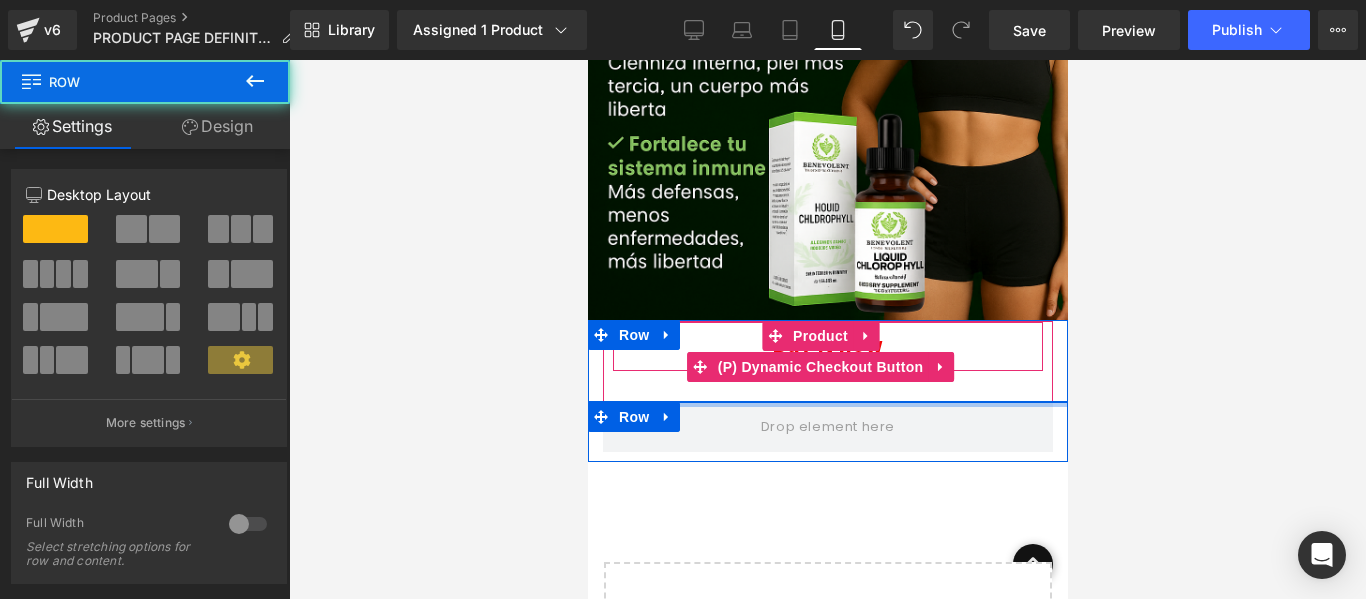 drag, startPoint x: 839, startPoint y: 402, endPoint x: 839, endPoint y: 366, distance: 36 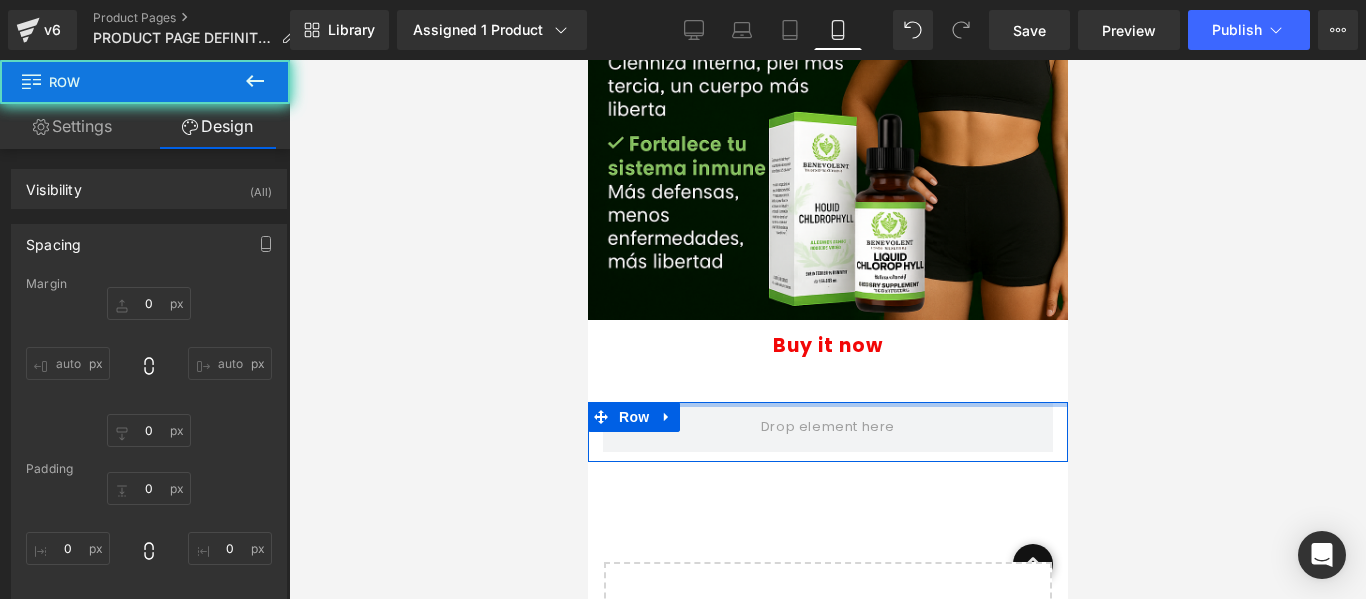 type on "0" 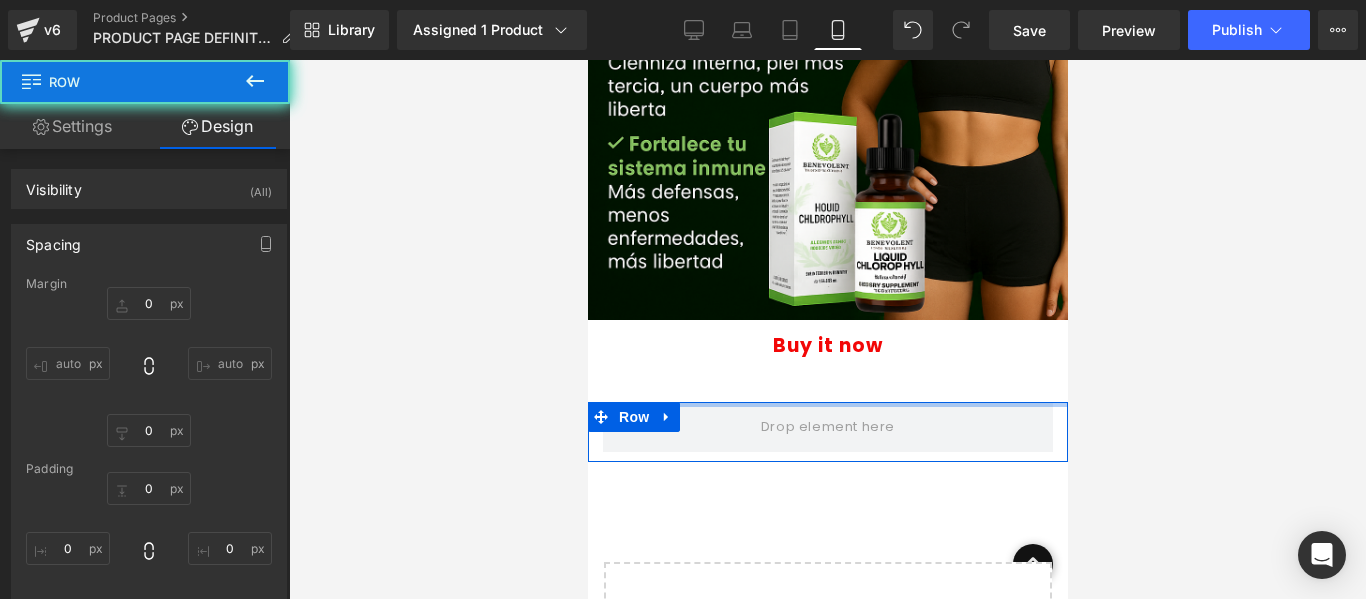 type on "0" 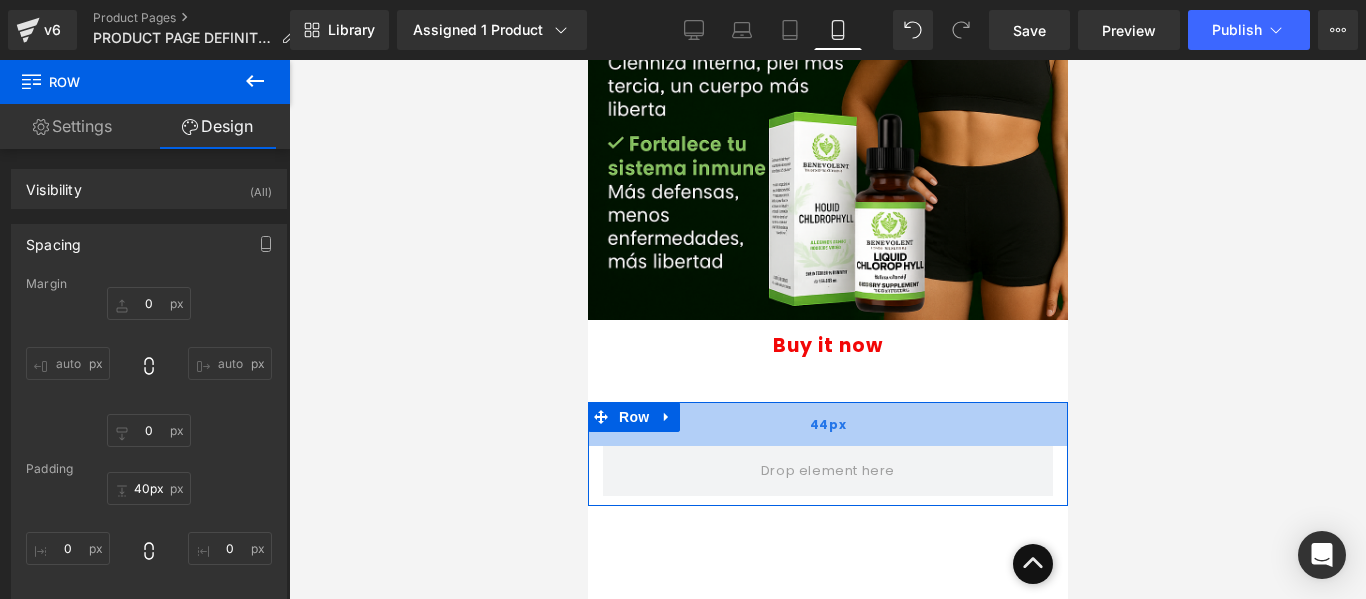 type on "38px" 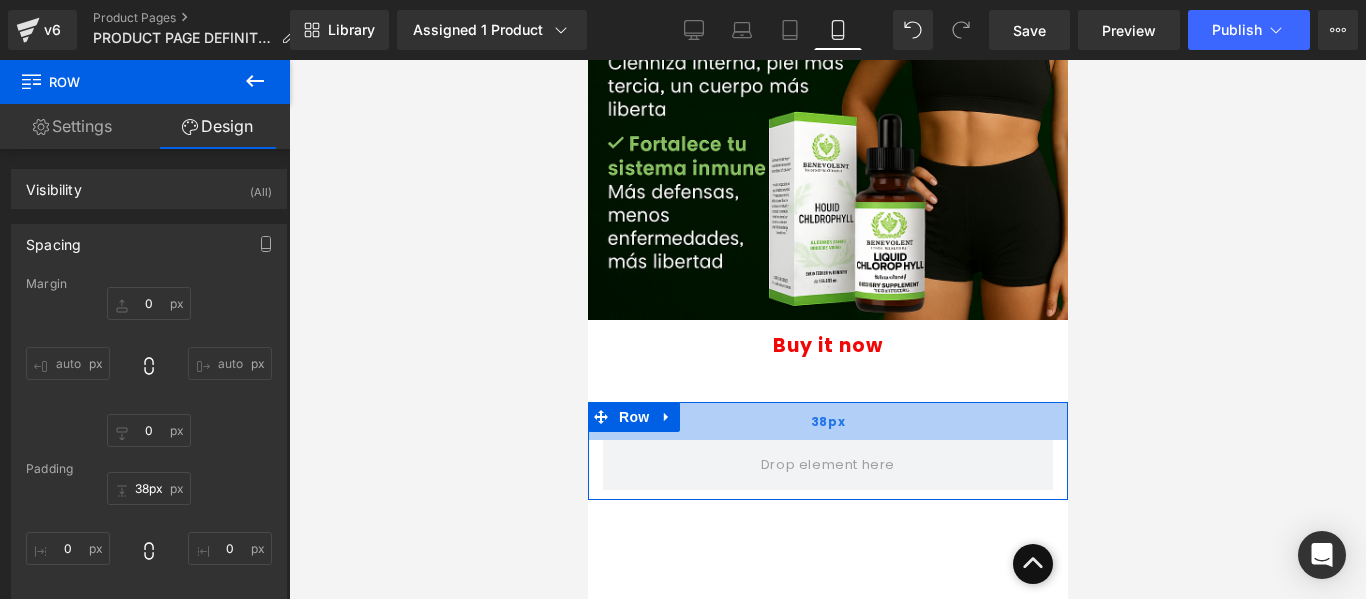 drag, startPoint x: 1030, startPoint y: 403, endPoint x: 1023, endPoint y: 441, distance: 38.63936 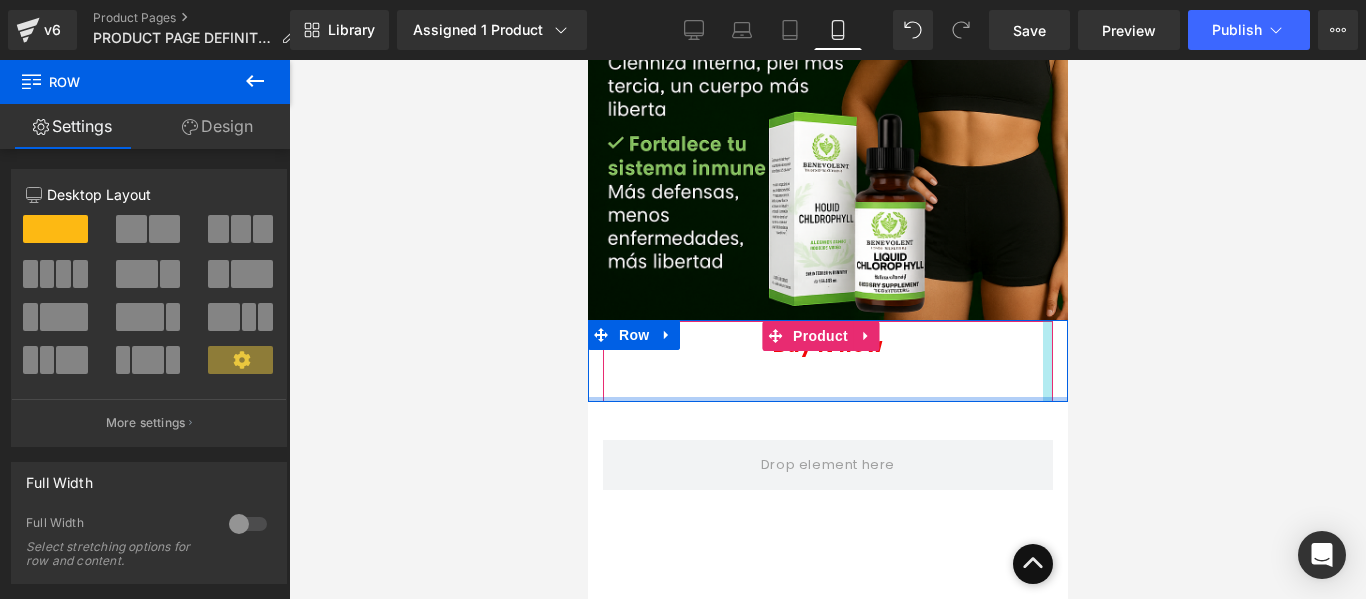 drag, startPoint x: 661, startPoint y: 400, endPoint x: 1031, endPoint y: 377, distance: 370.71417 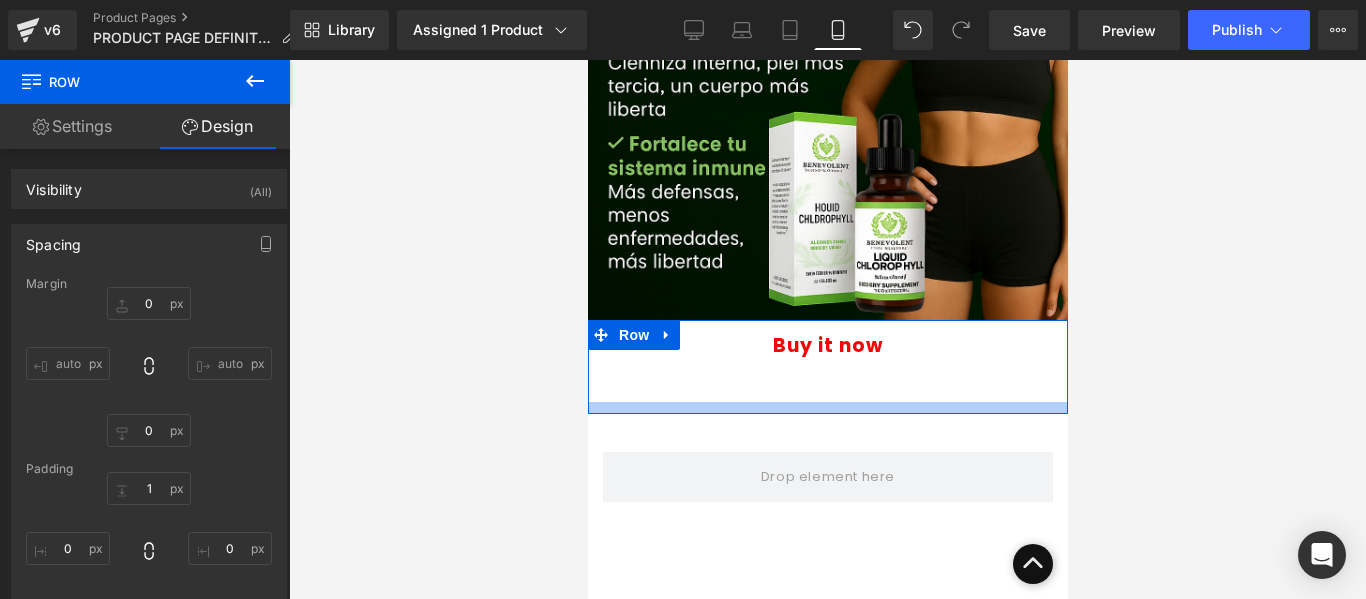 type on "0px" 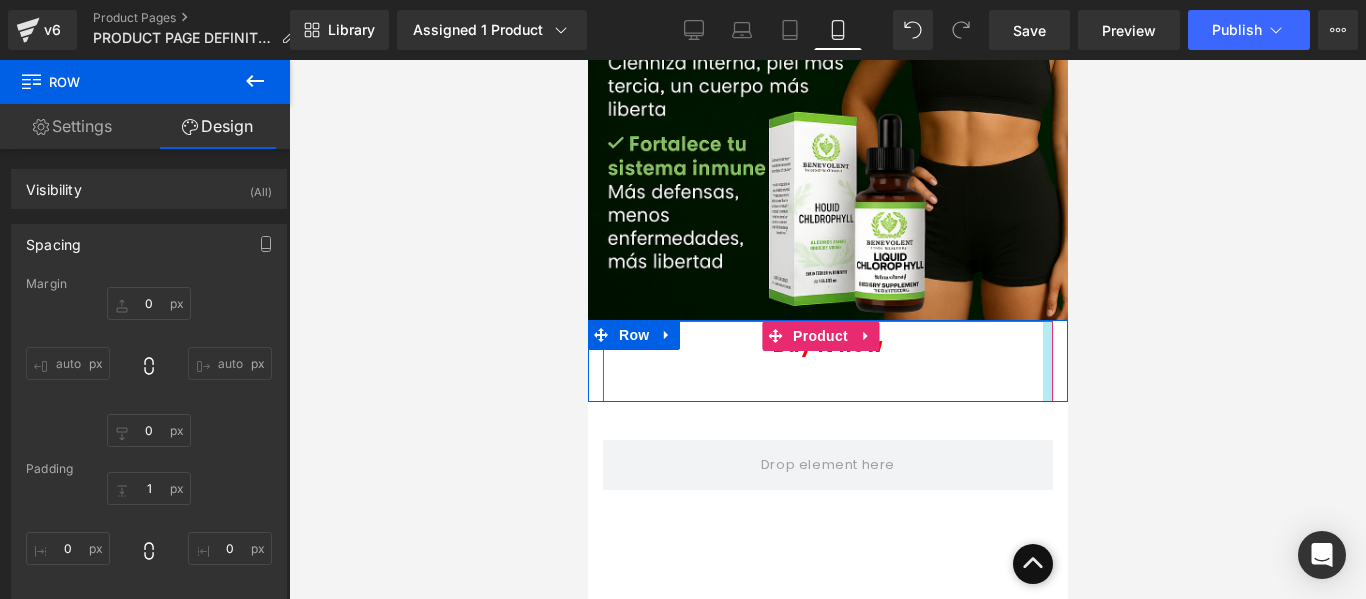drag, startPoint x: 1039, startPoint y: 398, endPoint x: 1032, endPoint y: 385, distance: 14.764823 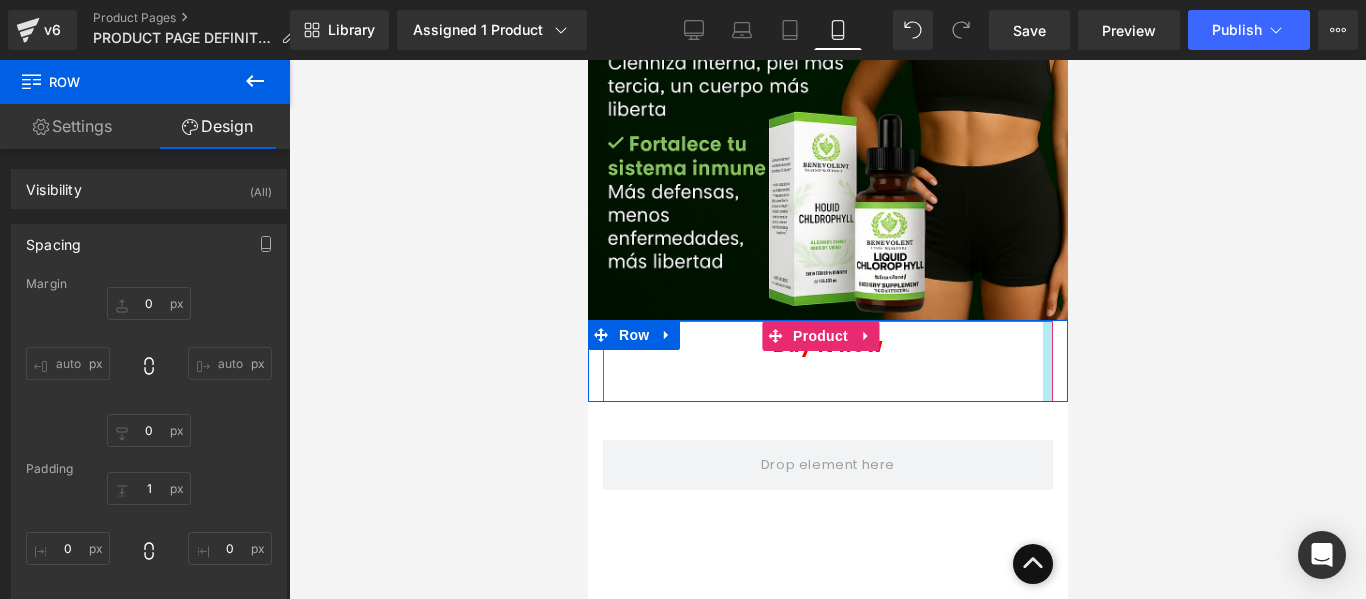 click on "Buy it now
(P) Dynamic Checkout Button
Product         Row" at bounding box center [827, 361] 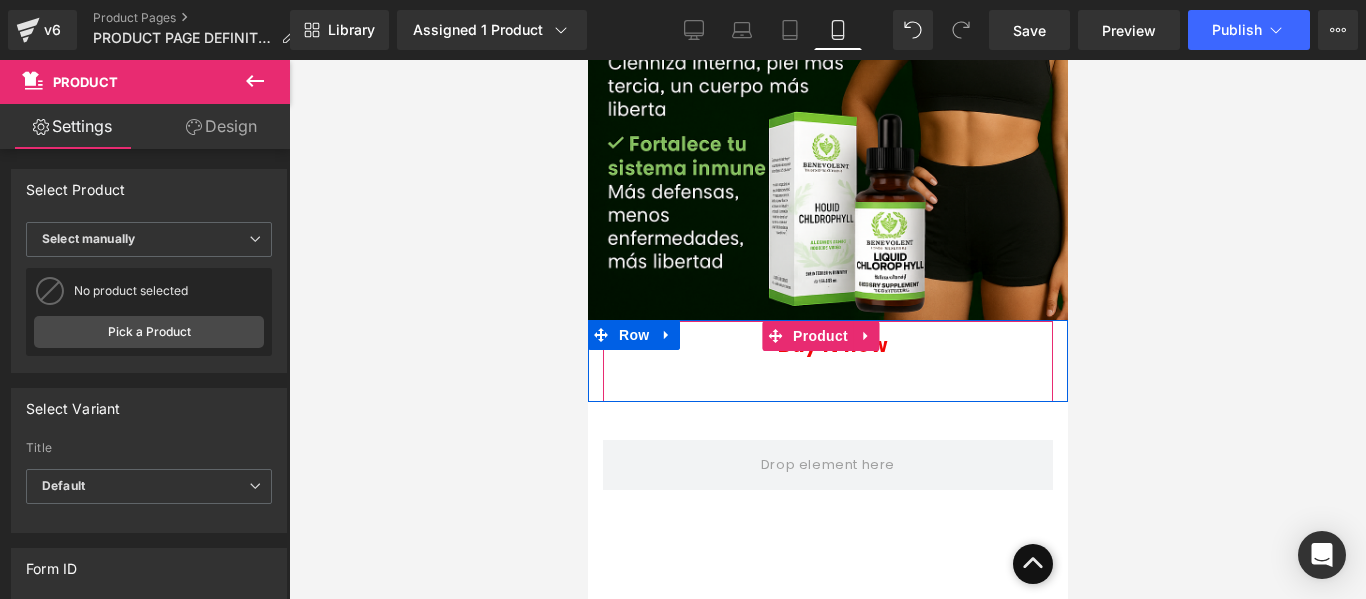 click on "Buy it now
(P) Dynamic Checkout Button
Product" at bounding box center [827, 361] 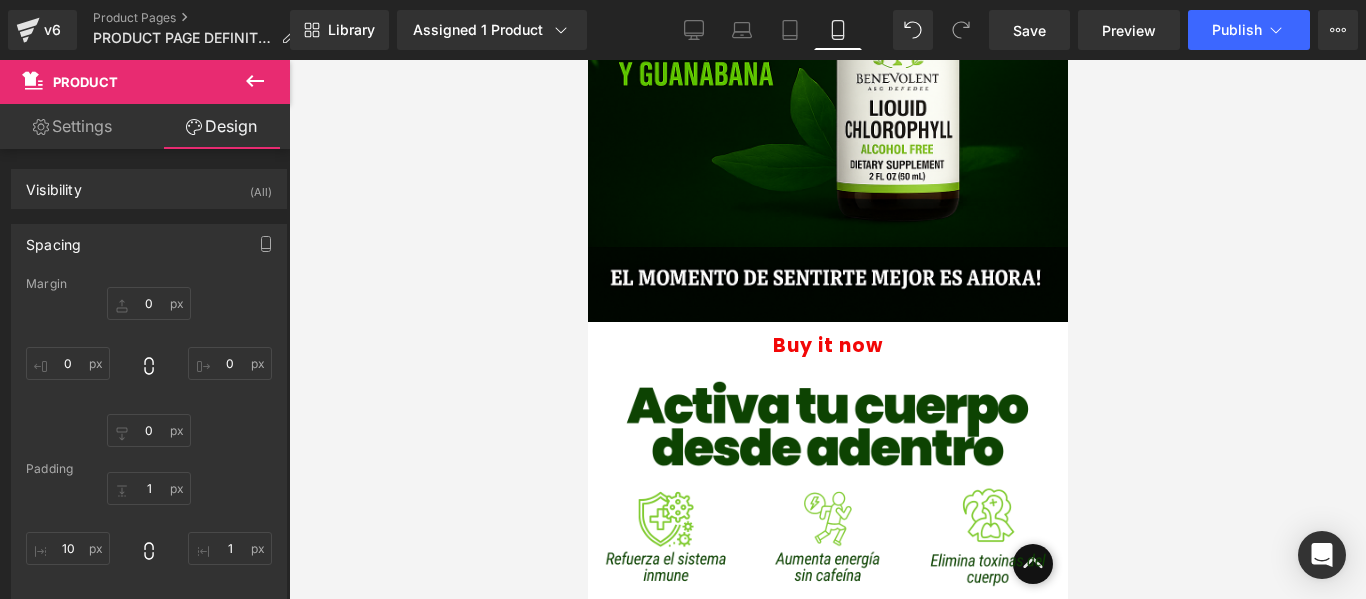 scroll, scrollTop: 0, scrollLeft: 0, axis: both 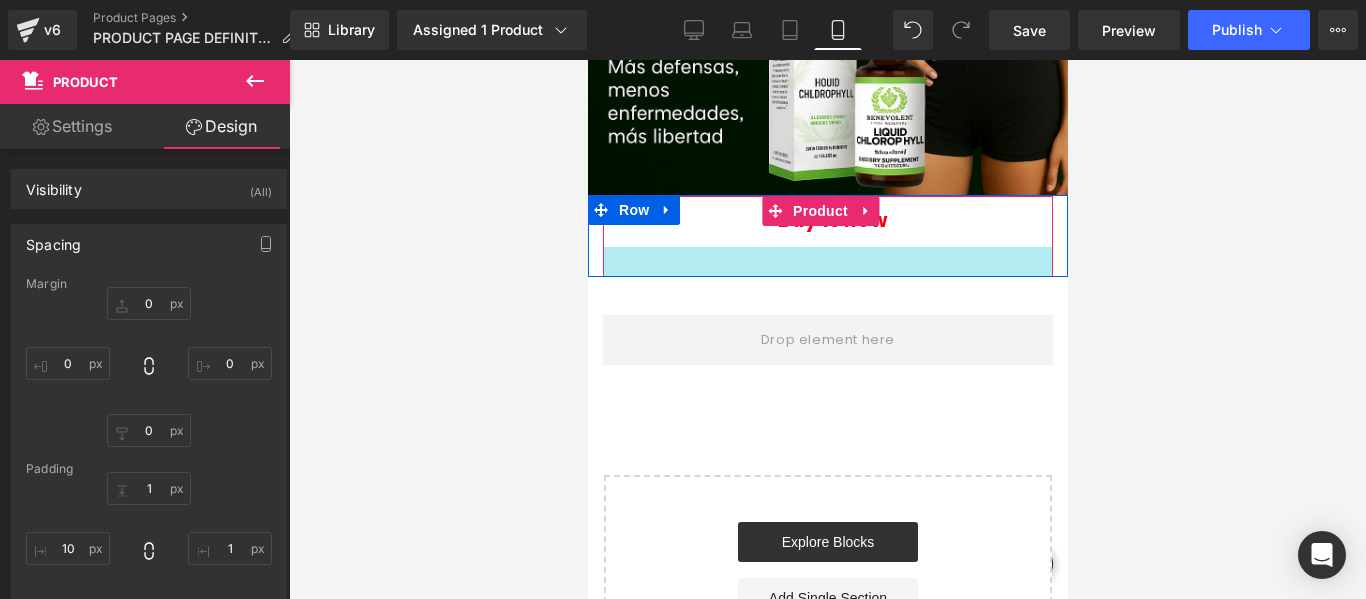 click at bounding box center [827, 262] 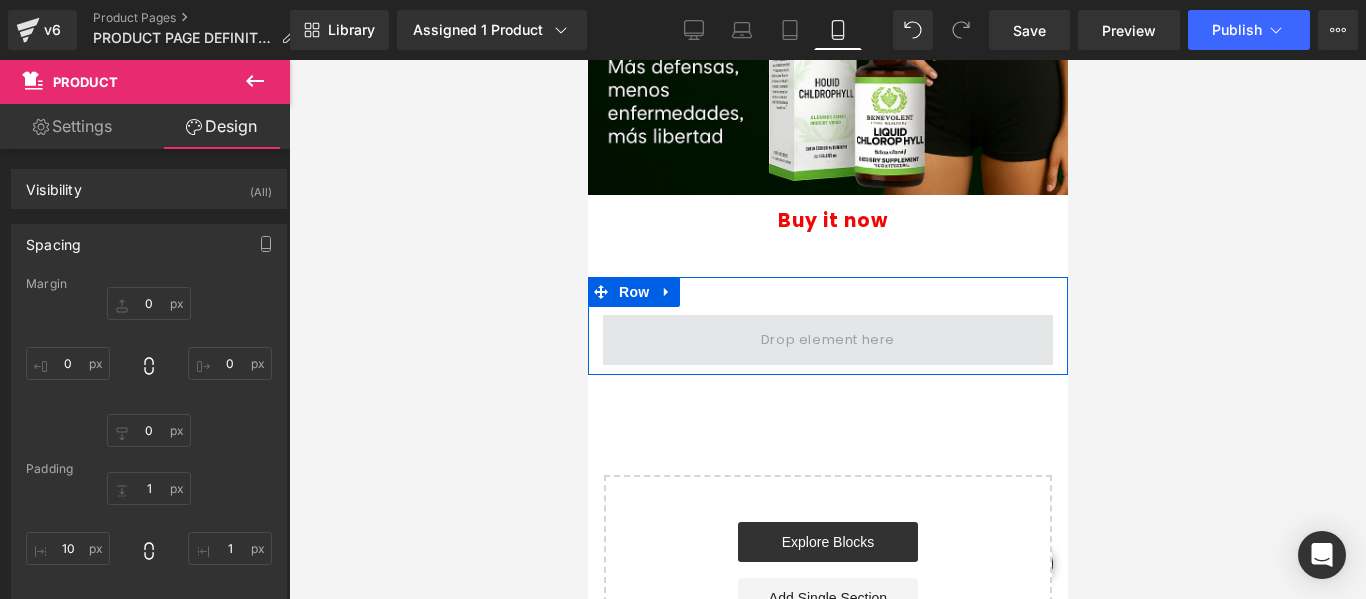 click at bounding box center (827, 339) 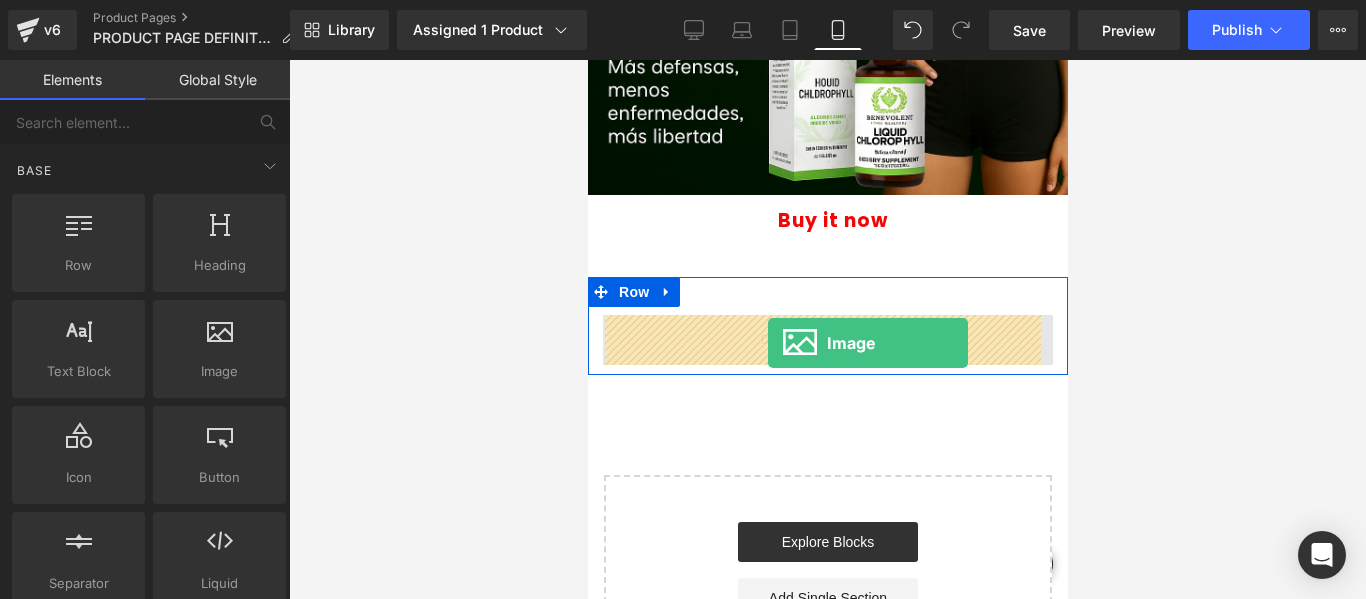 drag, startPoint x: 789, startPoint y: 420, endPoint x: 767, endPoint y: 343, distance: 80.08121 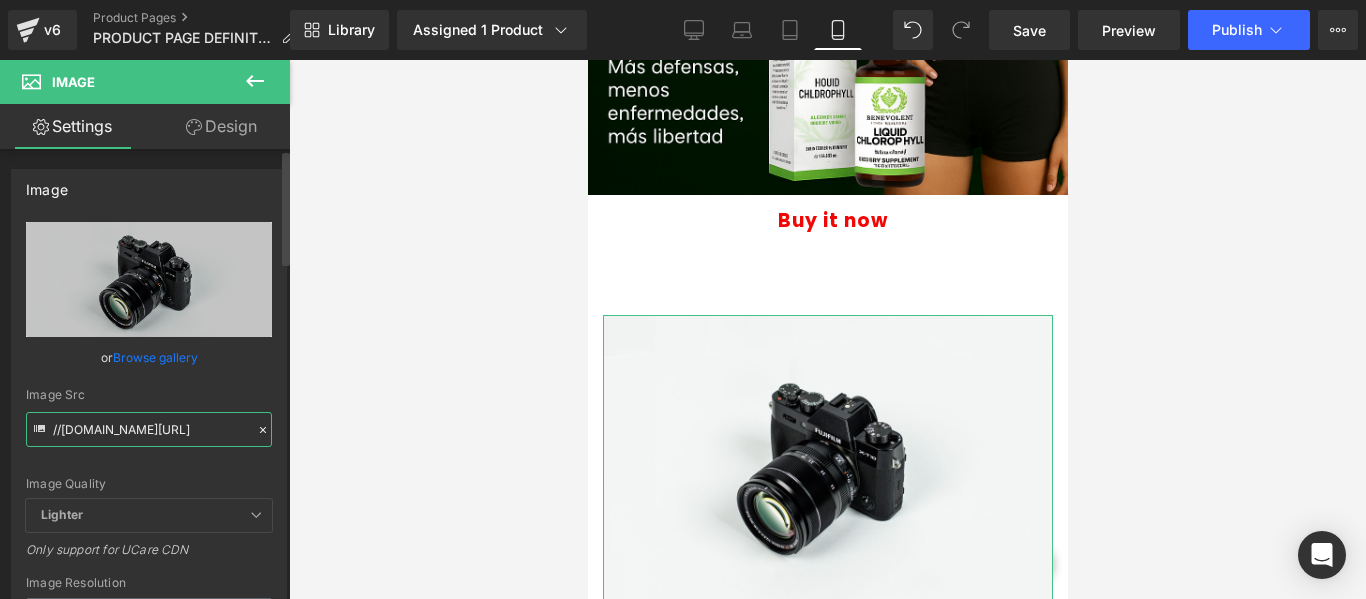 click on "//[DOMAIN_NAME][URL]" at bounding box center (149, 429) 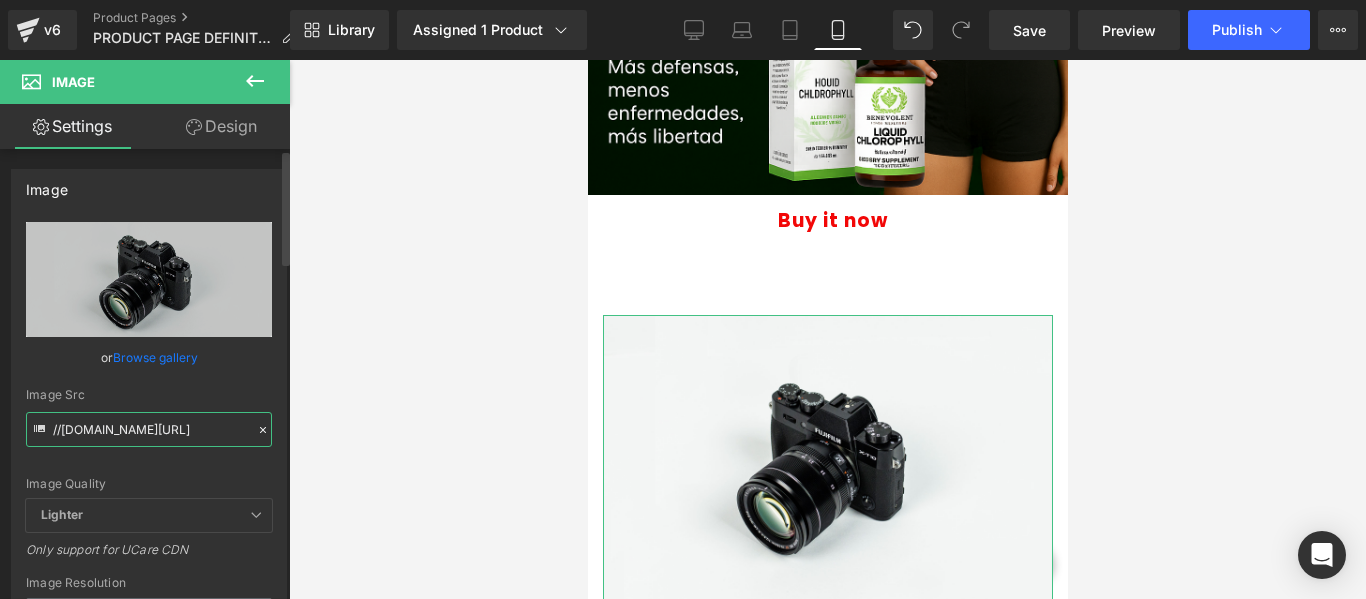 click on "//[DOMAIN_NAME][URL]" at bounding box center [149, 429] 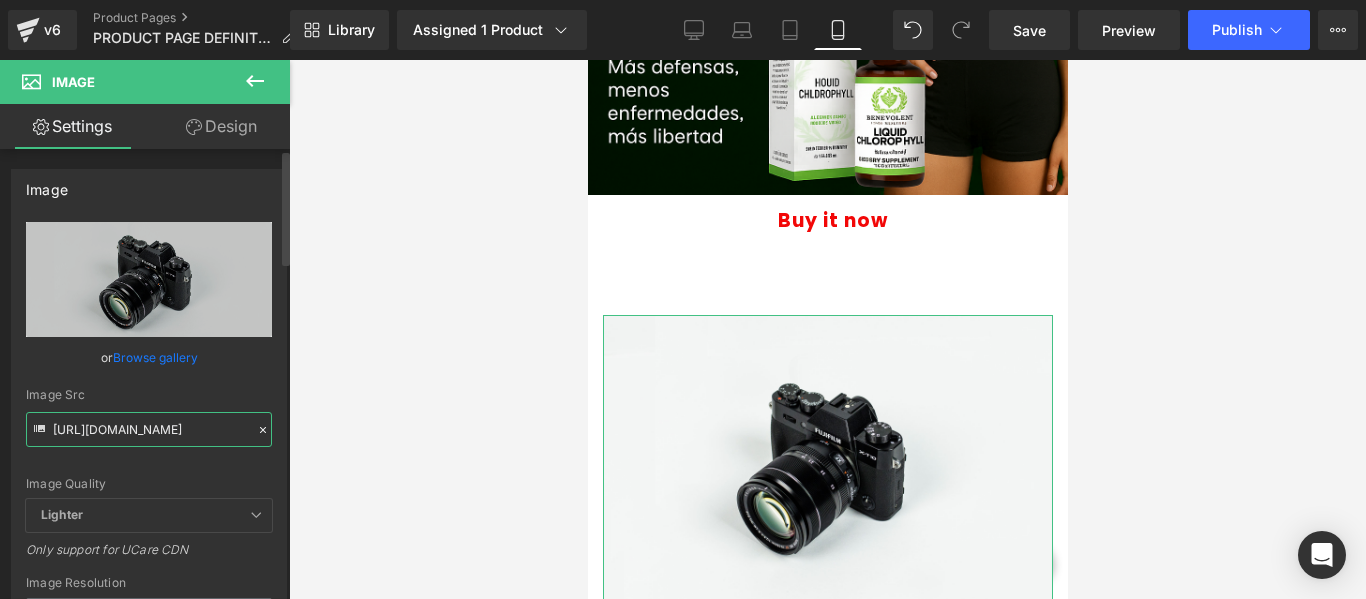 scroll, scrollTop: 0, scrollLeft: 751, axis: horizontal 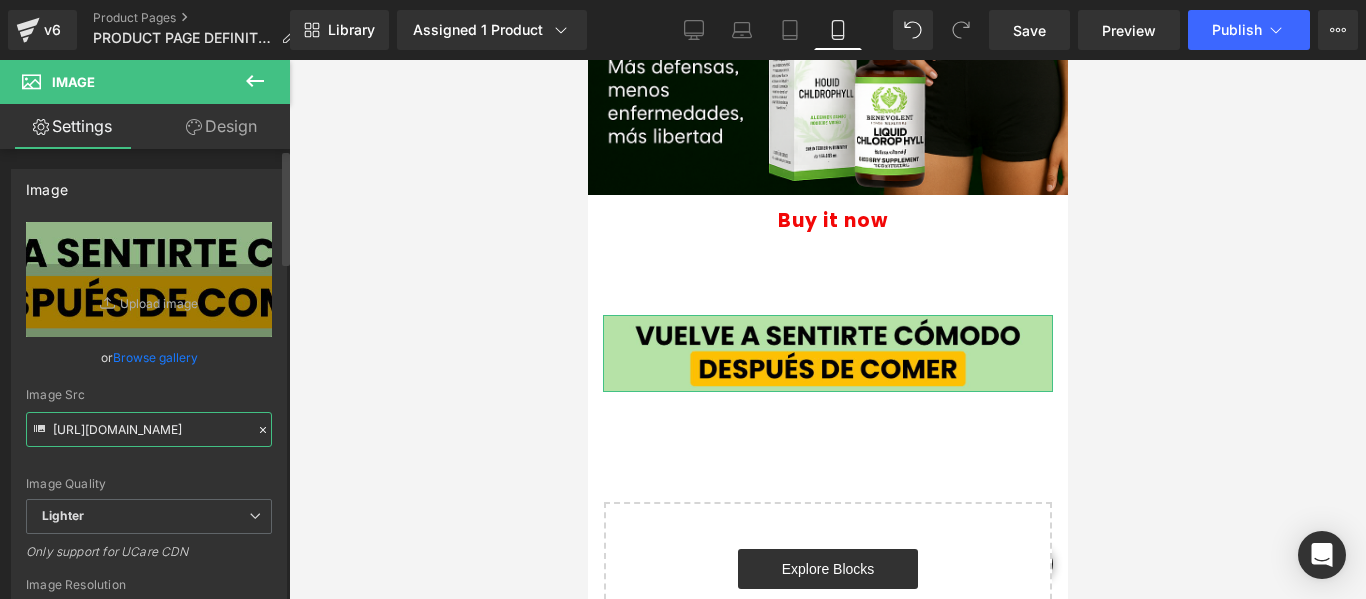 type on "https://ucarecdn.com/f35fdea8-4aeb-432f-b09c-ba7ed58193b5/-/format/auto/-/preview/3000x3000/-/quality/lighter/ENTER%20-%202024-08-26T111017.670.png" 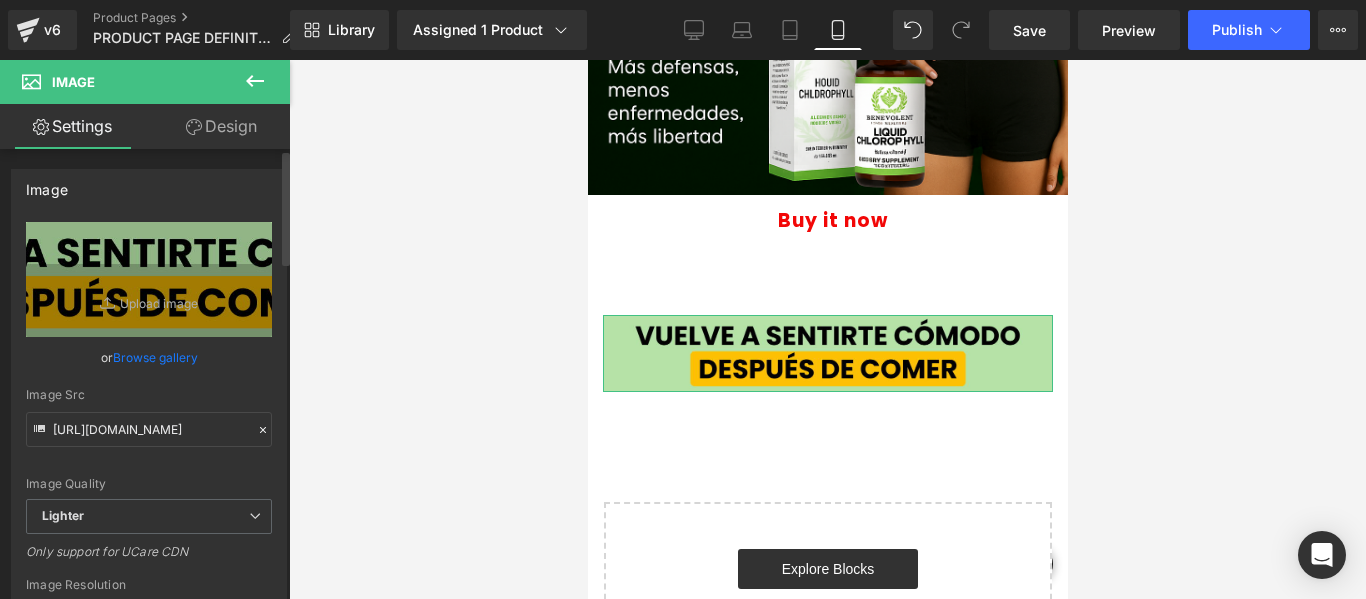 click on "Image Quality Lighter Lightest
Lighter
Lighter Lightest Only support for UCare CDN" at bounding box center [149, 360] 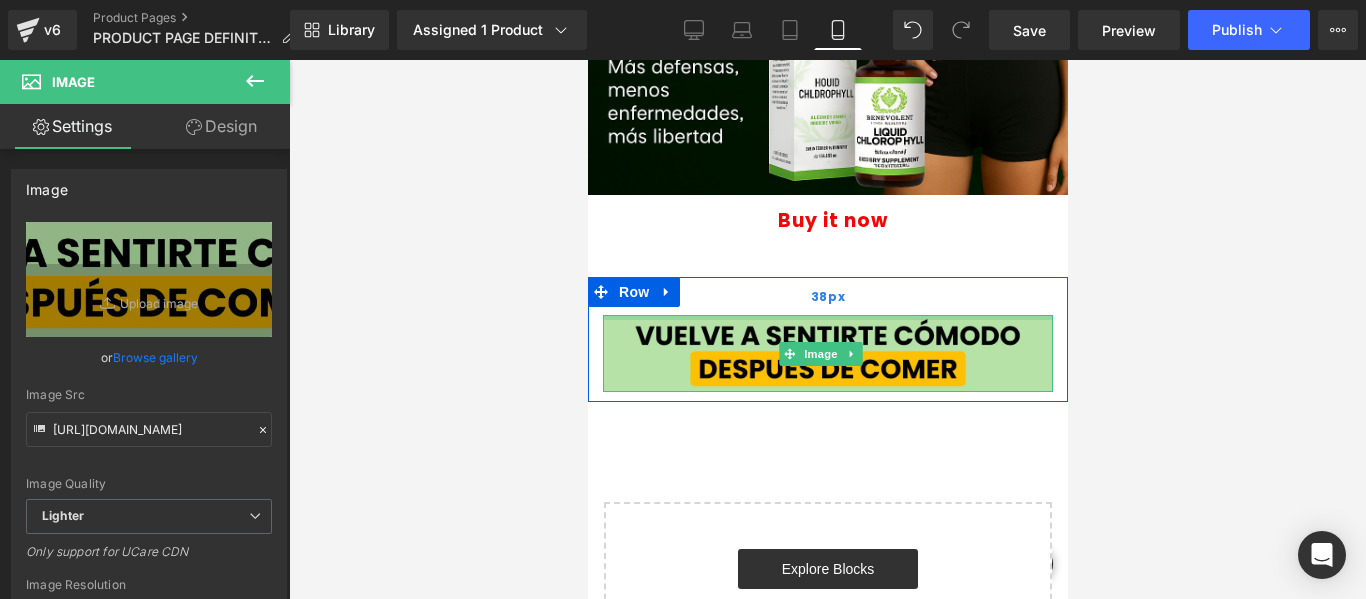 drag, startPoint x: 857, startPoint y: 316, endPoint x: 852, endPoint y: 282, distance: 34.36568 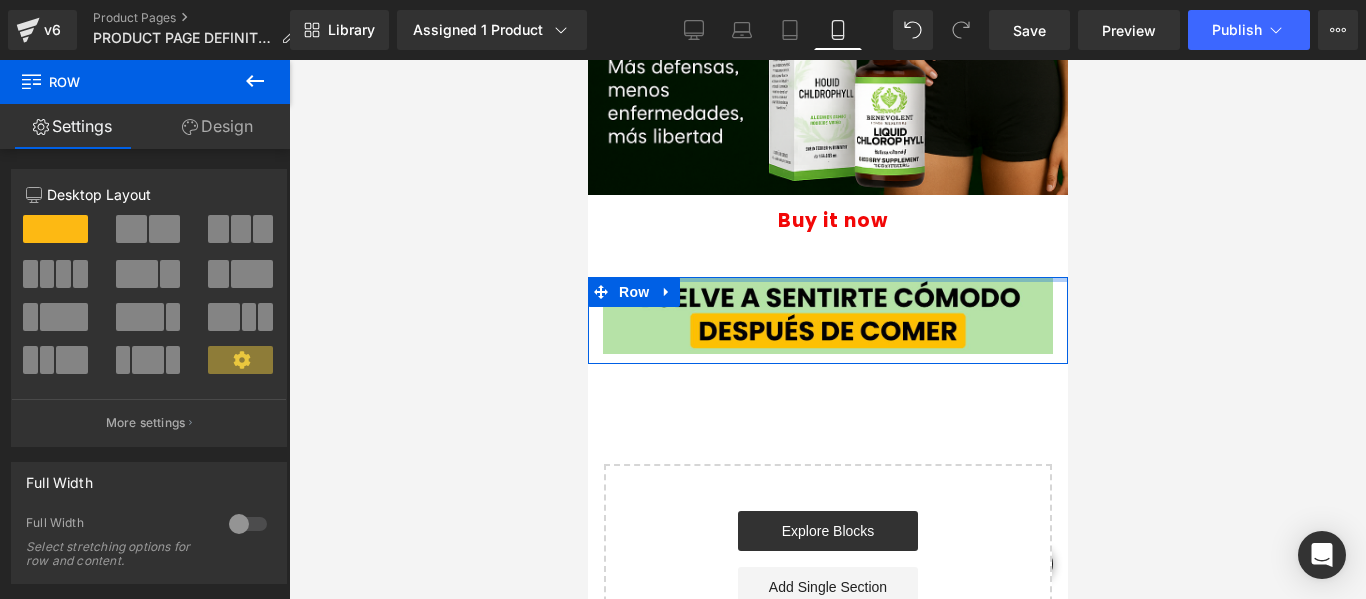 drag, startPoint x: 870, startPoint y: 312, endPoint x: 860, endPoint y: 264, distance: 49.0306 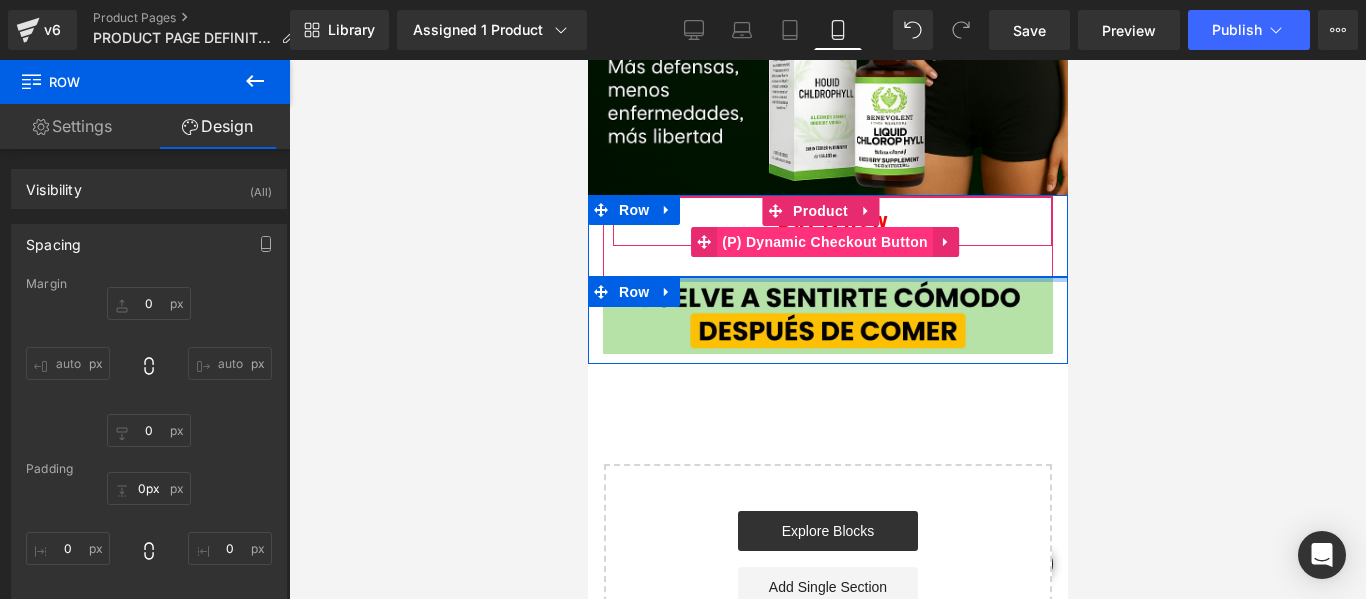 drag, startPoint x: 858, startPoint y: 279, endPoint x: 846, endPoint y: 234, distance: 46.572525 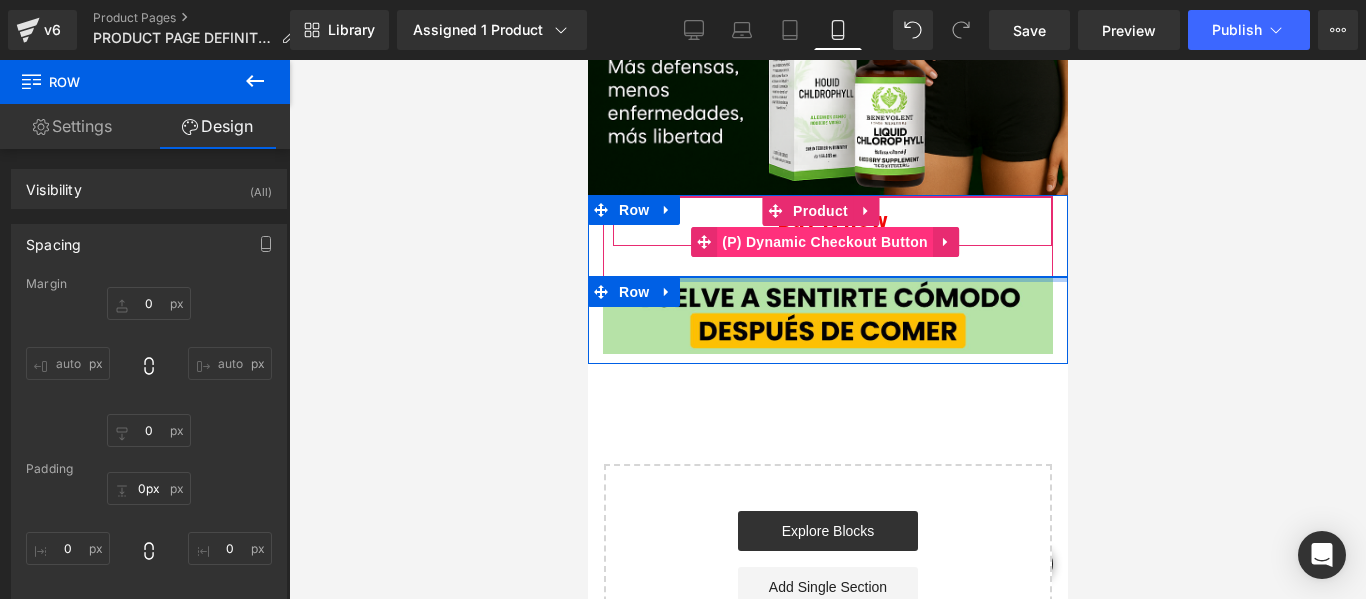 click on "Image         Row
Buy it now
(P) Dynamic Checkout Button
Product         Image         Row         Image         Row         Image         Row
Buy it now
(P) Dynamic Checkout Button
Product         Row
Image
Row
Select your layout" at bounding box center (827, -750) 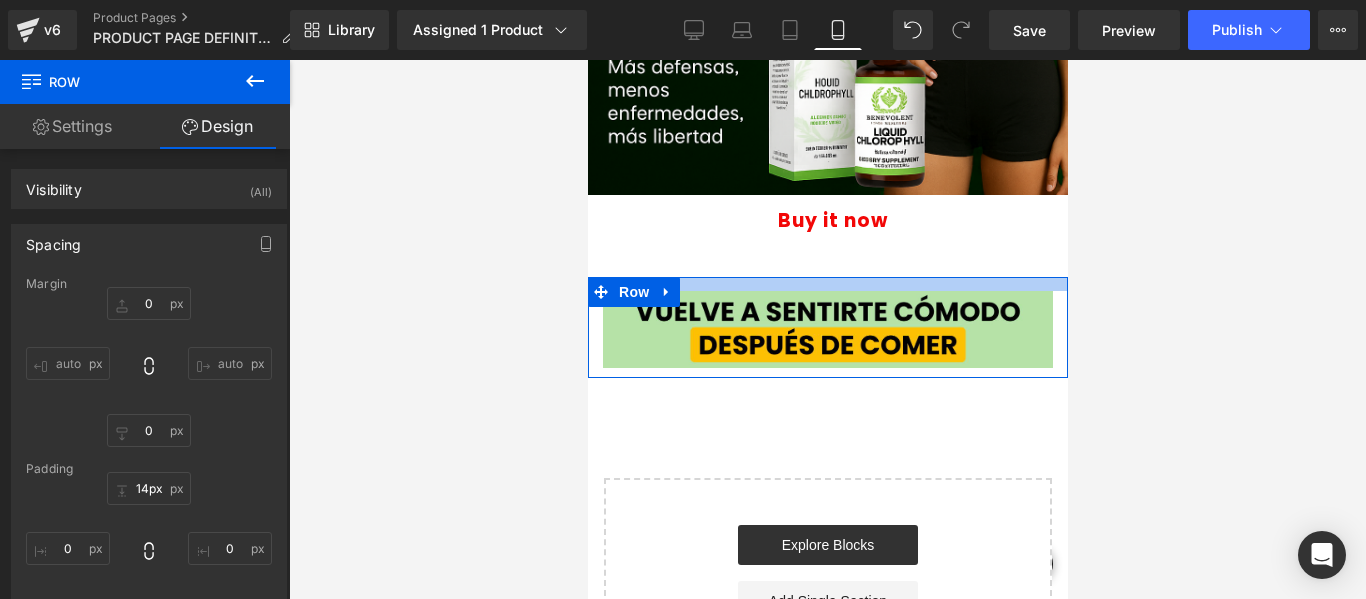 type on "0px" 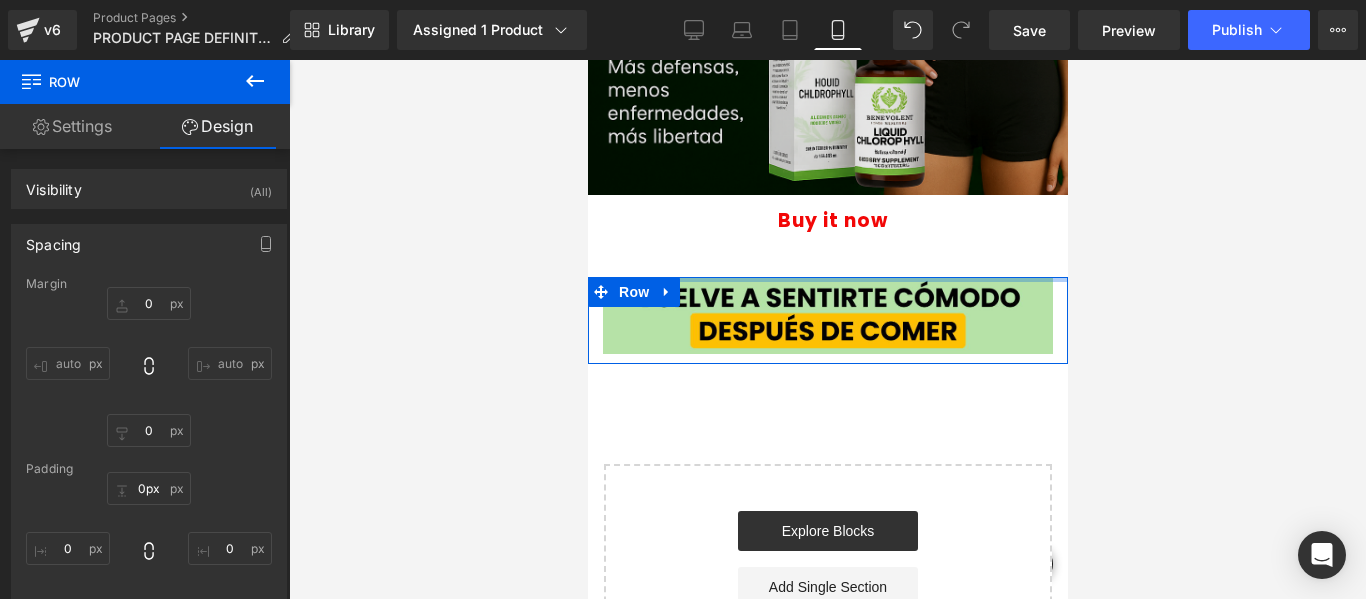 drag, startPoint x: 1042, startPoint y: 279, endPoint x: 1044, endPoint y: 193, distance: 86.023254 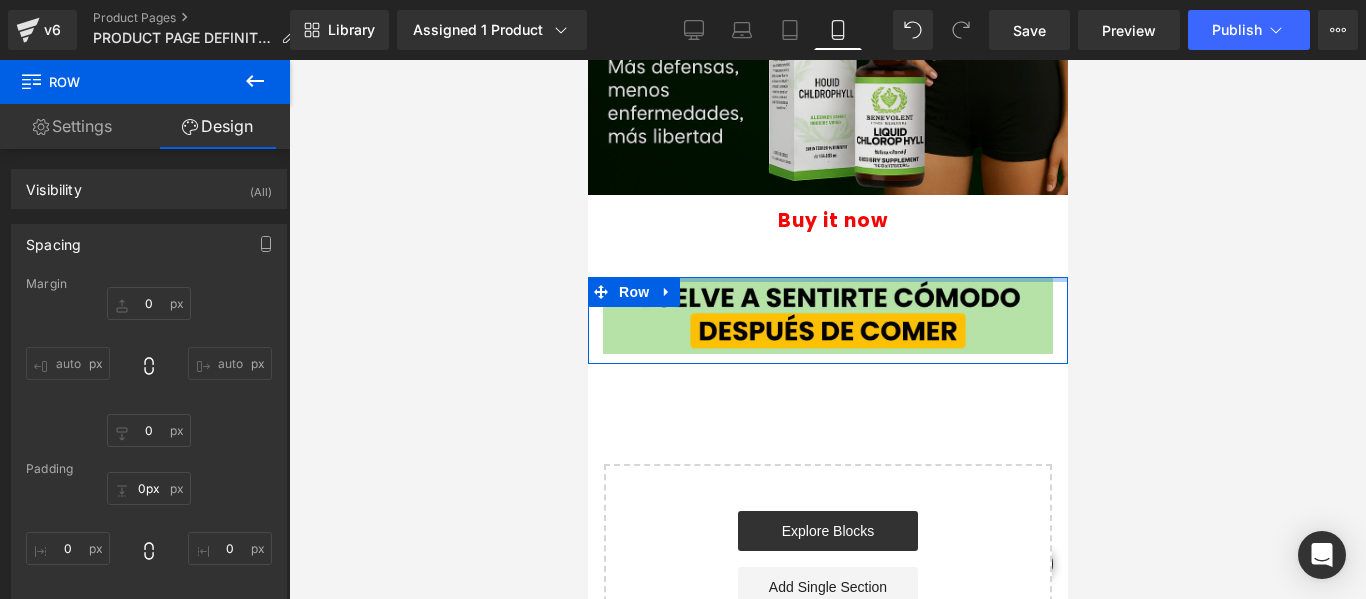 click on "Image         Row
Buy it now
(P) Dynamic Checkout Button
Product         Image         Row         Image         Row         Image         Row
Buy it now
(P) Dynamic Checkout Button
Product         Row
Image
Row
Select your layout" at bounding box center (827, -750) 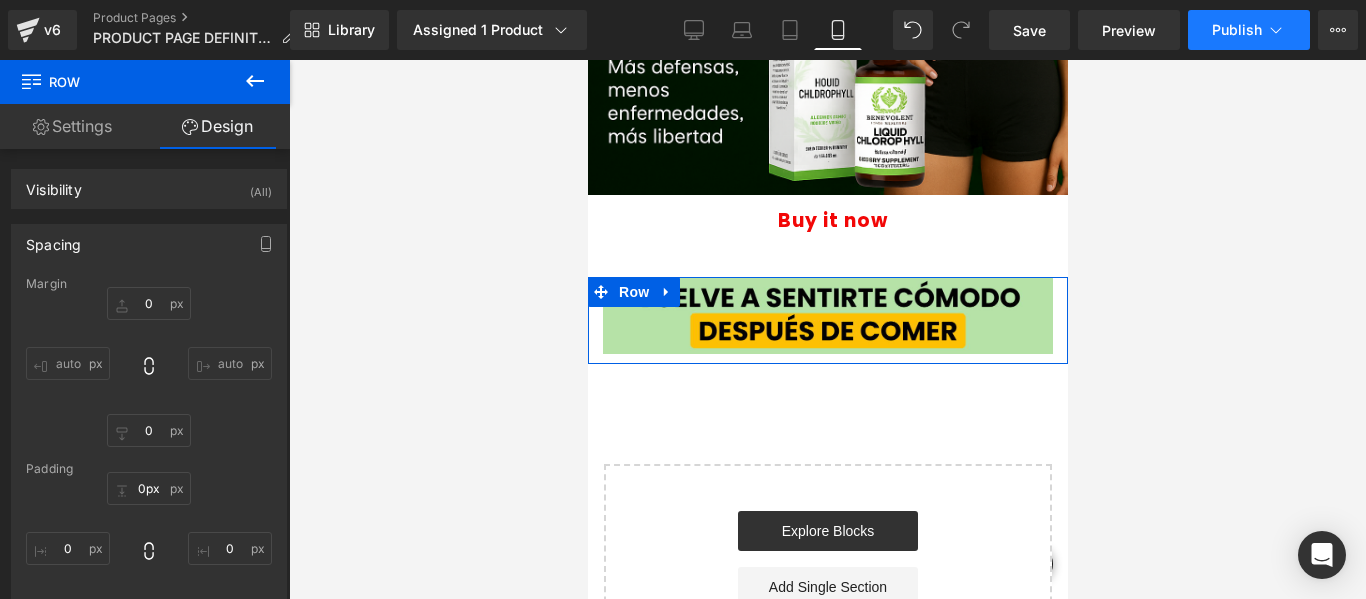 click on "Publish" at bounding box center [1237, 30] 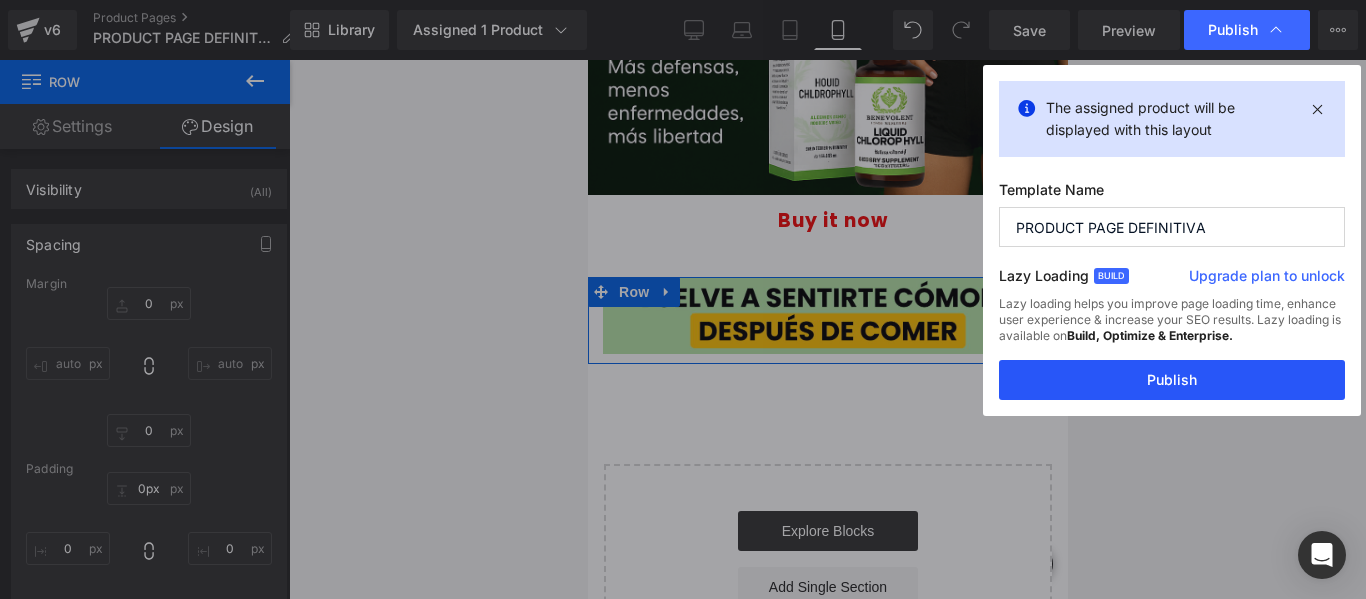 drag, startPoint x: 1177, startPoint y: 328, endPoint x: 1179, endPoint y: 364, distance: 36.05551 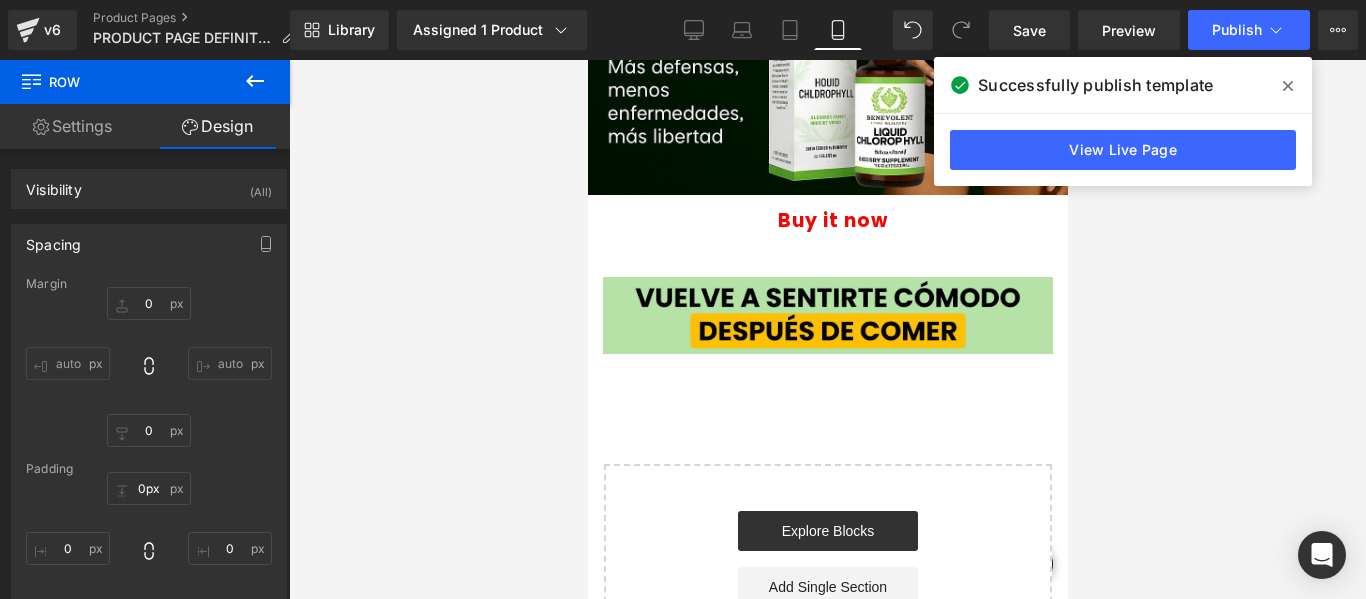click at bounding box center [1288, 86] 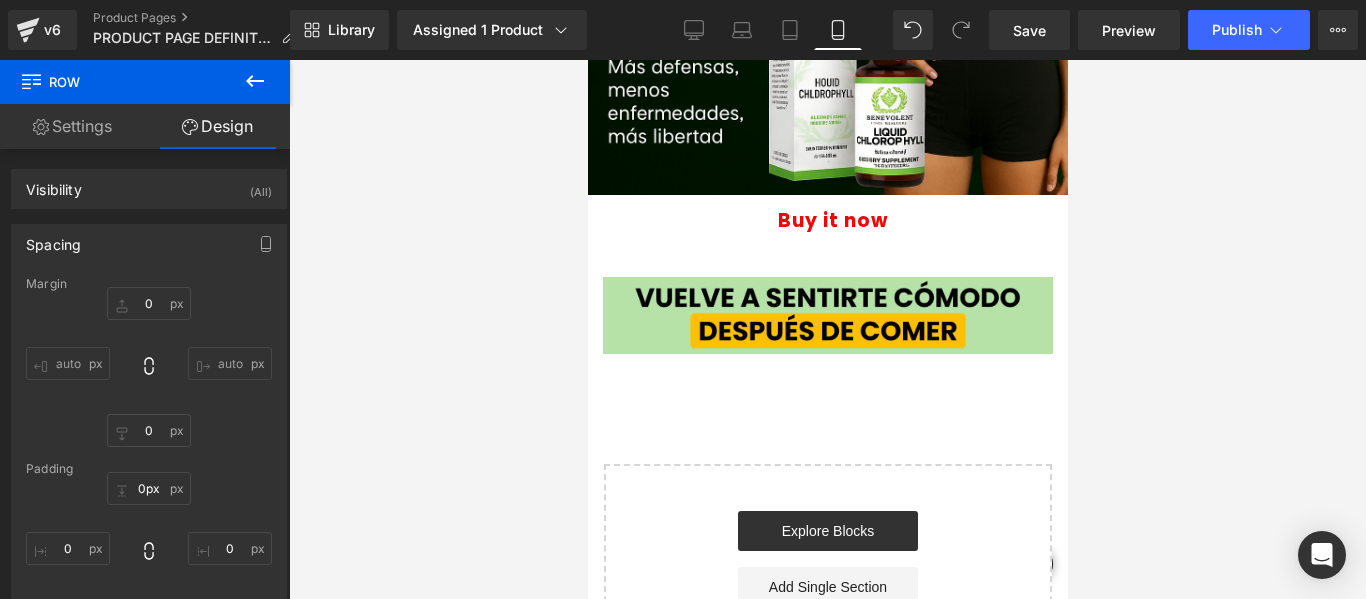 click on "Image         Row
Buy it now
(P) Dynamic Checkout Button
Product         Image         Row         Image         Row         Image         Row
Buy it now
(P) Dynamic Checkout Button
Product         Row
Image
Row
Select your layout" at bounding box center [827, -750] 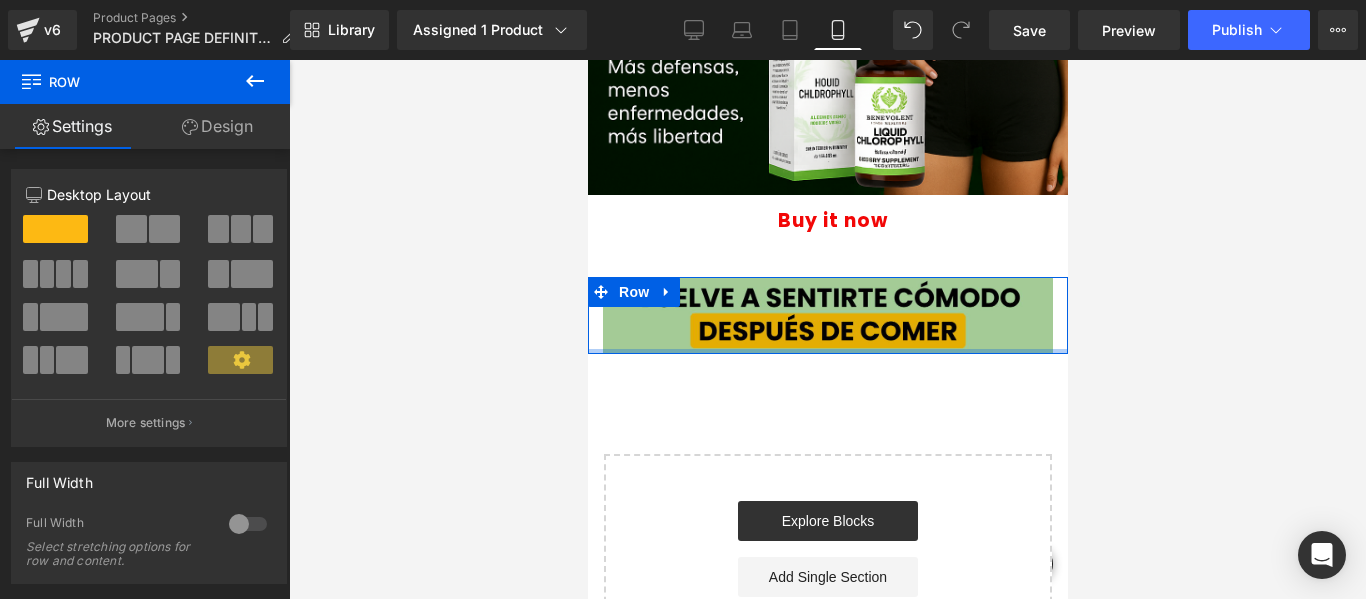 drag, startPoint x: 917, startPoint y: 355, endPoint x: 864, endPoint y: 383, distance: 59.94164 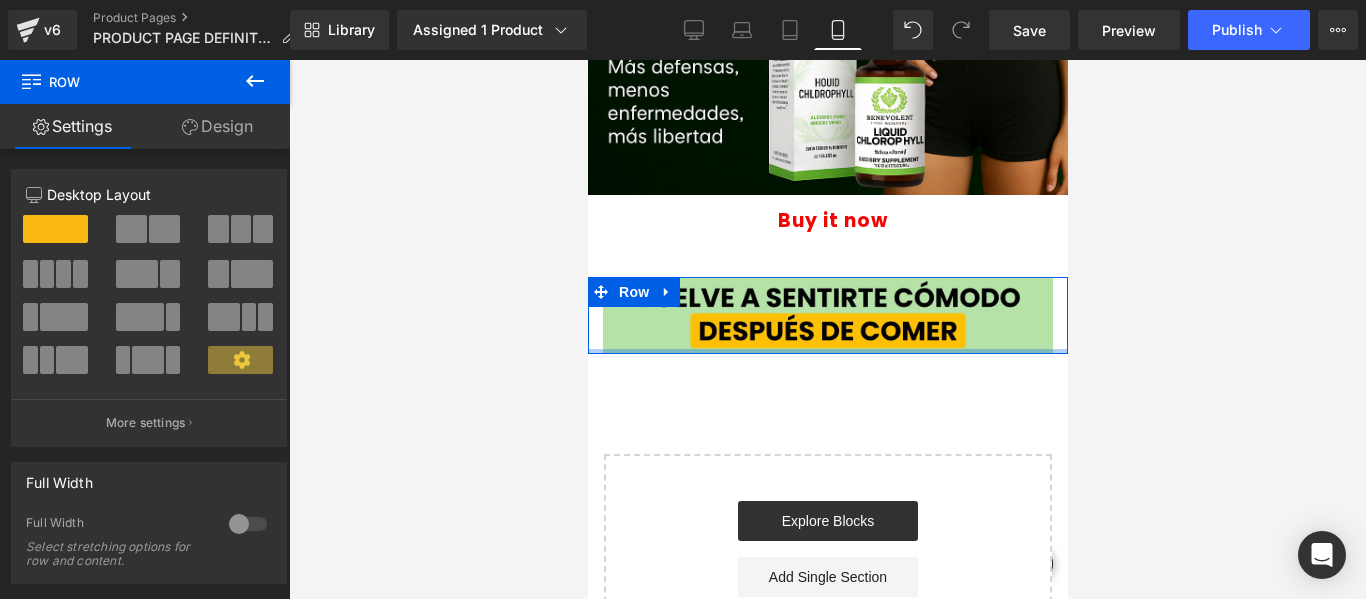 click on "Image
Row" at bounding box center (827, 315) 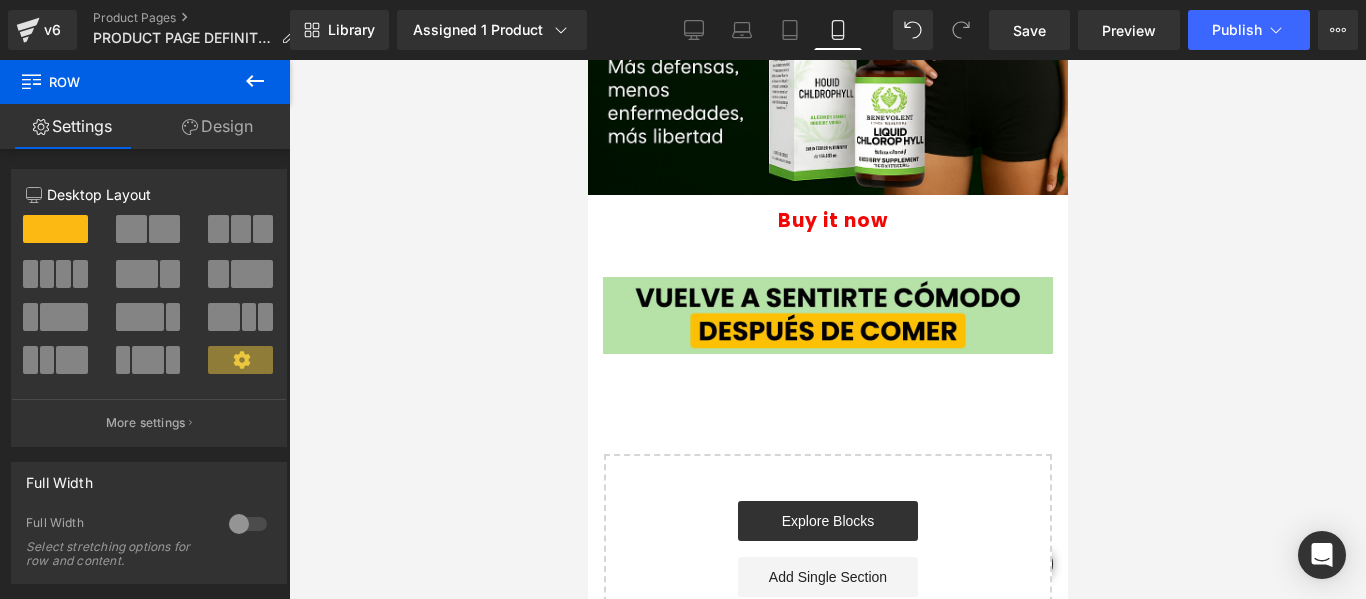 click on "Image         Row
Buy it now
(P) Dynamic Checkout Button
Product         Image         Row         Image         Row         Image         Row
Buy it now
(P) Dynamic Checkout Button
Product         Row
Image
Row
Select your layout" at bounding box center [827, -755] 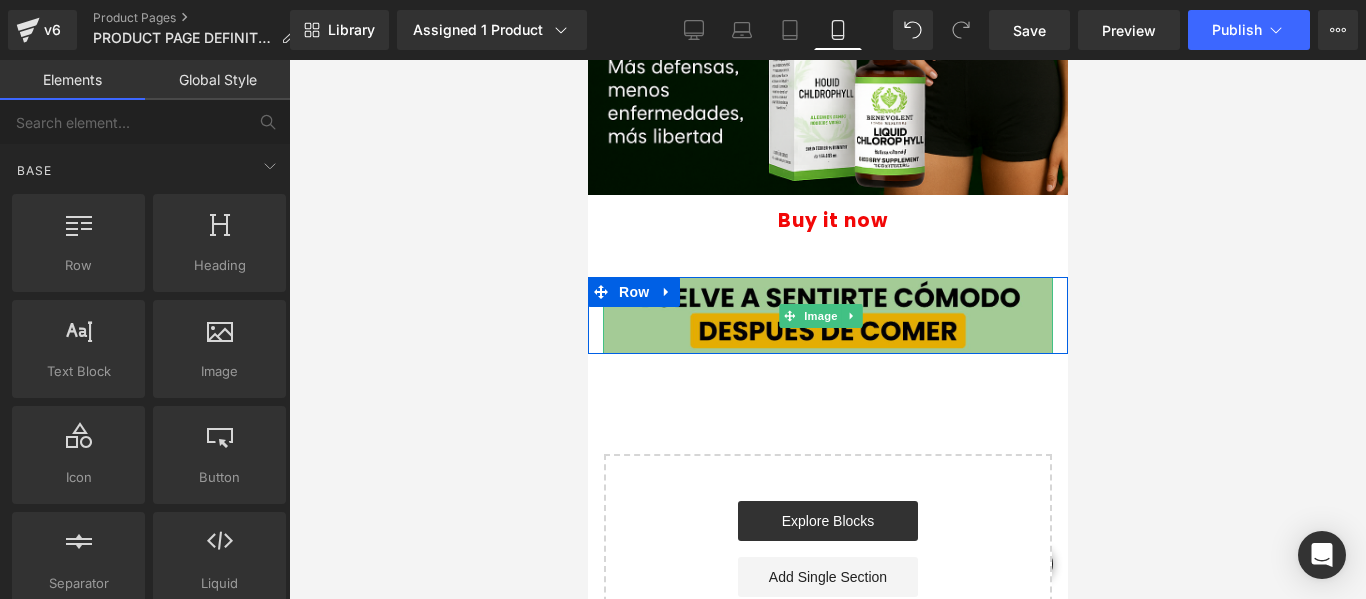click at bounding box center (827, 315) 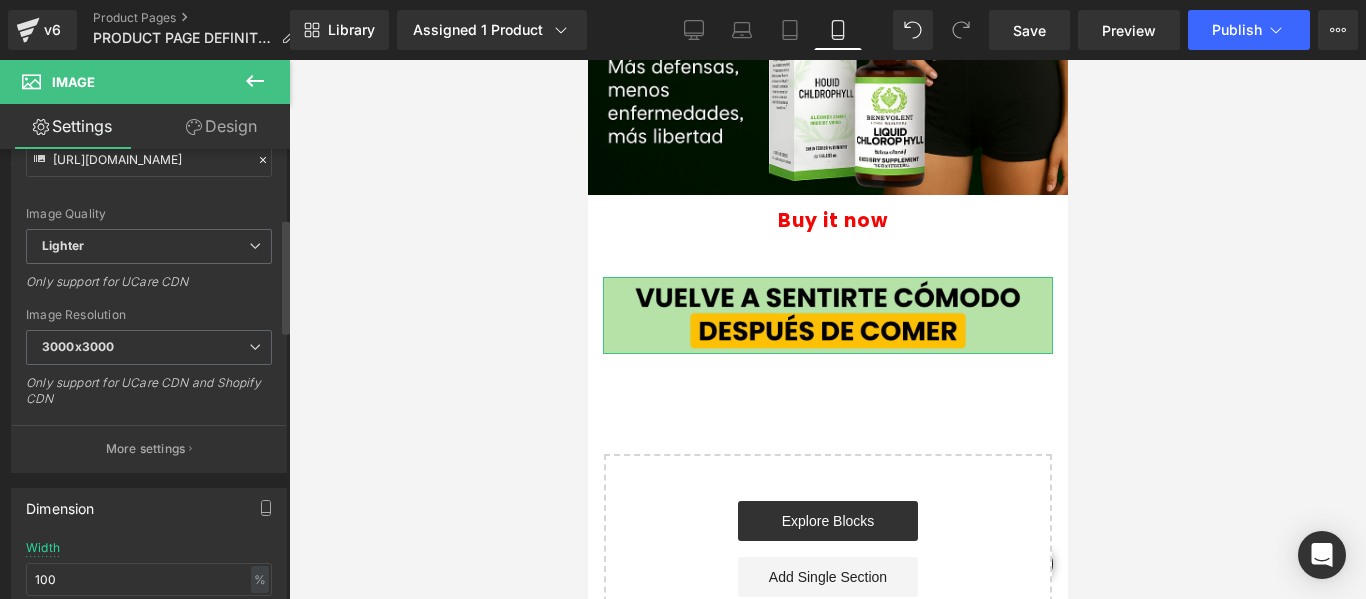 scroll, scrollTop: 300, scrollLeft: 0, axis: vertical 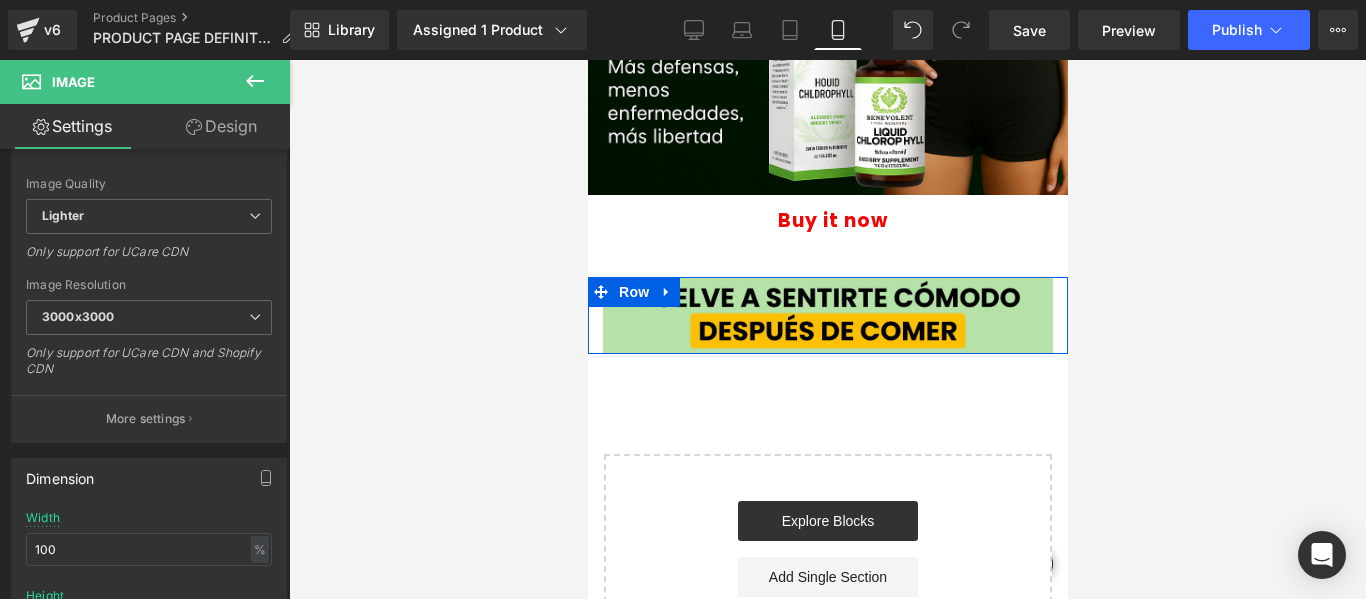 click on "Image" at bounding box center [827, 315] 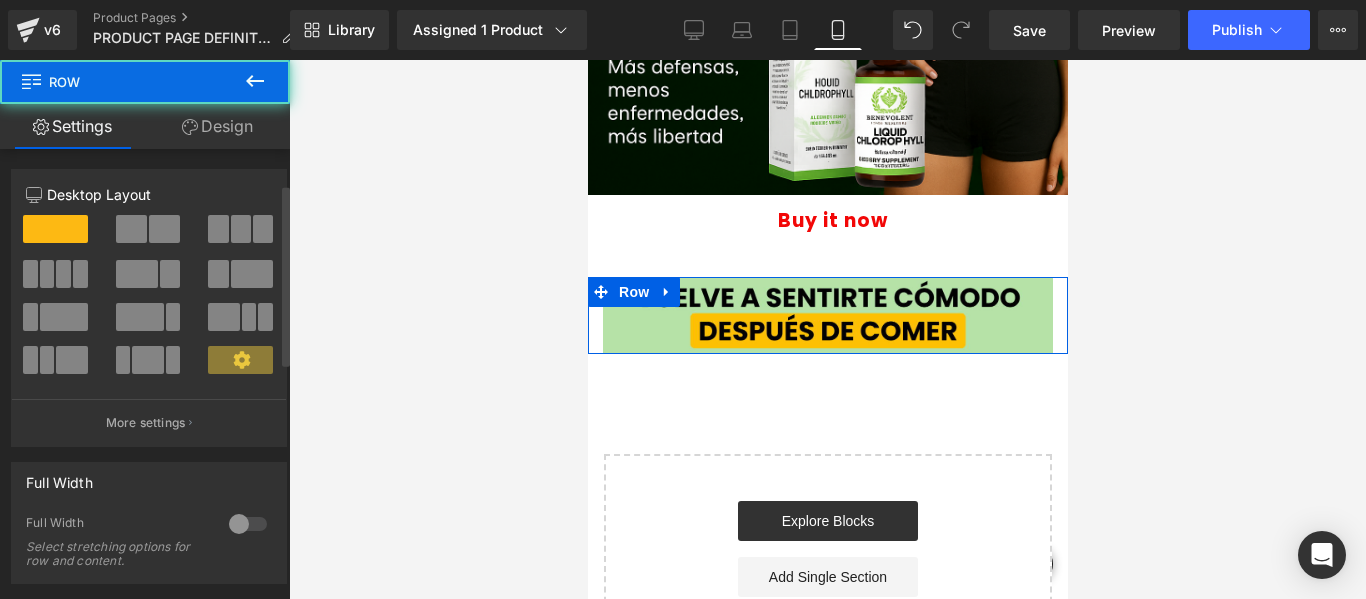 scroll, scrollTop: 300, scrollLeft: 0, axis: vertical 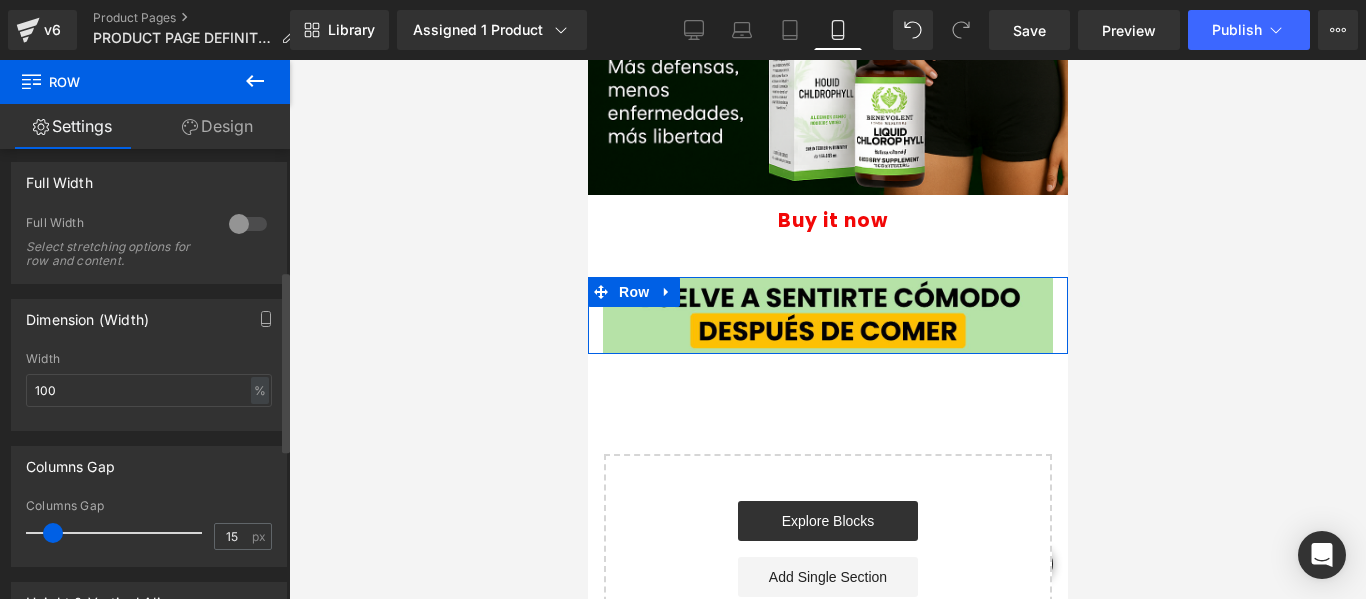 click at bounding box center [248, 224] 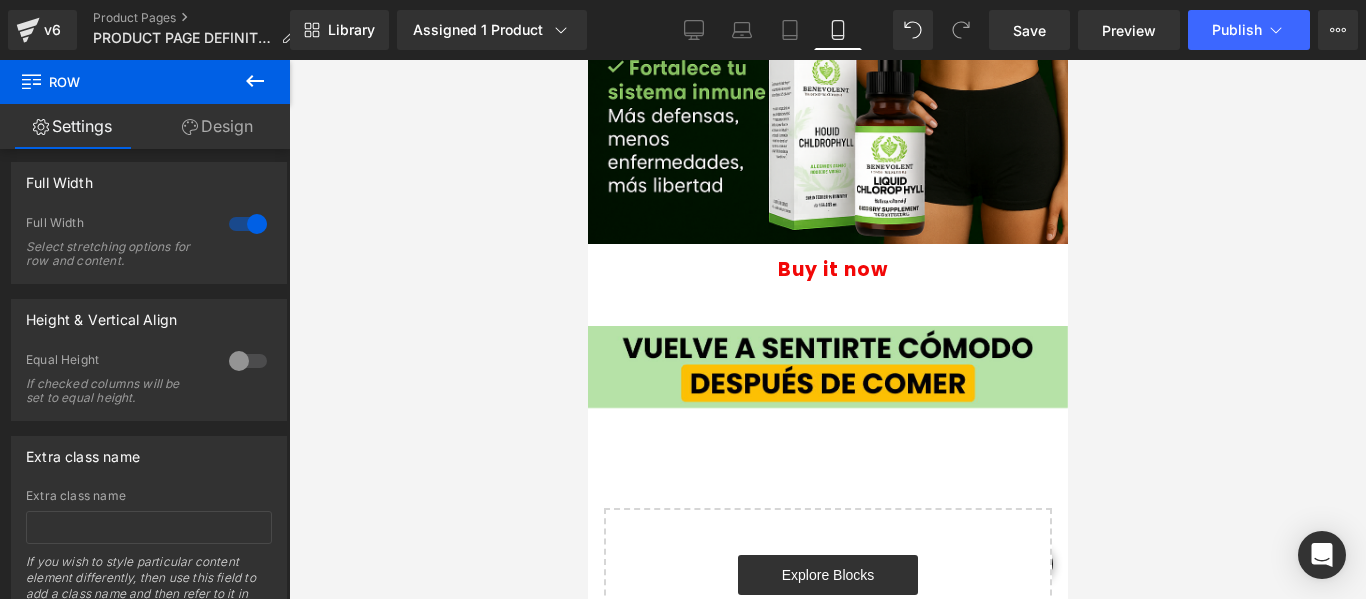 scroll, scrollTop: 2371, scrollLeft: 0, axis: vertical 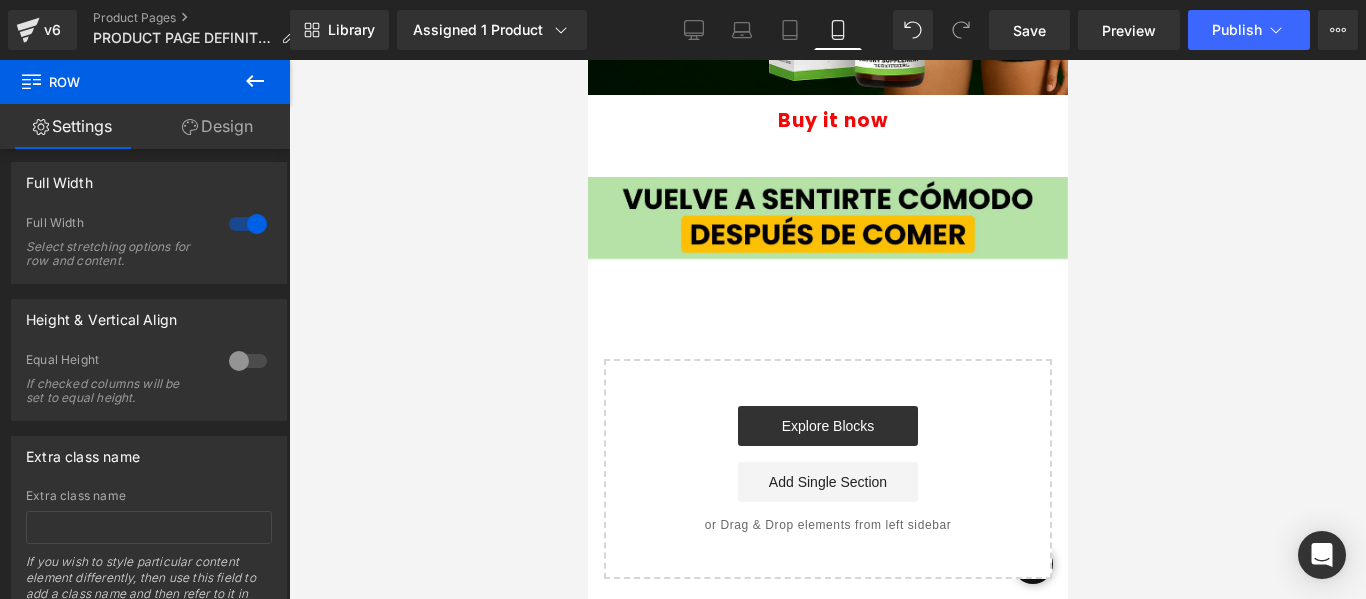 click on "Image         Row
Buy it now
(P) Dynamic Checkout Button
Product         Image         Row         Image         Row         Image         Row
Buy it now
(P) Dynamic Checkout Button
Product         Row
Image
Row
Select your layout" at bounding box center (827, -852) 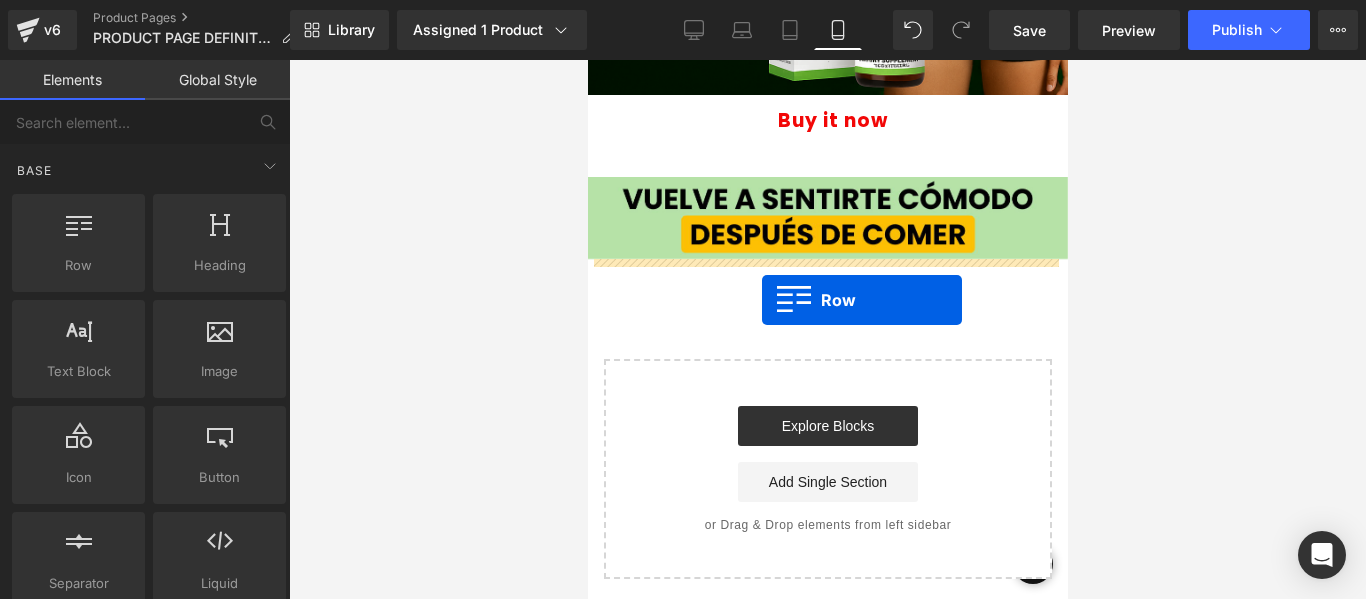 drag, startPoint x: 708, startPoint y: 321, endPoint x: 761, endPoint y: 300, distance: 57.00877 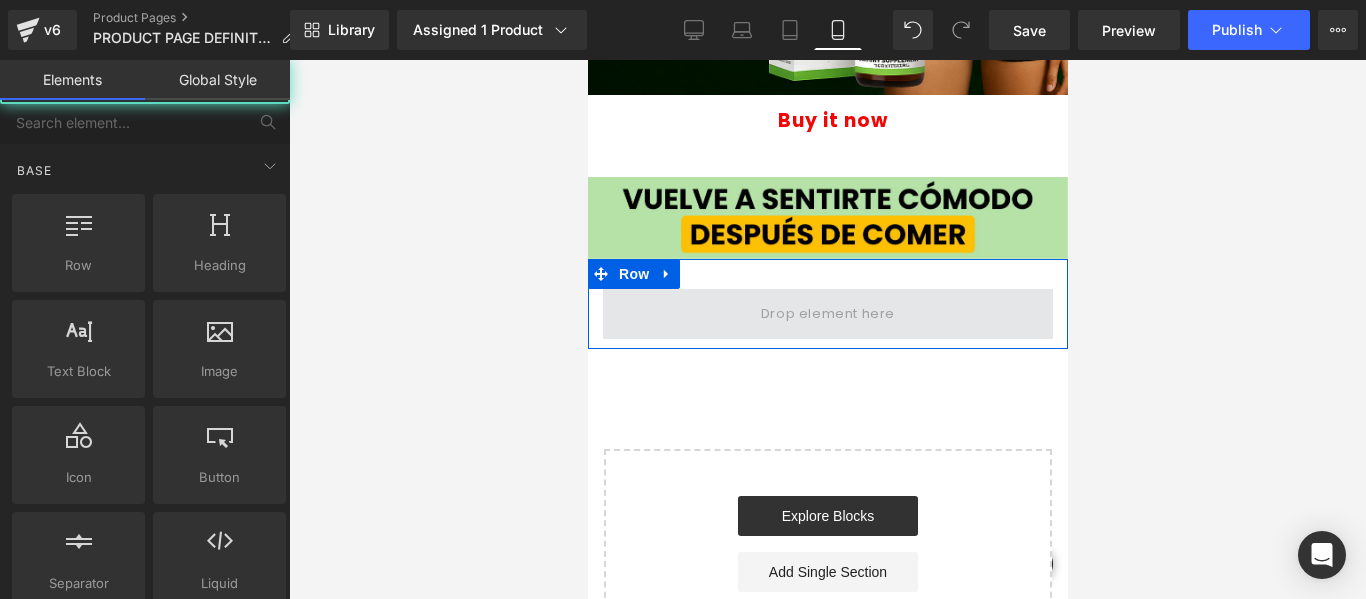click at bounding box center (827, 314) 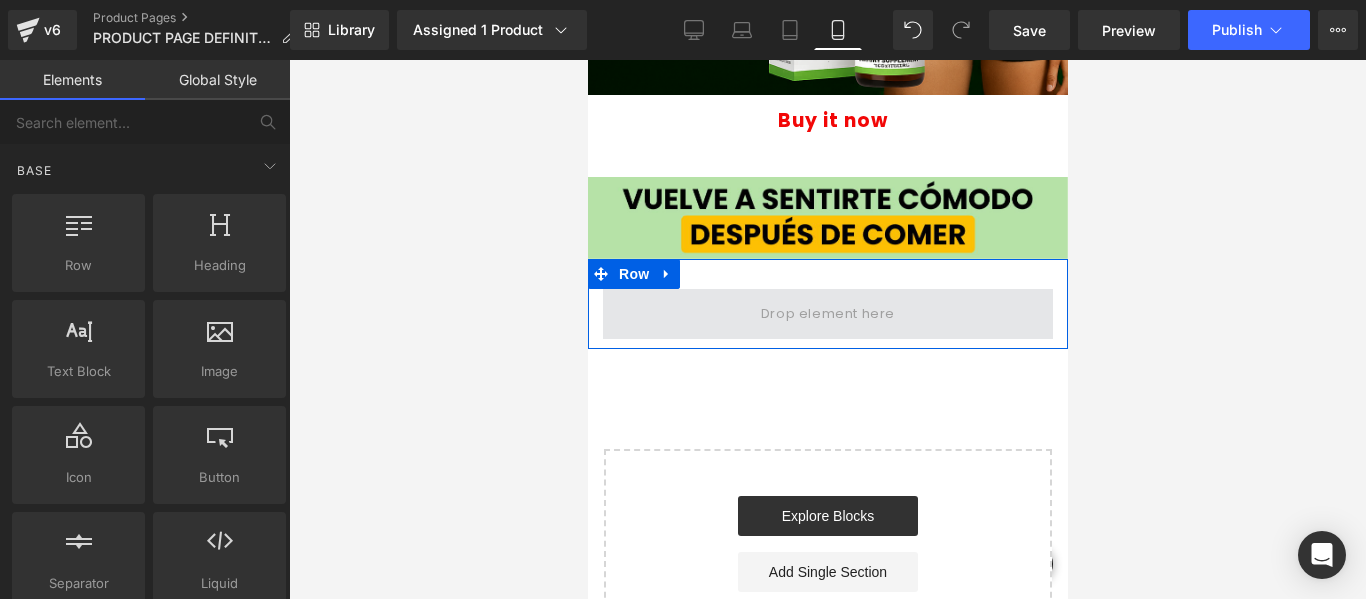 click at bounding box center (827, 314) 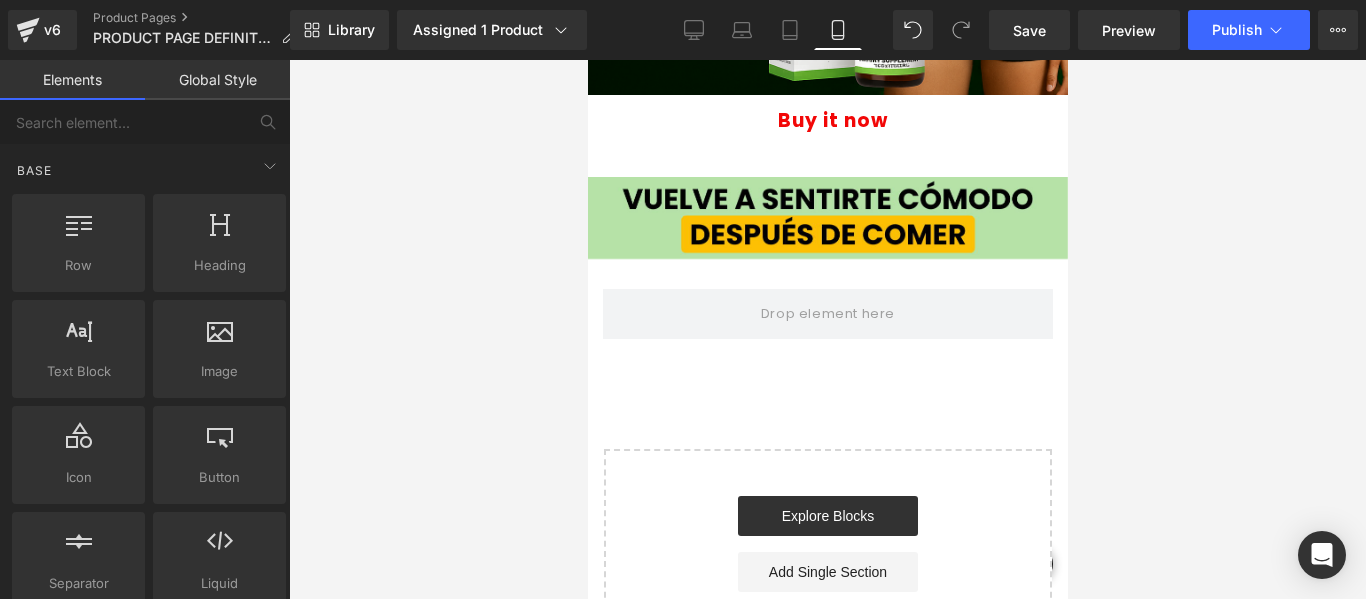click on "Global Style" at bounding box center (217, 80) 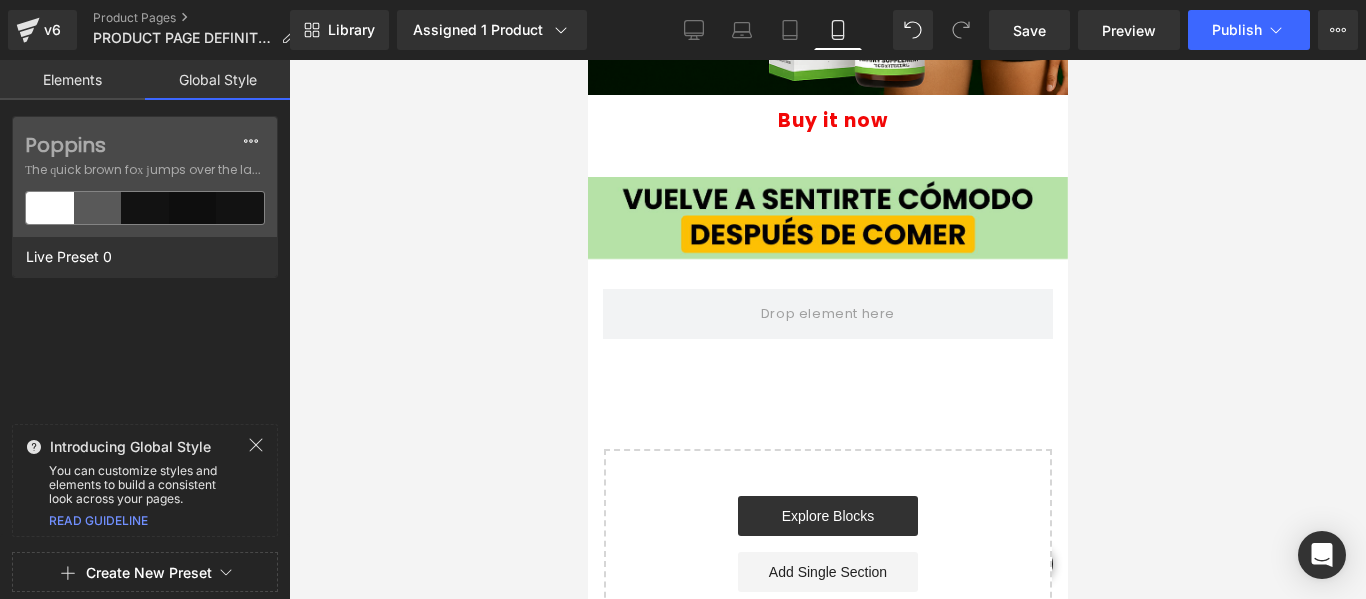 click on "Elements" at bounding box center (72, 80) 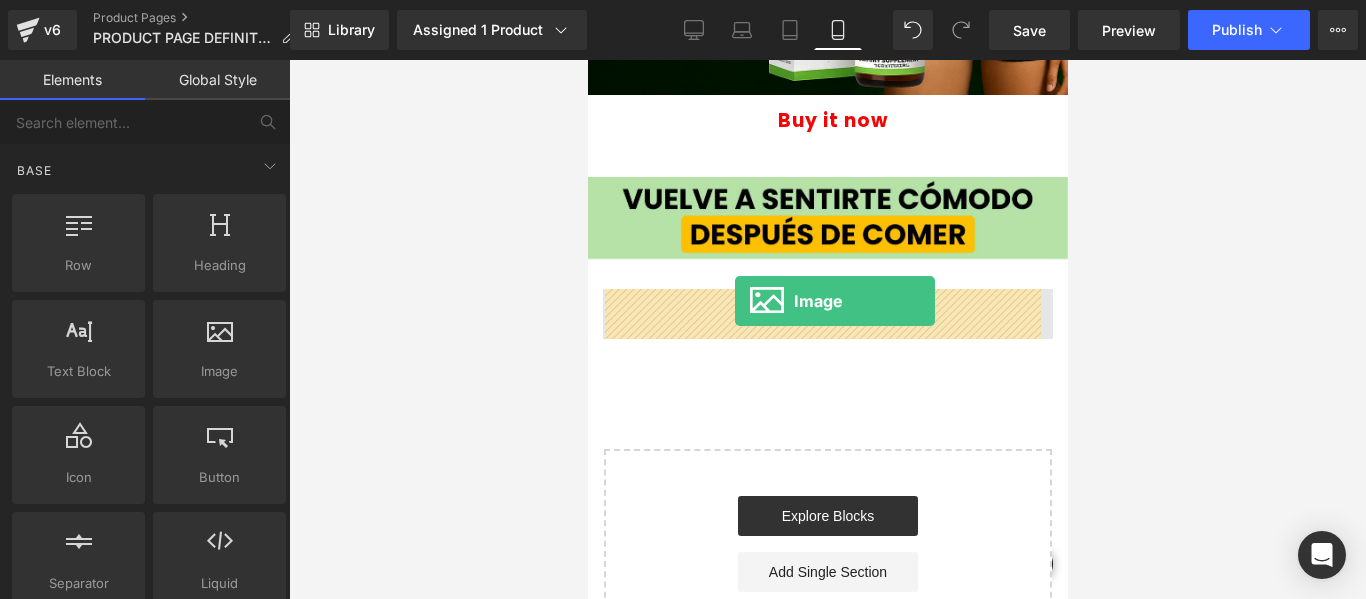 drag, startPoint x: 783, startPoint y: 426, endPoint x: 734, endPoint y: 301, distance: 134.26094 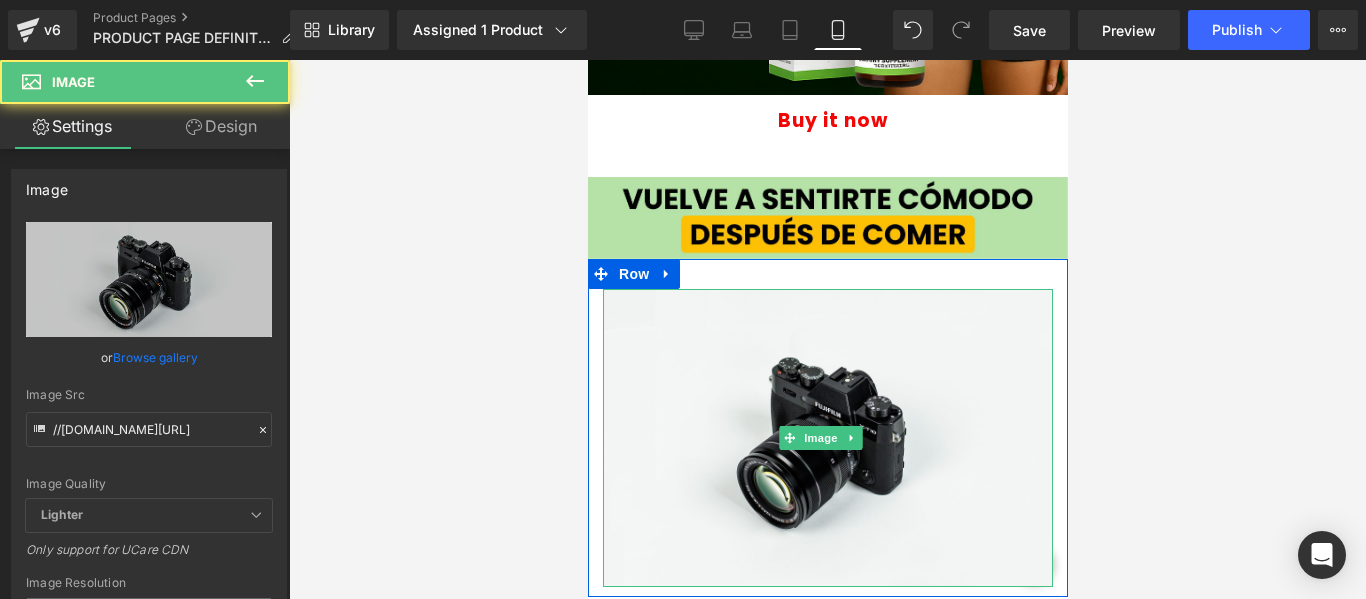 click at bounding box center [827, 438] 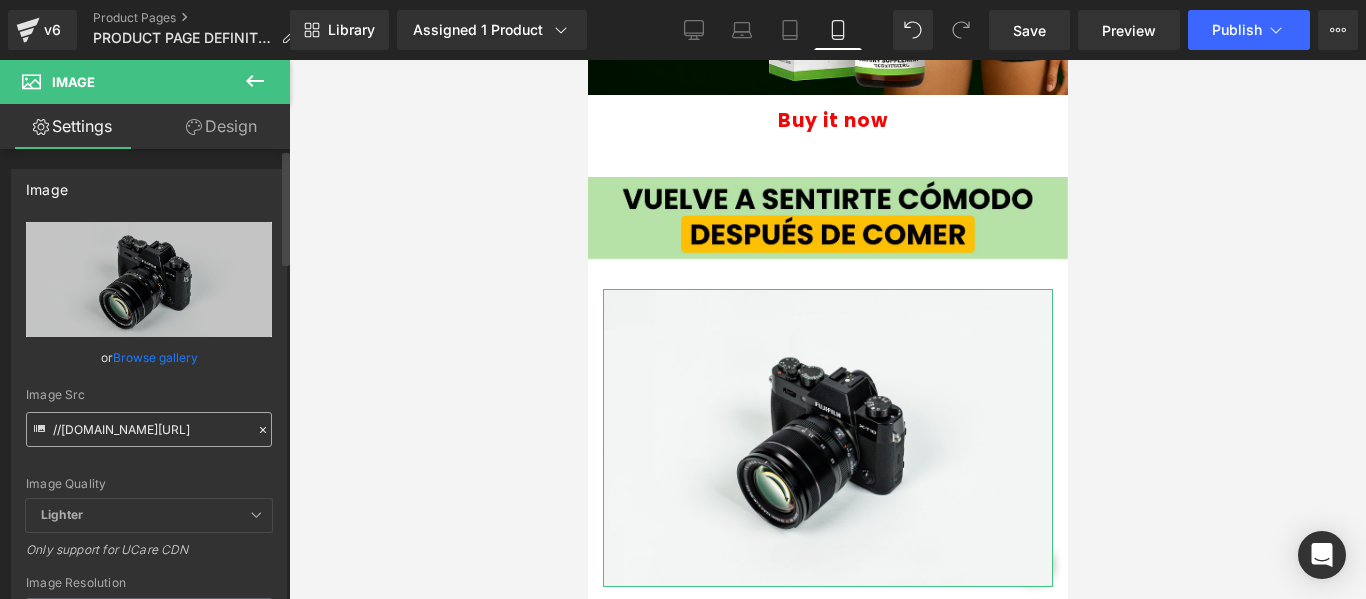 click on "//[DOMAIN_NAME][URL]" at bounding box center [149, 429] 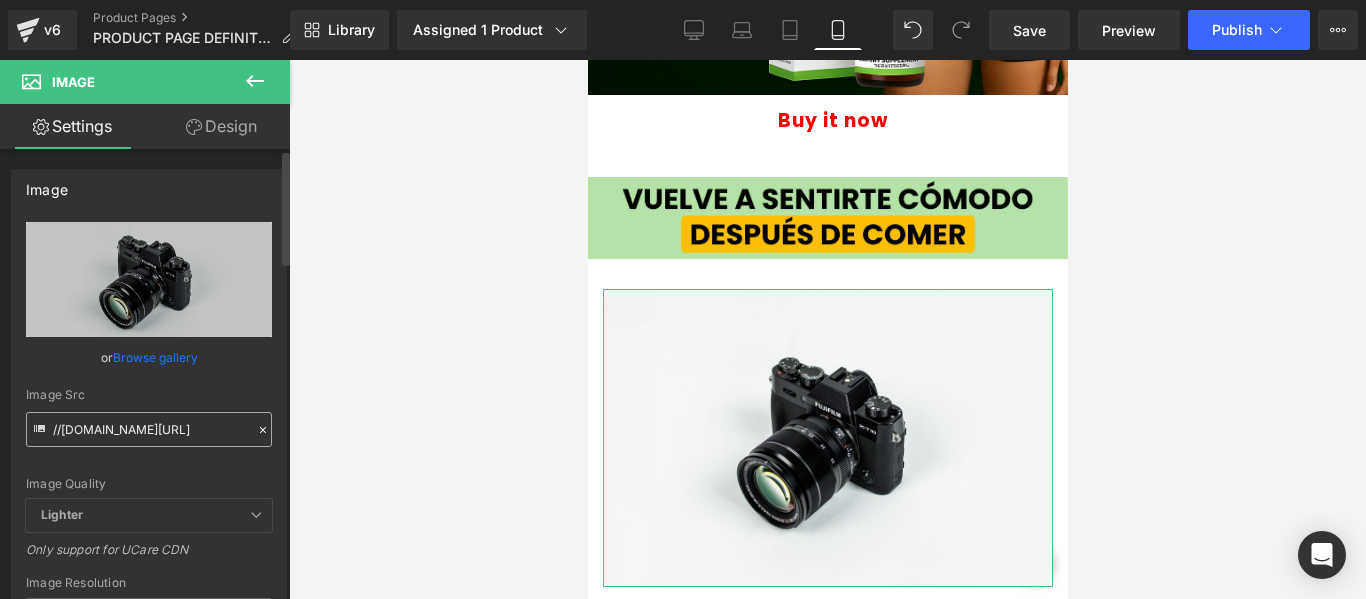click on "//[DOMAIN_NAME][URL]" at bounding box center [149, 429] 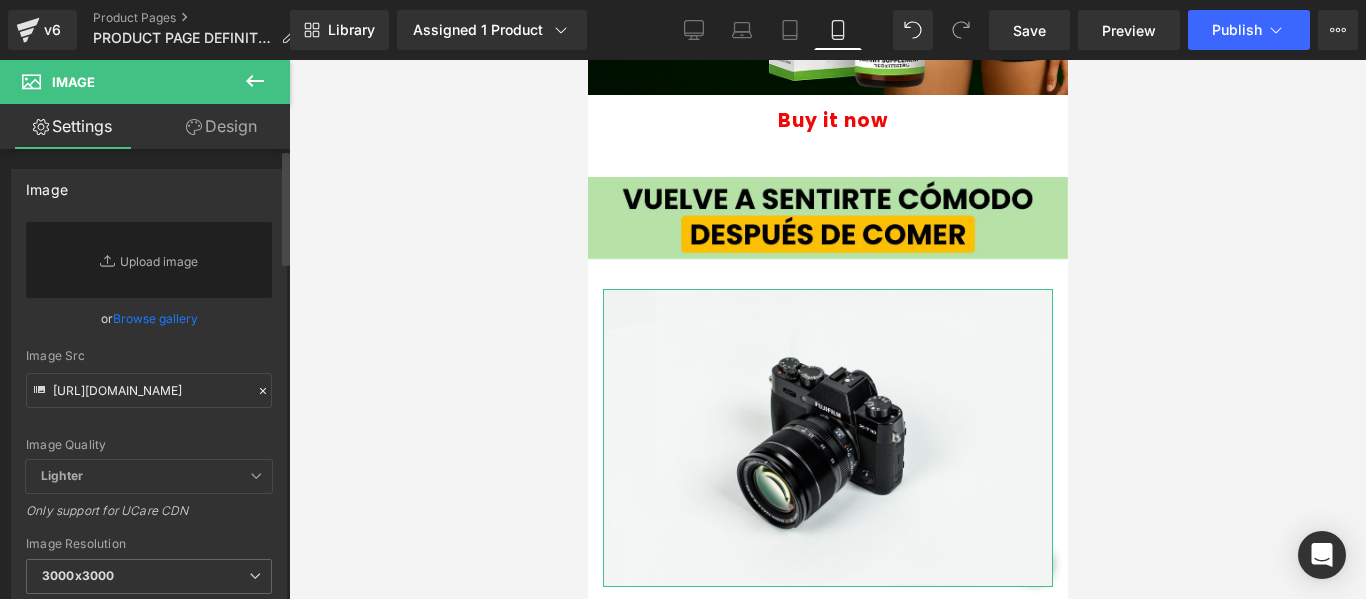 scroll, scrollTop: 0, scrollLeft: 688, axis: horizontal 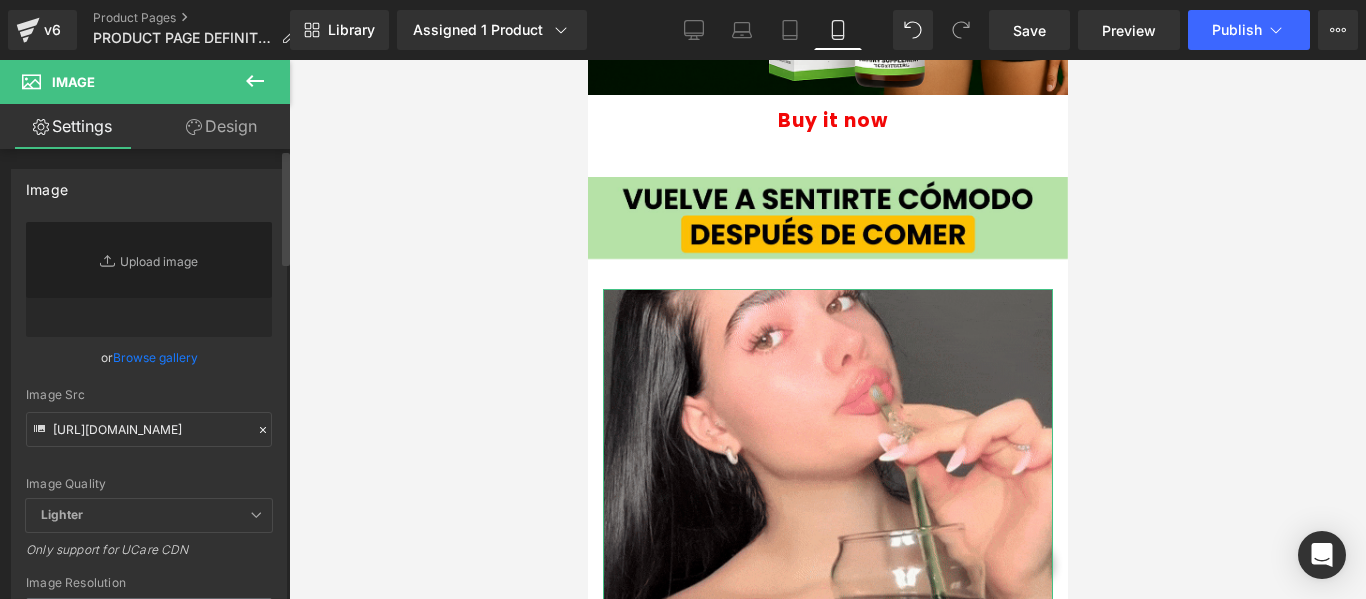 type on "https://vitalifecolombia.online/cdn/shop/files/gempages_568763735624123413-aef07596-cc97-4546-856f-0617e33d3f86.gif?v=4296491916027586563" 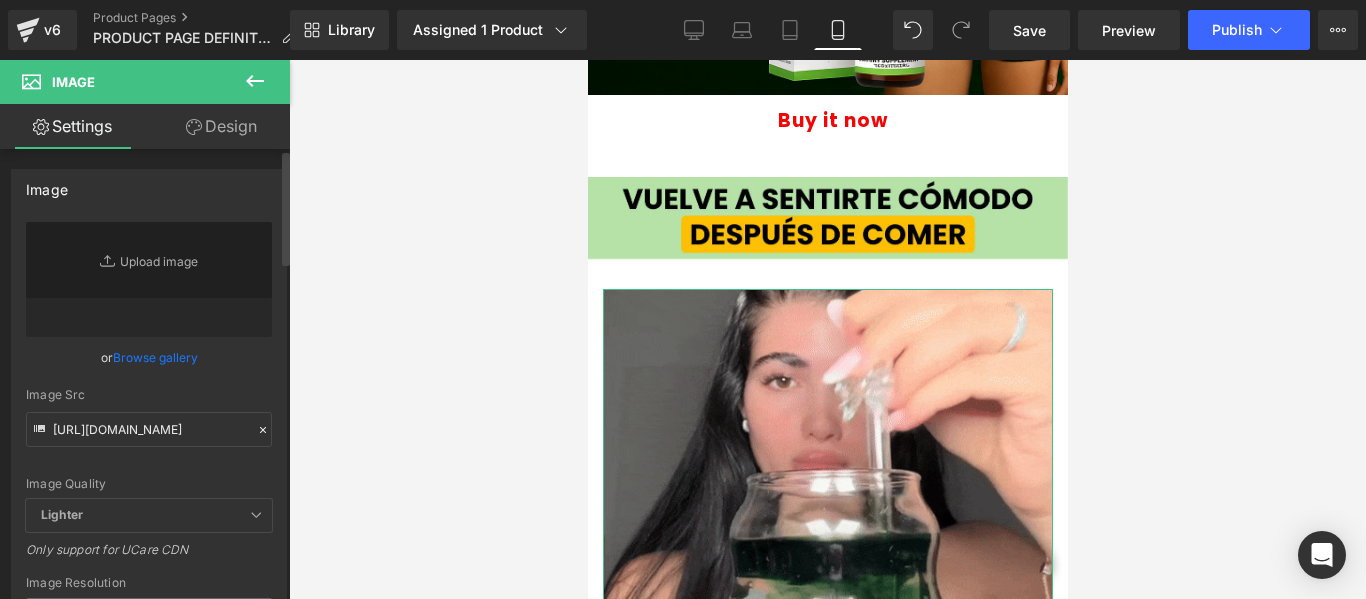 click on "Image Quality Lighter Lightest
Lighter
Lighter Lightest Only support for UCare CDN" at bounding box center [149, 360] 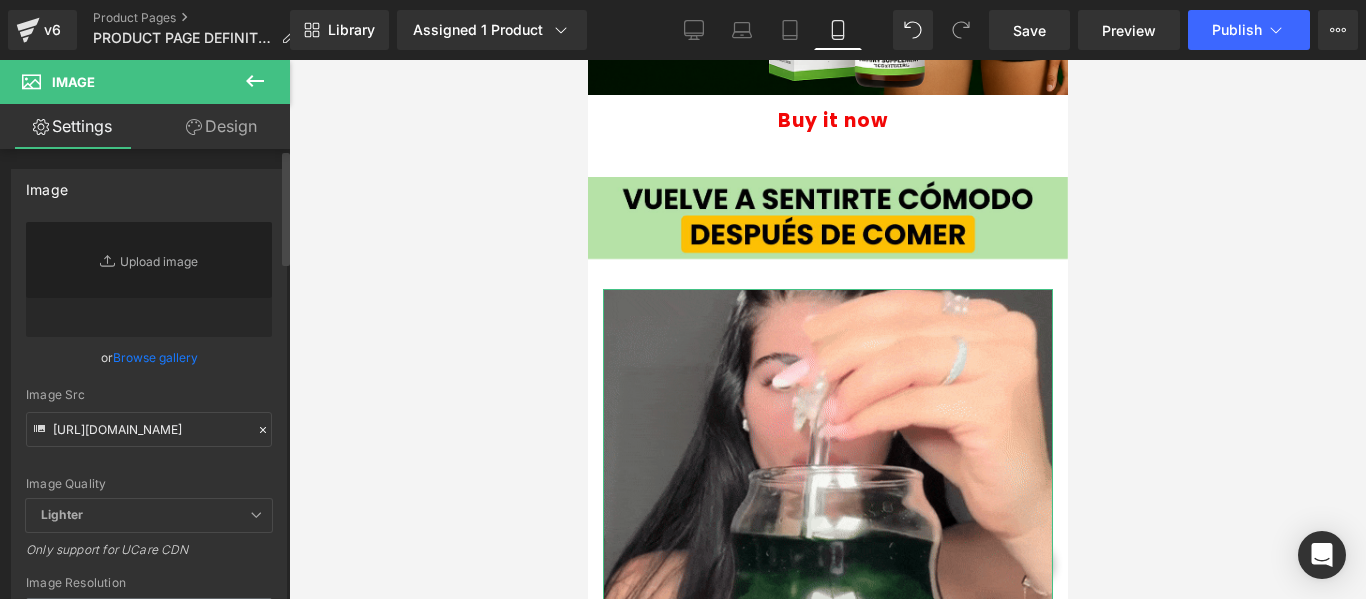 scroll, scrollTop: 0, scrollLeft: 0, axis: both 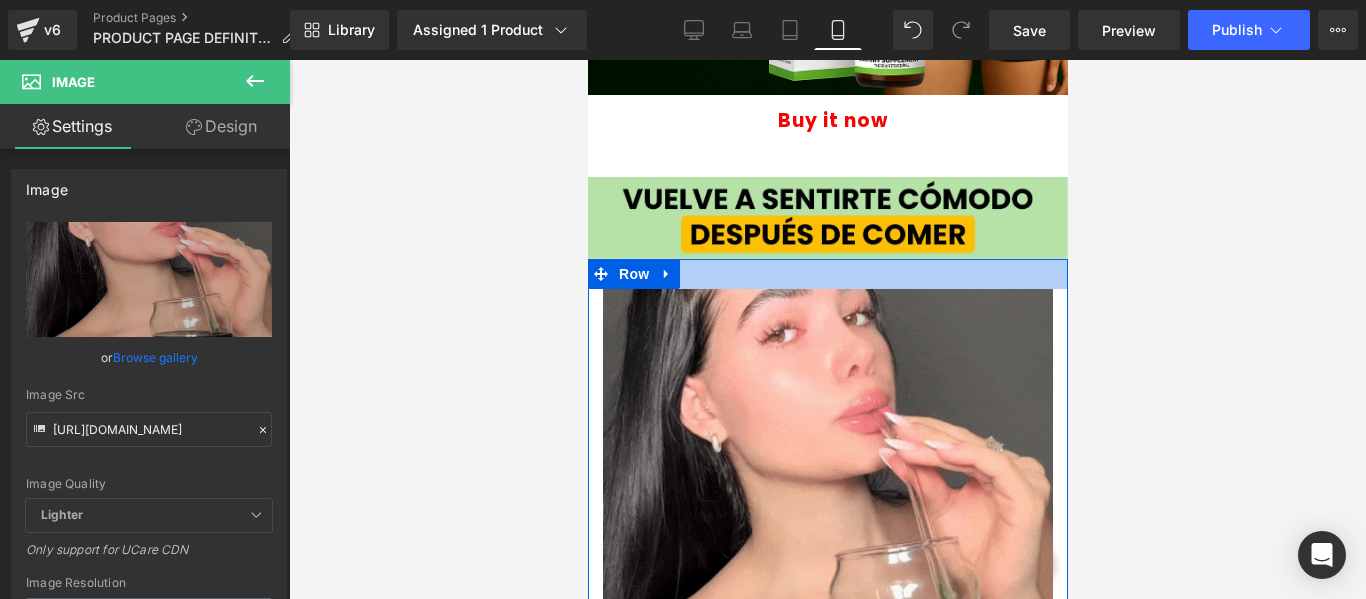 drag, startPoint x: 838, startPoint y: 292, endPoint x: 841, endPoint y: 259, distance: 33.13608 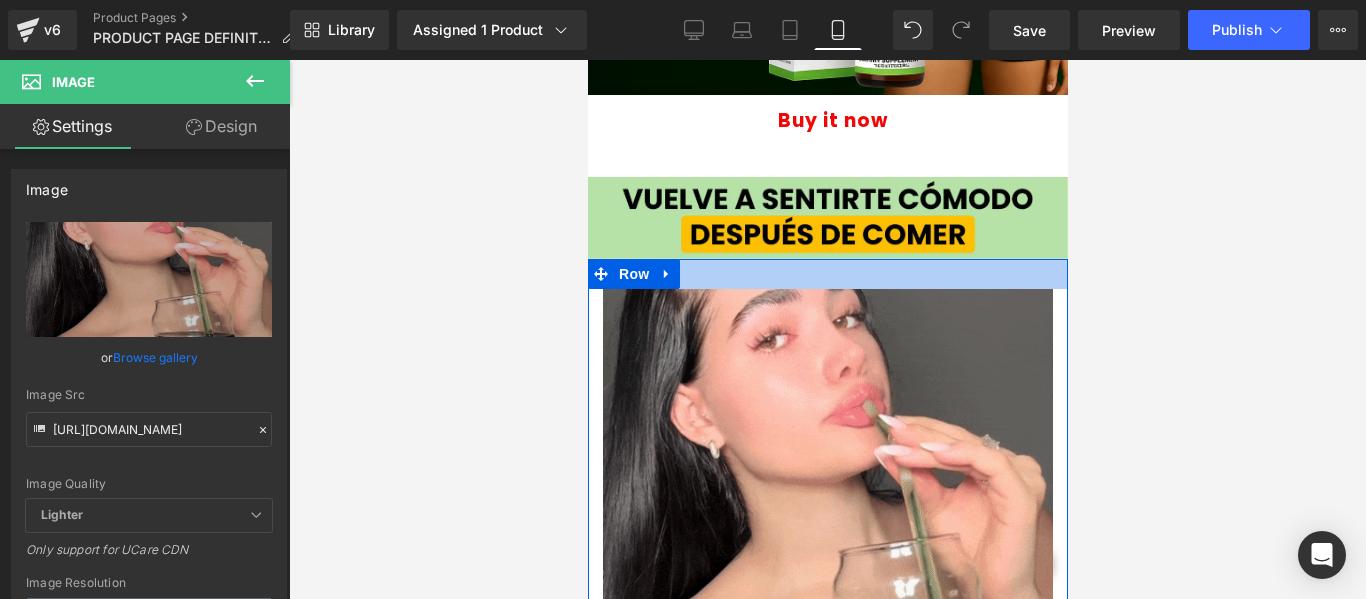 click on "Image
Row" at bounding box center (827, 502) 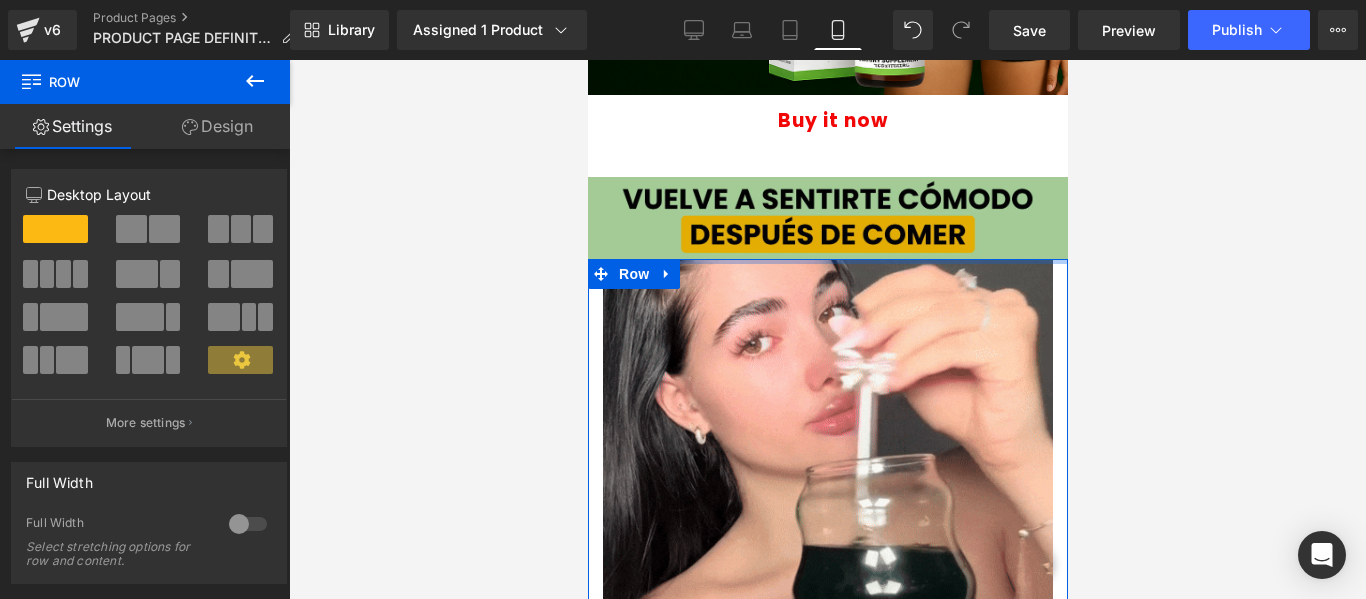 drag, startPoint x: 842, startPoint y: 266, endPoint x: 848, endPoint y: 225, distance: 41.4367 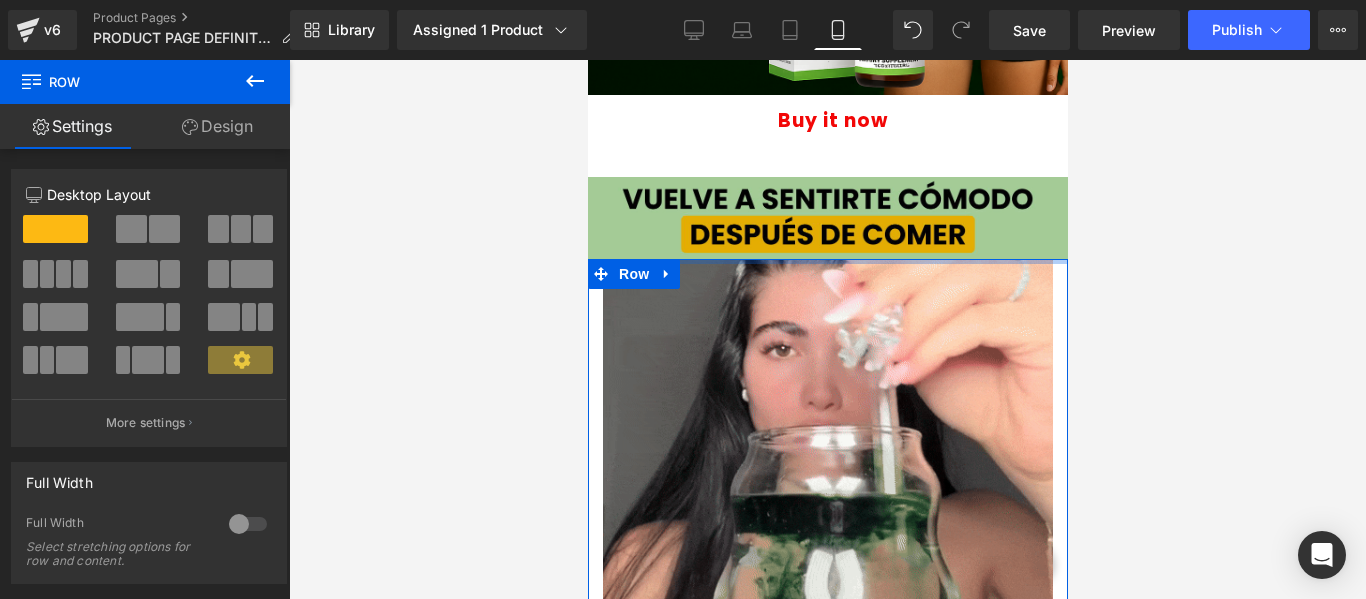 click on "Image         Row
Buy it now
(P) Dynamic Checkout Button
Product         Image         Row         Image         Row         Image         Row
Buy it now
(P) Dynamic Checkout Button
Product         Row
Image
Row
Image
Row
Select your layout" at bounding box center [827, -624] 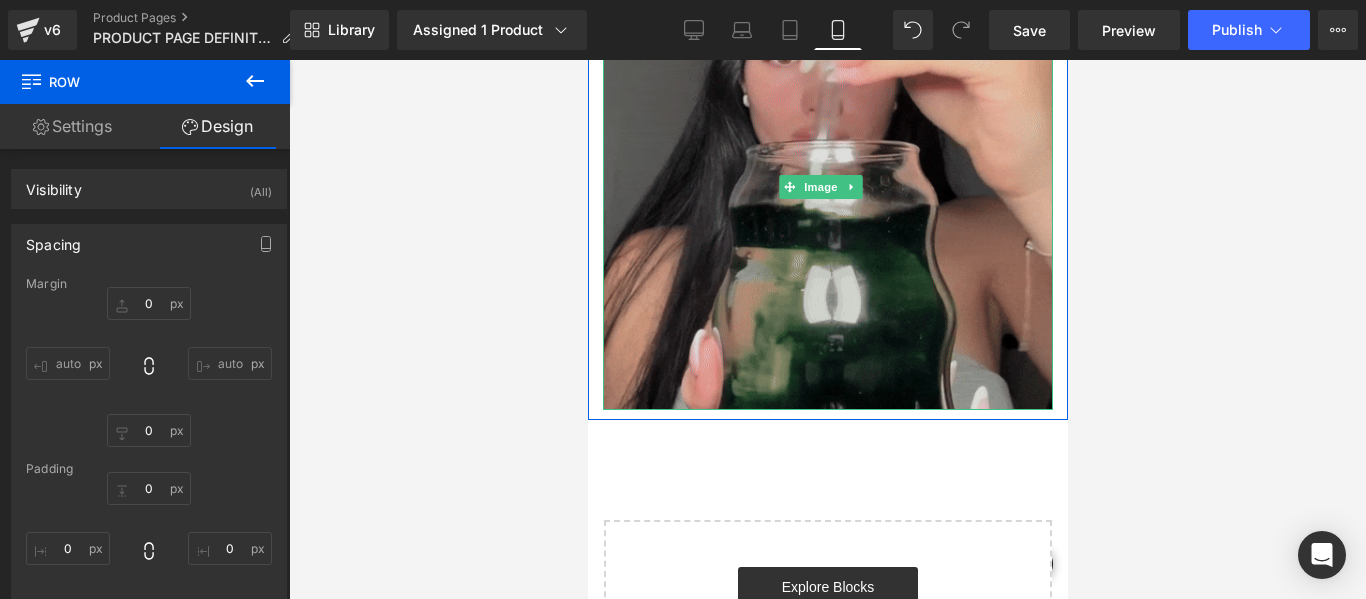 scroll, scrollTop: 2671, scrollLeft: 0, axis: vertical 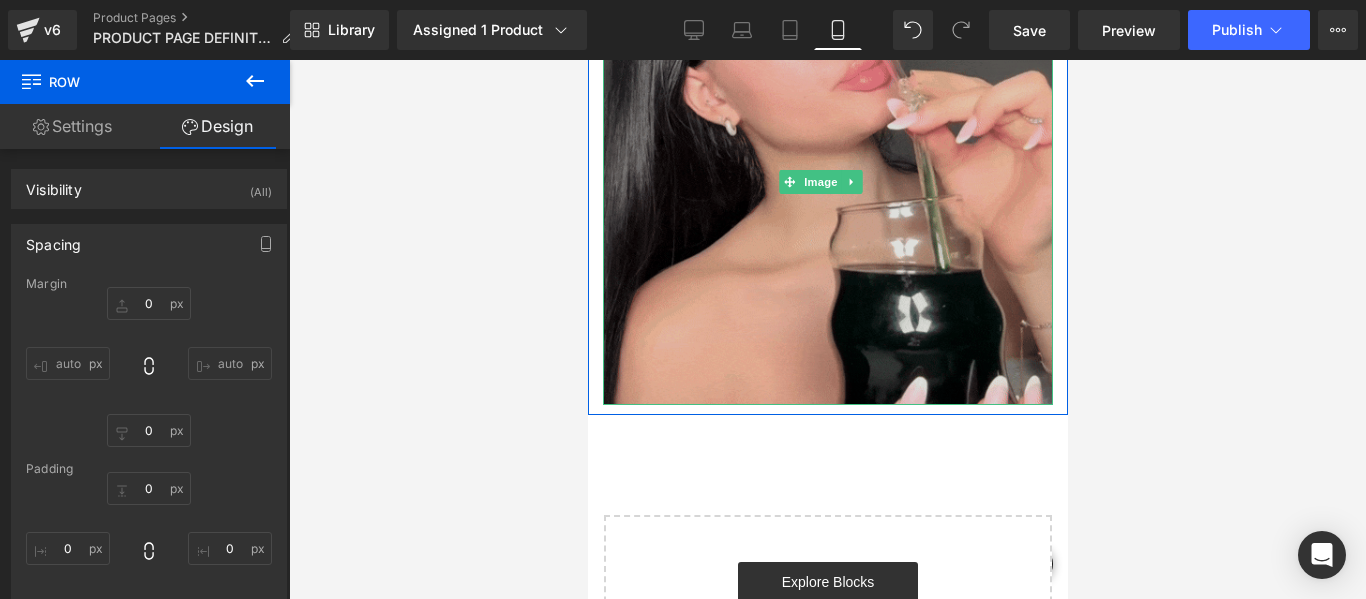 click at bounding box center [827, 182] 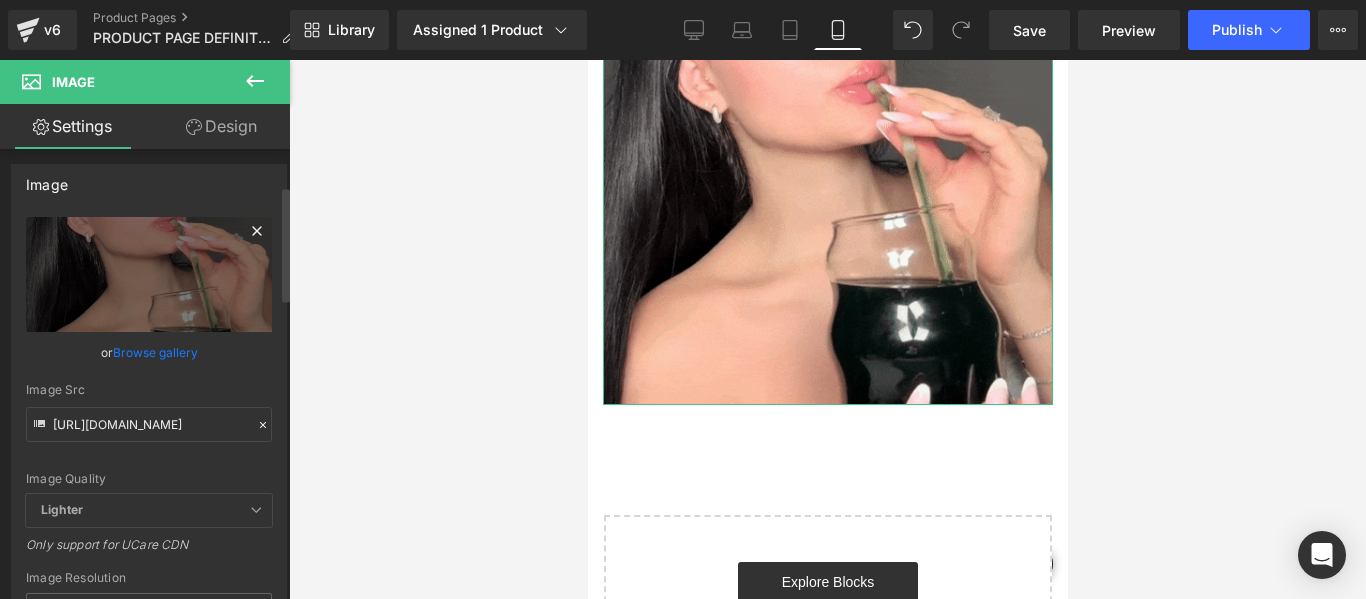 scroll, scrollTop: 0, scrollLeft: 0, axis: both 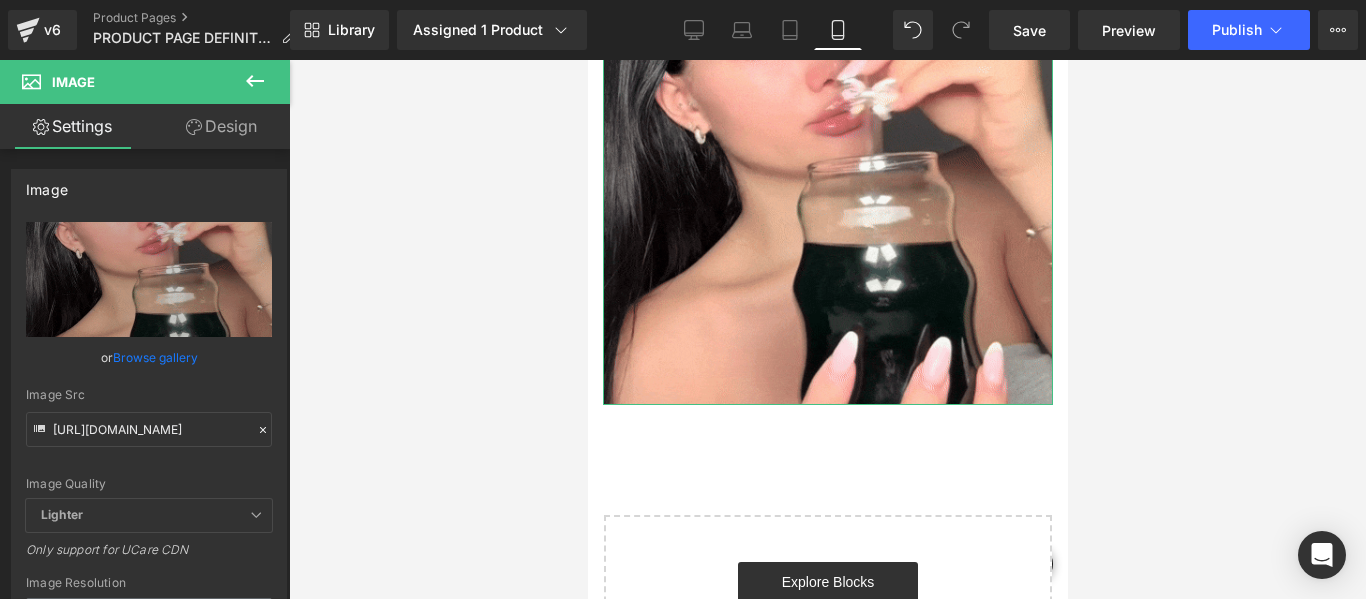 click on "Design" at bounding box center (221, 126) 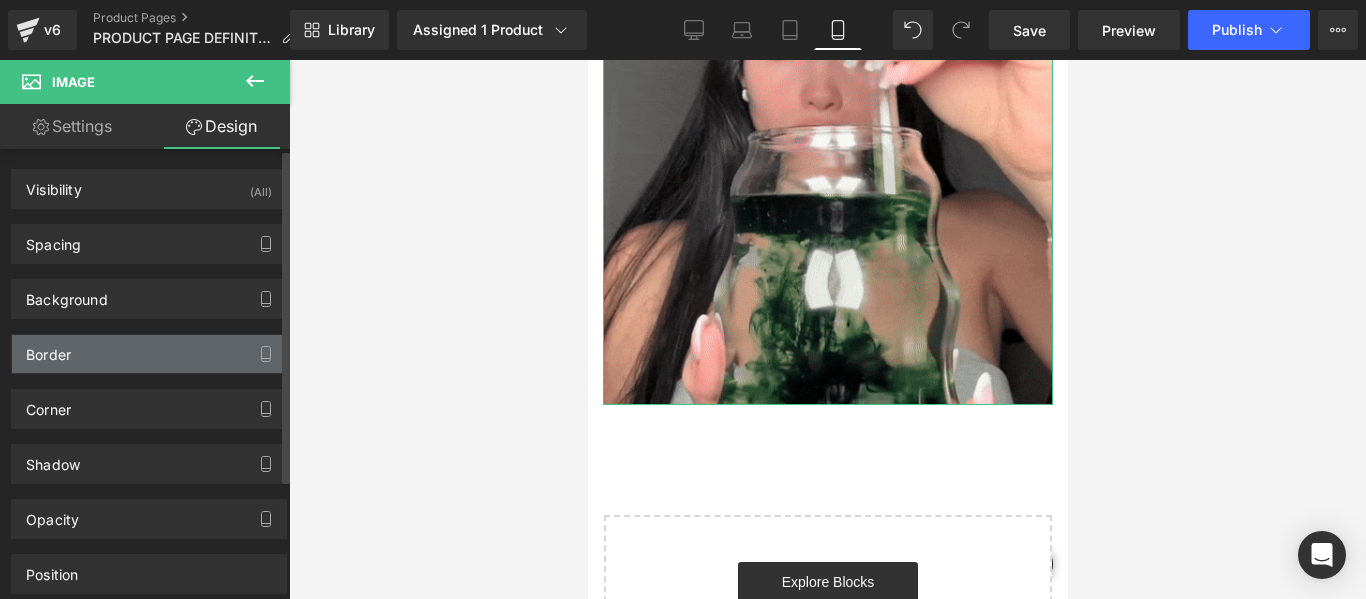 click on "Border" at bounding box center [149, 354] 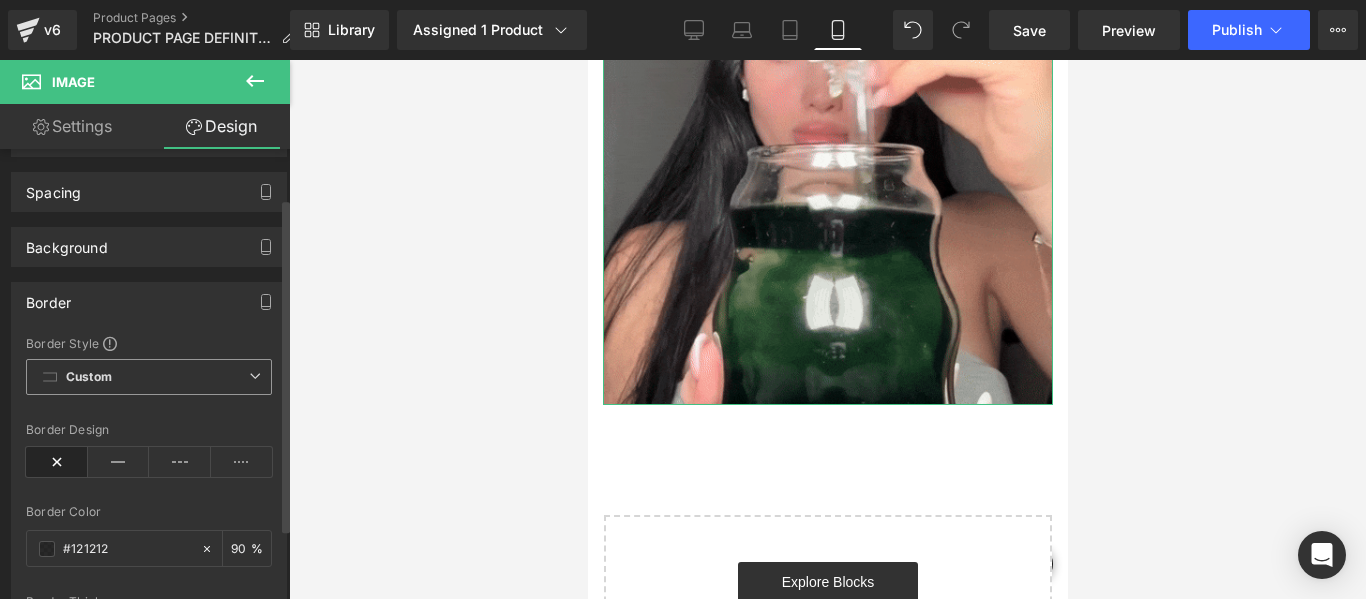 scroll, scrollTop: 100, scrollLeft: 0, axis: vertical 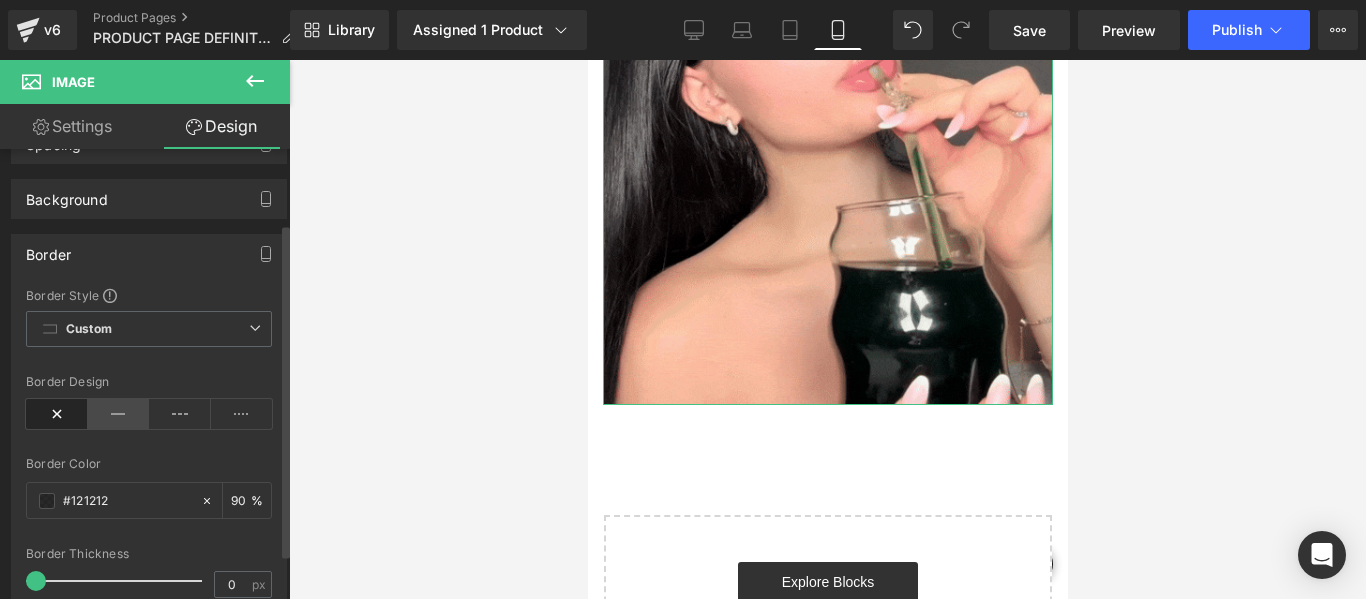 click at bounding box center (119, 414) 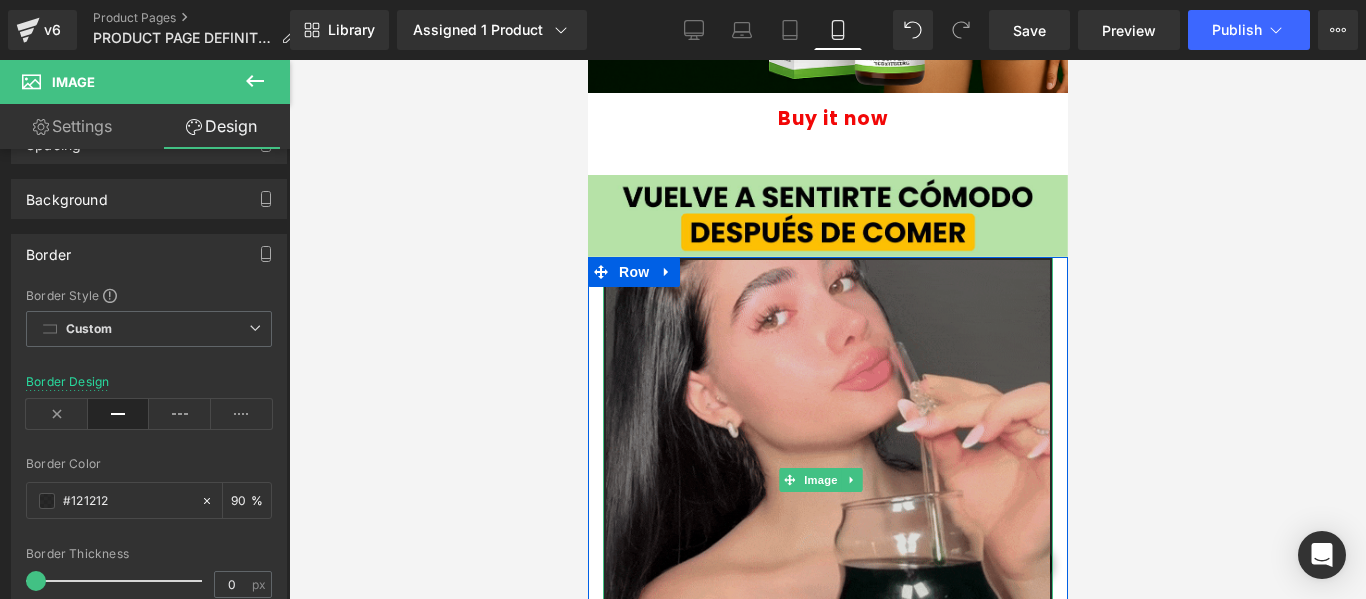 scroll, scrollTop: 2371, scrollLeft: 0, axis: vertical 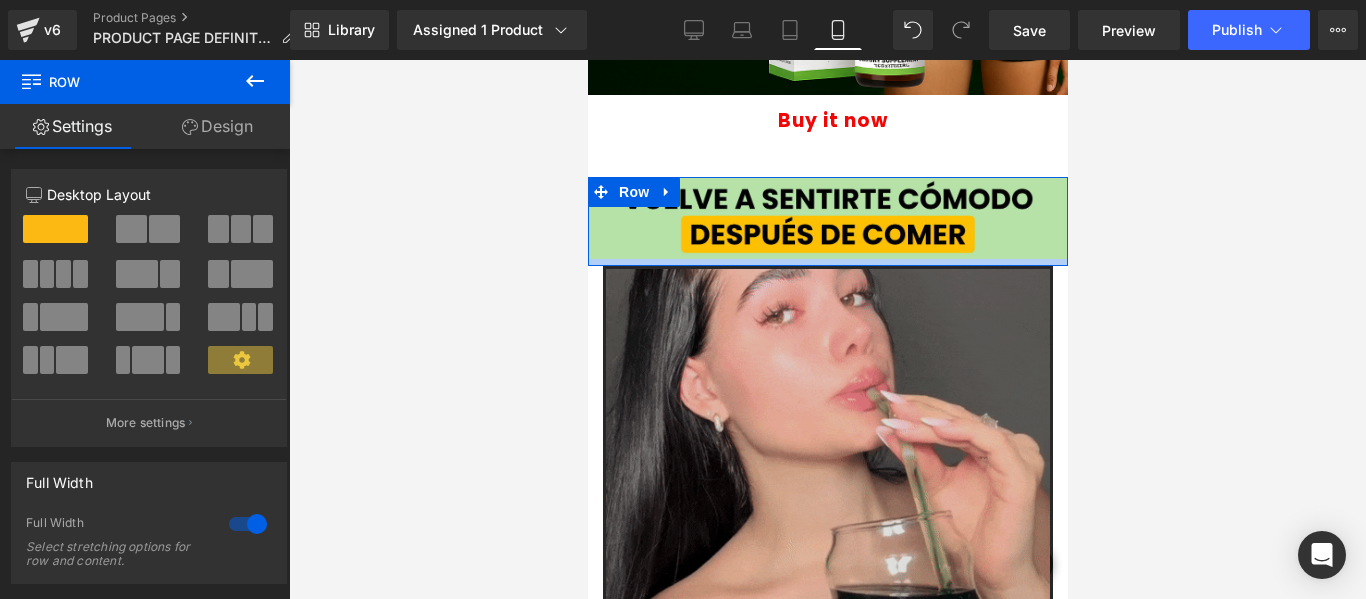 click at bounding box center [827, 262] 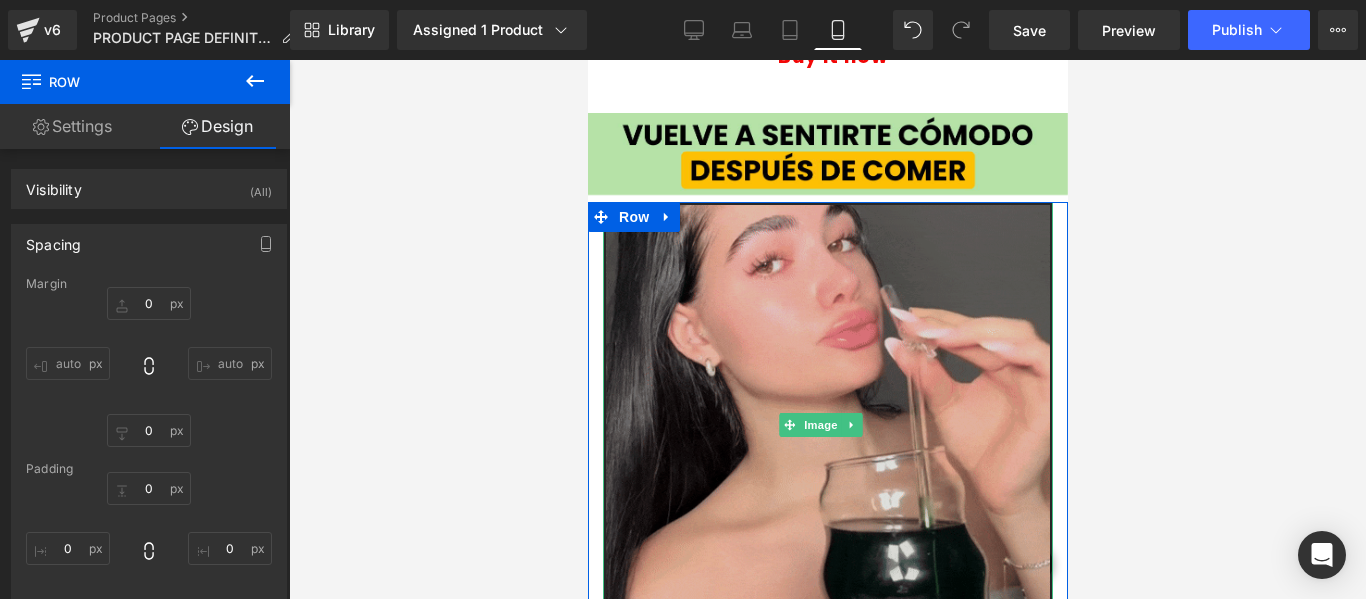 scroll, scrollTop: 2471, scrollLeft: 0, axis: vertical 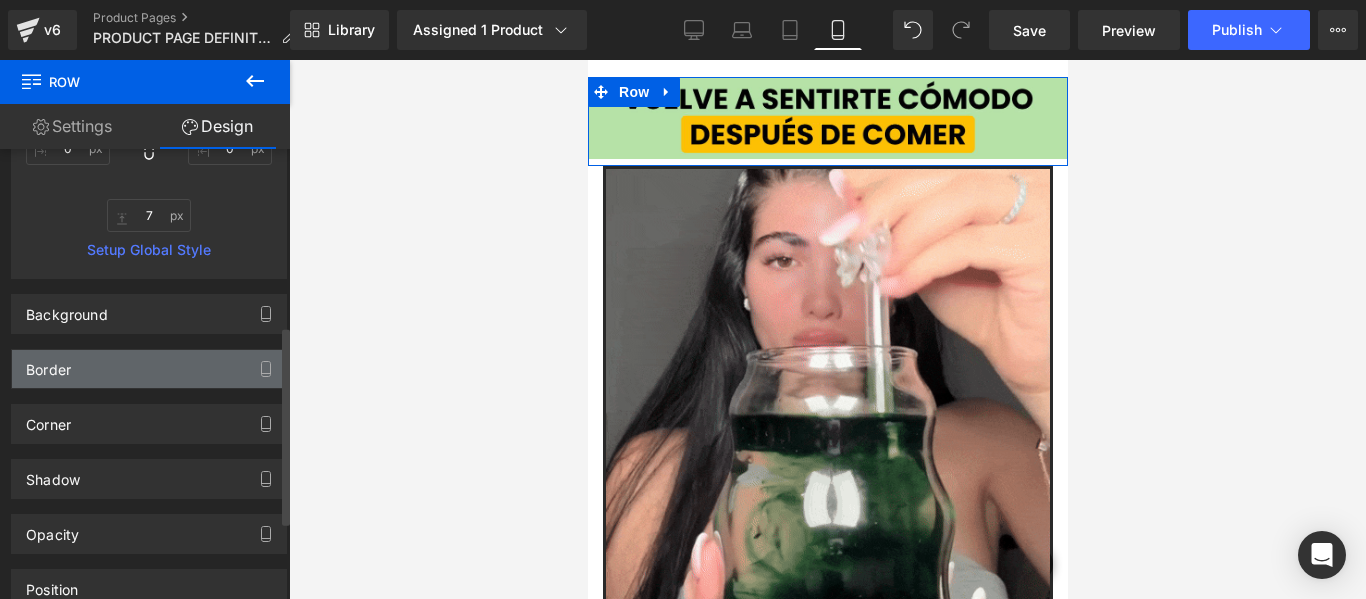 click on "Border" at bounding box center [149, 369] 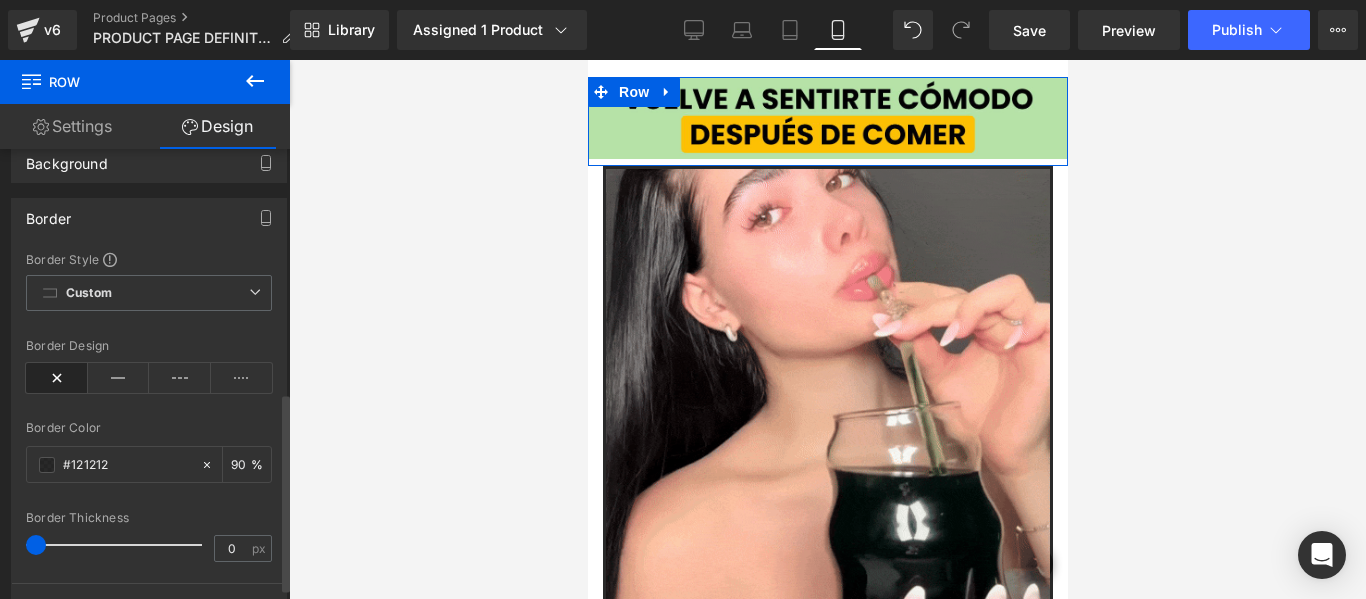 scroll, scrollTop: 600, scrollLeft: 0, axis: vertical 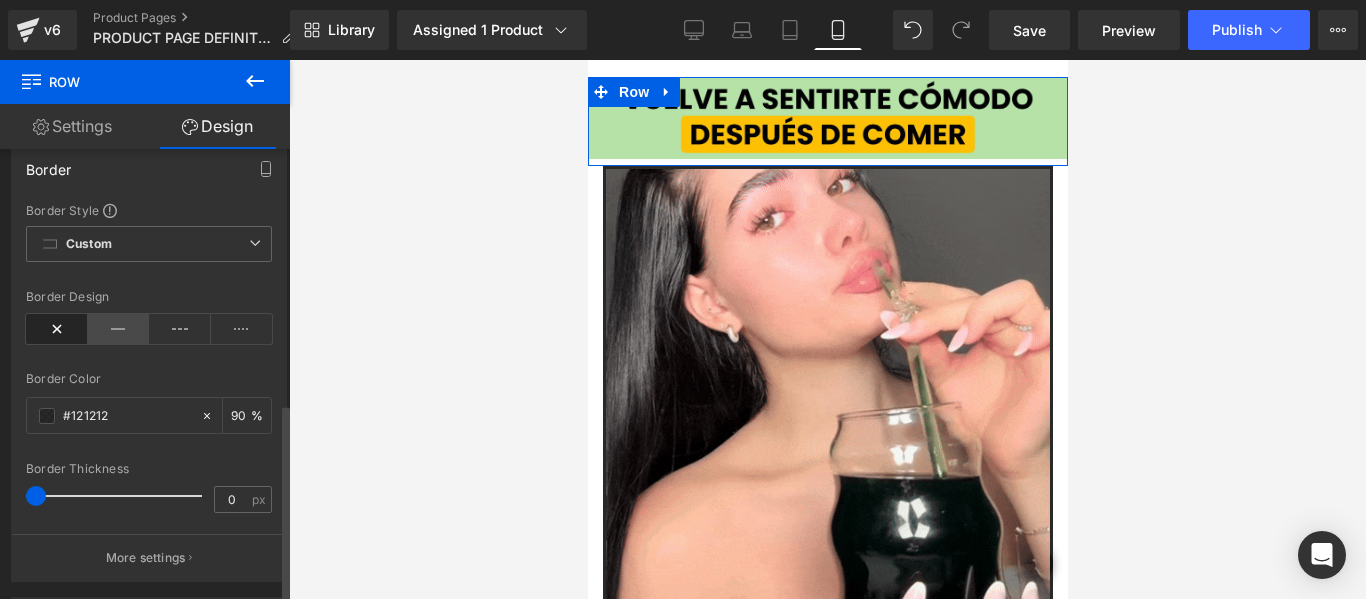 click at bounding box center (119, 329) 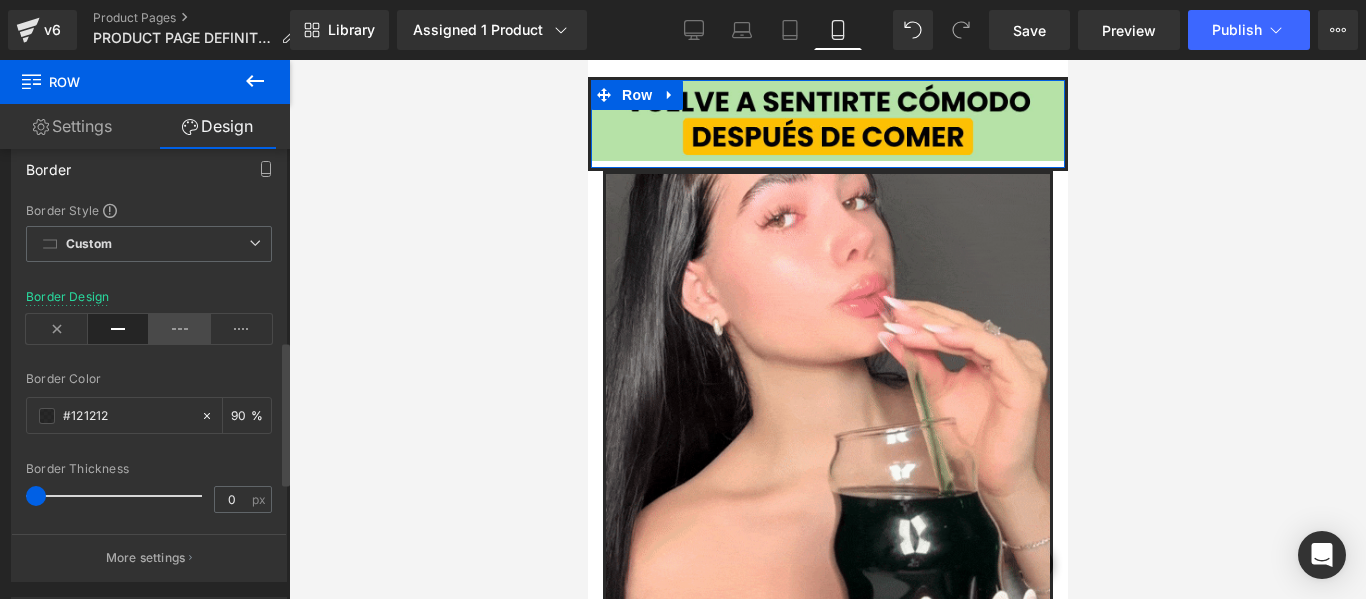 click at bounding box center [180, 329] 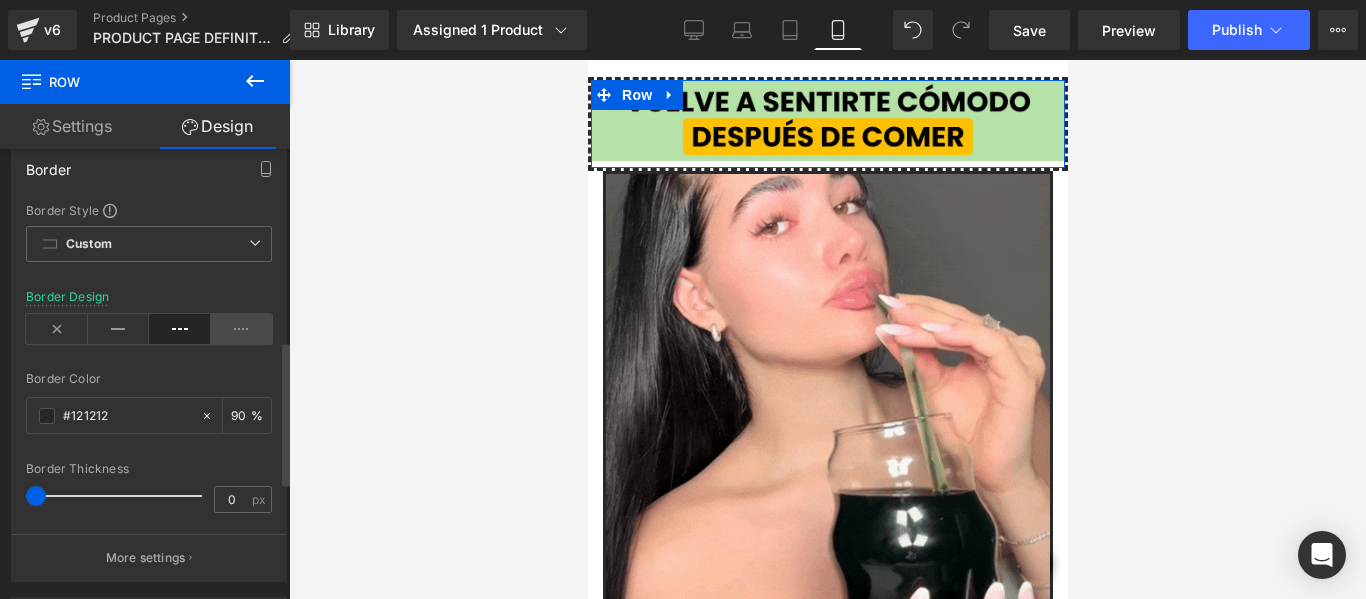 click at bounding box center (242, 329) 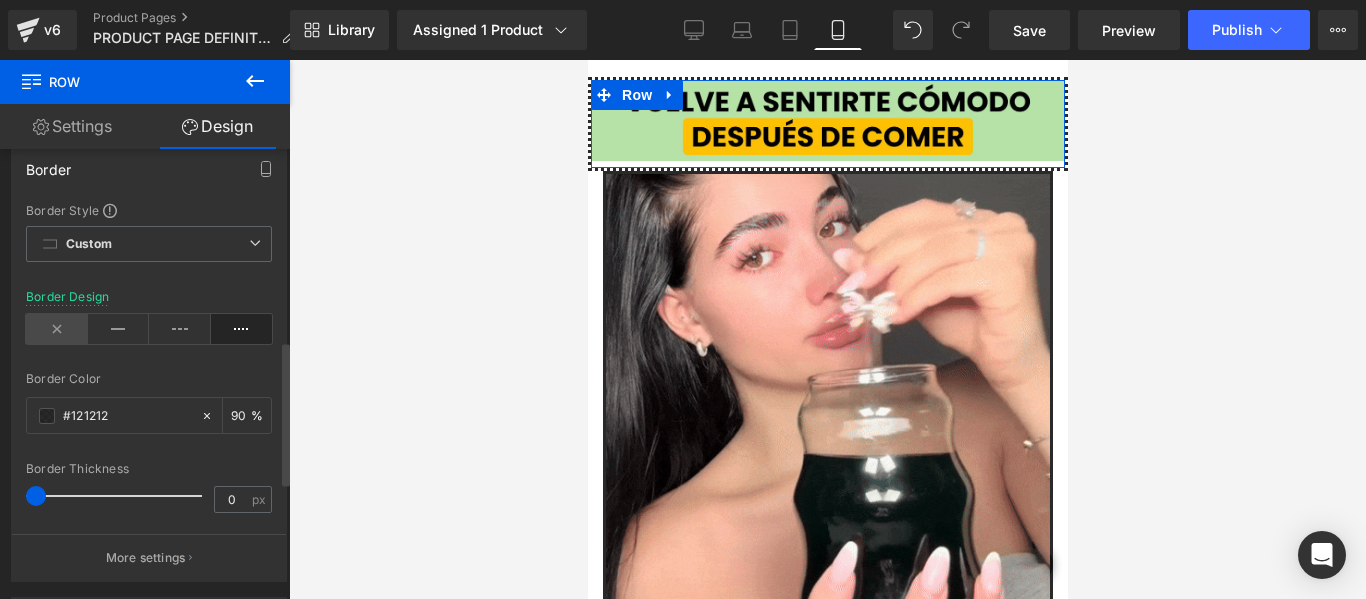 click at bounding box center (57, 329) 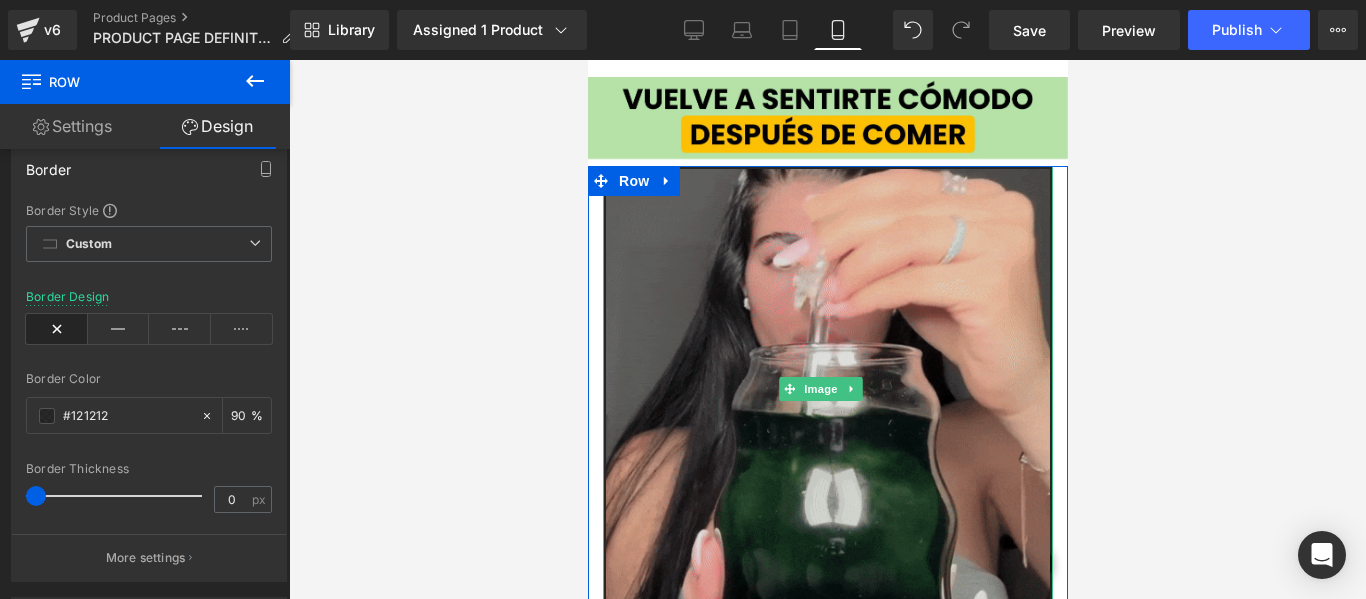 click at bounding box center (827, 389) 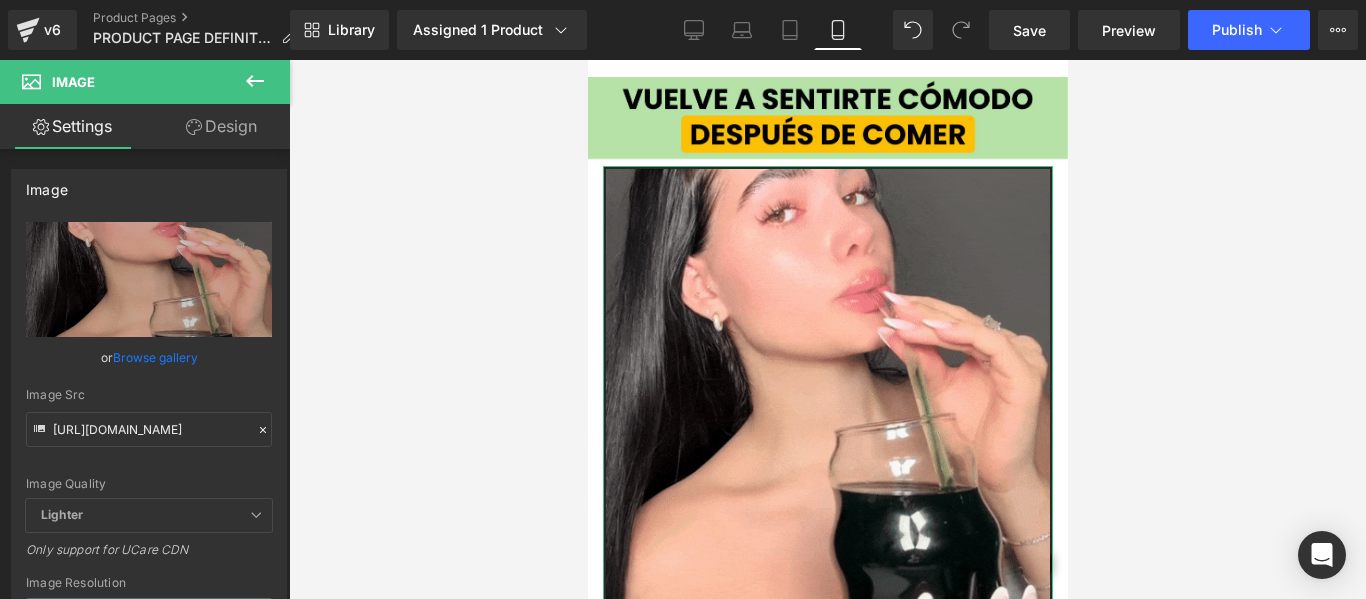 click on "Design" at bounding box center [221, 126] 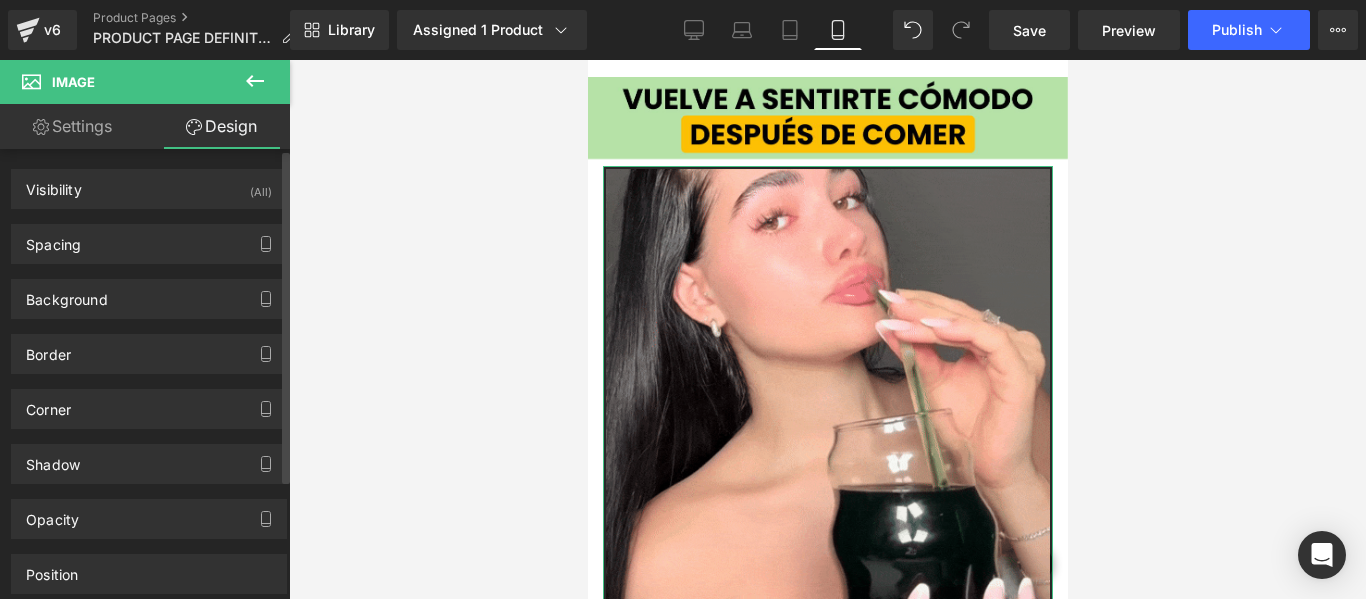 type on "#121212" 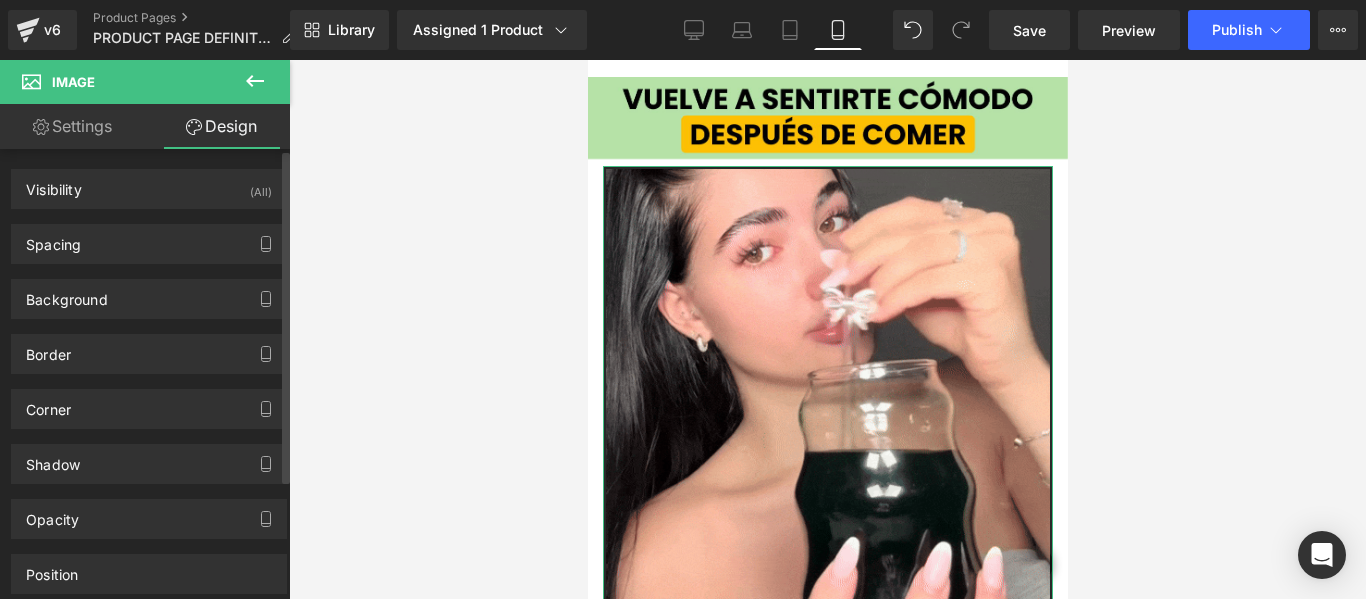 type on "90" 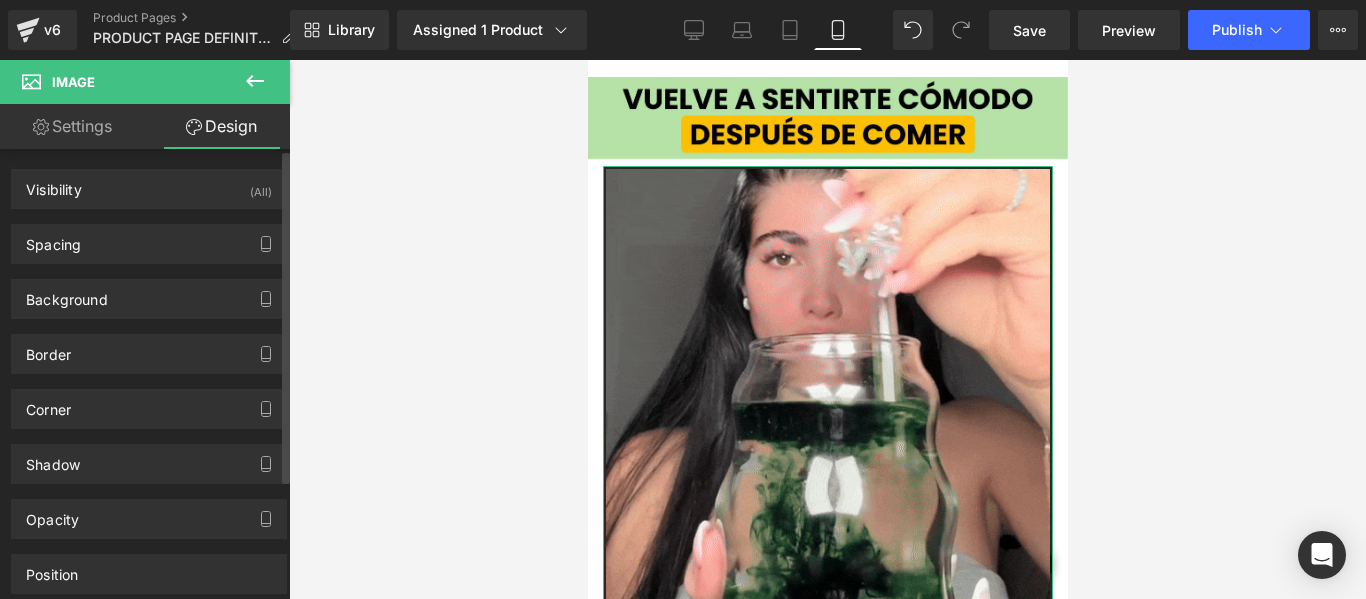 type on "3" 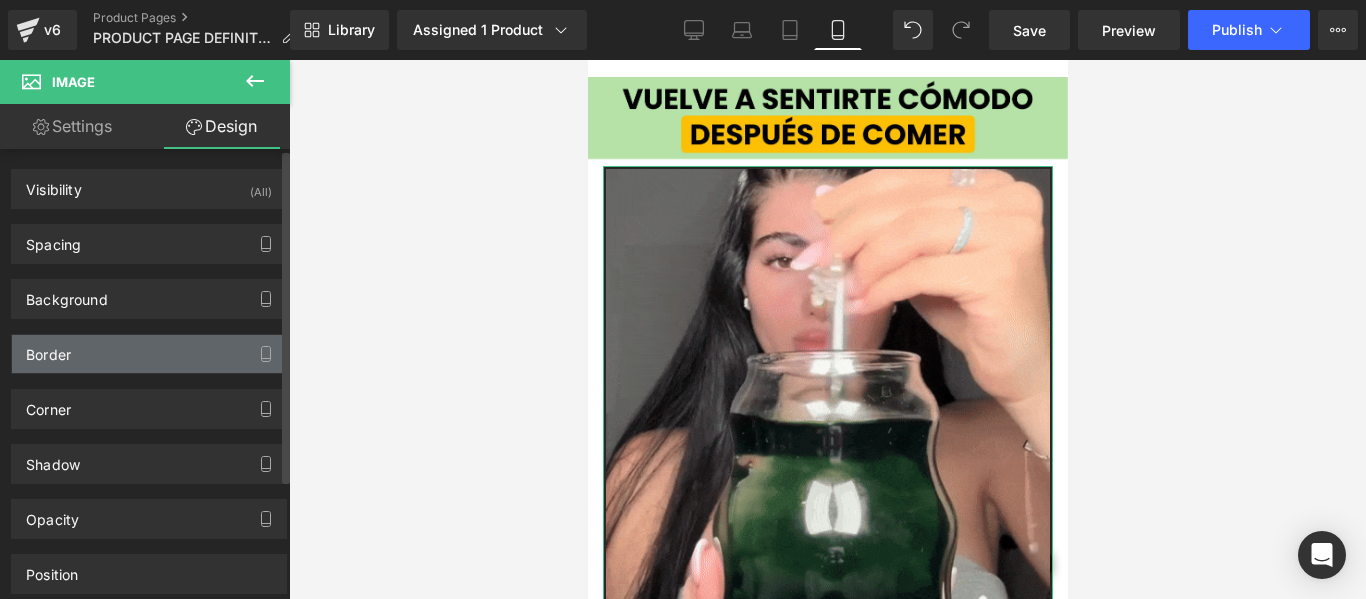 click on "Border" at bounding box center (149, 354) 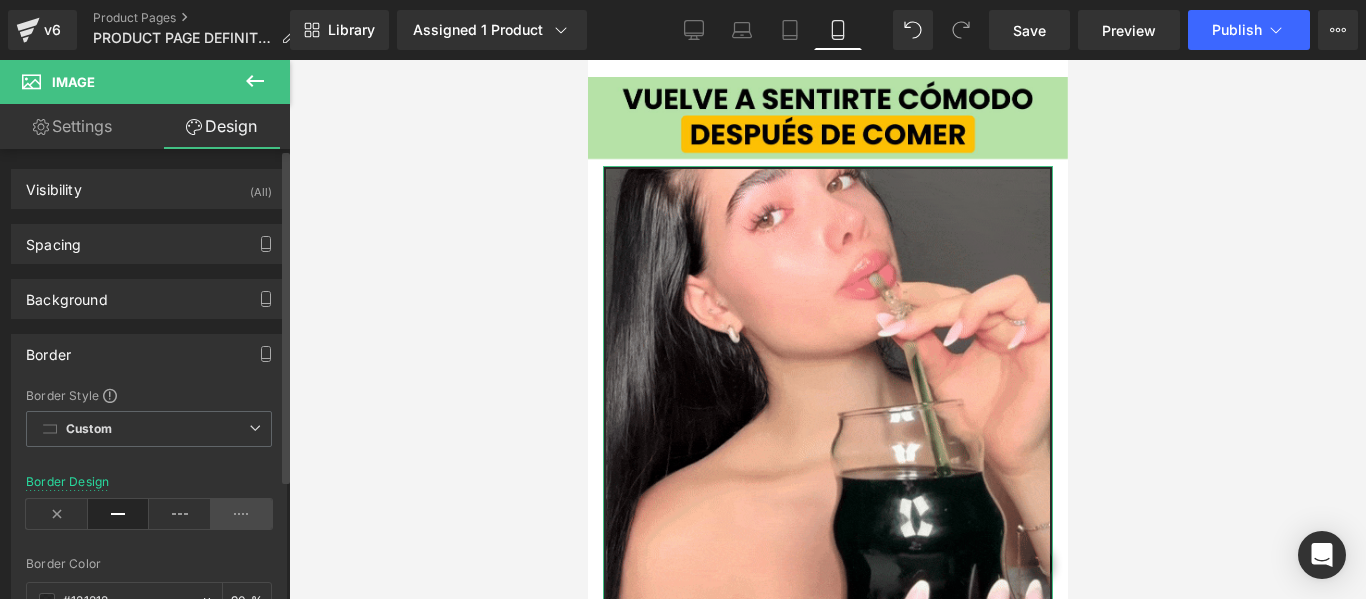 click at bounding box center [242, 514] 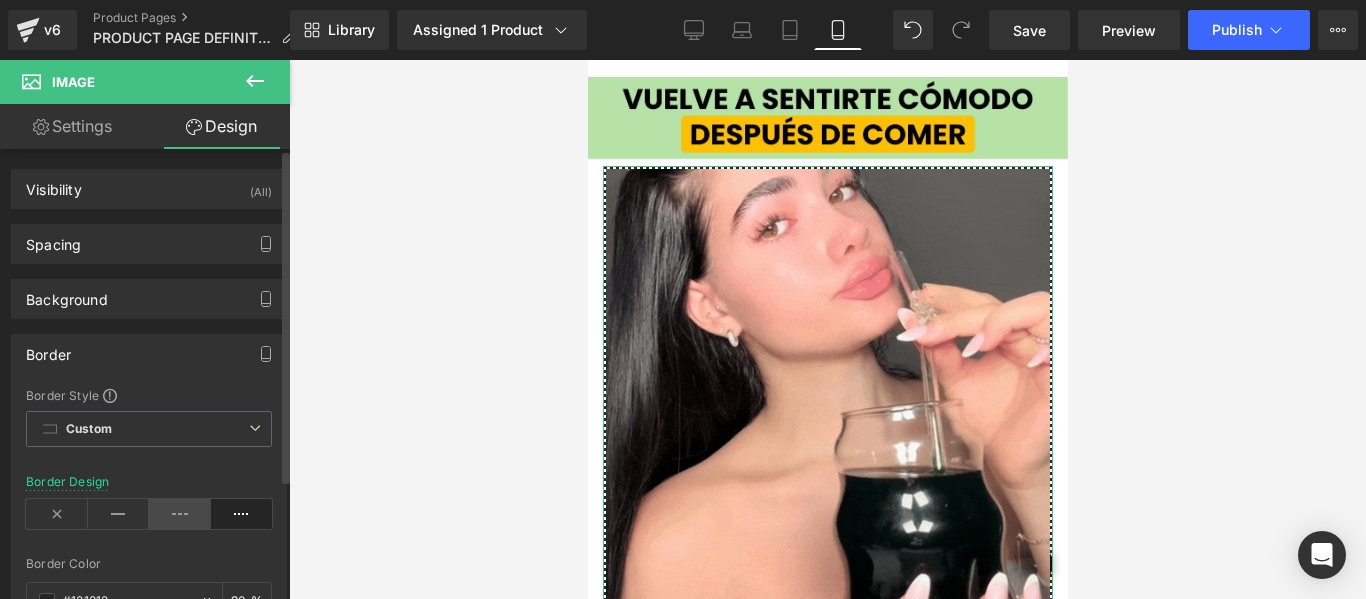 click at bounding box center [180, 514] 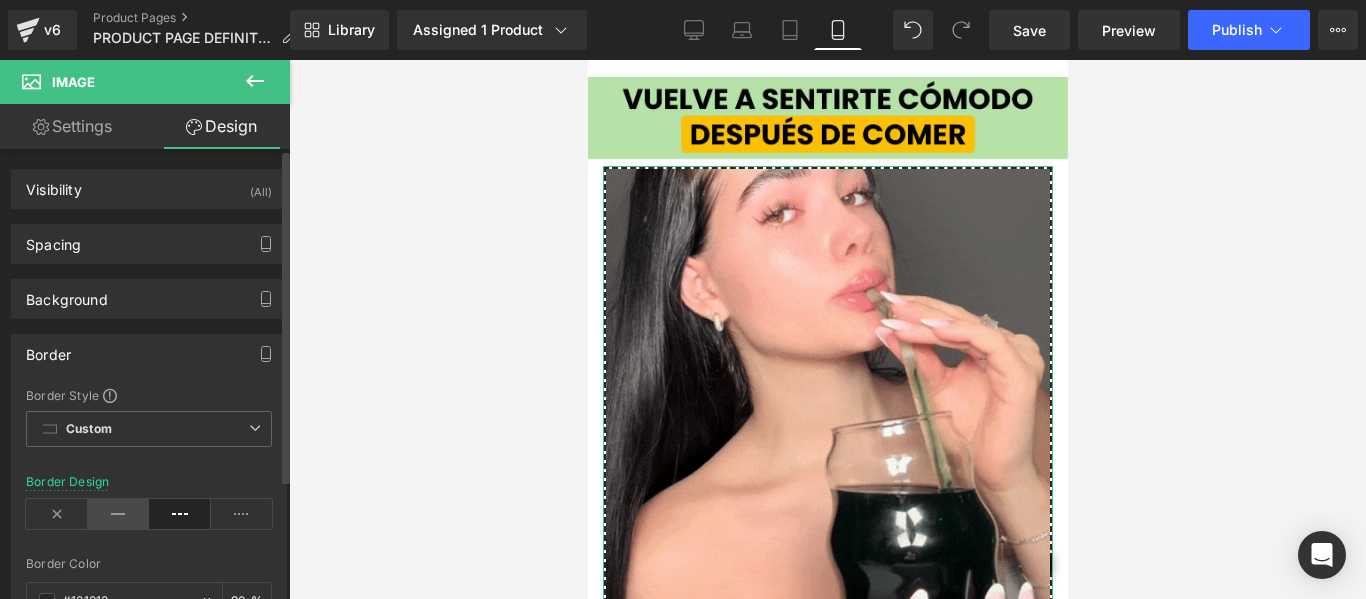 click at bounding box center [119, 514] 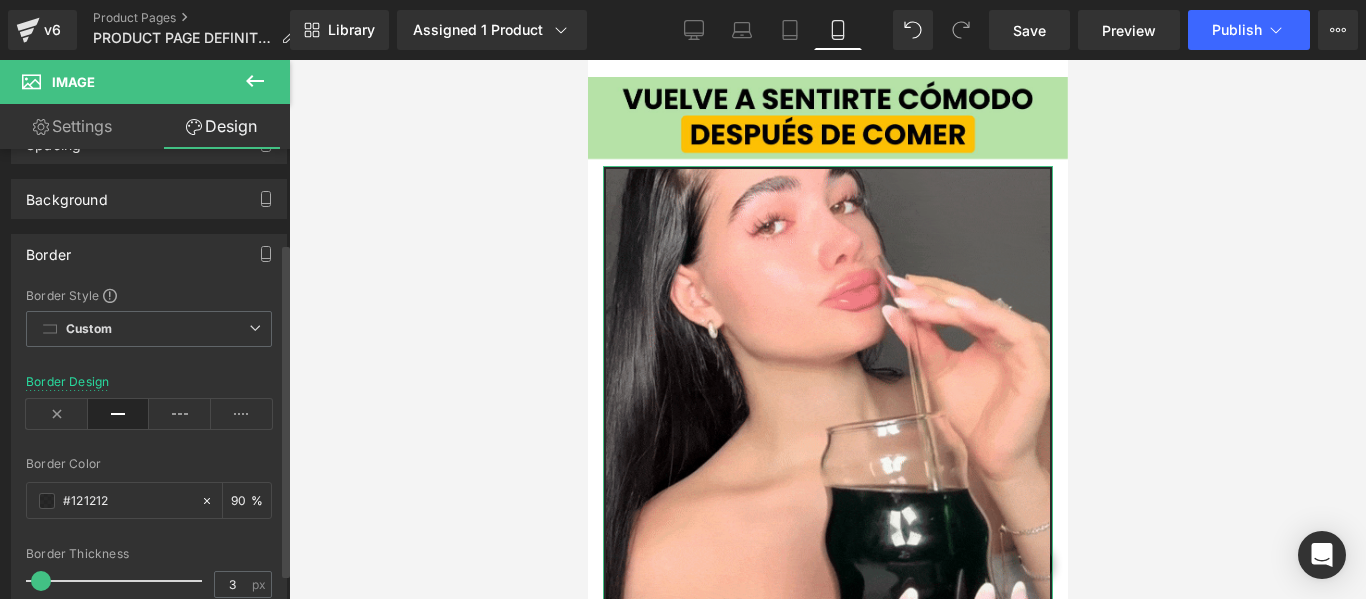 scroll, scrollTop: 200, scrollLeft: 0, axis: vertical 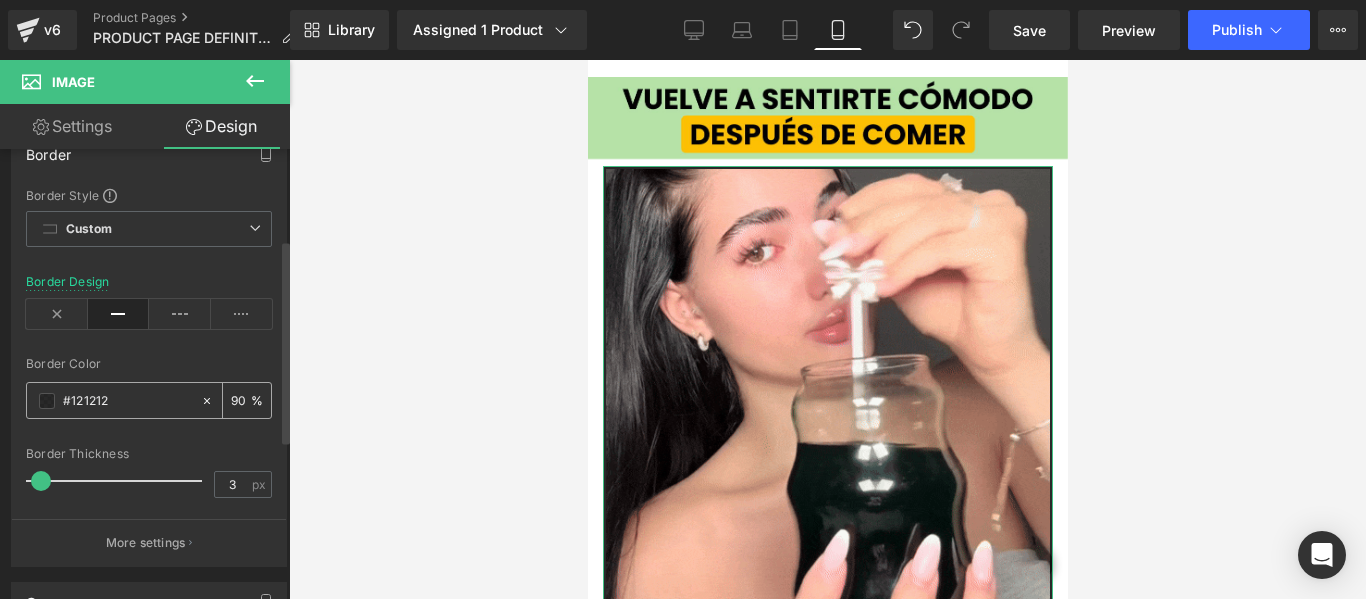 click at bounding box center (47, 401) 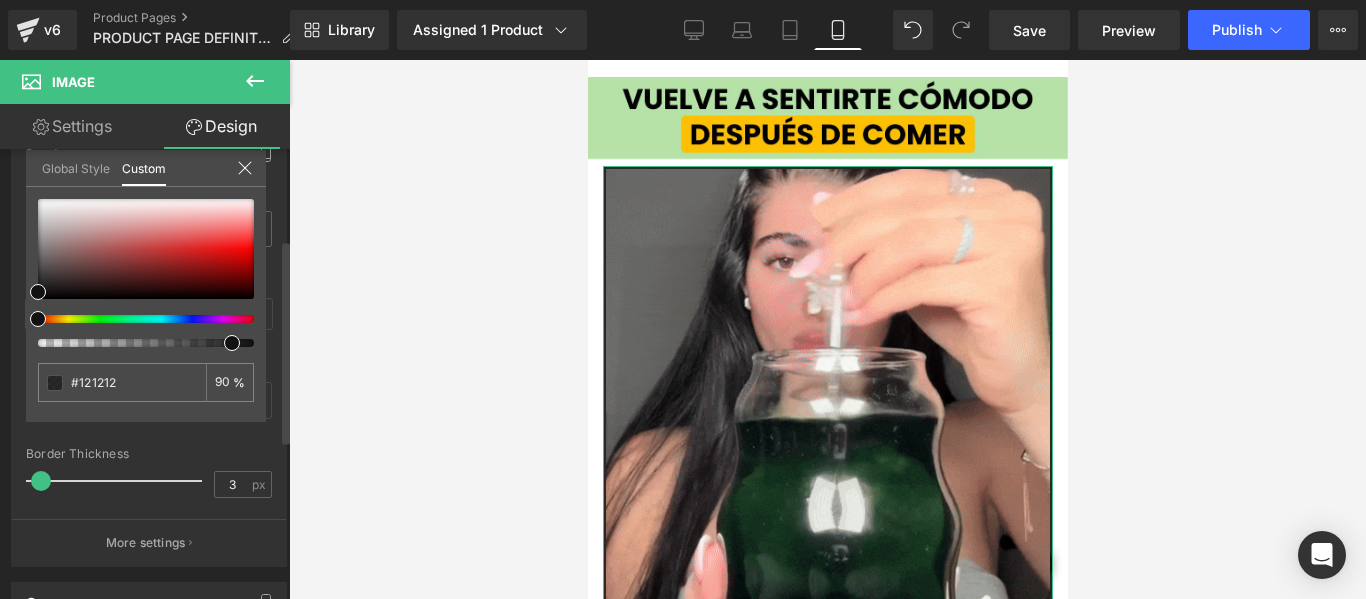 type on "#111111" 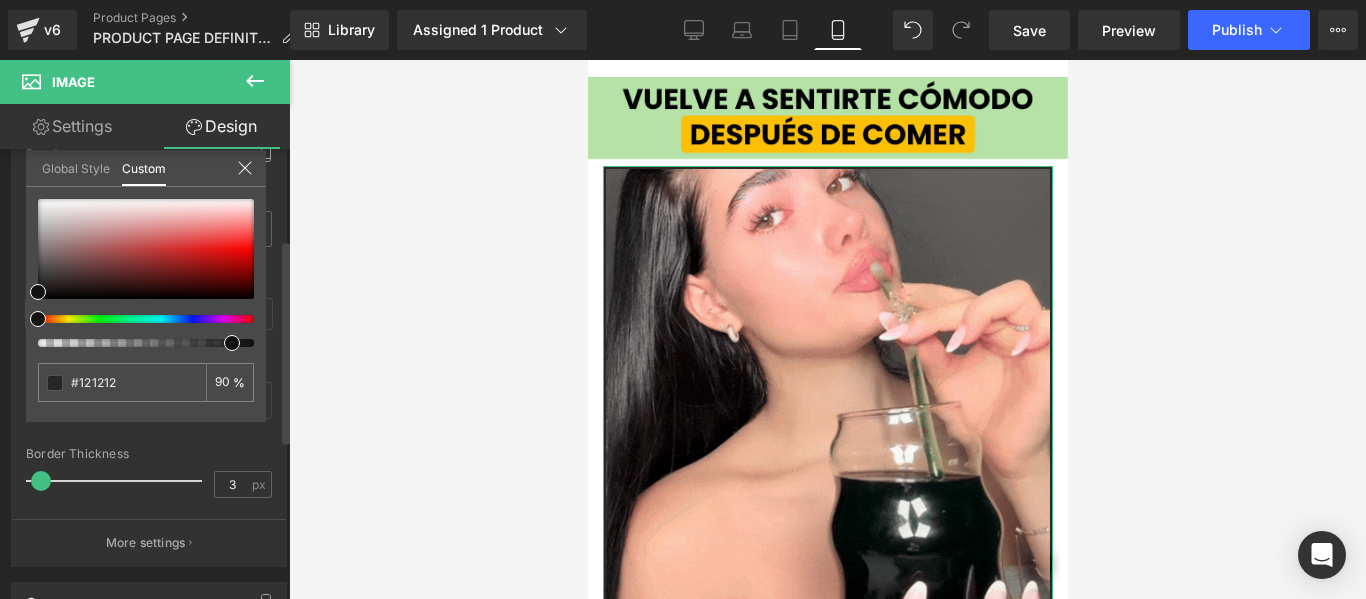 type on "#111111" 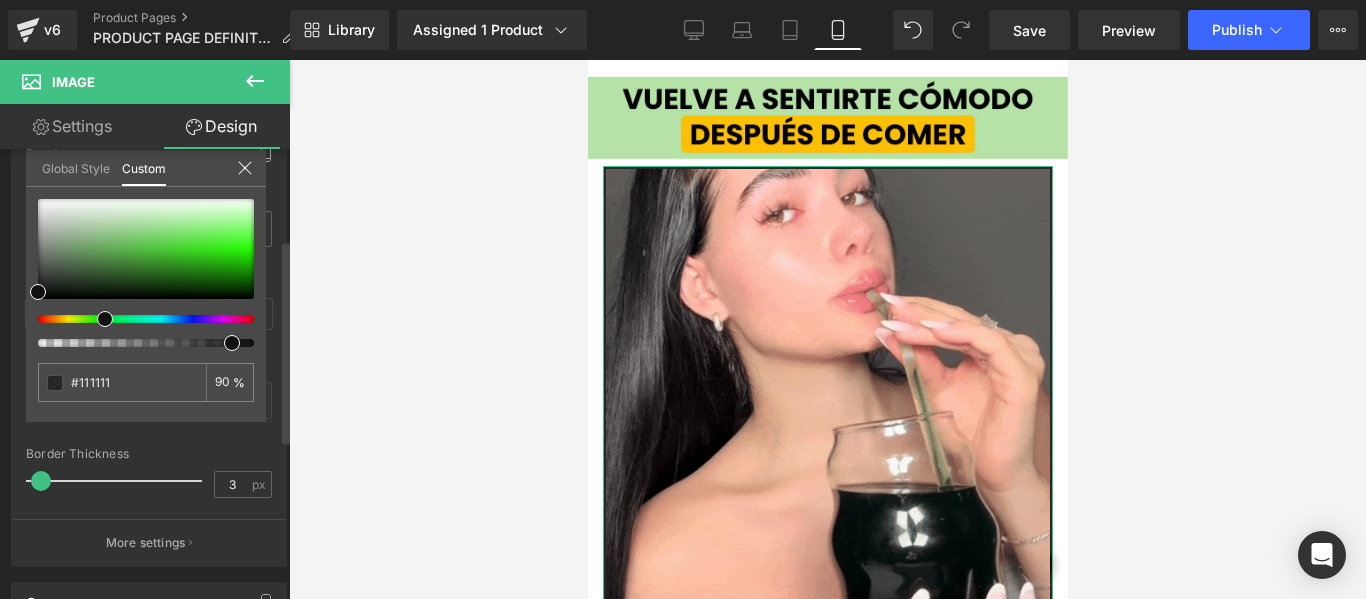 drag, startPoint x: 45, startPoint y: 319, endPoint x: 98, endPoint y: 325, distance: 53.338543 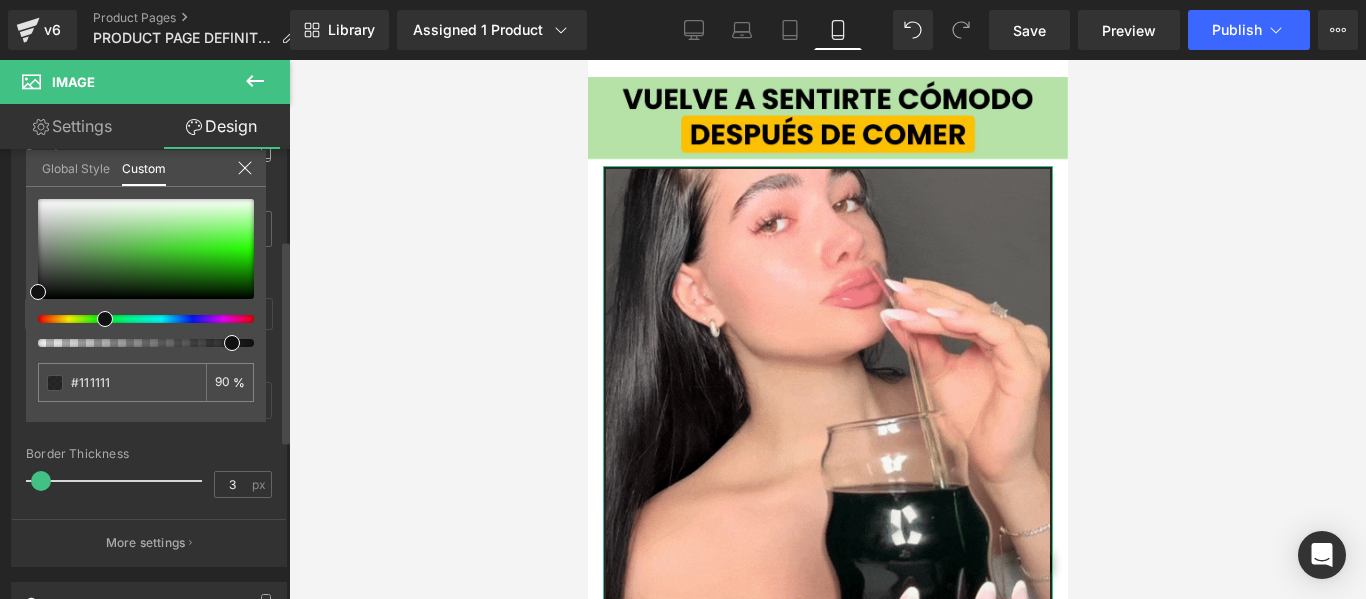 click at bounding box center [146, 273] 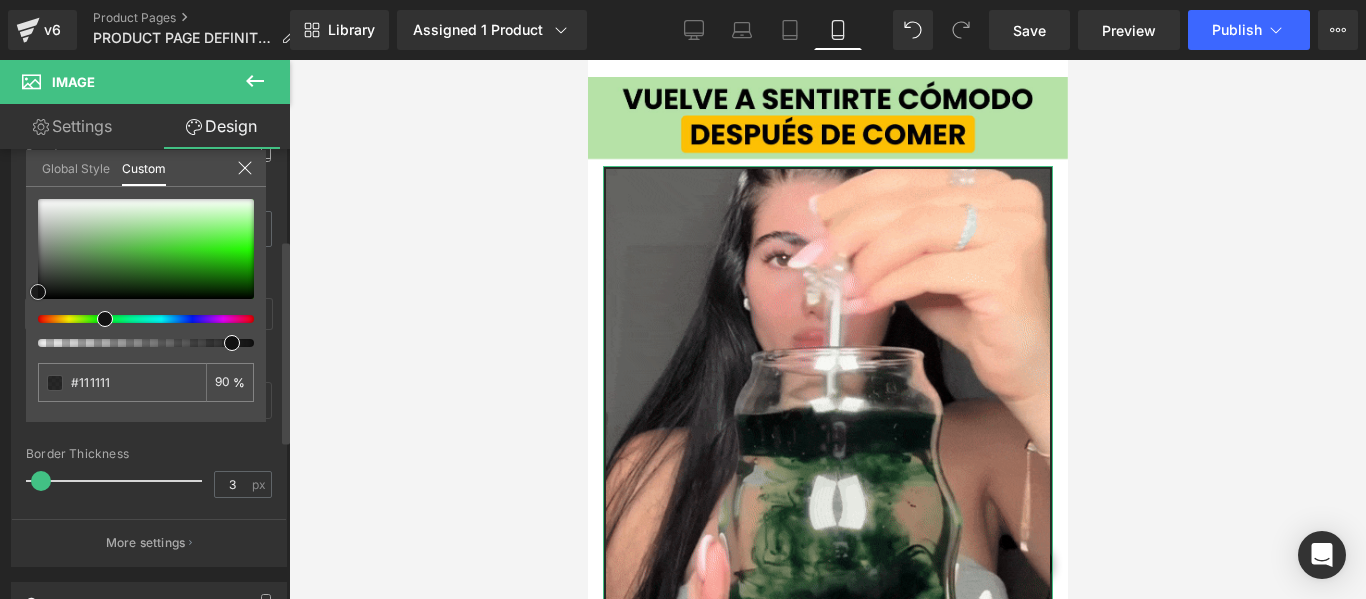 type on "#0f130f" 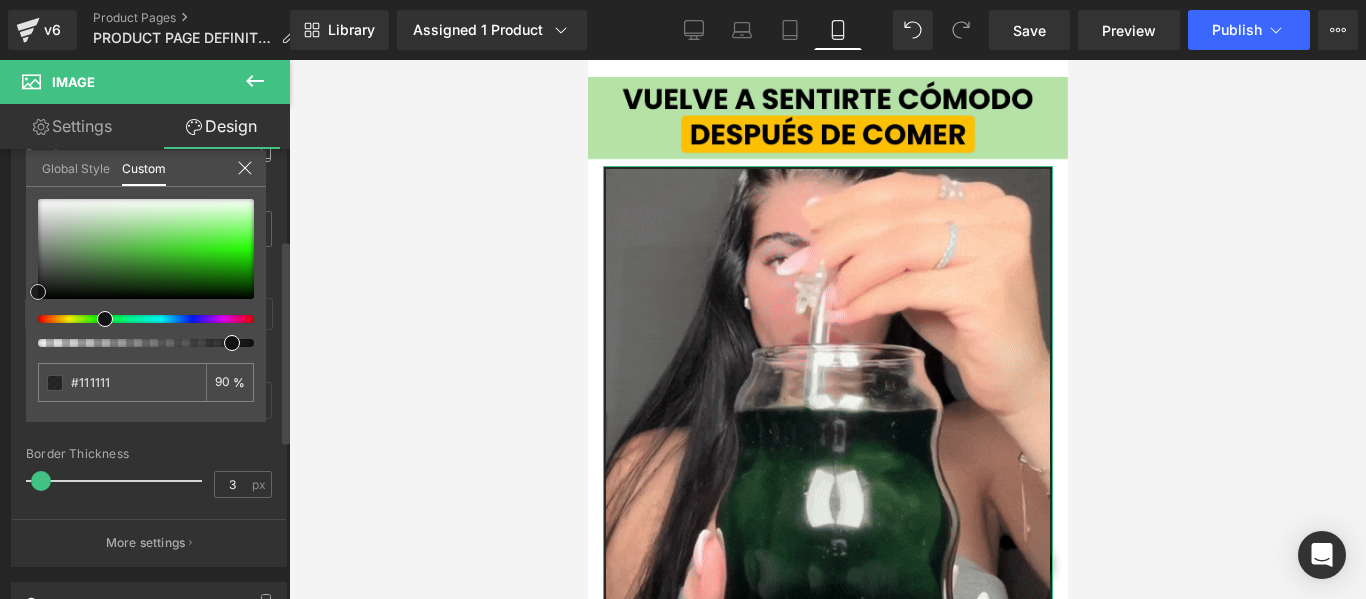 type on "#0f130f" 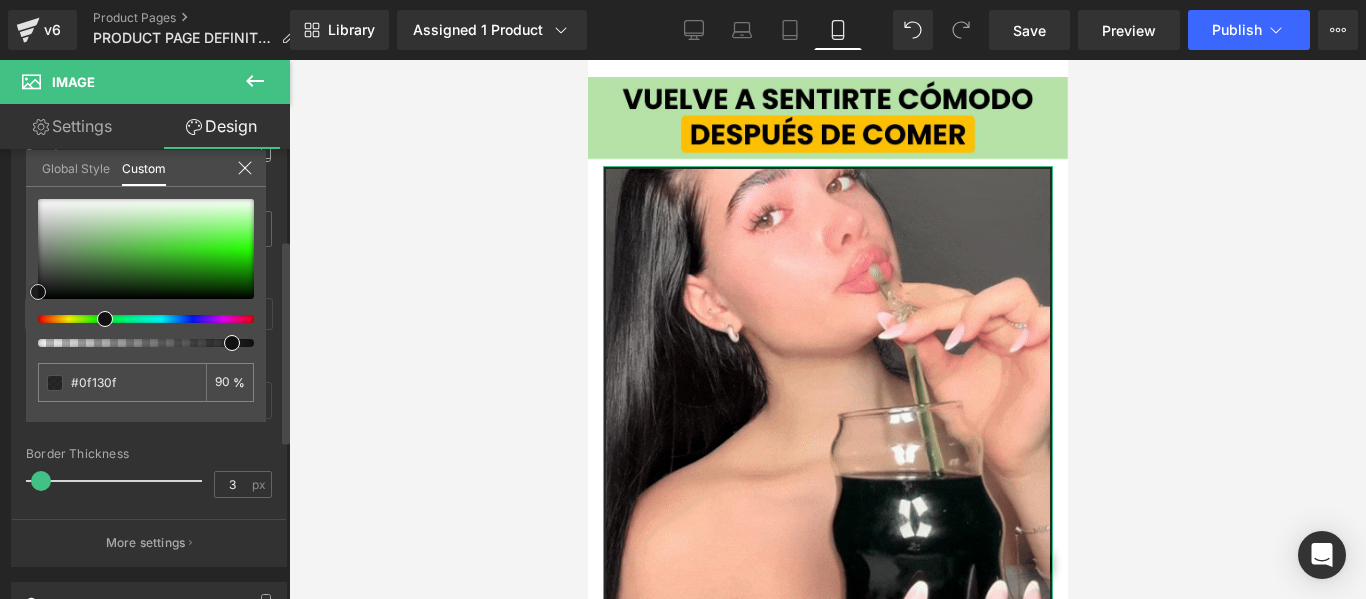 type on "#0f190f" 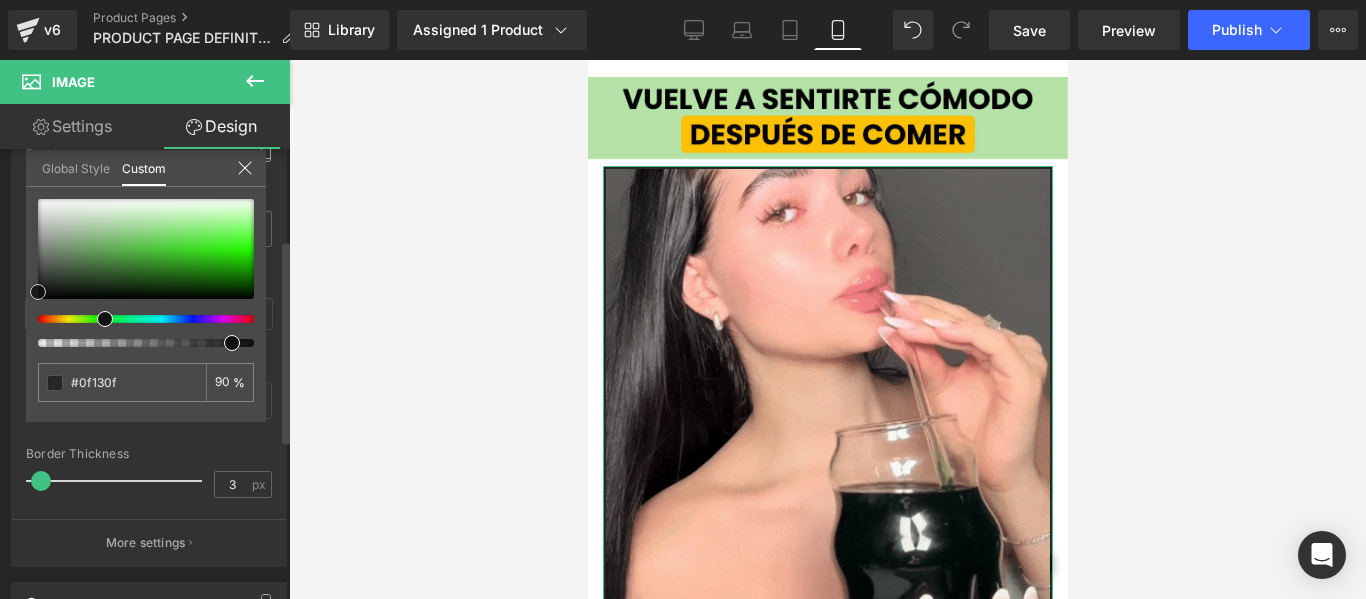 type on "#0f190f" 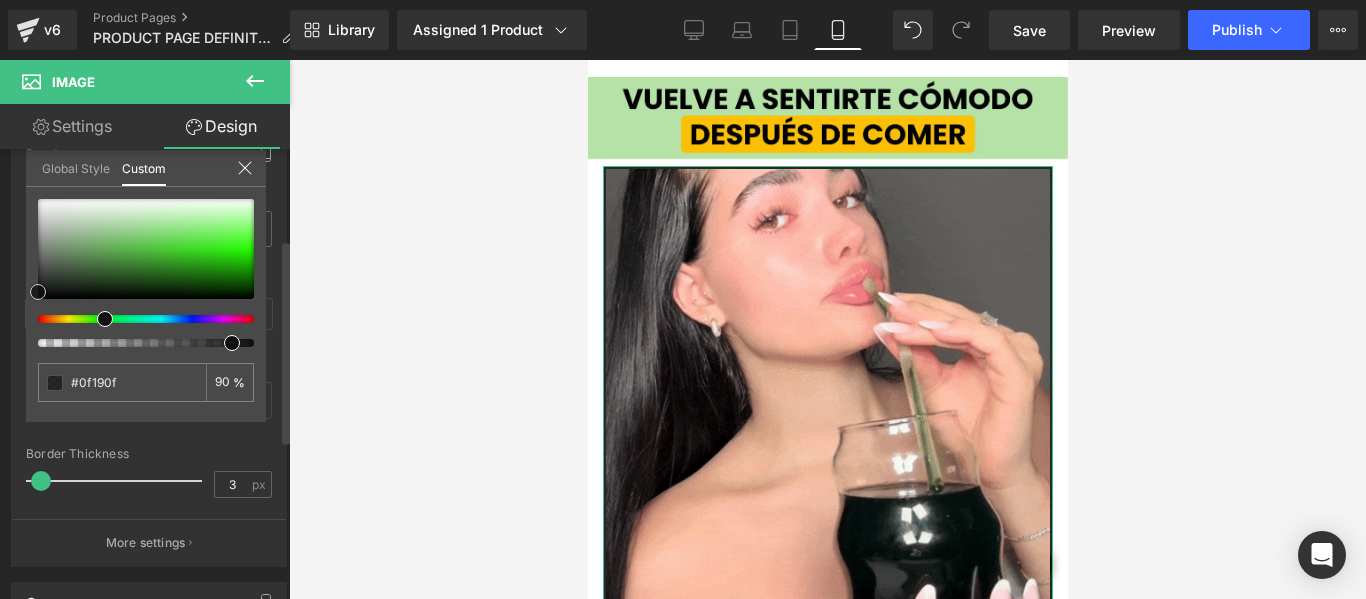 type on "#145114" 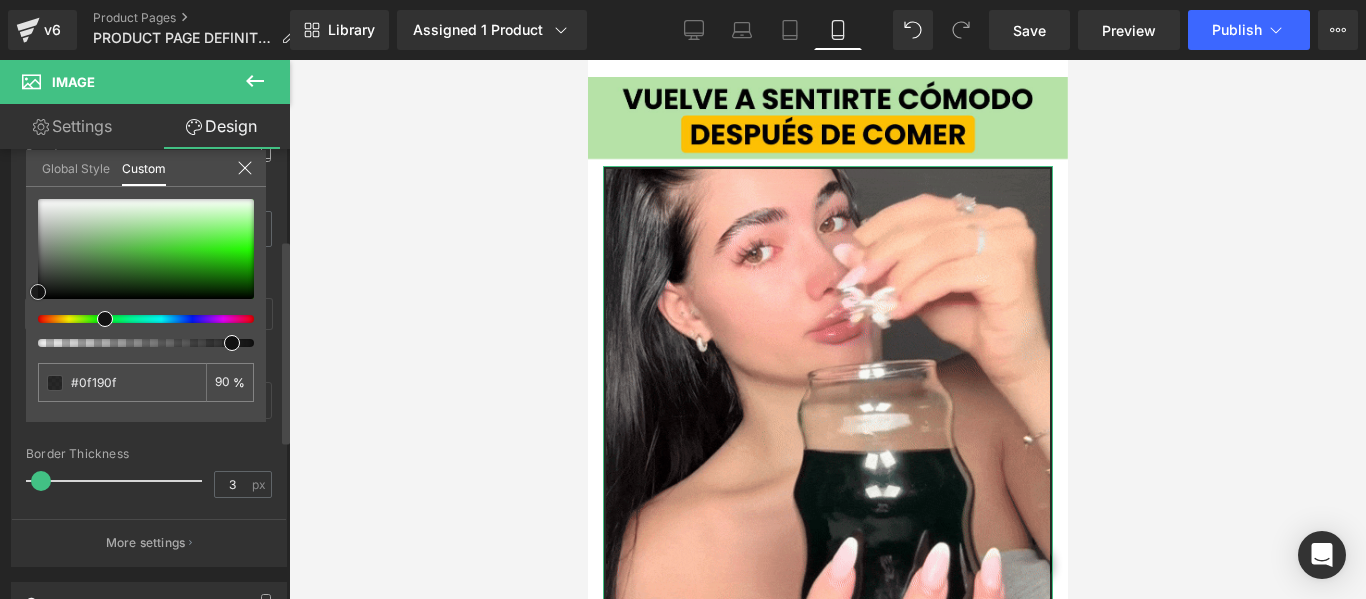 type on "#145114" 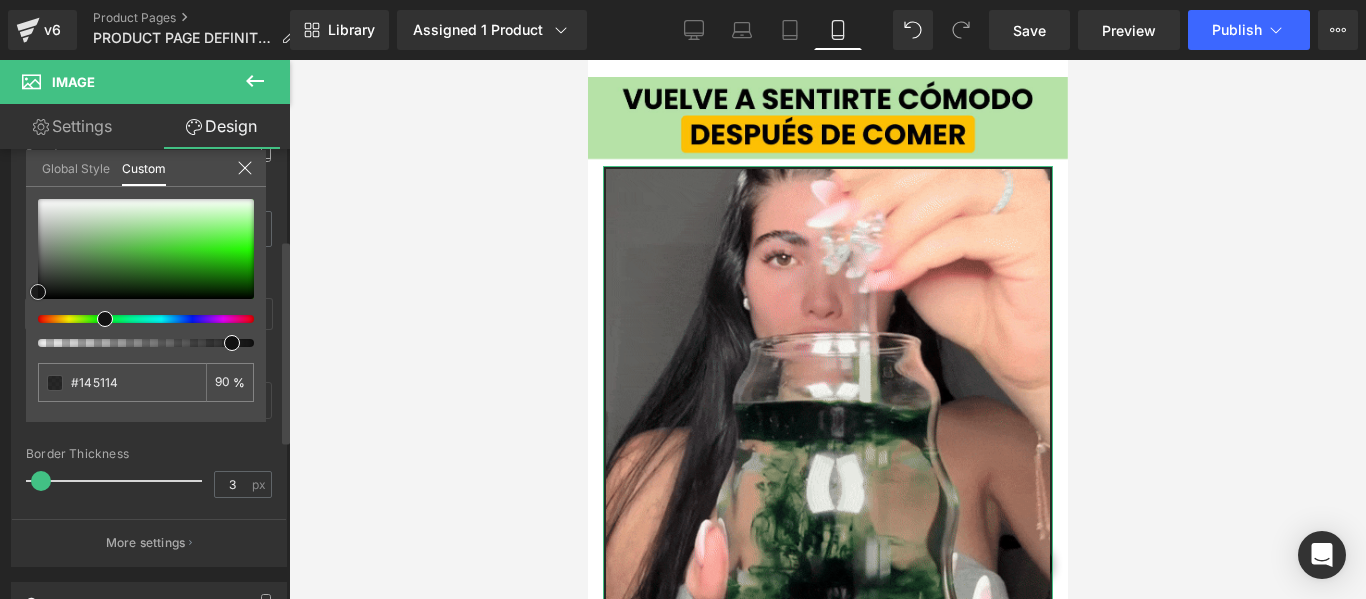 type on "#107410" 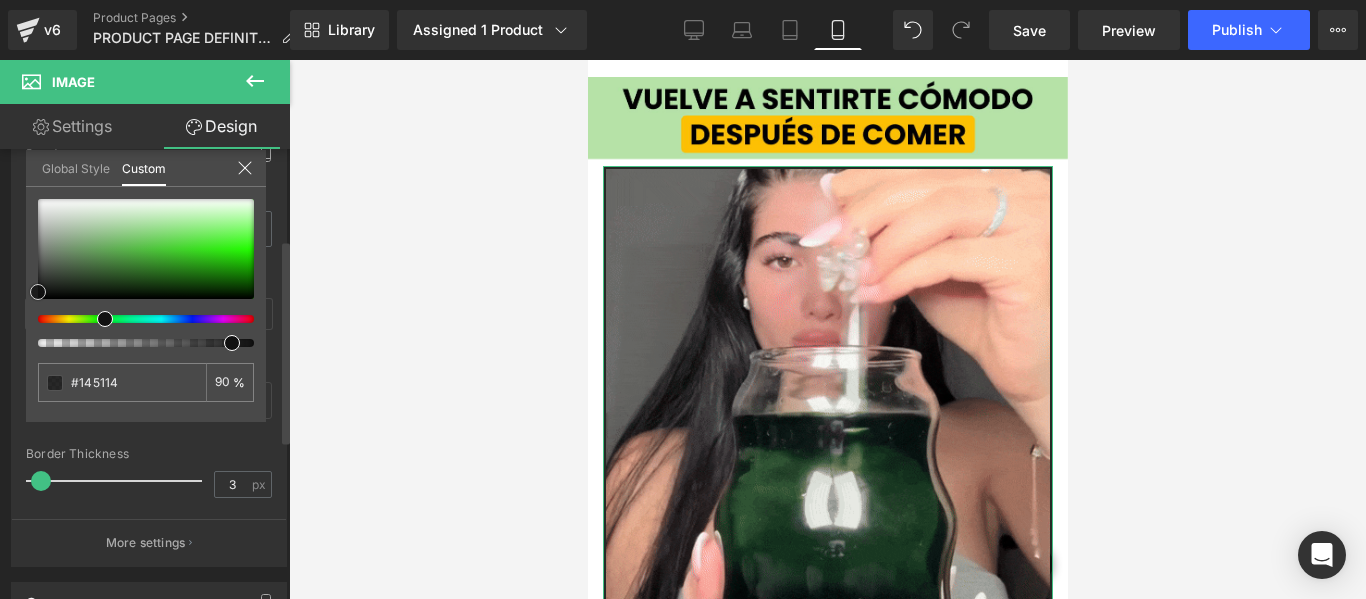 type on "#107410" 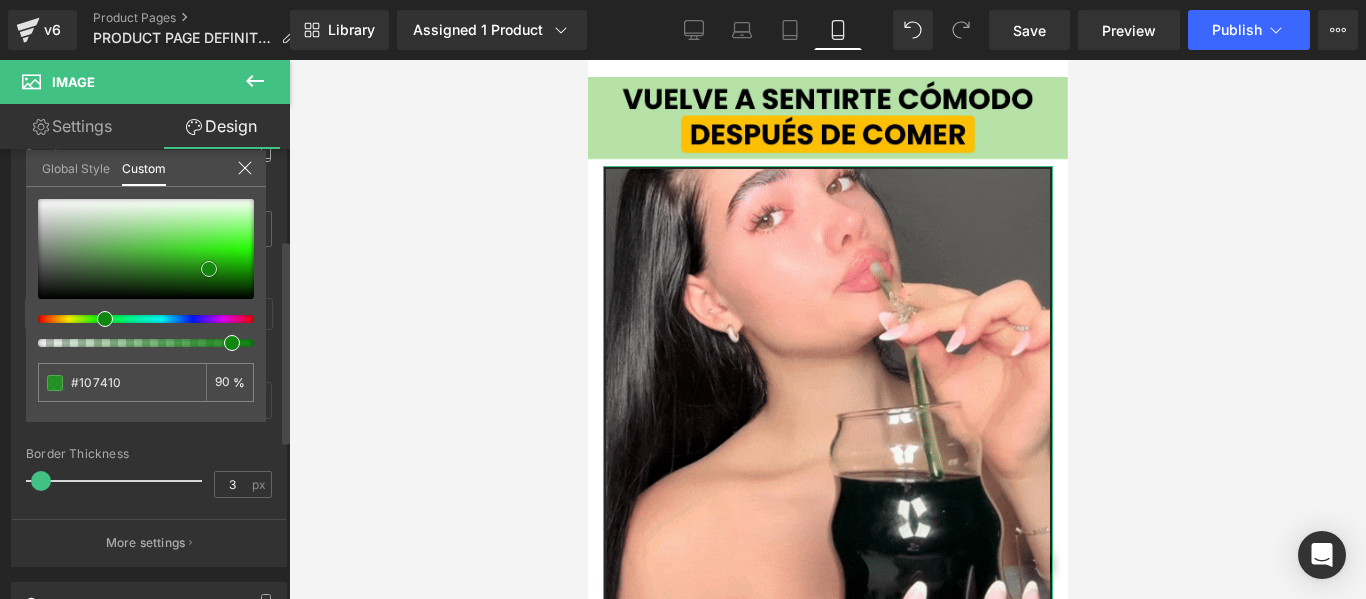 type on "#0f890f" 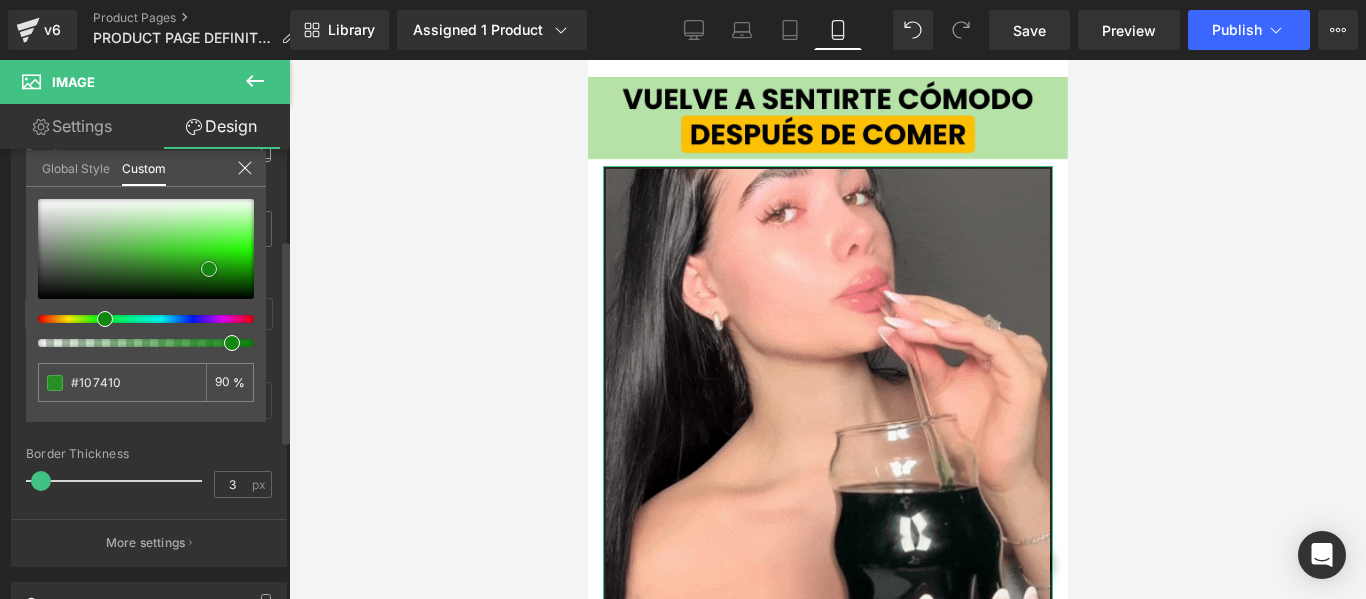 type on "#0f890f" 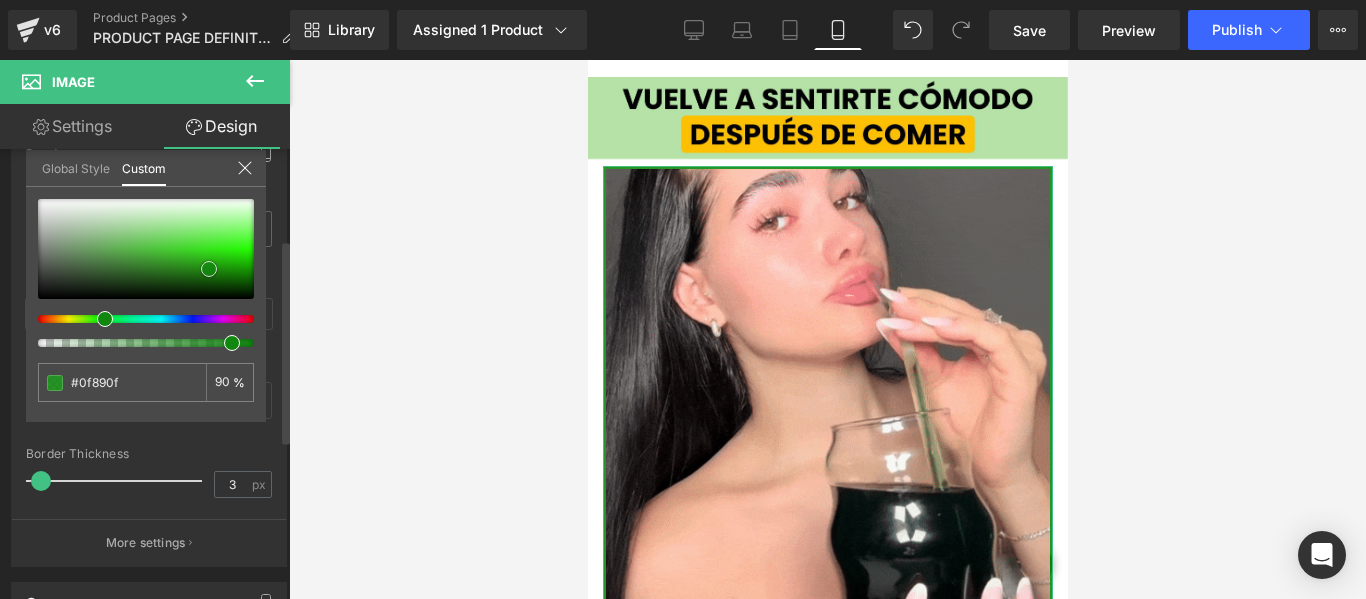 type on "#119211" 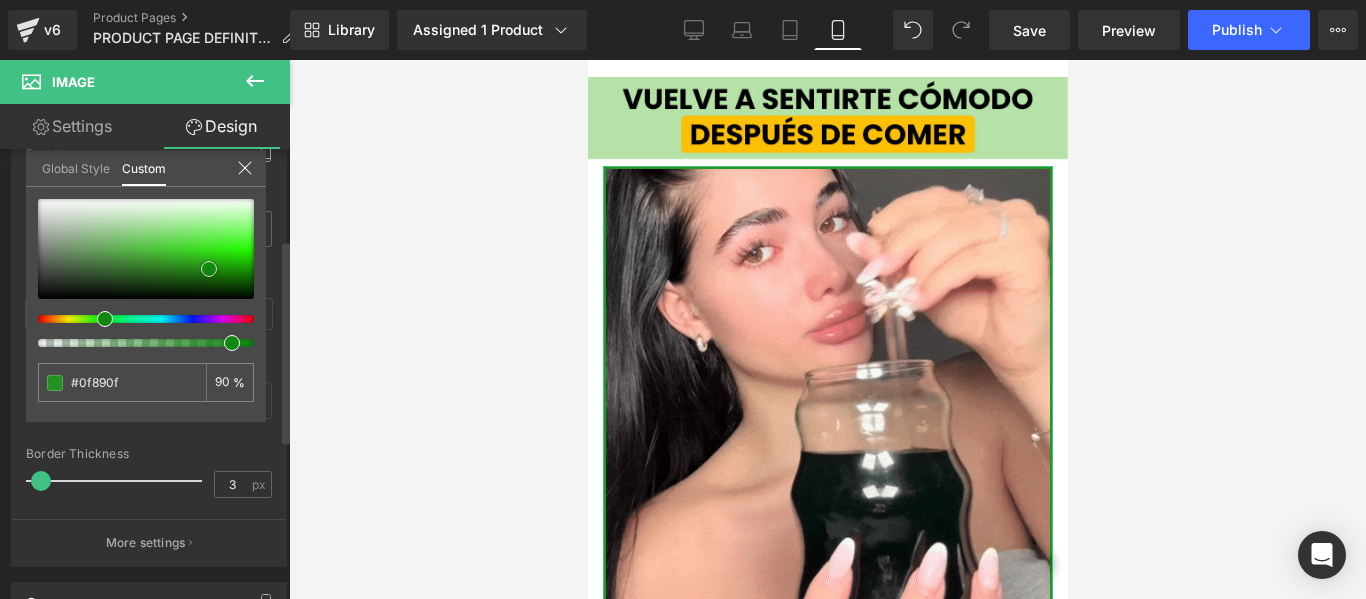 type on "#119211" 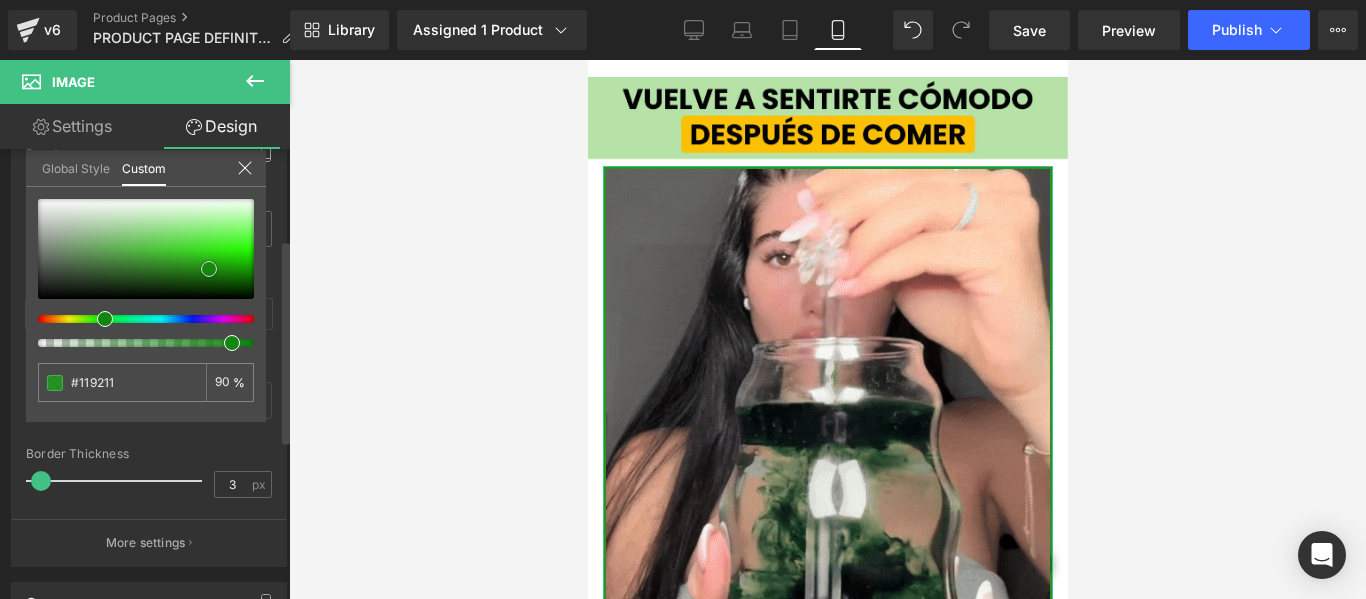 type on "#11a011" 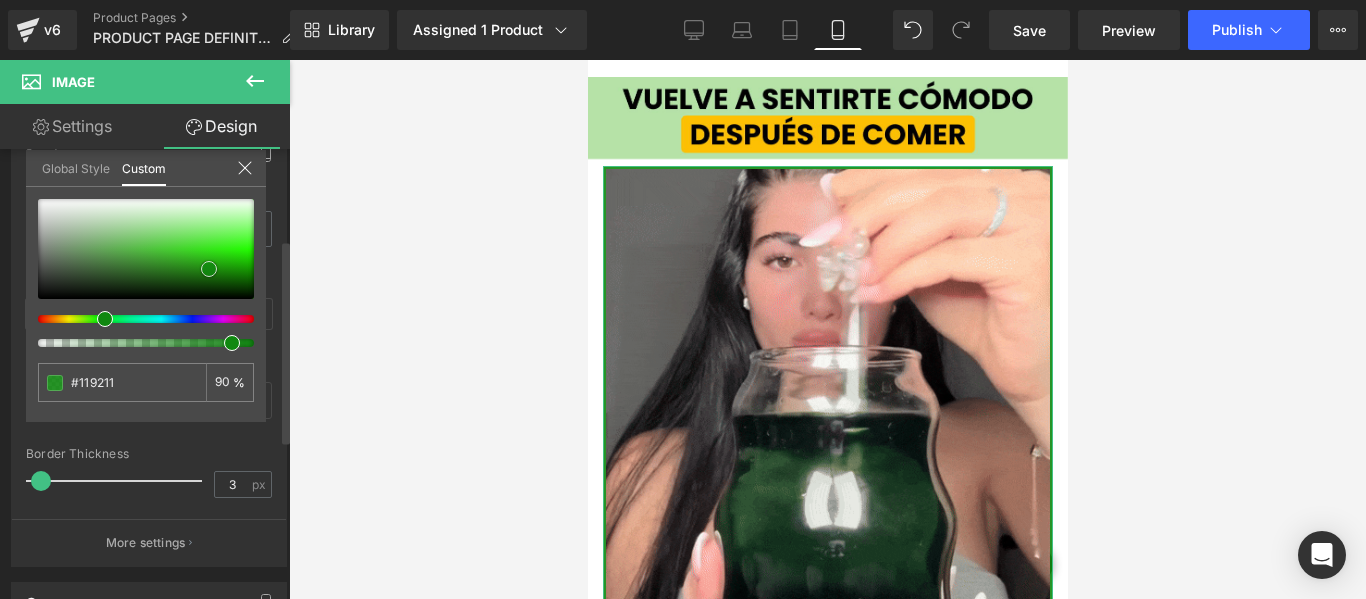 type on "#11a011" 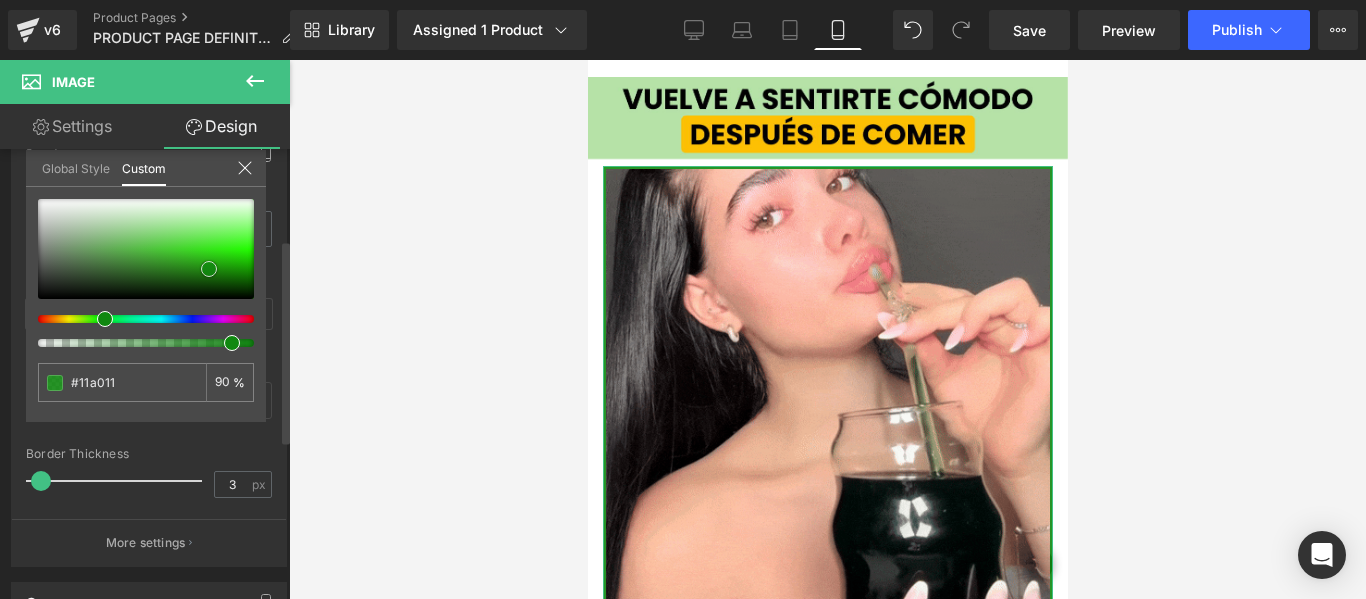 type on "#13b813" 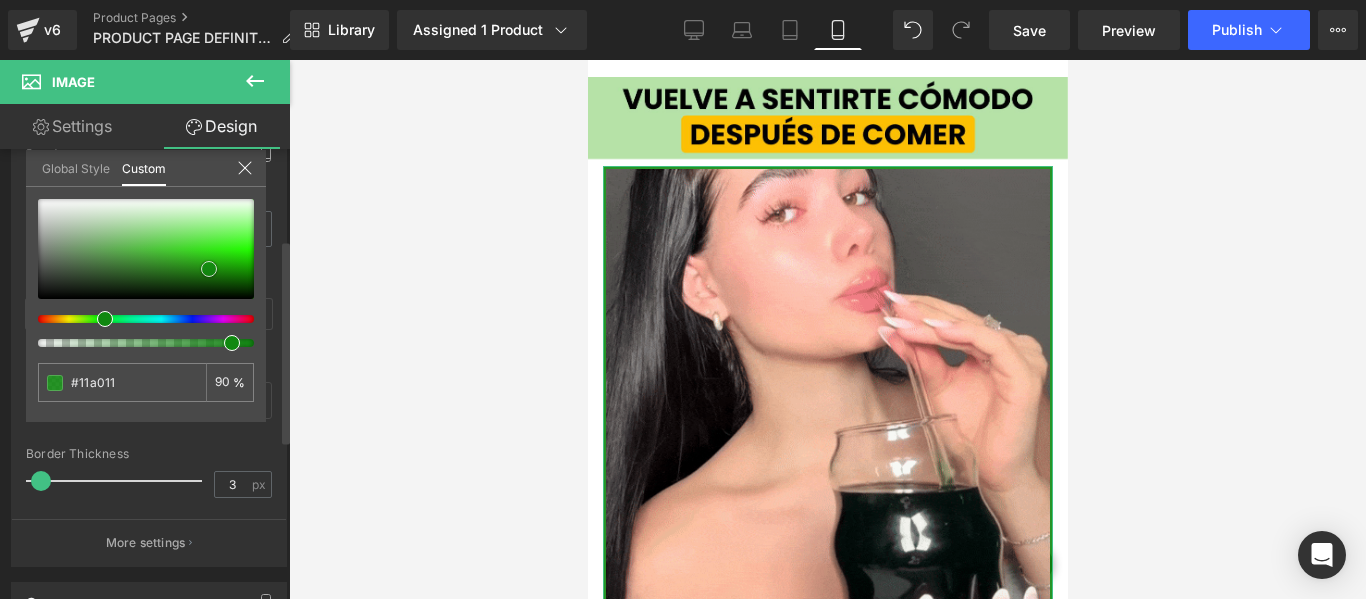 type on "#13b813" 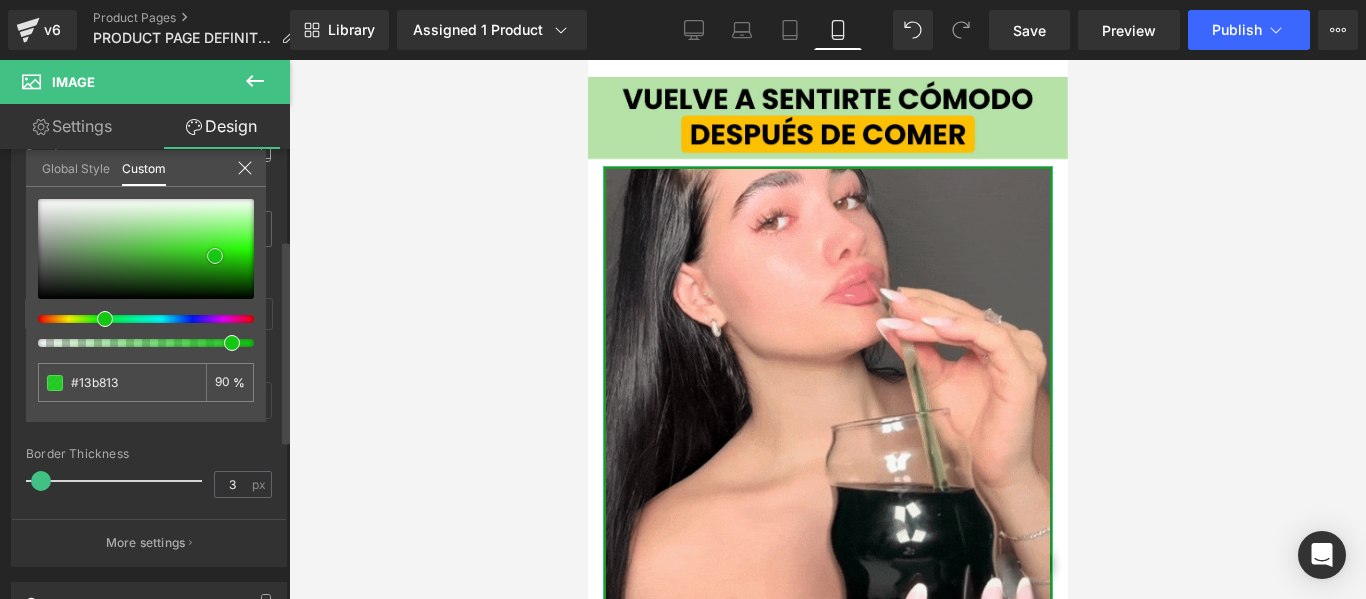 type on "#12c812" 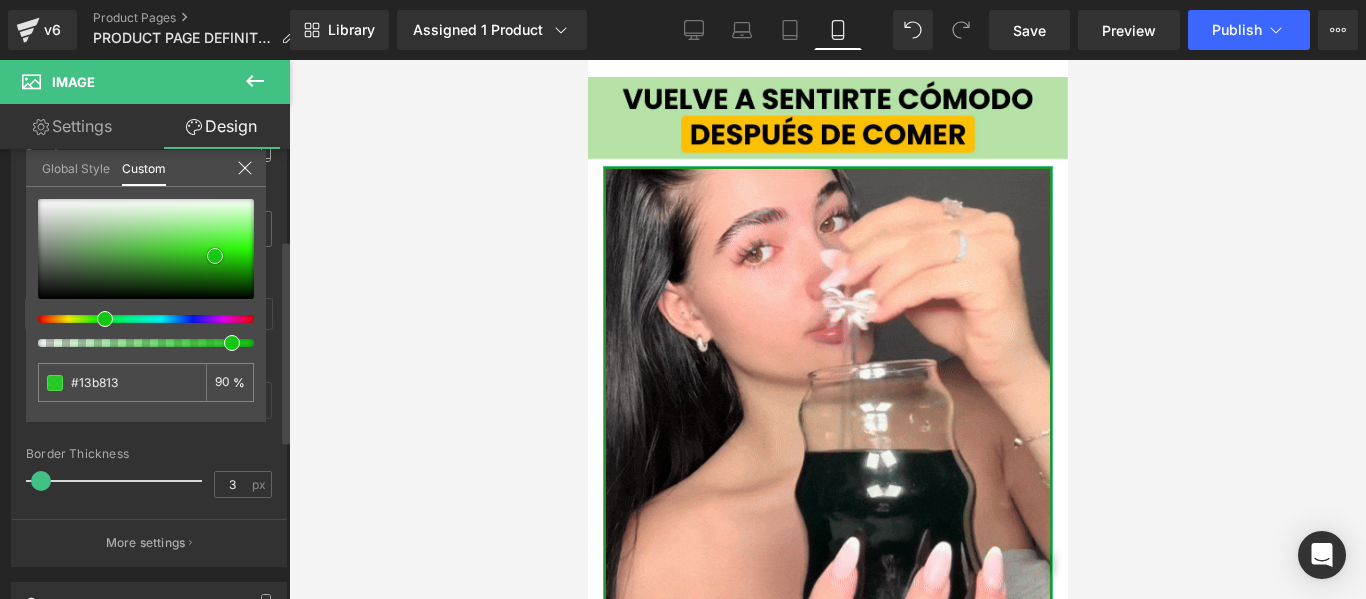 type on "#12c812" 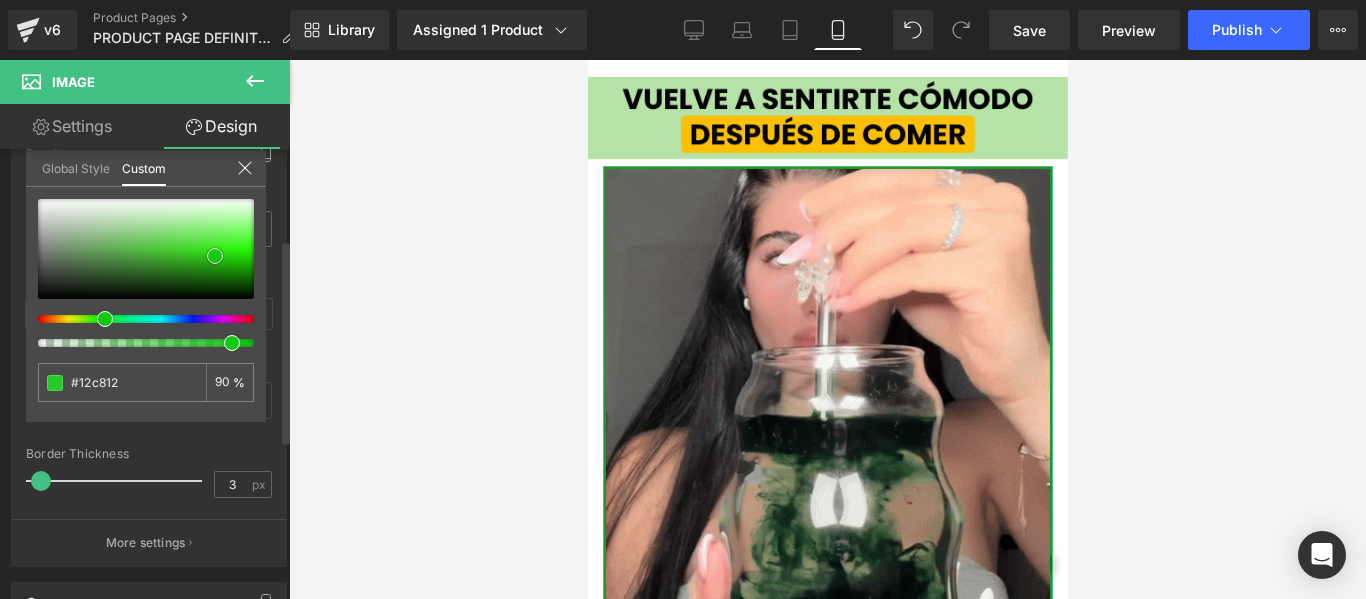 type on "#13cd13" 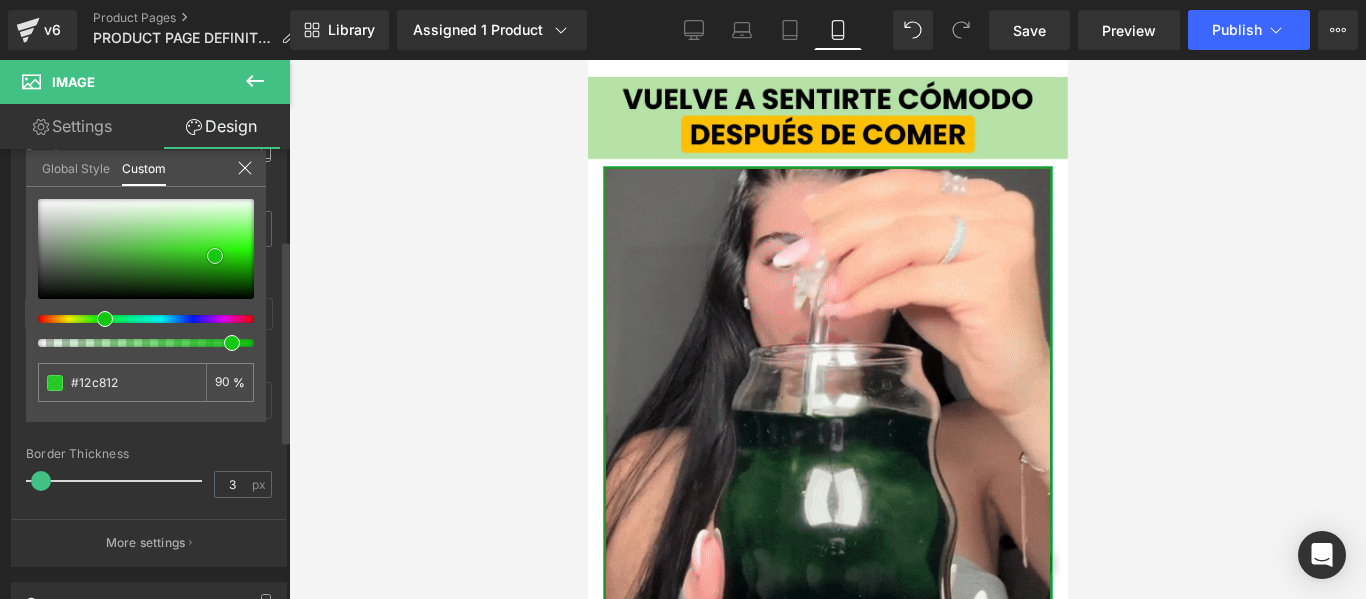 type on "#13cd13" 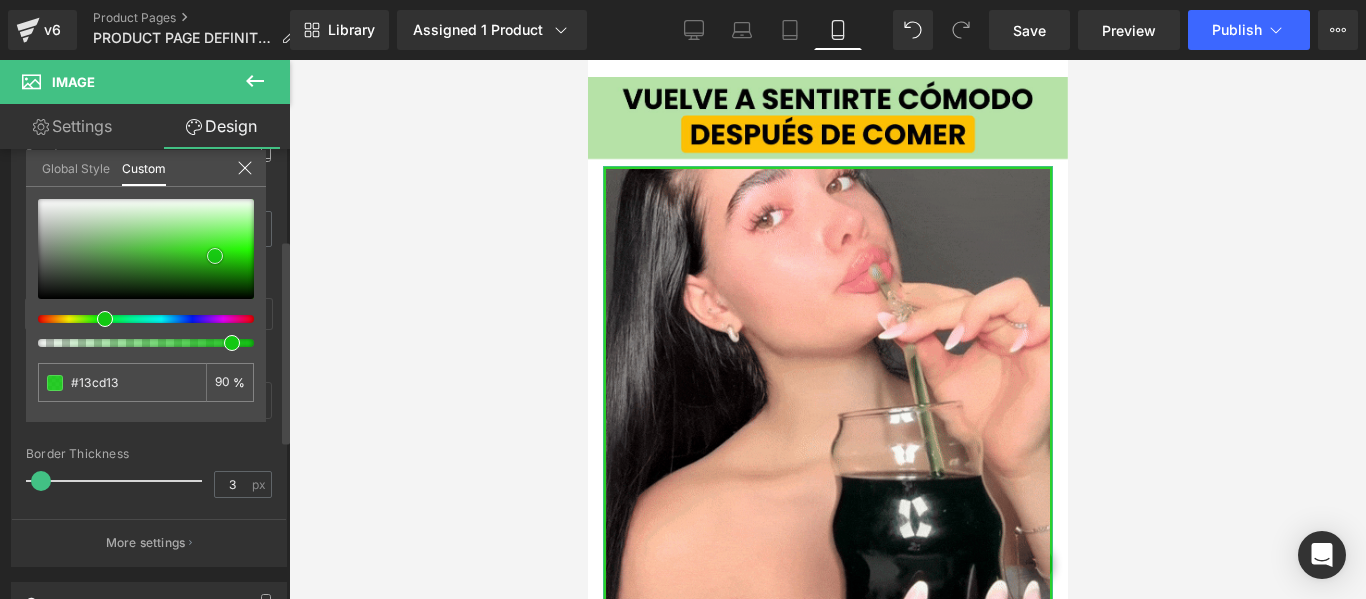 type on "#13d113" 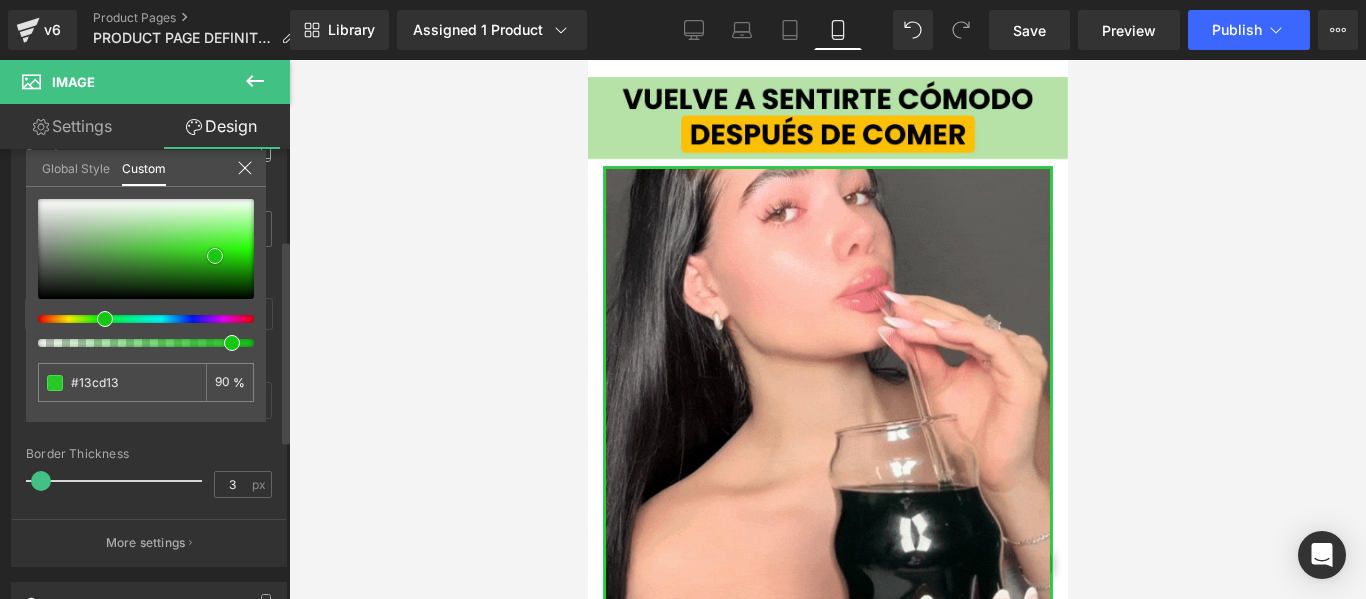type on "#13d113" 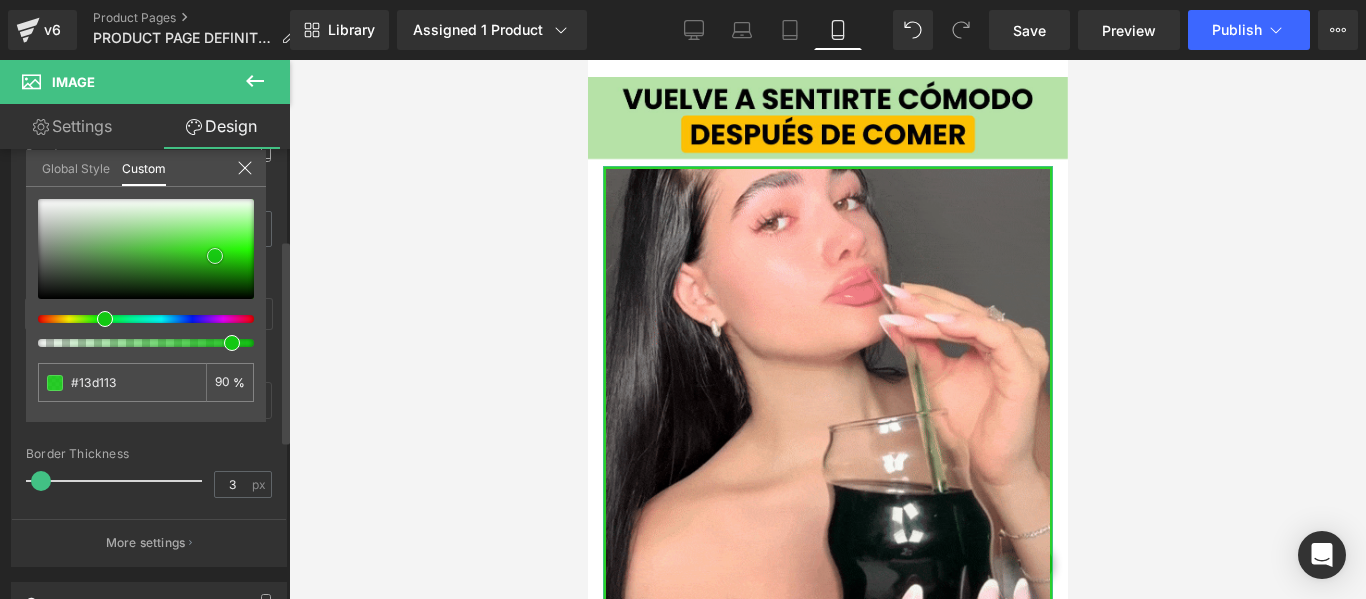 type on "#11dd11" 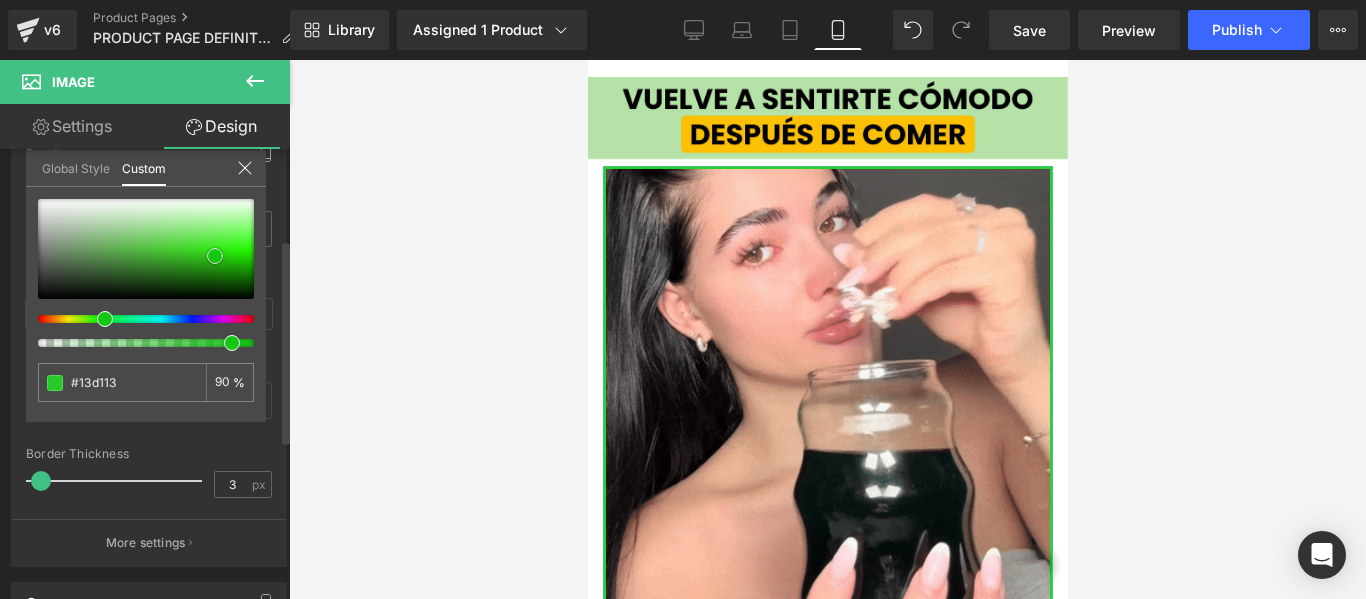 type on "#11dd11" 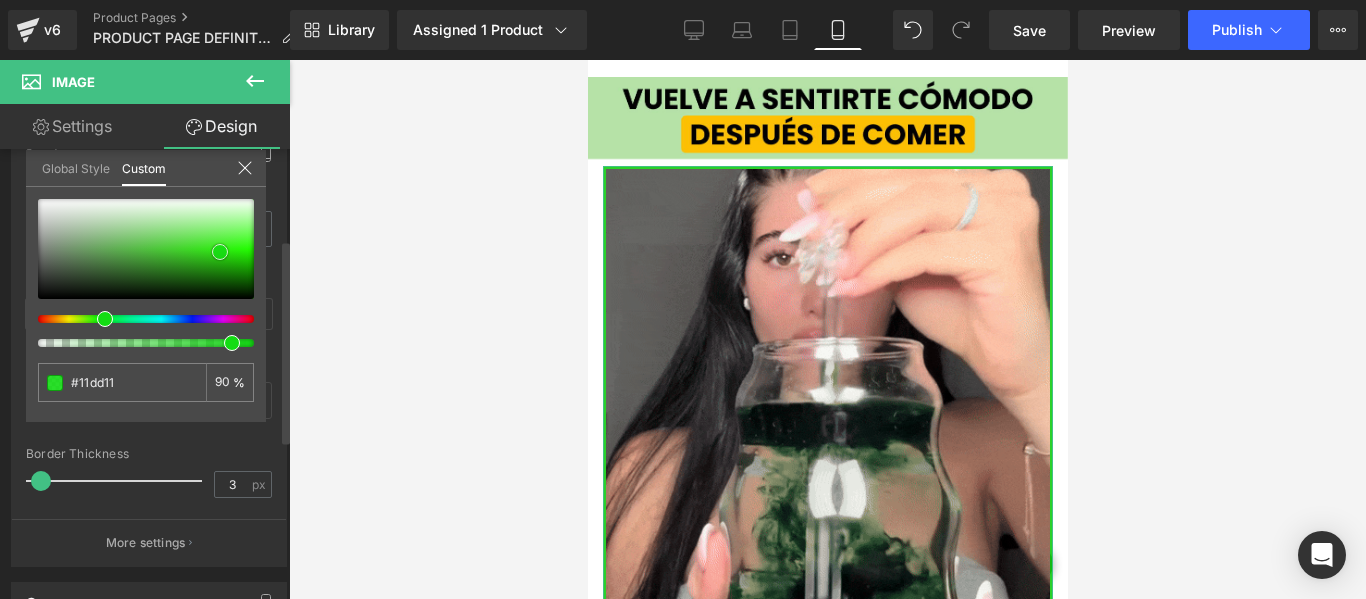 type on "#13dc13" 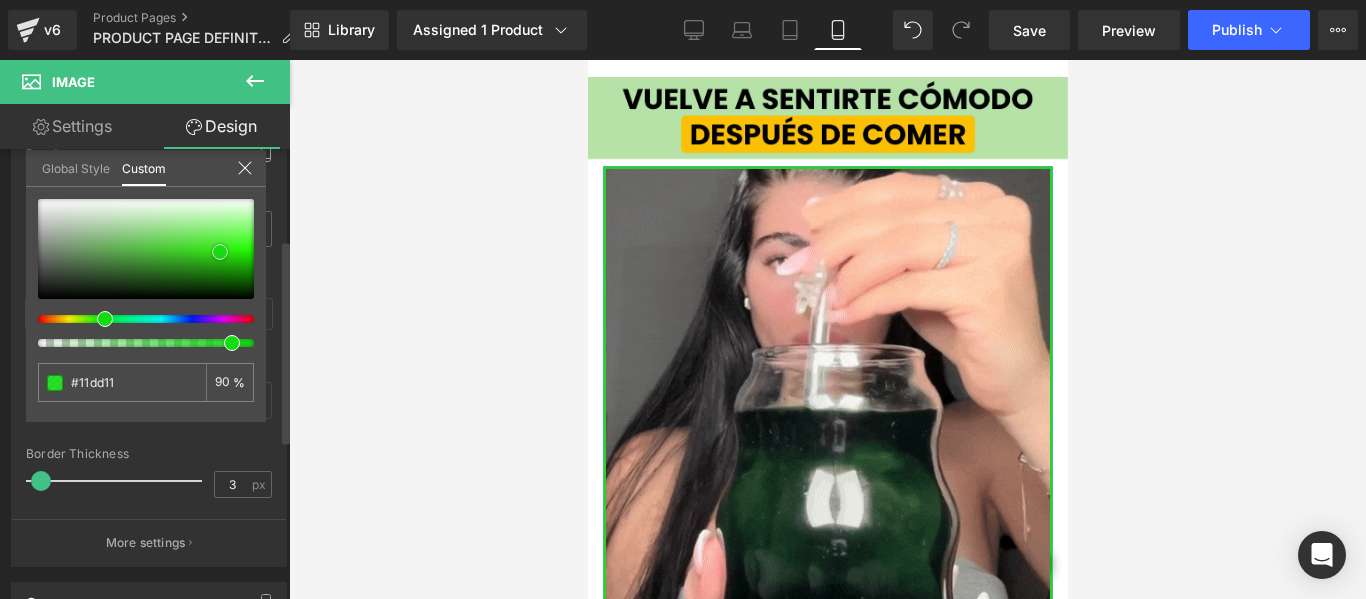 type on "#13dc13" 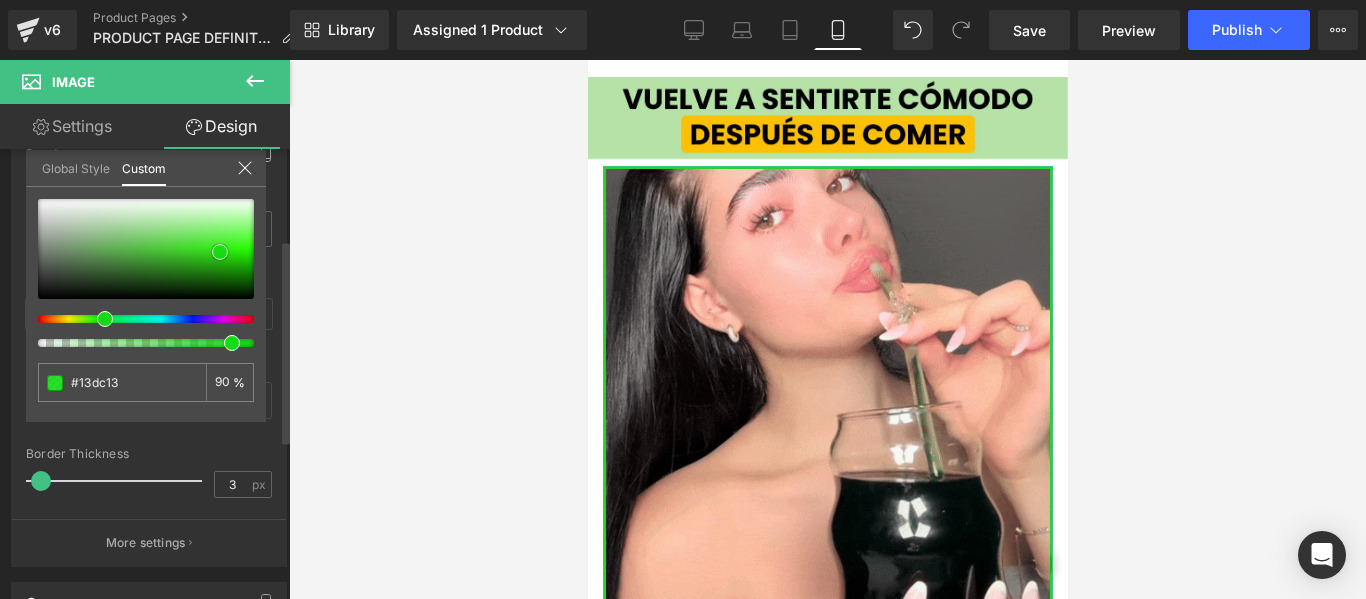 type on "#12e212" 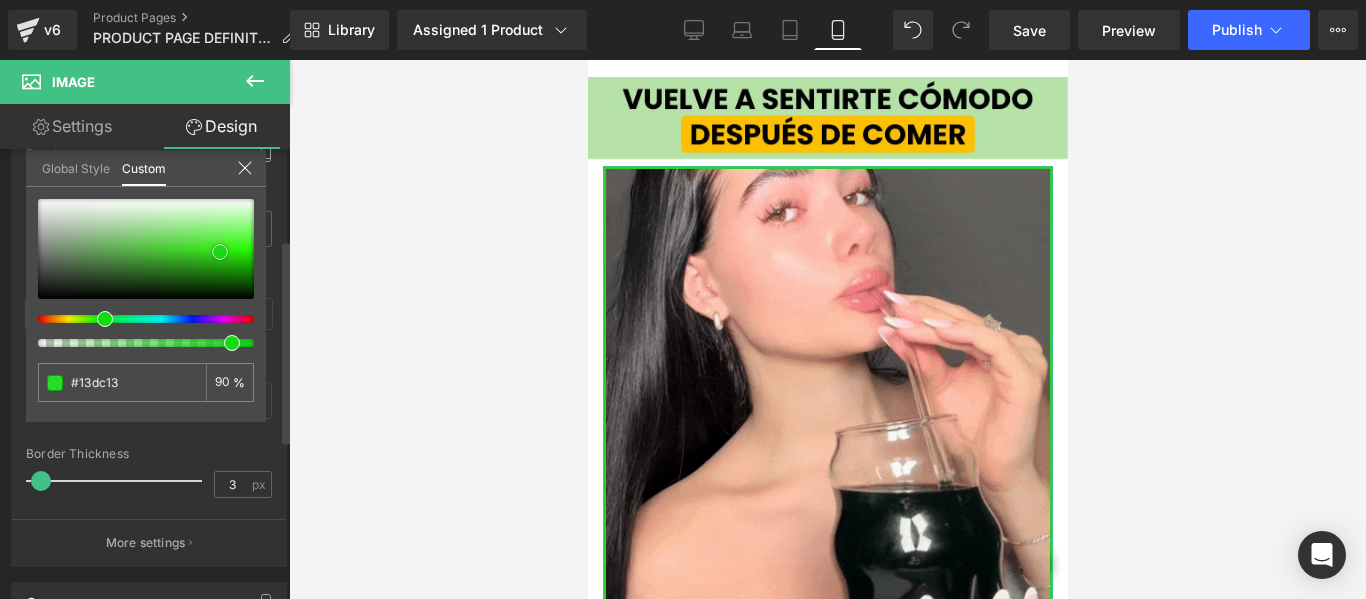 type on "#12e212" 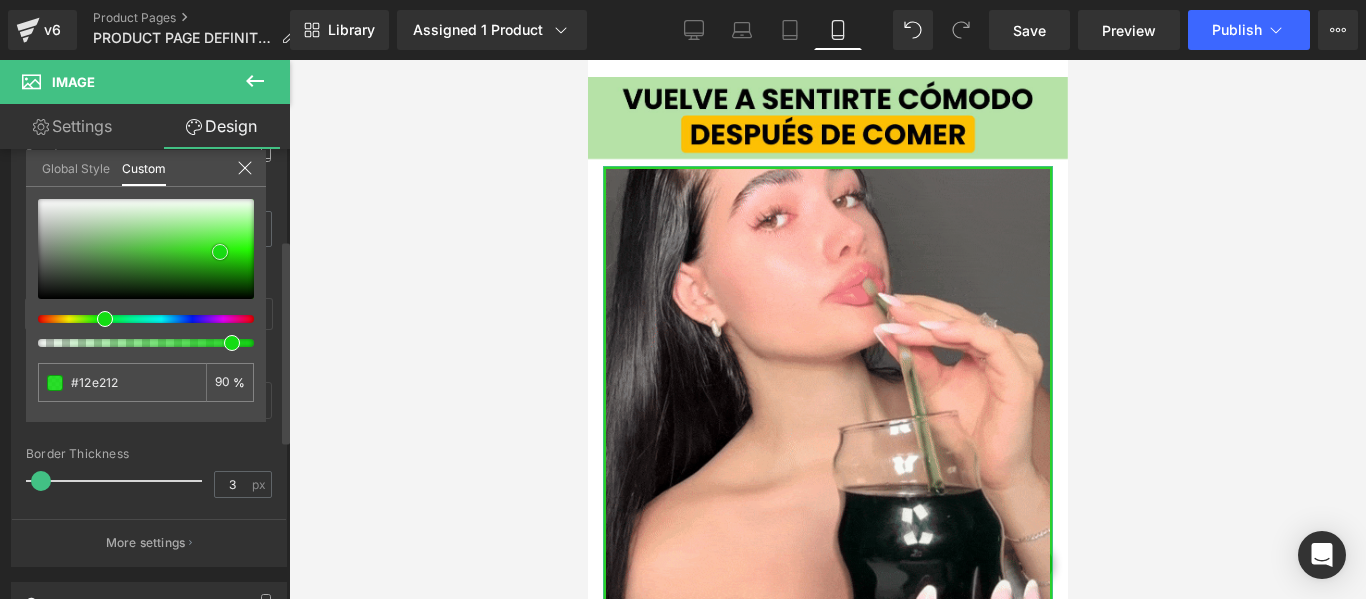 type on "#12e712" 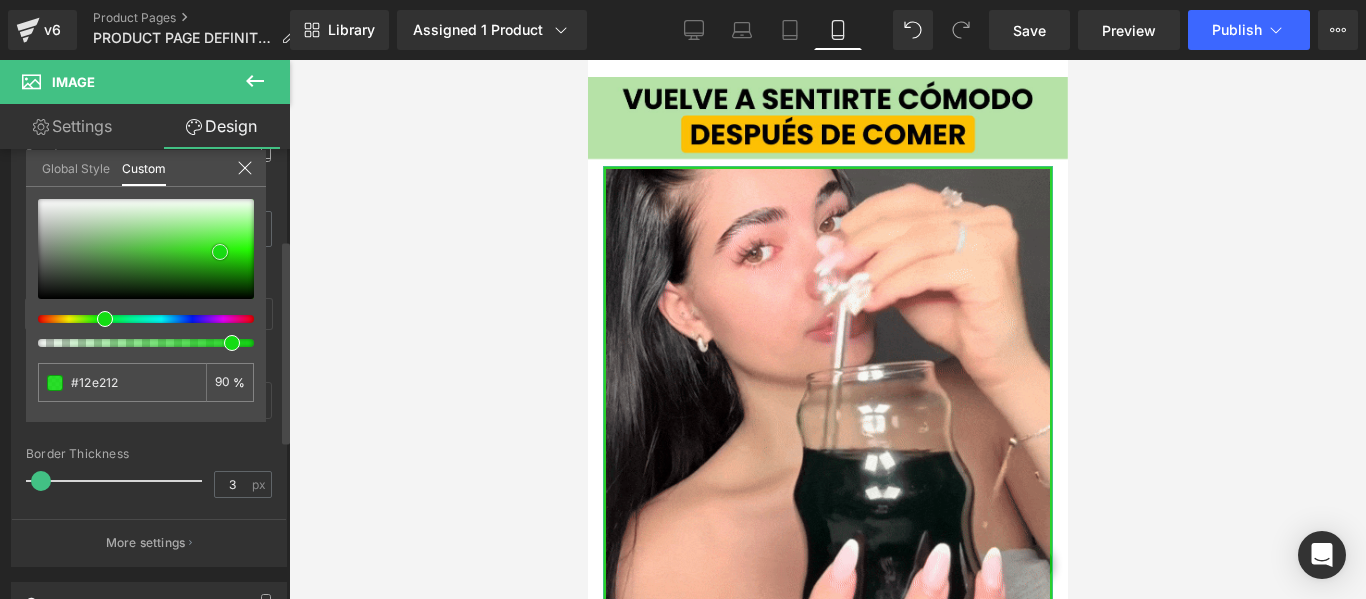 type on "#12e712" 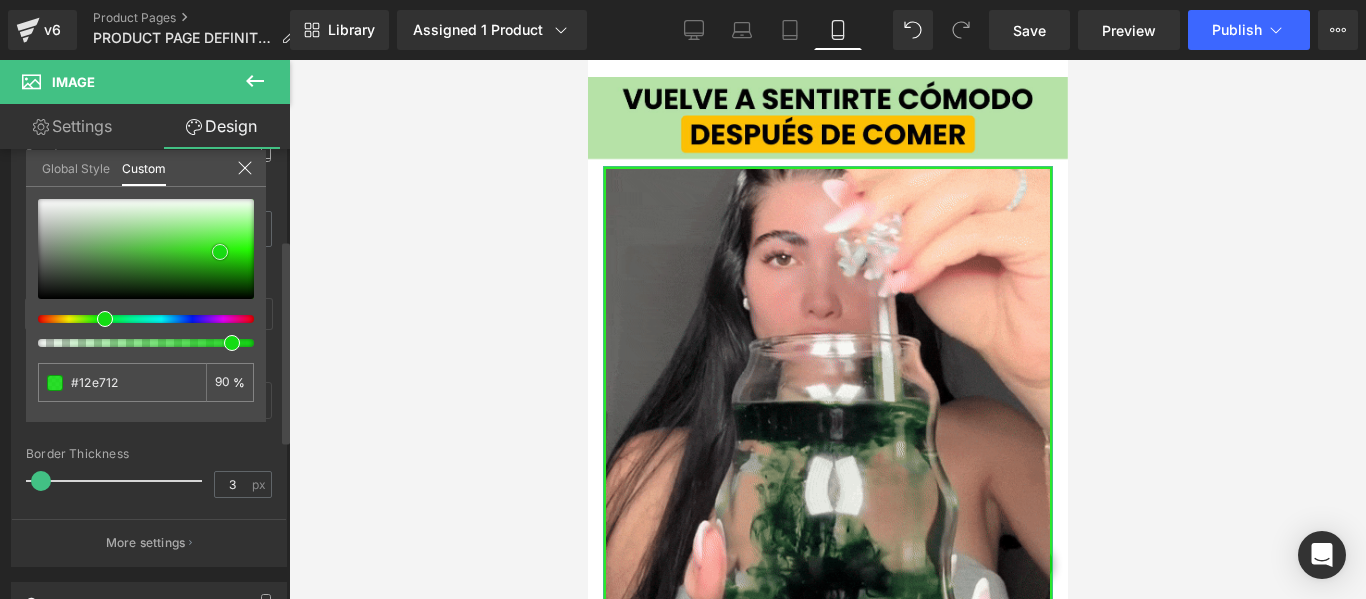 type on "#11e811" 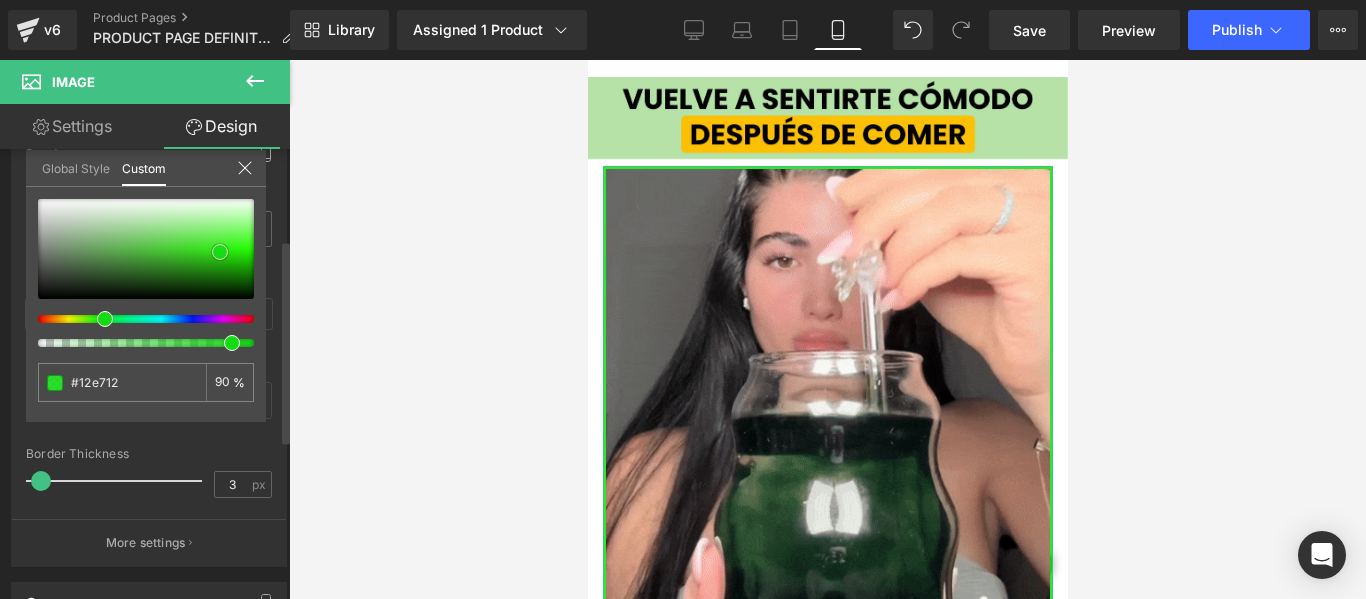 type on "#11e811" 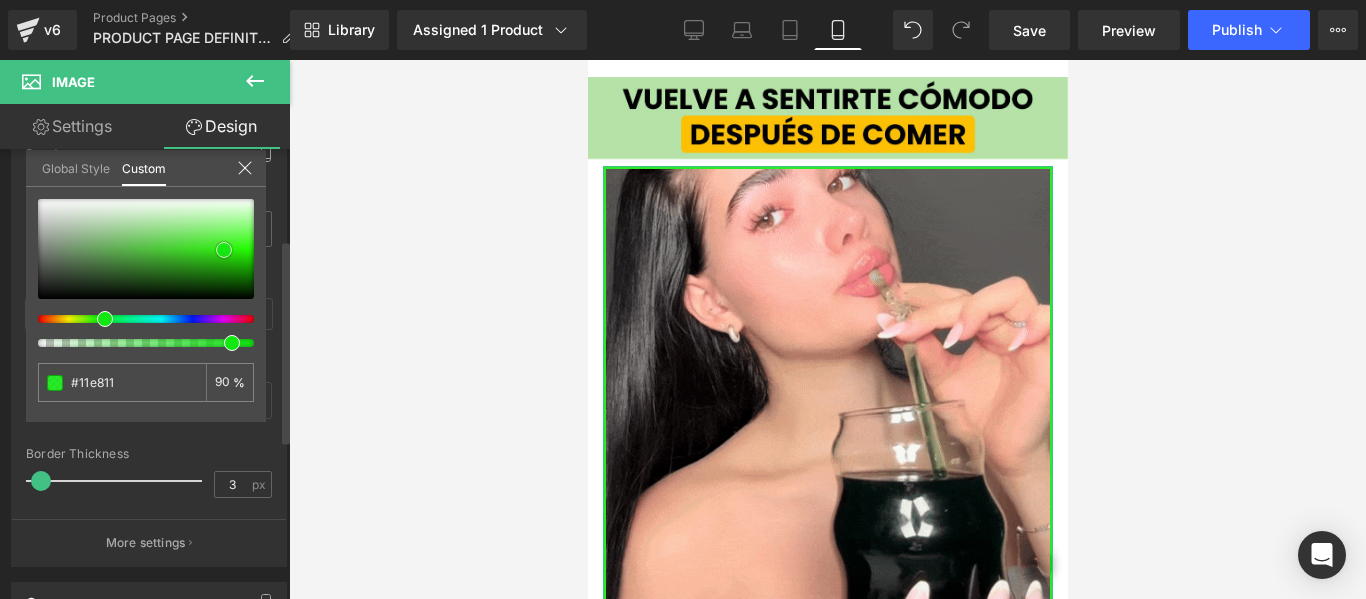 drag, startPoint x: 39, startPoint y: 284, endPoint x: 225, endPoint y: 242, distance: 190.68298 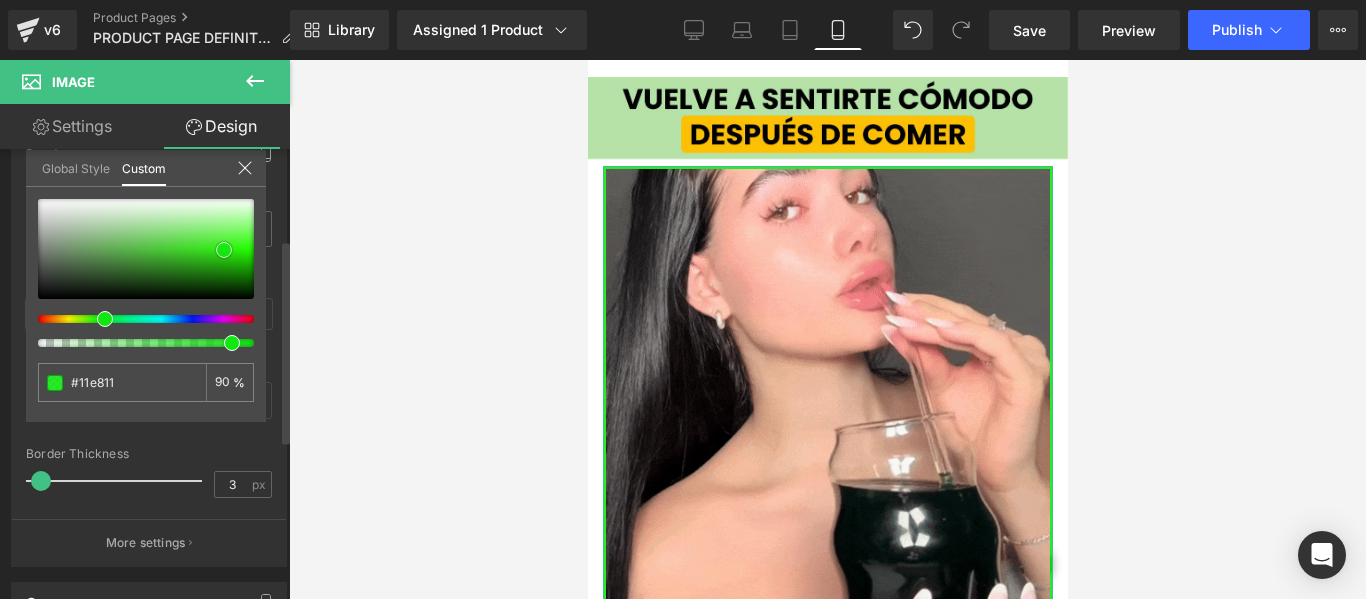 click at bounding box center (224, 250) 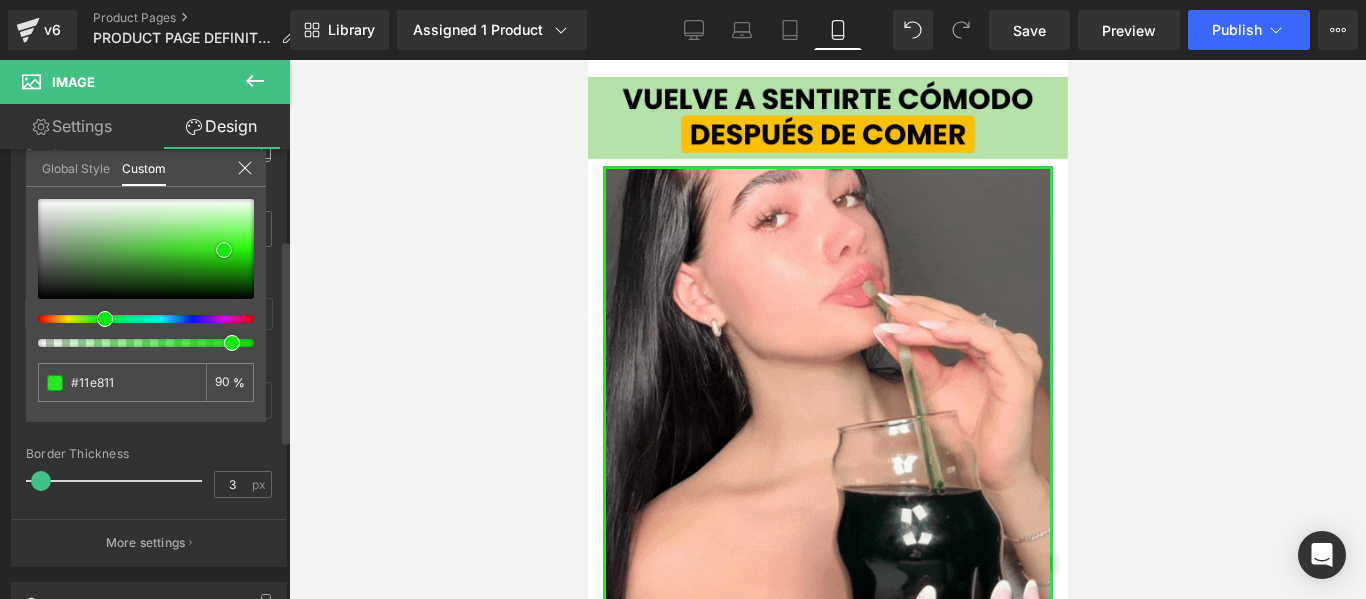 click at bounding box center (224, 250) 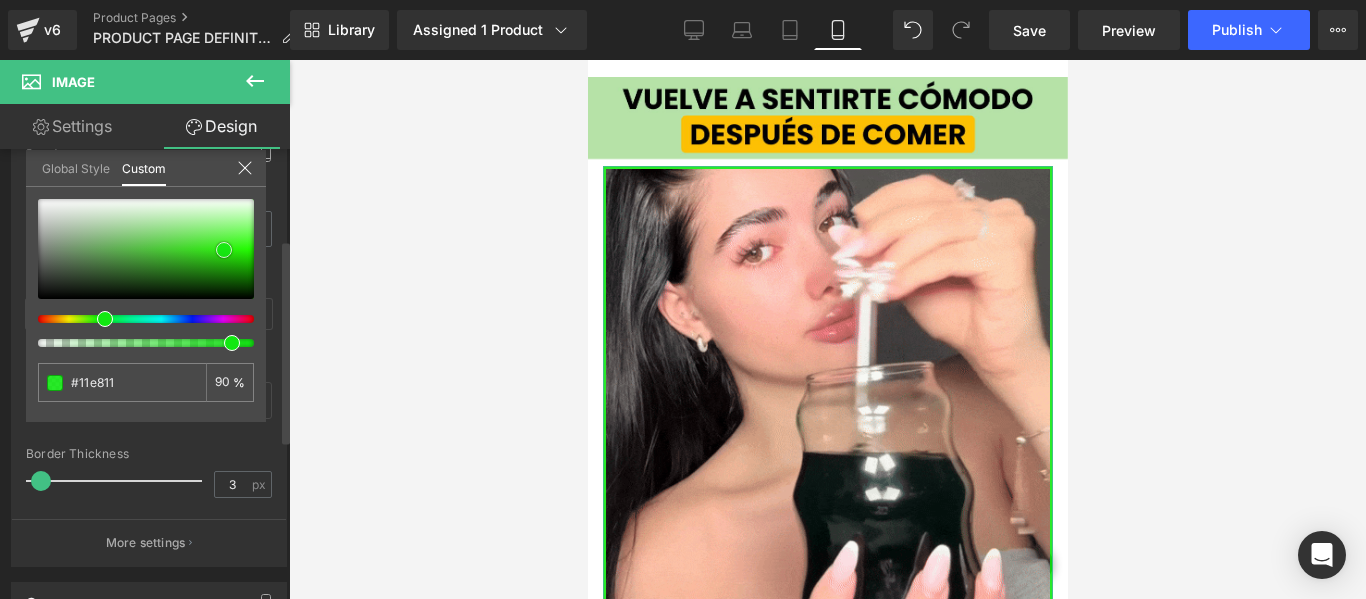 click at bounding box center [224, 250] 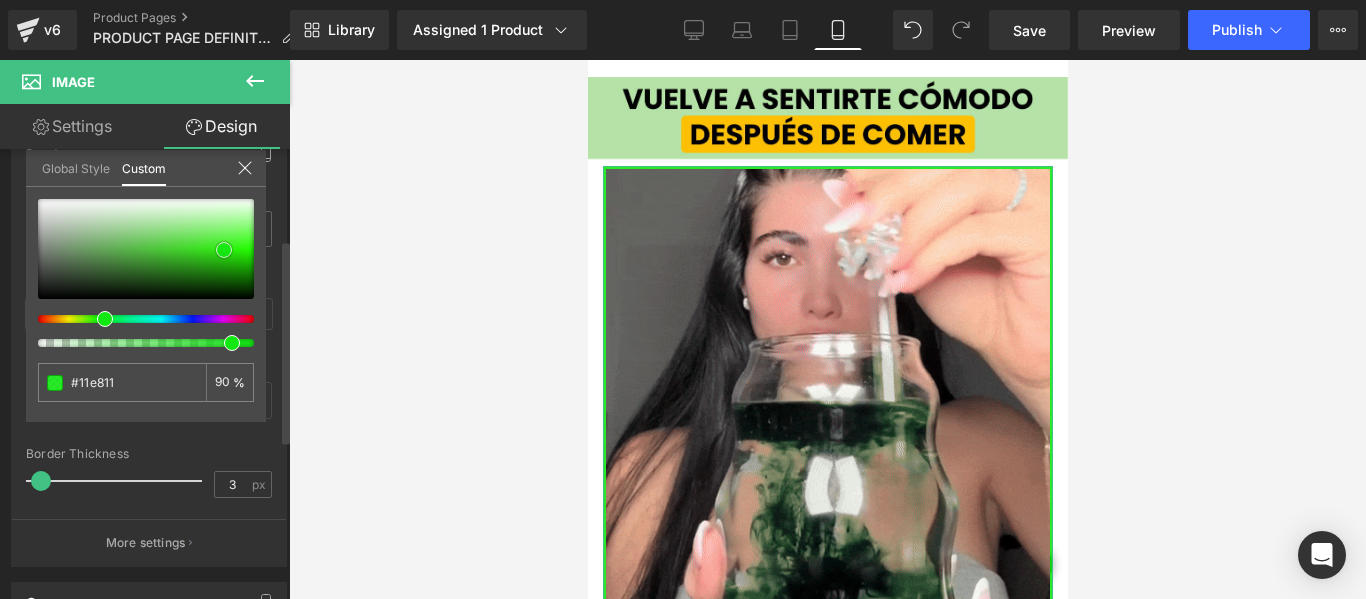 click at bounding box center (224, 250) 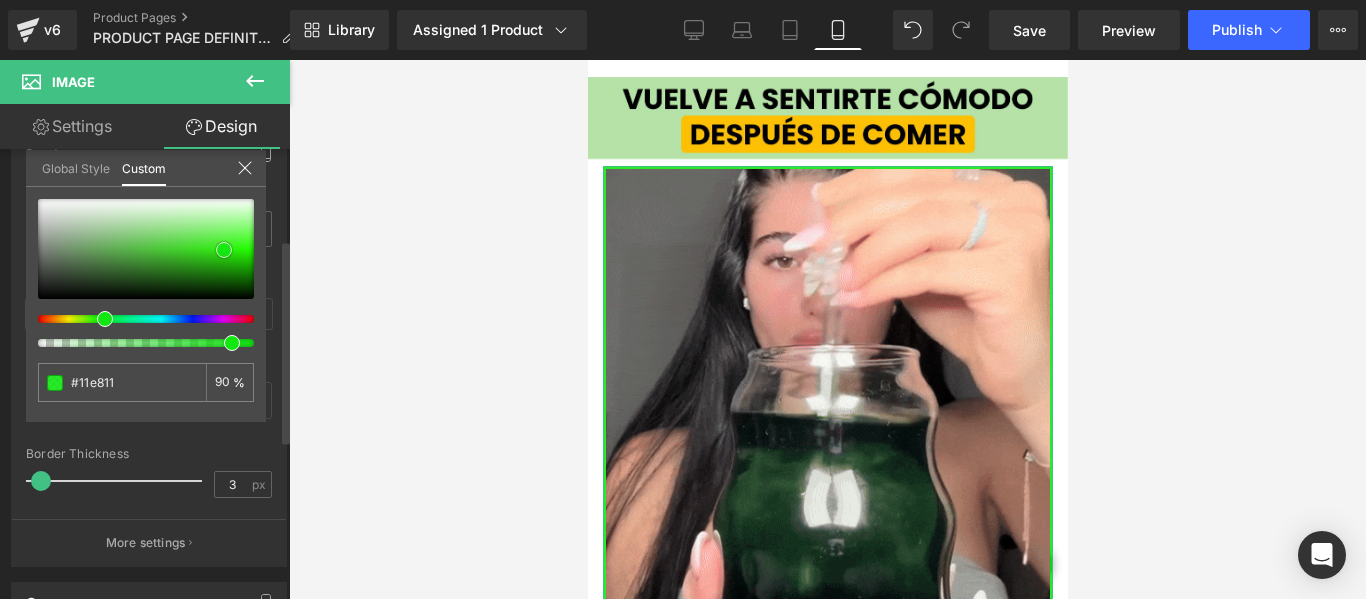 type on "#11ed11" 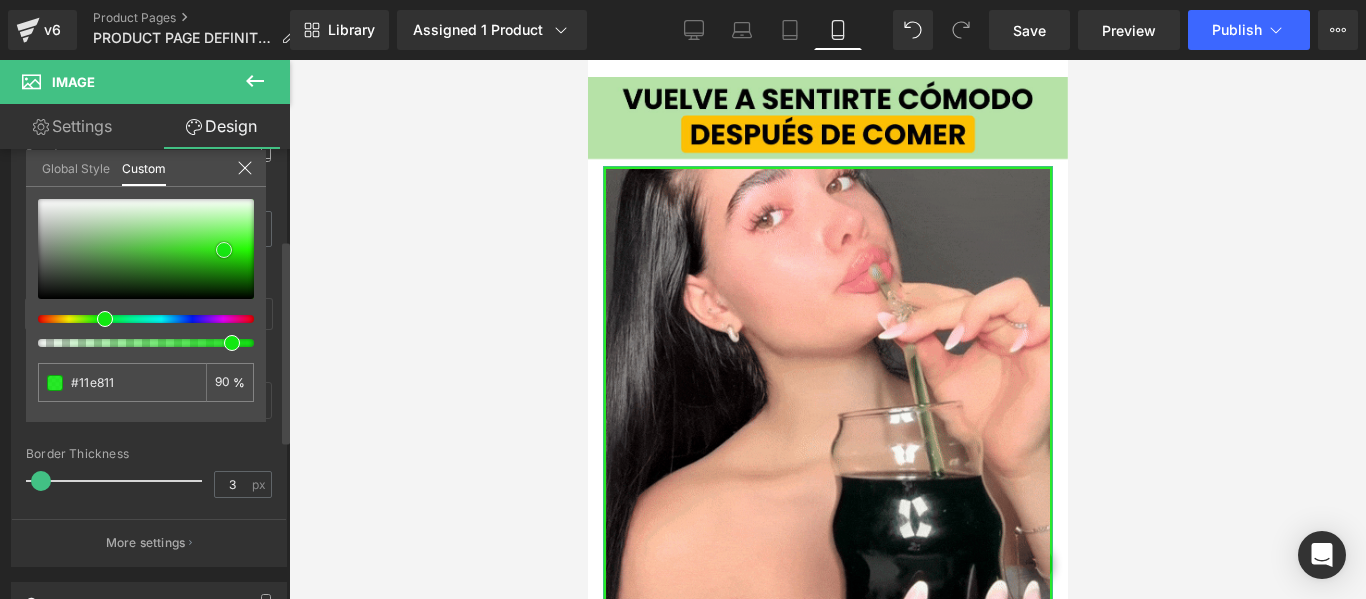 type on "#11ed11" 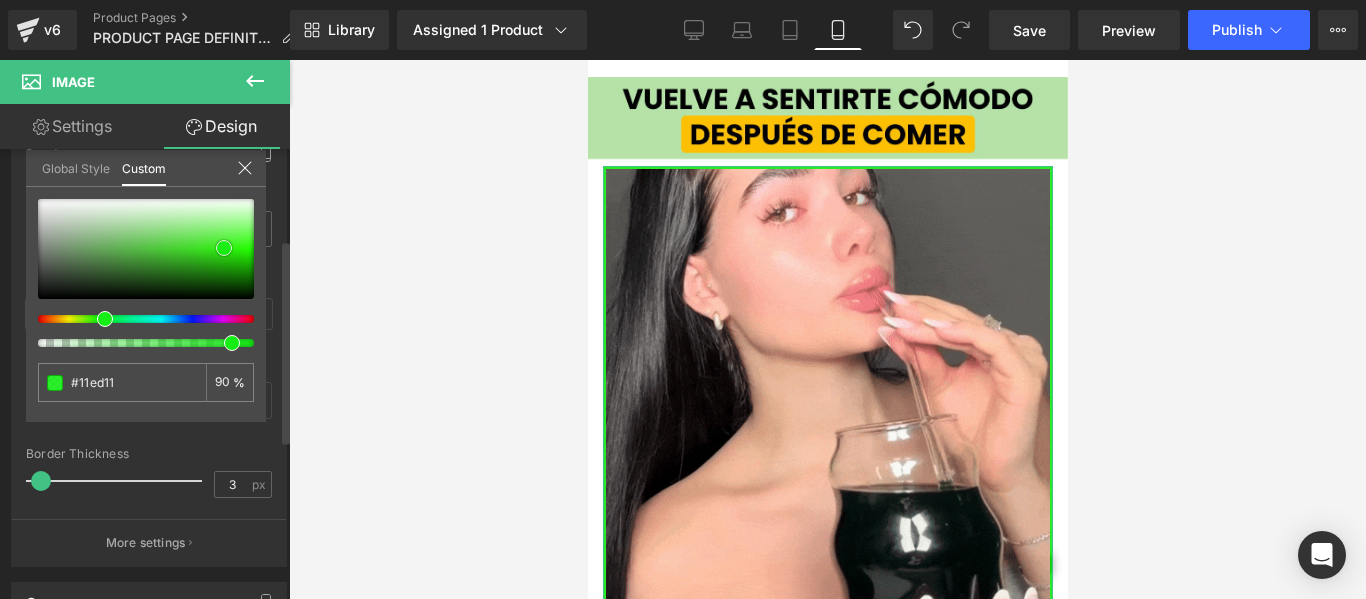 type on "#1bed1b" 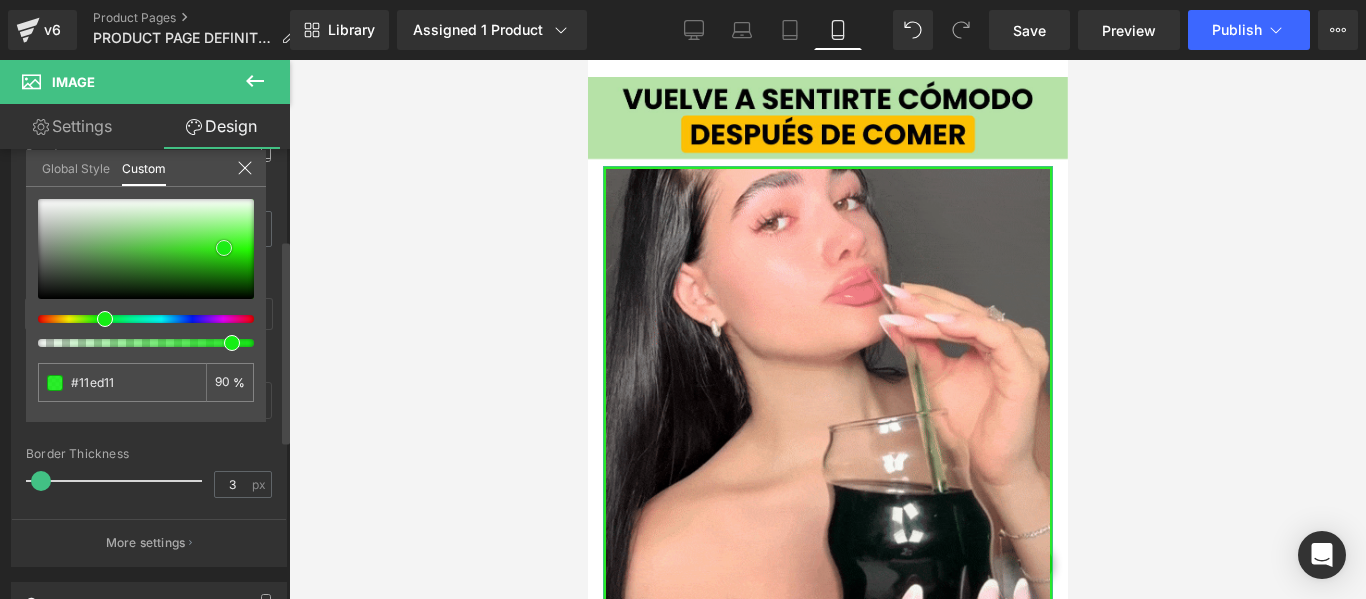 type on "#1bed1b" 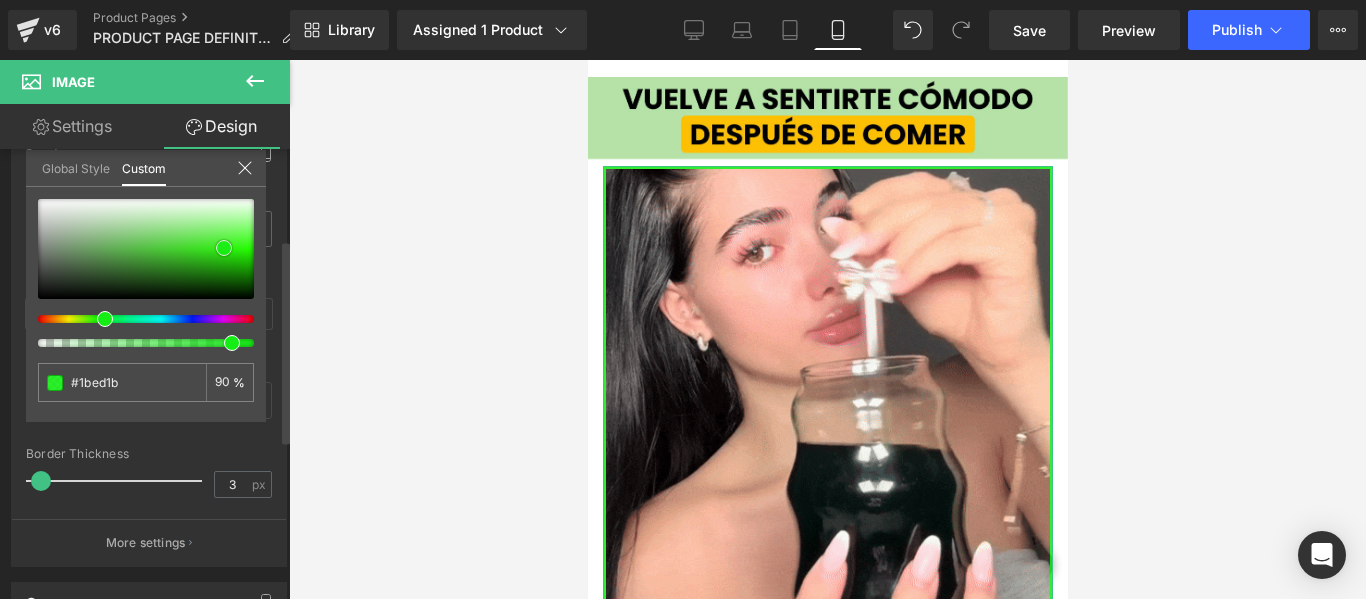 type on "#1cec1c" 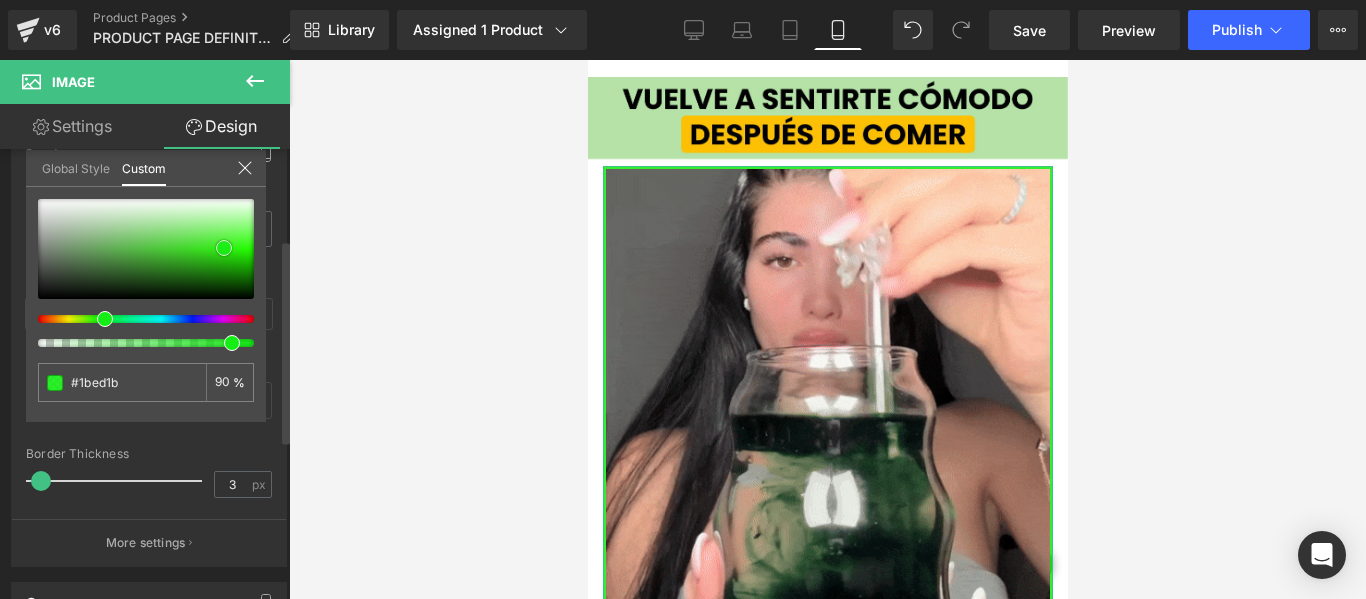 type on "#1cec1c" 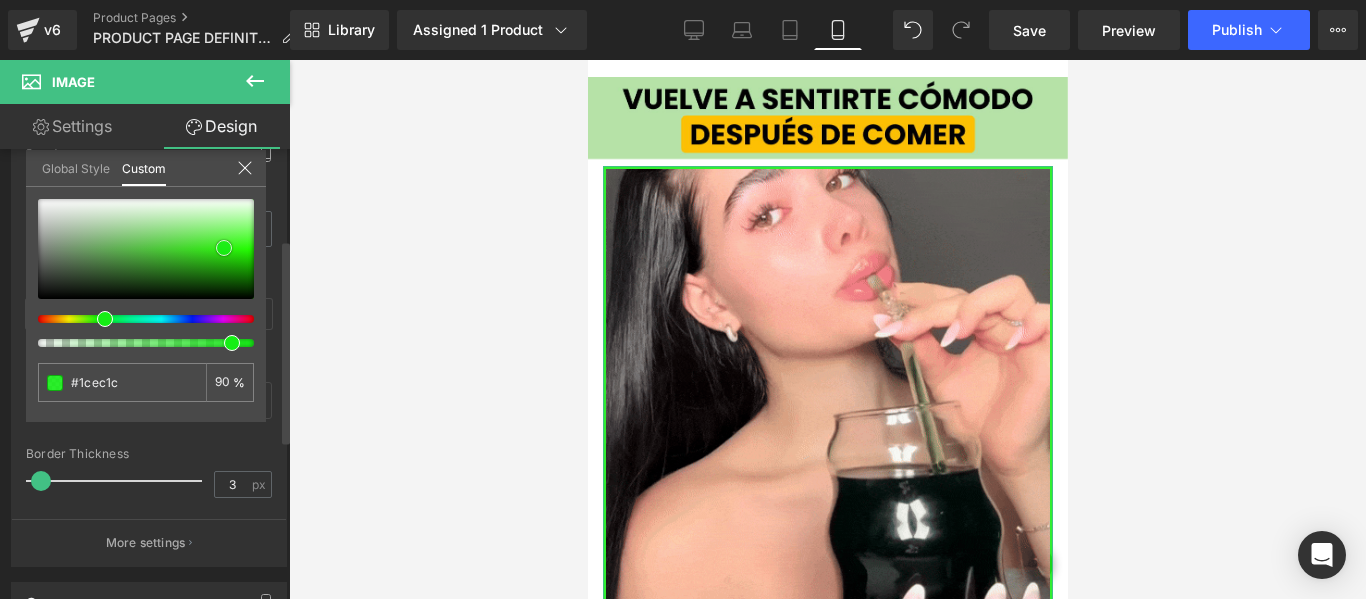 type on "#21e721" 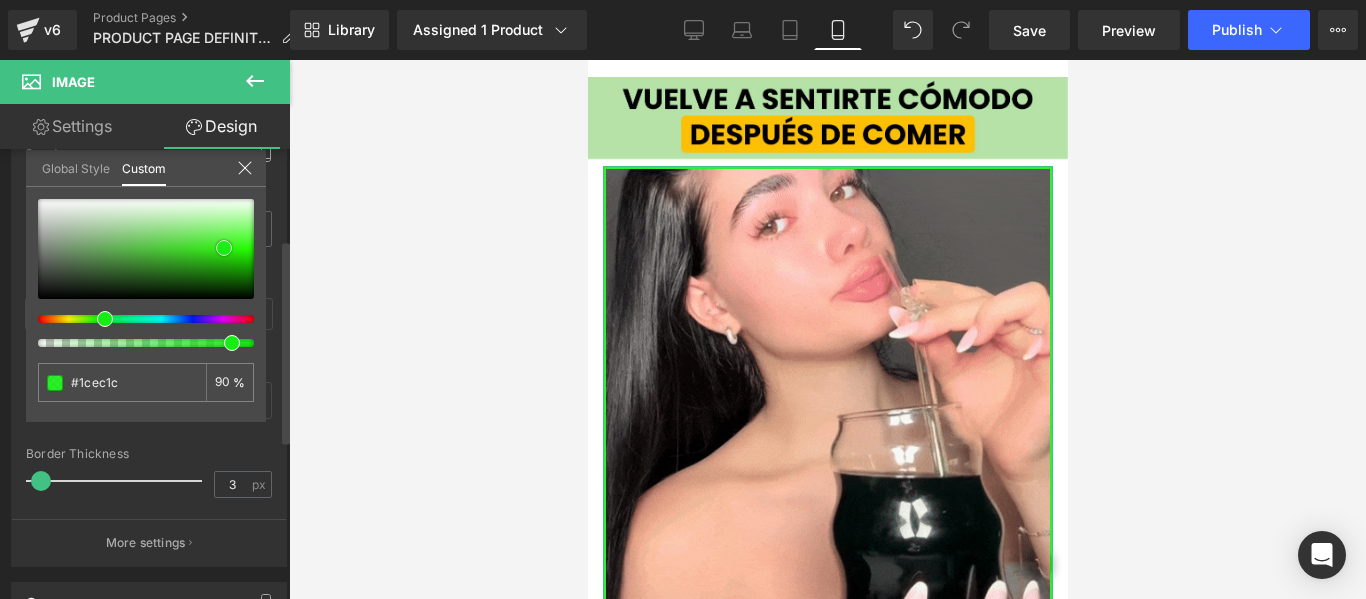 type on "#21e721" 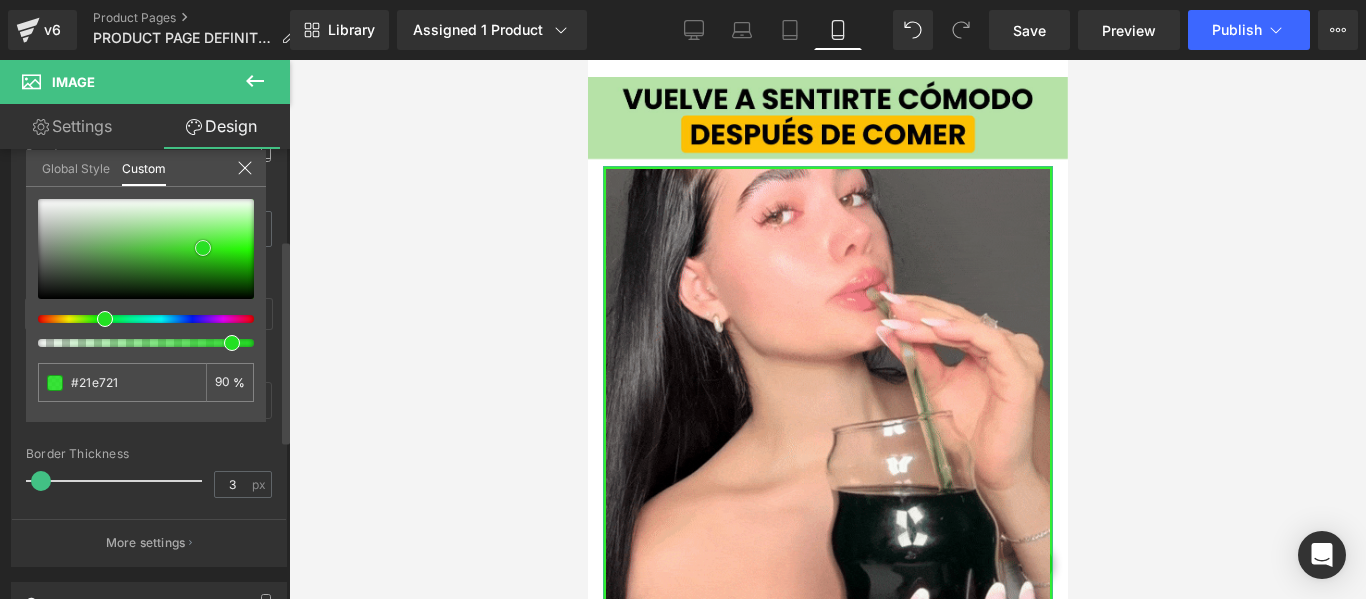 type on "#23e123" 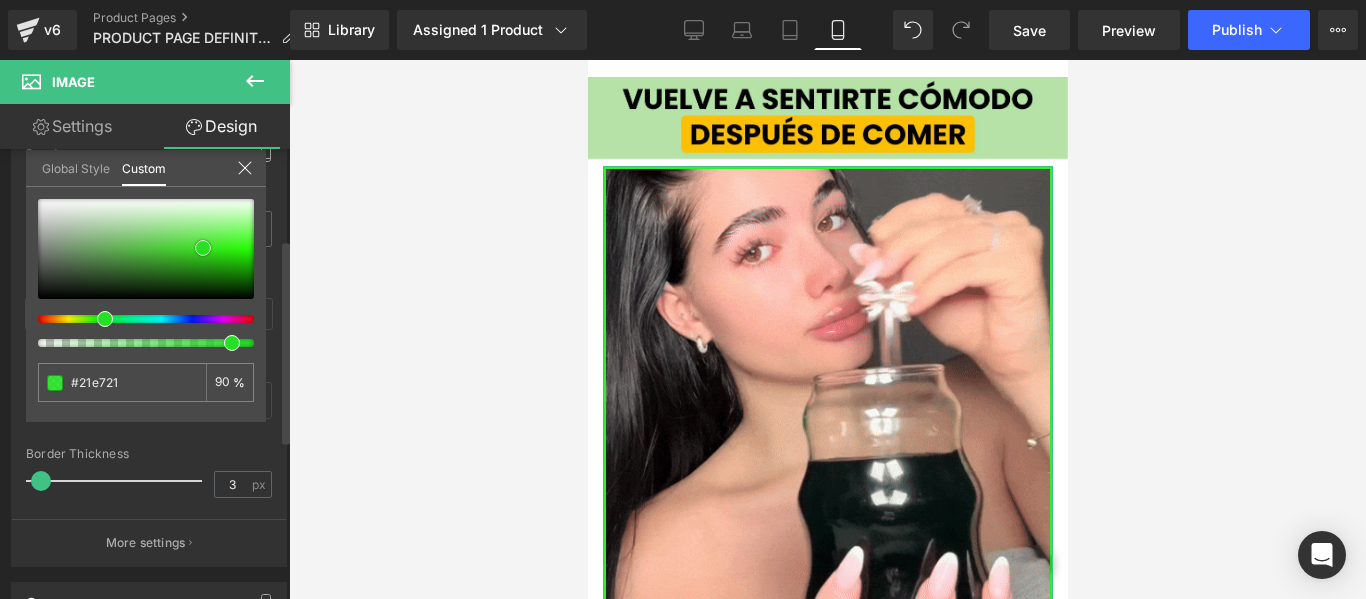 type on "#23e123" 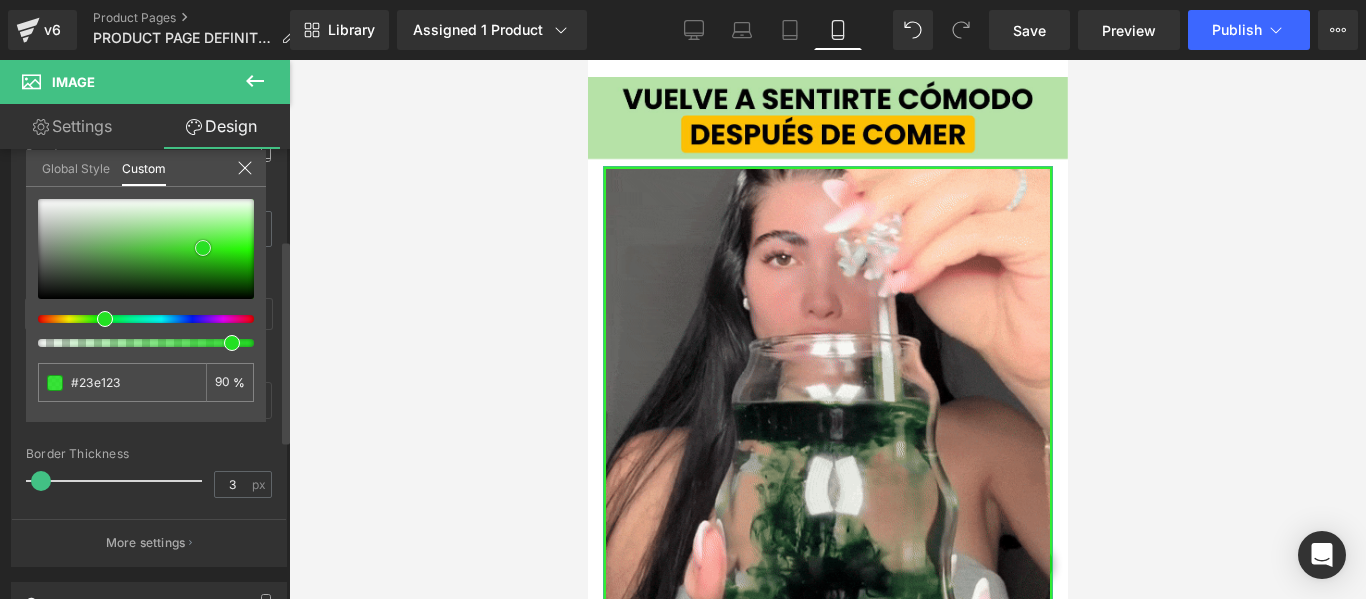 type on "#21d821" 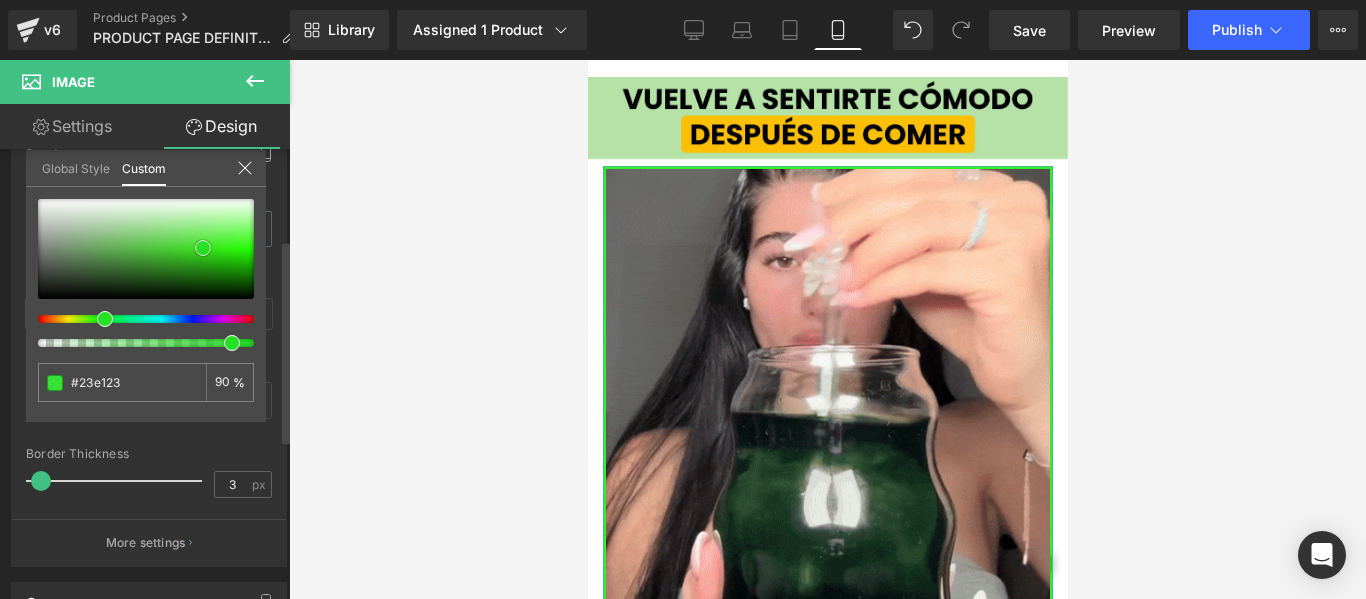 type on "#21d821" 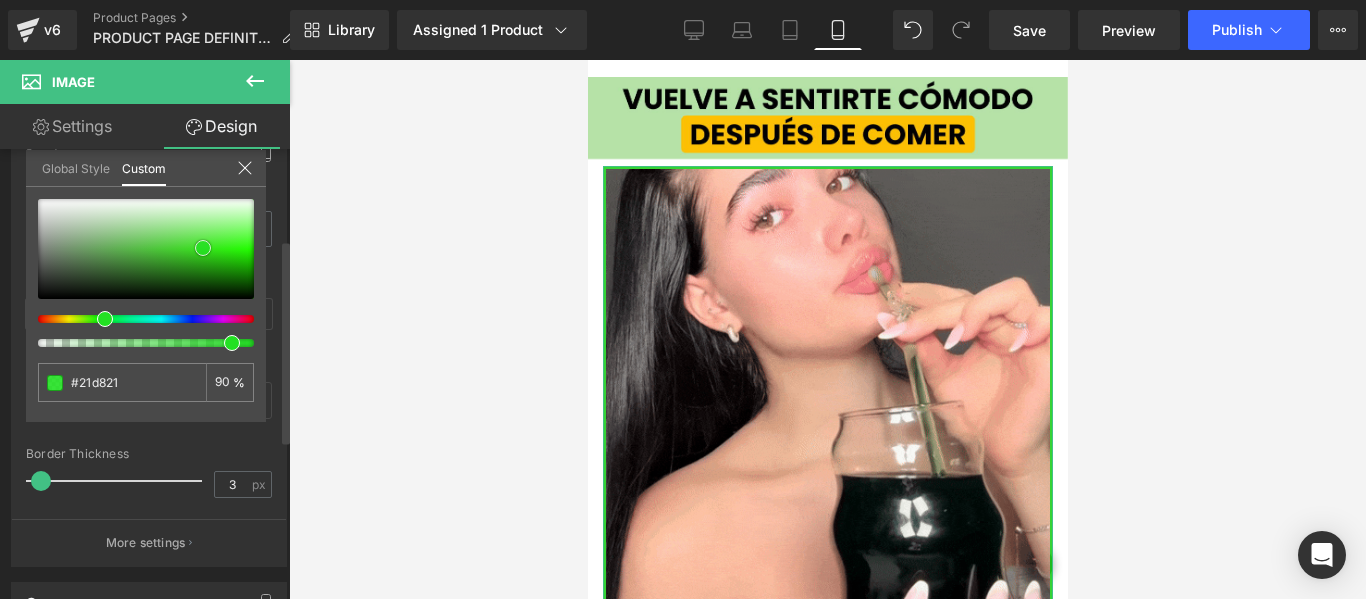 type on "#20cf20" 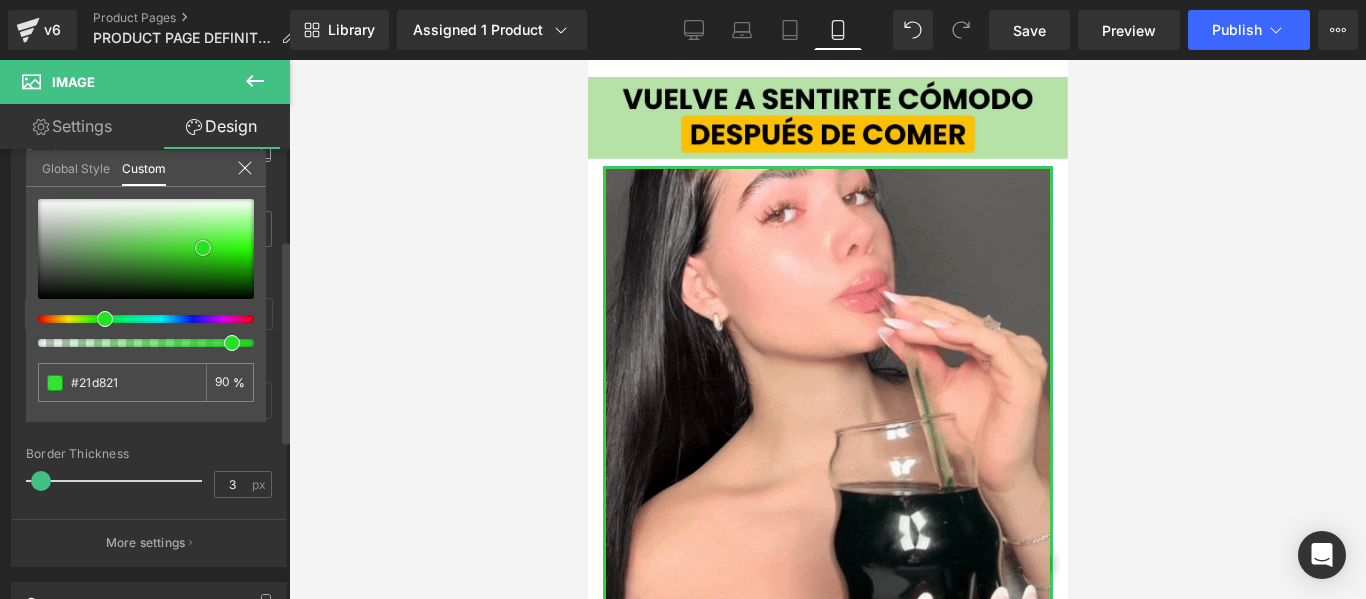type on "#20cf20" 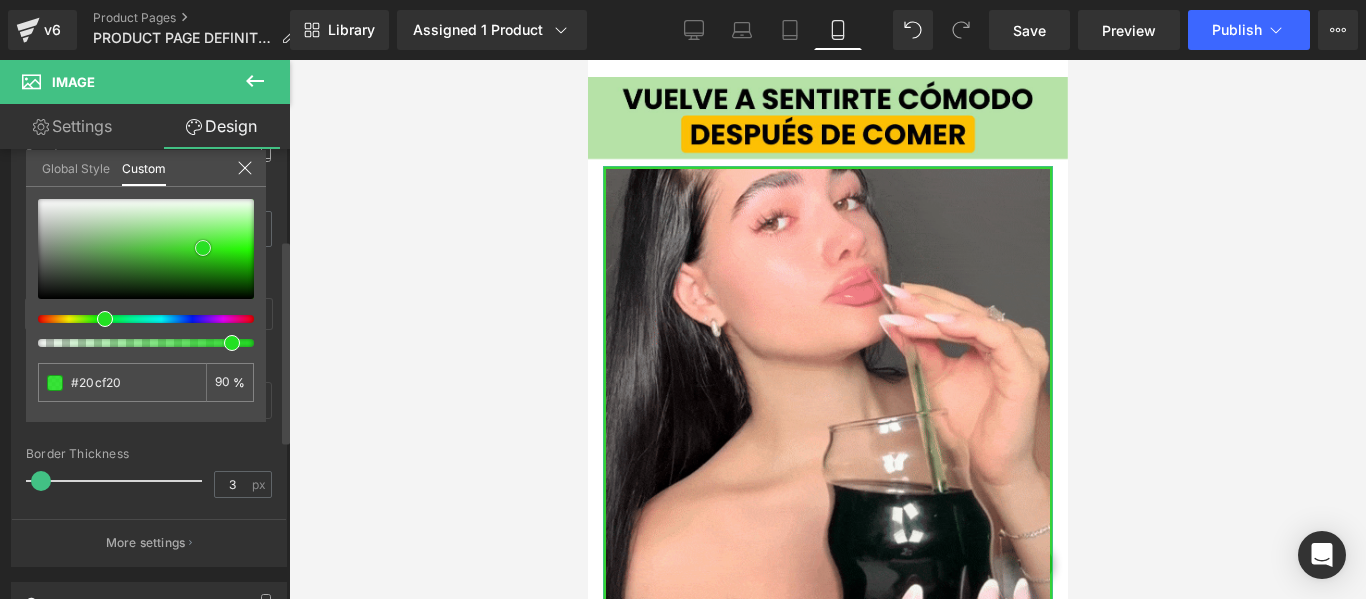 type on "#20bf20" 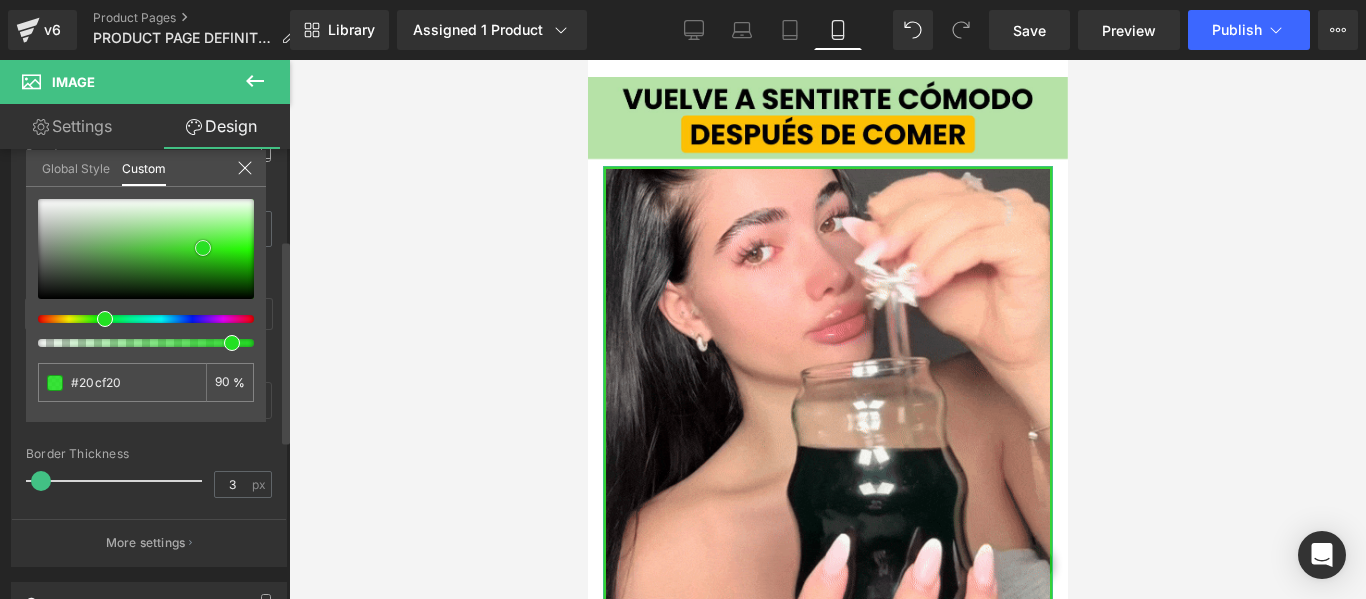 type on "#20bf20" 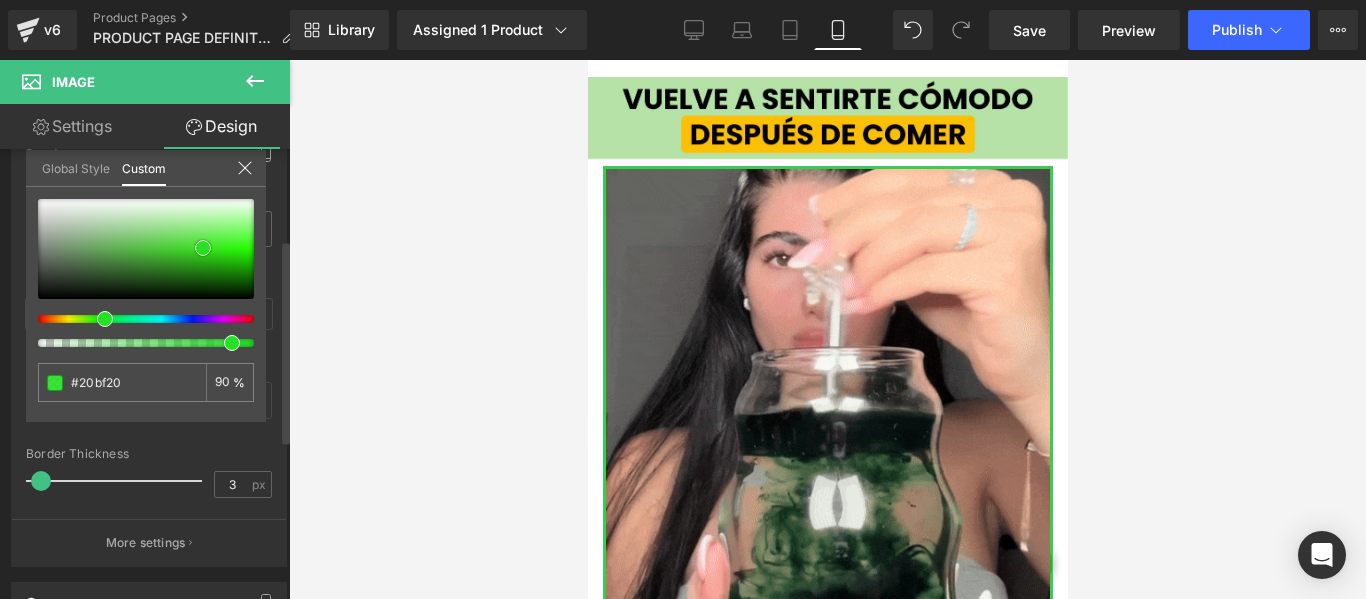 type on "#1fb11f" 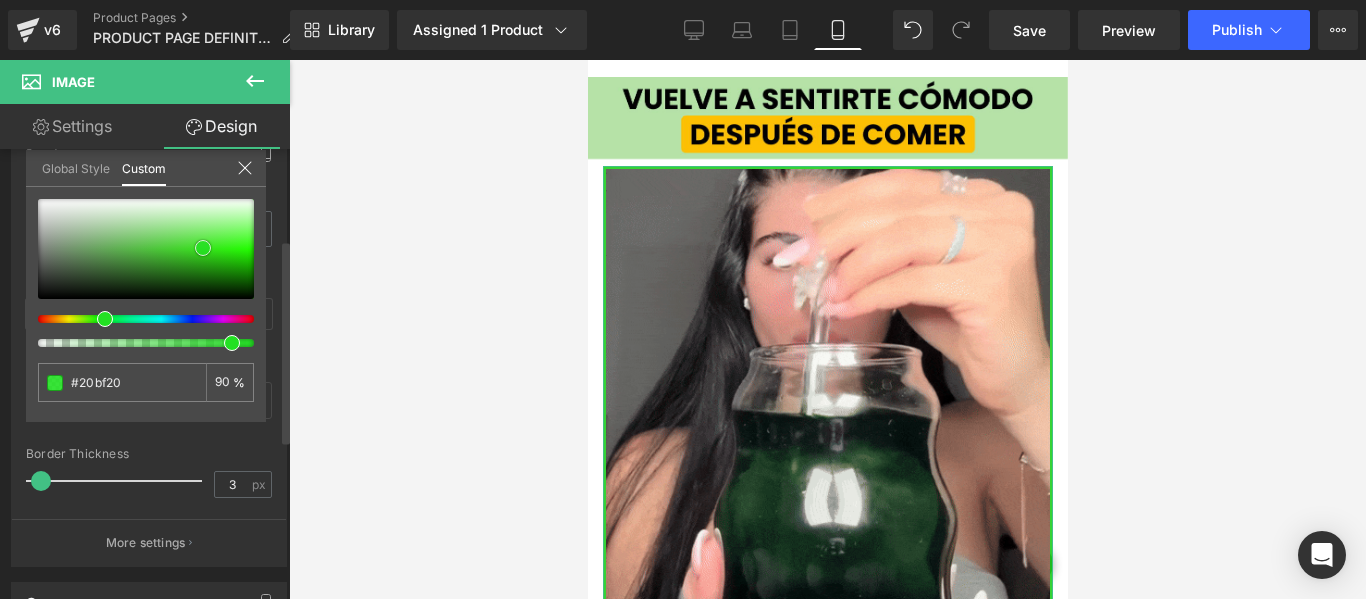 type on "#1fb11f" 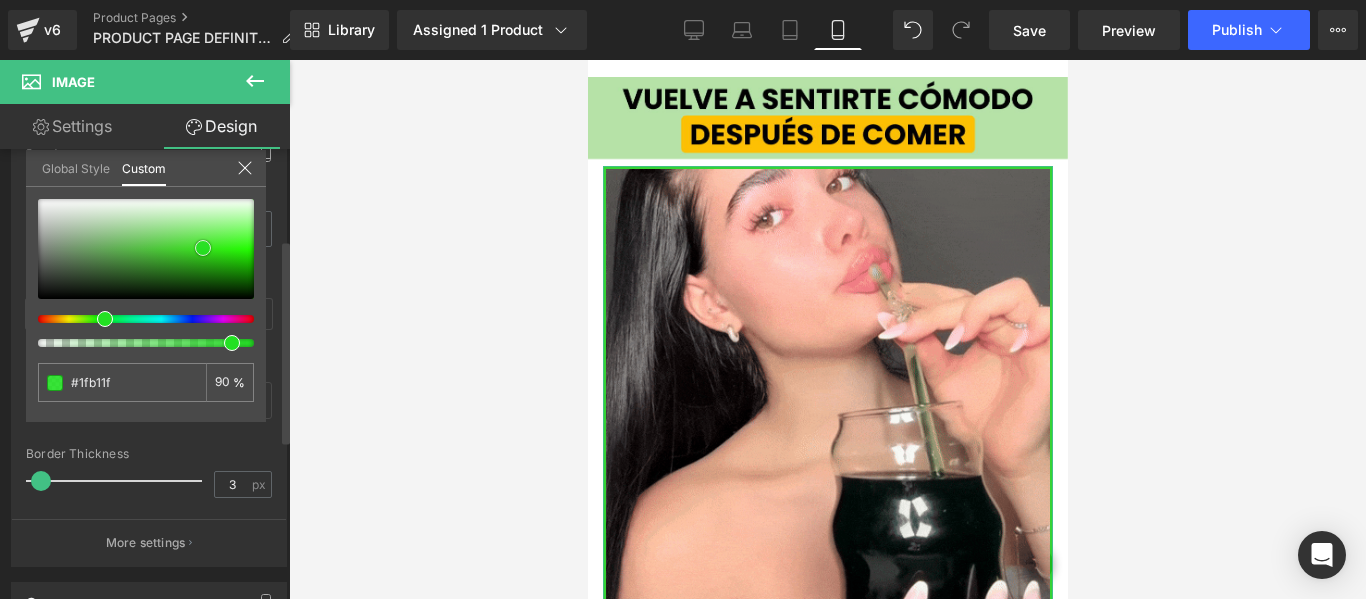 type on "#1d9f1d" 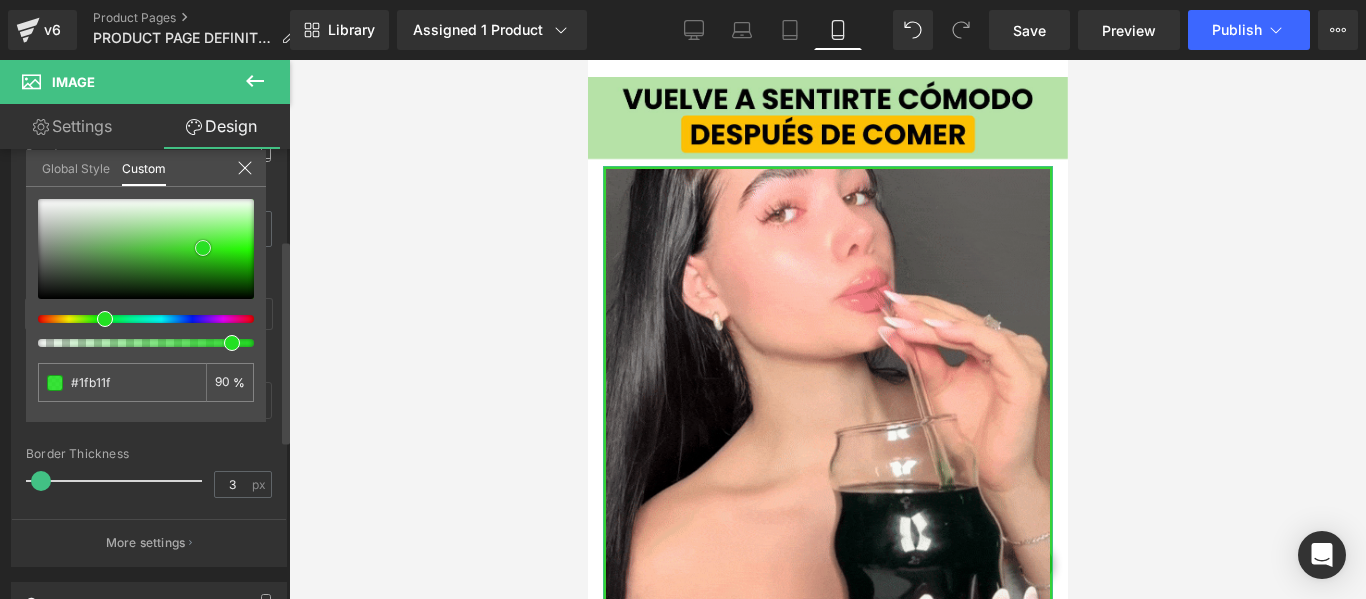 type on "#1d9f1d" 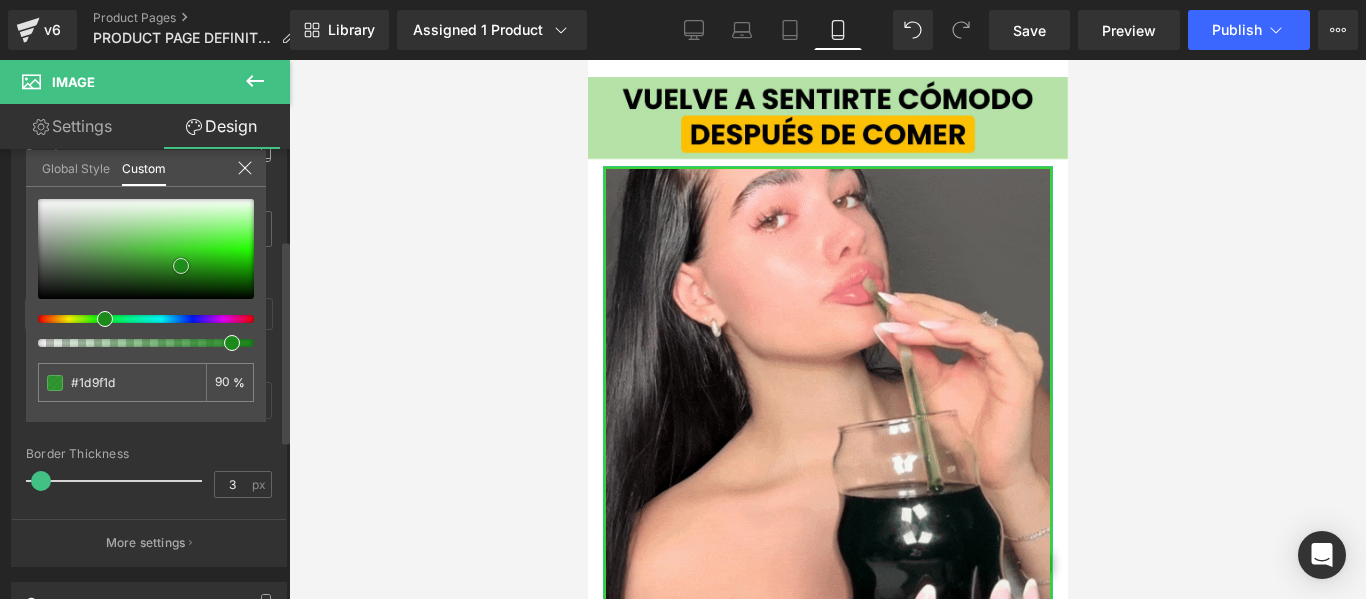 type on "#1c901c" 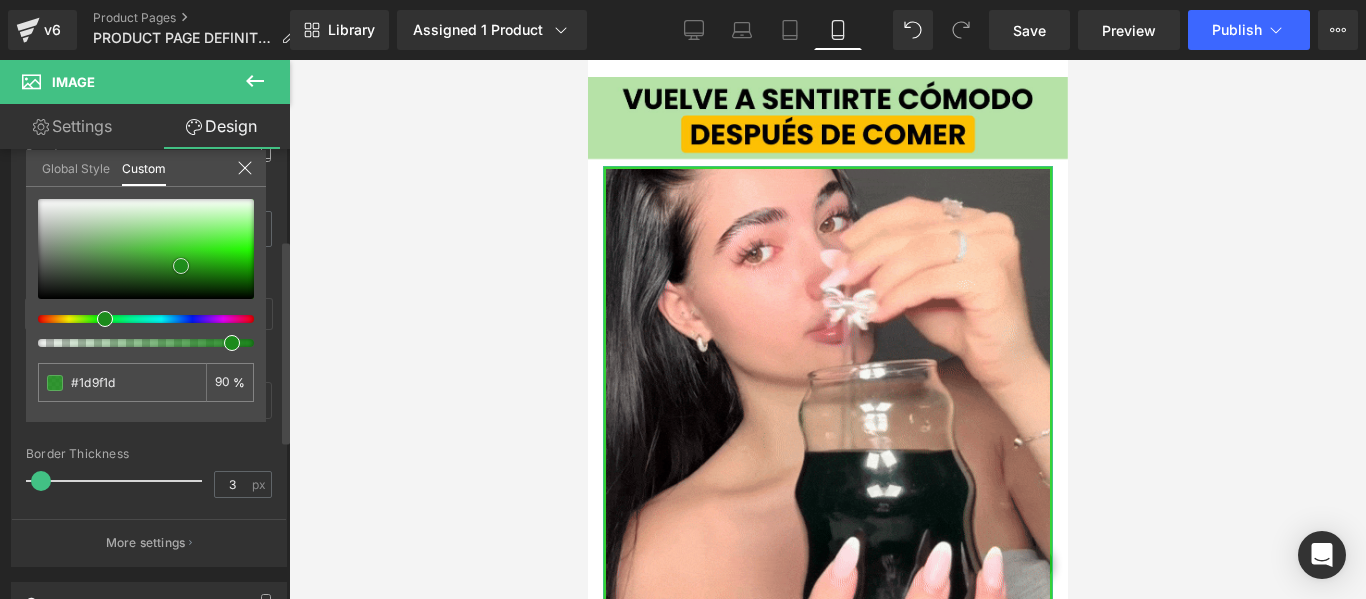 type on "#1c901c" 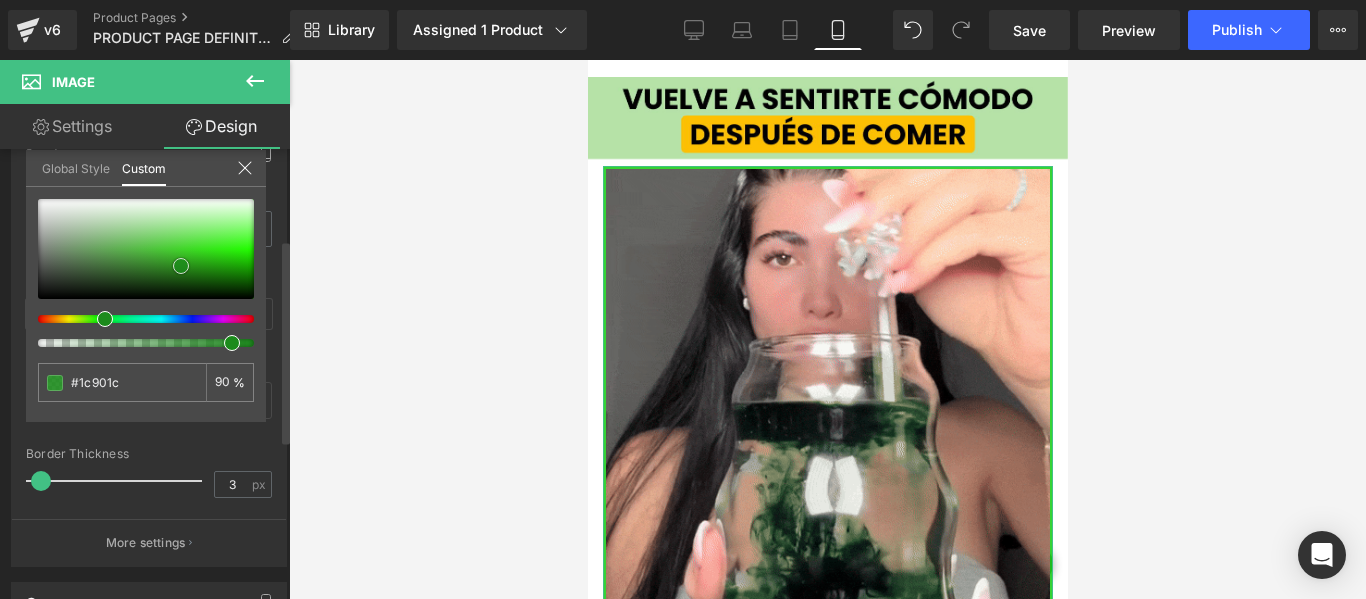 type on "#1d801d" 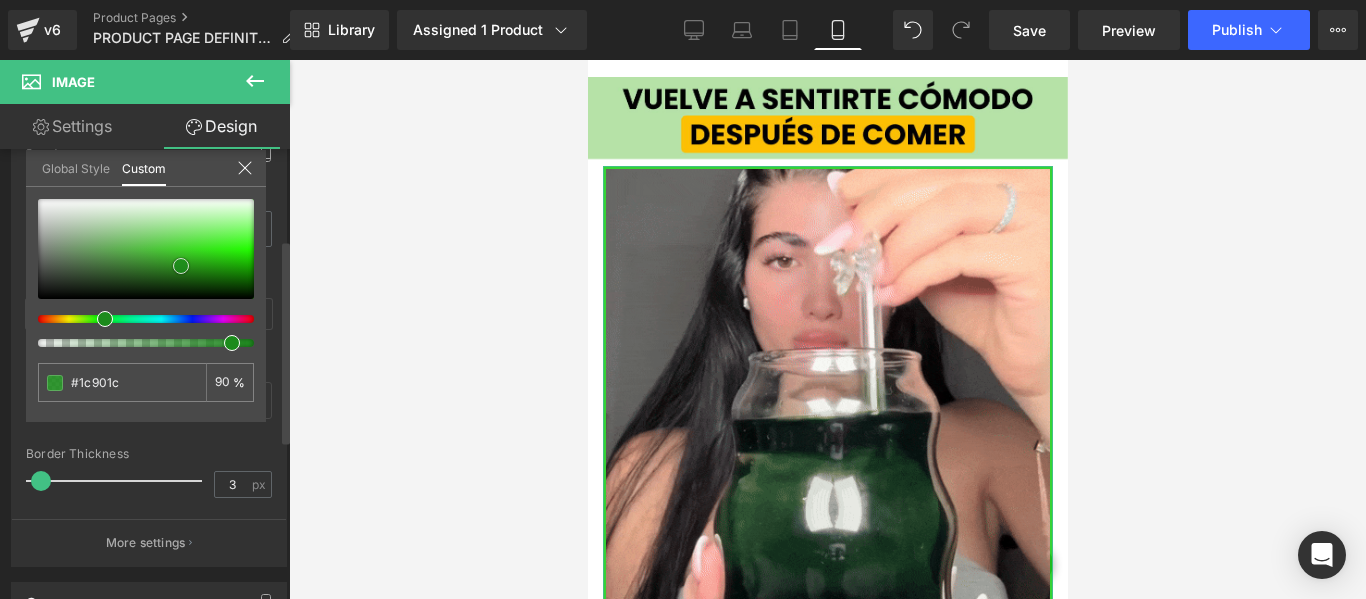 type on "#1d801d" 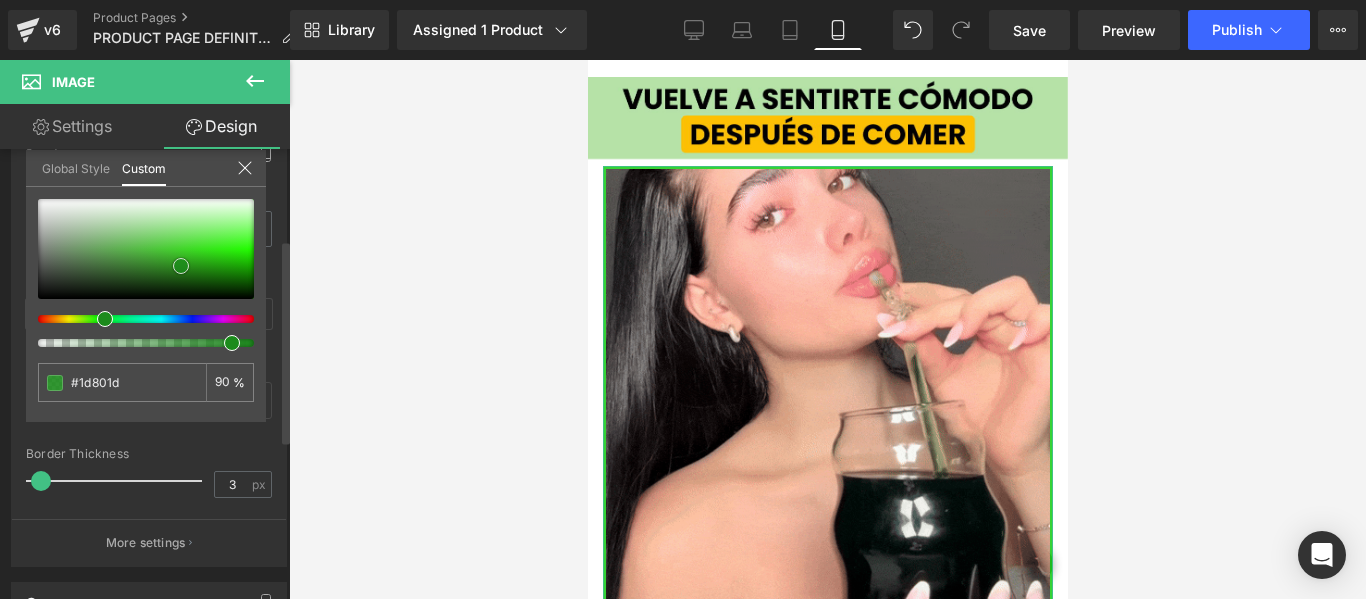 type on "#1d7b1d" 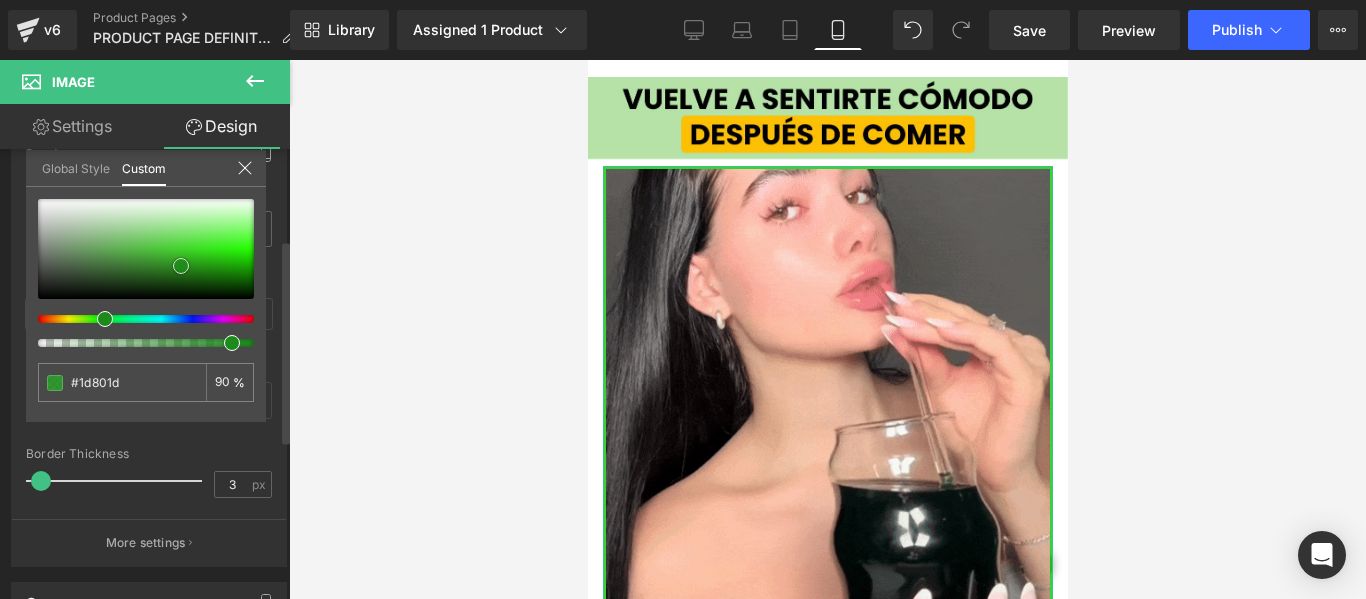 type on "#1d7b1d" 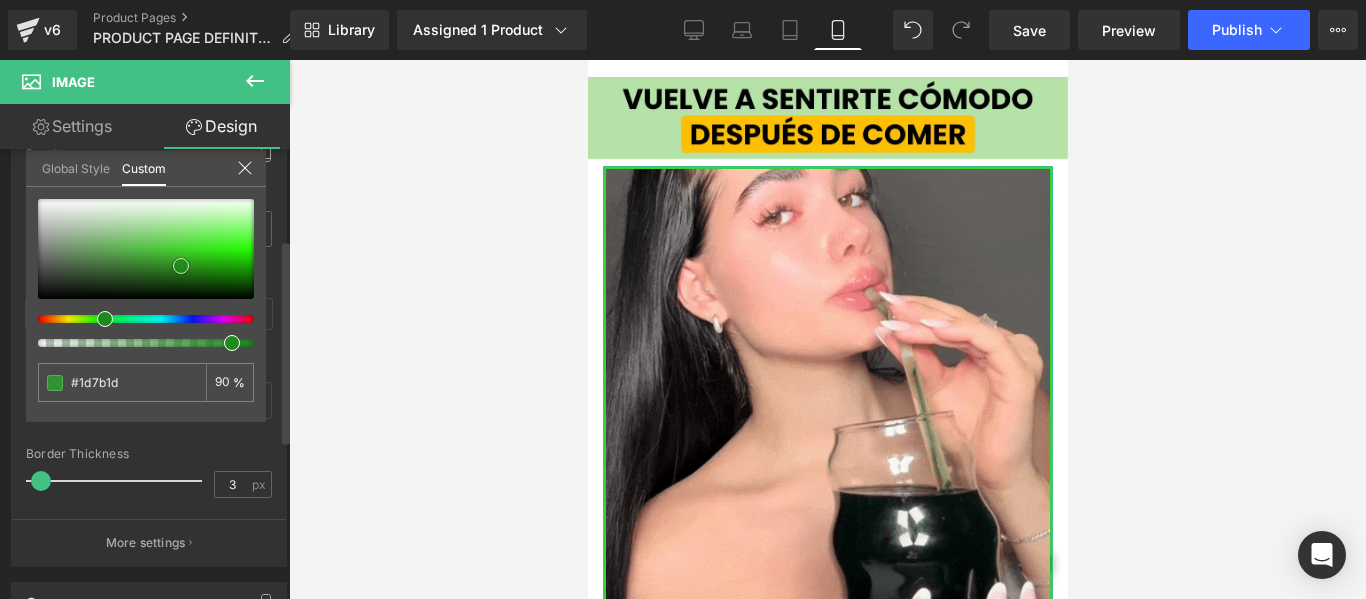 type on "#1e6a1e" 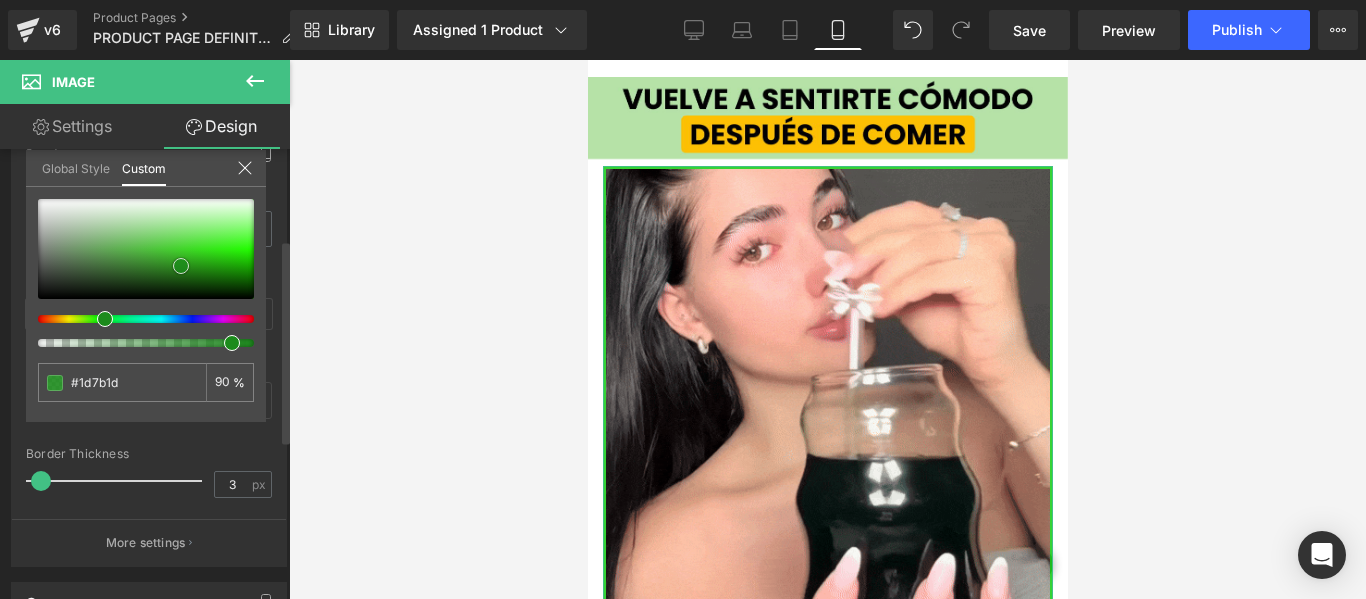type on "#1e6a1e" 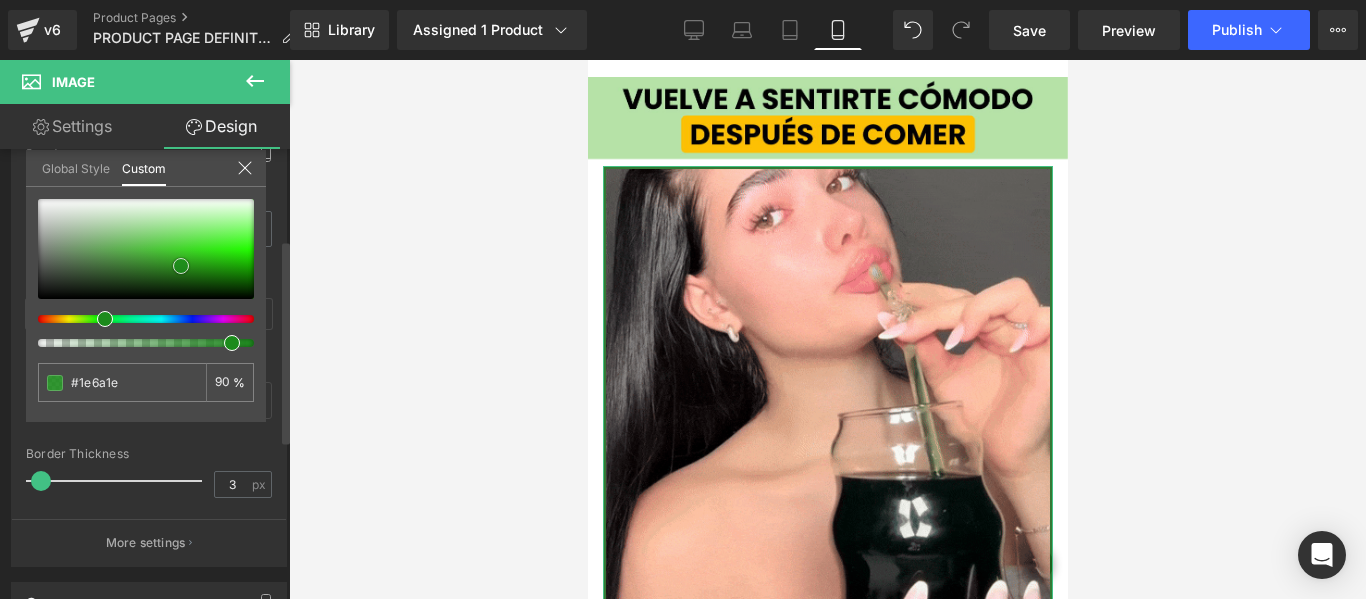 type on "#206920" 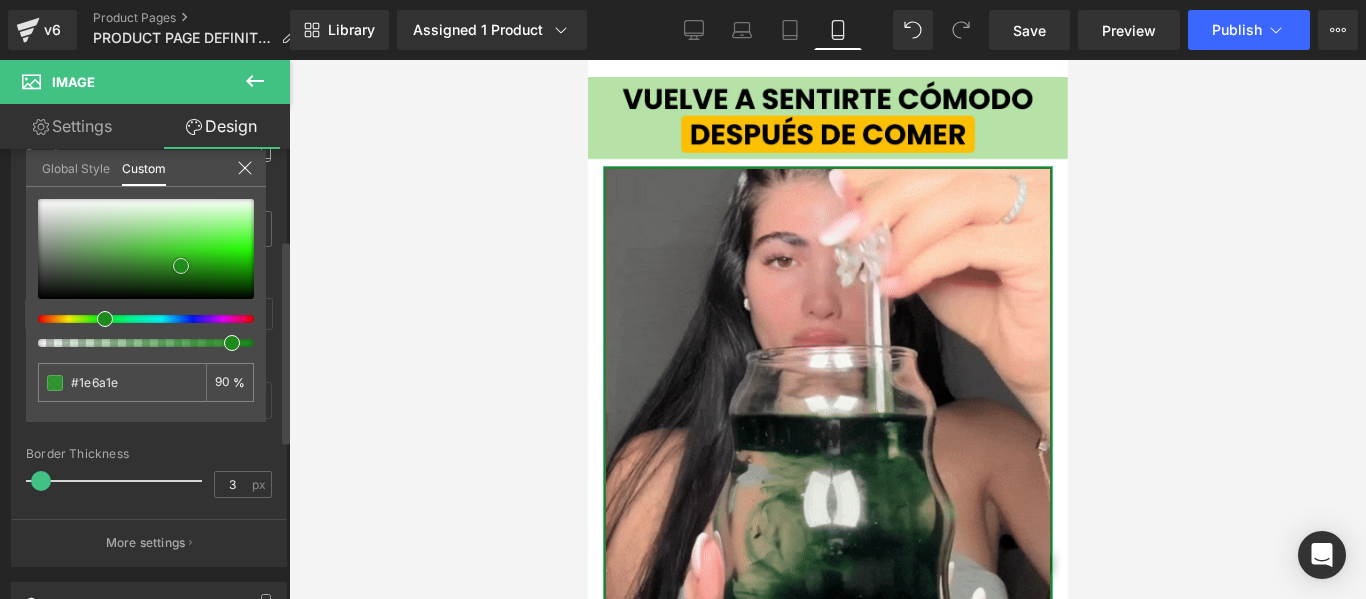 type on "#206920" 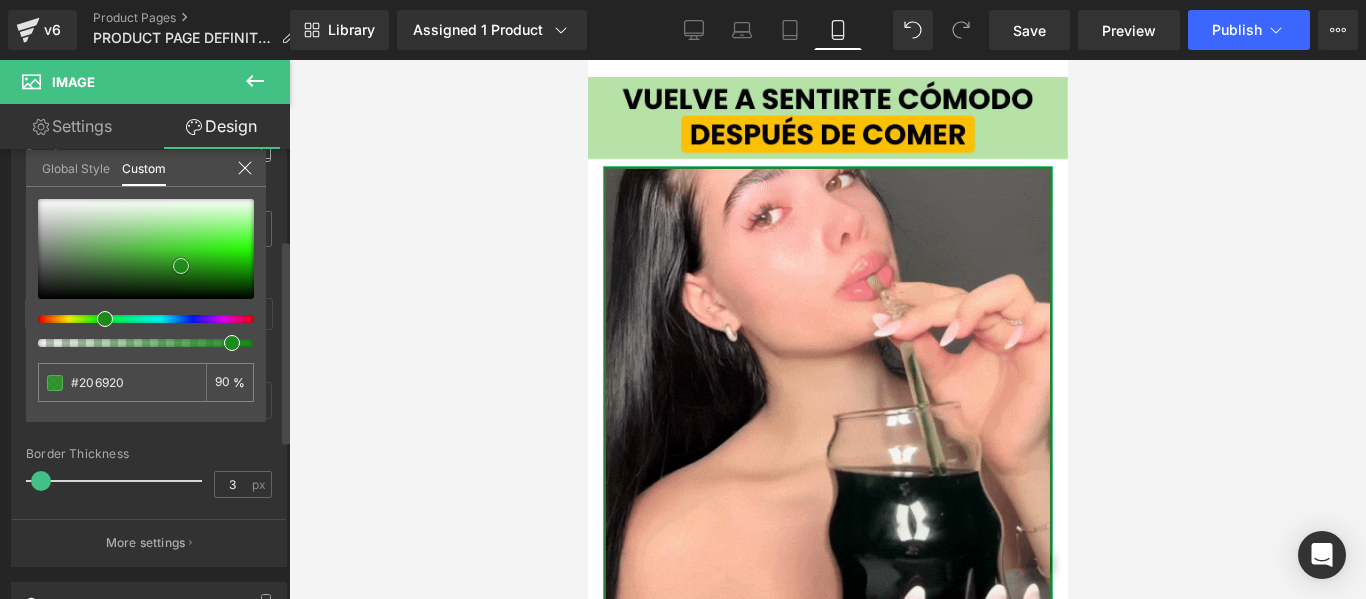 type on "#1f651f" 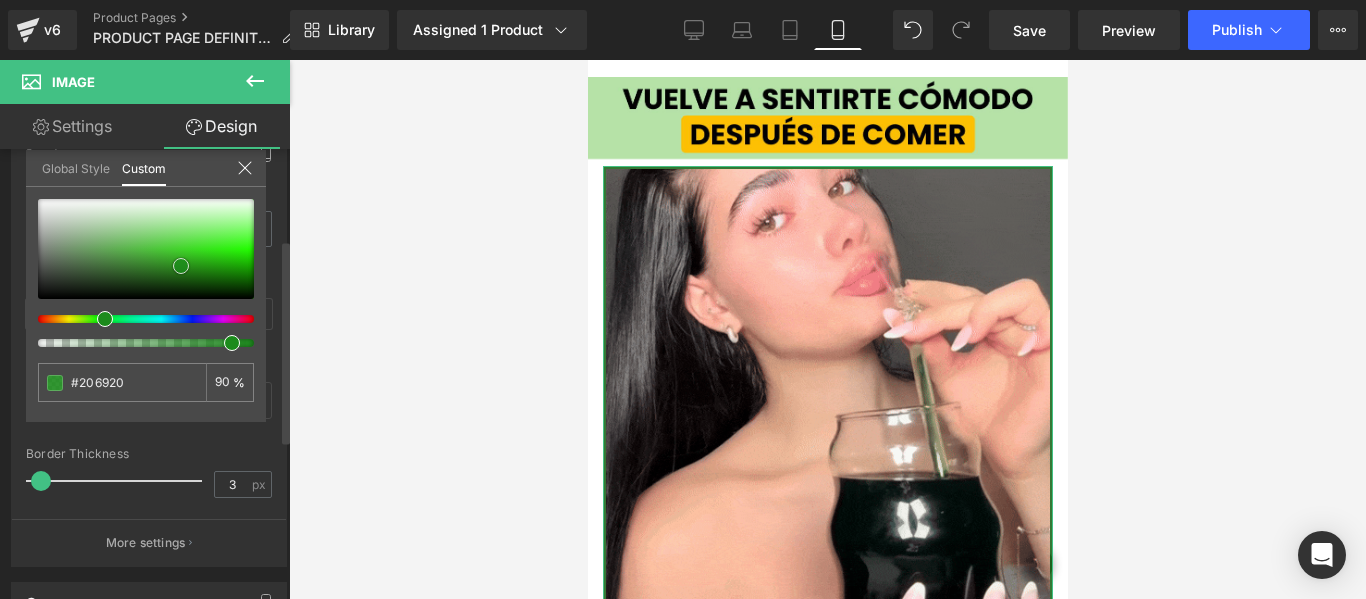 type on "#1f651f" 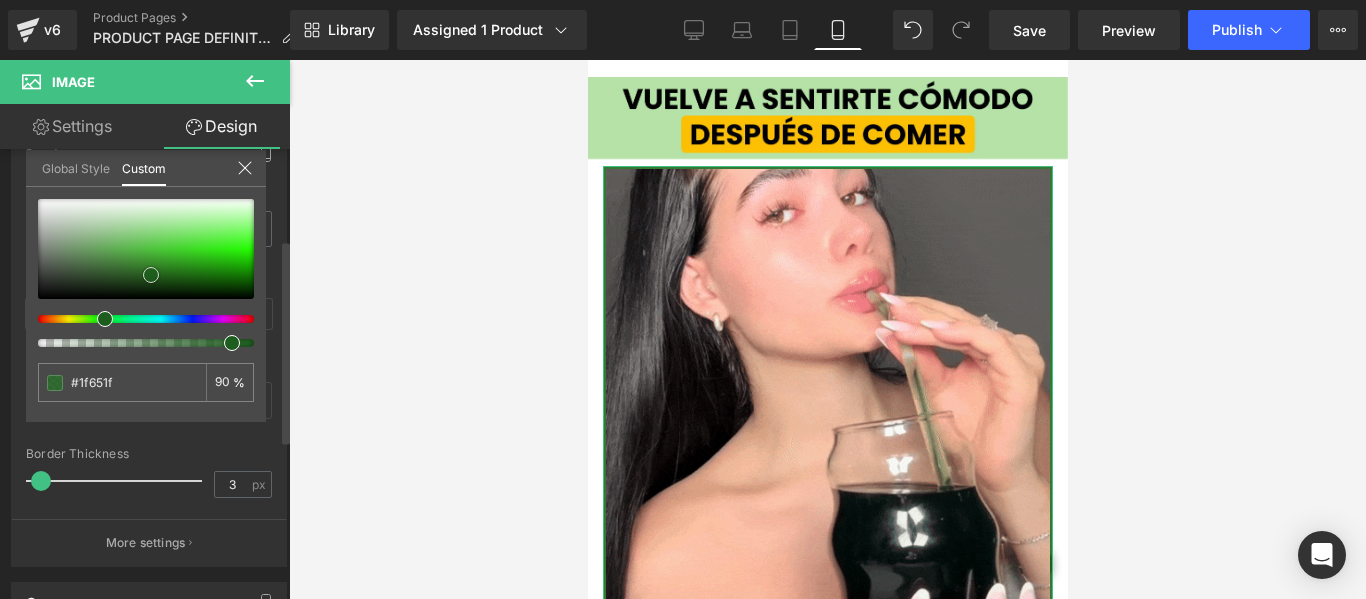 type on "#1d5d1d" 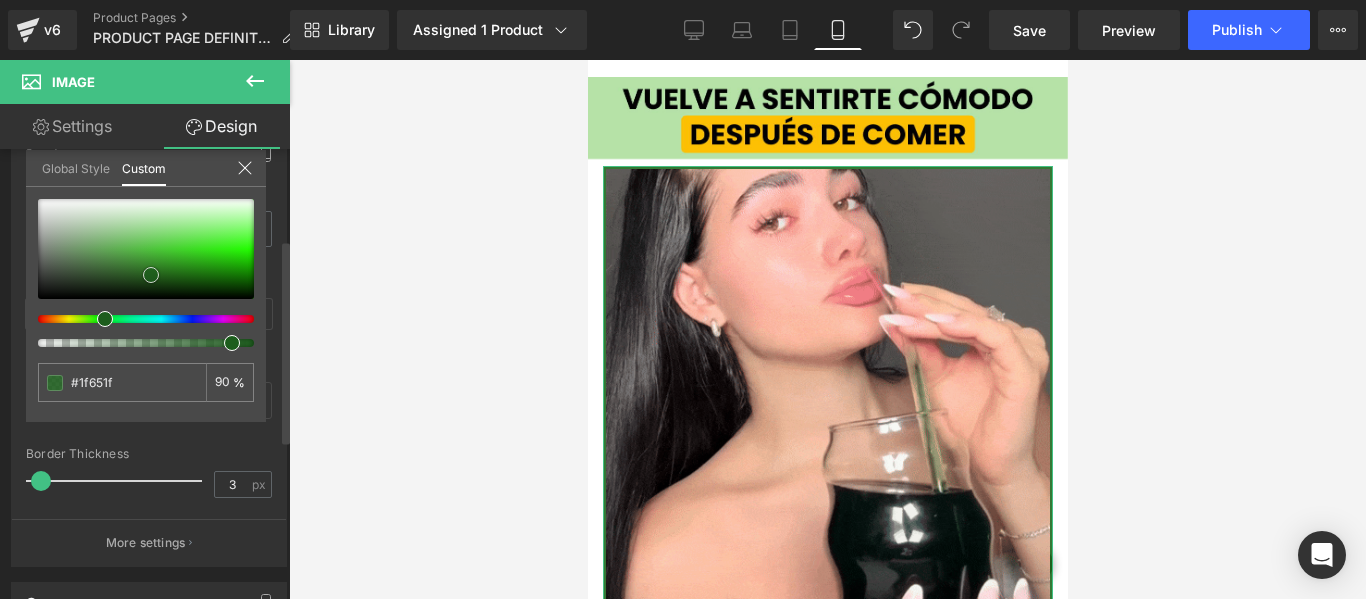 type on "#1d5d1d" 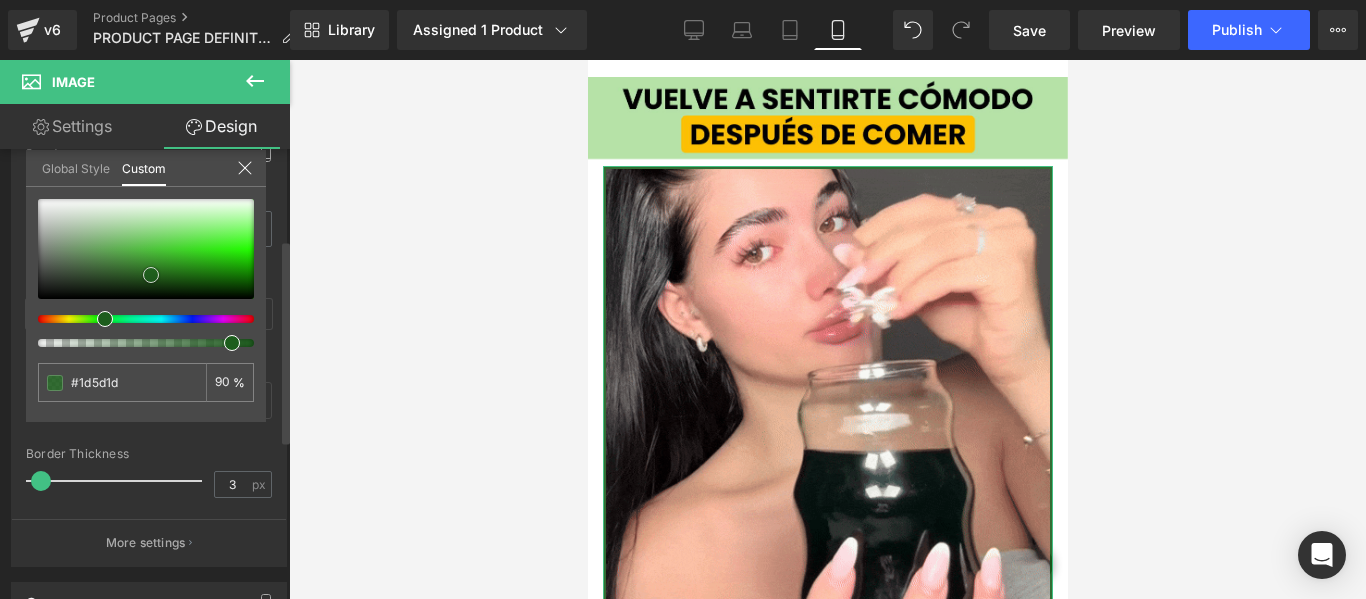 drag, startPoint x: 225, startPoint y: 242, endPoint x: 152, endPoint y: 267, distance: 77.16217 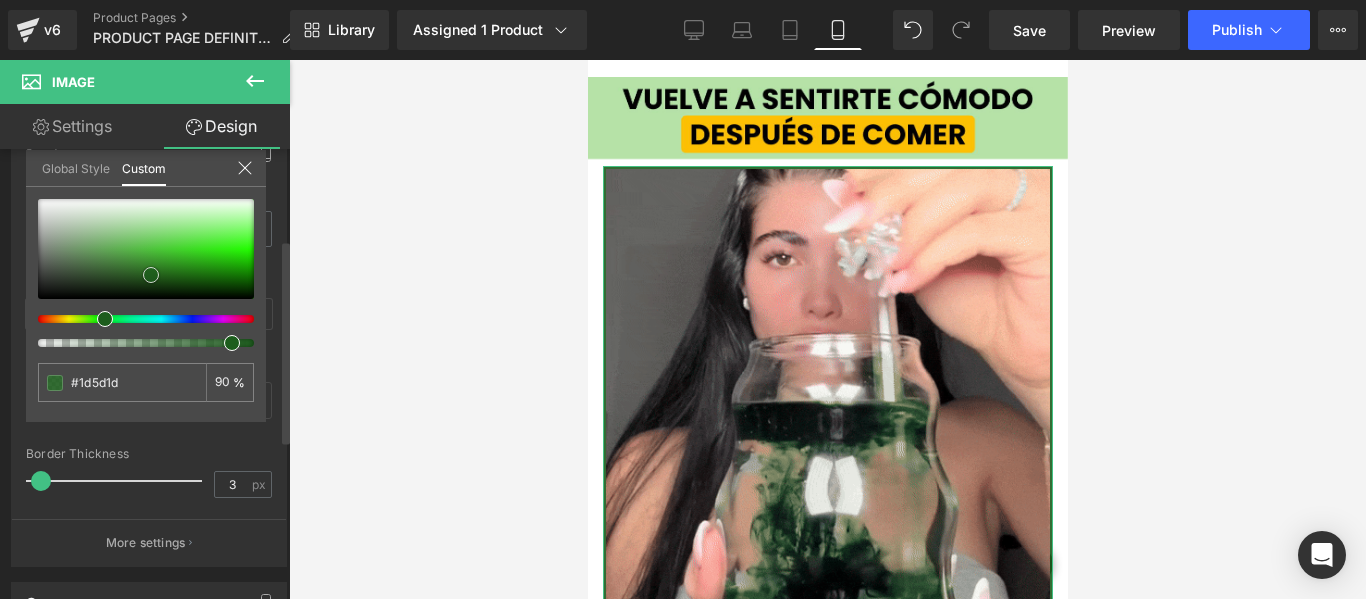click at bounding box center [151, 275] 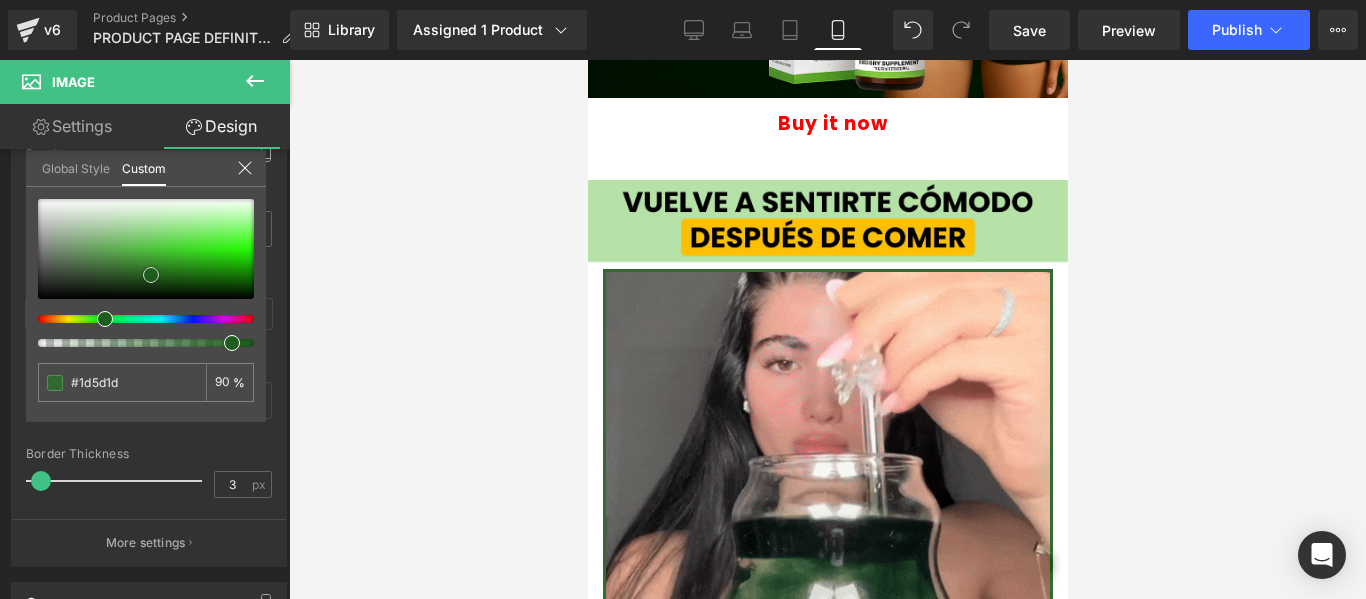 scroll, scrollTop: 2371, scrollLeft: 0, axis: vertical 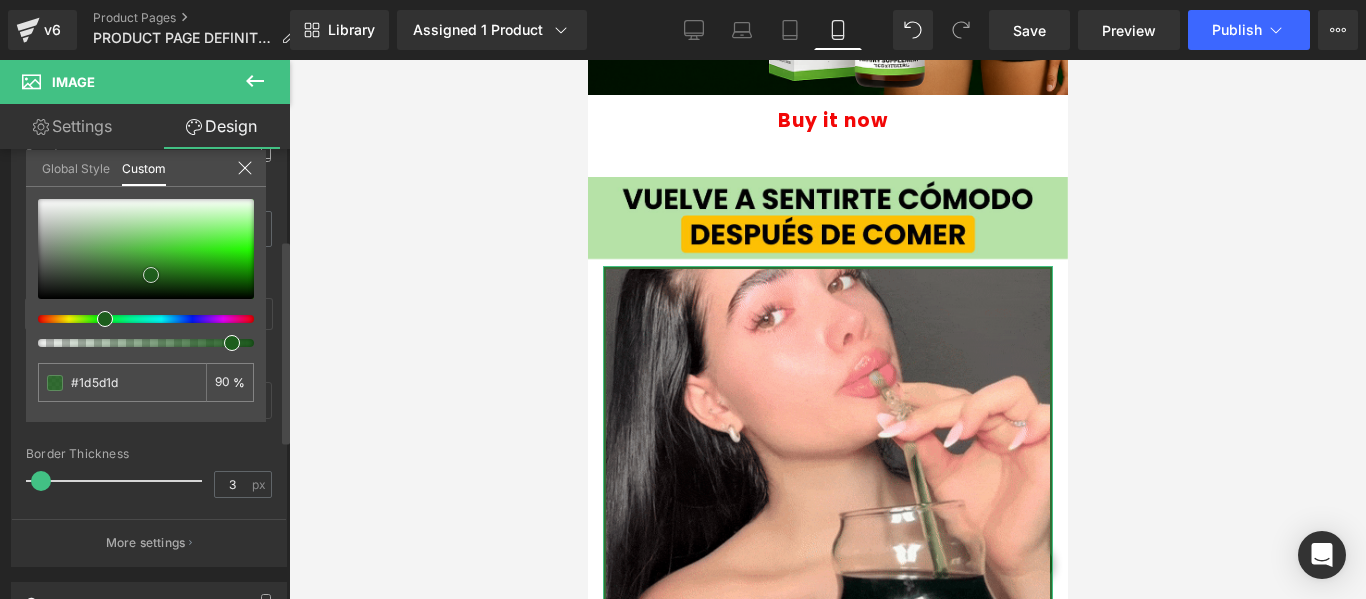 type on "#1c5e1c" 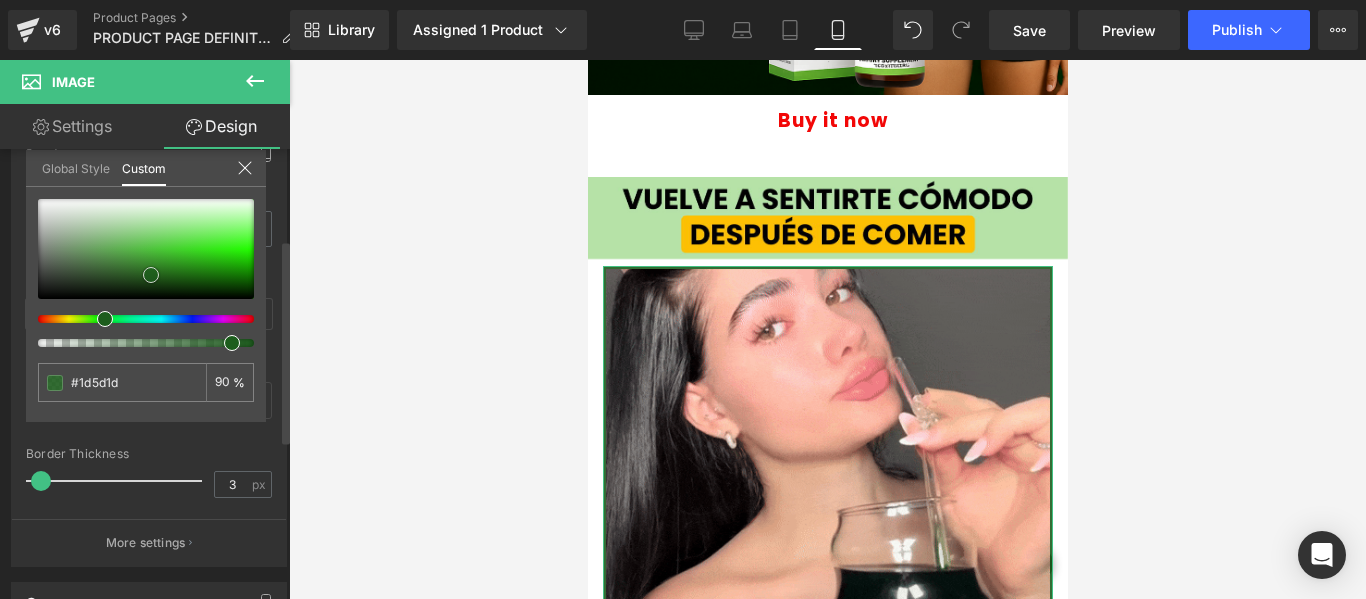 type on "#1c5e1c" 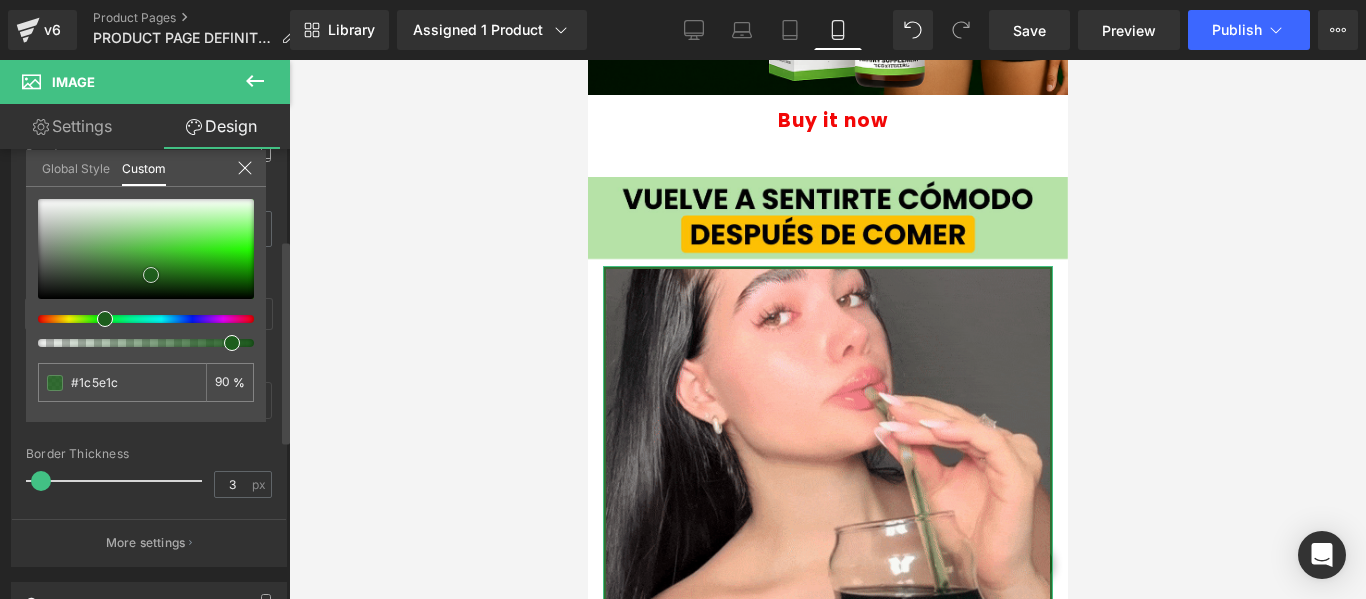 type on "#1b5e1b" 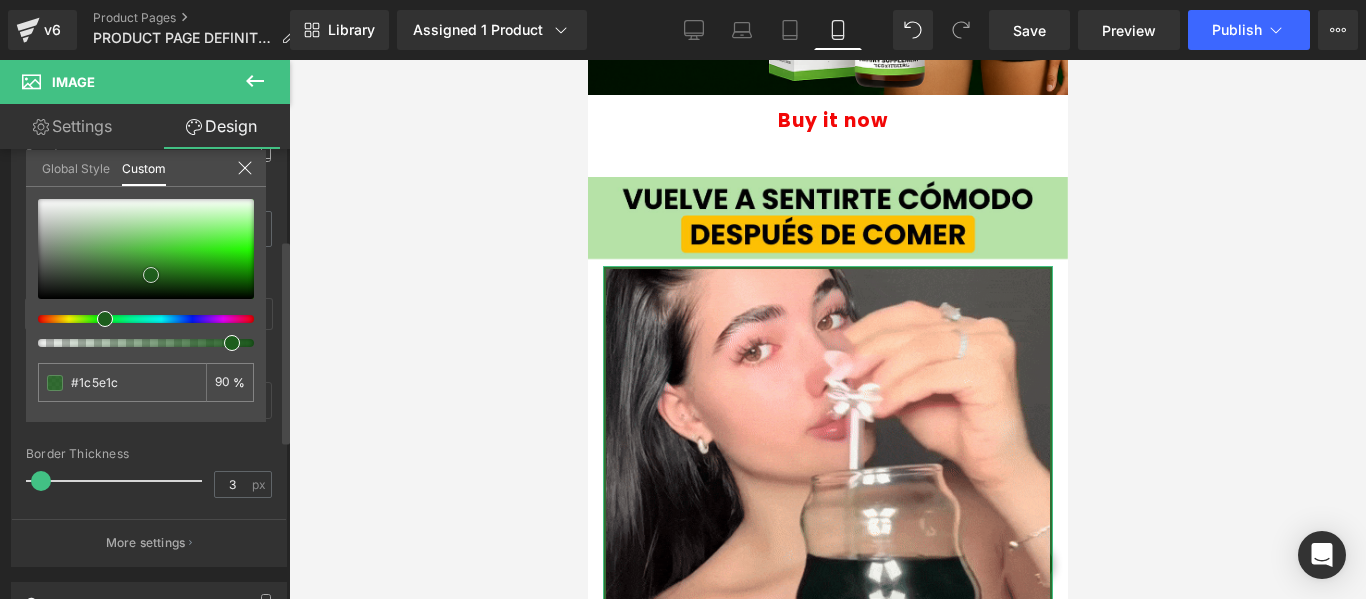 type on "#1b5e1b" 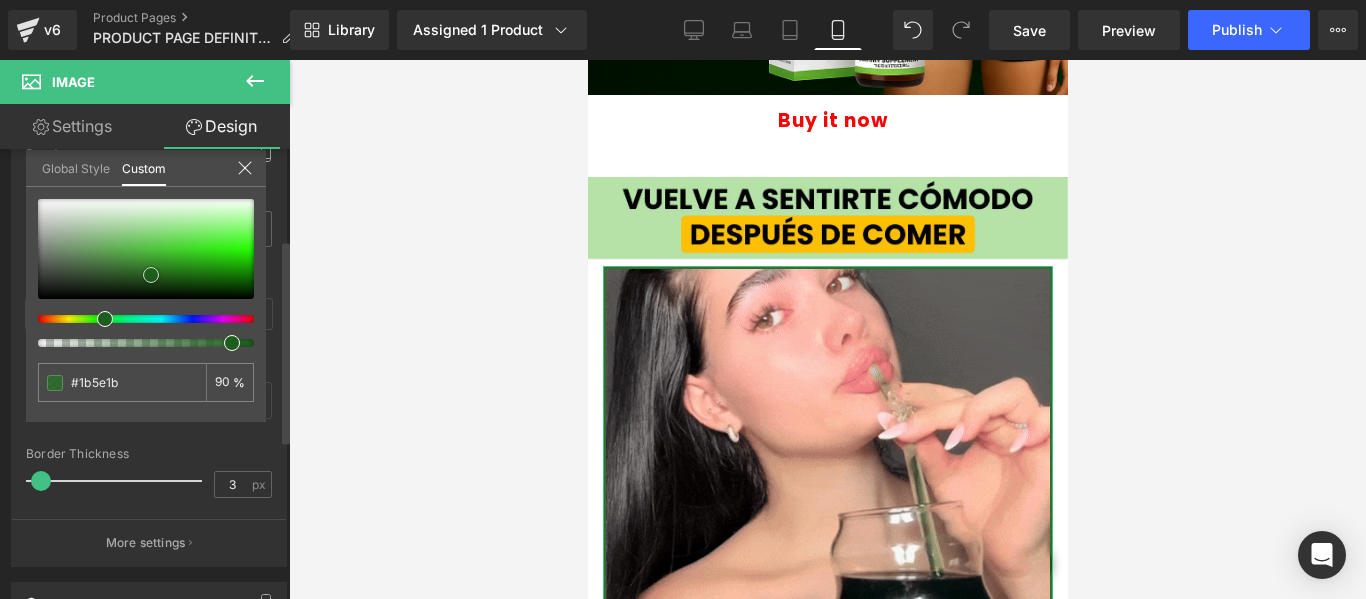 type on "#1c6c1c" 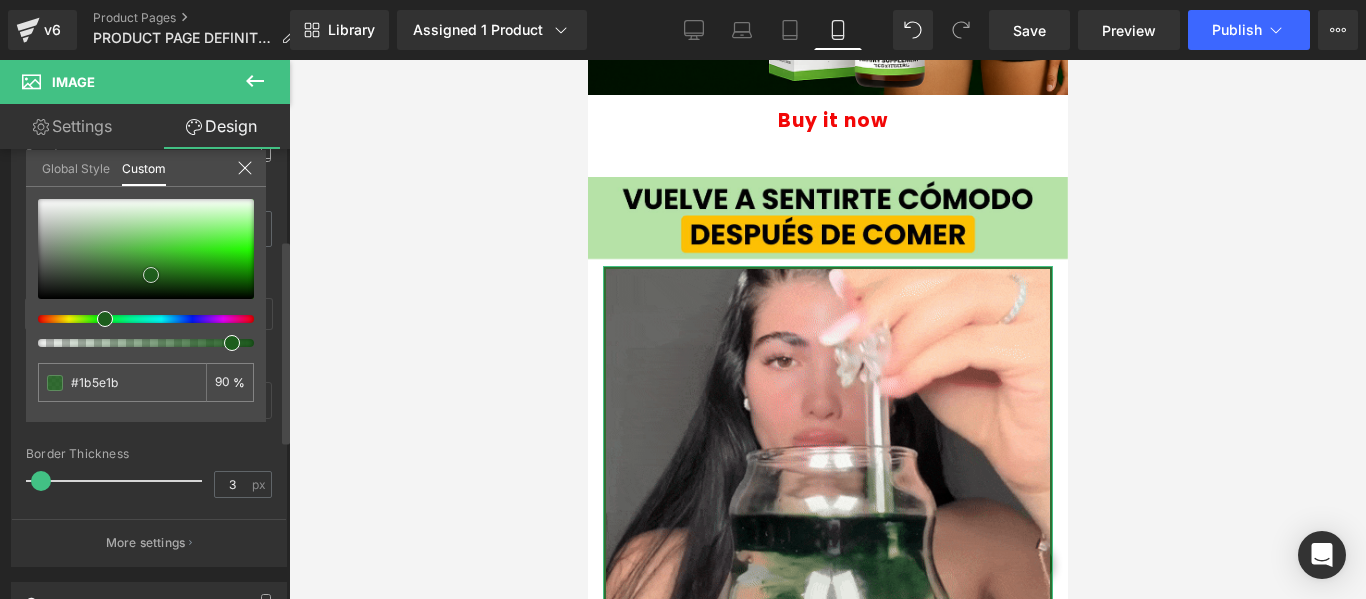 type on "#1c6c1c" 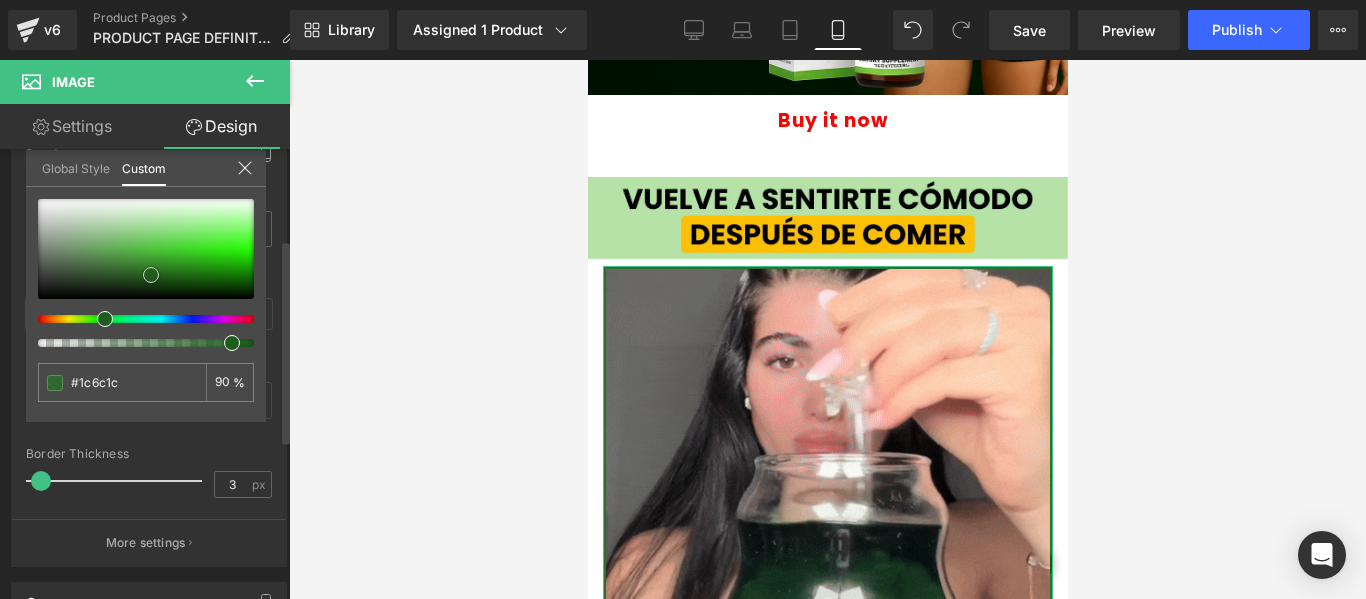type on "#1c6d1c" 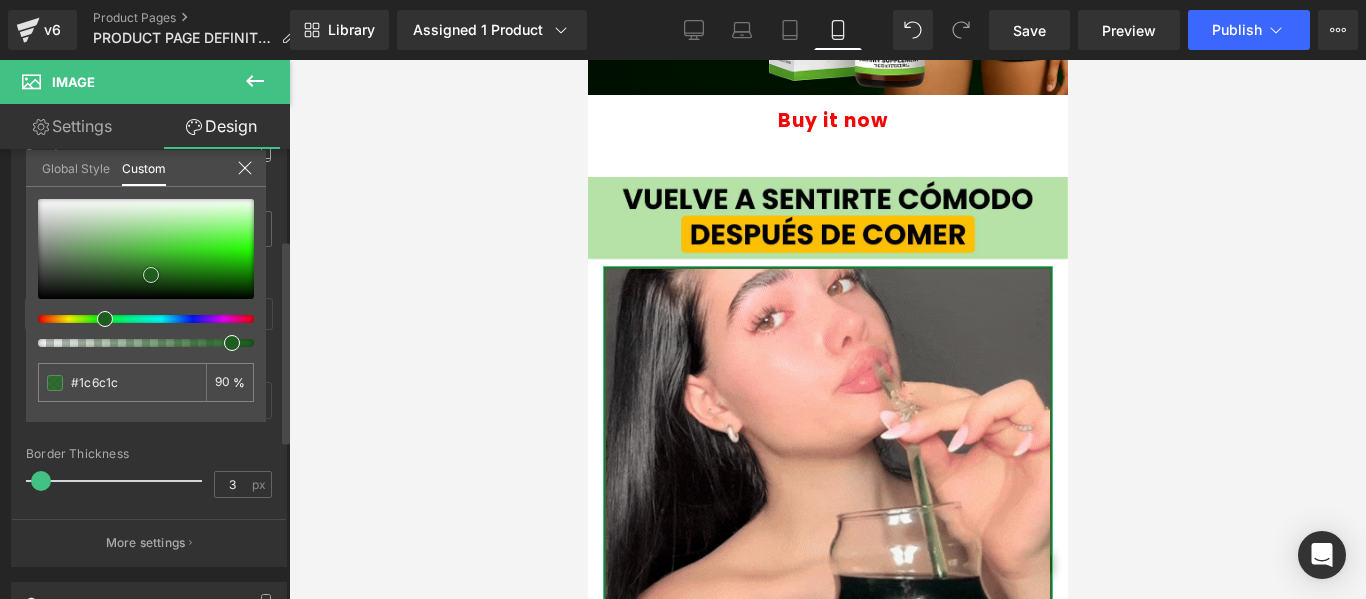 type on "#1c6d1c" 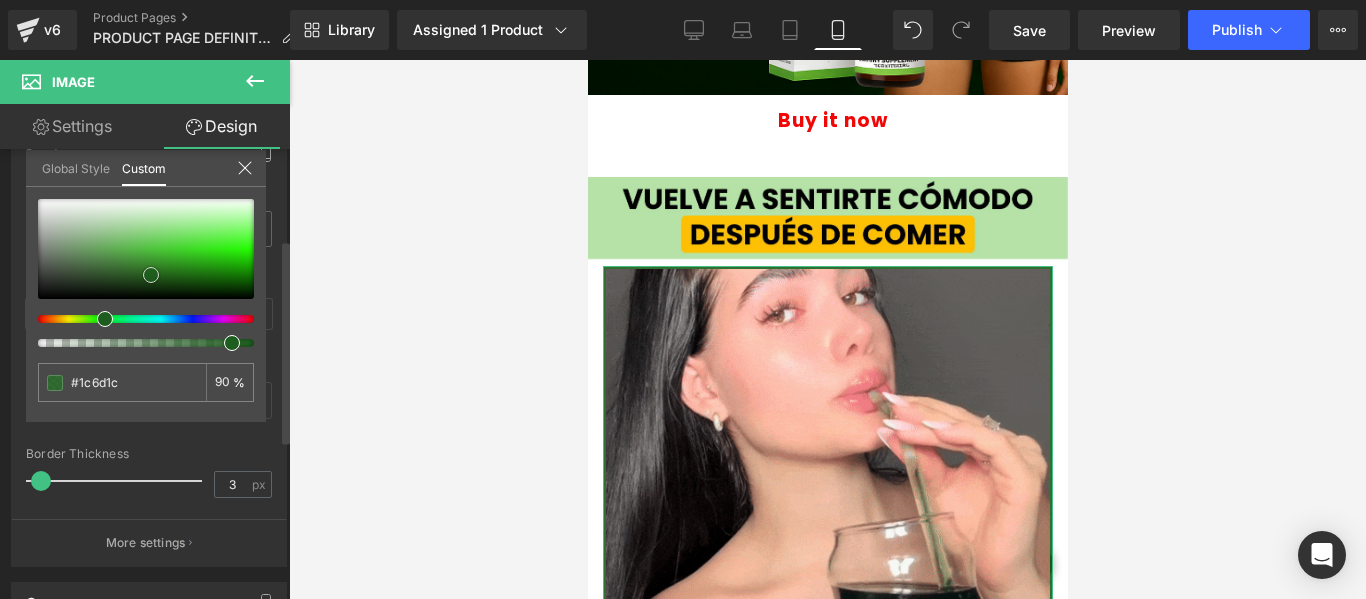 type on "#1d711d" 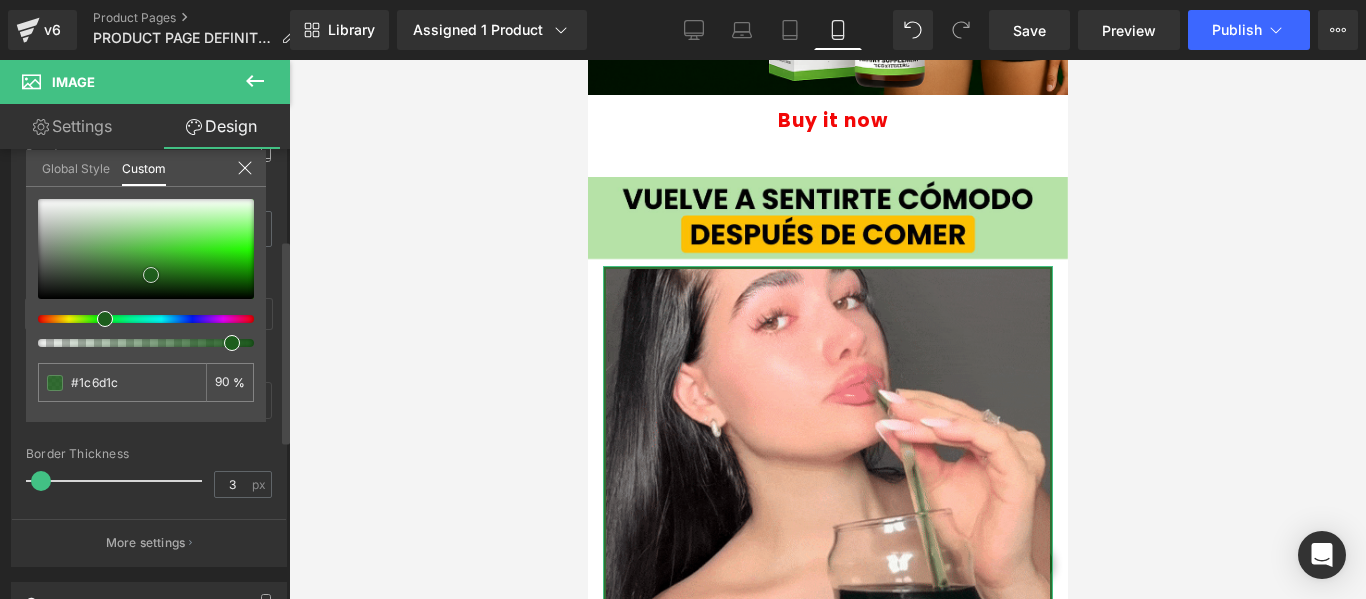 type on "#1d711d" 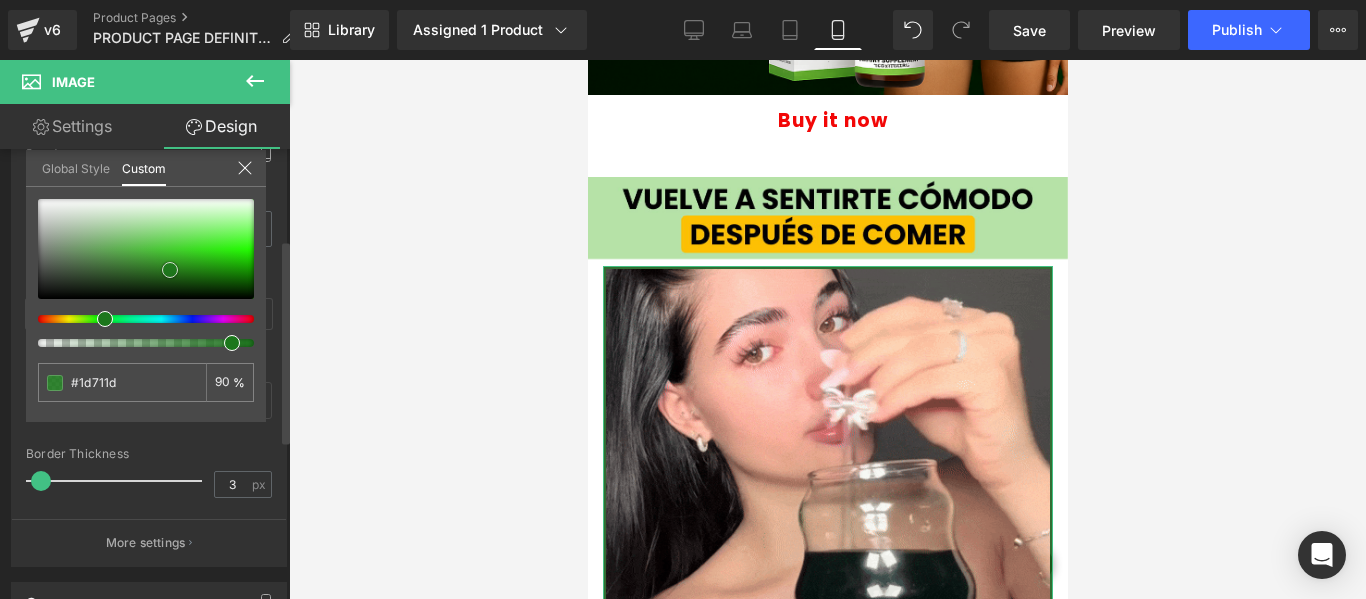 type on "#1c771c" 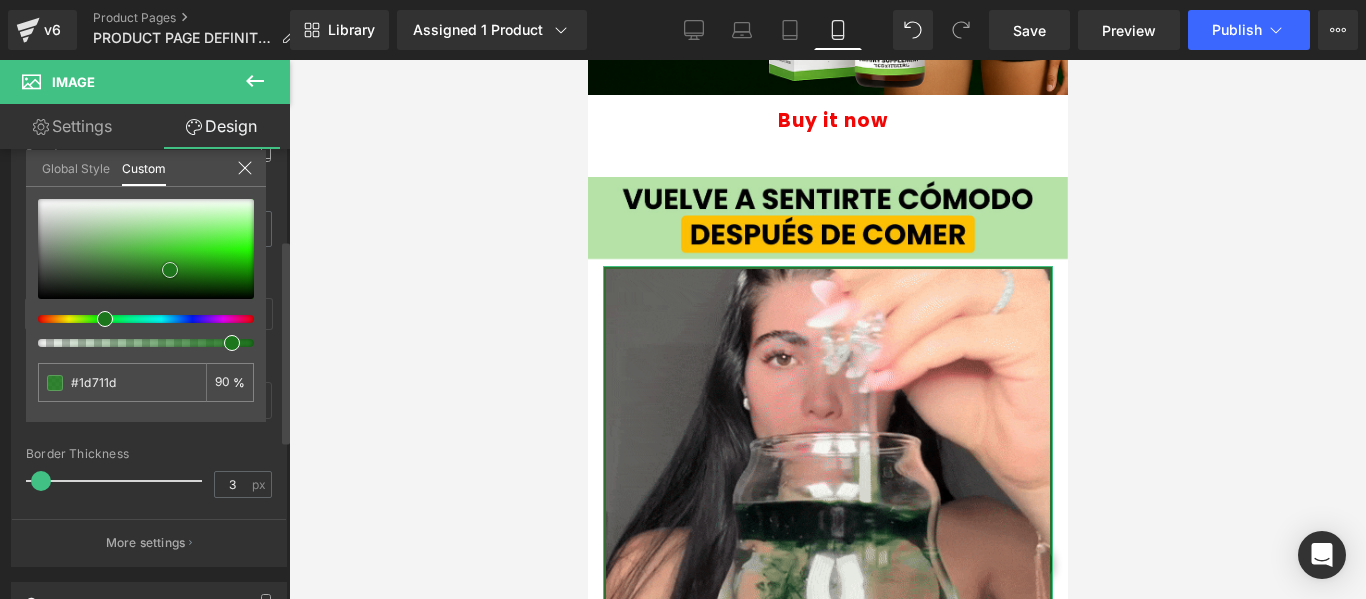 type on "#1c771c" 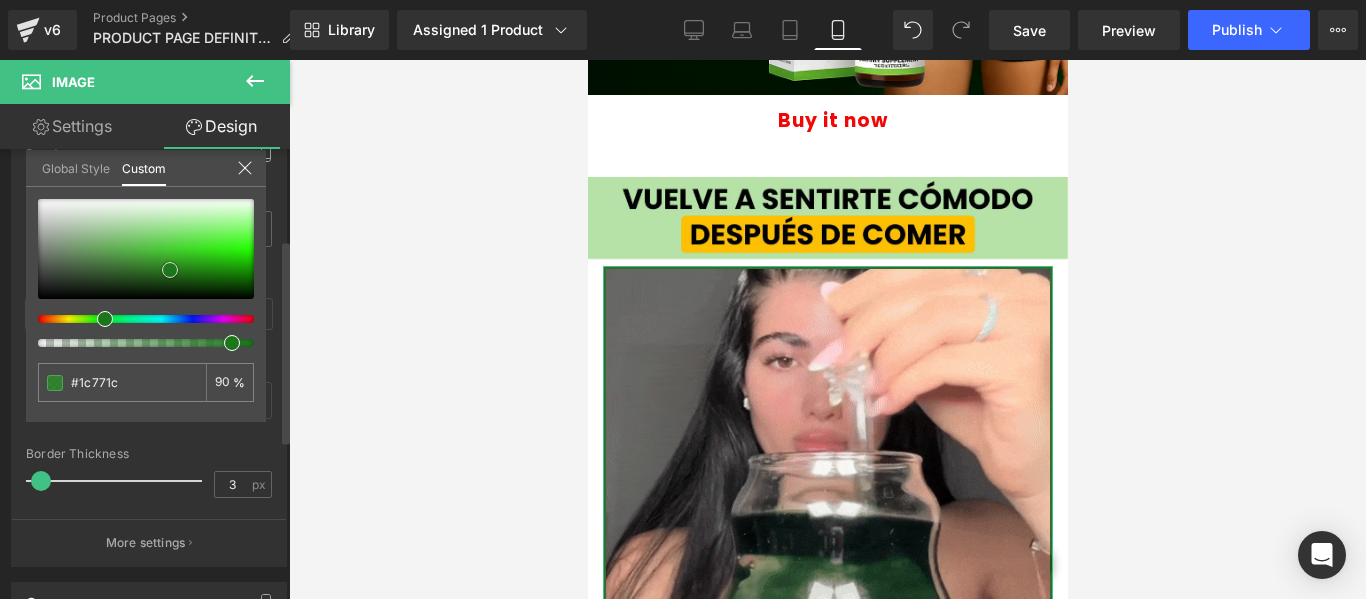 type on "#1c7c1c" 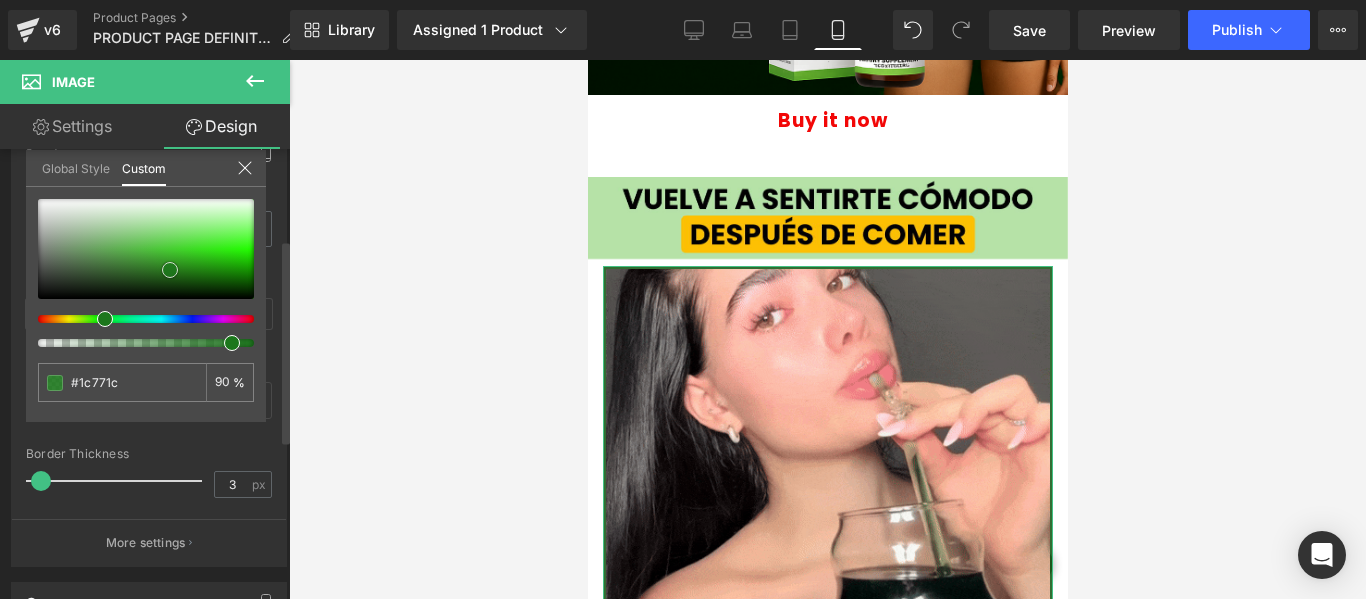 type on "#1c7c1c" 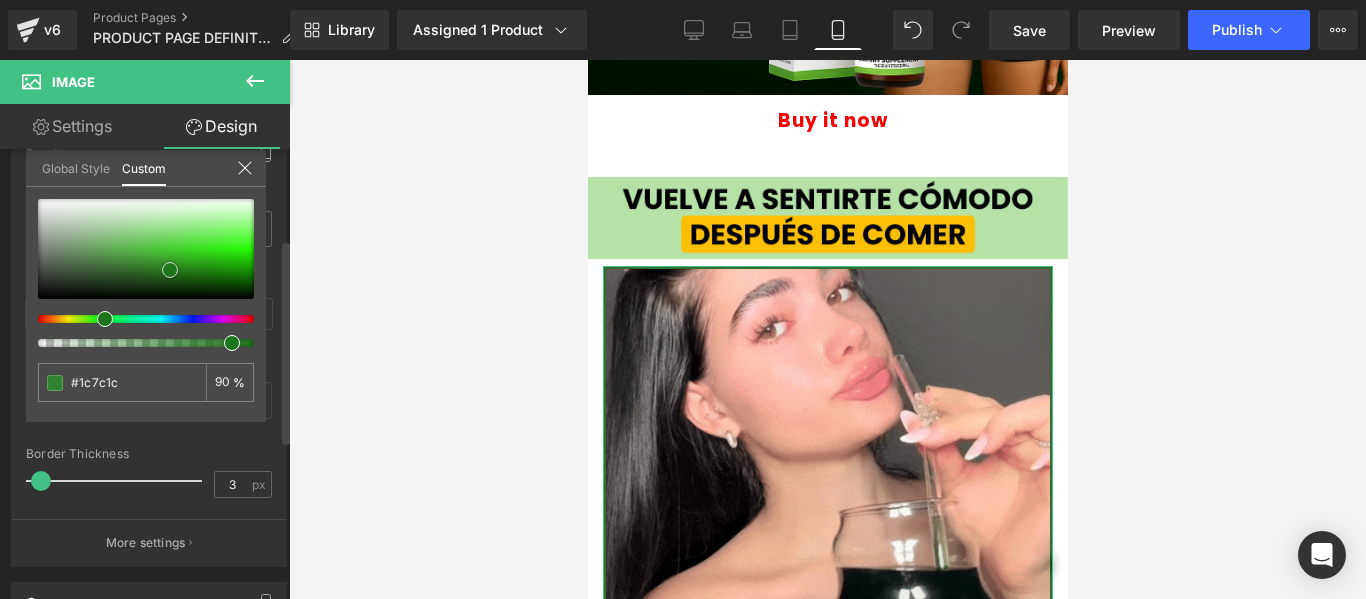 type on "#1a881a" 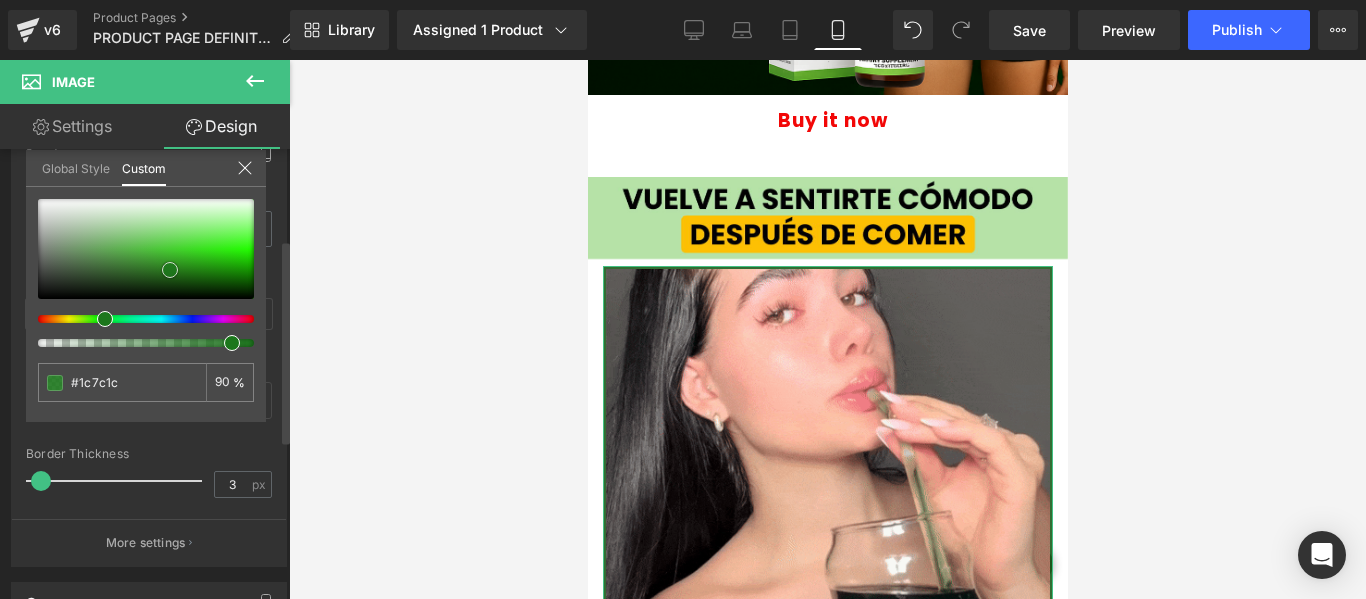 type on "#1a881a" 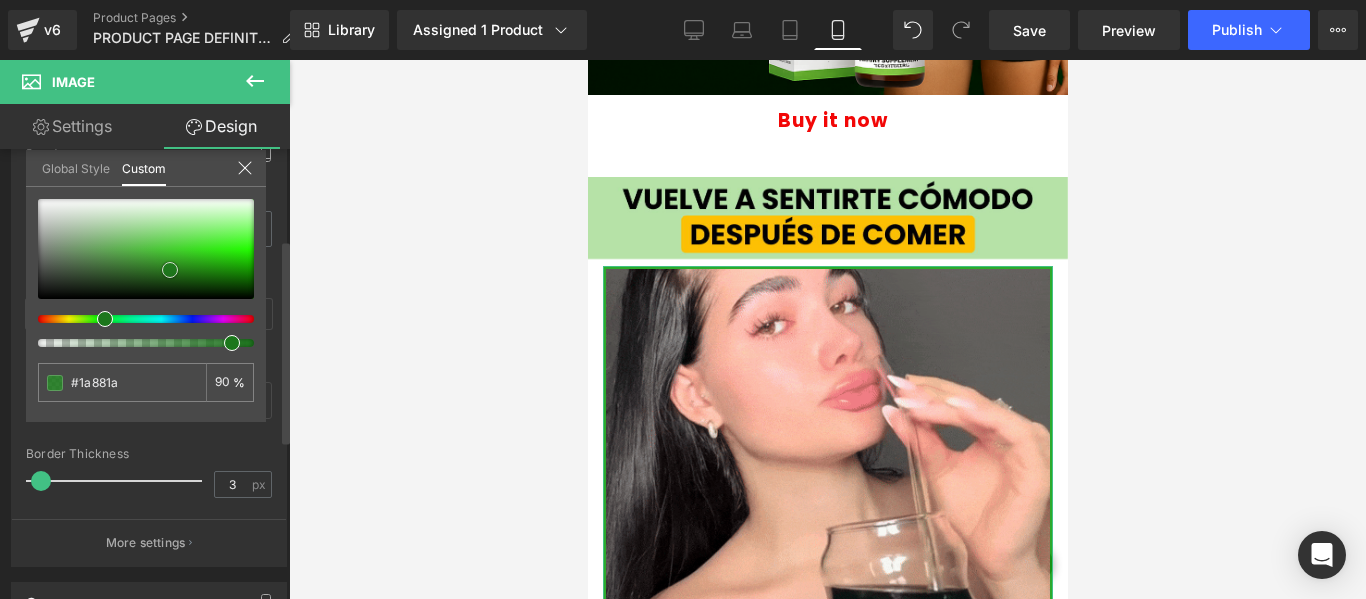 type on "#16a116" 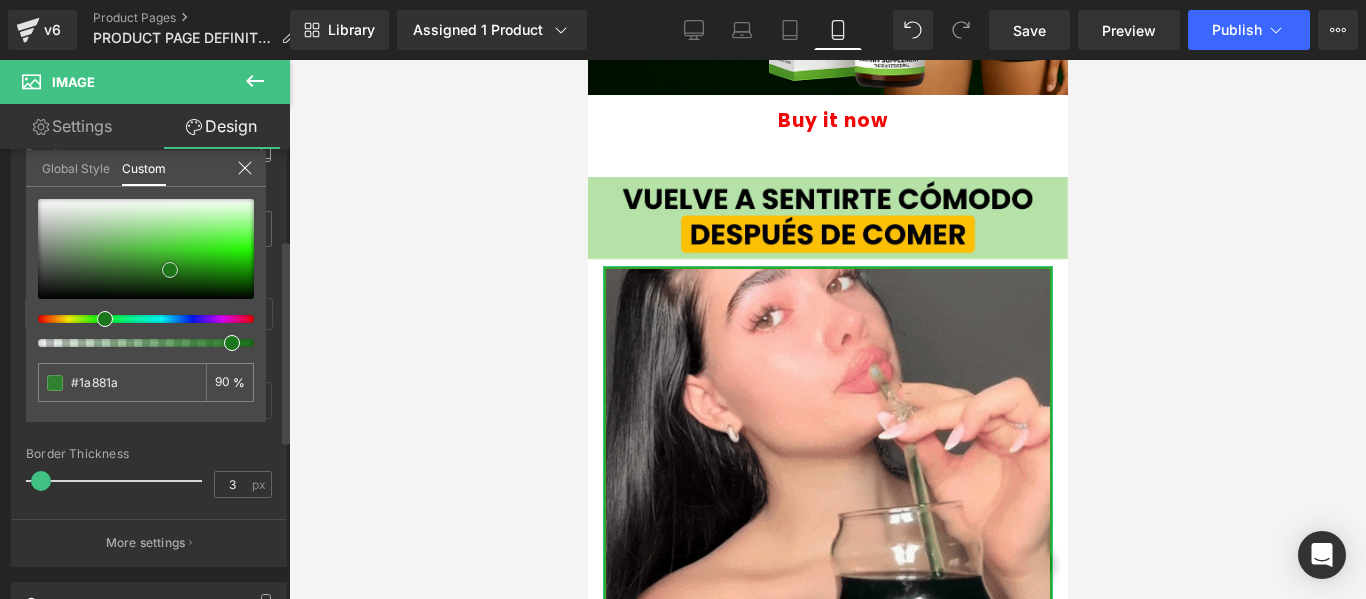 type on "#16a116" 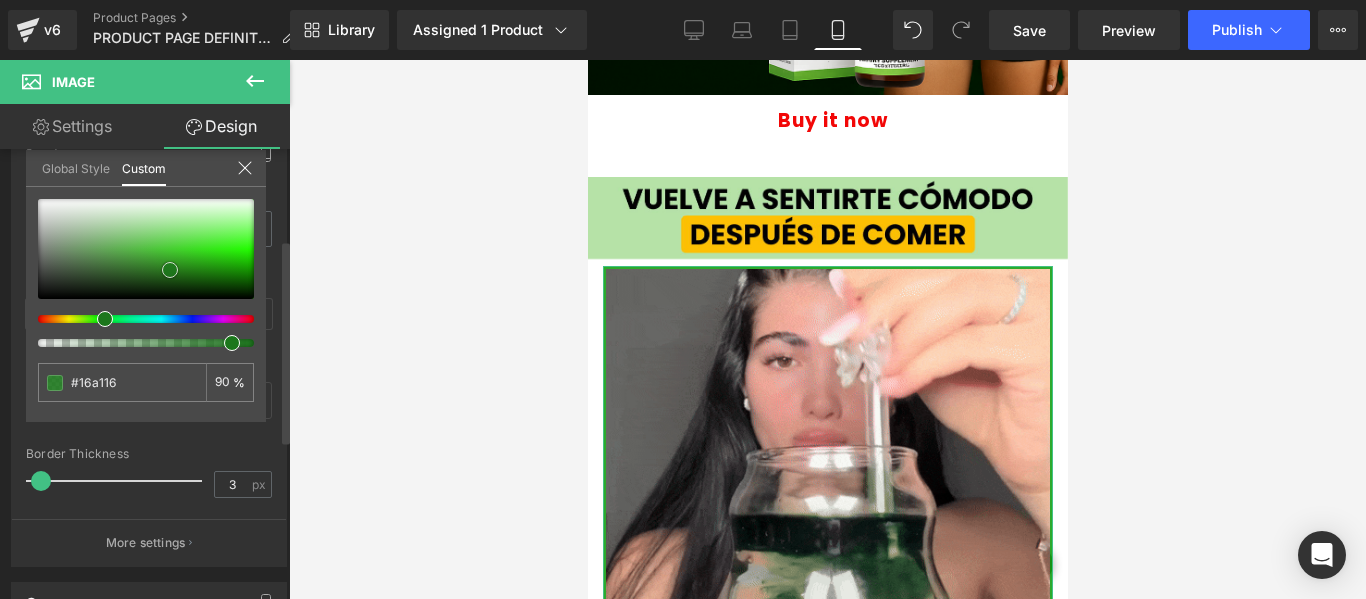 type on "#11aa11" 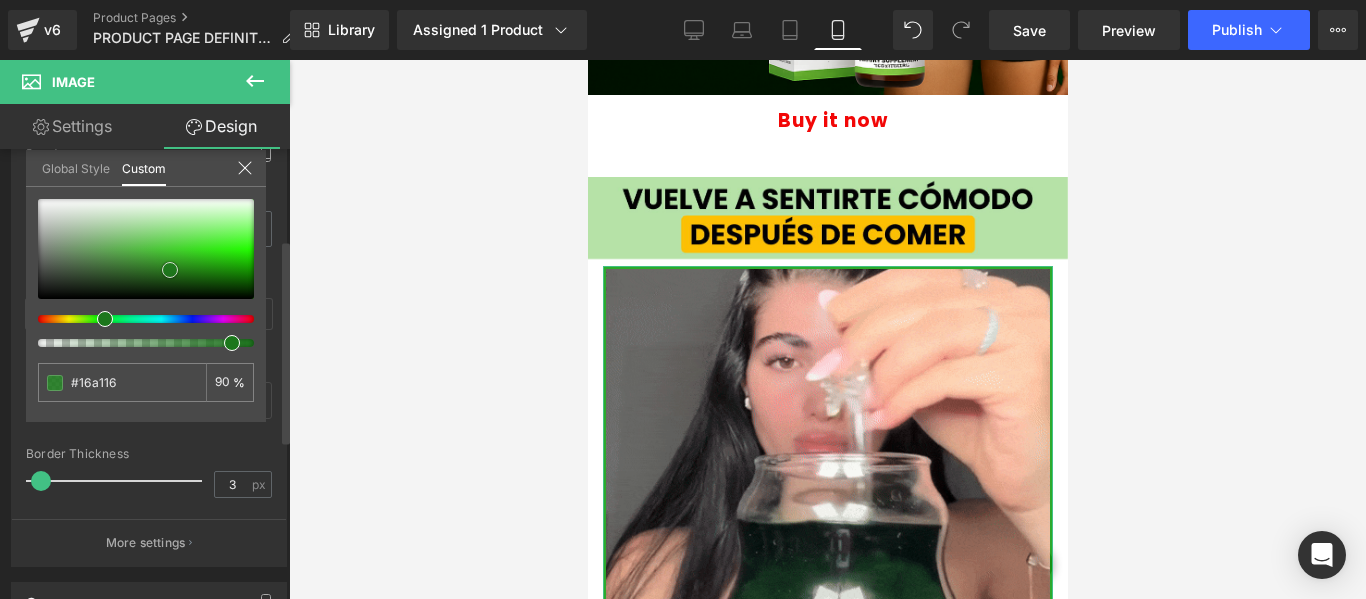 type on "#11aa11" 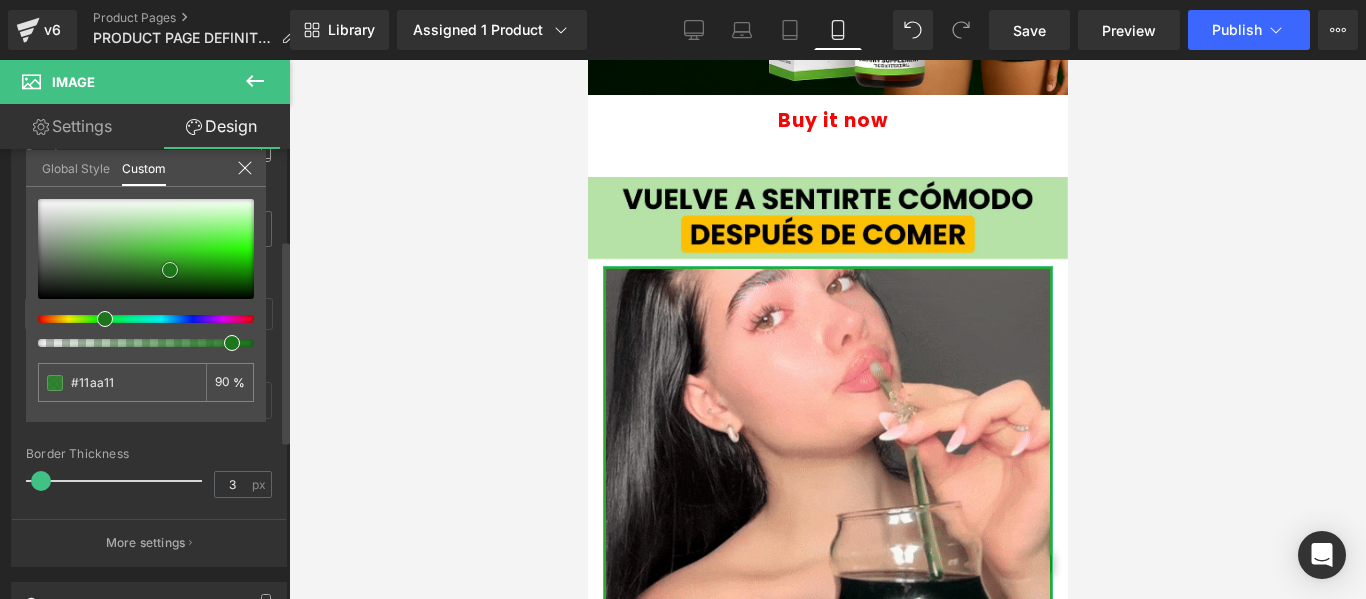 type on "#0cb00c" 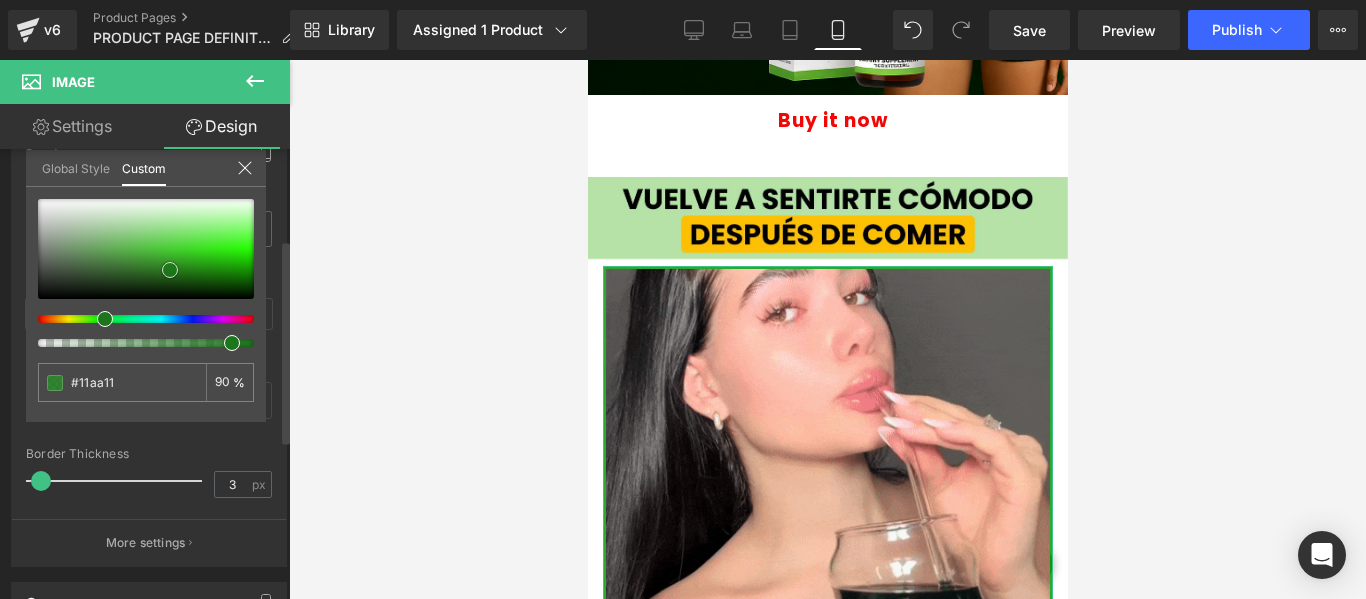 type on "#0cb00c" 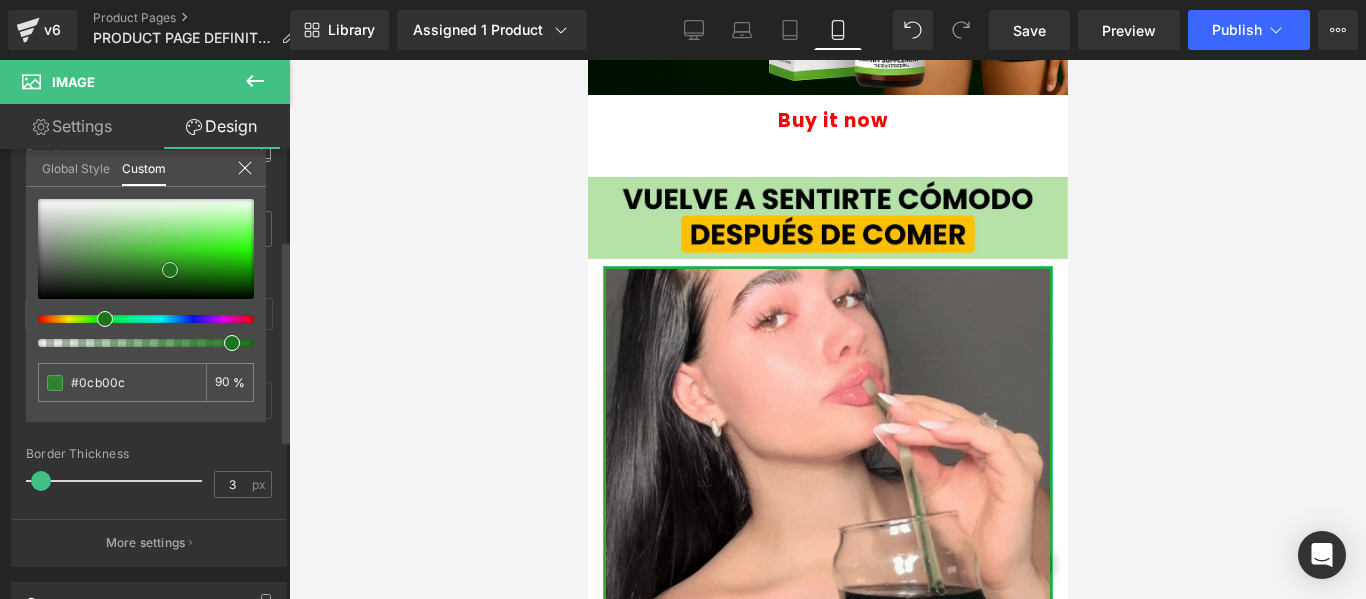 type on "#04b704" 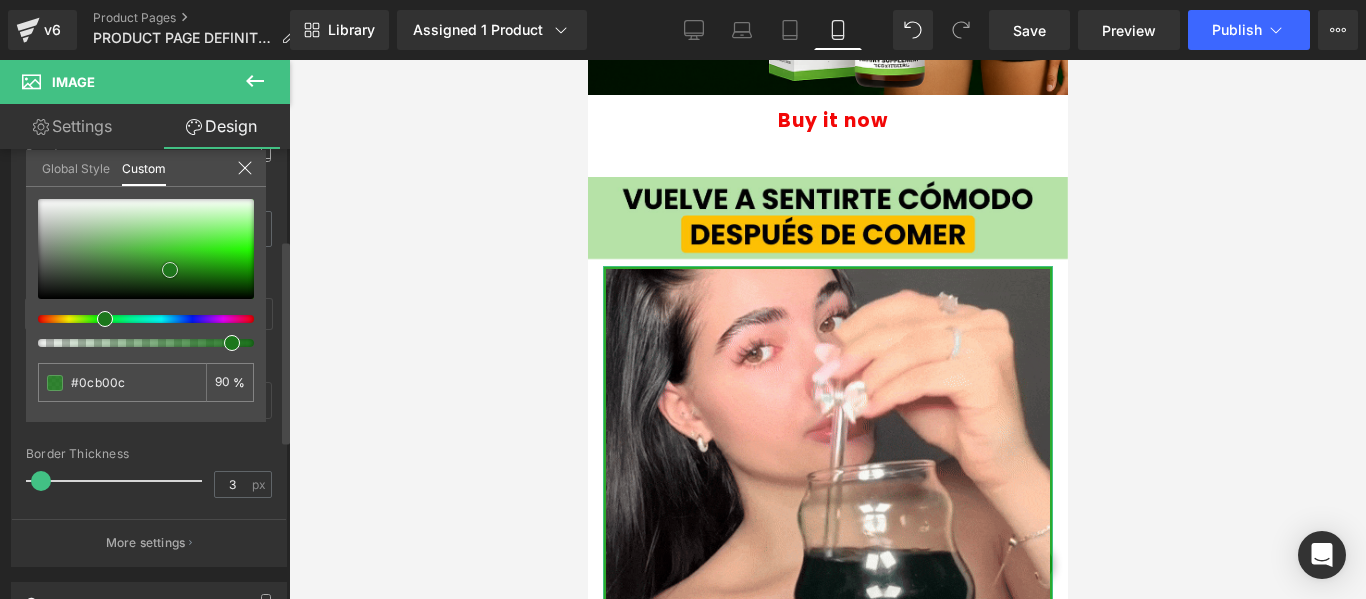 type on "#04b704" 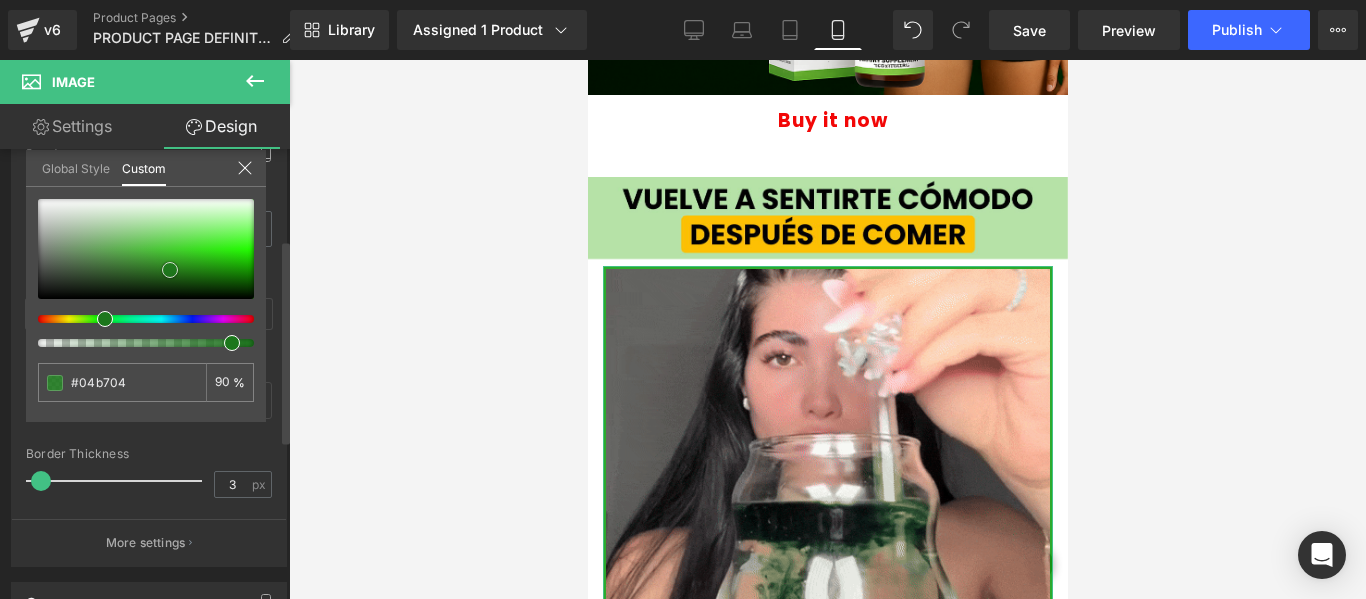 type on "#00bb00" 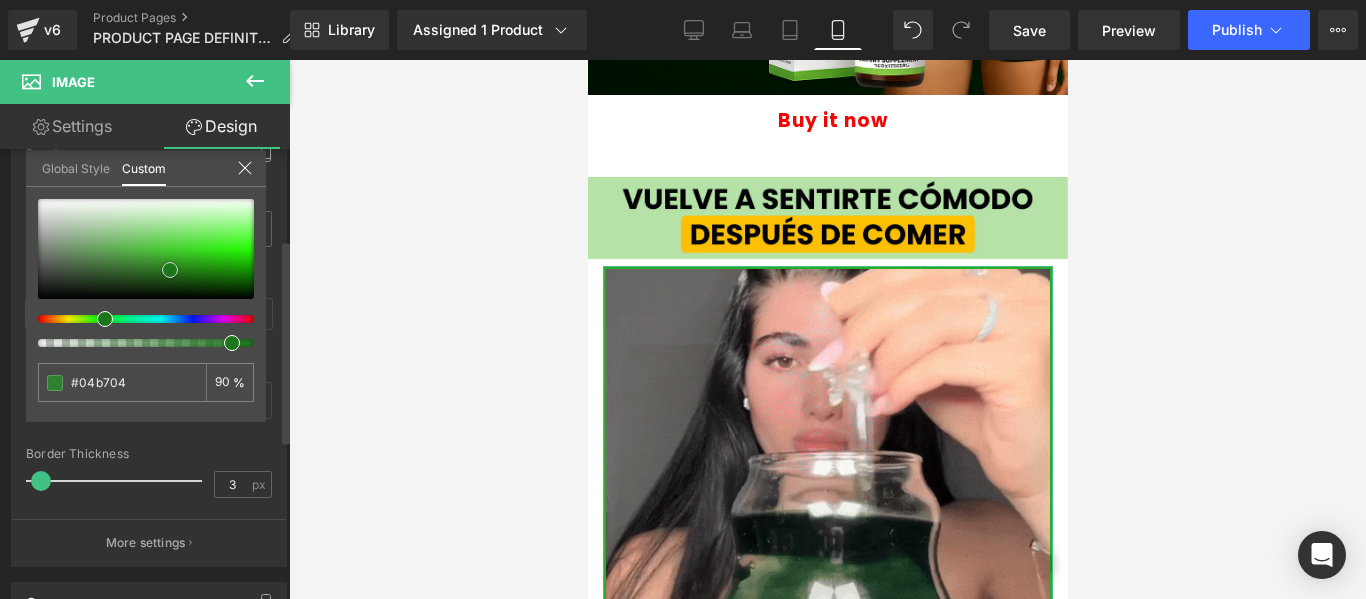 type on "#00bb00" 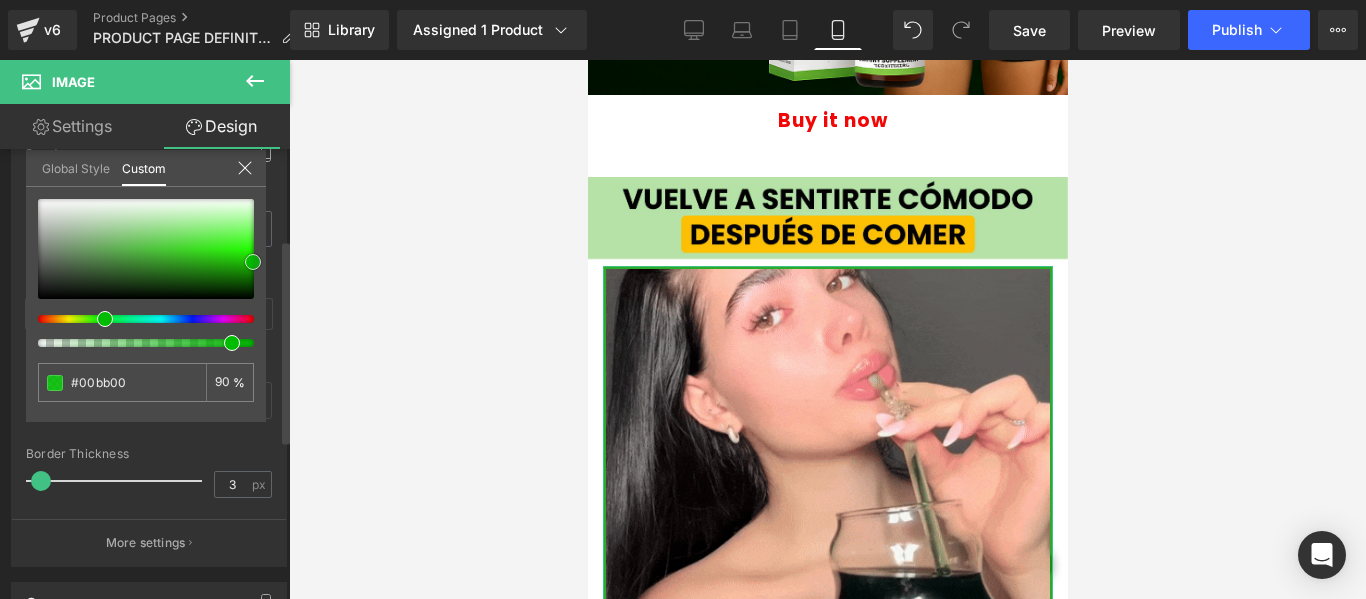 type on "#00bc00" 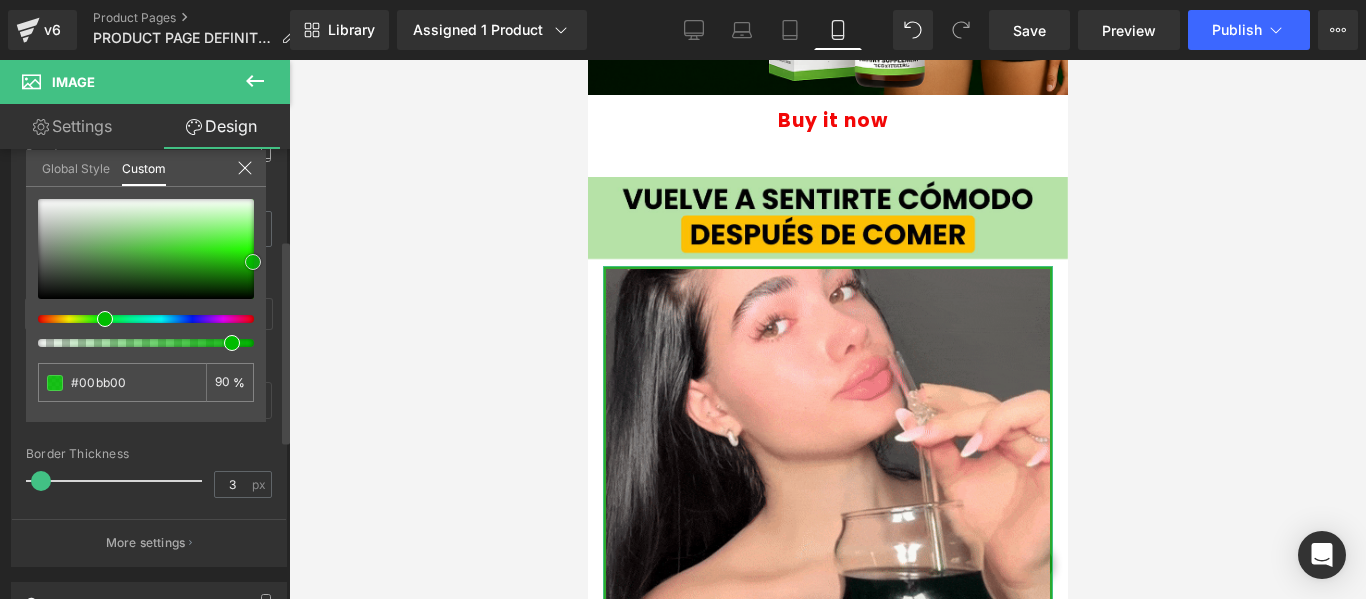 type on "#00bc00" 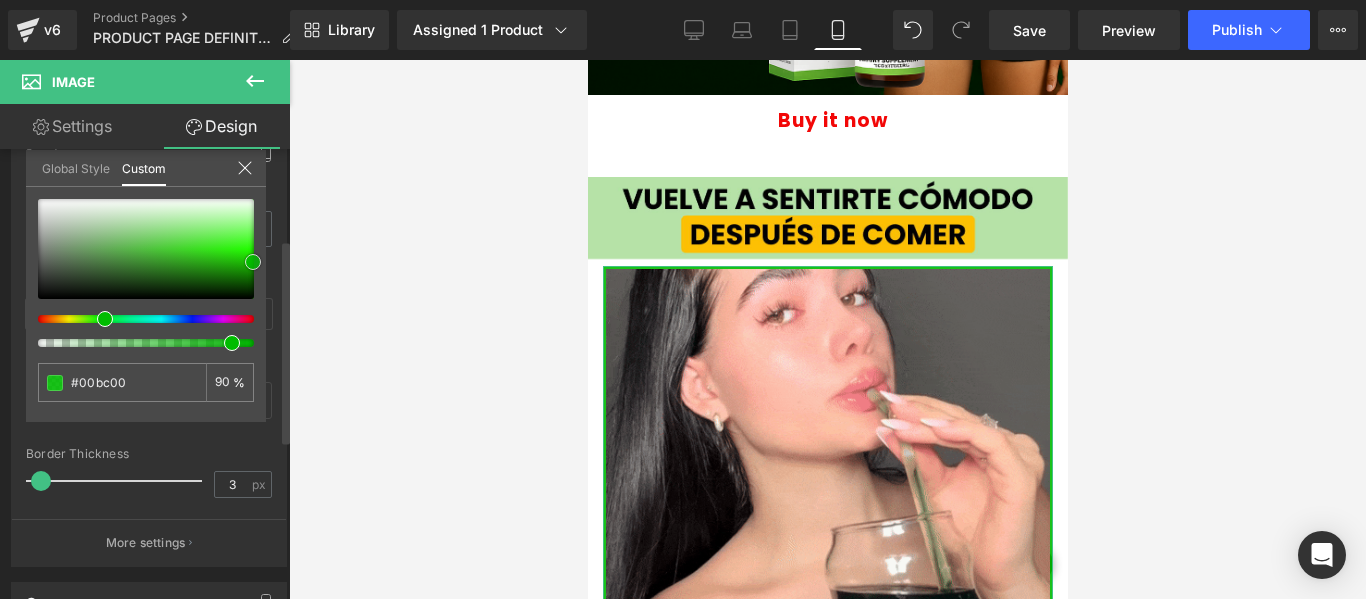 type on "#00b700" 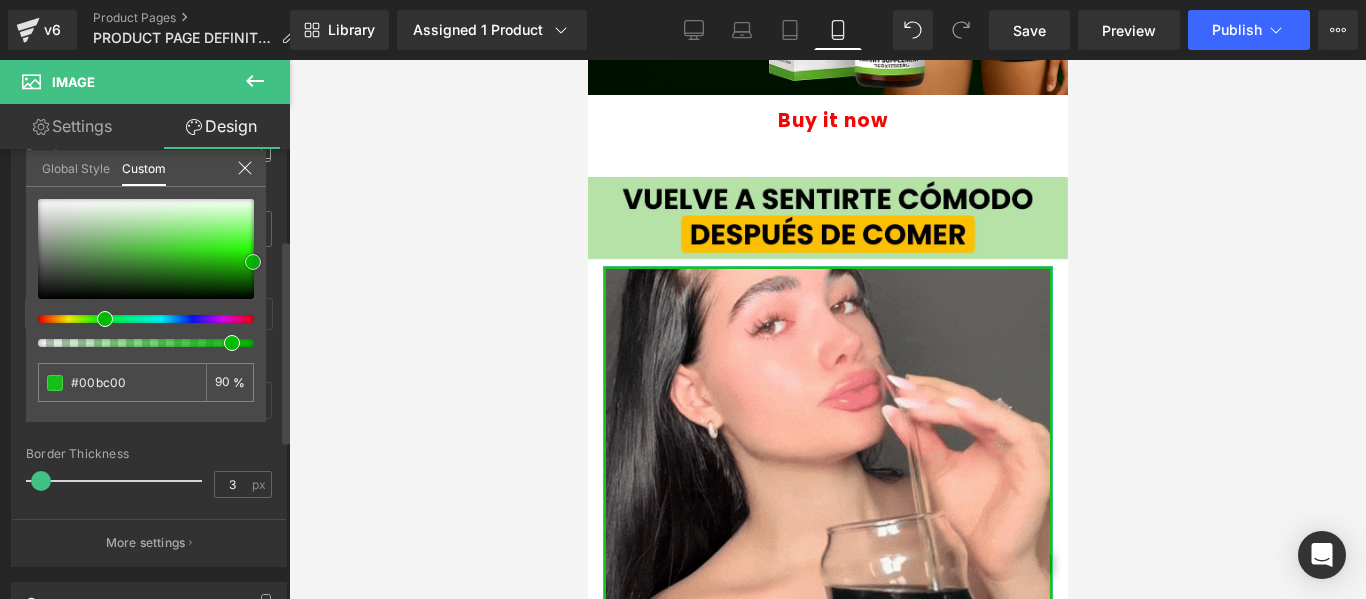 type on "#00b700" 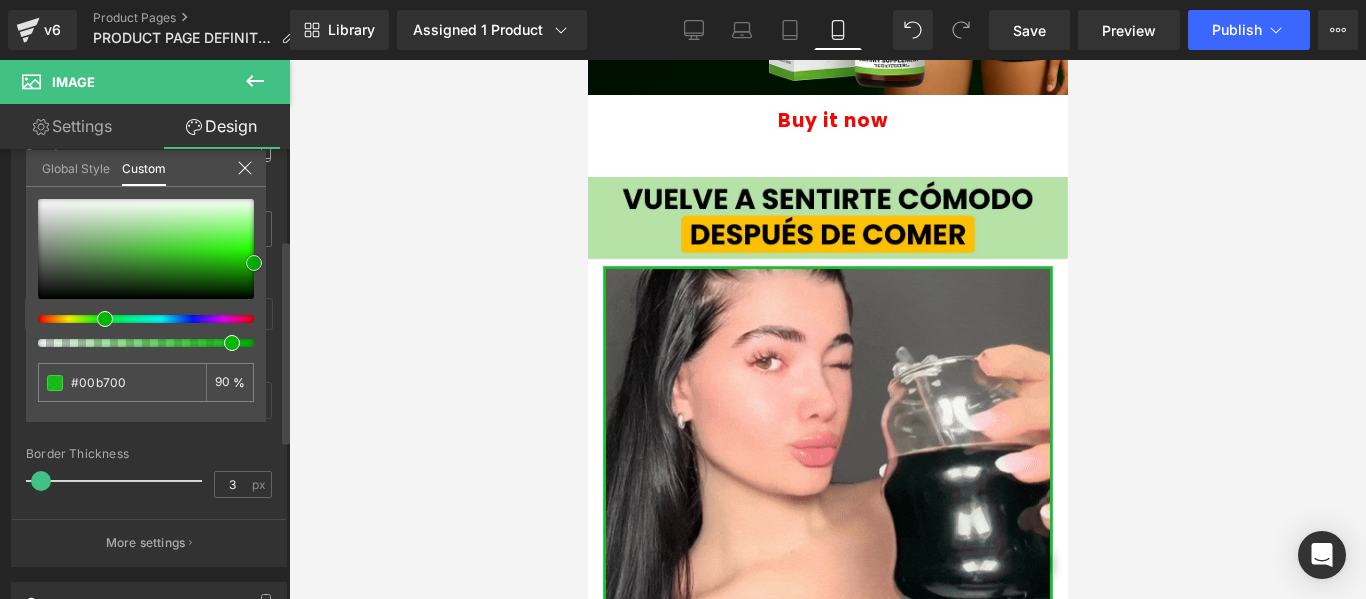 type on "#00b200" 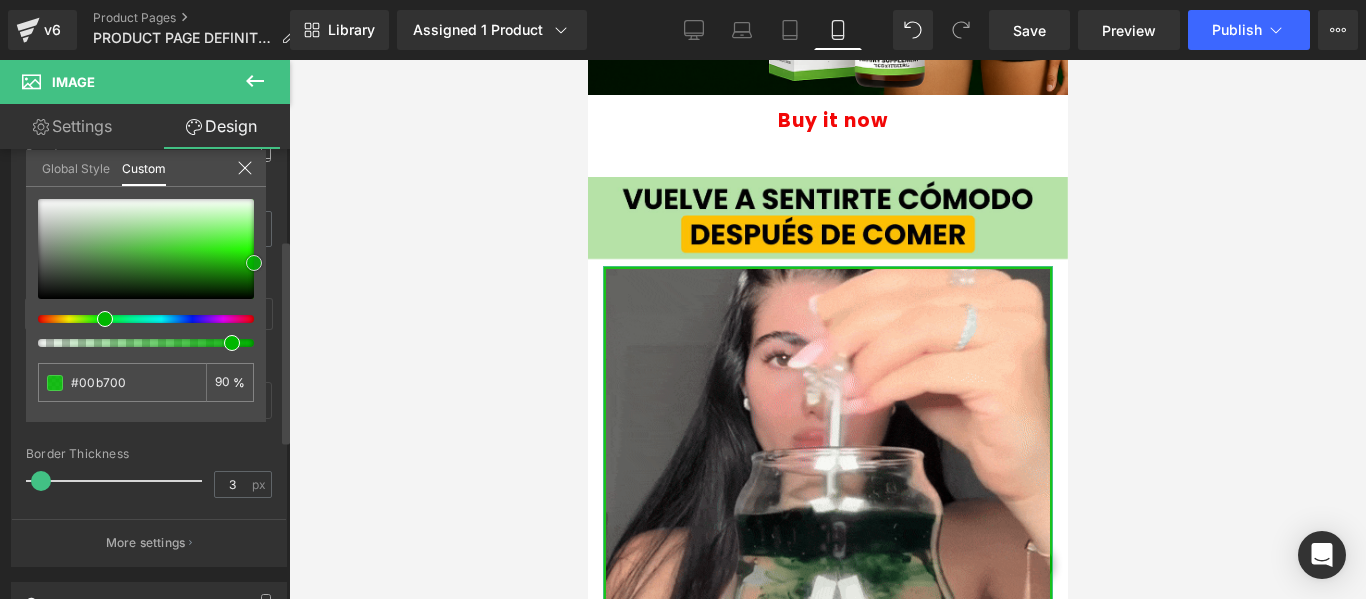 type on "#00b200" 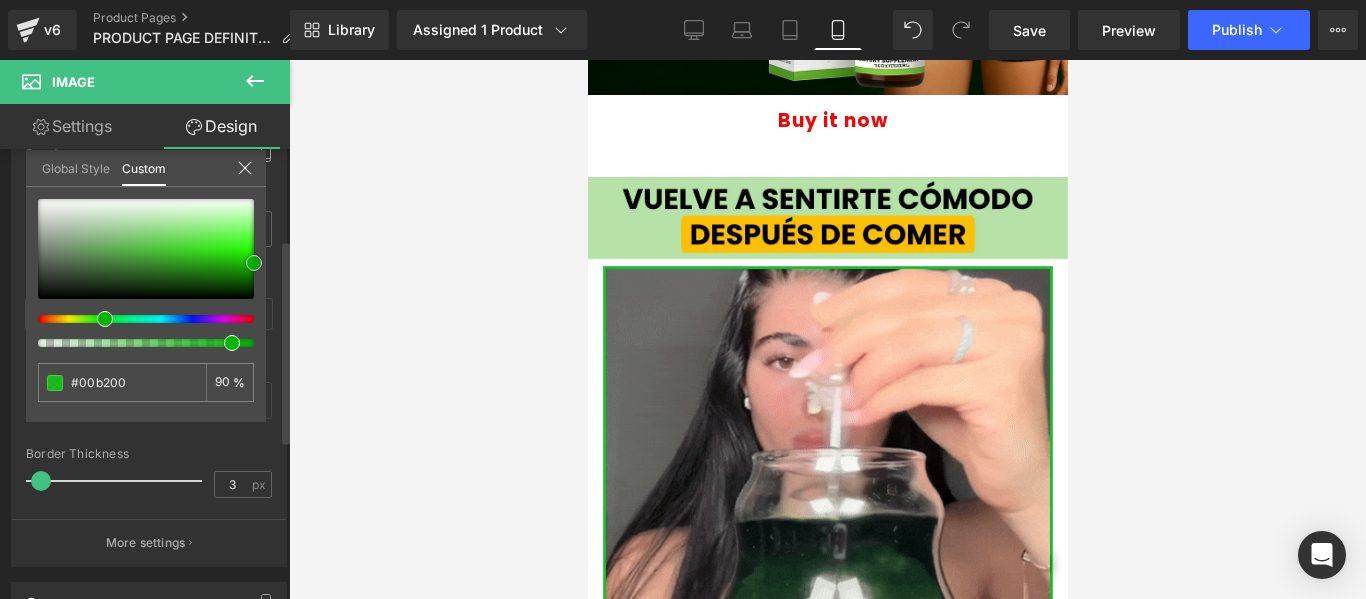 type on "#00a800" 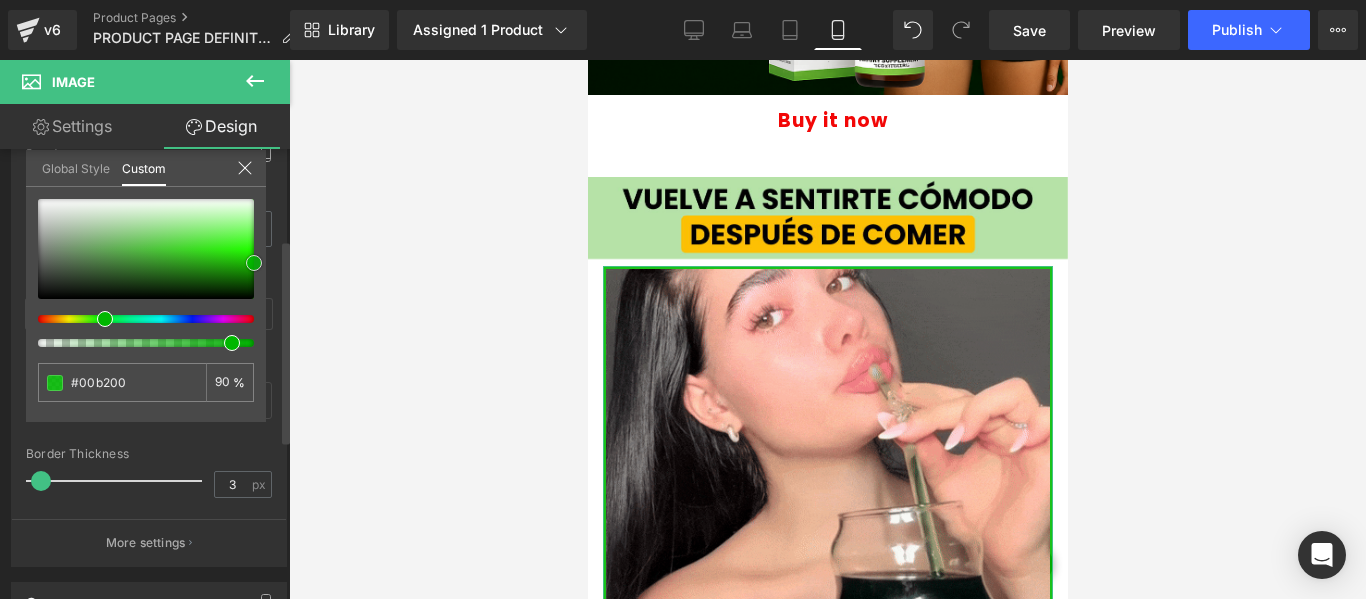 type on "#00a800" 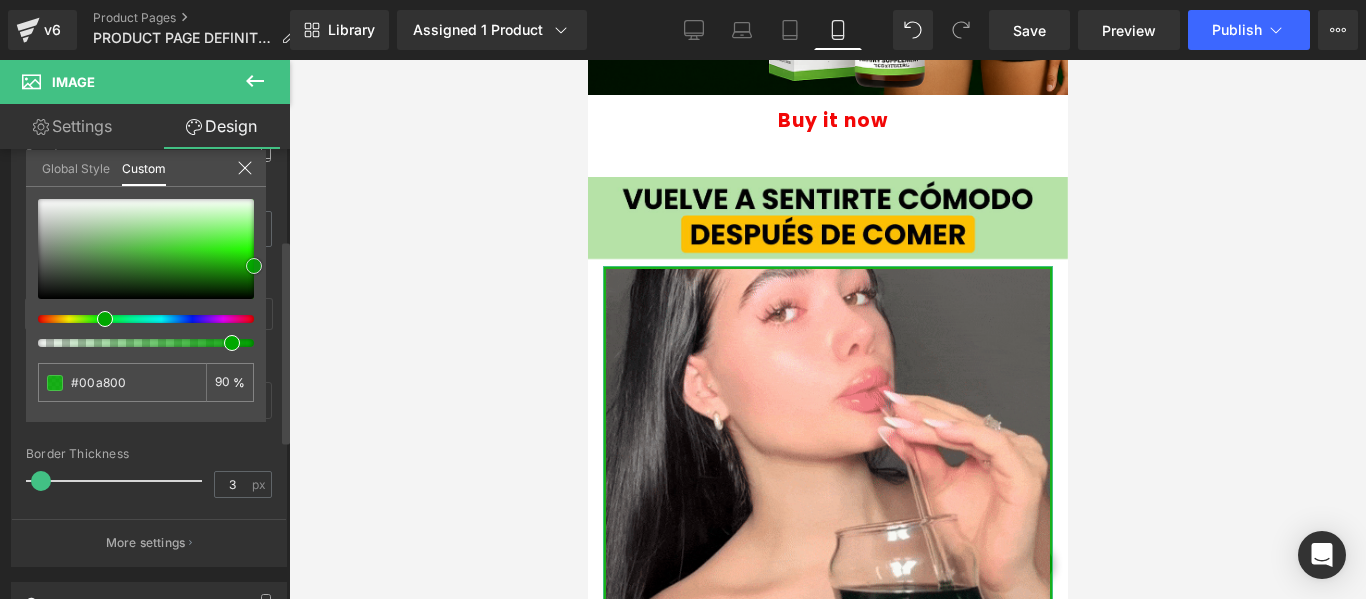 type on "#00a700" 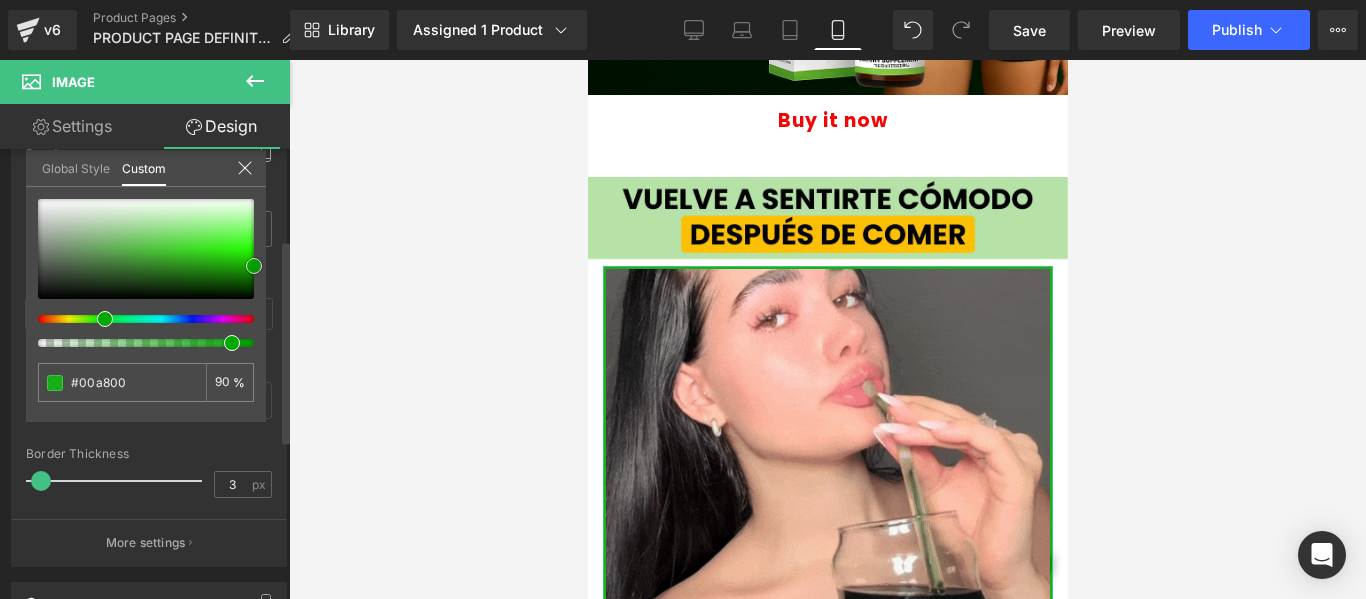 type on "#00a700" 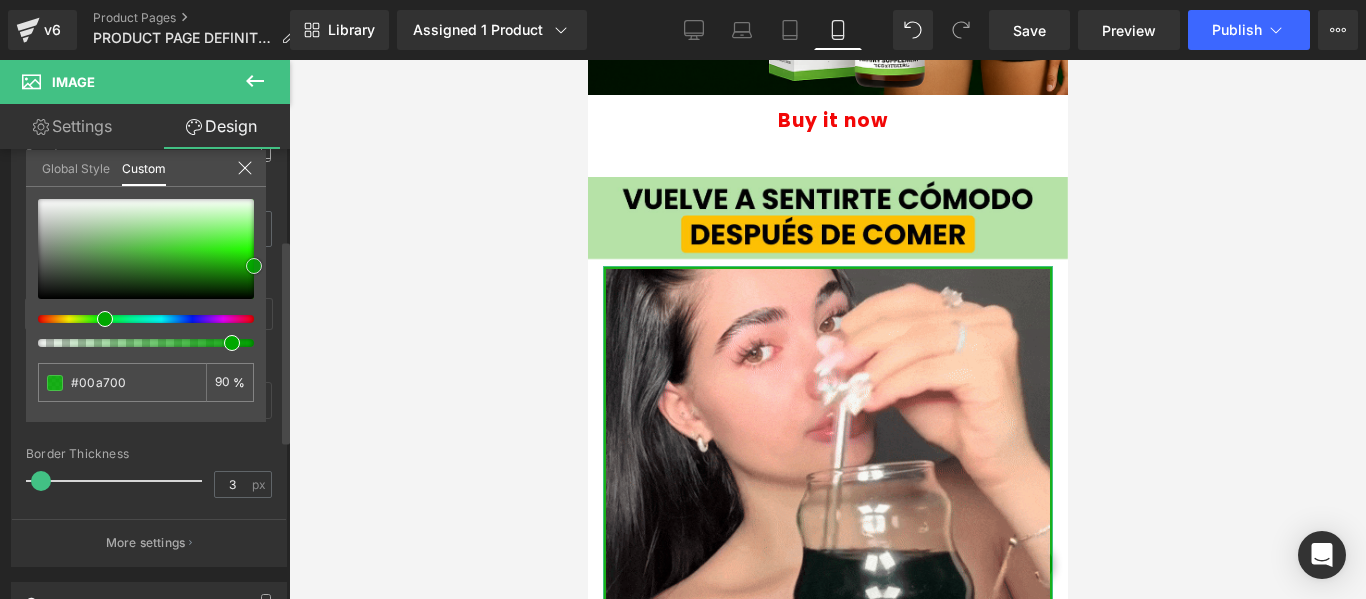 type on "#05a805" 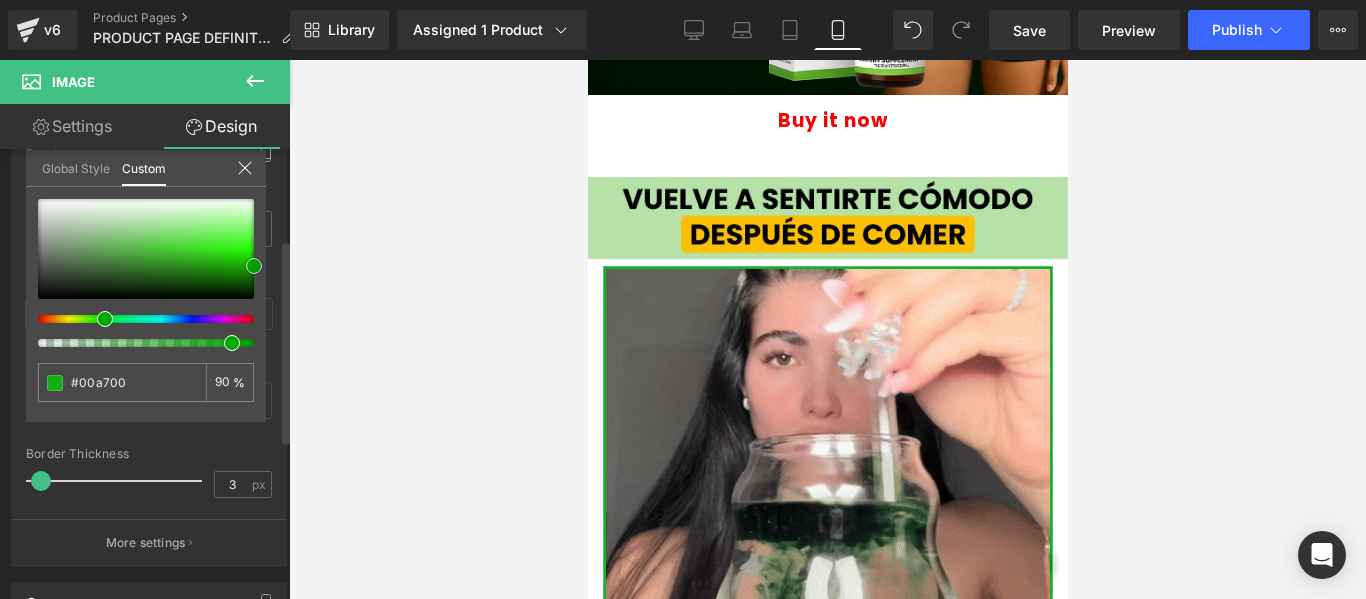 type on "#05a805" 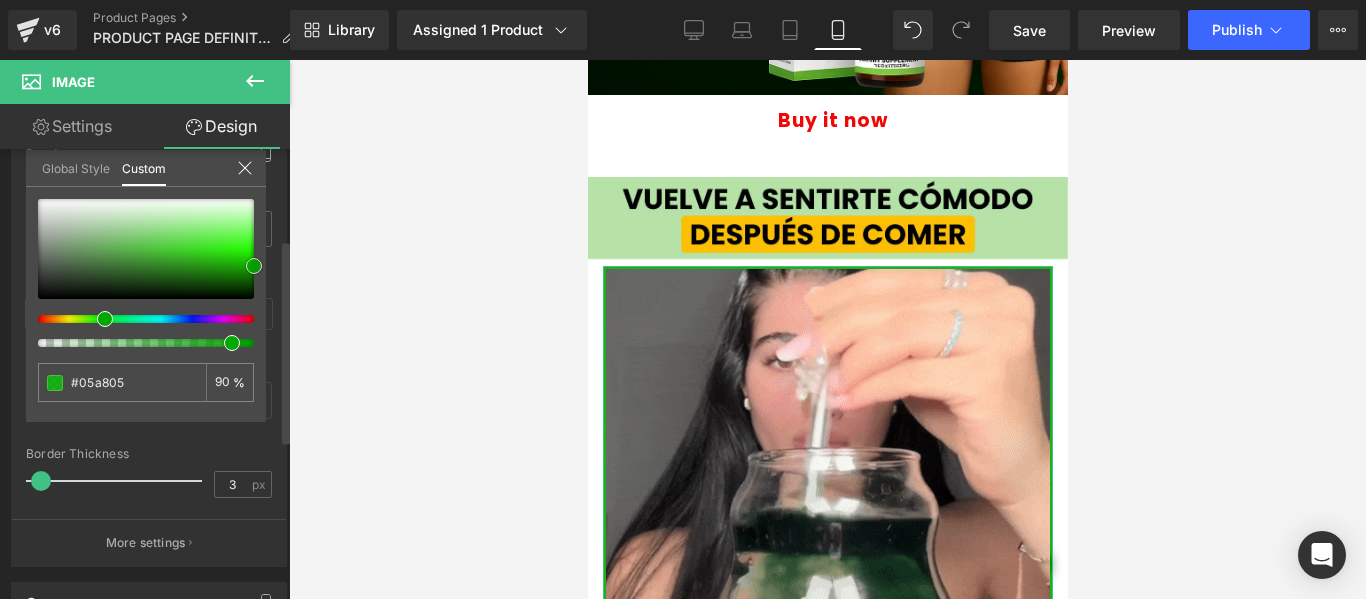 type on "#06a706" 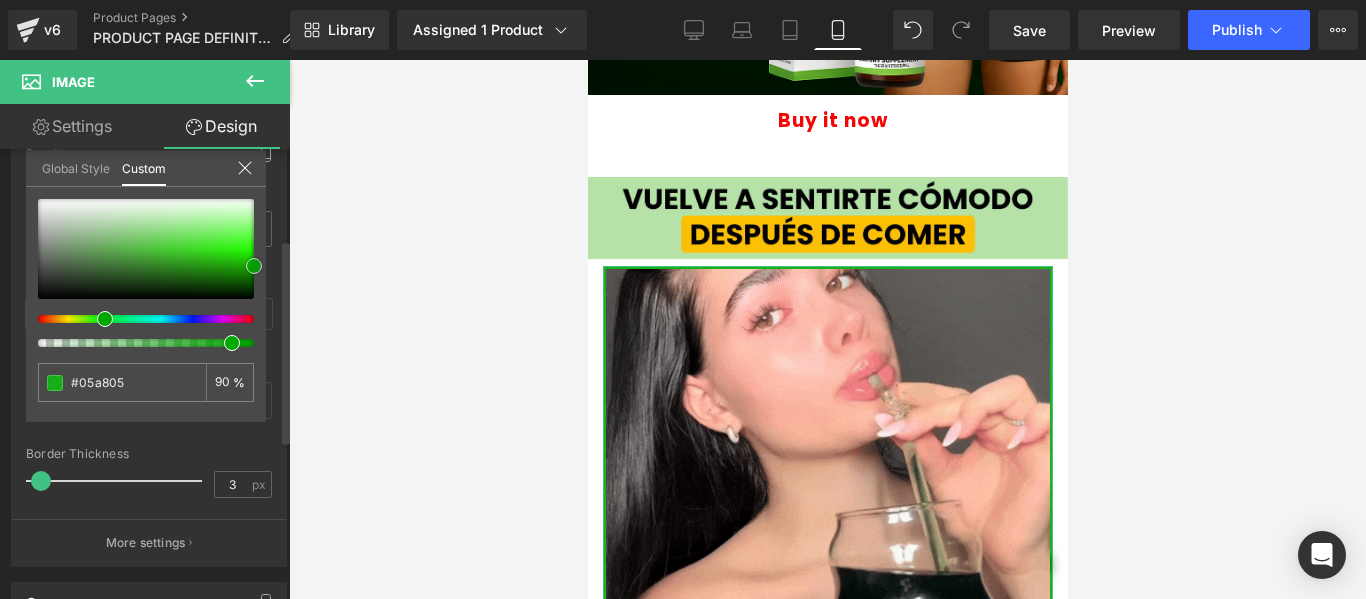 type on "#06a706" 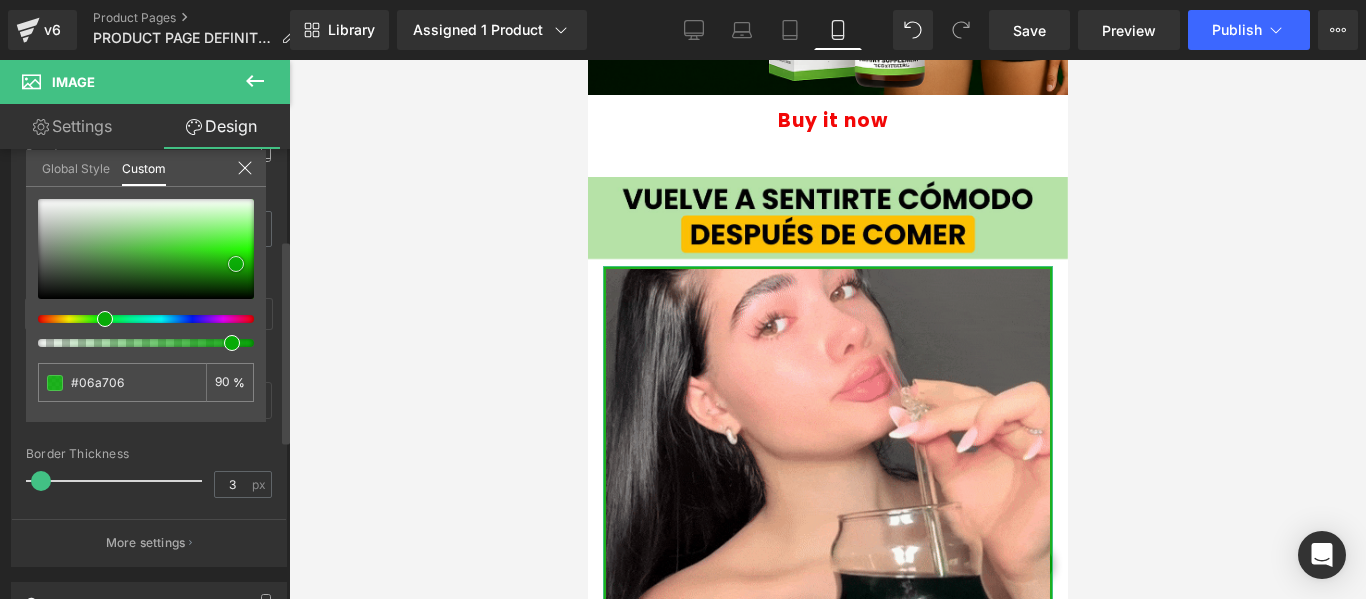 type on "#06ac06" 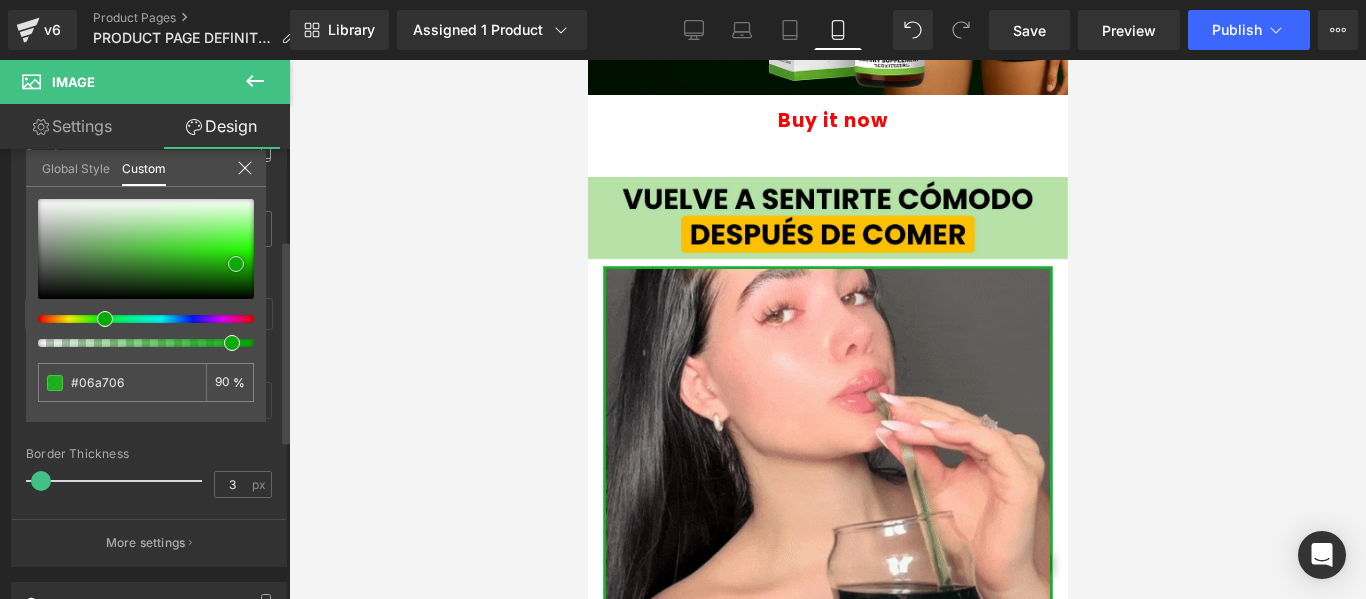 type on "#06ac06" 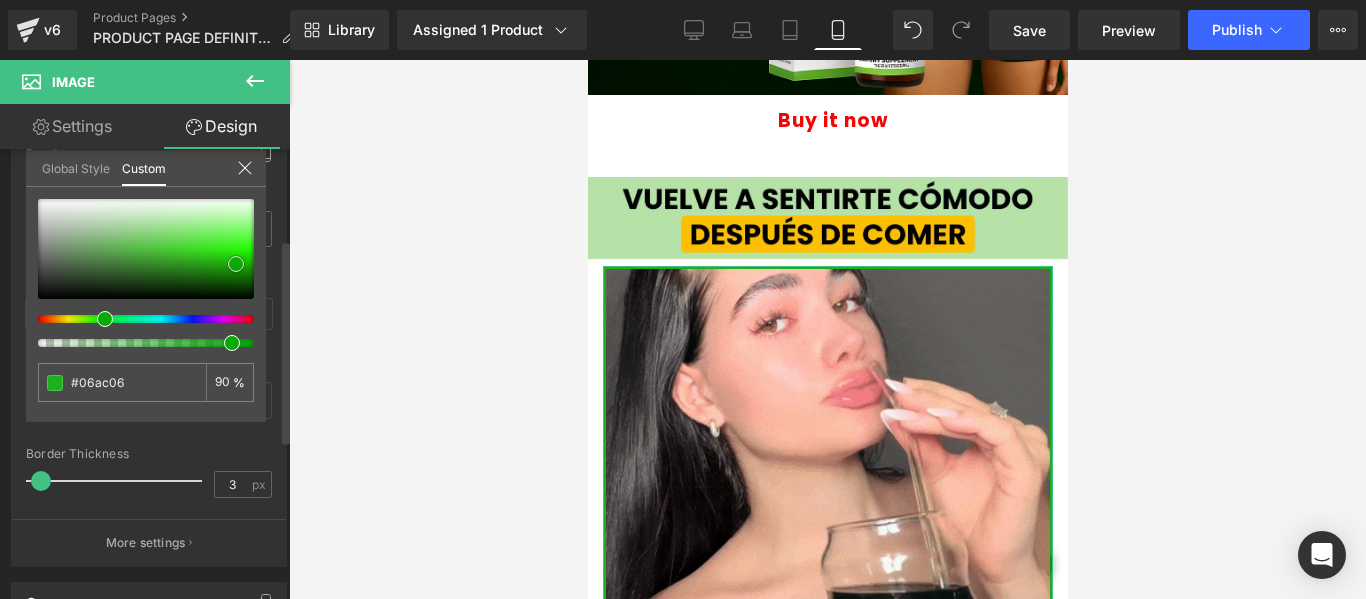 type on "#07ab07" 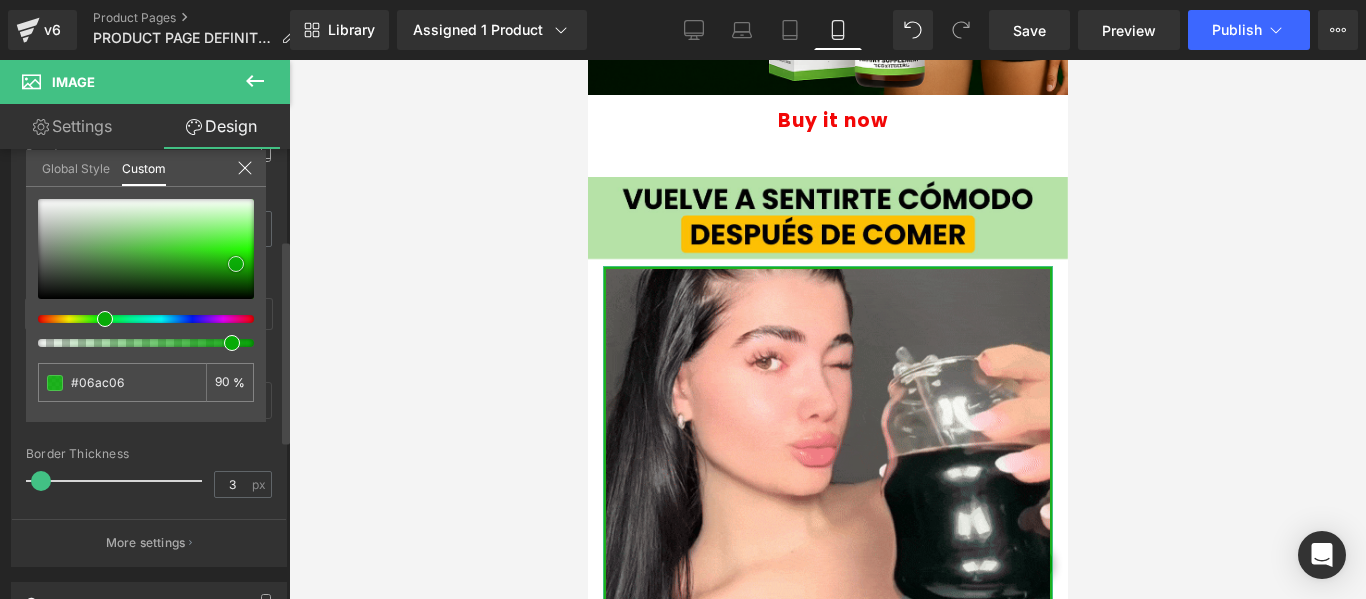 type on "#07ab07" 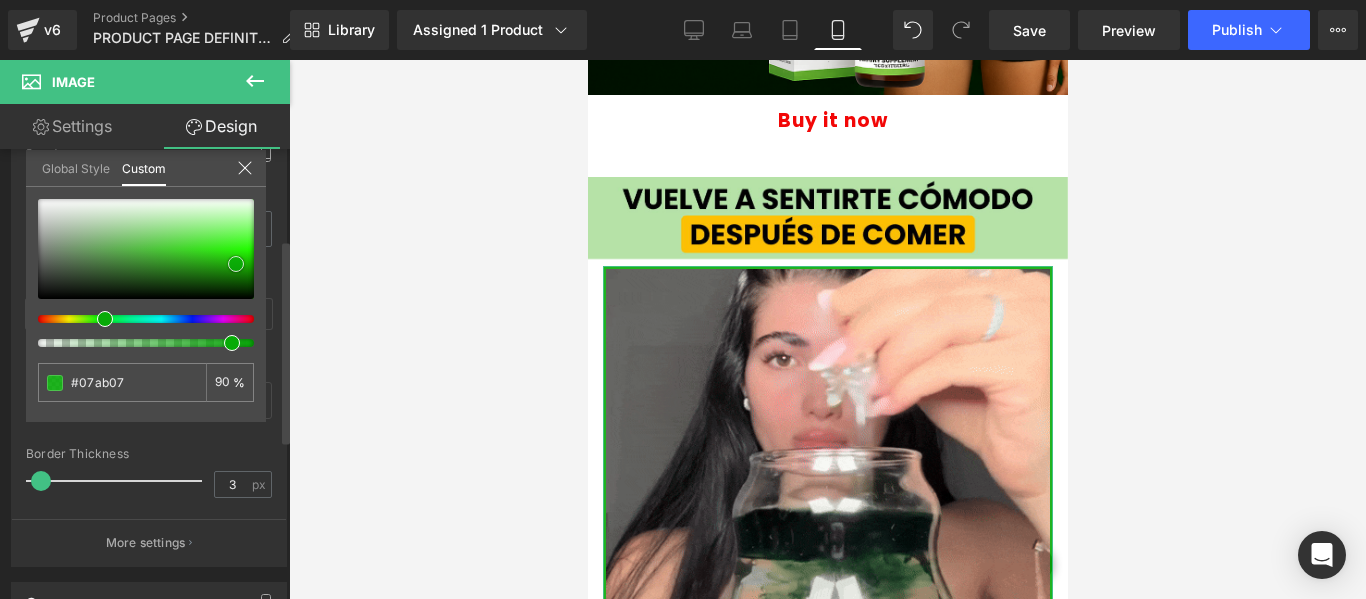 type on "#08aa08" 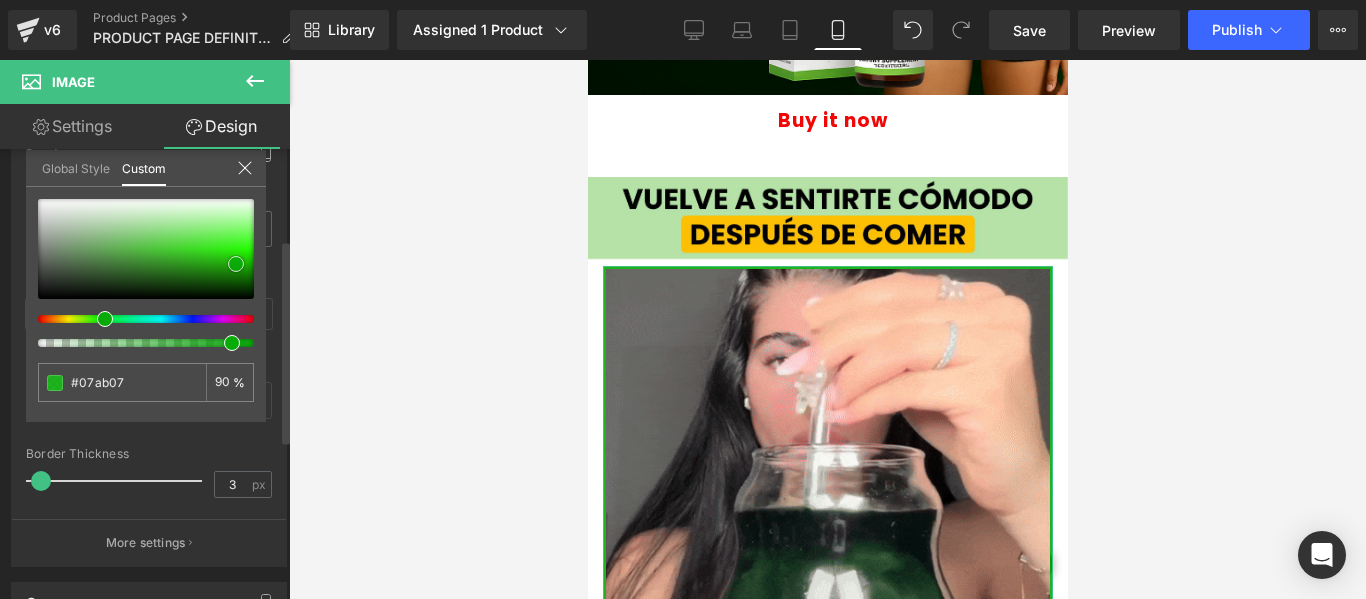 type on "#08aa08" 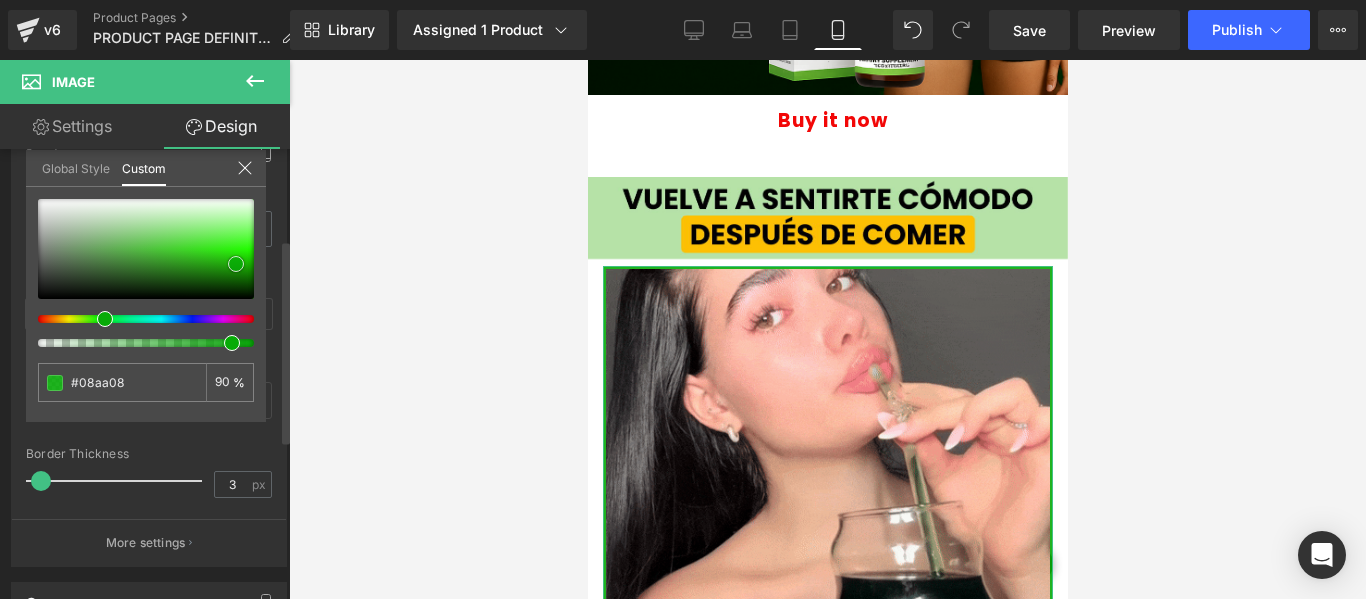 type on "#08af08" 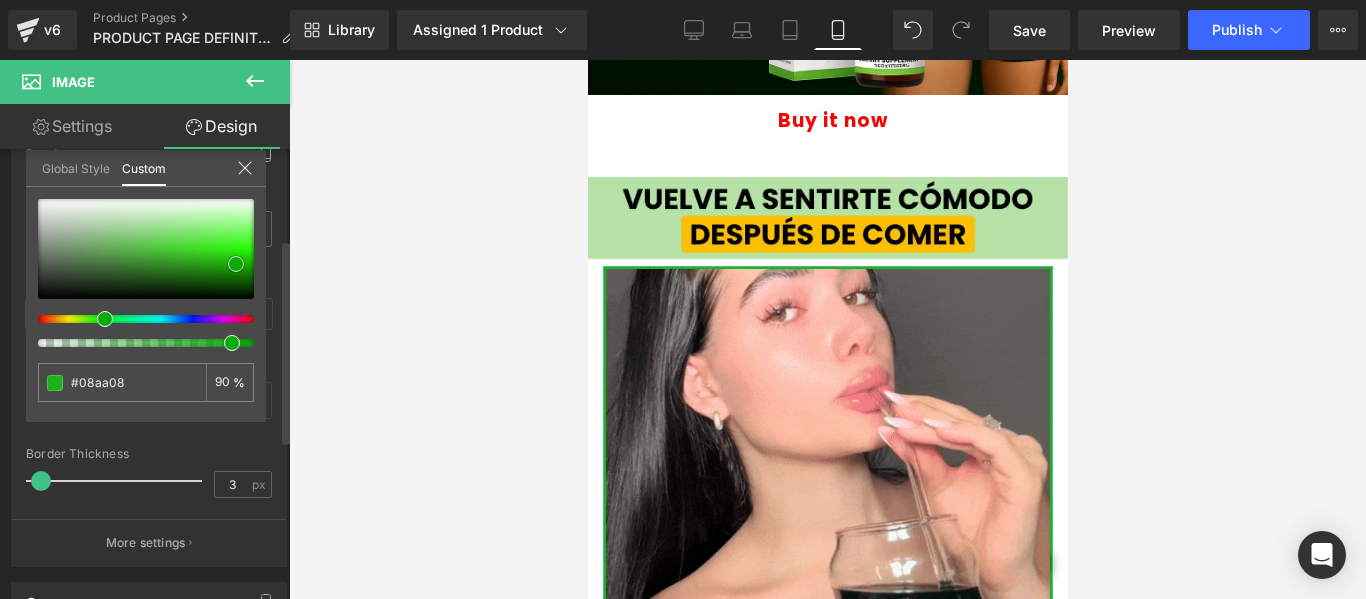 type on "#08af08" 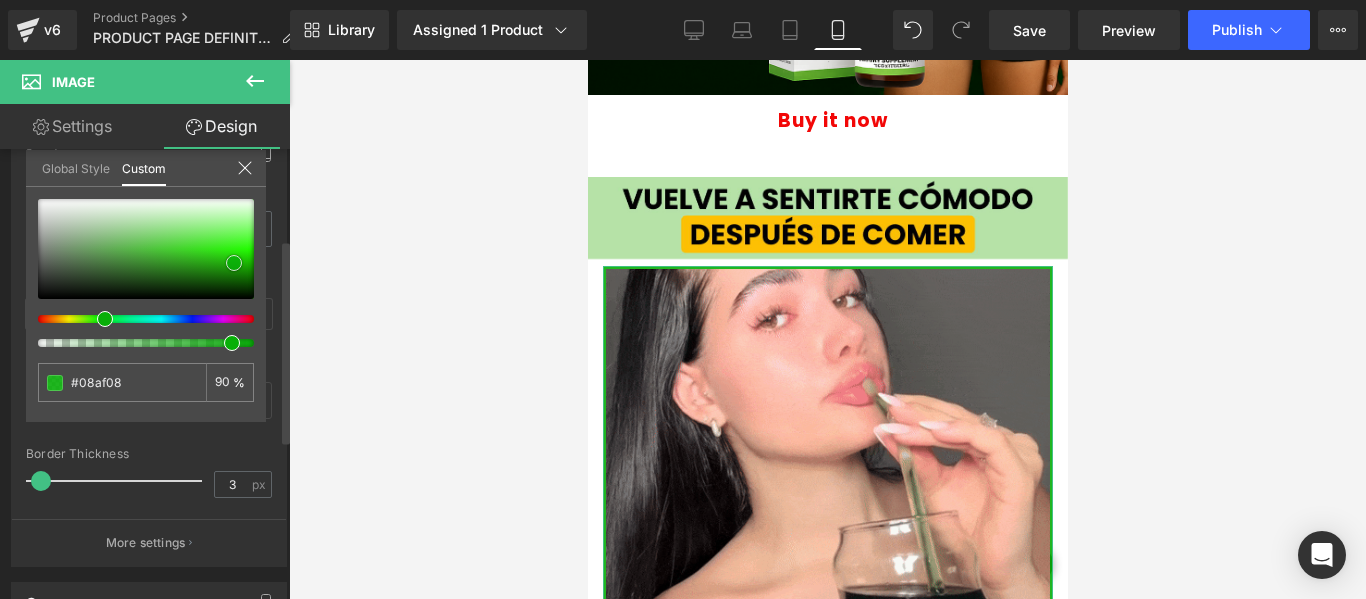 type on "#08b408" 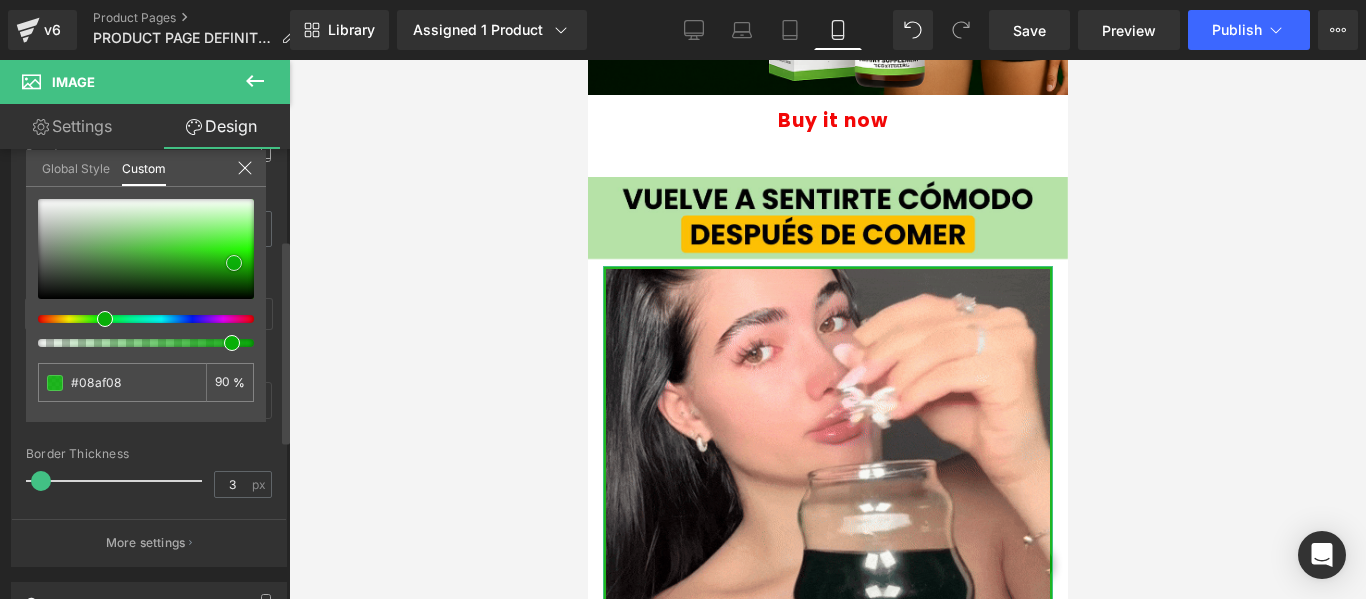 type on "#08b408" 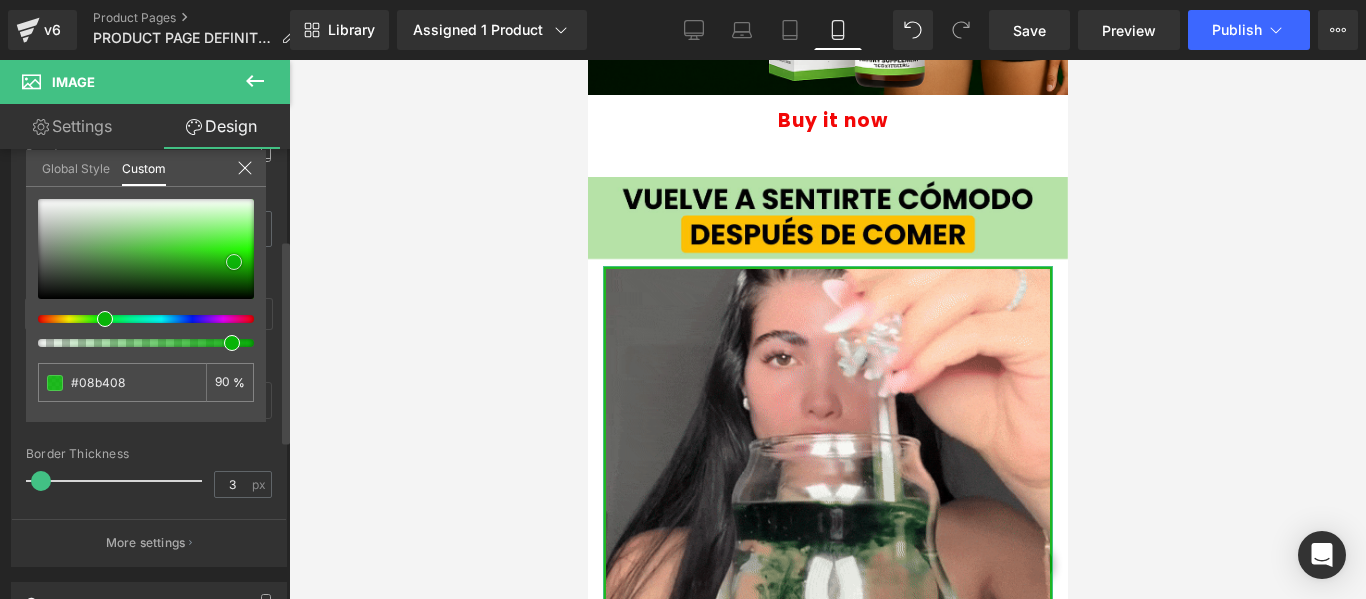 type on "#08b908" 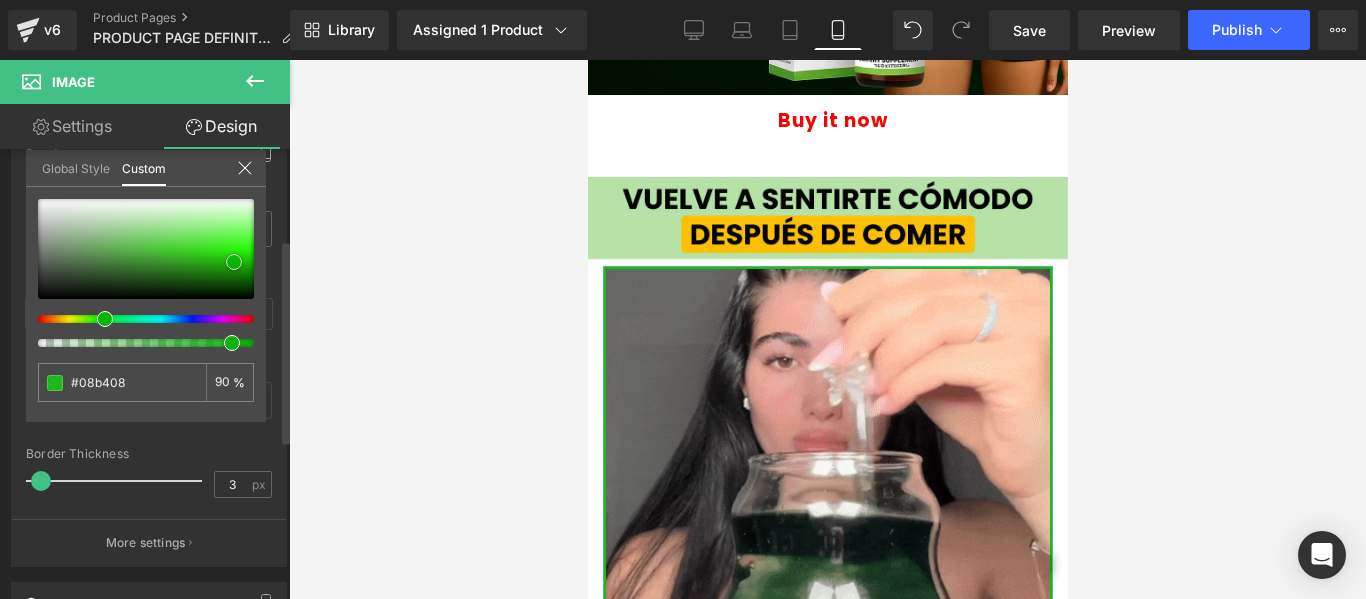 type on "#08b908" 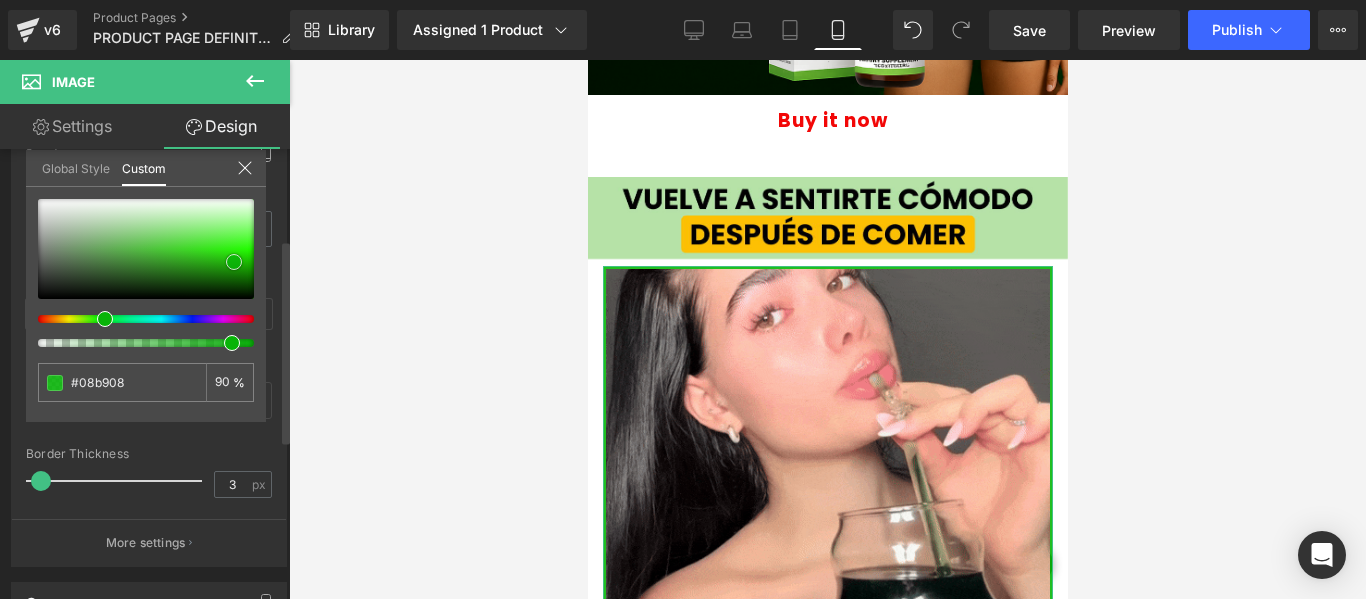 type on "#07be07" 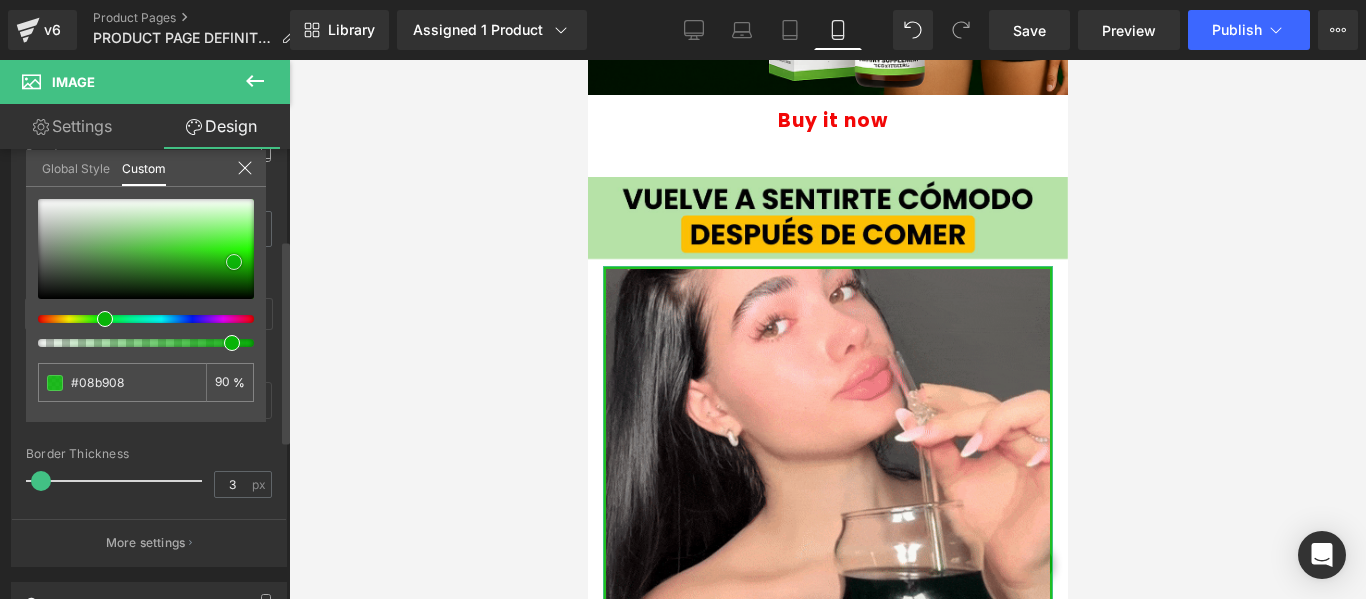 type on "#07be07" 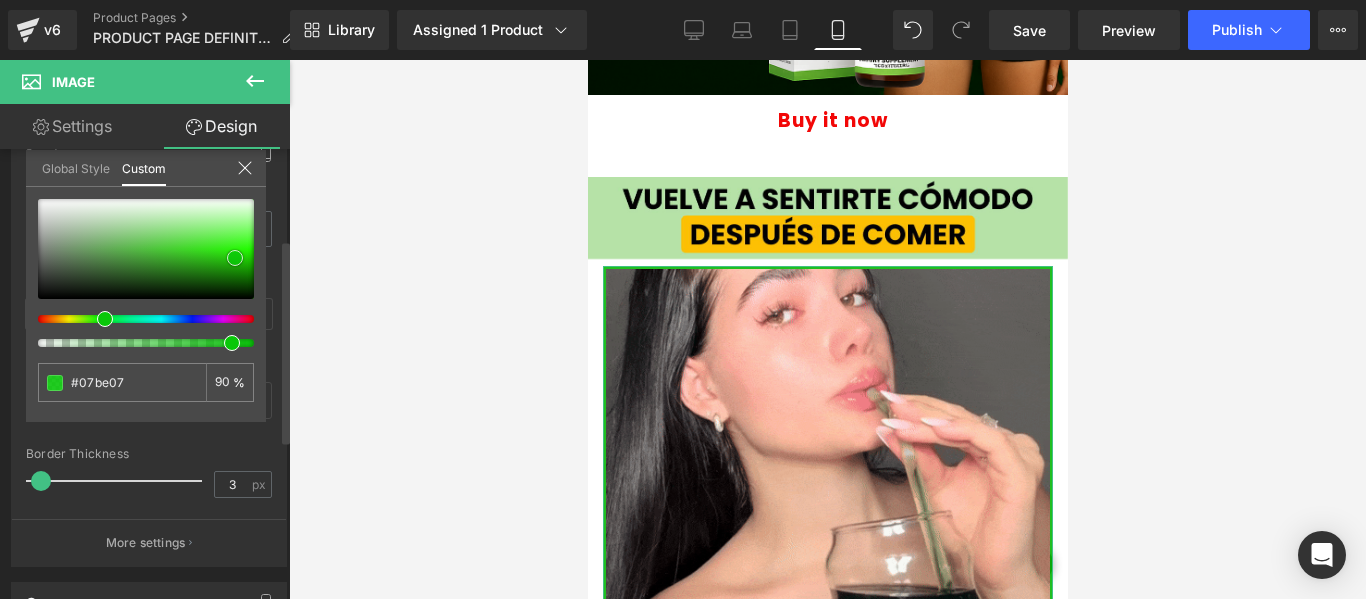 type on "#09c709" 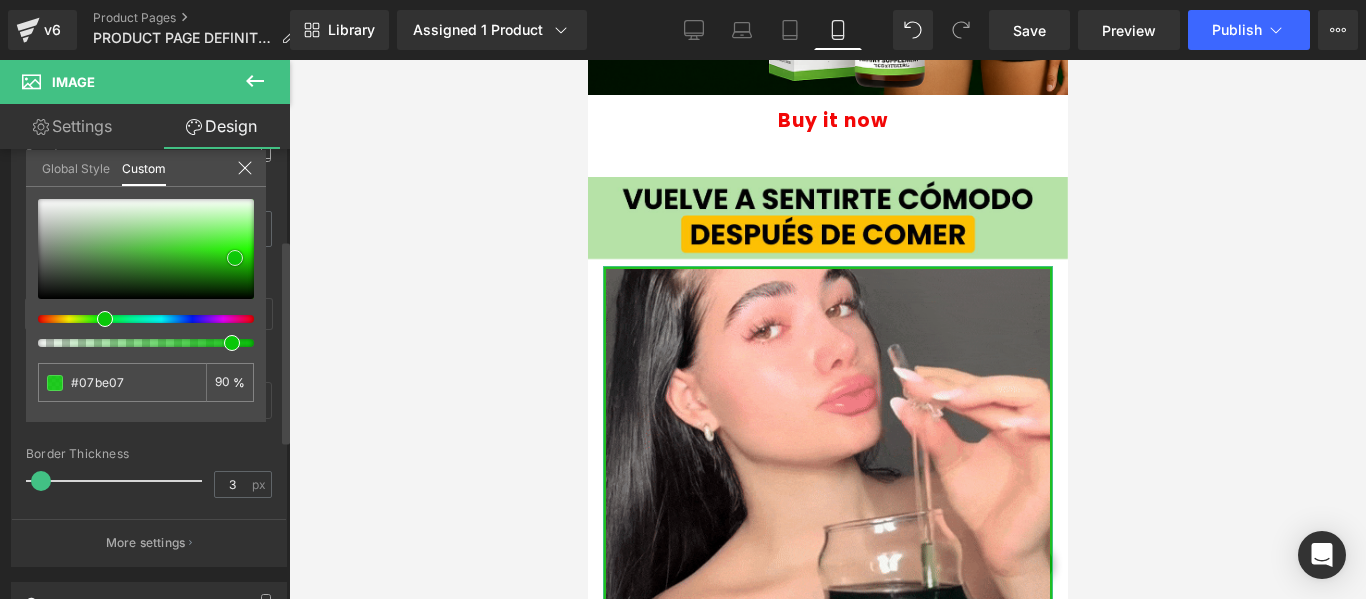 type on "#09c709" 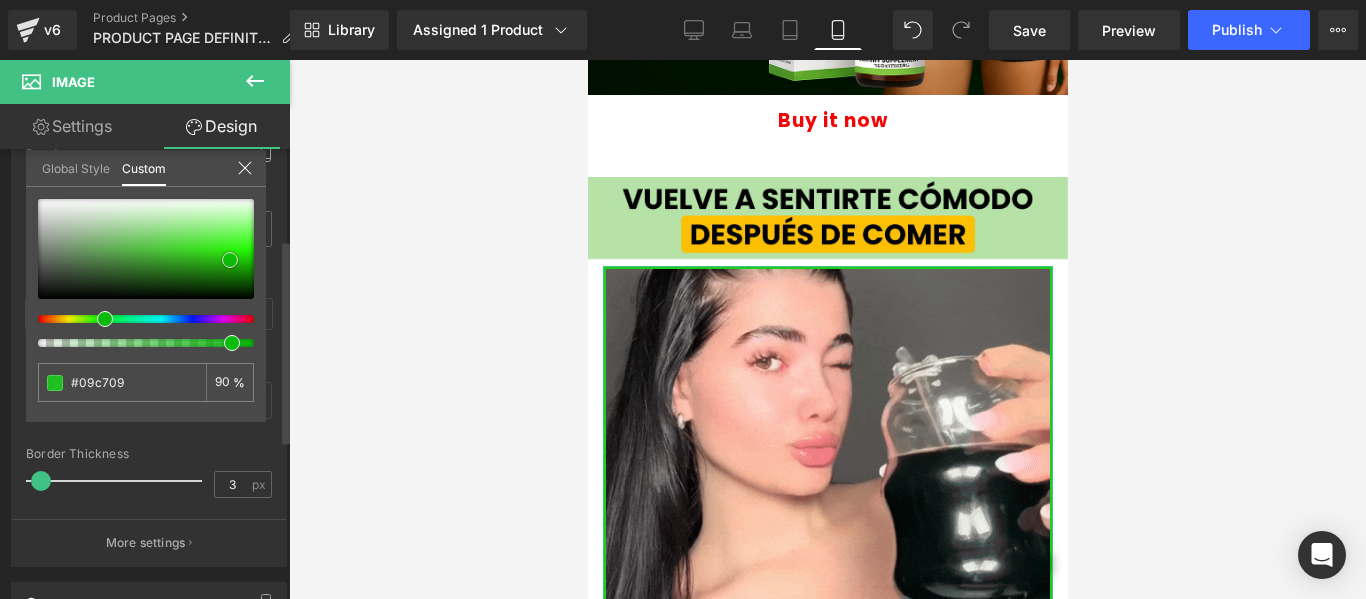 type on "#0abb0a" 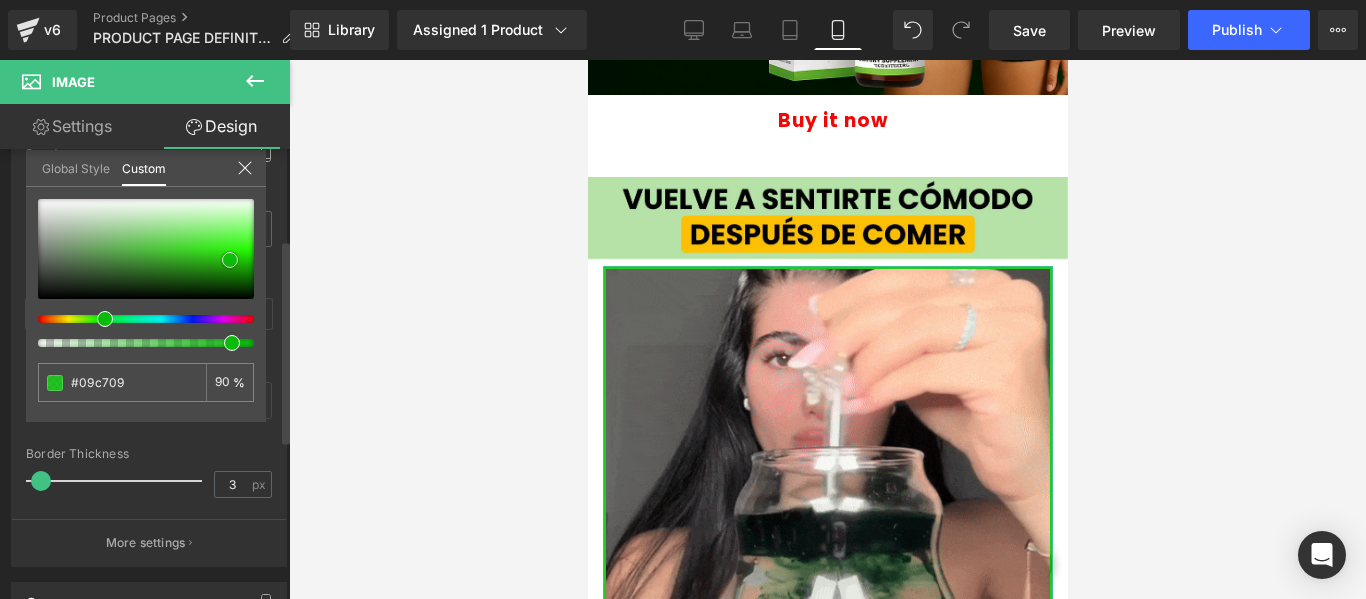 type on "#0abb0a" 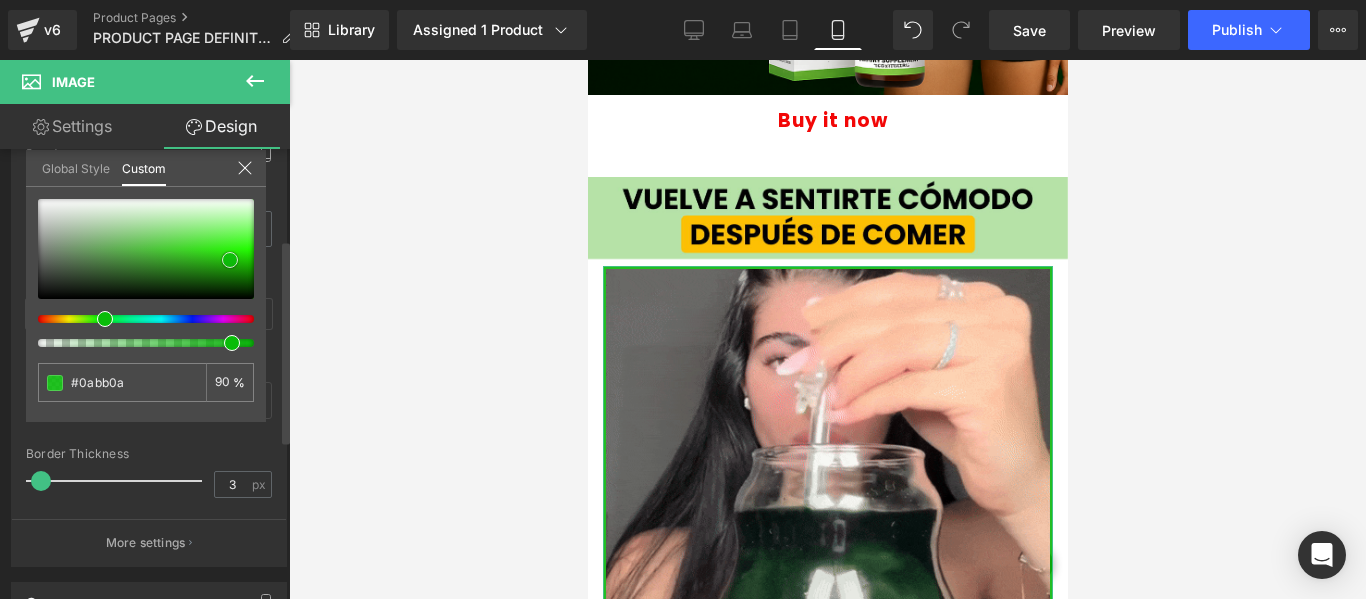 type on "#0ab70a" 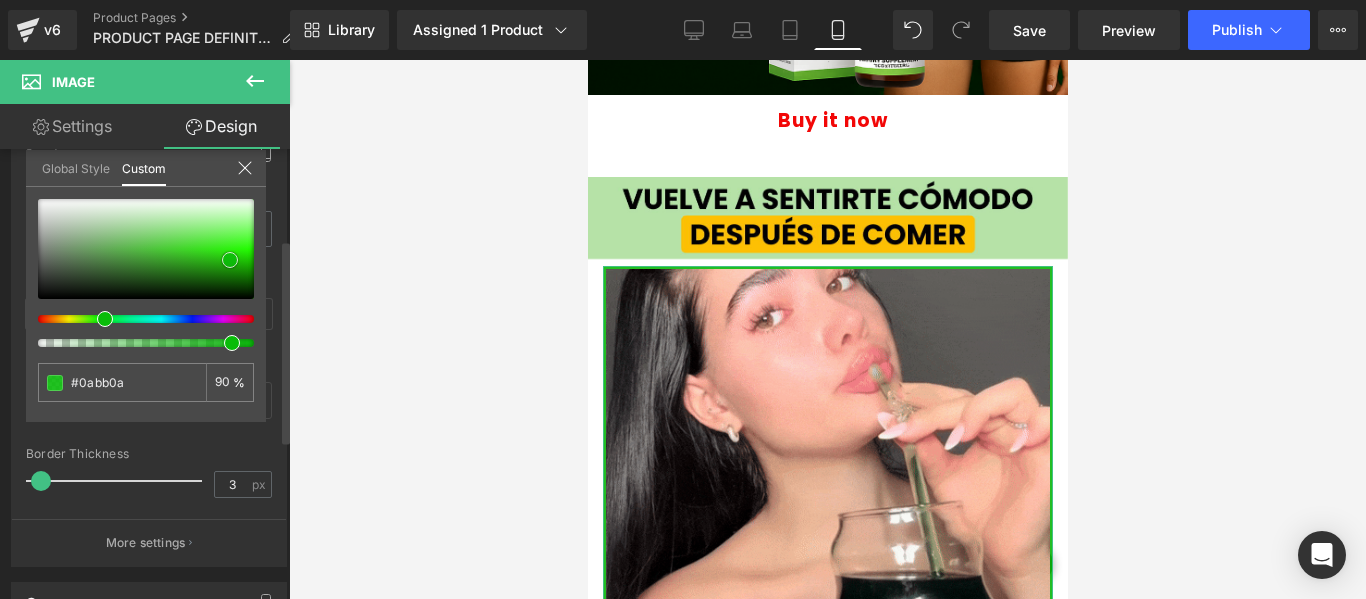 type on "#0ab70a" 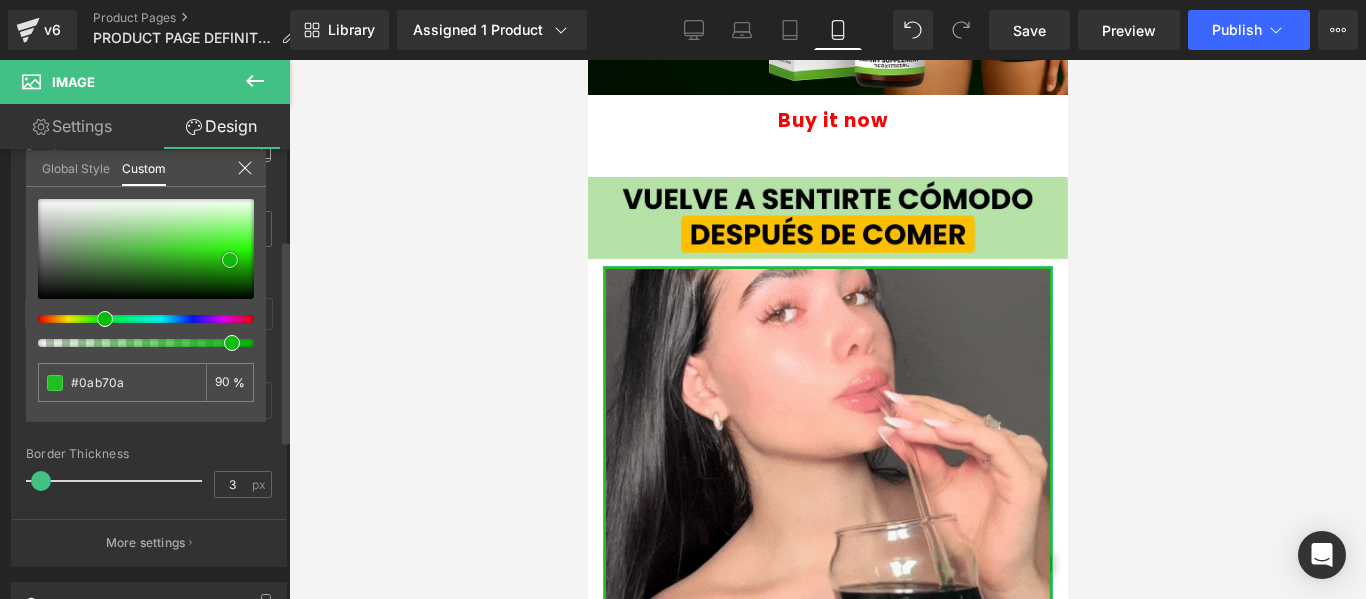 type on "#0bac0b" 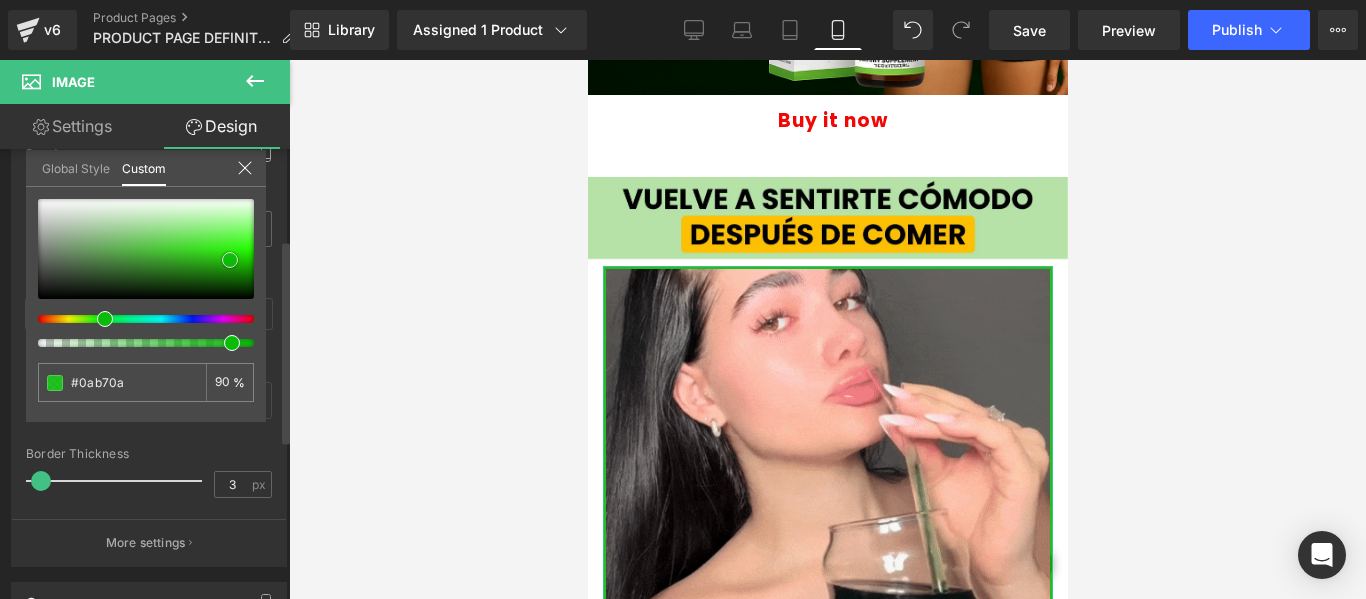 type on "#0bac0b" 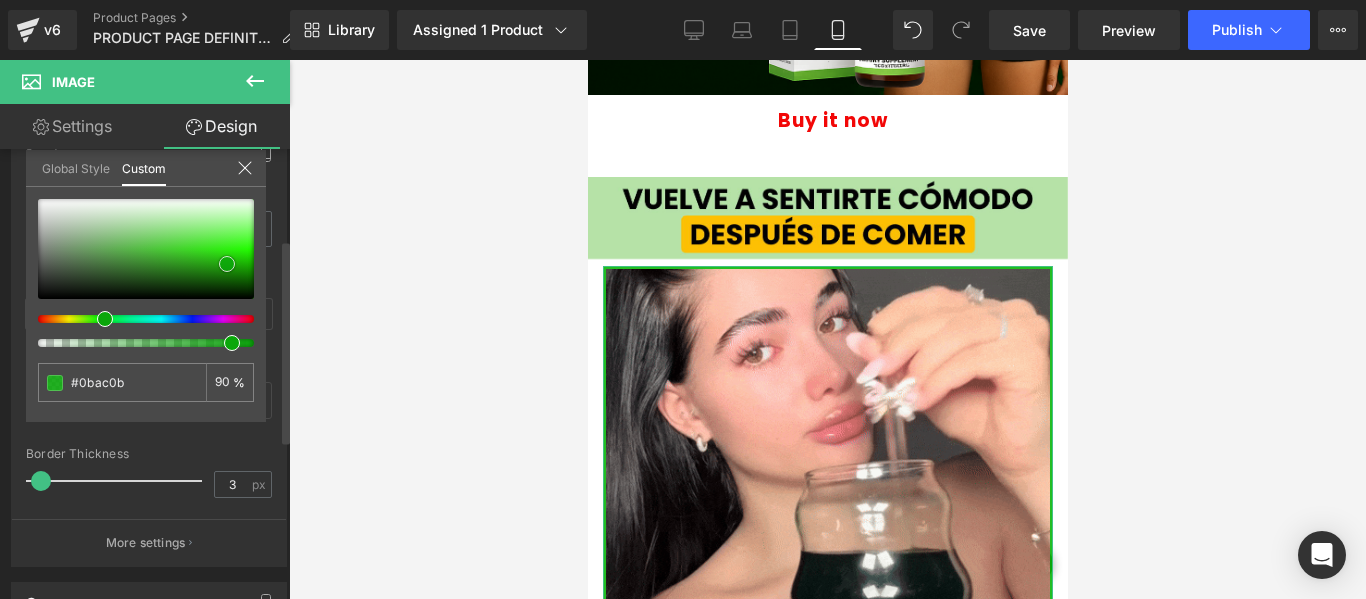 type on "#0aa20a" 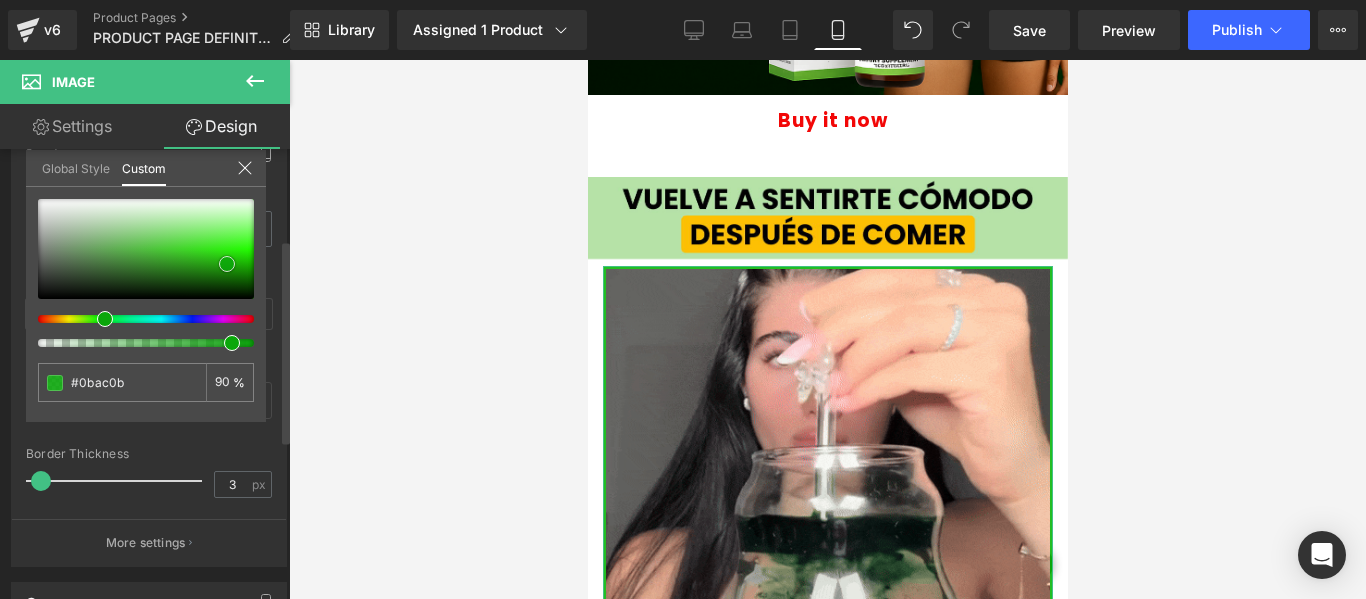 type on "#0aa20a" 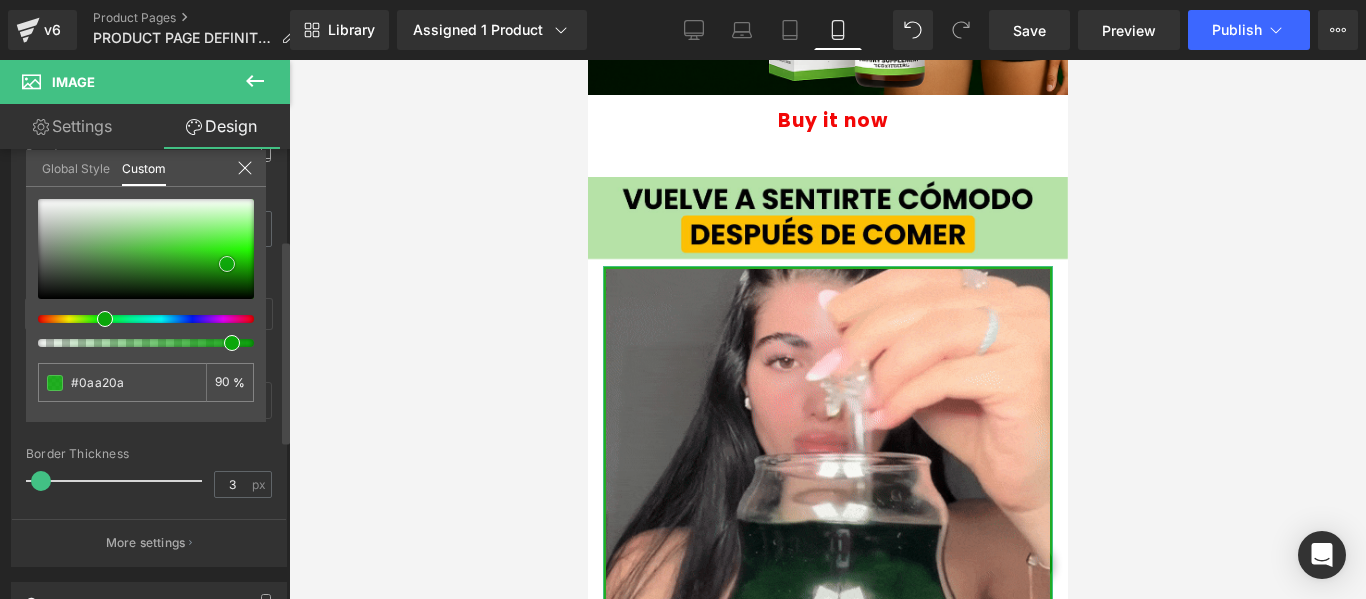 type on "#0a980a" 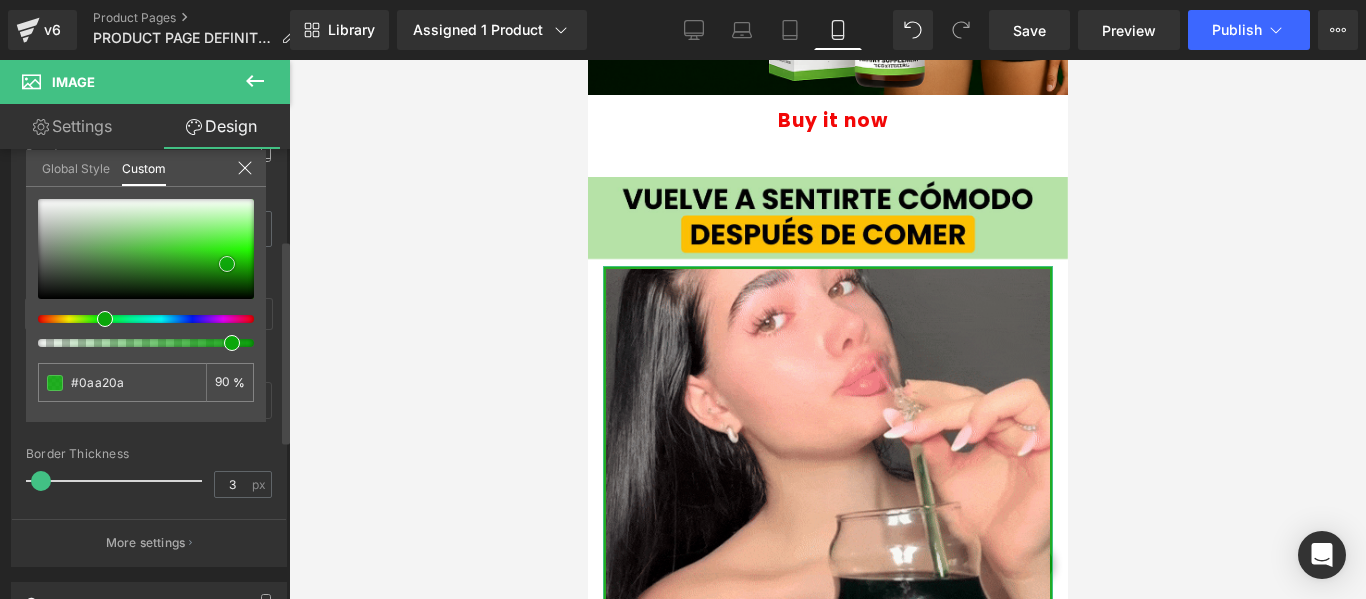 type on "#0a980a" 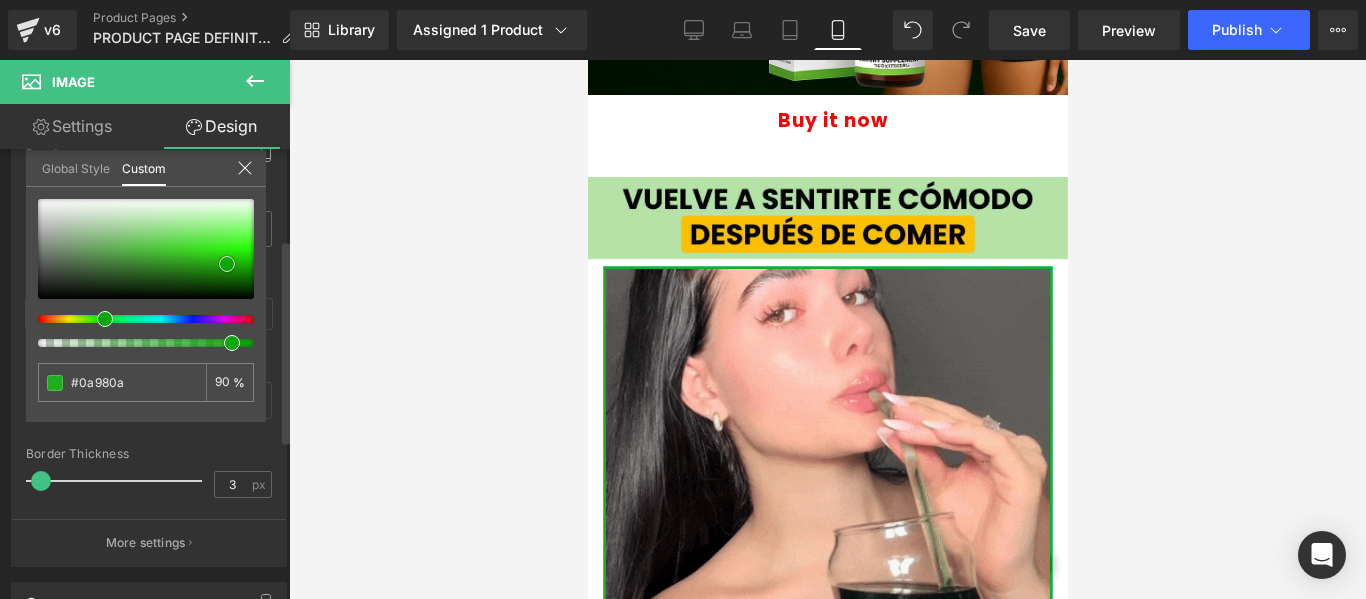 type on "#089008" 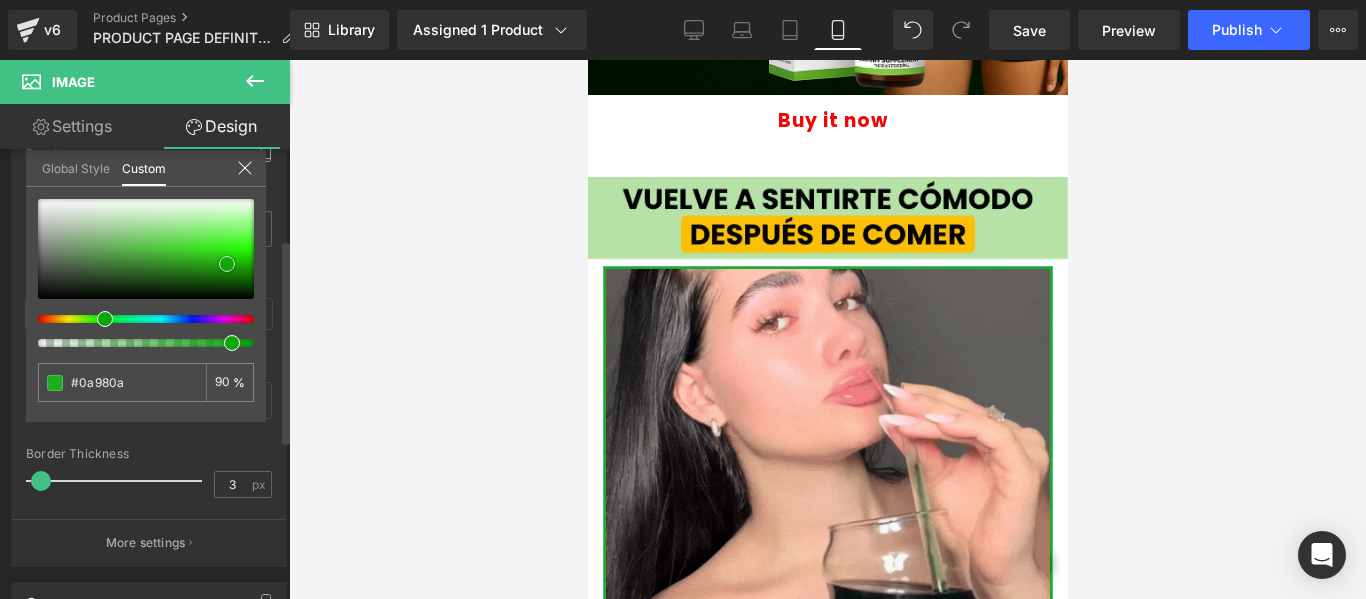 type on "#089008" 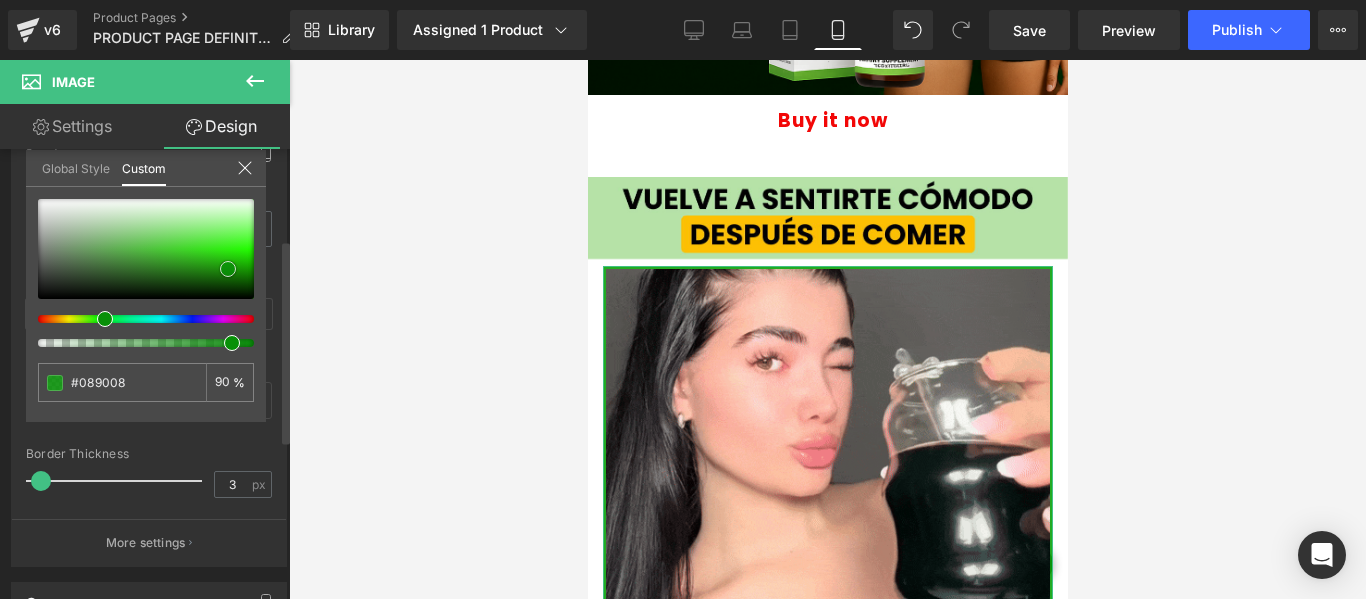 type on "#088b08" 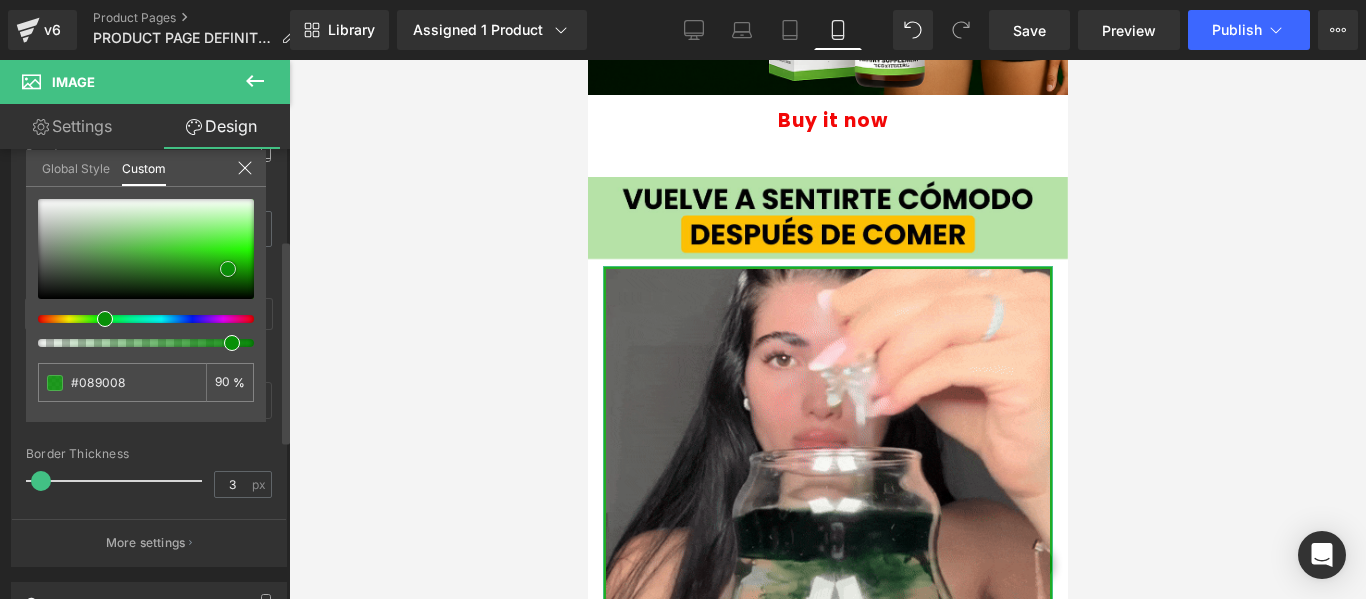 type on "#088b08" 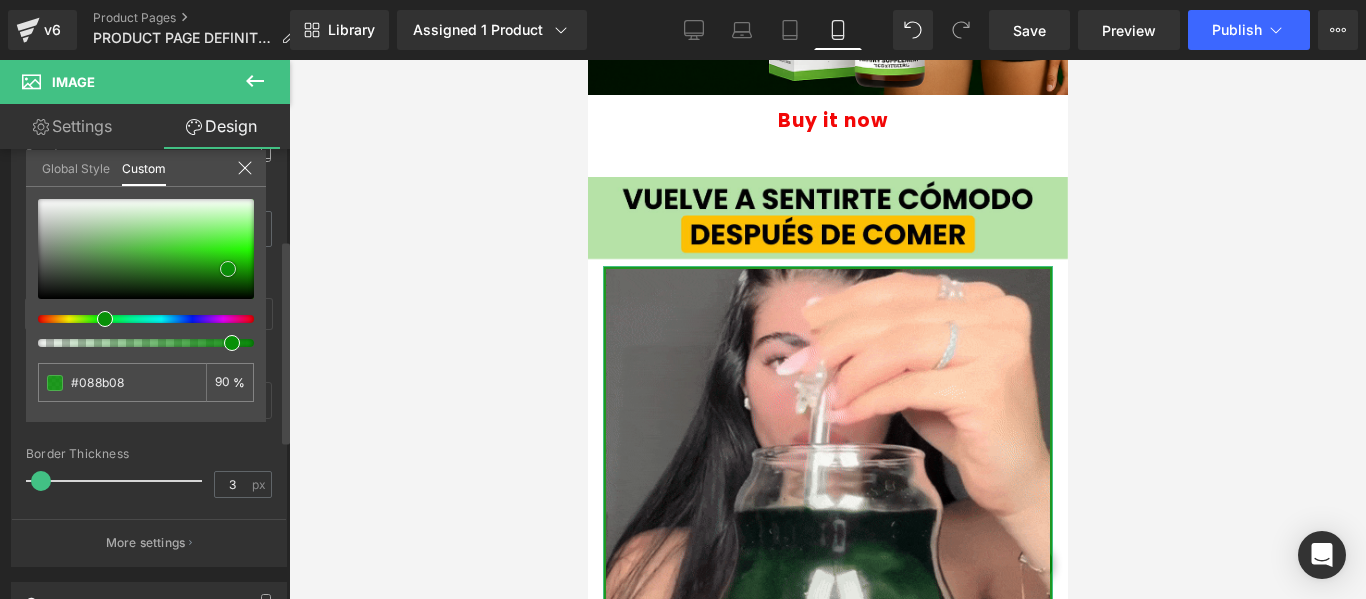 type on "#078607" 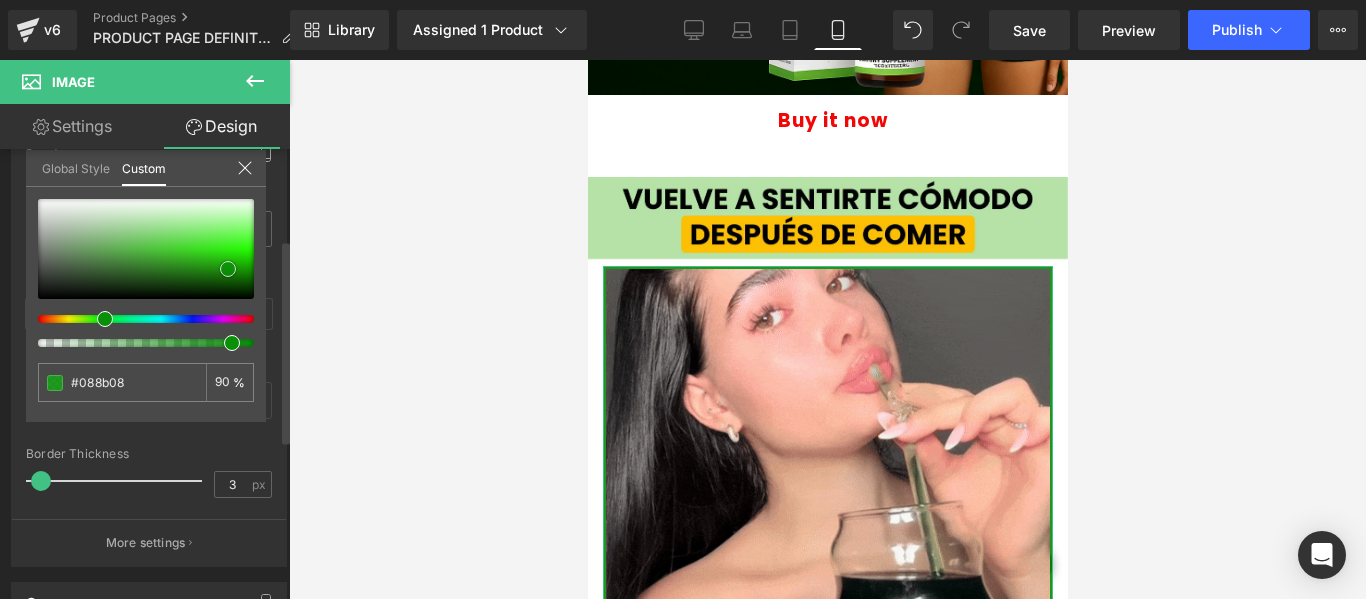 type on "#078607" 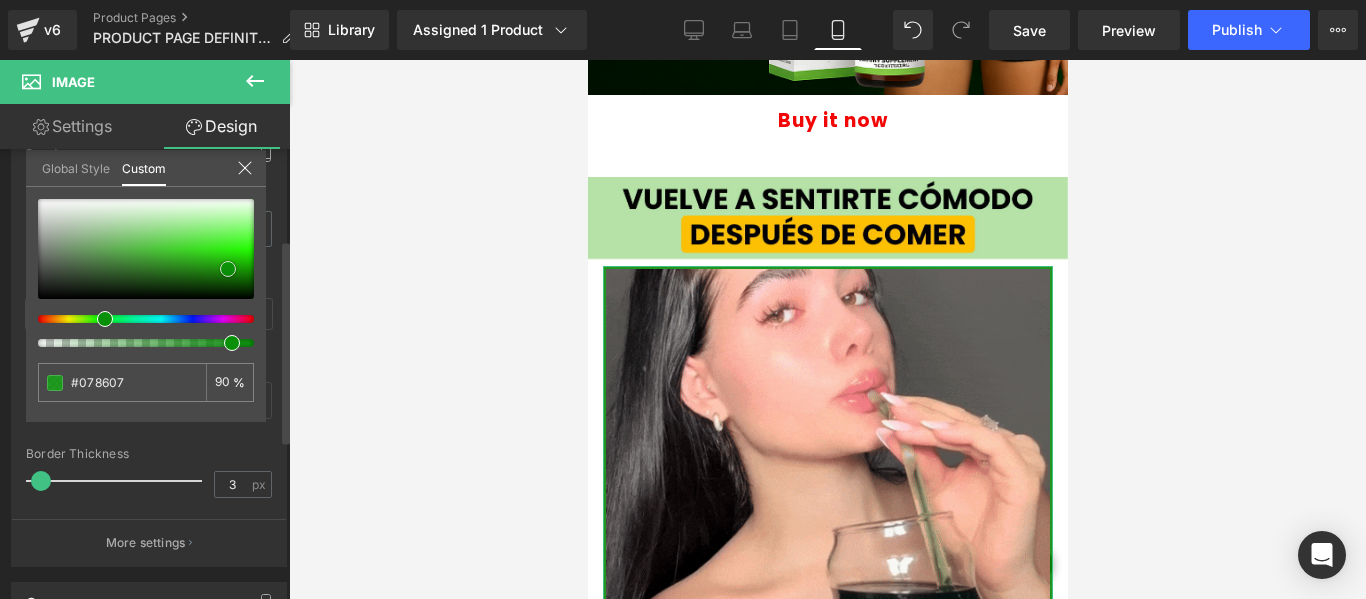 type on "#078207" 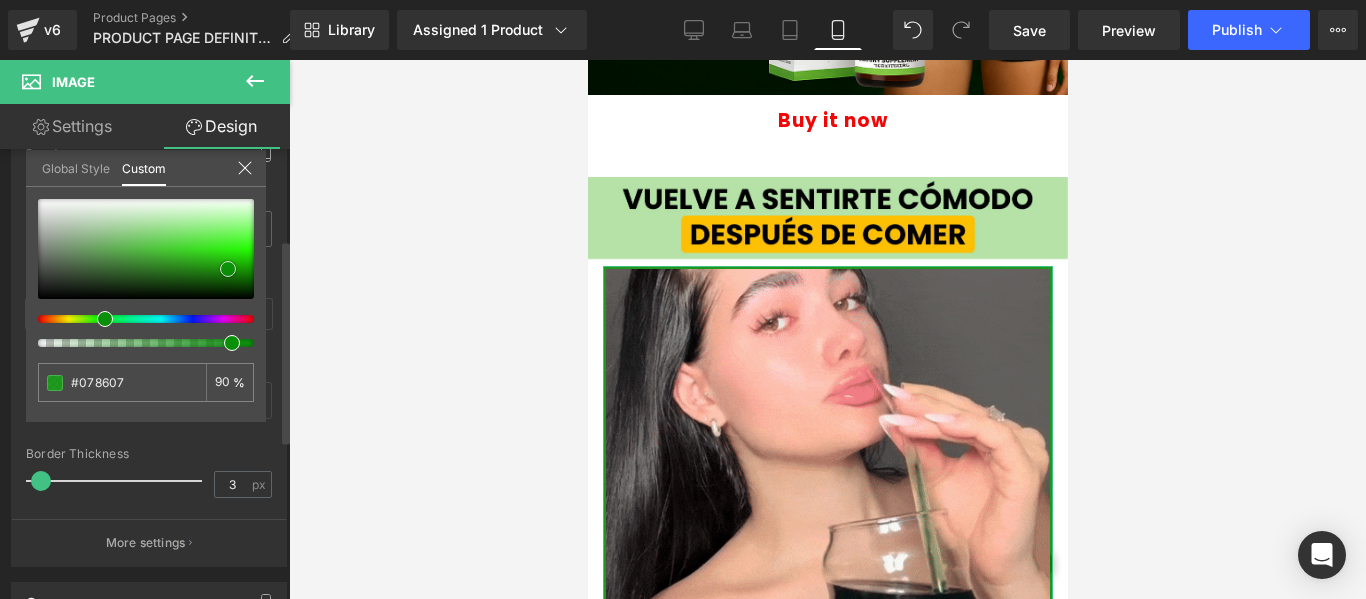 type on "#078207" 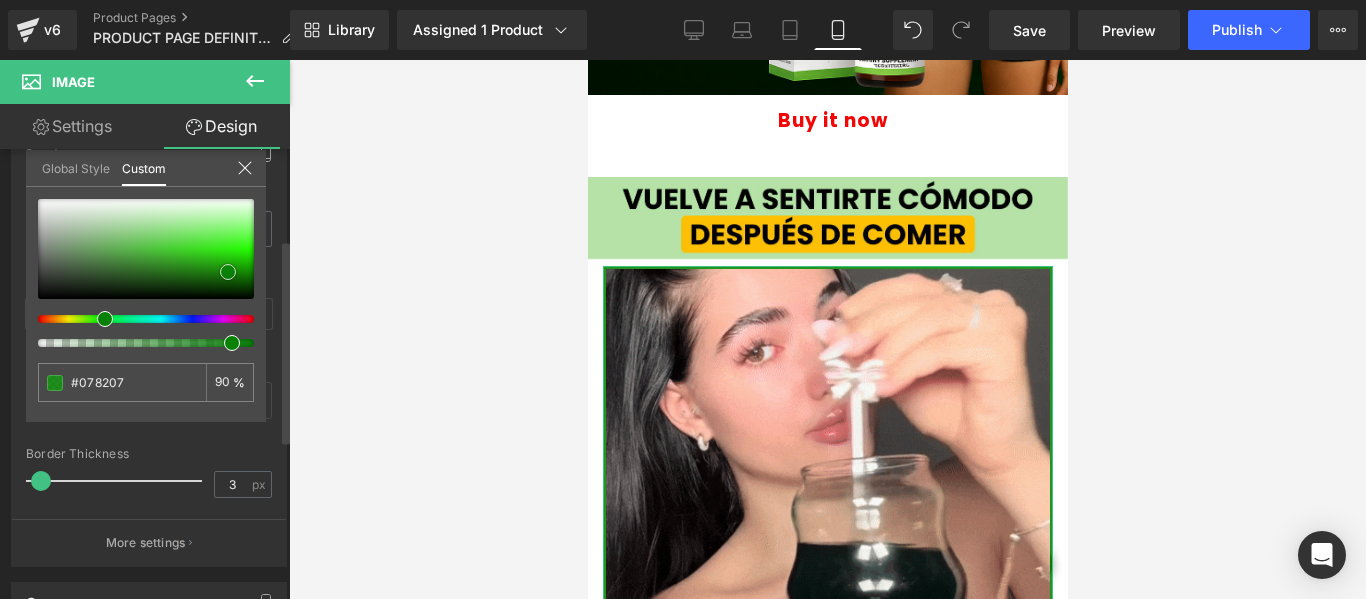 type on "#077c07" 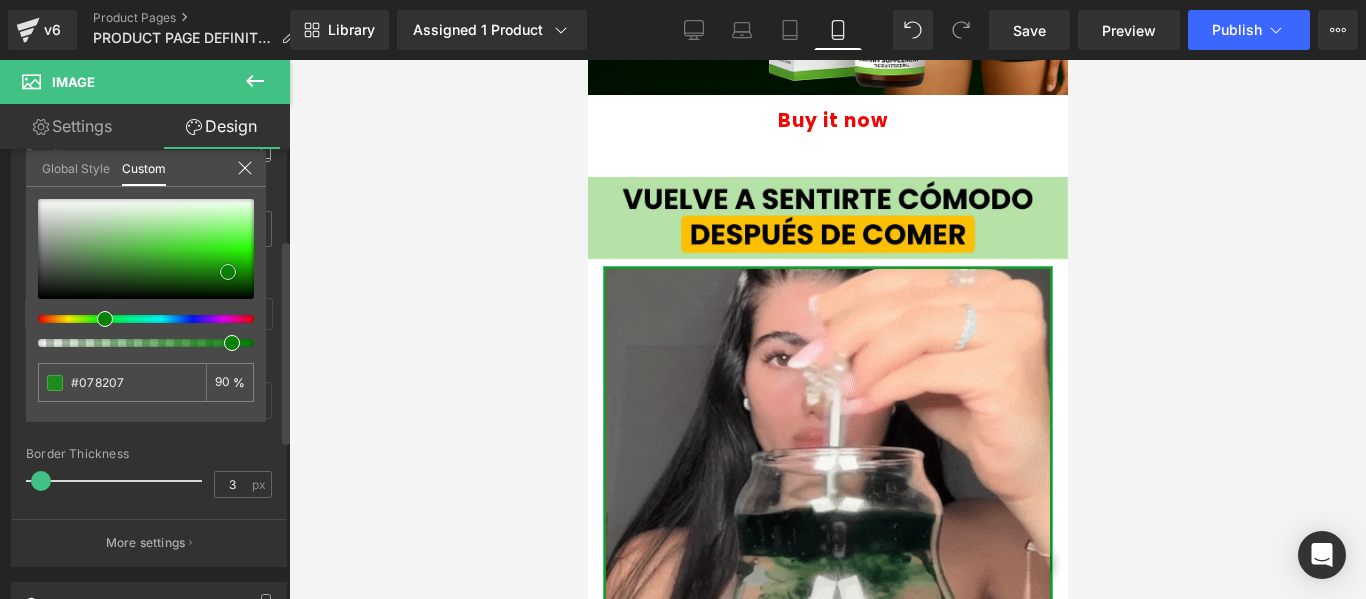 type on "#077c07" 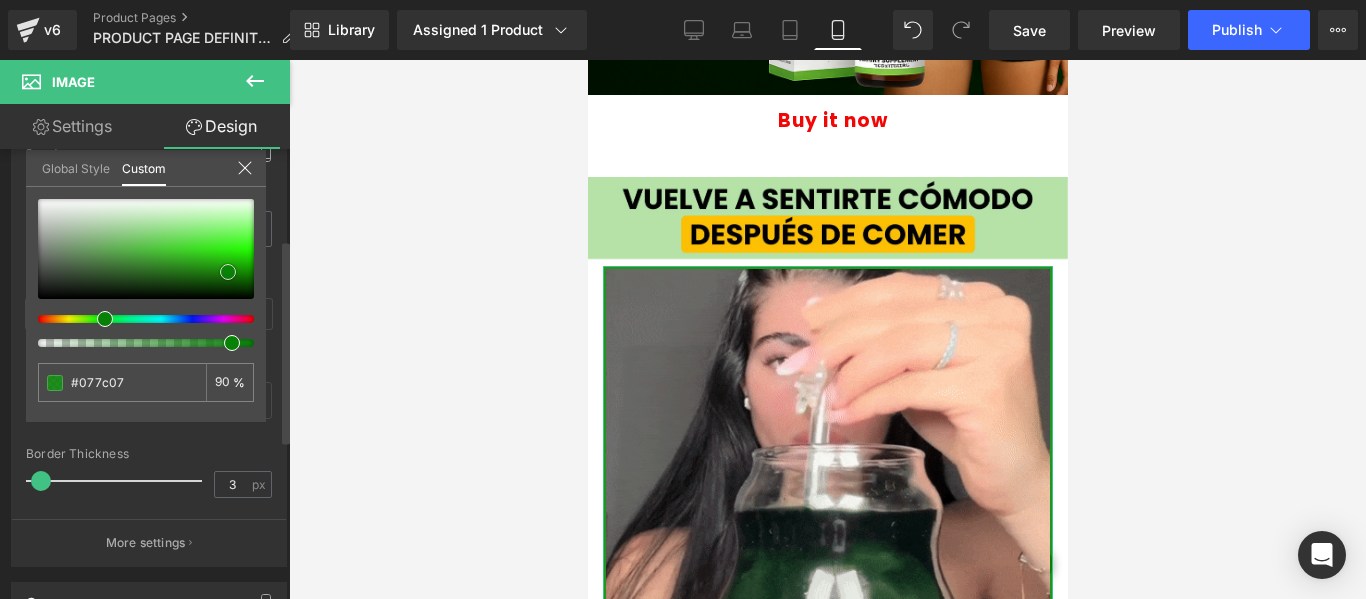 type on "#077807" 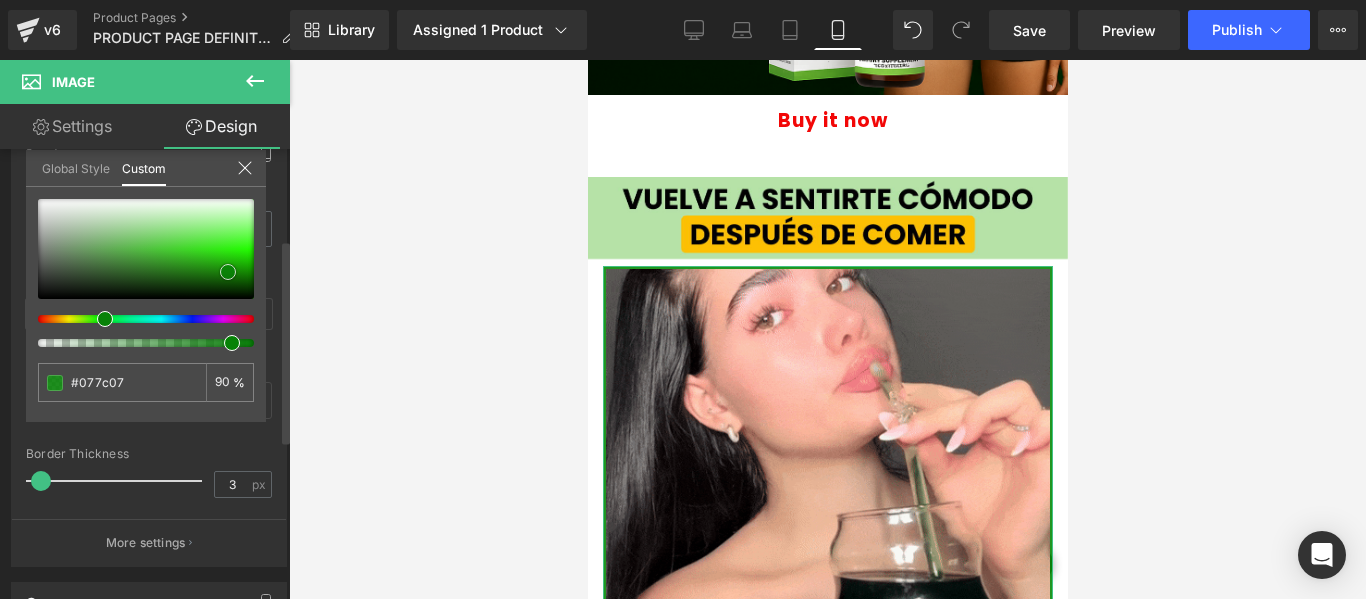 type on "#077807" 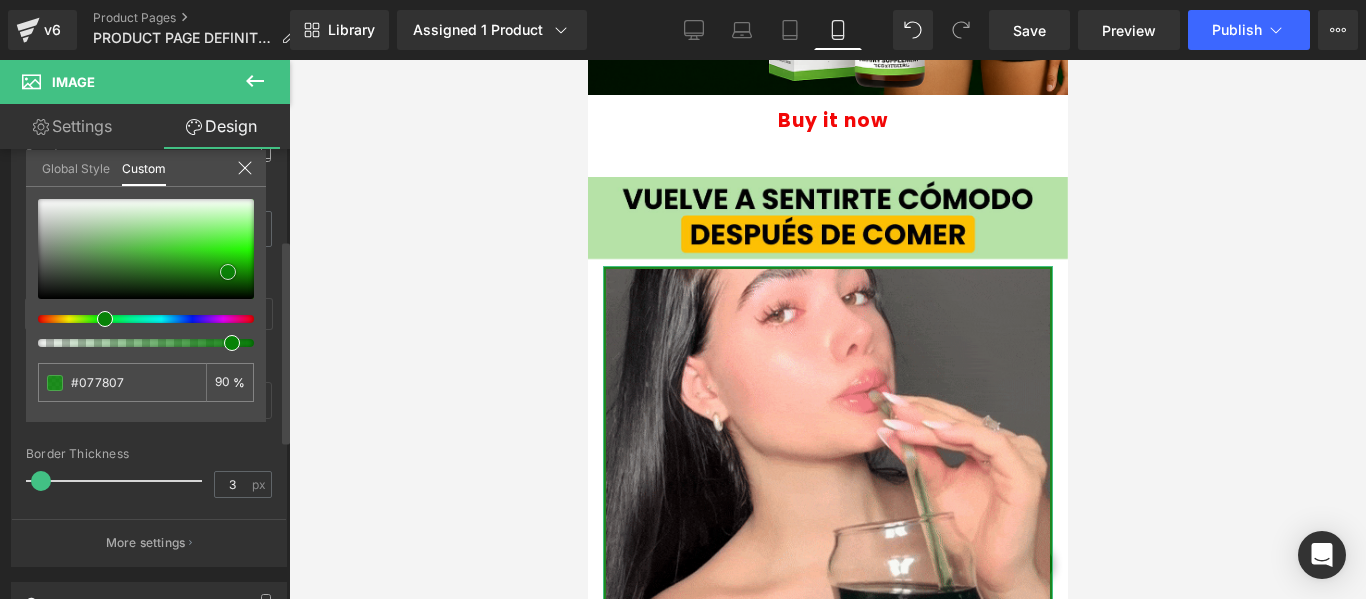 type on "#087708" 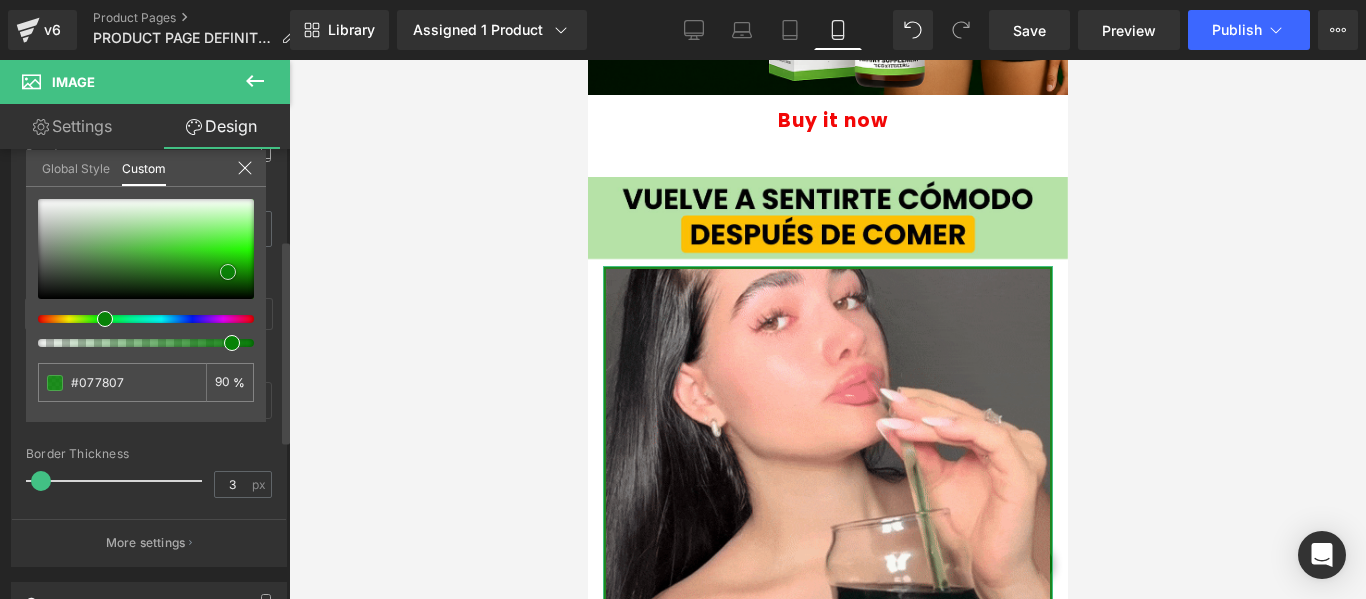 type on "#087708" 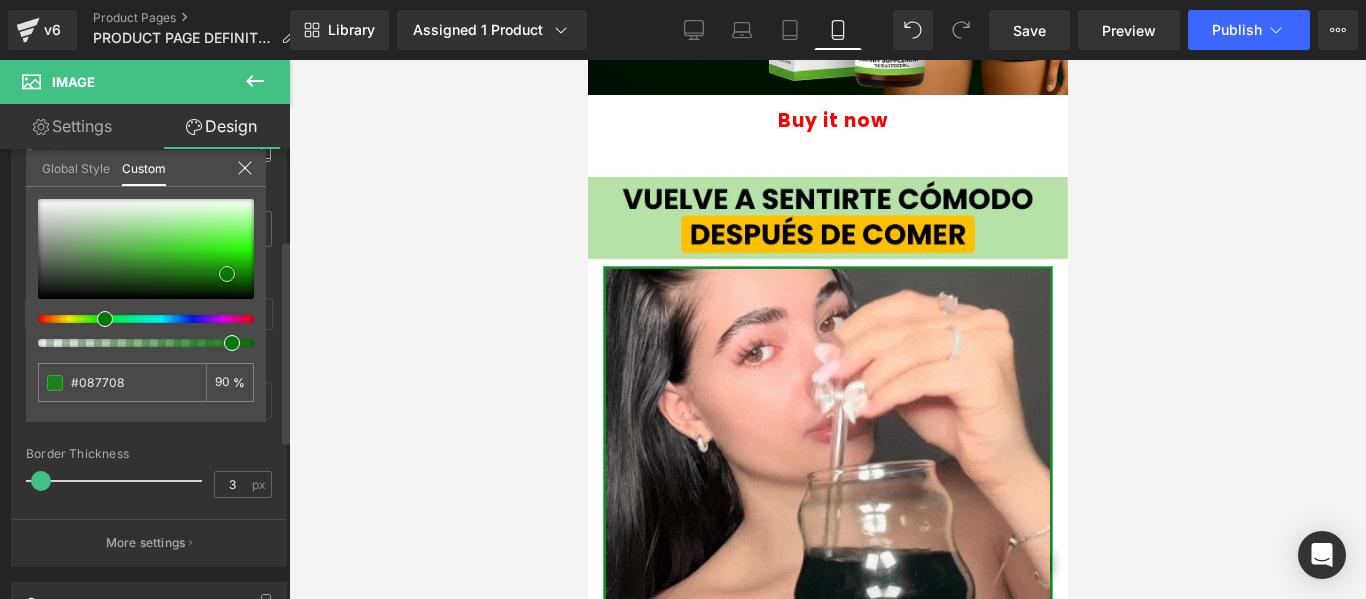 drag, startPoint x: 143, startPoint y: 271, endPoint x: 219, endPoint y: 270, distance: 76.00658 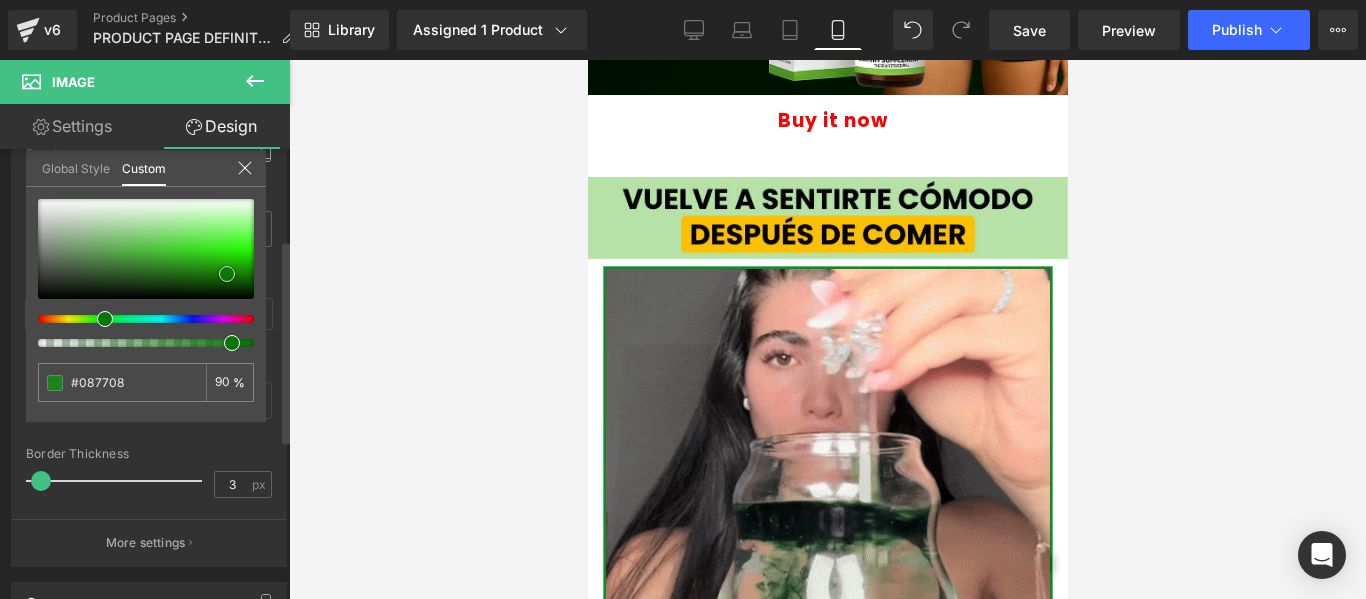 click at bounding box center (227, 274) 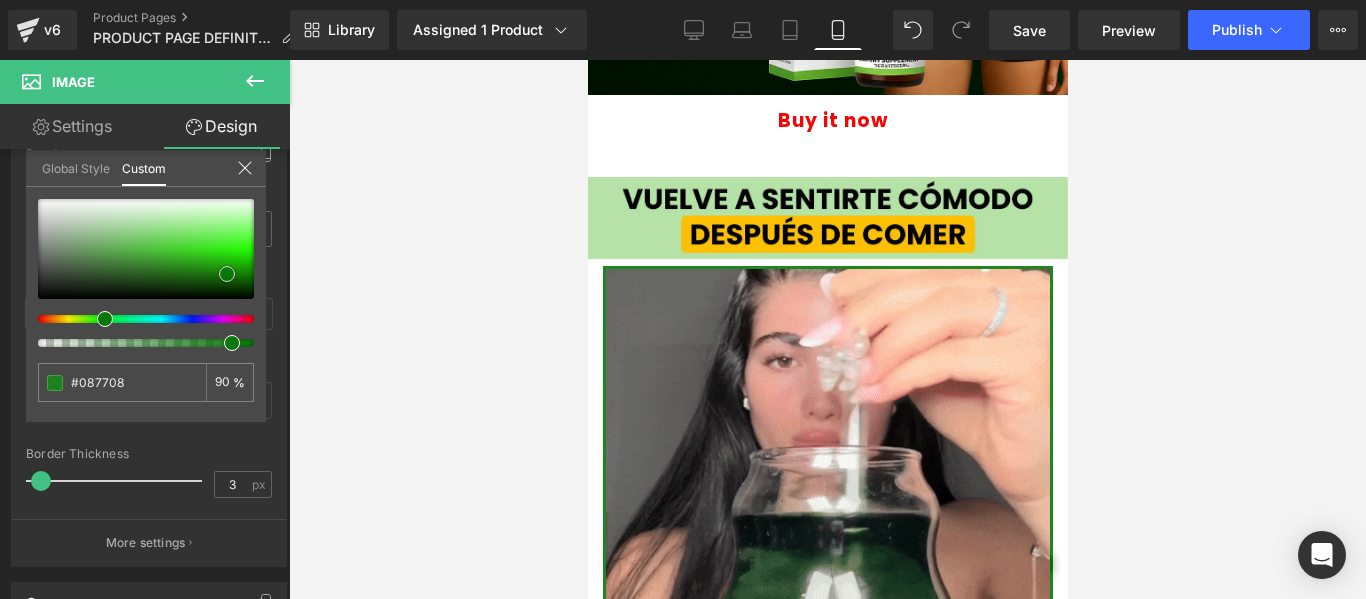 scroll, scrollTop: 2571, scrollLeft: 0, axis: vertical 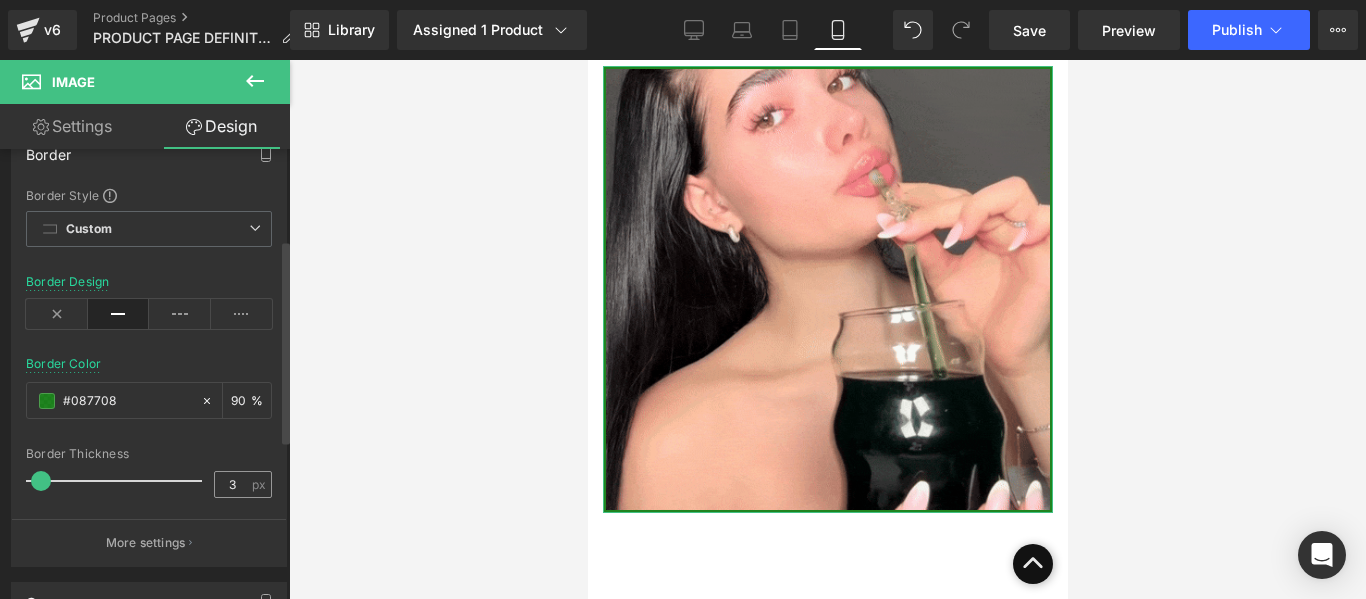 drag, startPoint x: 40, startPoint y: 474, endPoint x: 220, endPoint y: 476, distance: 180.01111 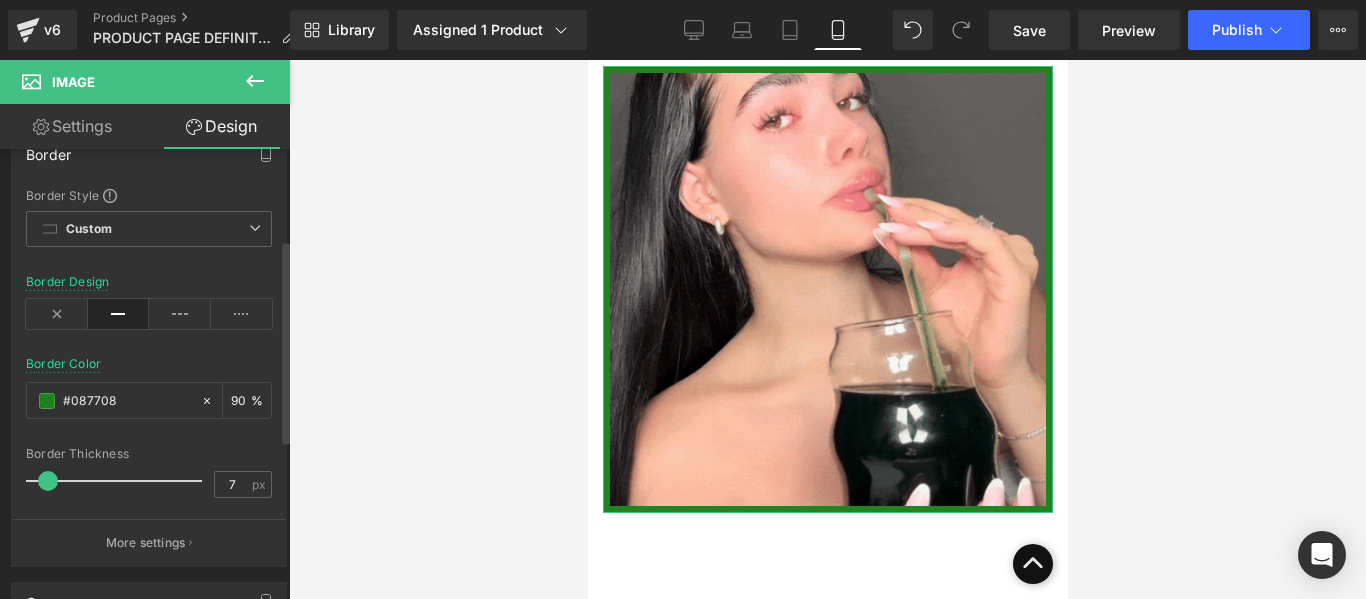 drag, startPoint x: 36, startPoint y: 474, endPoint x: 43, endPoint y: 490, distance: 17.464249 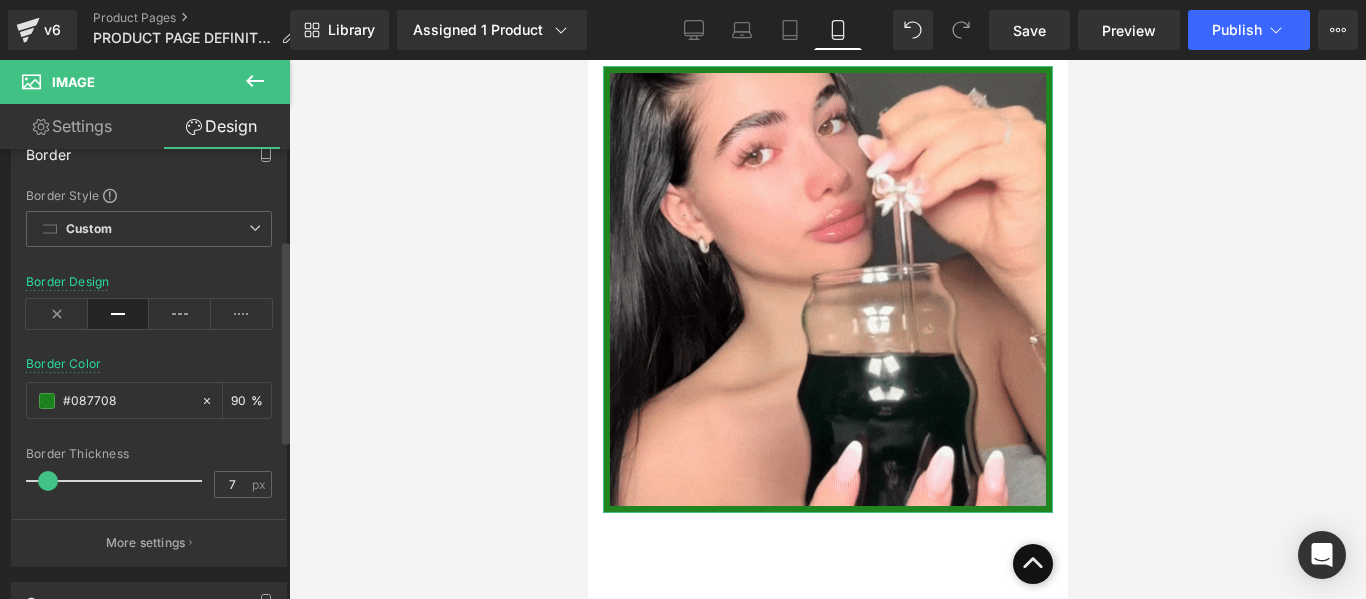 click at bounding box center (48, 481) 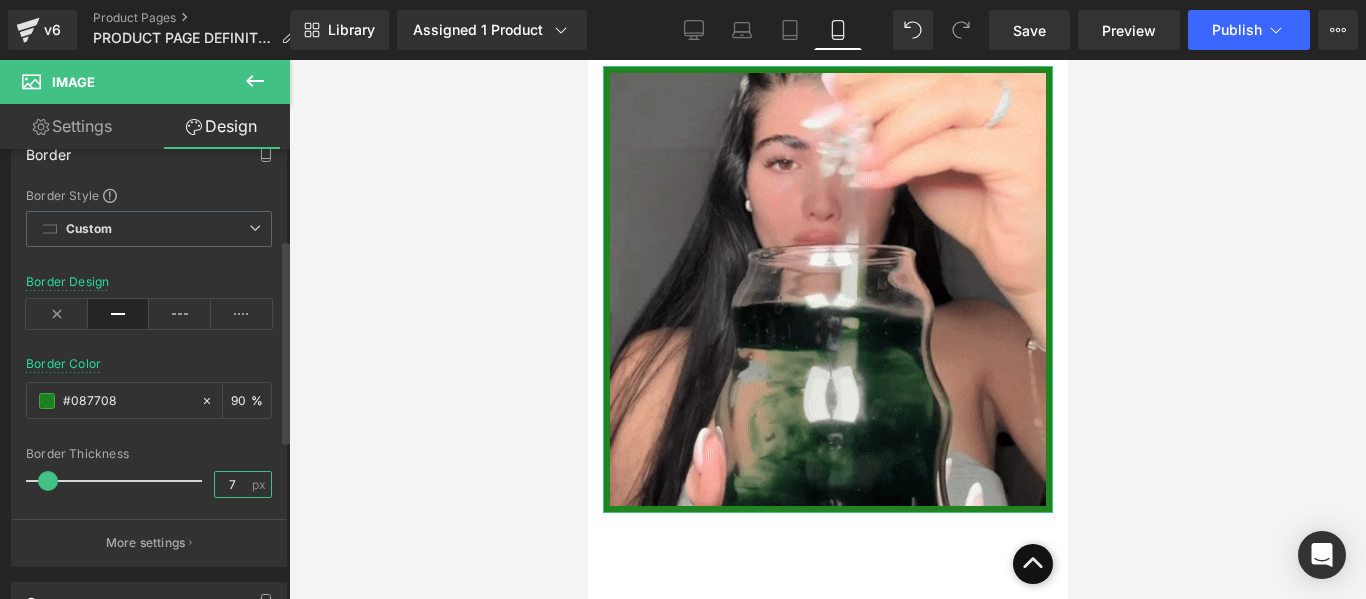 click on "7" at bounding box center (232, 484) 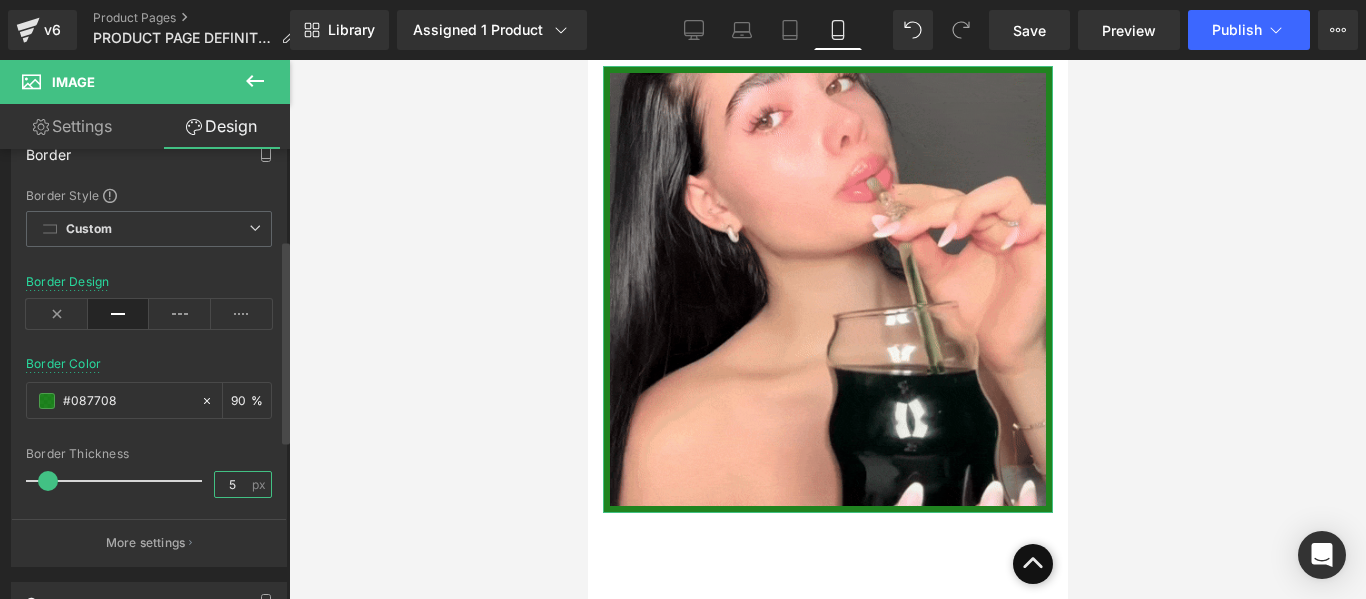 type on "5" 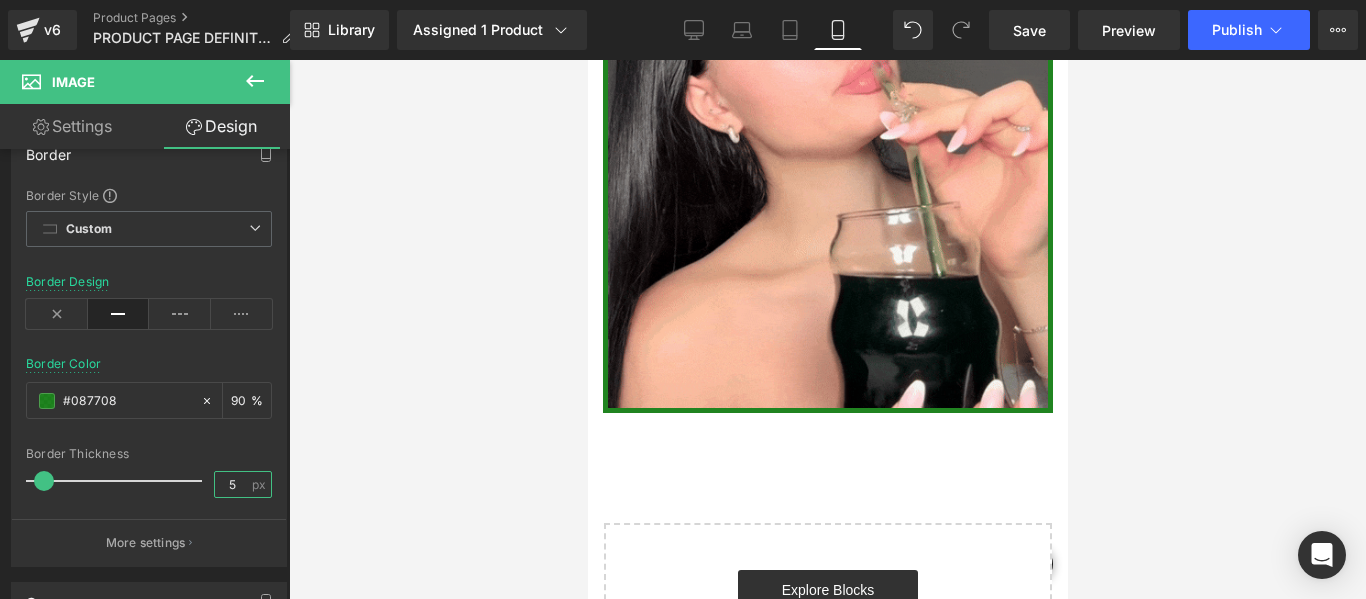 scroll, scrollTop: 2471, scrollLeft: 0, axis: vertical 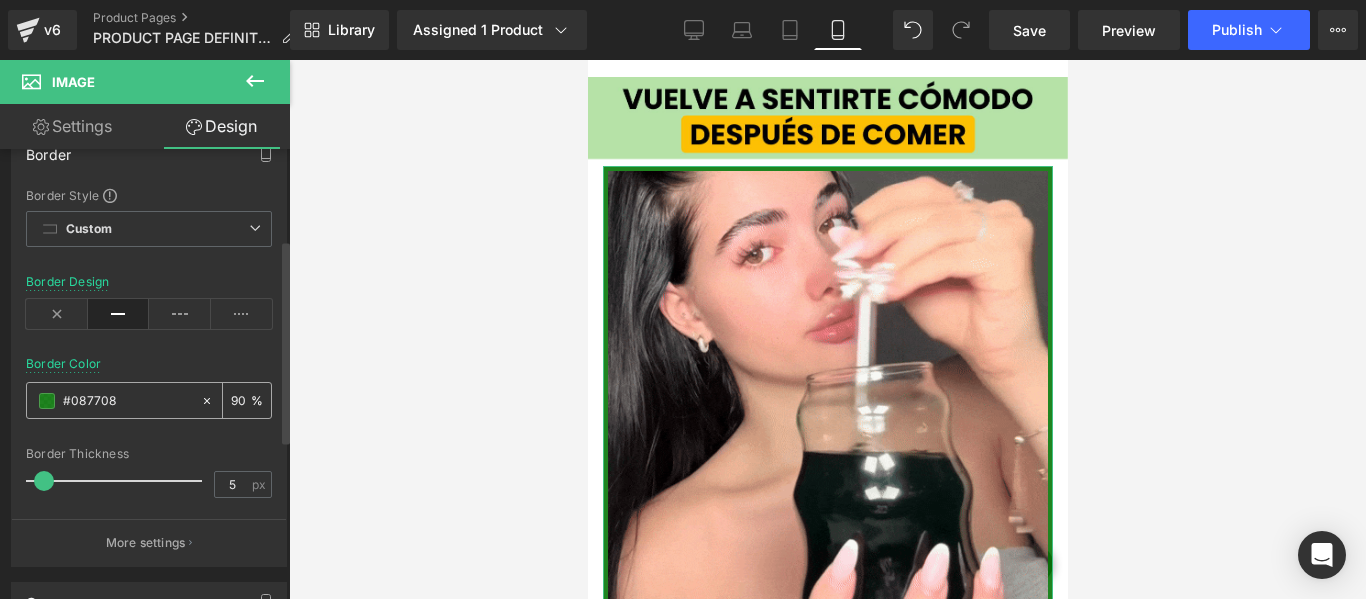 click on "90" at bounding box center (241, 400) 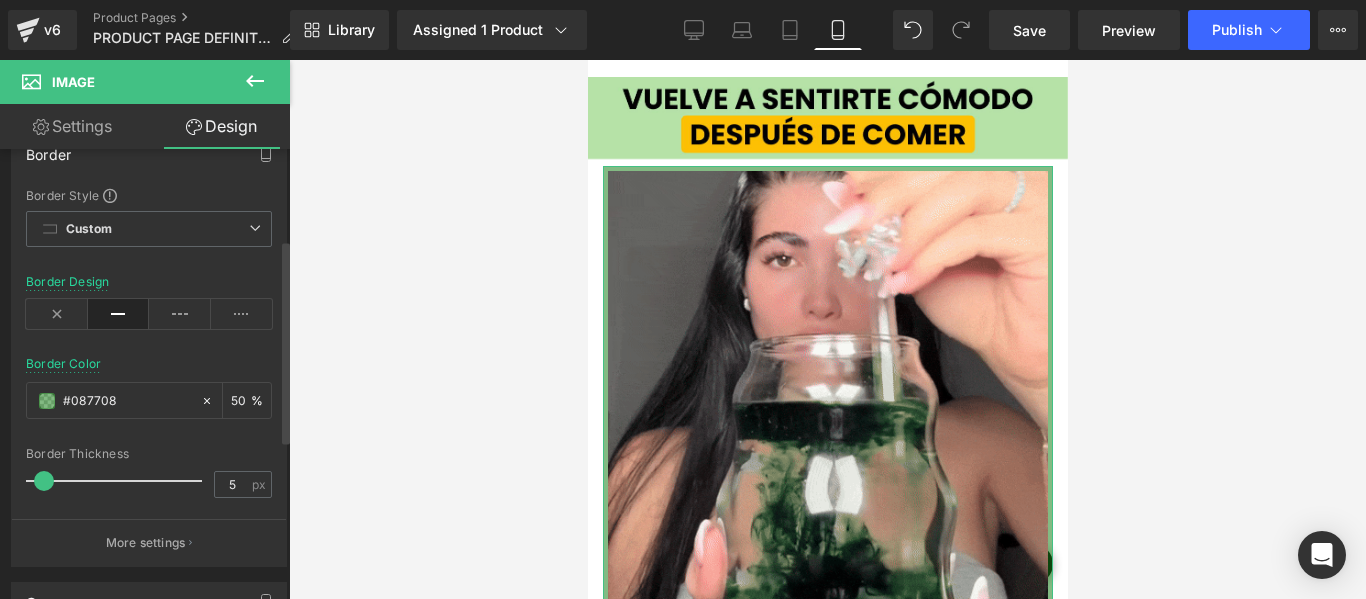 click on "Border Color #087708 50 %" at bounding box center [149, 399] 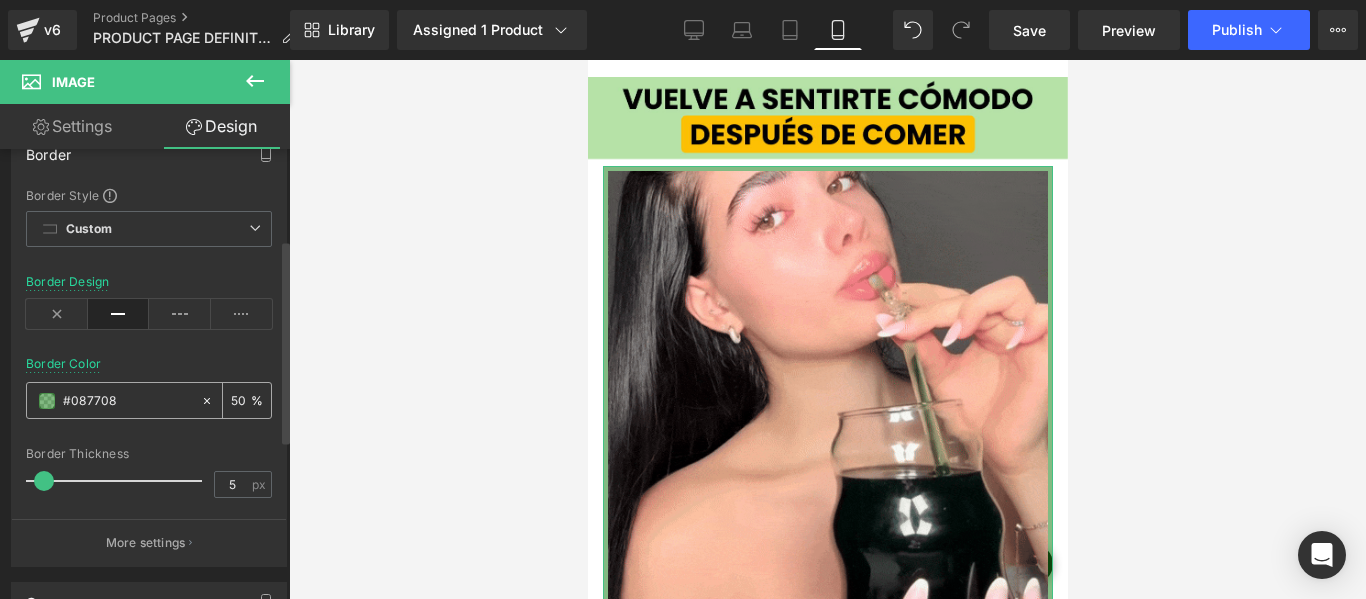 click on "50" at bounding box center [241, 400] 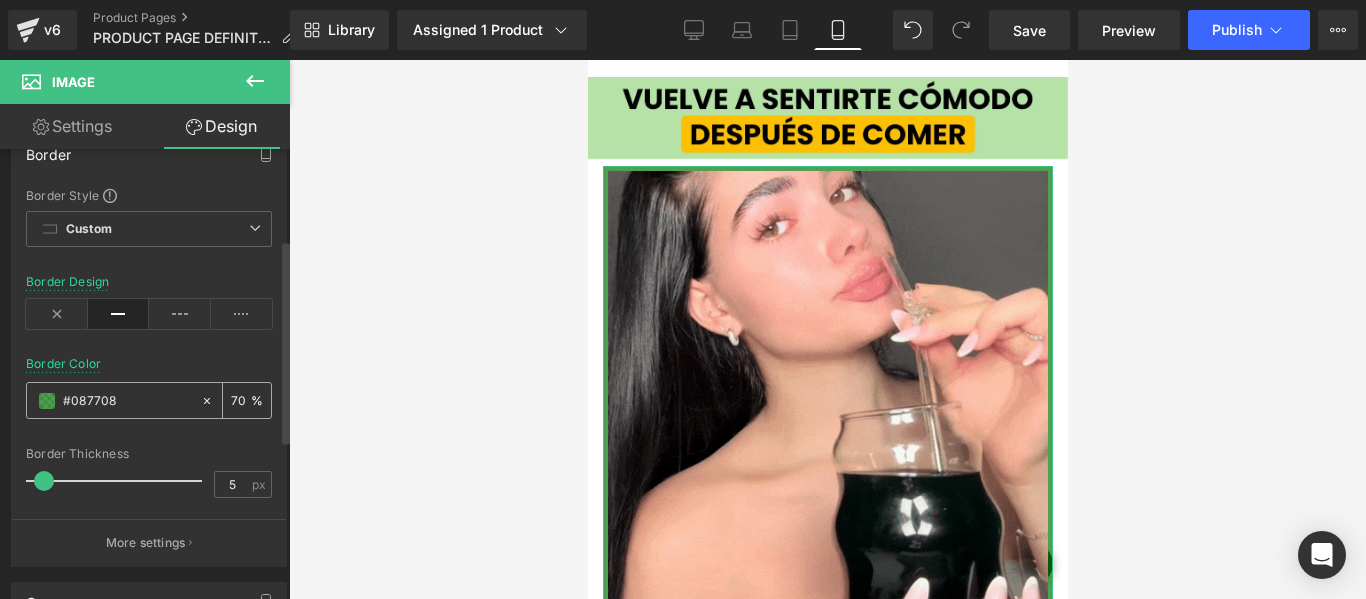 click on "70" at bounding box center [241, 400] 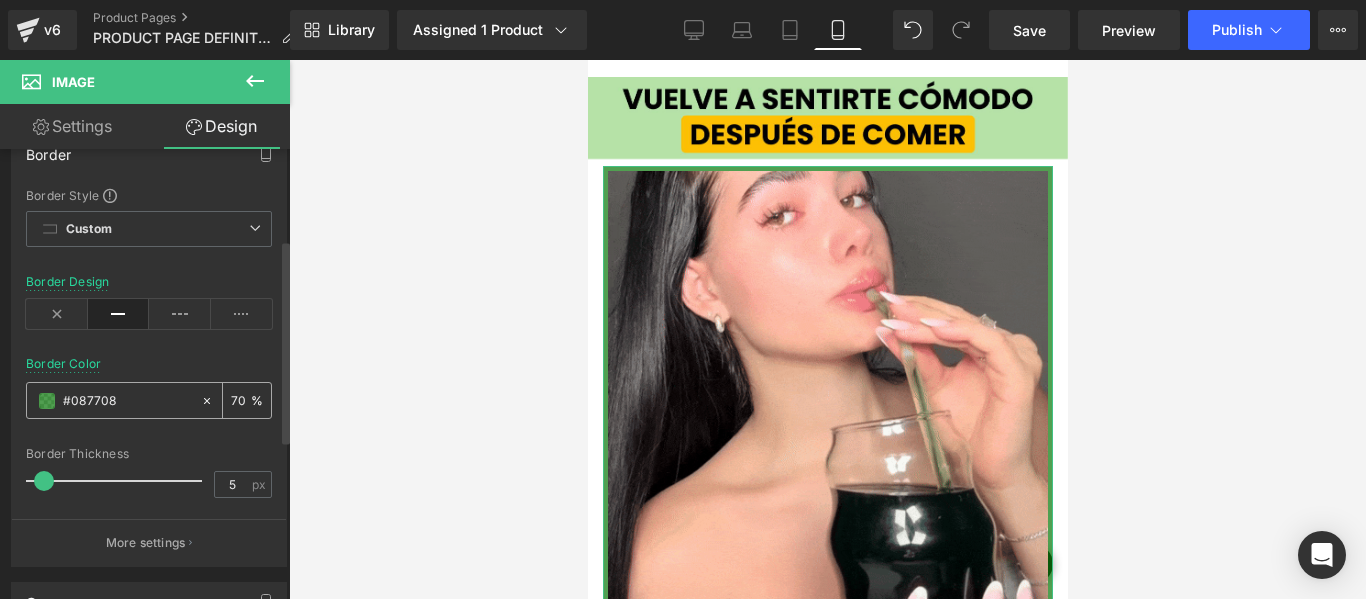 click on "70" at bounding box center [241, 400] 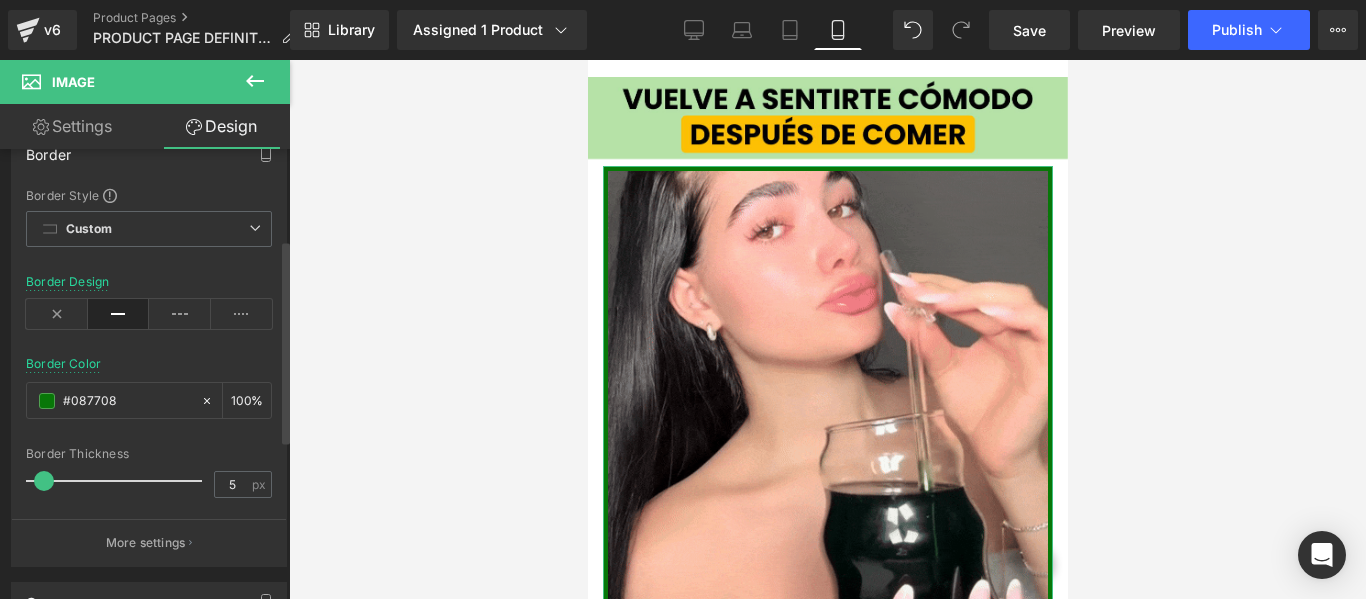 type on "100" 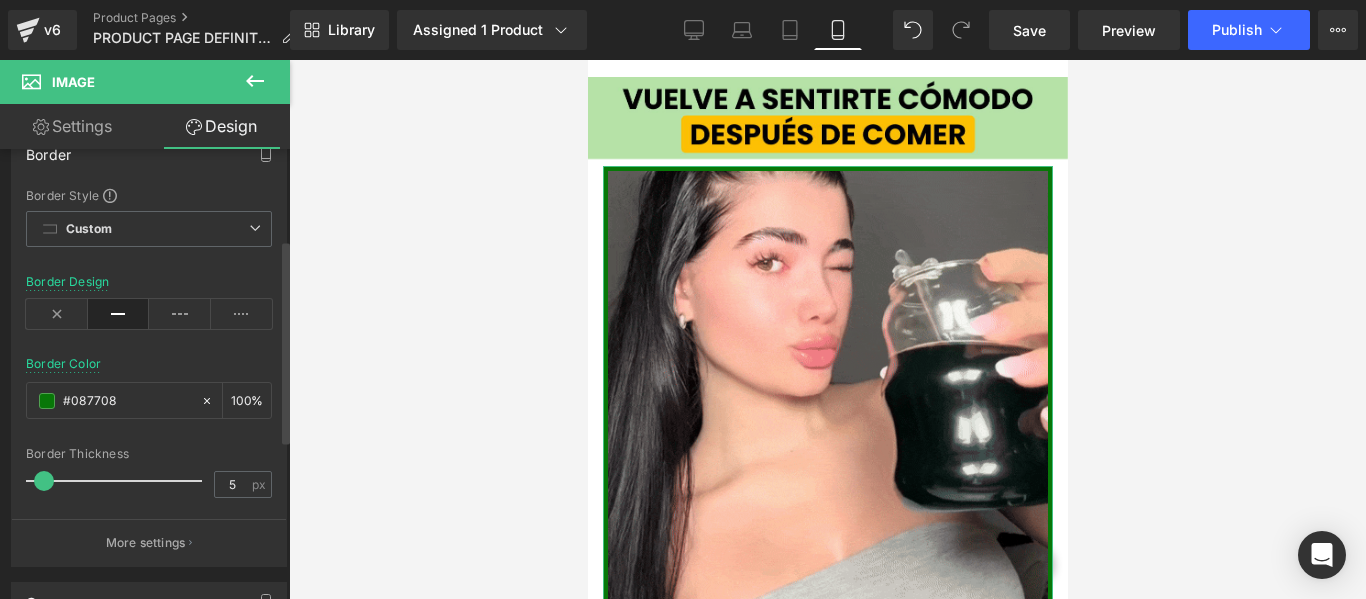 click on "Border Thickness" at bounding box center (149, 454) 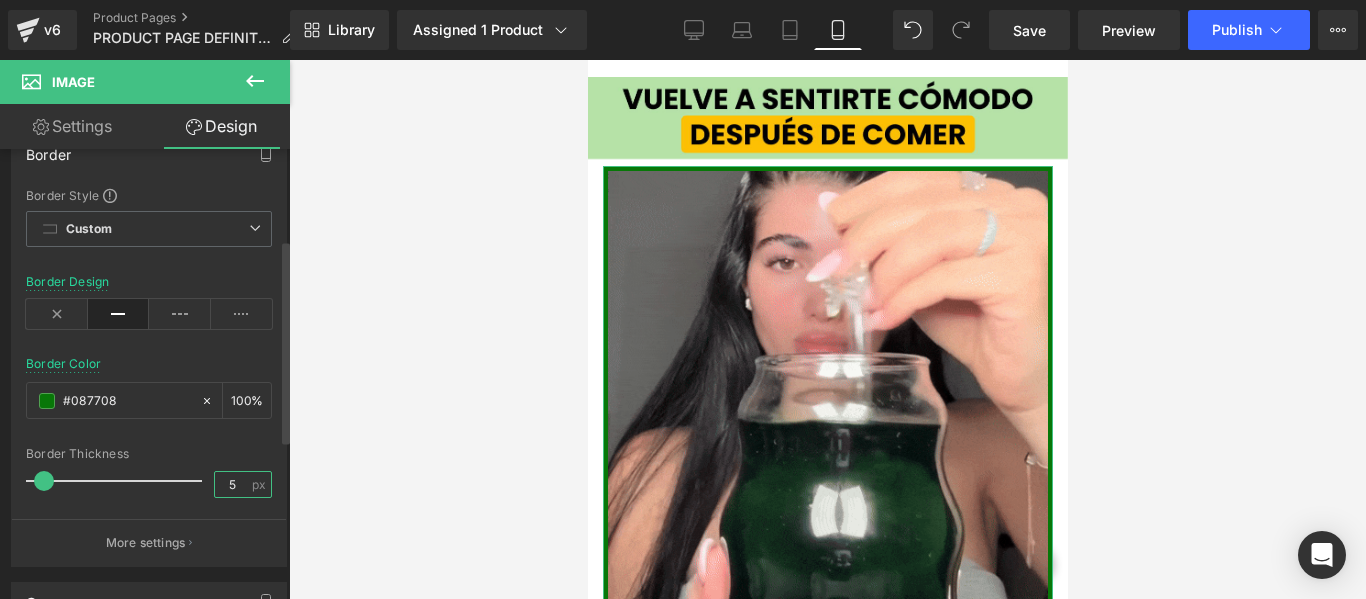 click on "5" at bounding box center (232, 484) 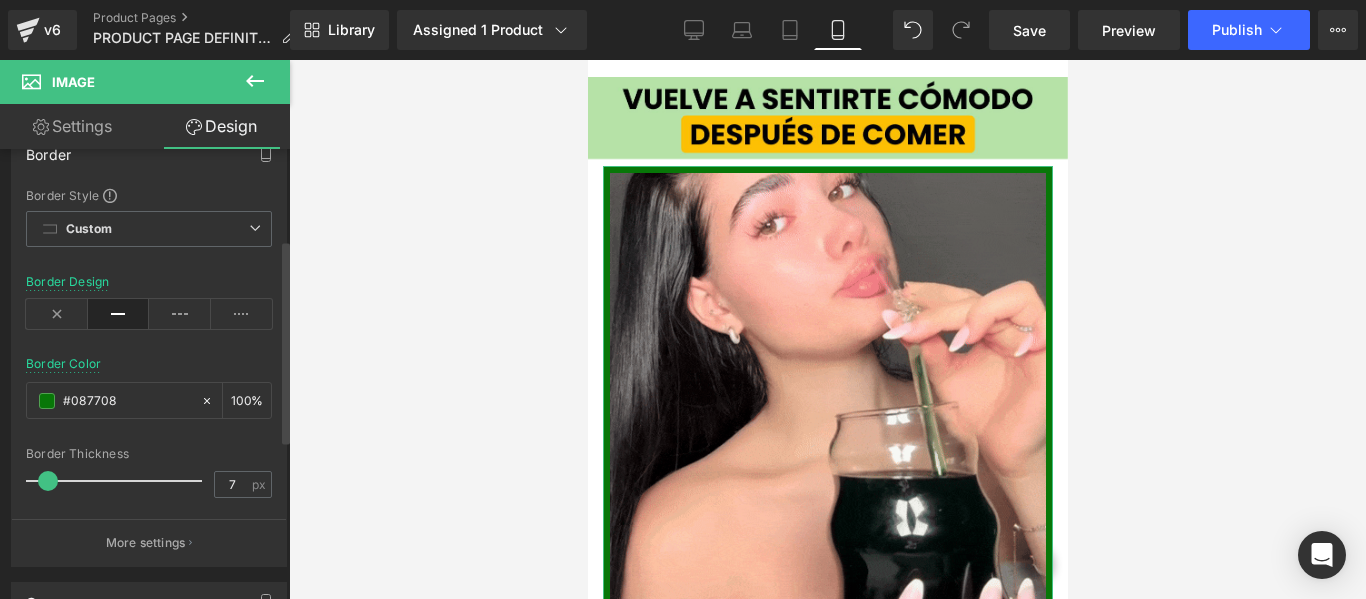 click on "Border Thickness" at bounding box center (149, 454) 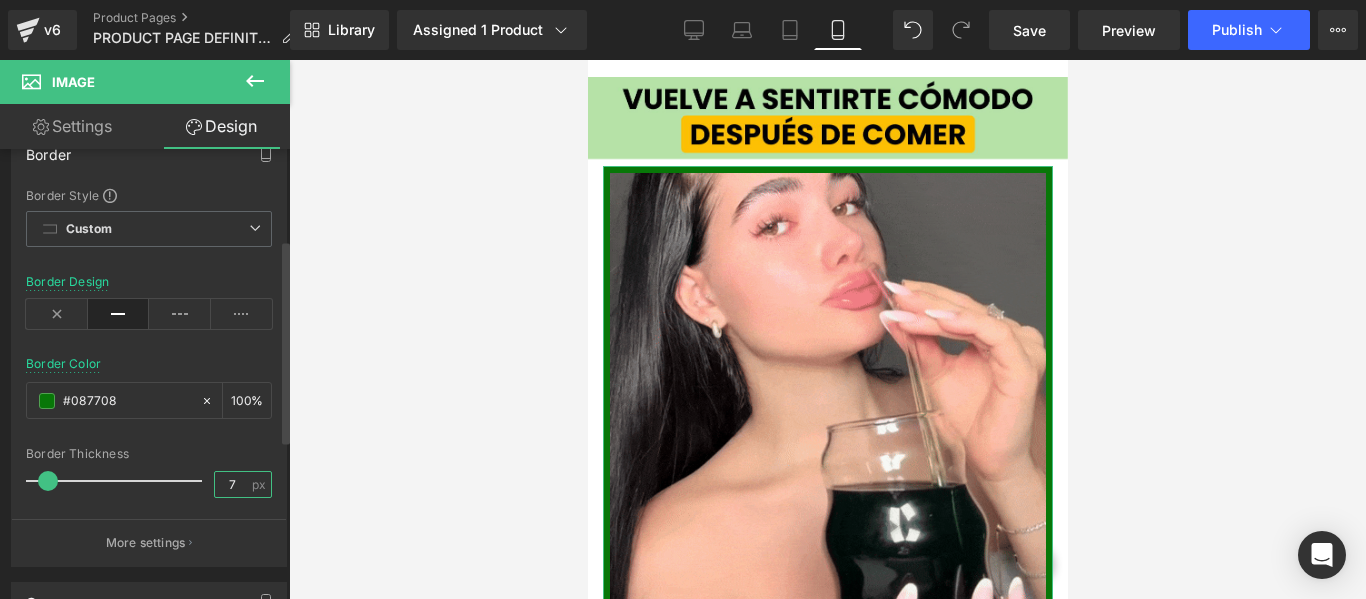 click on "7" at bounding box center [232, 484] 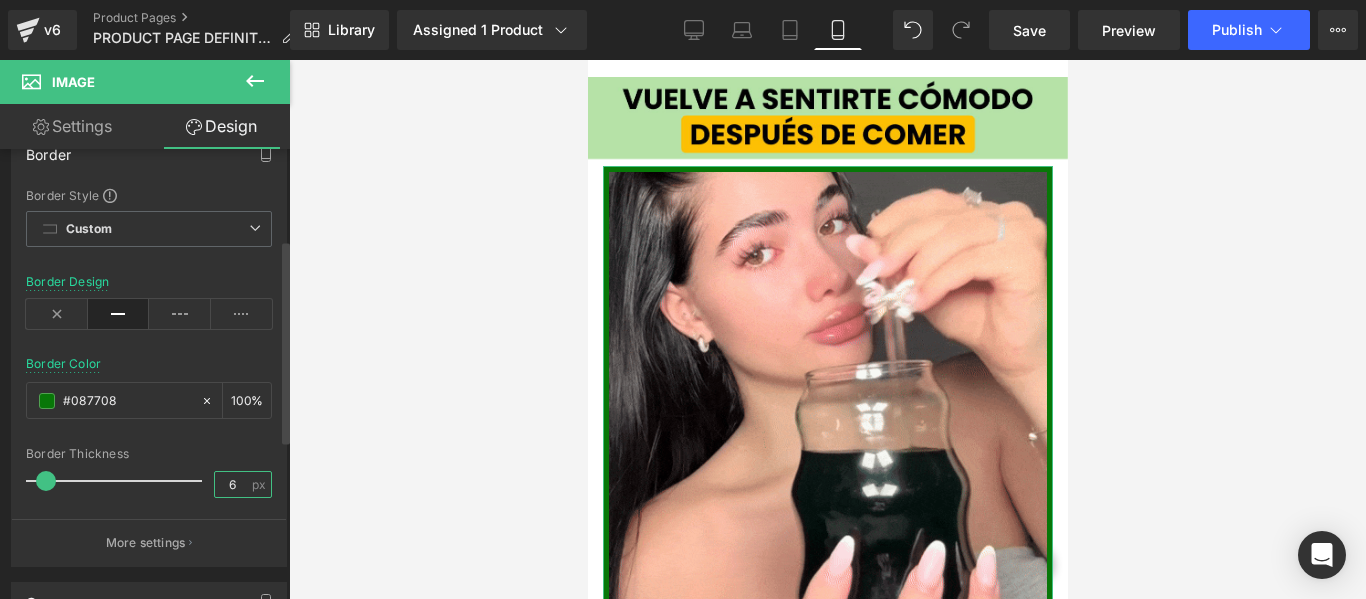 type on "6" 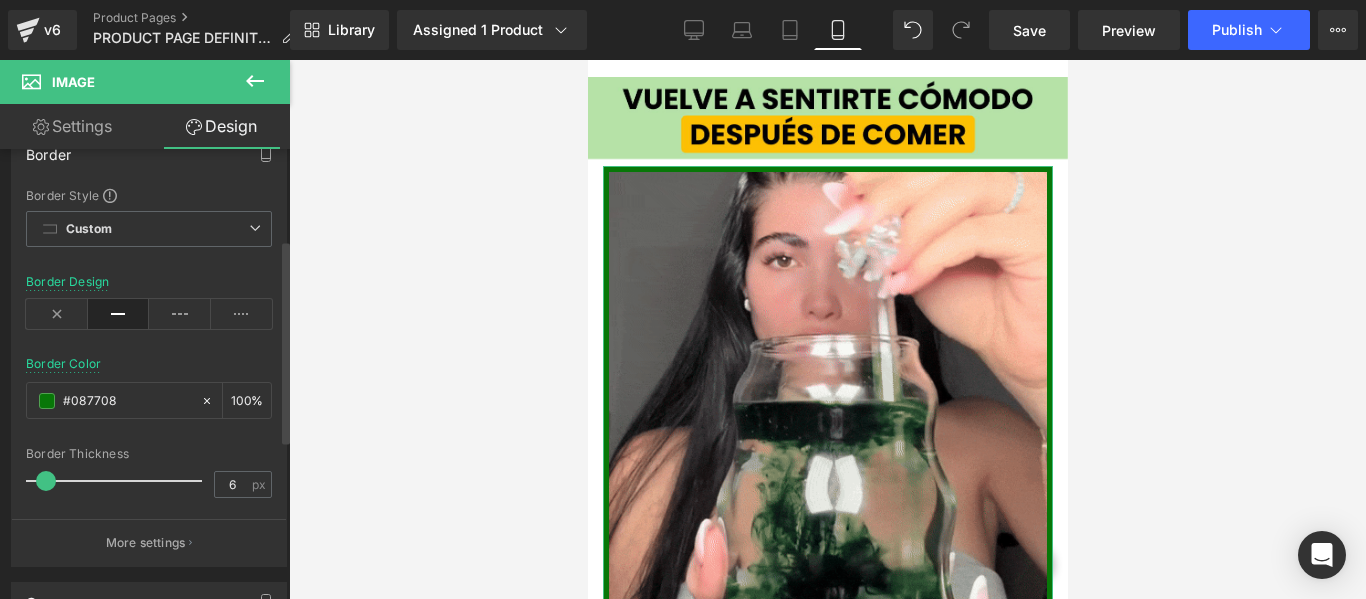 click on "Border Style Custom
Custom
Setup Global Style
Custom
Setup Global Style
solid Border Design
rgba(8, 119, 8, 1) Border Color #087708 100 %
6px Border Thickness 6 px
More settings" at bounding box center (149, 376) 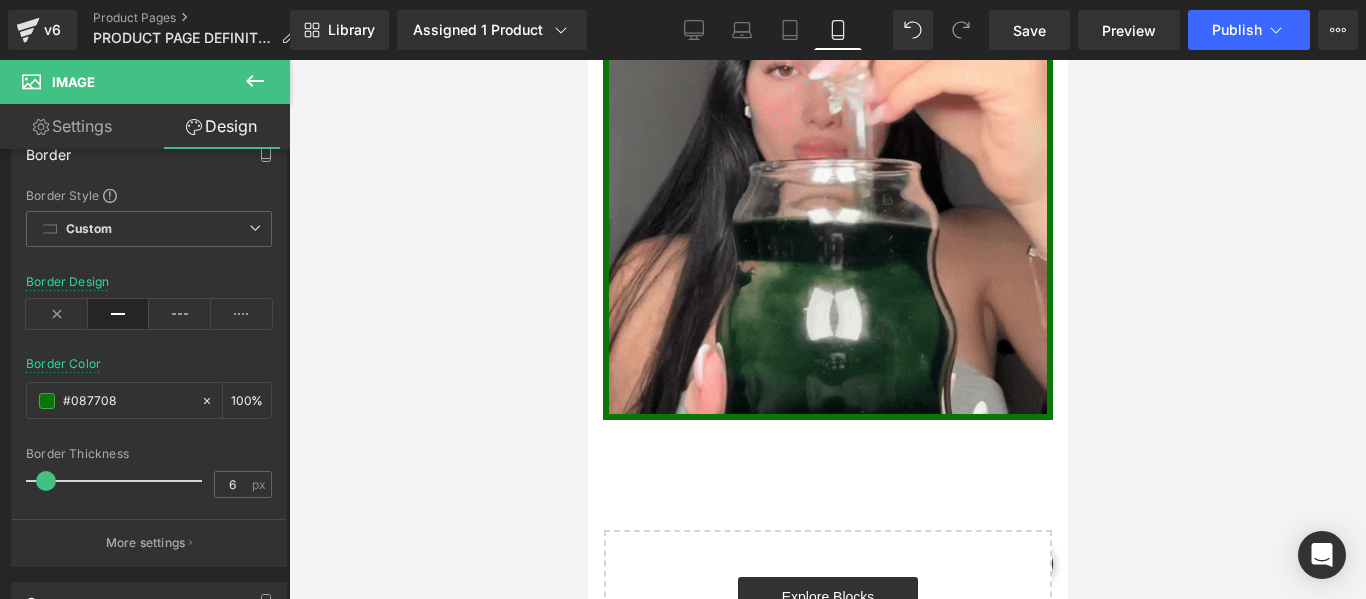 scroll, scrollTop: 2671, scrollLeft: 0, axis: vertical 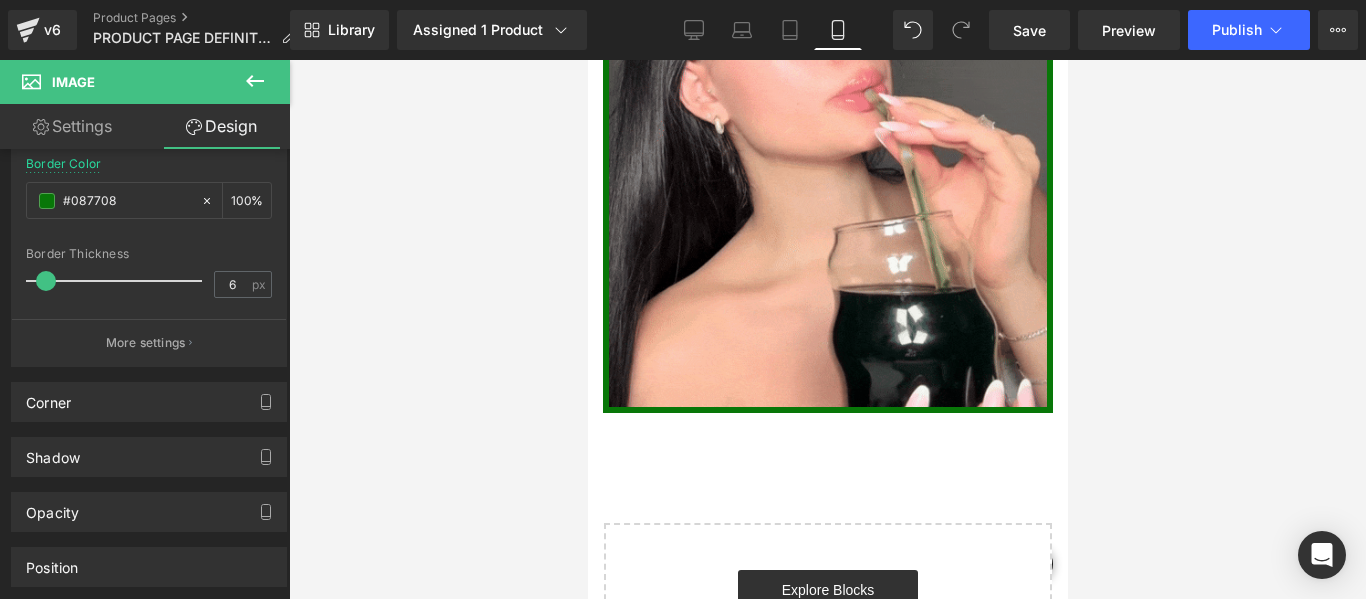 click on "Ir directamente al contenido
Envío GRATIS + Paga al Recibir
Envío GRATIS + Paga al Recibir
Envío GRATIS + Paga al Recibir
Envío GRATIS + Paga al Recibir" at bounding box center [827, -169] 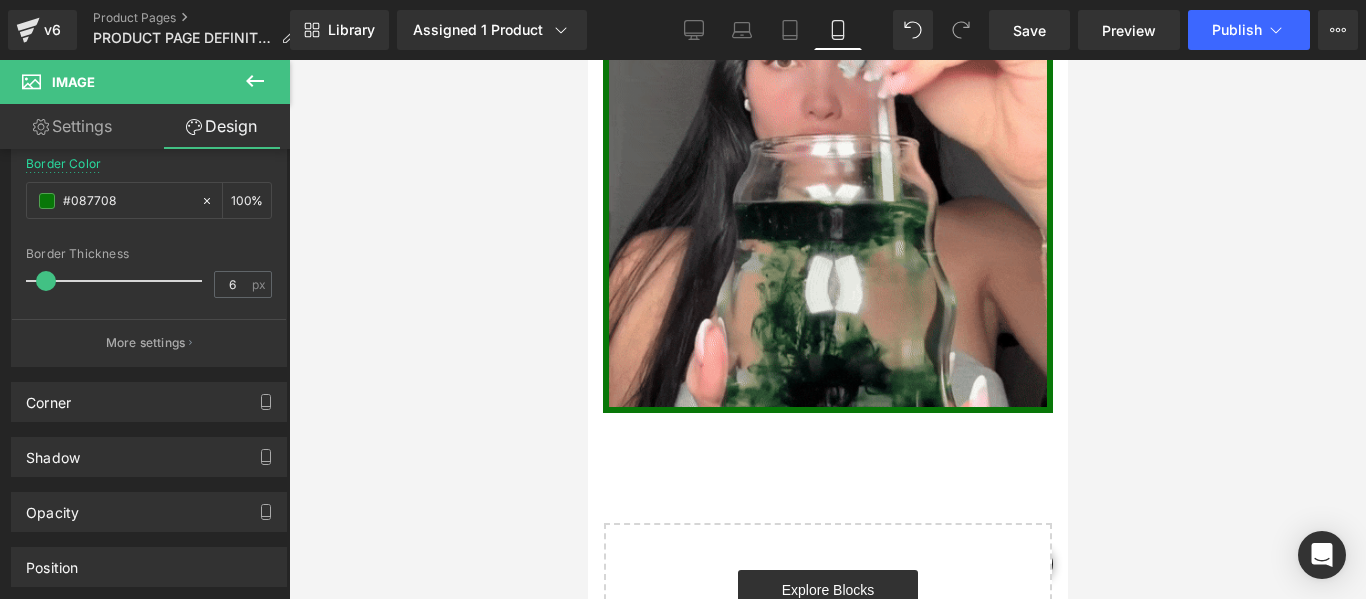 click on "Image         Row
Buy it now
(P) Dynamic Checkout Button
Product         Image         Row         Image         Row         Image         Row
Buy it now
(P) Dynamic Checkout Button
Product         Row
Image
Row
Image
Row
Select your layout" at bounding box center (827, -920) 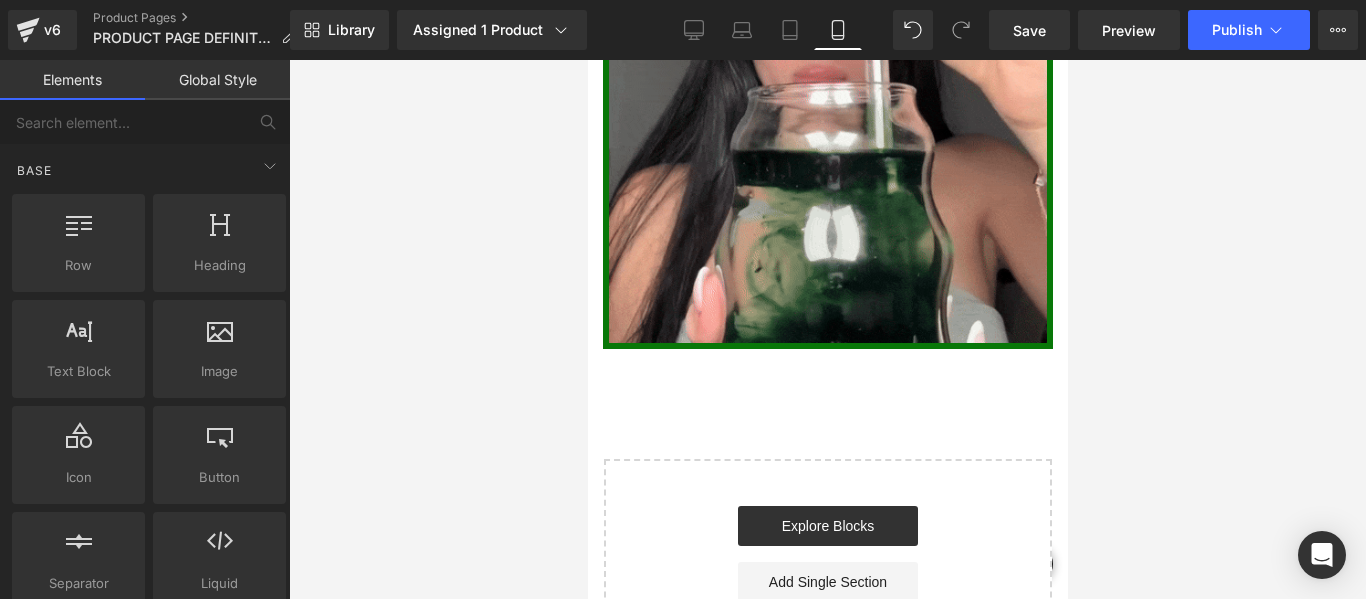 scroll, scrollTop: 2771, scrollLeft: 0, axis: vertical 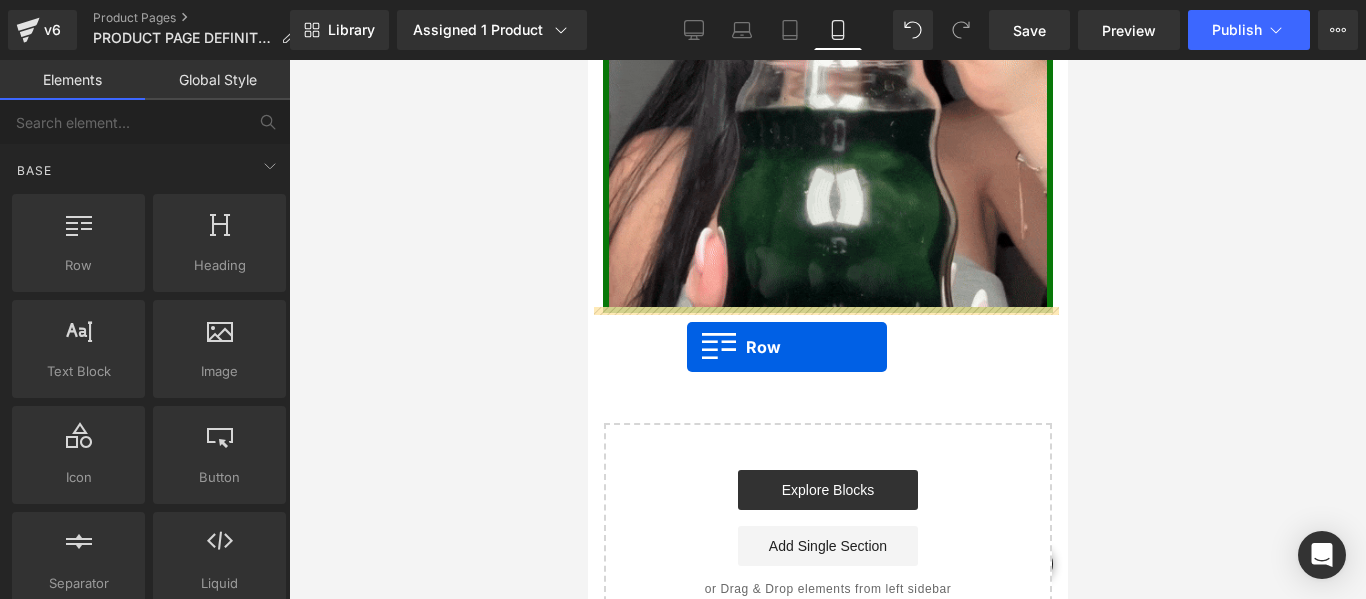 drag, startPoint x: 923, startPoint y: 383, endPoint x: 686, endPoint y: 347, distance: 239.71858 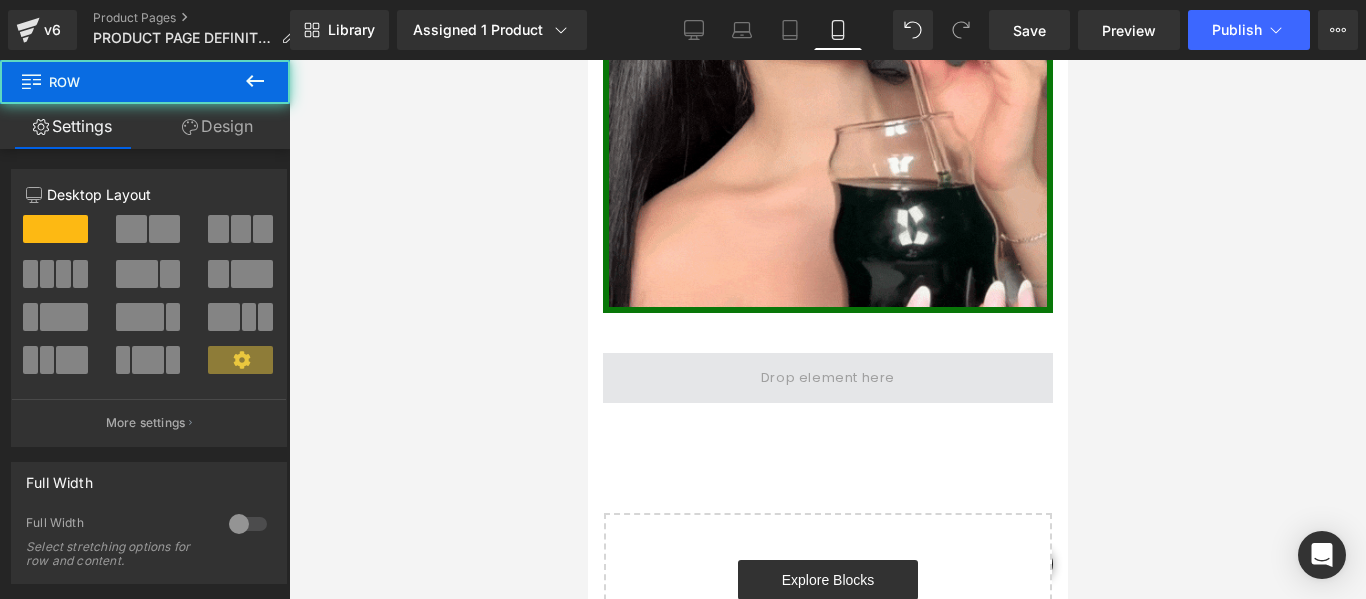 click at bounding box center [827, 378] 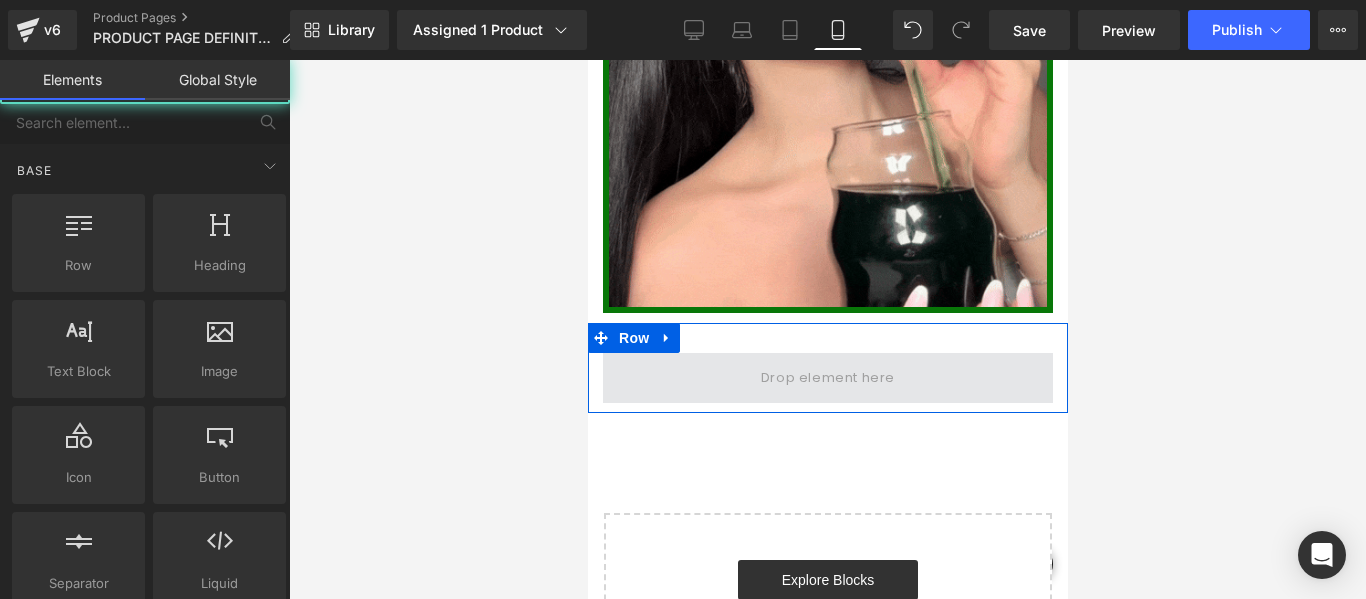 click at bounding box center [827, 377] 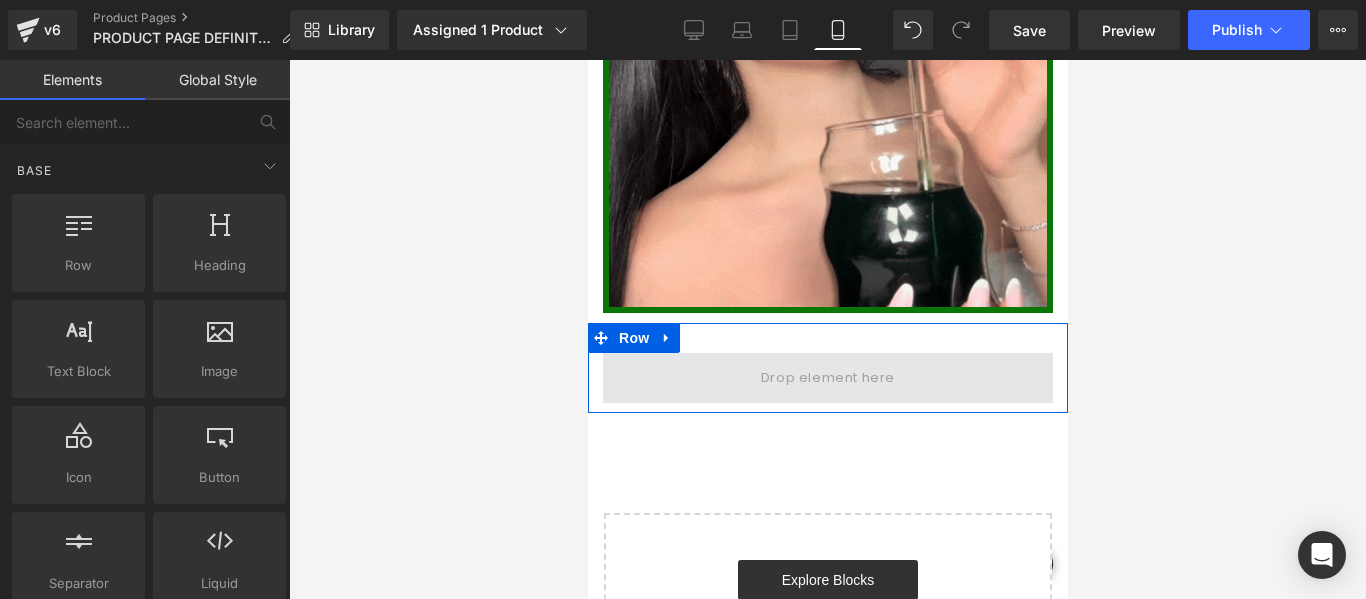 click at bounding box center [827, 378] 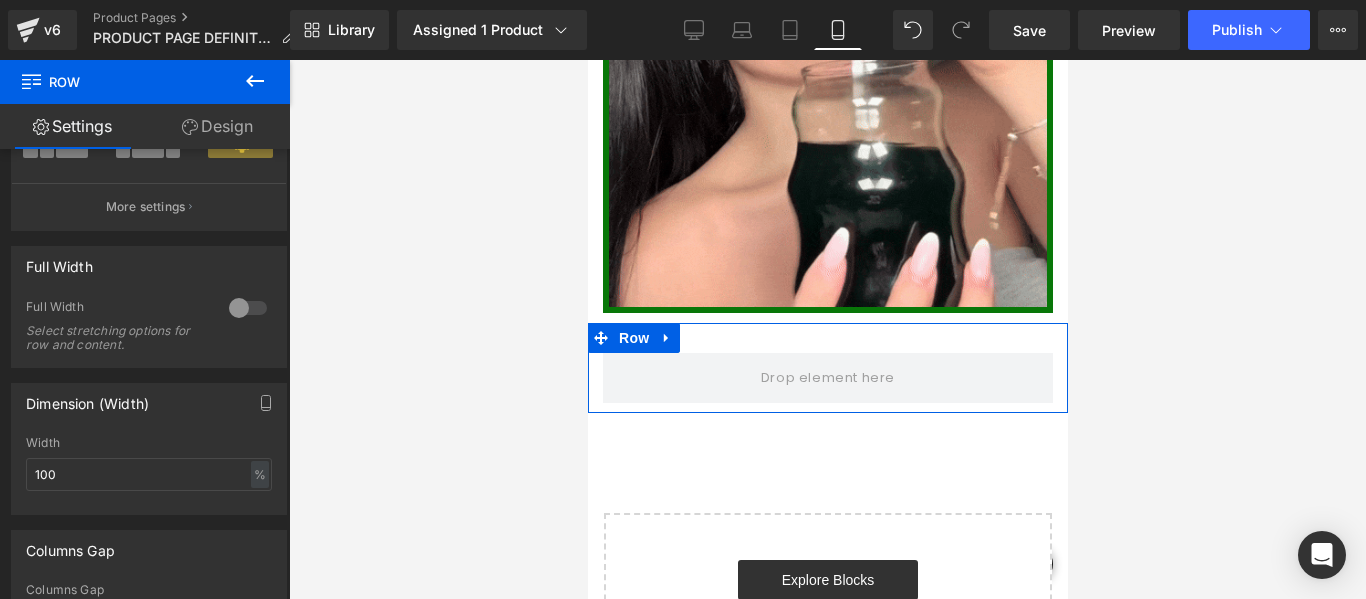 scroll, scrollTop: 100, scrollLeft: 0, axis: vertical 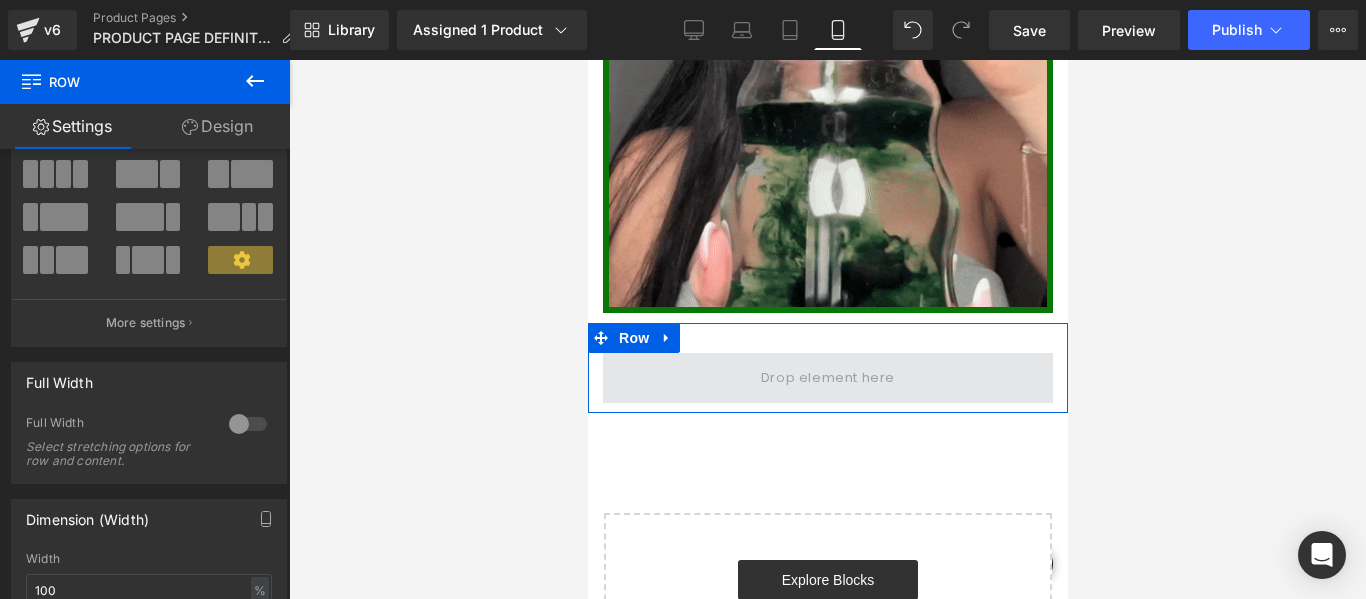 click at bounding box center (827, 378) 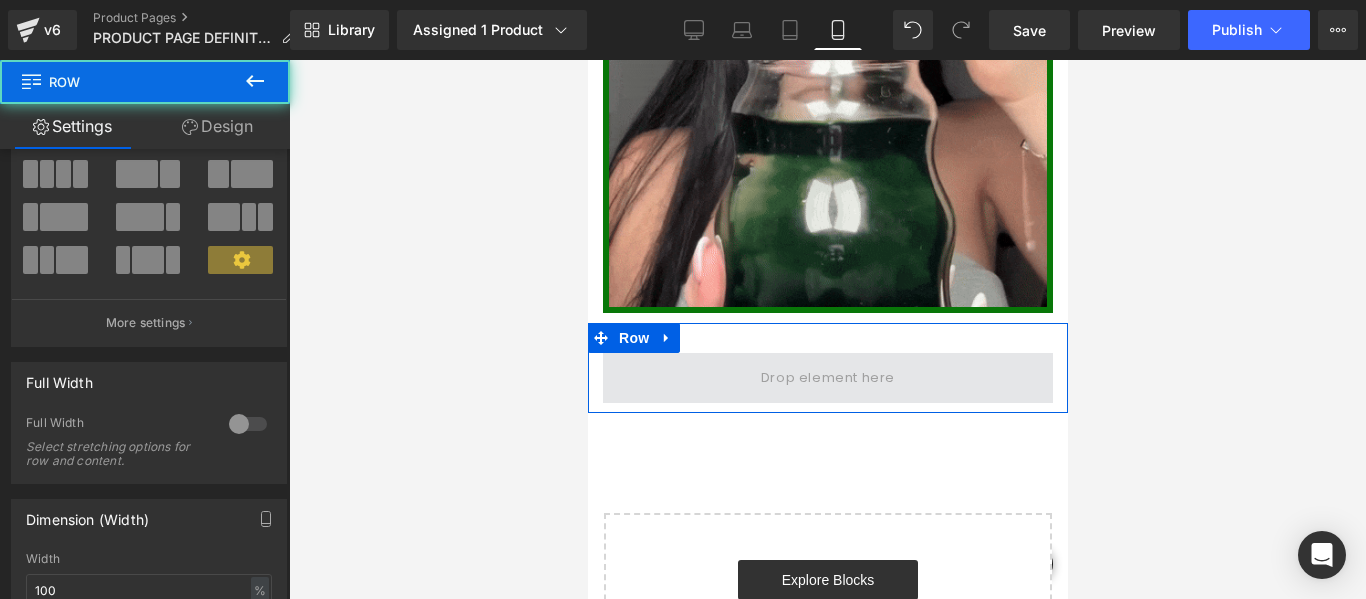 click at bounding box center (827, 378) 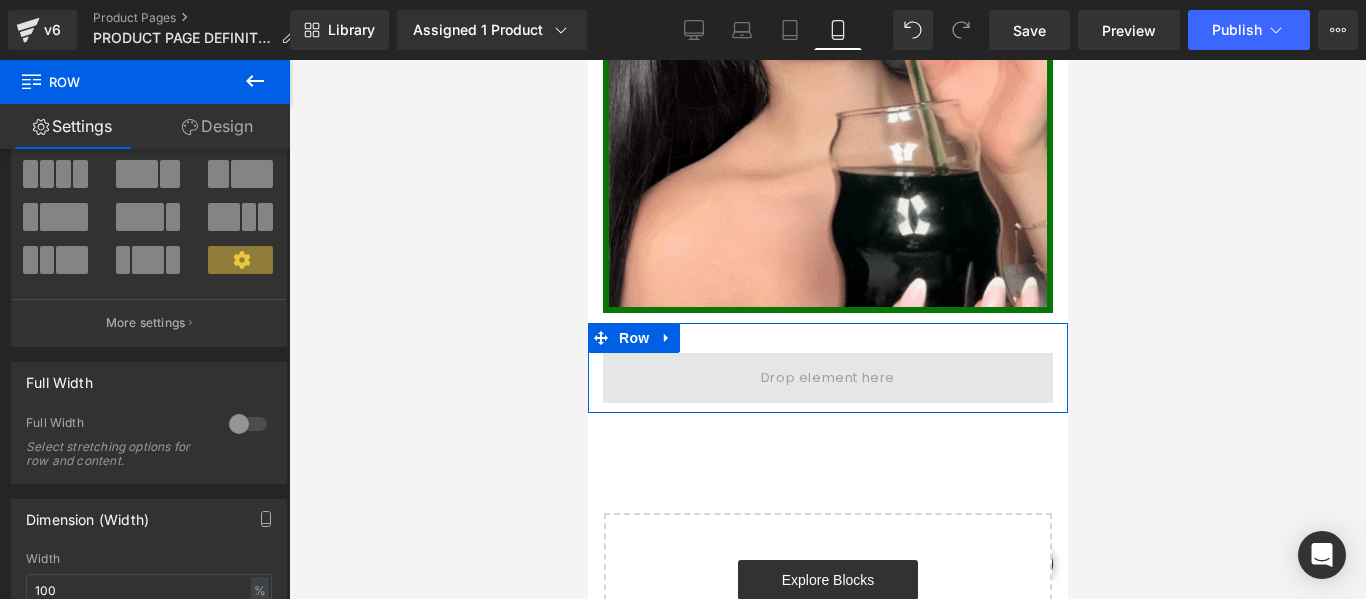 click at bounding box center (827, 377) 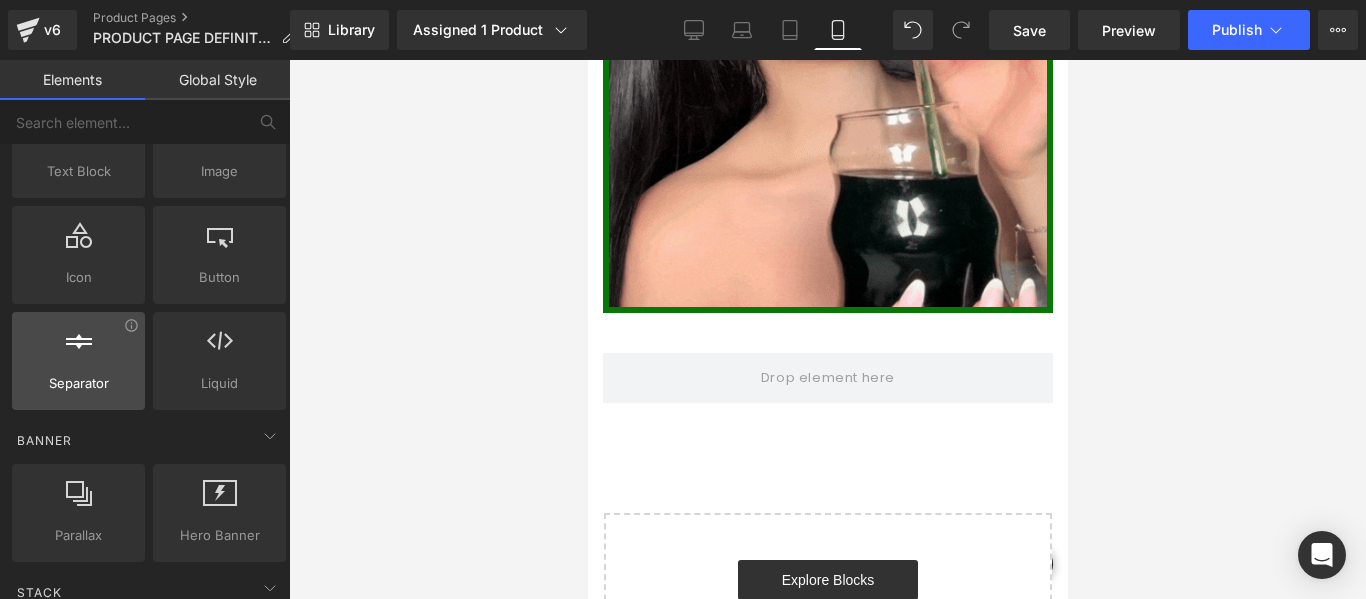 scroll, scrollTop: 0, scrollLeft: 0, axis: both 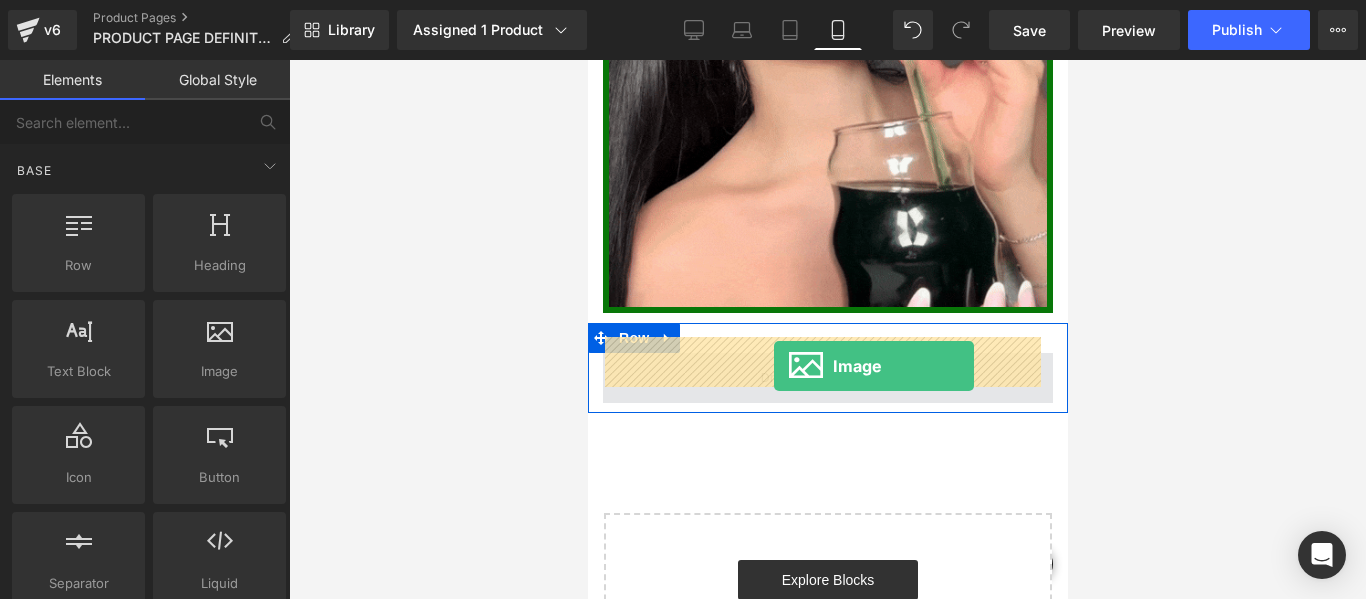 drag, startPoint x: 776, startPoint y: 408, endPoint x: 773, endPoint y: 366, distance: 42.107006 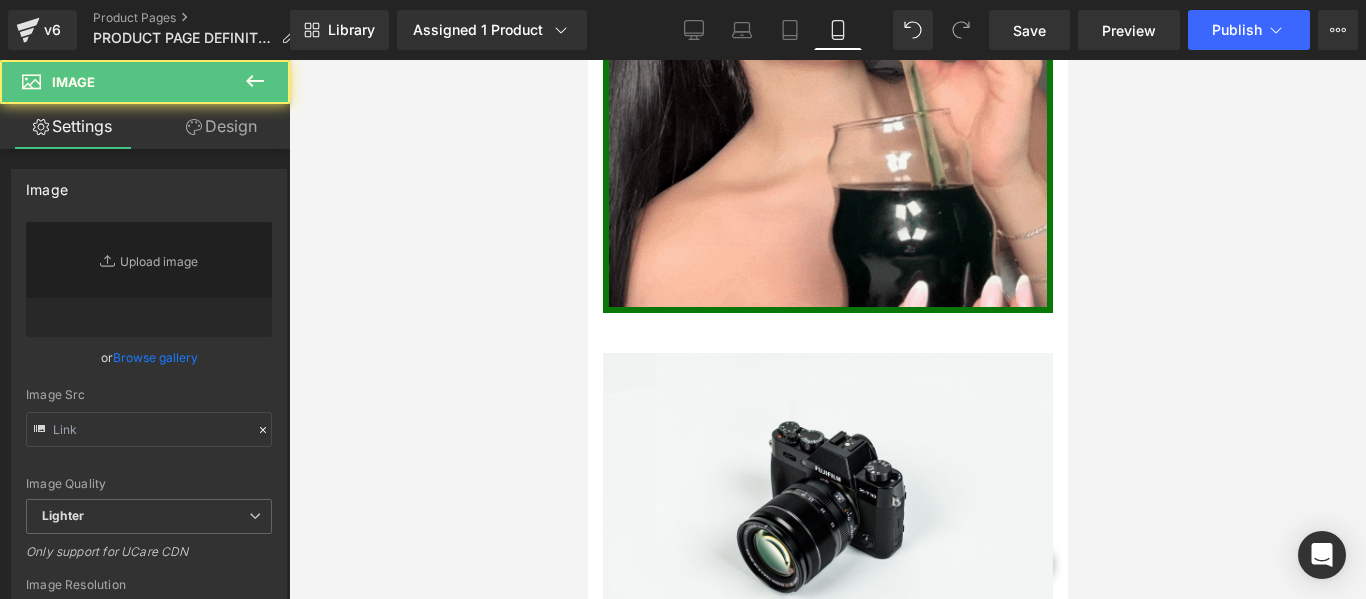type on "//[DOMAIN_NAME][URL]" 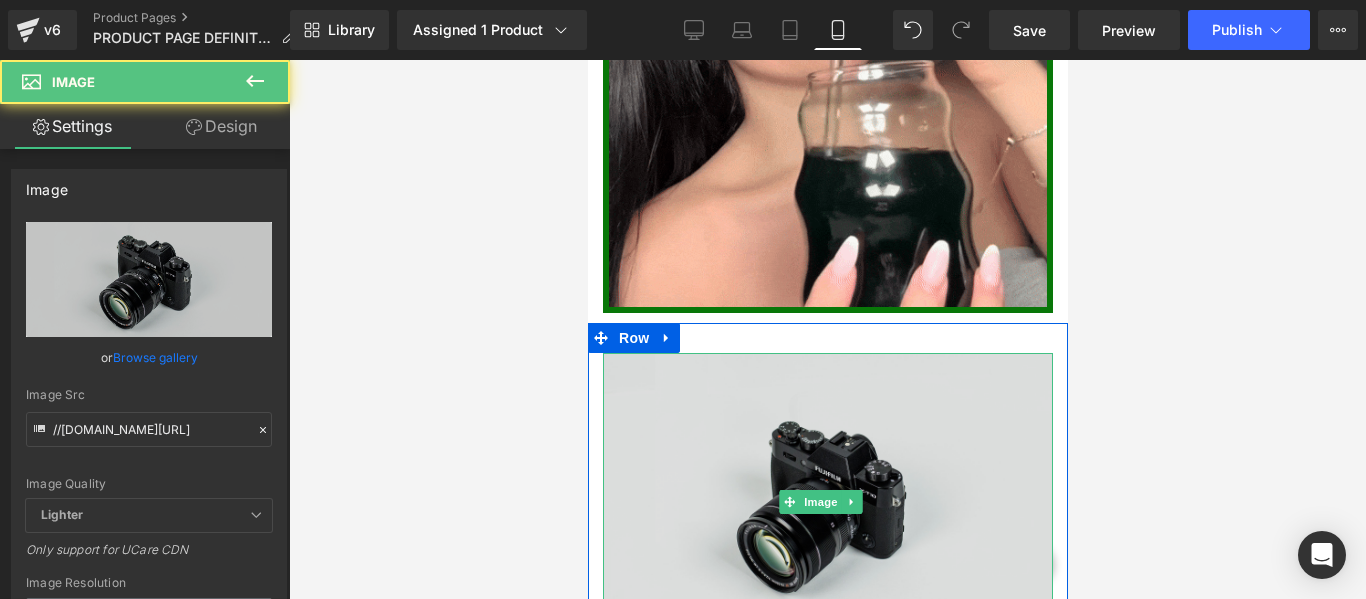 click at bounding box center (827, 502) 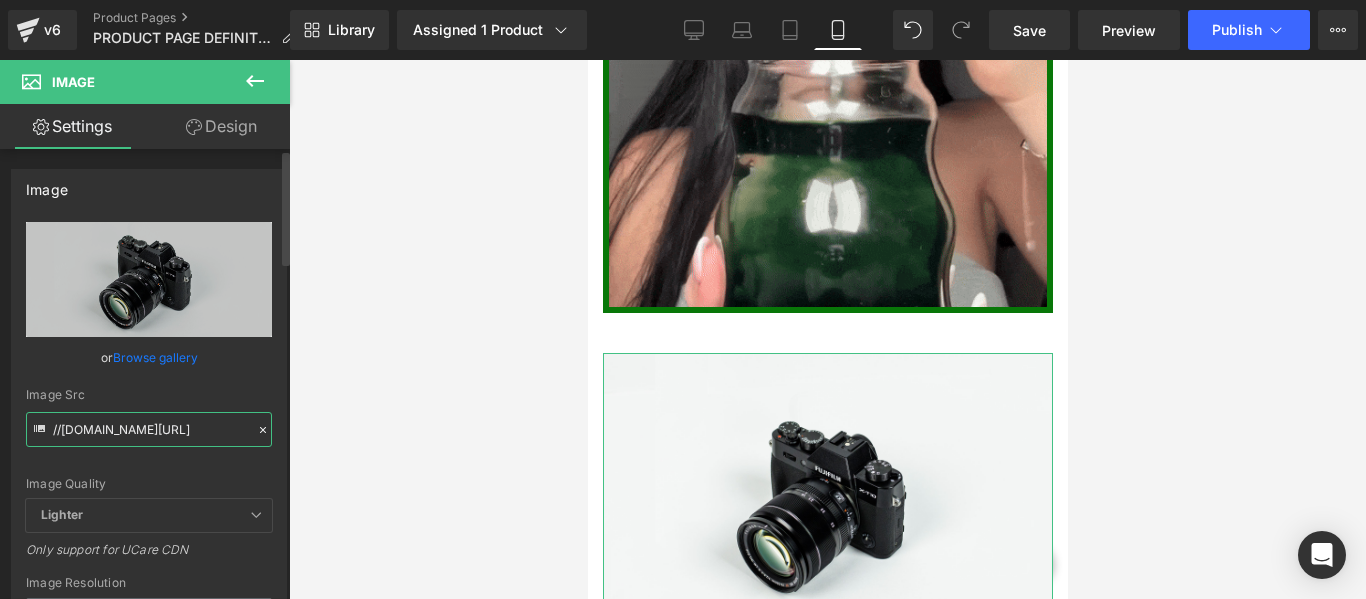 click on "//[DOMAIN_NAME][URL]" at bounding box center [149, 429] 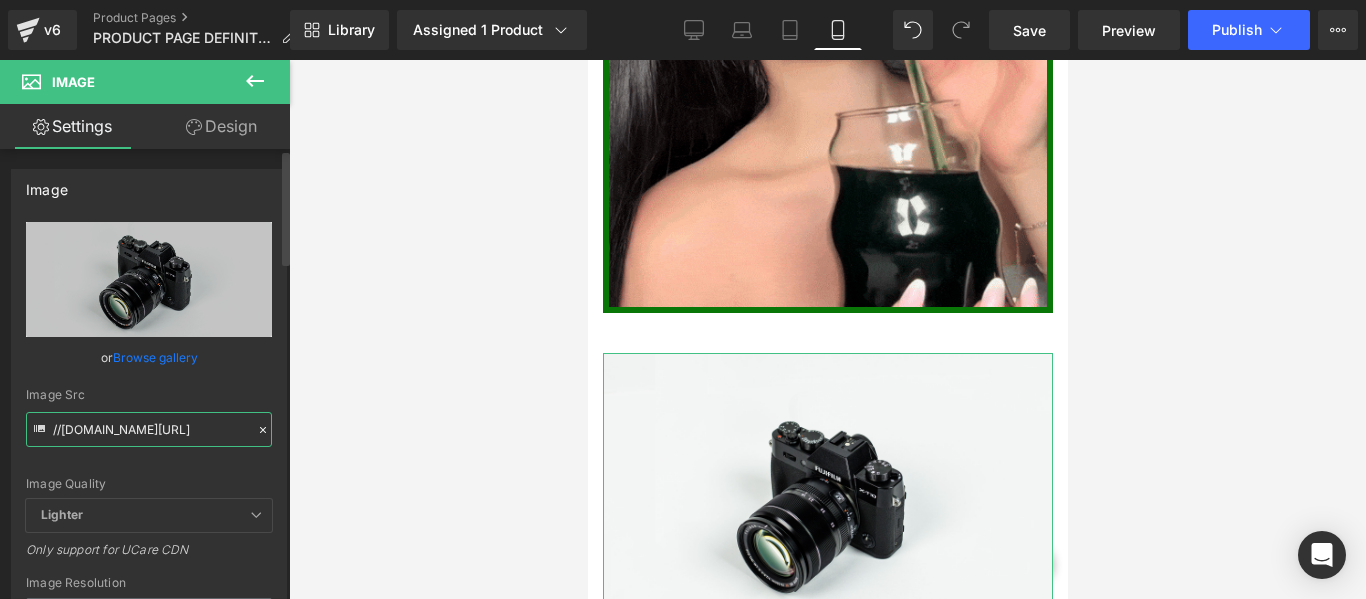 click on "//[DOMAIN_NAME][URL]" at bounding box center (149, 429) 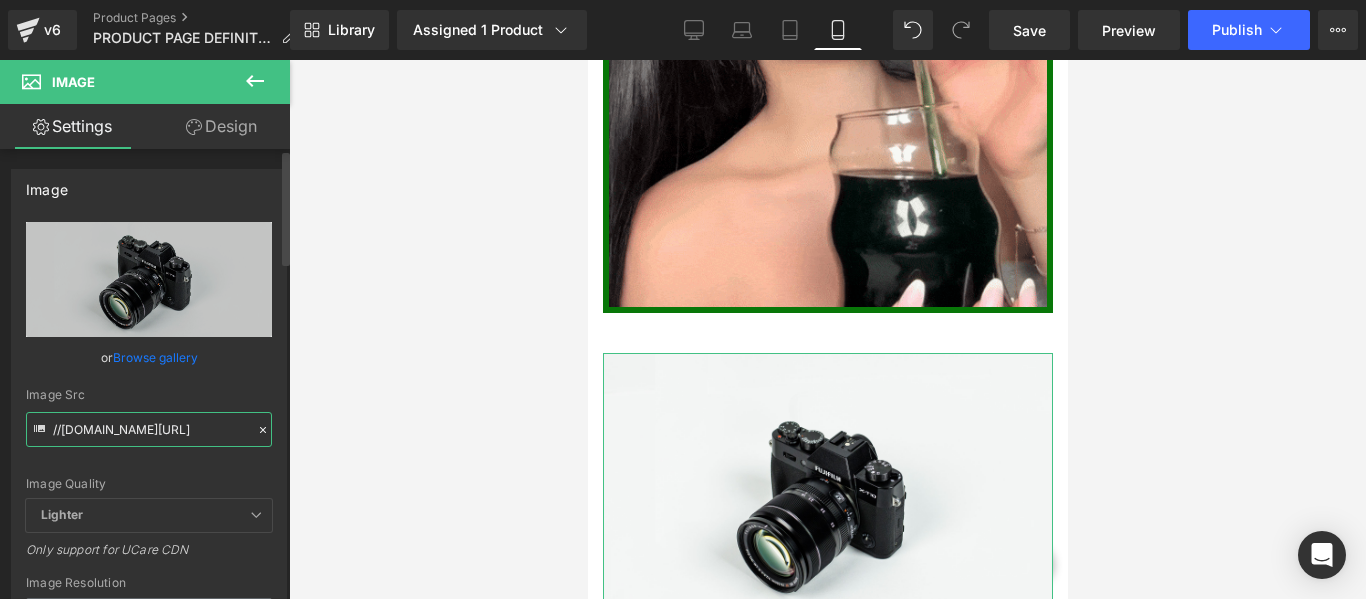 click on "//[DOMAIN_NAME][URL]" at bounding box center [149, 429] 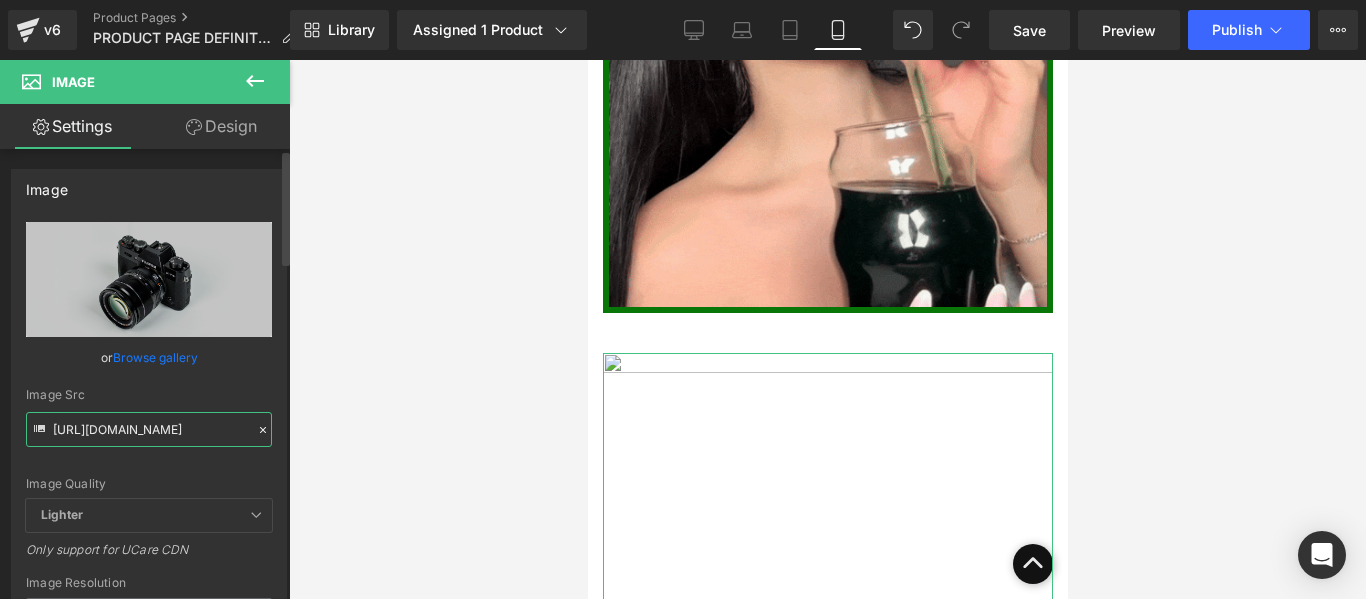scroll, scrollTop: 0, scrollLeft: 696, axis: horizontal 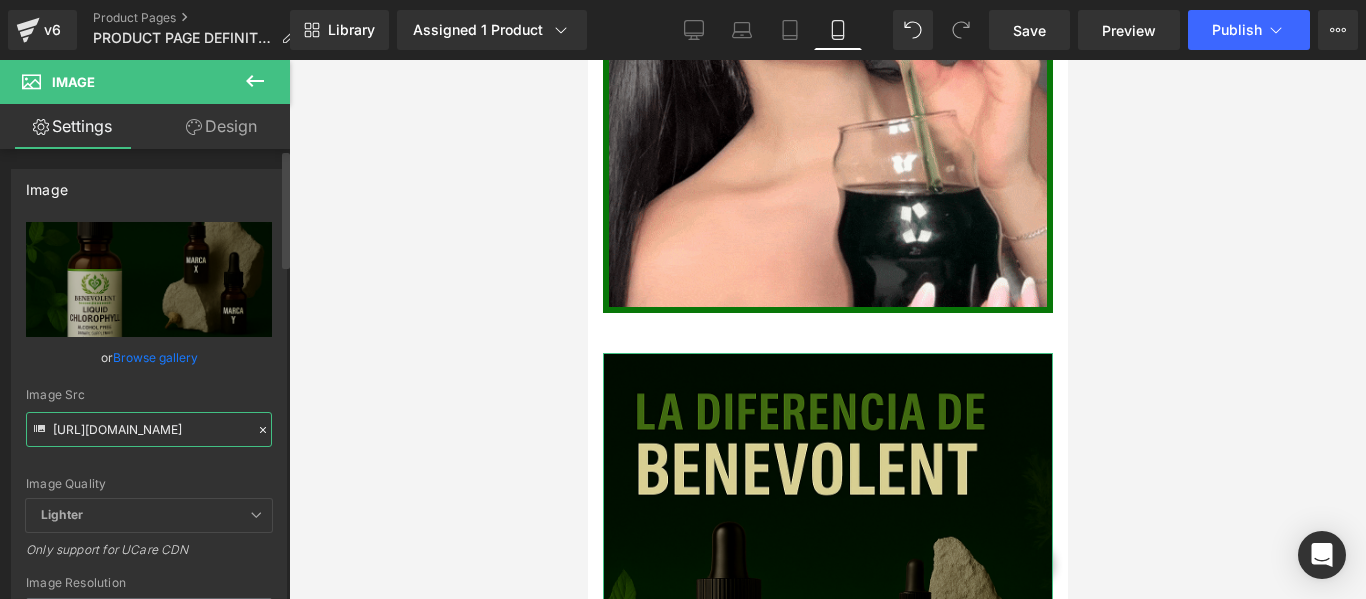 type on "https://vitalifecolombia.online/cdn/shop/files/gempages_568763735624123413-d332adaf-3604-4c32-a77f-f16b83366895.png?v=7931249564580619846" 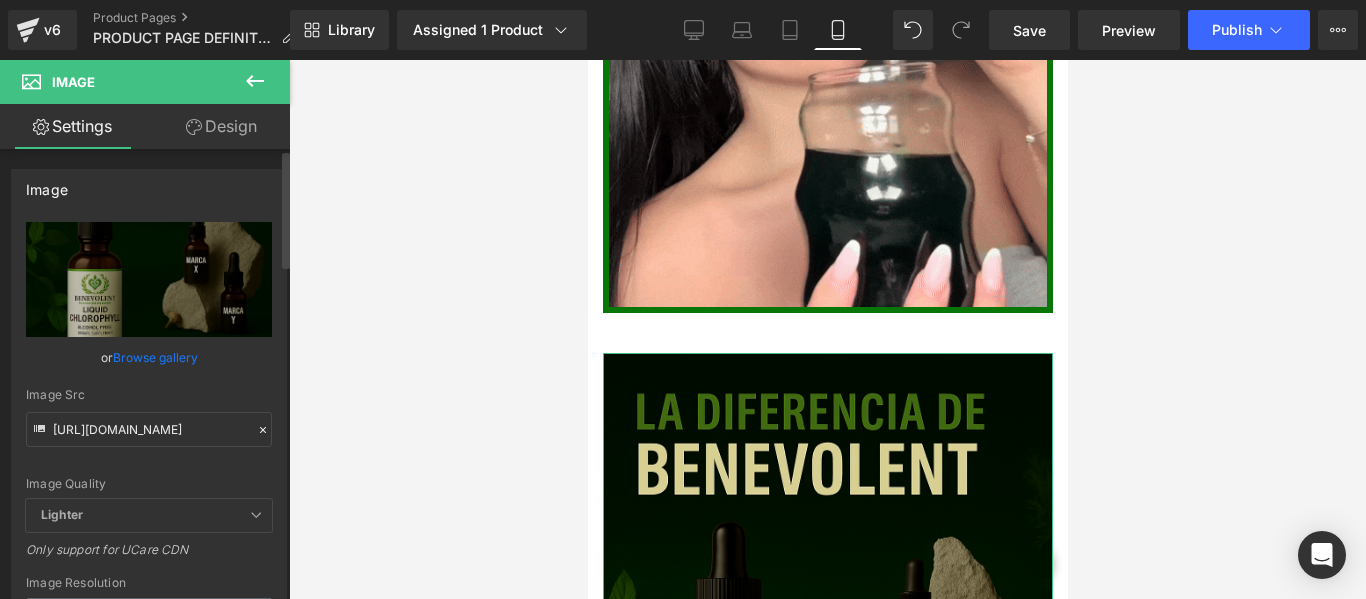 click on "Image Quality Lighter Lightest
Lighter
Lighter Lightest Only support for UCare CDN" at bounding box center (149, 360) 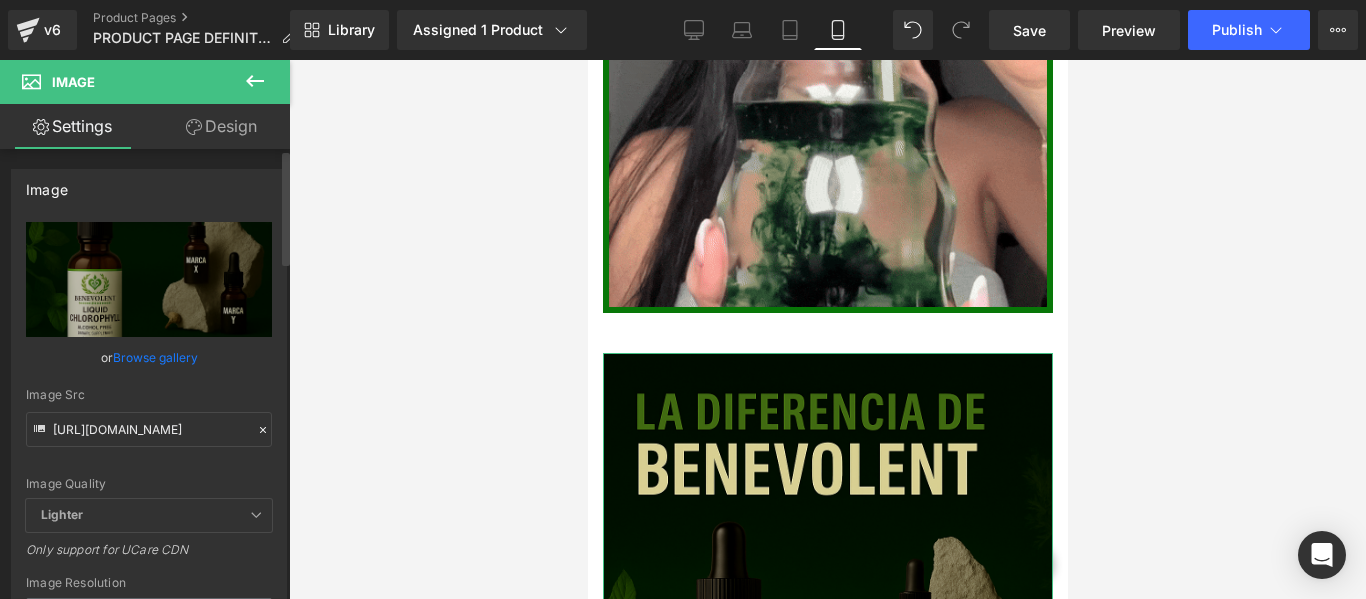 scroll, scrollTop: 0, scrollLeft: 0, axis: both 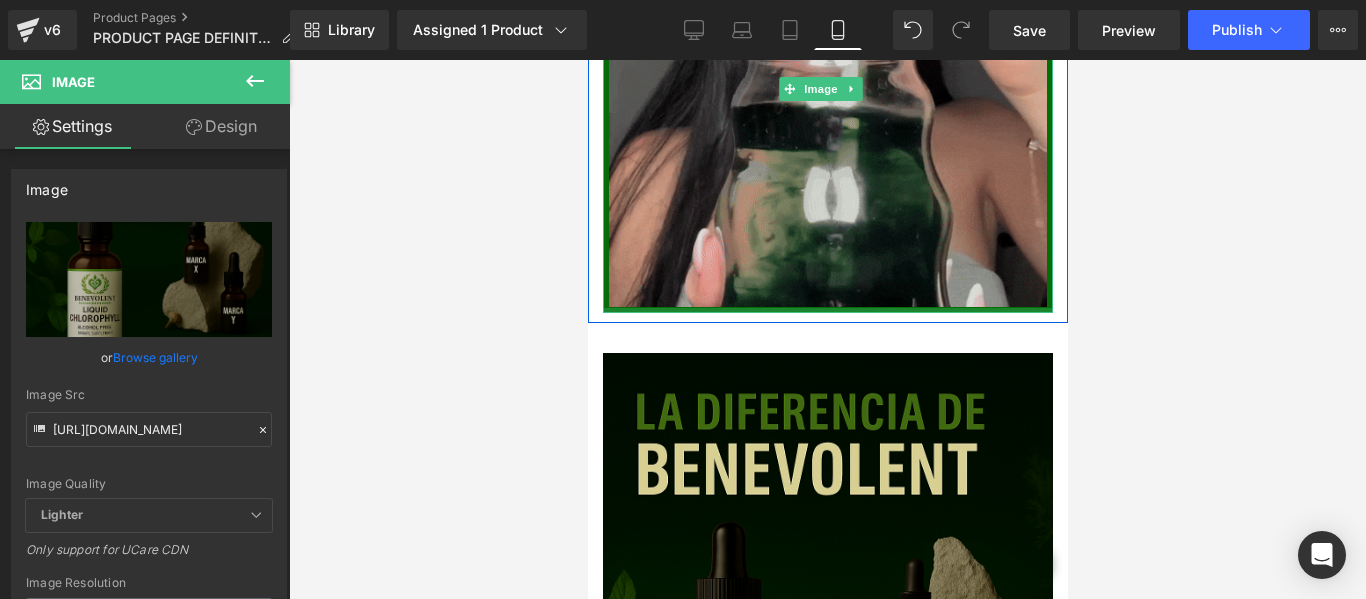 drag, startPoint x: 805, startPoint y: 340, endPoint x: 816, endPoint y: 295, distance: 46.32494 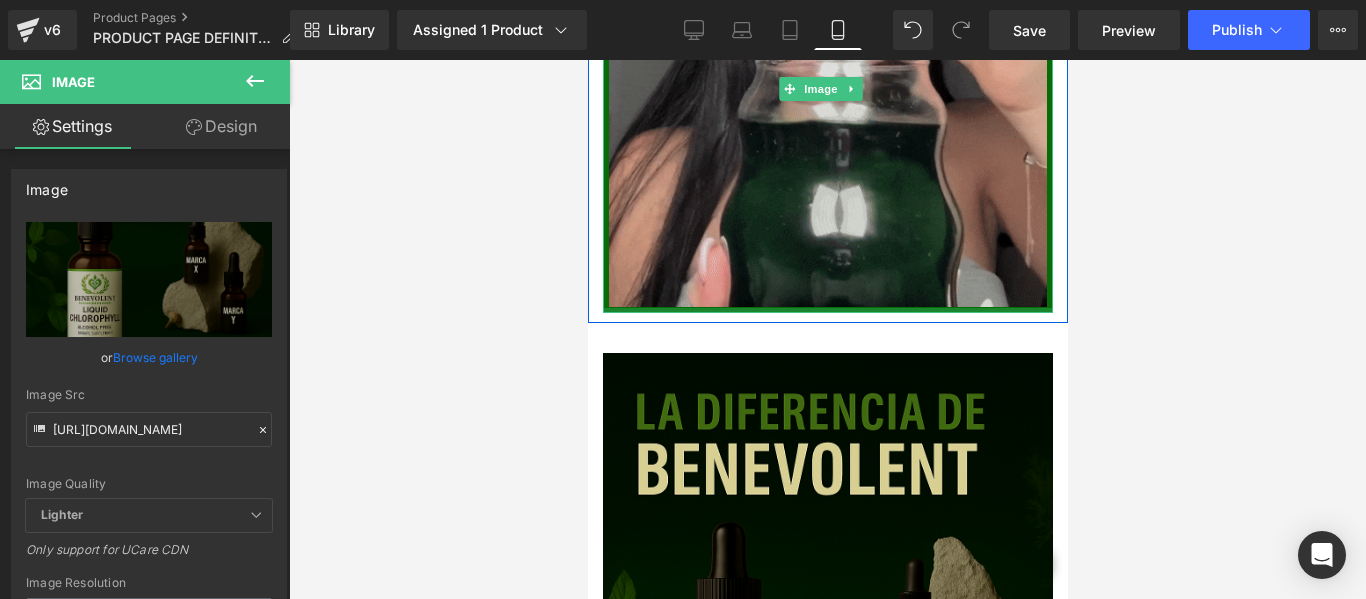 click on "Image         Row
Buy it now
(P) Dynamic Checkout Button
Product         Image         Row         Image         Row         Image         Row
Buy it now
(P) Dynamic Checkout Button
Product         Row
Image
Row
Image
Row
Image
Row
Select your layout" at bounding box center [827, -663] 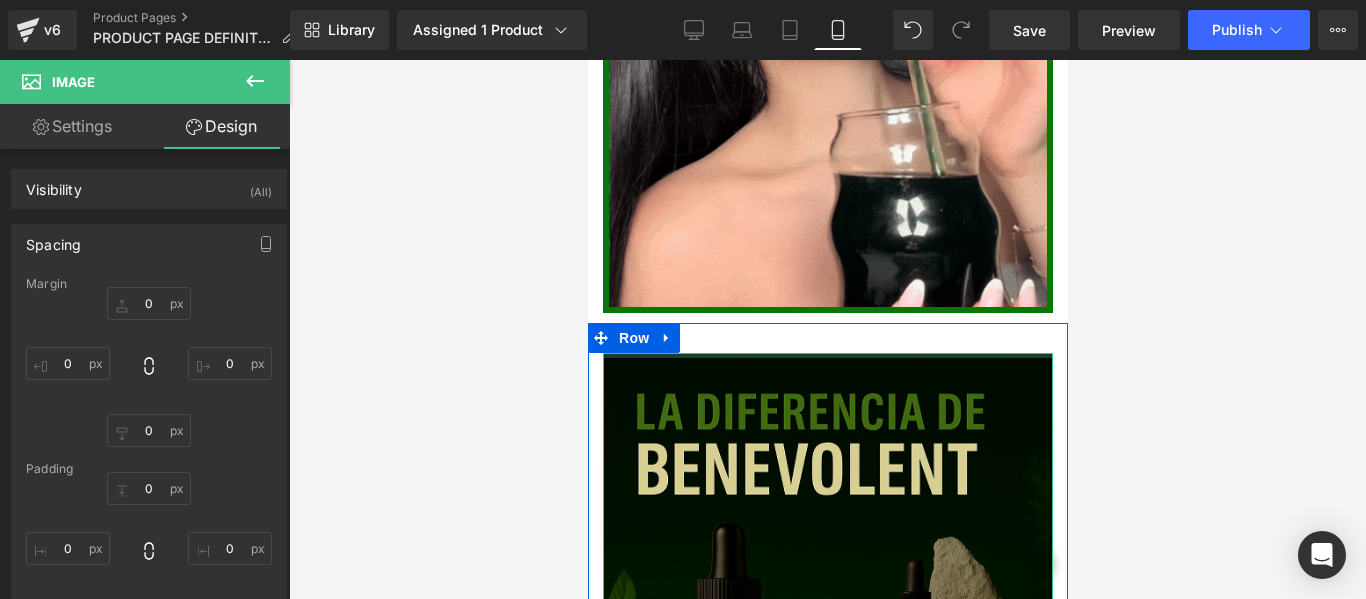 type on "0px" 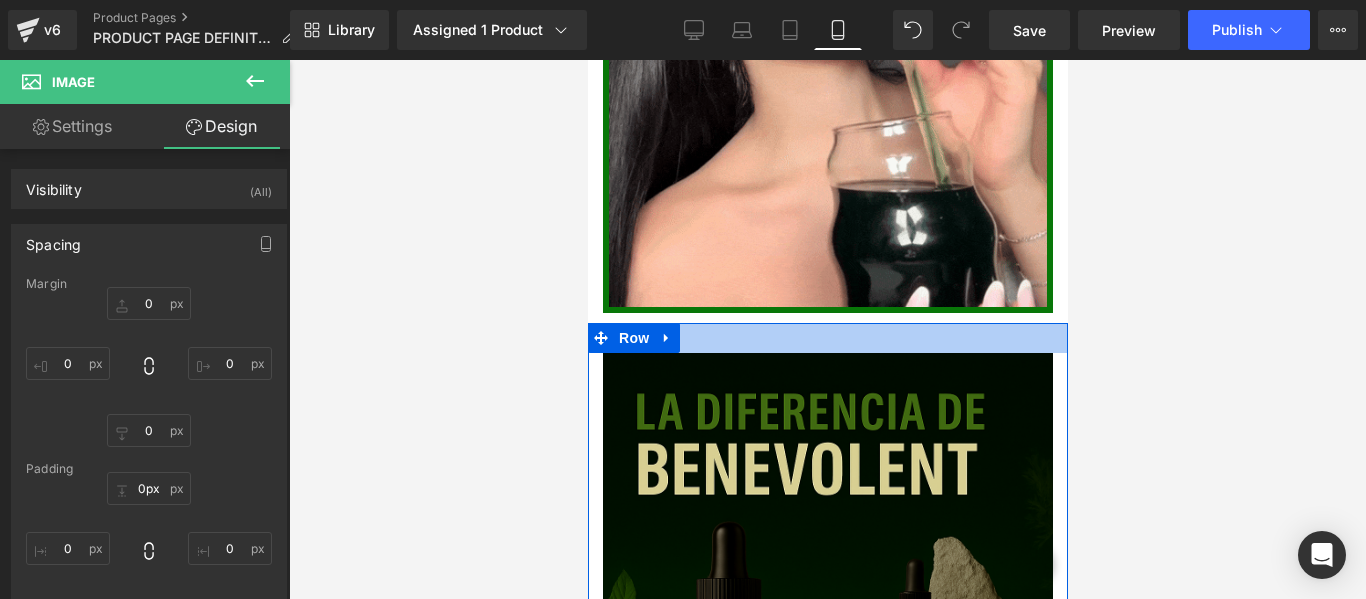 drag, startPoint x: 835, startPoint y: 339, endPoint x: 835, endPoint y: 311, distance: 28 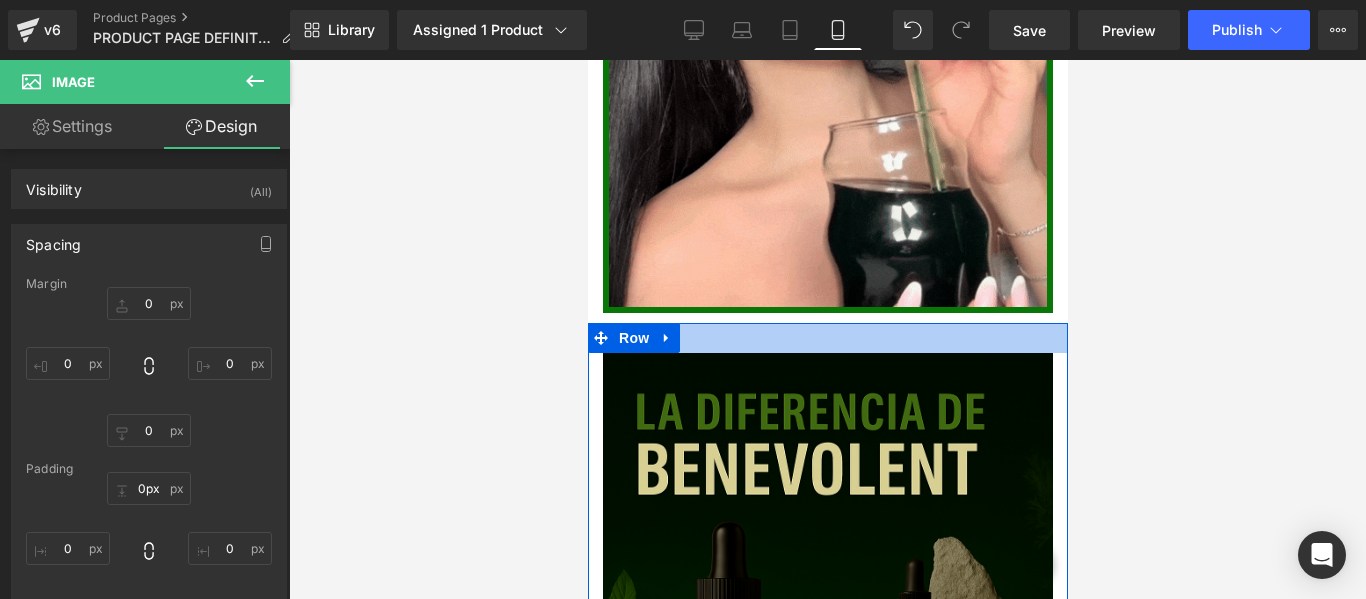 click on "Image
Row" at bounding box center (827, 680) 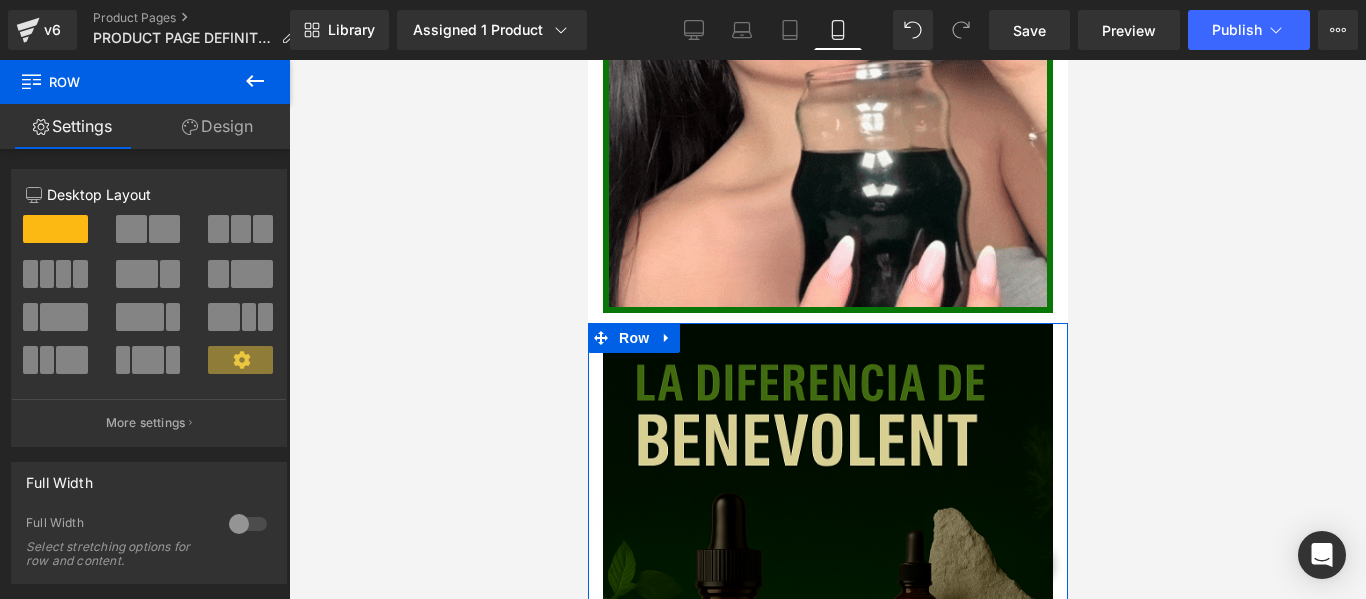 drag, startPoint x: 835, startPoint y: 311, endPoint x: 1039, endPoint y: 306, distance: 204.06126 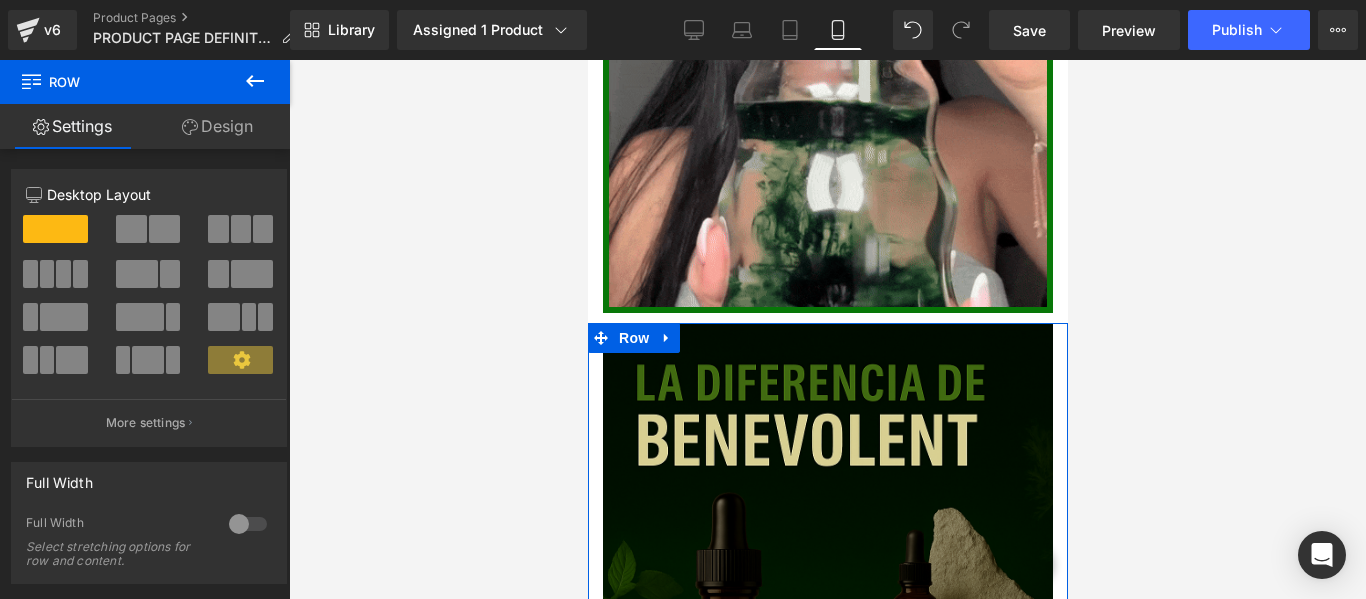click on "Image         Row
Buy it now
(P) Dynamic Checkout Button
Product         Image         Row         Image         Row         Image         Row
Buy it now
(P) Dynamic Checkout Button
Product         Row
Image
Row
Image
Row
Image
Row
Select your layout" at bounding box center (827, -677) 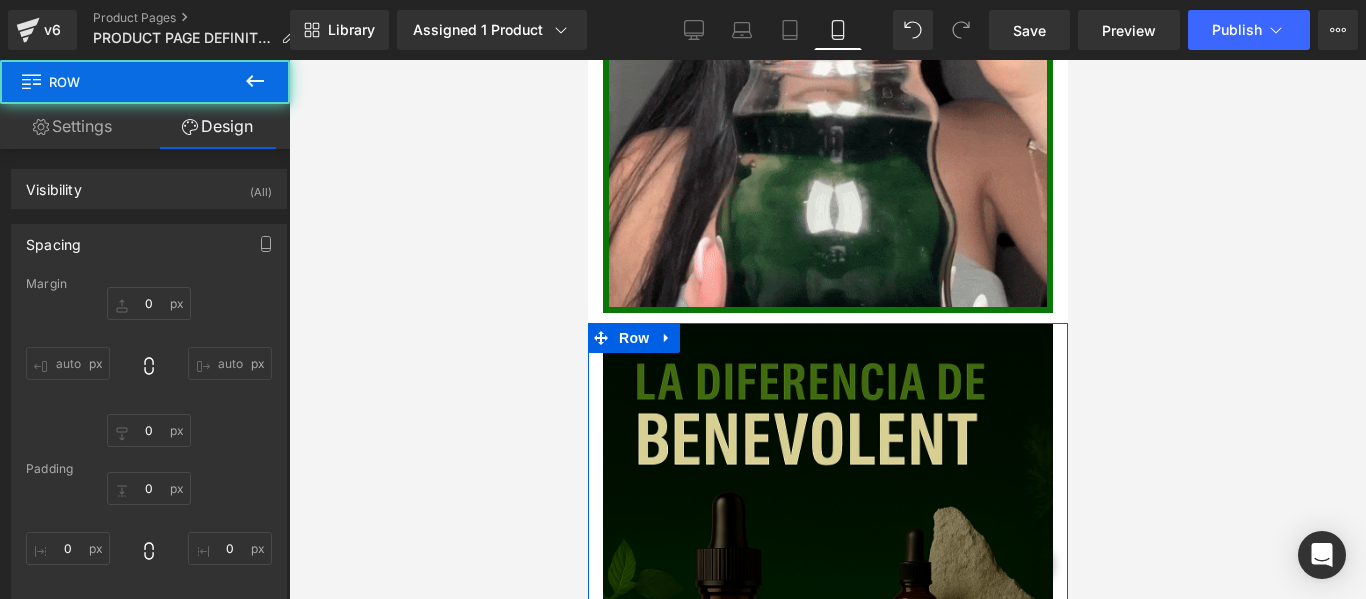 type on "0" 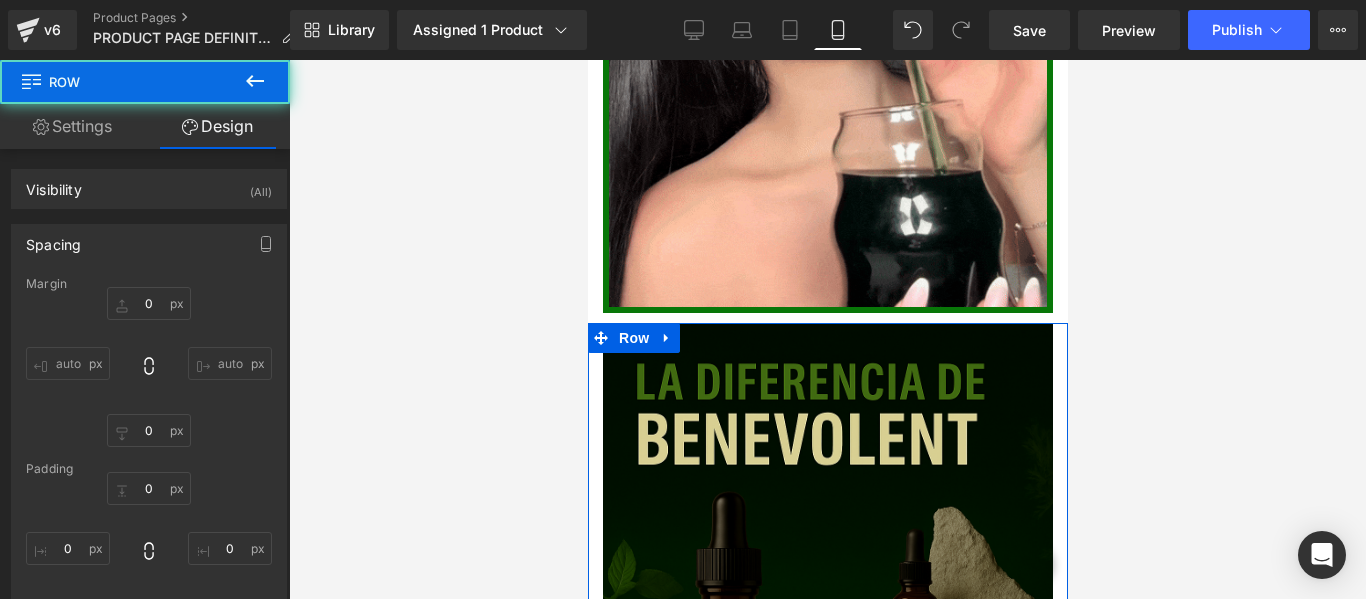 type on "0" 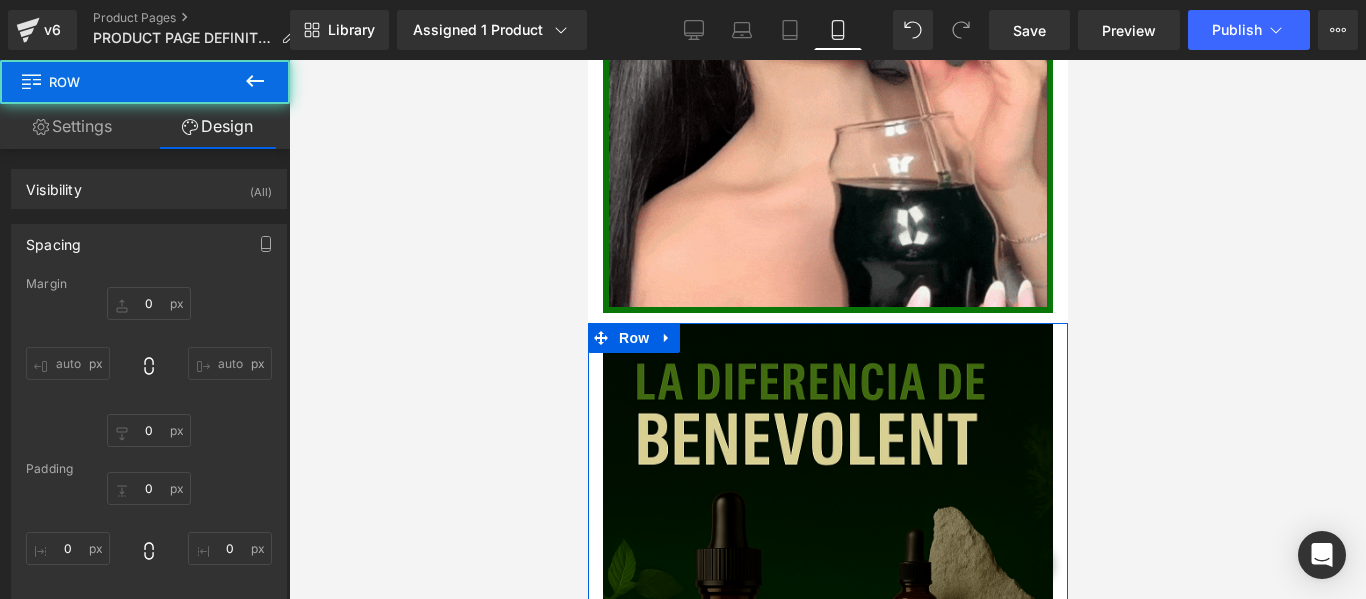 type on "0" 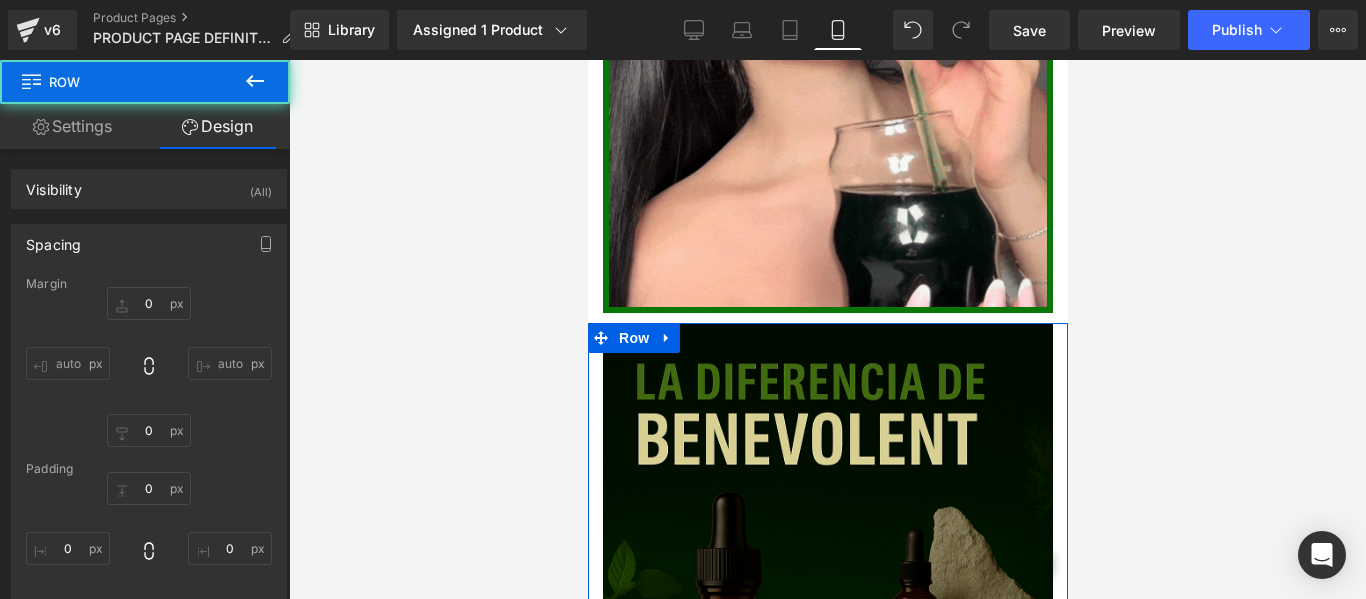 type on "0" 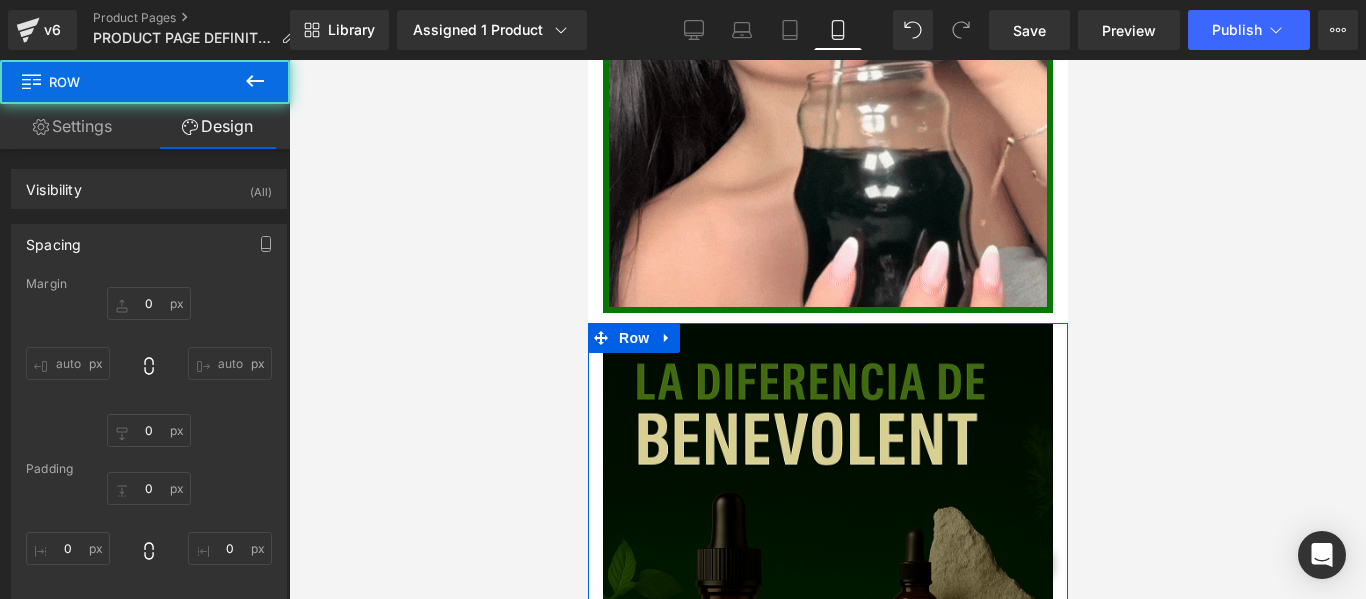 type on "10" 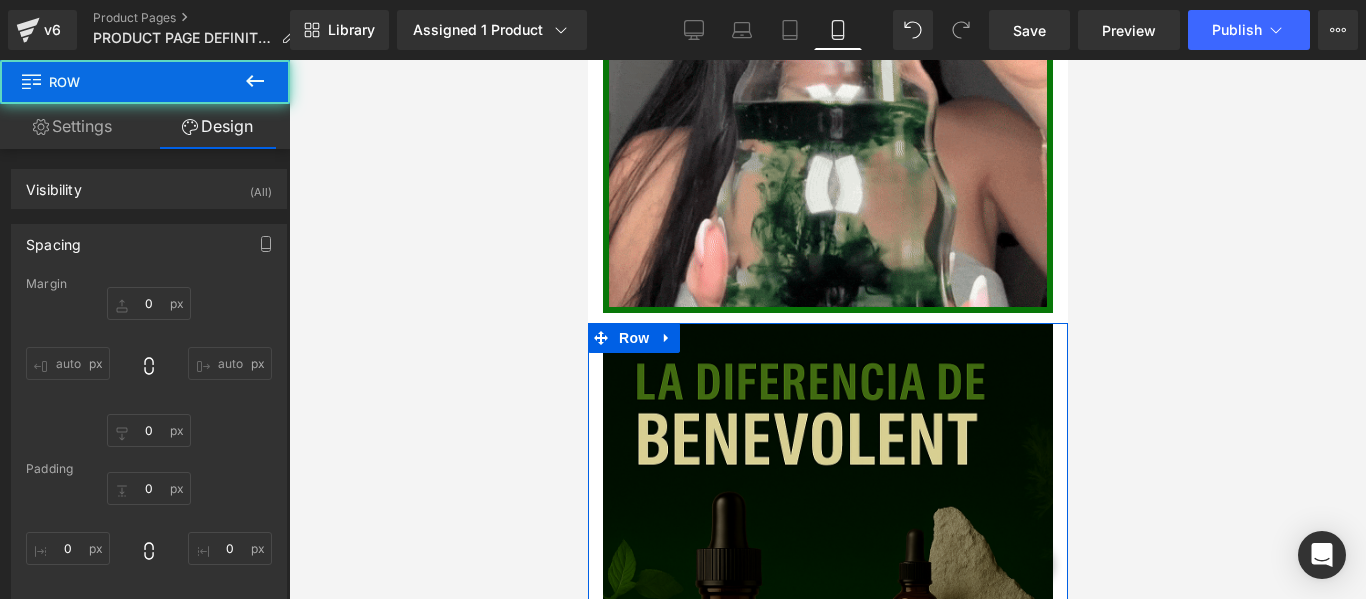 type on "0" 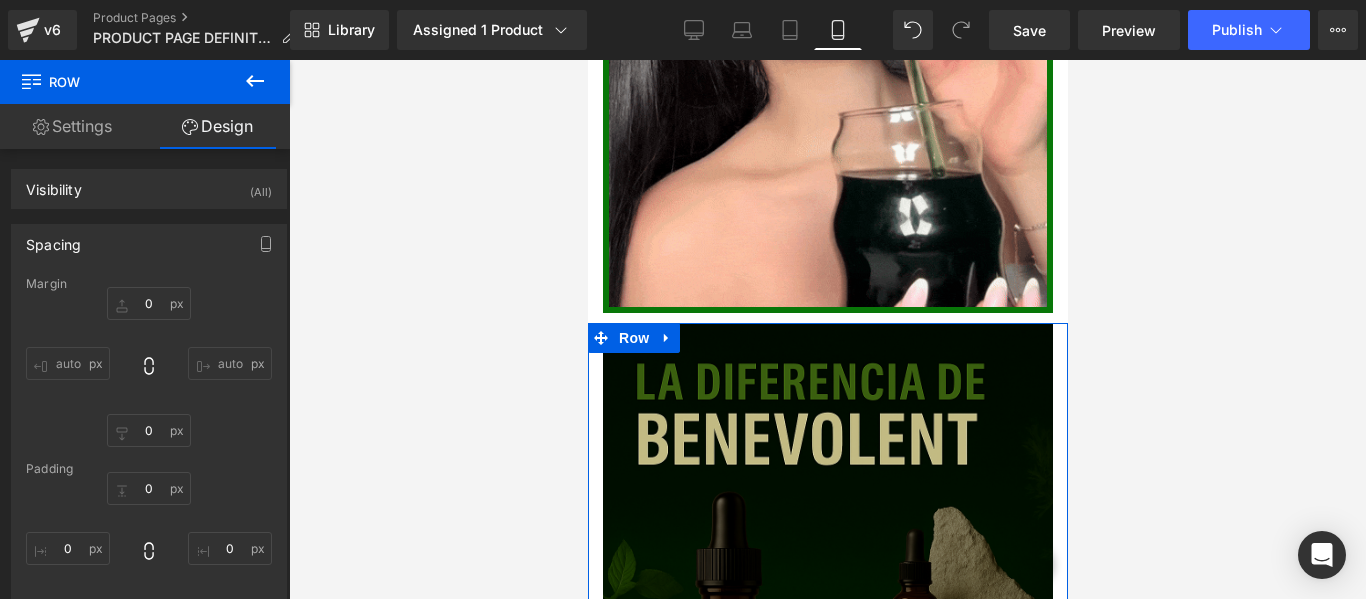 click at bounding box center [827, 660] 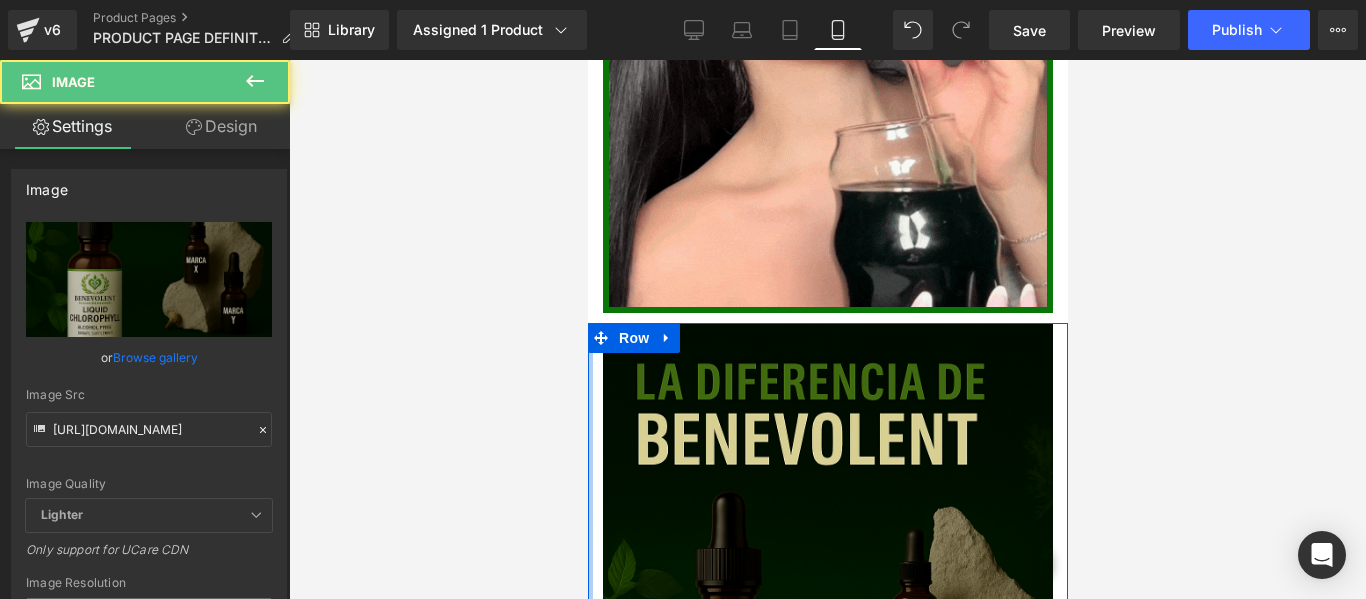 click at bounding box center (589, 665) 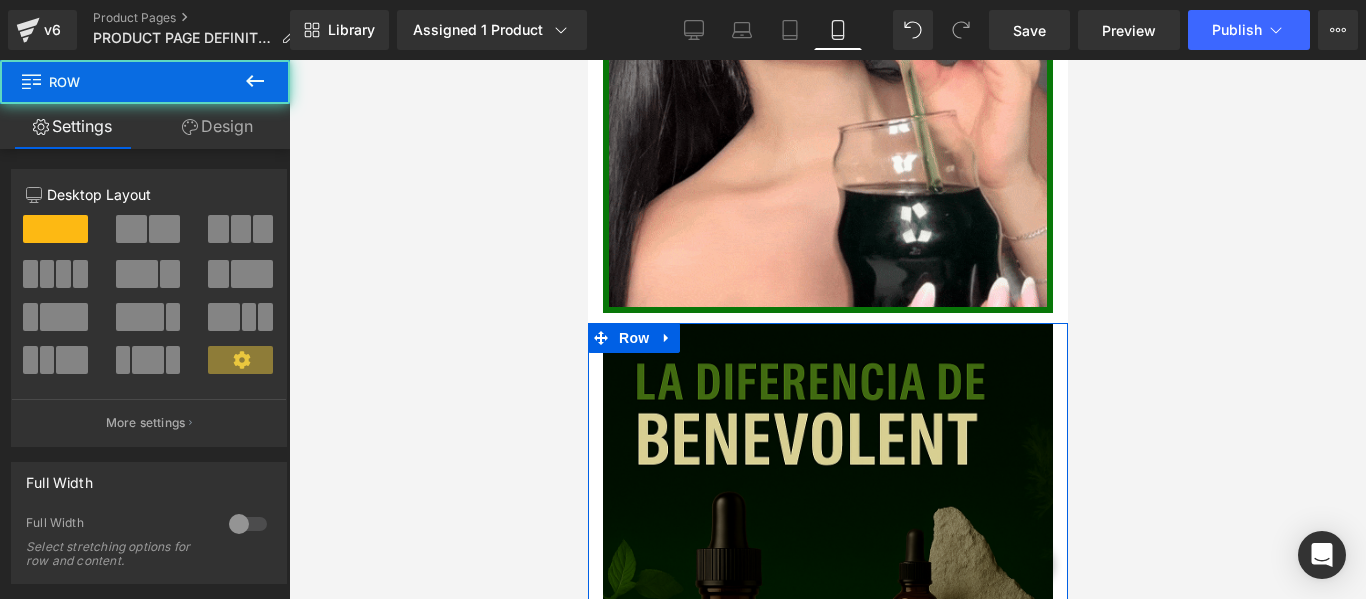 click on "Image" at bounding box center (827, 660) 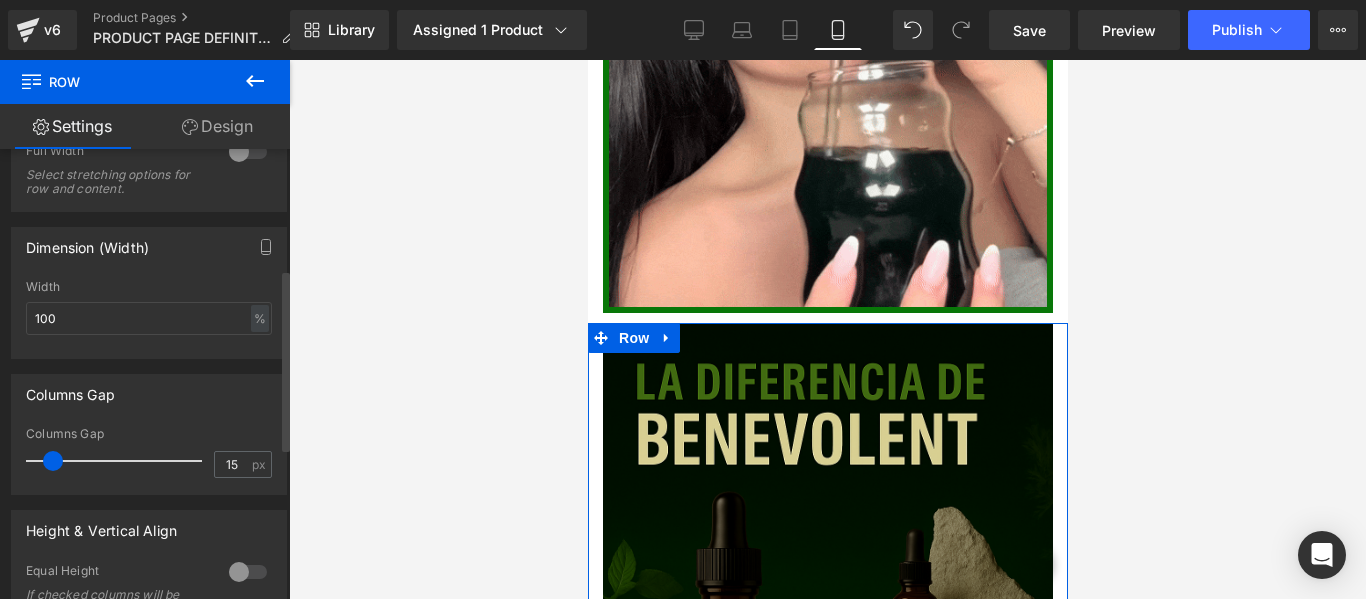 scroll, scrollTop: 172, scrollLeft: 0, axis: vertical 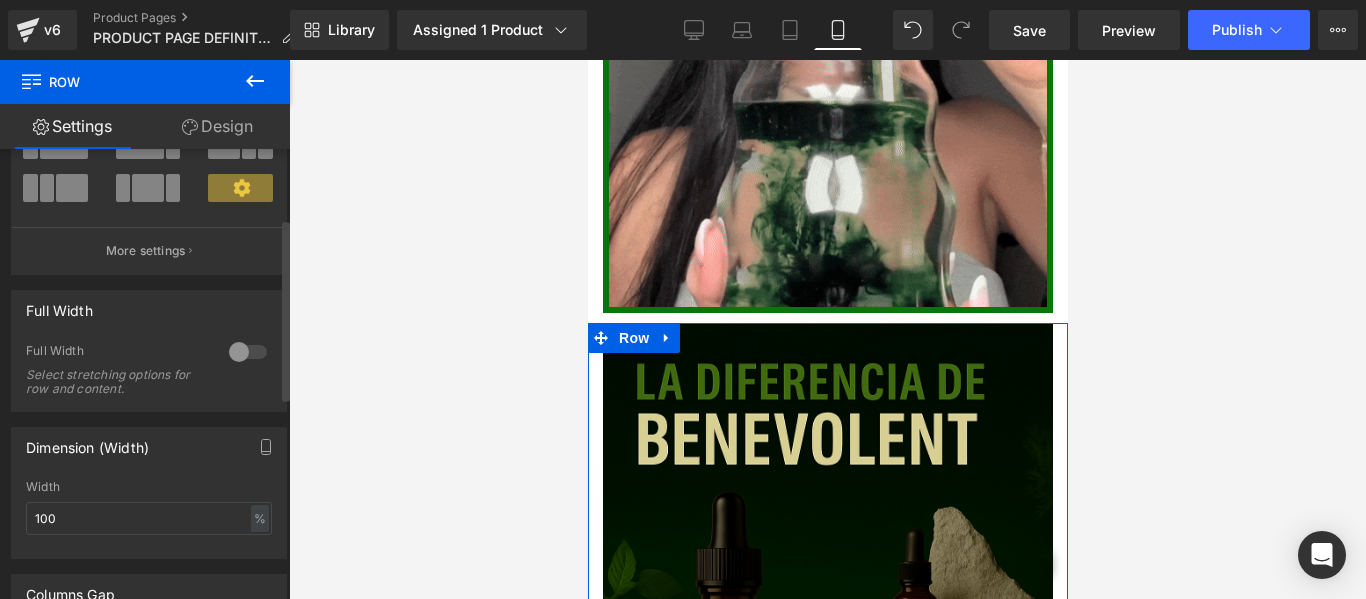 click at bounding box center (248, 352) 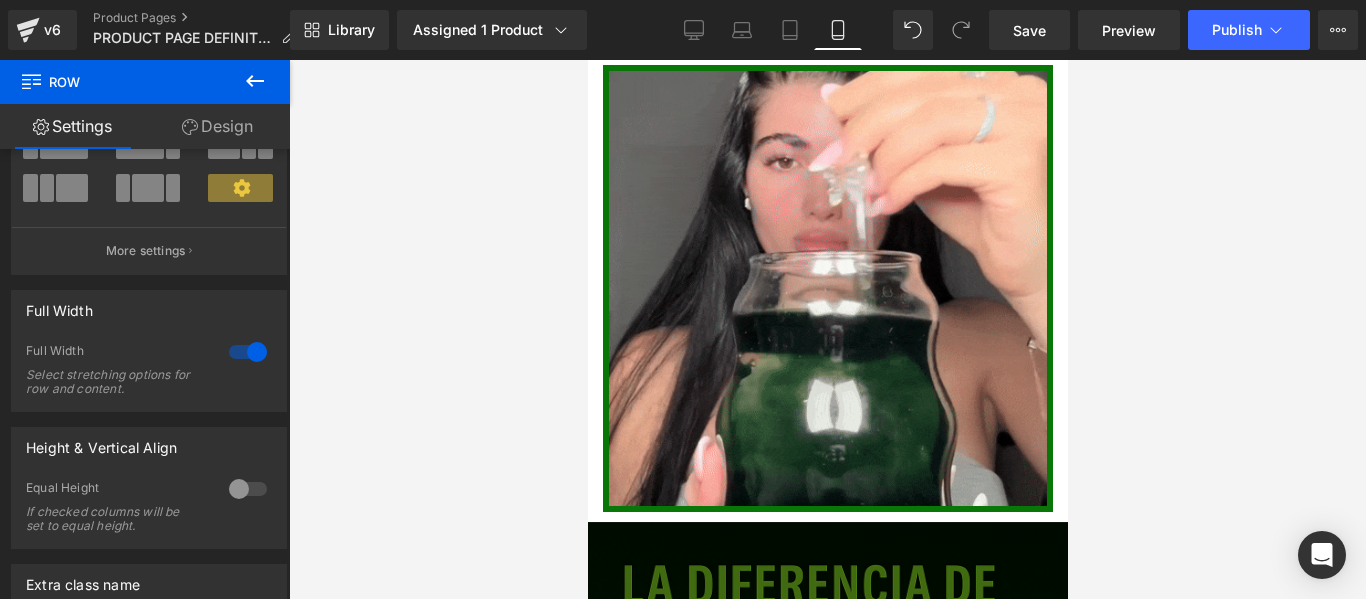 scroll, scrollTop: 2571, scrollLeft: 0, axis: vertical 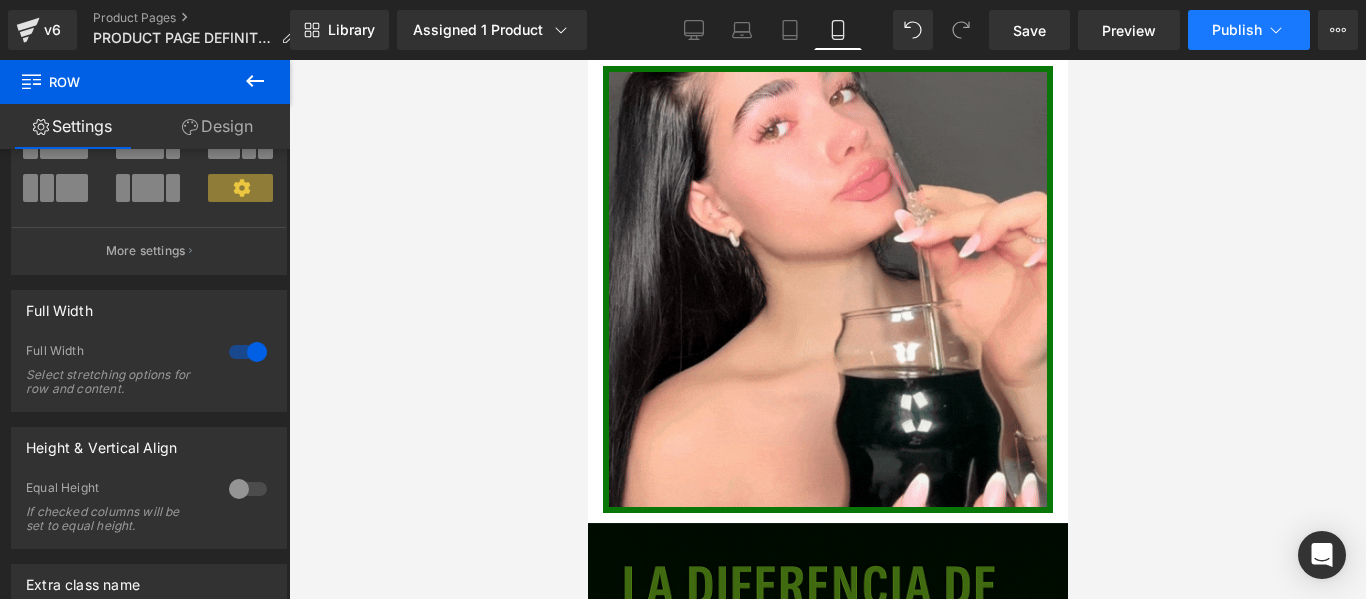 click 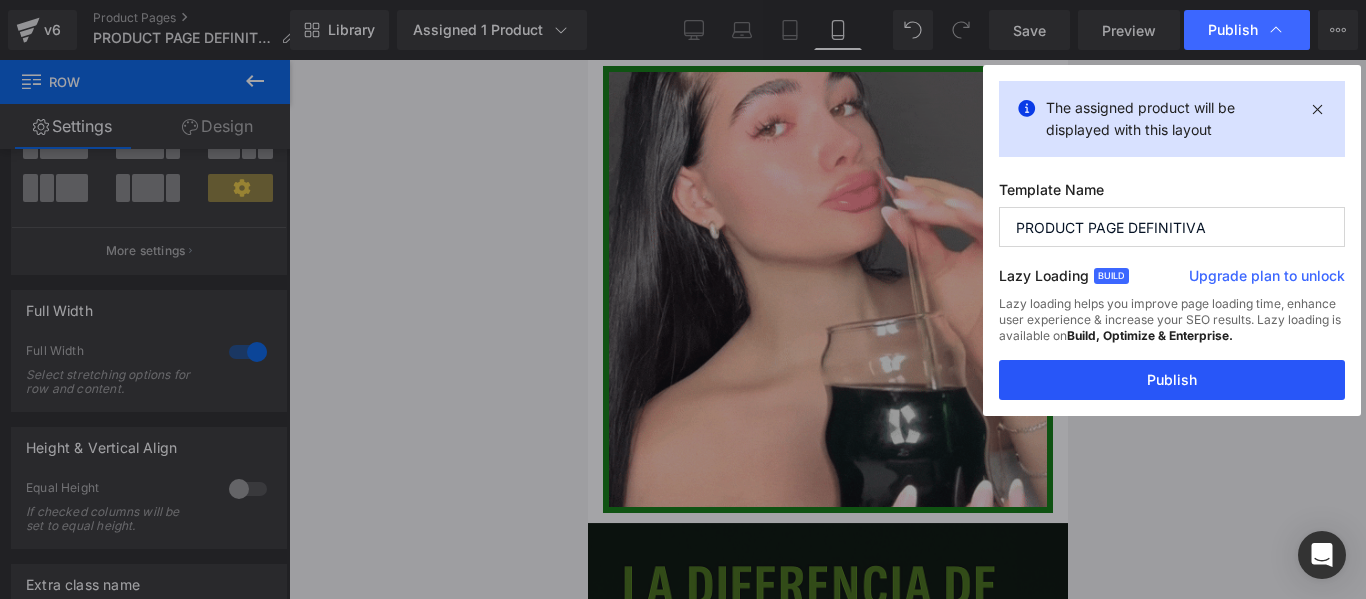 click on "Publish" at bounding box center (1172, 380) 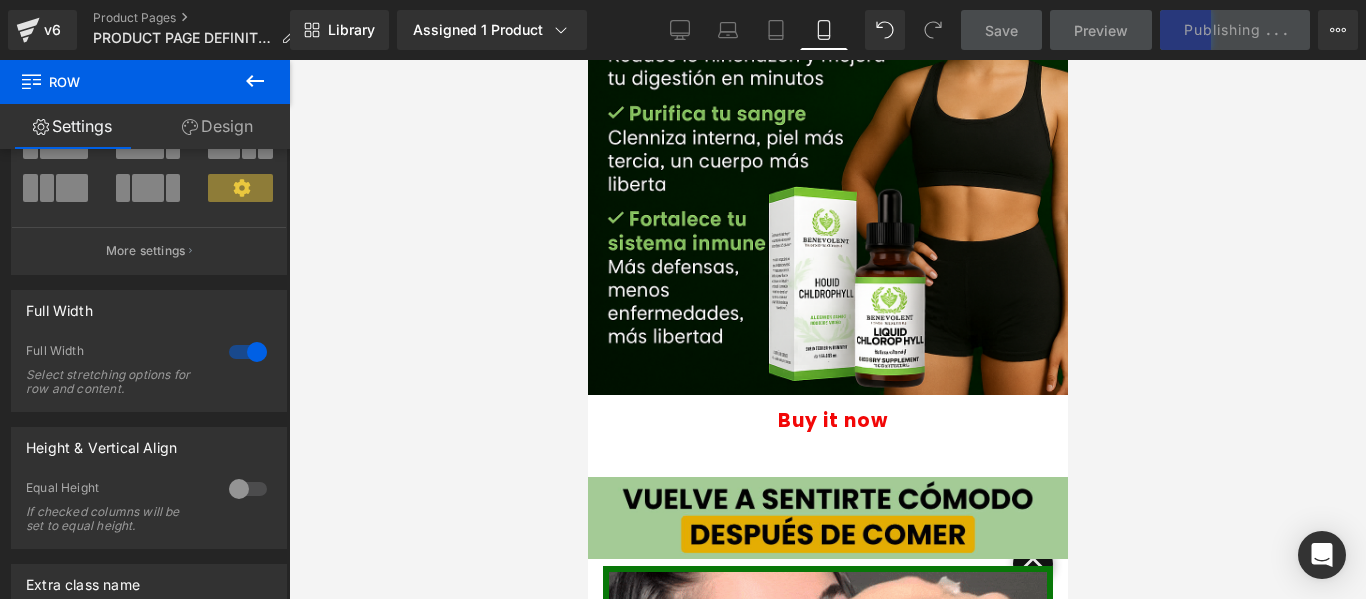 scroll, scrollTop: 1871, scrollLeft: 0, axis: vertical 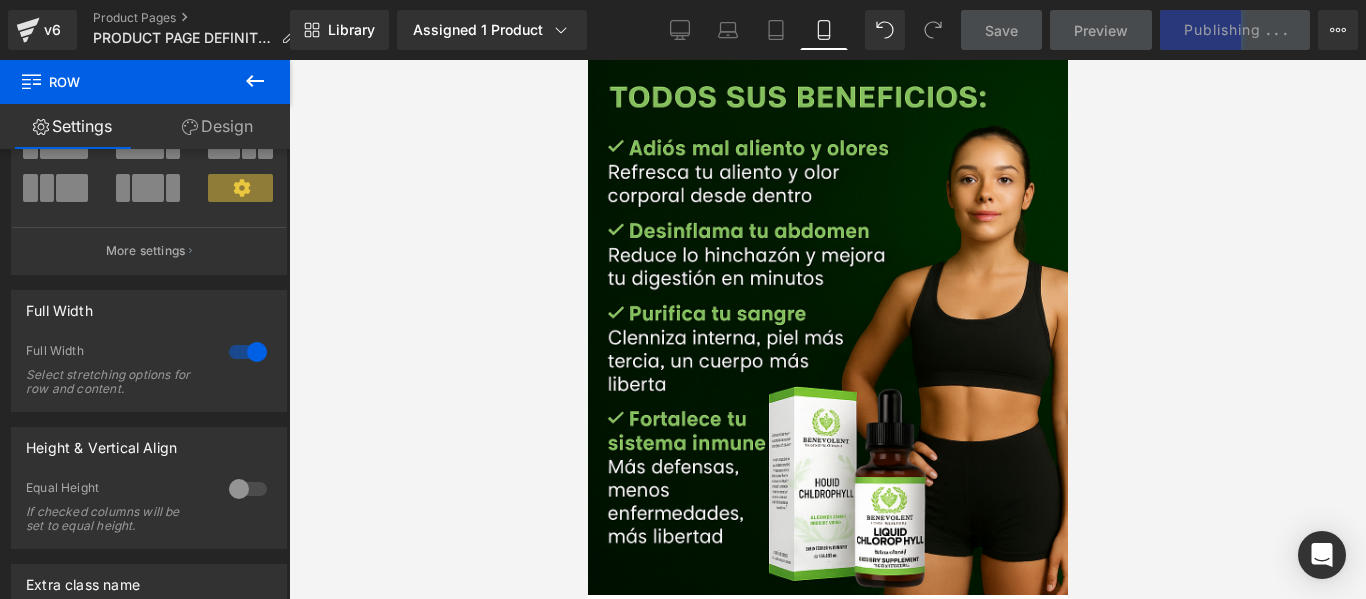 click at bounding box center [827, 235] 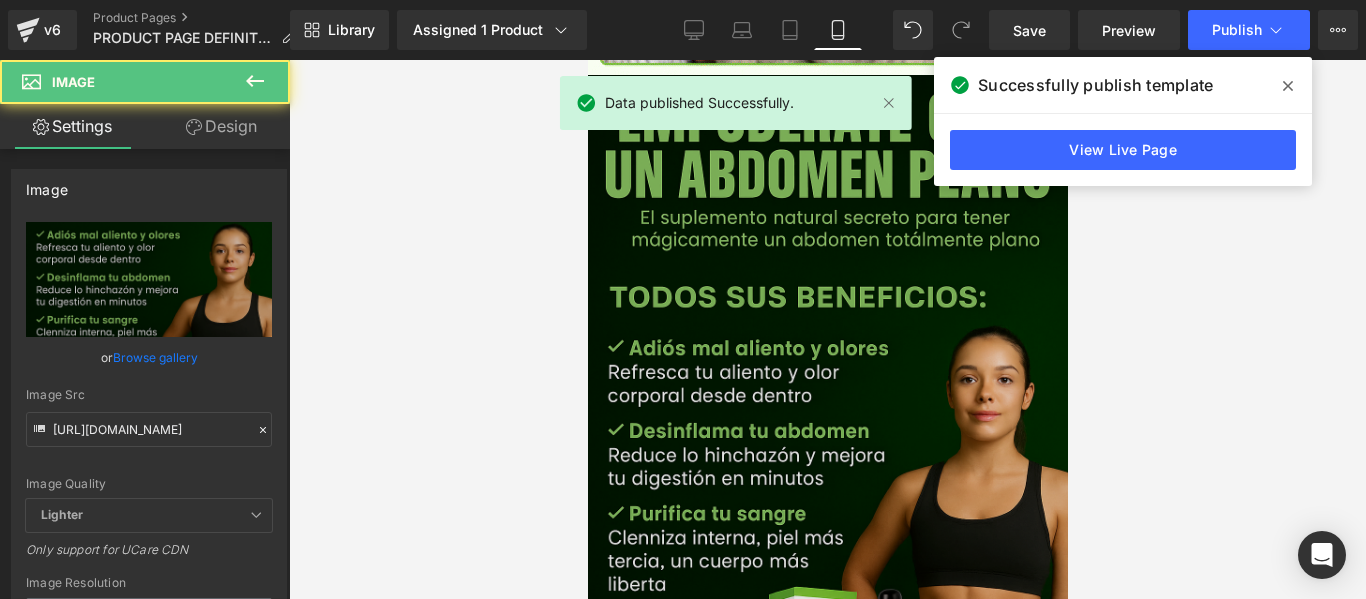 click at bounding box center [827, 435] 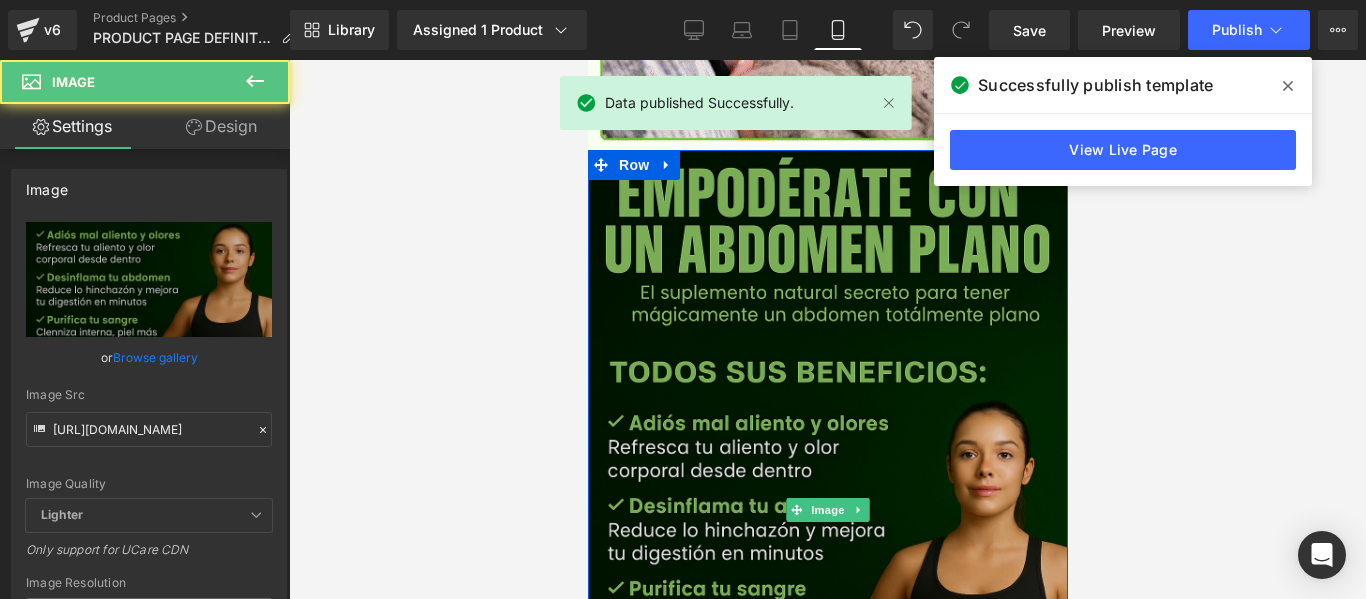 scroll, scrollTop: 1471, scrollLeft: 0, axis: vertical 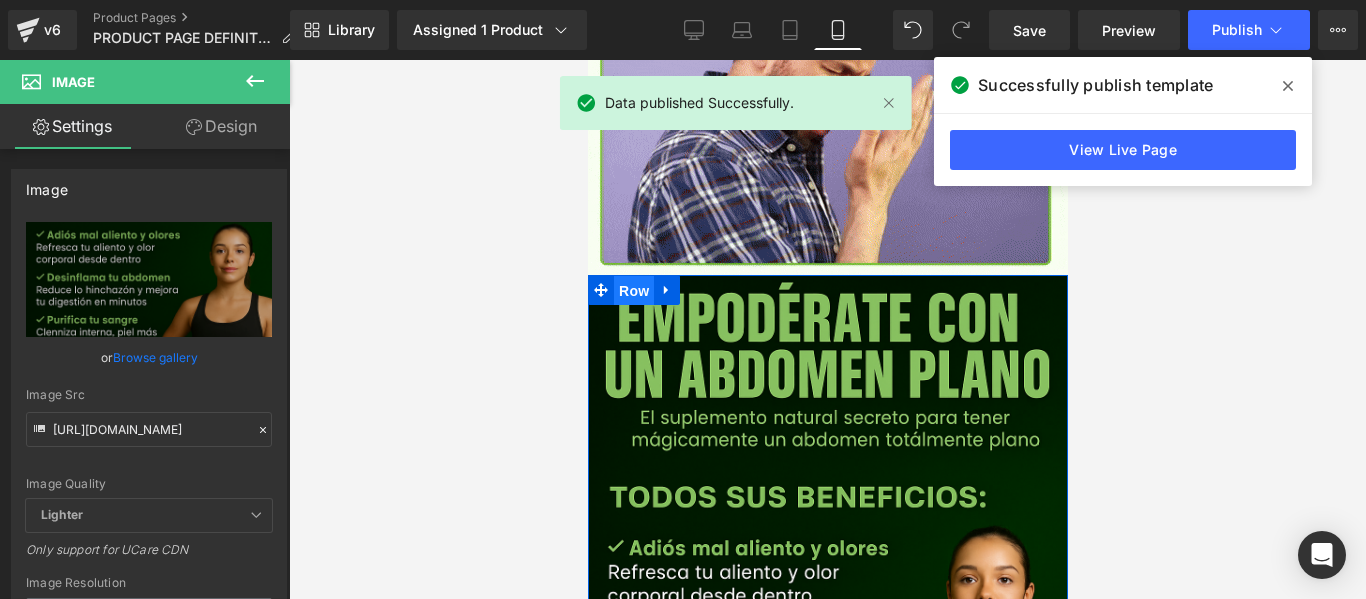 click on "Row" at bounding box center (633, 291) 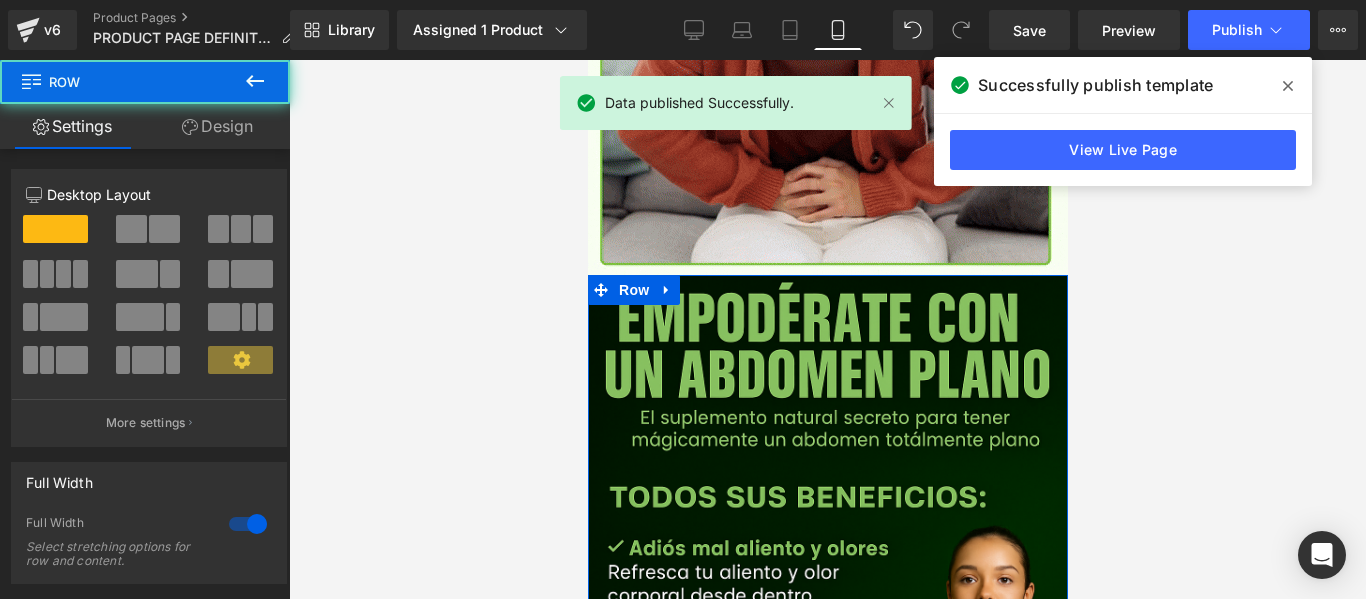 click on "Design" at bounding box center [217, 126] 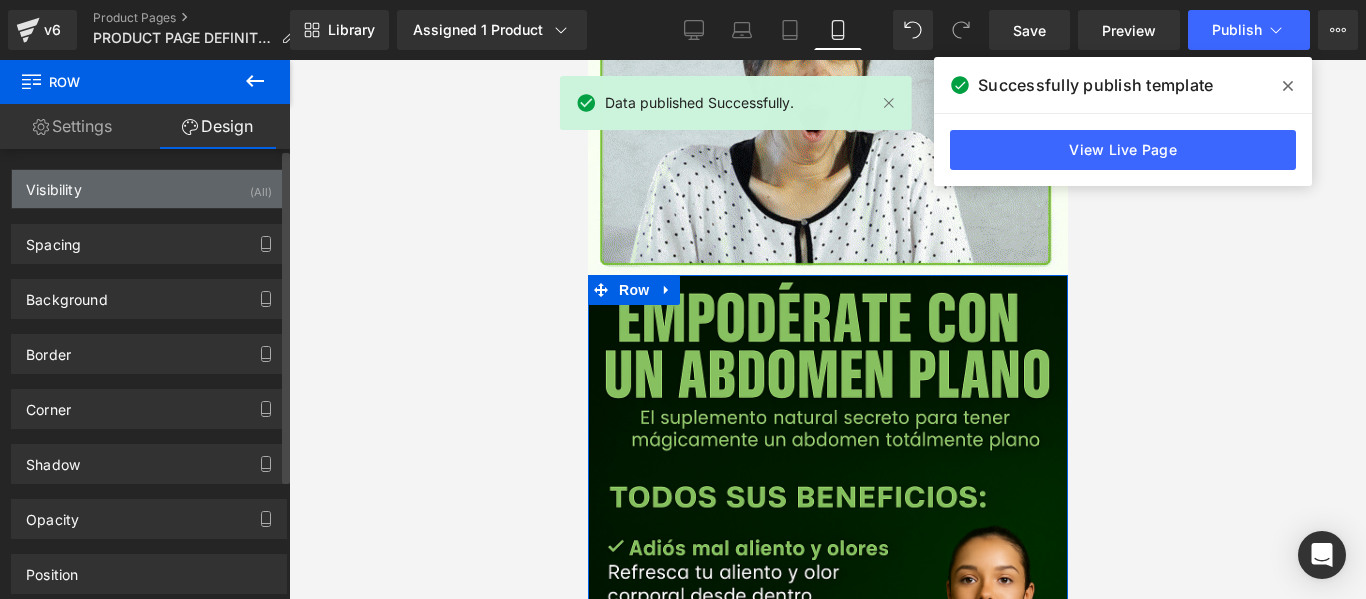 click on "Visibility
(All)" at bounding box center [149, 189] 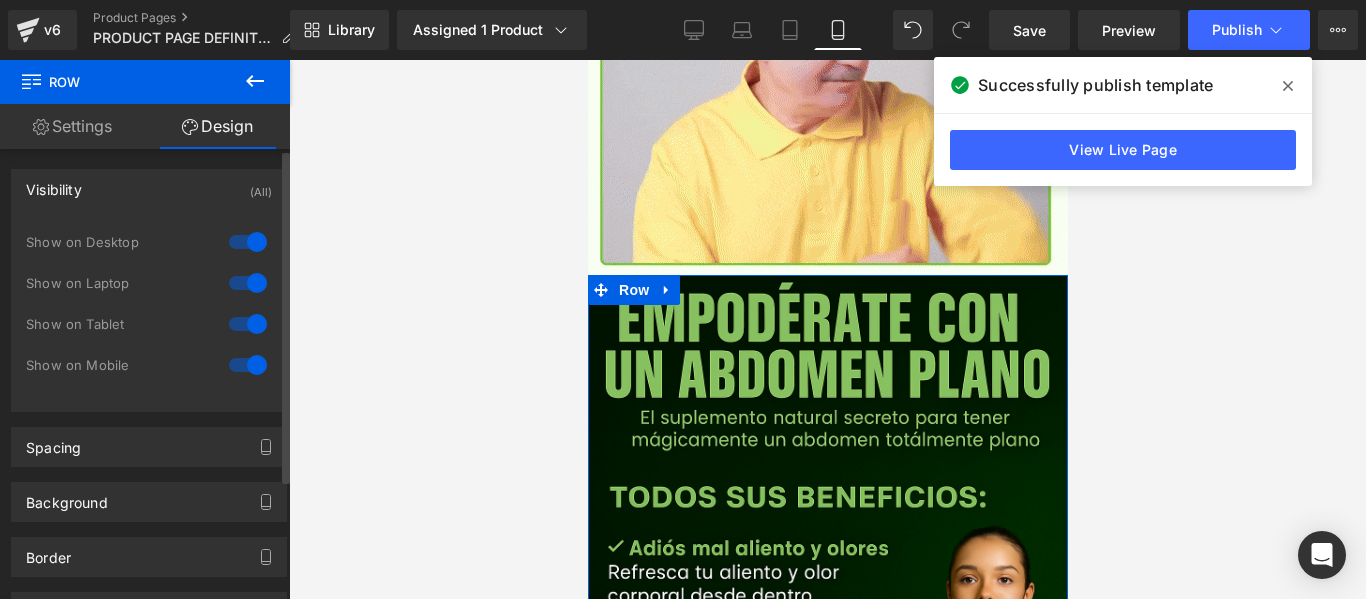 click at bounding box center (248, 242) 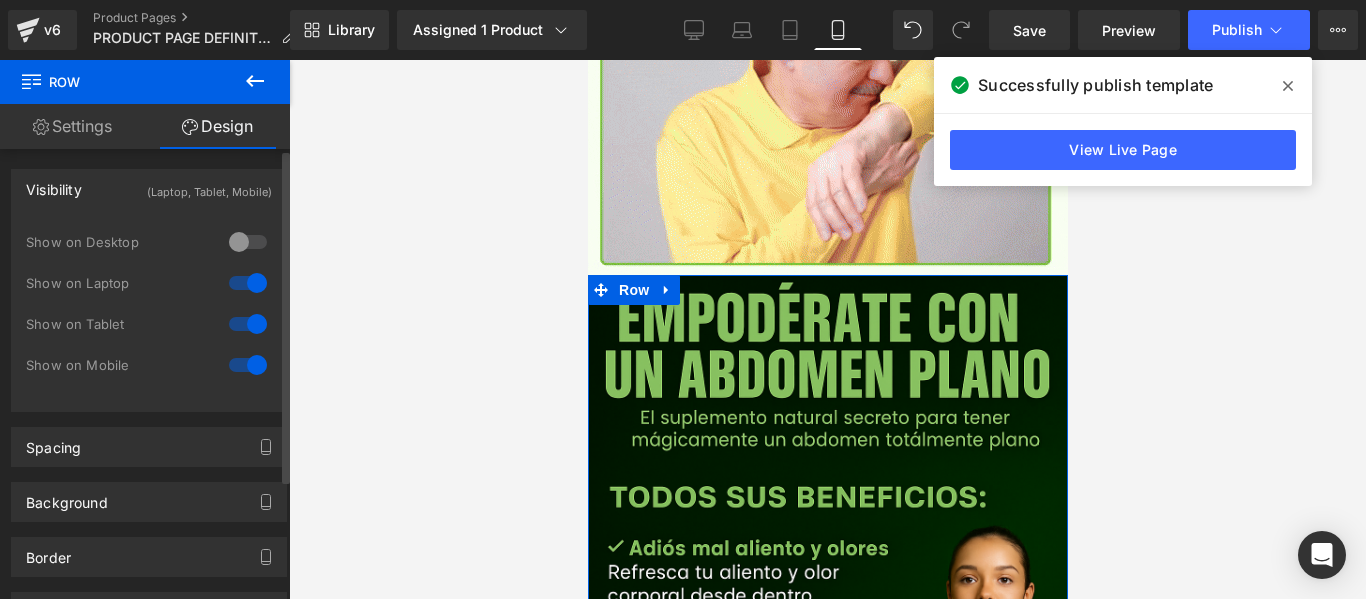 click at bounding box center [248, 283] 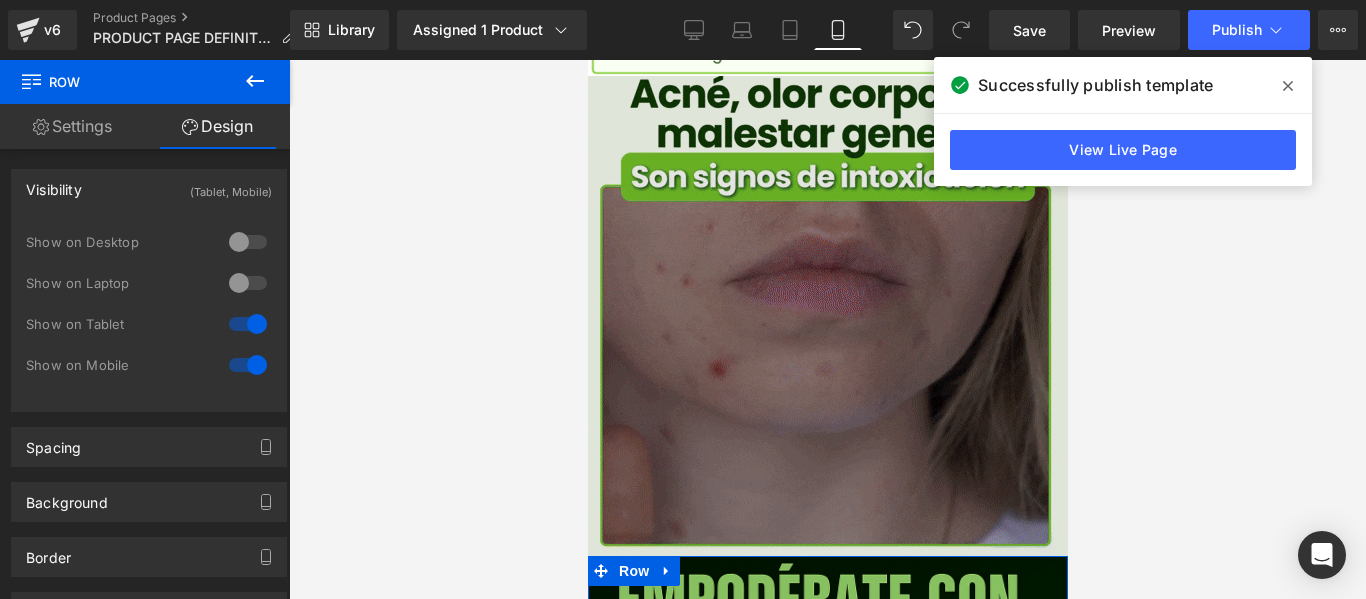 scroll, scrollTop: 1171, scrollLeft: 0, axis: vertical 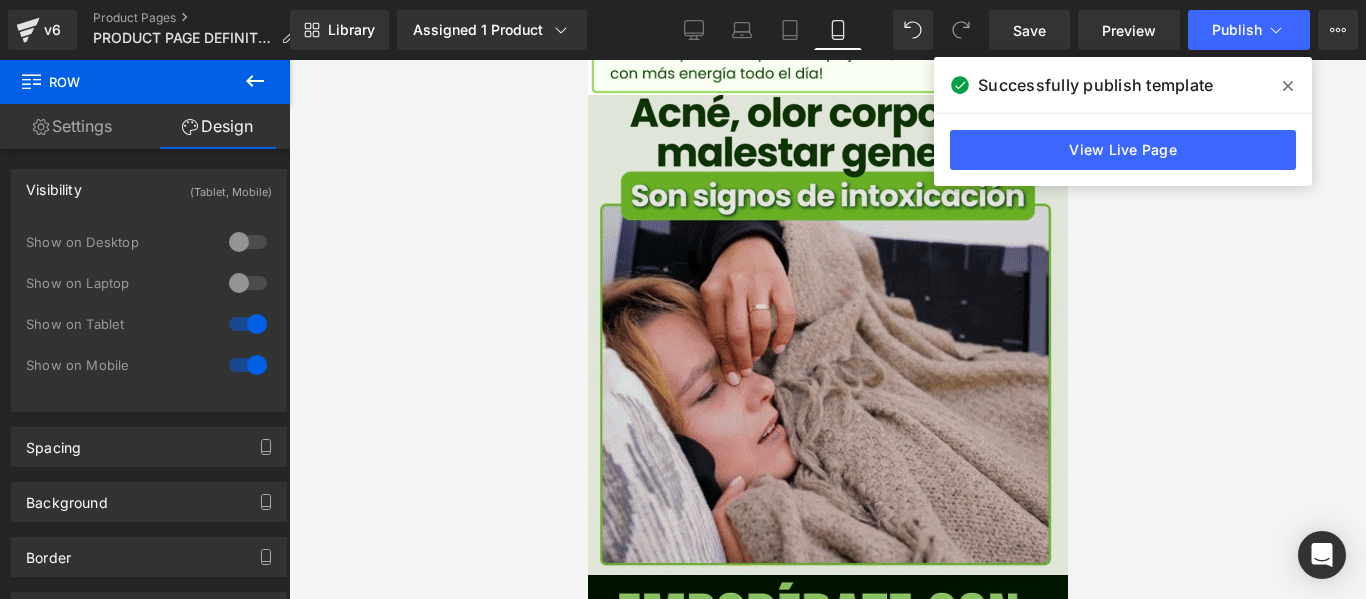click at bounding box center (827, 335) 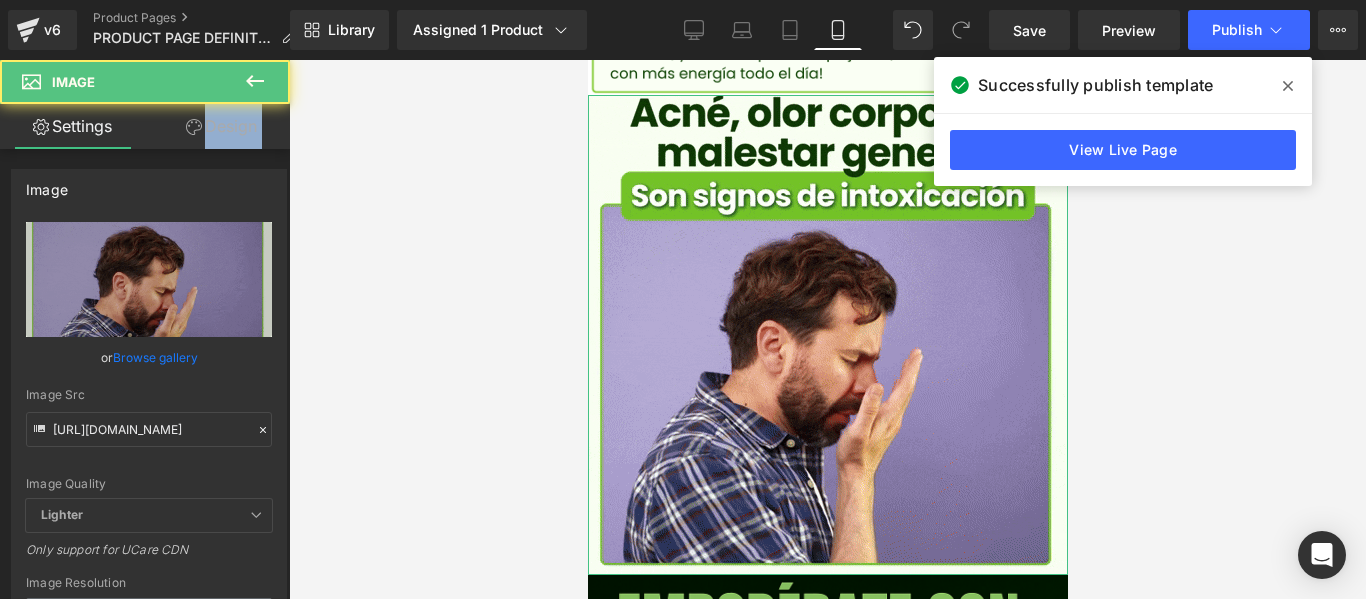 click on "Settings
Design
Image https://cdn.shopify.com/s/files/1/0683/5804/5875/files/Clorofila-landing3_3000x3000.gif?v=1751385863  Replace Image  Upload image or  Browse gallery Image Src https://cdn.shopify.com/s/files/1/0683/5804/5875/files/Clorofila-landing3_3000x3000.gif?v=1751385863 Image Quality Lighter Lightest
Lighter
Lighter Lightest Only support for UCare CDN 100x100 240x240 480x480 576x576 640x640 768x768 800x800 960x960 1024x1024 1280x1280 1440x1440 1600x1600 1920x1920 2560x2560 3000x3000 Image Resolution
3000x3000
100x100 240x240 480x480 576x576 640x640 768x768 800x800 960x960 1024x1024 1280x1280 1440x1440 1600x1600 1920x1920 2560x2560 3000x3000 Only support for UCare CDN and Shopify CDN More settings Image Title Show title when hover to image Back Dimension auto Width auto - % px auto auto" at bounding box center (145, 378) 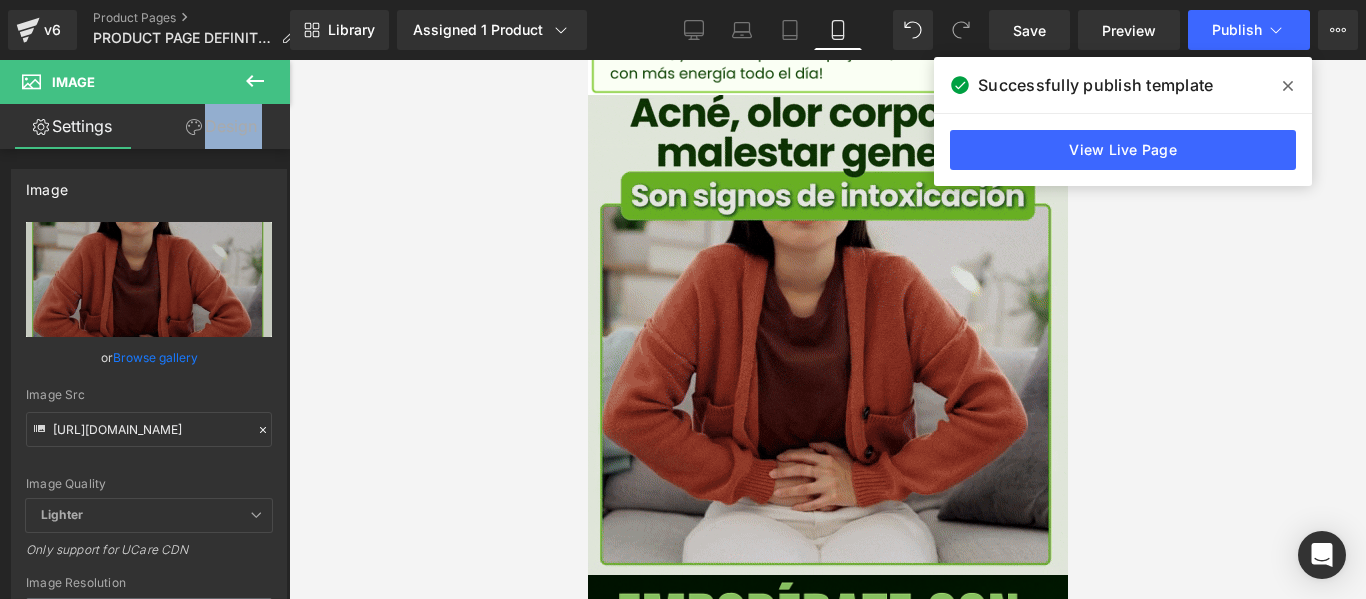 scroll, scrollTop: 1071, scrollLeft: 0, axis: vertical 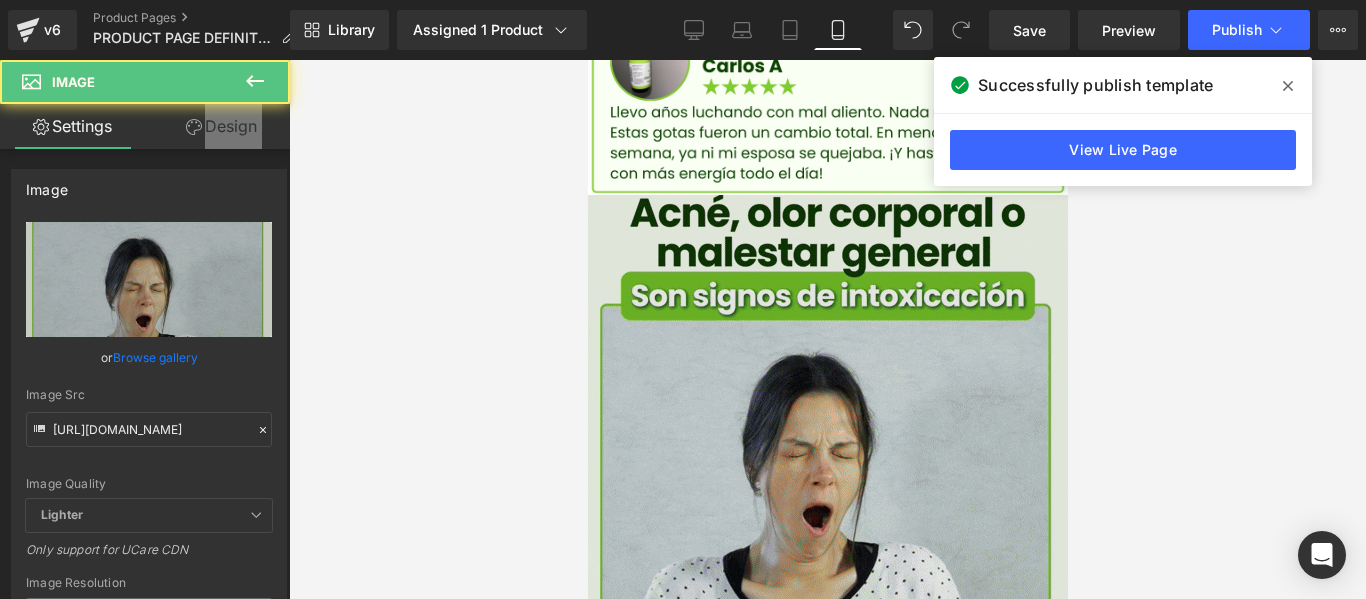 click at bounding box center (827, 435) 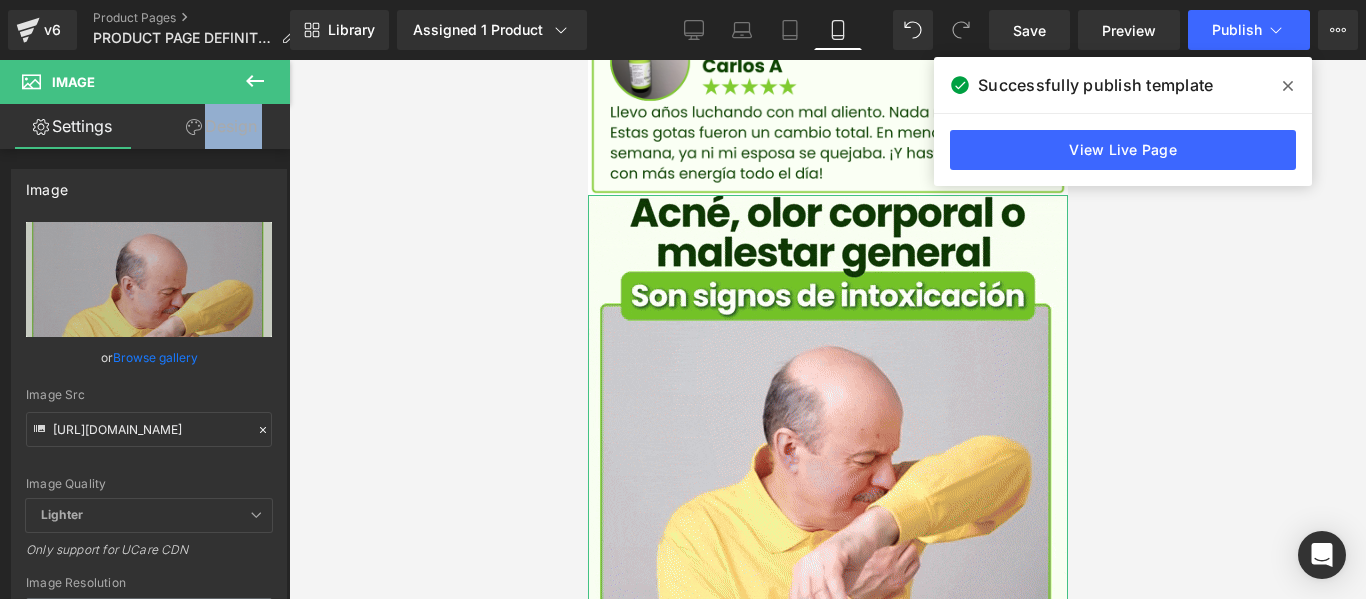 click on "Design" at bounding box center [221, 126] 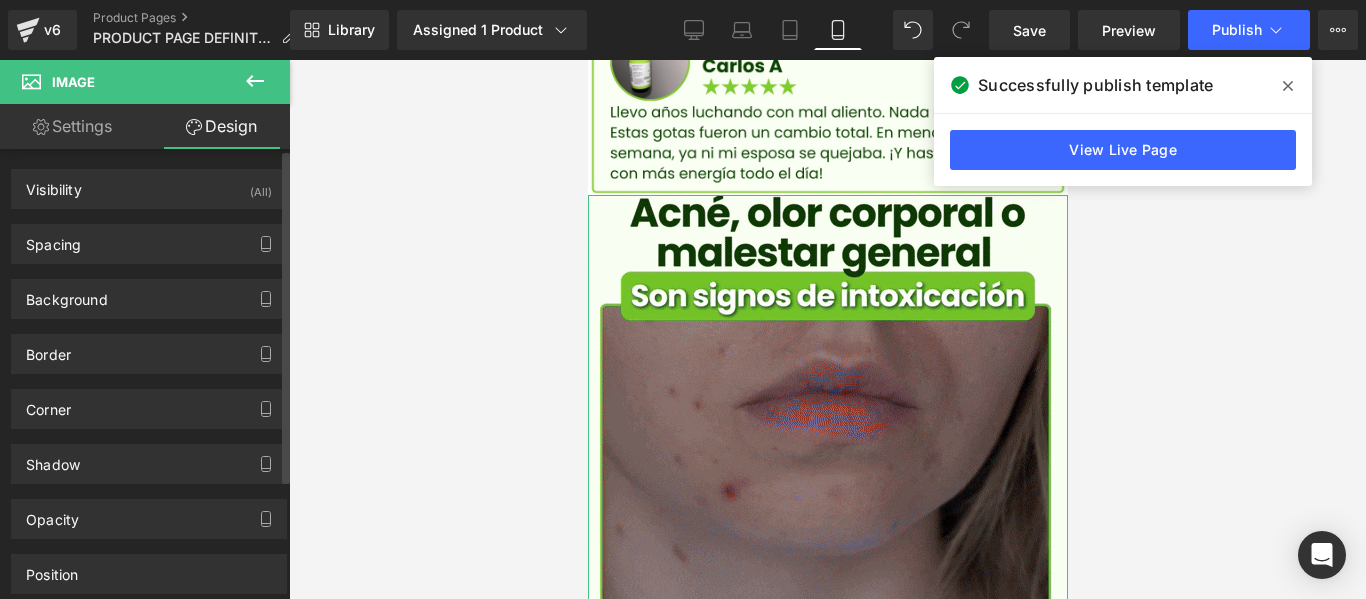 click on "Spacing
Margin
0px 0
0px 0
0px 0
0px 0
Padding
0px 0
0px 0
0px 0
0px 0
Setup Global Style" at bounding box center (149, 236) 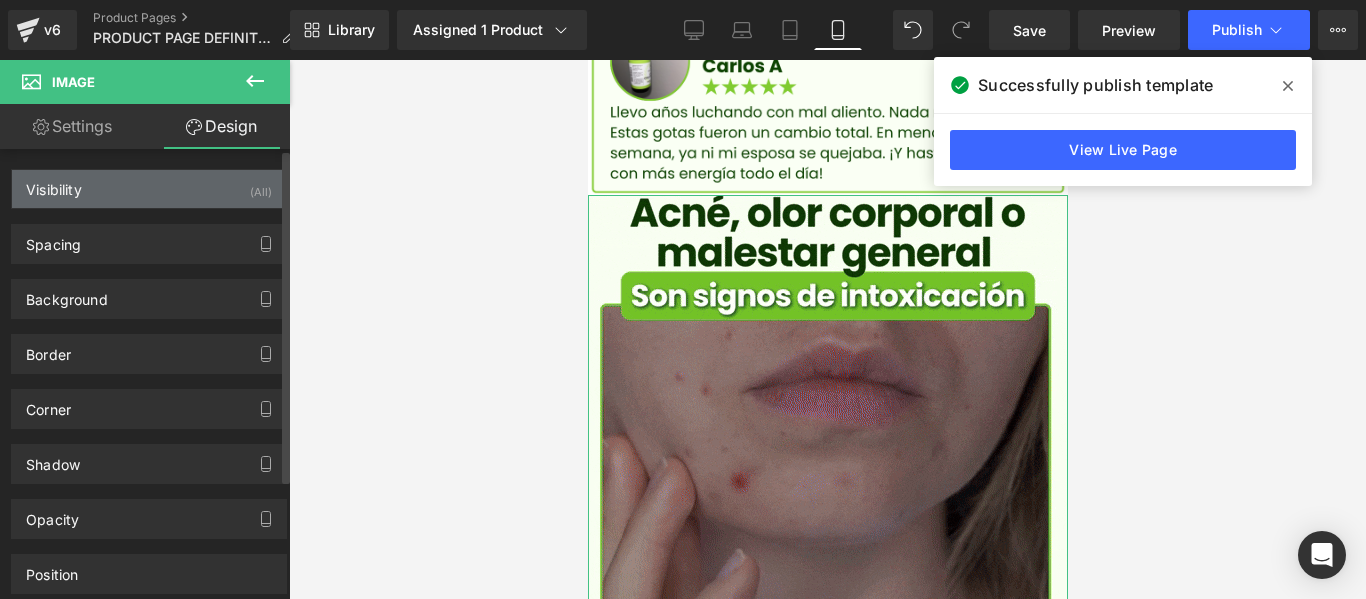 click on "Visibility
(All)" at bounding box center (149, 189) 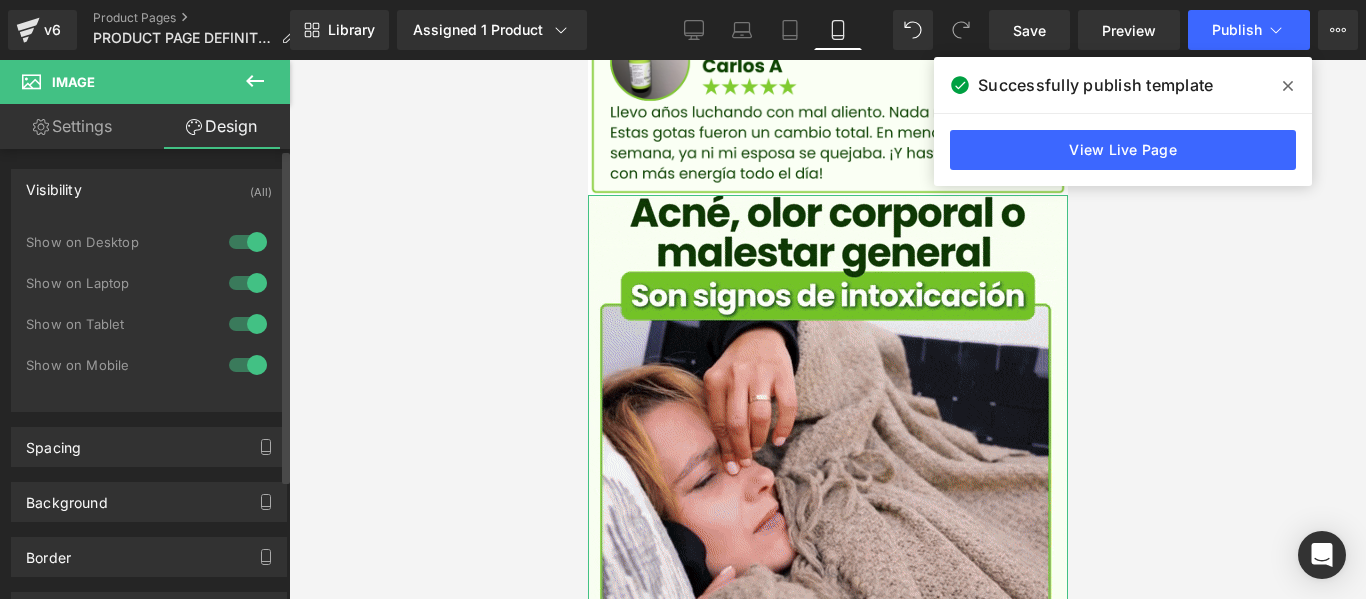 click at bounding box center [248, 242] 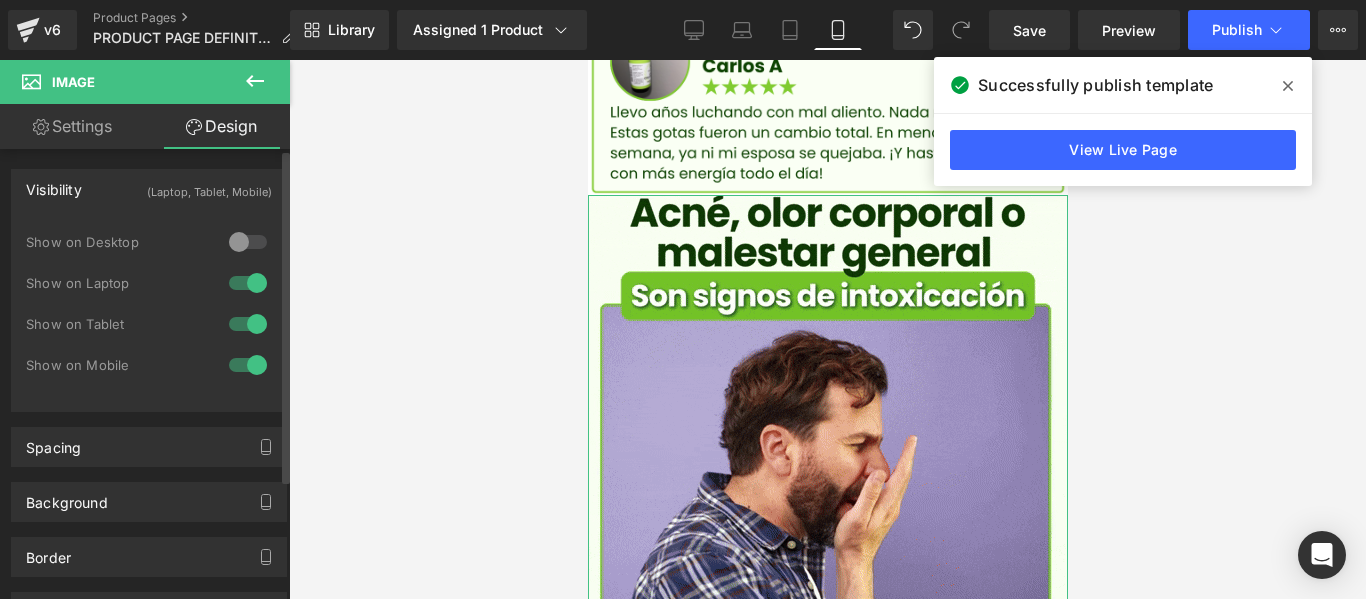click at bounding box center (248, 283) 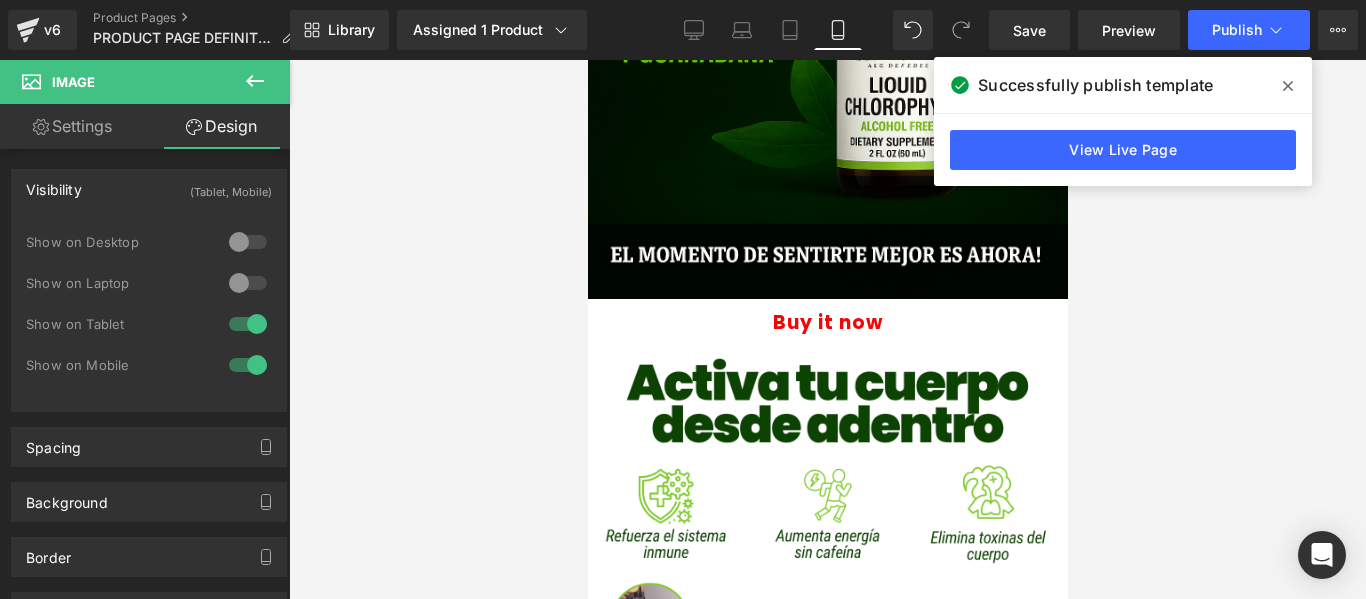 scroll, scrollTop: 371, scrollLeft: 0, axis: vertical 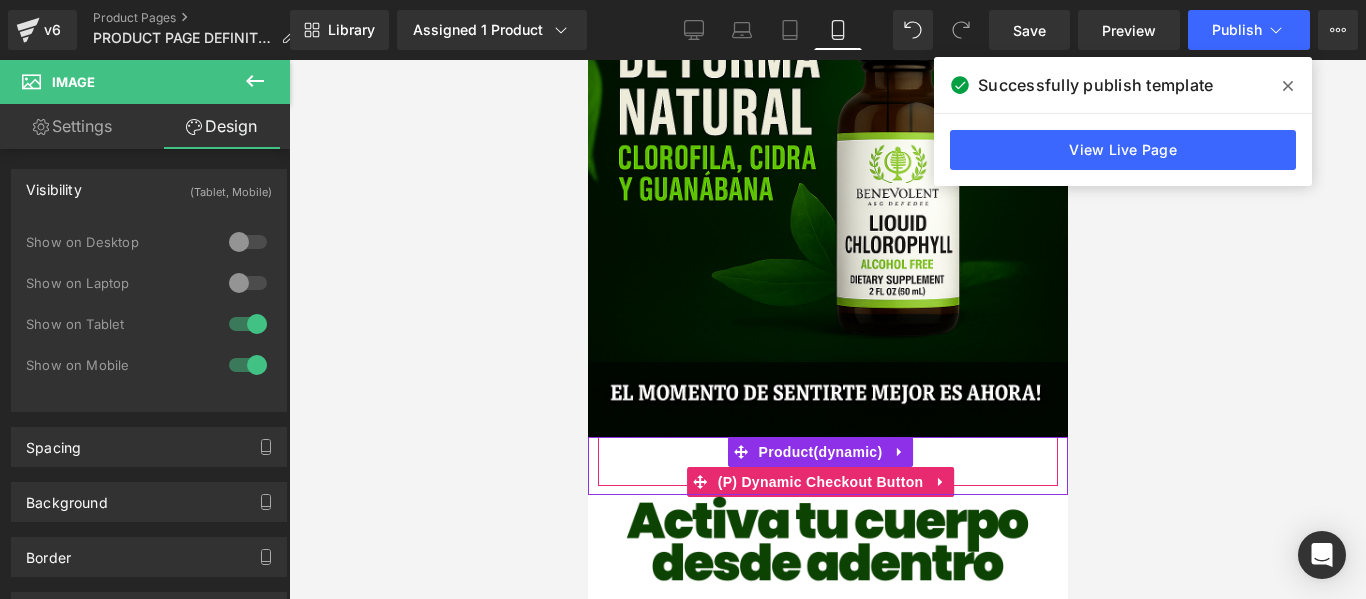 click on "Buy it now" at bounding box center [827, 461] 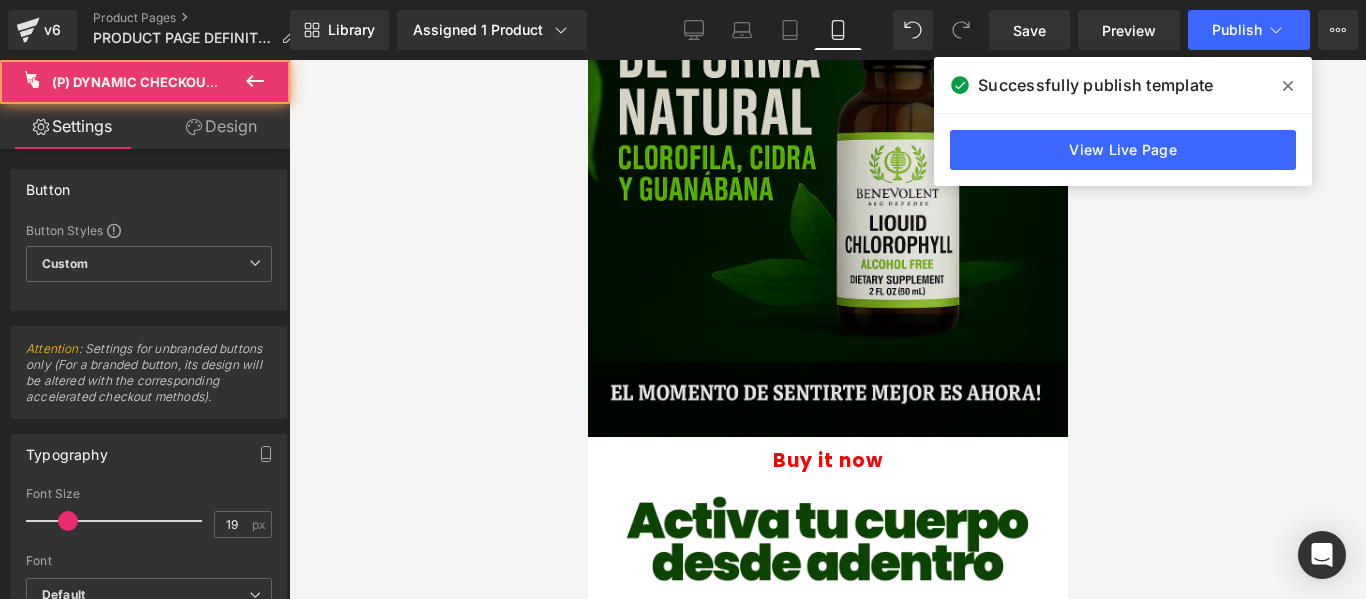 click at bounding box center [827, 77] 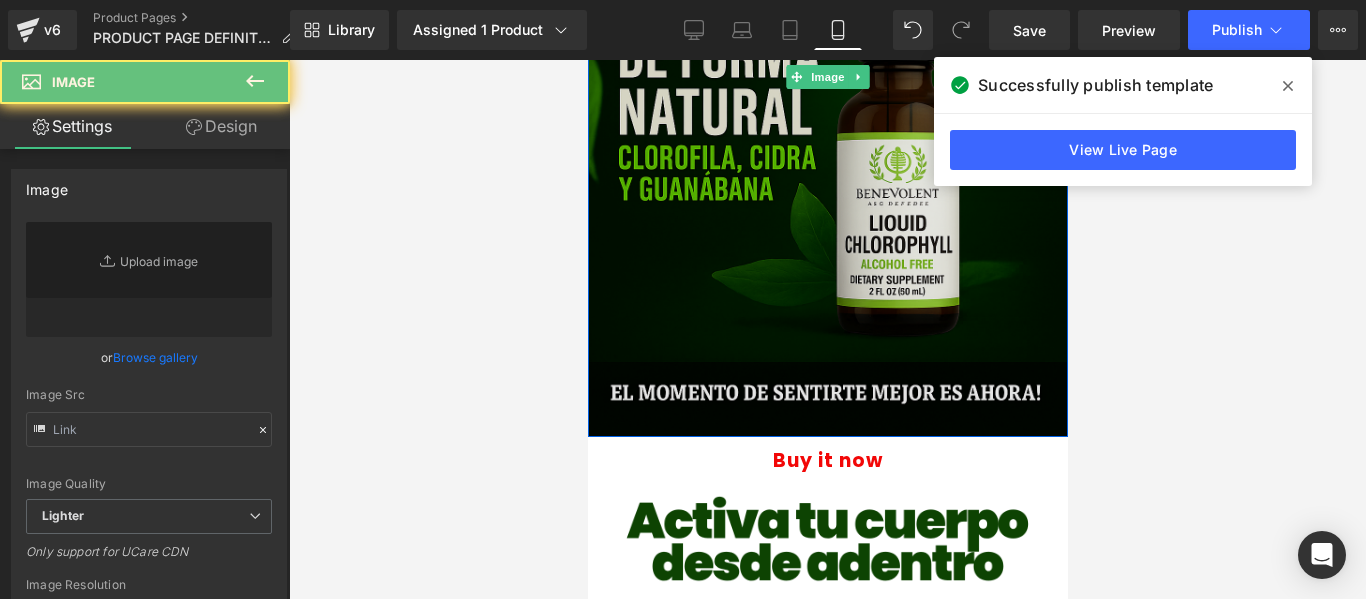 type on "[URL][DOMAIN_NAME]" 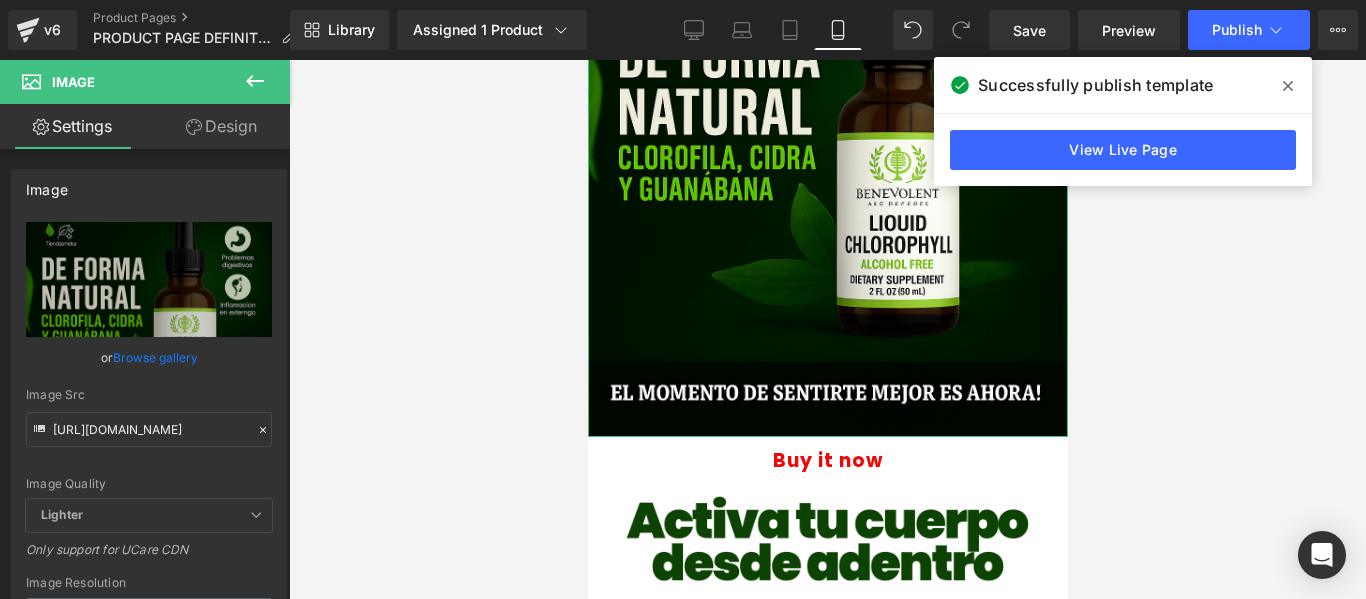 click on "Design" at bounding box center (221, 126) 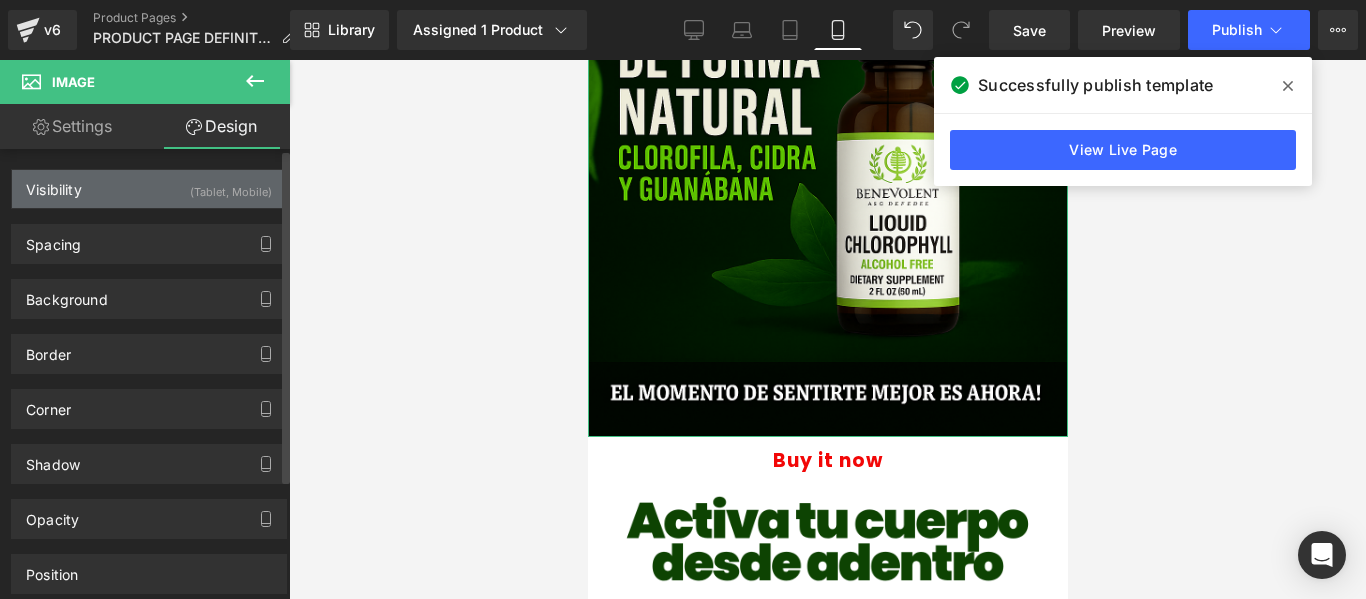 click on "Visibility
(Tablet, Mobile)" at bounding box center (149, 189) 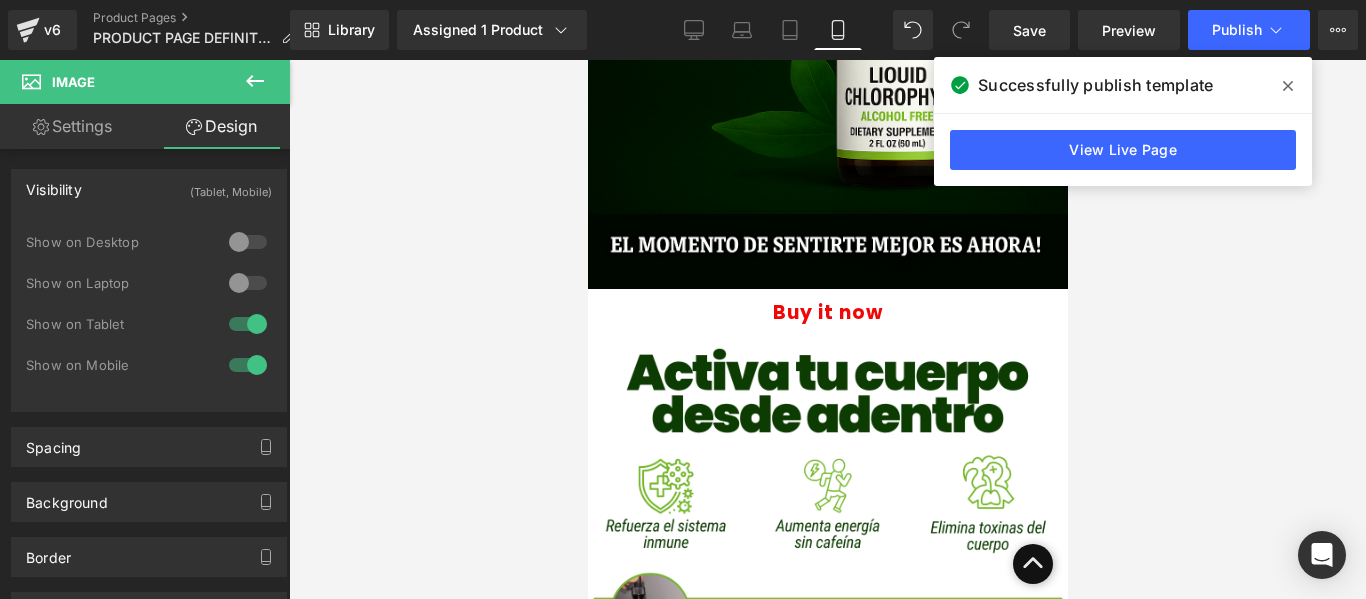 scroll, scrollTop: 671, scrollLeft: 0, axis: vertical 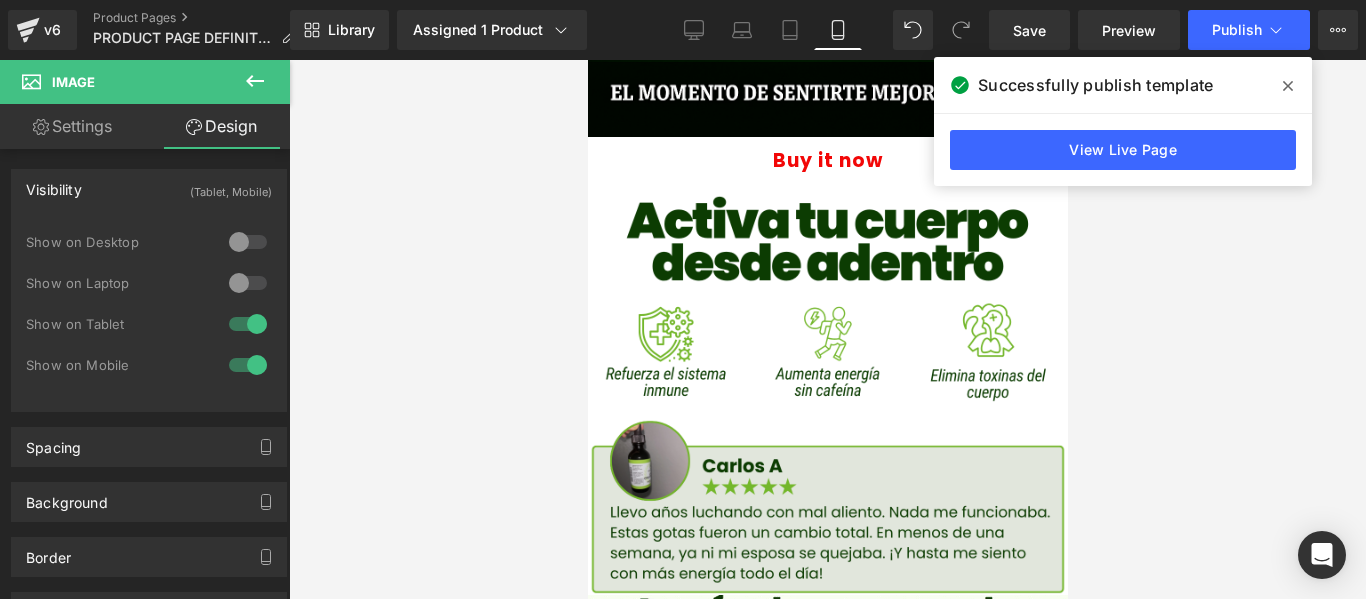 click at bounding box center [827, 395] 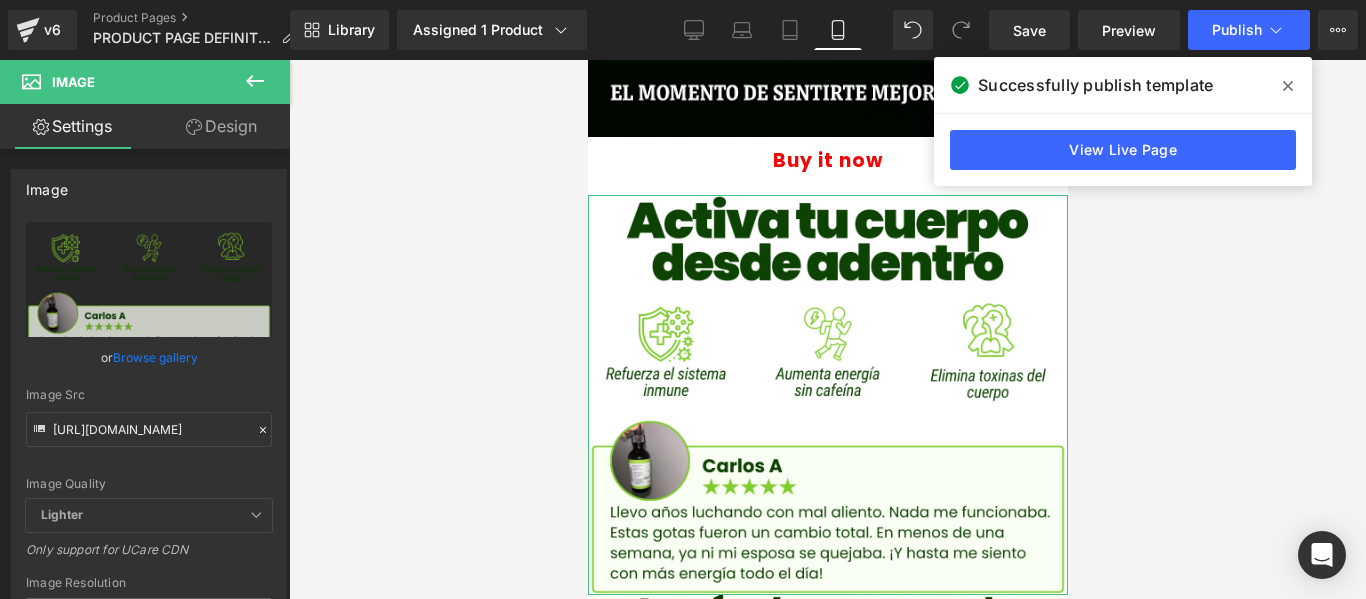 click on "Design" at bounding box center [221, 126] 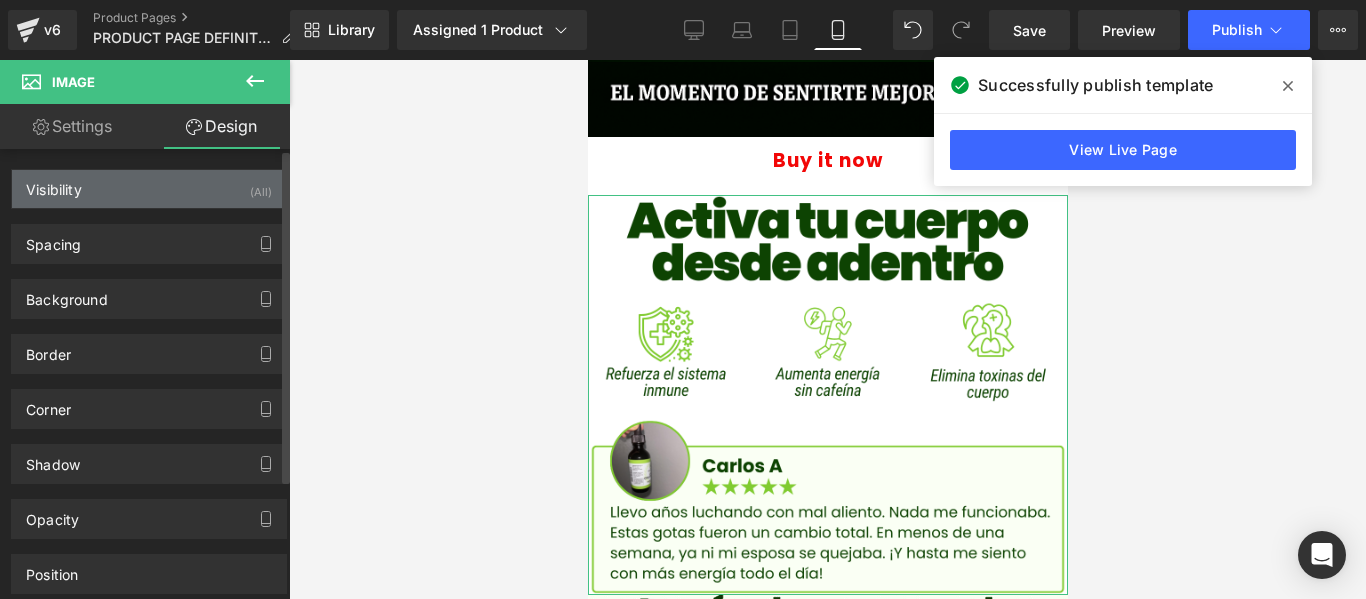 click on "Visibility
(All)" at bounding box center [149, 189] 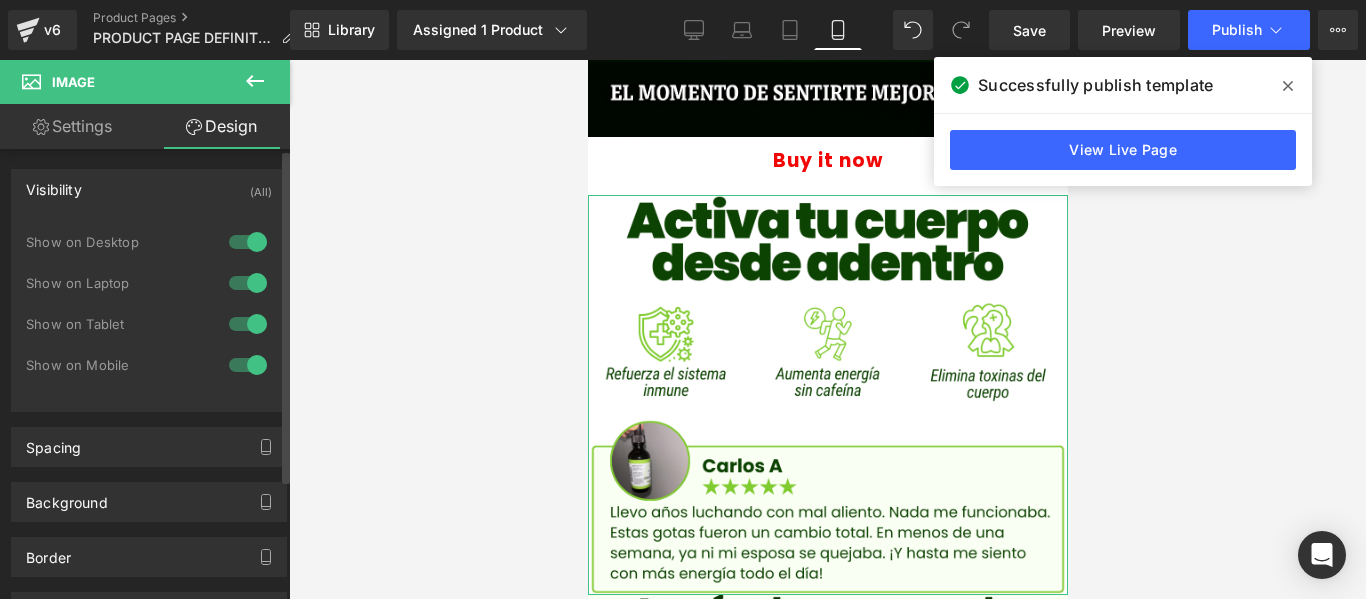 click at bounding box center (248, 242) 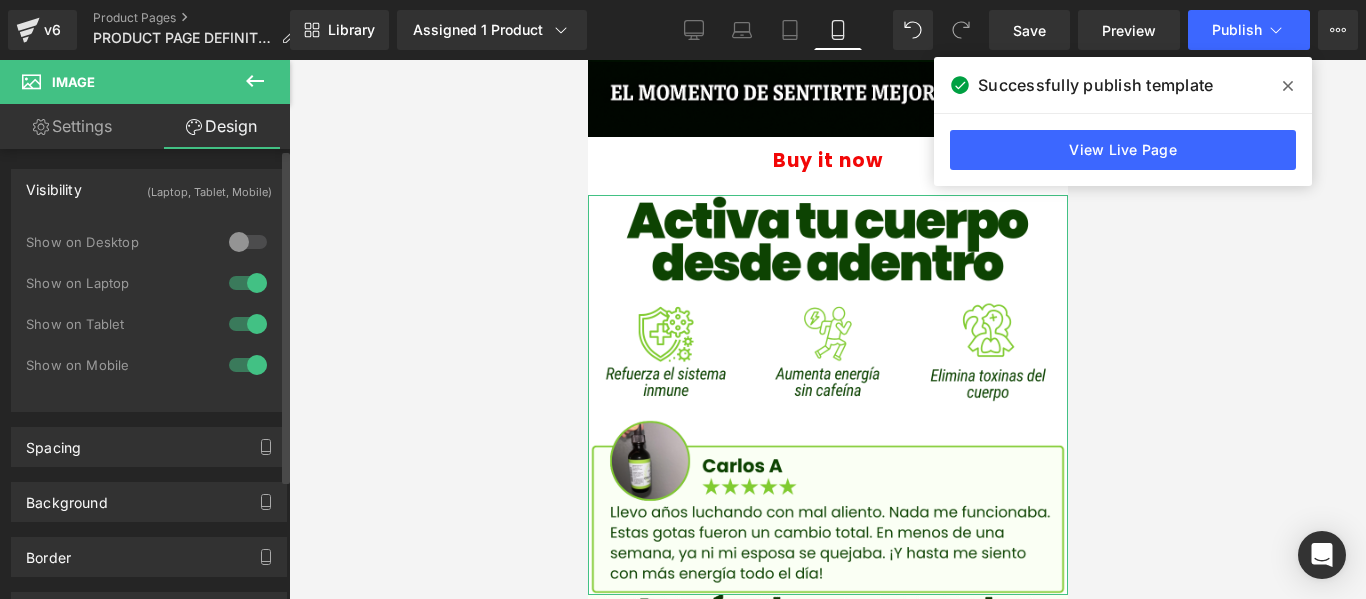click at bounding box center (248, 283) 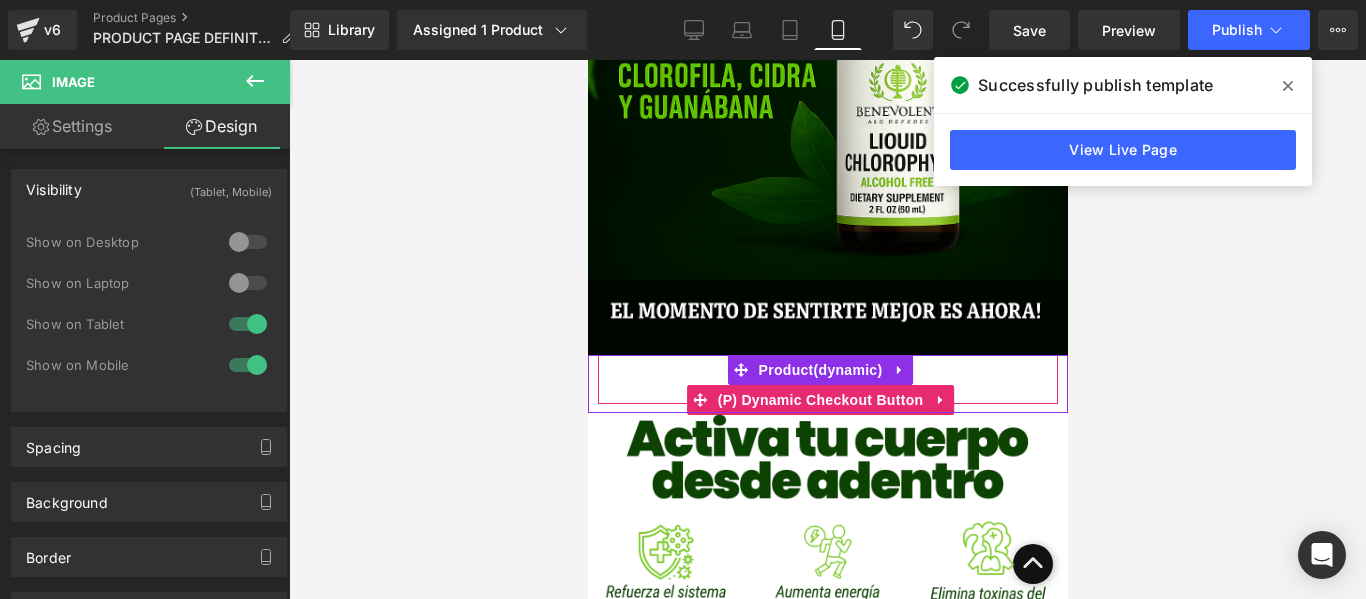 scroll, scrollTop: 0, scrollLeft: 0, axis: both 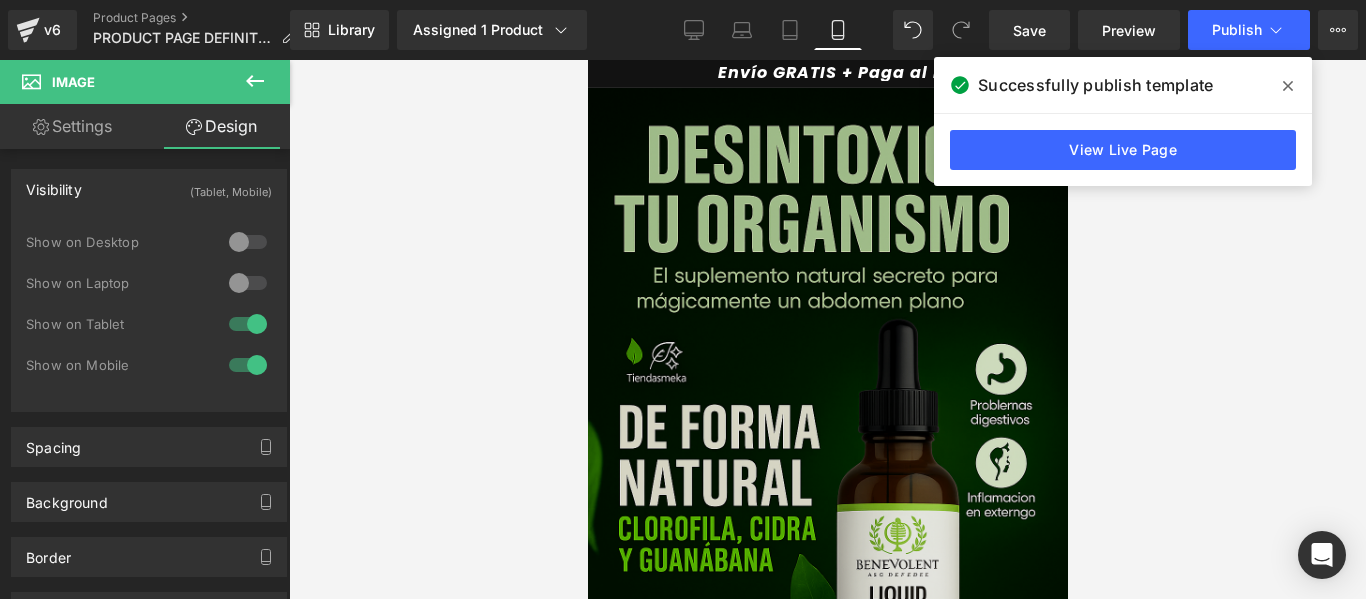 click on "Image         Row" at bounding box center (827, 448) 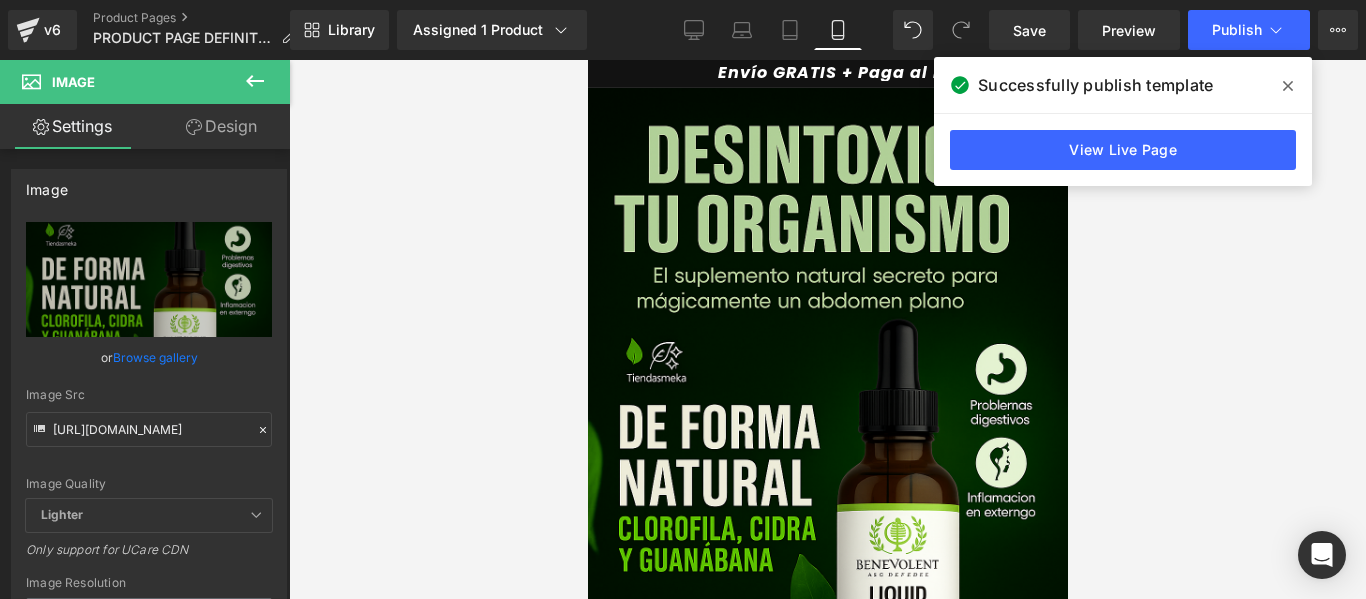 click at bounding box center [1288, 86] 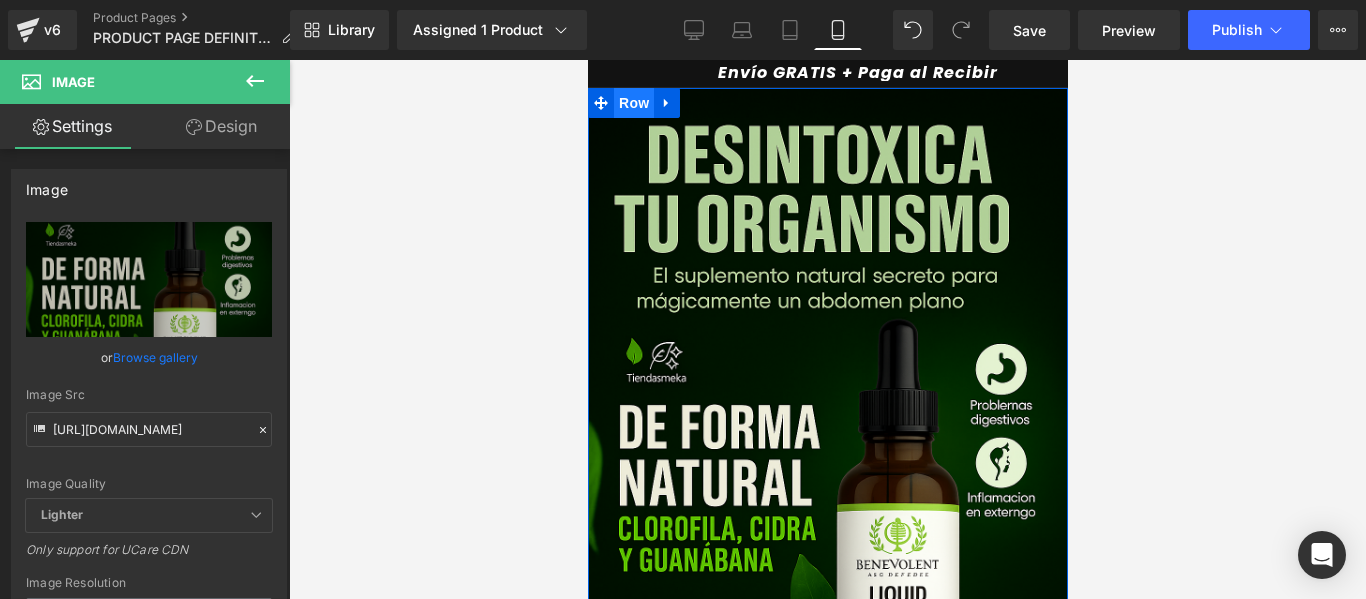 click on "Row" at bounding box center [633, 103] 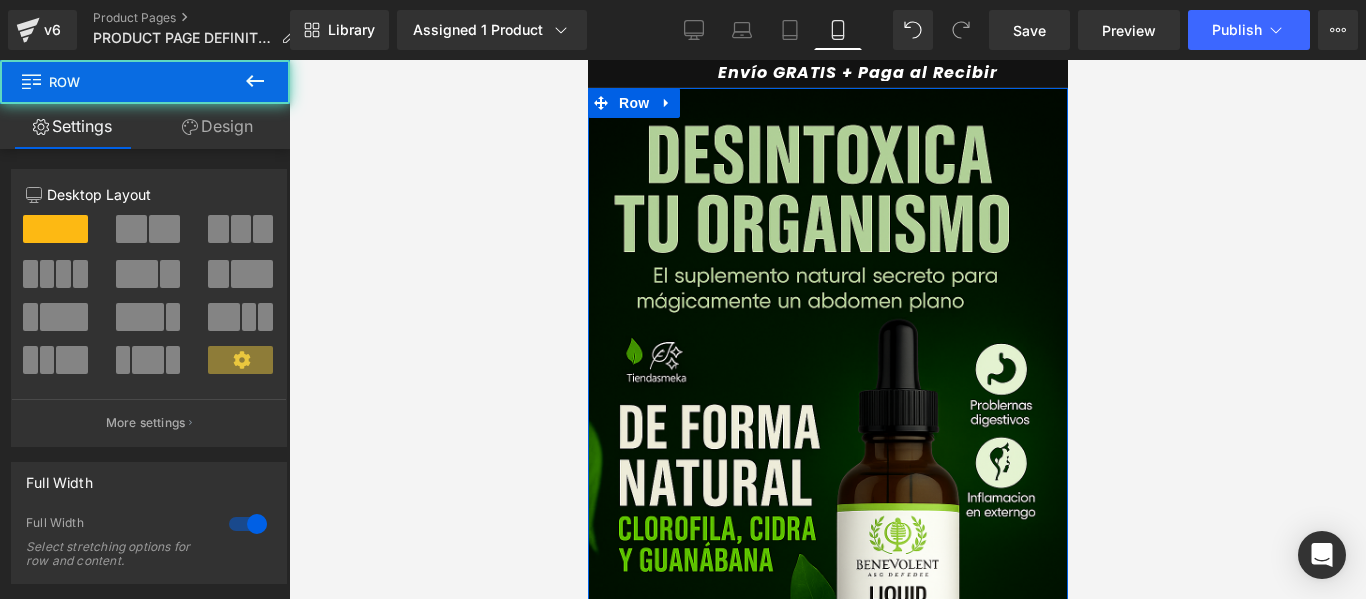 click on "Design" at bounding box center [217, 126] 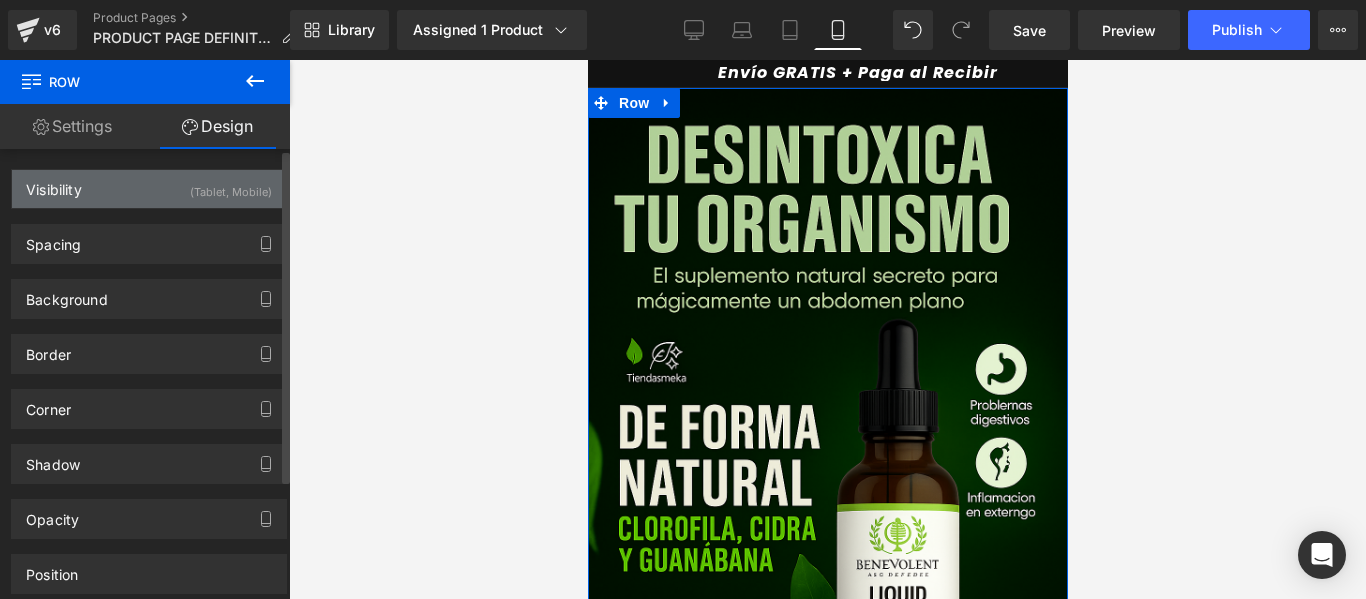click on "(Tablet, Mobile)" at bounding box center [231, 186] 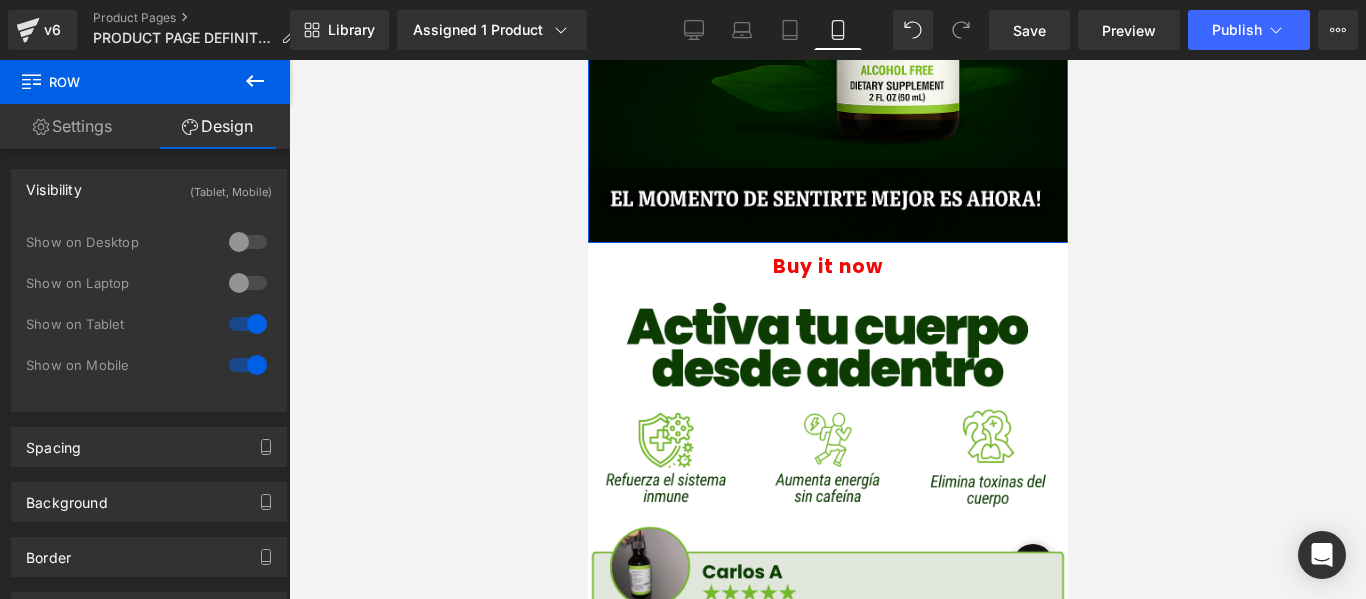 scroll, scrollTop: 600, scrollLeft: 0, axis: vertical 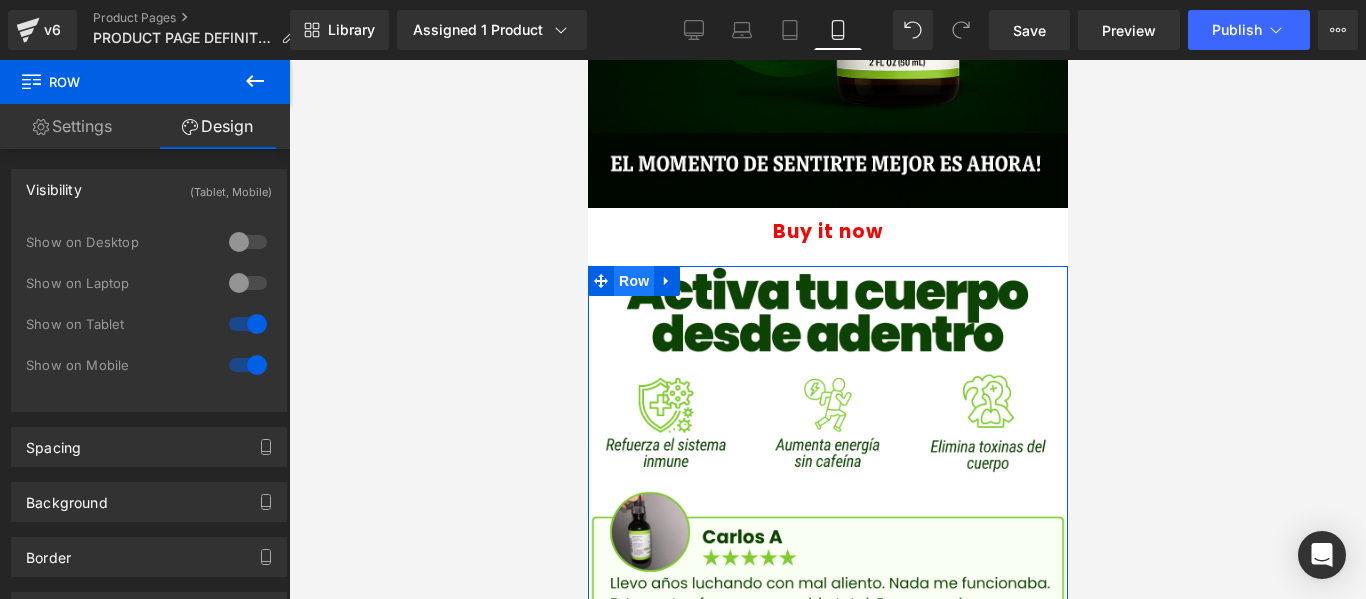 click on "Row" at bounding box center [633, 281] 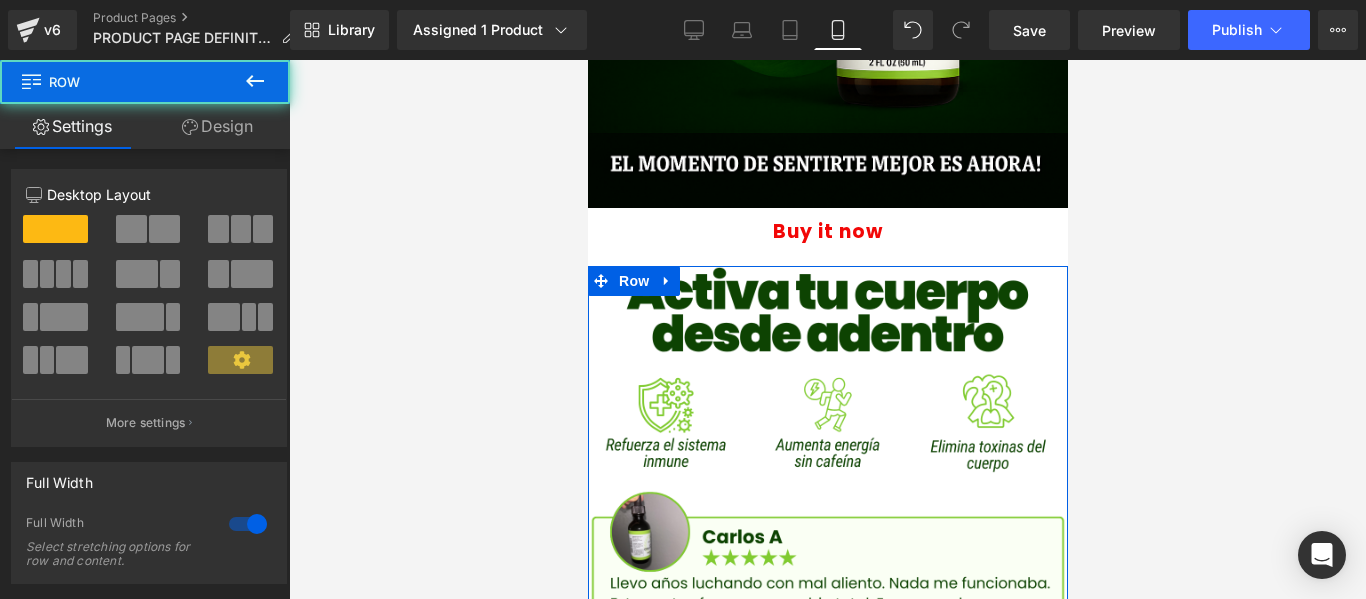 click on "Design" at bounding box center [217, 126] 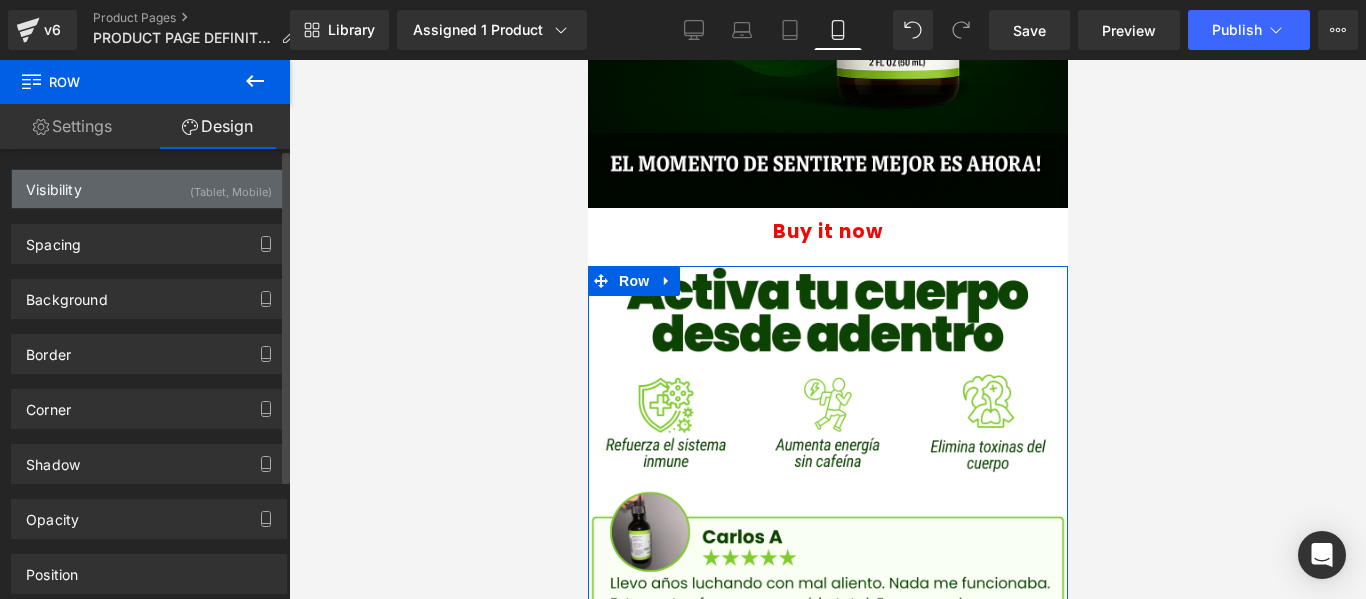 click on "(Tablet, Mobile)" at bounding box center [231, 186] 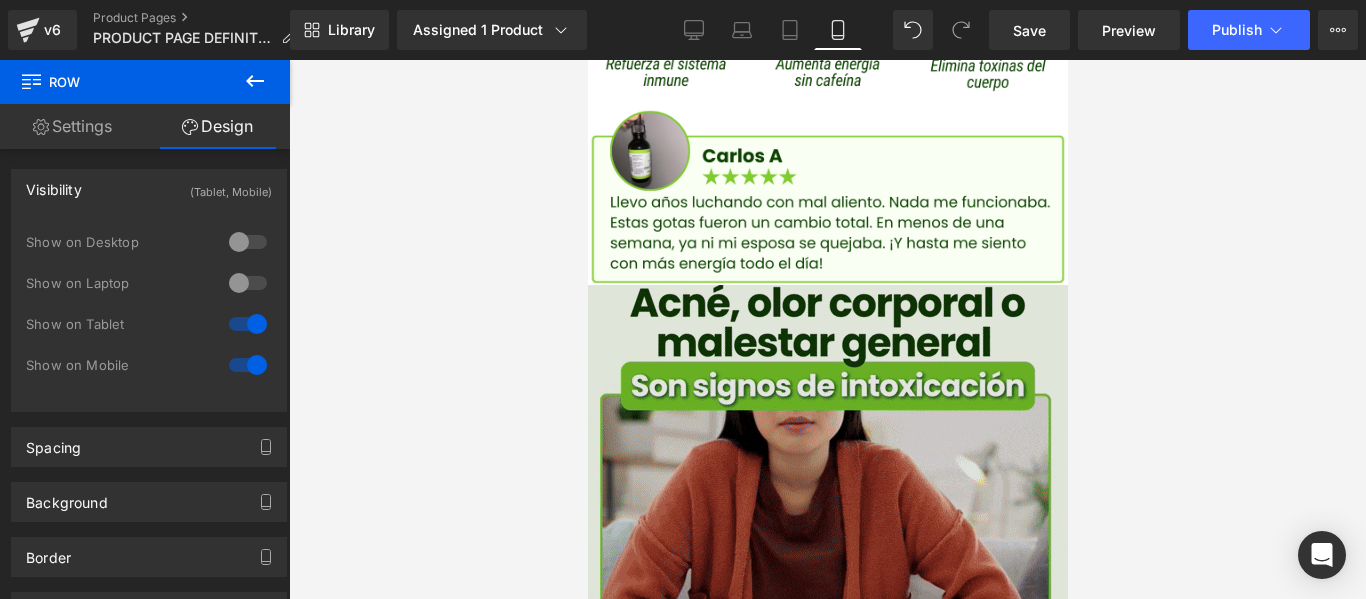 scroll, scrollTop: 1000, scrollLeft: 0, axis: vertical 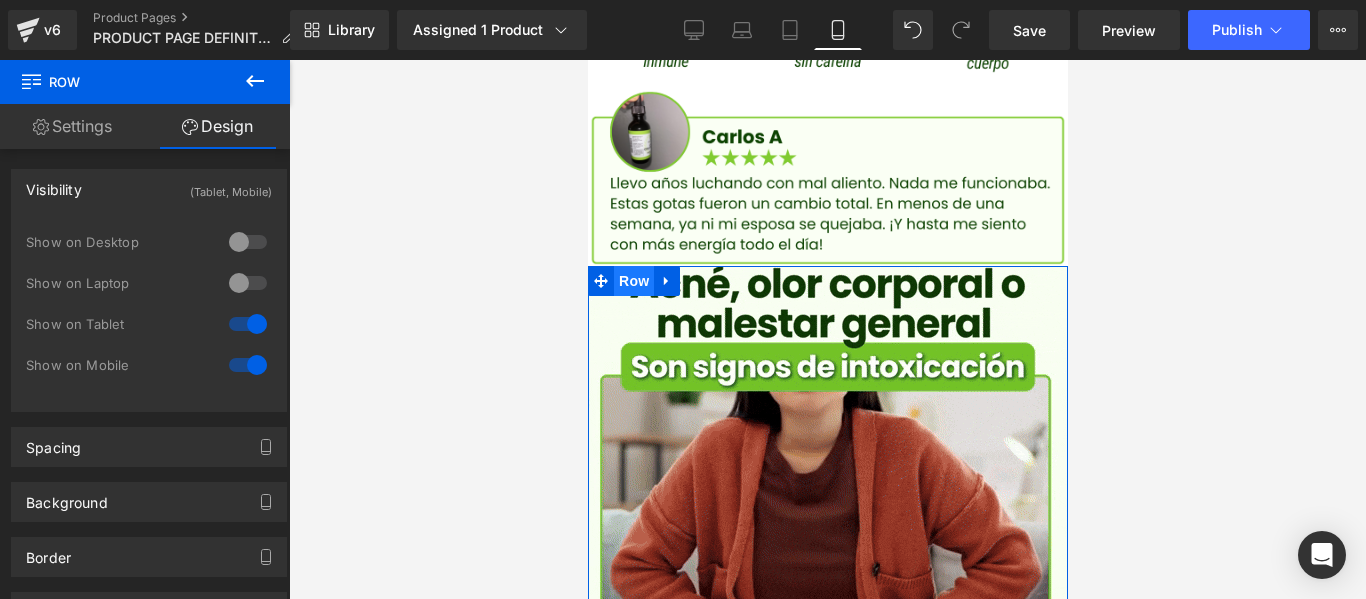click on "Row" at bounding box center [633, 281] 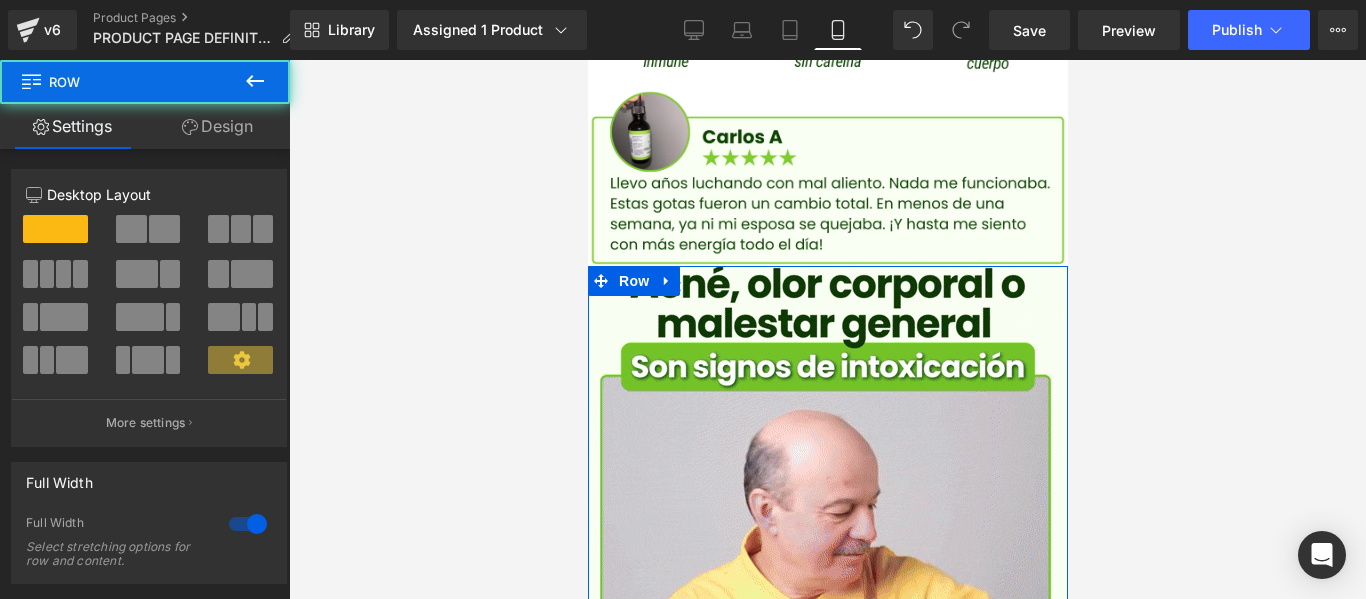 click on "Design" at bounding box center [217, 126] 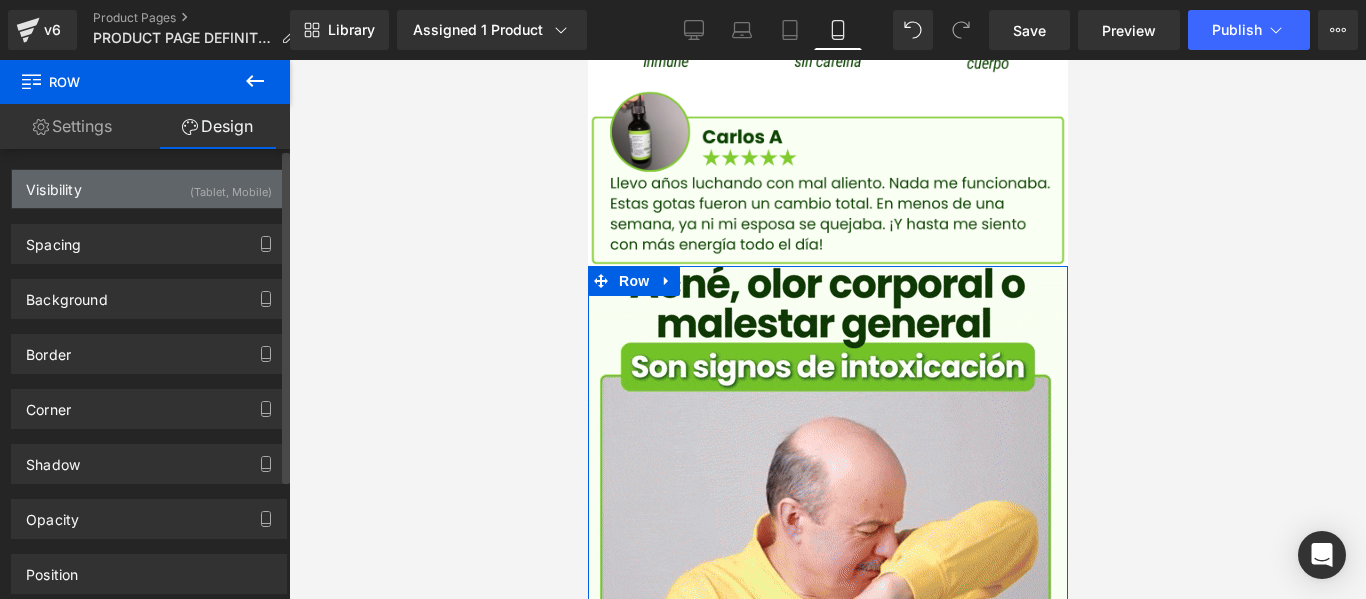 click on "Visibility
(Tablet, Mobile)" at bounding box center [149, 189] 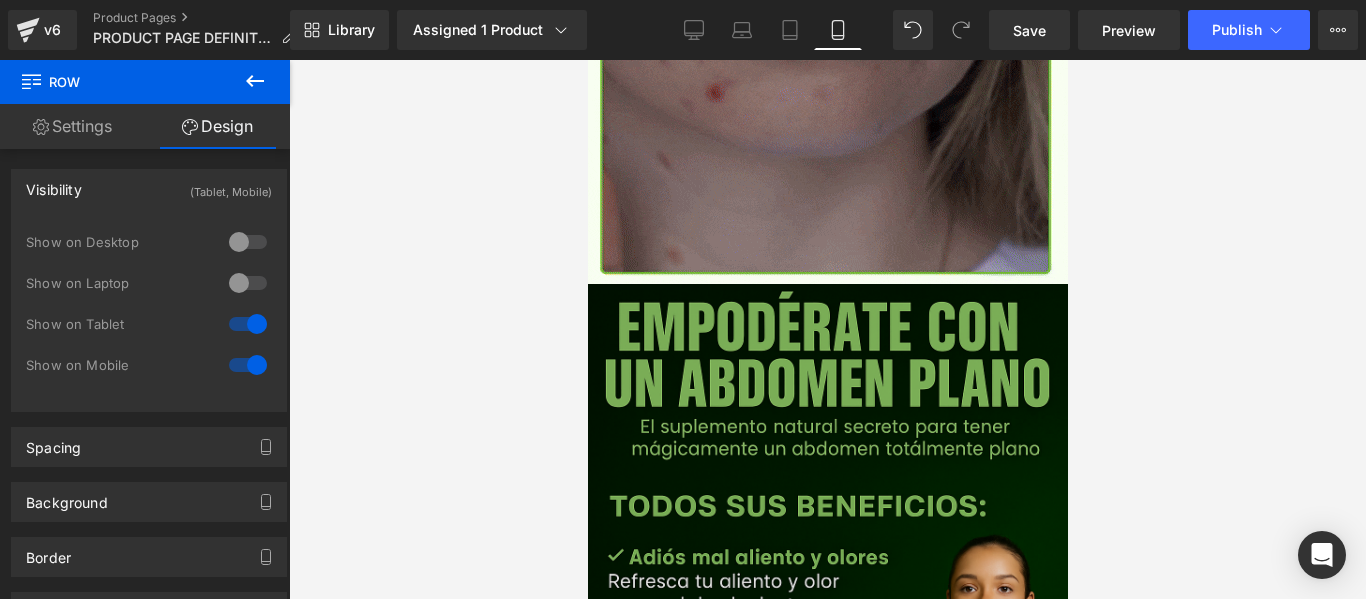 scroll, scrollTop: 1500, scrollLeft: 0, axis: vertical 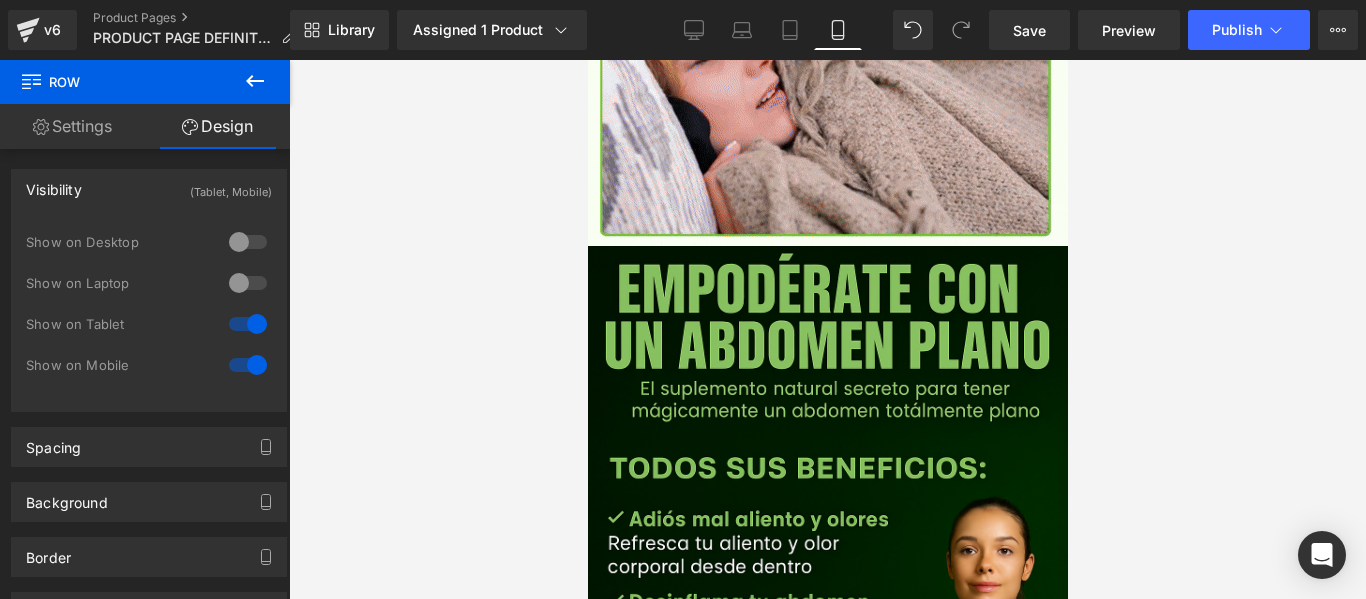 click on "Image         Row" at bounding box center (827, 606) 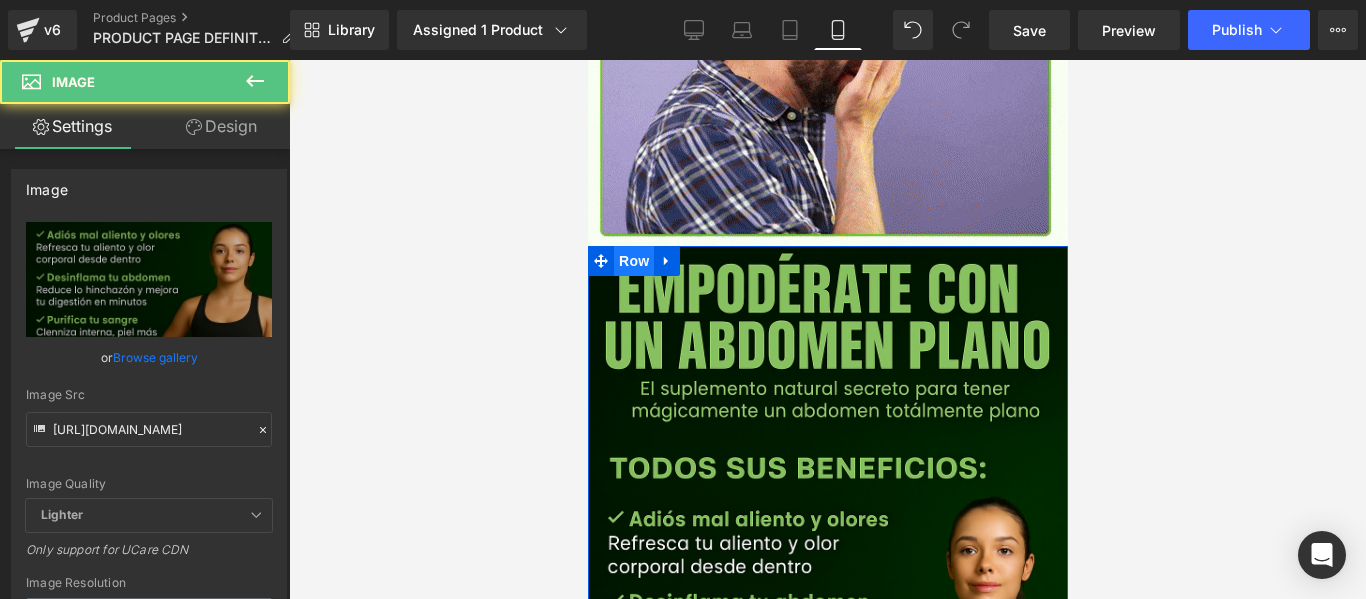 click on "Row" at bounding box center (633, 261) 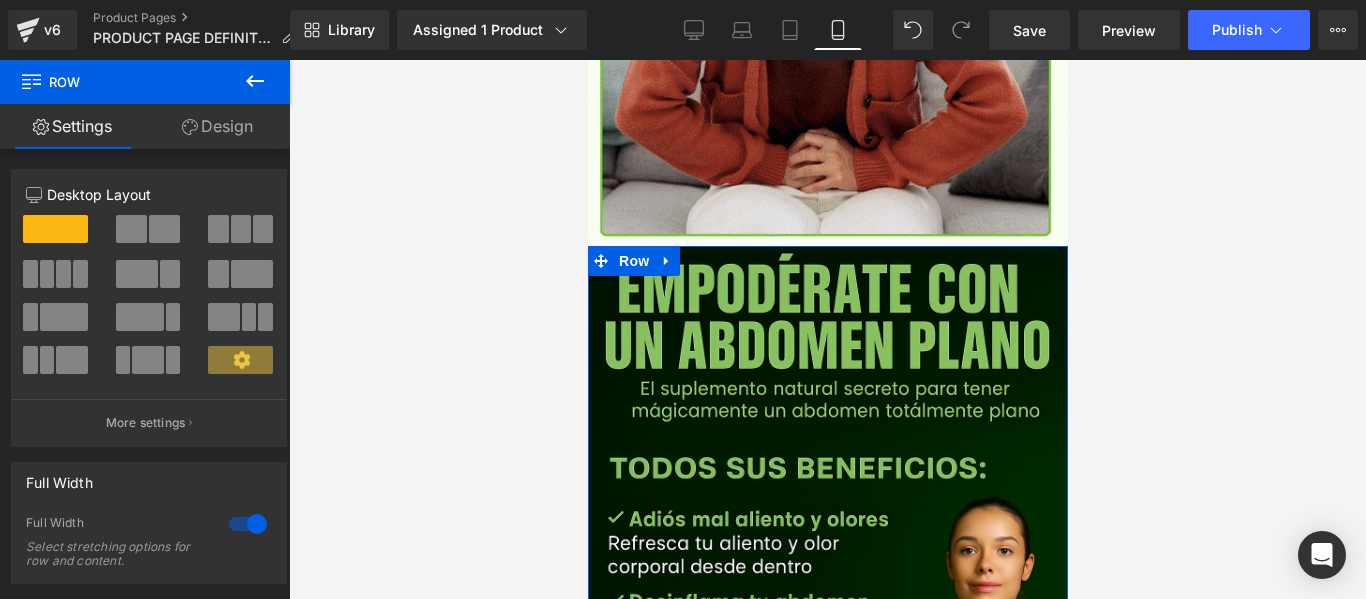 click on "Design" at bounding box center [217, 126] 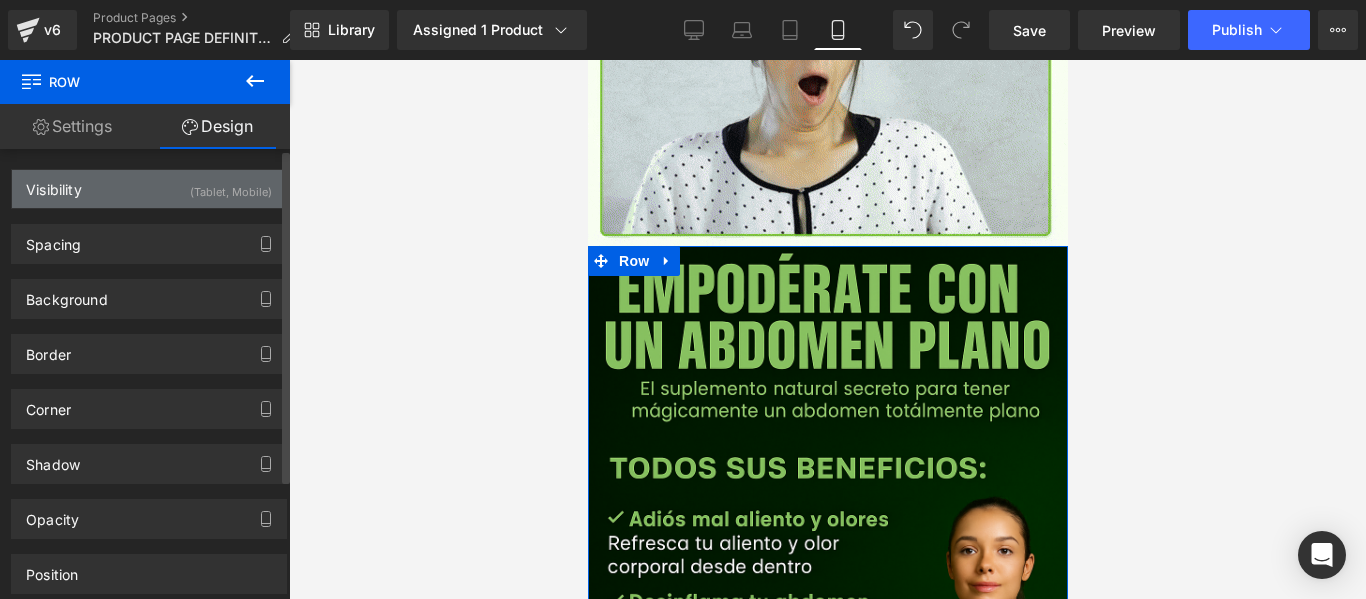click on "Visibility
(Tablet, Mobile)" at bounding box center [149, 189] 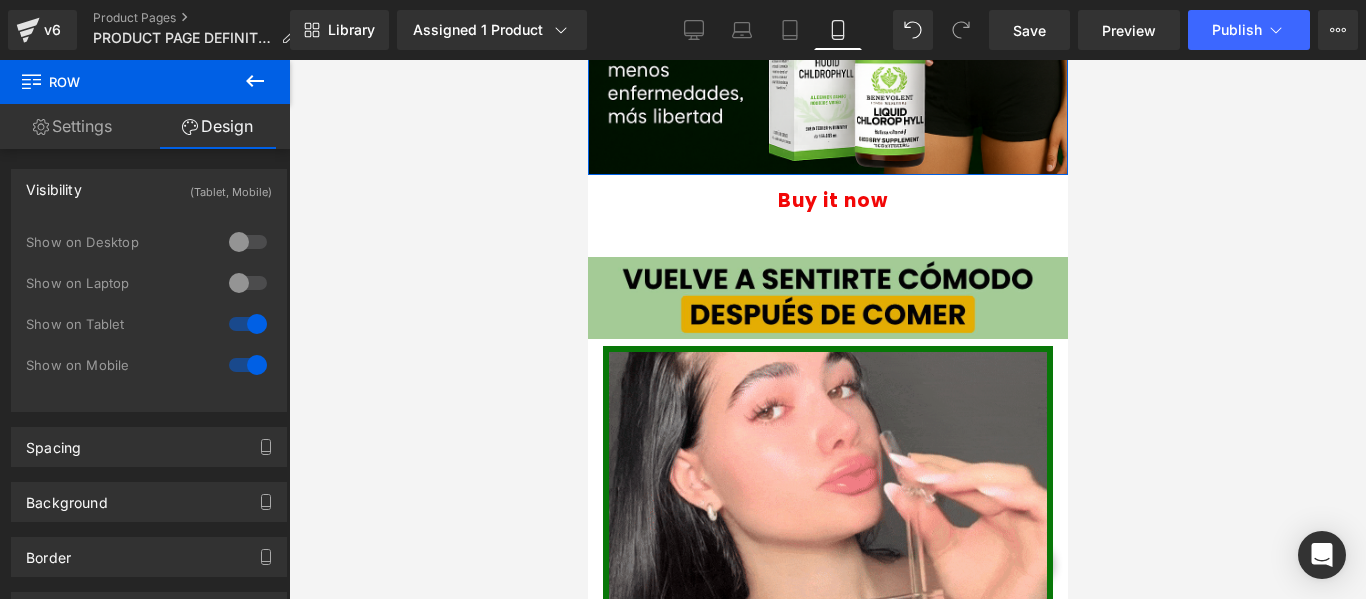 scroll, scrollTop: 2300, scrollLeft: 0, axis: vertical 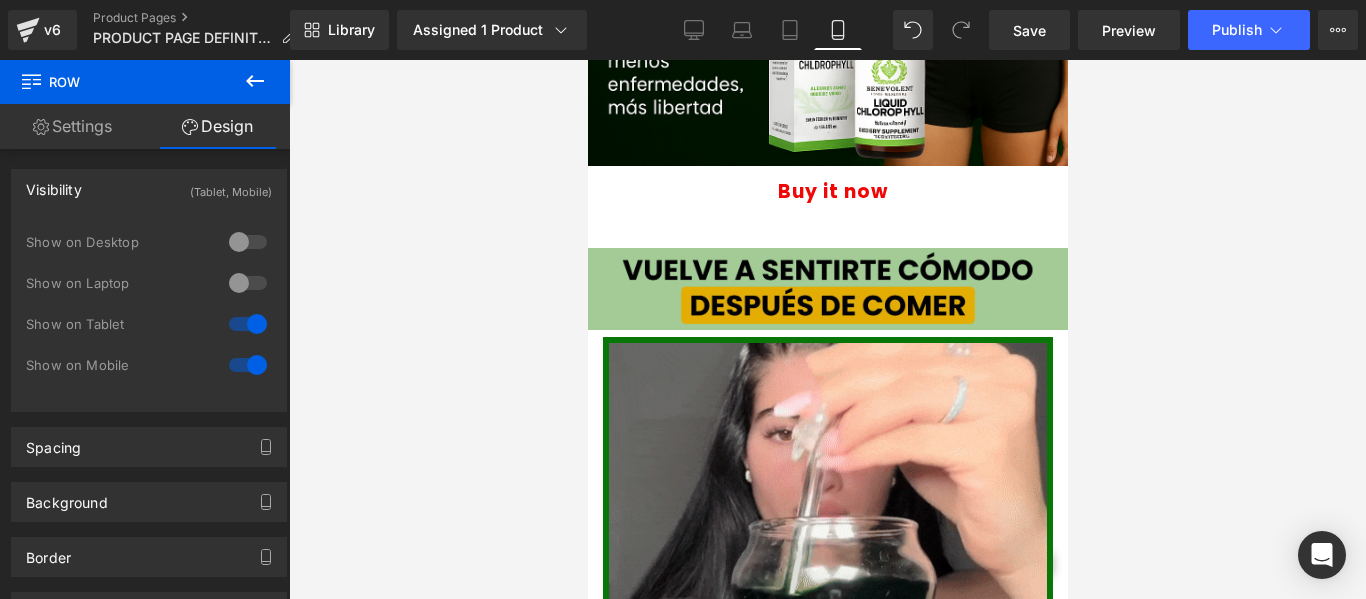 click on "Image
Row" at bounding box center [827, 292] 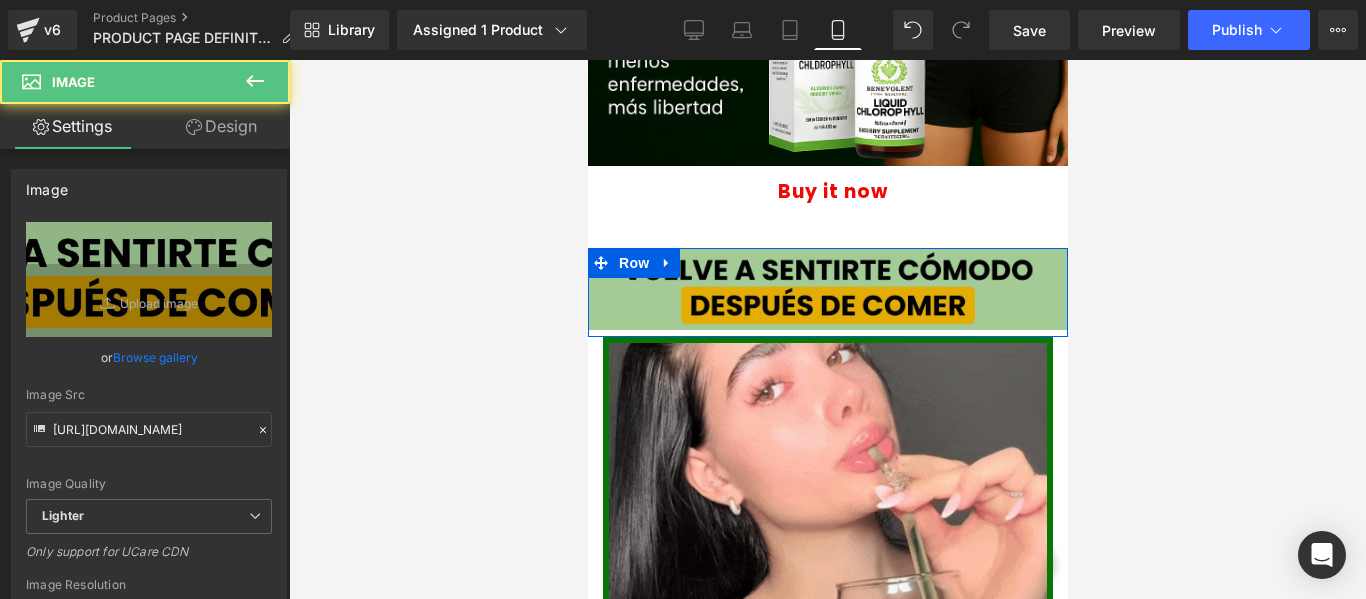 click on "Row" at bounding box center [633, 263] 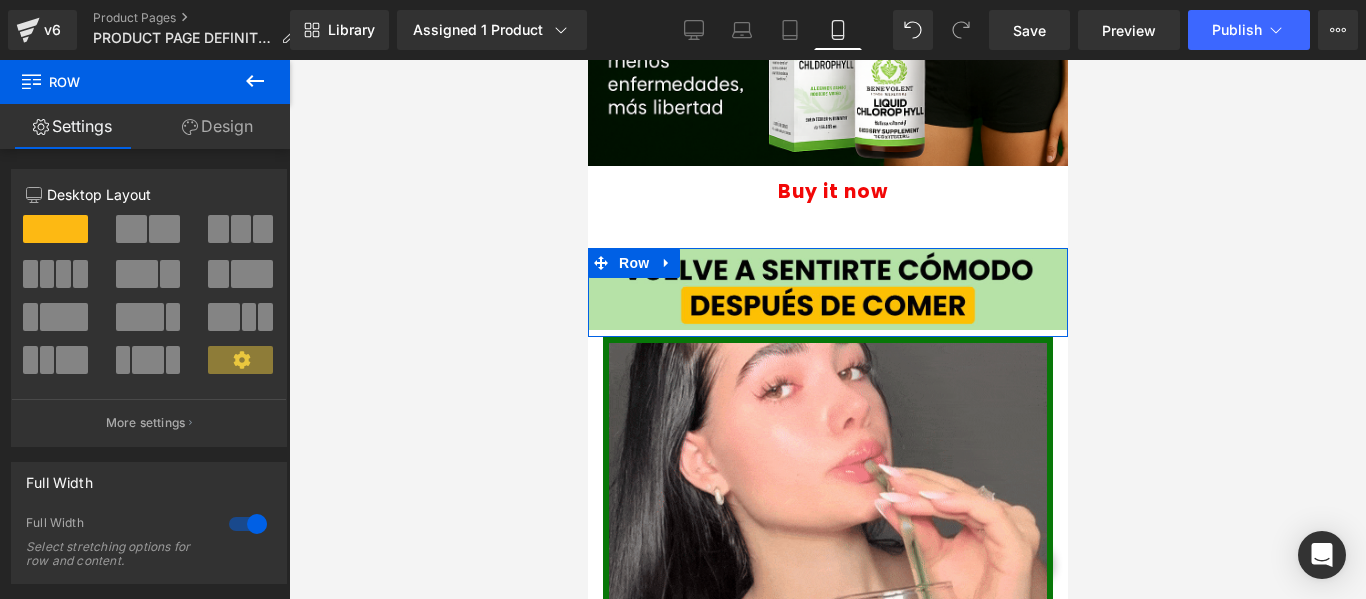 click on "Design" at bounding box center [217, 126] 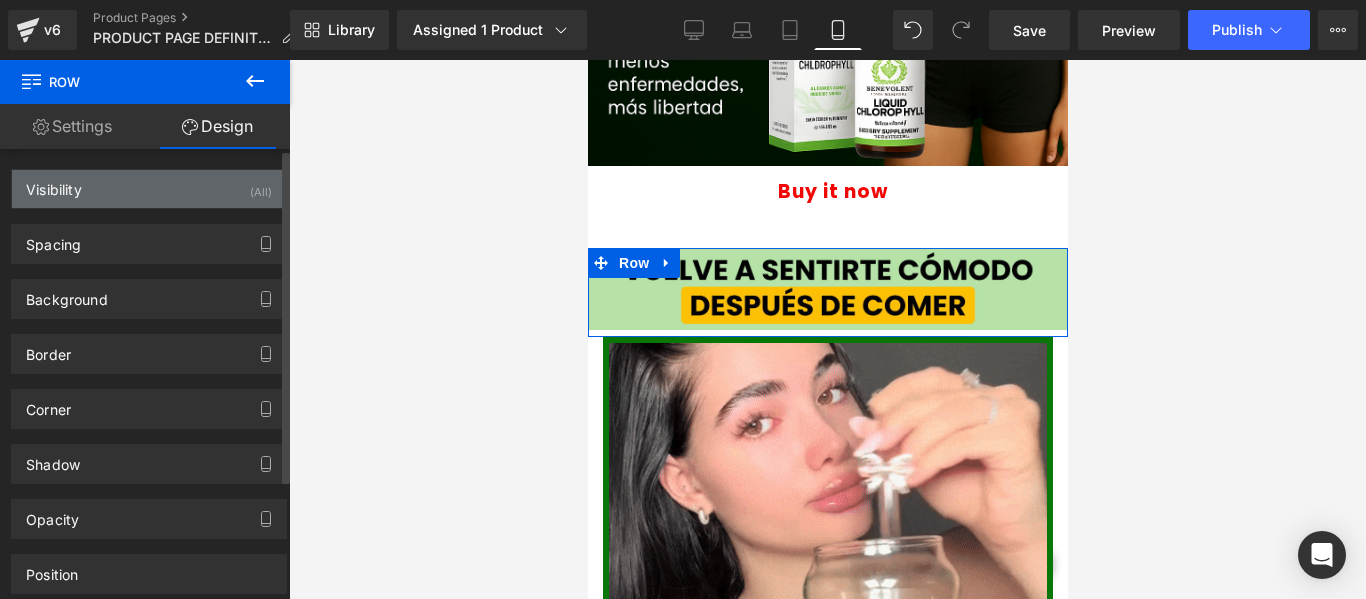 click on "Visibility
(All)" at bounding box center (149, 189) 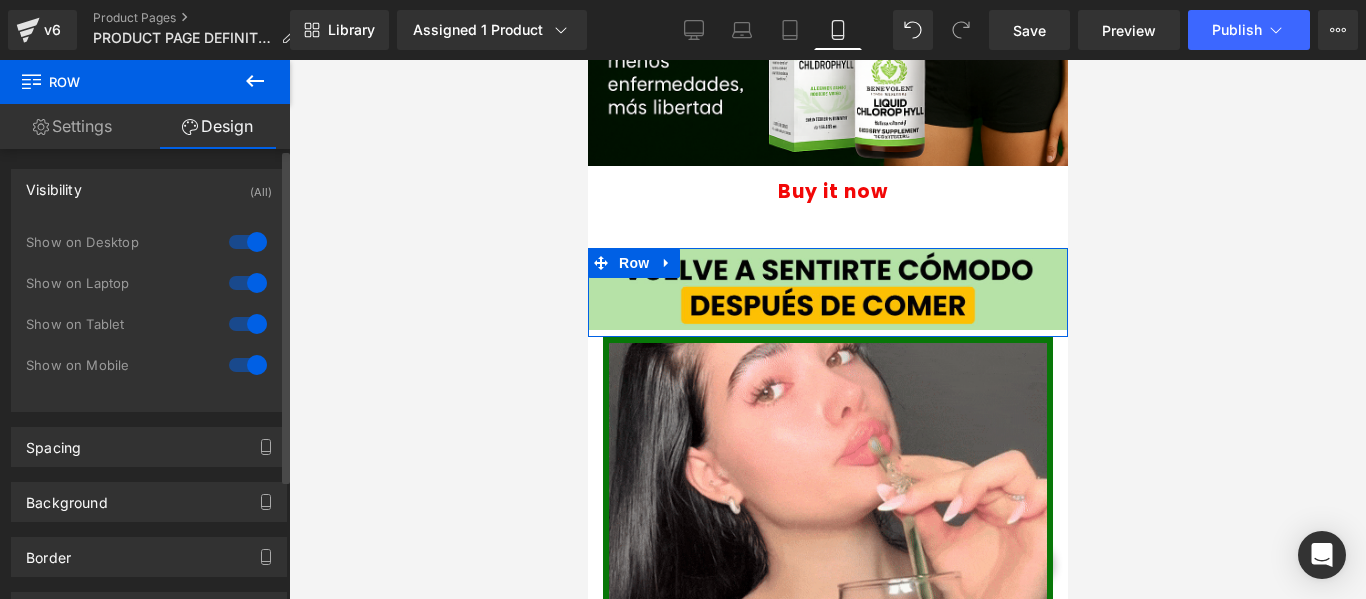 click at bounding box center [248, 242] 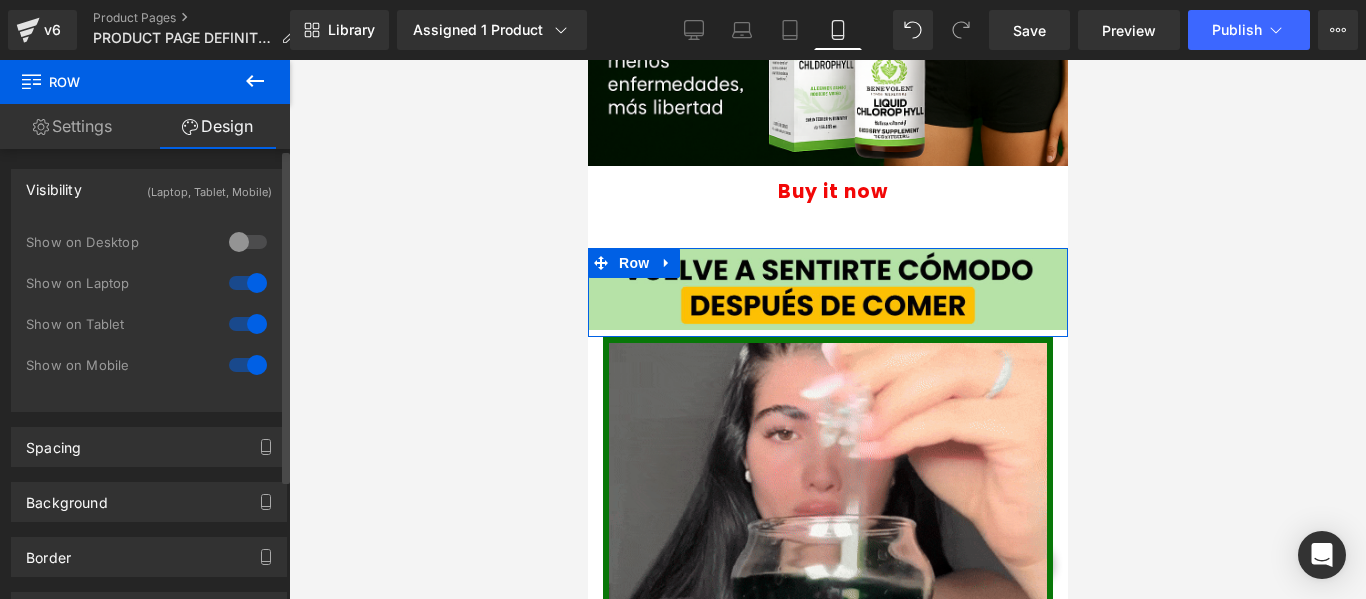 click at bounding box center [248, 283] 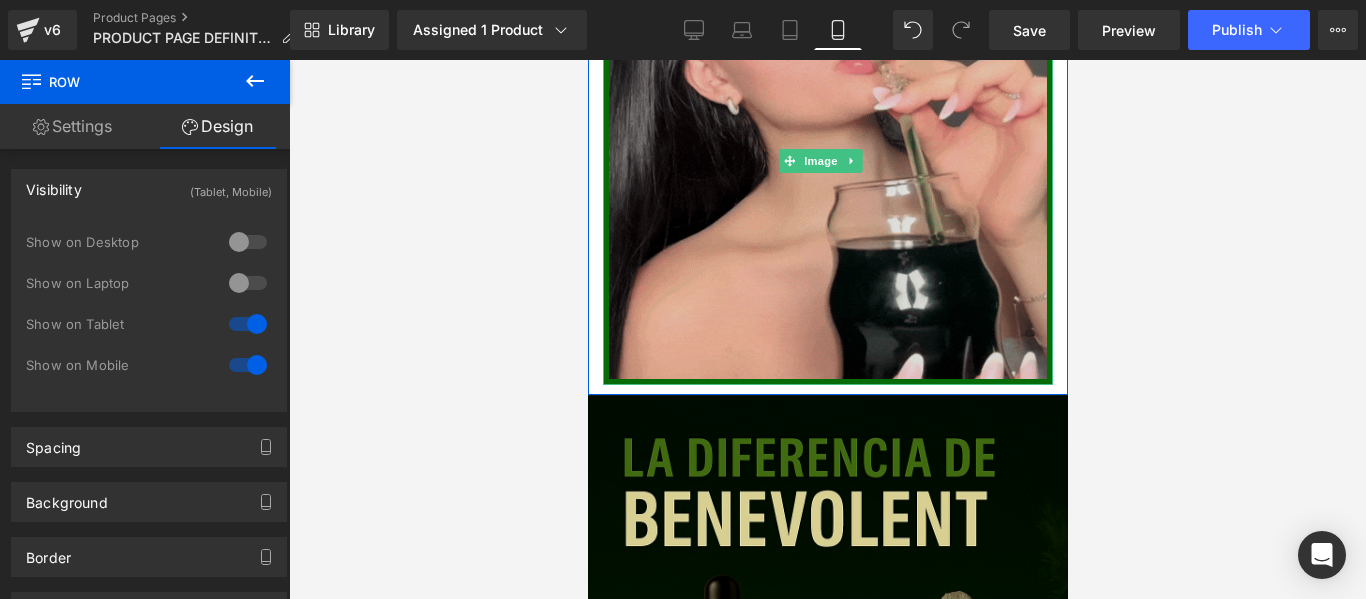 scroll, scrollTop: 2700, scrollLeft: 0, axis: vertical 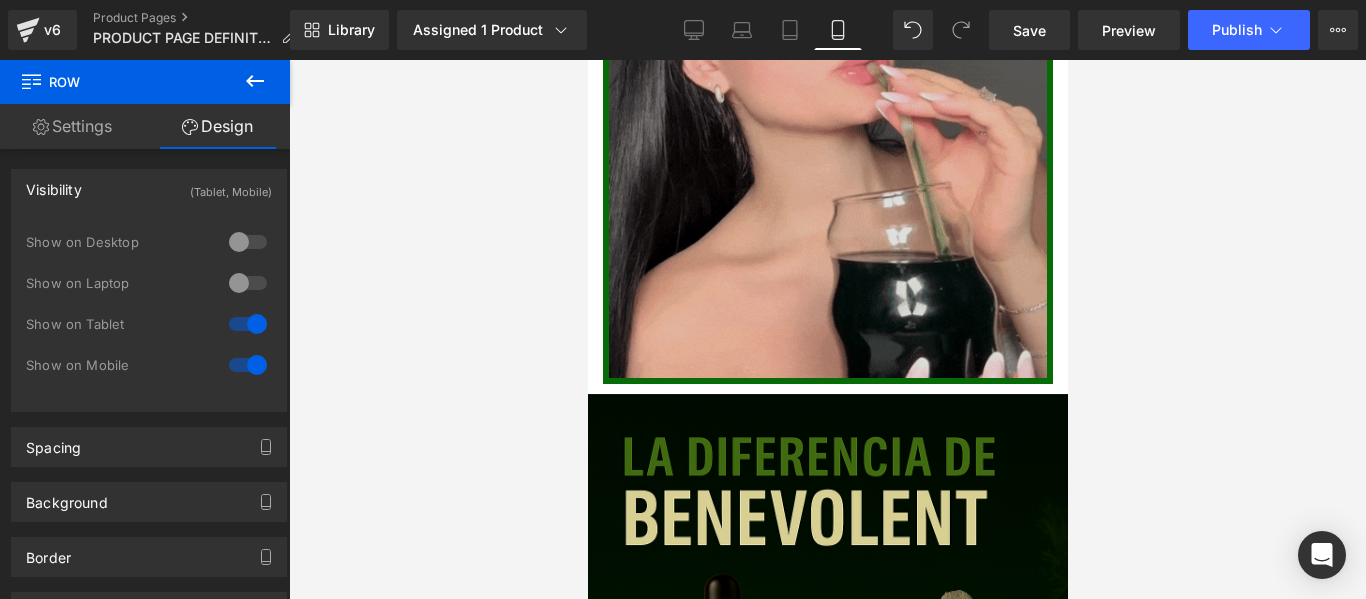 click at bounding box center [827, 160] 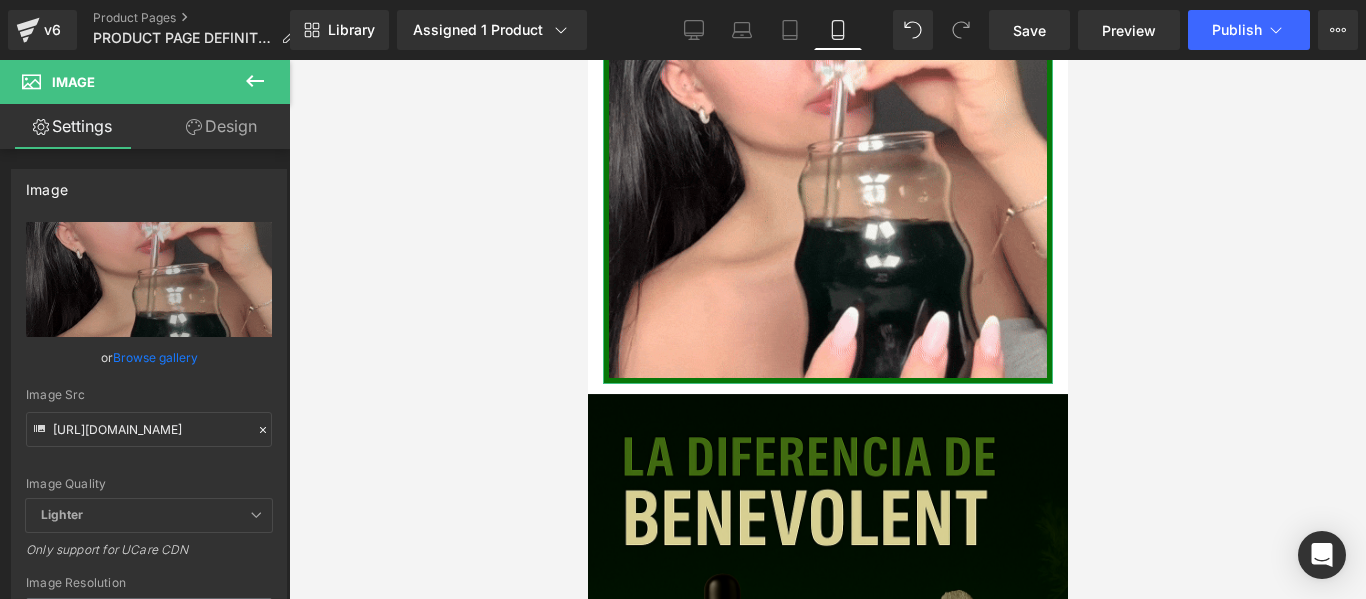 click on "Design" at bounding box center [221, 126] 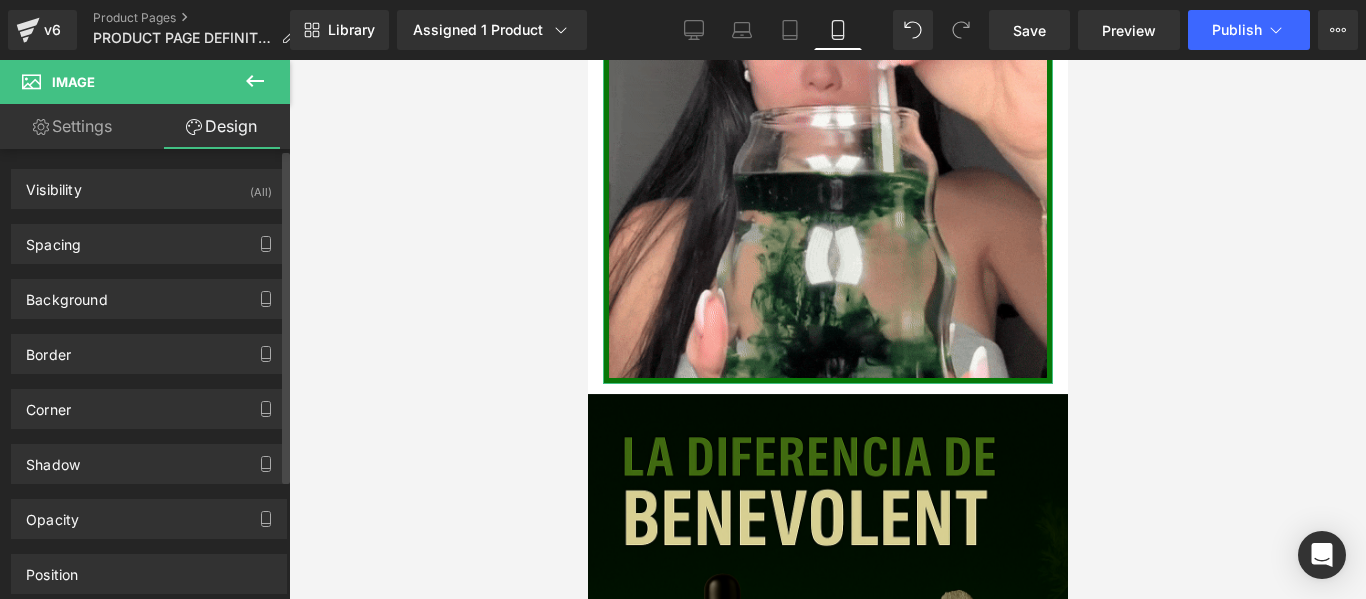 click on "Visibility
(All)
0|0|0|0   1 Show on Desktop 1 Show on Laptop 1 Show on Tablet 1 Show on Mobile" at bounding box center [149, 189] 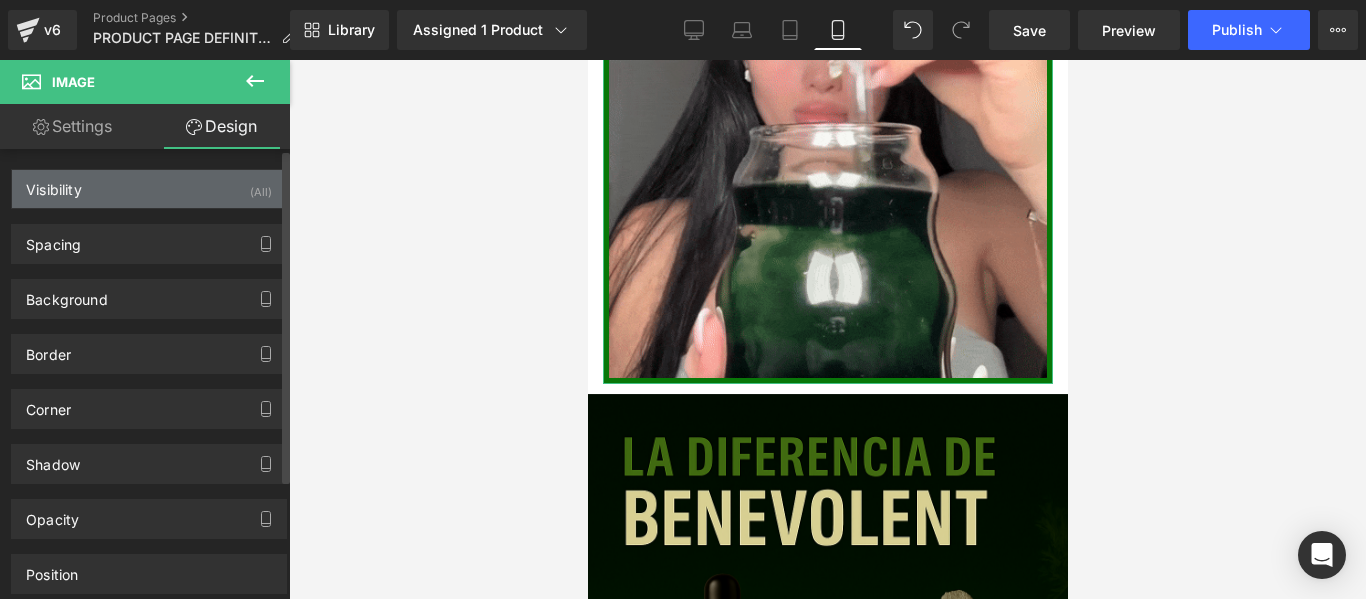 click on "Visibility
(All)" at bounding box center (149, 189) 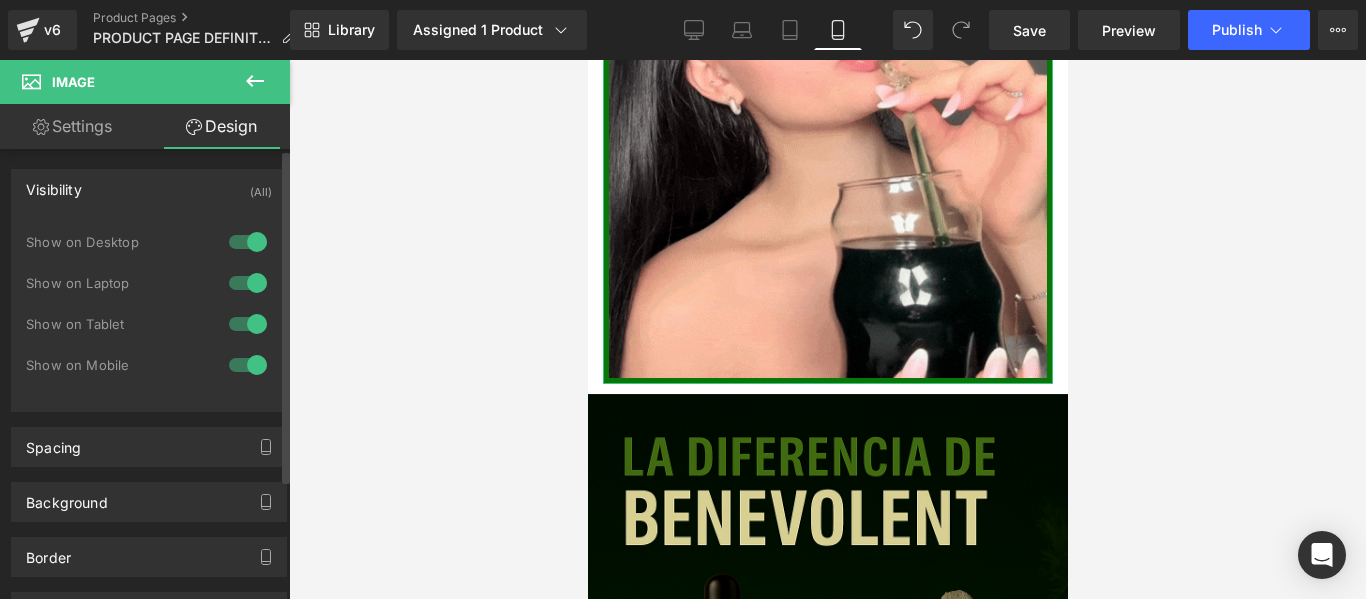 click at bounding box center [248, 242] 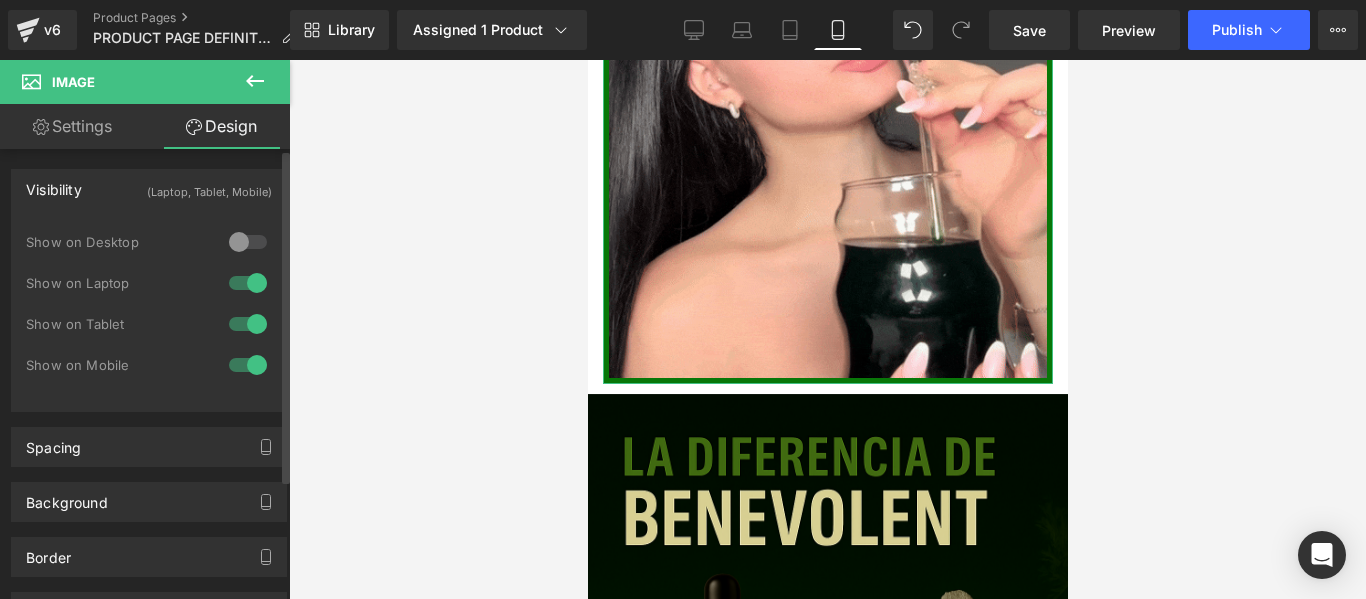 click at bounding box center (248, 283) 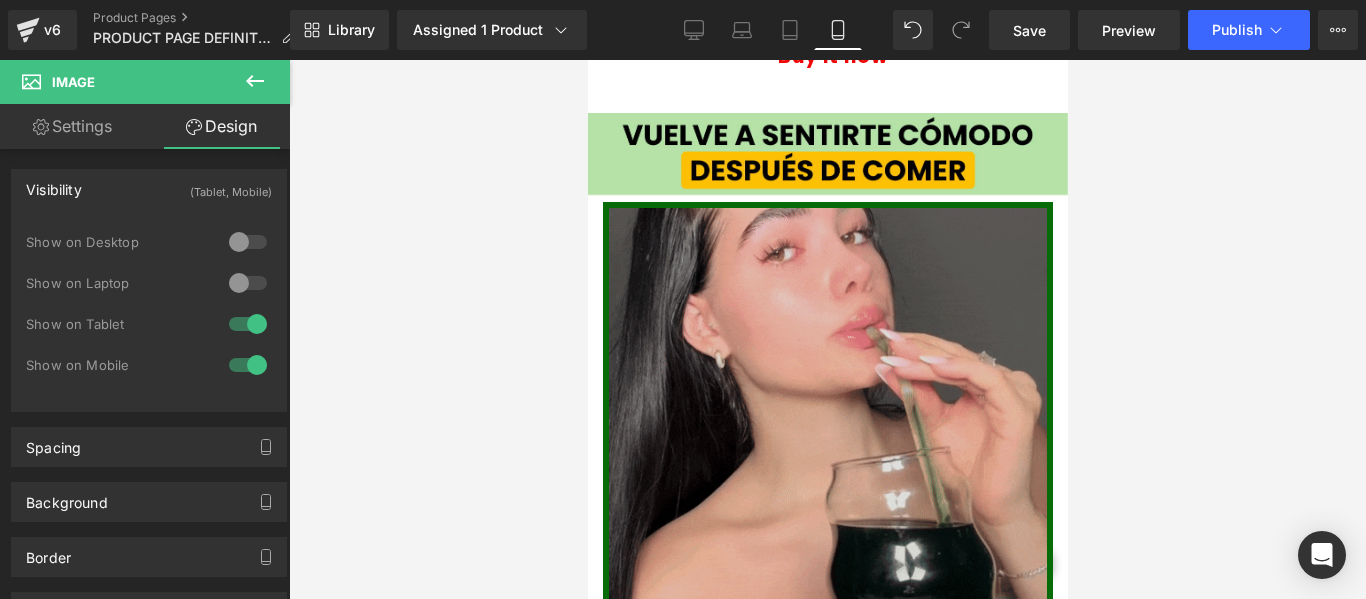 scroll, scrollTop: 2400, scrollLeft: 0, axis: vertical 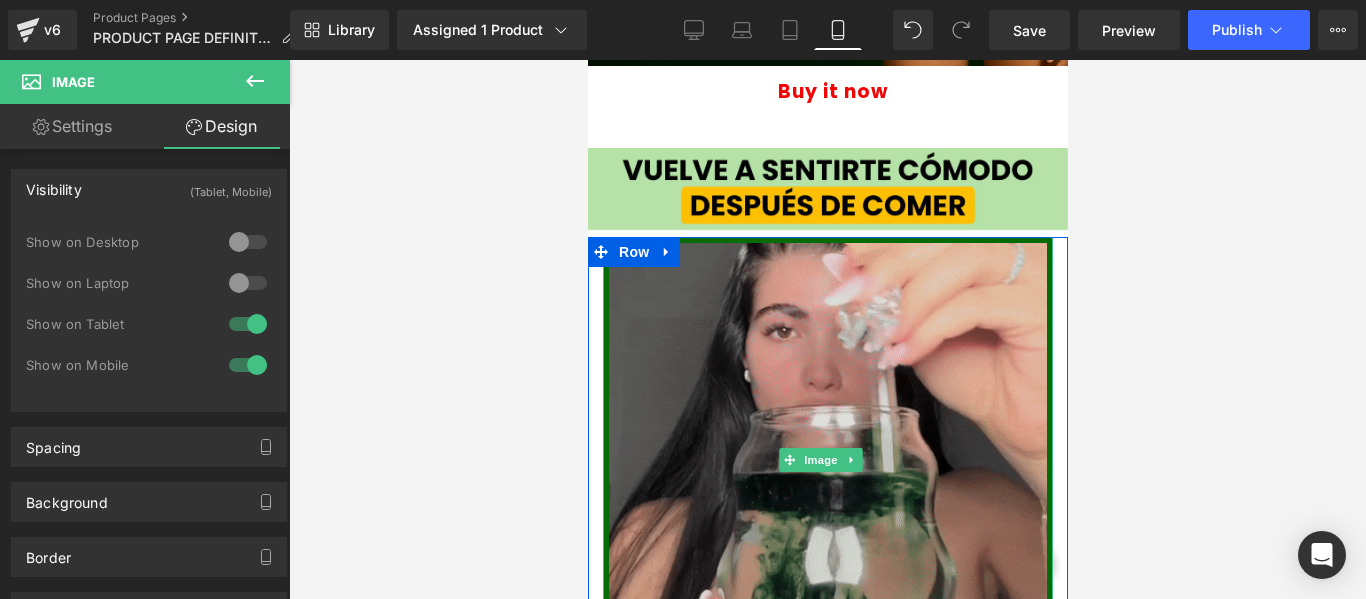 click at bounding box center [827, 460] 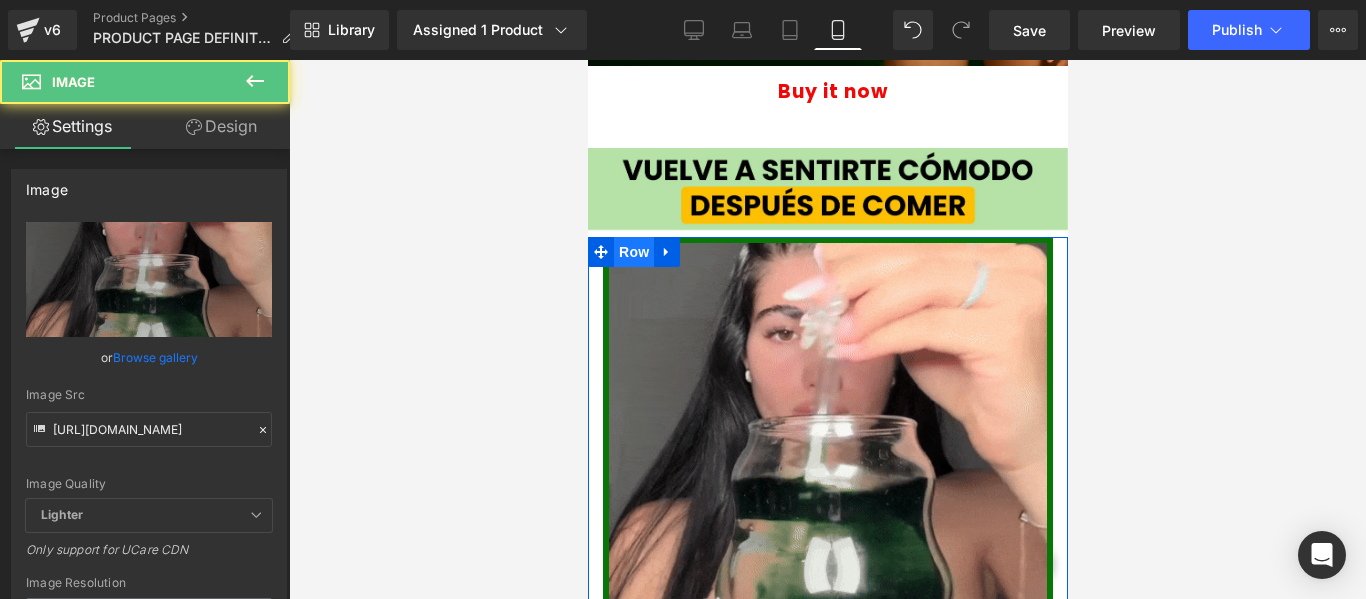 click on "Row" at bounding box center (633, 252) 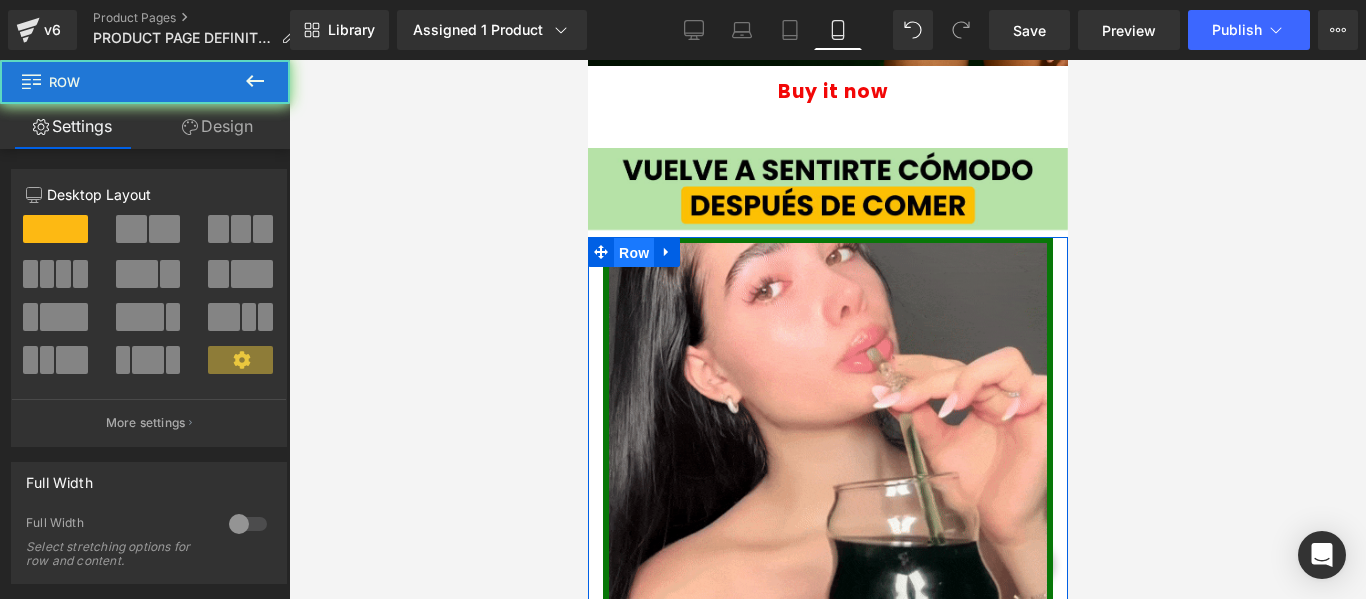 click on "Row" at bounding box center (633, 253) 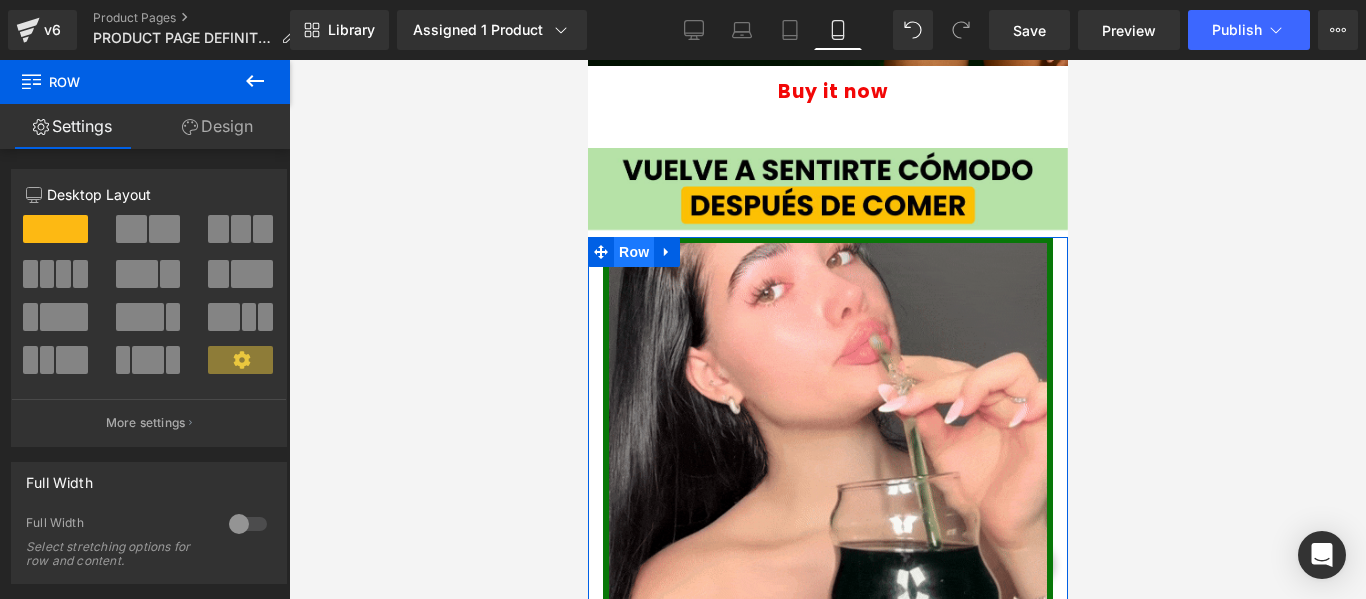 click on "Row" at bounding box center [633, 252] 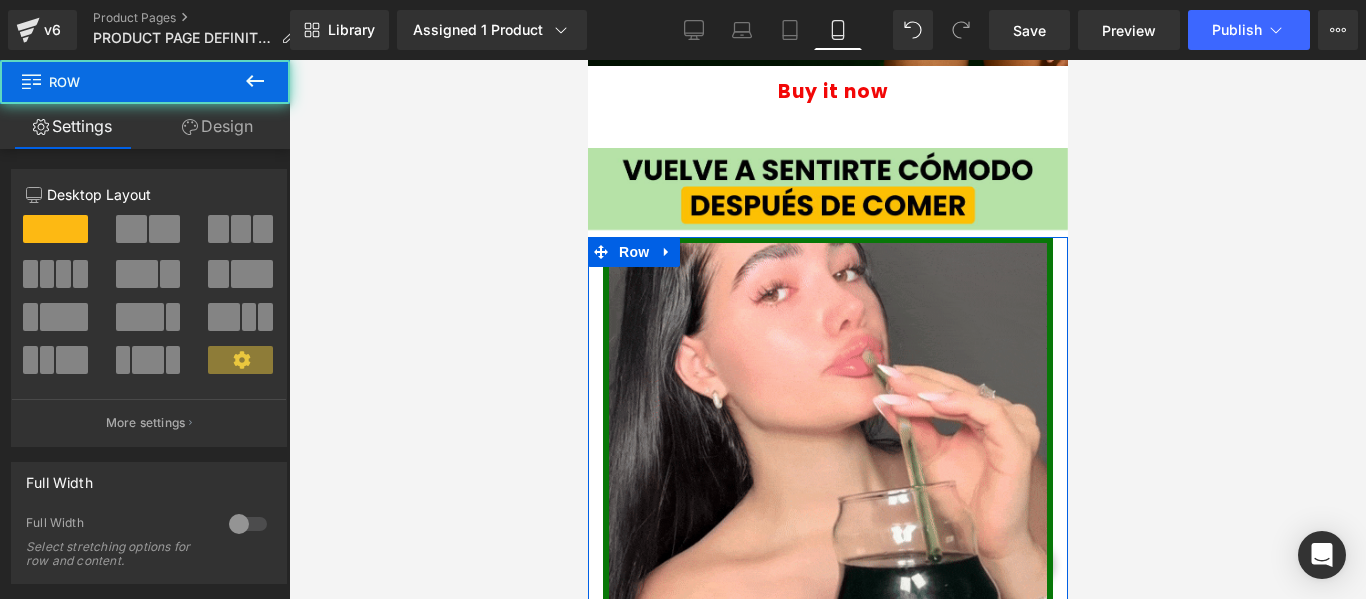 click on "Design" at bounding box center (217, 126) 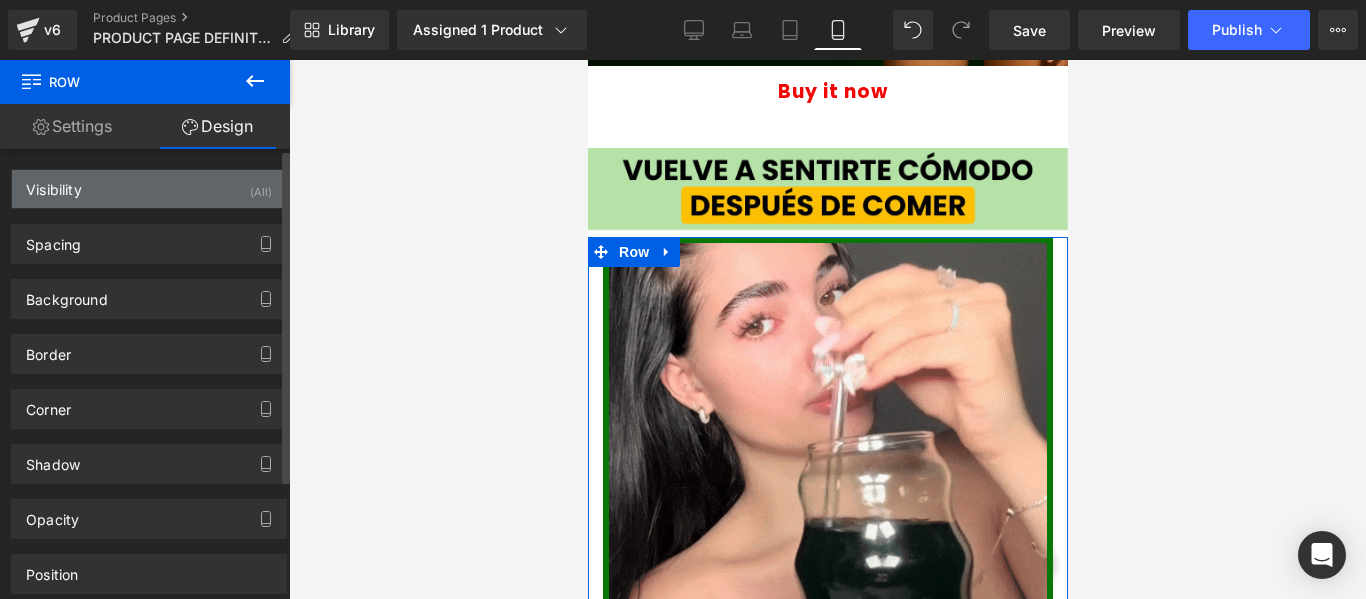 click on "Visibility
(All)" at bounding box center (149, 189) 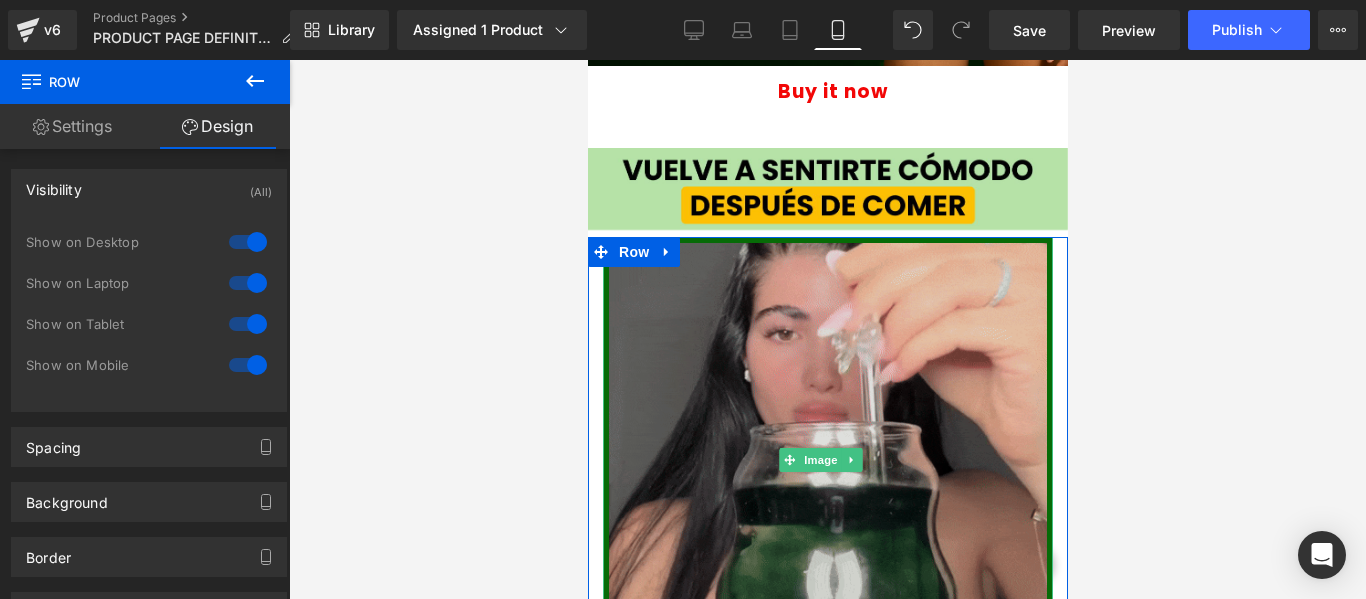 click at bounding box center [827, 460] 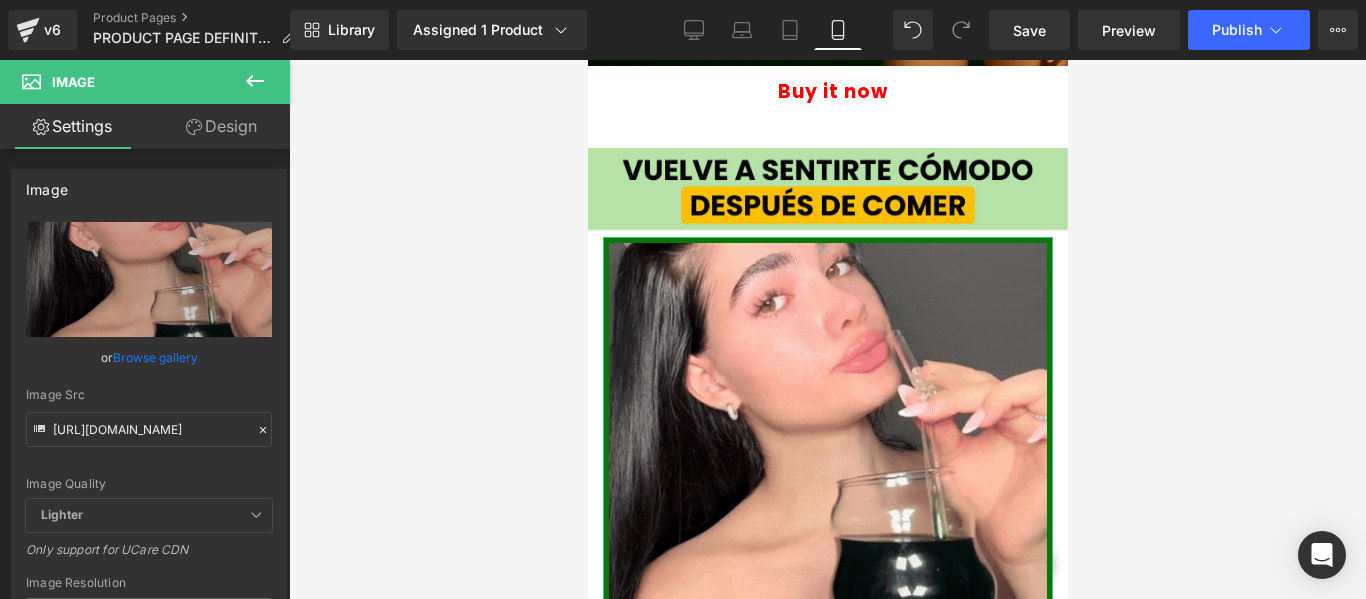 click on "Design" at bounding box center (221, 126) 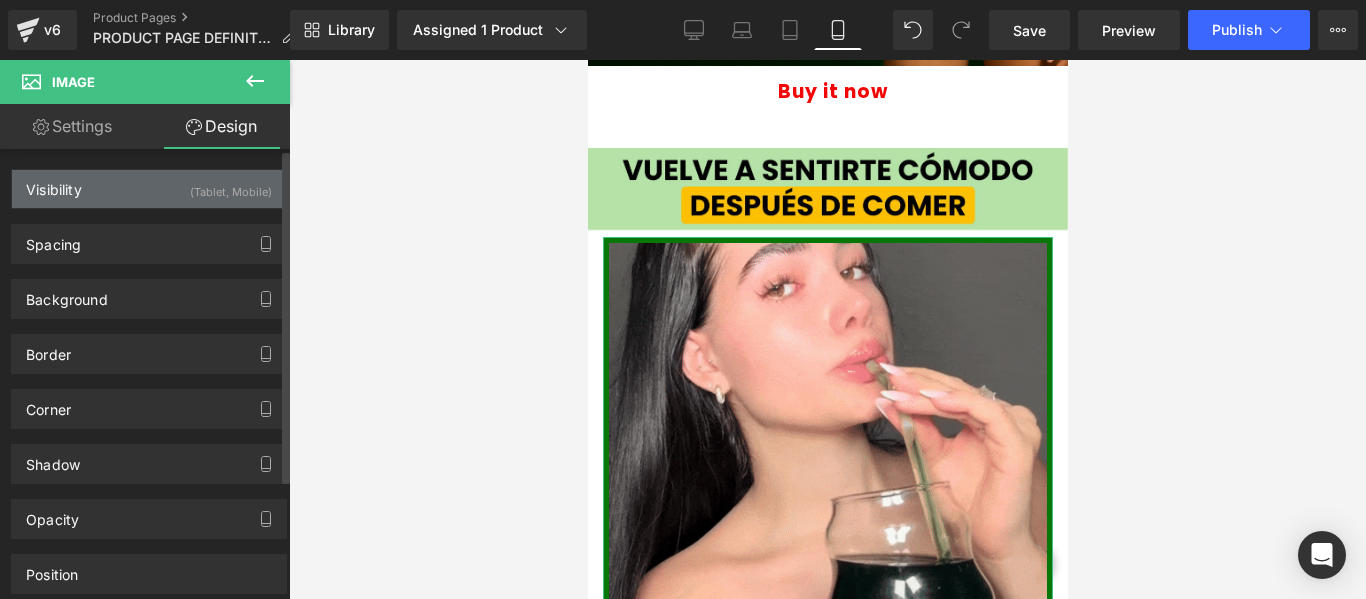 click on "Visibility
(Tablet, Mobile)" at bounding box center [149, 189] 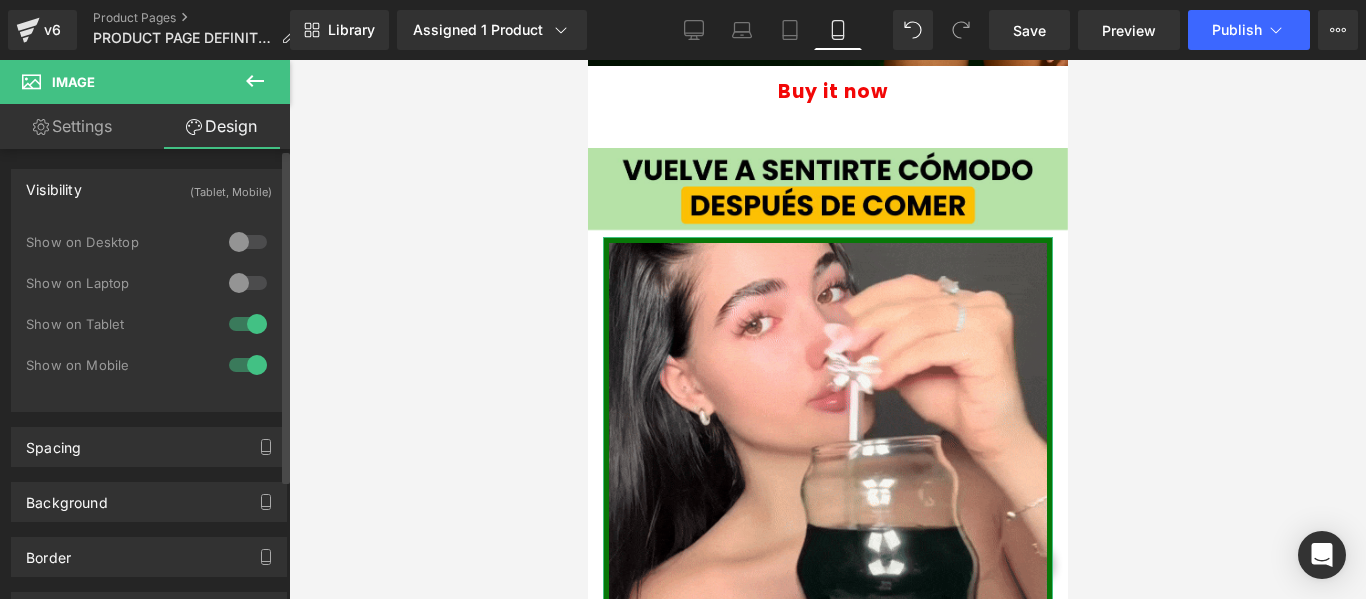 click at bounding box center (248, 242) 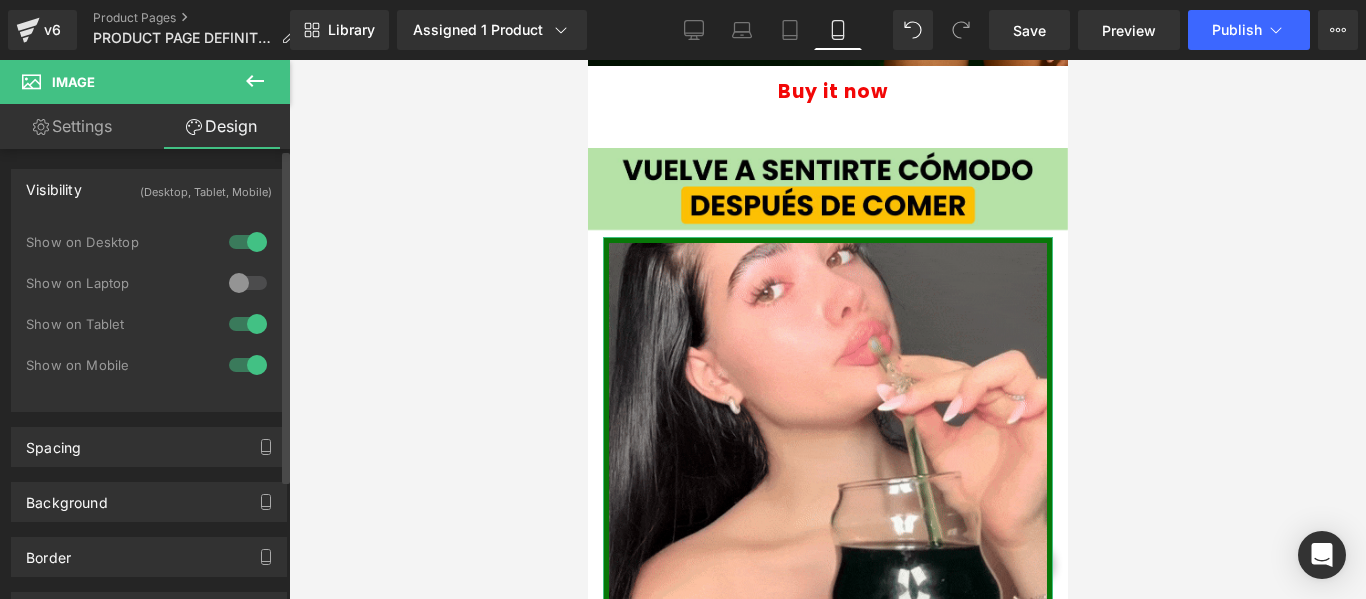 click at bounding box center (248, 242) 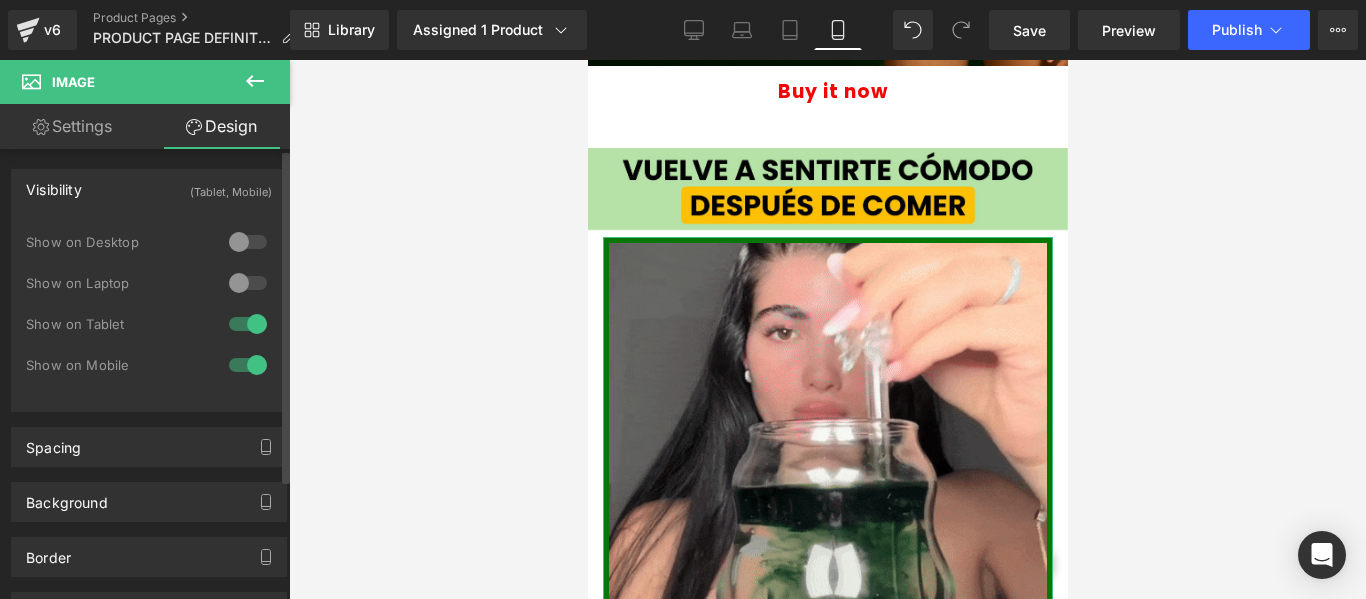 drag, startPoint x: 238, startPoint y: 279, endPoint x: 238, endPoint y: 267, distance: 12 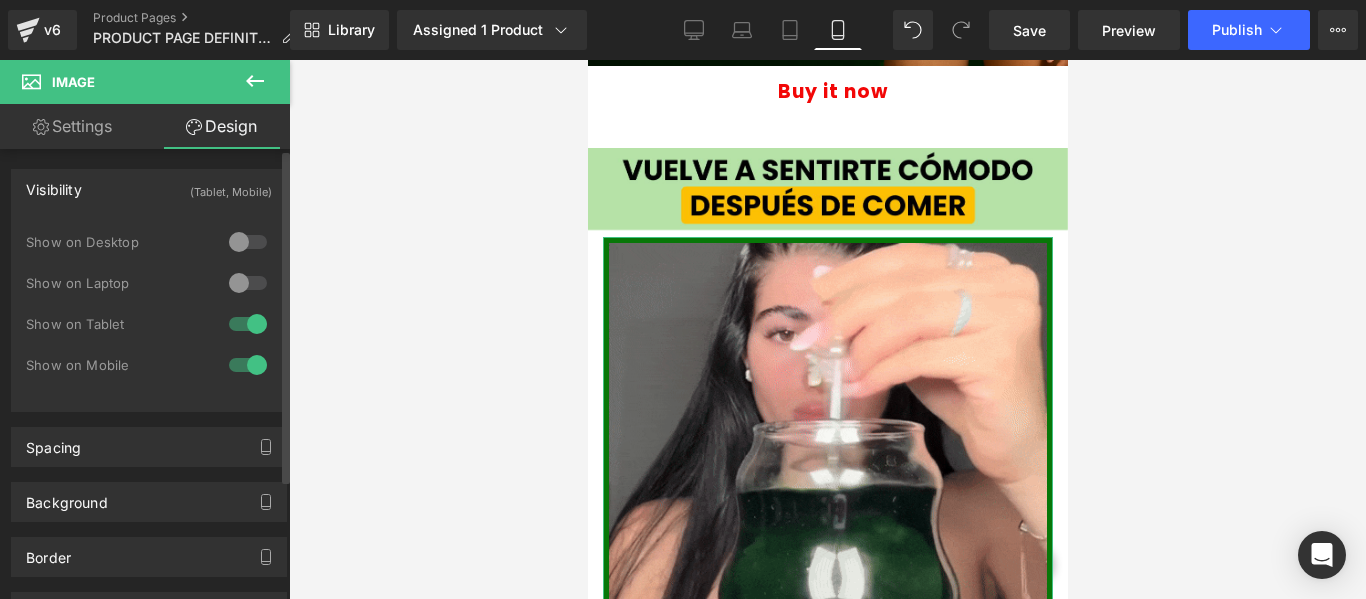 click at bounding box center [248, 283] 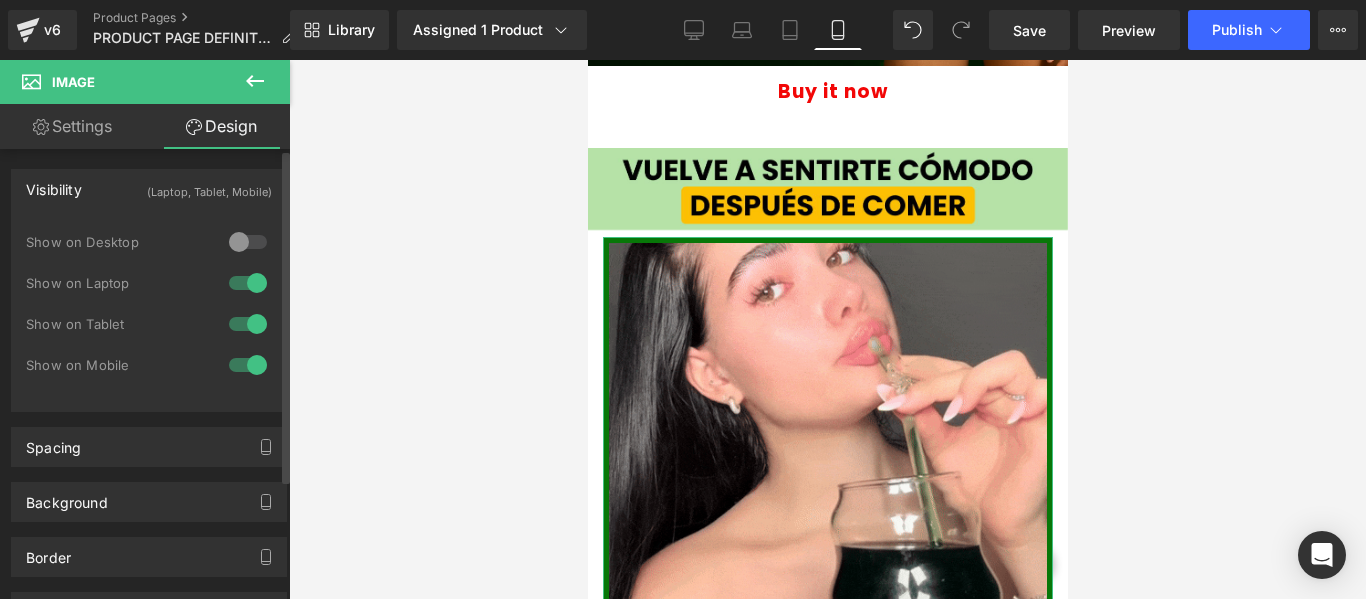 click at bounding box center [248, 242] 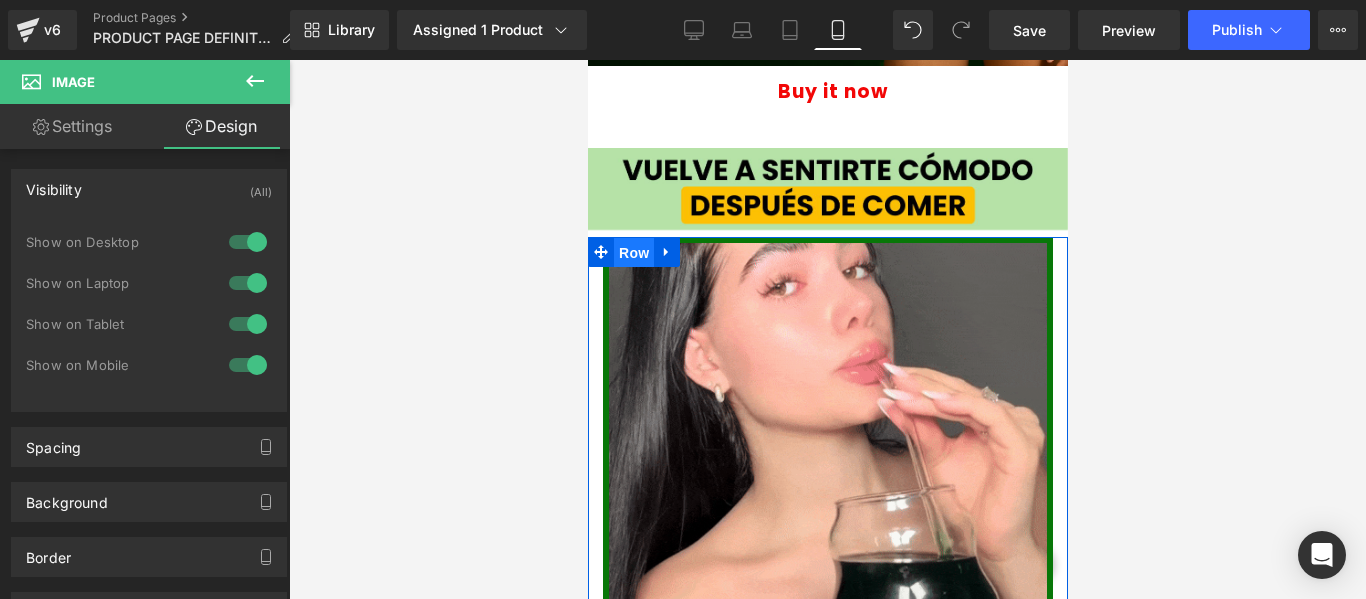click on "Row" at bounding box center (633, 253) 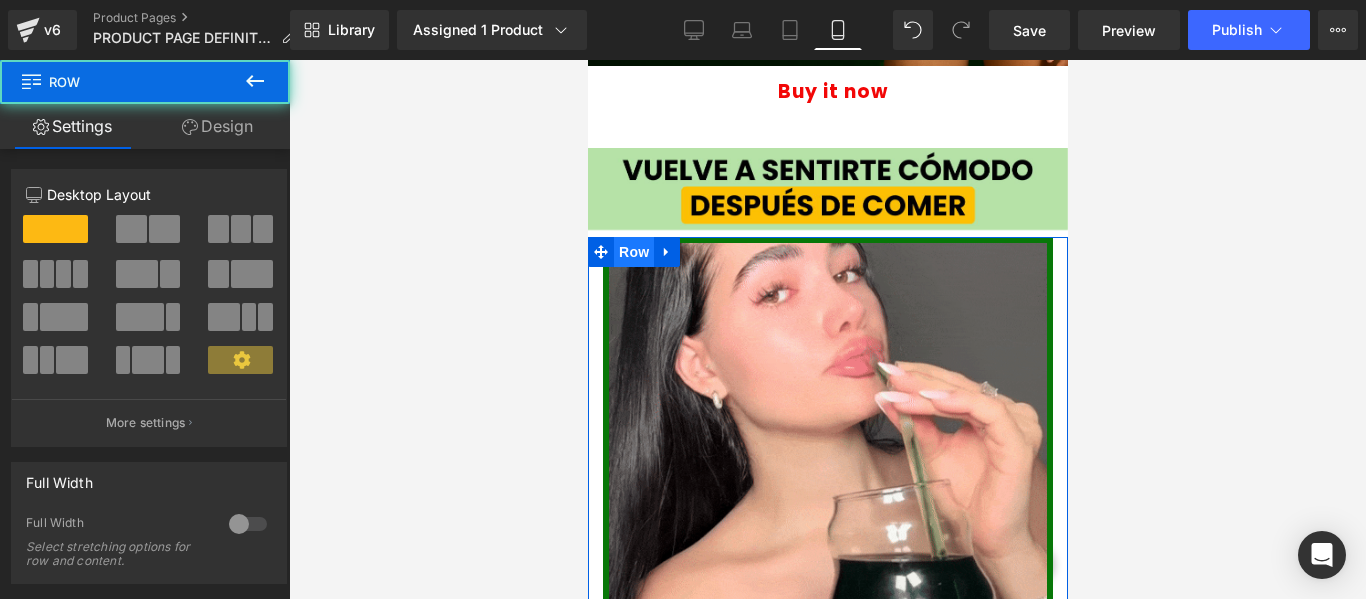 click on "Row" at bounding box center [633, 252] 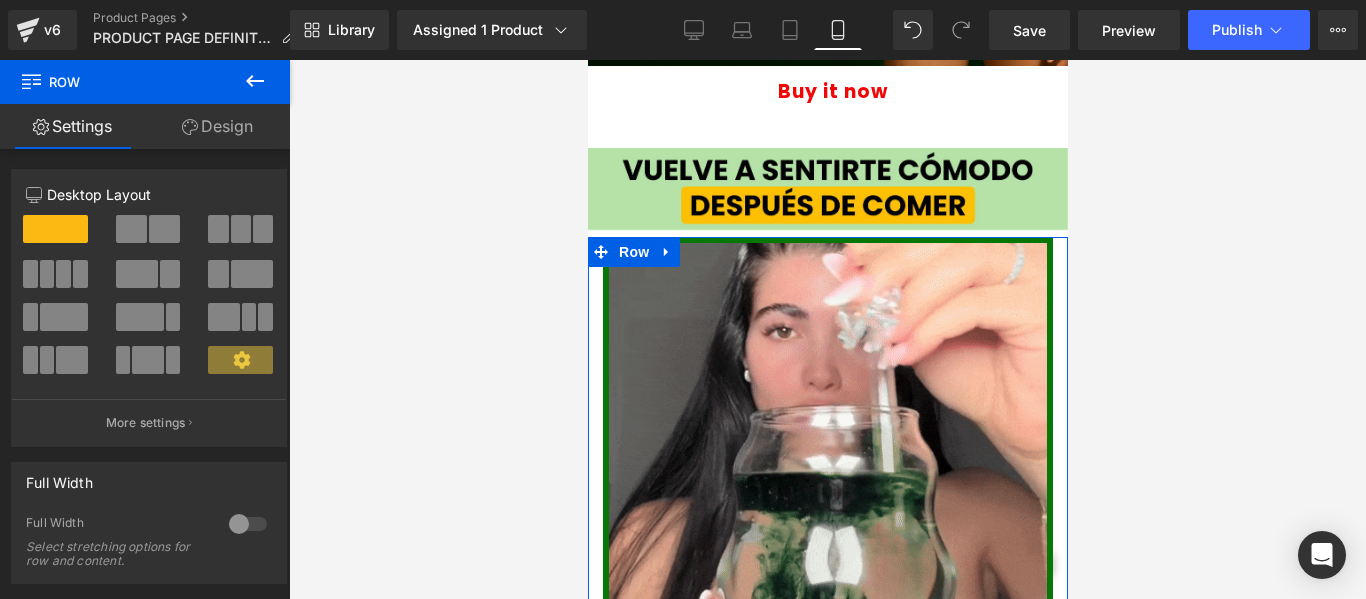 click on "Design" at bounding box center (217, 126) 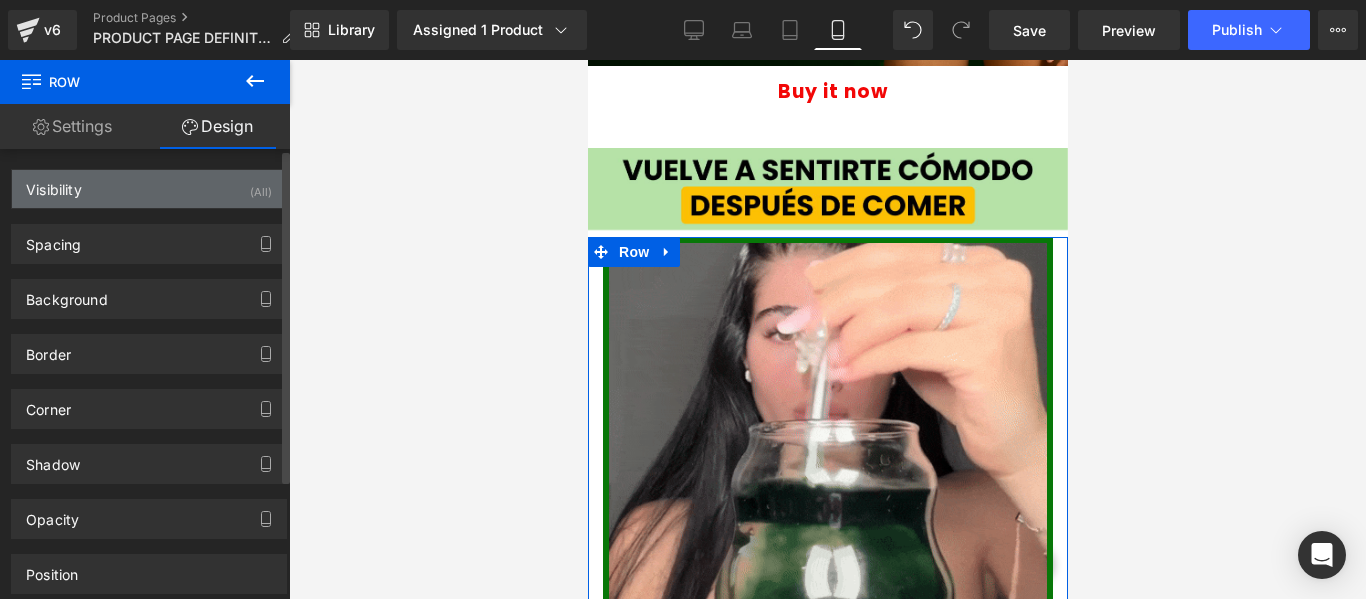 click on "Visibility
(All)" at bounding box center [149, 189] 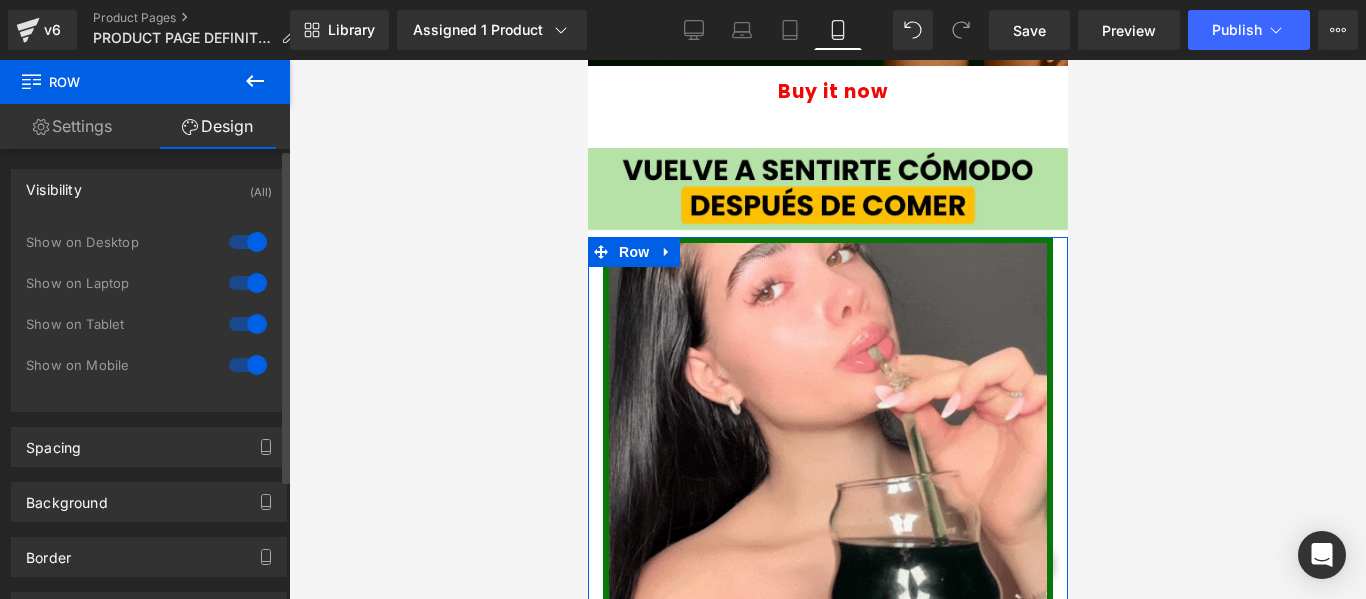 click at bounding box center (248, 242) 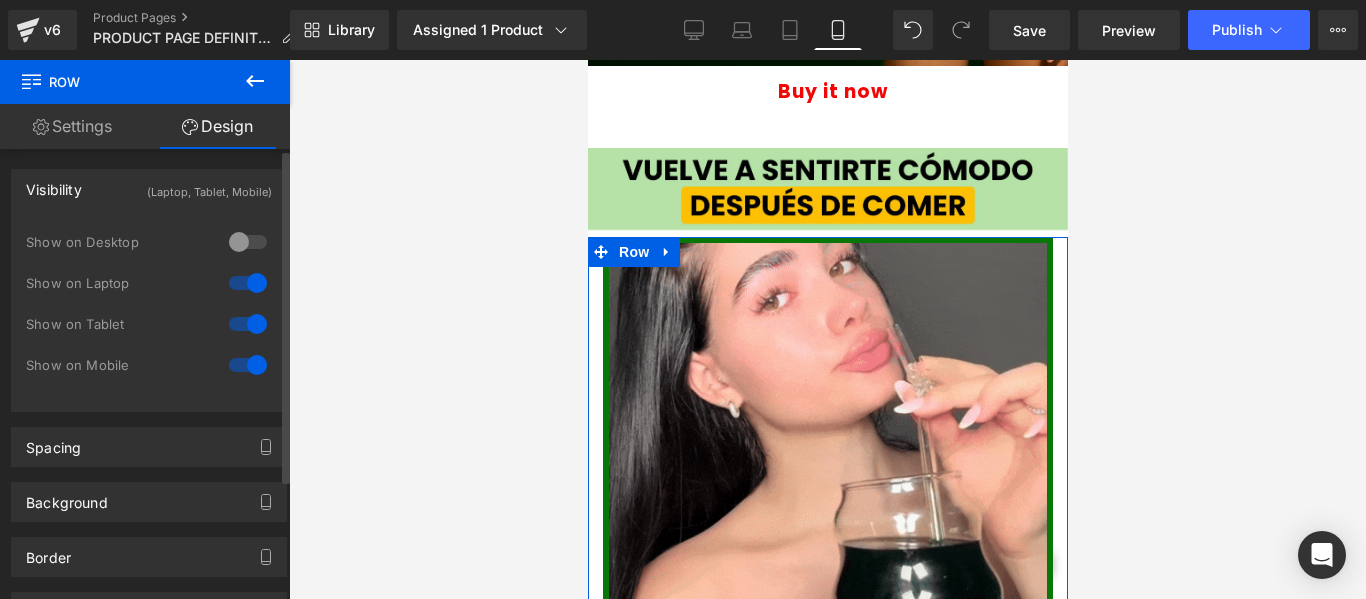 click at bounding box center (248, 283) 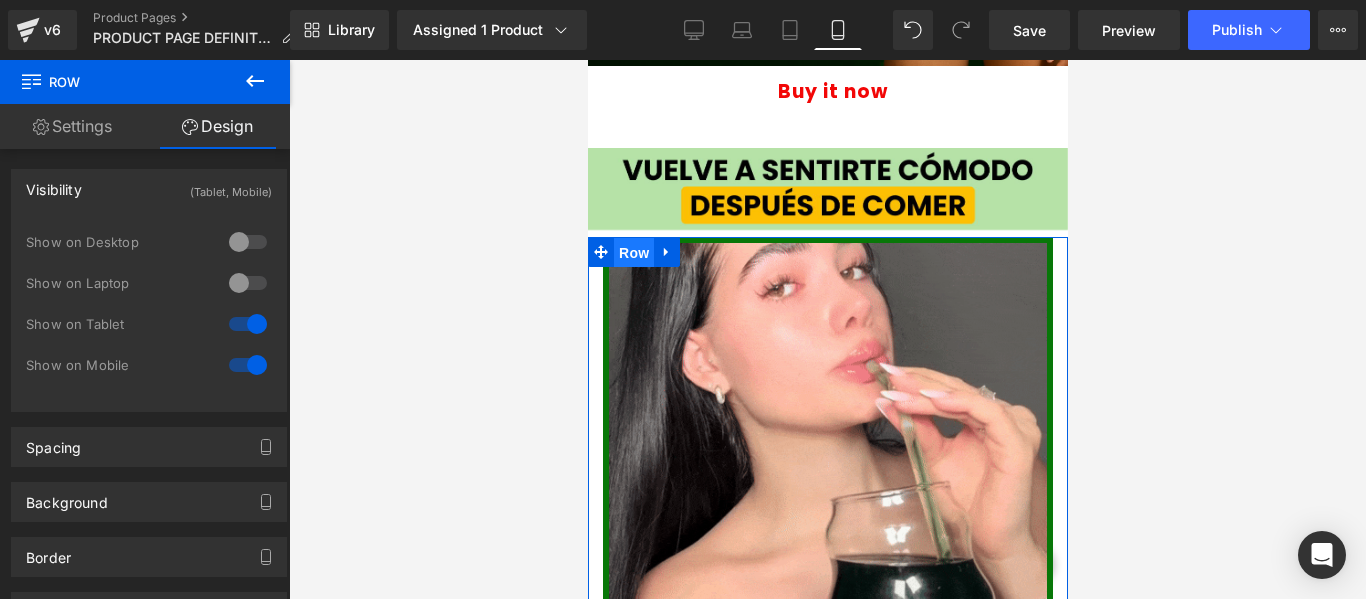 click on "Row" at bounding box center (633, 253) 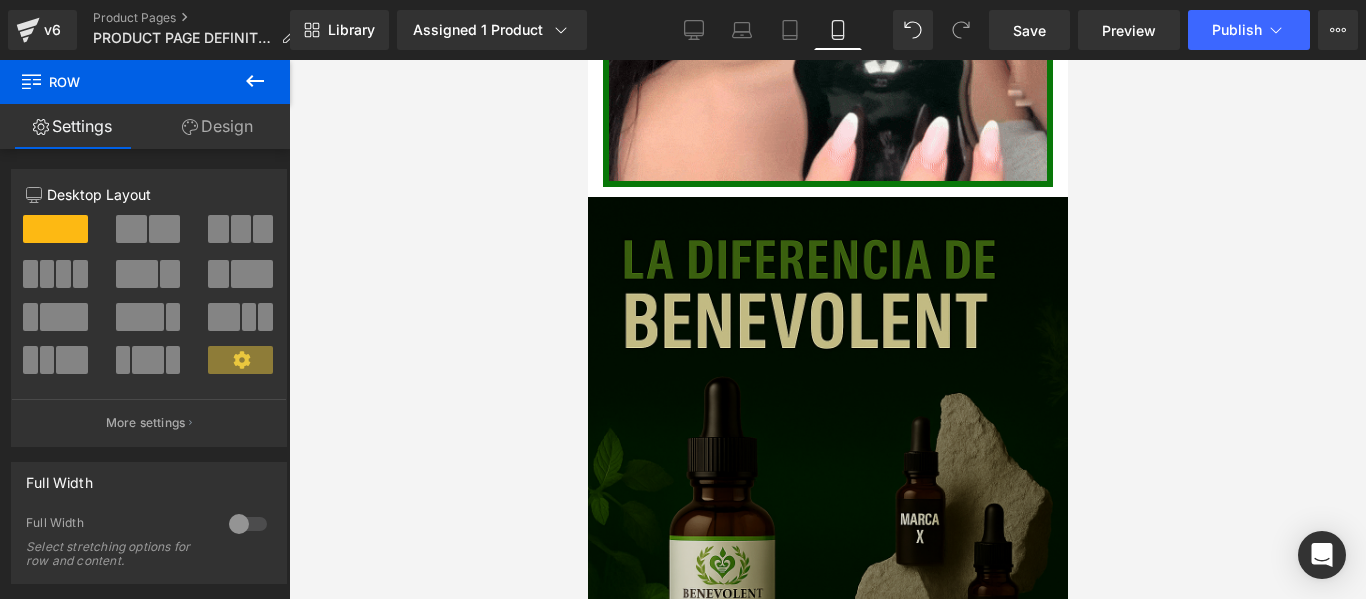 scroll, scrollTop: 2900, scrollLeft: 0, axis: vertical 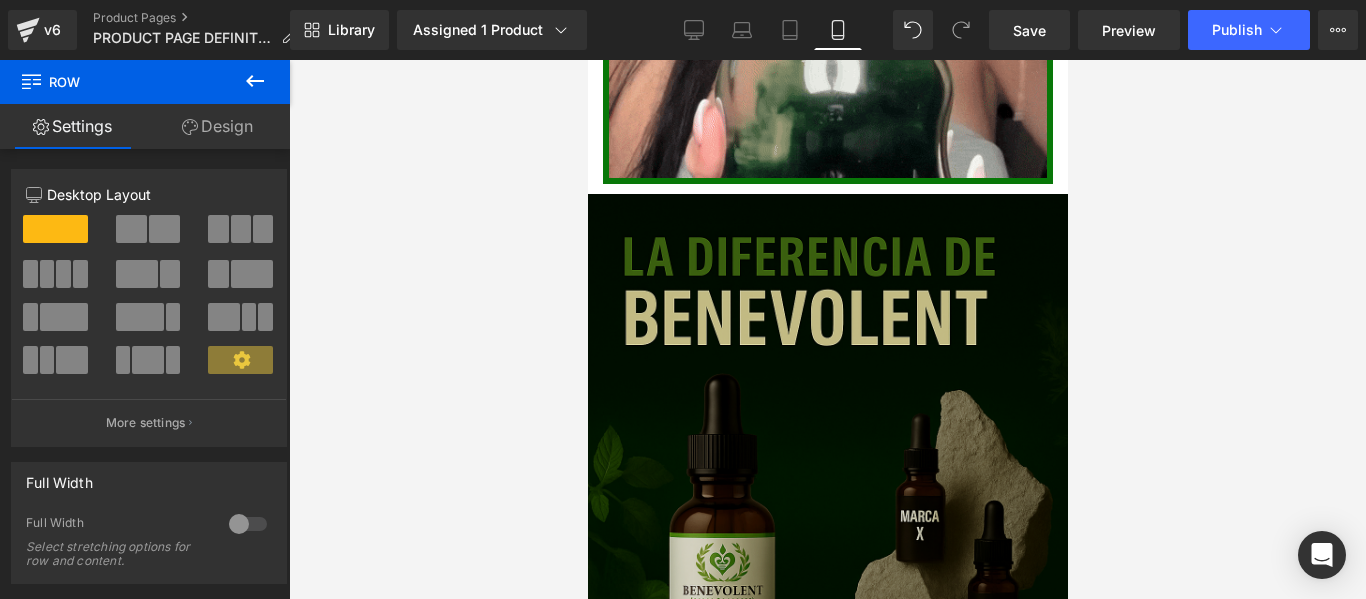 click at bounding box center (827, 554) 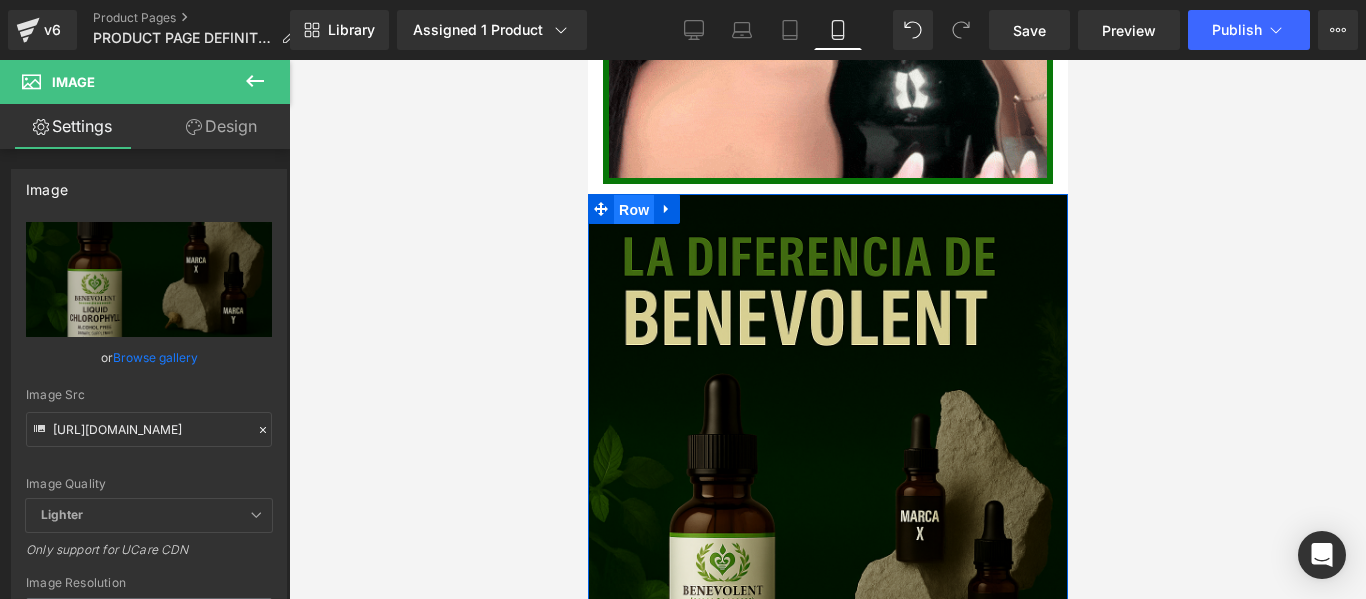 click on "Row" at bounding box center [633, 210] 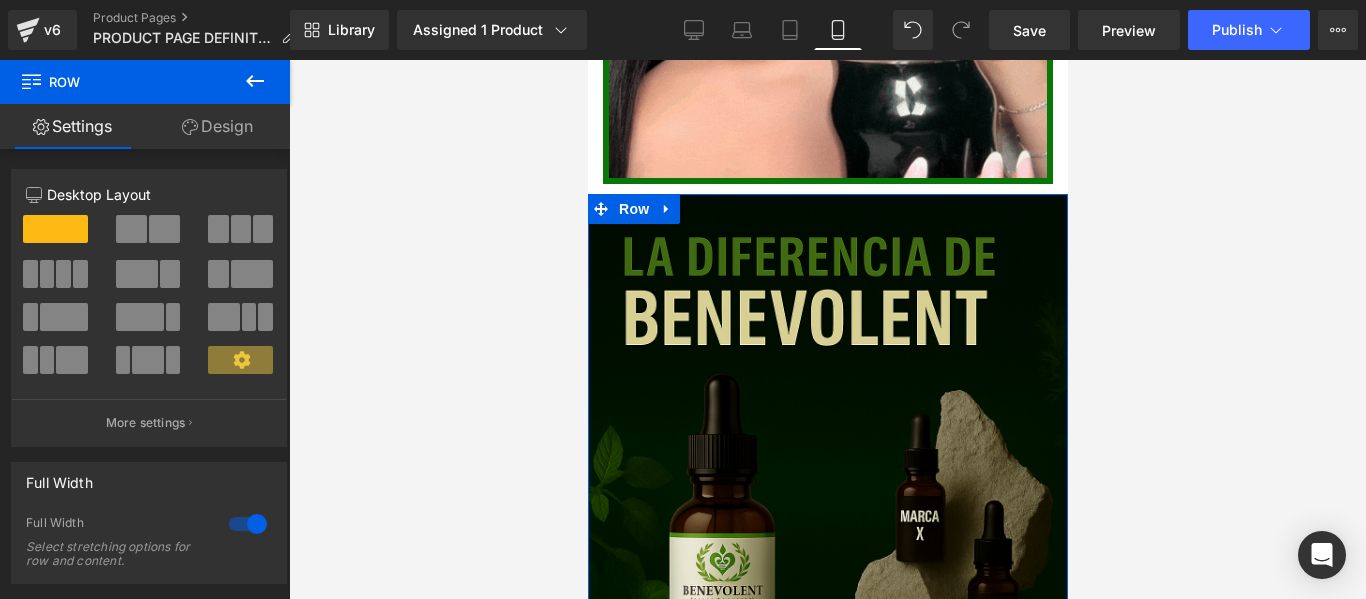 click on "Design" at bounding box center [217, 126] 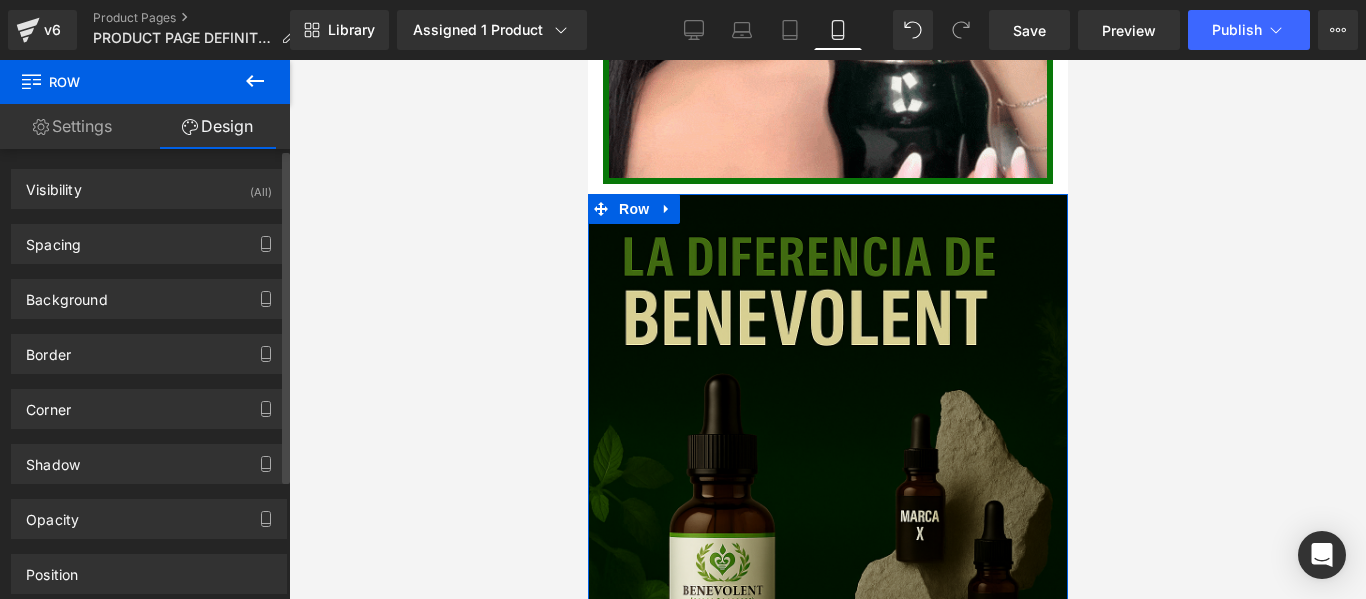 click on "Spacing
Margin
0px 0
auto auto
0px 0
auto auto
Padding
0px 0
0px 0
10px 10
0px 0
Setup Global Style" at bounding box center [149, 236] 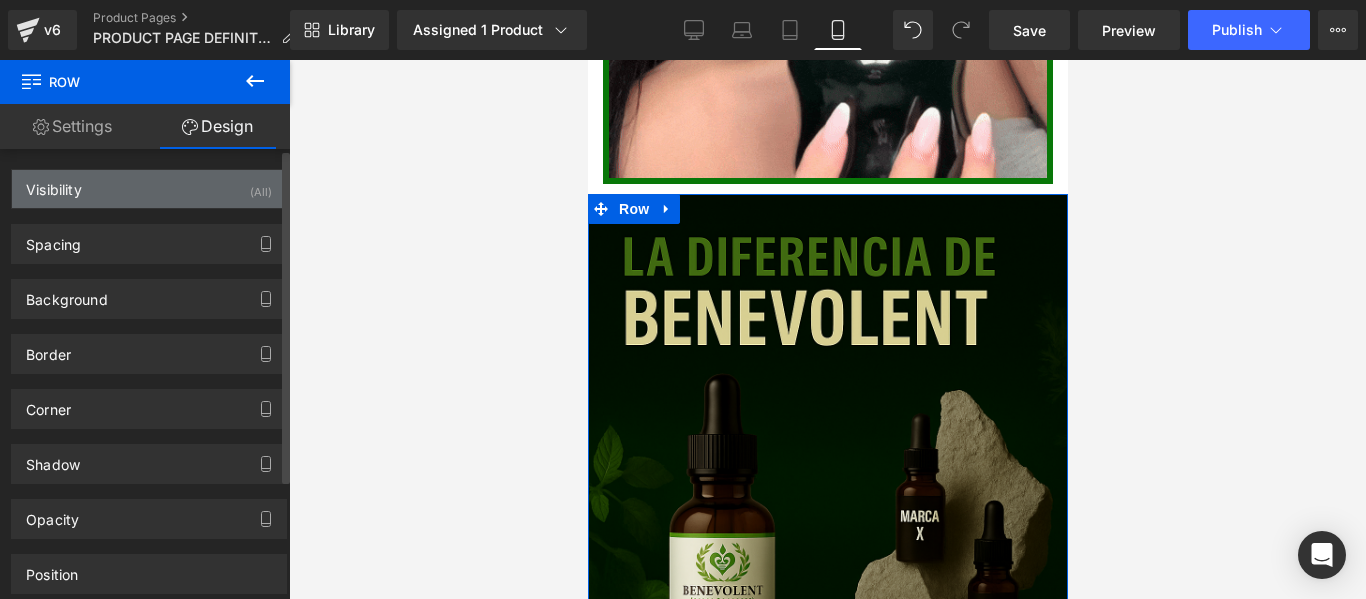 click on "Visibility
(All)" at bounding box center (149, 189) 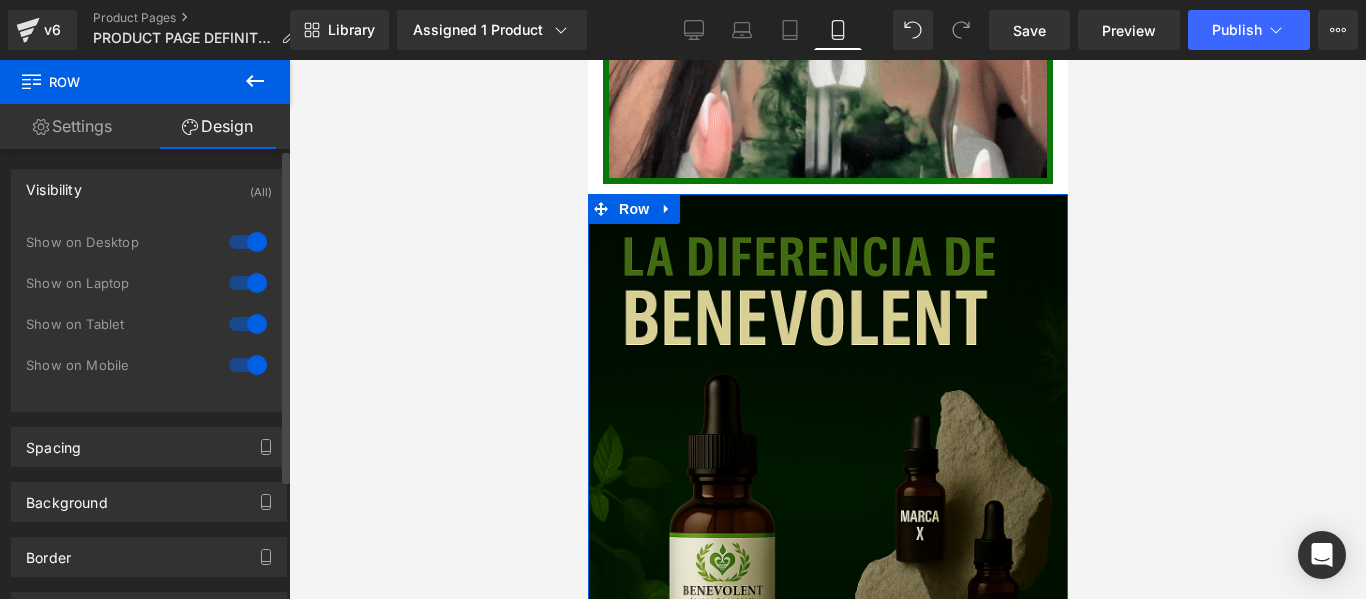 click at bounding box center [248, 242] 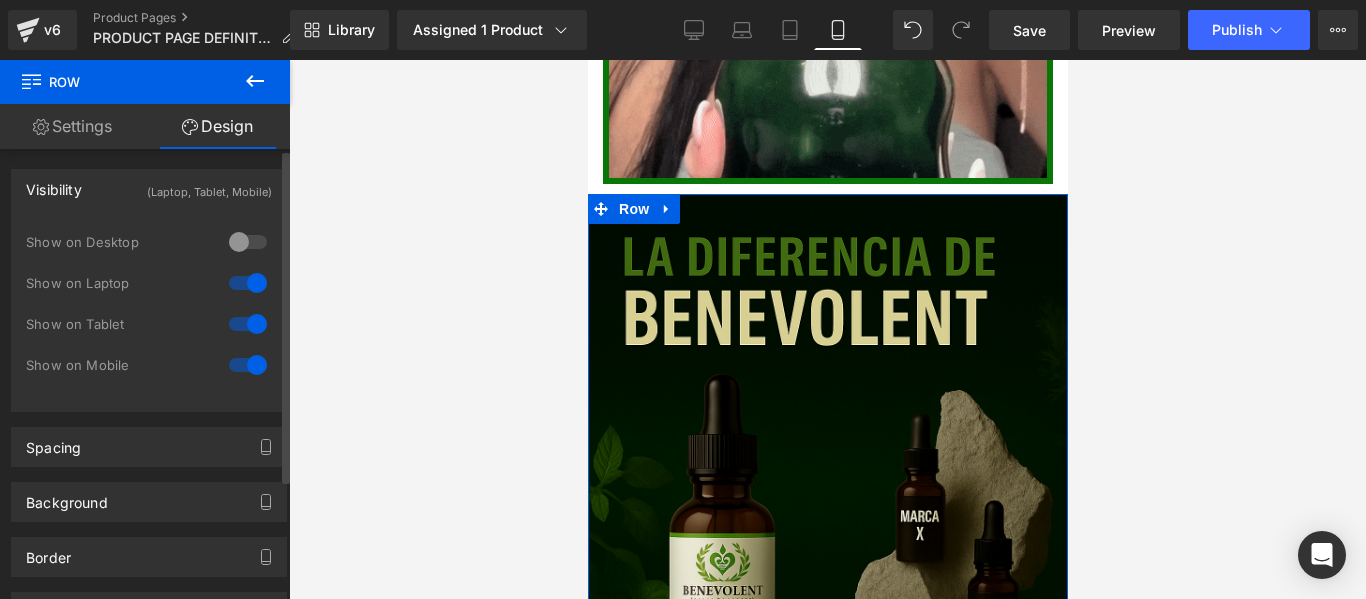 click at bounding box center [248, 283] 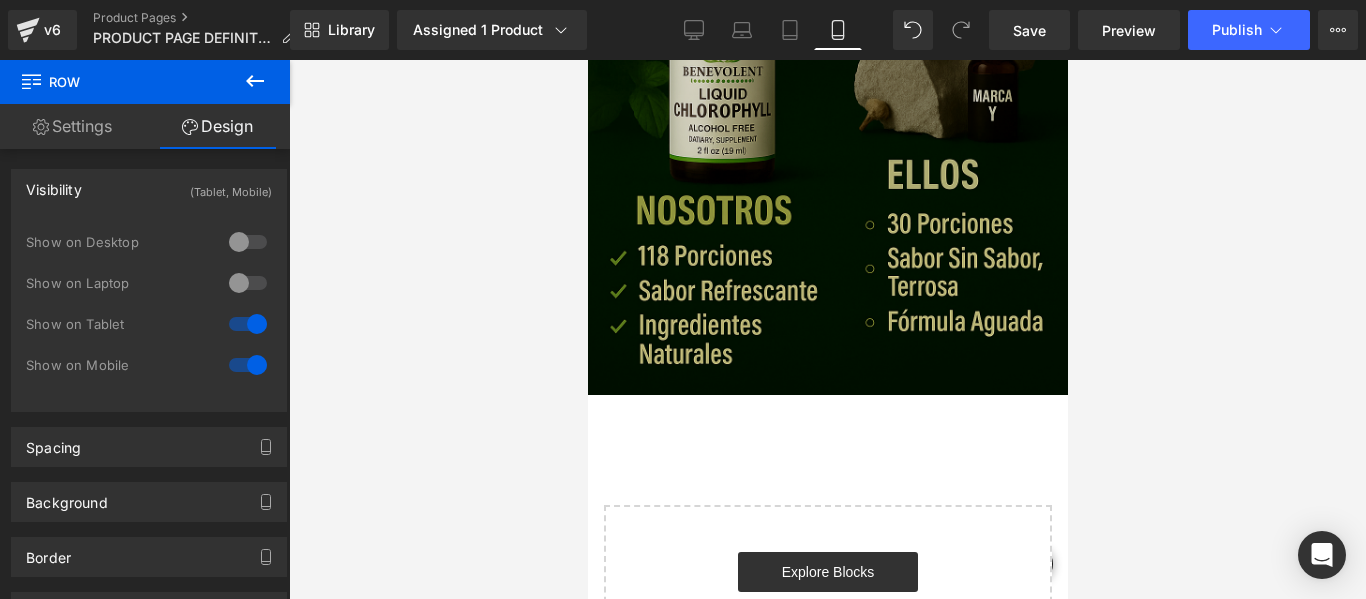 scroll, scrollTop: 3600, scrollLeft: 0, axis: vertical 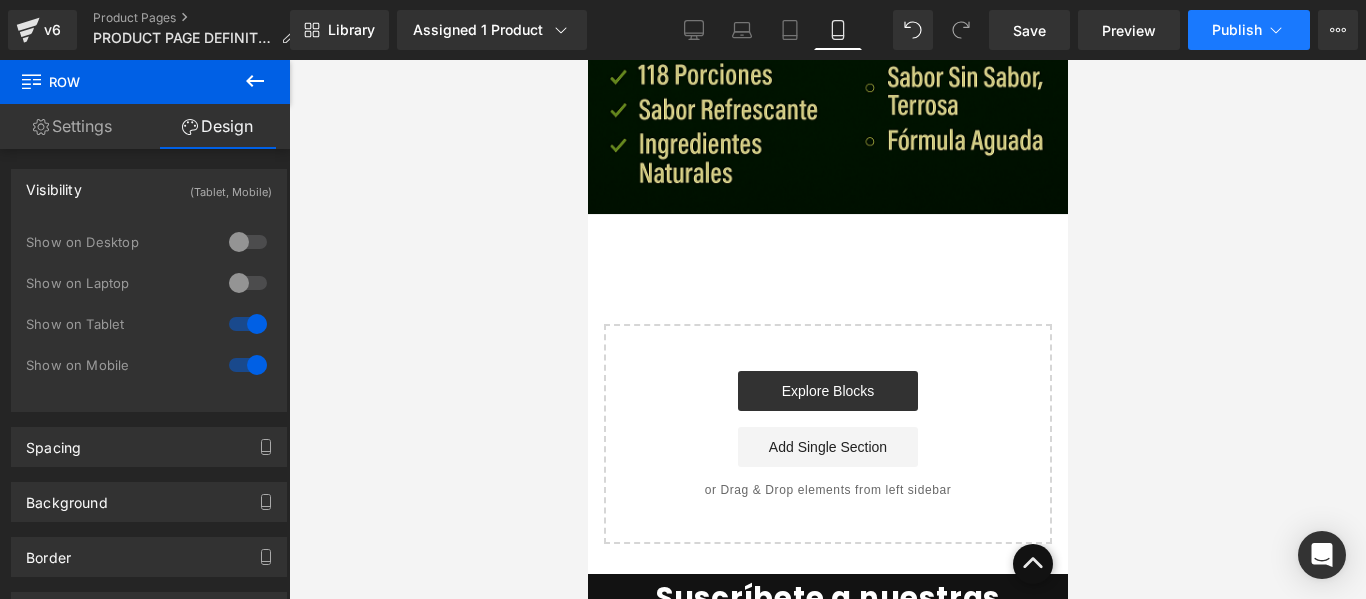 click on "Publish" at bounding box center [1249, 30] 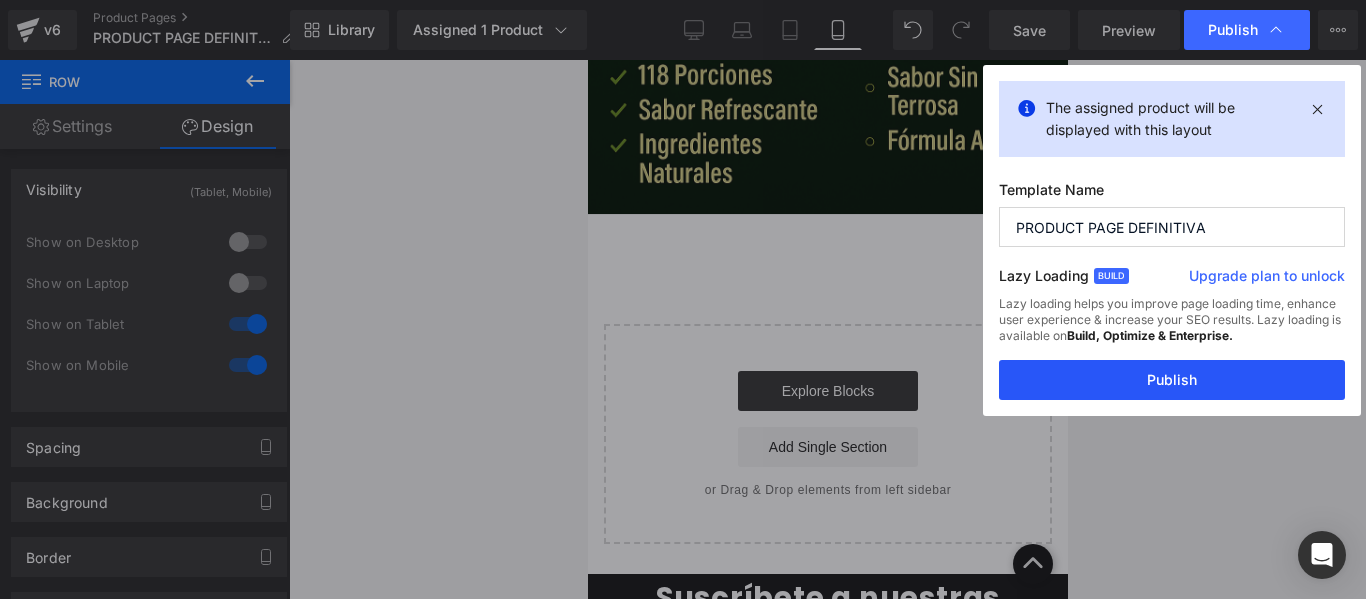 click on "Publish" at bounding box center [1172, 380] 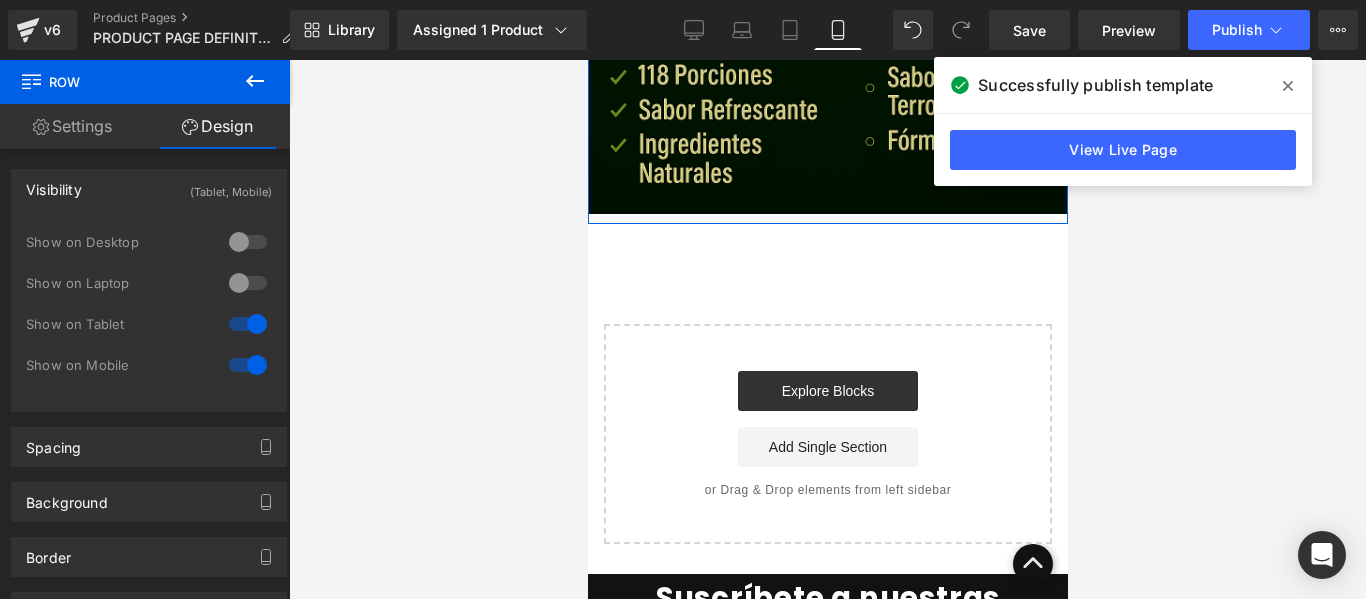 click on "Settings" at bounding box center (72, 126) 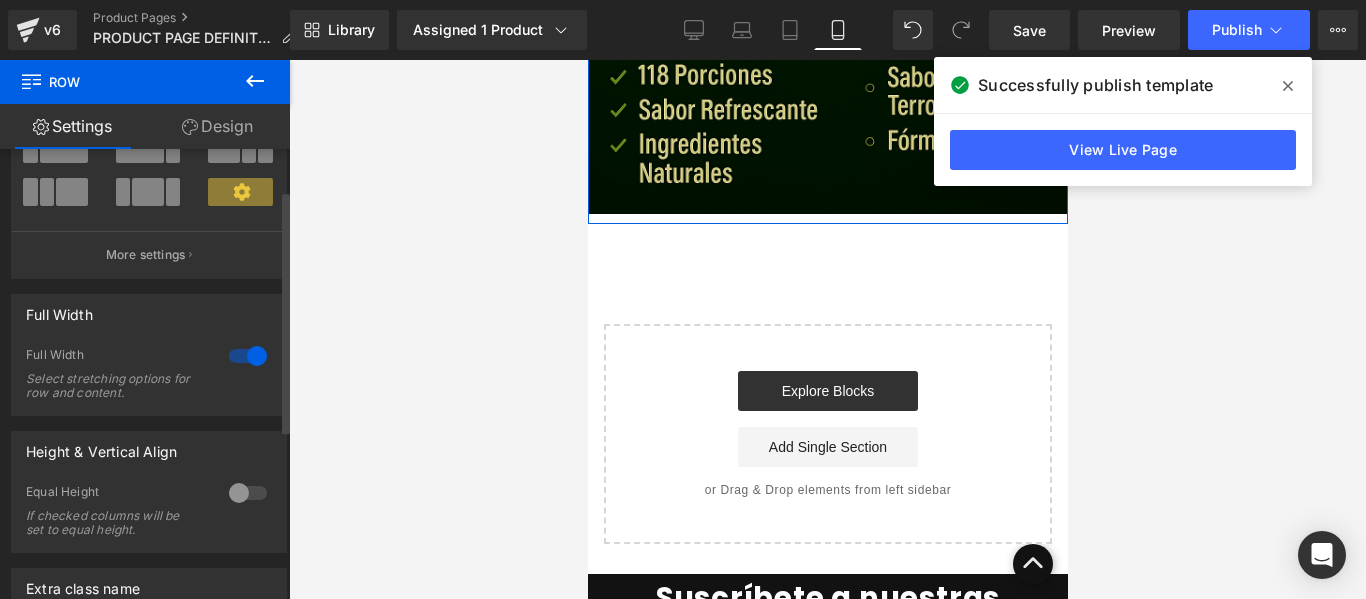 scroll, scrollTop: 0, scrollLeft: 0, axis: both 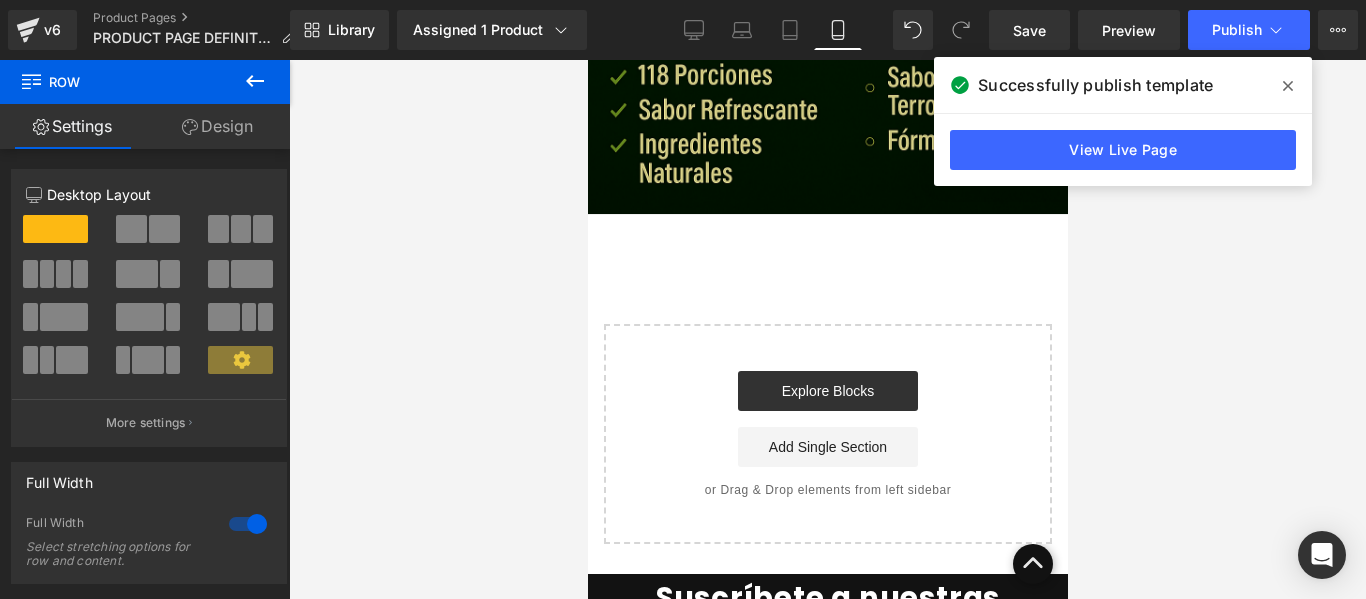 click on "Image         Row
Buy it now
(P) Dynamic Checkout Button
Product         Image         Row         Image         Row         Image         Row
Buy it now
(P) Dynamic Checkout Button
Product         Row
Image
Row
Image
Row
Image
Row
Select your layout" at bounding box center (827, -1484) 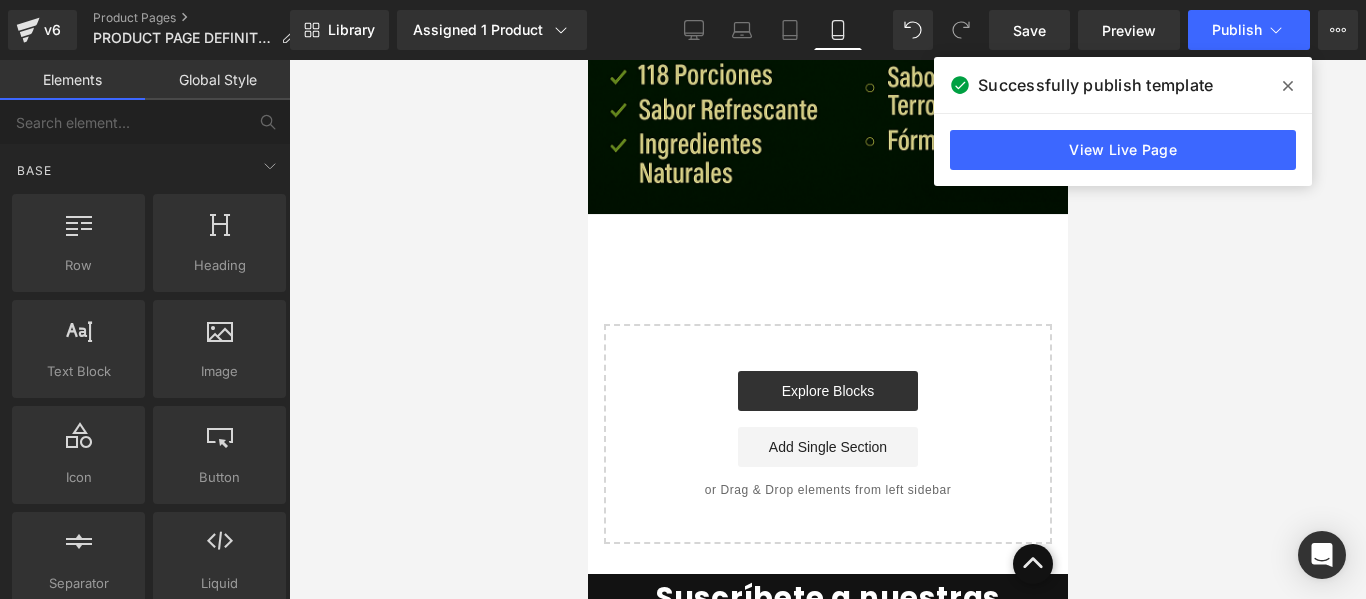 click on "Image         Row
Buy it now
(P) Dynamic Checkout Button
Product         Image         Row         Image         Row         Image         Row
Buy it now
(P) Dynamic Checkout Button
Product         Row
Image
Row
Image
Row
Image
Row
Select your layout" at bounding box center (827, -1484) 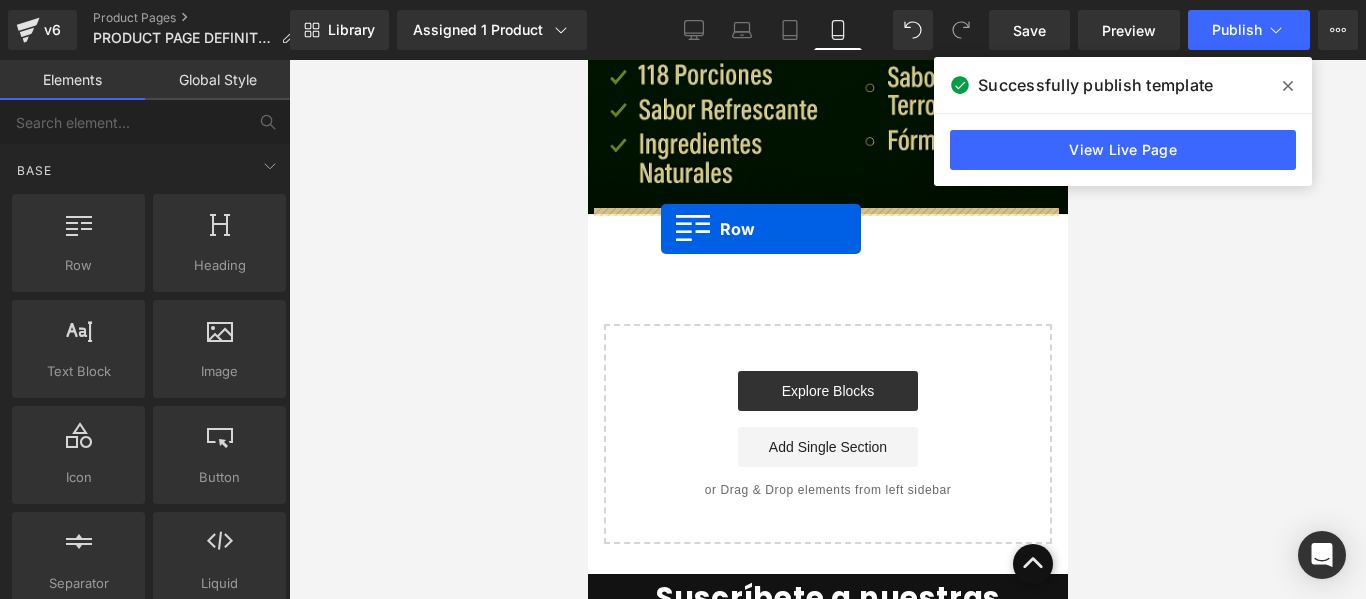 drag, startPoint x: 633, startPoint y: 316, endPoint x: 660, endPoint y: 229, distance: 91.09336 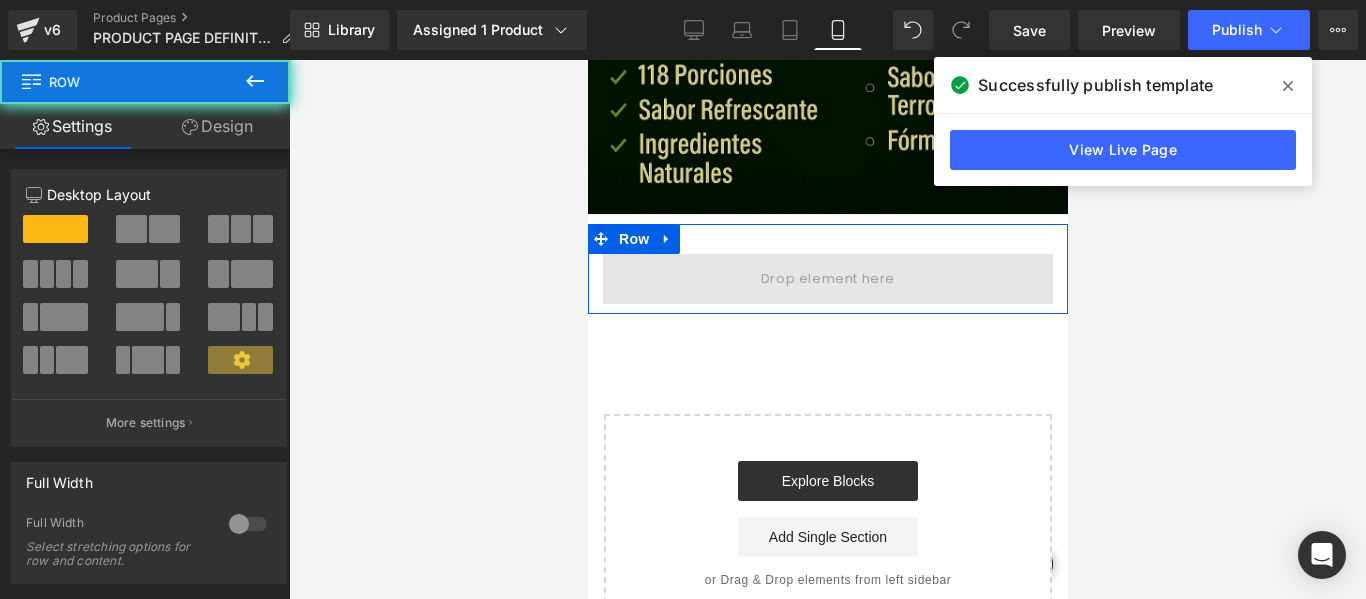 click at bounding box center (827, 279) 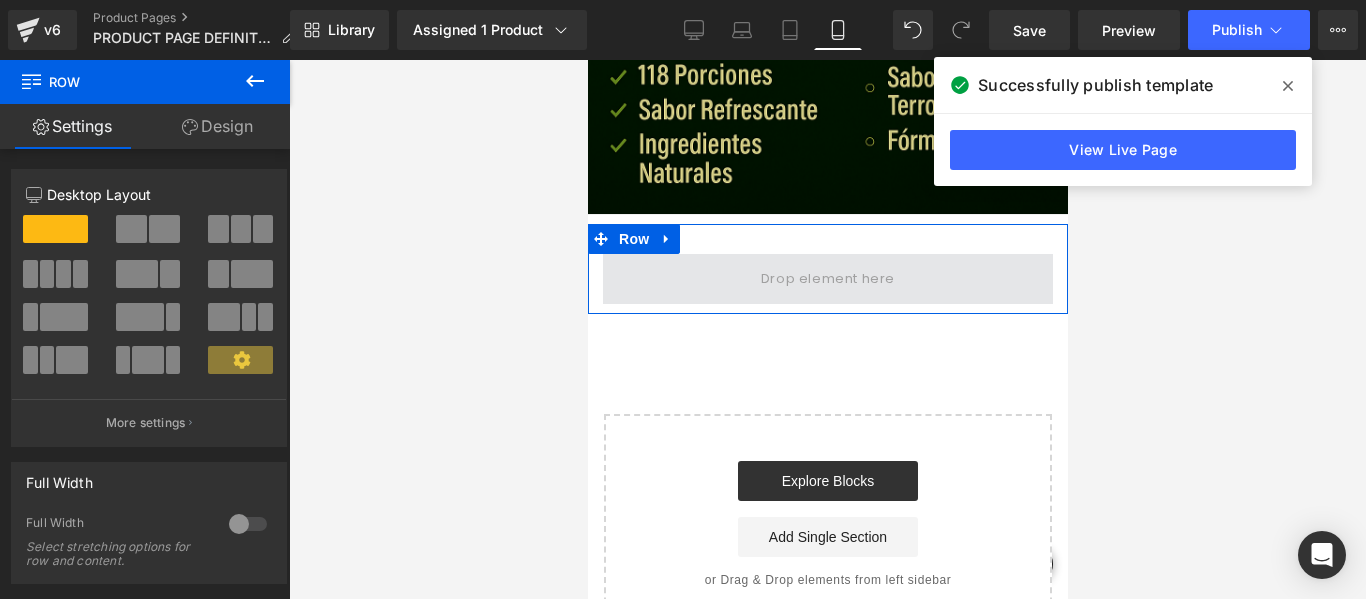 click at bounding box center (827, 279) 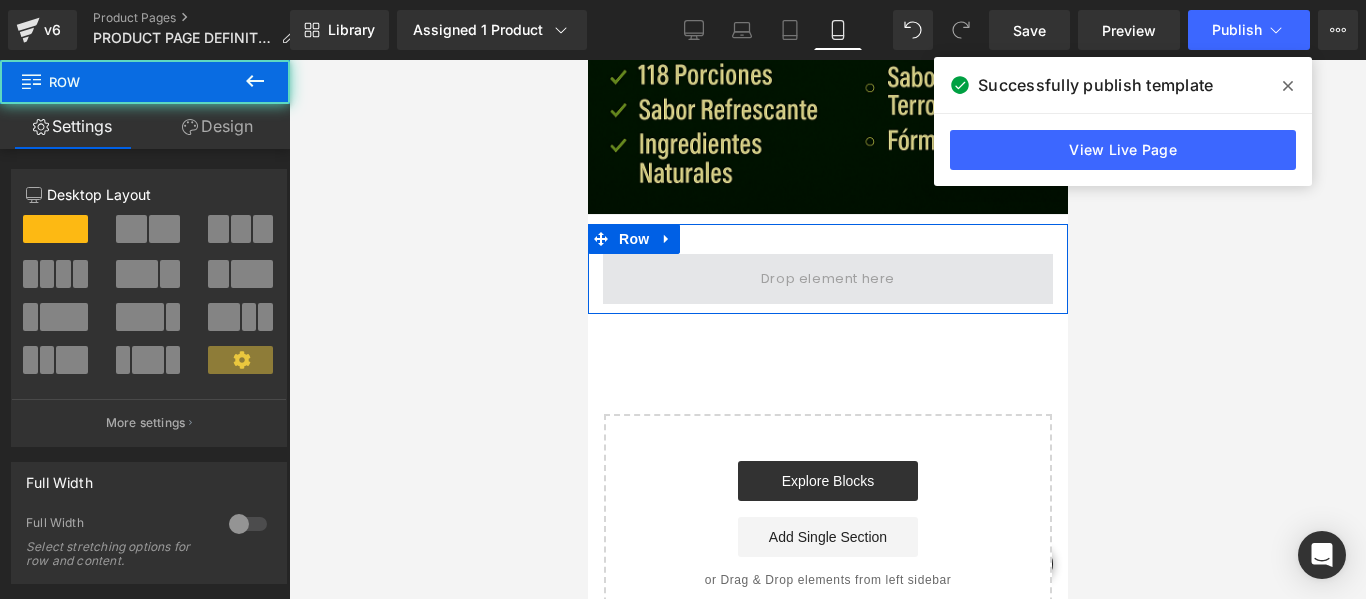 click at bounding box center (827, 278) 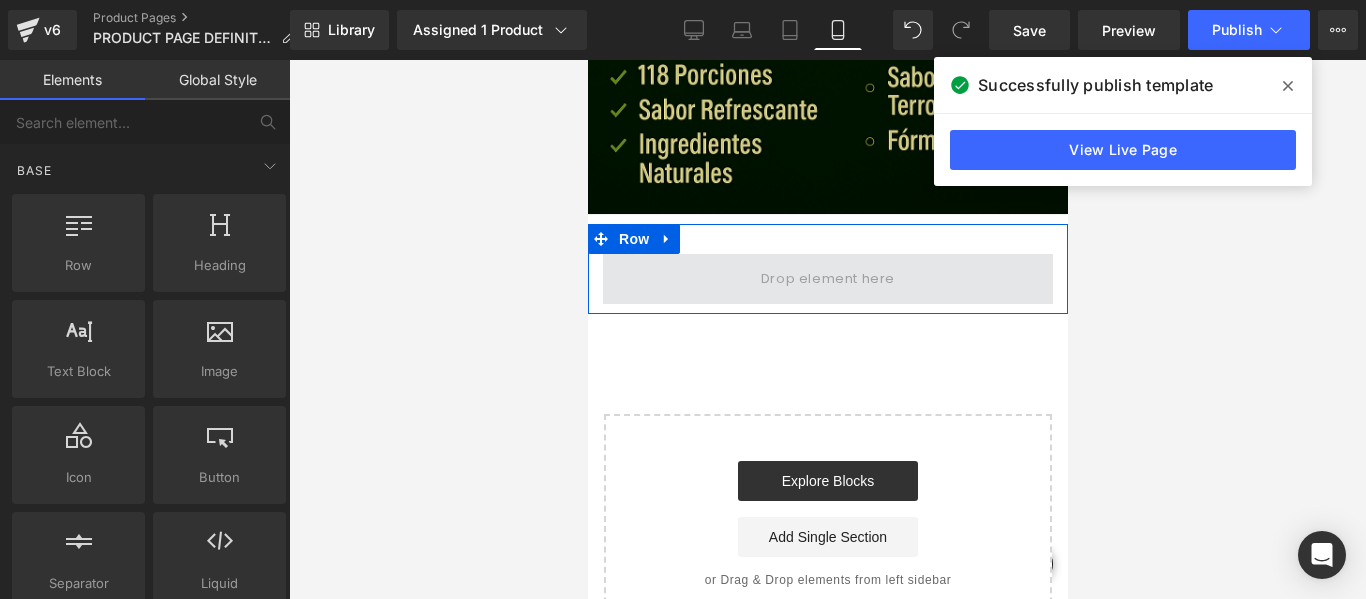 click at bounding box center (827, 278) 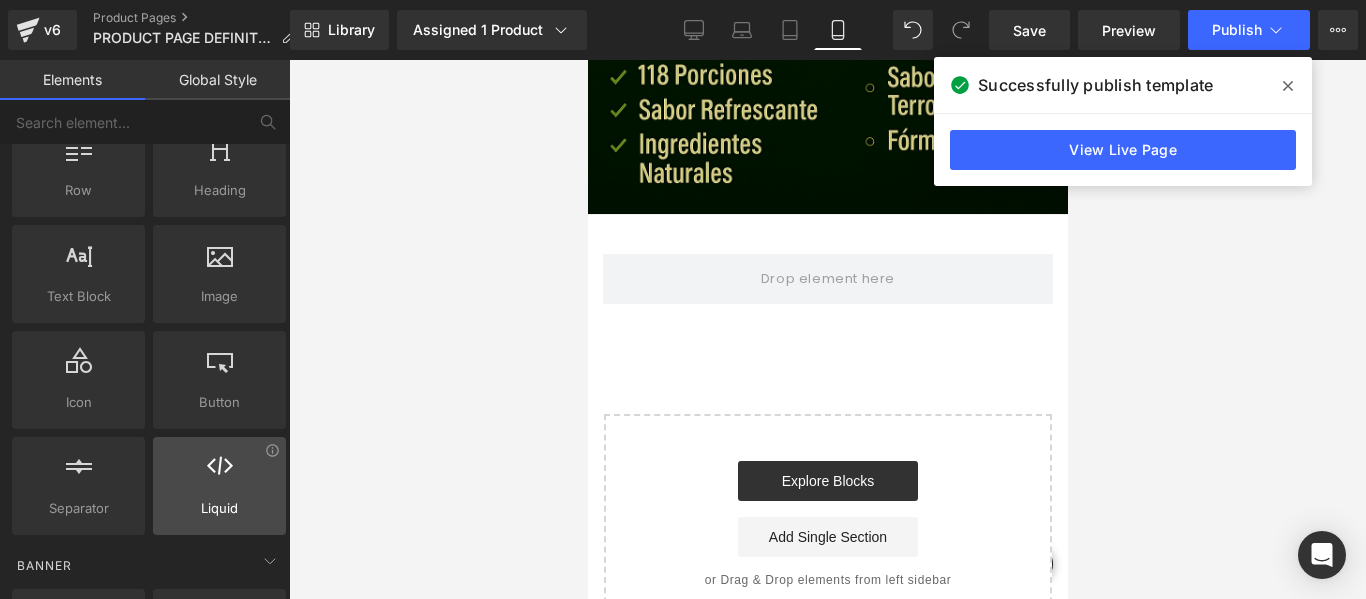 scroll, scrollTop: 0, scrollLeft: 0, axis: both 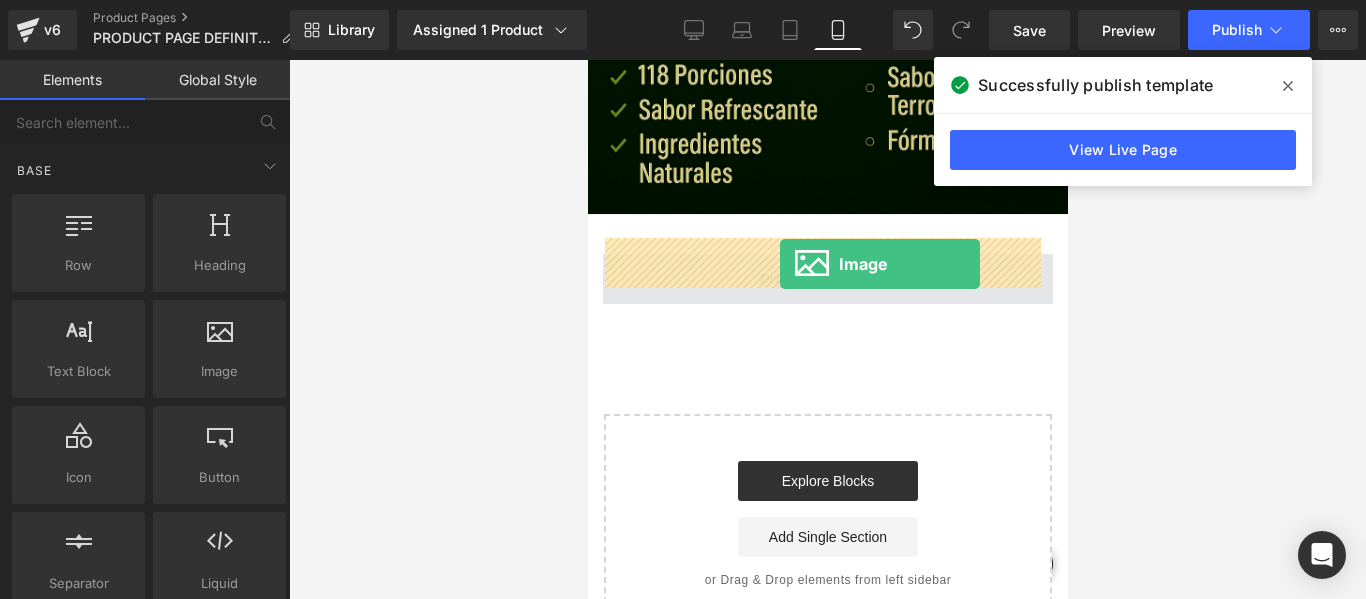 drag, startPoint x: 801, startPoint y: 426, endPoint x: 779, endPoint y: 264, distance: 163.487 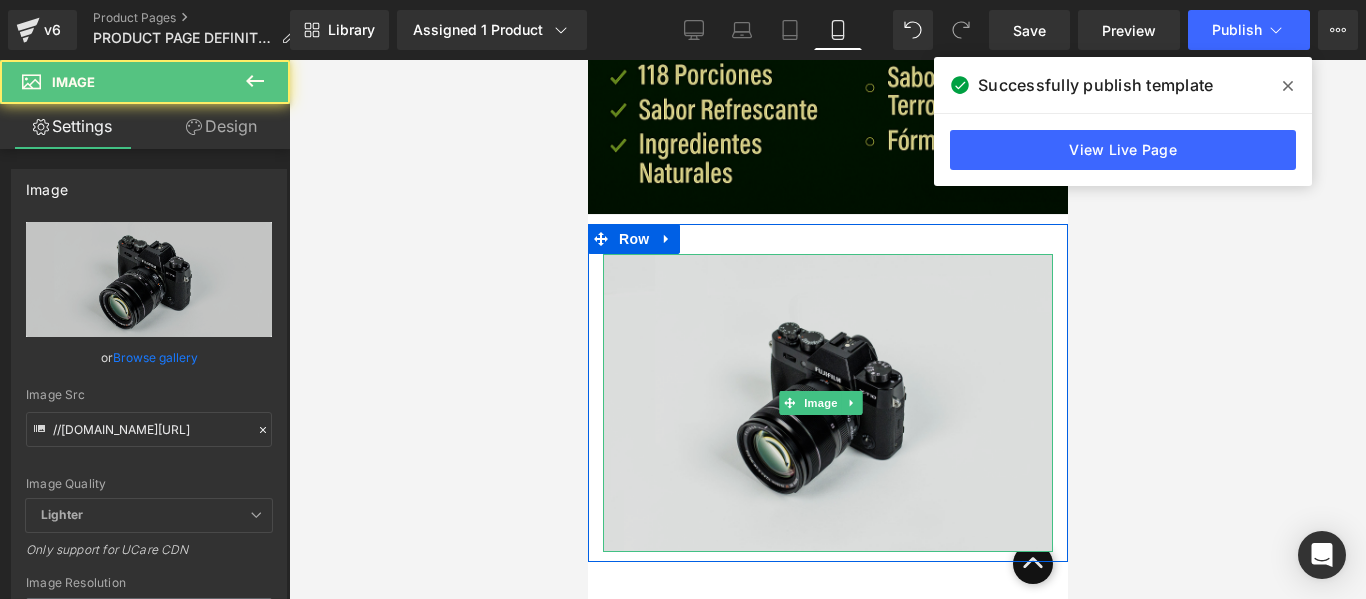 click at bounding box center [827, 403] 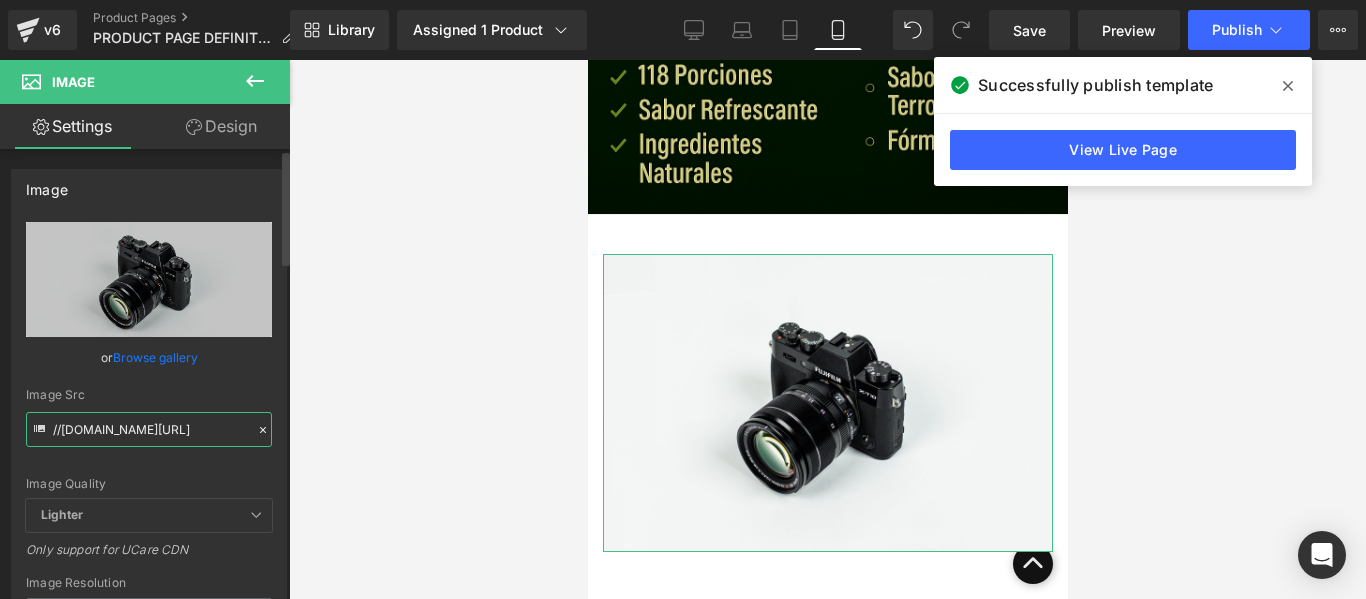 click on "//[DOMAIN_NAME][URL]" at bounding box center [149, 429] 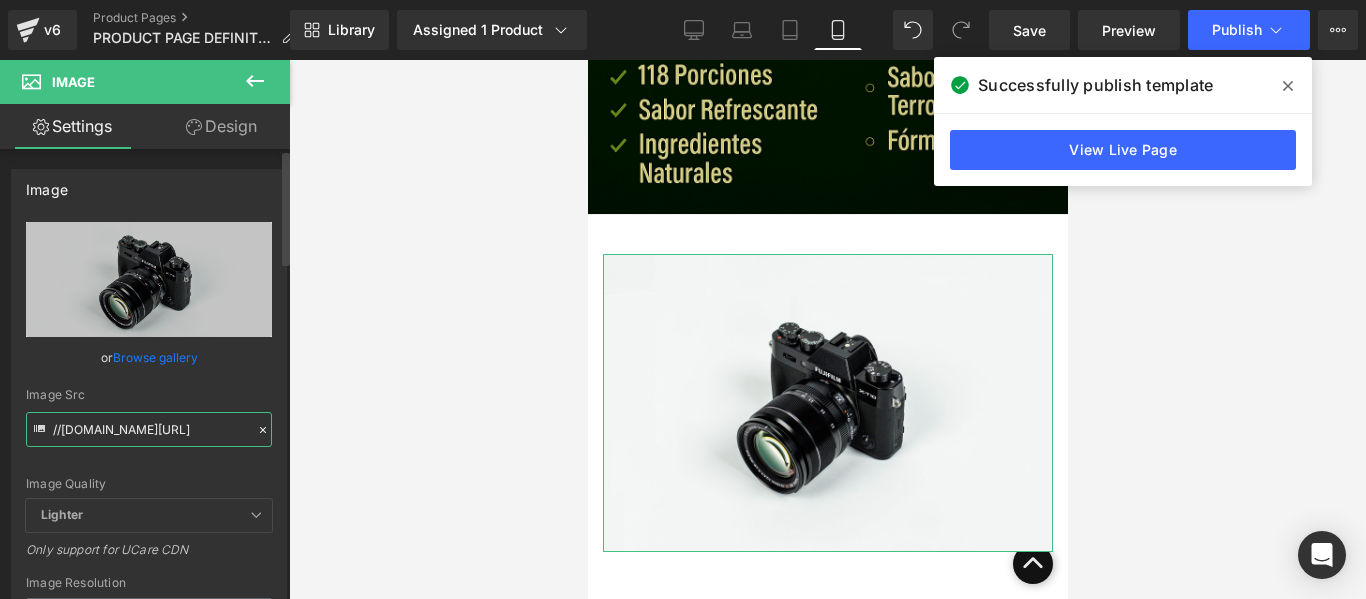 click on "//[DOMAIN_NAME][URL]" at bounding box center [149, 429] 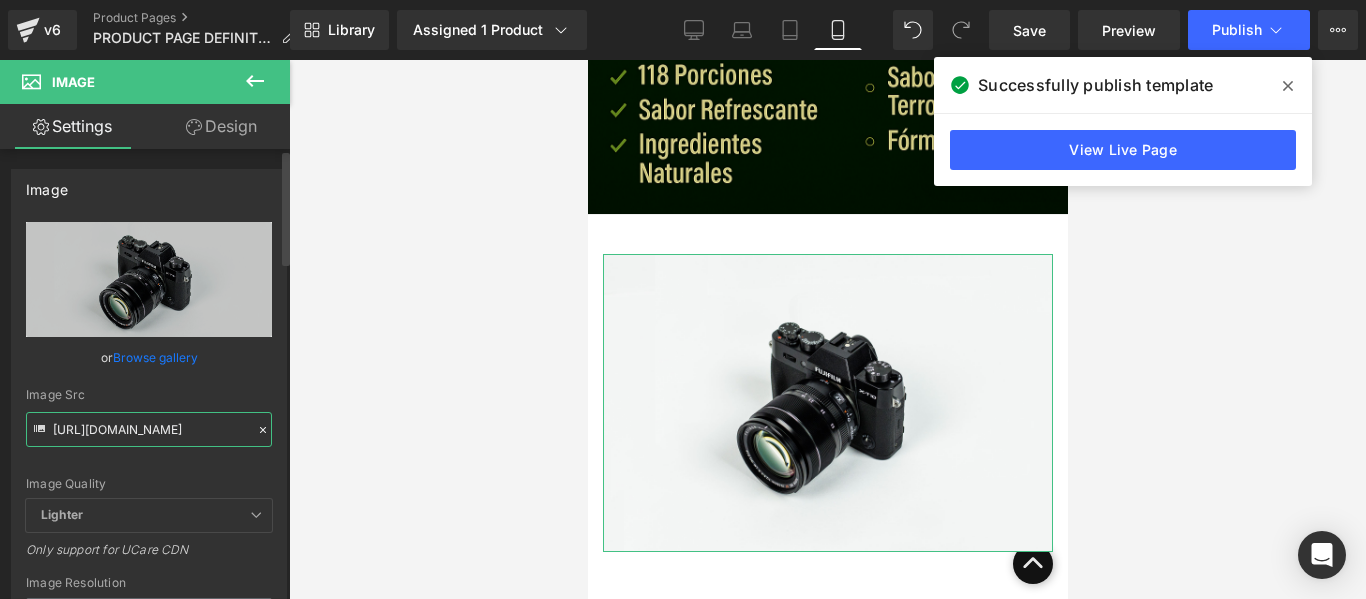 scroll, scrollTop: 0, scrollLeft: 691, axis: horizontal 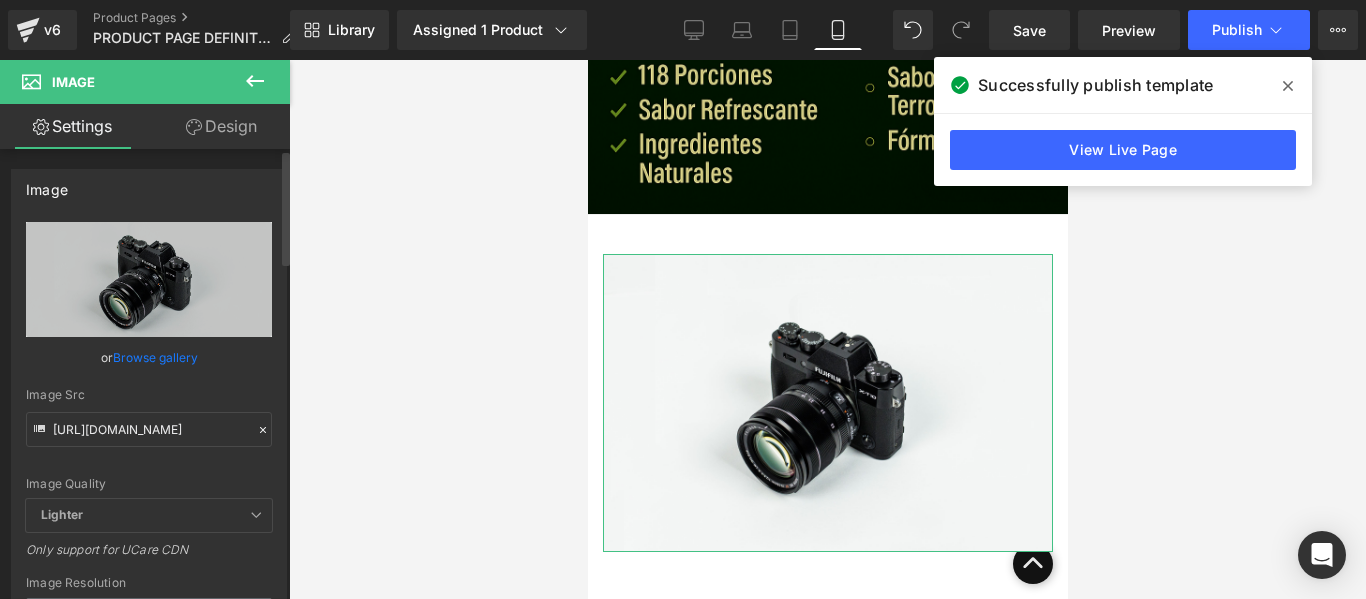click on "Image Quality Lighter Lightest
Lighter
Lighter Lightest Only support for UCare CDN" at bounding box center [149, 360] 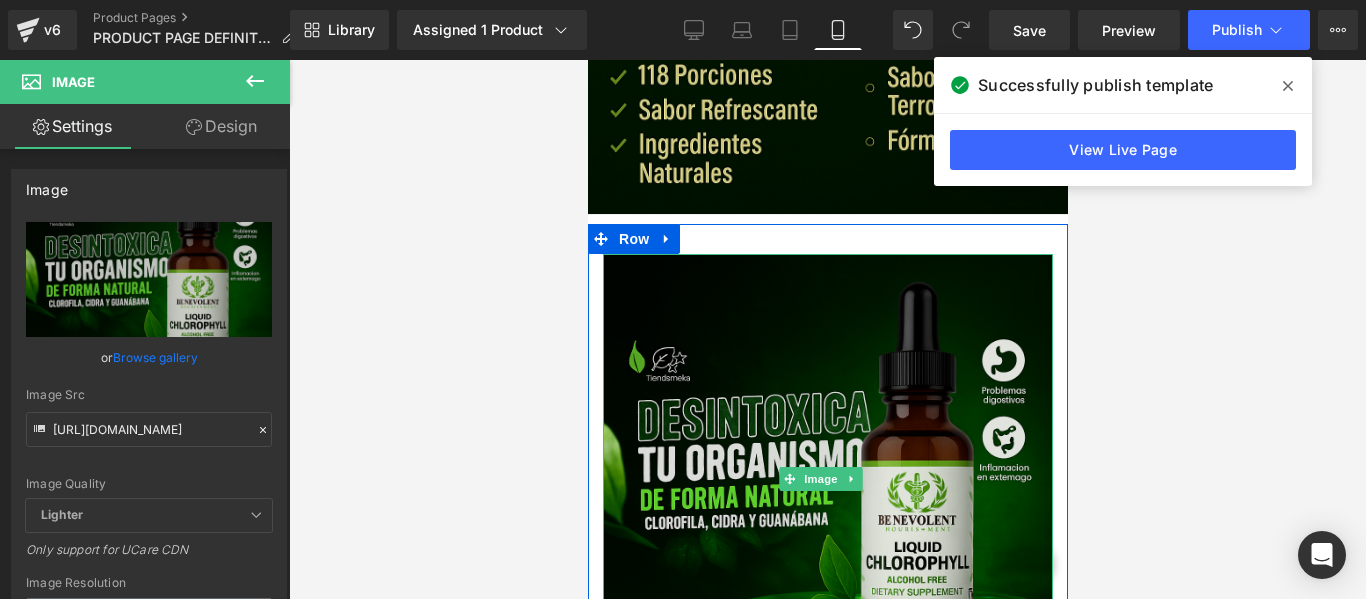 click at bounding box center (827, 479) 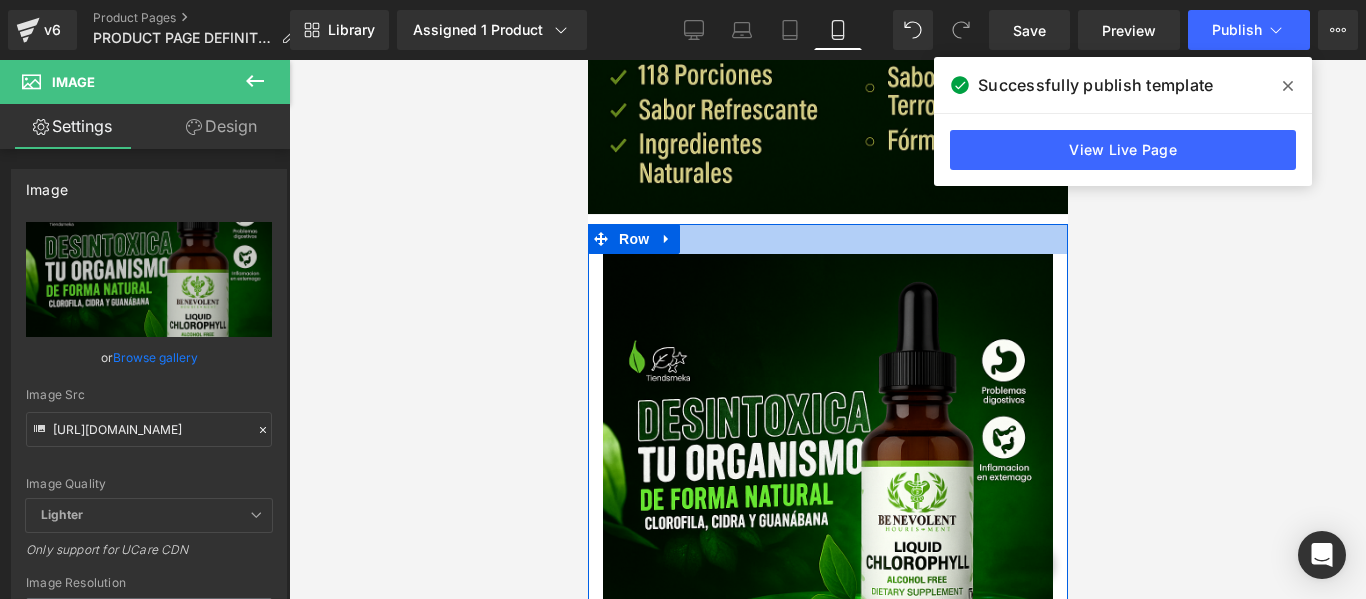 drag, startPoint x: 853, startPoint y: 242, endPoint x: 842, endPoint y: 208, distance: 35.735138 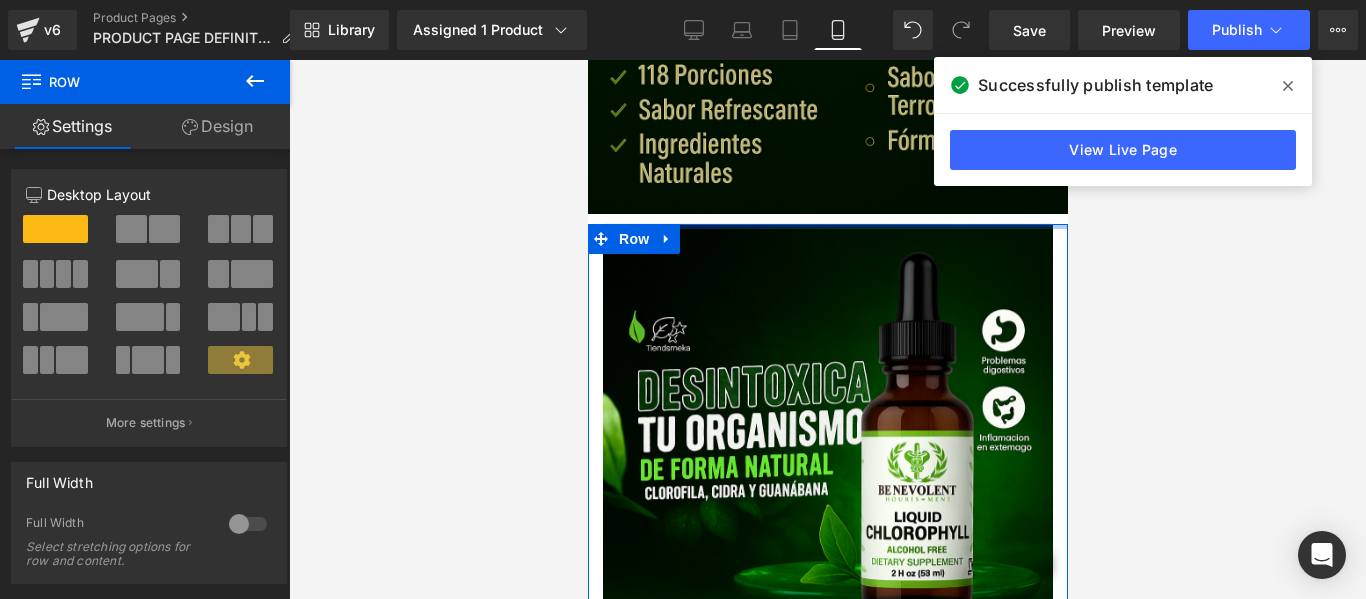 drag, startPoint x: 842, startPoint y: 208, endPoint x: 829, endPoint y: 165, distance: 44.922153 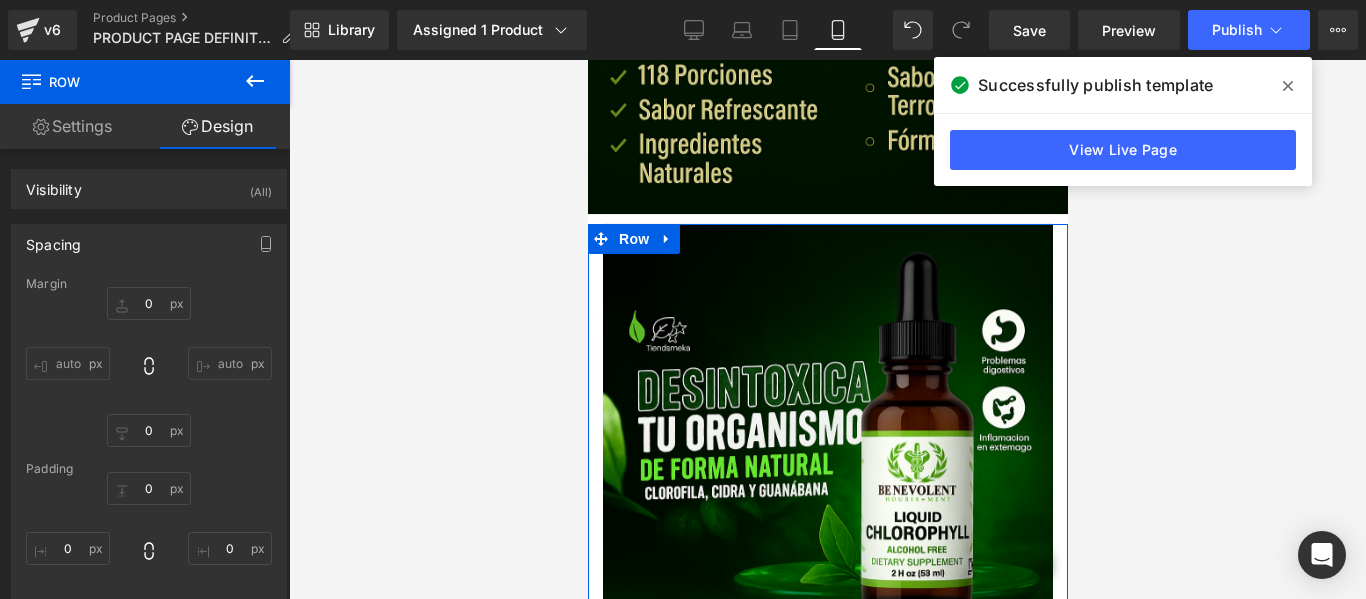 click on "Image" at bounding box center (827, 449) 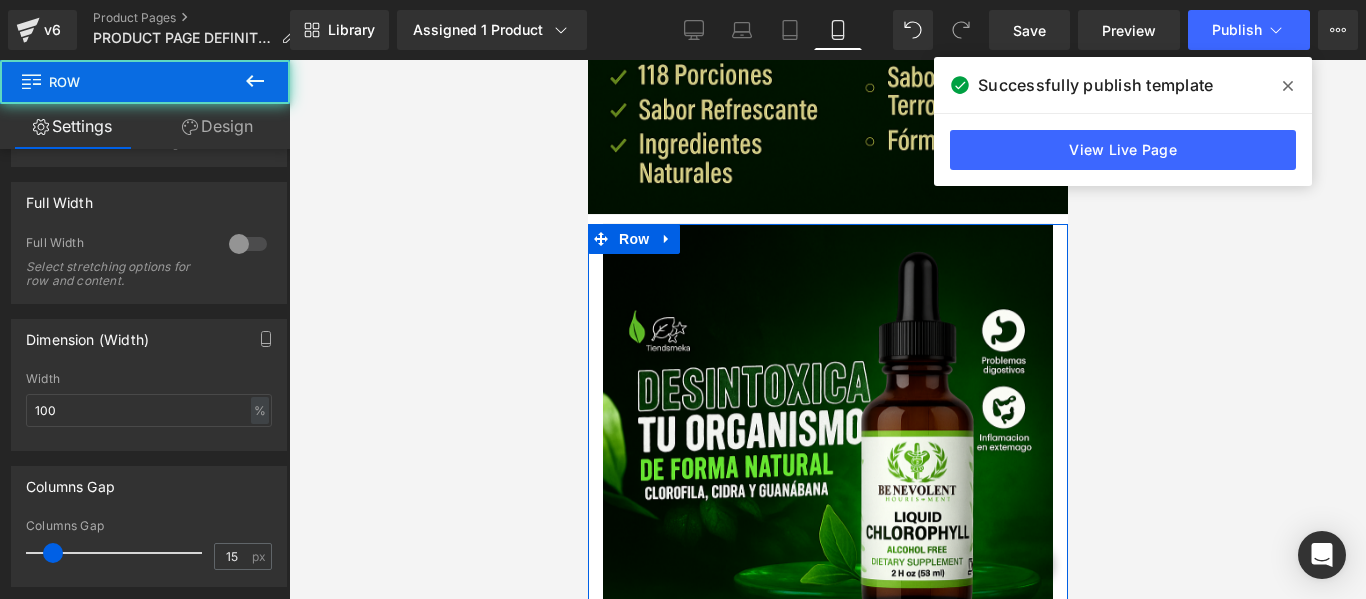 scroll, scrollTop: 300, scrollLeft: 0, axis: vertical 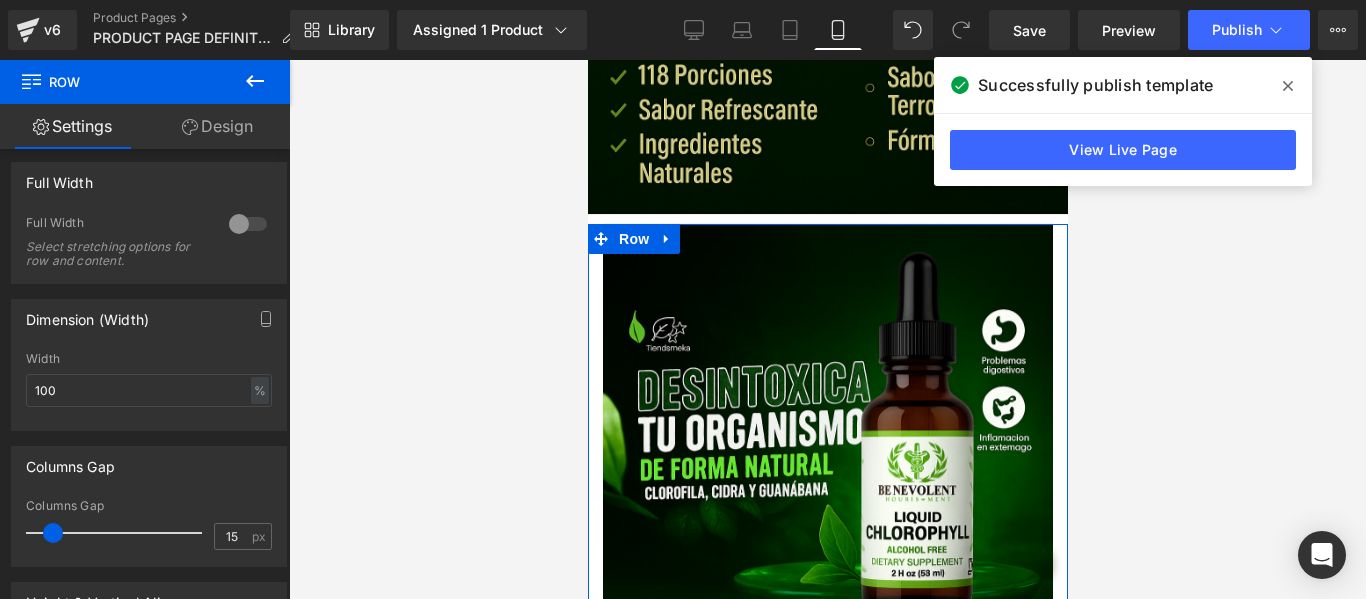 click at bounding box center [248, 224] 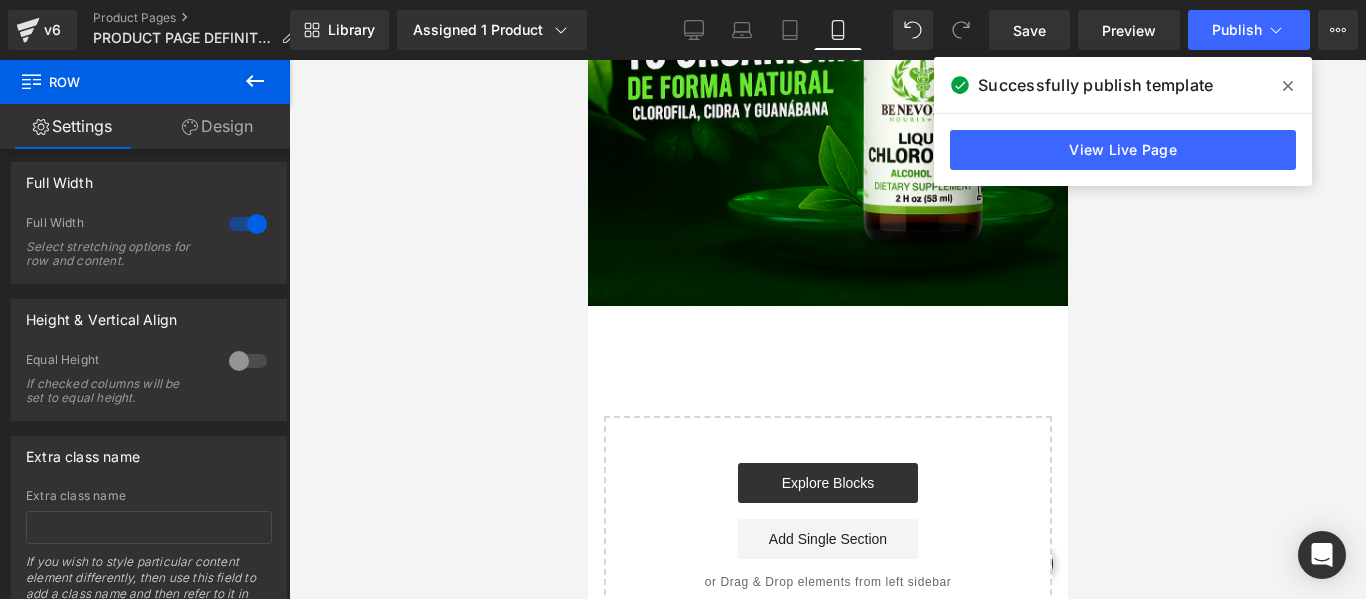 scroll, scrollTop: 4000, scrollLeft: 0, axis: vertical 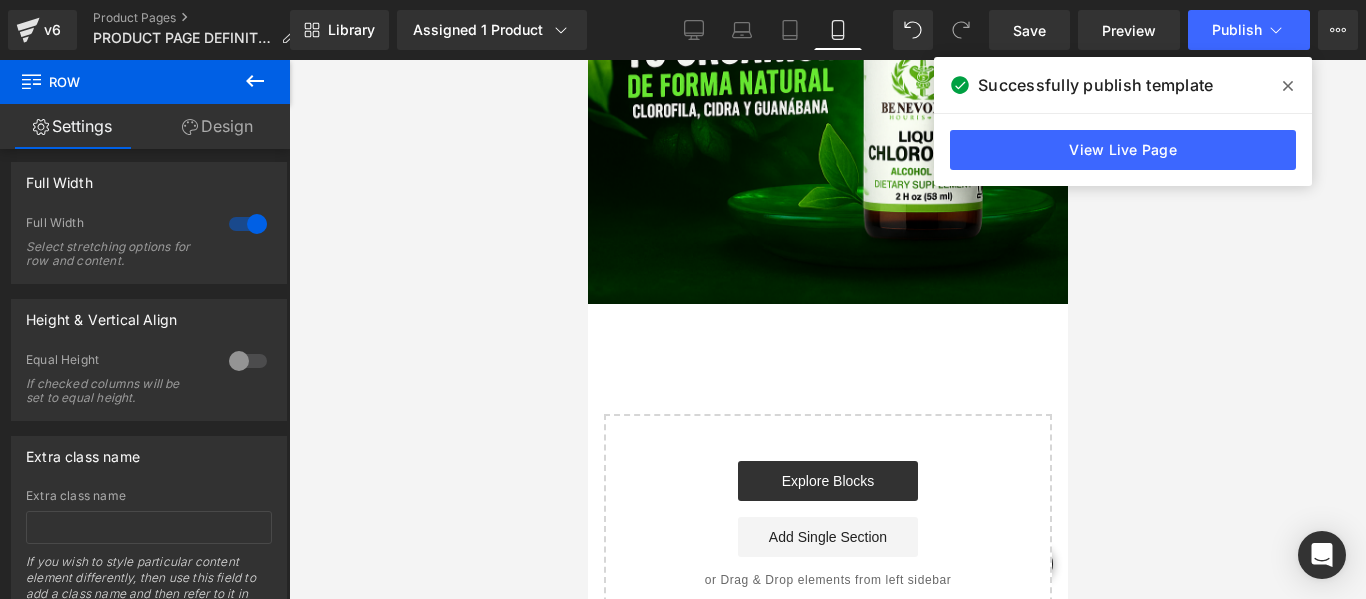 click on "Image         Row
Buy it now
(P) Dynamic Checkout Button
Product         Image         Row         Image         Row         Image         Row
Buy it now
(P) Dynamic Checkout Button
Product         Row
Image
Row
Image
Row
Image
Row
Image
Row
Select your layout" at bounding box center [827, -1639] 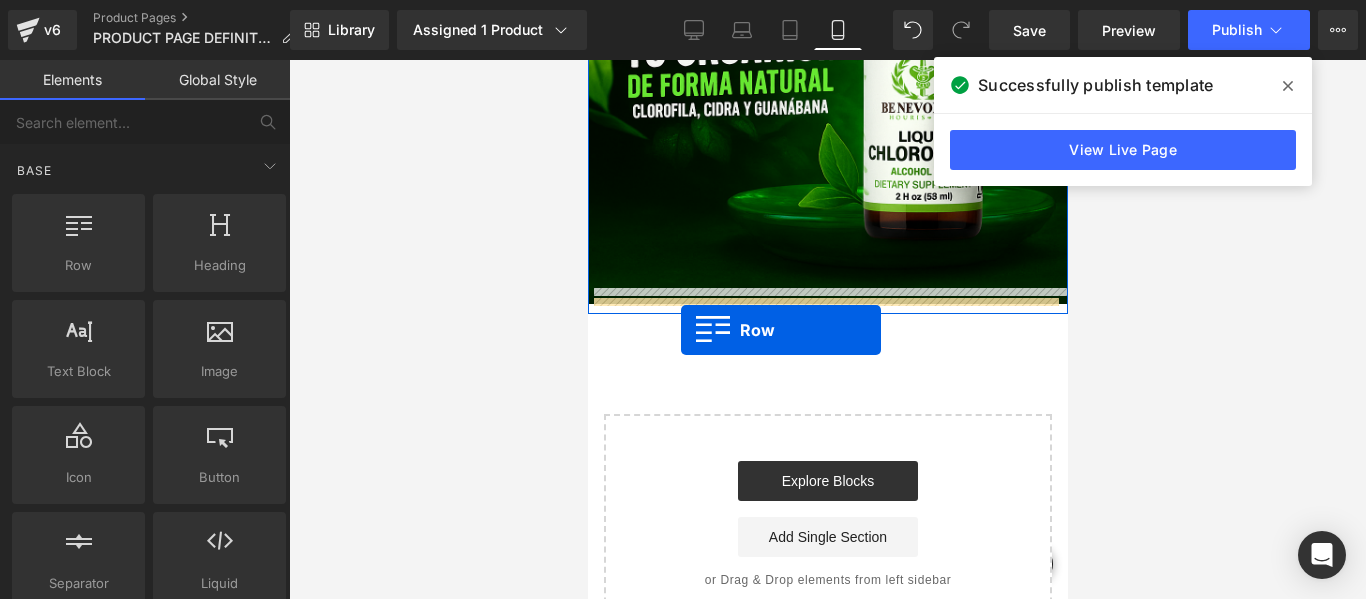 drag, startPoint x: 633, startPoint y: 283, endPoint x: 680, endPoint y: 330, distance: 66.46804 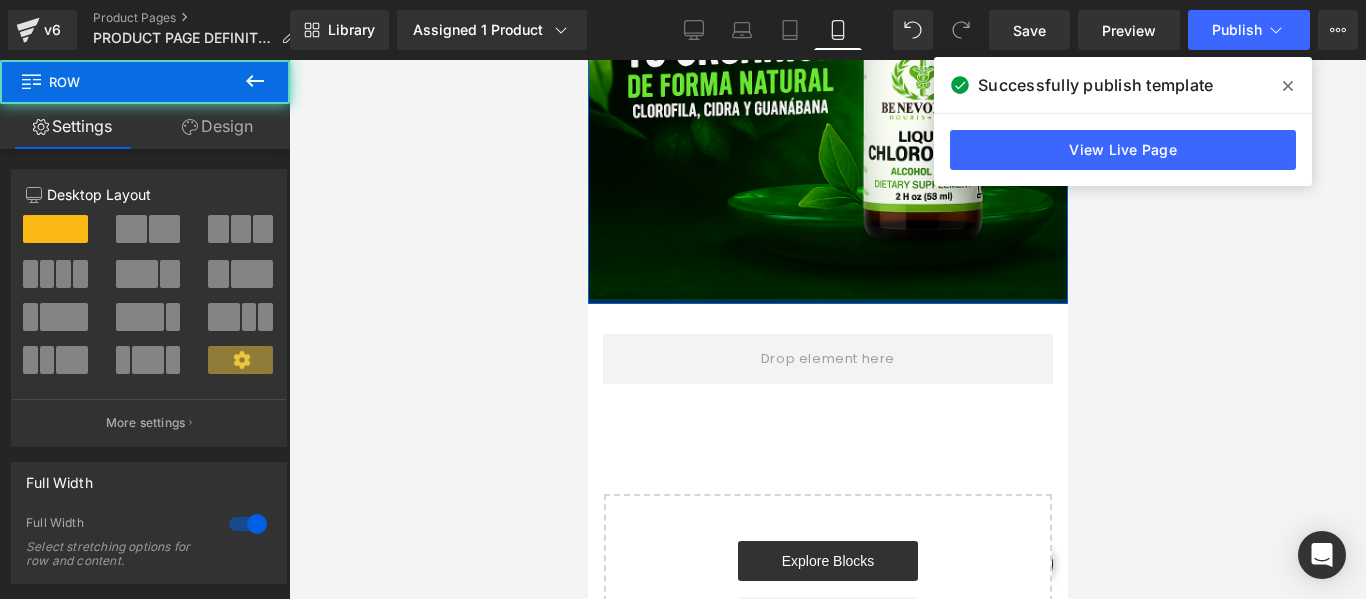 drag, startPoint x: 737, startPoint y: 296, endPoint x: 738, endPoint y: 284, distance: 12.0415945 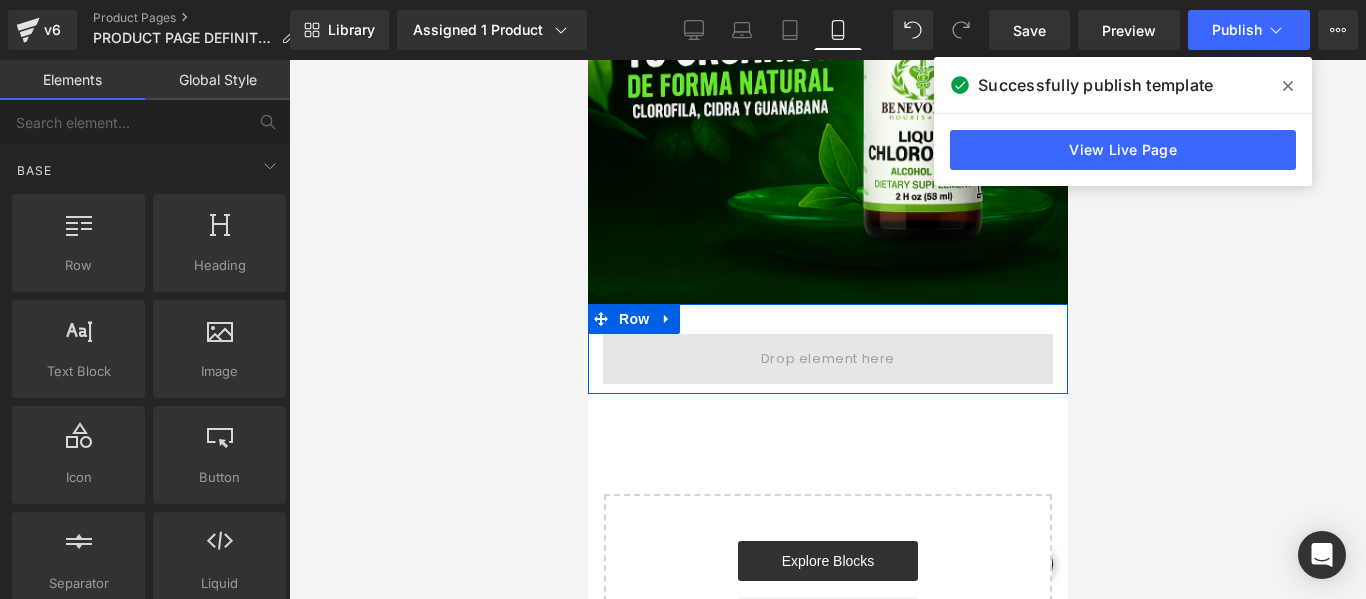 click at bounding box center [827, 358] 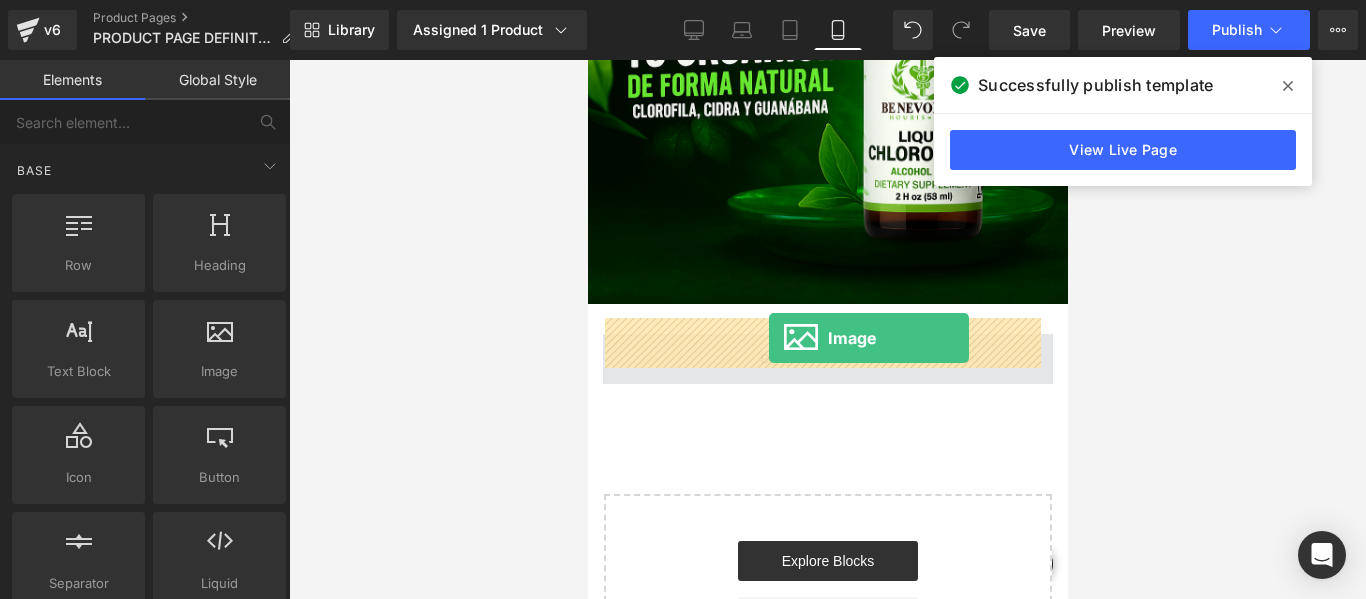 drag, startPoint x: 804, startPoint y: 426, endPoint x: 768, endPoint y: 338, distance: 95.07891 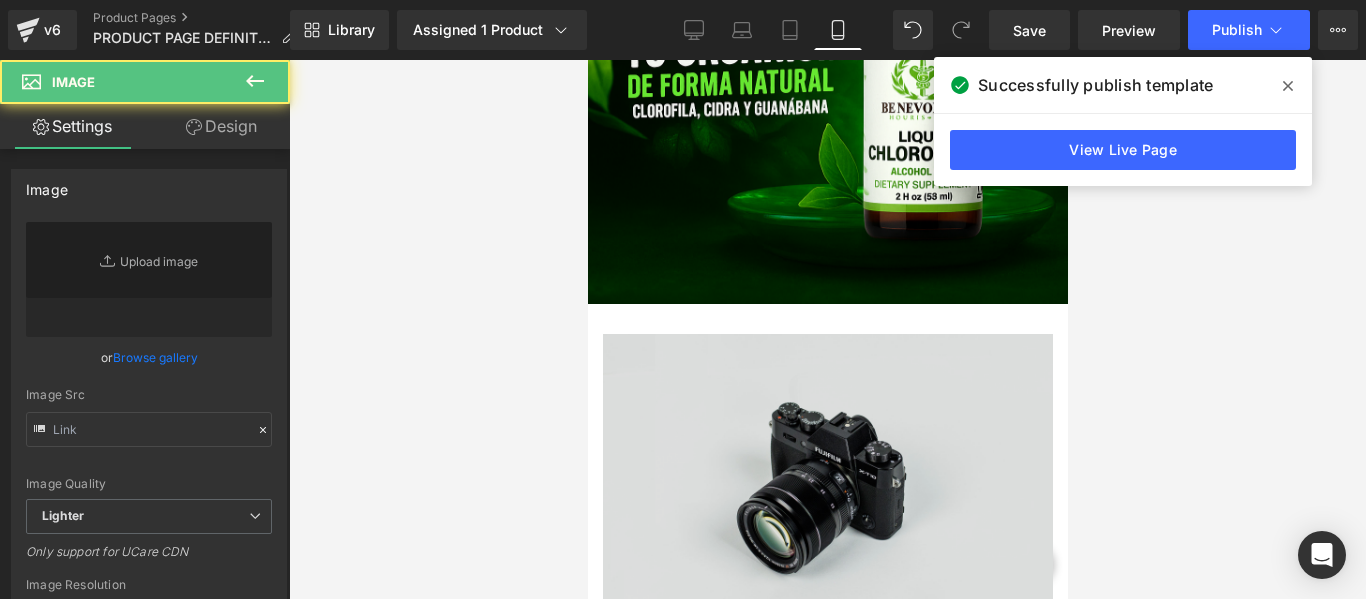 type on "//[DOMAIN_NAME][URL]" 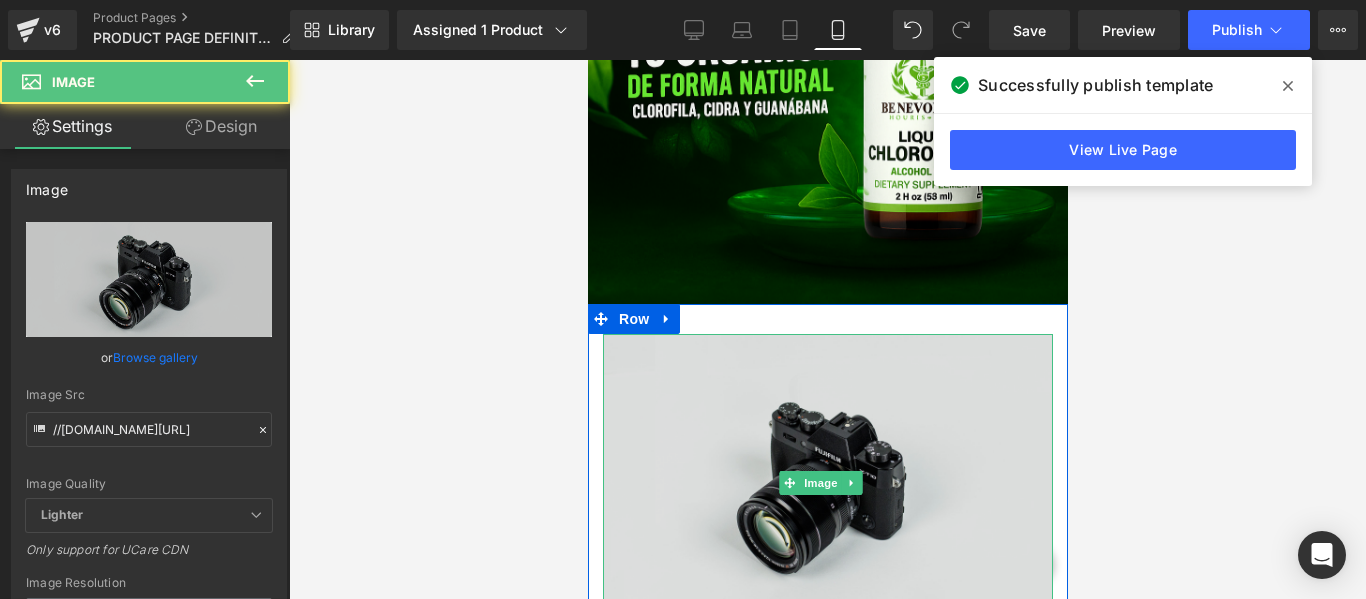 click at bounding box center [827, 483] 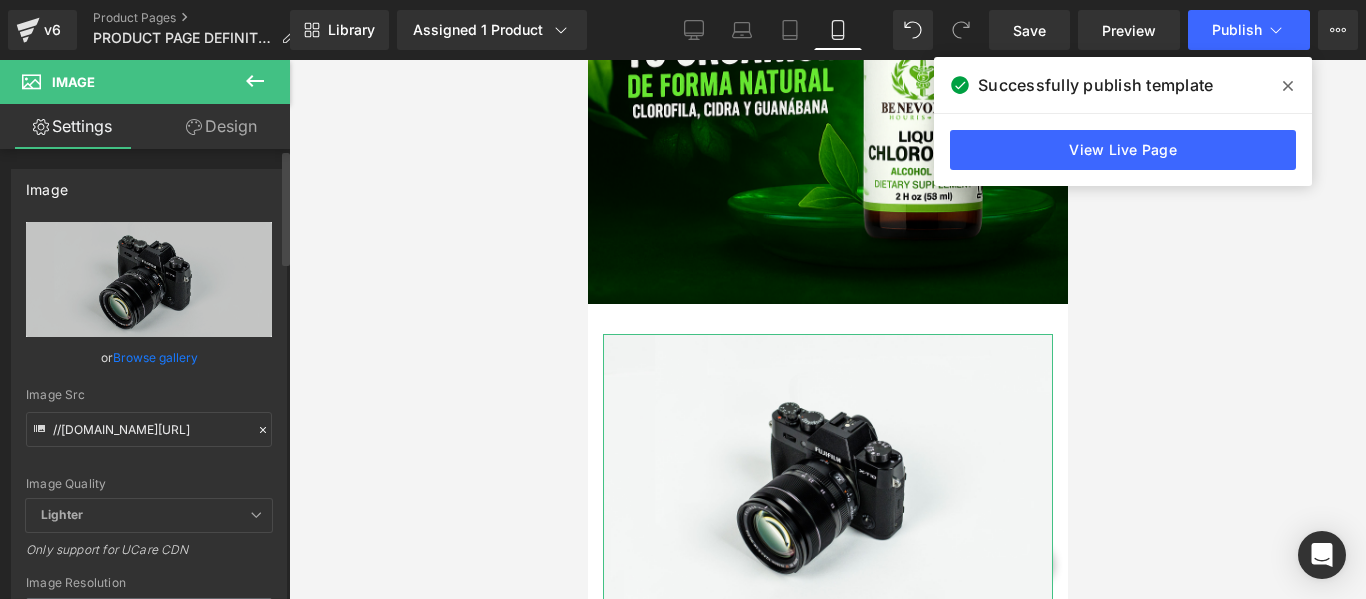 click 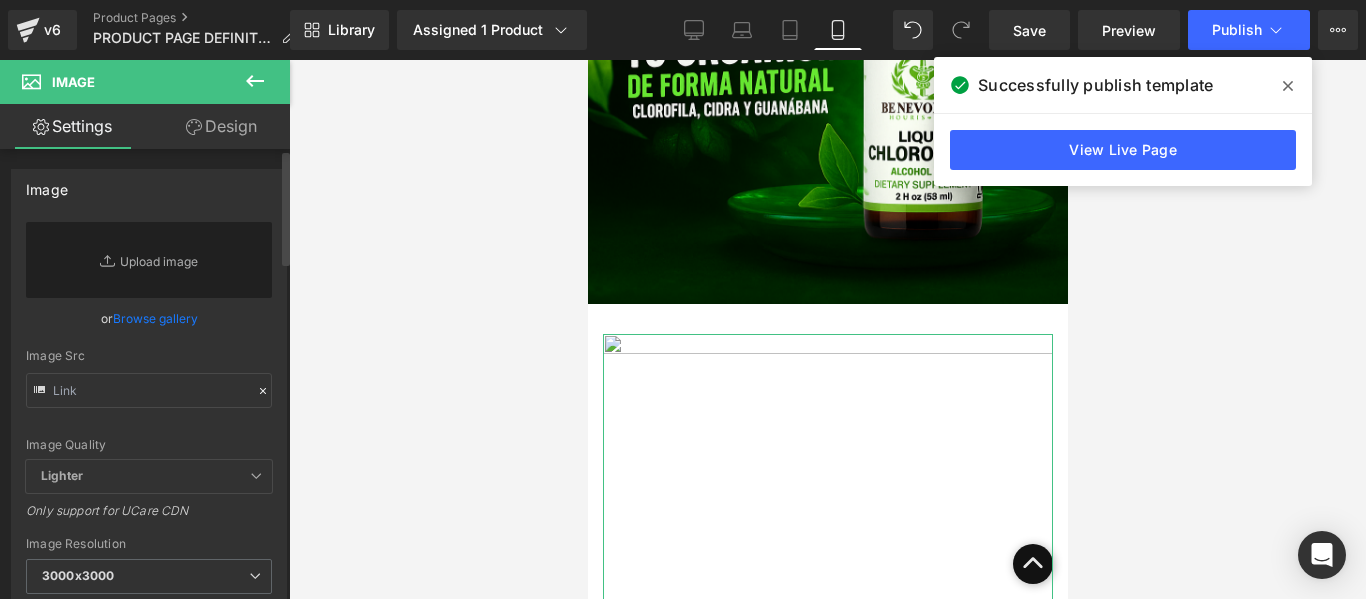 click on "Image Quality Lighter Lightest
Lighter
Lighter Lightest Only support for UCare CDN" at bounding box center (149, 341) 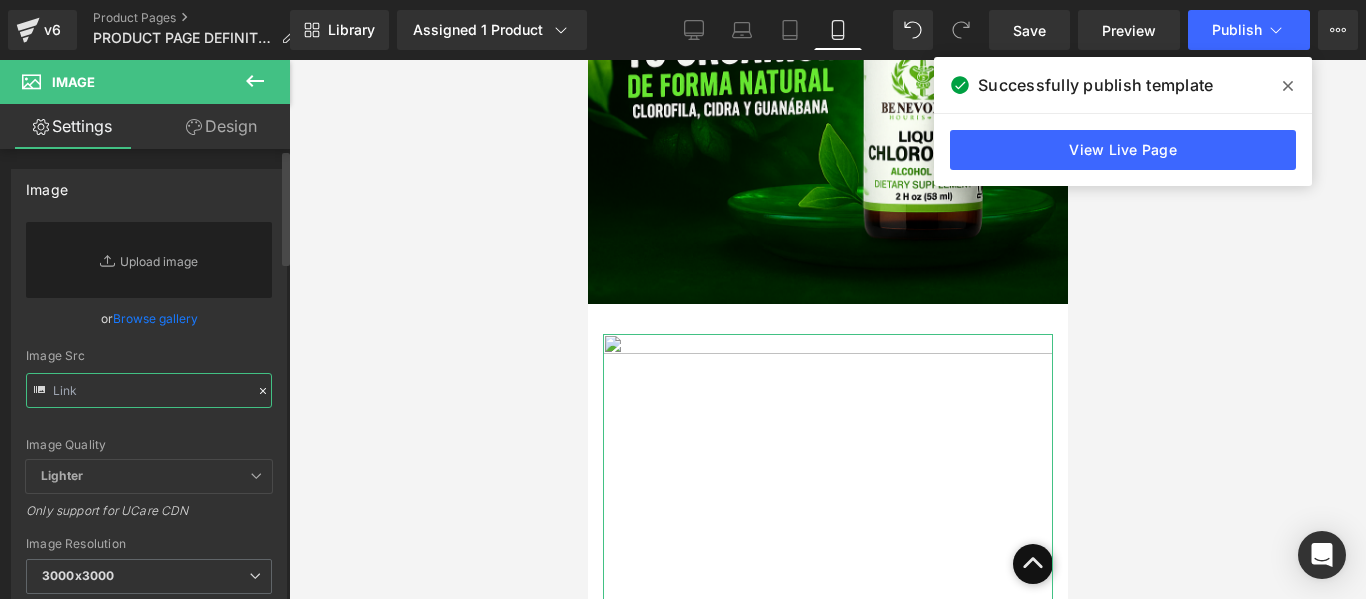 click at bounding box center (149, 390) 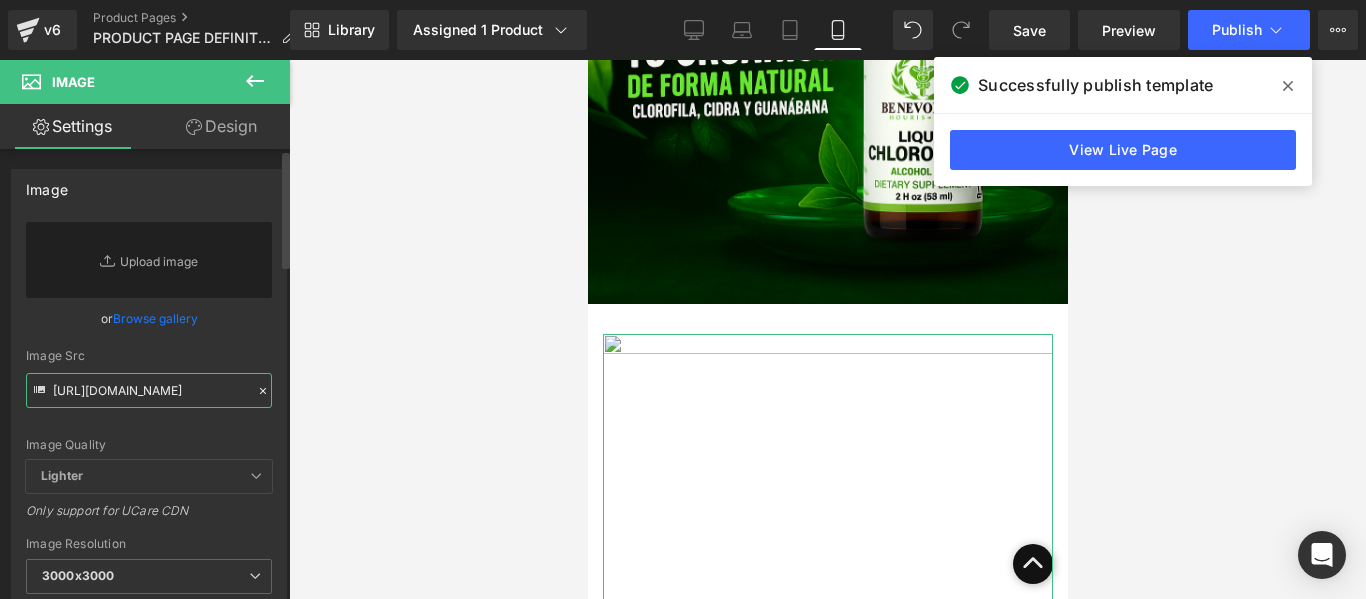 scroll, scrollTop: 0, scrollLeft: 694, axis: horizontal 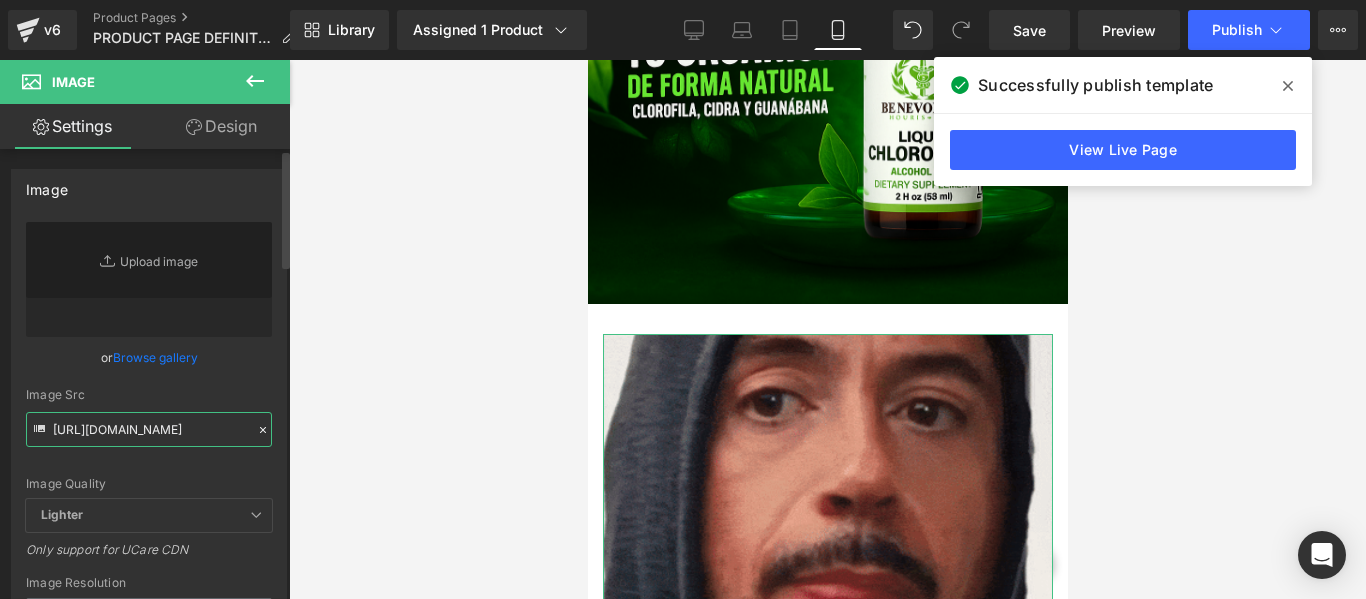 type on "https://vitalifecolombia.online/cdn/shop/files/gempages_568763735624123413-fd5dc6a8-9871-4252-a022-8501634c99e3.gif?v=8293897096862695174" 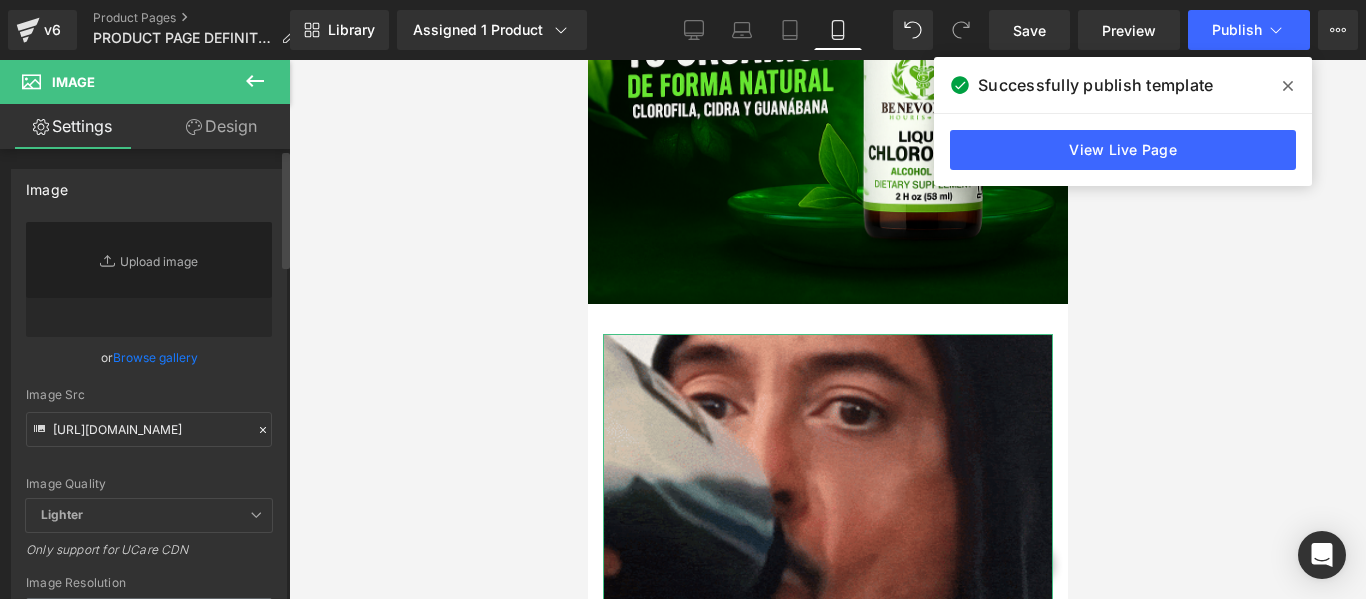 click on "Image Quality Lighter Lightest
Lighter
Lighter Lightest Only support for UCare CDN" at bounding box center [149, 360] 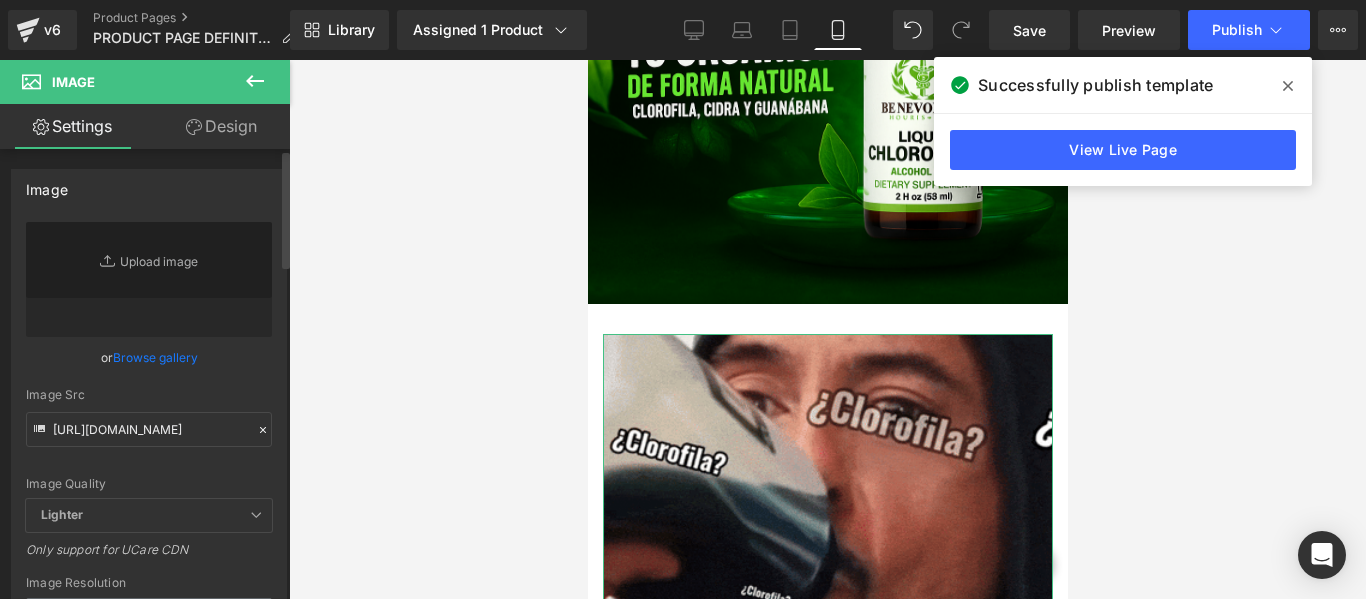 scroll, scrollTop: 0, scrollLeft: 0, axis: both 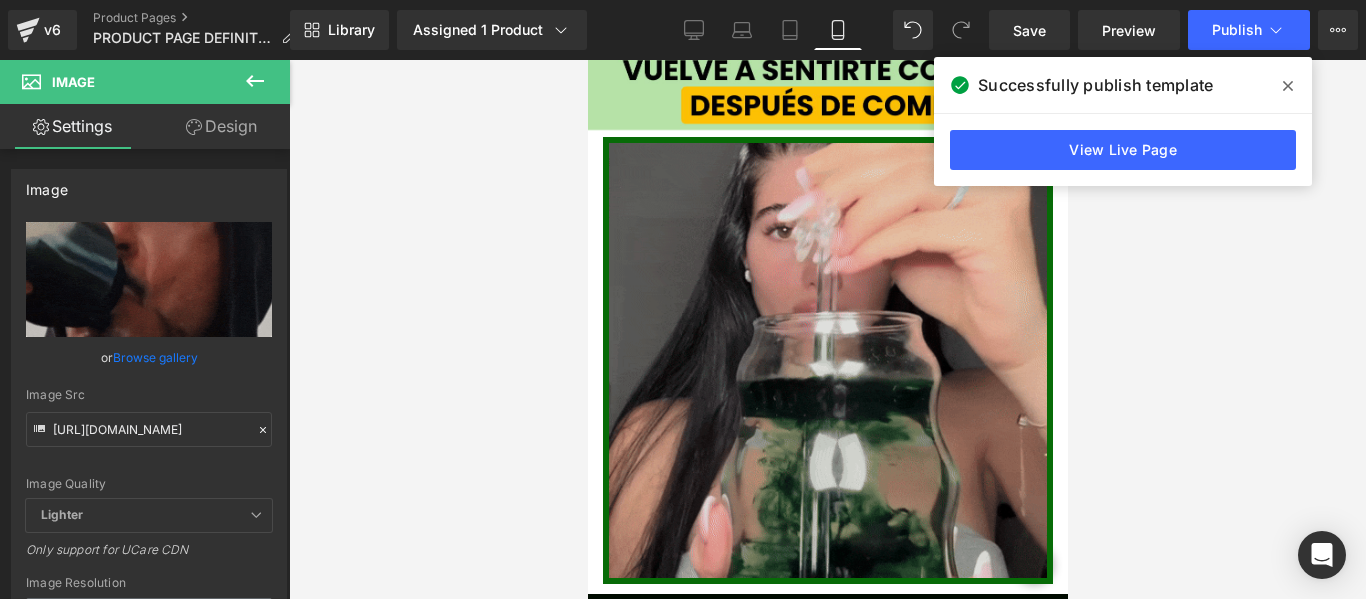 click at bounding box center (827, 360) 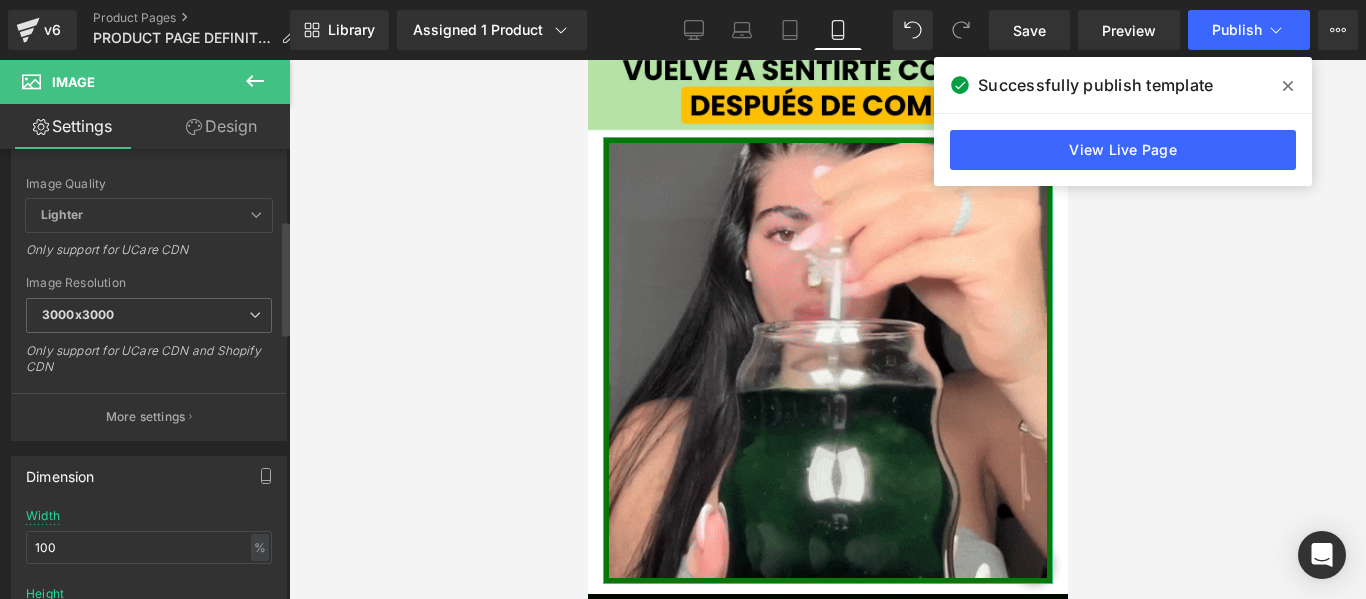 scroll, scrollTop: 100, scrollLeft: 0, axis: vertical 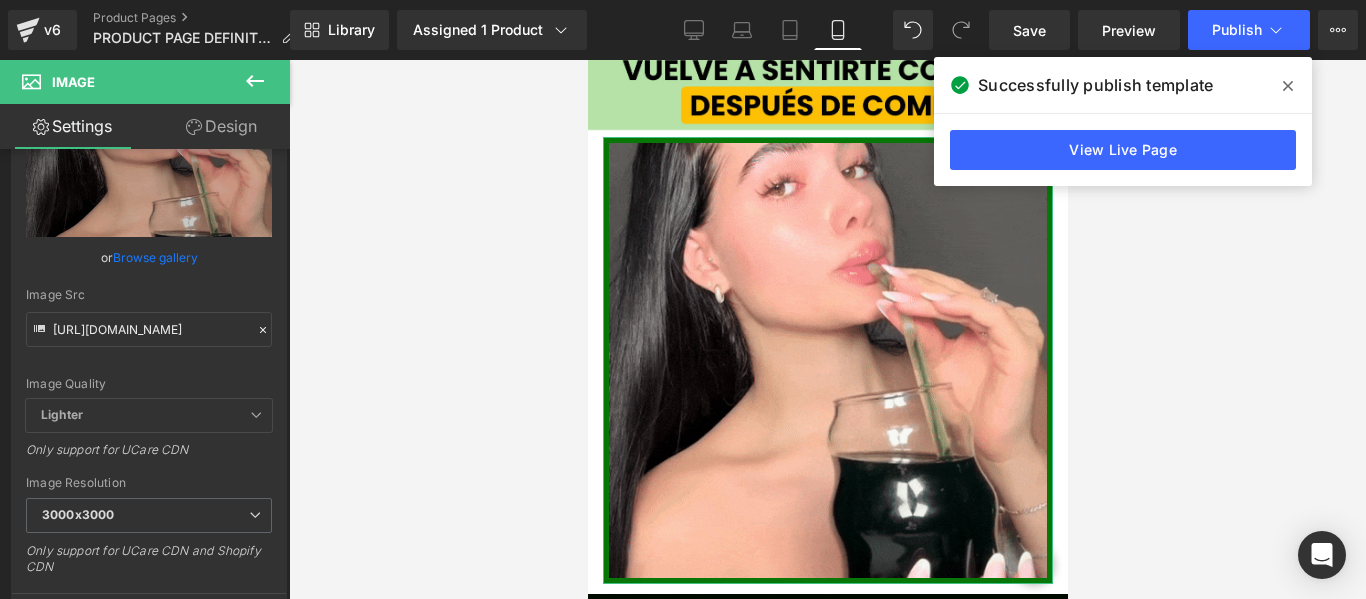 click on "Design" at bounding box center (221, 126) 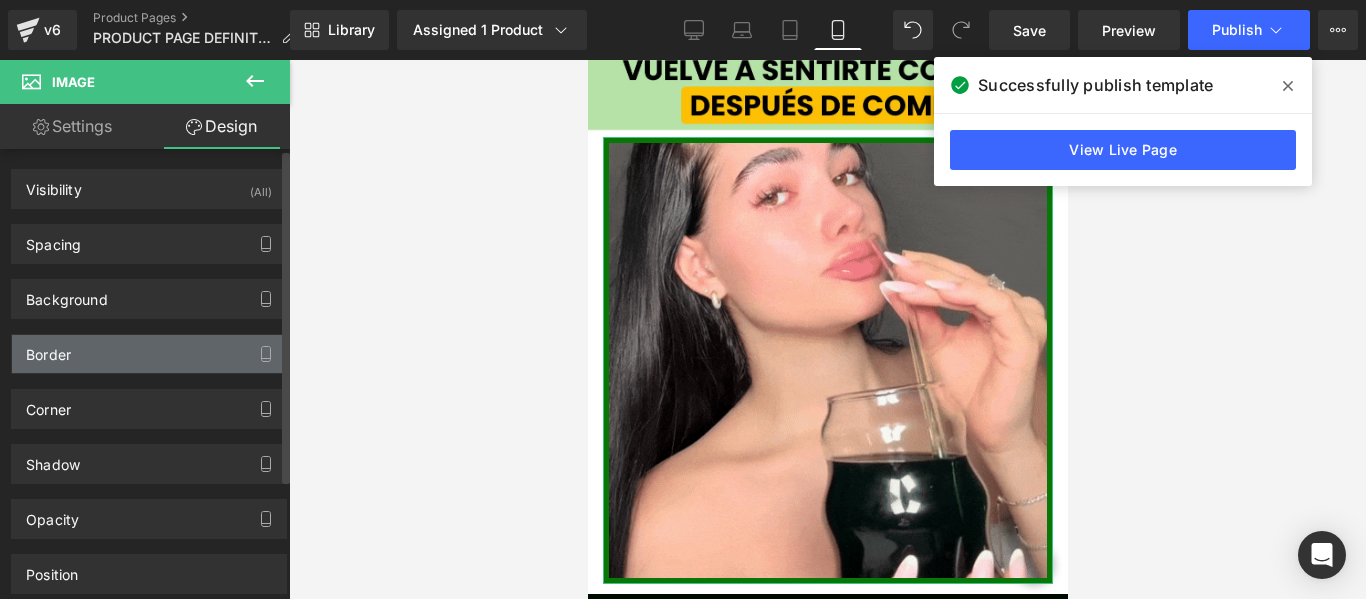 click on "Border" at bounding box center [149, 354] 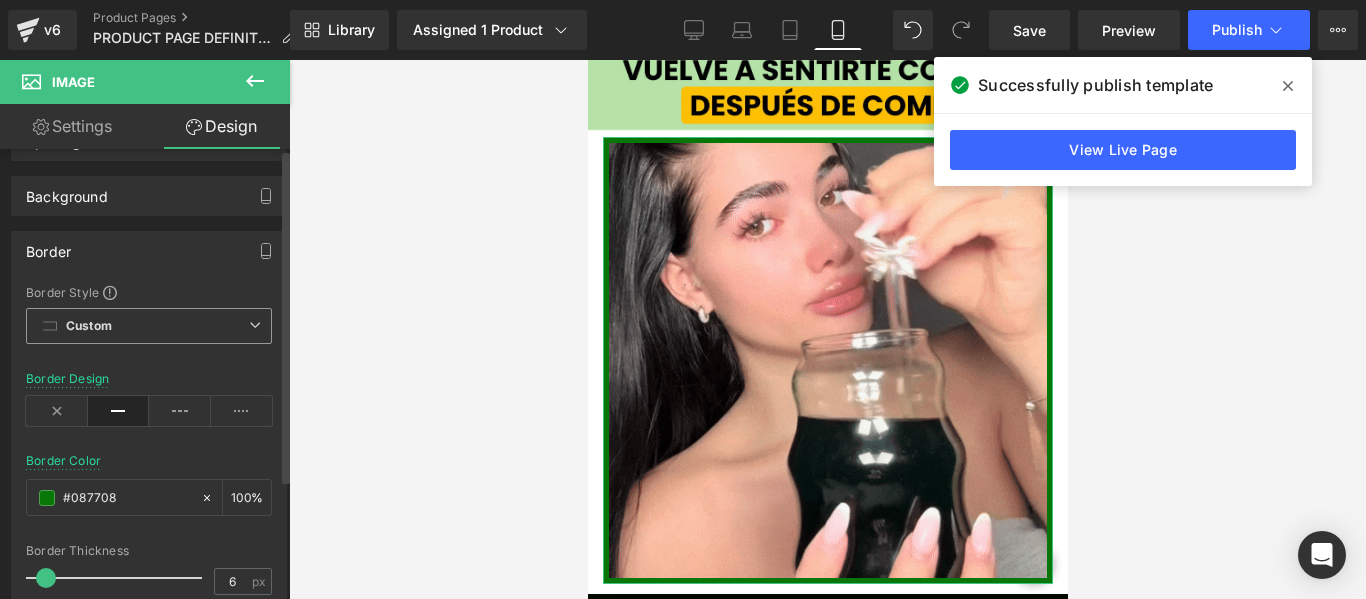 scroll, scrollTop: 200, scrollLeft: 0, axis: vertical 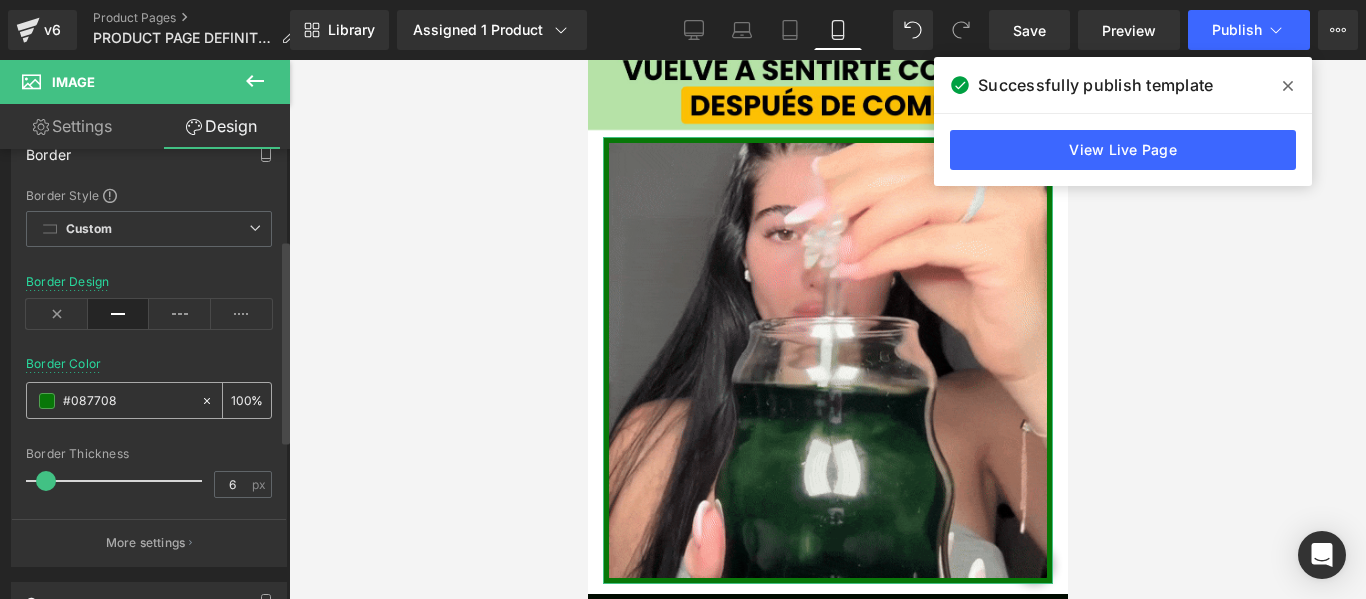 click on "#087708" at bounding box center [127, 401] 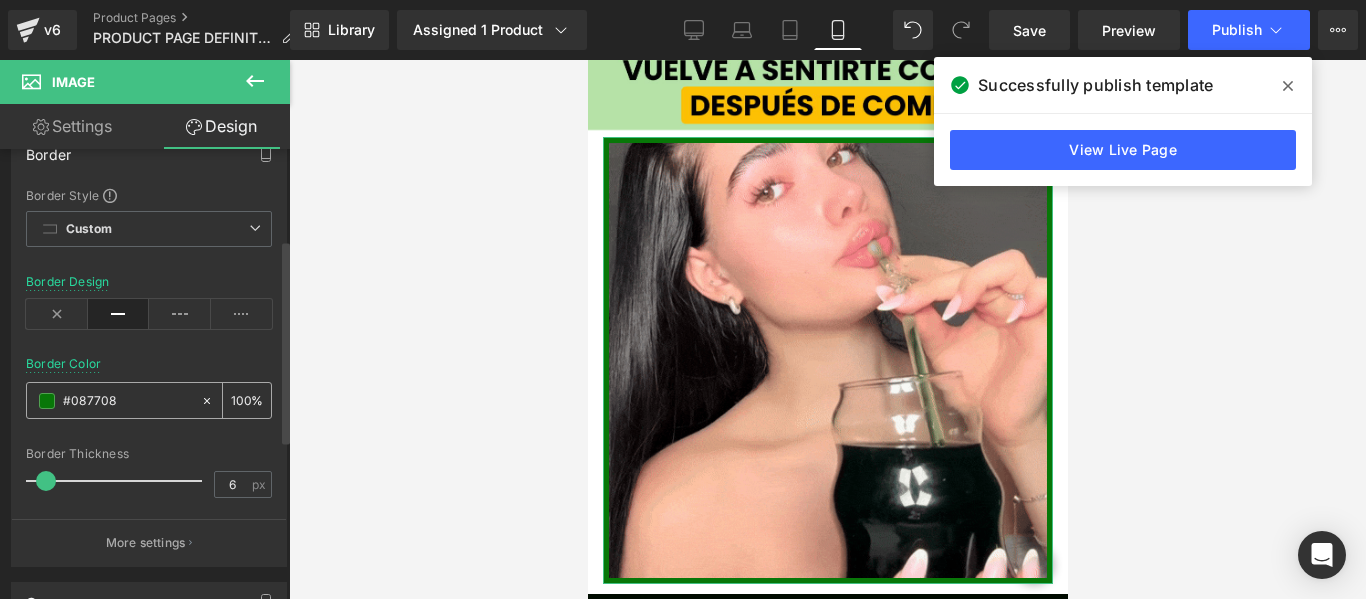 click on "#087708" at bounding box center [127, 401] 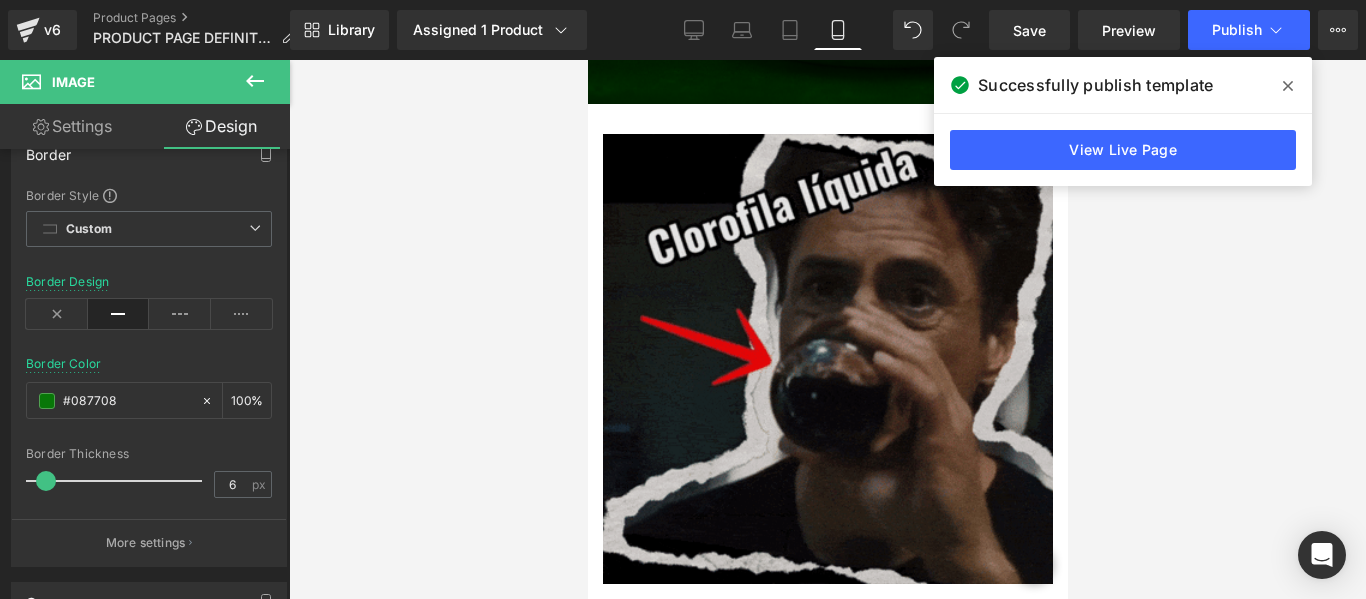 scroll, scrollTop: 4300, scrollLeft: 0, axis: vertical 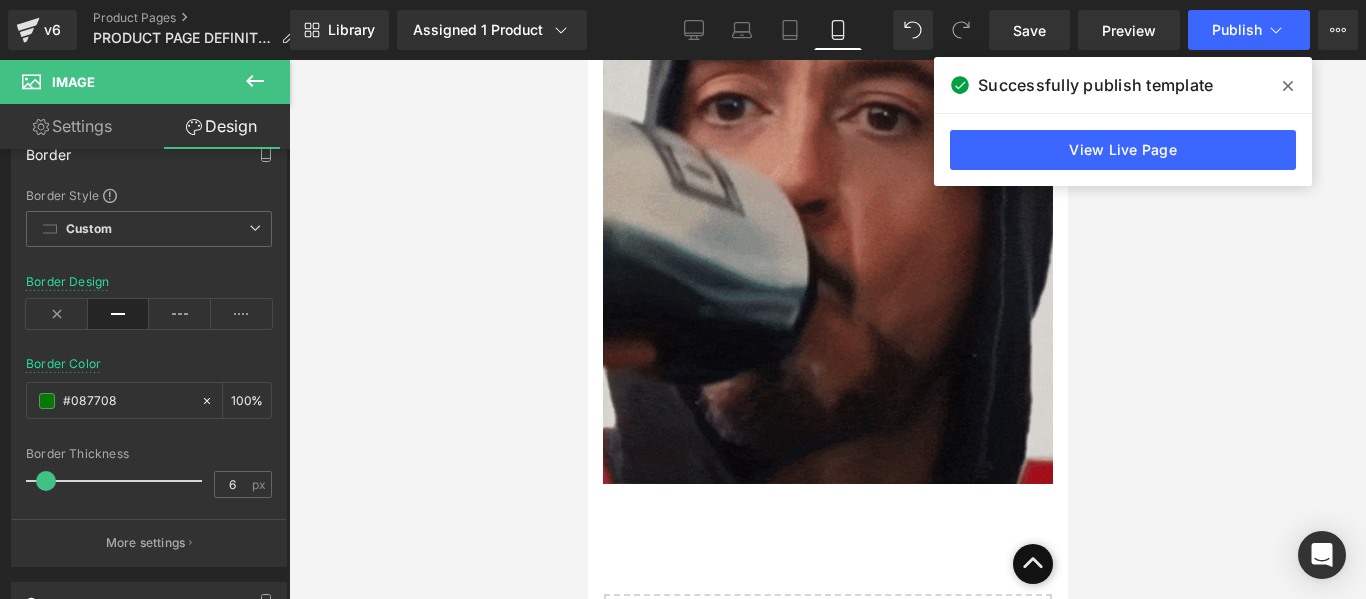 click at bounding box center [827, 259] 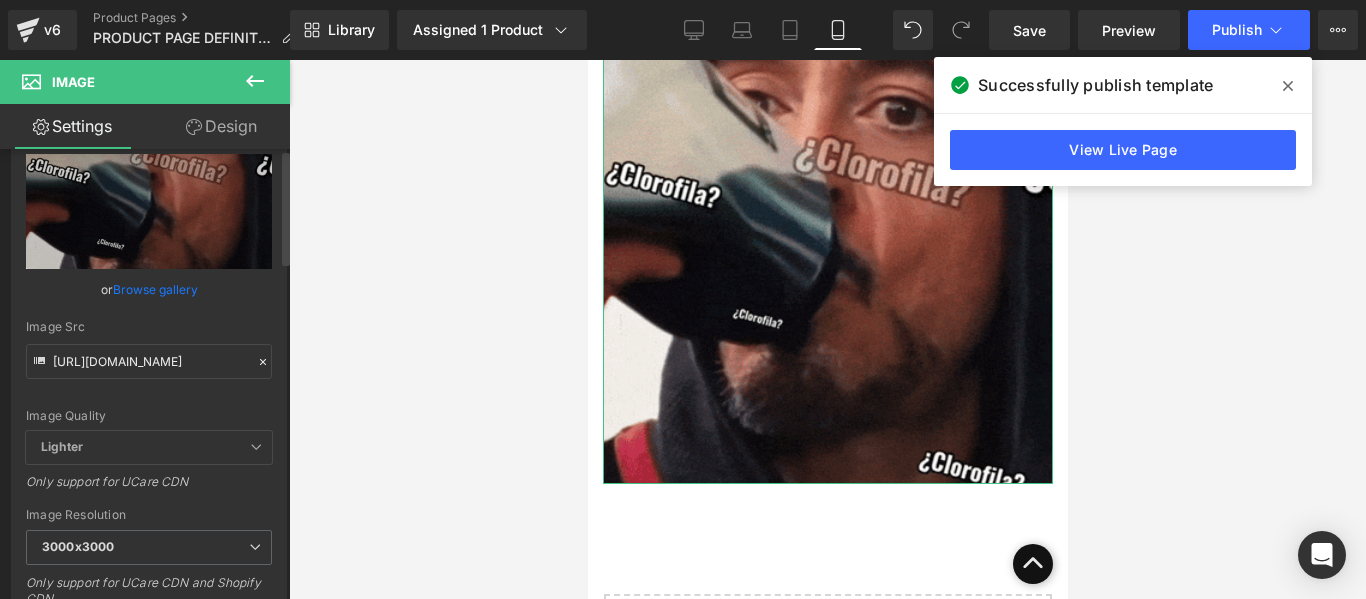 scroll, scrollTop: 100, scrollLeft: 0, axis: vertical 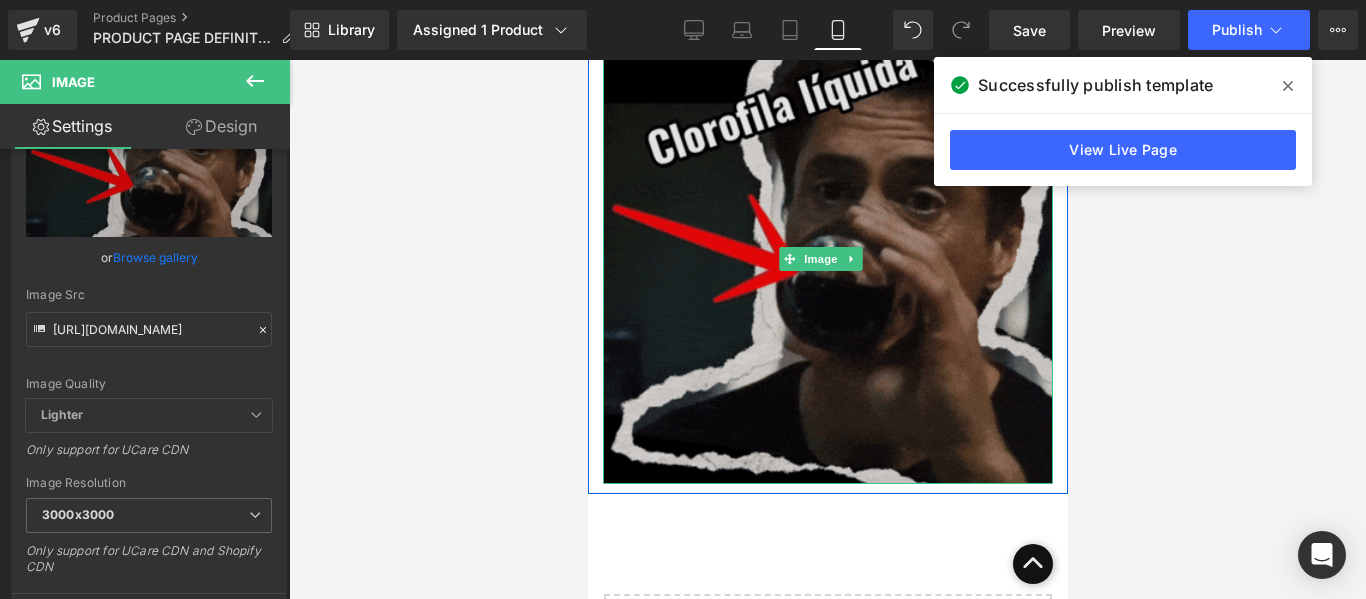 click at bounding box center [827, 259] 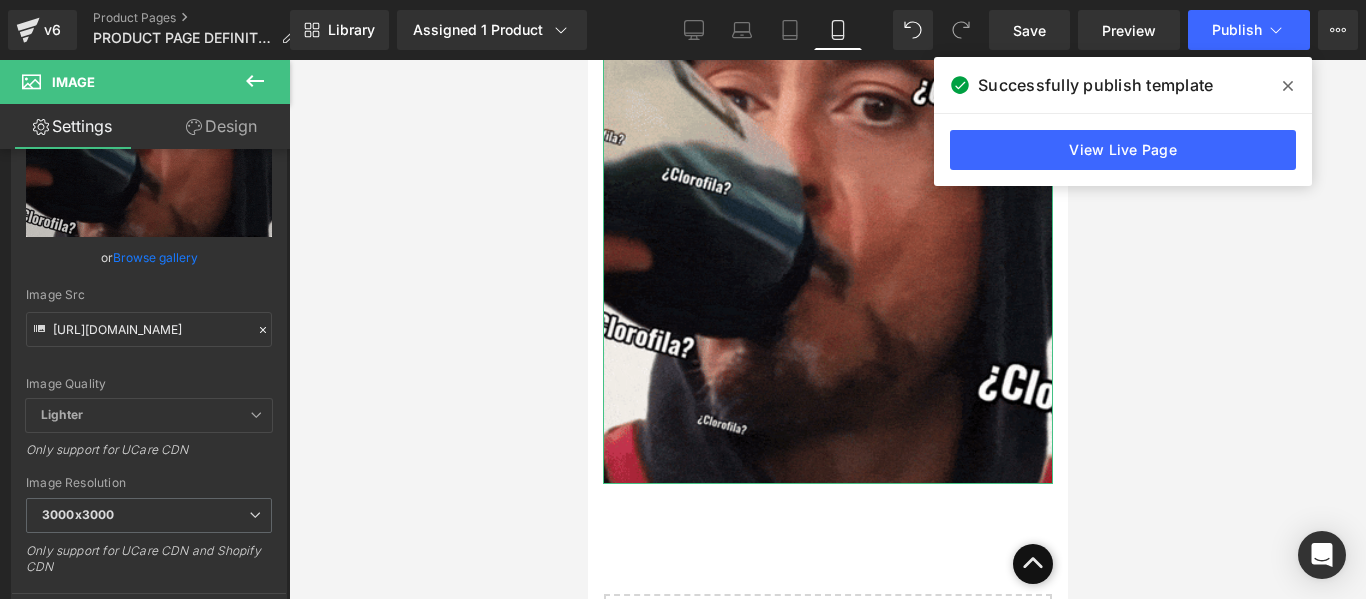 click on "Design" at bounding box center [221, 126] 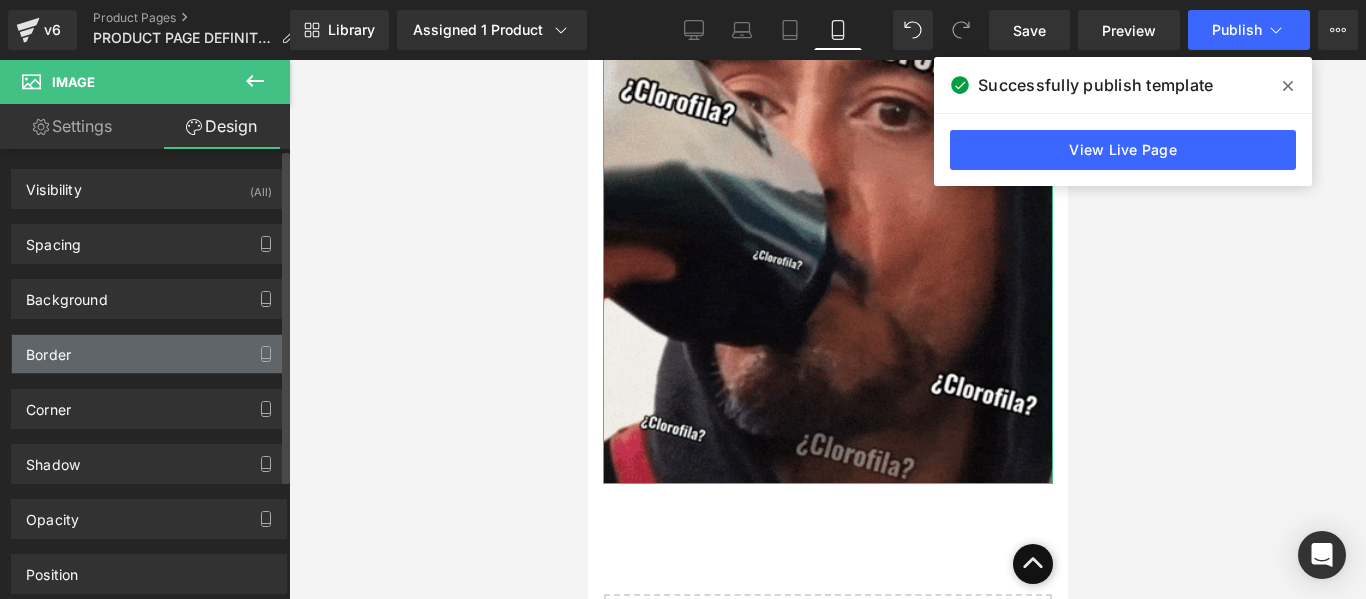 click on "Border" at bounding box center (149, 354) 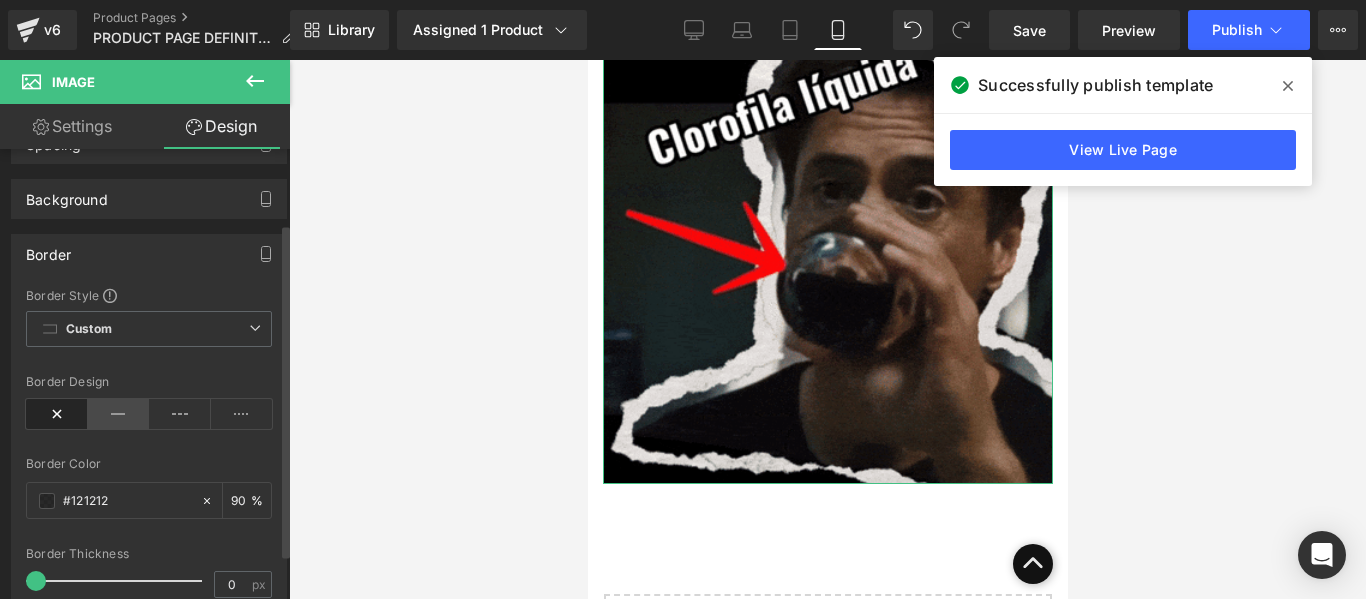 click at bounding box center [119, 414] 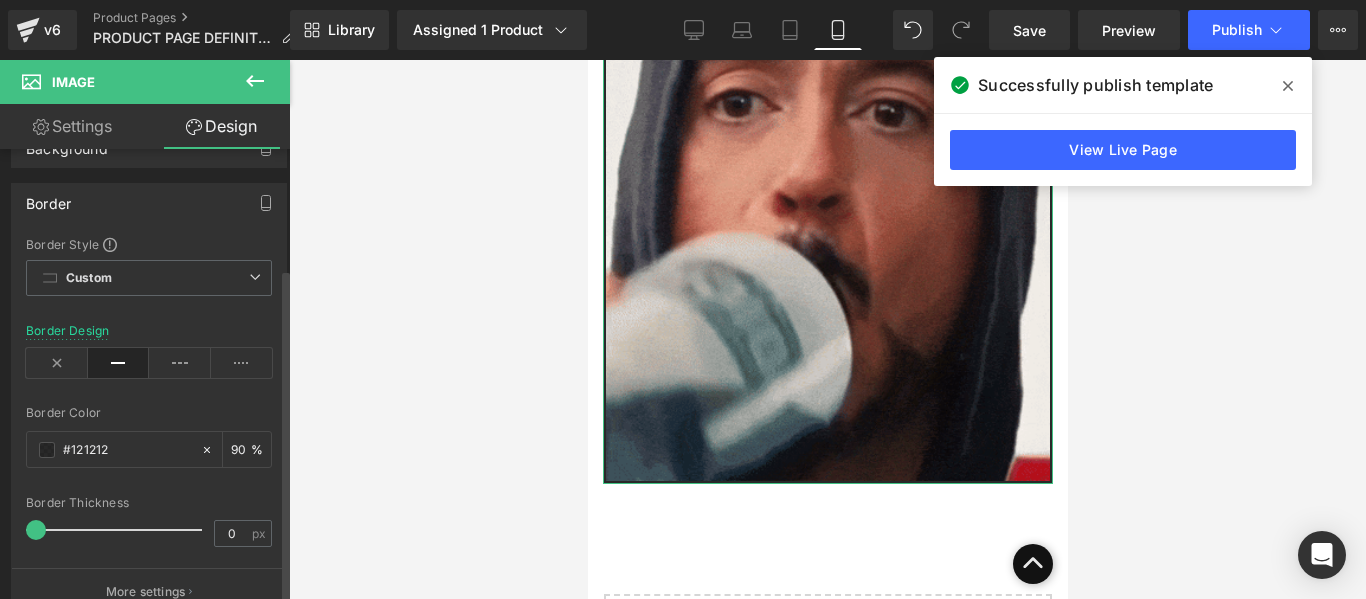 scroll, scrollTop: 200, scrollLeft: 0, axis: vertical 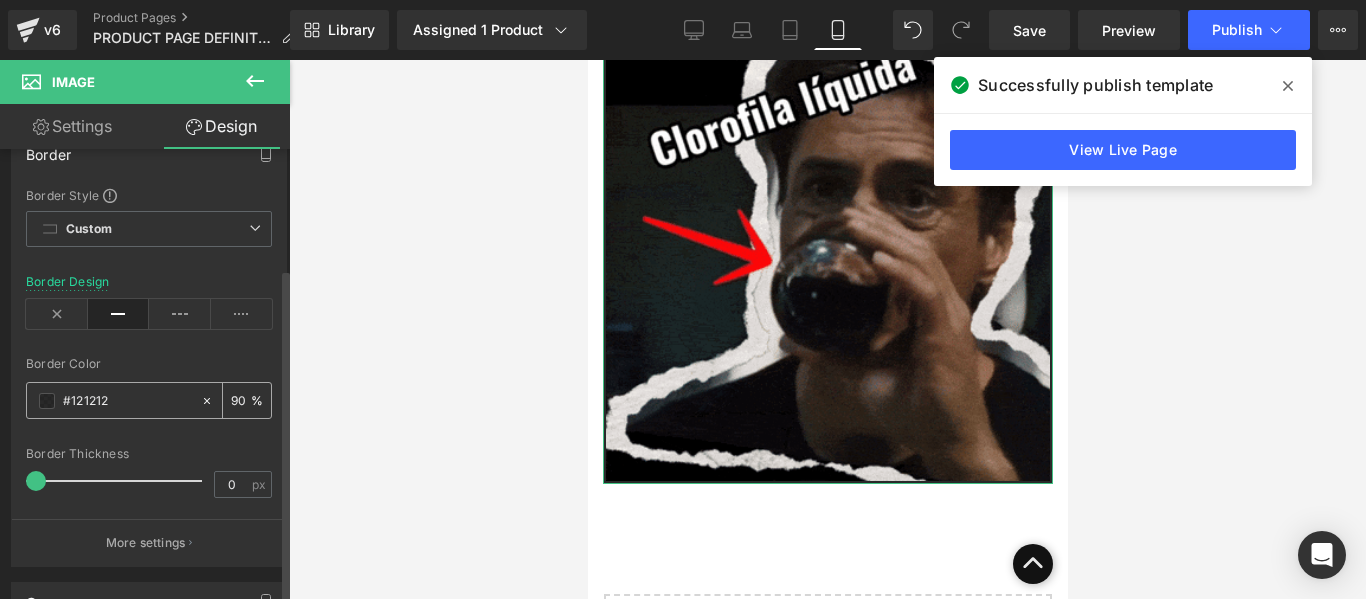 click on "#121212" at bounding box center [127, 401] 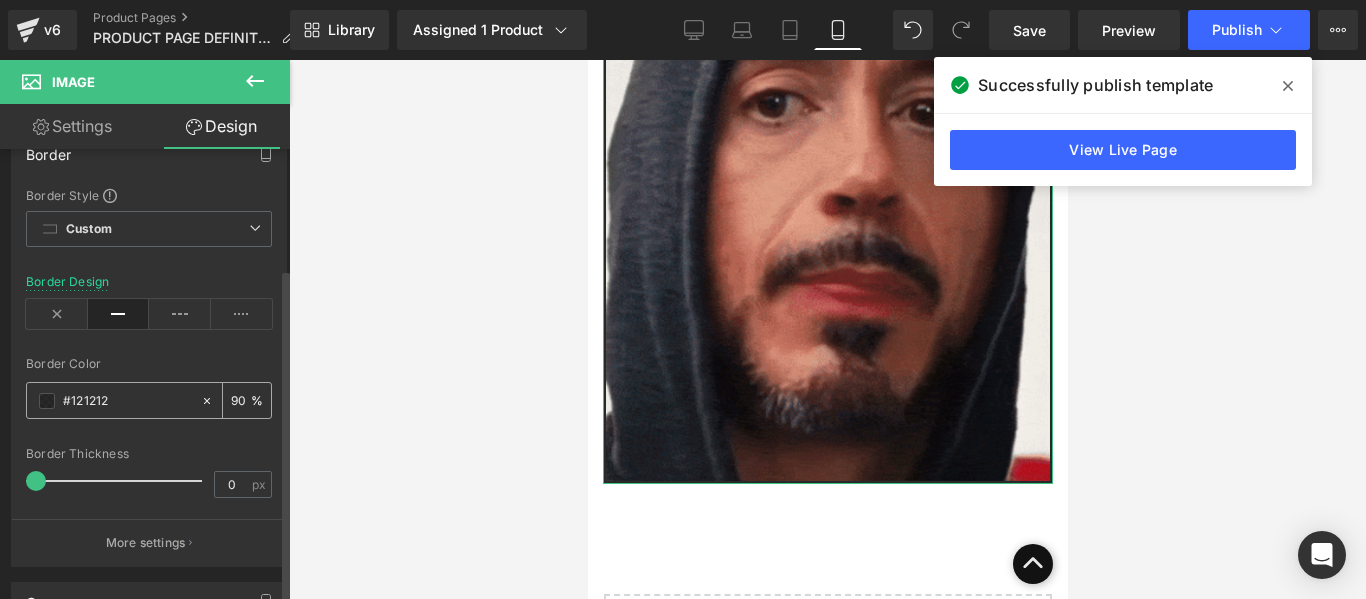 click on "#121212" at bounding box center (127, 401) 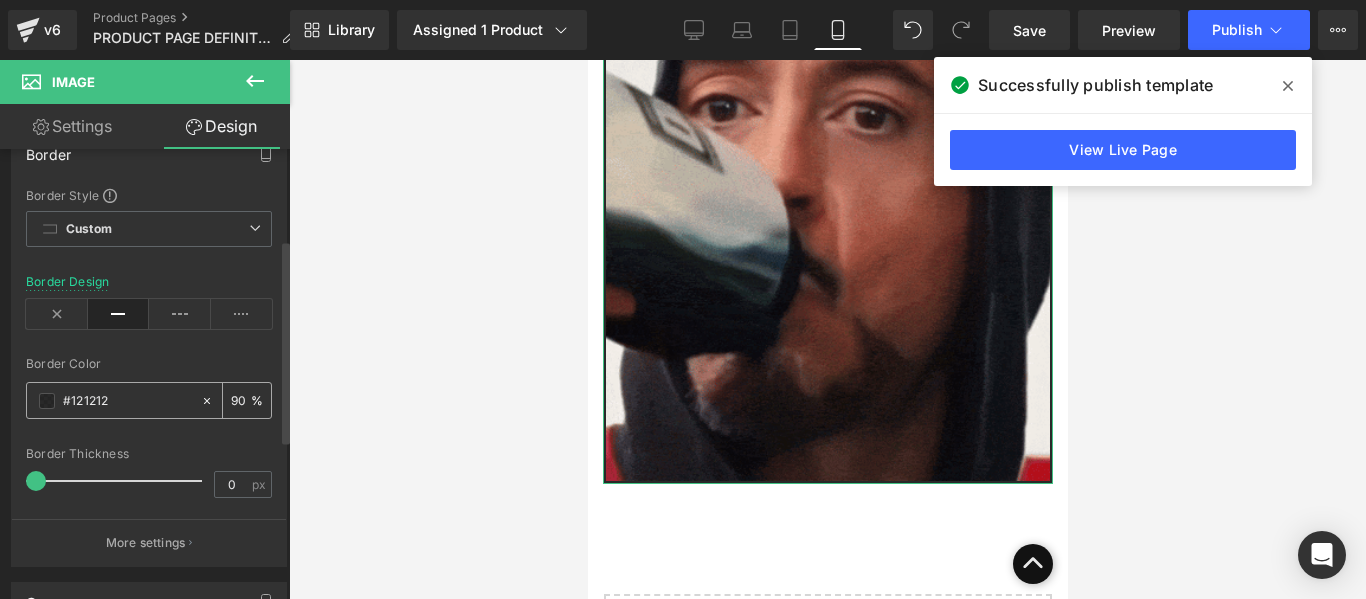 type on "#087708" 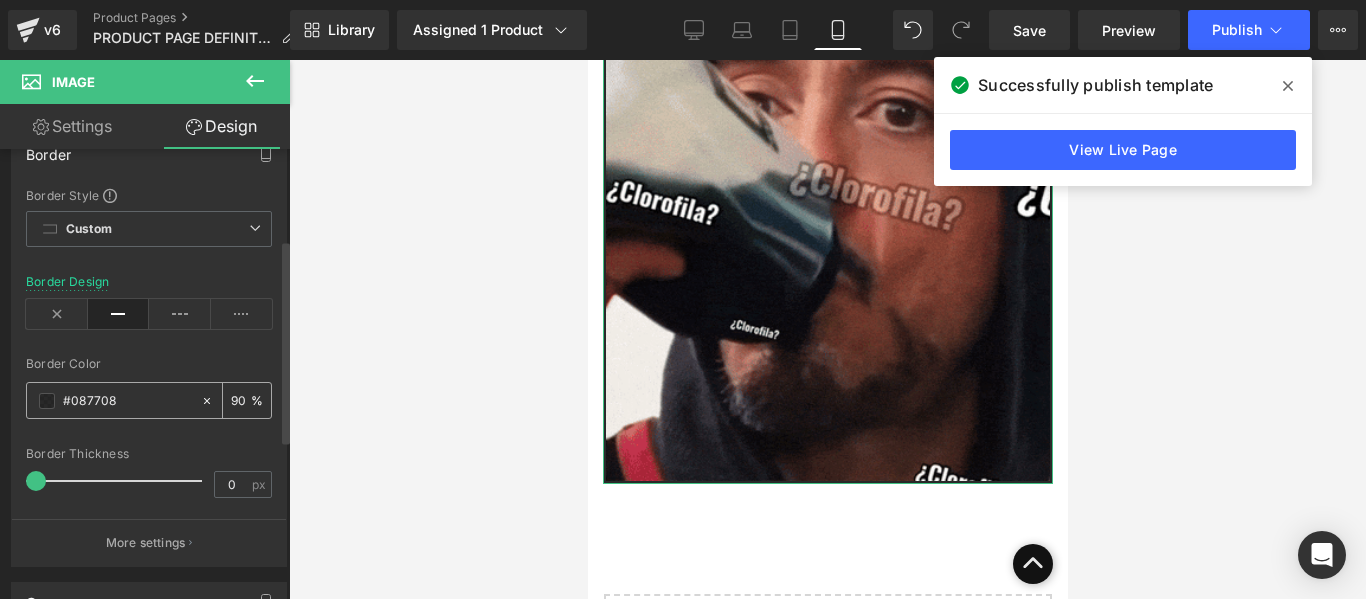 type 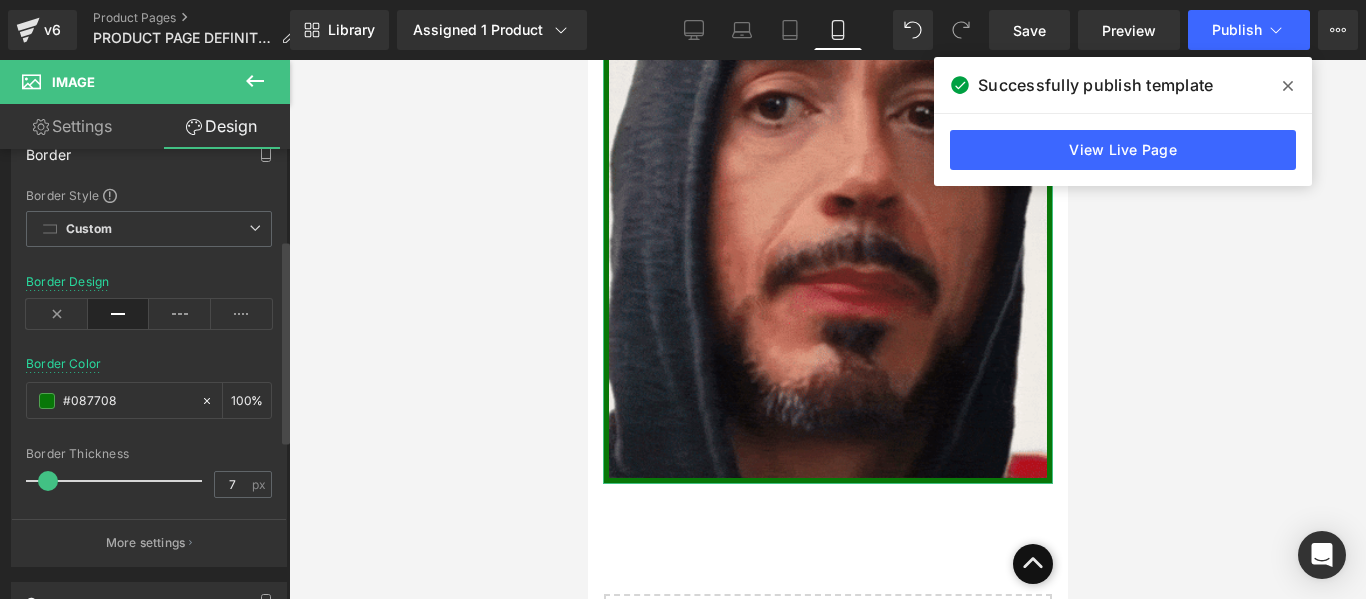 drag, startPoint x: 33, startPoint y: 479, endPoint x: 44, endPoint y: 479, distance: 11 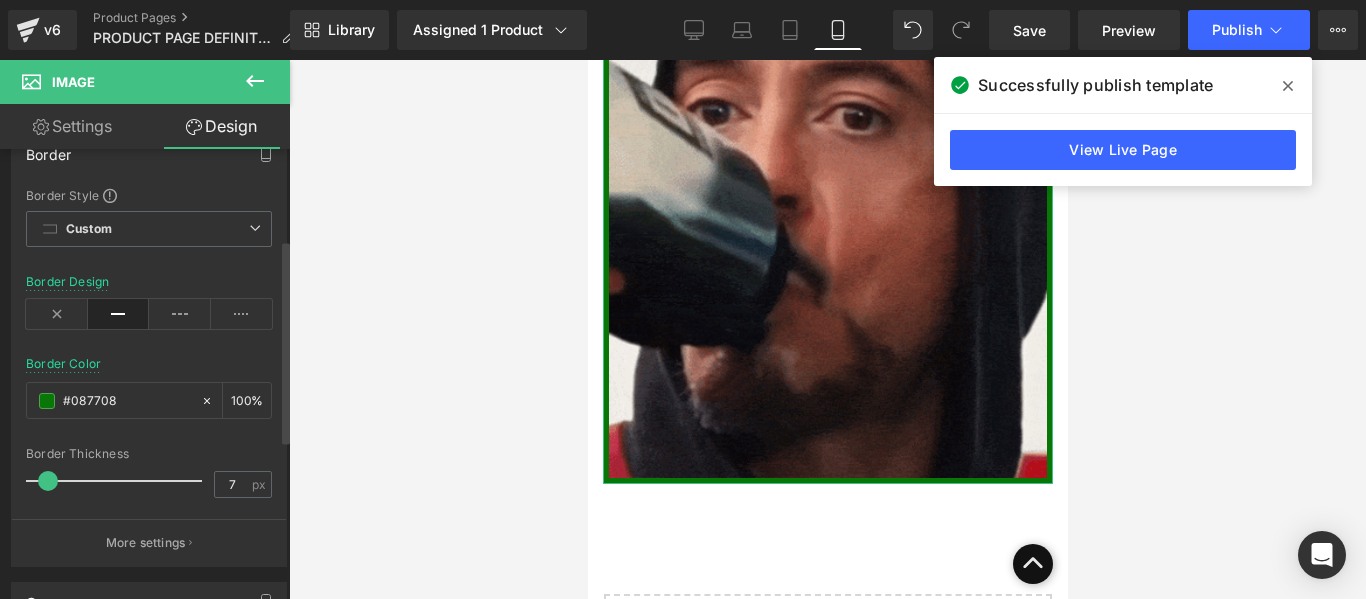 click at bounding box center (48, 481) 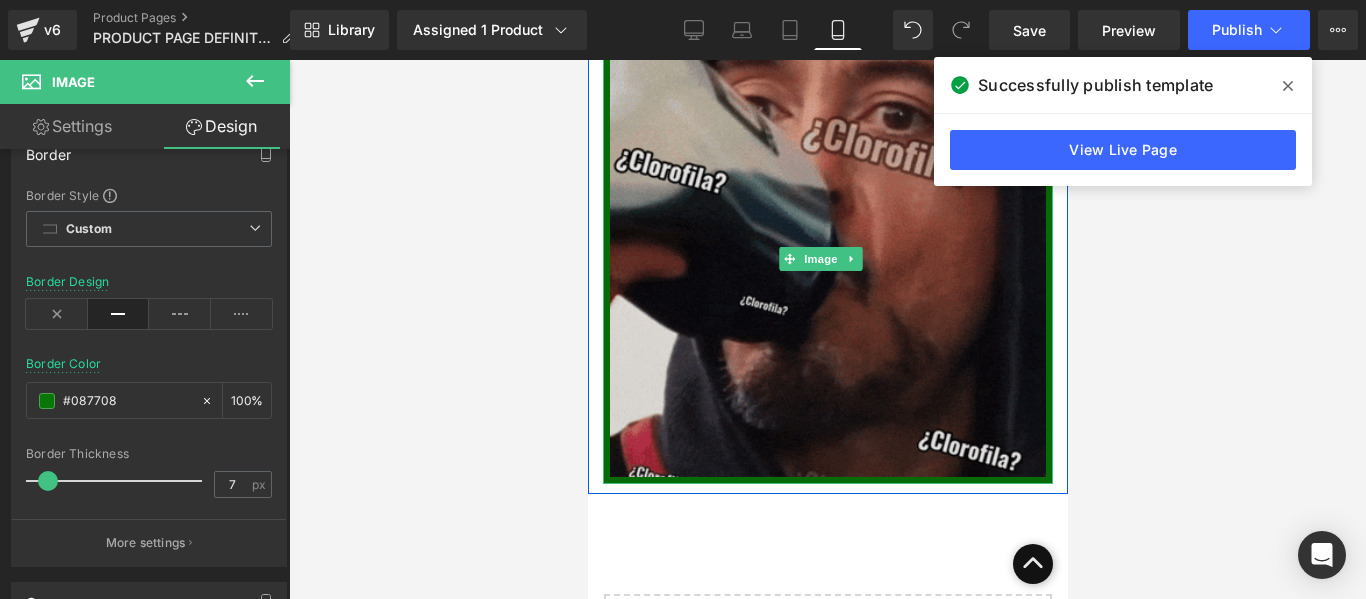 scroll, scrollTop: 4100, scrollLeft: 0, axis: vertical 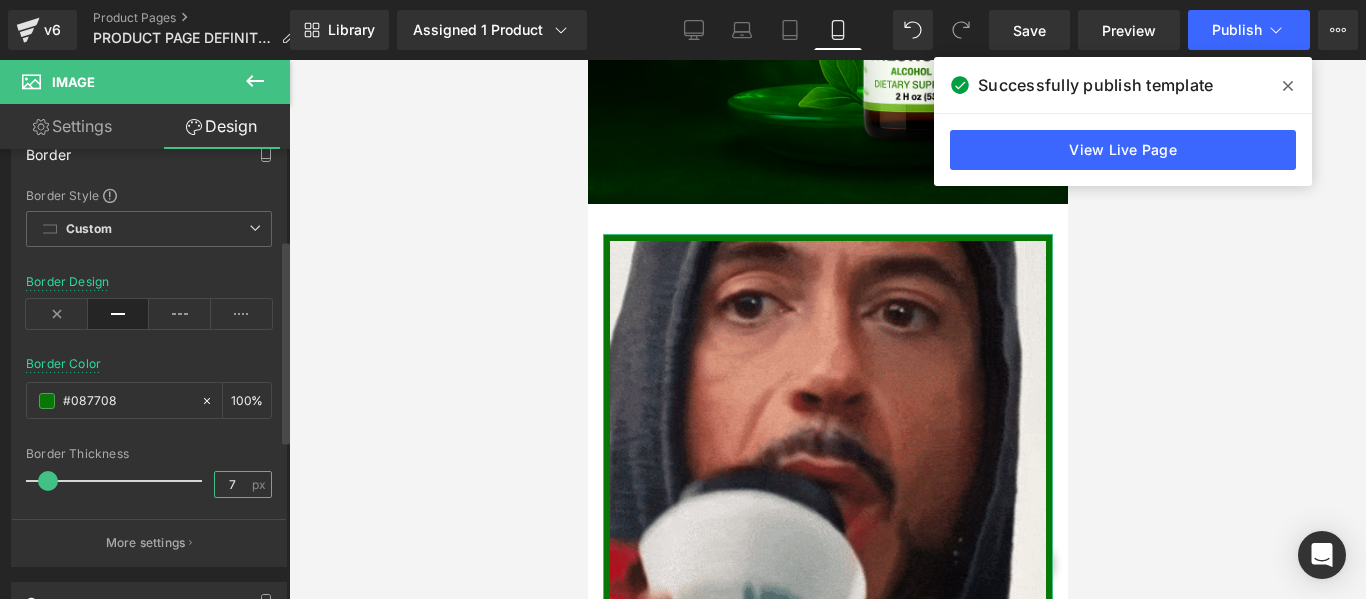click on "7" at bounding box center (232, 484) 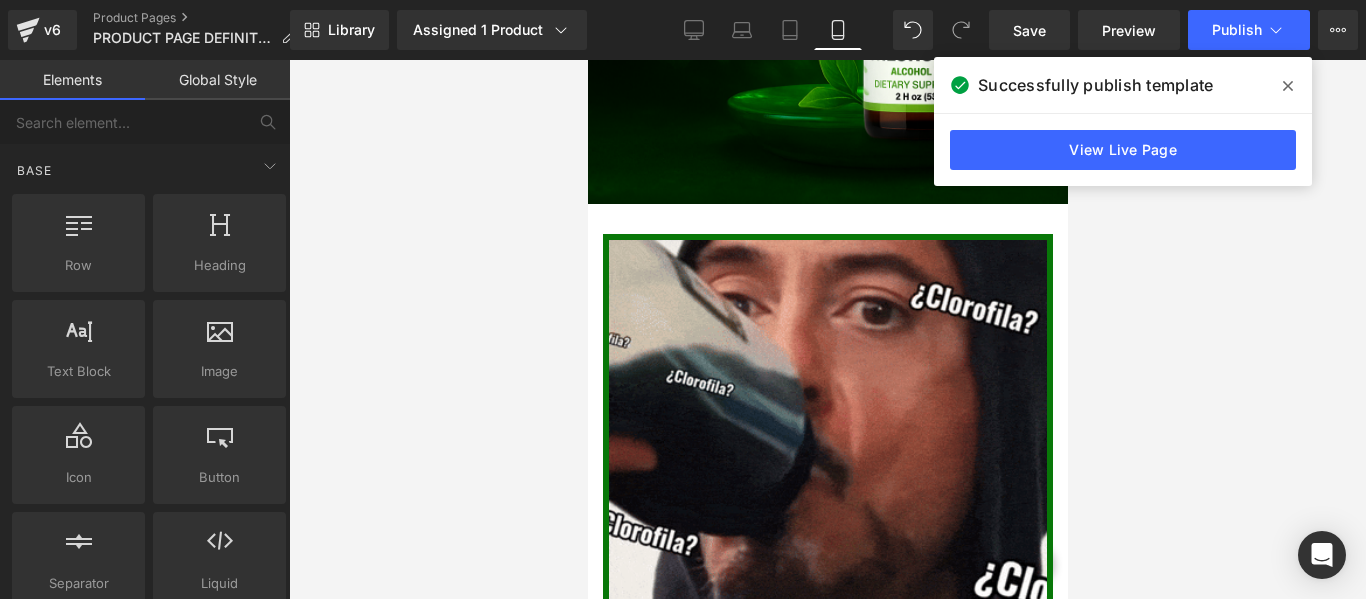 click at bounding box center (827, 329) 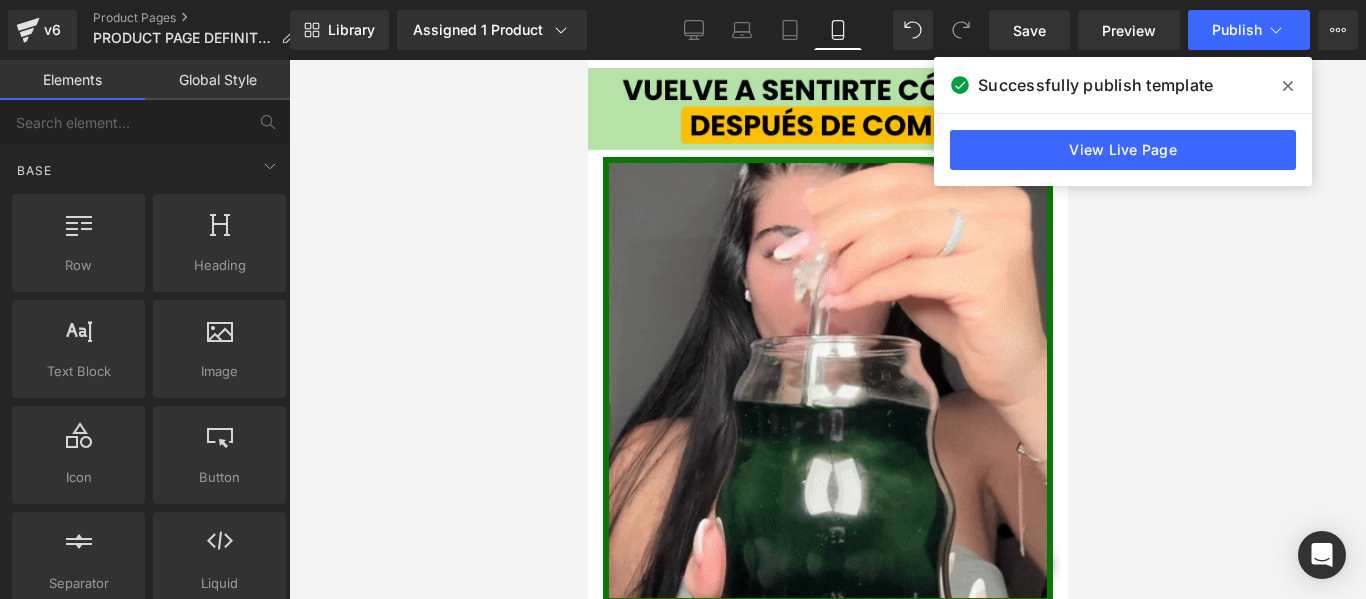 scroll, scrollTop: 2300, scrollLeft: 0, axis: vertical 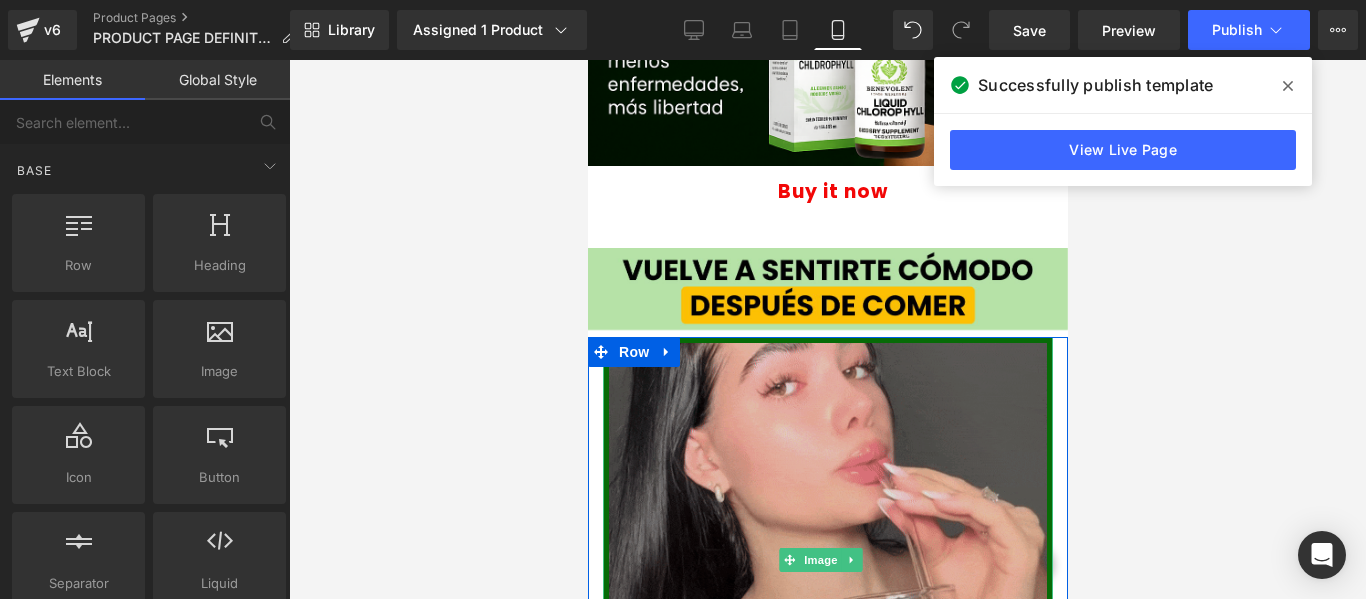click at bounding box center [827, 560] 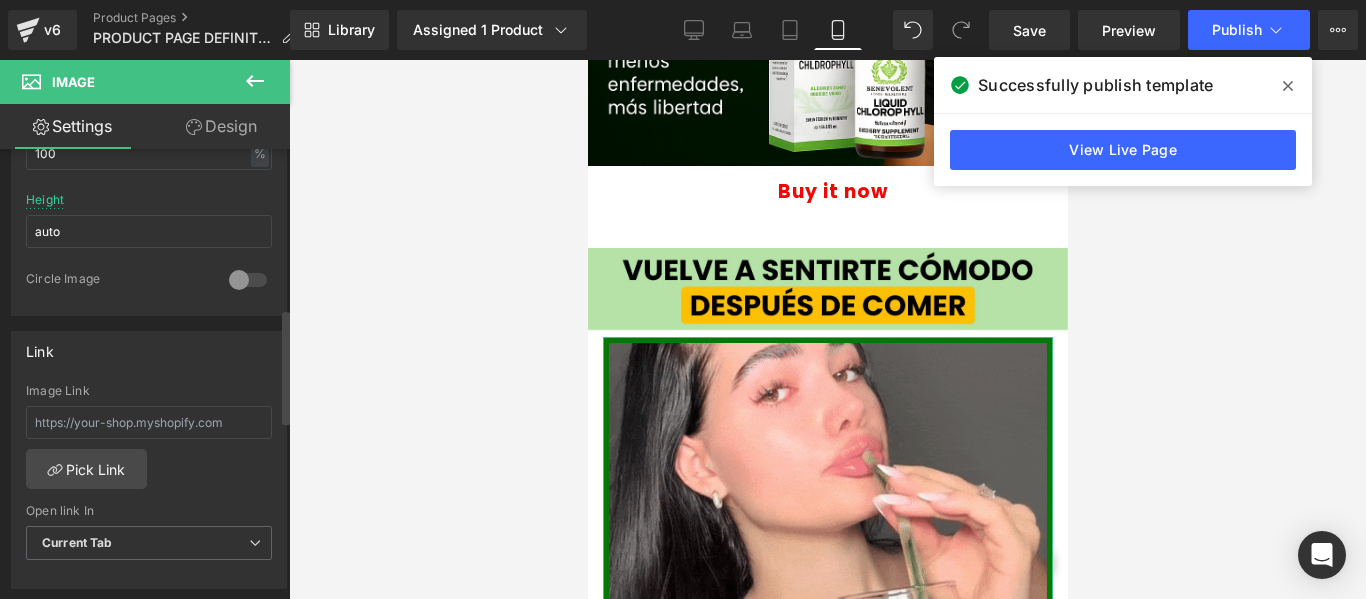 scroll, scrollTop: 700, scrollLeft: 0, axis: vertical 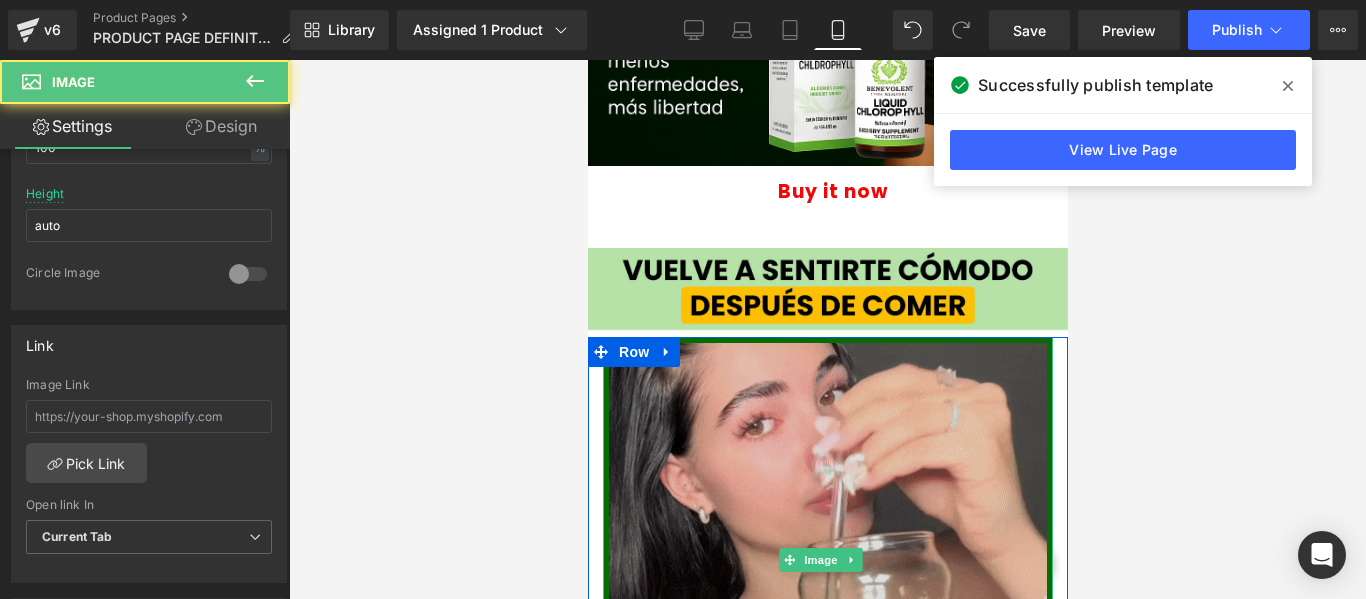 click at bounding box center [827, 560] 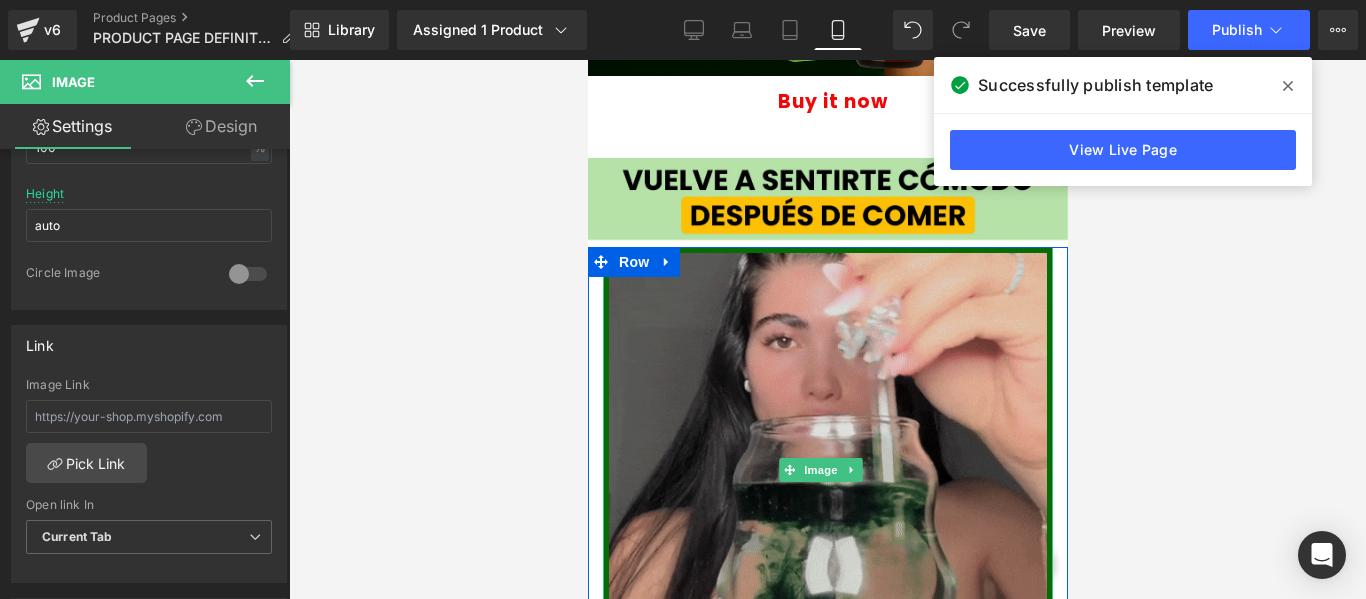scroll, scrollTop: 2500, scrollLeft: 0, axis: vertical 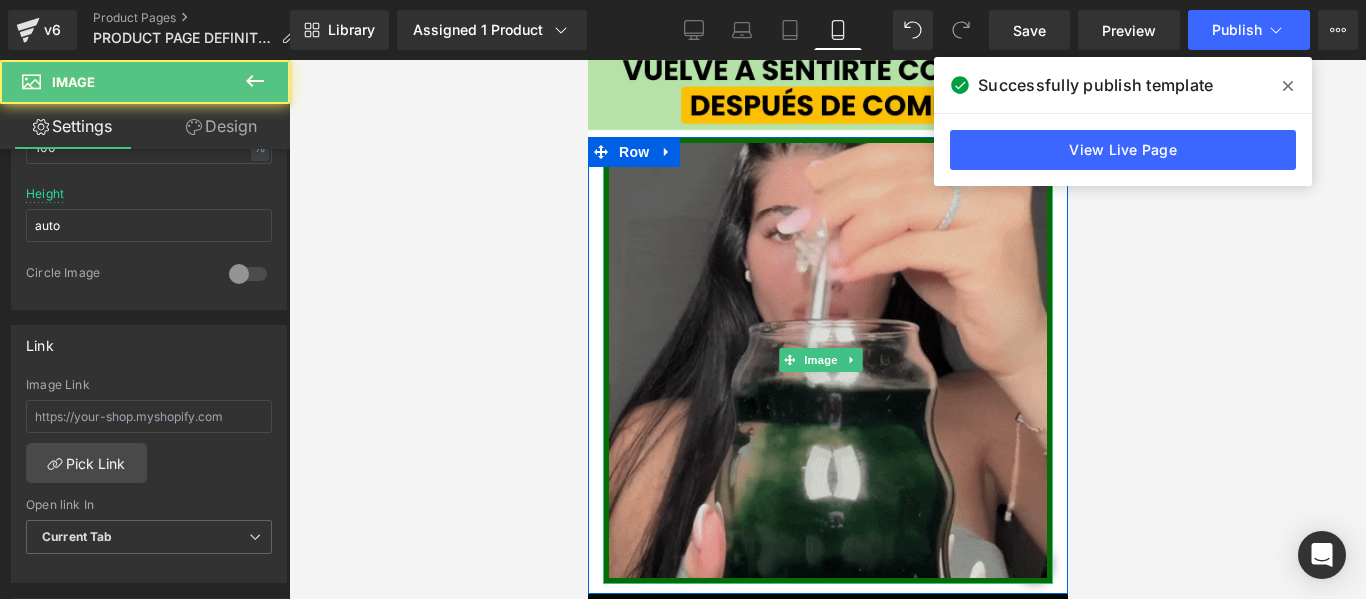 click at bounding box center (827, 360) 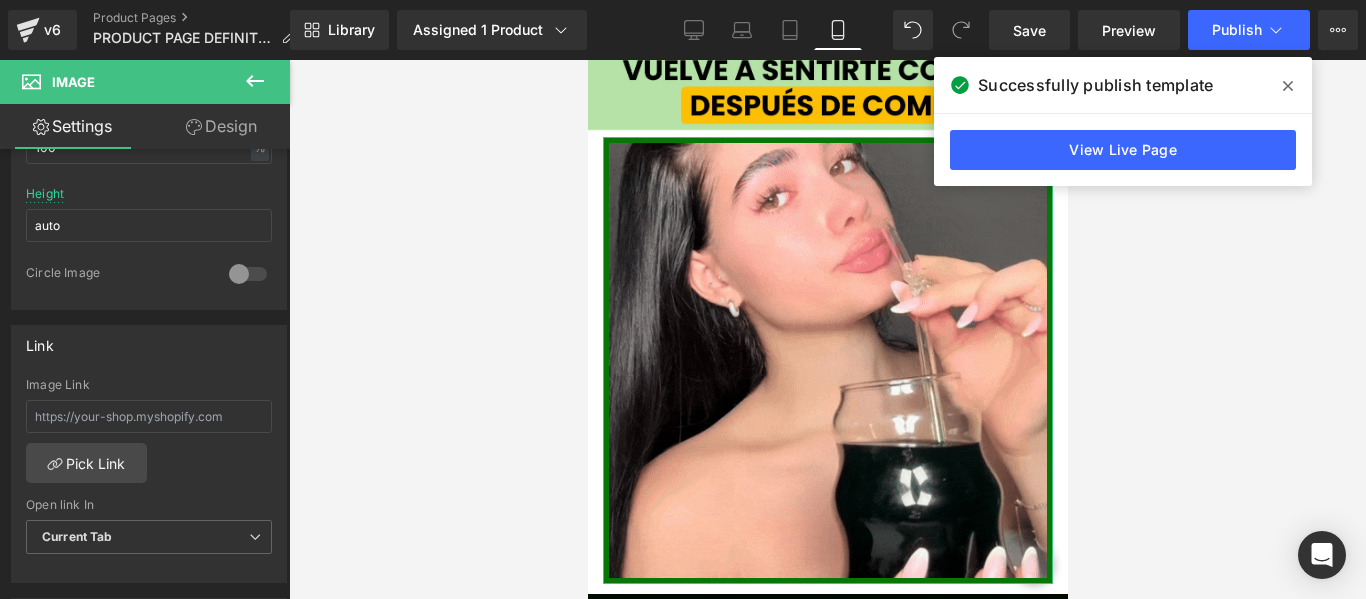 drag, startPoint x: 203, startPoint y: 115, endPoint x: 135, endPoint y: 282, distance: 180.31361 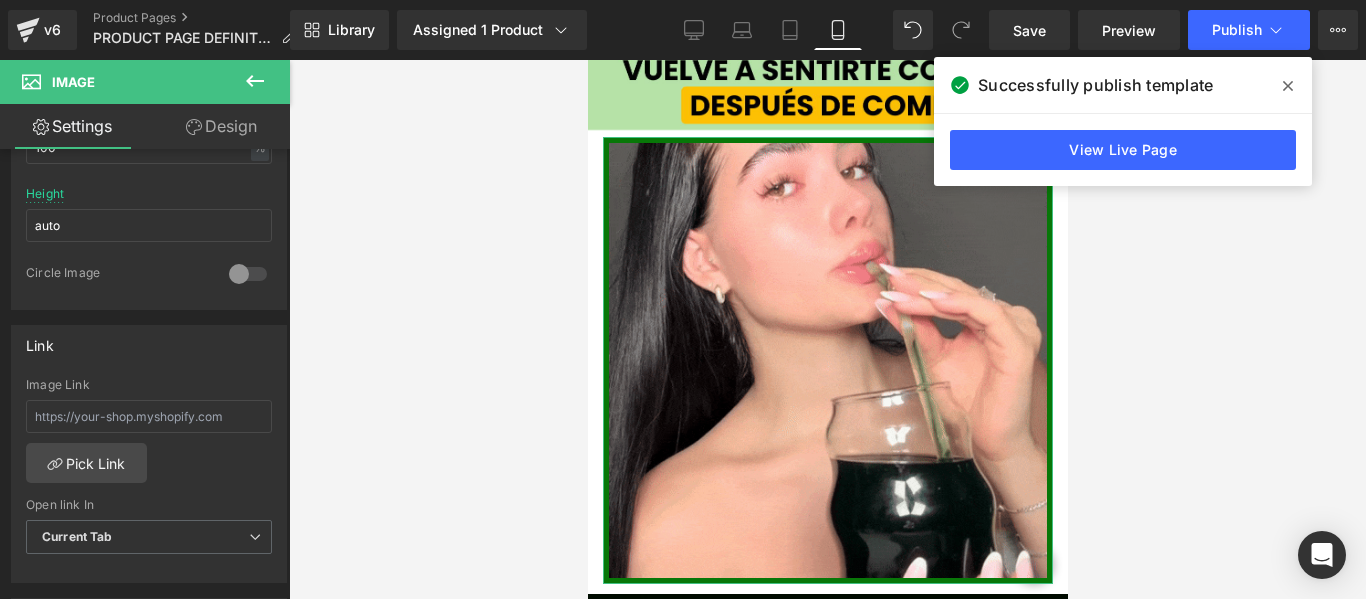 click on "Design" at bounding box center (221, 126) 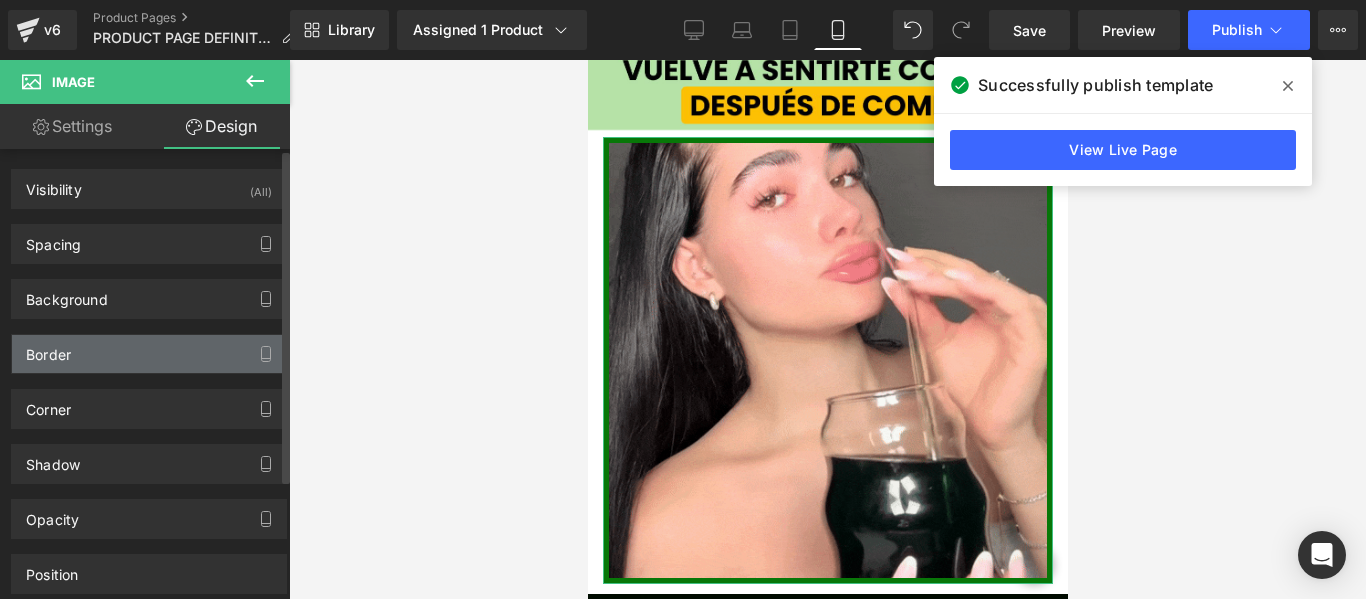 click on "Border" at bounding box center [149, 354] 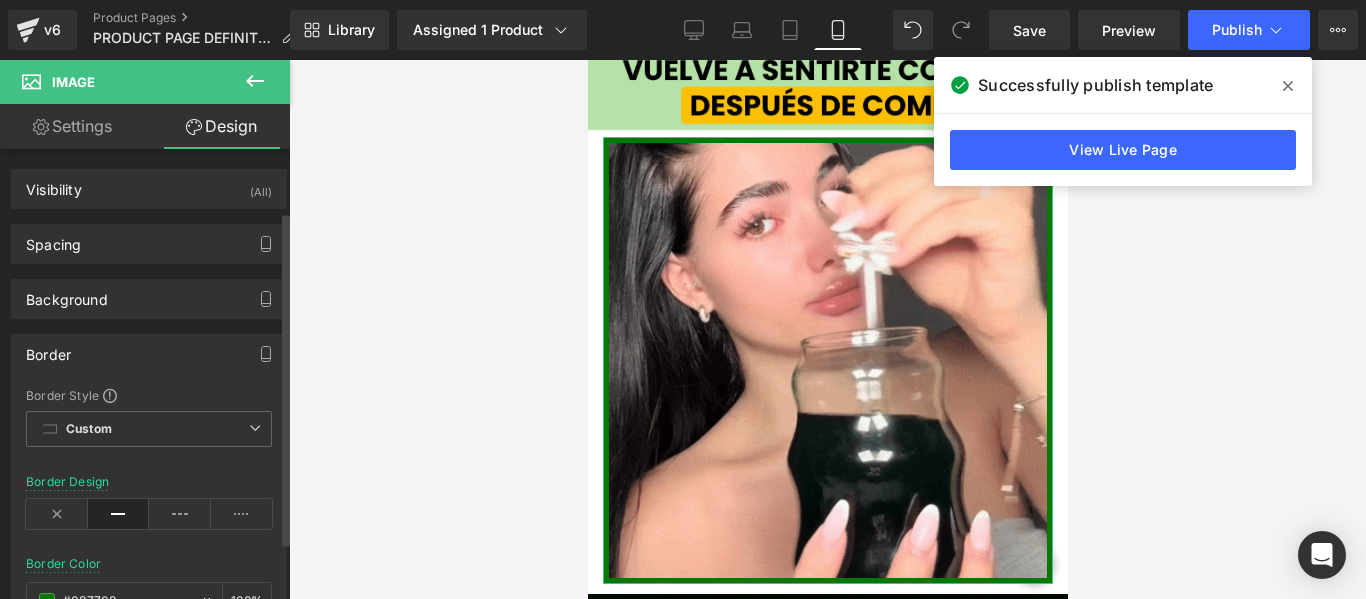 scroll, scrollTop: 300, scrollLeft: 0, axis: vertical 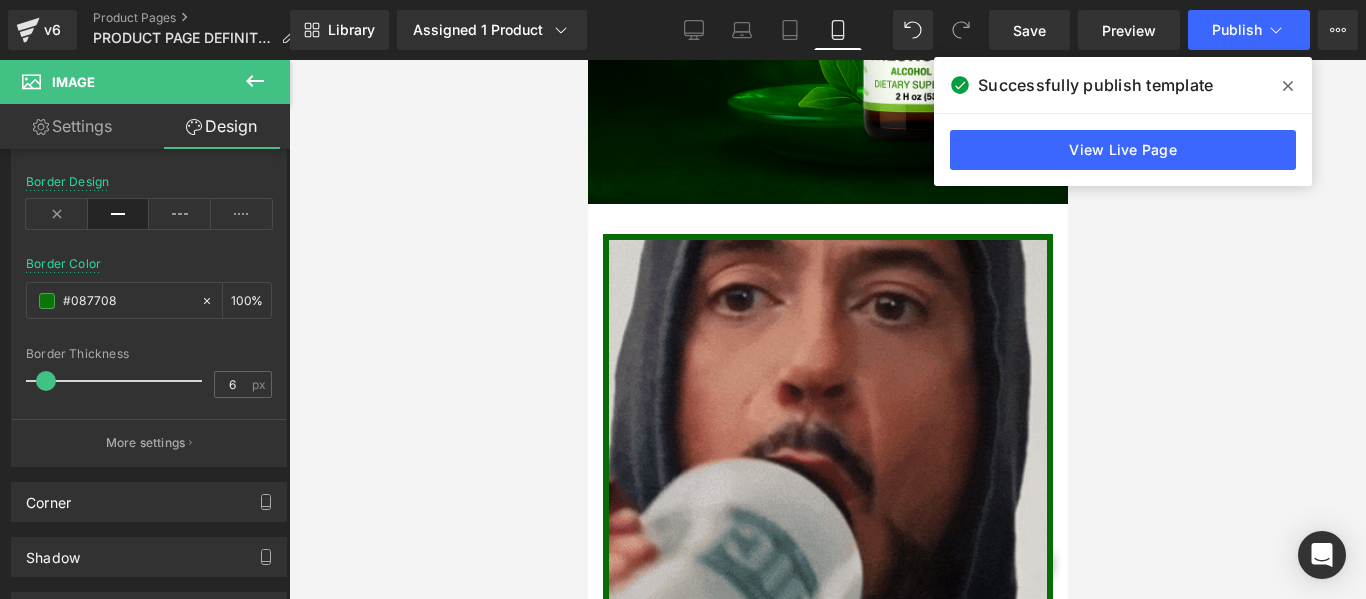click at bounding box center [827, 459] 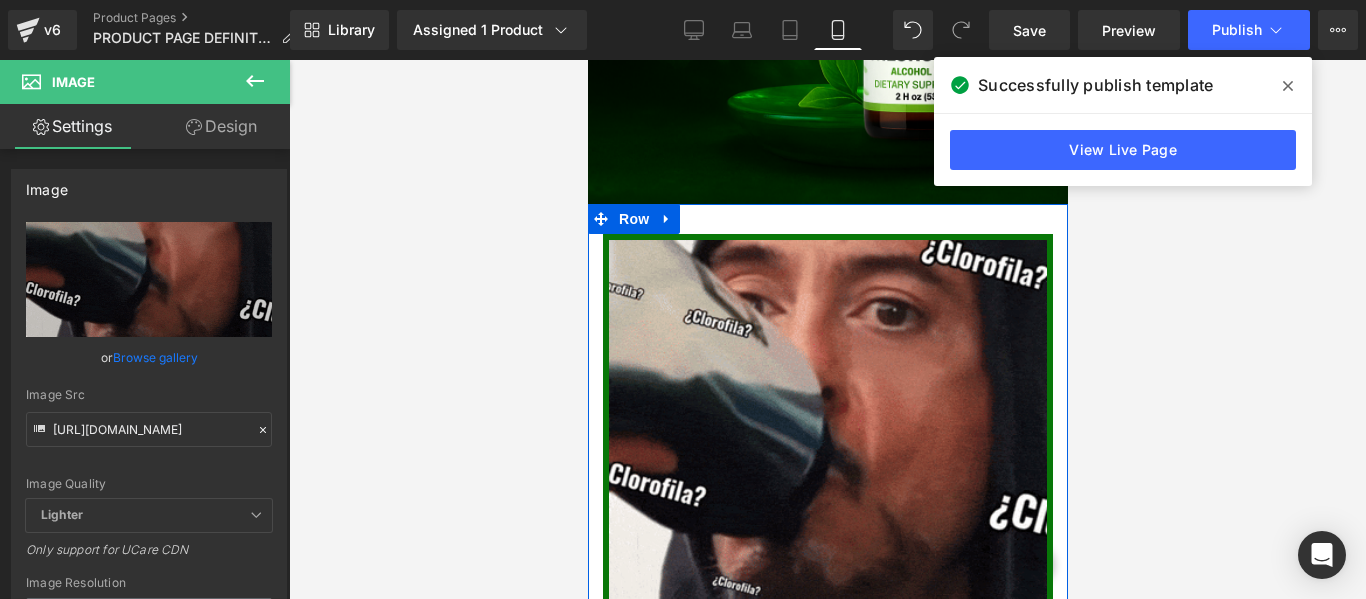 drag, startPoint x: 783, startPoint y: 221, endPoint x: 783, endPoint y: 194, distance: 27 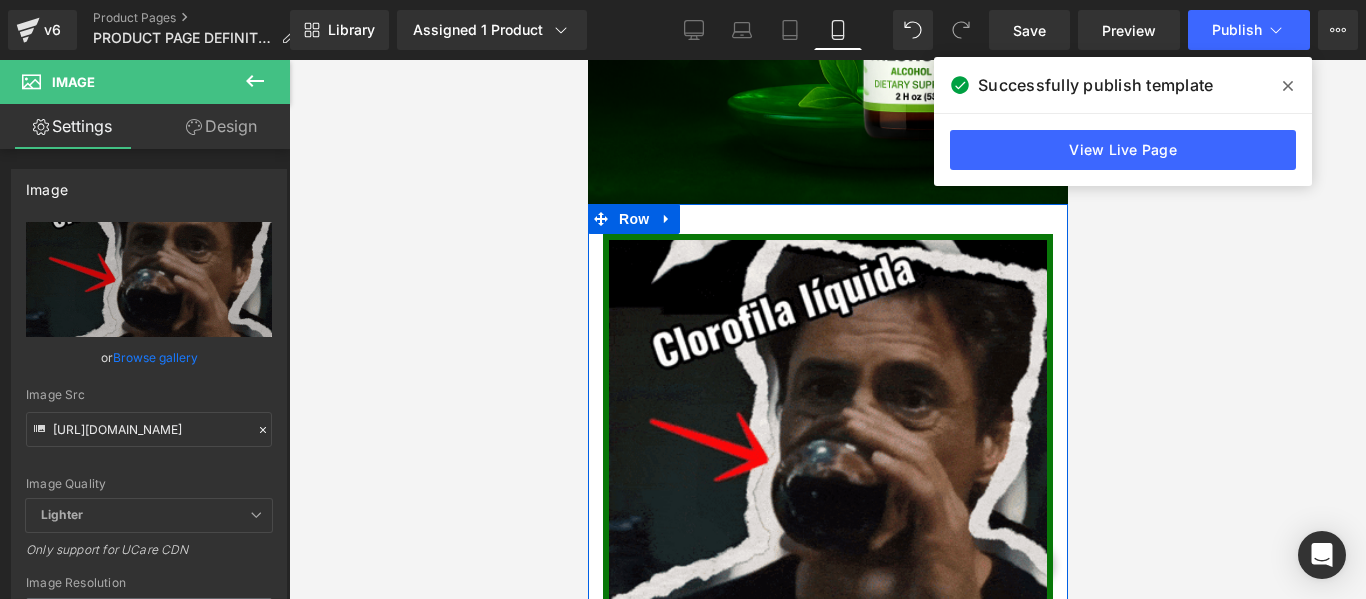 click on "Image
Row" at bounding box center (827, 449) 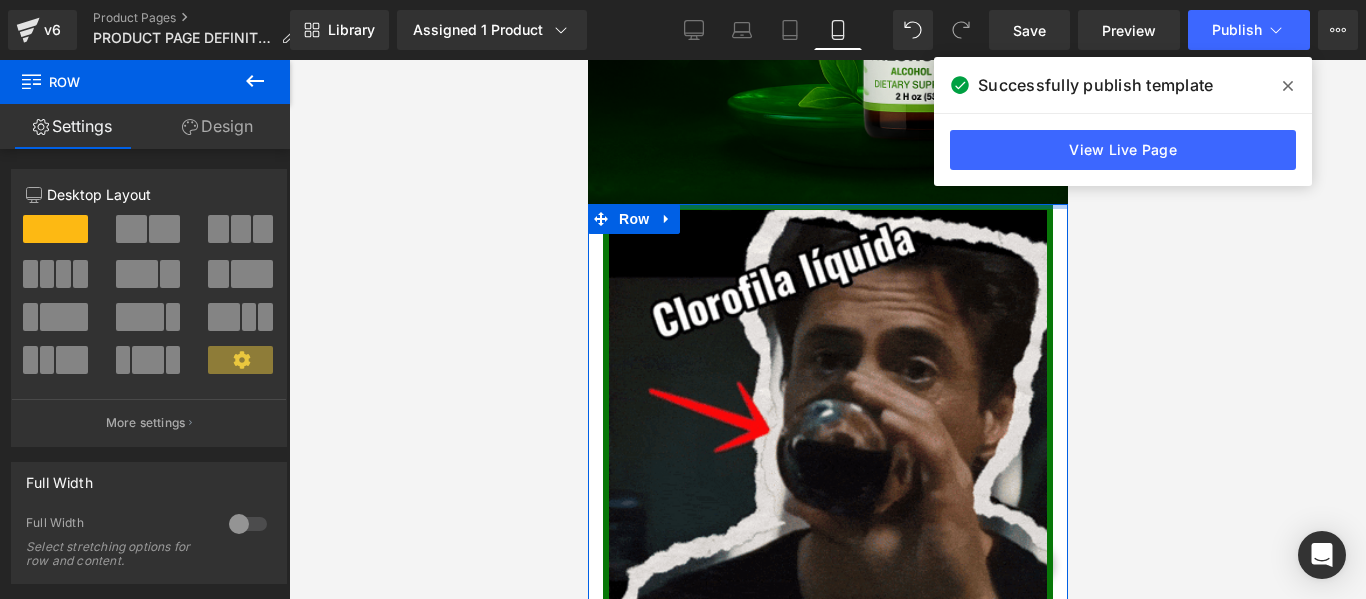 drag, startPoint x: 786, startPoint y: 209, endPoint x: 781, endPoint y: 152, distance: 57.21888 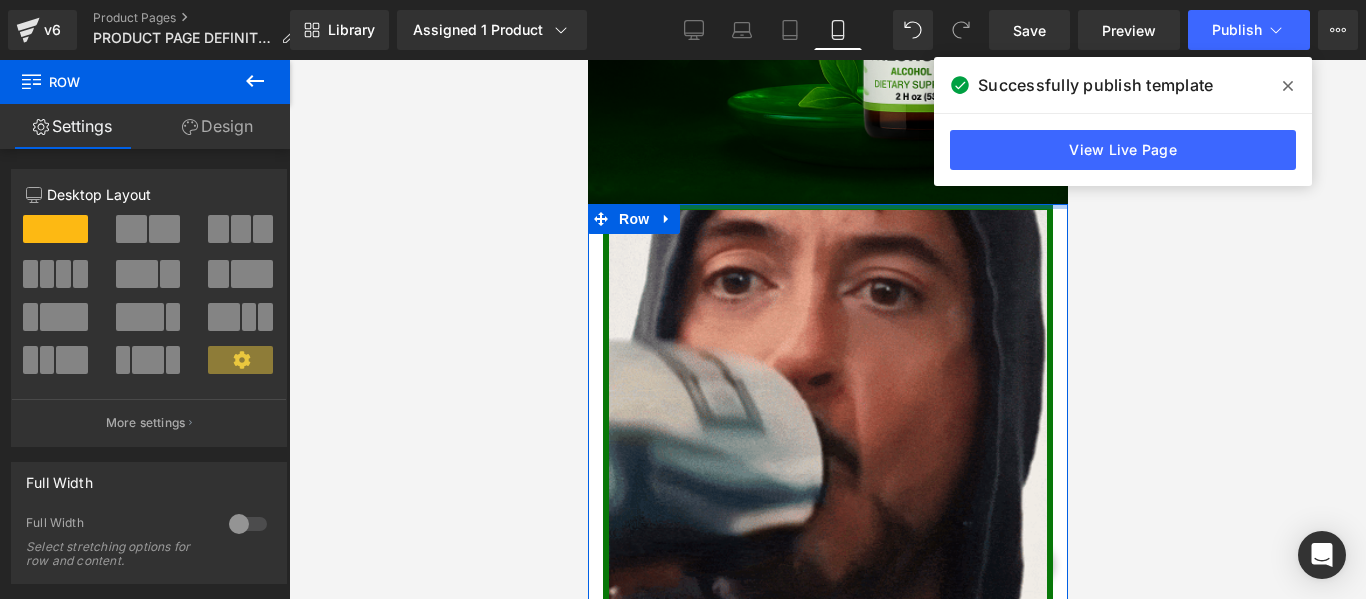 click on "Image         Row
Buy it now
(P) Dynamic Checkout Button
Product         Image         Row         Image         Row         Image         Row
Buy it now
(P) Dynamic Checkout Button
Product         Row
Image
Row
Image
Row
Image
Row
Image
Row
Image
Row
Select your layout" at bounding box center (827, -1514) 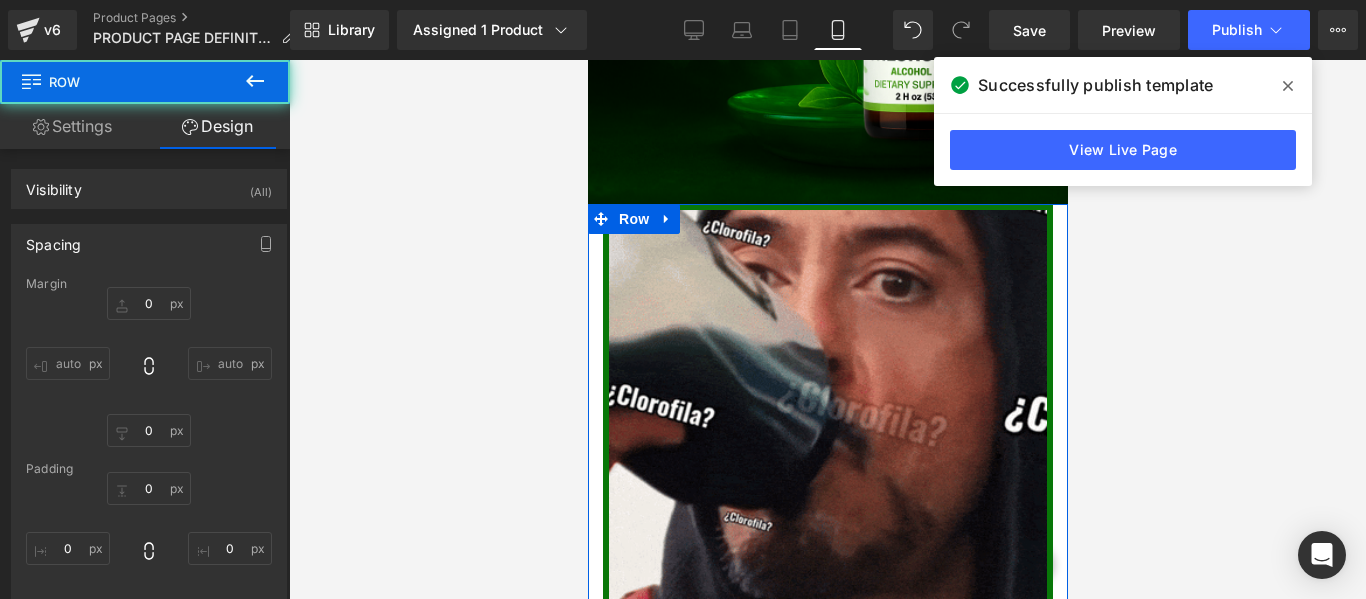 click at bounding box center [827, 329] 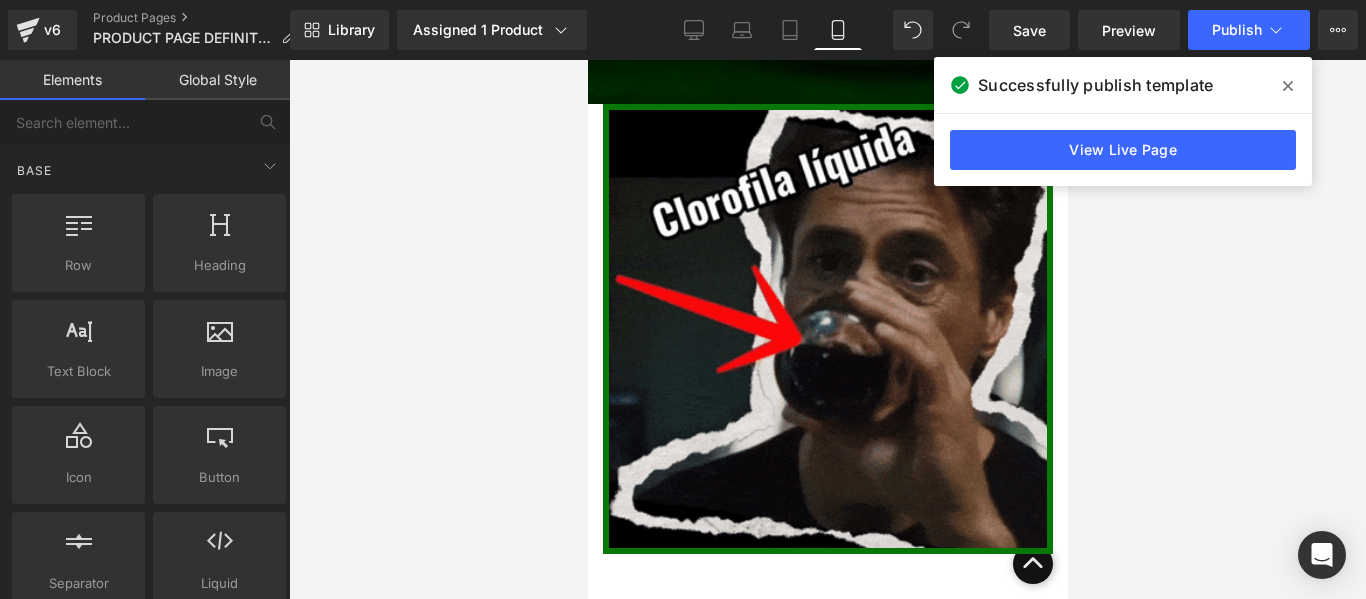 click at bounding box center [827, 329] 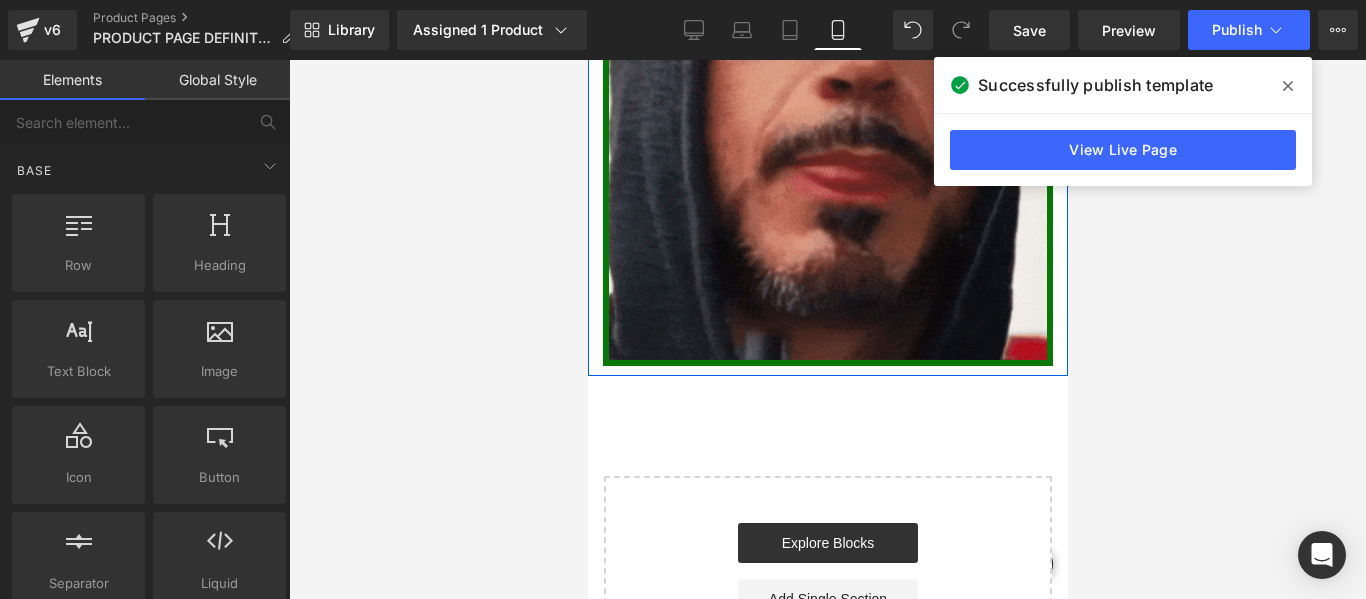 scroll, scrollTop: 4400, scrollLeft: 0, axis: vertical 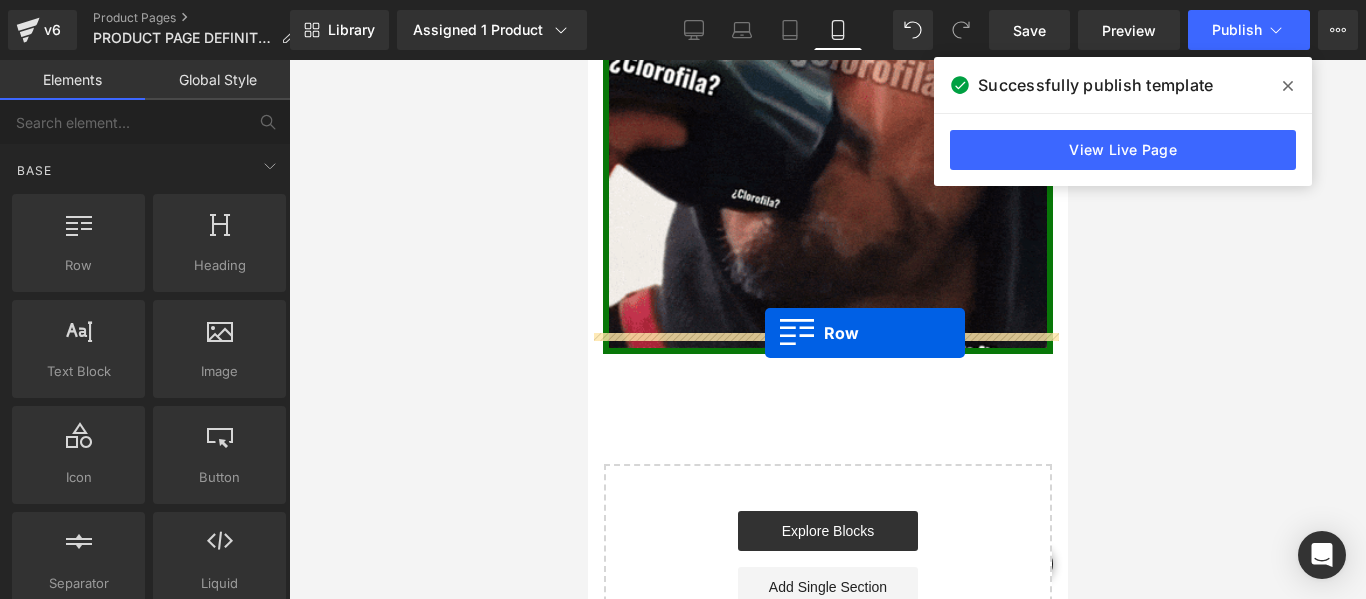 drag, startPoint x: 676, startPoint y: 313, endPoint x: 764, endPoint y: 333, distance: 90.24411 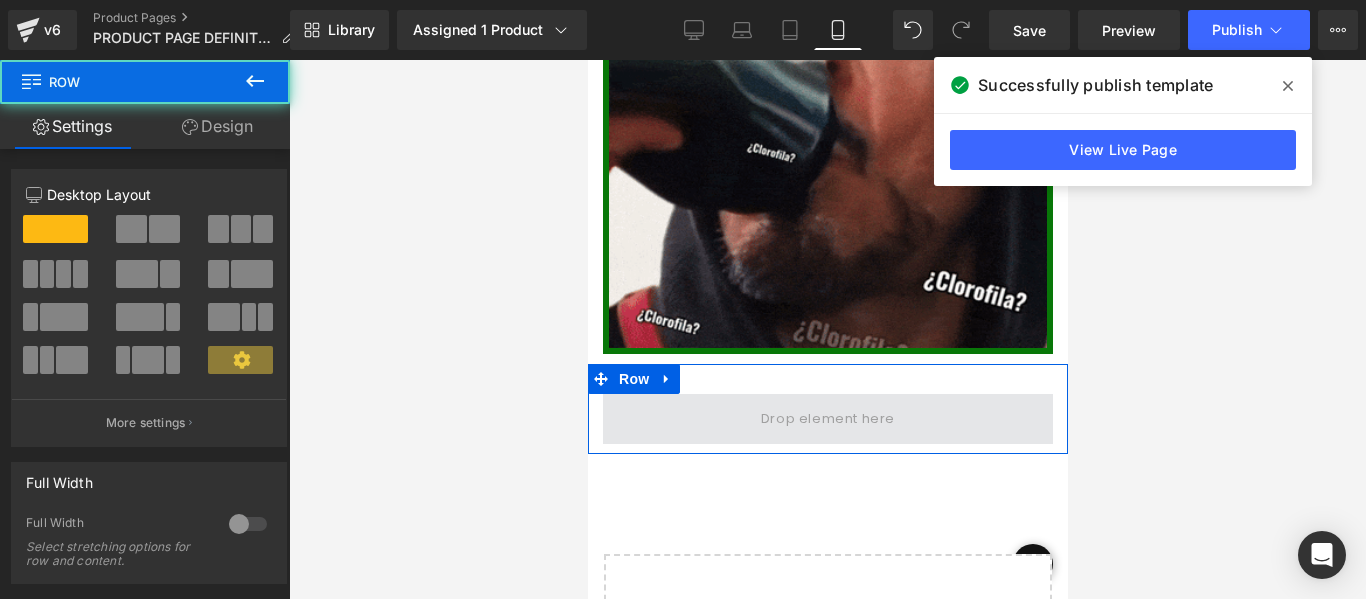 click at bounding box center [827, 418] 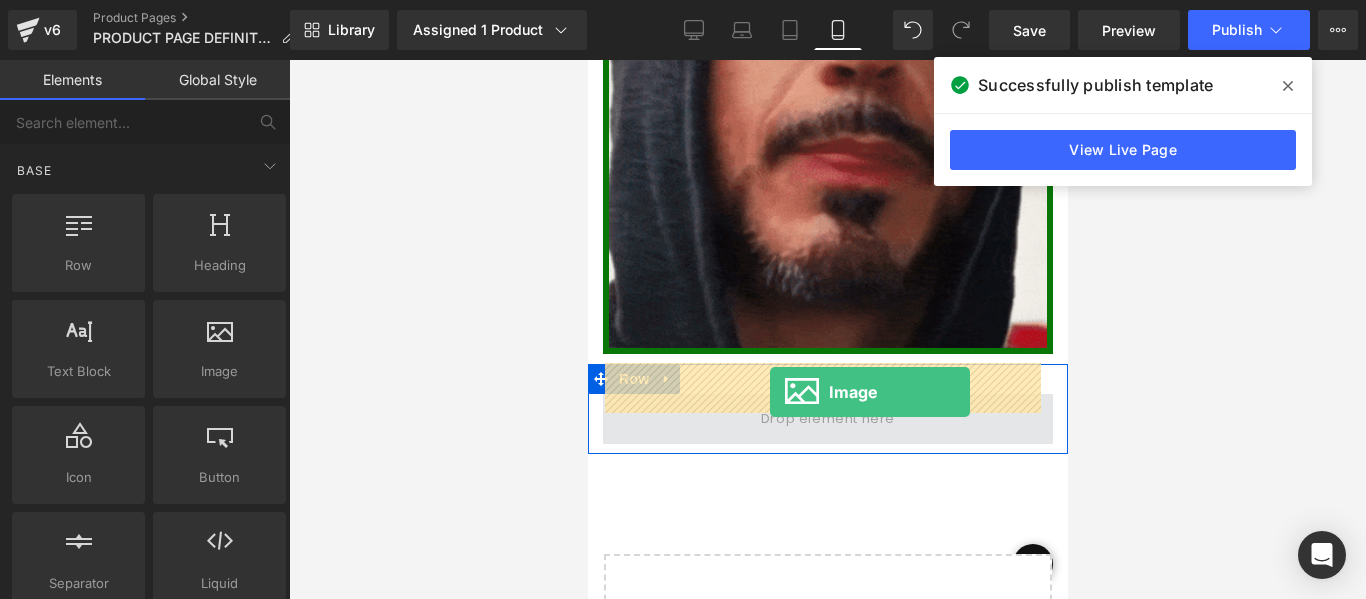 drag, startPoint x: 1107, startPoint y: 414, endPoint x: 764, endPoint y: 392, distance: 343.7048 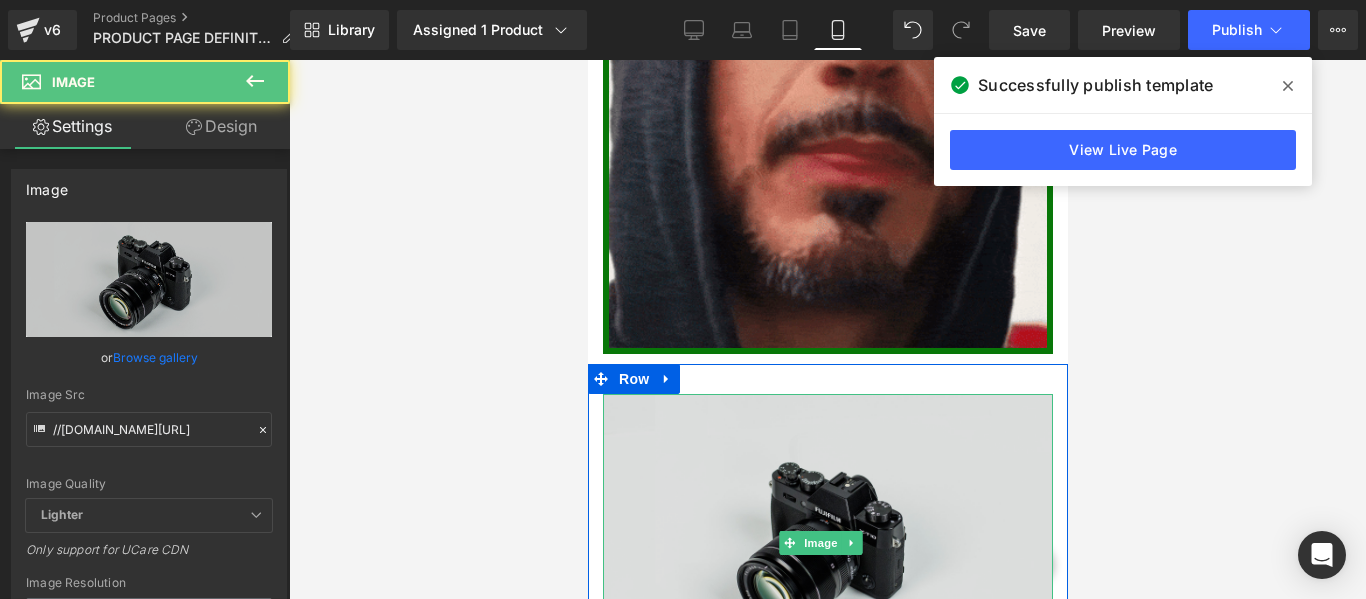 click at bounding box center (827, 543) 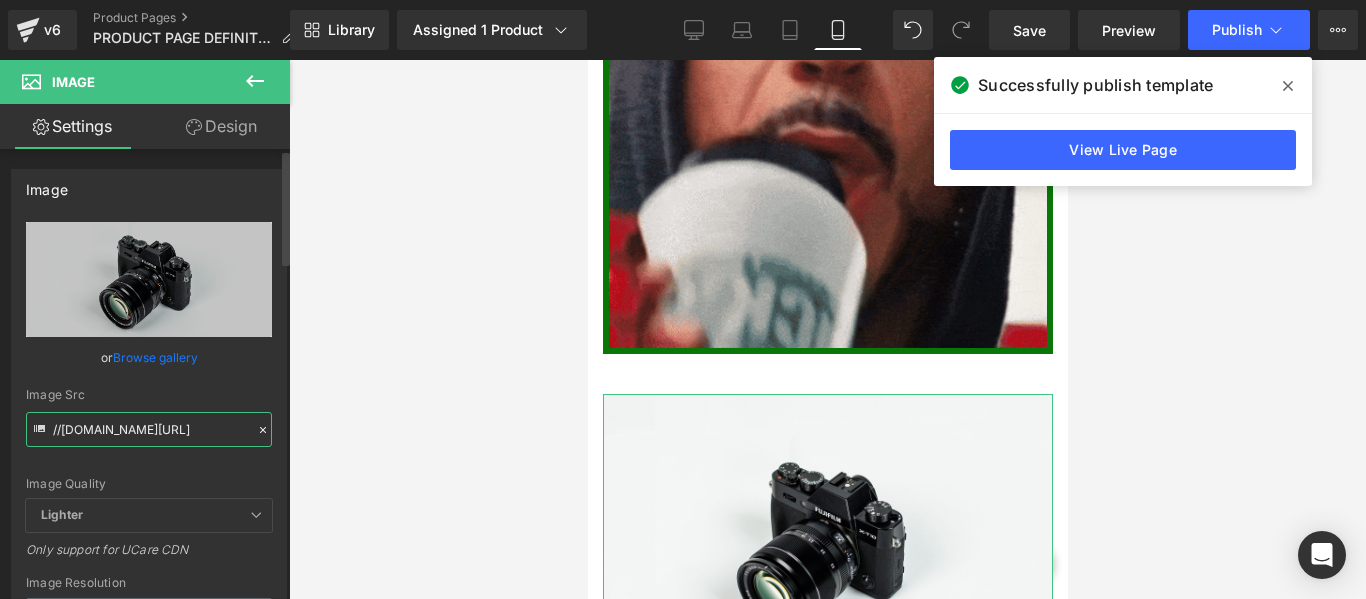 click on "//[DOMAIN_NAME][URL]" at bounding box center [149, 429] 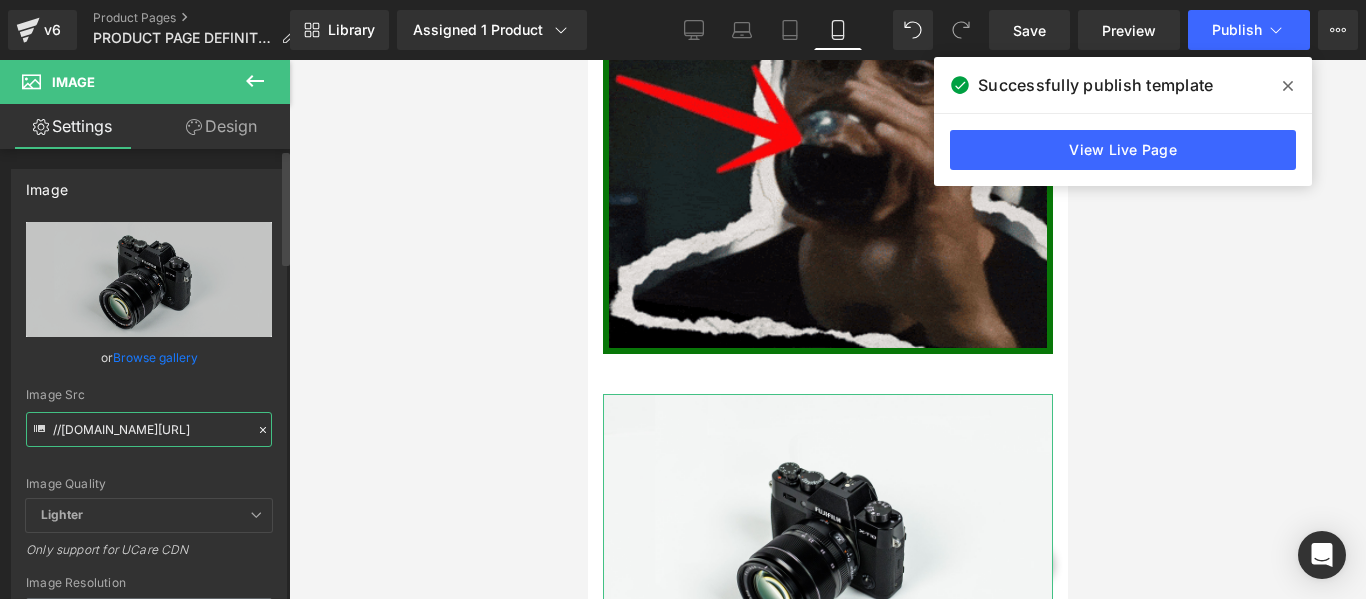 click on "//[DOMAIN_NAME][URL]" at bounding box center (149, 429) 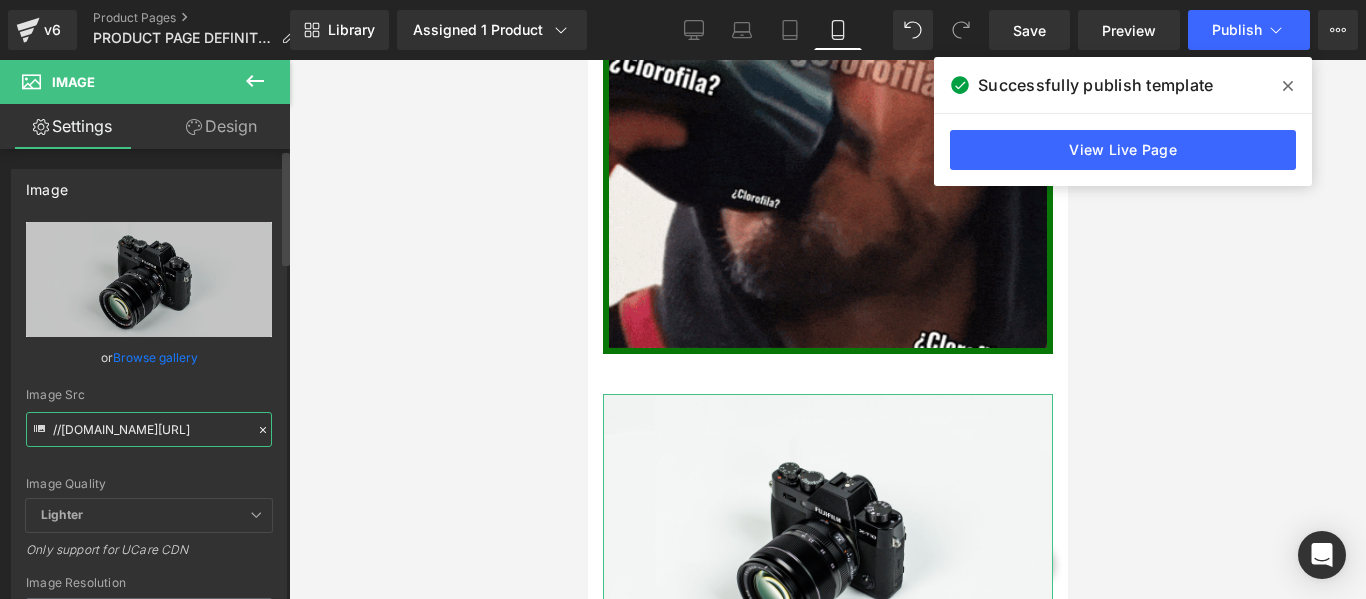 click on "//[DOMAIN_NAME][URL]" at bounding box center [149, 429] 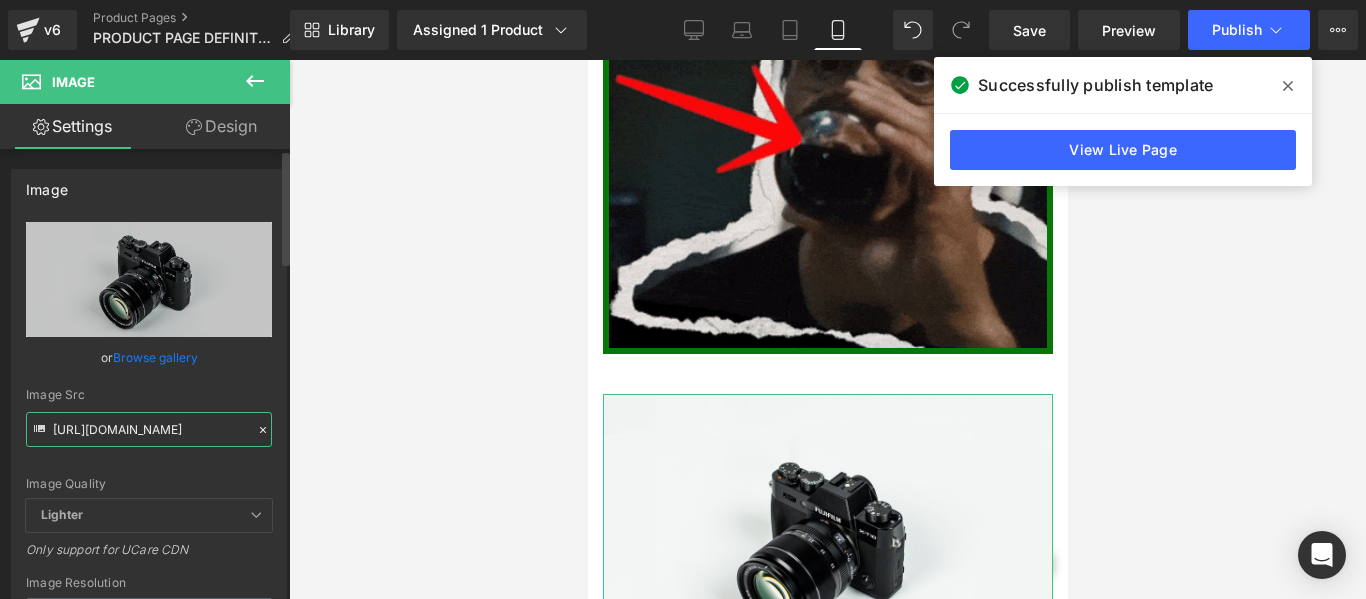 scroll, scrollTop: 0, scrollLeft: 168, axis: horizontal 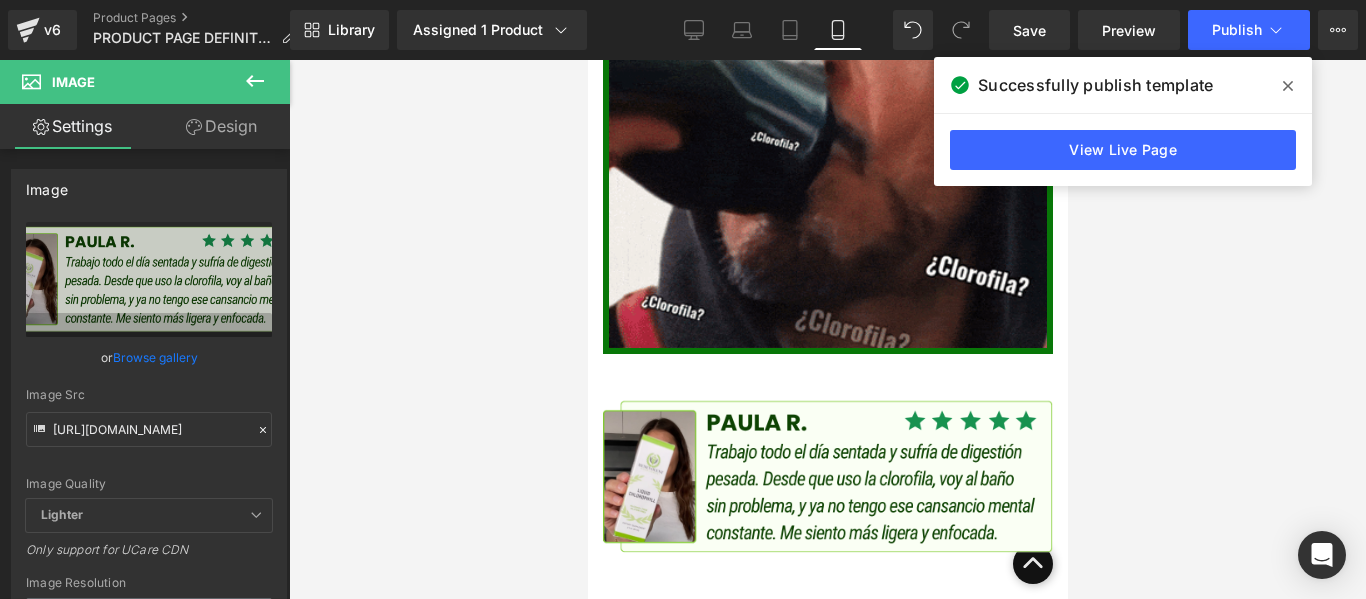 click at bounding box center [827, 329] 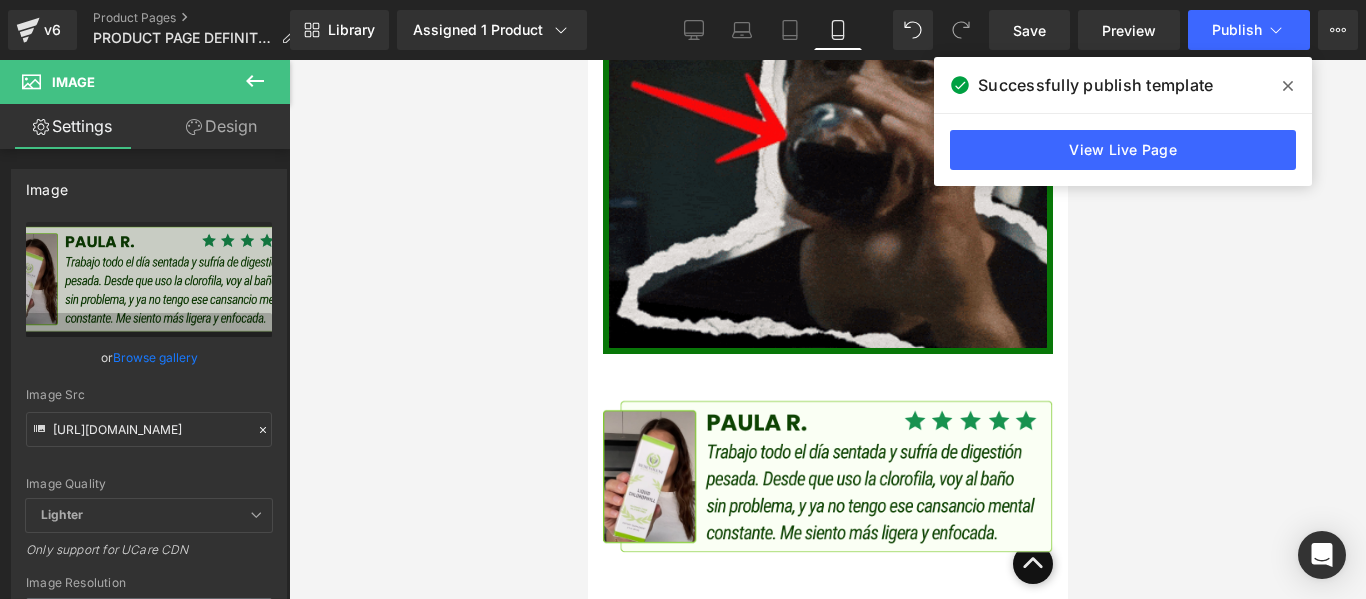 scroll, scrollTop: 0, scrollLeft: 0, axis: both 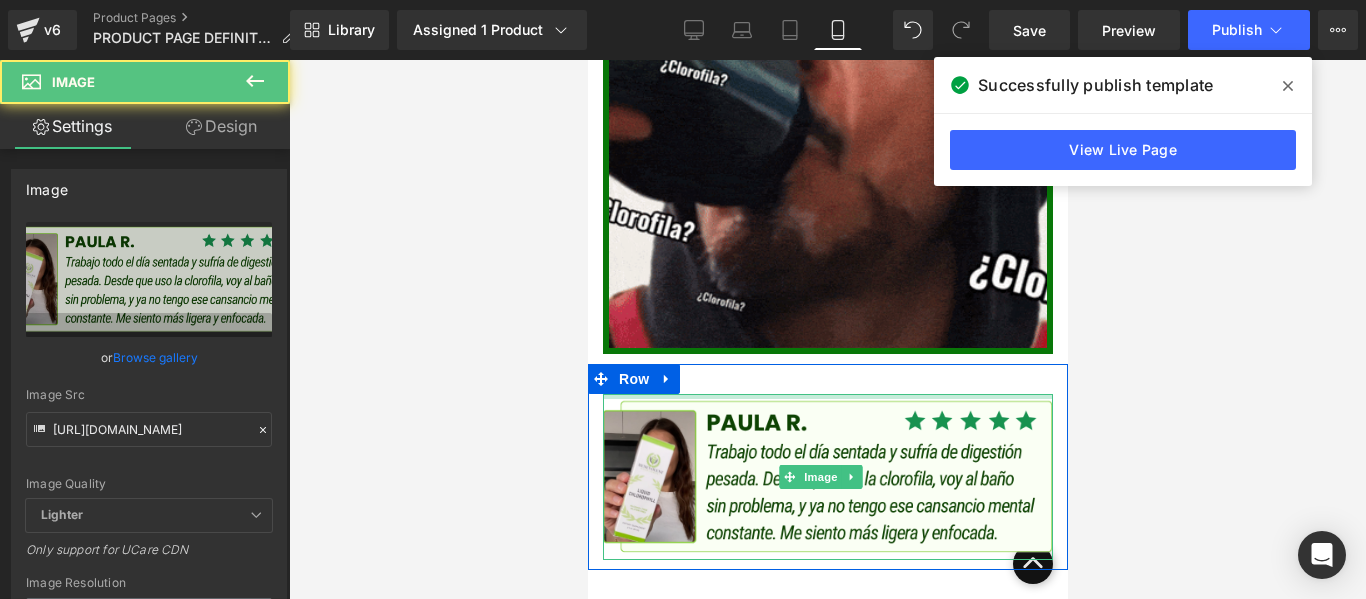 drag, startPoint x: 787, startPoint y: 351, endPoint x: 790, endPoint y: 335, distance: 16.27882 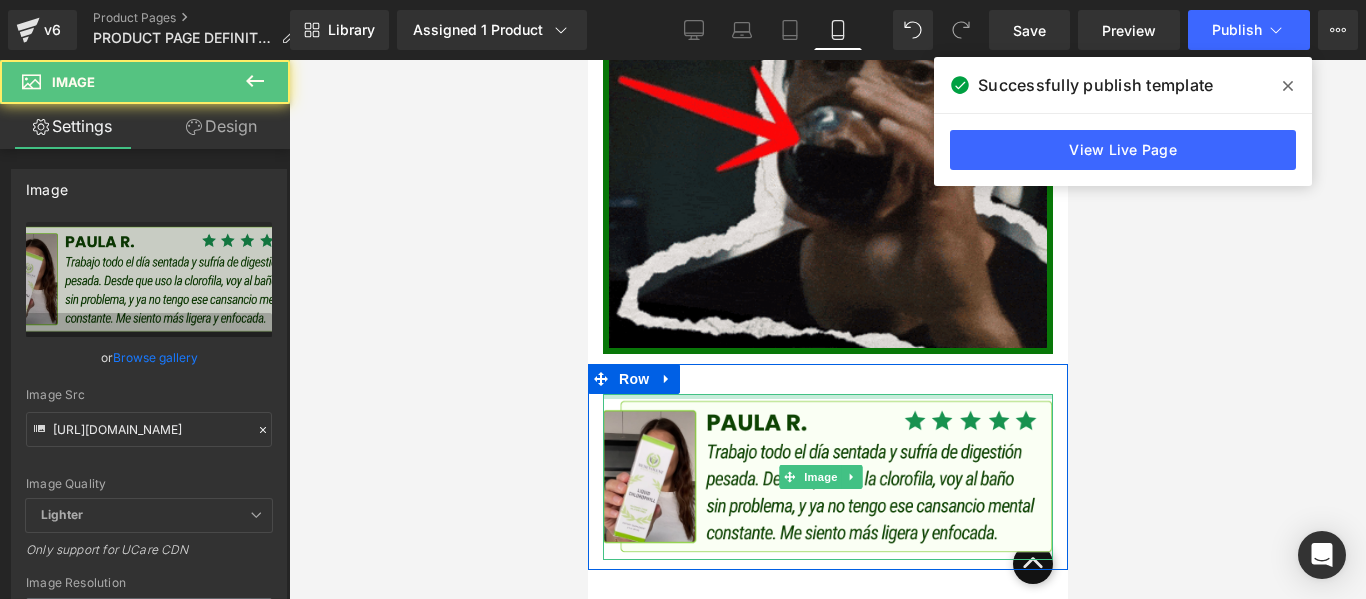 click on "Image
Row" at bounding box center (827, 467) 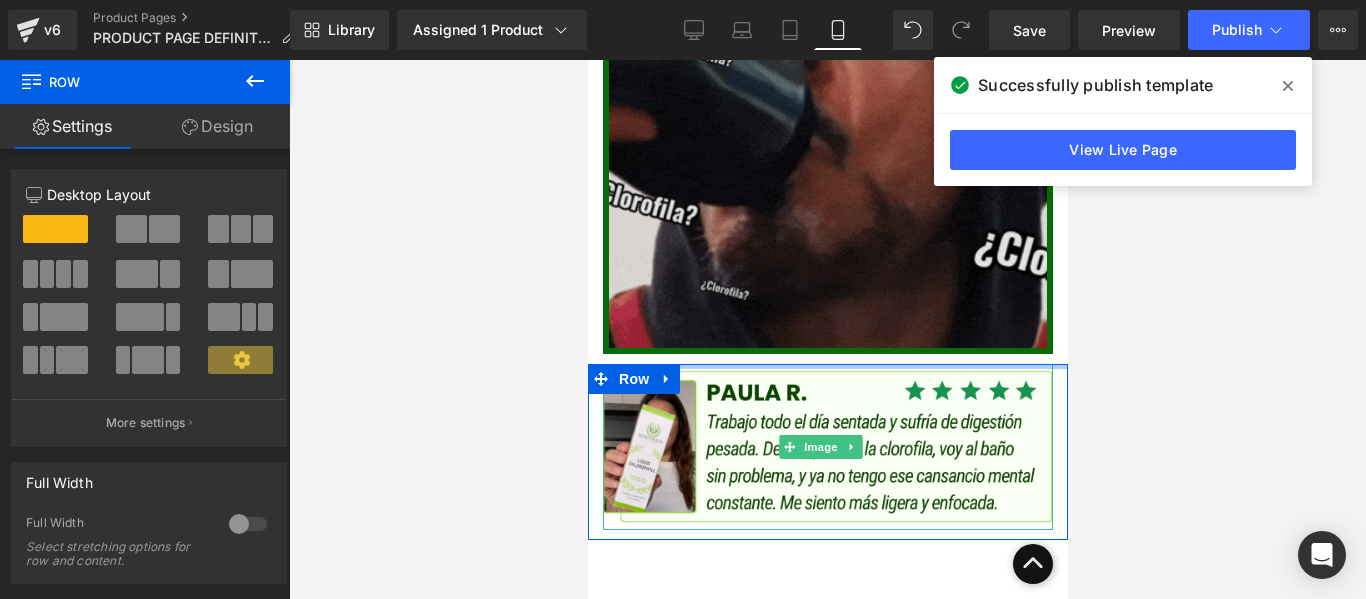 drag, startPoint x: 794, startPoint y: 362, endPoint x: 799, endPoint y: 297, distance: 65.192024 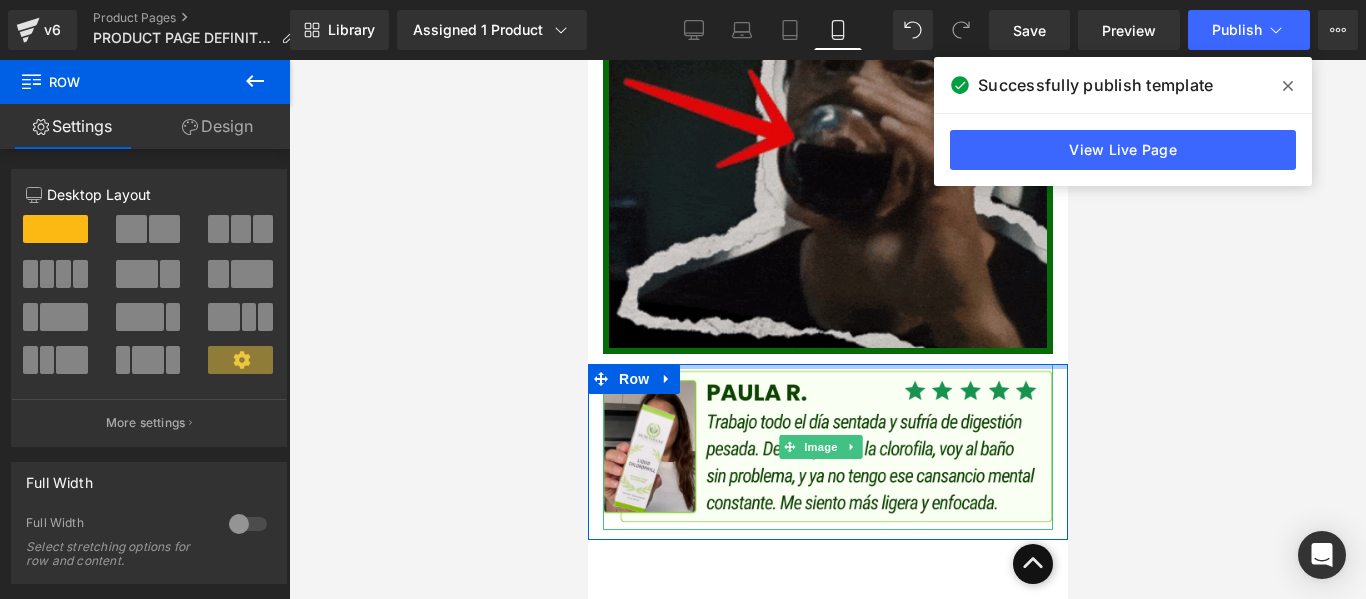click on "Image         Row
Buy it now
(P) Dynamic Checkout Button
Product         Image         Row         Image         Row         Image         Row
Buy it now
(P) Dynamic Checkout Button
Product         Row
Image
Row
Image
Row
Image
Row
Image
Row
Image
Row
Image
Row
Select your layout" at bounding box center (827, -1726) 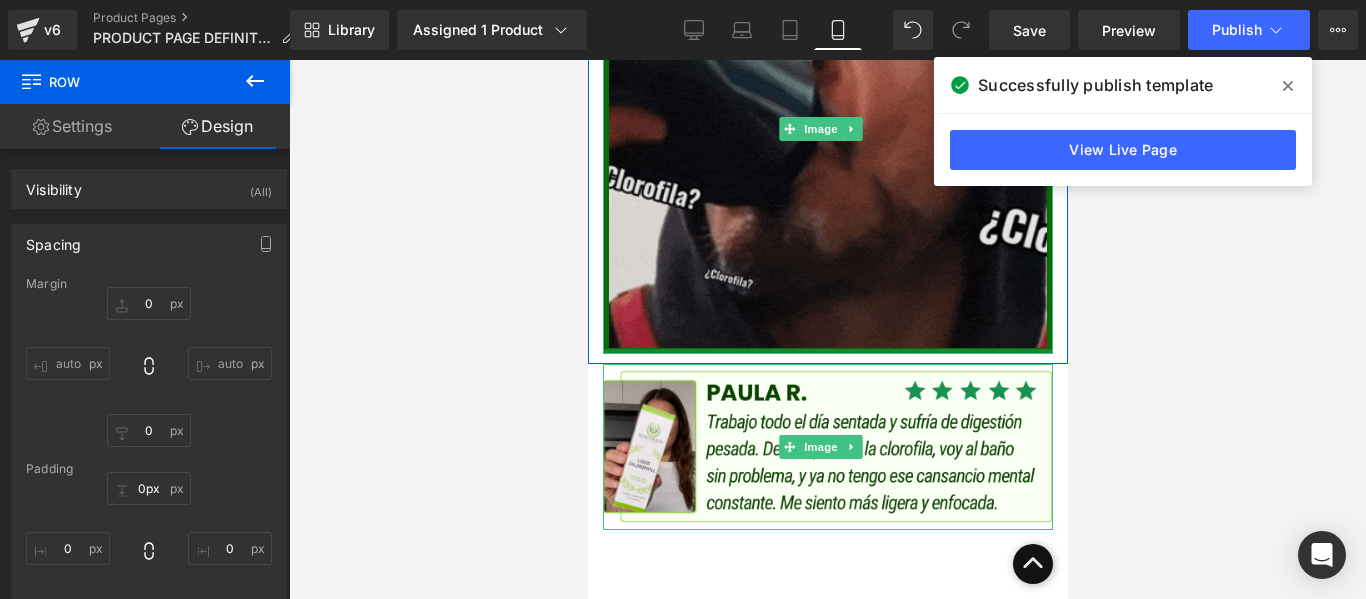 drag, startPoint x: 816, startPoint y: 338, endPoint x: 816, endPoint y: 320, distance: 18 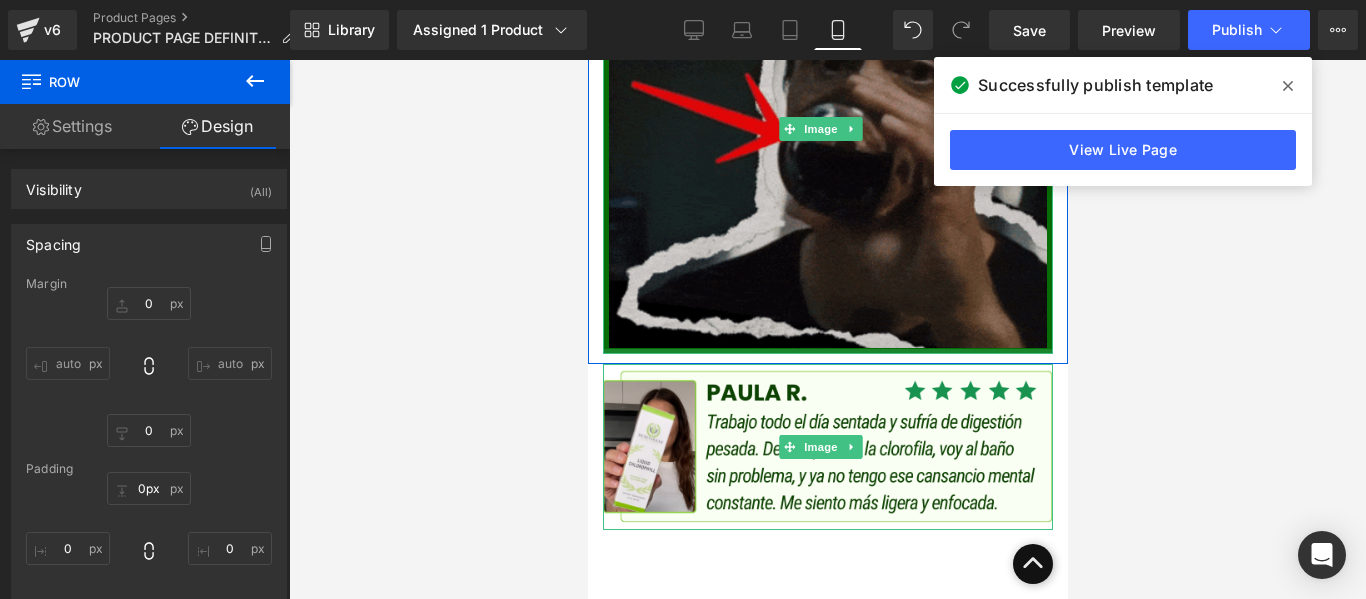 click on "Image         Row
Buy it now
(P) Dynamic Checkout Button
Product         Image         Row         Image         Row         Image         Row
Buy it now
(P) Dynamic Checkout Button
Product         Row
Image
Row
Image
Row
Image
Row
Image
Row
Image
Row
Image
Row
Select your layout" at bounding box center [827, -1726] 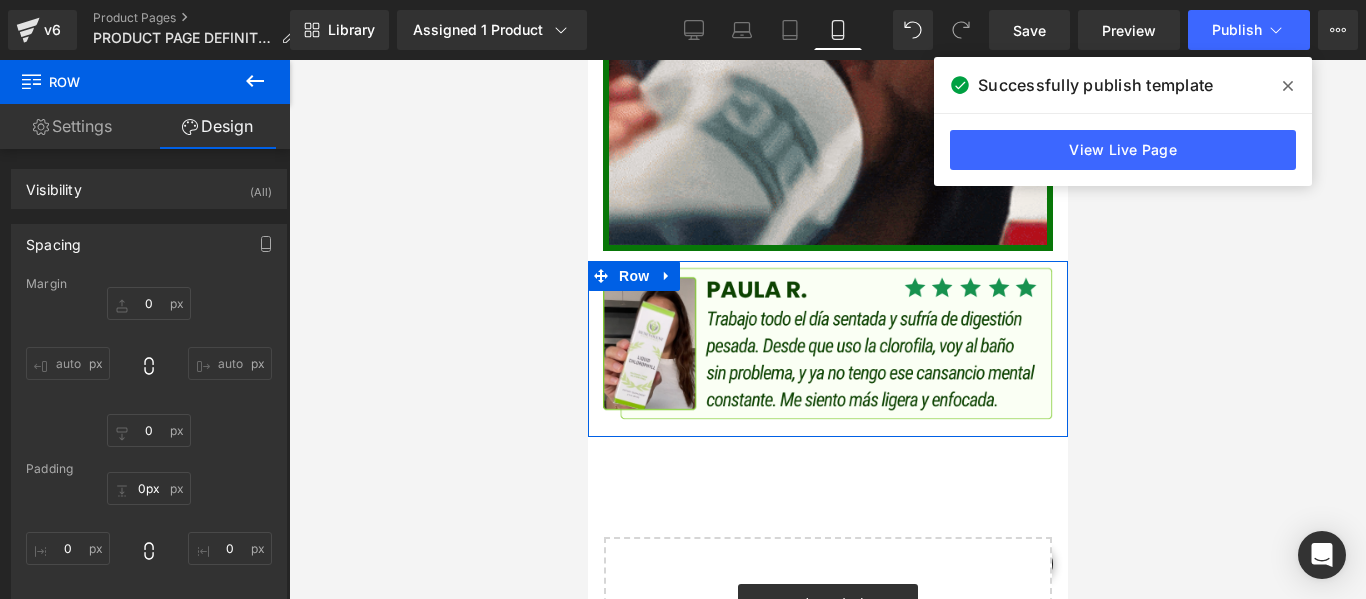 scroll, scrollTop: 4600, scrollLeft: 0, axis: vertical 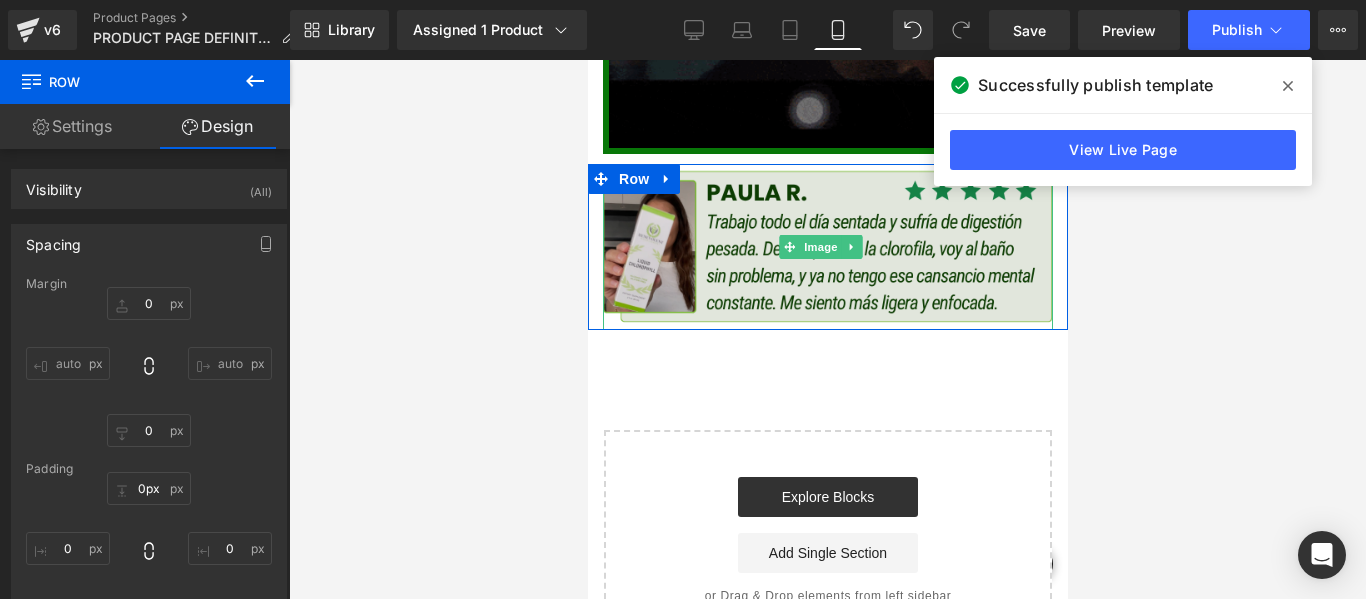 drag, startPoint x: 794, startPoint y: 302, endPoint x: 798, endPoint y: 280, distance: 22.36068 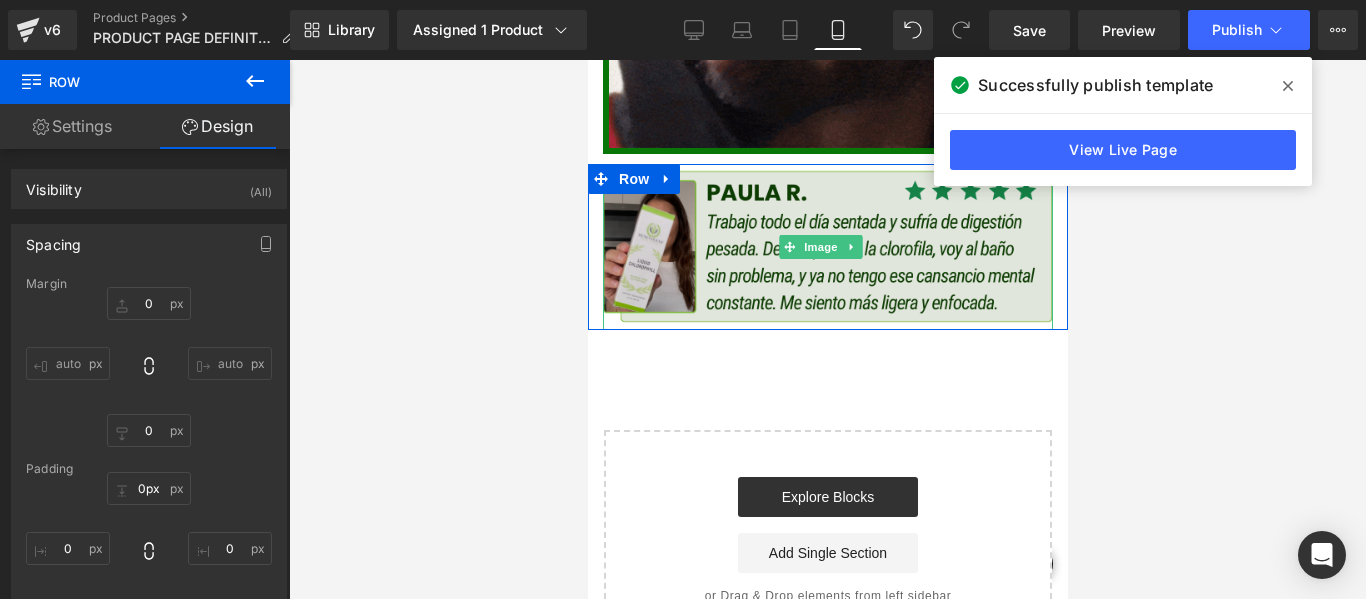 click on "Image
Row" at bounding box center (827, 247) 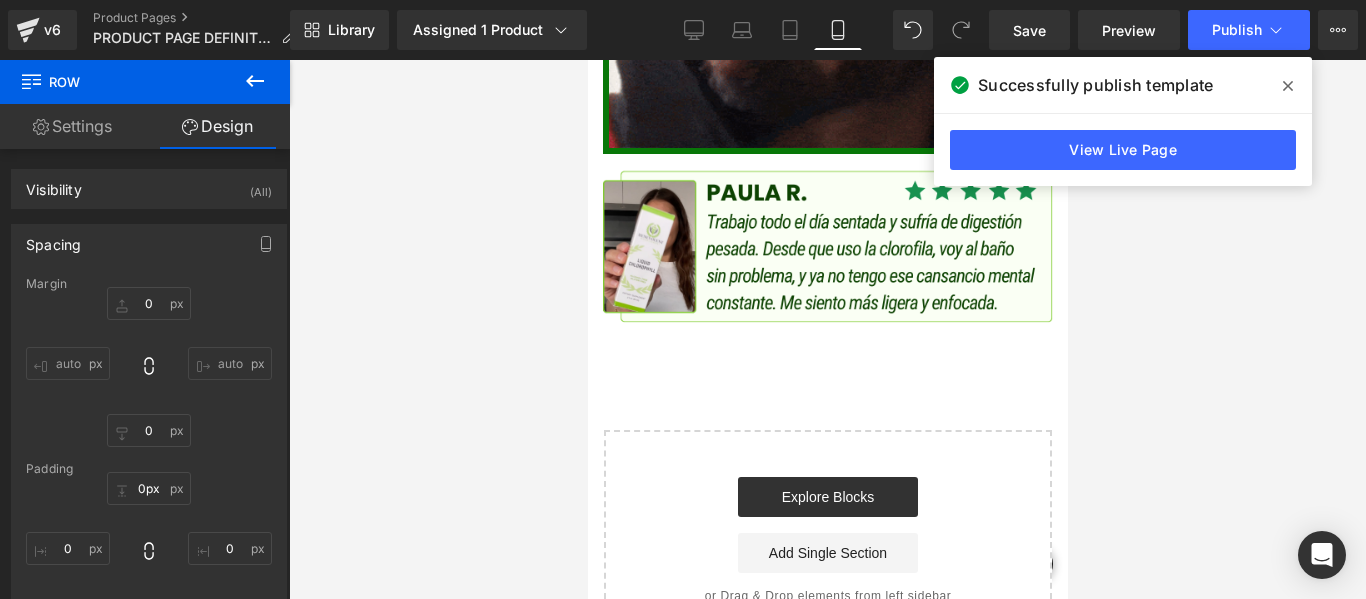click on "Image         Row
Buy it now
(P) Dynamic Checkout Button
Product         Image         Row         Image         Row         Image         Row
Buy it now
(P) Dynamic Checkout Button
Product         Row
Image
Row
Image
Row
Image
Row
Image
Row
Image
Row
Image
Row
Select your layout" at bounding box center [827, -1931] 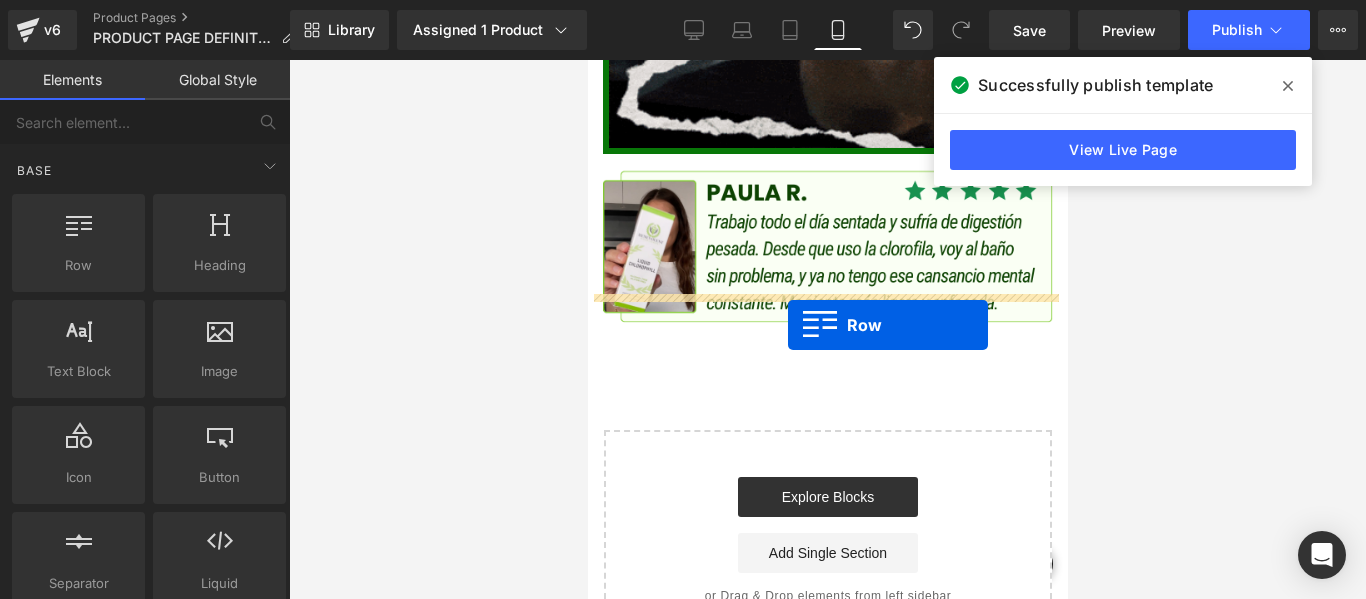 drag, startPoint x: 691, startPoint y: 308, endPoint x: 787, endPoint y: 325, distance: 97.49359 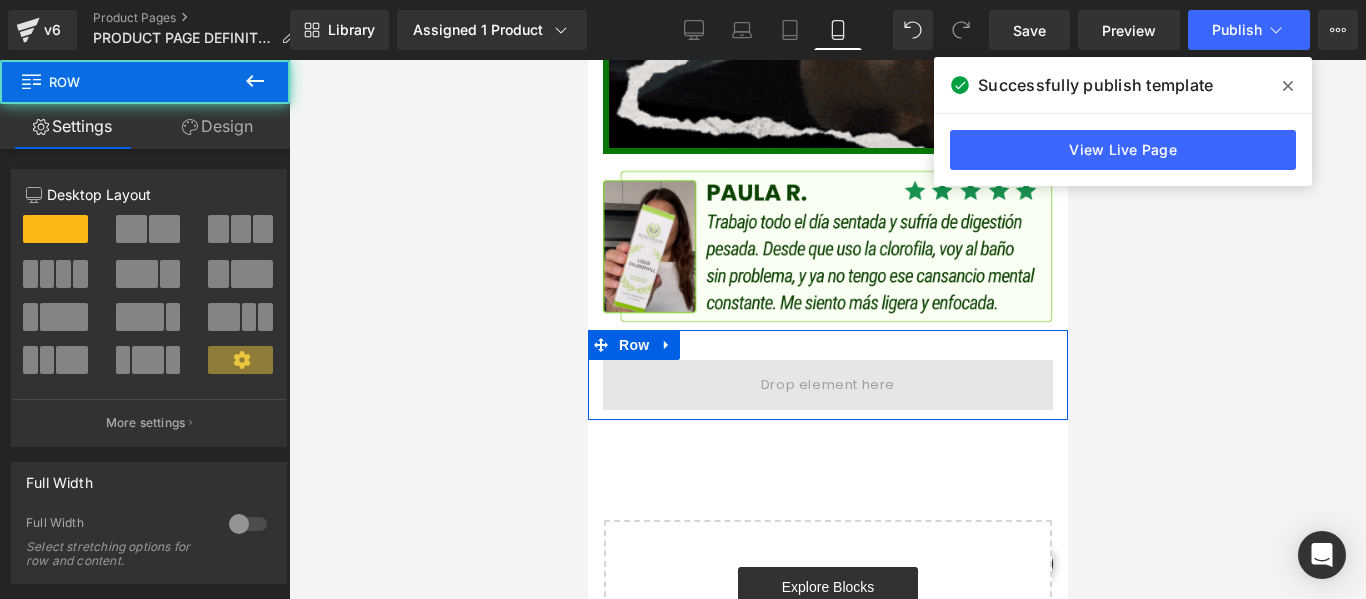 click at bounding box center [827, 385] 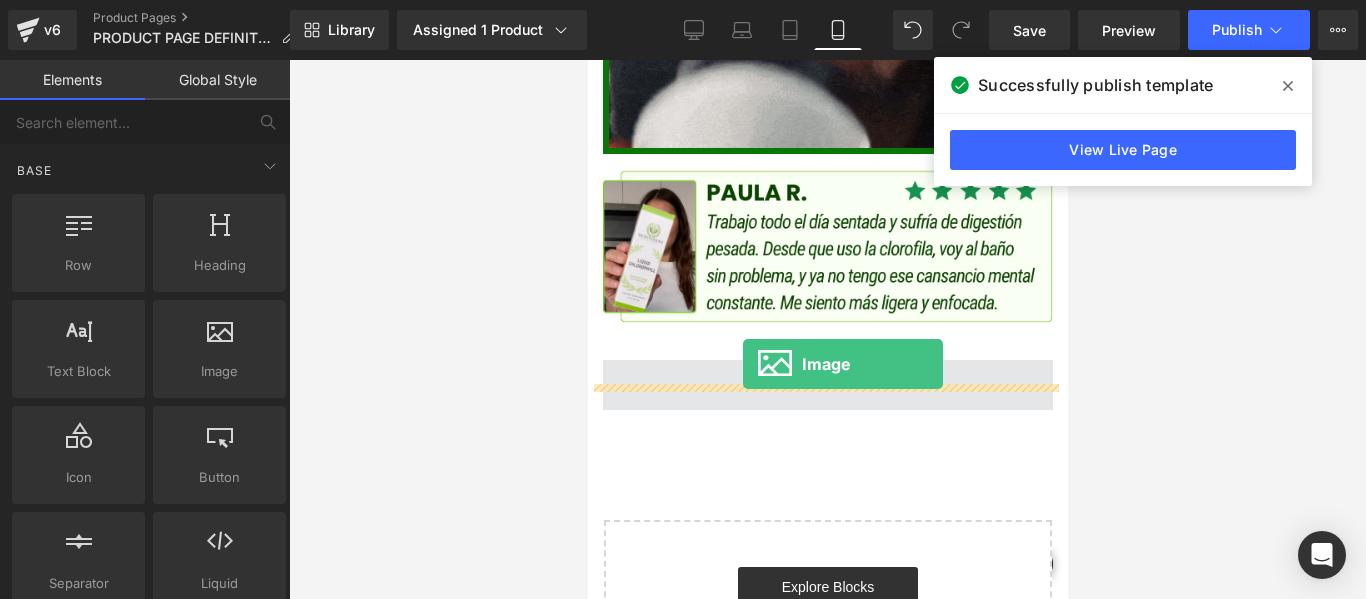 drag, startPoint x: 820, startPoint y: 418, endPoint x: 742, endPoint y: 364, distance: 94.86833 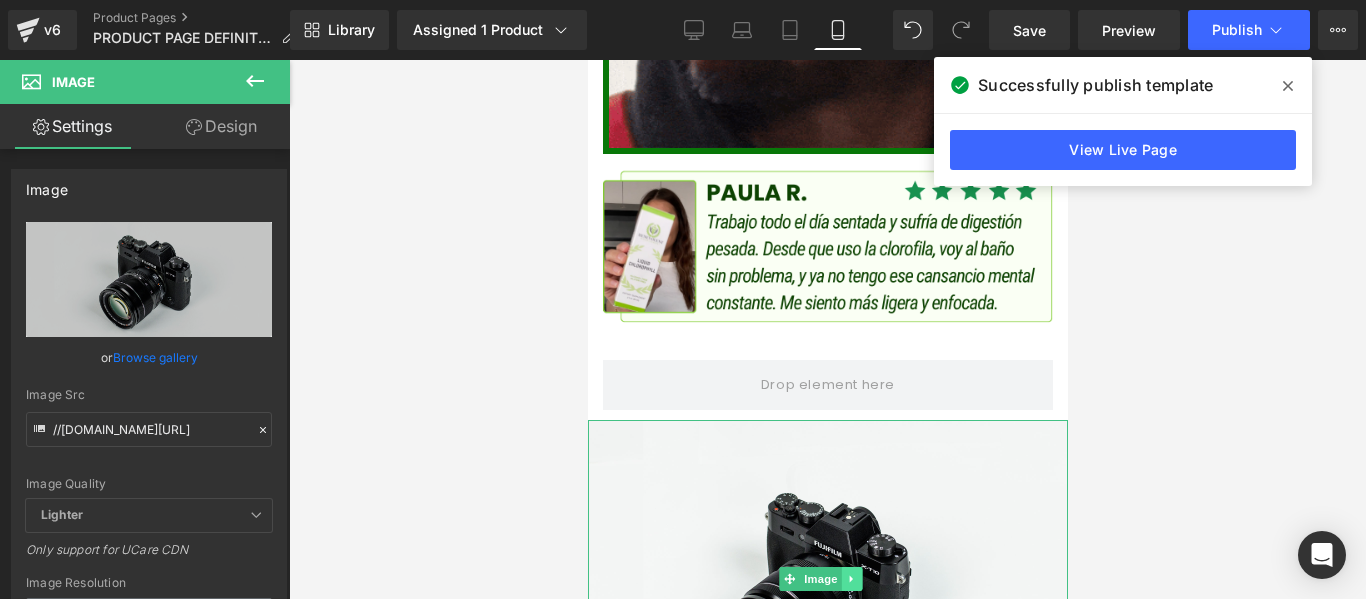 click at bounding box center [850, 579] 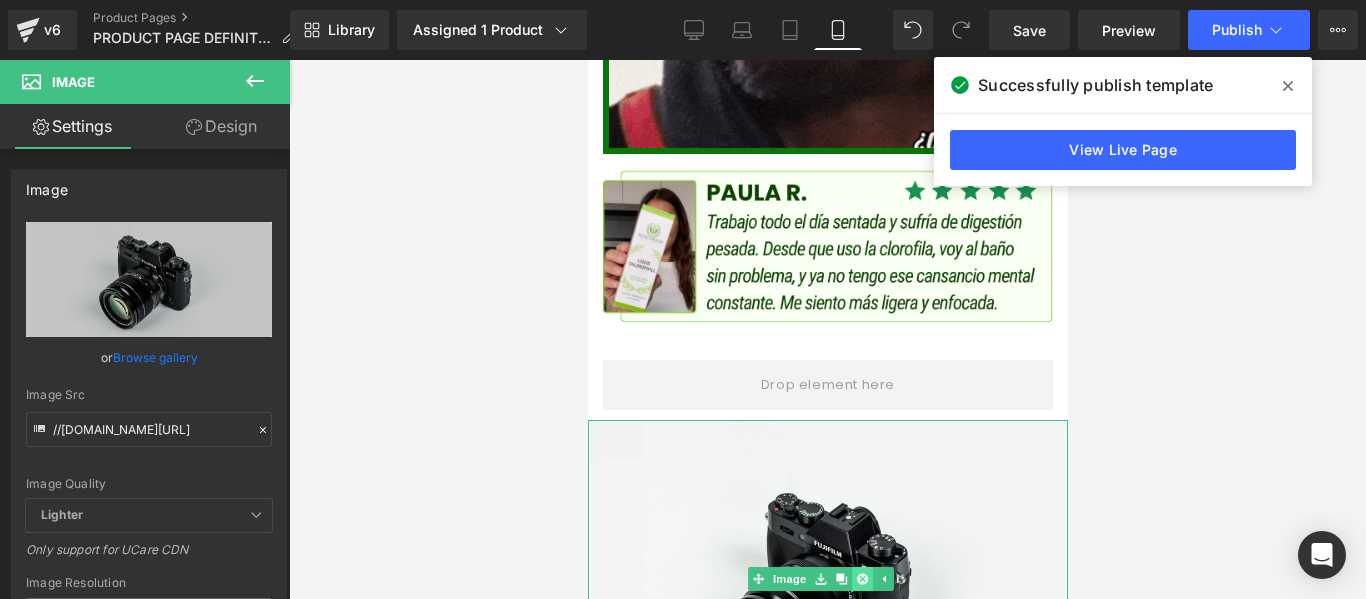 click 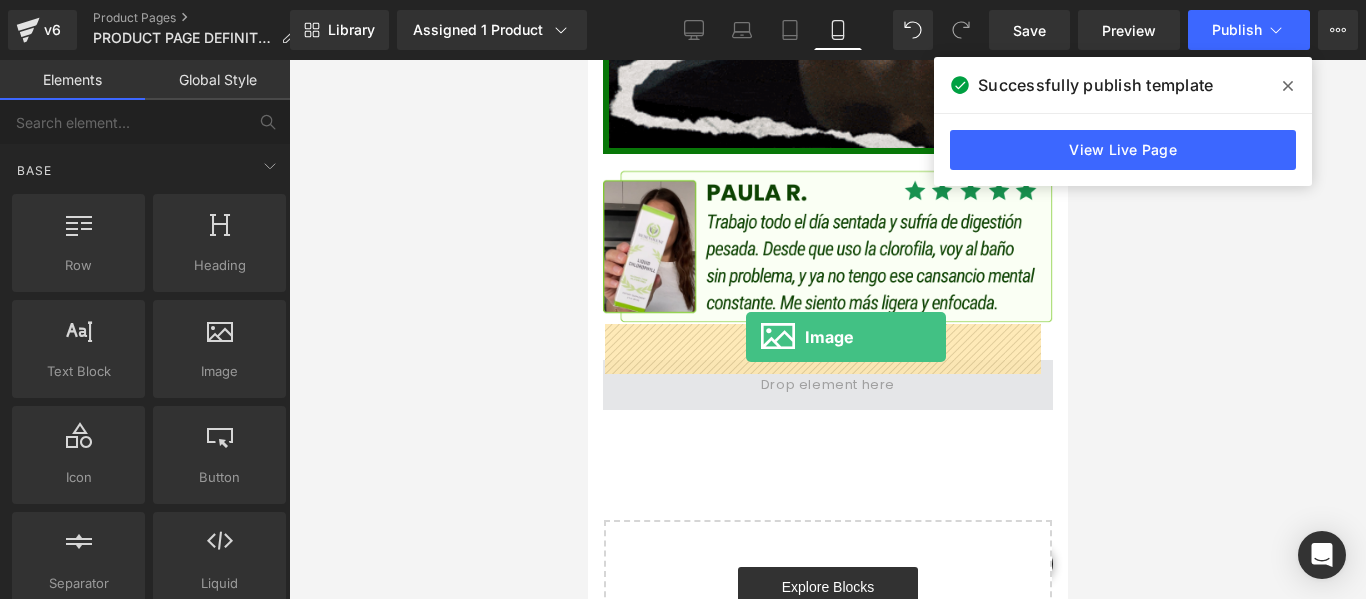 drag, startPoint x: 834, startPoint y: 403, endPoint x: 745, endPoint y: 337, distance: 110.80163 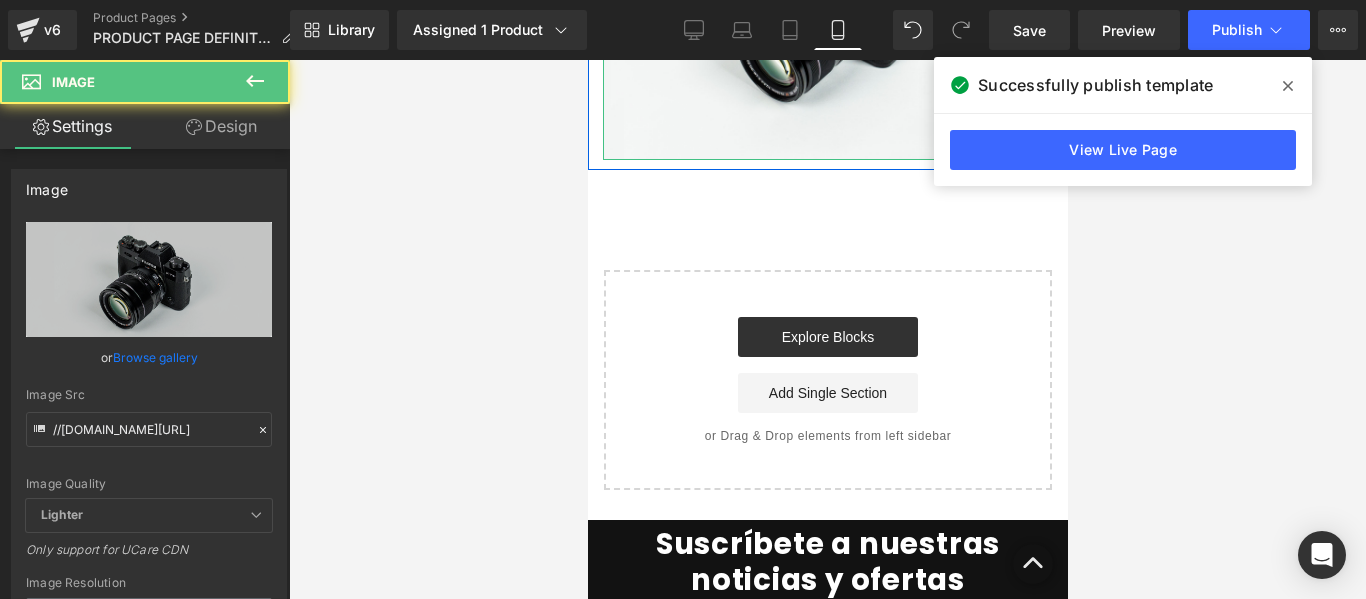 scroll, scrollTop: 5100, scrollLeft: 0, axis: vertical 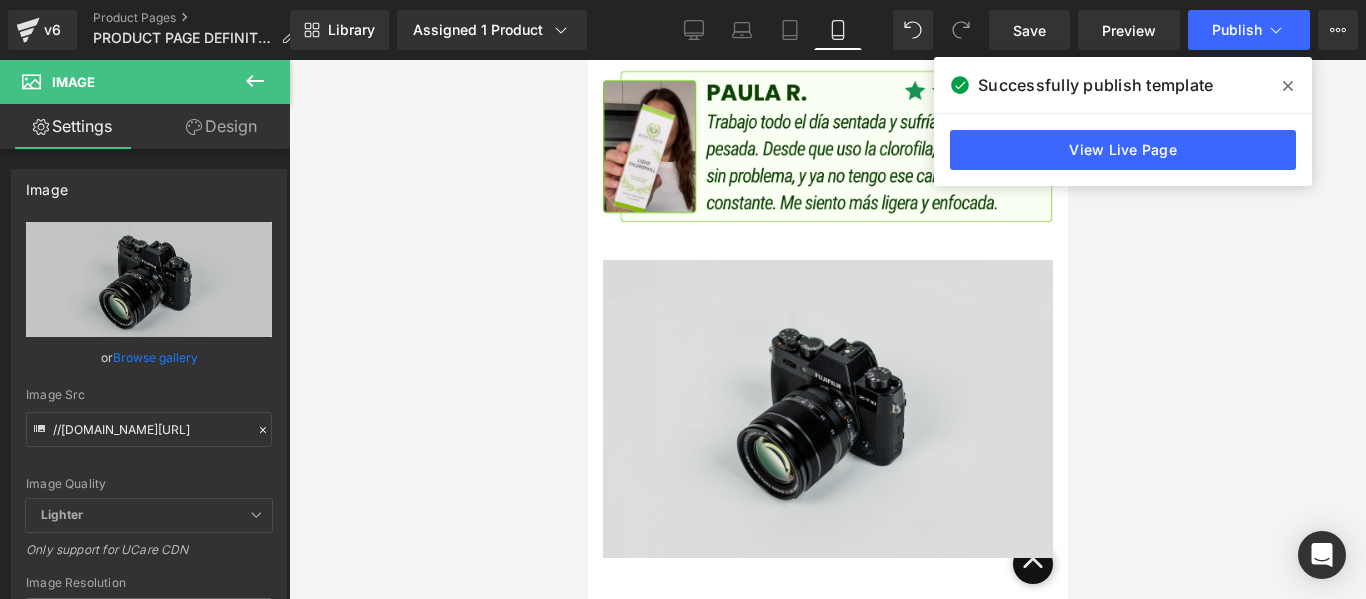 click at bounding box center (827, 409) 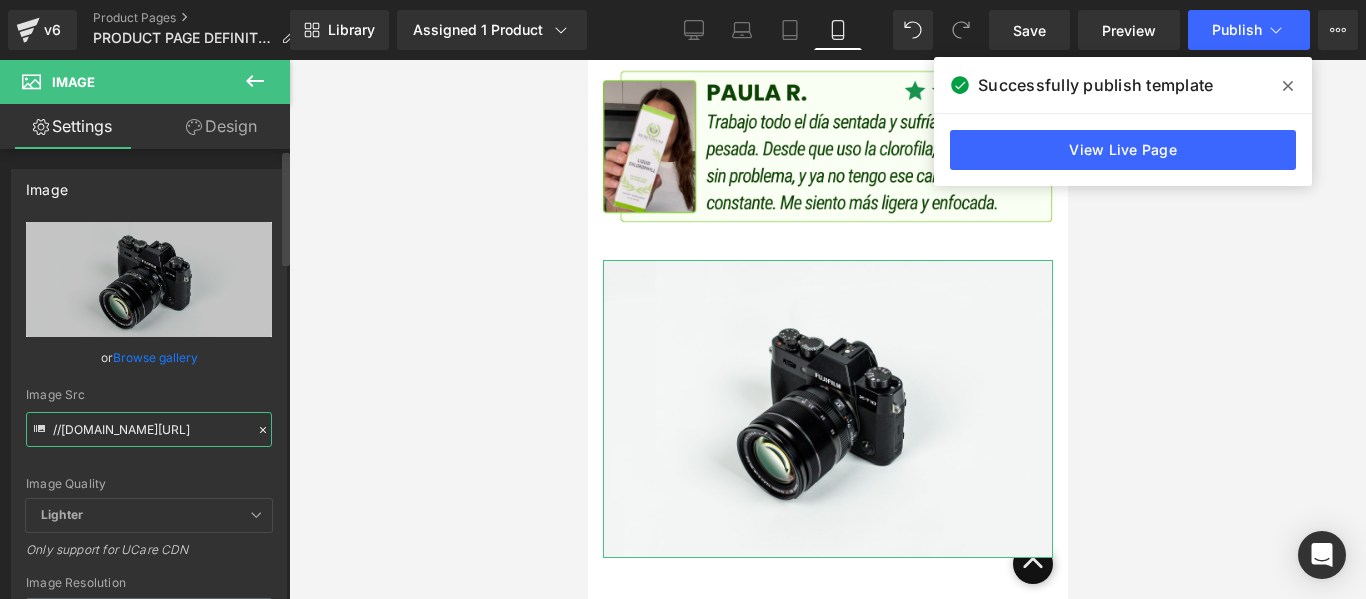 click on "//[DOMAIN_NAME][URL]" at bounding box center (149, 429) 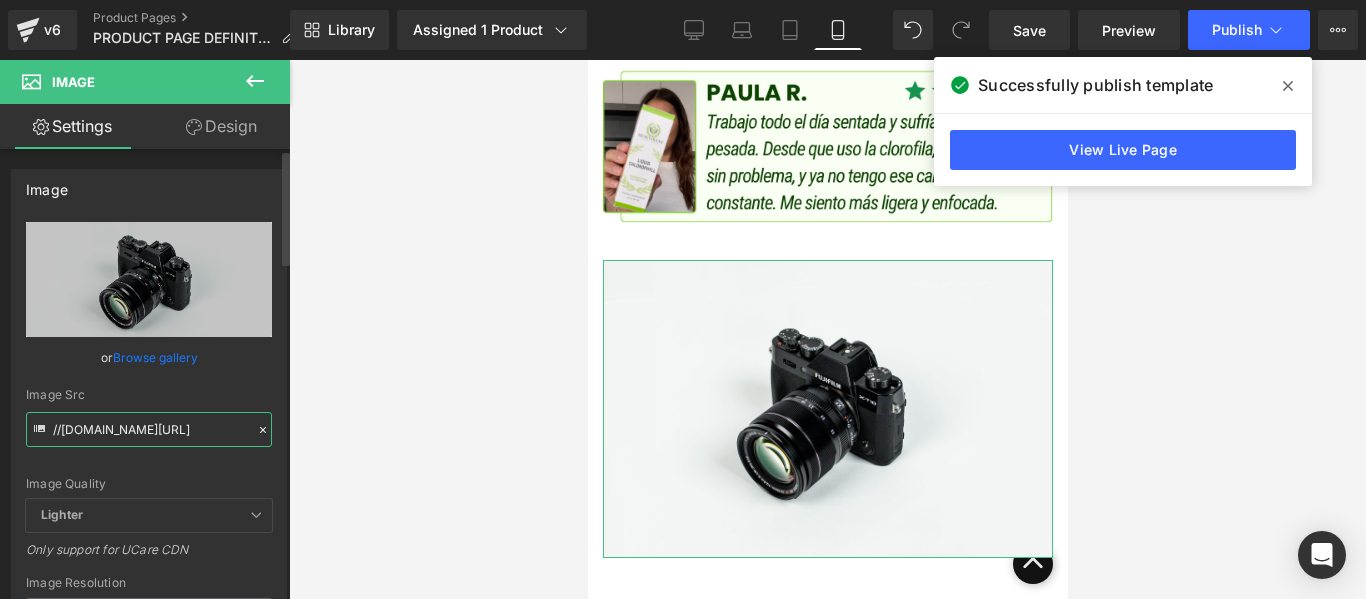 click on "//[DOMAIN_NAME][URL]" at bounding box center [149, 429] 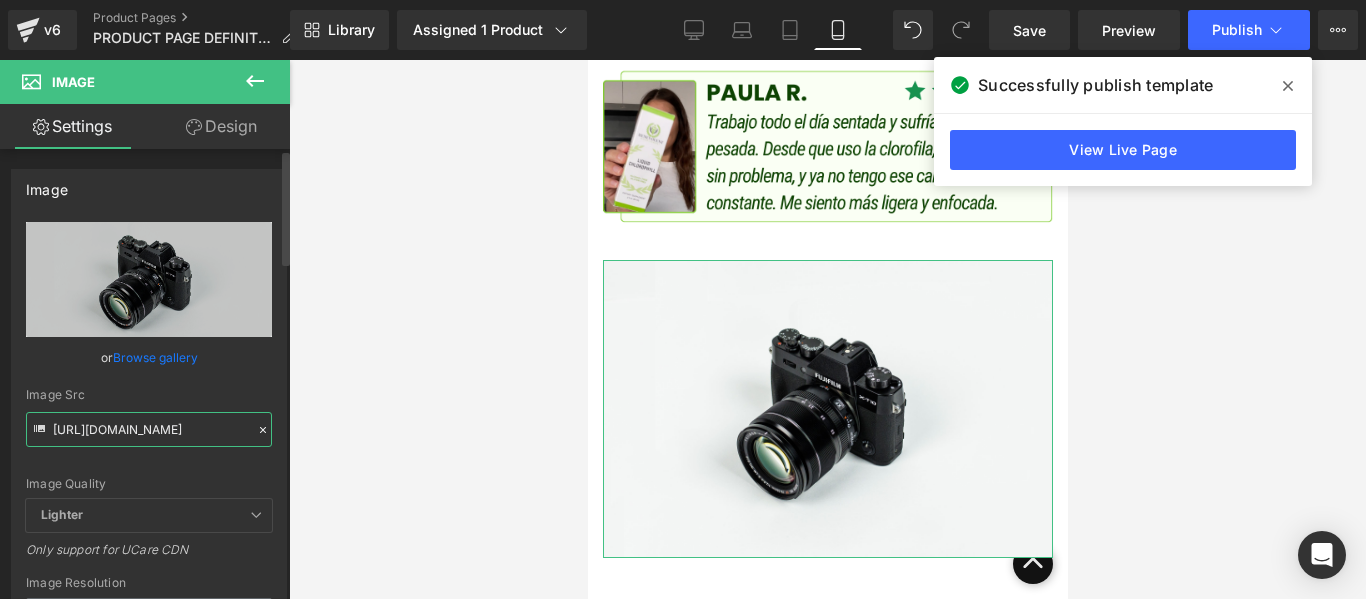 scroll, scrollTop: 0, scrollLeft: 284, axis: horizontal 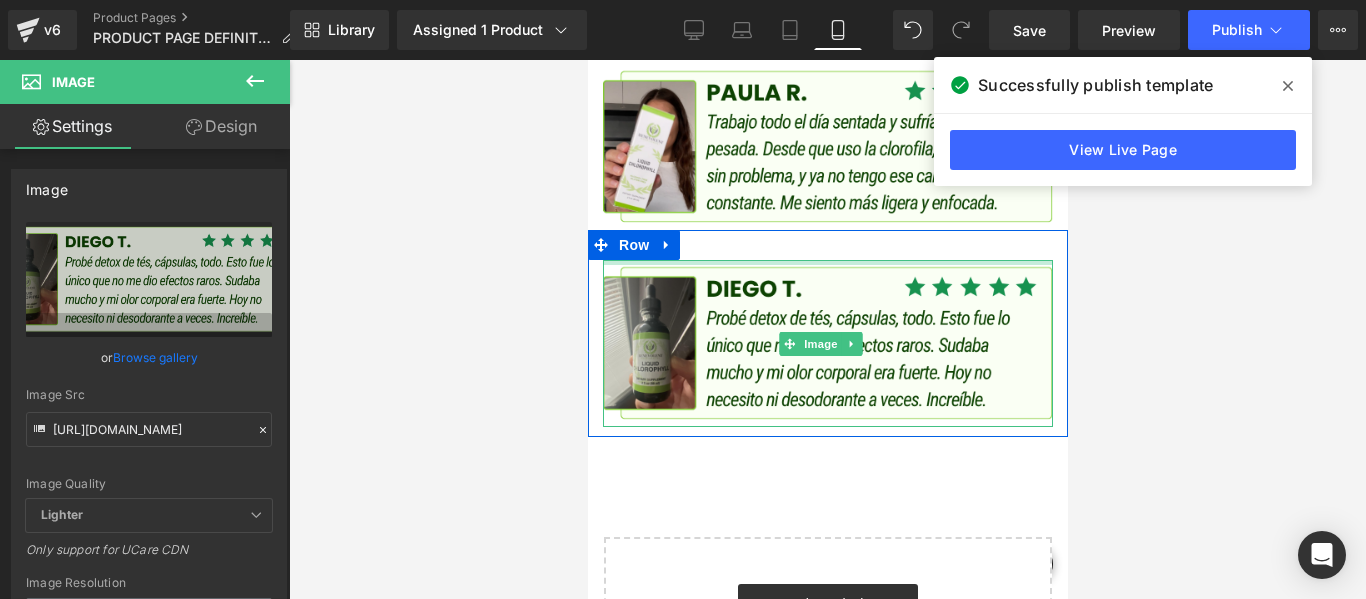 click on "Image
Row" at bounding box center (827, 333) 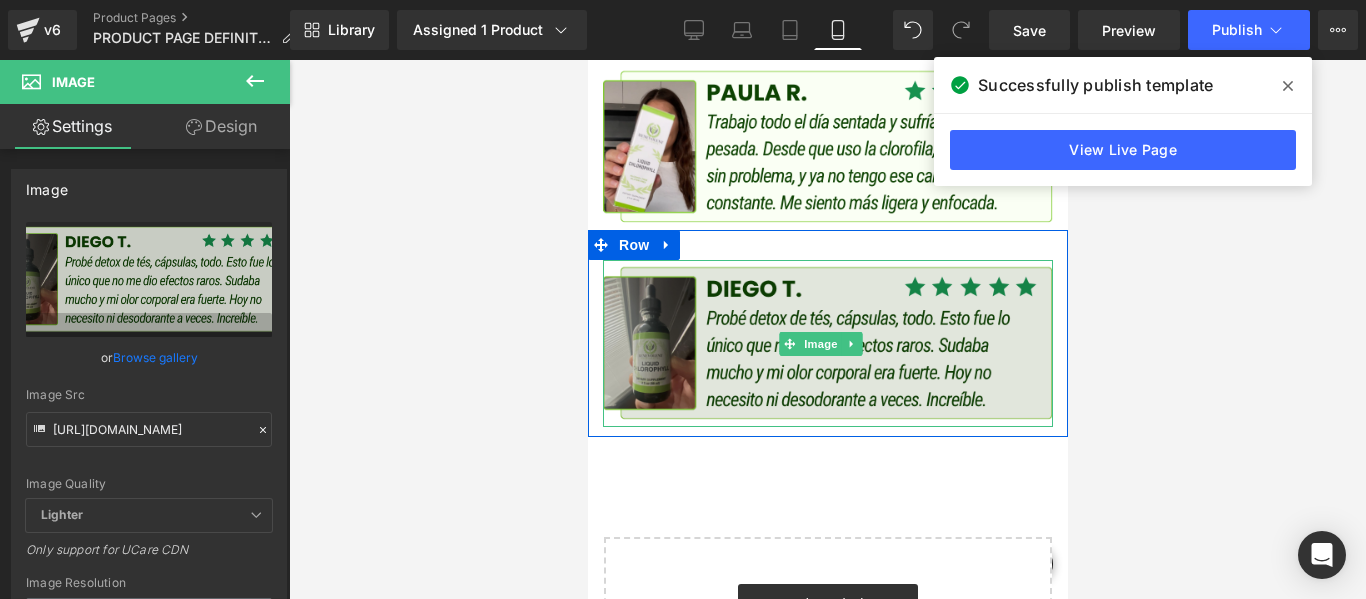 click on "Image
Row" at bounding box center (827, 333) 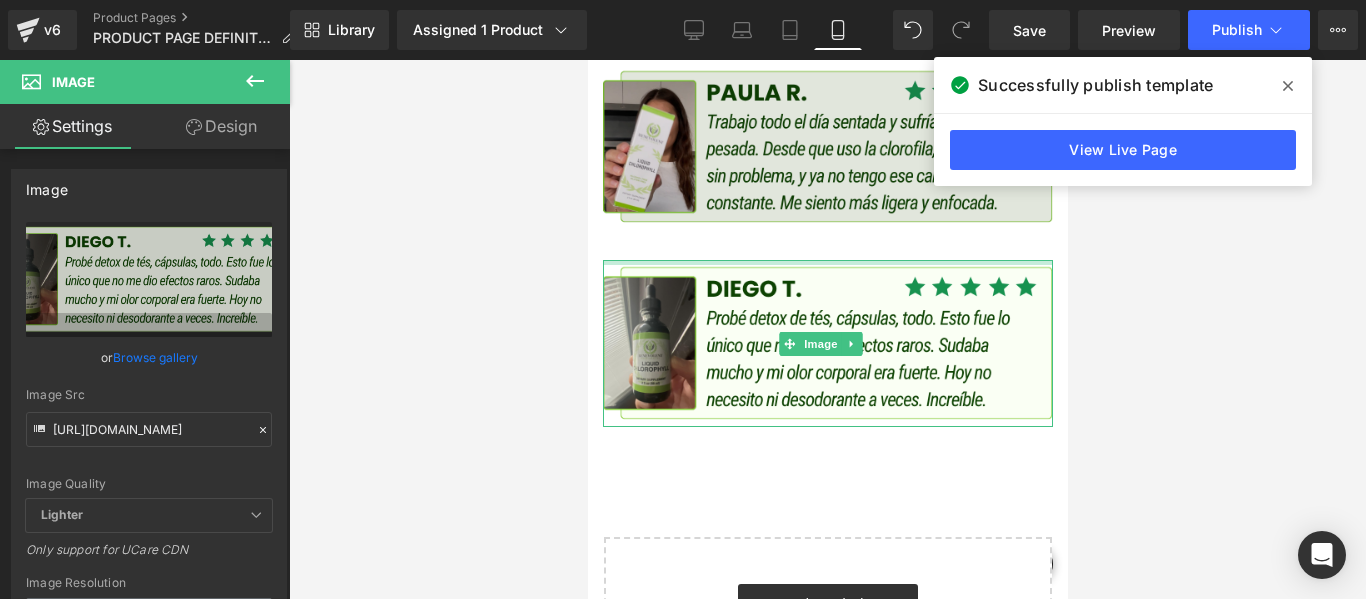drag, startPoint x: 849, startPoint y: 235, endPoint x: 844, endPoint y: 186, distance: 49.25444 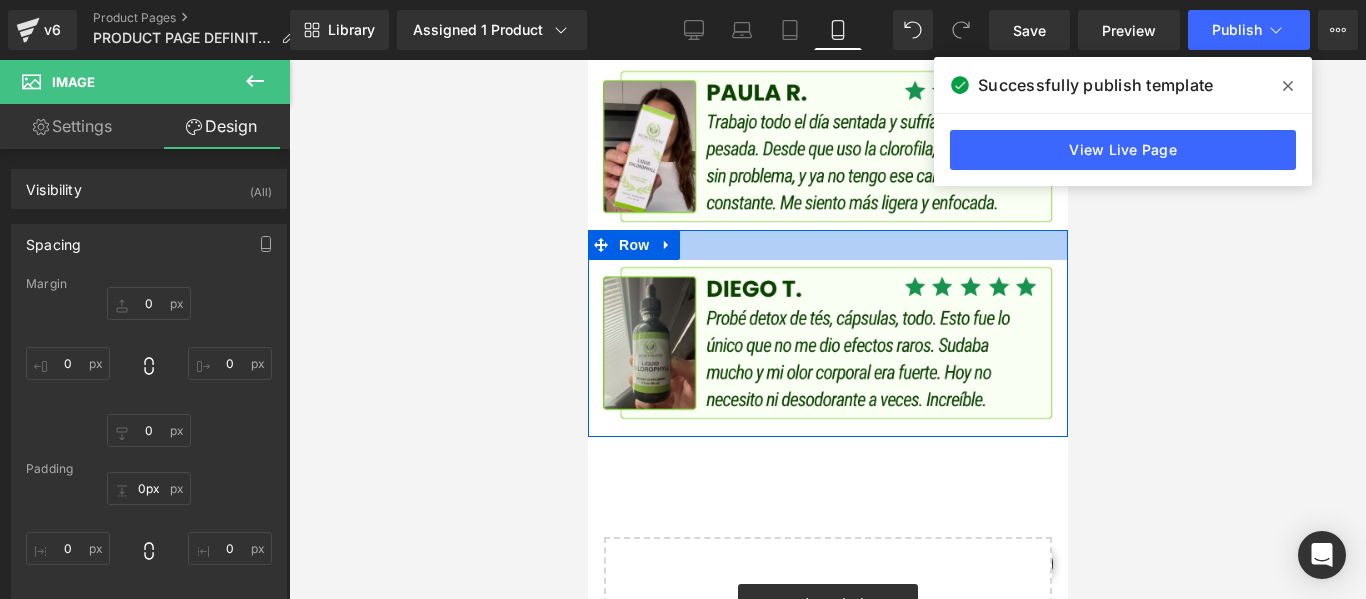 drag, startPoint x: 844, startPoint y: 226, endPoint x: 843, endPoint y: 202, distance: 24.020824 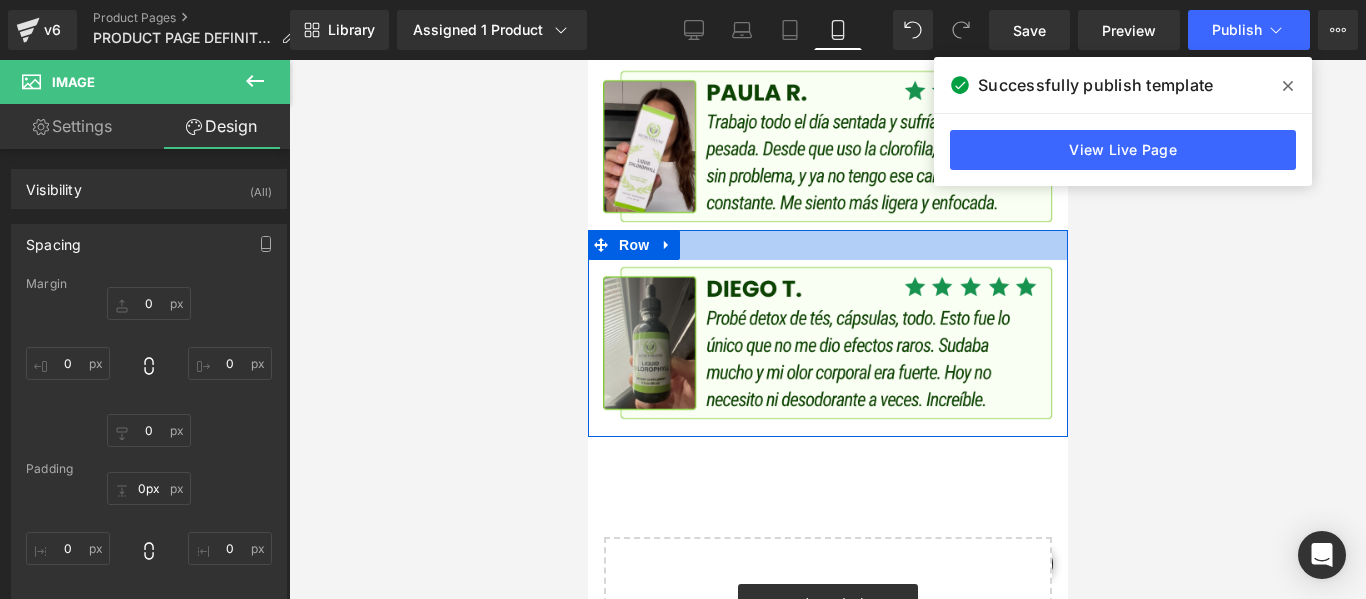 click on "Image
Row" at bounding box center (827, 333) 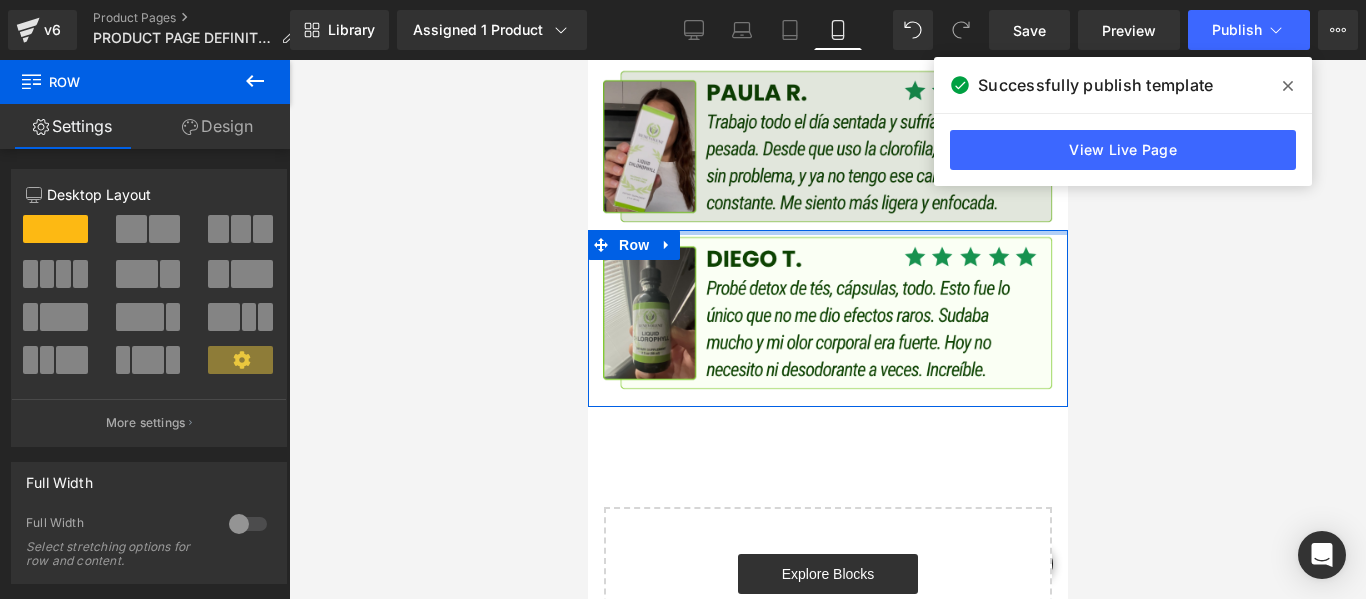 drag, startPoint x: 844, startPoint y: 199, endPoint x: 840, endPoint y: 157, distance: 42.190044 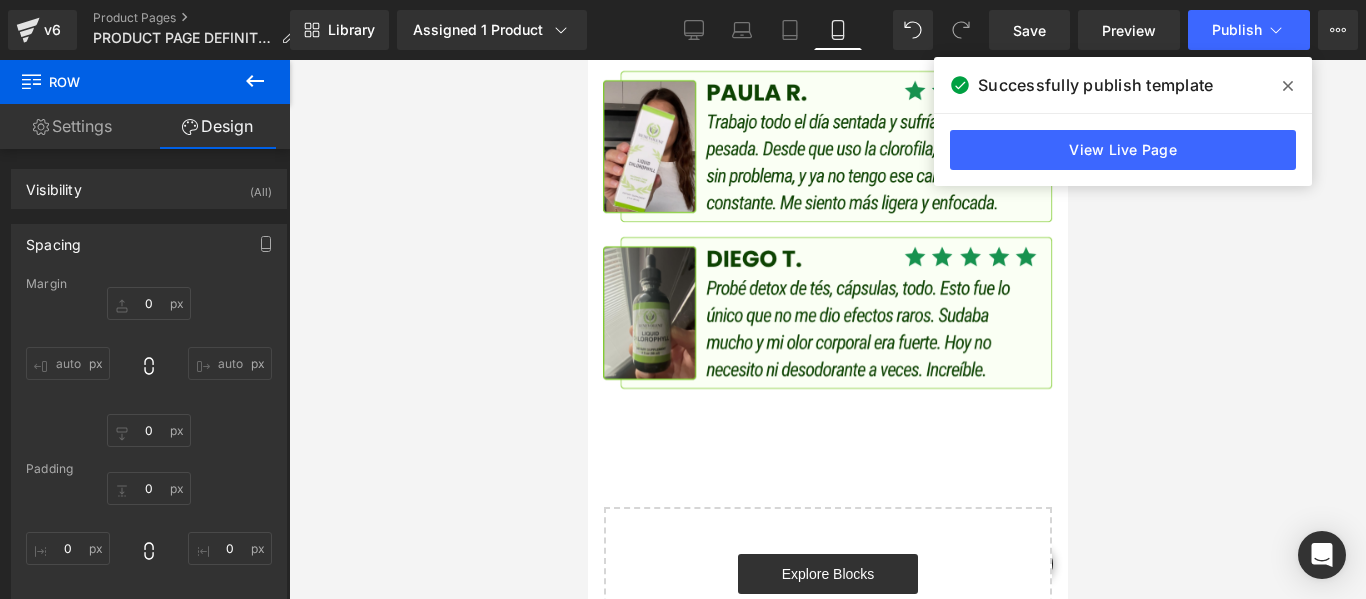 click on "Image         Row
Buy it now
(P) Dynamic Checkout Button
Product         Image         Row         Image         Row         Image         Row
Buy it now
(P) Dynamic Checkout Button
Product         Row
Image
Row
Image
Row
Image
Row
Image
Row
Image
Row
Image
Row
Image
Row
Select your layout" at bounding box center (827, -1943) 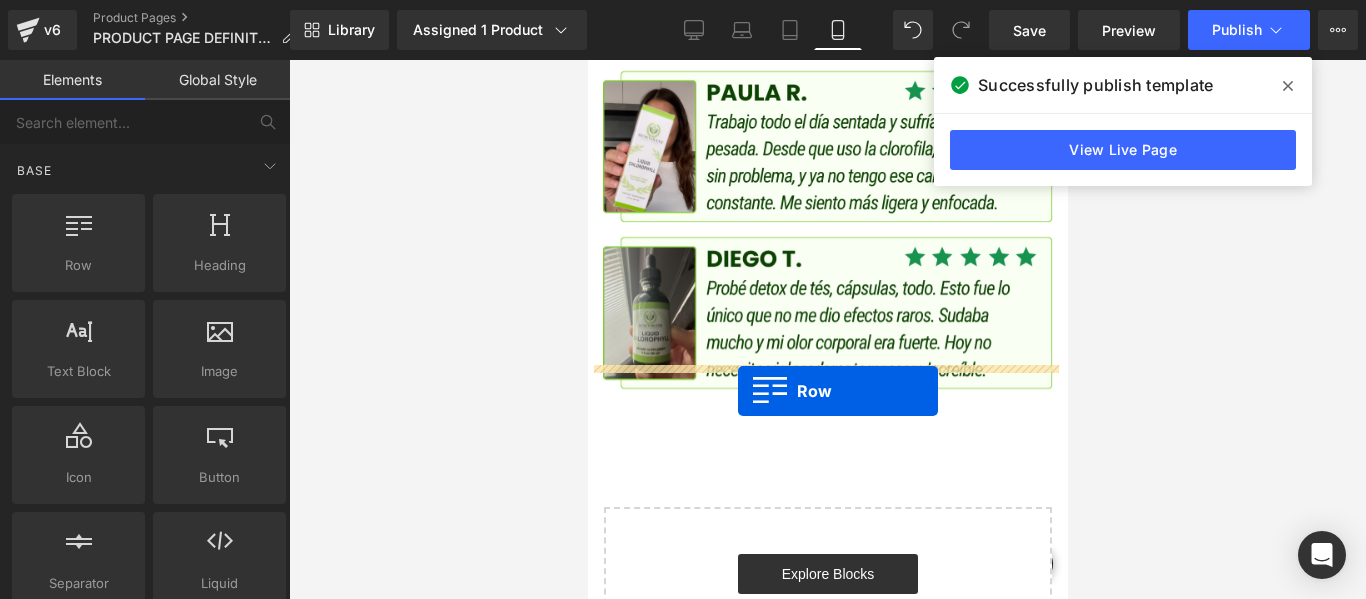 drag, startPoint x: 680, startPoint y: 345, endPoint x: 737, endPoint y: 391, distance: 73.24616 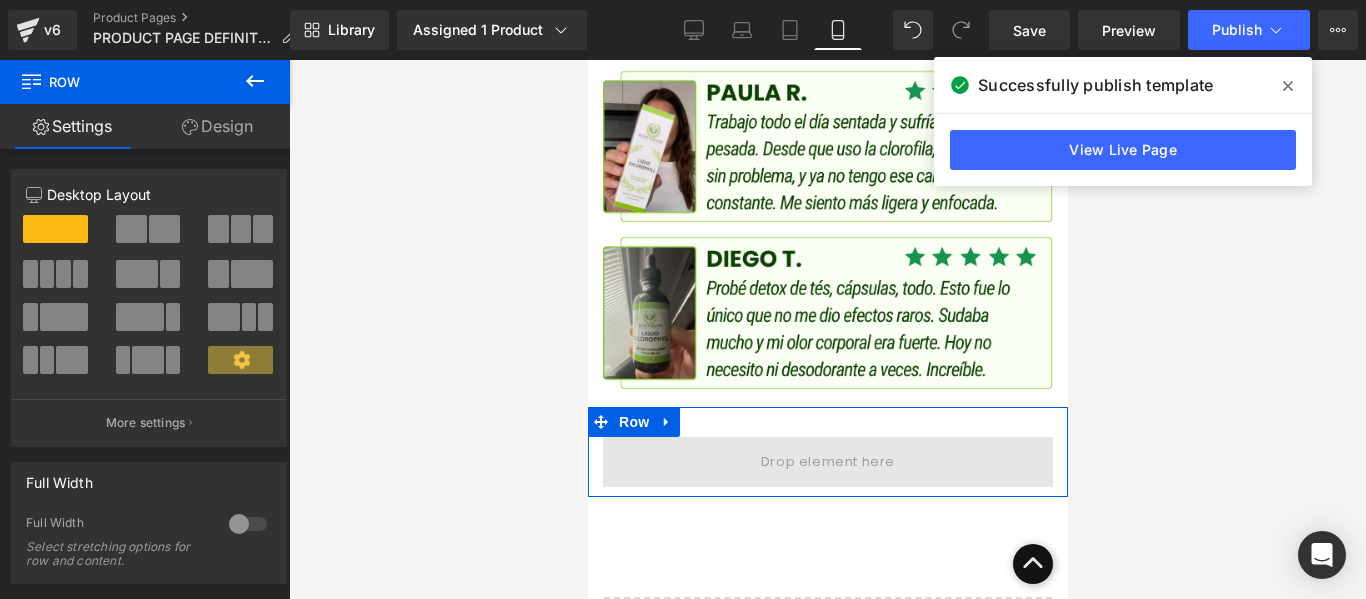 click at bounding box center (827, 462) 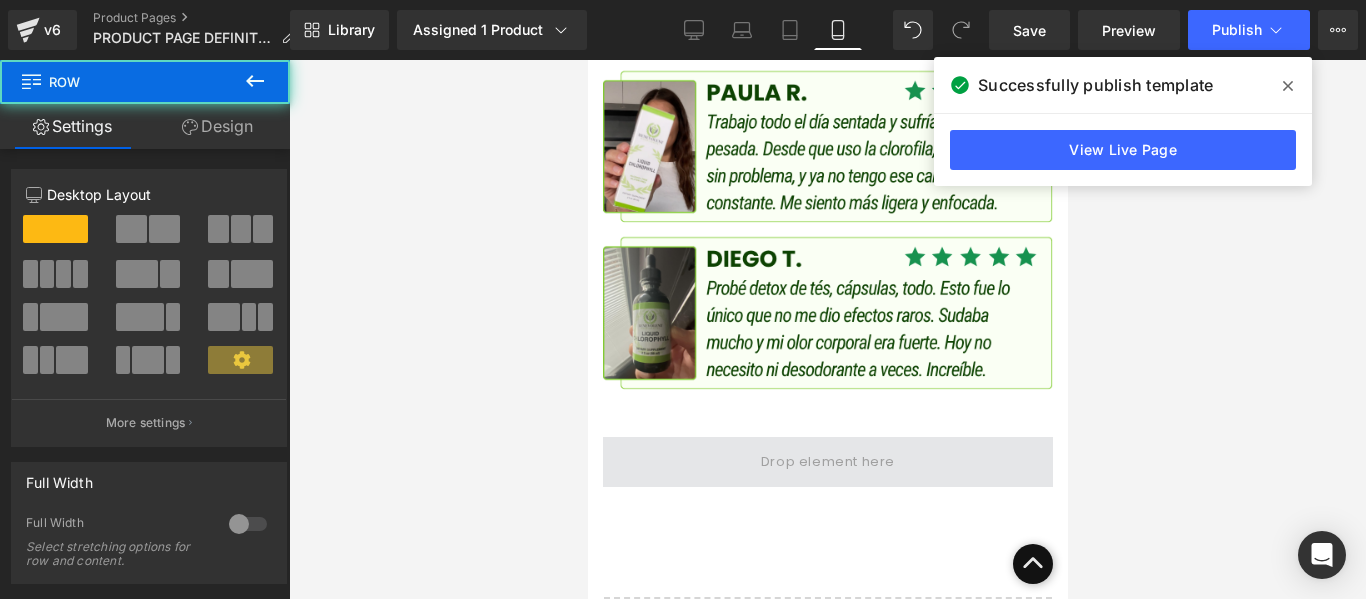 click at bounding box center (827, 462) 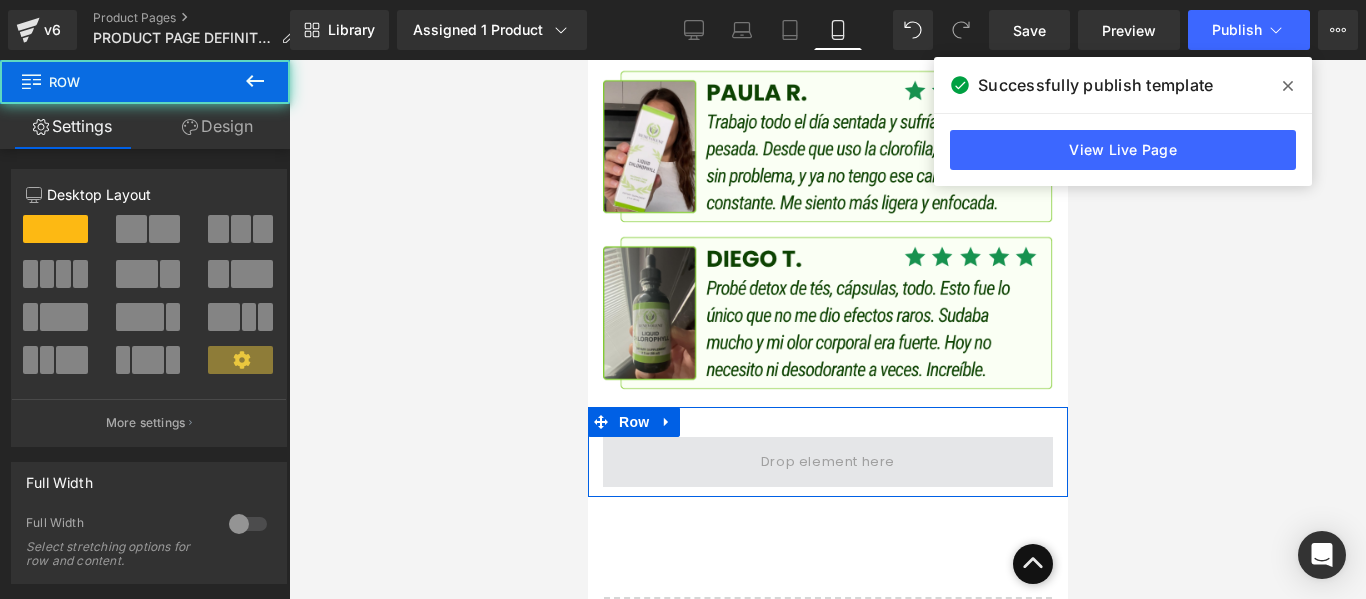 click at bounding box center (827, 462) 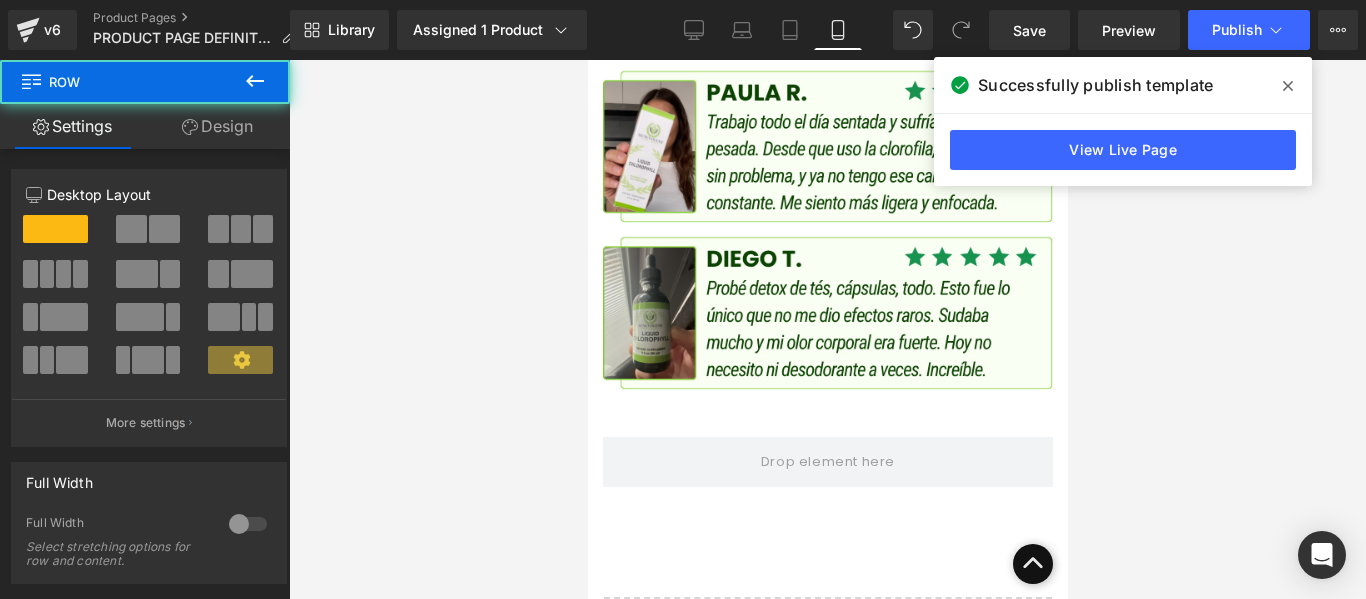 click at bounding box center (827, 329) 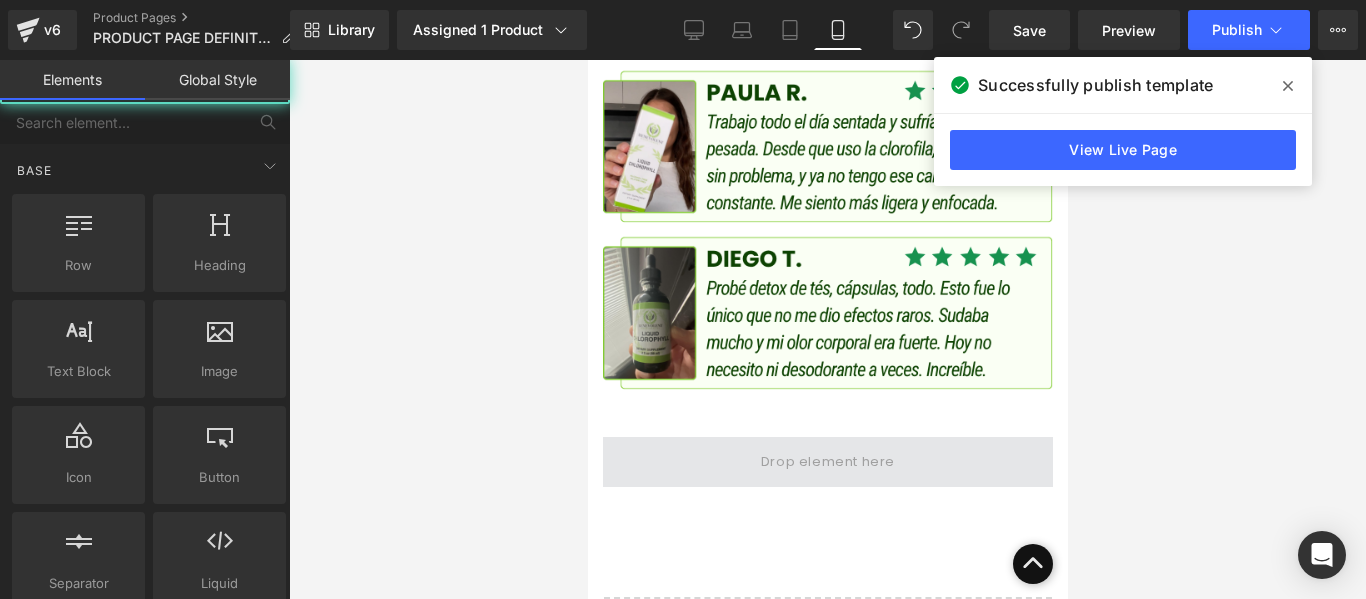 click at bounding box center (827, 461) 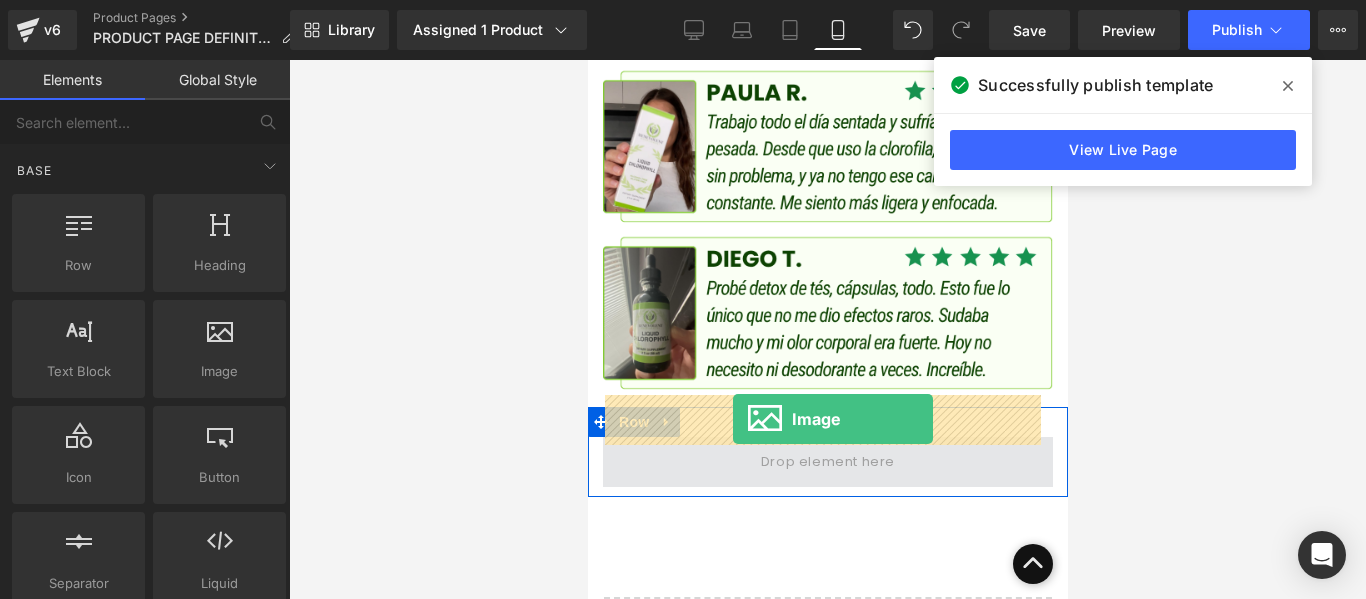 drag, startPoint x: 819, startPoint y: 442, endPoint x: 732, endPoint y: 419, distance: 89.98889 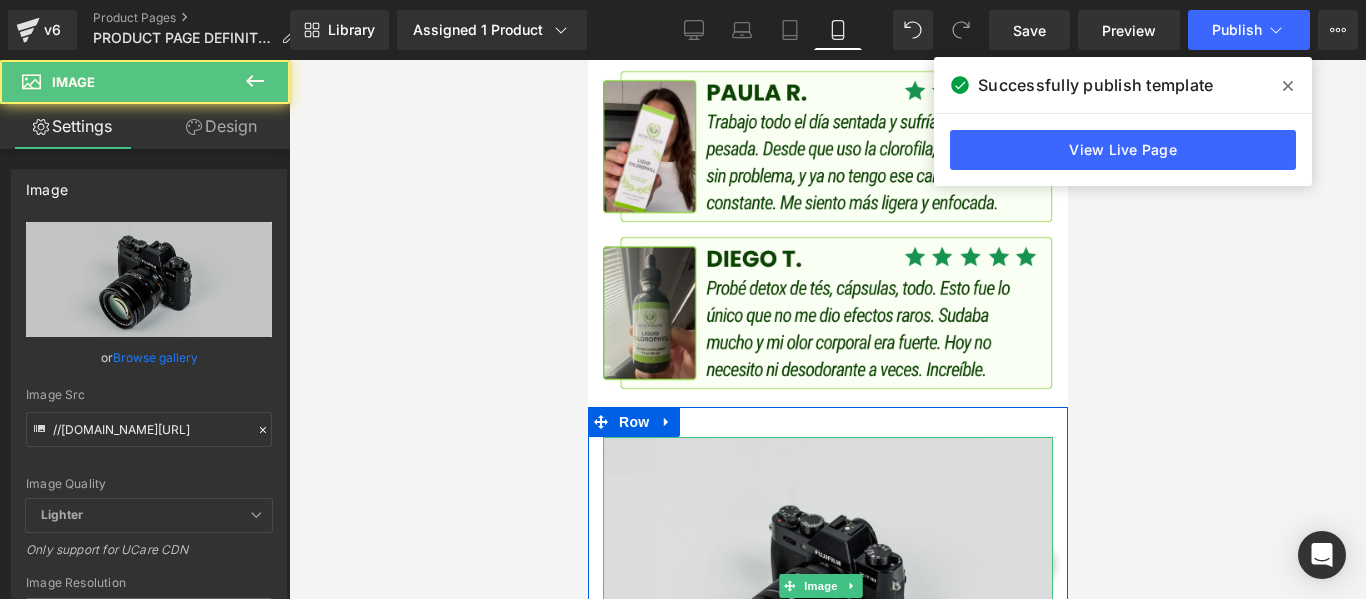 click at bounding box center (827, 586) 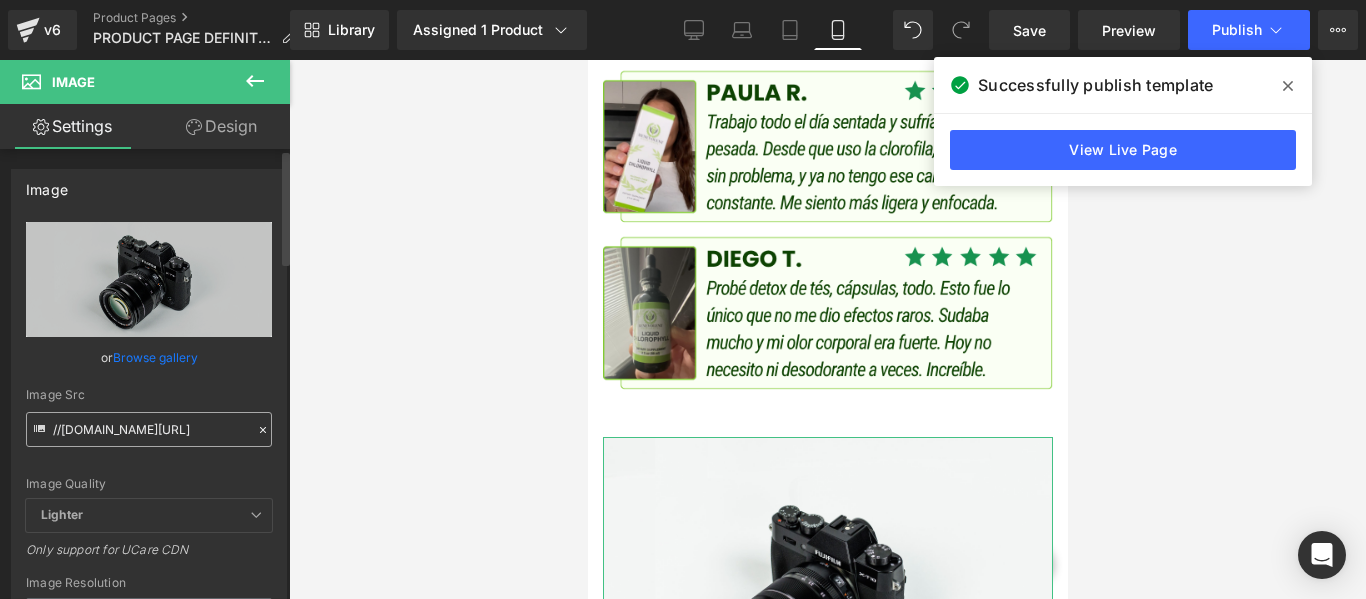 click on "//[DOMAIN_NAME][URL]" at bounding box center [149, 429] 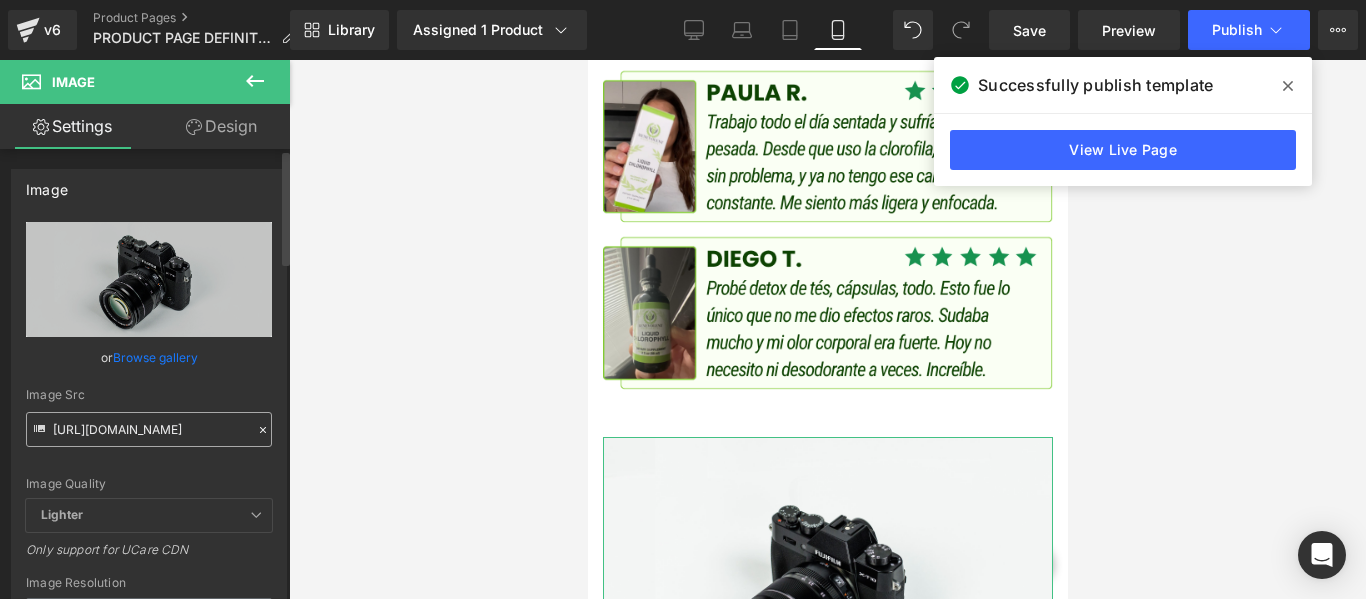 scroll, scrollTop: 0, scrollLeft: 200, axis: horizontal 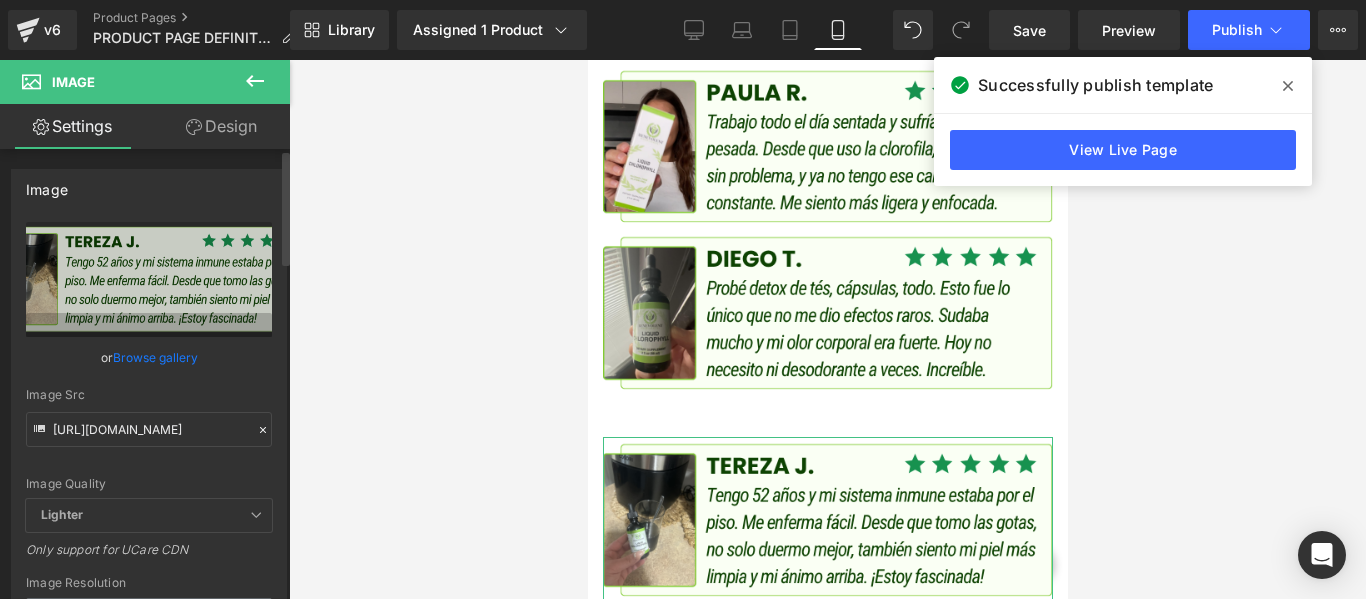 click on "Image Quality Lighter Lightest
Lighter
Lighter Lightest Only support for UCare CDN" at bounding box center (149, 360) 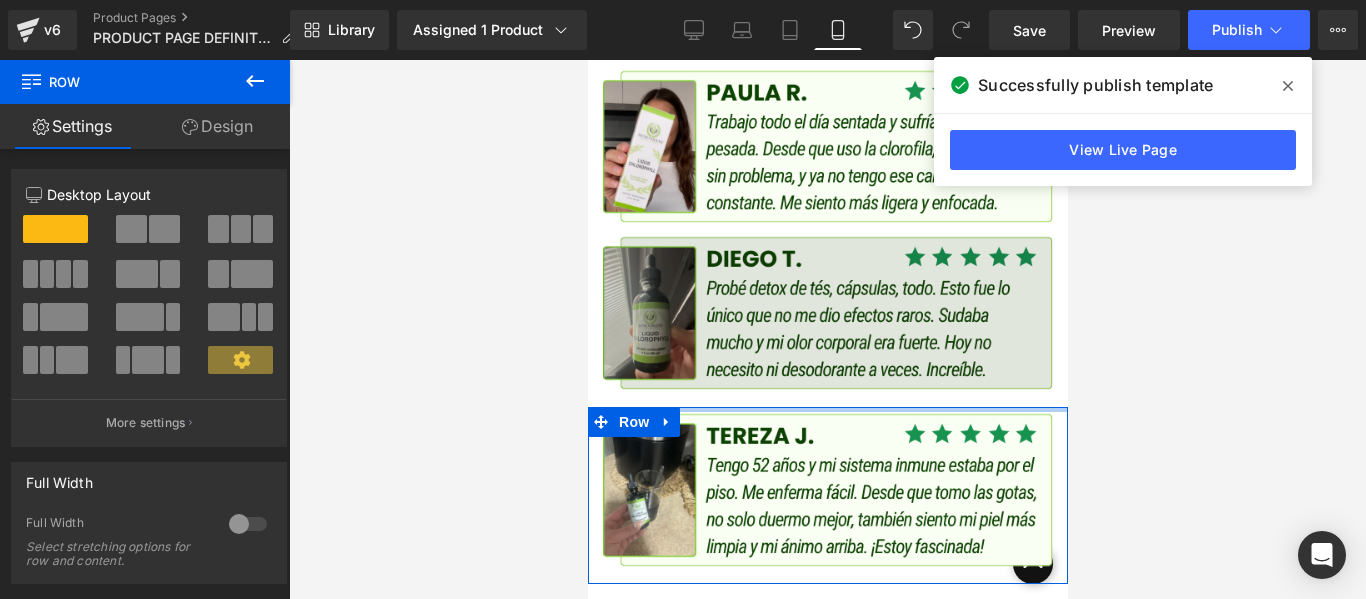 drag, startPoint x: 825, startPoint y: 366, endPoint x: 824, endPoint y: 298, distance: 68.007355 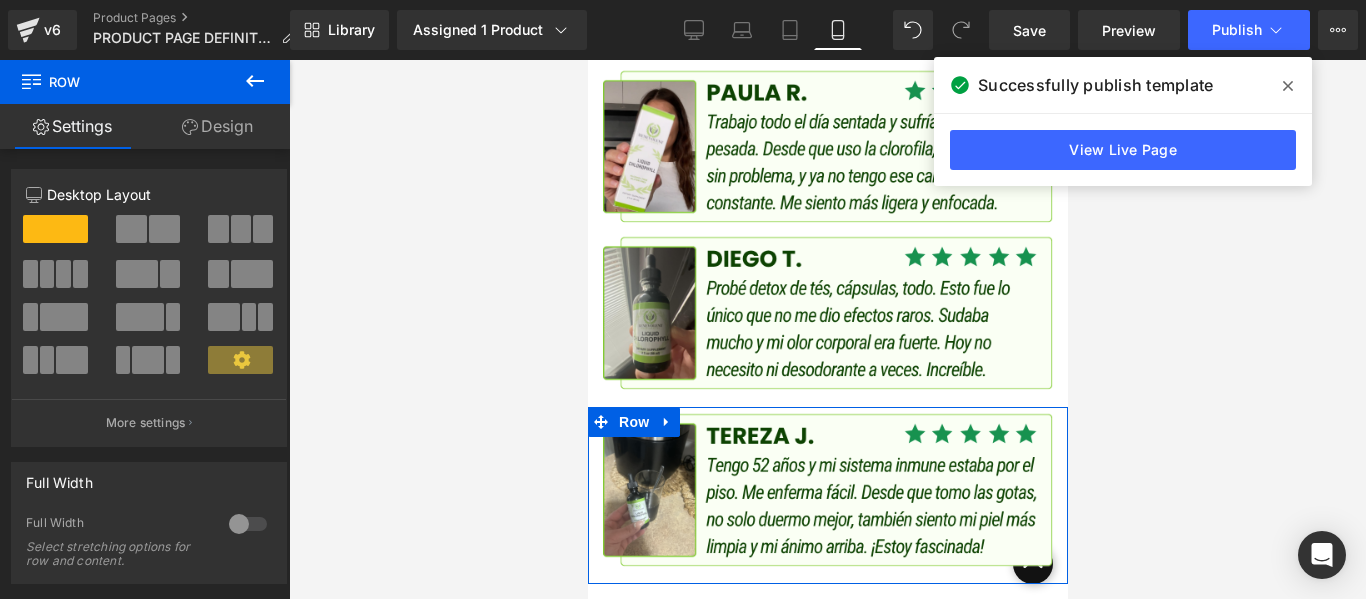 click at bounding box center [827, 329] 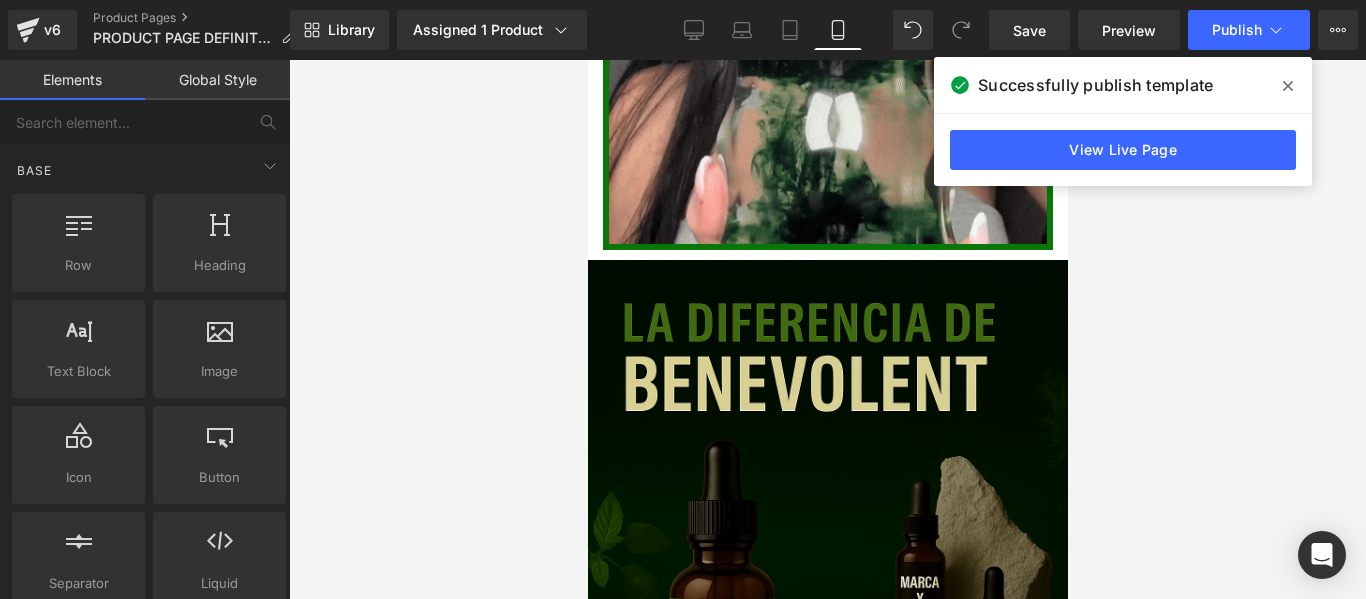 scroll, scrollTop: 2500, scrollLeft: 0, axis: vertical 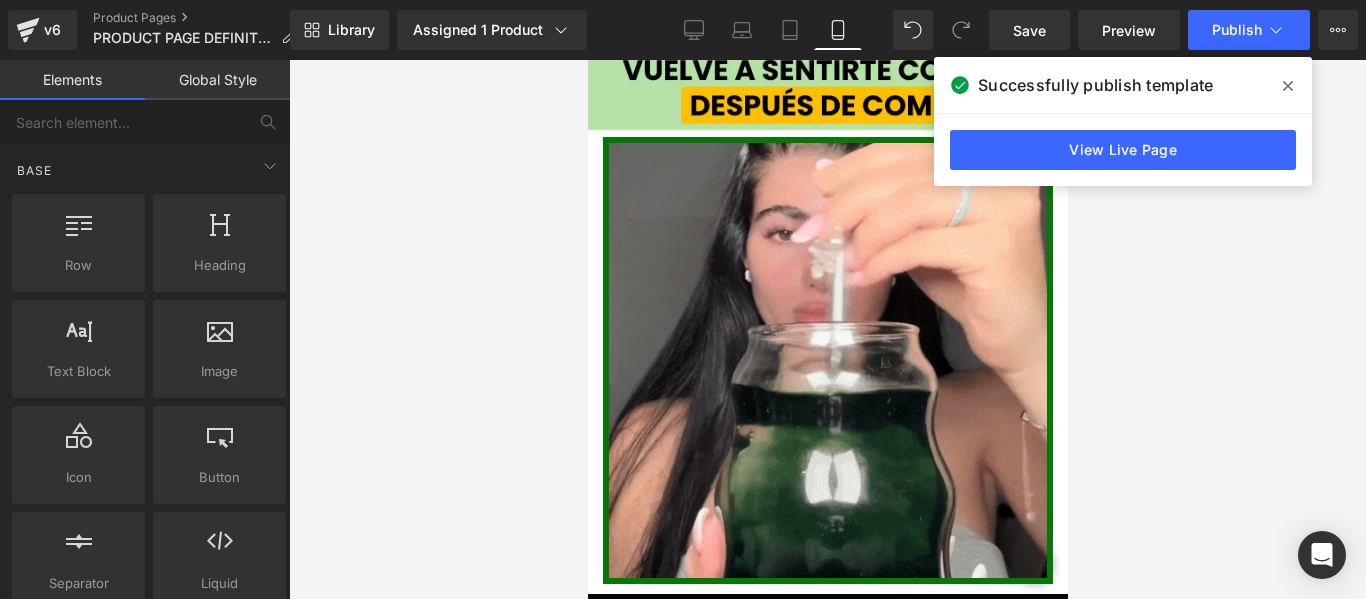 click 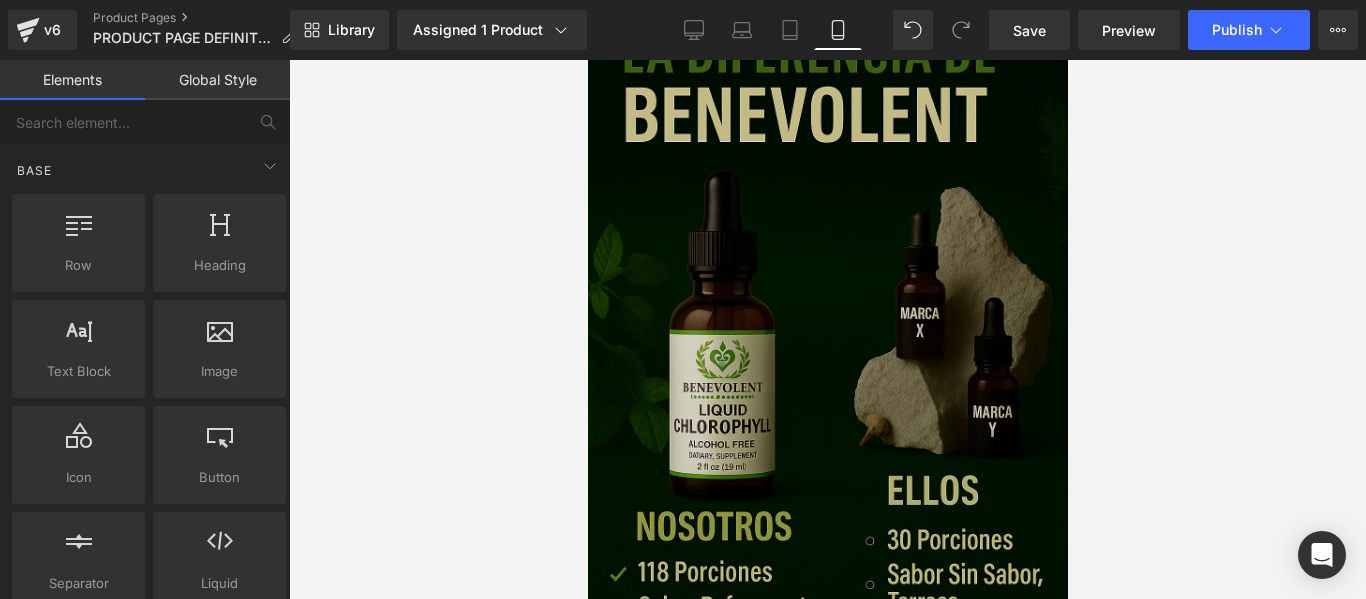 scroll, scrollTop: 3300, scrollLeft: 0, axis: vertical 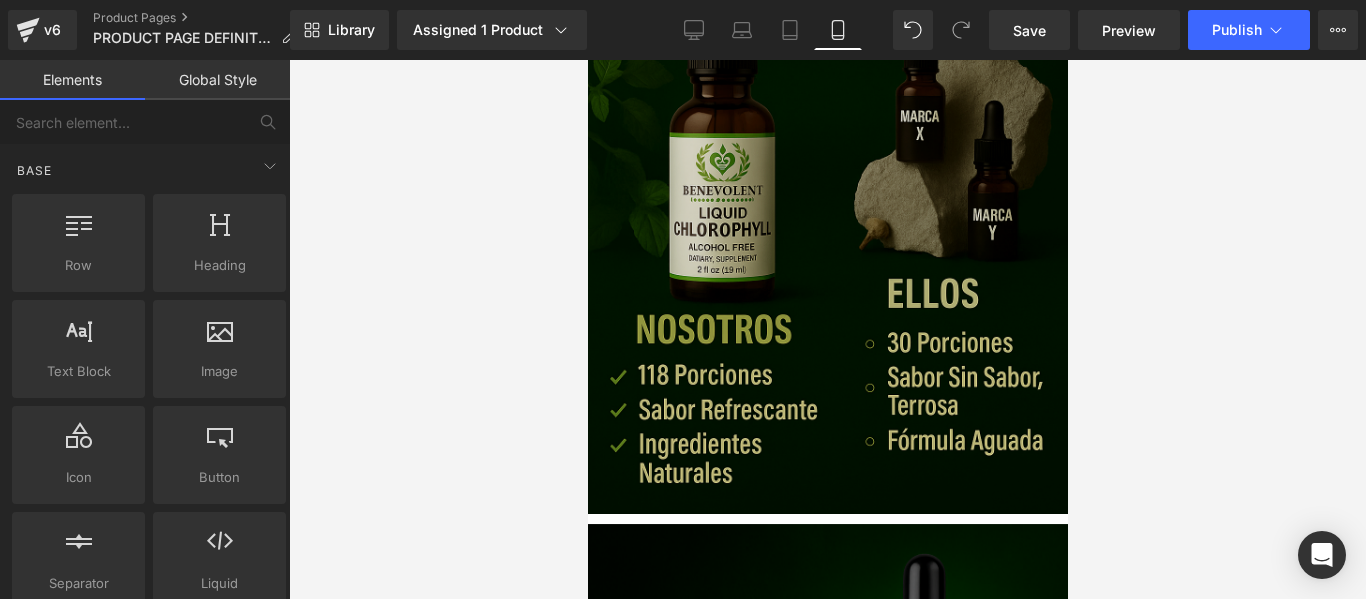 click at bounding box center [827, 154] 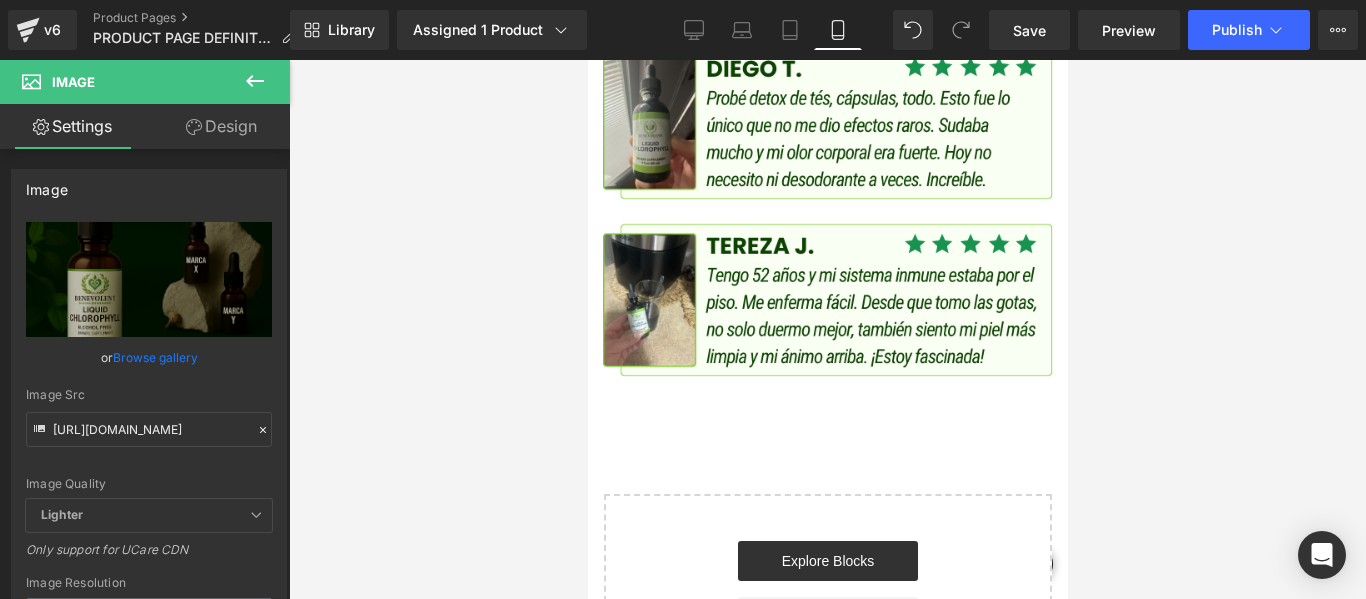 scroll, scrollTop: 5059, scrollLeft: 0, axis: vertical 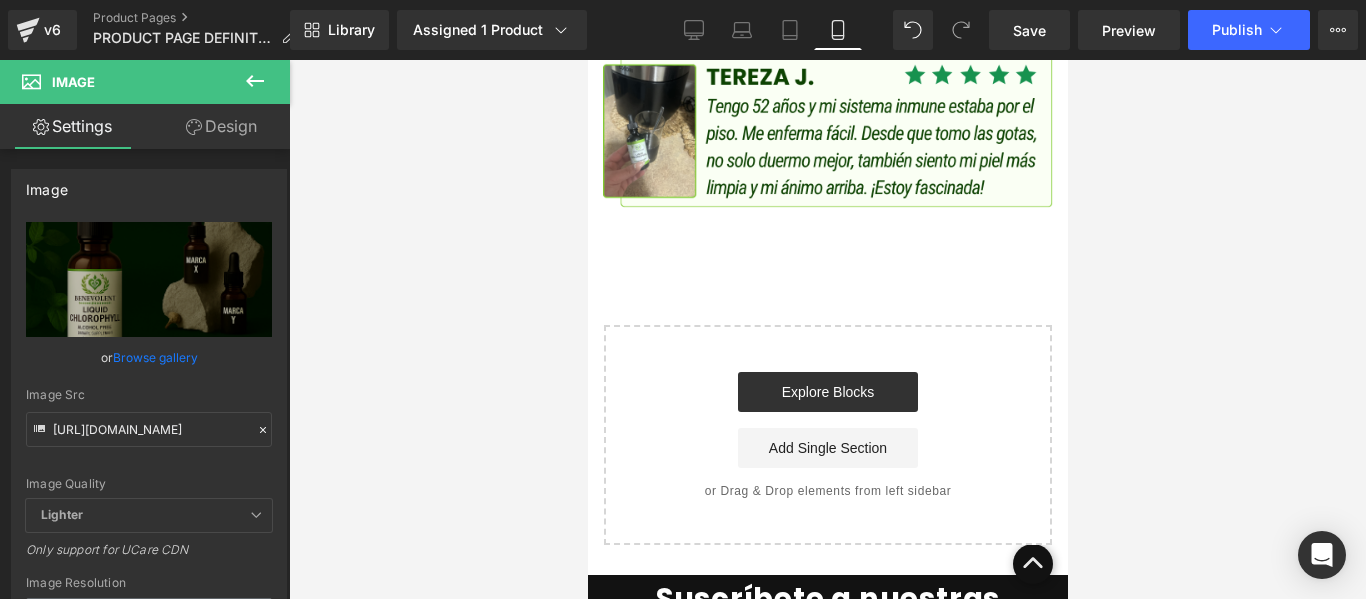 click on "Start building your page
Explore Blocks
Add Single Section
or Drag & Drop elements from left sidebar" at bounding box center [827, 435] 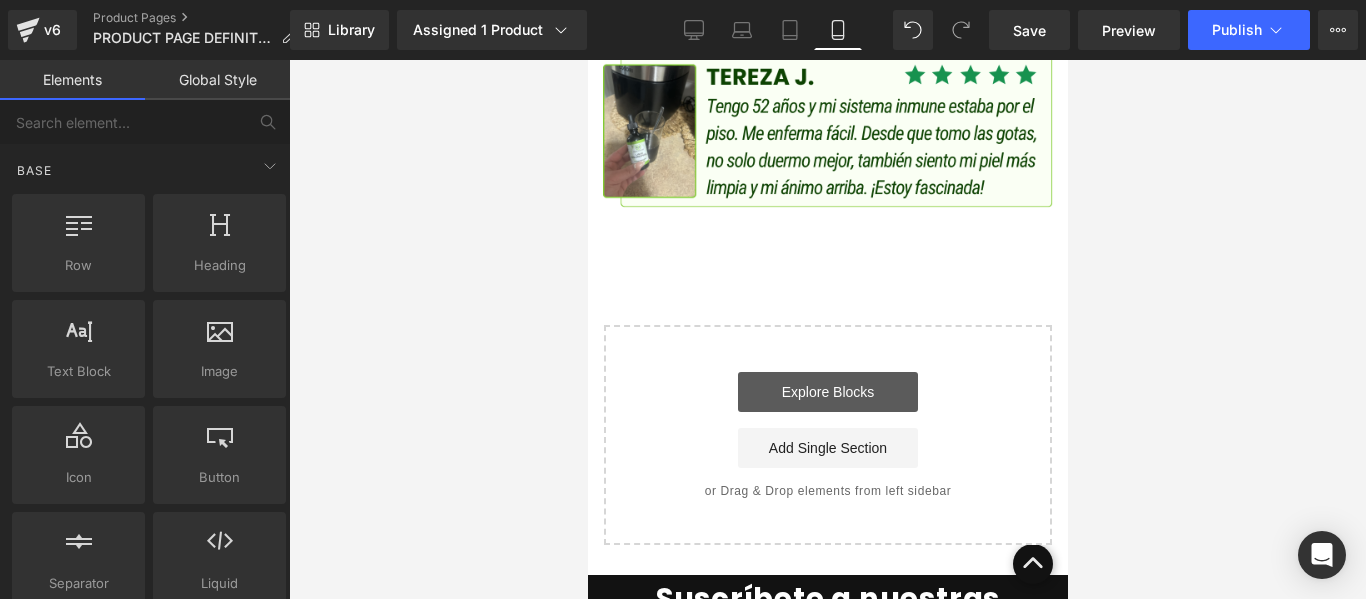 click on "Explore Blocks" at bounding box center [827, 392] 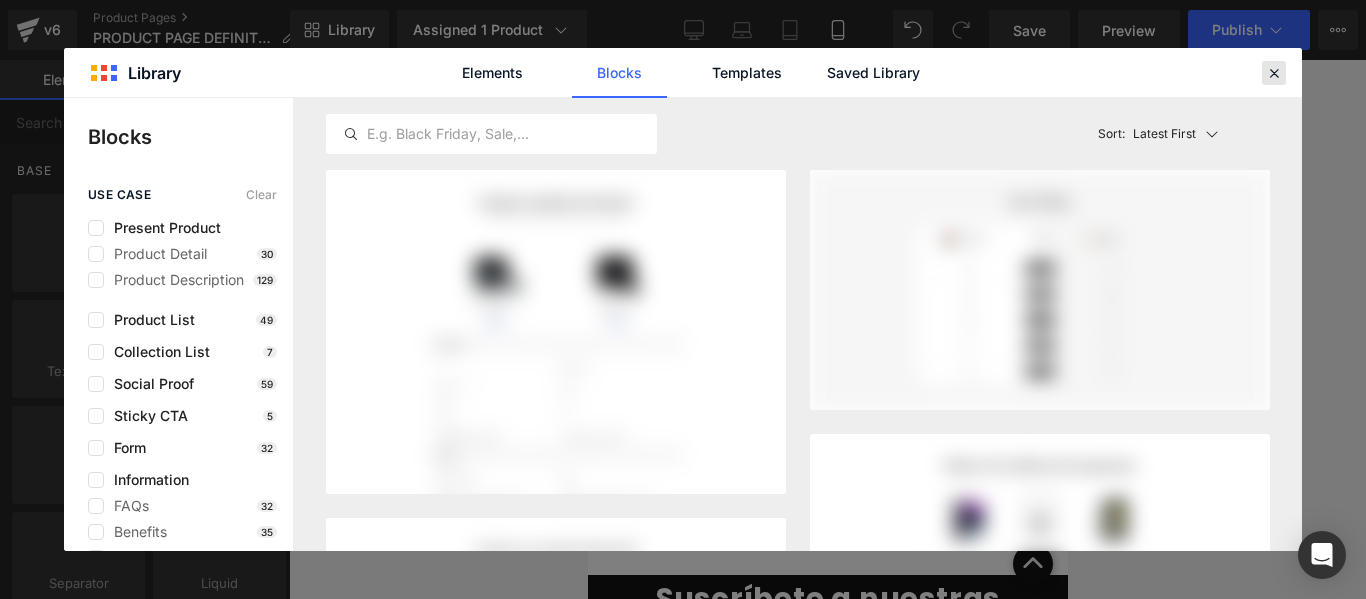 click at bounding box center (1274, 73) 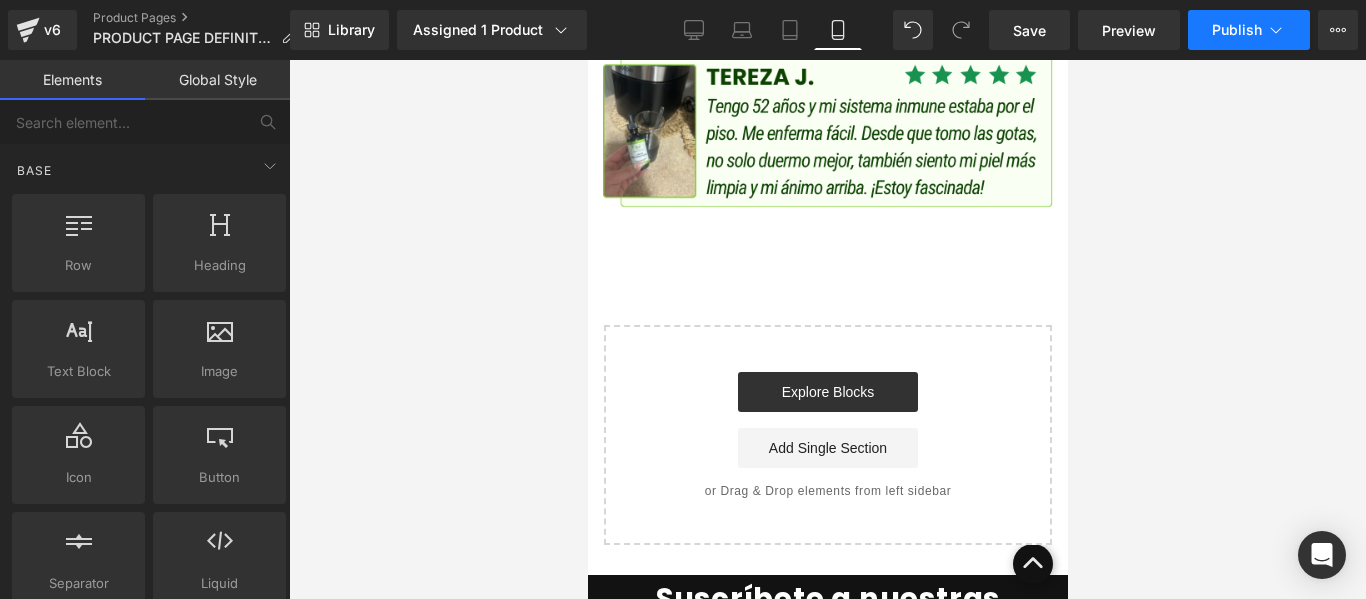 click on "Publish" at bounding box center (1249, 30) 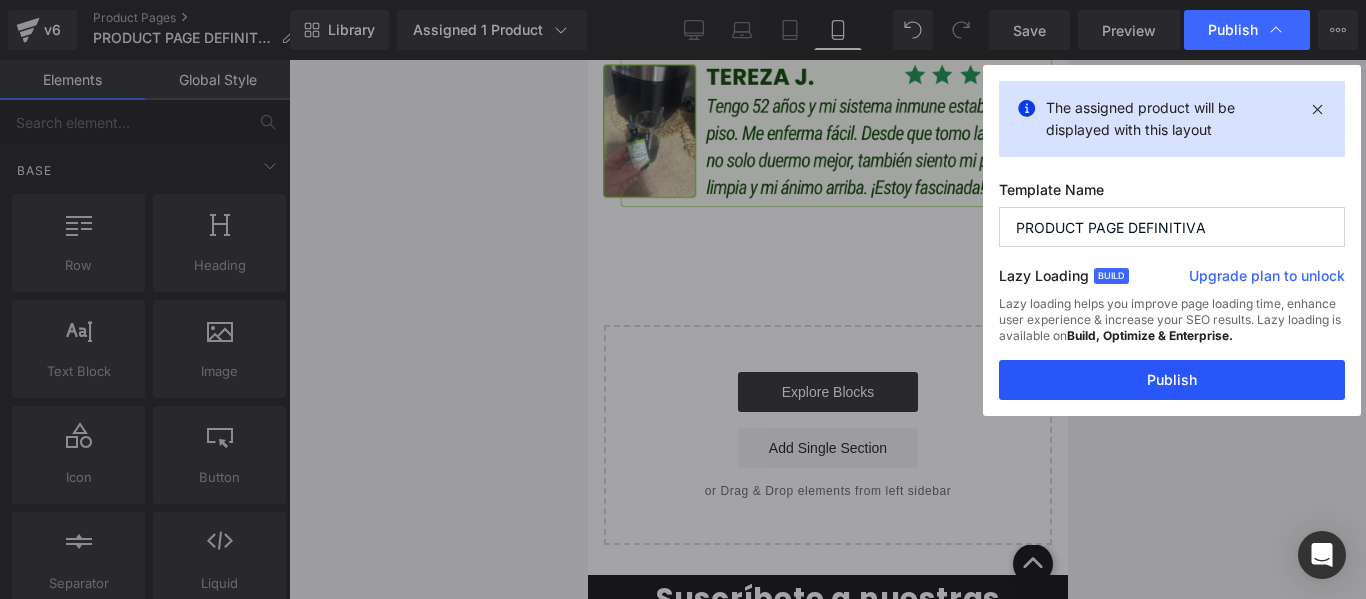 click on "Publish" at bounding box center [1172, 380] 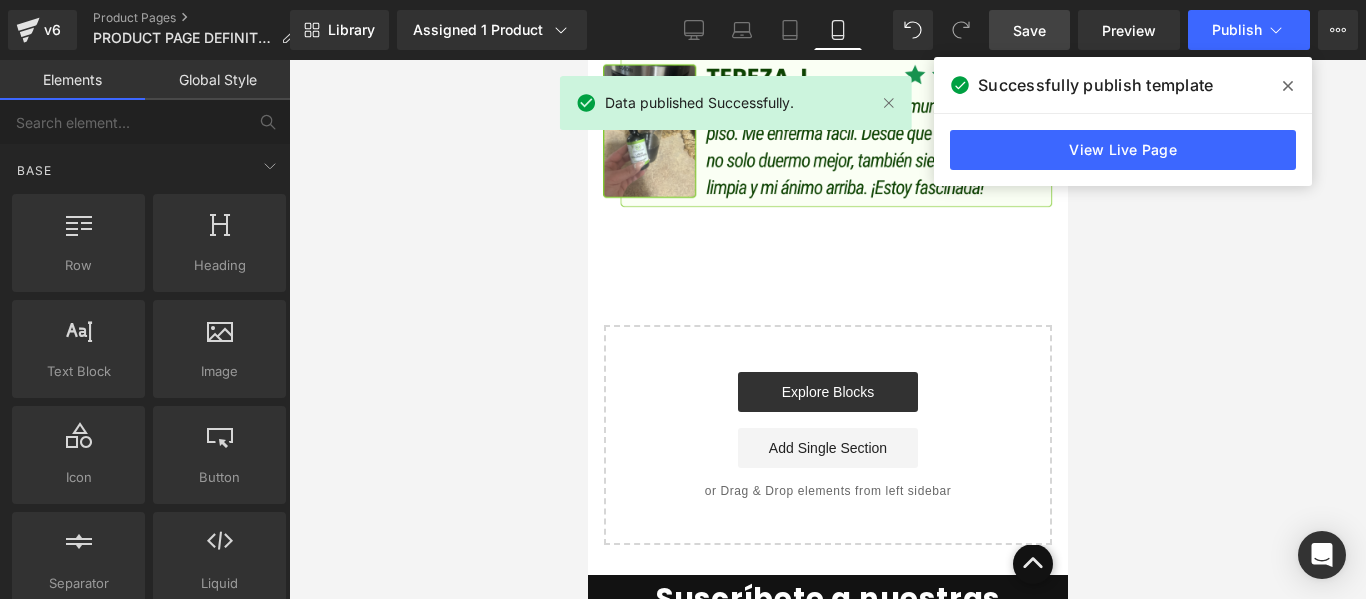 click on "Save" at bounding box center (1029, 30) 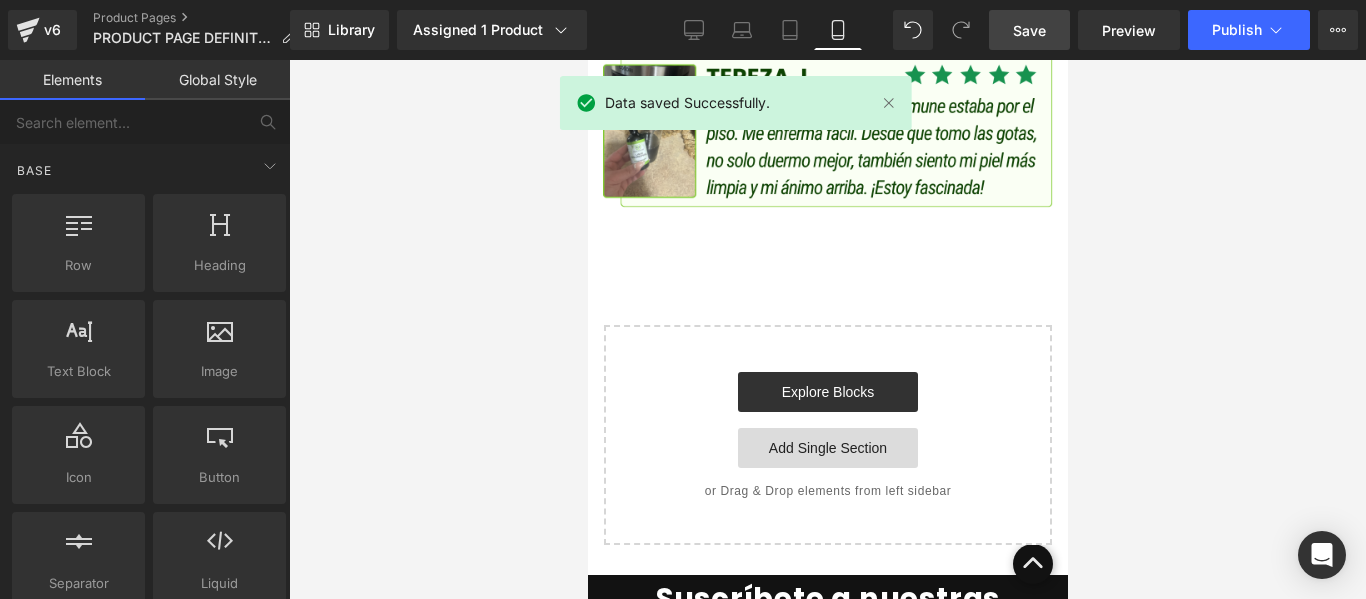 click on "Add Single Section" at bounding box center [827, 448] 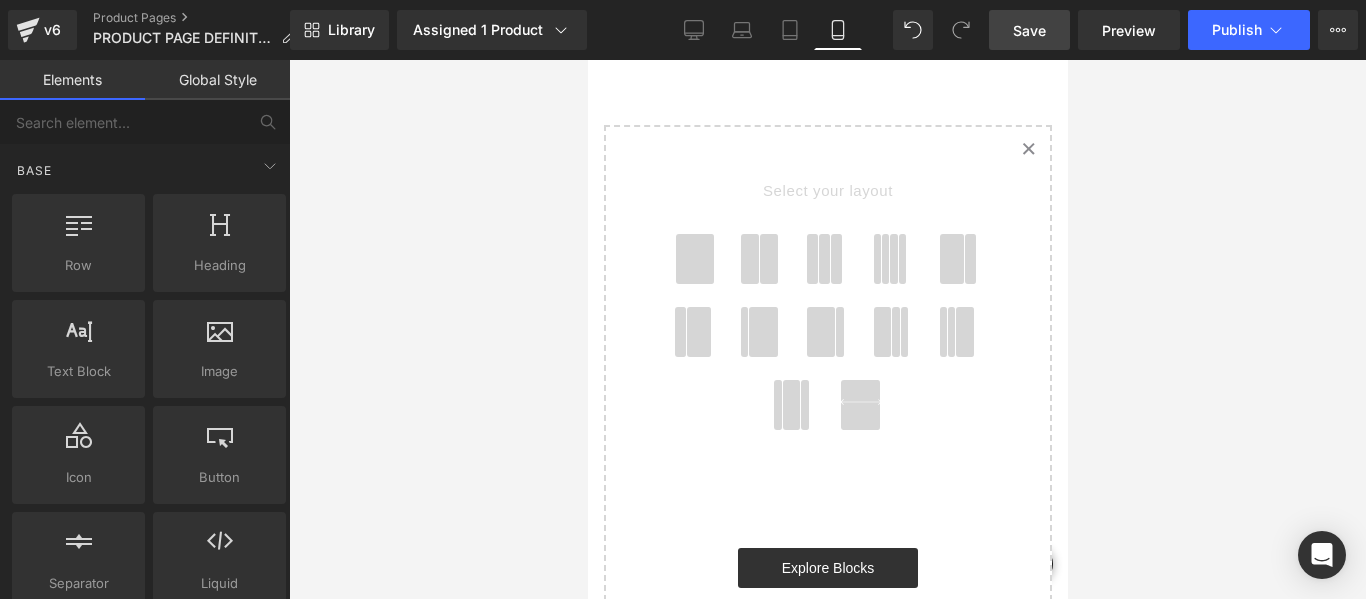 click 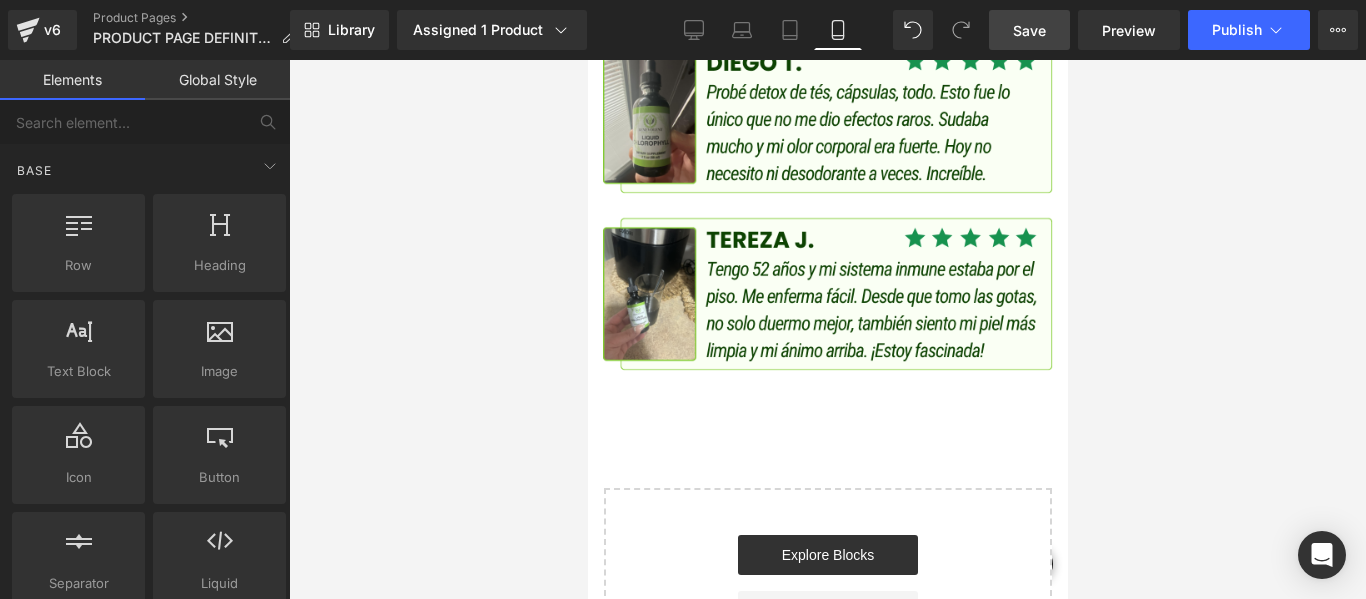 scroll, scrollTop: 4883, scrollLeft: 0, axis: vertical 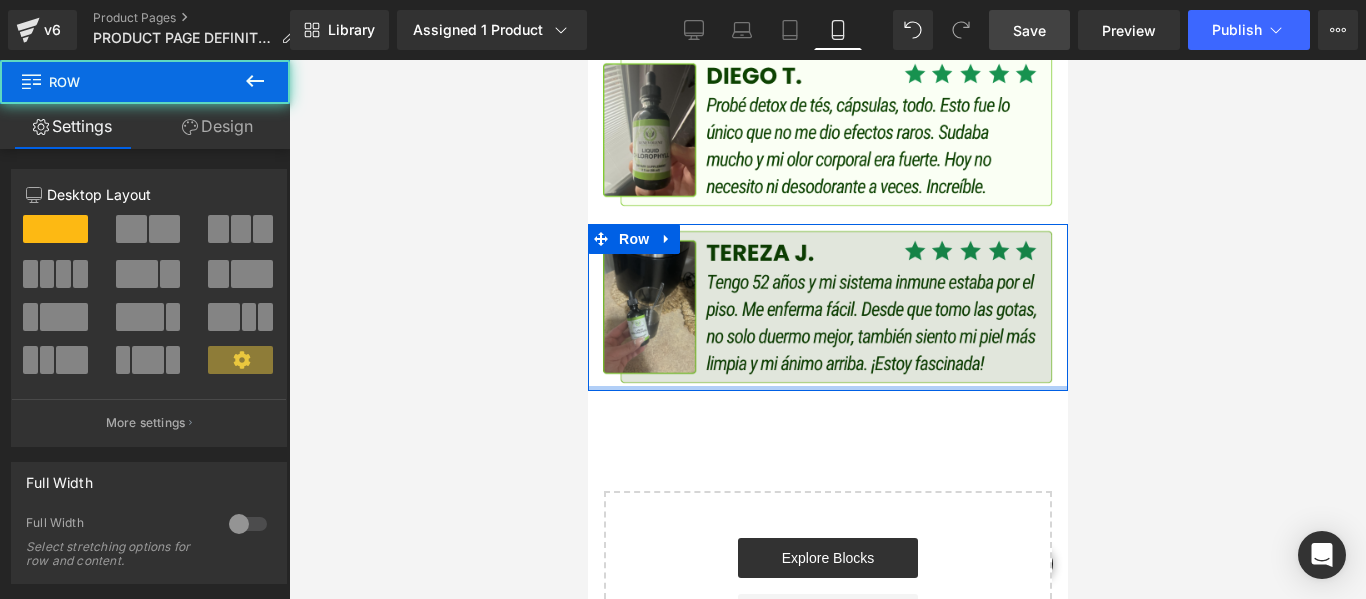 drag, startPoint x: 827, startPoint y: 331, endPoint x: 828, endPoint y: 320, distance: 11.045361 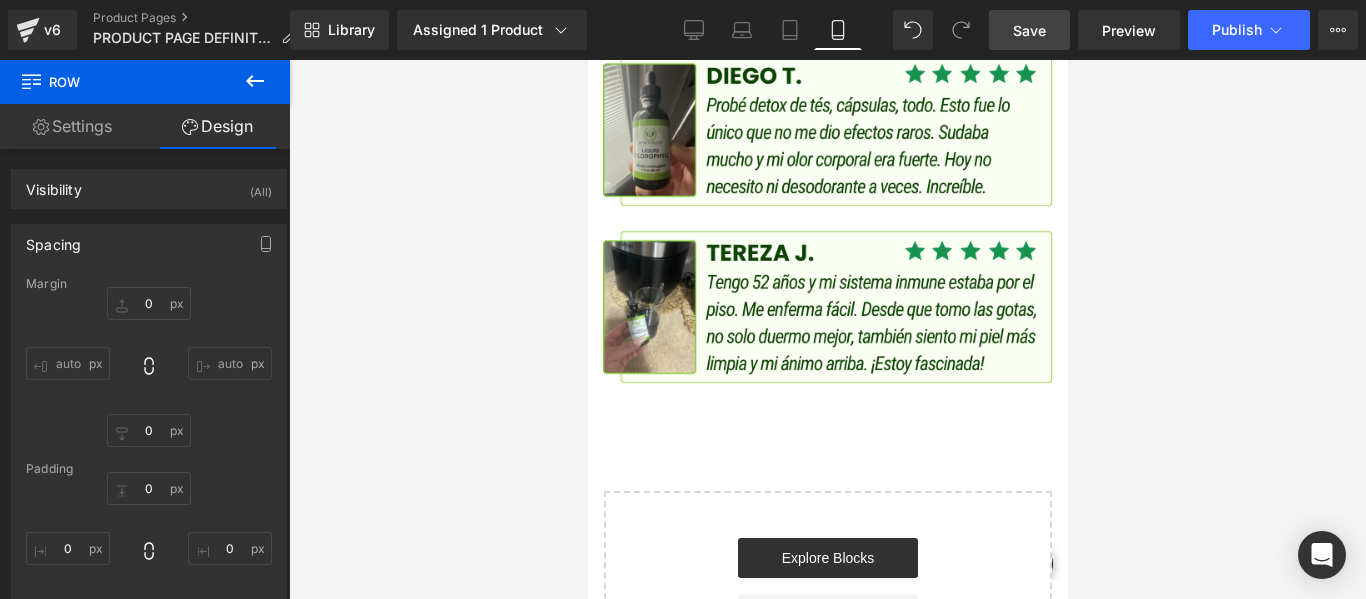 scroll, scrollTop: 3483, scrollLeft: 0, axis: vertical 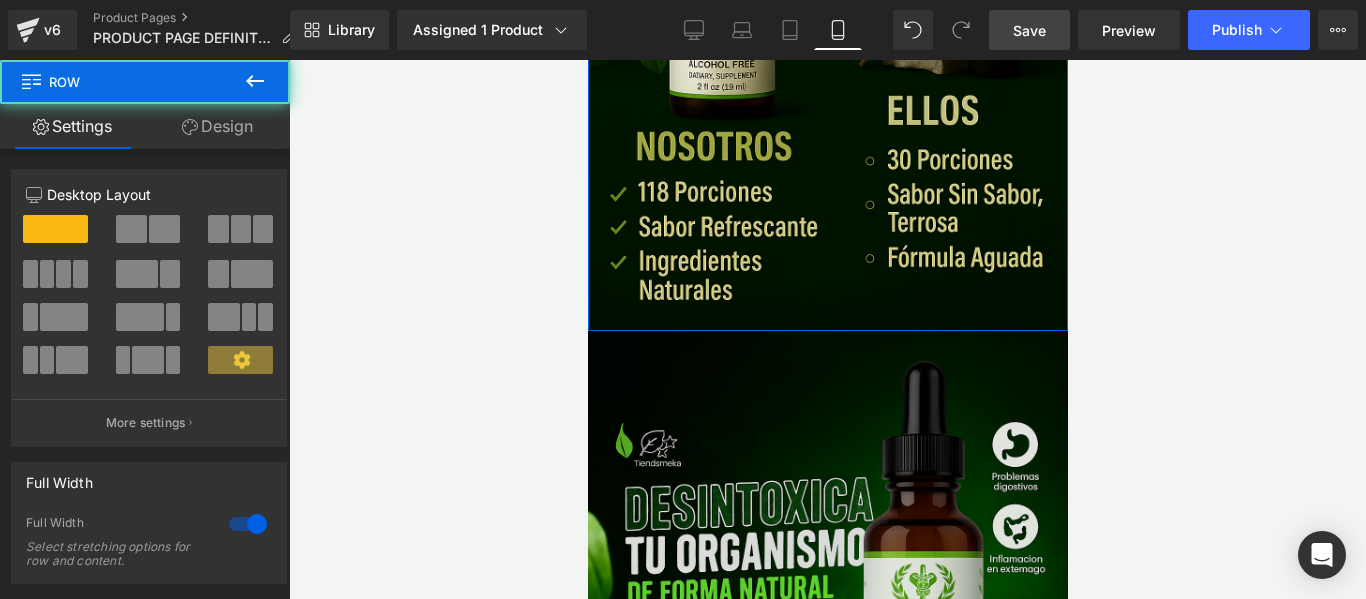 drag, startPoint x: 880, startPoint y: 324, endPoint x: 913, endPoint y: 322, distance: 33.06055 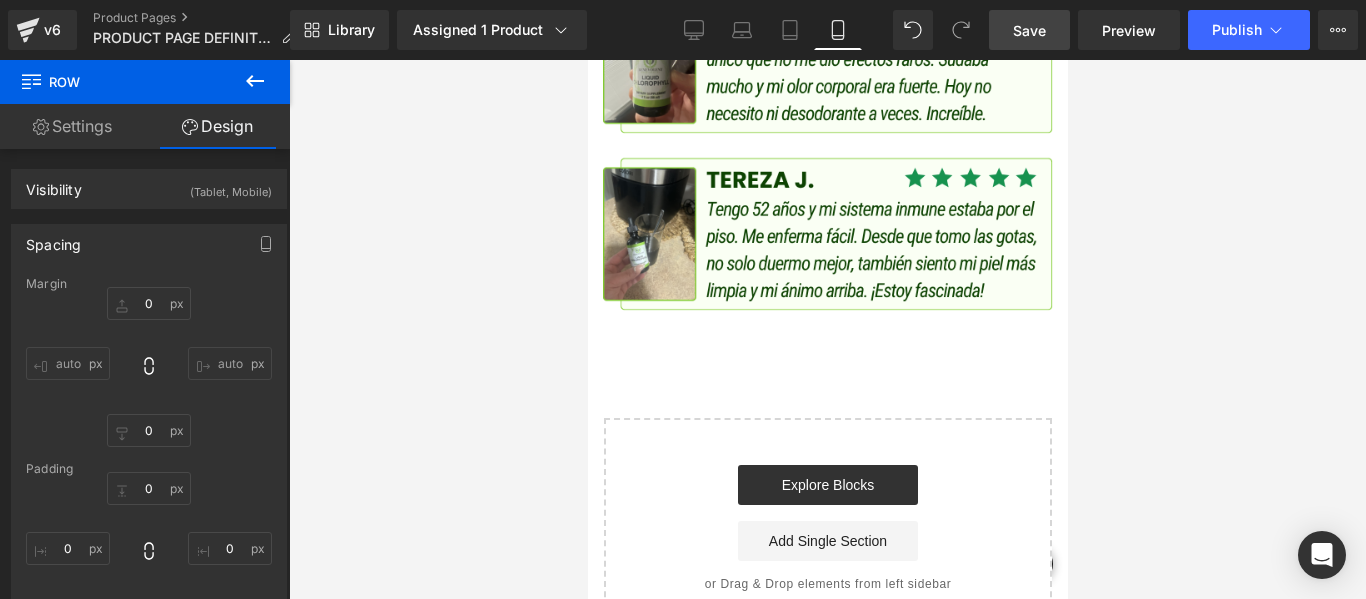 scroll, scrollTop: 4918, scrollLeft: 0, axis: vertical 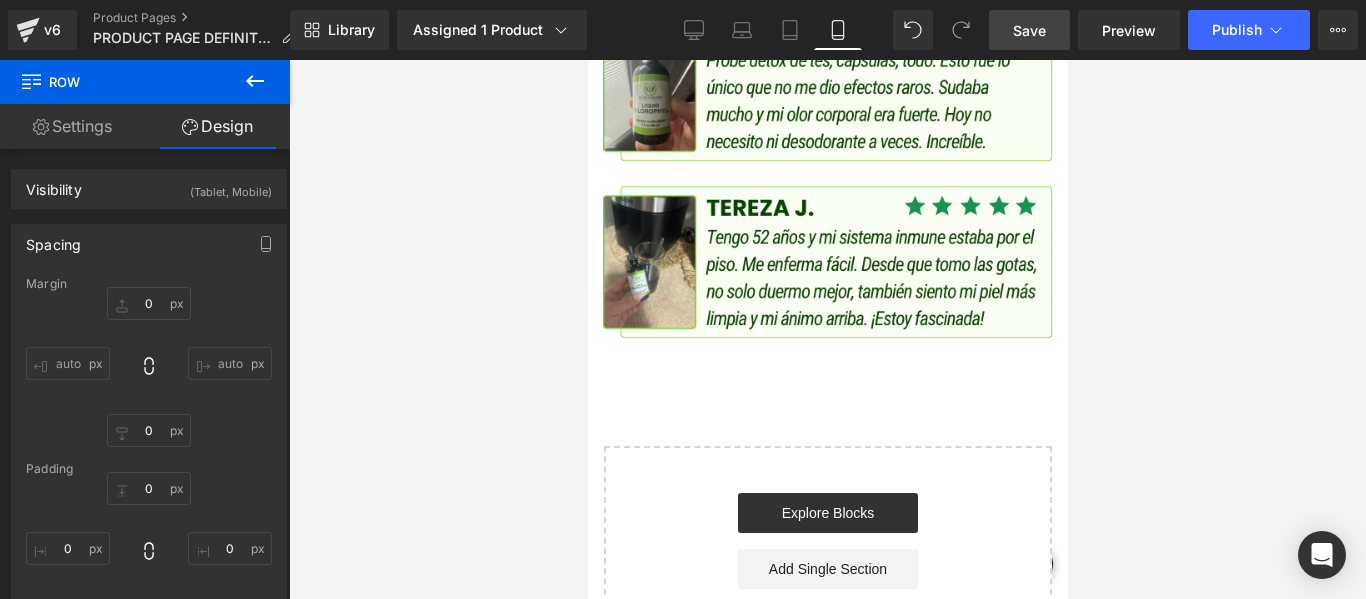 click on "Settings" at bounding box center [72, 126] 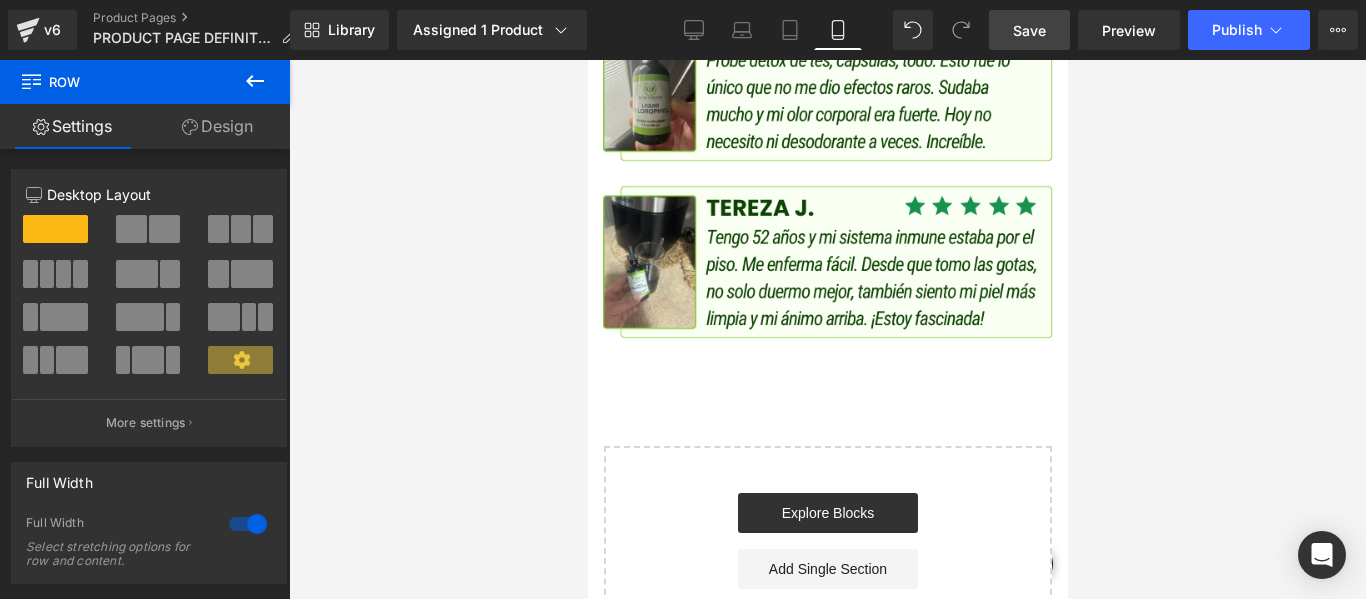 click on "Design" at bounding box center [217, 126] 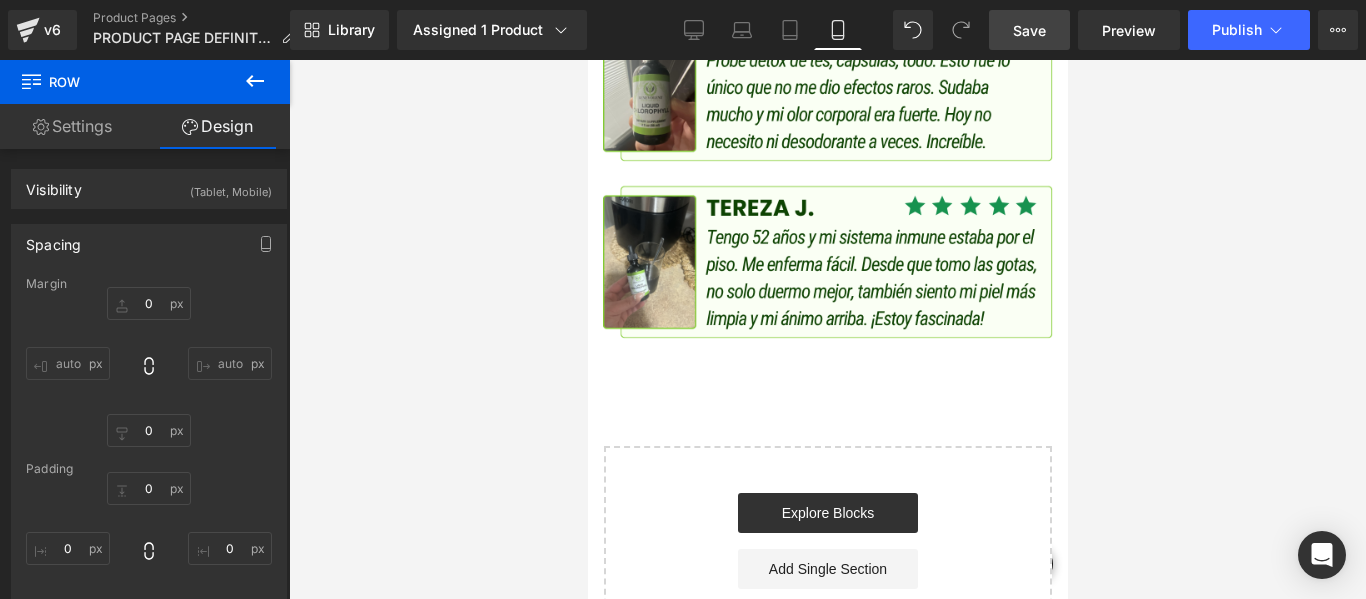click on "Image         Row
Buy it now
(P) Dynamic Checkout Button
Product         Image         Row         Image         Row         Image         Row
Buy it now
(P) Dynamic Checkout Button
Product         Row
Image
Row
Image
Row
Image
Row
Image
Row
Image
Row
Image
Row
Image
Row
Image
Row
Select your layout" at bounding box center (827, -2082) 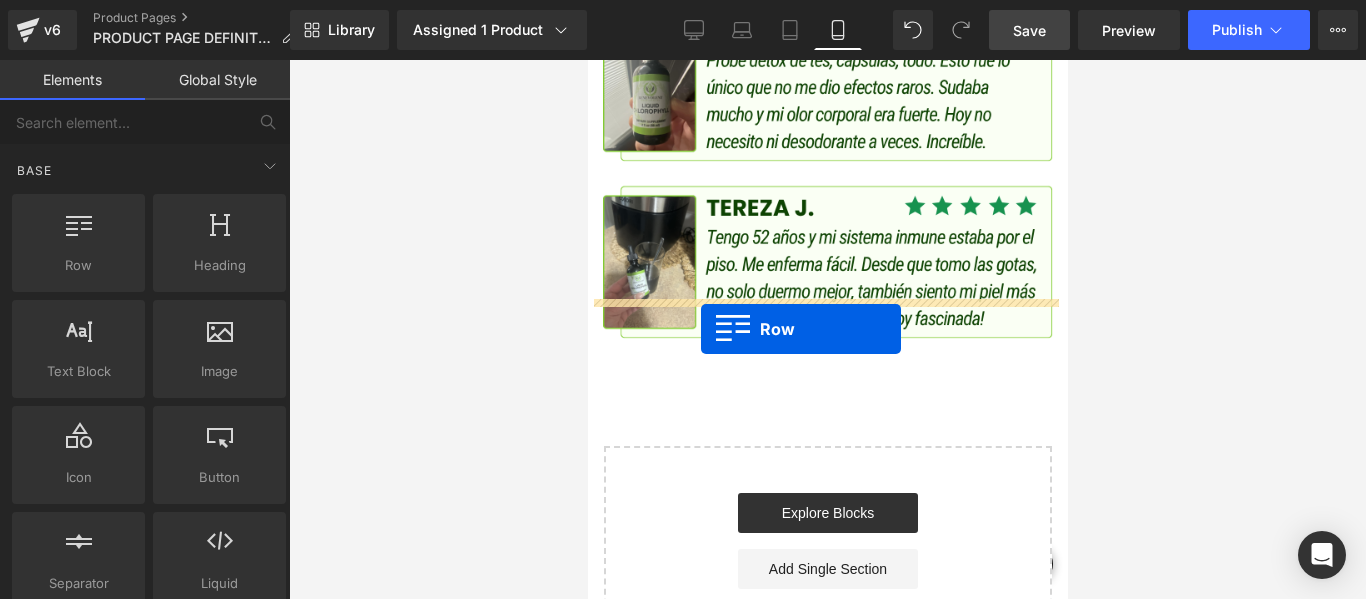 drag, startPoint x: 659, startPoint y: 287, endPoint x: 700, endPoint y: 329, distance: 58.694122 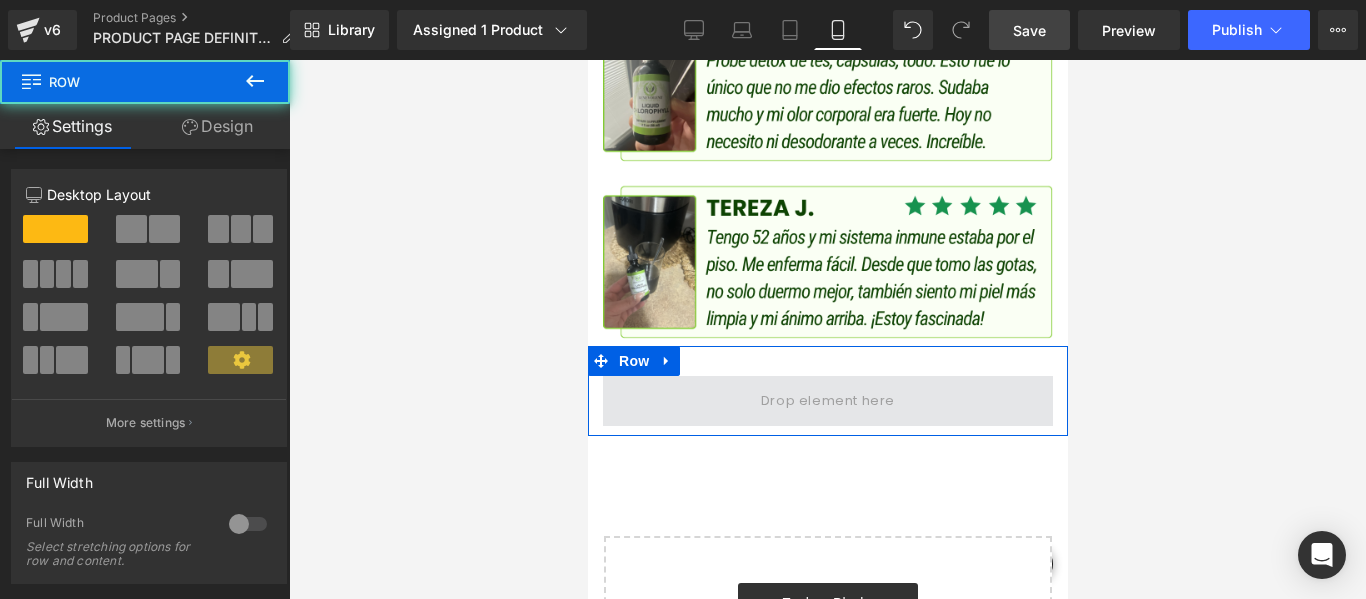 click at bounding box center (827, 400) 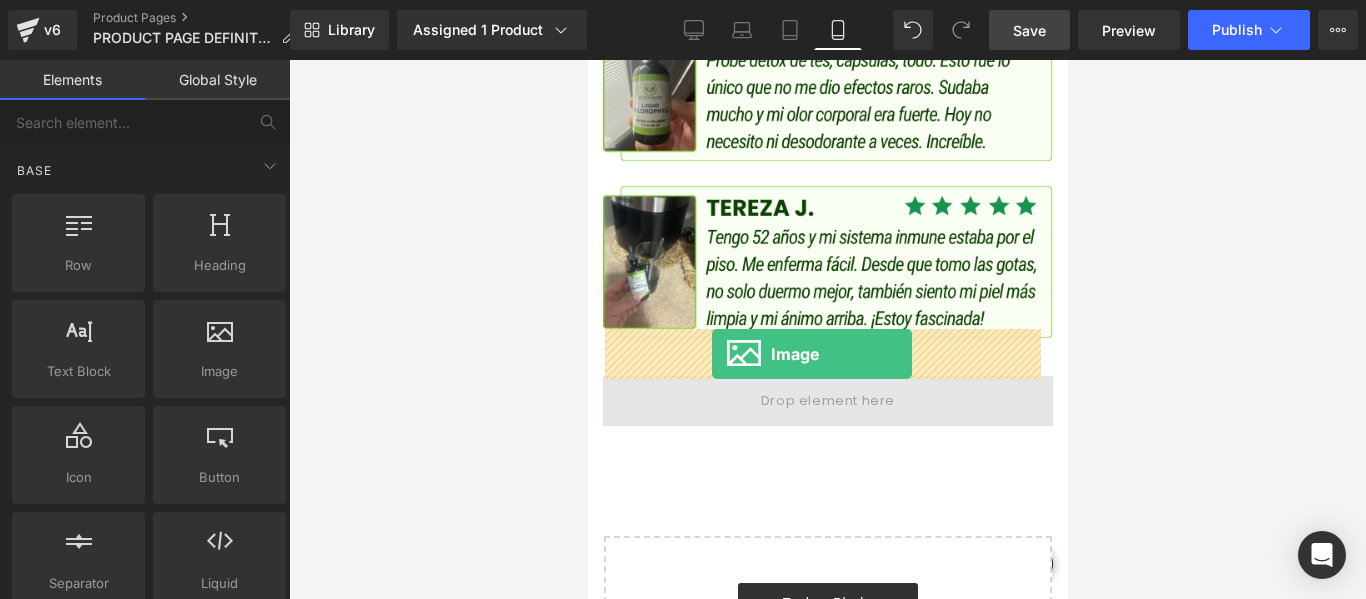 drag, startPoint x: 835, startPoint y: 423, endPoint x: 711, endPoint y: 353, distance: 142.39381 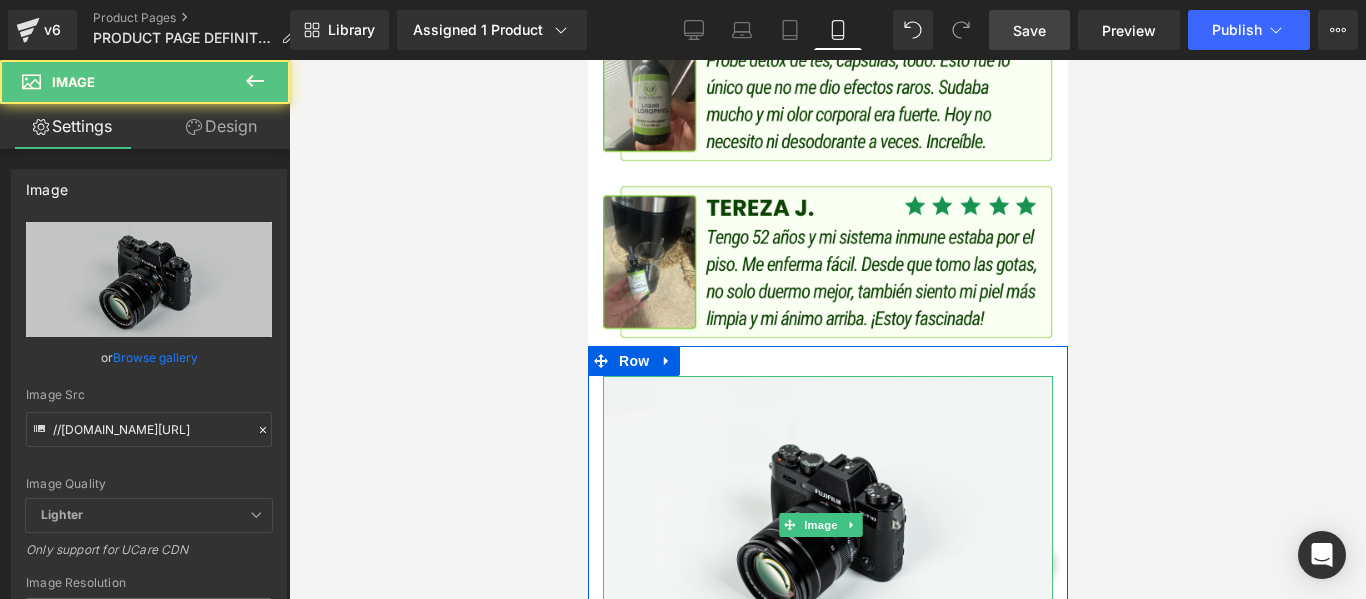 click at bounding box center [827, 525] 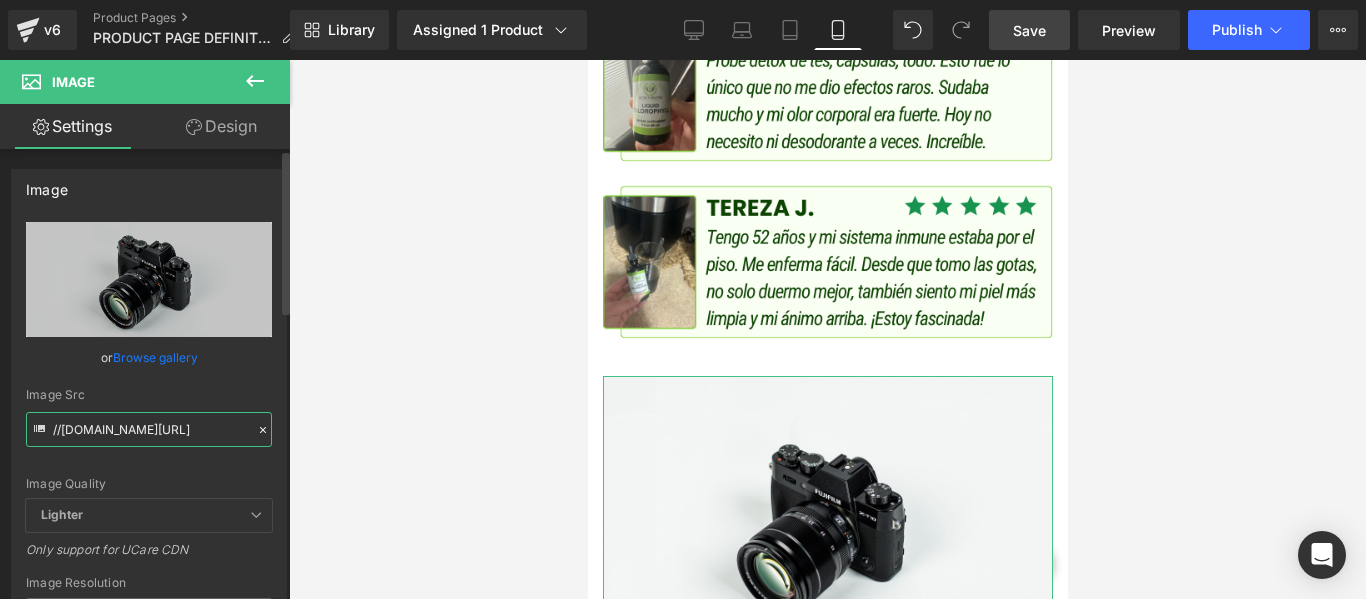 click on "//[DOMAIN_NAME][URL]" at bounding box center [149, 429] 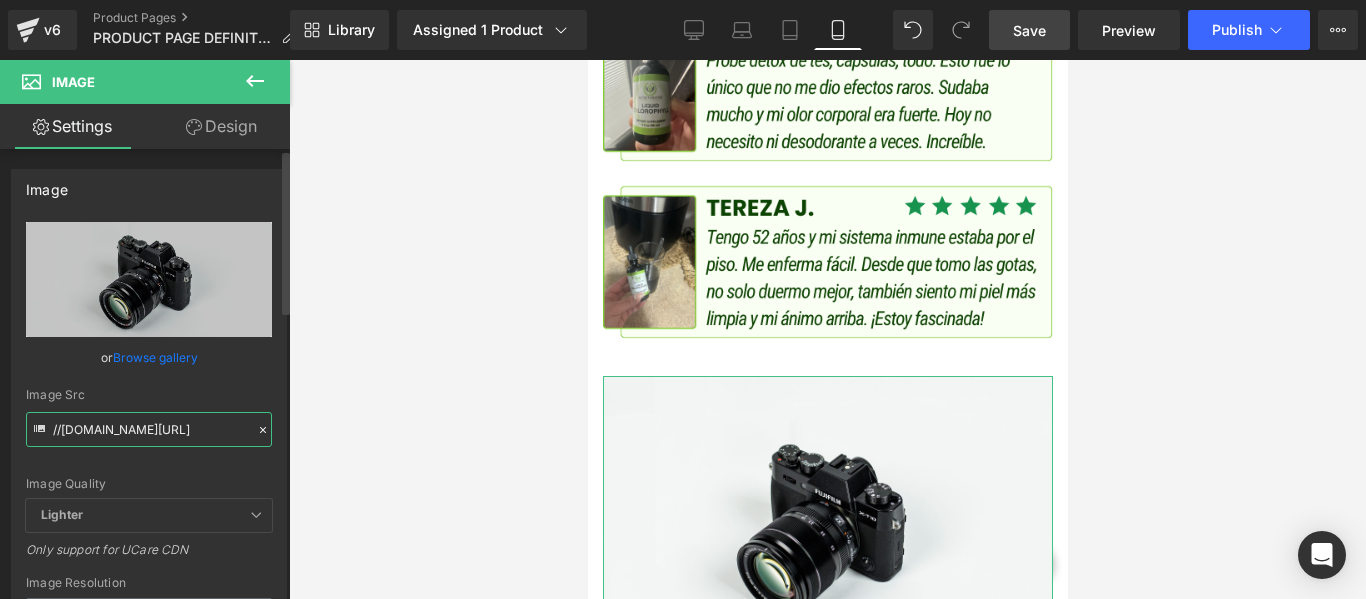 click on "//[DOMAIN_NAME][URL]" at bounding box center (149, 429) 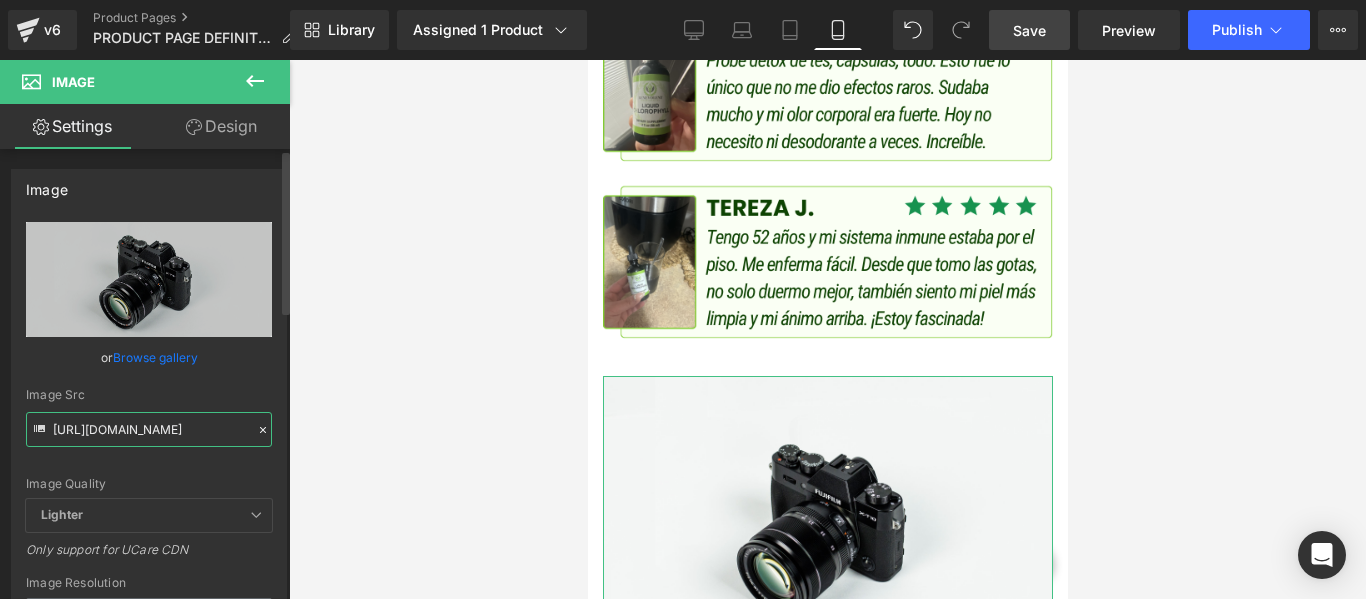 scroll, scrollTop: 0, scrollLeft: 1031, axis: horizontal 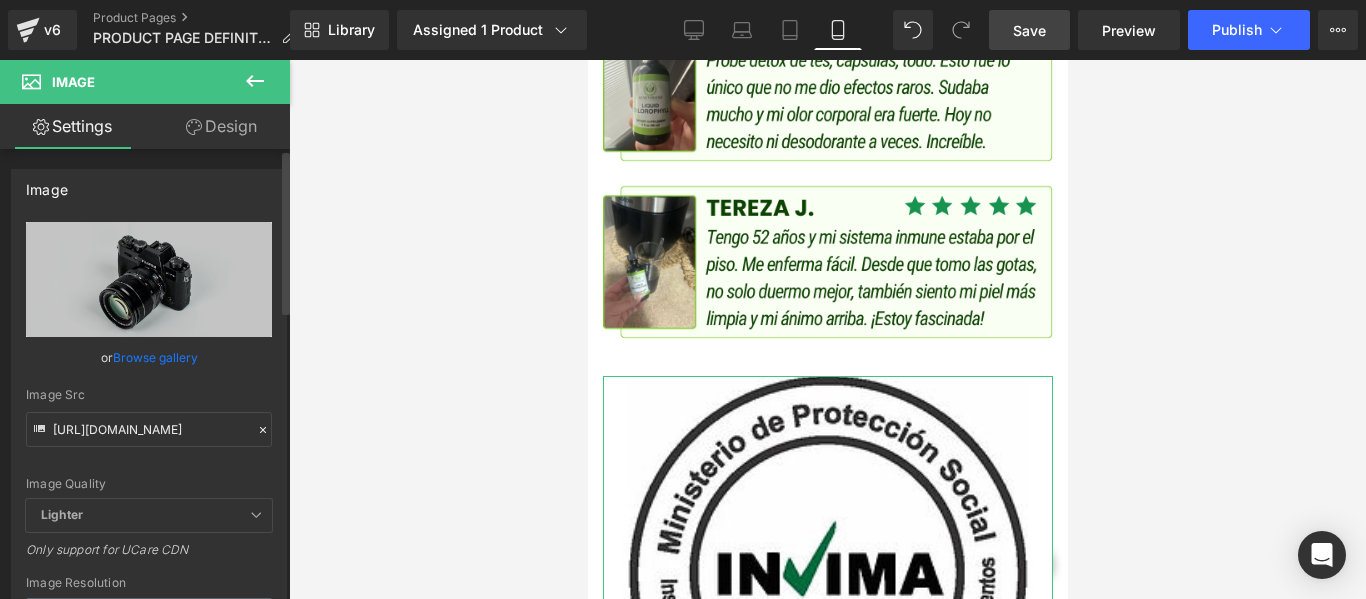 click on "Image Quality Lighter Lightest
Lighter
Lighter Lightest Only support for UCare CDN" at bounding box center (149, 360) 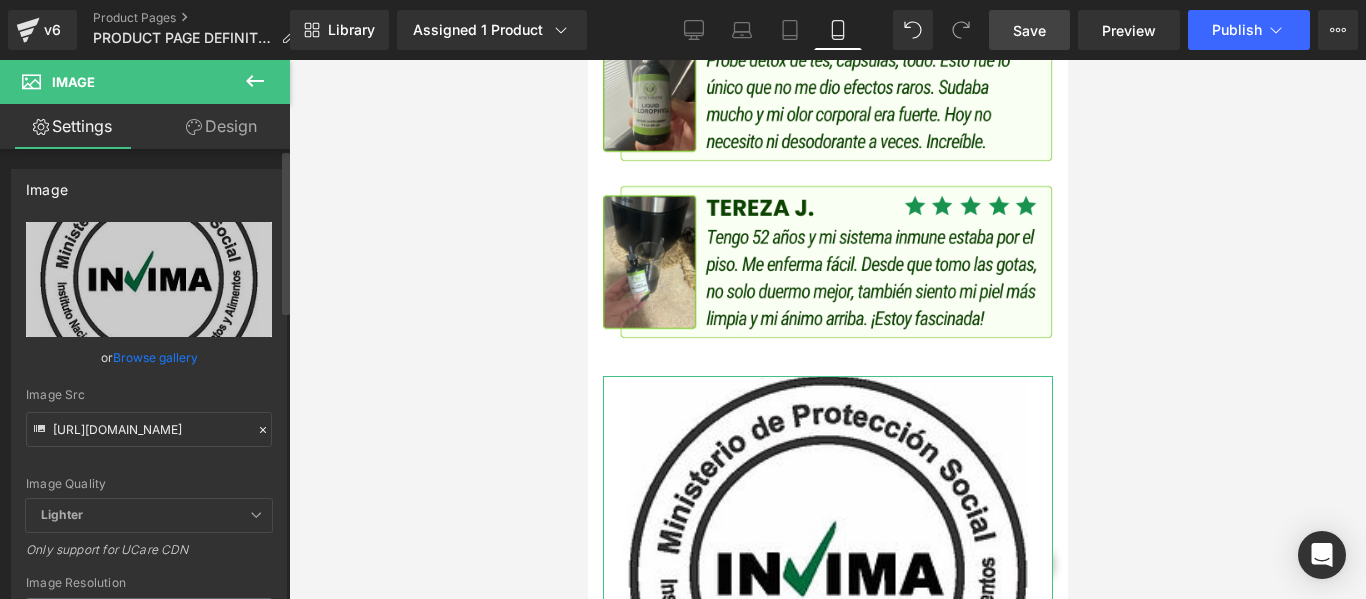 scroll, scrollTop: 0, scrollLeft: 0, axis: both 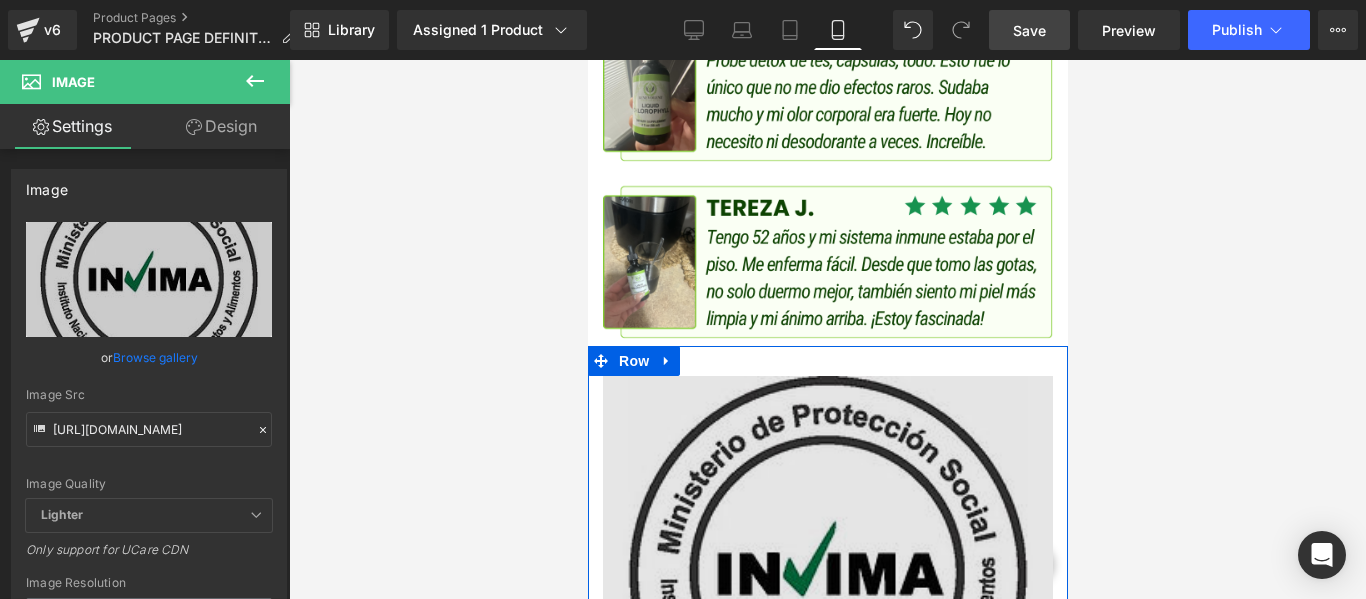 click on "Image
Row" at bounding box center (827, 564) 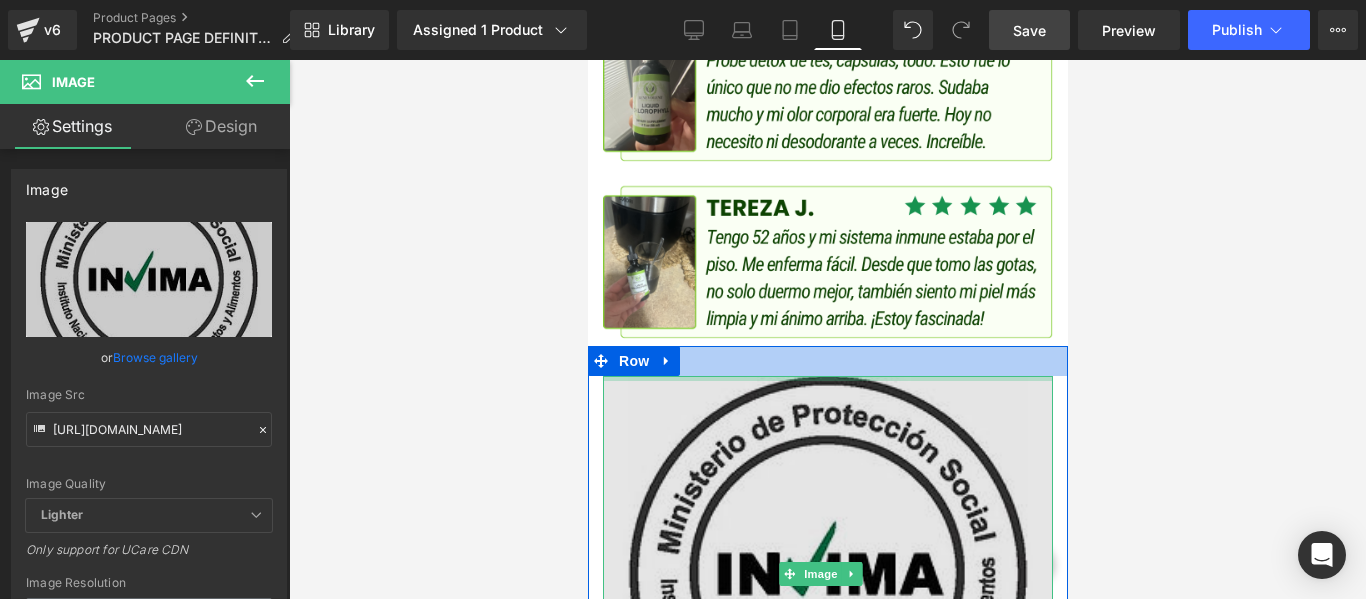 drag, startPoint x: 833, startPoint y: 334, endPoint x: 842, endPoint y: 339, distance: 10.29563 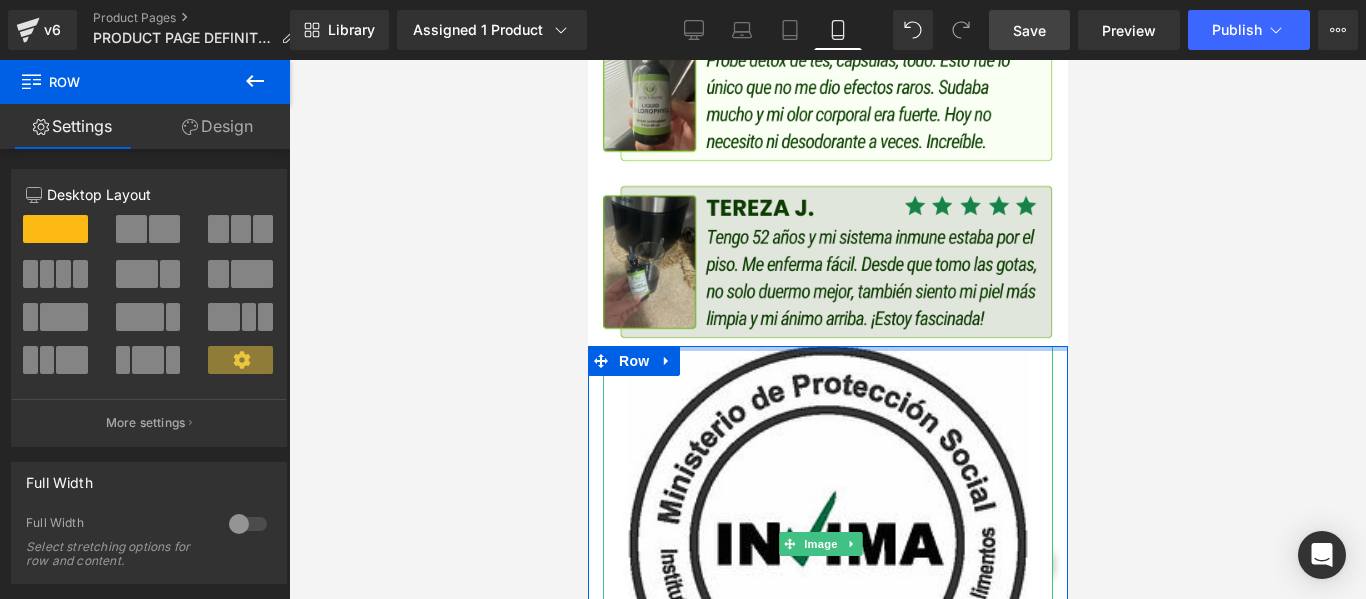 drag, startPoint x: 842, startPoint y: 339, endPoint x: 844, endPoint y: 263, distance: 76.02631 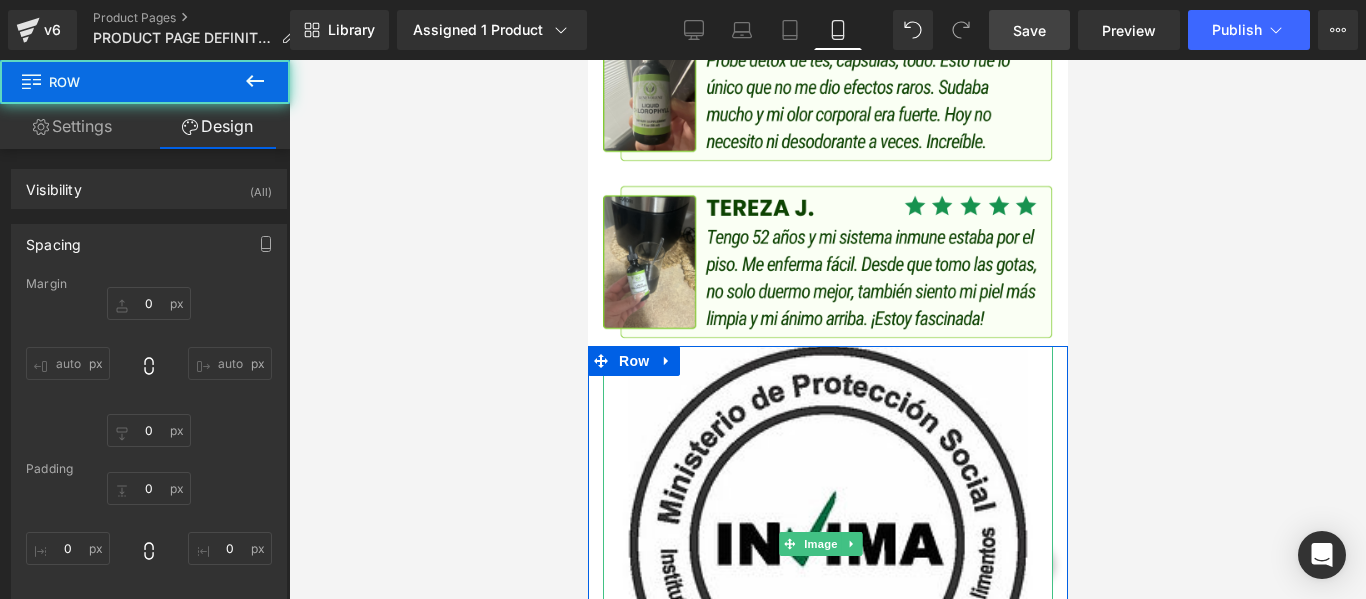 scroll, scrollTop: 5118, scrollLeft: 0, axis: vertical 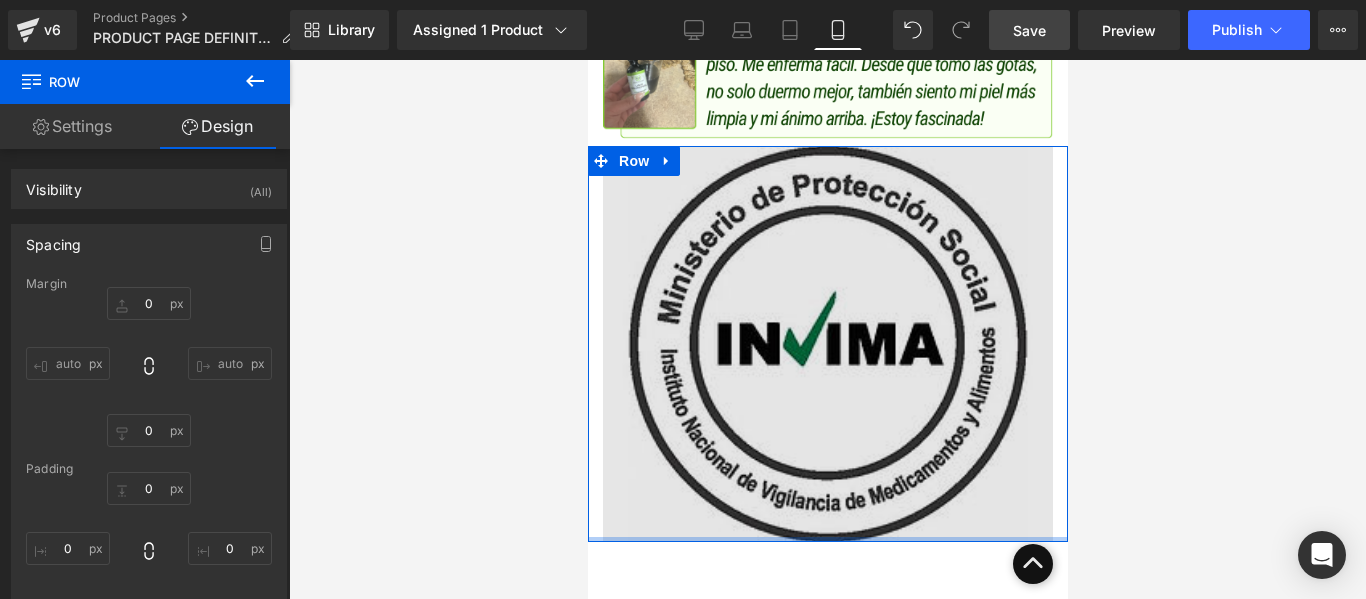 drag, startPoint x: 914, startPoint y: 488, endPoint x: 916, endPoint y: 468, distance: 20.09975 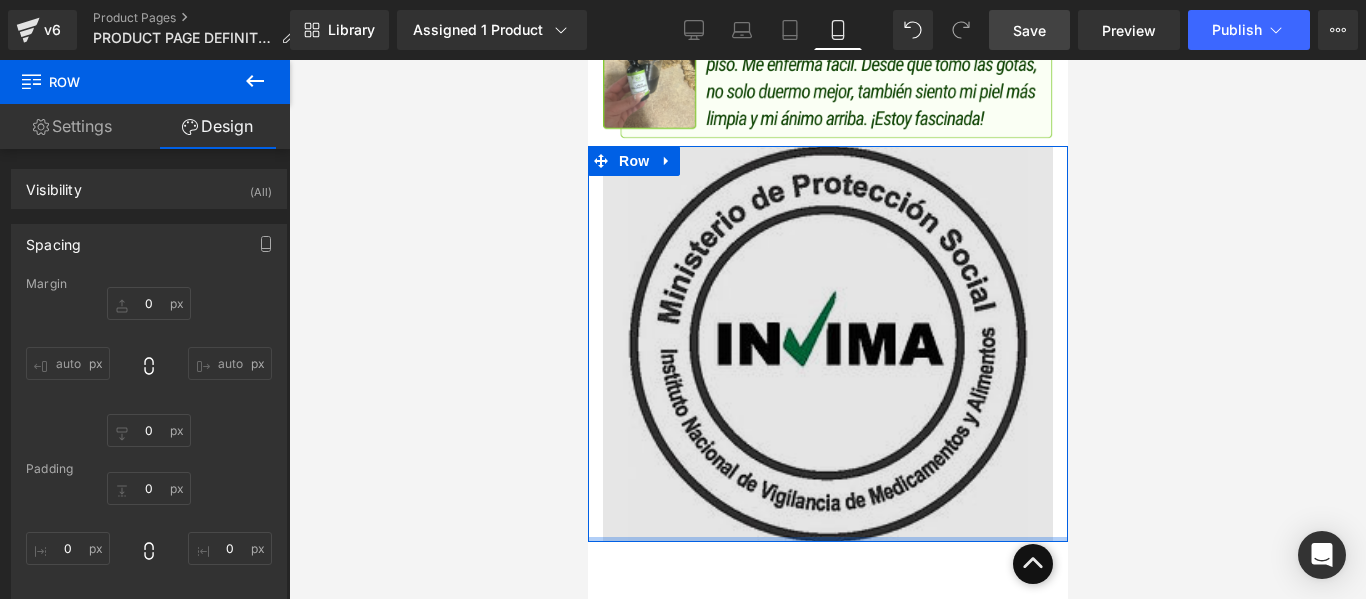 click on "Image
Row" at bounding box center [827, 344] 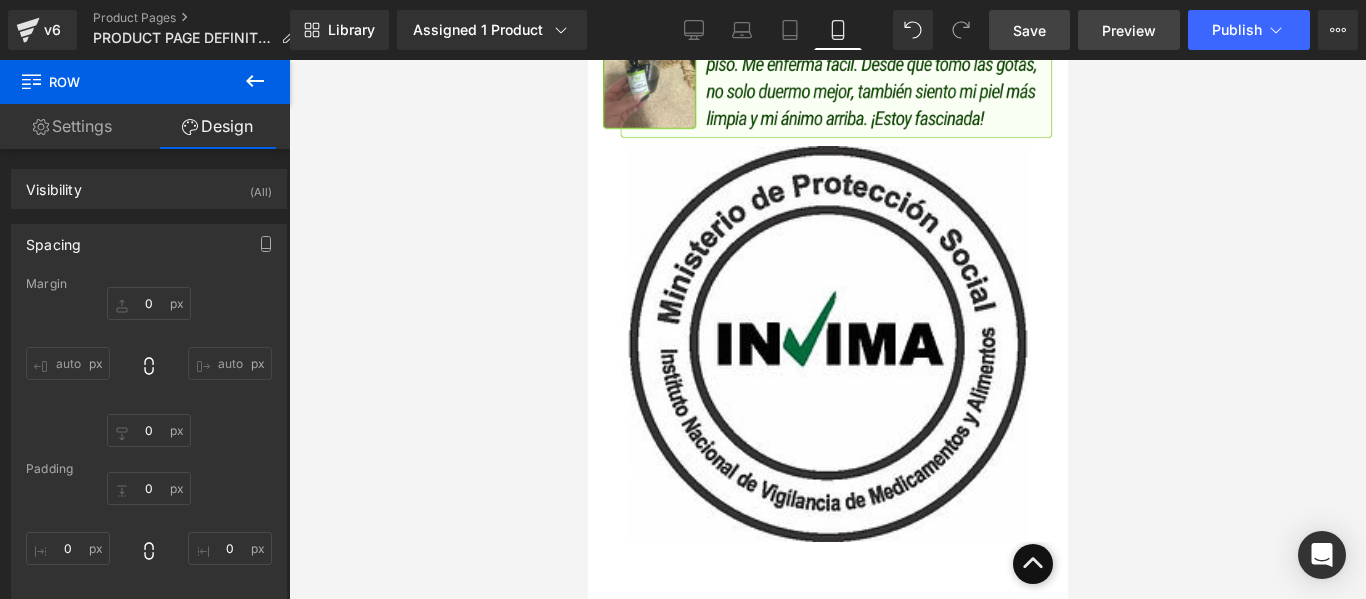 click on "Preview" at bounding box center (1129, 30) 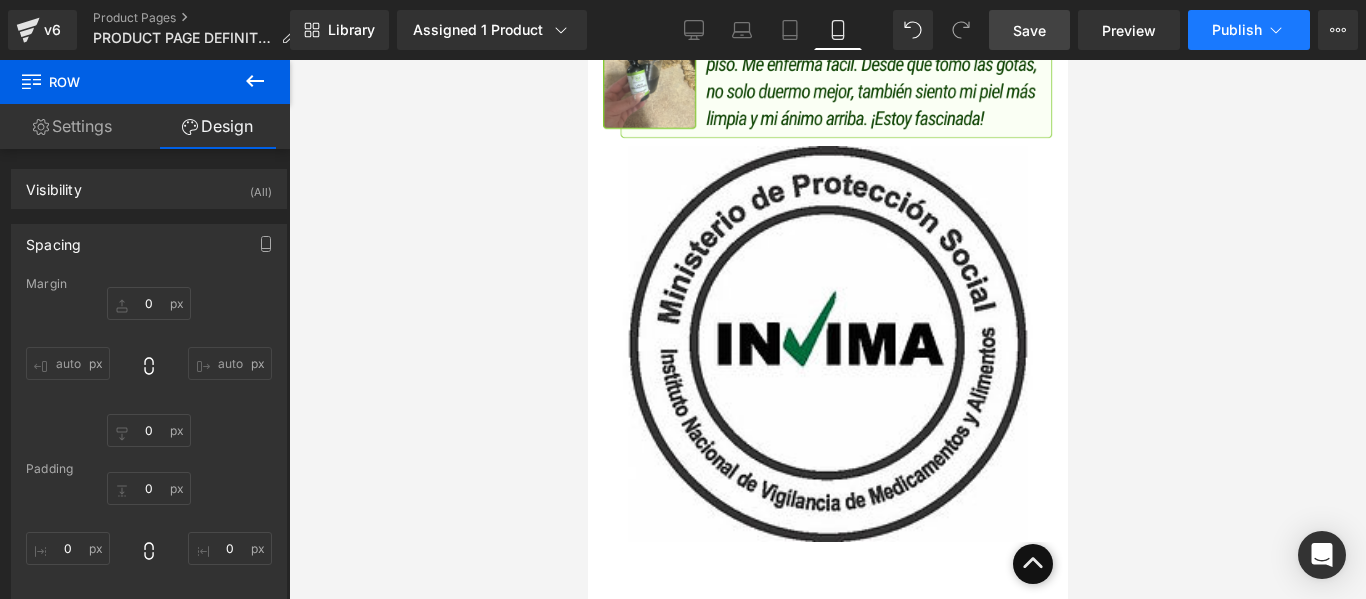 click on "Publish" at bounding box center (1237, 30) 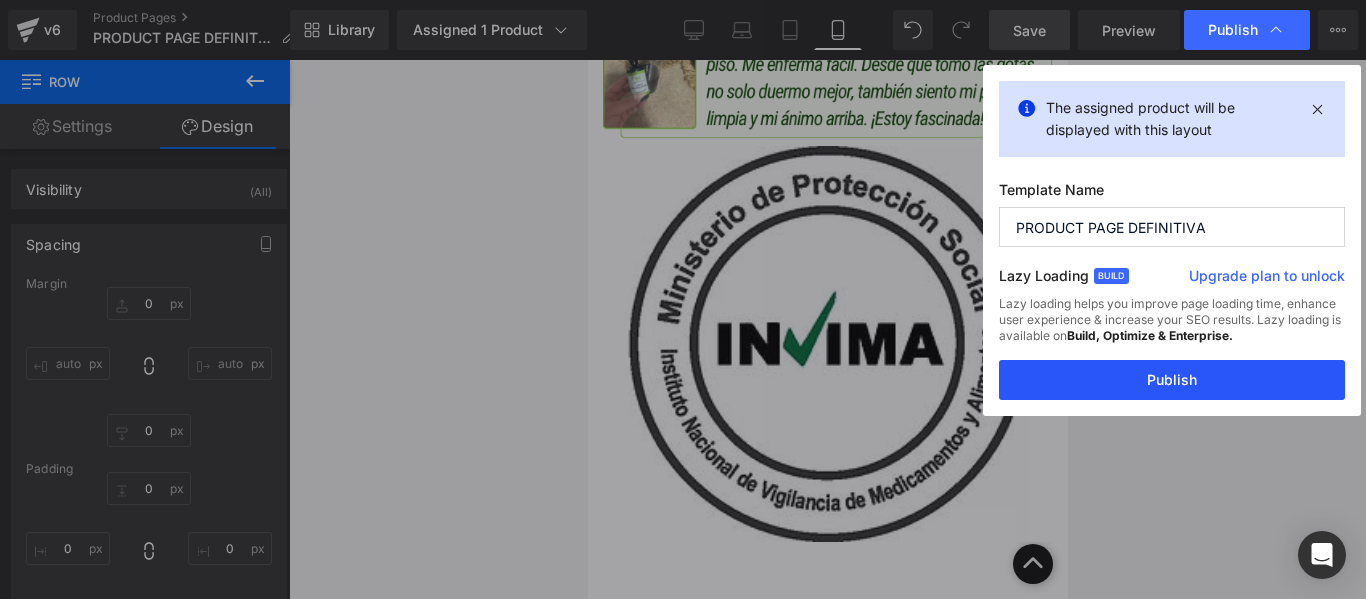 click on "Publish" at bounding box center (1172, 380) 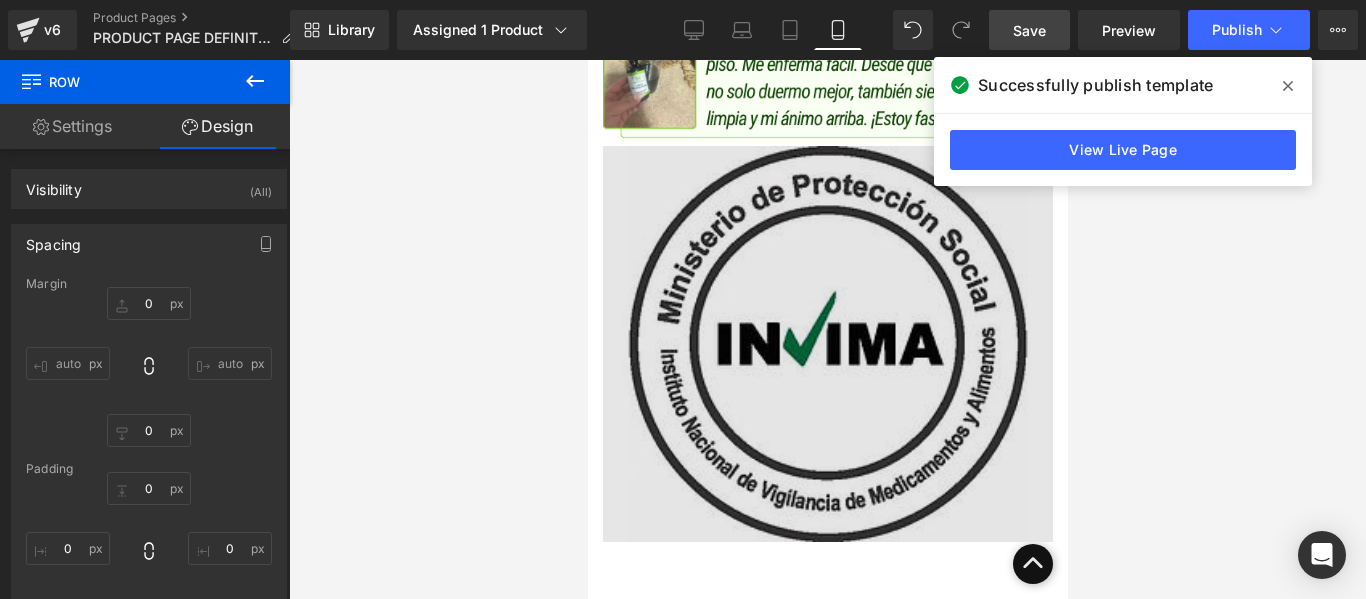 click at bounding box center [827, 344] 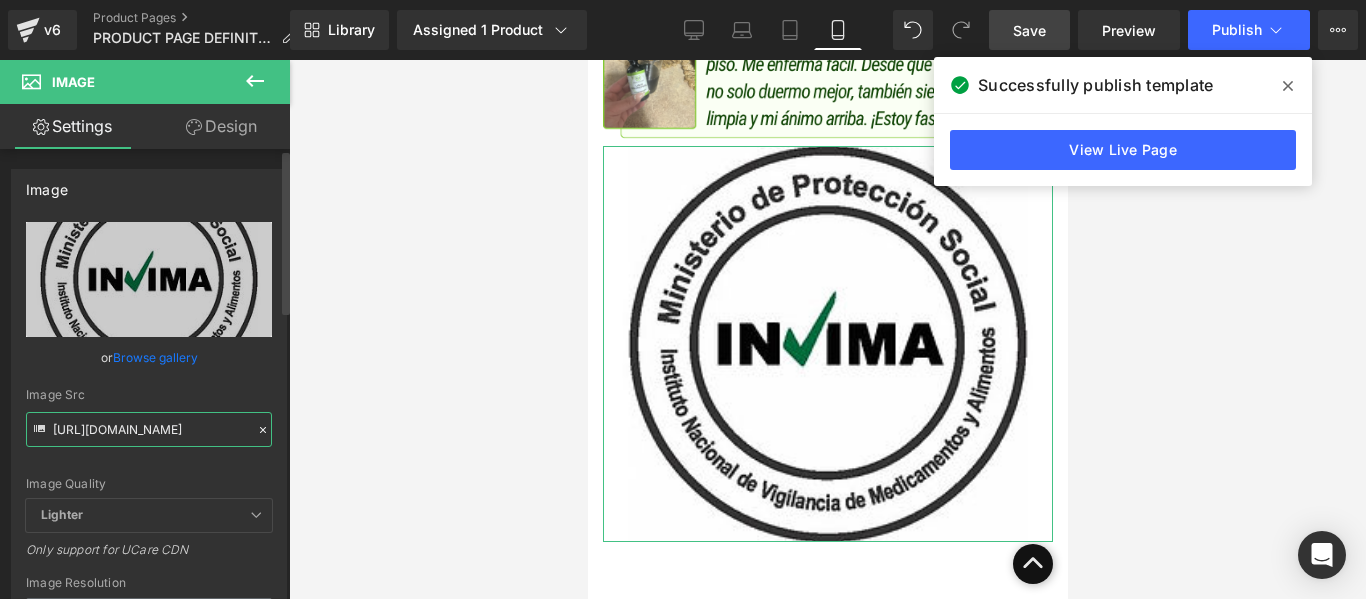 click on "https://static.wixstatic.com/media/b25406_3c985d3032664b43bb79b2041c28cb4d.jpg/v1/fill/w_280,h_247,al_c,q_80,usm_0.66_1.00_0.01,enc_avif,quality_auto/b25406_3c985d3032664b43bb79b2041c28cb4d.jpg" at bounding box center (149, 429) 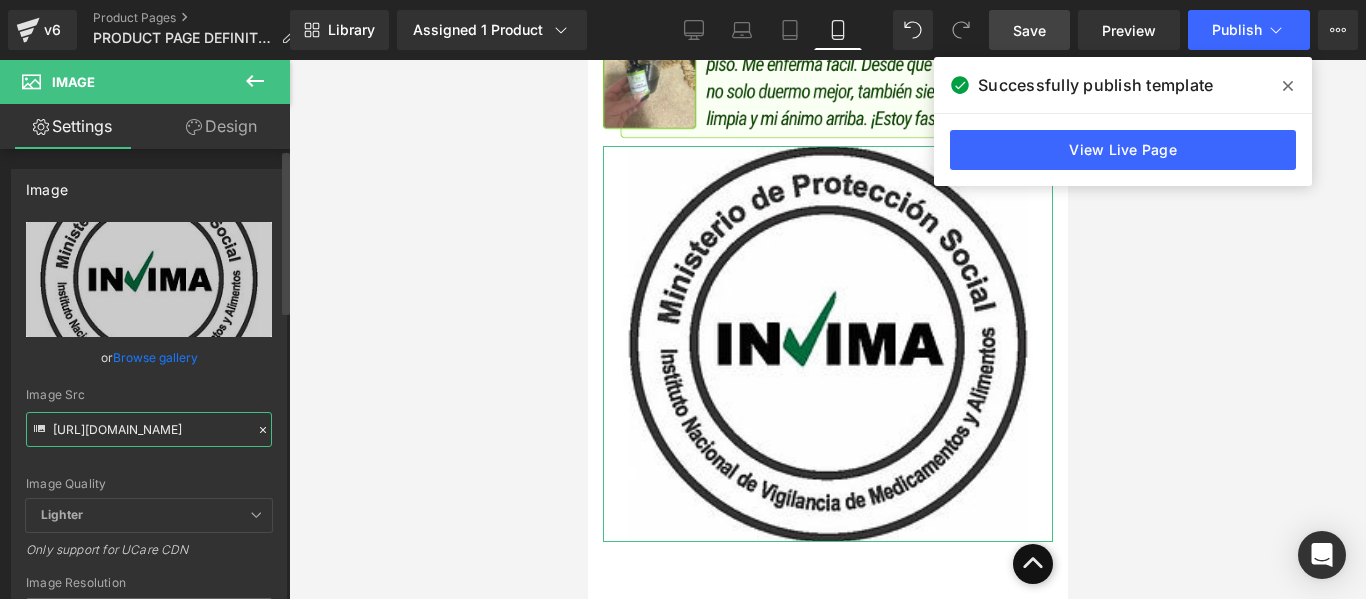 click on "https://static.wixstatic.com/media/b25406_3c985d3032664b43bb79b2041c28cb4d.jpg/v1/fill/w_280,h_247,al_c,q_80,usm_0.66_1.00_0.01,enc_avif,quality_auto/b25406_3c985d3032664b43bb79b2041c28cb4d.jpg" at bounding box center [149, 429] 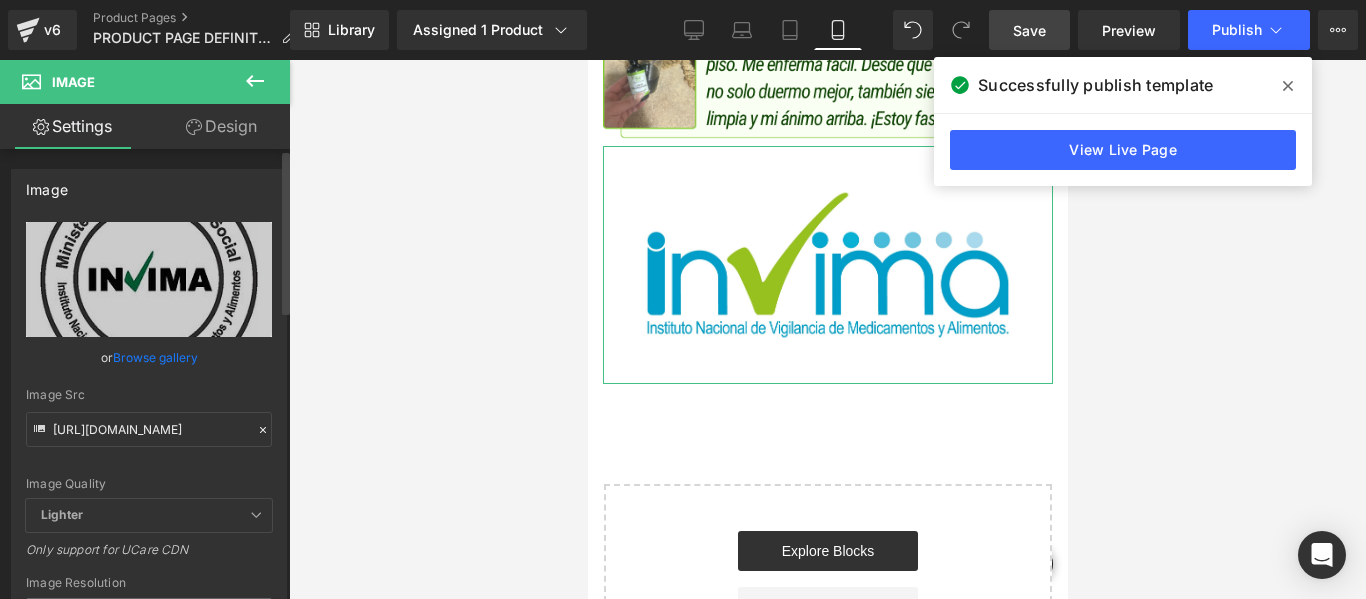 click on "Image Src" at bounding box center [149, 395] 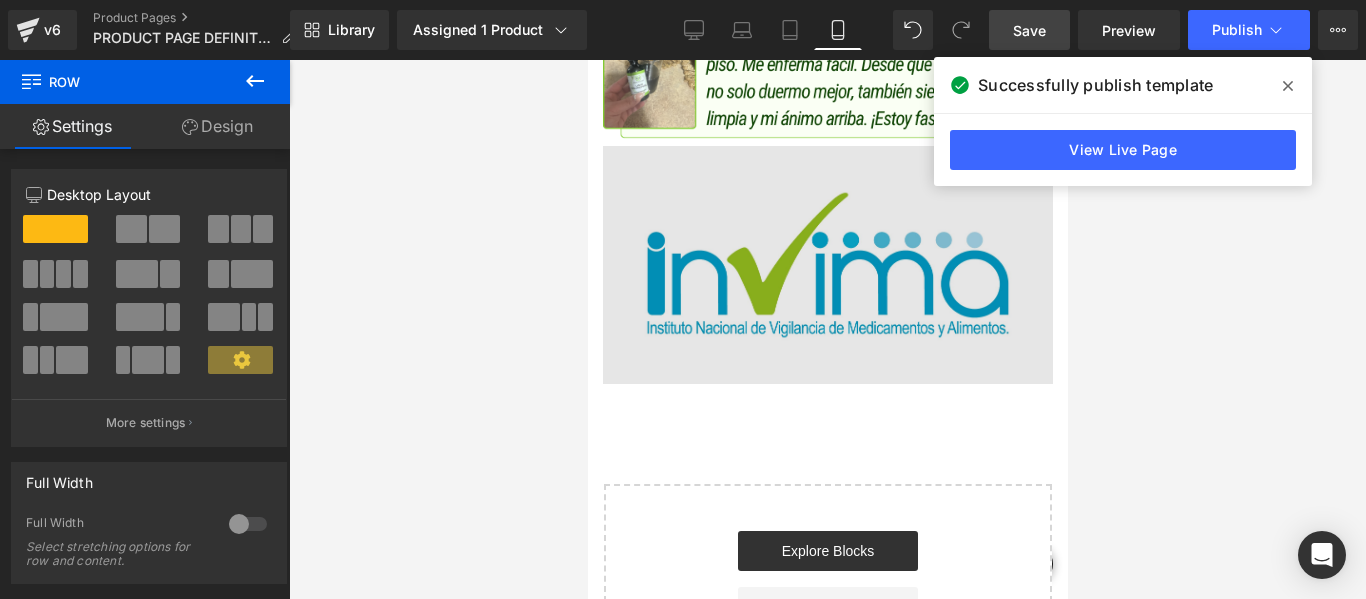 drag, startPoint x: 777, startPoint y: 104, endPoint x: 791, endPoint y: 133, distance: 32.202484 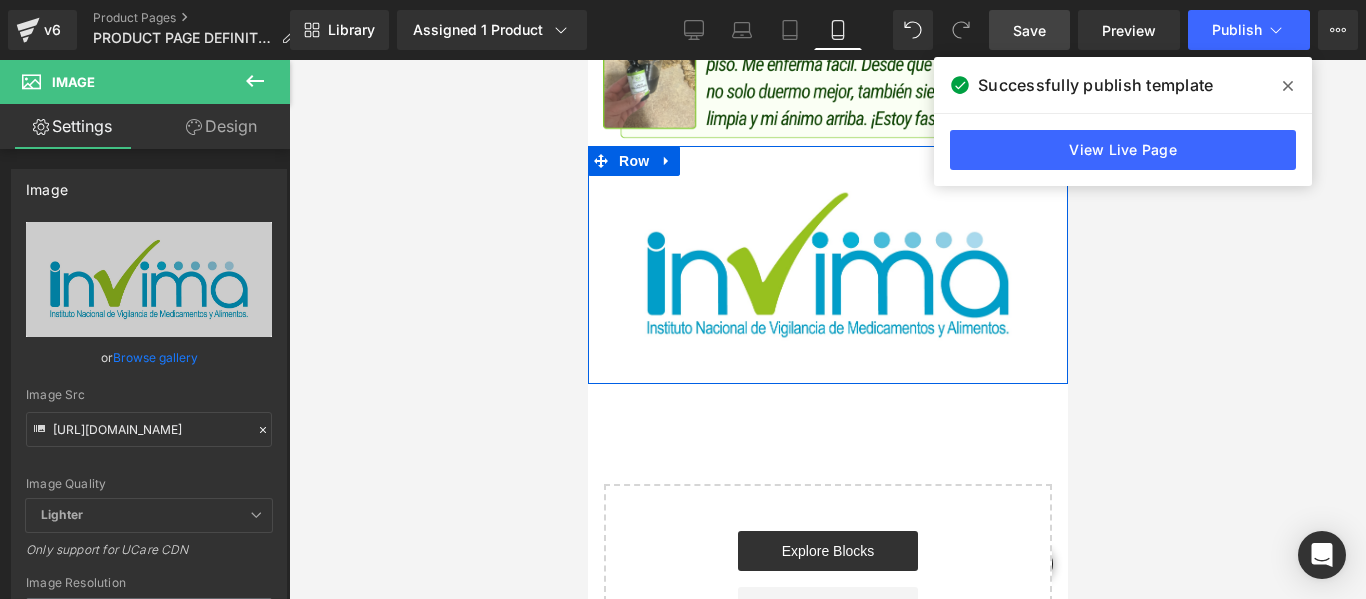 click on "Image" at bounding box center (827, 265) 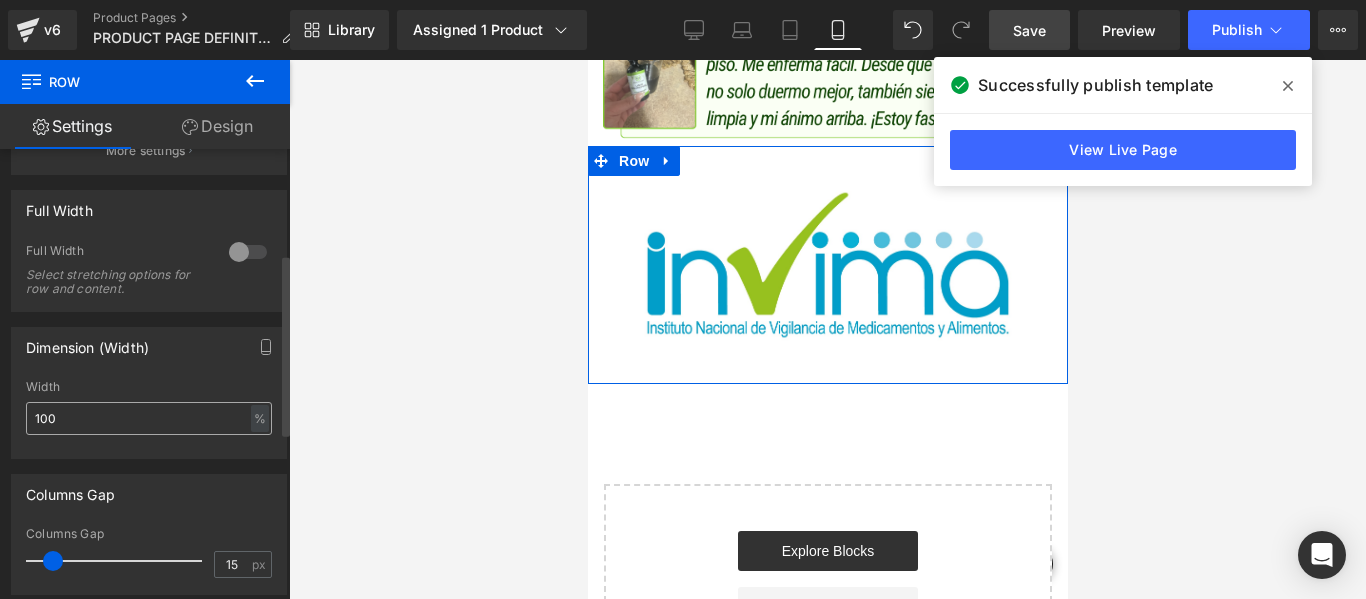 scroll, scrollTop: 172, scrollLeft: 0, axis: vertical 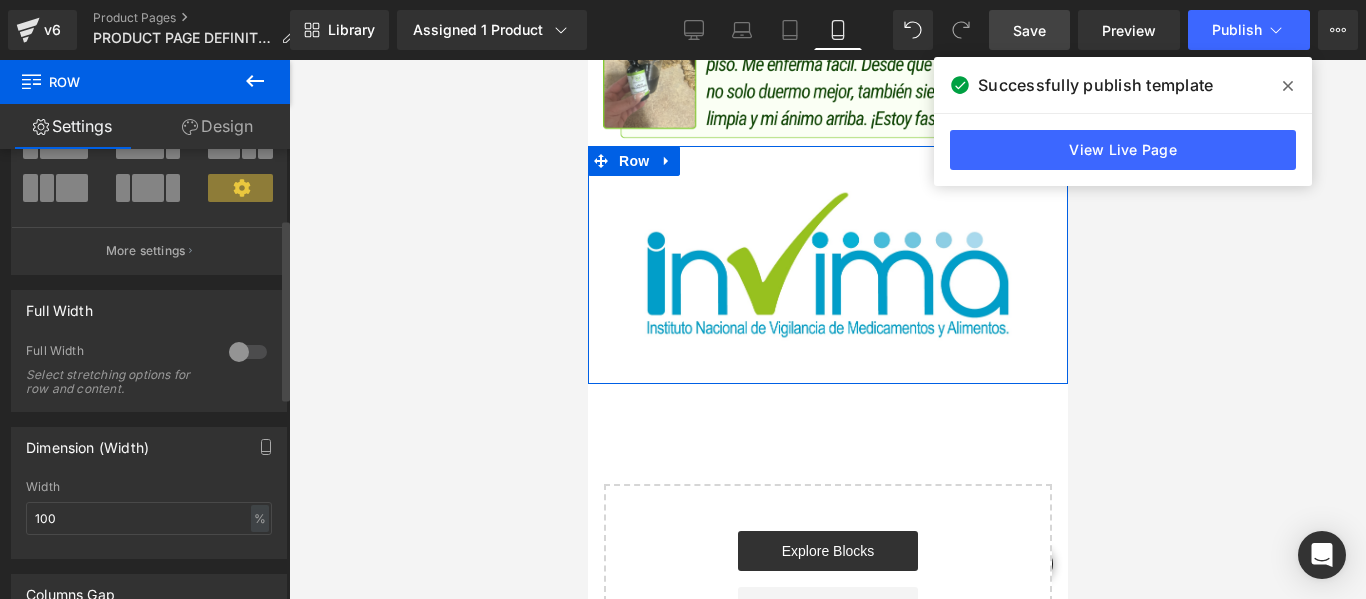 click at bounding box center [248, 352] 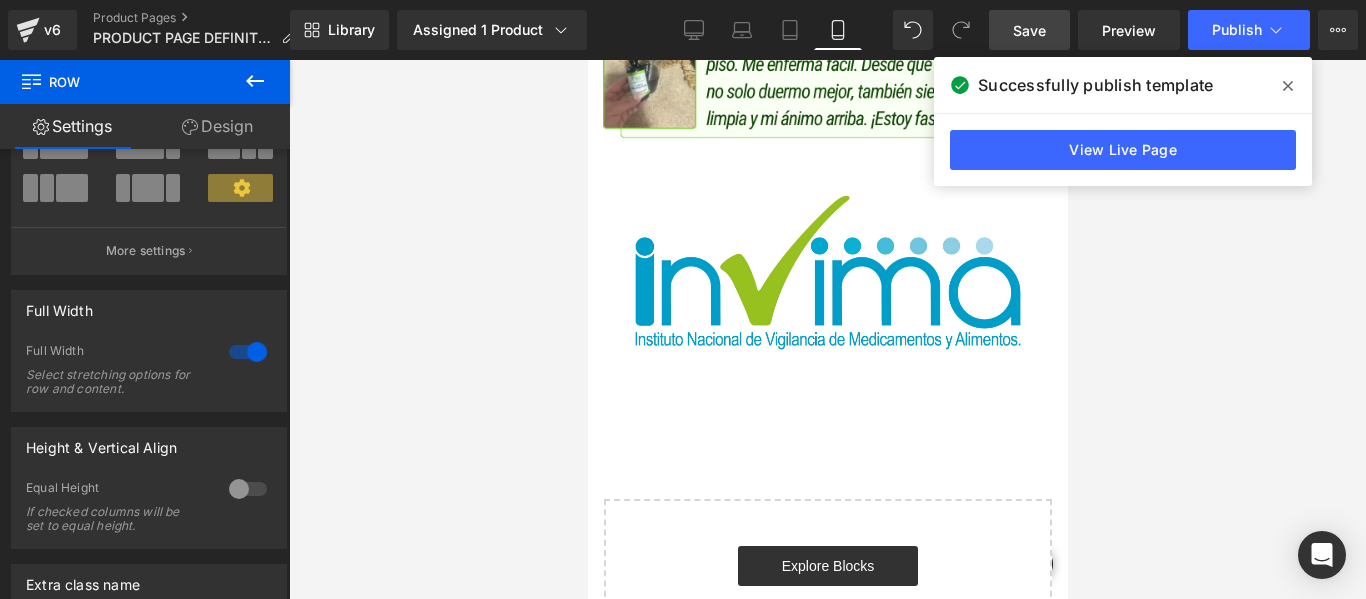 click 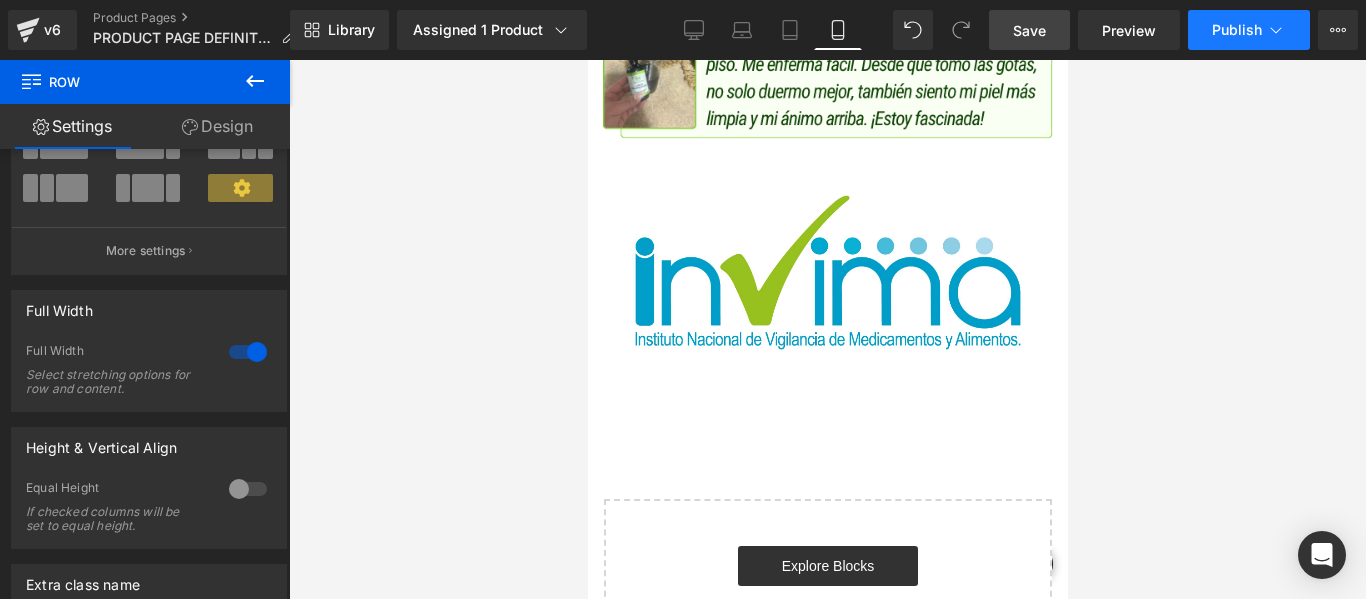 click on "Publish" at bounding box center (1249, 30) 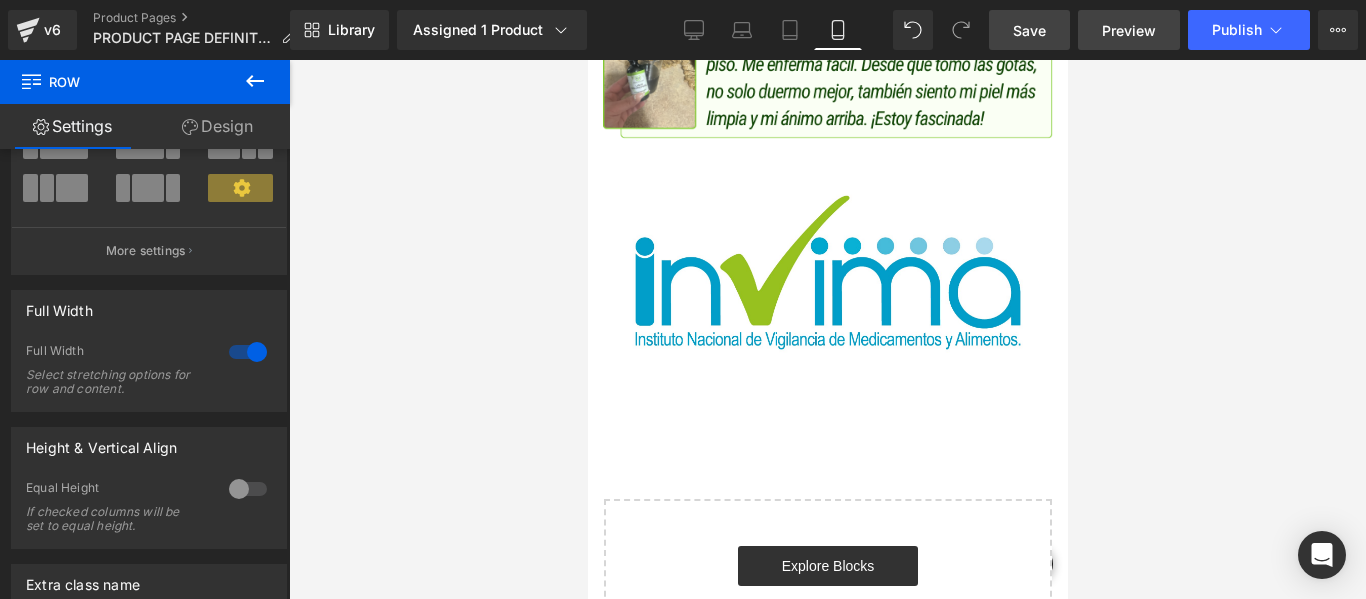 click on "Preview" at bounding box center (1129, 30) 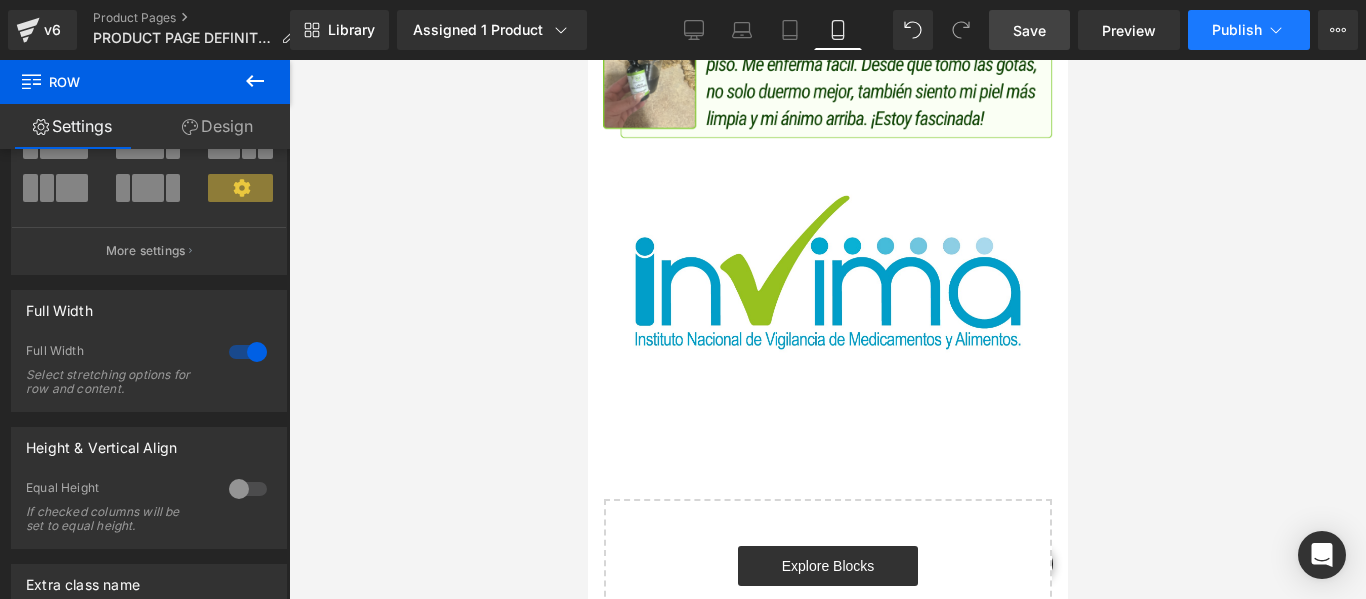 click on "Publish" at bounding box center (1249, 30) 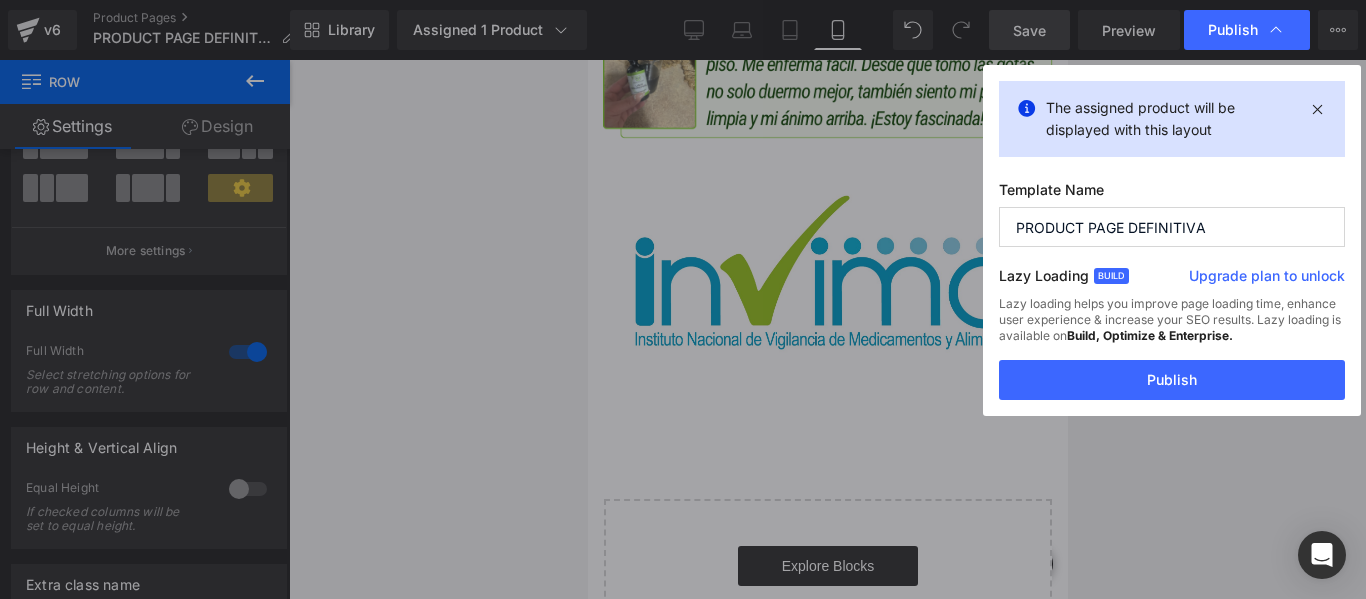 click on "Publish" at bounding box center (1172, 380) 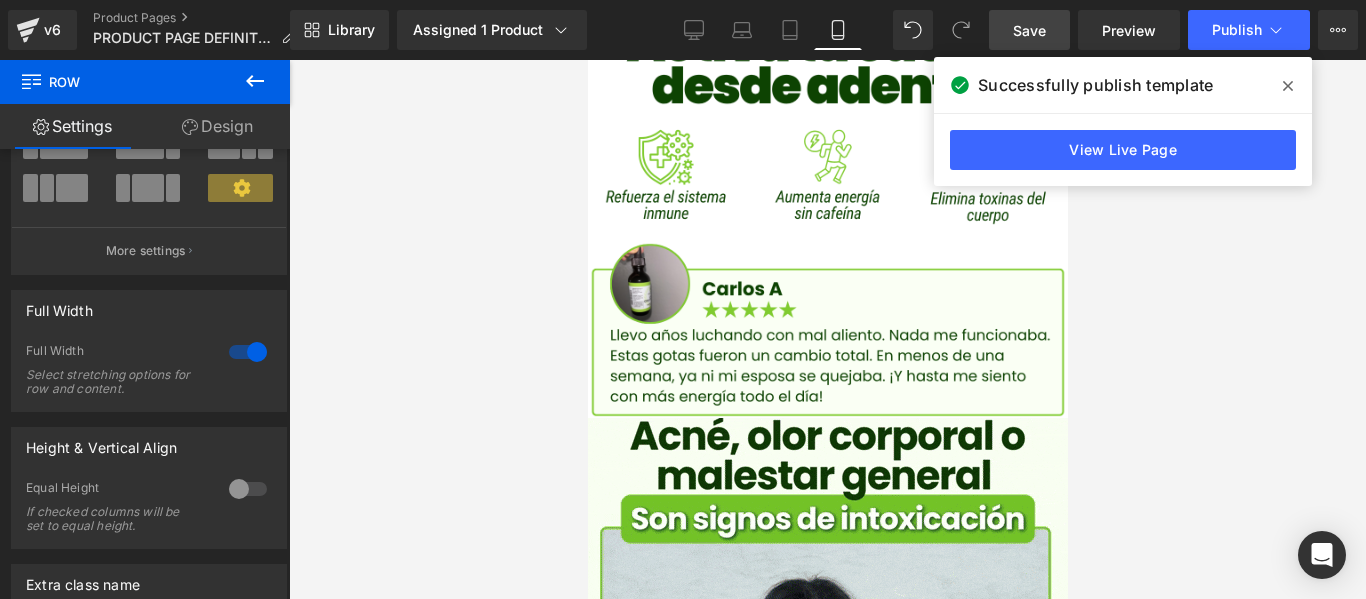 scroll, scrollTop: 0, scrollLeft: 0, axis: both 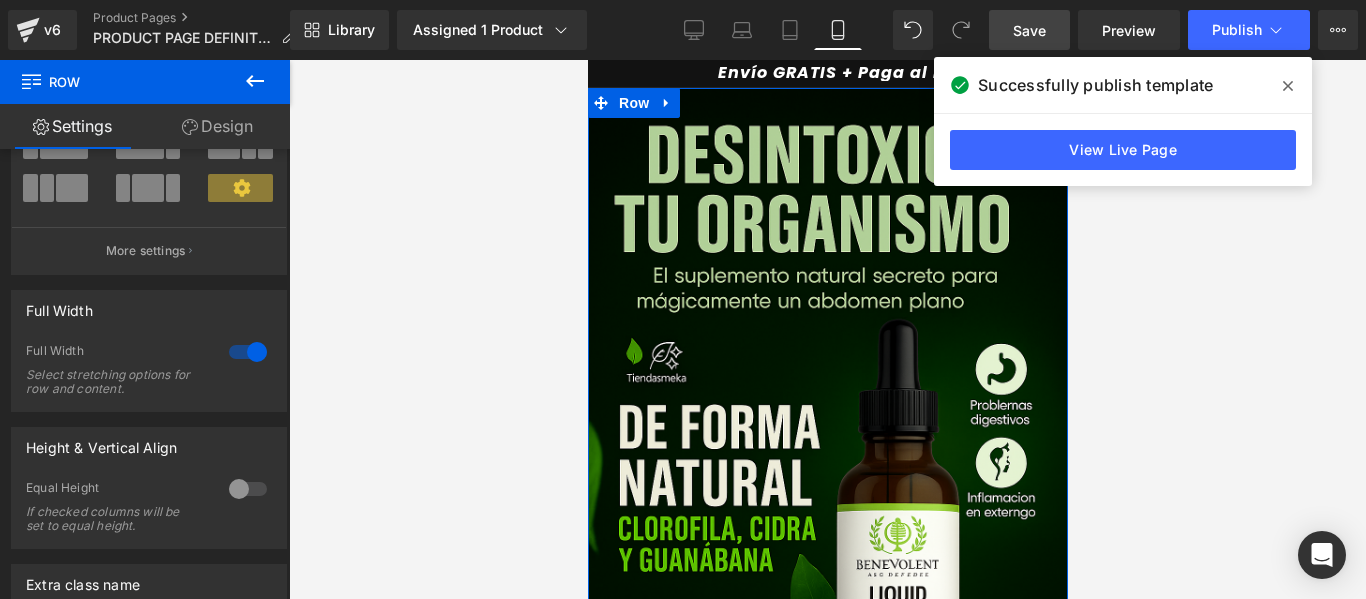 drag, startPoint x: 1055, startPoint y: 422, endPoint x: 1667, endPoint y: 109, distance: 687.3958 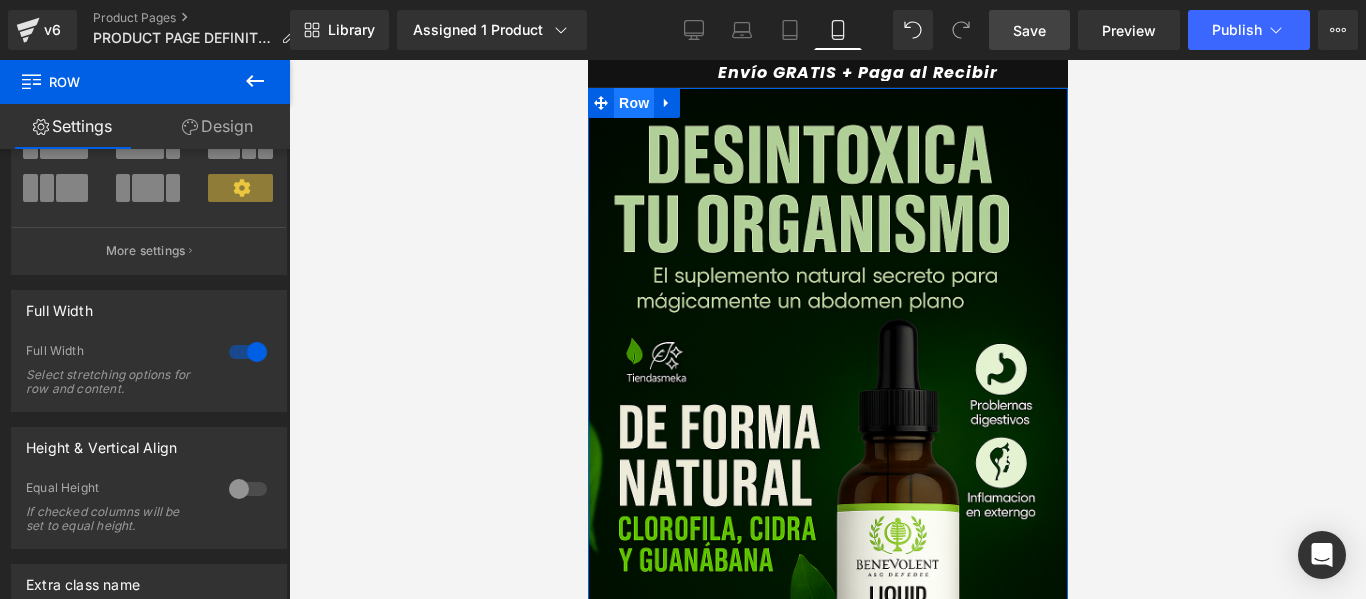 click on "Row" at bounding box center (633, 103) 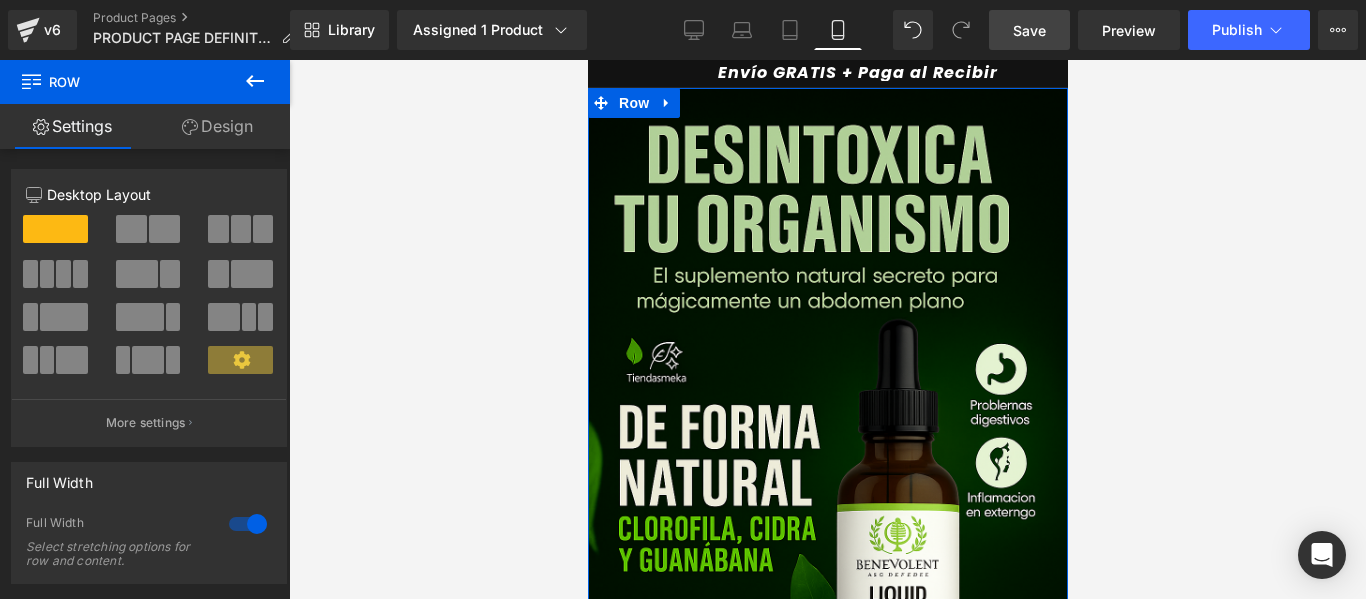 click on "Design" at bounding box center [217, 126] 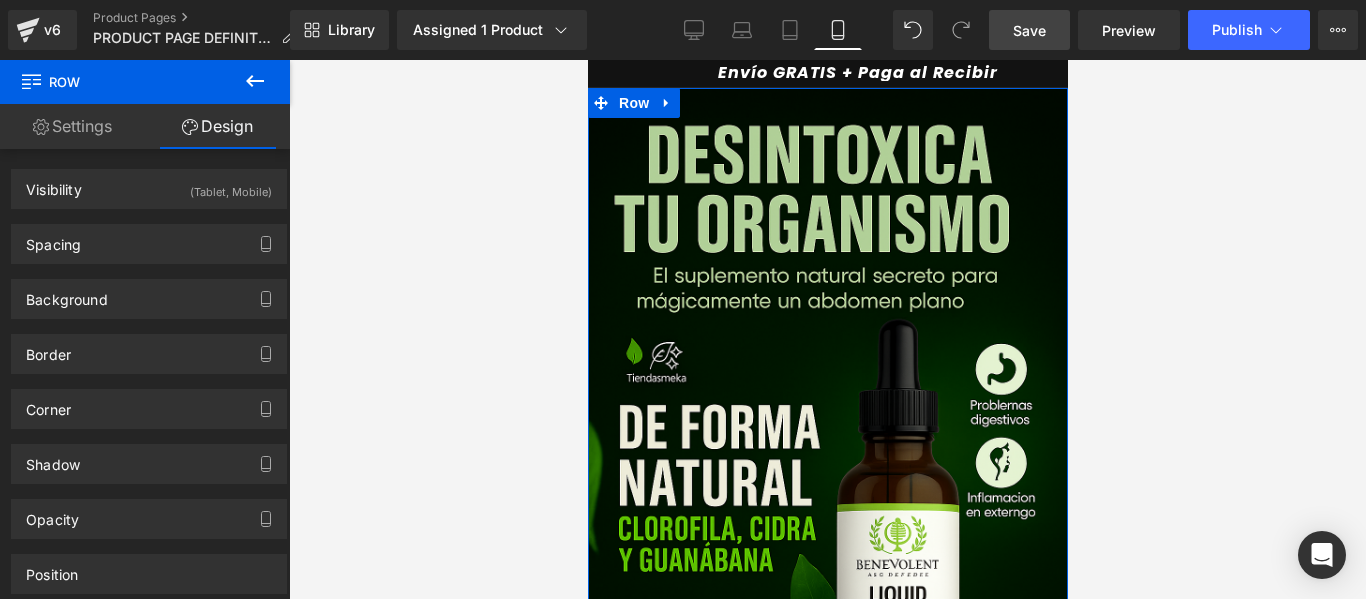 click on "(Tablet, Mobile)" at bounding box center (231, 186) 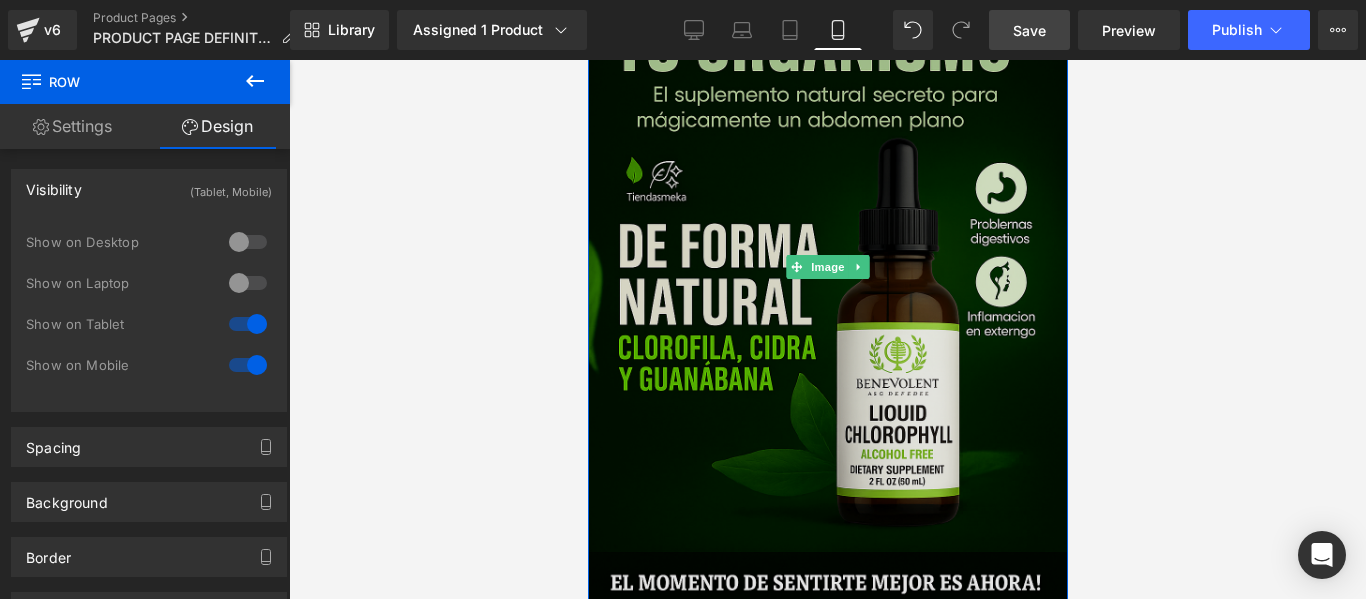scroll, scrollTop: 200, scrollLeft: 0, axis: vertical 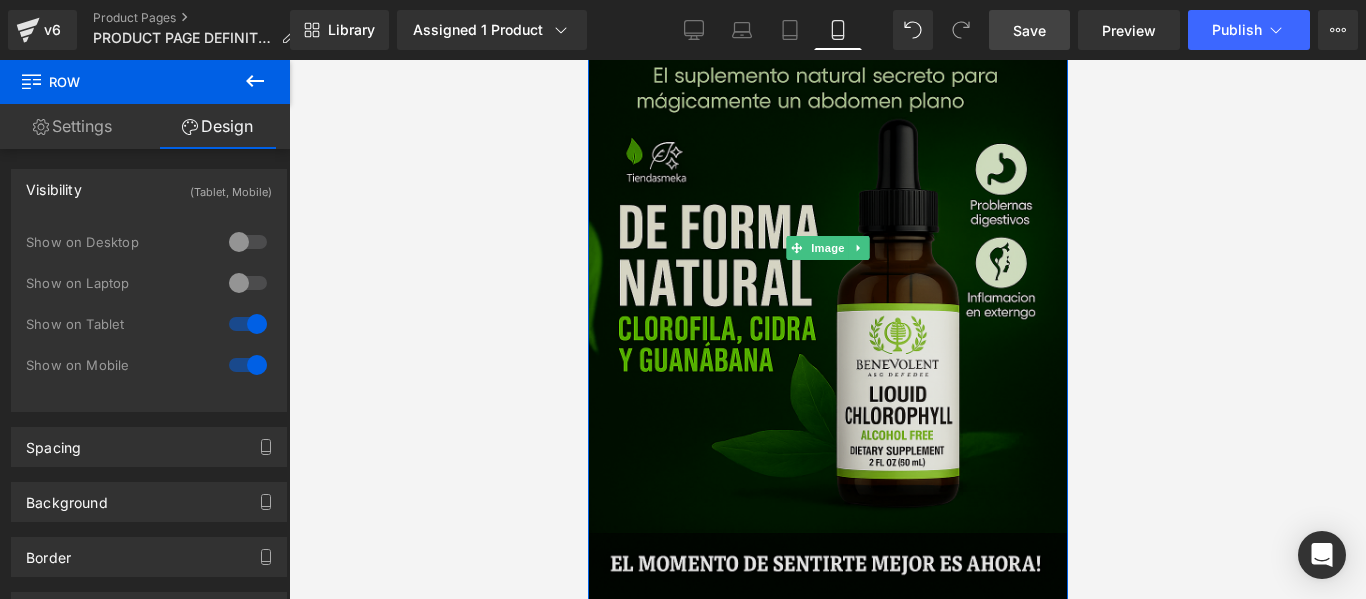 click at bounding box center (827, 248) 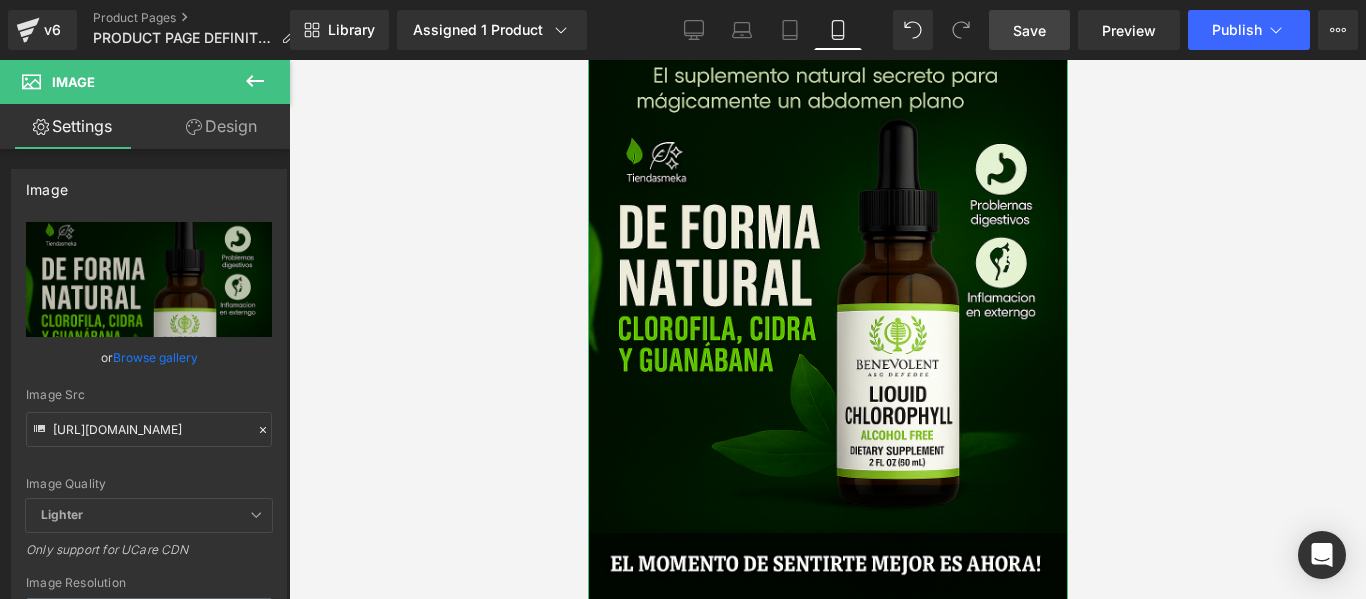 click on "Design" at bounding box center [221, 126] 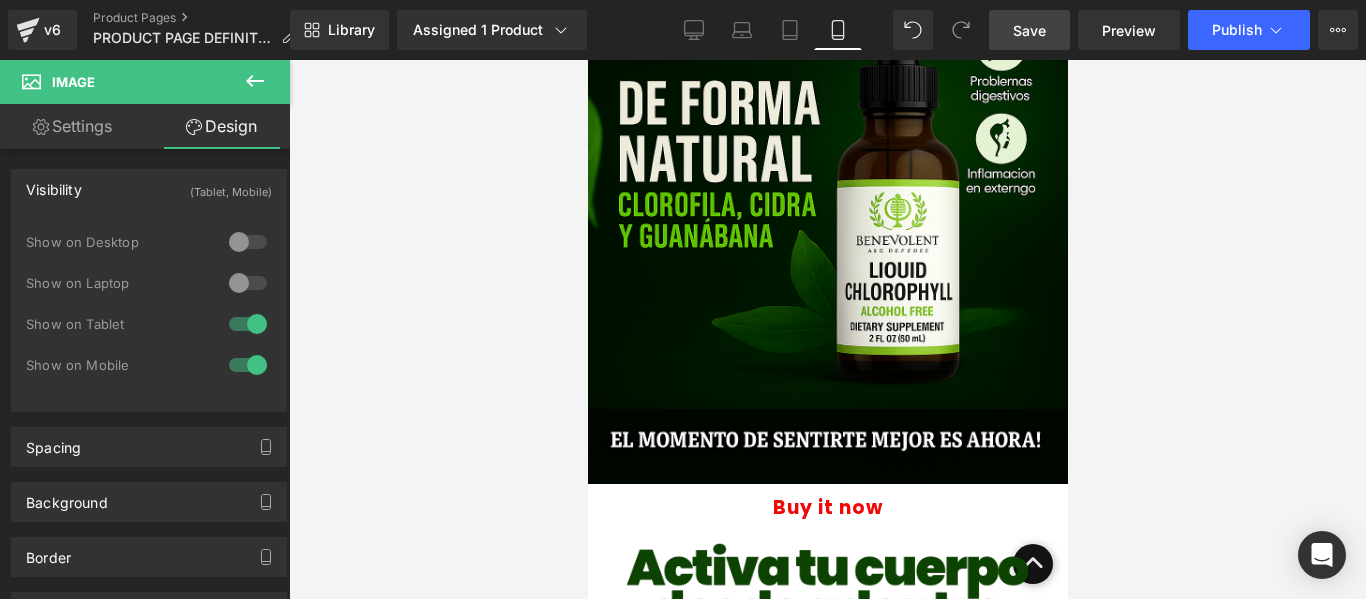 scroll, scrollTop: 700, scrollLeft: 0, axis: vertical 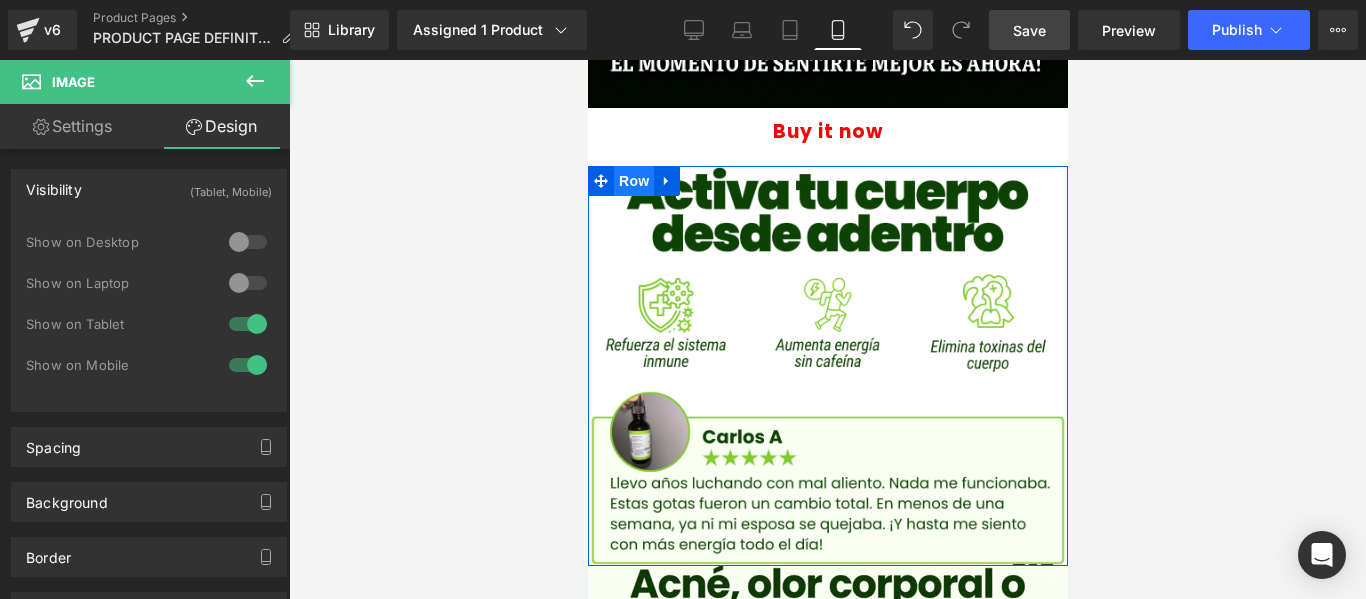 drag, startPoint x: 634, startPoint y: 184, endPoint x: 1086, endPoint y: 261, distance: 458.51172 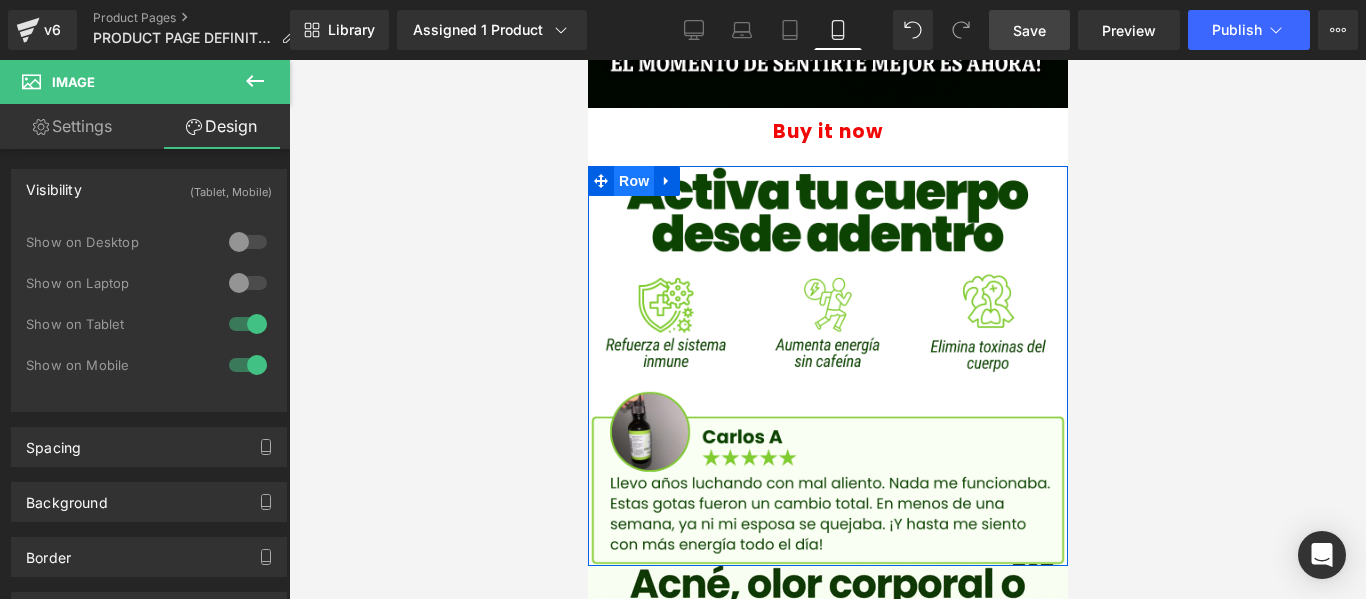 click on "Row" at bounding box center [633, 181] 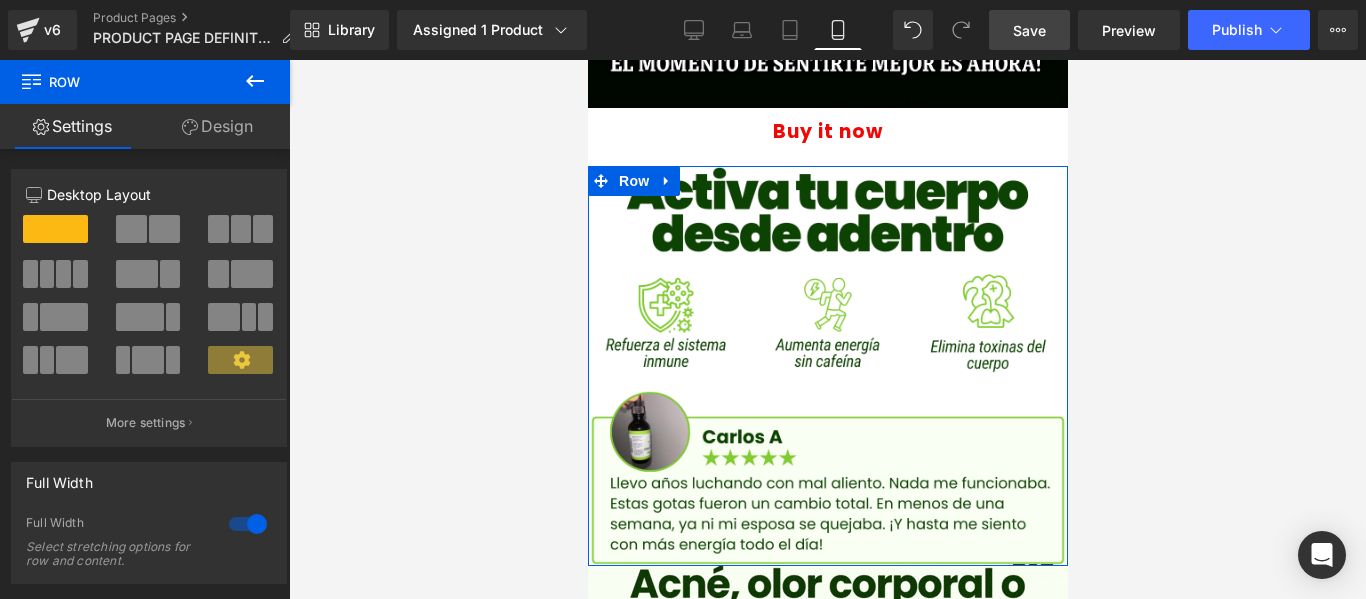 click on "Design" at bounding box center [217, 126] 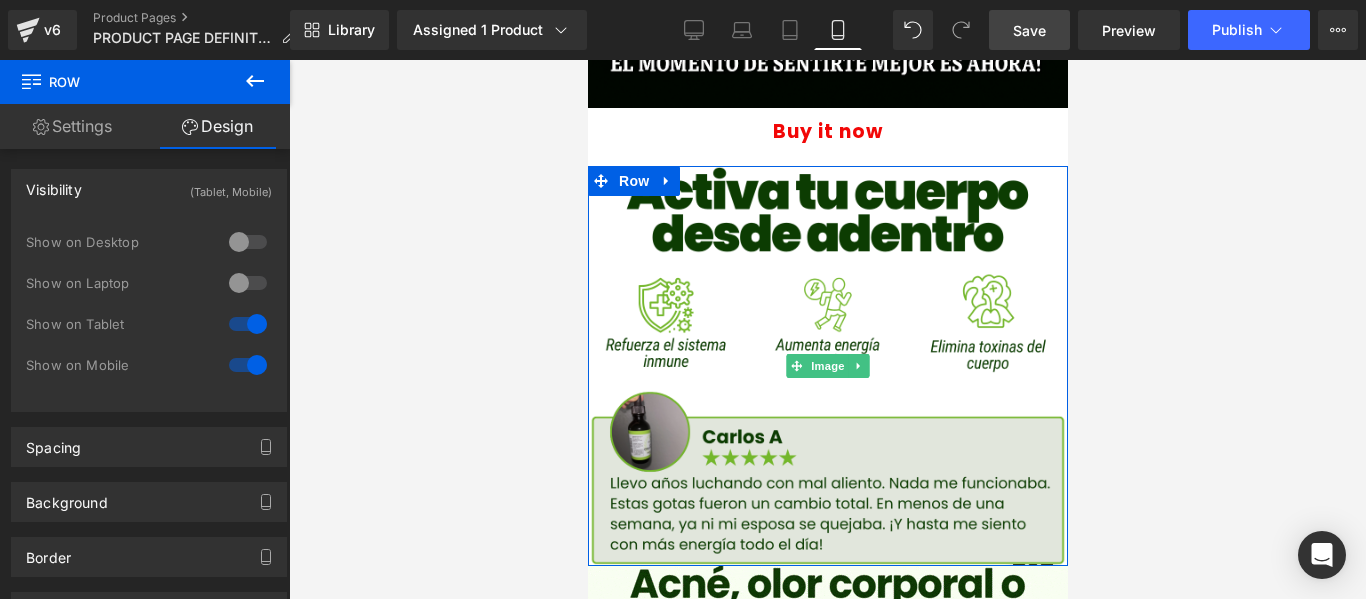 click at bounding box center [827, 366] 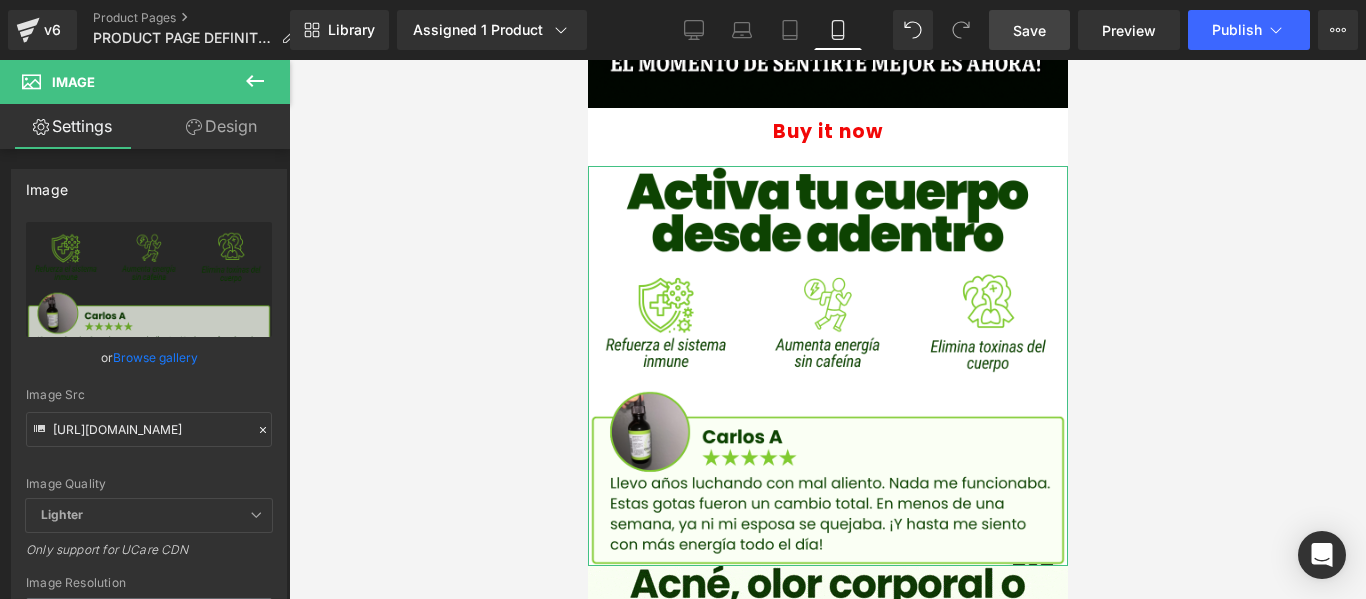 click on "Design" at bounding box center [221, 126] 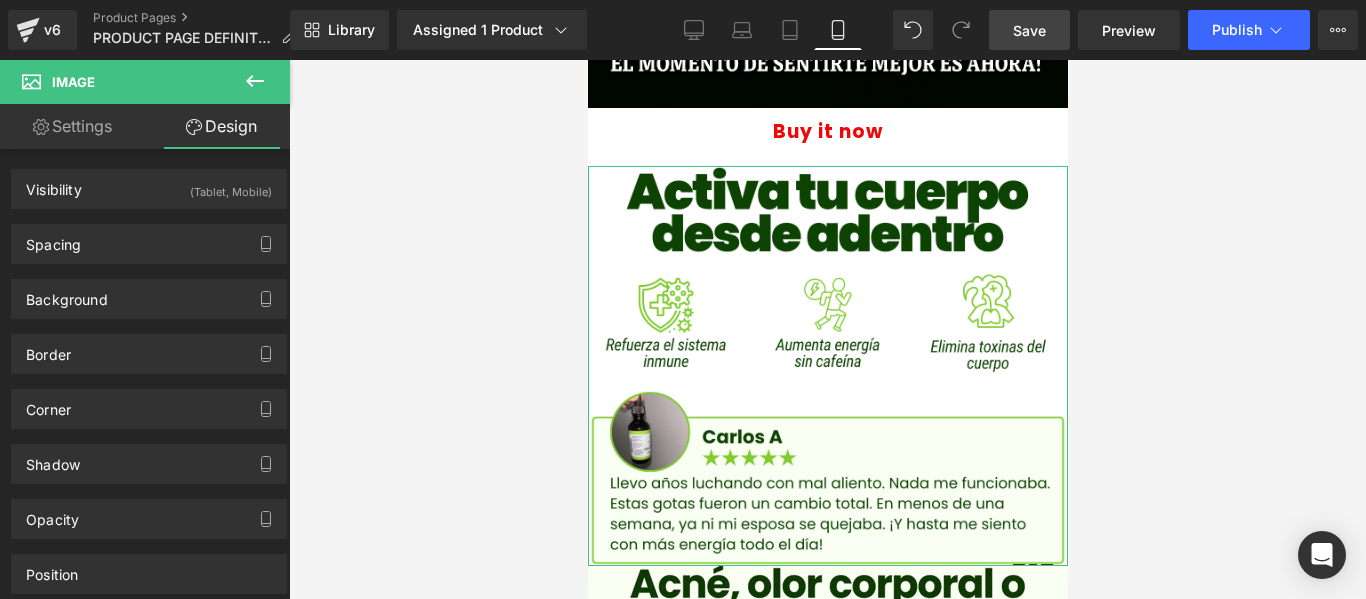 click on "(Tablet, Mobile)" at bounding box center (231, 186) 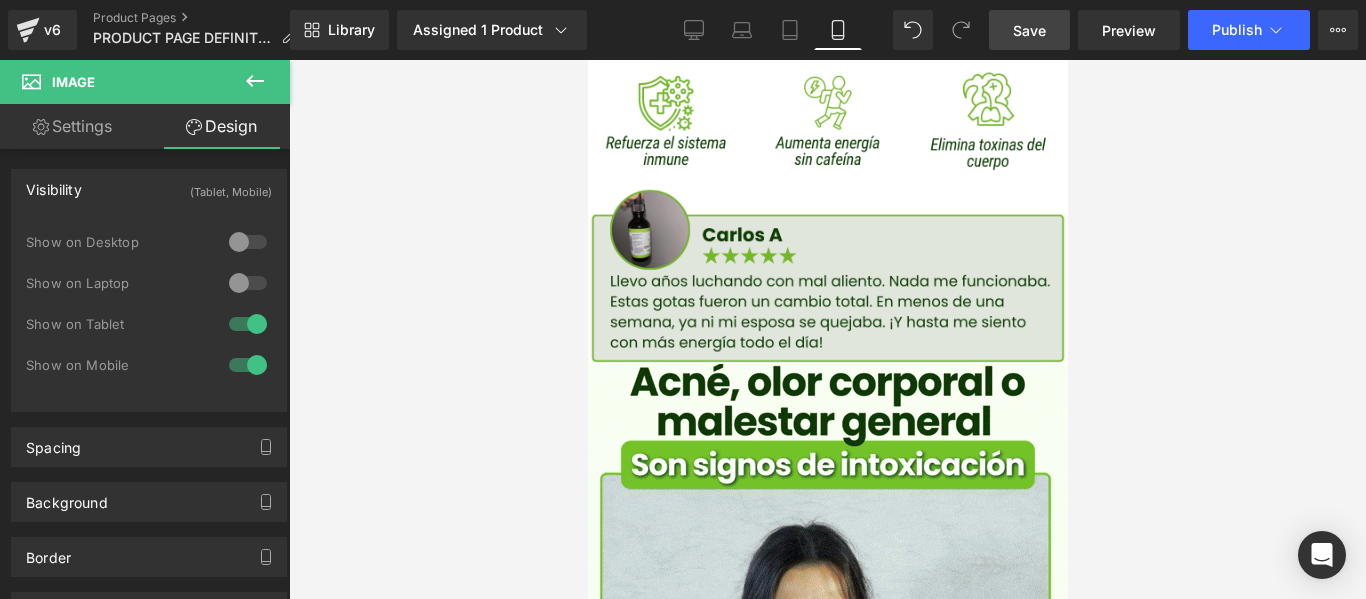 scroll, scrollTop: 900, scrollLeft: 0, axis: vertical 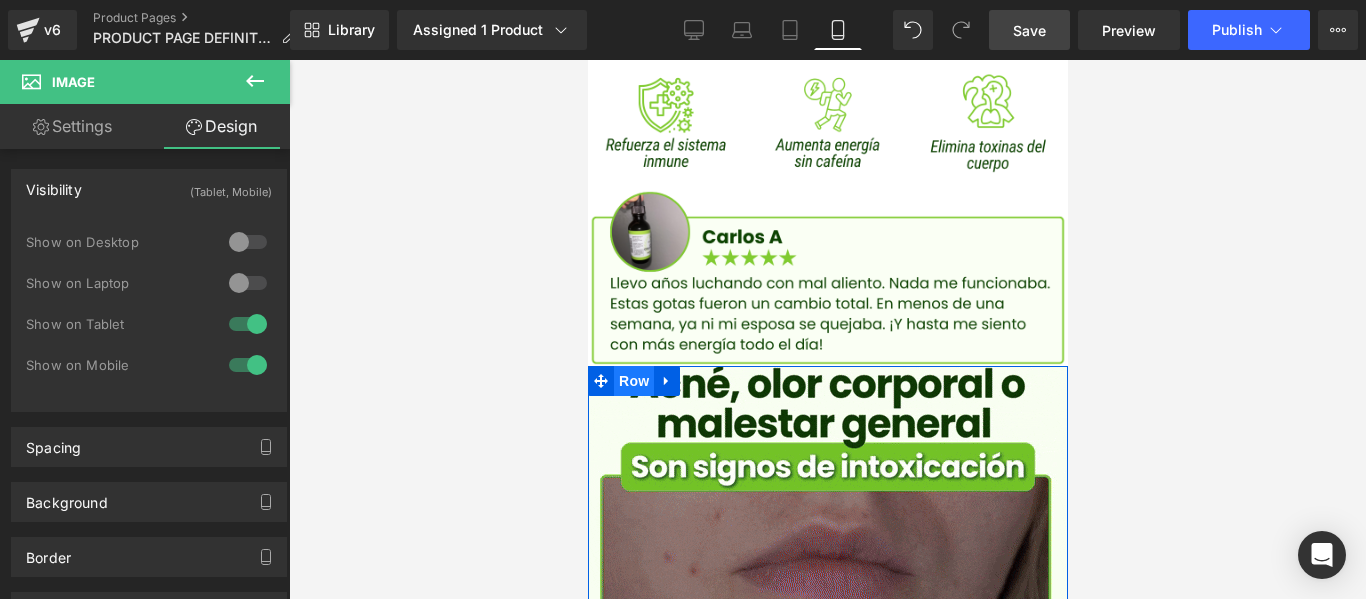 click on "Row" at bounding box center [633, 381] 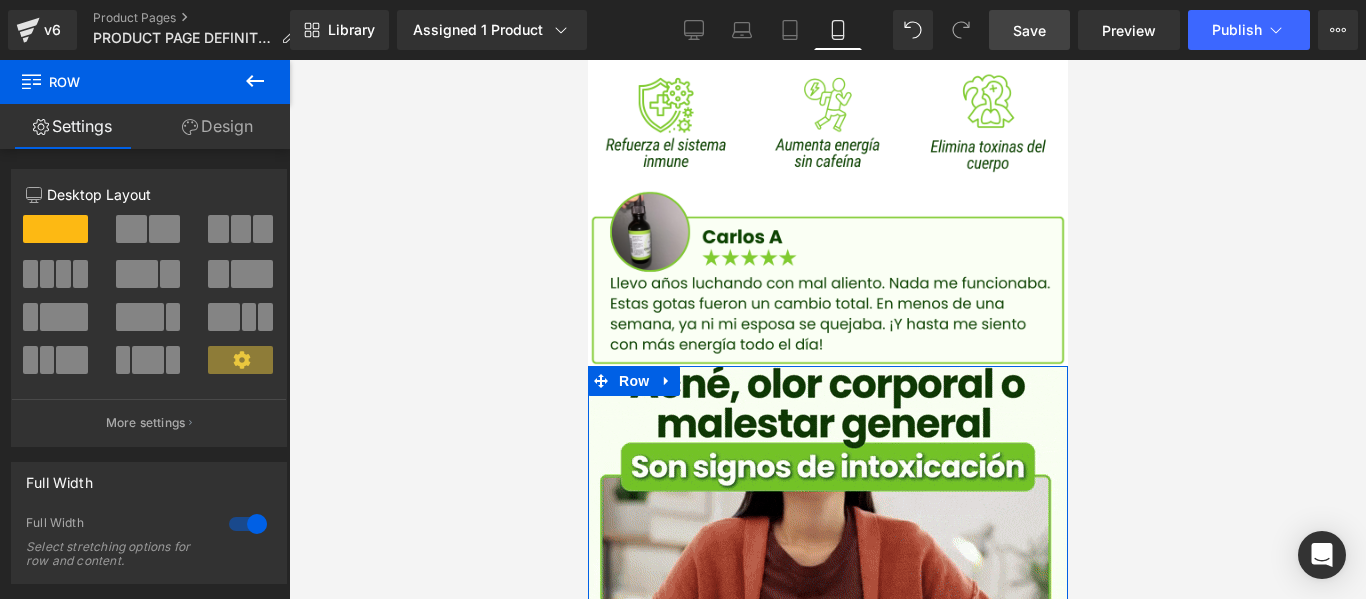 click on "Design" at bounding box center (217, 126) 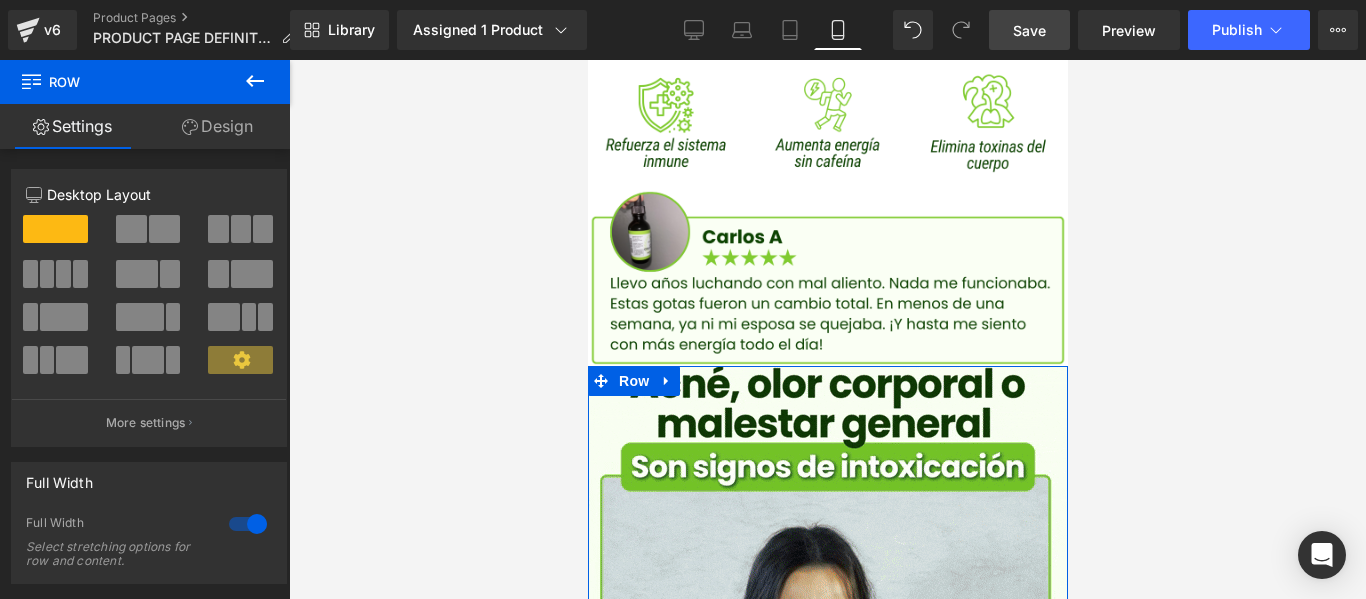 click on "Visibility" at bounding box center [0, 0] 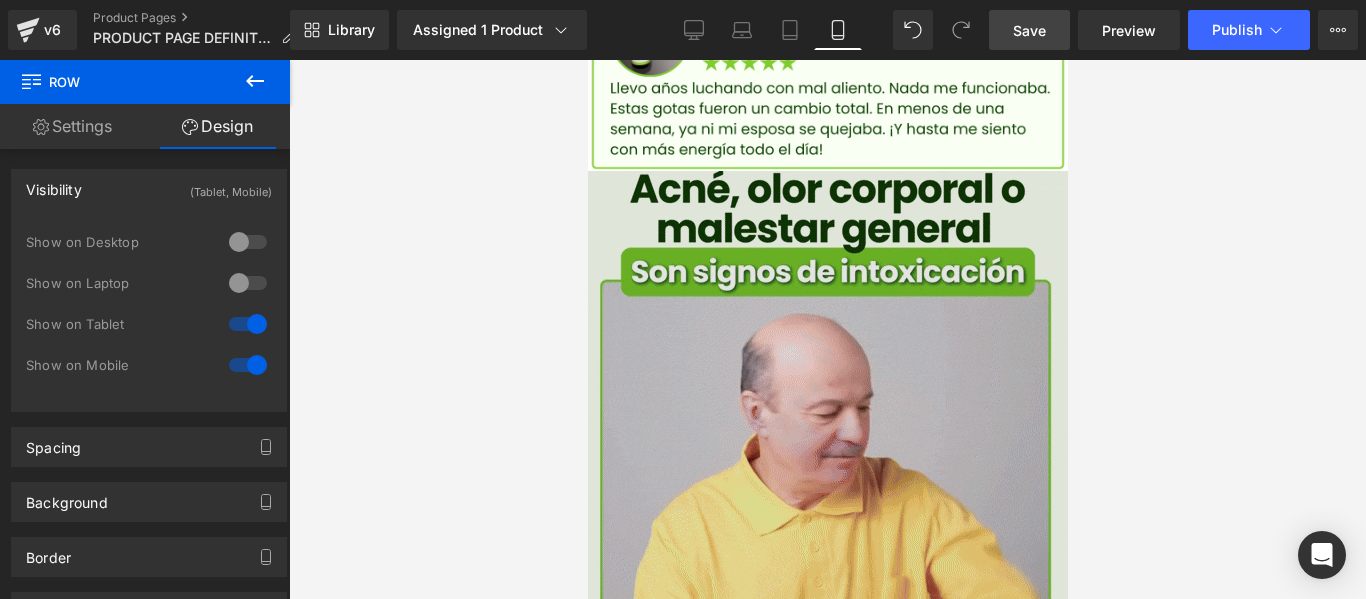 scroll, scrollTop: 1100, scrollLeft: 0, axis: vertical 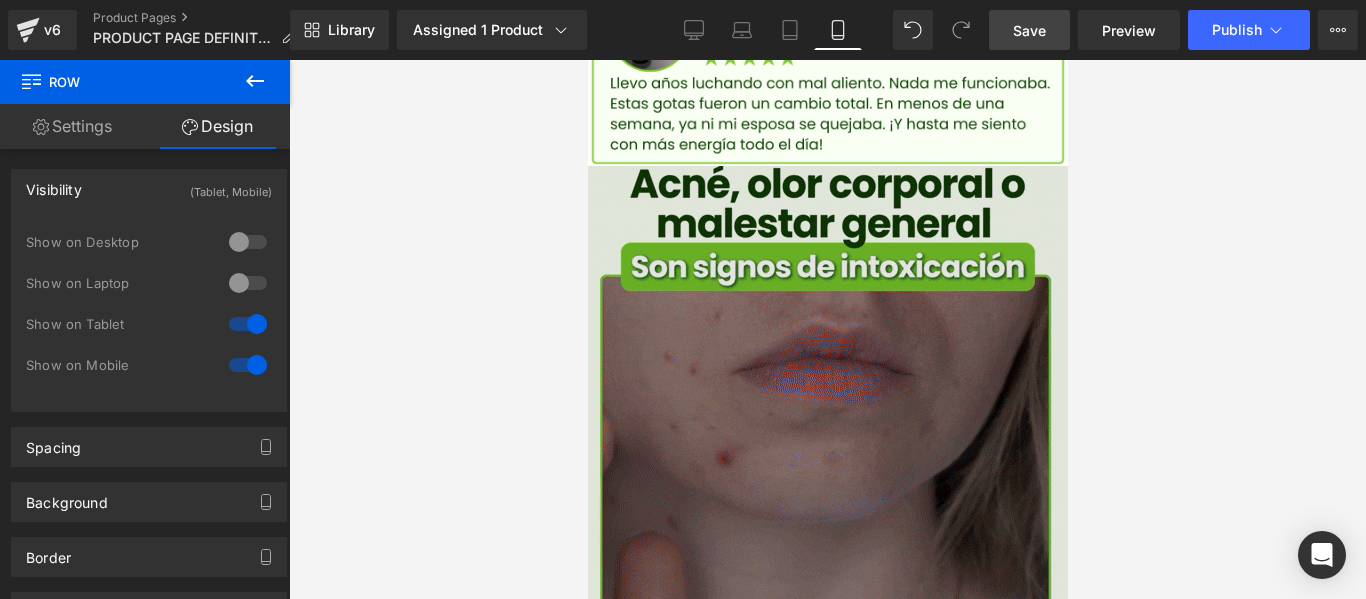 click at bounding box center [827, 406] 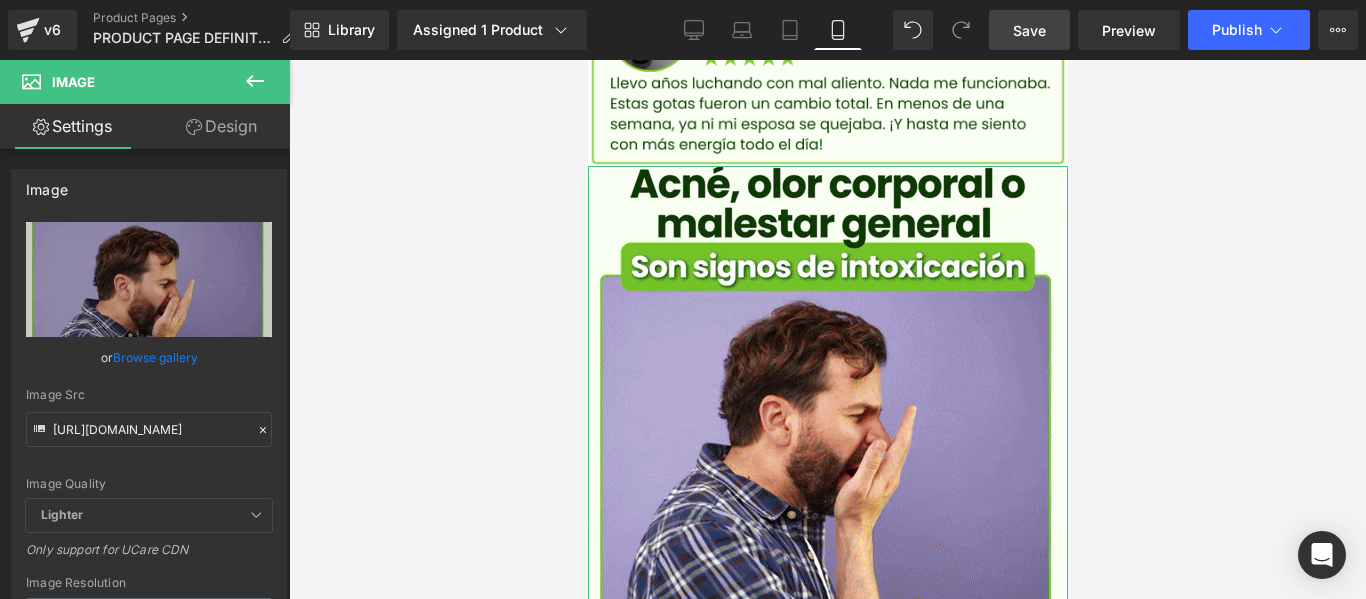 click on "Design" at bounding box center [221, 126] 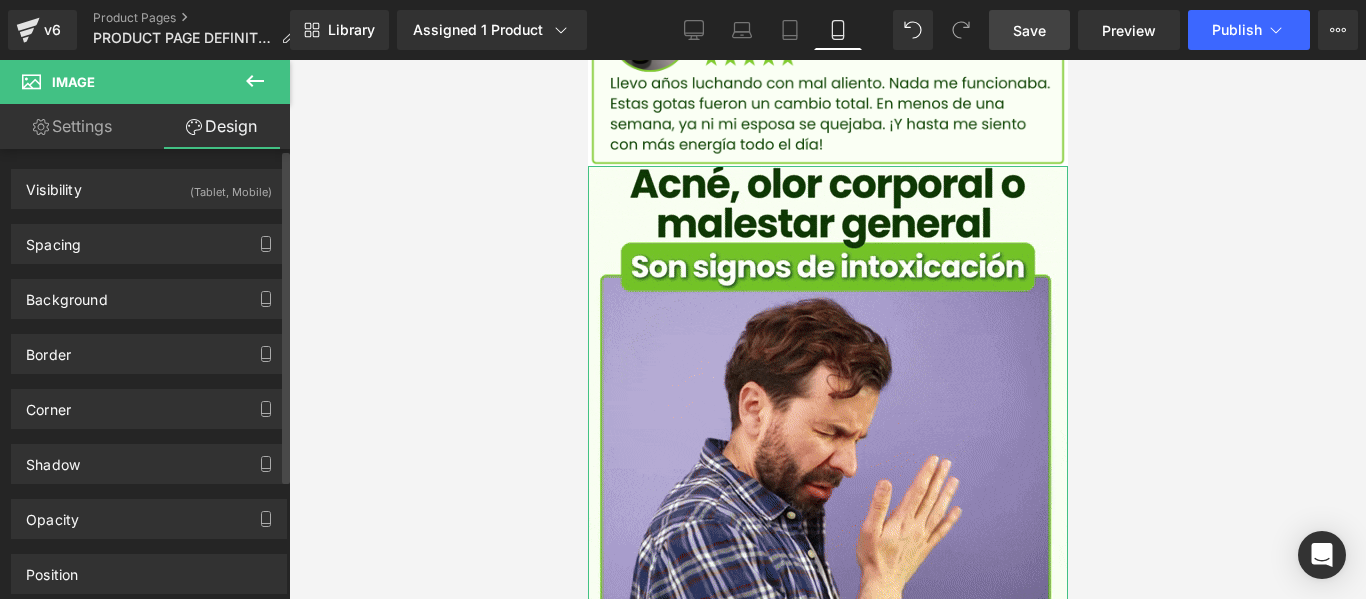 click on "Spacing
Margin
0px 0
0px 0
0px 0
0px 0
Padding
0px 0
0px 0
0px 0
0px 0
Setup Global Style" at bounding box center [149, 236] 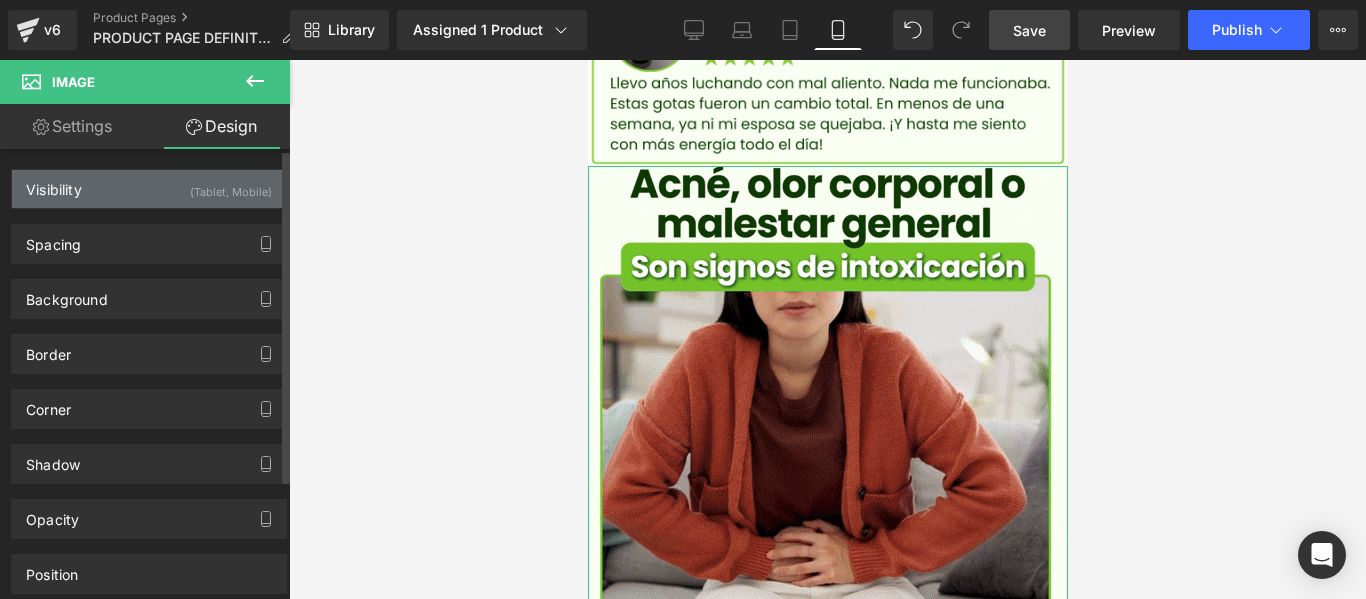 click on "Visibility
(Tablet, Mobile)" at bounding box center (149, 189) 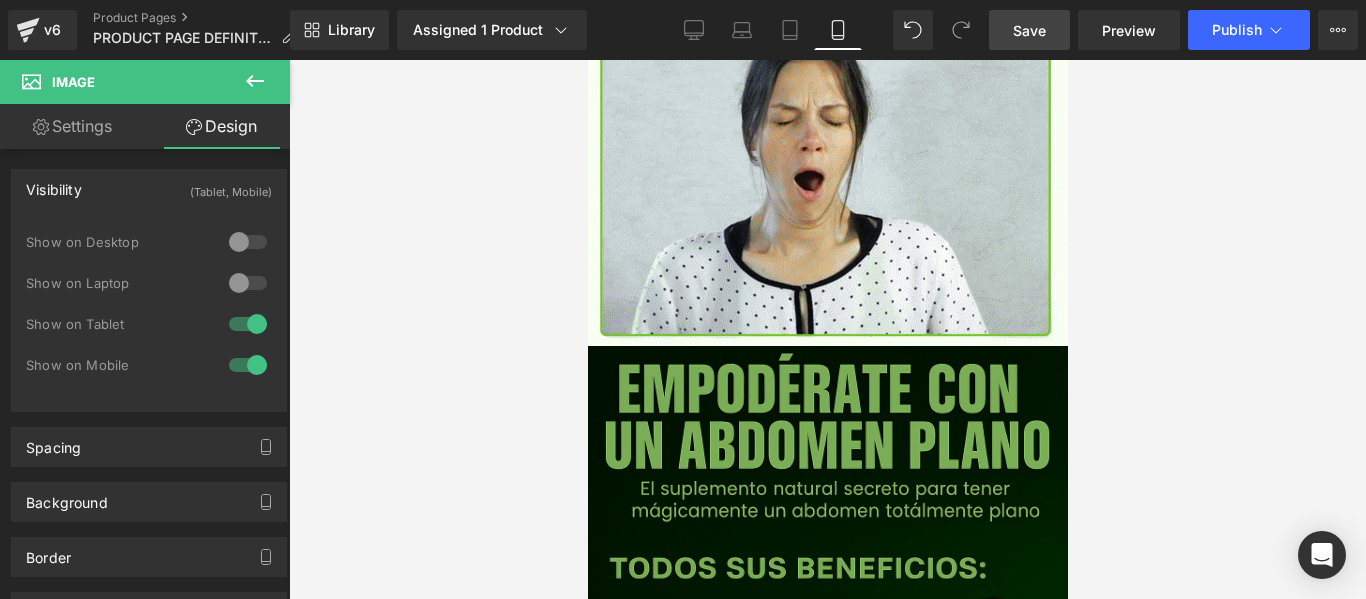 scroll, scrollTop: 1600, scrollLeft: 0, axis: vertical 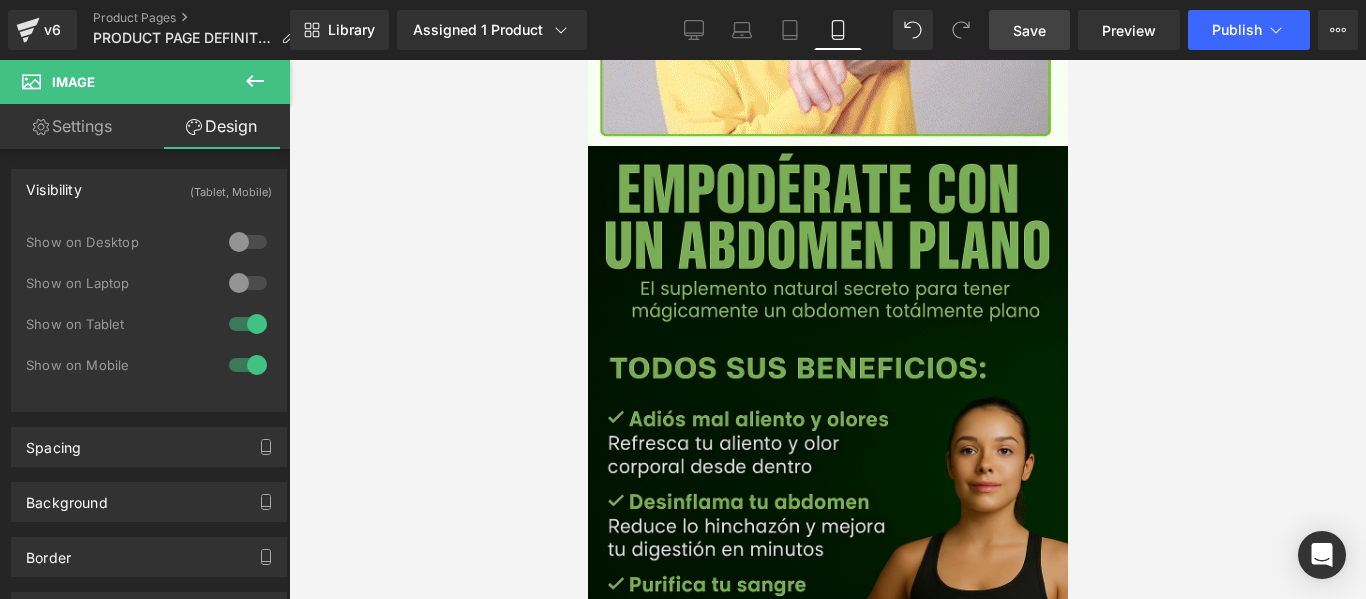 click at bounding box center (827, 506) 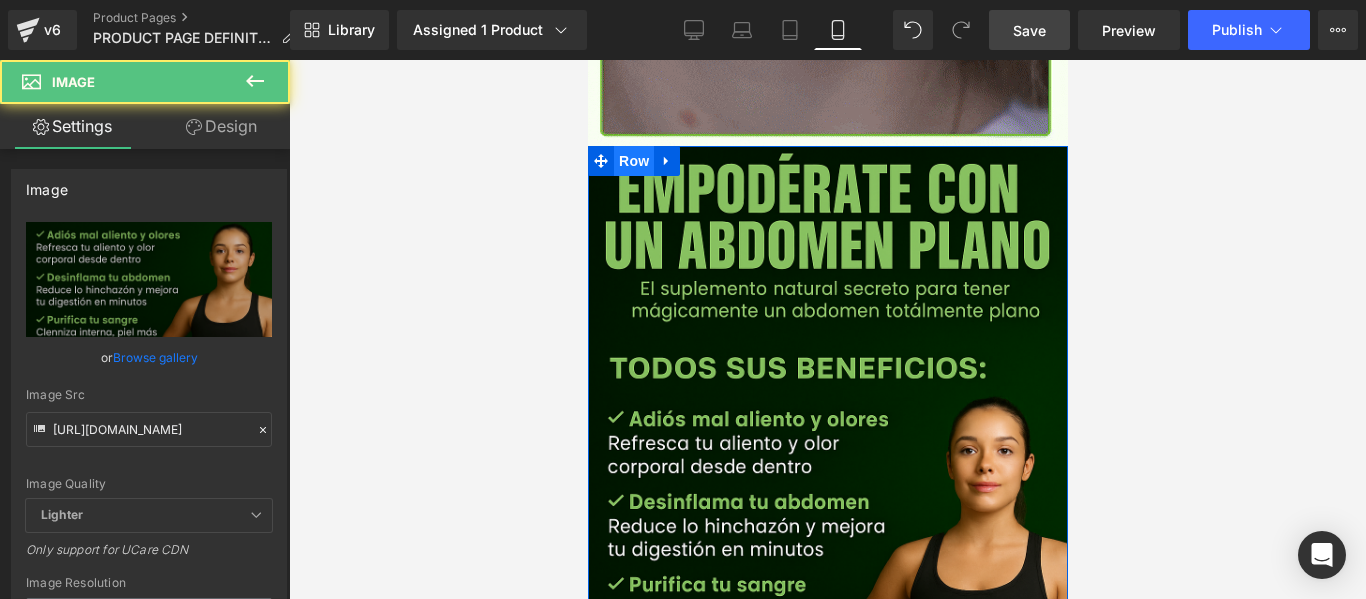click on "Row" at bounding box center (633, 161) 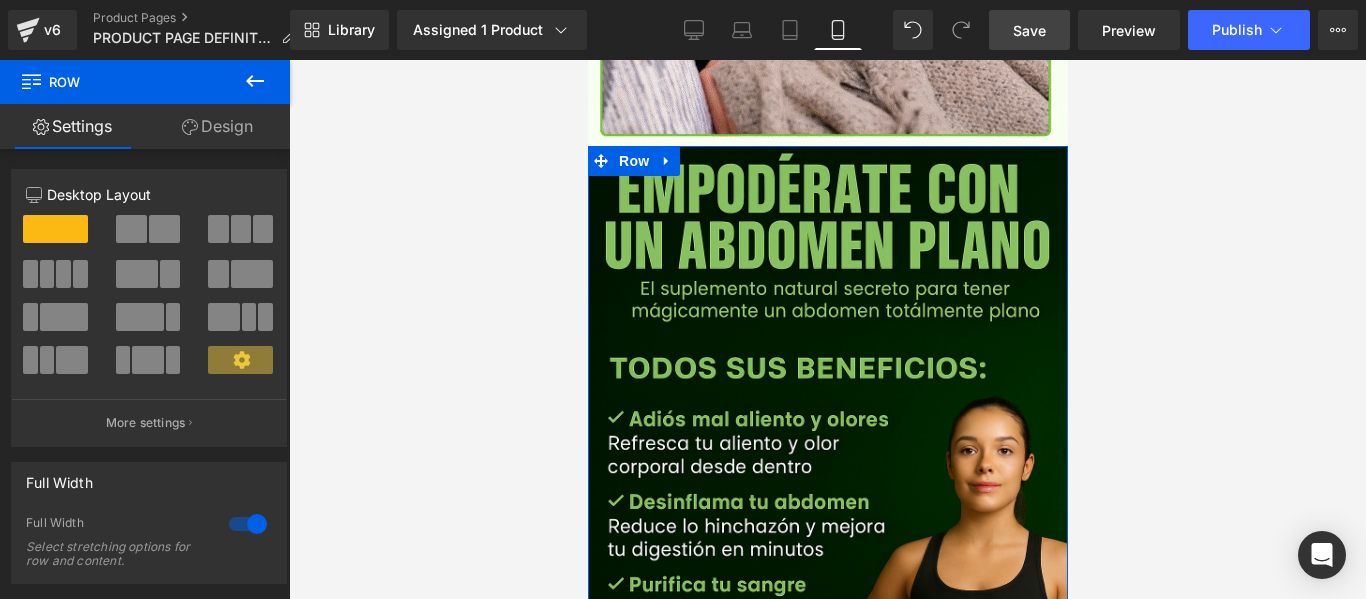 click on "Design" at bounding box center (217, 126) 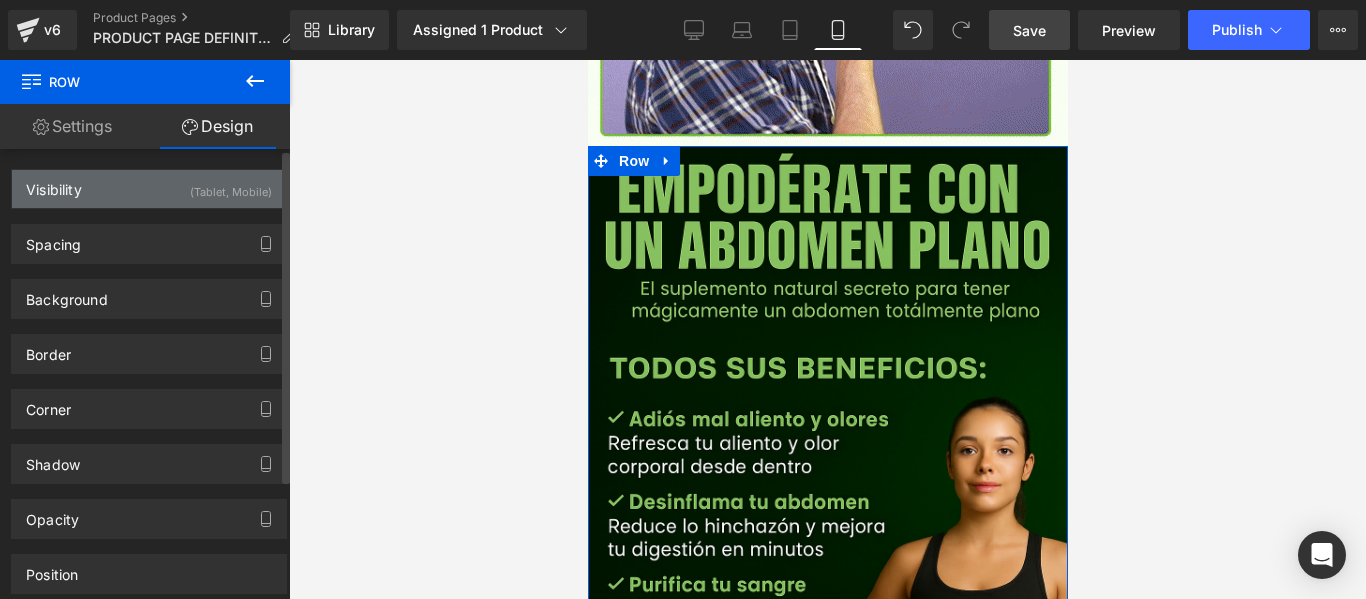 click on "Visibility
(Tablet, Mobile)" at bounding box center [149, 189] 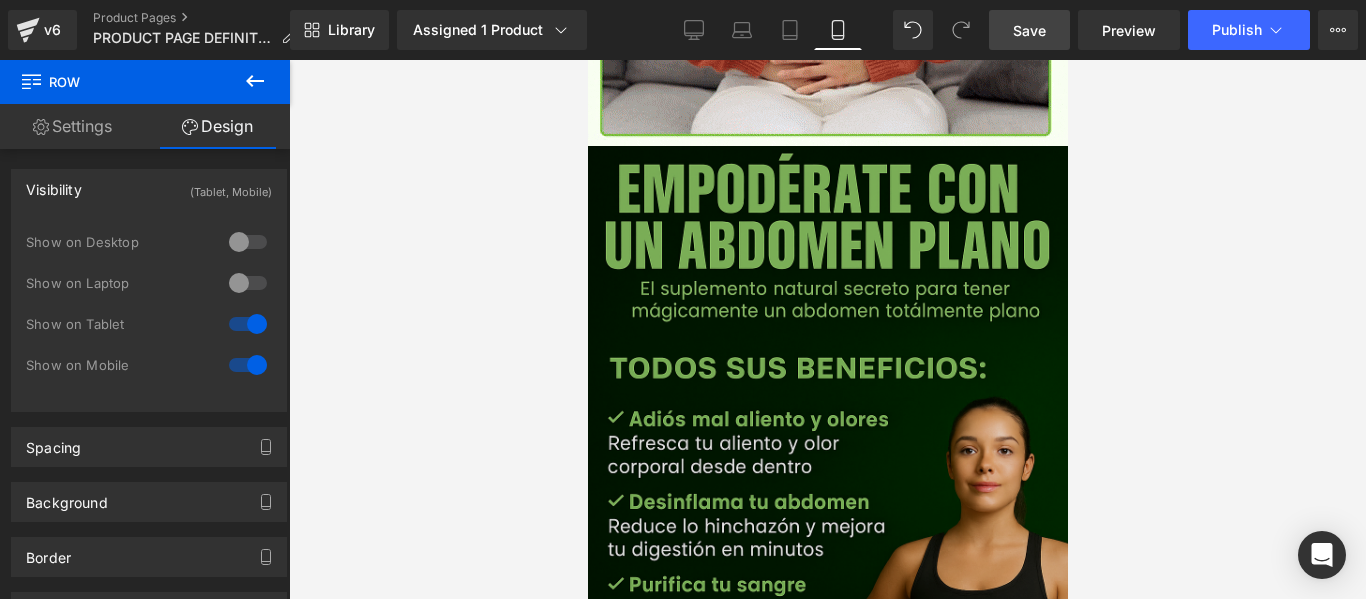 click at bounding box center (827, 506) 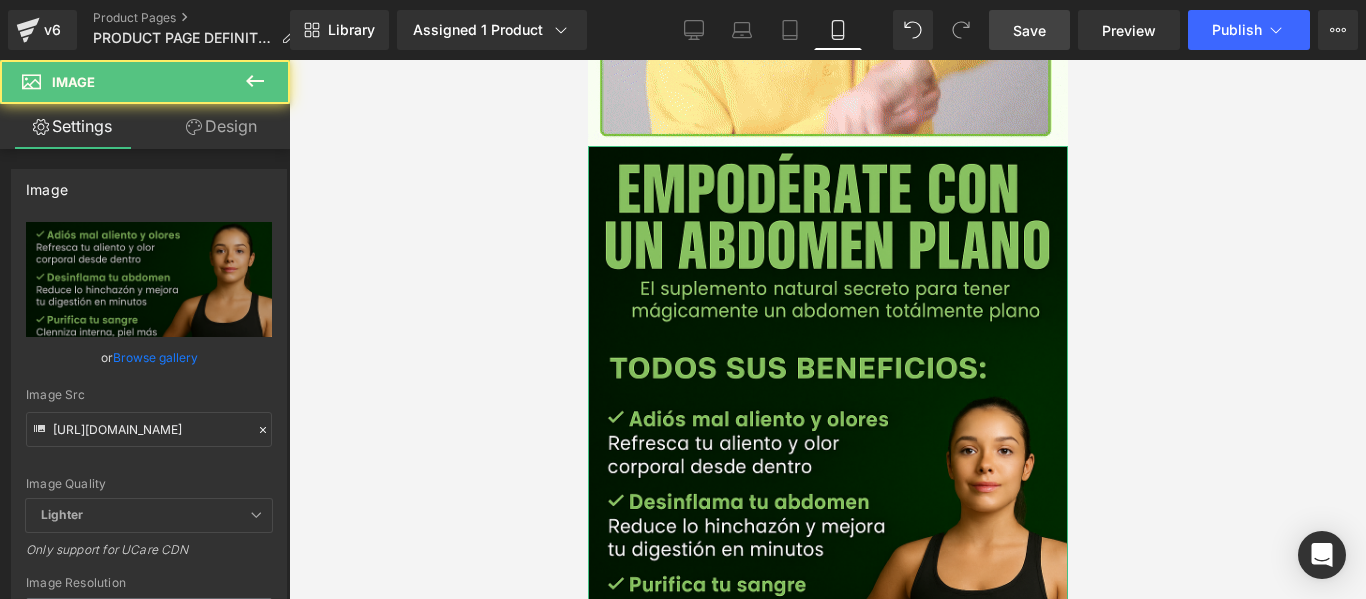 click on "Design" at bounding box center [221, 126] 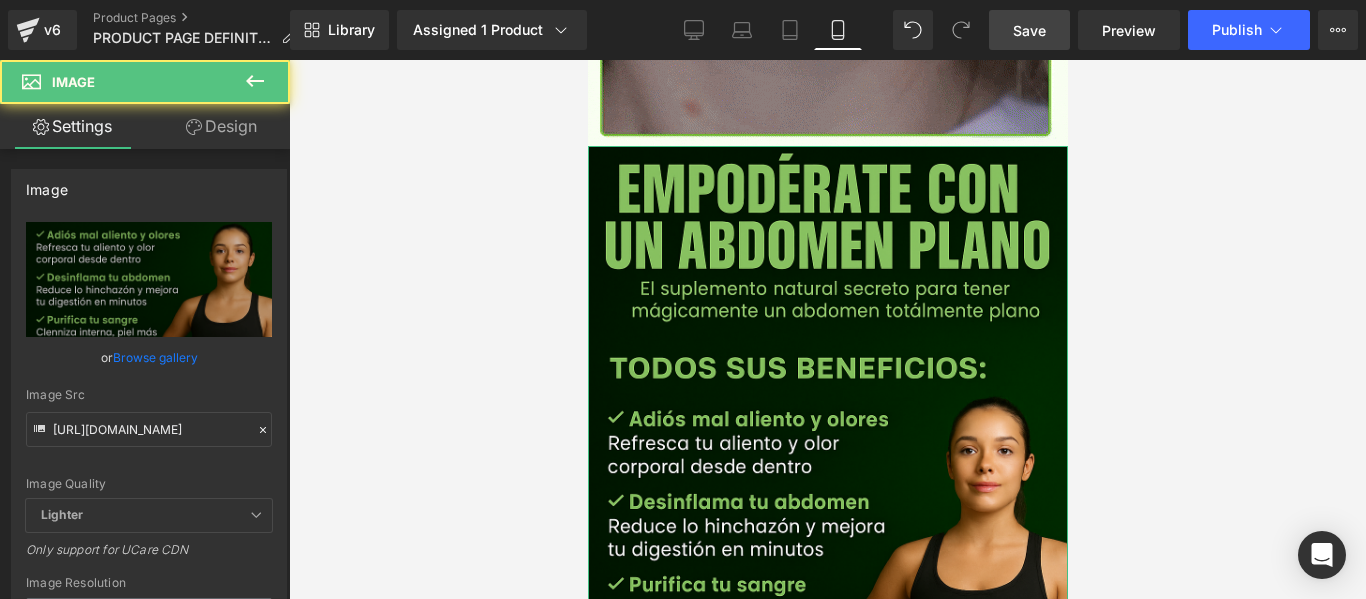 click on "Visibility" at bounding box center (0, 0) 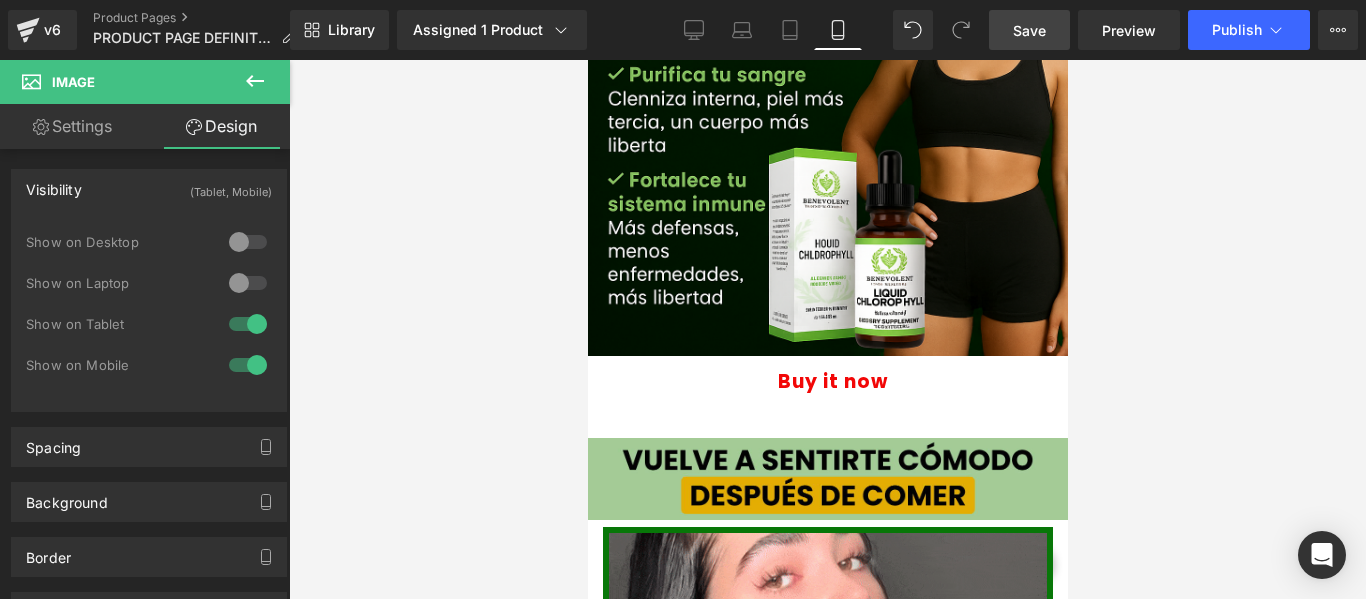 scroll, scrollTop: 2200, scrollLeft: 0, axis: vertical 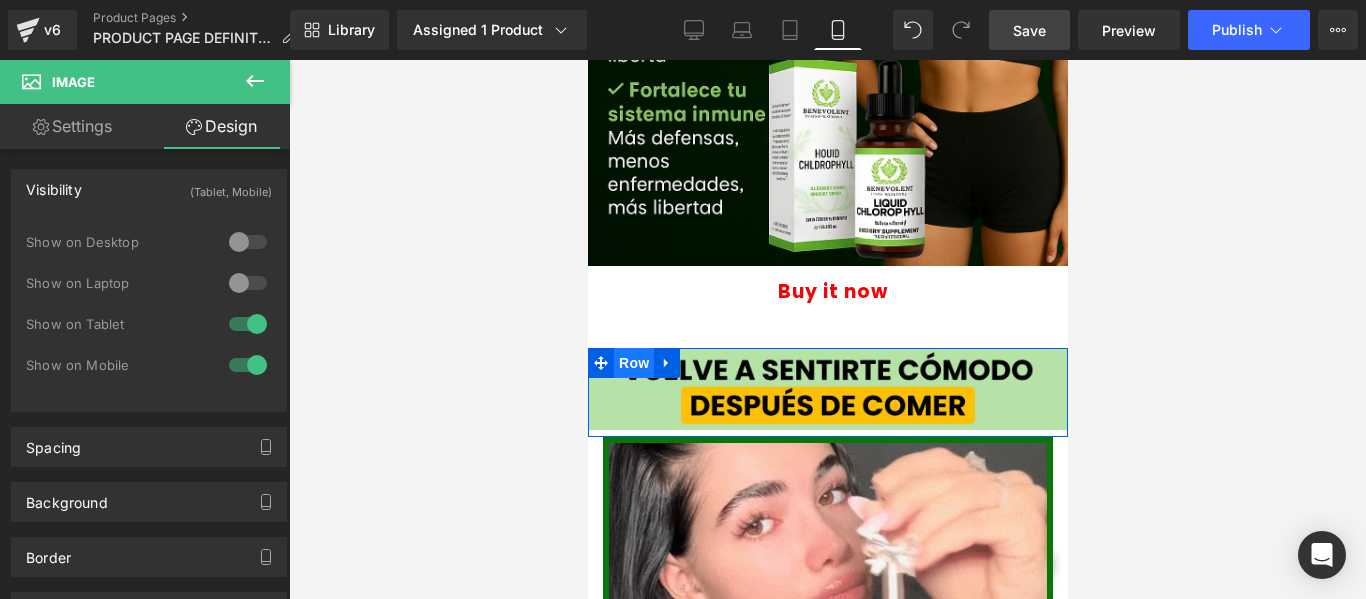 drag, startPoint x: 635, startPoint y: 360, endPoint x: 926, endPoint y: 398, distance: 293.4706 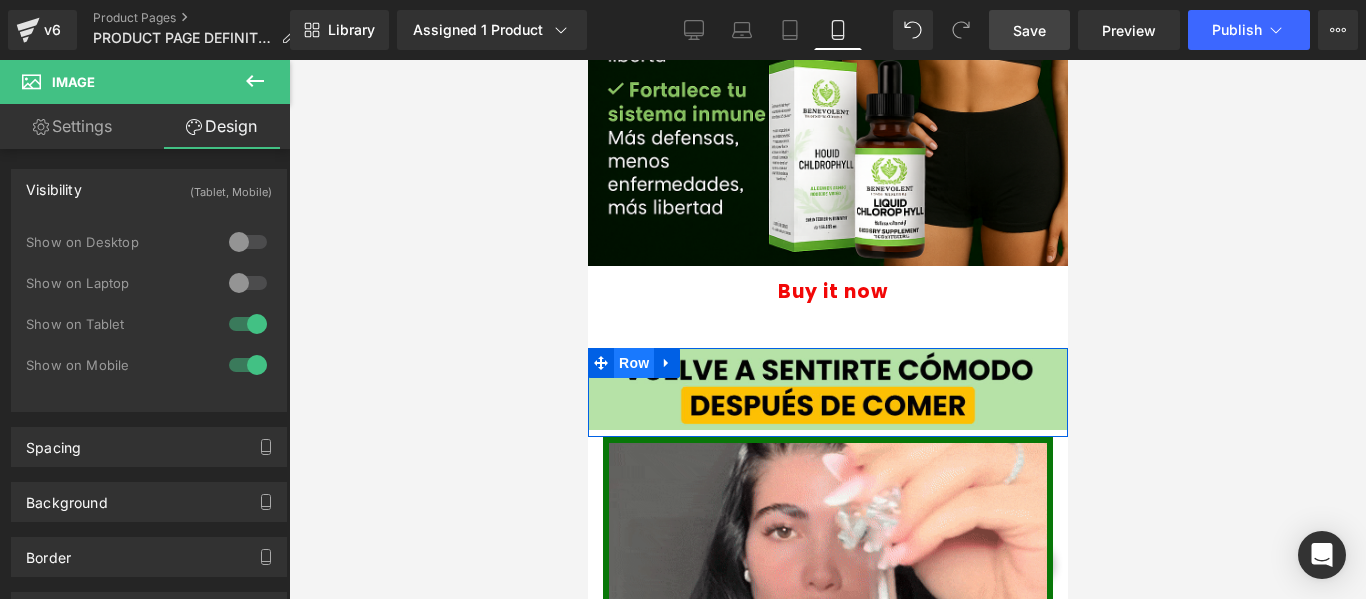 click on "Row" at bounding box center (633, 363) 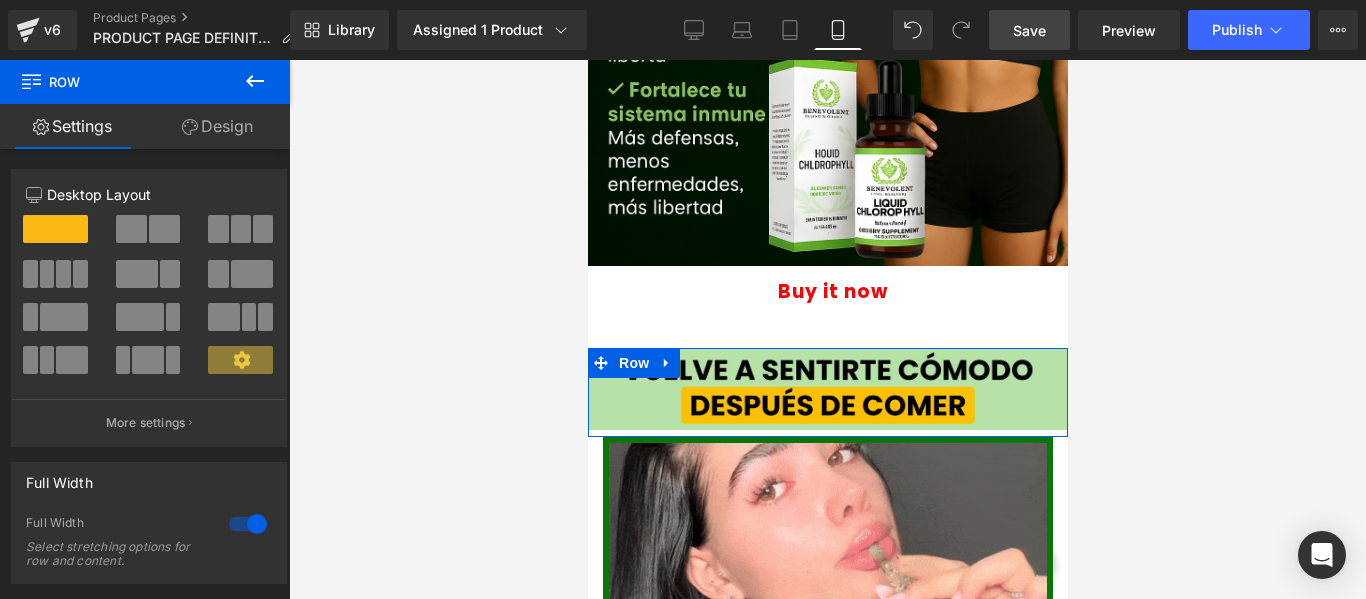 click on "Design" at bounding box center [217, 126] 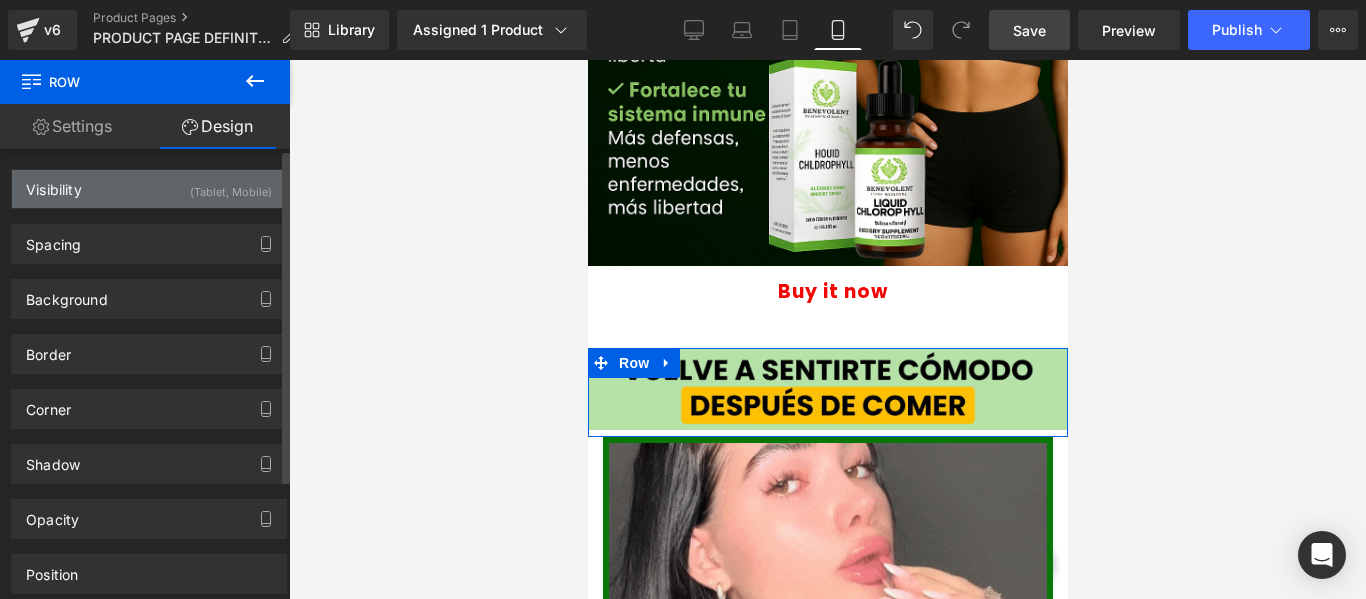 click on "Visibility
(Tablet, Mobile)" at bounding box center (149, 189) 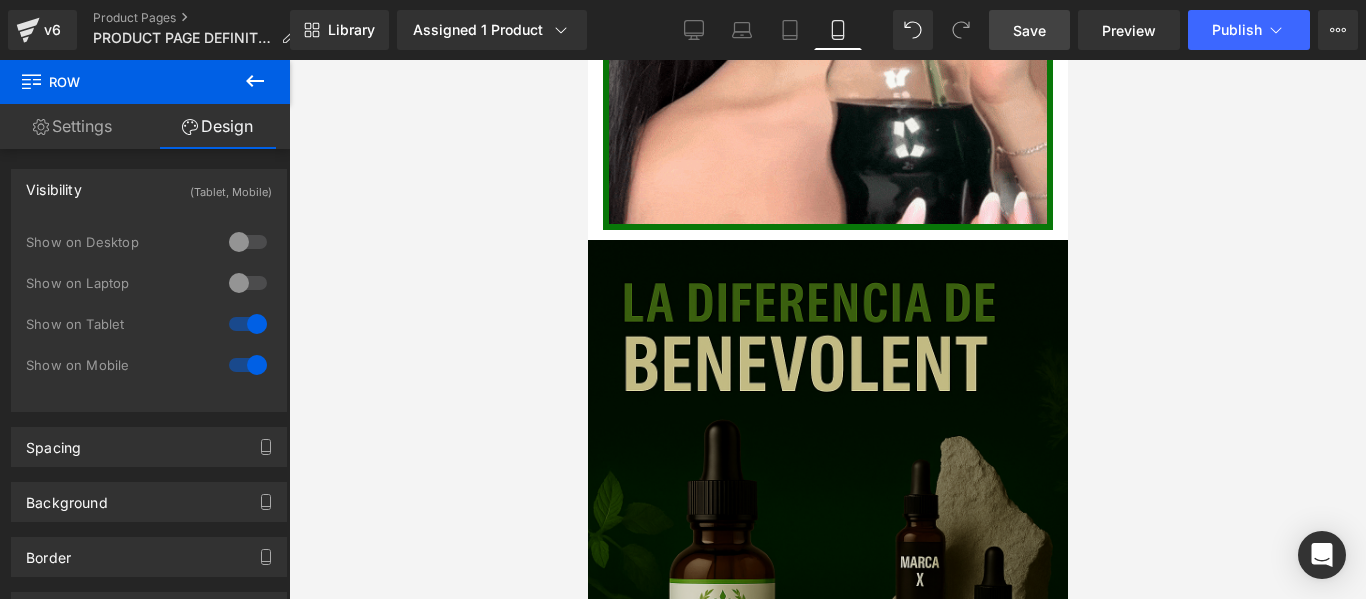 scroll, scrollTop: 2900, scrollLeft: 0, axis: vertical 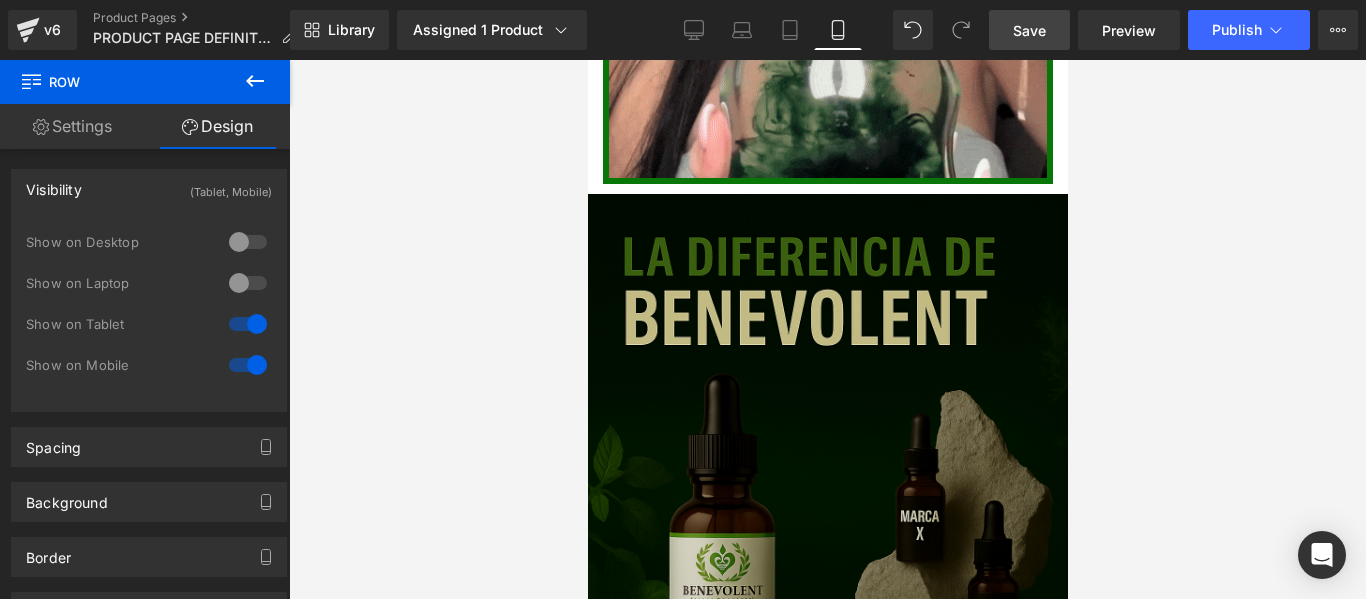 click at bounding box center (827, 554) 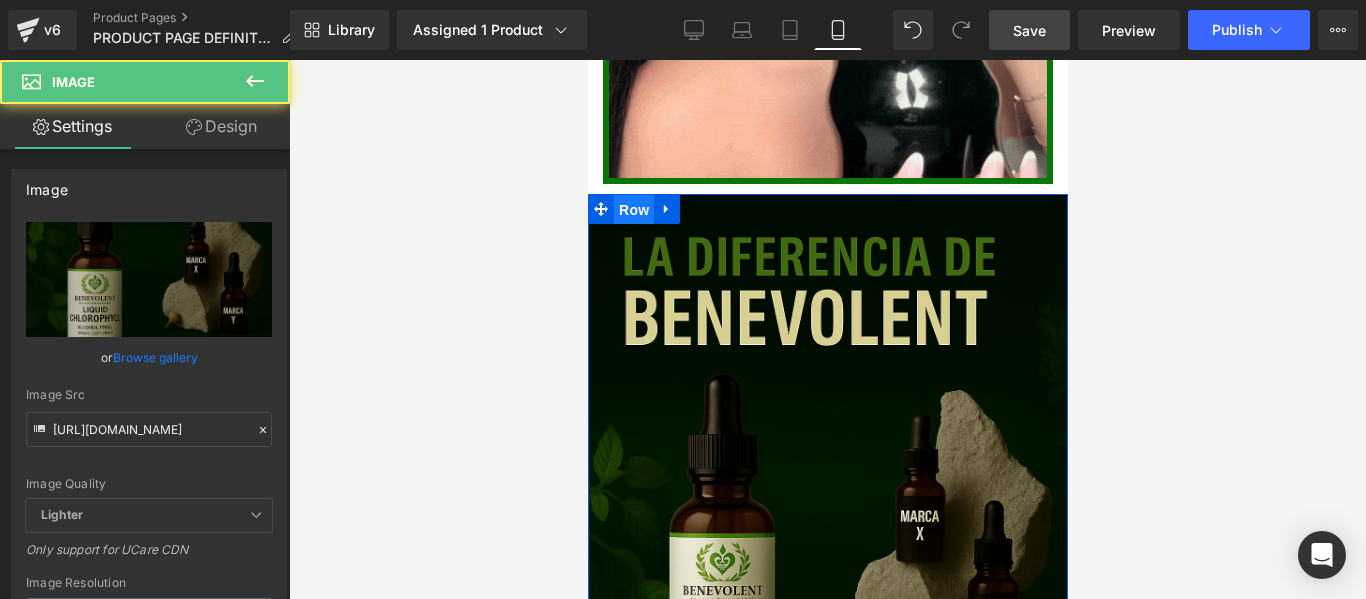 click on "Row" at bounding box center [633, 210] 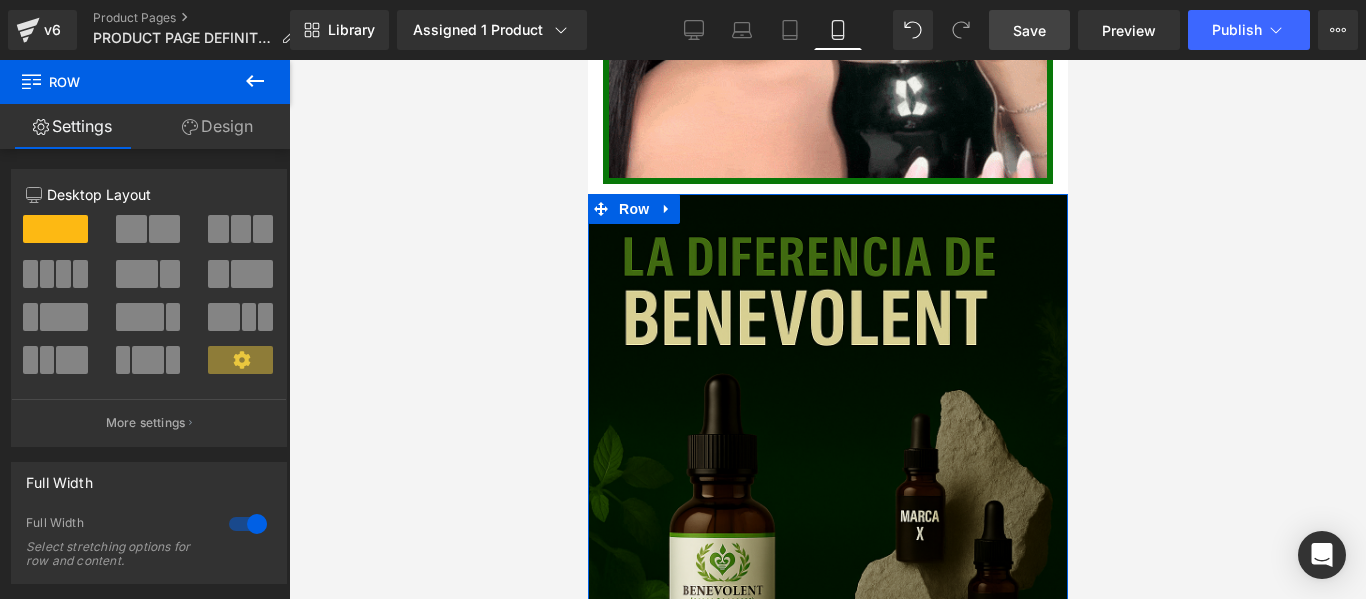 click on "Design" at bounding box center (217, 126) 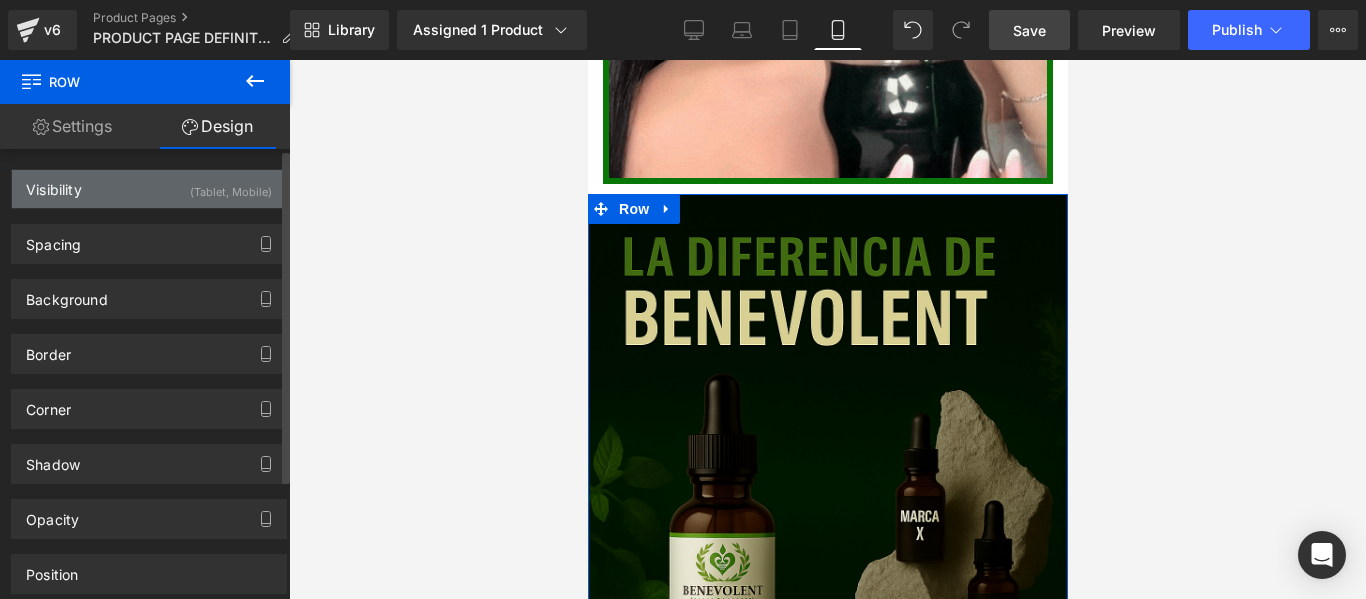 click on "Visibility
(Tablet, Mobile)" at bounding box center (149, 189) 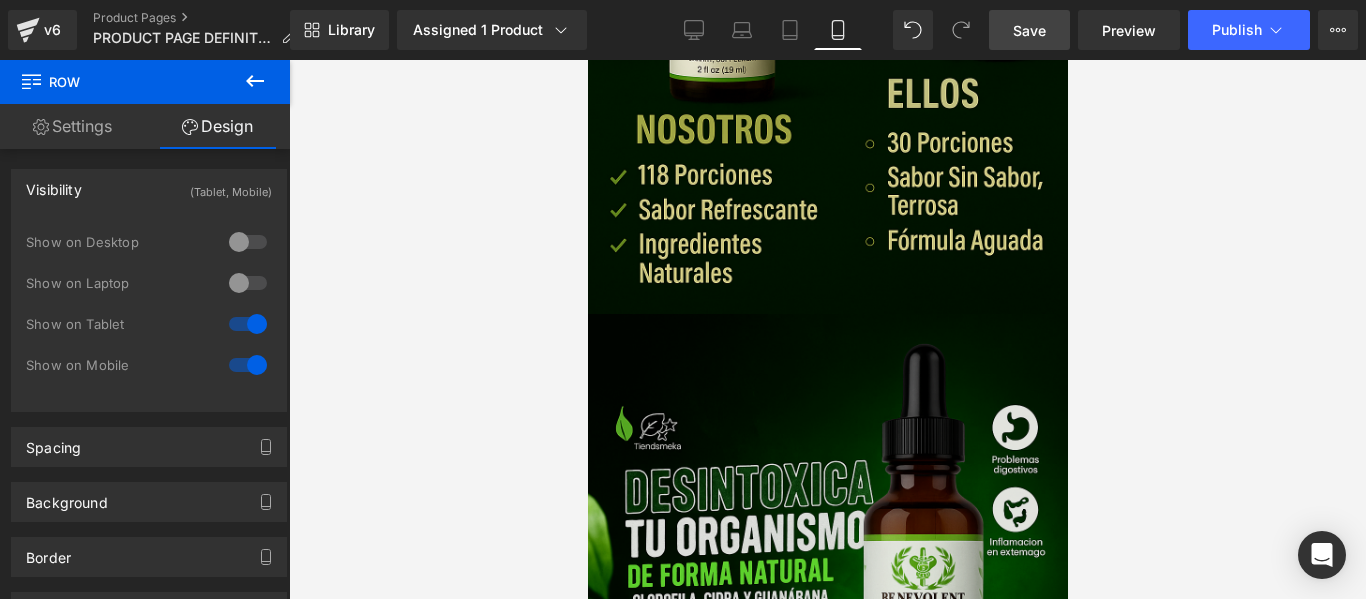 scroll, scrollTop: 3700, scrollLeft: 0, axis: vertical 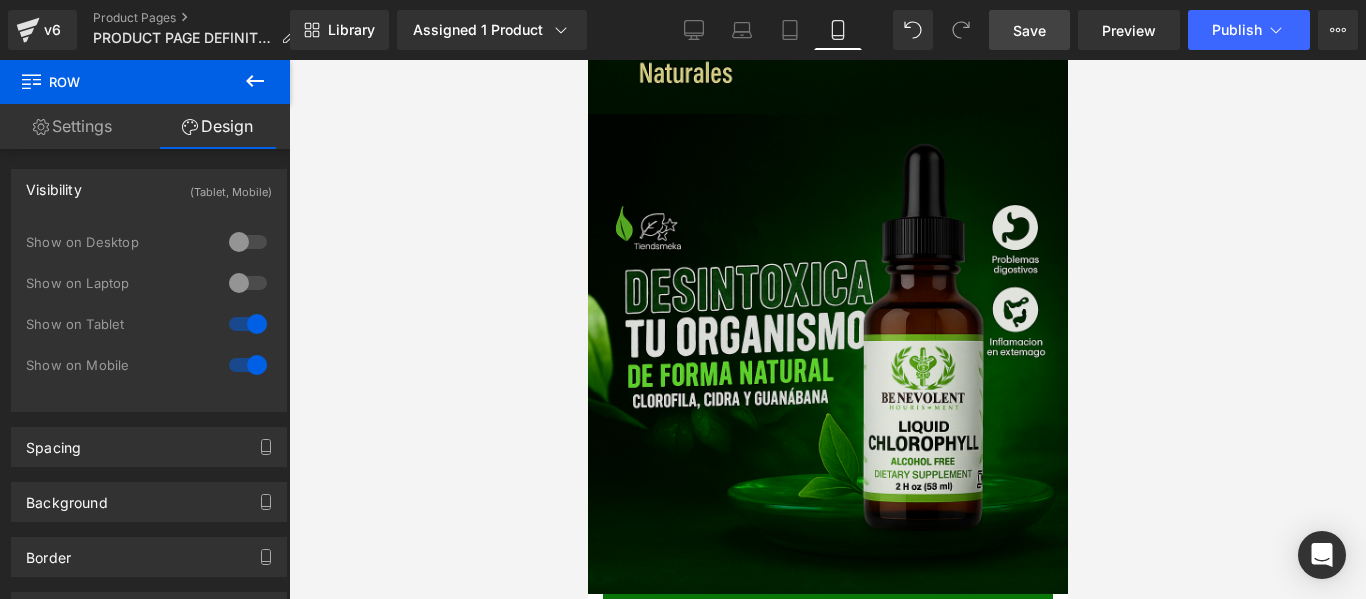 click at bounding box center (827, 354) 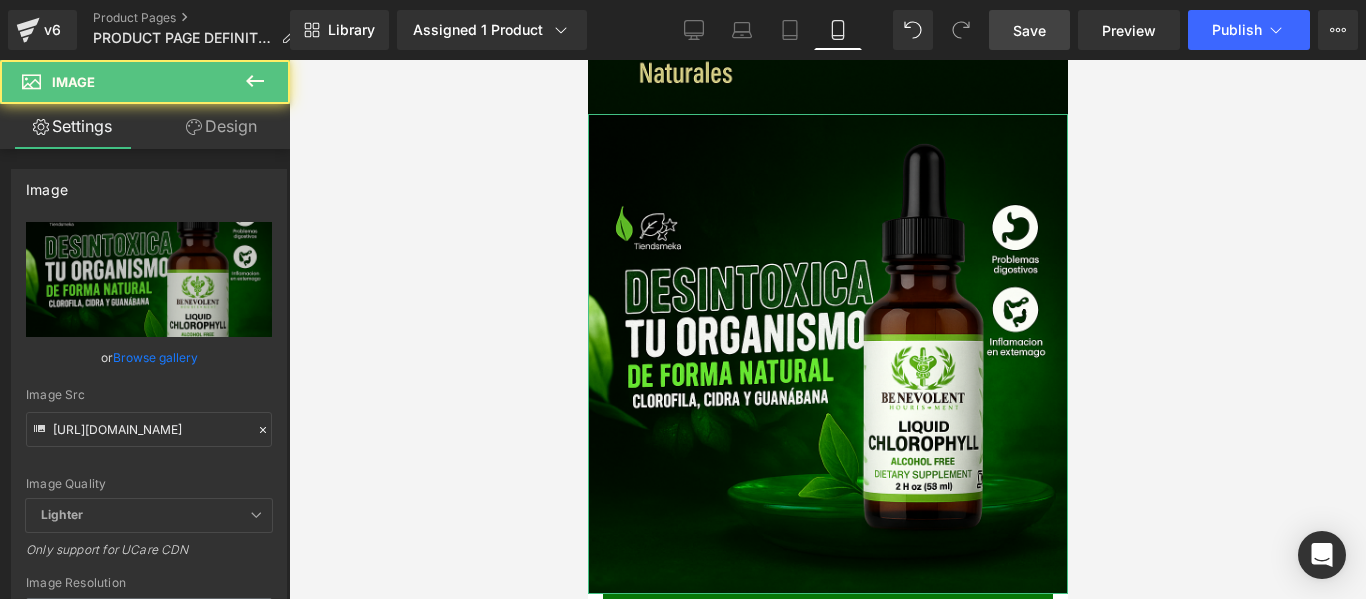 click 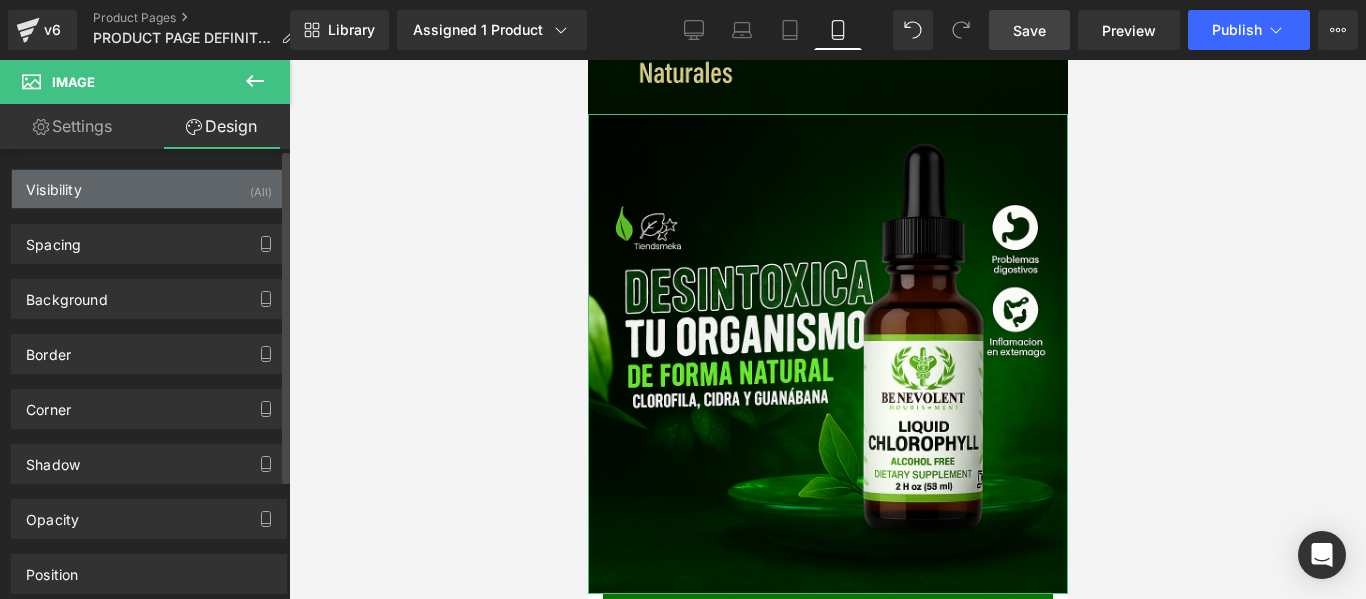 click on "Visibility
(All)" at bounding box center [149, 189] 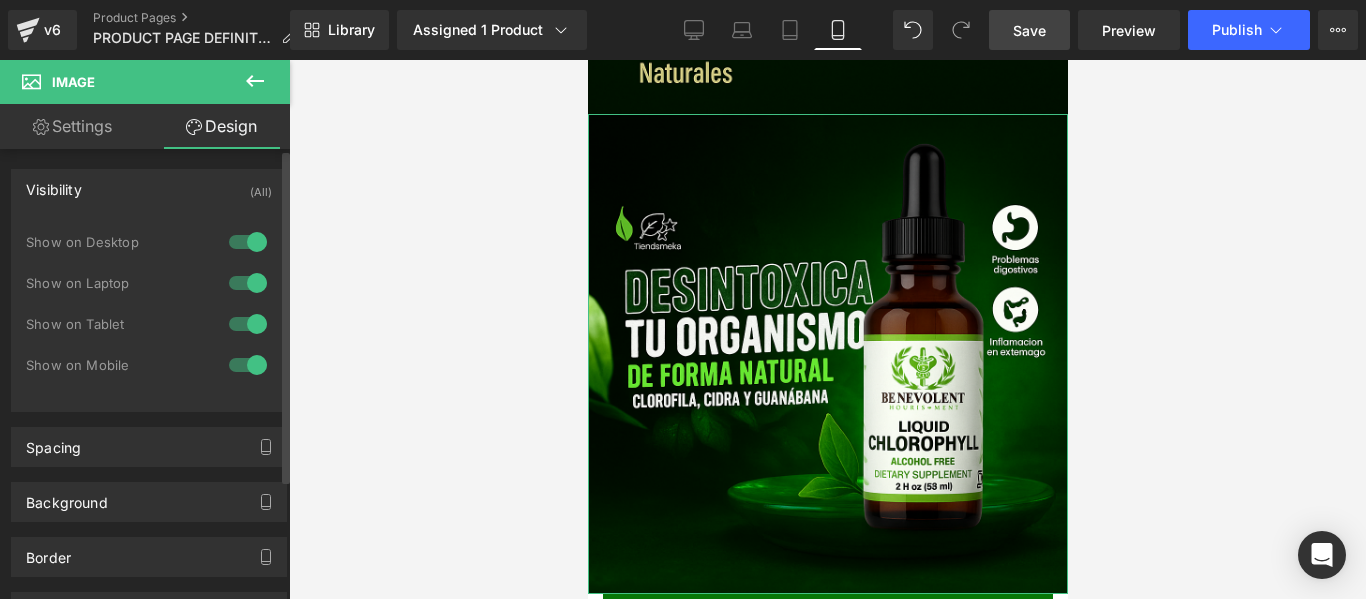 click at bounding box center [248, 242] 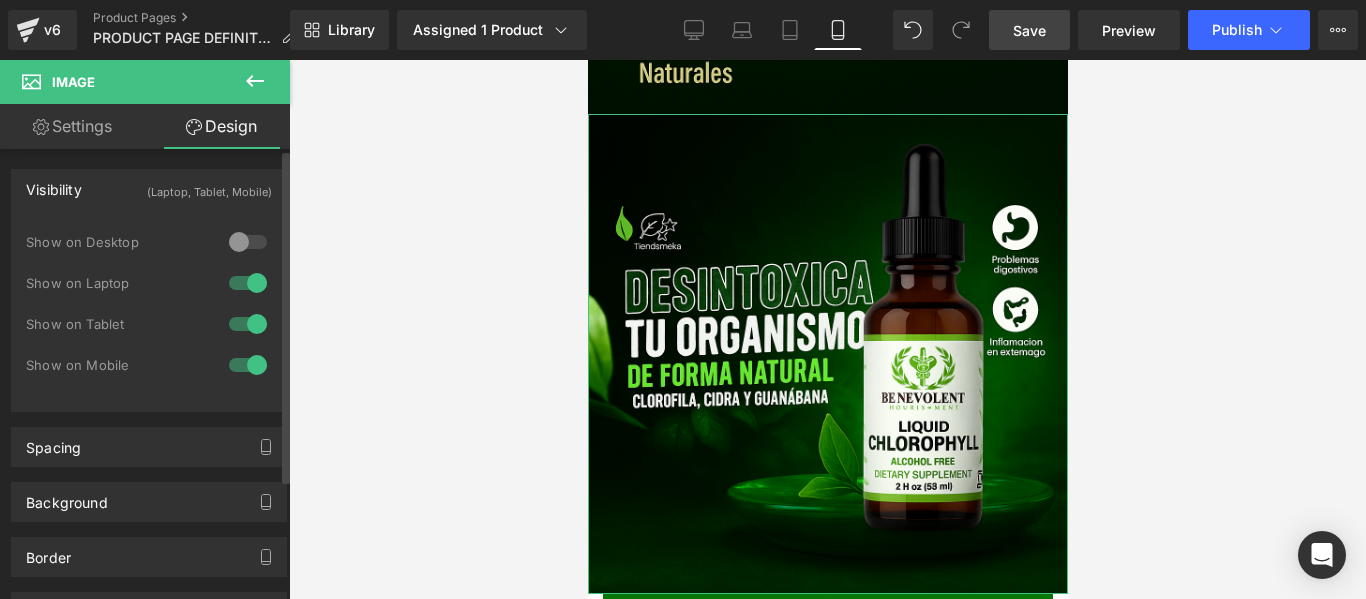 click at bounding box center [248, 283] 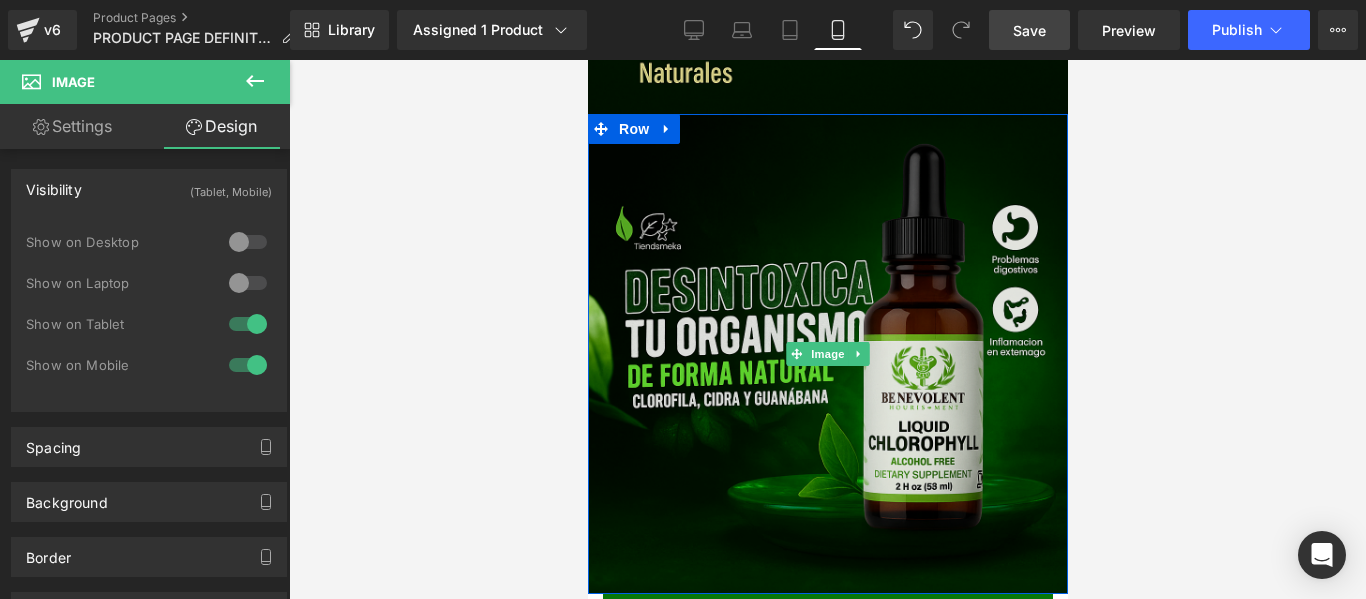 click at bounding box center [827, 354] 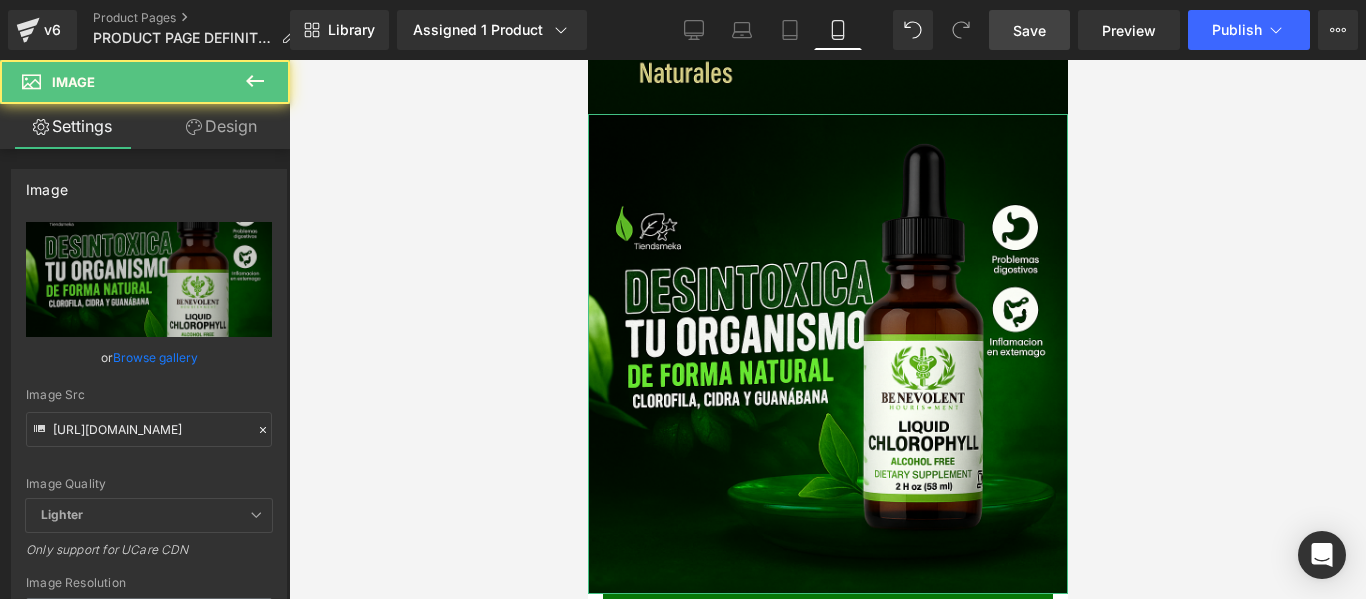 click on "Design" at bounding box center [221, 126] 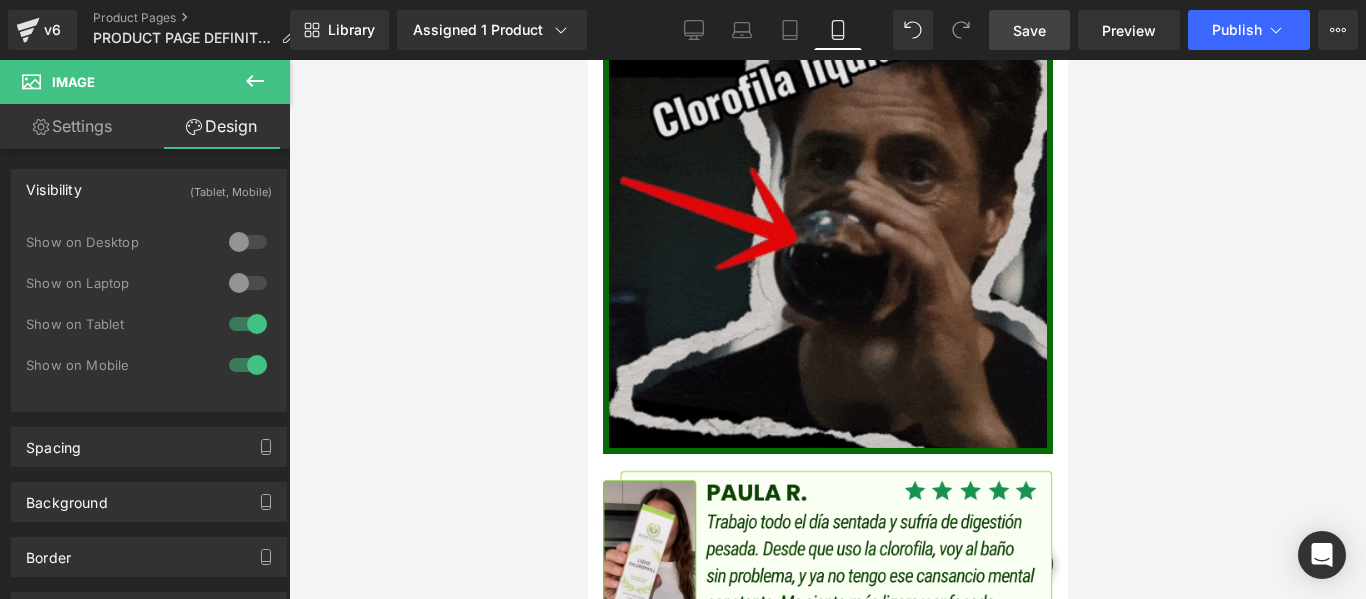 scroll, scrollTop: 4300, scrollLeft: 0, axis: vertical 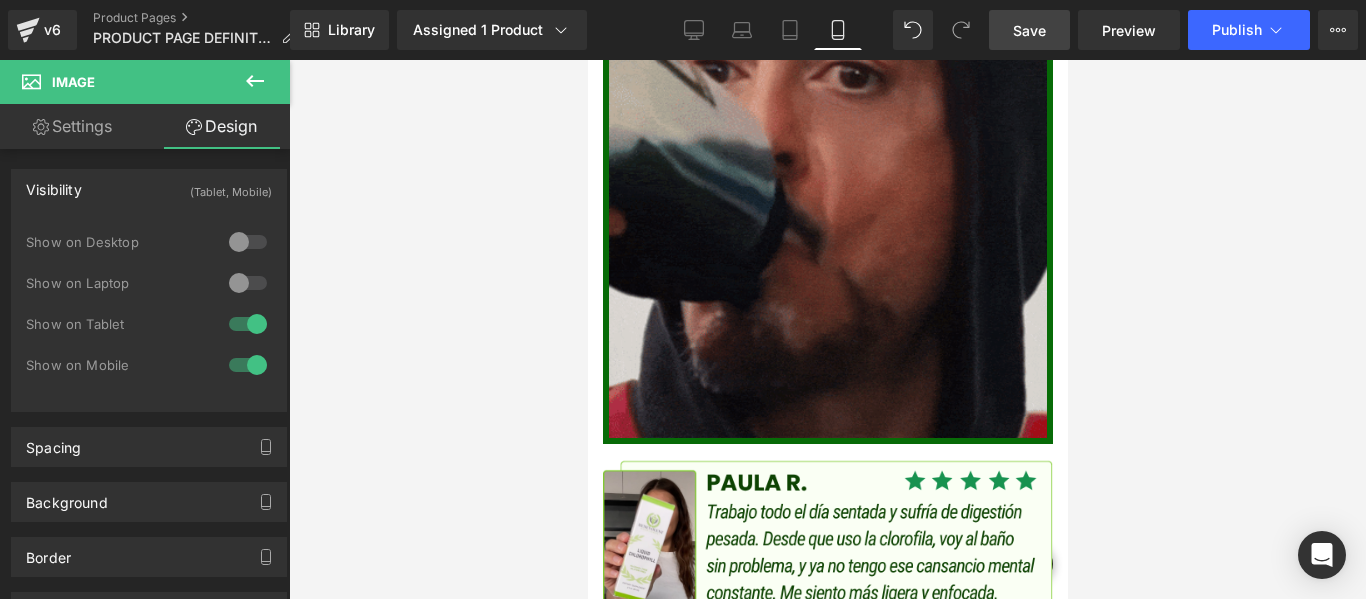 click at bounding box center (827, 219) 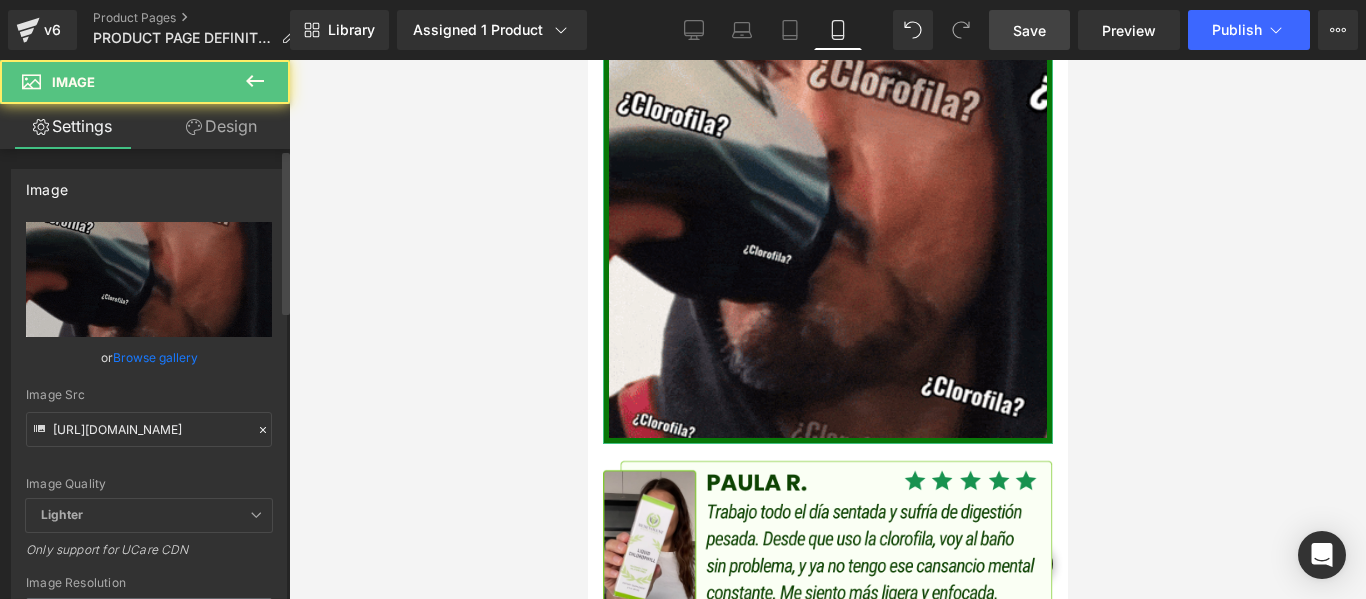 click on "Image https://vitalifecolombia.online/cdn/shop/files/gempages_568763735624123413-fd5dc6a8-9871-4252-a022-8501634c99e3.gif?v=8293897096862695174  Replace Image  Upload image or  Browse gallery Image Src https://vitalifecolombia.online/cdn/shop/files/gempages_568763735624123413-fd5dc6a8-9871-4252-a022-8501634c99e3.gif?v=8293897096862695174 Image Quality Lighter Lightest
Lighter
Lighter Lightest Only support for UCare CDN 100x100 240x240 480x480 576x576 640x640 768x768 800x800 960x960 1024x1024 1280x1280 1440x1440 1600x1600 1920x1920 2560x2560 3000x3000 Image Resolution
3000x3000
100x100 240x240 480x480 576x576 640x640 768x768 800x800 960x960 1024x1024 1280x1280 1440x1440 1600x1600 1920x1920 2560x2560 3000x3000 Only support for UCare CDN and Shopify CDN More settings" at bounding box center (149, 447) 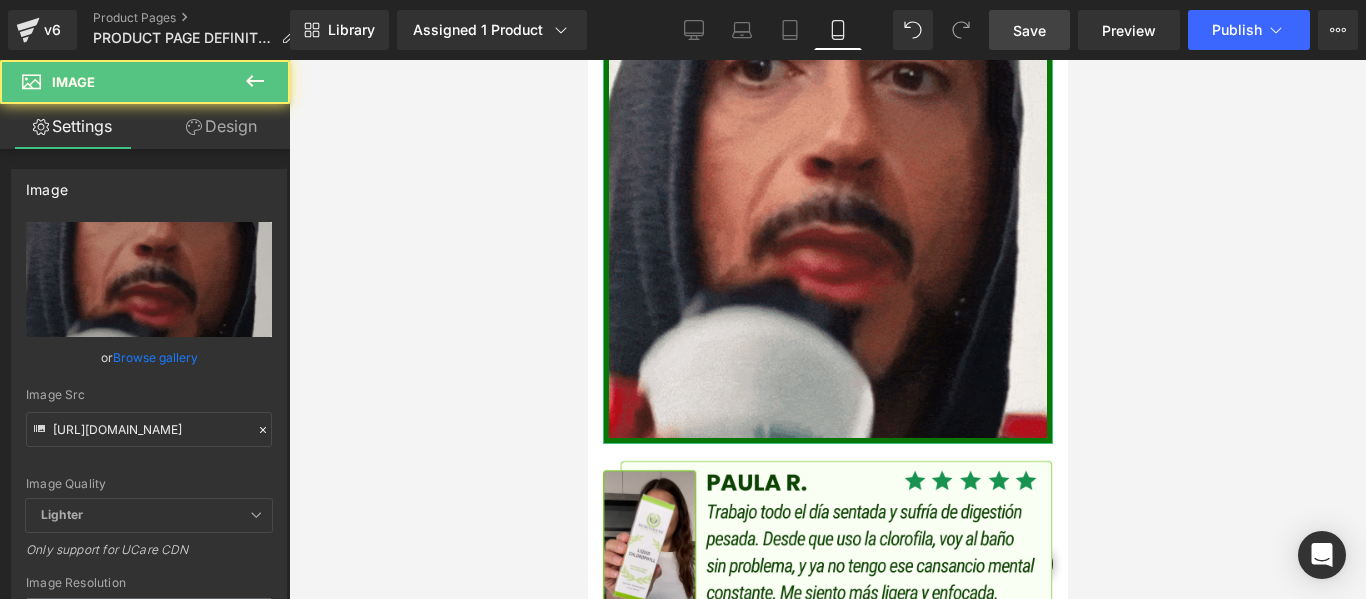 click on "Design" at bounding box center (221, 126) 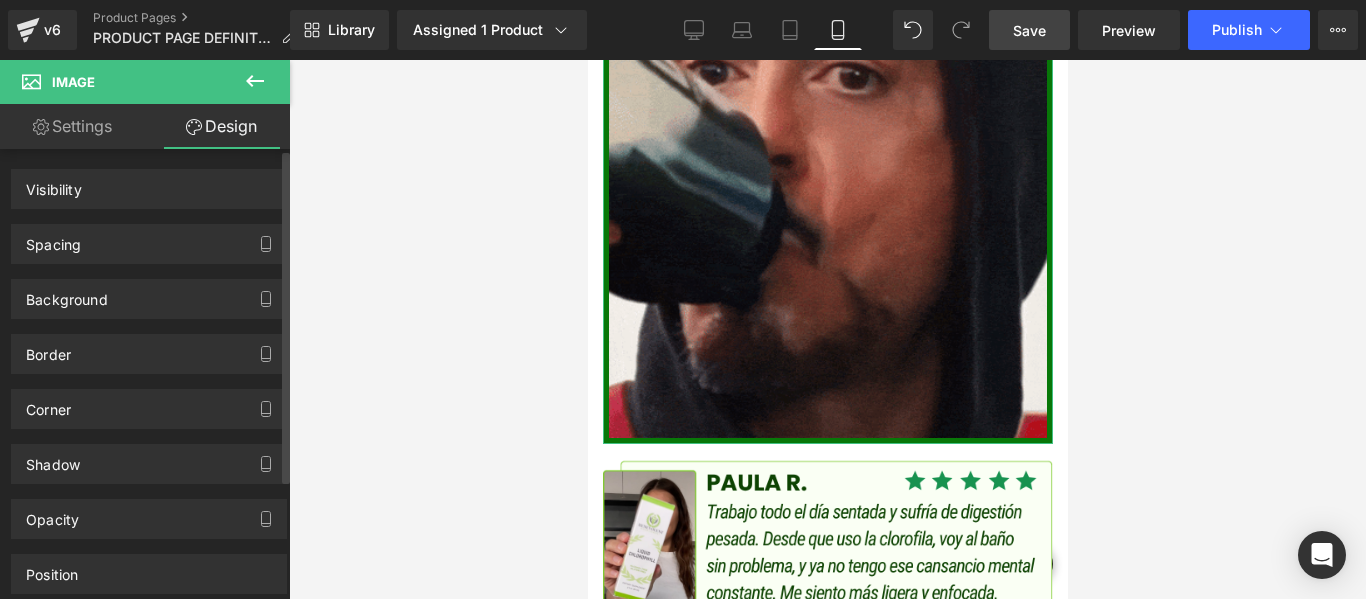 click on "Visibility" at bounding box center [149, 189] 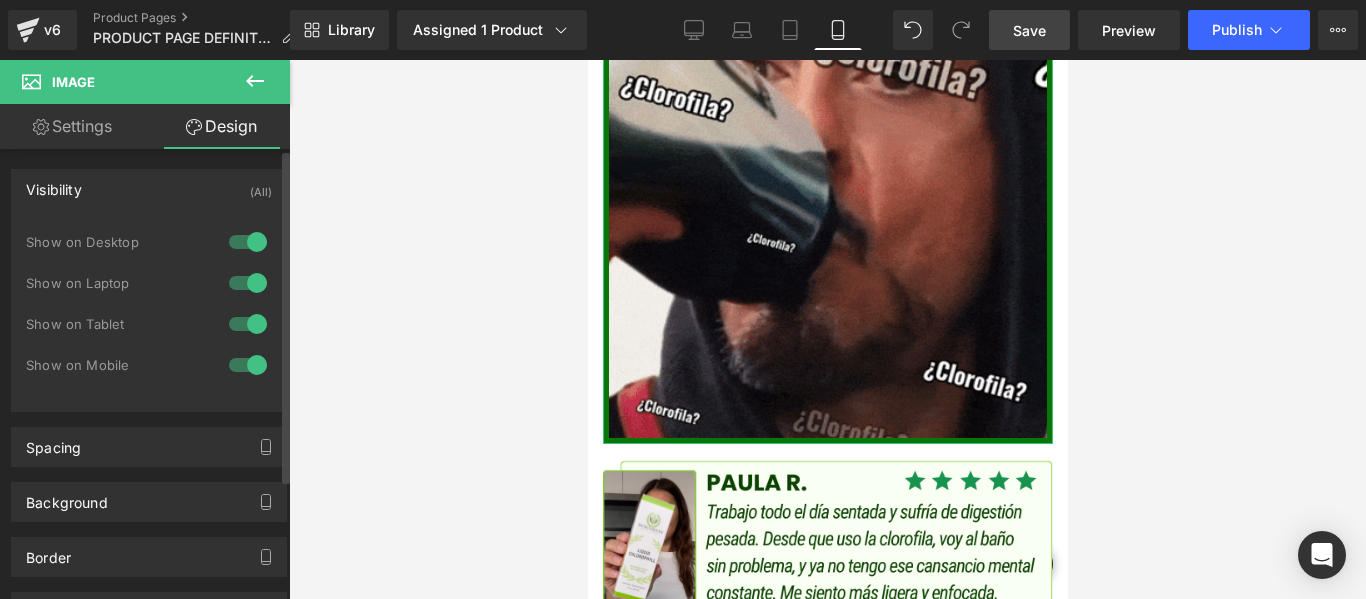 click at bounding box center (248, 242) 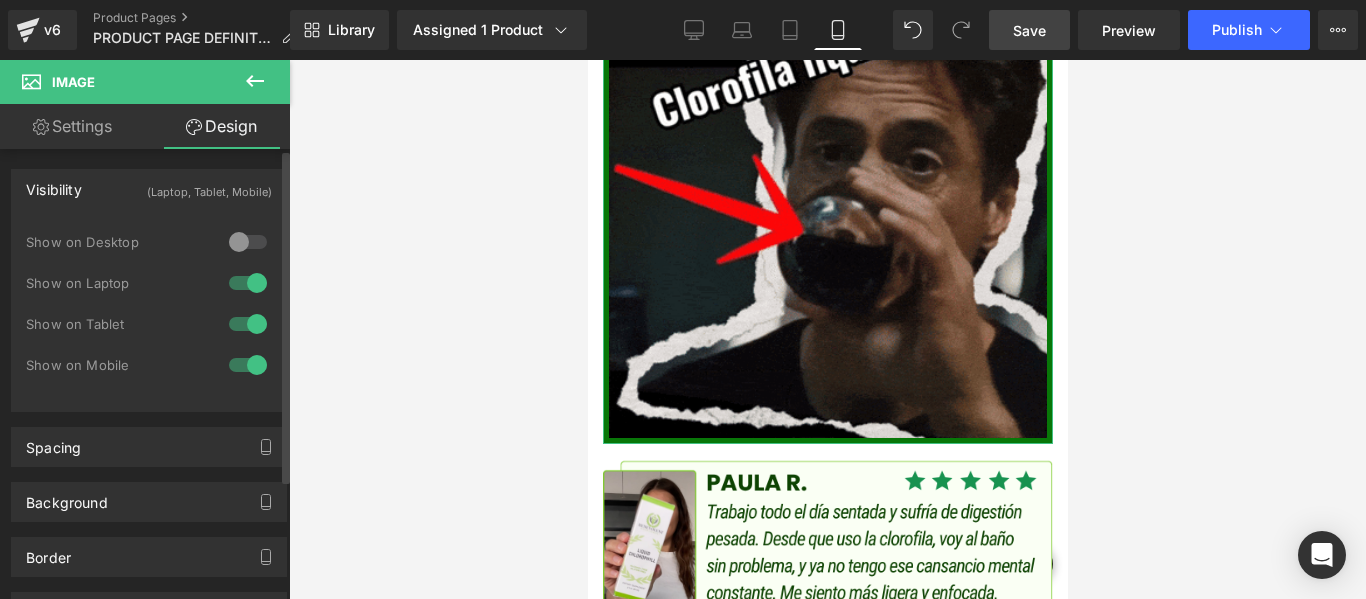 click at bounding box center [248, 283] 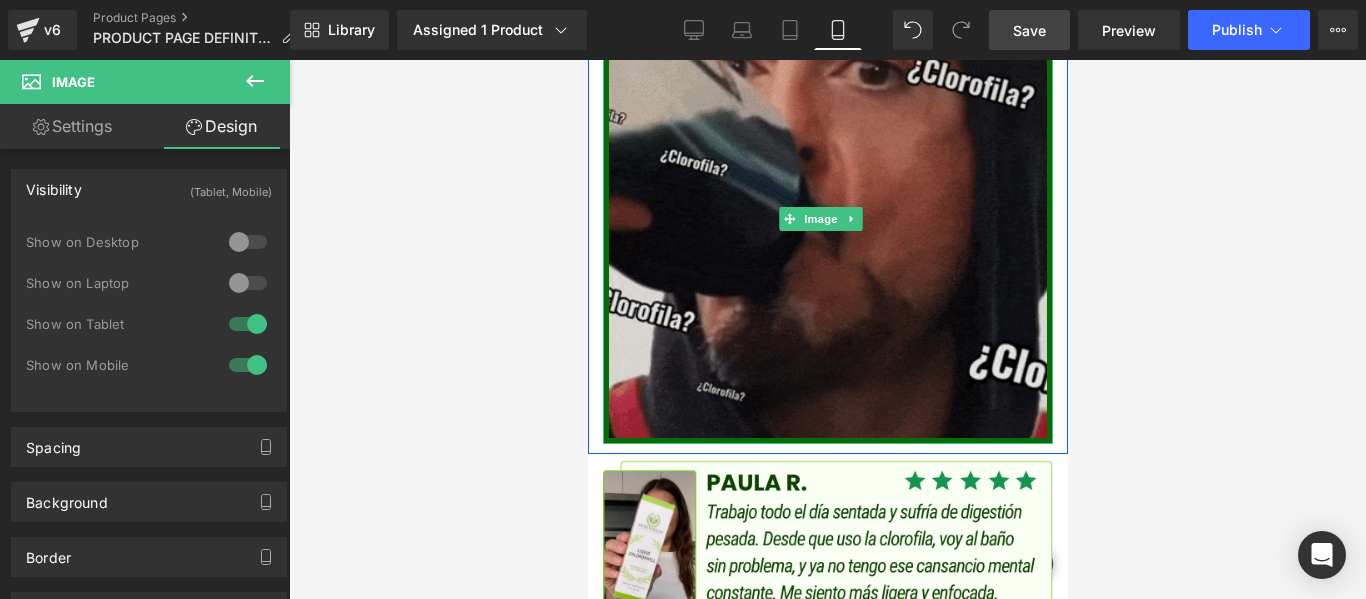 click at bounding box center [827, 219] 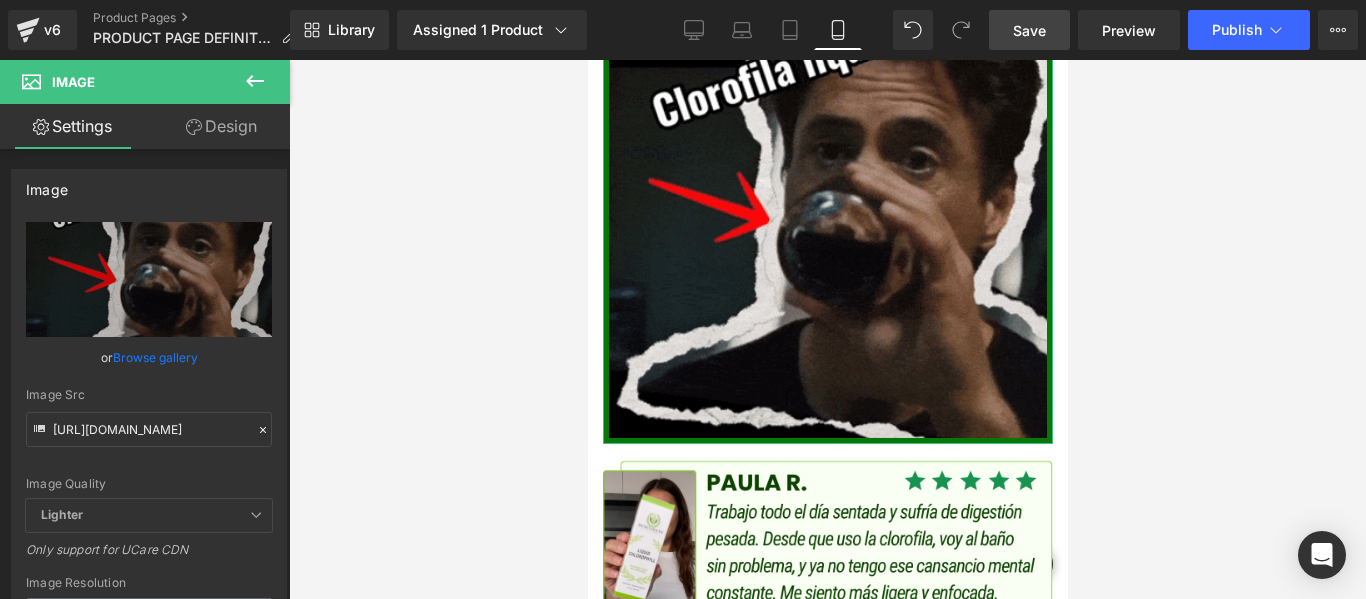 click on "Design" at bounding box center (221, 126) 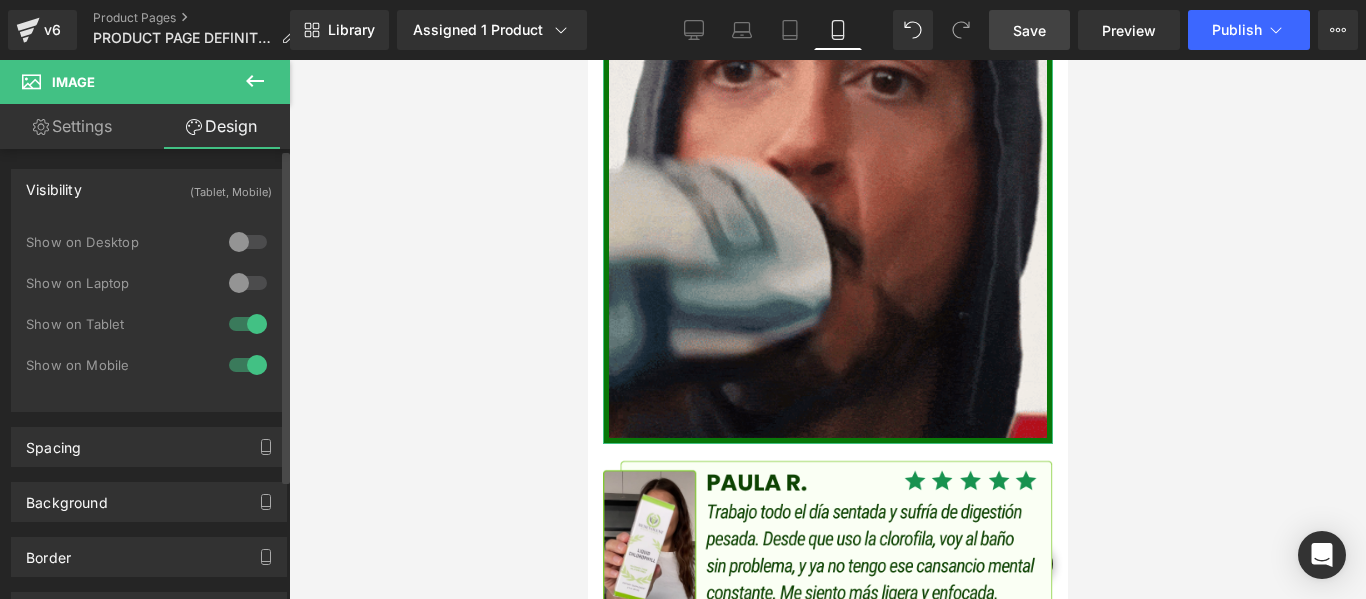 click on "Visibility
(Tablet, Mobile)" at bounding box center [149, 189] 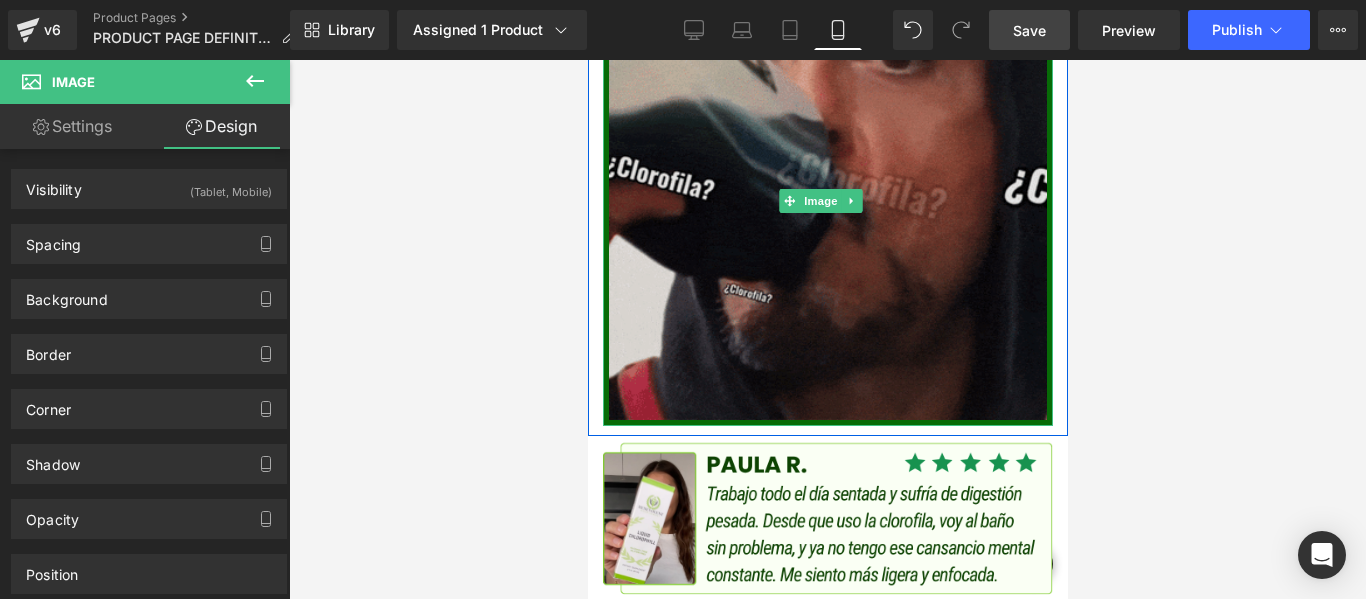 scroll, scrollTop: 4300, scrollLeft: 0, axis: vertical 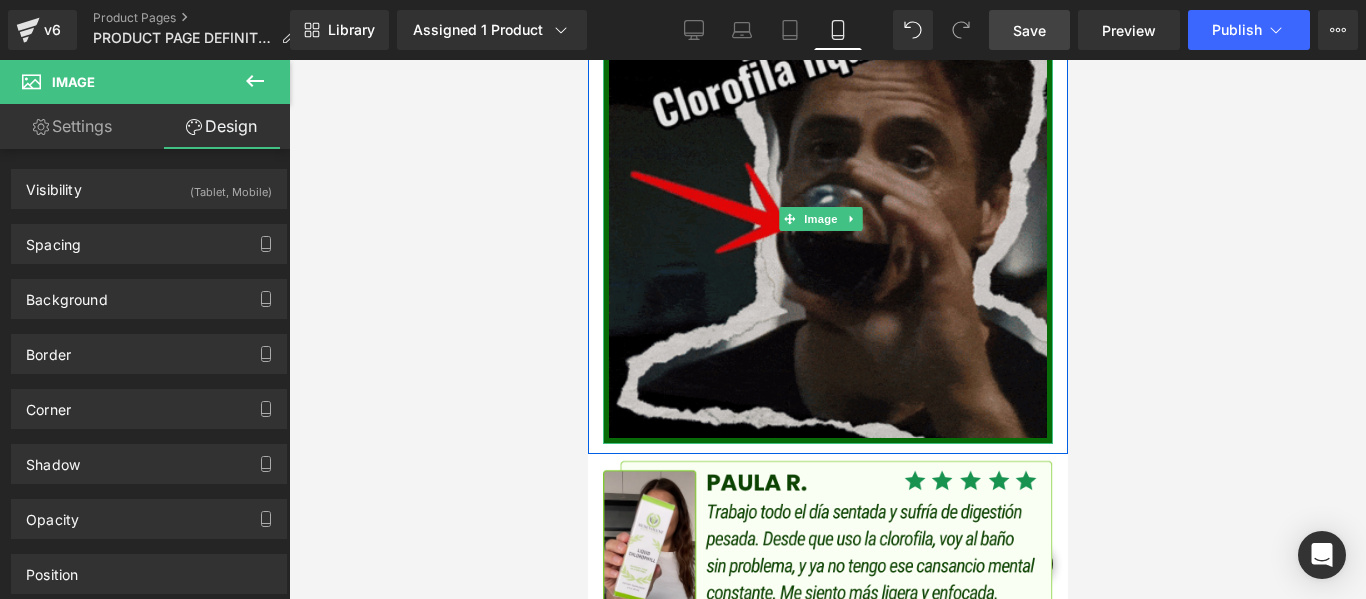 click at bounding box center [827, 219] 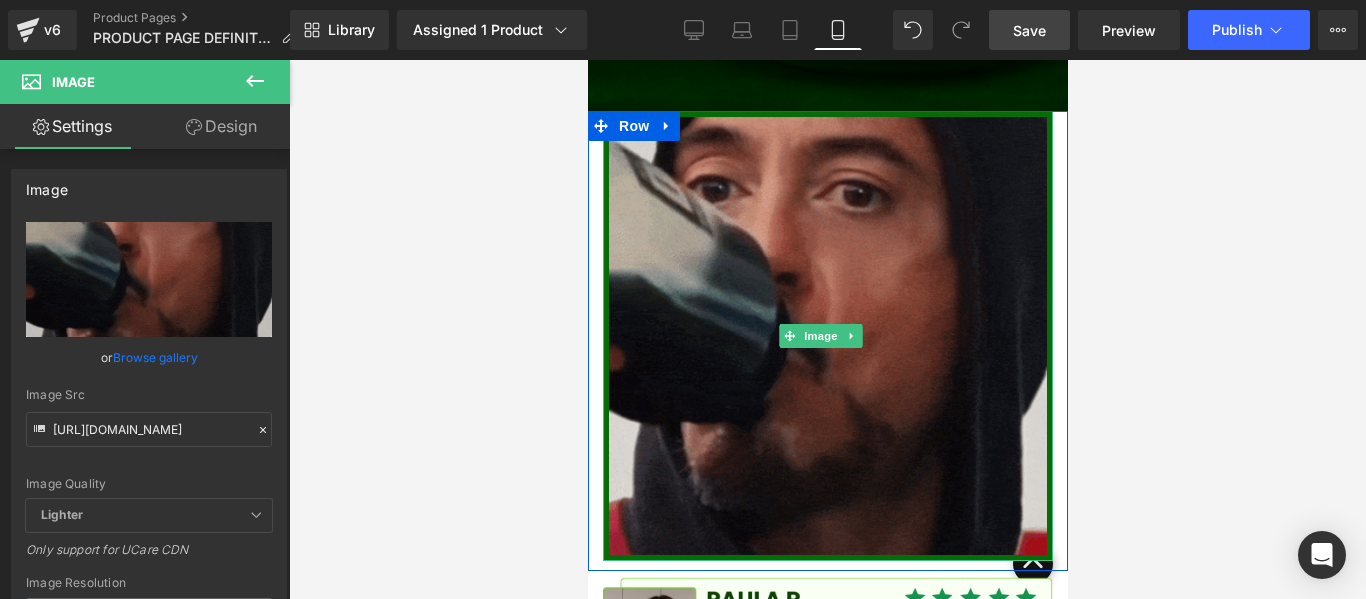 scroll, scrollTop: 4100, scrollLeft: 0, axis: vertical 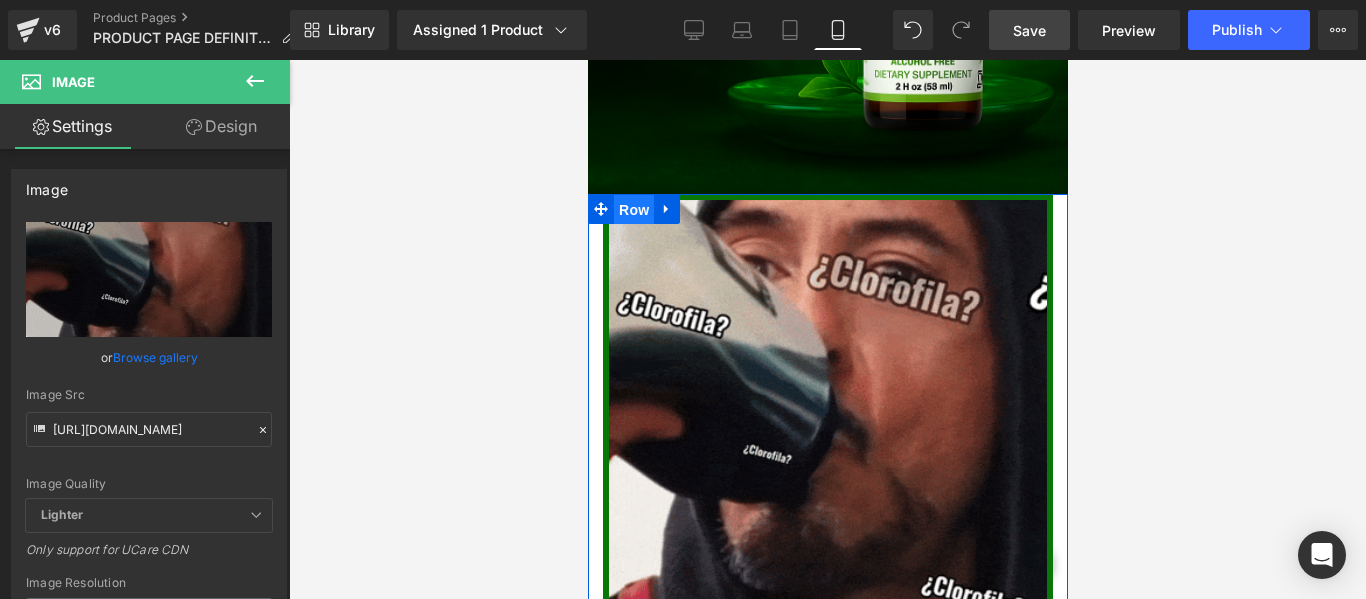 click on "Row" at bounding box center [633, 210] 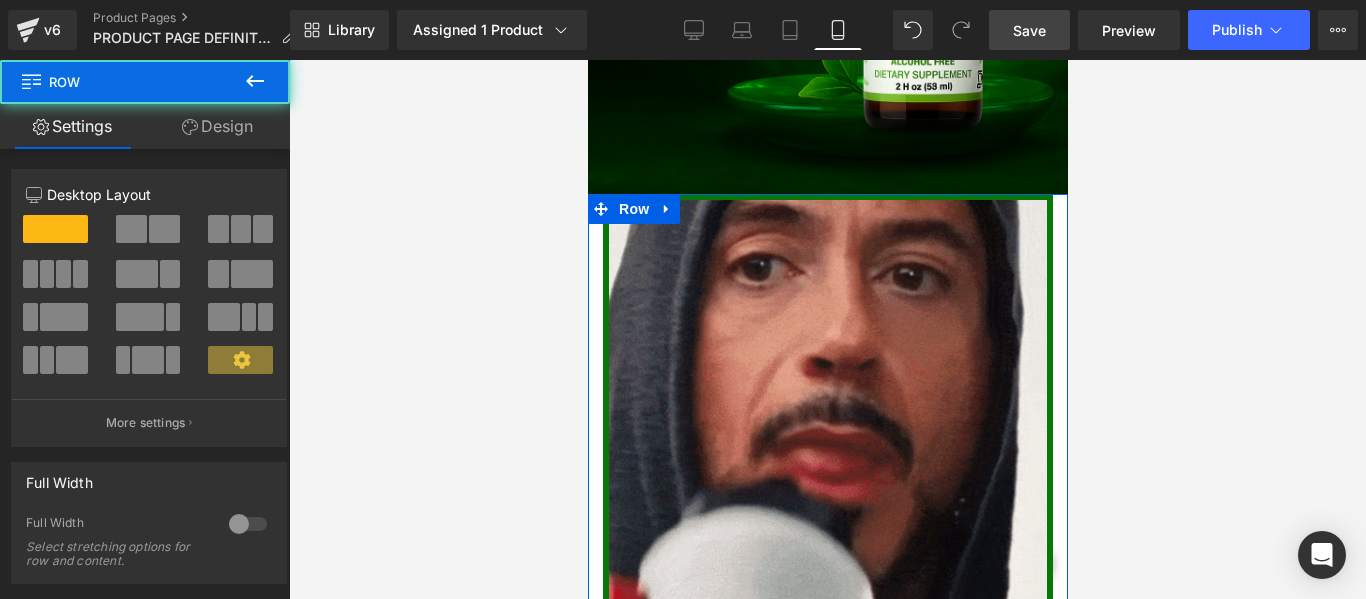 click on "Design" at bounding box center [217, 126] 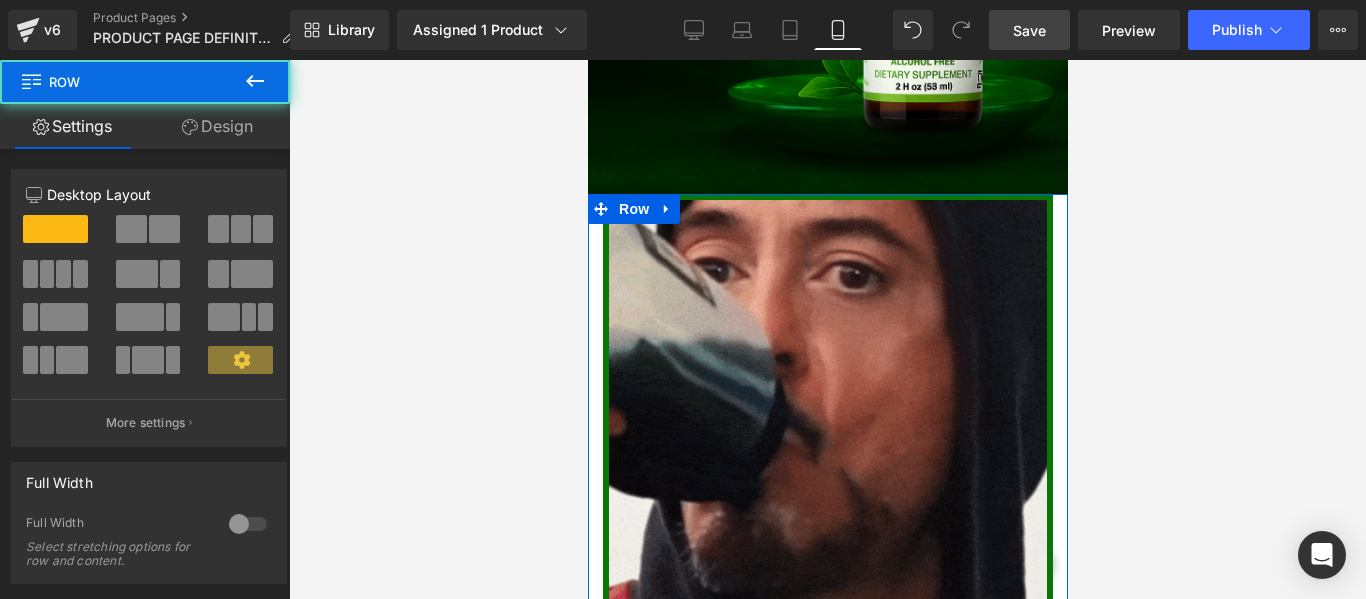 click on "Visibility" at bounding box center (0, 0) 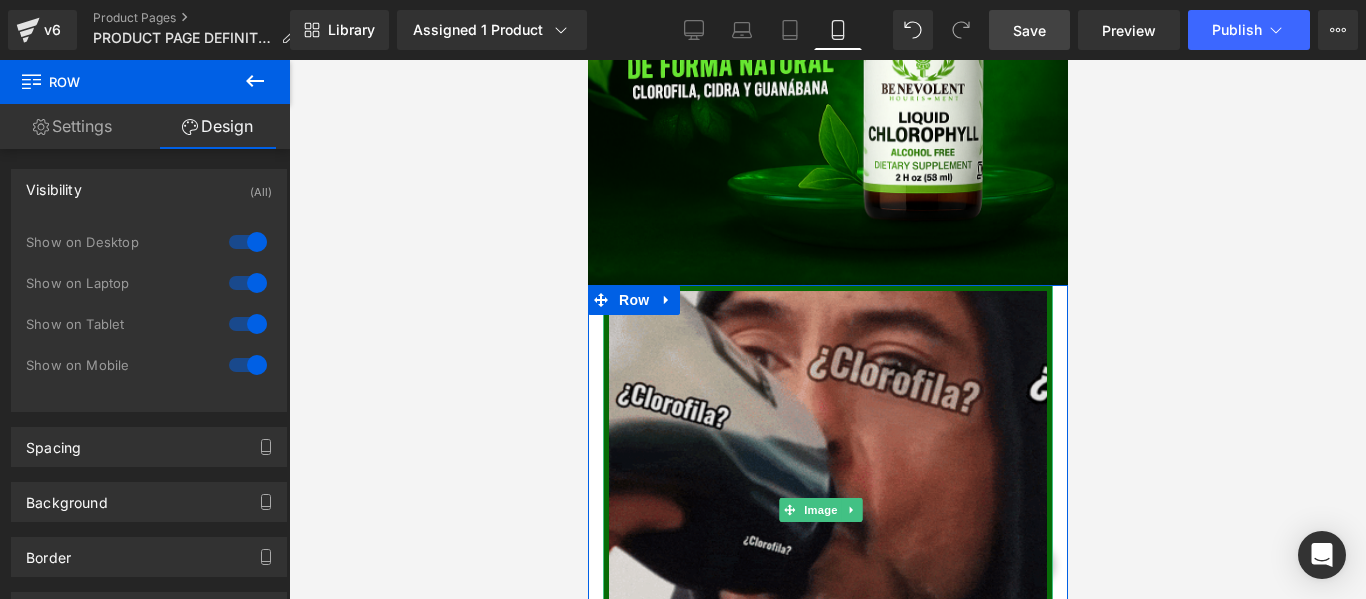 scroll, scrollTop: 4000, scrollLeft: 0, axis: vertical 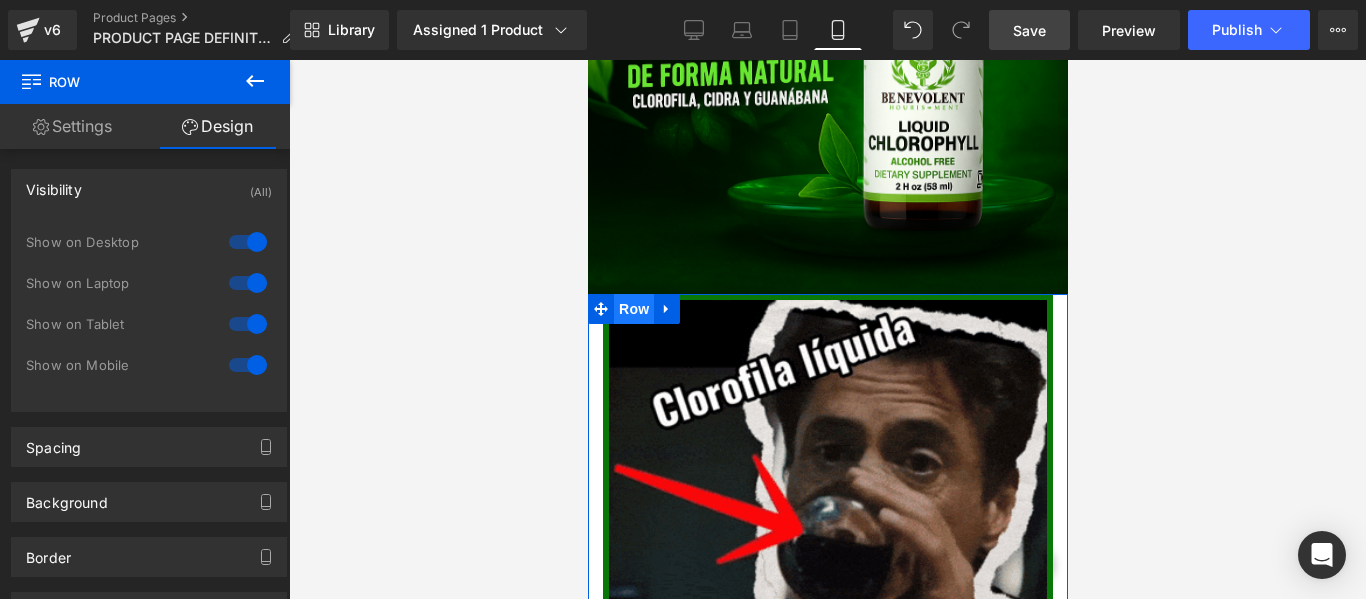 click on "Row" at bounding box center (633, 309) 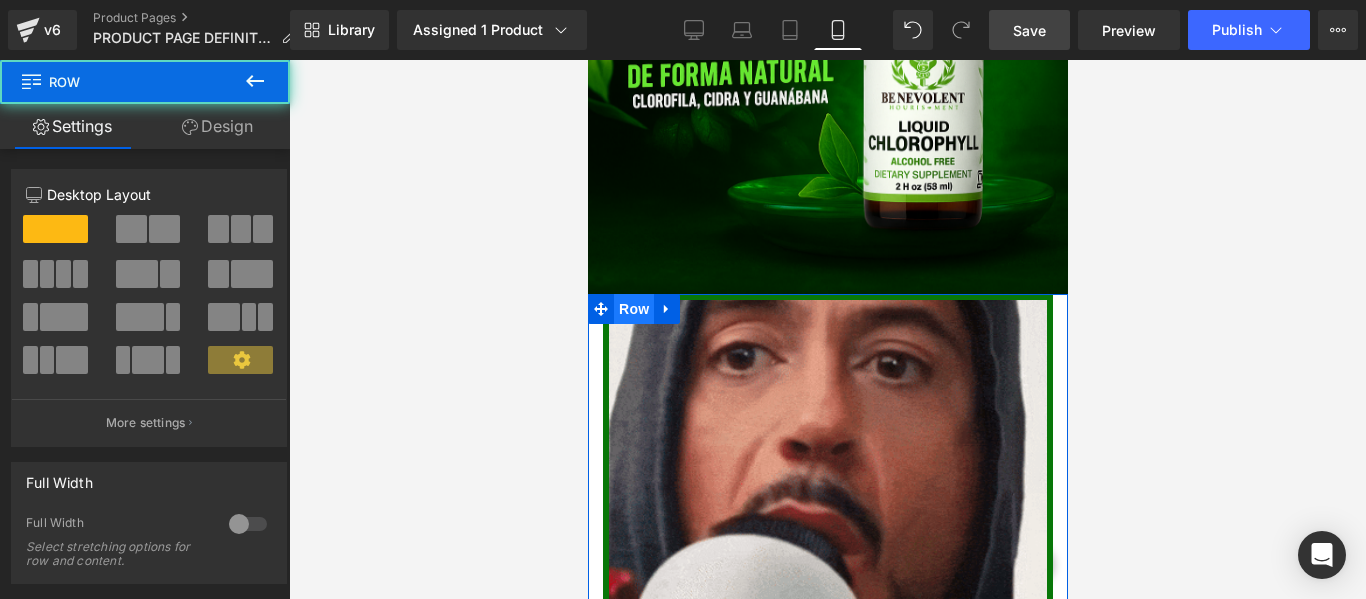 click on "Row" at bounding box center [633, 309] 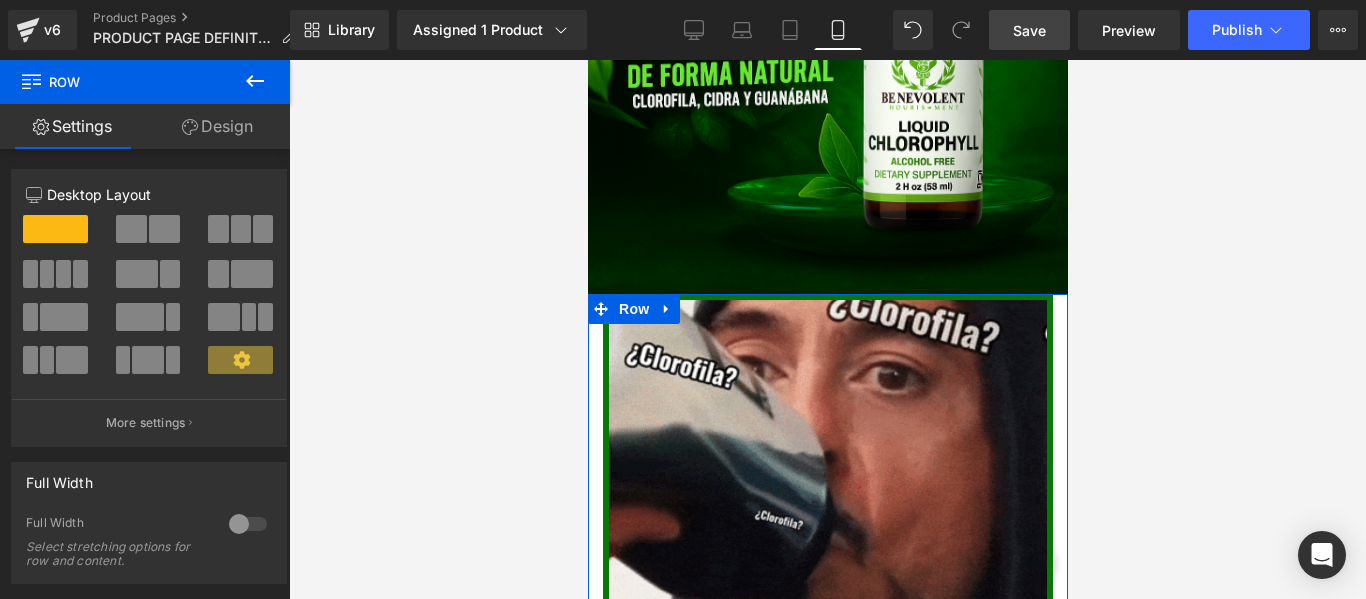 click on "Design" at bounding box center [217, 126] 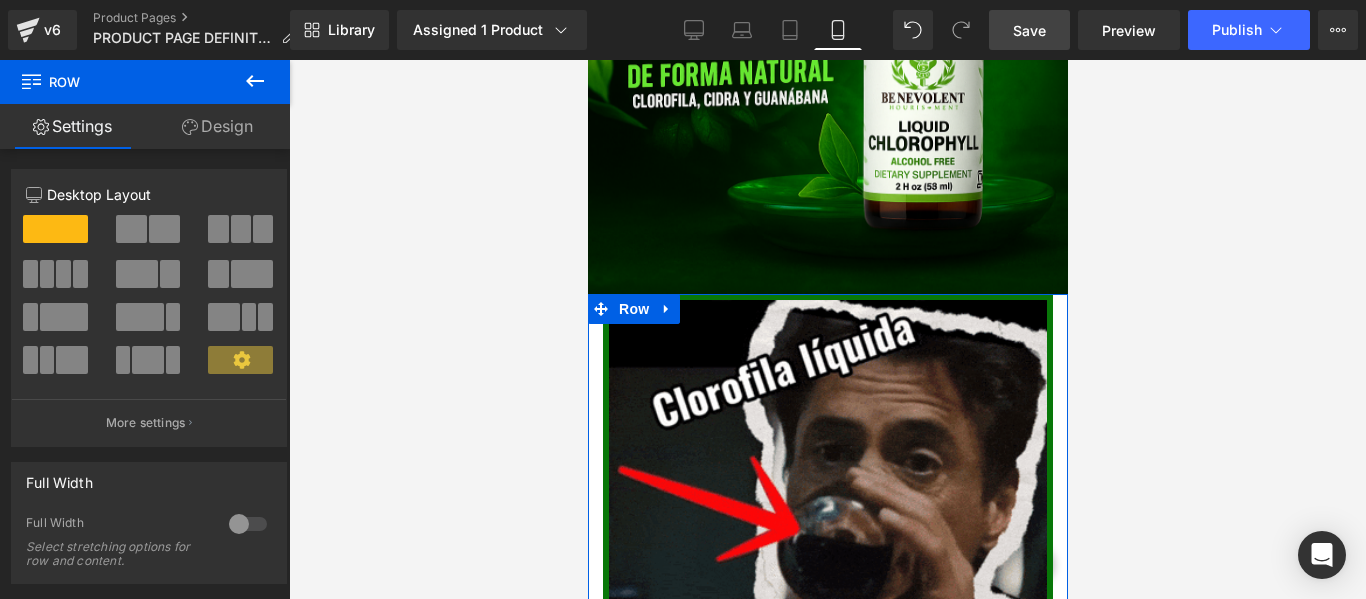 click on "Visibility" at bounding box center [0, 0] 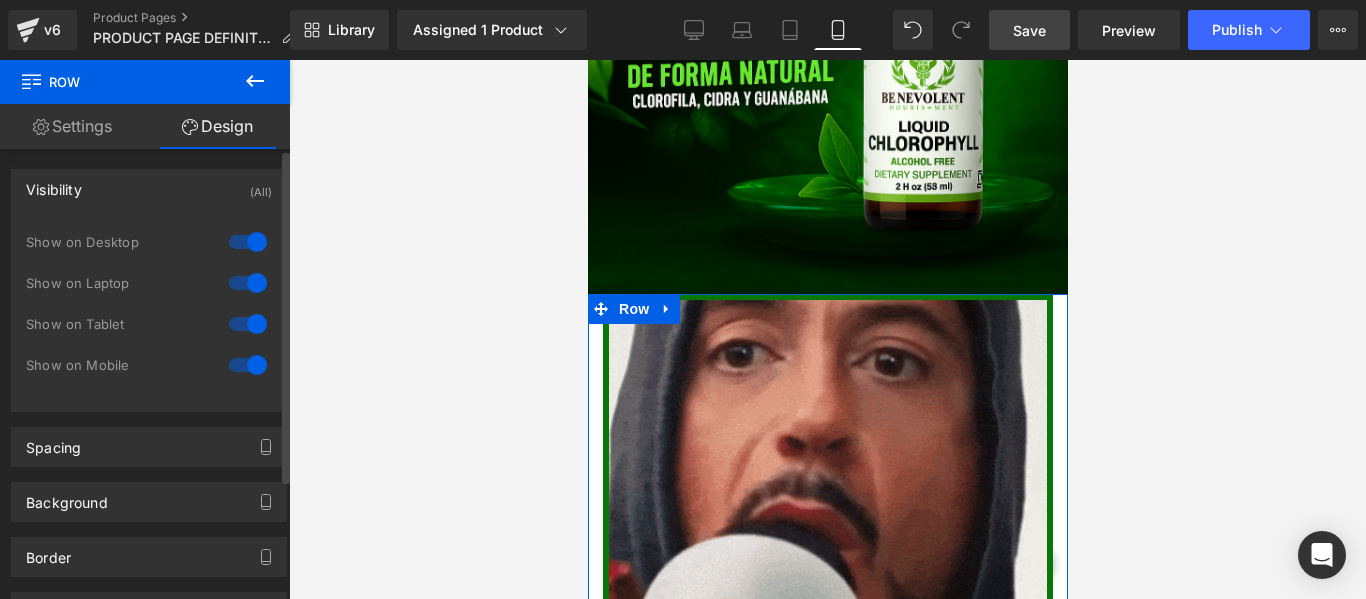 click at bounding box center [248, 242] 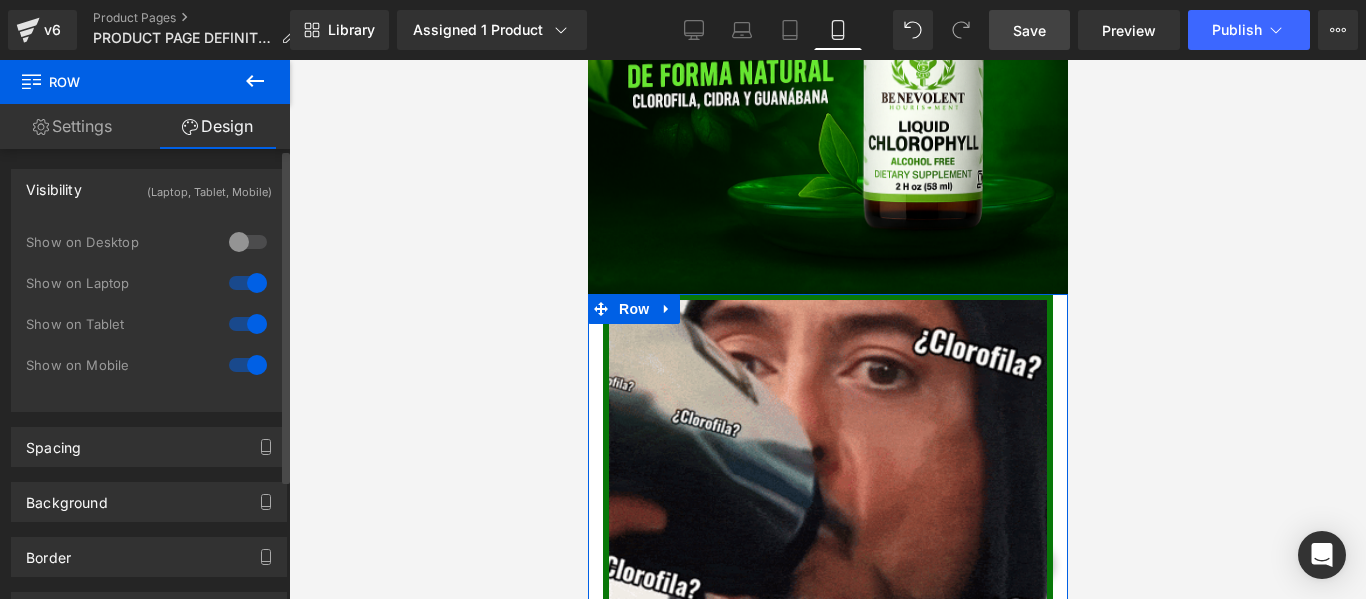 click at bounding box center (248, 283) 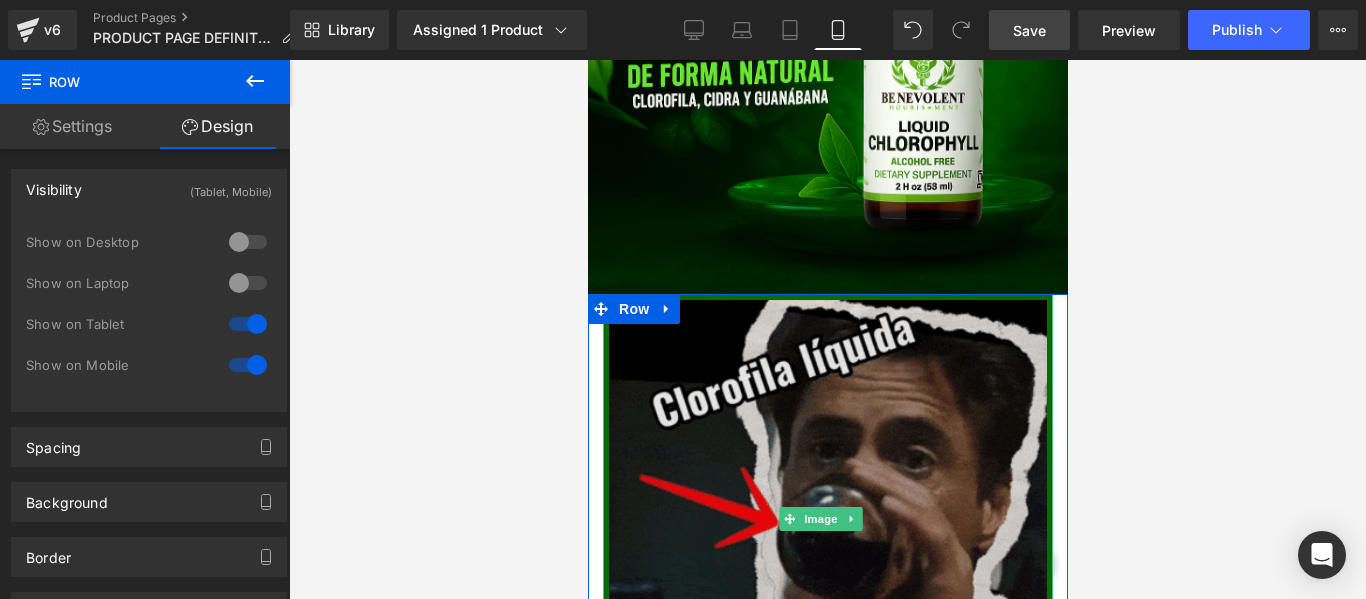 click at bounding box center (827, 519) 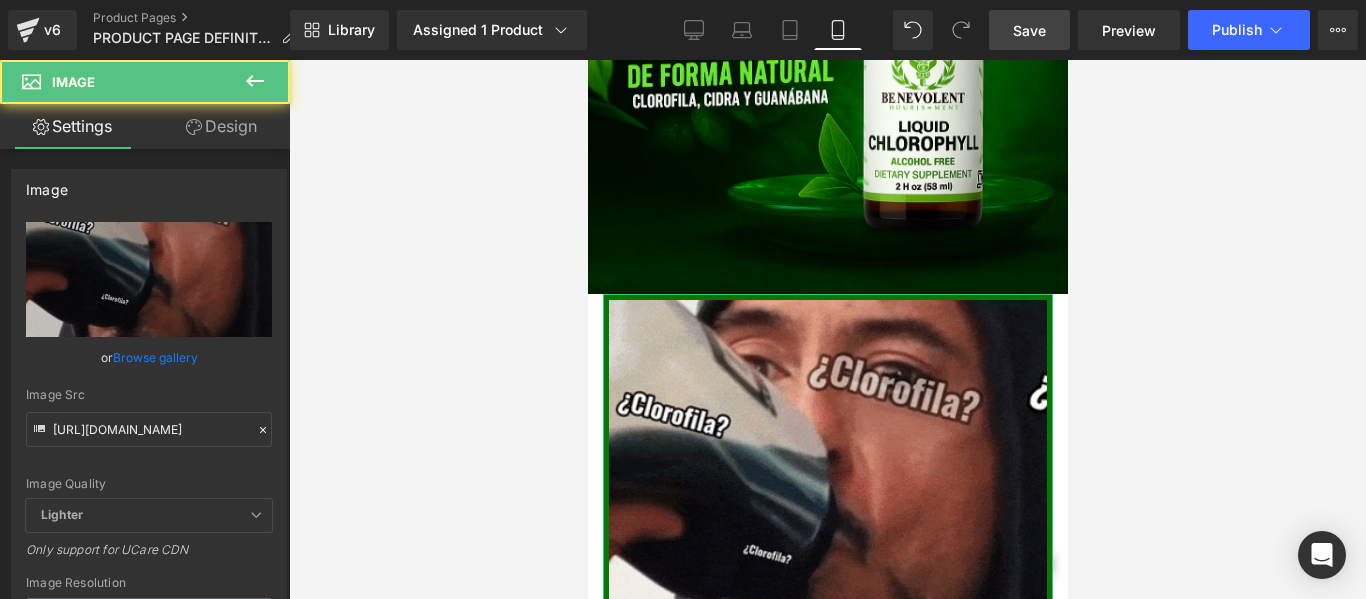 click on "Design" at bounding box center [221, 126] 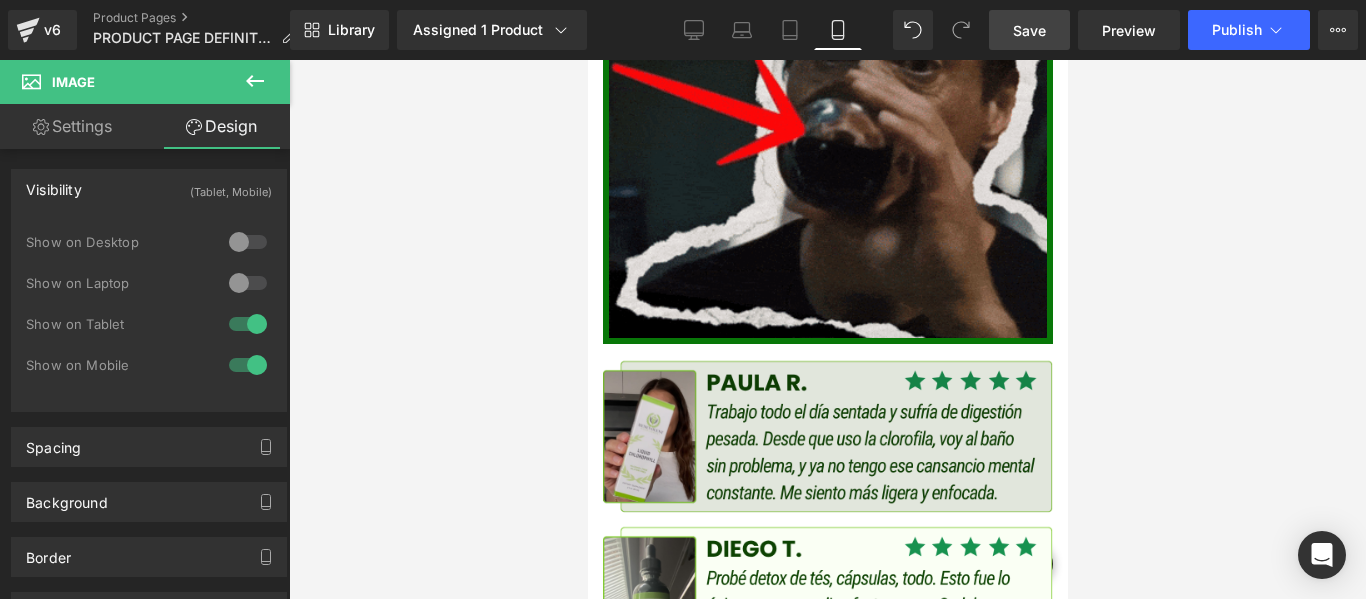 scroll, scrollTop: 4500, scrollLeft: 0, axis: vertical 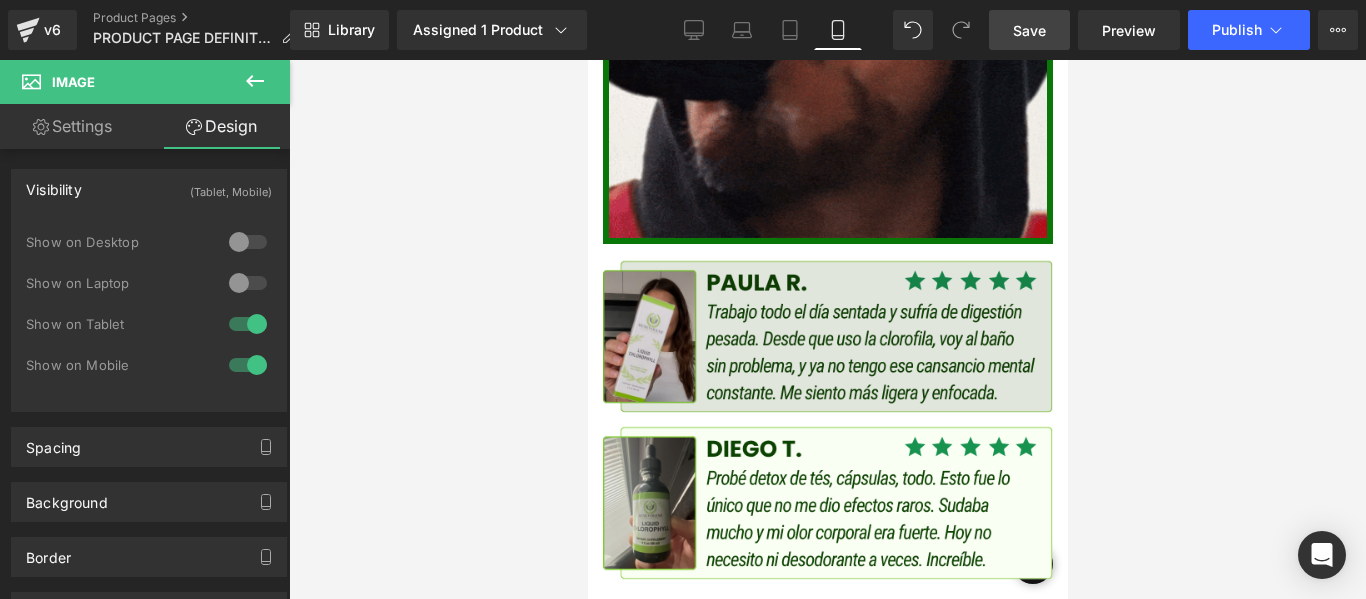 click at bounding box center (827, 337) 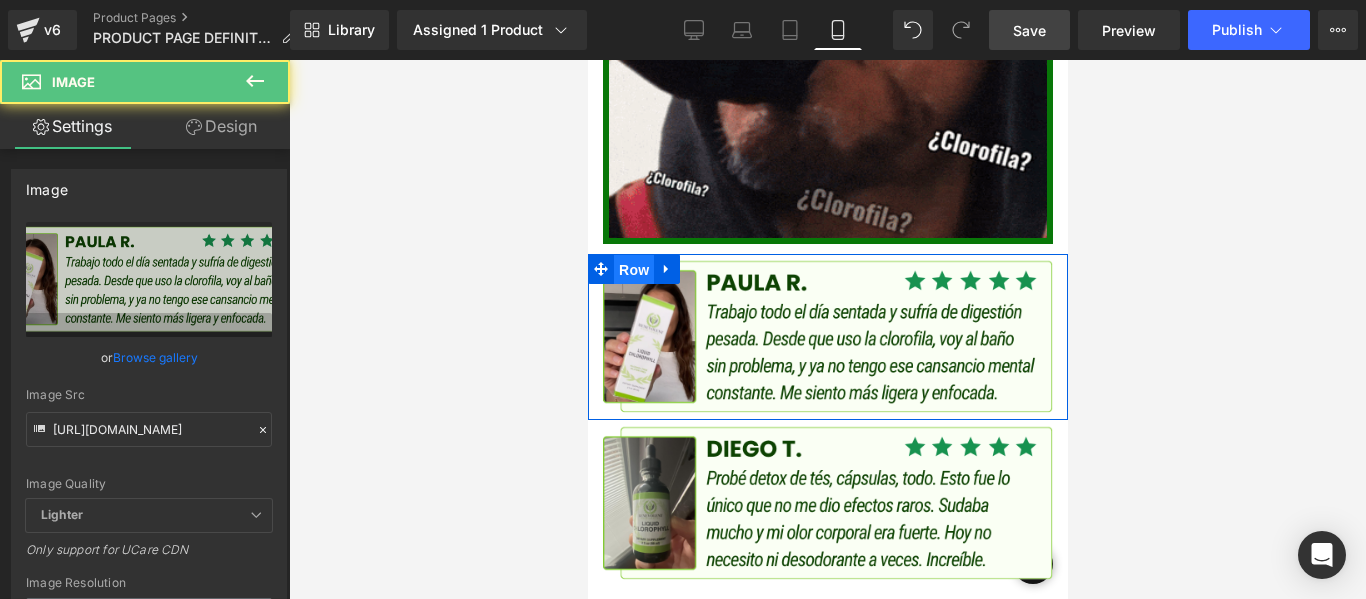 click on "Row" at bounding box center [633, 270] 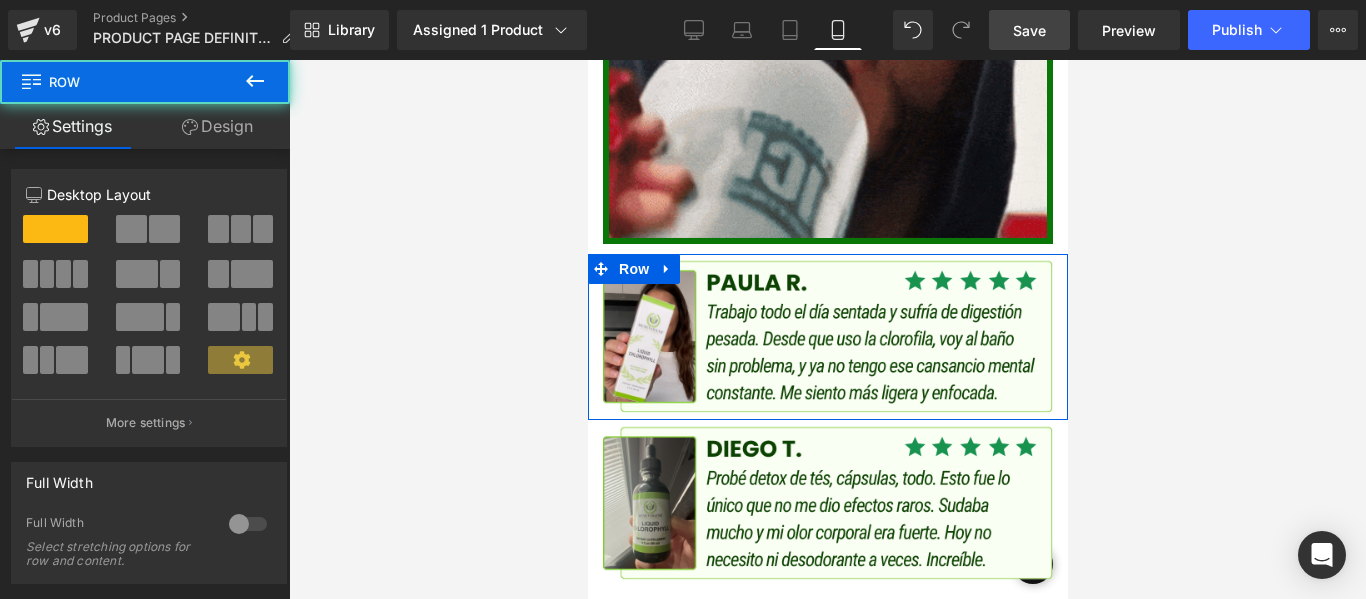 click 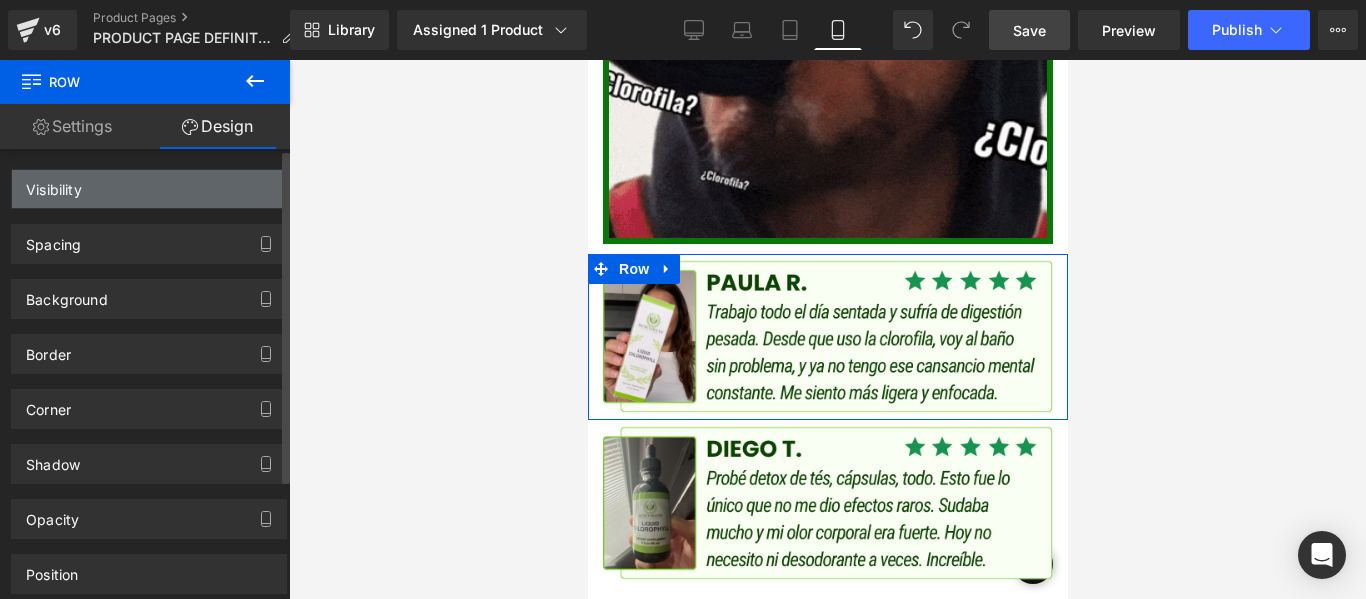 click on "Visibility" at bounding box center [149, 189] 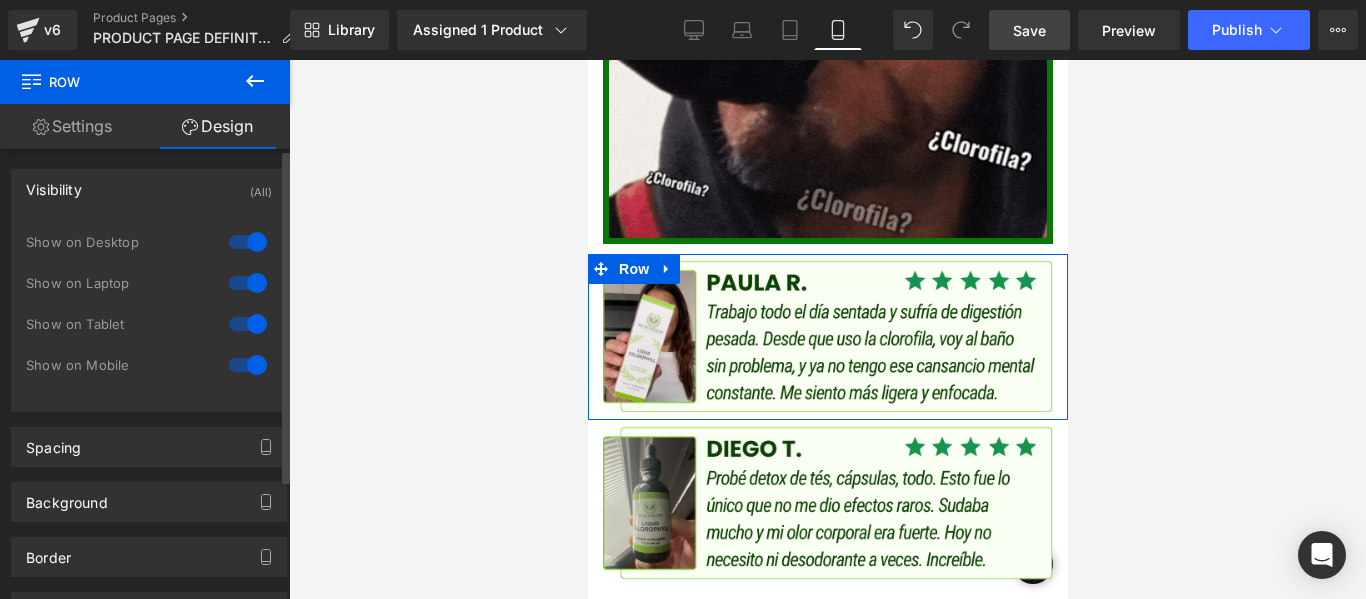 click at bounding box center [248, 242] 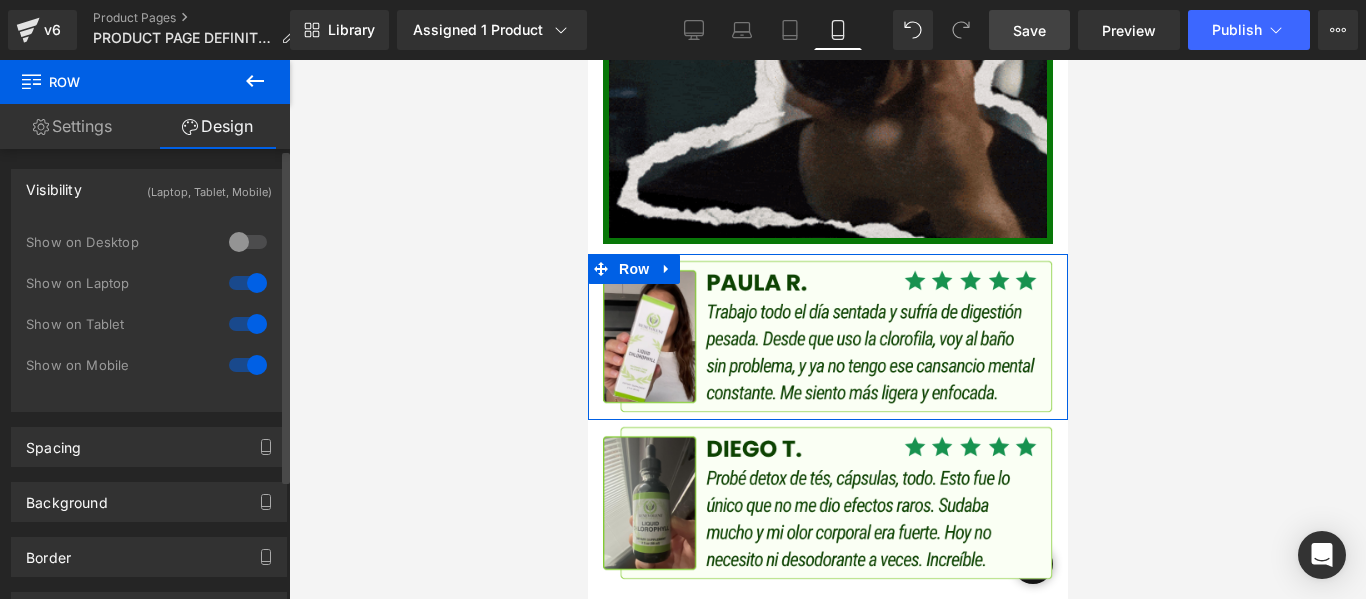 click at bounding box center (248, 283) 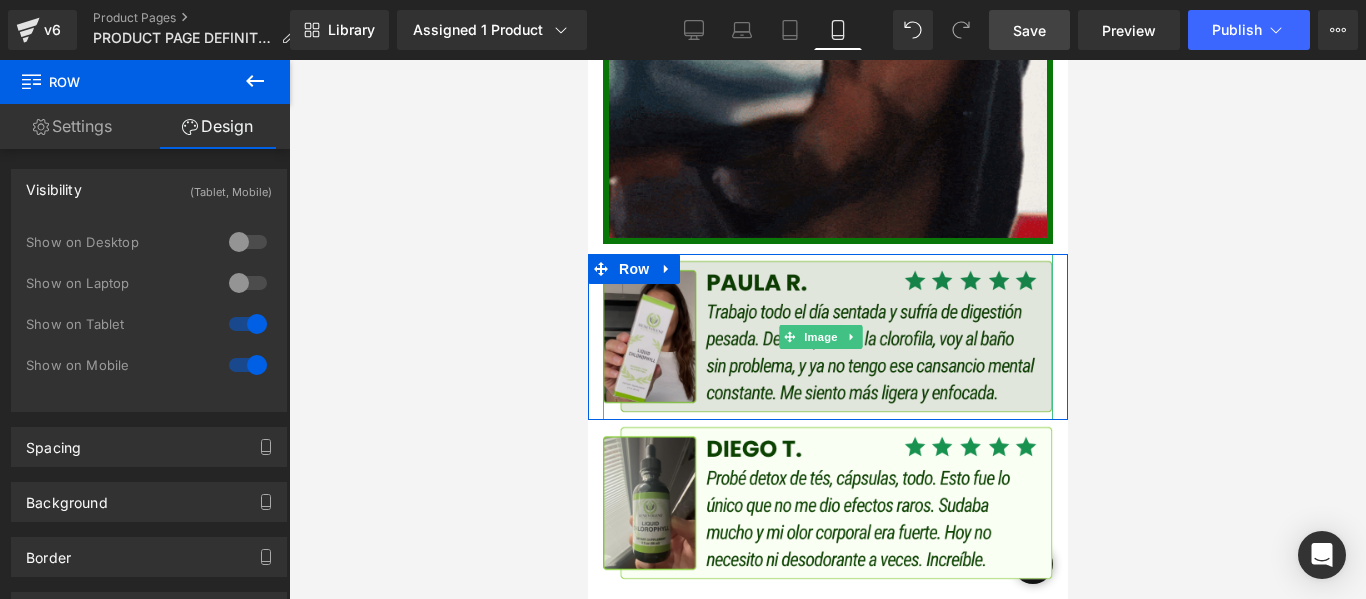 scroll, scrollTop: 4600, scrollLeft: 0, axis: vertical 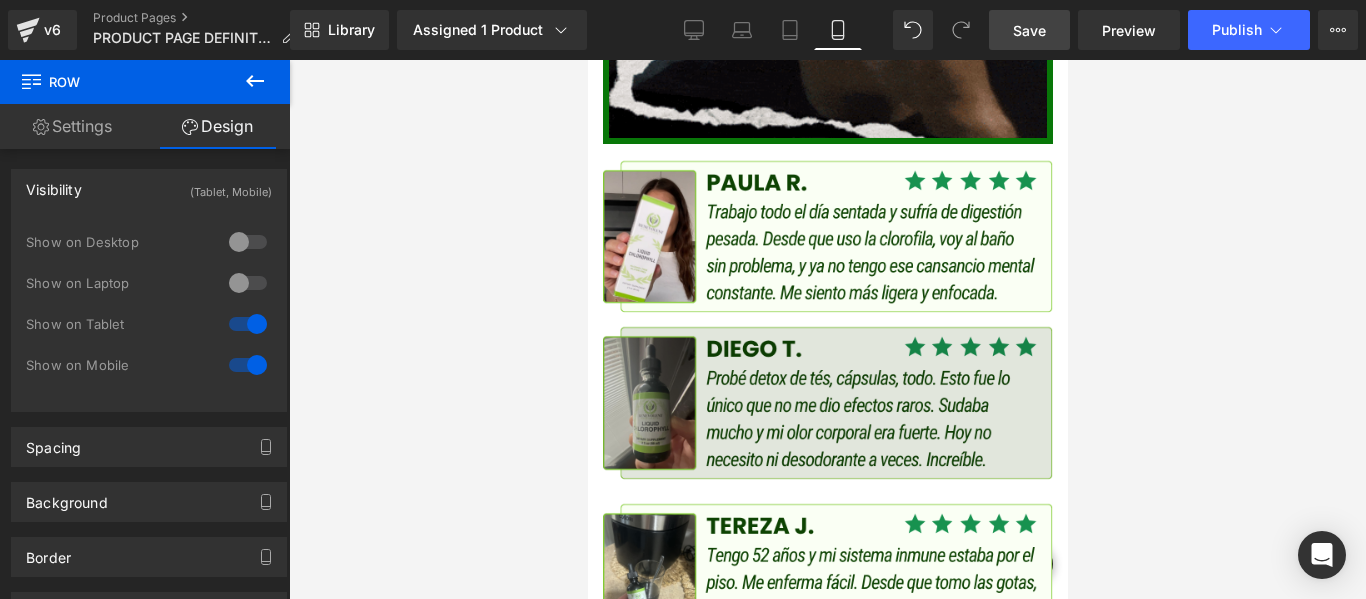 click at bounding box center [827, 403] 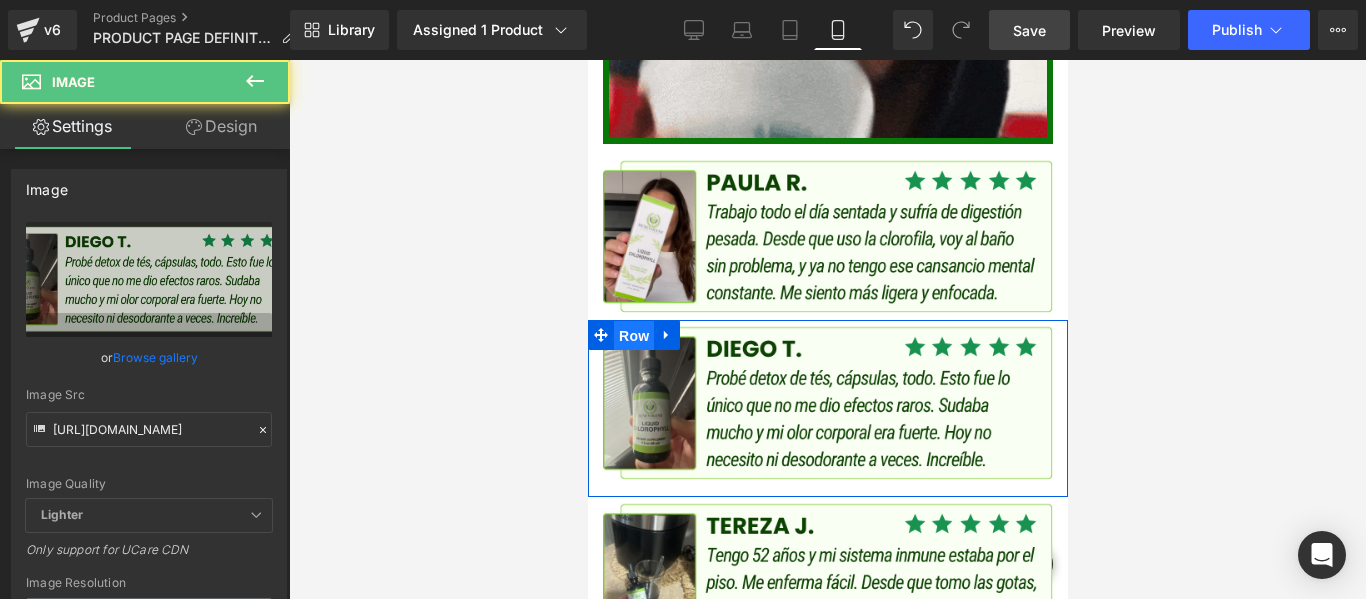 click on "Row" at bounding box center (633, 336) 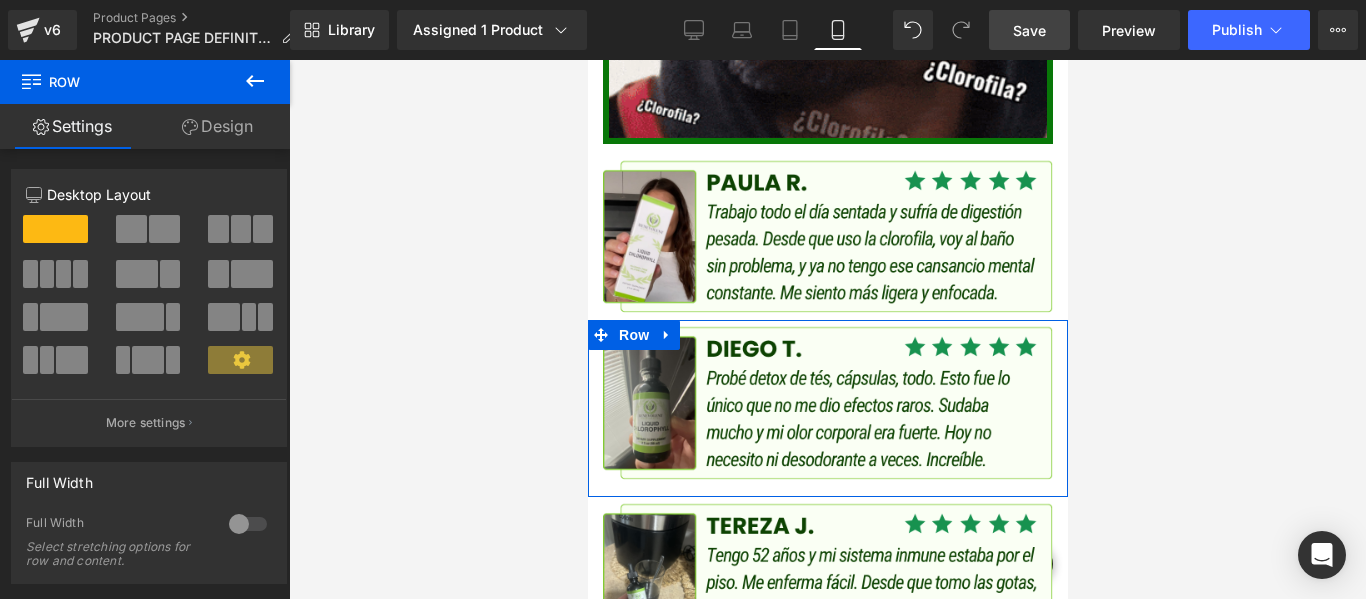 click on "Design" at bounding box center (217, 126) 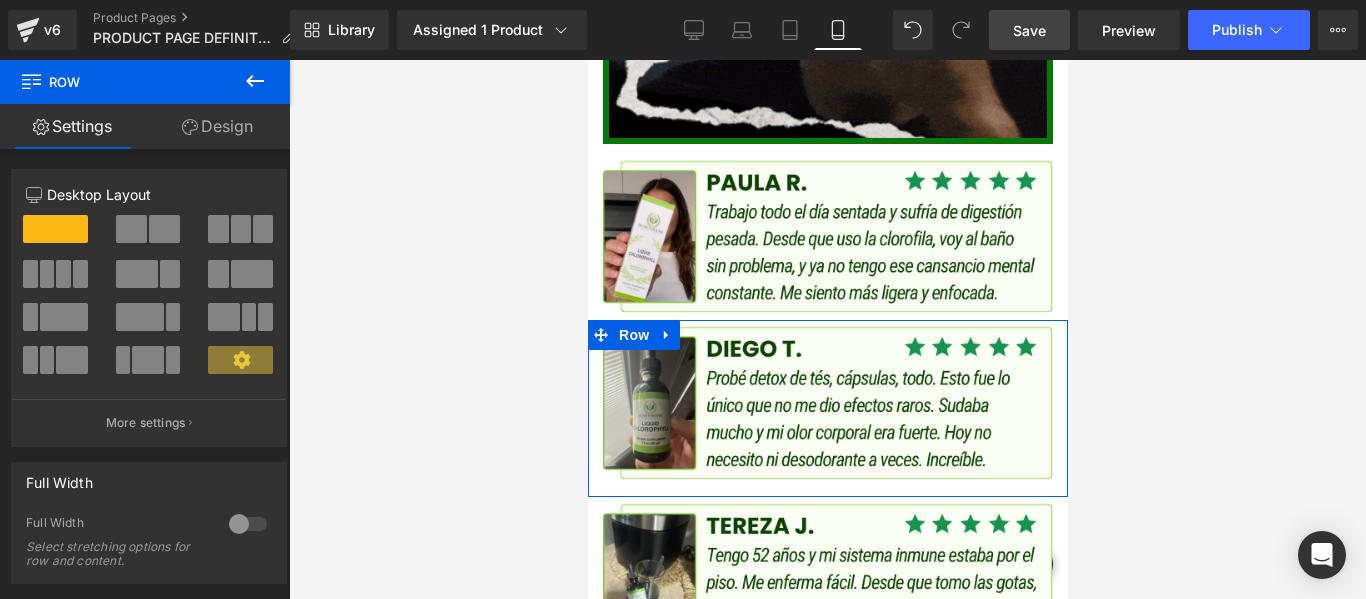 click on "Spacing" at bounding box center (0, 0) 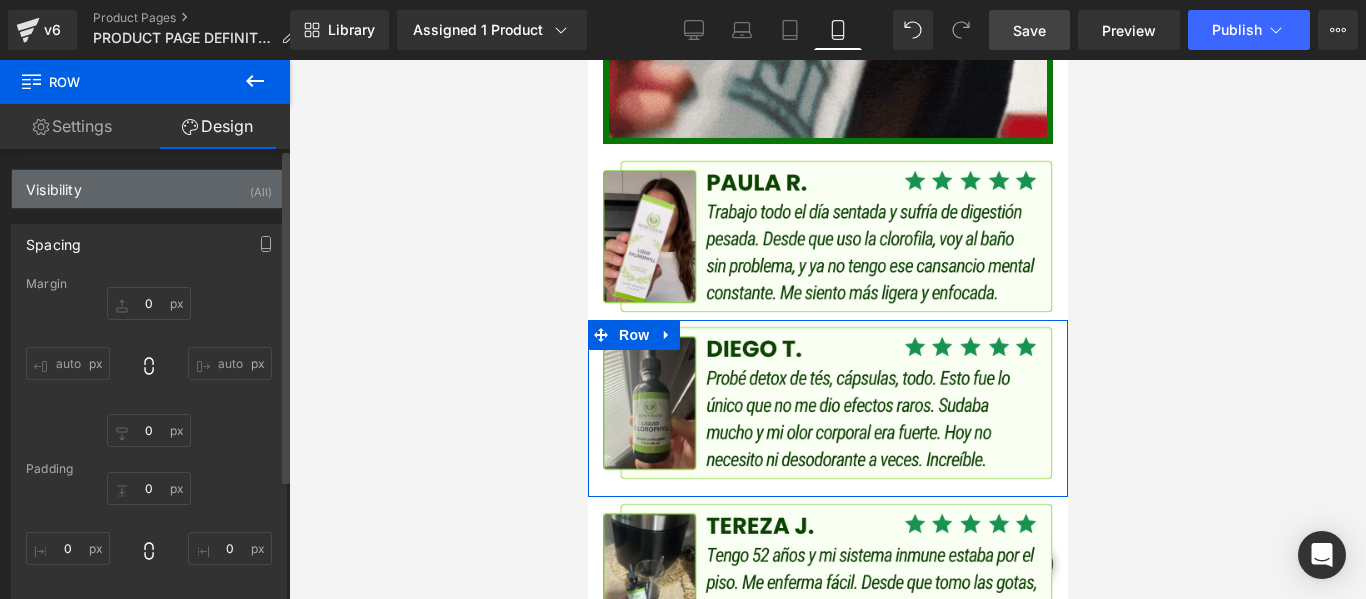 click on "Visibility
(All)" at bounding box center (149, 189) 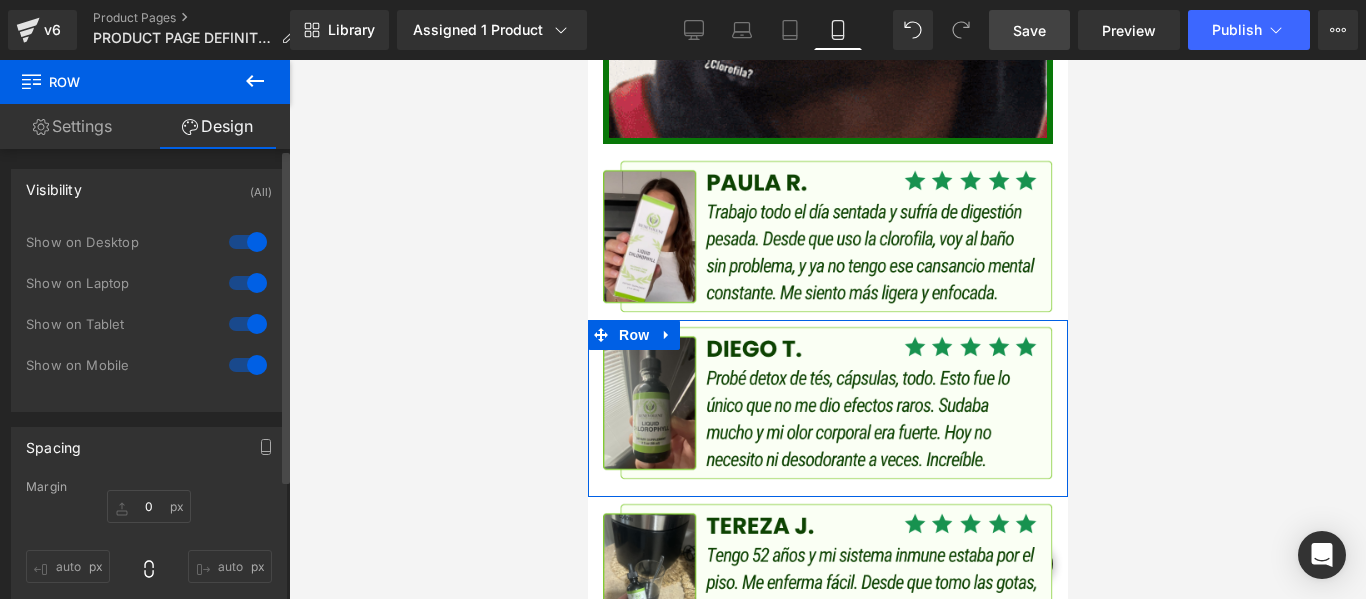 click at bounding box center (248, 242) 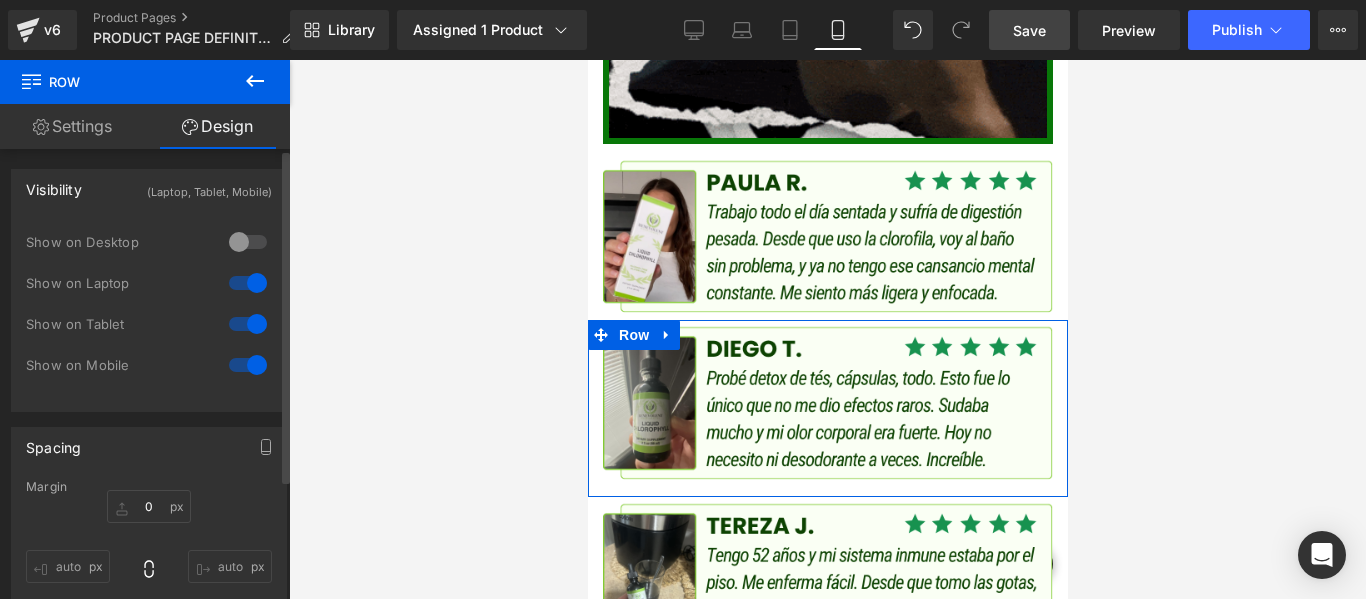 click at bounding box center (248, 283) 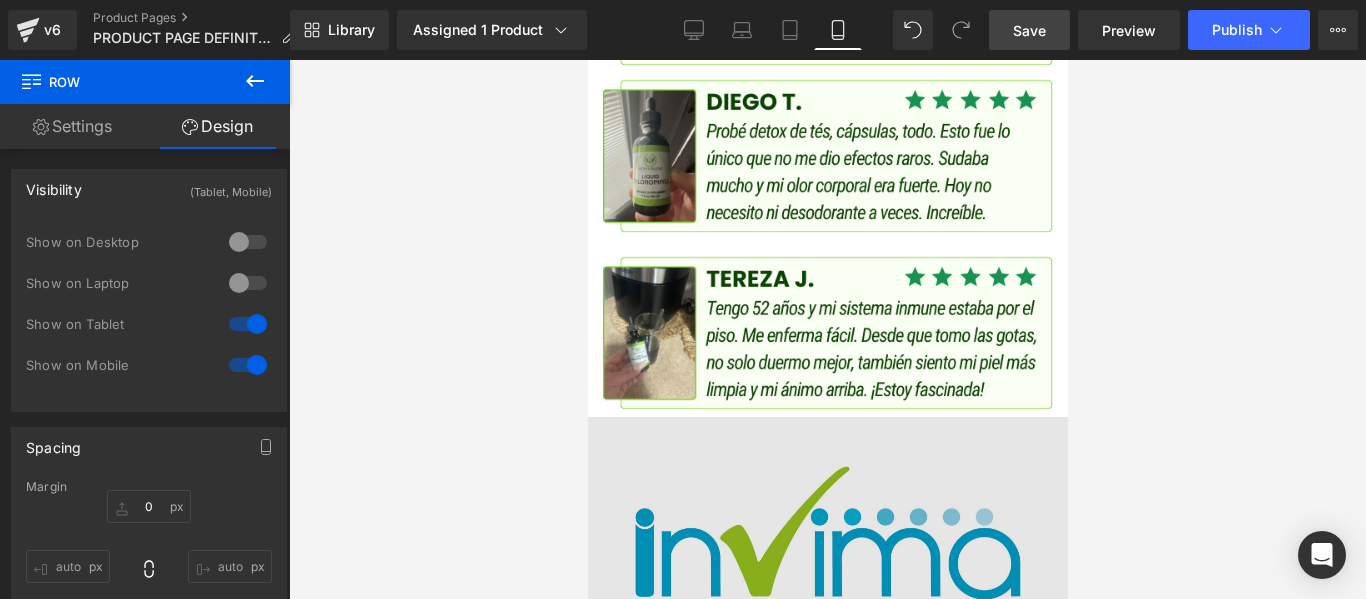 scroll, scrollTop: 4900, scrollLeft: 0, axis: vertical 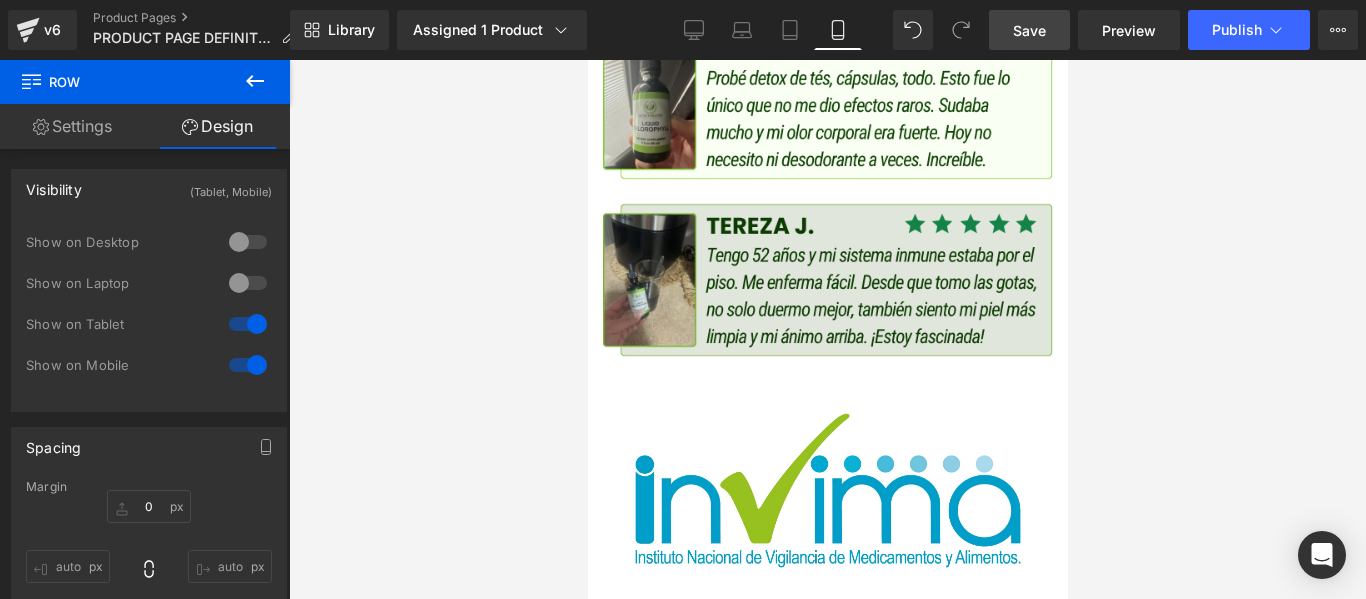 click at bounding box center (827, 280) 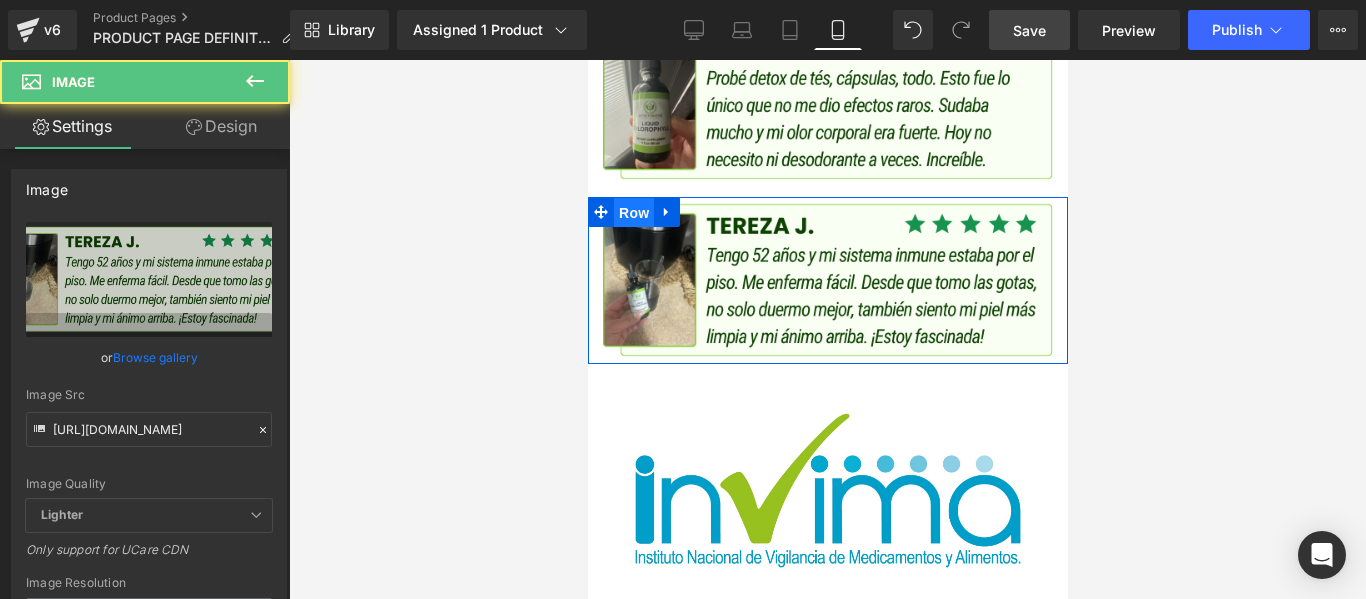 click on "Row" at bounding box center (633, 213) 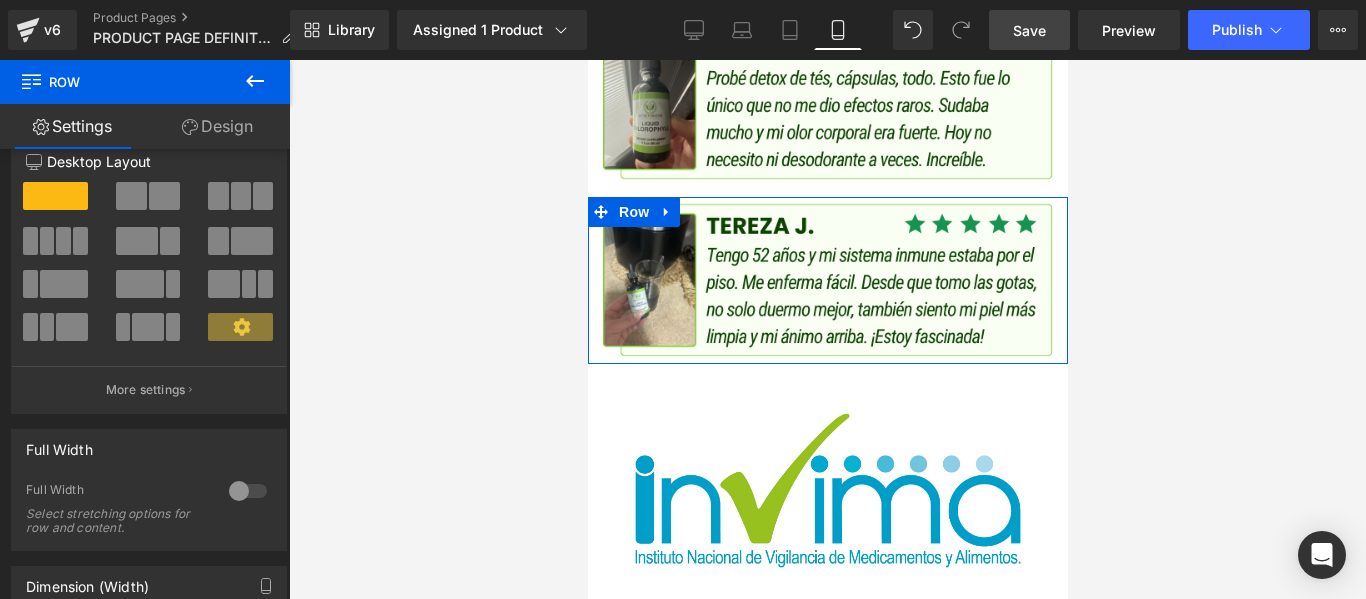 scroll, scrollTop: 0, scrollLeft: 0, axis: both 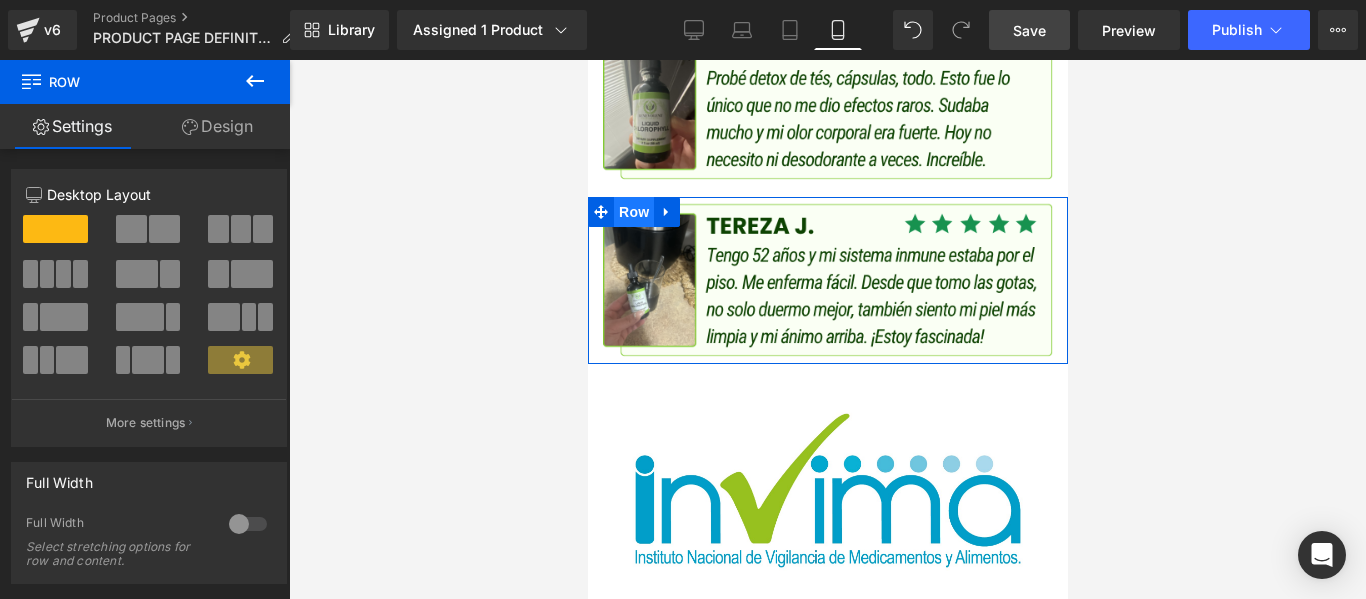 click on "Row" at bounding box center [633, 212] 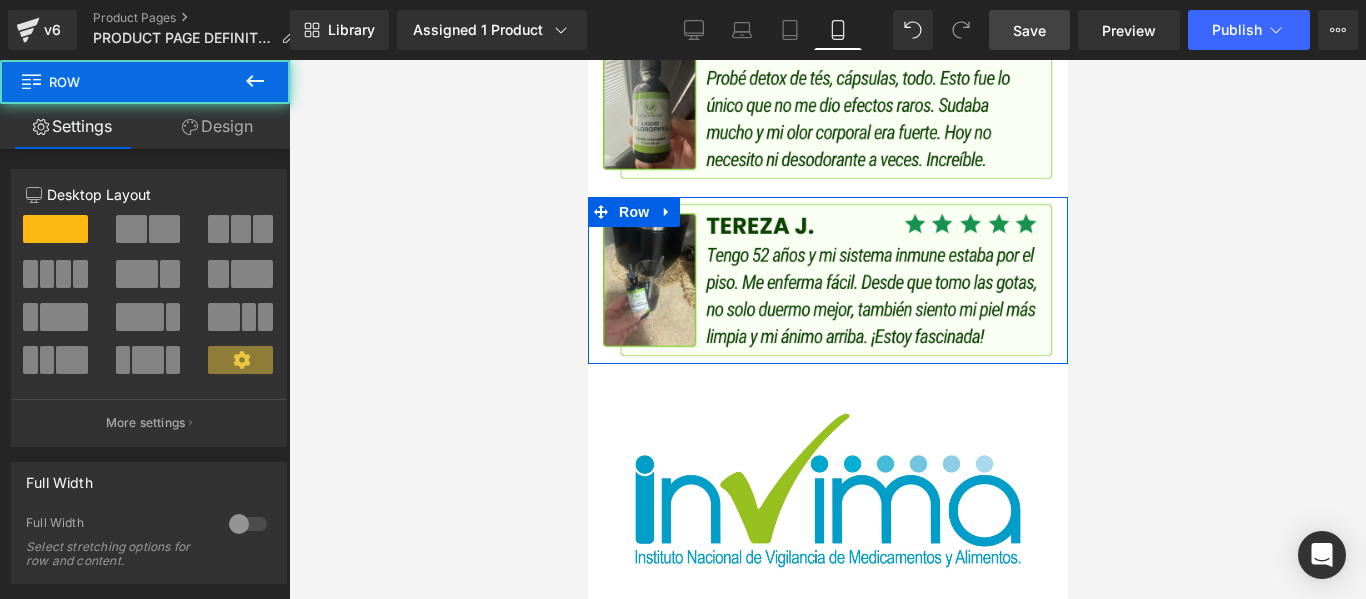 click on "Design" at bounding box center (217, 126) 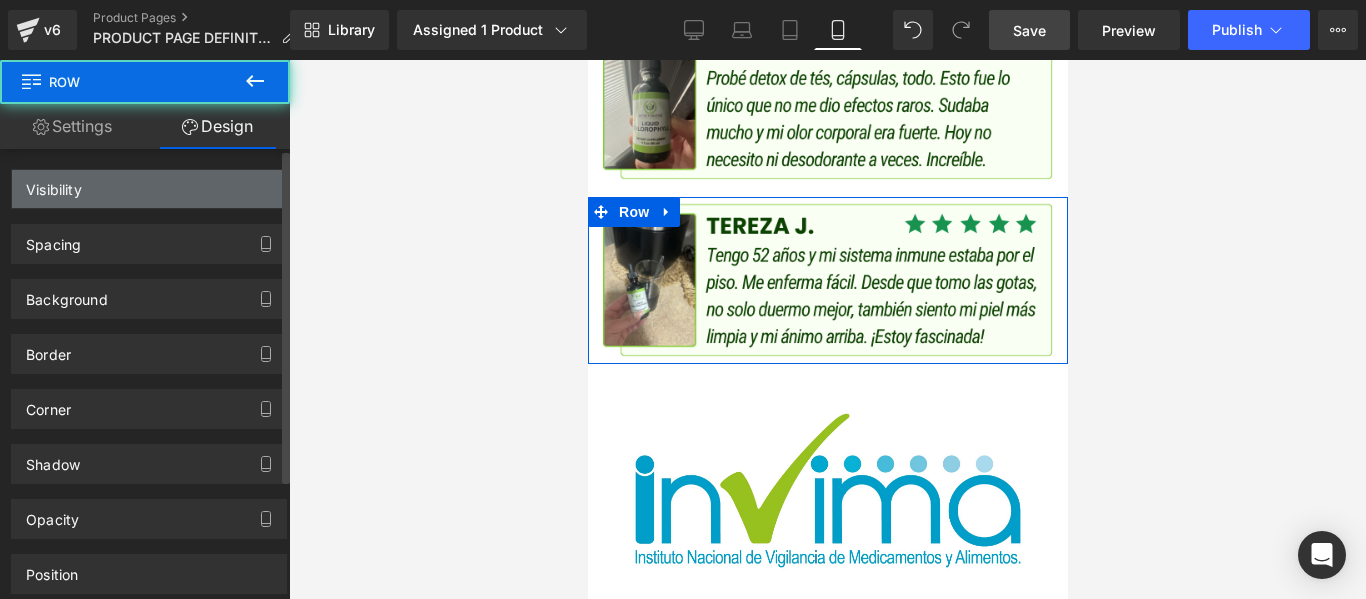 click on "Visibility" at bounding box center (149, 189) 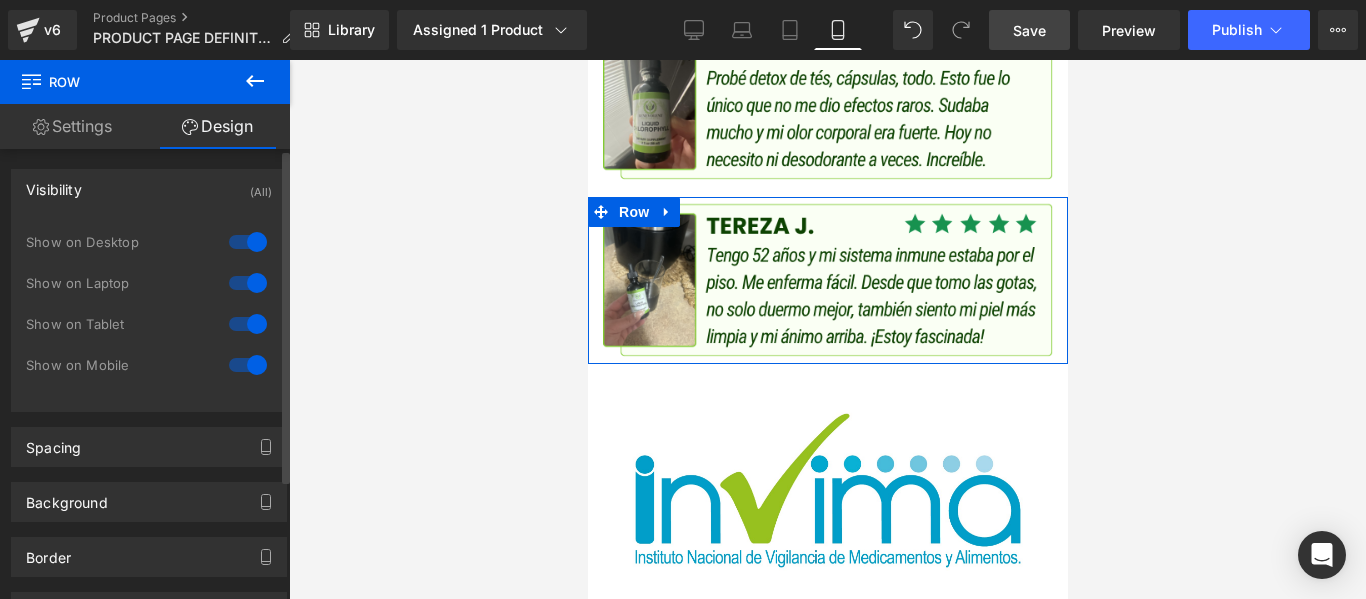 click at bounding box center [248, 242] 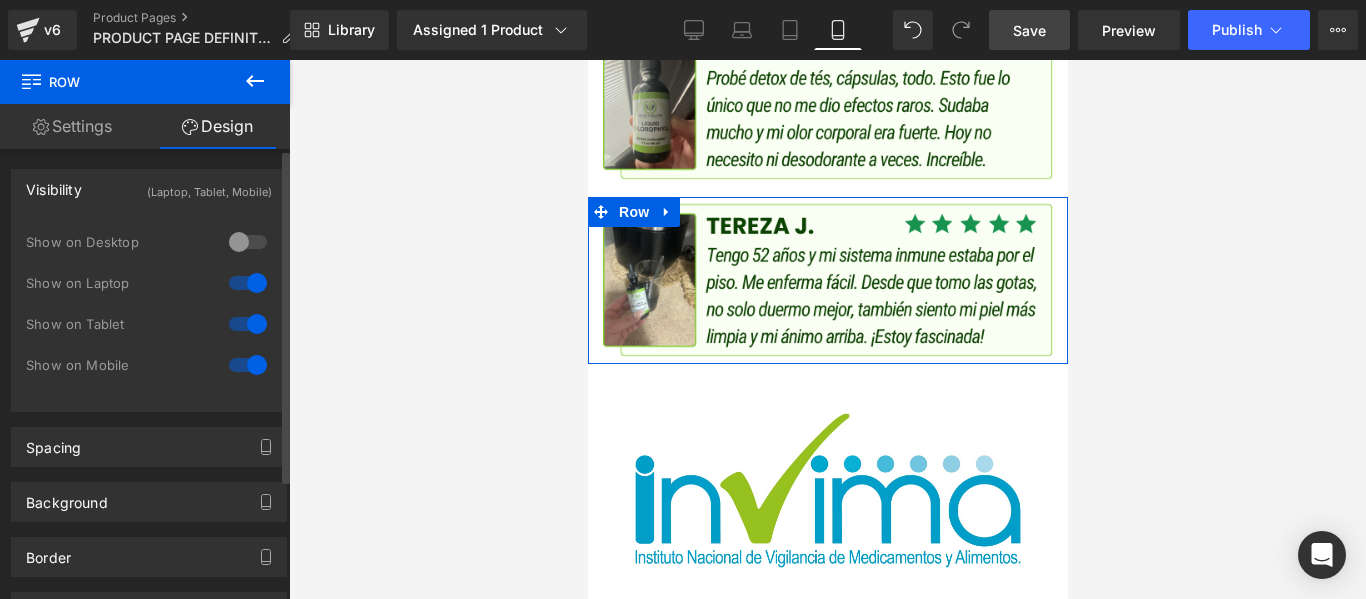 click at bounding box center (248, 283) 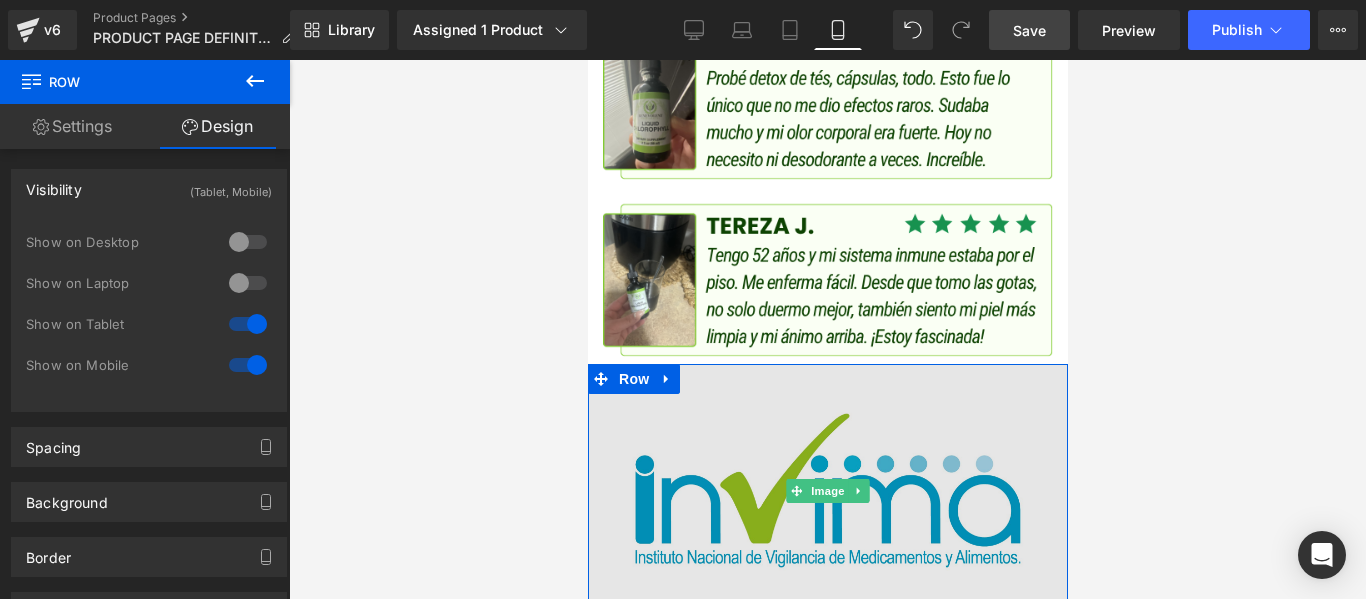 click at bounding box center [827, 491] 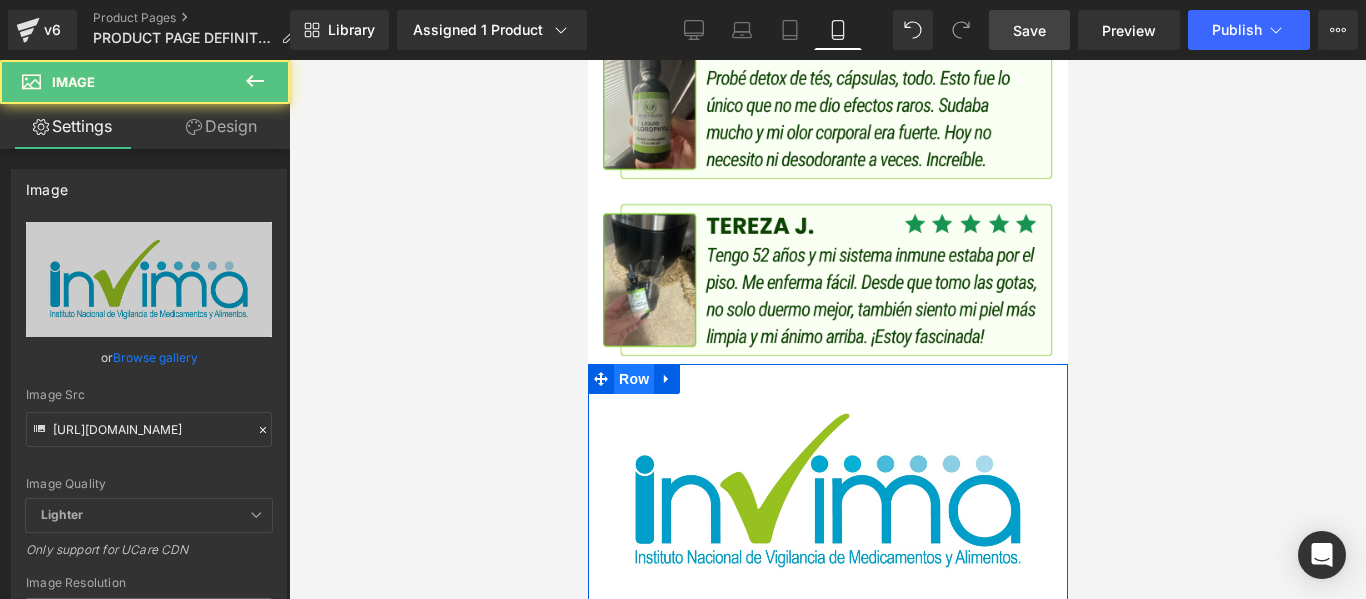 click on "Row" at bounding box center (633, 379) 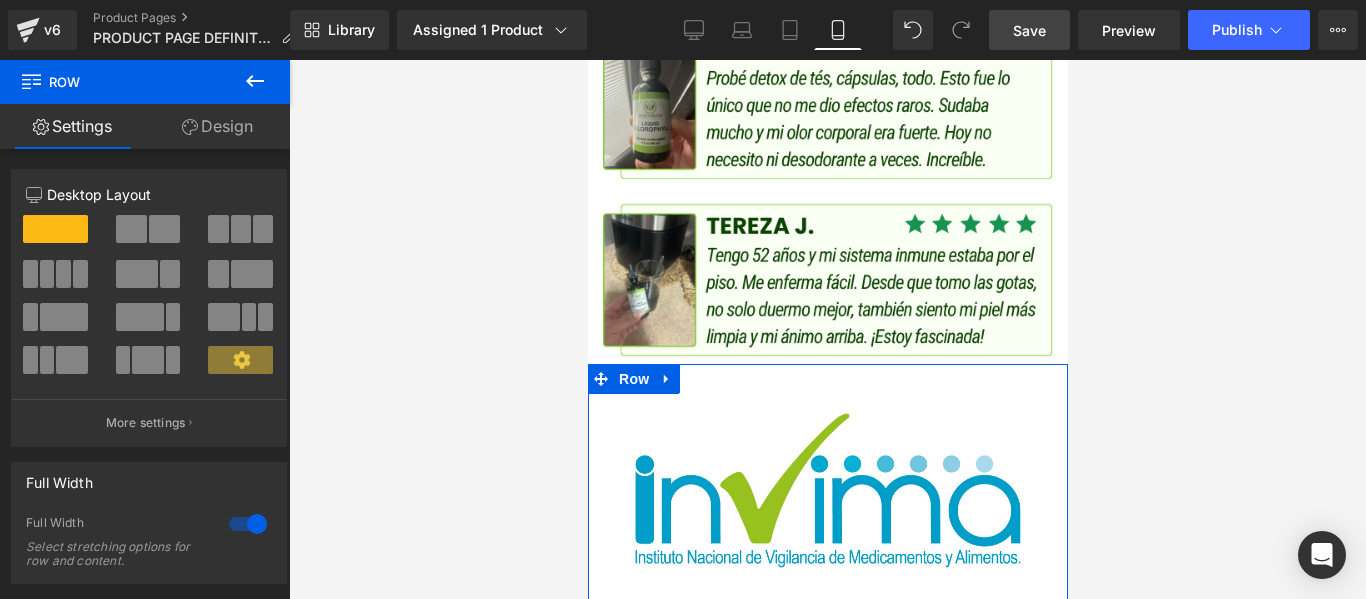 click on "Design" at bounding box center [217, 126] 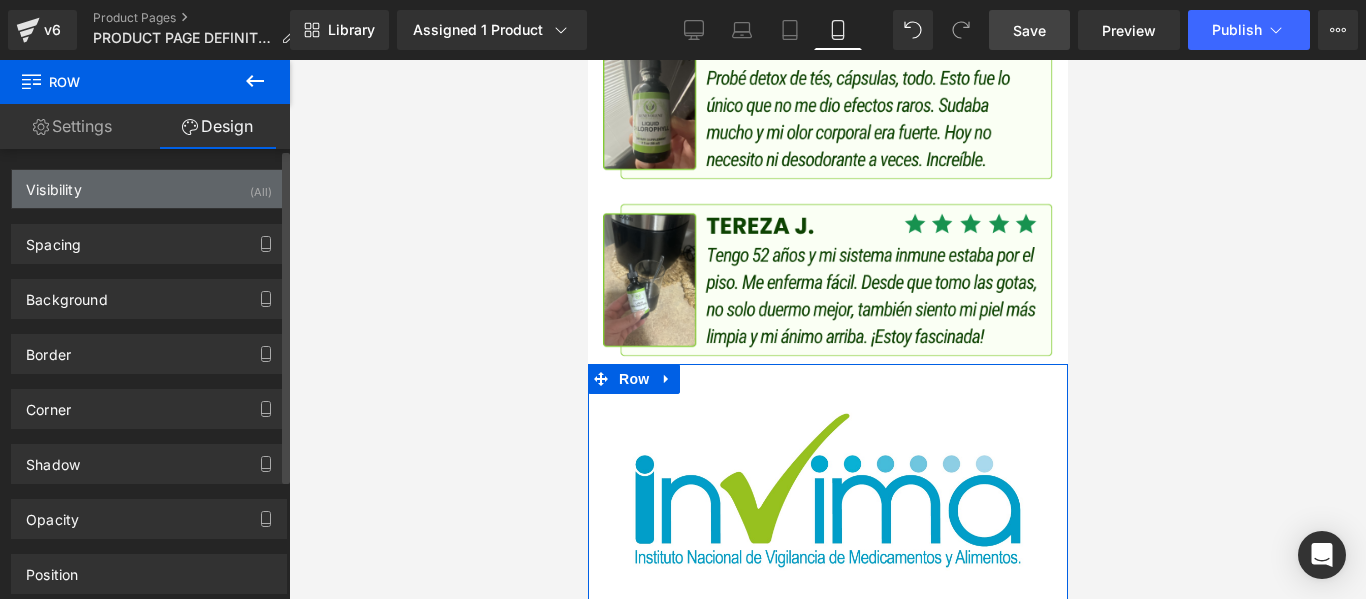 click on "(All)" at bounding box center [261, 186] 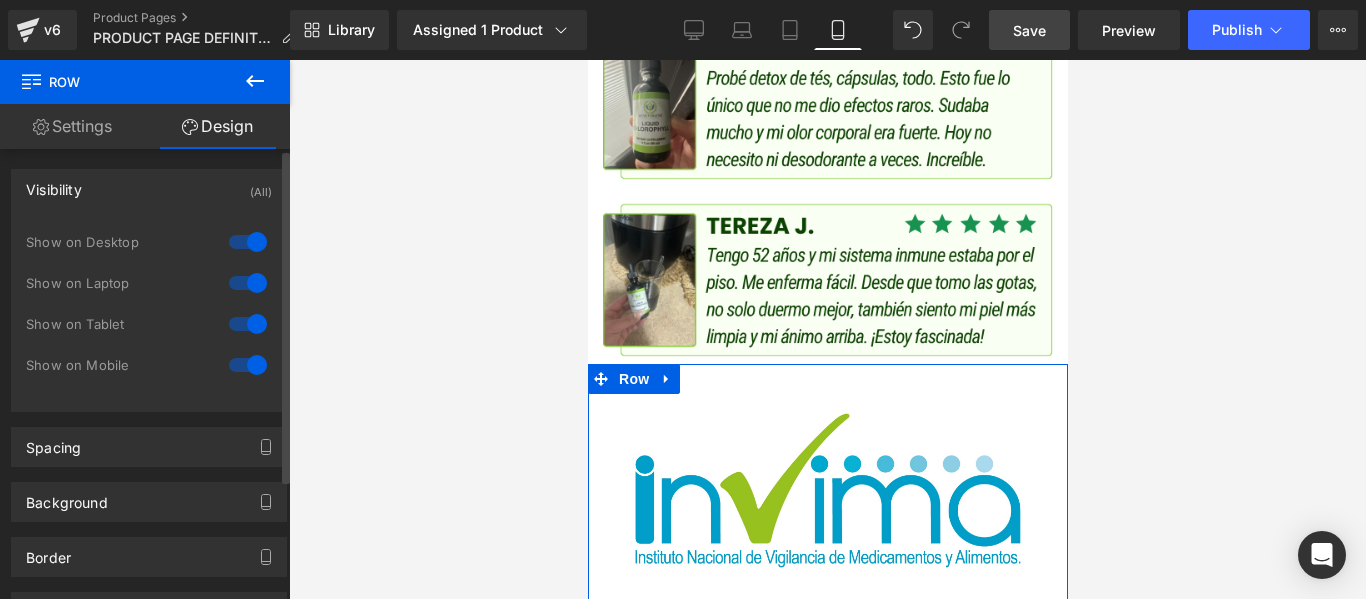 click at bounding box center (248, 242) 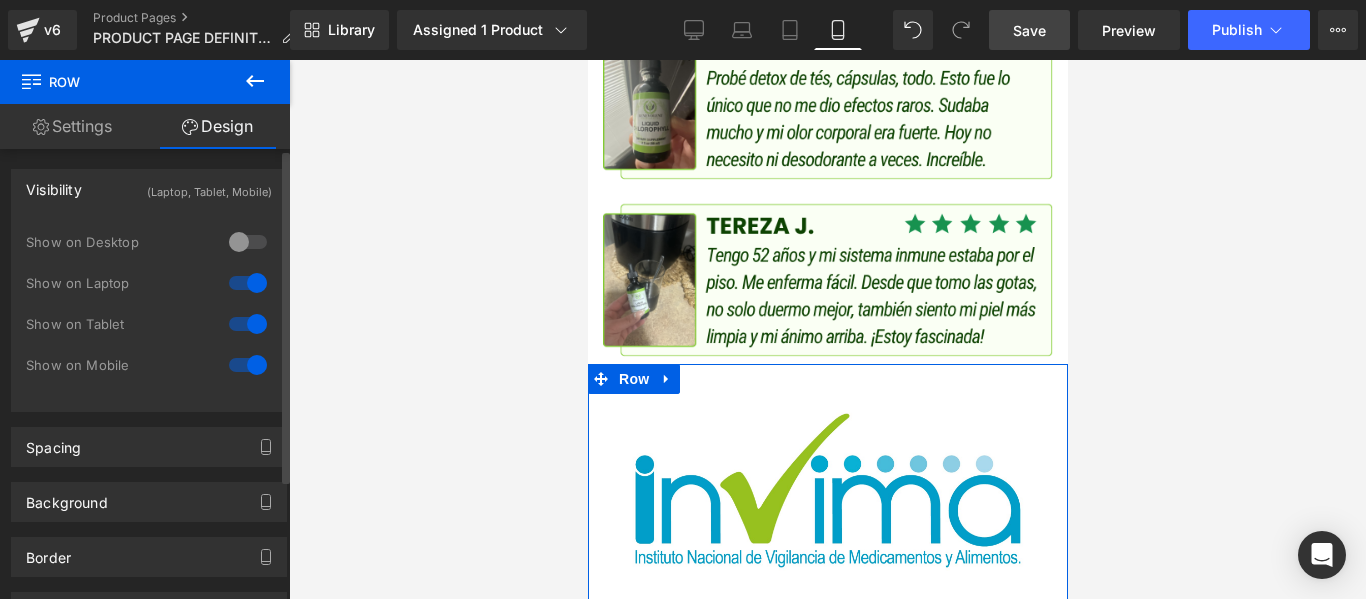 click at bounding box center [248, 283] 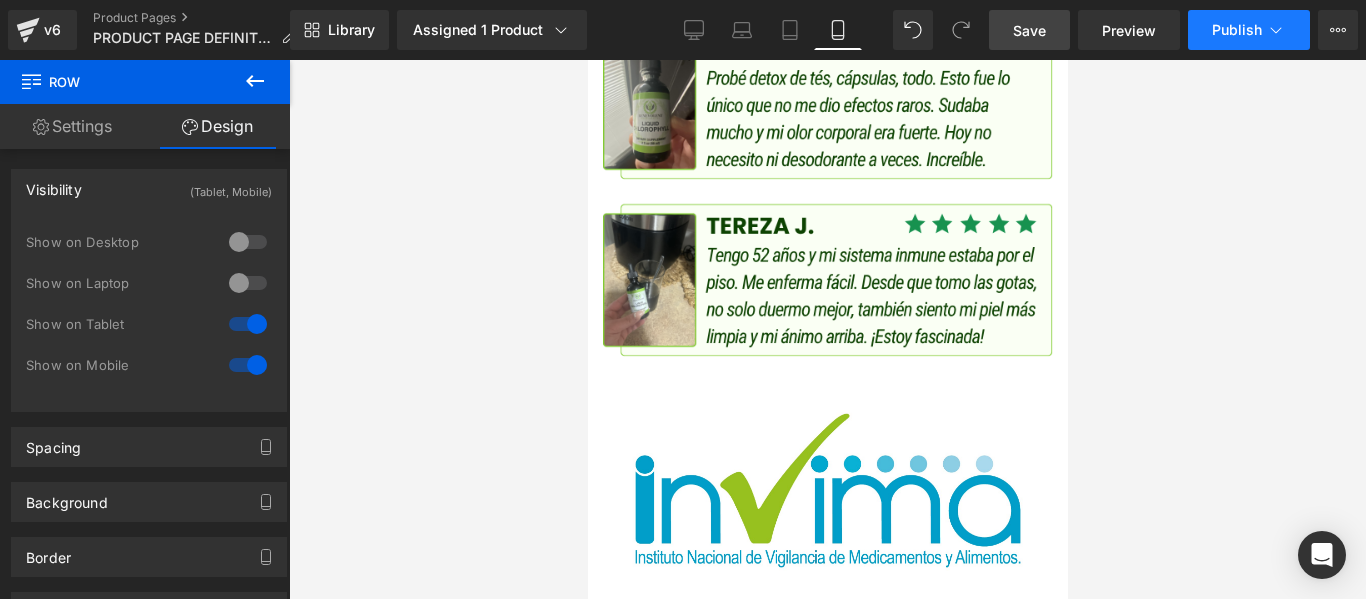 click on "Publish" at bounding box center (1237, 30) 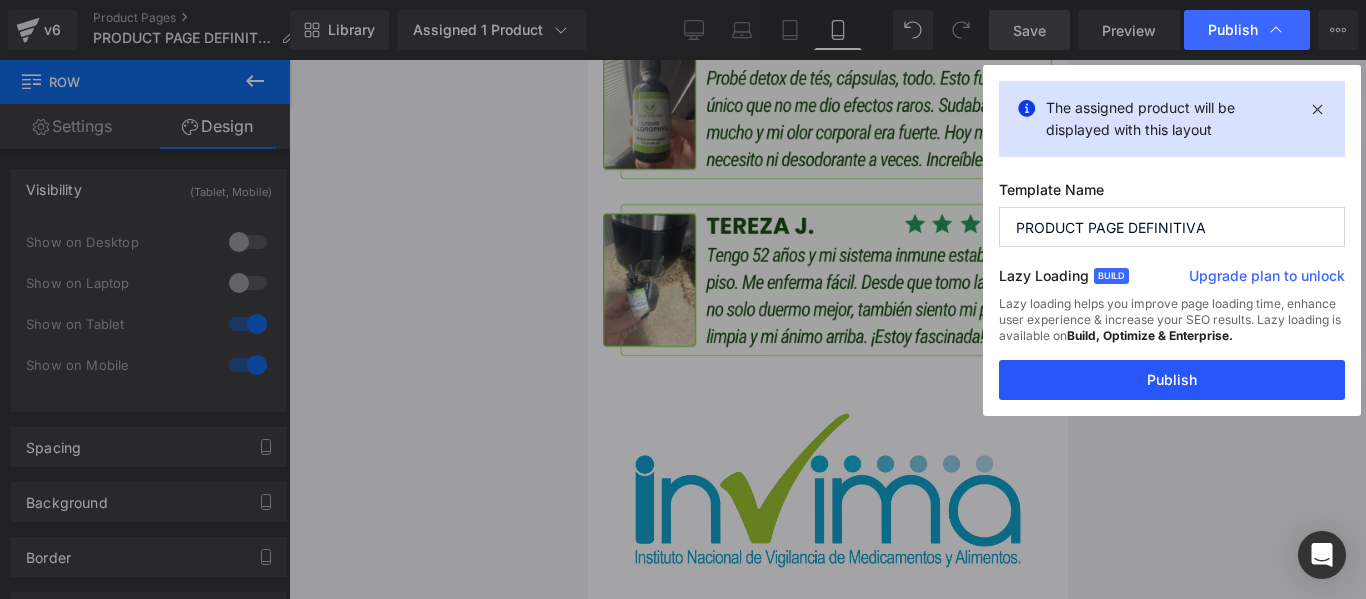click on "Publish" at bounding box center [1172, 380] 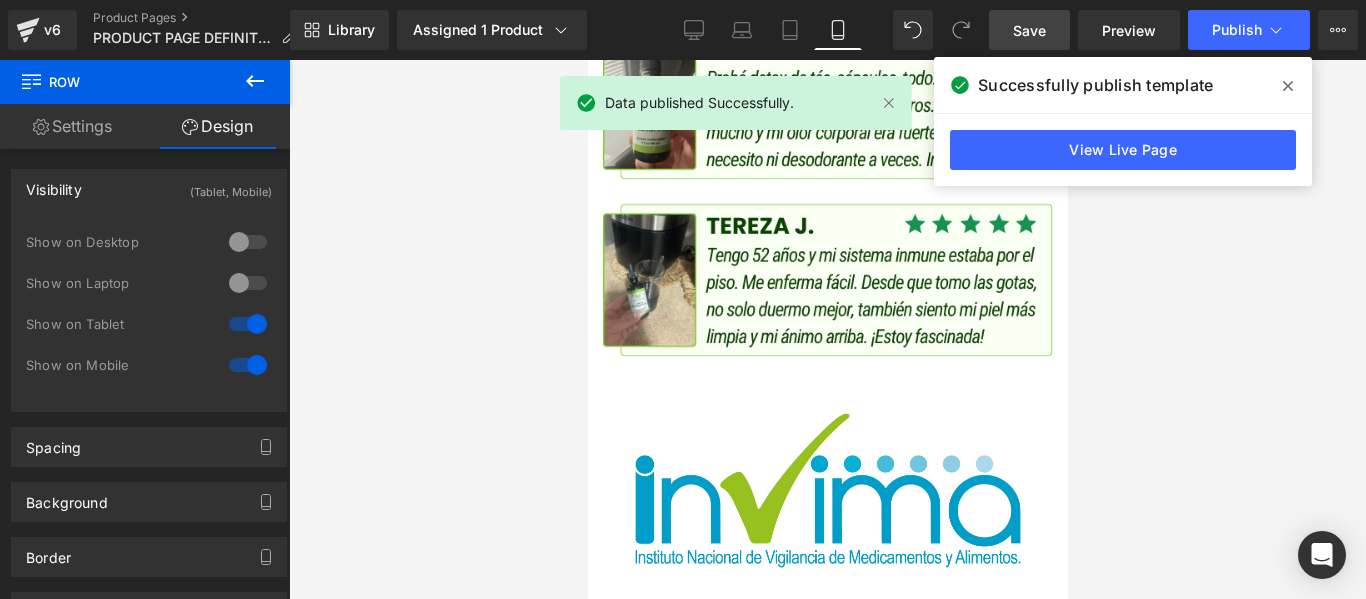 click on "Save" at bounding box center [1029, 30] 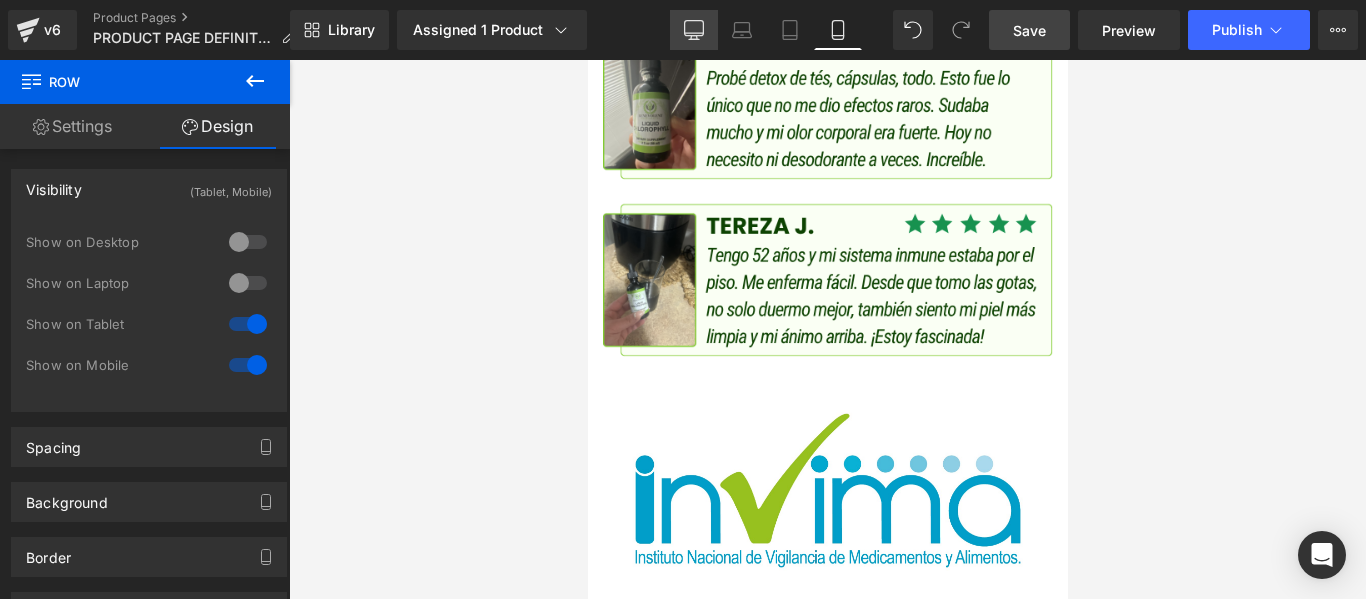 click on "Desktop" at bounding box center (694, 30) 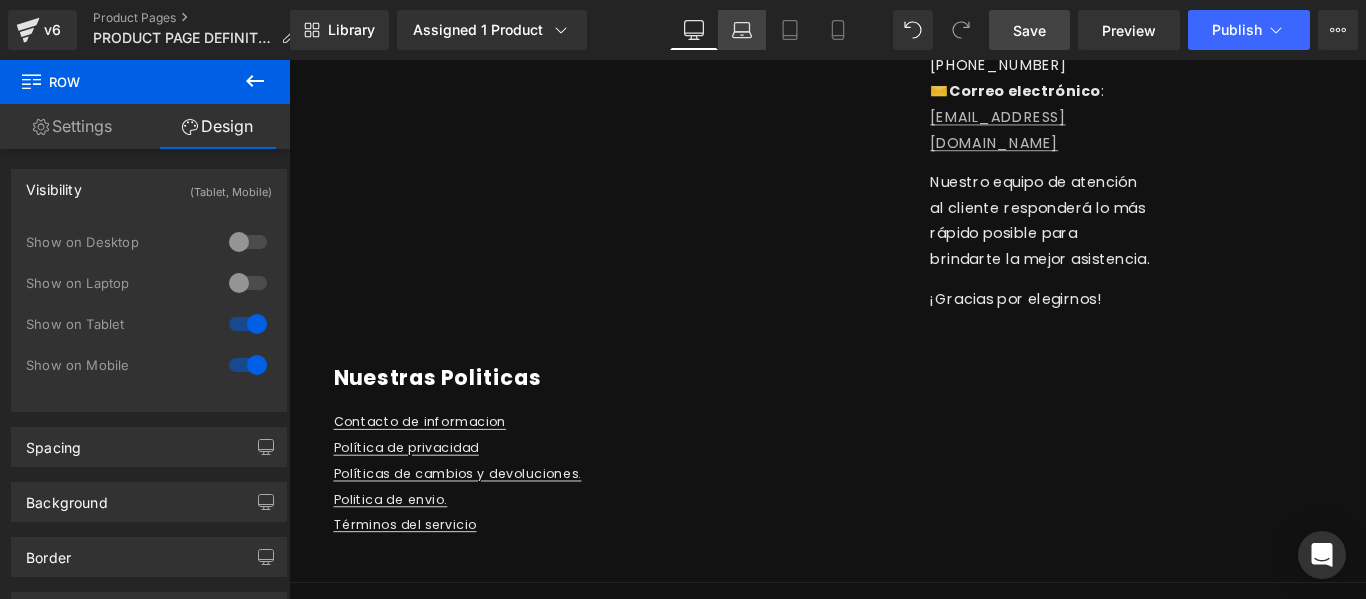 scroll, scrollTop: 0, scrollLeft: 0, axis: both 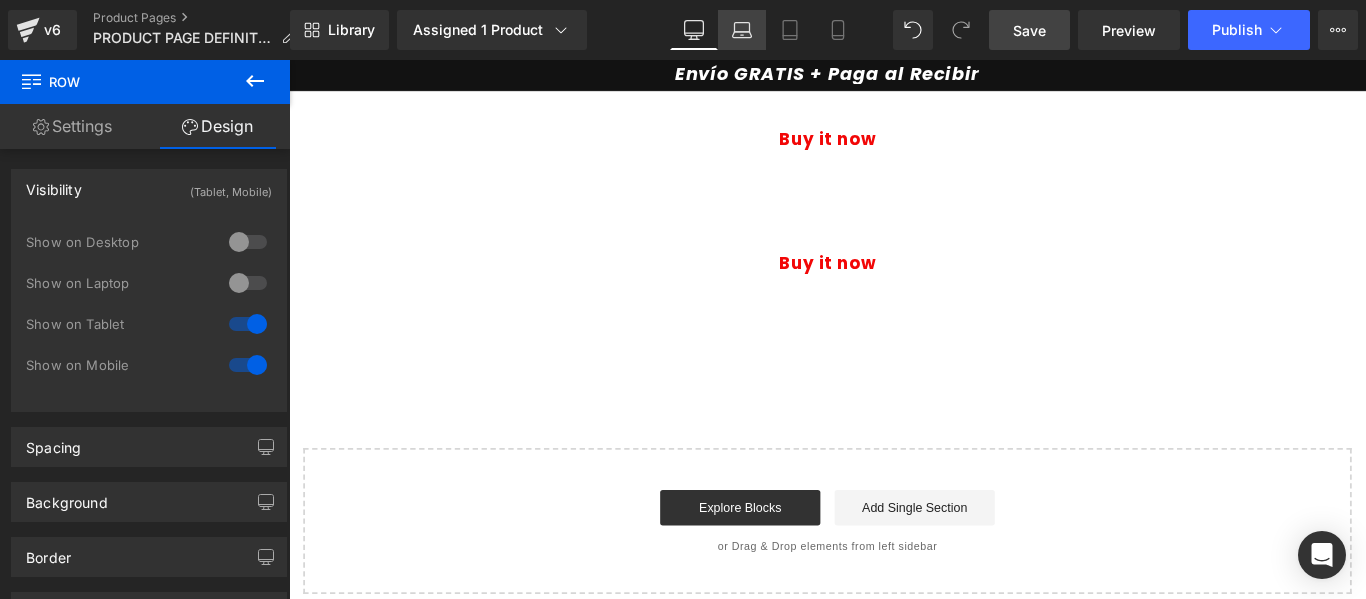click 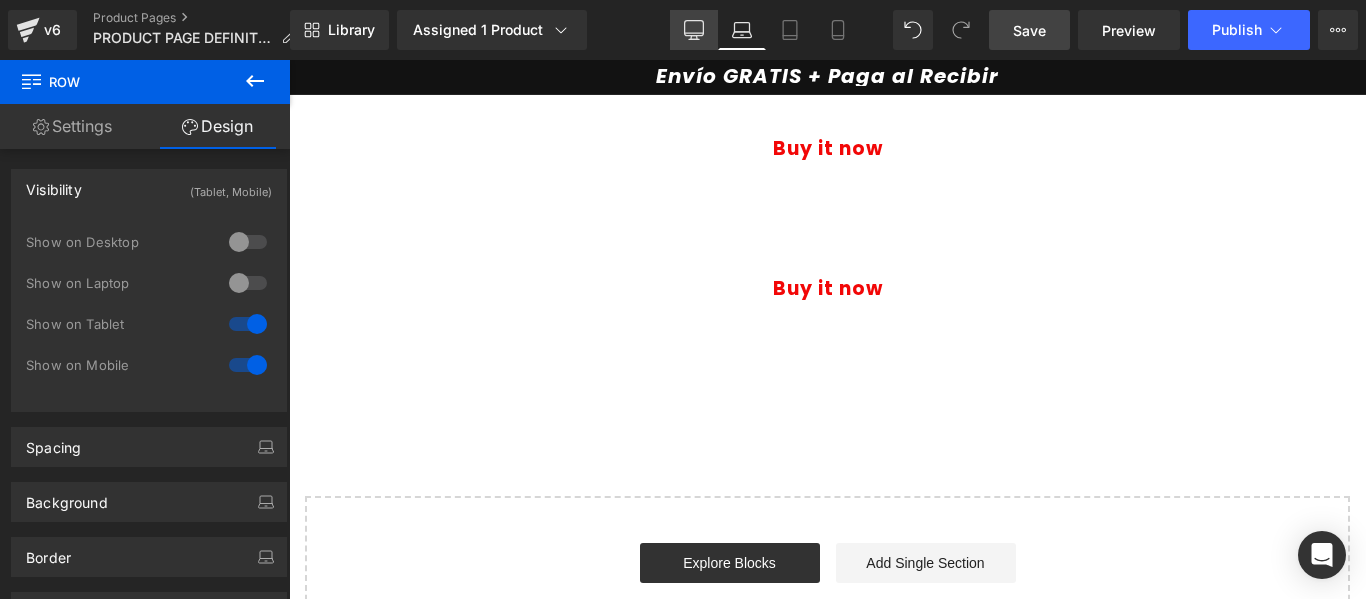 click 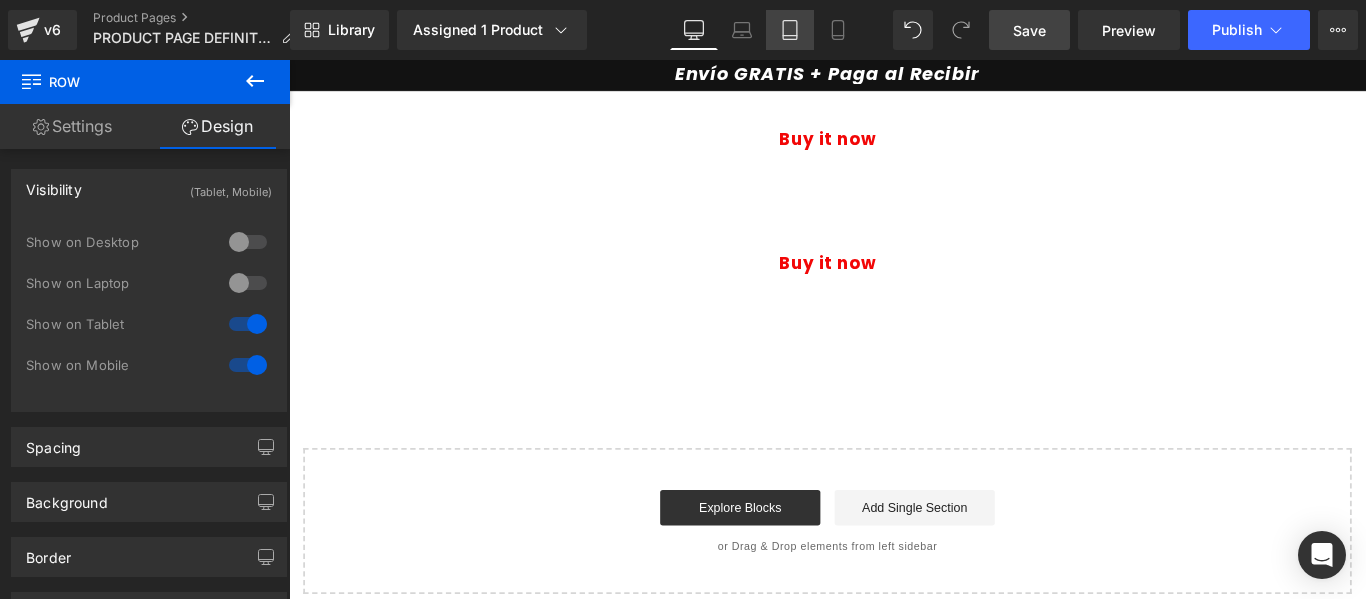 click 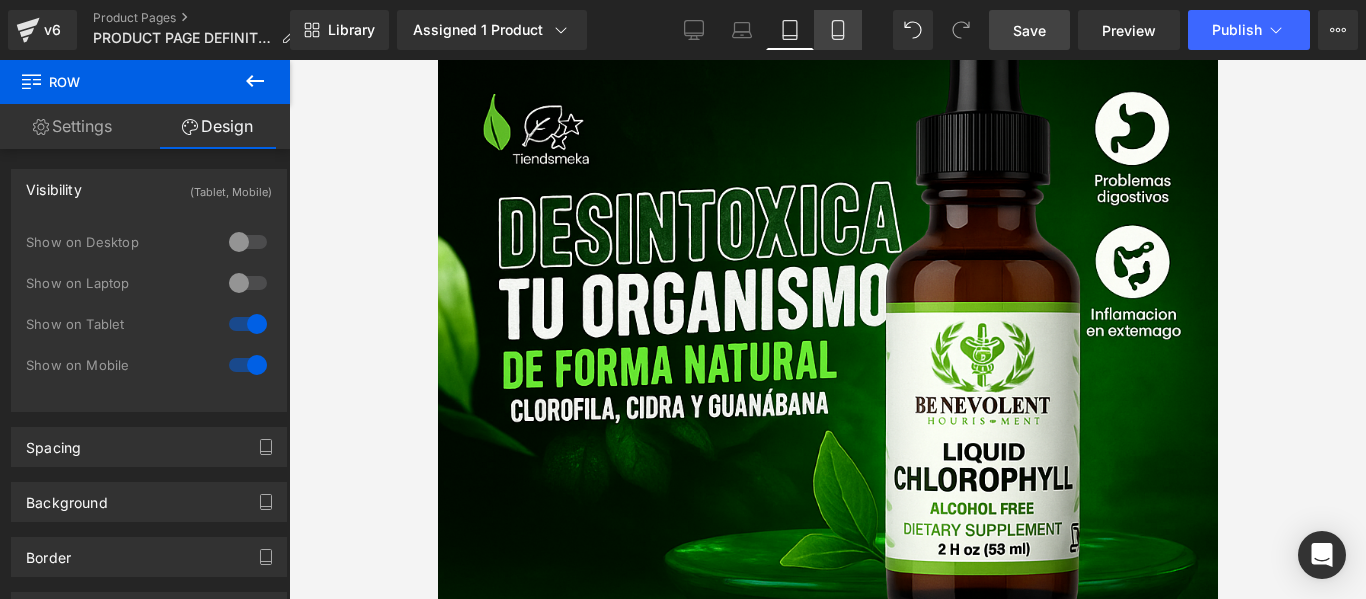 click on "Mobile" at bounding box center (838, 30) 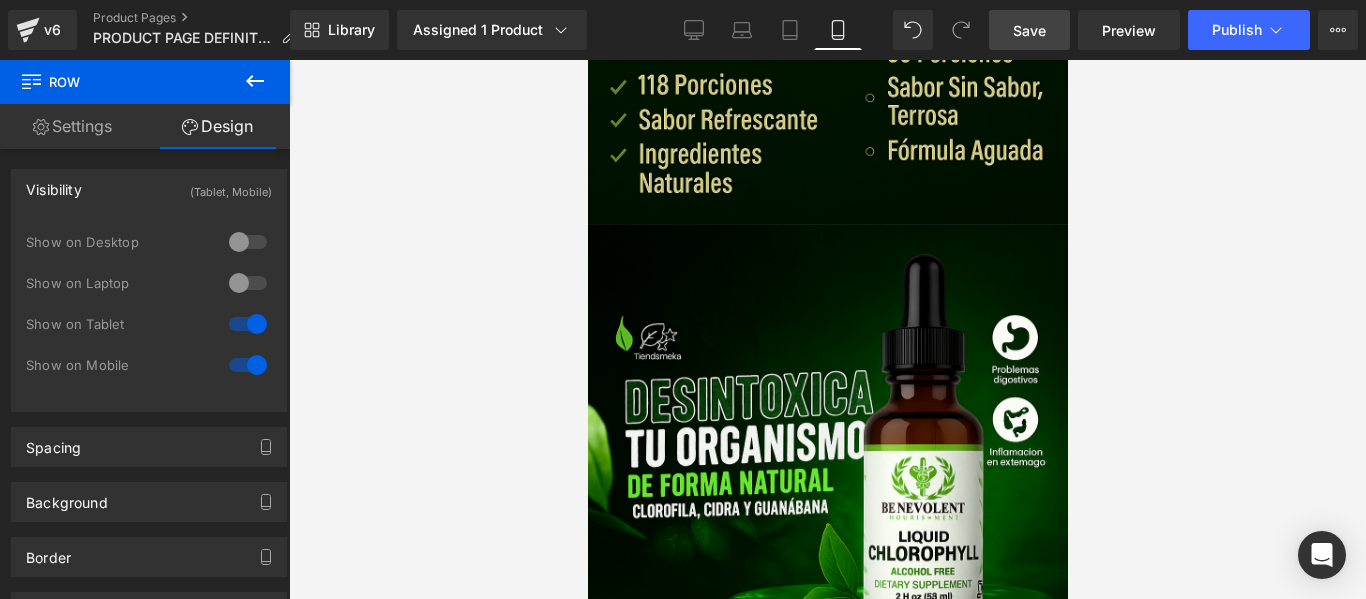 scroll, scrollTop: 3331, scrollLeft: 0, axis: vertical 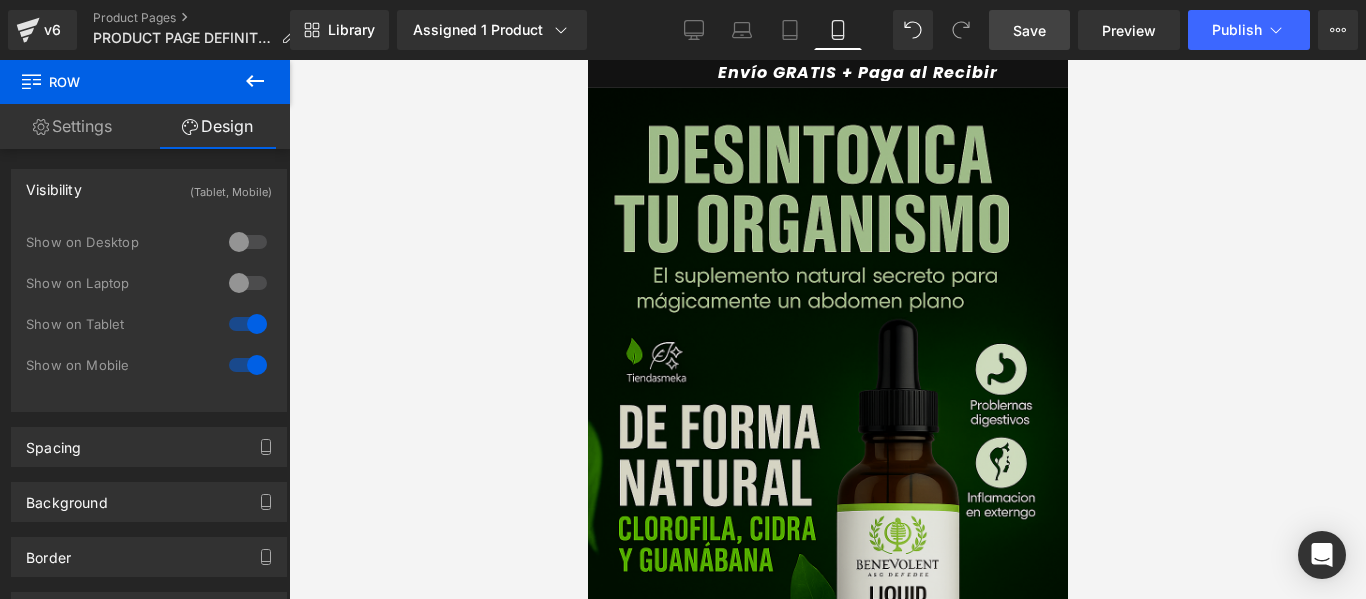 click at bounding box center [827, 448] 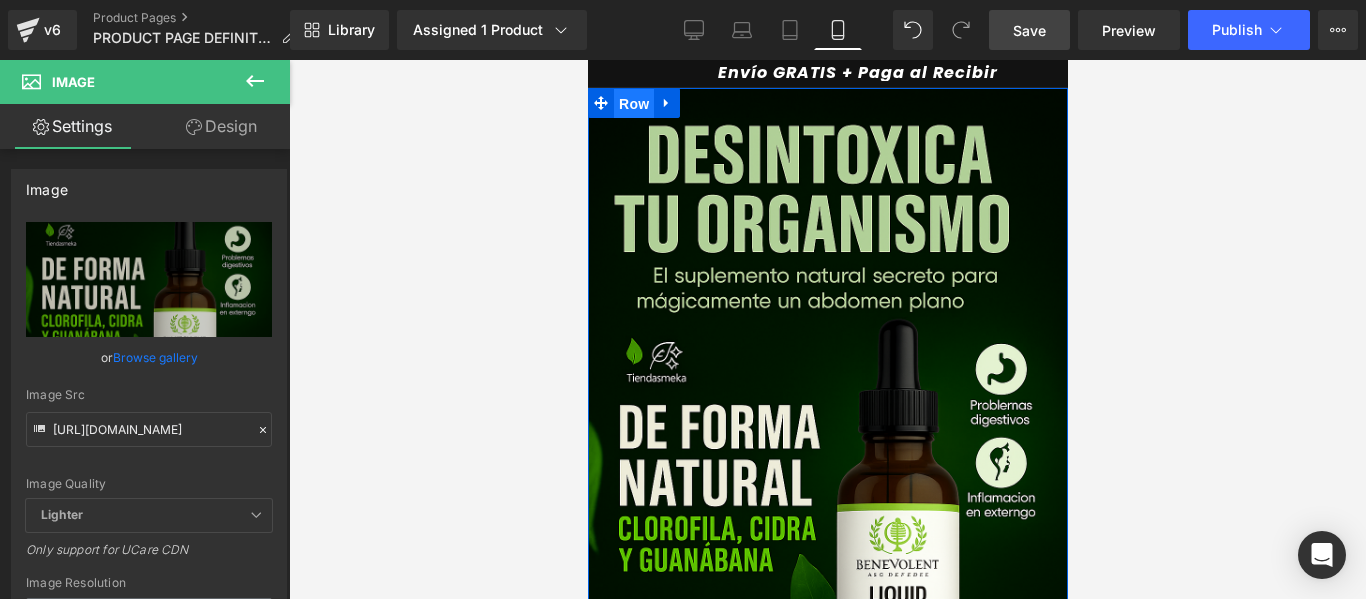 click on "Row" at bounding box center (633, 104) 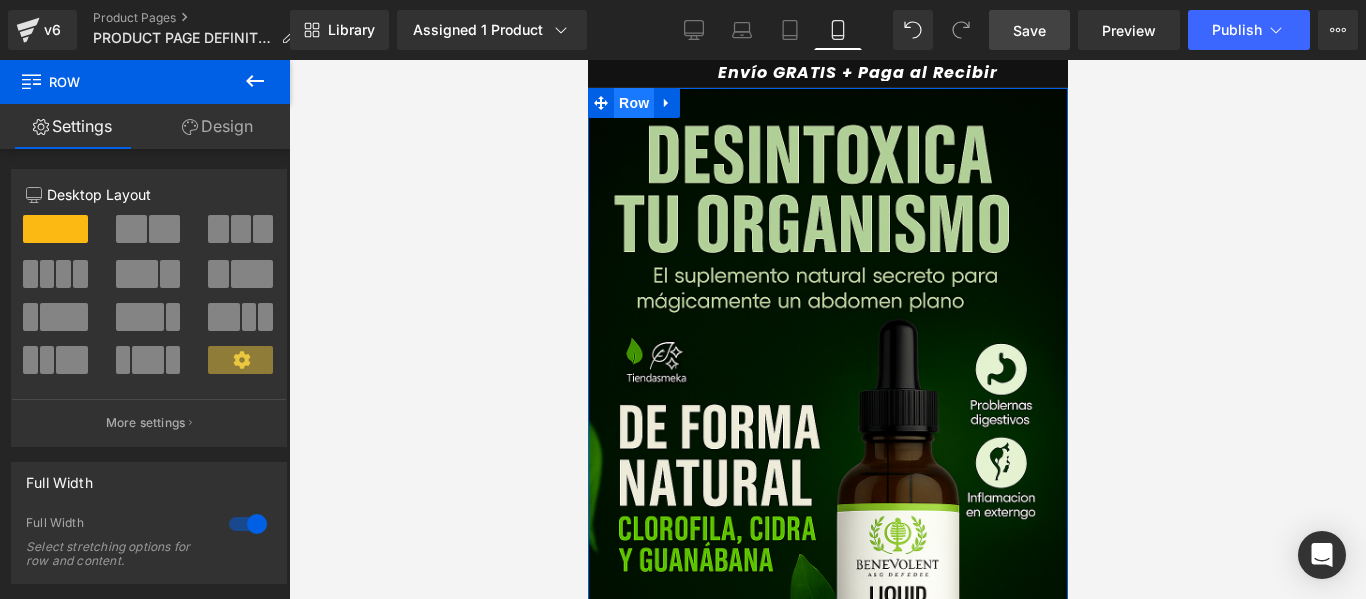 click on "Row" at bounding box center [633, 103] 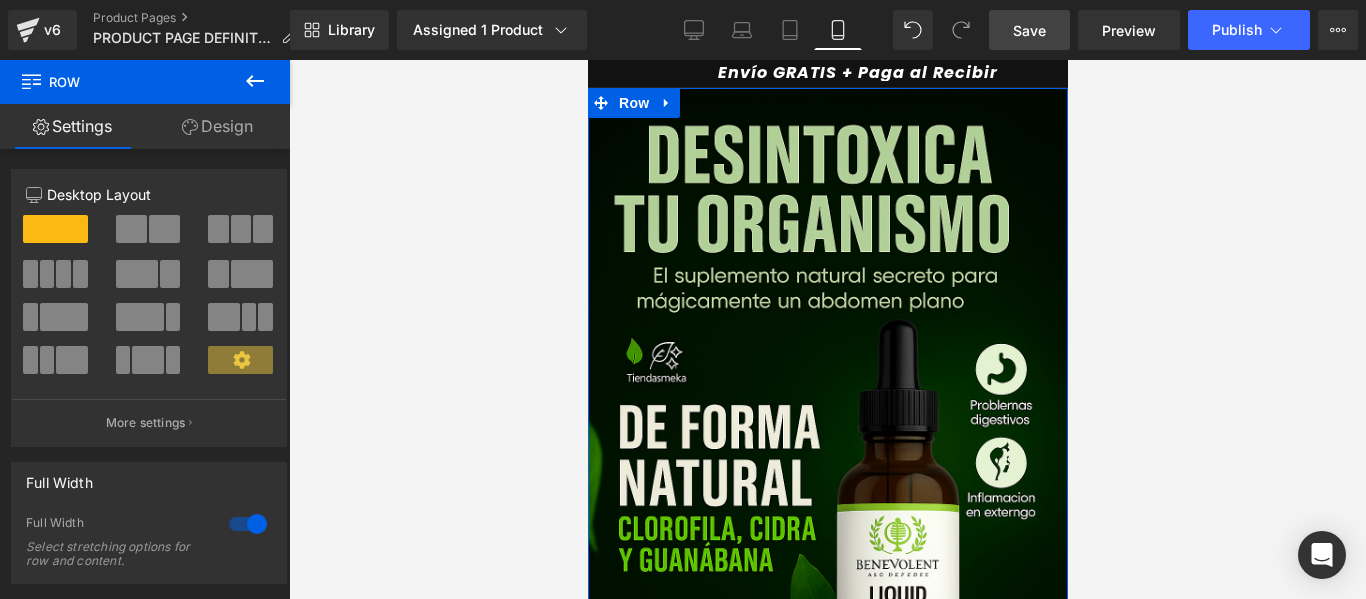 click 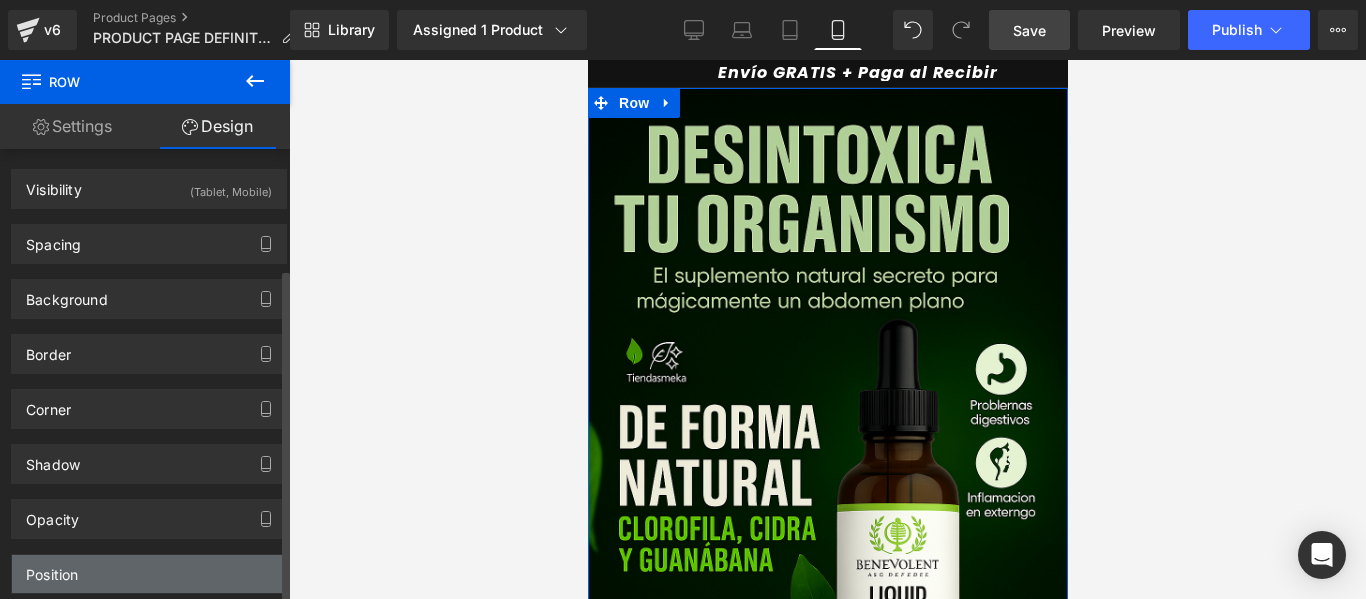 scroll, scrollTop: 161, scrollLeft: 0, axis: vertical 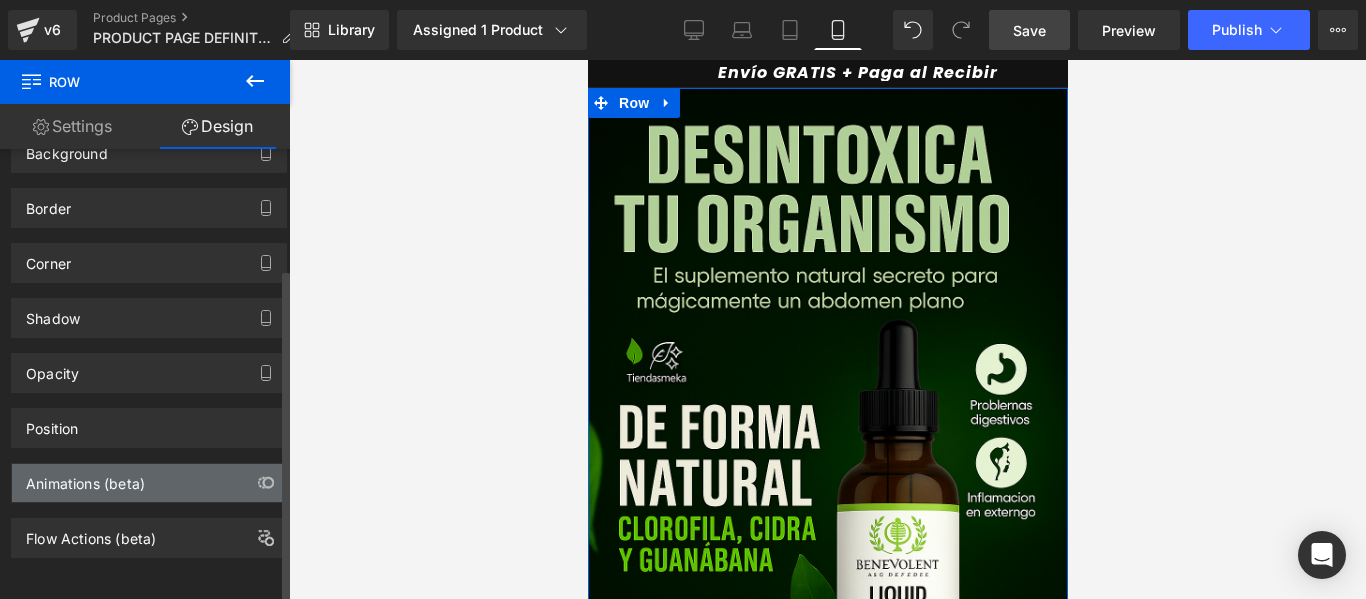 click on "Animations (beta)" at bounding box center (85, 478) 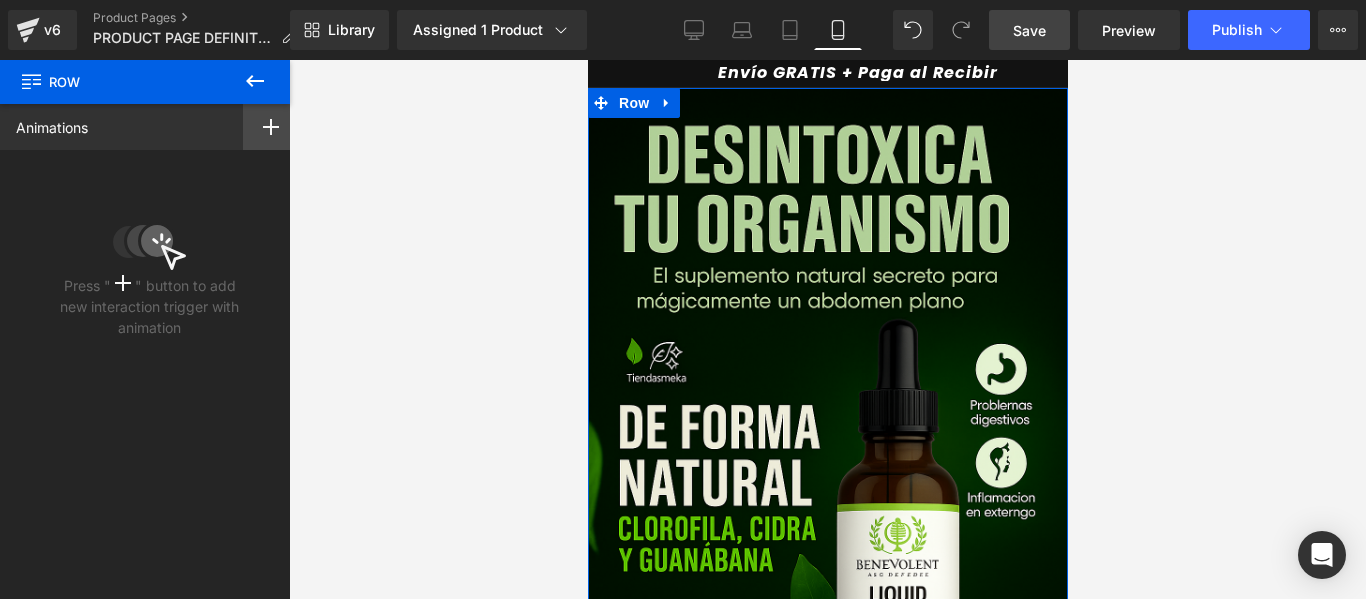 click at bounding box center (271, 127) 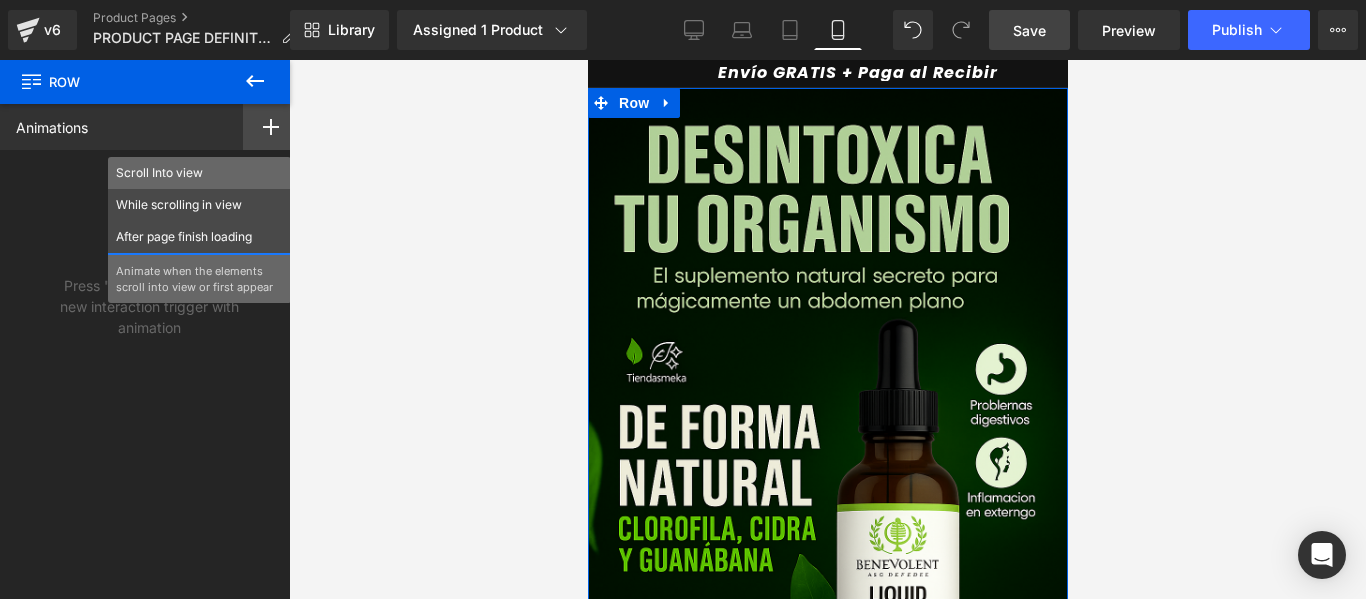 click on "Scroll Into view" at bounding box center (199, 173) 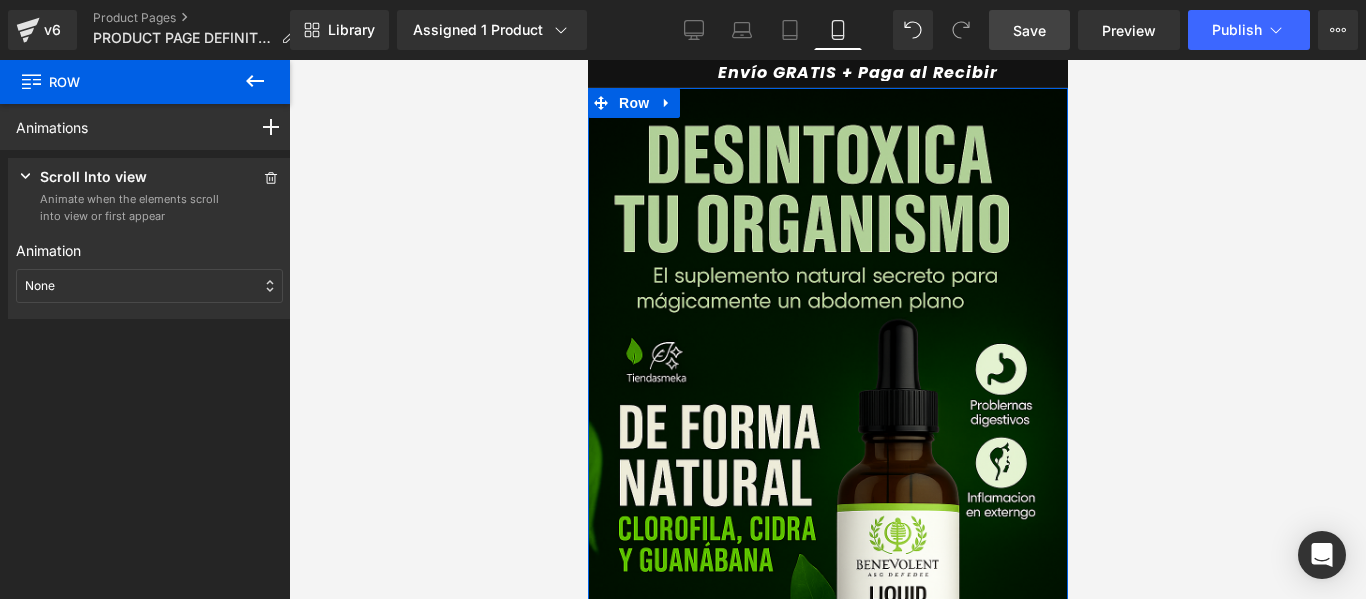 click on "None" at bounding box center (149, 286) 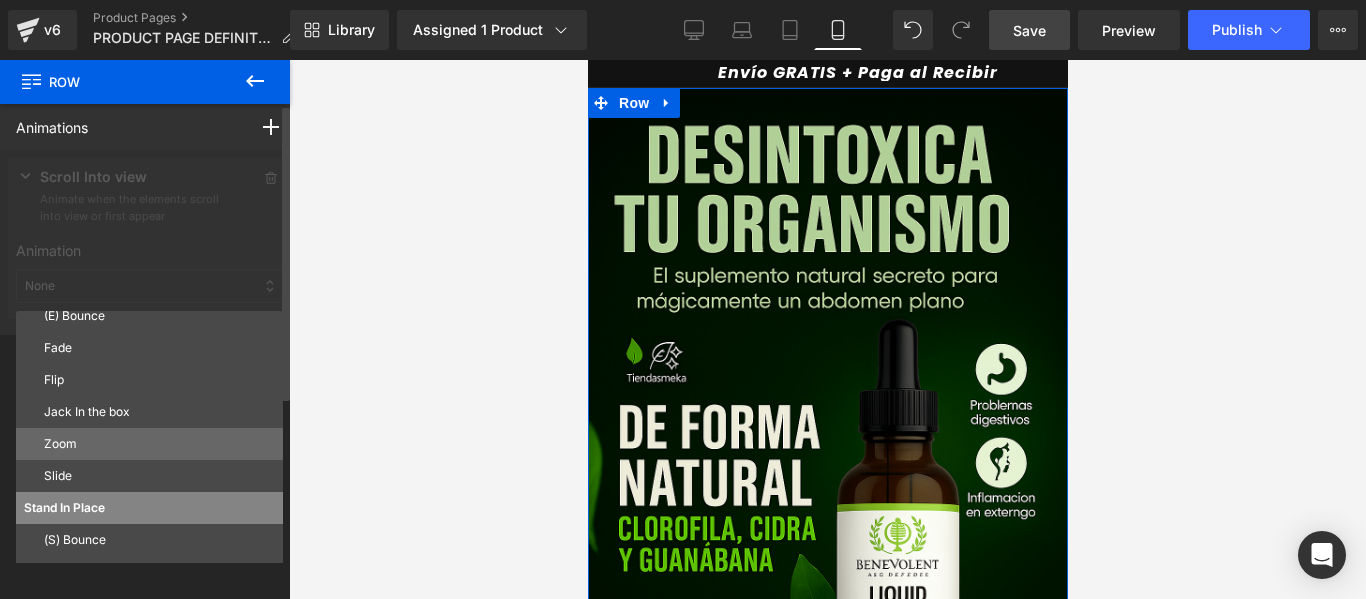 scroll, scrollTop: 108, scrollLeft: 0, axis: vertical 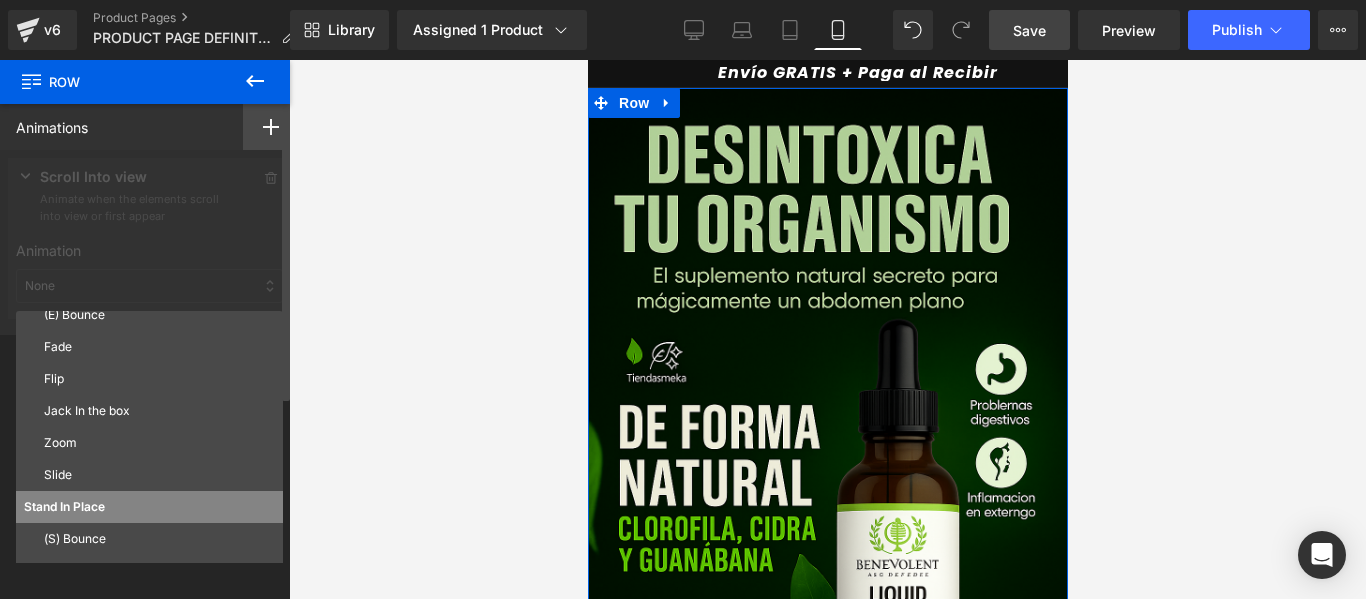 click 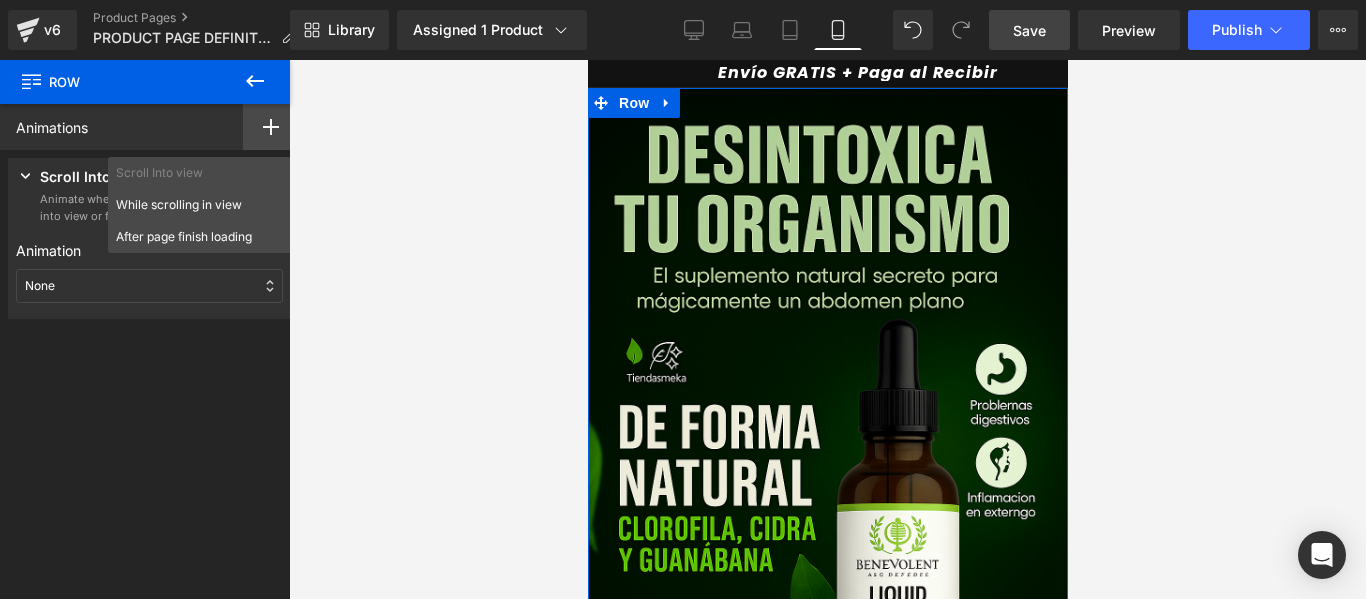 click on "Press "
" button to add new interaction trigger with animation
Scroll Into view
Animate when the elements scroll into view or first appear
Animation
None Entrance Back (E) Bounce Fade Flip Jack In the box Zoom Slide Stand In Place (S) Bounce Flash Pulse Rubber band Shake X Shake Y Swing Jello Heartbeat
None
None Entrance Back (E) Bounce Fade Flip Zoom" at bounding box center [149, 242] 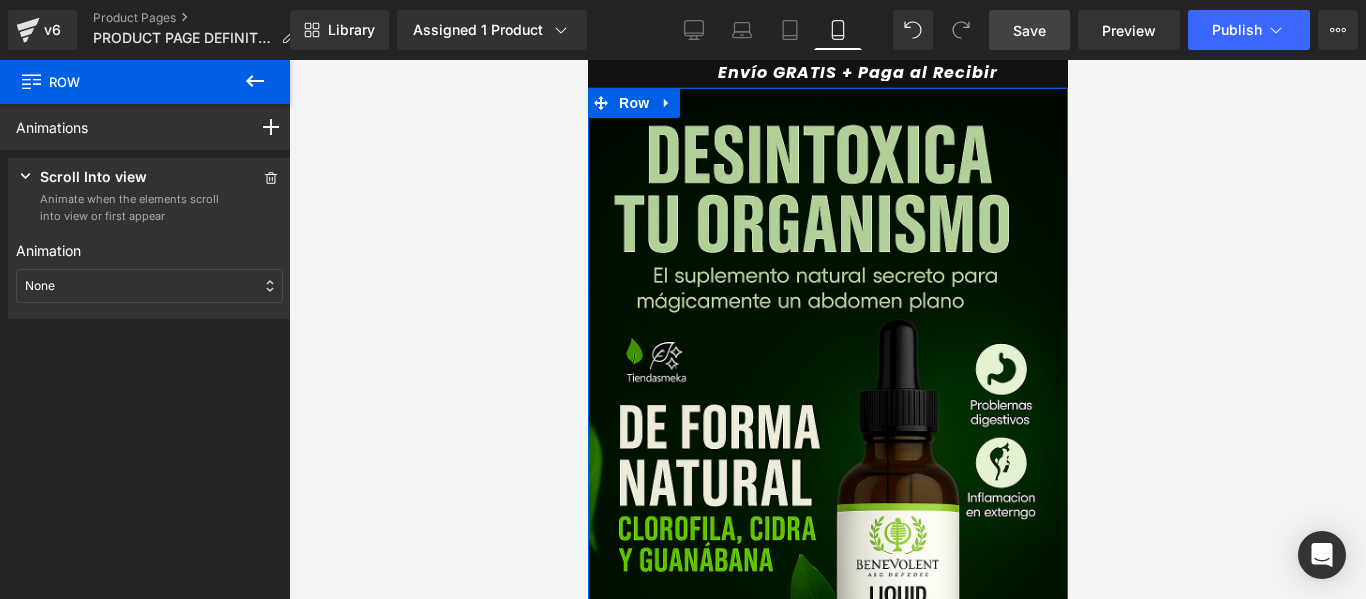 click on "None" at bounding box center [149, 286] 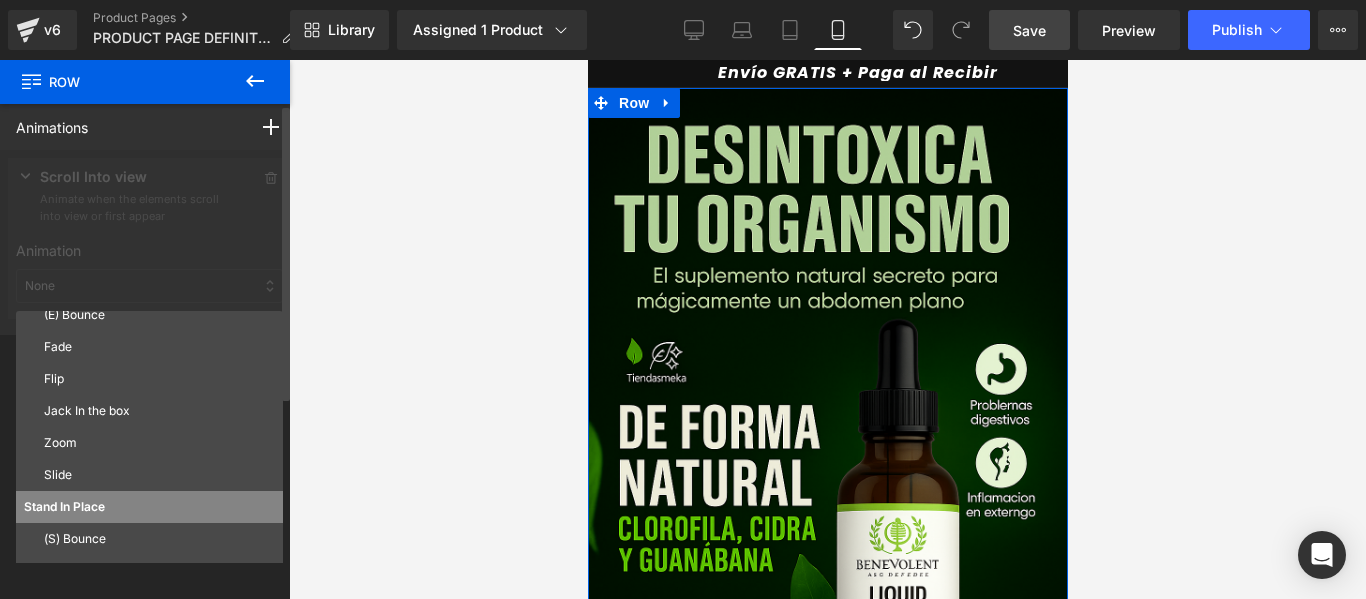 click on "Slide" at bounding box center [159, 475] 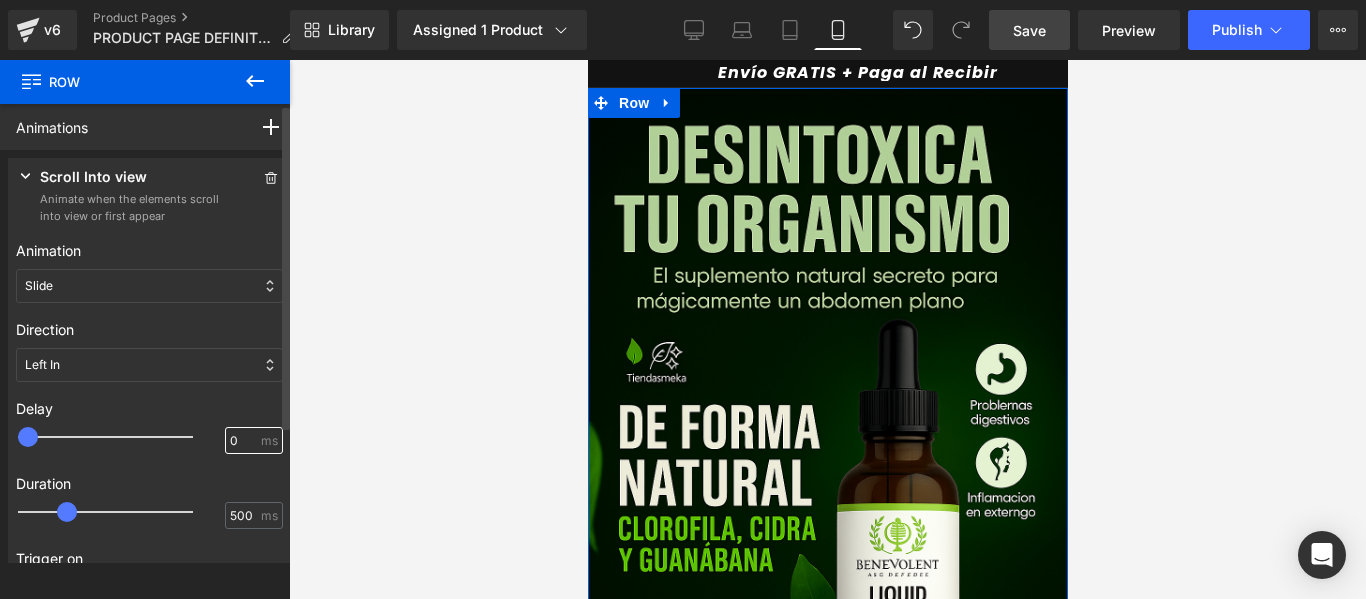 click on "0" at bounding box center [243, 441] 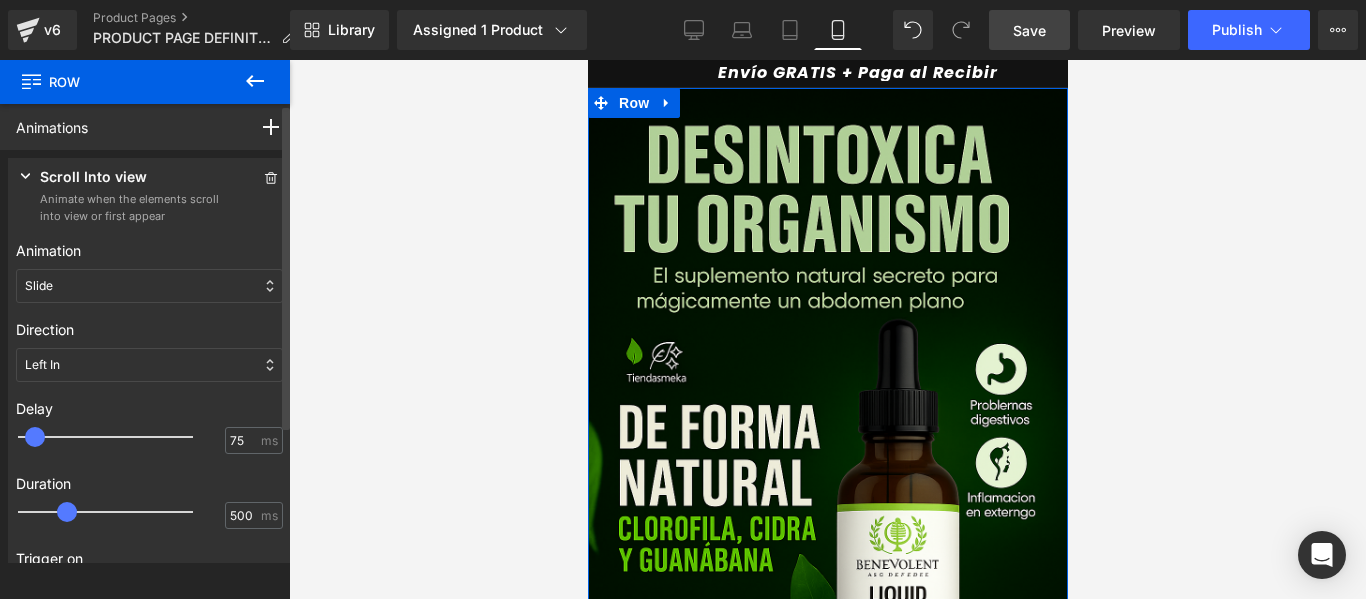 click on "Delay" at bounding box center (149, 408) 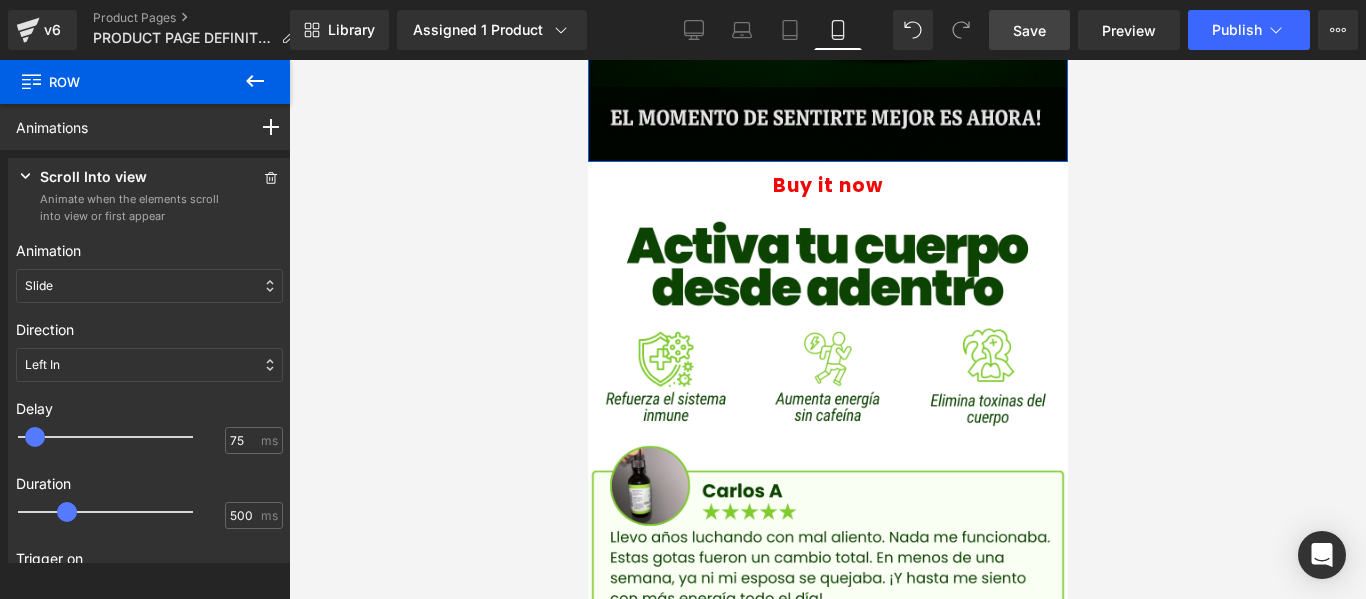 scroll, scrollTop: 700, scrollLeft: 0, axis: vertical 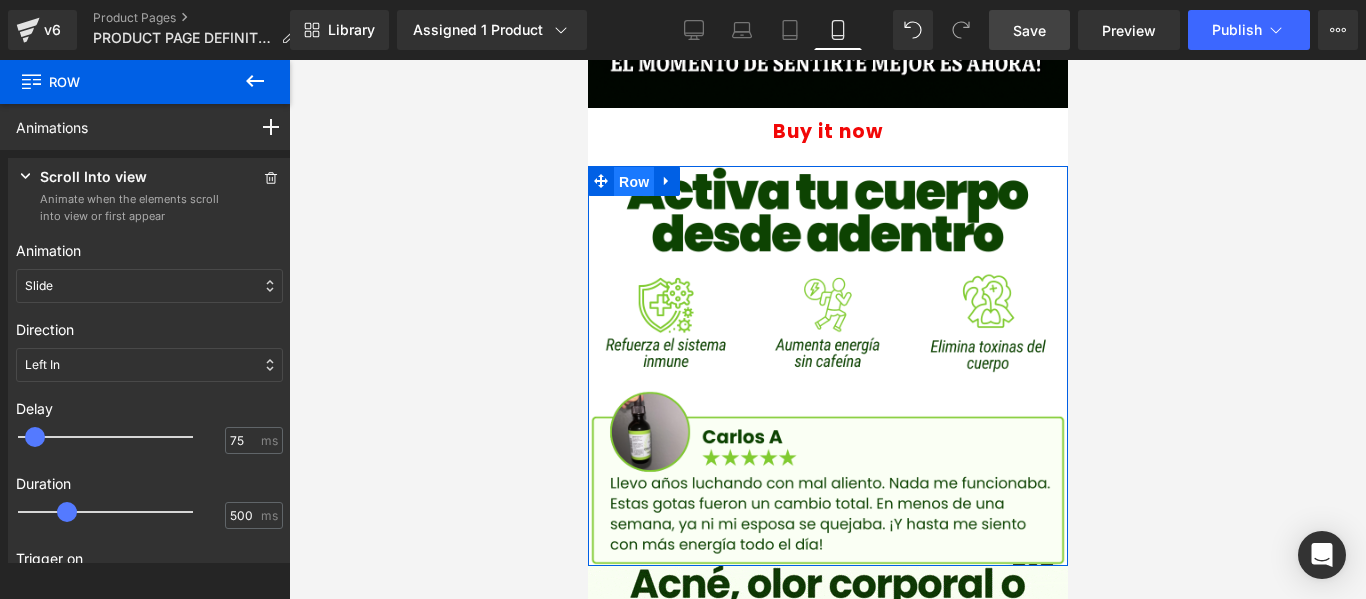 click on "Row" at bounding box center [633, 182] 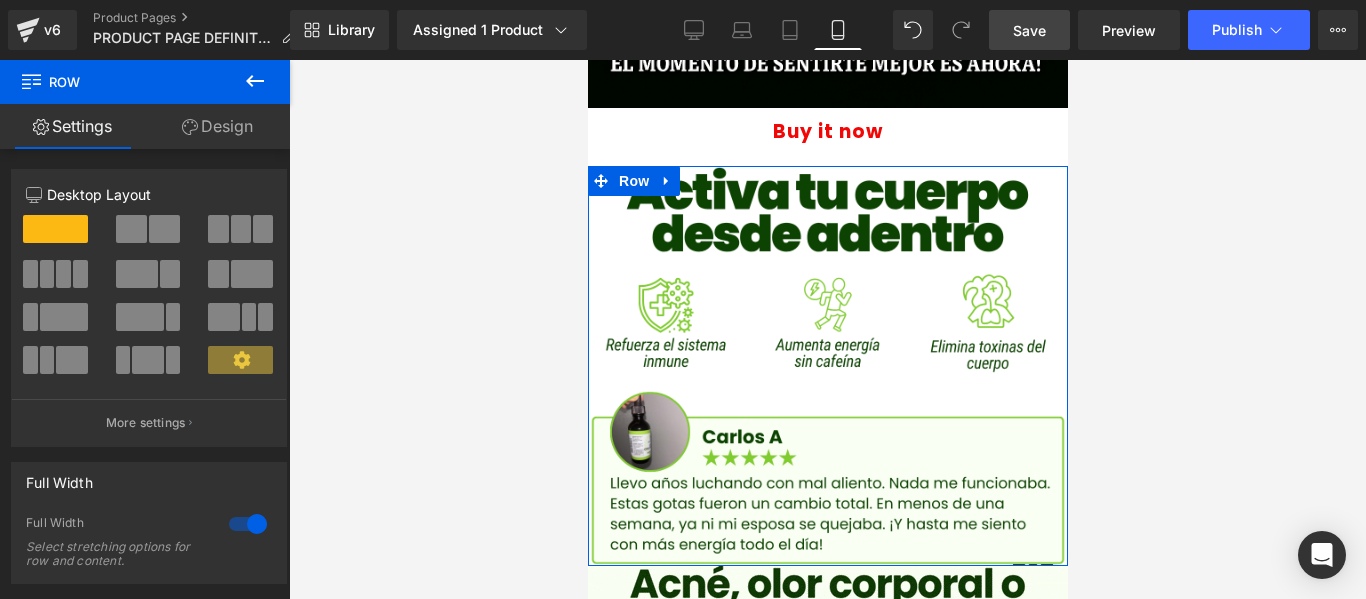 click on "Design" at bounding box center [217, 126] 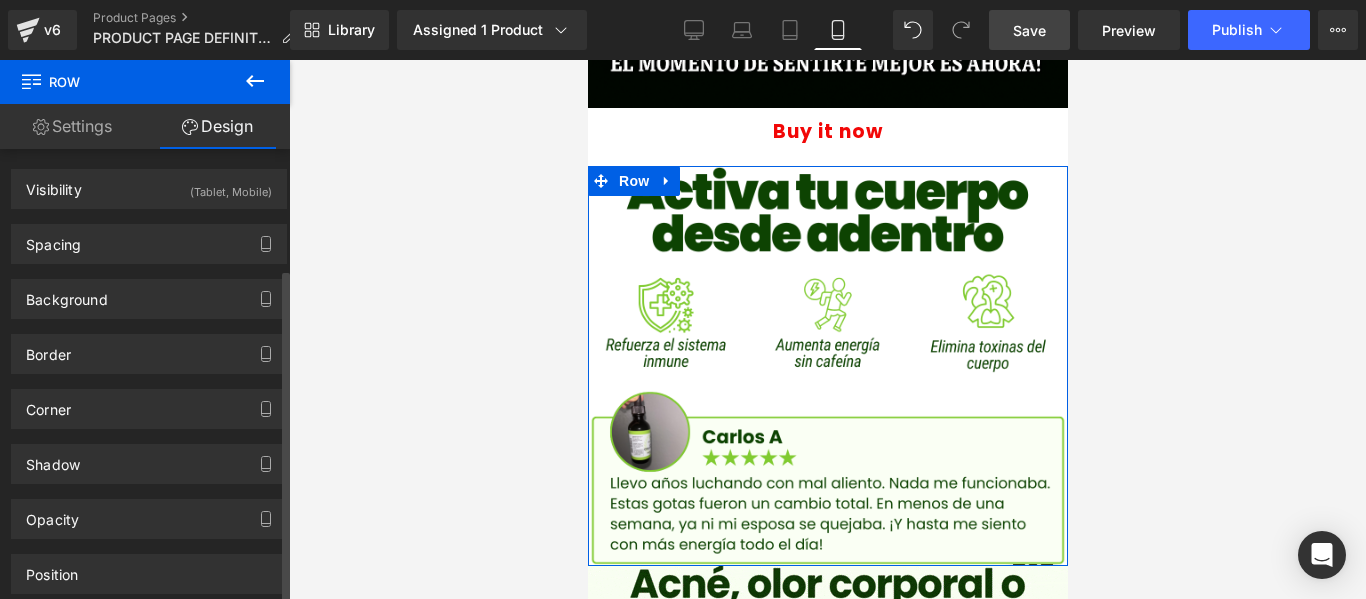 scroll, scrollTop: 161, scrollLeft: 0, axis: vertical 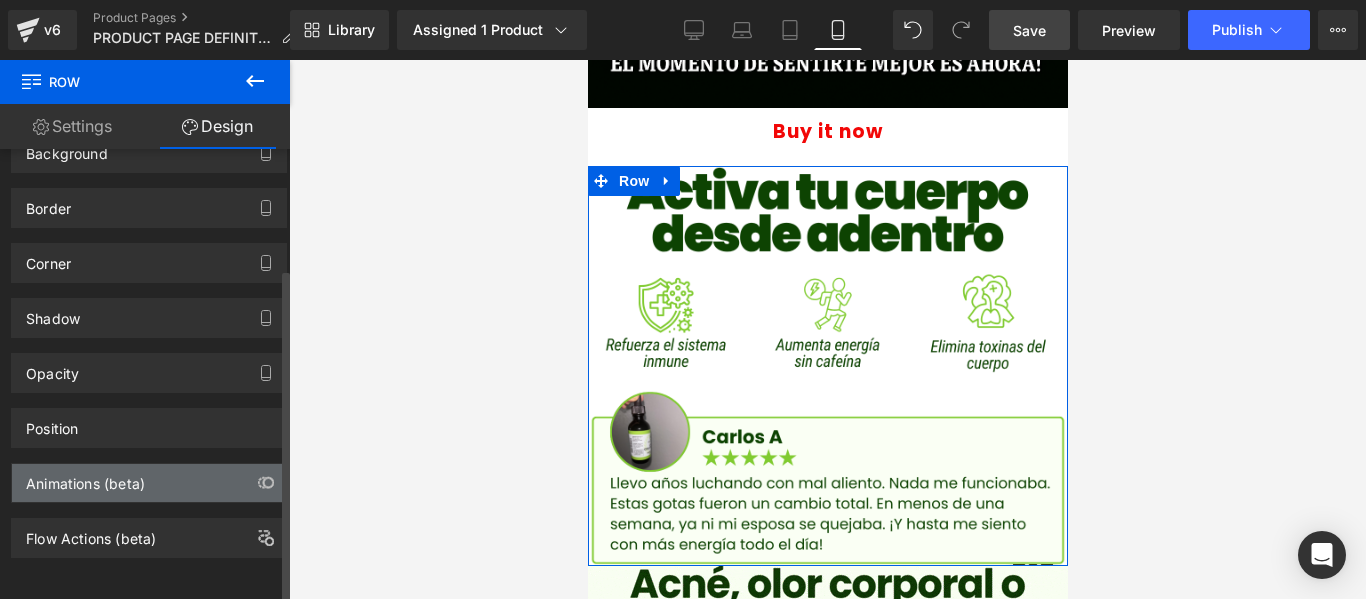 click on "Animations (beta)" at bounding box center [149, 483] 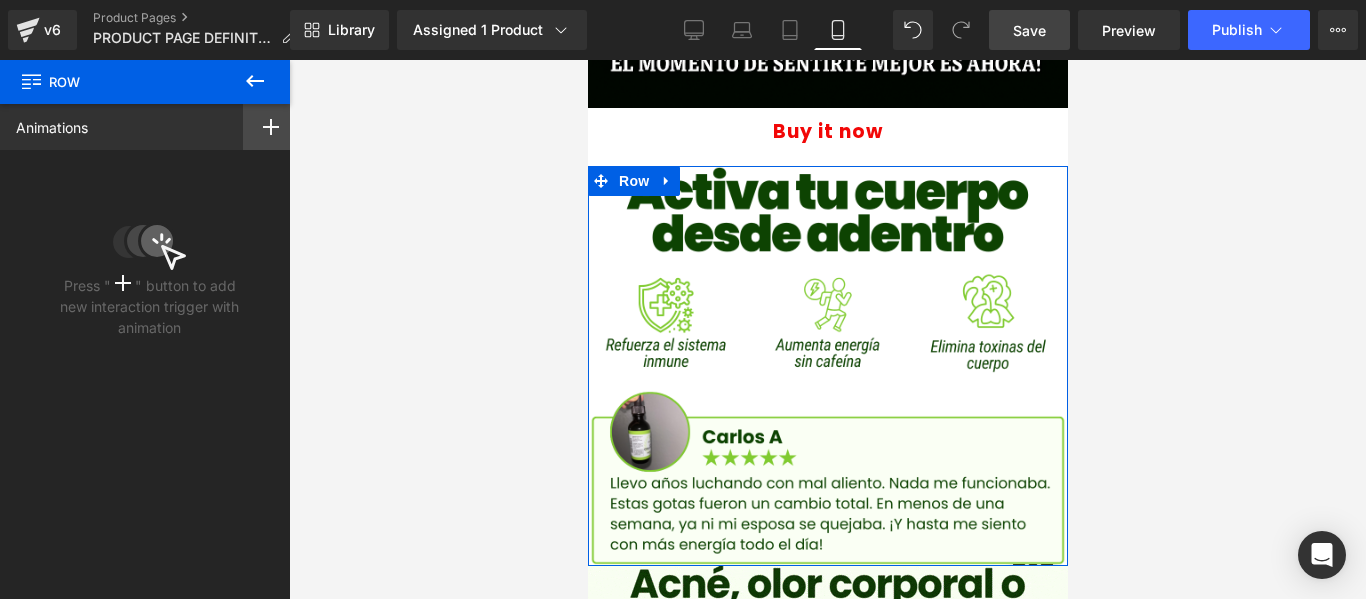 click 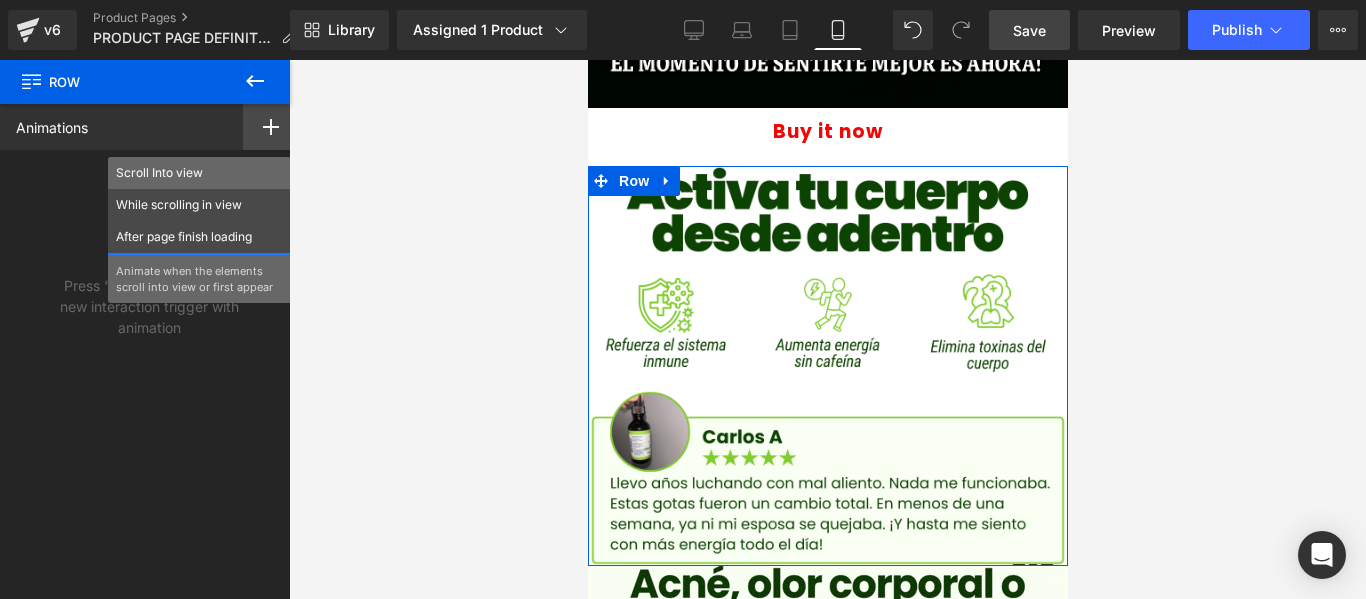 click on "Scroll Into view" at bounding box center (199, 173) 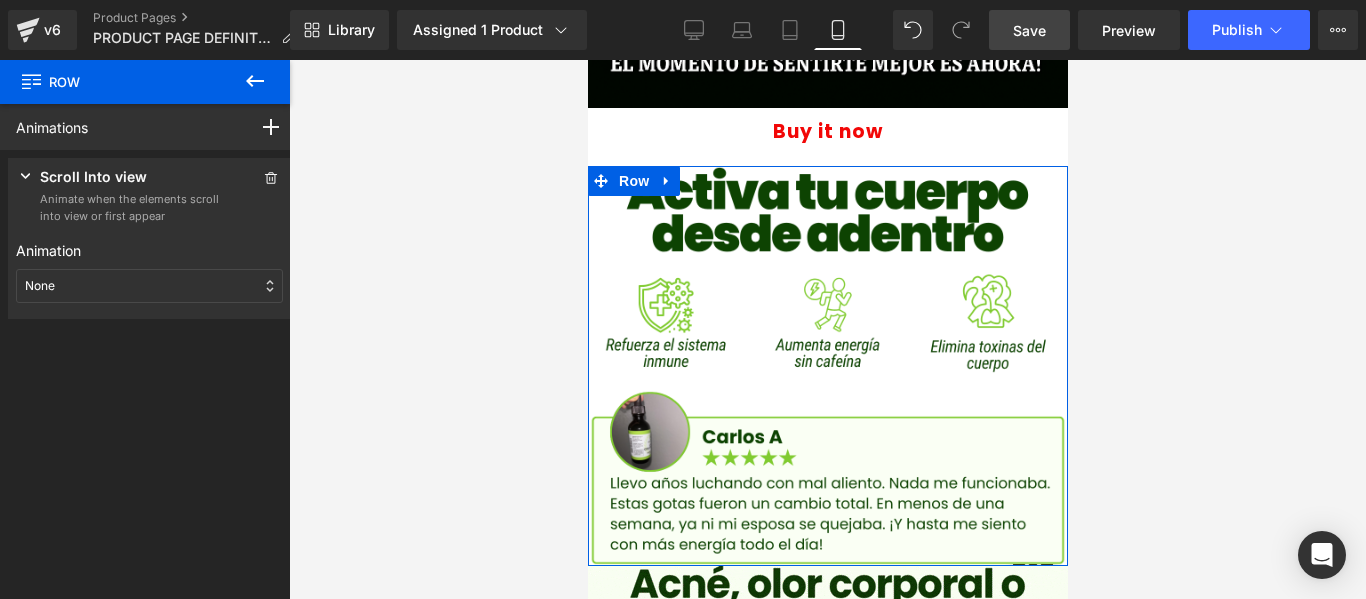 click on "None" at bounding box center [149, 286] 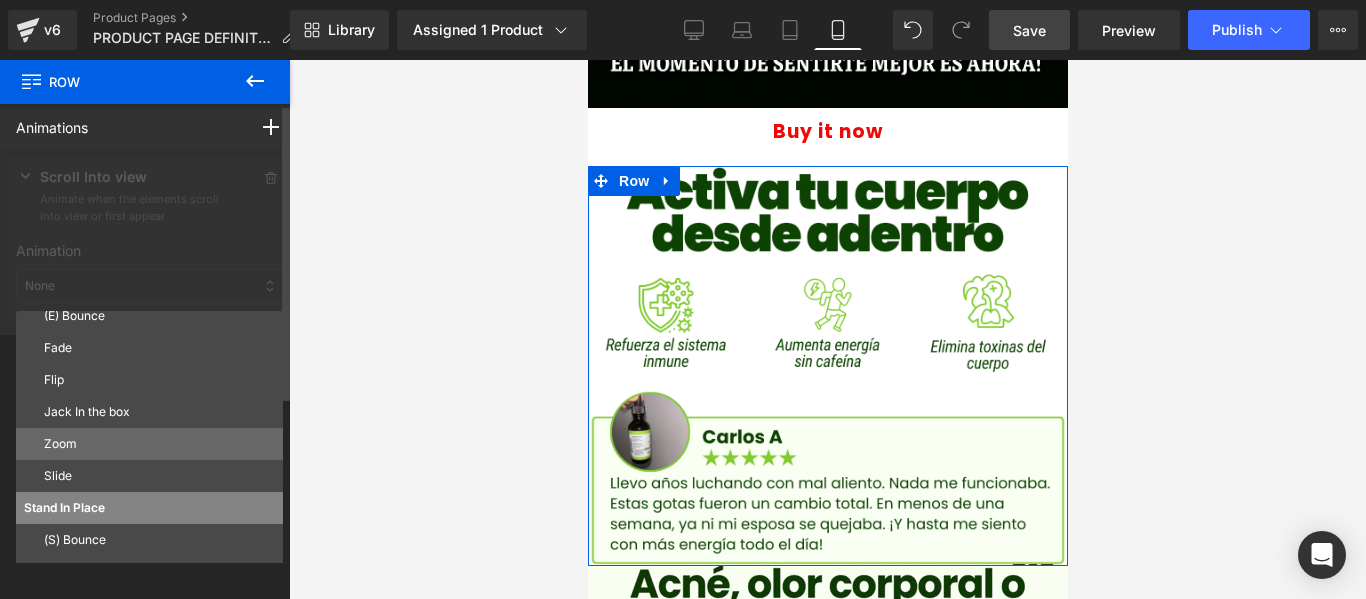 scroll, scrollTop: 108, scrollLeft: 0, axis: vertical 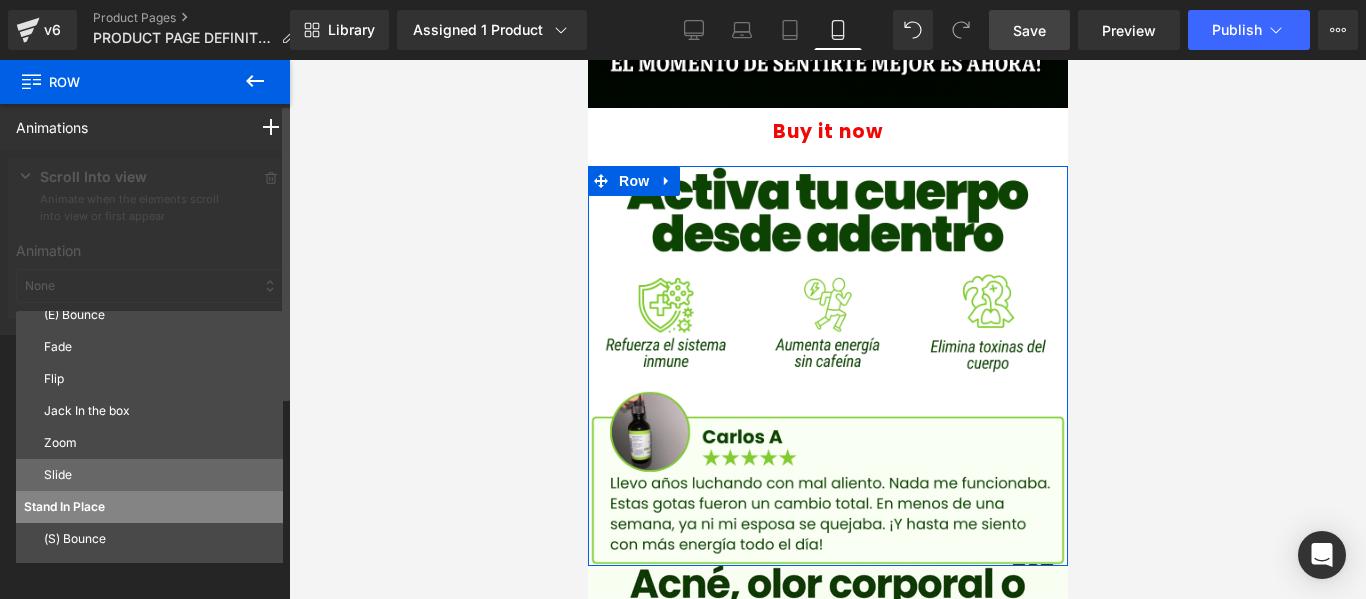 click on "Slide" at bounding box center [159, 475] 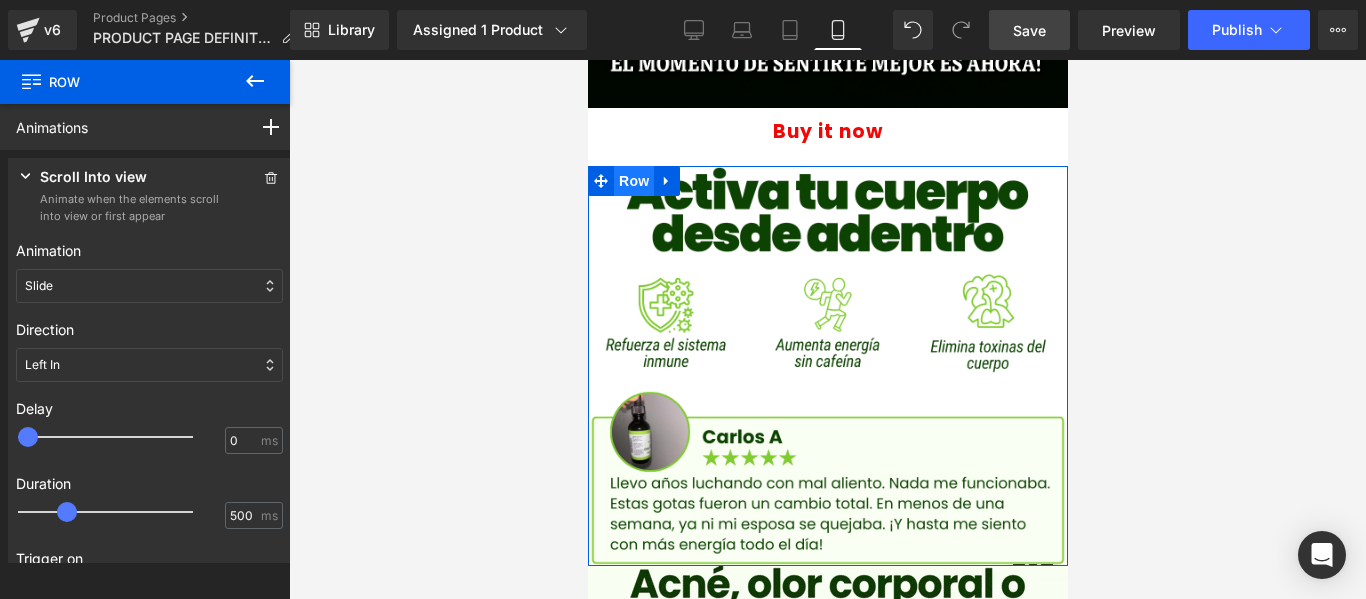 click on "Row" at bounding box center (633, 181) 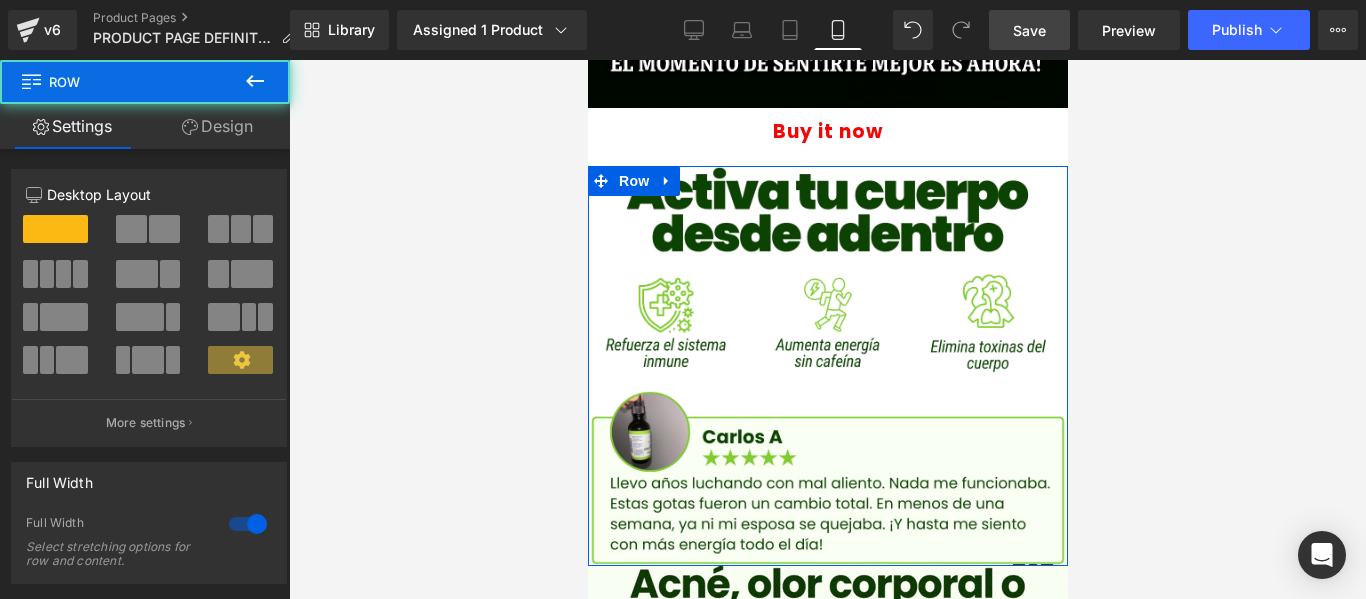 click on "Design" at bounding box center [217, 126] 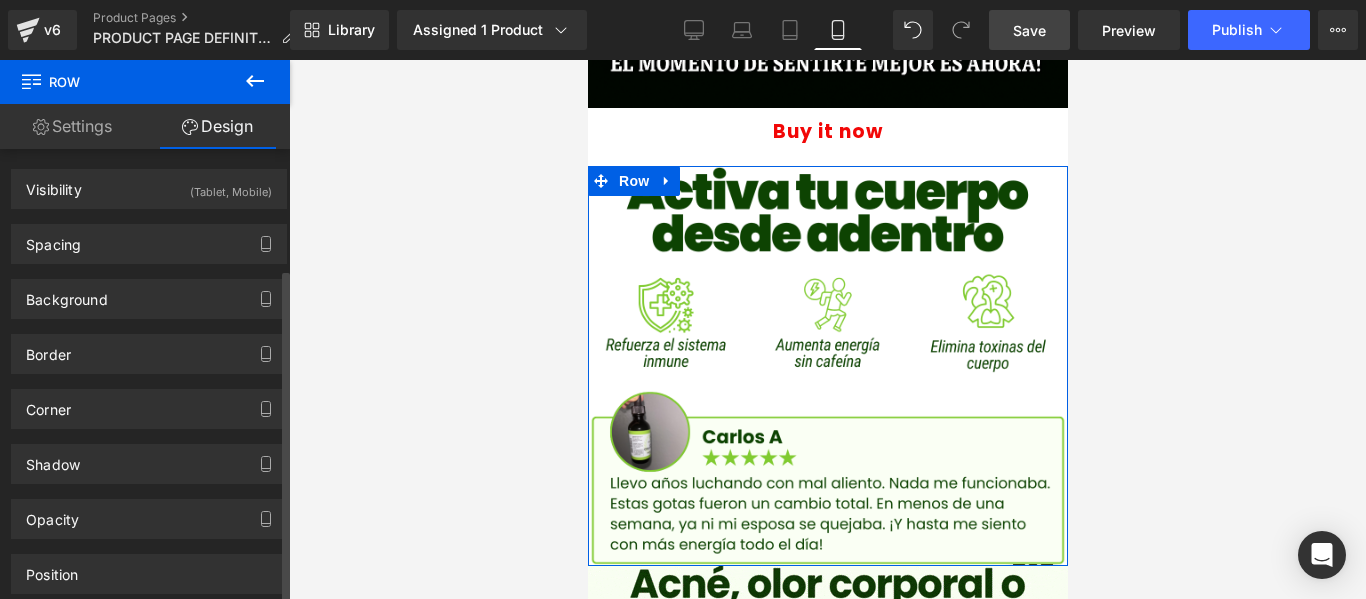 scroll, scrollTop: 161, scrollLeft: 0, axis: vertical 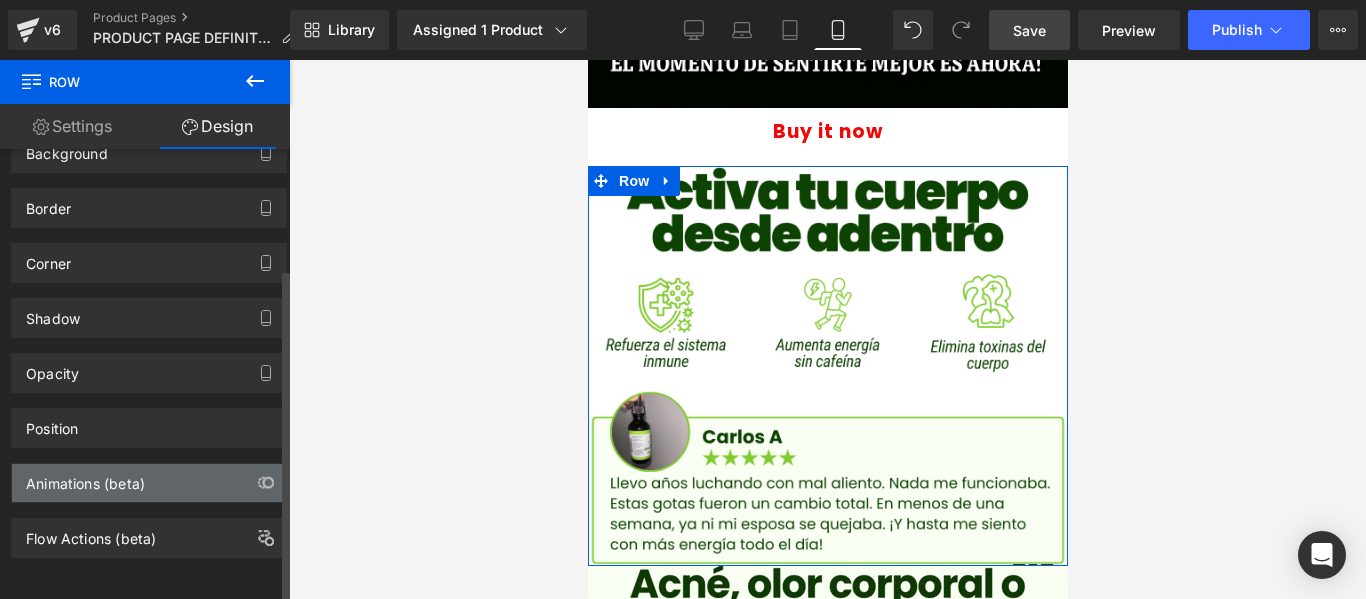 click on "Animations (beta)" at bounding box center [85, 478] 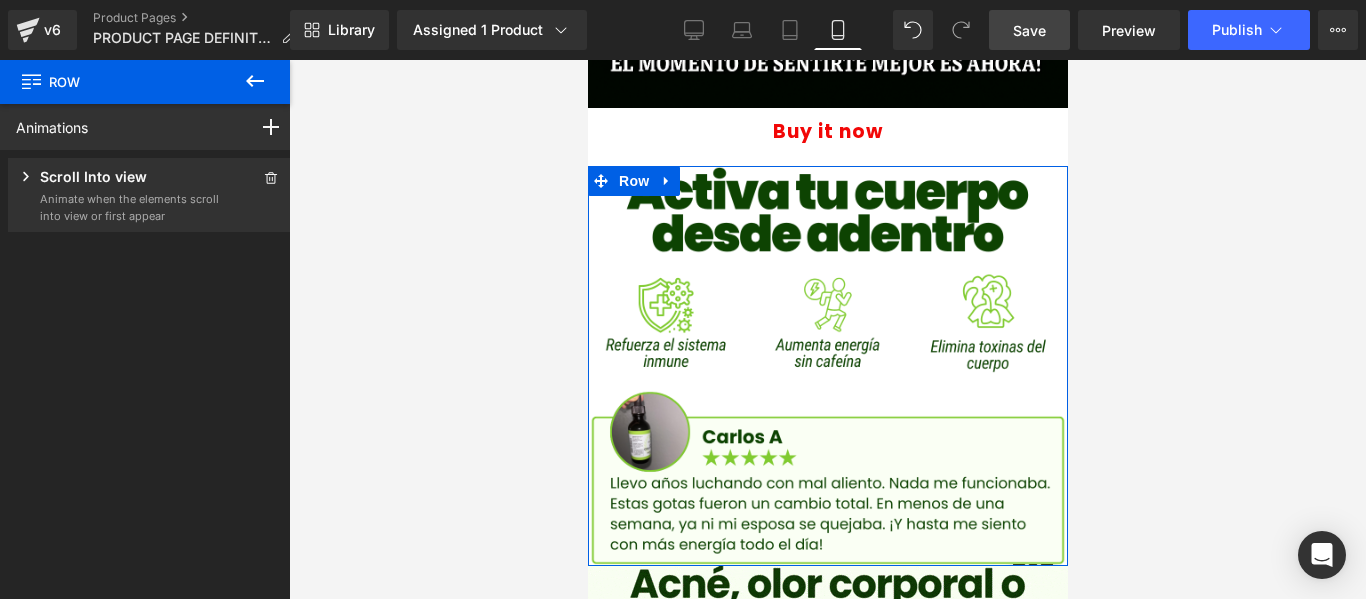 click 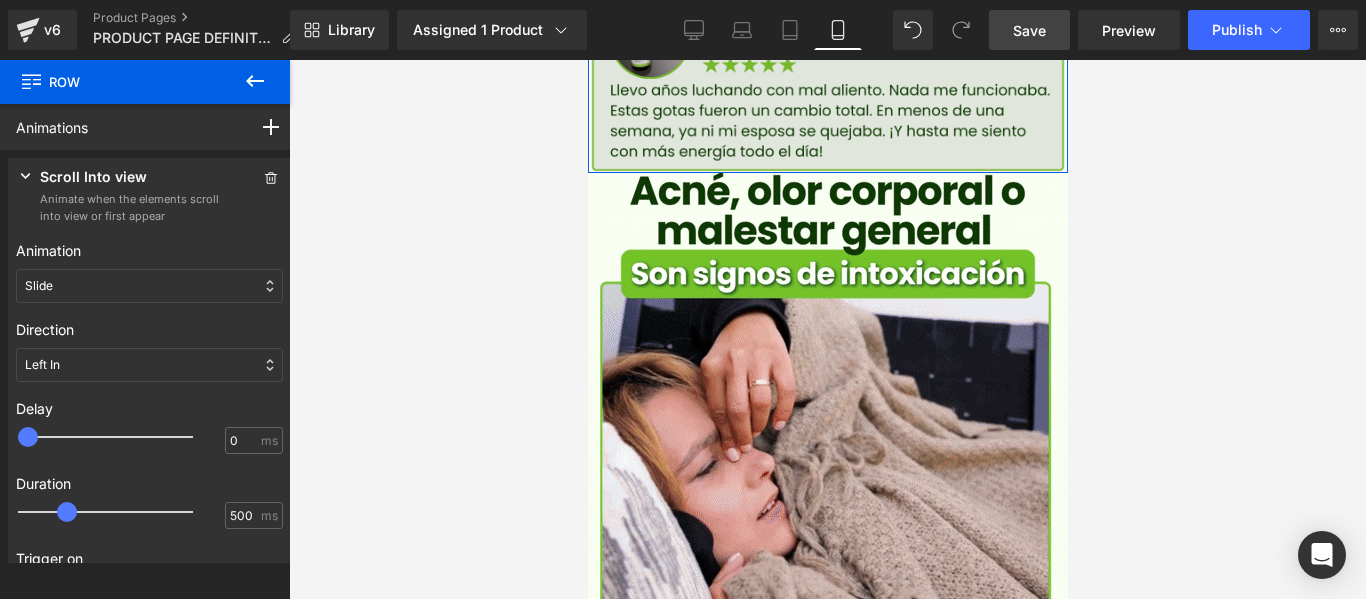 scroll, scrollTop: 1100, scrollLeft: 0, axis: vertical 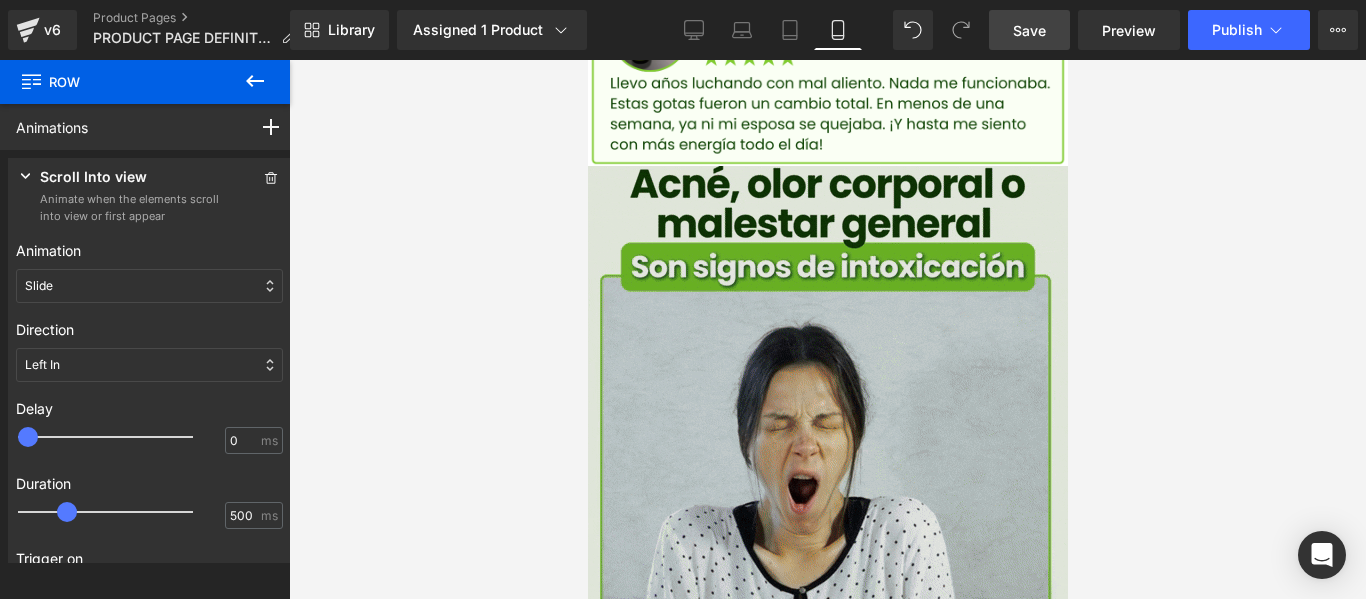 click on "Image         Row" at bounding box center (827, 406) 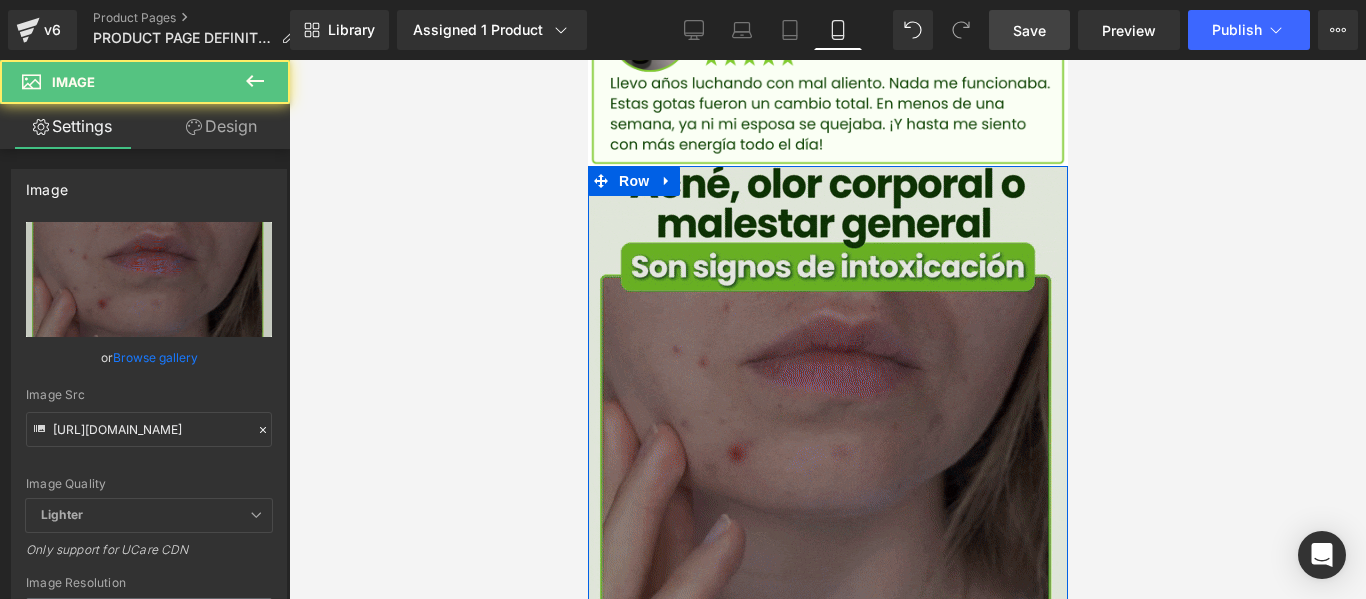 click on "Row" at bounding box center [633, 181] 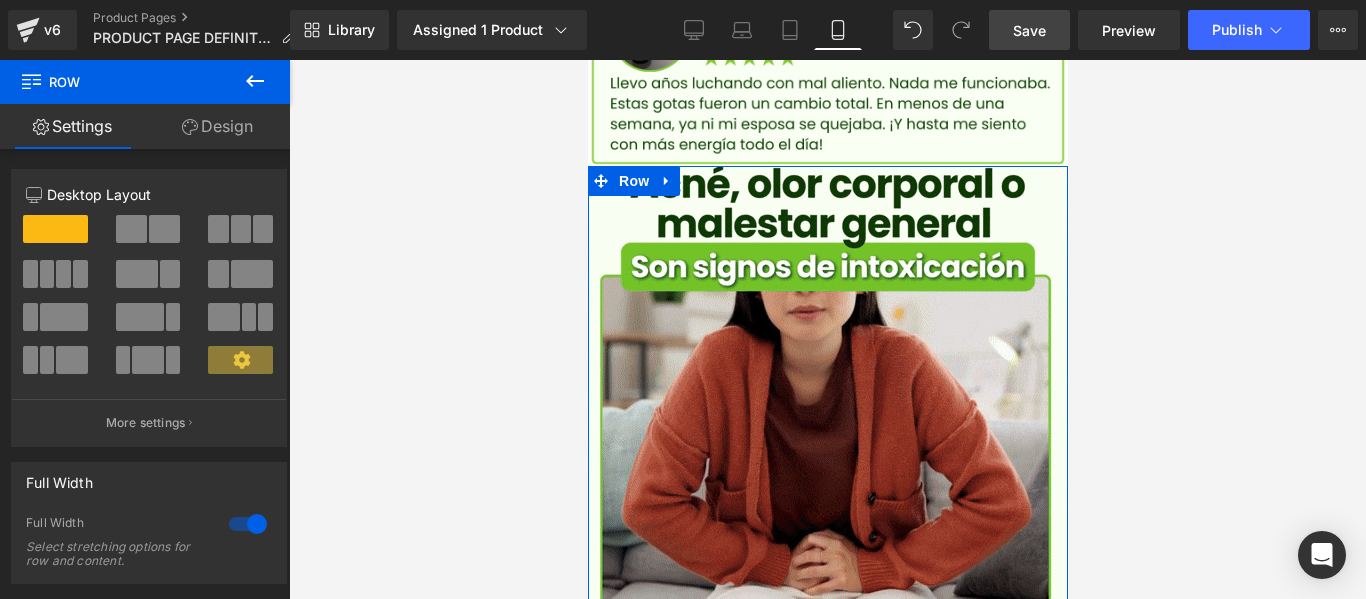 click on "Design" at bounding box center (217, 126) 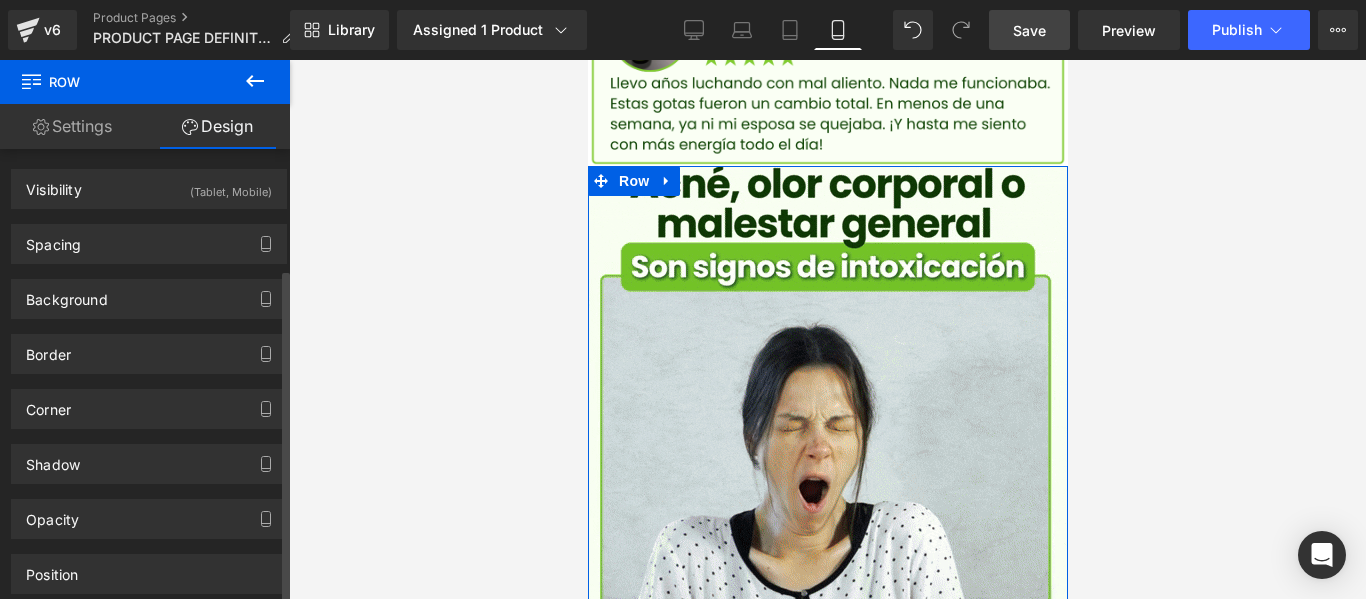 scroll, scrollTop: 161, scrollLeft: 0, axis: vertical 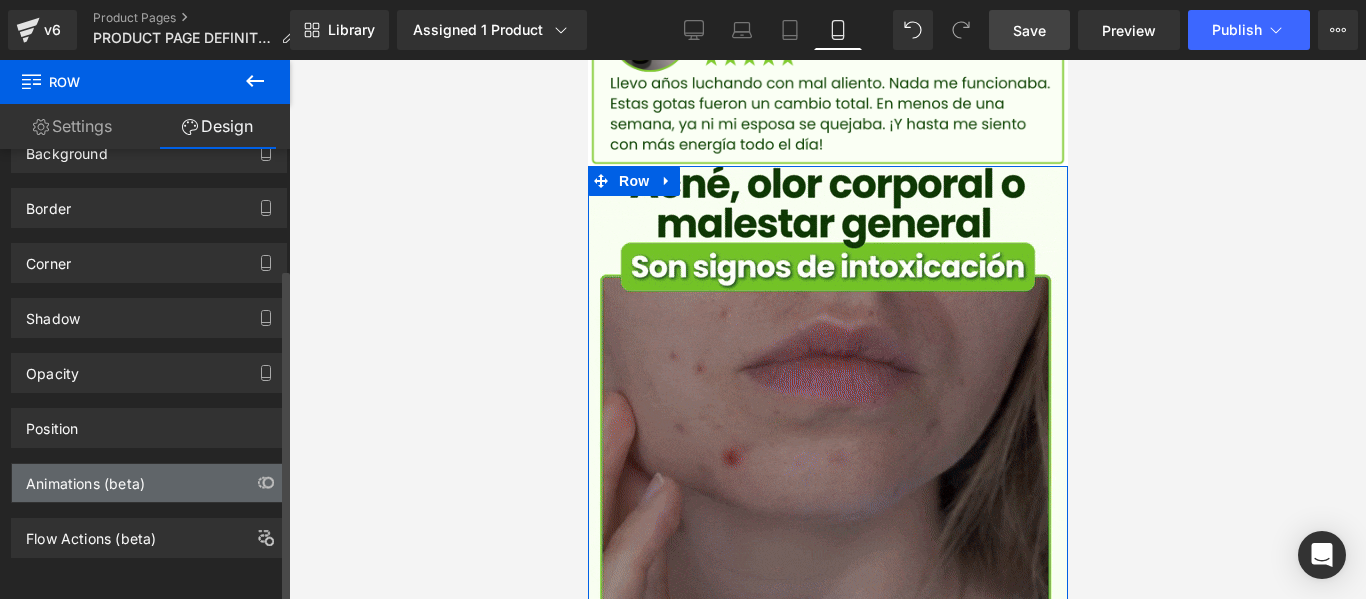 click on "Animations (beta)" at bounding box center [85, 478] 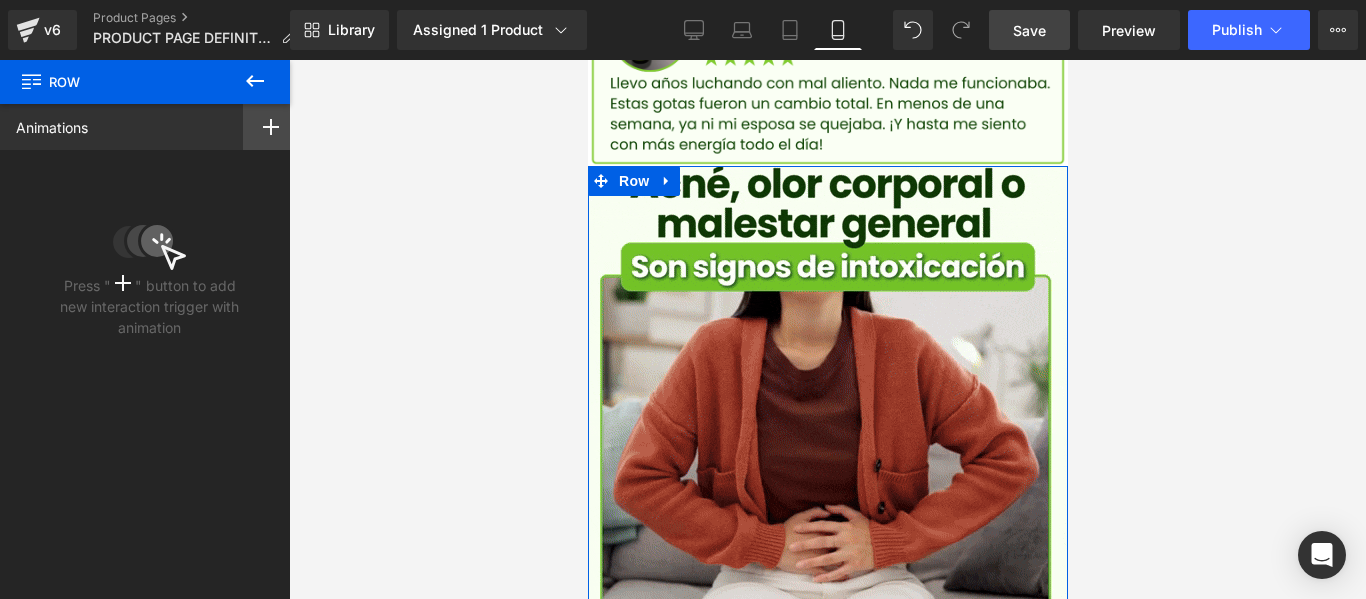click at bounding box center (271, 127) 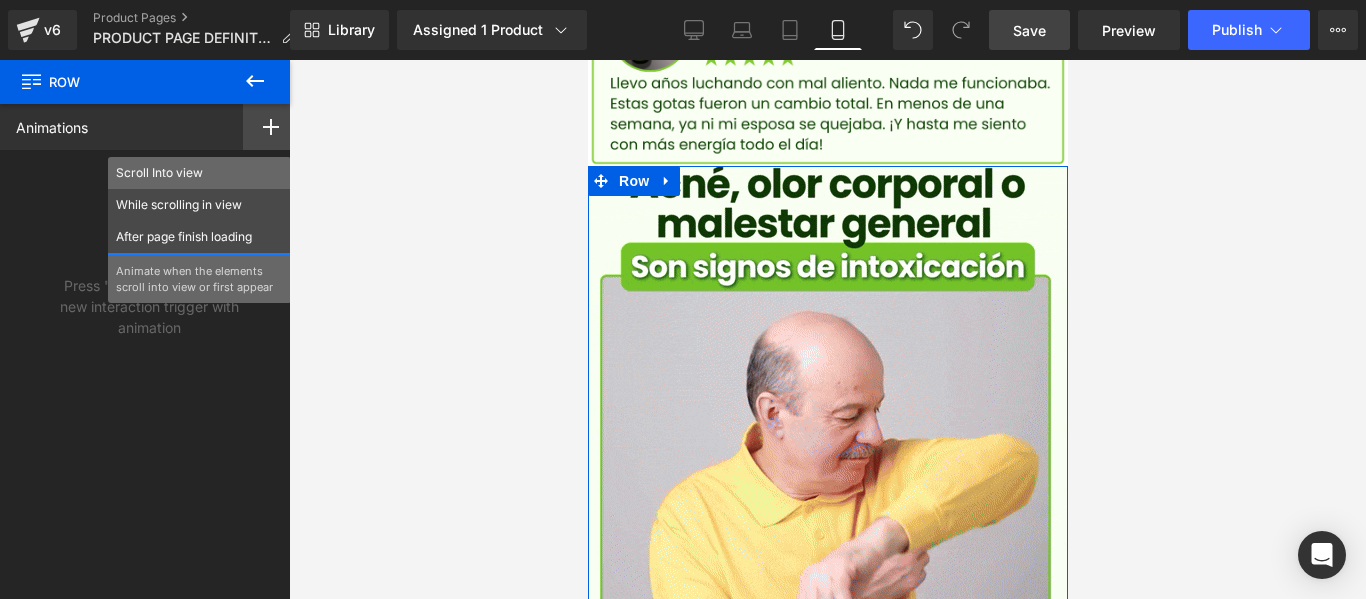 click on "Scroll Into view" at bounding box center [199, 173] 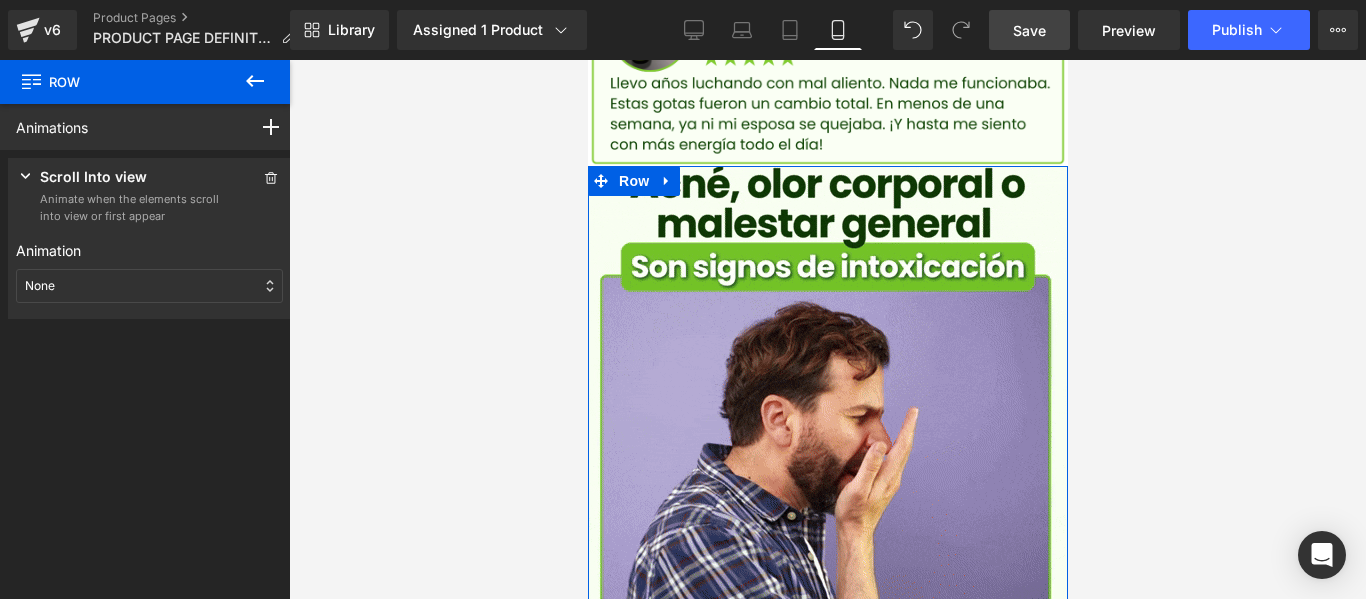 click on "None" at bounding box center [149, 286] 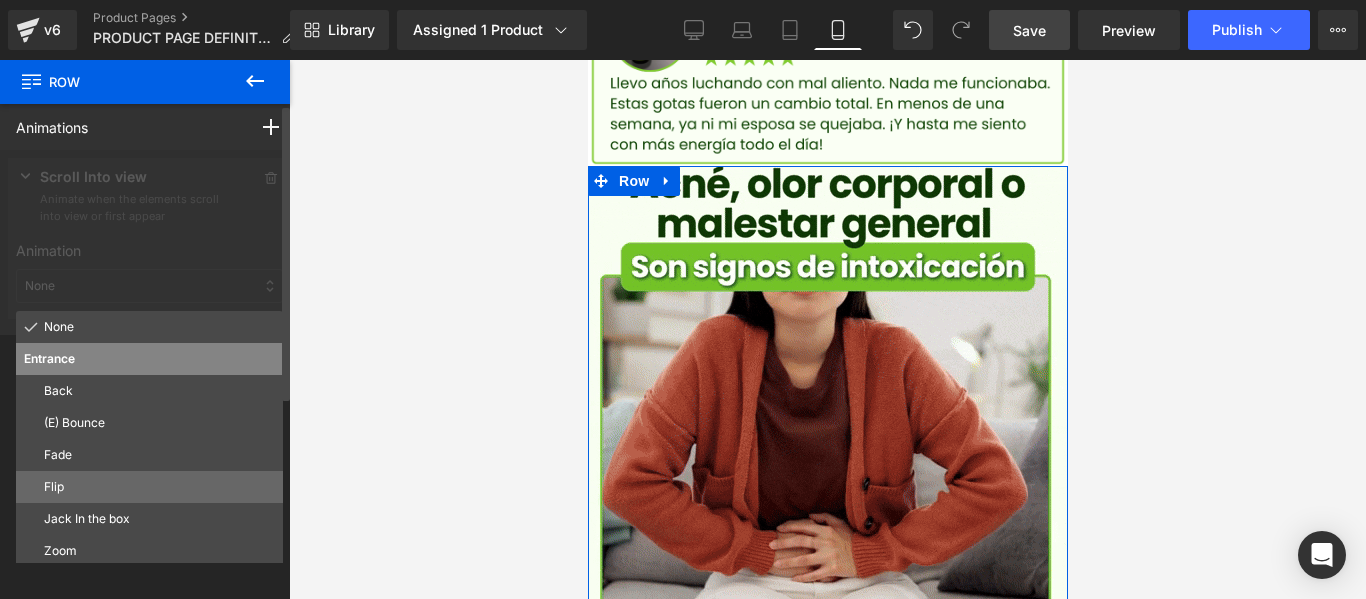 scroll, scrollTop: 100, scrollLeft: 0, axis: vertical 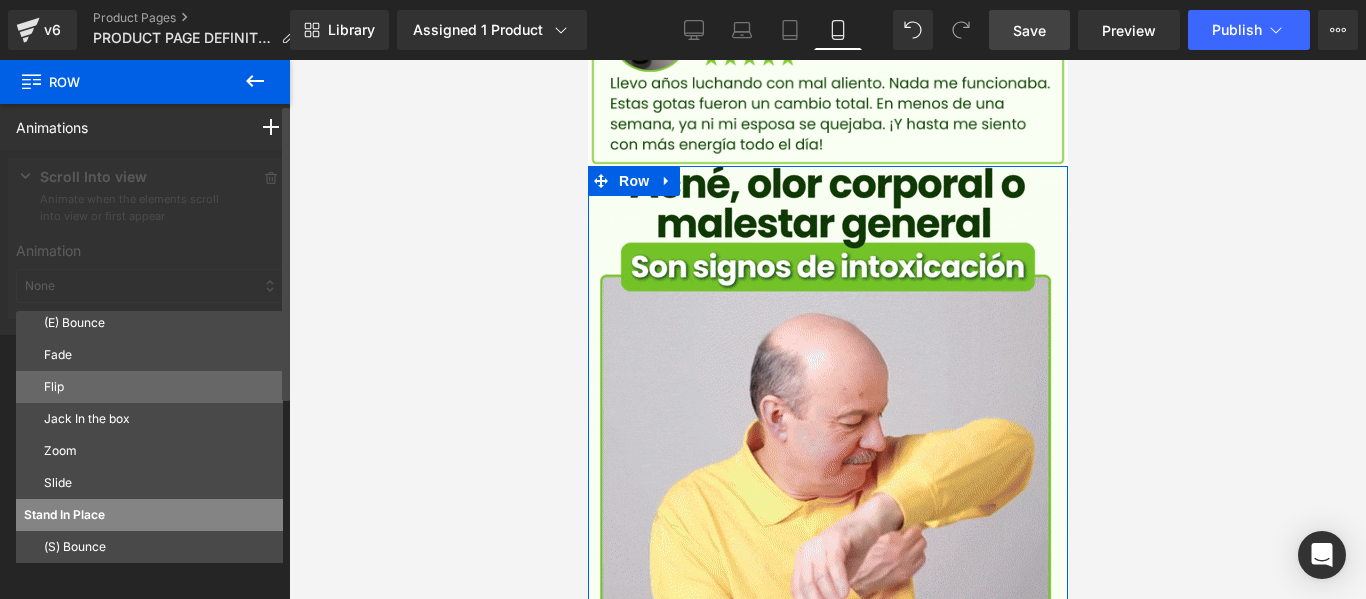 click on "Slide" at bounding box center [159, 483] 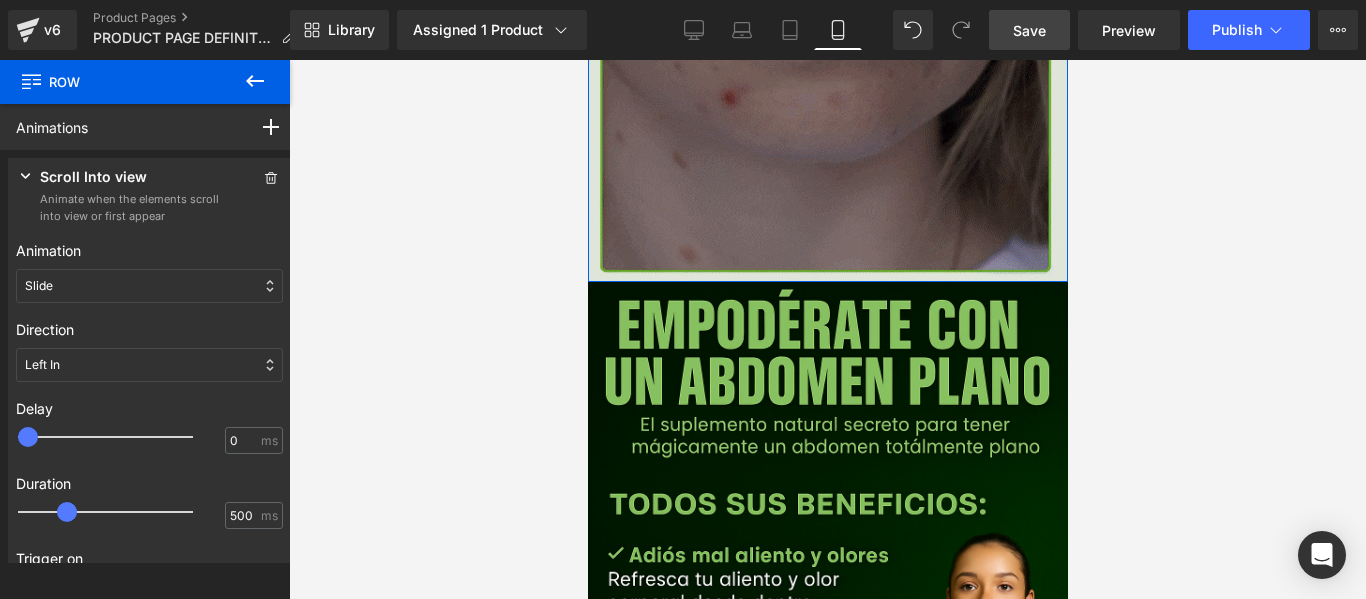 scroll, scrollTop: 1500, scrollLeft: 0, axis: vertical 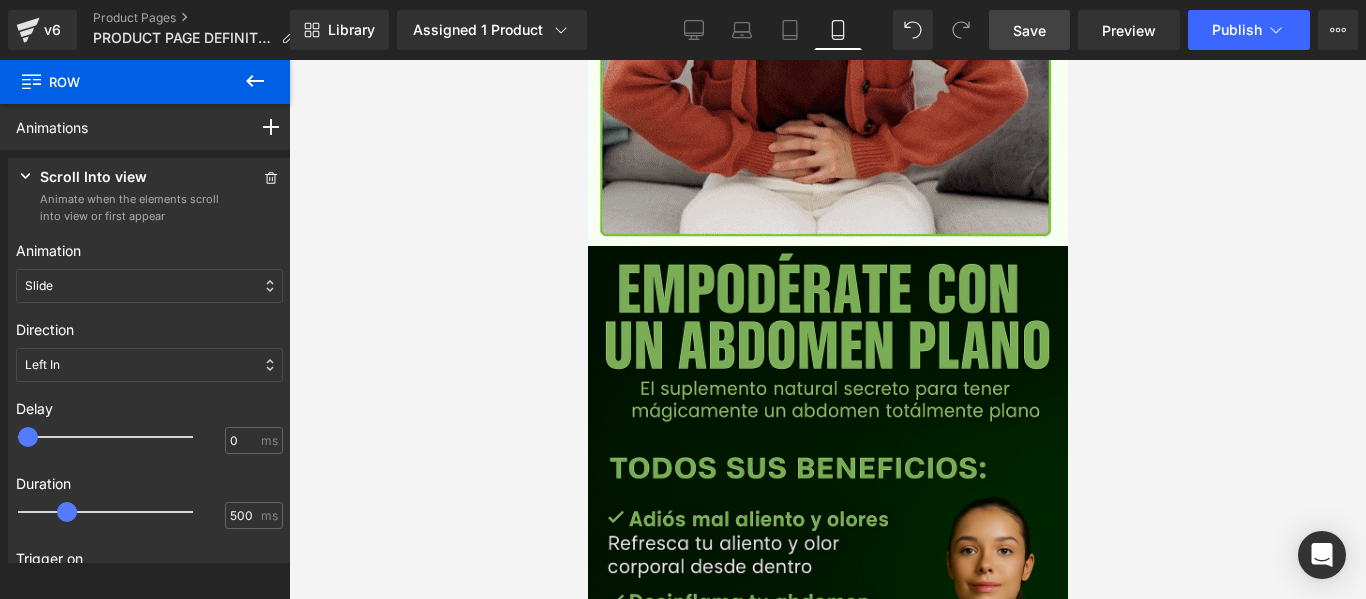 click at bounding box center [827, 606] 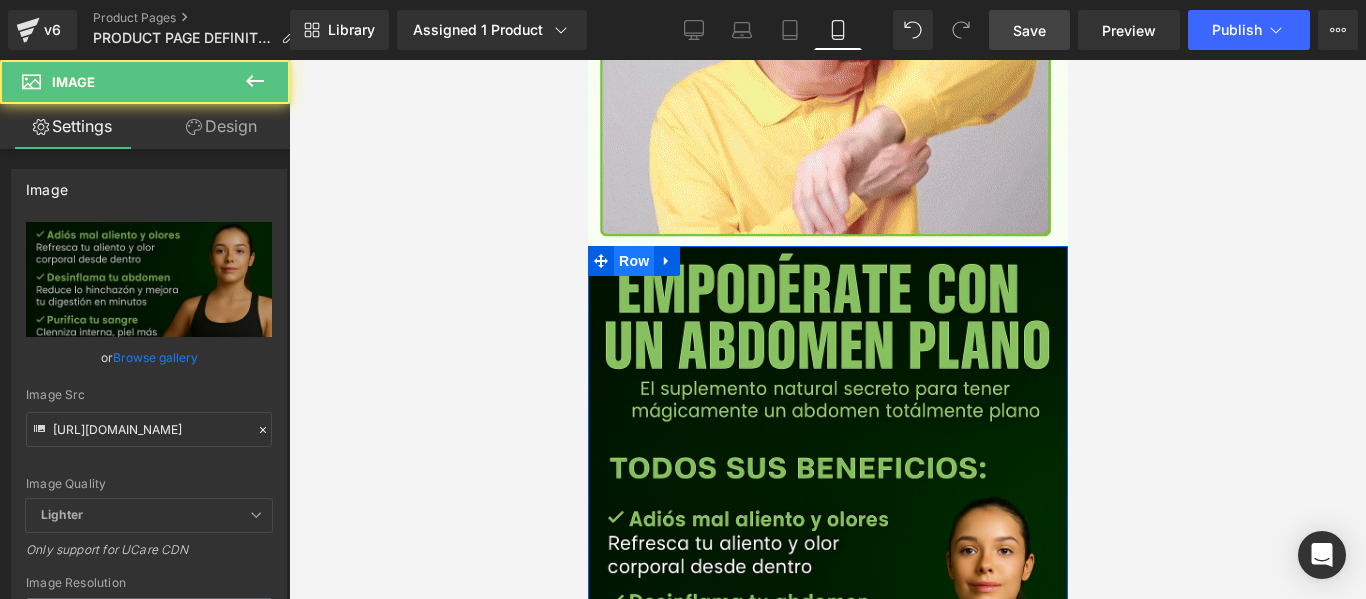 click on "Row" at bounding box center [633, 261] 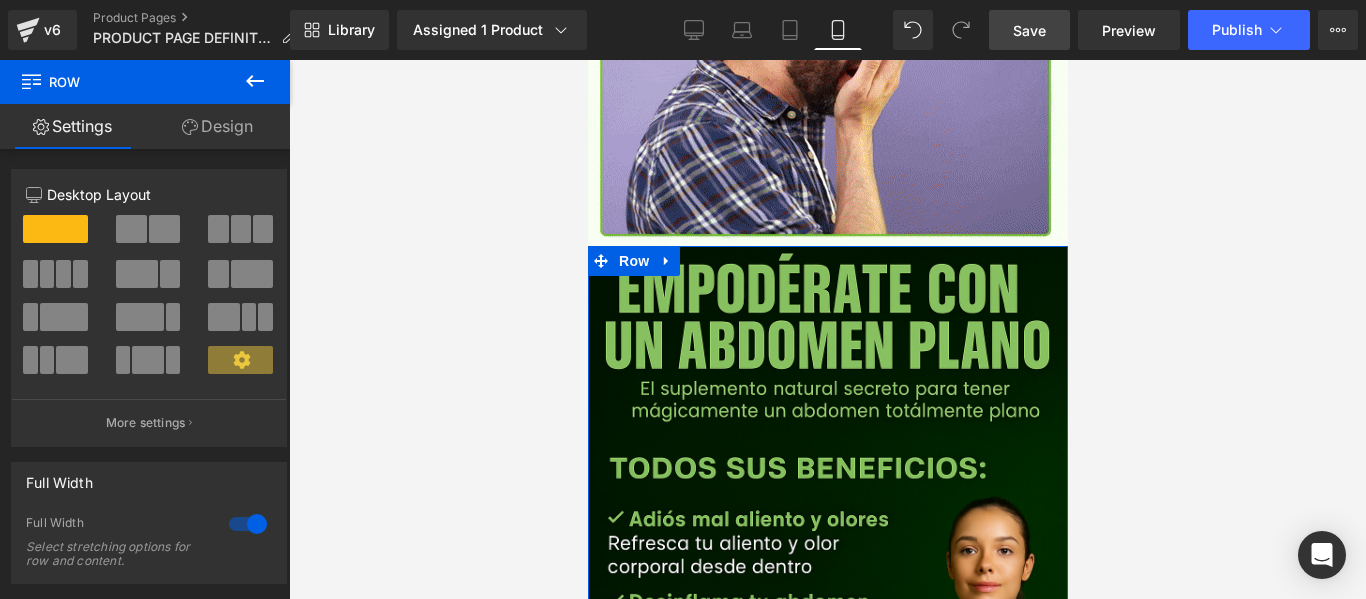 click on "Design" at bounding box center (217, 126) 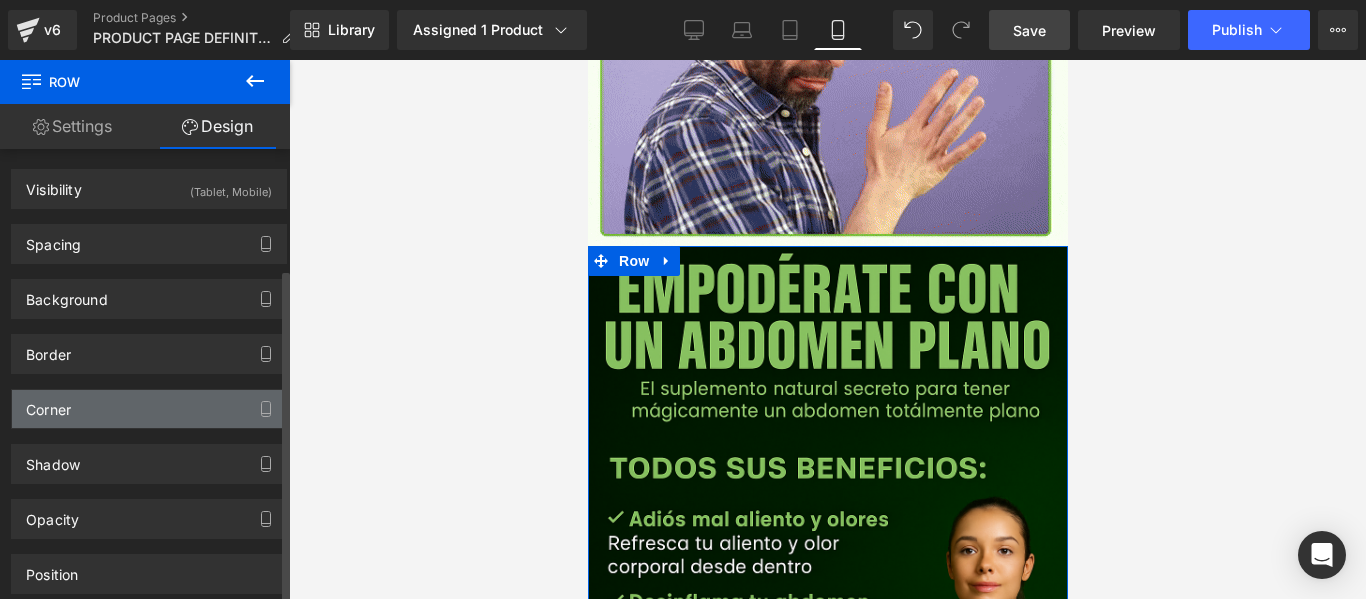 scroll, scrollTop: 161, scrollLeft: 0, axis: vertical 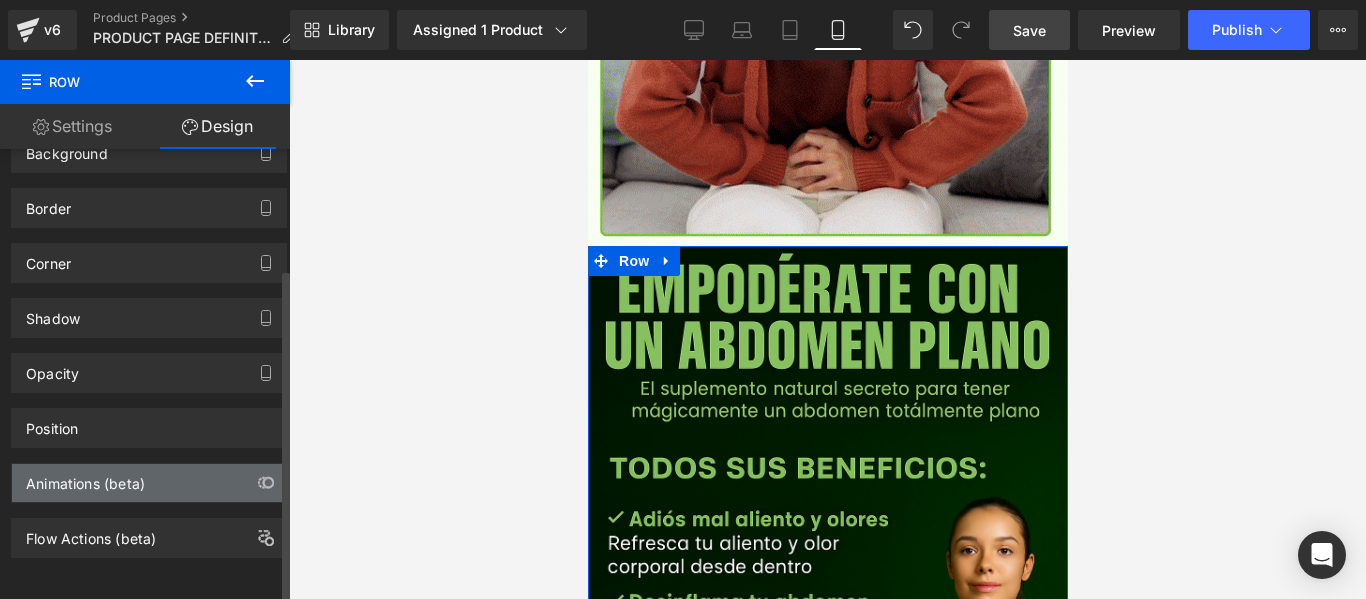 click on "Animations (beta)" at bounding box center [149, 483] 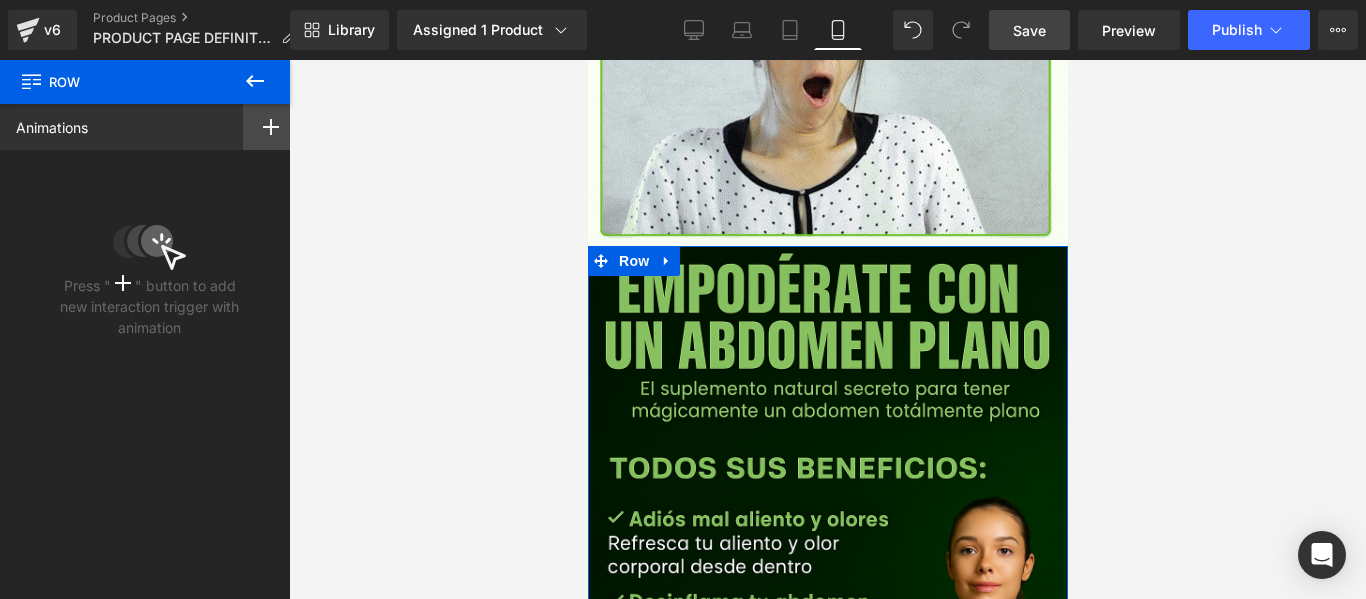 click at bounding box center [271, 127] 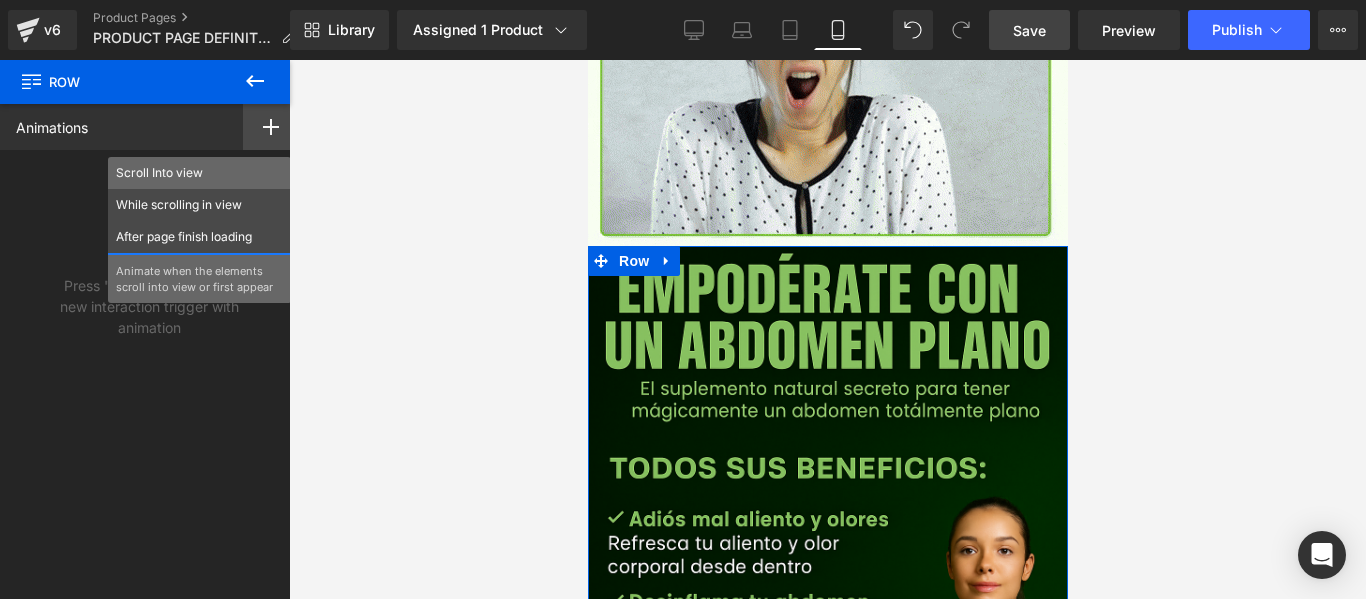 click on "Scroll Into view" at bounding box center [199, 173] 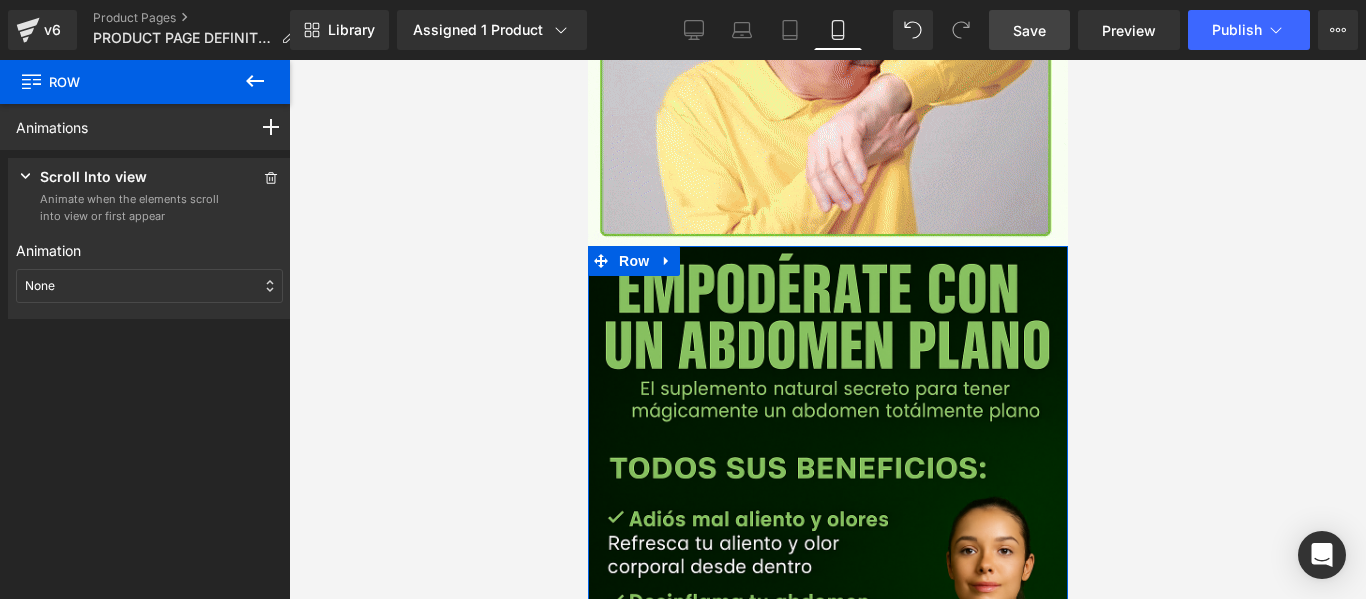 click on "None" at bounding box center (149, 286) 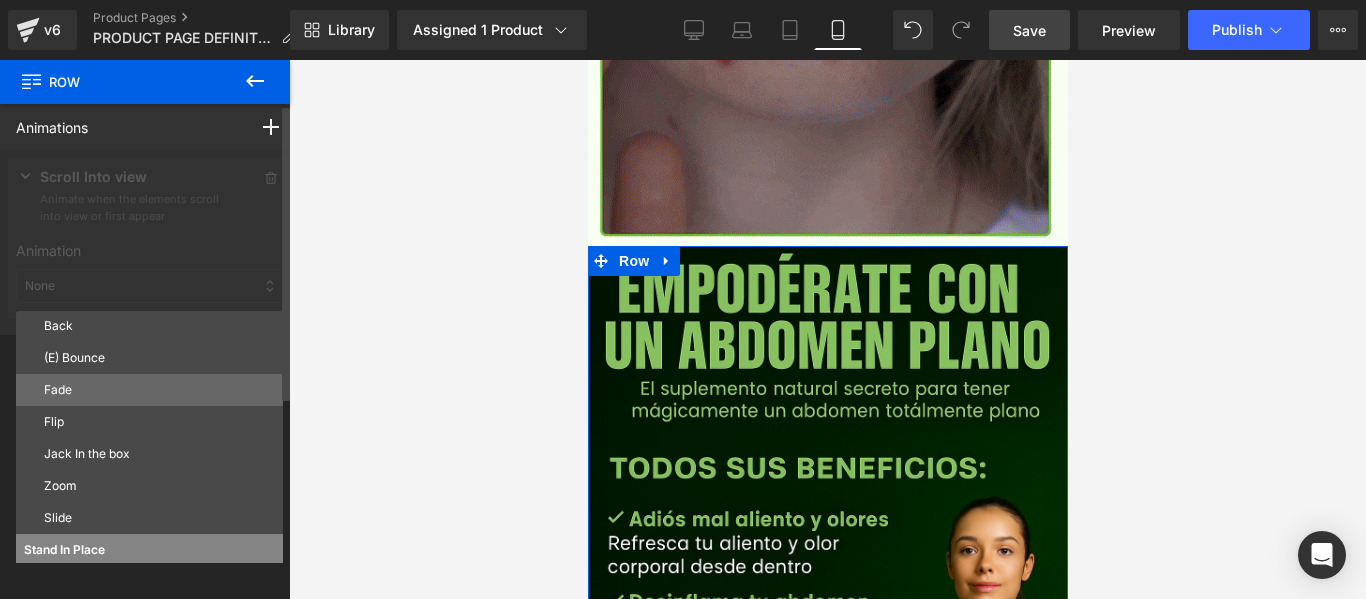 scroll, scrollTop: 100, scrollLeft: 0, axis: vertical 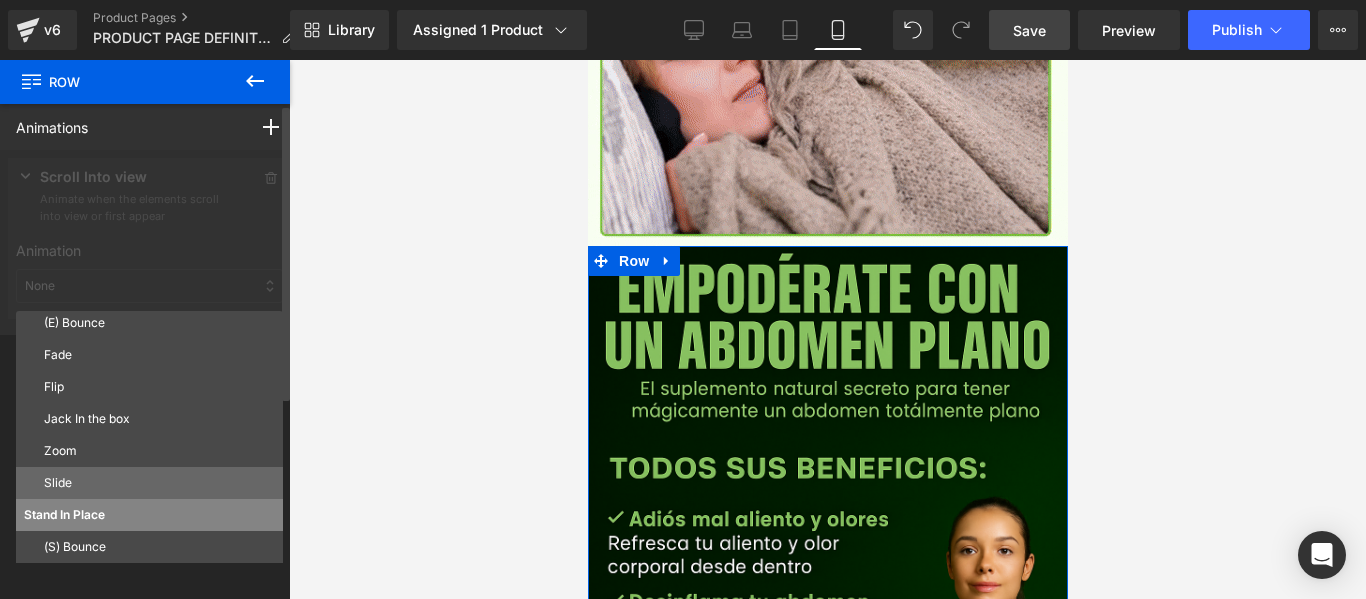 click on "Slide" at bounding box center (149, 483) 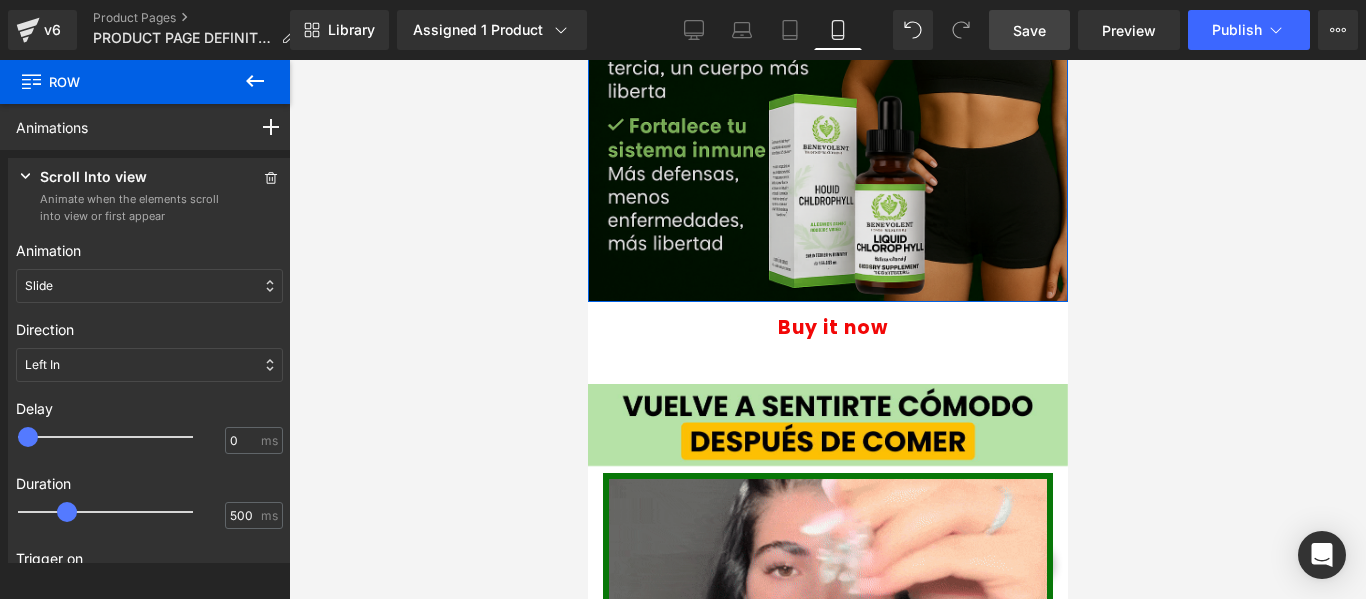 scroll, scrollTop: 2200, scrollLeft: 0, axis: vertical 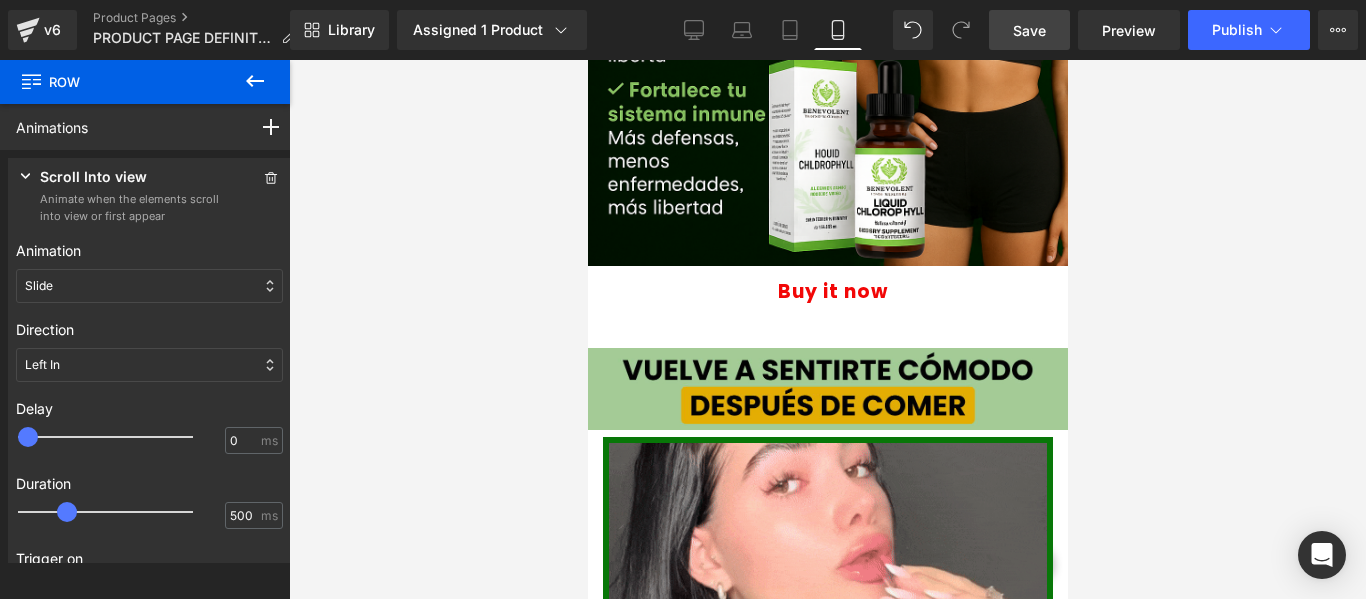 click on "Image
Row" at bounding box center (827, 392) 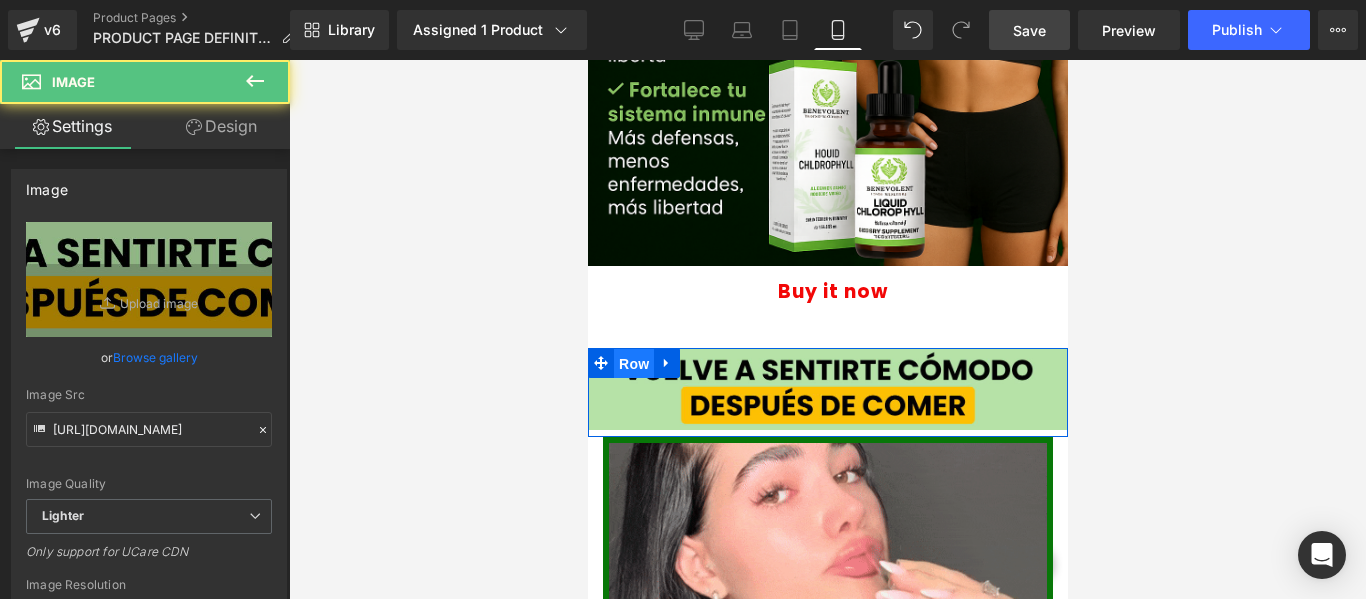 click on "Row" at bounding box center [633, 364] 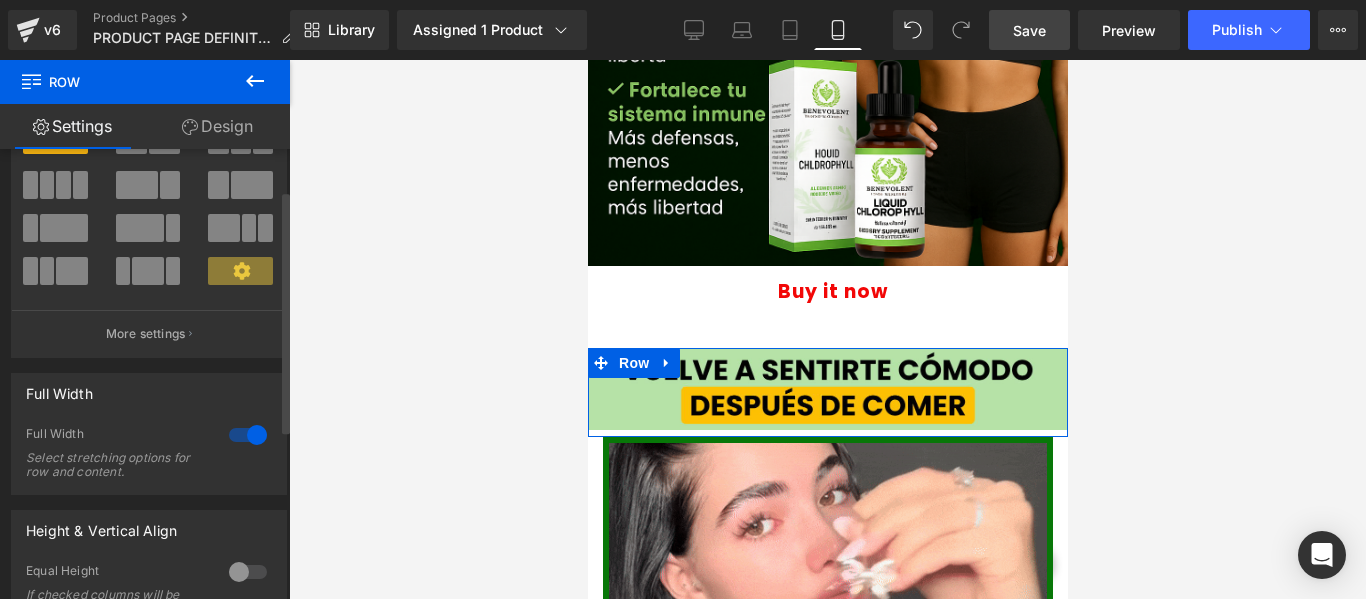 scroll, scrollTop: 0, scrollLeft: 0, axis: both 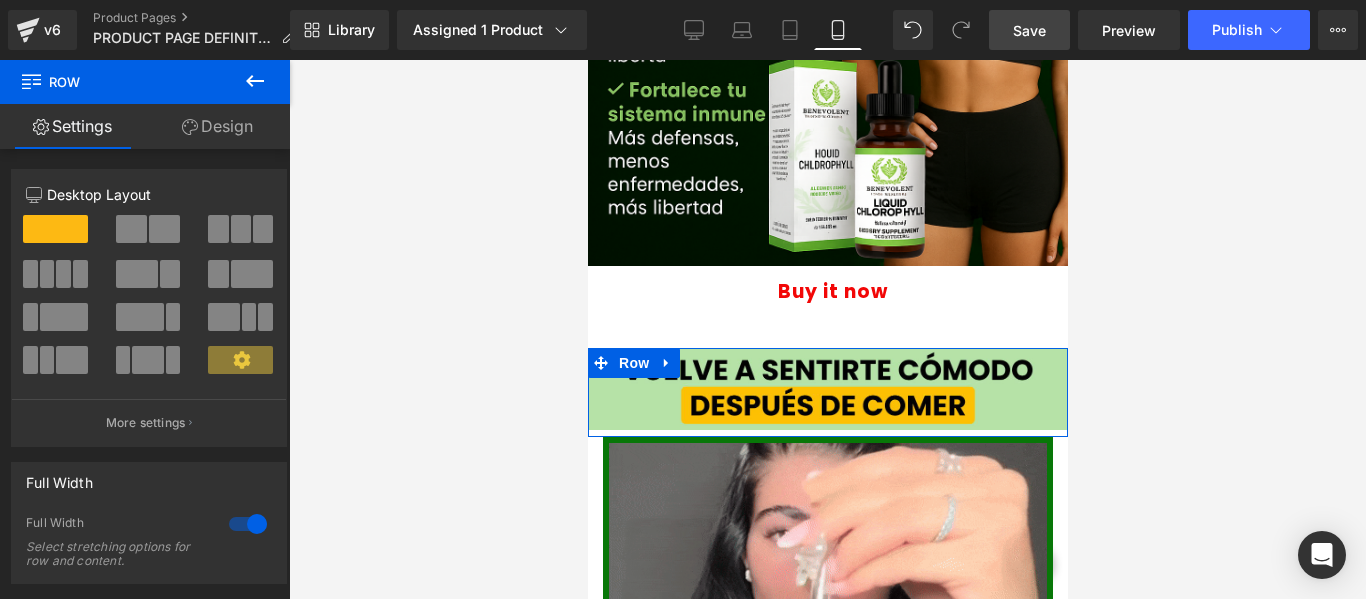 drag, startPoint x: 233, startPoint y: 118, endPoint x: 25, endPoint y: 308, distance: 281.71616 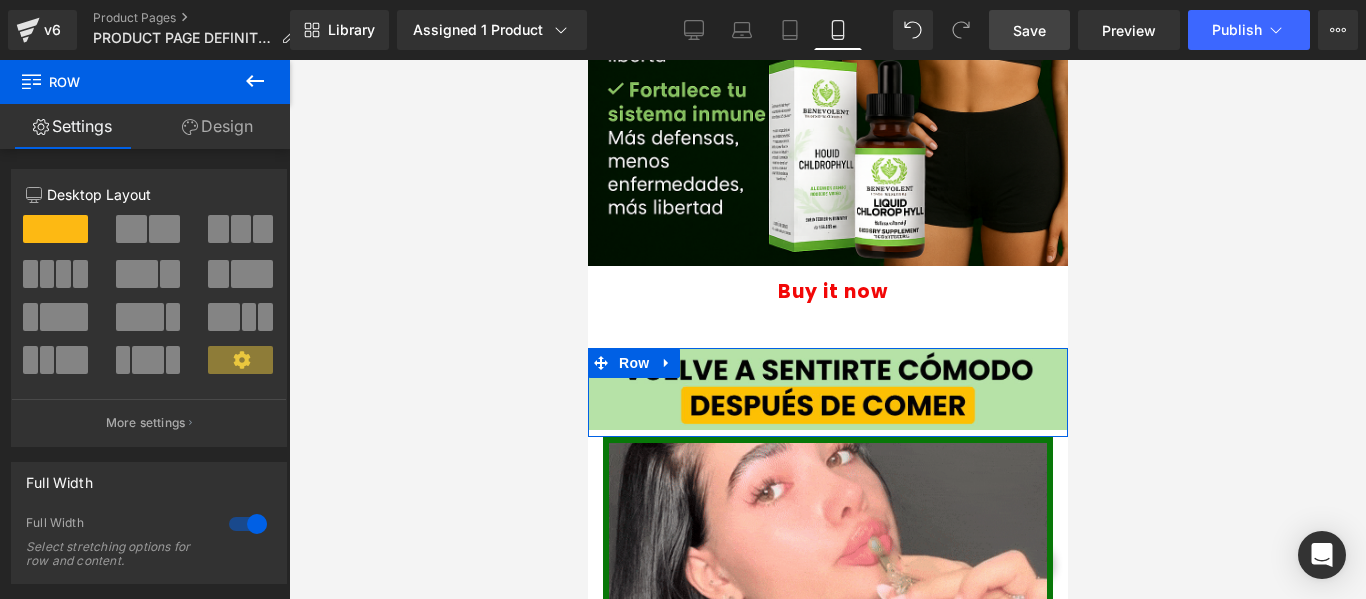 click on "Design" at bounding box center [217, 126] 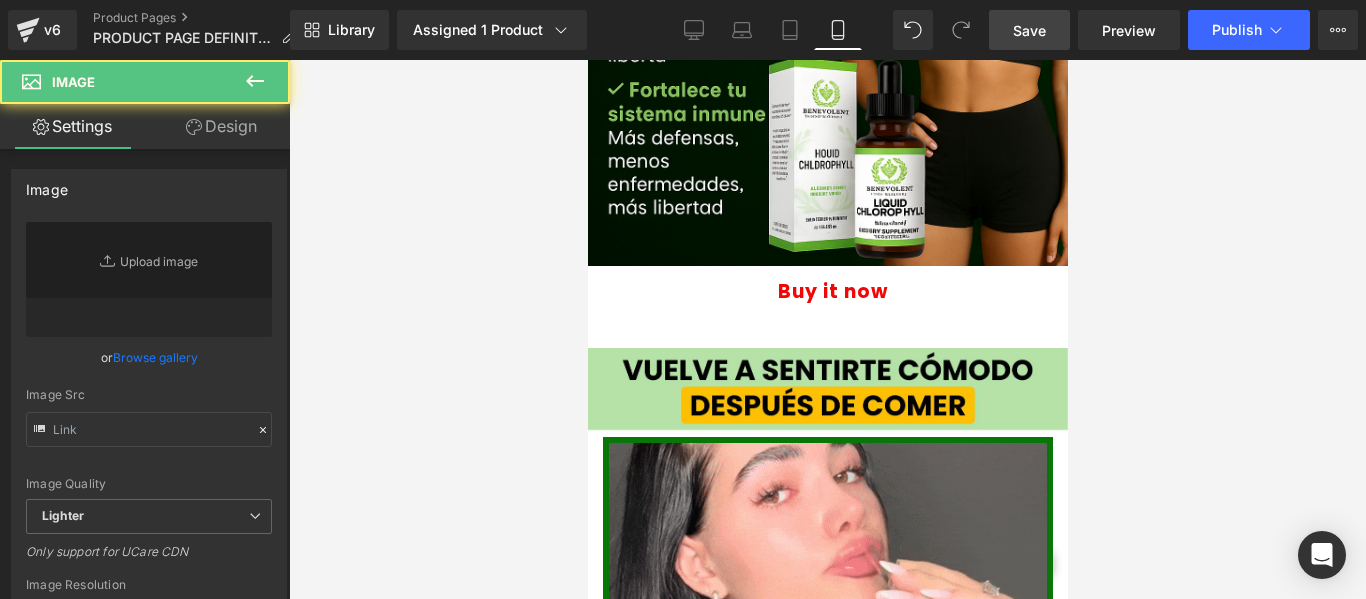 click on "Image
Row" at bounding box center (827, 392) 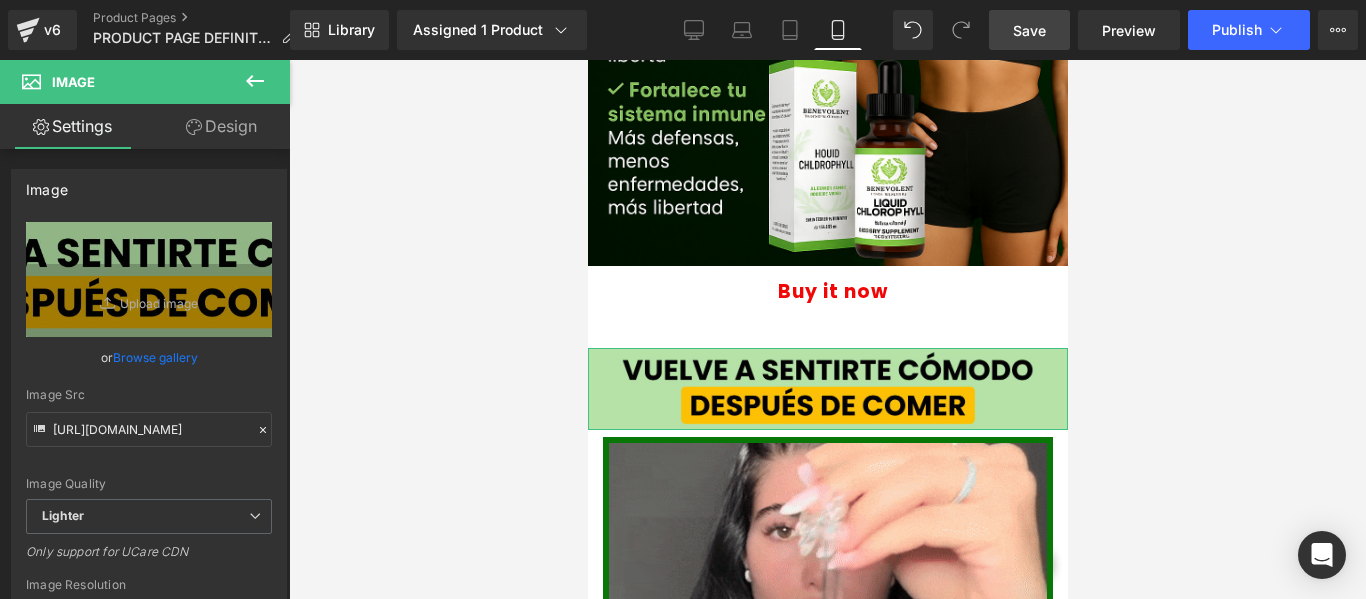 click on "Design" at bounding box center [221, 126] 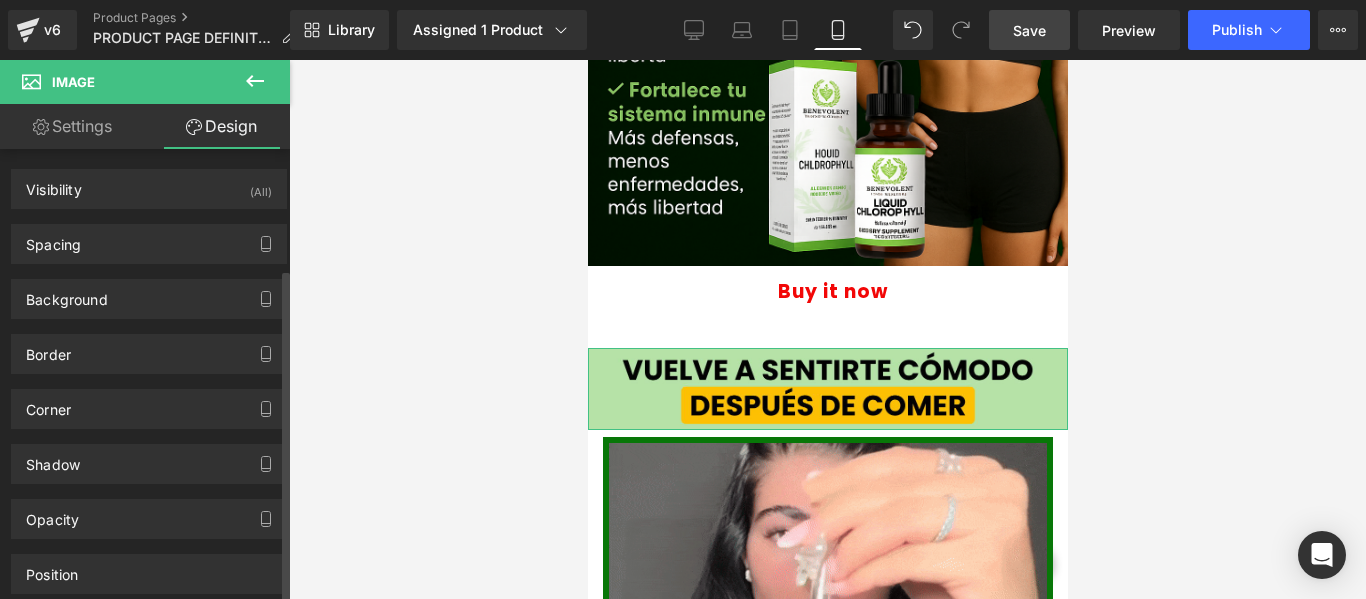 scroll, scrollTop: 161, scrollLeft: 0, axis: vertical 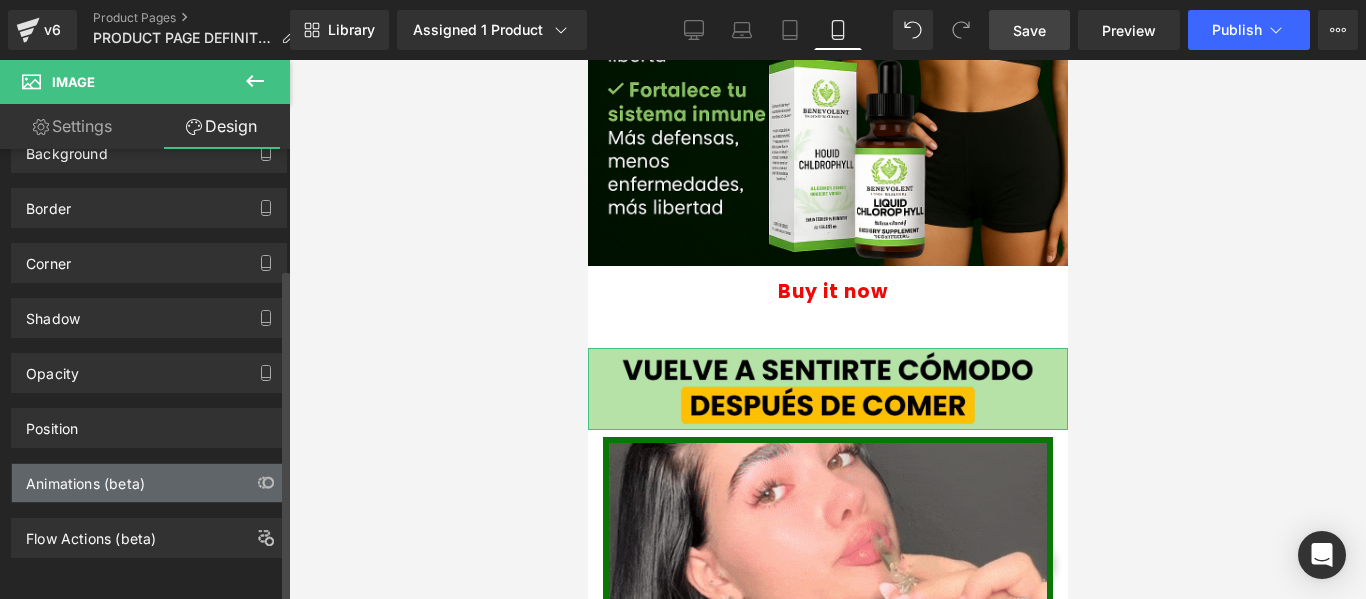click on "Animations (beta)" at bounding box center [149, 483] 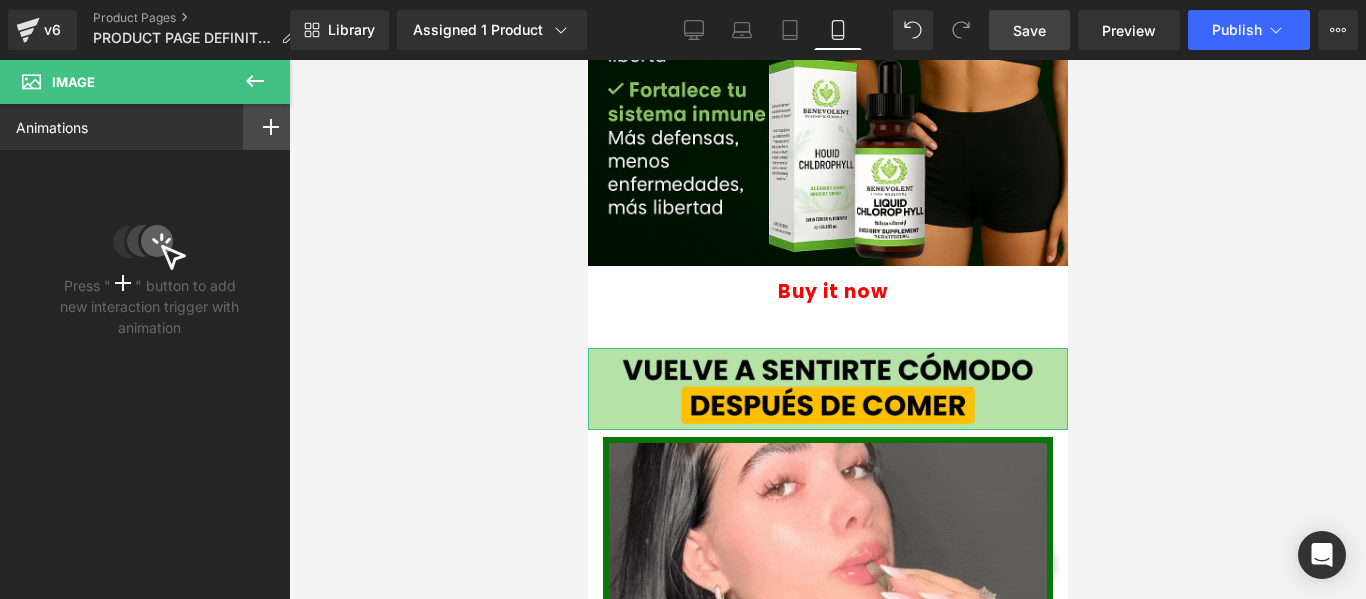 click at bounding box center [271, 127] 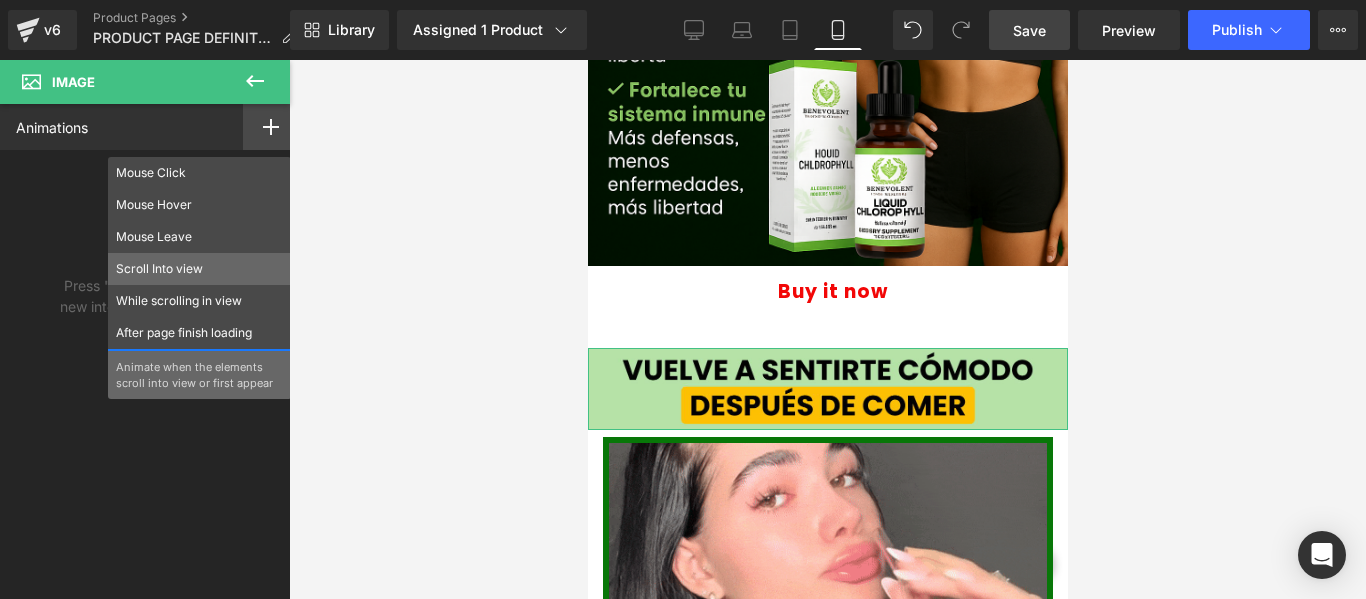 click on "Scroll Into view" at bounding box center (199, 269) 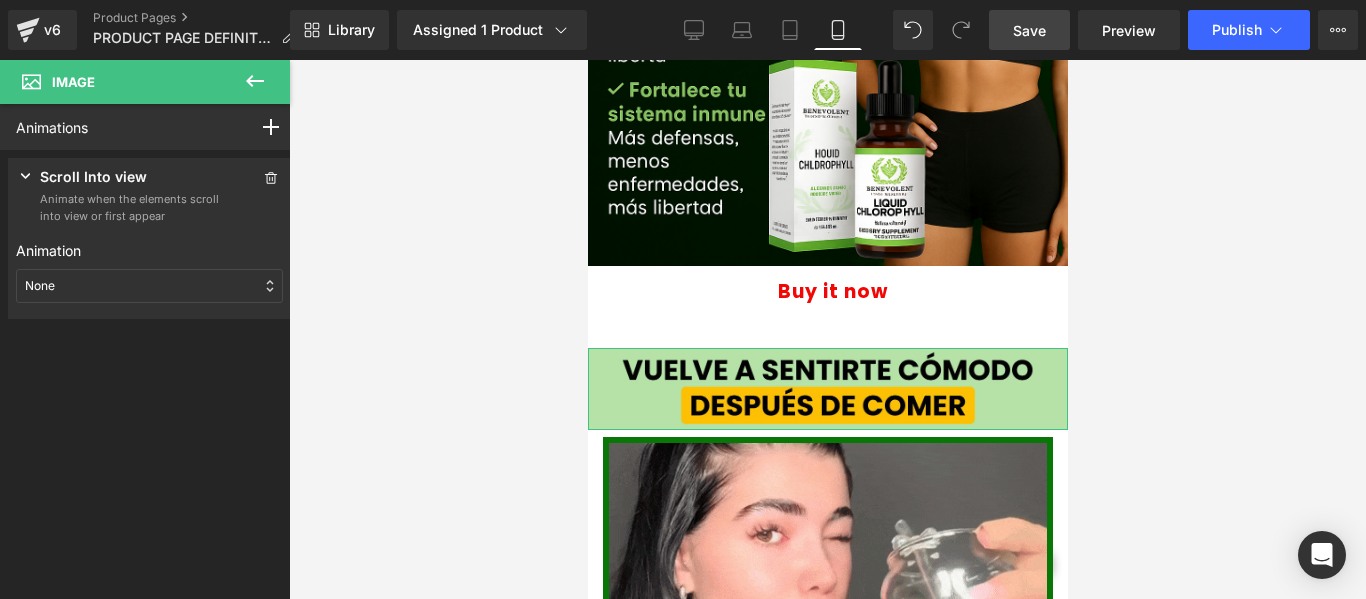 click on "None" at bounding box center [149, 286] 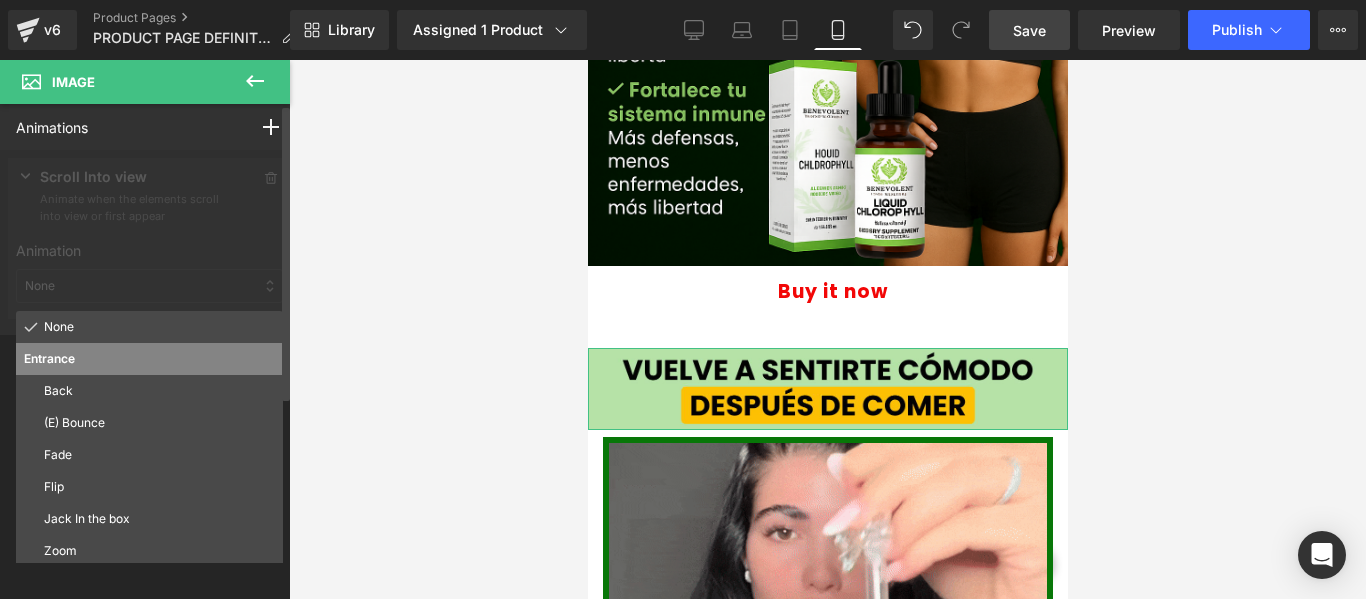 click at bounding box center [149, 242] 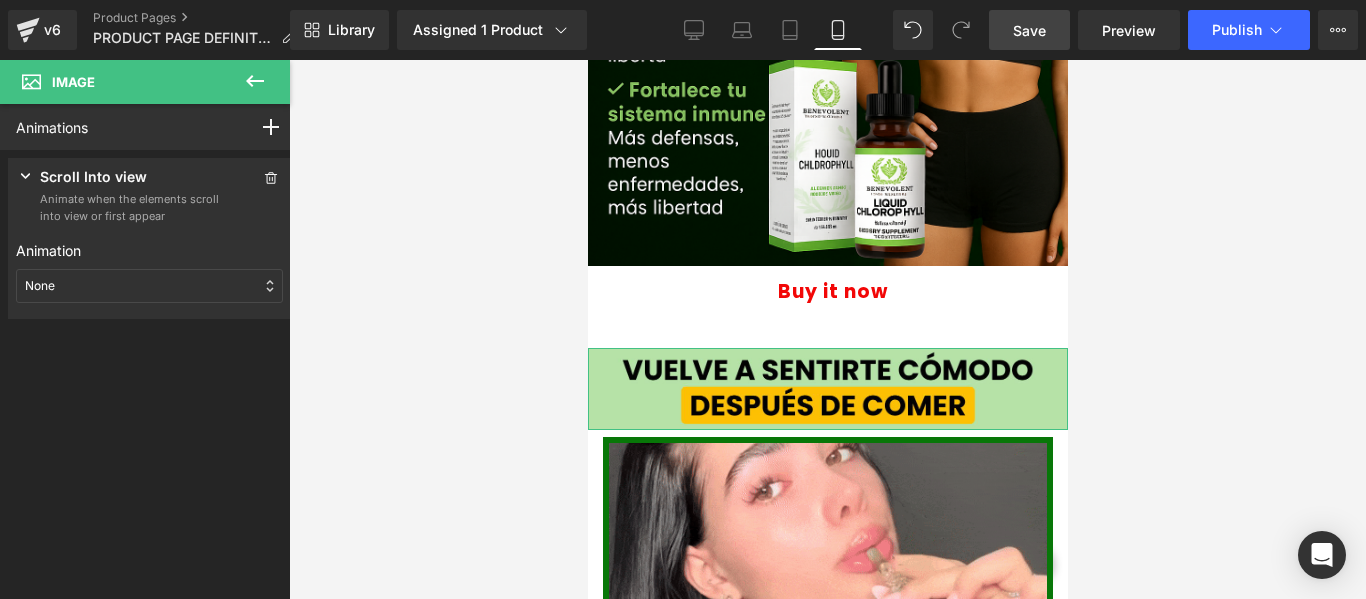 click on "None" at bounding box center (149, 286) 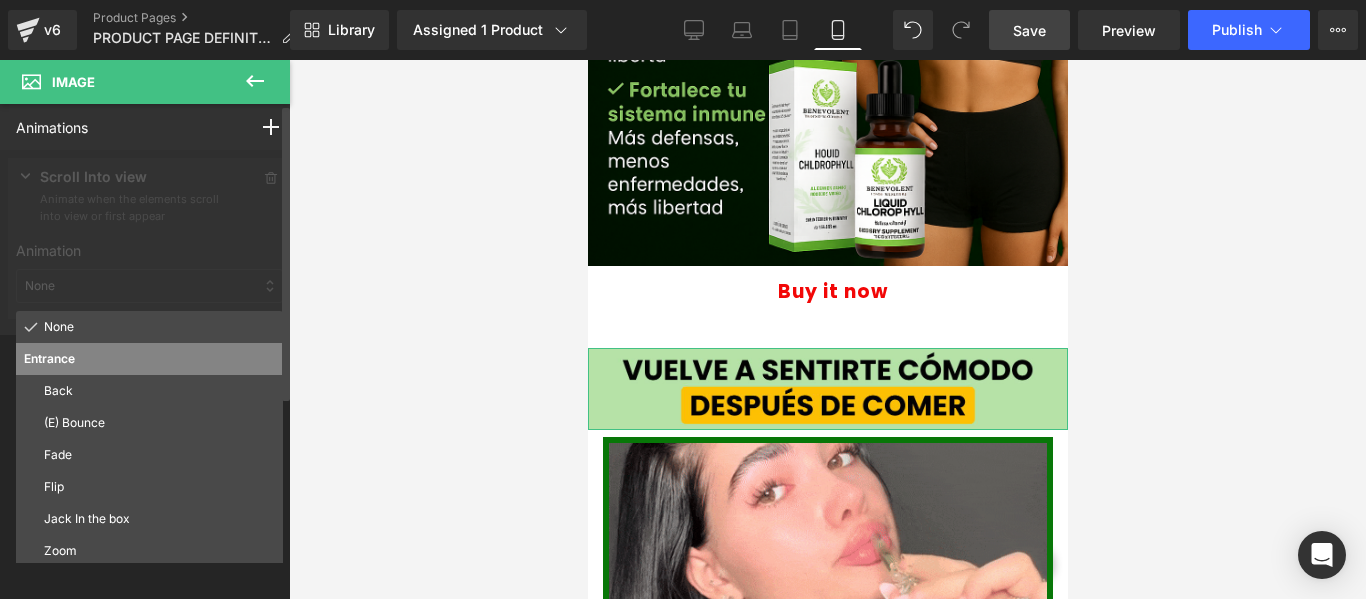 click at bounding box center [149, 242] 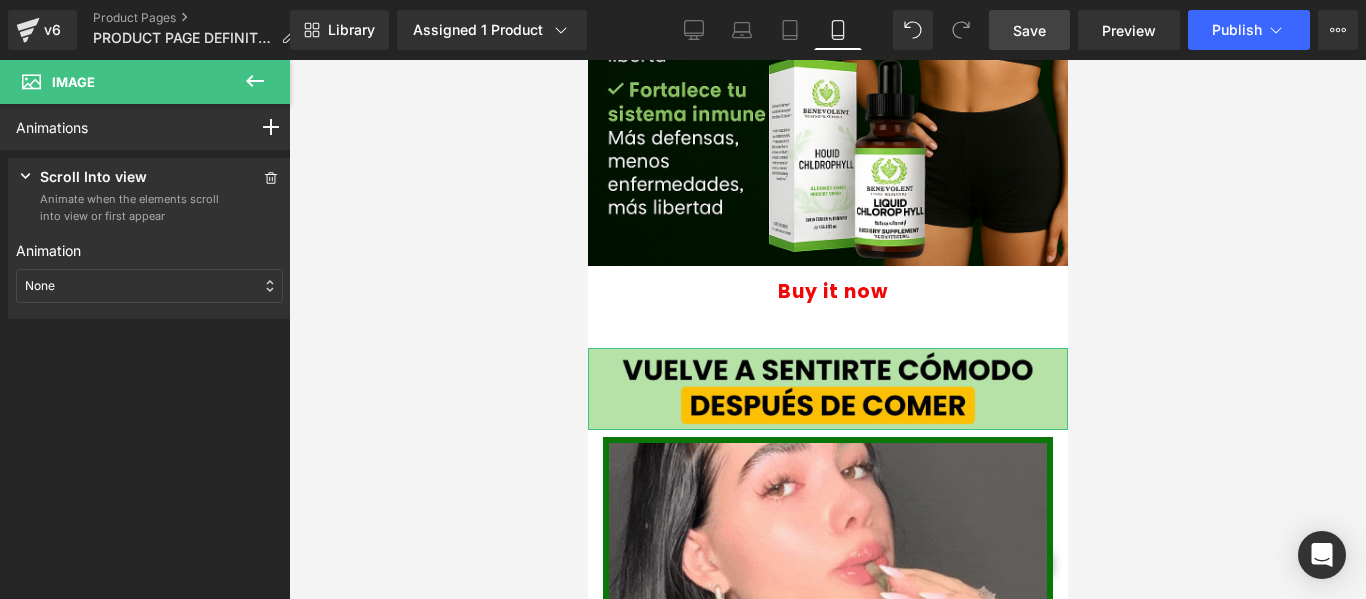 click 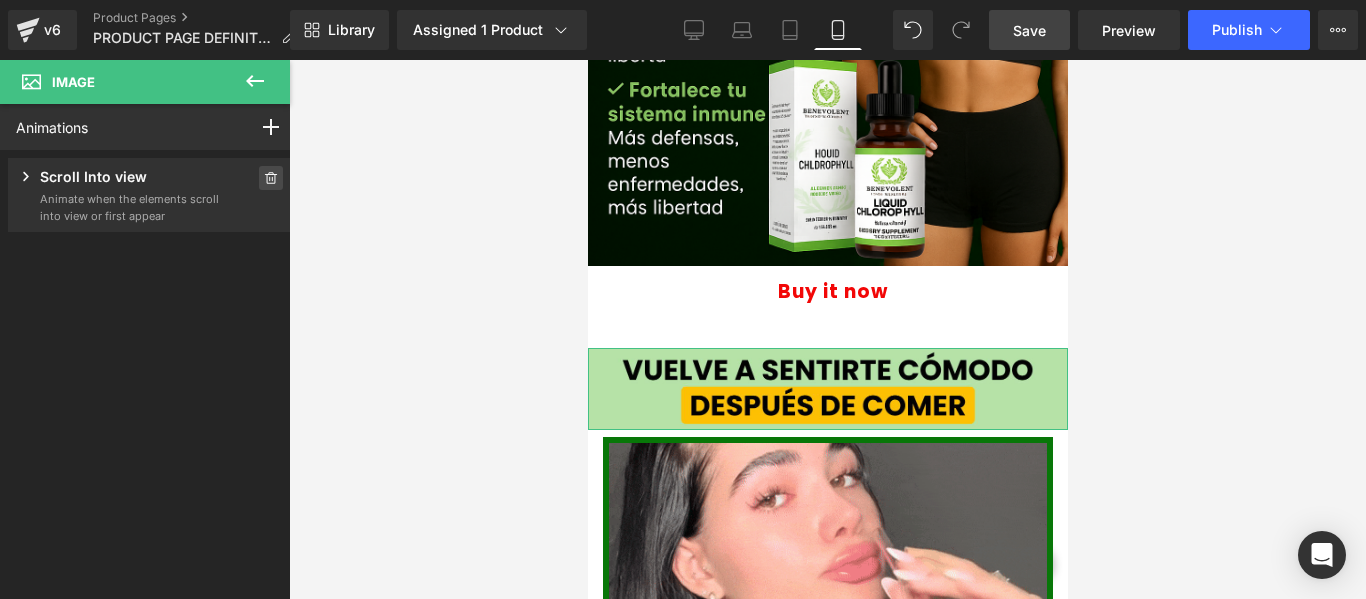 click 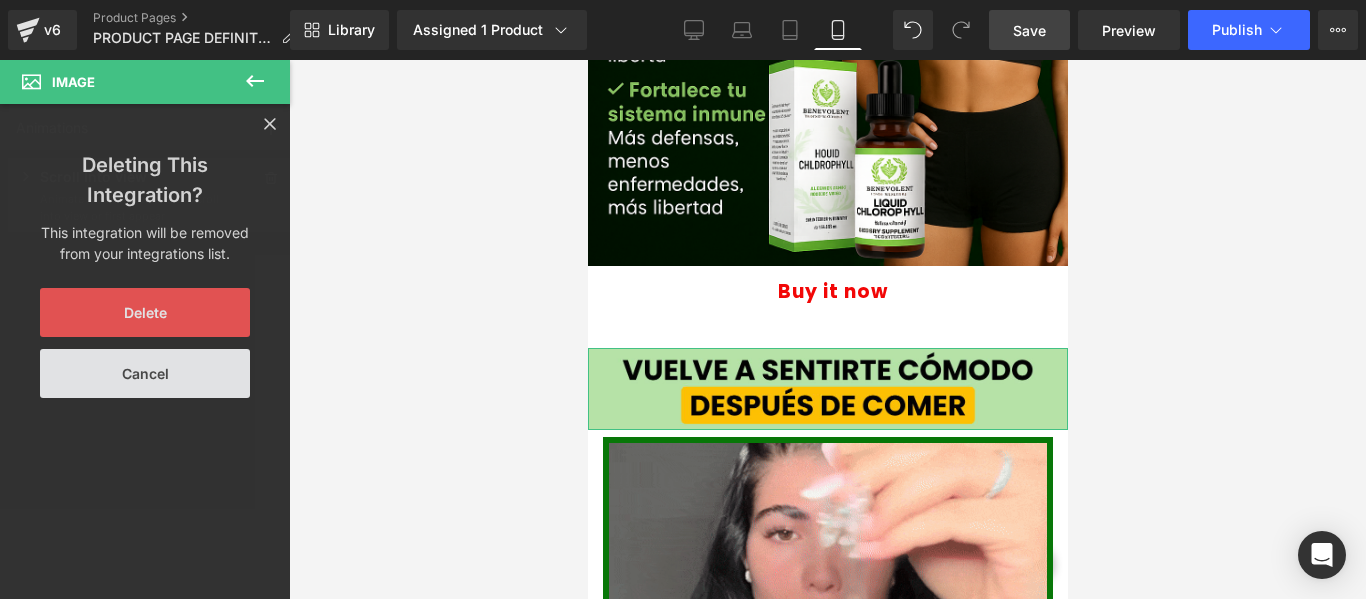 click on "Delete" at bounding box center [145, 312] 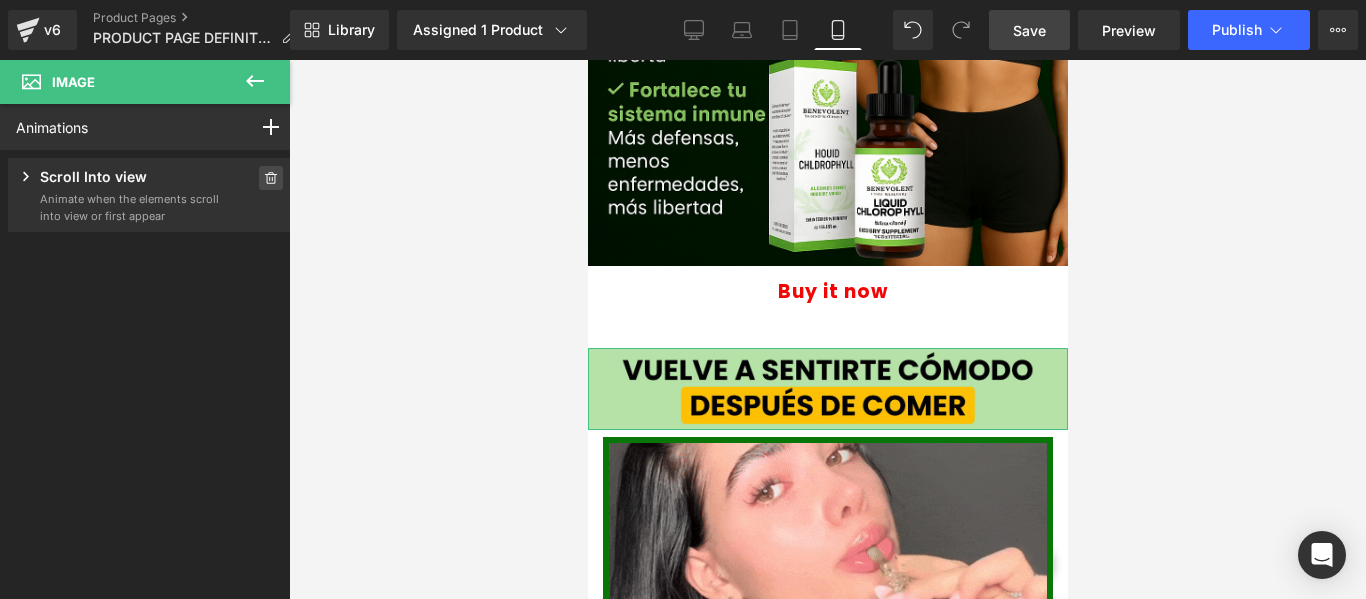 click 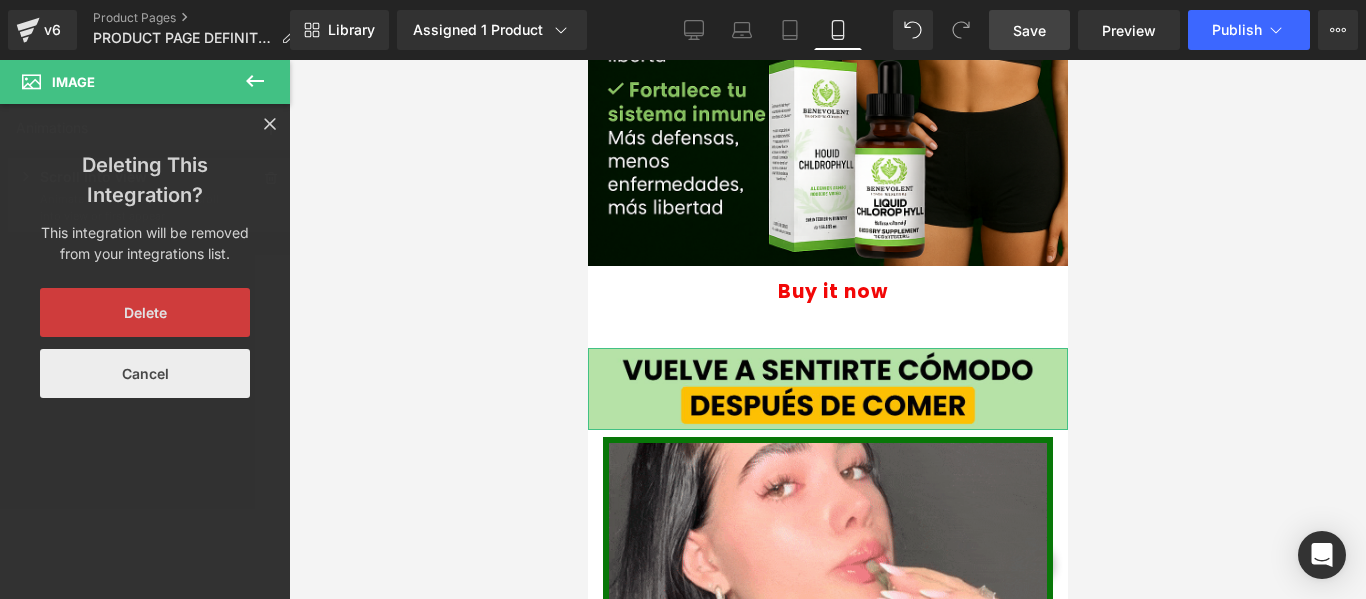click on "Cancel" at bounding box center [145, 373] 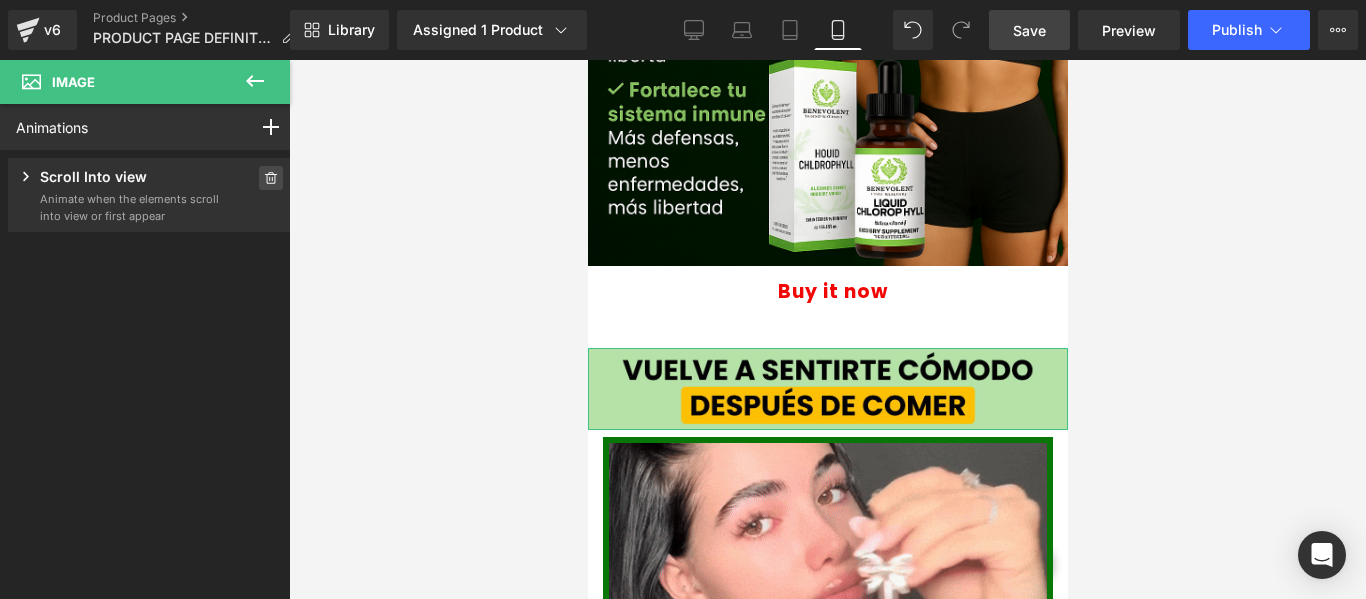 click 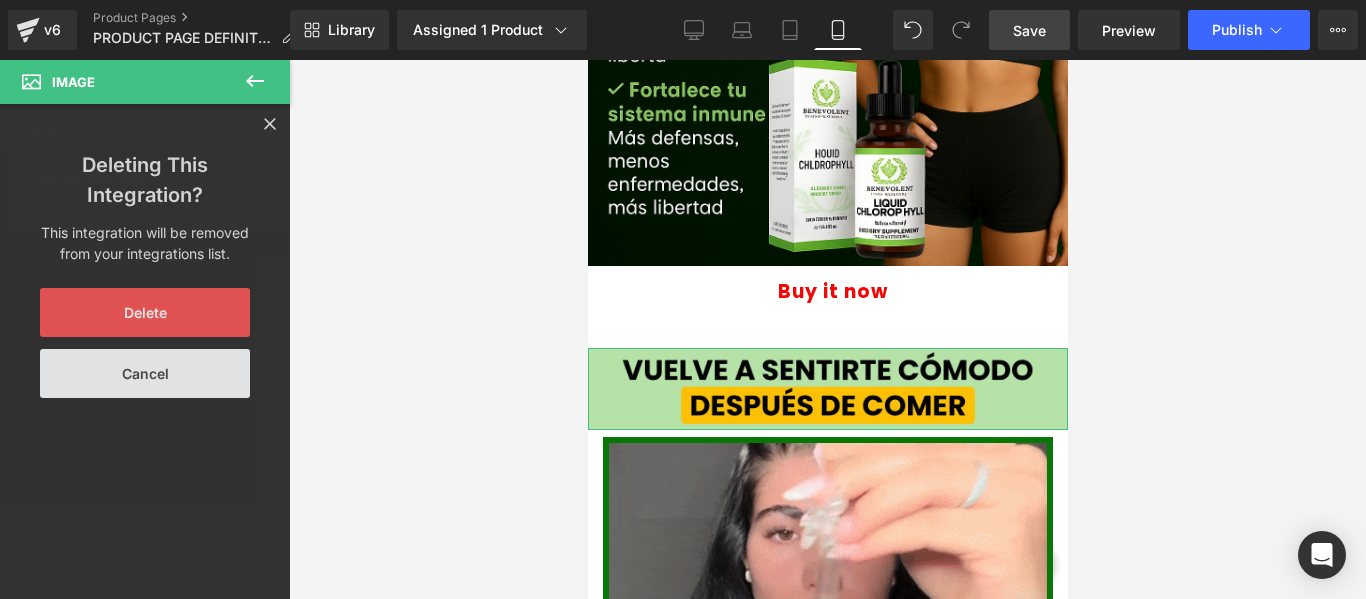 click on "Delete" at bounding box center (145, 312) 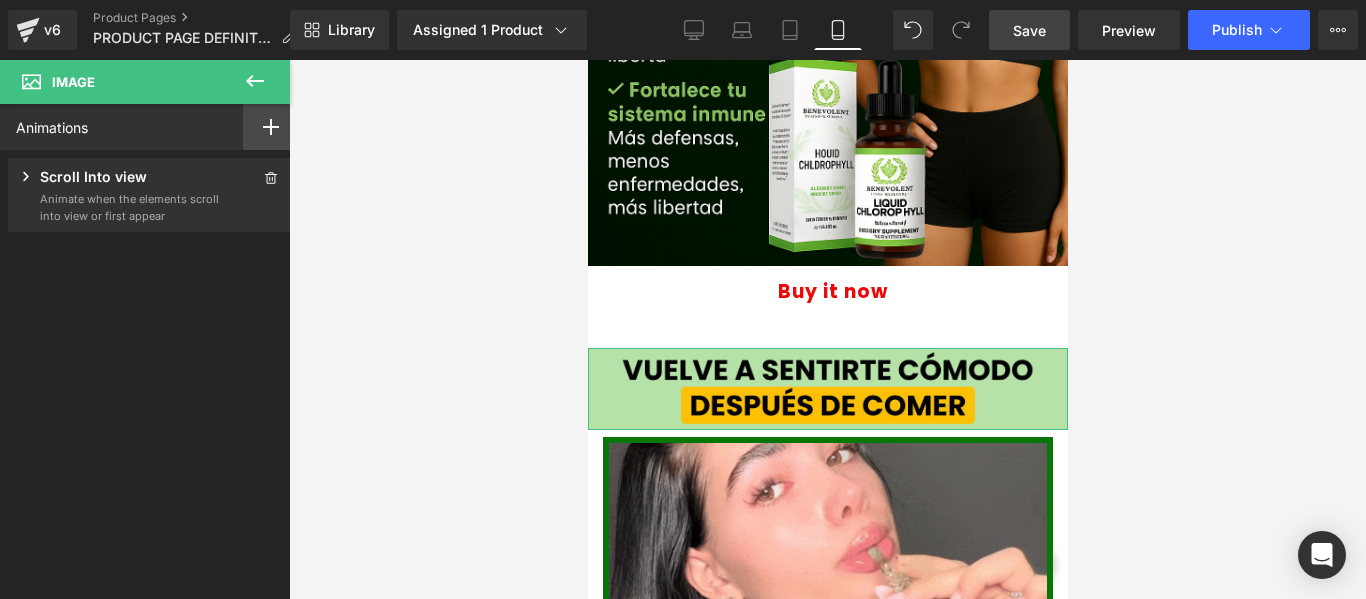 click 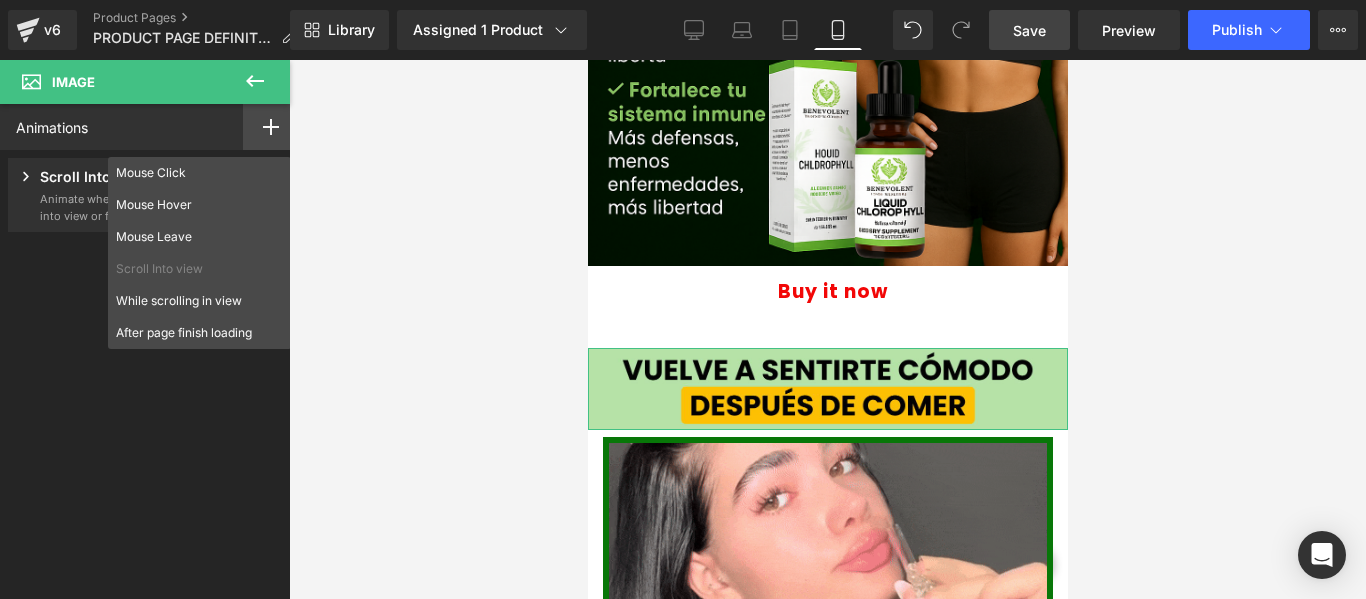 click on "Animations
Mouse Click Mouse Hover Mouse Leave Scroll Into view While scrolling in view After page finish loading
Animate trigger after page load
Press "
" button to add new interaction trigger with animation
Scroll Into view
Animate when the elements scroll into view or first appear" at bounding box center (149, 333) 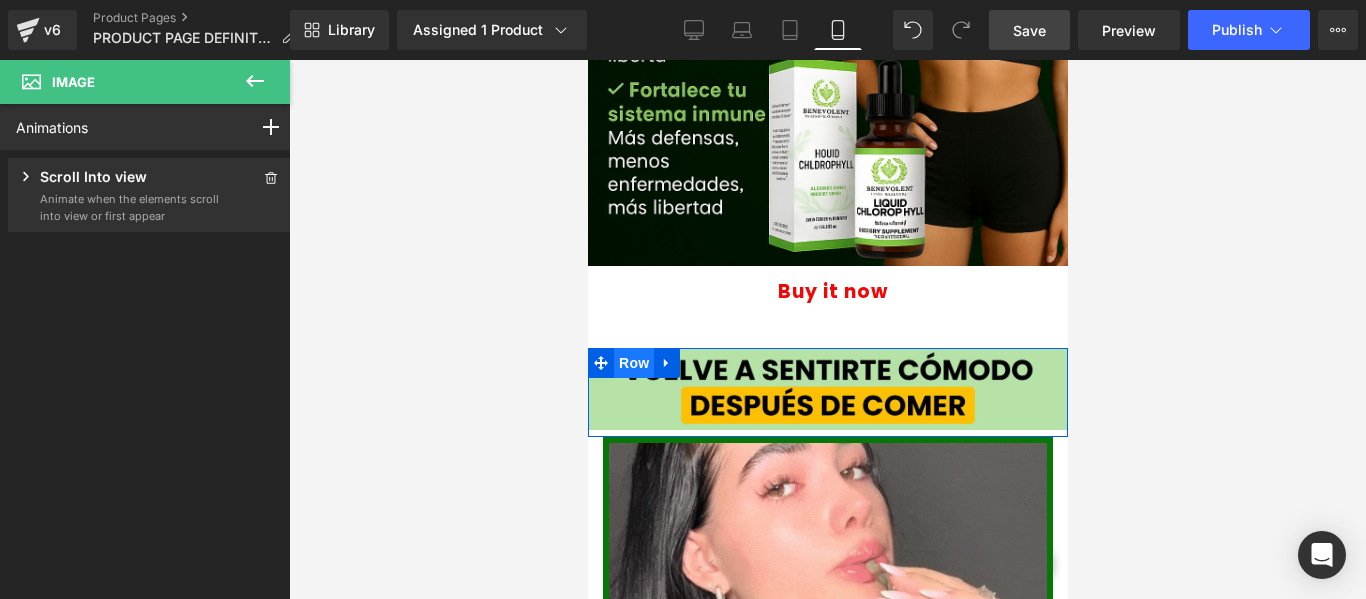 click on "Row" at bounding box center [633, 363] 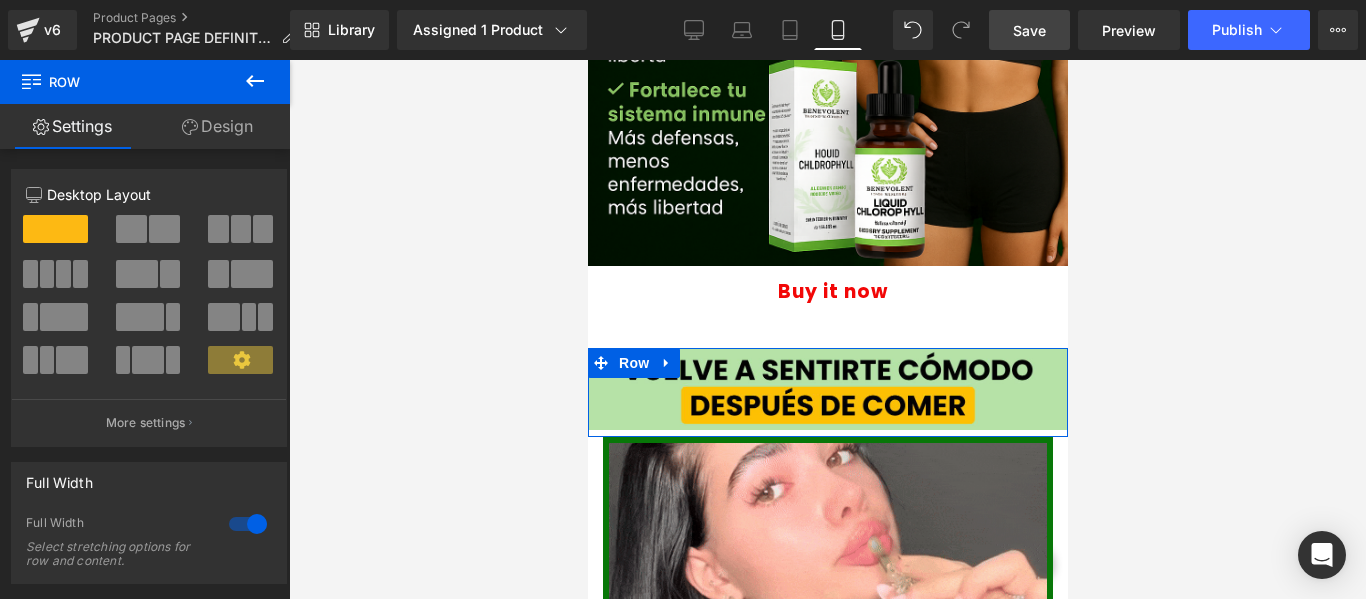 click on "Design" at bounding box center (217, 126) 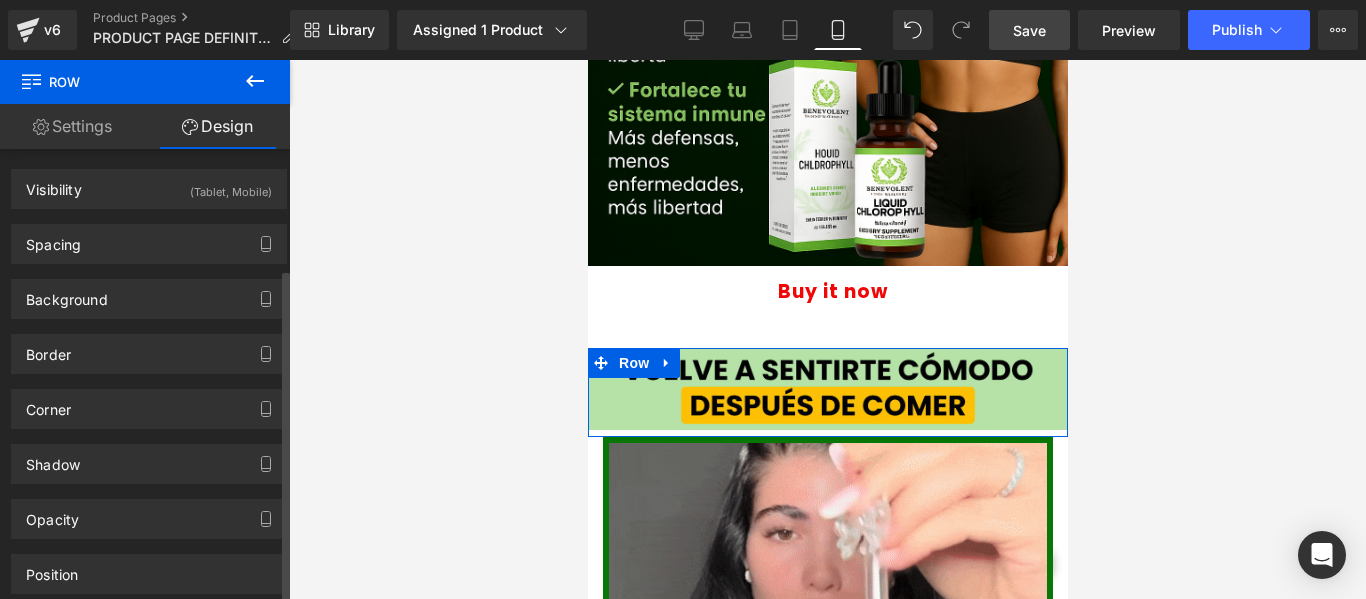 scroll, scrollTop: 161, scrollLeft: 0, axis: vertical 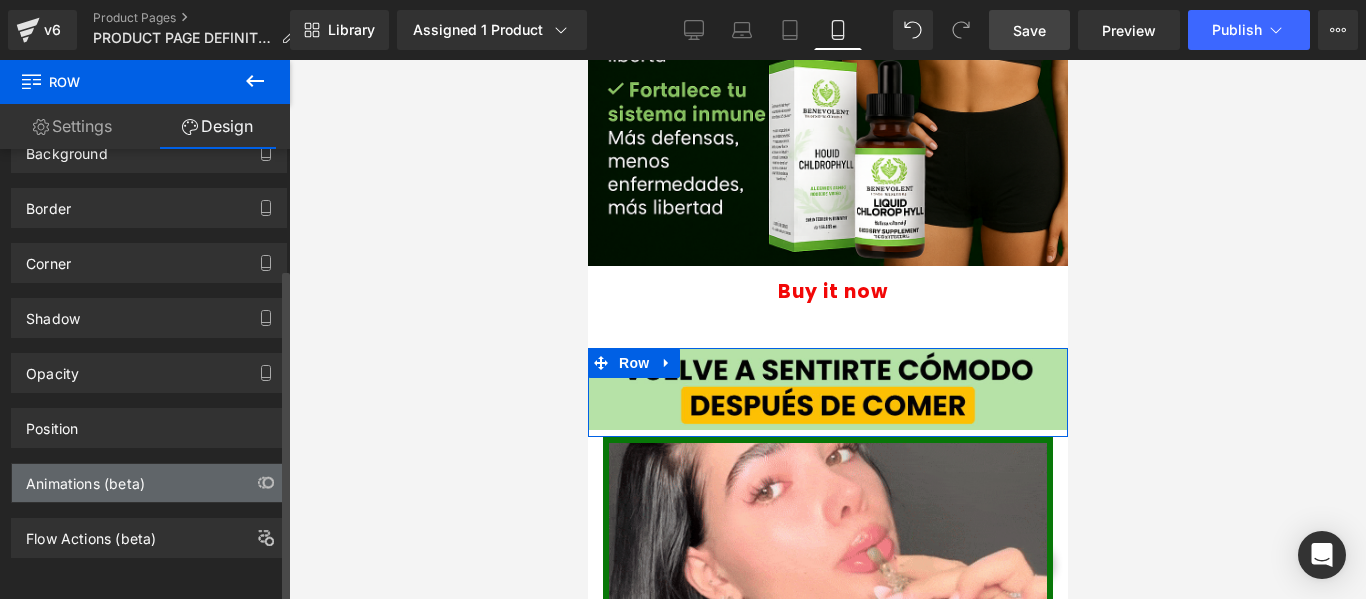 click on "Animations (beta)" at bounding box center [85, 478] 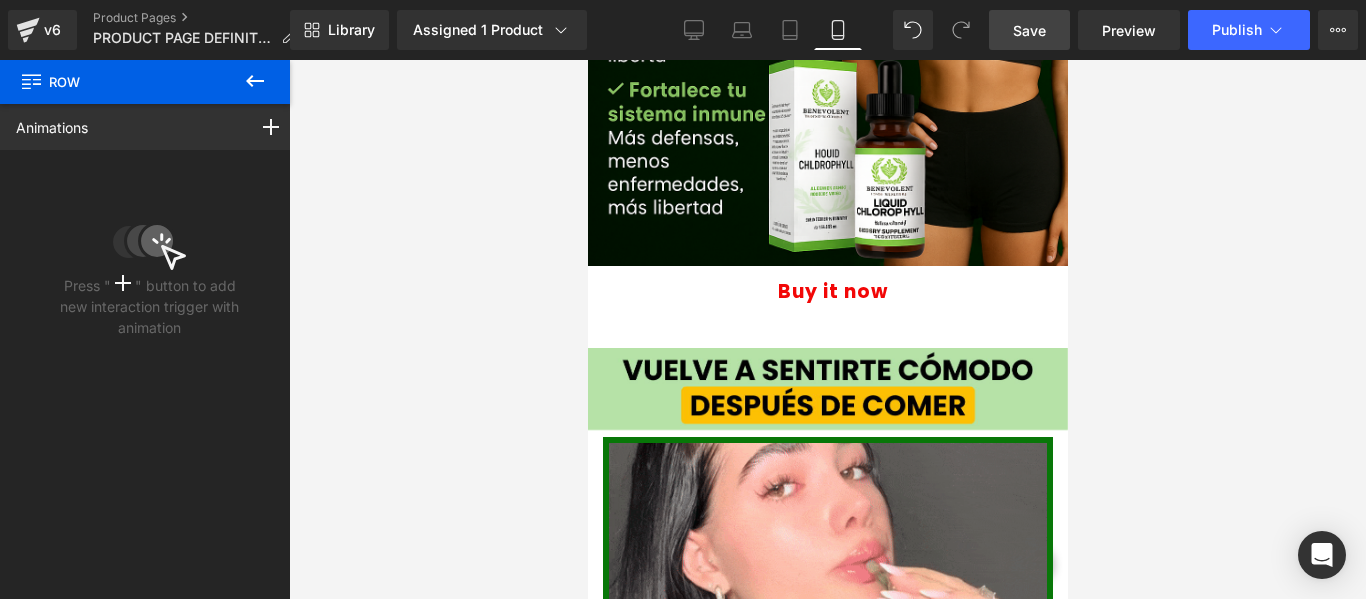 click at bounding box center [255, 82] 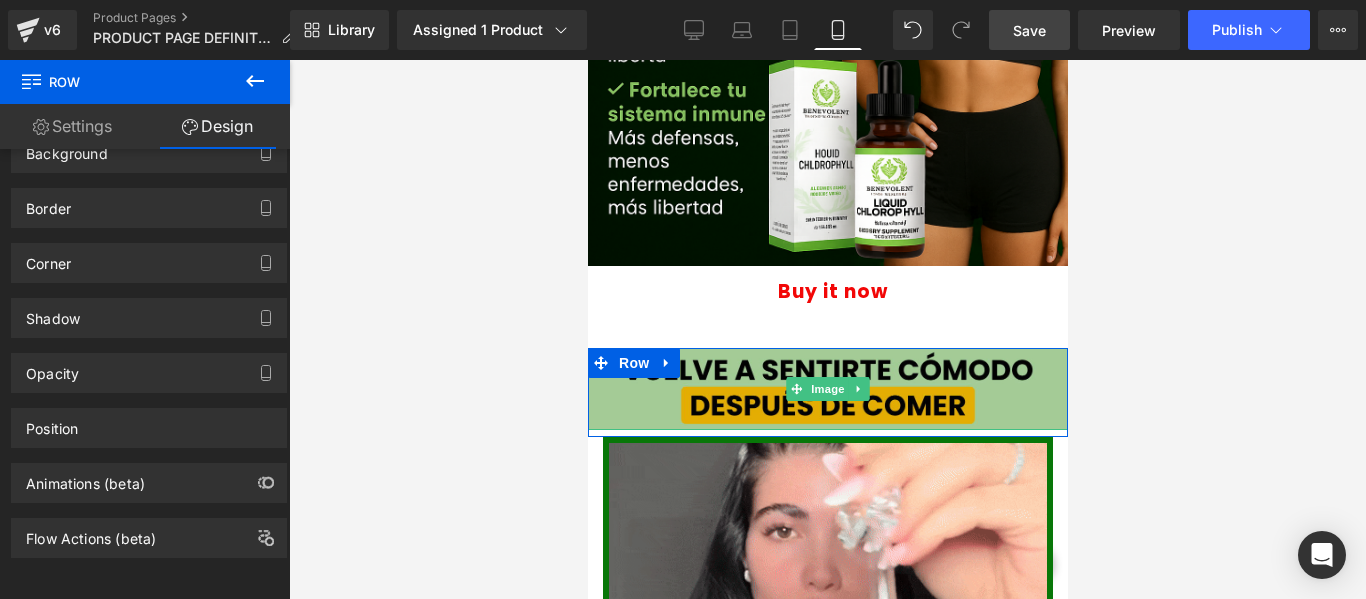 click at bounding box center (827, 389) 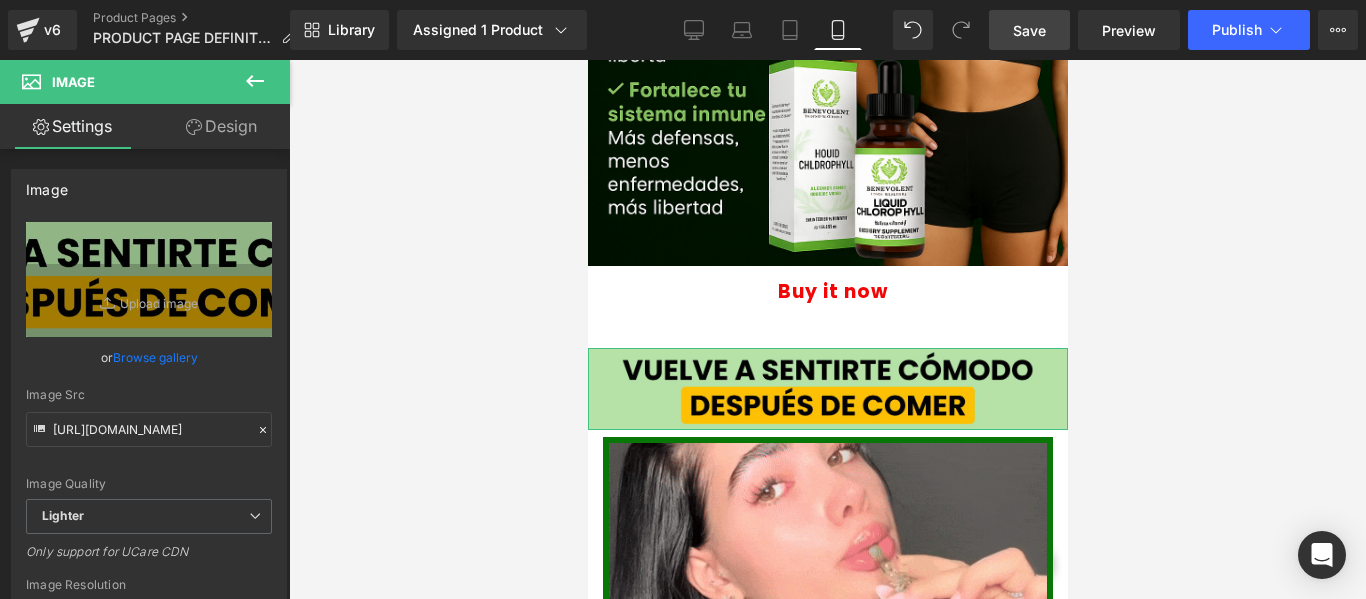 click on "Design" at bounding box center [221, 126] 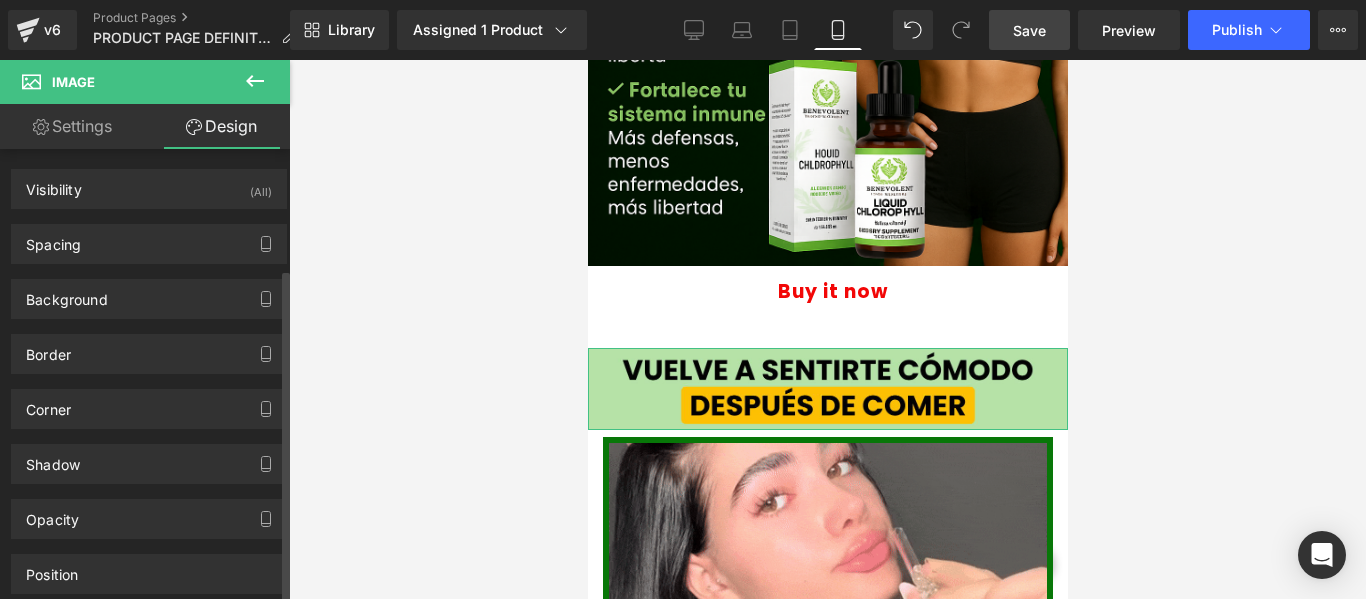 scroll, scrollTop: 161, scrollLeft: 0, axis: vertical 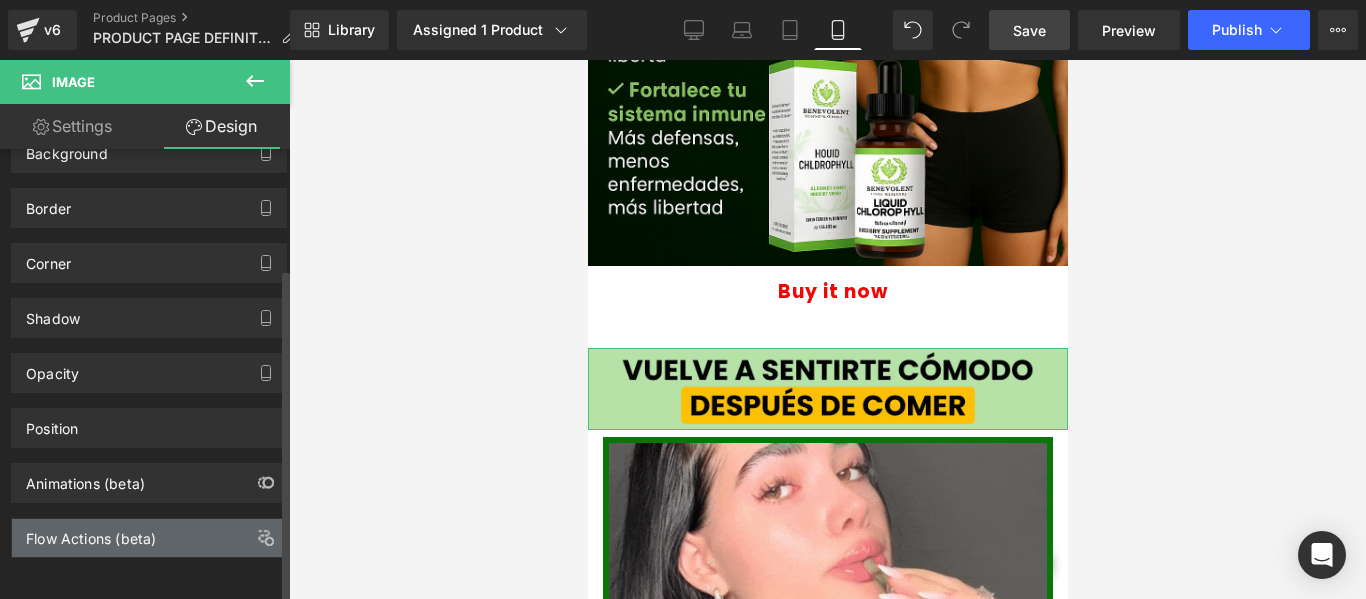 click on "Flow Actions (beta)" at bounding box center (91, 533) 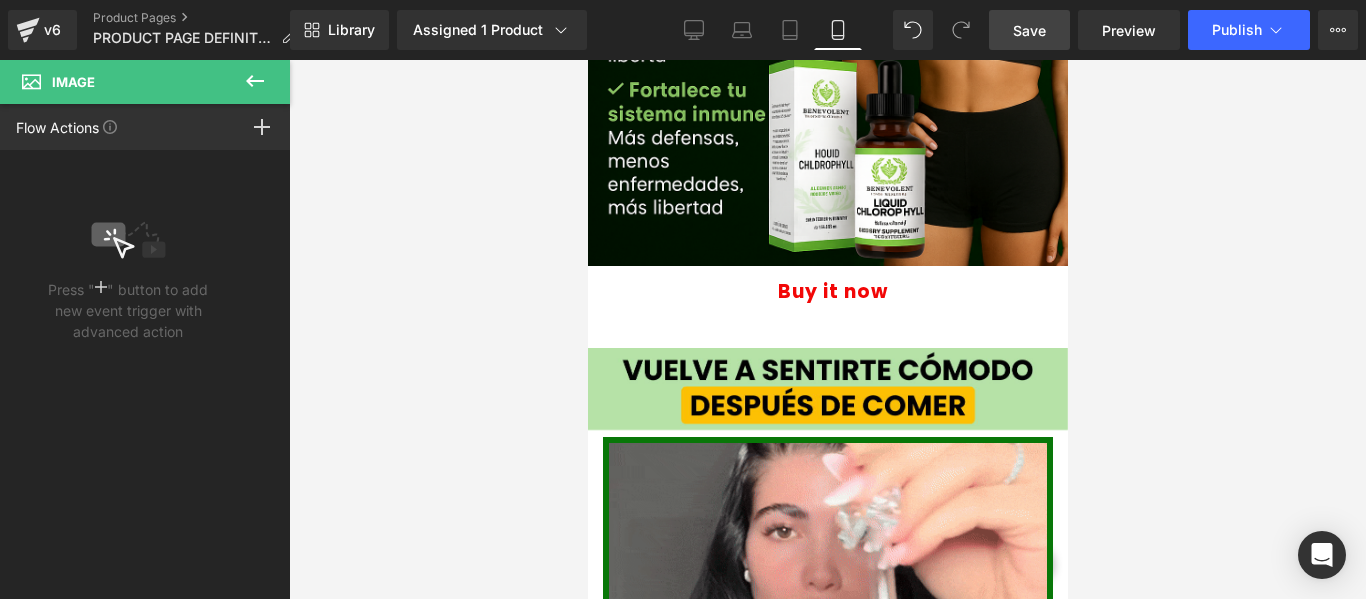 click 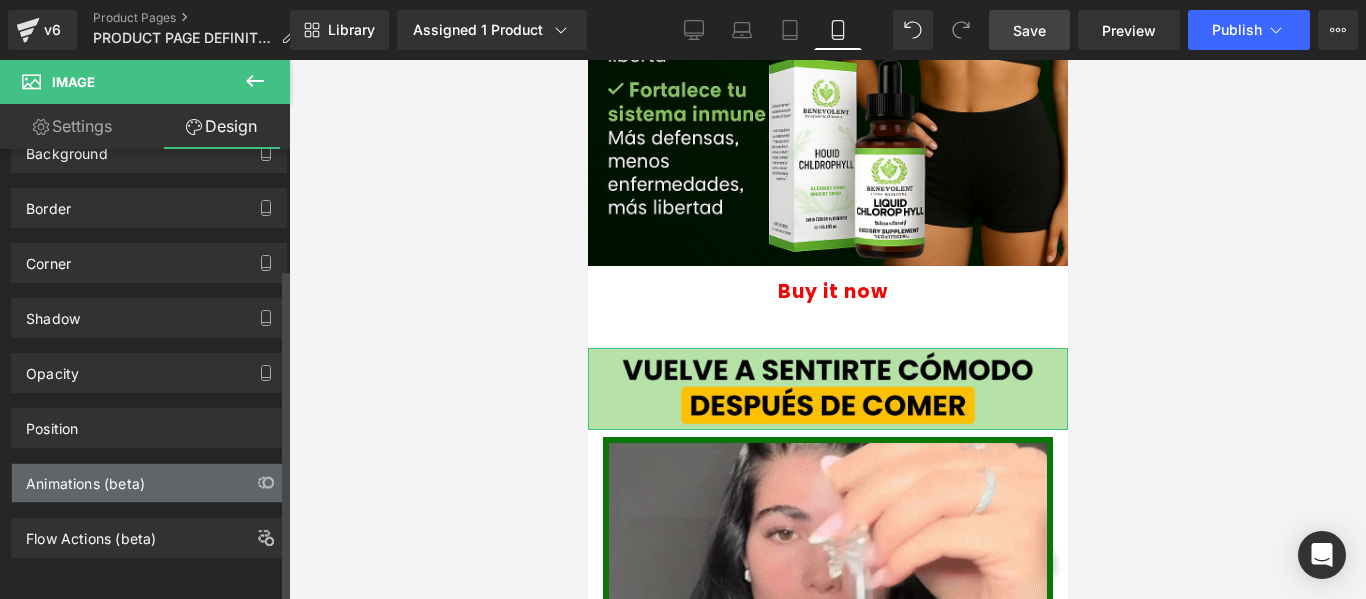 click on "Animations (beta)" at bounding box center [85, 478] 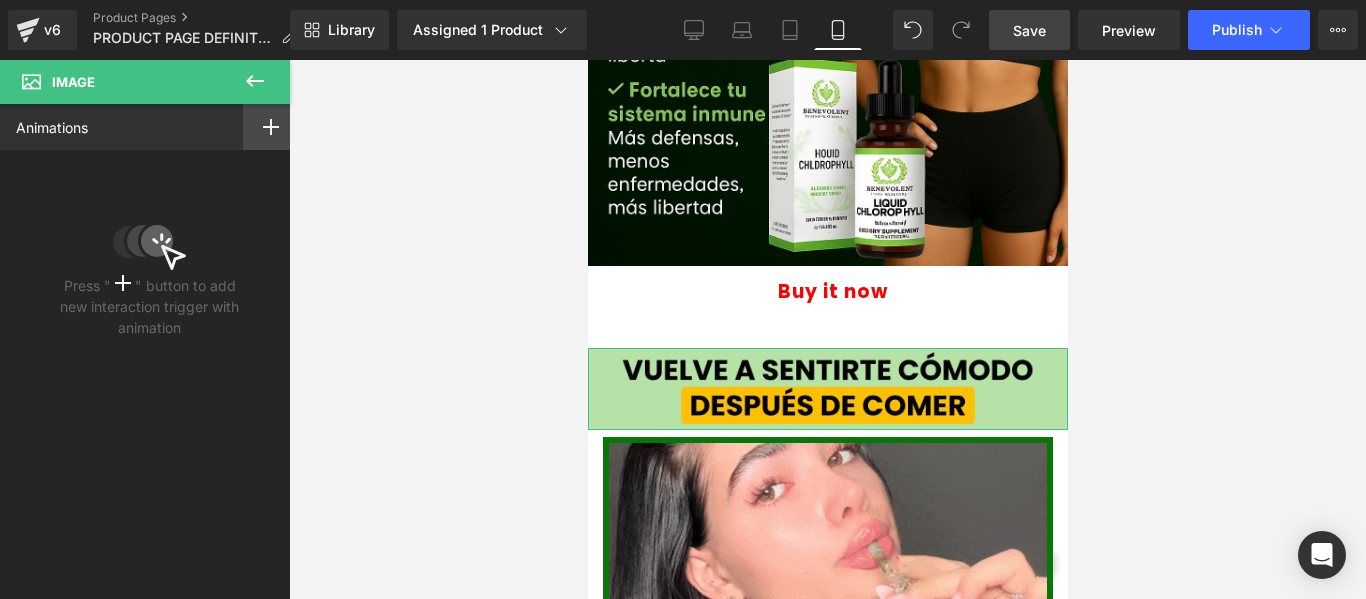 click at bounding box center [271, 127] 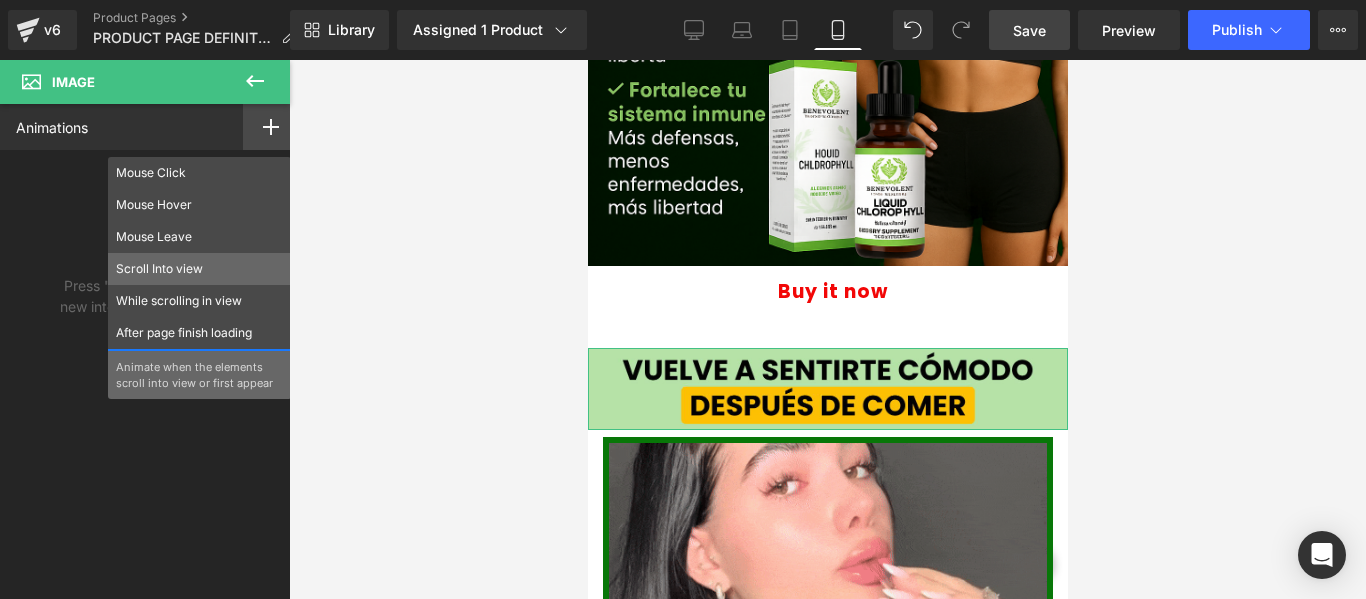 click on "Scroll Into view" at bounding box center (199, 269) 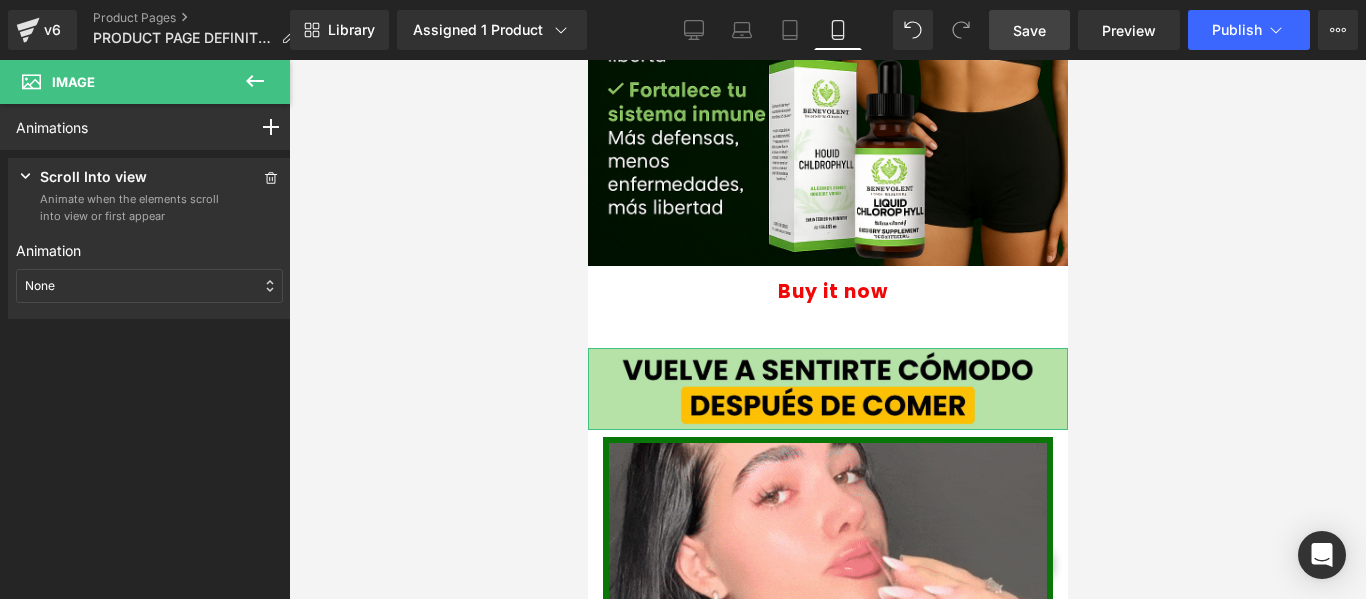 click on "None" at bounding box center (149, 286) 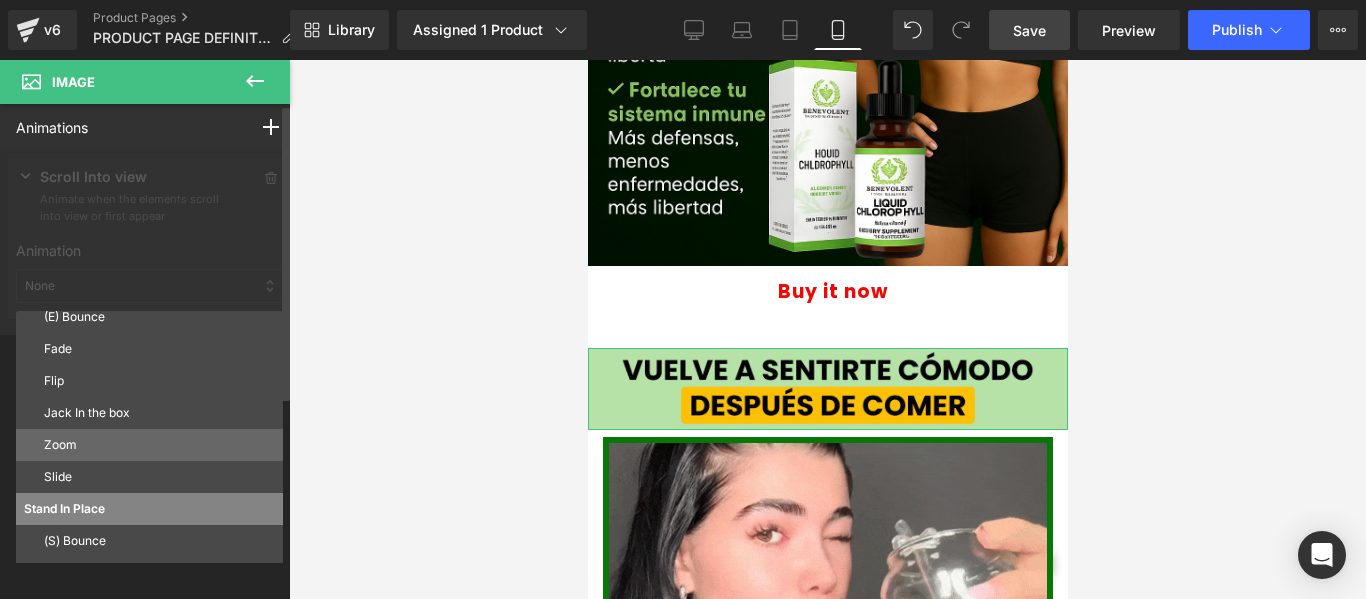 scroll, scrollTop: 108, scrollLeft: 0, axis: vertical 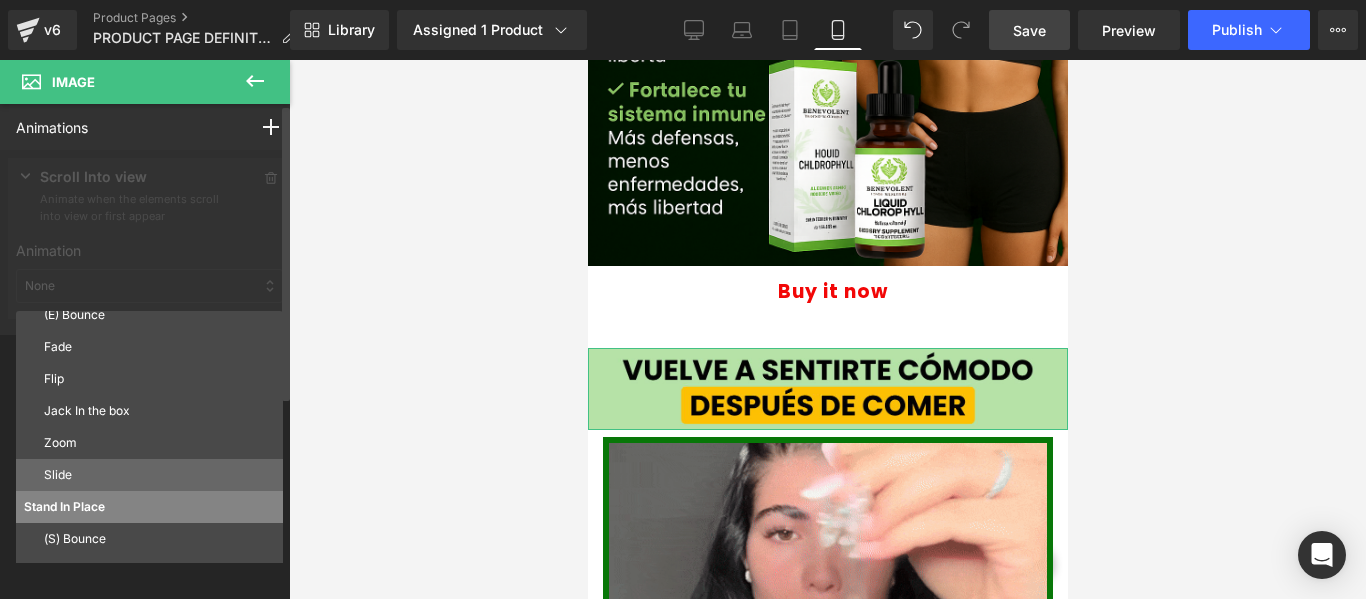 click on "Slide" at bounding box center [159, 475] 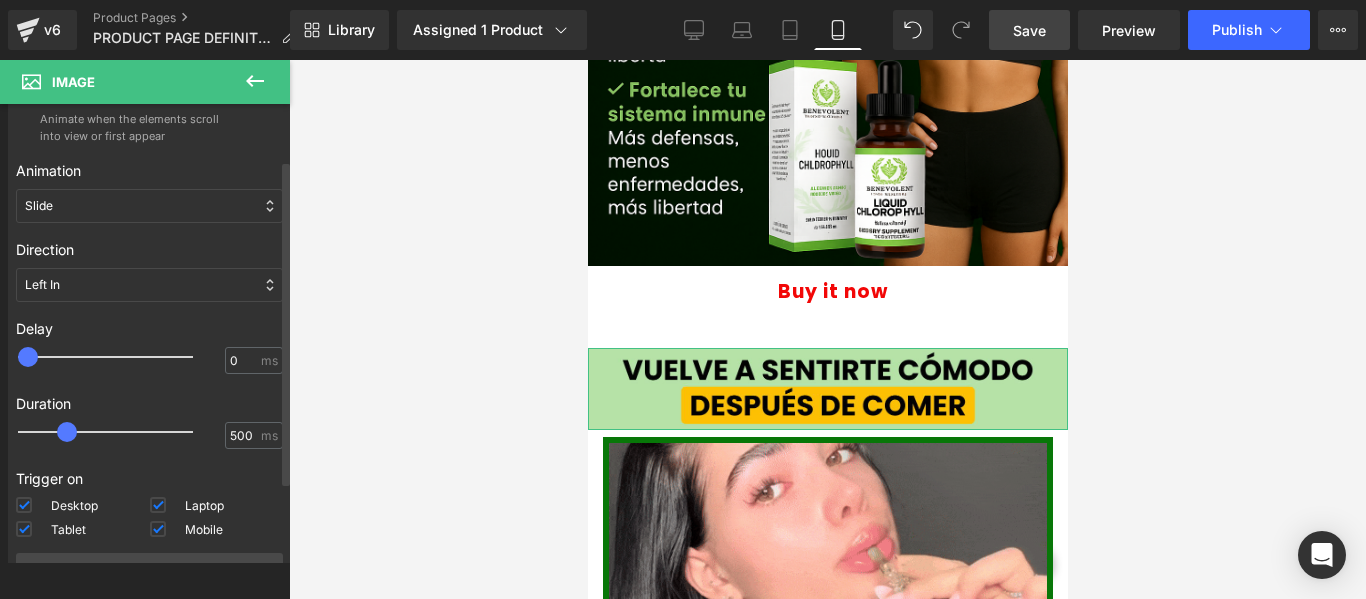 scroll, scrollTop: 184, scrollLeft: 0, axis: vertical 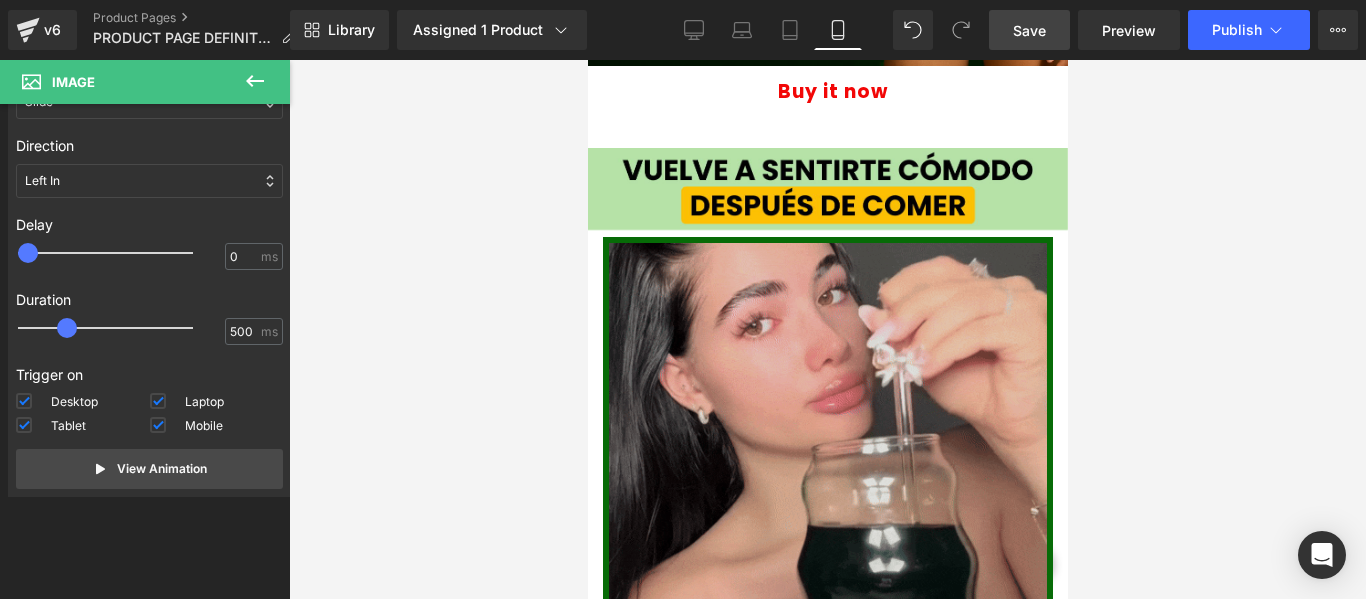 click at bounding box center [827, 460] 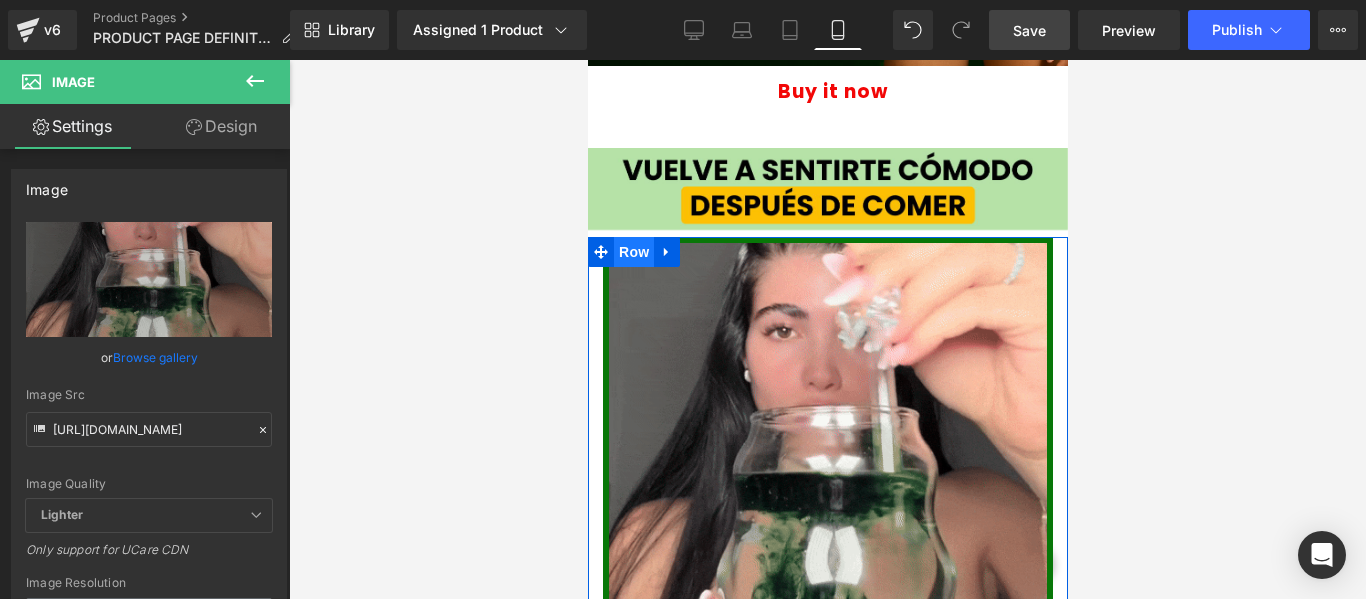 click on "Row" at bounding box center [633, 252] 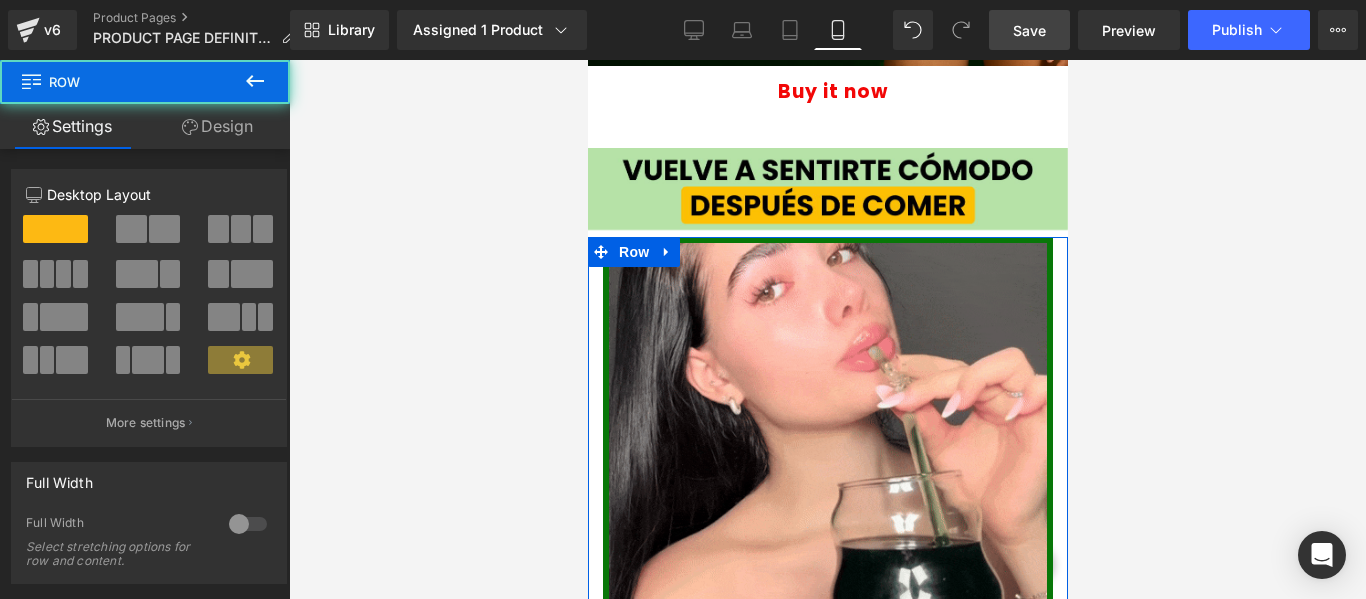 click on "Design" at bounding box center [217, 126] 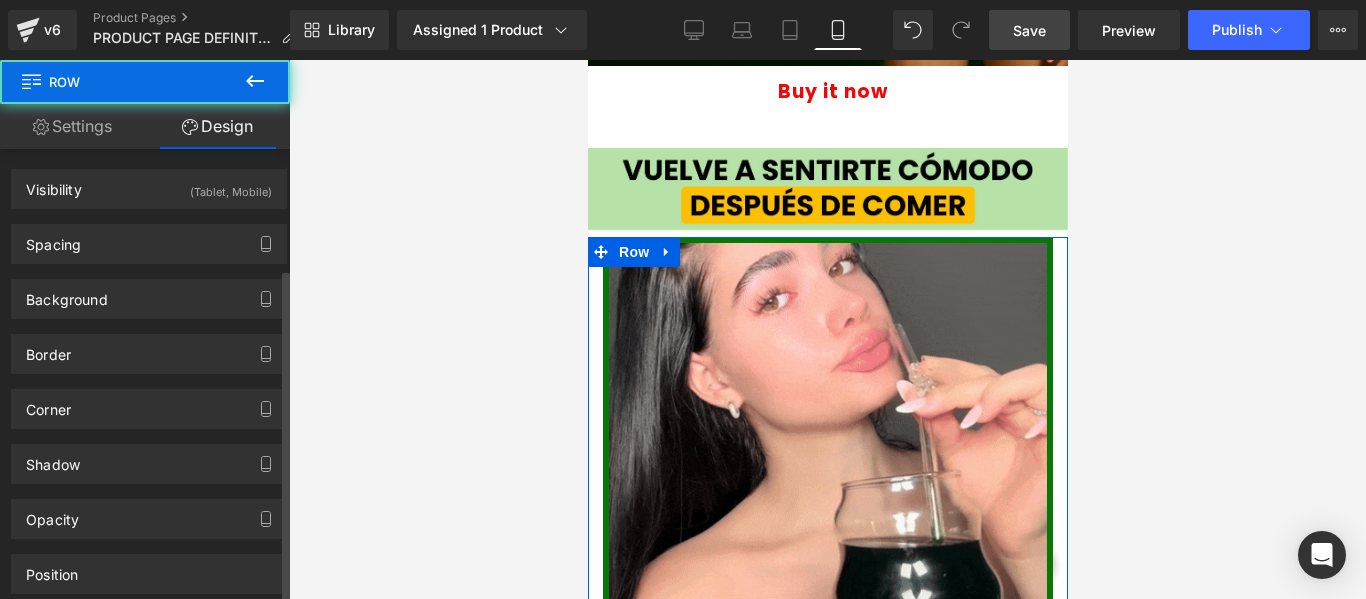 scroll, scrollTop: 161, scrollLeft: 0, axis: vertical 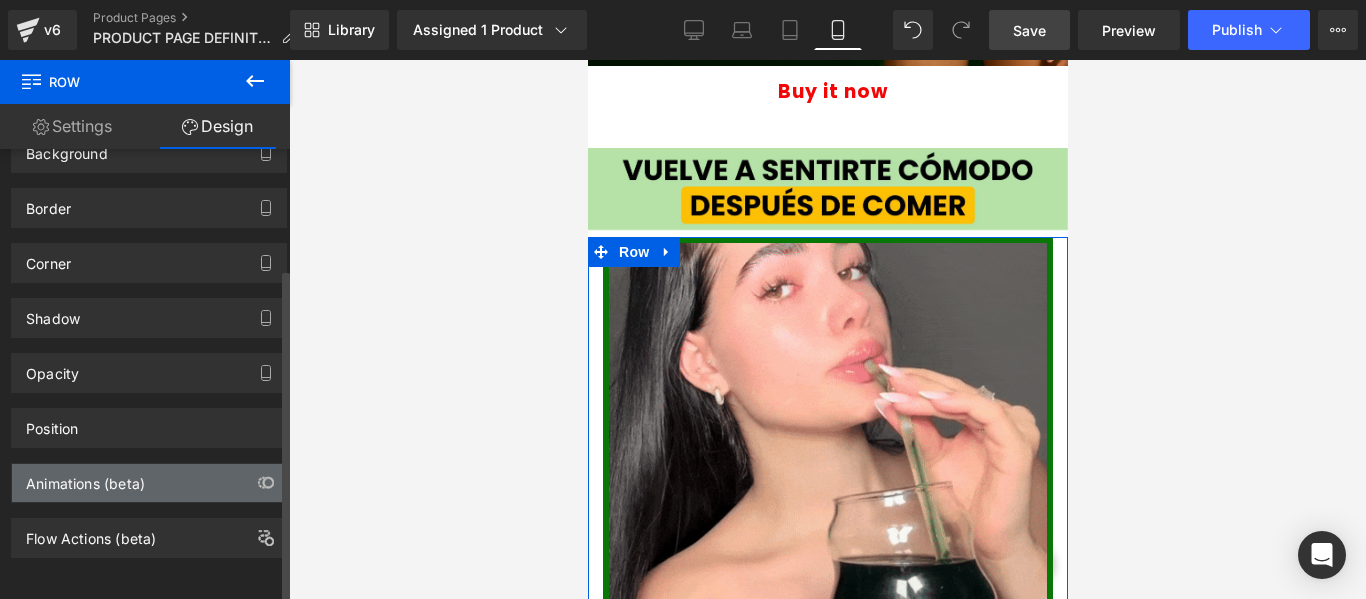 click on "Animations (beta)" at bounding box center (149, 483) 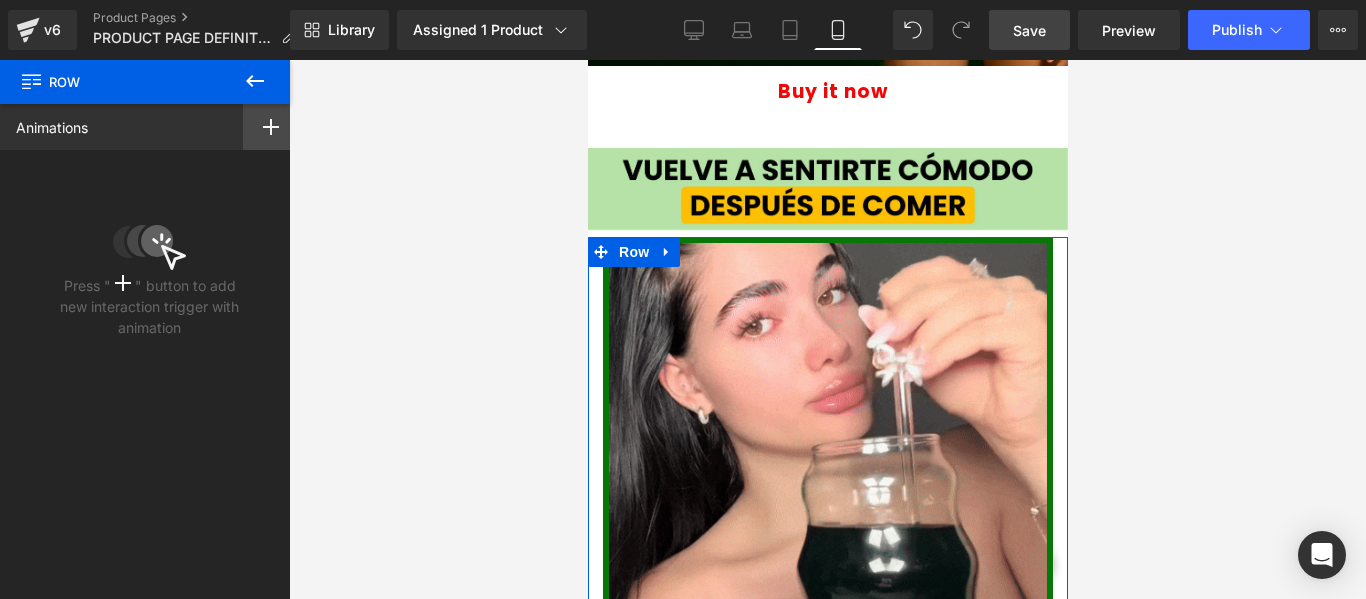 click at bounding box center [271, 127] 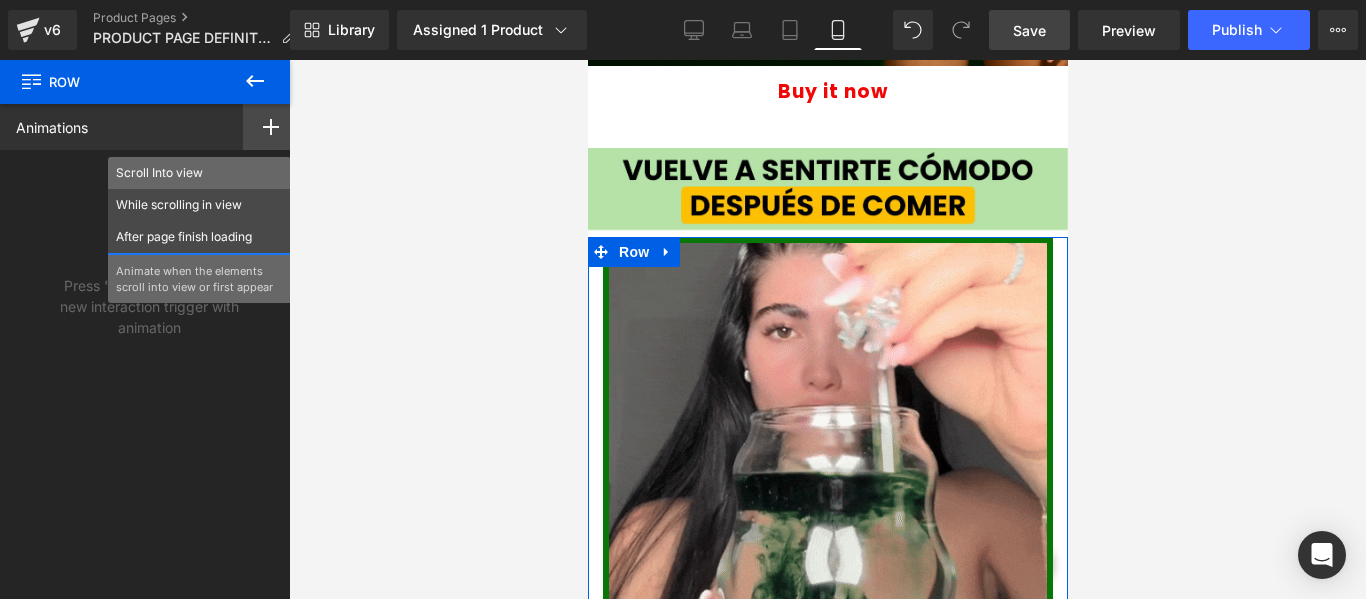 click on "Scroll Into view" at bounding box center (199, 173) 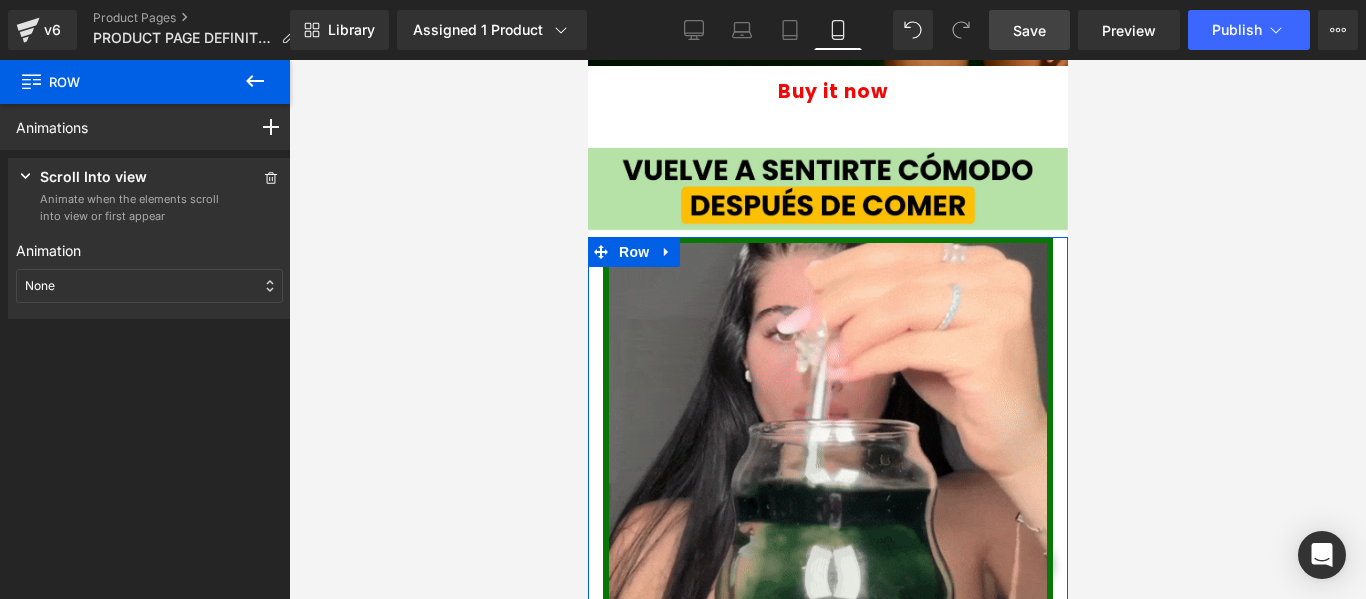 click on "None" at bounding box center [149, 286] 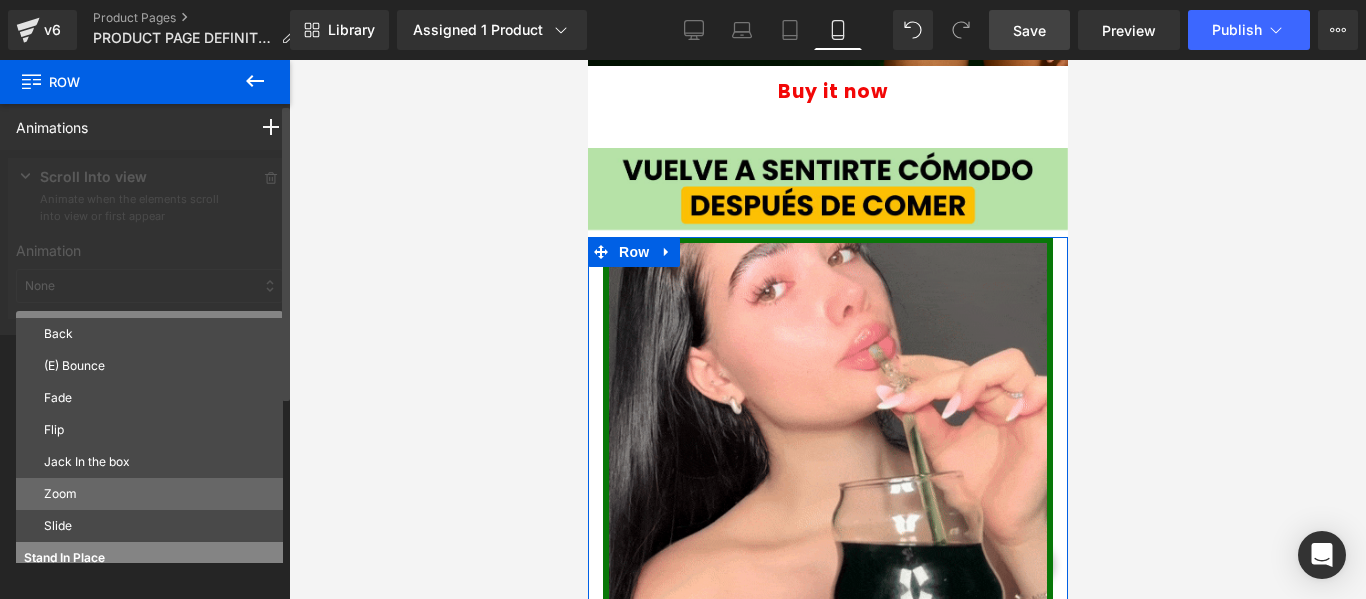 scroll, scrollTop: 108, scrollLeft: 0, axis: vertical 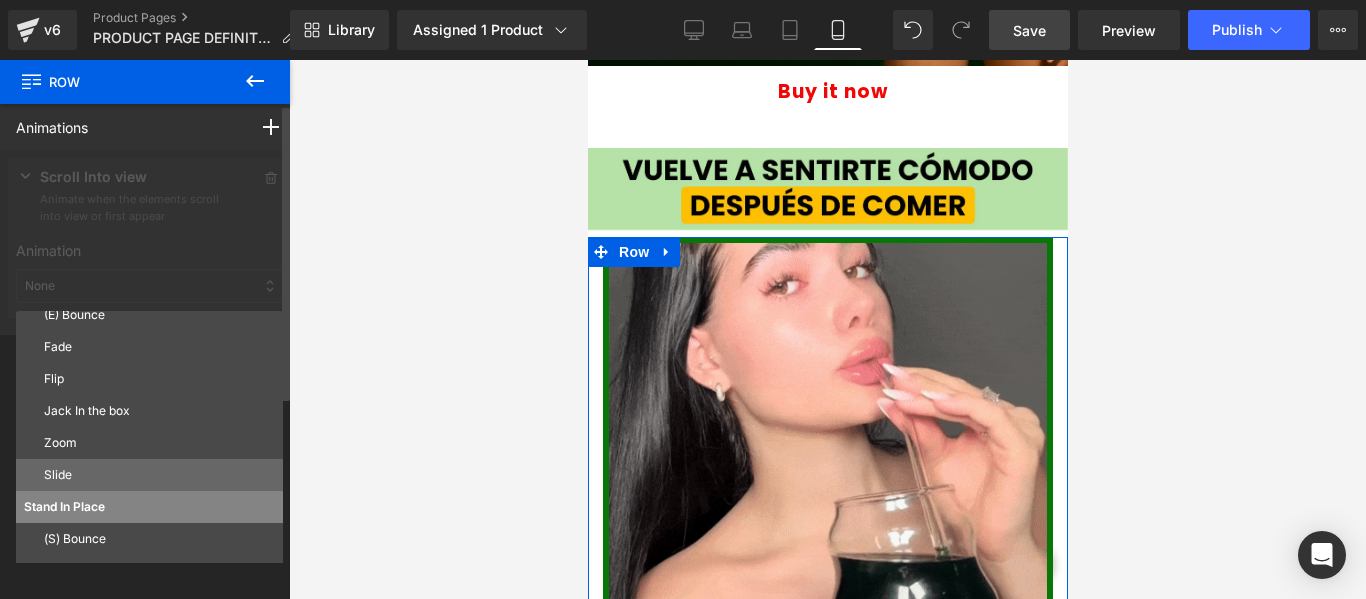 click on "Slide" at bounding box center (159, 475) 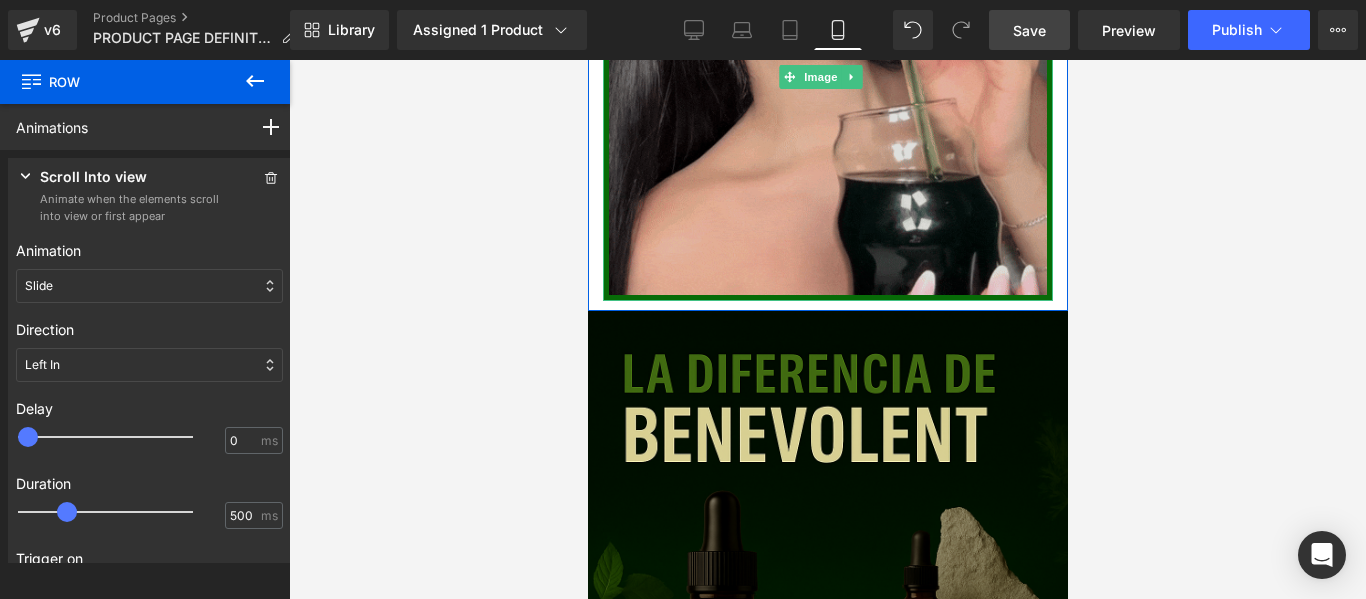 scroll, scrollTop: 2800, scrollLeft: 0, axis: vertical 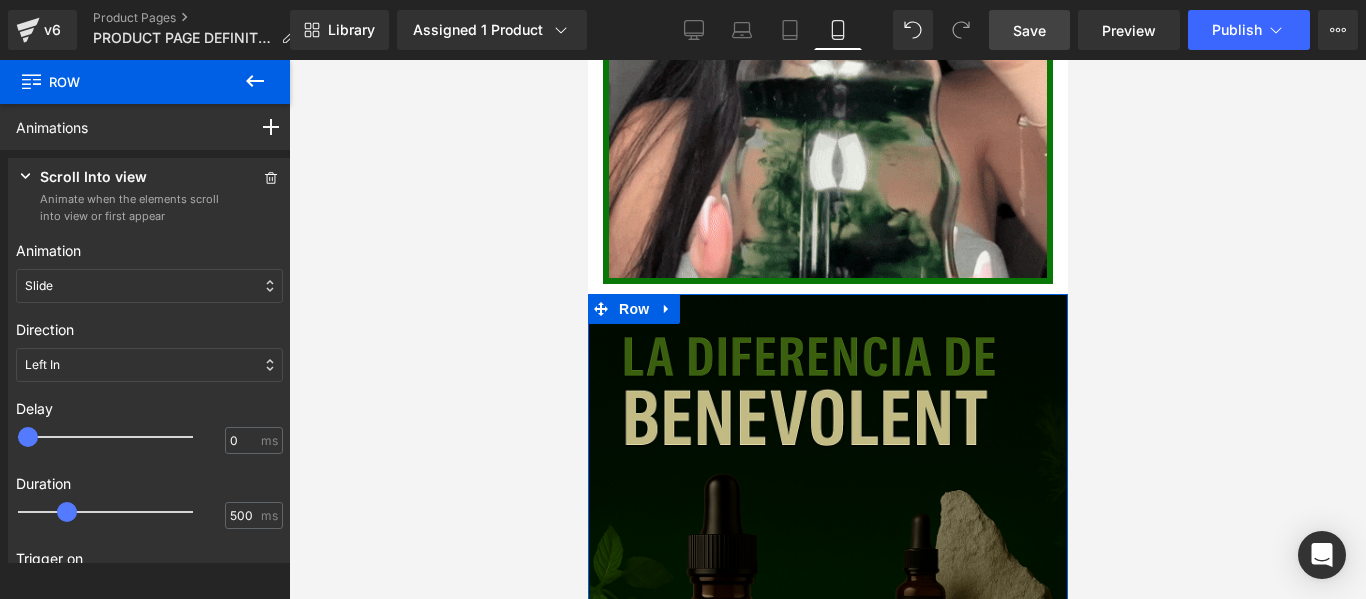 click at bounding box center [827, 654] 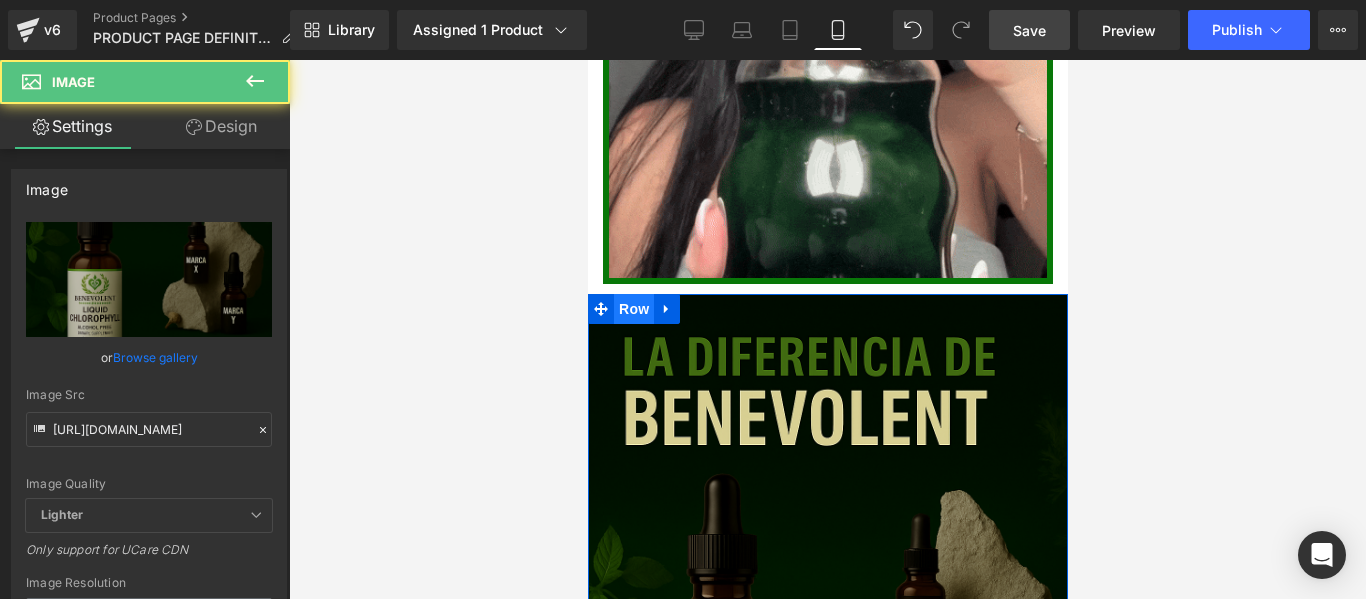 click on "Row" at bounding box center (633, 309) 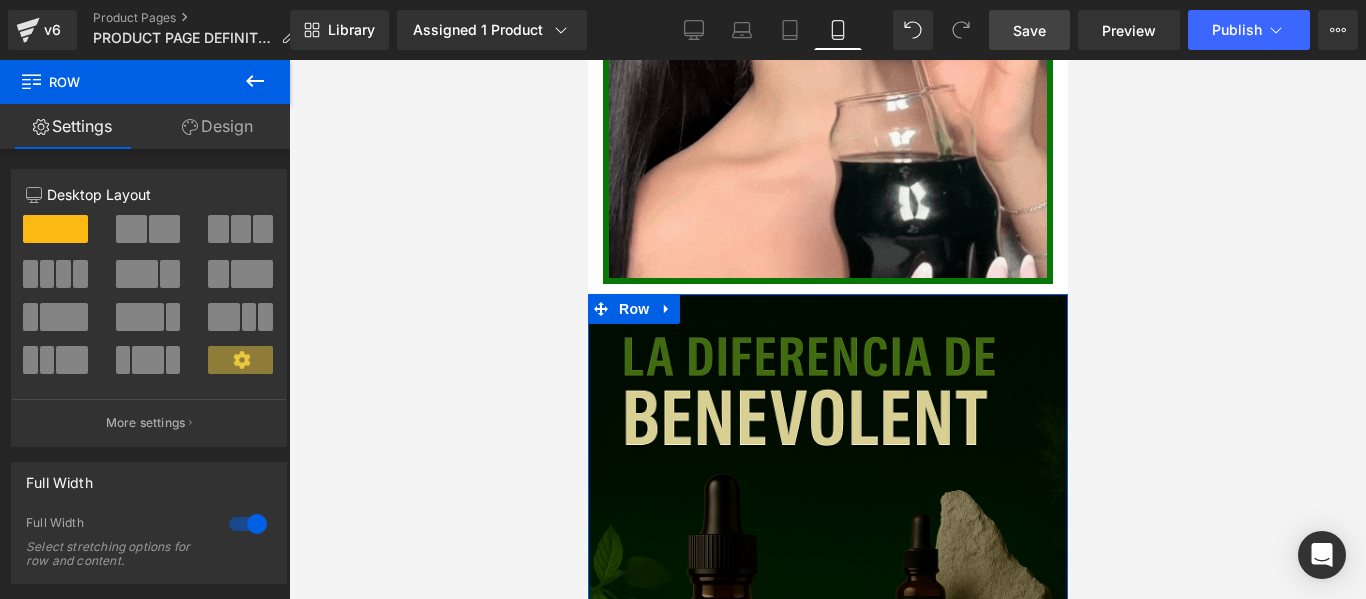 click on "Design" at bounding box center (217, 126) 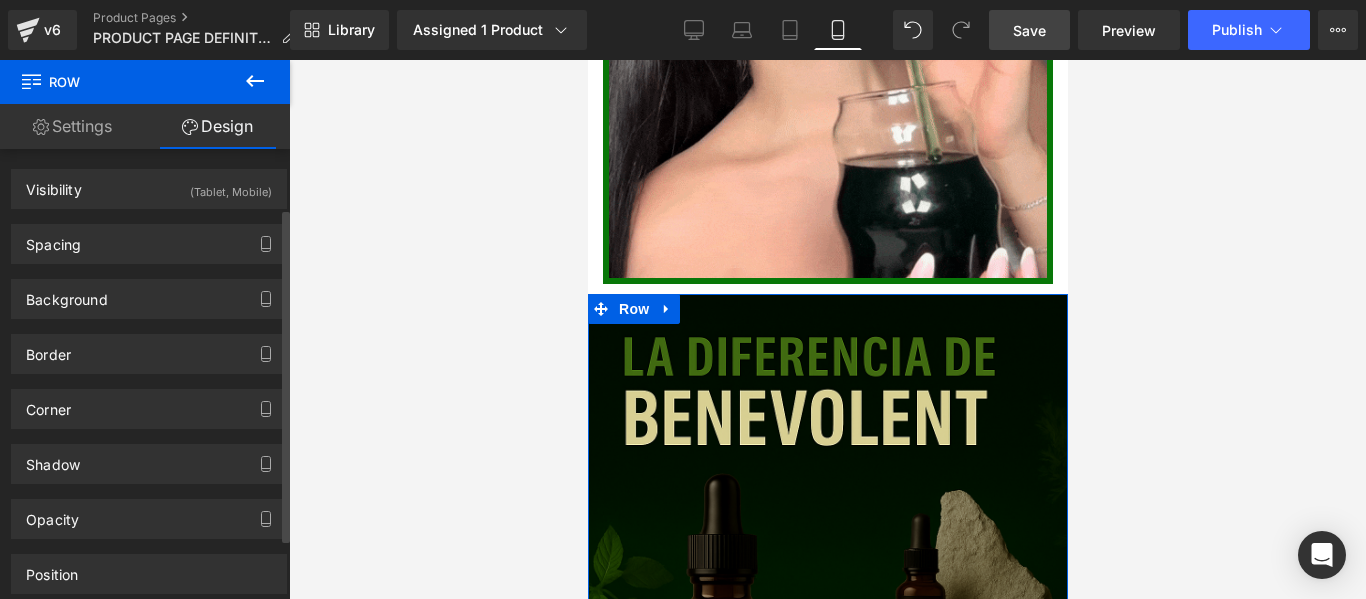 scroll, scrollTop: 161, scrollLeft: 0, axis: vertical 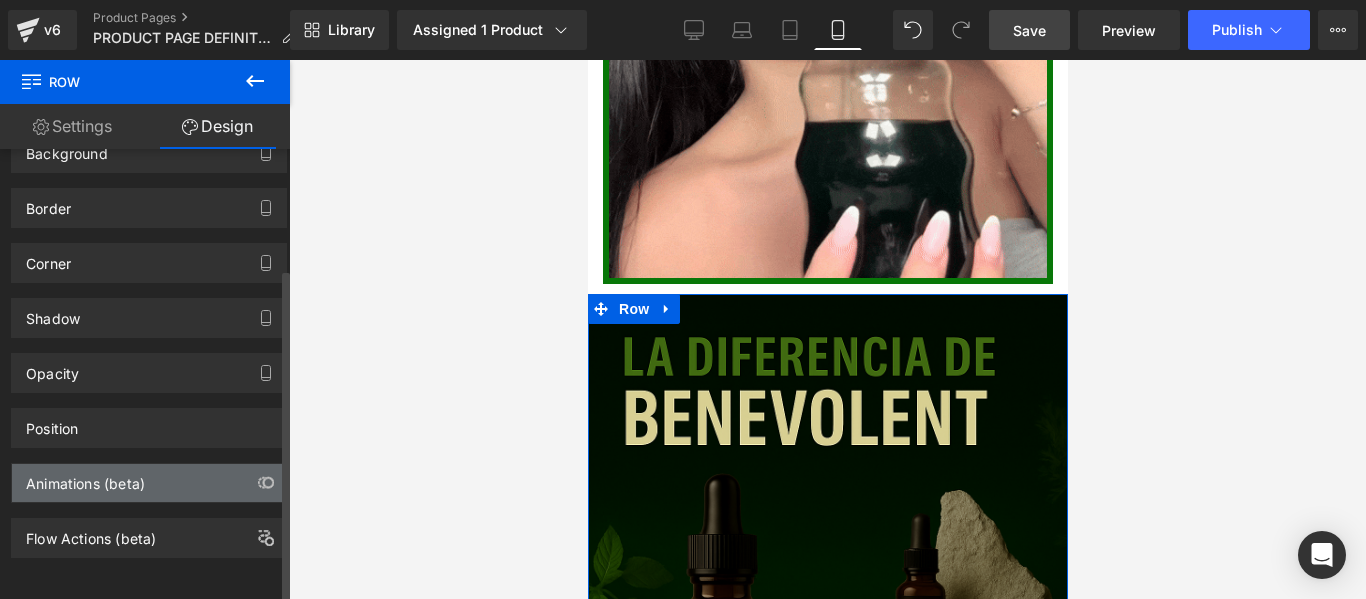 click on "Animations (beta)" at bounding box center (85, 478) 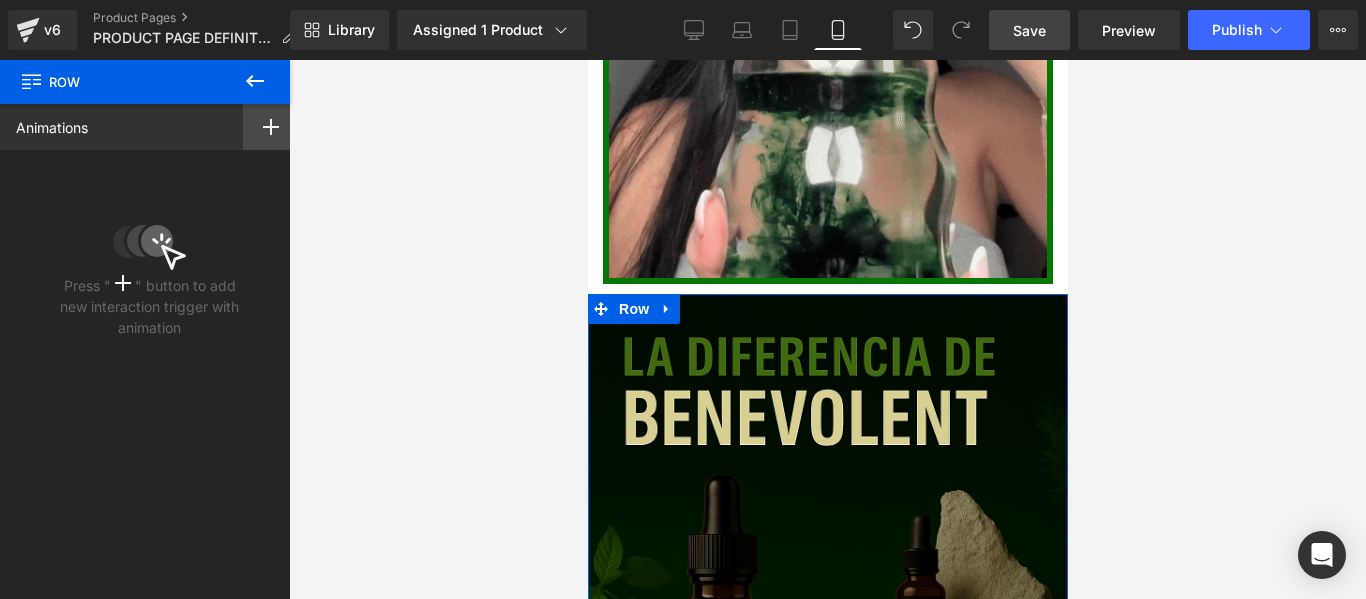 click at bounding box center (271, 127) 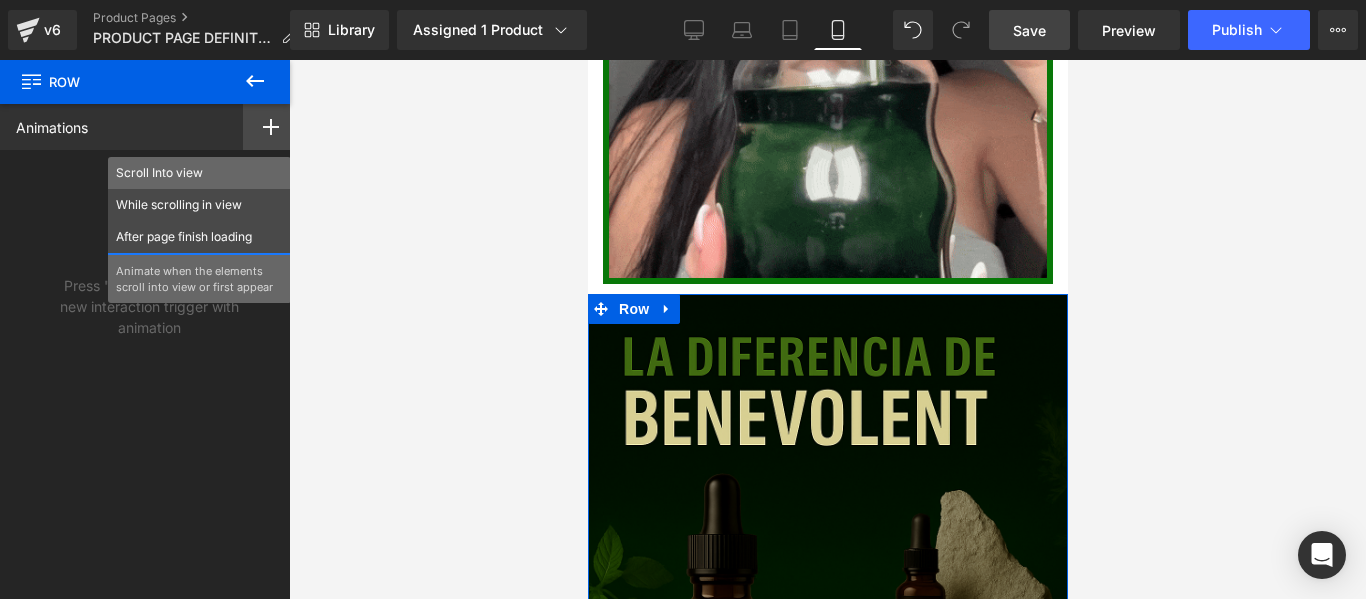 click on "Scroll Into view" at bounding box center [199, 173] 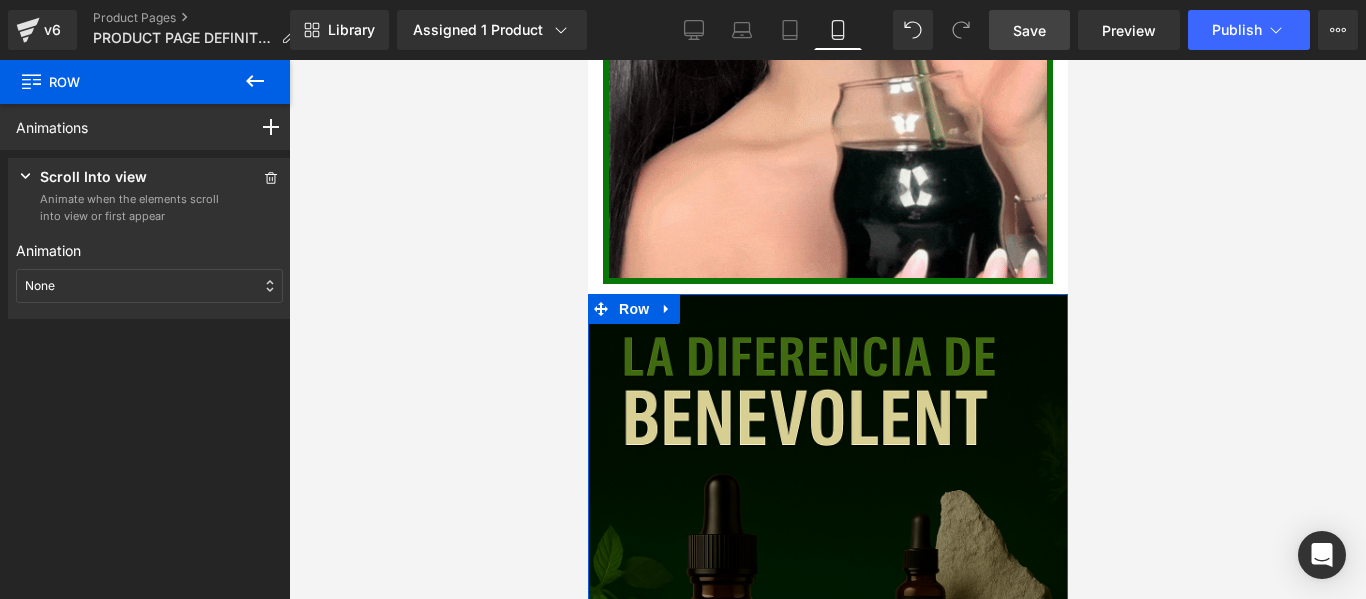 click on "Animation" at bounding box center (149, 250) 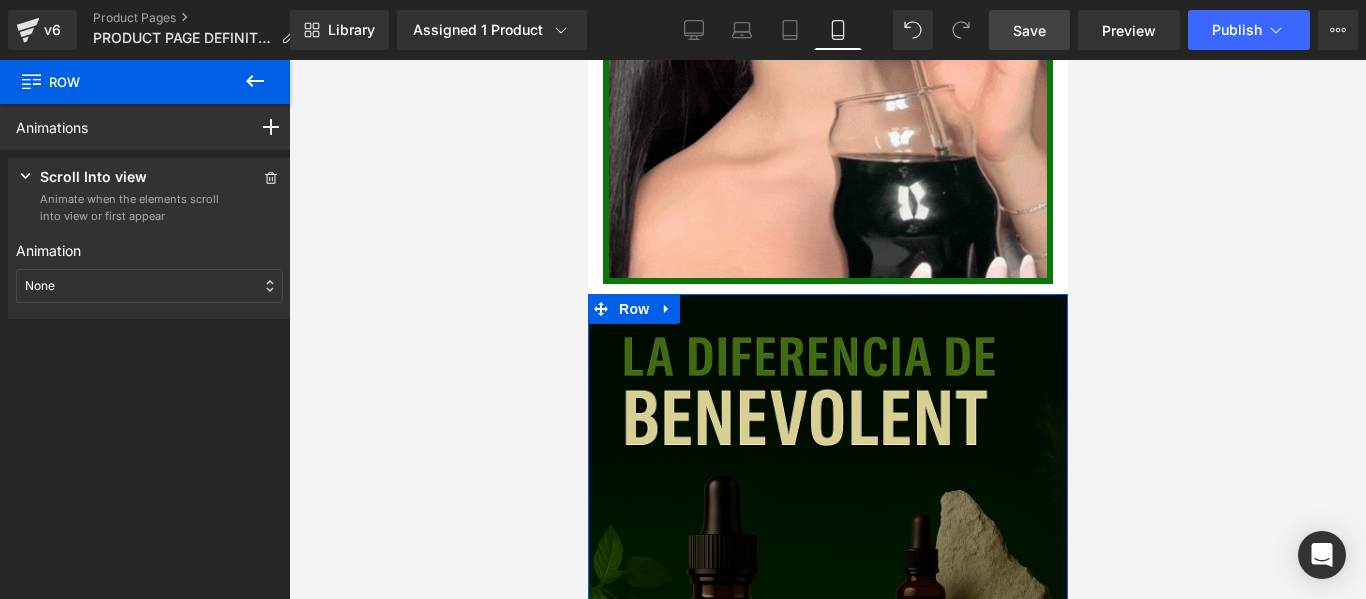 click on "None" at bounding box center (149, 286) 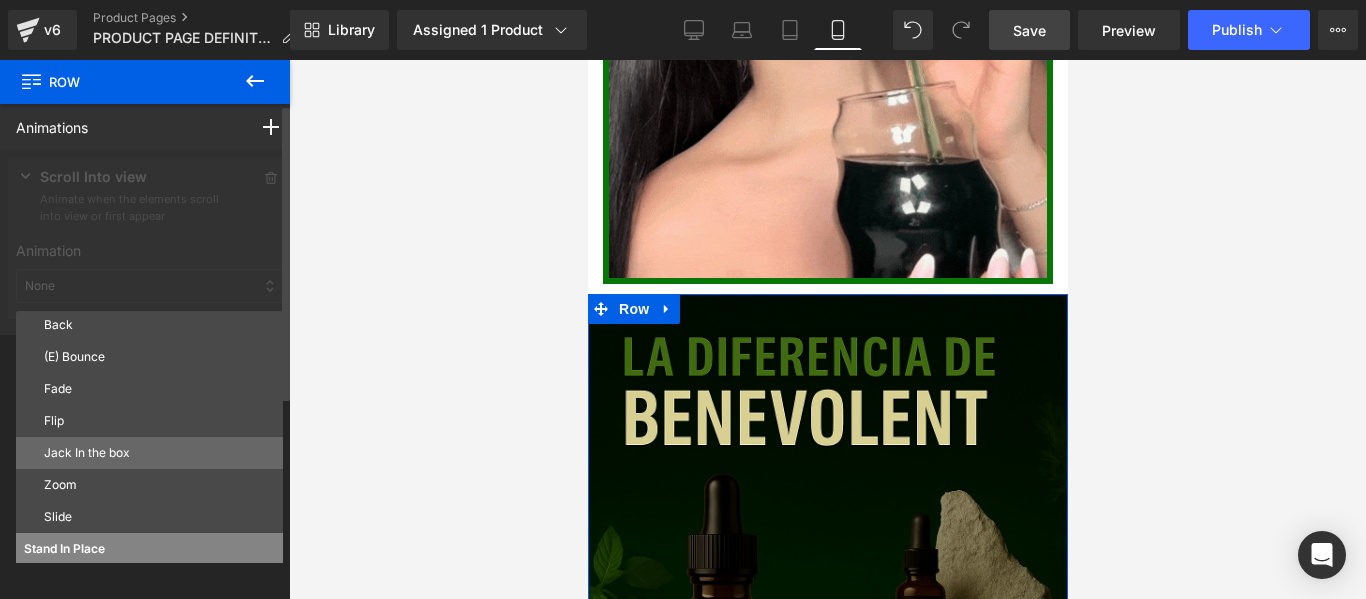 scroll, scrollTop: 108, scrollLeft: 0, axis: vertical 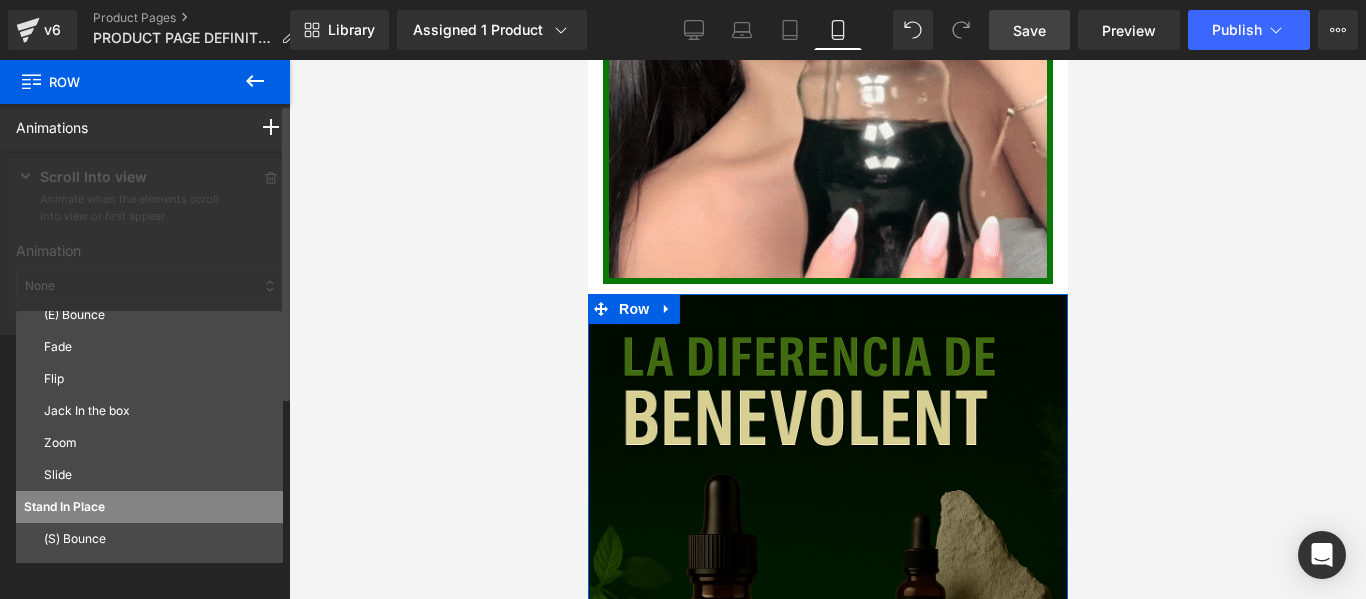 click on "Slide" at bounding box center (149, 475) 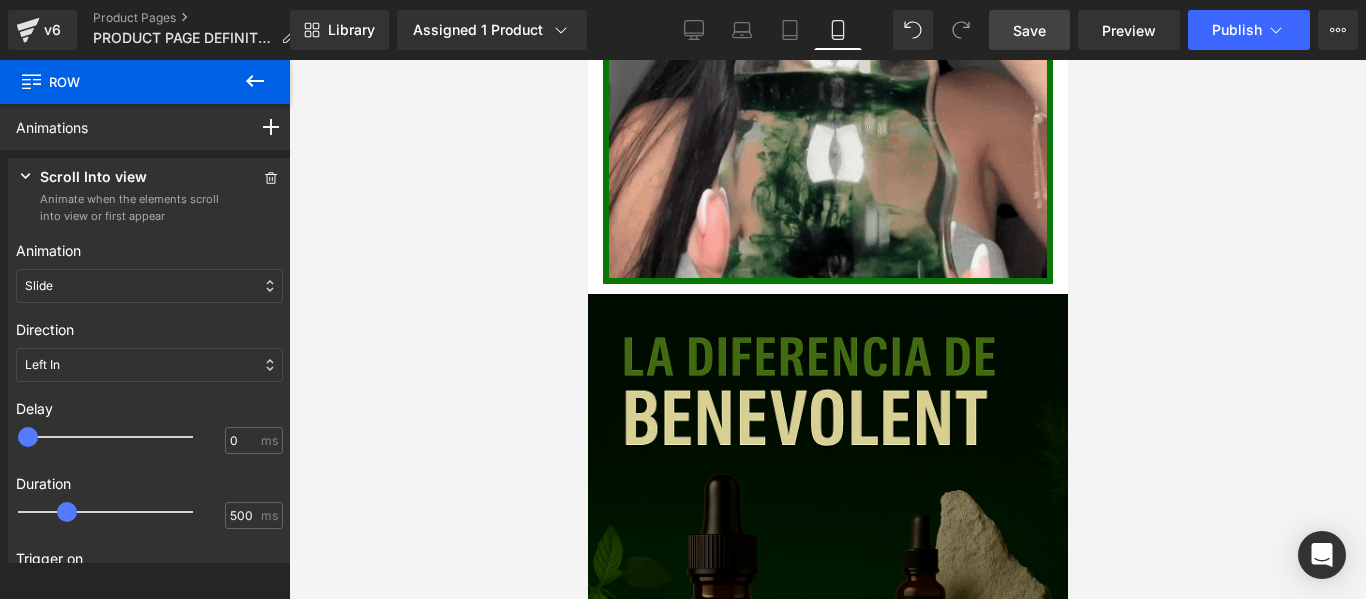 click at bounding box center (827, 329) 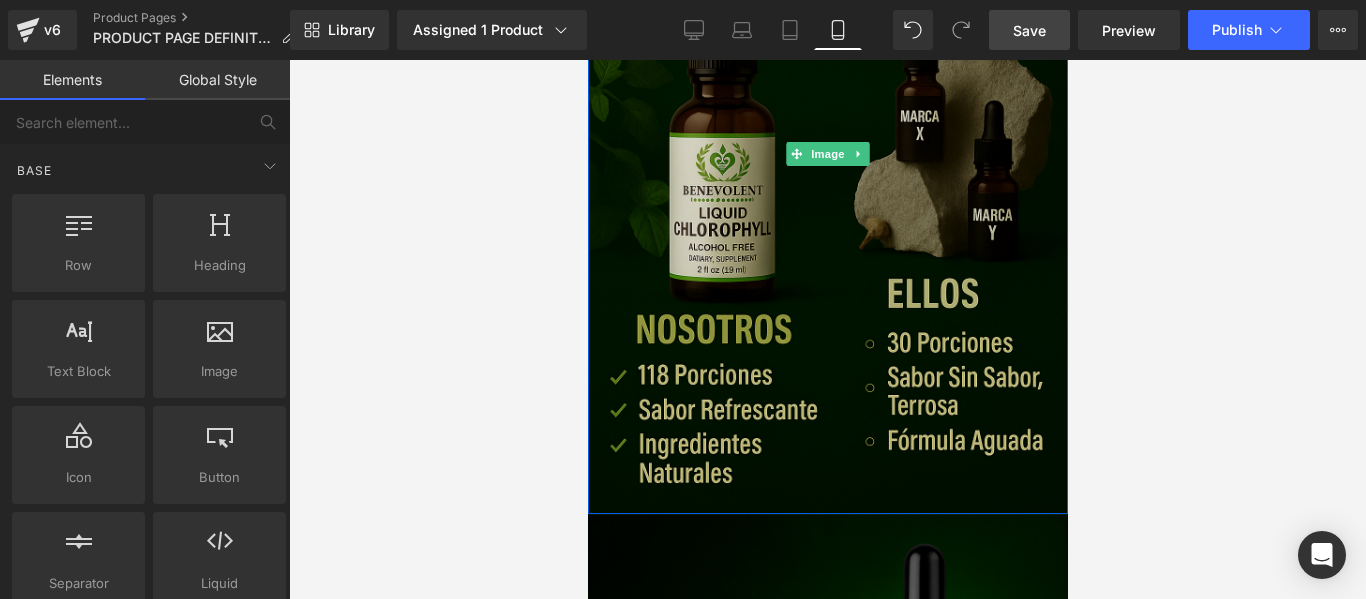 scroll, scrollTop: 3500, scrollLeft: 0, axis: vertical 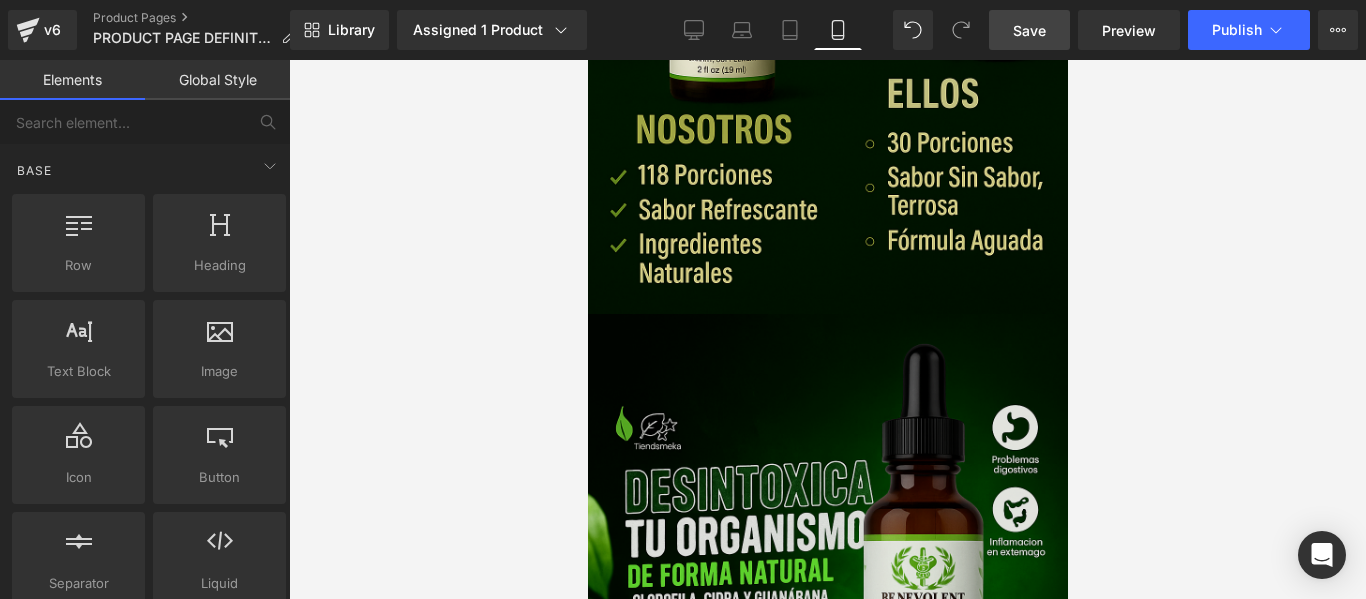 click at bounding box center (827, 554) 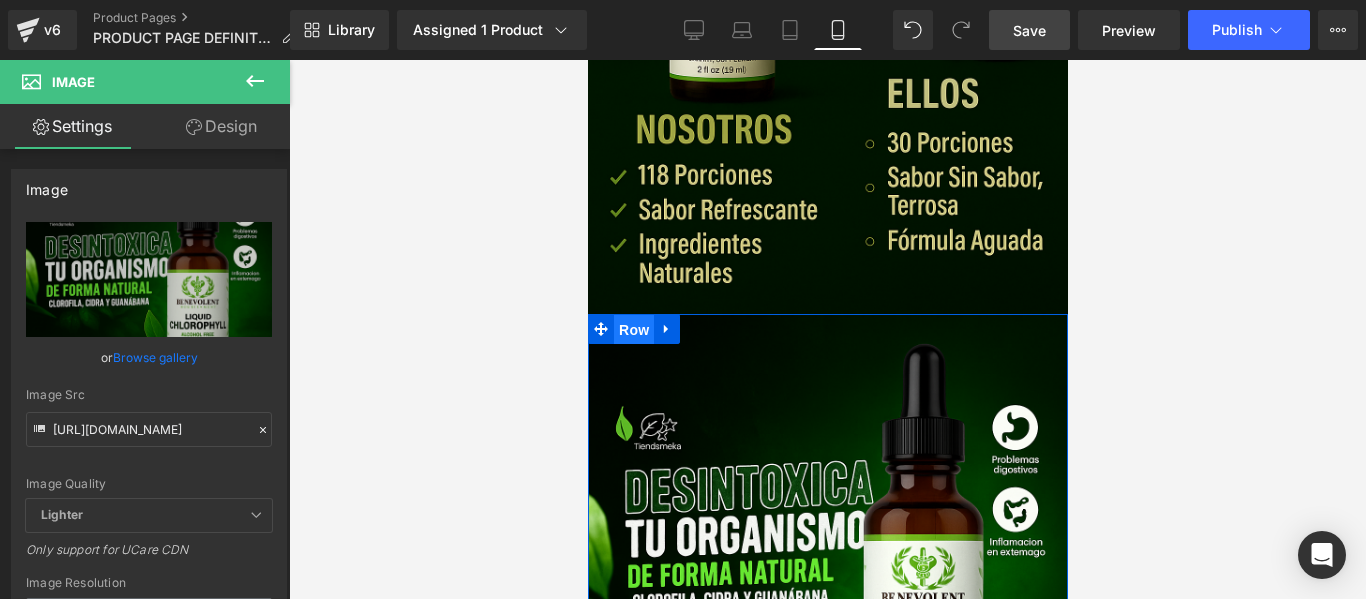 click on "Row" at bounding box center (633, 330) 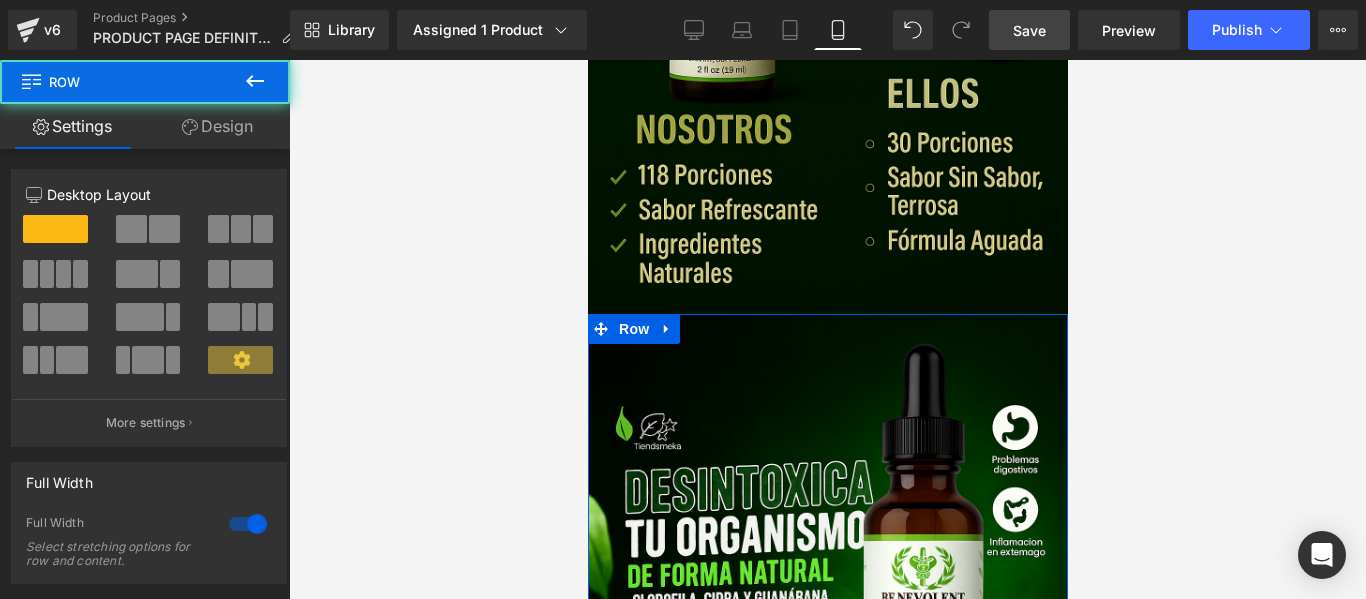 click on "Design" at bounding box center (217, 126) 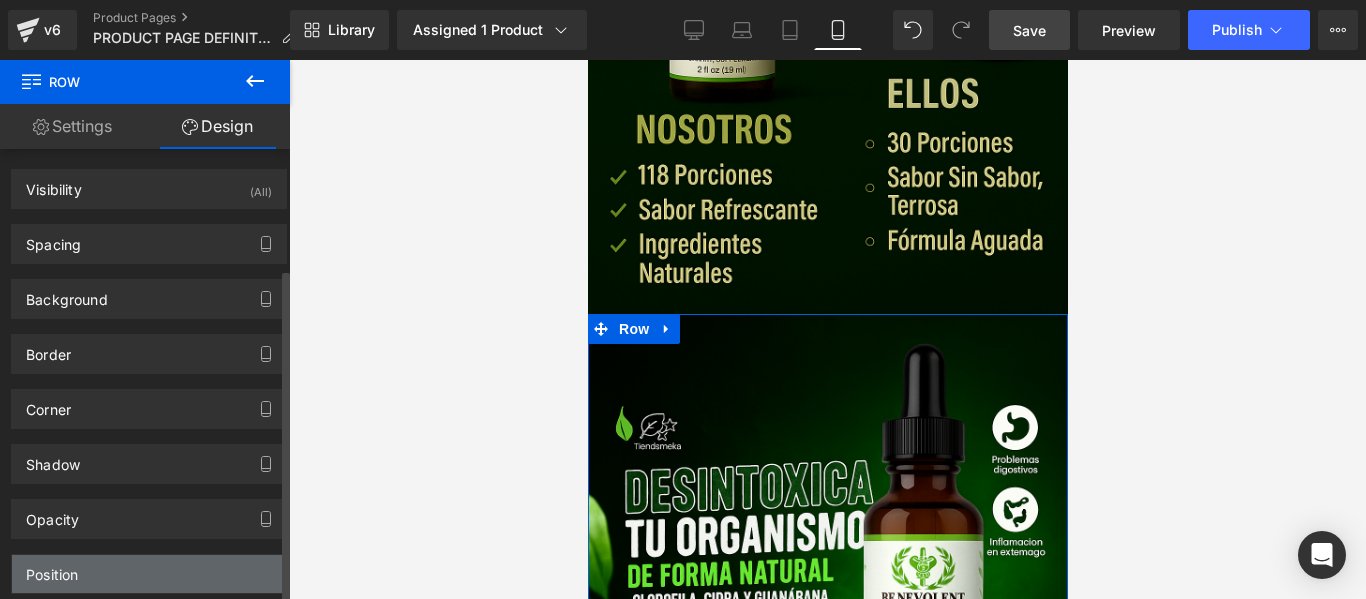 scroll, scrollTop: 161, scrollLeft: 0, axis: vertical 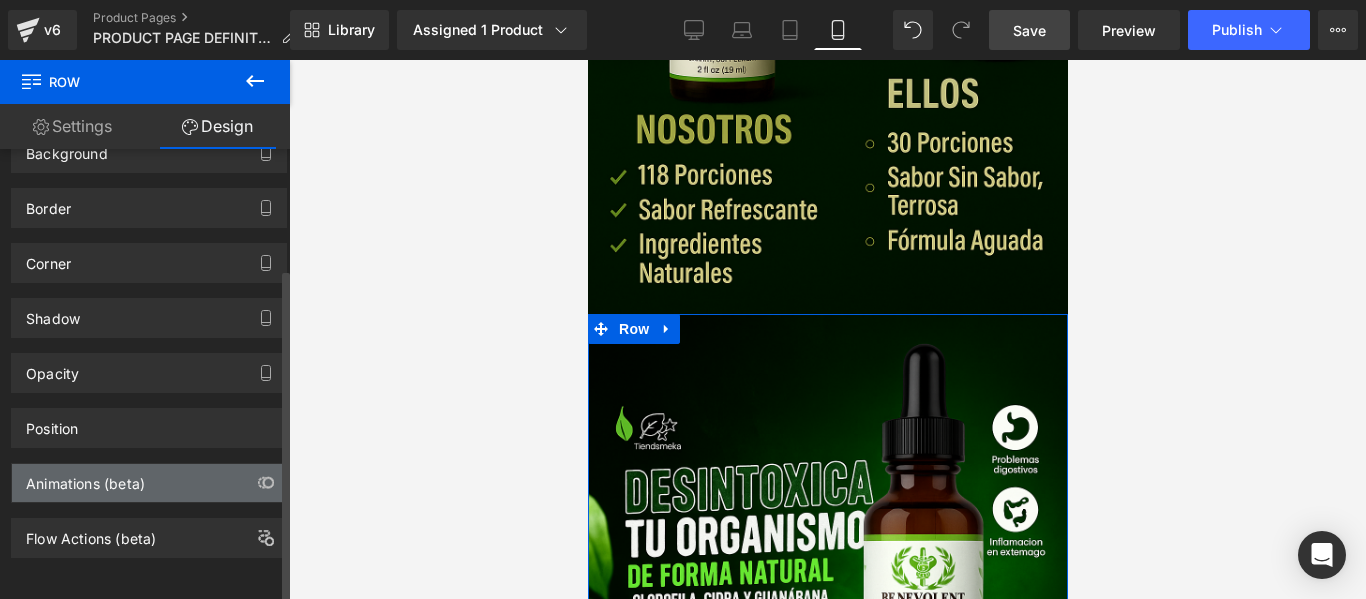 click on "Animations (beta)" at bounding box center [149, 483] 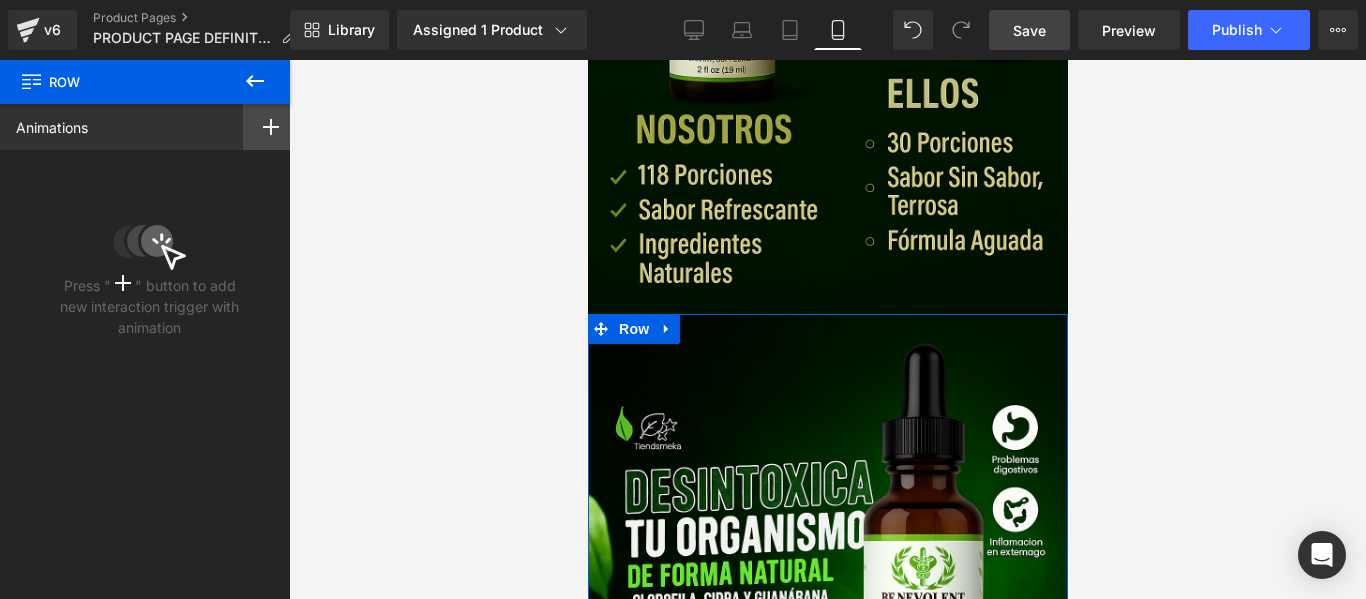 click at bounding box center [271, 127] 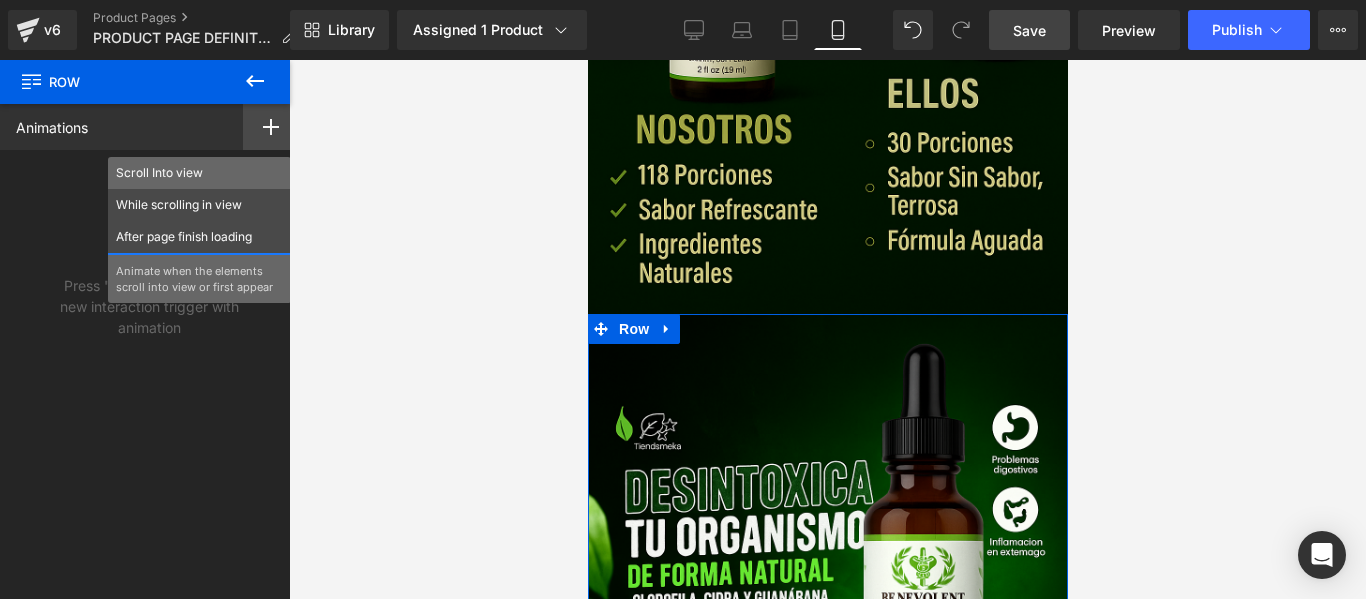 click on "Scroll Into view" at bounding box center (199, 173) 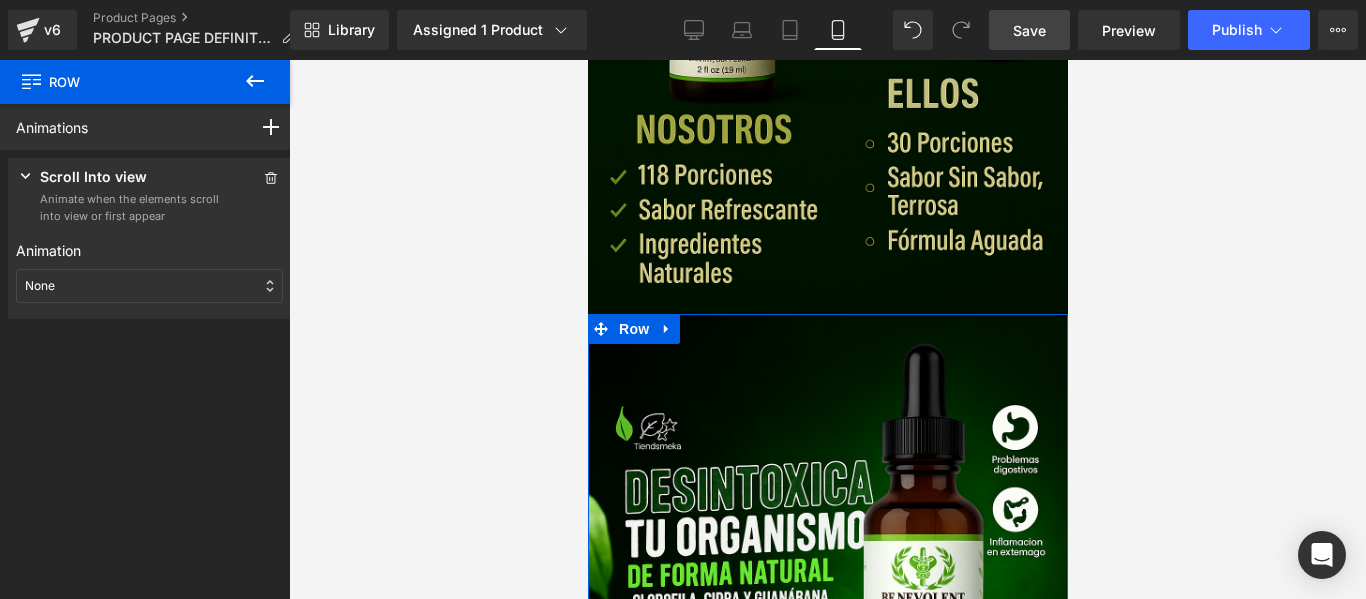 click on "Animation
None Entrance Back (E) Bounce Fade Flip Jack In the box Zoom Slide Stand In Place (S) Bounce Flash Pulse Rubber band Shake X Shake Y Swing Jello Heartbeat
None
None Entrance Back (E) Bounce Fade Flip Jack In the box Zoom Slide Stand In Place (S) Bounce Flash Pulse Rubber band Shake X Shake Y Swing Jello Heartbeat" at bounding box center [149, 271] 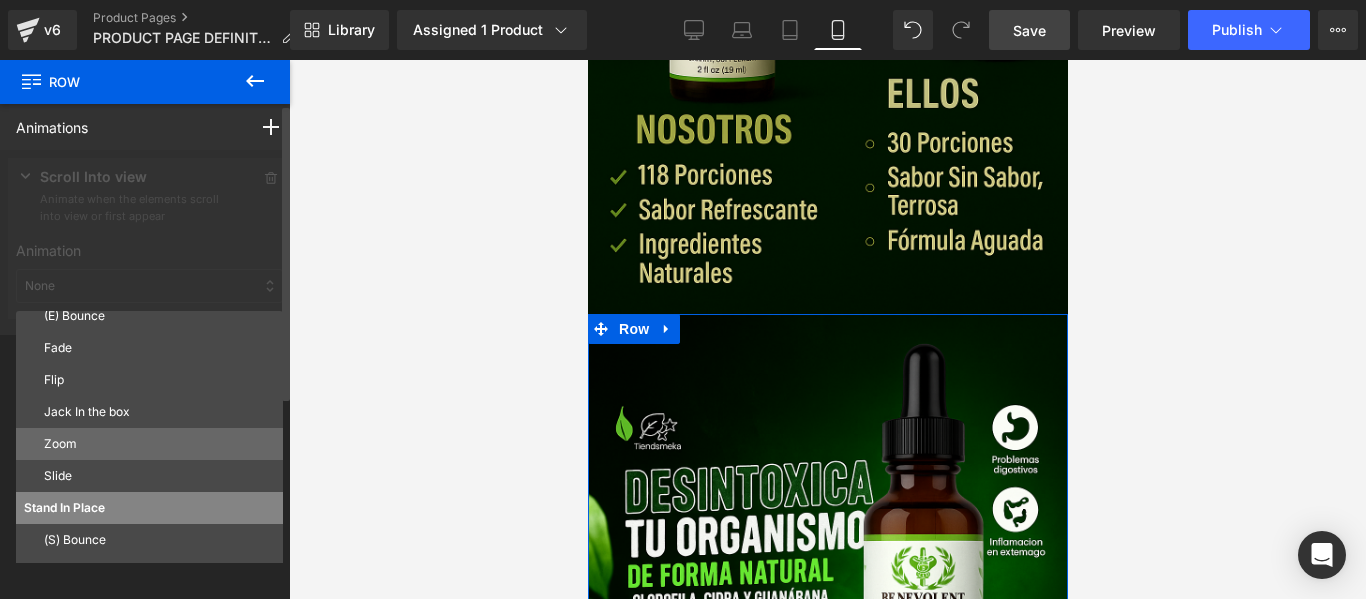 scroll, scrollTop: 108, scrollLeft: 0, axis: vertical 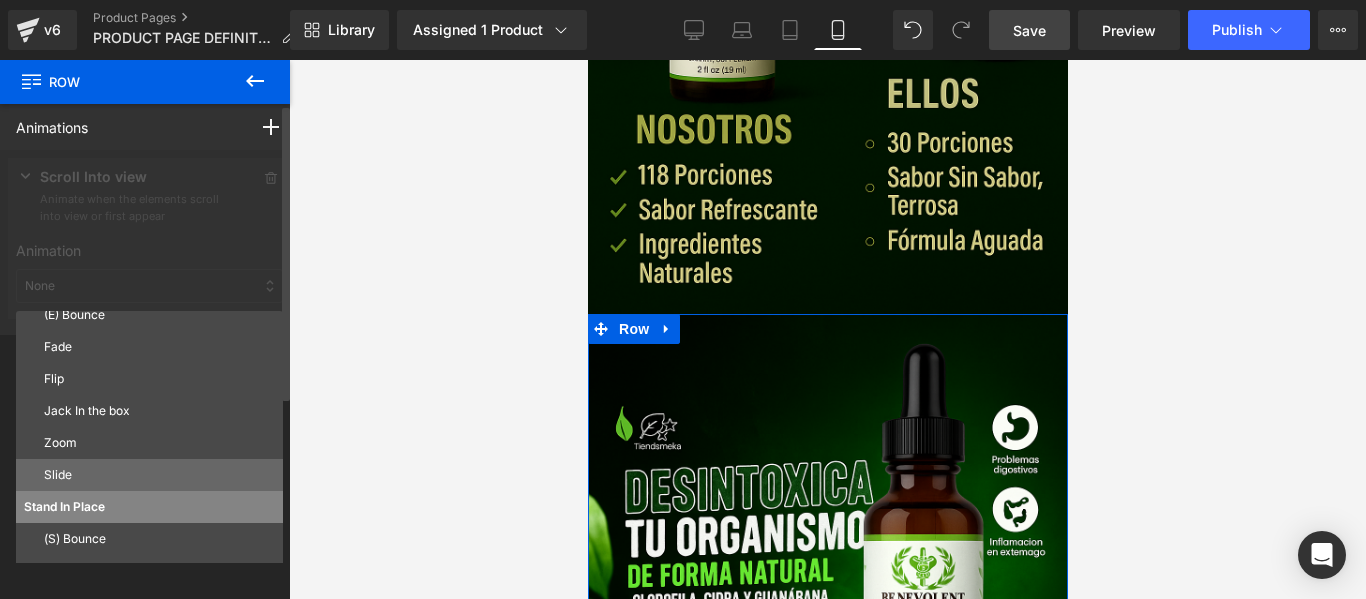 click on "Slide" at bounding box center [149, 475] 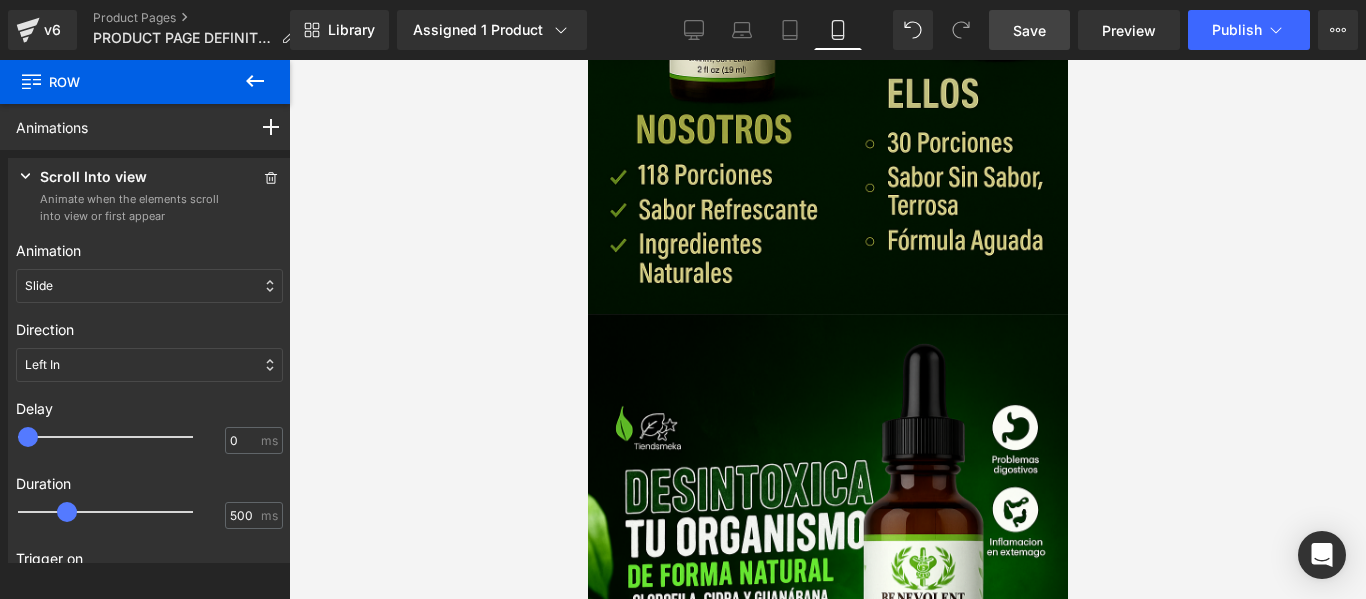 click at bounding box center (827, 329) 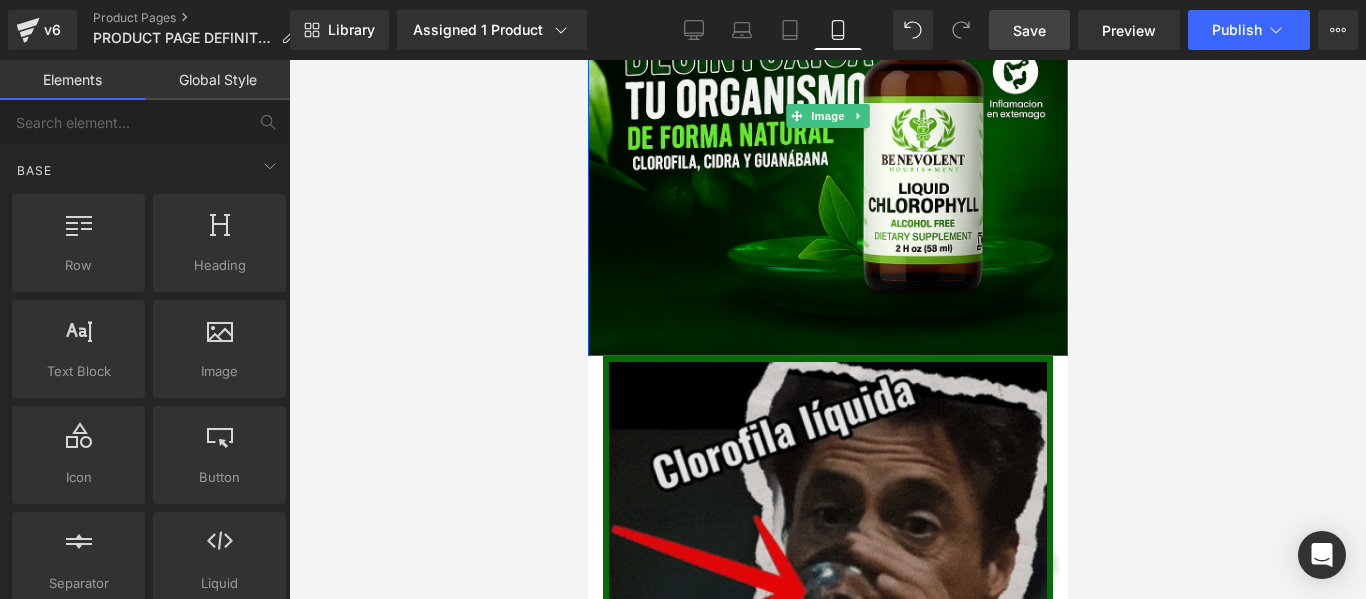 scroll, scrollTop: 4000, scrollLeft: 0, axis: vertical 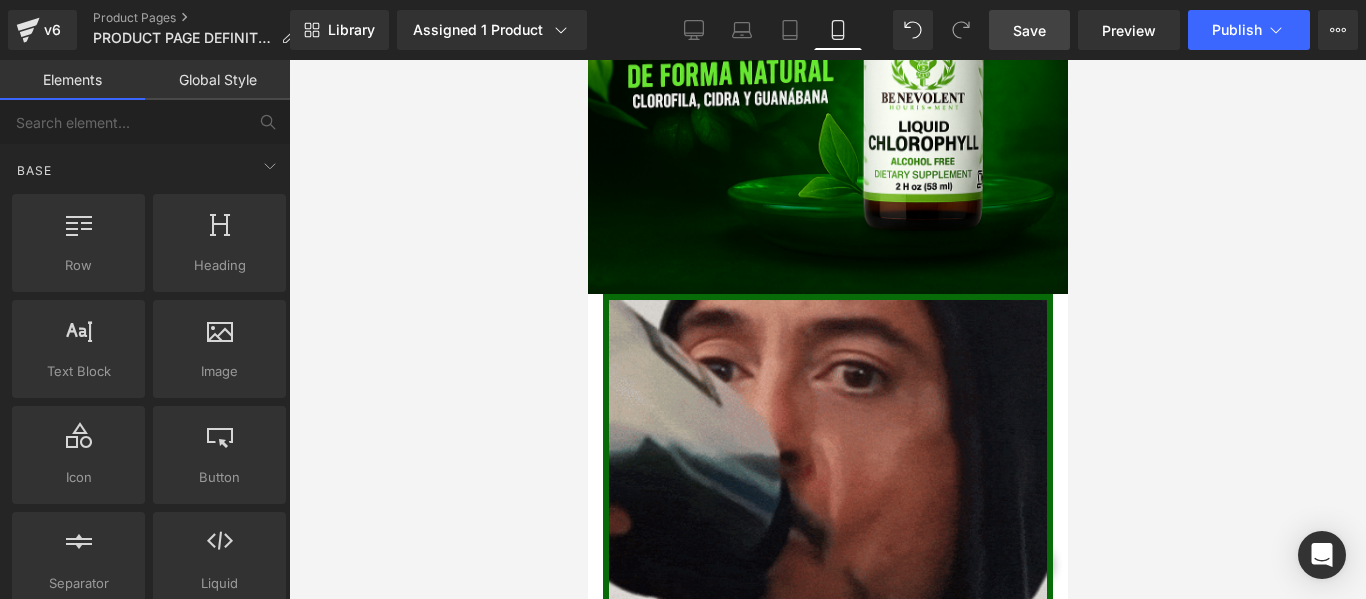 click at bounding box center [827, 519] 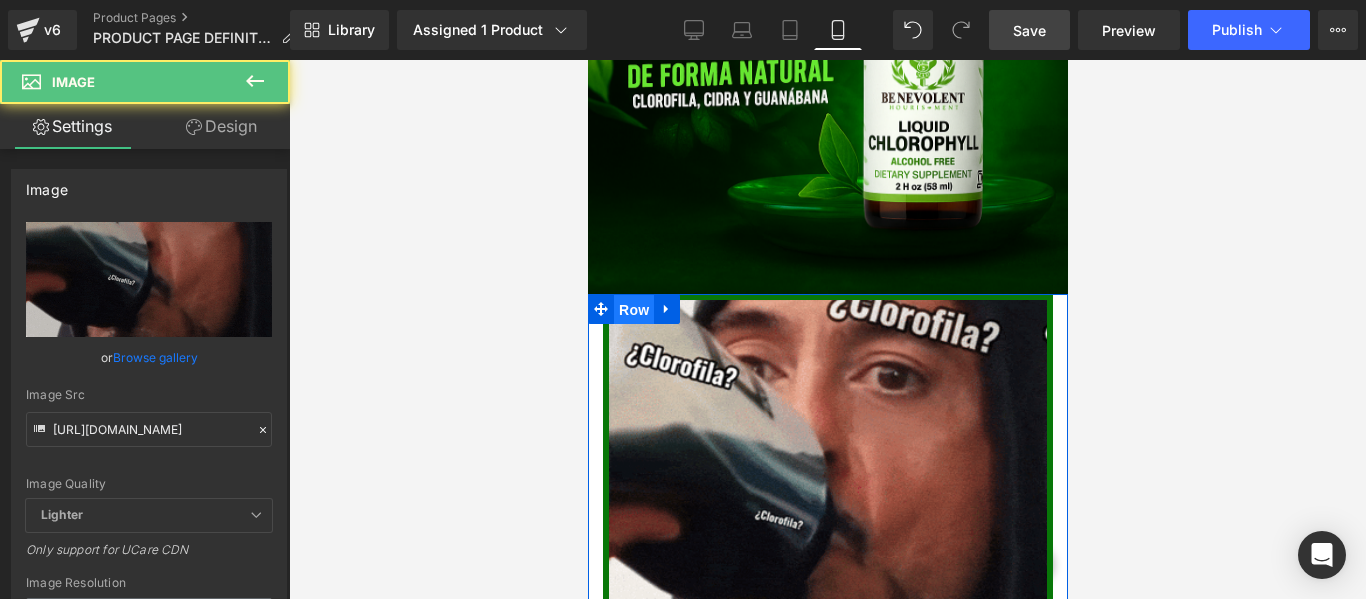 click on "Row" at bounding box center (633, 310) 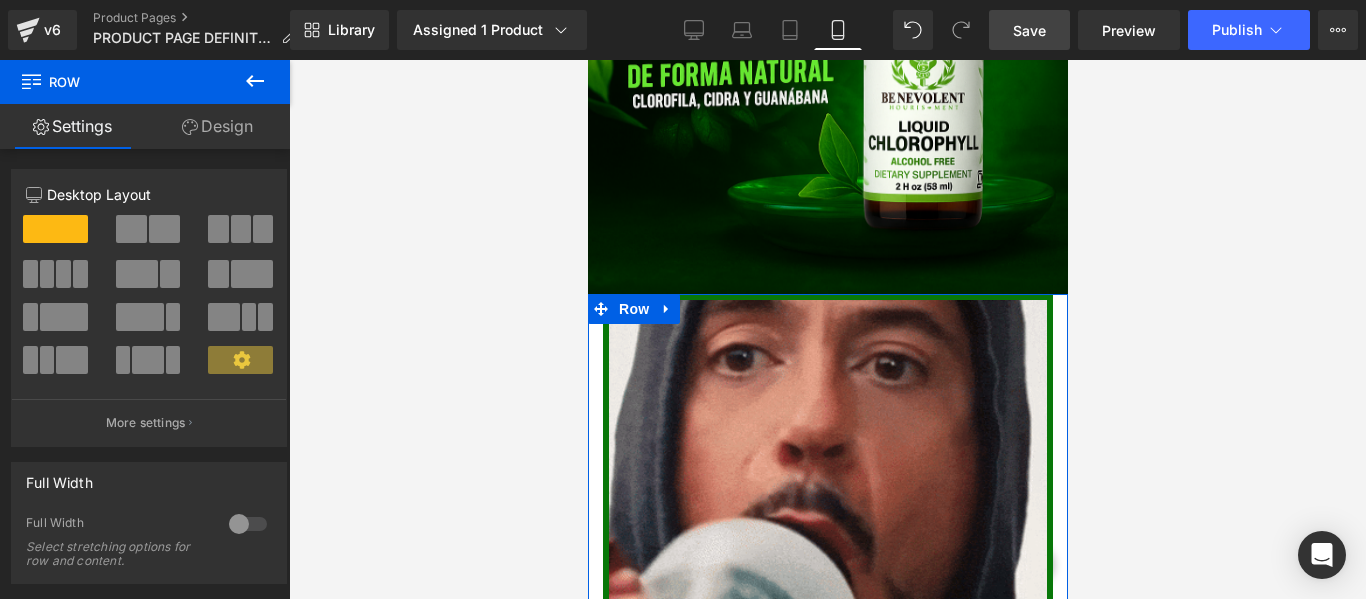 click on "Design" at bounding box center [217, 126] 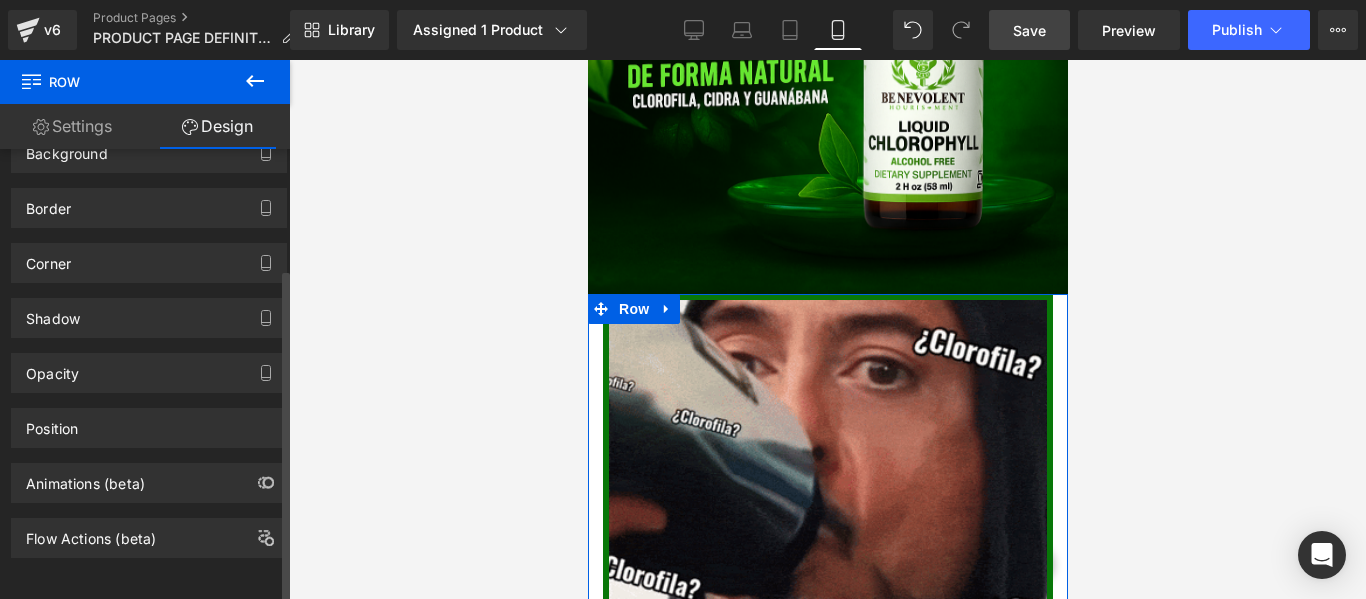 scroll, scrollTop: 161, scrollLeft: 0, axis: vertical 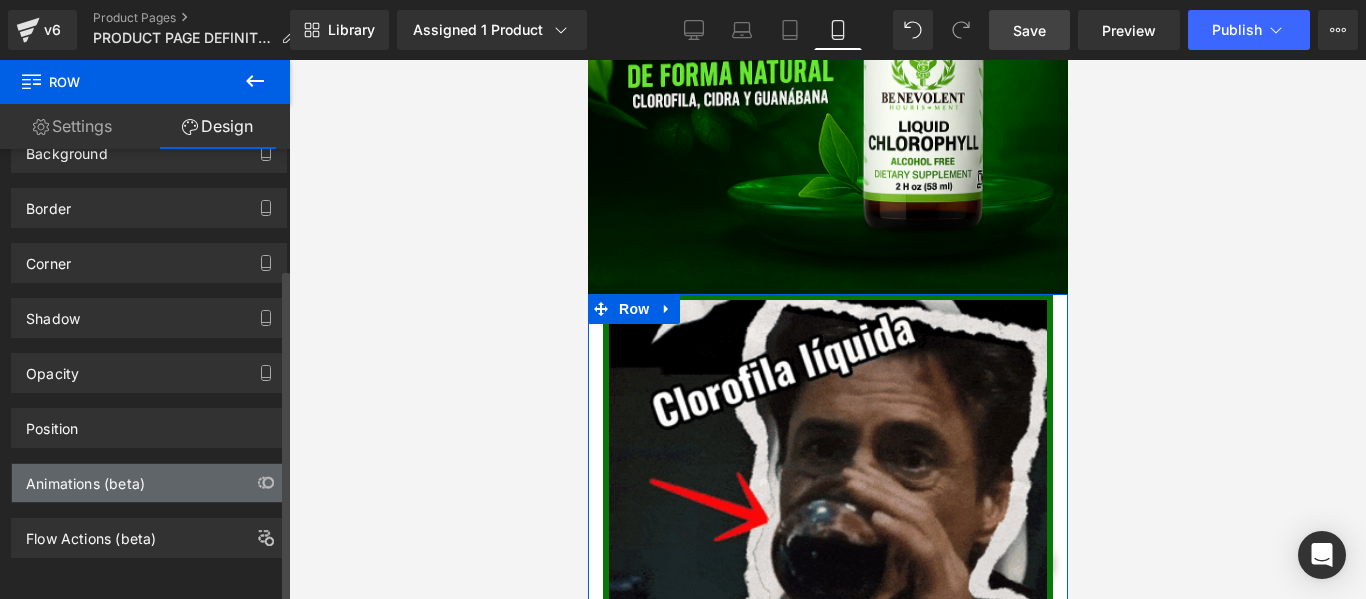 click on "Animations (beta)" at bounding box center [149, 483] 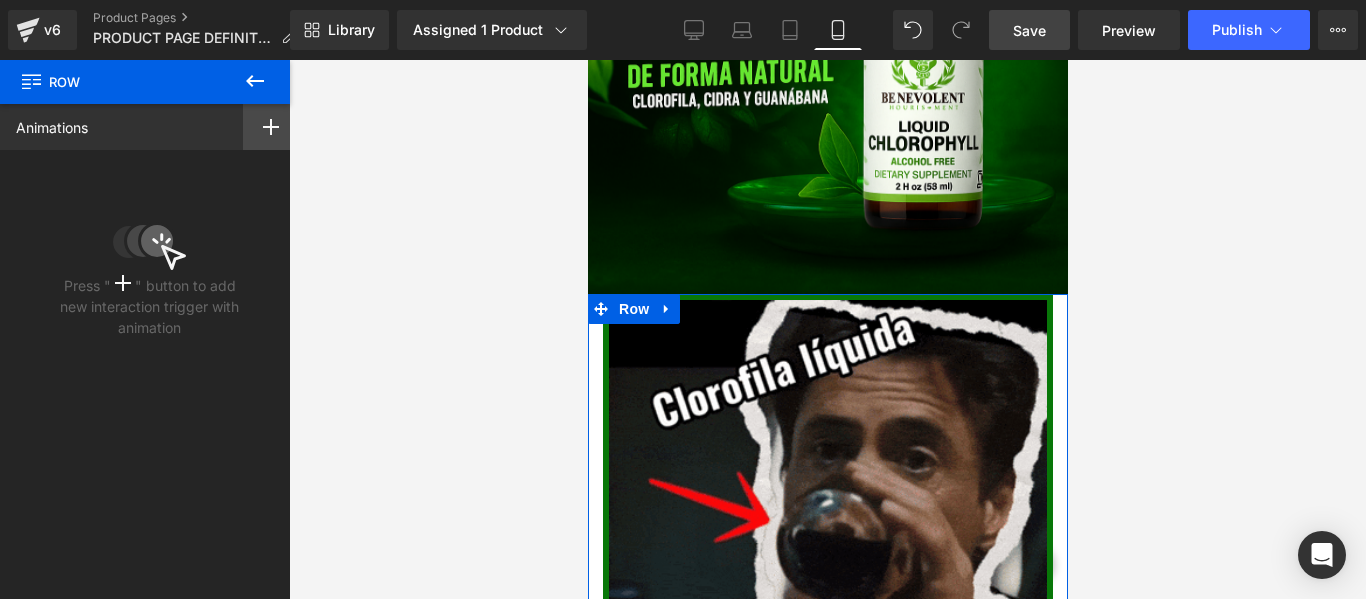 click 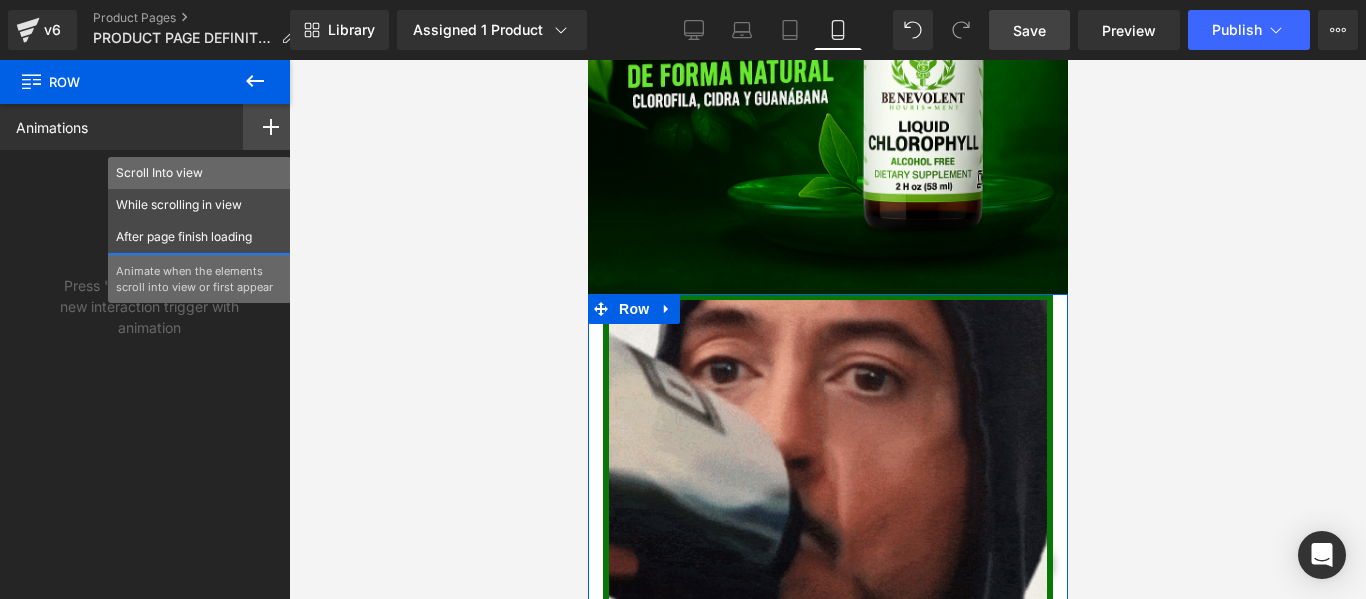 click on "Scroll Into view" at bounding box center (199, 173) 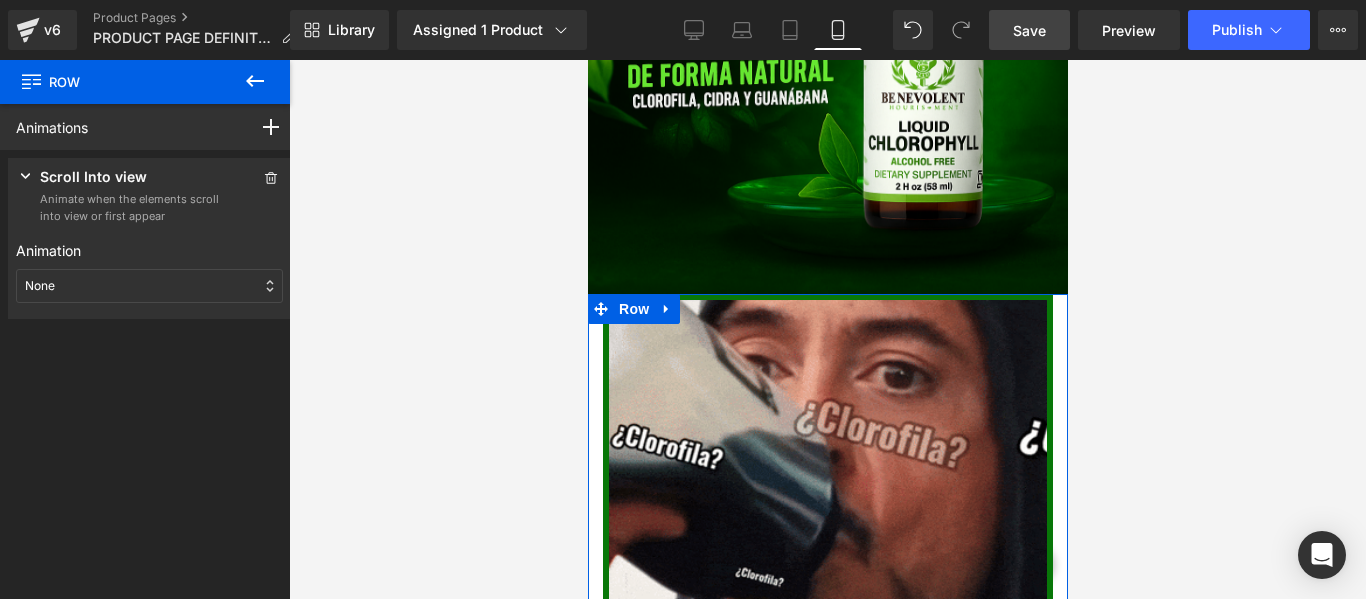 click on "None" at bounding box center (149, 286) 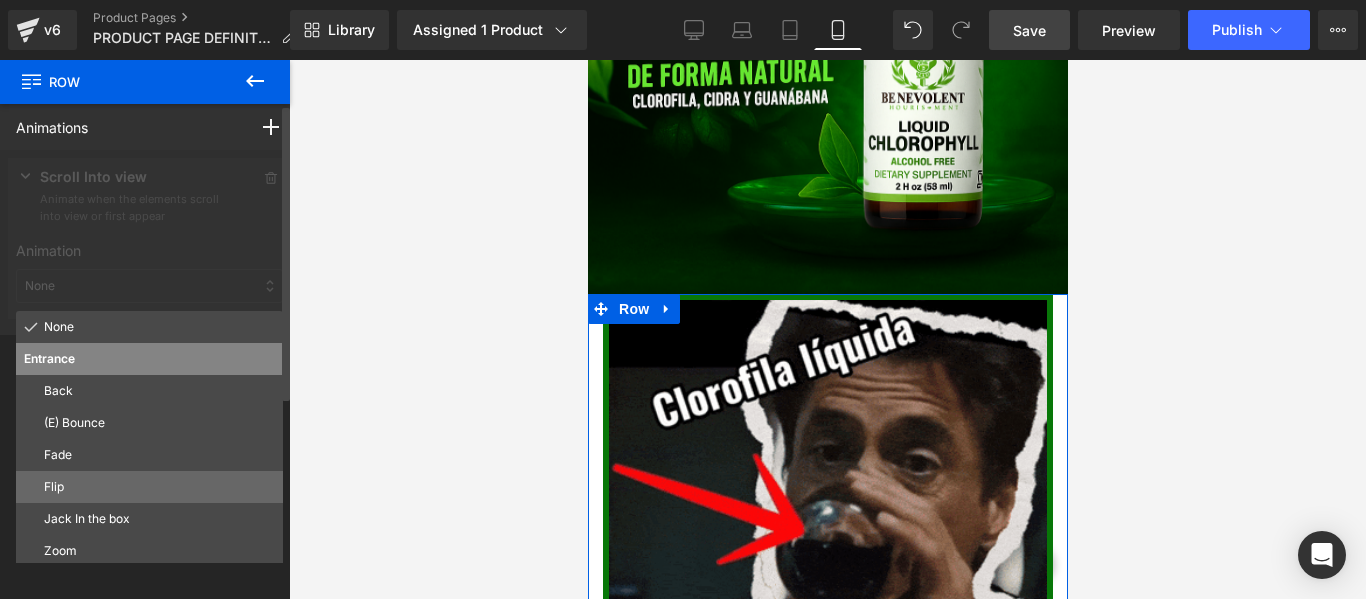 scroll, scrollTop: 100, scrollLeft: 0, axis: vertical 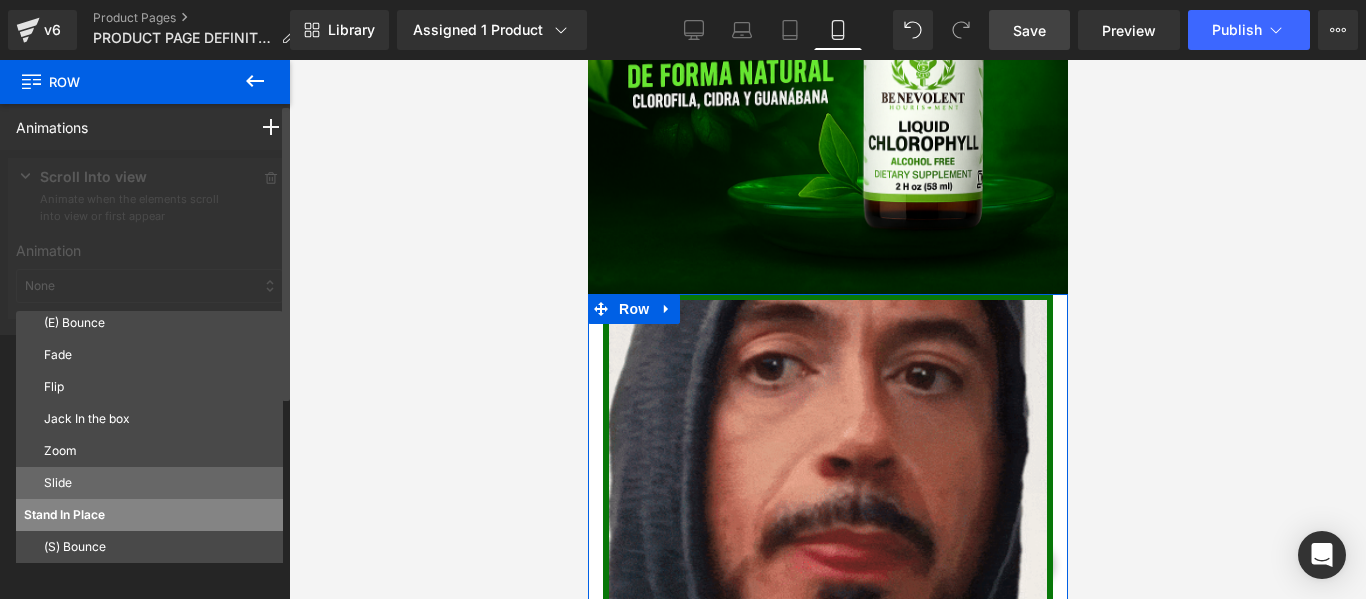 click on "Slide" at bounding box center [159, 483] 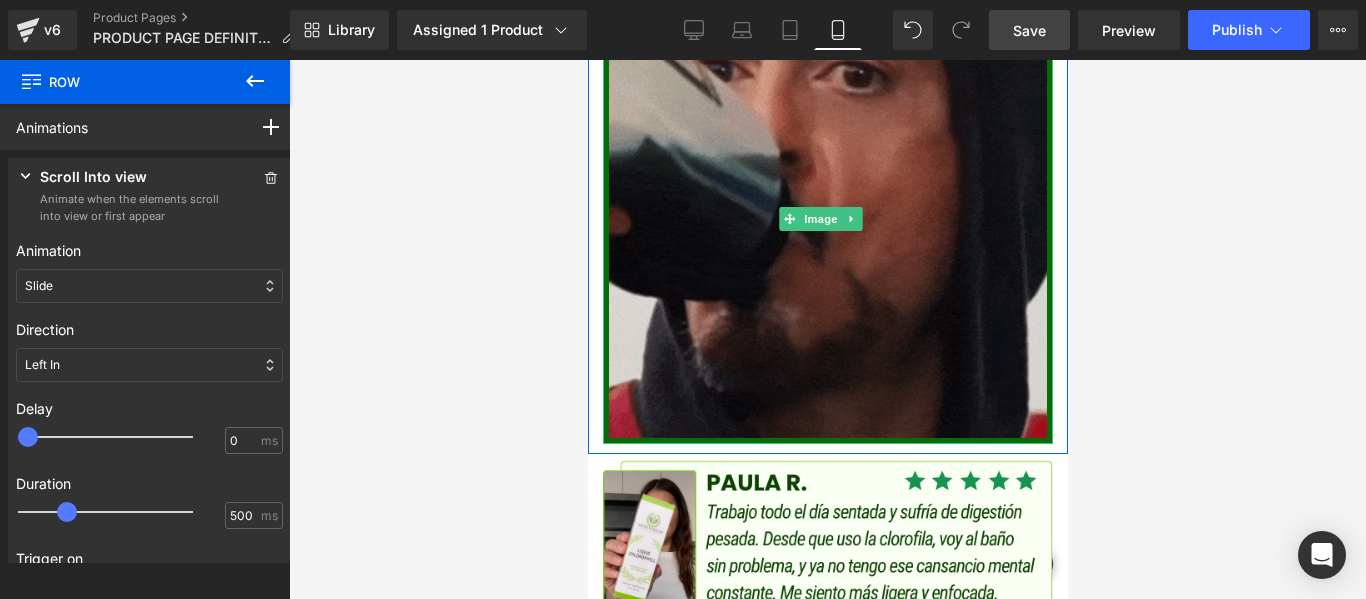 scroll, scrollTop: 4500, scrollLeft: 0, axis: vertical 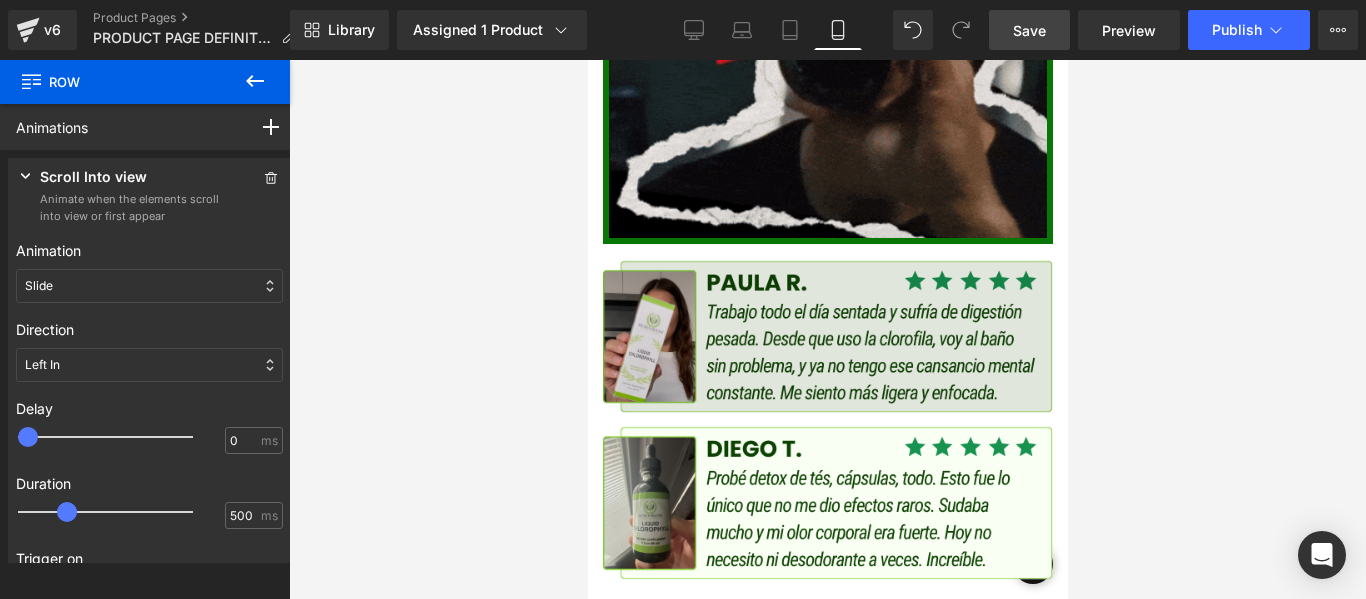 click at bounding box center (827, 337) 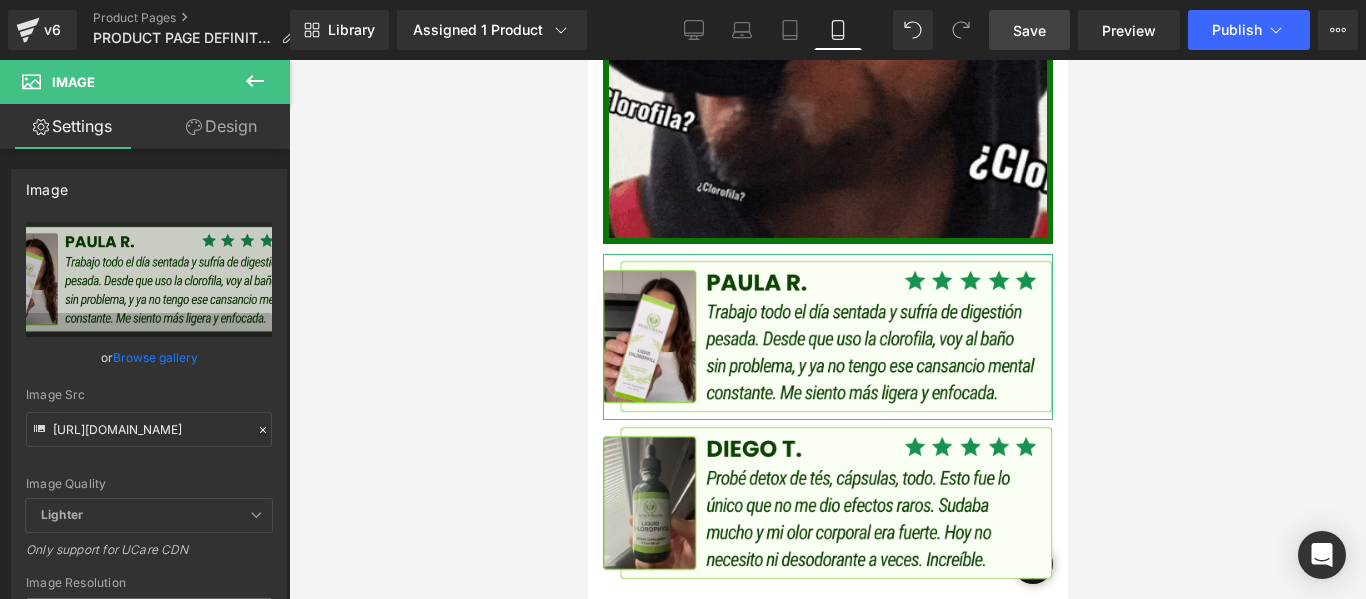 click on "Design" at bounding box center (221, 126) 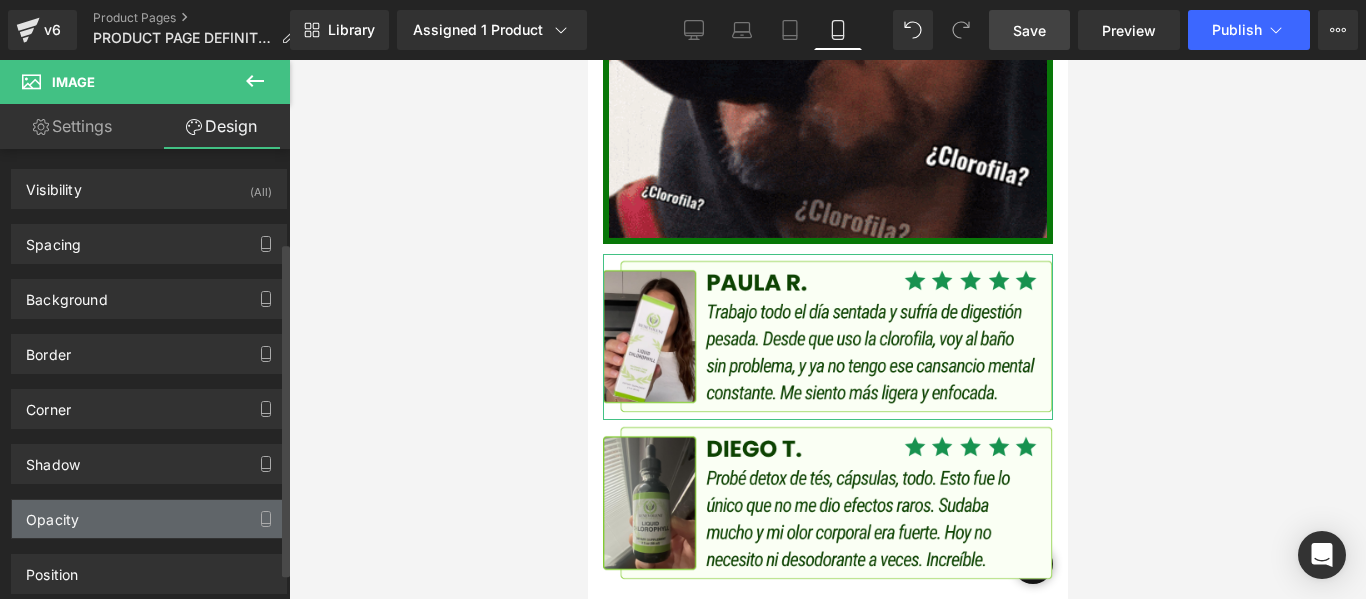 scroll, scrollTop: 161, scrollLeft: 0, axis: vertical 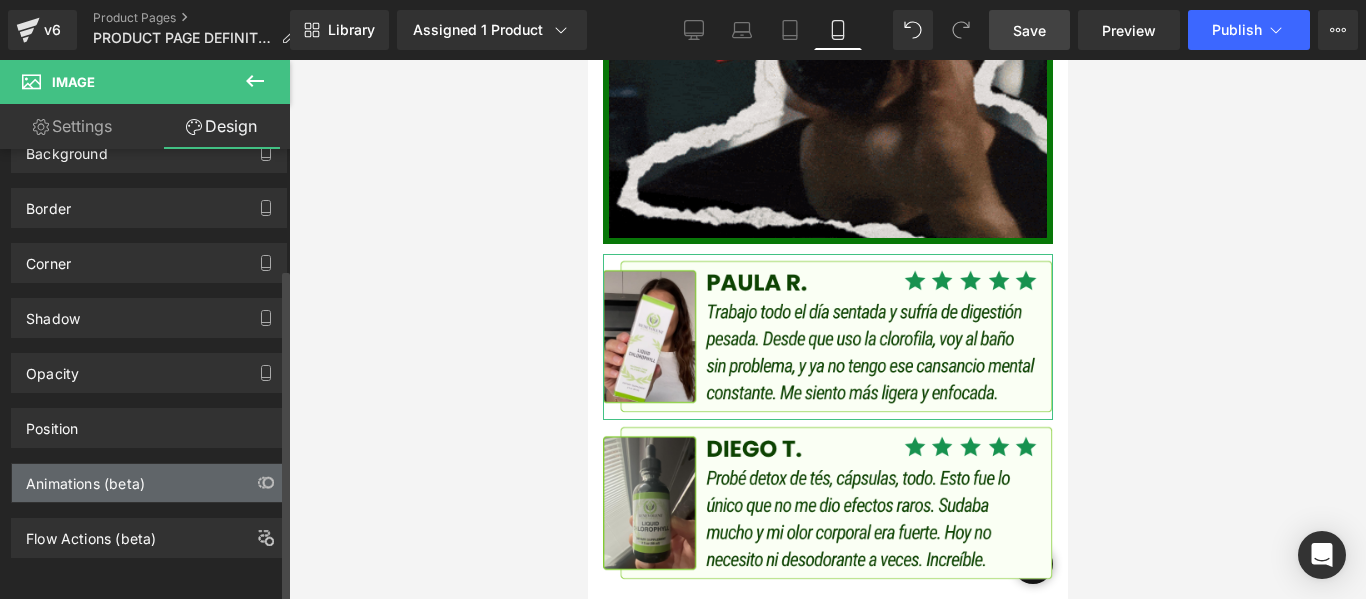 click on "Animations (beta)" at bounding box center (85, 478) 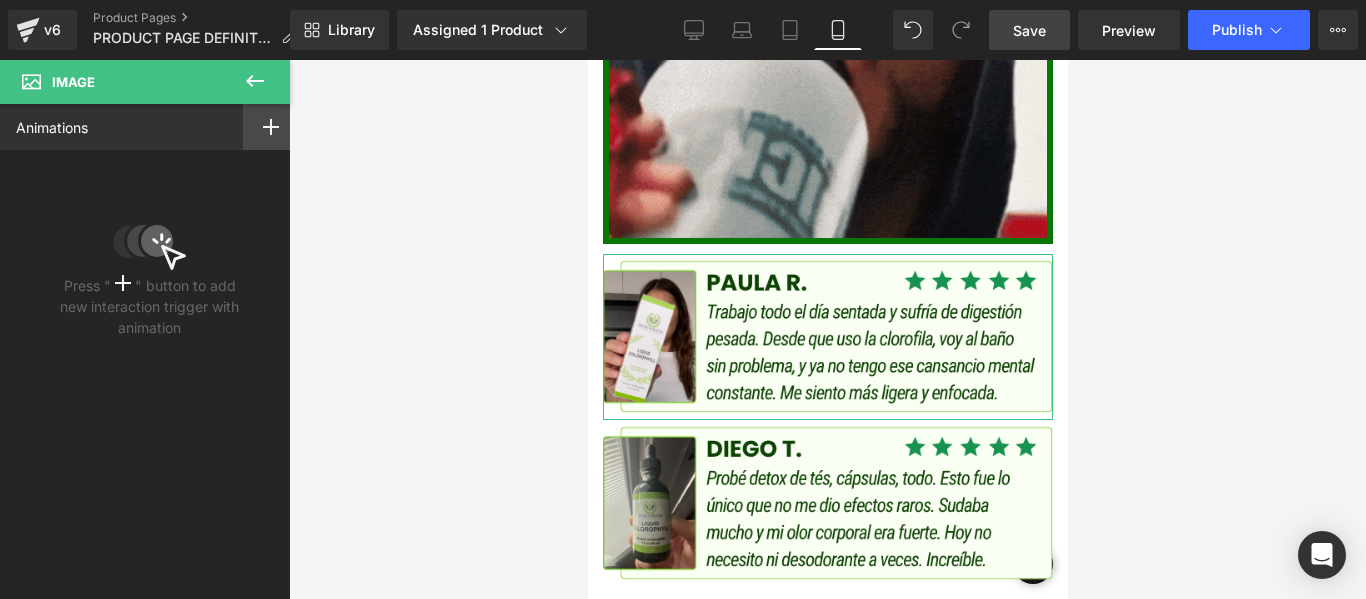 click at bounding box center [271, 127] 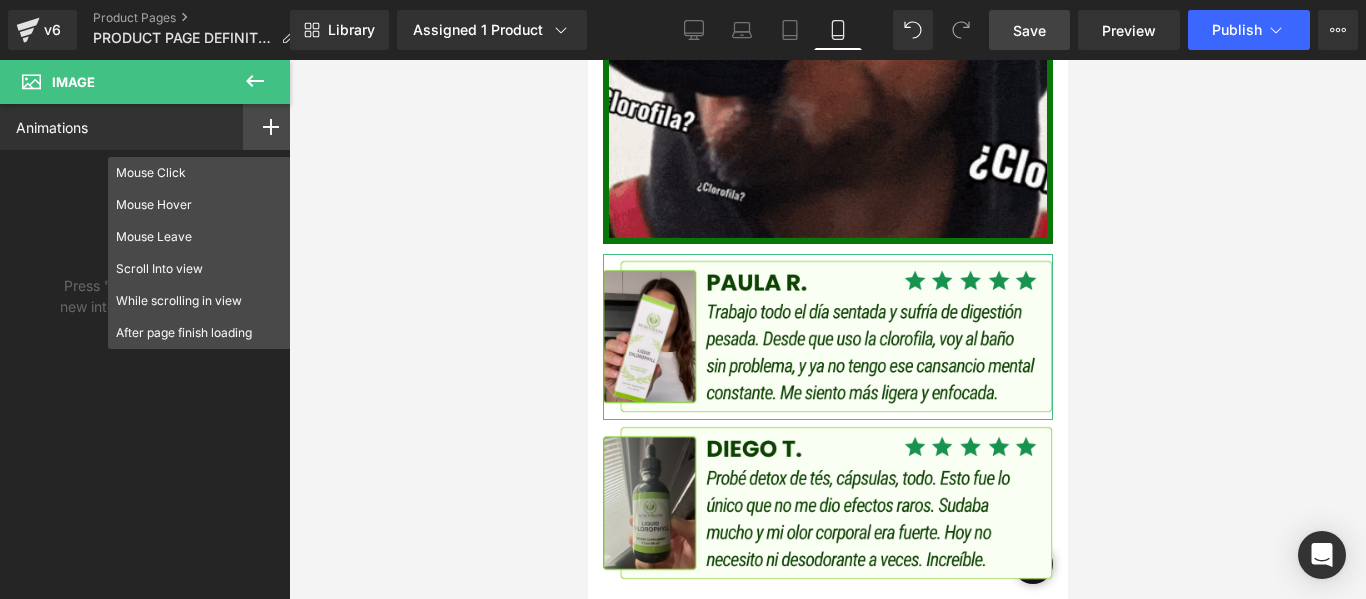 click at bounding box center (271, 127) 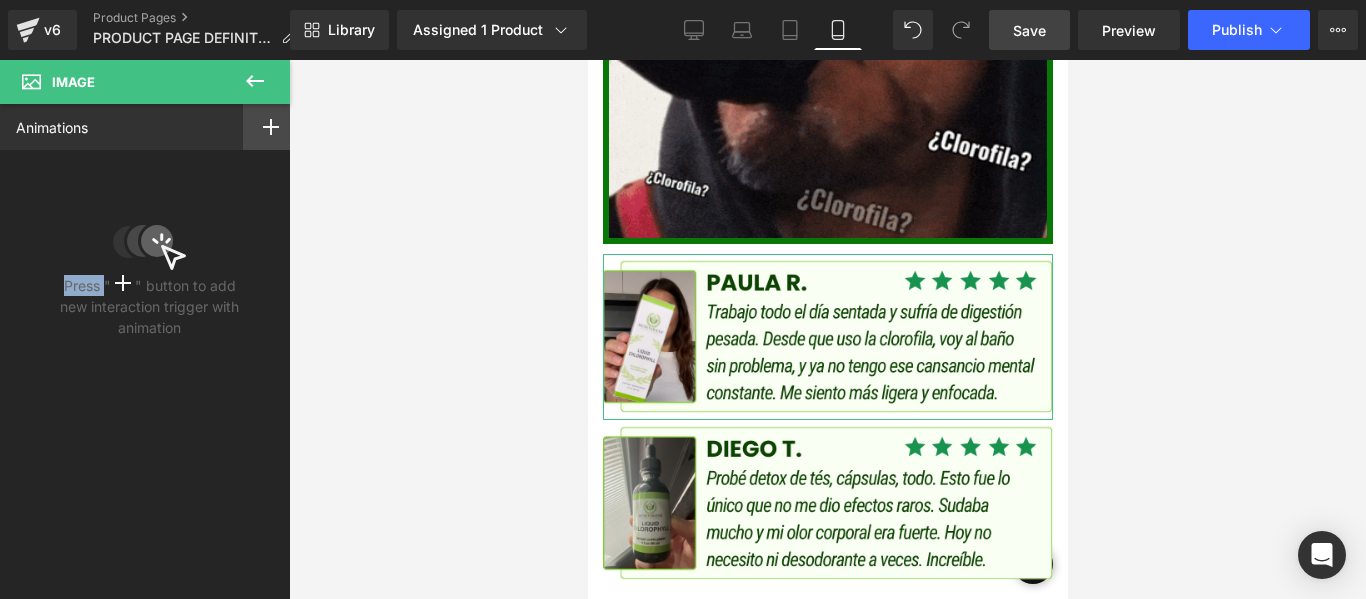 click at bounding box center (271, 127) 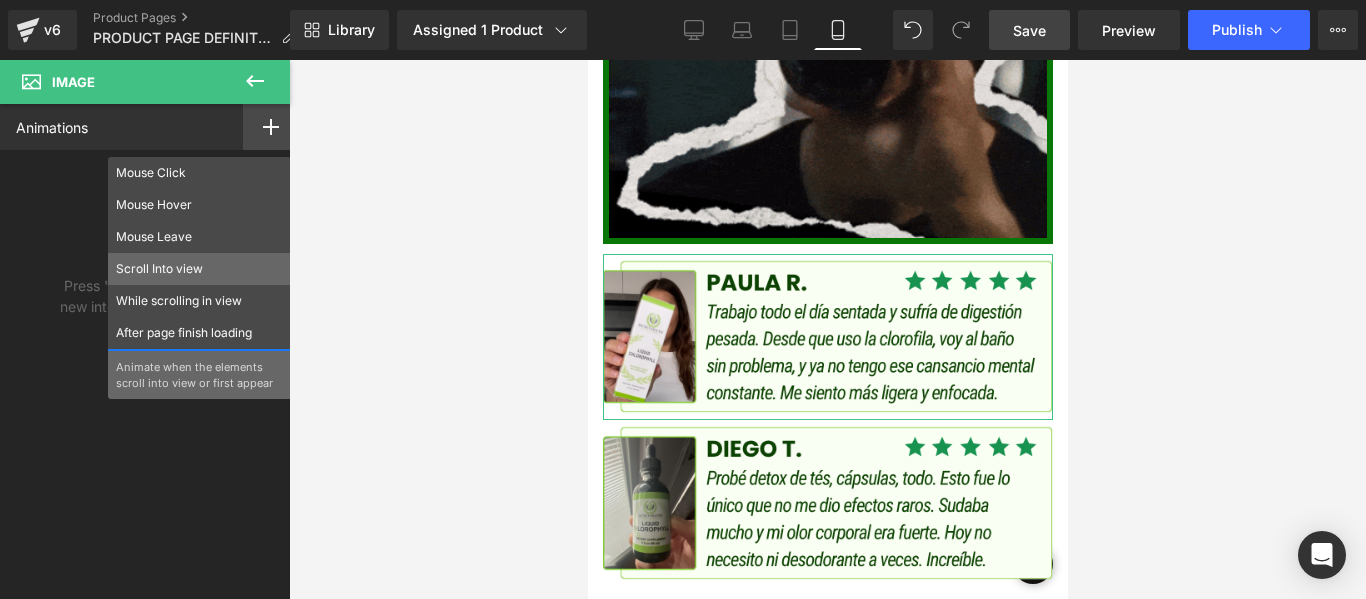 click on "Scroll Into view" at bounding box center (199, 269) 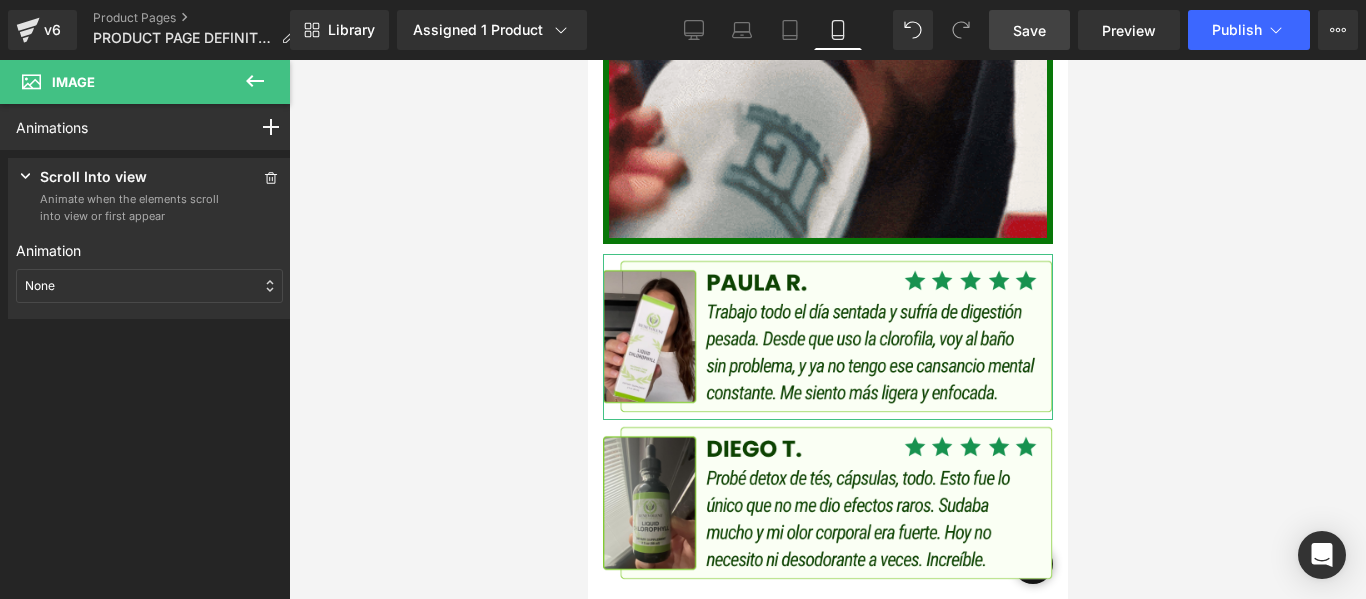 click on "None" at bounding box center [149, 286] 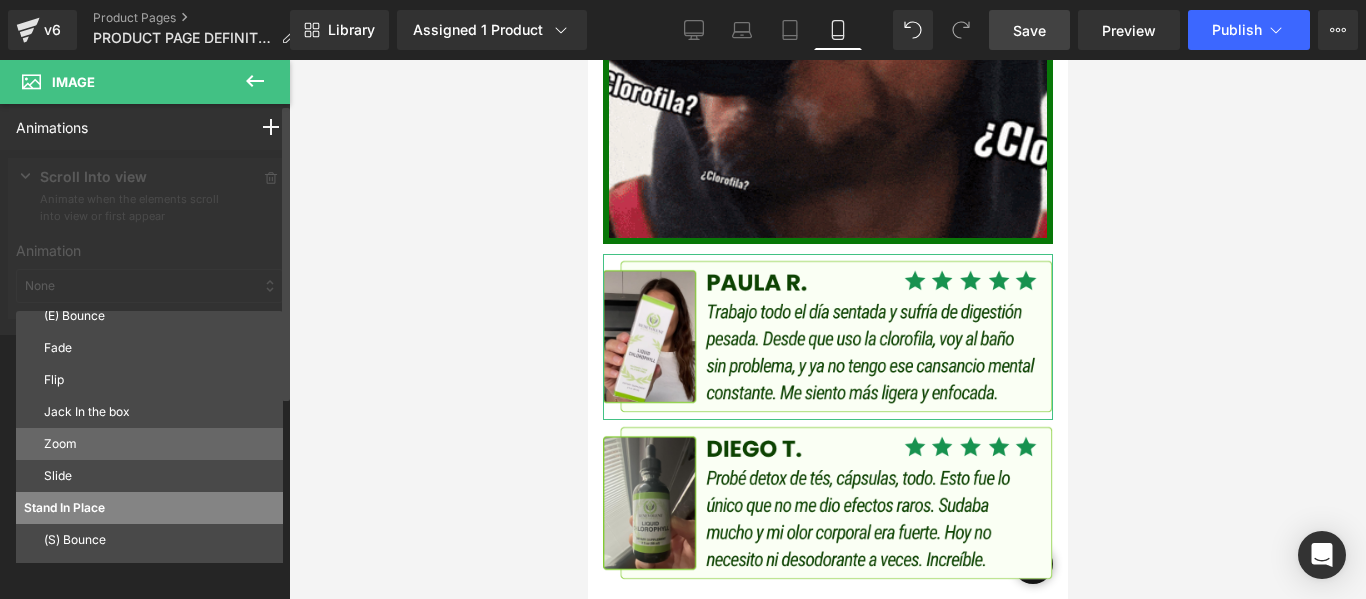 scroll, scrollTop: 108, scrollLeft: 0, axis: vertical 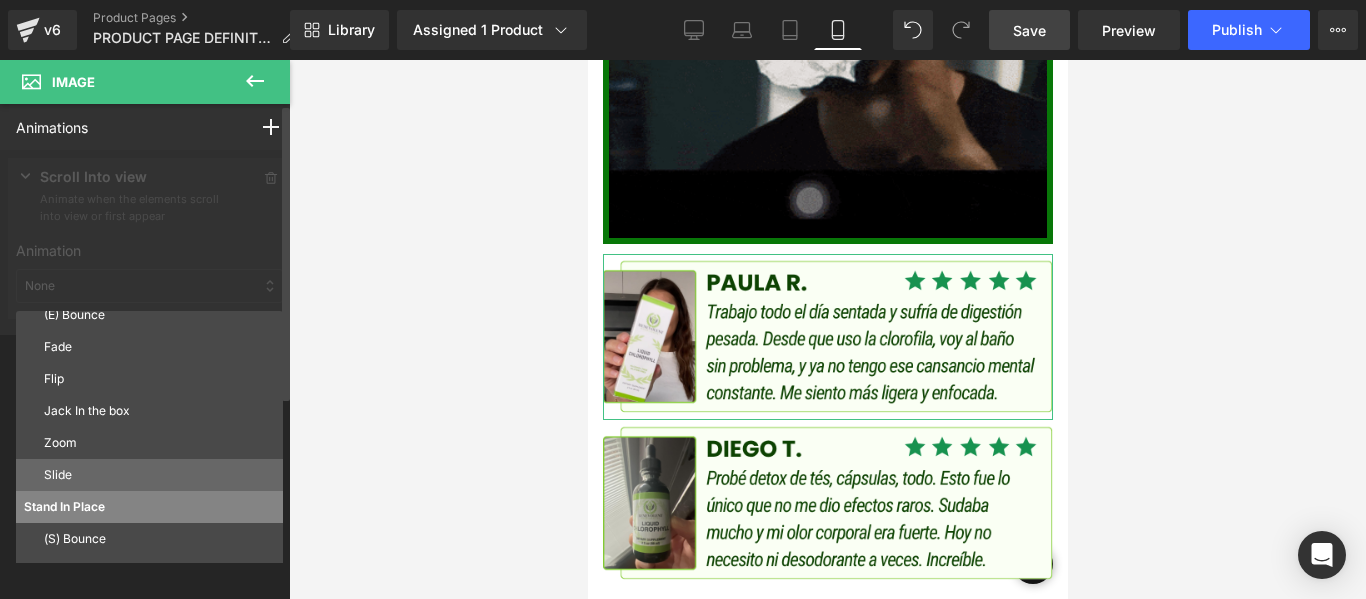 click on "Slide" at bounding box center [159, 475] 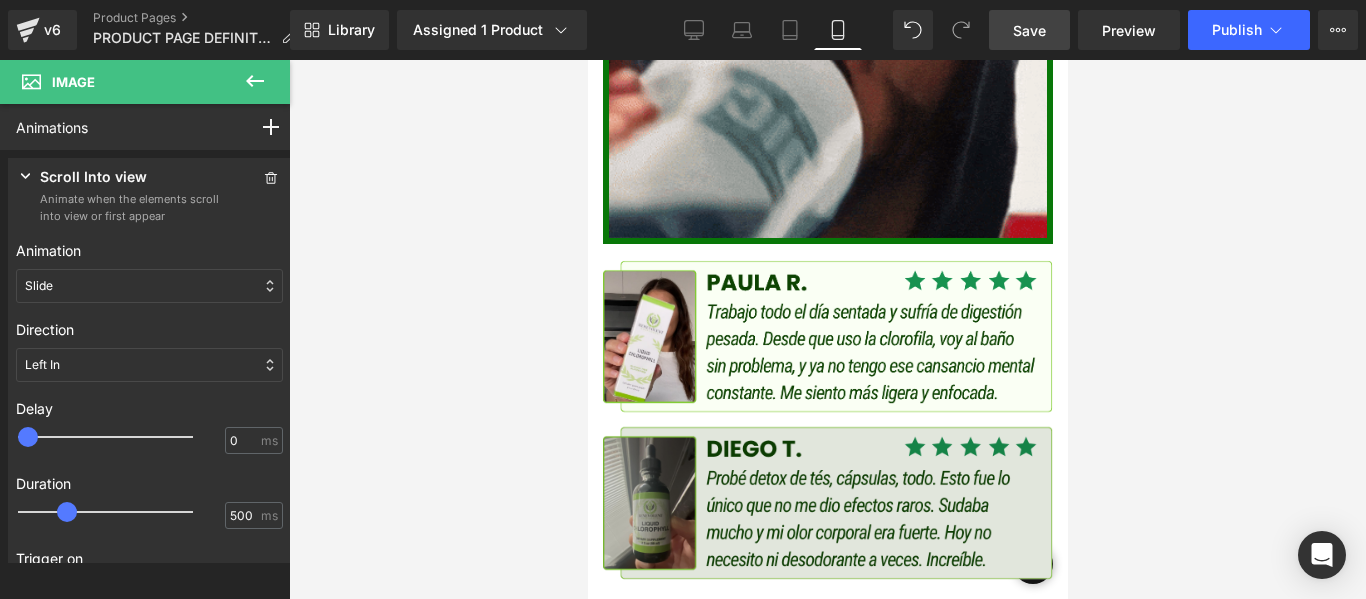 click at bounding box center [827, 503] 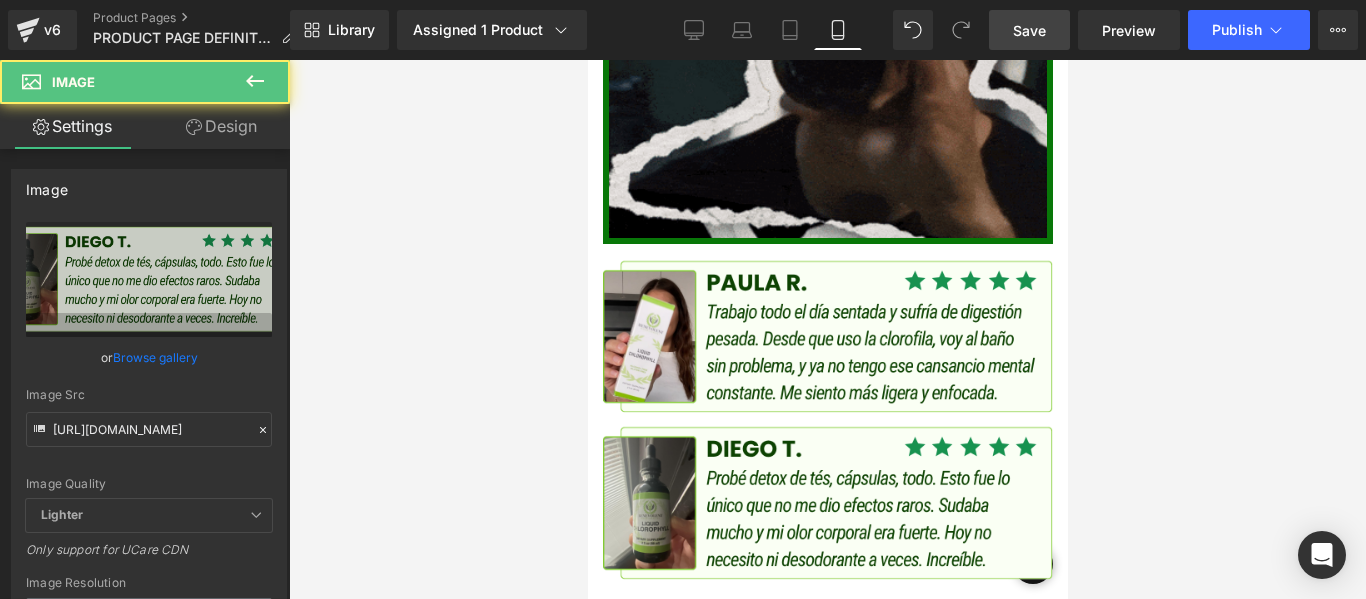 click on "Design" at bounding box center [221, 126] 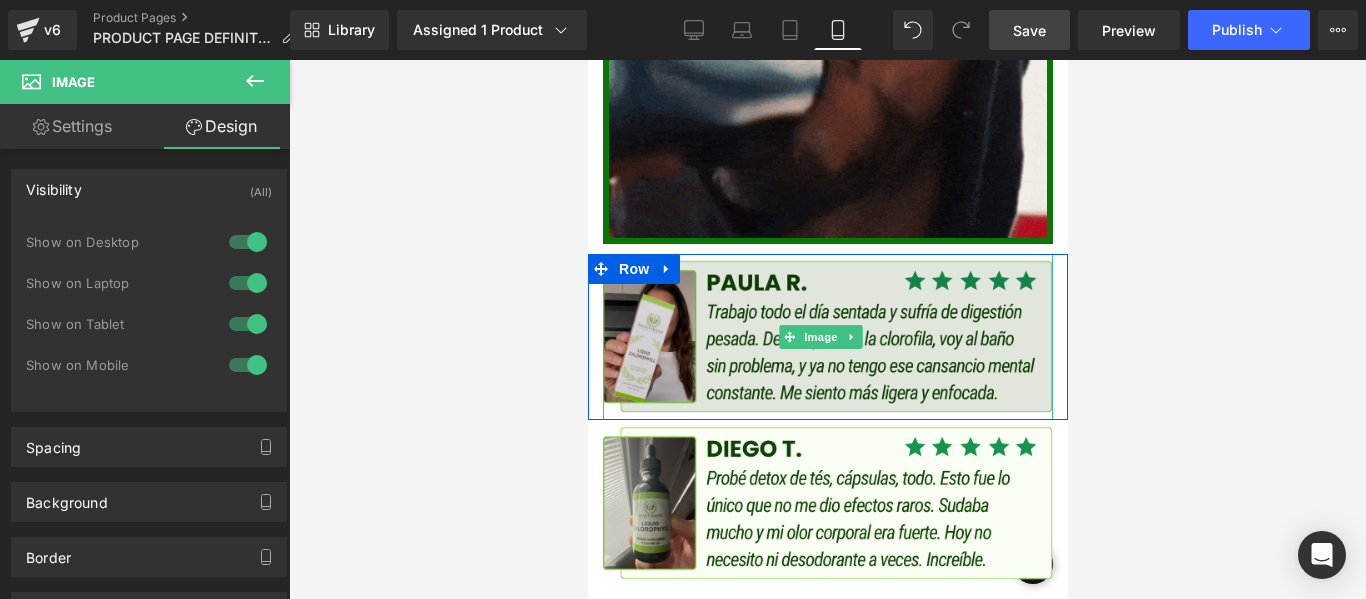click at bounding box center [827, 337] 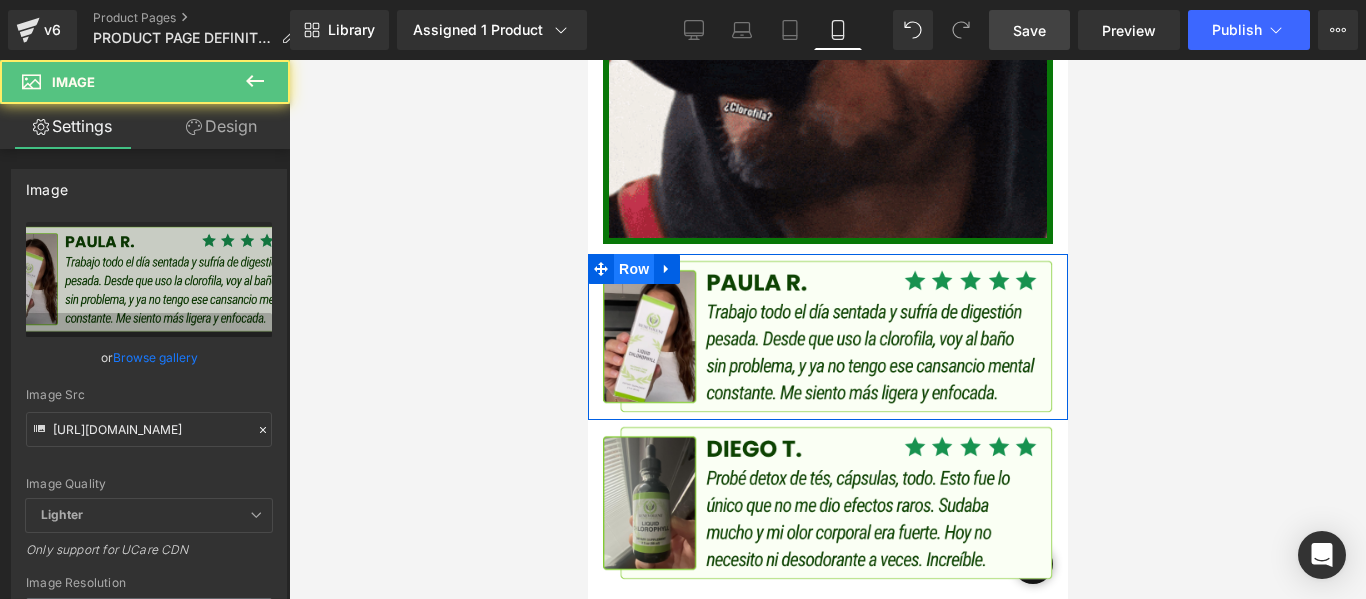 click on "Row" at bounding box center (633, 269) 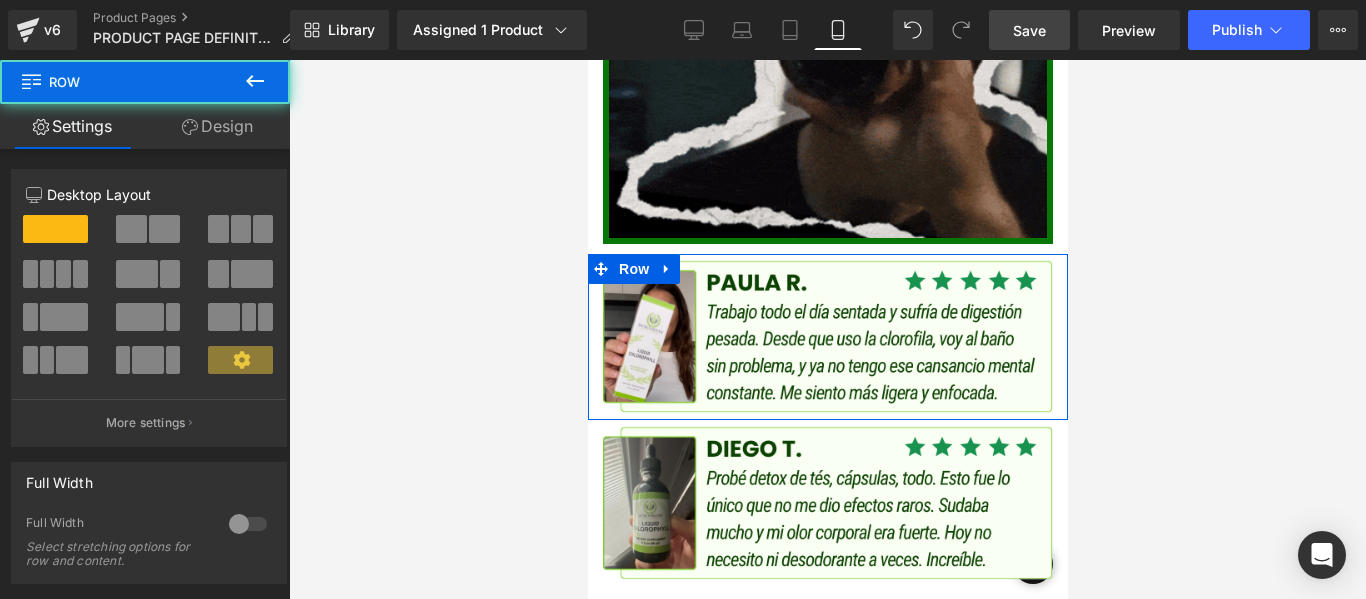 click on "Design" at bounding box center [217, 126] 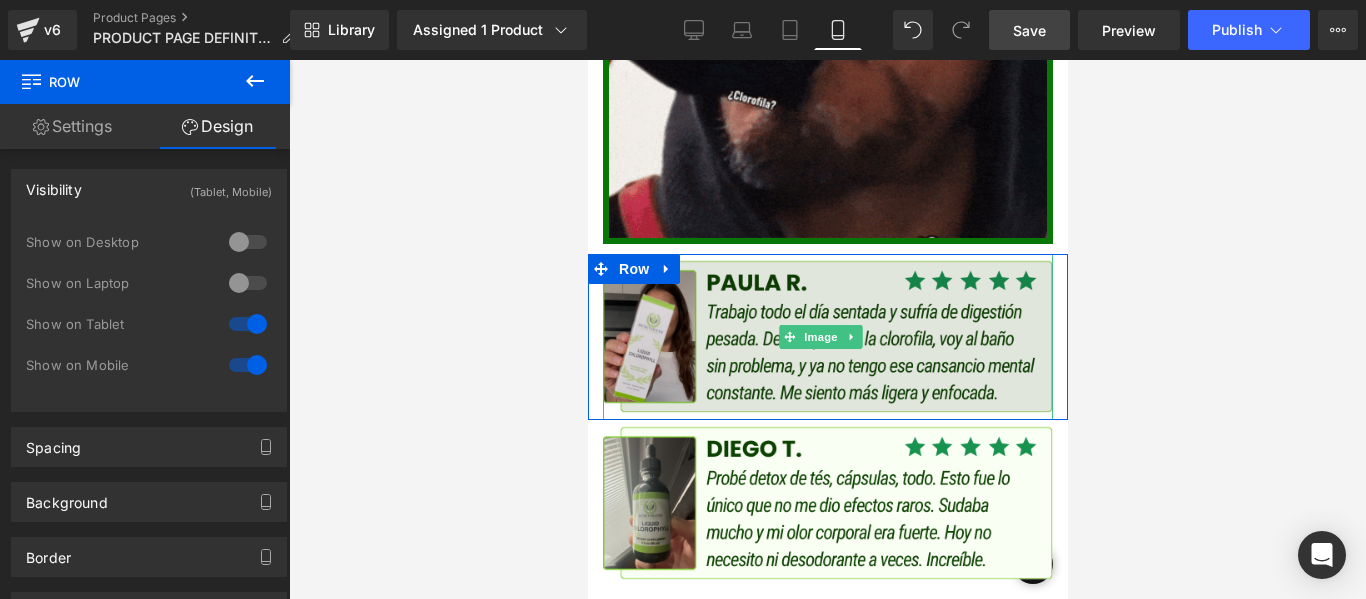 click at bounding box center (827, 337) 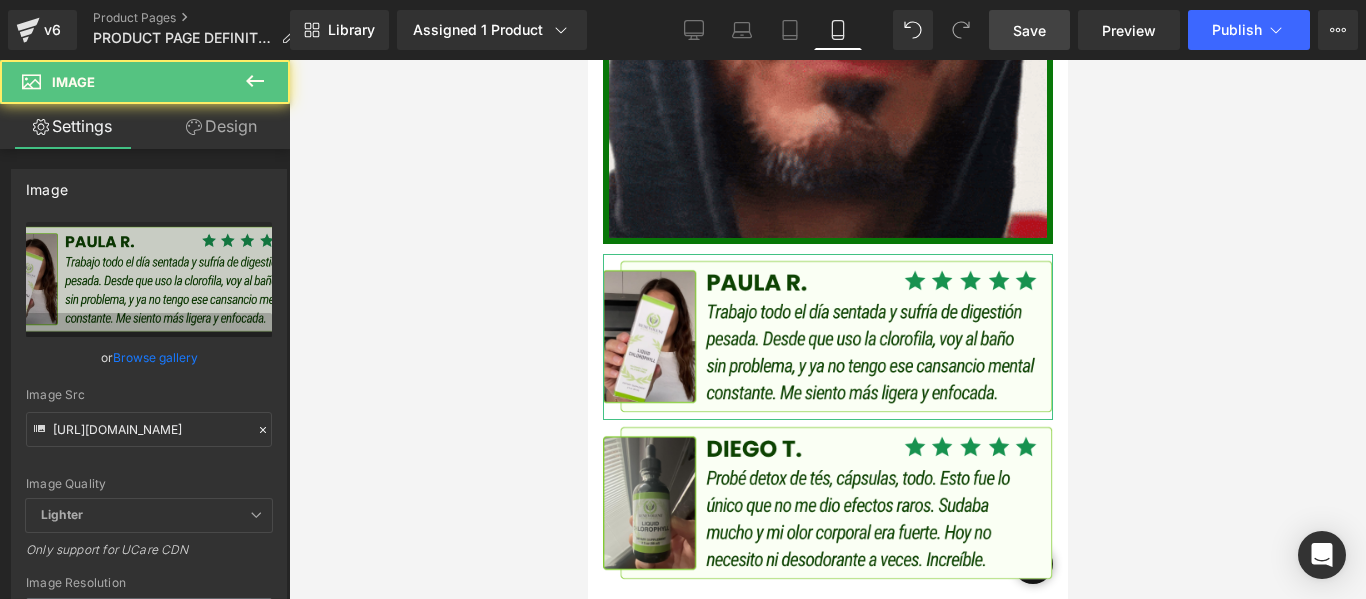 click on "Design" at bounding box center (221, 126) 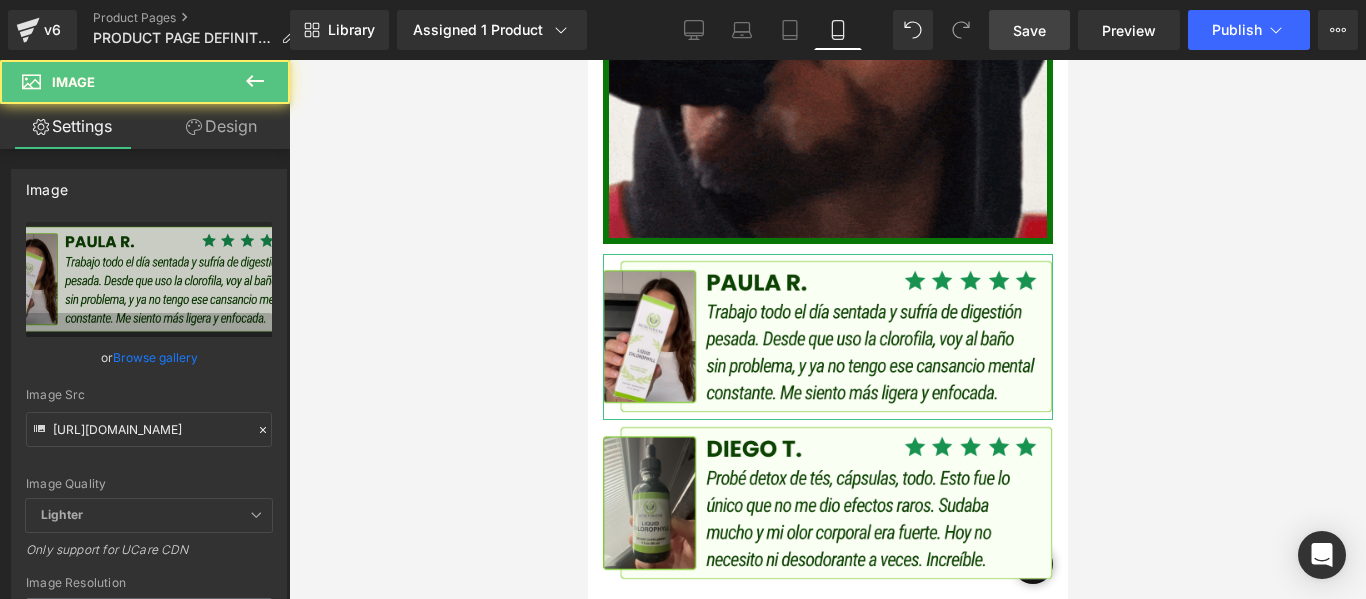 click on "Visibility" at bounding box center [0, 0] 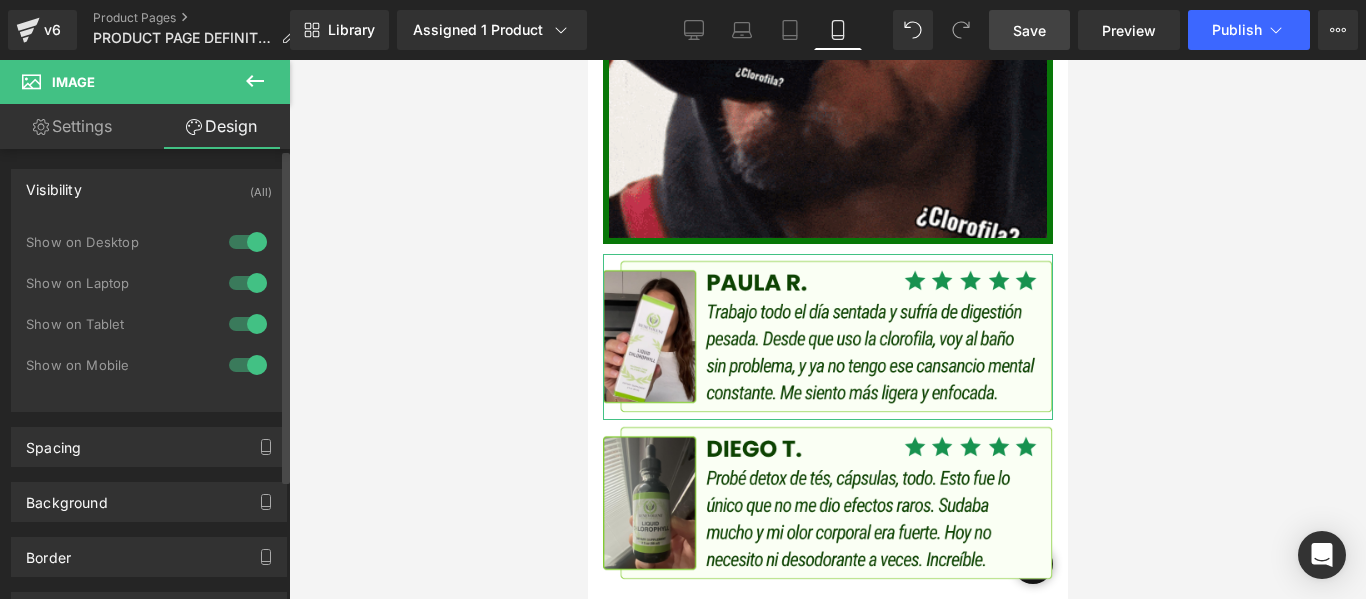 click at bounding box center [248, 242] 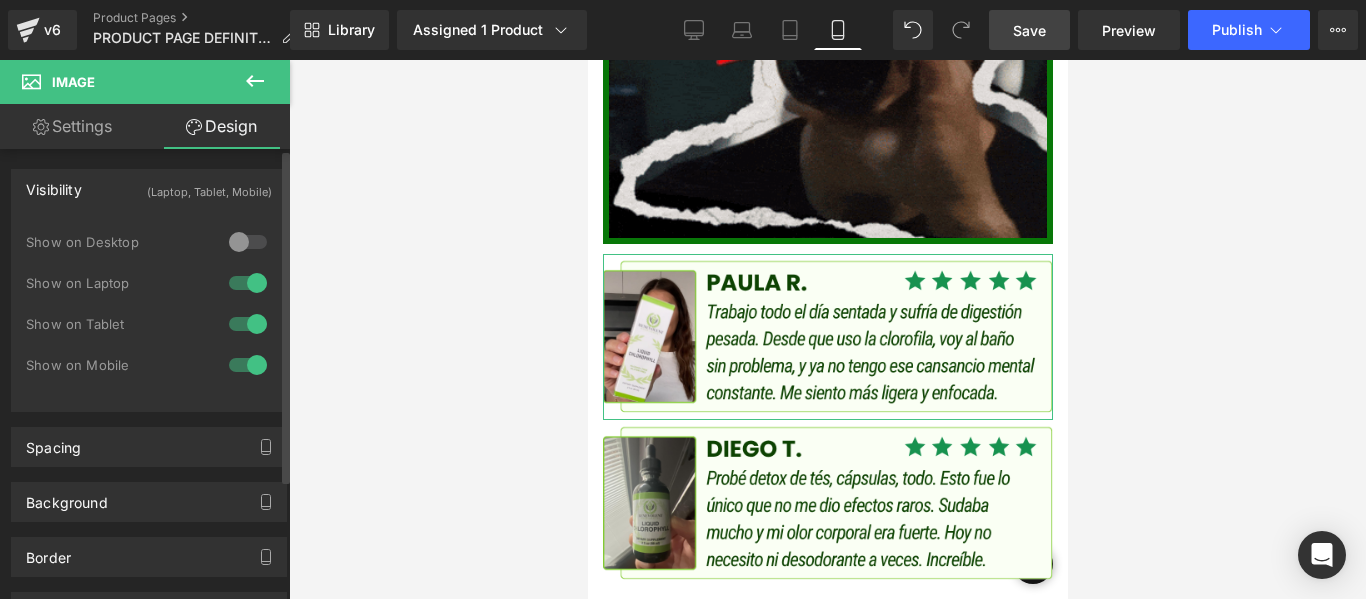 click at bounding box center (248, 283) 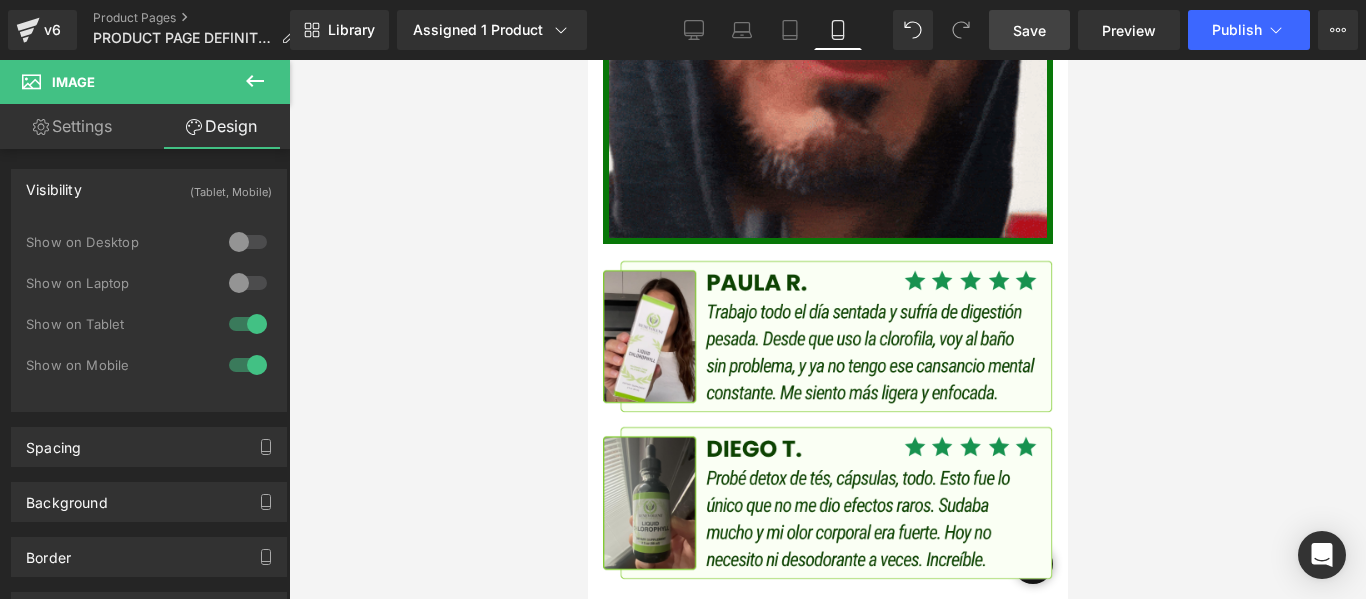 click at bounding box center [827, 329] 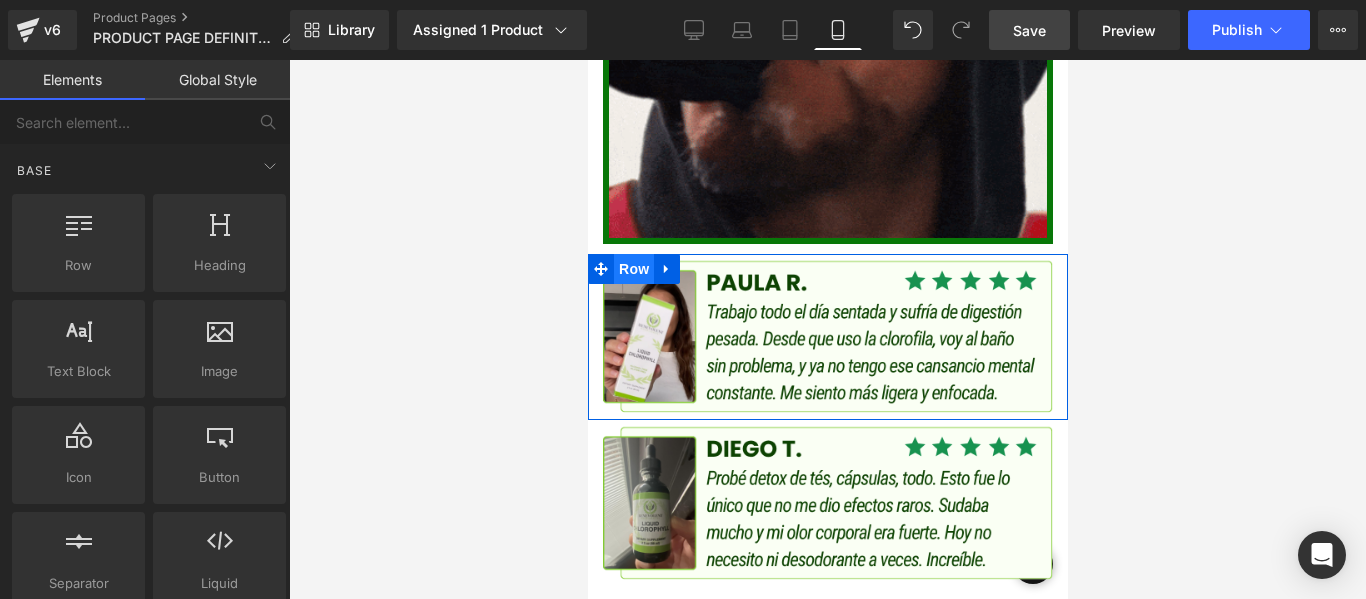 click on "Row" at bounding box center (633, 269) 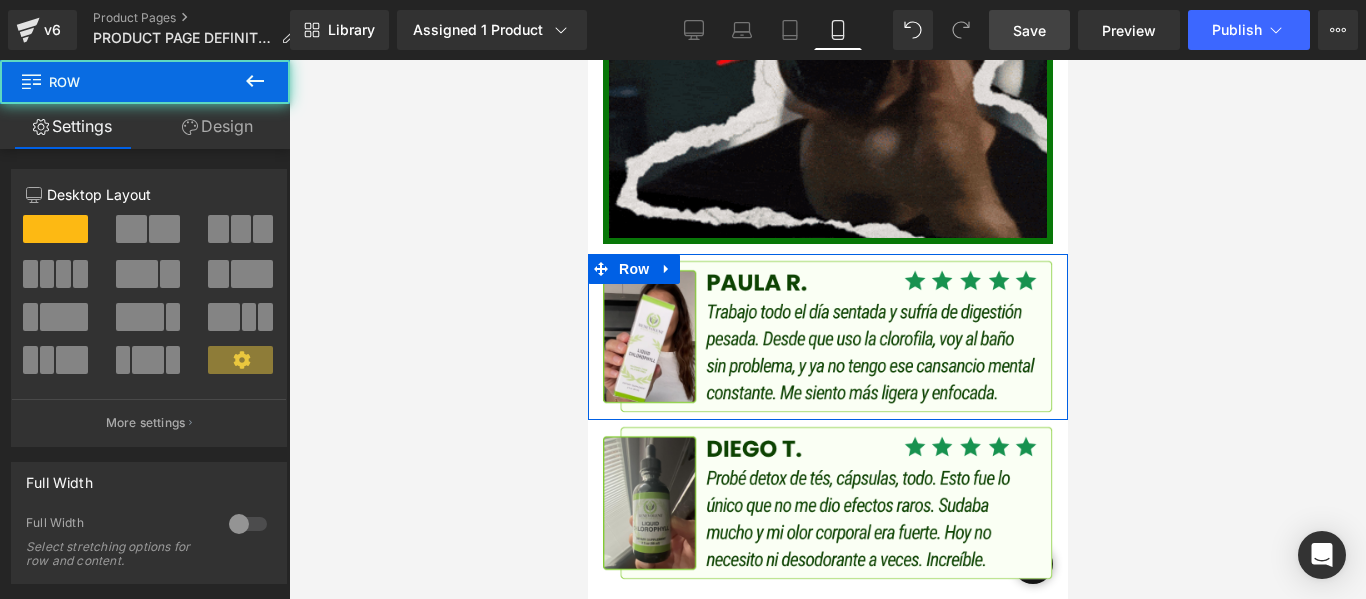 click on "Design" at bounding box center [217, 126] 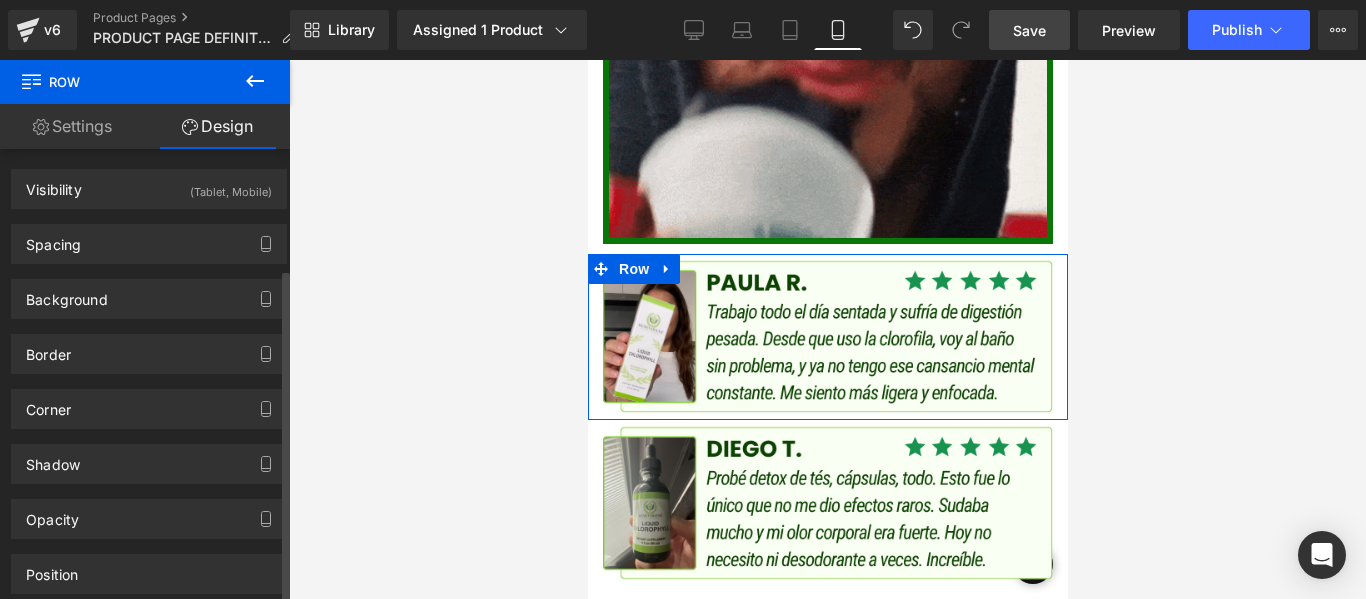 scroll, scrollTop: 161, scrollLeft: 0, axis: vertical 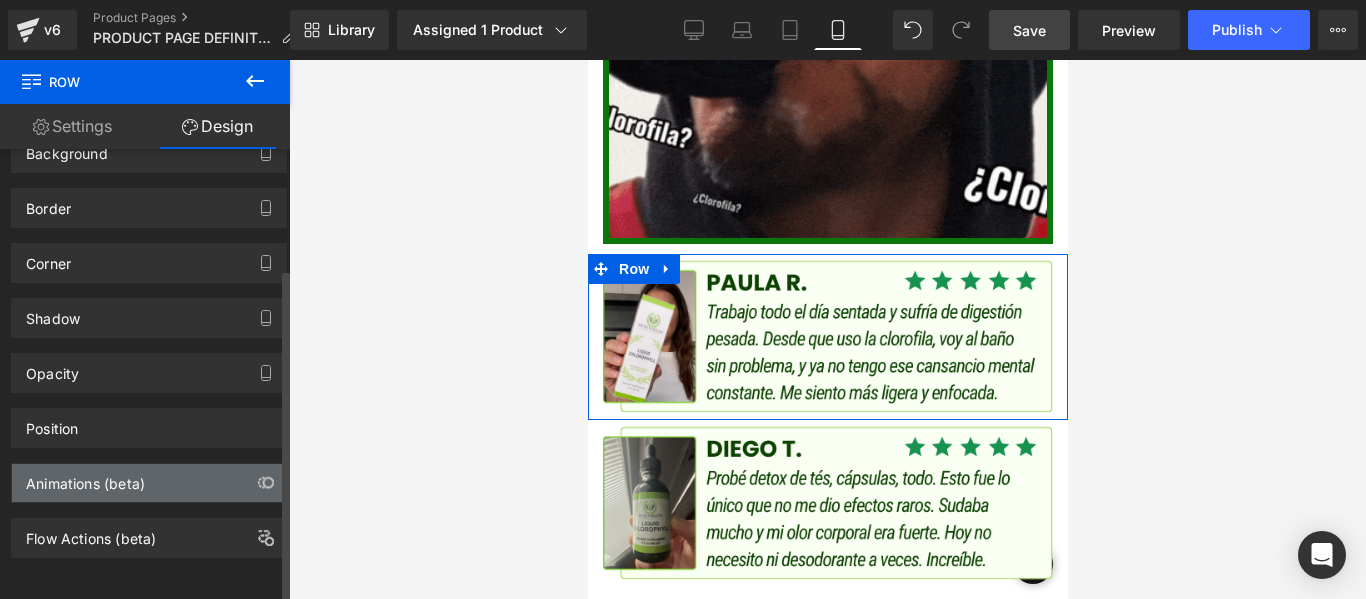 click on "Animations (beta)" at bounding box center (85, 478) 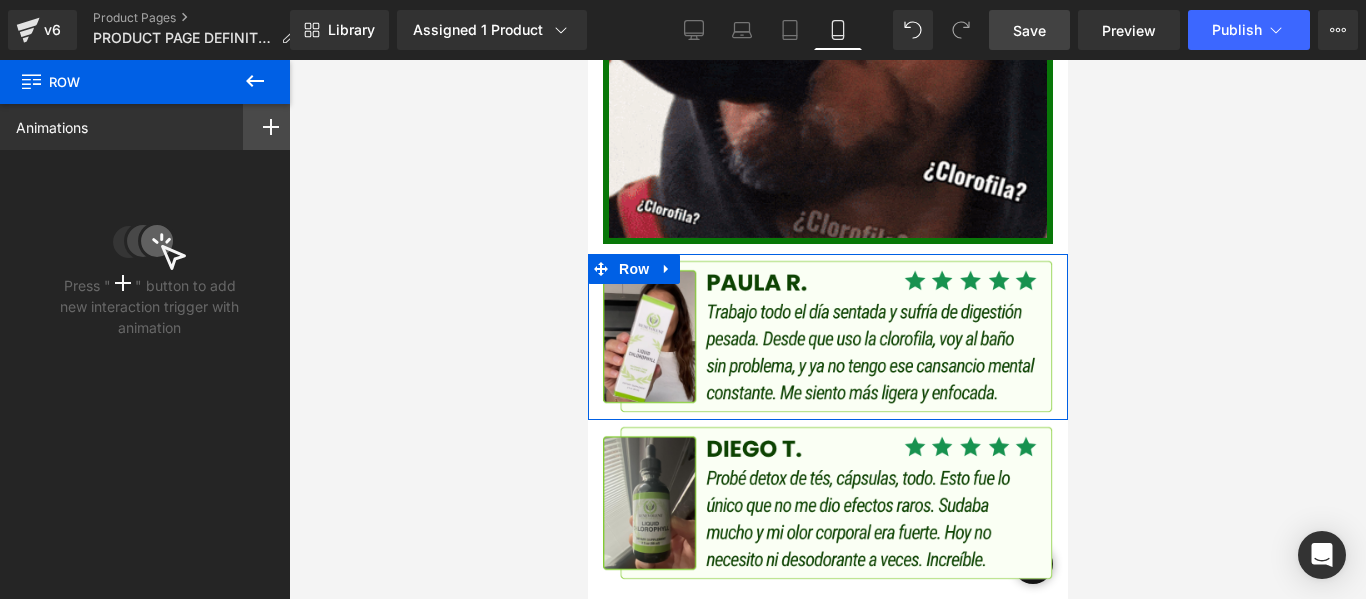 click at bounding box center (271, 127) 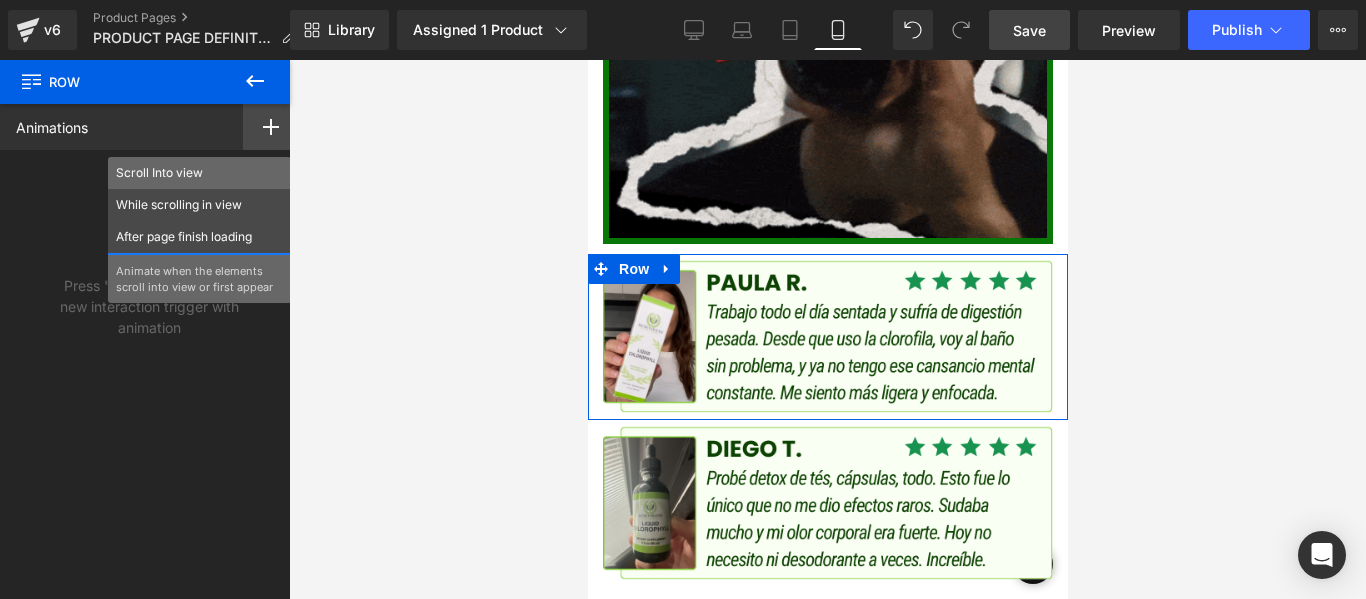 click on "Scroll Into view" at bounding box center [199, 173] 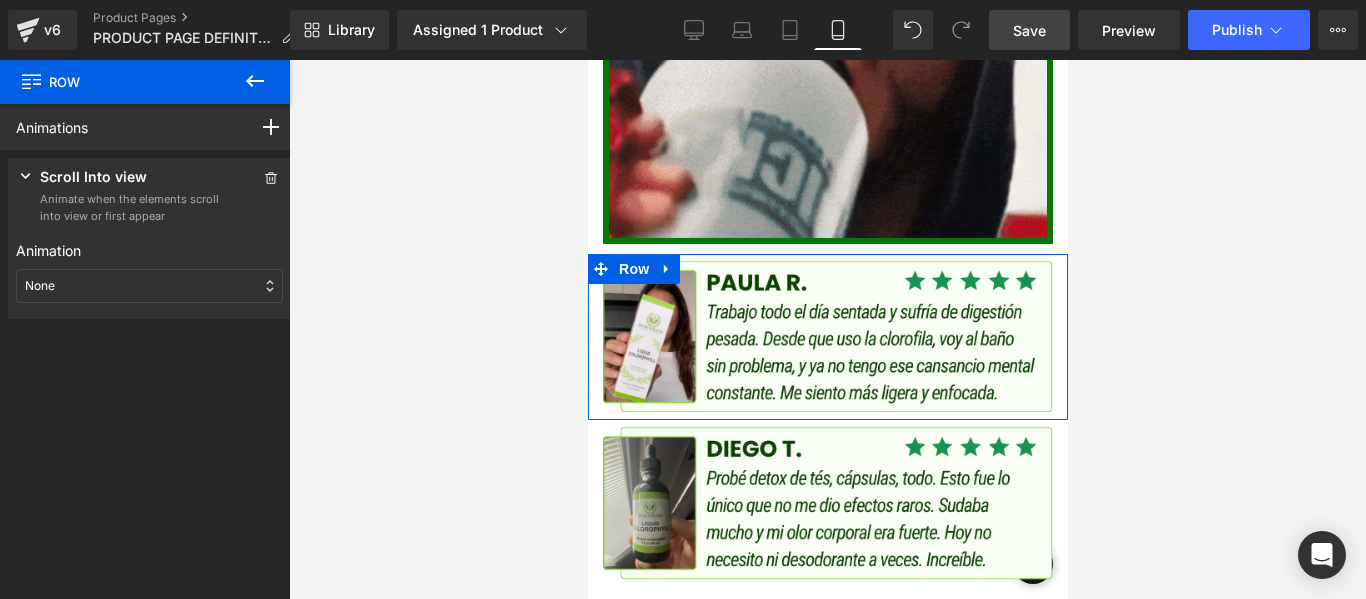 click on "None" at bounding box center (149, 286) 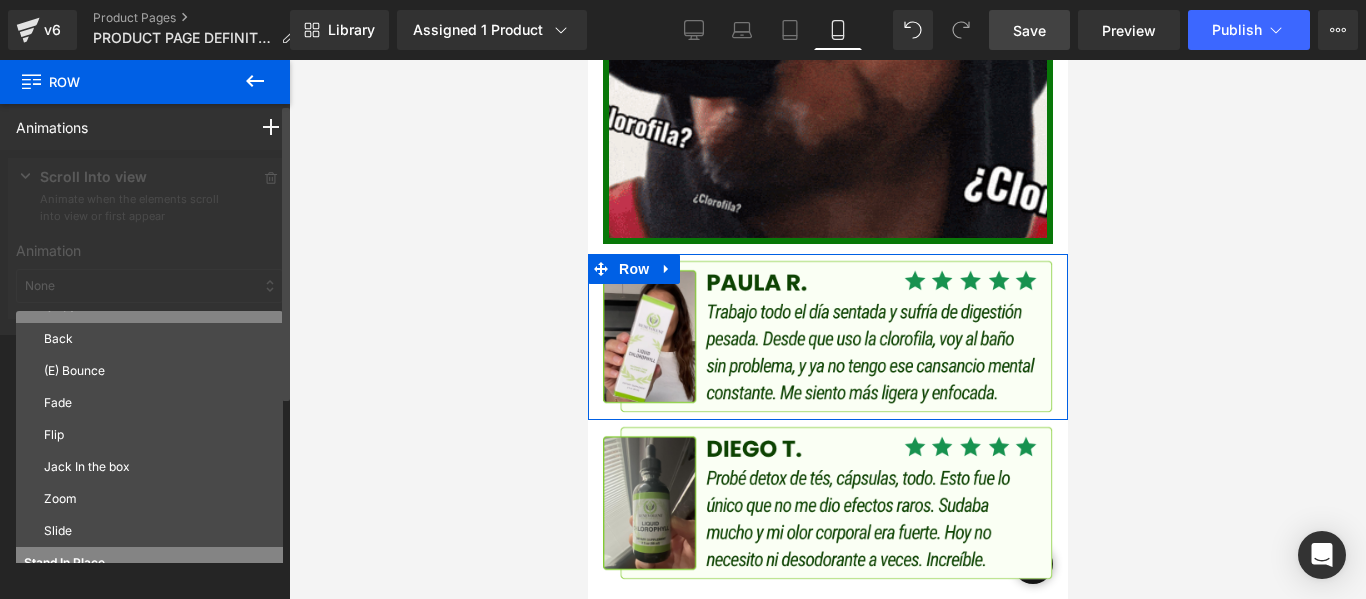 scroll, scrollTop: 100, scrollLeft: 0, axis: vertical 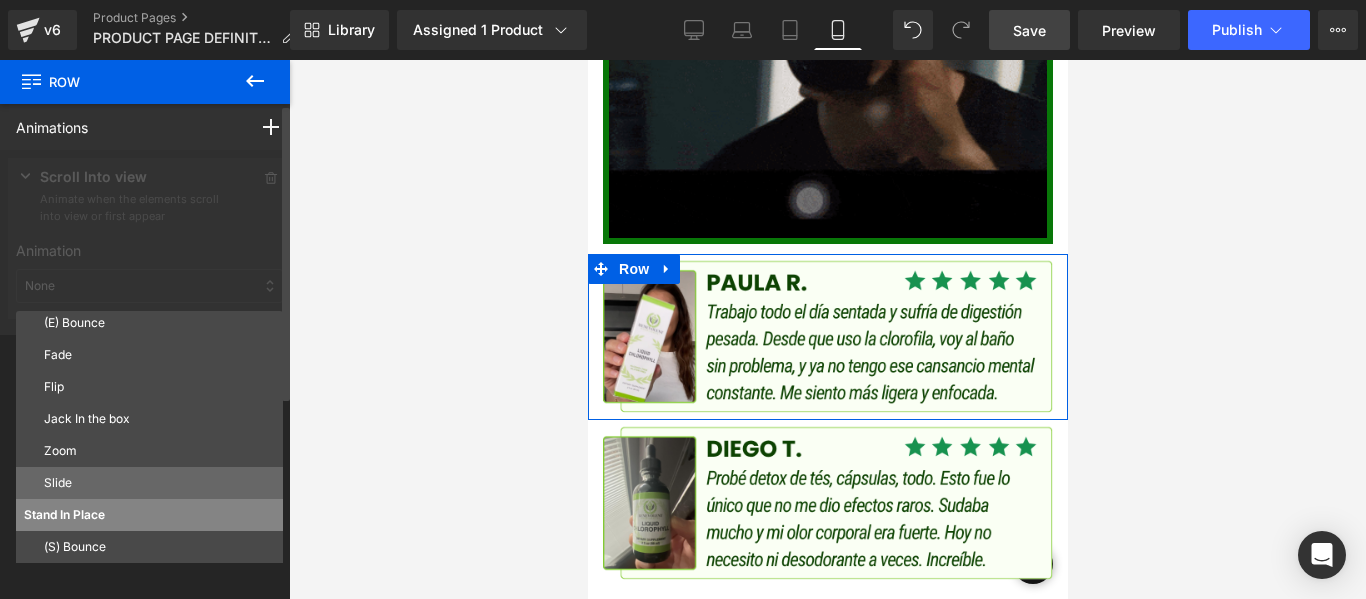 click on "Slide" at bounding box center (159, 483) 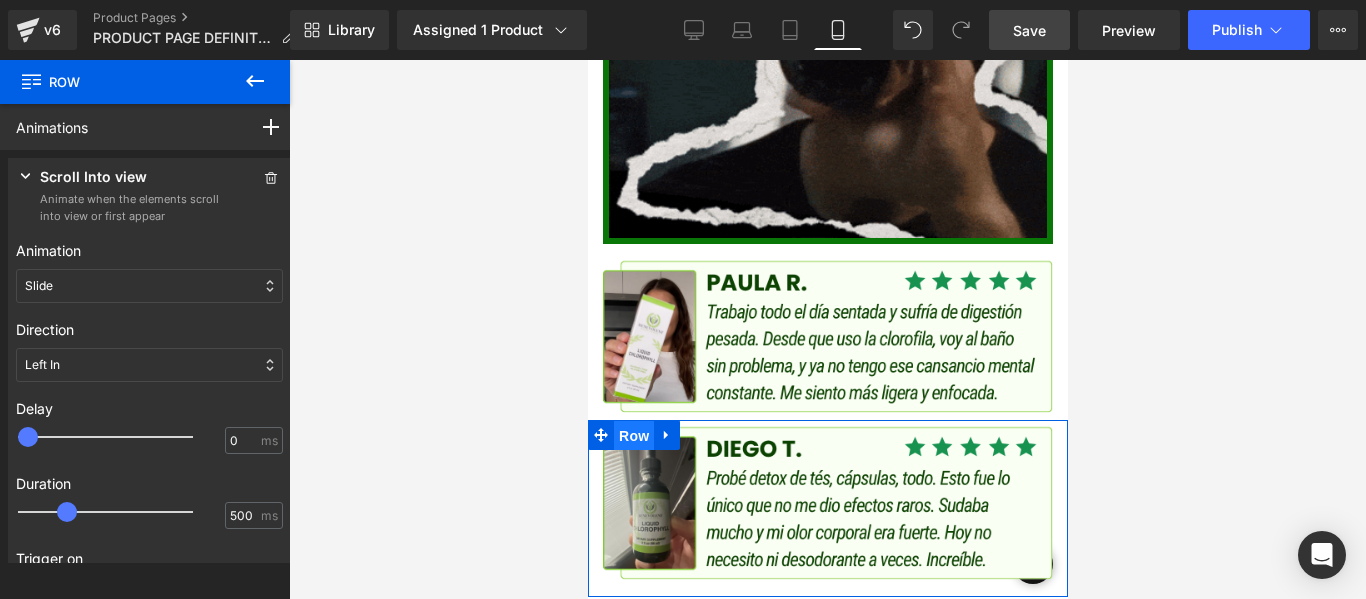 click on "Row" at bounding box center [633, 436] 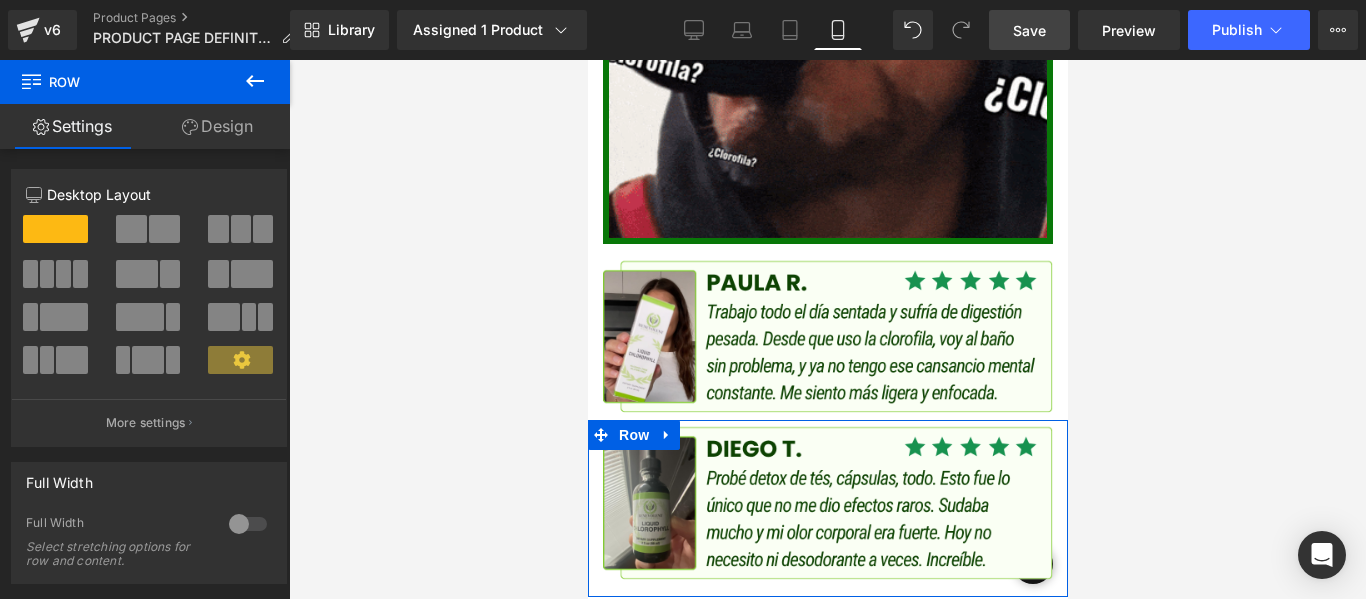click on "Design" at bounding box center (217, 126) 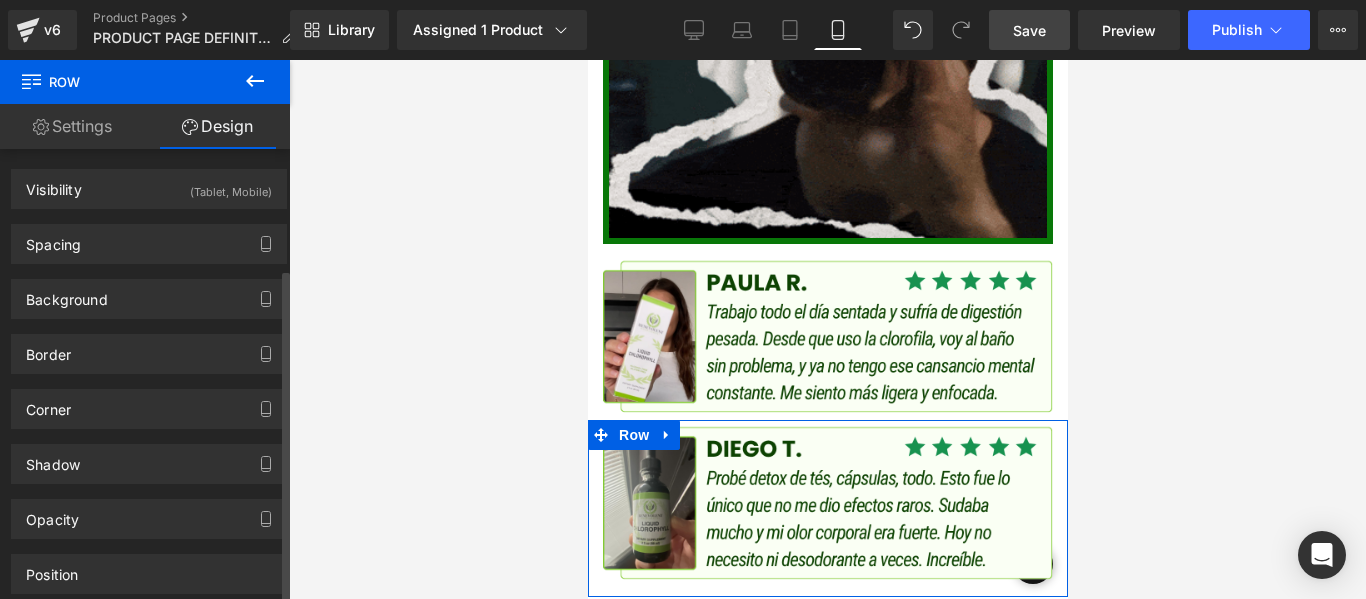 scroll, scrollTop: 161, scrollLeft: 0, axis: vertical 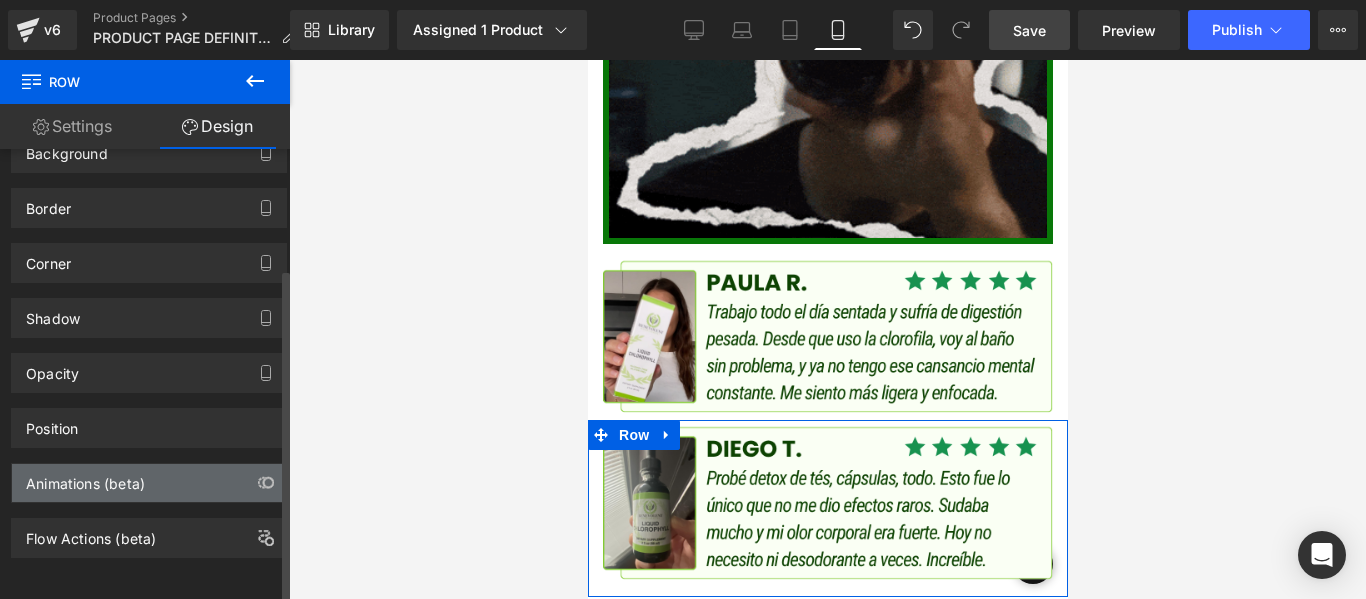 click on "Animations (beta)" at bounding box center (85, 478) 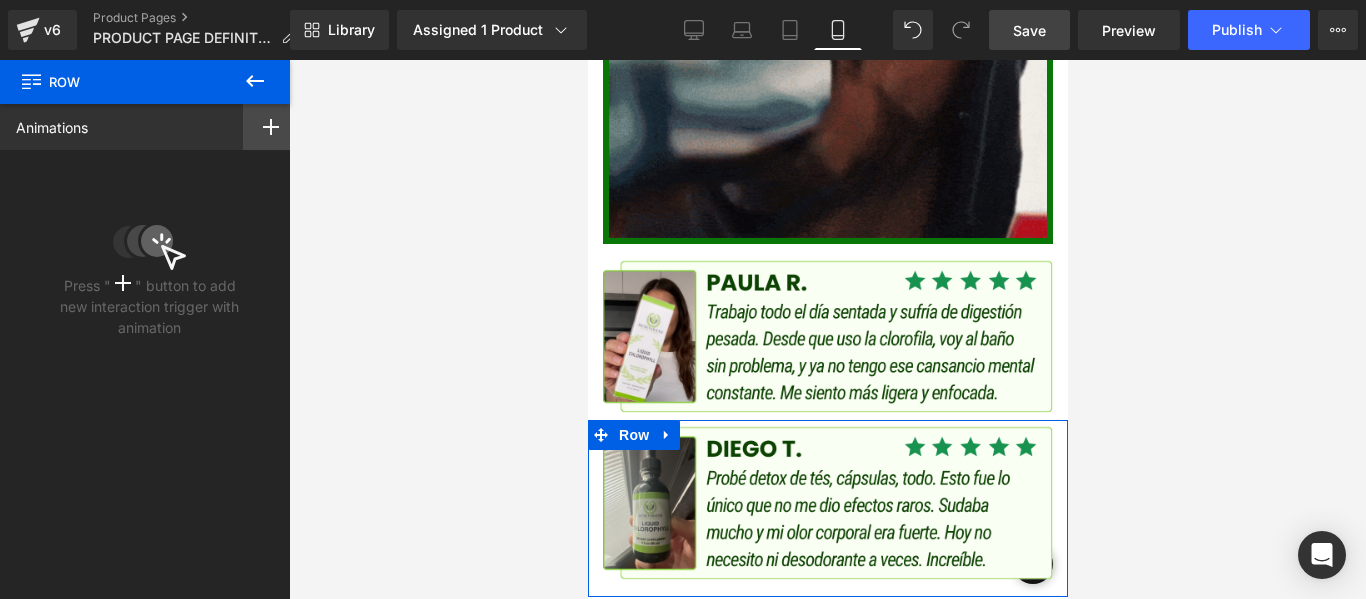 click at bounding box center (271, 127) 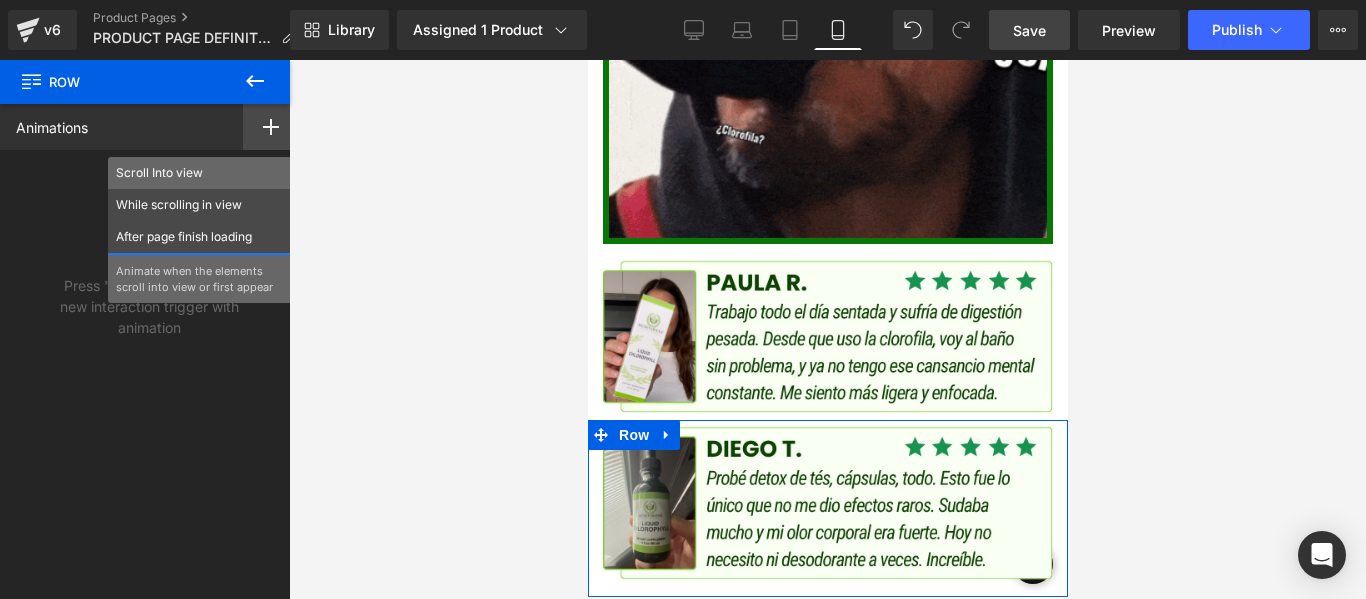 click on "Scroll Into view" at bounding box center [199, 173] 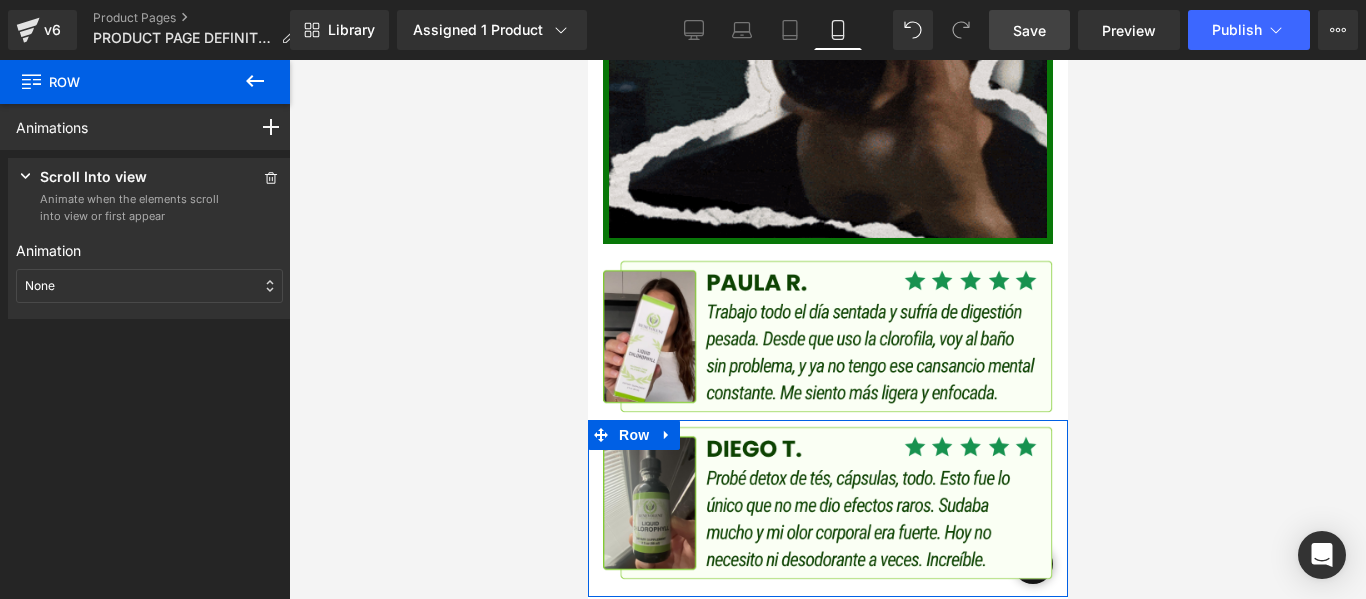 click on "None" at bounding box center [149, 286] 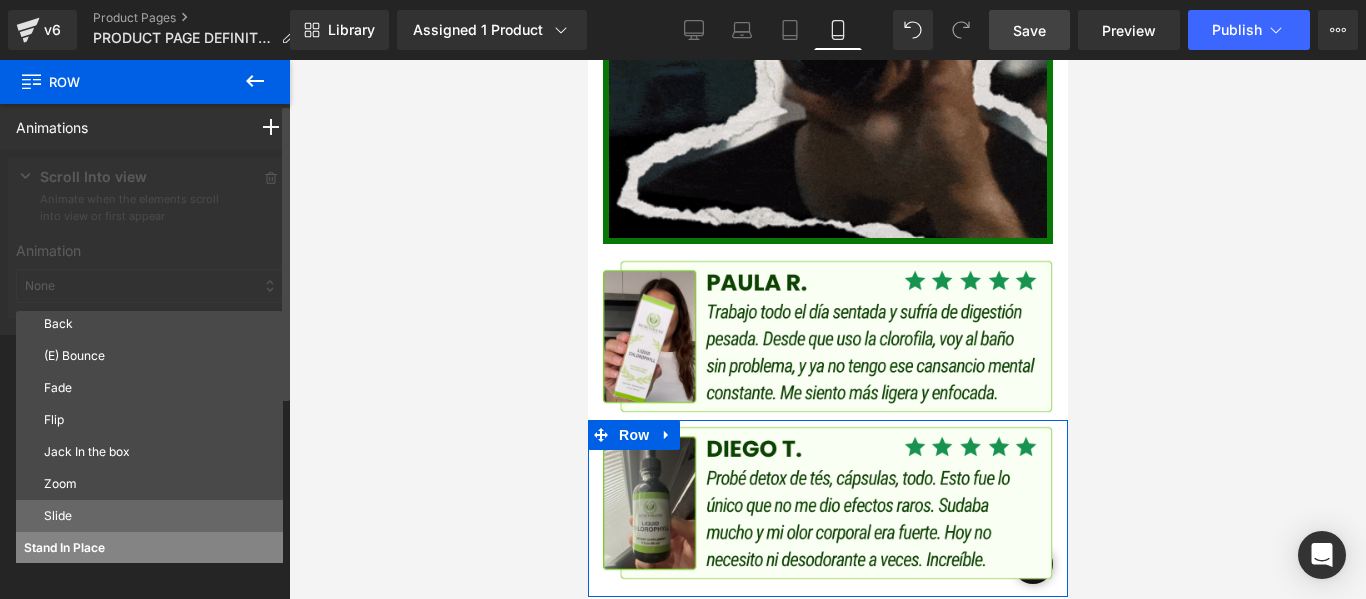 scroll, scrollTop: 108, scrollLeft: 0, axis: vertical 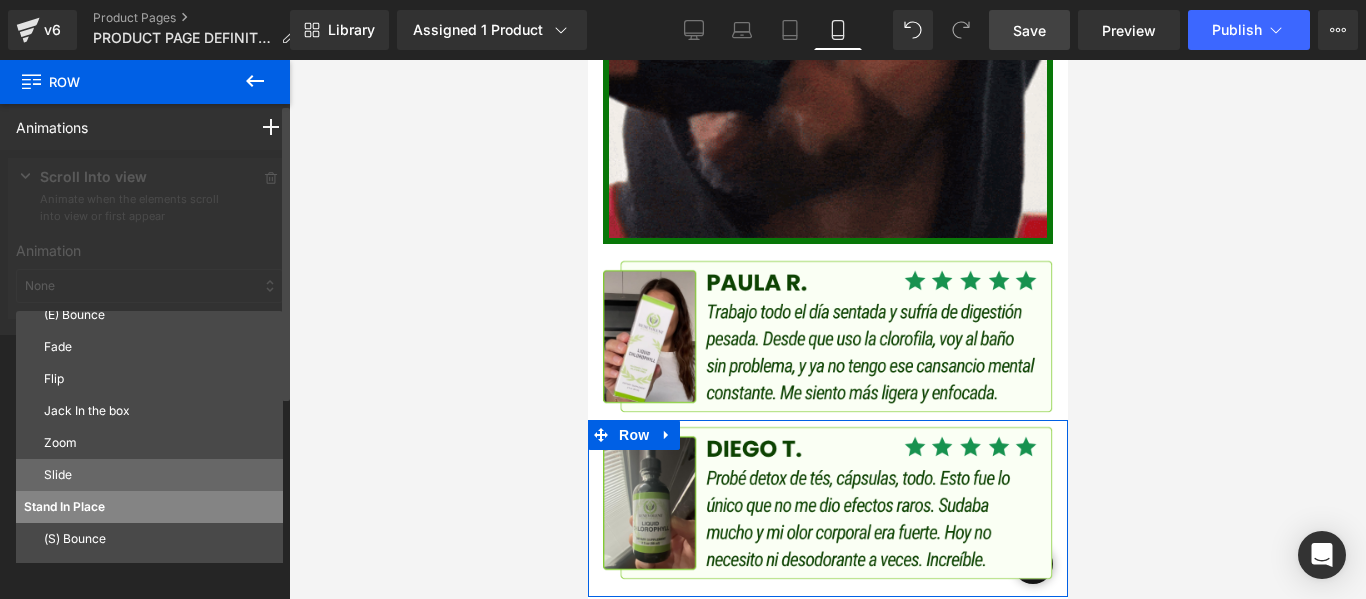 click on "Slide" at bounding box center [159, 475] 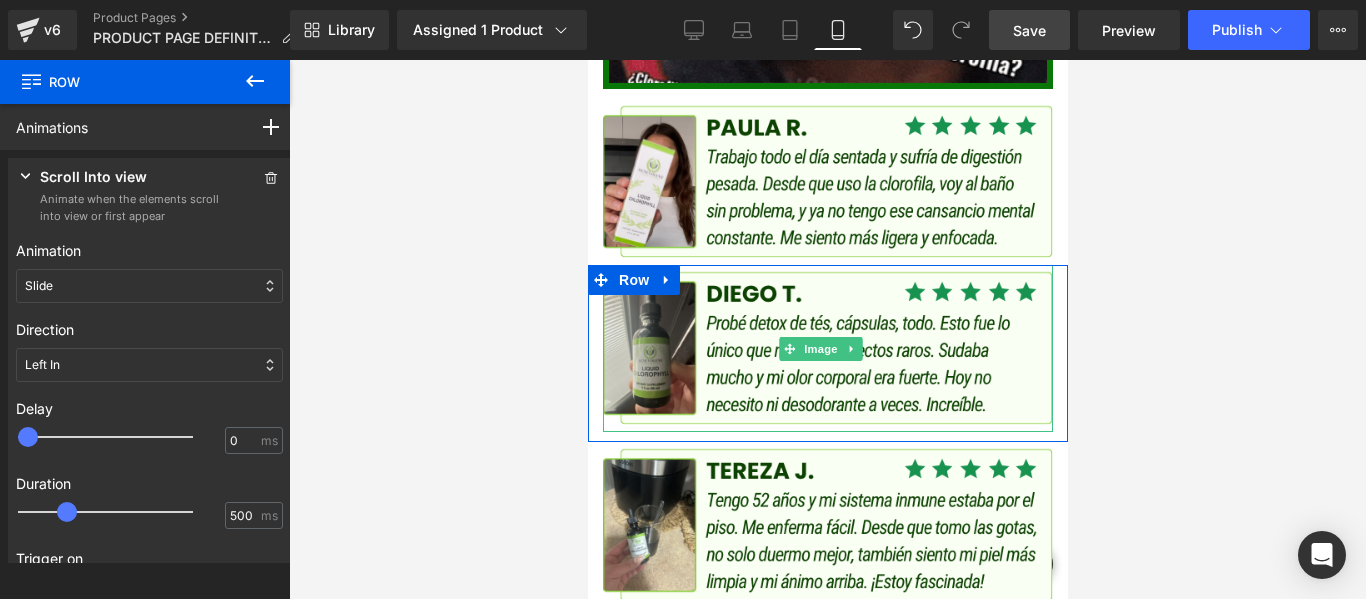 scroll, scrollTop: 4800, scrollLeft: 0, axis: vertical 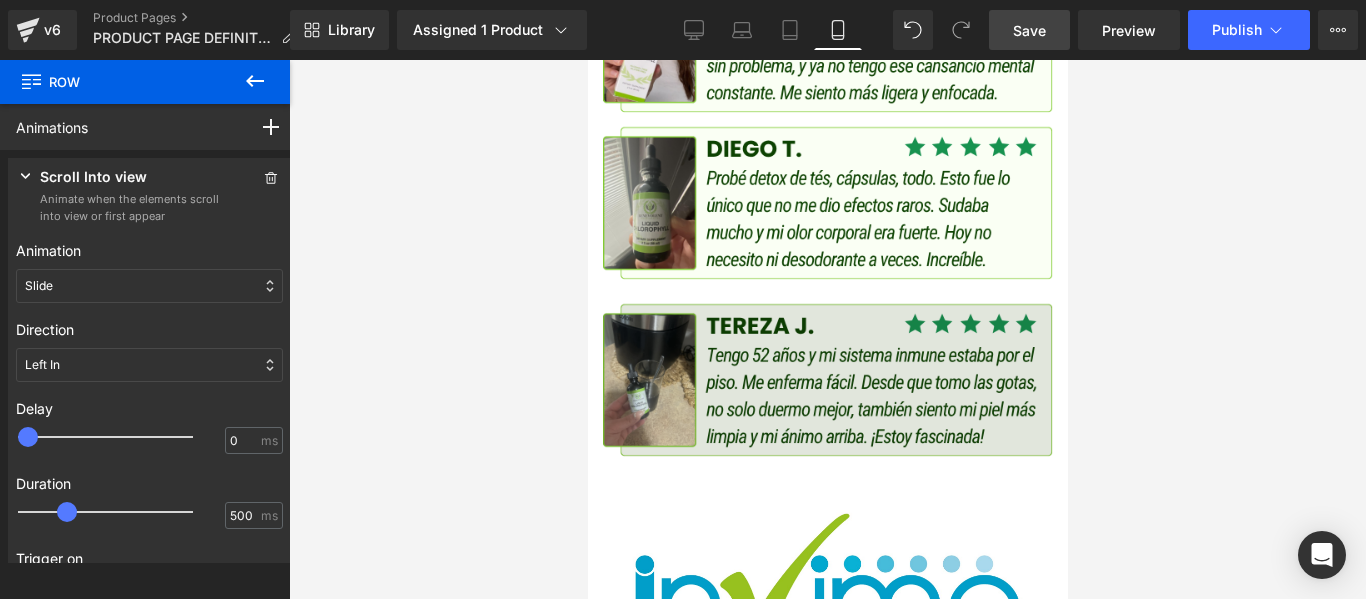 click at bounding box center (827, 380) 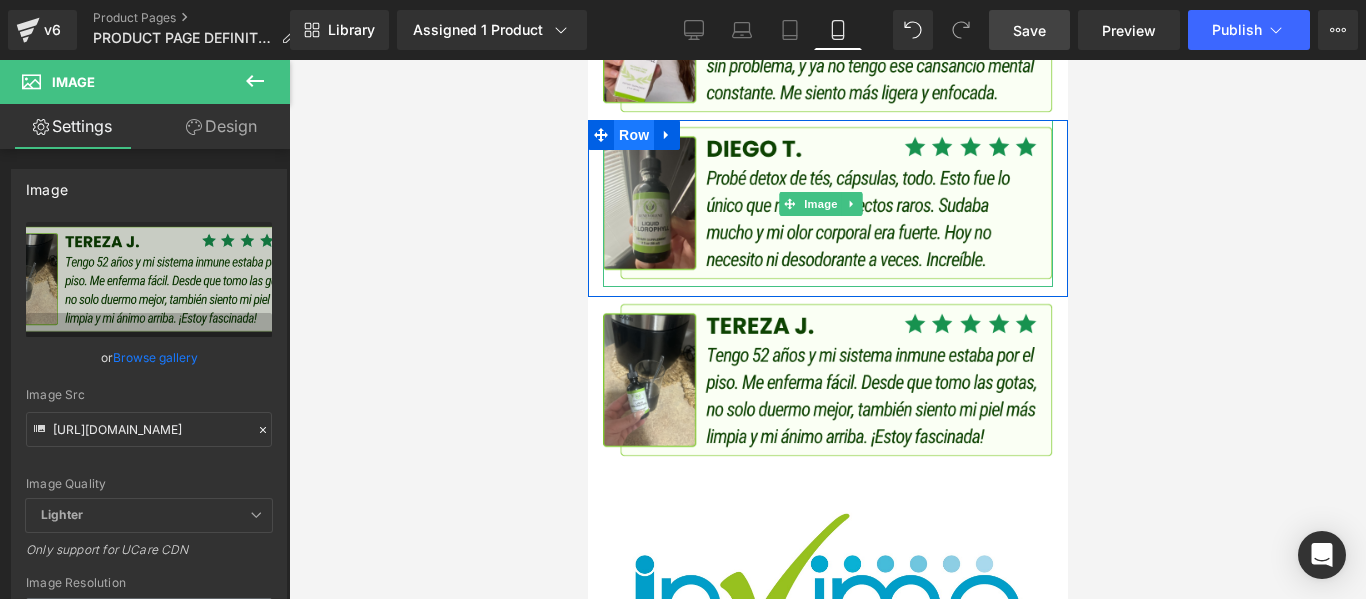 click on "Row" at bounding box center (633, 135) 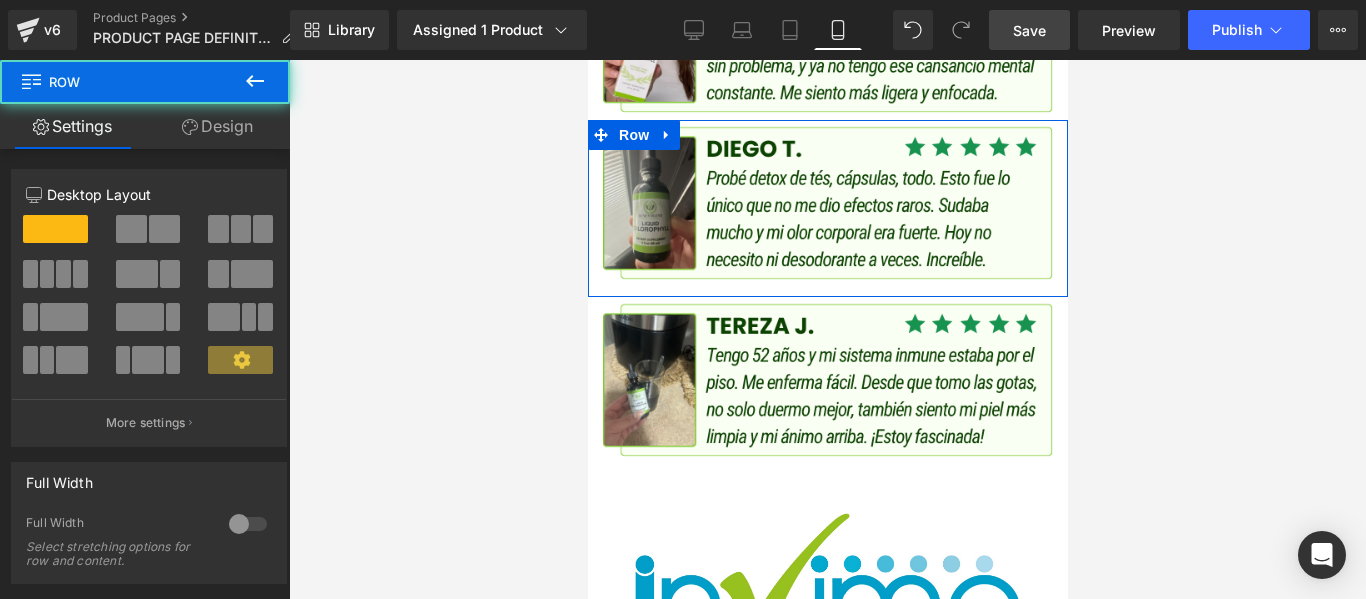 click 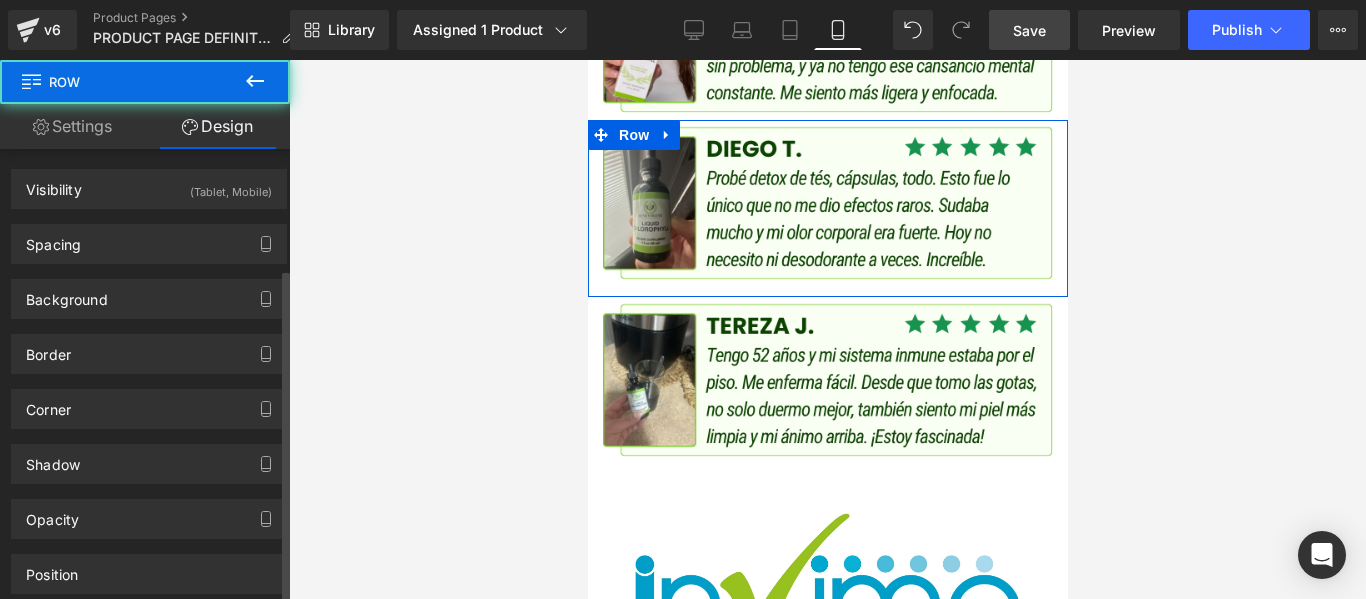 scroll, scrollTop: 161, scrollLeft: 0, axis: vertical 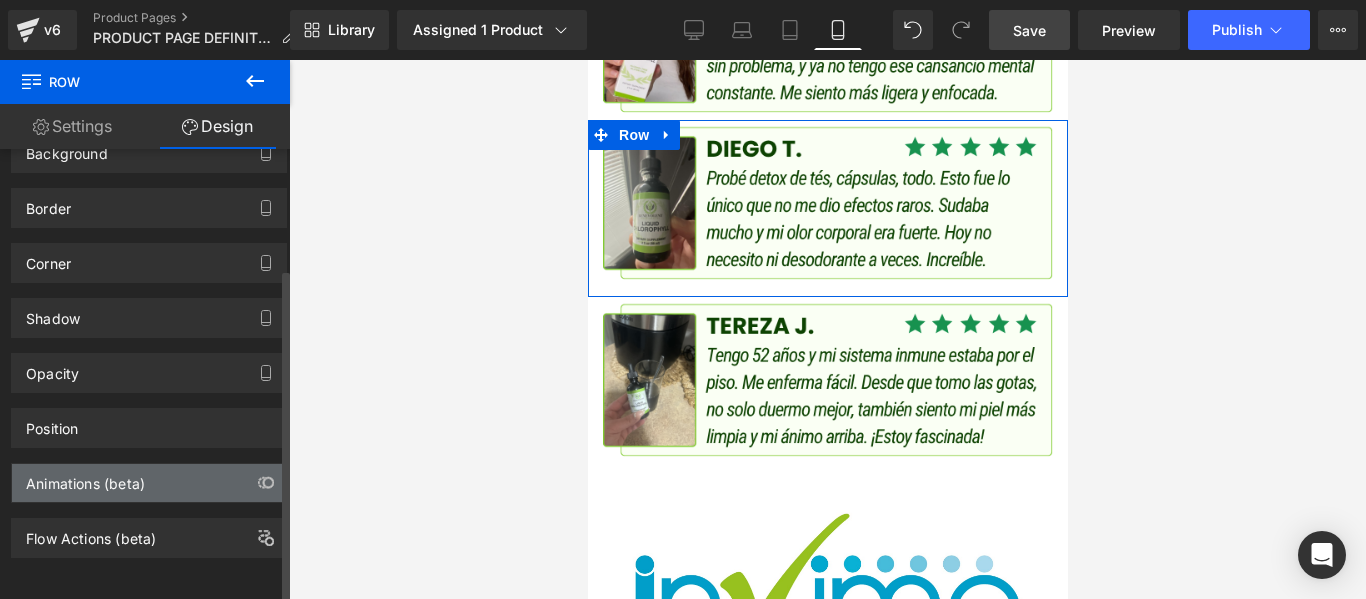 click on "Animations (beta)" at bounding box center [149, 483] 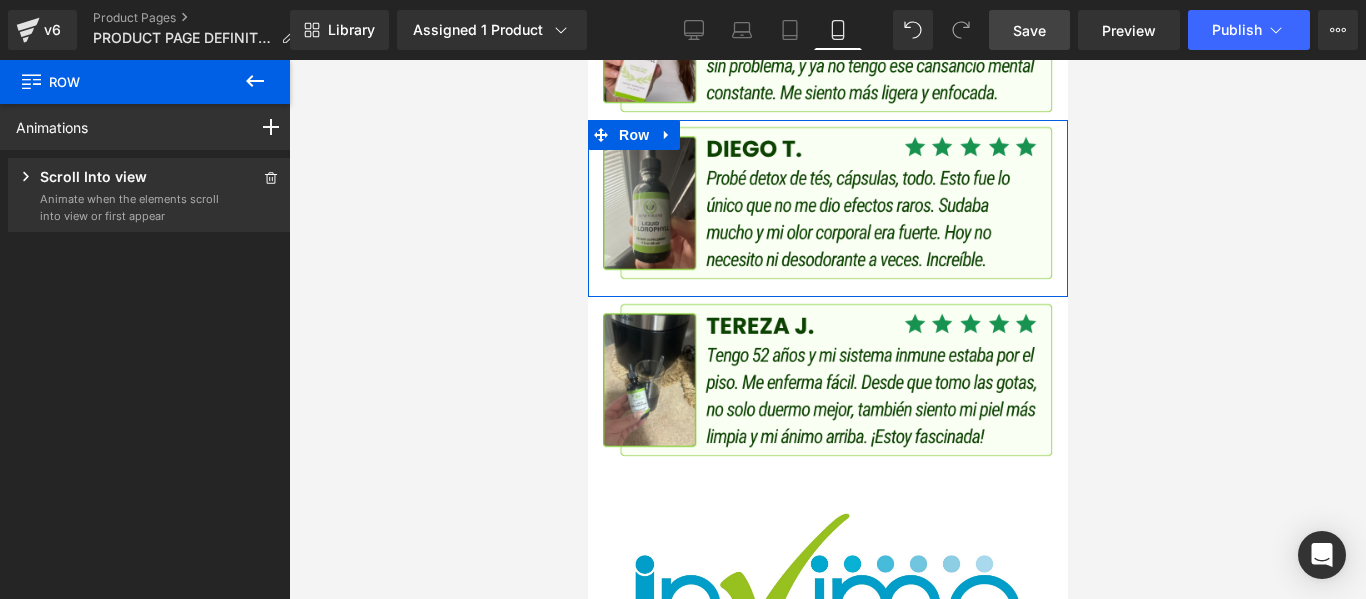 click 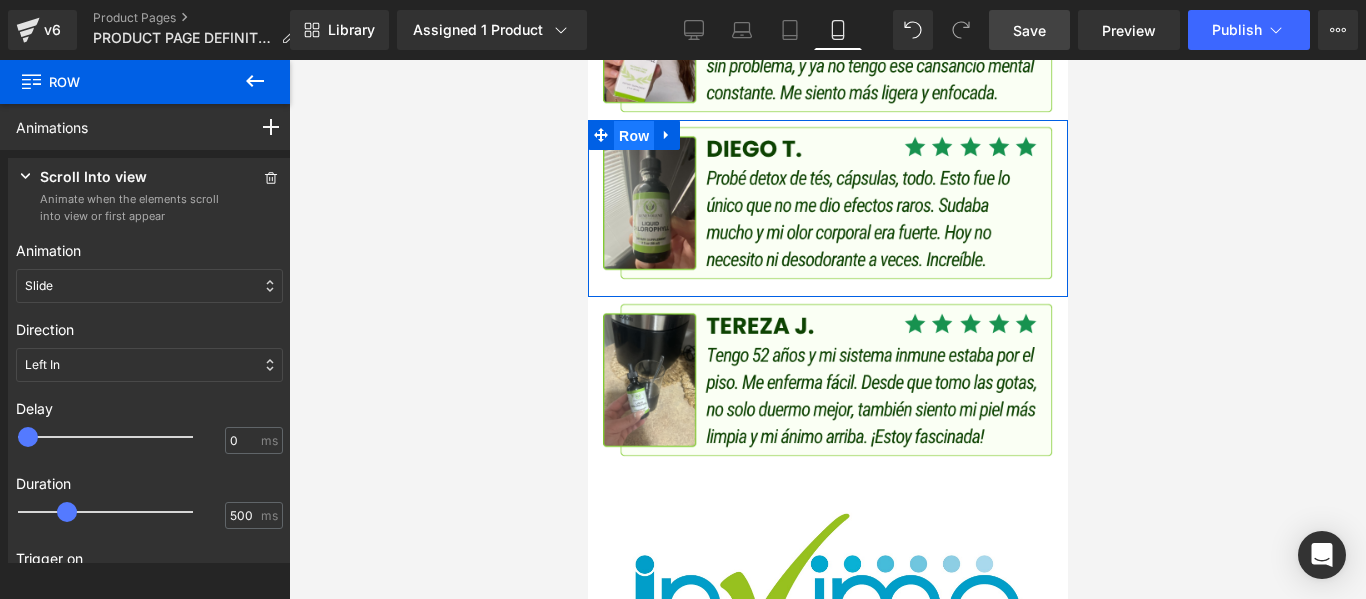 drag, startPoint x: 632, startPoint y: 112, endPoint x: 895, endPoint y: 175, distance: 270.44037 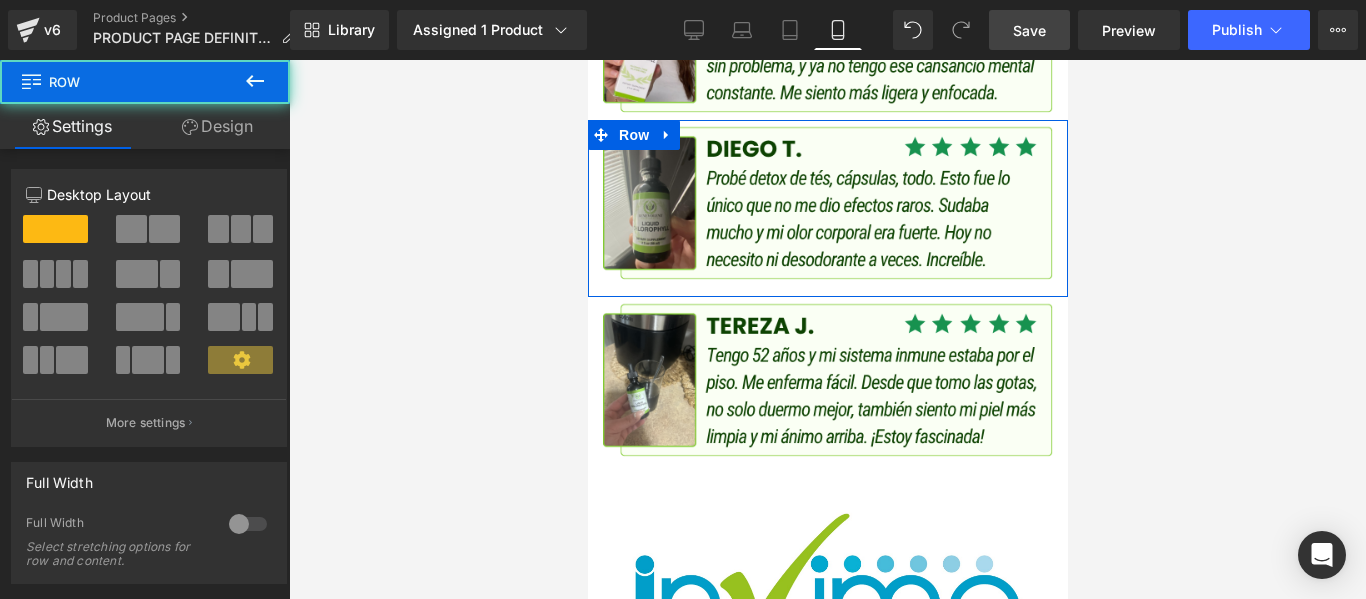 click on "Design" at bounding box center (217, 126) 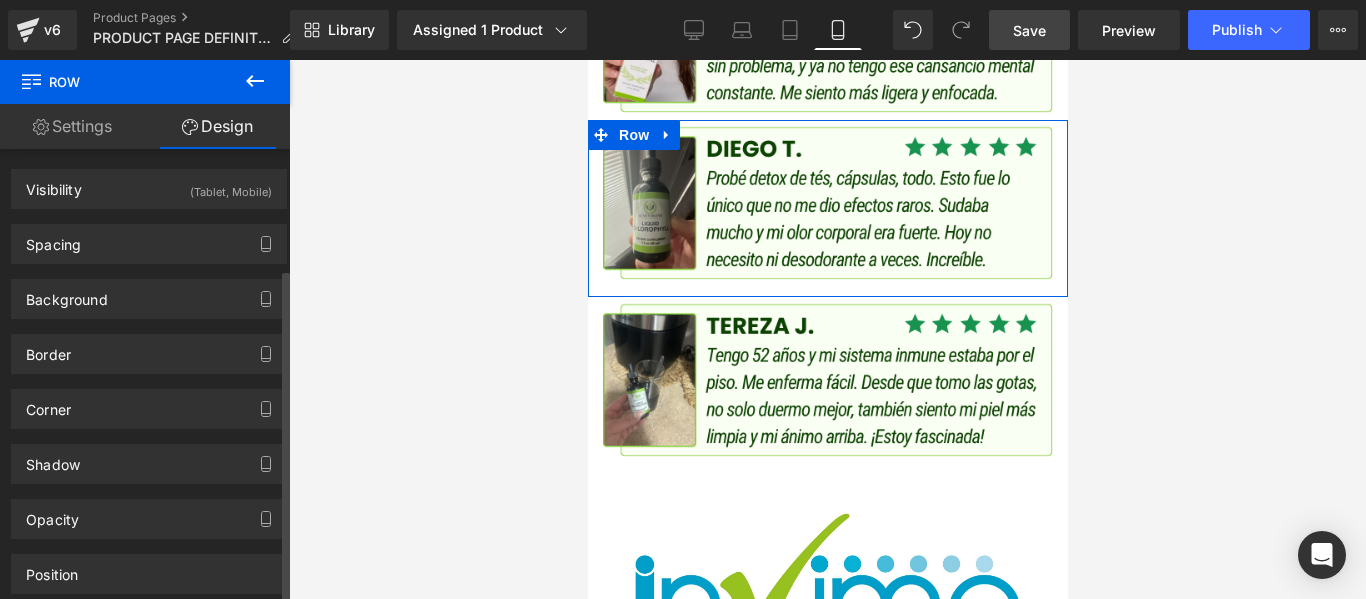 scroll, scrollTop: 161, scrollLeft: 0, axis: vertical 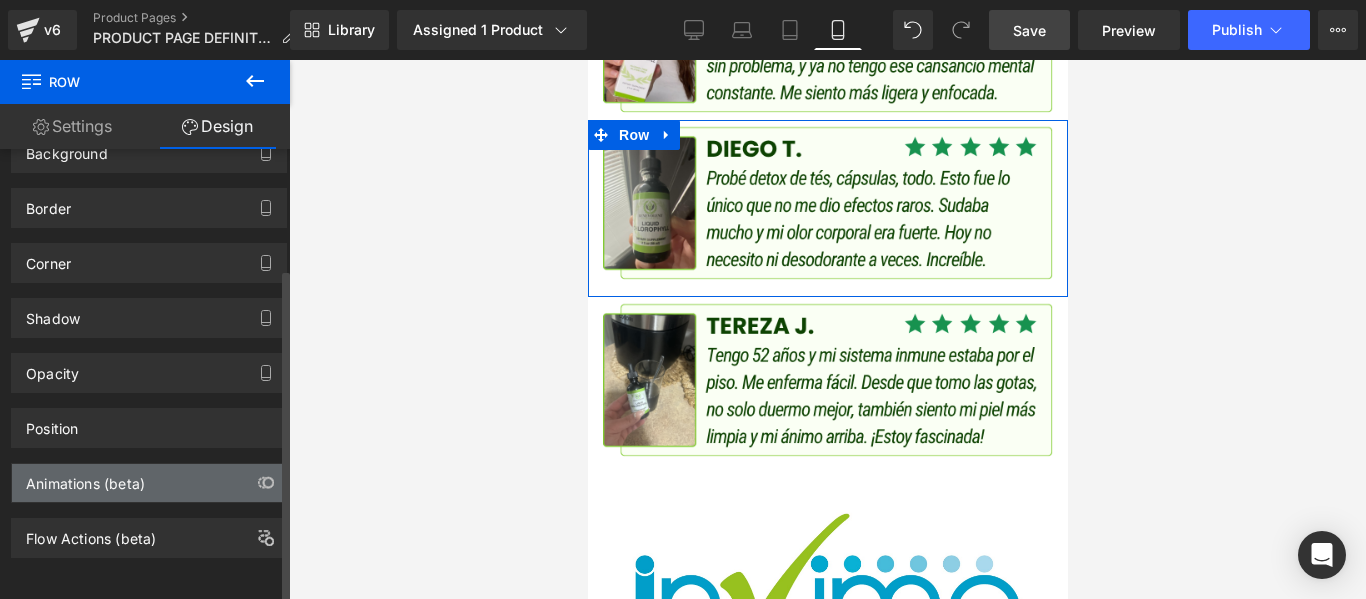 click on "Animations (beta)" at bounding box center [85, 478] 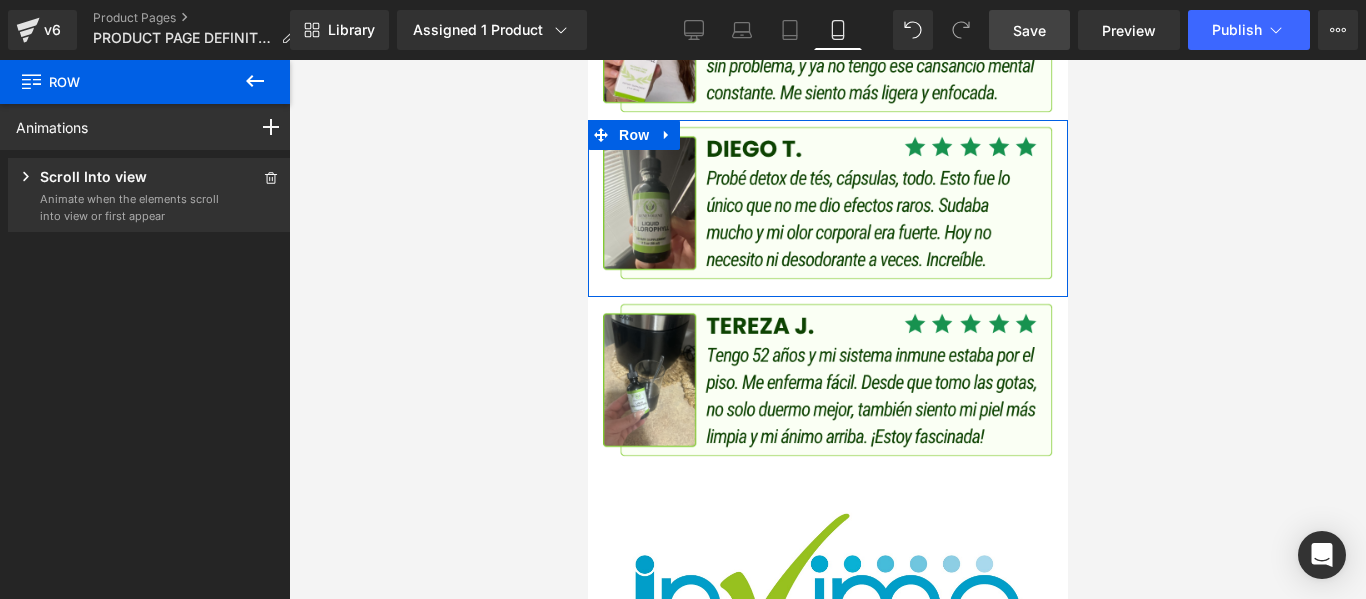 click 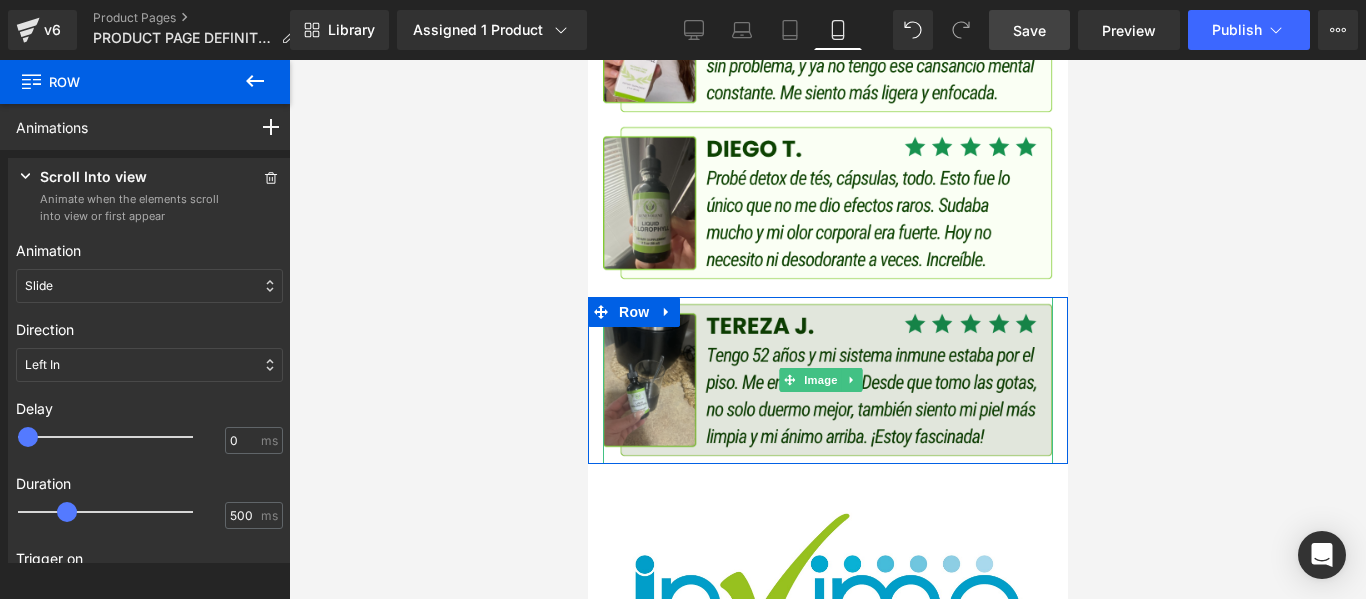 click at bounding box center (827, 380) 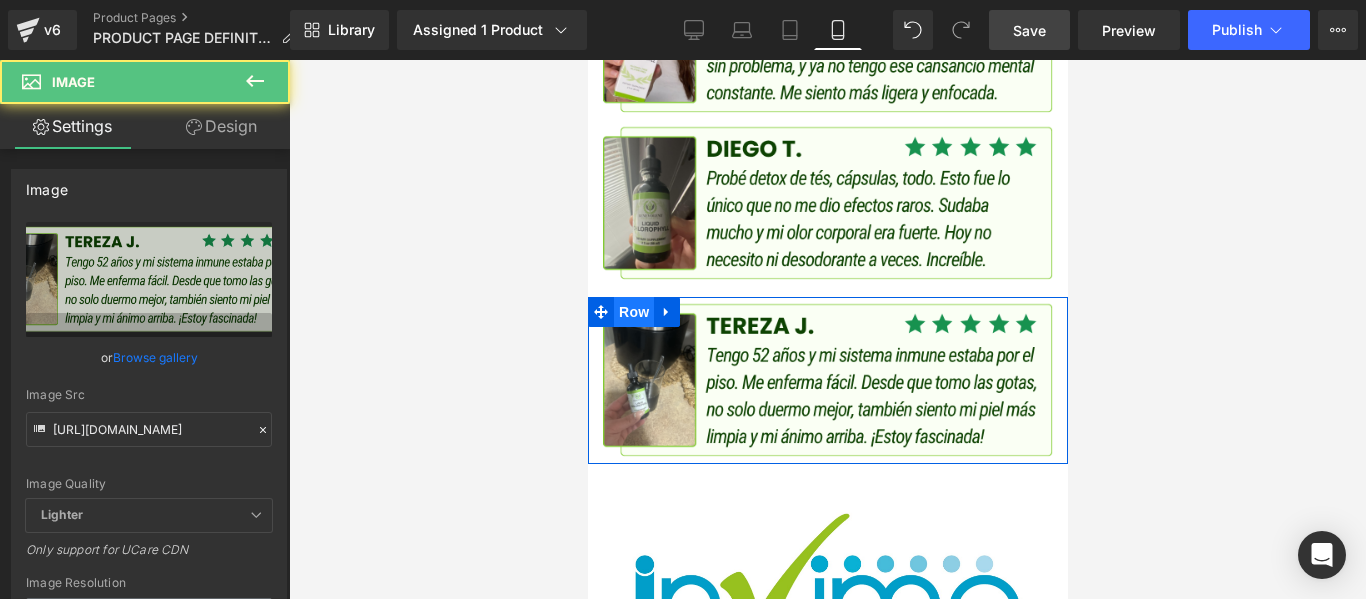 click on "Row" at bounding box center (633, 312) 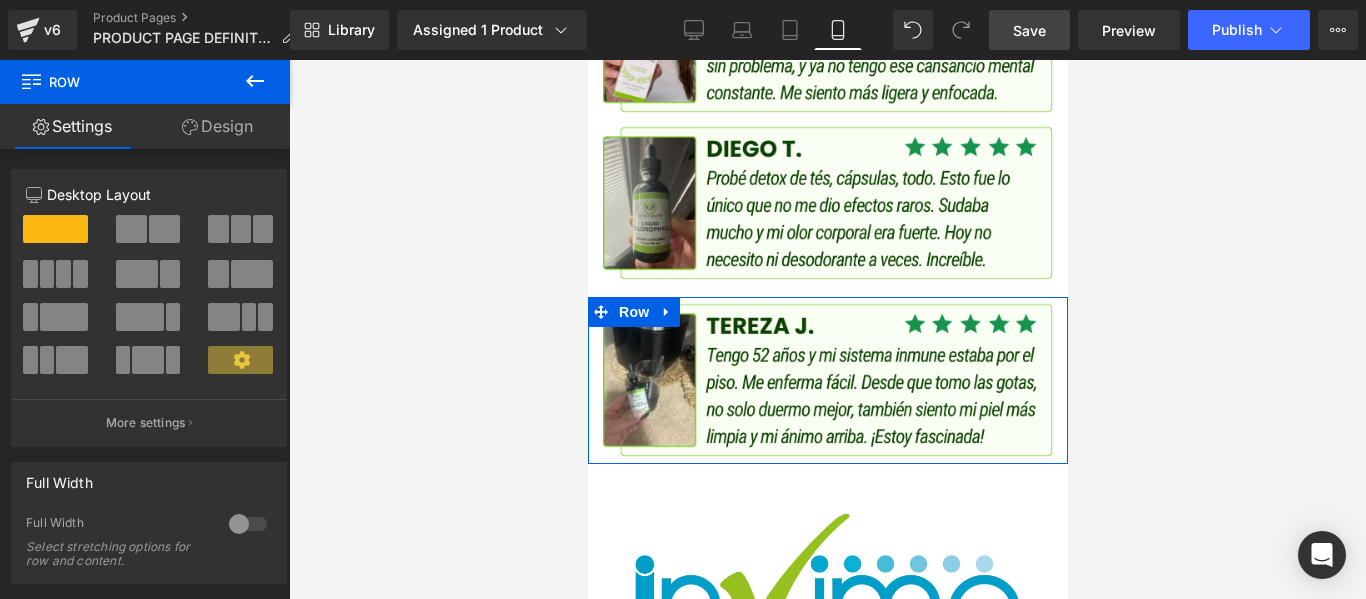 click on "Design" at bounding box center [217, 126] 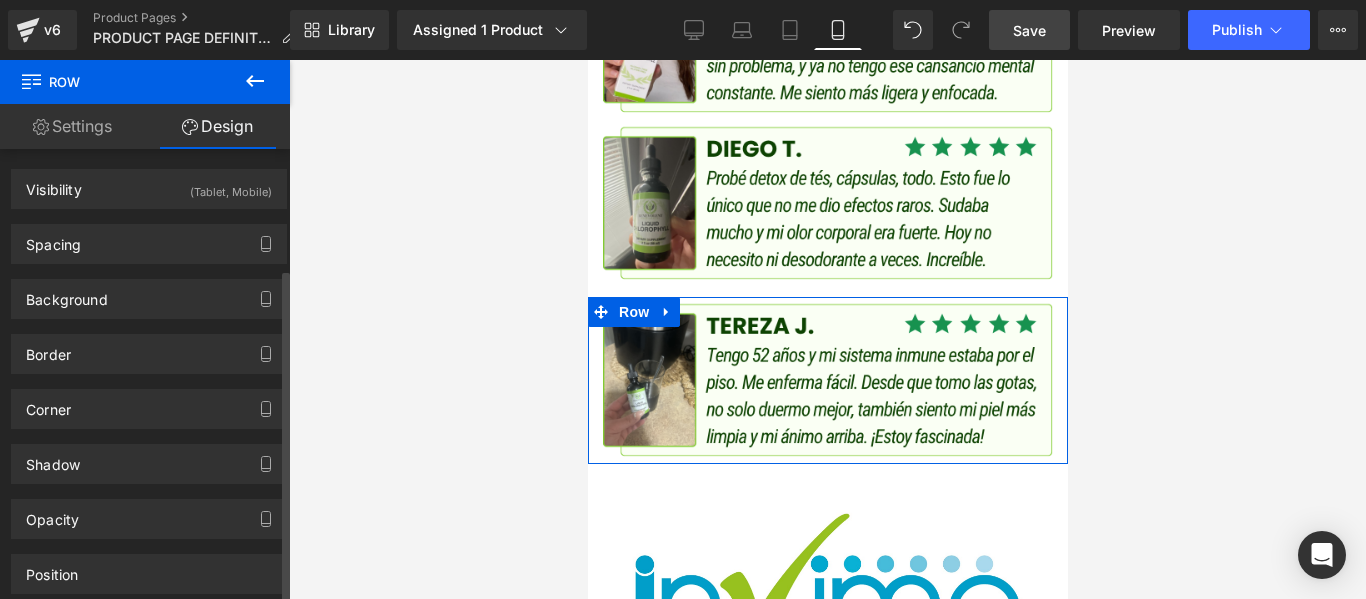 scroll, scrollTop: 161, scrollLeft: 0, axis: vertical 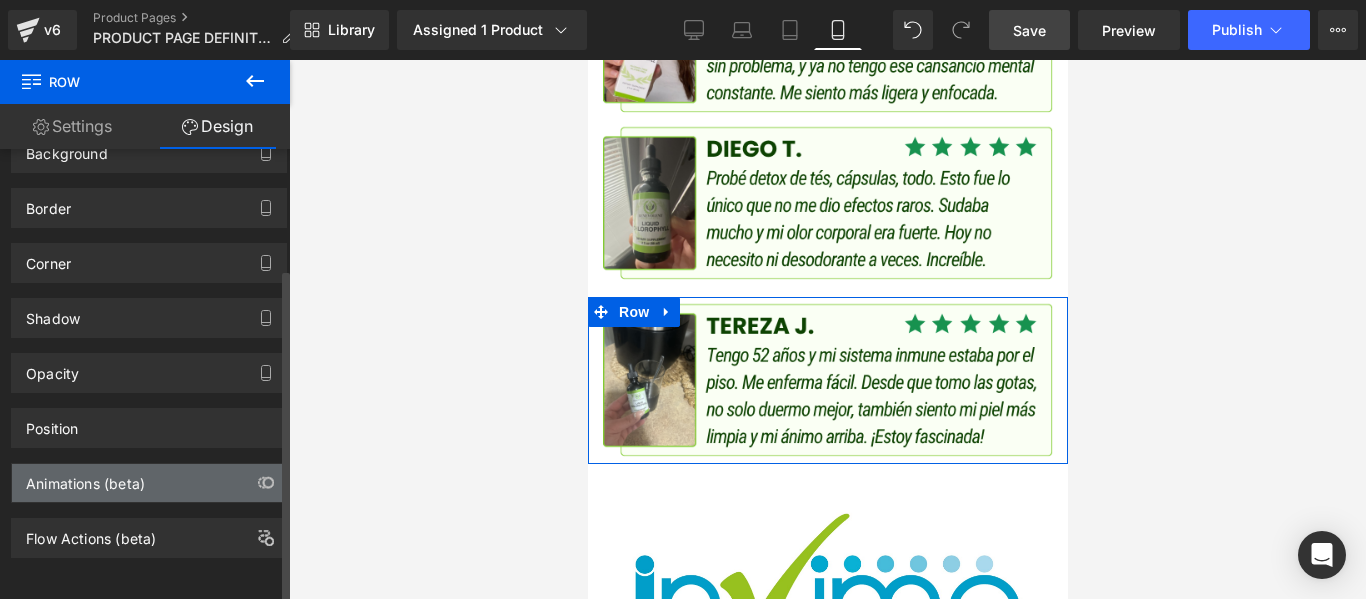 click on "Animations (beta)" at bounding box center (85, 478) 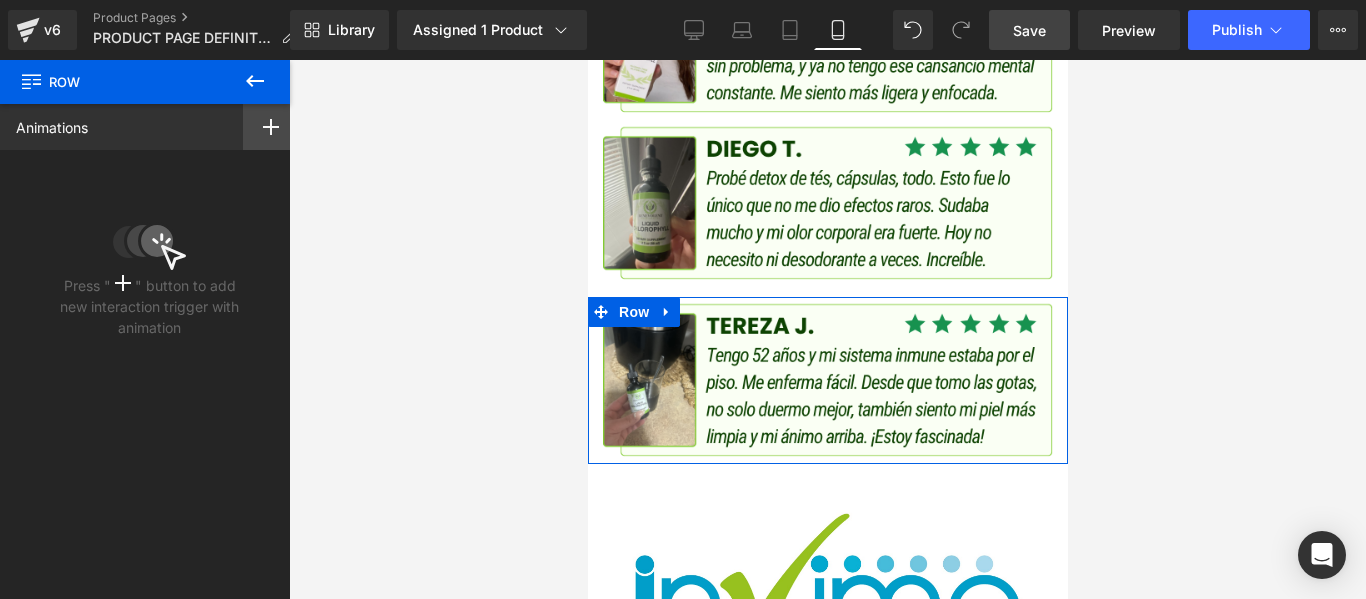 click at bounding box center (271, 127) 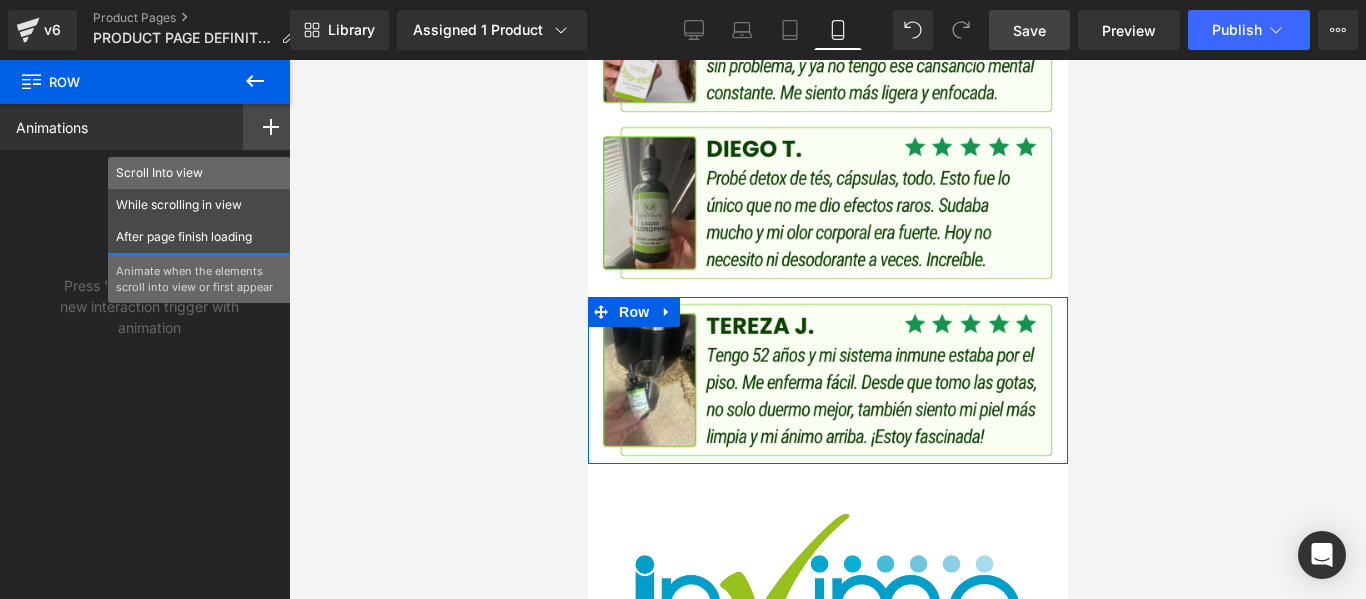 click on "Scroll Into view" at bounding box center (199, 173) 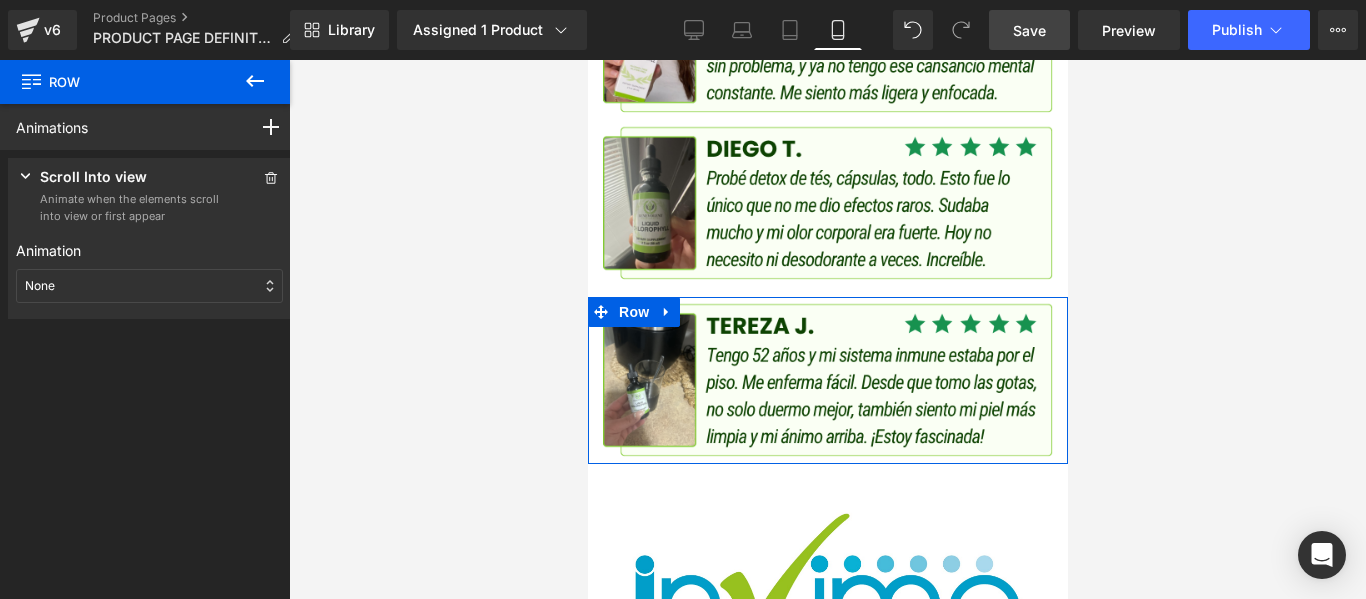 click on "None" at bounding box center (149, 286) 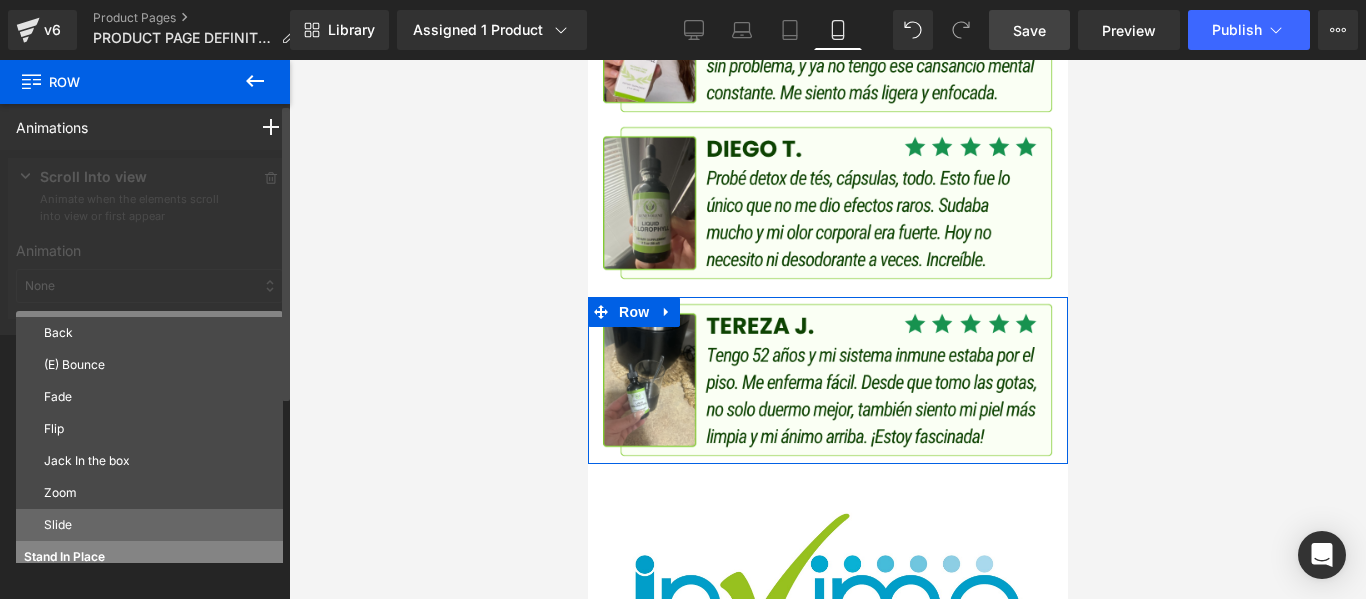 scroll, scrollTop: 108, scrollLeft: 0, axis: vertical 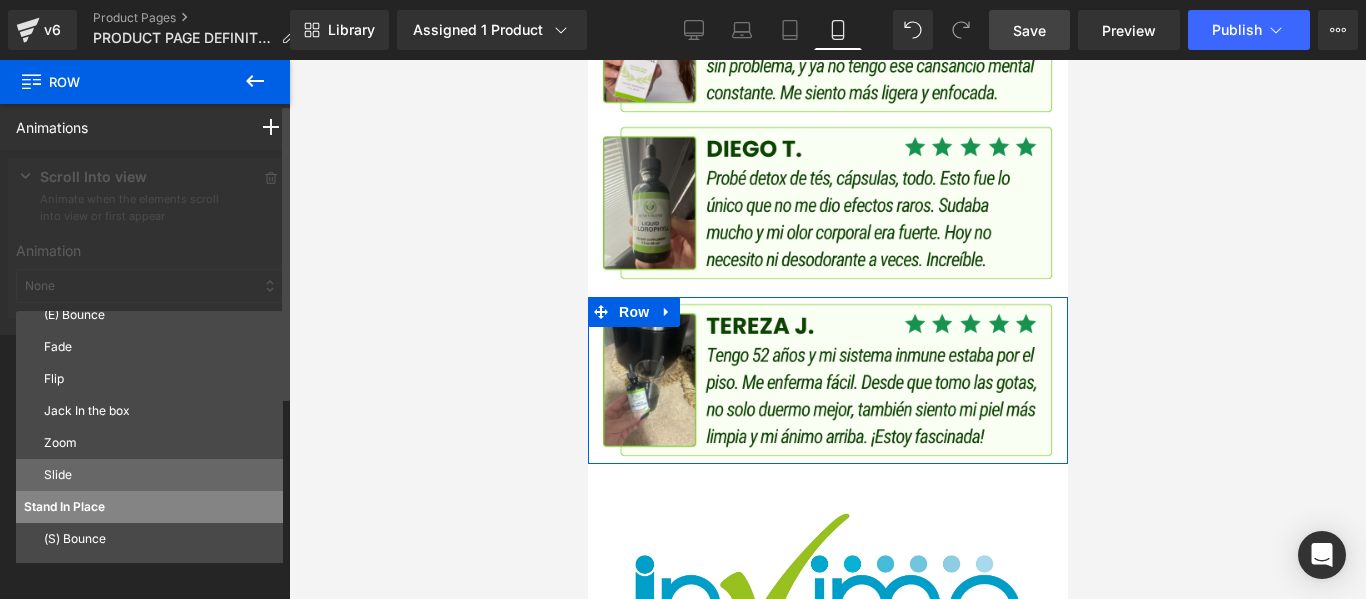 click on "Slide" at bounding box center [159, 475] 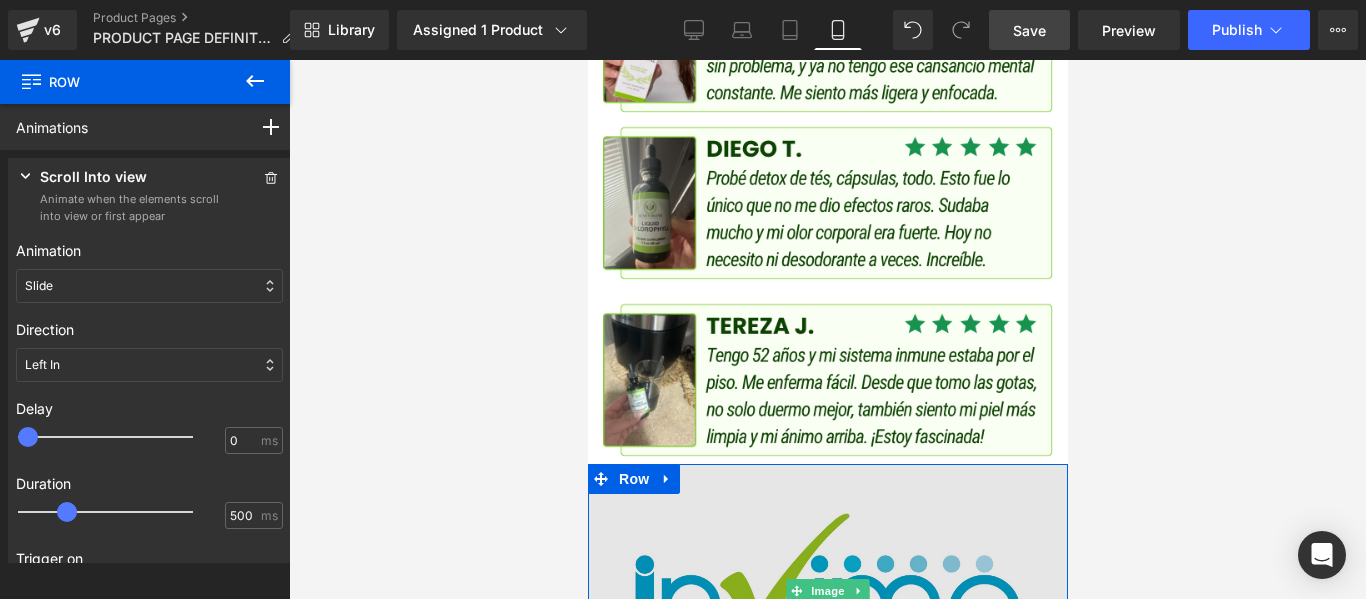 scroll, scrollTop: 5100, scrollLeft: 0, axis: vertical 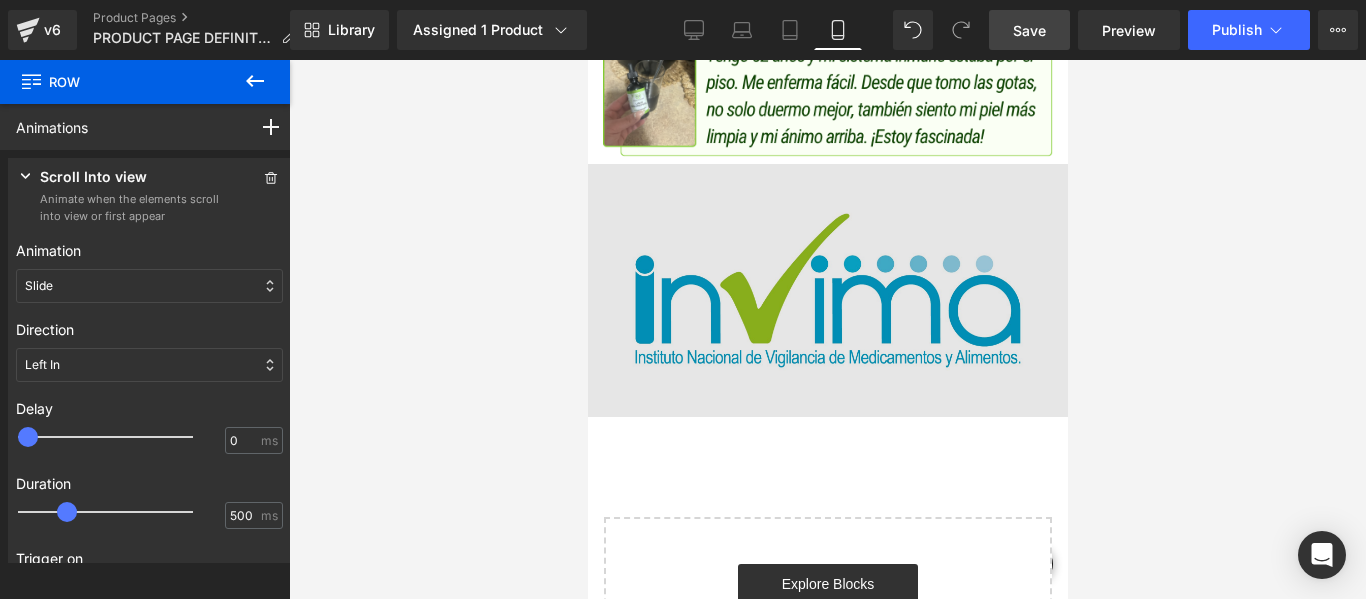click at bounding box center (827, 291) 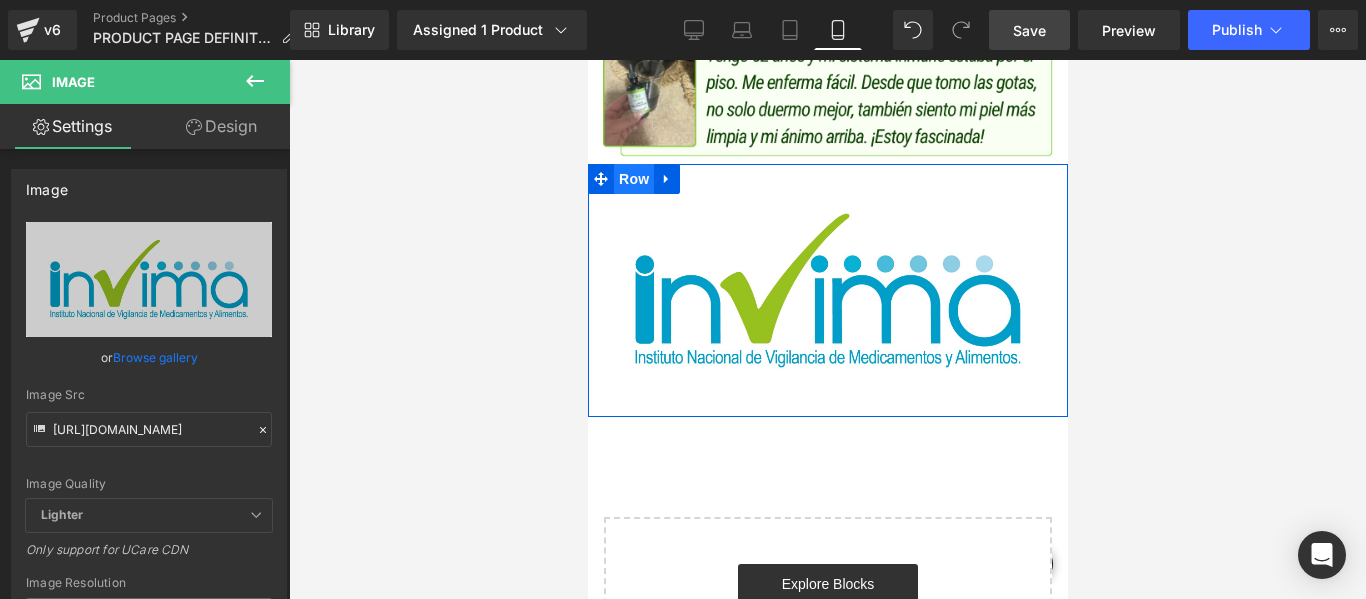 click on "Row" at bounding box center [633, 179] 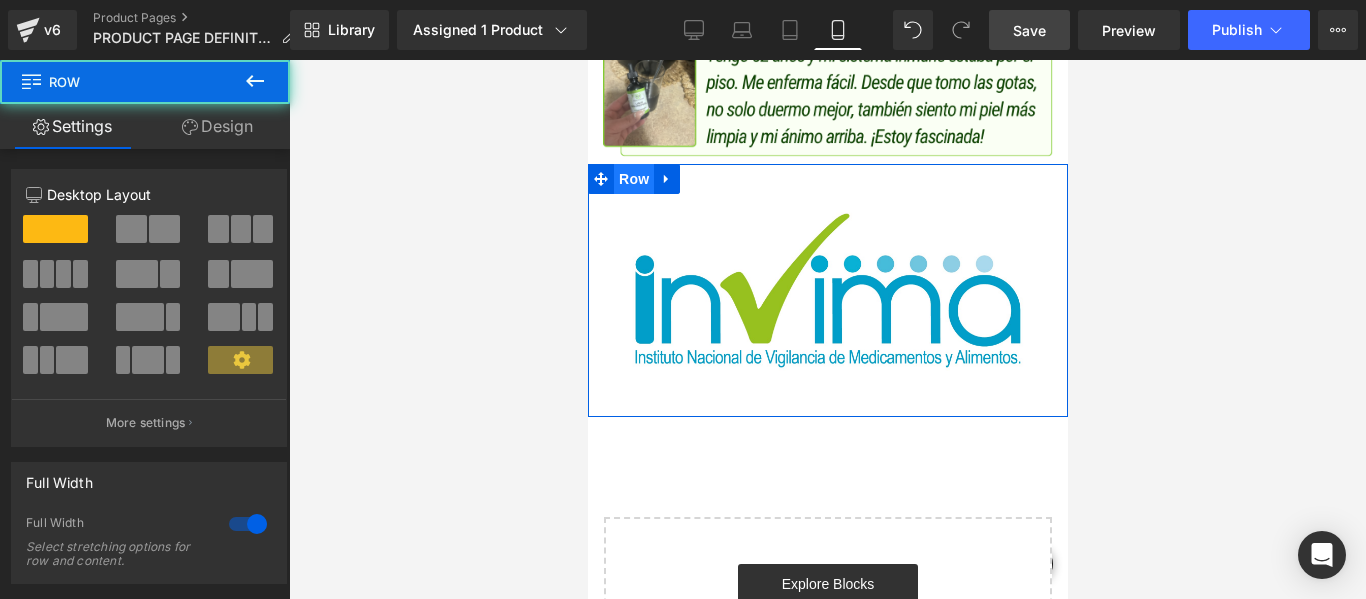 click on "Design" at bounding box center [217, 126] 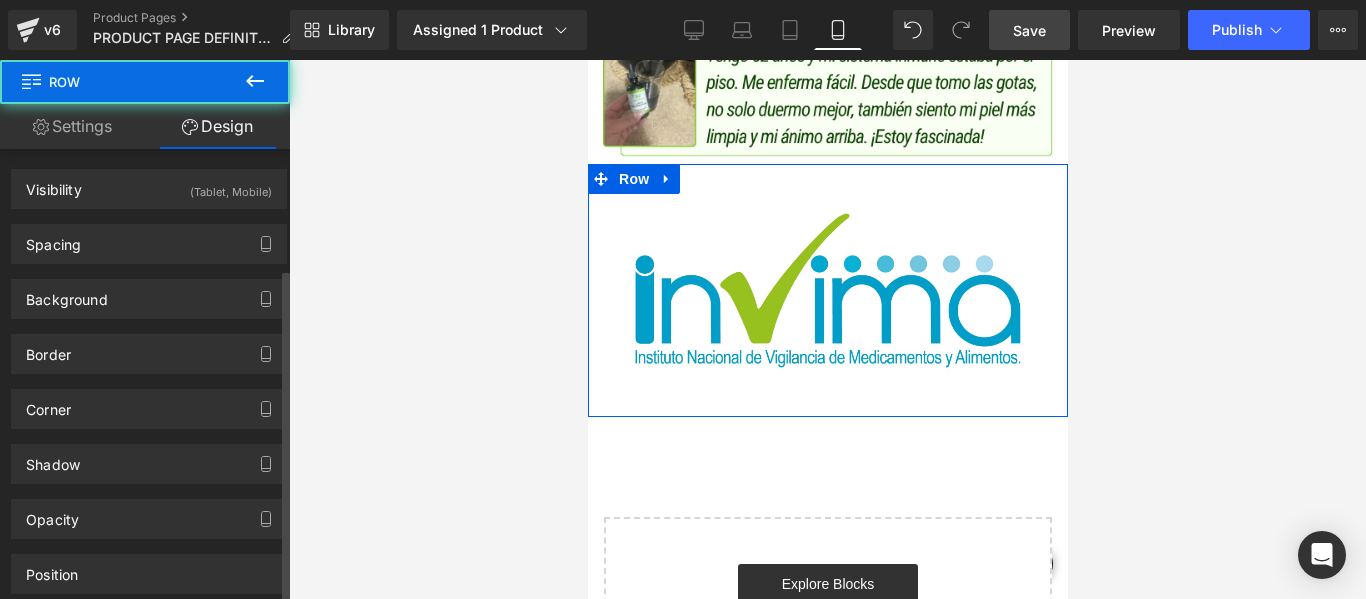 scroll, scrollTop: 161, scrollLeft: 0, axis: vertical 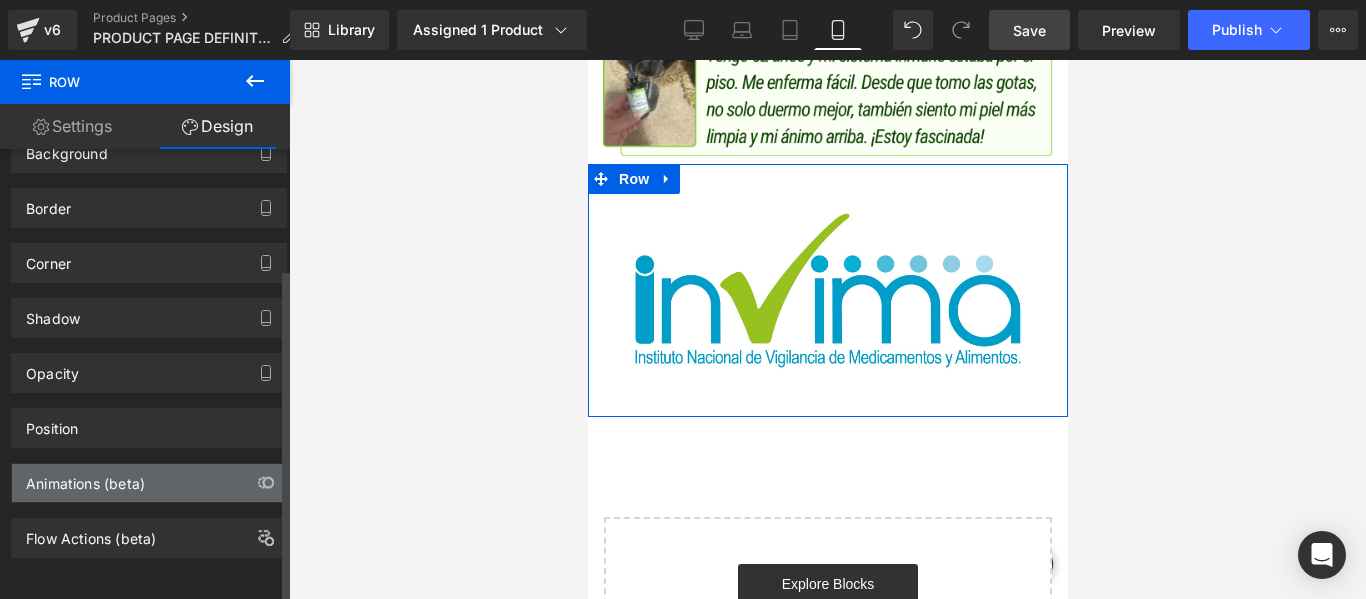 click on "Animations (beta)" at bounding box center [85, 478] 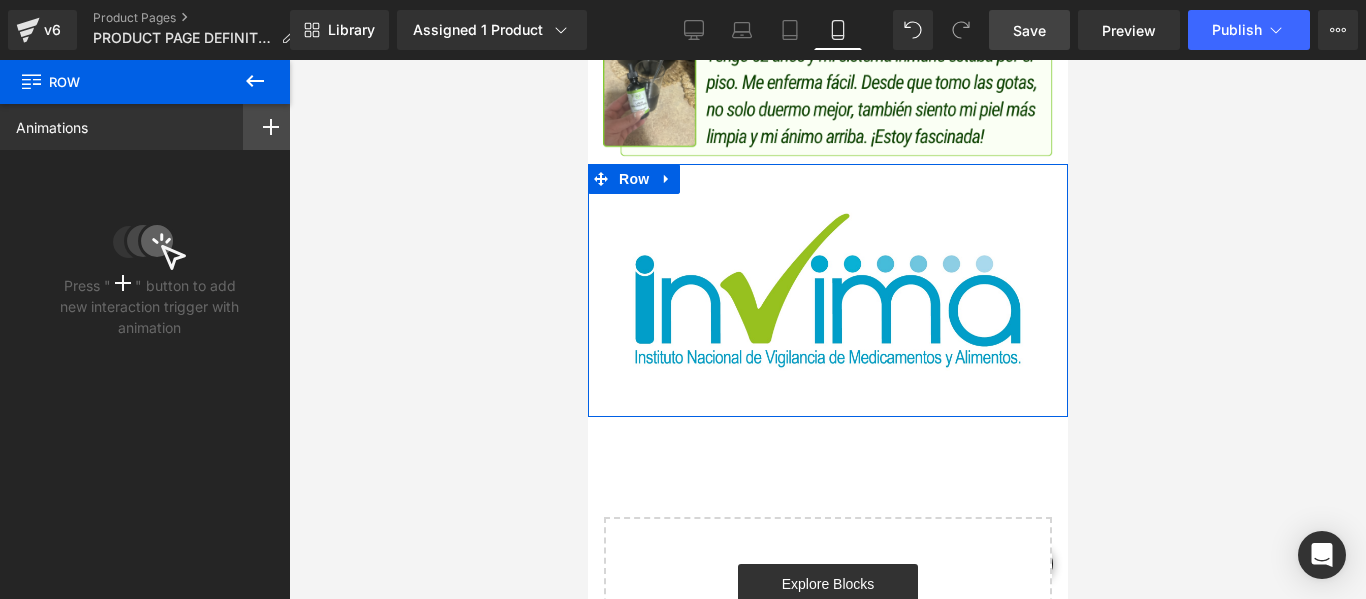click at bounding box center [271, 127] 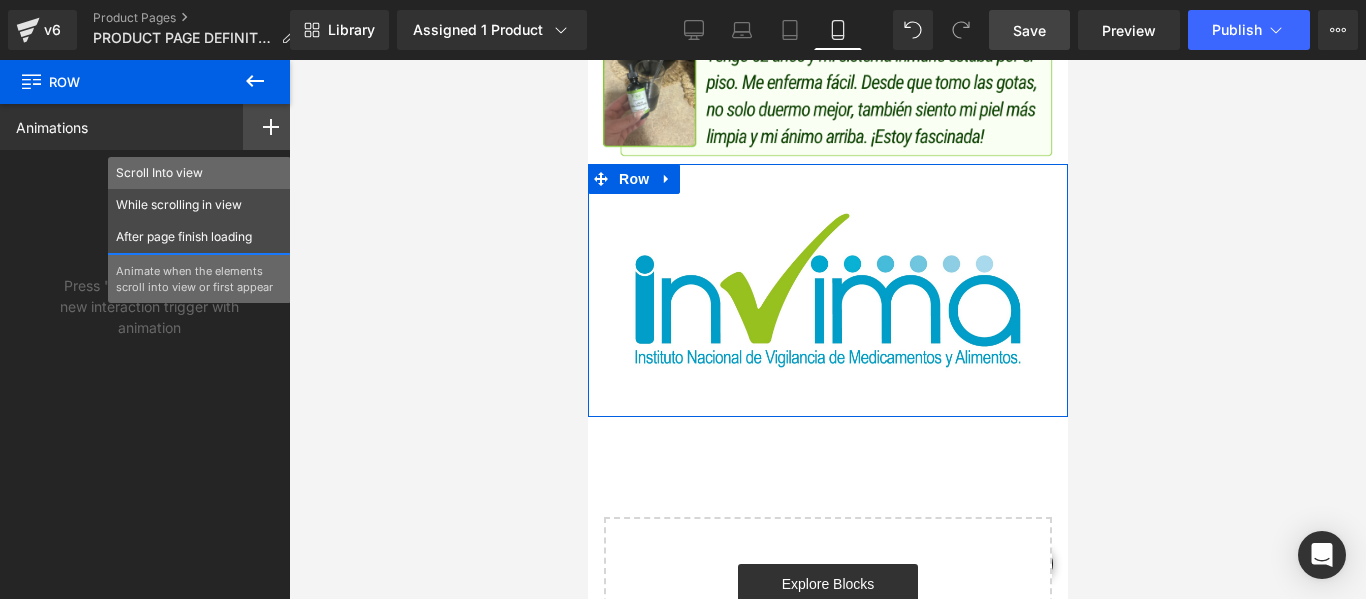 click on "Scroll Into view" at bounding box center [199, 173] 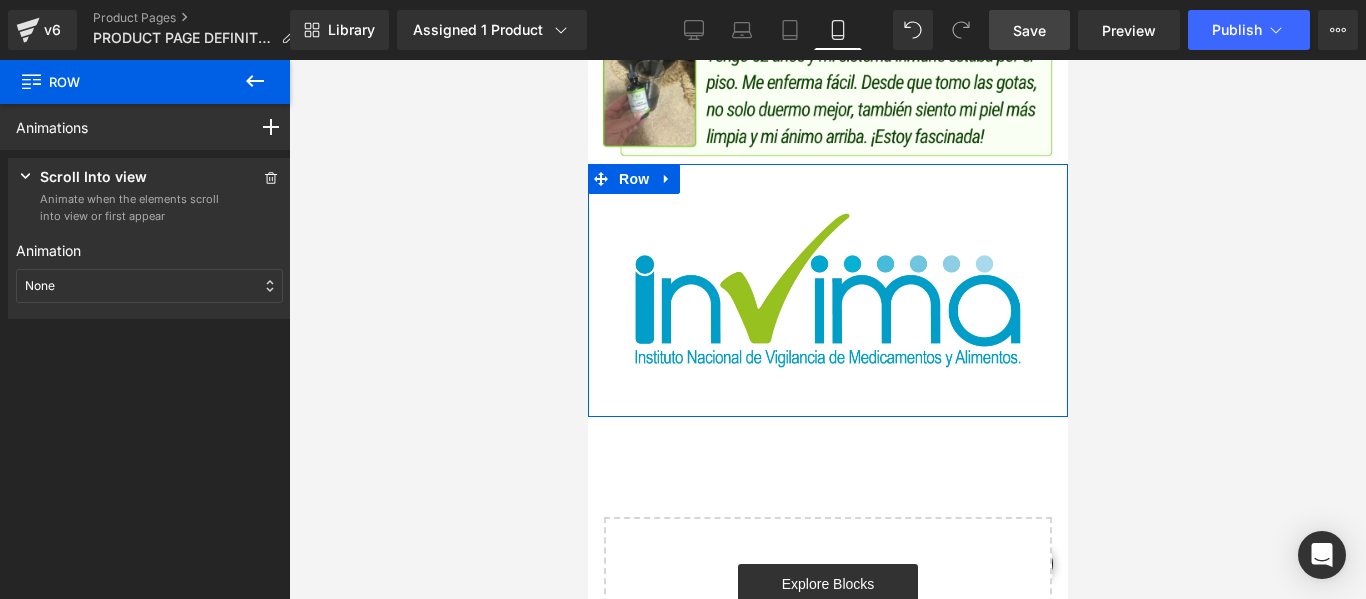 click on "None" at bounding box center (40, 286) 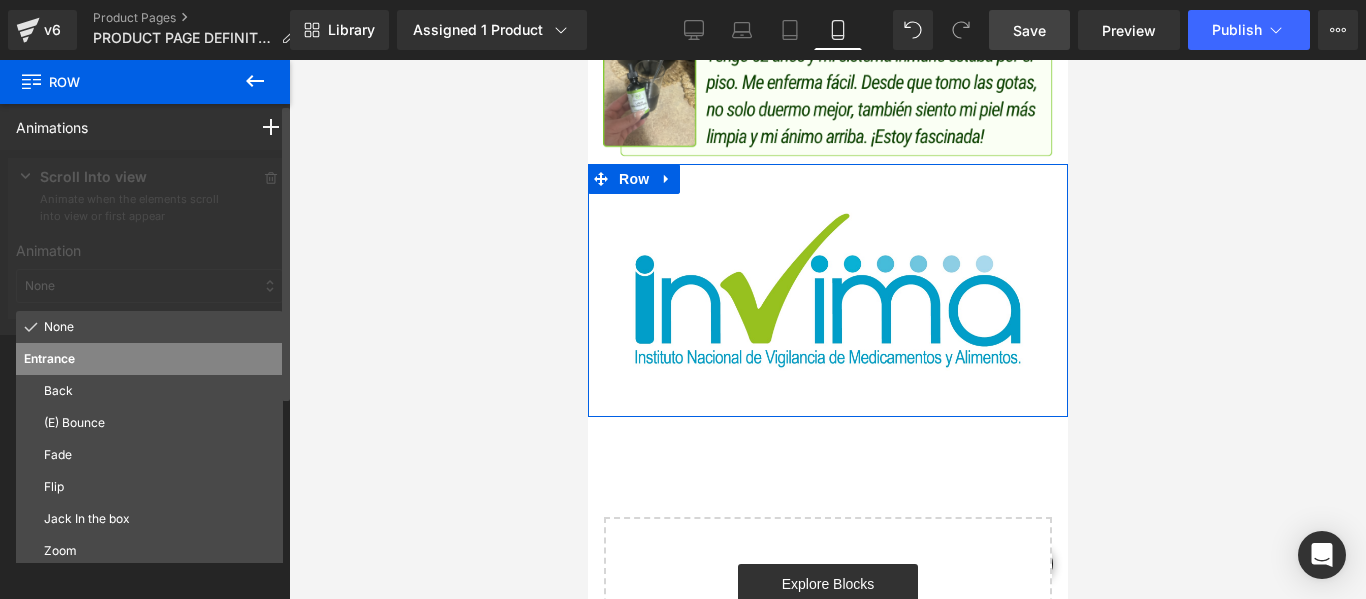 scroll, scrollTop: 100, scrollLeft: 0, axis: vertical 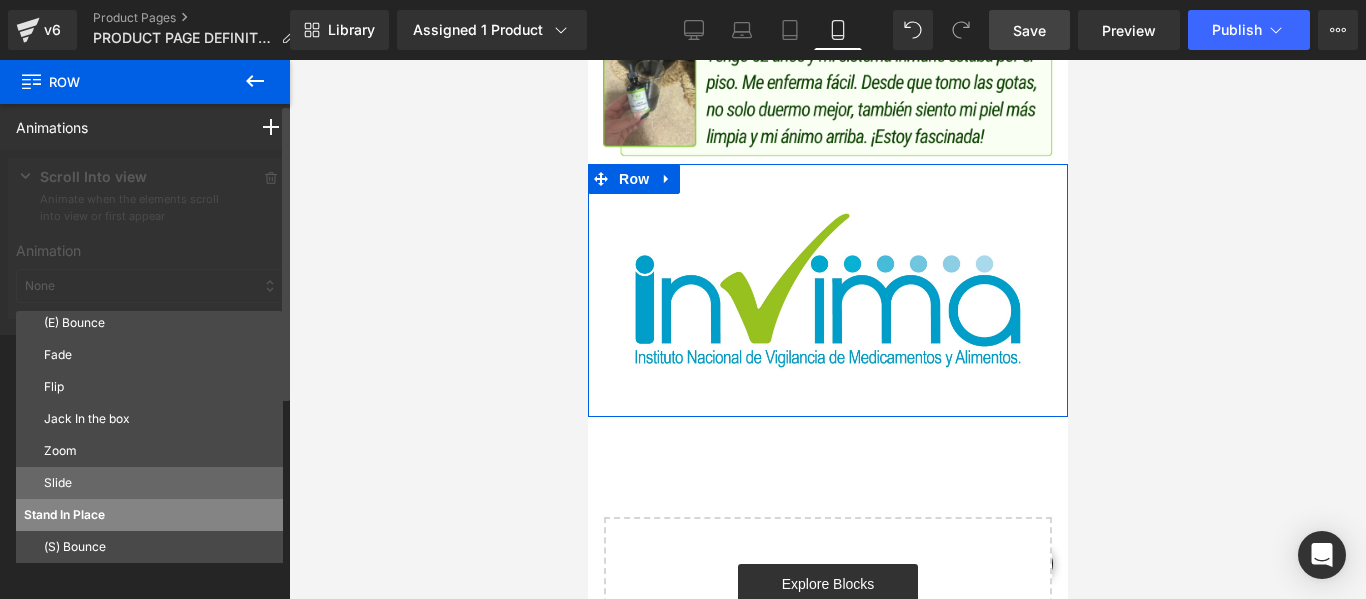 click on "Slide" at bounding box center [159, 483] 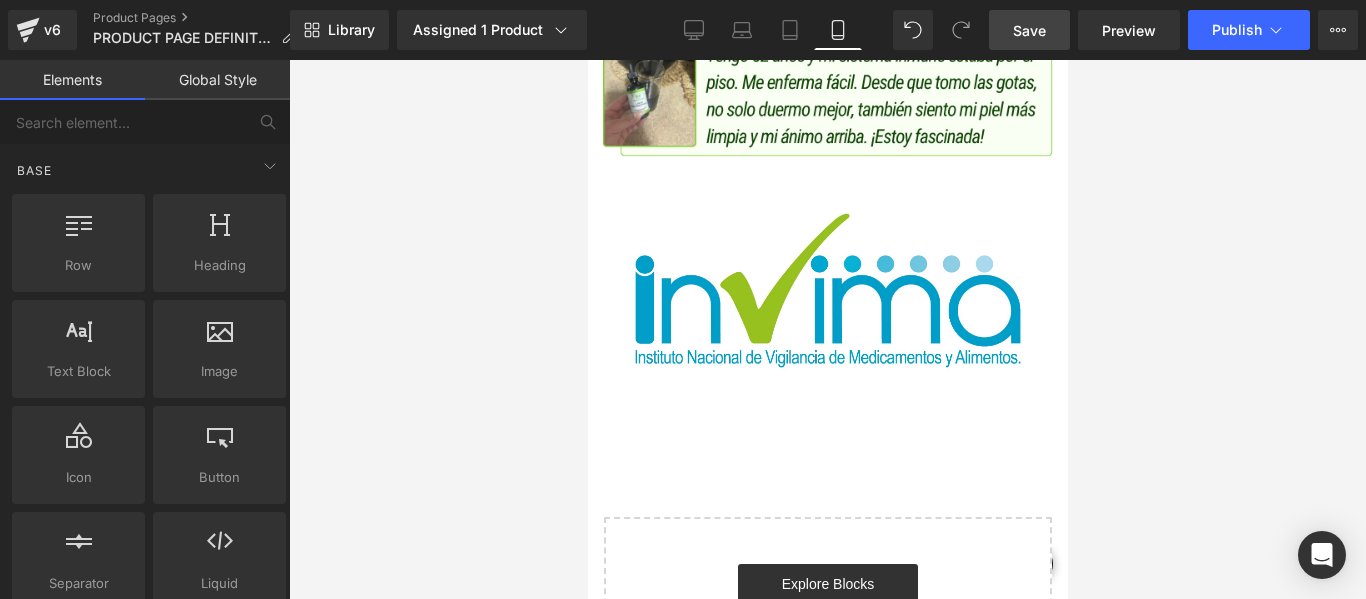 click at bounding box center [827, 329] 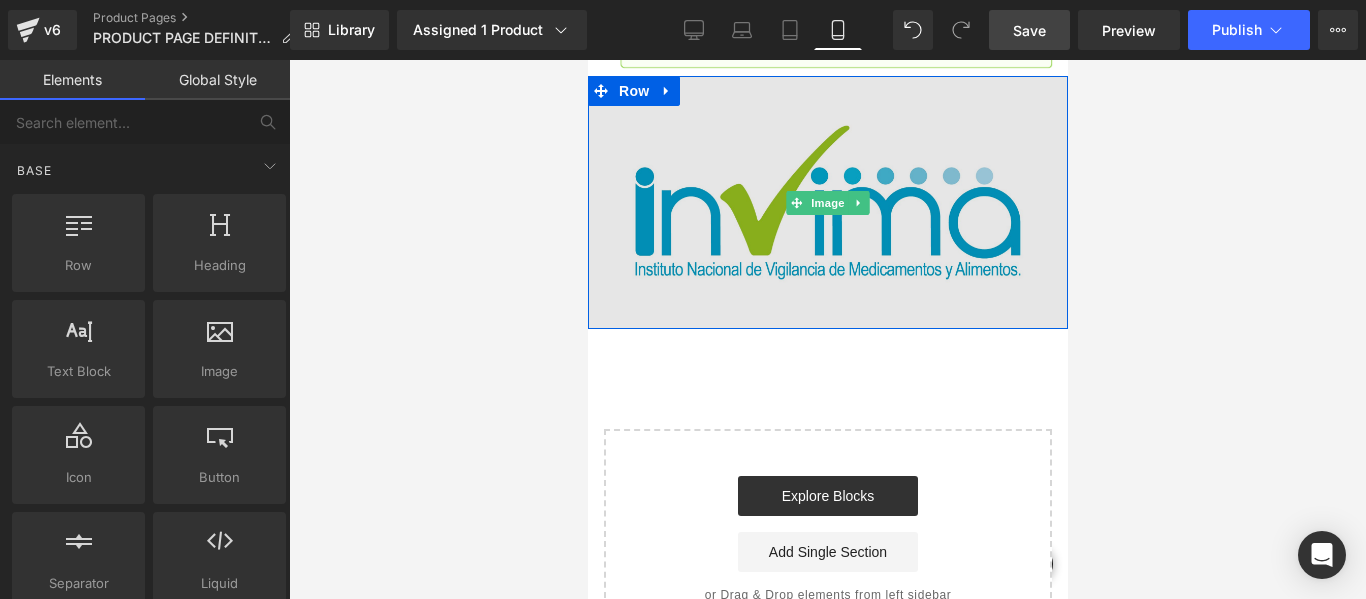 scroll, scrollTop: 5300, scrollLeft: 0, axis: vertical 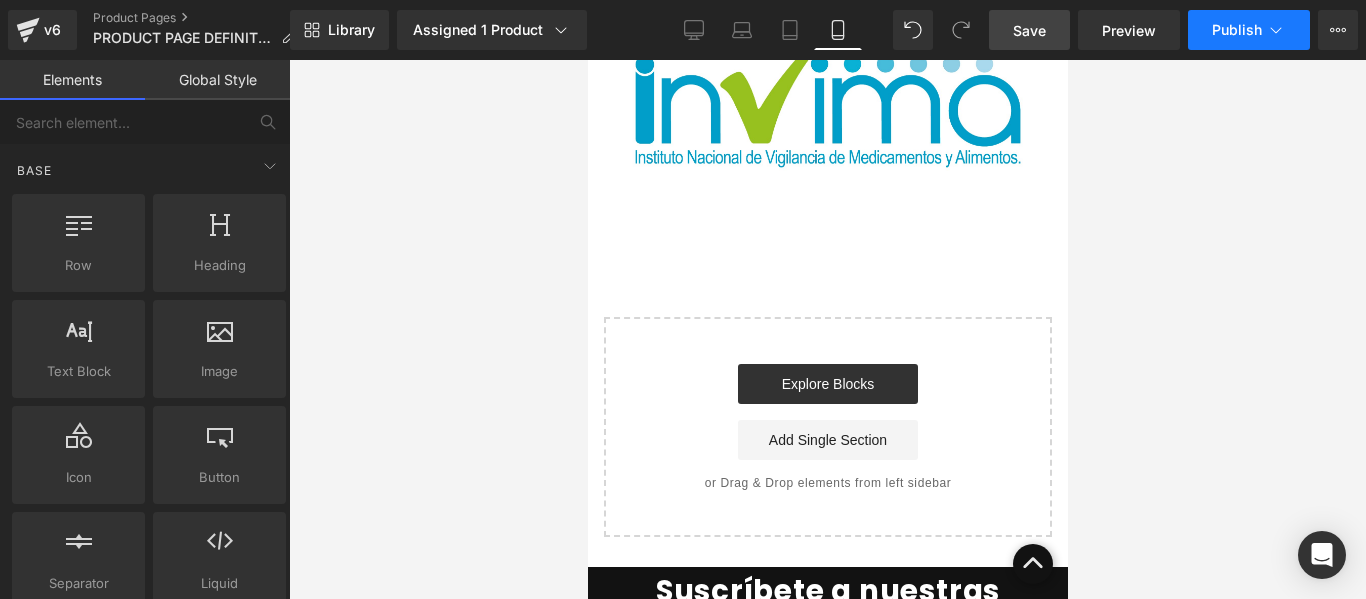 click on "Publish" at bounding box center (1237, 30) 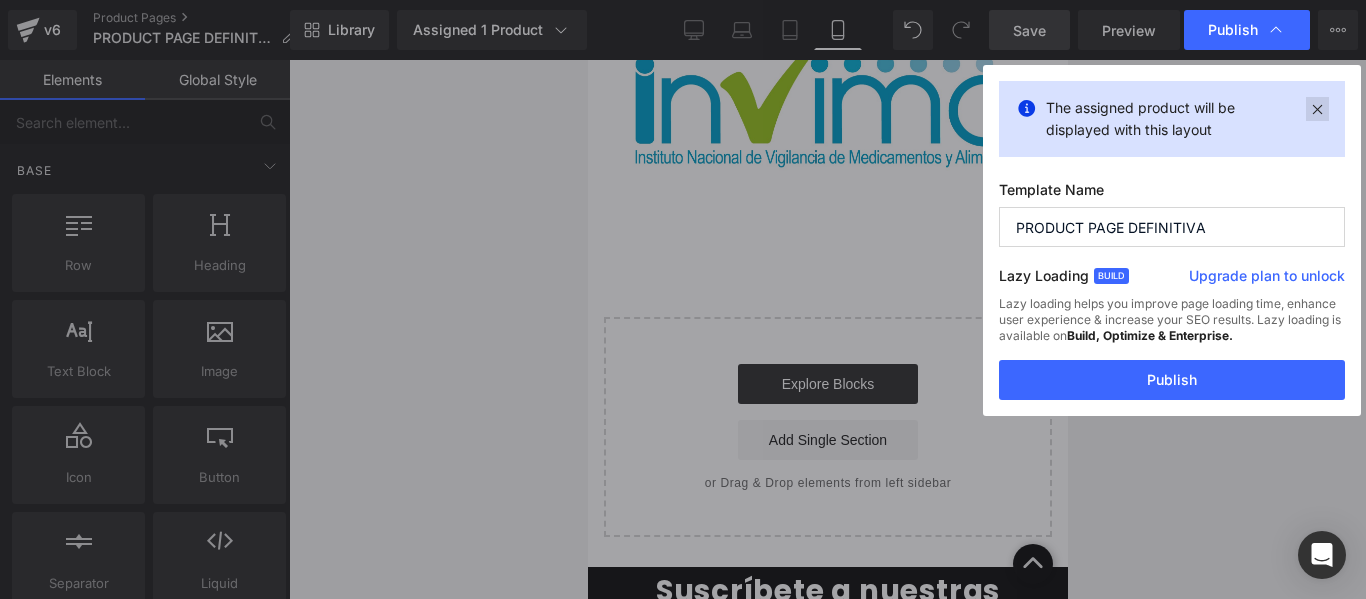 click at bounding box center (1317, 109) 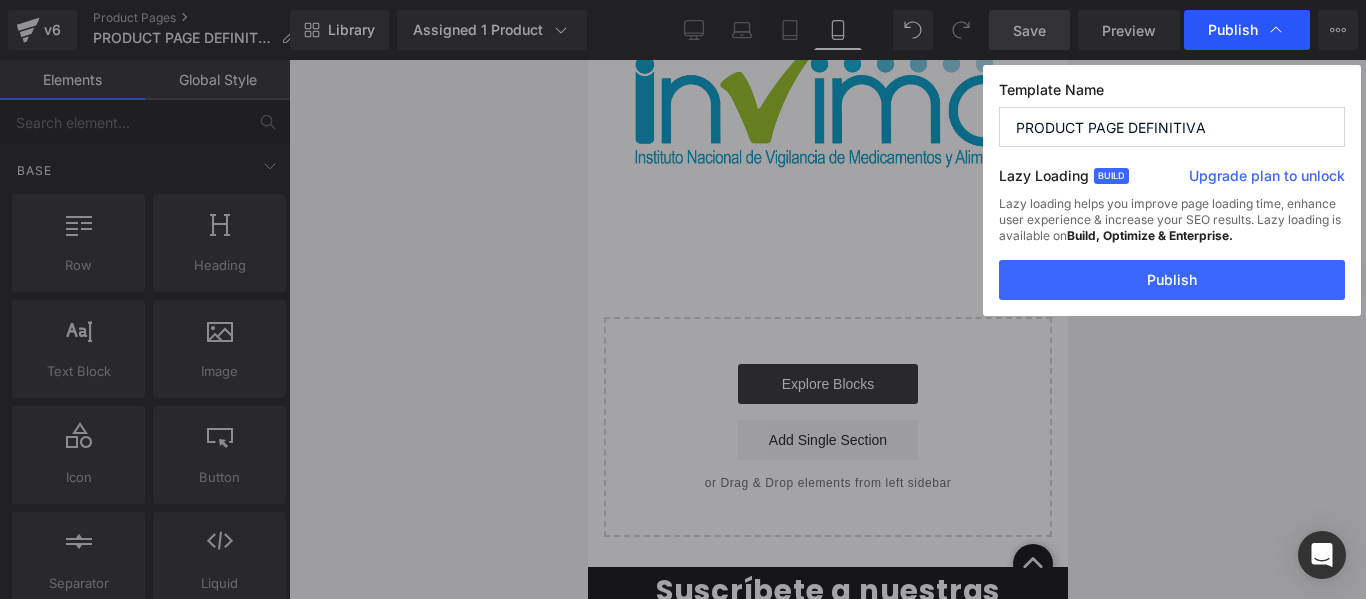 click on "Publish" at bounding box center (1233, 30) 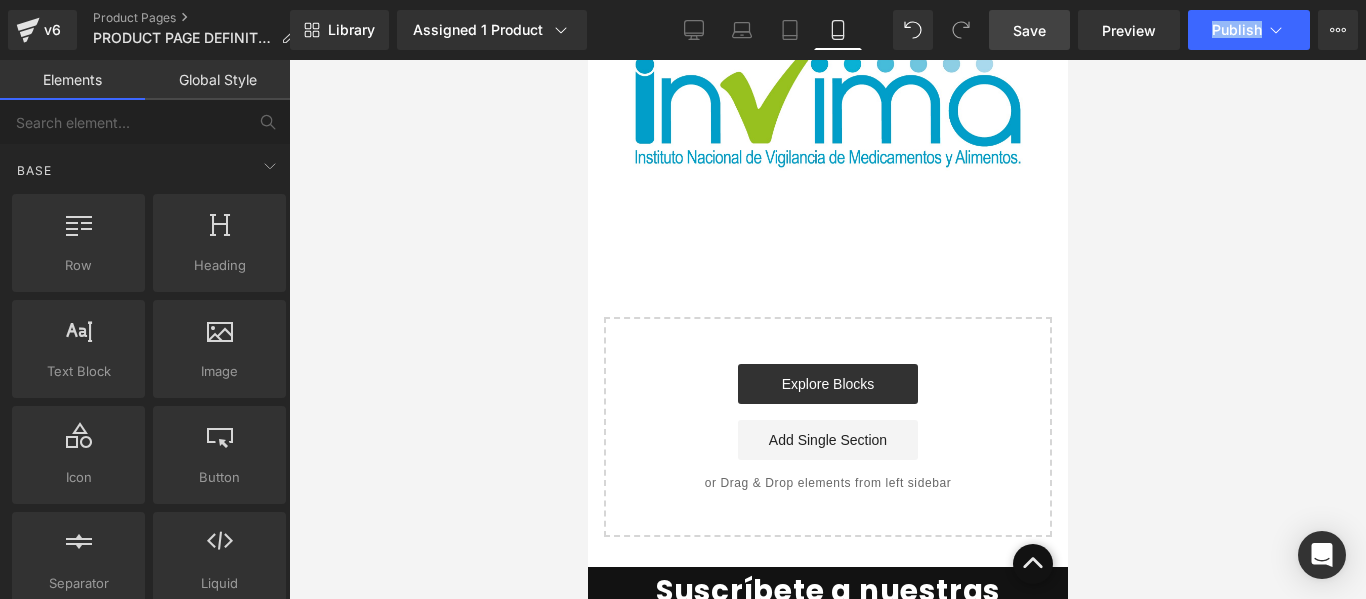 click on "Publish" at bounding box center (1237, 30) 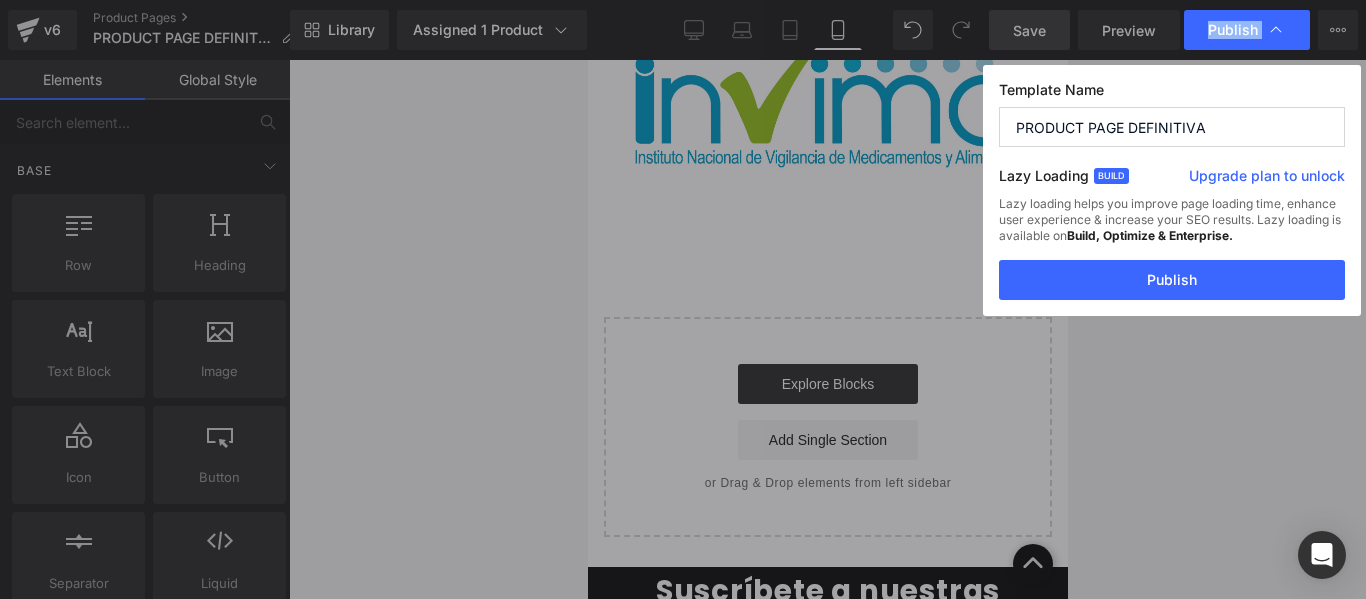 click on "Publish" at bounding box center (1233, 30) 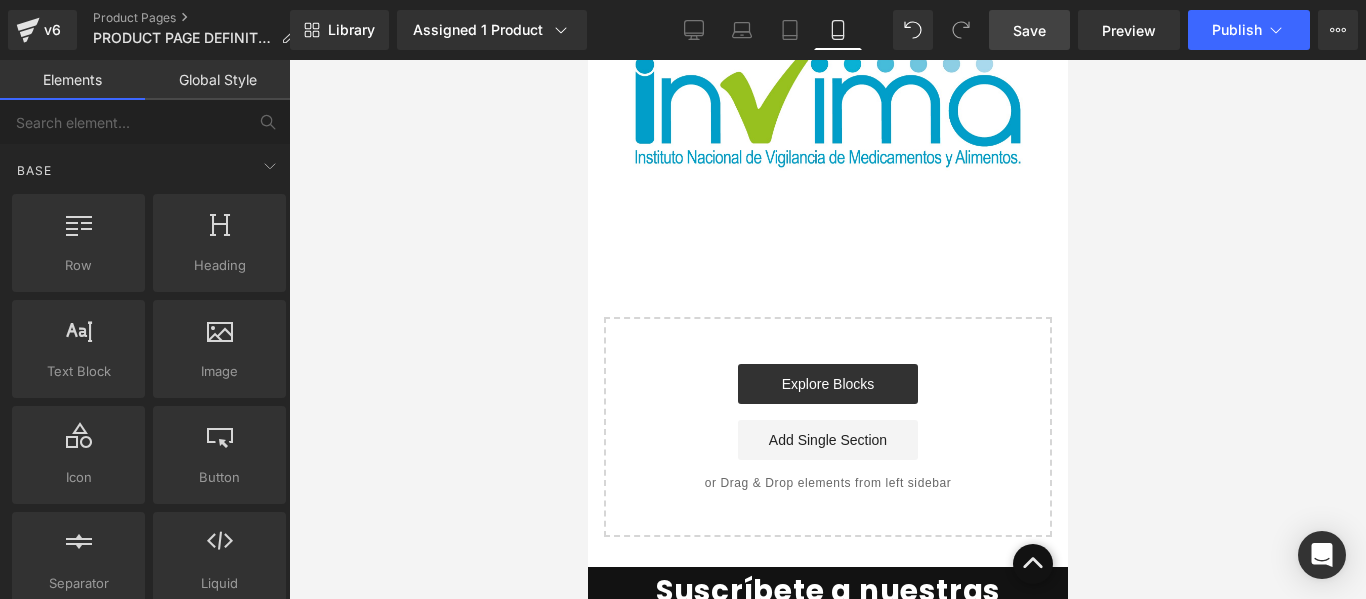 click on "Save" at bounding box center (1029, 30) 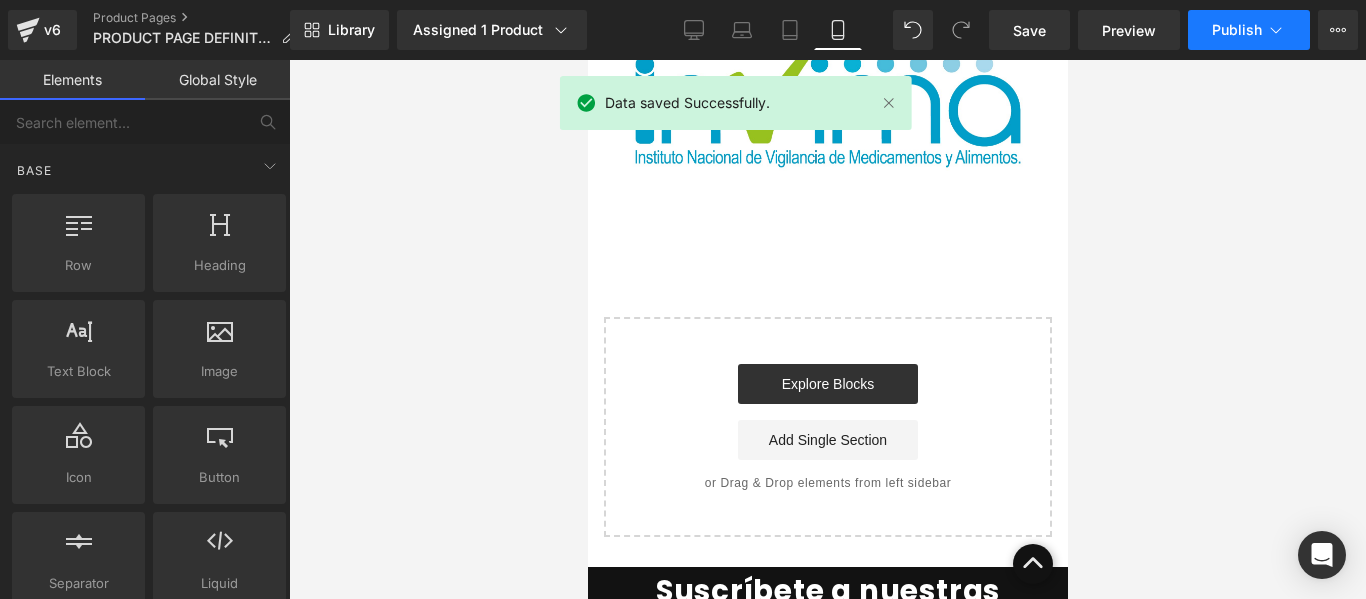 click on "Publish" at bounding box center [1237, 30] 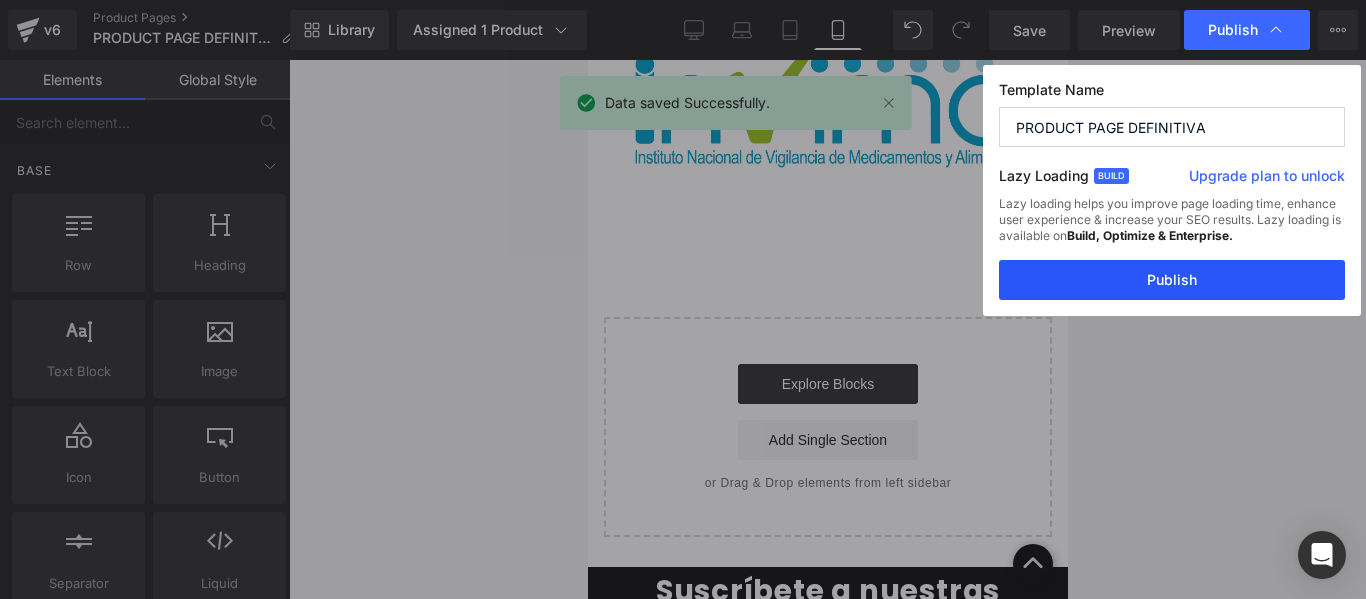 click on "Publish" at bounding box center (1172, 280) 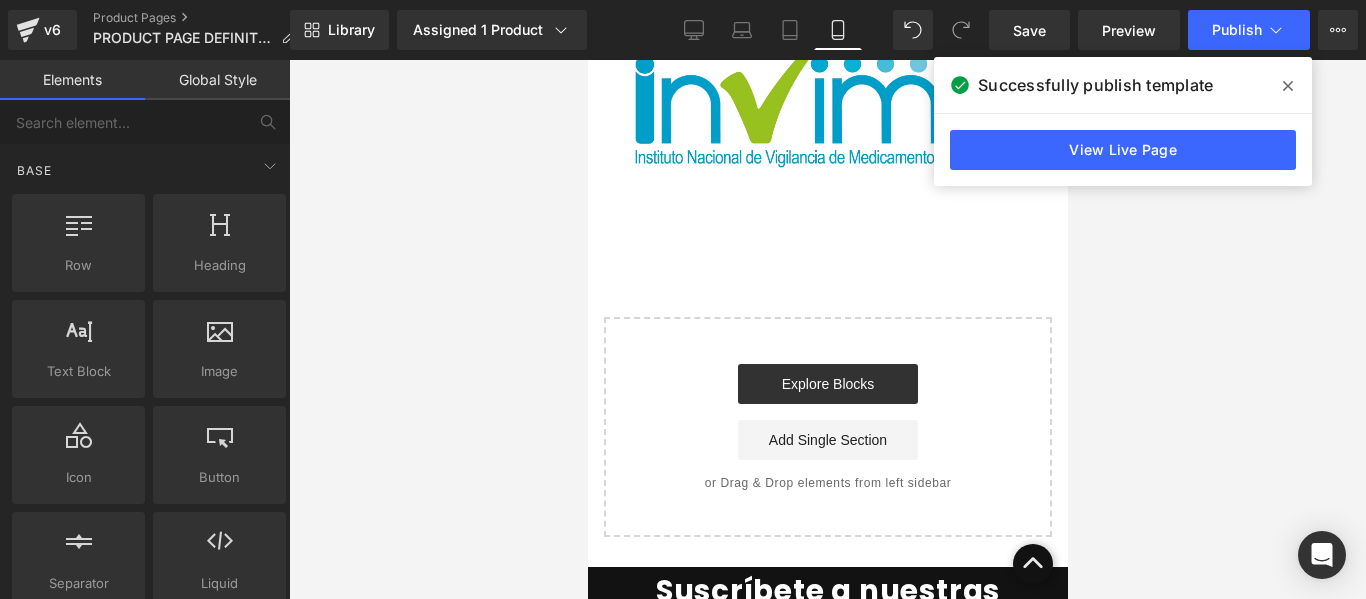 click at bounding box center [1288, 86] 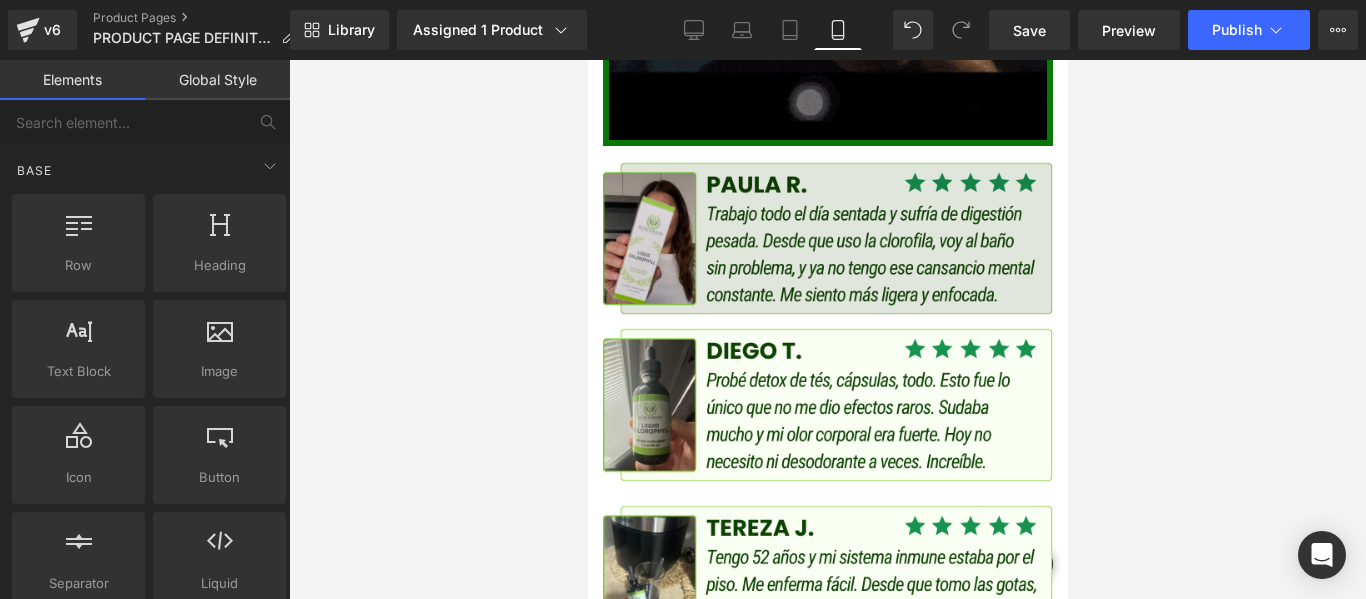 scroll, scrollTop: 4400, scrollLeft: 0, axis: vertical 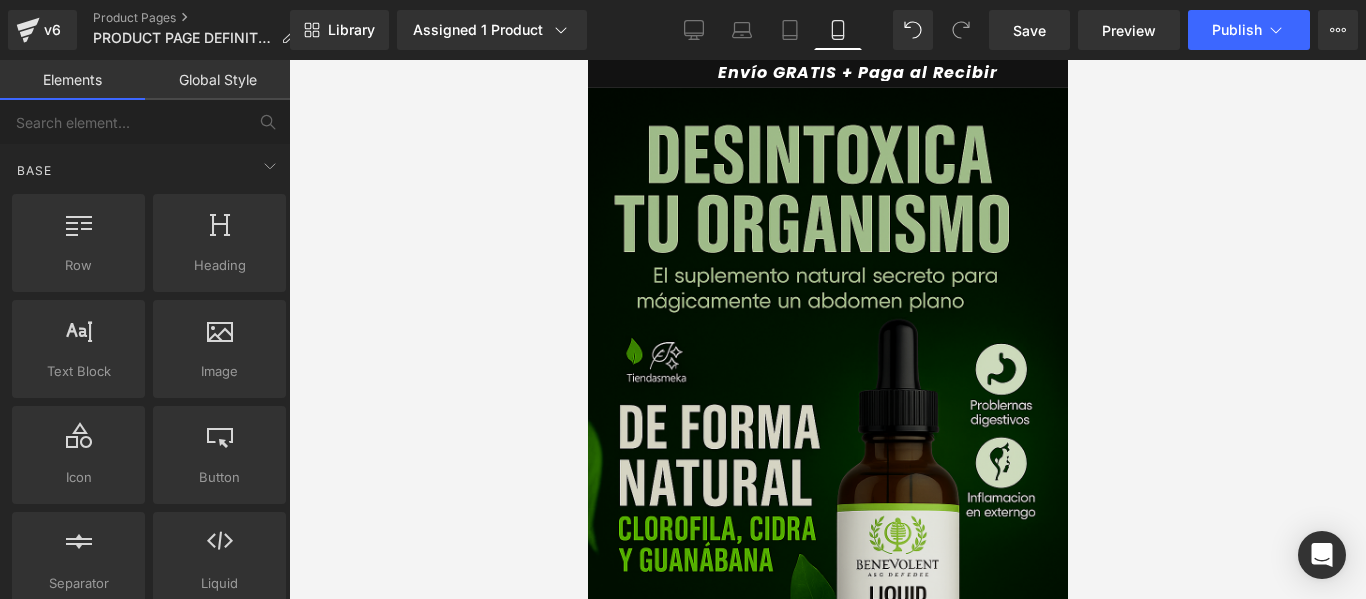click at bounding box center (827, 448) 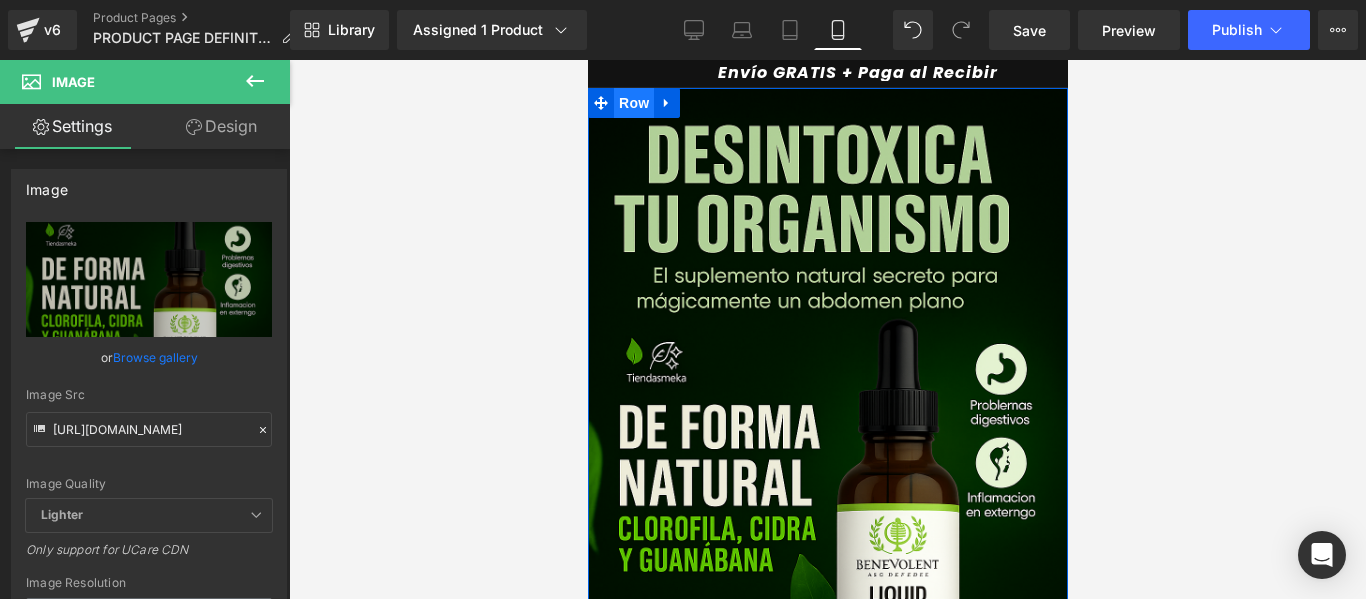 click on "Row" at bounding box center (633, 103) 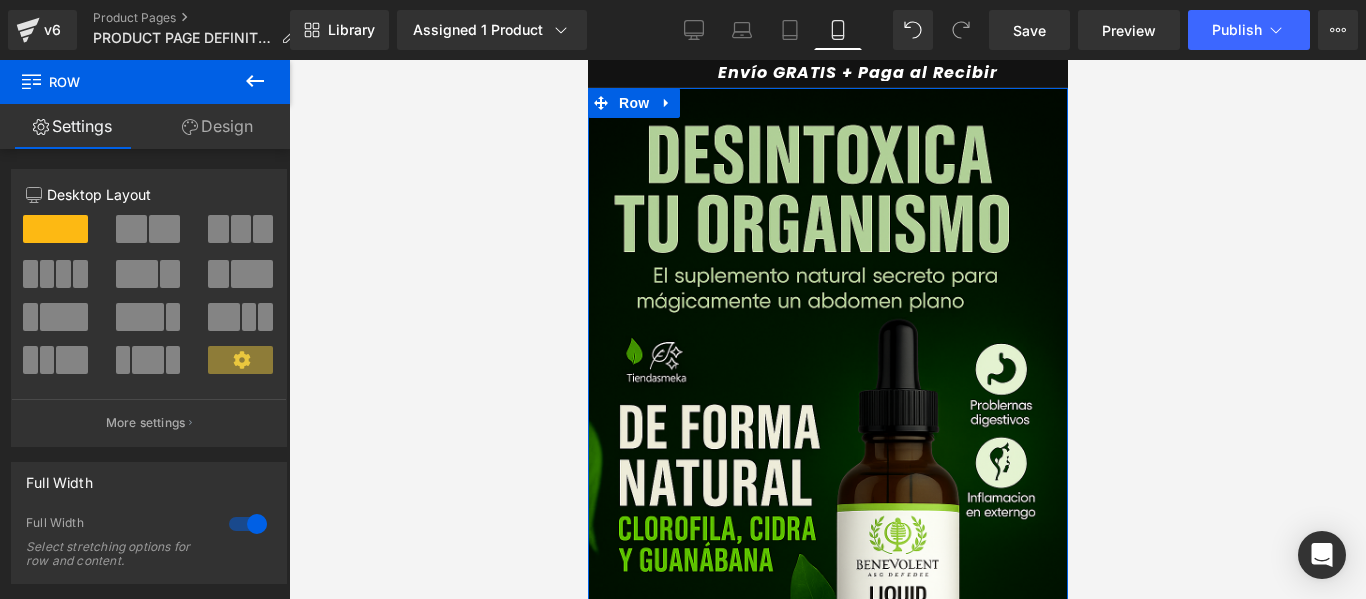 click on "Design" at bounding box center (217, 126) 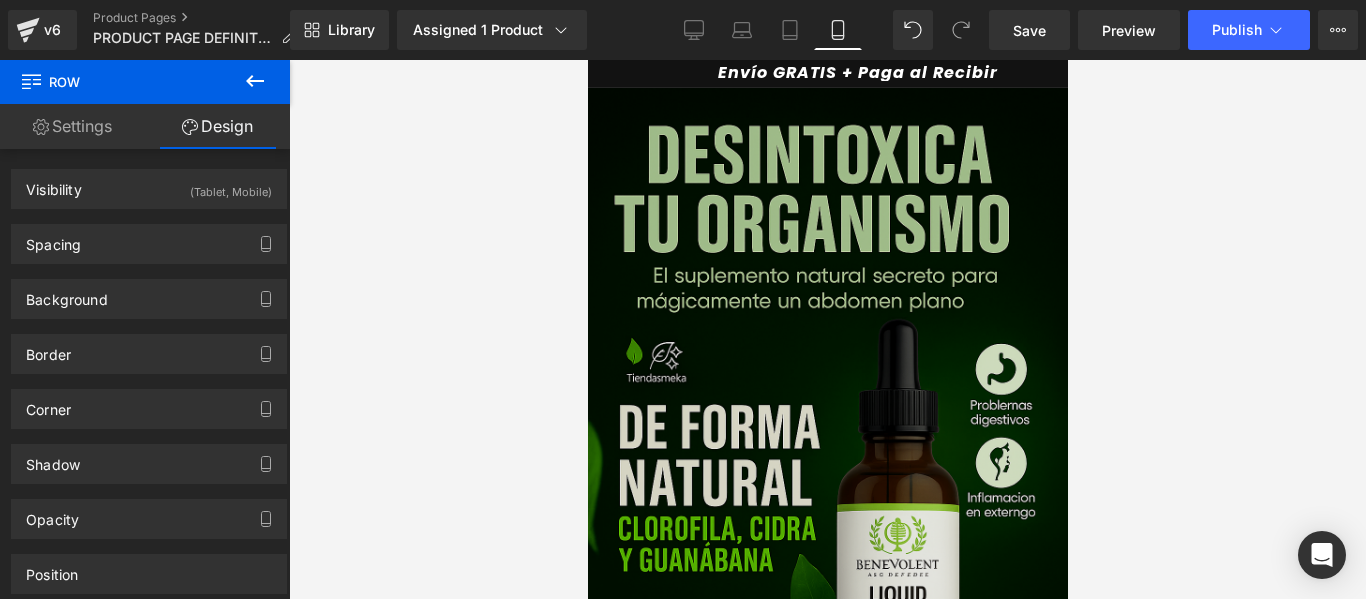 scroll, scrollTop: 161, scrollLeft: 0, axis: vertical 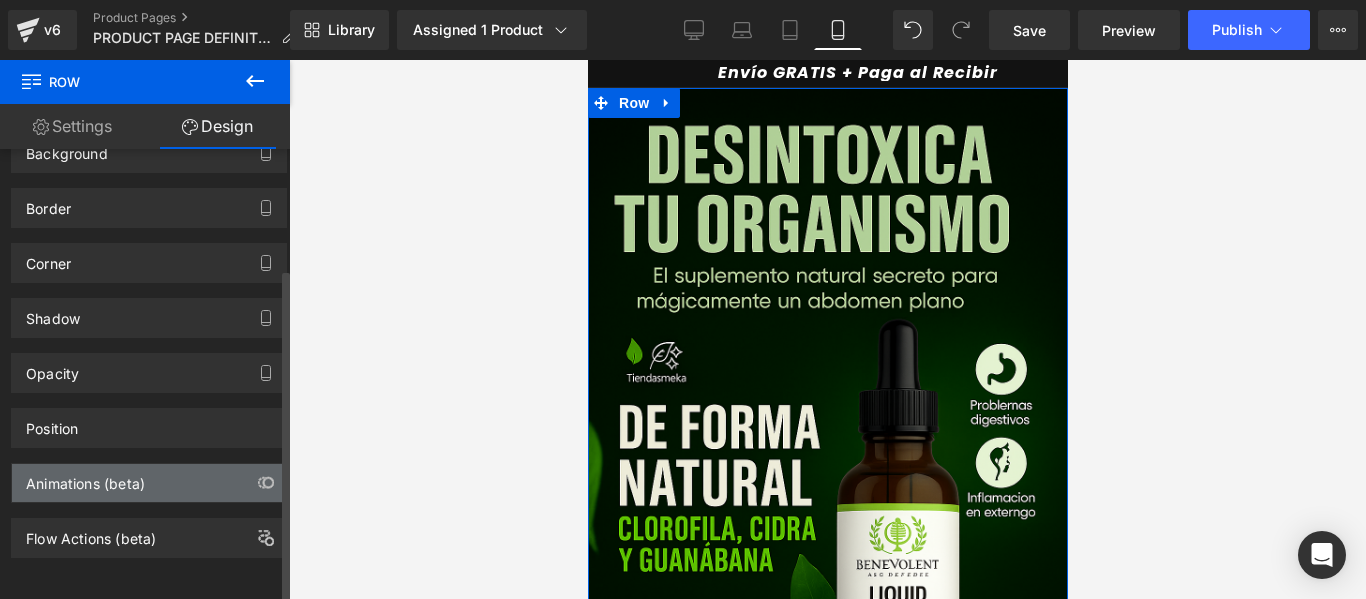 click on "Animations (beta)" at bounding box center [85, 478] 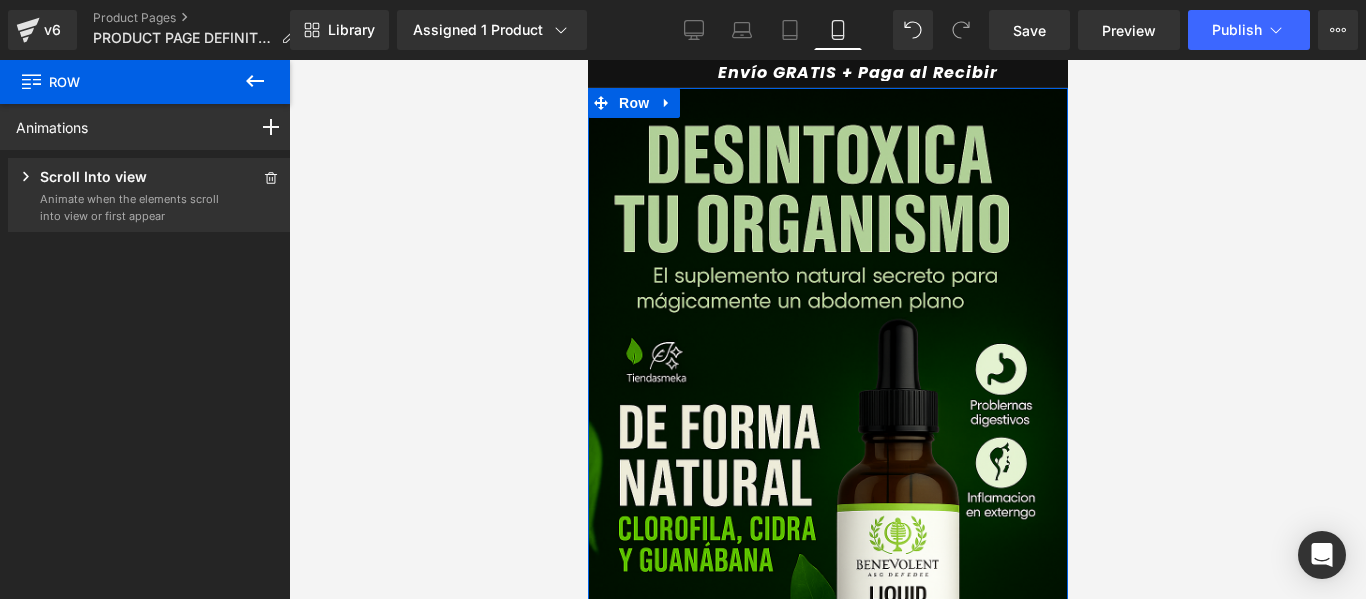 click 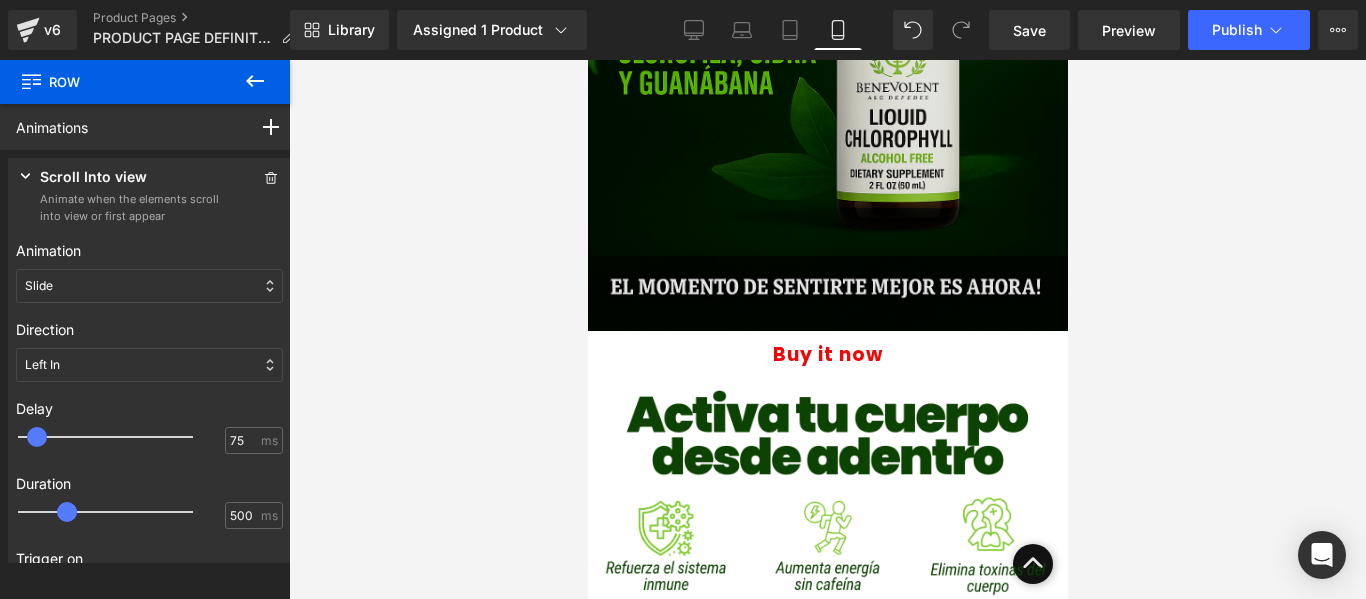 scroll, scrollTop: 500, scrollLeft: 0, axis: vertical 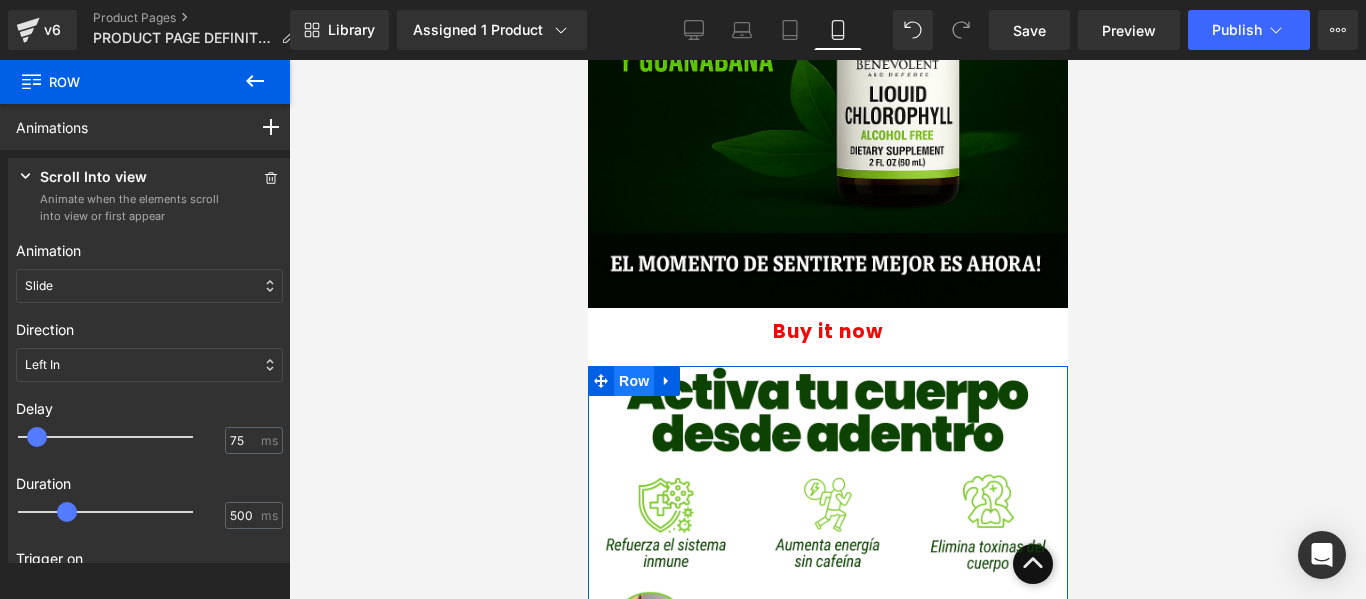 click on "Row" at bounding box center [633, 381] 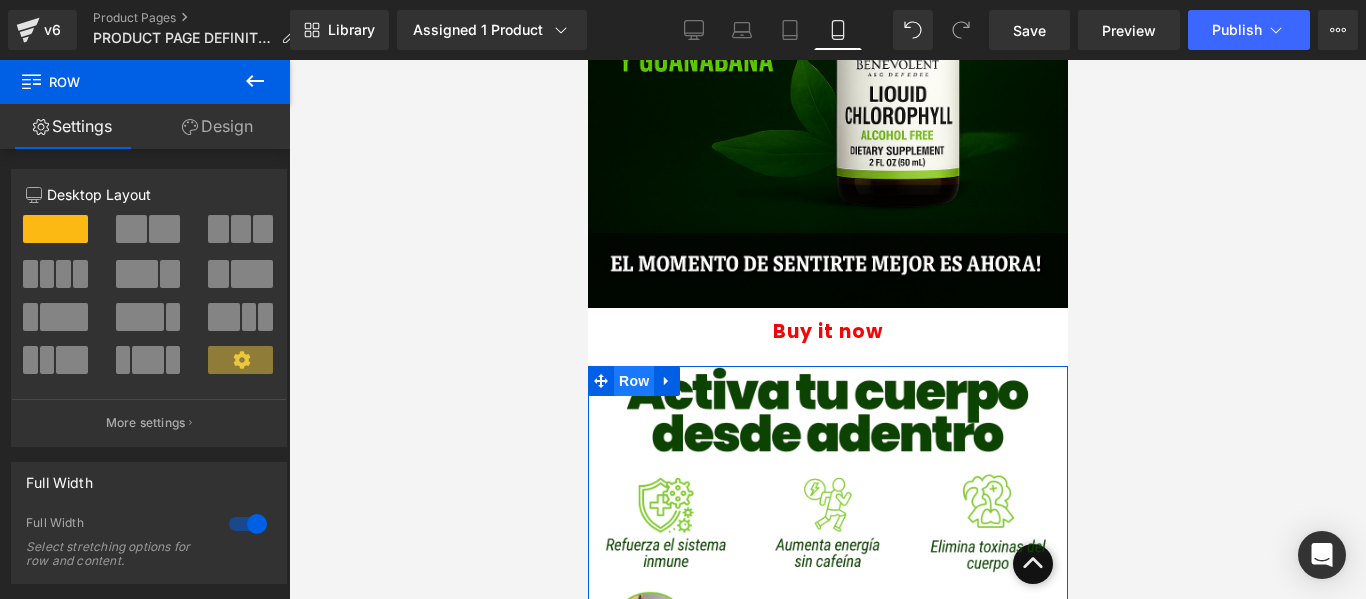 click on "Row" at bounding box center (633, 381) 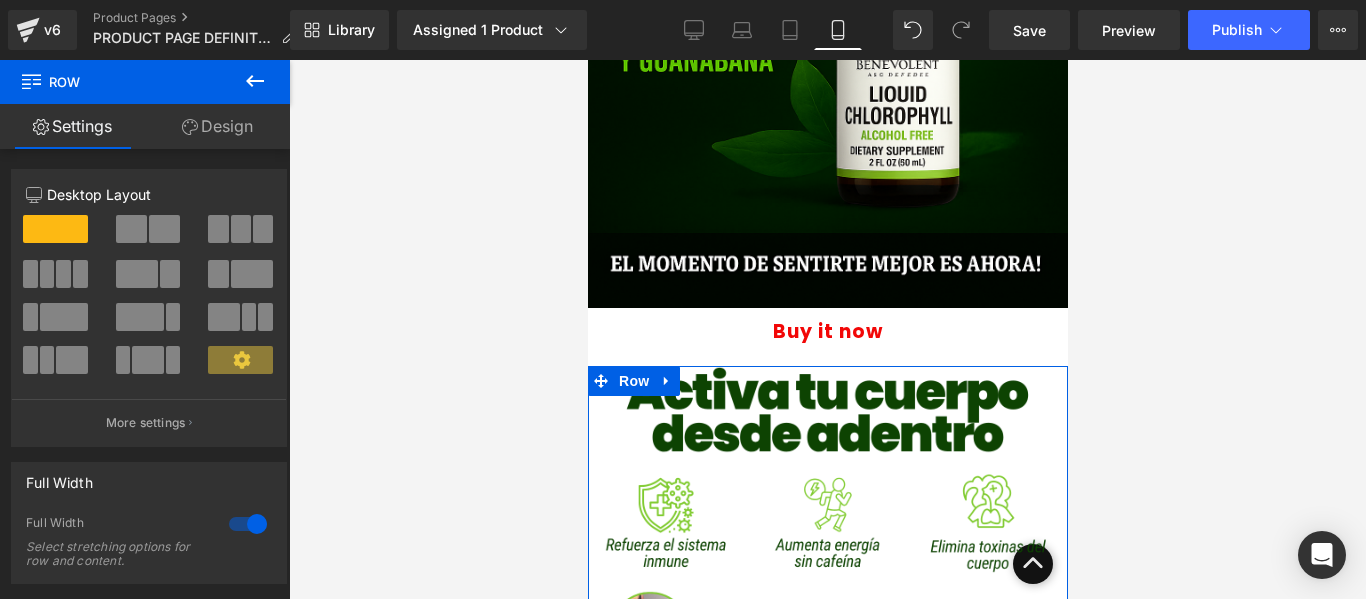 click on "Design" at bounding box center [217, 126] 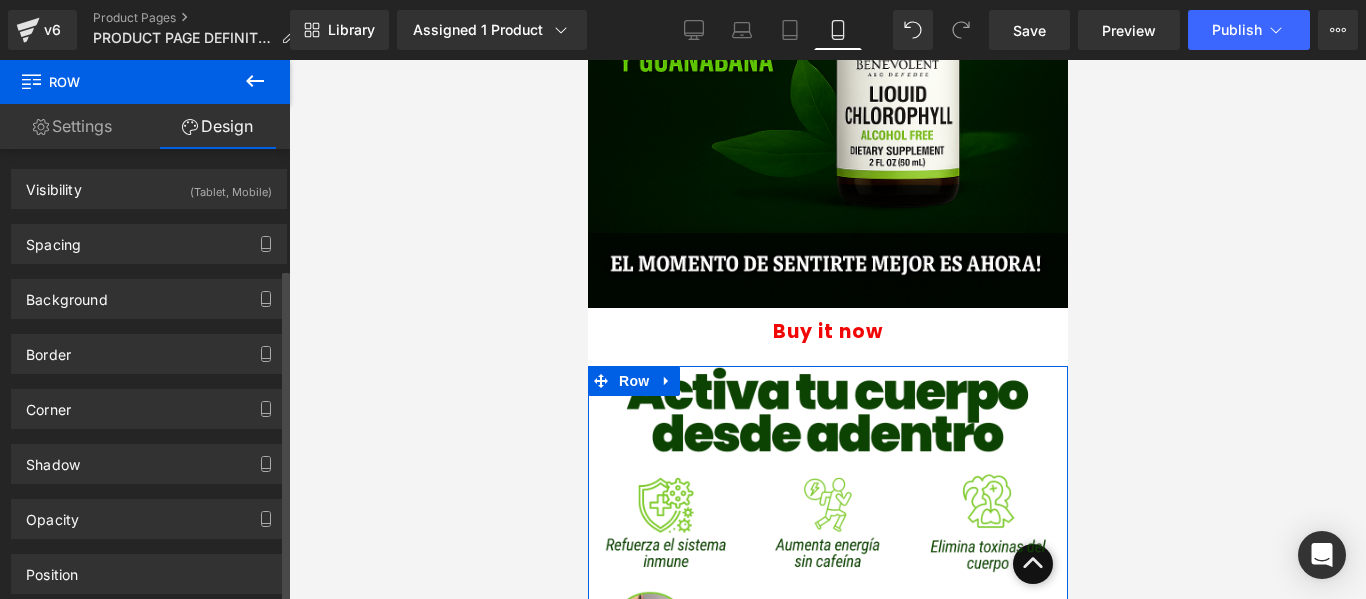scroll, scrollTop: 161, scrollLeft: 0, axis: vertical 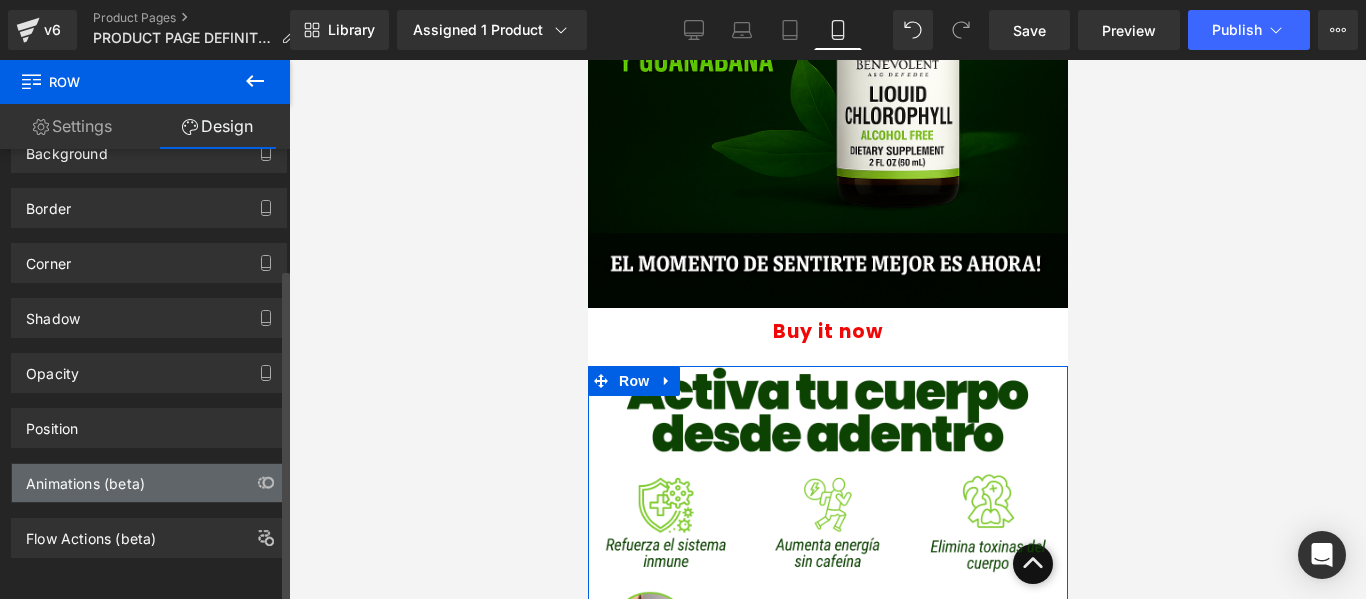 click on "Animations (beta)" at bounding box center [85, 478] 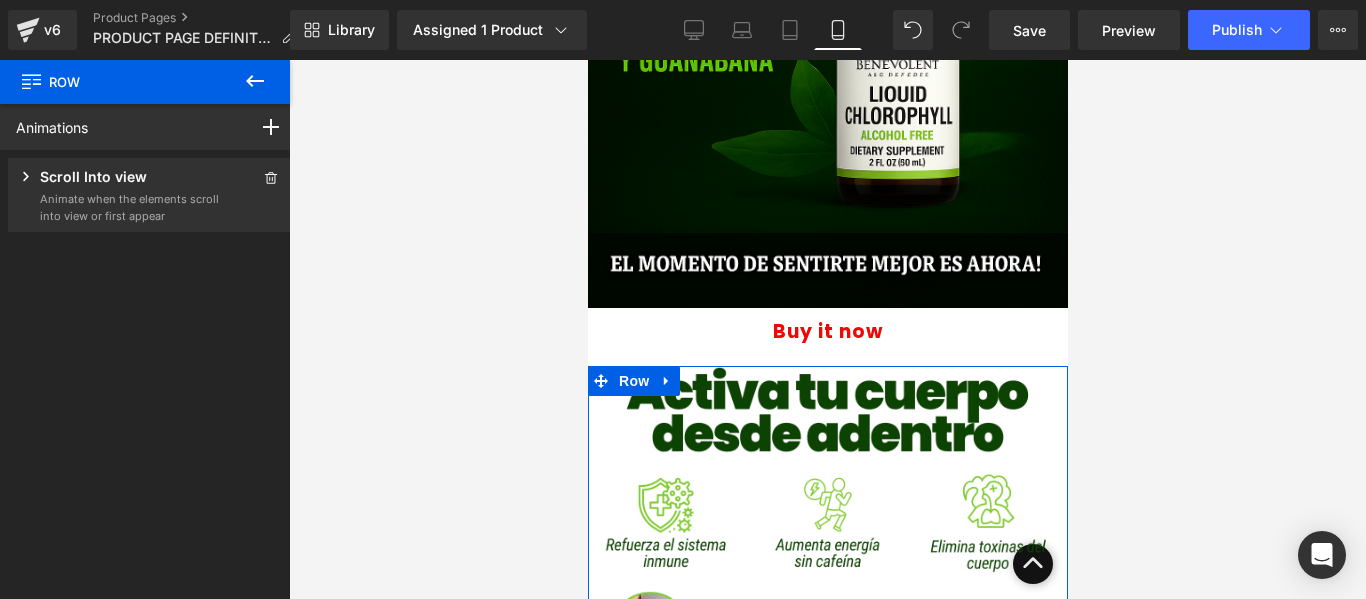 click 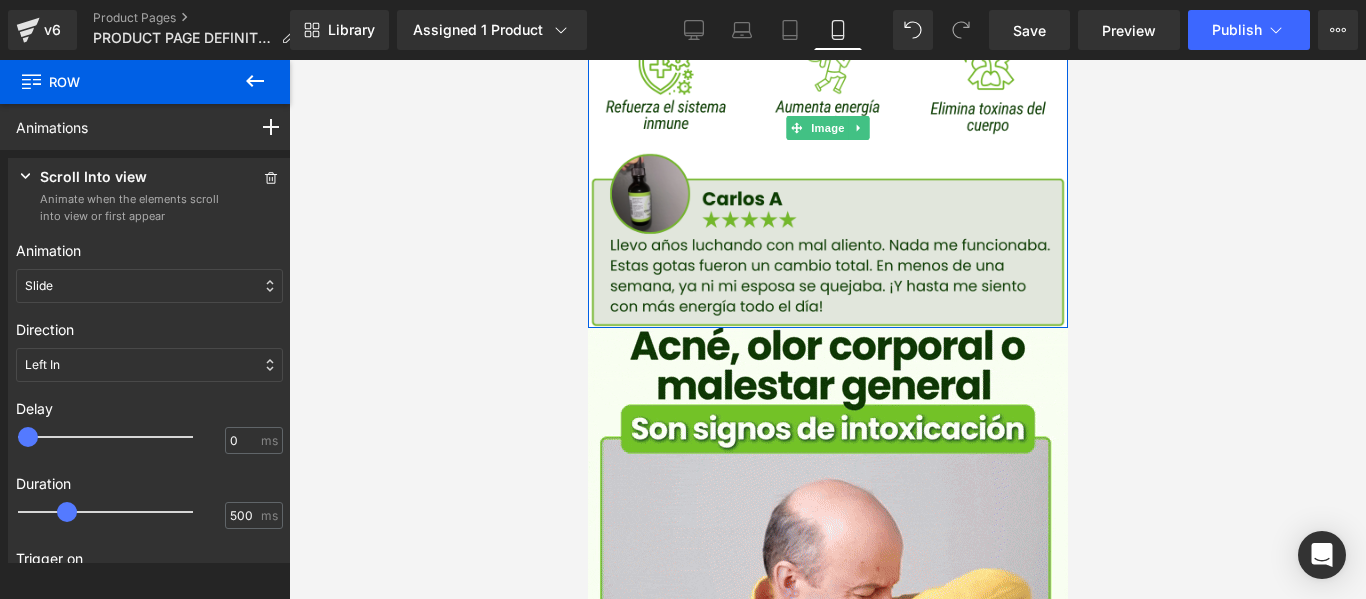 scroll, scrollTop: 1100, scrollLeft: 0, axis: vertical 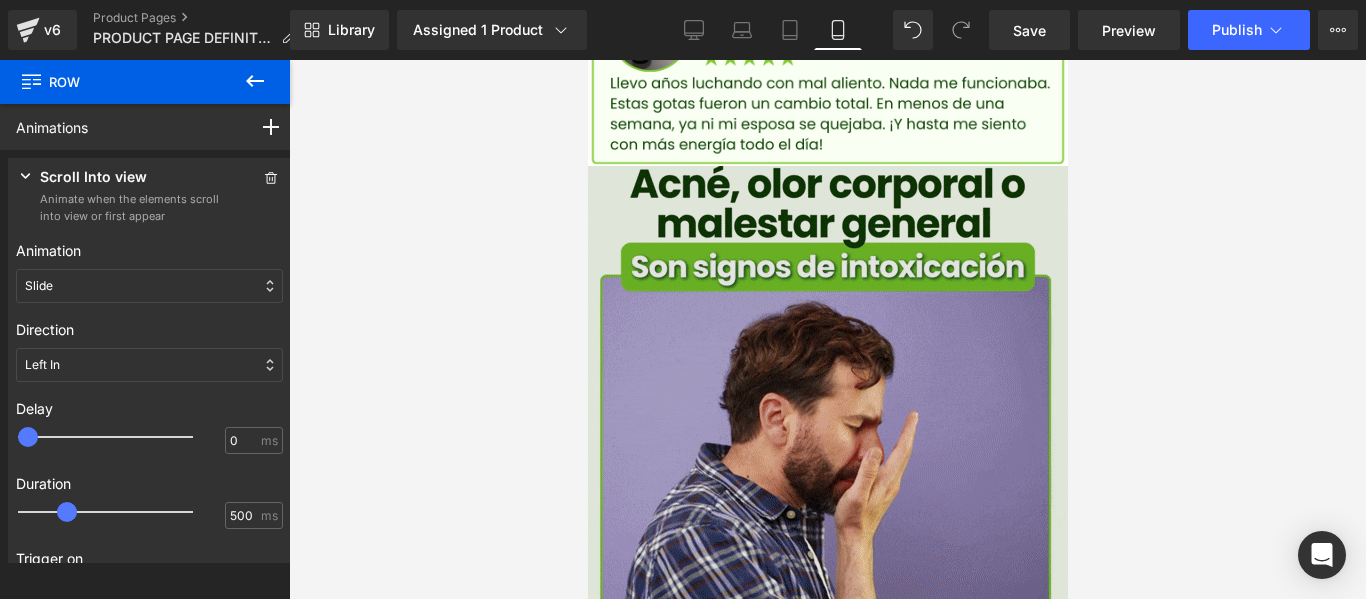 click on "Image         Row" at bounding box center (827, 406) 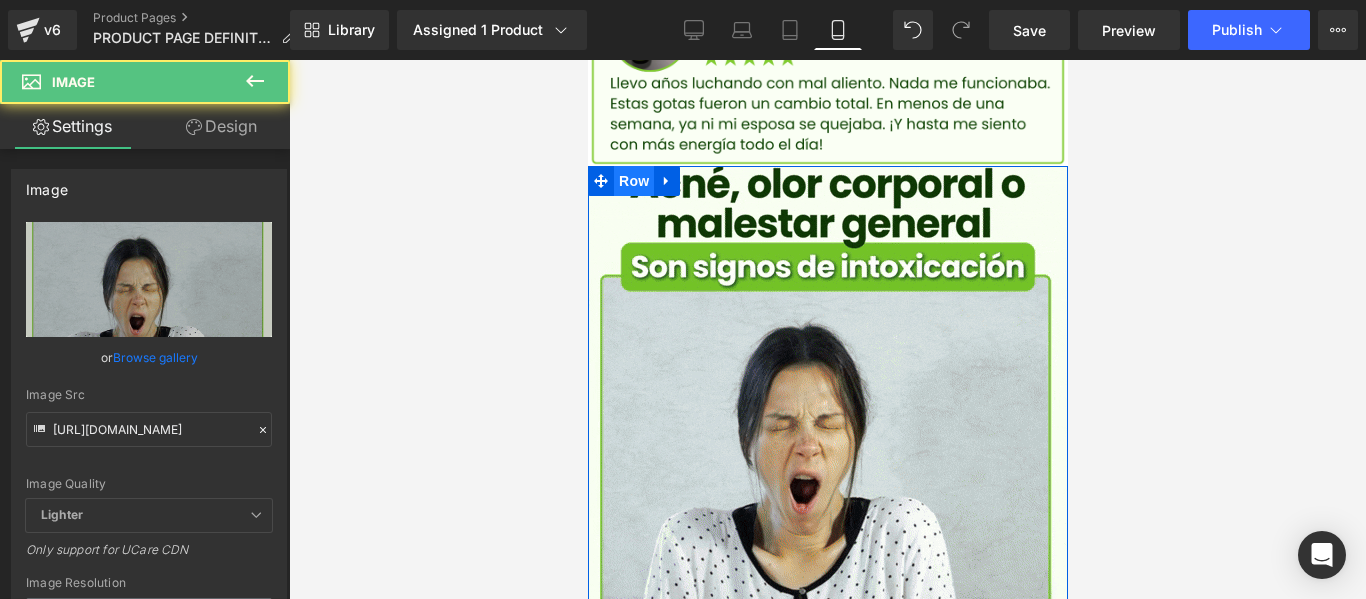 click on "Row" at bounding box center [633, 181] 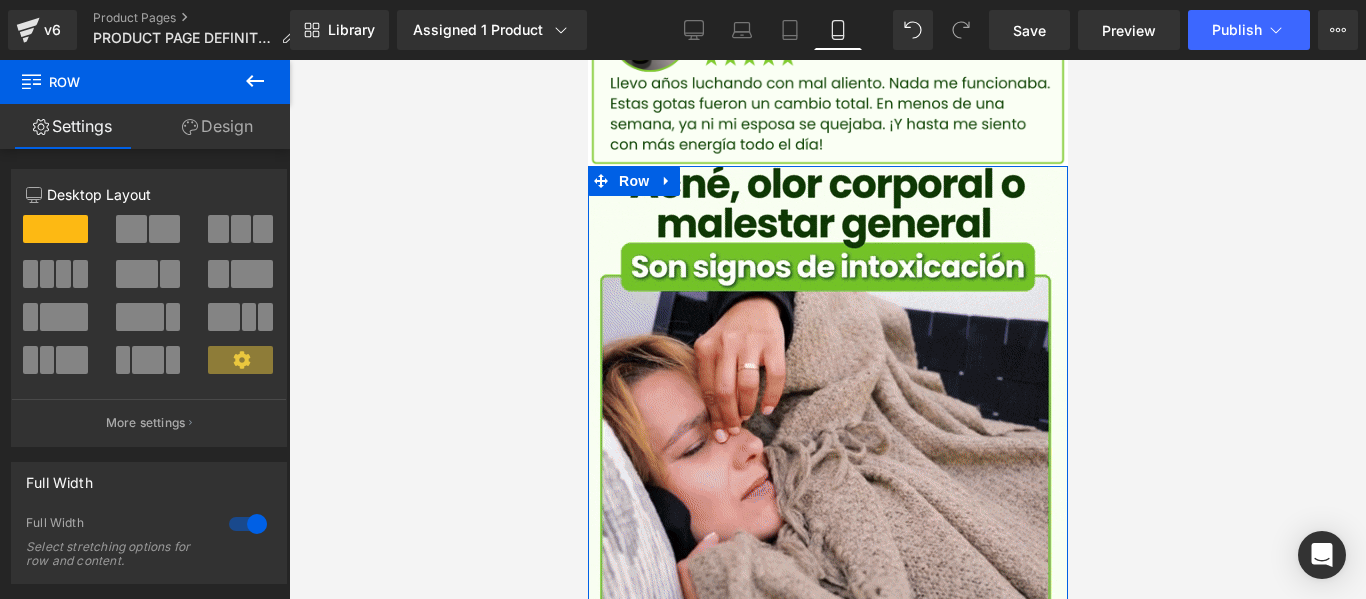 click on "Design" at bounding box center (217, 126) 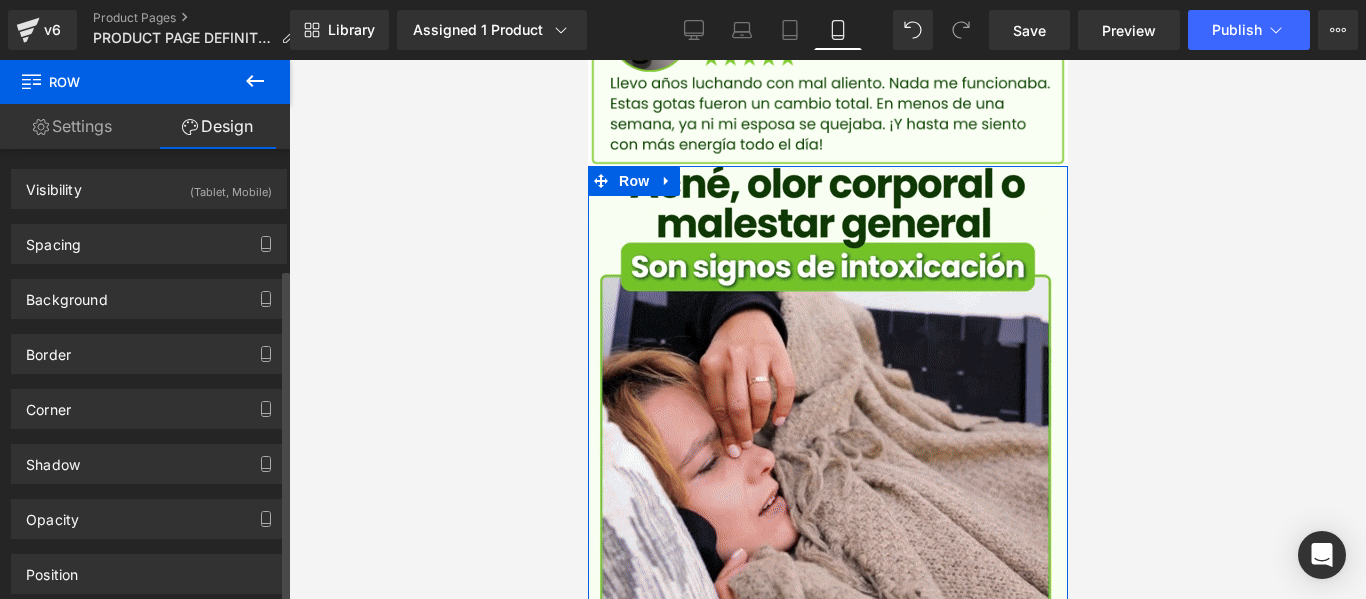 scroll, scrollTop: 161, scrollLeft: 0, axis: vertical 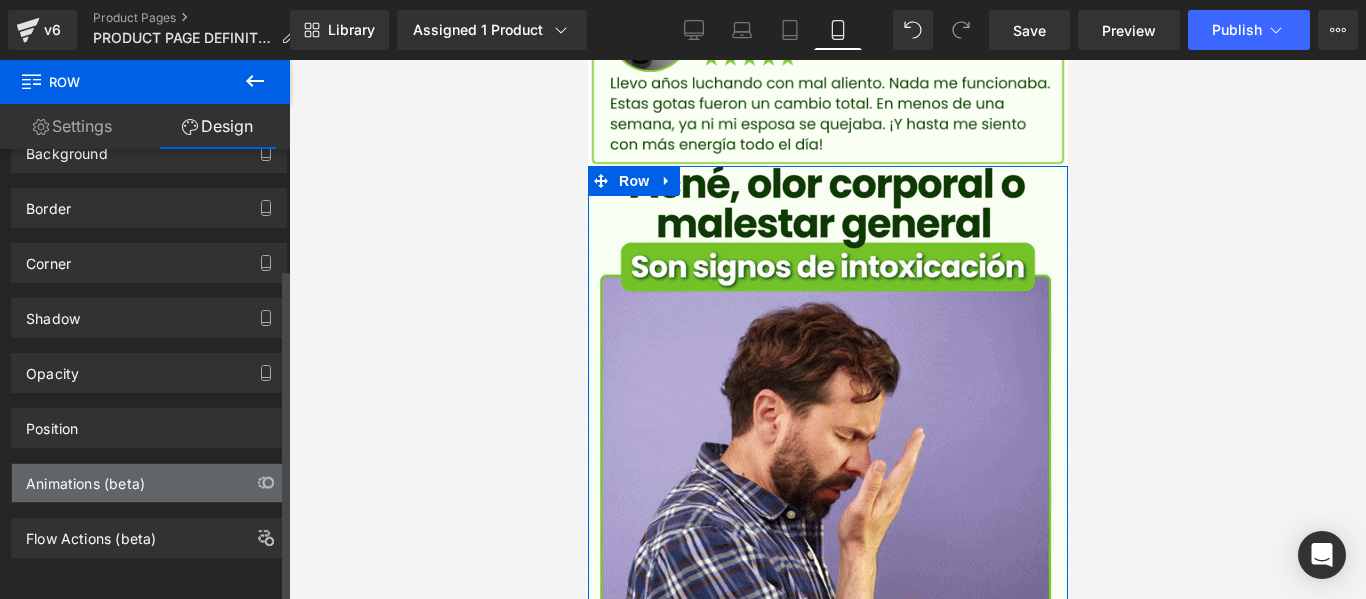 click on "Animations (beta)" at bounding box center [149, 483] 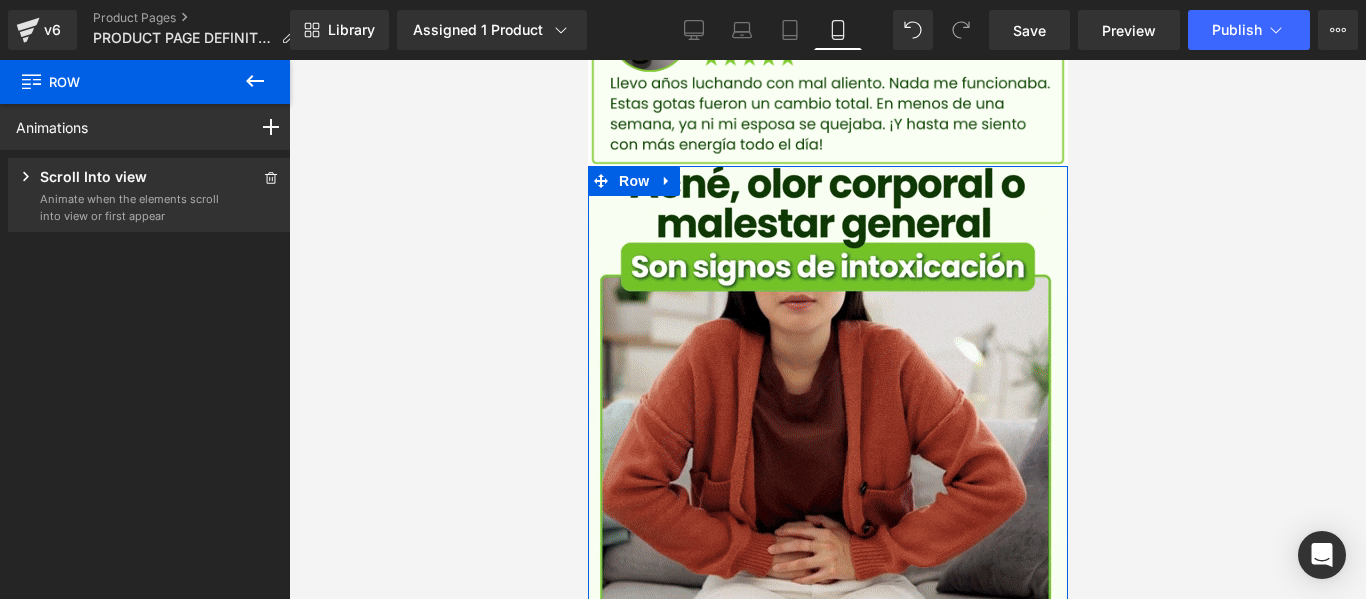 click 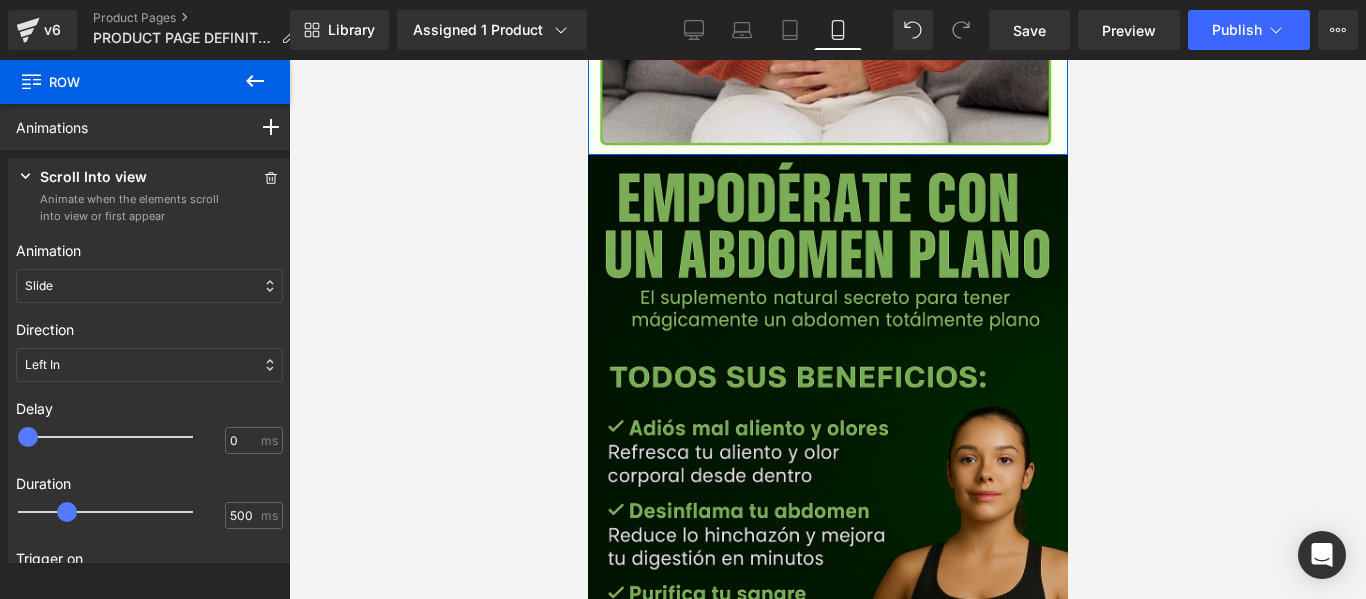 scroll, scrollTop: 1600, scrollLeft: 0, axis: vertical 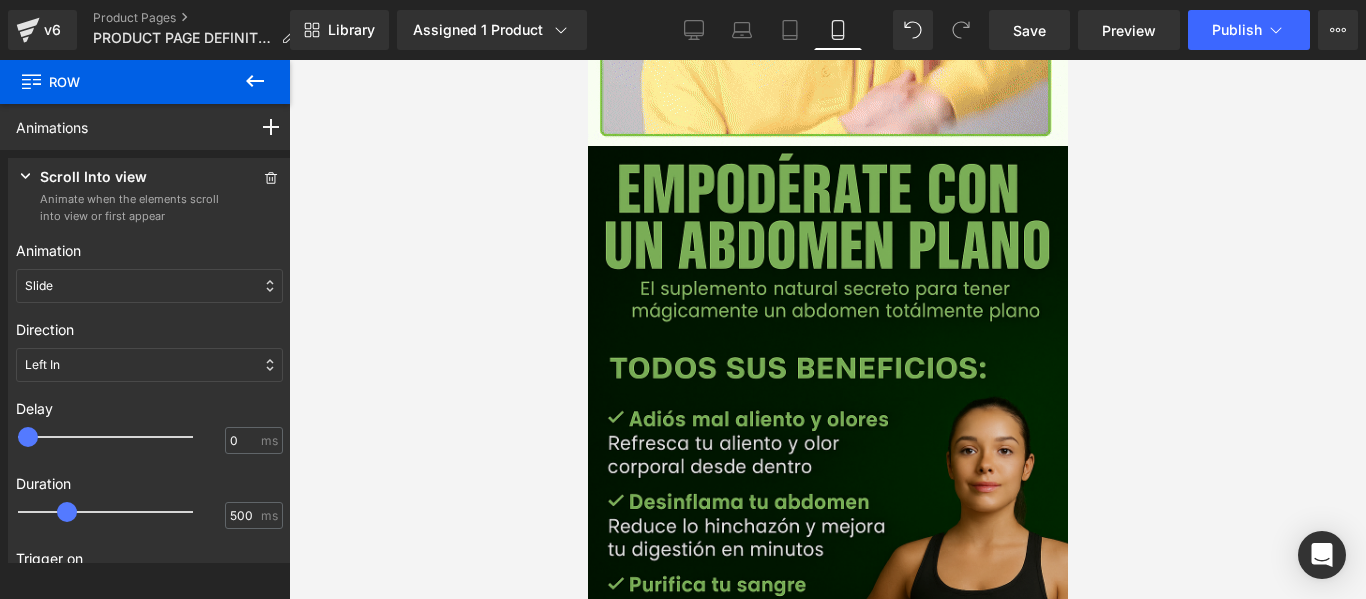 click at bounding box center (827, 506) 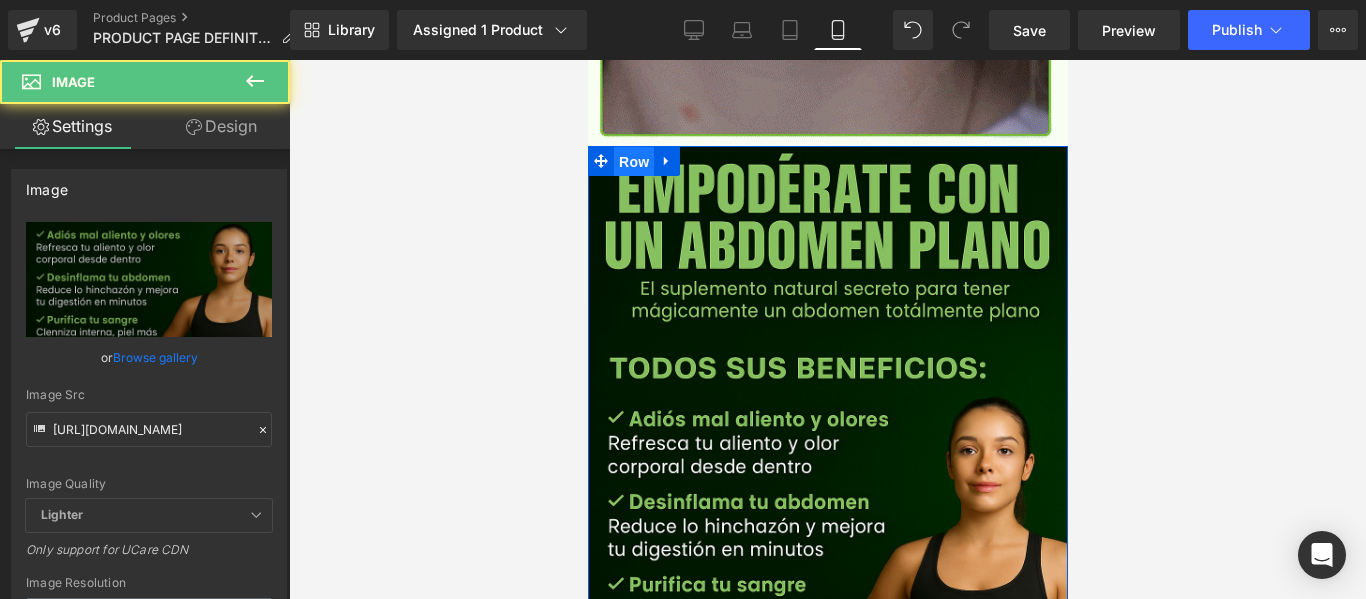 click on "Row" at bounding box center (633, 162) 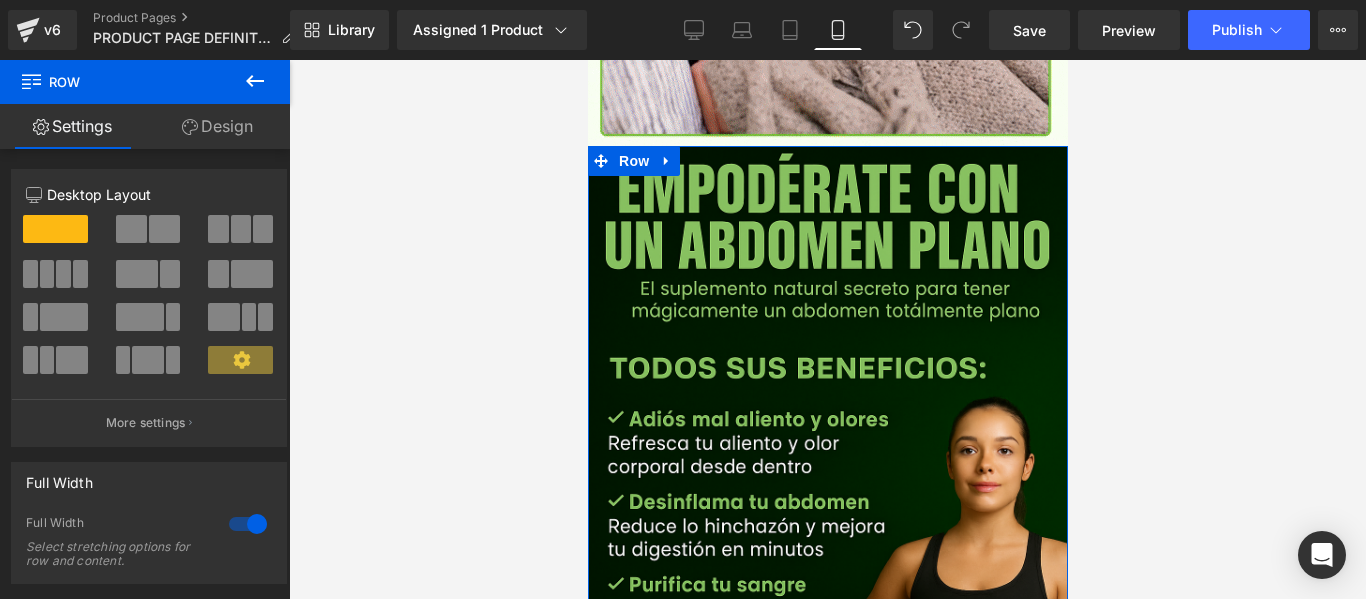 click on "Design" at bounding box center (217, 126) 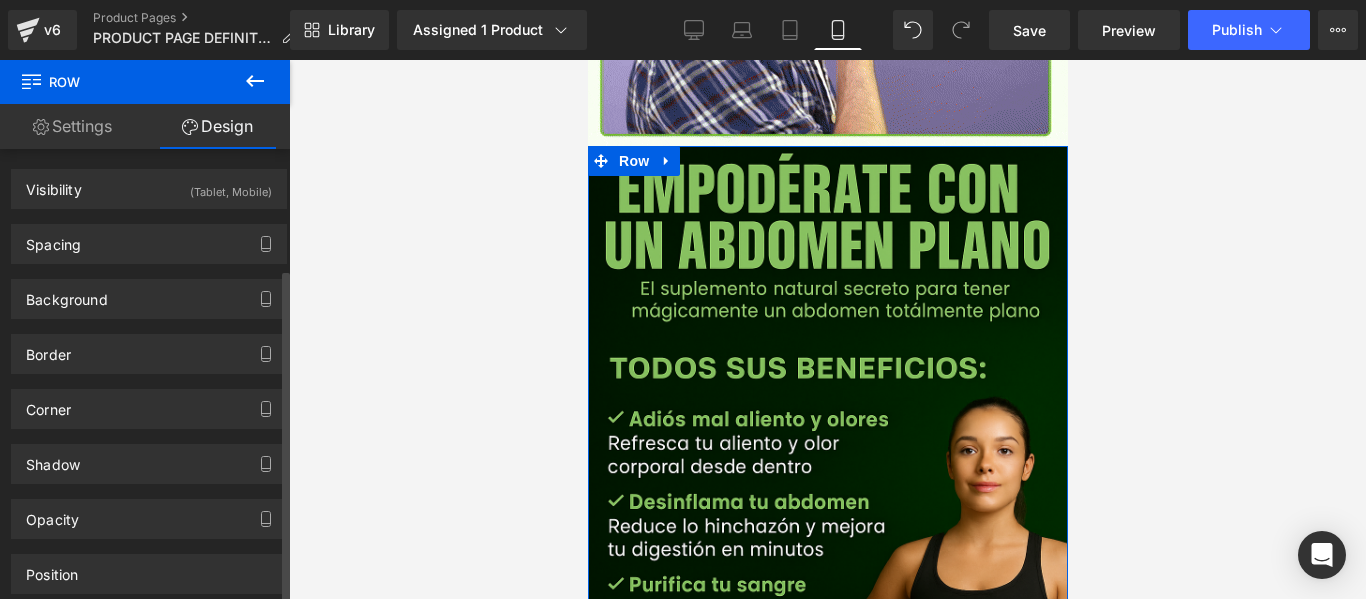 scroll, scrollTop: 161, scrollLeft: 0, axis: vertical 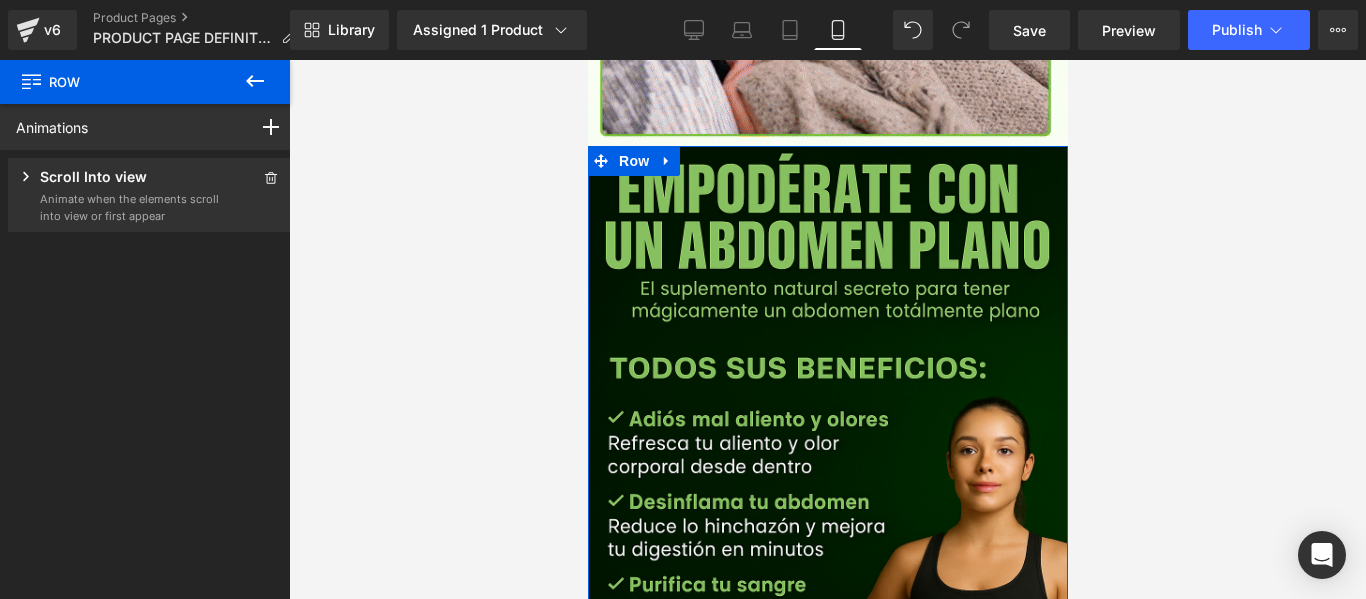 click 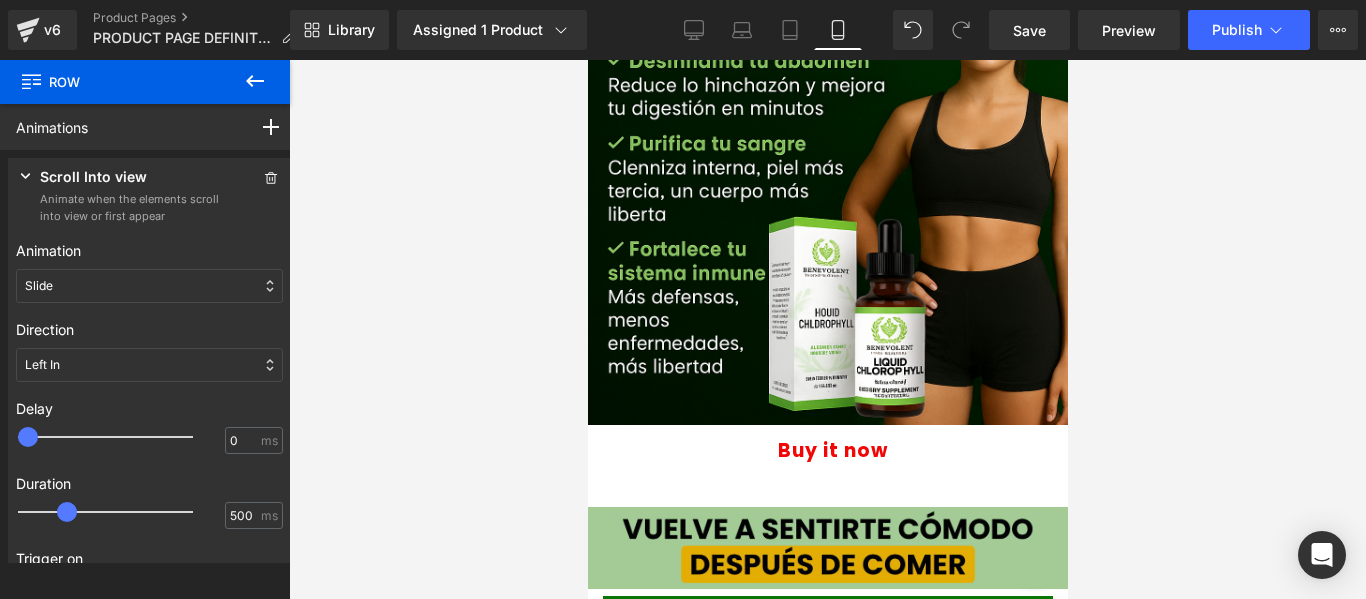 scroll, scrollTop: 2300, scrollLeft: 0, axis: vertical 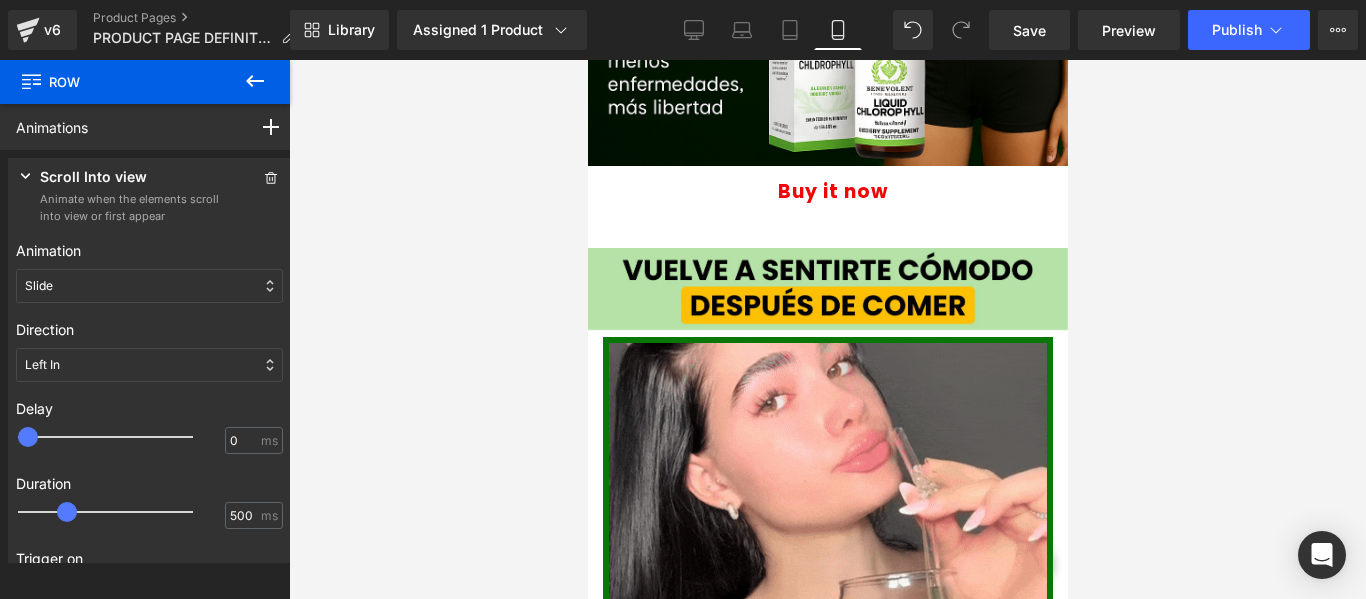 click on "Image
Row" at bounding box center [827, 292] 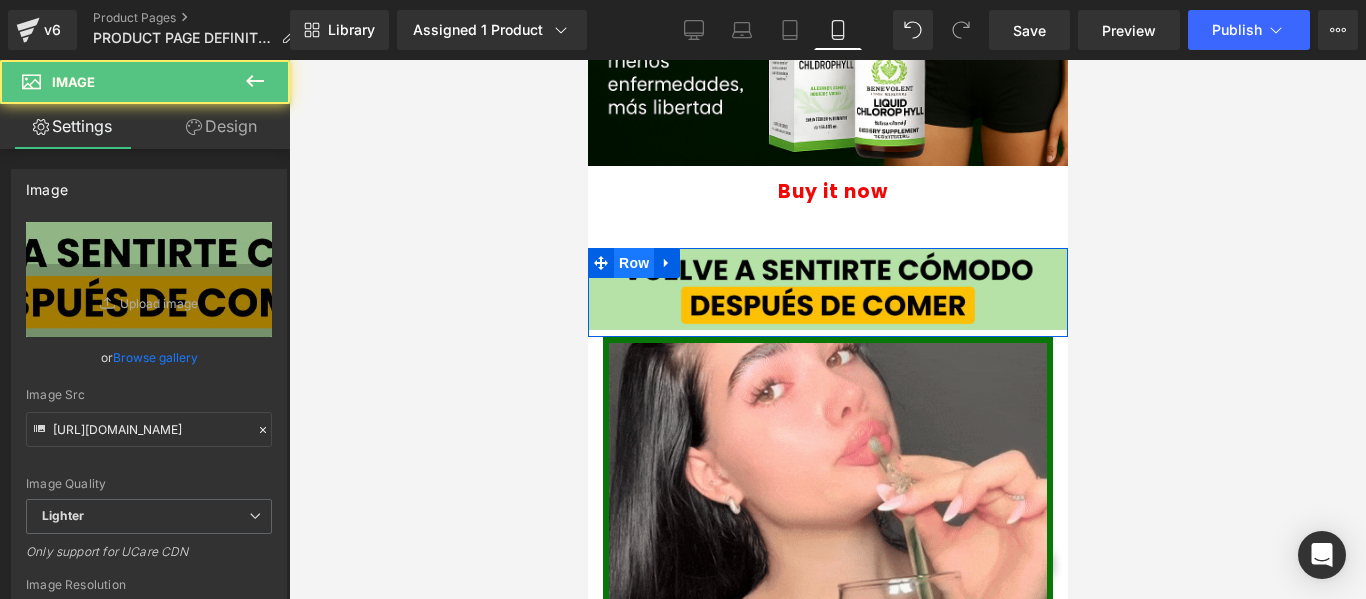 click on "Row" at bounding box center [633, 263] 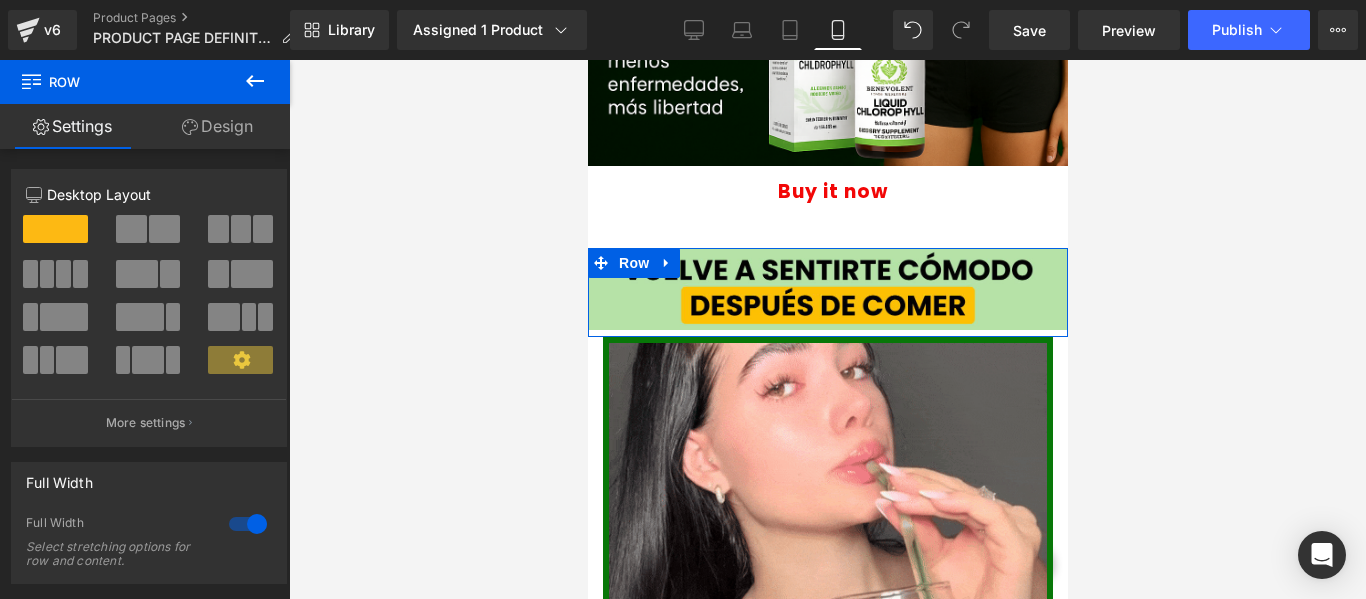 click on "Design" at bounding box center (217, 126) 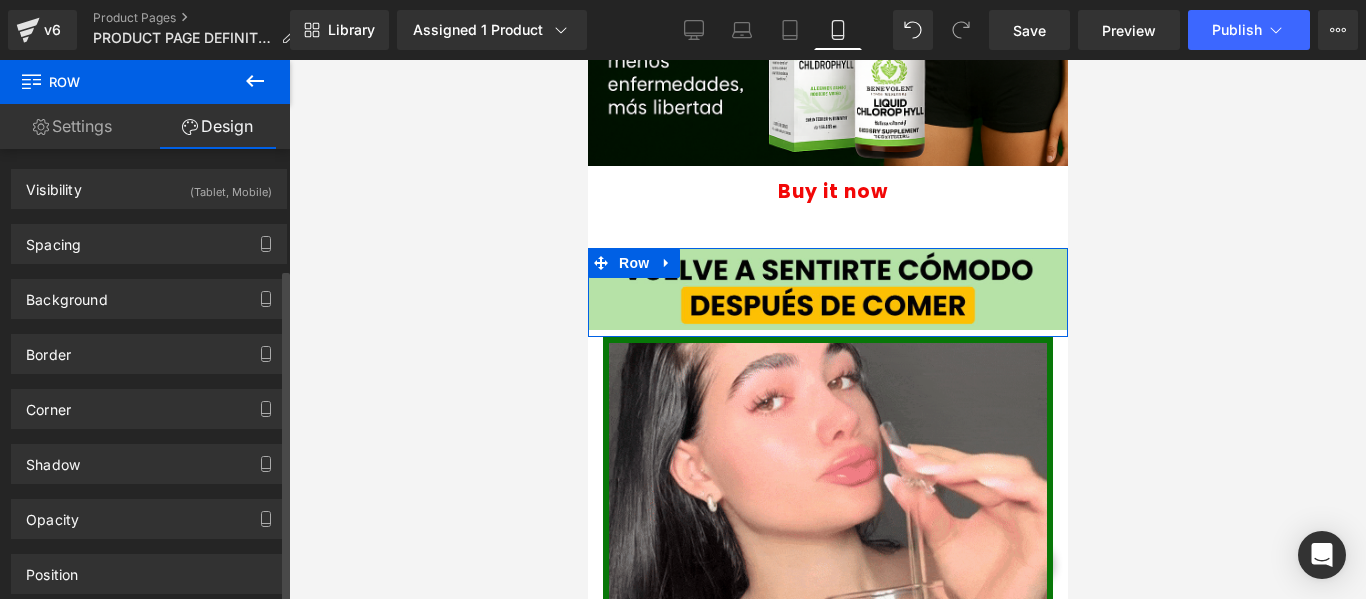 scroll, scrollTop: 161, scrollLeft: 0, axis: vertical 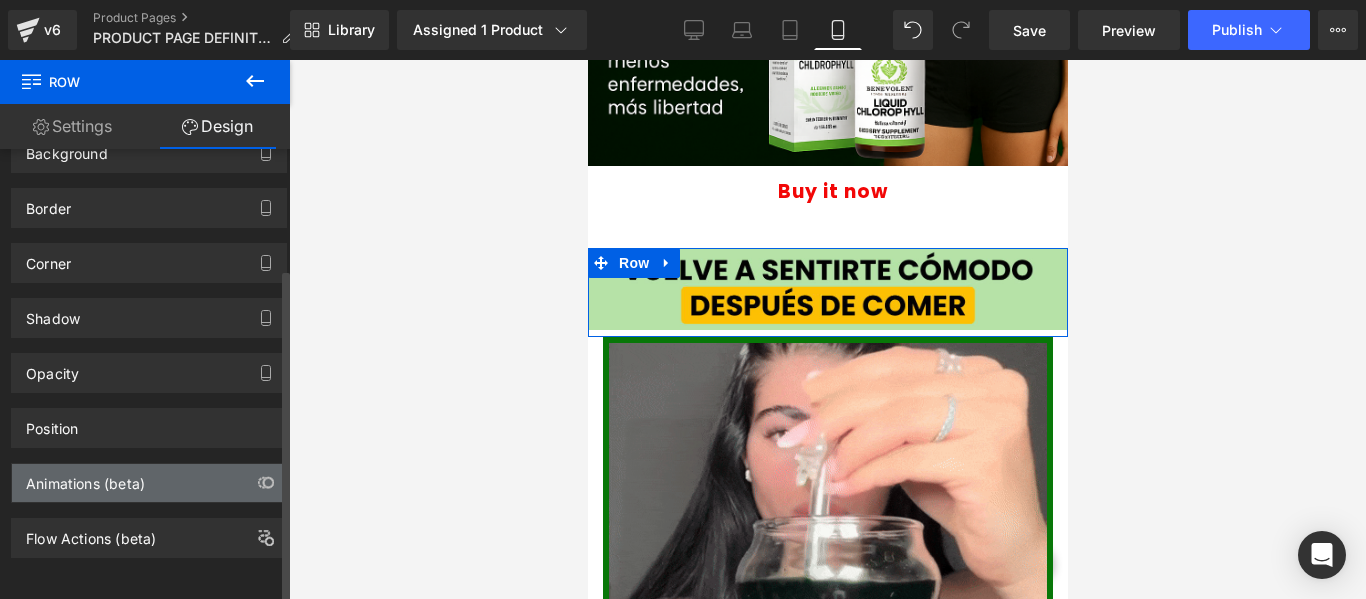 click on "Animations (beta)" at bounding box center (149, 483) 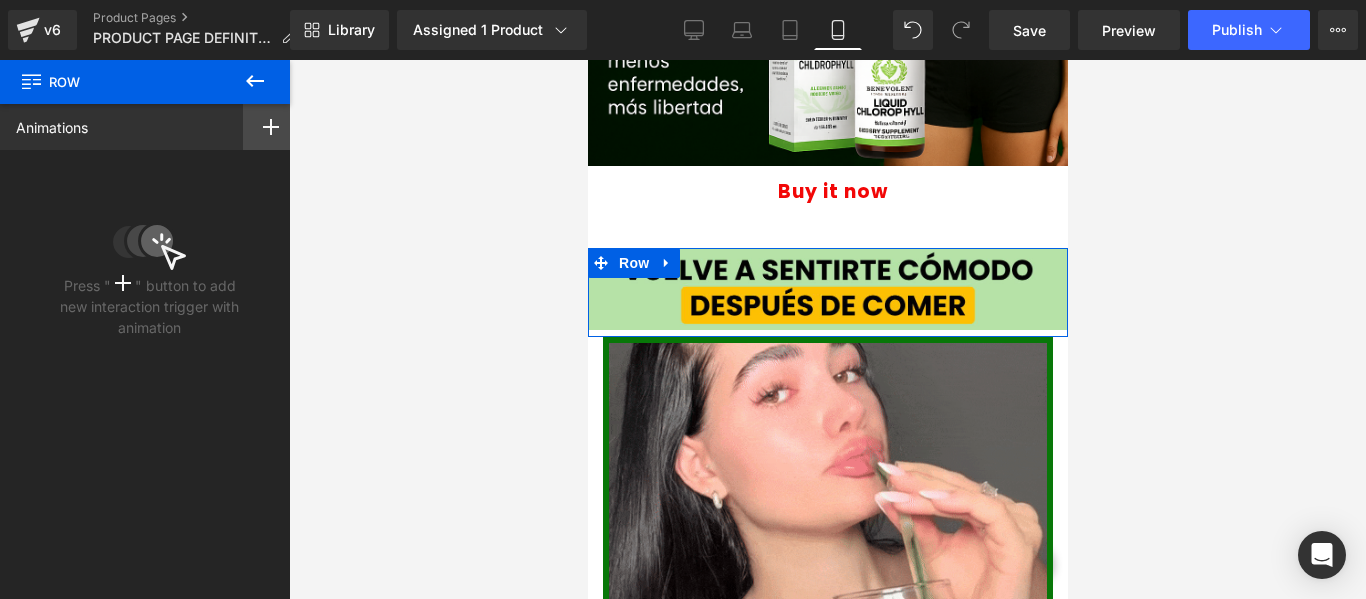click at bounding box center [271, 127] 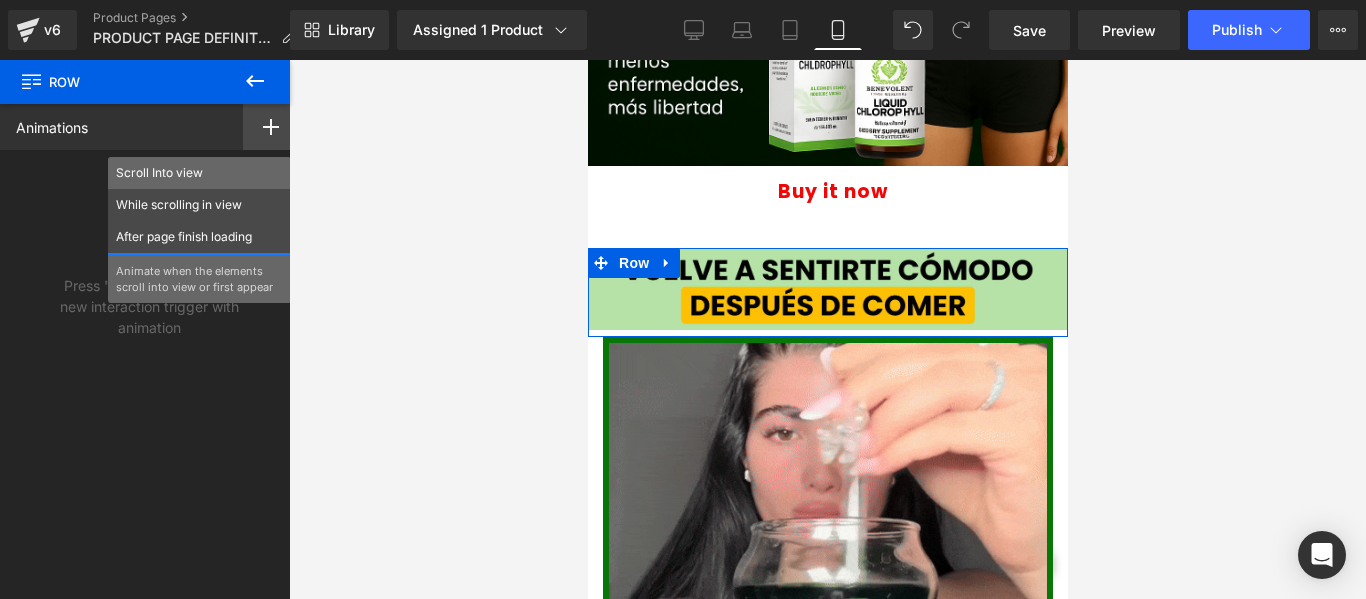 click on "Scroll Into view" at bounding box center (199, 173) 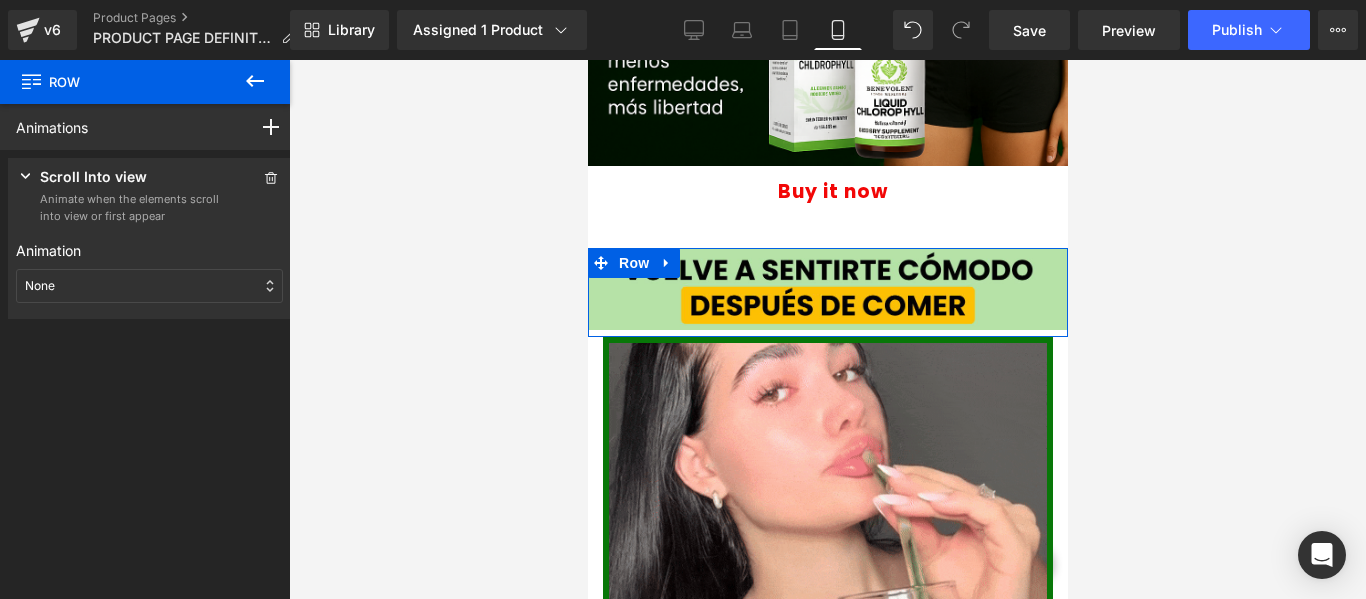 click on "None" at bounding box center (149, 286) 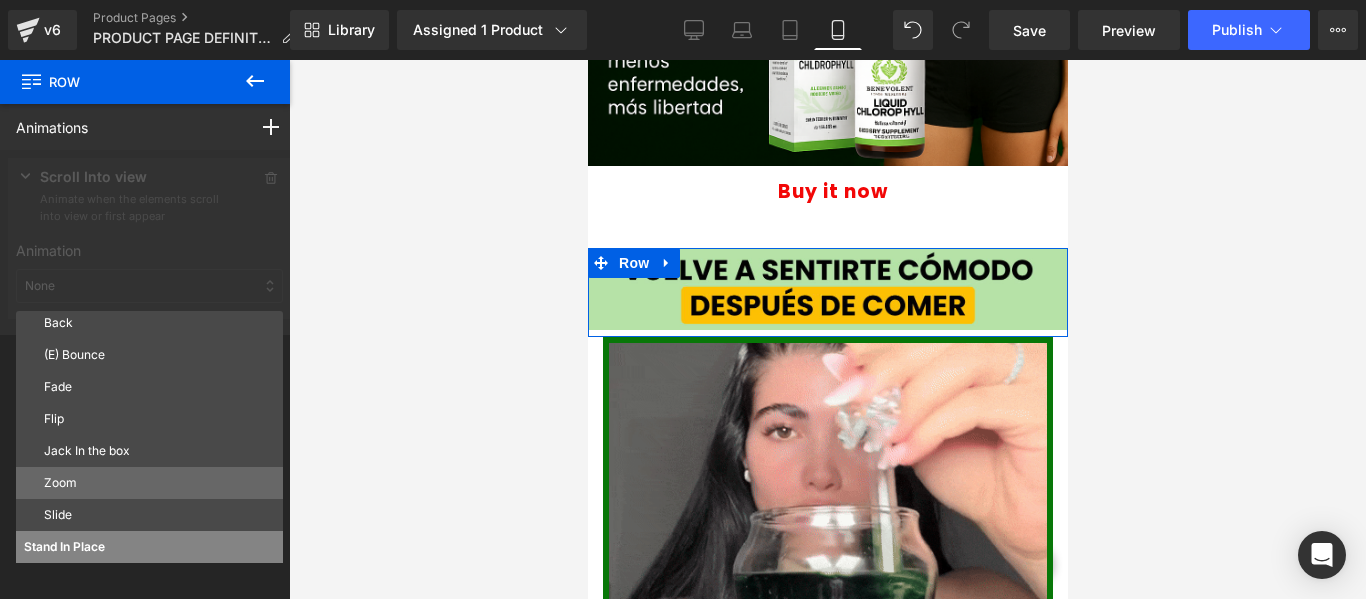 scroll, scrollTop: 100, scrollLeft: 0, axis: vertical 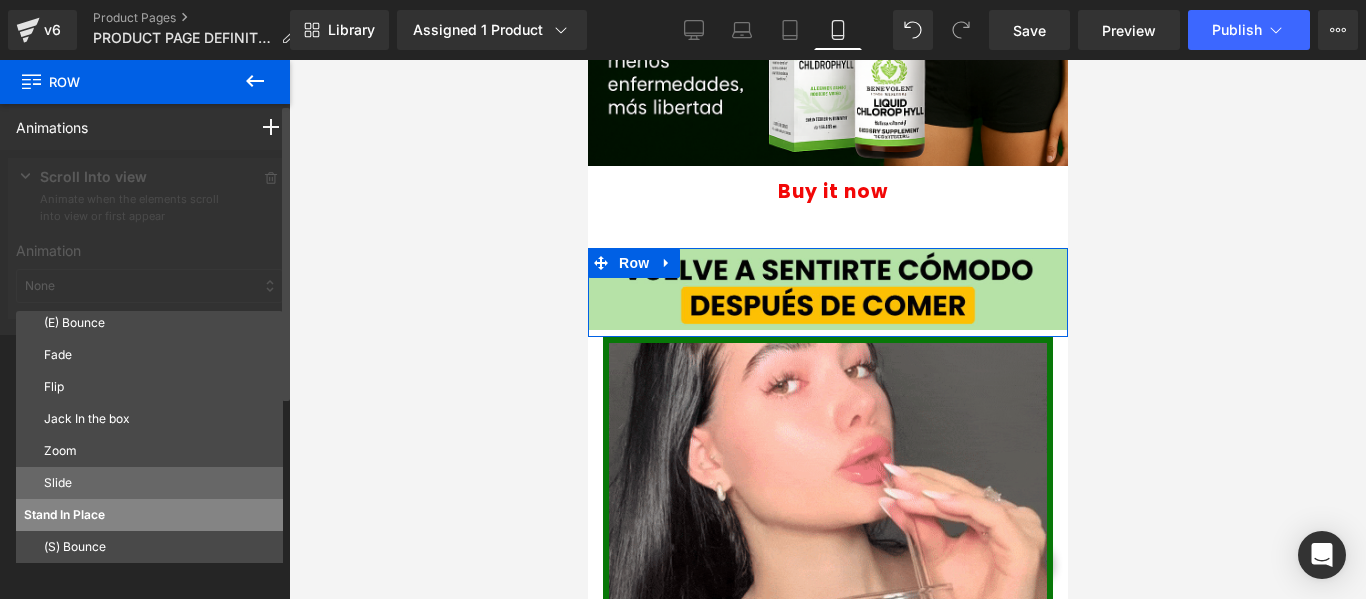 click on "Slide" at bounding box center [159, 483] 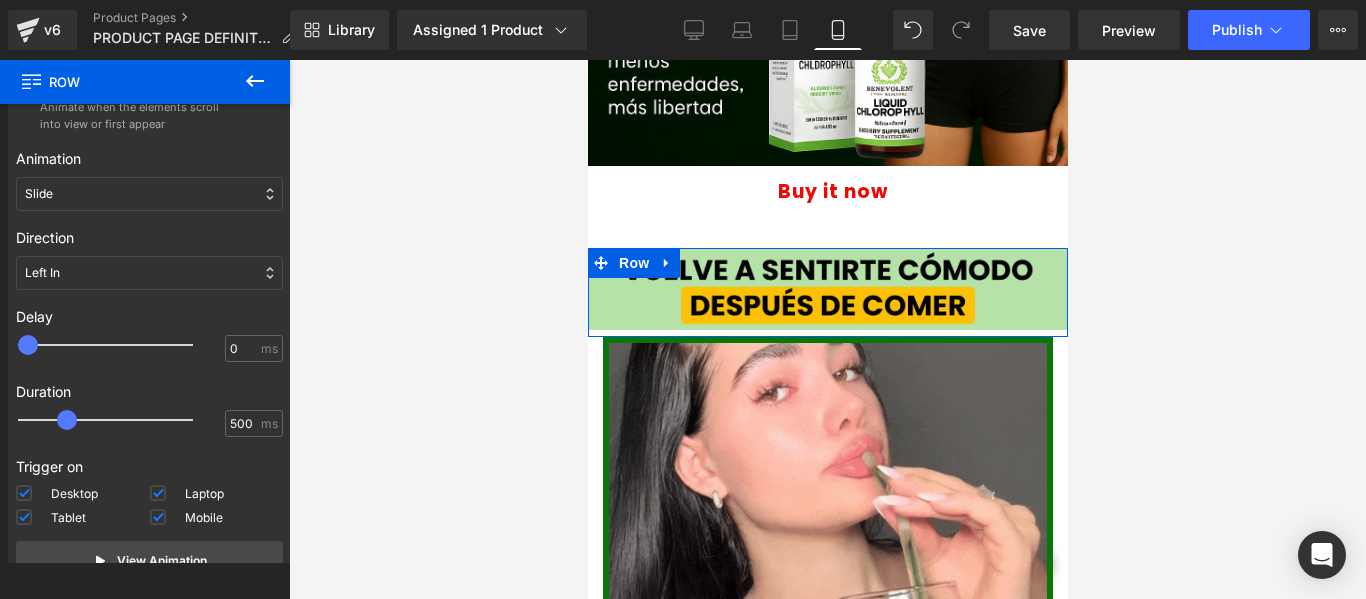 scroll, scrollTop: 184, scrollLeft: 0, axis: vertical 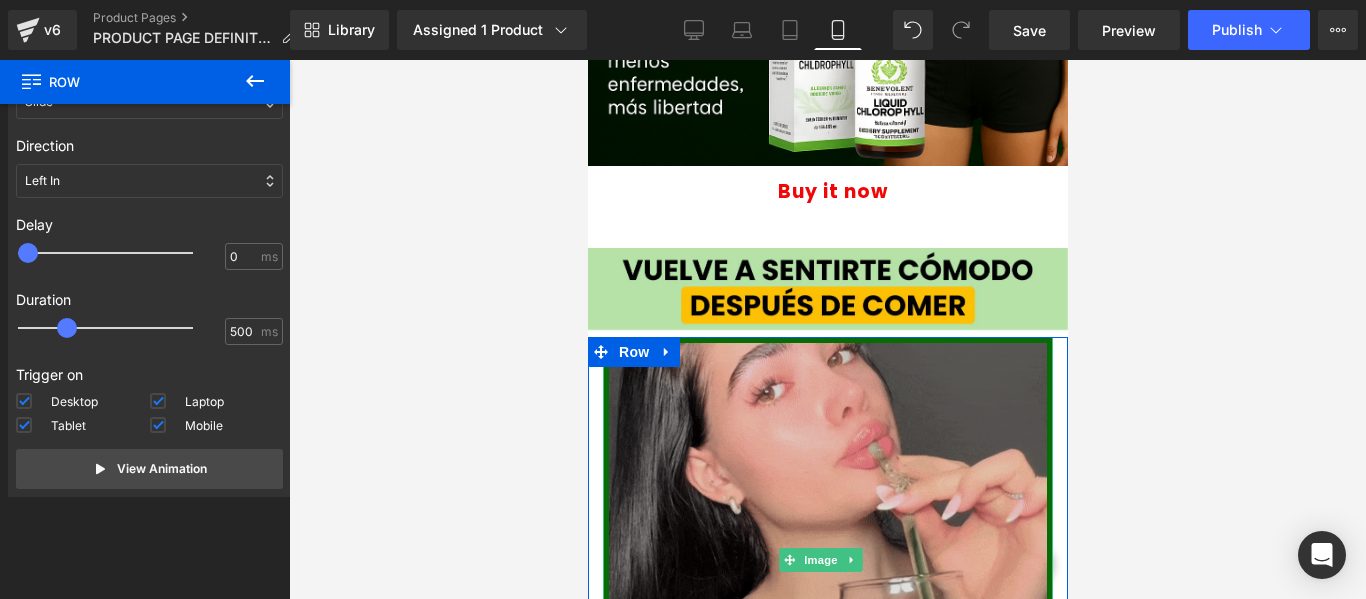click at bounding box center [827, 560] 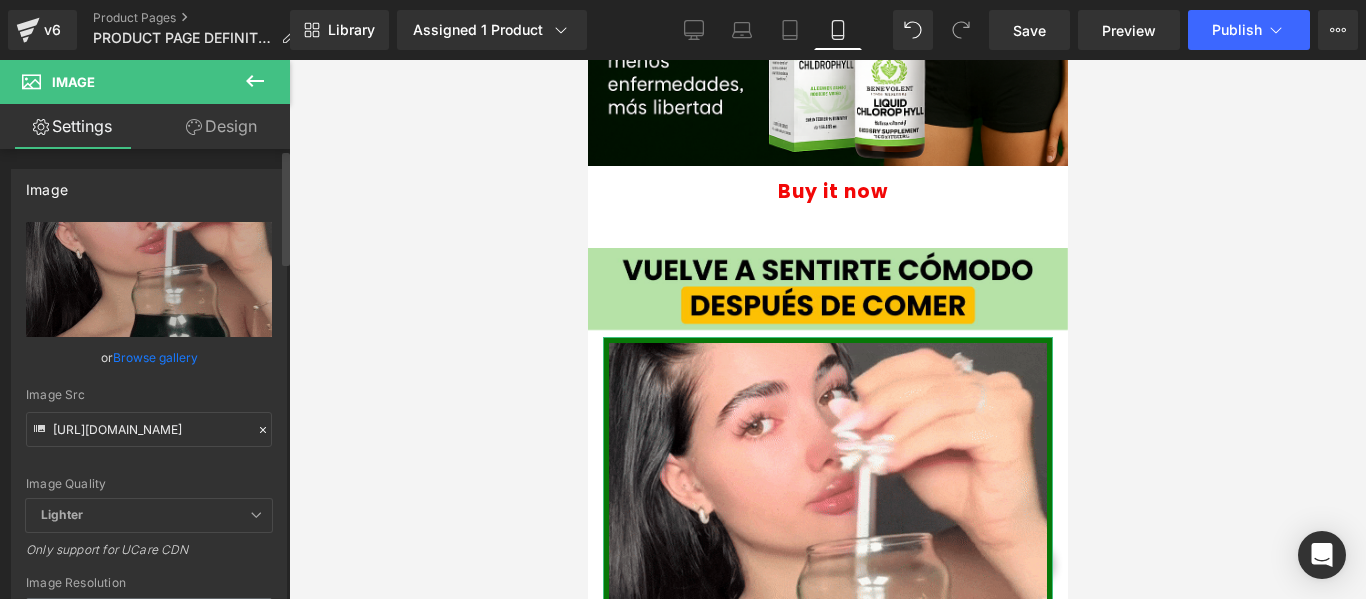 click on "Image https://vitalifecolombia.online/cdn/shop/files/gempages_568763735624123413-aef07596-cc97-4546-856f-0617e33d3f86.gif?v=4296491916027586563  Replace Image  Upload image or  Browse gallery Image Src https://vitalifecolombia.online/cdn/shop/files/gempages_568763735624123413-aef07596-cc97-4546-856f-0617e33d3f86.gif?v=4296491916027586563 Image Quality Lighter Lightest
Lighter
Lighter Lightest Only support for UCare CDN 100x100 240x240 480x480 576x576 640x640 768x768 800x800 960x960 1024x1024 1280x1280 1440x1440 1600x1600 1920x1920 2560x2560 3000x3000 Image Resolution
3000x3000
100x100 240x240 480x480 576x576 640x640 768x768 800x800 960x960 1024x1024 1280x1280 1440x1440 1600x1600 1920x1920 2560x2560 3000x3000 Only support for UCare CDN and Shopify CDN More settings Image Title Show title when hover to image Back Dimension 100% Width 100 % % px auto 0" at bounding box center (149, 1008) 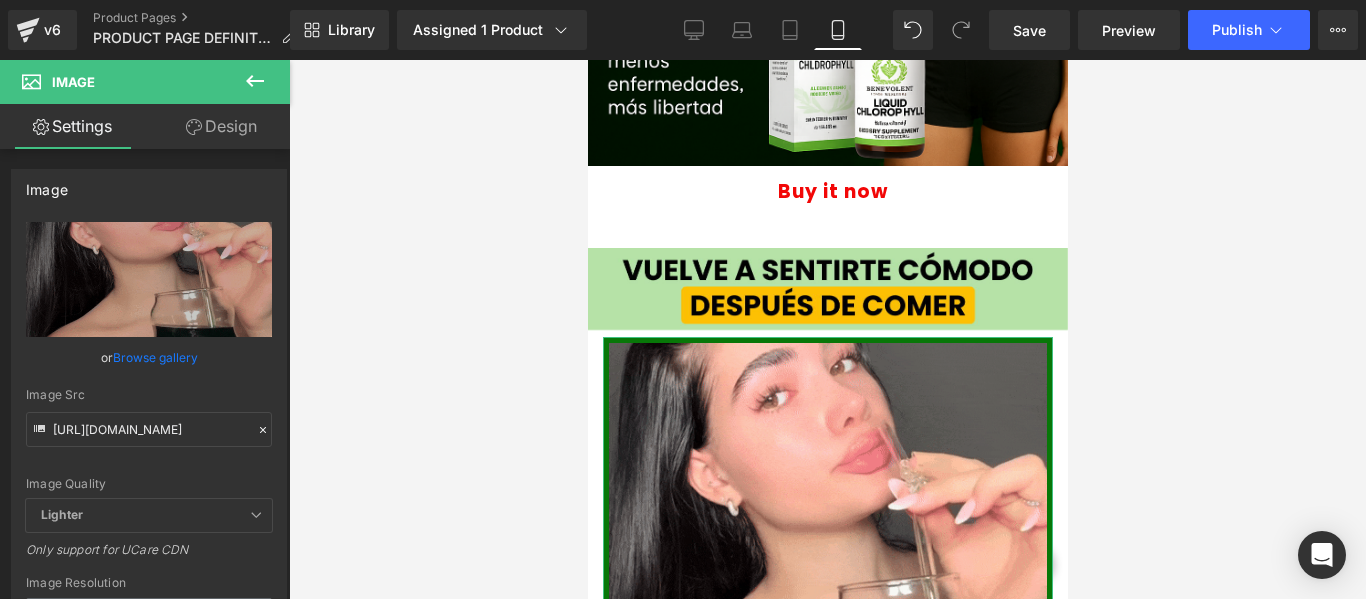 click on "Design" at bounding box center [221, 126] 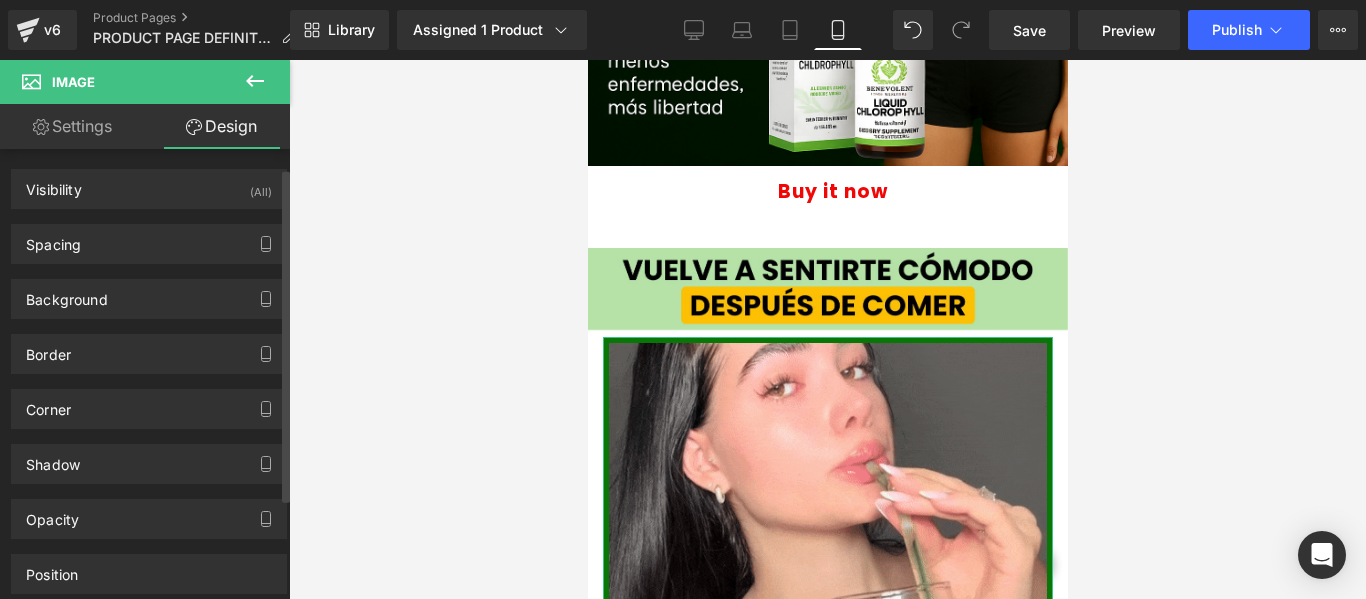 scroll, scrollTop: 161, scrollLeft: 0, axis: vertical 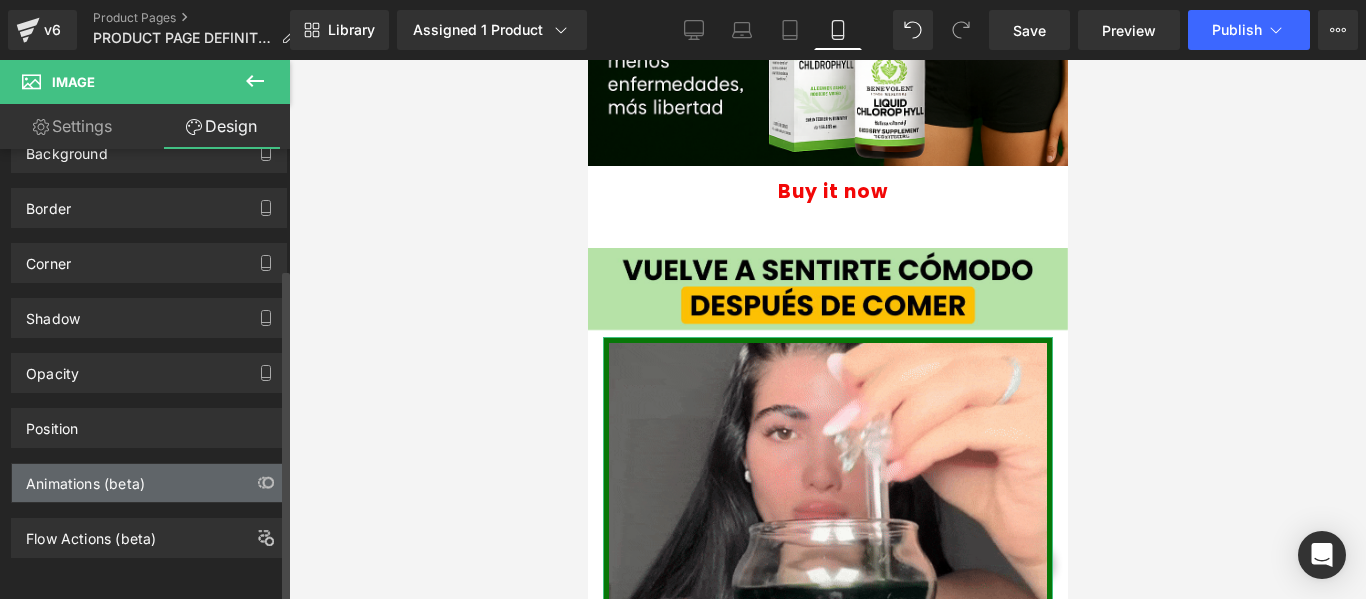 click on "Animations (beta)" at bounding box center [149, 483] 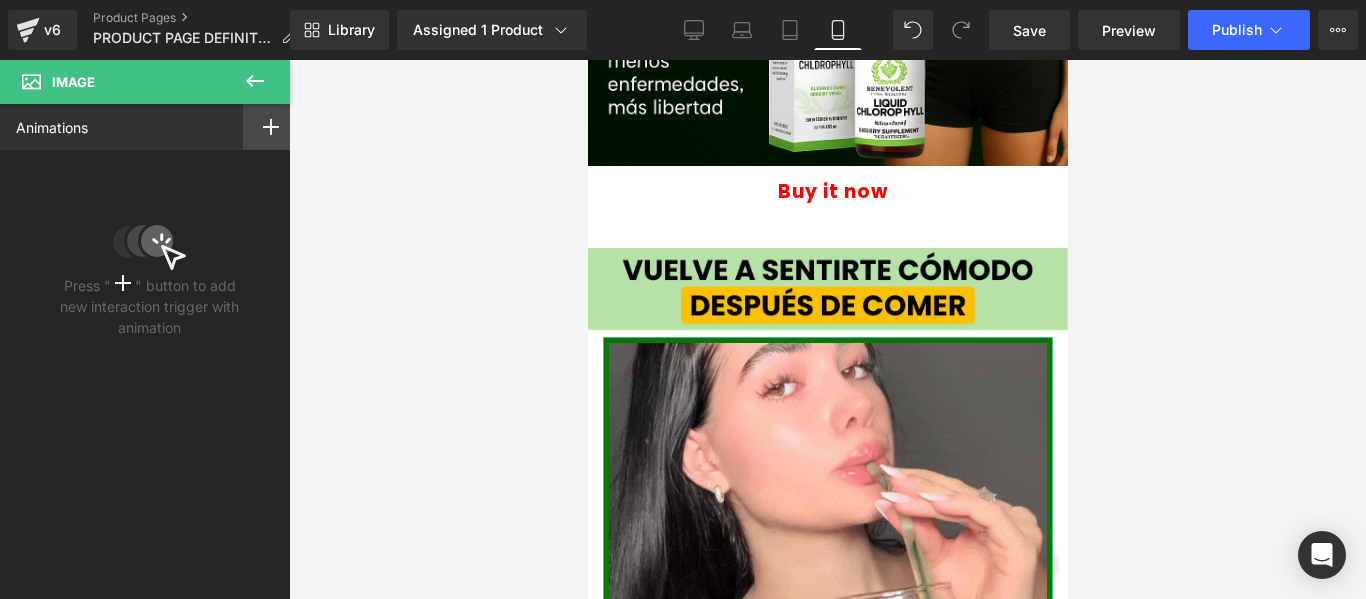 click at bounding box center (271, 127) 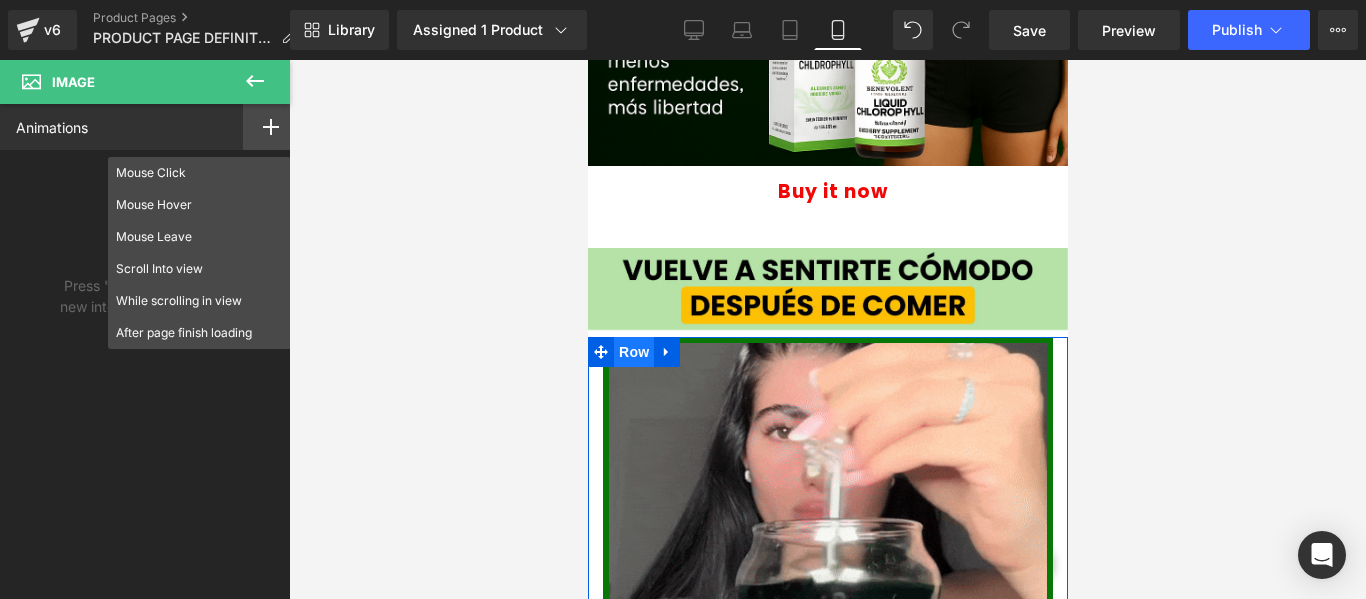 click on "Row" at bounding box center [633, 352] 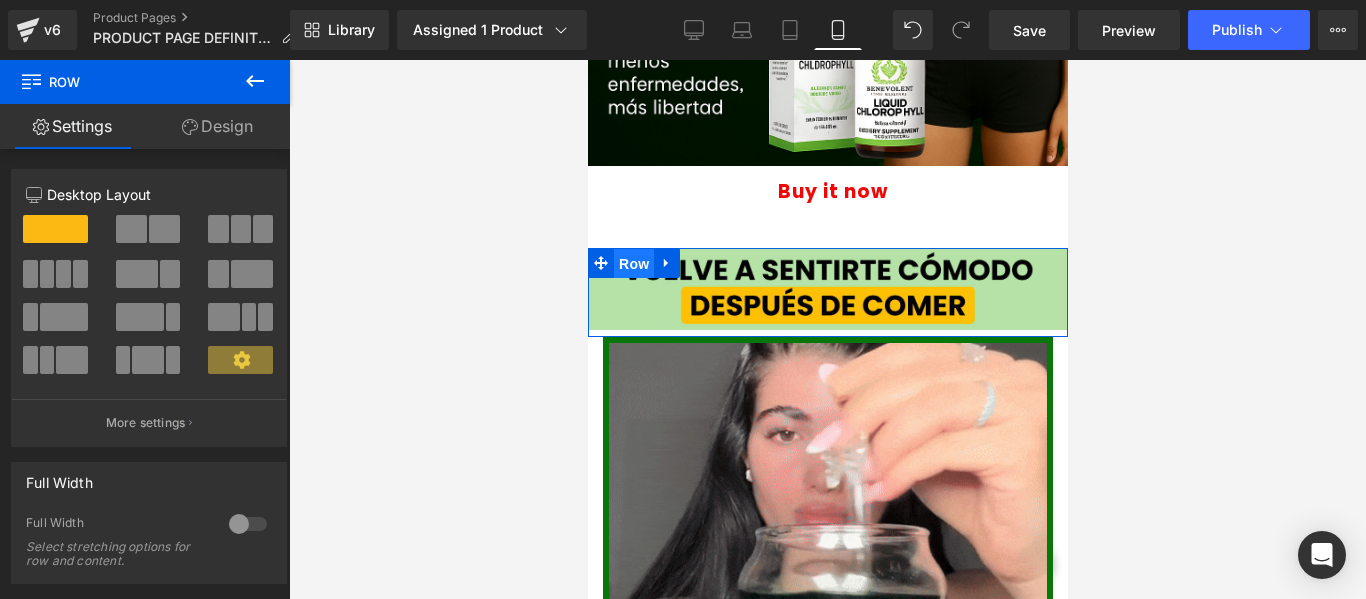 drag, startPoint x: 629, startPoint y: 264, endPoint x: 1095, endPoint y: 265, distance: 466.00107 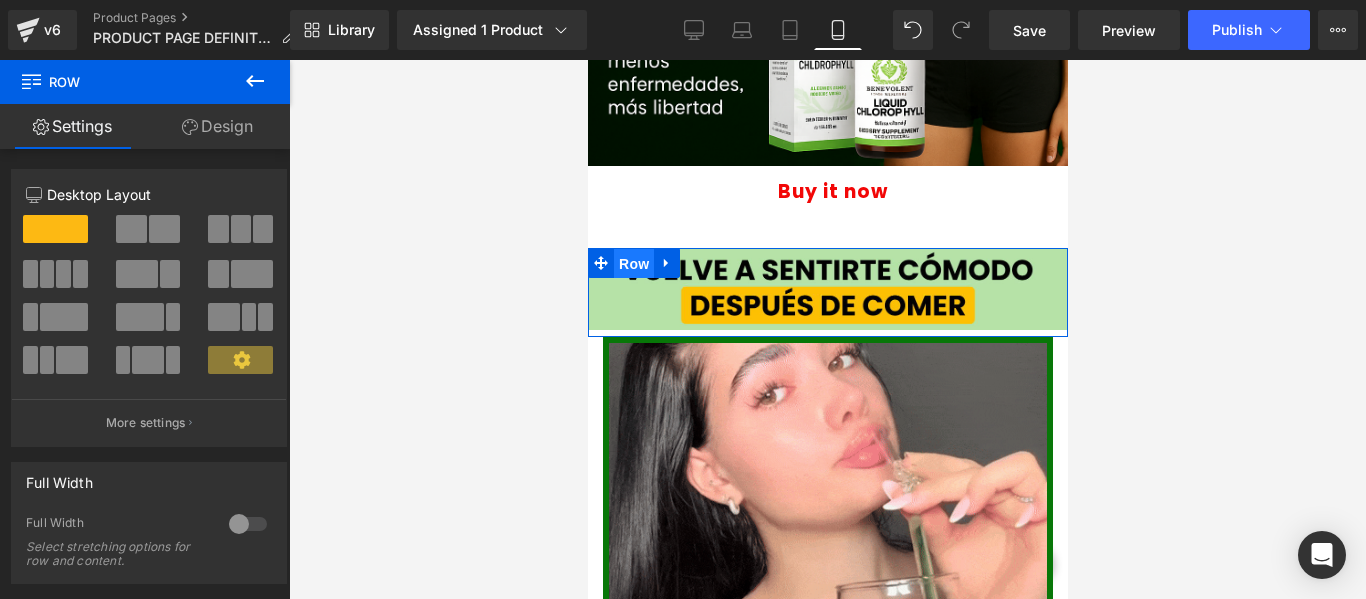 click on "Row" at bounding box center [633, 264] 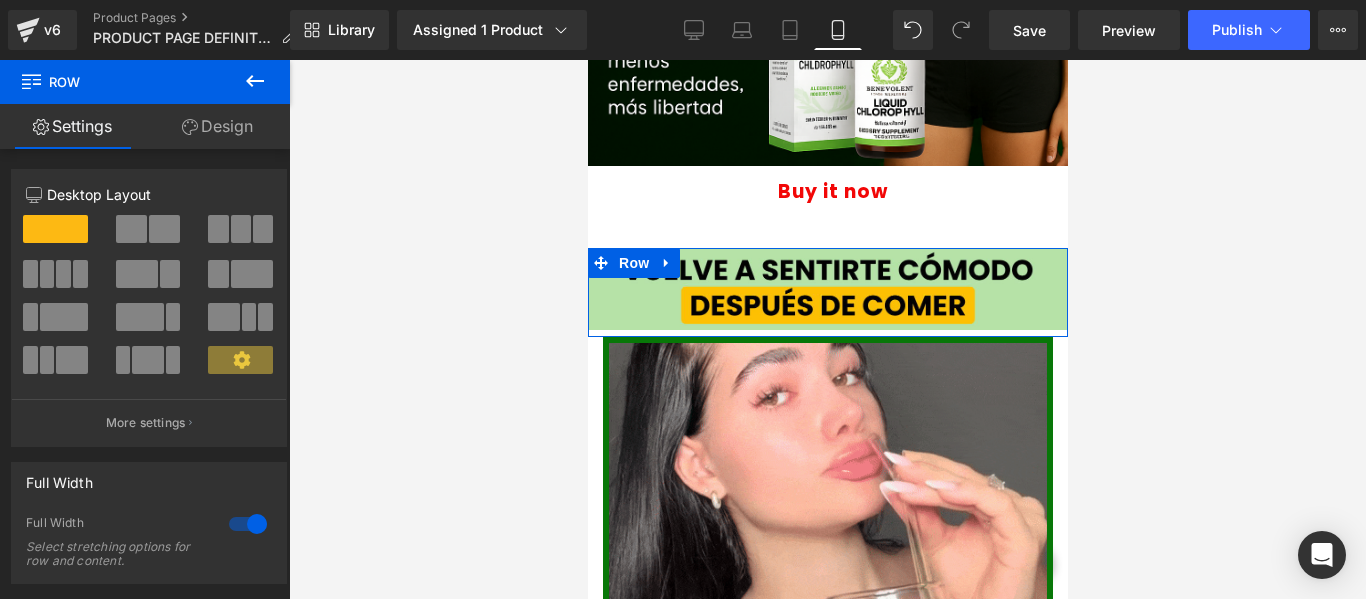 click on "Design" at bounding box center (217, 126) 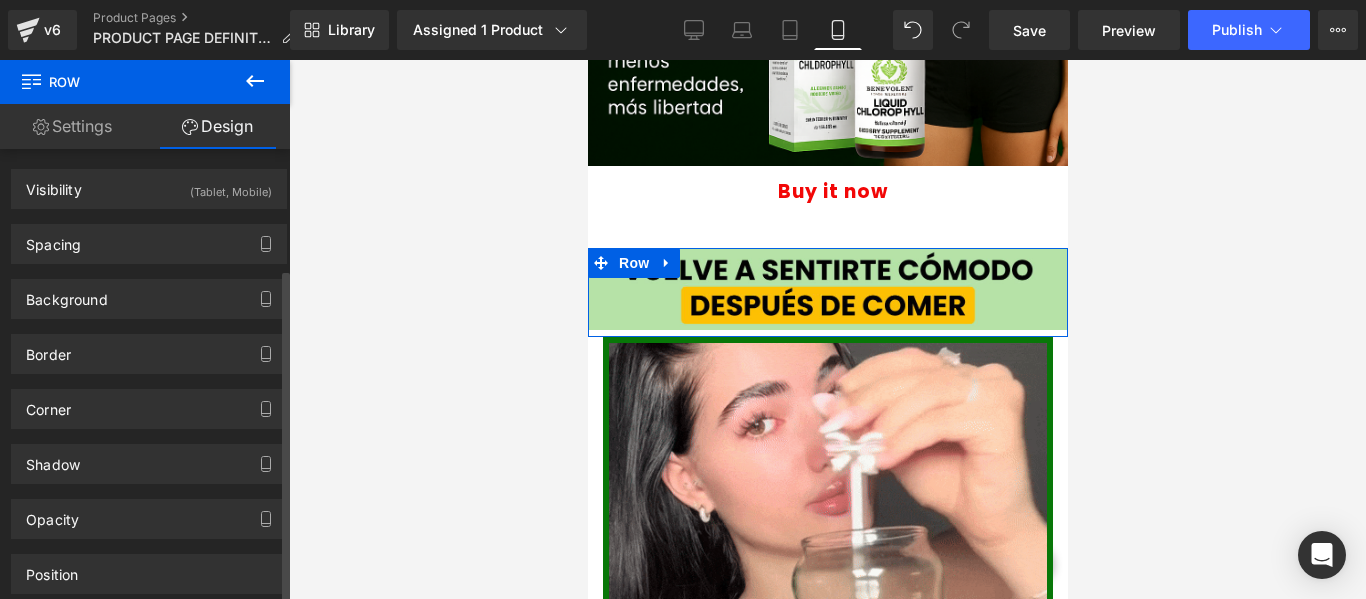 scroll, scrollTop: 161, scrollLeft: 0, axis: vertical 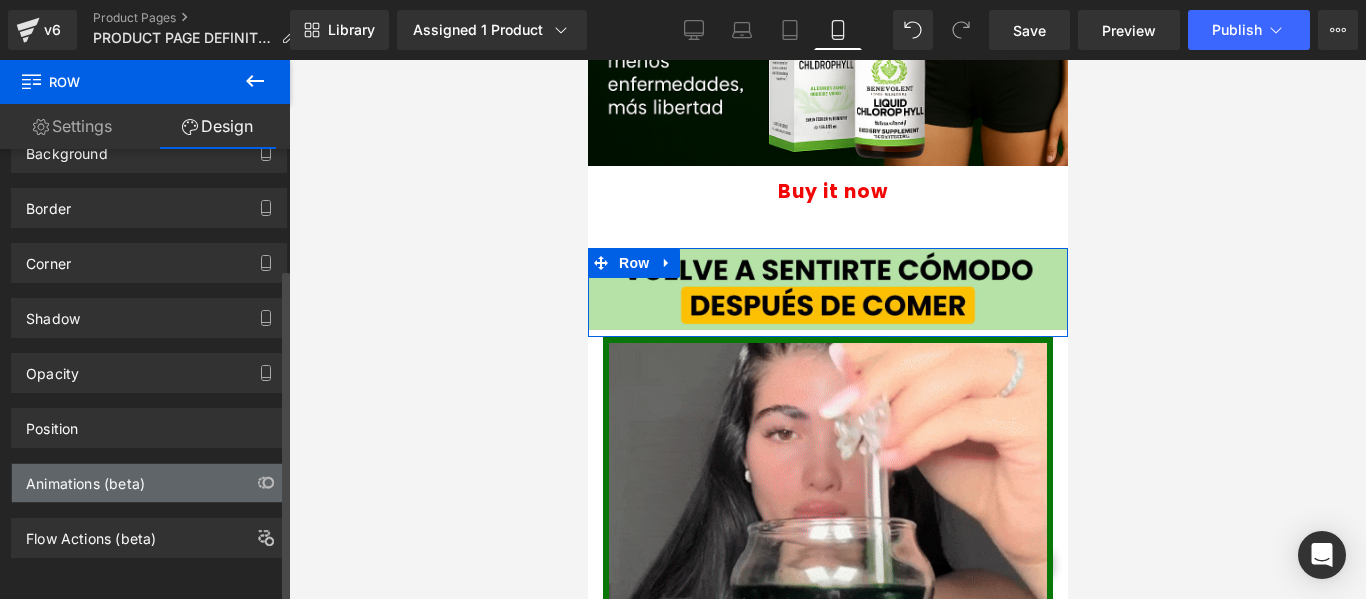 click on "Animations (beta)" at bounding box center [149, 483] 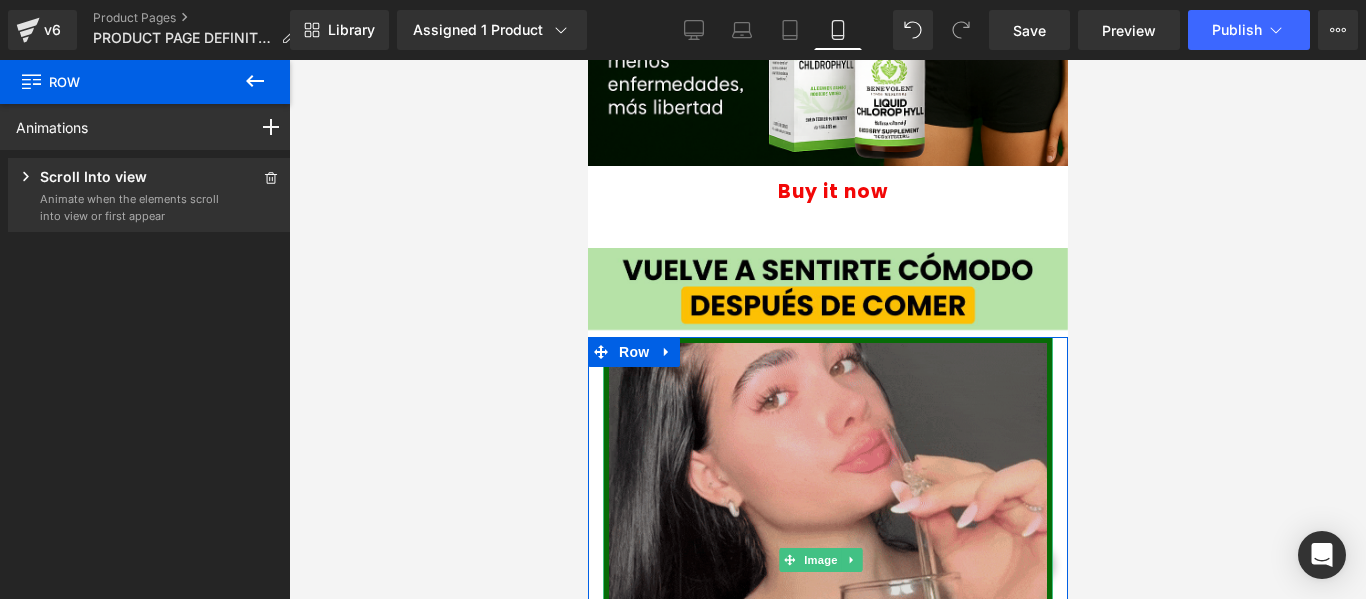 click at bounding box center (827, 560) 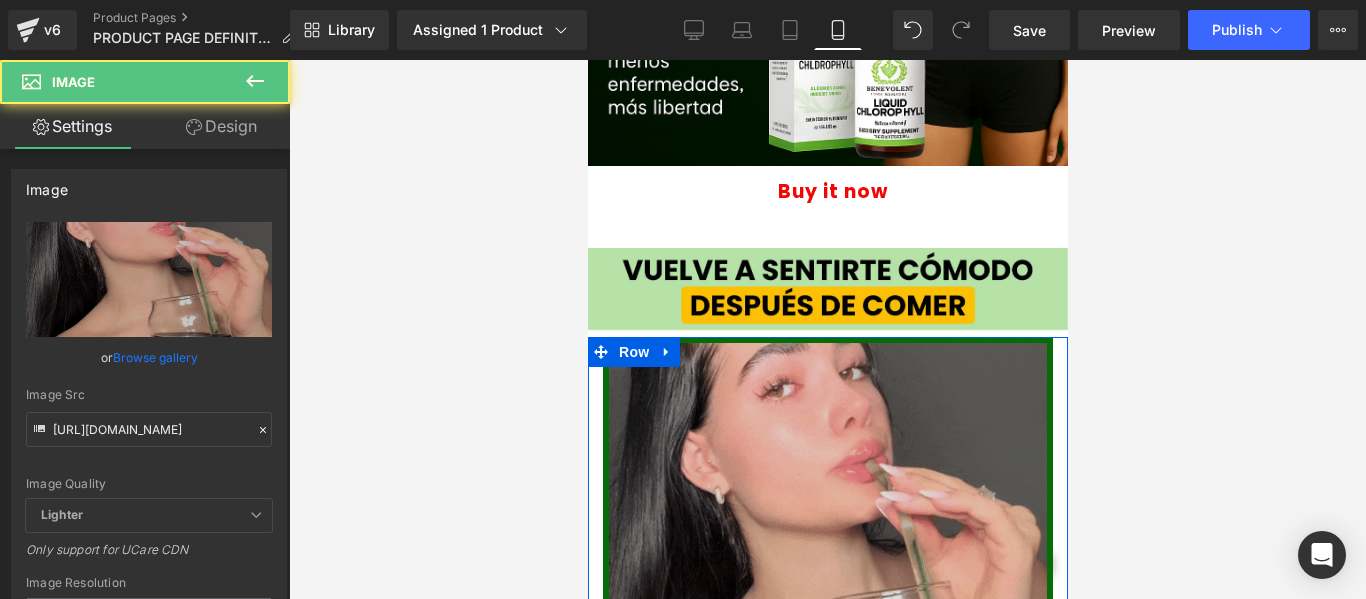 click at bounding box center [587, 60] 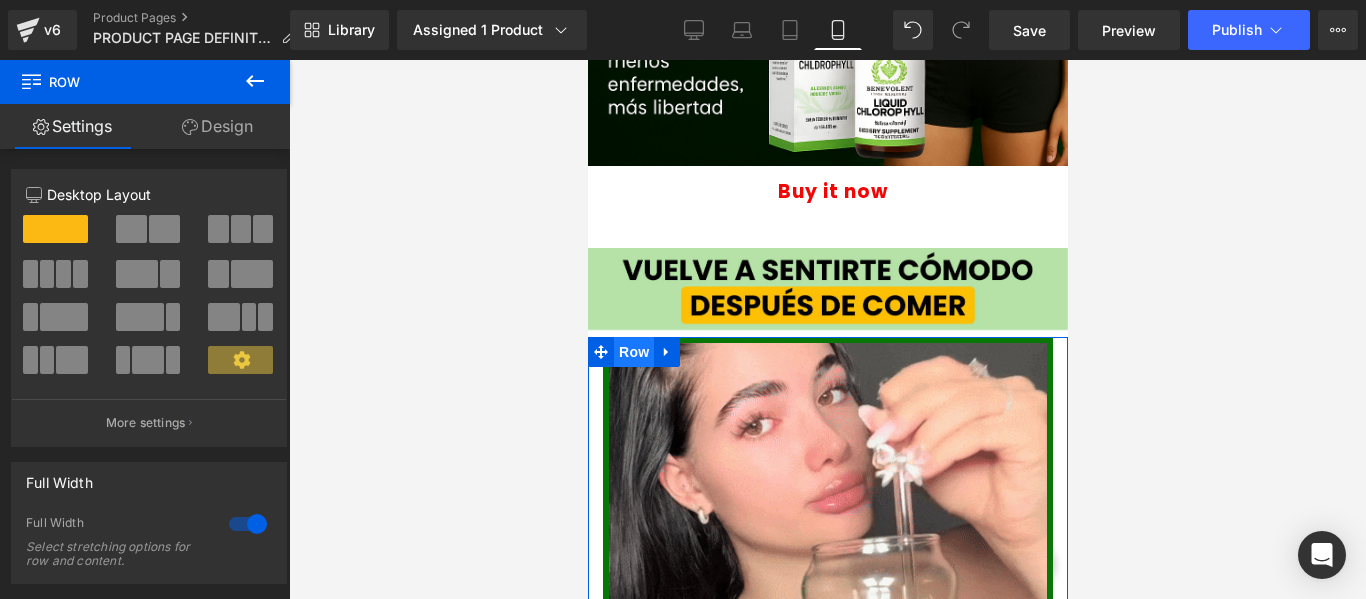 click on "Row" at bounding box center [633, 352] 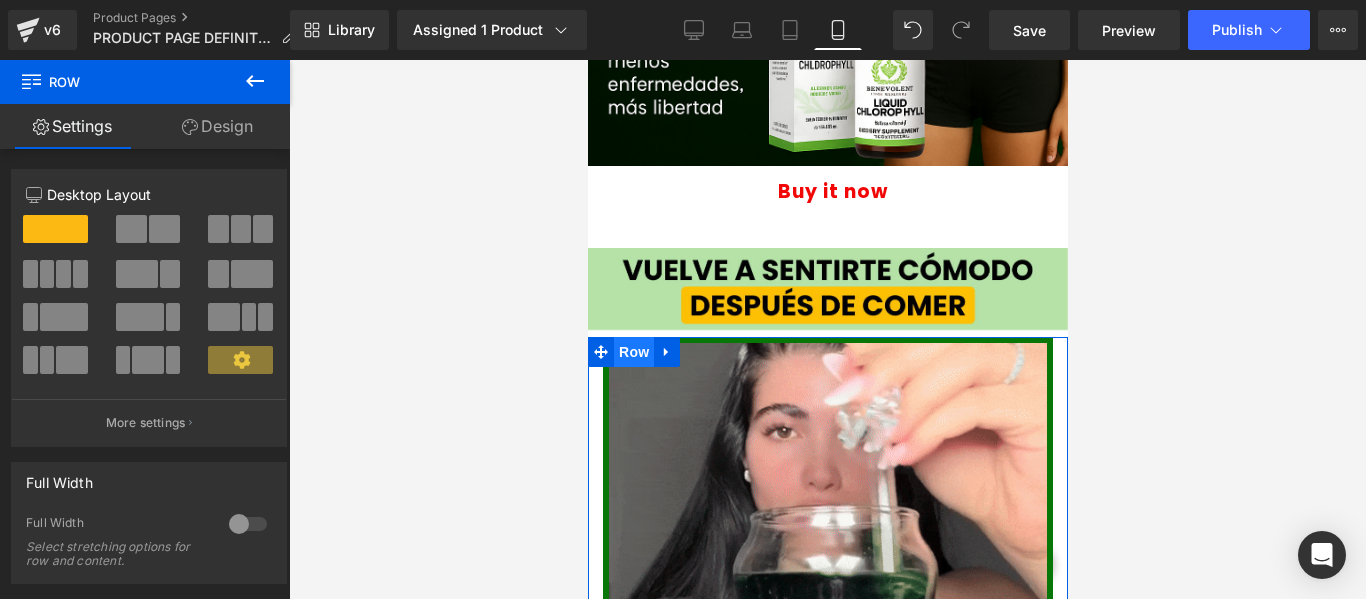 click on "Row" at bounding box center [633, 352] 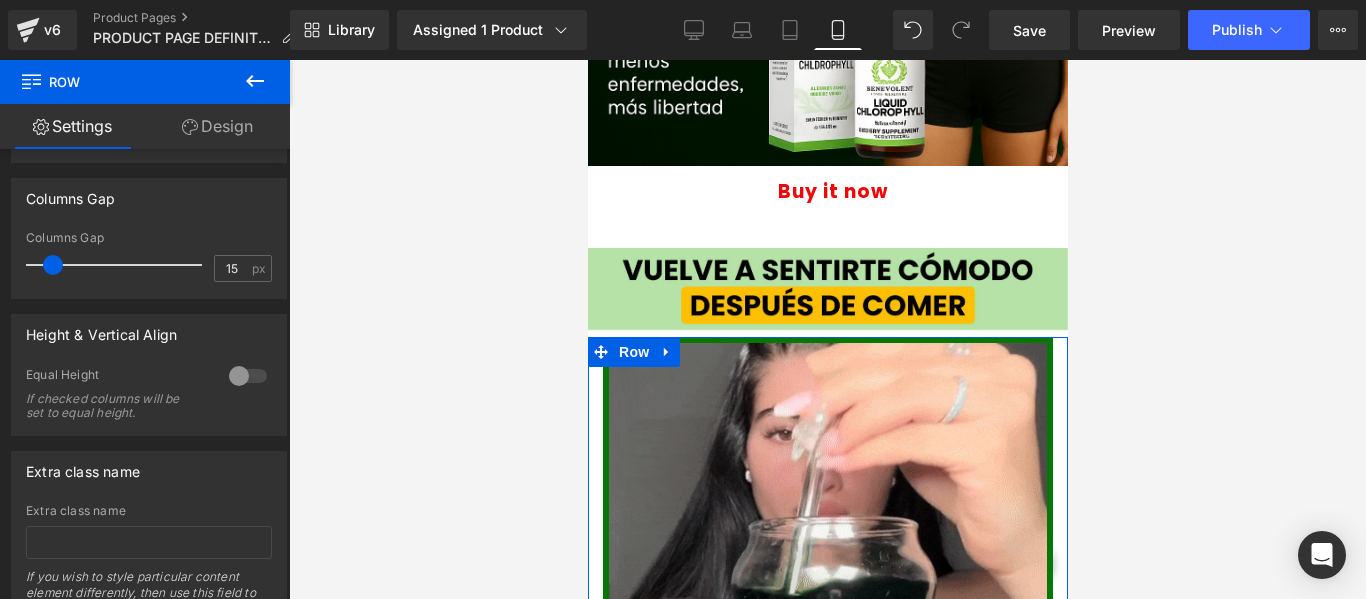 scroll, scrollTop: 472, scrollLeft: 0, axis: vertical 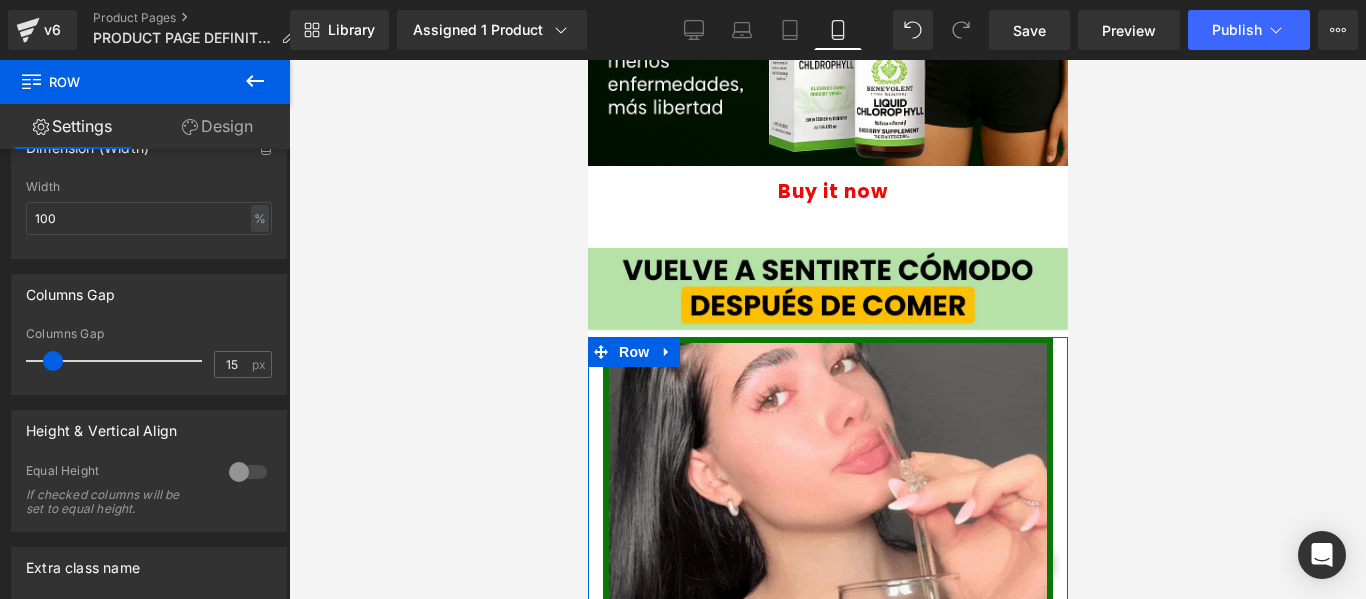 click on "Design" at bounding box center [217, 126] 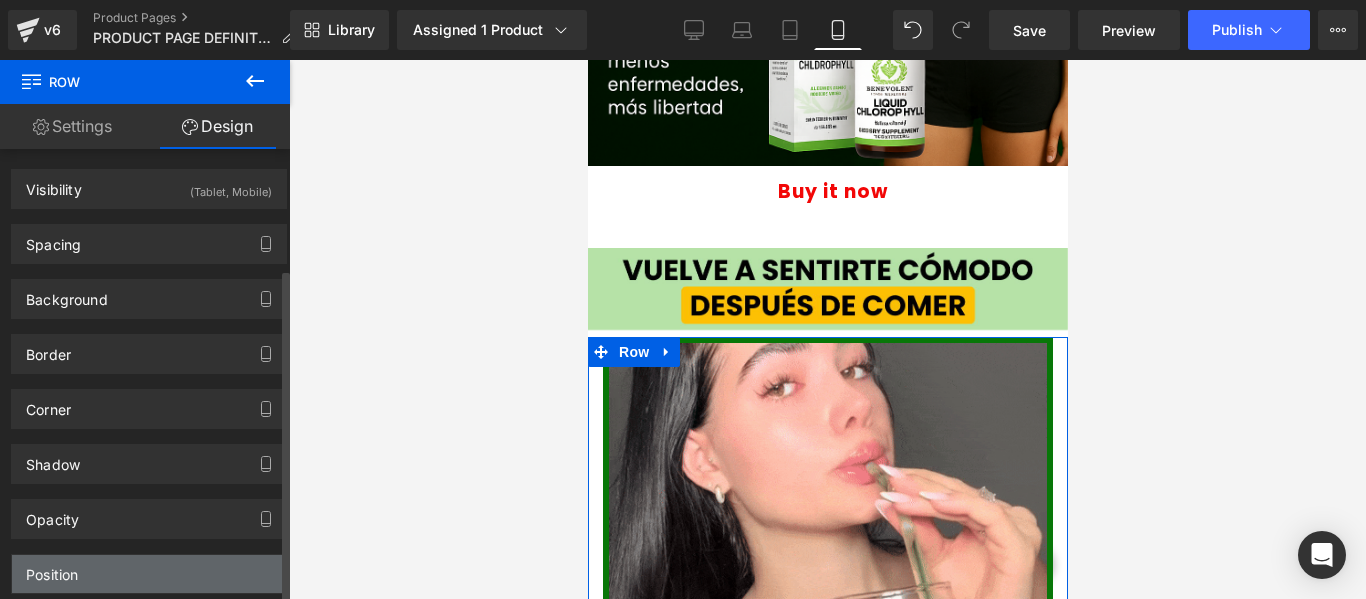 scroll, scrollTop: 161, scrollLeft: 0, axis: vertical 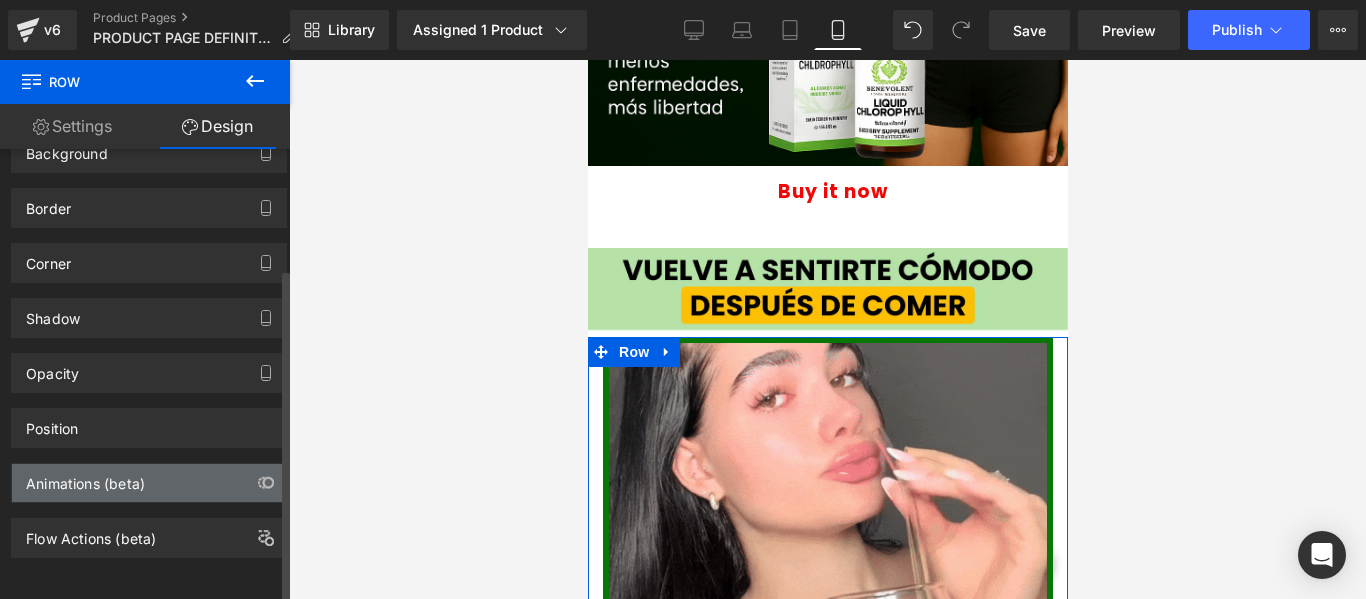 click on "Animations (beta)" at bounding box center [149, 483] 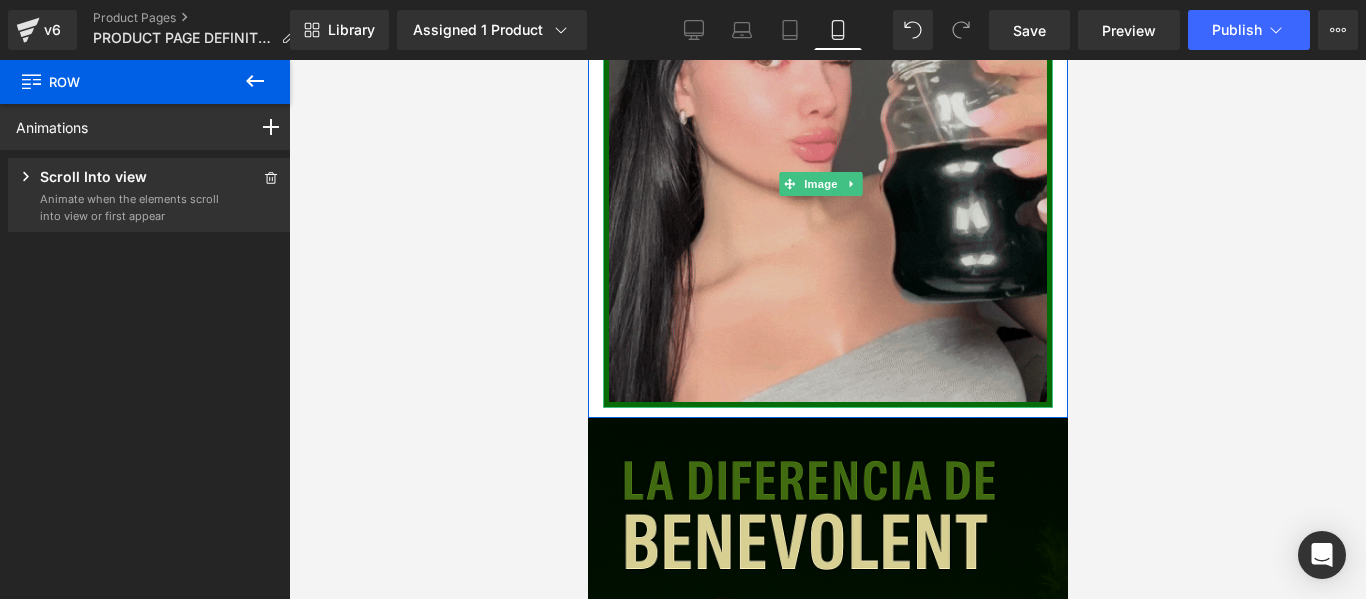 scroll, scrollTop: 2900, scrollLeft: 0, axis: vertical 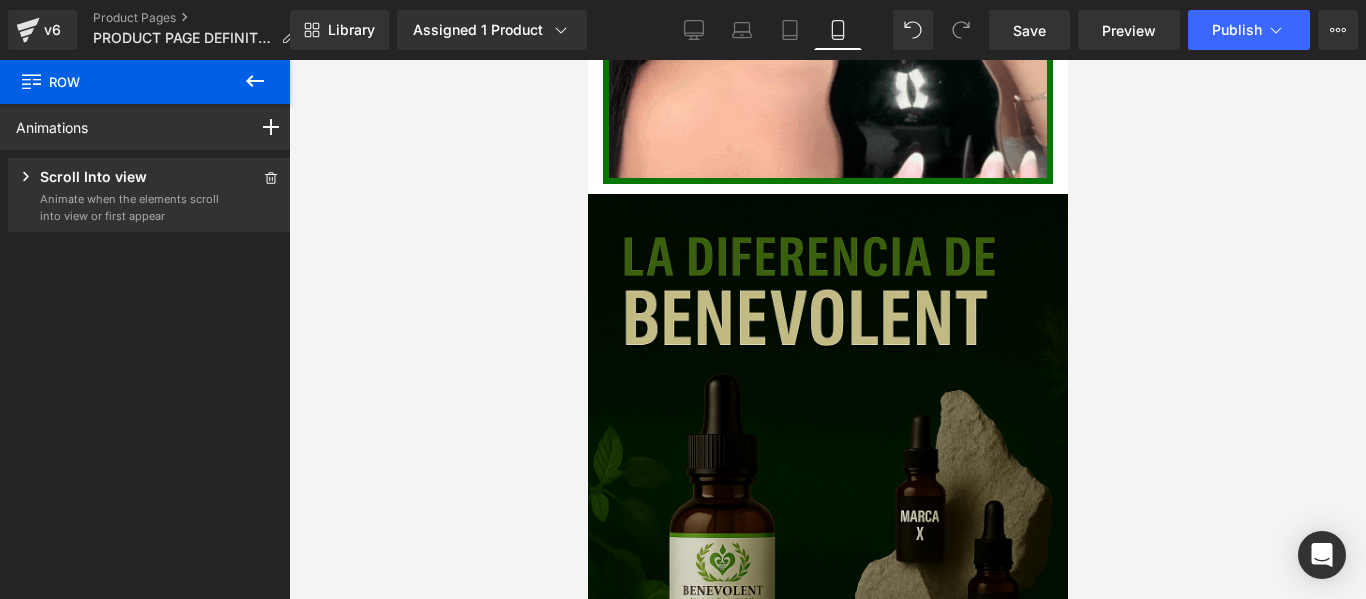 click on "Image
Row" at bounding box center (827, 554) 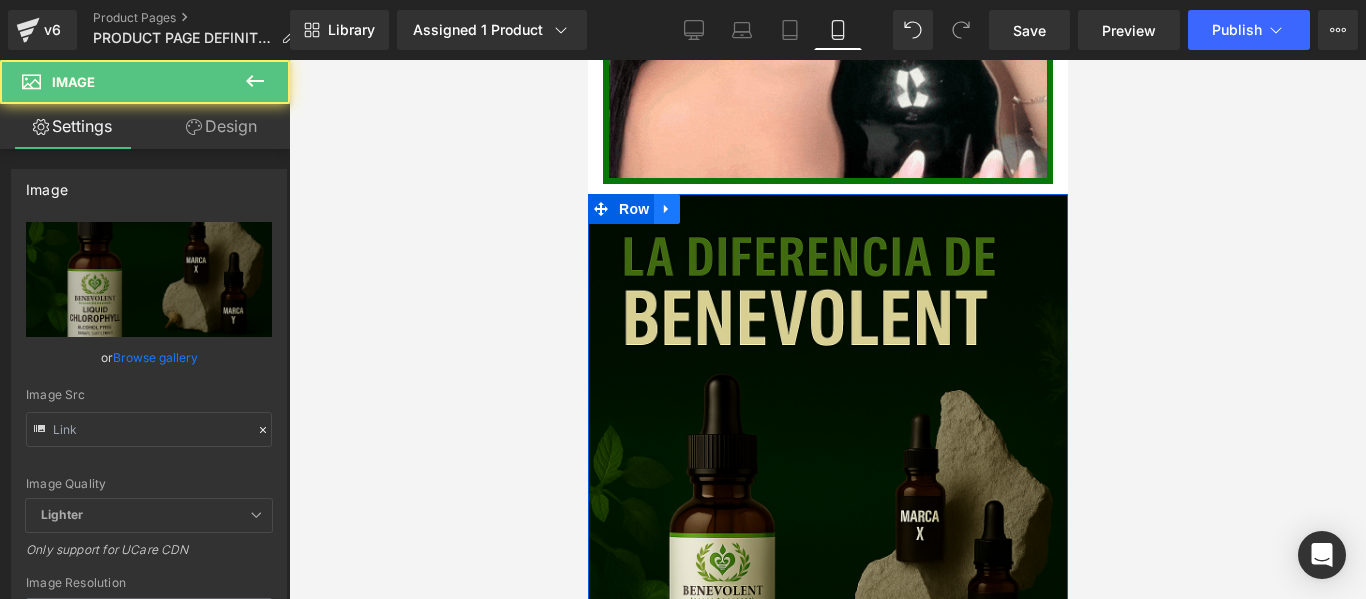 type on "https://vitalifecolombia.online/cdn/shop/files/gempages_568763735624123413-d332adaf-3604-4c32-a77f-f16b83366895.png?v=7931249564580619846" 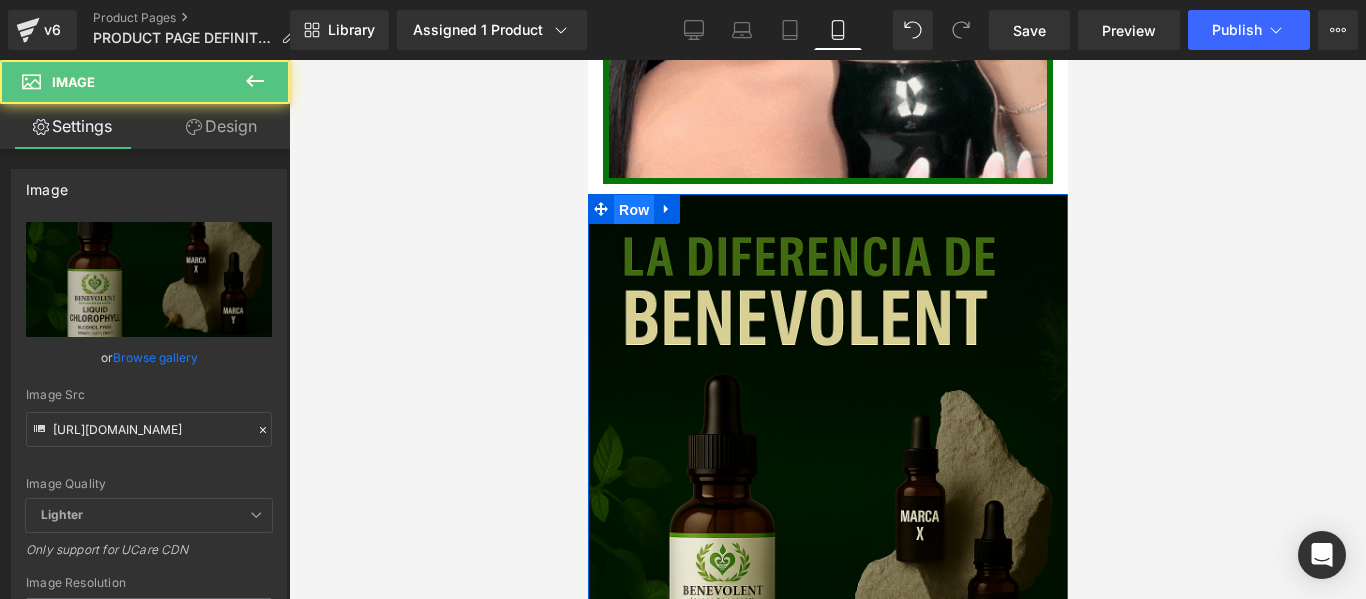 drag, startPoint x: 623, startPoint y: 186, endPoint x: 1168, endPoint y: 246, distance: 548.2928 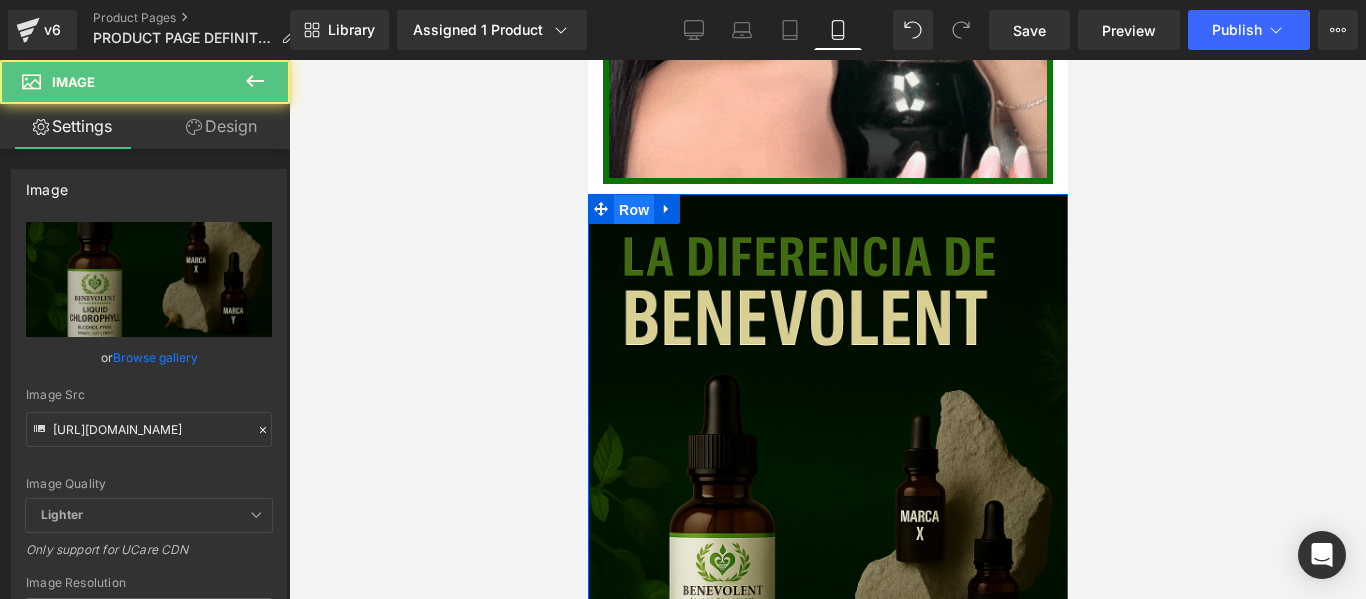 click on "Row" at bounding box center [633, 210] 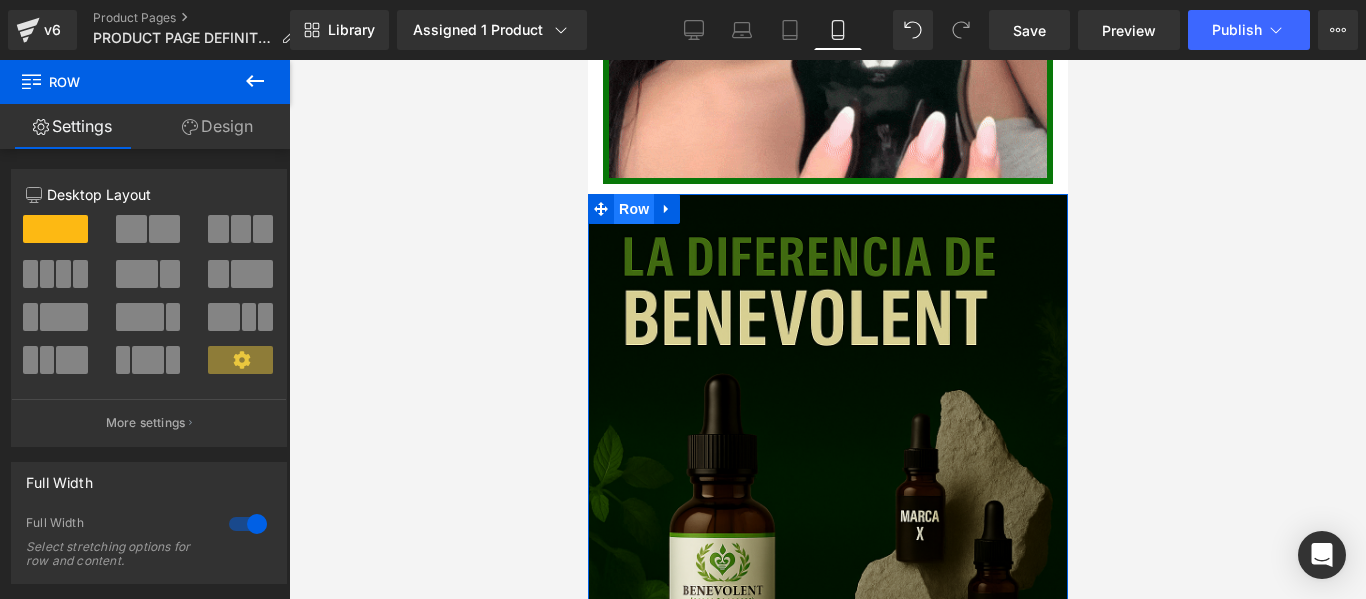 click on "Row" at bounding box center [633, 209] 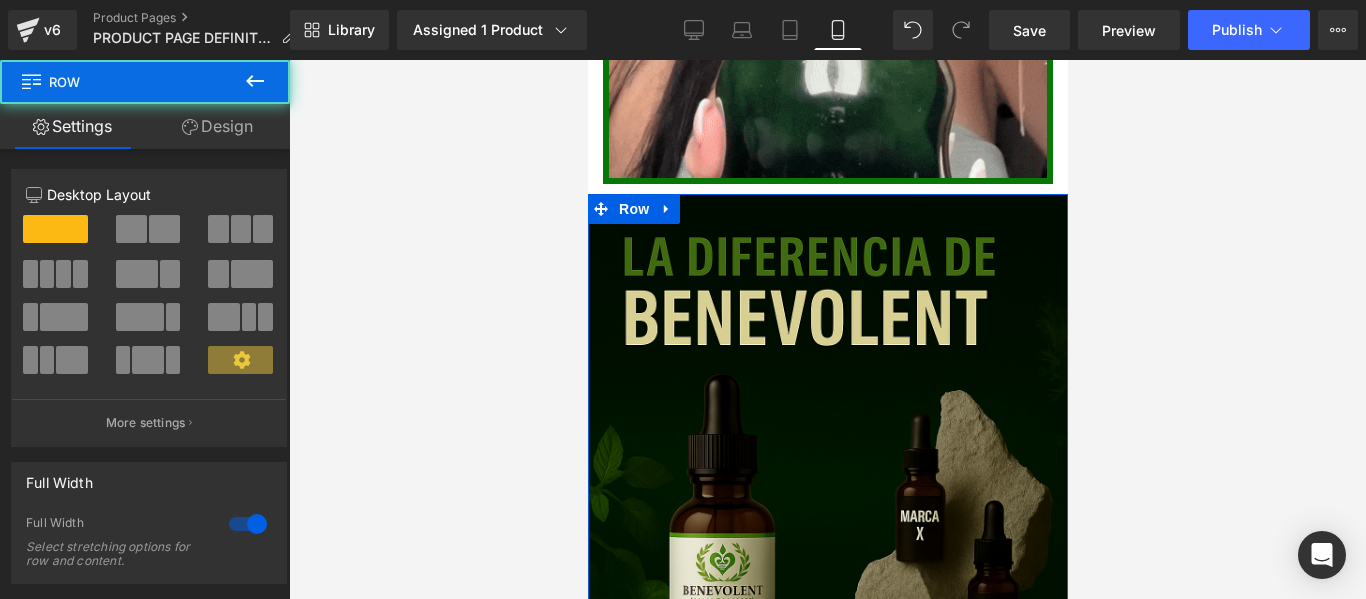 click on "Design" at bounding box center [217, 126] 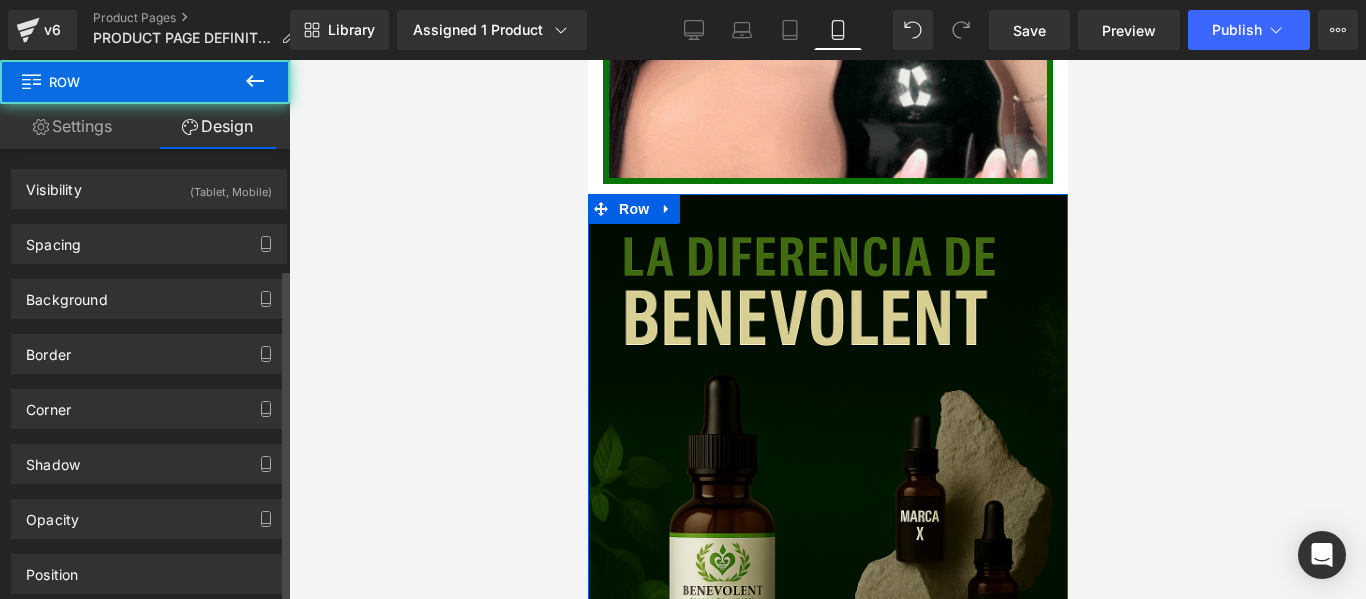 scroll, scrollTop: 161, scrollLeft: 0, axis: vertical 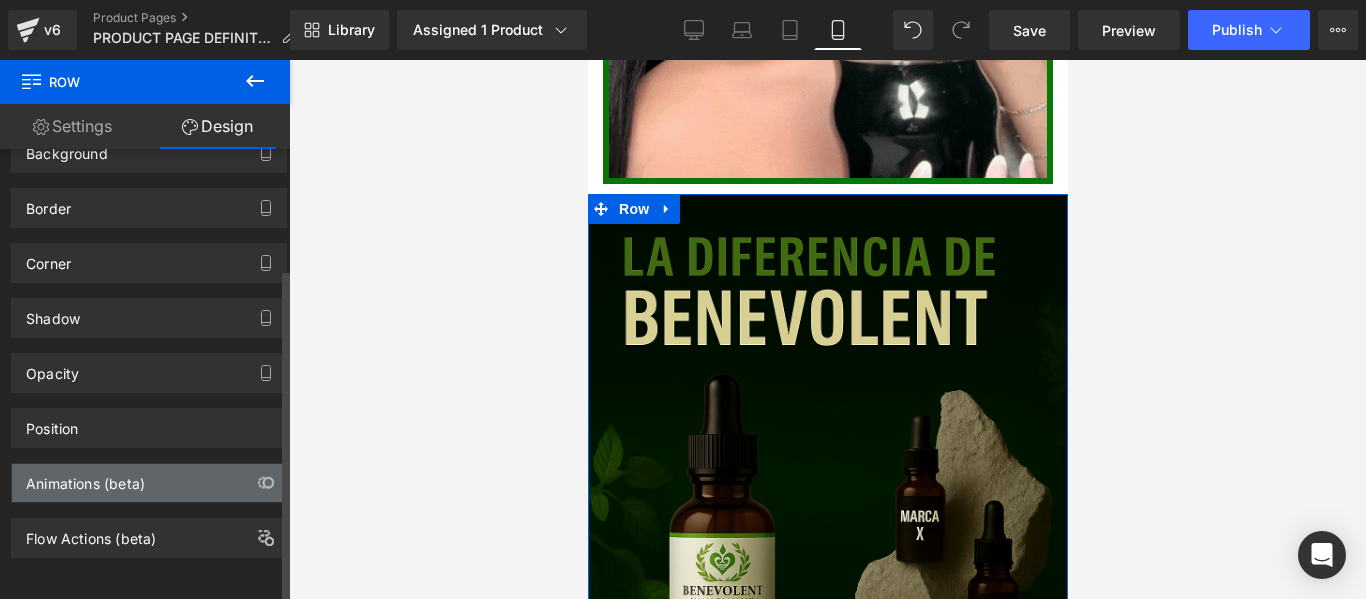click on "Animations (beta)" at bounding box center [149, 483] 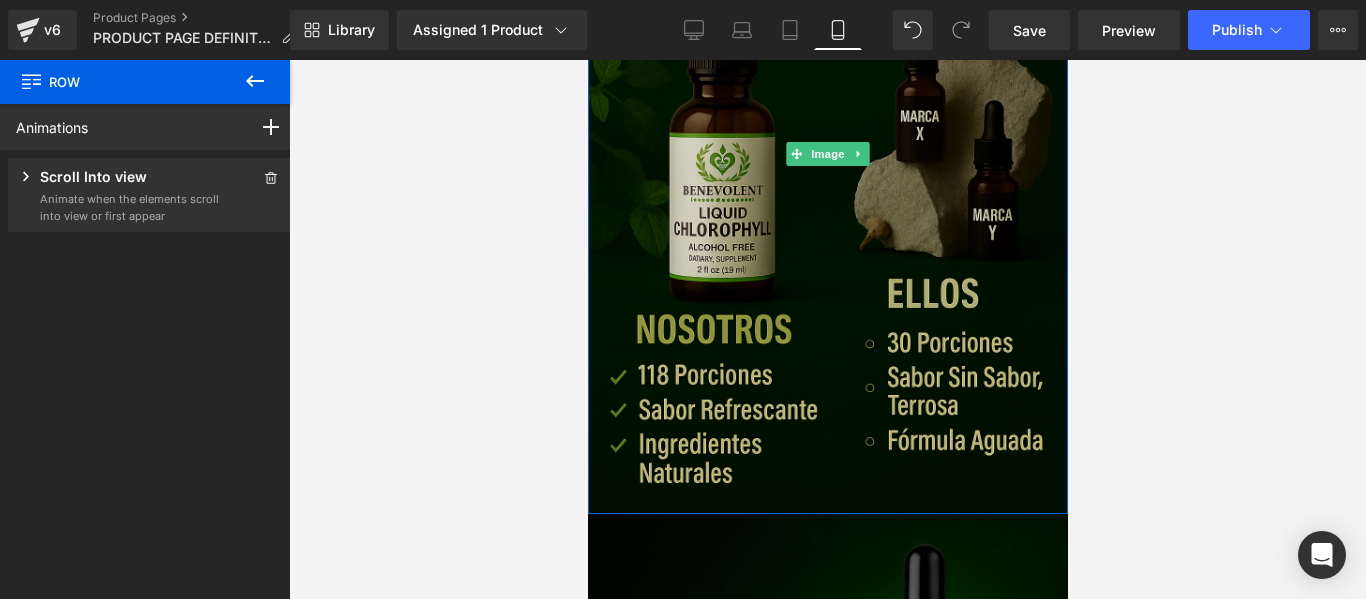 scroll, scrollTop: 3700, scrollLeft: 0, axis: vertical 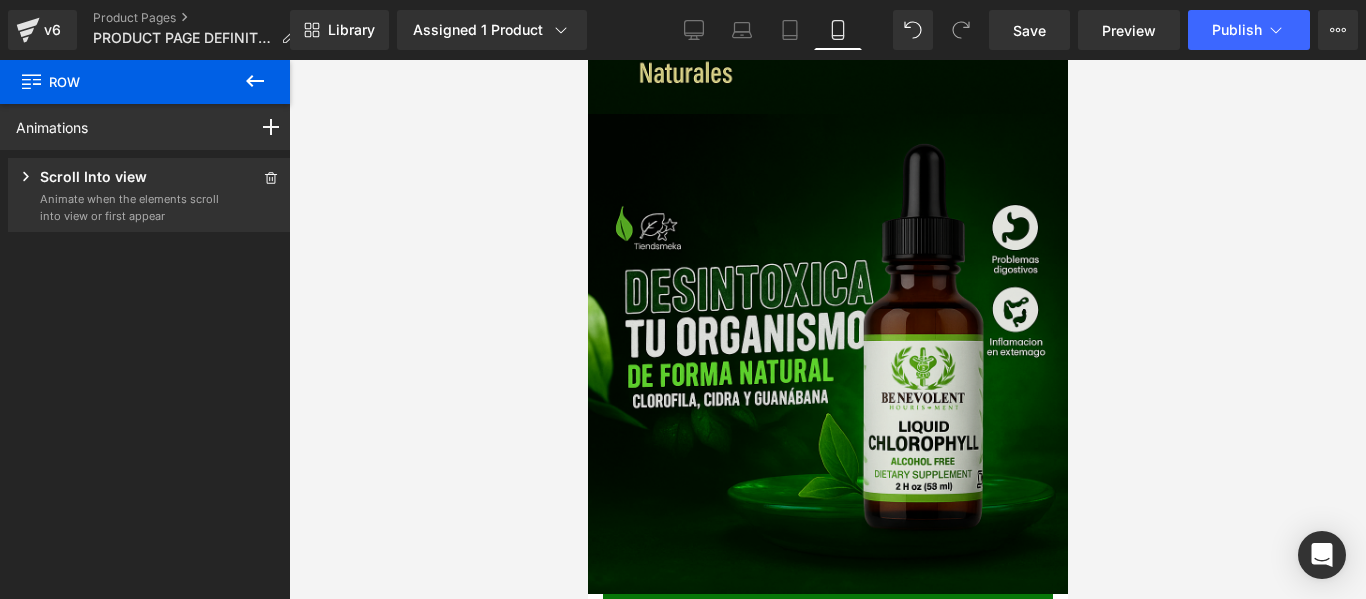 click at bounding box center (827, 354) 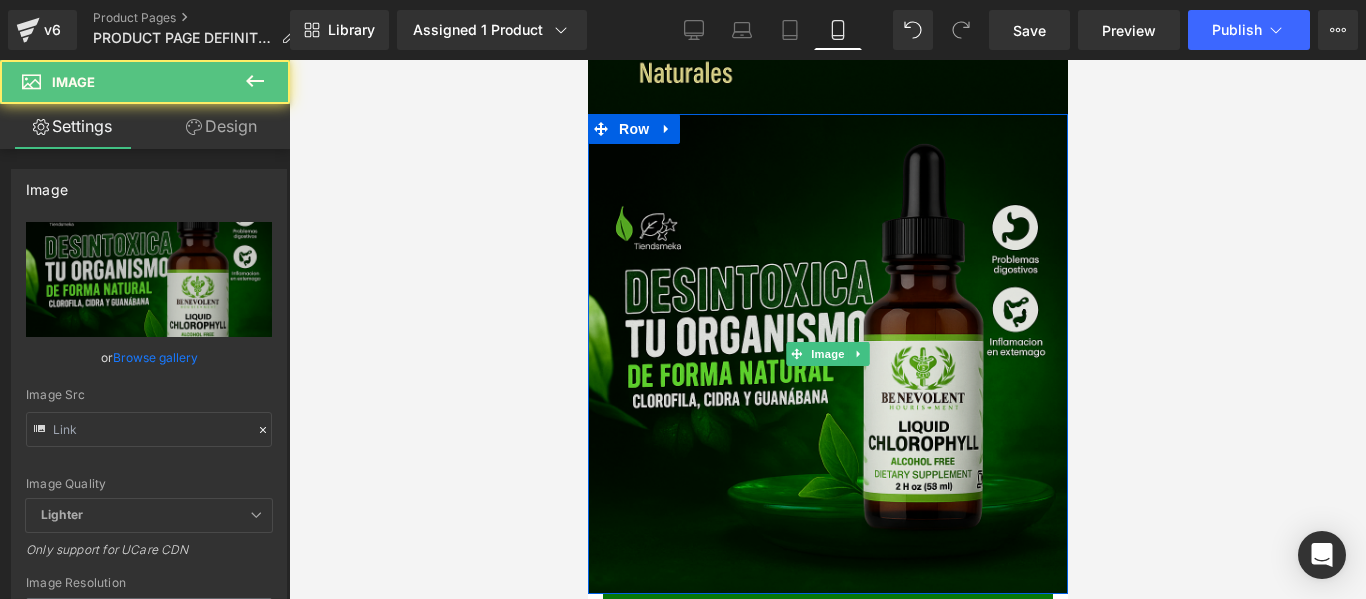 type on "https://vitalifecolombia.online/cdn/shop/files/gempages_568763735624123413-deafd301-aeaf-4a3a-b9fd-20b18211b5b9.png?v=5633339638305578069" 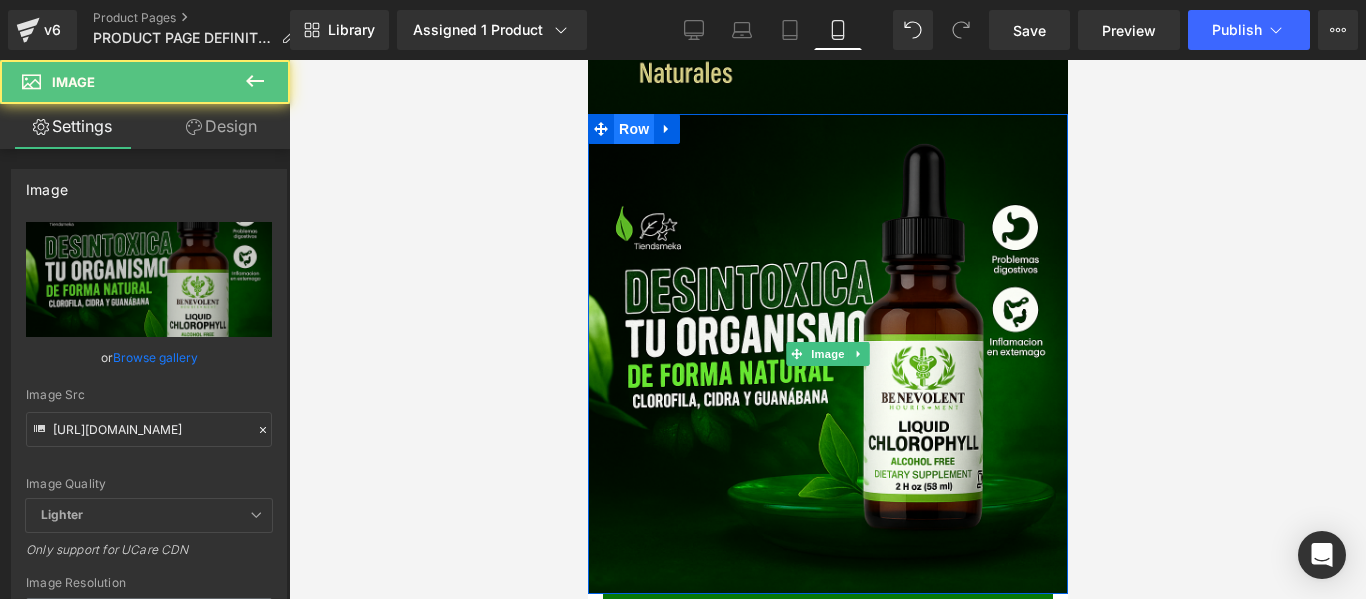 click on "Row" at bounding box center (633, 129) 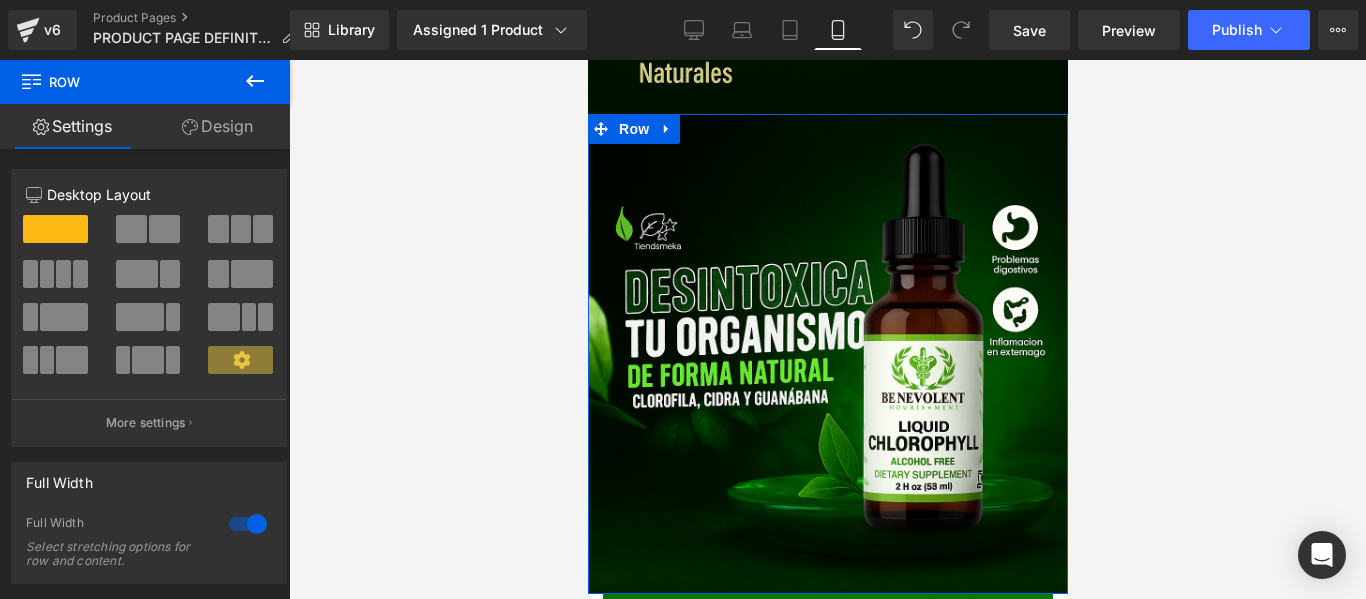 click on "Design" at bounding box center [217, 126] 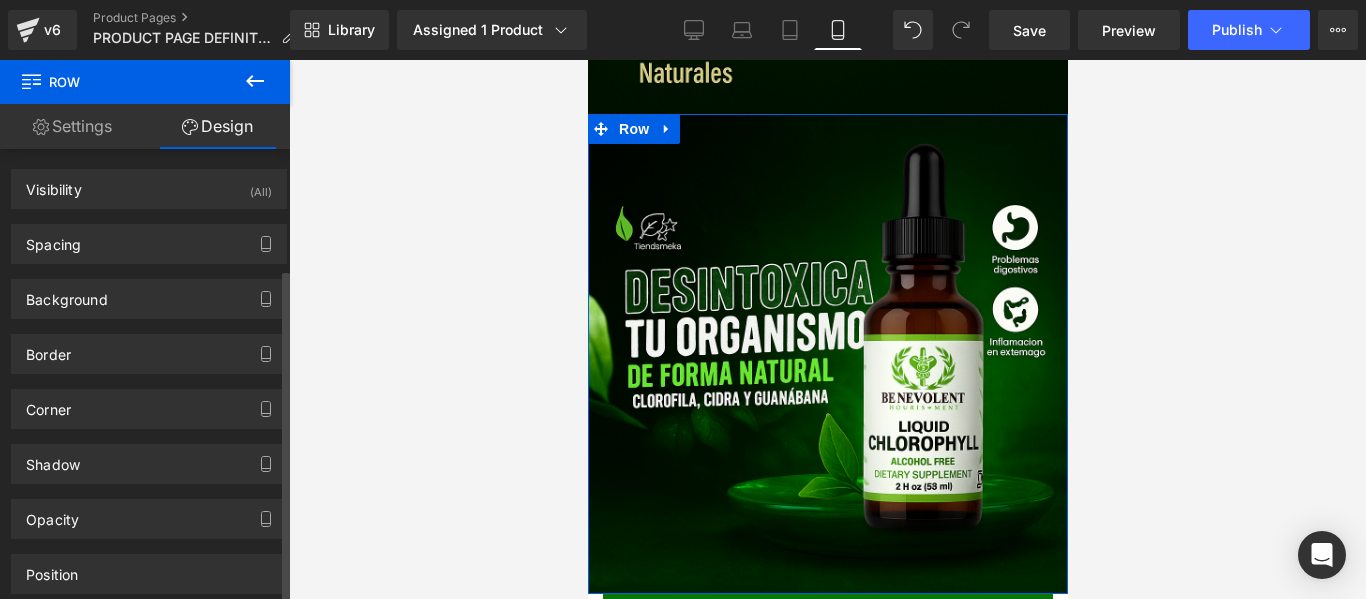 scroll, scrollTop: 161, scrollLeft: 0, axis: vertical 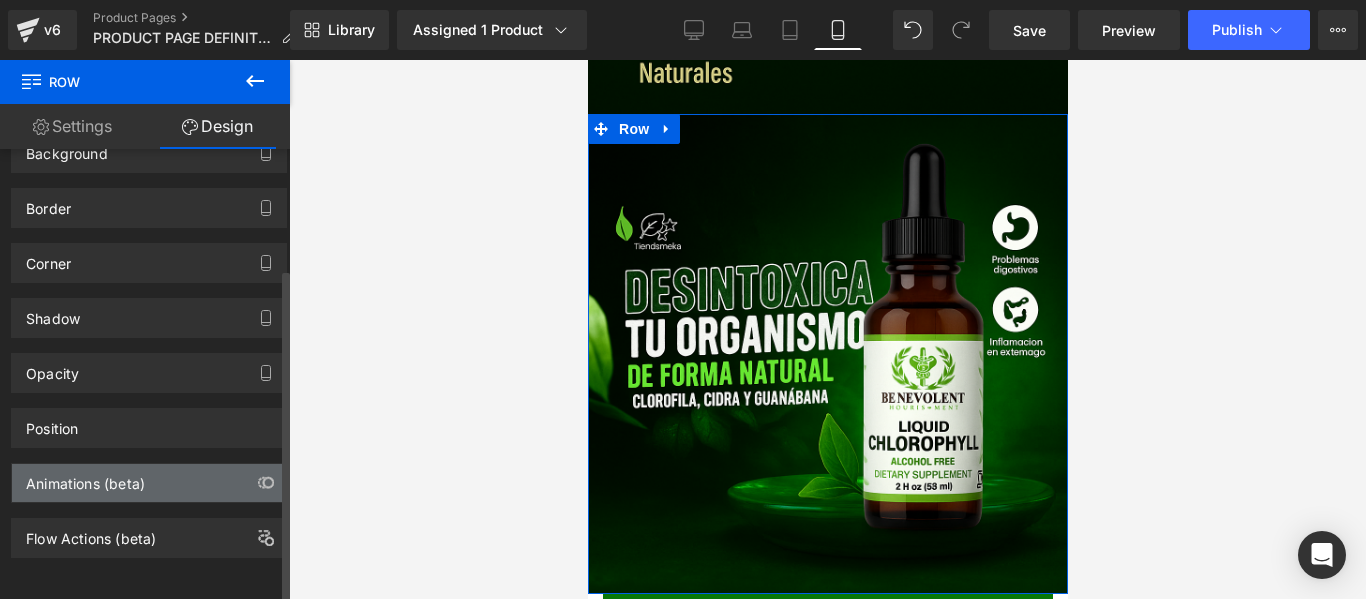 click on "Animations (beta)" at bounding box center [149, 483] 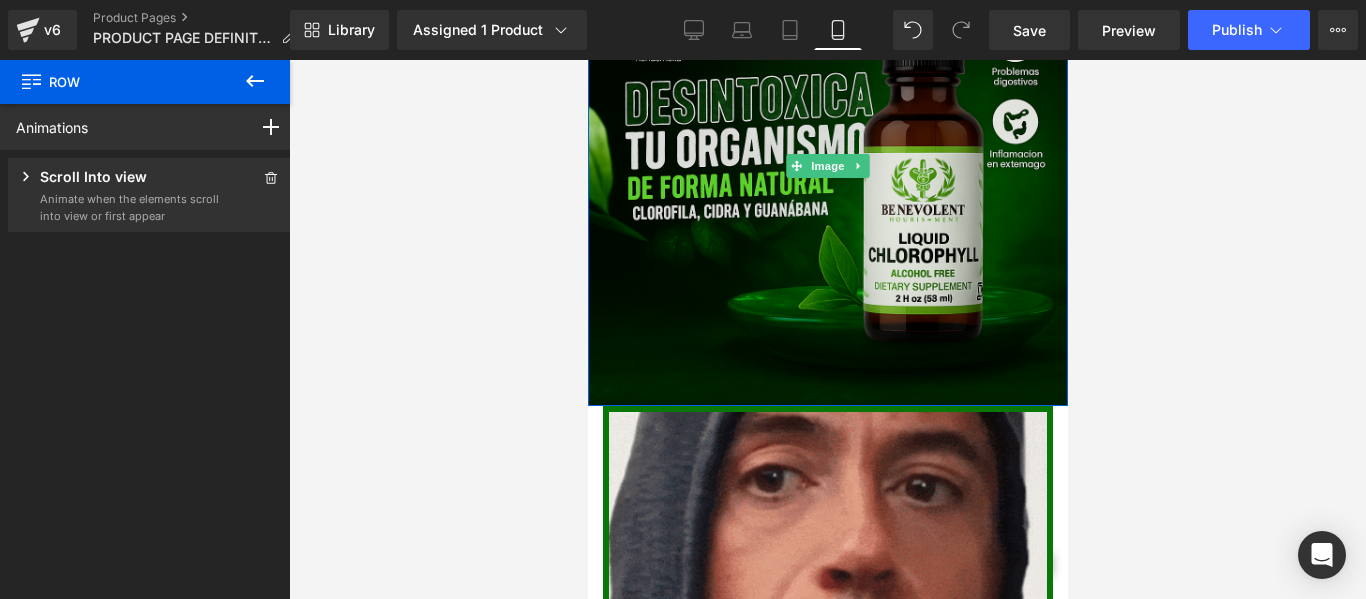 scroll, scrollTop: 4100, scrollLeft: 0, axis: vertical 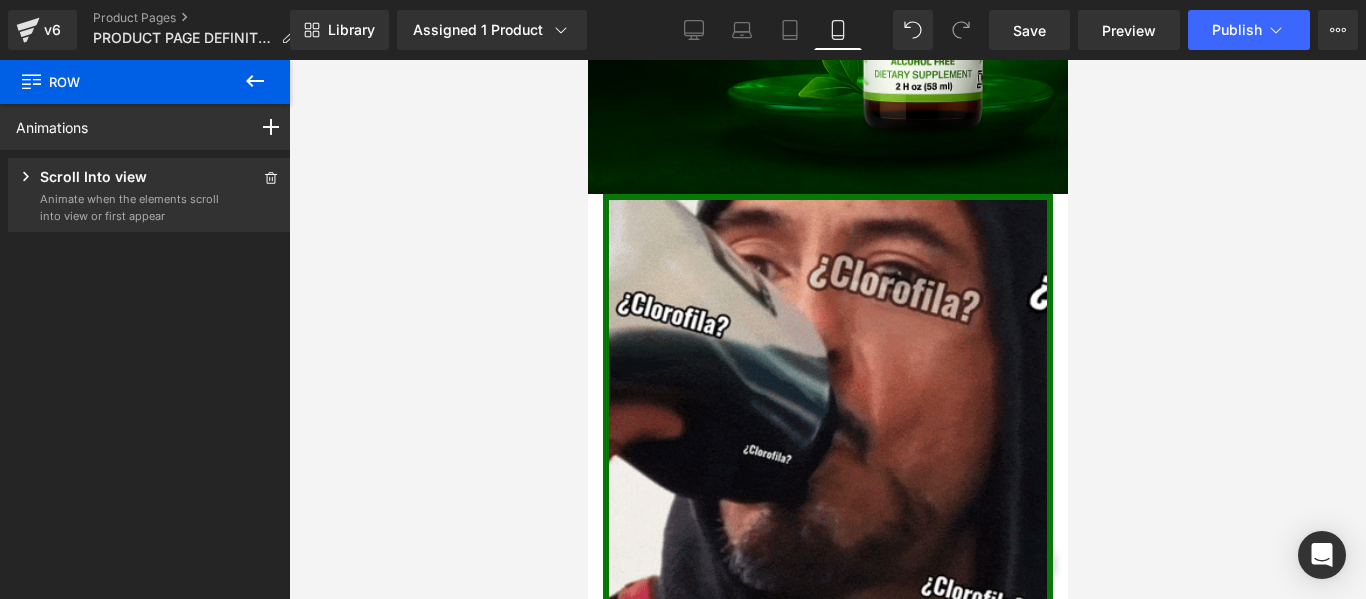 click at bounding box center [827, 419] 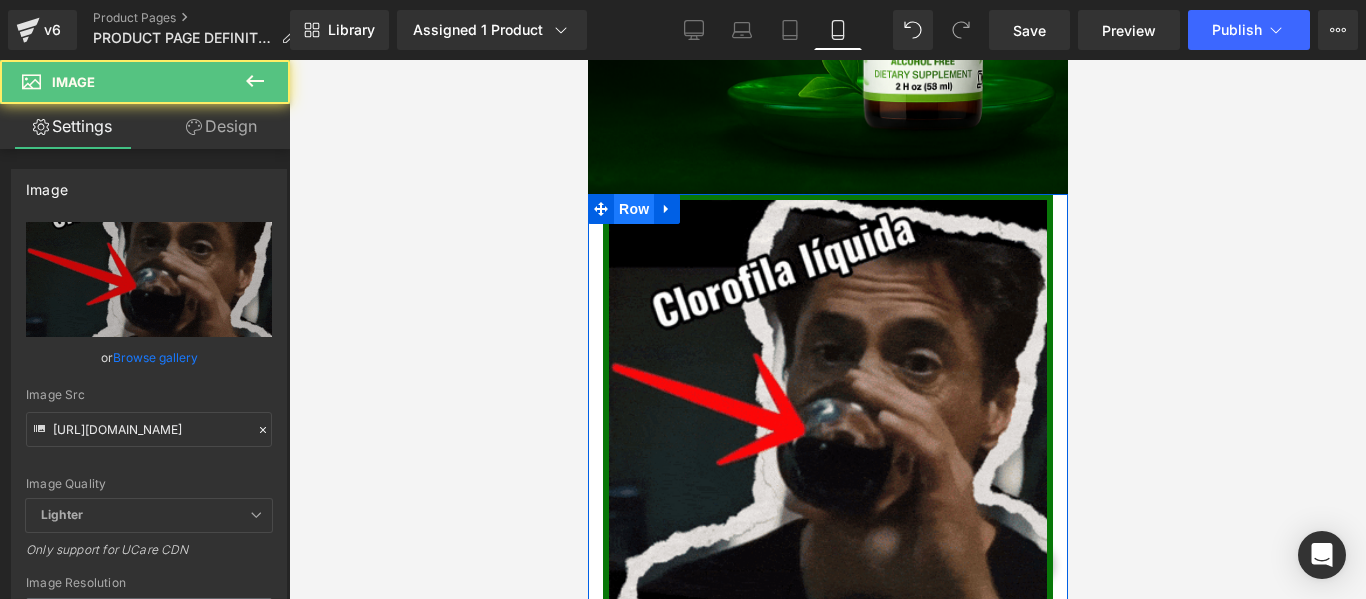 click on "Row" at bounding box center (633, 209) 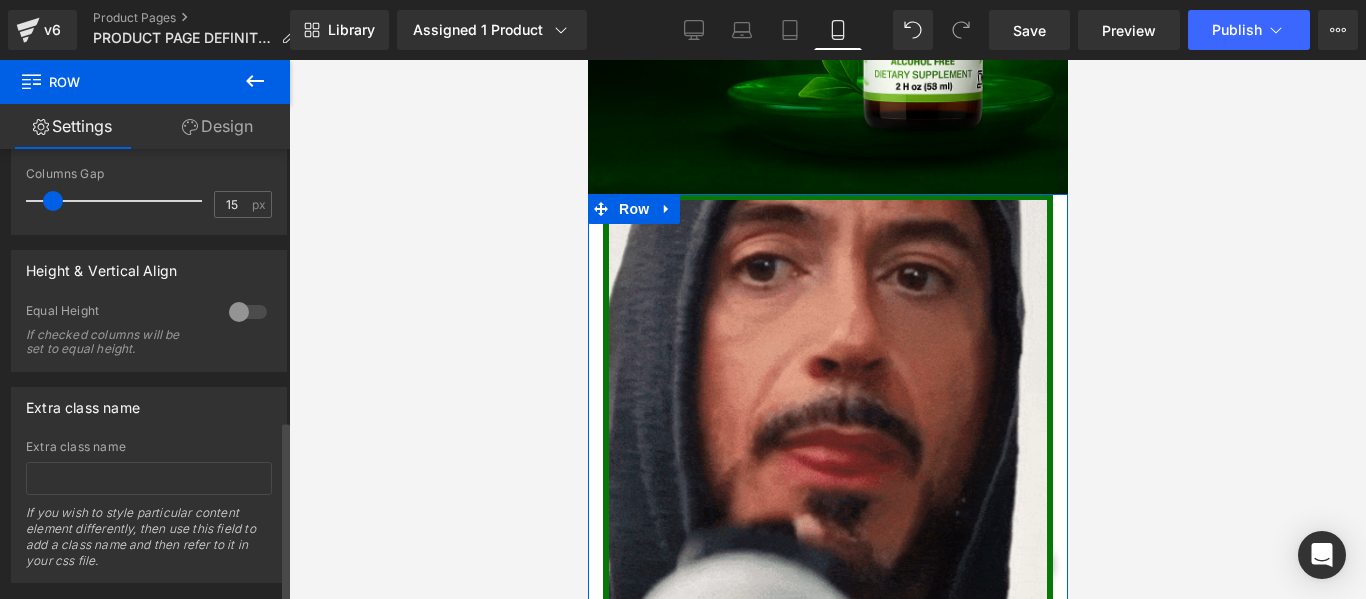 scroll, scrollTop: 672, scrollLeft: 0, axis: vertical 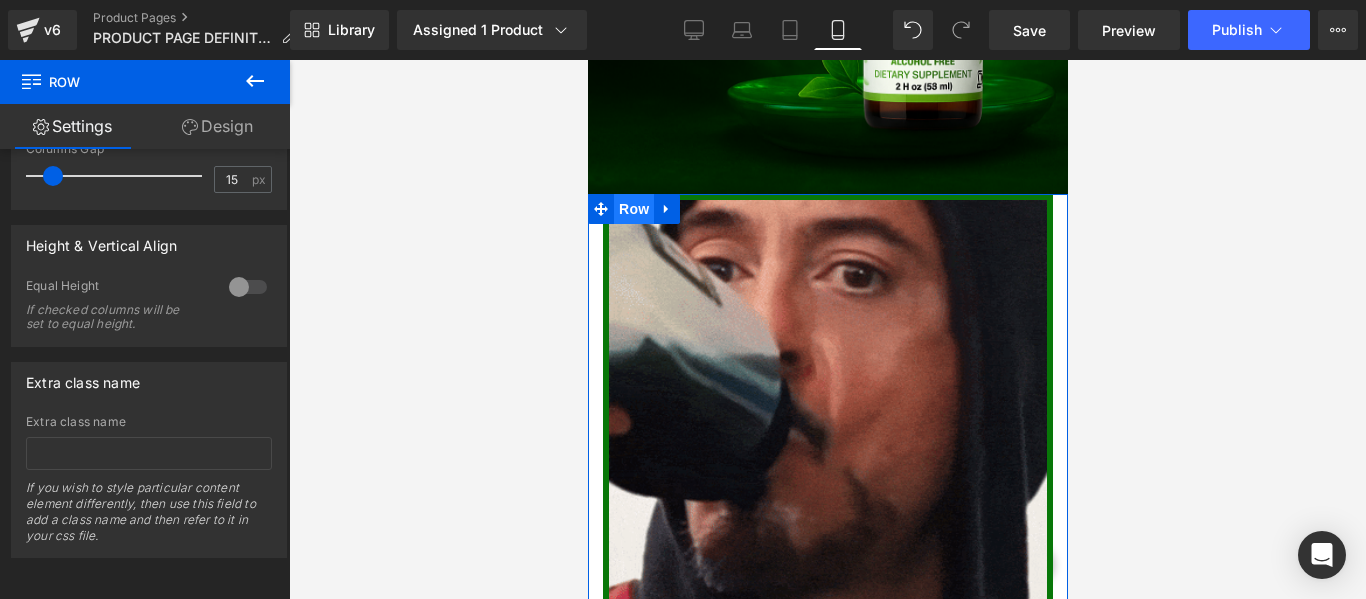 click on "Row" at bounding box center [633, 209] 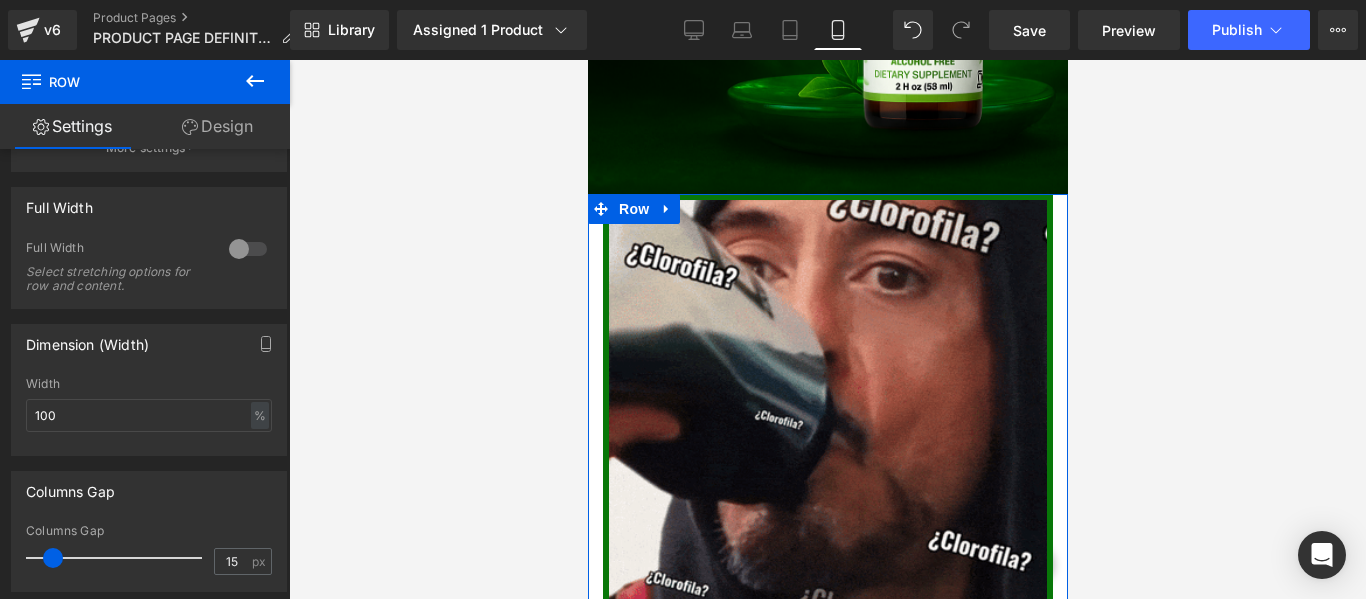 scroll, scrollTop: 272, scrollLeft: 0, axis: vertical 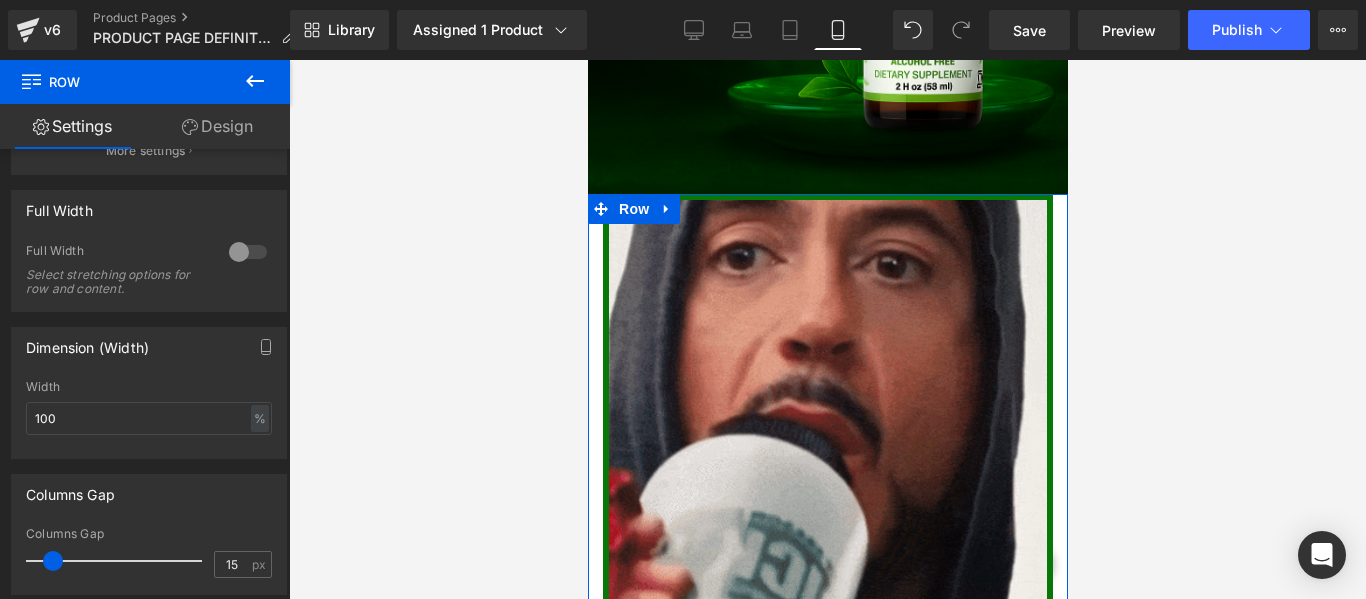 click on "Design" at bounding box center [217, 126] 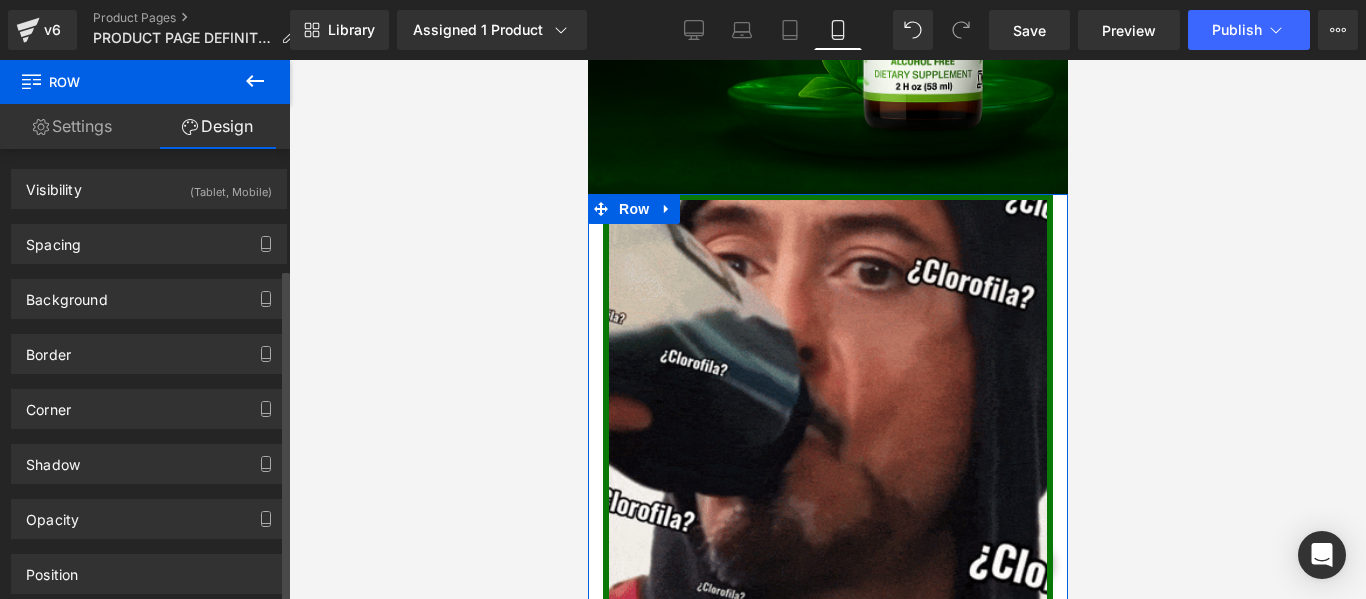 scroll, scrollTop: 161, scrollLeft: 0, axis: vertical 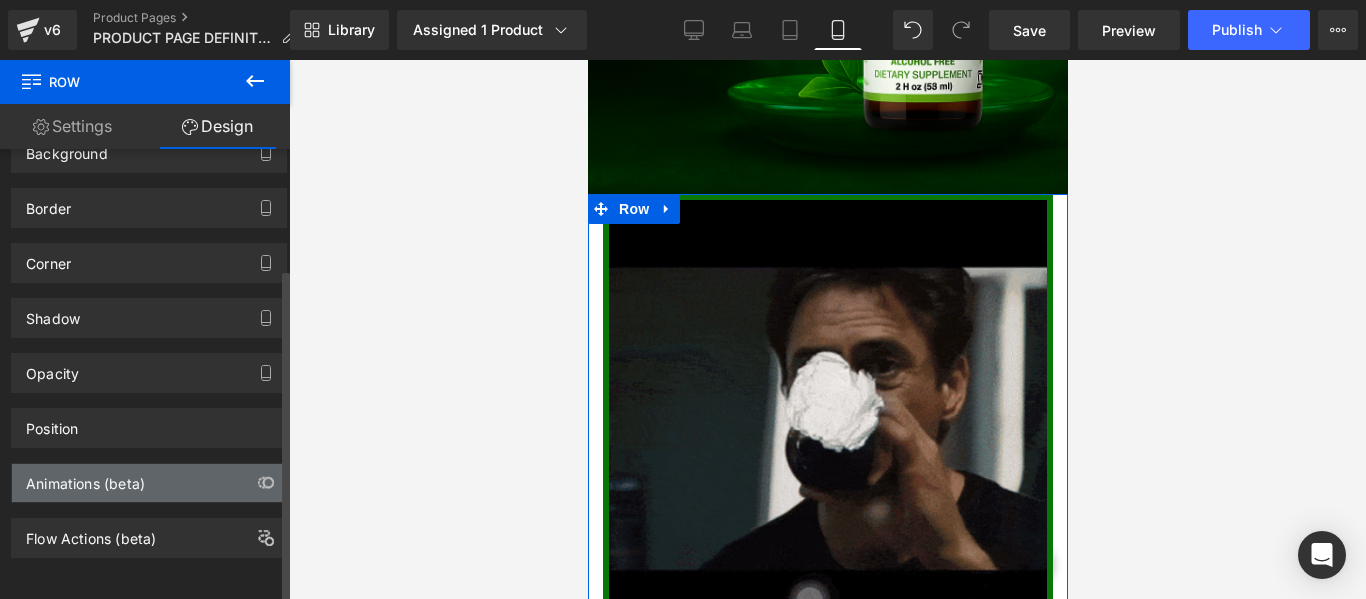 click on "Animations (beta)" at bounding box center (85, 478) 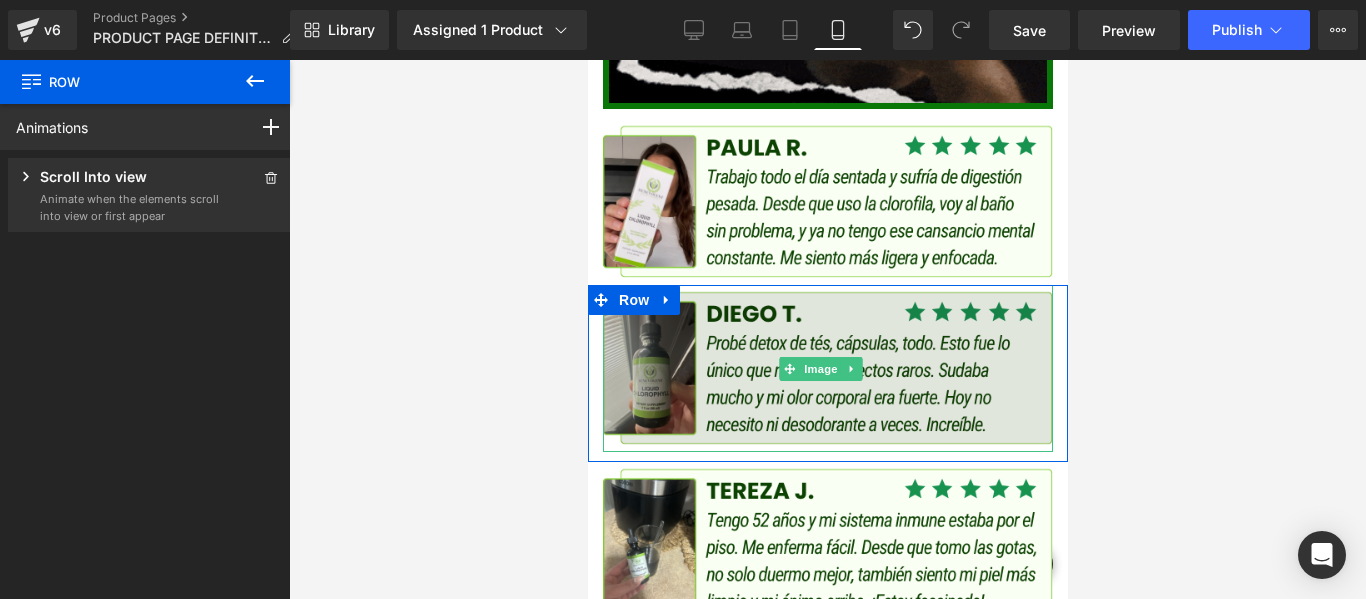 scroll, scrollTop: 4600, scrollLeft: 0, axis: vertical 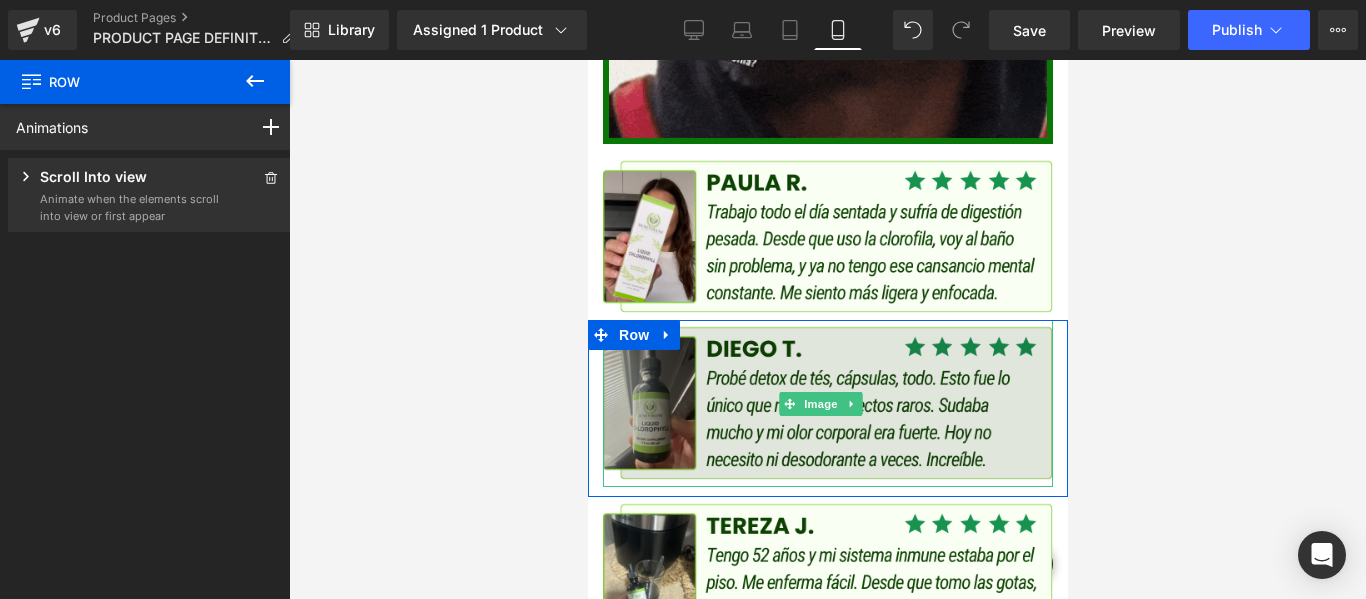 click at bounding box center [827, 237] 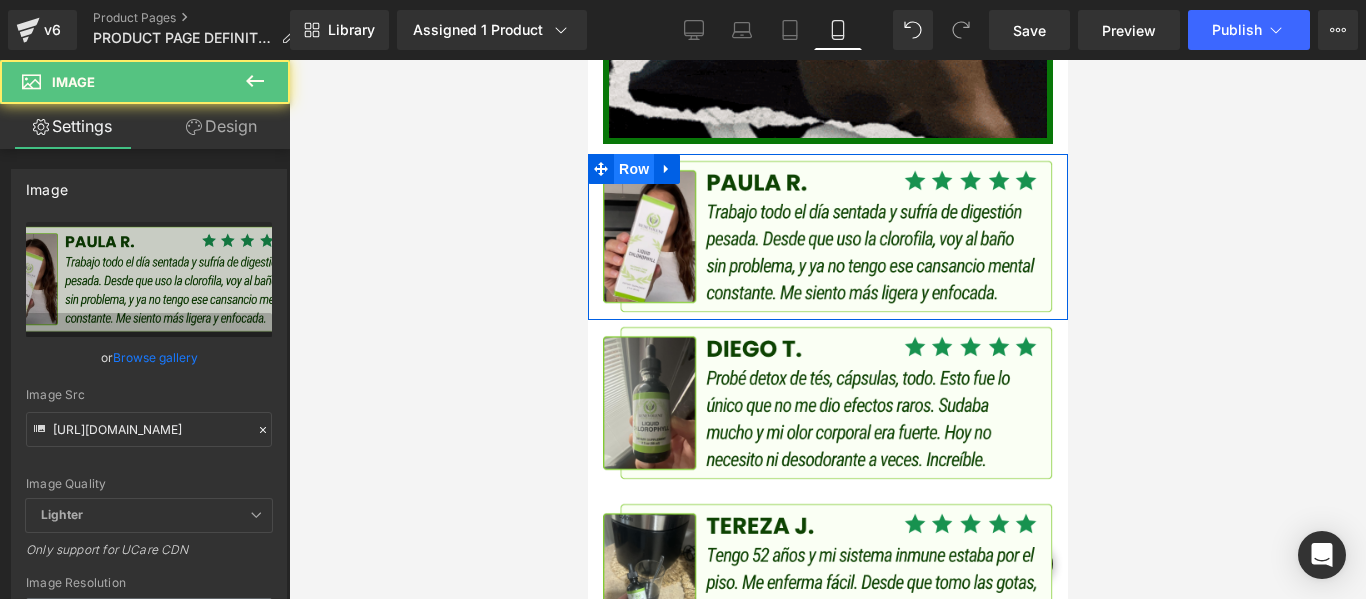 drag, startPoint x: 894, startPoint y: 289, endPoint x: 632, endPoint y: 141, distance: 300.91196 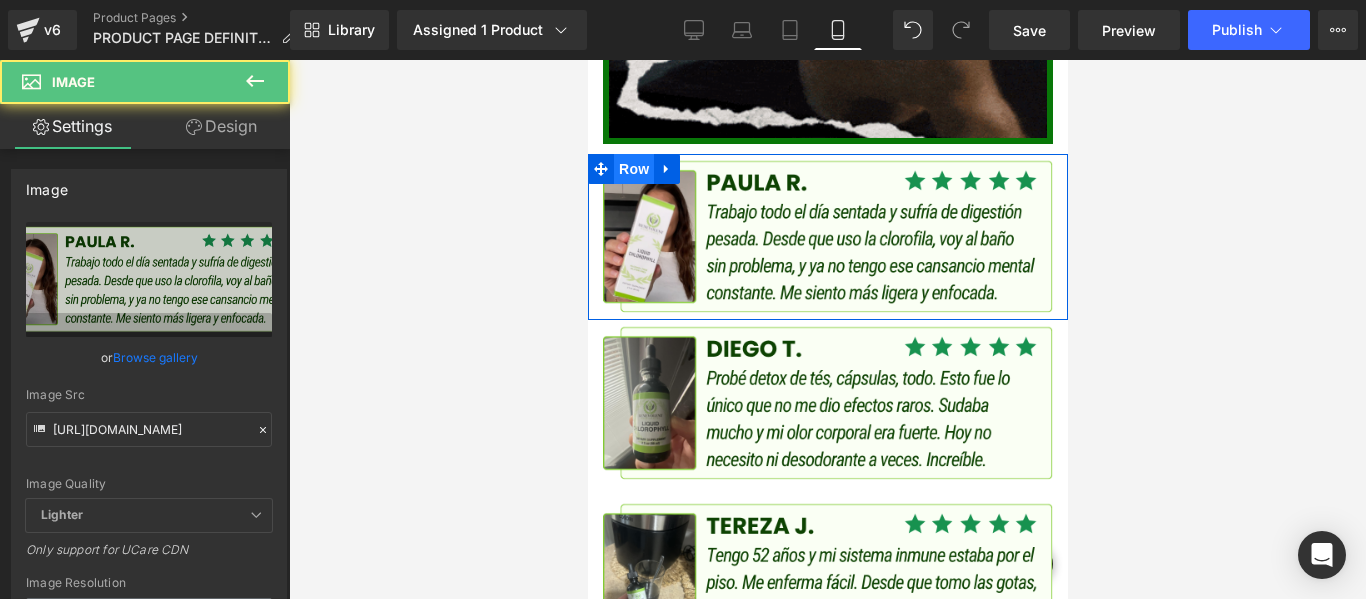 click on "Row" at bounding box center [633, 169] 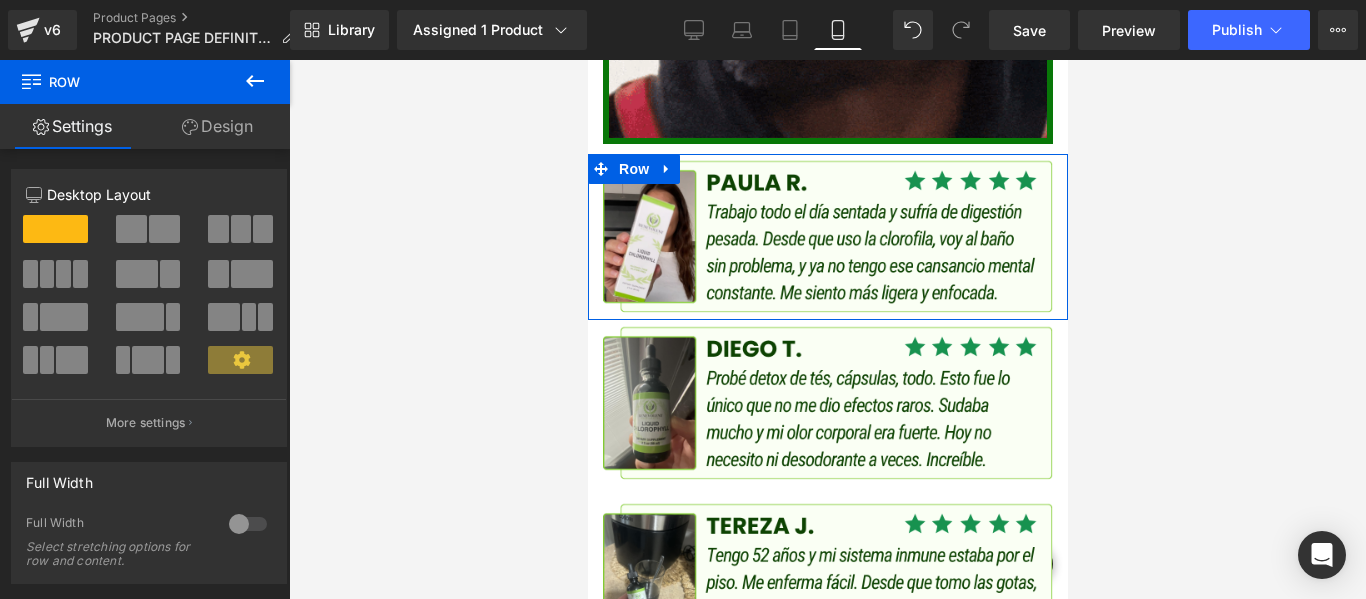 click on "Design" at bounding box center (217, 126) 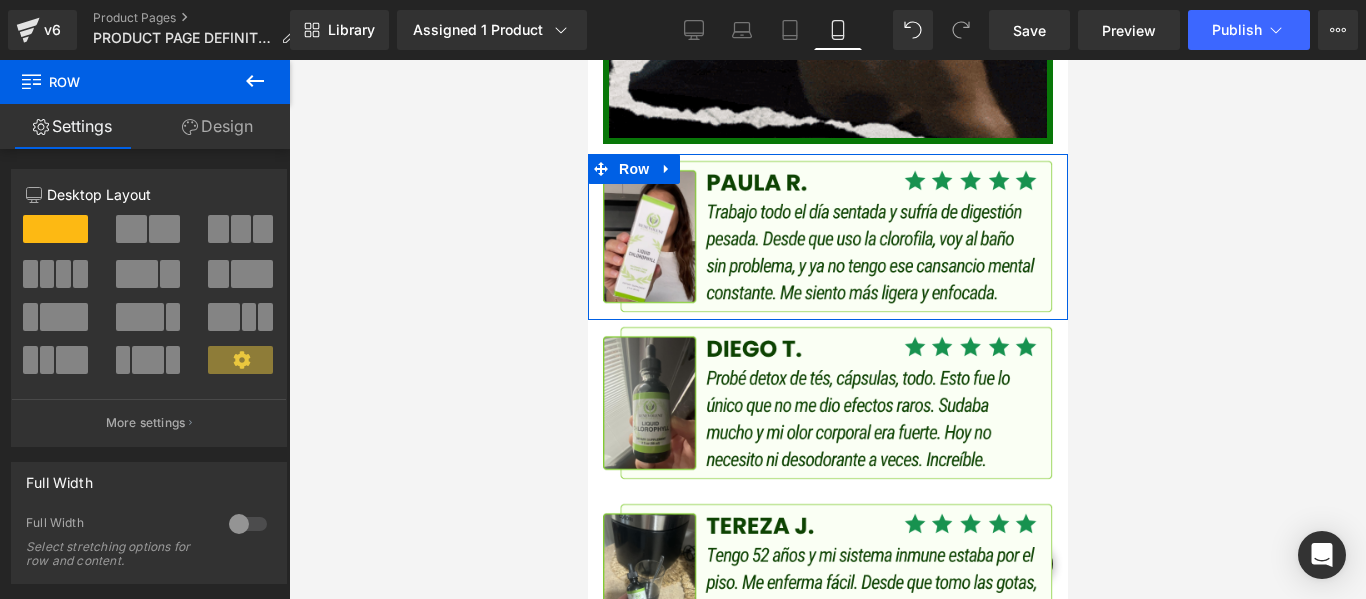 click on "Visibility" at bounding box center (0, 0) 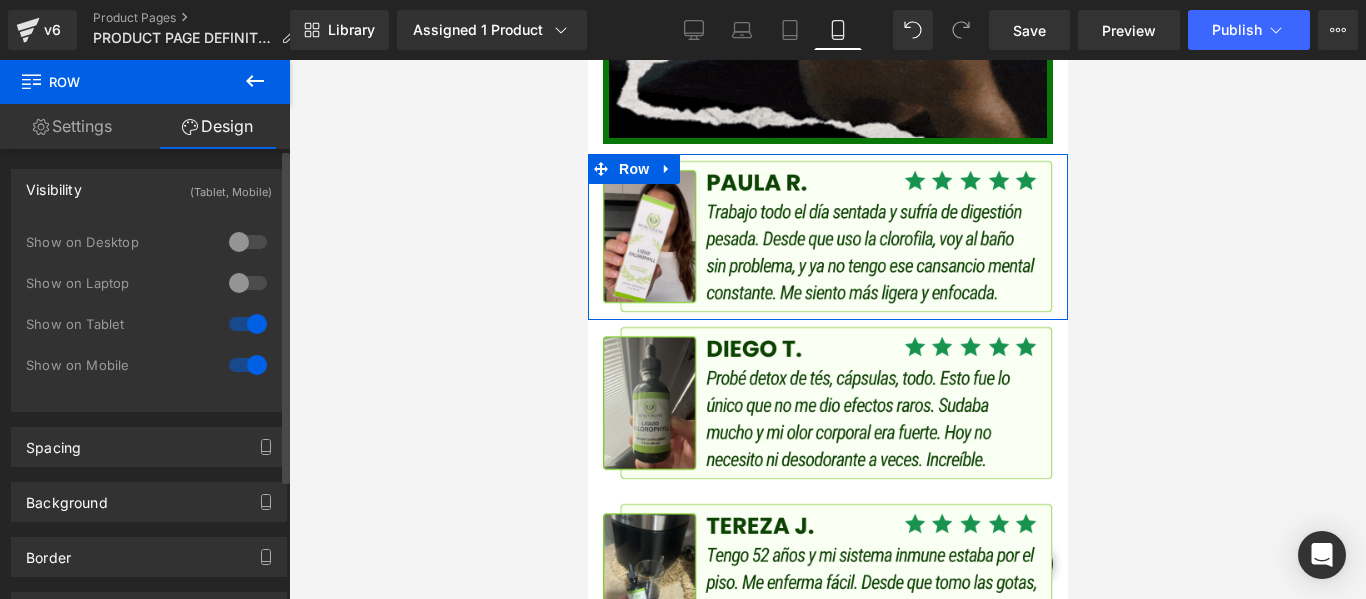 click on "Visibility
(Tablet, Mobile)" at bounding box center (149, 189) 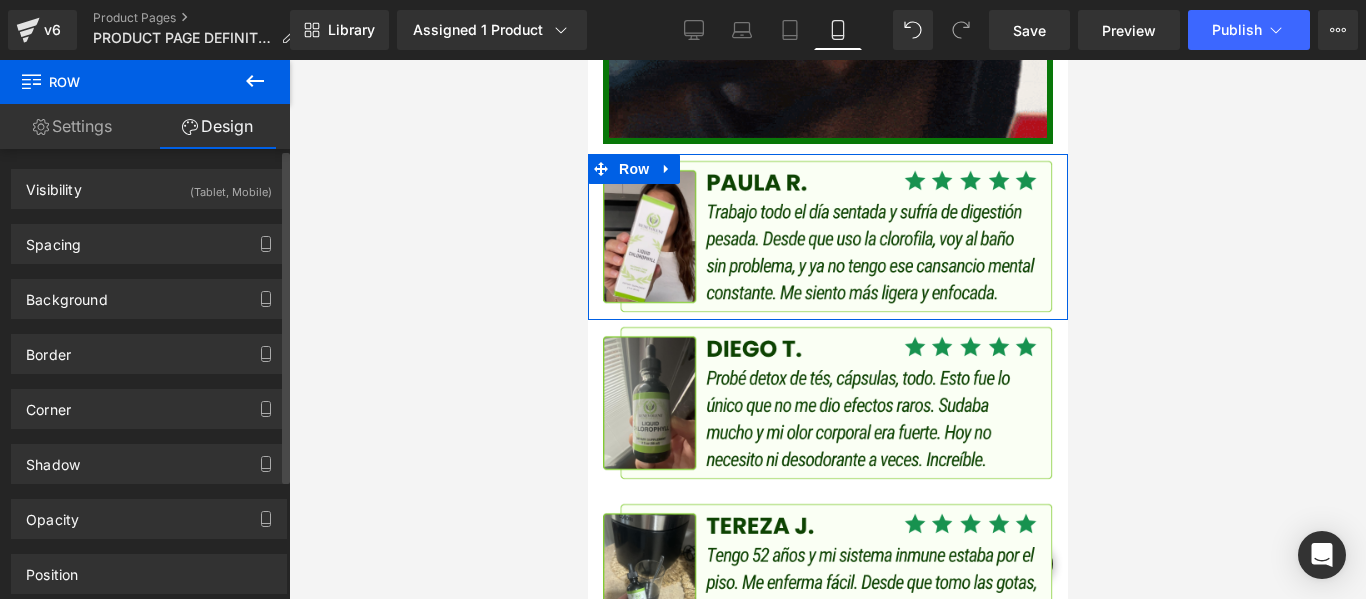 scroll, scrollTop: 161, scrollLeft: 0, axis: vertical 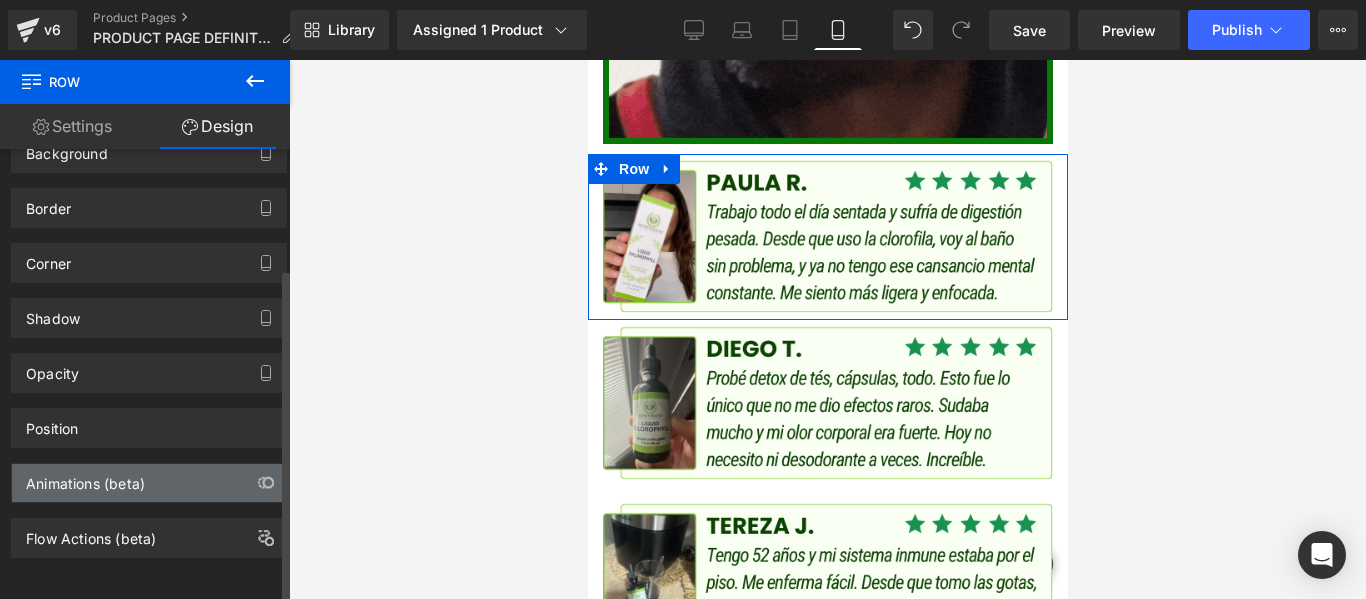 click on "Animations (beta)" at bounding box center [149, 483] 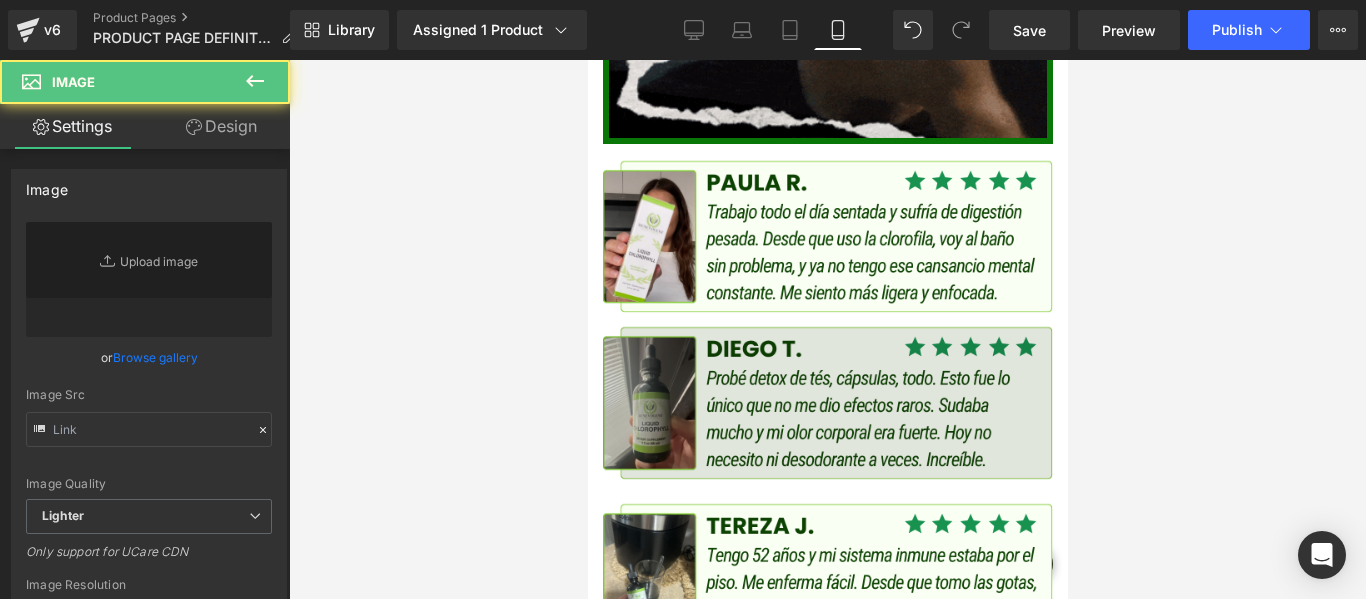 click at bounding box center [827, 403] 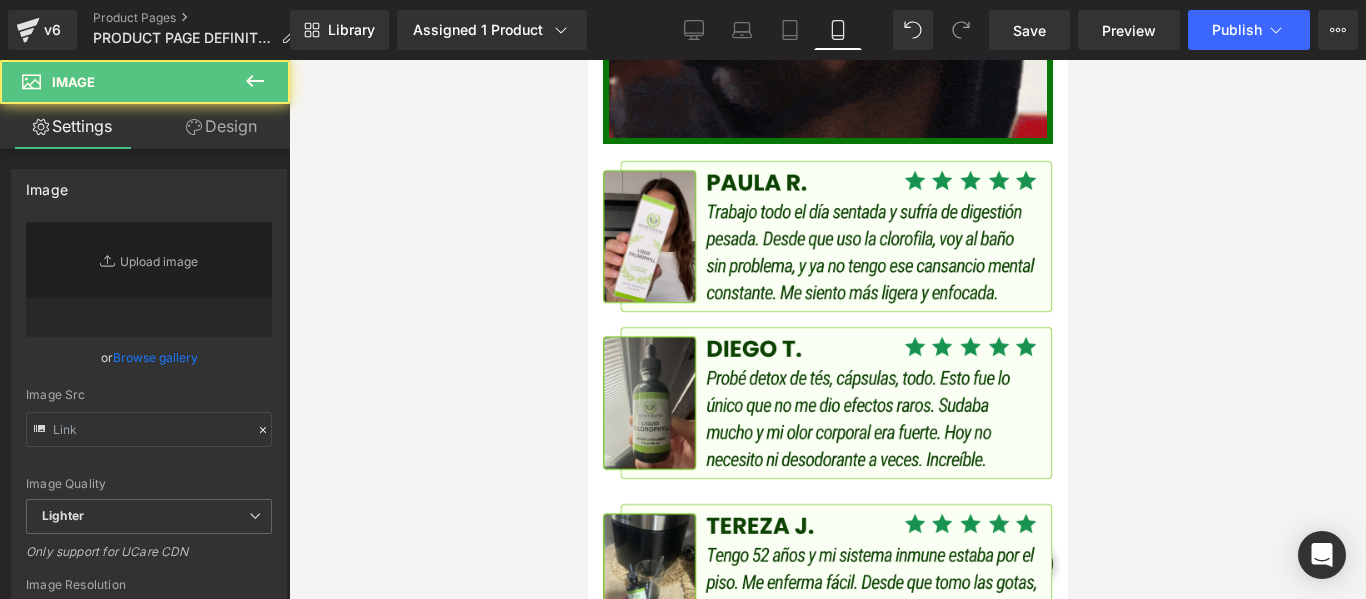 type on "https://img.funnelish.com/15760/832933/1749659839-clorofila%20%281%29.png" 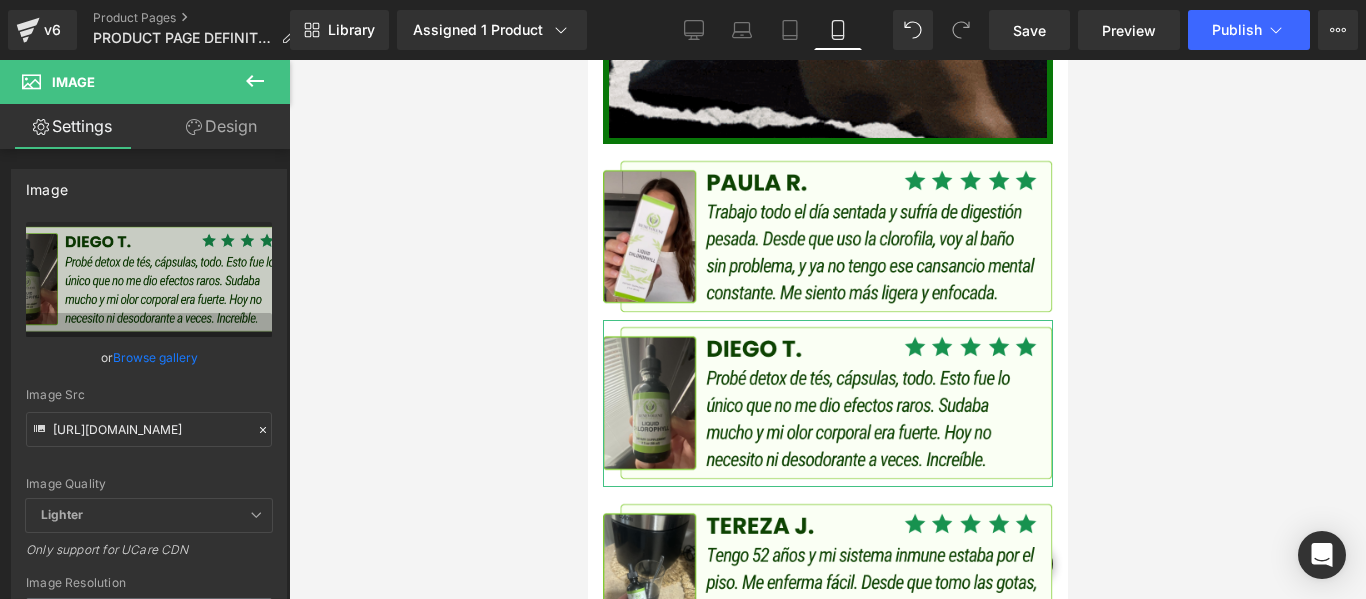 click on "Design" at bounding box center [221, 126] 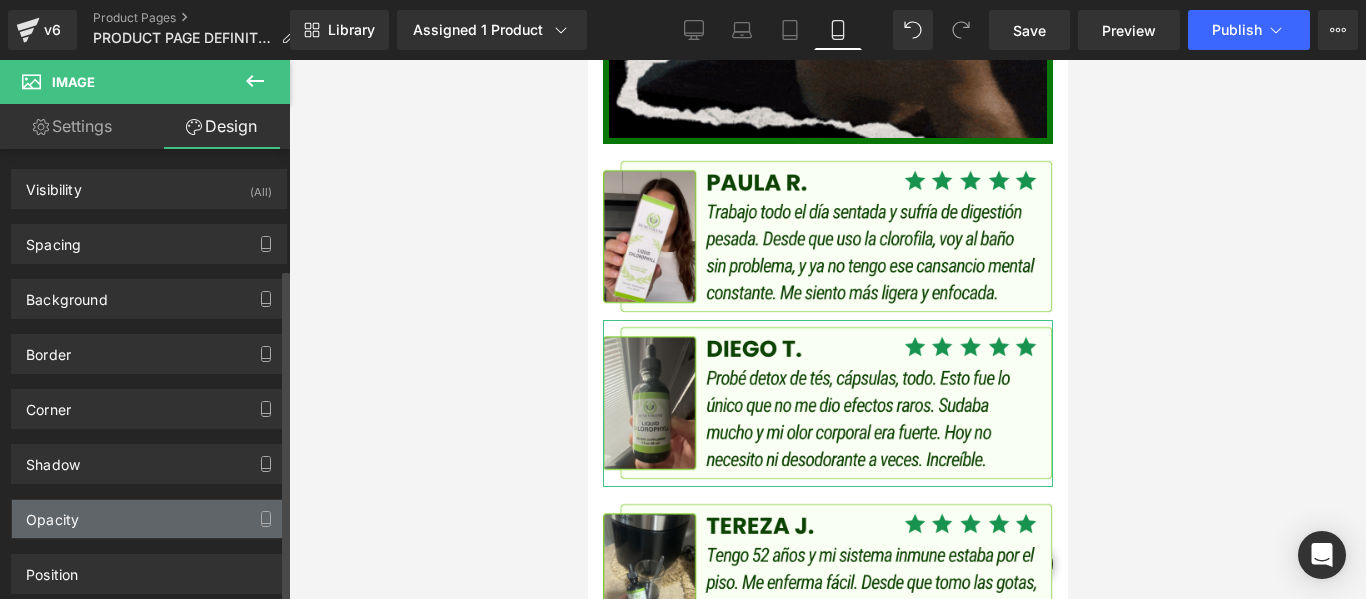 scroll, scrollTop: 161, scrollLeft: 0, axis: vertical 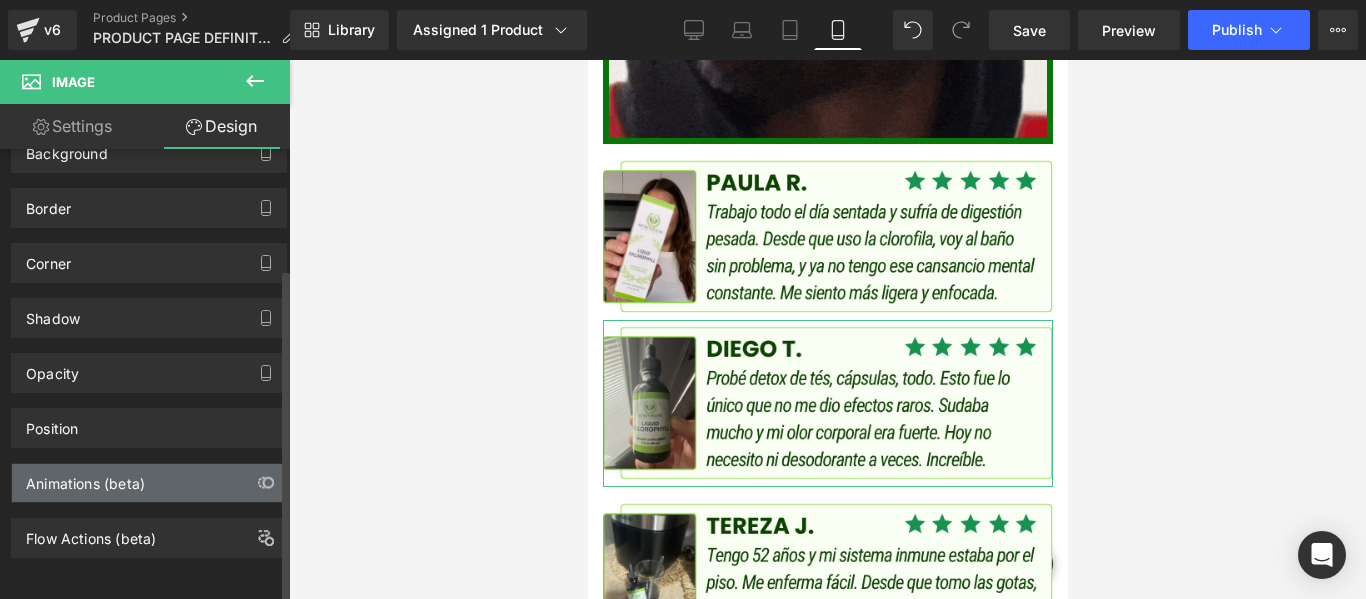 click on "Animations (beta)" at bounding box center (149, 483) 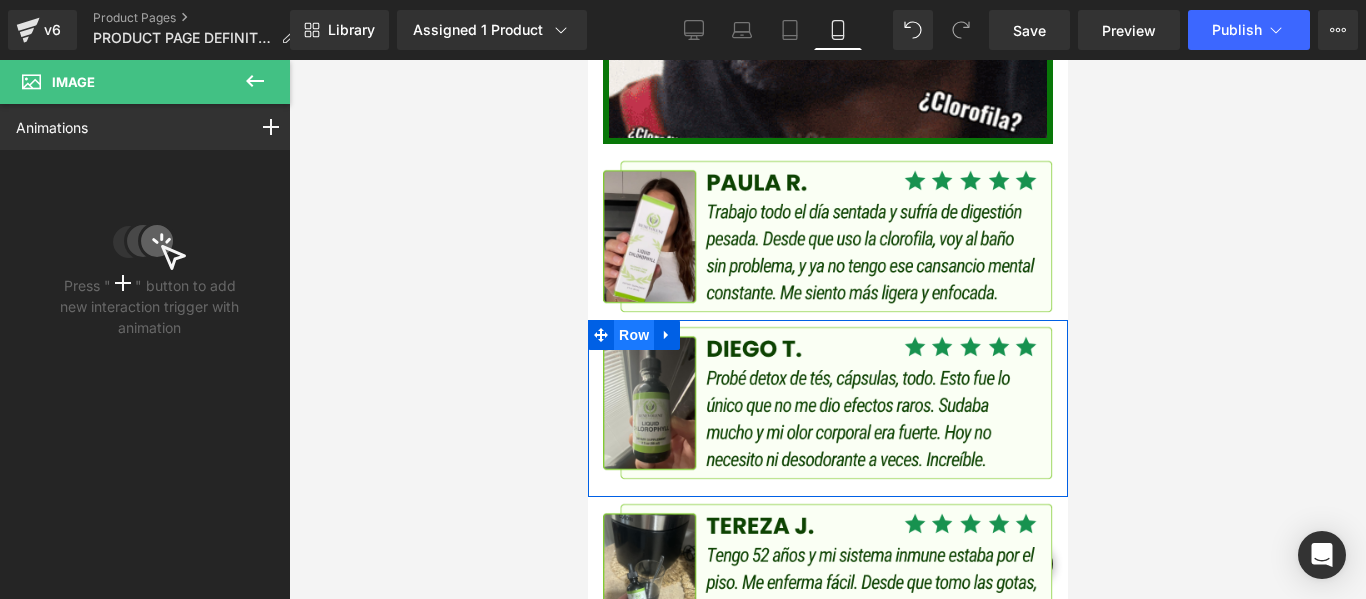 click on "Row" at bounding box center [633, 335] 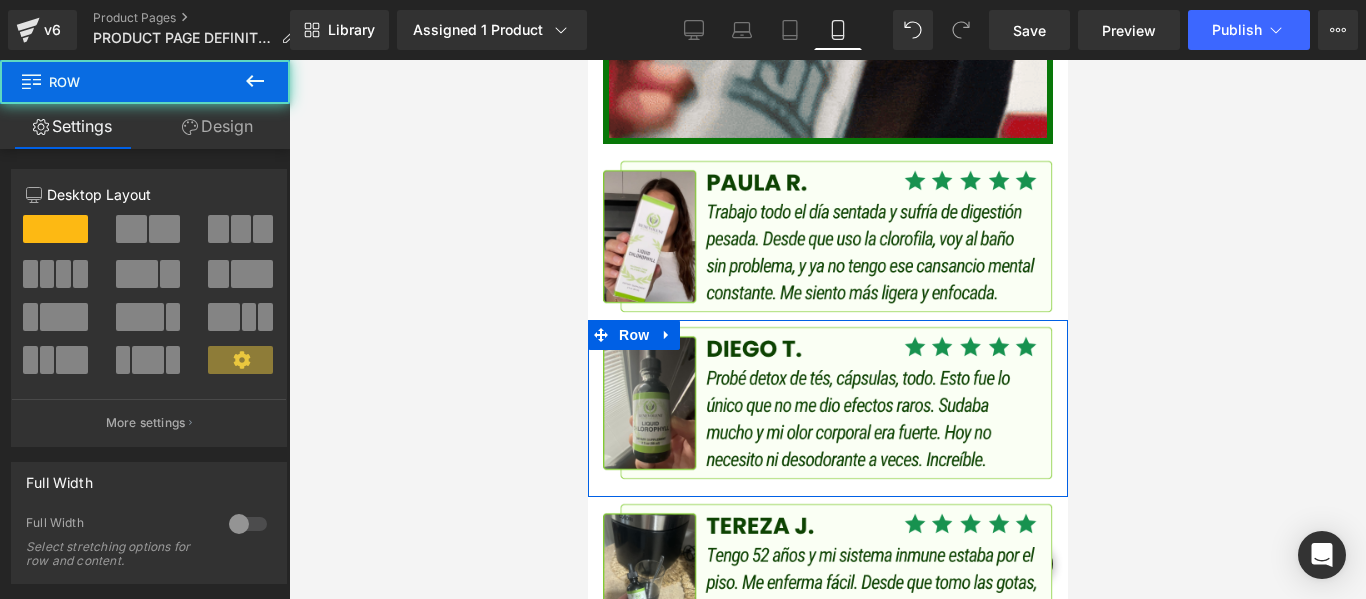 click on "Design" at bounding box center [217, 126] 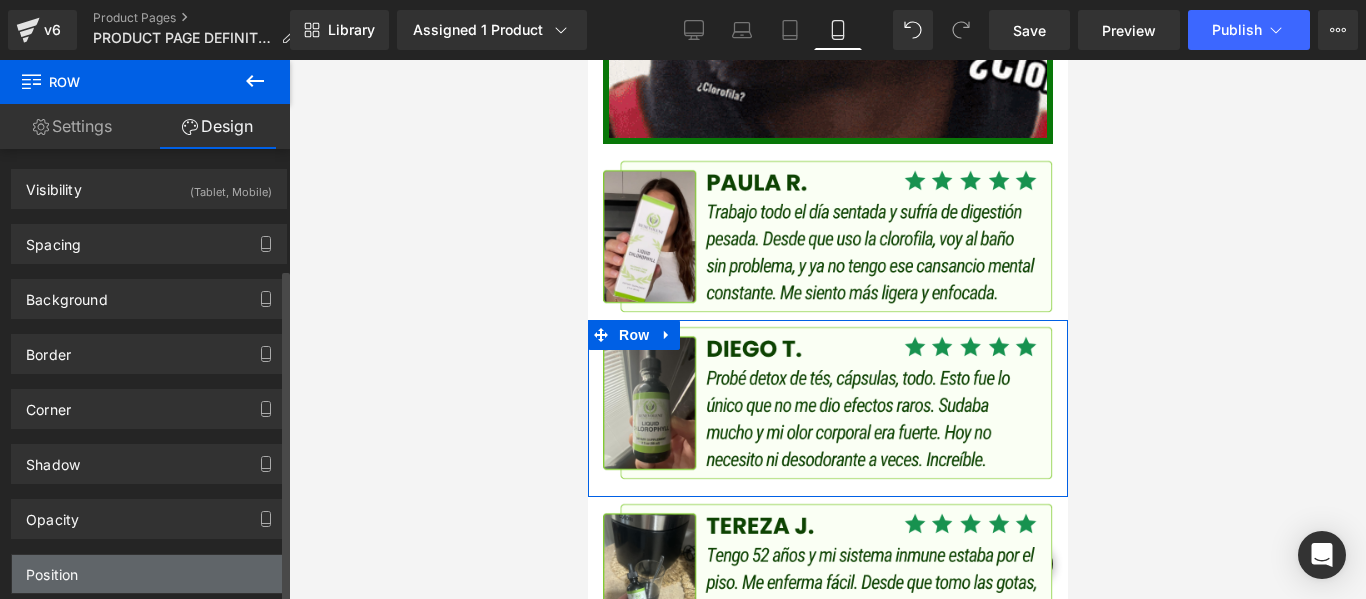 scroll, scrollTop: 161, scrollLeft: 0, axis: vertical 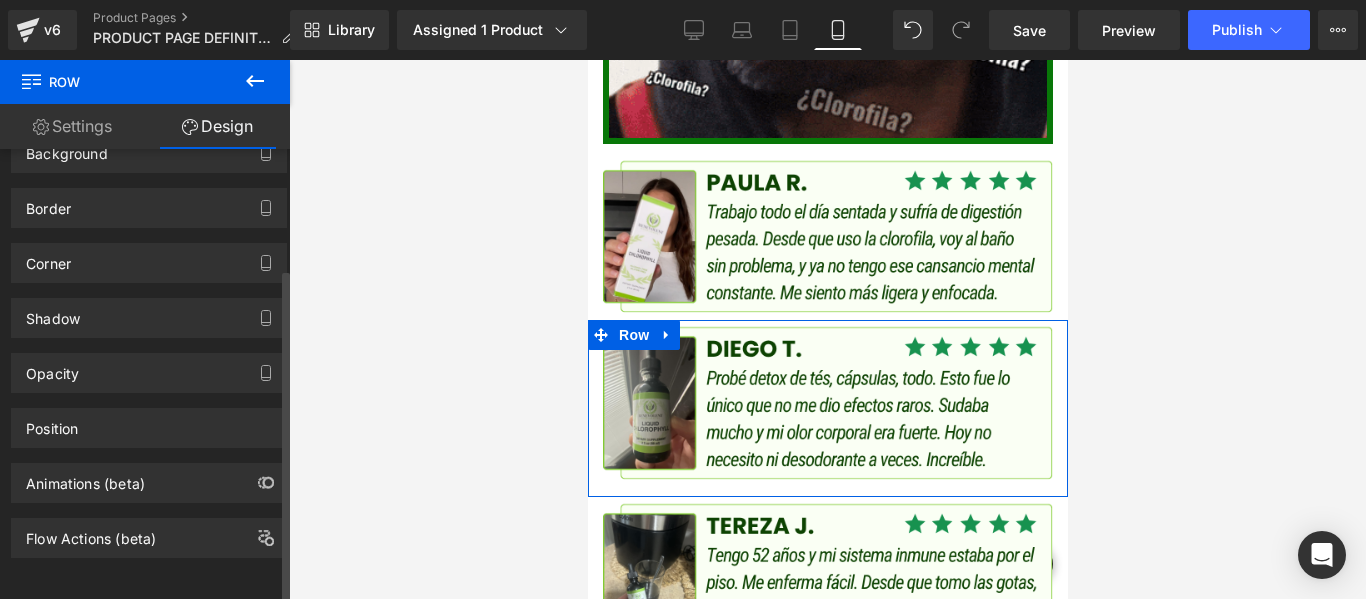 click on "Visibility
(Tablet, Mobile)
0|0|0|0   0 Show on Desktop 0 Show on Laptop 1 Show on Tablet 1 Show on Mobile
Spacing
Margin
0px 0
auto auto
0px 0
auto auto
Padding
0px 0
0px 0
10px 10
0px 0
Setup Global Style
Background
Color & Image color
transparent Color 0 %" at bounding box center (149, 280) 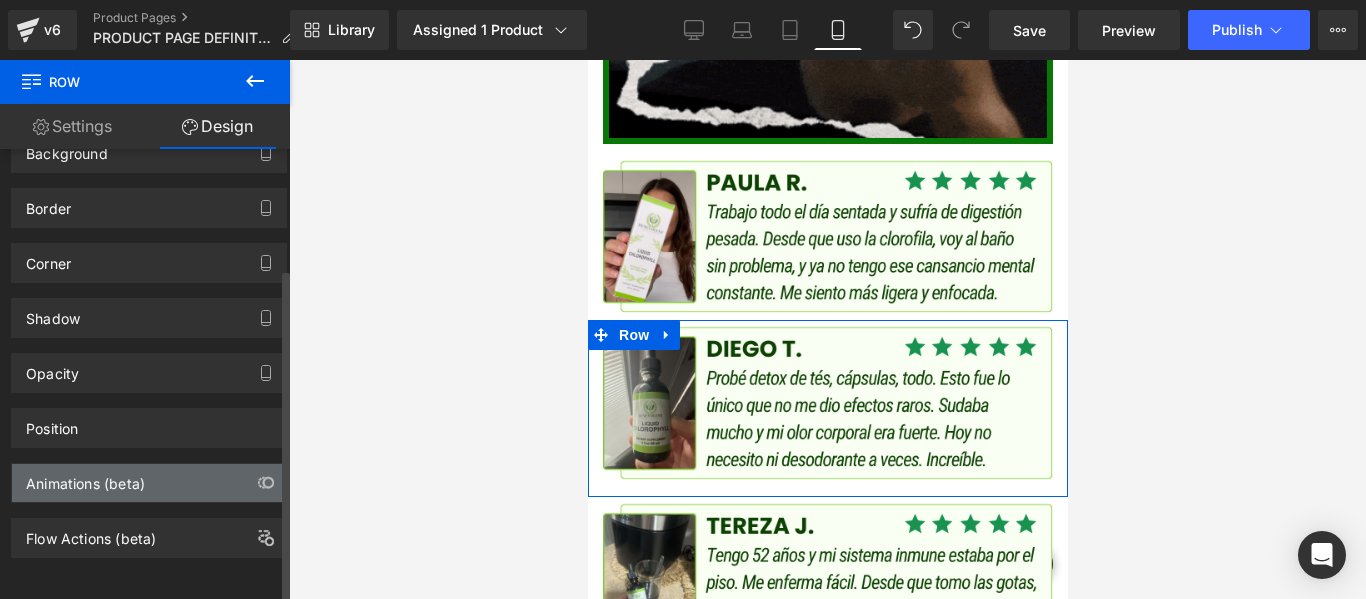 click on "Animations (beta)" at bounding box center [149, 483] 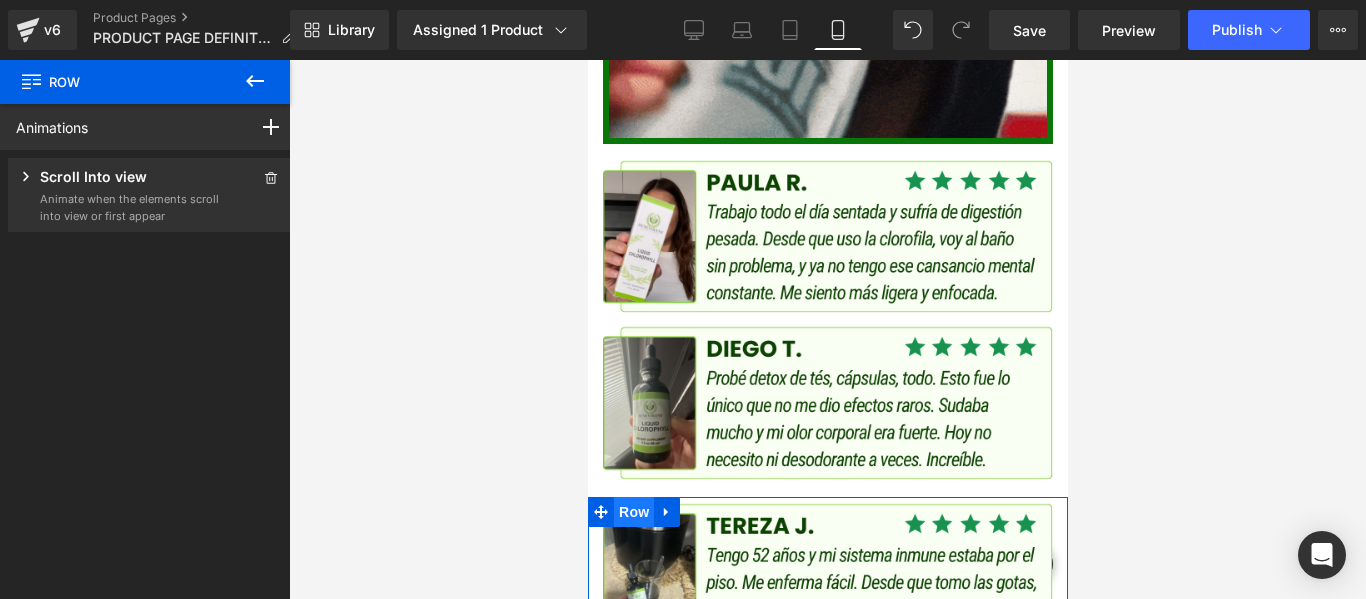click on "Row" at bounding box center [633, 512] 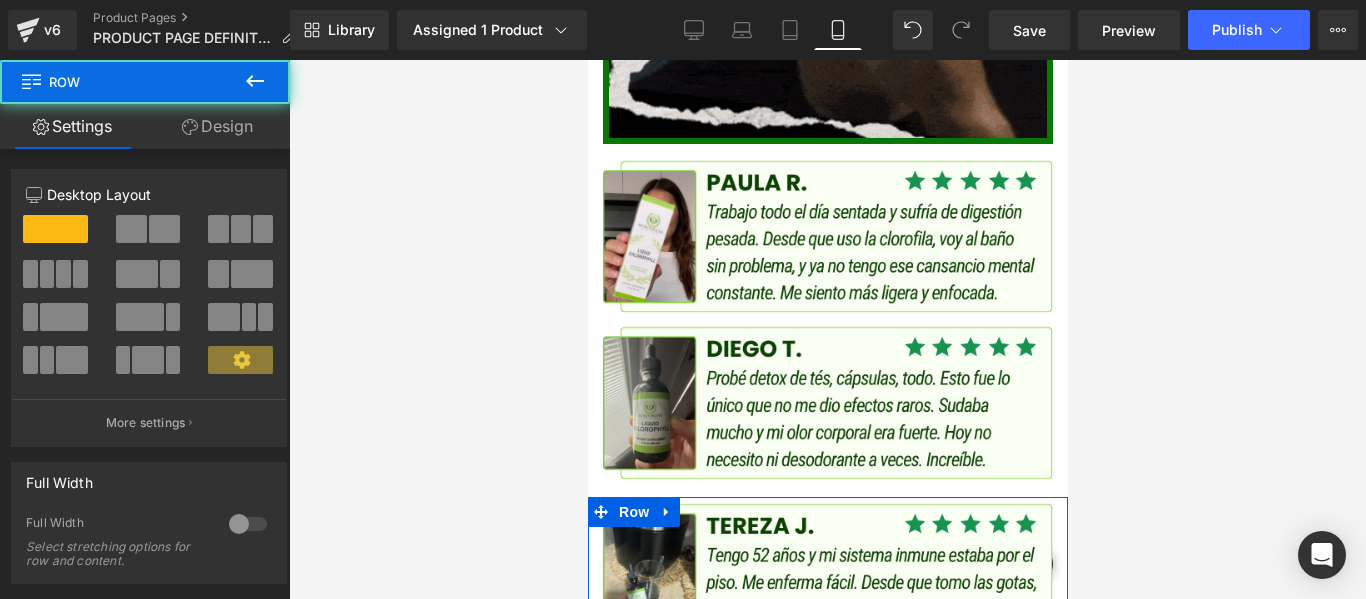 click on "Design" at bounding box center (217, 126) 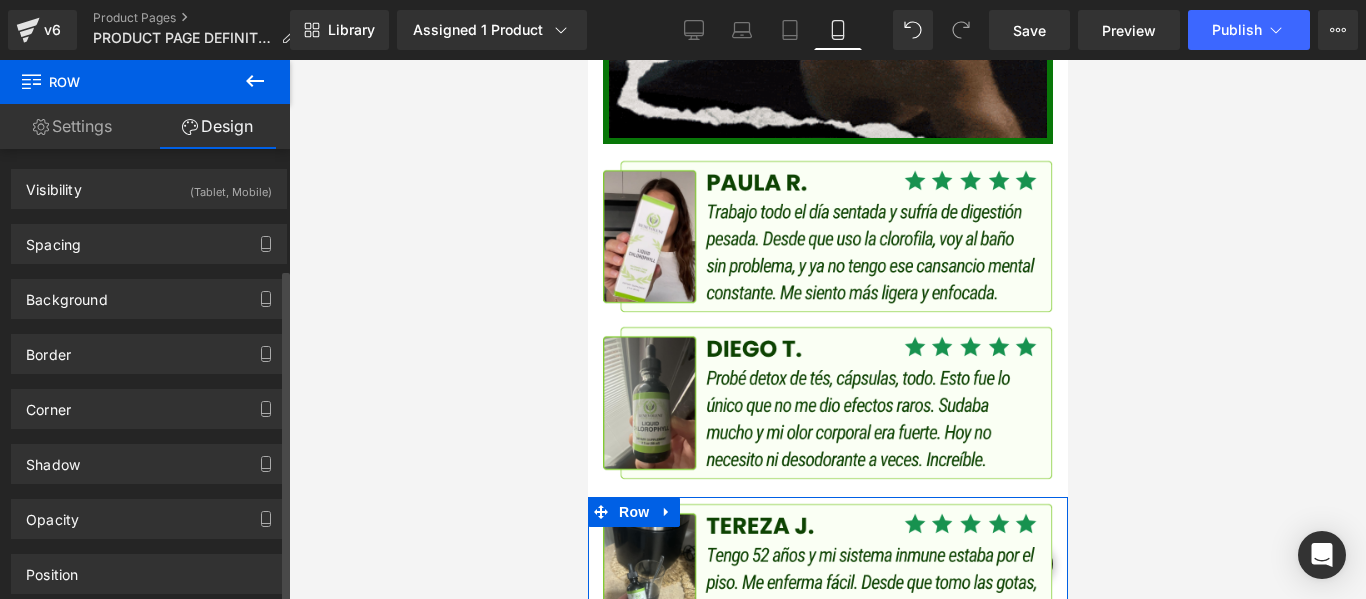 scroll, scrollTop: 161, scrollLeft: 0, axis: vertical 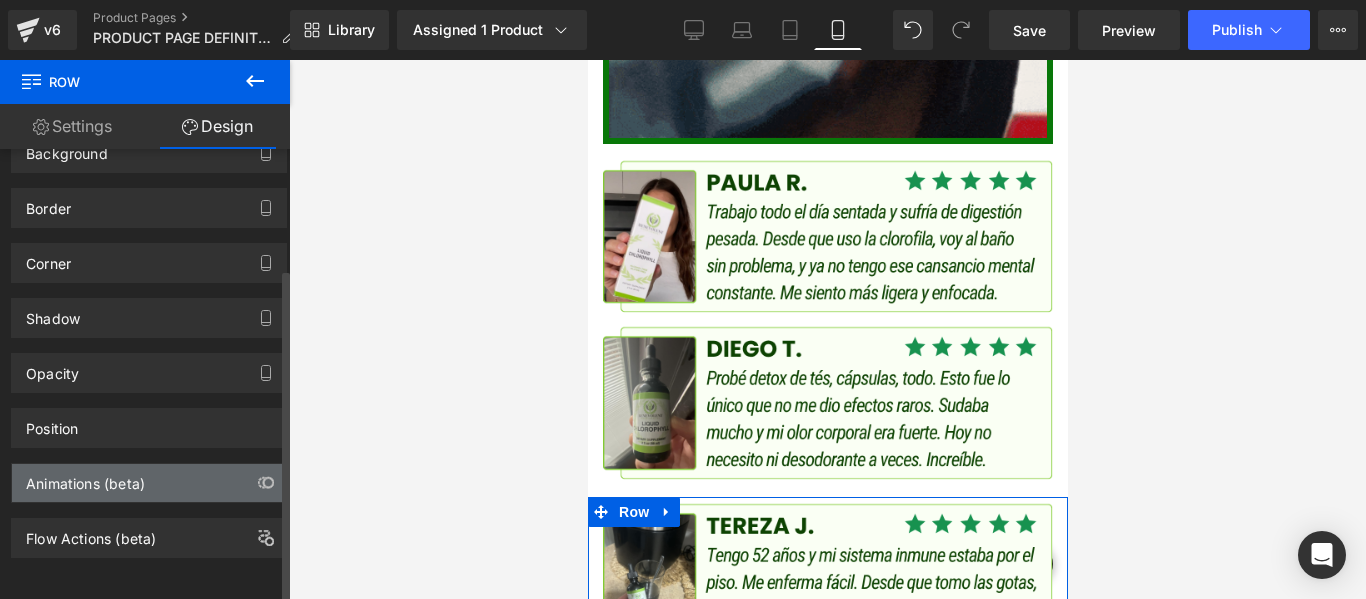 click on "Animations (beta)" at bounding box center (149, 483) 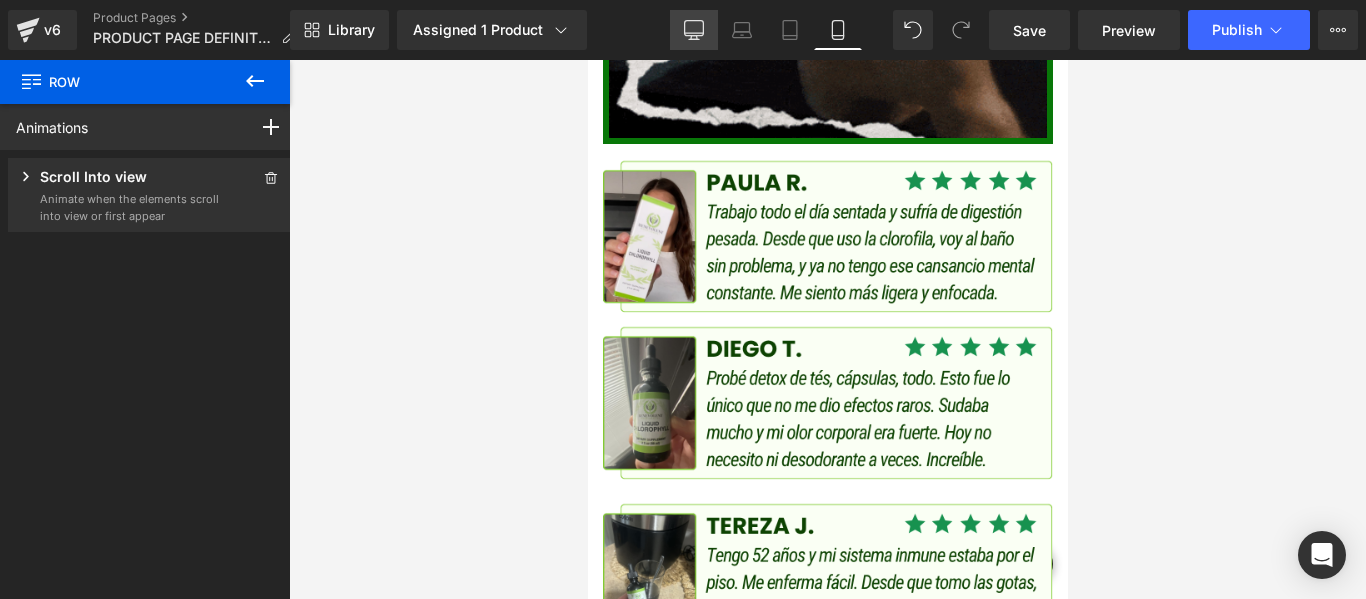 click 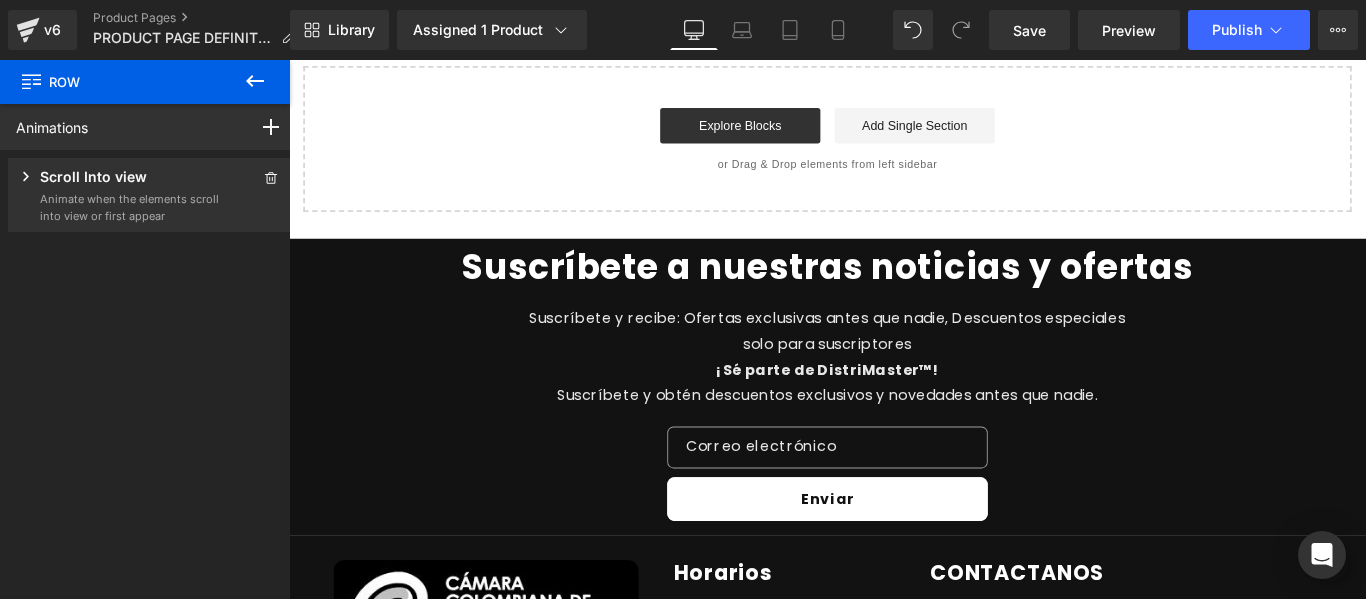 scroll, scrollTop: 0, scrollLeft: 0, axis: both 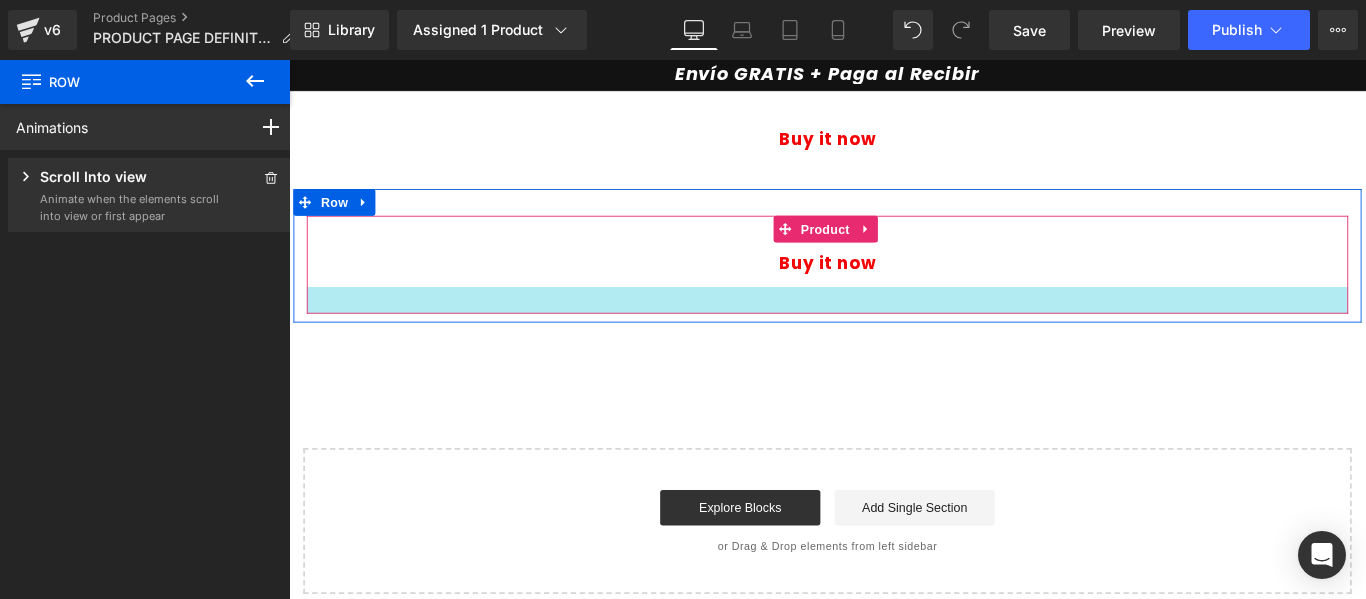 click at bounding box center [894, 330] 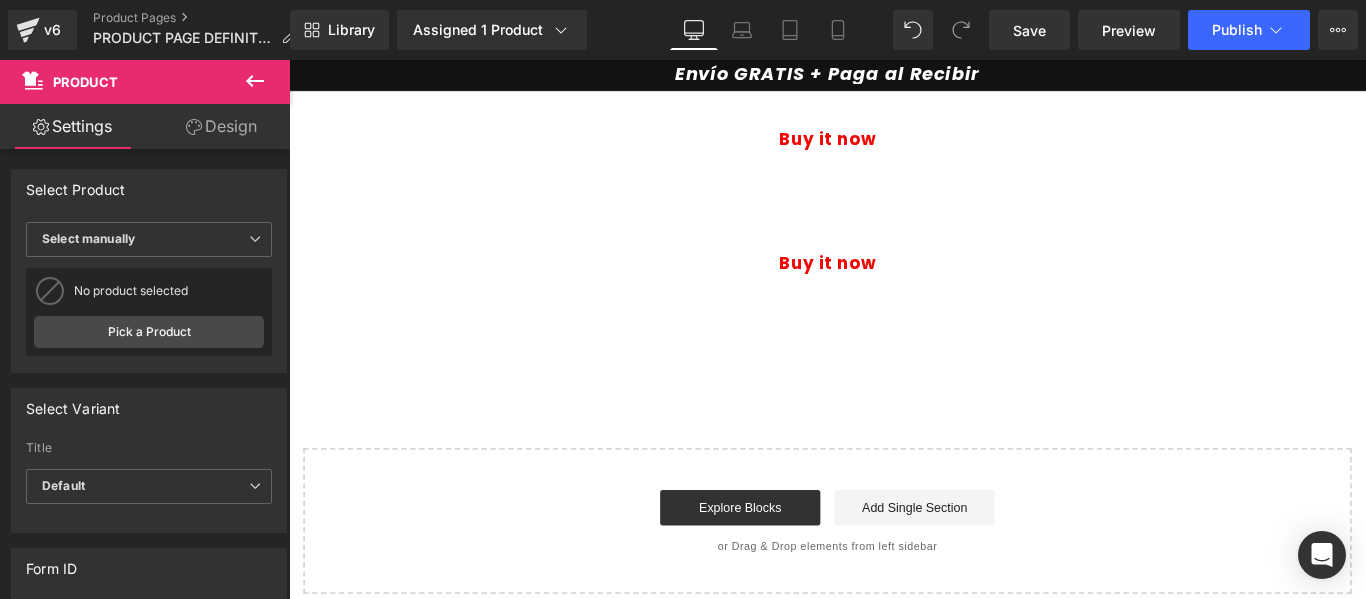click on "Image         Row
Buy it now
(P) Dynamic Checkout Button
Product         Image         Row         Image         Row         Image         Row
Buy it now
(P) Dynamic Checkout Button
Product         Row
Image
Row
Image
Row
Image
Row
Image
Row
Image
Row
Image
Row
Image
Row
Image
Row
Image
Row
Select your layout" at bounding box center (894, 377) 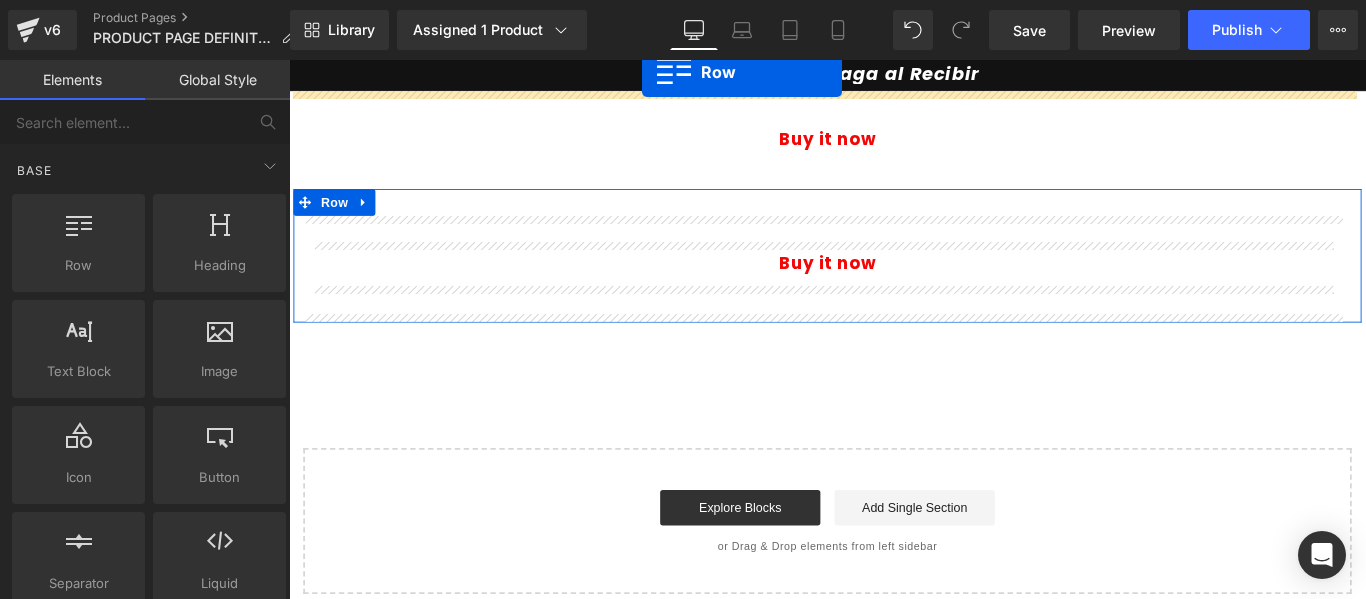 drag, startPoint x: 350, startPoint y: 316, endPoint x: 686, endPoint y: 73, distance: 414.6625 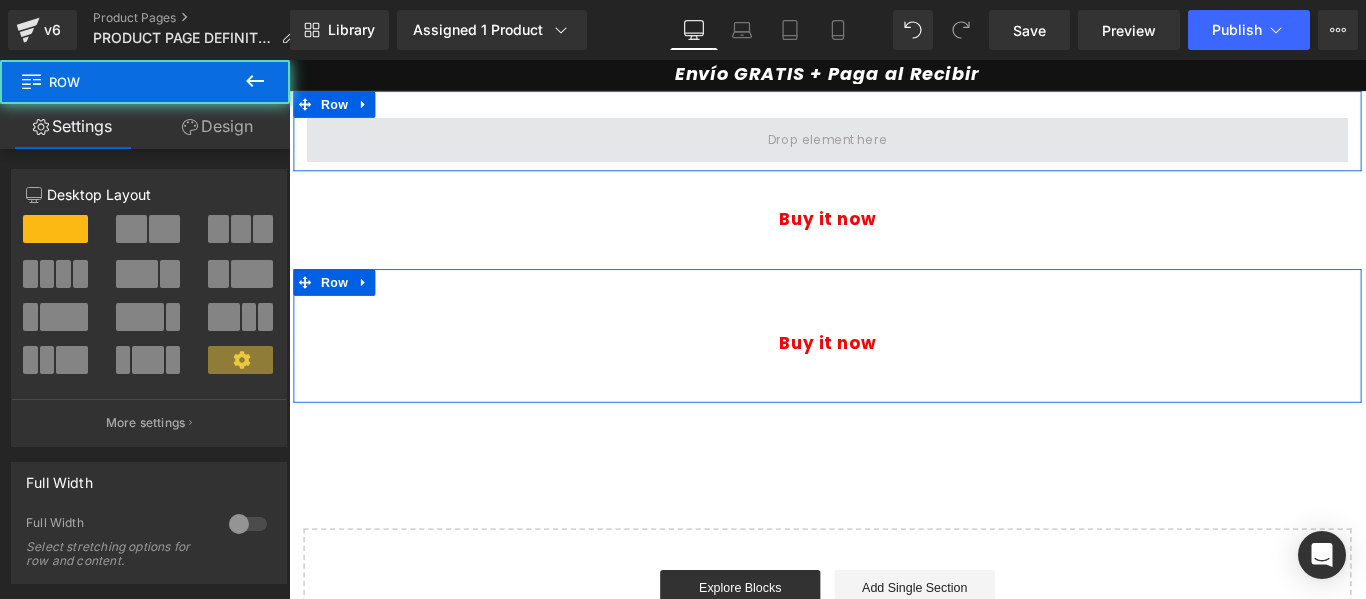 click at bounding box center [894, 150] 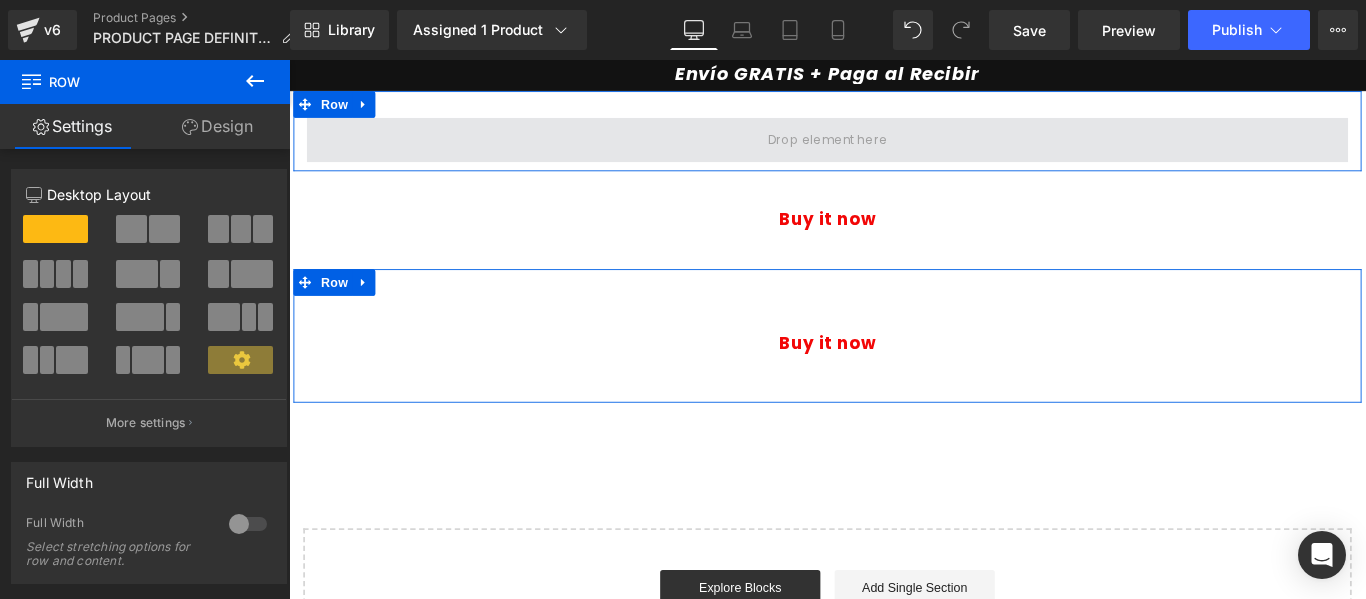 click at bounding box center (894, 149) 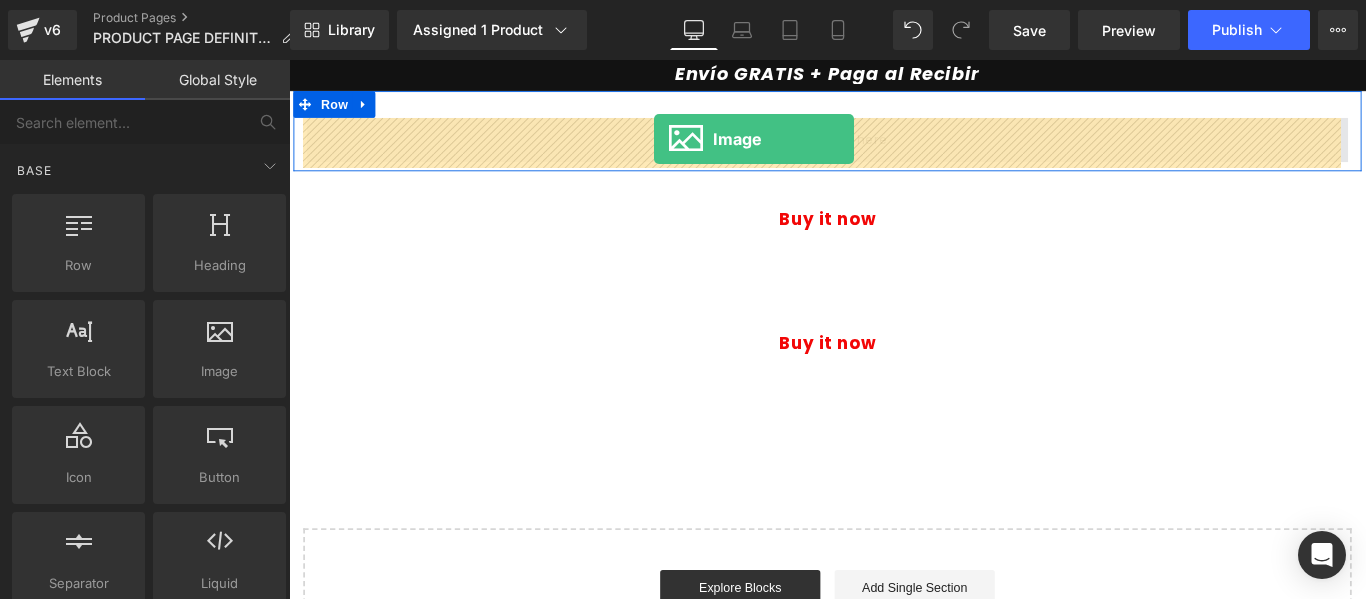 drag, startPoint x: 533, startPoint y: 422, endPoint x: 699, endPoint y: 145, distance: 322.9319 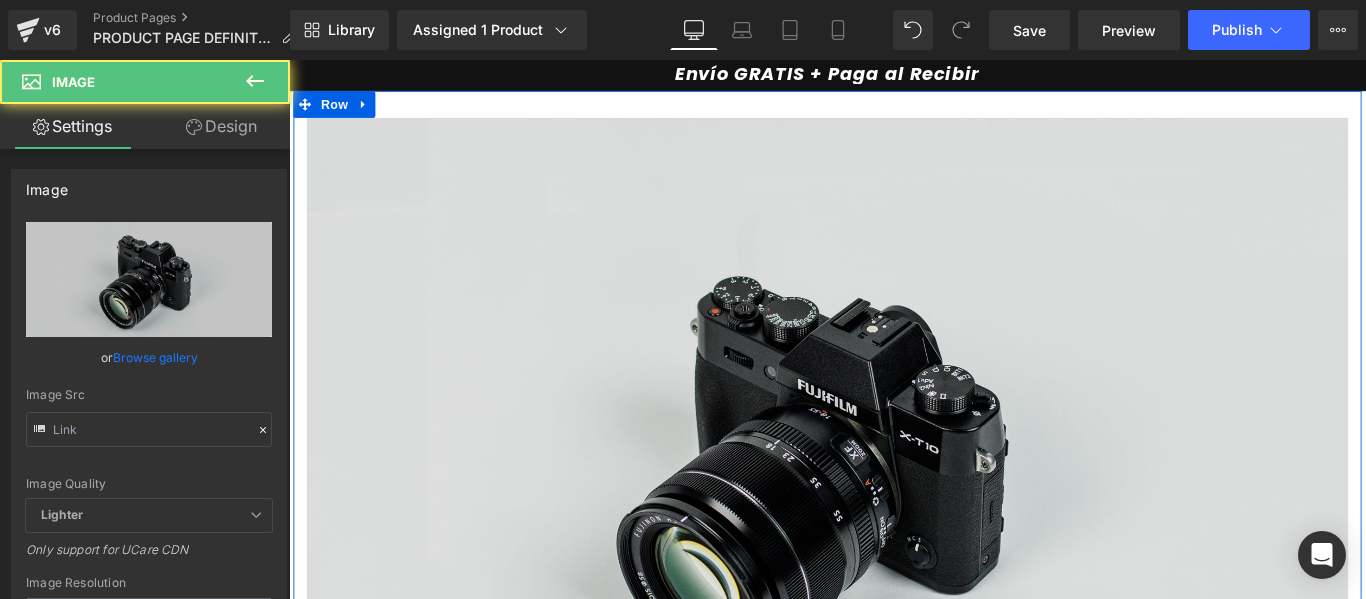 type on "//[DOMAIN_NAME][URL]" 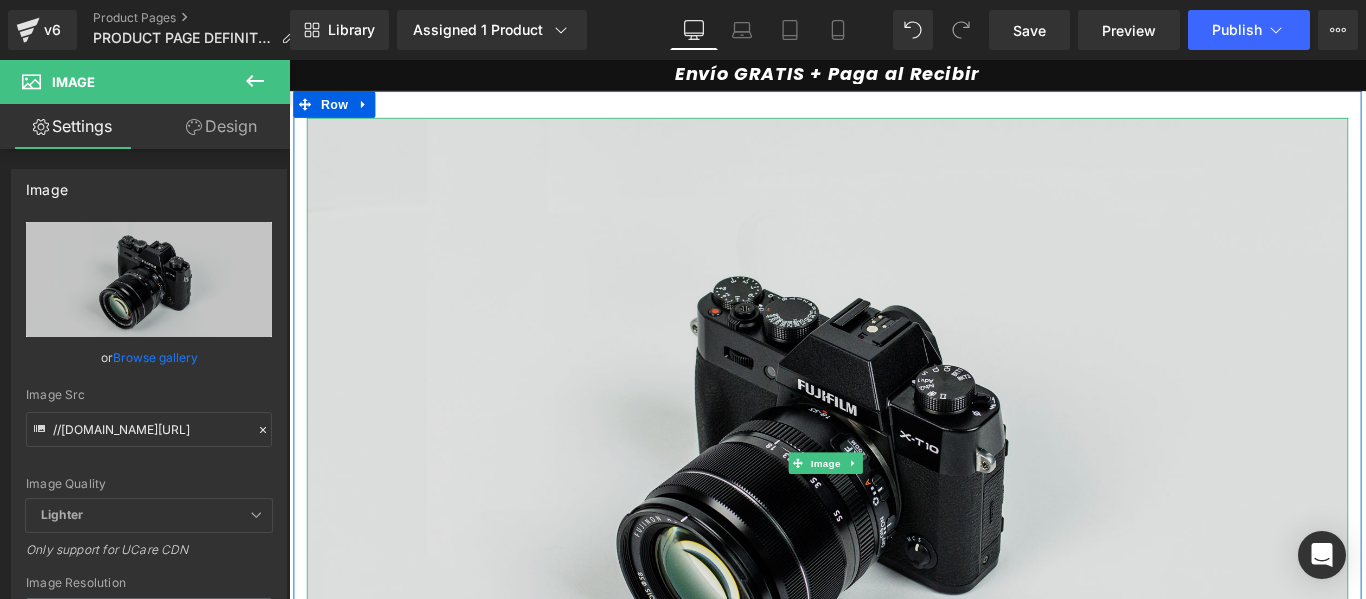 click at bounding box center (894, 512) 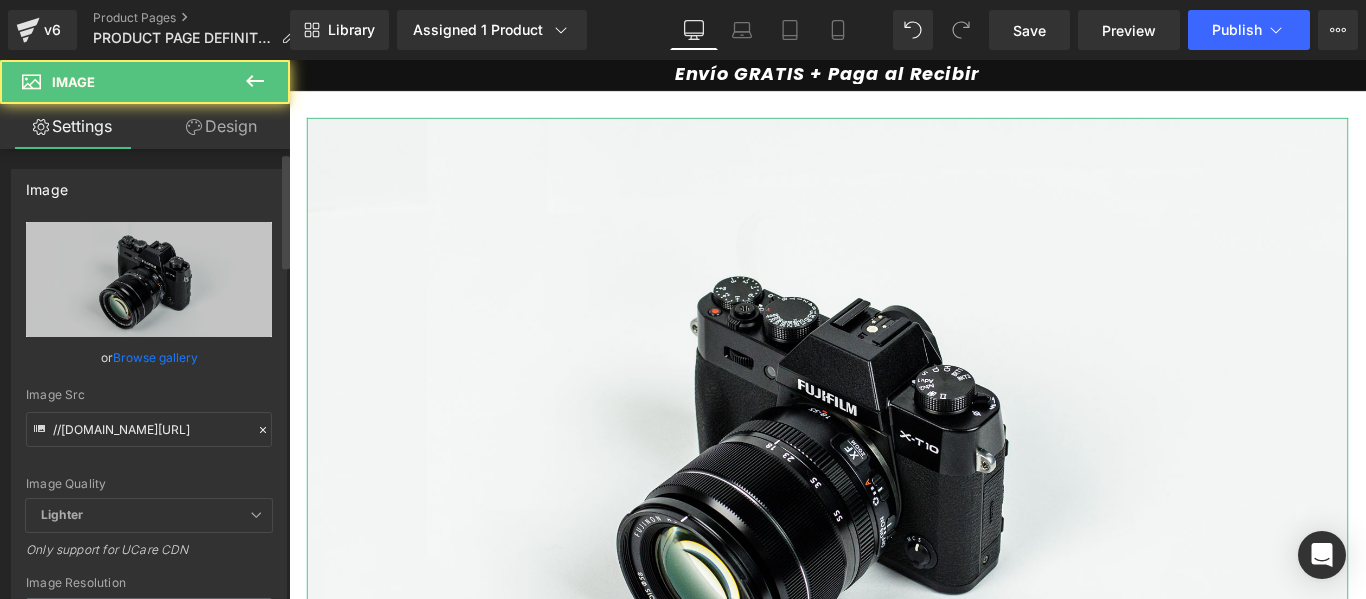 scroll, scrollTop: 100, scrollLeft: 0, axis: vertical 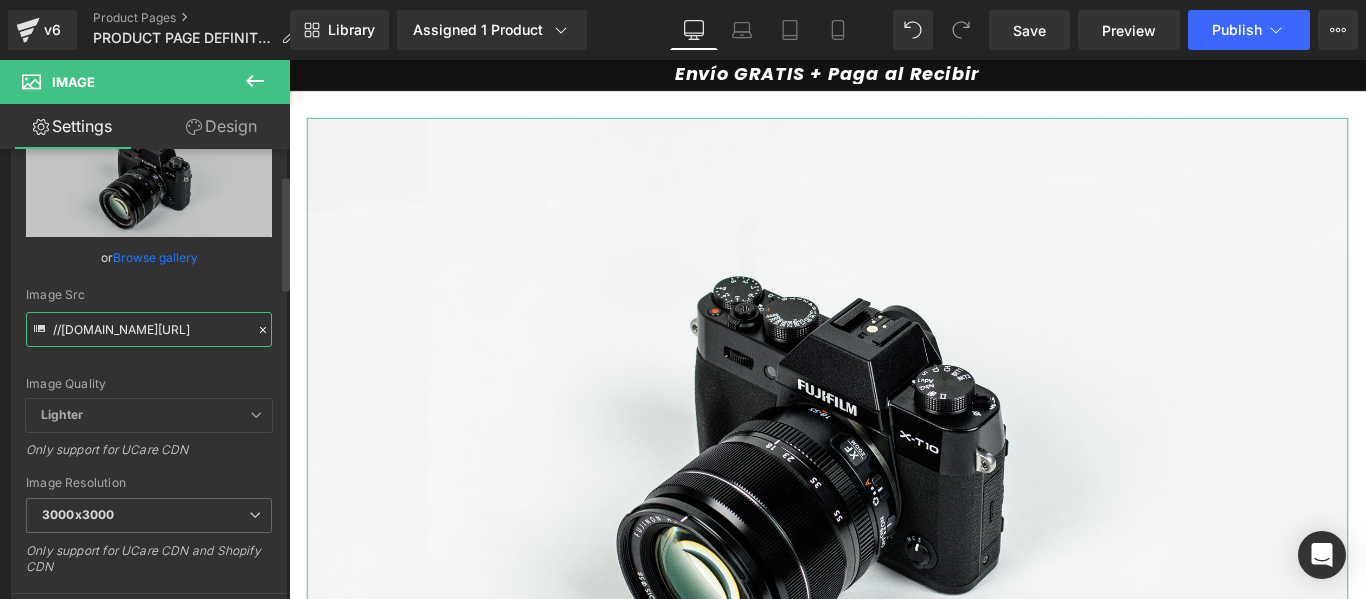 click on "//[DOMAIN_NAME][URL]" at bounding box center [149, 329] 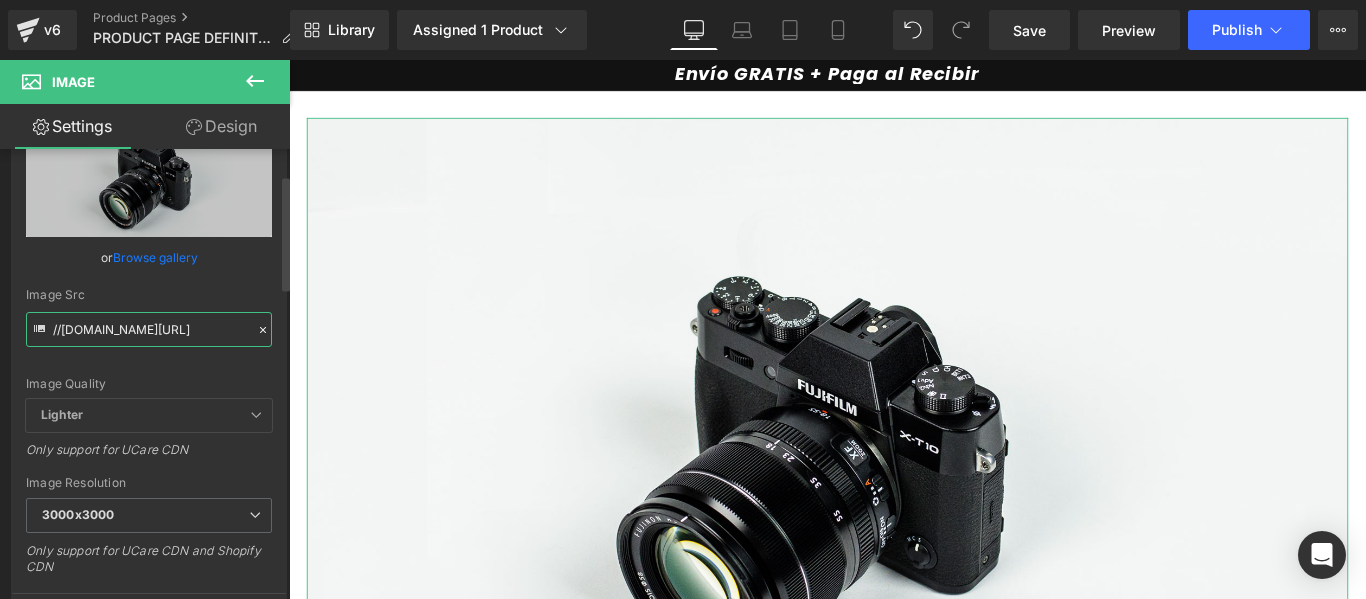 click on "//[DOMAIN_NAME][URL]" at bounding box center [149, 329] 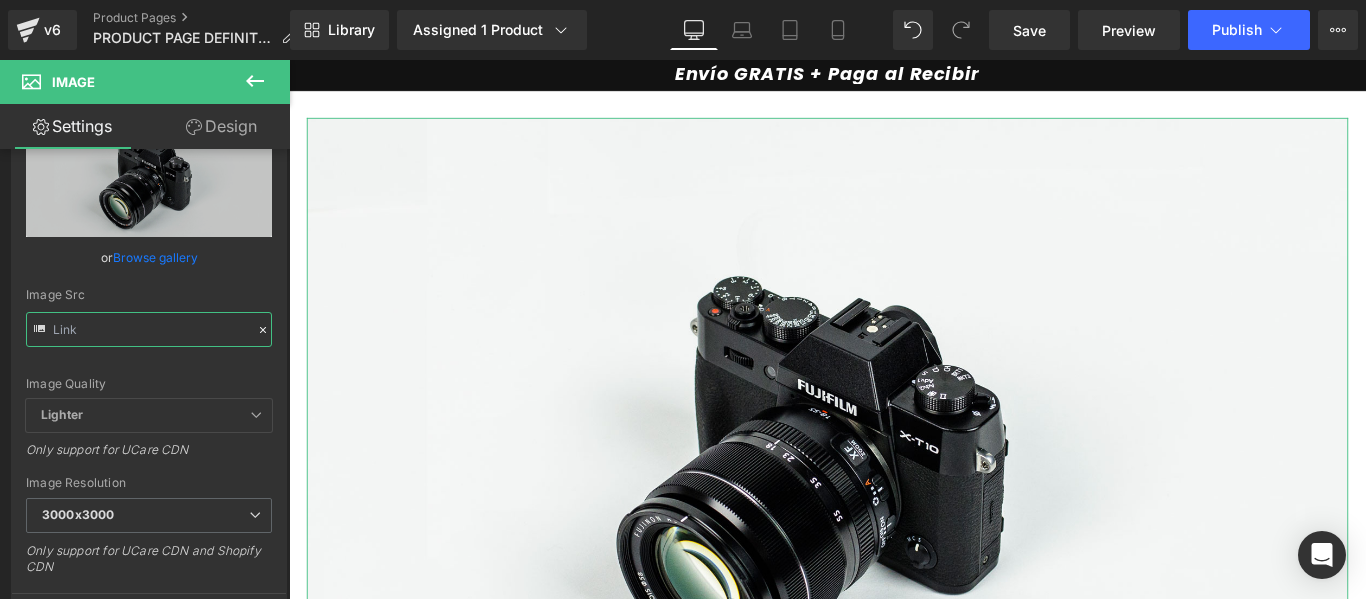 type on "https://arteenflores.com.co/wp-content/uploads/2024/03/peluche.jpg" 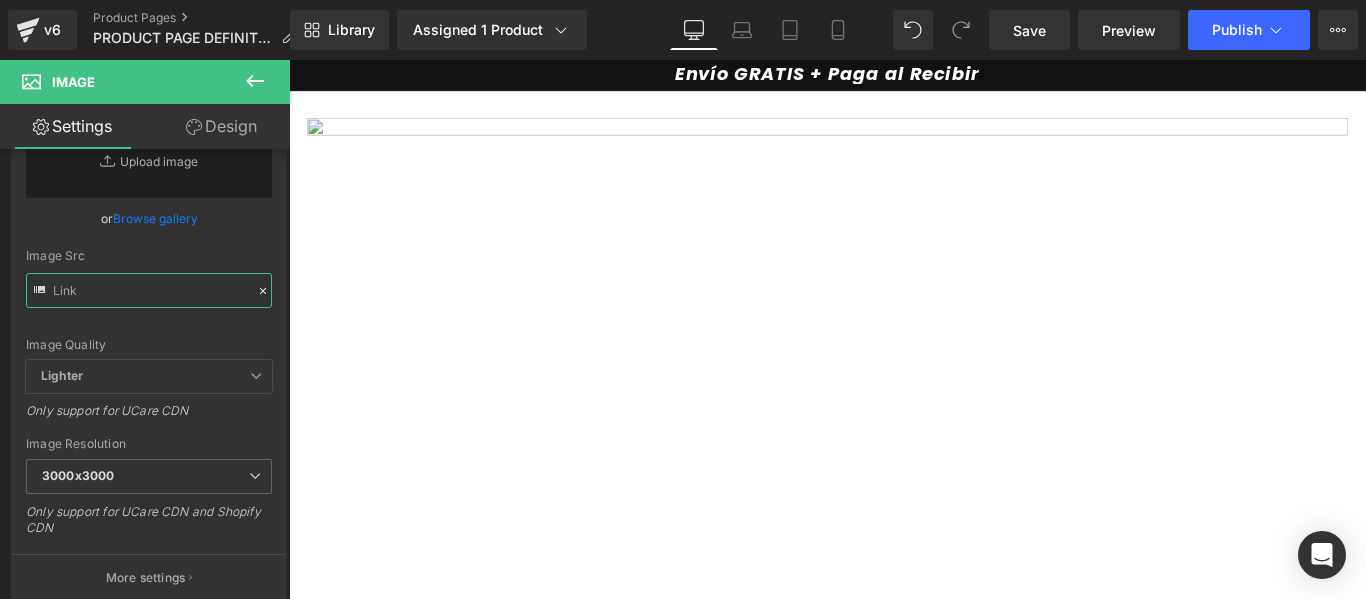 scroll, scrollTop: 0, scrollLeft: 0, axis: both 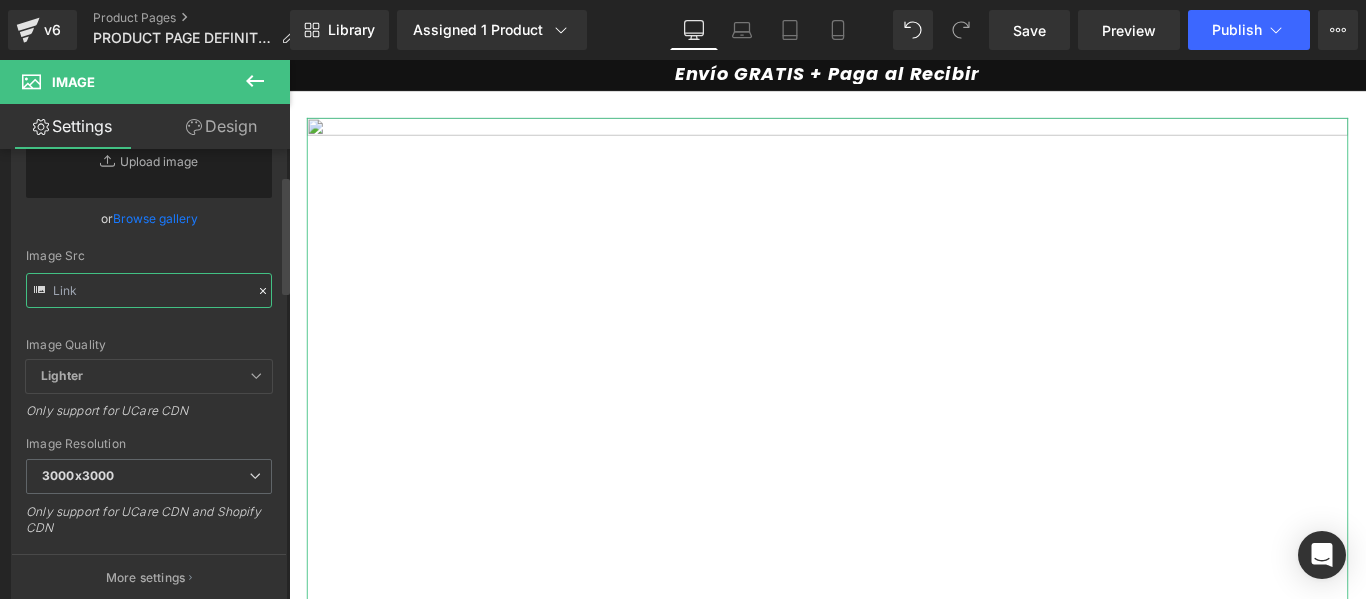 click at bounding box center (149, 290) 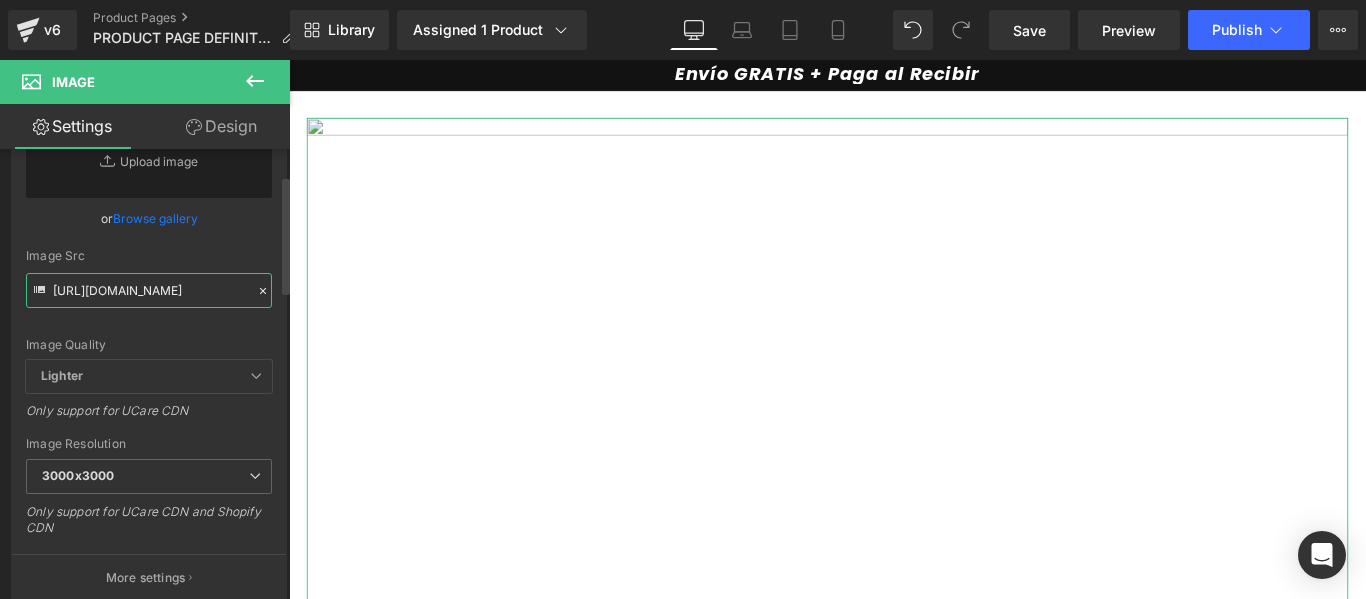 scroll, scrollTop: 0, scrollLeft: 214, axis: horizontal 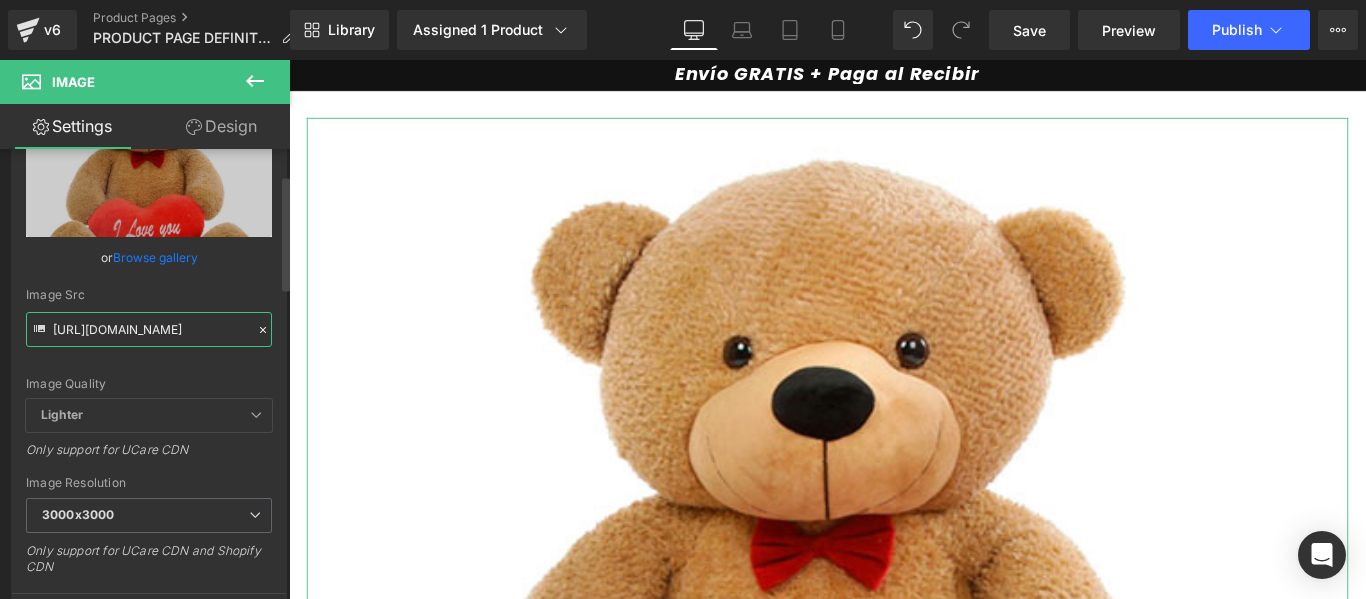 type on "https://arteenflores.com.co/wp-content/uploads/2024/03/peluche.jpg" 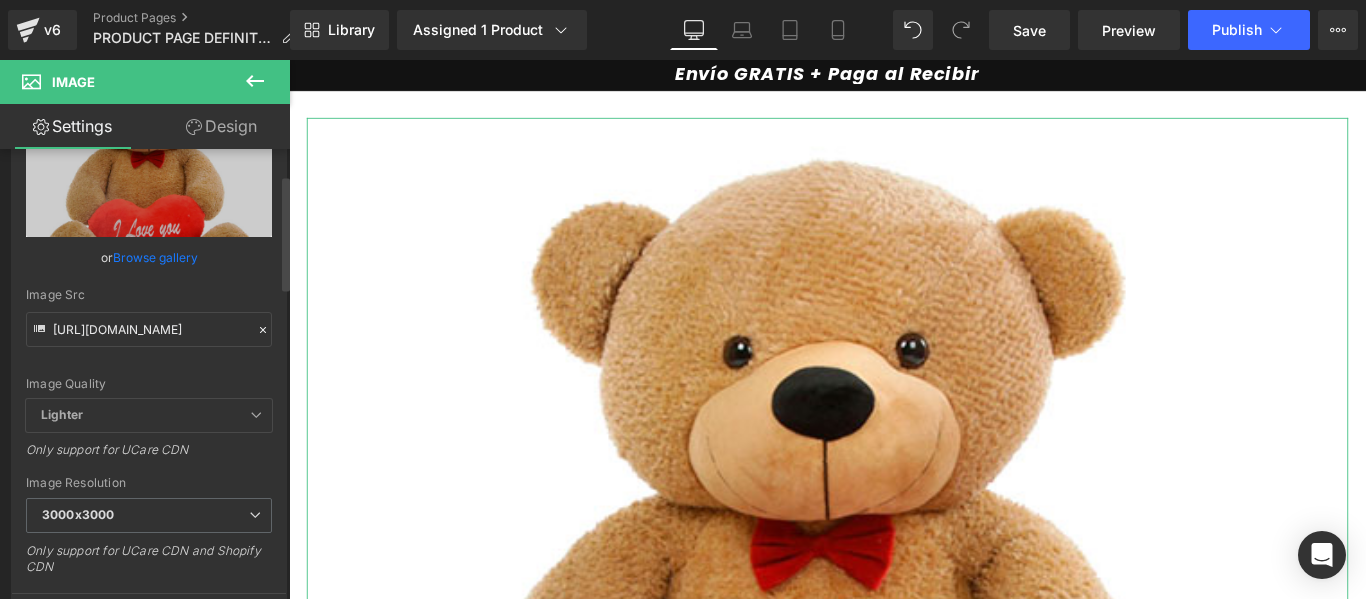 click on "Image Quality Lighter Lightest
Lighter
Lighter Lightest Only support for UCare CDN" at bounding box center (149, 260) 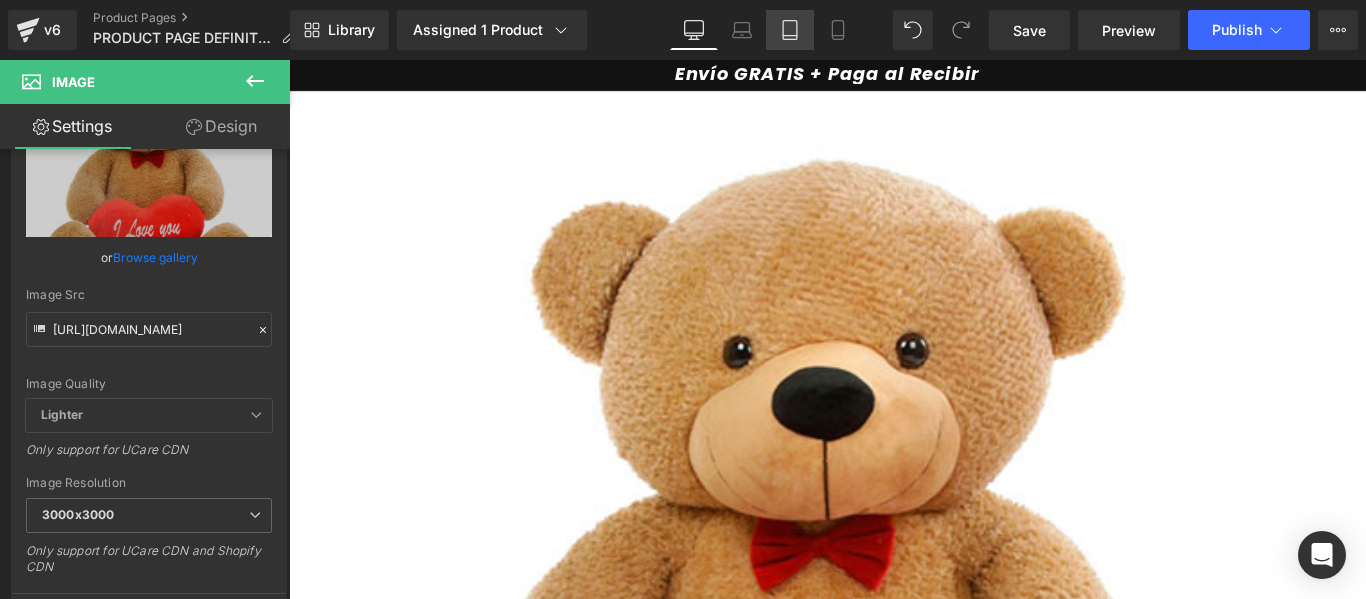click 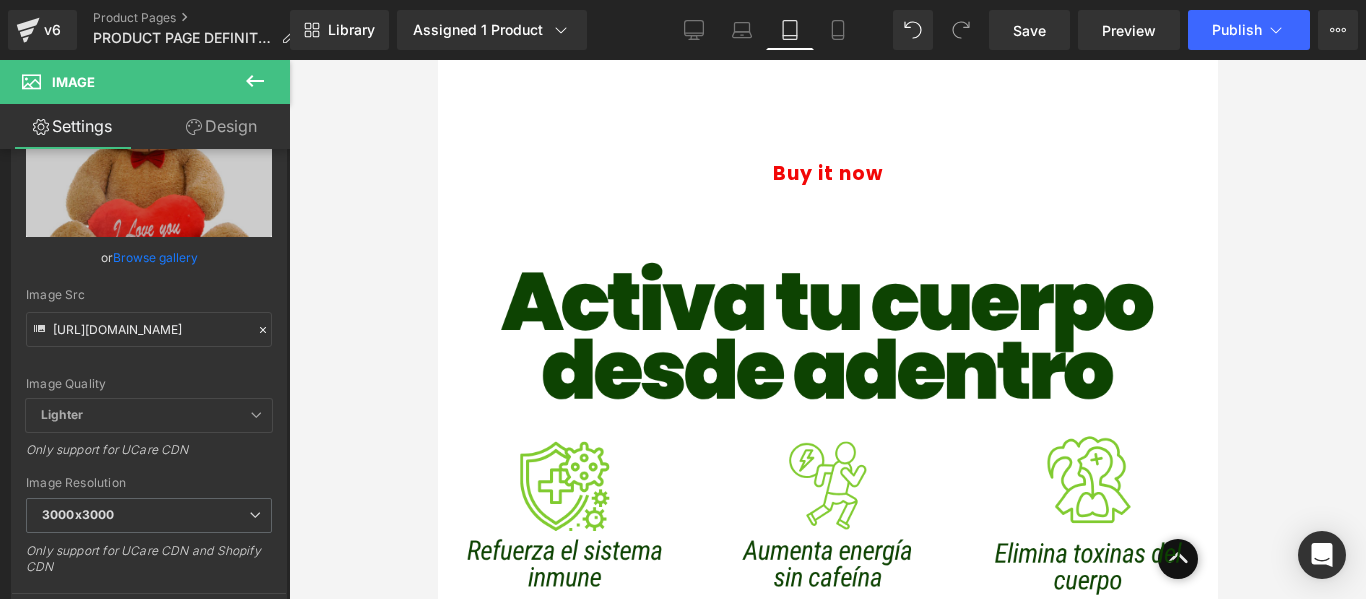 scroll, scrollTop: 1400, scrollLeft: 0, axis: vertical 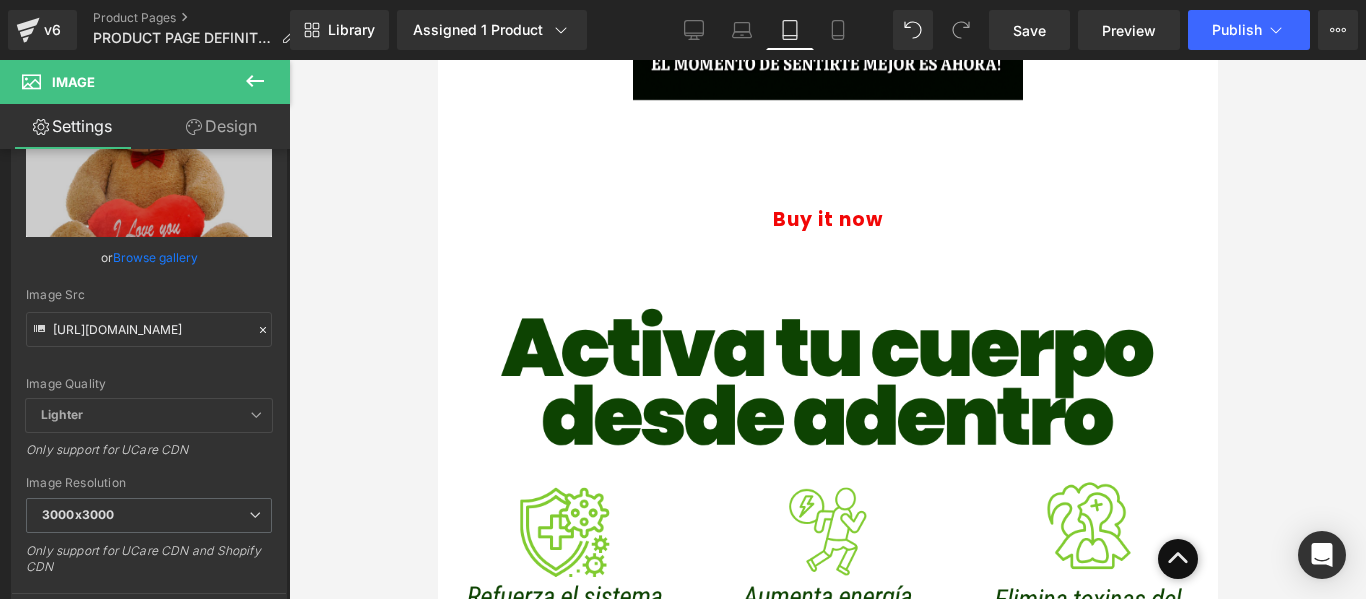 click on "Buy it now" at bounding box center [827, 220] 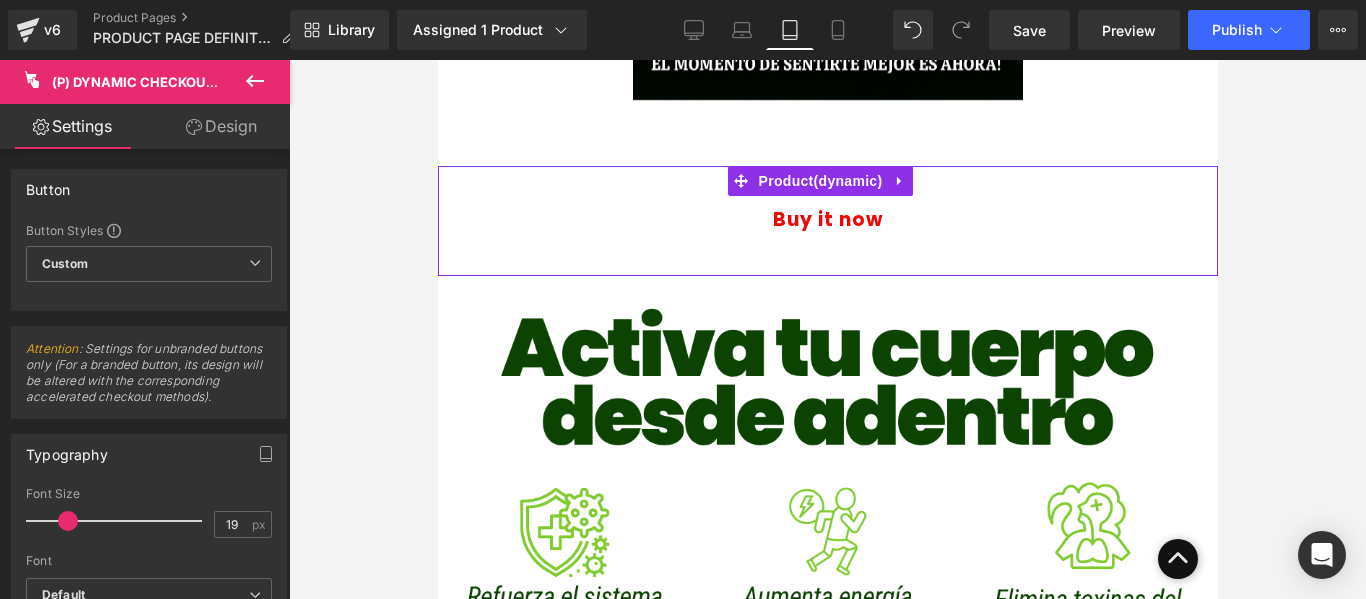 click on "Buy it now
(P) Dynamic Checkout Button
Product" at bounding box center (827, 221) 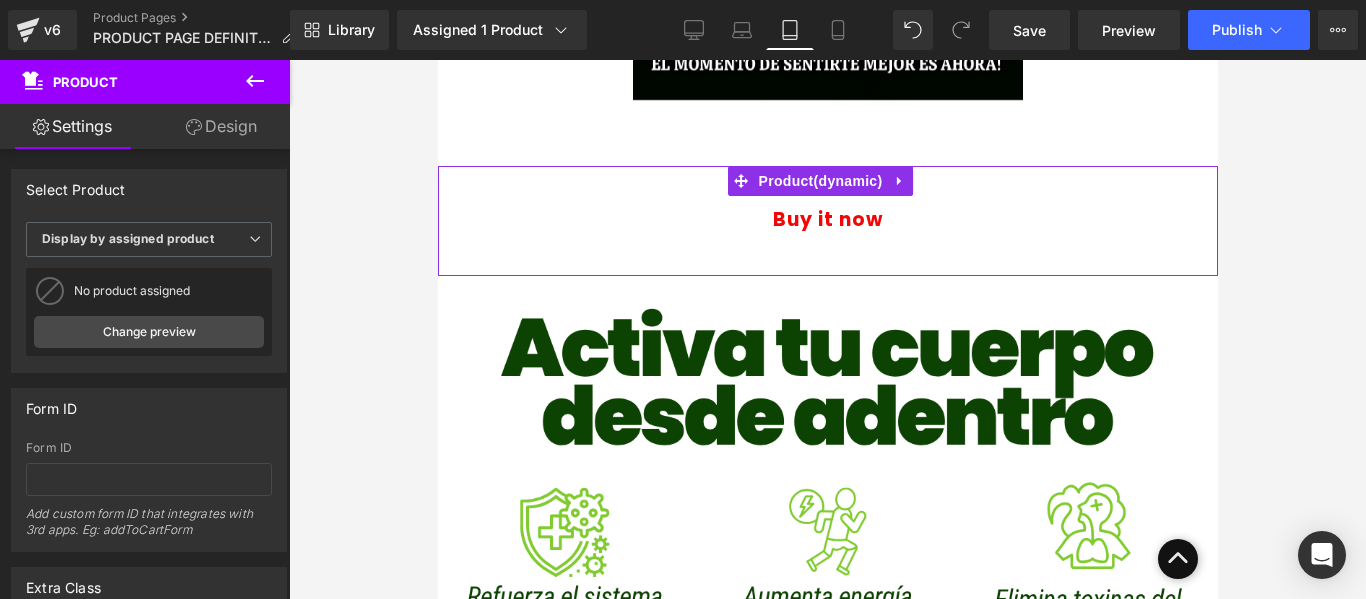 click on "Design" at bounding box center (221, 126) 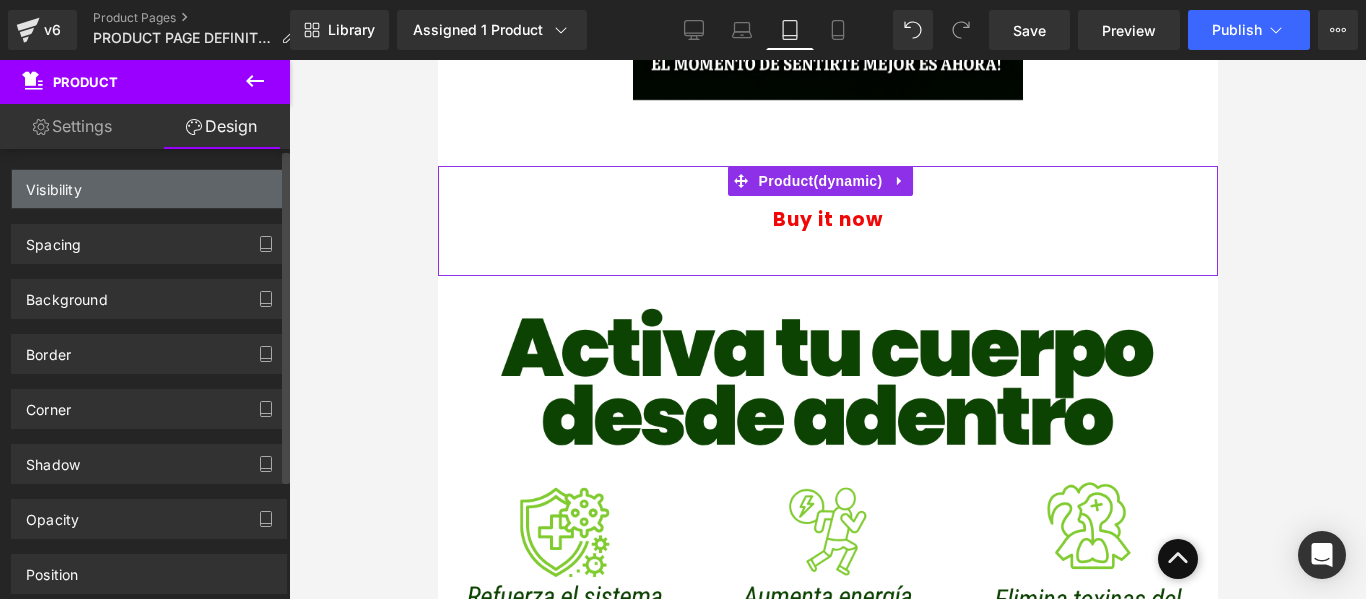click on "Visibility" at bounding box center [149, 189] 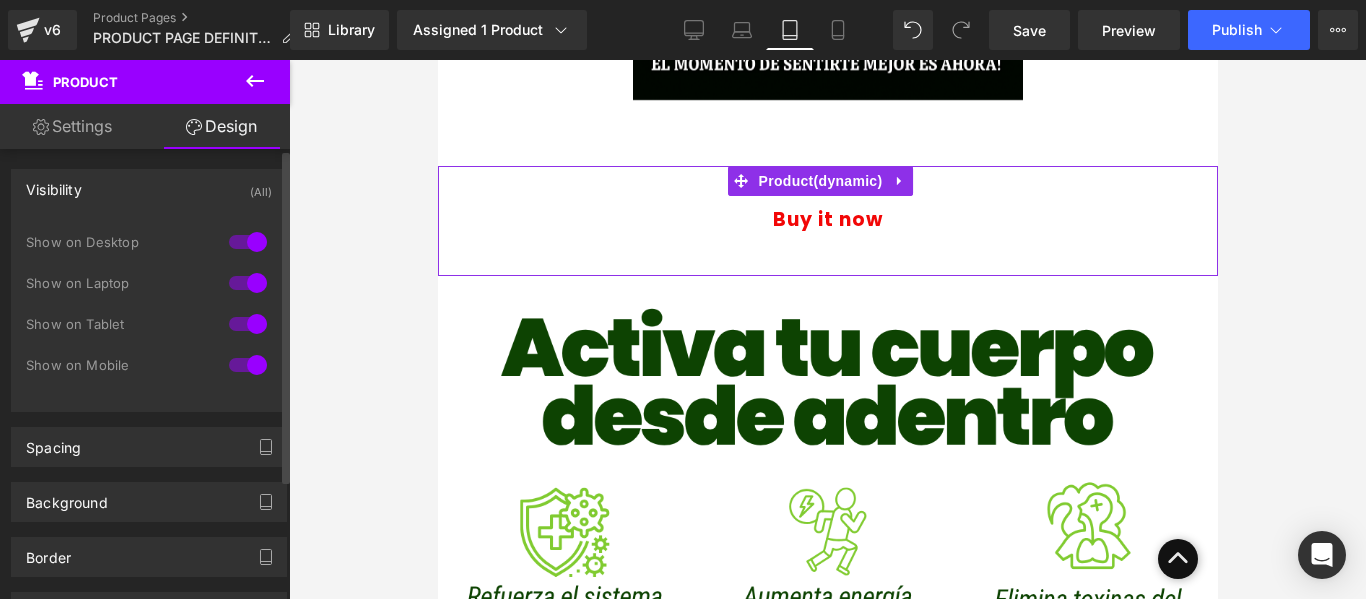 click at bounding box center (248, 242) 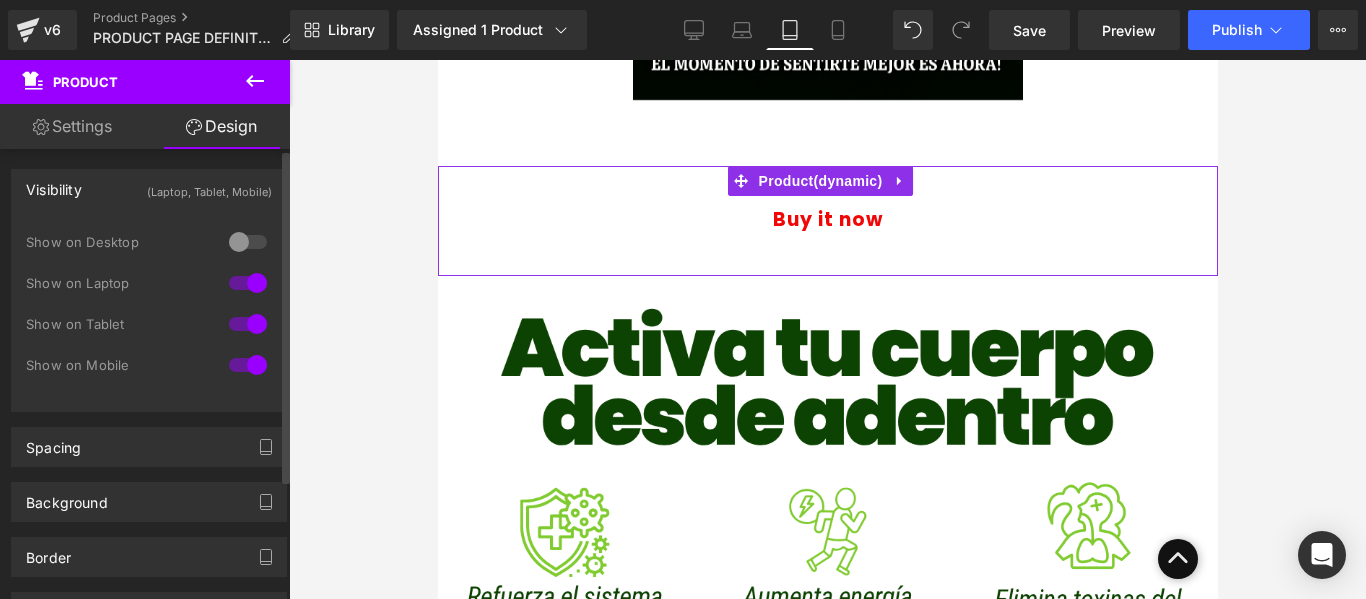 click at bounding box center (248, 283) 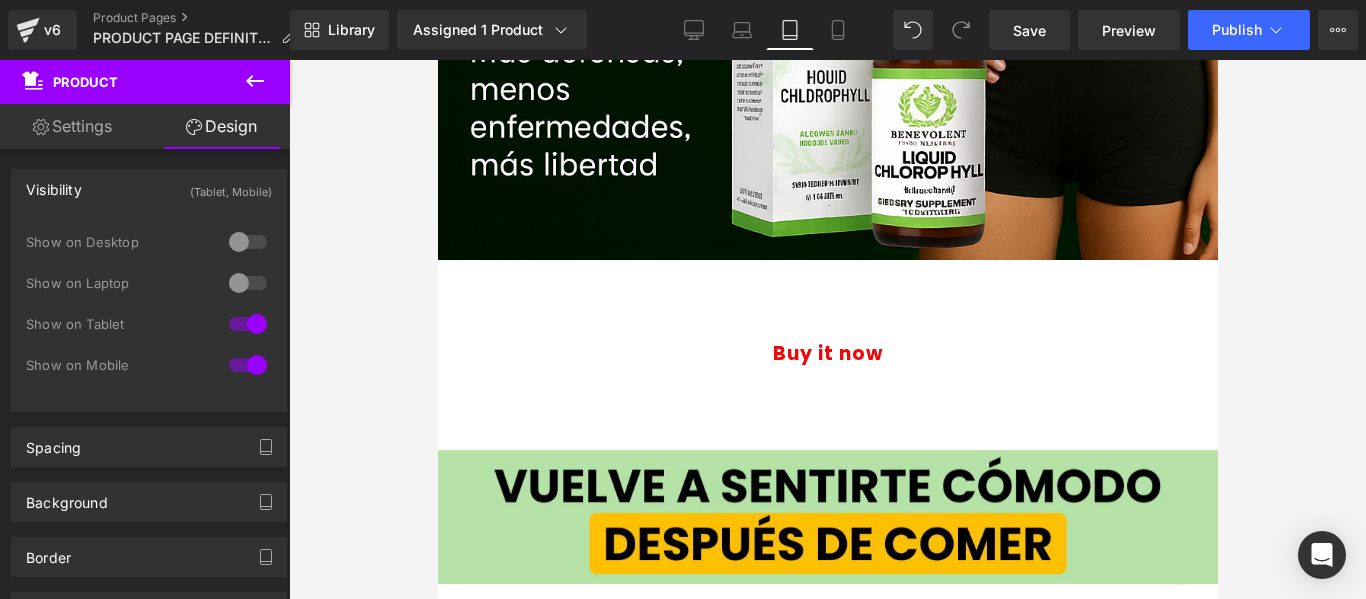 scroll, scrollTop: 4100, scrollLeft: 0, axis: vertical 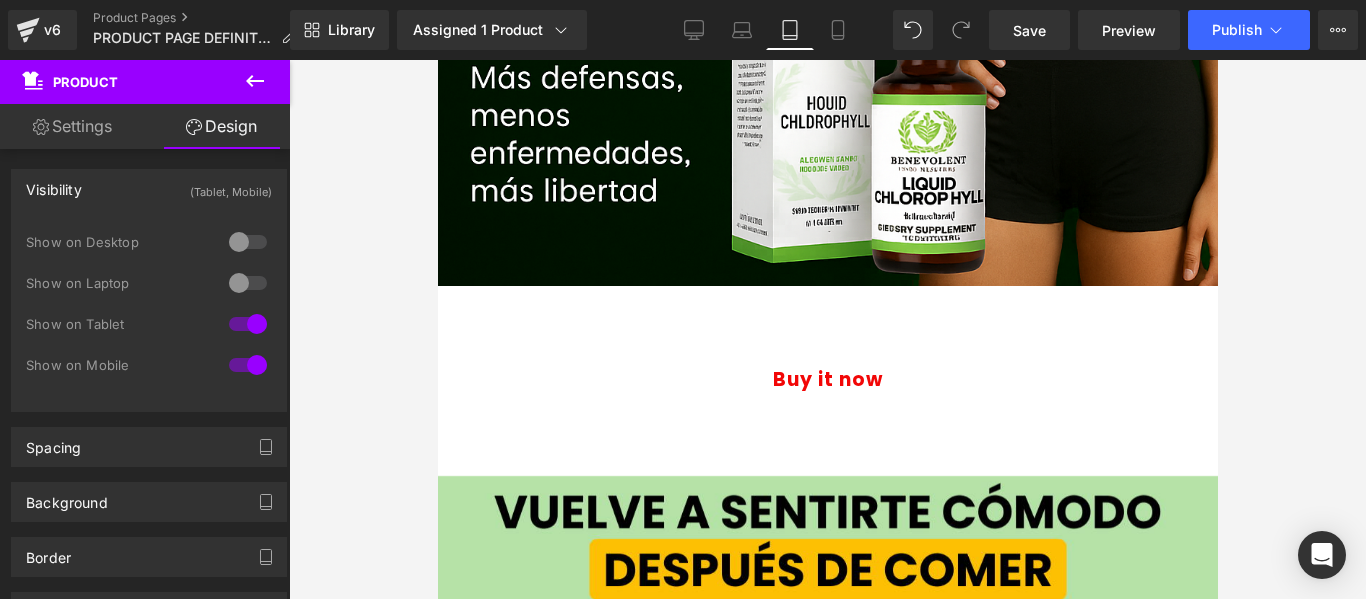 click on "Buy it now
(P) Dynamic Checkout Button
Product" at bounding box center (827, 381) 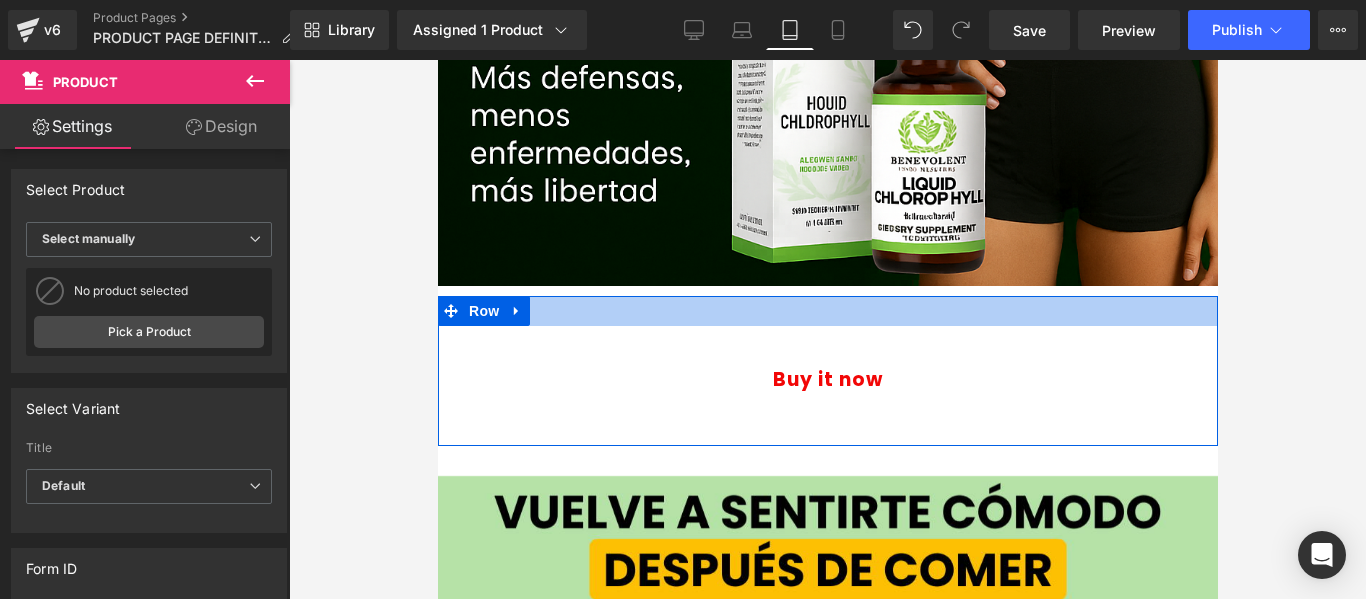 click at bounding box center [827, 311] 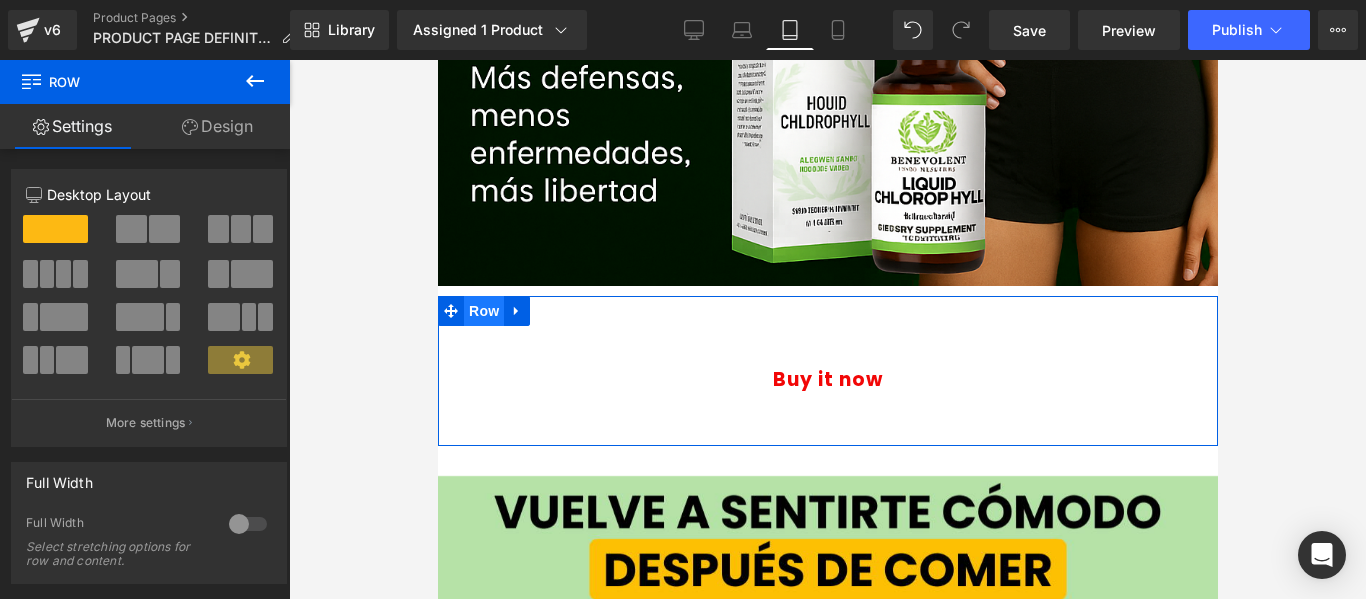 click on "Row" at bounding box center (483, 311) 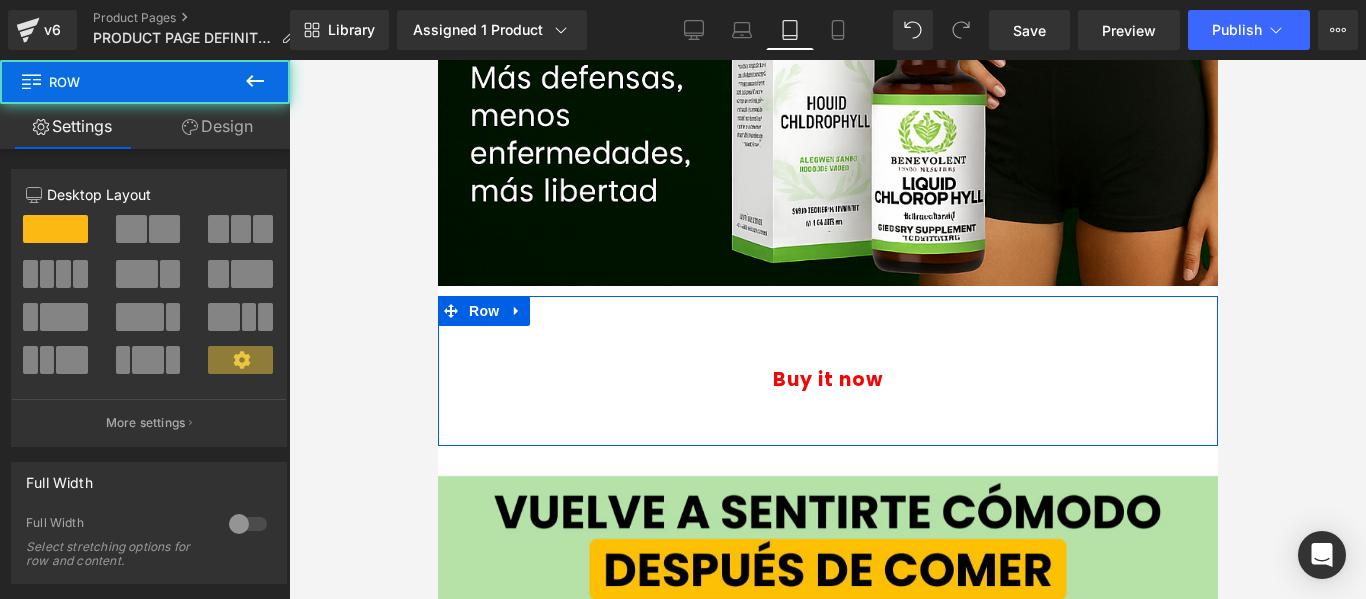 click 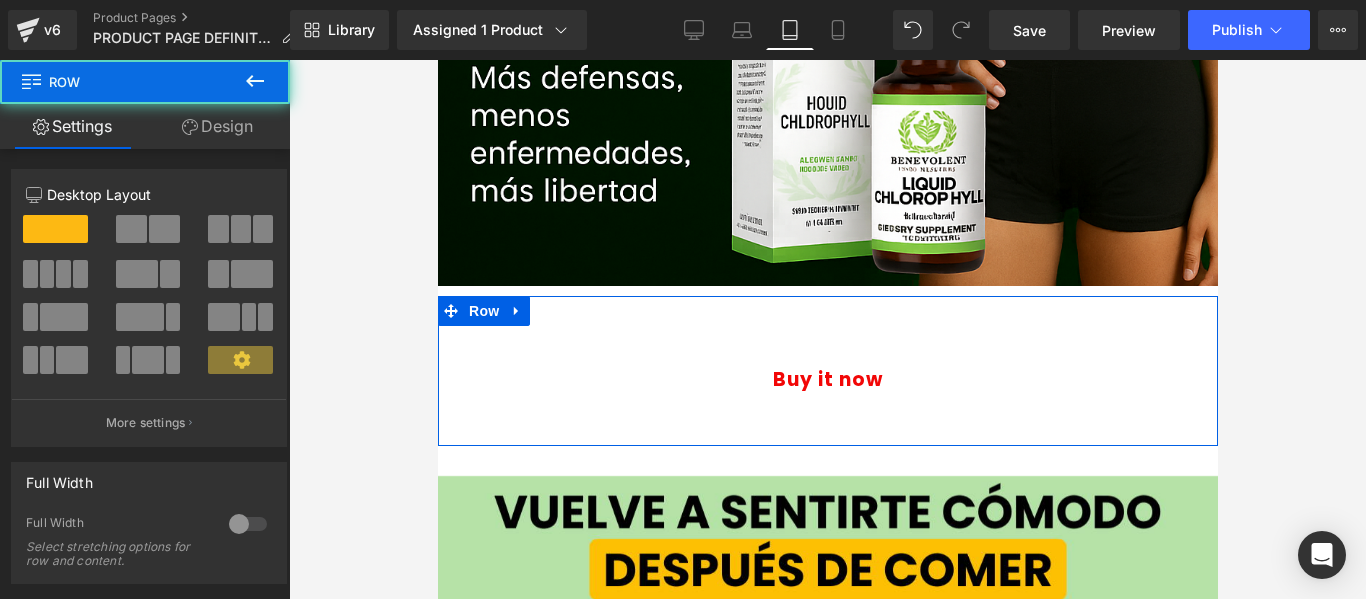 click on "Visibility" at bounding box center [0, 0] 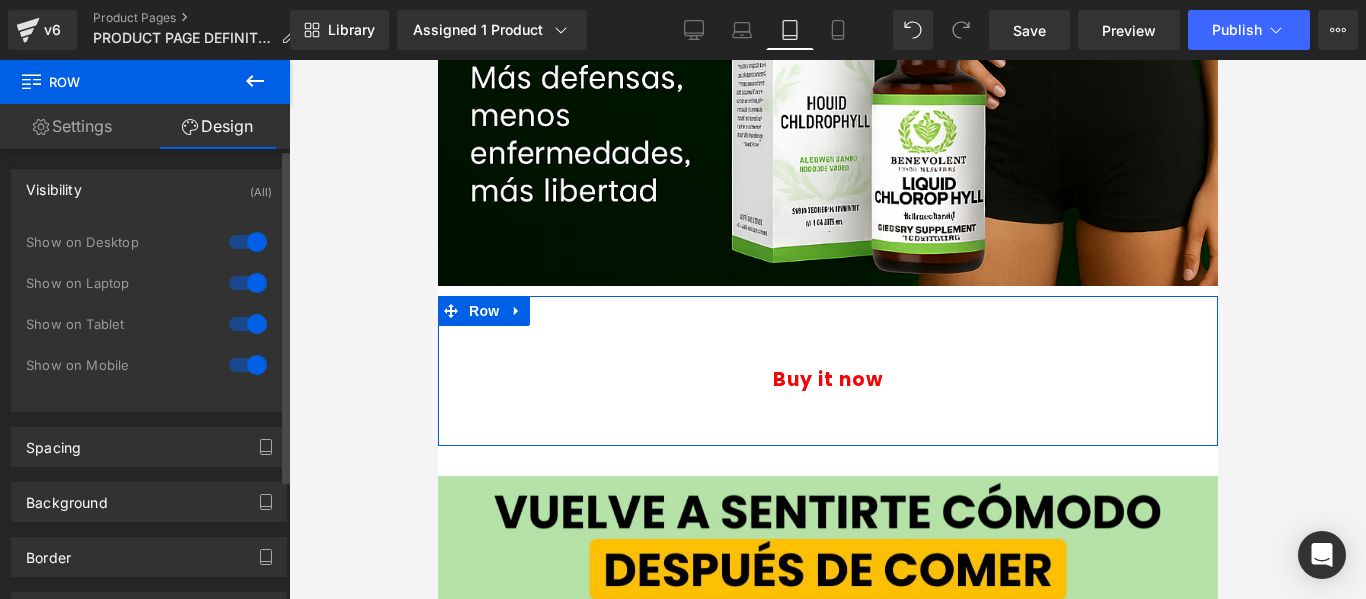 click at bounding box center (248, 242) 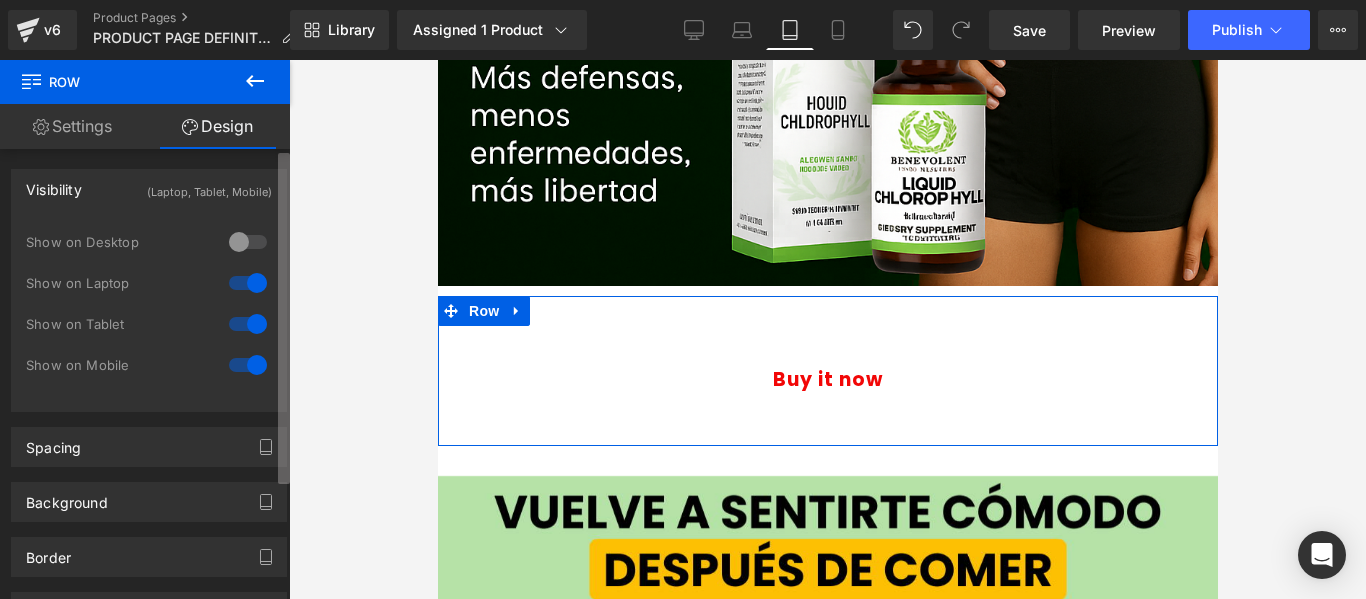 drag, startPoint x: 244, startPoint y: 278, endPoint x: 282, endPoint y: 298, distance: 42.941822 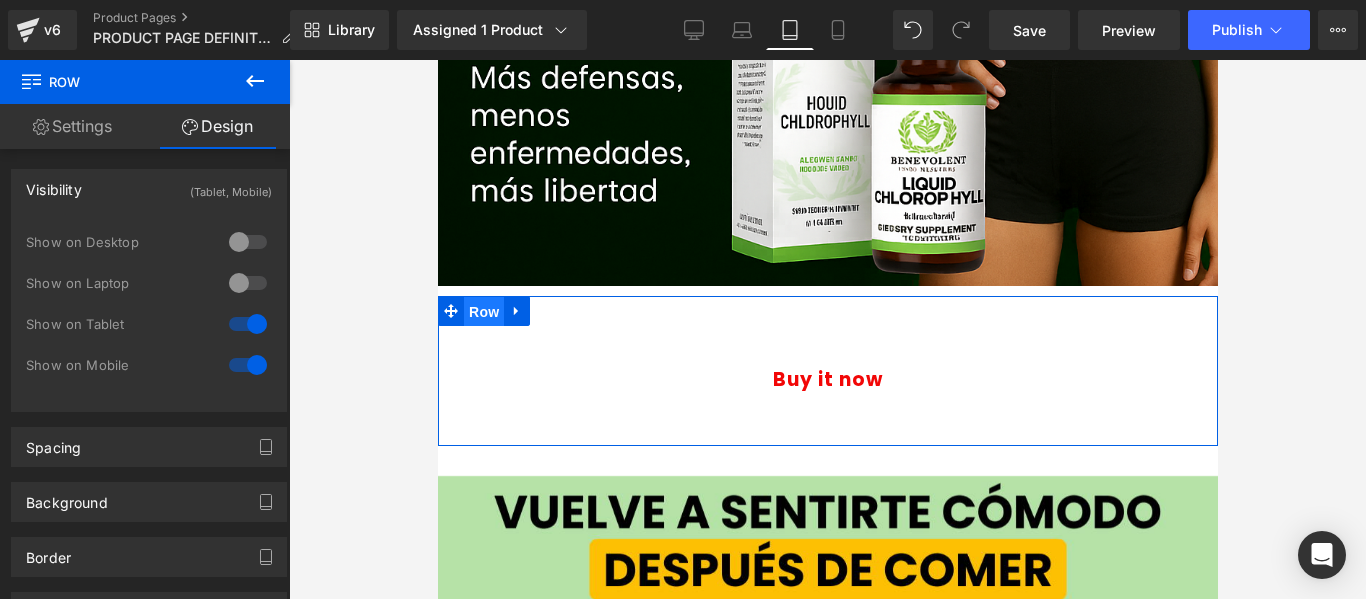 click on "Row" at bounding box center (483, 312) 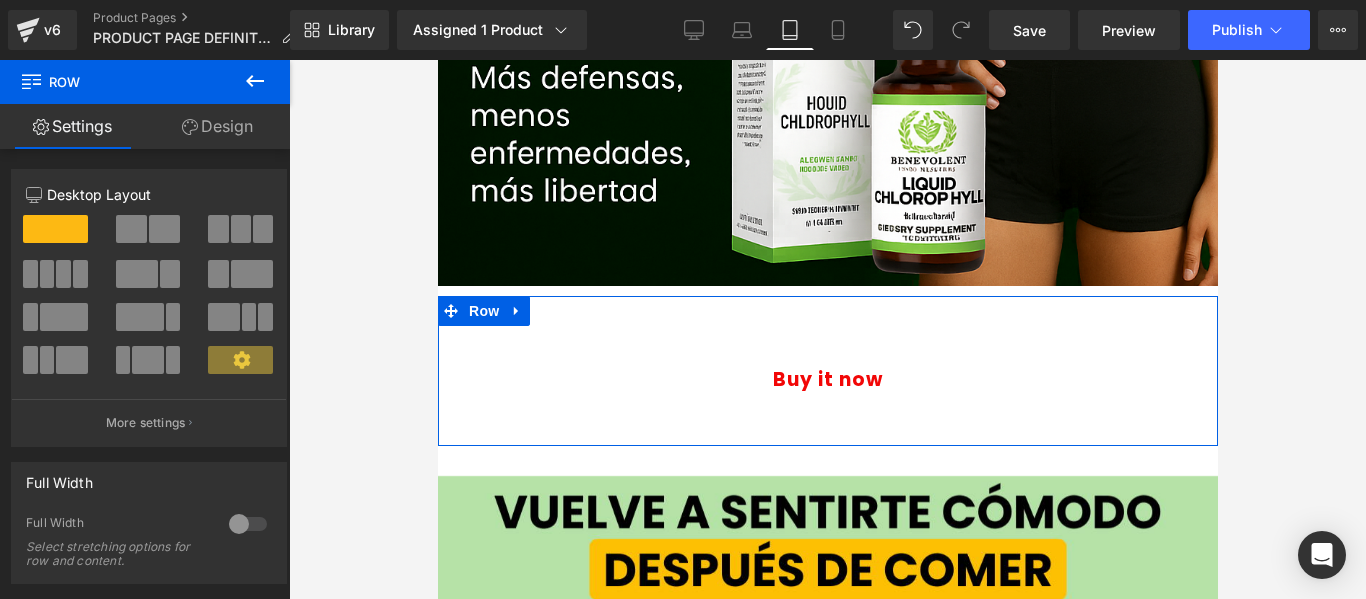 click on "Design" at bounding box center [217, 126] 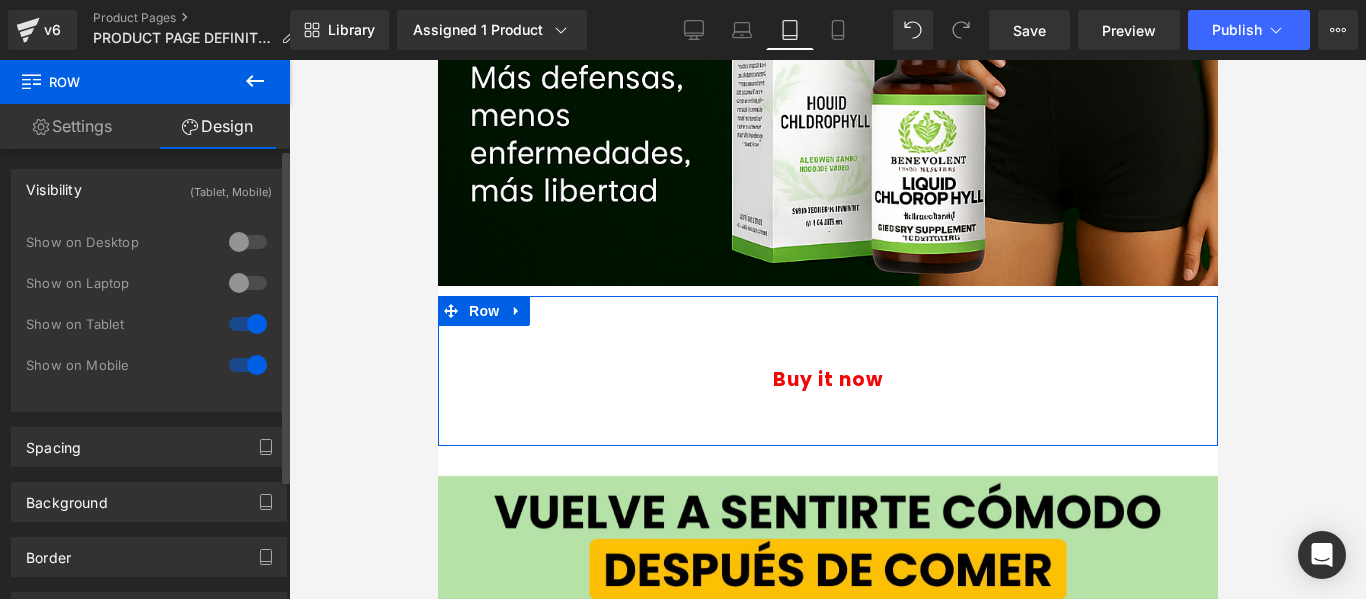 click on "(Tablet, Mobile)" at bounding box center (231, 186) 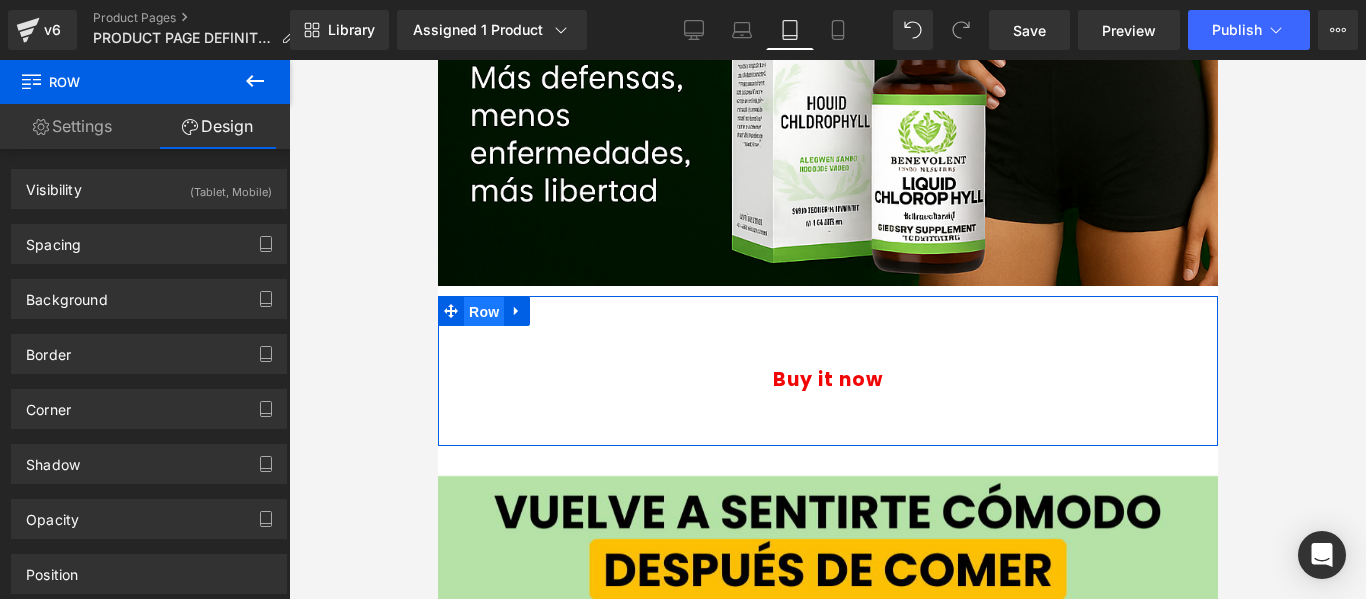 drag, startPoint x: 481, startPoint y: 303, endPoint x: 746, endPoint y: 214, distance: 279.54605 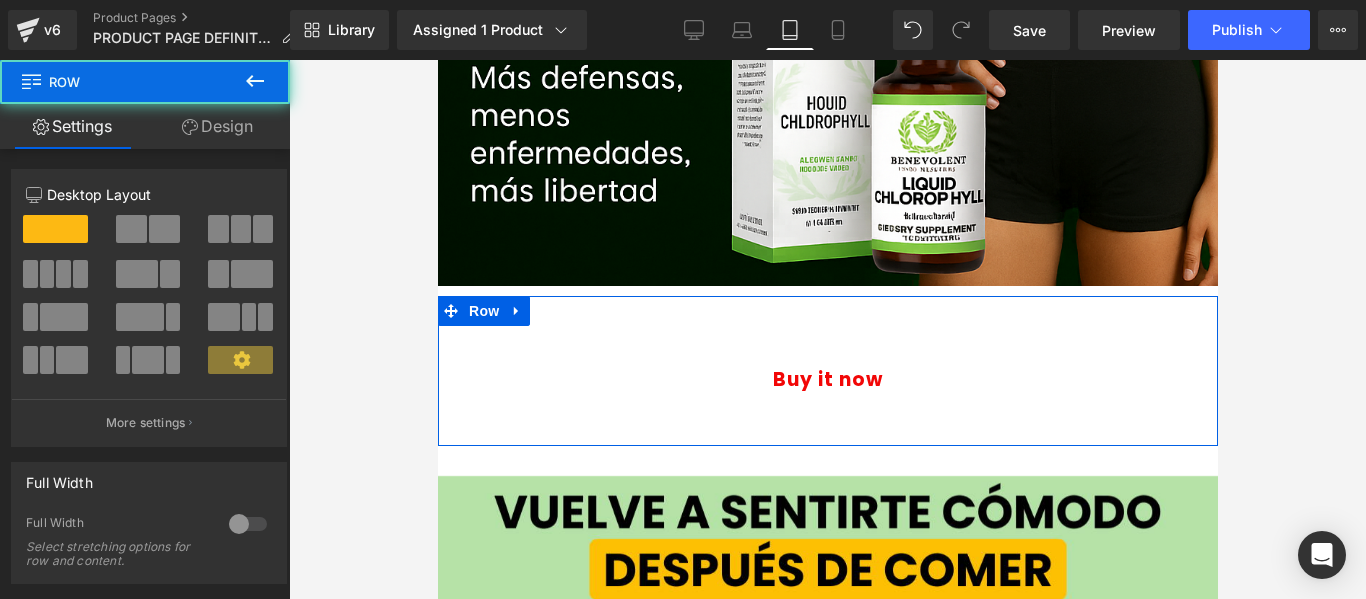 click on "12 12 12 Column Size Customizer 12  Desktop Layout                                                                                                                                                                        Laptop Layout                  Tablet Layout                  Mobile Layout                 More settings Column Size Customizer  Desktop Layout 12 Laptop Layout 12  Tablet Layout 12  Mobile Layout 12 Back Full Width 0 Full Width Select stretching options for row and content. Dimension (Width) 100% Width 100 % % px Columns Gap 15px Columns Gap 15 px Height & Vertical Align 0 Equal Height If checked columns will be set to equal height. Top Middle Bottom Vertical Align
Top
Top Middle Bottom Vertical Align items inside Row Extra class name Extra class name If you wish to style particular content element differently, then use this field to add a class name and then refer to it in your css file." at bounding box center [149, 682] 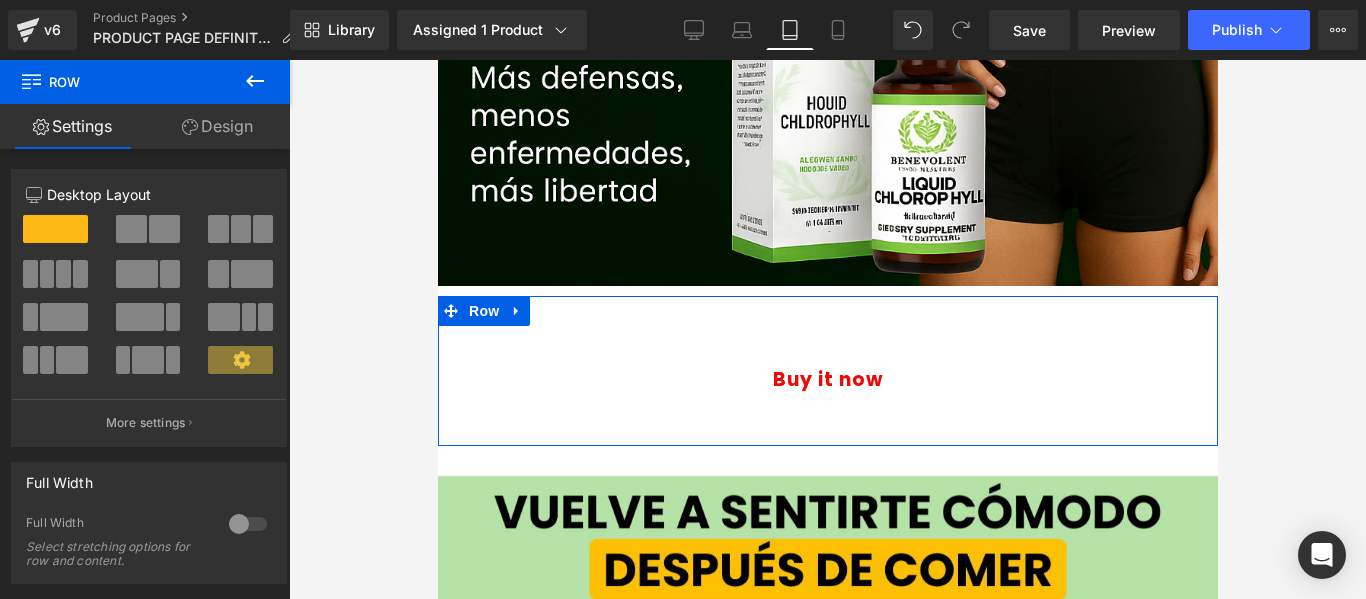 click on "Design" at bounding box center (217, 126) 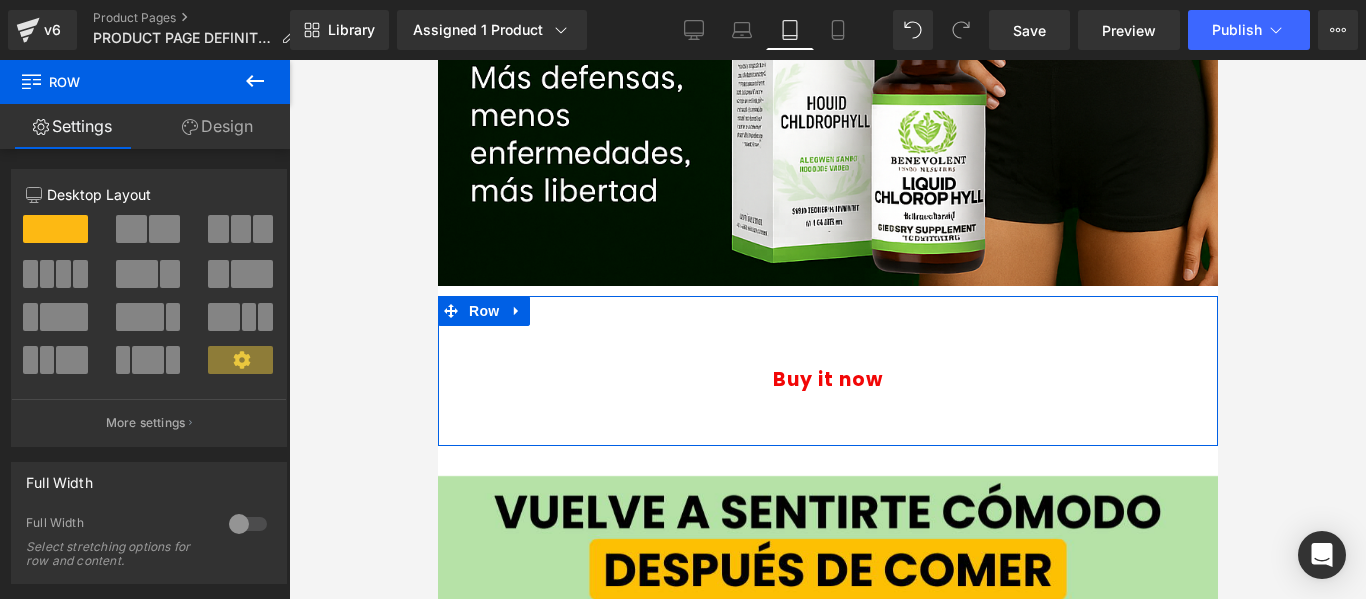 click on "Spacing
Margin
Padding" at bounding box center [0, 0] 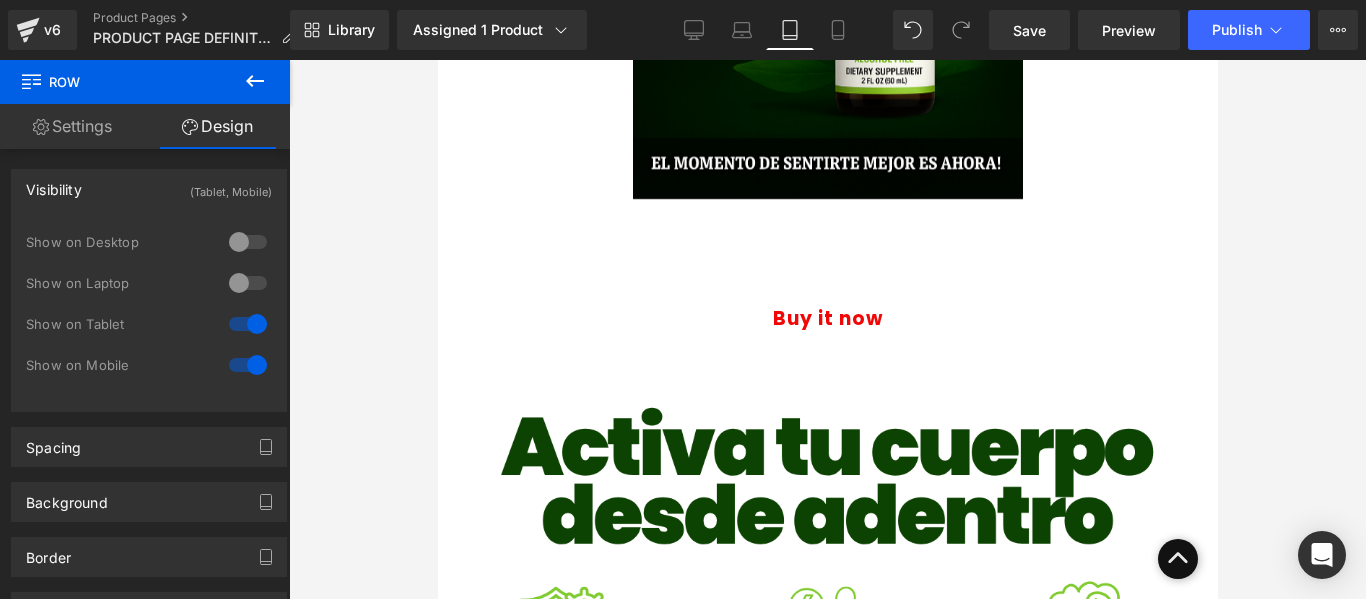 scroll, scrollTop: 1300, scrollLeft: 0, axis: vertical 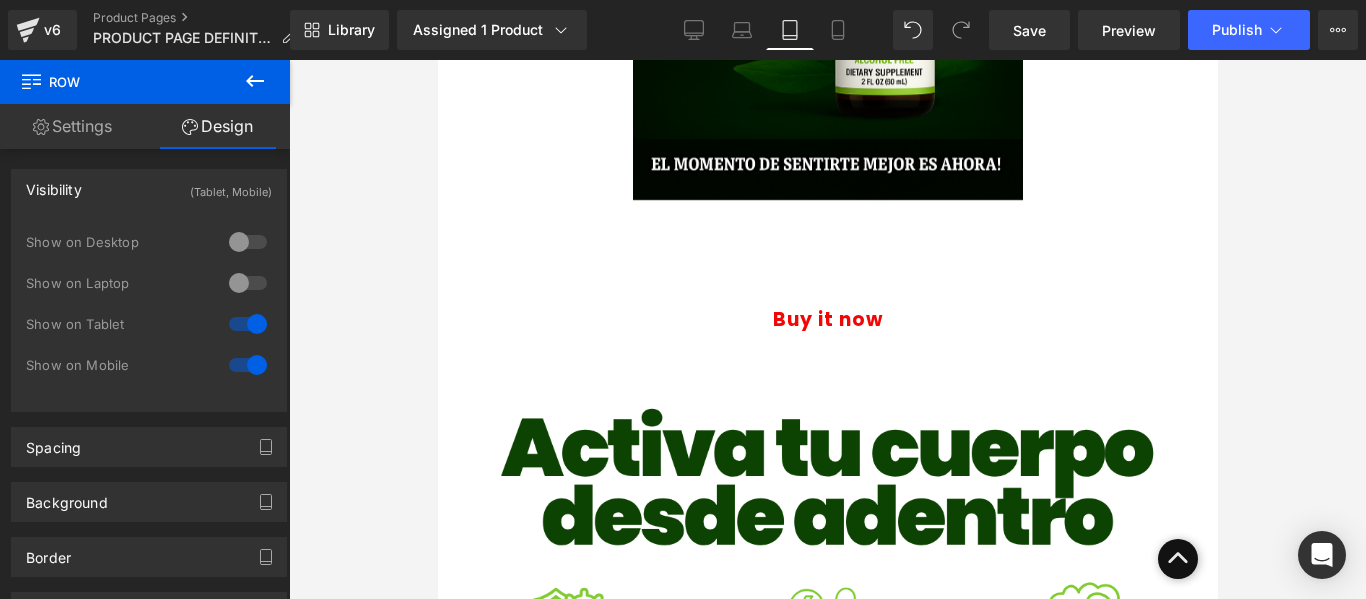 click on "Buy it now" at bounding box center (827, 320) 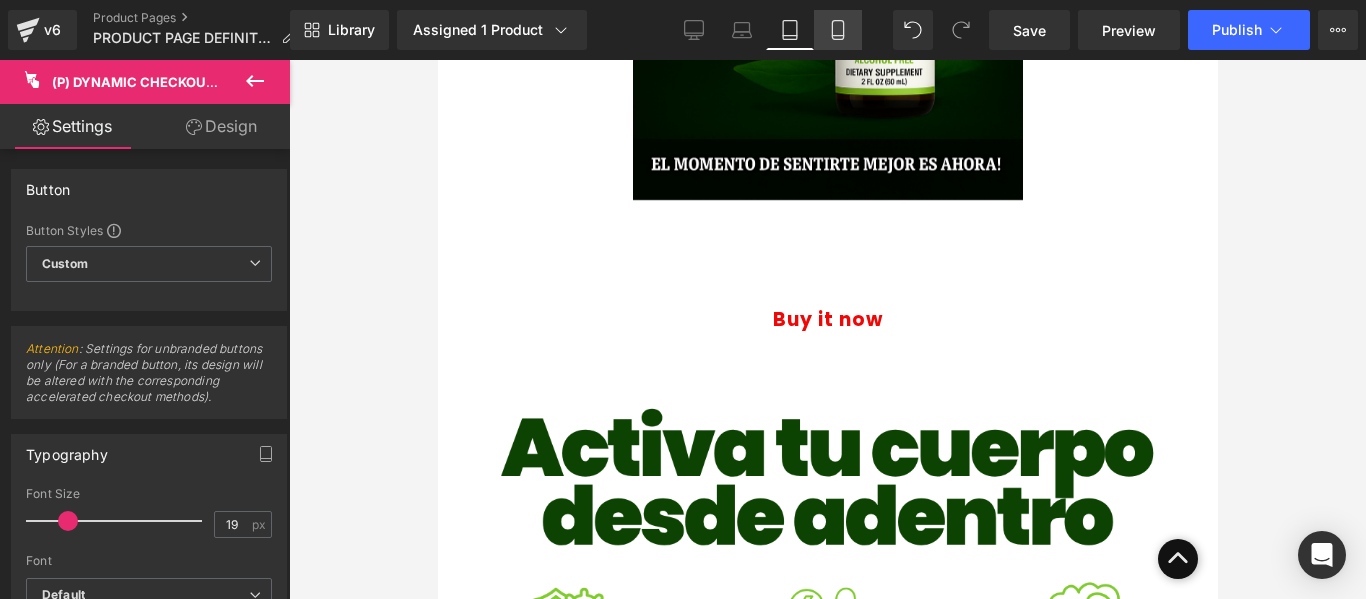 click on "Mobile" at bounding box center [838, 30] 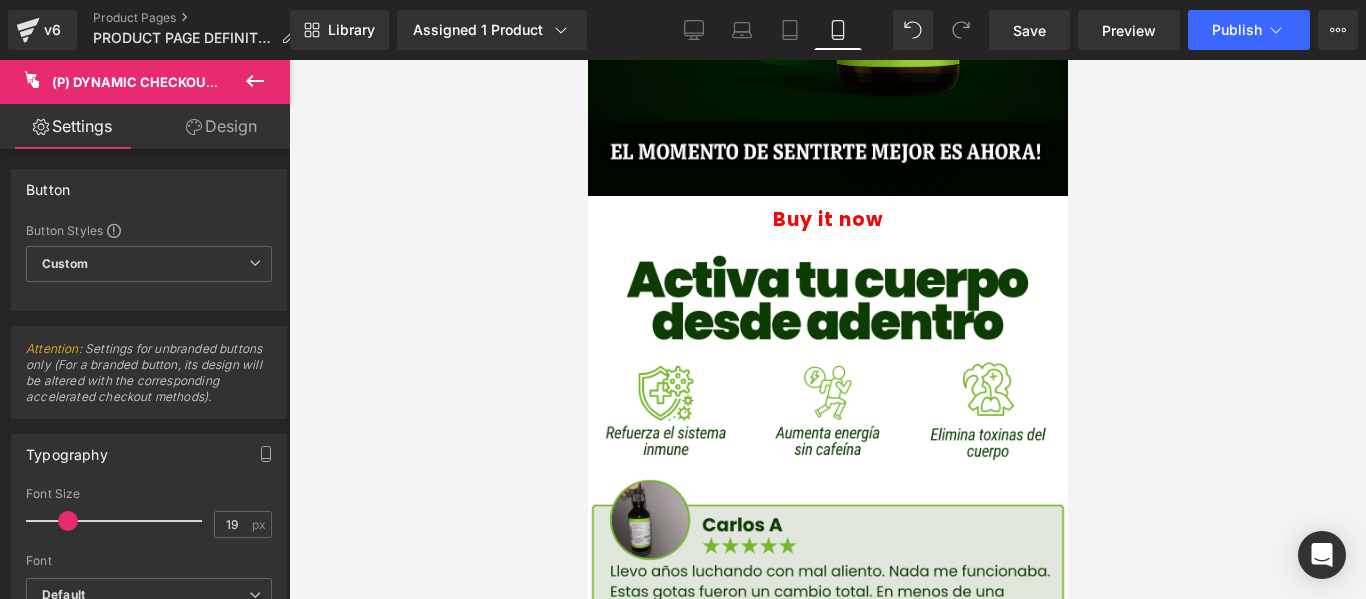 scroll, scrollTop: 902, scrollLeft: 0, axis: vertical 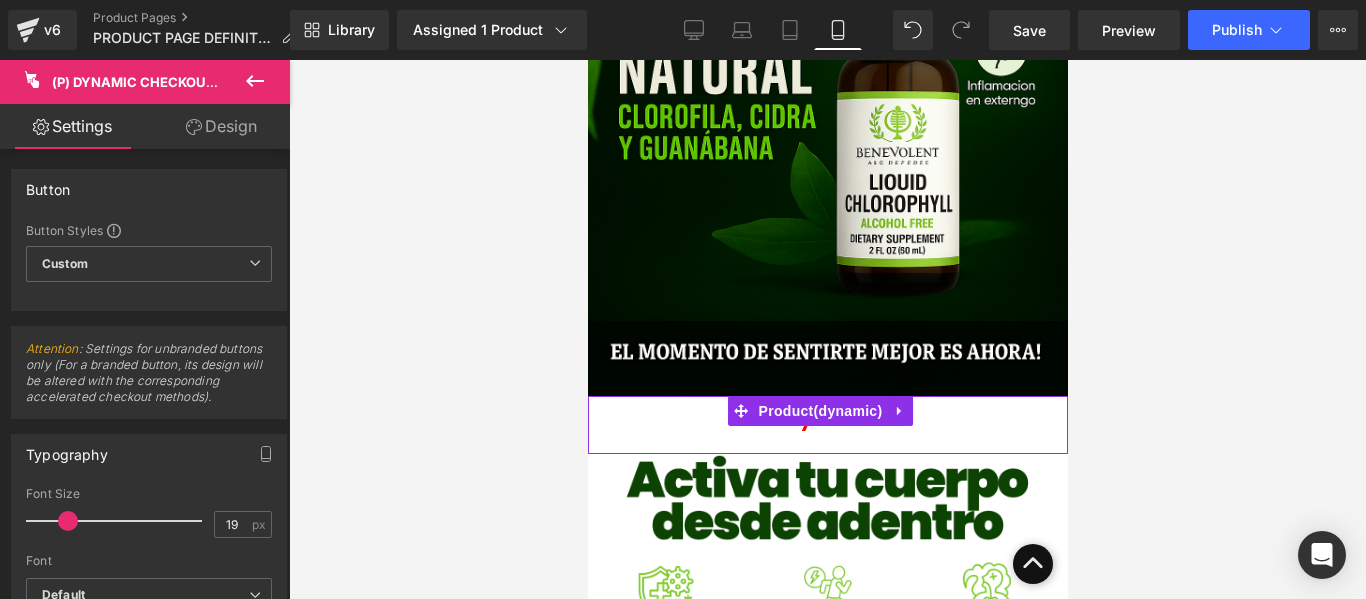 click on "Buy it now
(P) Dynamic Checkout Button
Product" at bounding box center [827, 425] 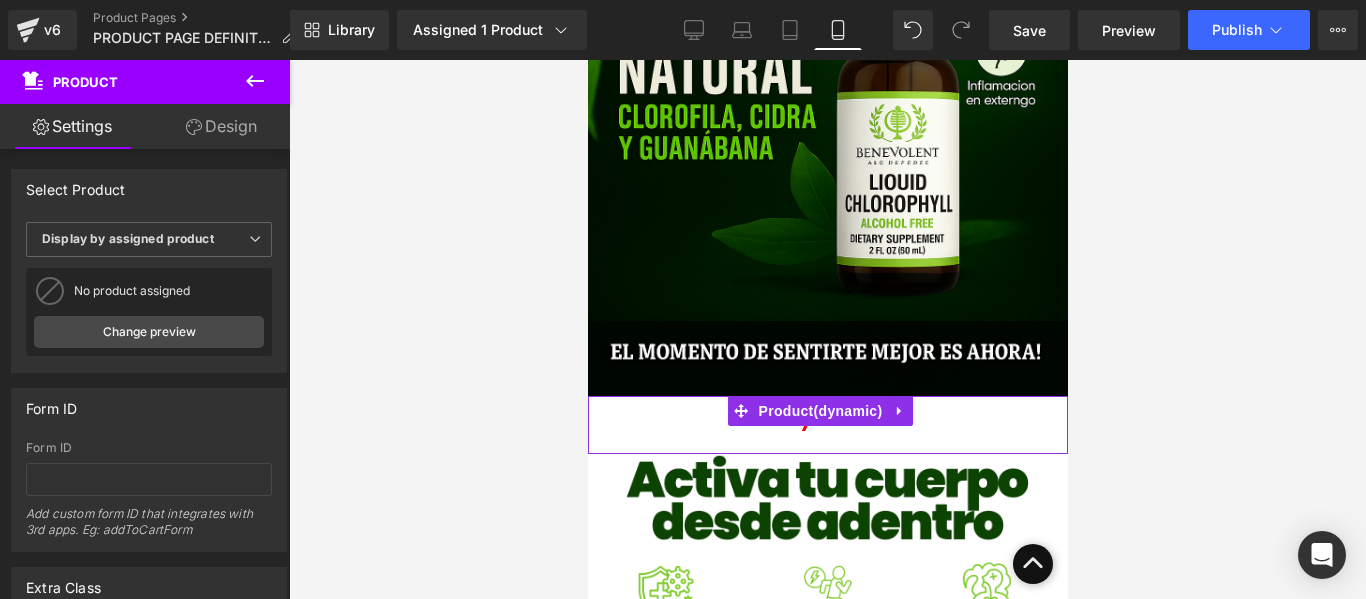 click on "Design" at bounding box center [221, 126] 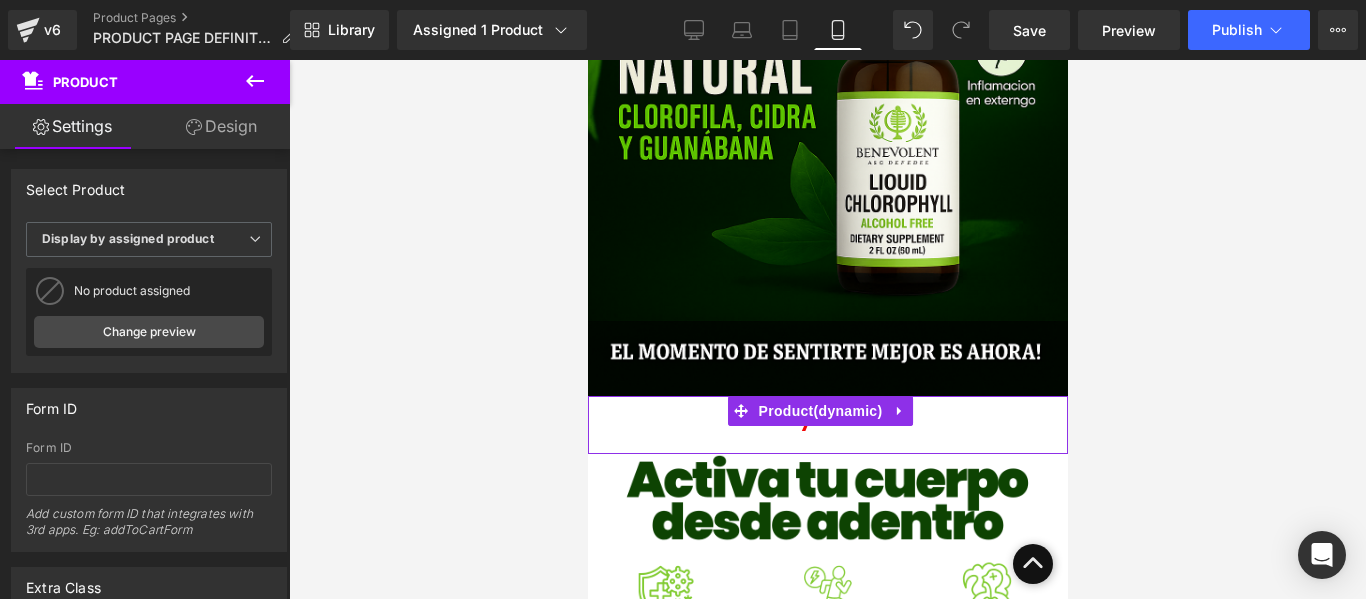 click on "Visibility" at bounding box center [0, 0] 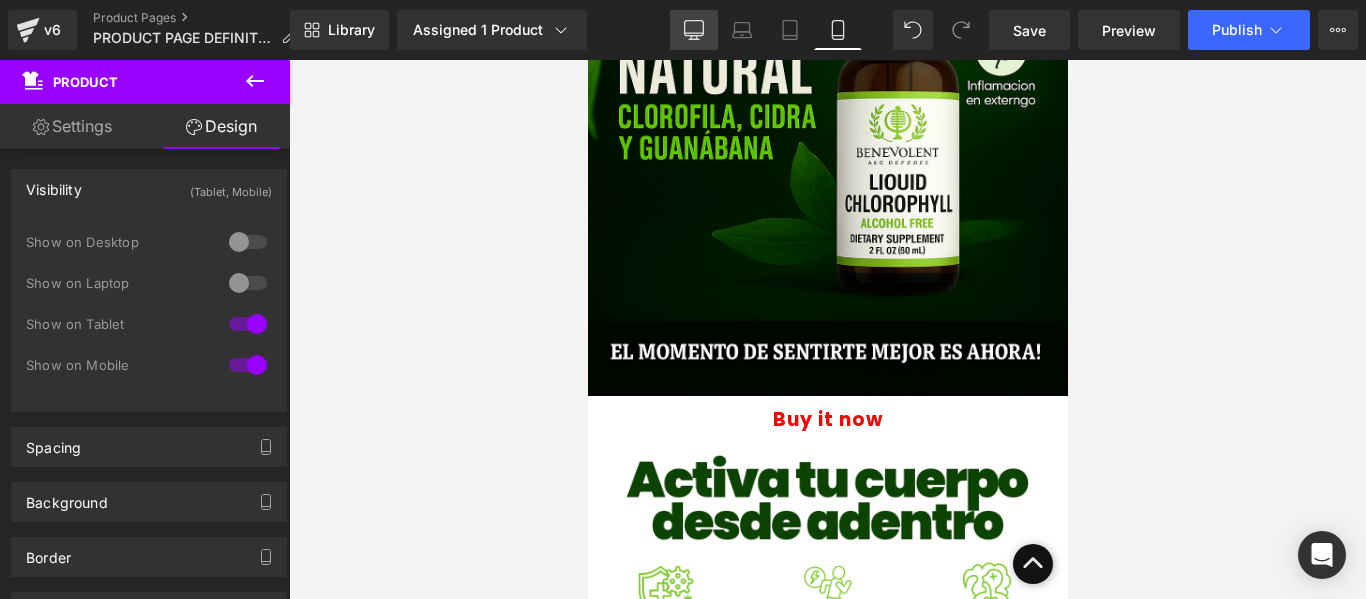 click on "Desktop" at bounding box center (694, 30) 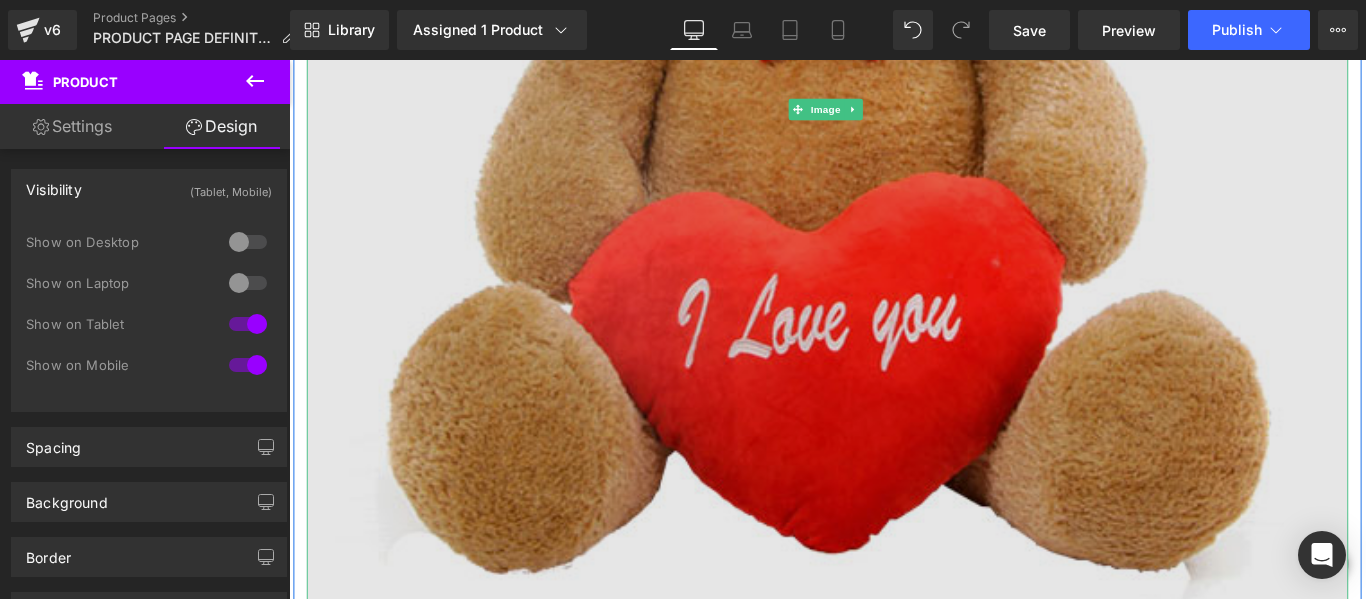 scroll, scrollTop: 900, scrollLeft: 0, axis: vertical 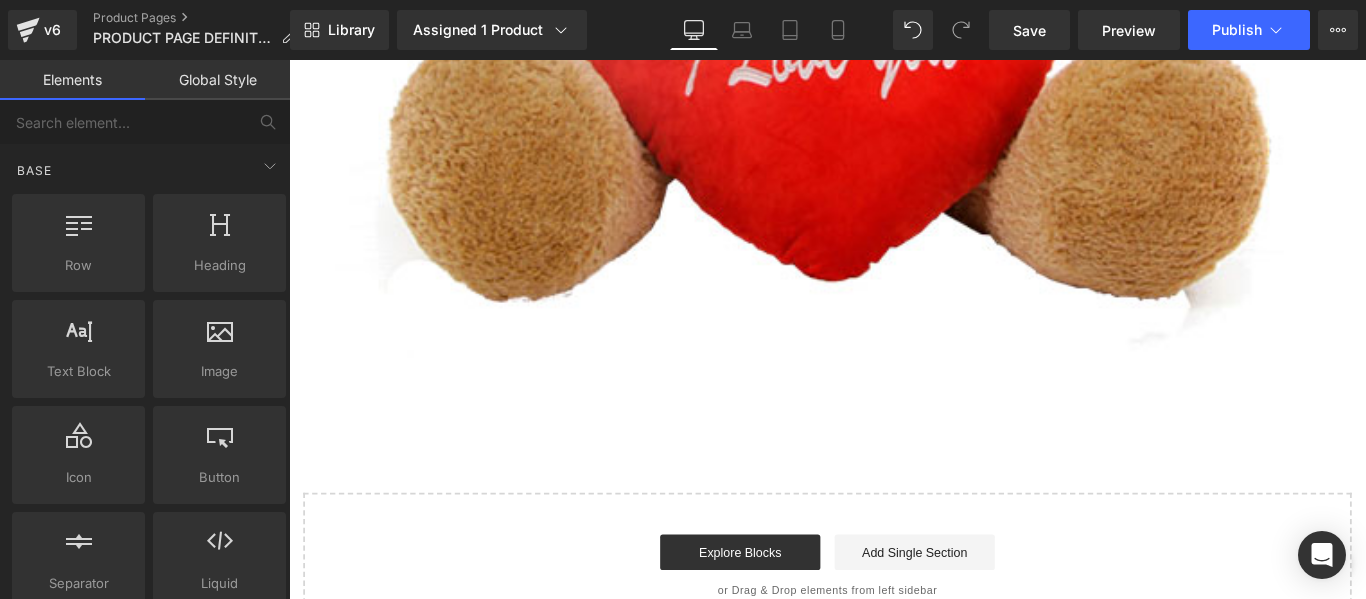 click on "Image
Row         Image         Row
Buy it now
(P) Dynamic Checkout Button
Product         Image         Row         Image         Row         Image         Row
Buy it now
(P) Dynamic Checkout Button
Product         Row
Image
Row
Image
Row
Image
Row
Image
Row
Image
Row
Image
Row
Image
Row
Image
Row
Image
Row" at bounding box center [894, -48] 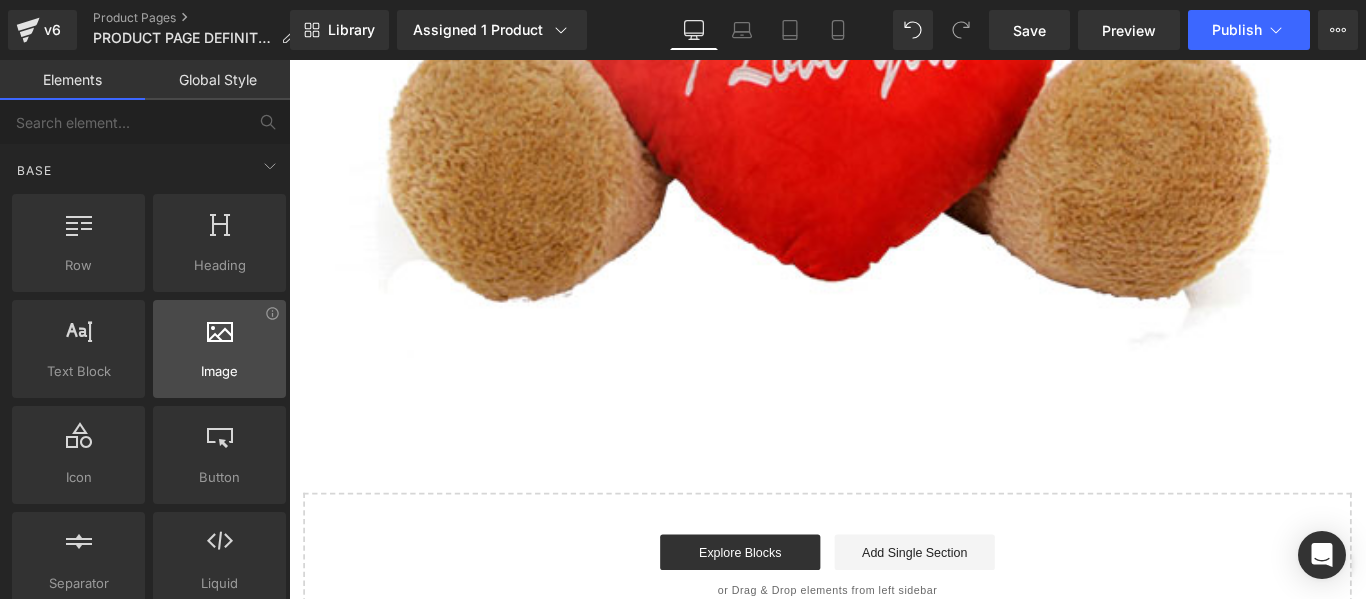 scroll, scrollTop: 200, scrollLeft: 0, axis: vertical 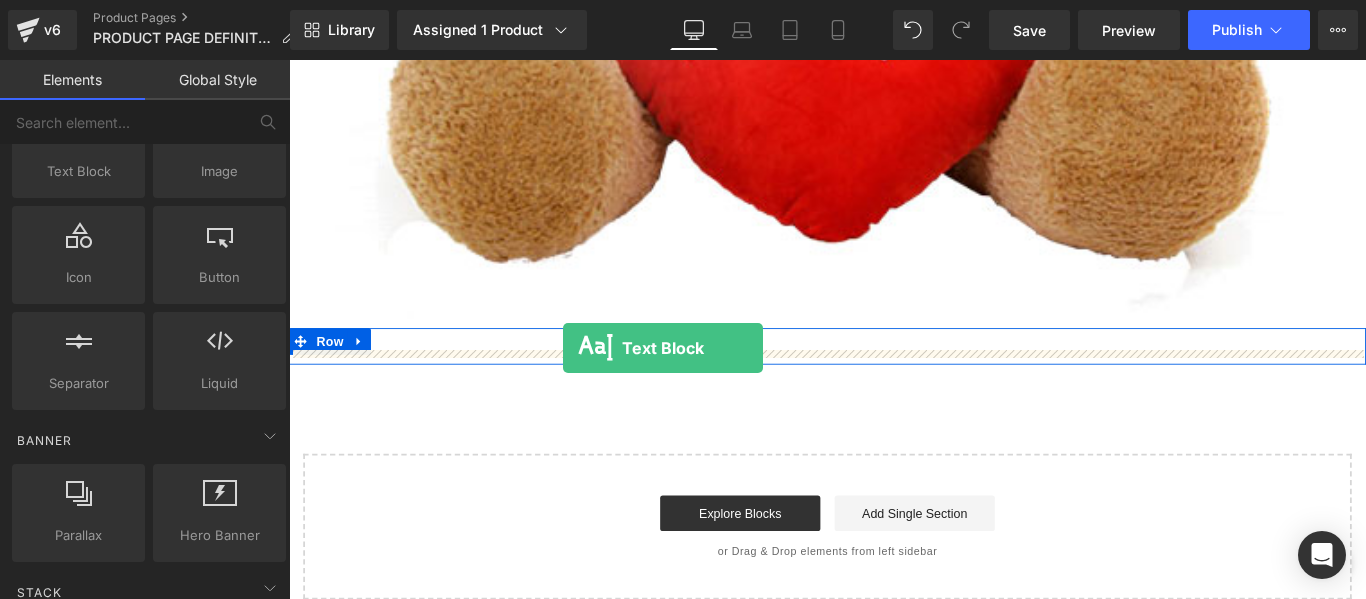 drag, startPoint x: 368, startPoint y: 237, endPoint x: 597, endPoint y: 384, distance: 272.1213 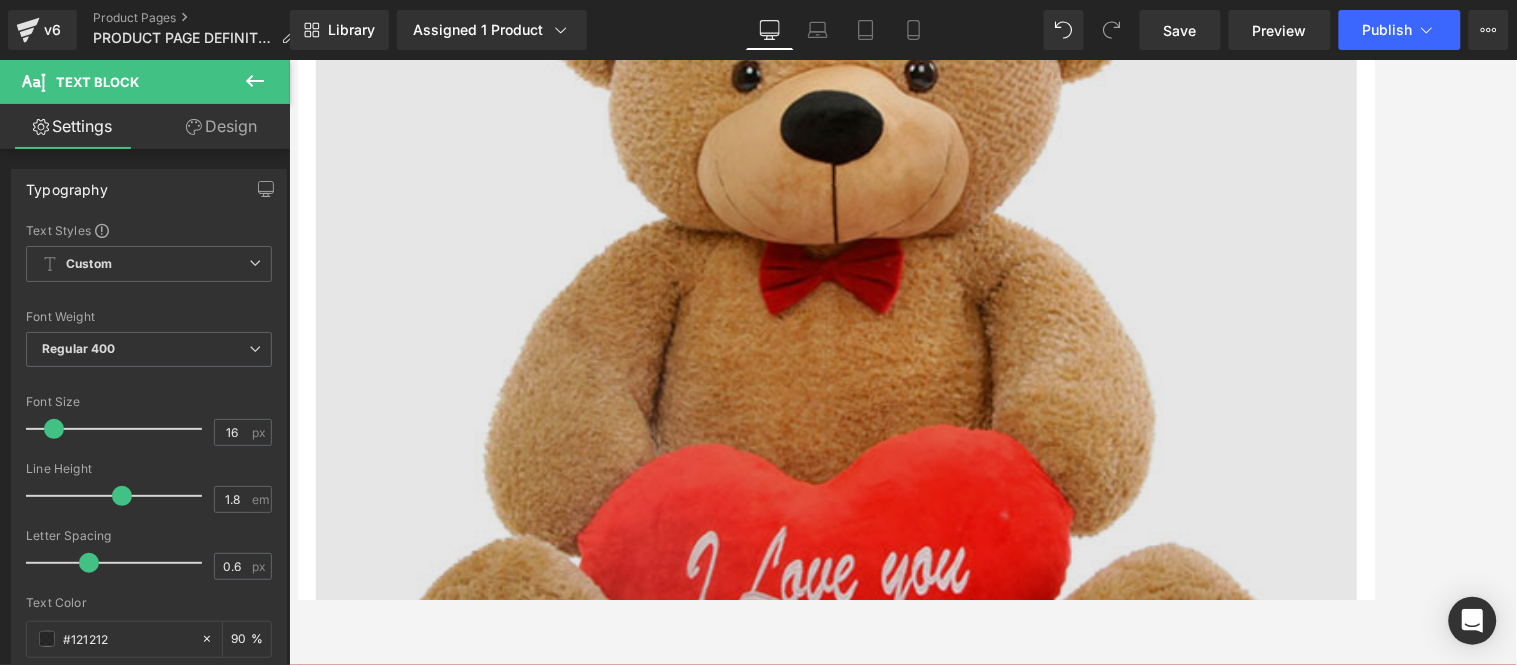 scroll, scrollTop: 123, scrollLeft: 0, axis: vertical 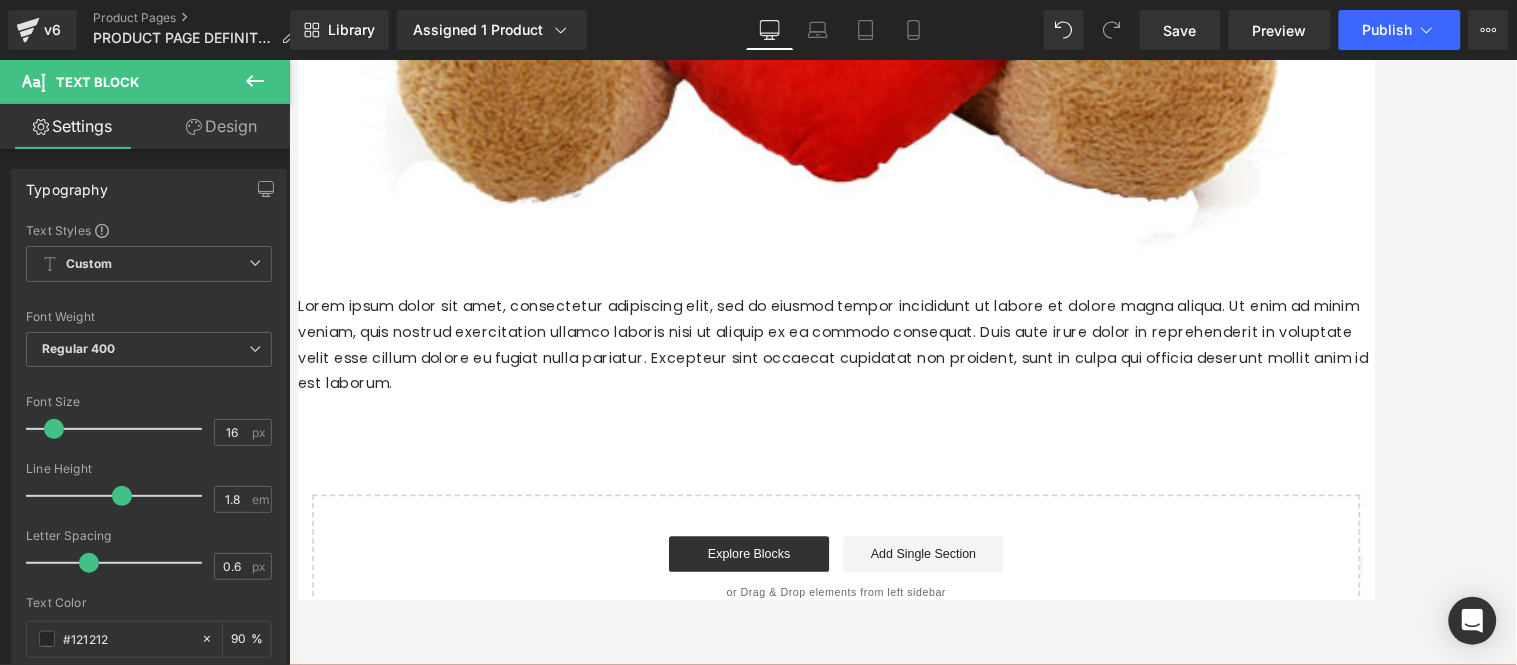 click on "Lorem ipsum dolor sit amet, consectetur adipiscing elit, sed do eiusmod tempor incididunt ut labore et dolore magna aliqua. Ut enim ad minim veniam, quis nostrud exercitation ullamco laboris nisi ut aliquip ex ea commodo consequat. Duis aute irure dolor in reprehenderit in voluptate velit esse cillum dolore eu fugiat nulla pariatur. Excepteur sint occaecat cupidatat non proident, sunt in culpa qui officia deserunt mollit anim id est laborum." at bounding box center (902, 379) 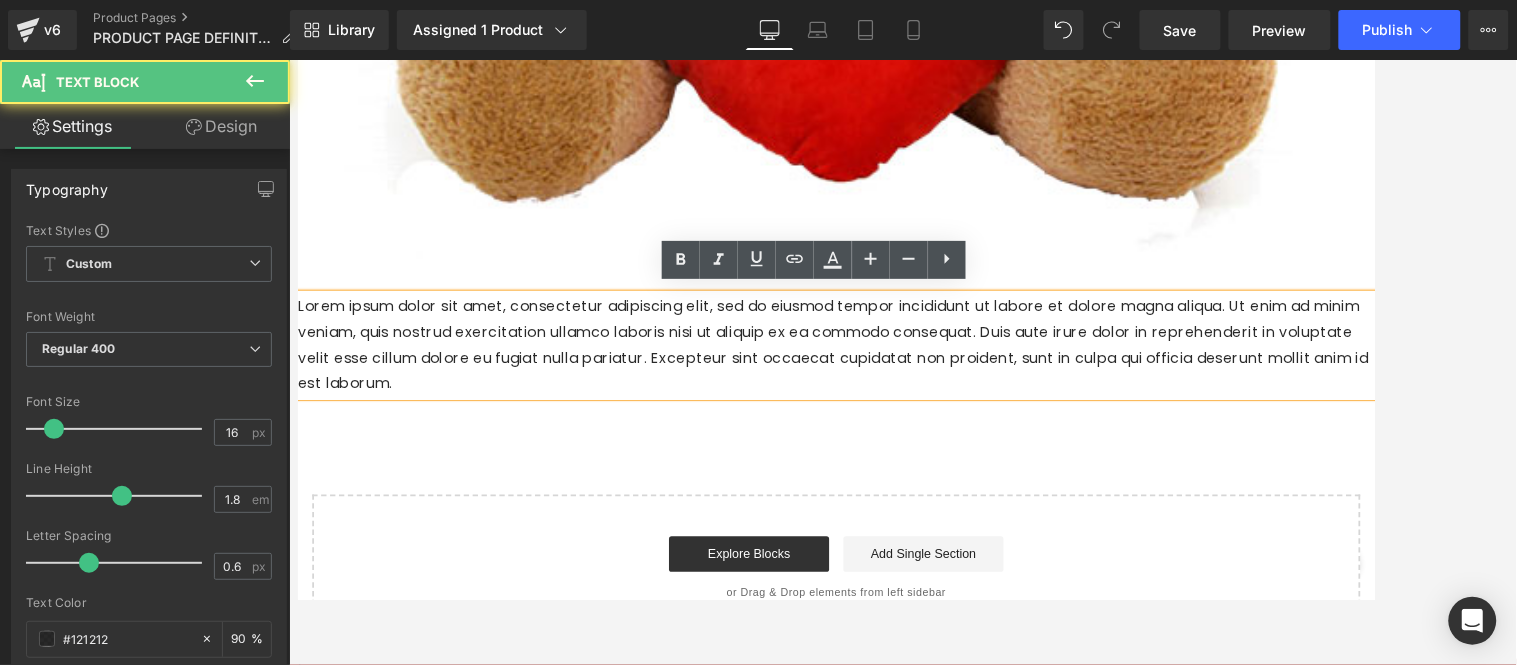 click on "Lorem ipsum dolor sit amet, consectetur adipiscing elit, sed do eiusmod tempor incididunt ut labore et dolore magna aliqua. Ut enim ad minim veniam, quis nostrud exercitation ullamco laboris nisi ut aliquip ex ea commodo consequat. Duis aute irure dolor in reprehenderit in voluptate velit esse cillum dolore eu fugiat nulla pariatur. Excepteur sint occaecat cupidatat non proident, sunt in culpa qui officia deserunt mollit anim id est laborum." at bounding box center (902, 379) 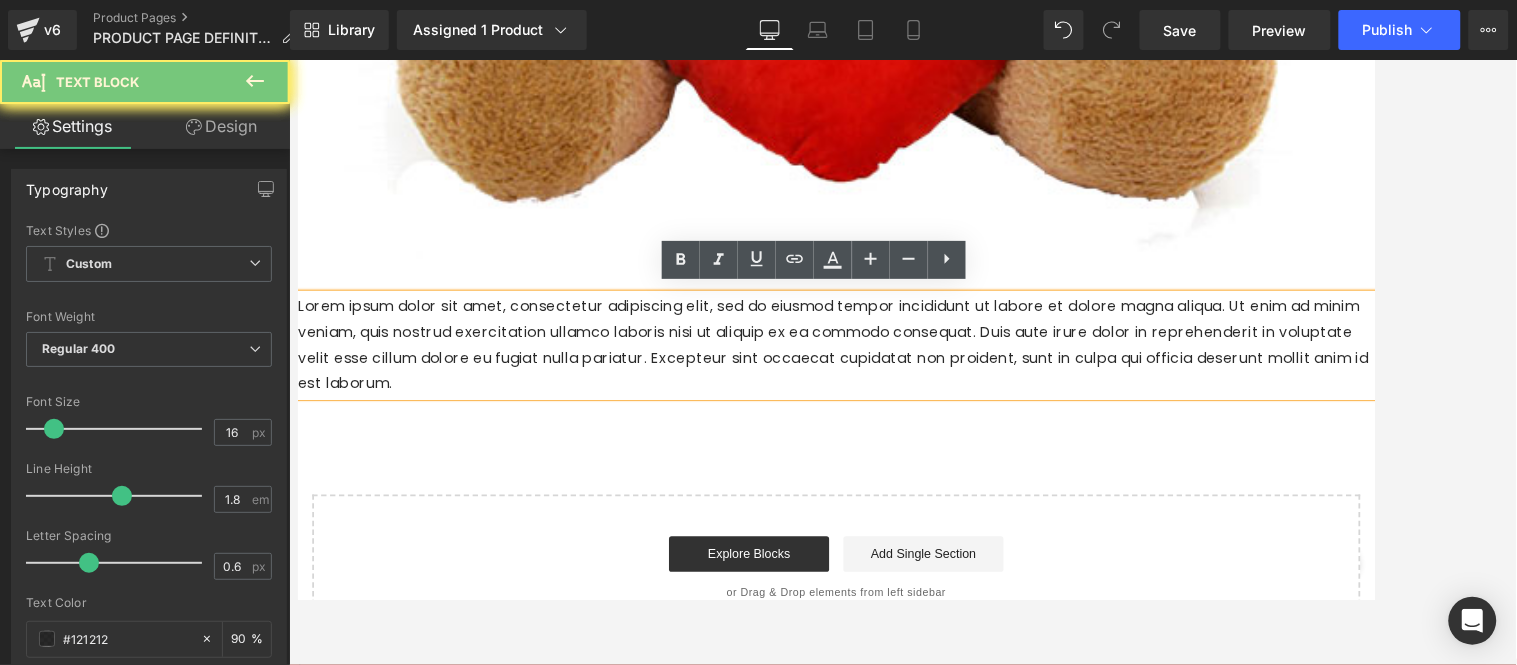 click on "Lorem ipsum dolor sit amet, consectetur adipiscing elit, sed do eiusmod tempor incididunt ut labore et dolore magna aliqua. Ut enim ad minim veniam, quis nostrud exercitation ullamco laboris nisi ut aliquip ex ea commodo consequat. Duis aute irure dolor in reprehenderit in voluptate velit esse cillum dolore eu fugiat nulla pariatur. Excepteur sint occaecat cupidatat non proident, sunt in culpa qui officia deserunt mollit anim id est laborum." at bounding box center (902, 379) 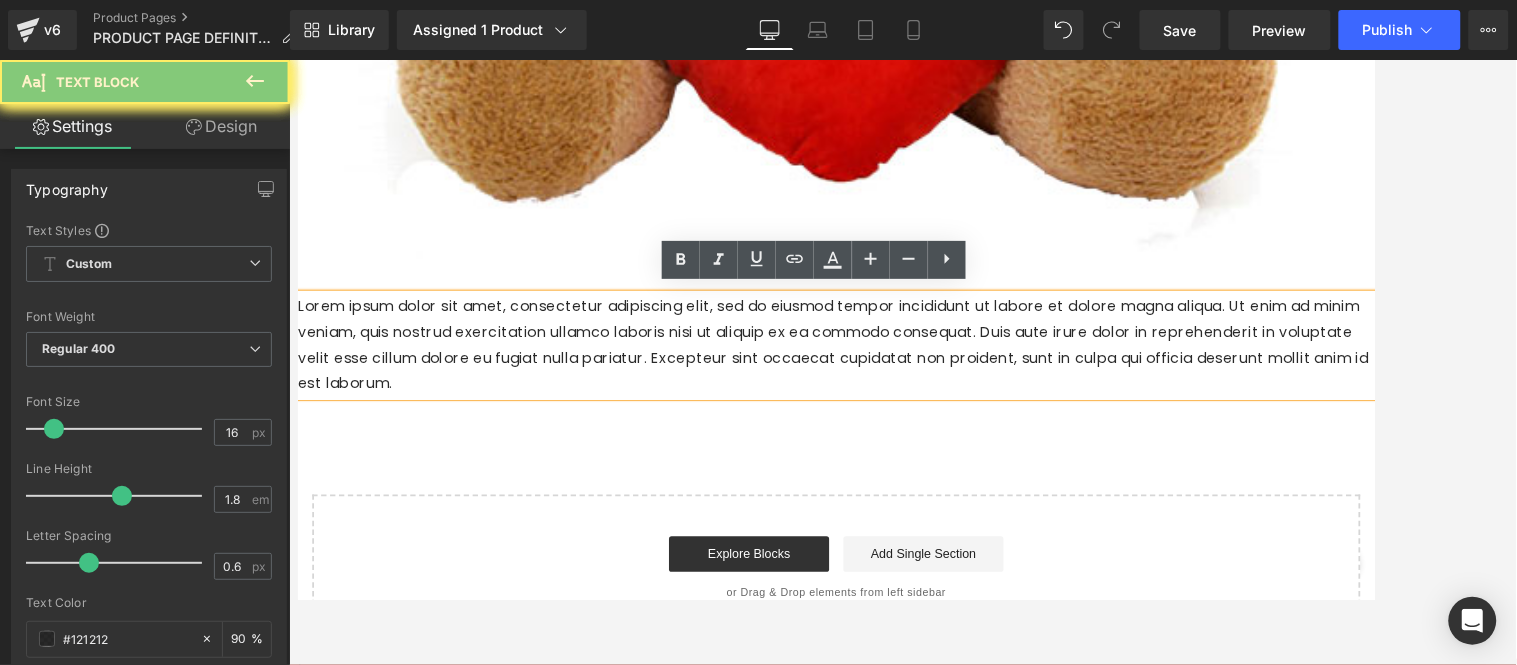 click on "Lorem ipsum dolor sit amet, consectetur adipiscing elit, sed do eiusmod tempor incididunt ut labore et dolore magna aliqua. Ut enim ad minim veniam, quis nostrud exercitation ullamco laboris nisi ut aliquip ex ea commodo consequat. Duis aute irure dolor in reprehenderit in voluptate velit esse cillum dolore eu fugiat nulla pariatur. Excepteur sint occaecat cupidatat non proident, sunt in culpa qui officia deserunt mollit anim id est laborum." at bounding box center (902, 379) 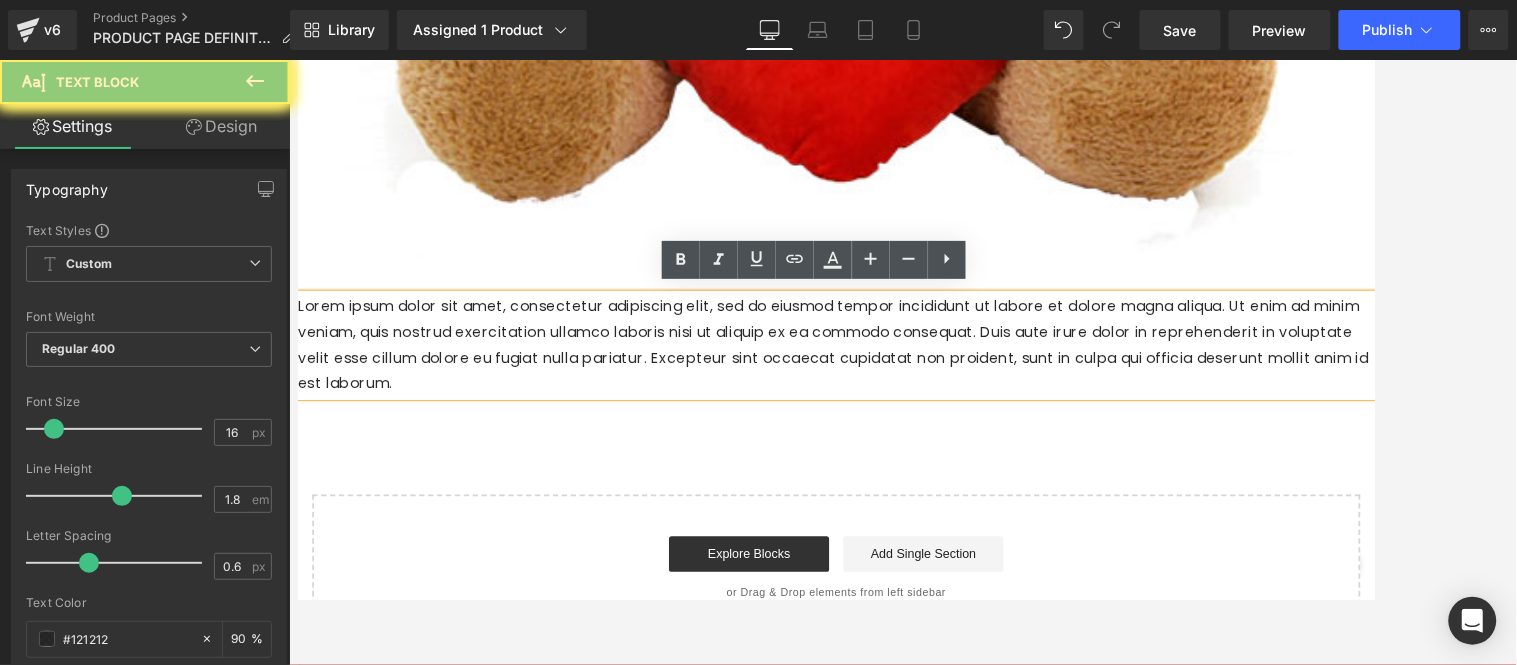 click on "Lorem ipsum dolor sit amet, consectetur adipiscing elit, sed do eiusmod tempor incididunt ut labore et dolore magna aliqua. Ut enim ad minim veniam, quis nostrud exercitation ullamco laboris nisi ut aliquip ex ea commodo consequat. Duis aute irure dolor in reprehenderit in voluptate velit esse cillum dolore eu fugiat nulla pariatur. Excepteur sint occaecat cupidatat non proident, sunt in culpa qui officia deserunt mollit anim id est laborum." at bounding box center (902, 379) 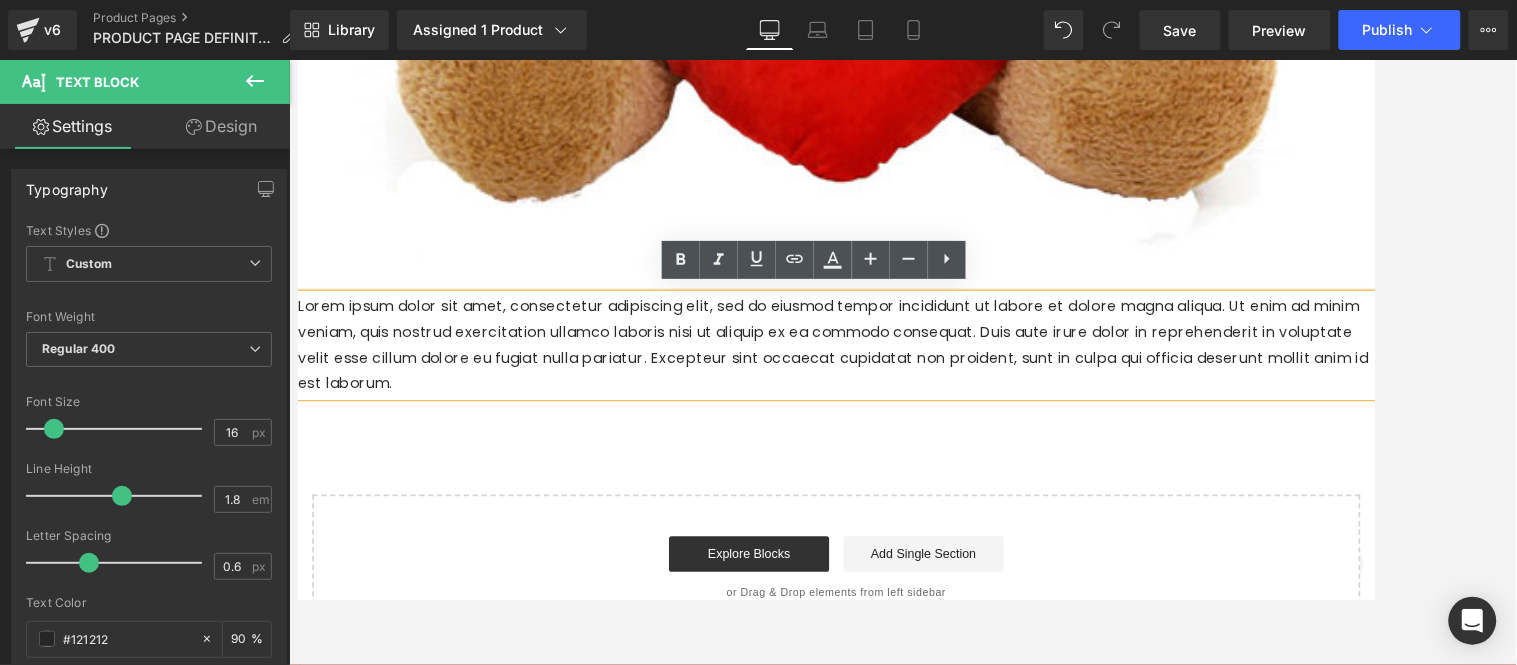 click on "Lorem ipsum dolor sit amet, consectetur adipiscing elit, sed do eiusmod tempor incididunt ut labore et dolore magna aliqua. Ut enim ad minim veniam, quis nostrud exercitation ullamco laboris nisi ut aliquip ex ea commodo consequat. Duis aute irure dolor in reprehenderit in voluptate velit esse cillum dolore eu fugiat nulla pariatur. Excepteur sint occaecat cupidatat non proident, sunt in culpa qui officia deserunt mollit anim id est laborum." at bounding box center [902, 379] 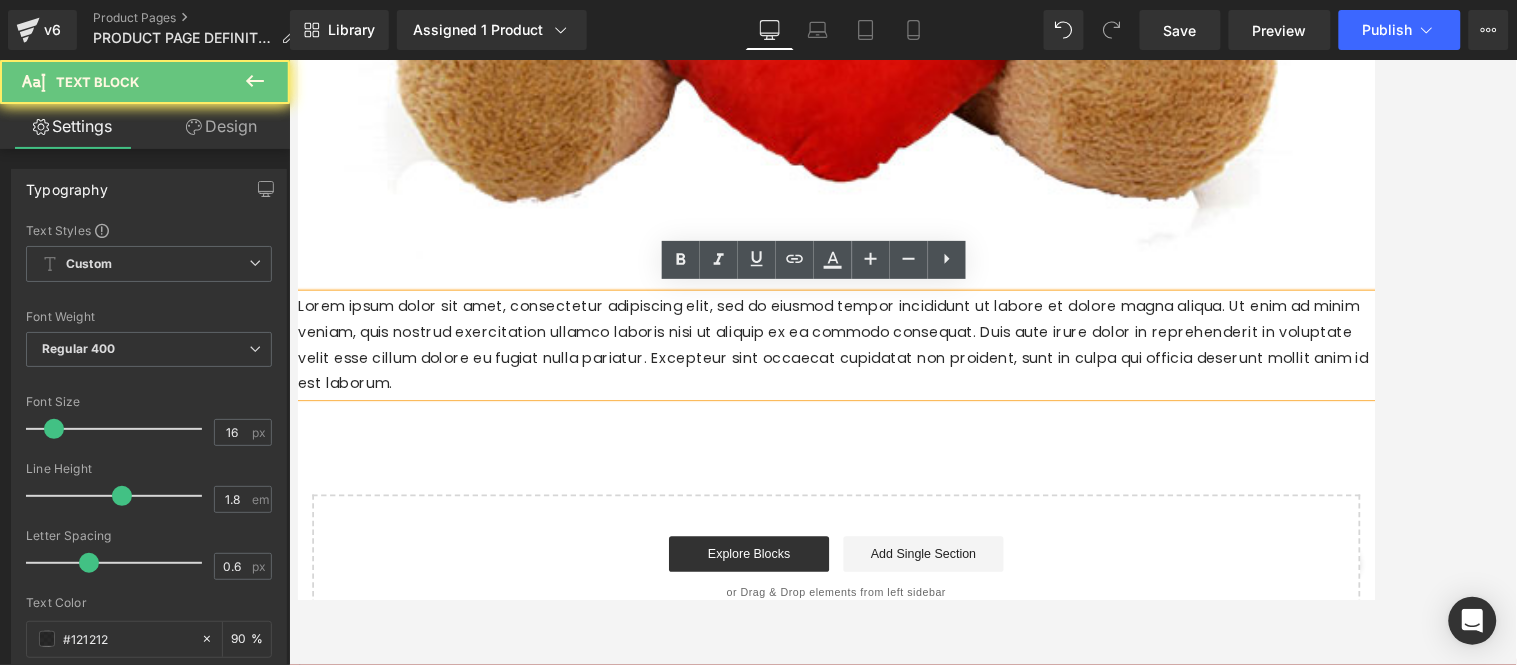 click on "Lorem ipsum dolor sit amet, consectetur adipiscing elit, sed do eiusmod tempor incididunt ut labore et dolore magna aliqua. Ut enim ad minim veniam, quis nostrud exercitation ullamco laboris nisi ut aliquip ex ea commodo consequat. Duis aute irure dolor in reprehenderit in voluptate velit esse cillum dolore eu fugiat nulla pariatur. Excepteur sint occaecat cupidatat non proident, sunt in culpa qui officia deserunt mollit anim id est laborum." at bounding box center [902, 379] 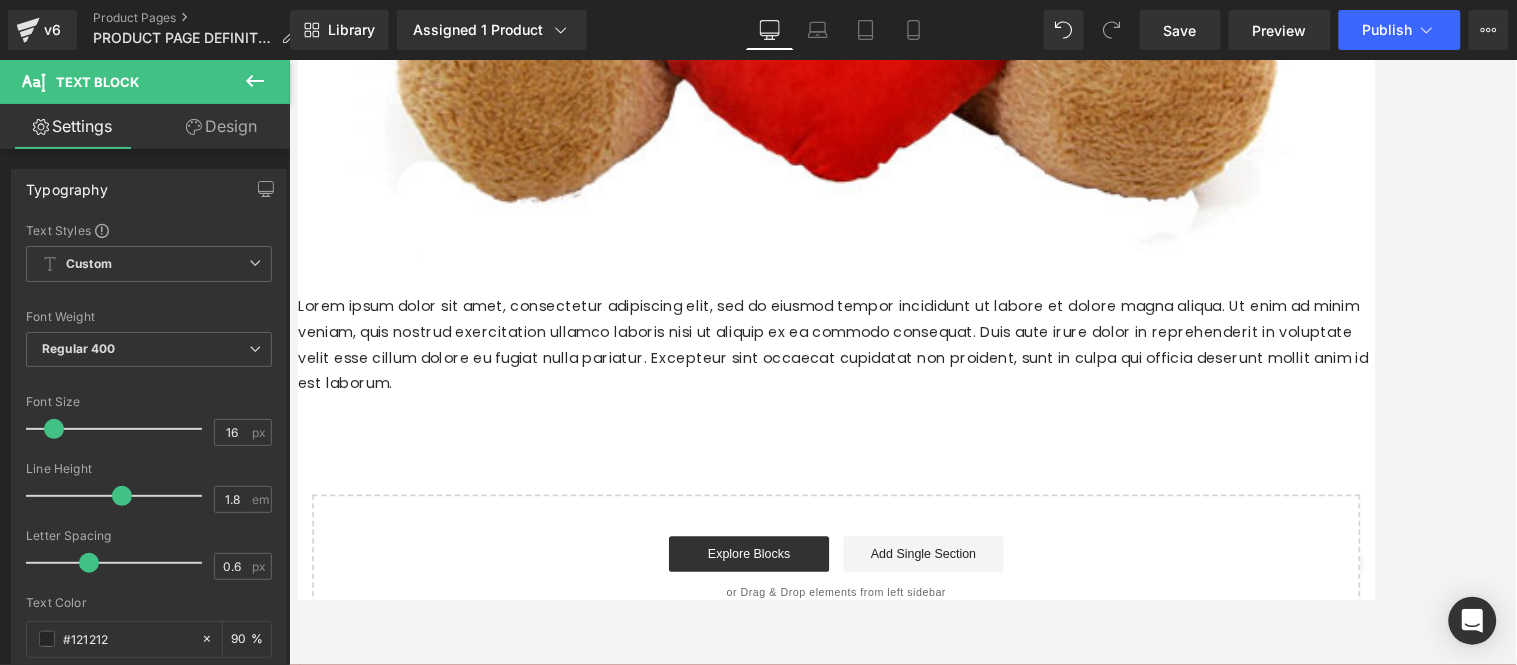 click on "Text Block" at bounding box center (120, 82) 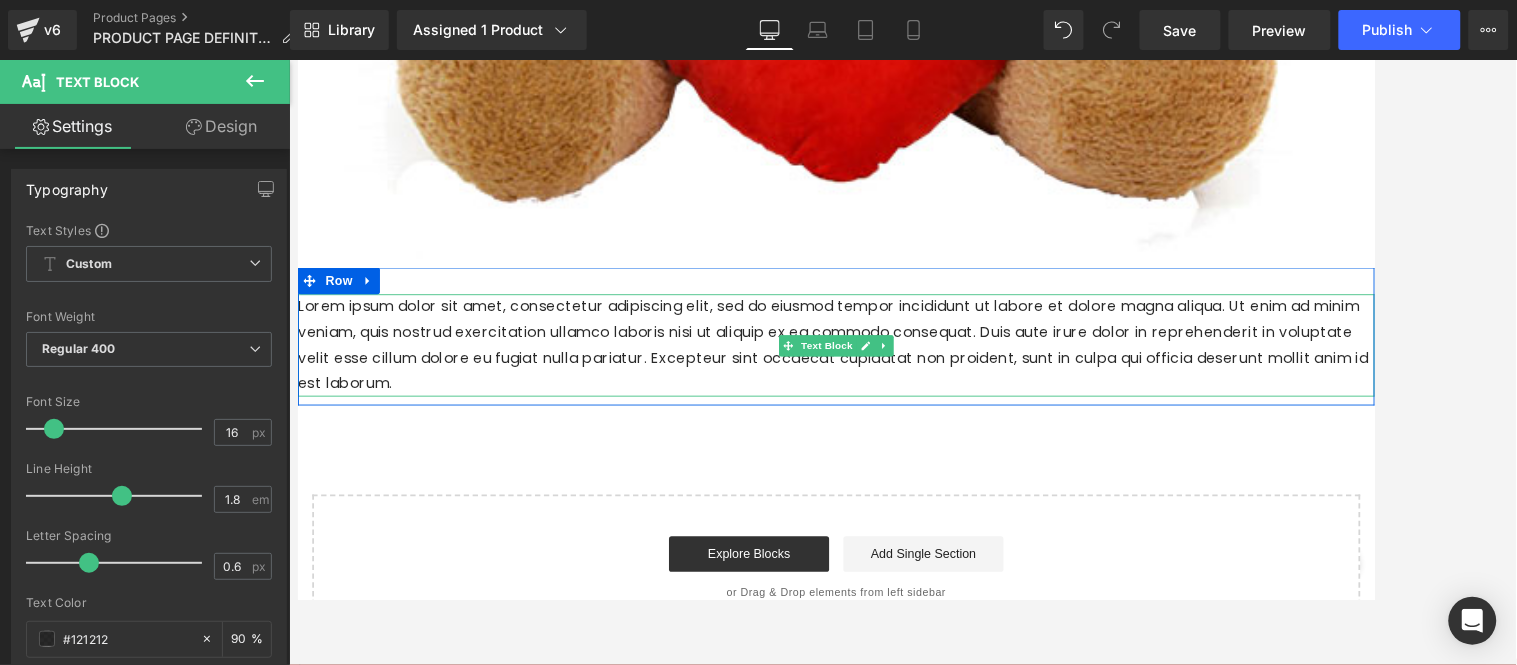 click on "Lorem ipsum dolor sit amet, consectetur adipiscing elit, sed do eiusmod tempor incididunt ut labore et dolore magna aliqua. Ut enim ad minim veniam, quis nostrud exercitation ullamco laboris nisi ut aliquip ex ea commodo consequat. Duis aute irure dolor in reprehenderit in voluptate velit esse cillum dolore eu fugiat nulla pariatur. Excepteur sint occaecat cupidatat non proident, sunt in culpa qui officia deserunt mollit anim id est laborum." at bounding box center (902, 379) 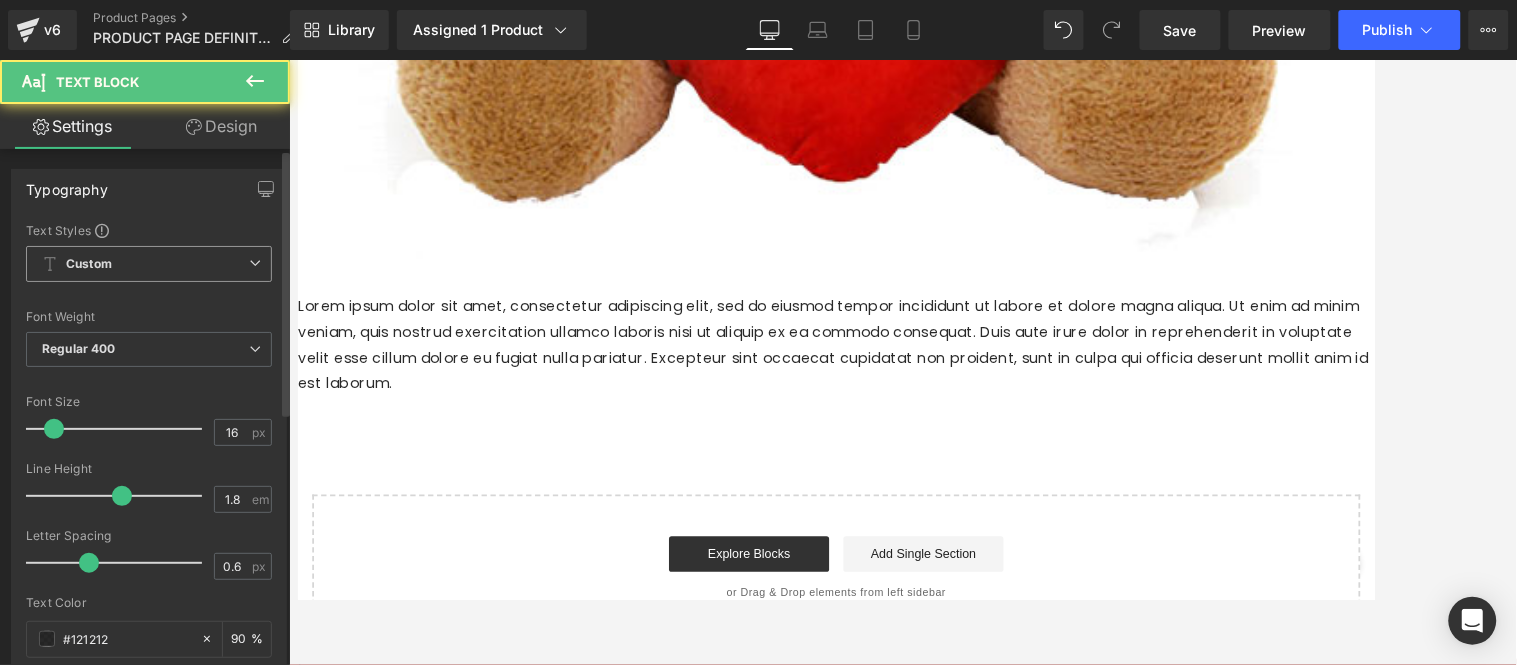 click on "Custom
Setup Global Style" at bounding box center (149, 264) 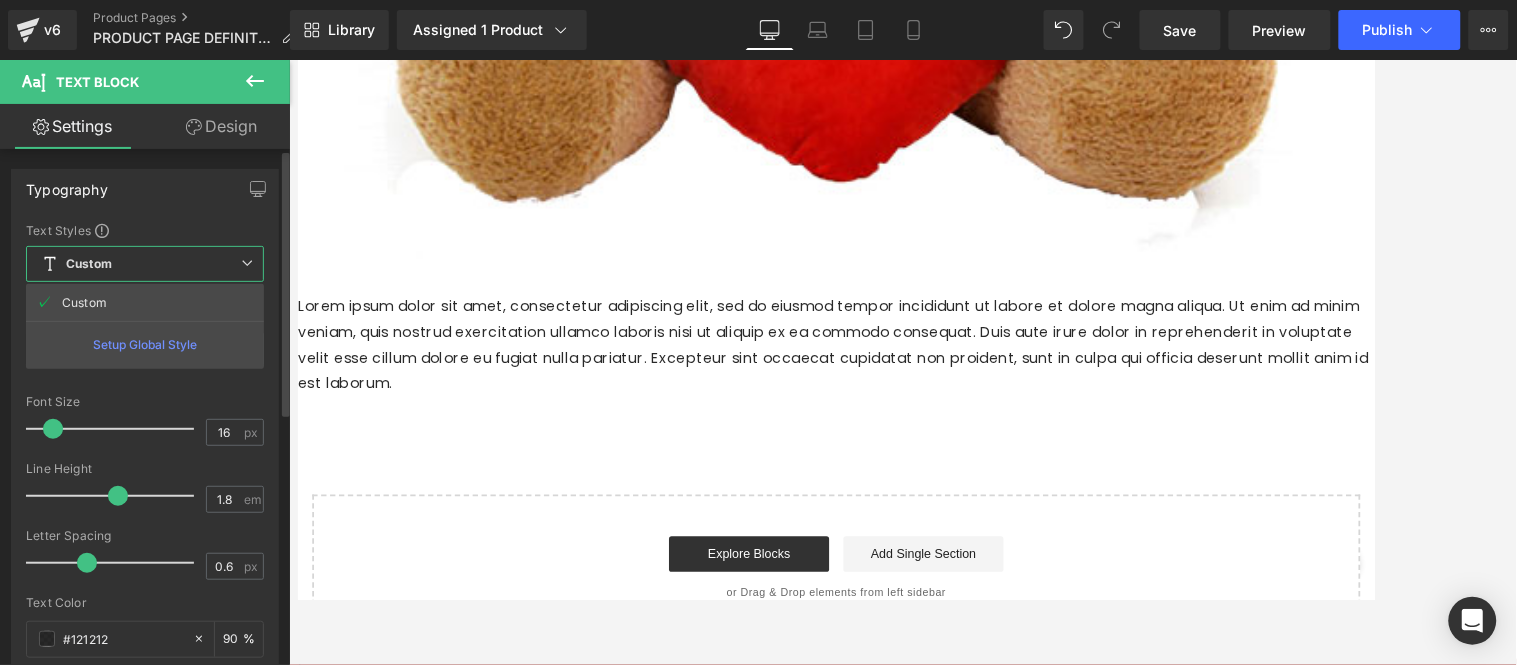 click on "Custom
Setup Global Style" at bounding box center (145, 264) 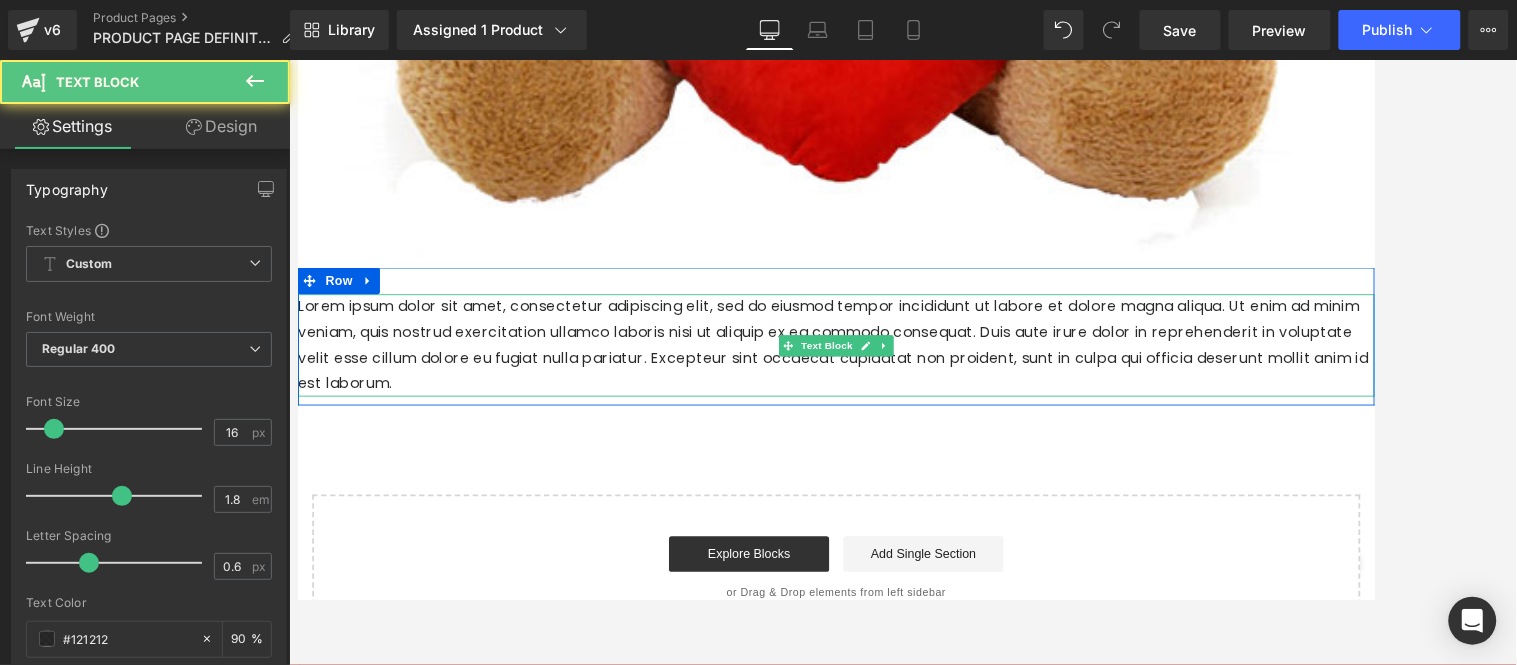 click on "Lorem ipsum dolor sit amet, consectetur adipiscing elit, sed do eiusmod tempor incididunt ut labore et dolore magna aliqua. Ut enim ad minim veniam, quis nostrud exercitation ullamco laboris nisi ut aliquip ex ea commodo consequat. Duis aute irure dolor in reprehenderit in voluptate velit esse cillum dolore eu fugiat nulla pariatur. Excepteur sint occaecat cupidatat non proident, sunt in culpa qui officia deserunt mollit anim id est laborum." at bounding box center [902, 379] 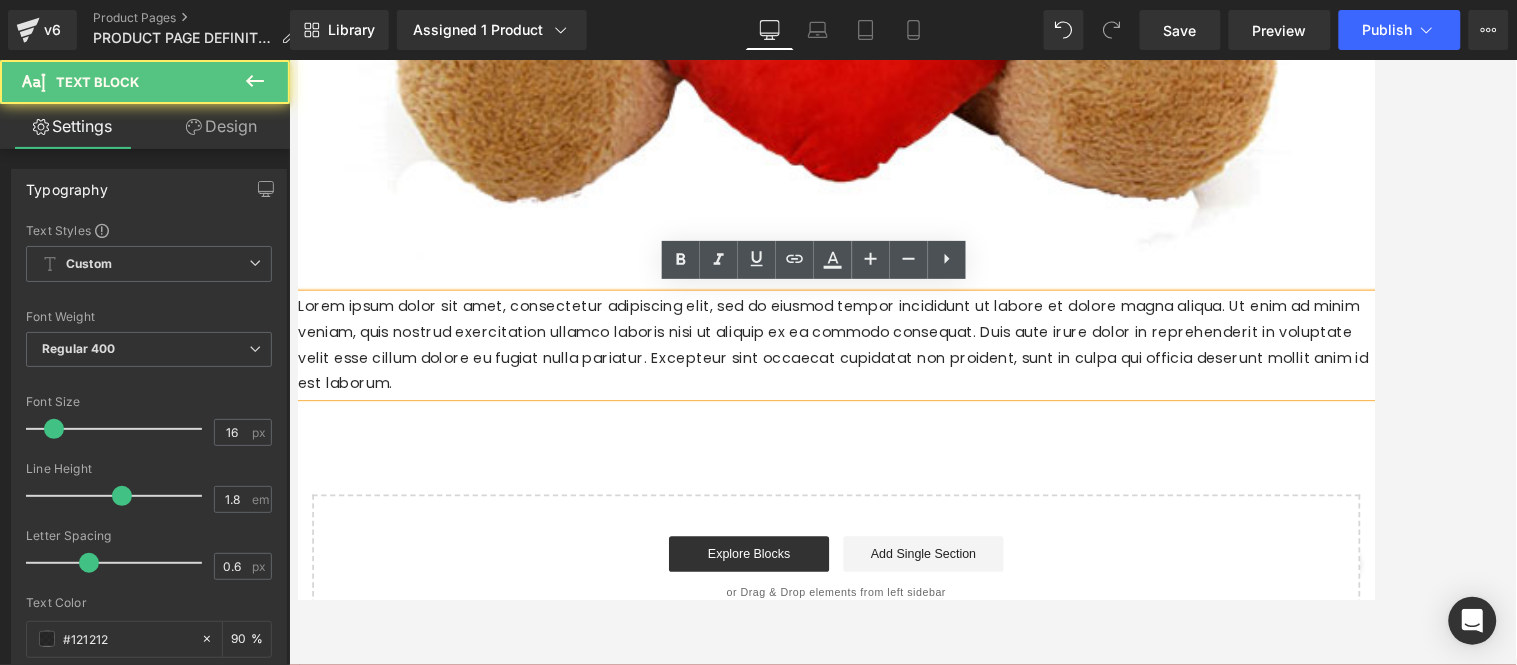 click on "Lorem ipsum dolor sit amet, consectetur adipiscing elit, sed do eiusmod tempor incididunt ut labore et dolore magna aliqua. Ut enim ad minim veniam, quis nostrud exercitation ullamco laboris nisi ut aliquip ex ea commodo consequat. Duis aute irure dolor in reprehenderit in voluptate velit esse cillum dolore eu fugiat nulla pariatur. Excepteur sint occaecat cupidatat non proident, sunt in culpa qui officia deserunt mollit anim id est laborum." at bounding box center [902, 379] 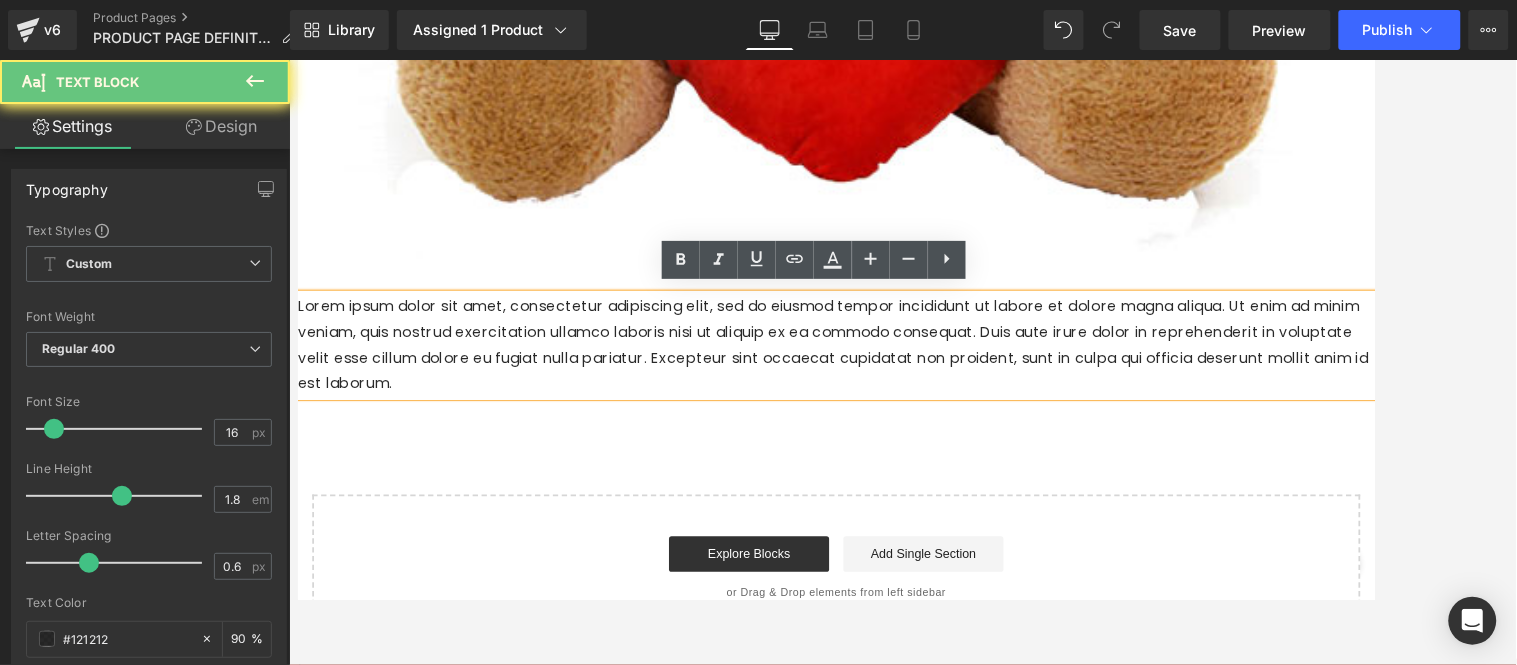 click on "Lorem ipsum dolor sit amet, consectetur adipiscing elit, sed do eiusmod tempor incididunt ut labore et dolore magna aliqua. Ut enim ad minim veniam, quis nostrud exercitation ullamco laboris nisi ut aliquip ex ea commodo consequat. Duis aute irure dolor in reprehenderit in voluptate velit esse cillum dolore eu fugiat nulla pariatur. Excepteur sint occaecat cupidatat non proident, sunt in culpa qui officia deserunt mollit anim id est laborum." at bounding box center (902, 379) 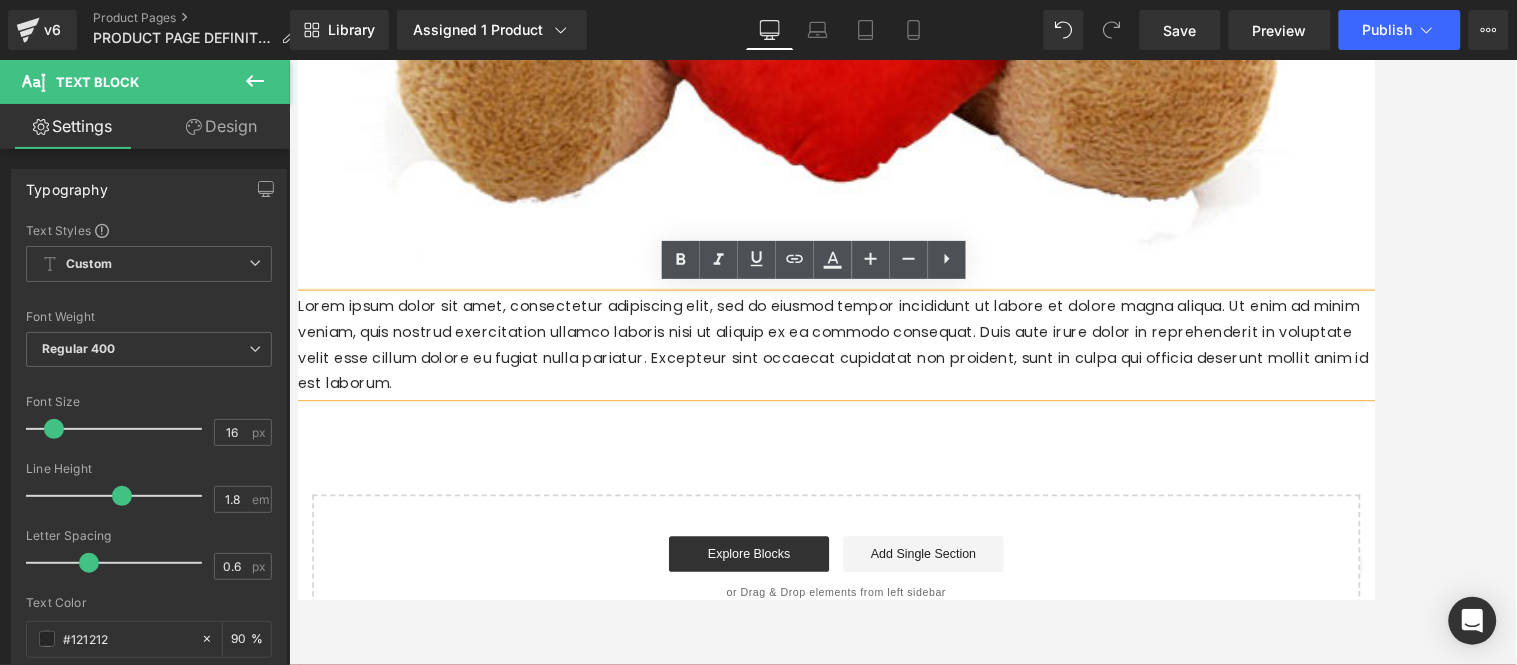 click on "Lorem ipsum dolor sit amet, consectetur adipiscing elit, sed do eiusmod tempor incididunt ut labore et dolore magna aliqua. Ut enim ad minim veniam, quis nostrud exercitation ullamco laboris nisi ut aliquip ex ea commodo consequat. Duis aute irure dolor in reprehenderit in voluptate velit esse cillum dolore eu fugiat nulla pariatur. Excepteur sint occaecat cupidatat non proident, sunt in culpa qui officia deserunt mollit anim id est laborum." at bounding box center [902, 379] 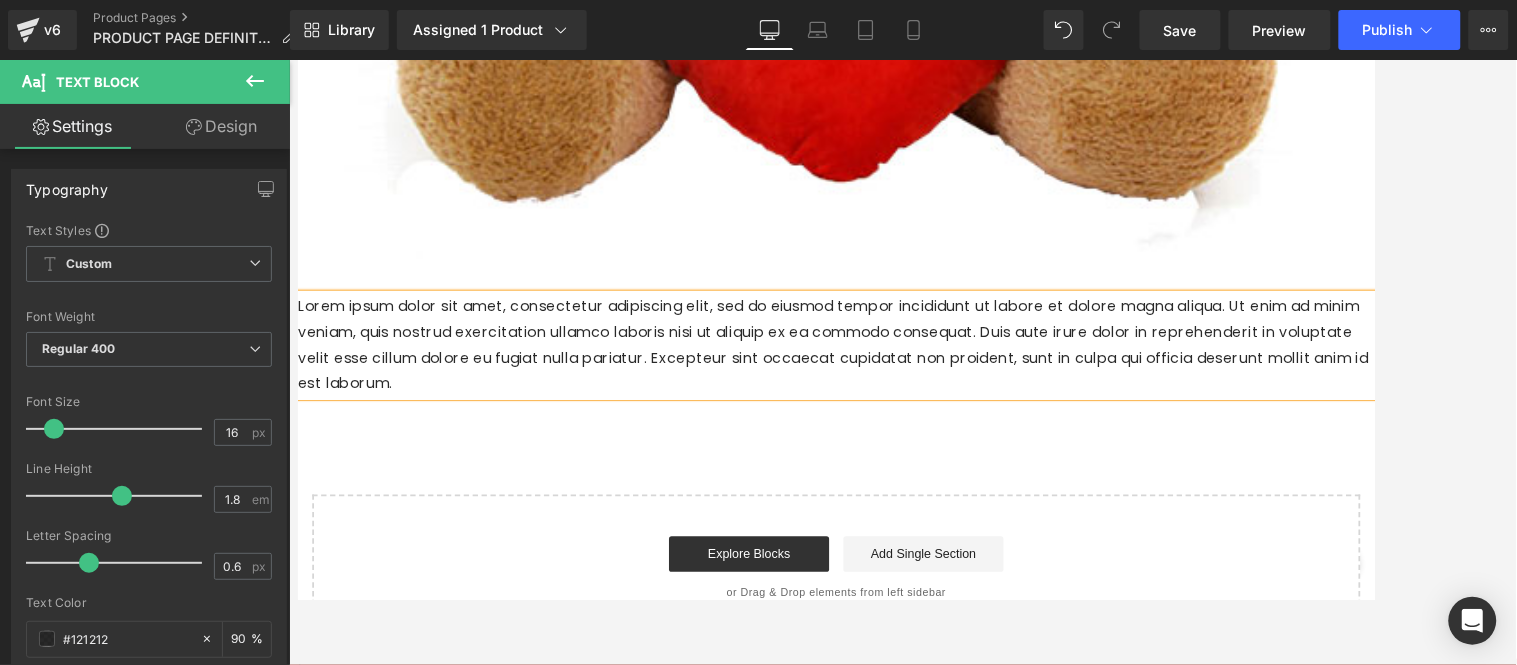 click on "Lorem ipsum dolor sit amet, consectetur adipiscing elit, sed do eiusmod tempor incididunt ut labore et dolore magna aliqua. Ut enim ad minim veniam, quis nostrud exercitation ullamco laboris nisi ut aliquip ex ea commodo consequat. Duis aute irure dolor in reprehenderit in voluptate velit esse cillum dolore eu fugiat nulla pariatur. Excepteur sint occaecat cupidatat non proident, sunt in culpa qui officia deserunt mollit anim id est laborum." at bounding box center [902, 379] 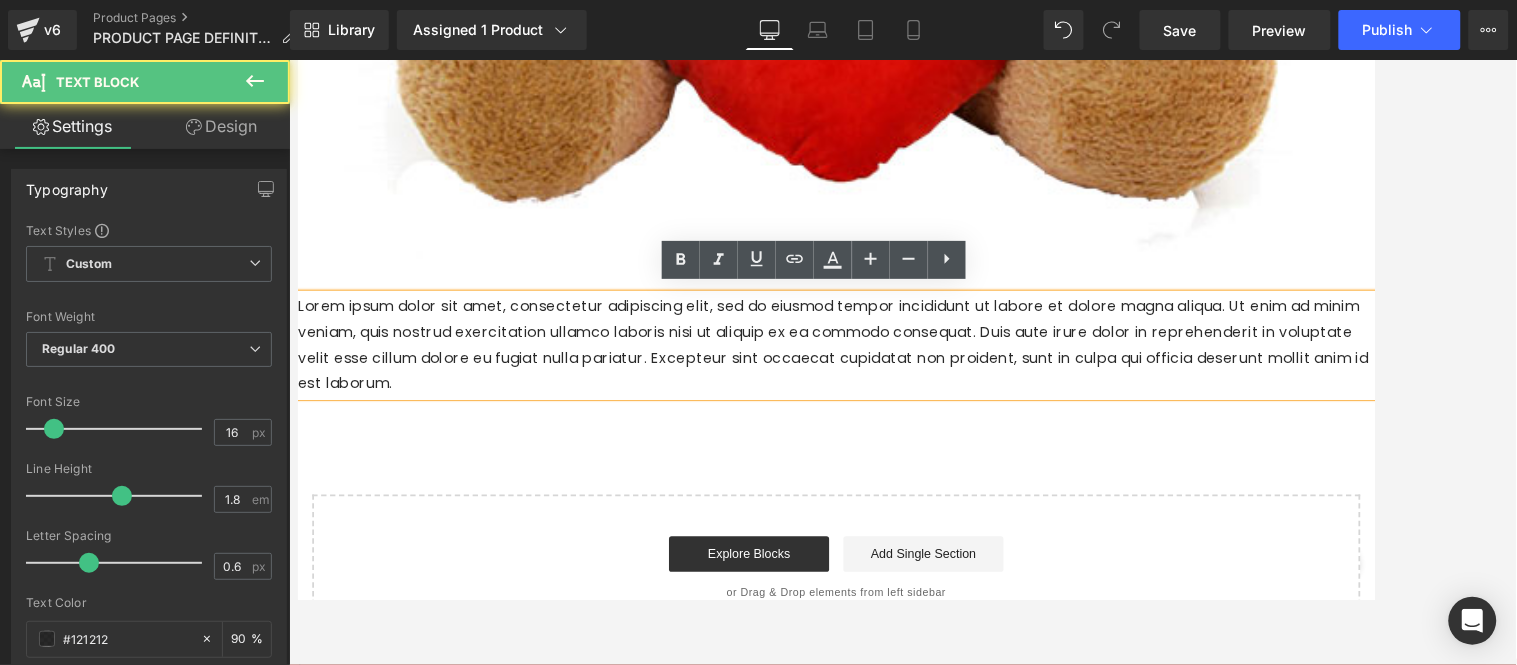 click on "Lorem ipsum dolor sit amet, consectetur adipiscing elit, sed do eiusmod tempor incididunt ut labore et dolore magna aliqua. Ut enim ad minim veniam, quis nostrud exercitation ullamco laboris nisi ut aliquip ex ea commodo consequat. Duis aute irure dolor in reprehenderit in voluptate velit esse cillum dolore eu fugiat nulla pariatur. Excepteur sint occaecat cupidatat non proident, sunt in culpa qui officia deserunt mollit anim id est laborum." at bounding box center [902, 379] 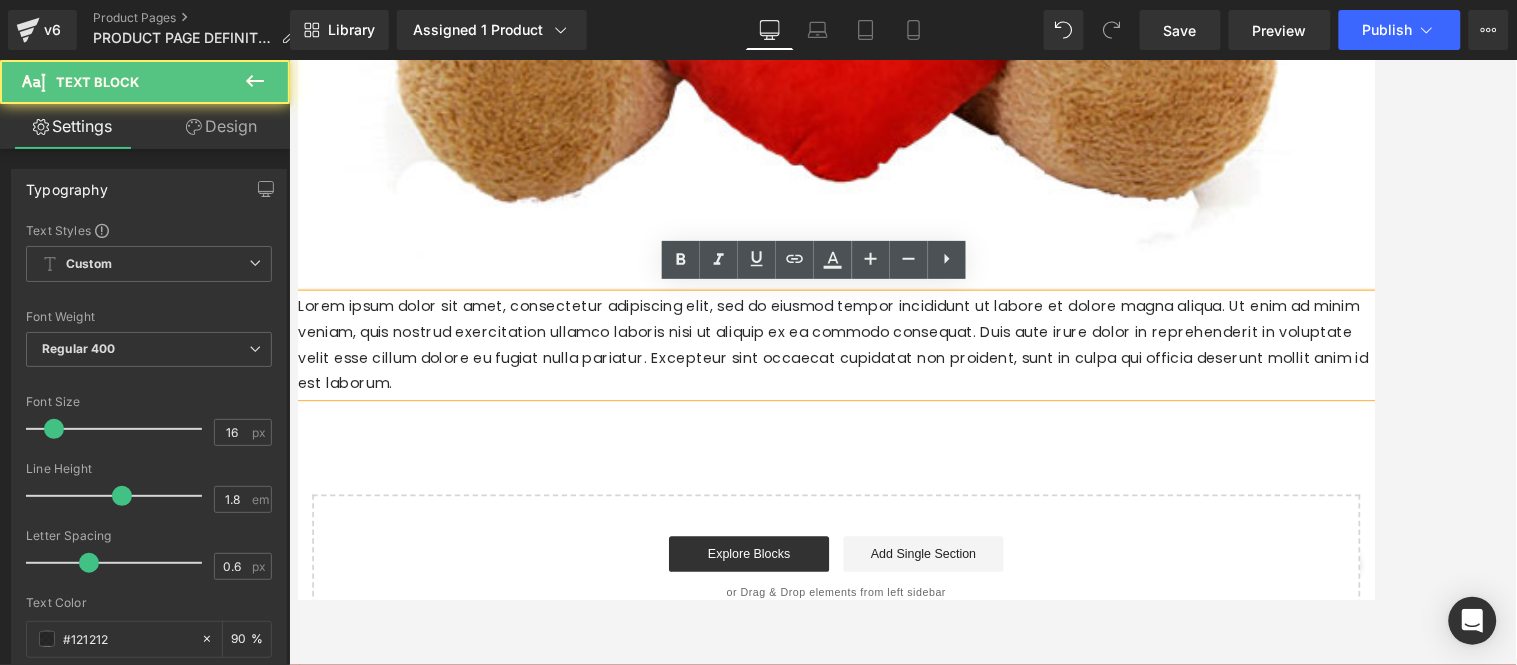 click on "Lorem ipsum dolor sit amet, consectetur adipiscing elit, sed do eiusmod tempor incididunt ut labore et dolore magna aliqua. Ut enim ad minim veniam, quis nostrud exercitation ullamco laboris nisi ut aliquip ex ea commodo consequat. Duis aute irure dolor in reprehenderit in voluptate velit esse cillum dolore eu fugiat nulla pariatur. Excepteur sint occaecat cupidatat non proident, sunt in culpa qui officia deserunt mollit anim id est laborum." at bounding box center (902, 379) 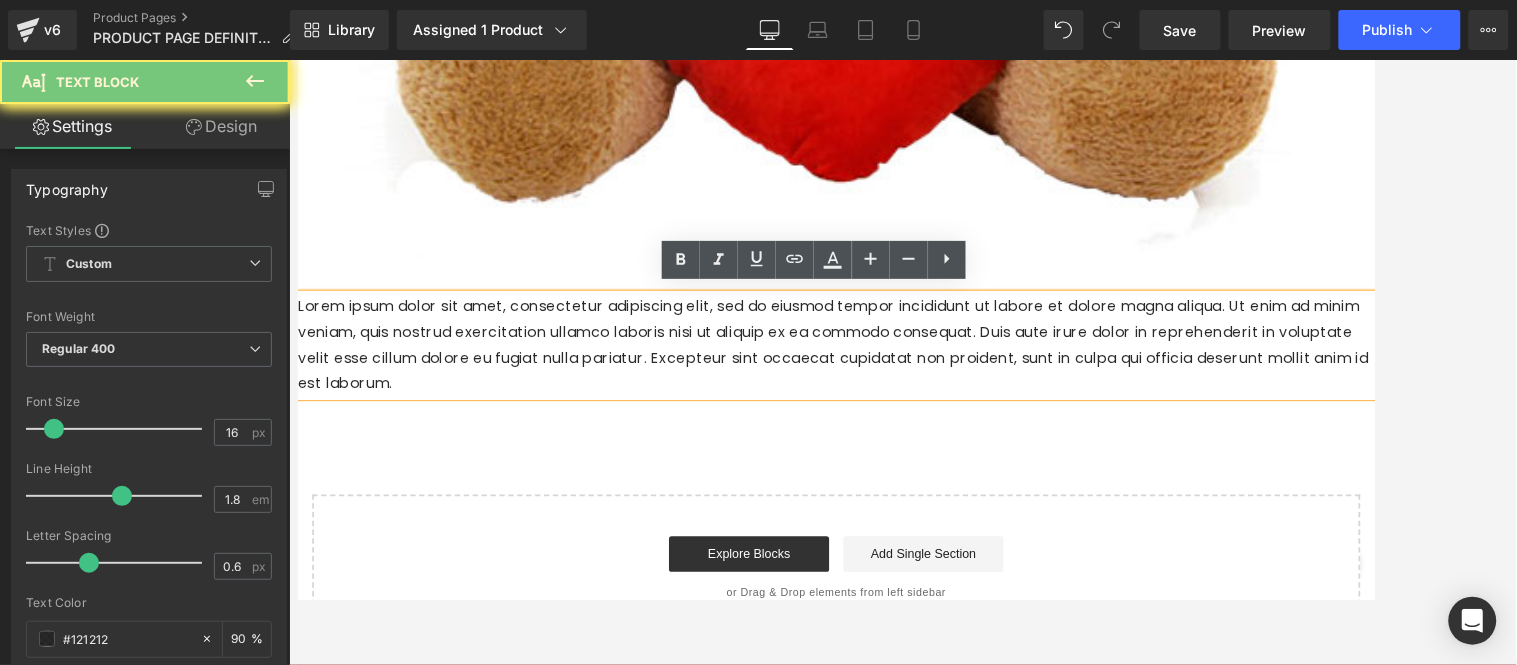click on "Lorem ipsum dolor sit amet, consectetur adipiscing elit, sed do eiusmod tempor incididunt ut labore et dolore magna aliqua. Ut enim ad minim veniam, quis nostrud exercitation ullamco laboris nisi ut aliquip ex ea commodo consequat. Duis aute irure dolor in reprehenderit in voluptate velit esse cillum dolore eu fugiat nulla pariatur. Excepteur sint occaecat cupidatat non proident, sunt in culpa qui officia deserunt mollit anim id est laborum." at bounding box center [902, 379] 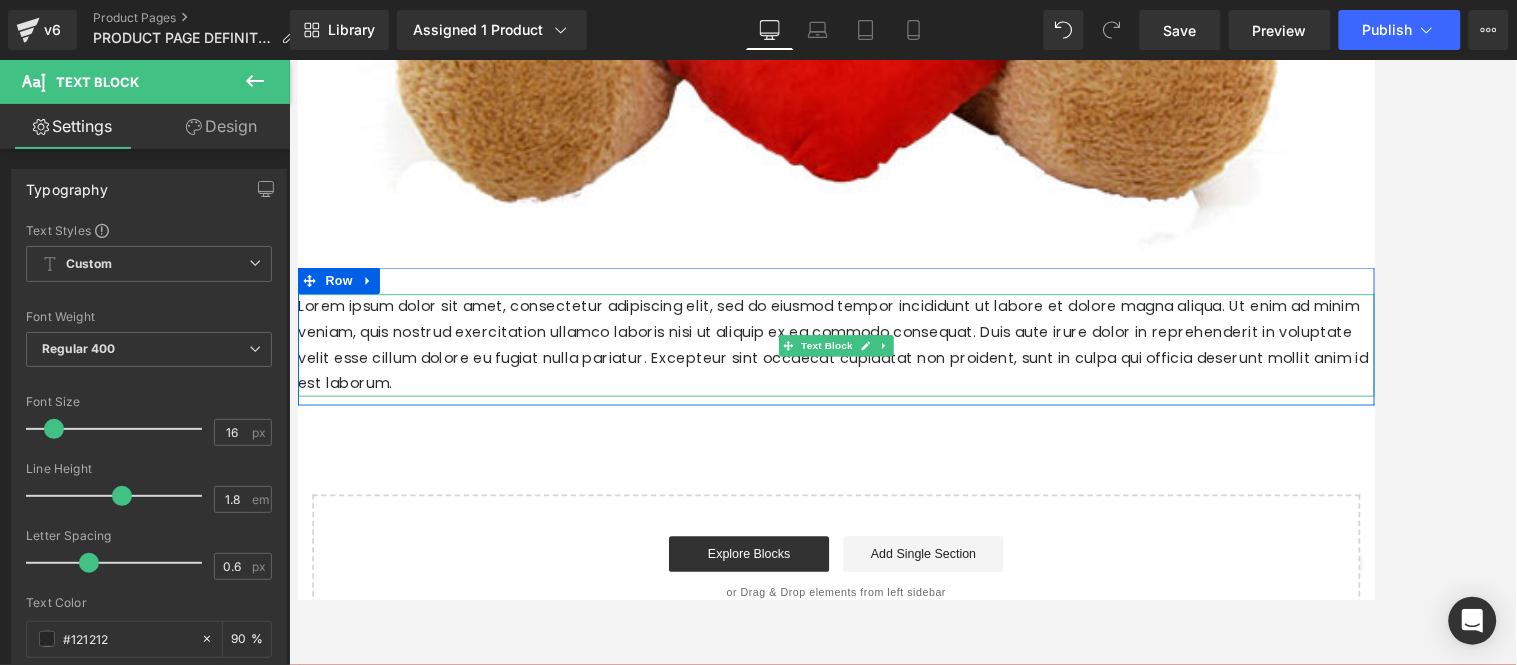 click on "Lorem ipsum dolor sit amet, consectetur adipiscing elit, sed do eiusmod tempor incididunt ut labore et dolore magna aliqua. Ut enim ad minim veniam, quis nostrud exercitation ullamco laboris nisi ut aliquip ex ea commodo consequat. Duis aute irure dolor in reprehenderit in voluptate velit esse cillum dolore eu fugiat nulla pariatur. Excepteur sint occaecat cupidatat non proident, sunt in culpa qui officia deserunt mollit anim id est laborum." at bounding box center (902, 379) 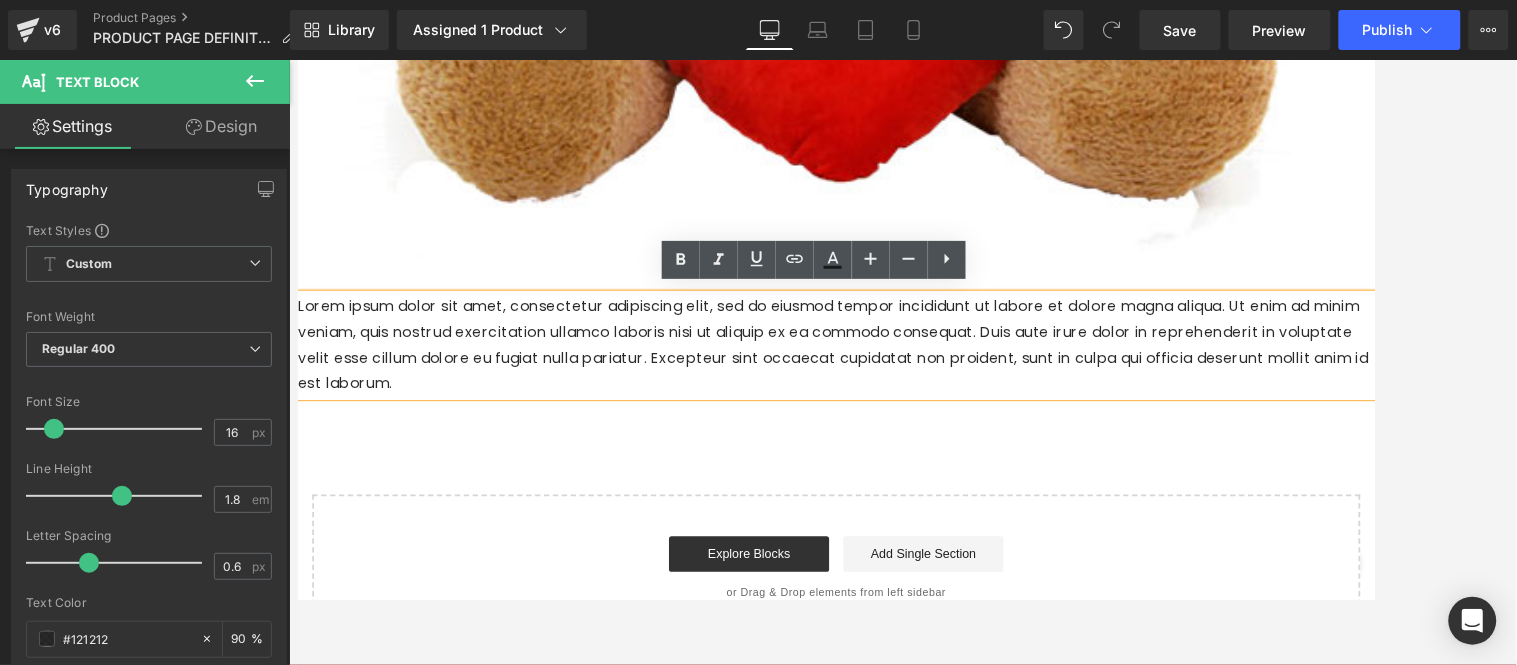 click on "Image
Row         Image         Row
Buy it now
(P) Dynamic Checkout Button
Product         Image         Row         Image         Row         Image         Row
Buy it now
(P) Dynamic Checkout Button
Product         Row
Image
Row
Image
Row
Image
Row
Text Block
Image
Row
Image
Row
Image
Row
Image
Row
Image
Row
Image" at bounding box center (902, -104) 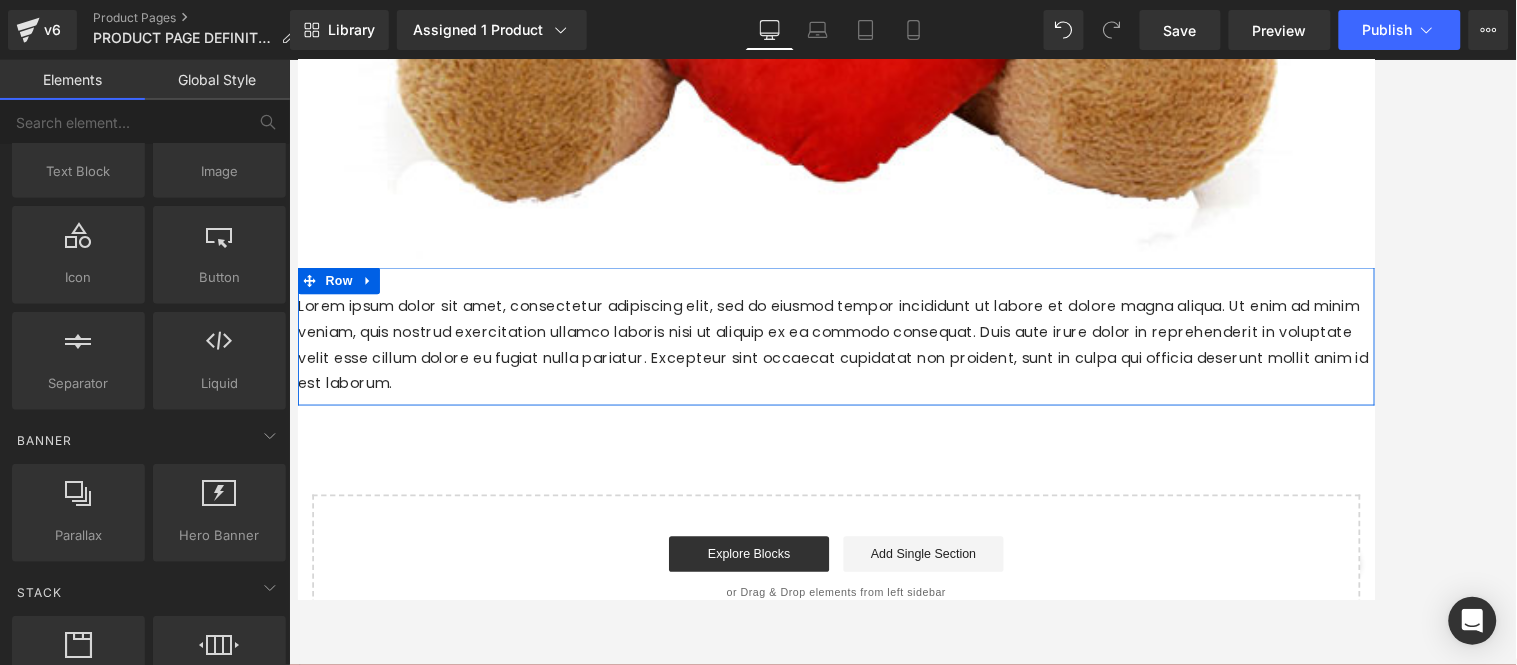 click 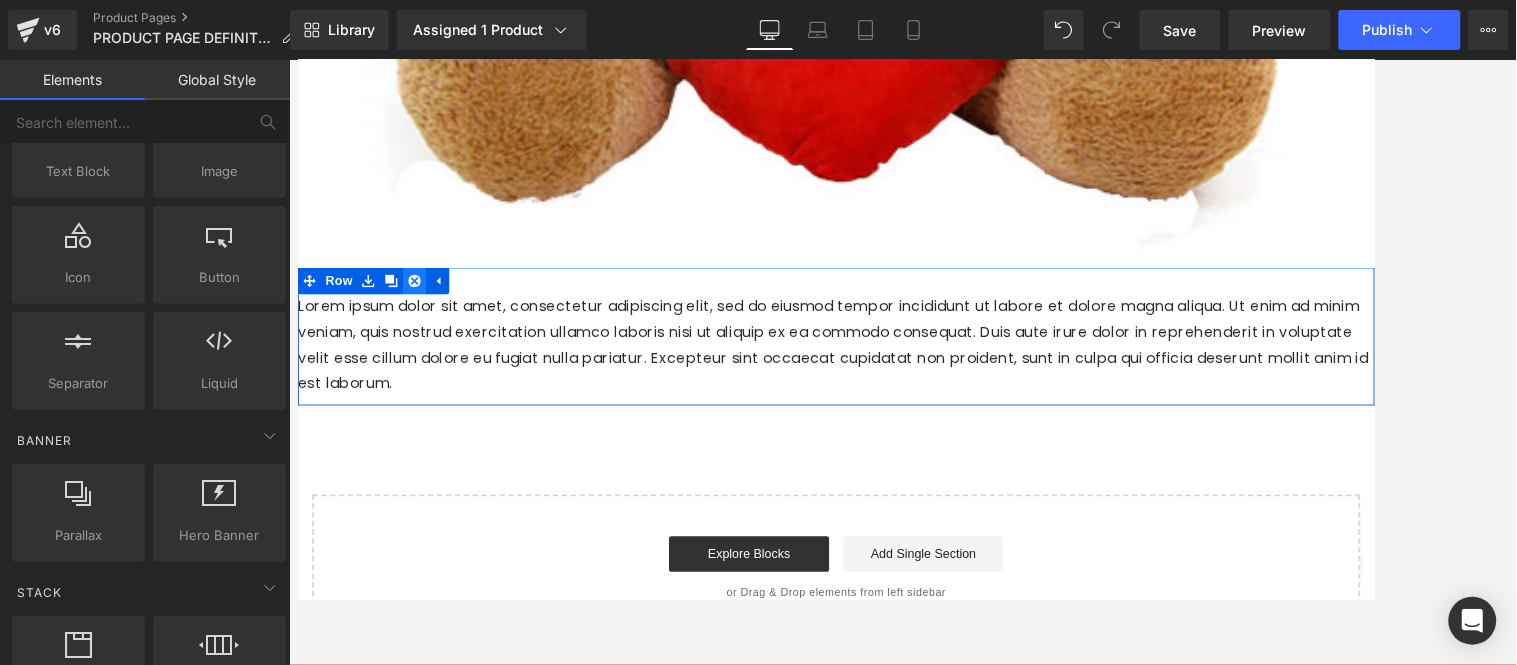click at bounding box center [428, 307] 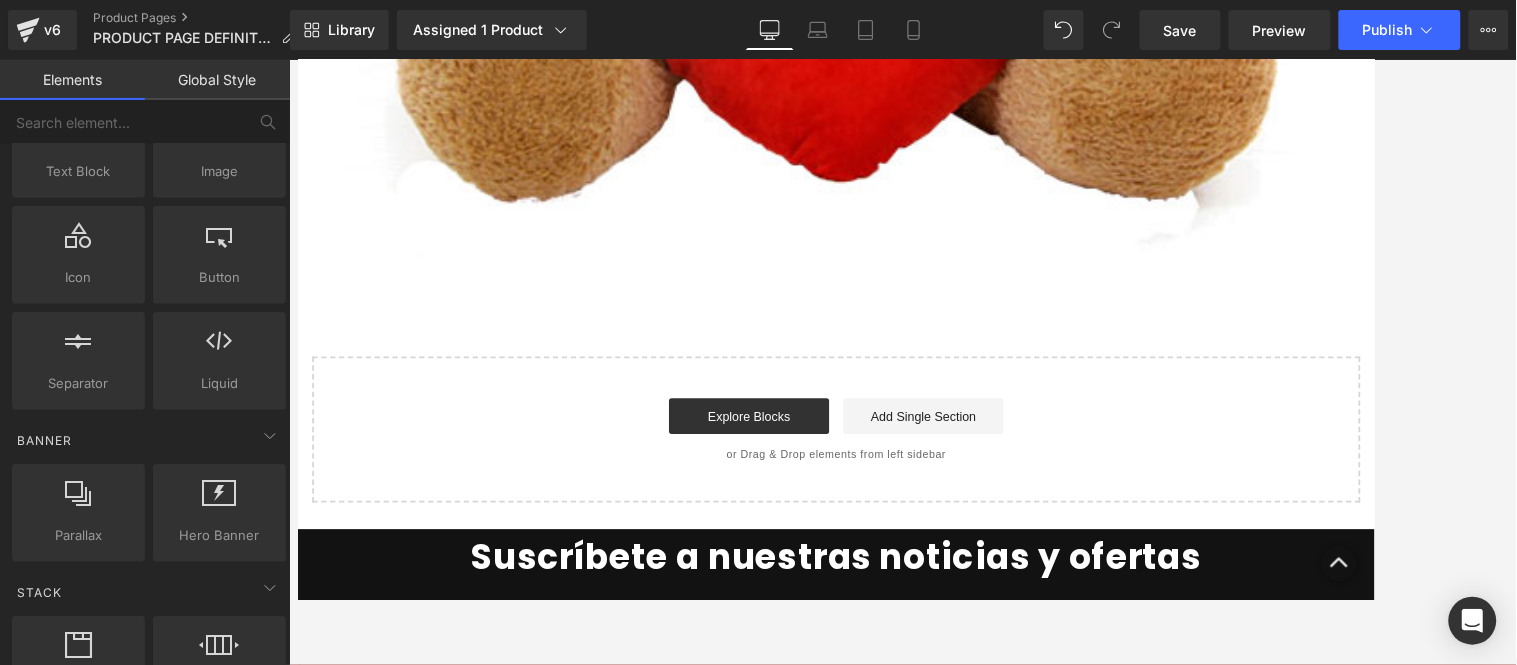click on "Image
Row         Image         Row
Buy it now
(P) Dynamic Checkout Button
Product         Image         Row         Image         Row         Image         Row
Buy it now
(P) Dynamic Checkout Button
Product         Row
Image
Row
Image
Row
Image
Row
Image
Row
Image
Row
Image
Row
Image
Row
Image
Row
Select your layout" at bounding box center (902, -181) 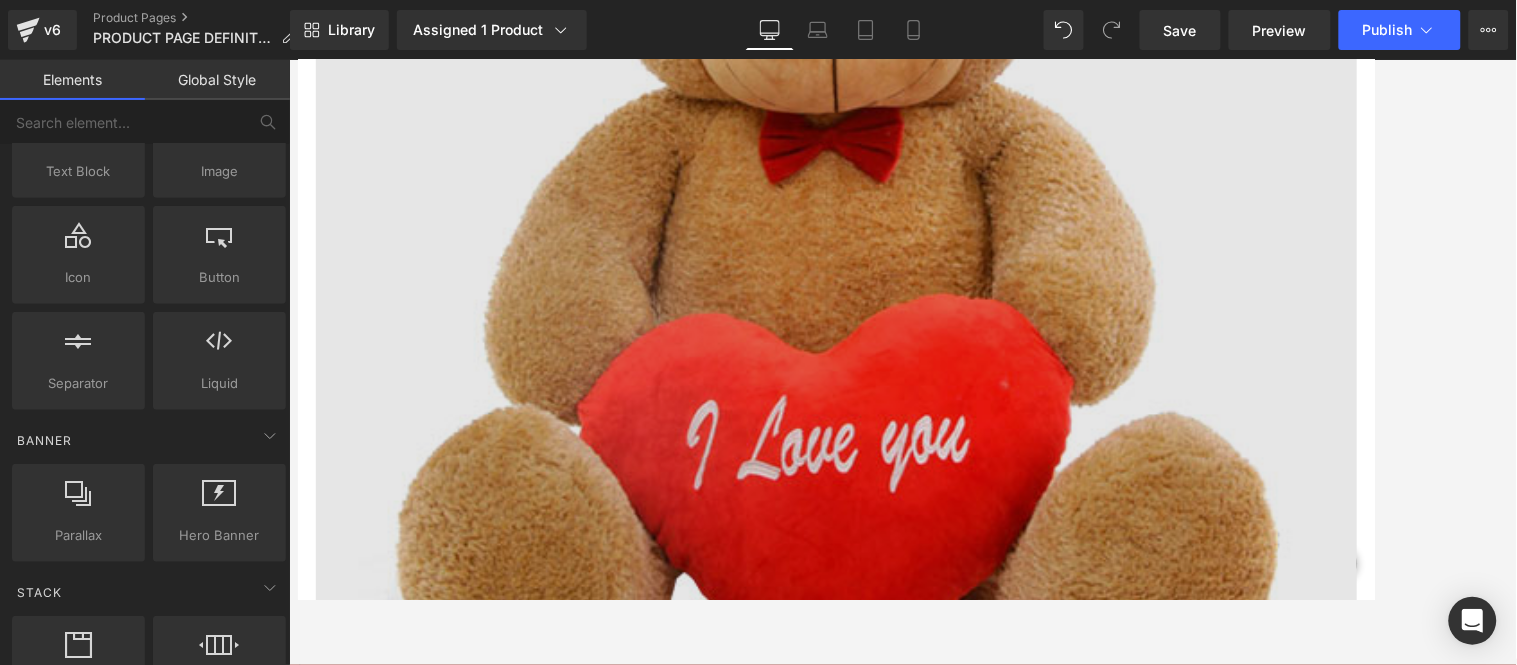 scroll, scrollTop: 234, scrollLeft: 0, axis: vertical 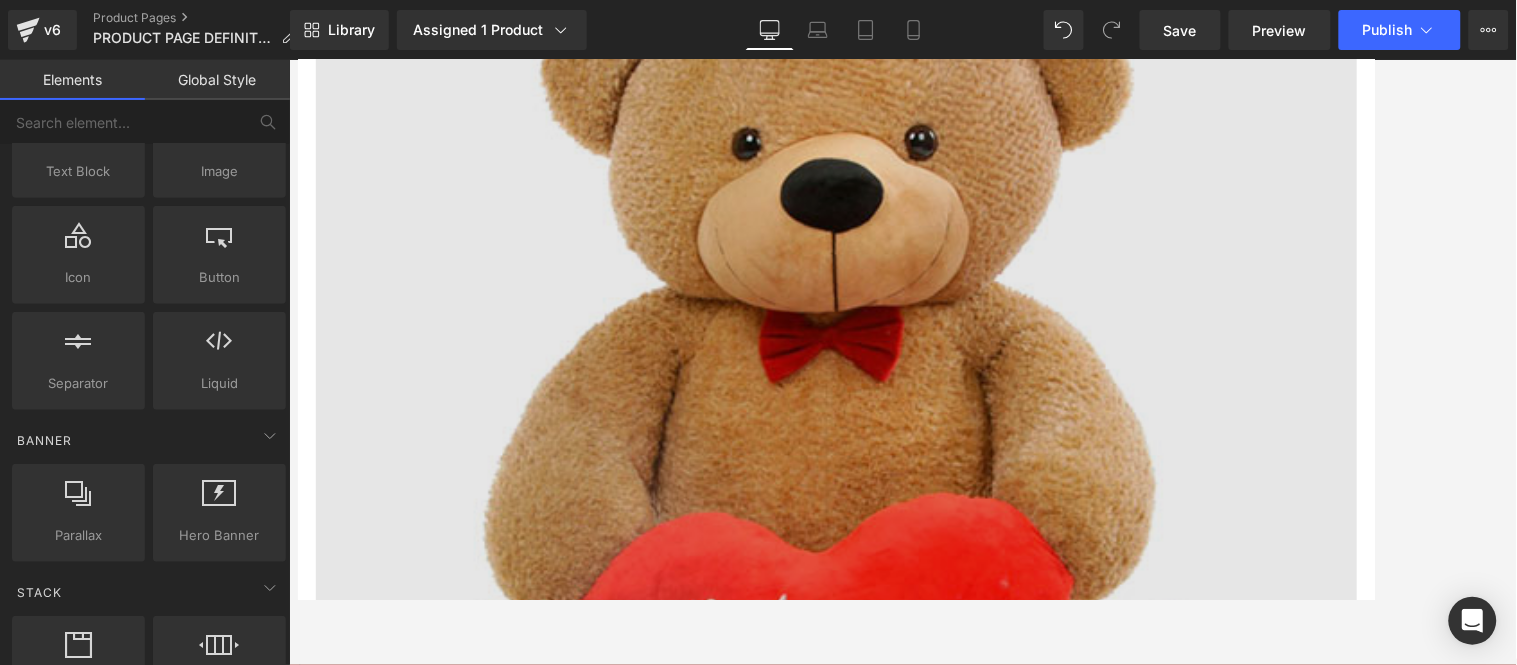 click at bounding box center (902, 475) 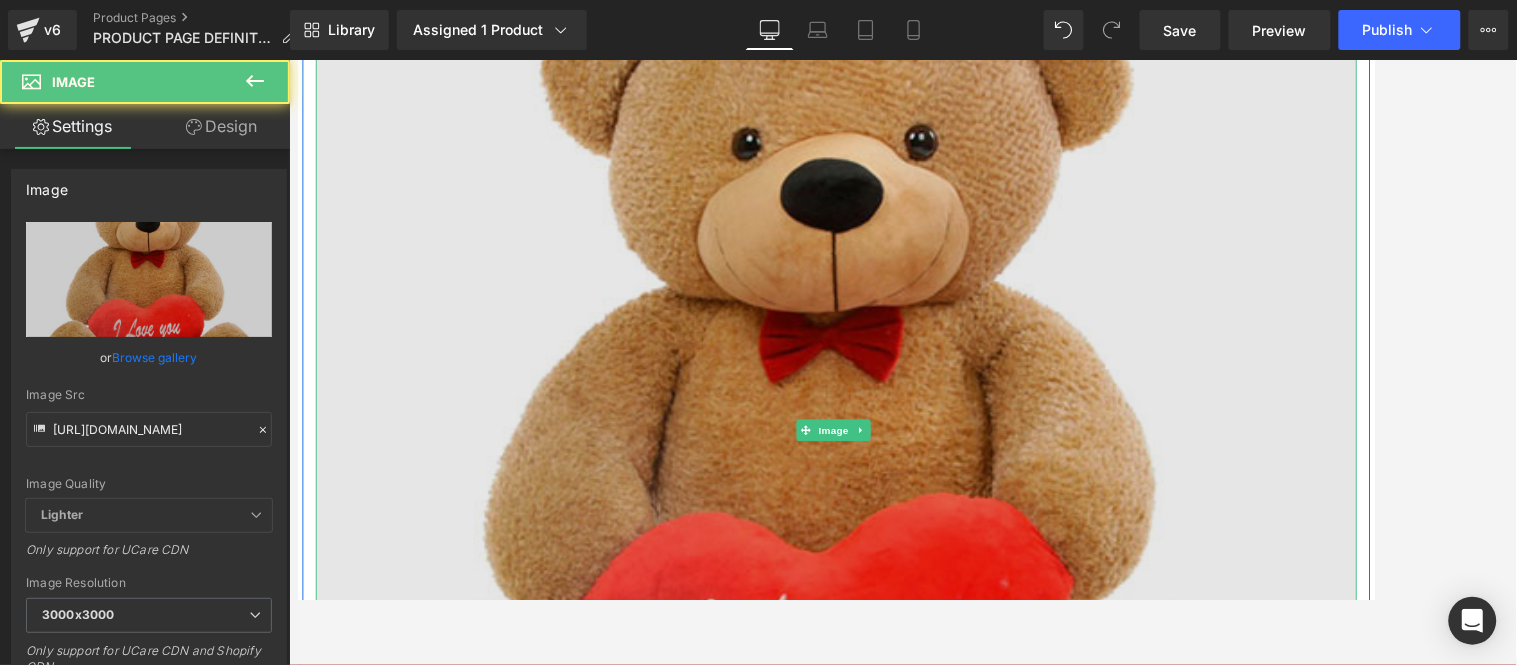 scroll, scrollTop: 0, scrollLeft: 0, axis: both 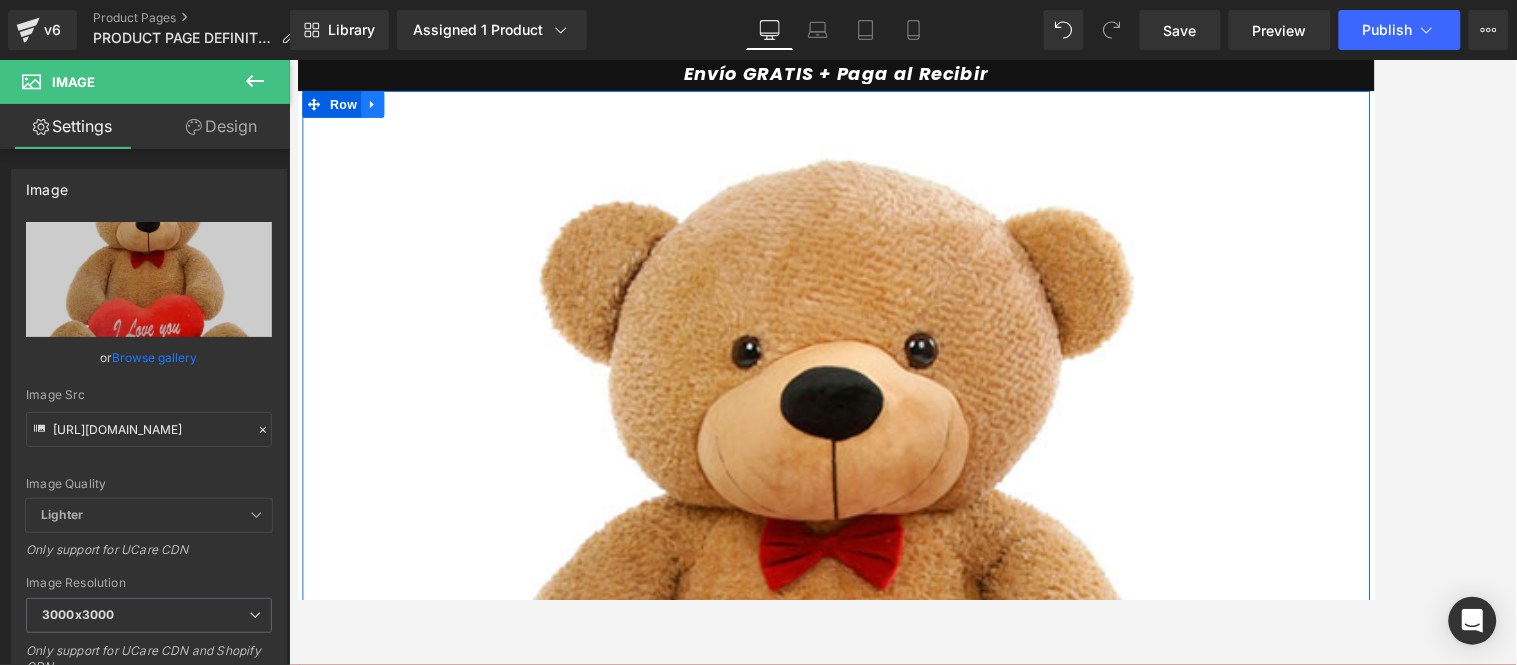 click 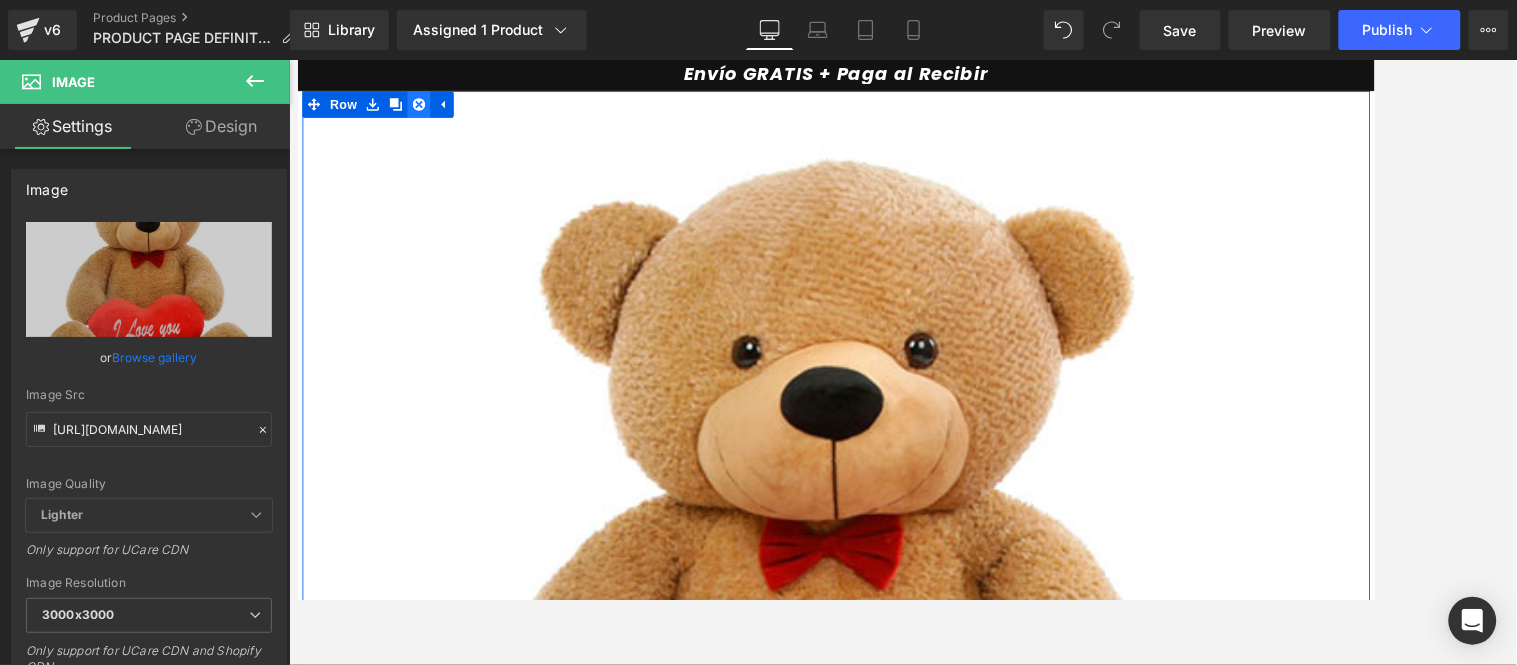 click at bounding box center (433, 109) 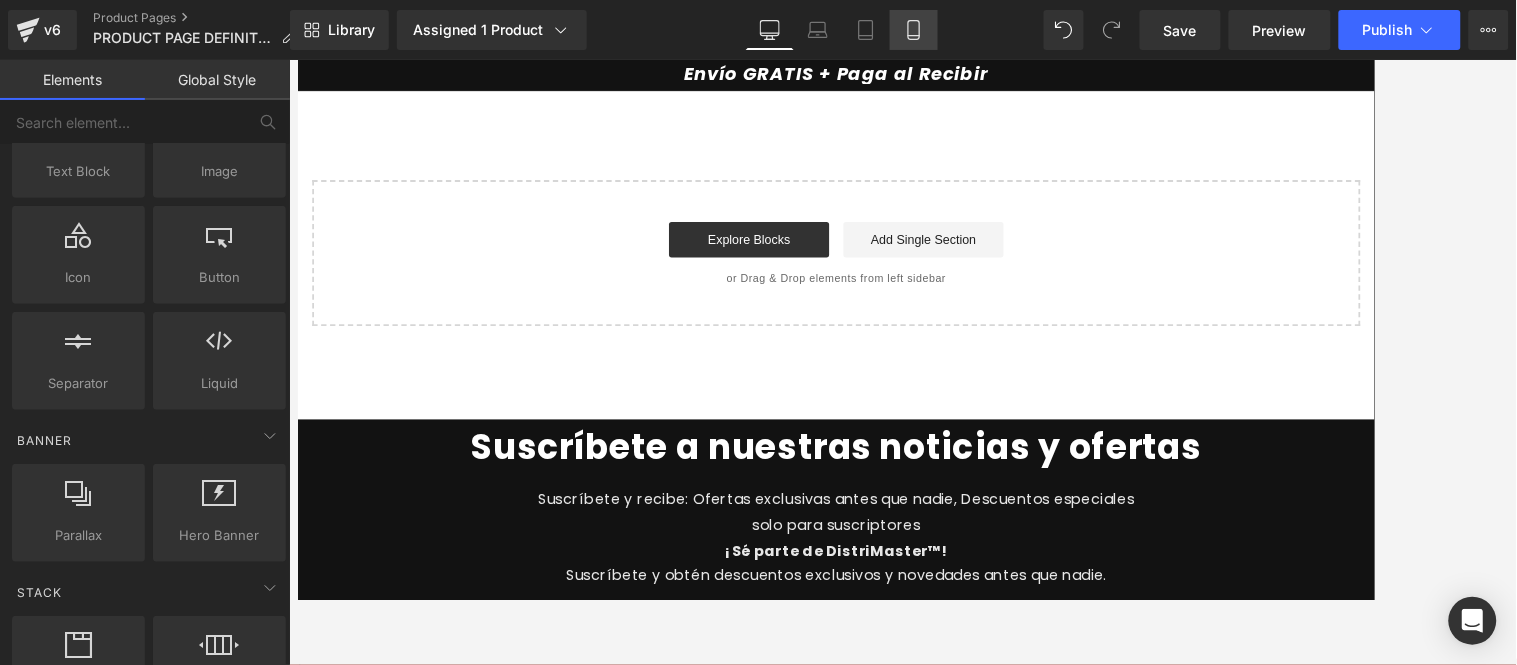 click on "Mobile" at bounding box center (914, 30) 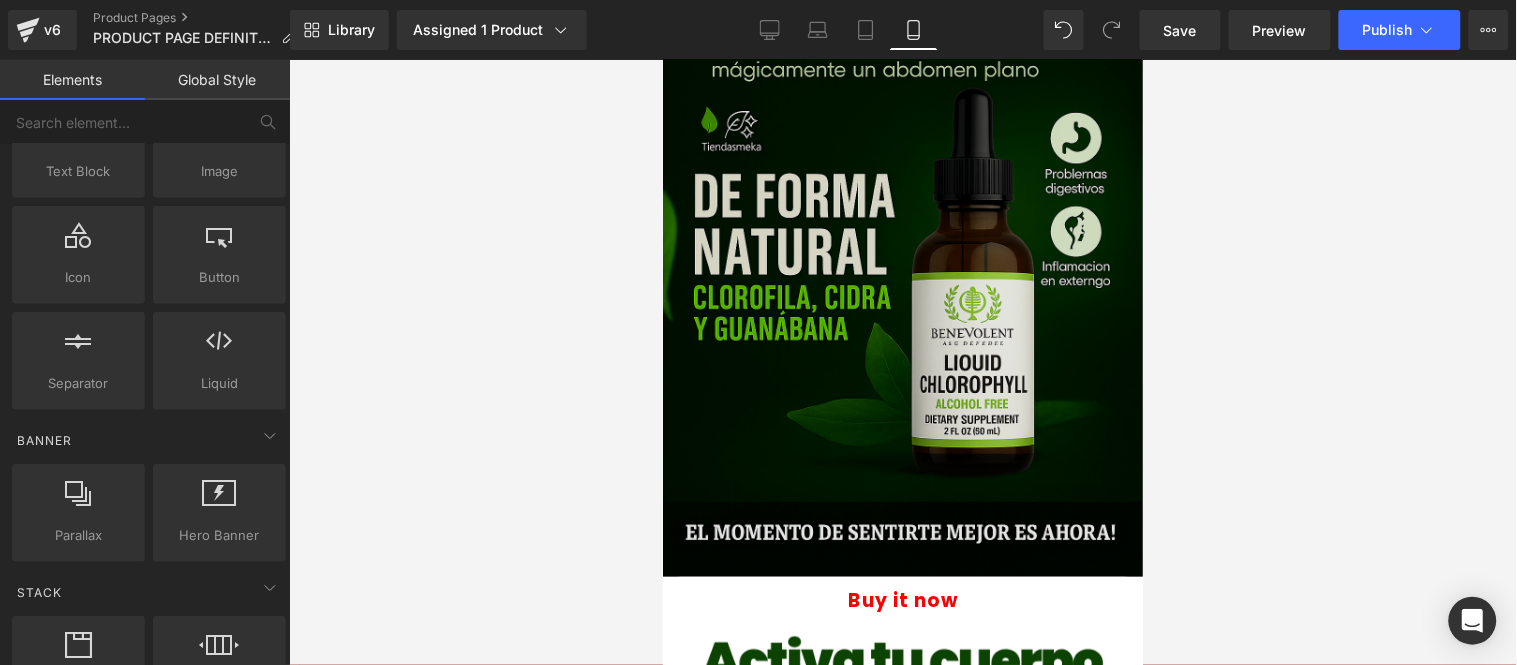 scroll, scrollTop: 583, scrollLeft: 0, axis: vertical 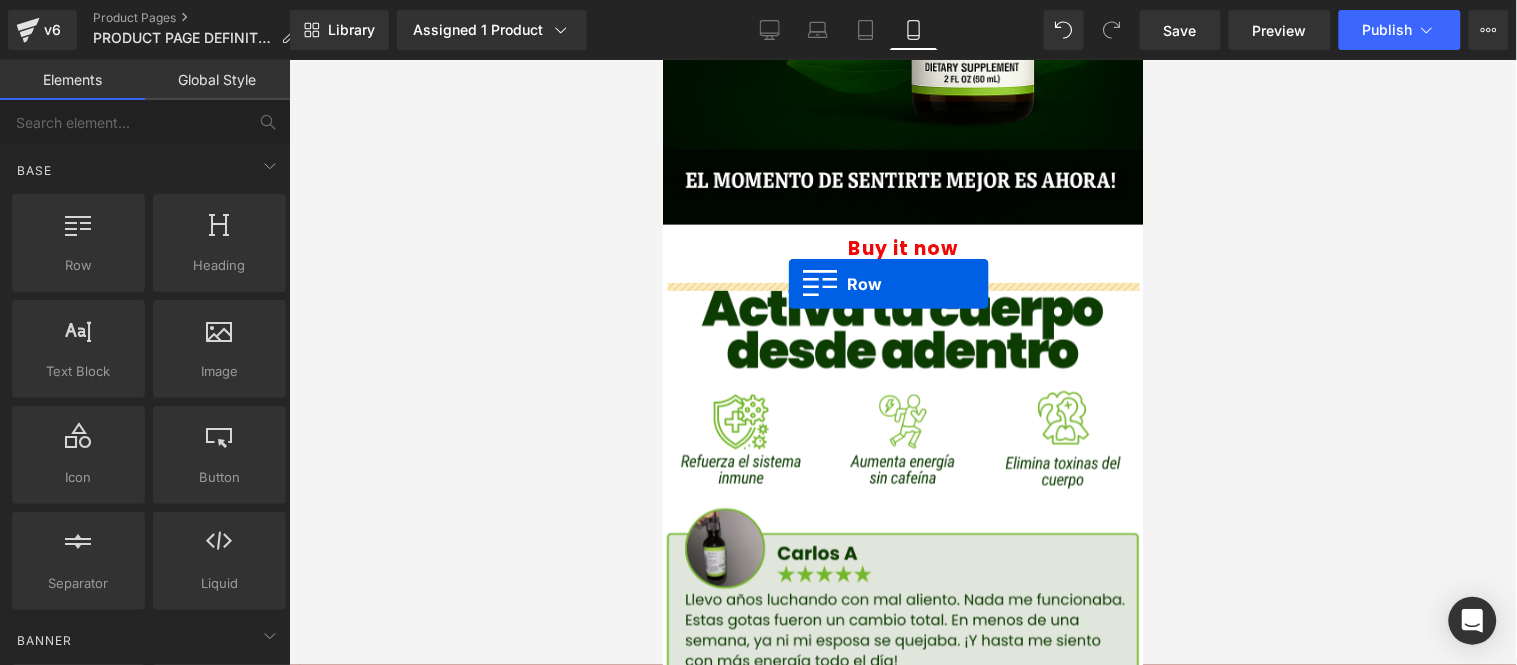 drag, startPoint x: 728, startPoint y: 299, endPoint x: 787, endPoint y: 283, distance: 61.13101 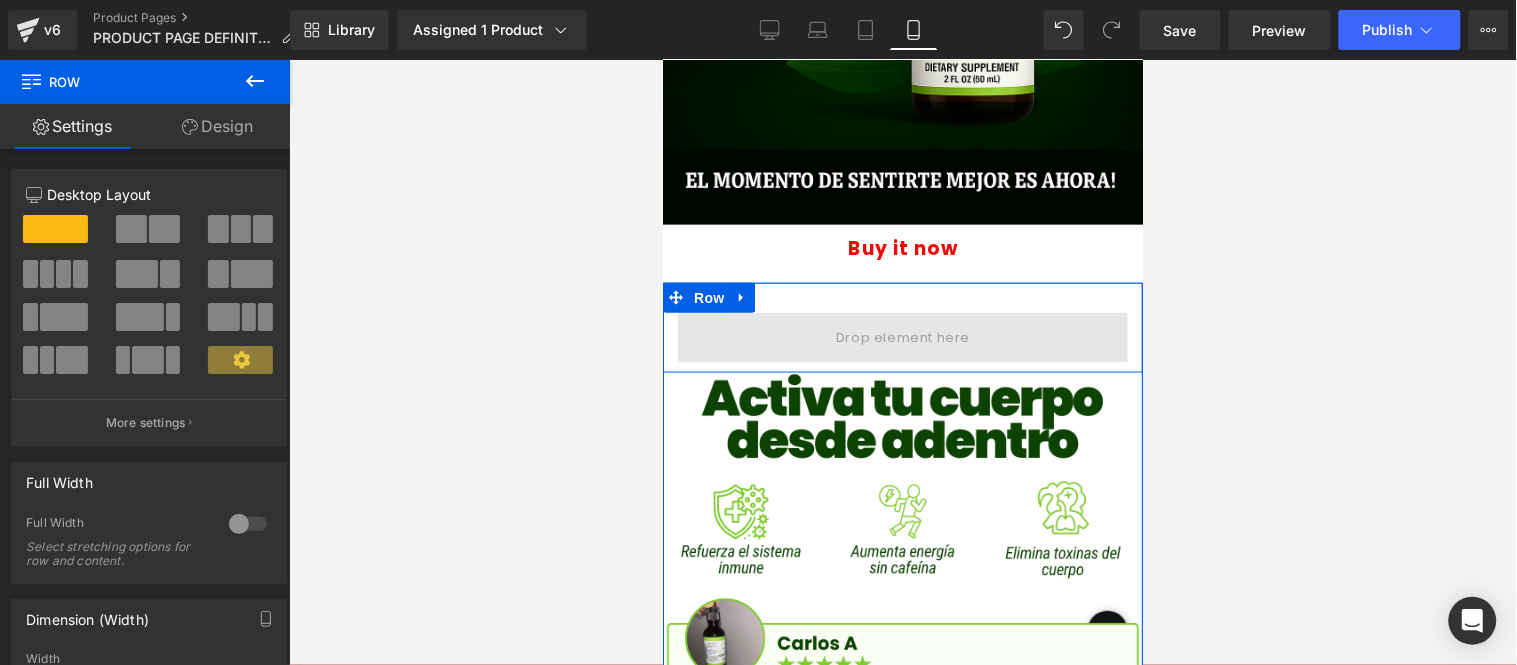 click at bounding box center (902, 336) 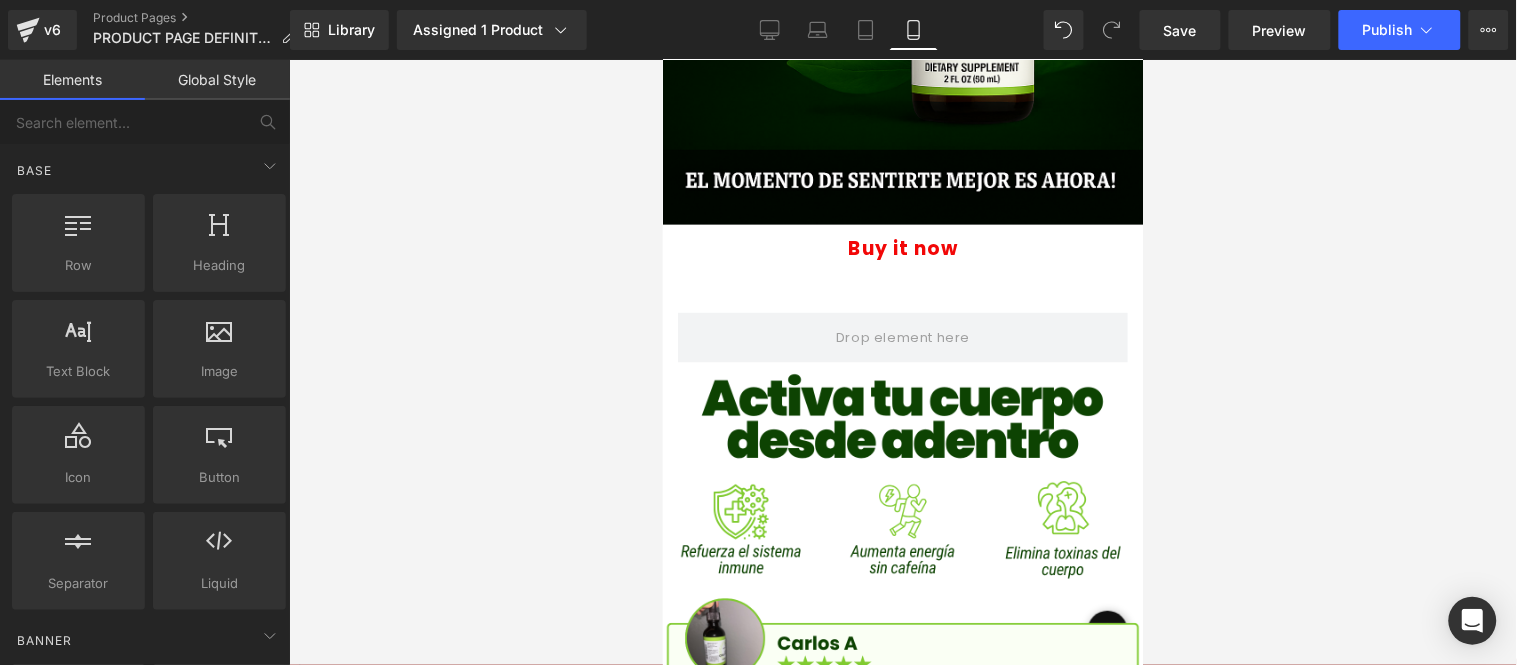 click on "Global Style" at bounding box center [217, 80] 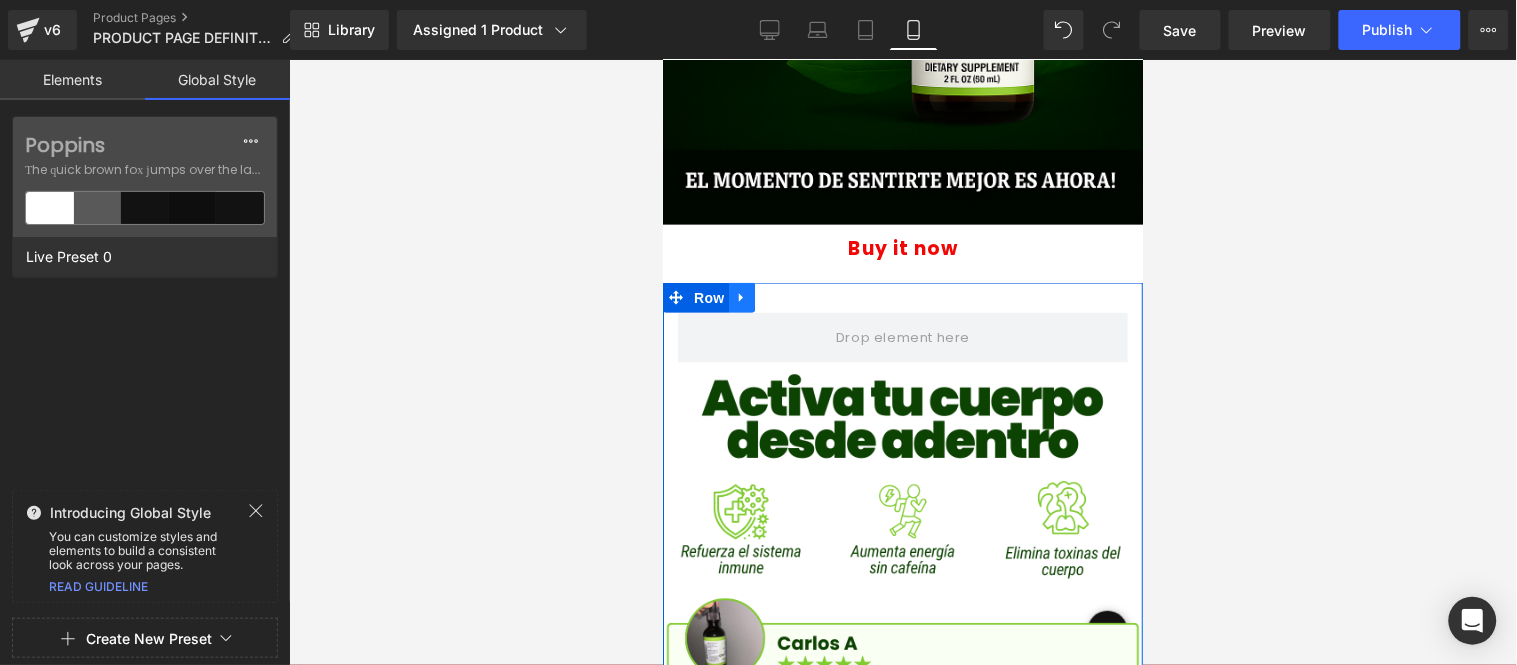 click at bounding box center [741, 297] 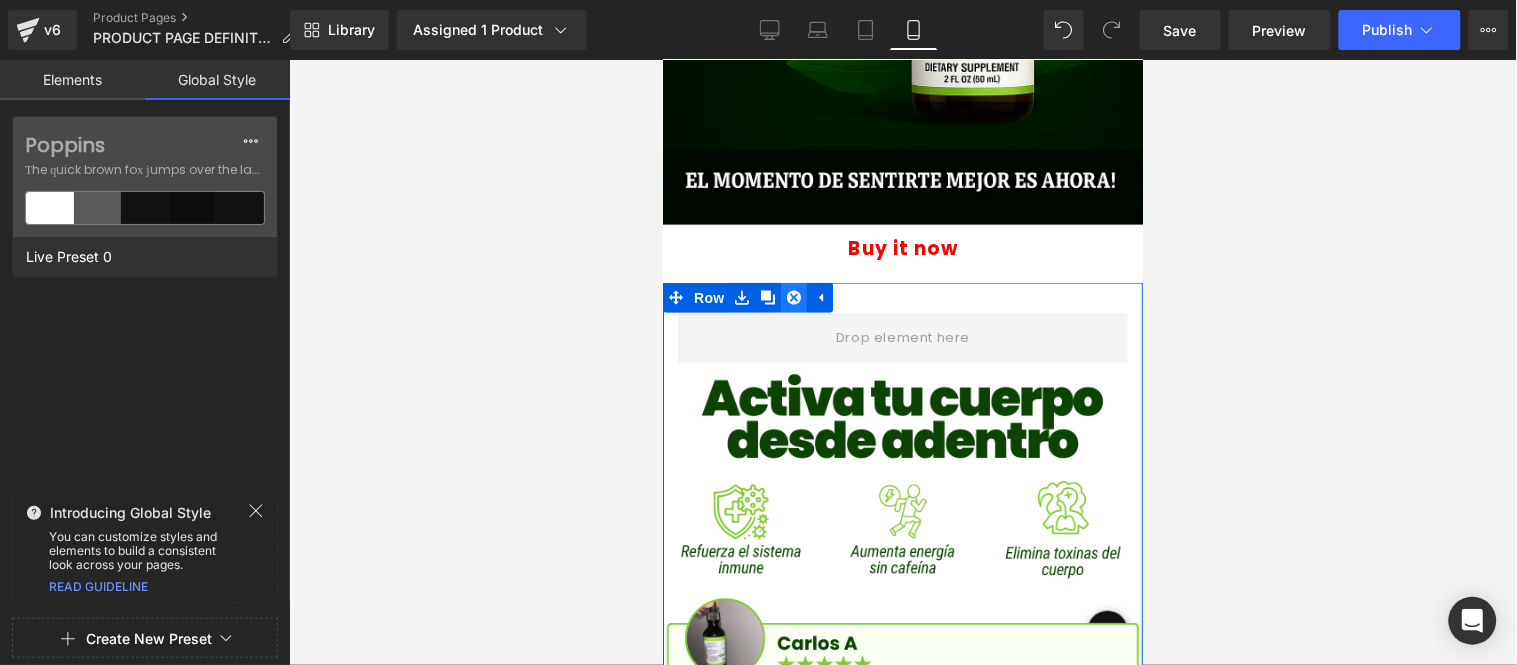 click 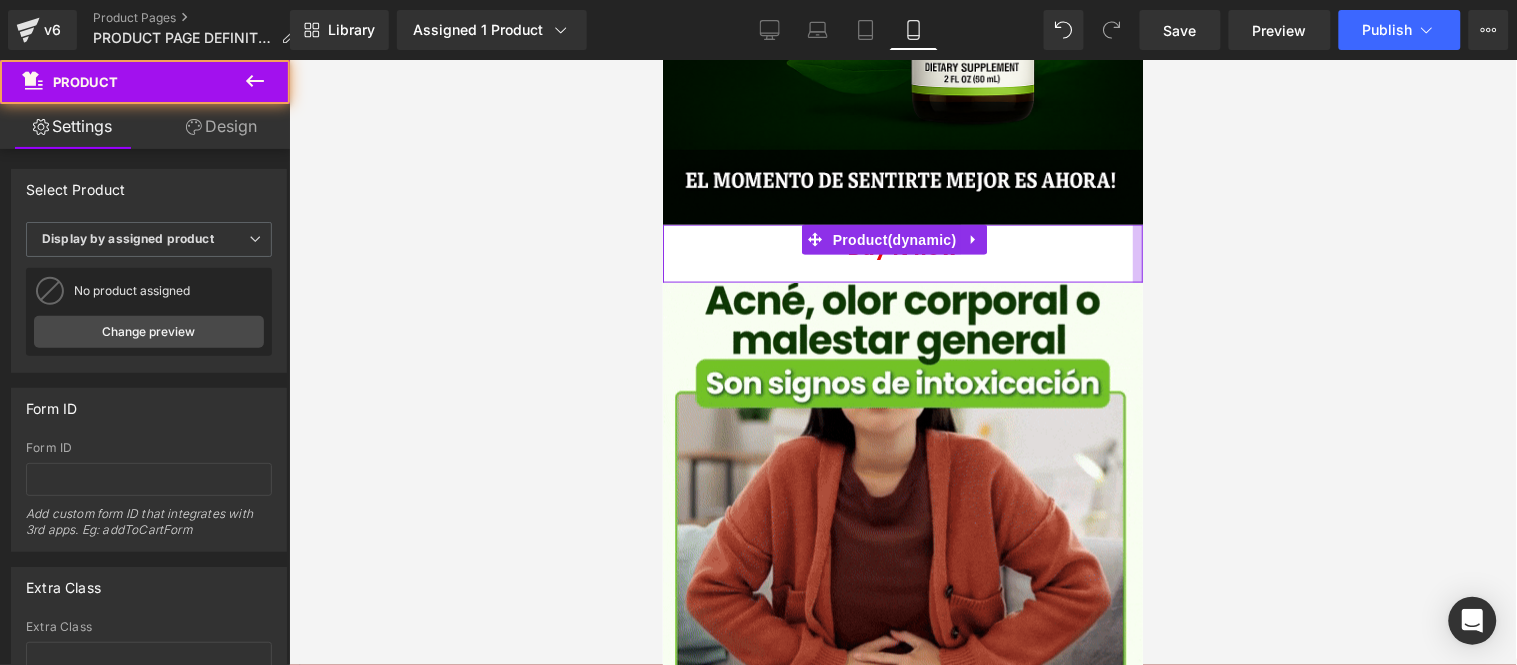 click on "Ir directamente al contenido
Envío GRATIS + Paga al Recibir
Envío GRATIS + Paga al Recibir
Envío GRATIS + Paga al Recibir
Envío GRATIS + Paga al Recibir" at bounding box center [902, -221] 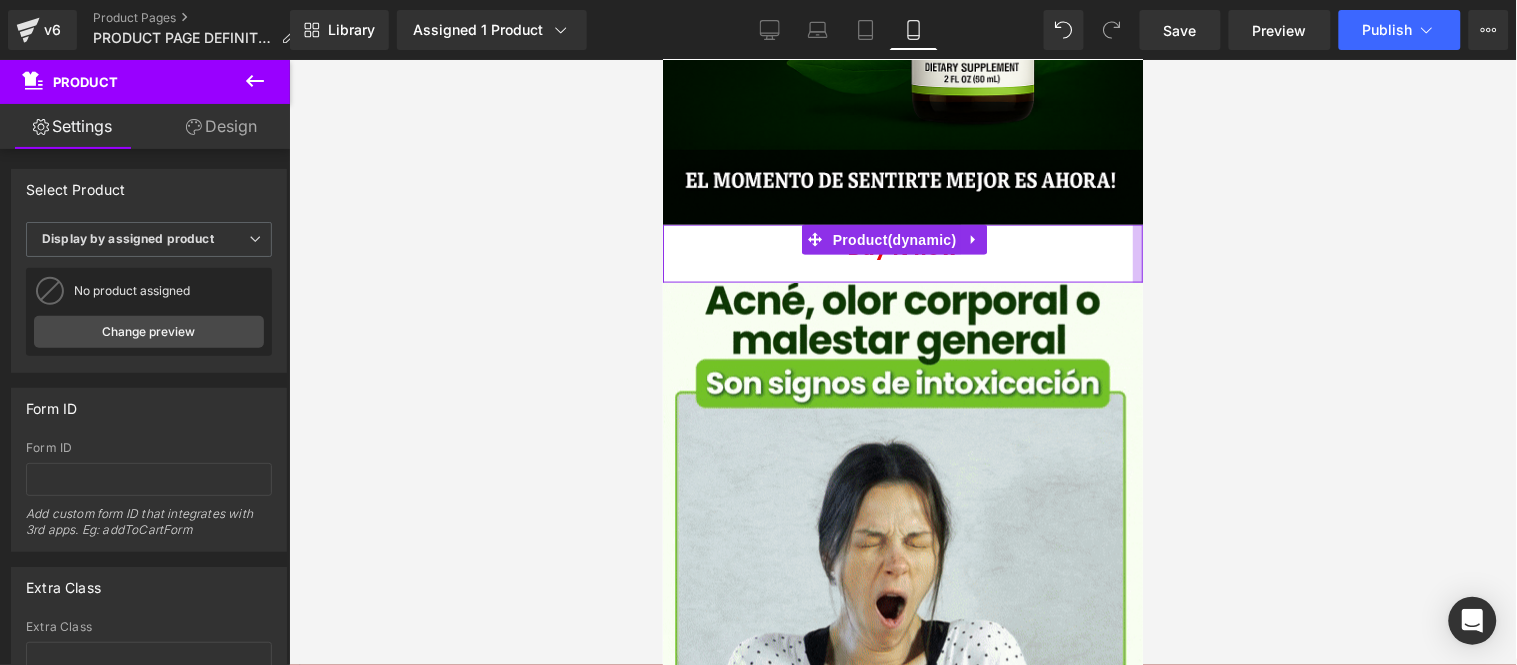 click at bounding box center (903, 362) 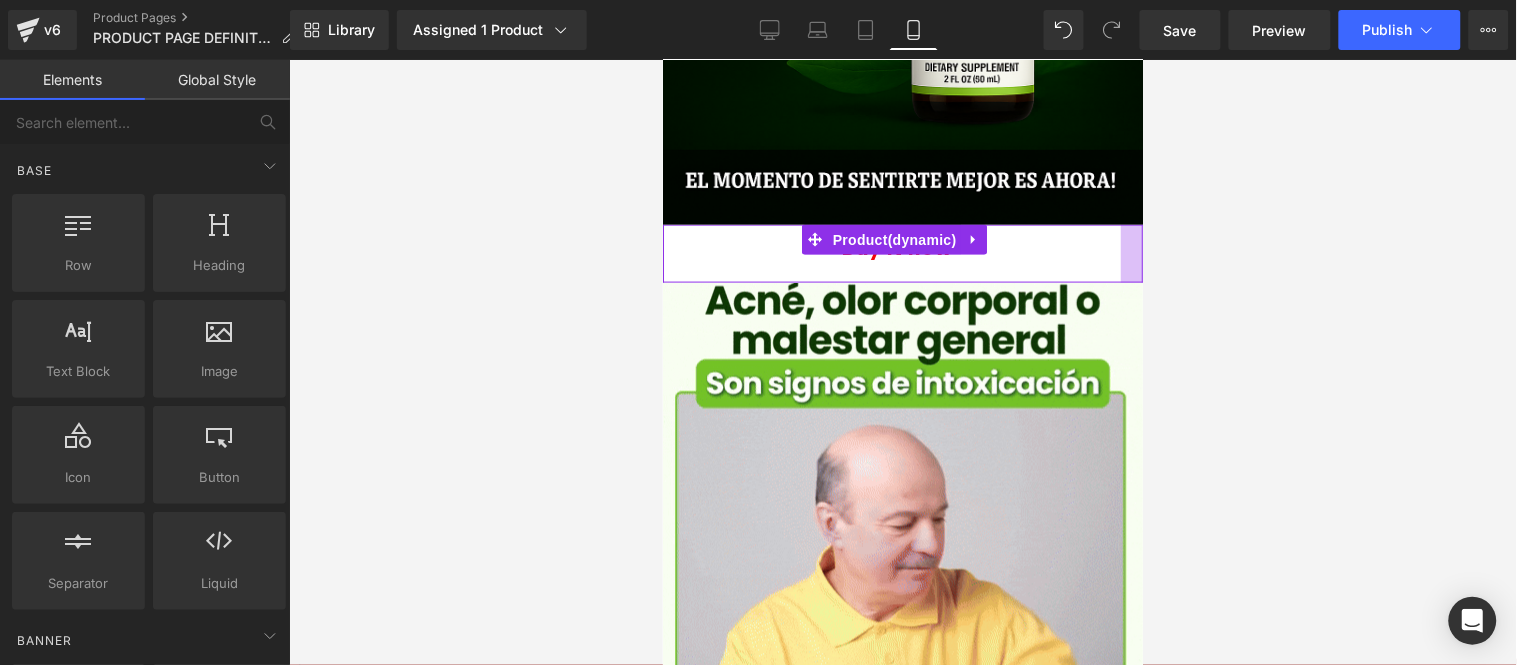 drag, startPoint x: 1110, startPoint y: 267, endPoint x: 1135, endPoint y: 269, distance: 25.079872 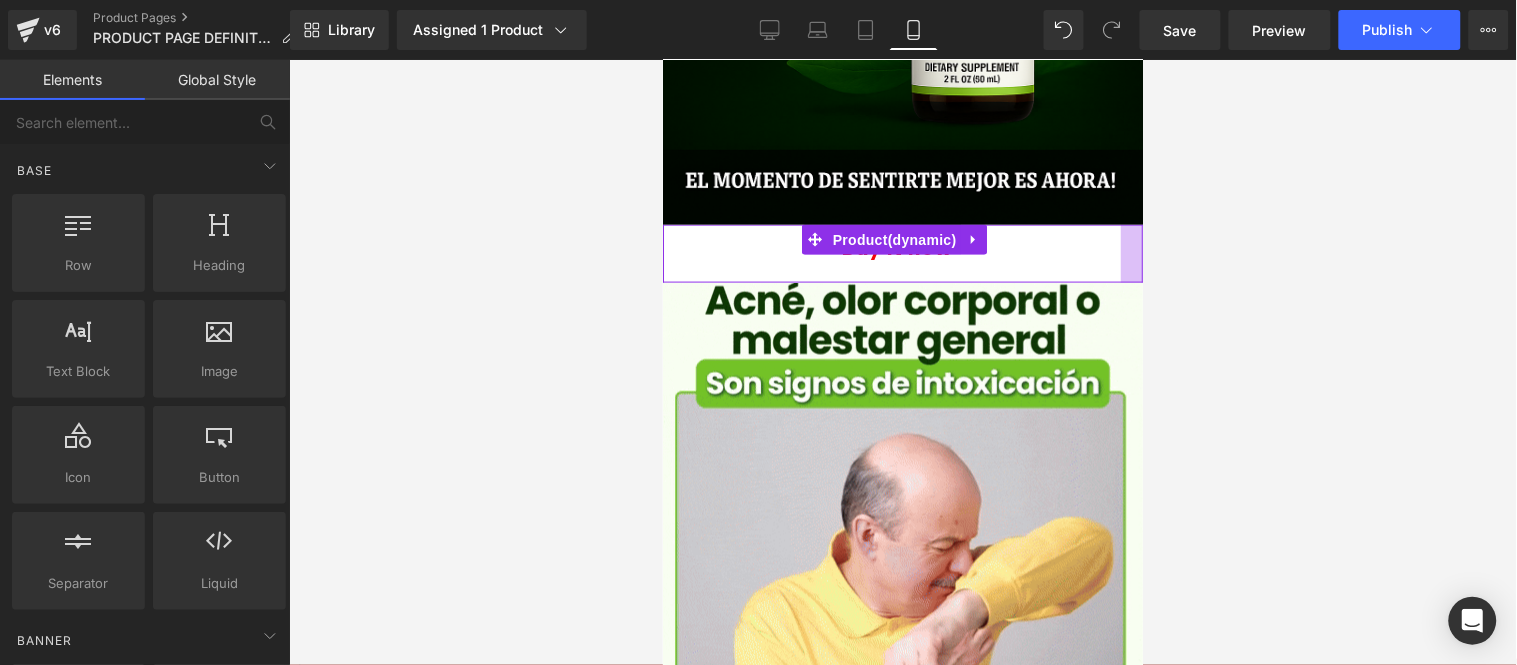 click at bounding box center (1131, 253) 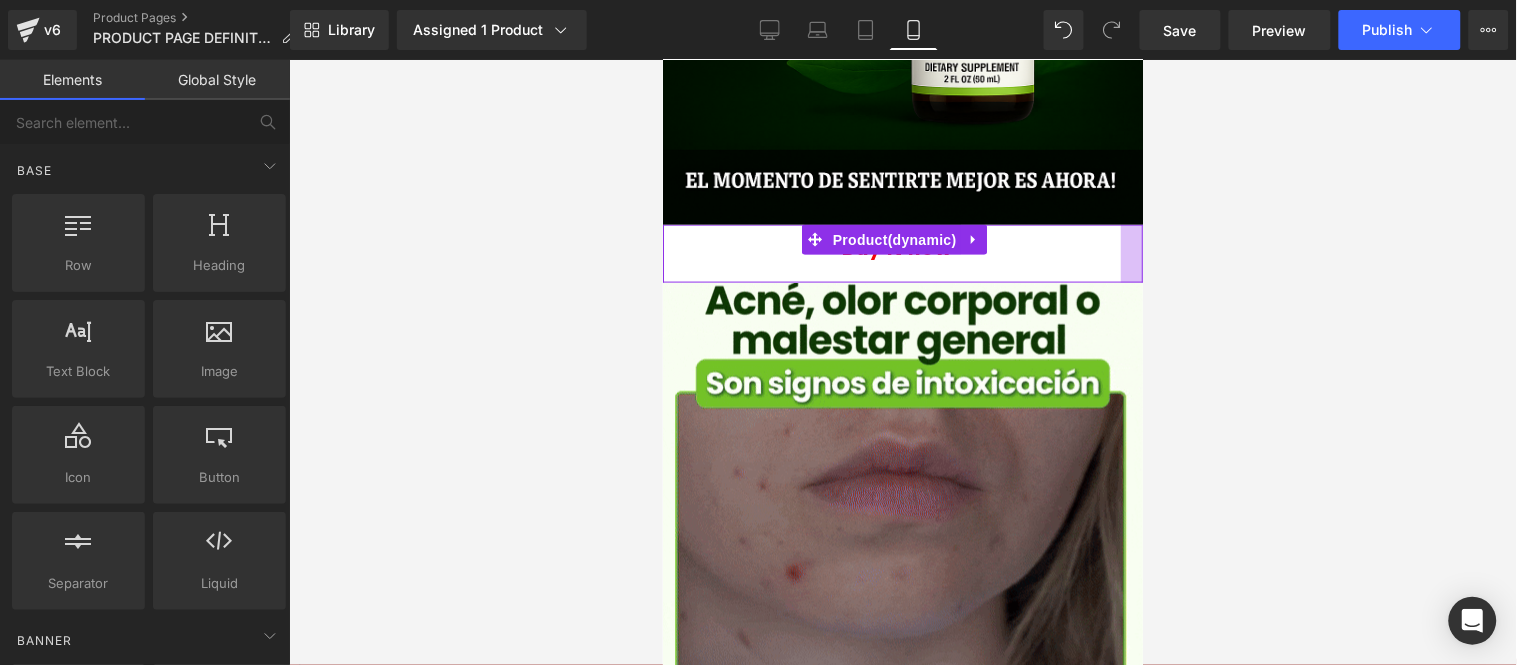 click at bounding box center [1131, 253] 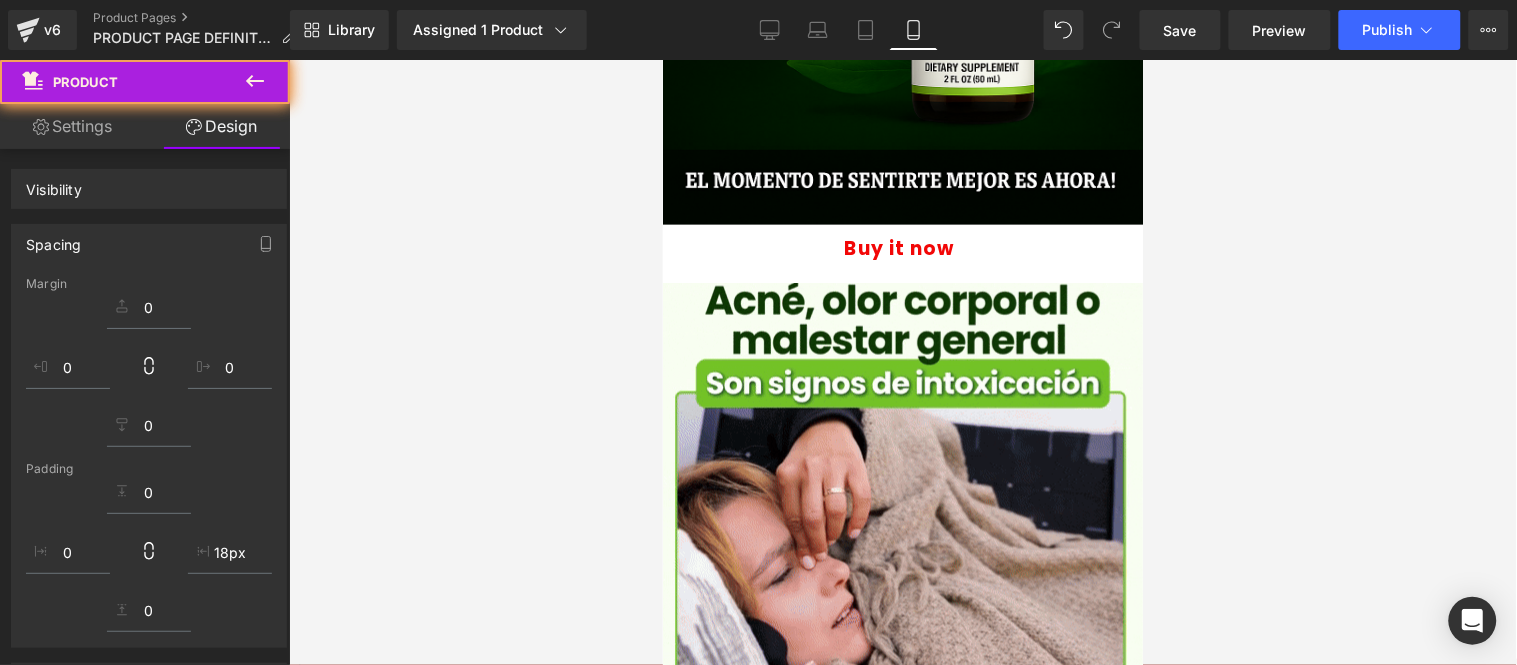 click on "Buy it now" at bounding box center [898, 248] 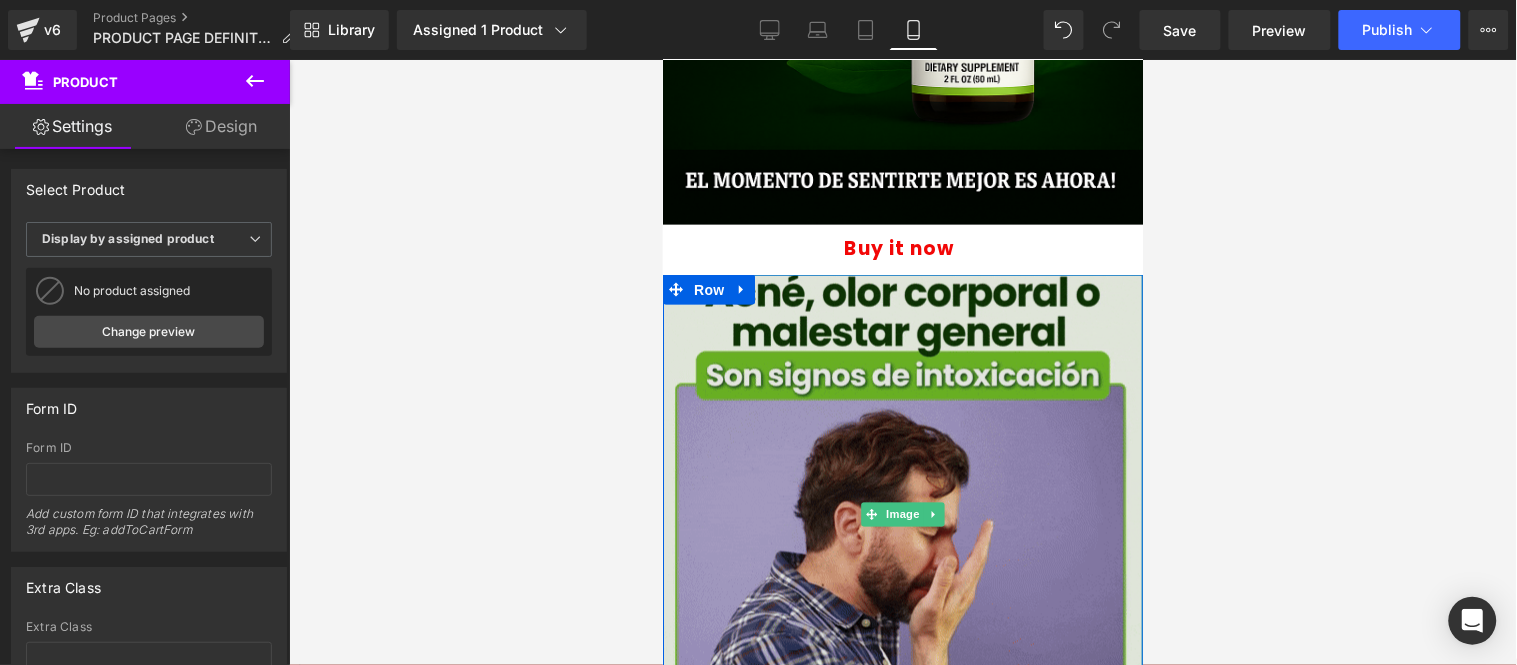 drag, startPoint x: 1078, startPoint y: 276, endPoint x: 1089, endPoint y: 294, distance: 21.095022 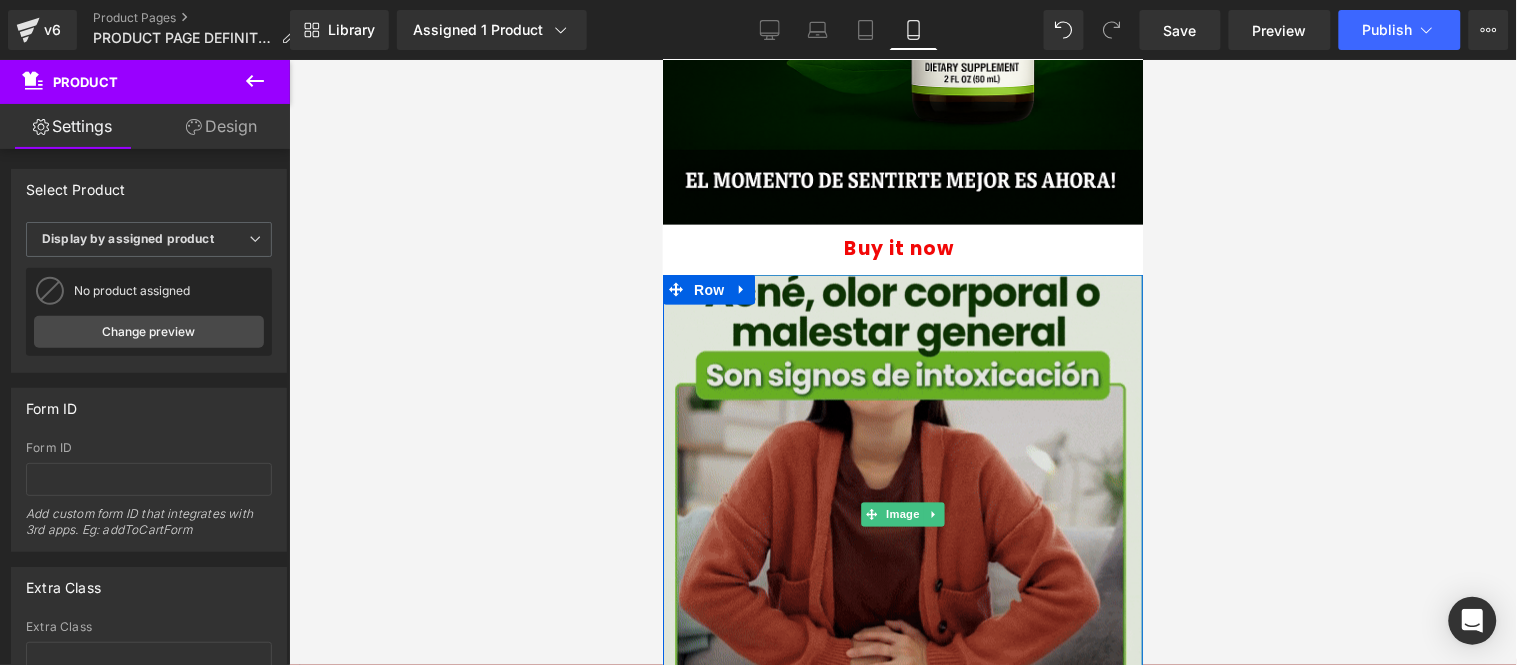click on "Image         Row
Buy it now
(P) Dynamic Checkout Button
Product         Image         Row         Image         Row
Buy it now
(P) Dynamic Checkout Button
Product         Row
Image
Row
Image
Row
Image
Row
Image
Row
Image
Row
Image
Row
Image
Row
Image
Row
Select your layout" at bounding box center [902, 1934] 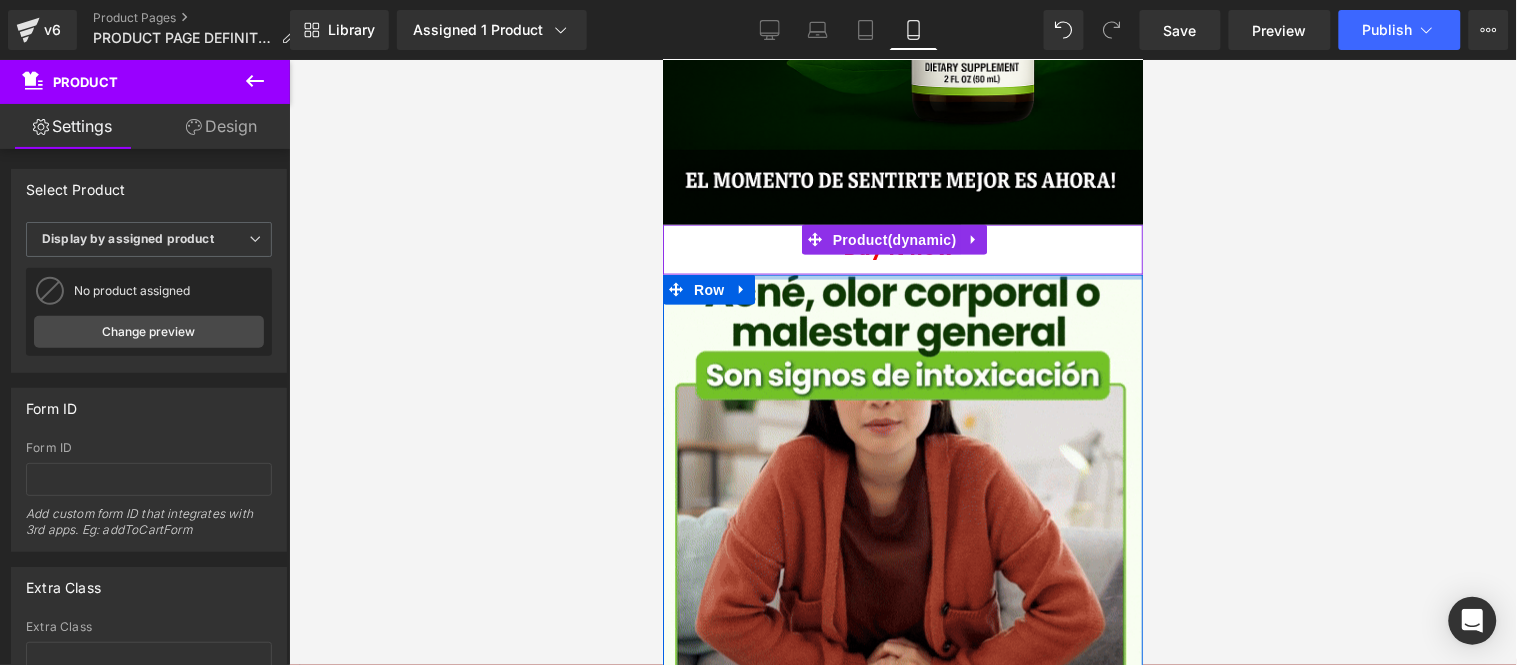 click at bounding box center [902, 276] 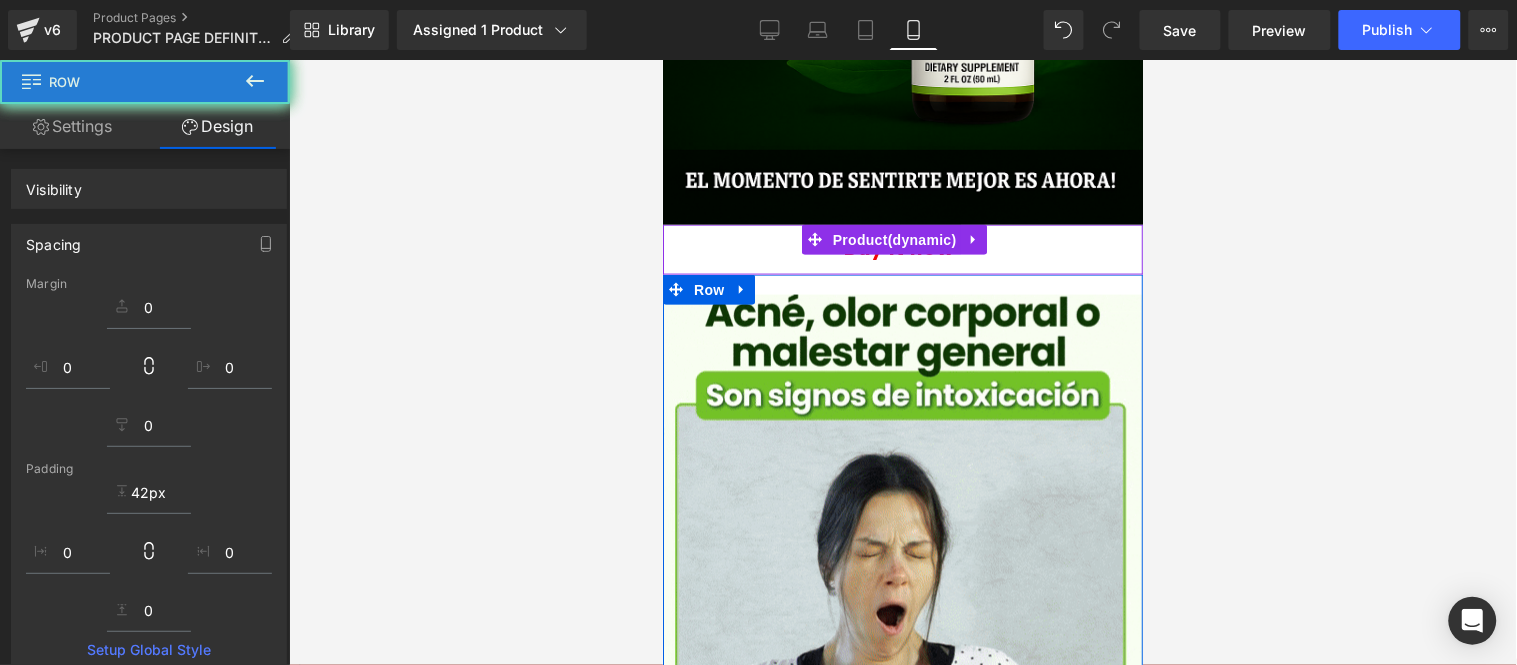 drag, startPoint x: 1080, startPoint y: 275, endPoint x: 1077, endPoint y: 299, distance: 24.186773 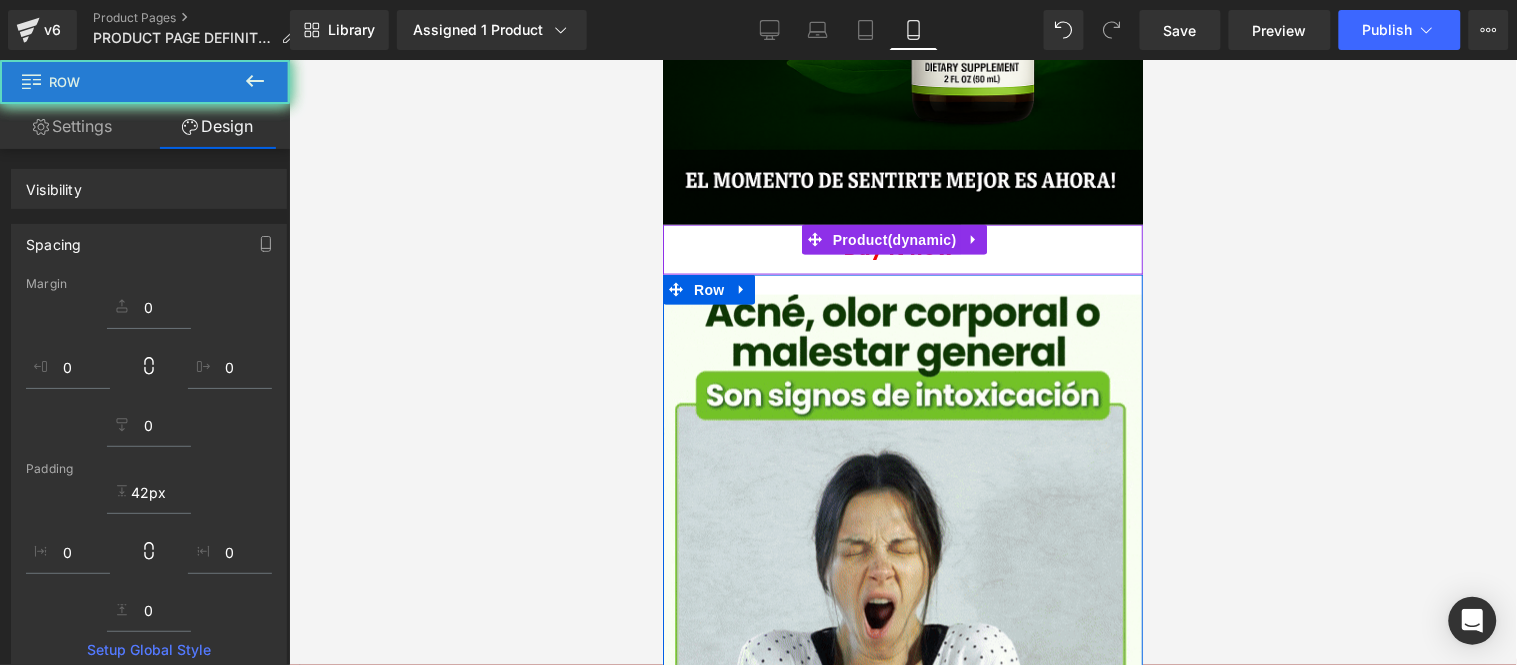 click at bounding box center (902, 284) 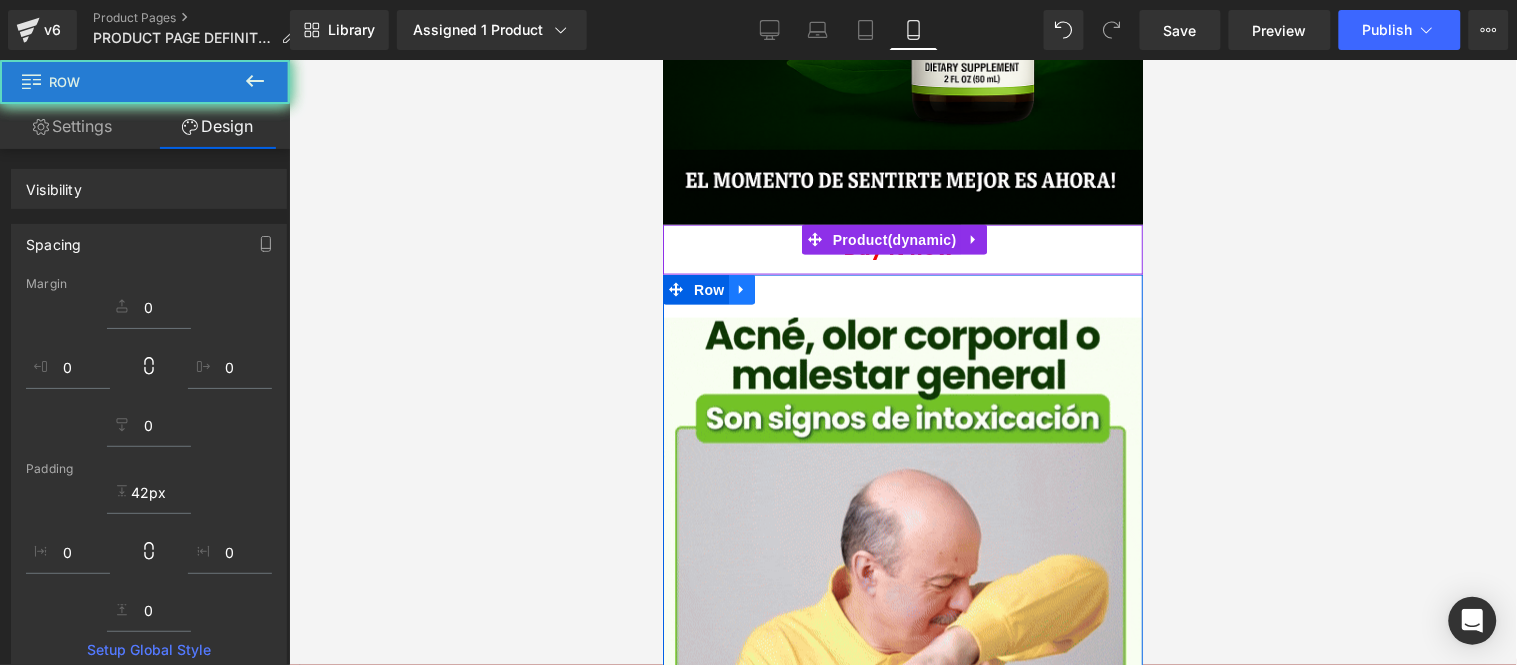 click on "43px" at bounding box center (902, 295) 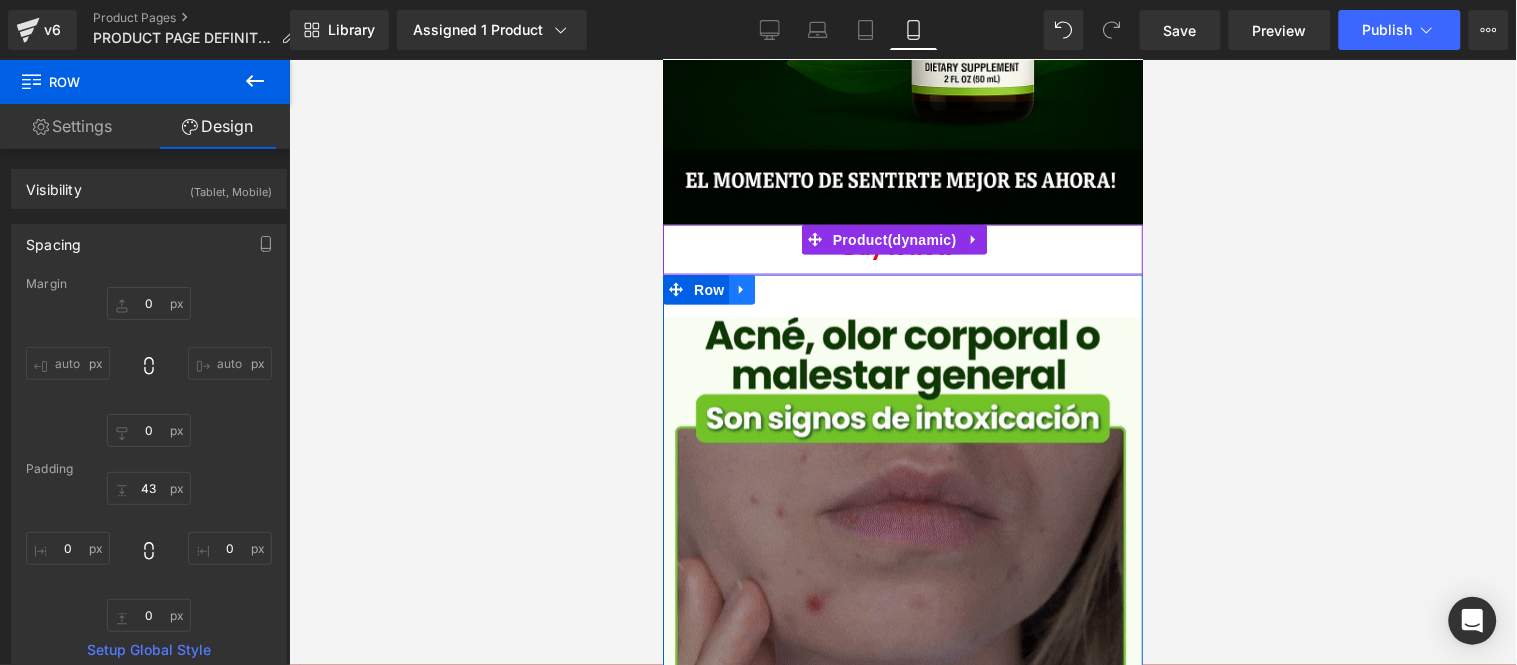 click 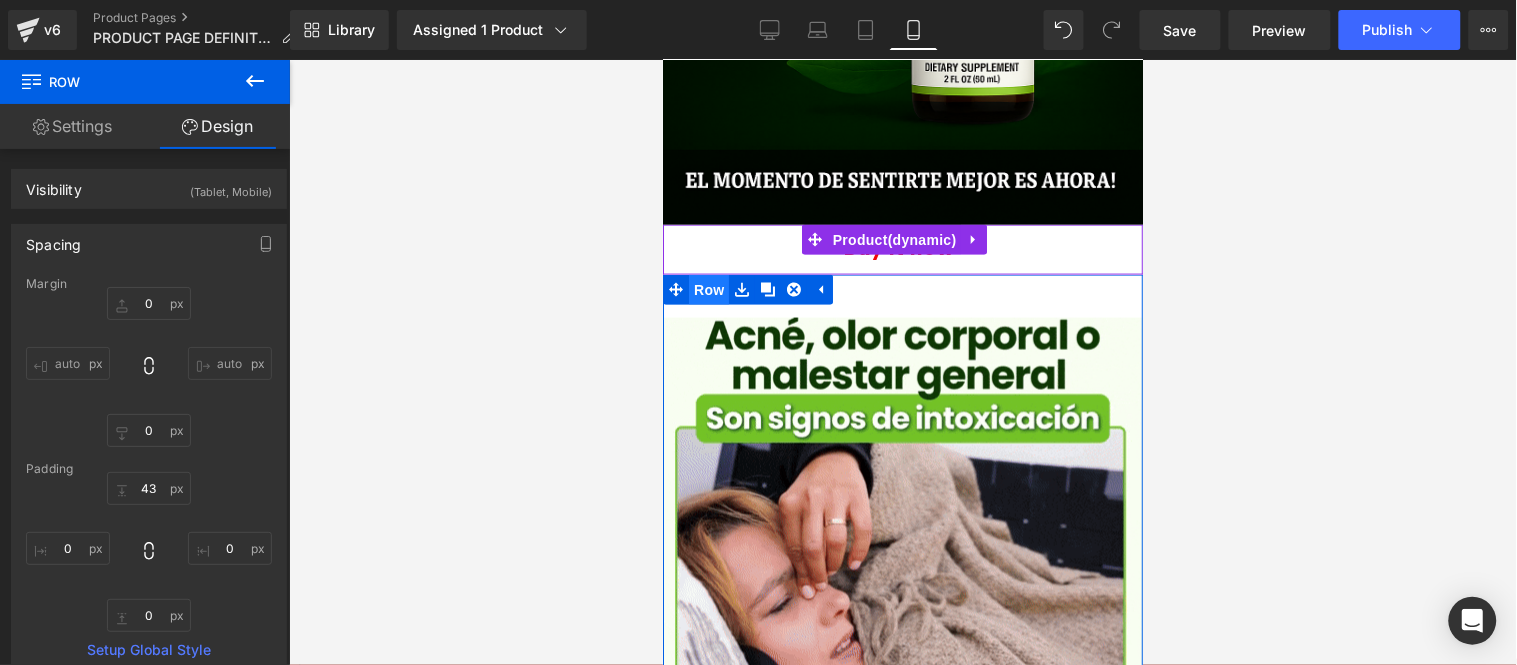 click on "Row" at bounding box center [708, 289] 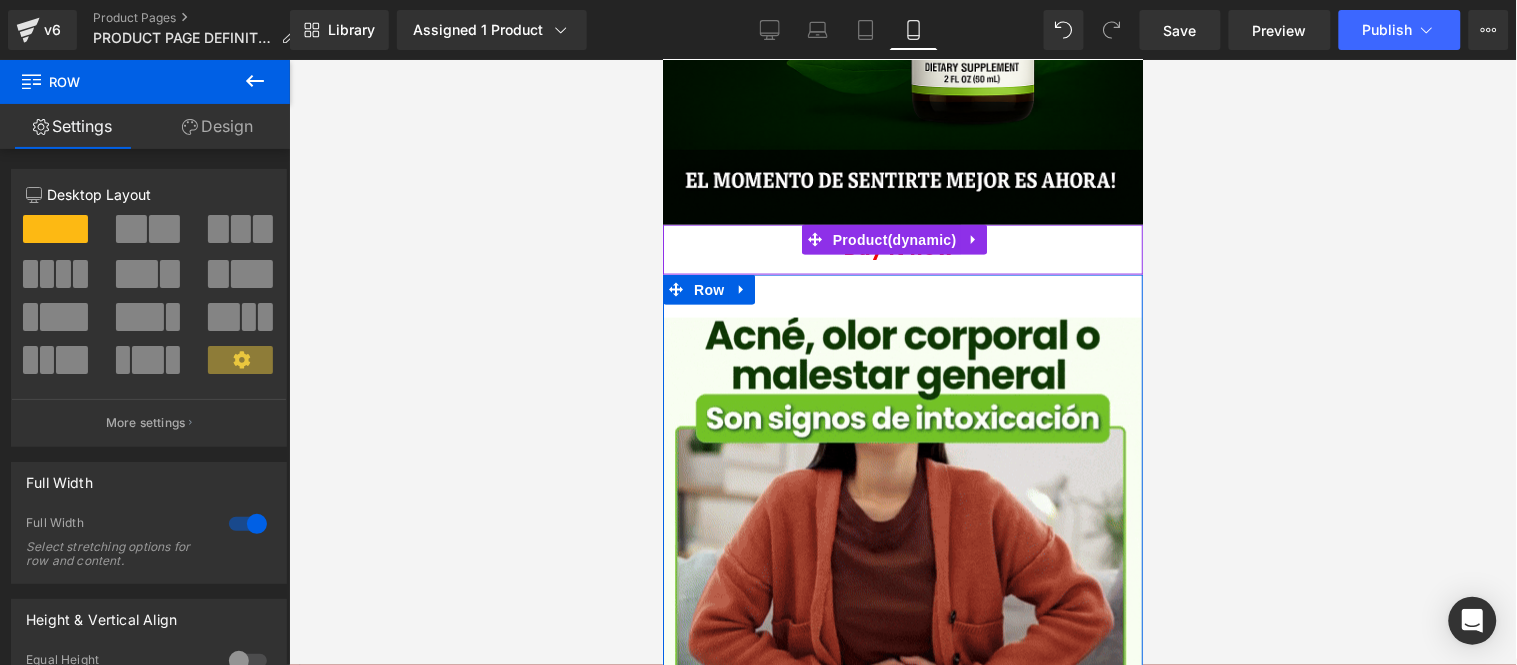 click on "Design" at bounding box center (217, 126) 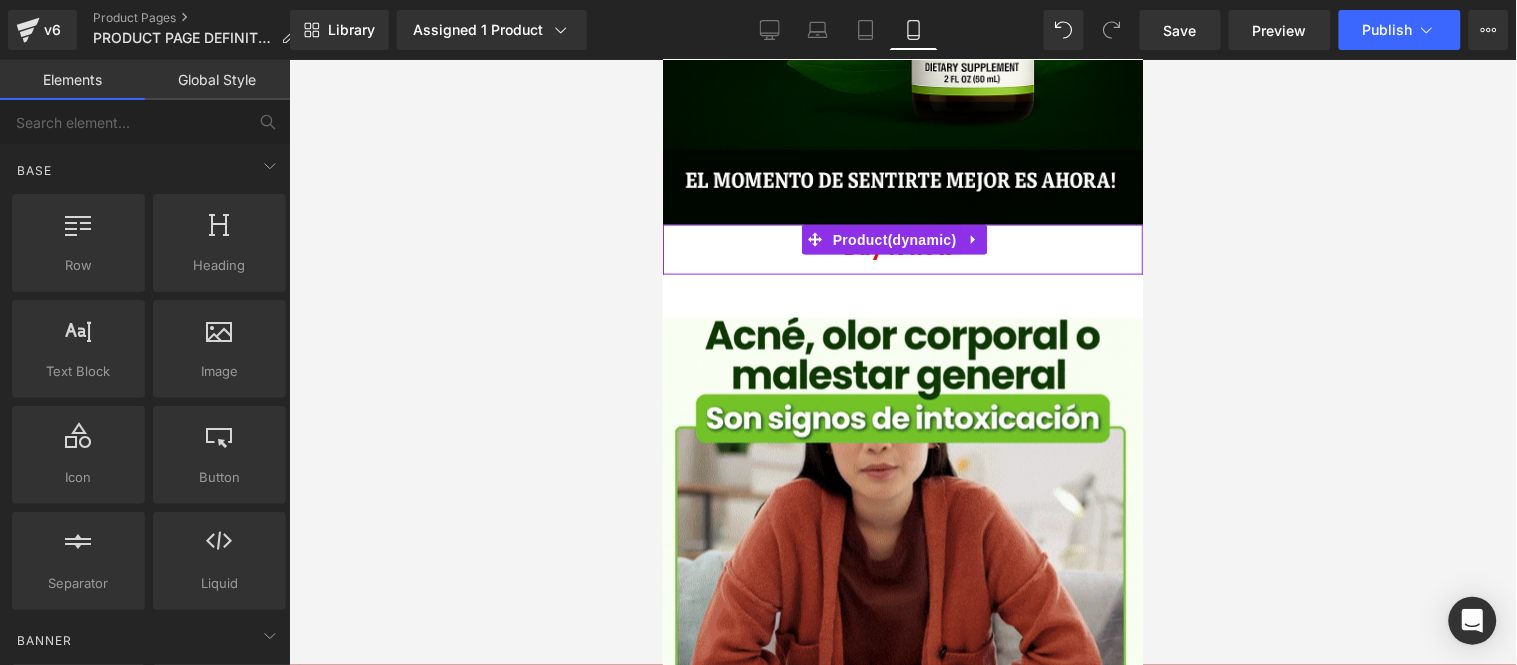 click at bounding box center [903, 362] 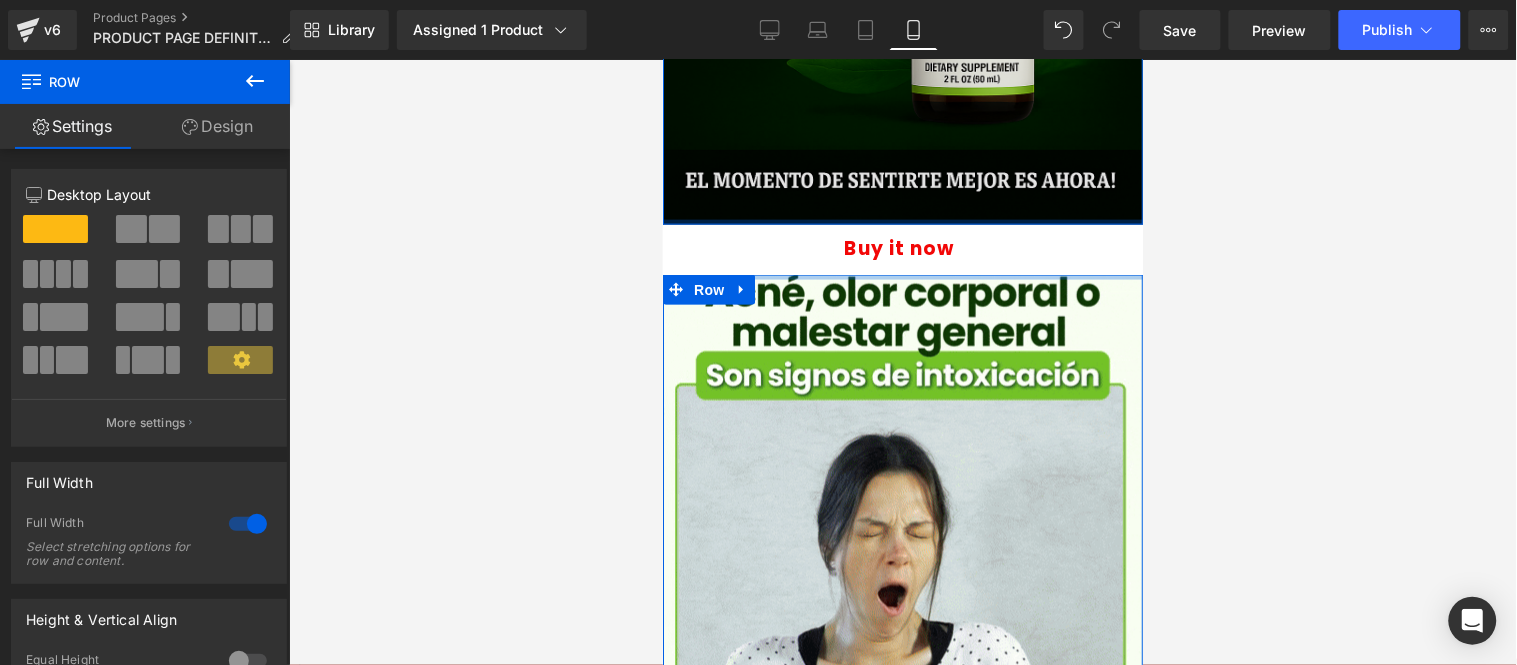 drag, startPoint x: 853, startPoint y: 279, endPoint x: 860, endPoint y: 217, distance: 62.39391 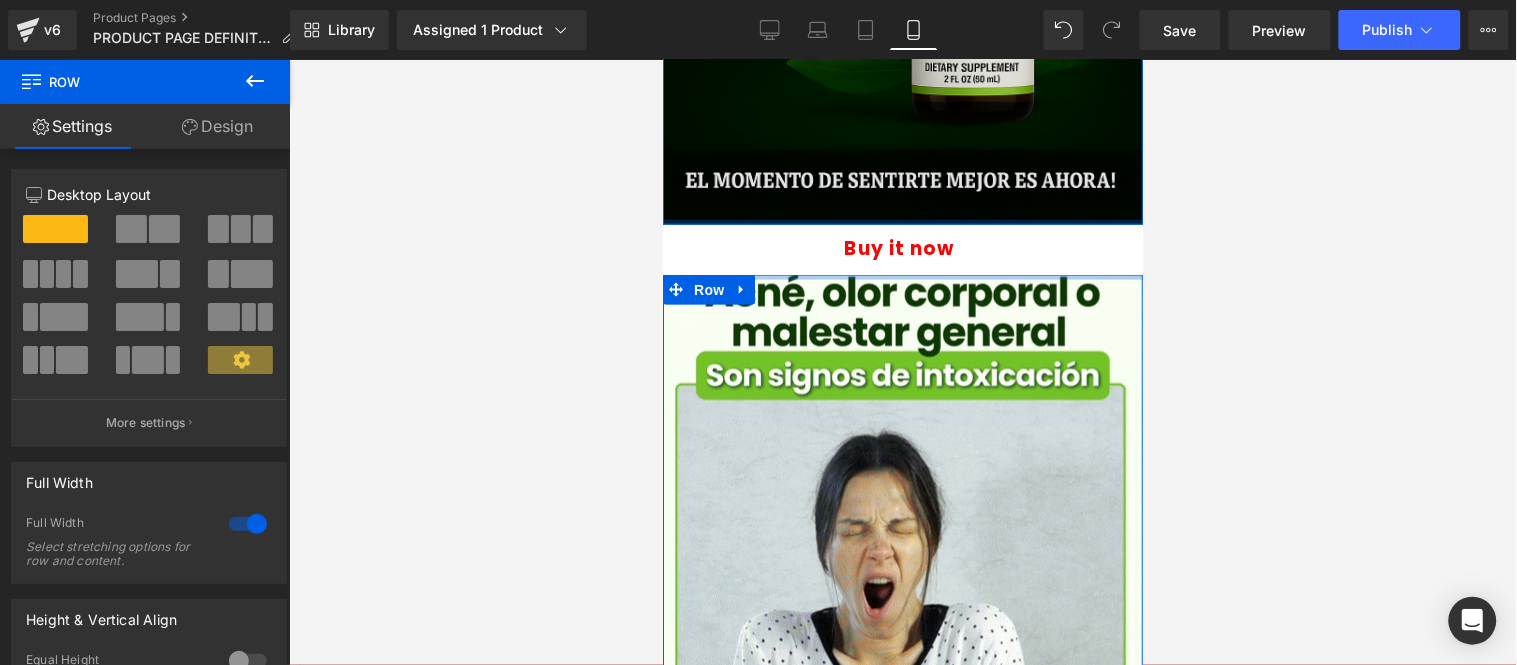 click on "Image         Row
Buy it now
(P) Dynamic Checkout Button
Product         Image         Row         Image         Row
Buy it now
(P) Dynamic Checkout Button
Product         Row
Image
Row
Image
Row
Image
Row
Image
Row
Image
Row
Image
Row
Image
Row
Image
Row
Select your layout" at bounding box center (902, 1934) 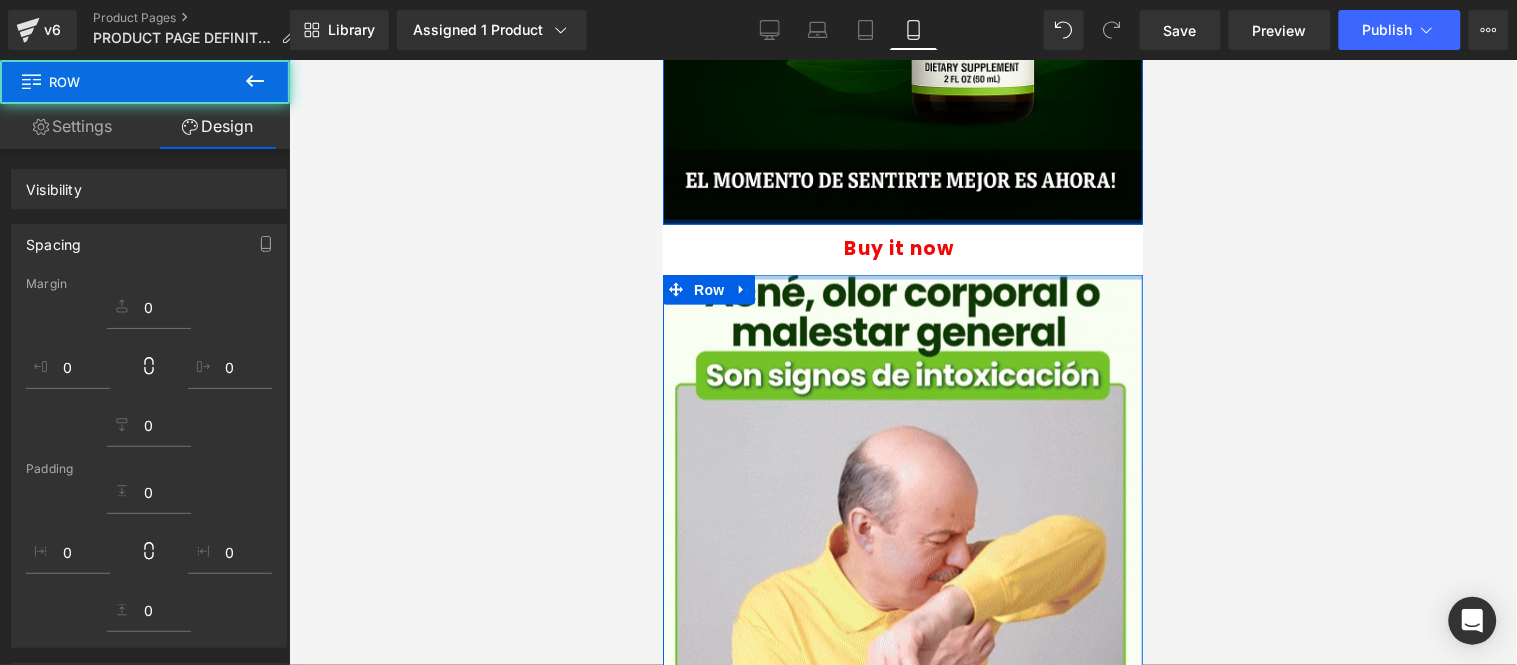 click at bounding box center [903, 362] 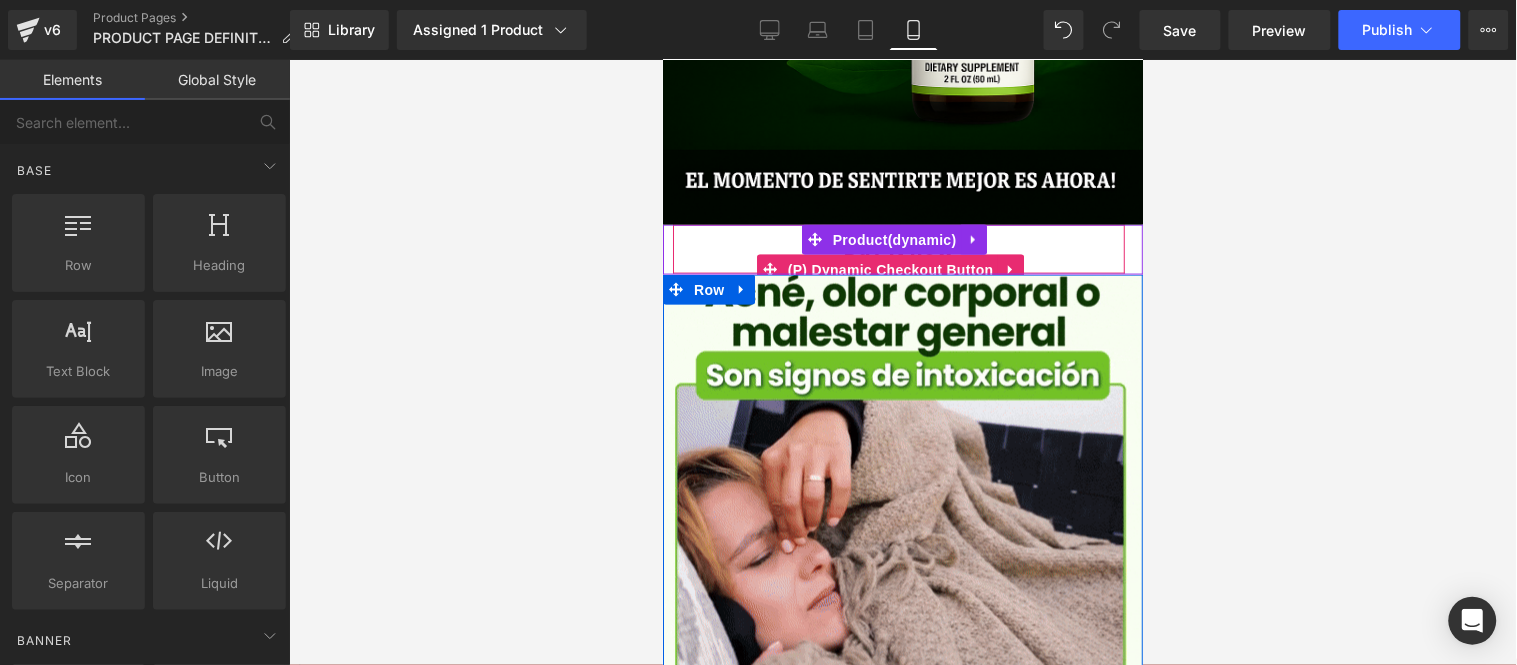 click on "Buy it now" at bounding box center [898, 248] 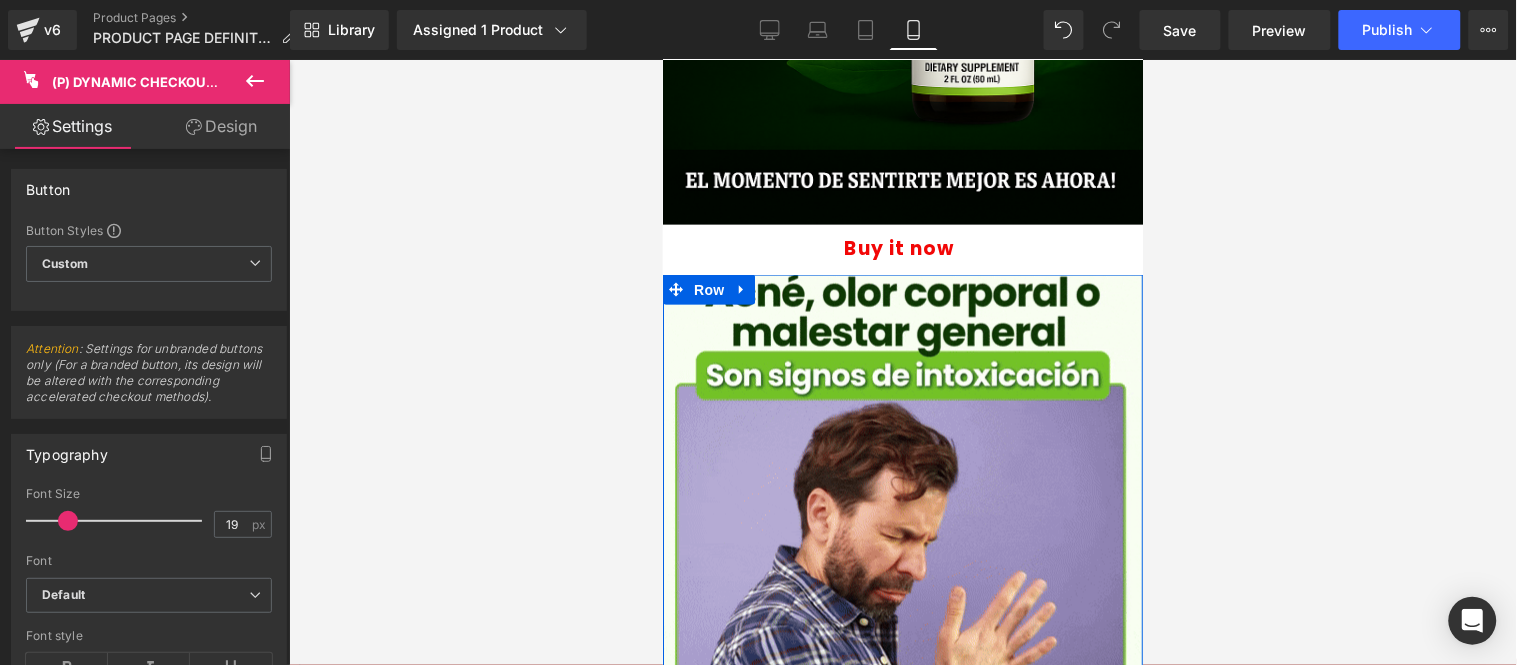 click on "Design" at bounding box center [221, 126] 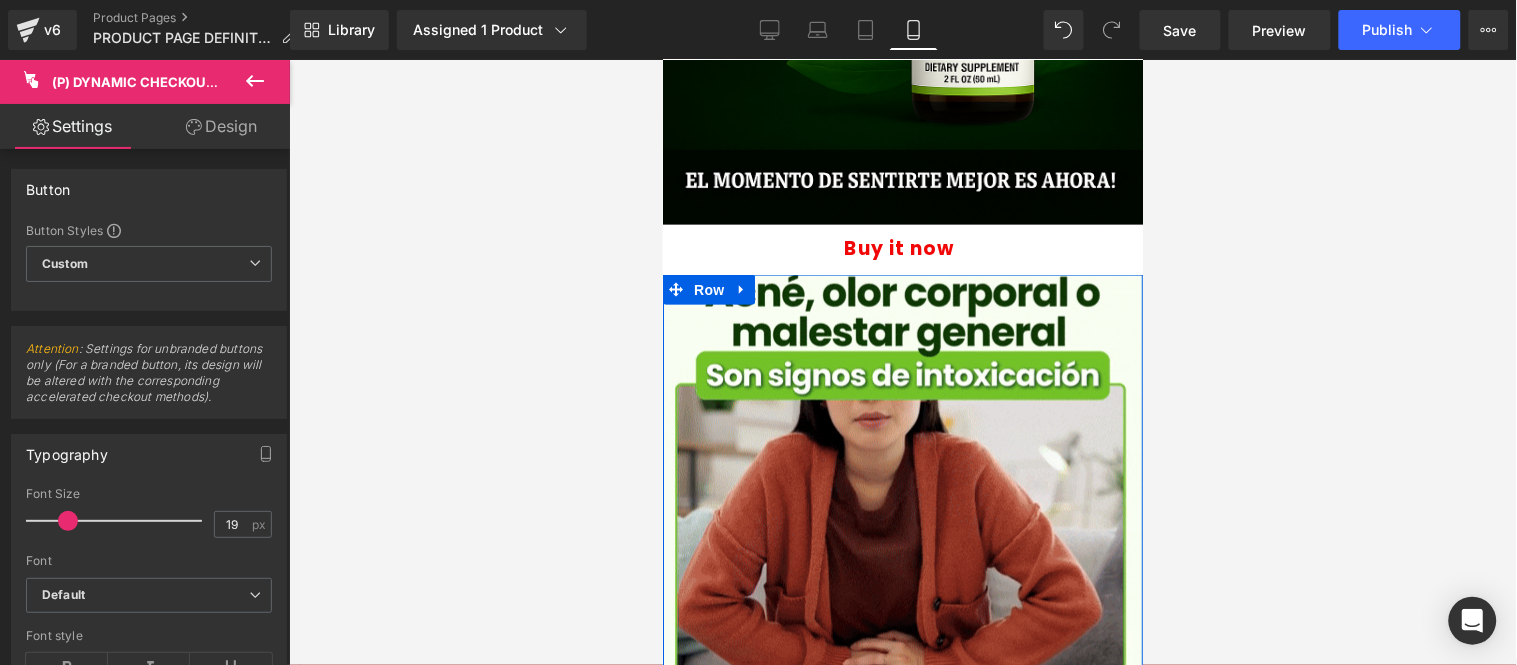 click on "Visibility" at bounding box center [0, 0] 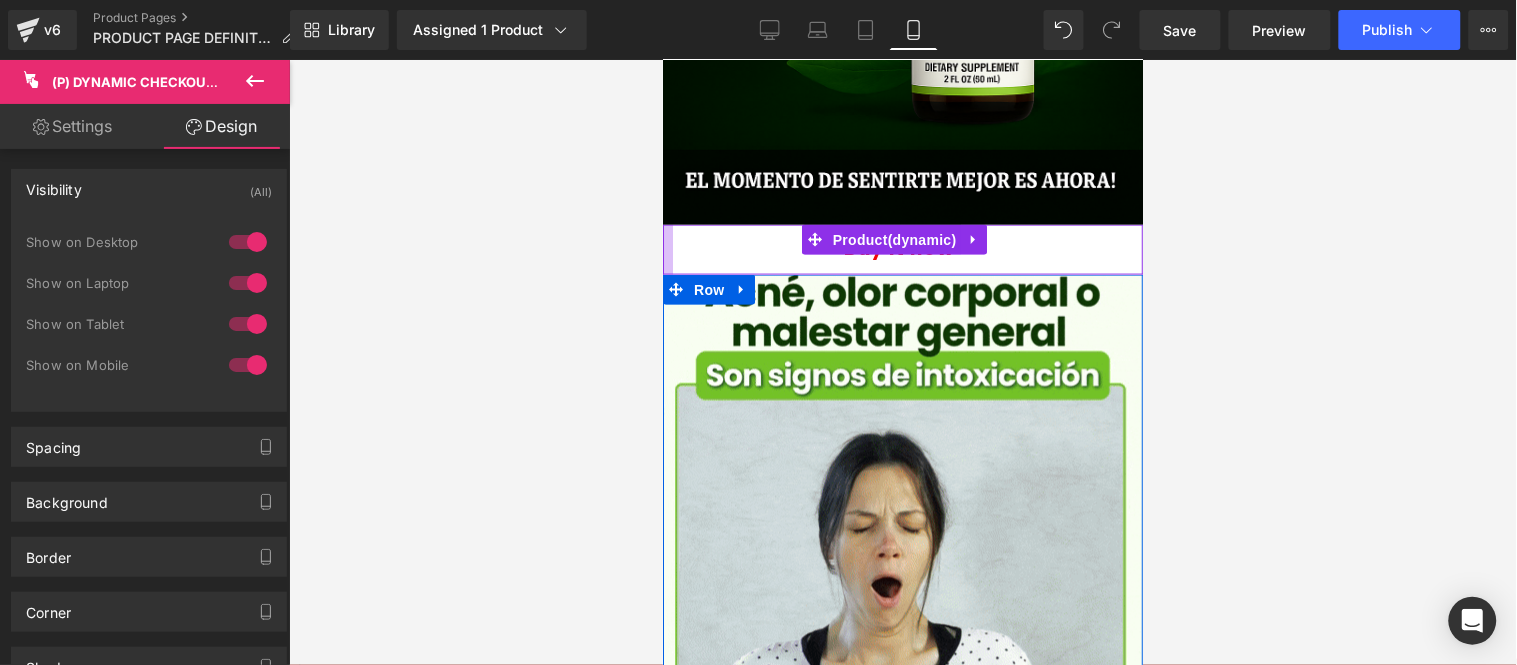 click at bounding box center (667, 249) 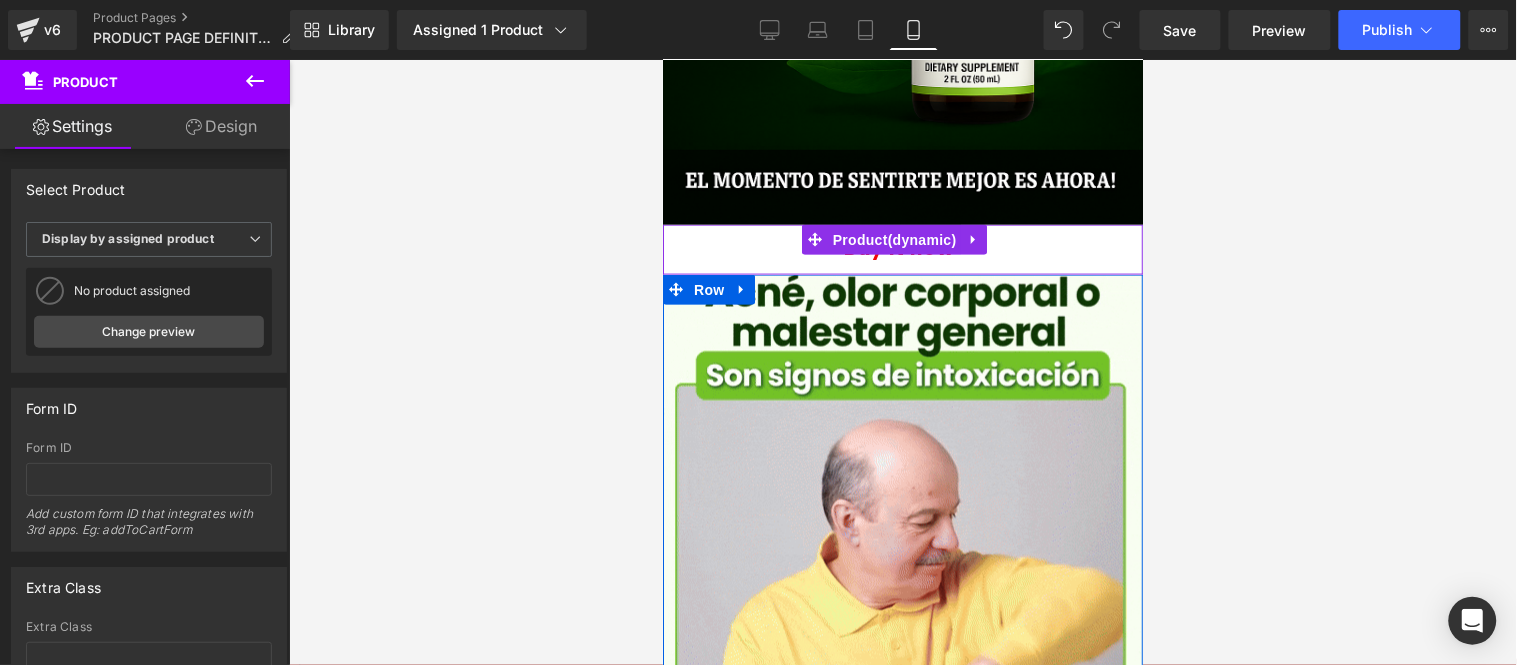 click on "Design" at bounding box center (221, 126) 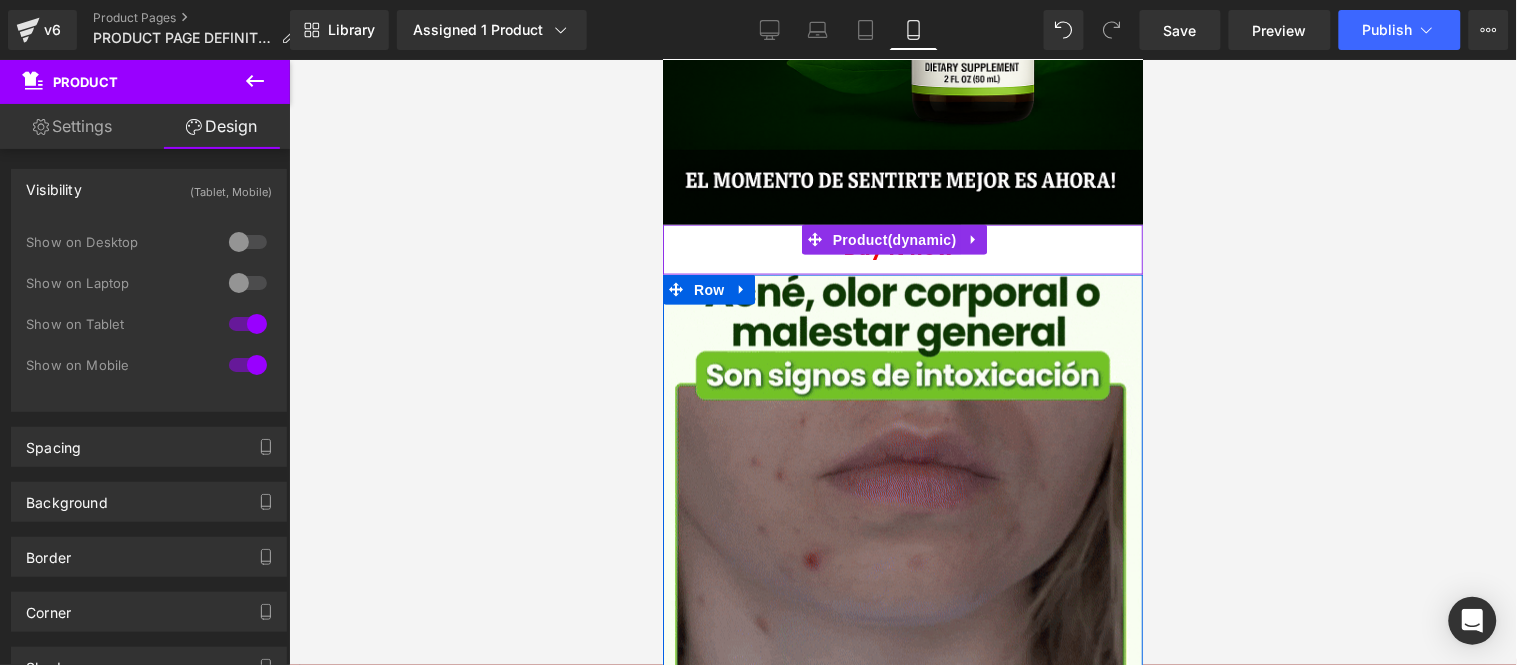 click on "(Tablet, Mobile)" at bounding box center (231, 186) 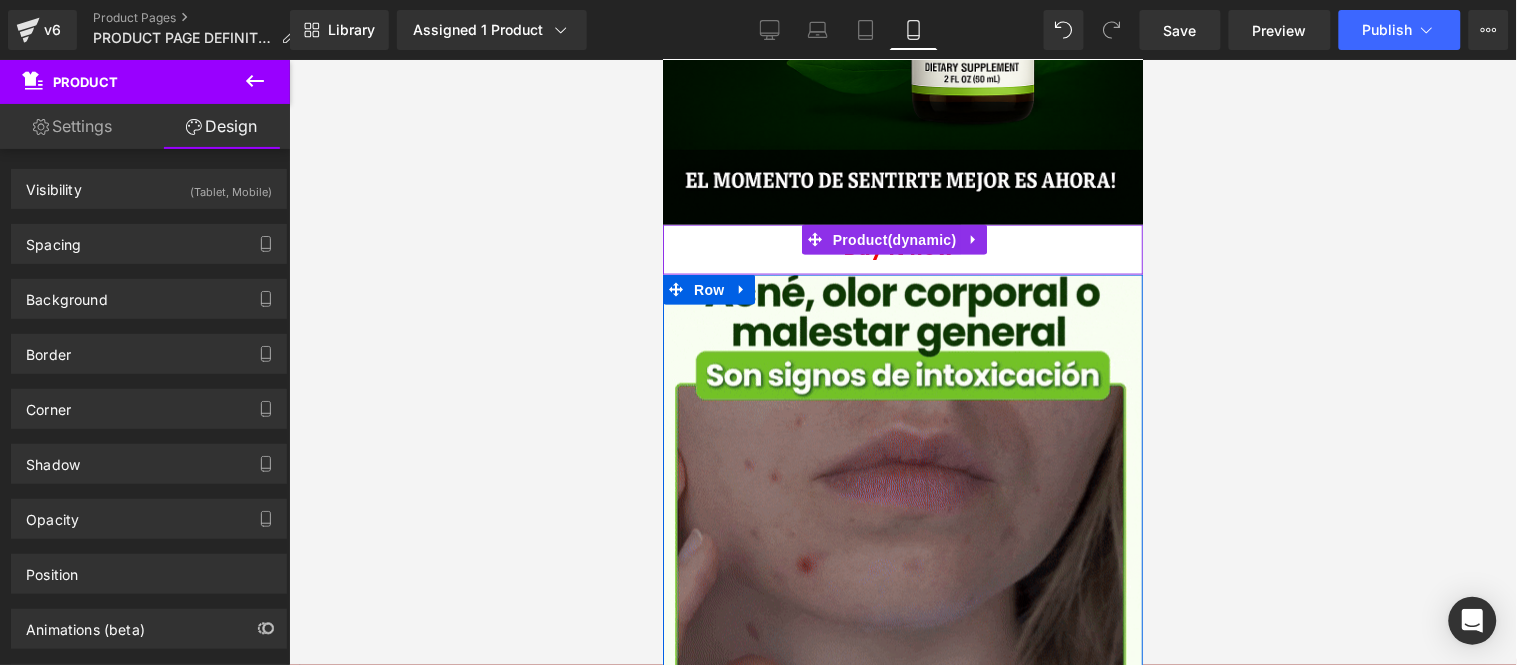 click on "(Tablet, Mobile)" at bounding box center [231, 186] 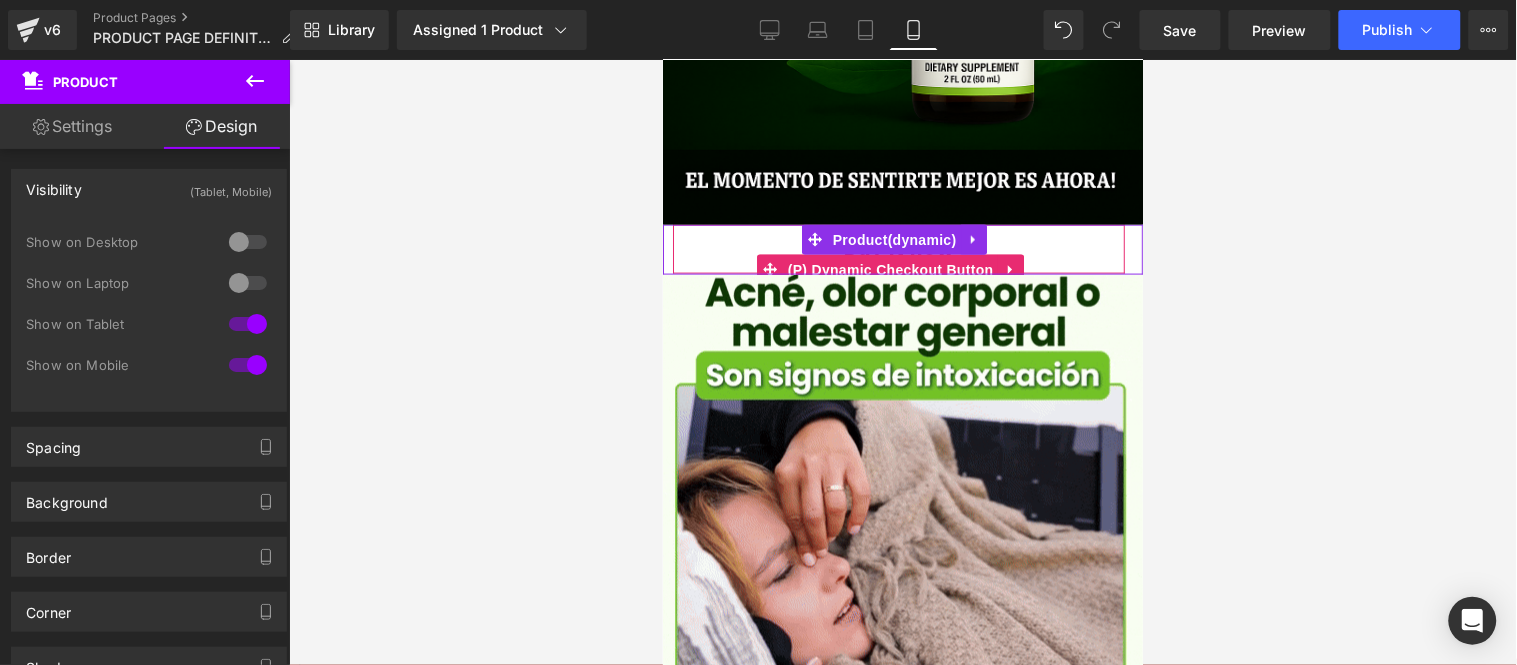 click on "Buy it now" at bounding box center [898, 248] 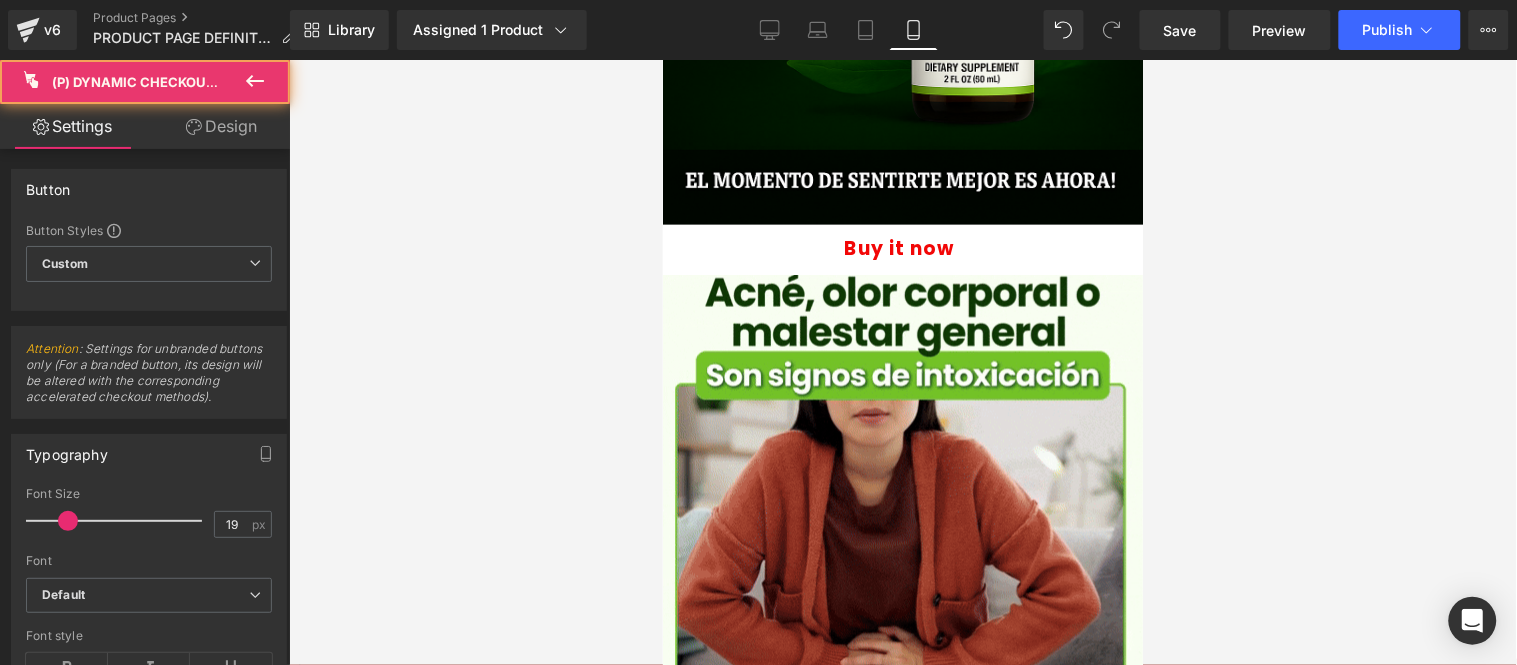 click on "Design" at bounding box center (221, 126) 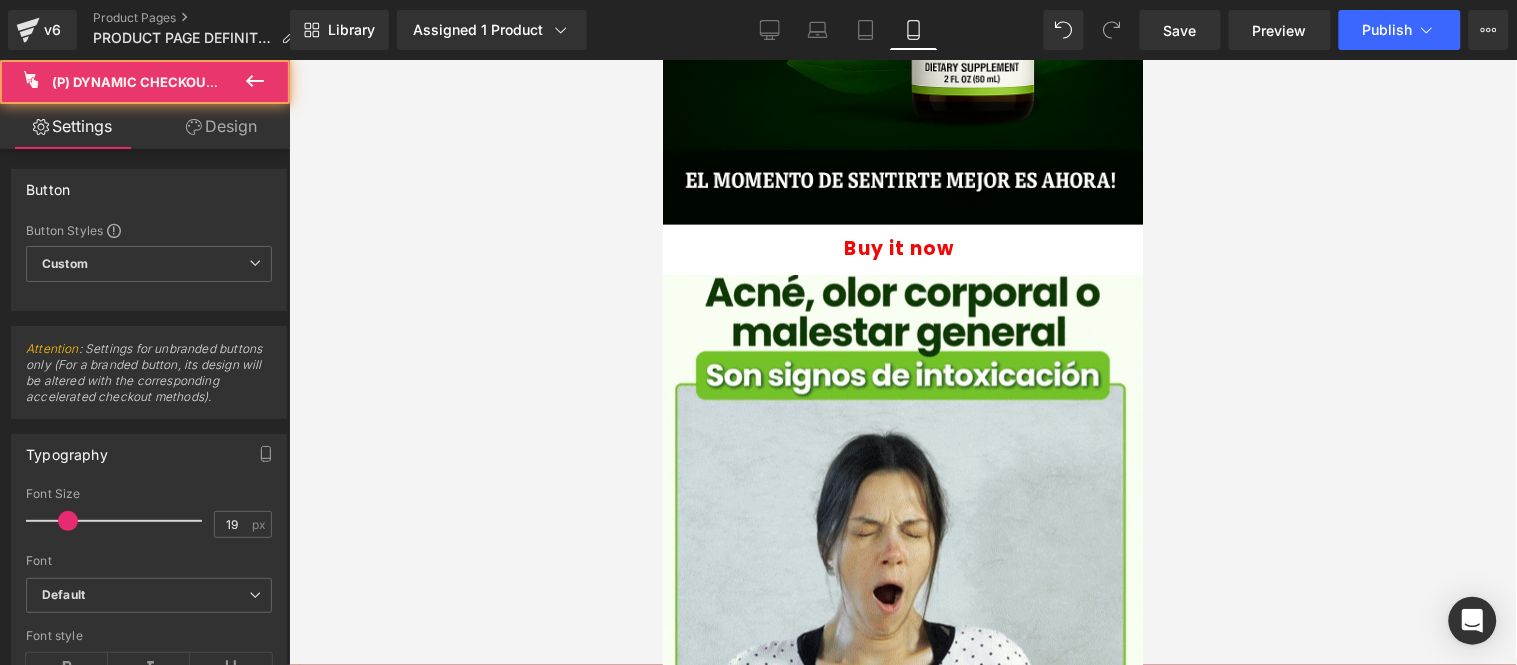 click on "Spacing
Margin
Padding" at bounding box center (0, 0) 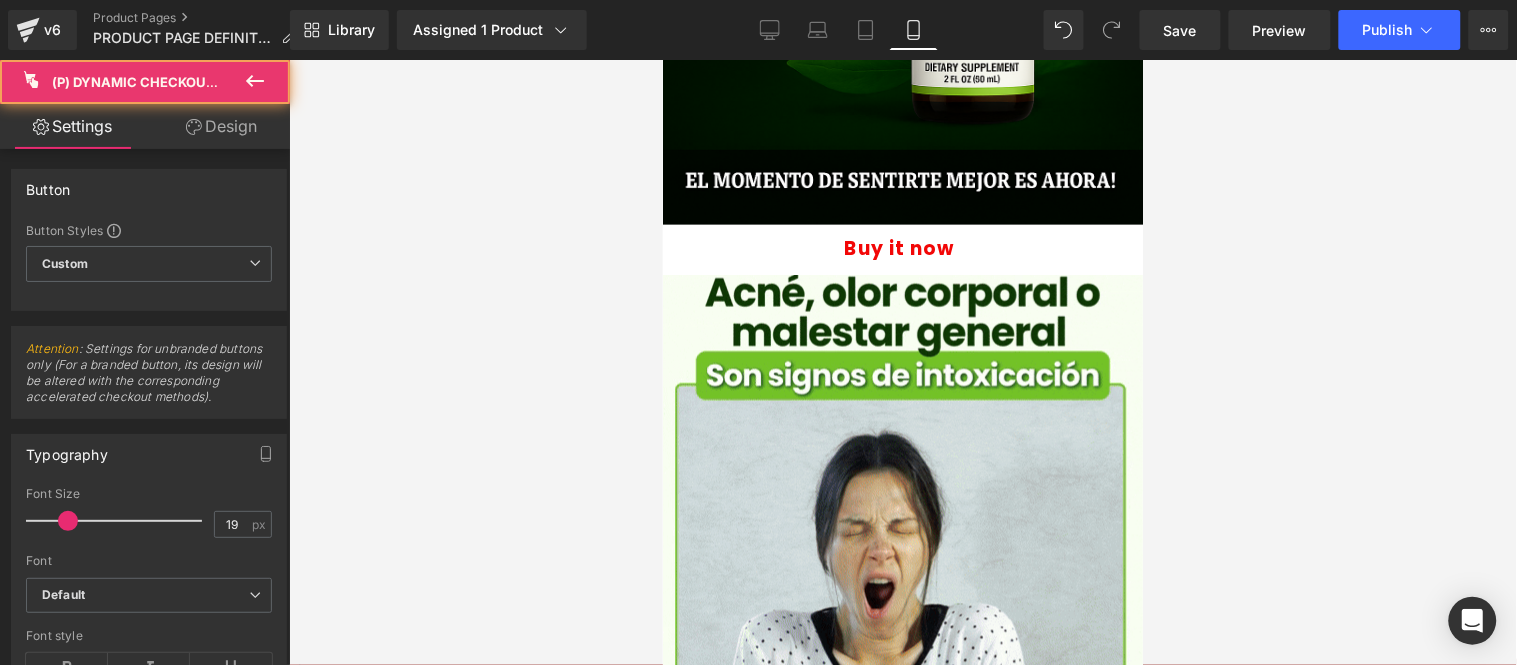 click on "Visibility" at bounding box center [0, 0] 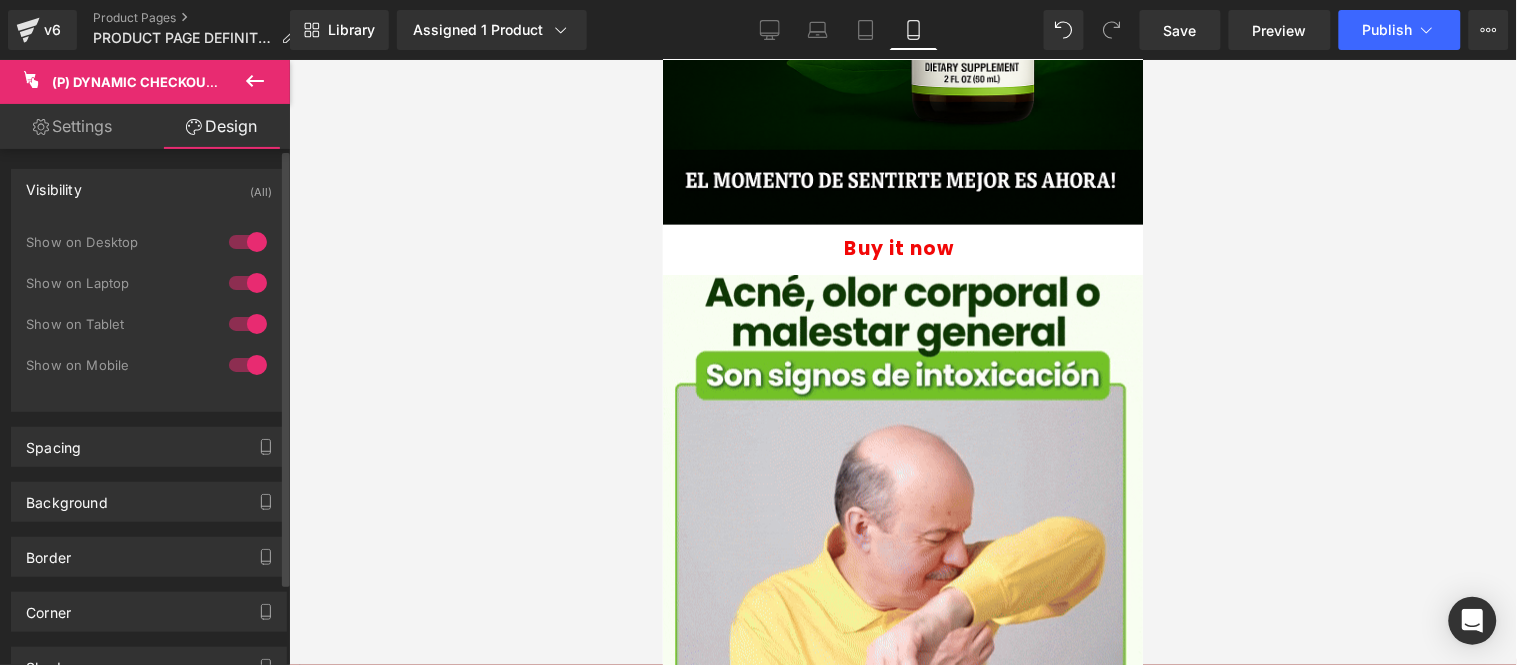 click at bounding box center (248, 242) 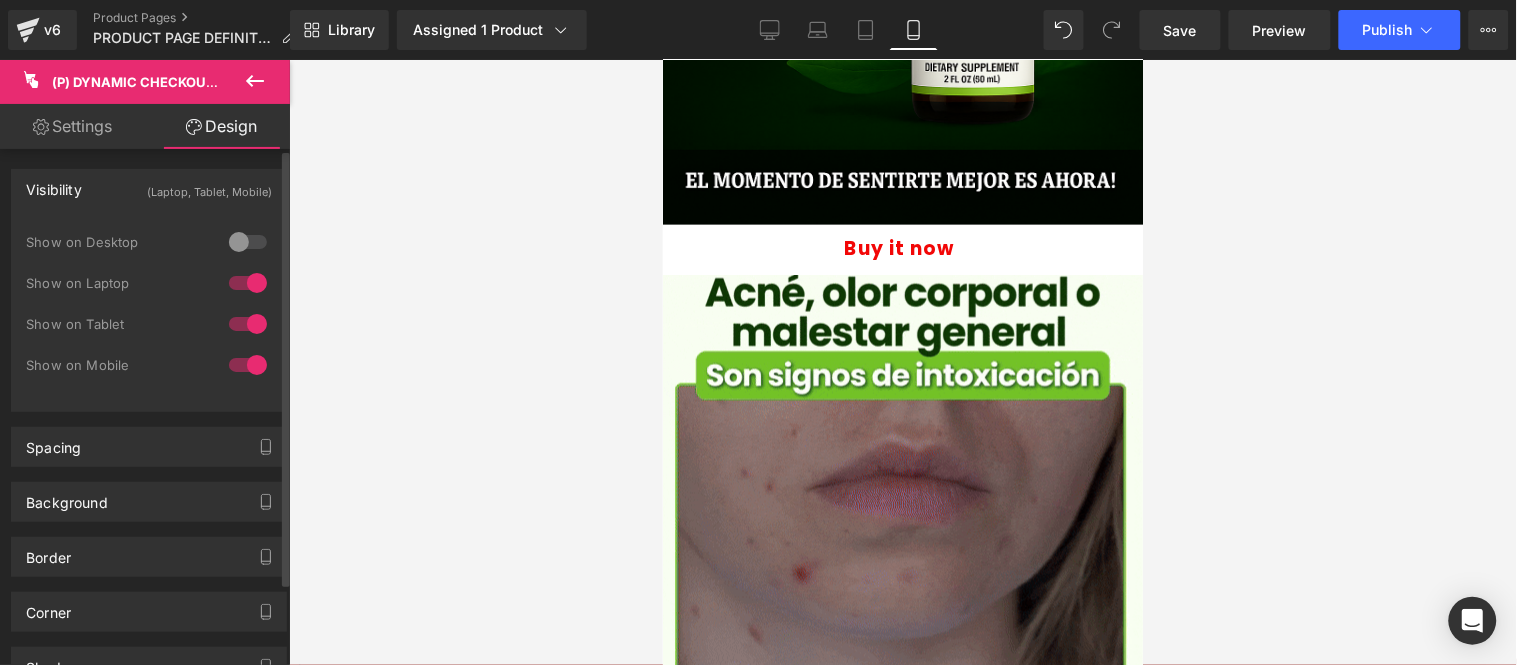 click at bounding box center (248, 283) 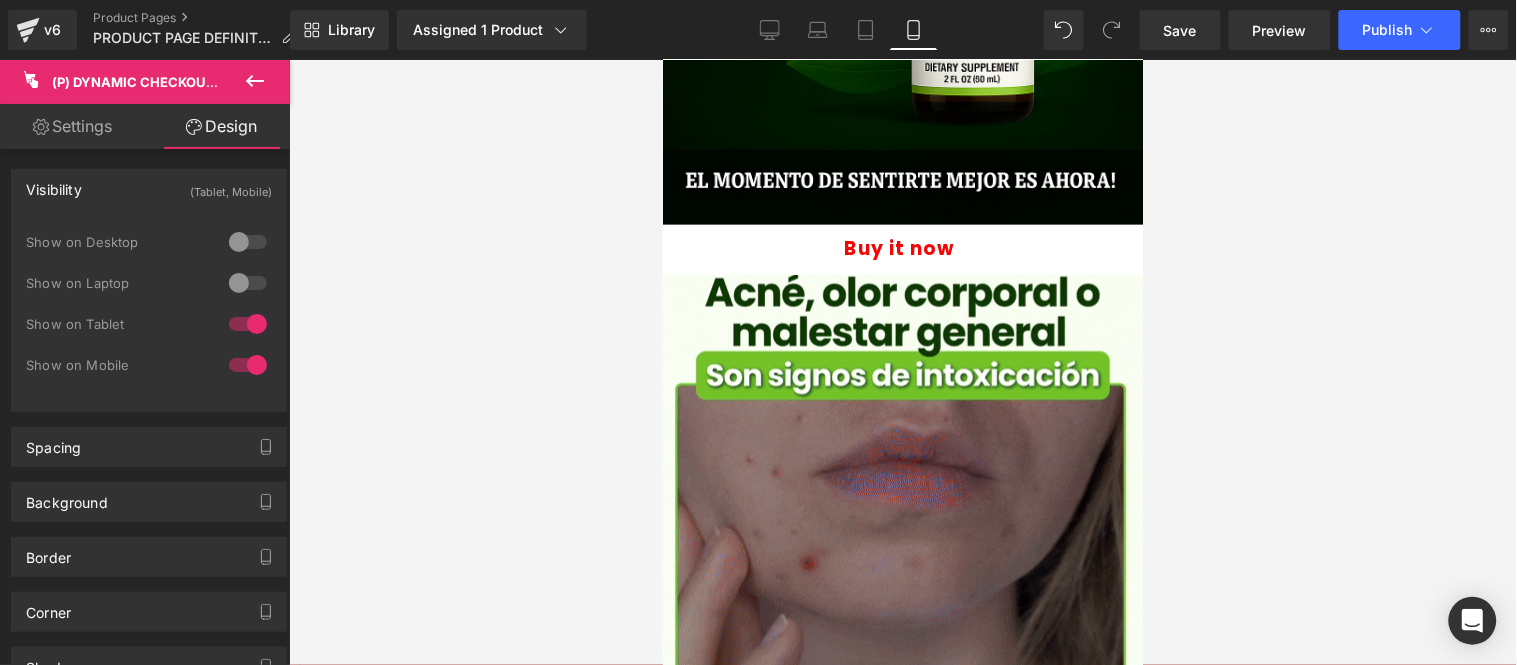 click at bounding box center [903, 362] 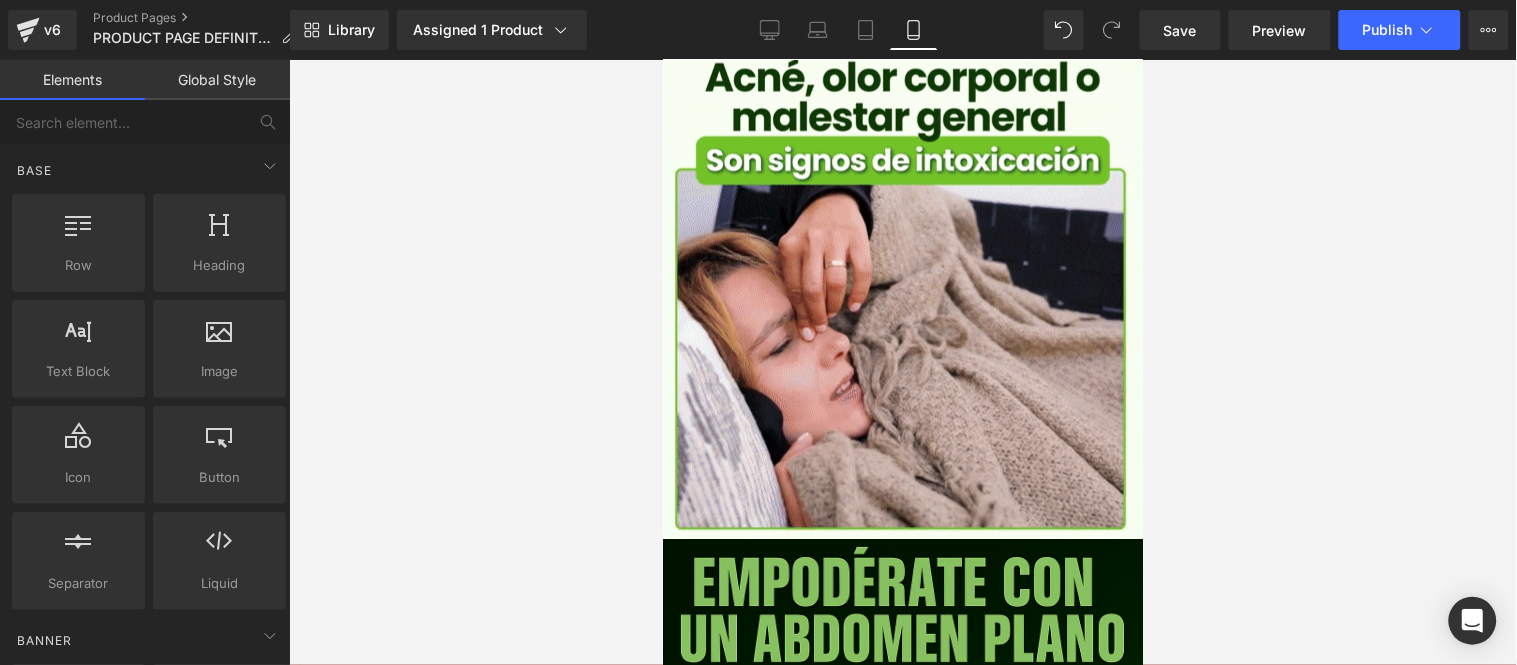 scroll, scrollTop: 0, scrollLeft: 0, axis: both 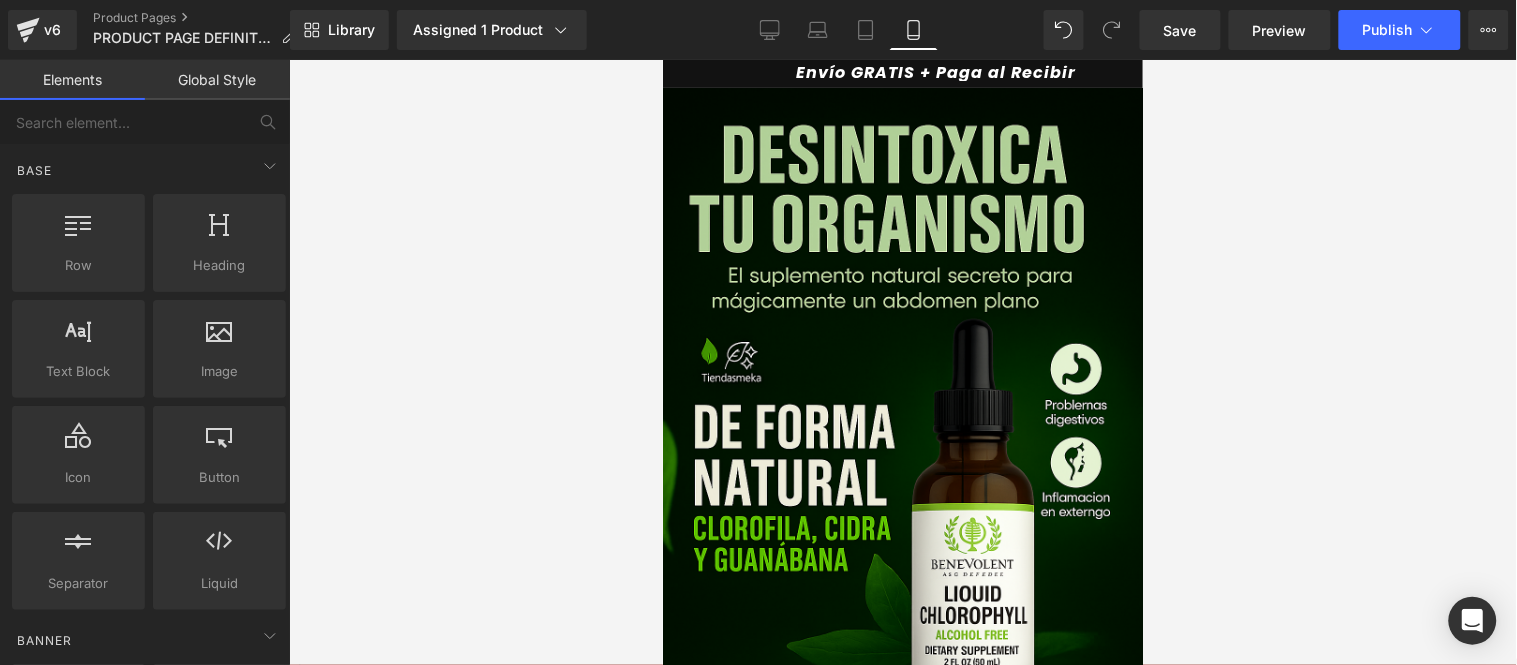 drag, startPoint x: 1135, startPoint y: 549, endPoint x: 1840, endPoint y: 127, distance: 821.65015 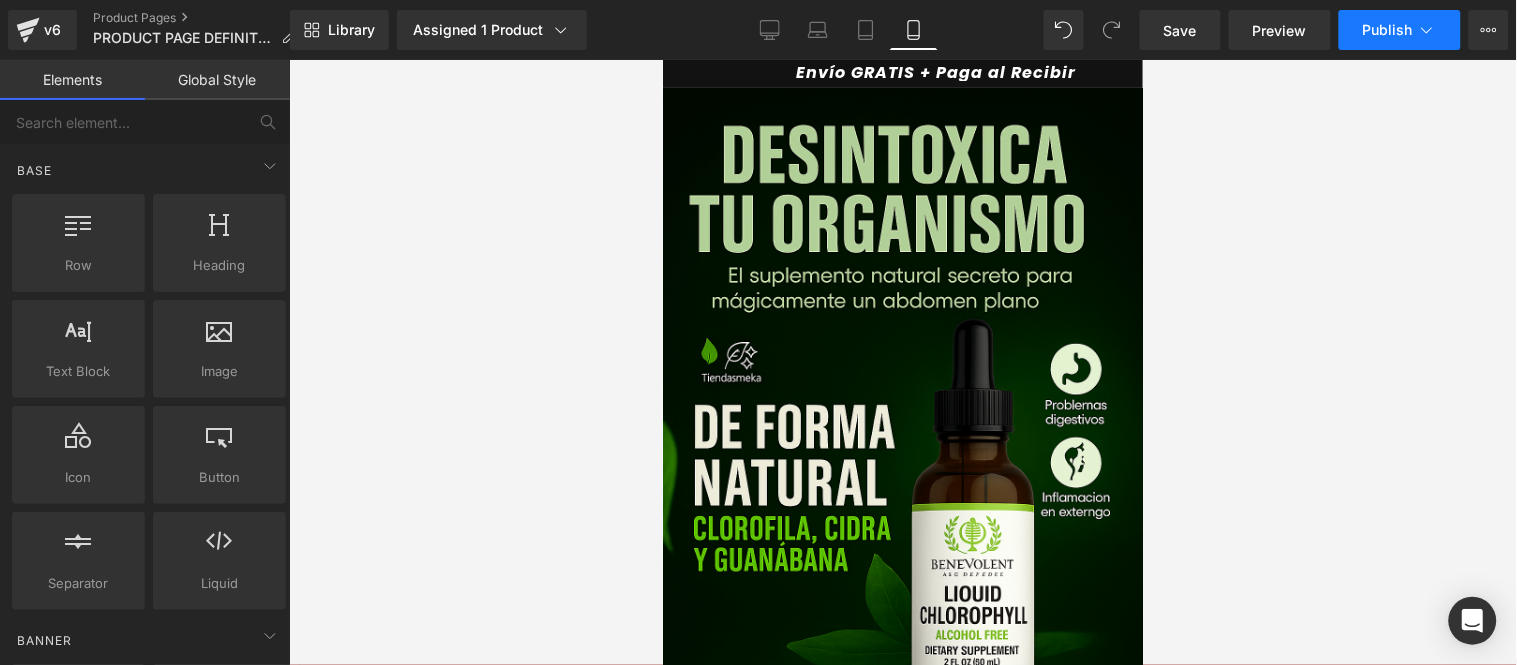 click on "Publish" at bounding box center [1388, 30] 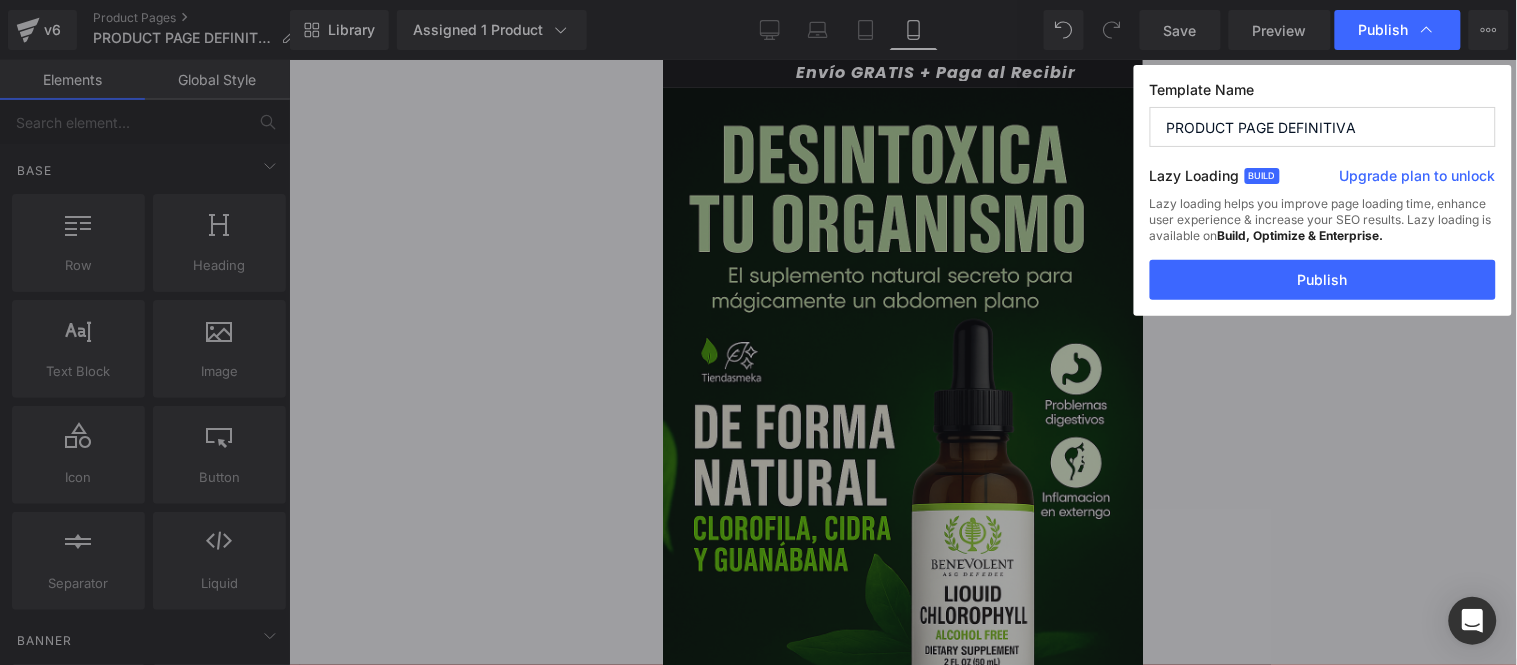 click on "Publish" at bounding box center (1323, 280) 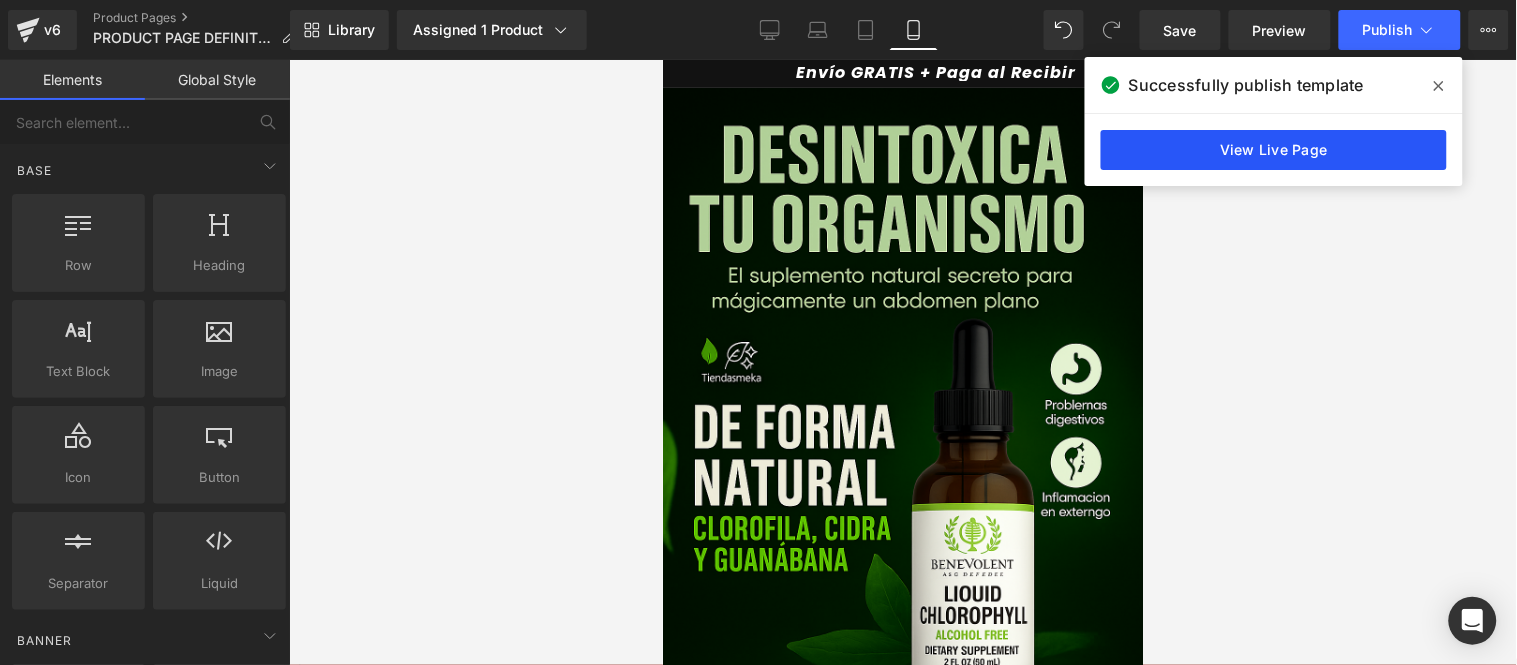 click on "View Live Page" at bounding box center (1274, 150) 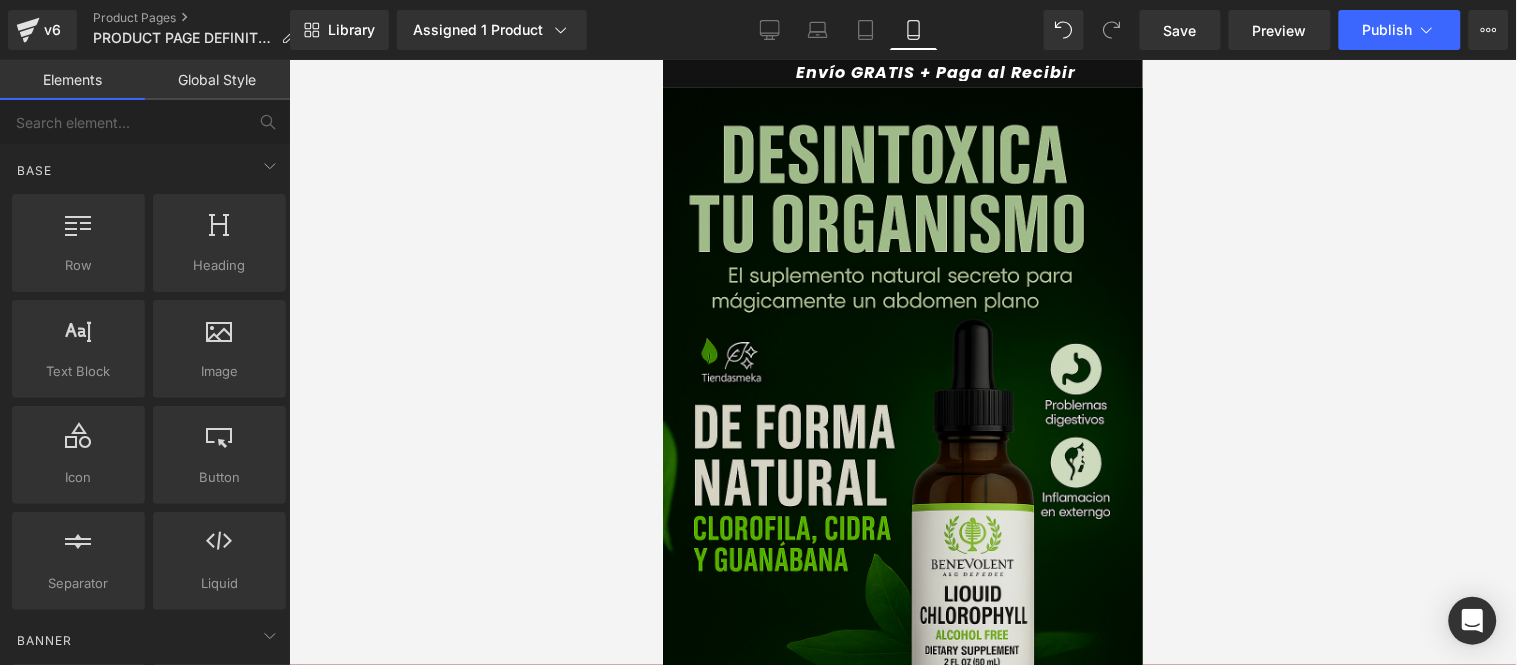 click at bounding box center [902, 447] 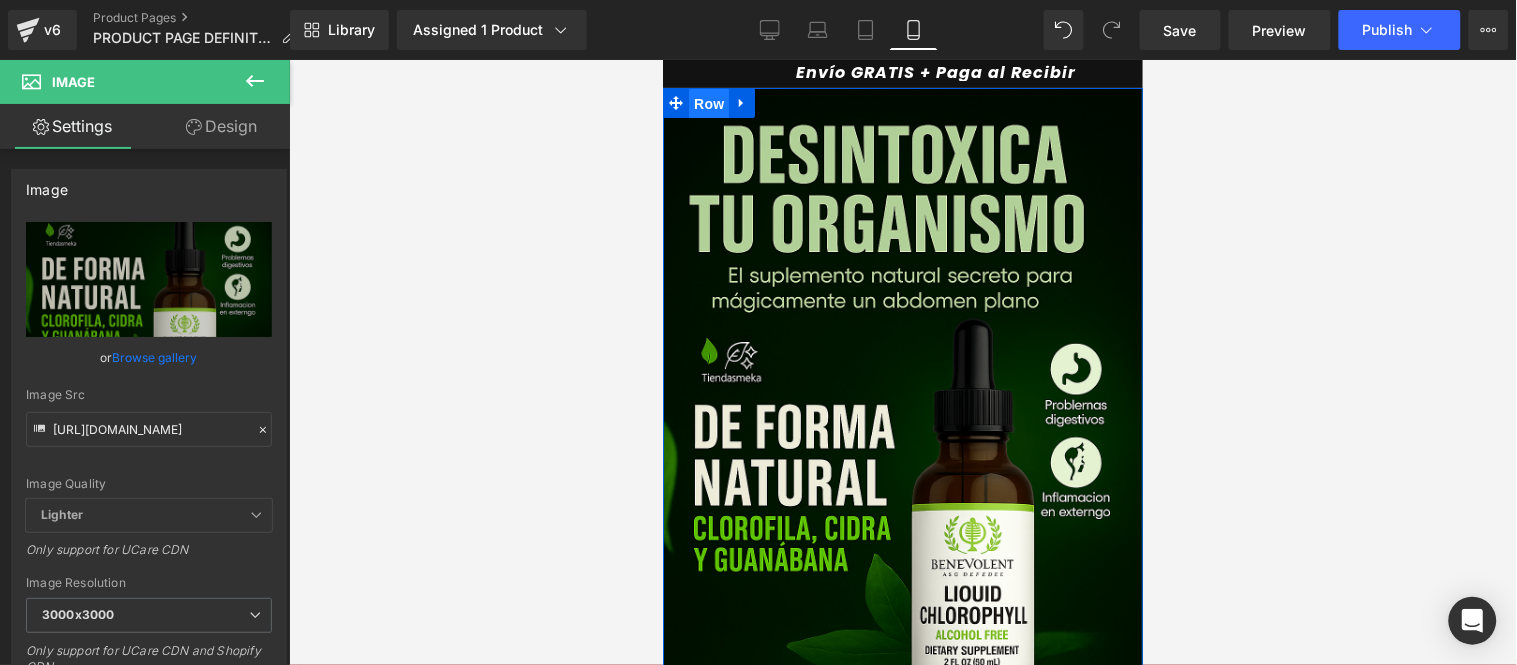 drag, startPoint x: 688, startPoint y: 96, endPoint x: 1165, endPoint y: 169, distance: 482.55362 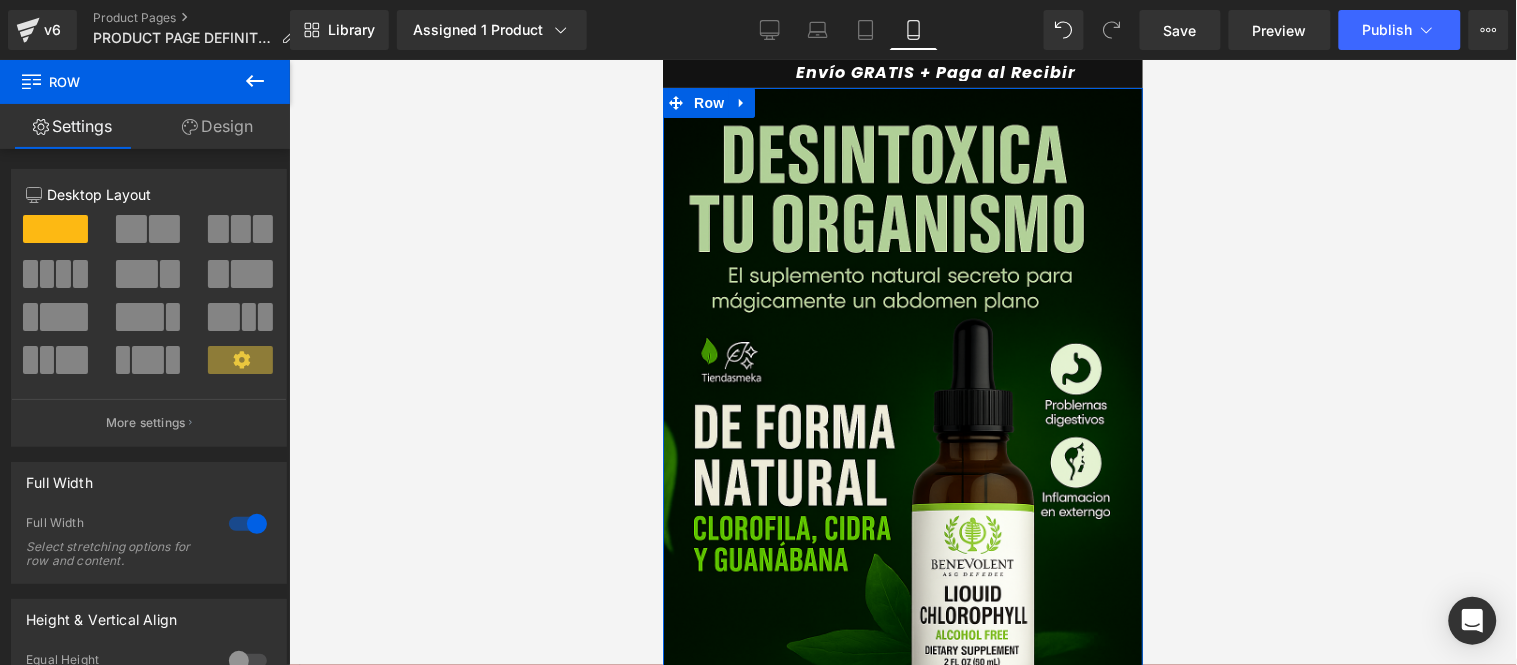 click on "Design" at bounding box center [217, 126] 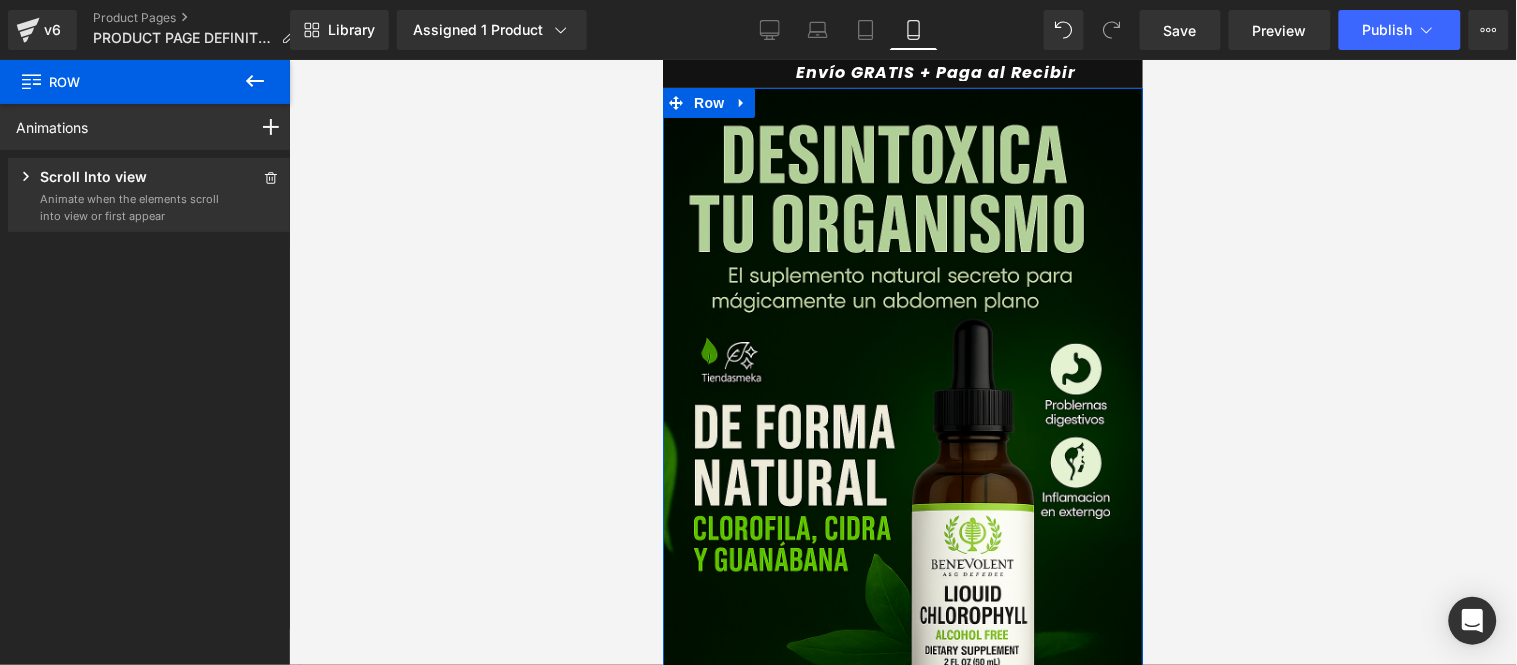 click 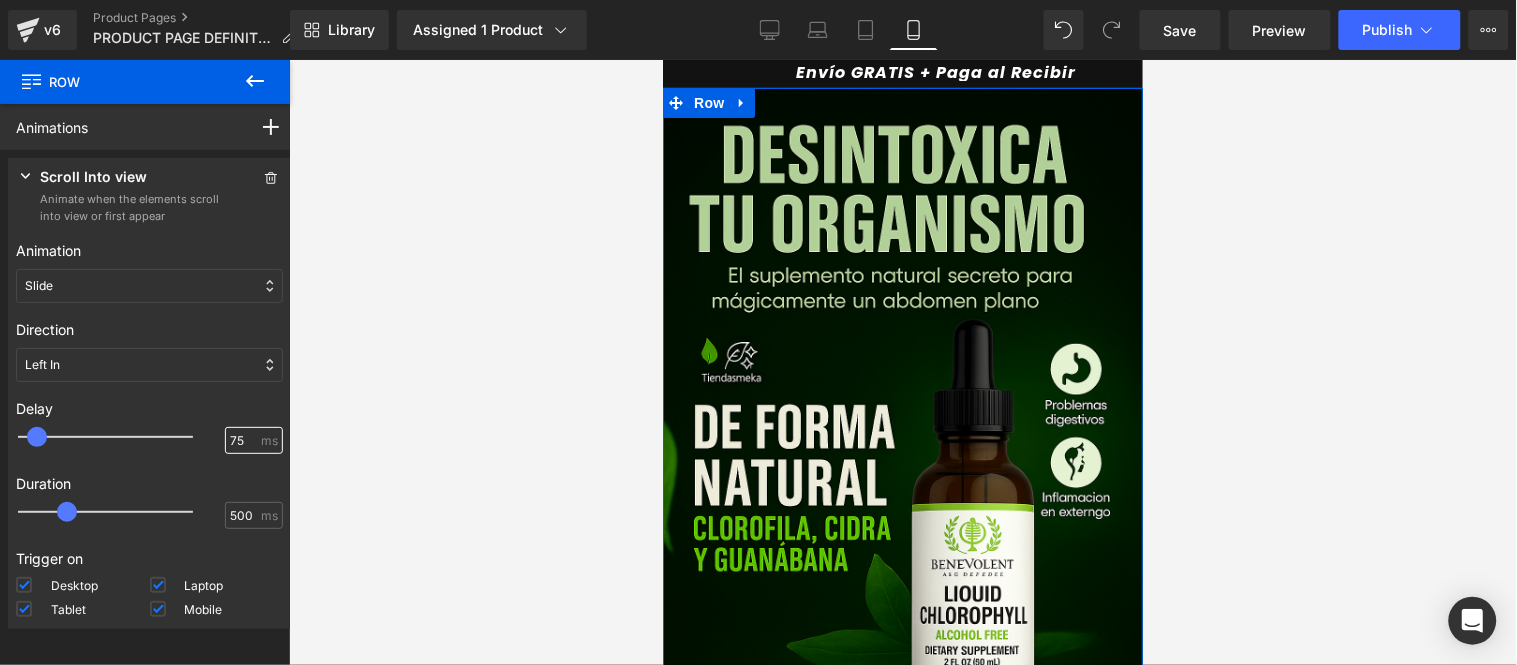 click on "75" at bounding box center [243, 441] 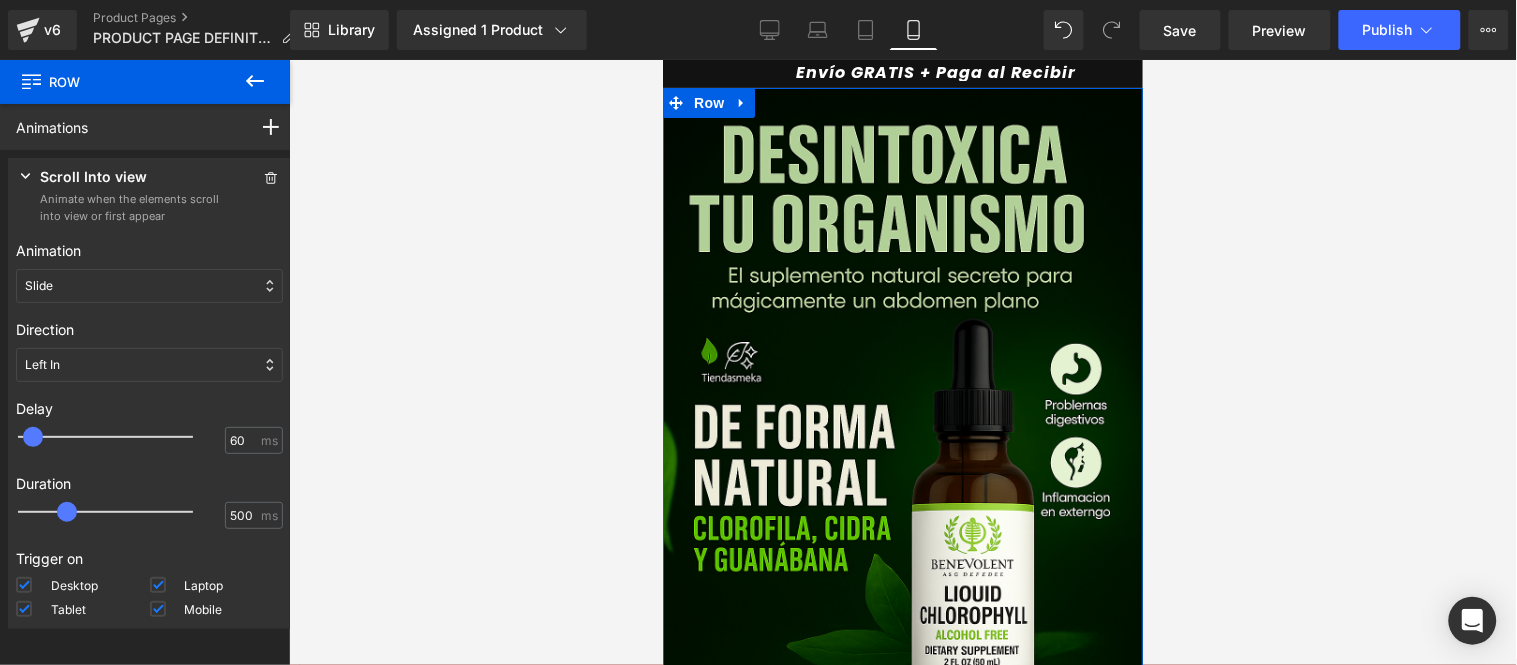 click on "Delay" at bounding box center (149, 408) 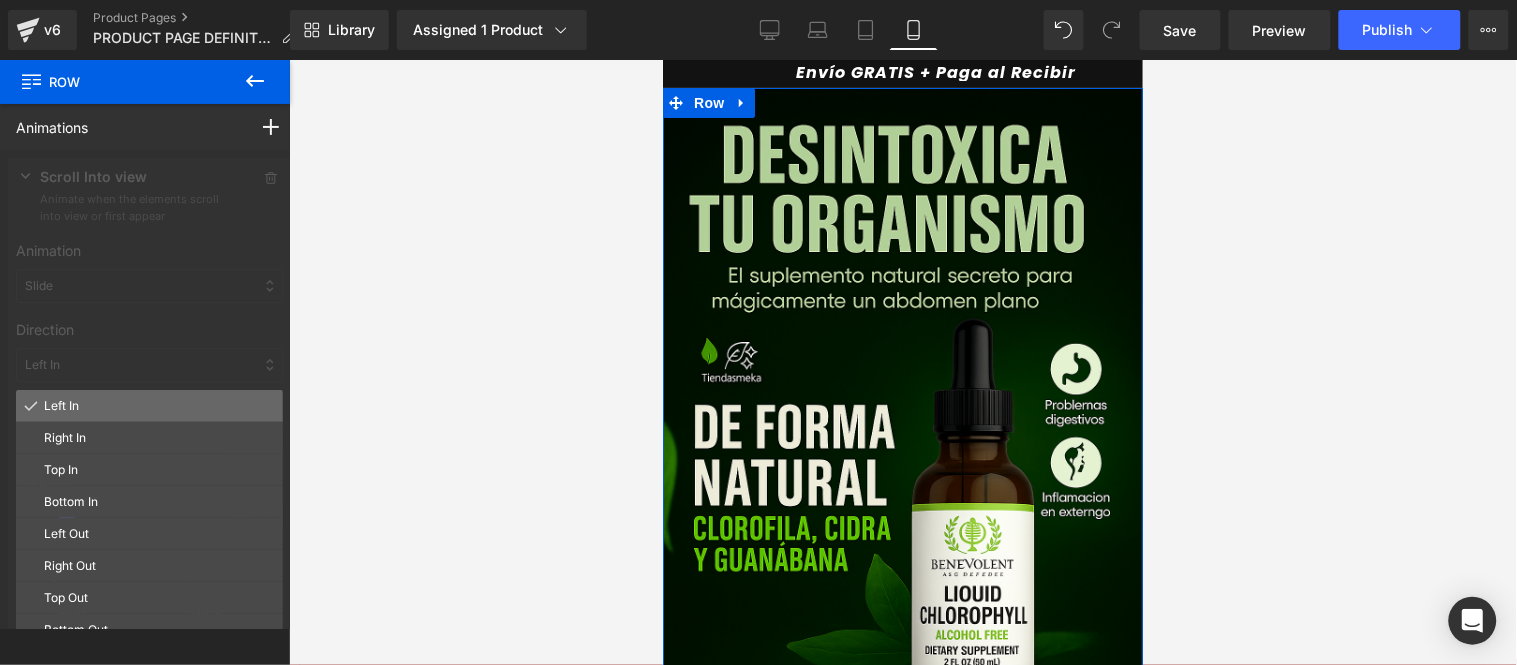 click on "Left In" at bounding box center [159, 406] 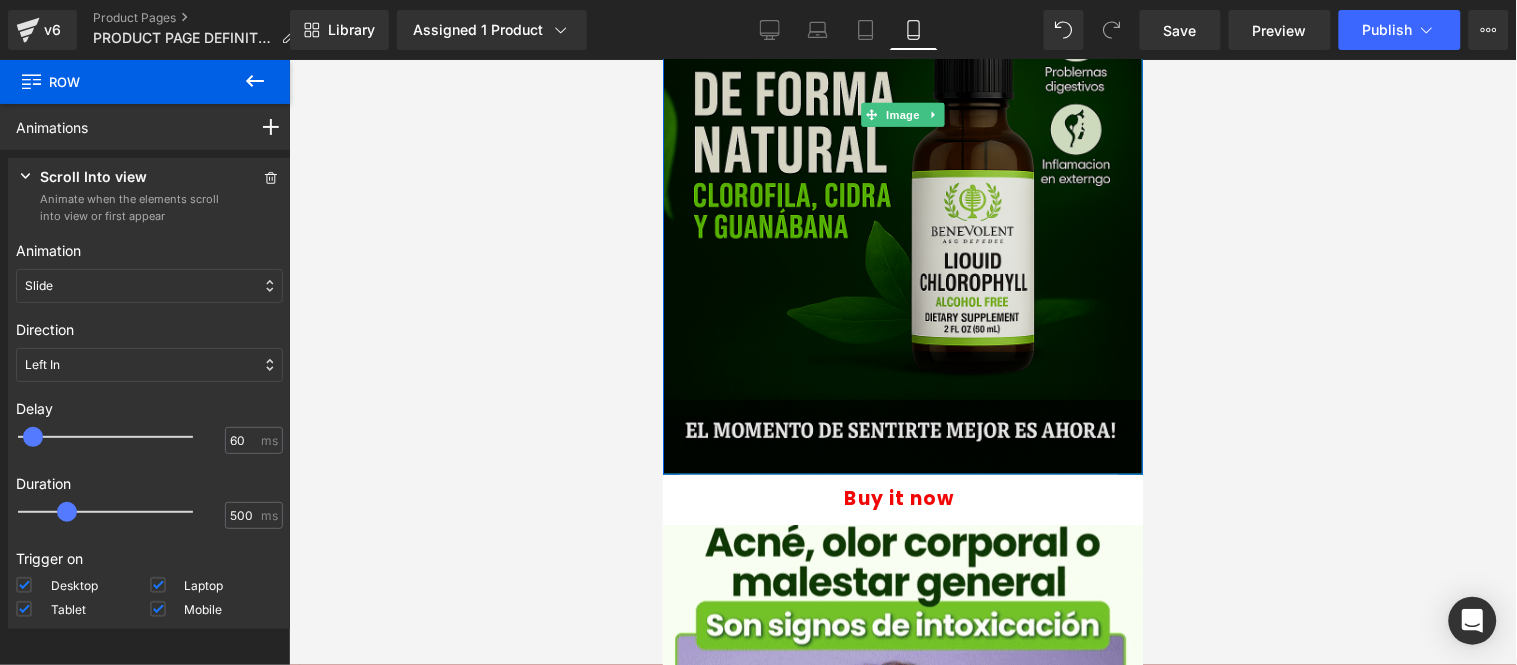 scroll, scrollTop: 0, scrollLeft: 0, axis: both 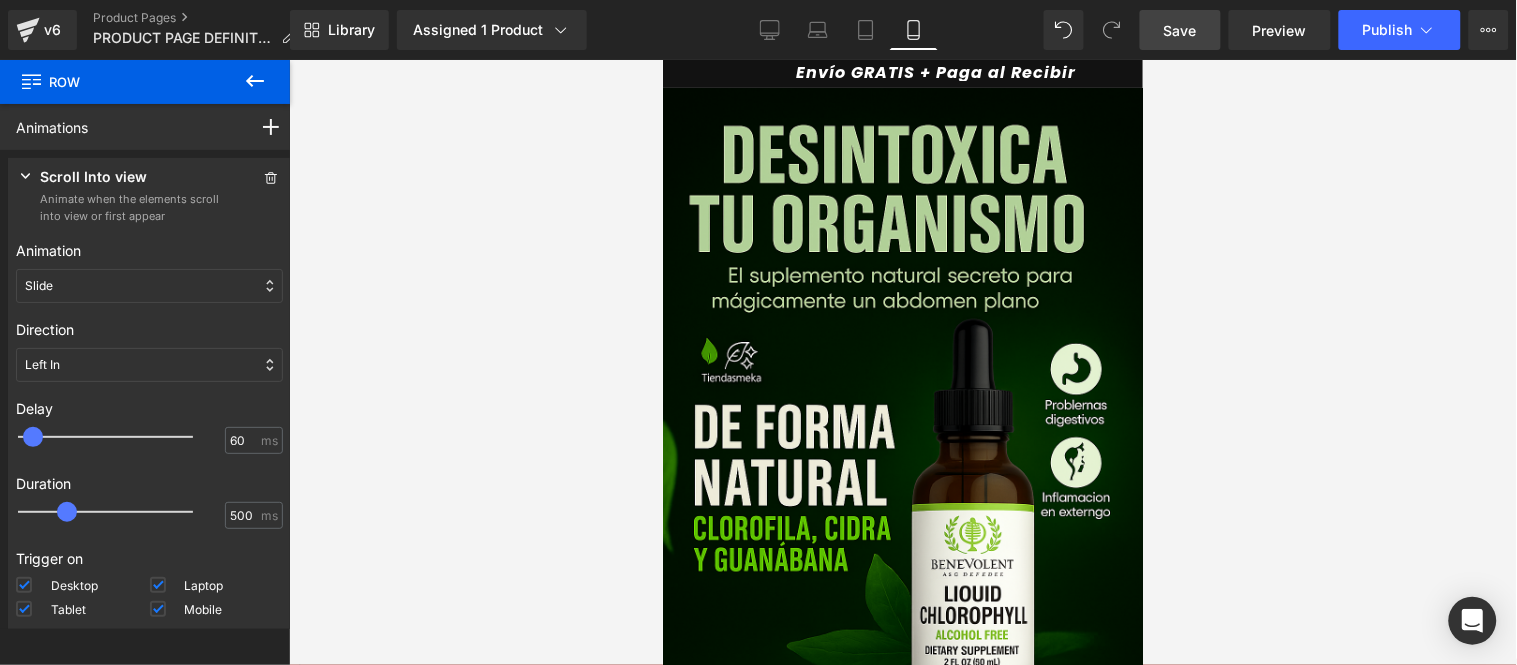 click on "Save" at bounding box center [1180, 30] 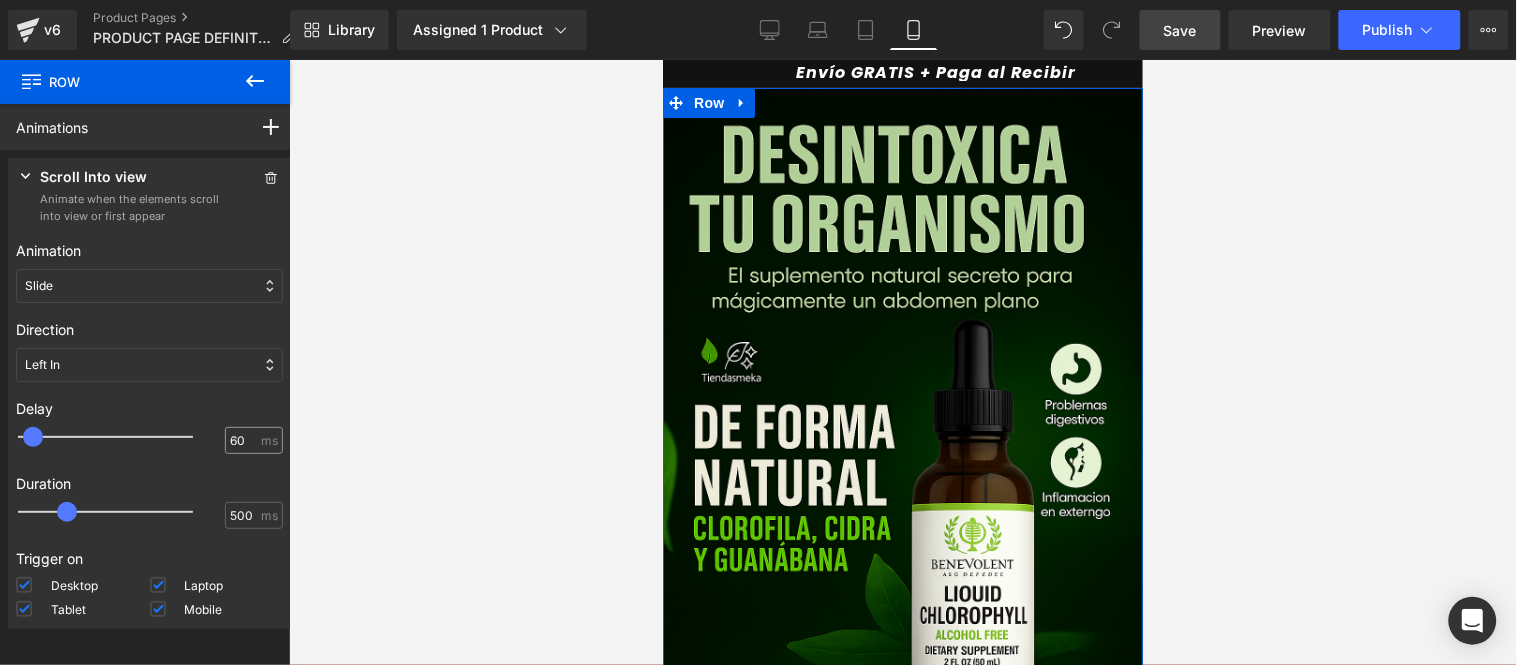 click on "60
ms" at bounding box center [254, 440] 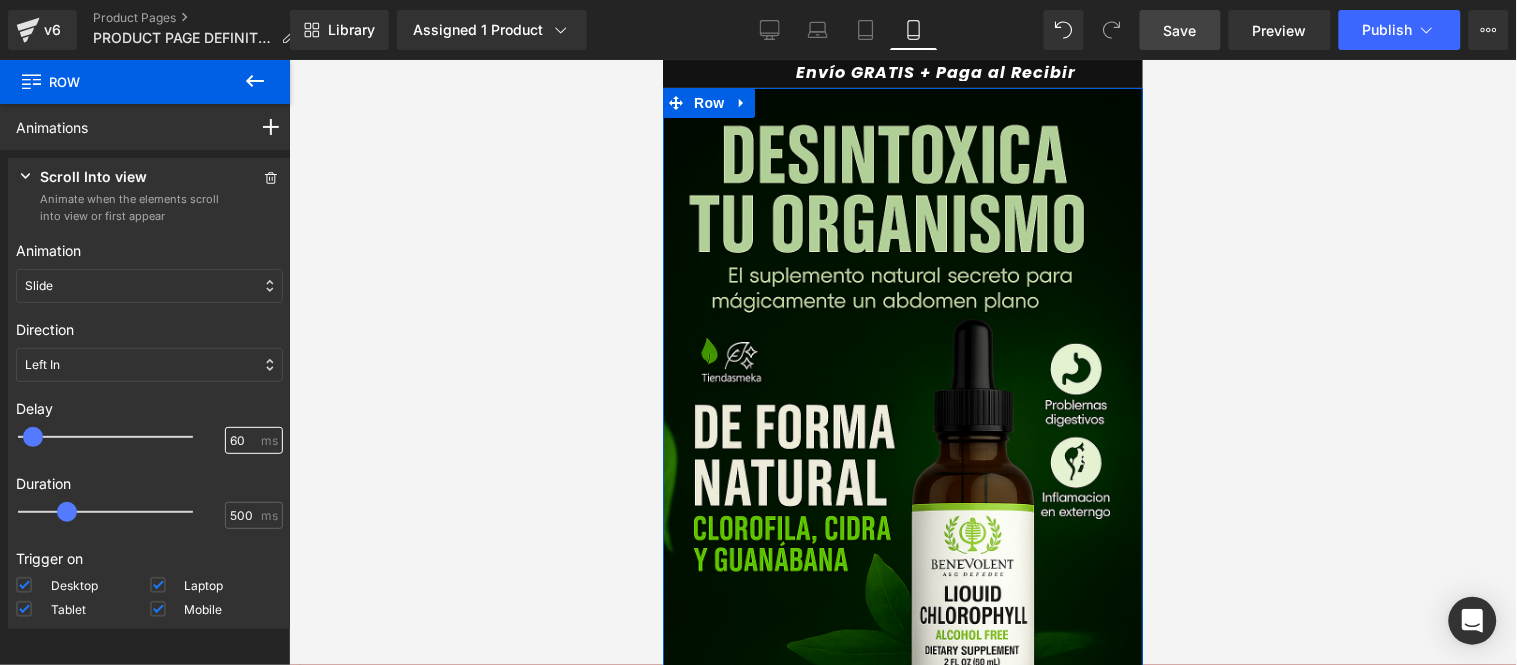 click on "60" at bounding box center (243, 441) 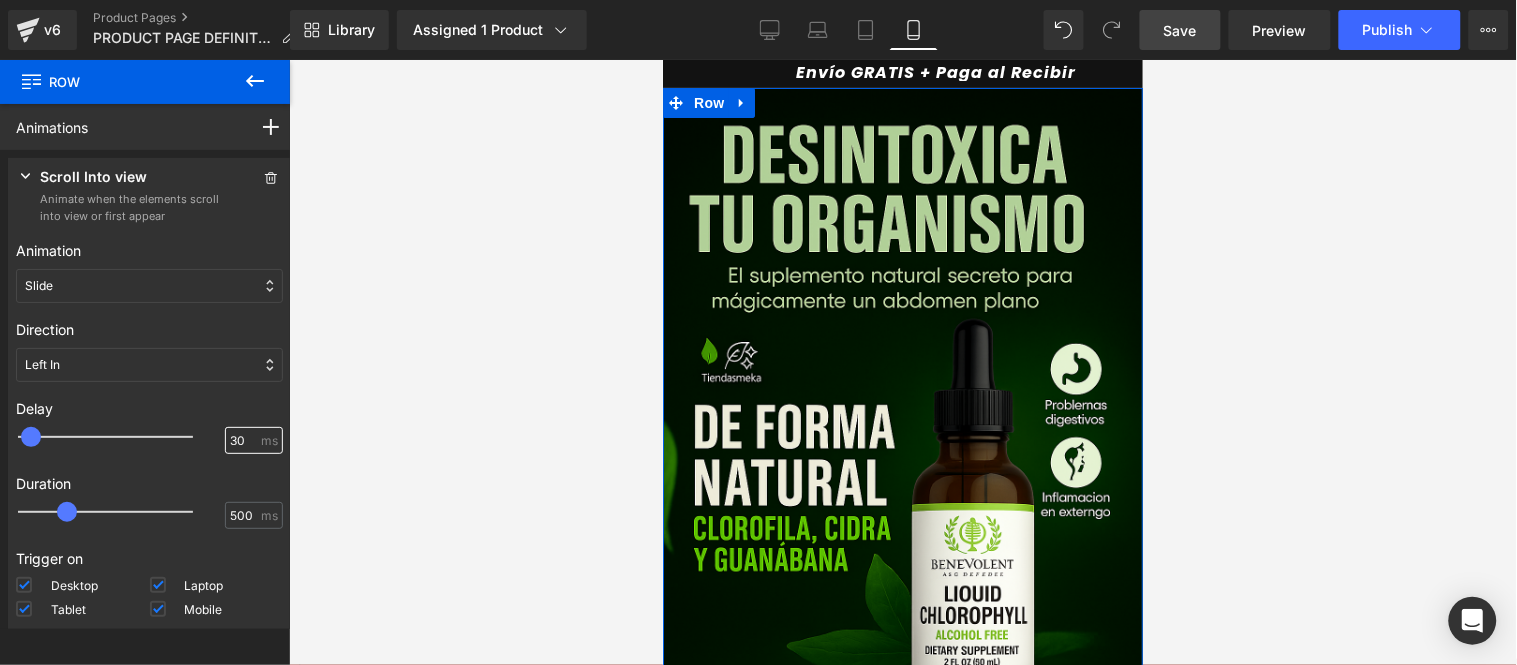 type on "30" 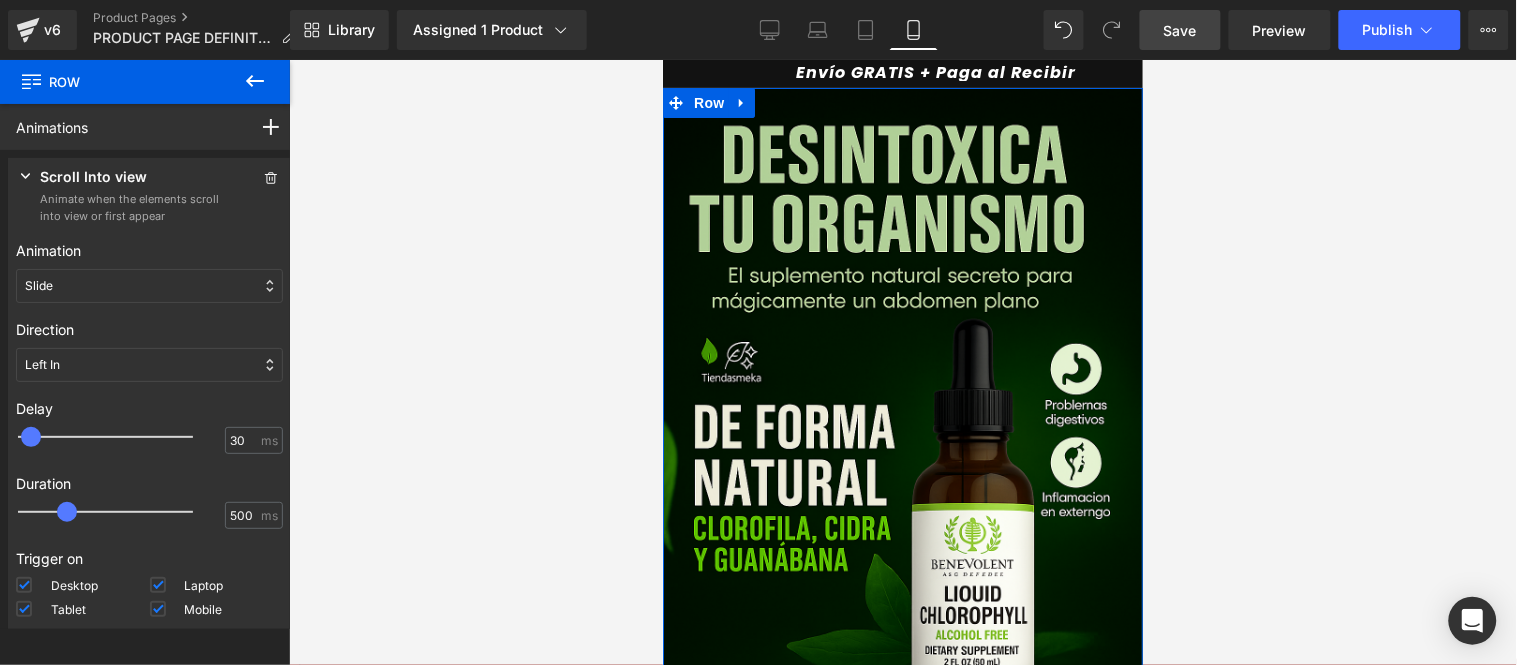 click on "Delay
30
30
ms" at bounding box center (149, 427) 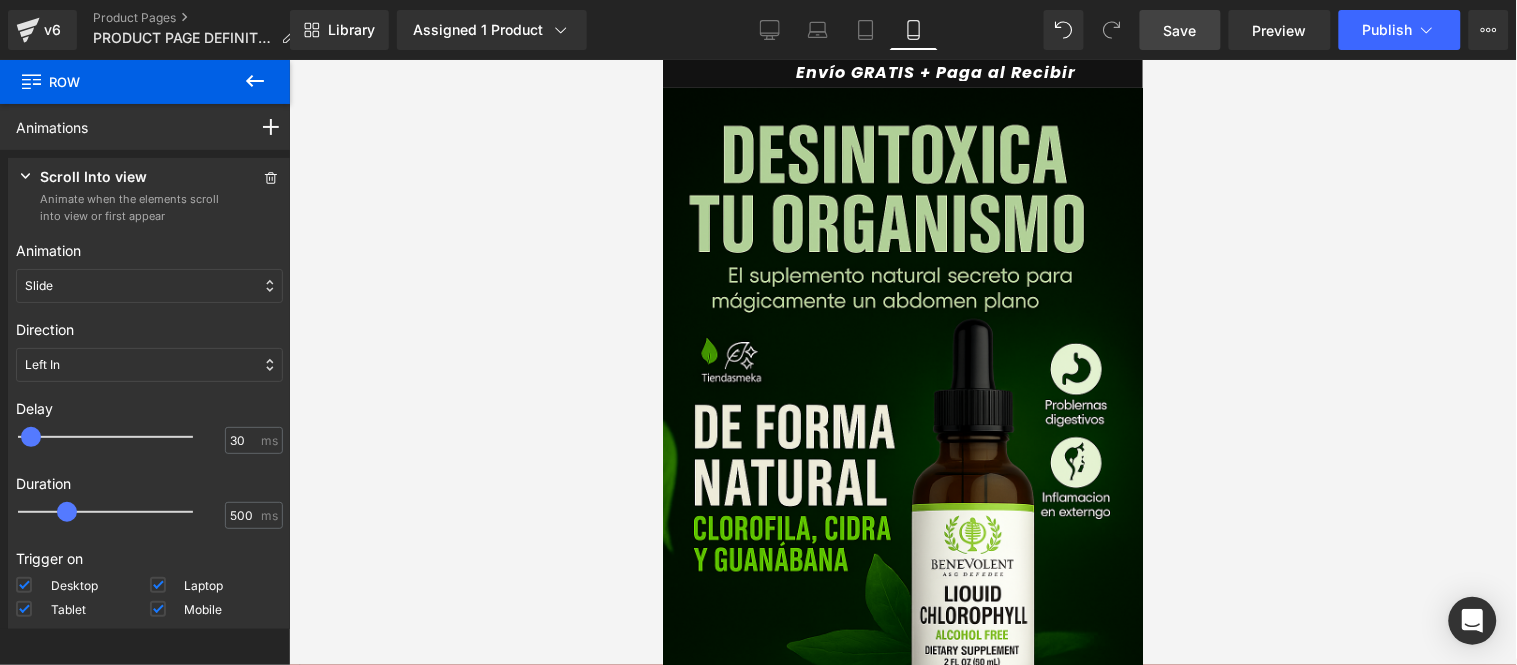 click on "Save" at bounding box center [1180, 30] 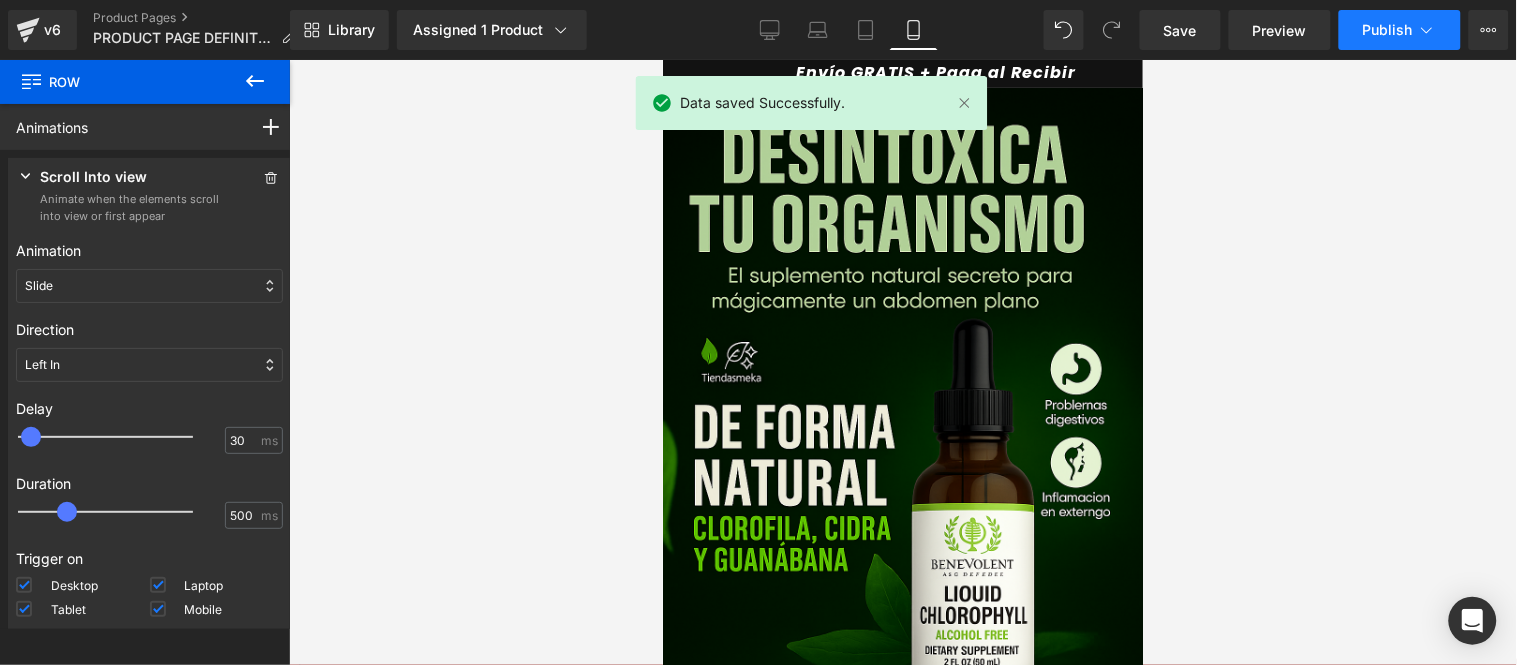 click on "Publish" at bounding box center (1388, 30) 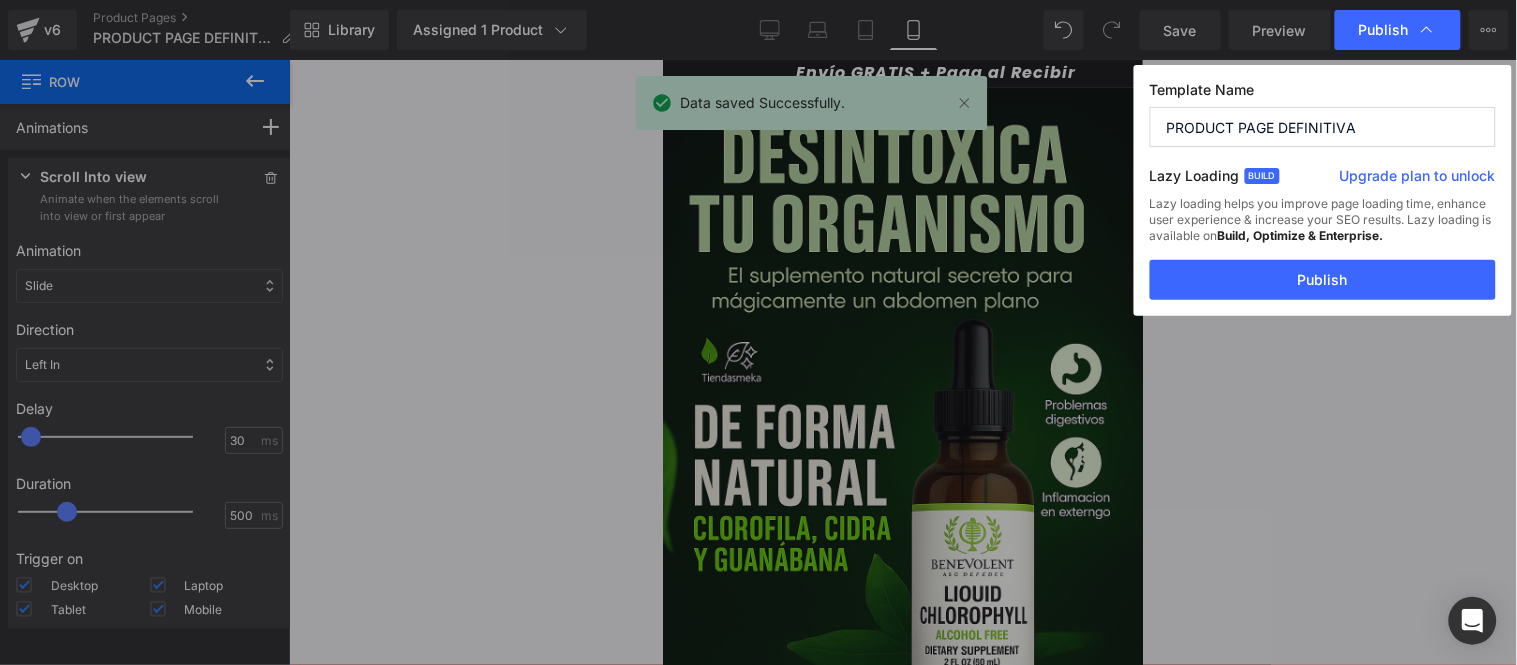 click on "Lazy loading helps you improve page loading time, enhance user experience & increase your SEO results.
Lazy loading is available on  Build, Optimize & Enterprise." at bounding box center [1323, 228] 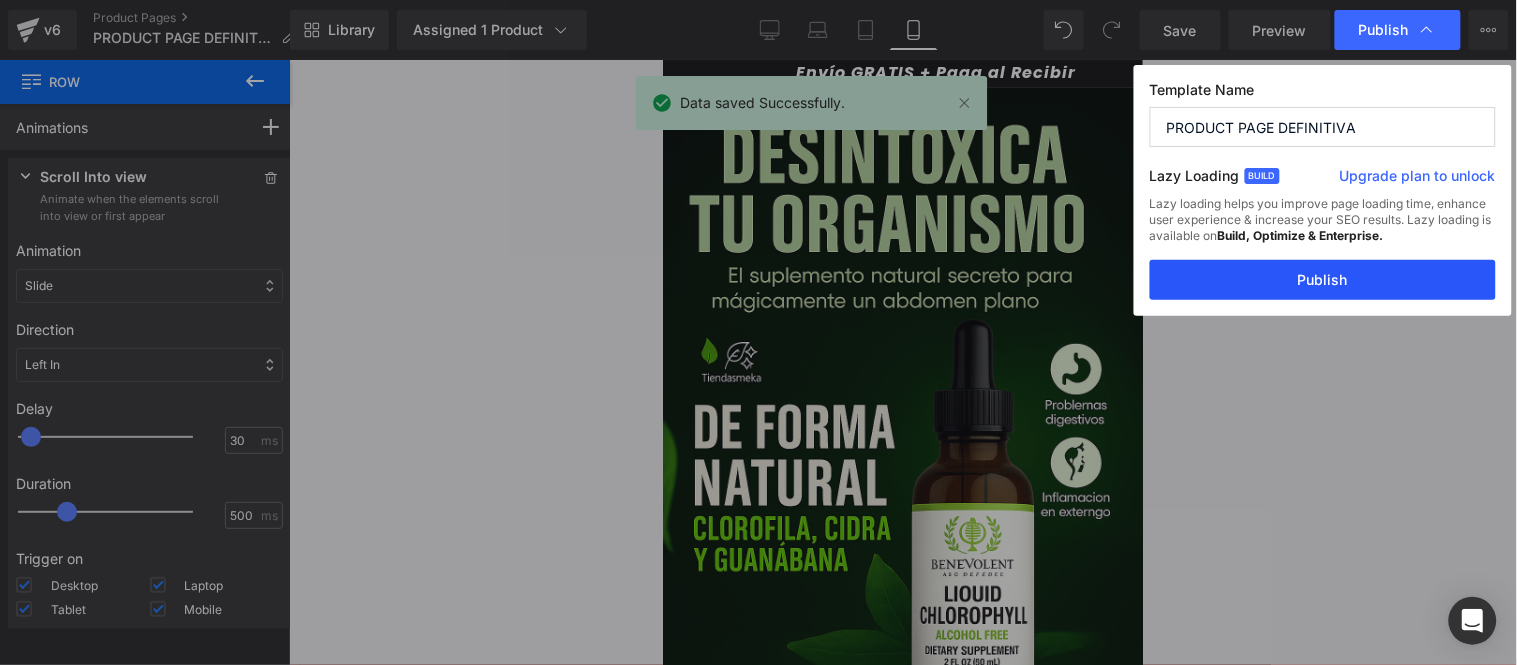 click on "Publish" at bounding box center [1323, 280] 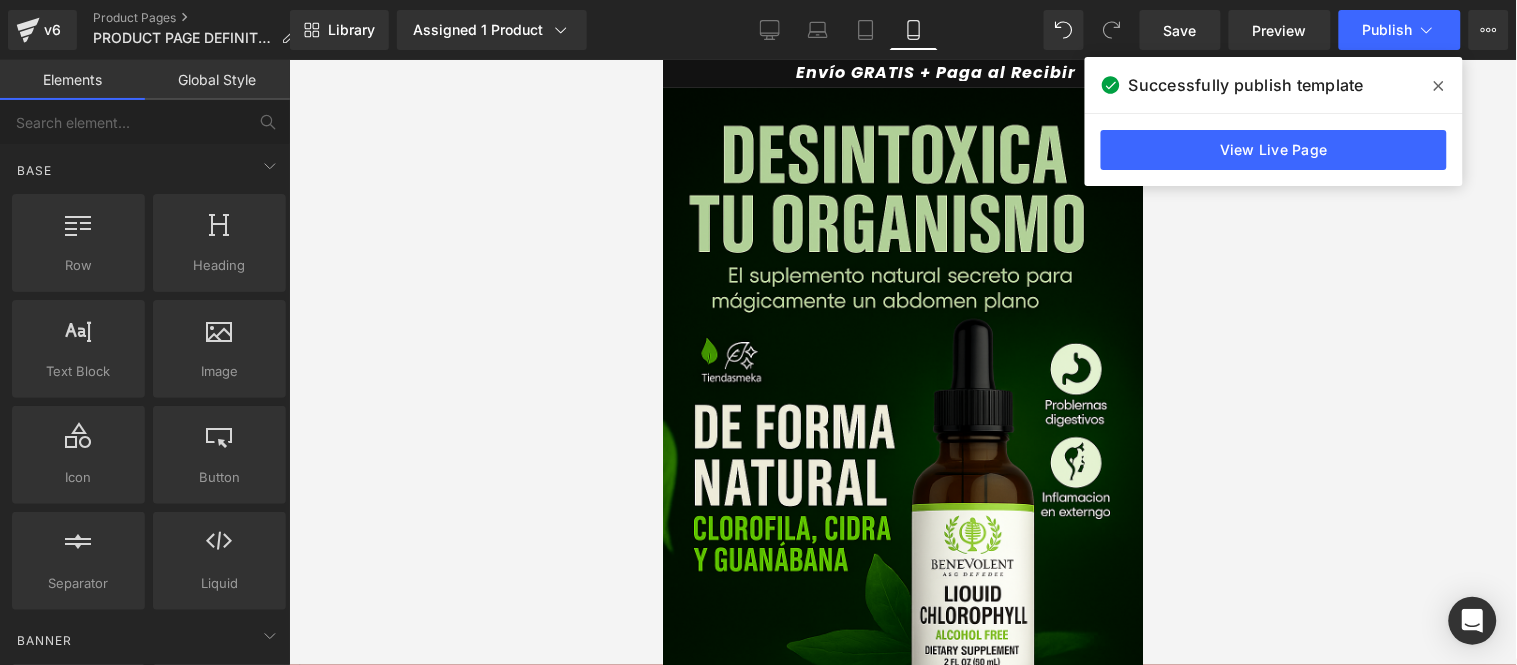 click at bounding box center (903, 362) 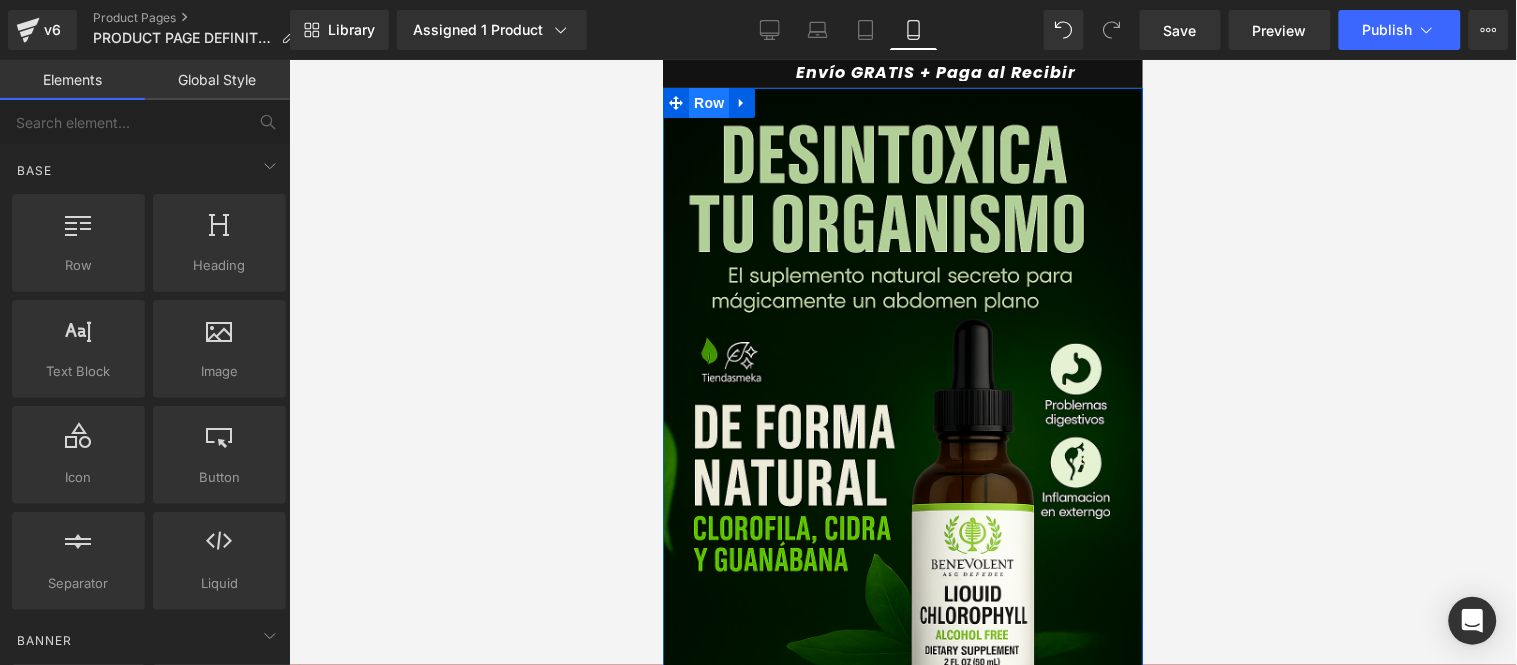 click on "Row" at bounding box center [708, 102] 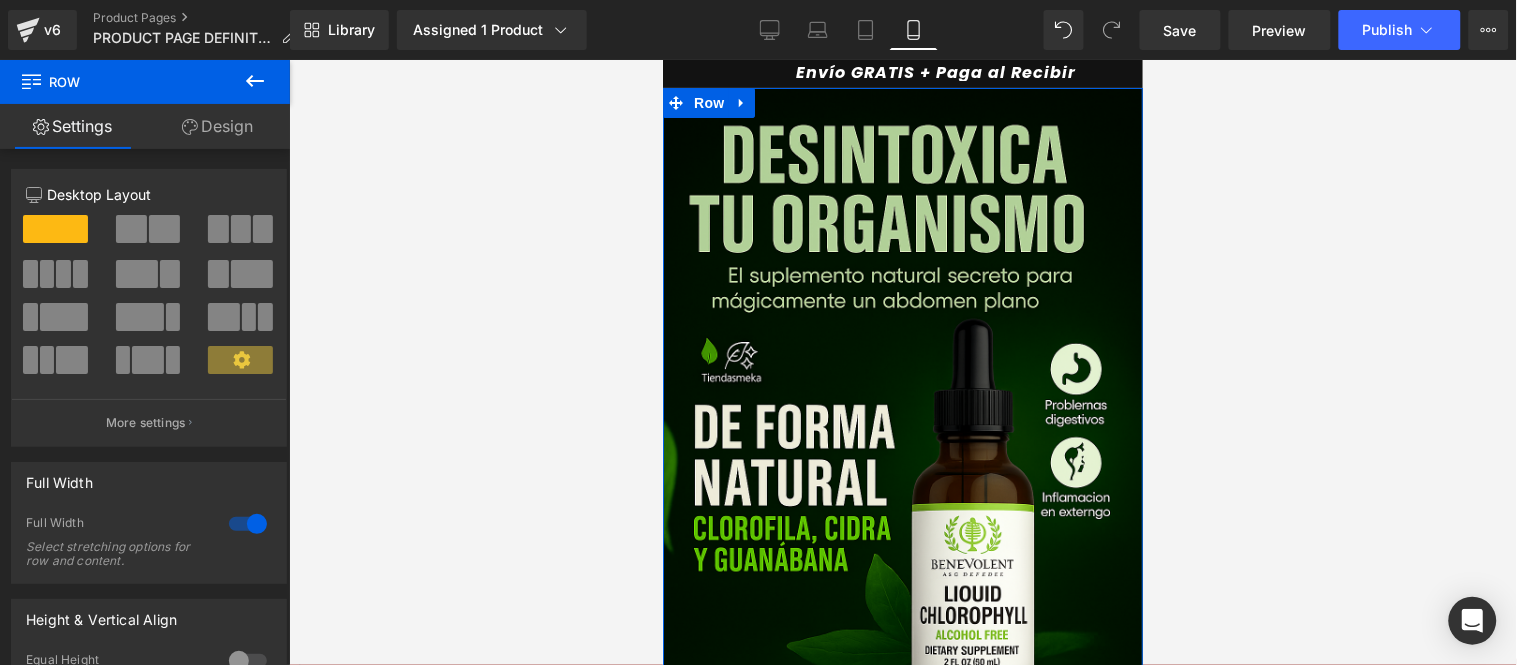 click on "Design" at bounding box center [217, 126] 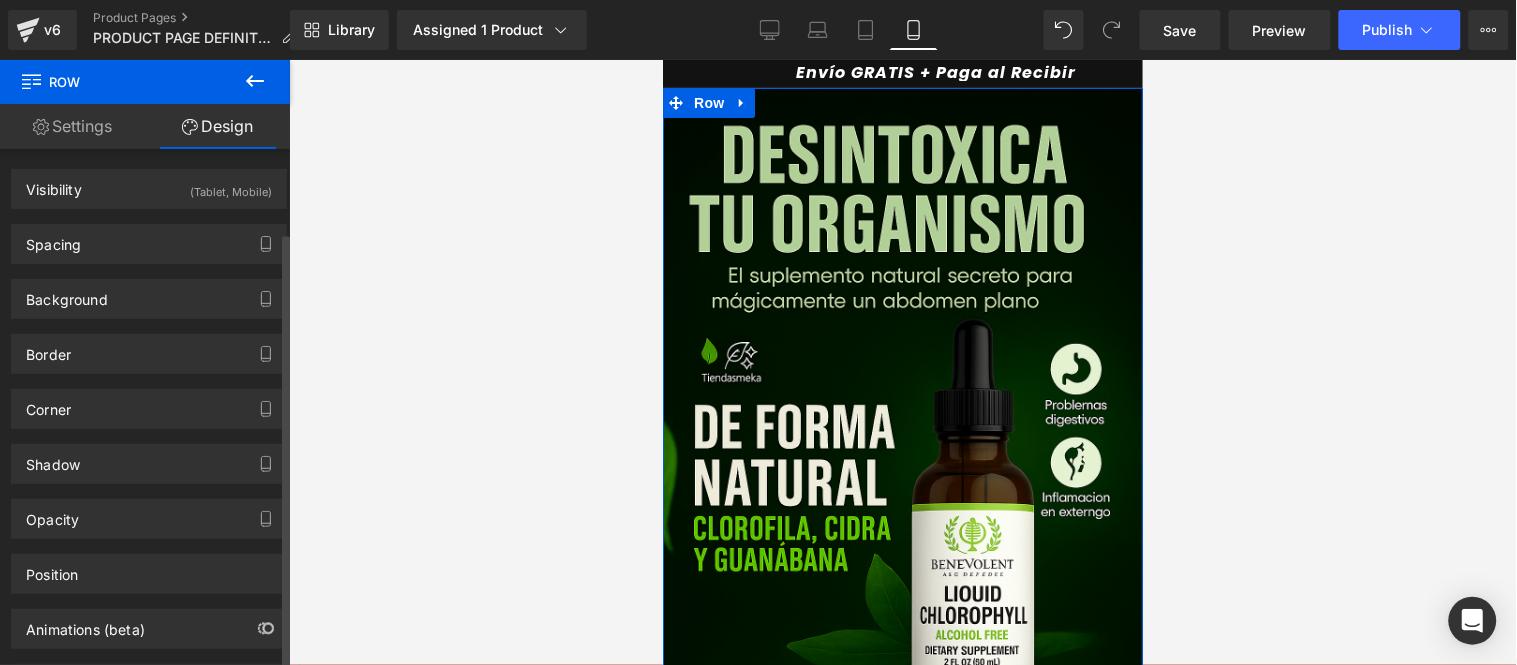 click on "Visibility
(Tablet, Mobile)
0|0|0|0   0 Show on Desktop 0 Show on Laptop 1 Show on Tablet 1 Show on Mobile
Spacing
Margin
auto auto
auto auto
Padding
Background
Color & Image color
Color %
Image  Replace Image  Upload image or  Browse gallery Image Src" at bounding box center (149, 411) 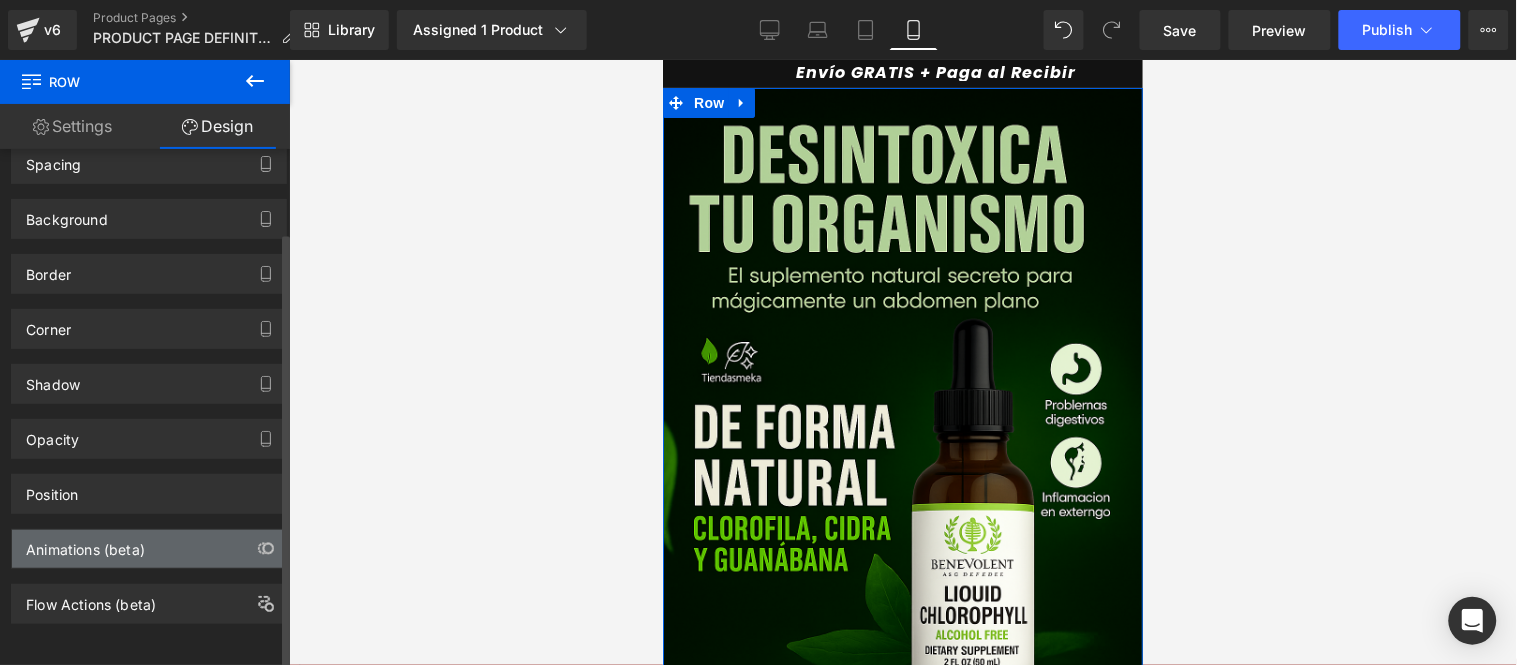 click on "Animations (beta)" at bounding box center (85, 544) 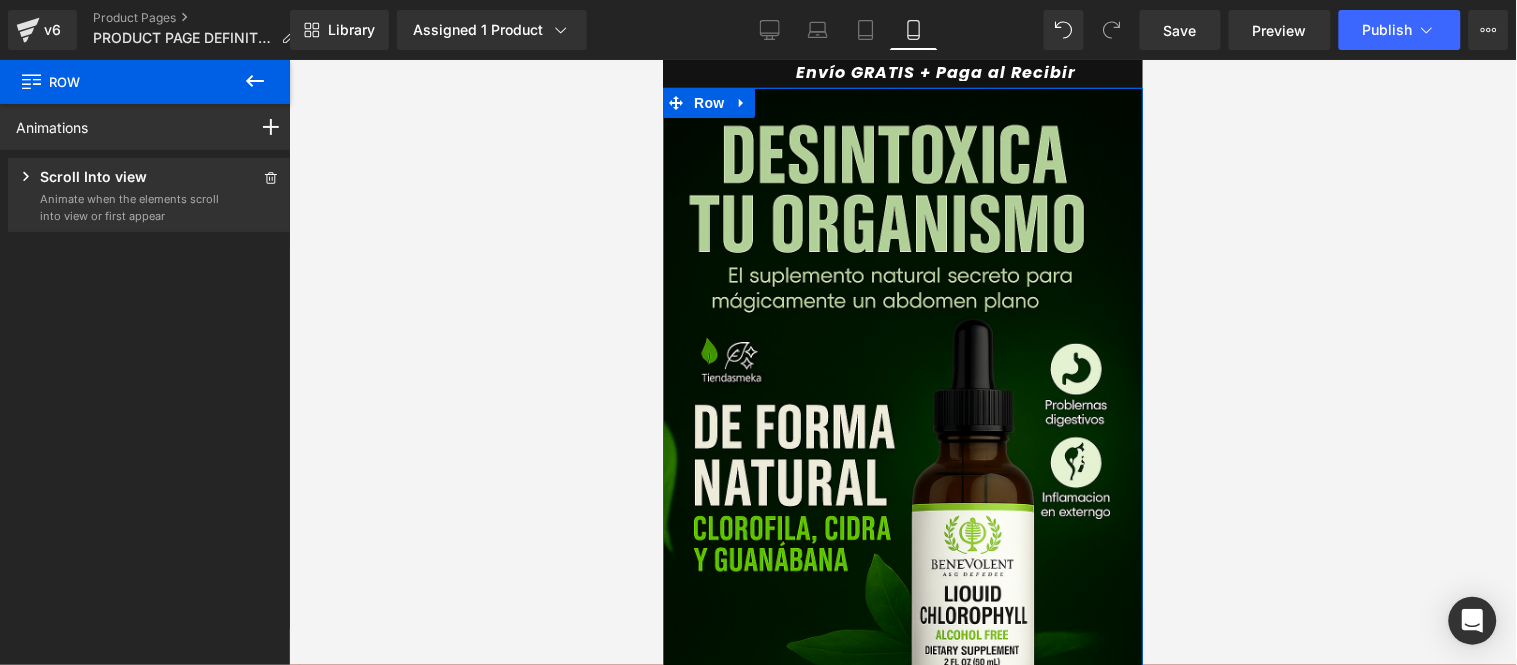 click 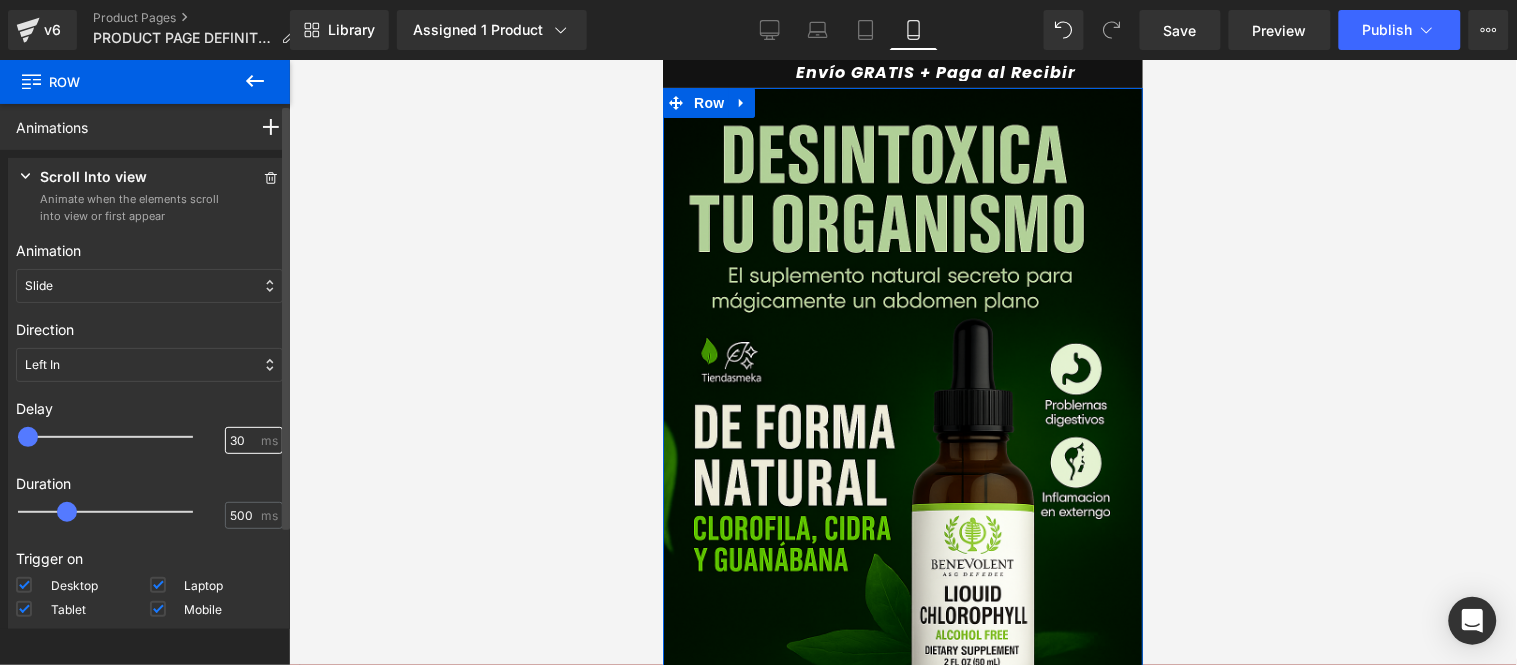 click on "30" at bounding box center [243, 441] 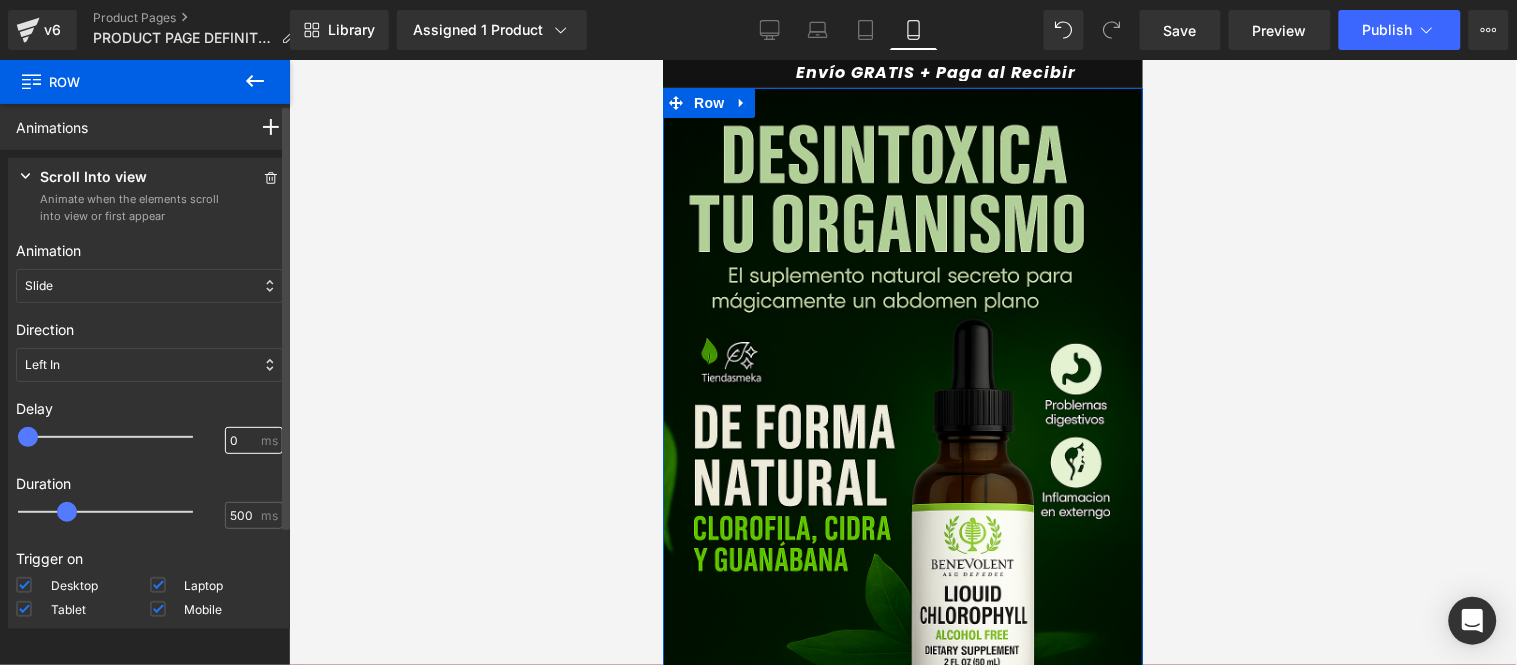 type on "0" 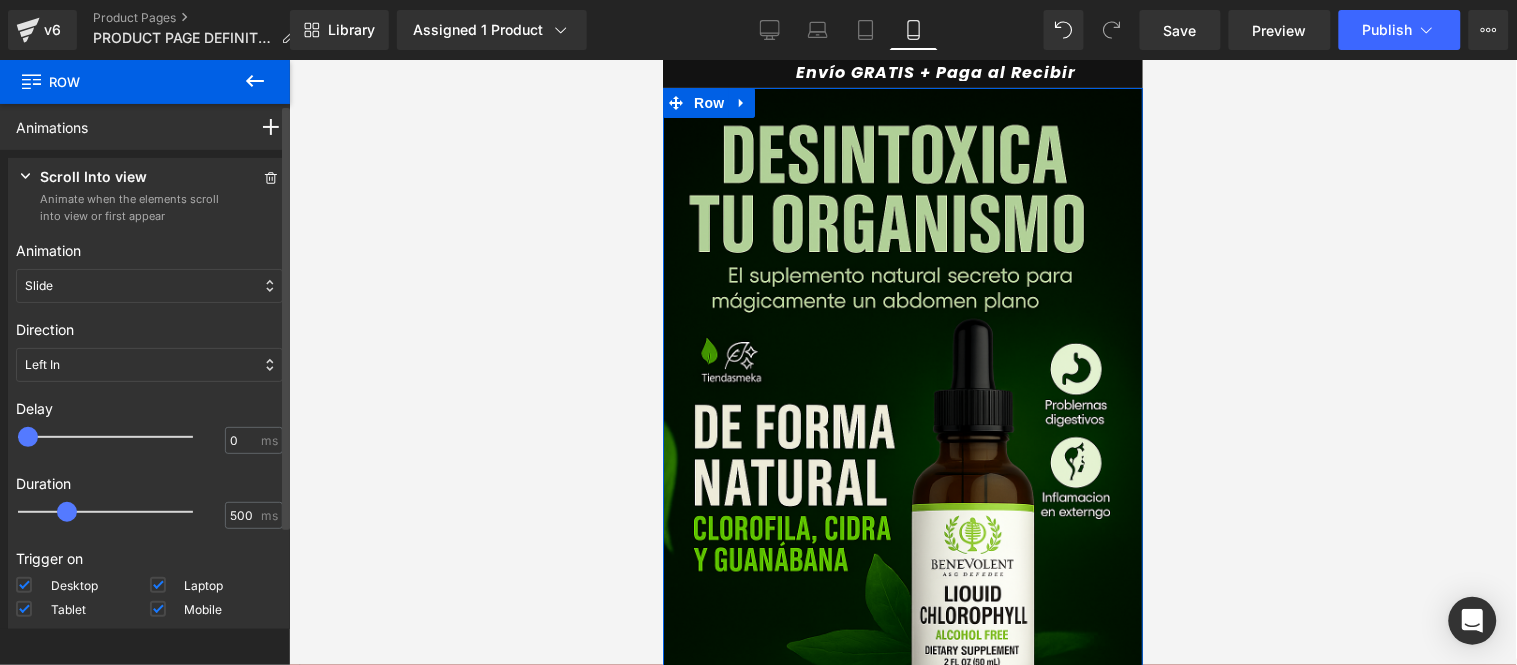 click on "Delay" at bounding box center (149, 408) 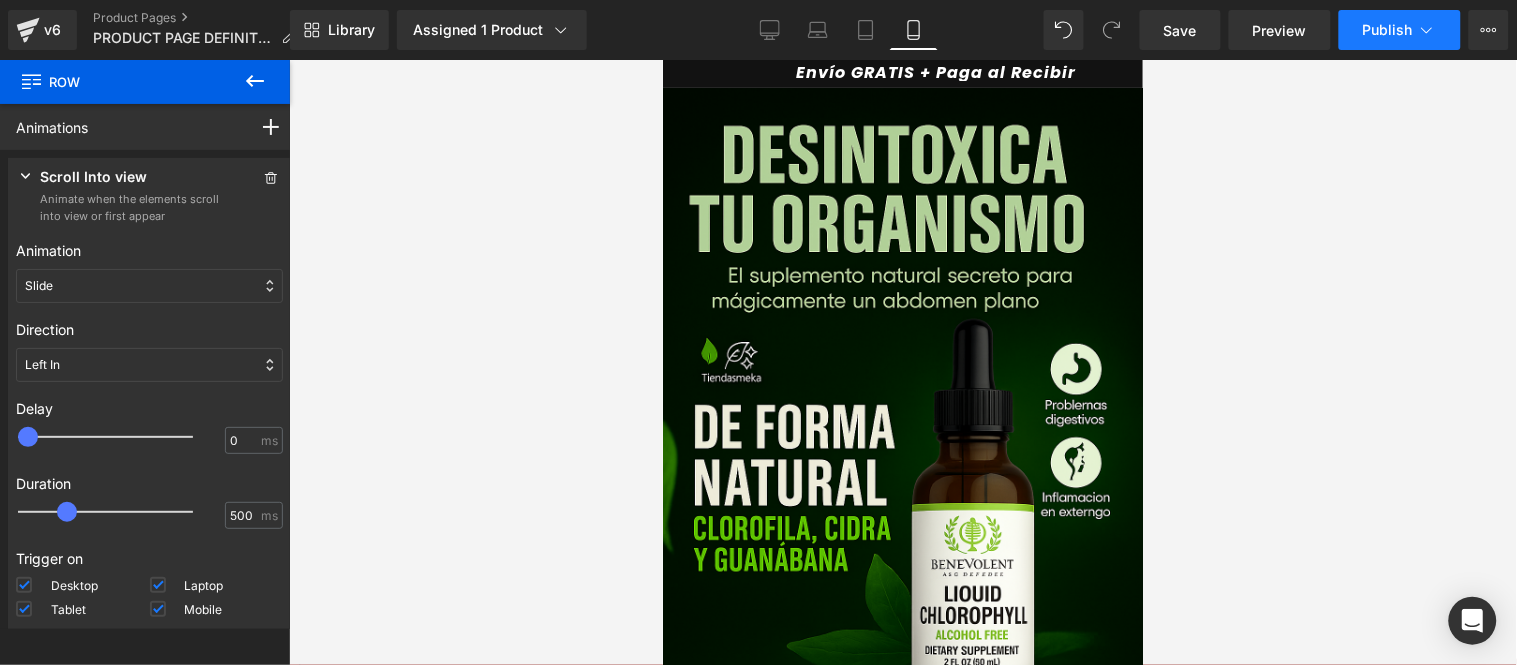 click on "Publish" at bounding box center [1400, 30] 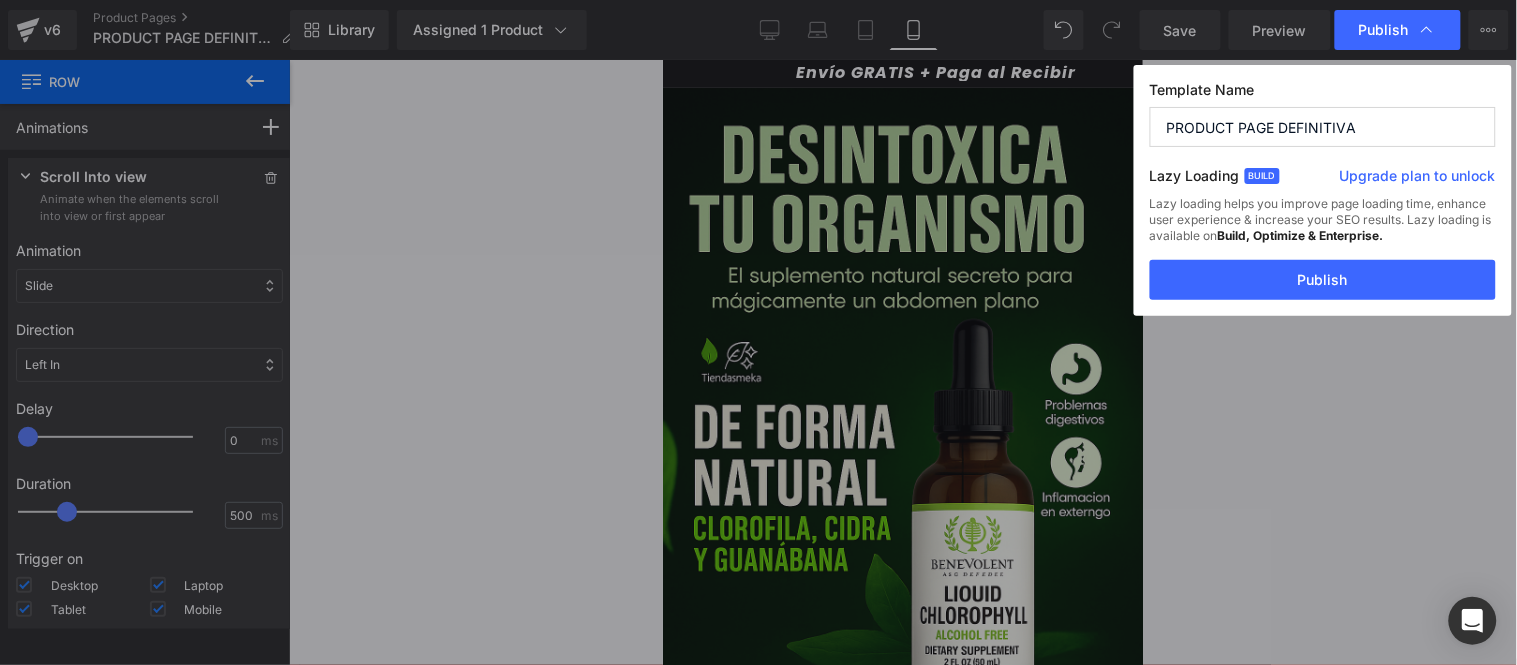 click on "Publish" at bounding box center (1323, 280) 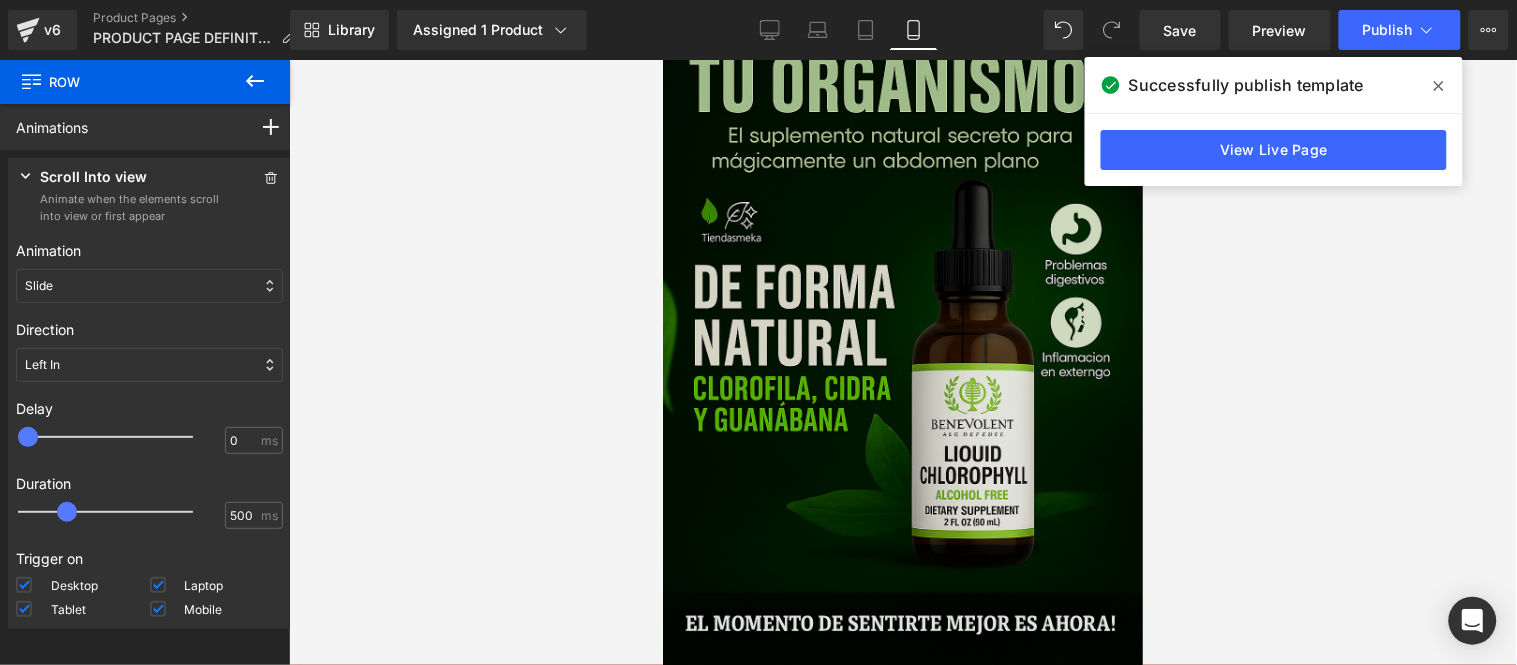 scroll, scrollTop: 0, scrollLeft: 0, axis: both 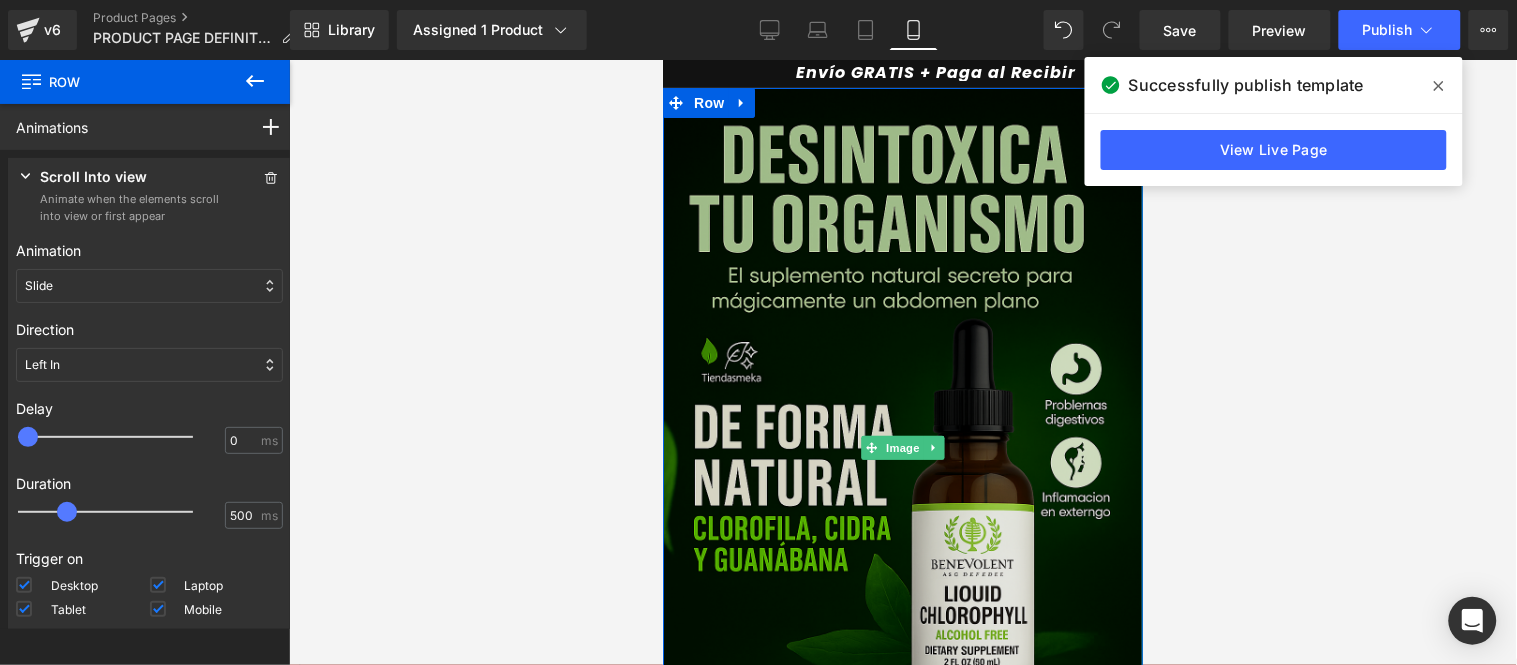 click at bounding box center (902, 447) 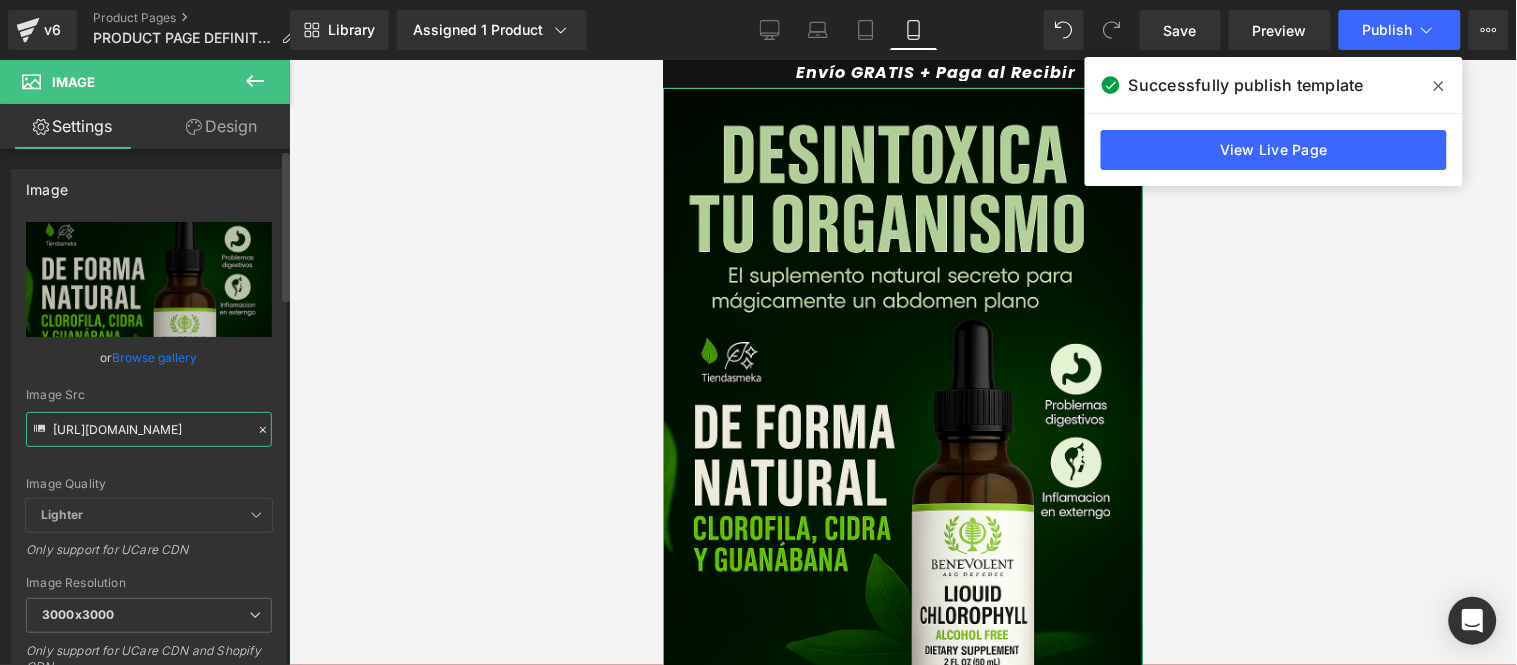 click on "[URL][DOMAIN_NAME]" at bounding box center [149, 429] 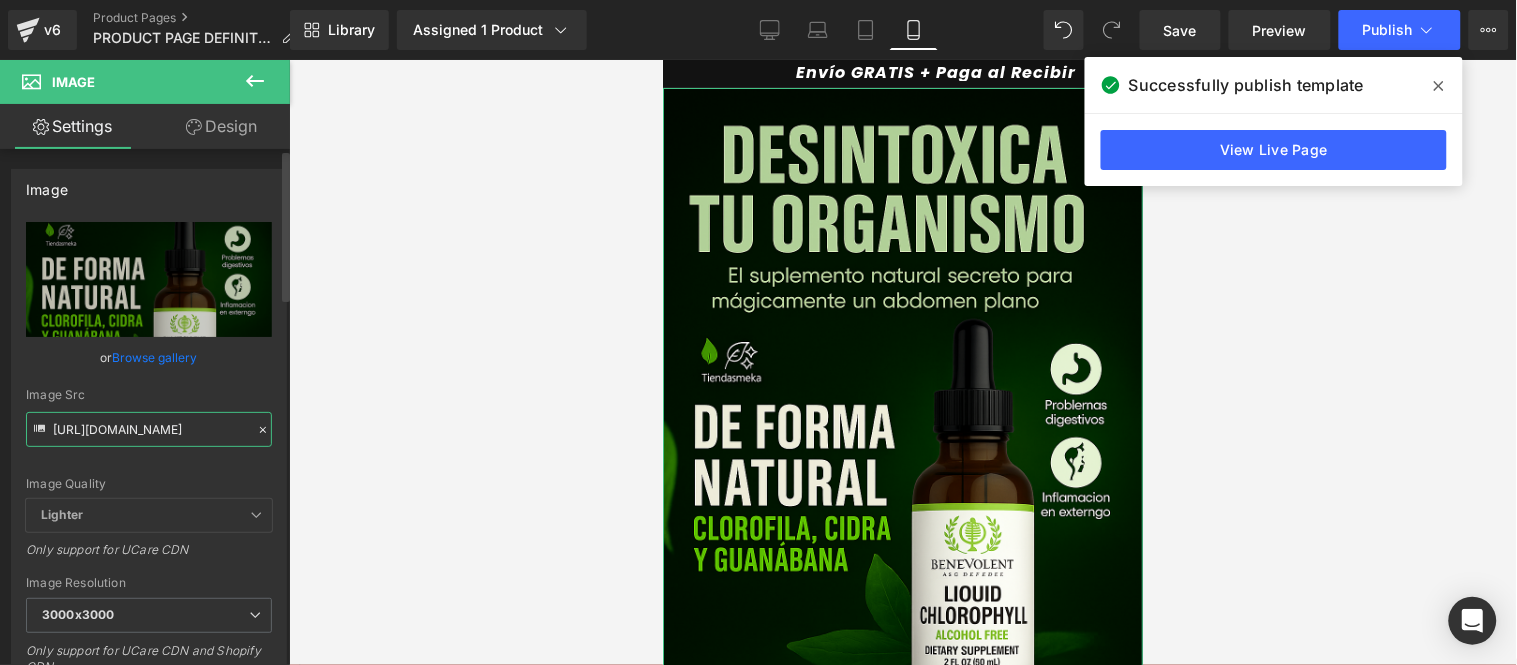click on "[URL][DOMAIN_NAME]" at bounding box center [149, 429] 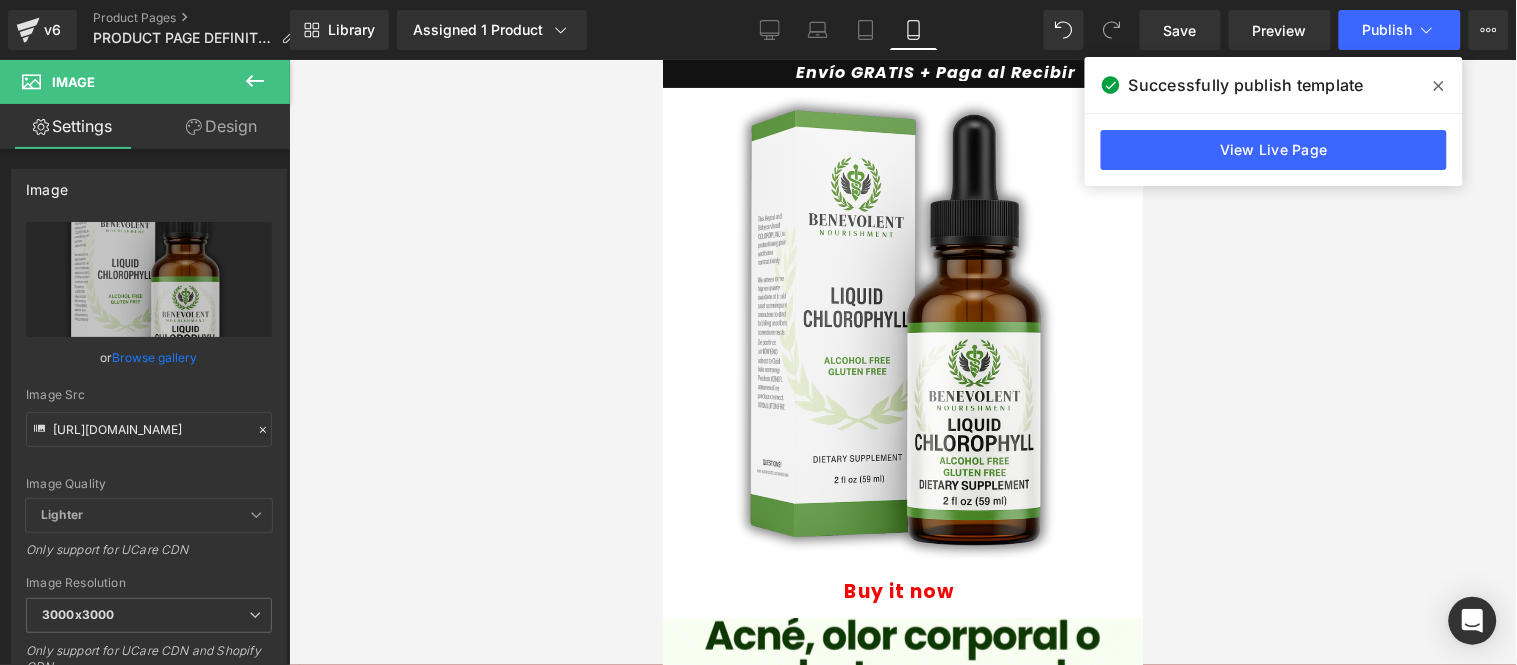 click at bounding box center [903, 362] 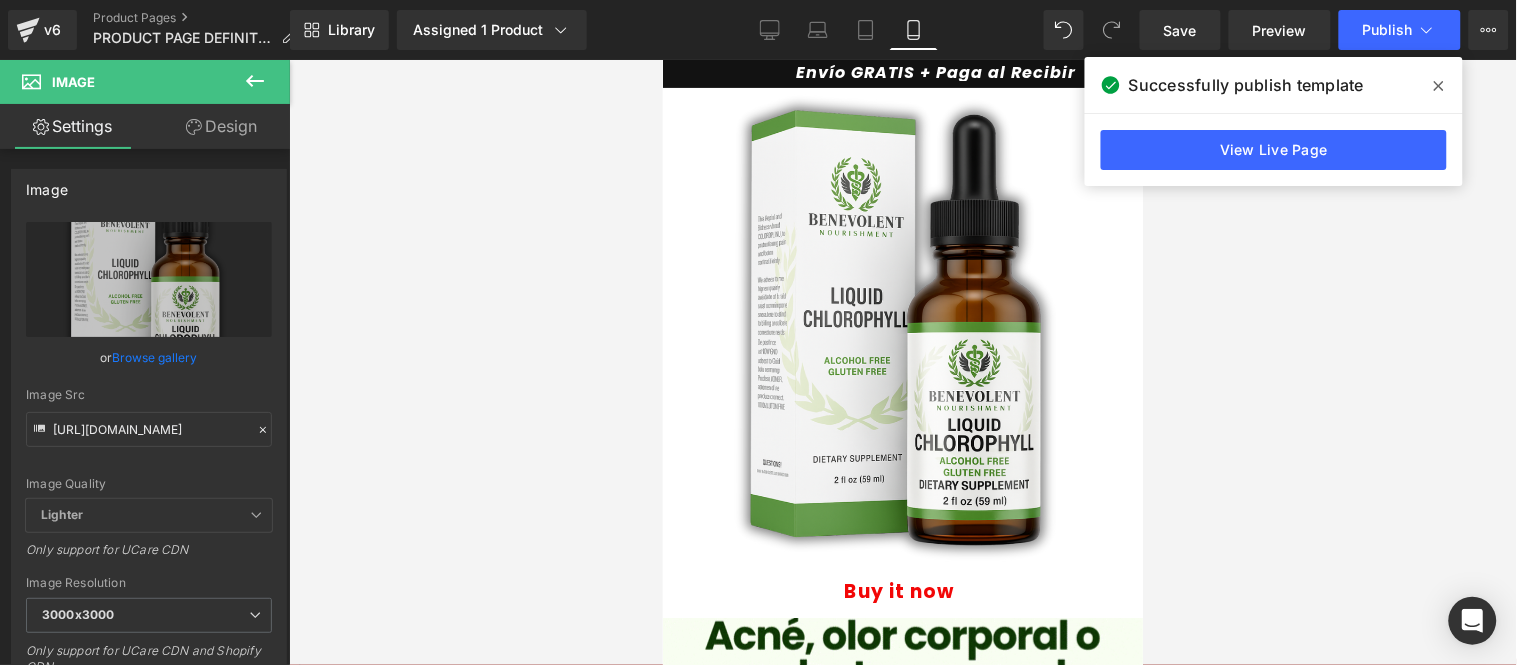 scroll, scrollTop: 0, scrollLeft: 0, axis: both 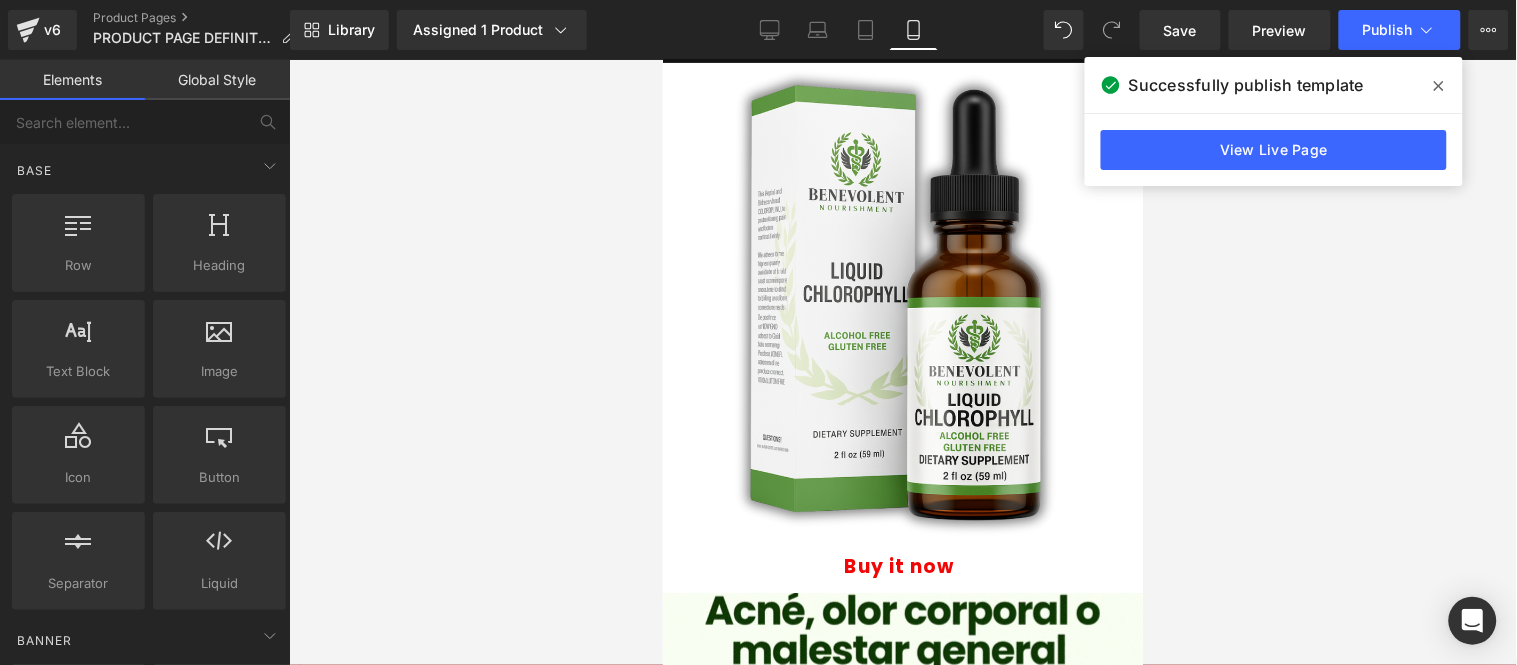 drag, startPoint x: 1124, startPoint y: 323, endPoint x: 1814, endPoint y: 175, distance: 705.694 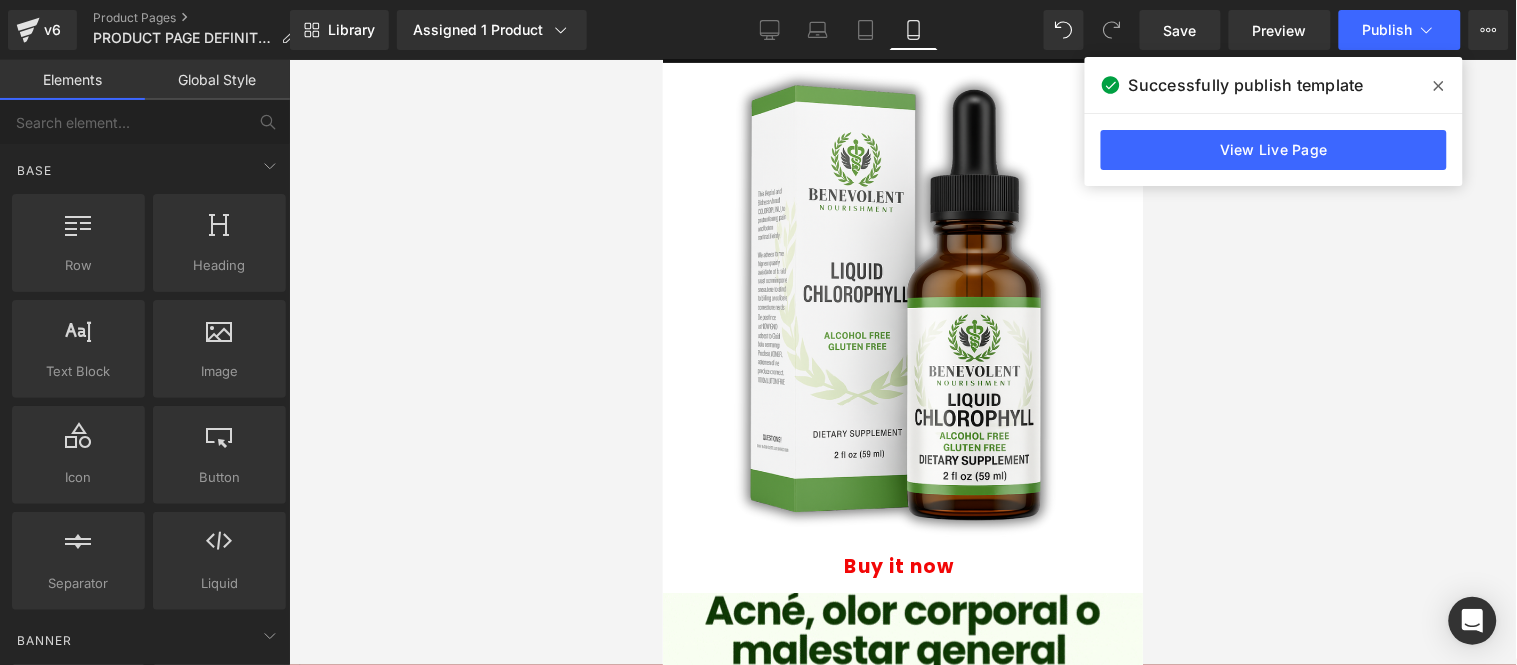 scroll, scrollTop: 1, scrollLeft: 0, axis: vertical 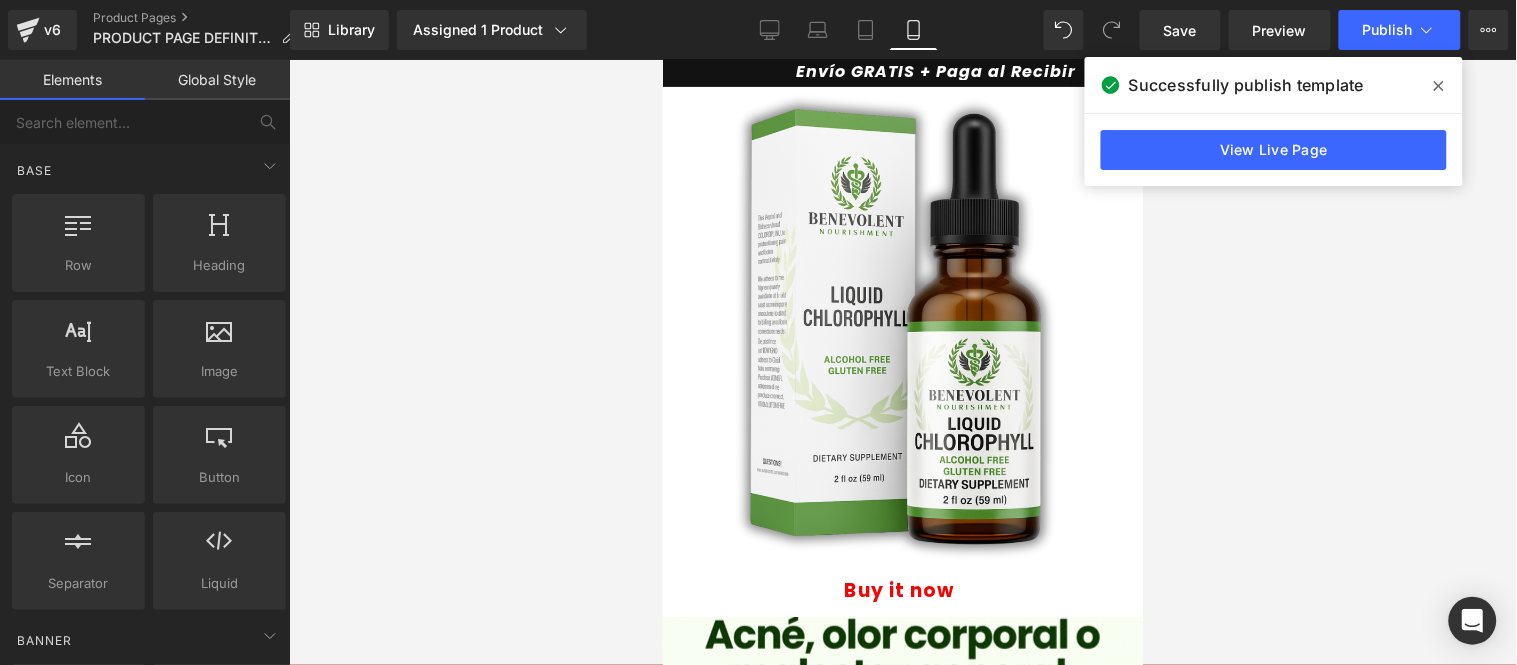 click 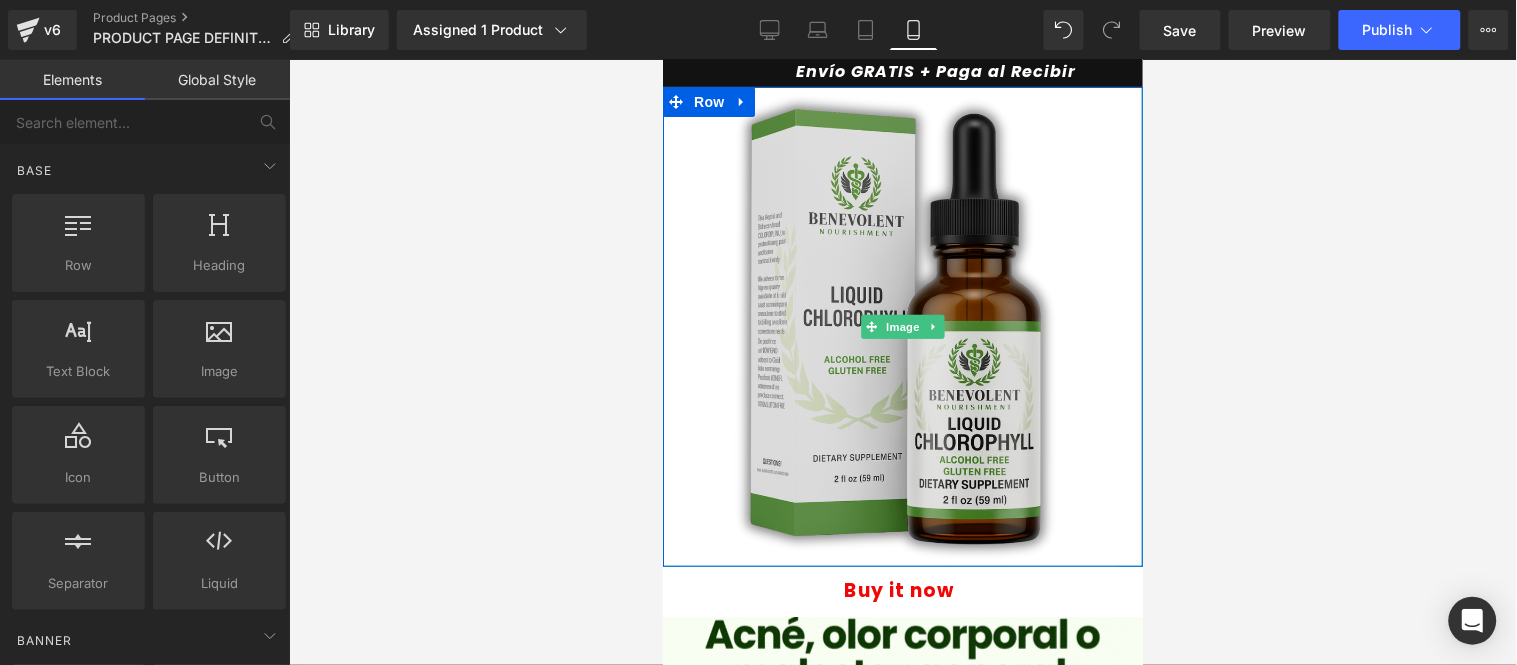 click at bounding box center (902, 326) 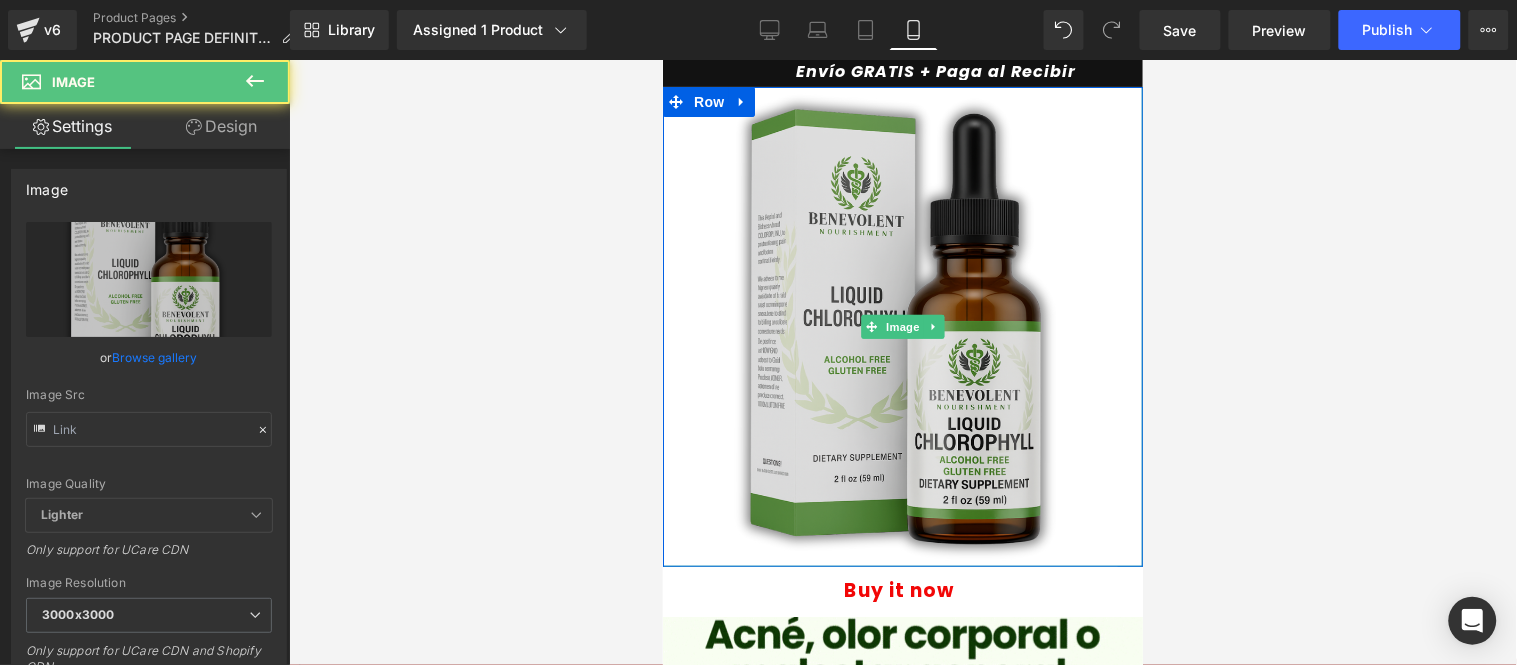 type on "https://vitalifecolombia.online/cdn/shop/files/CLOROFILAPNG_8a039cd5-763d-449d-beef-b8bf3a1c8324.png?v=1749498811&width=900" 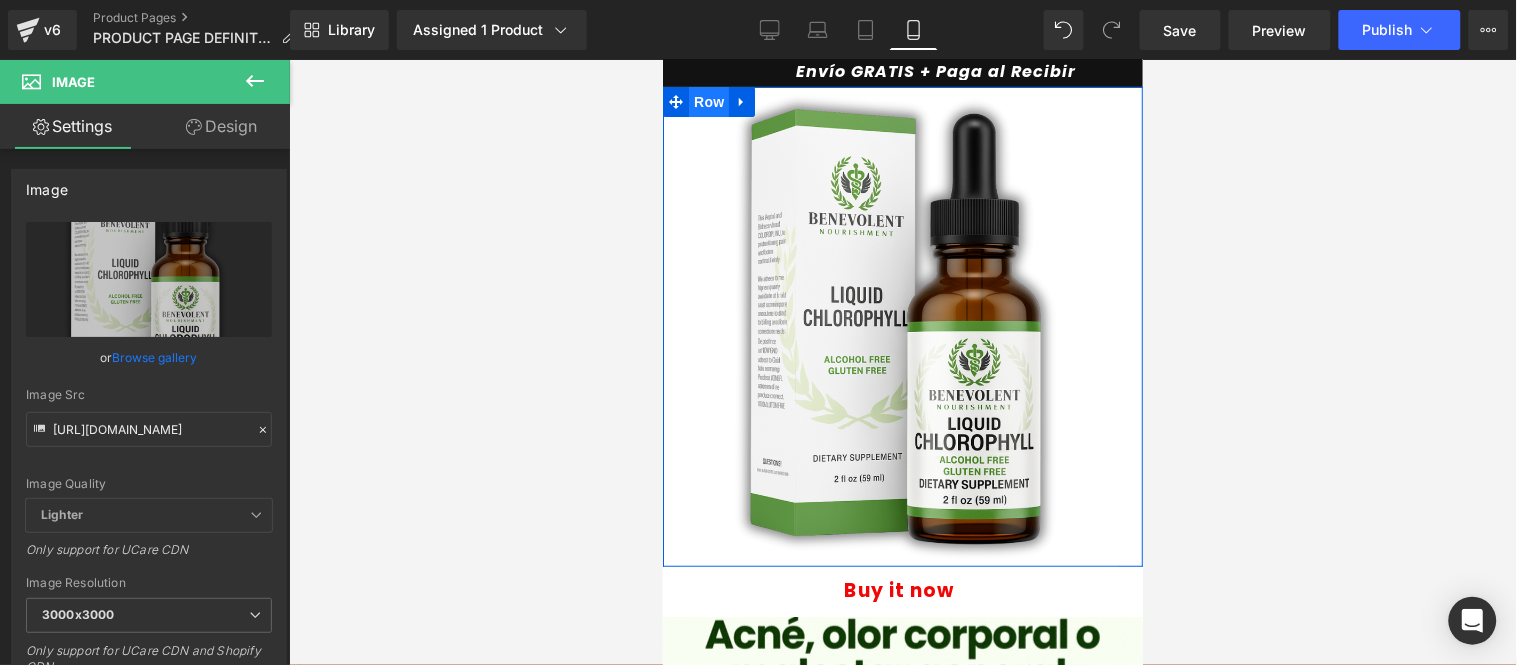 click on "Row" at bounding box center [708, 101] 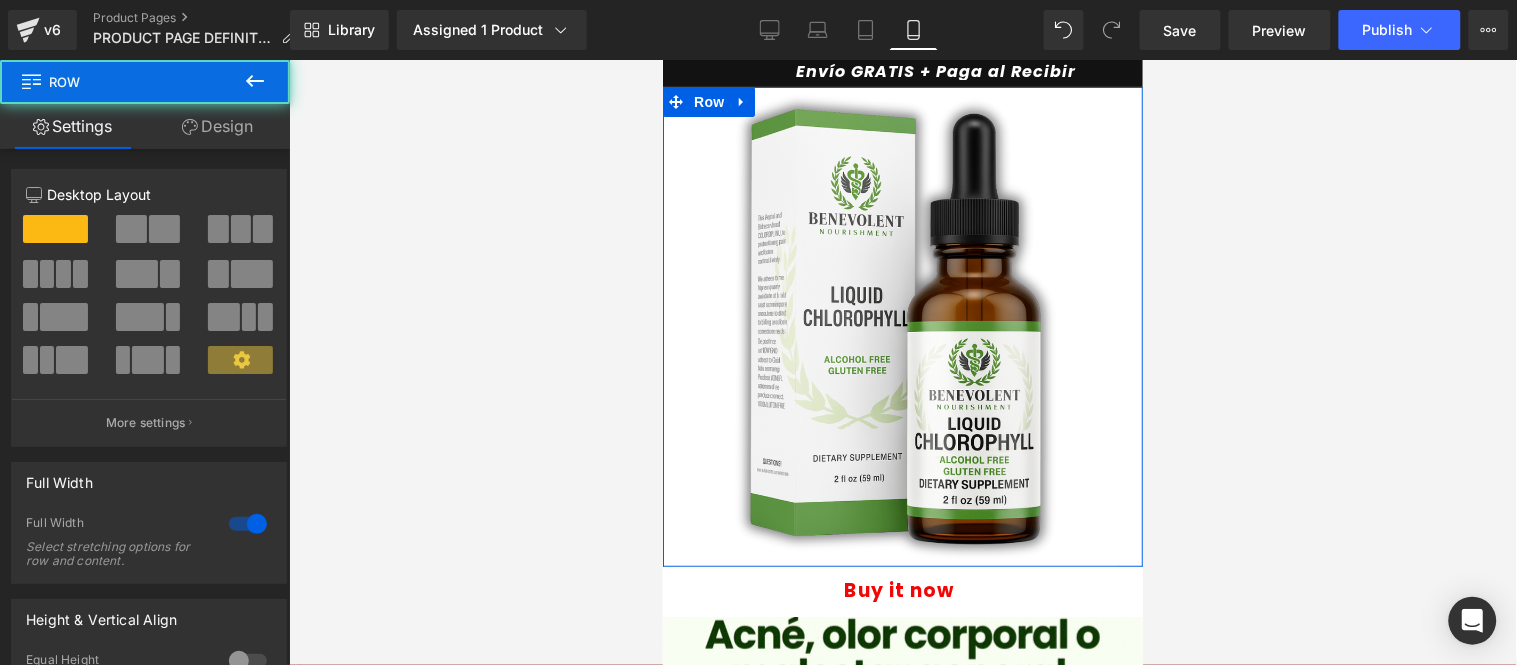 click on "Design" at bounding box center [217, 126] 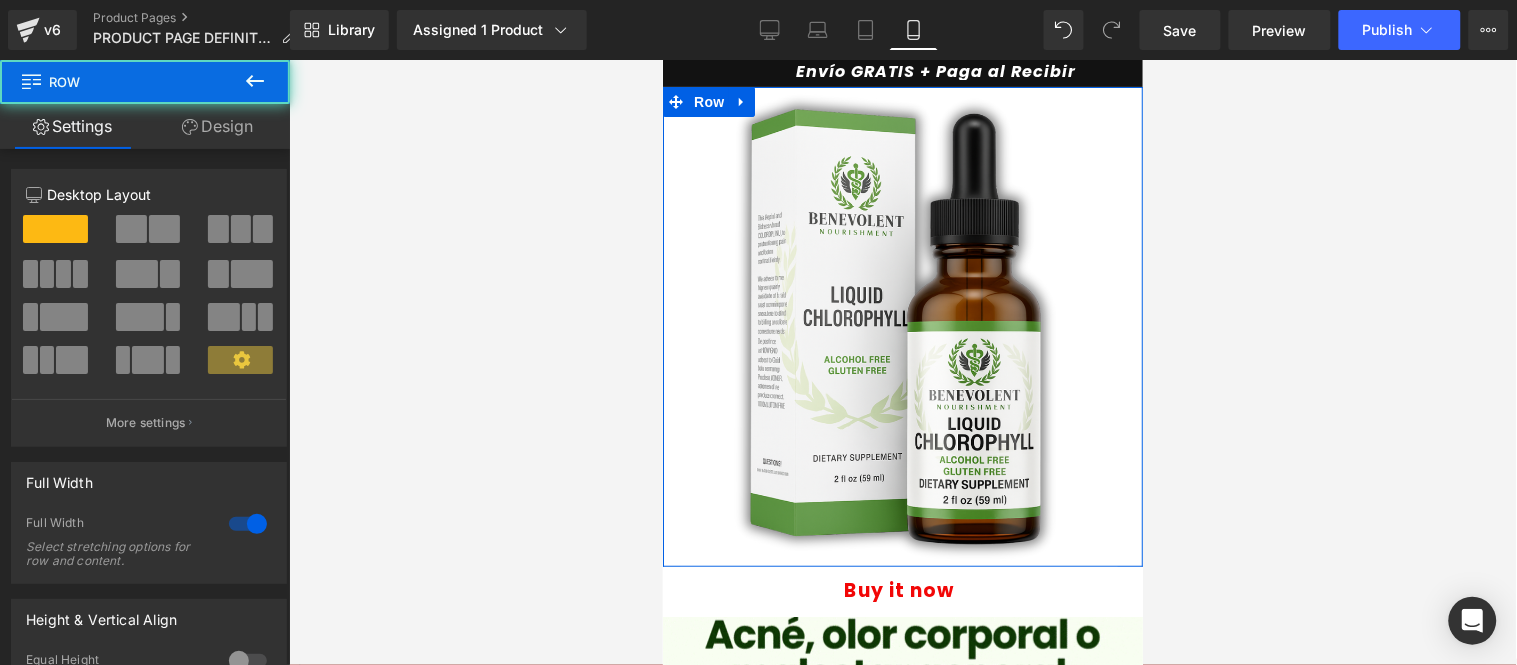 click on "Animations (beta)" at bounding box center (0, 0) 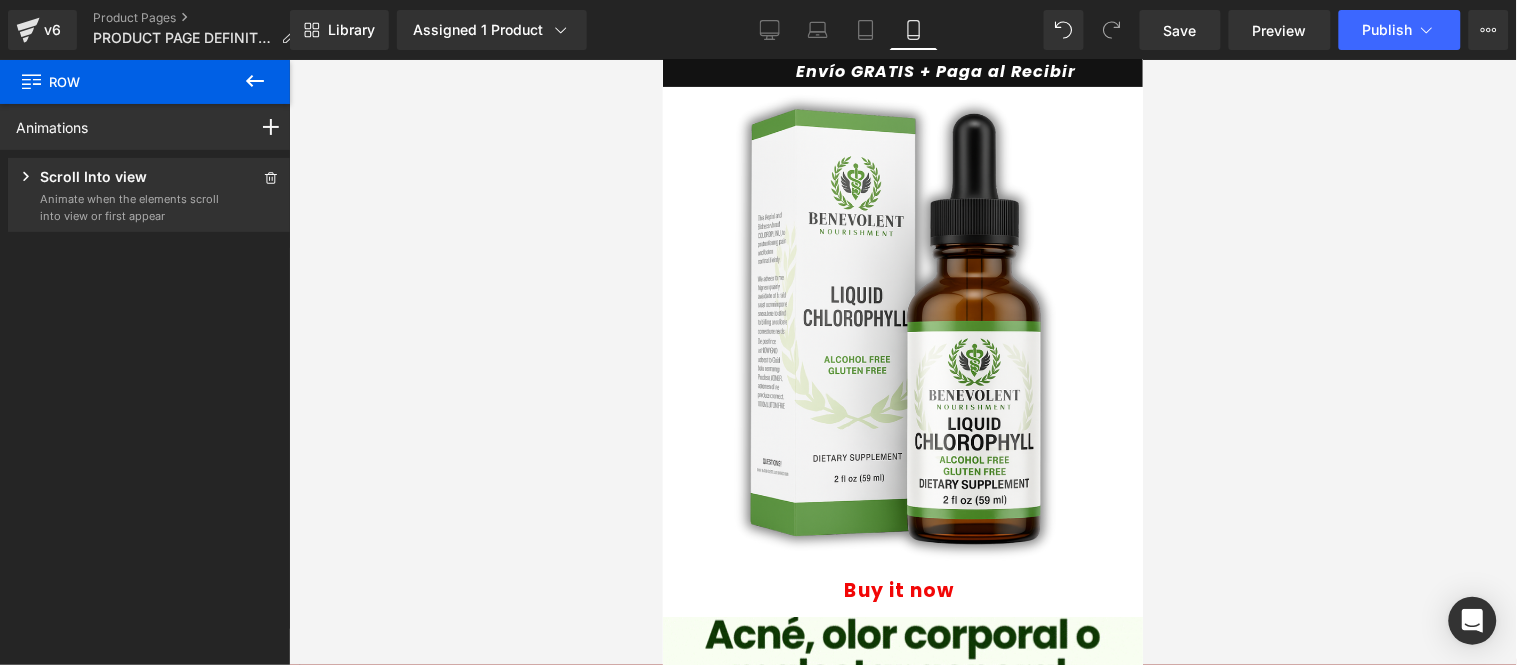 click 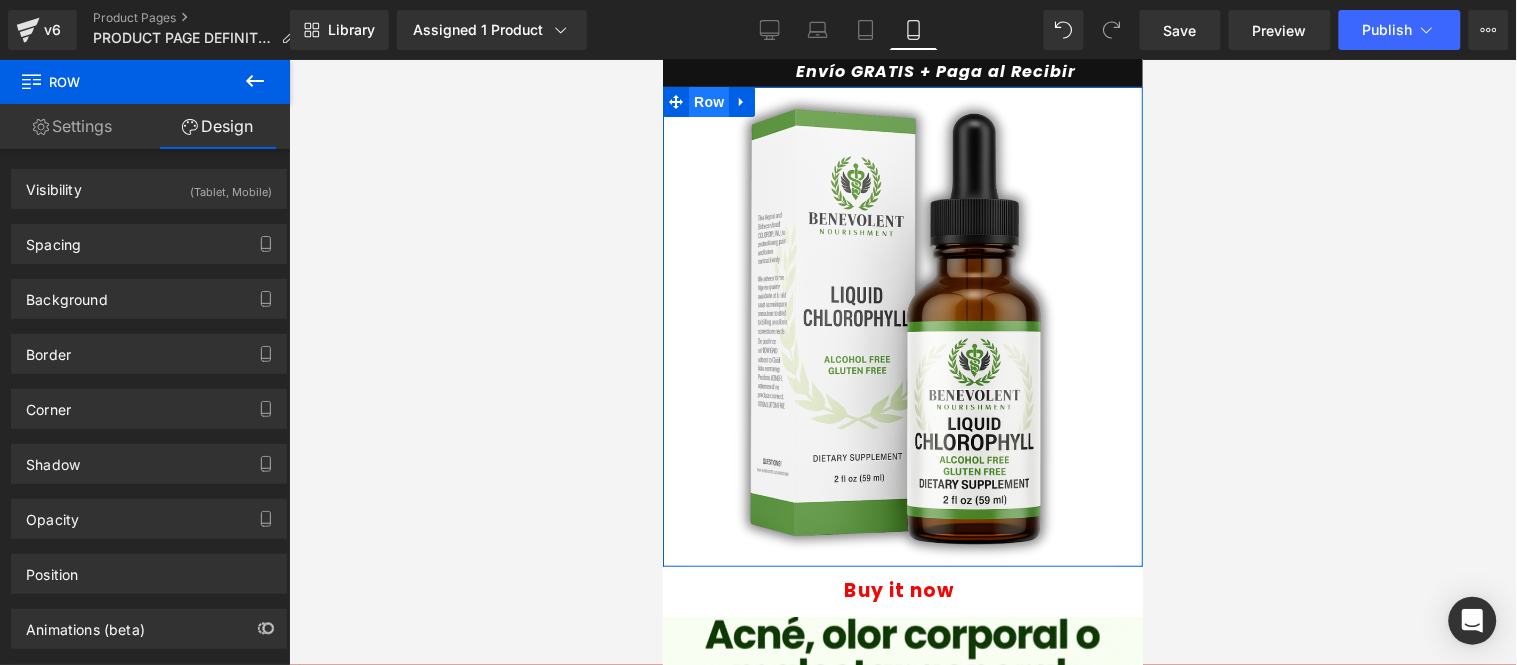 click on "Row" at bounding box center (708, 101) 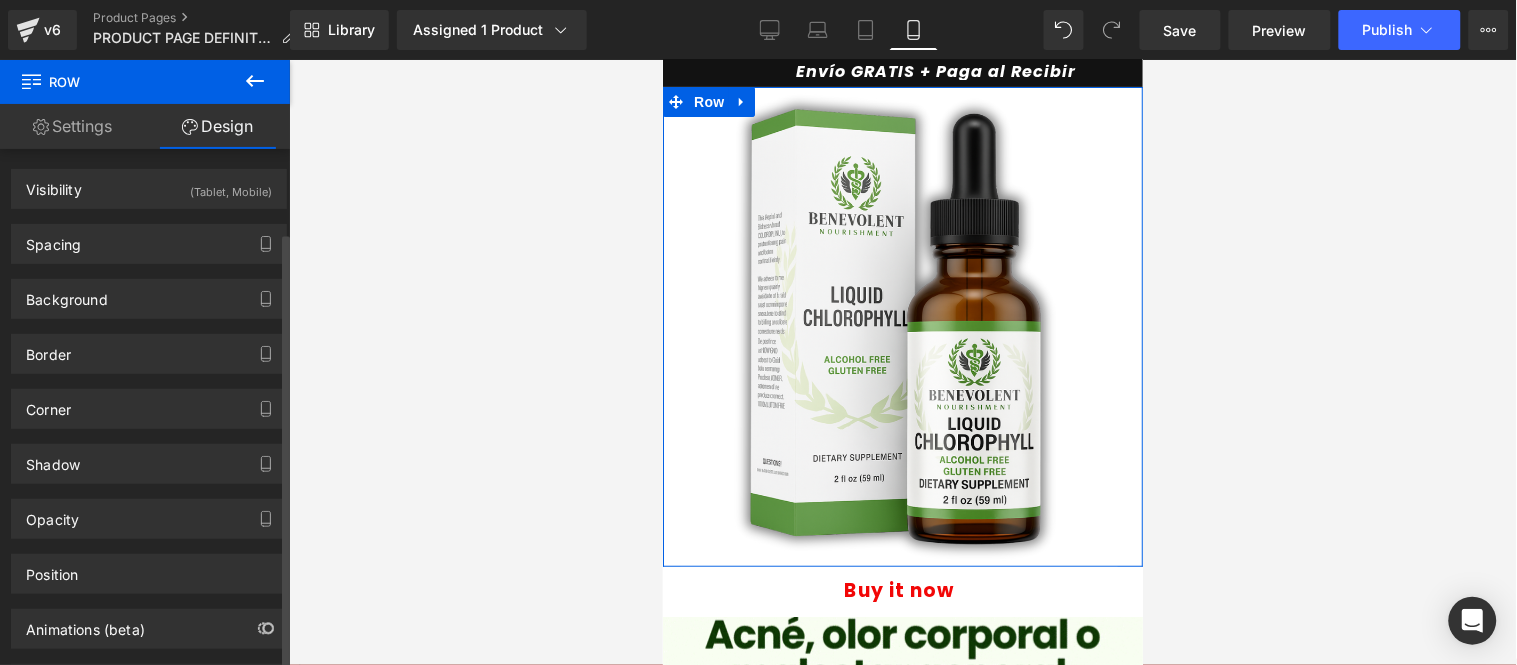scroll, scrollTop: 97, scrollLeft: 0, axis: vertical 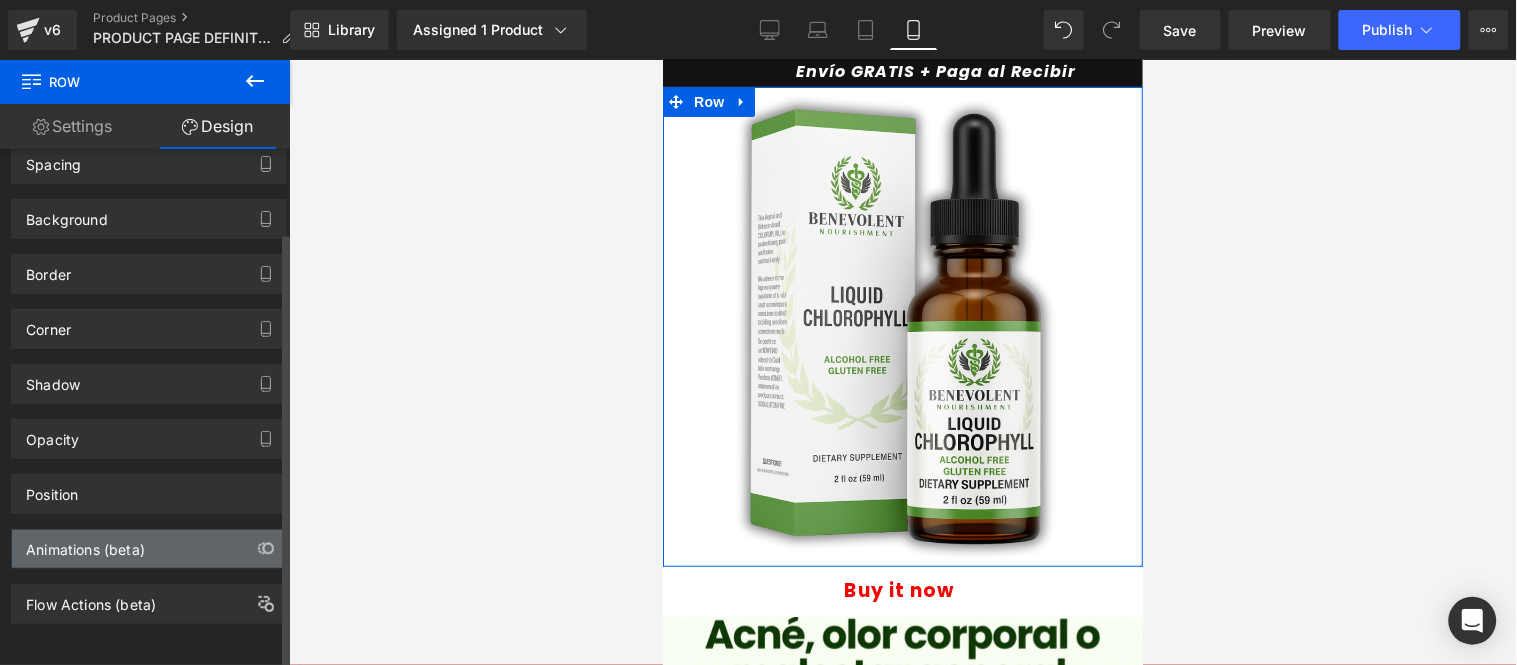 click on "Animations (beta)" at bounding box center [85, 544] 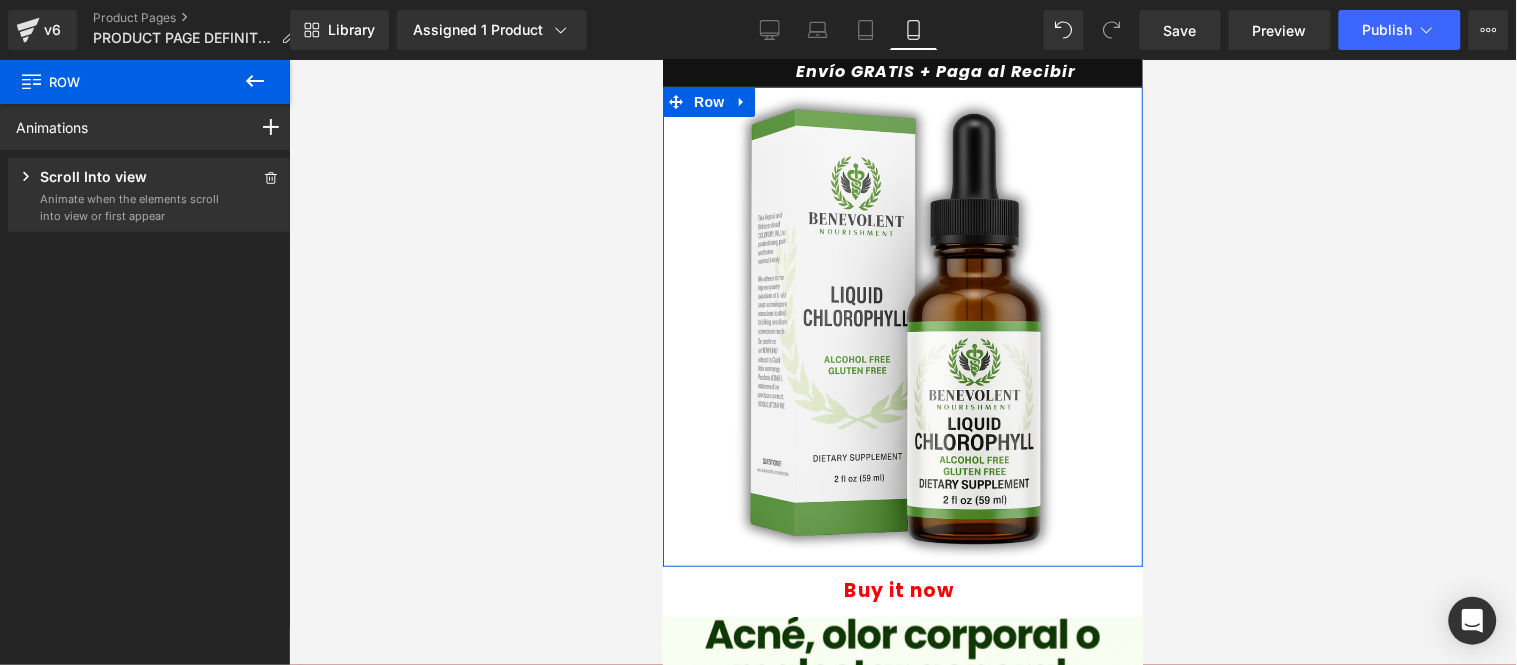 click 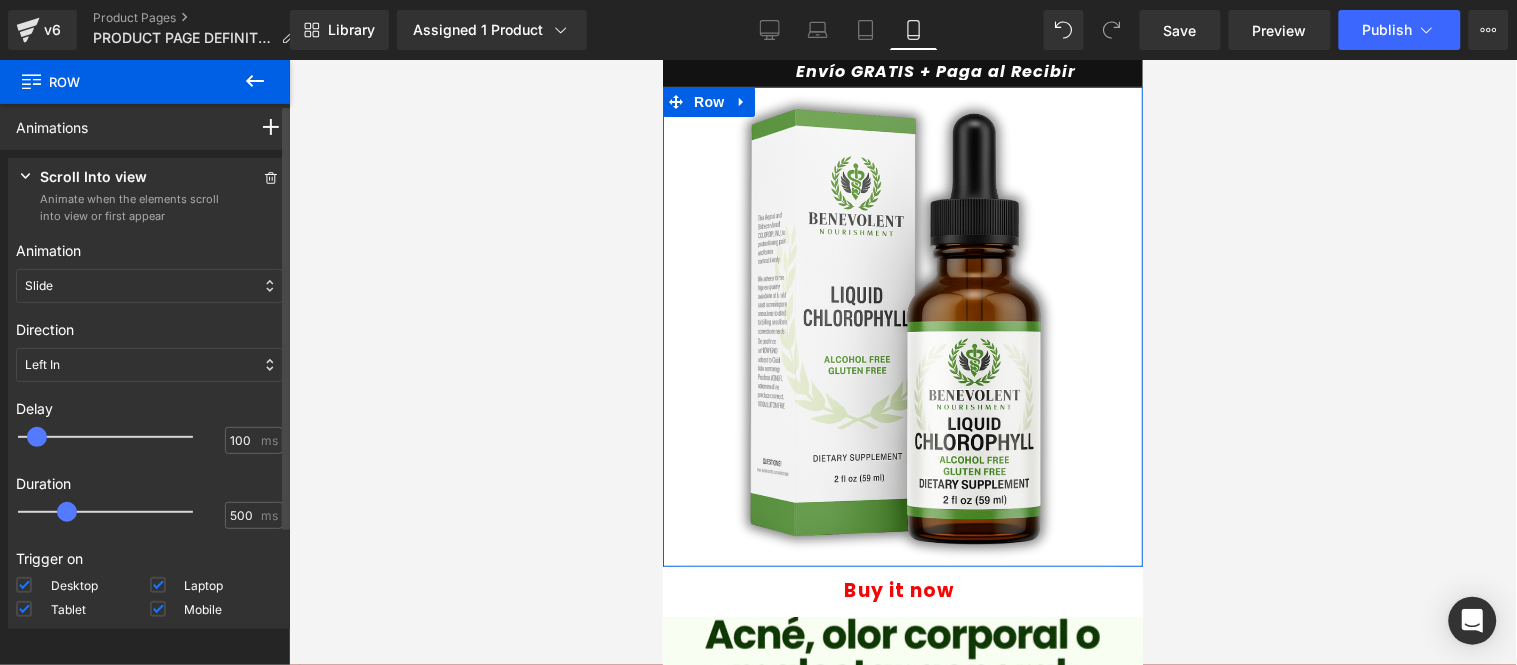 drag, startPoint x: 24, startPoint y: 438, endPoint x: 36, endPoint y: 448, distance: 15.6205 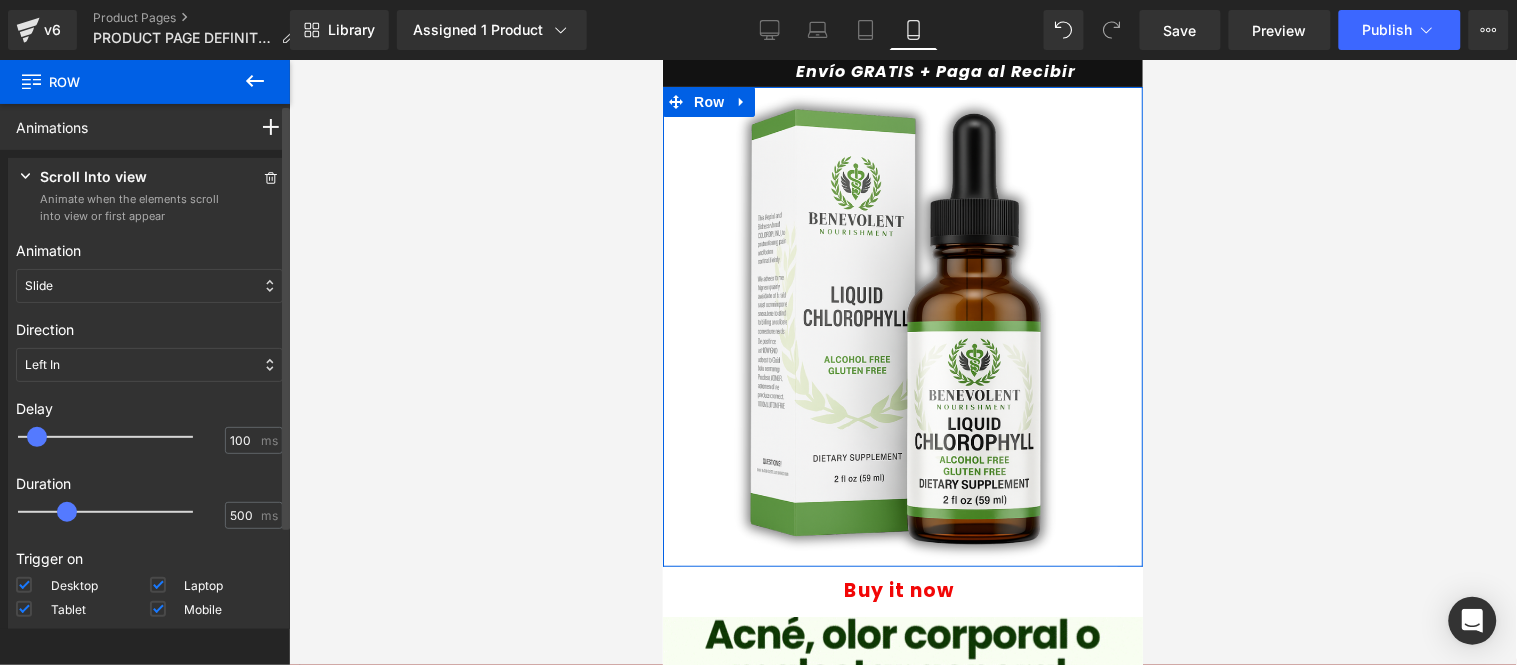 click at bounding box center [119, 437] 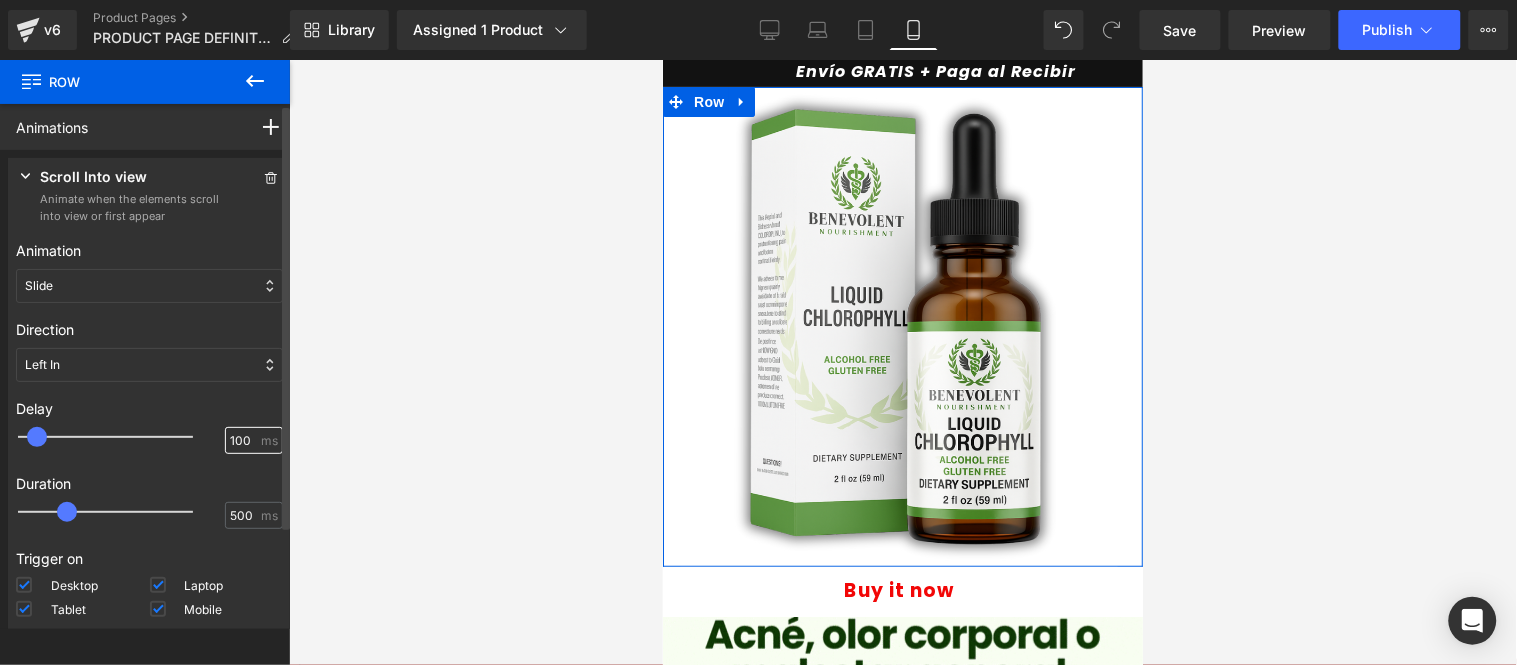 click on "100" at bounding box center [243, 441] 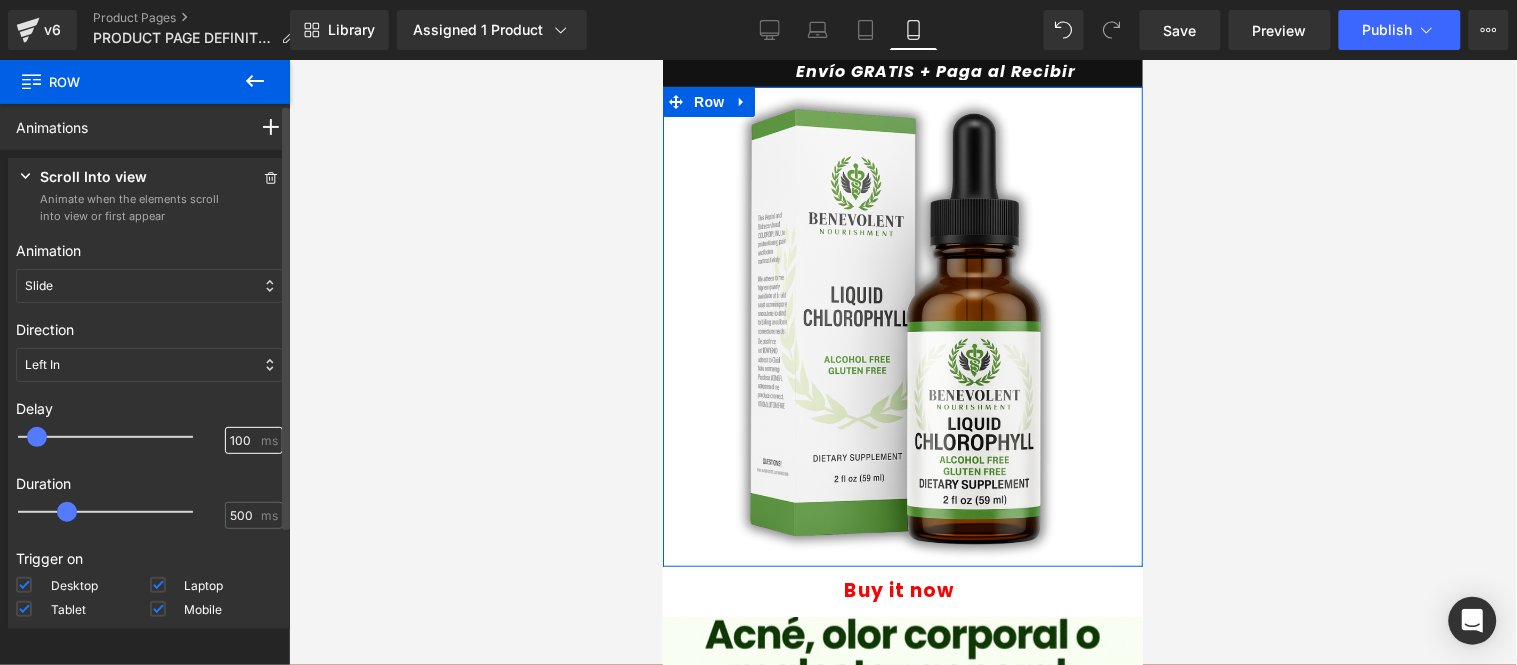 click on "100" at bounding box center (243, 441) 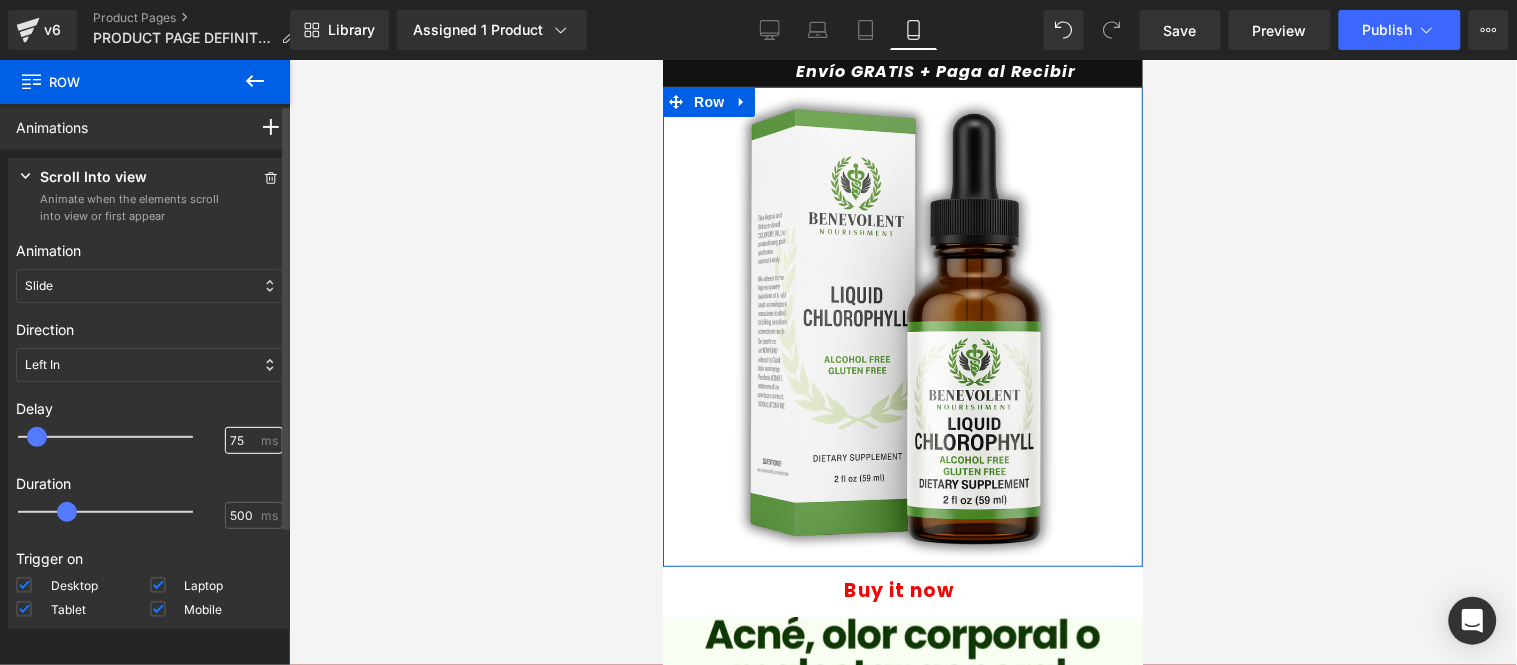 type on "75" 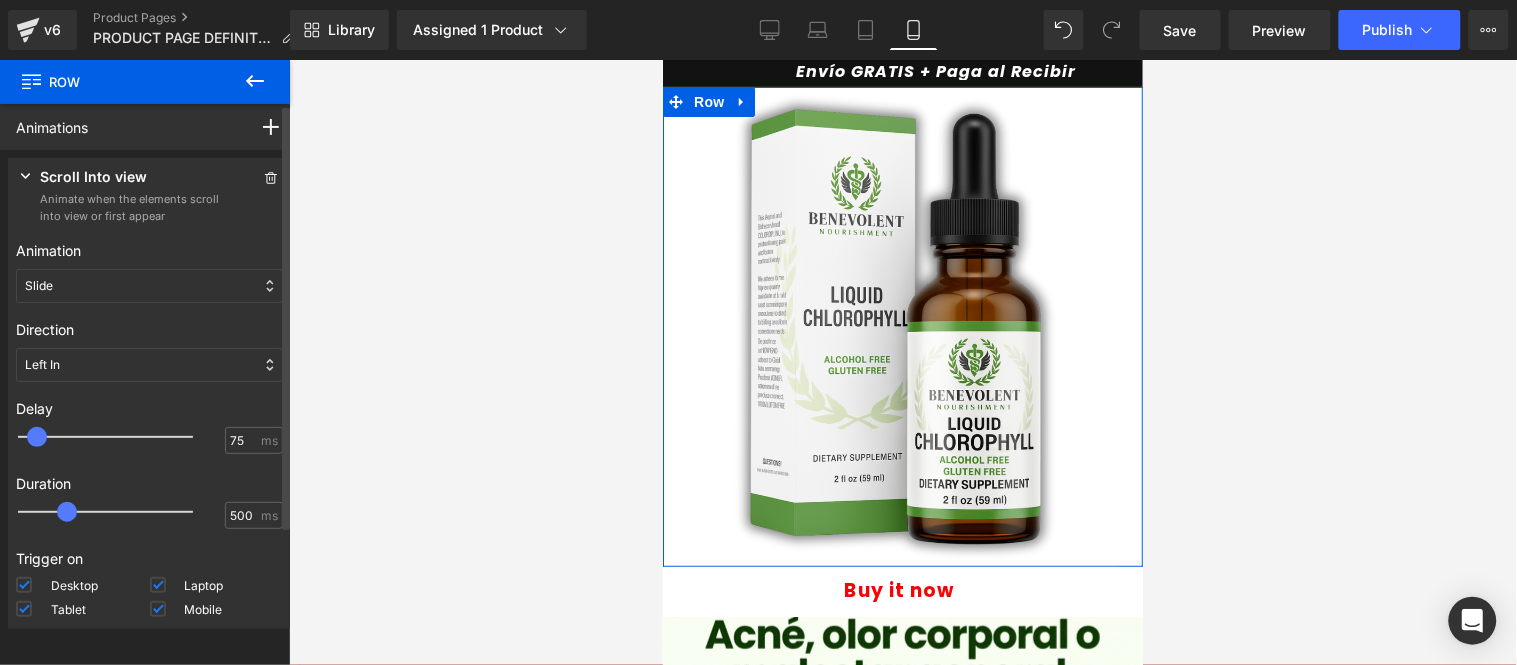 click on "Delay" at bounding box center (149, 408) 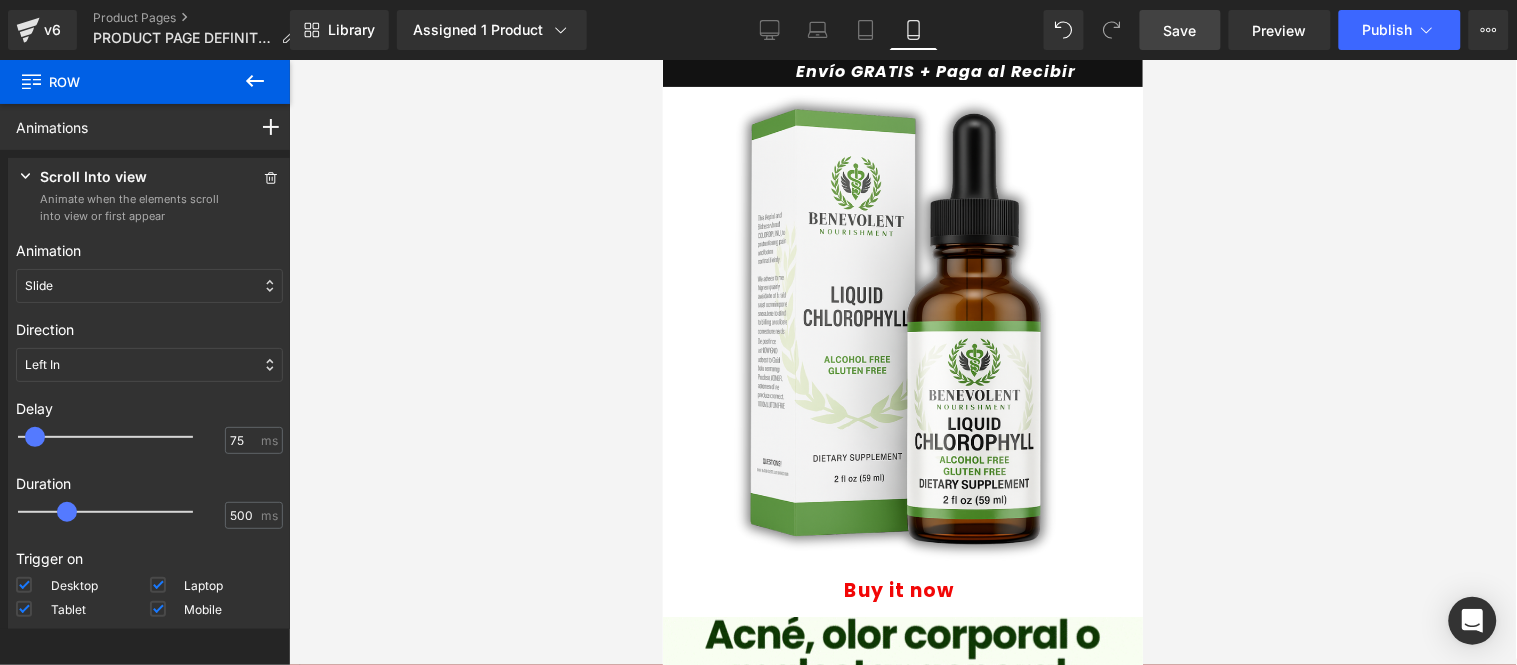 click on "Save" at bounding box center (1180, 30) 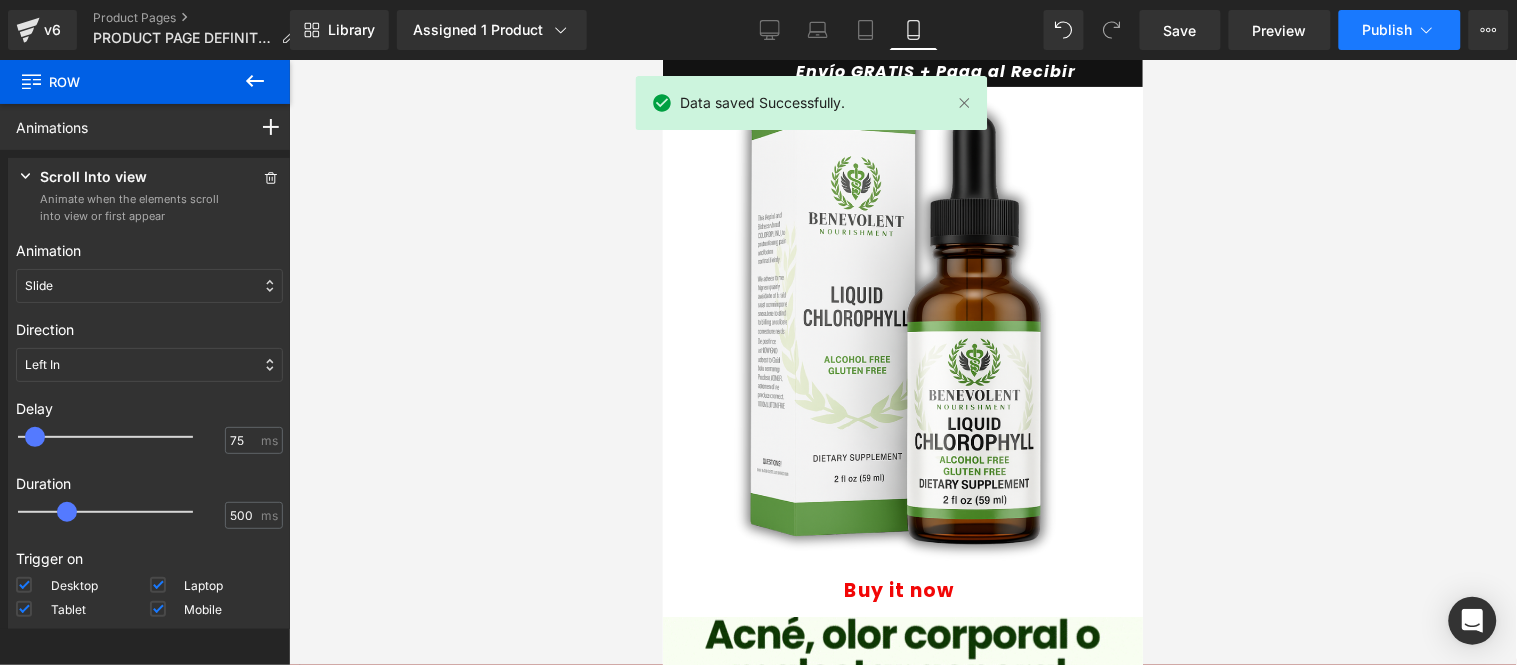 click on "Publish" at bounding box center [1388, 30] 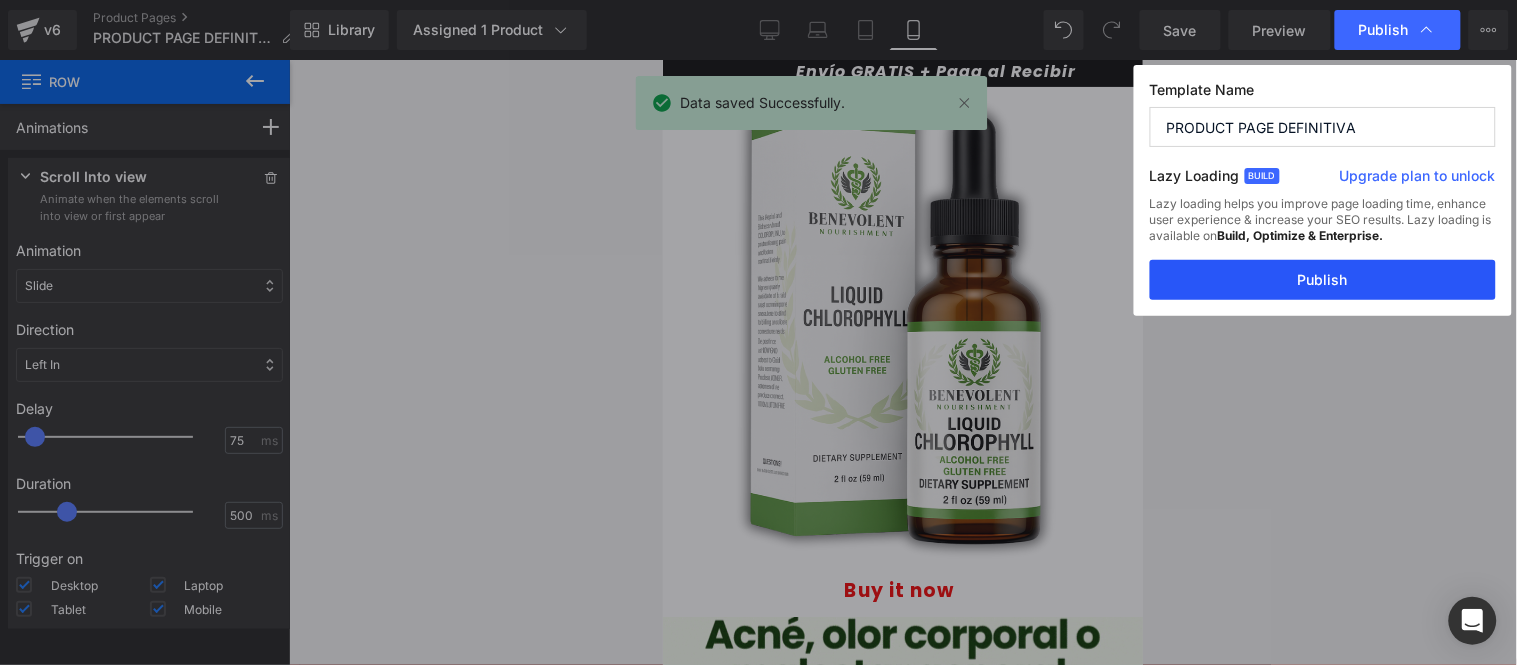 click on "Publish" at bounding box center [1323, 280] 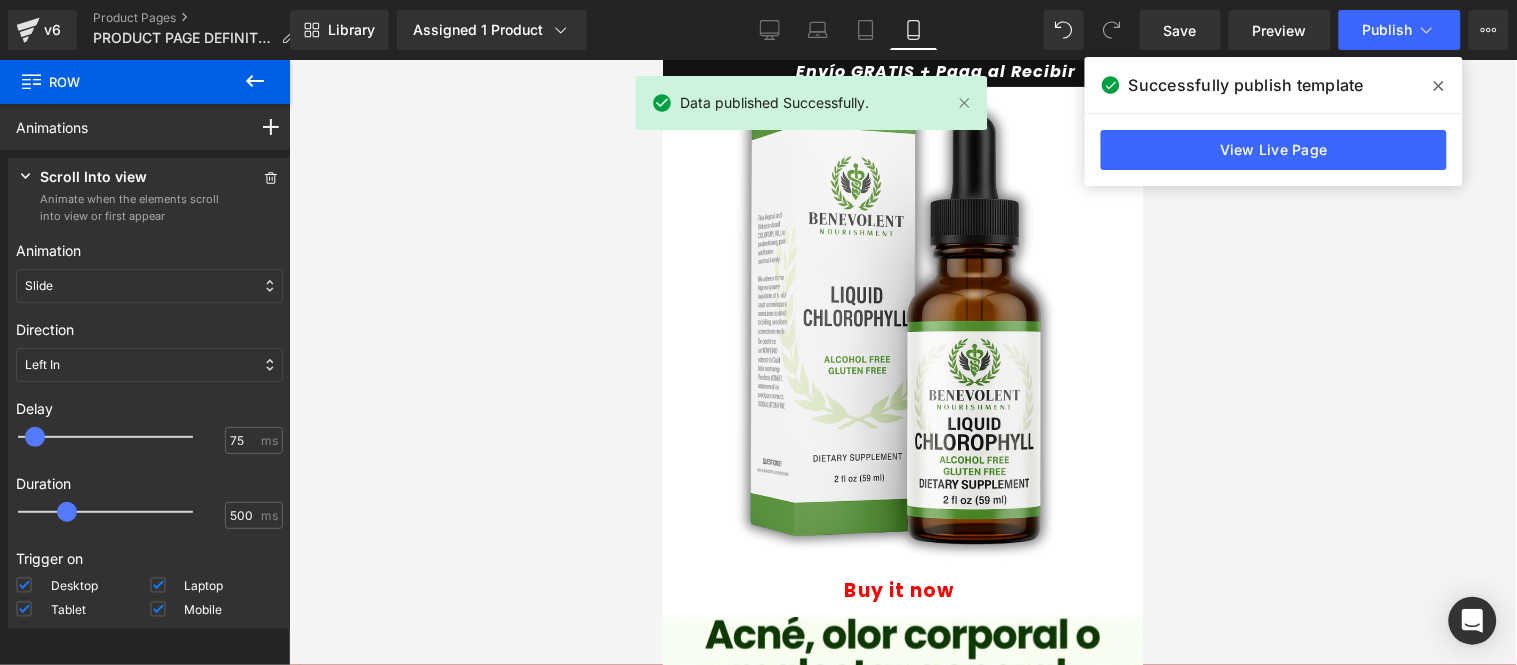 click at bounding box center (1439, 86) 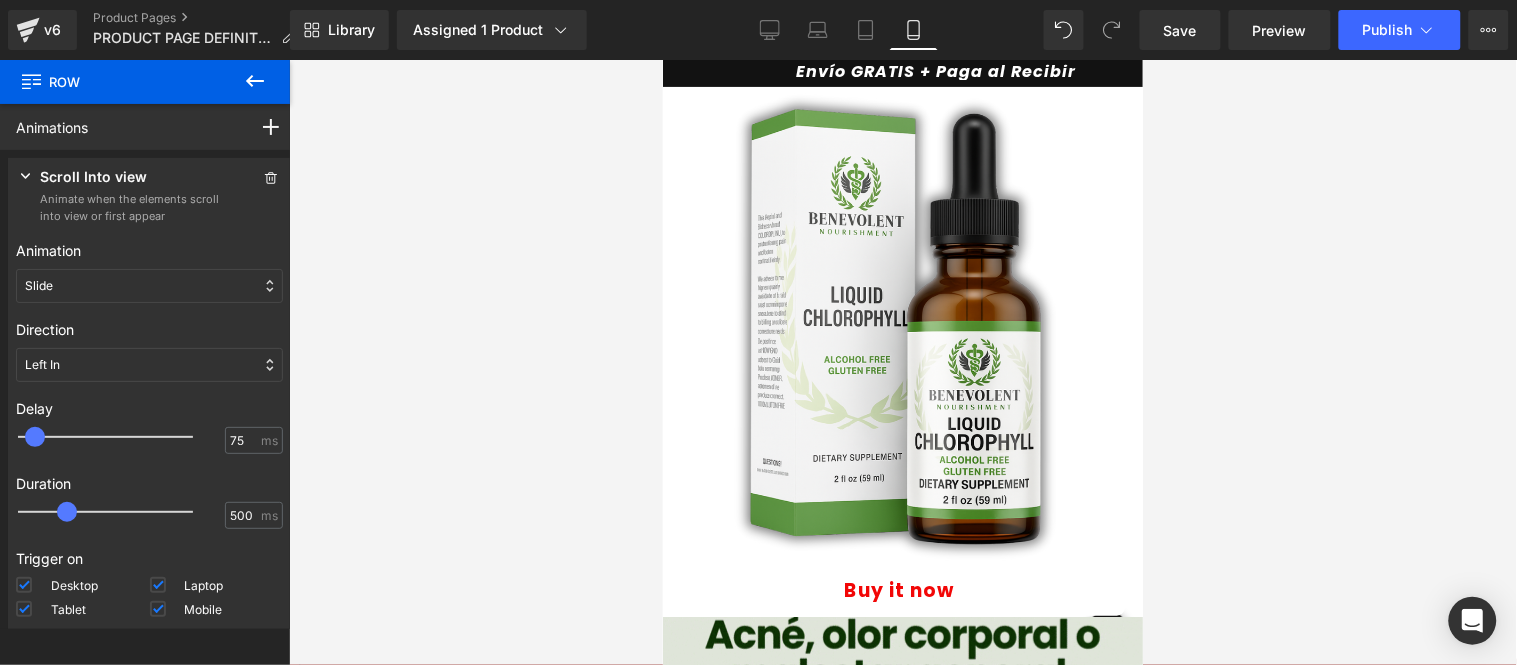 scroll, scrollTop: 556, scrollLeft: 0, axis: vertical 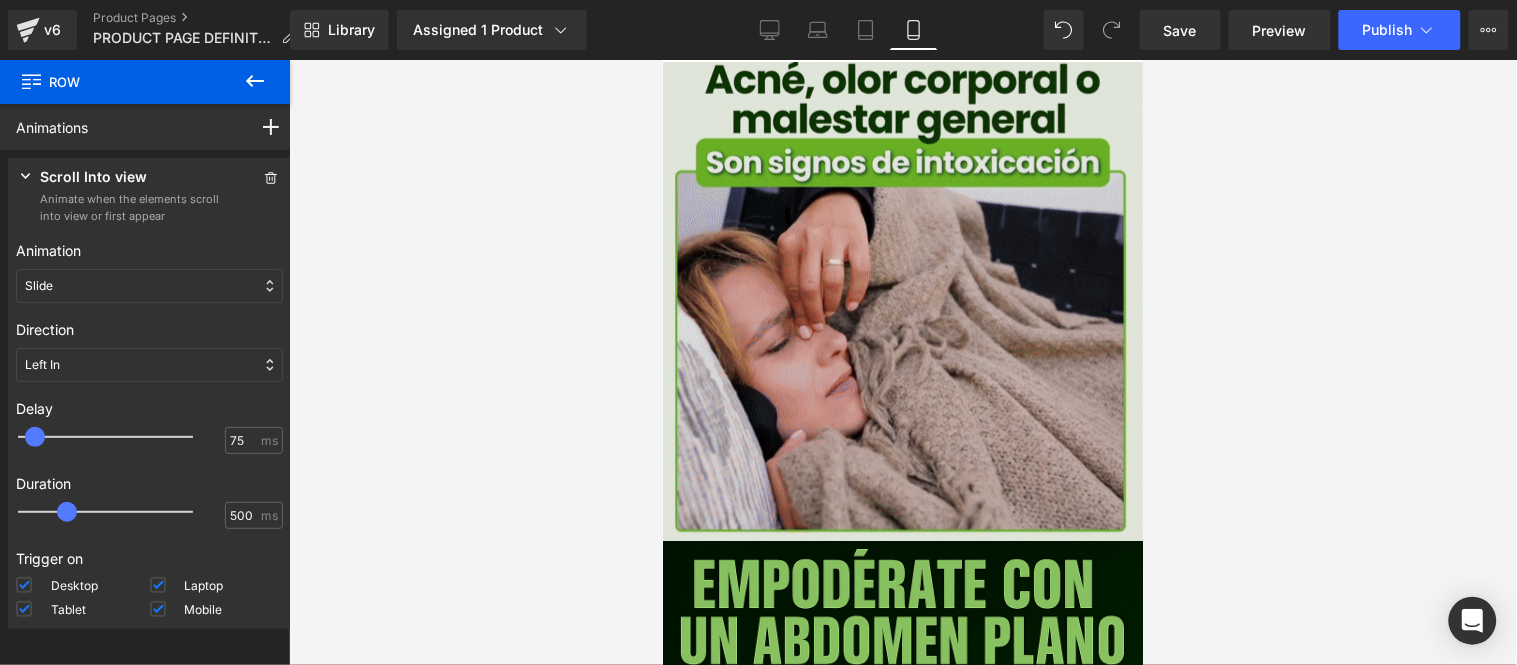 click at bounding box center [902, 301] 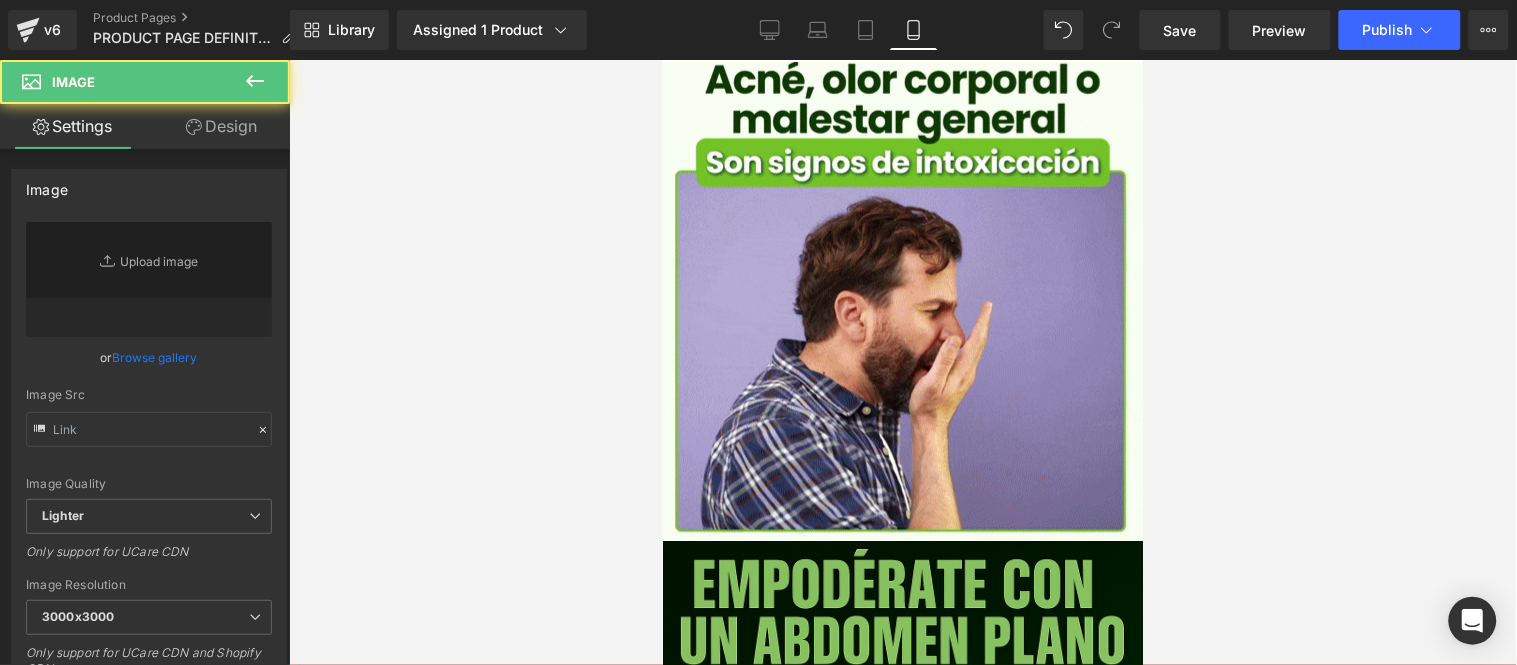 type on "[URL][DOMAIN_NAME]" 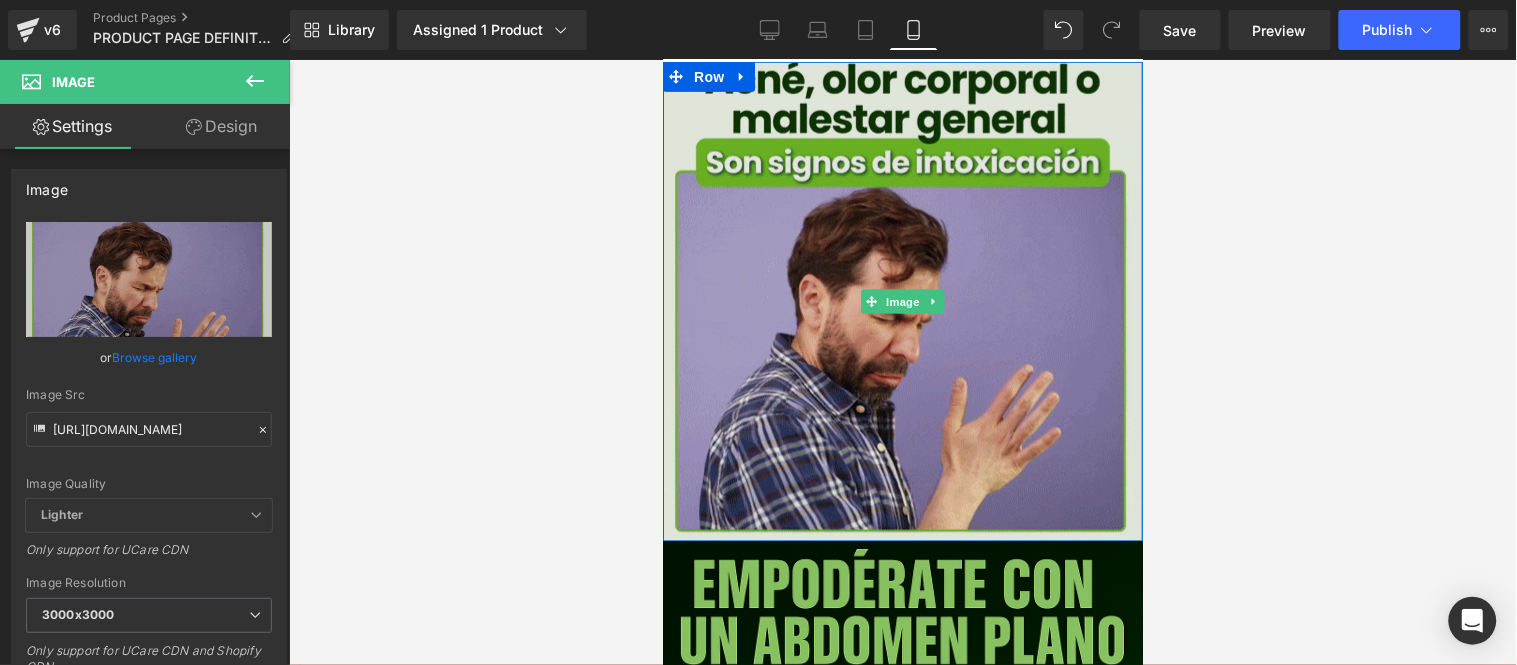 scroll, scrollTop: 334, scrollLeft: 0, axis: vertical 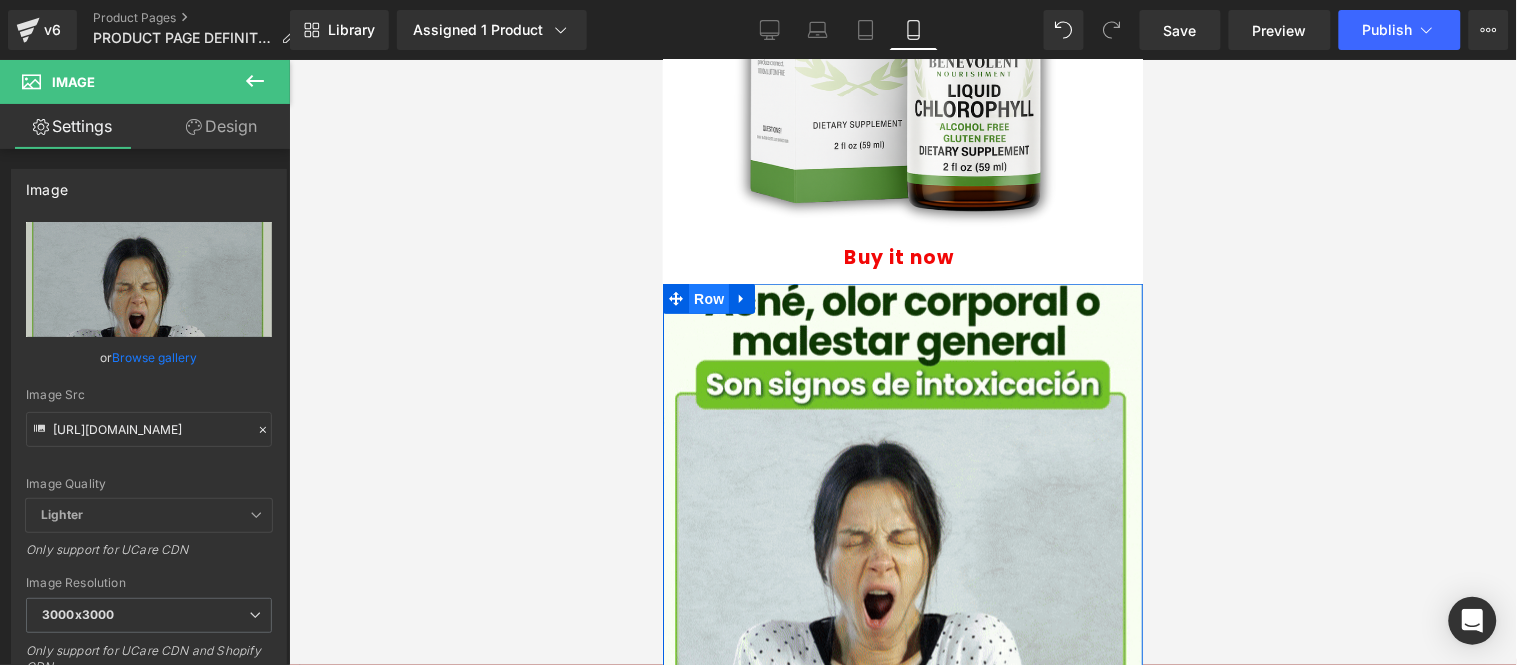 click on "Row" at bounding box center (708, 298) 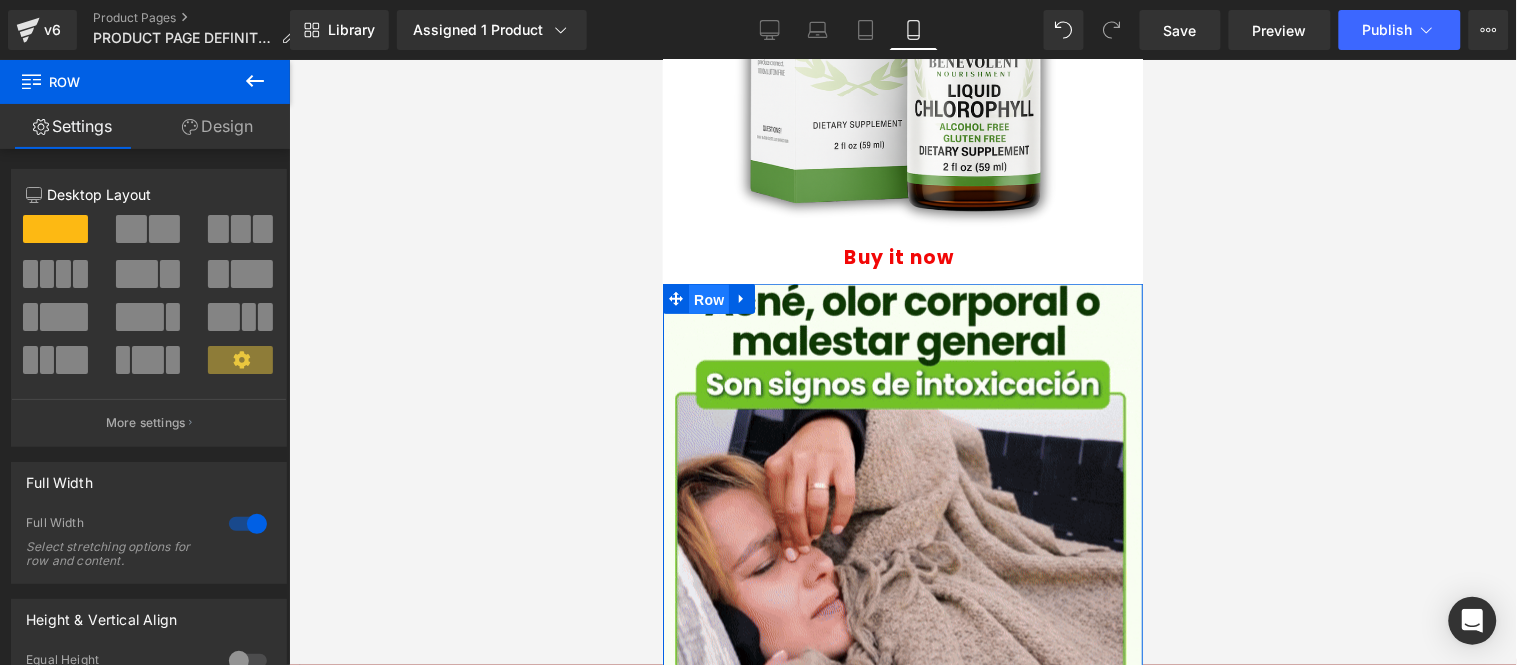 click on "Row" at bounding box center (708, 299) 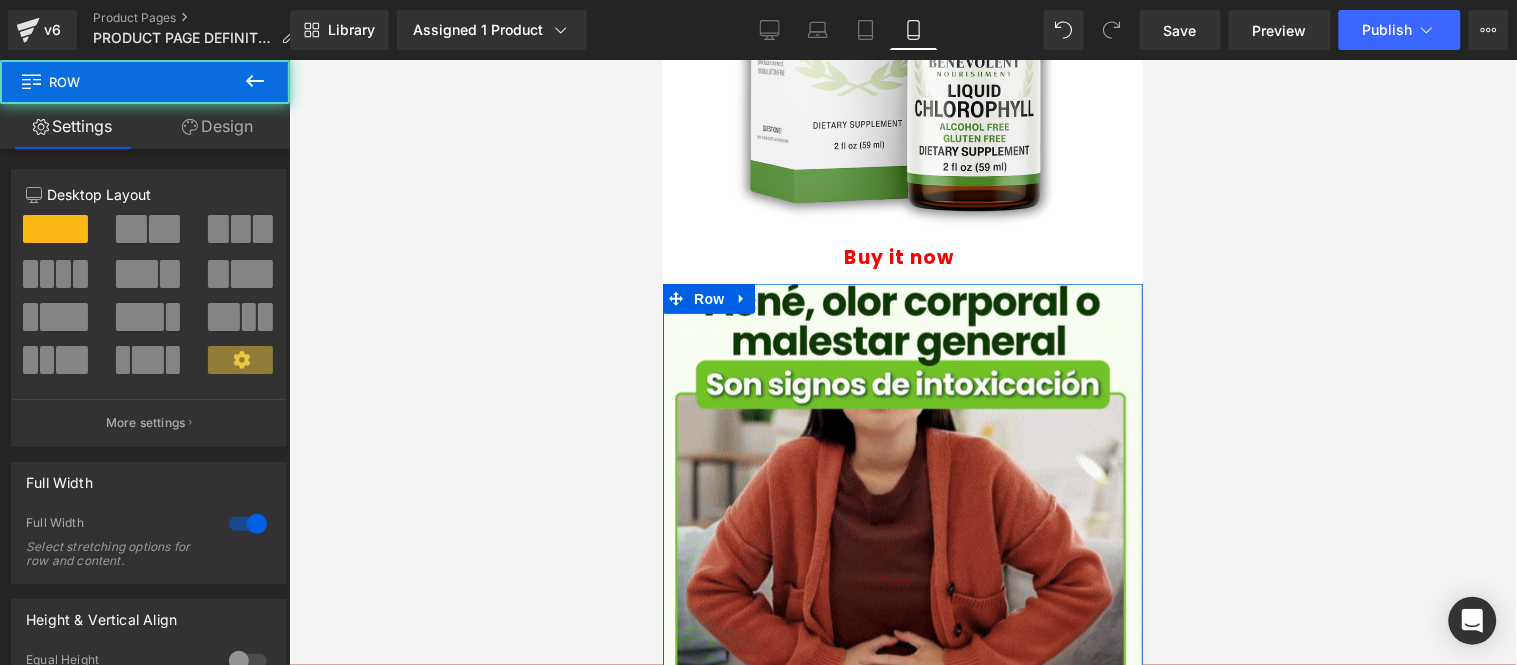click on "Design" at bounding box center [217, 126] 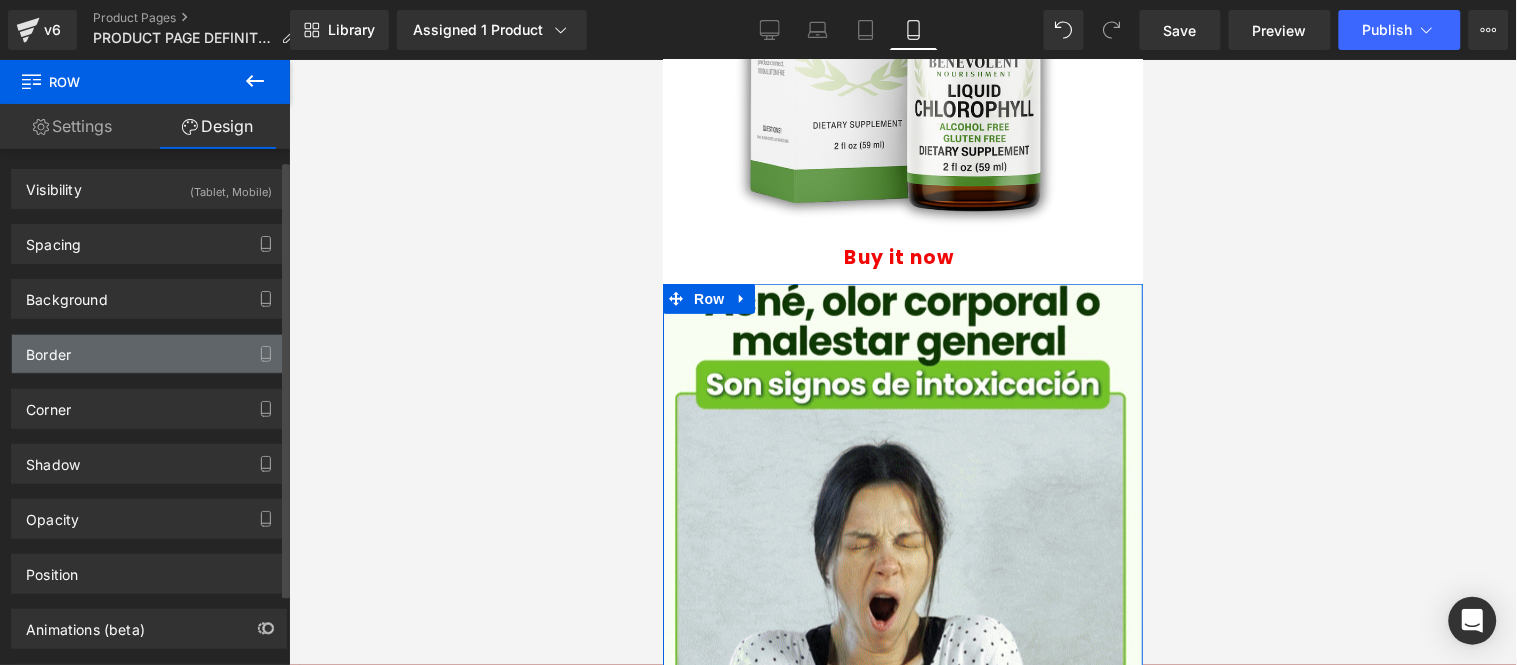 scroll, scrollTop: 97, scrollLeft: 0, axis: vertical 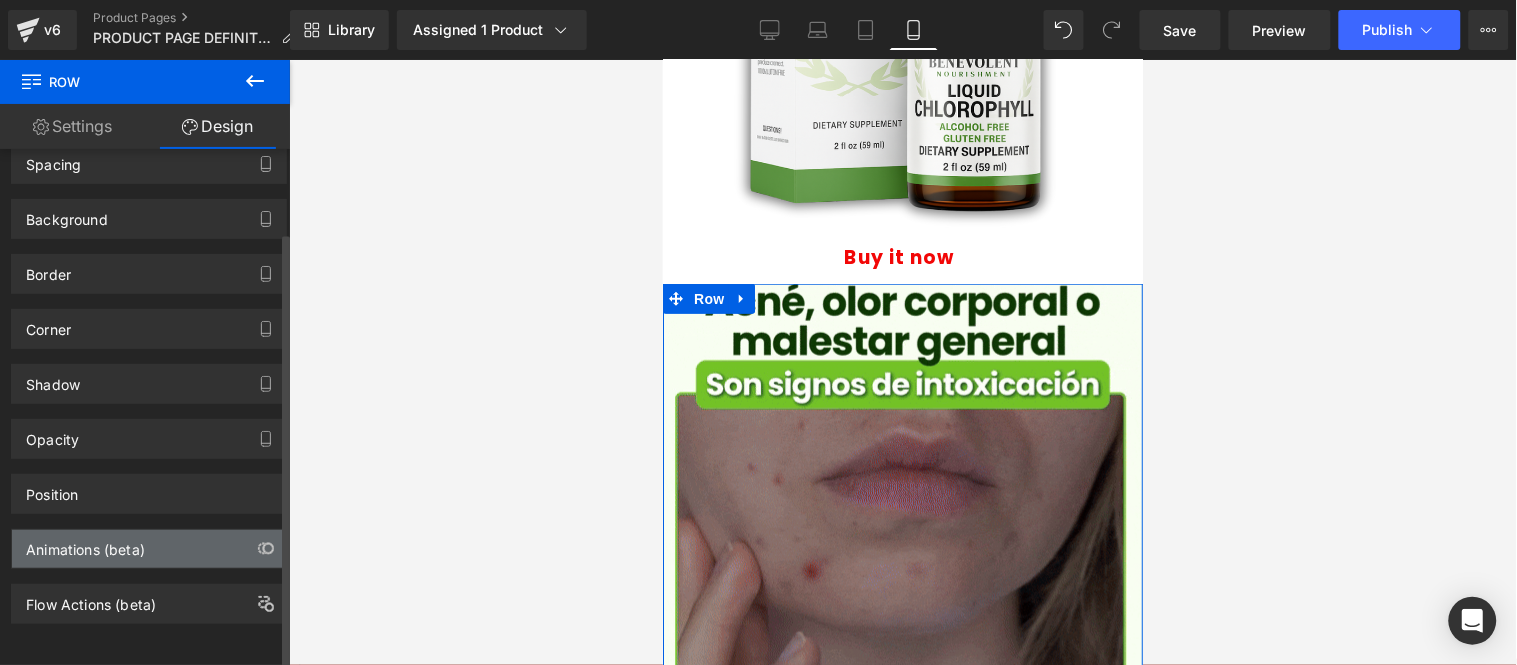 click on "Animations (beta)" at bounding box center [149, 549] 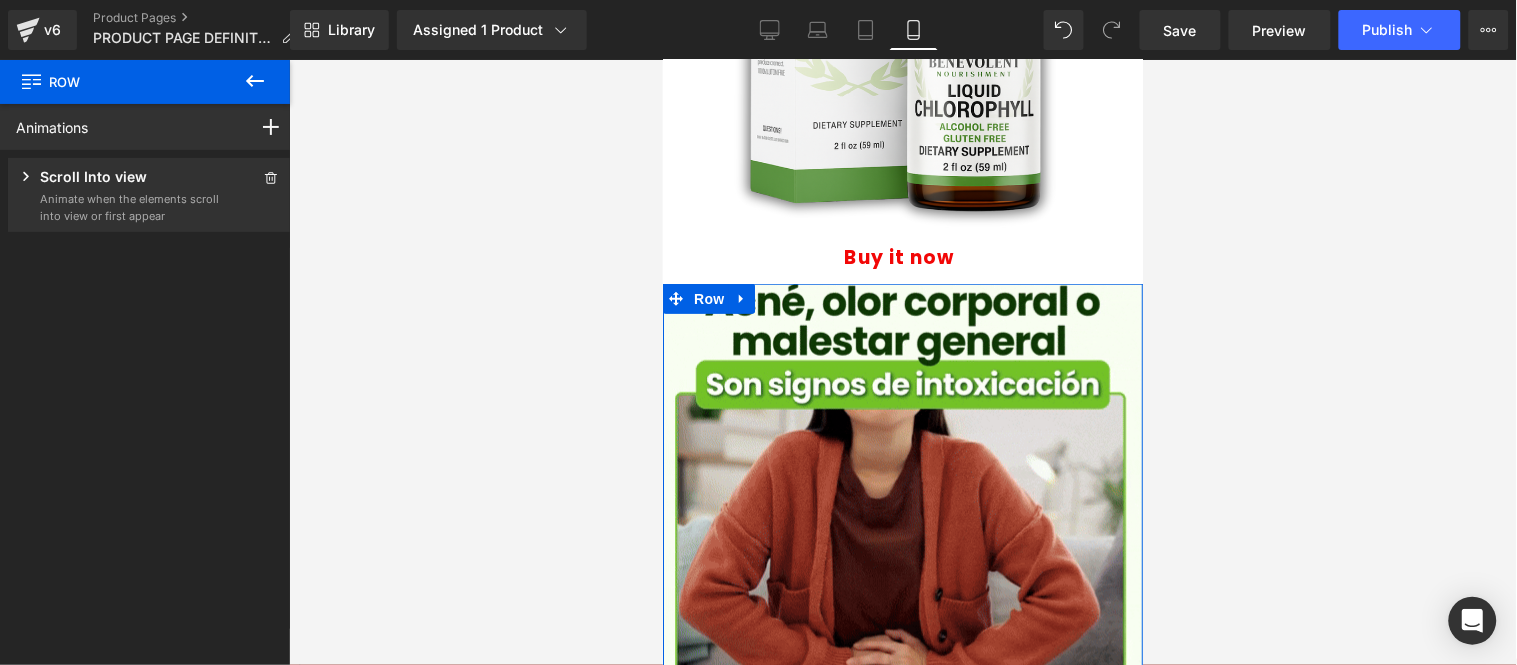 click 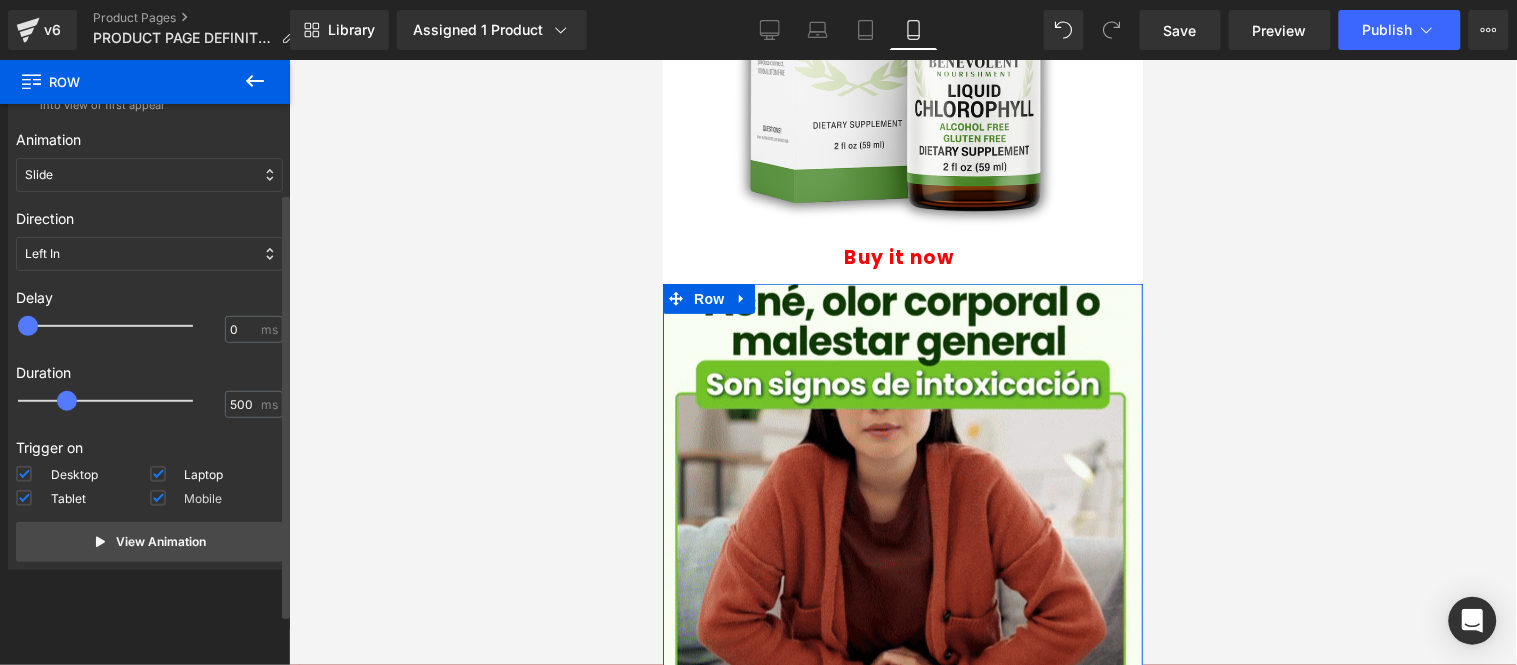 scroll, scrollTop: 118, scrollLeft: 0, axis: vertical 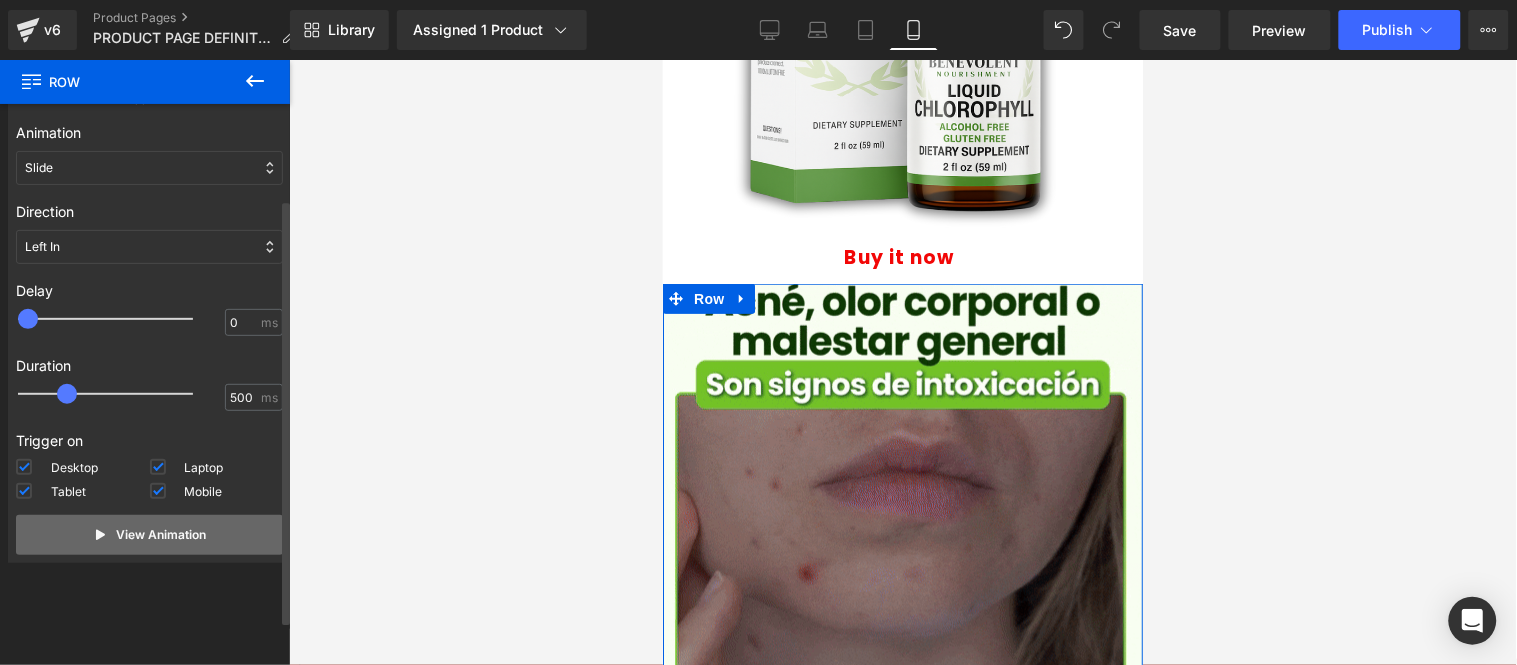 click on "View Animation" at bounding box center [162, 535] 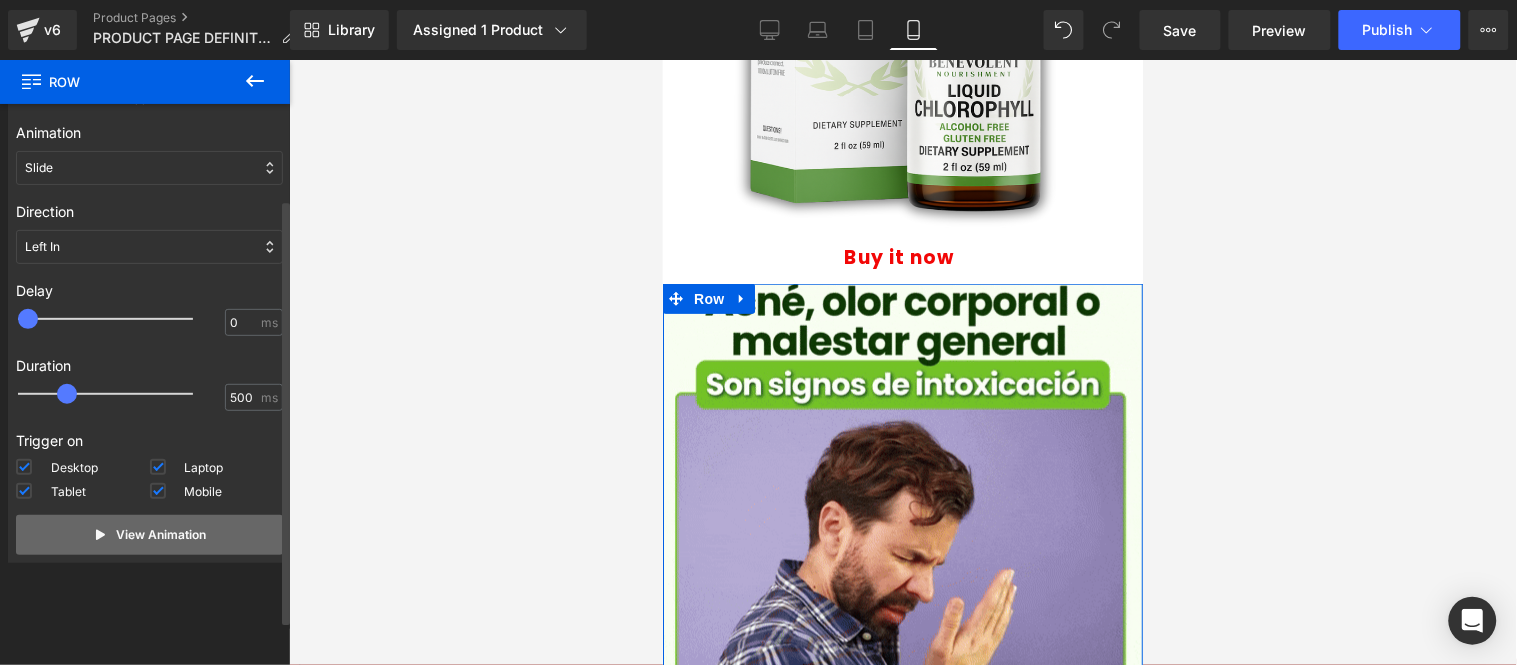 click on "View Animation" at bounding box center (162, 535) 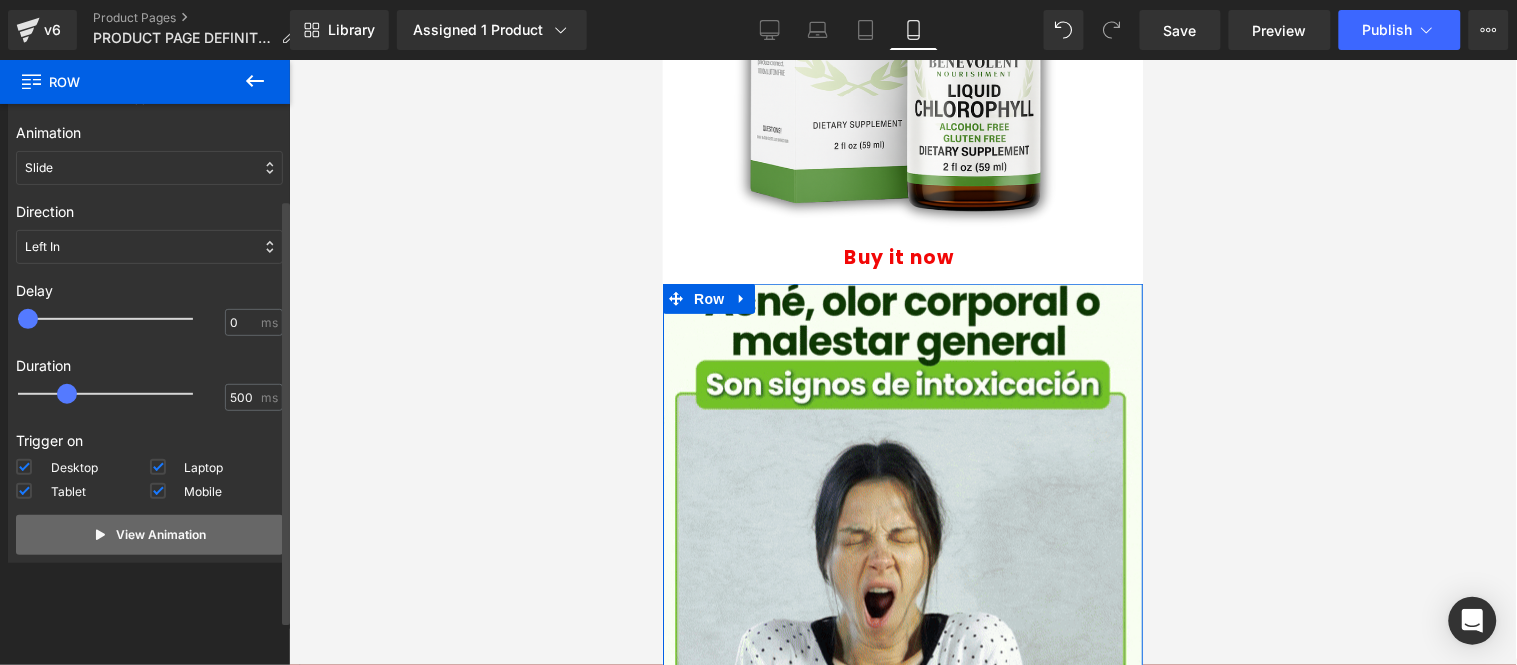 click 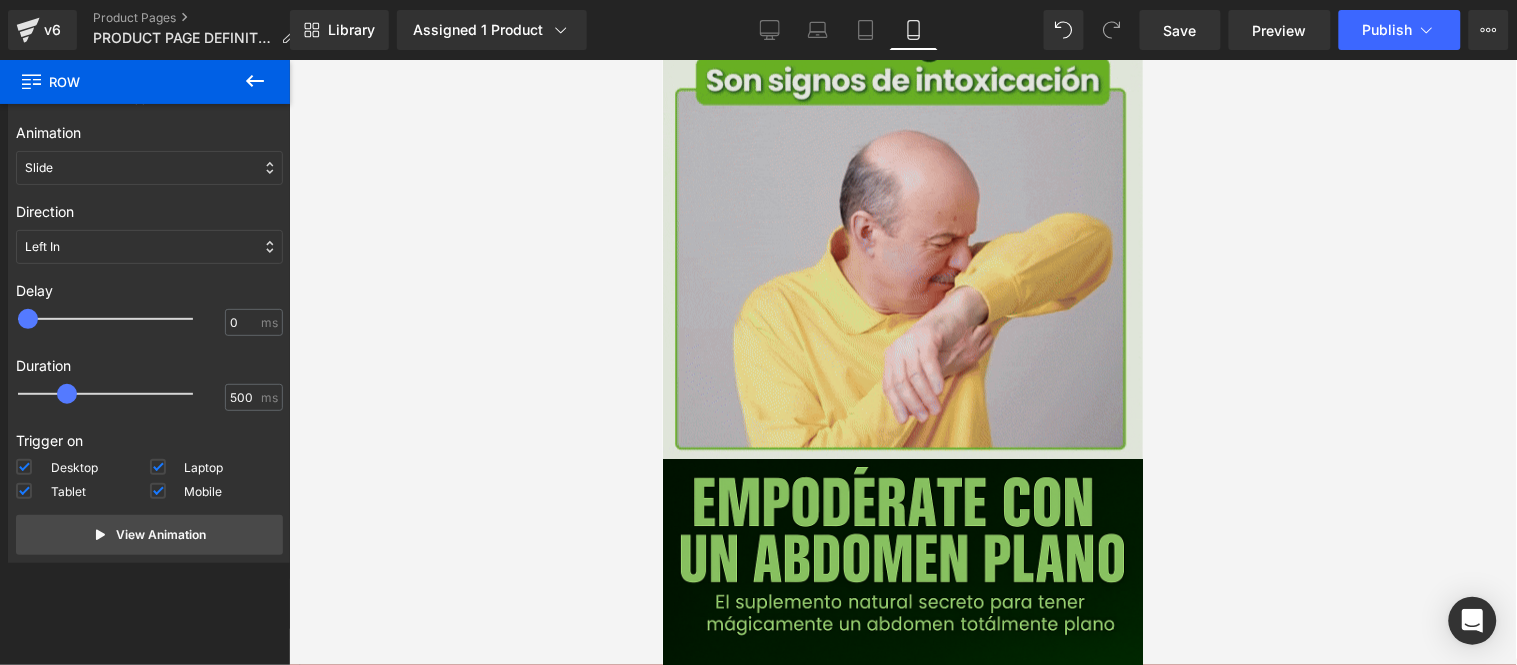 scroll, scrollTop: 778, scrollLeft: 0, axis: vertical 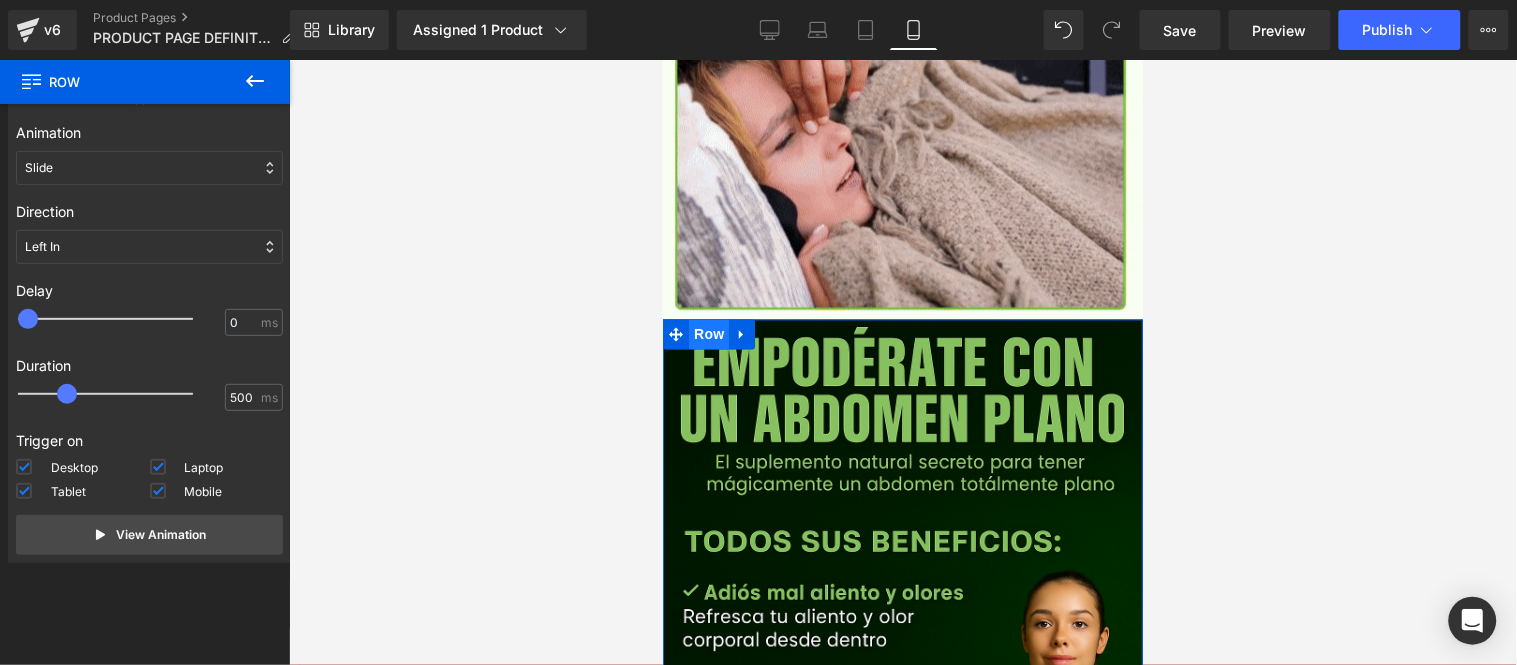 click on "Row" at bounding box center (708, 334) 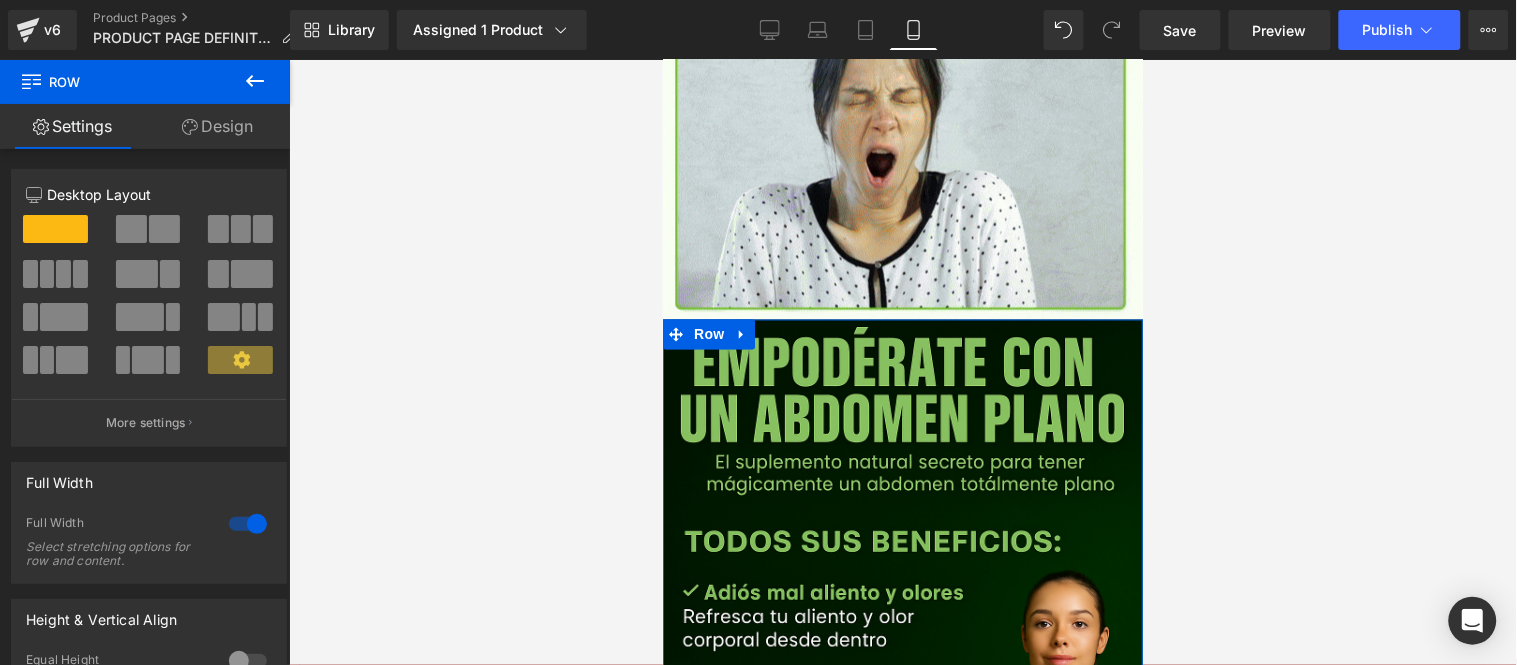 click on "Design" at bounding box center (217, 126) 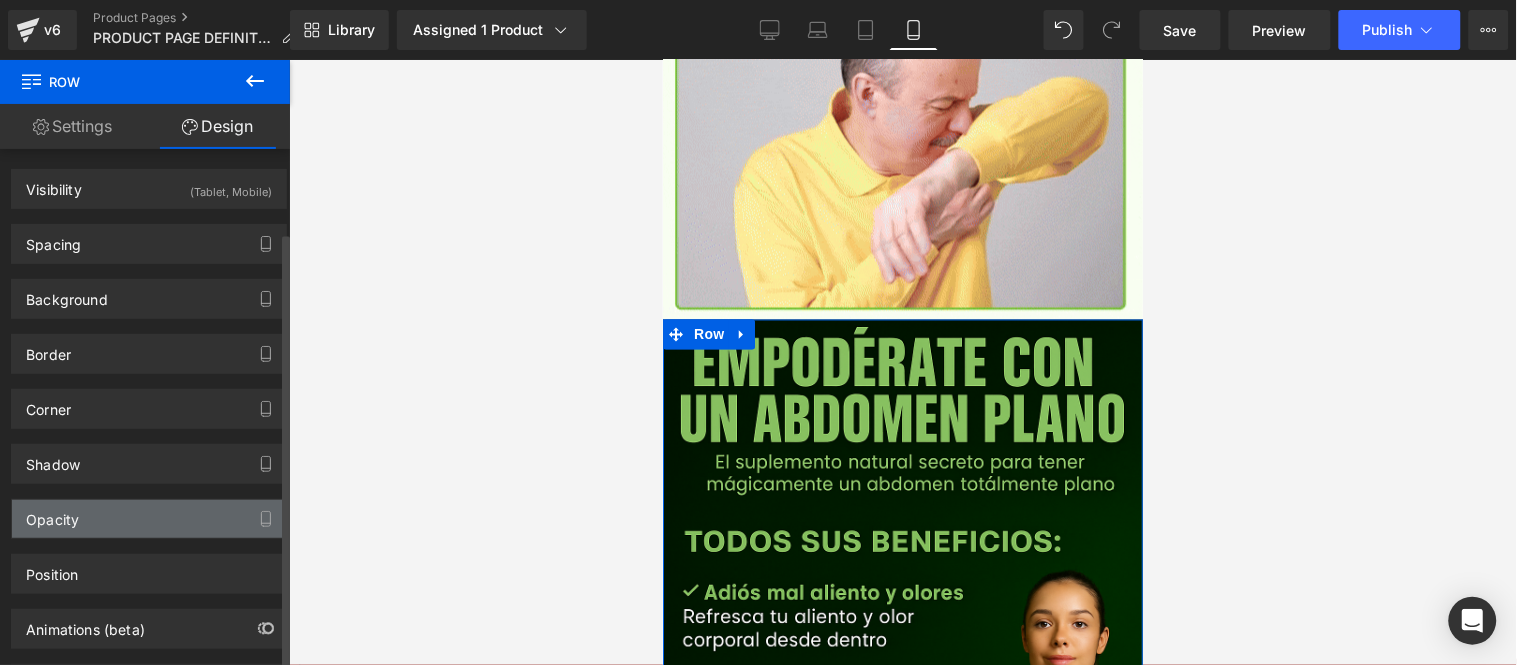 scroll, scrollTop: 97, scrollLeft: 0, axis: vertical 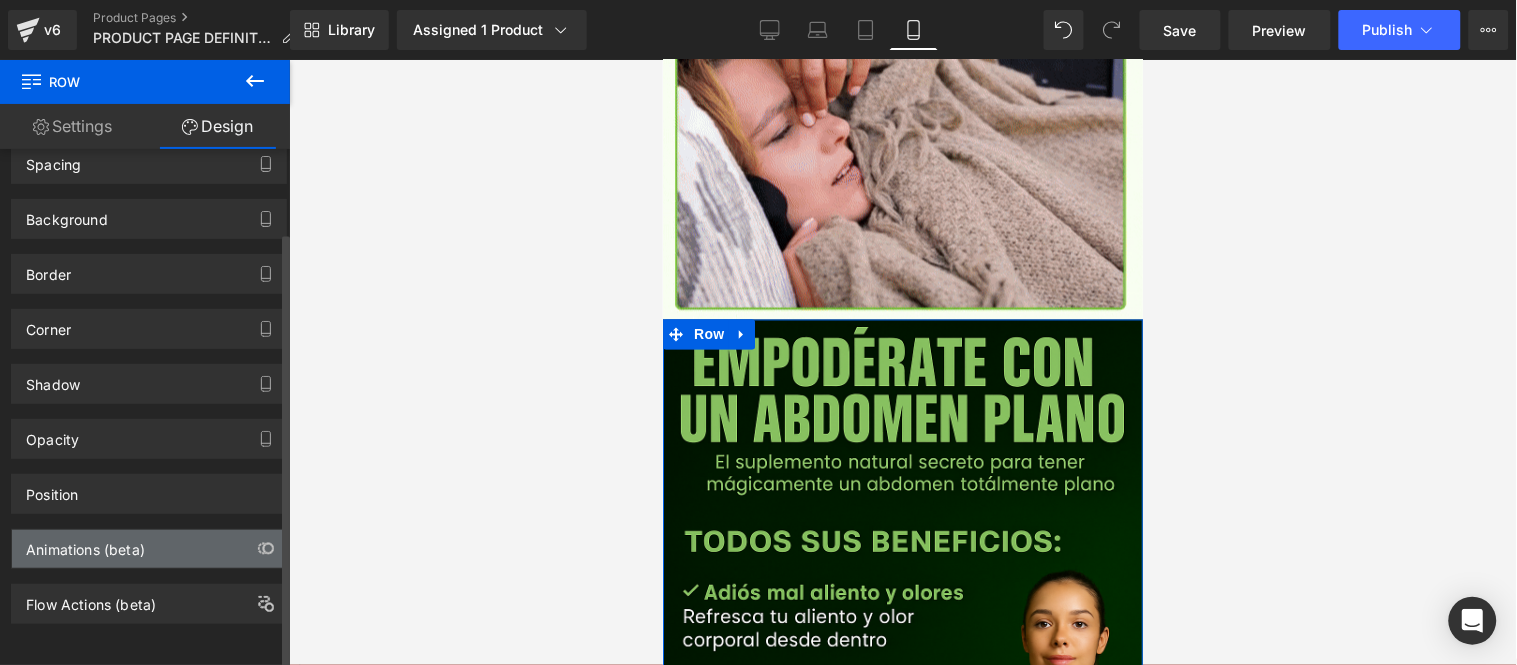 click on "Animations (beta)" at bounding box center [85, 544] 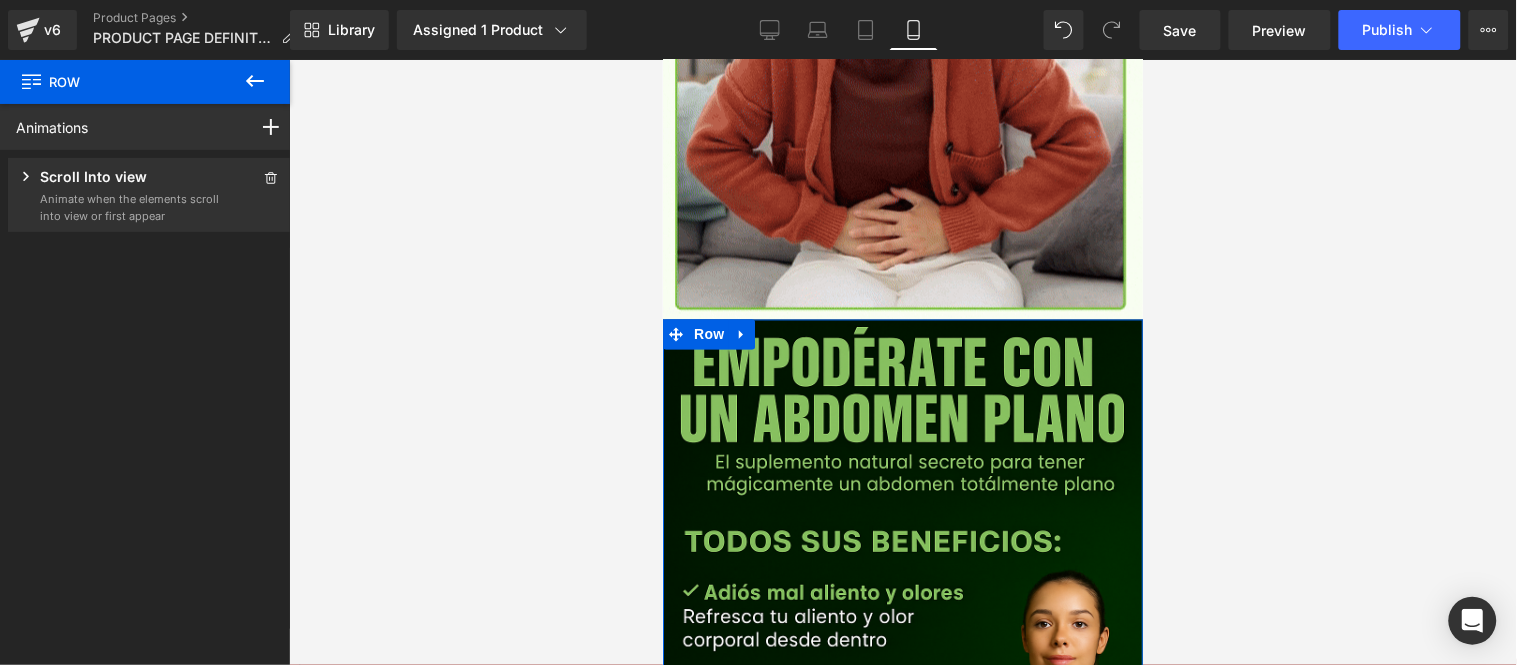 click on "Scroll Into view" at bounding box center (118, 178) 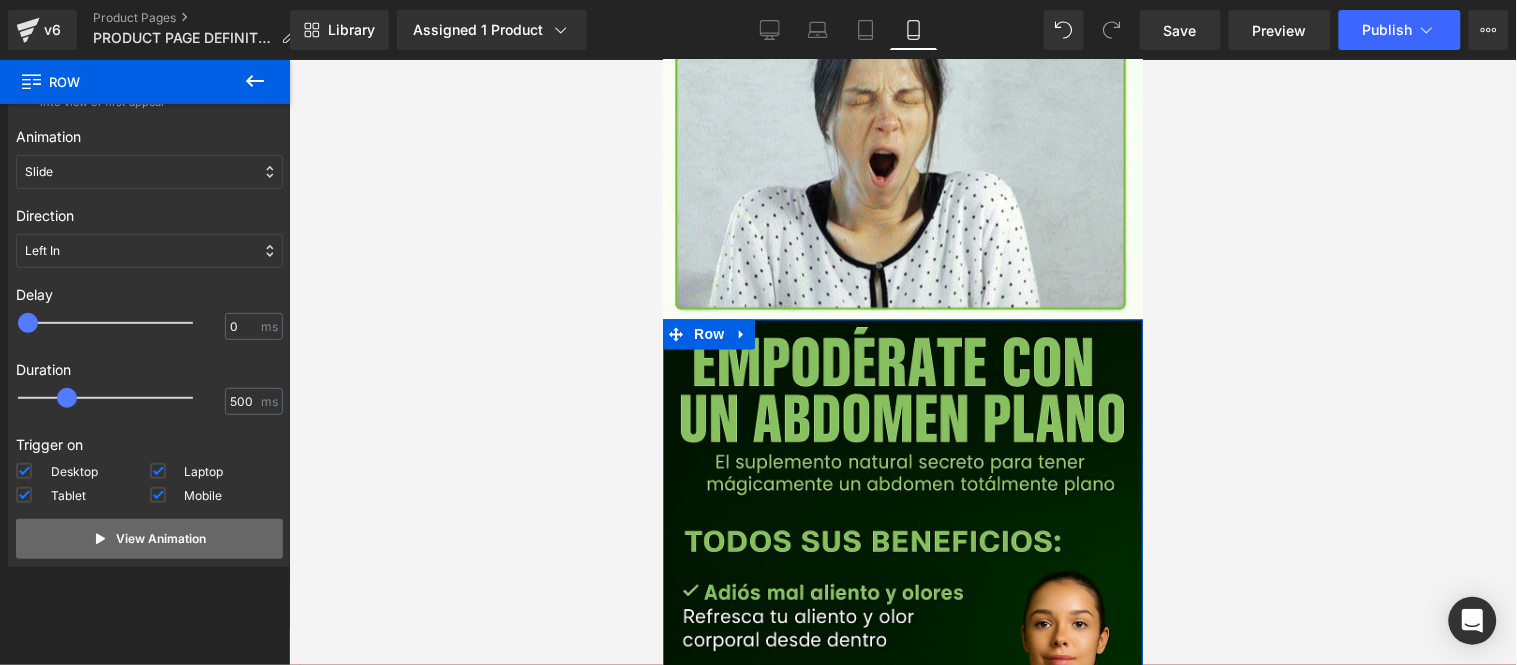 scroll, scrollTop: 118, scrollLeft: 0, axis: vertical 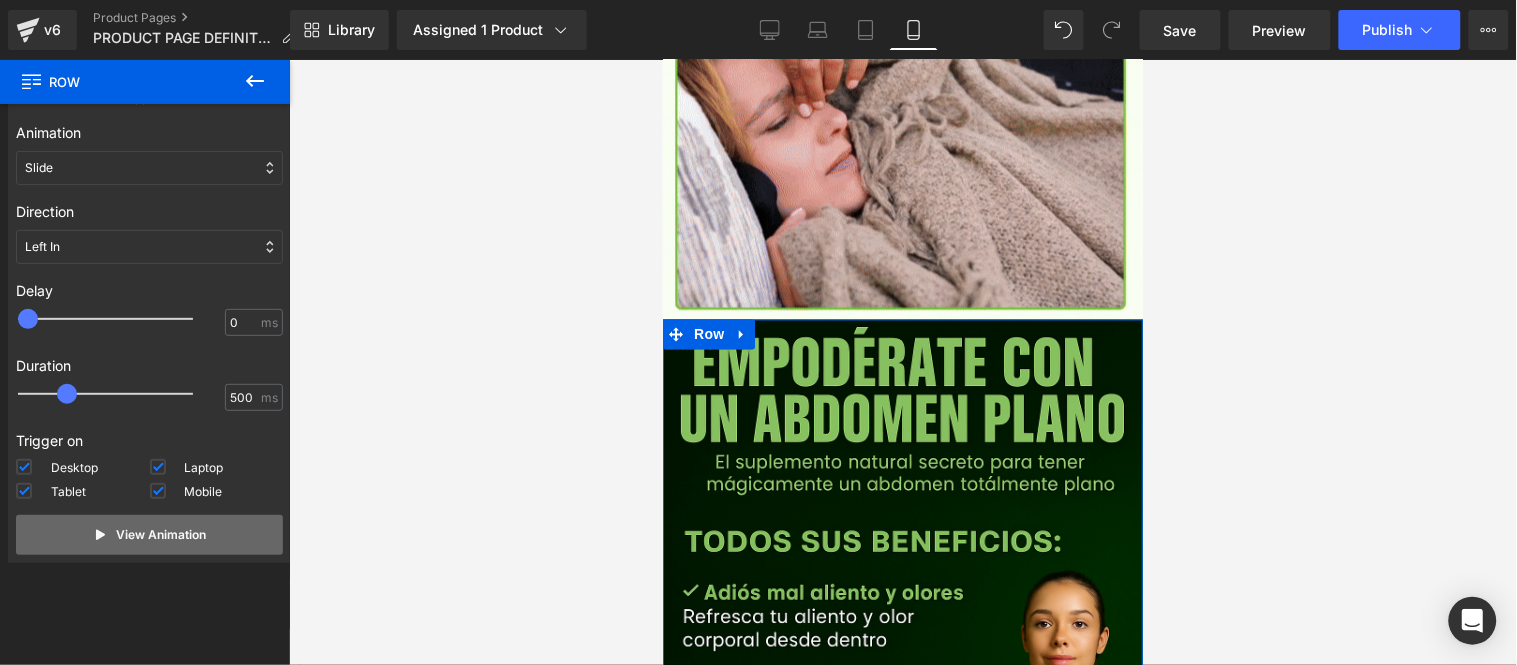 click on "View Animation" at bounding box center (162, 535) 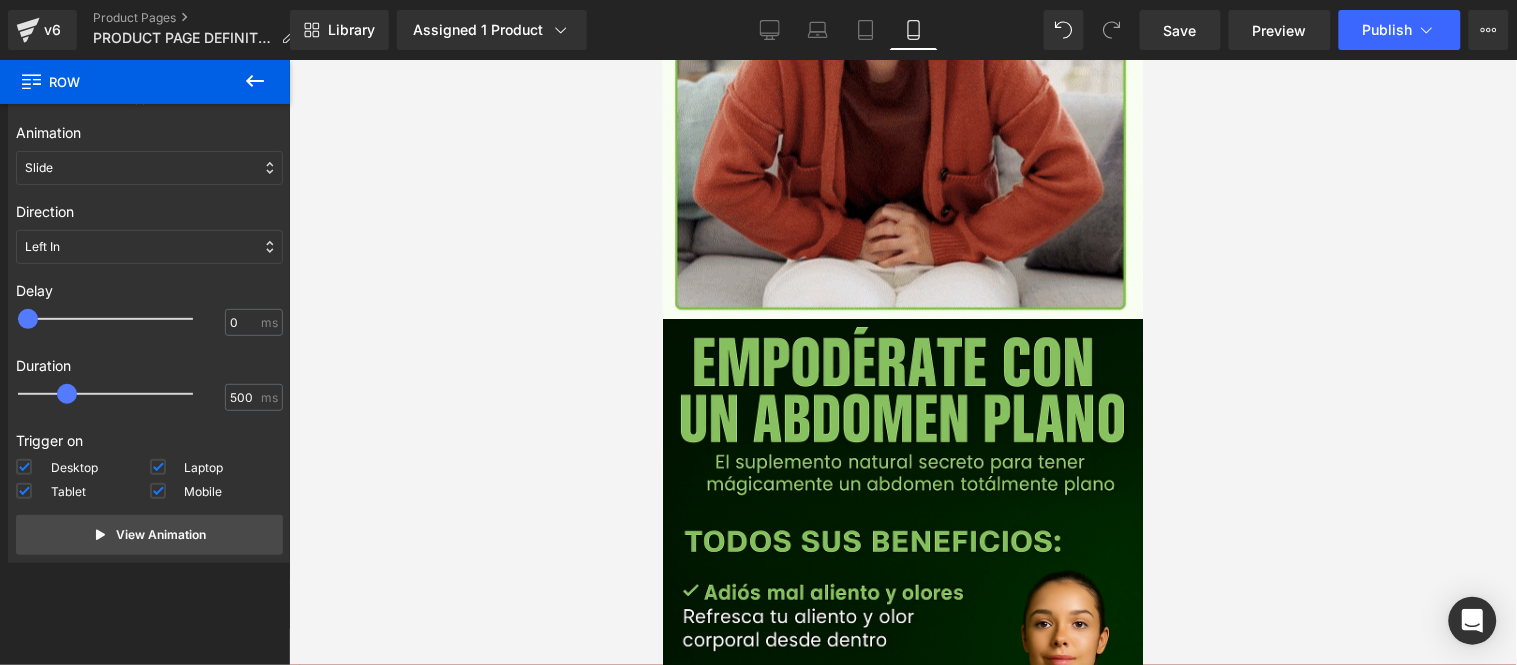 click at bounding box center (903, 362) 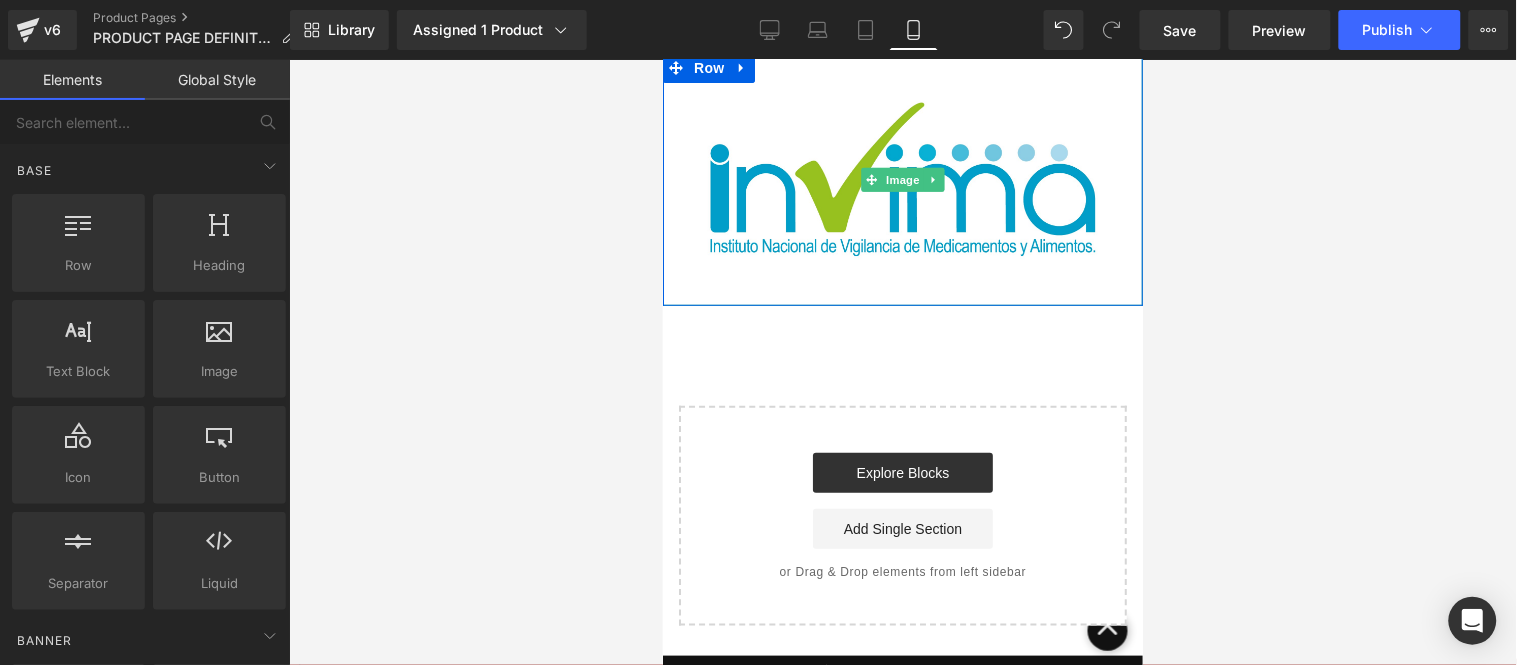 scroll, scrollTop: 4105, scrollLeft: 0, axis: vertical 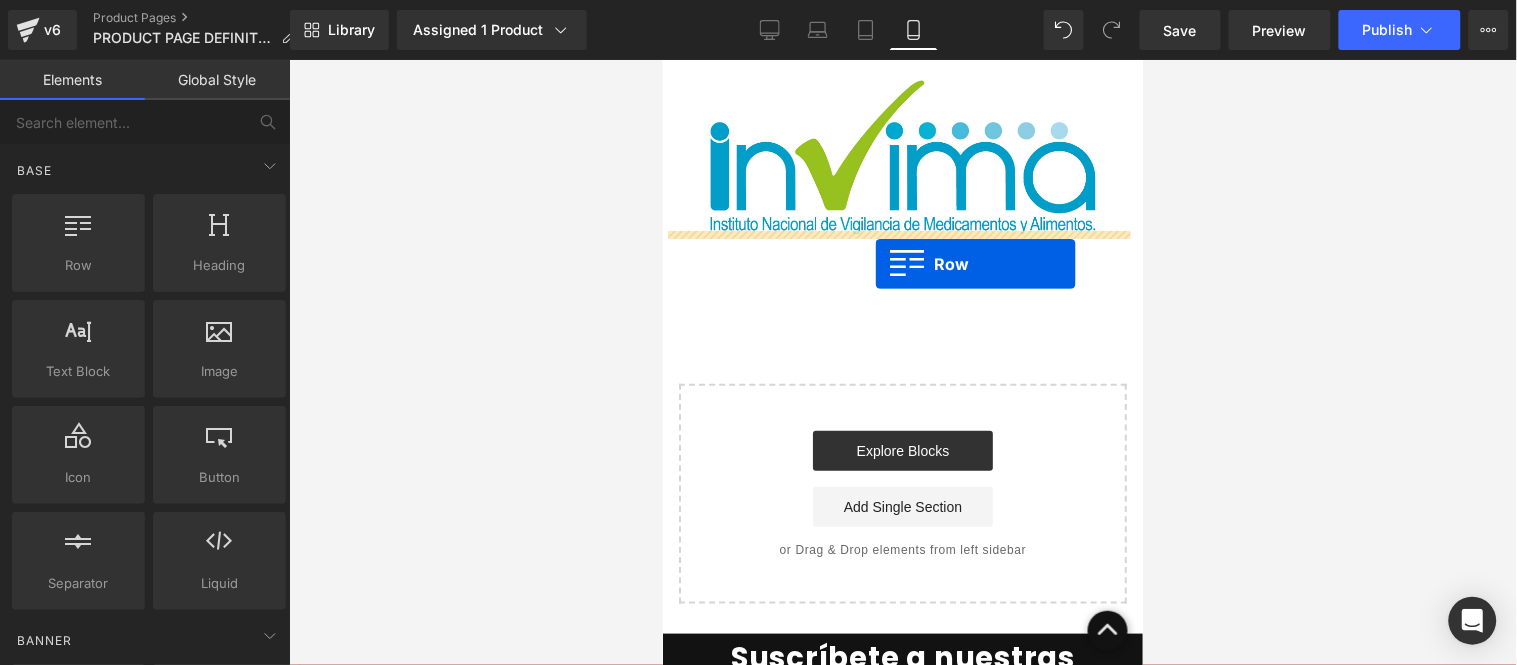 drag, startPoint x: 739, startPoint y: 322, endPoint x: 874, endPoint y: 263, distance: 147.32956 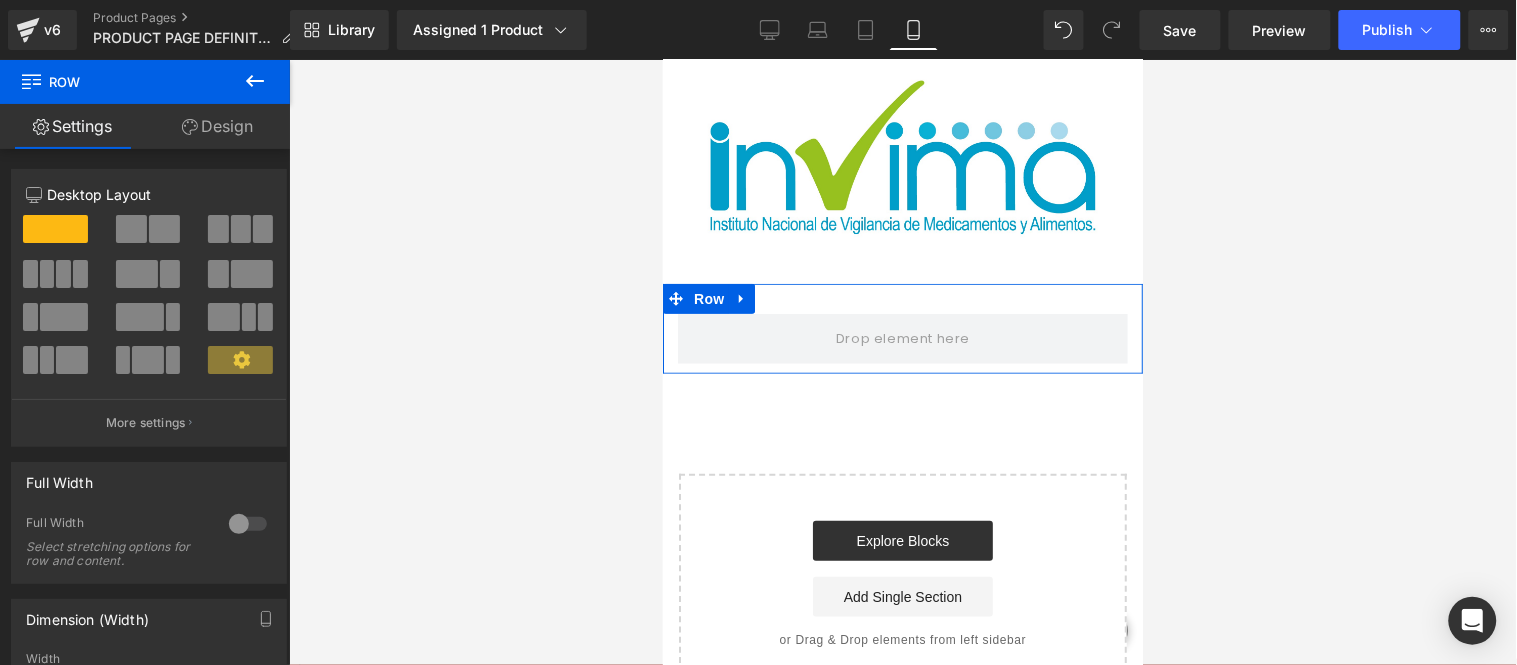 click on "Design" at bounding box center (217, 126) 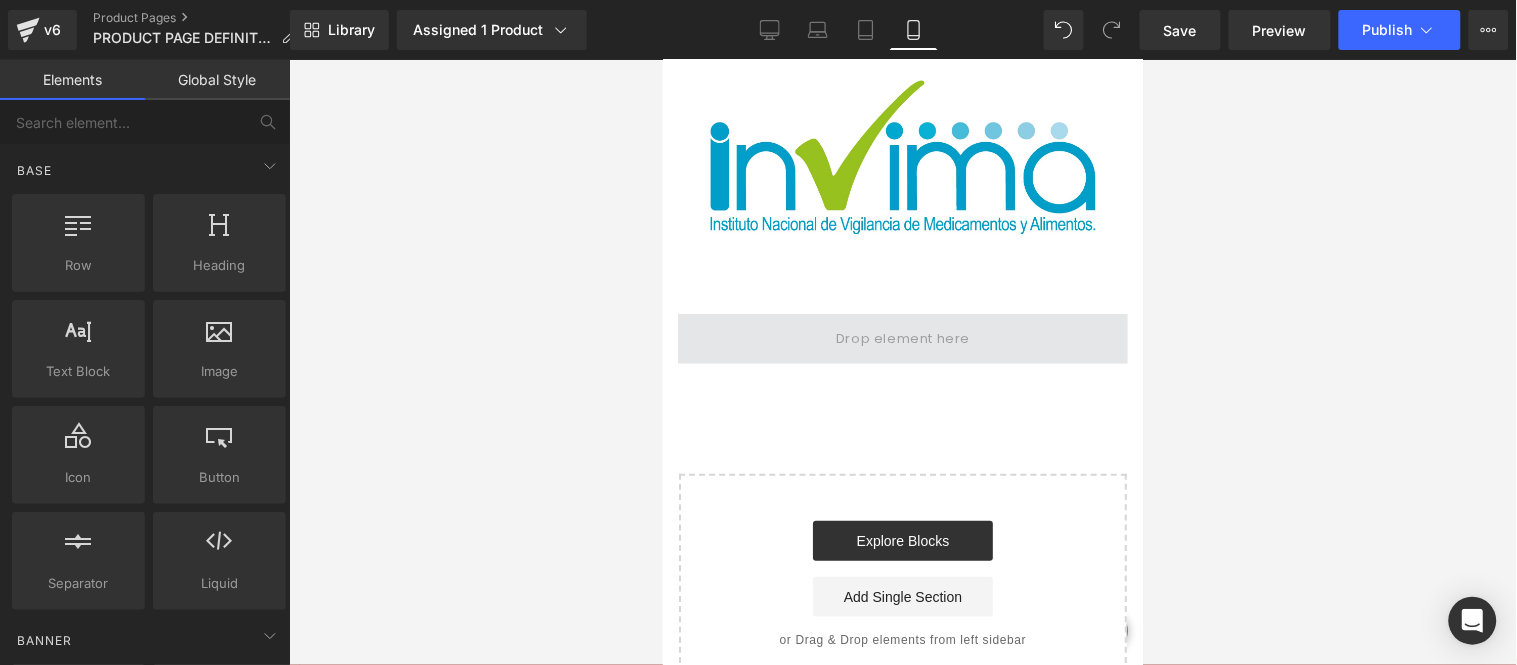 click at bounding box center (902, 338) 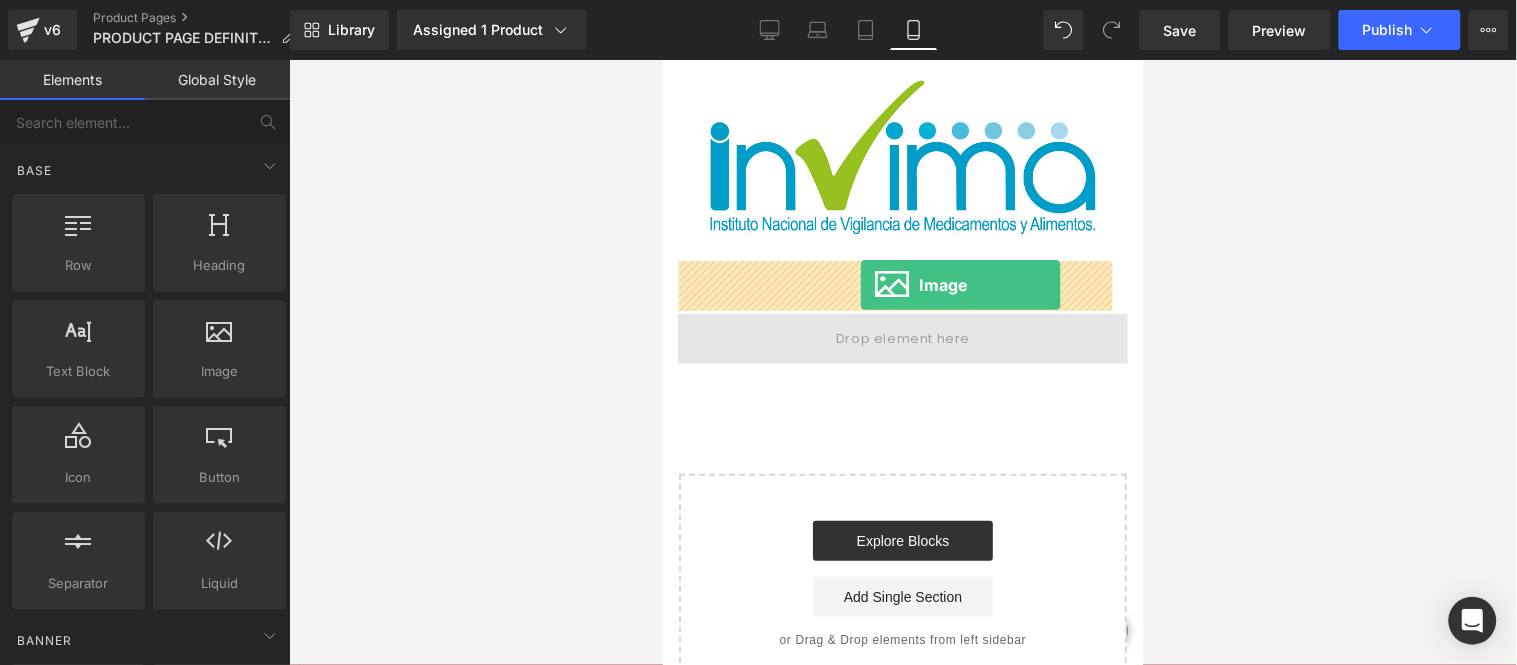 drag, startPoint x: 846, startPoint y: 432, endPoint x: 858, endPoint y: 284, distance: 148.48569 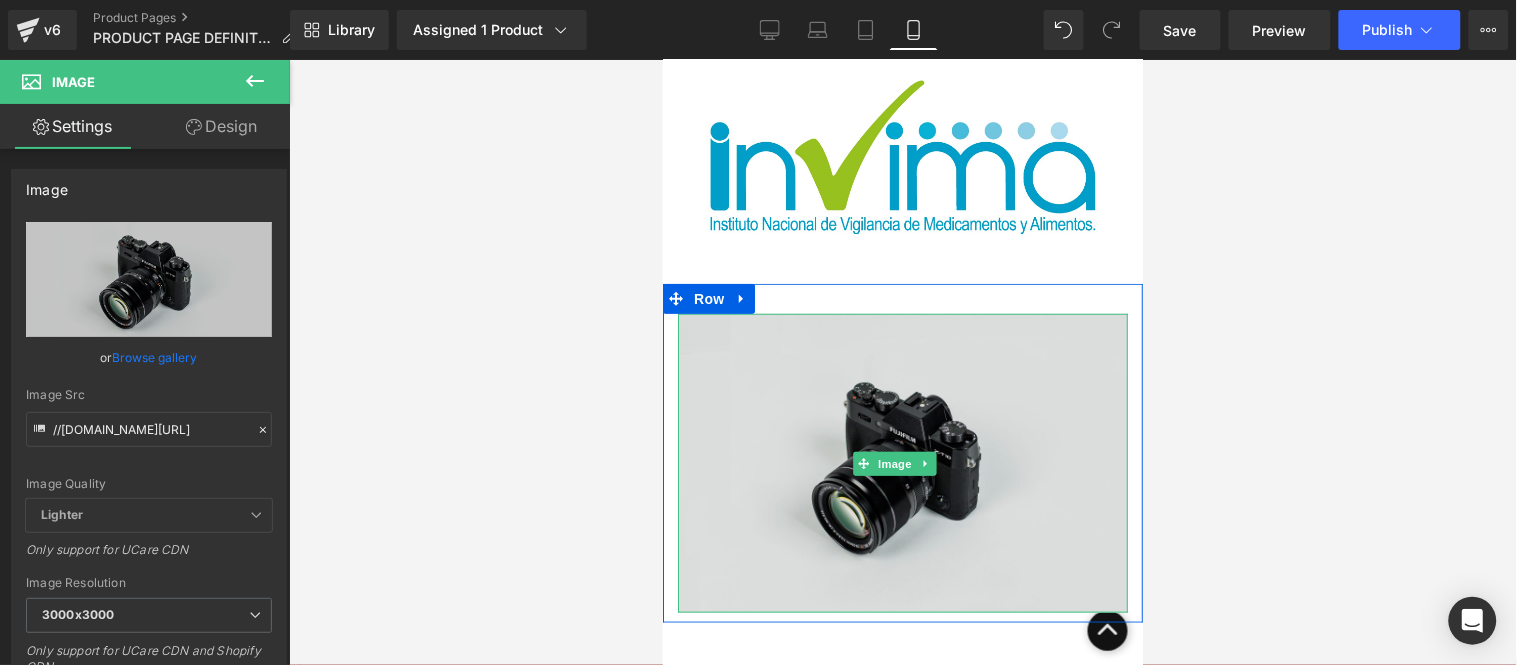 click at bounding box center (902, 462) 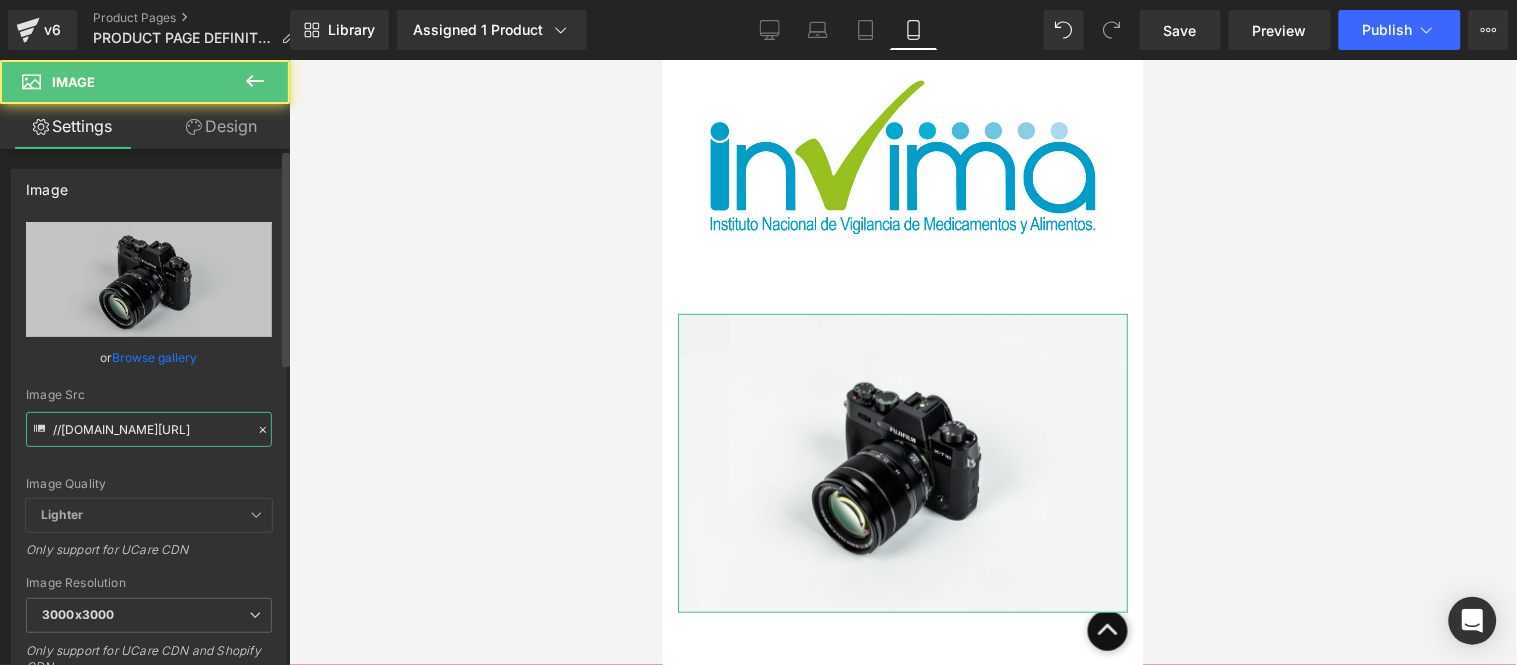 click on "//[DOMAIN_NAME][URL]" at bounding box center (149, 429) 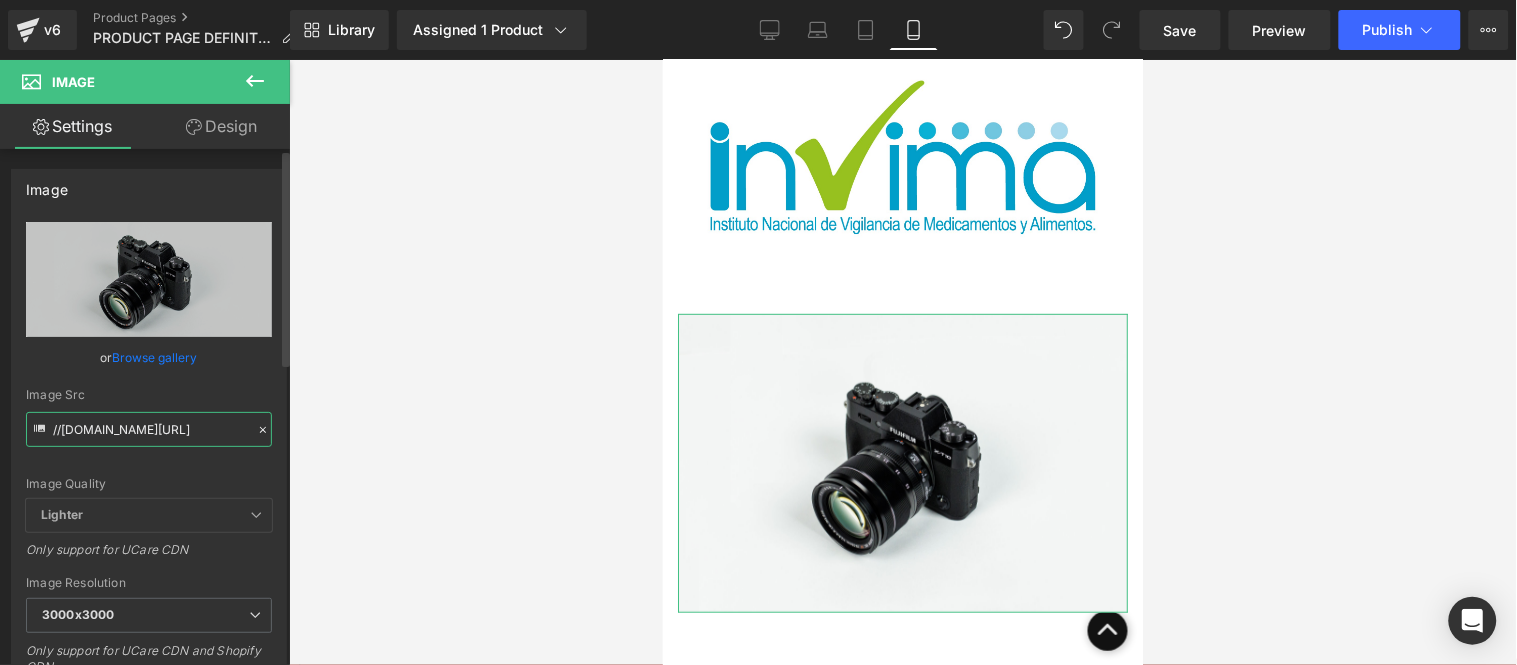 click on "//[DOMAIN_NAME][URL]" at bounding box center [149, 429] 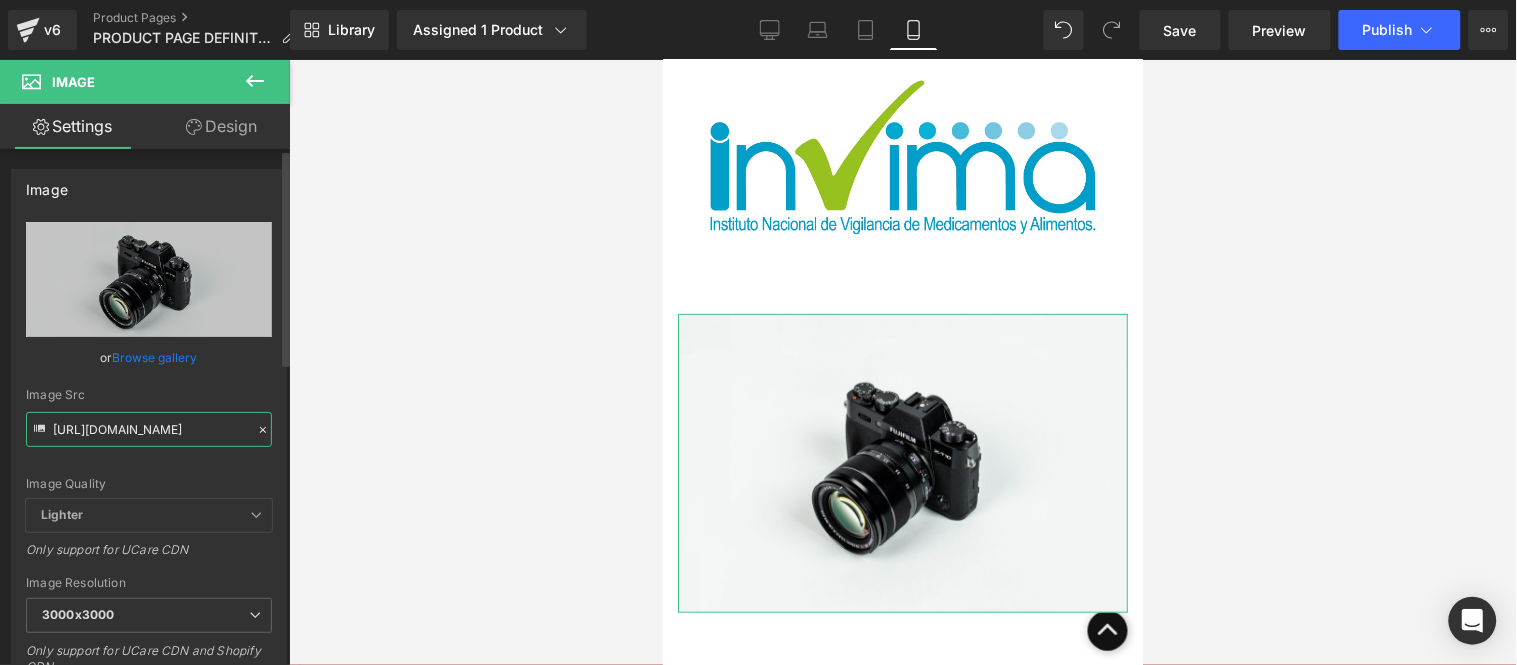 scroll, scrollTop: 0, scrollLeft: 666, axis: horizontal 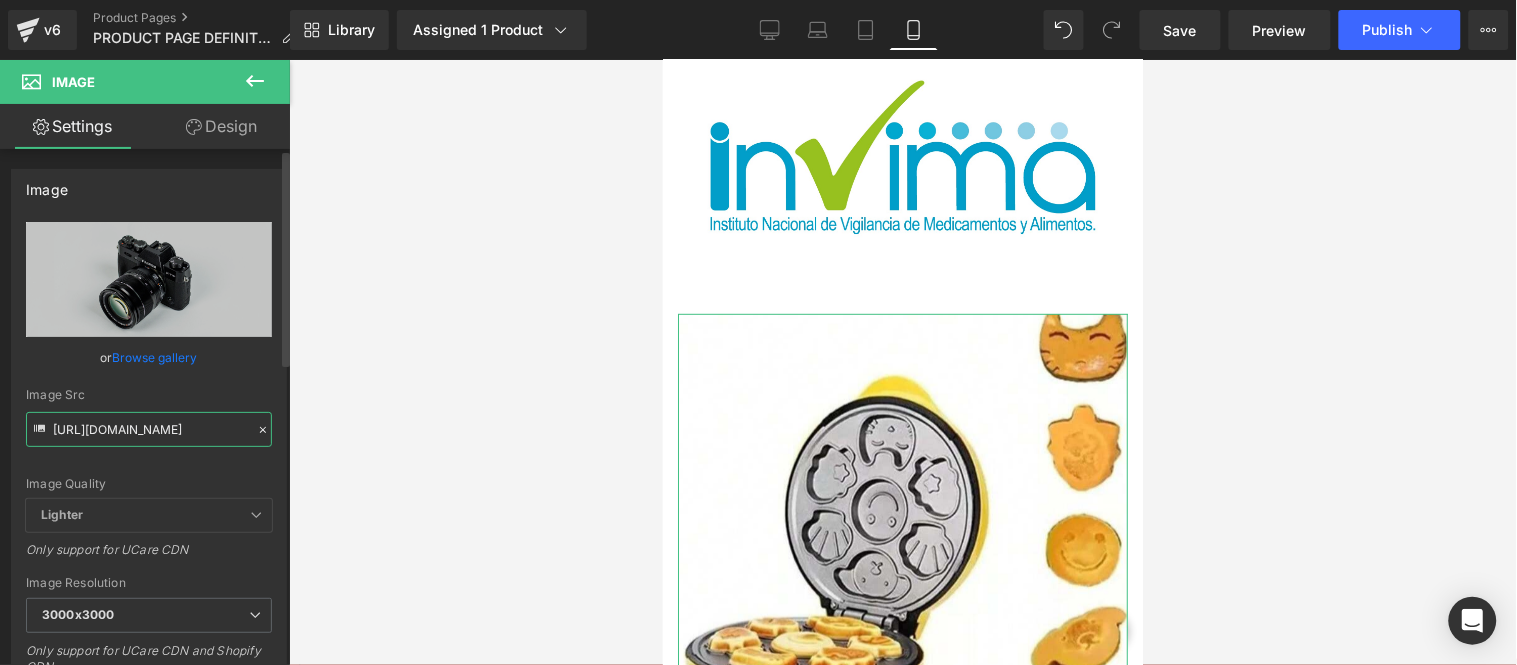 type on "https://d39ru7awumhhs2.cloudfront.net/colombia/products/876032/171632555416980824118fa6eef42b19a84bbc919fddf1a0a7cd_thumbnail_720x.jpg" 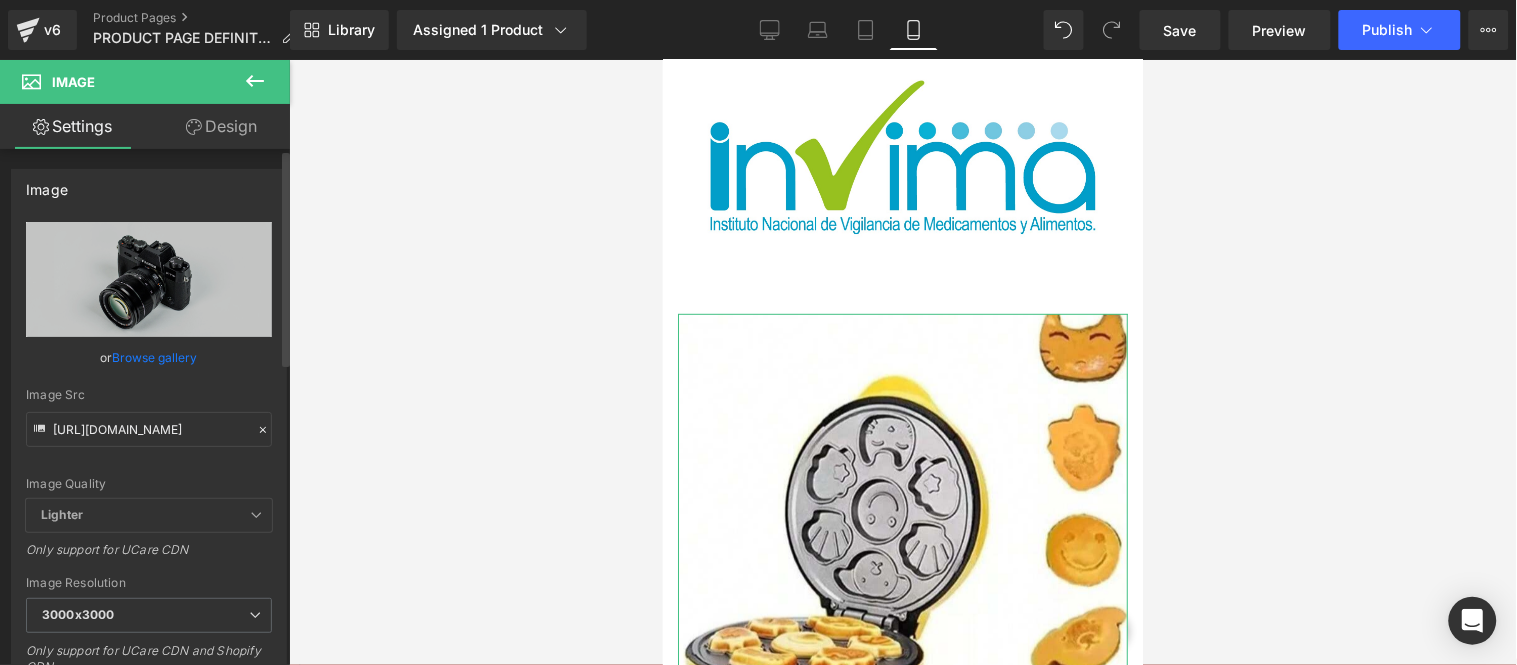 click on "Image Src" at bounding box center [149, 395] 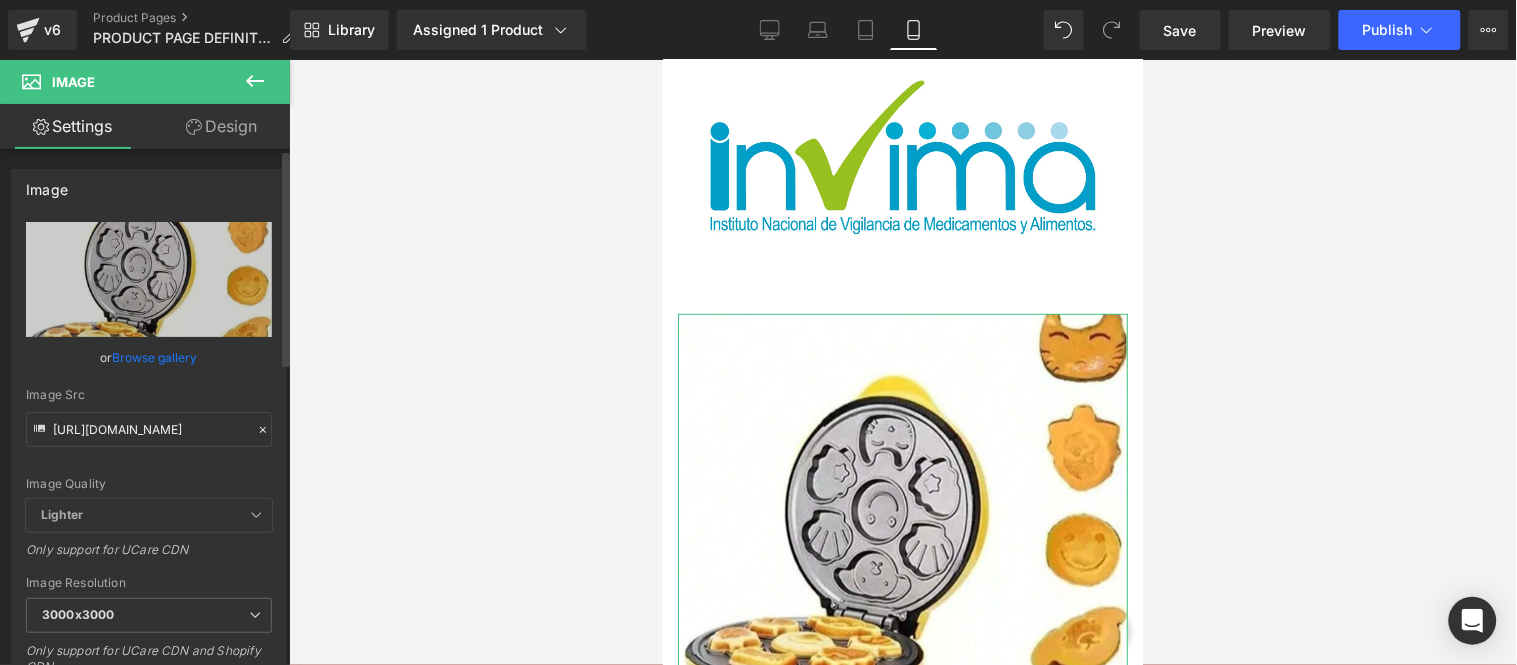 scroll, scrollTop: 0, scrollLeft: 0, axis: both 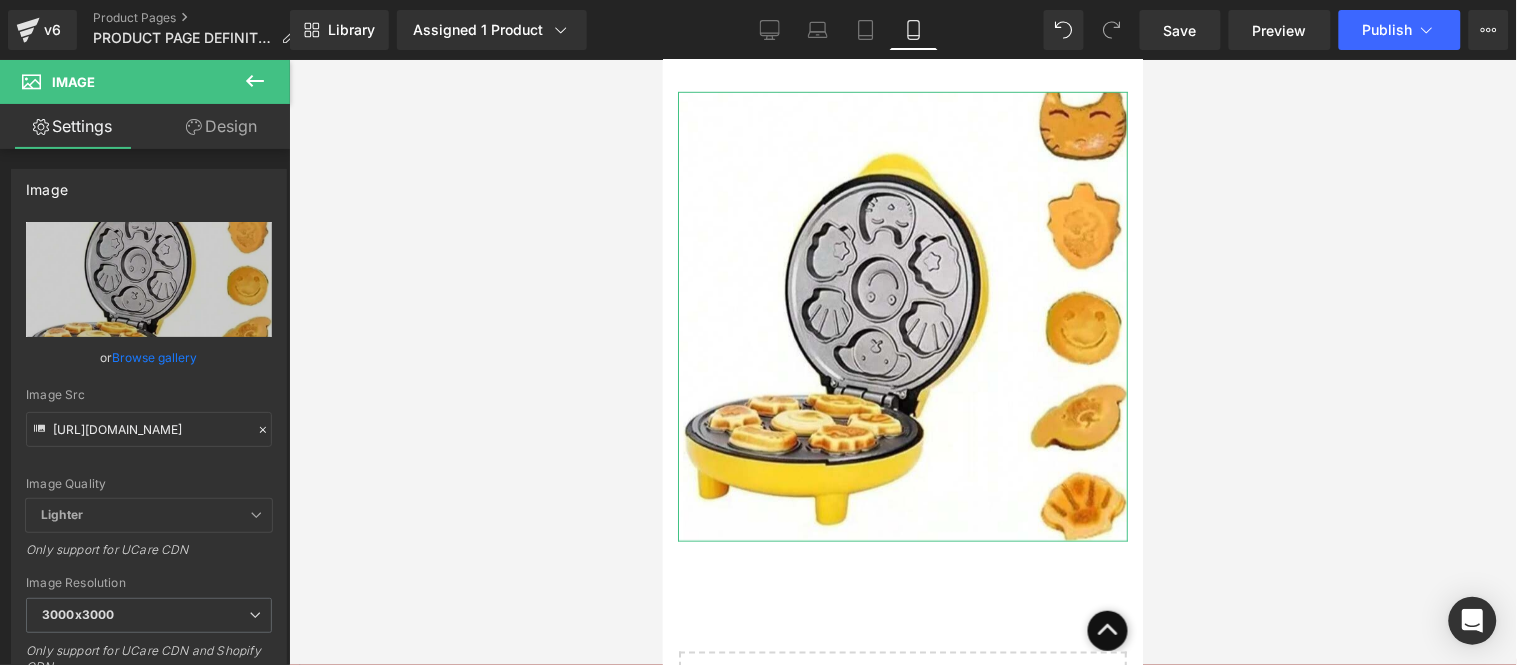 click on "Design" at bounding box center (221, 126) 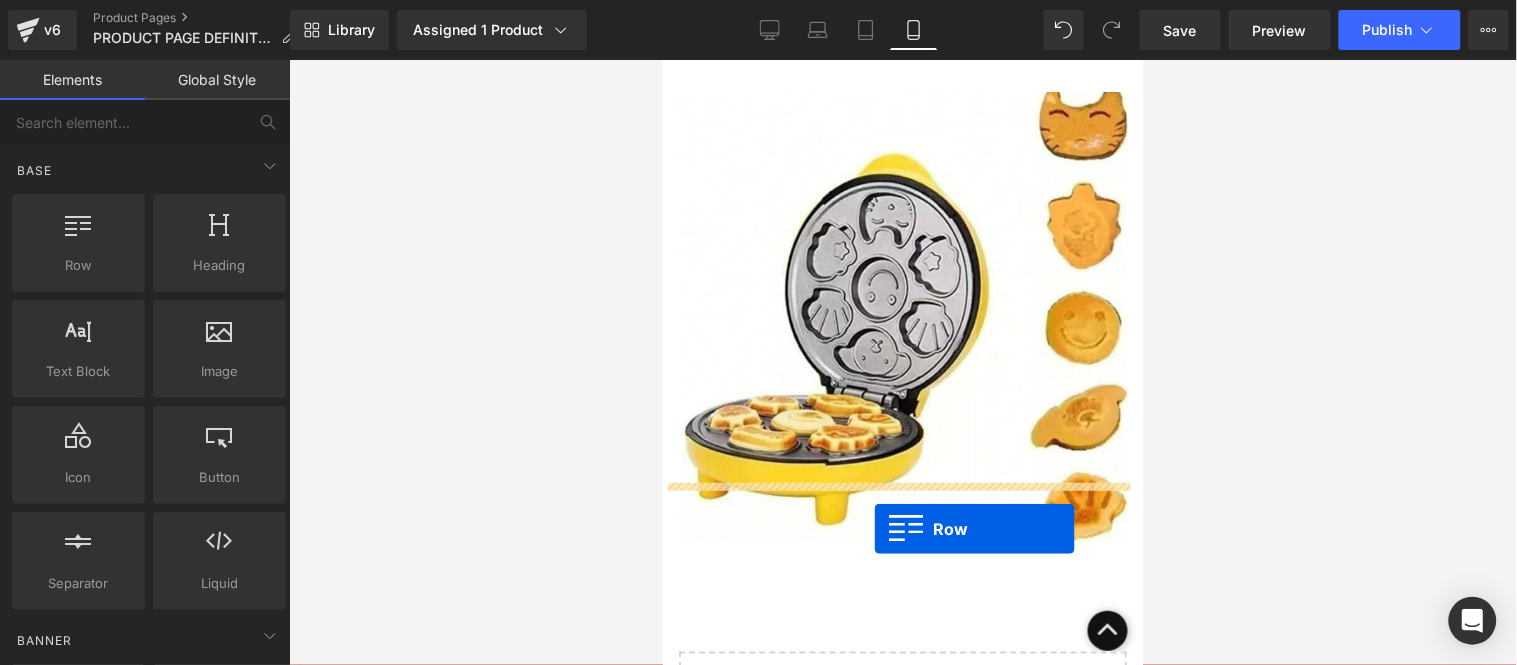 drag, startPoint x: 732, startPoint y: 303, endPoint x: 797, endPoint y: 505, distance: 212.20038 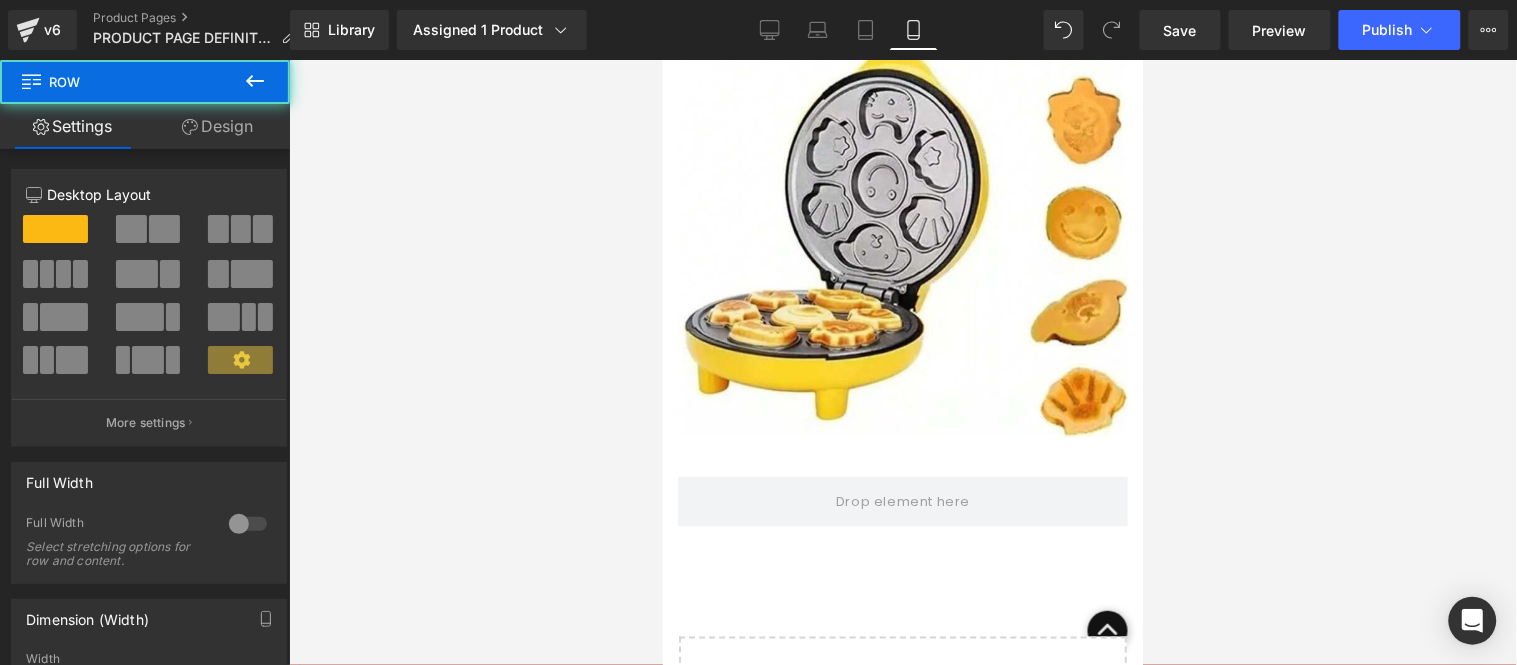 scroll, scrollTop: 4438, scrollLeft: 0, axis: vertical 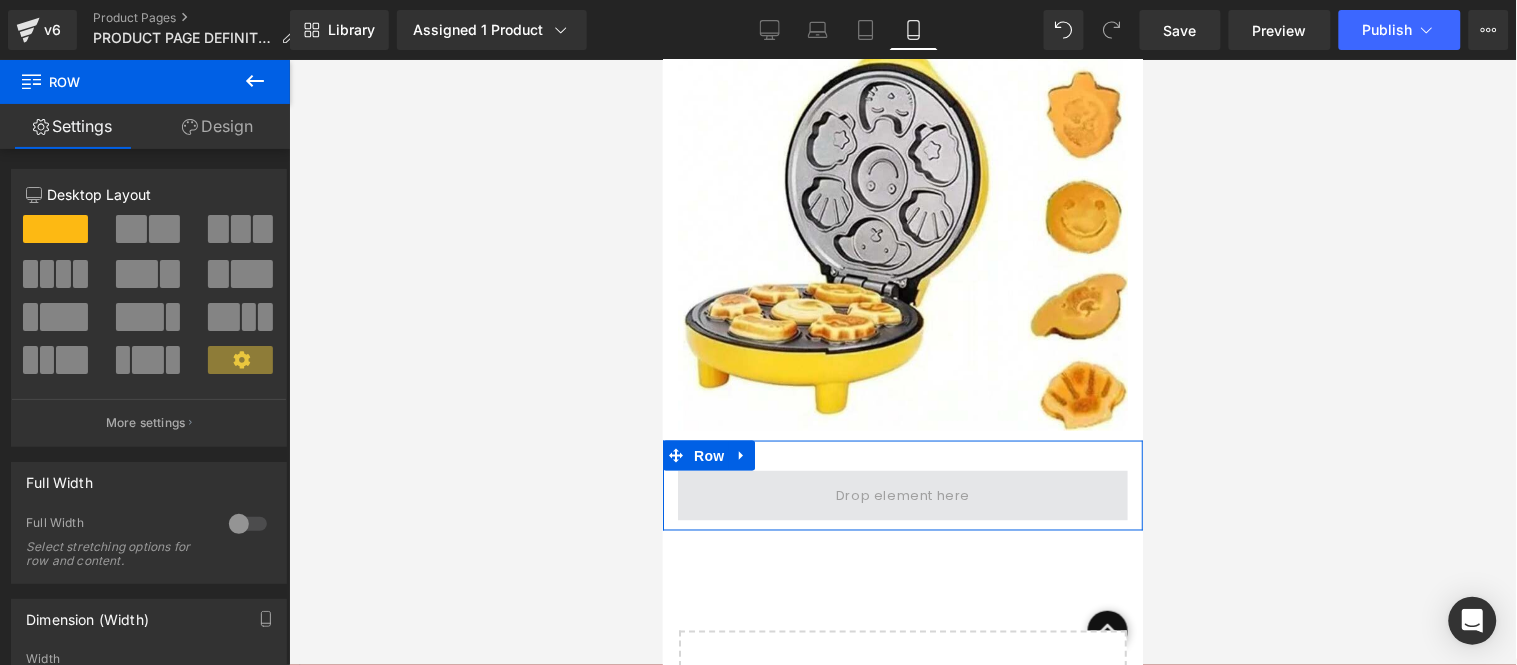 click at bounding box center [902, 495] 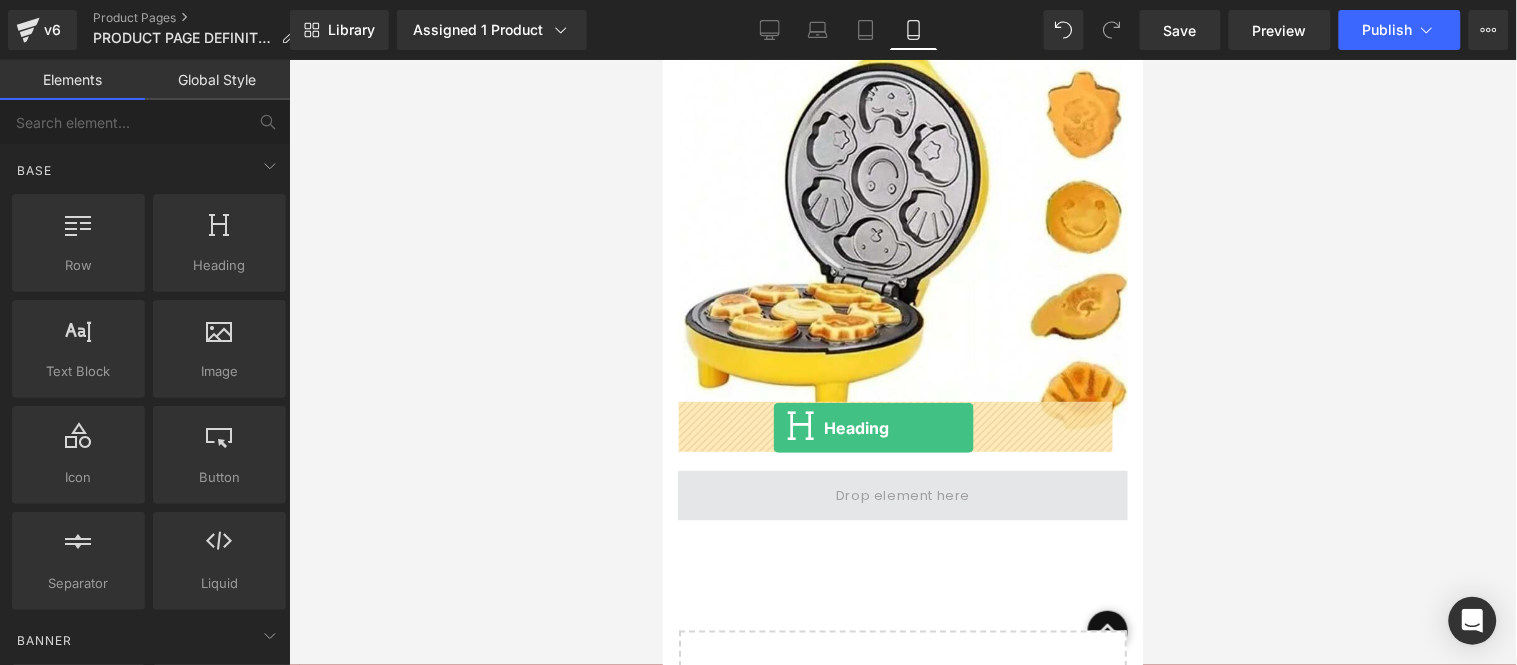 drag, startPoint x: 1313, startPoint y: 477, endPoint x: 772, endPoint y: 427, distance: 543.3056 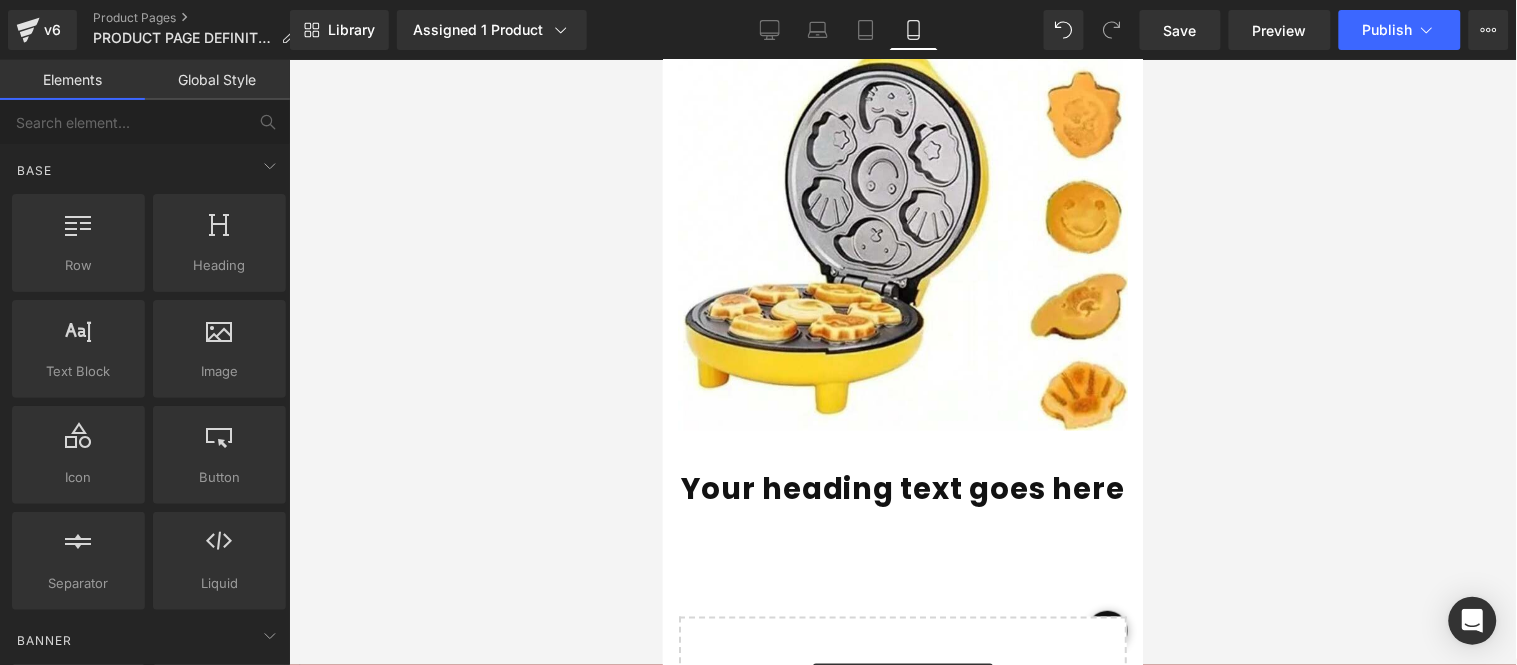 click on "Image         Row
Buy it now
(P) Dynamic Checkout Button
Product         Image         Row         Image         Row
Buy it now
(P) Dynamic Checkout Button
Product         Row
Image
Row
Image
Row
Image
Row
Image
Row
Image
Row
Image
Row
Image
Row
Image
Row
Image
Row
Your heading text goes here
Heading
Row" at bounding box center [902, -1758] 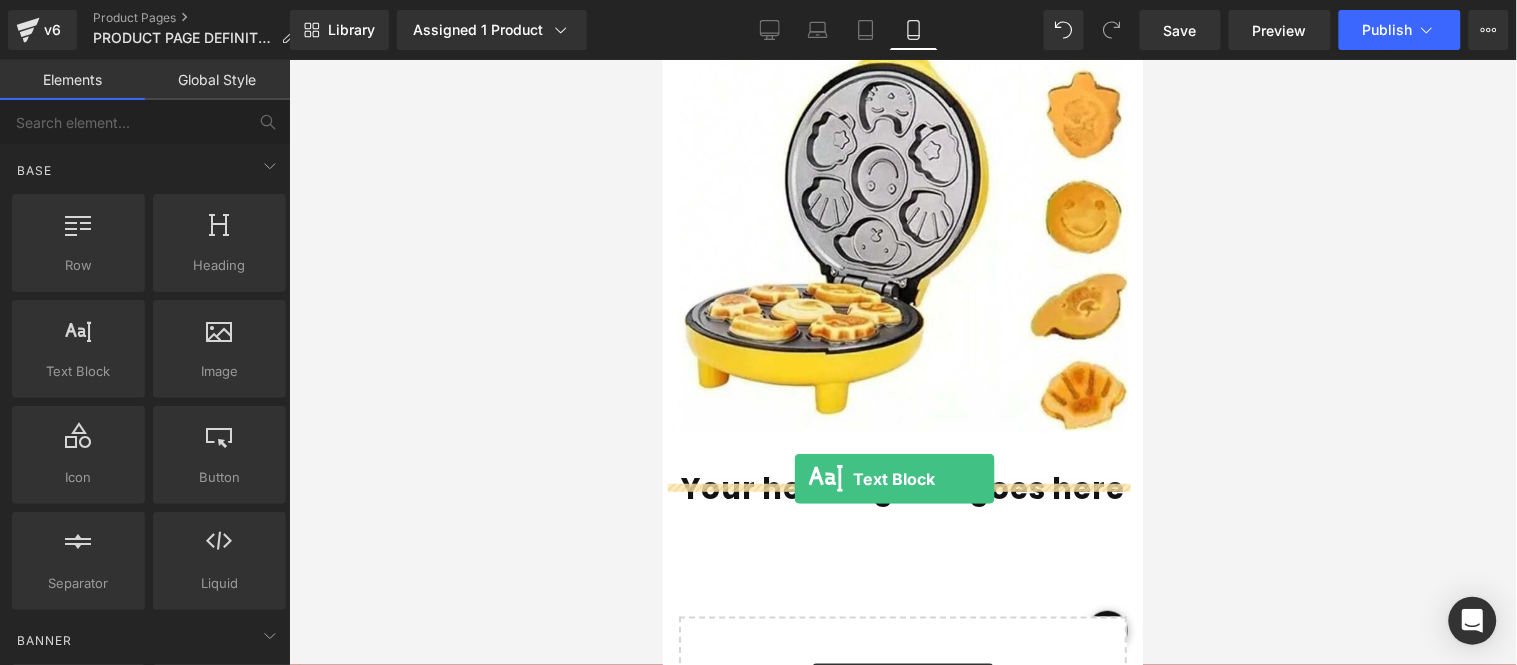 drag, startPoint x: 706, startPoint y: 431, endPoint x: 793, endPoint y: 479, distance: 99.36297 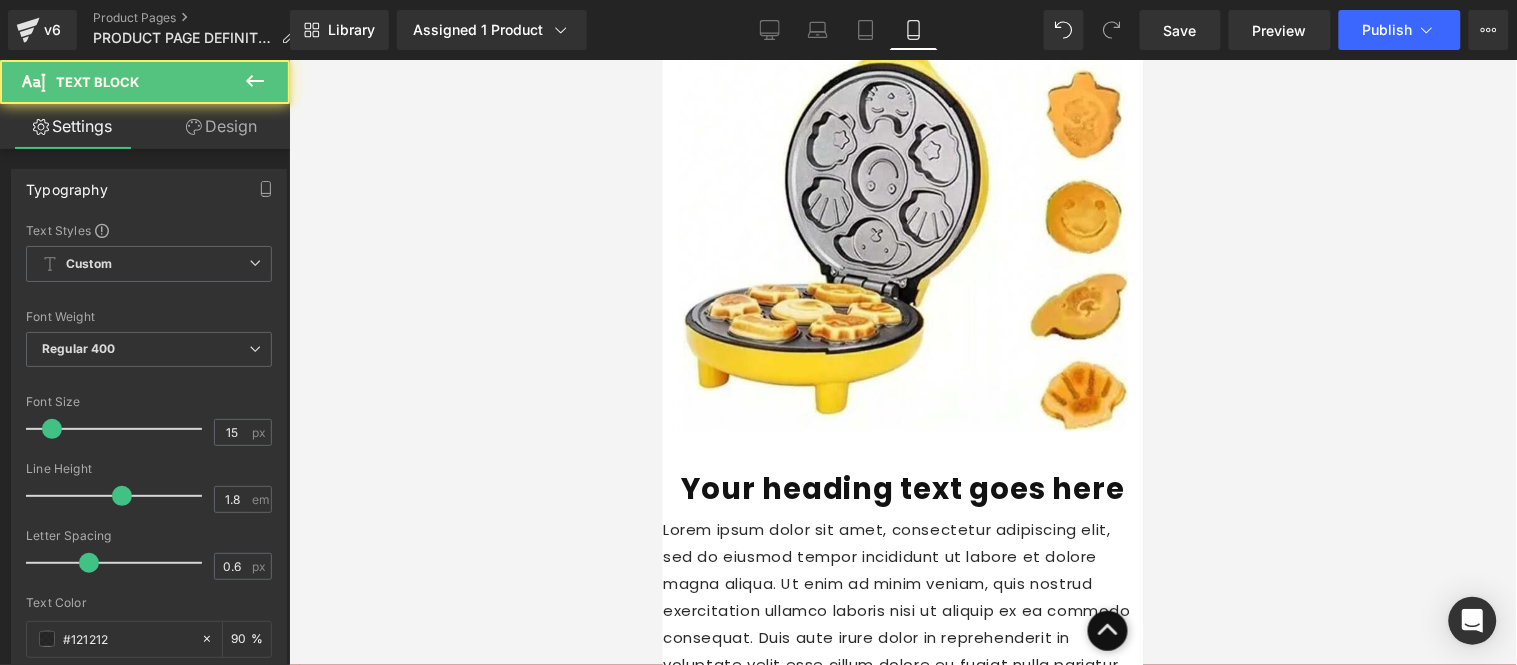 scroll, scrollTop: 4661, scrollLeft: 0, axis: vertical 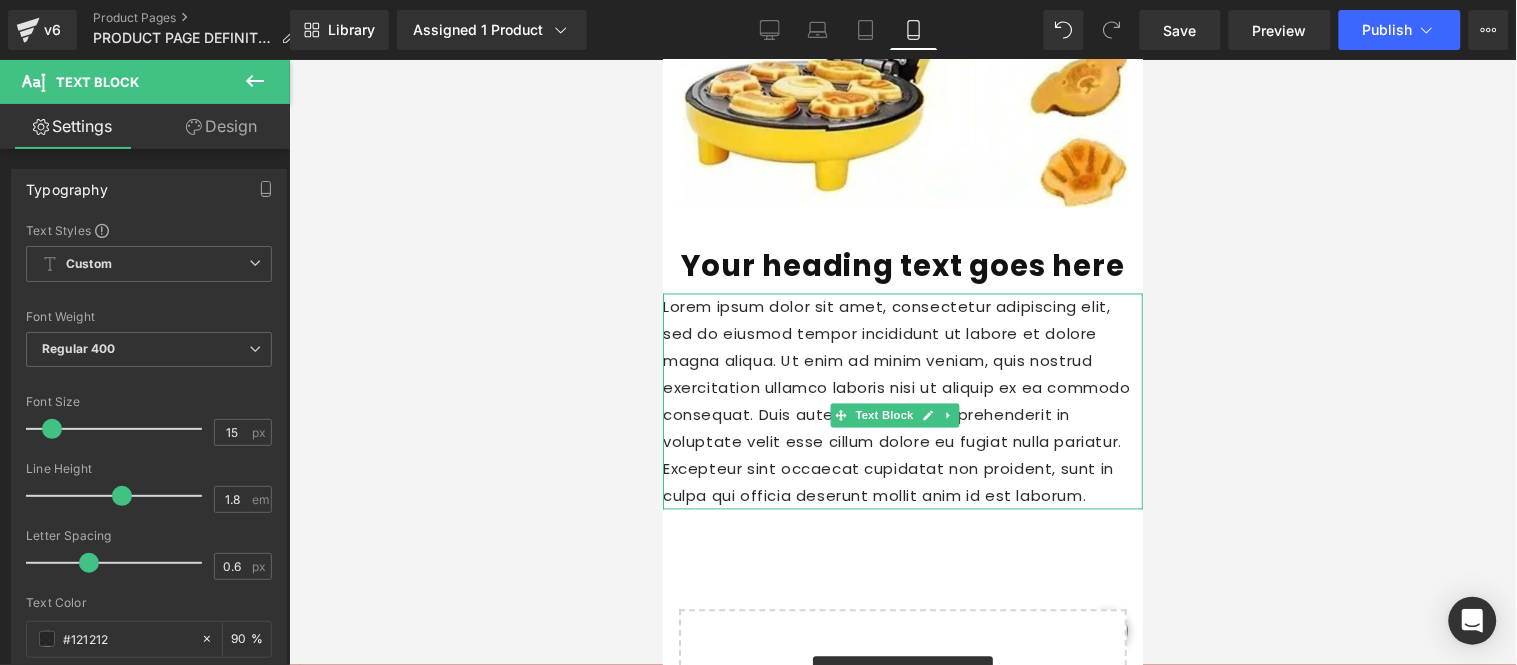 click on "Lorem ipsum dolor sit amet, consectetur adipiscing elit, sed do eiusmod tempor incididunt ut labore et dolore magna aliqua. Ut enim ad minim veniam, quis nostrud exercitation ullamco laboris nisi ut aliquip ex ea commodo consequat. Duis aute irure dolor in reprehenderit in voluptate velit esse cillum dolore eu fugiat nulla pariatur. Excepteur sint occaecat cupidatat non proident, sunt in culpa qui officia deserunt mollit anim id est laborum." at bounding box center (902, 401) 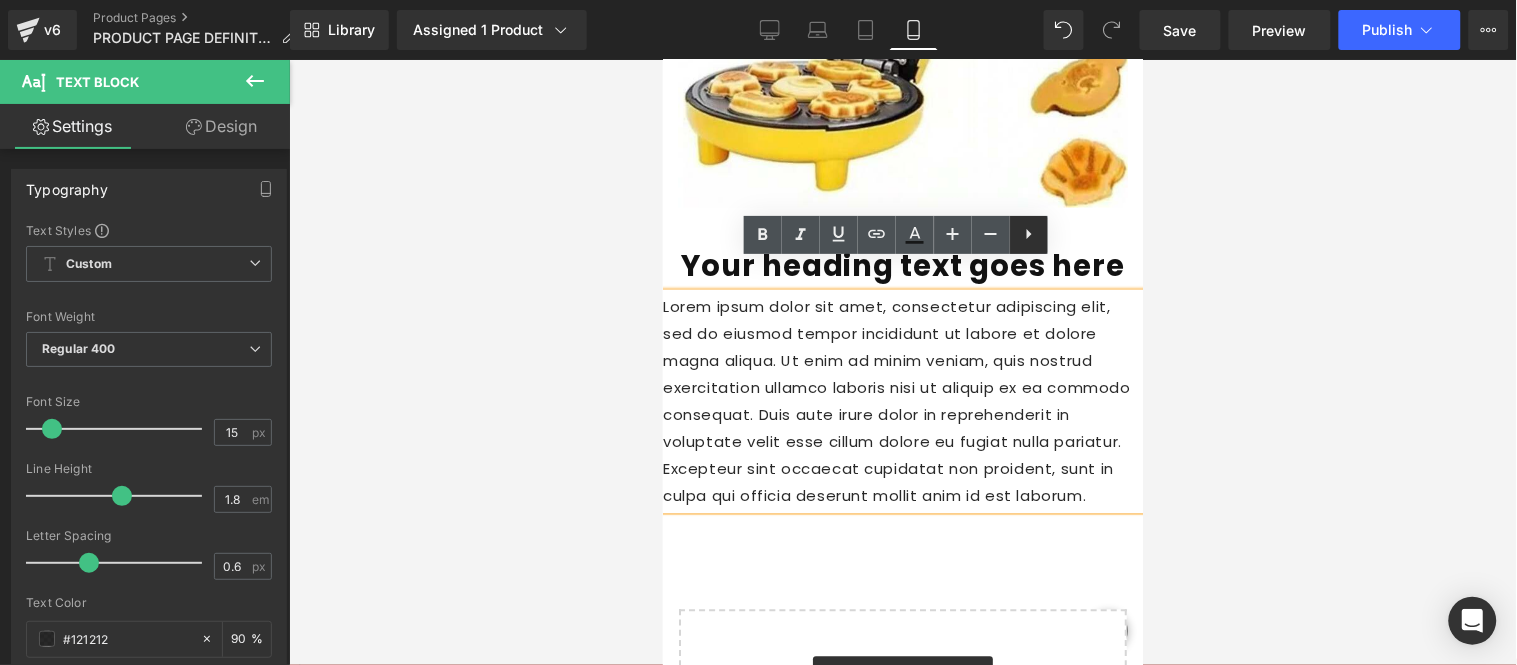click 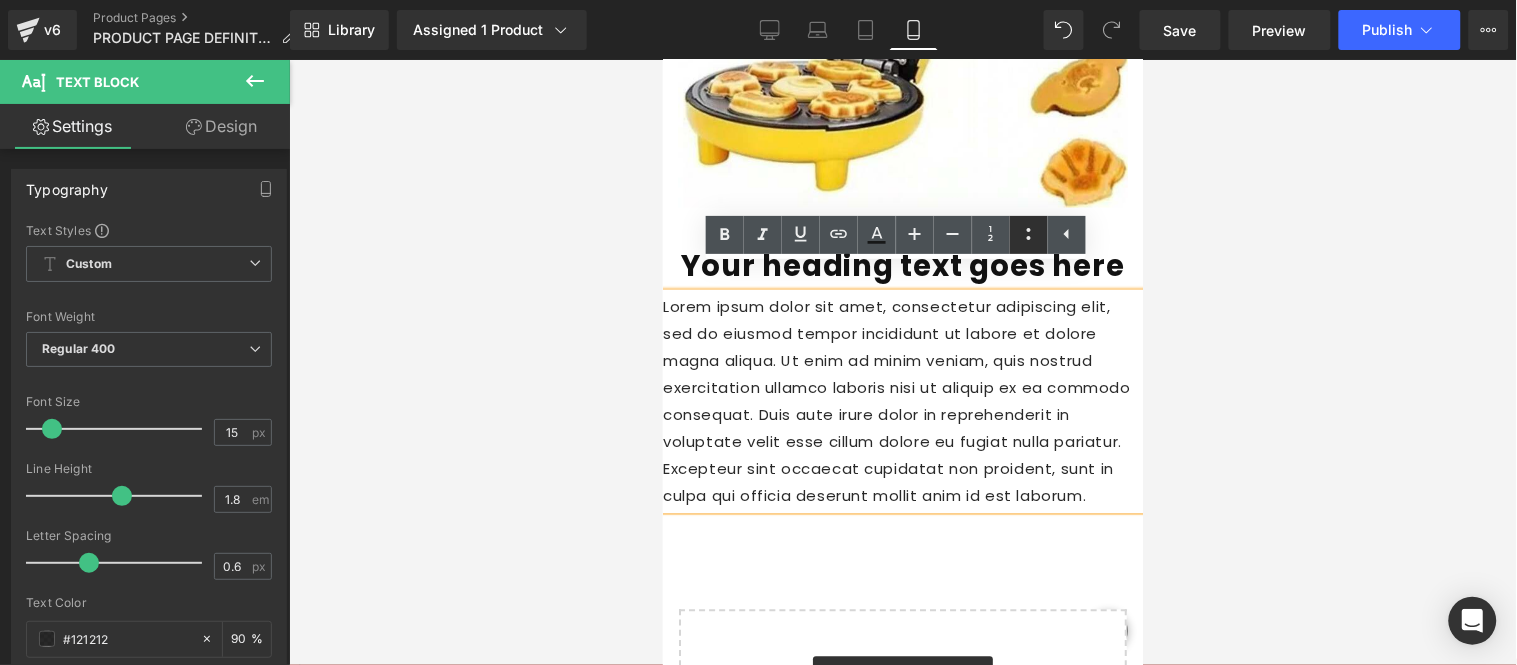 click 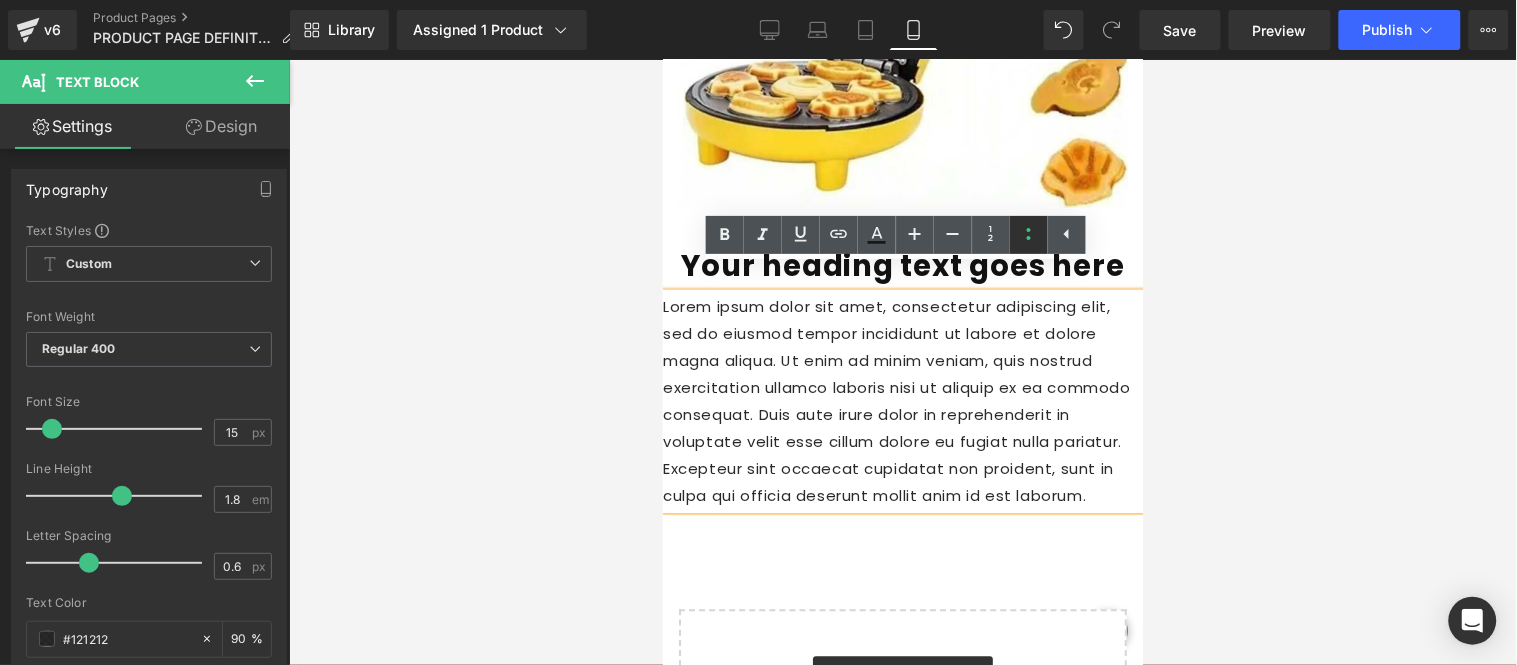 click 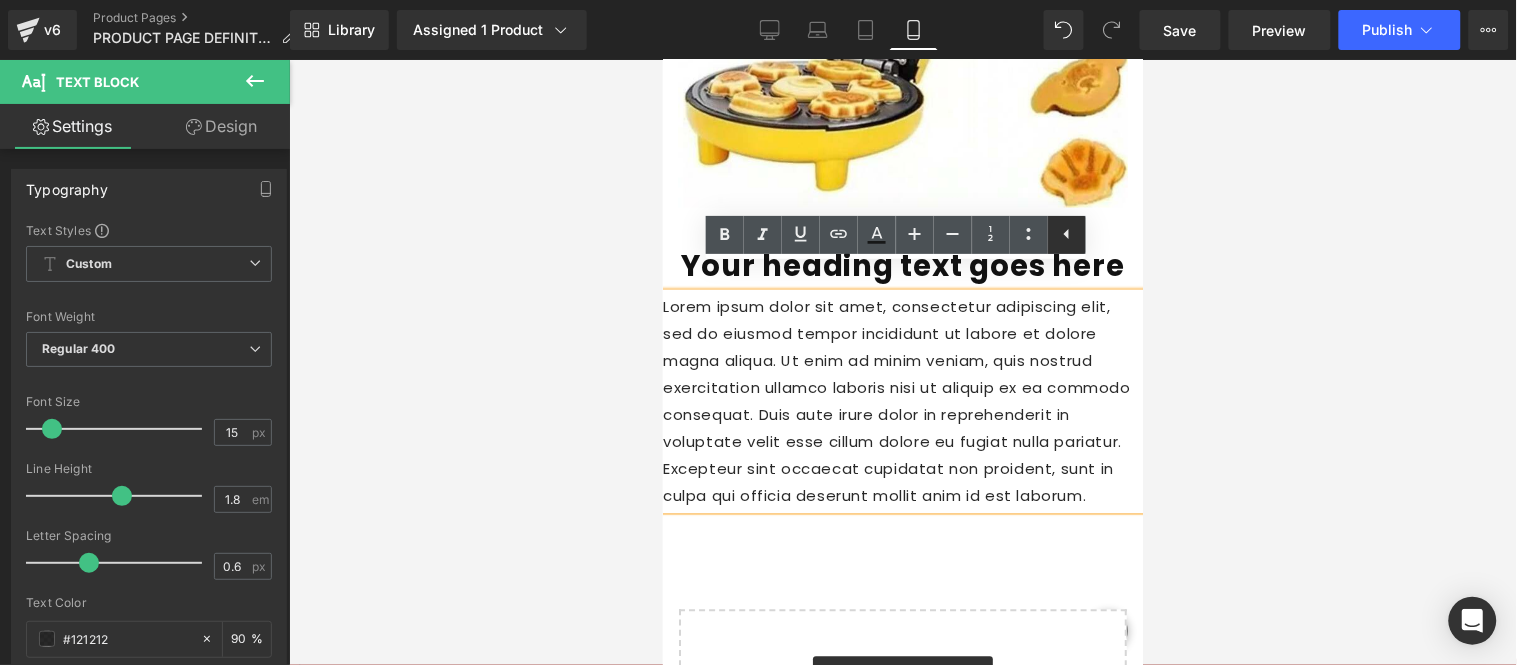 click 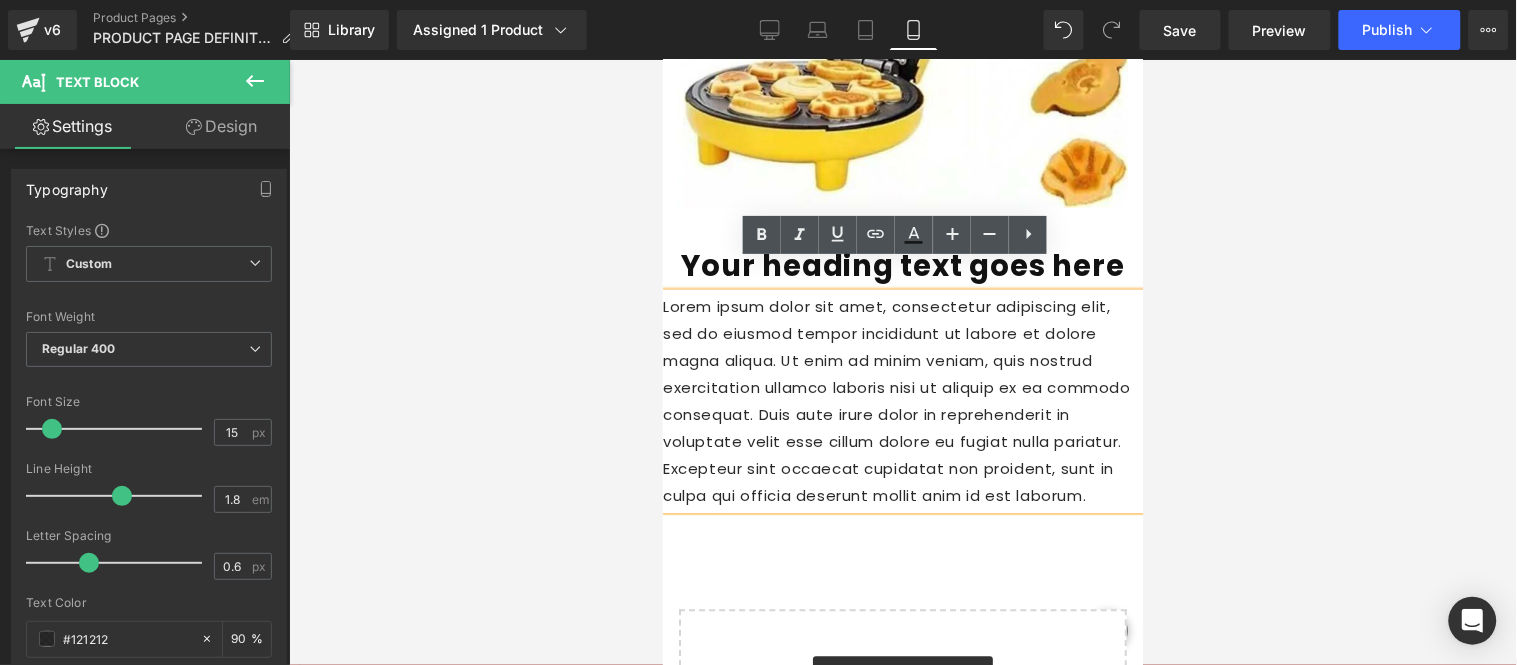 click on "Lorem ipsum dolor sit amet, consectetur adipiscing elit, sed do eiusmod tempor incididunt ut labore et dolore magna aliqua. Ut enim ad minim veniam, quis nostrud exercitation ullamco laboris nisi ut aliquip ex ea commodo consequat. Duis aute irure dolor in reprehenderit in voluptate velit esse cillum dolore eu fugiat nulla pariatur. Excepteur sint occaecat cupidatat non proident, sunt in culpa qui officia deserunt mollit anim id est laborum." at bounding box center [902, 401] 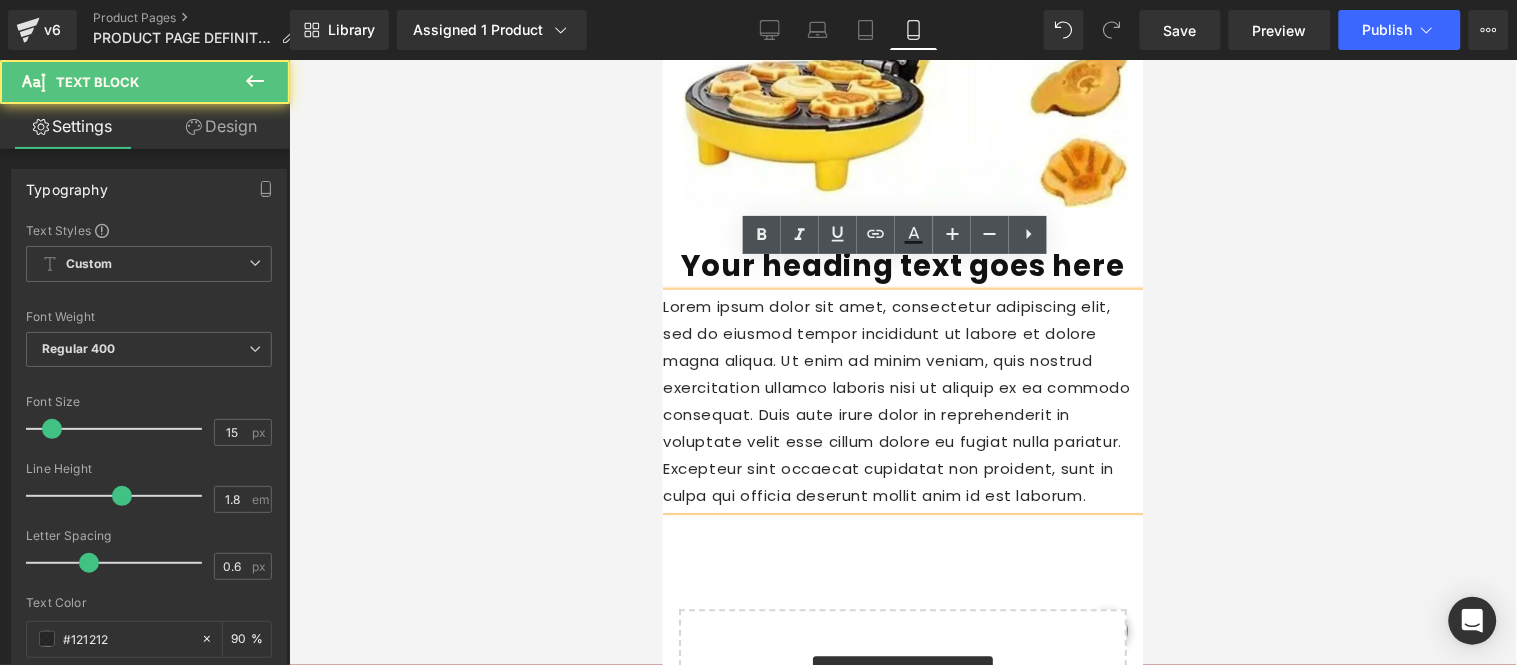 click on "Lorem ipsum dolor sit amet, consectetur adipiscing elit, sed do eiusmod tempor incididunt ut labore et dolore magna aliqua. Ut enim ad minim veniam, quis nostrud exercitation ullamco laboris nisi ut aliquip ex ea commodo consequat. Duis aute irure dolor in reprehenderit in voluptate velit esse cillum dolore eu fugiat nulla pariatur. Excepteur sint occaecat cupidatat non proident, sunt in culpa qui officia deserunt mollit anim id est laborum." at bounding box center [902, 401] 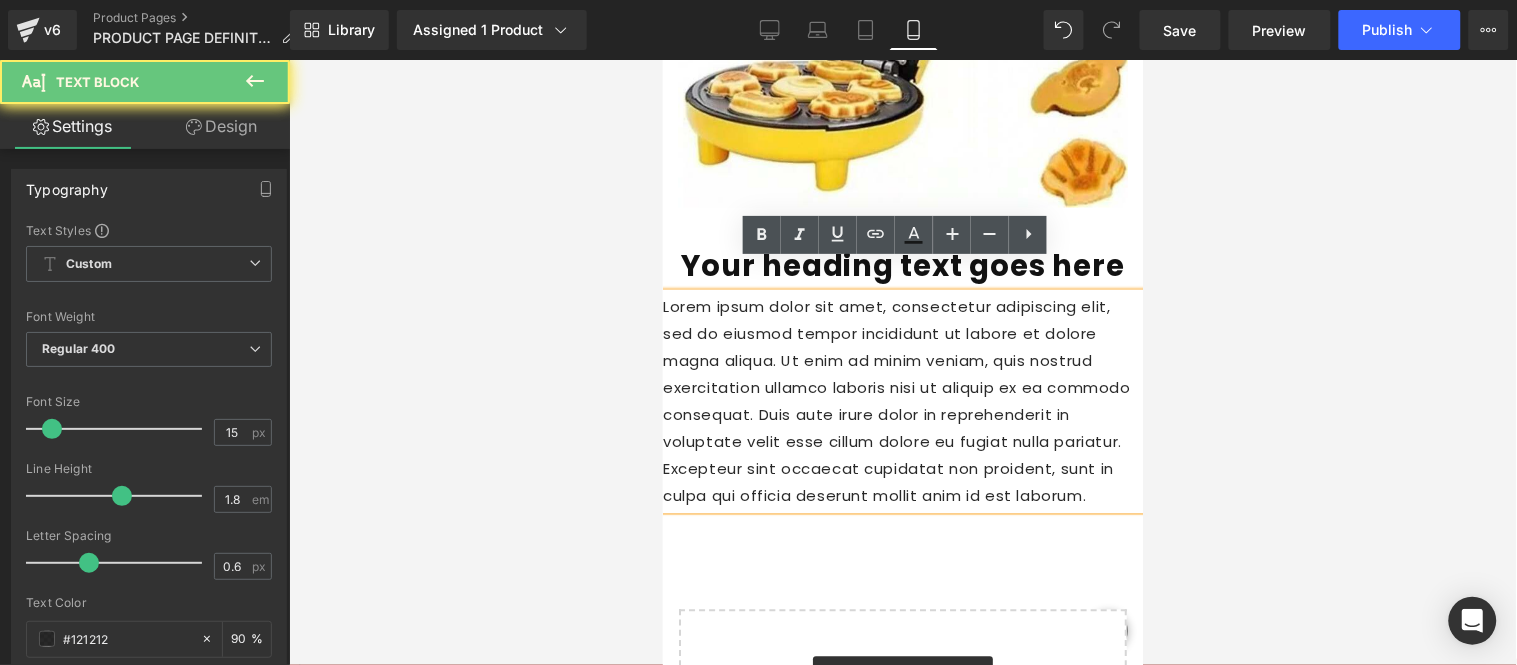 click on "Lorem ipsum dolor sit amet, consectetur adipiscing elit, sed do eiusmod tempor incididunt ut labore et dolore magna aliqua. Ut enim ad minim veniam, quis nostrud exercitation ullamco laboris nisi ut aliquip ex ea commodo consequat. Duis aute irure dolor in reprehenderit in voluptate velit esse cillum dolore eu fugiat nulla pariatur. Excepteur sint occaecat cupidatat non proident, sunt in culpa qui officia deserunt mollit anim id est laborum." at bounding box center [902, 401] 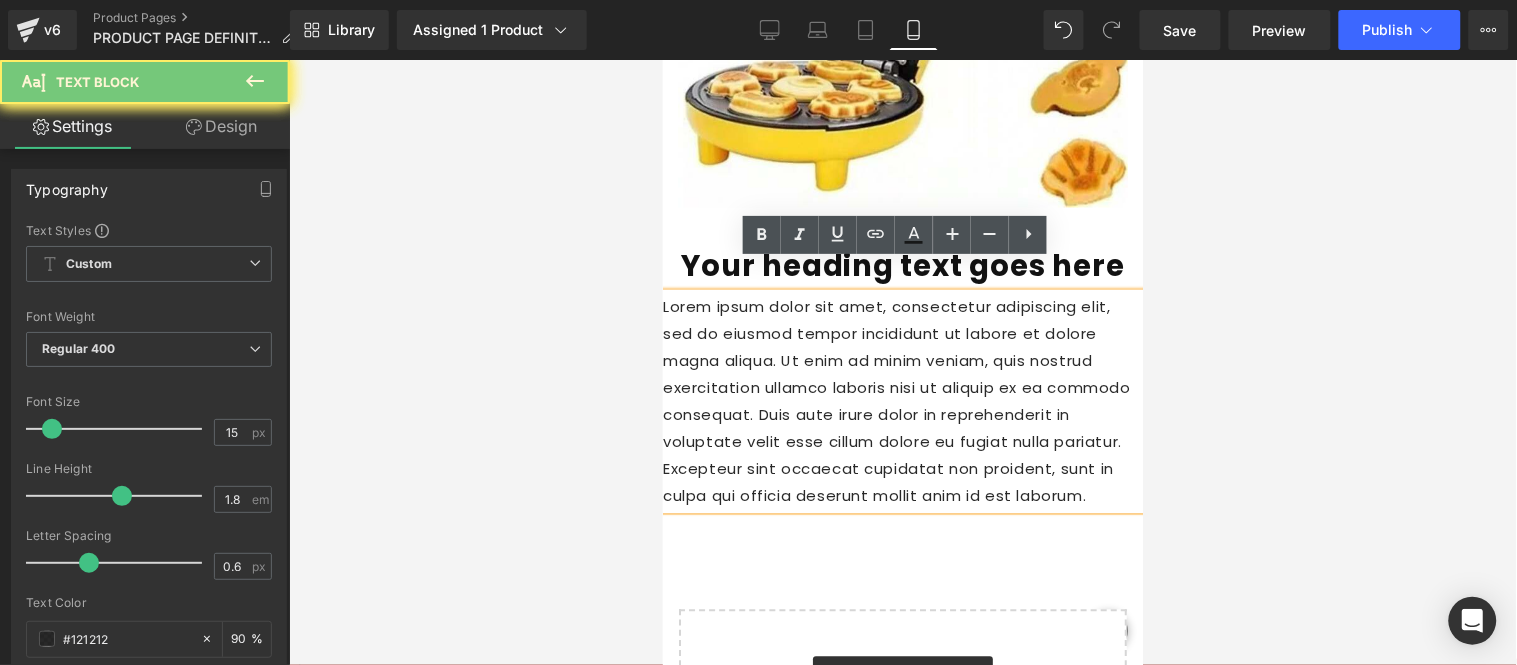click on "Lorem ipsum dolor sit amet, consectetur adipiscing elit, sed do eiusmod tempor incididunt ut labore et dolore magna aliqua. Ut enim ad minim veniam, quis nostrud exercitation ullamco laboris nisi ut aliquip ex ea commodo consequat. Duis aute irure dolor in reprehenderit in voluptate velit esse cillum dolore eu fugiat nulla pariatur. Excepteur sint occaecat cupidatat non proident, sunt in culpa qui officia deserunt mollit anim id est laborum." at bounding box center [902, 401] 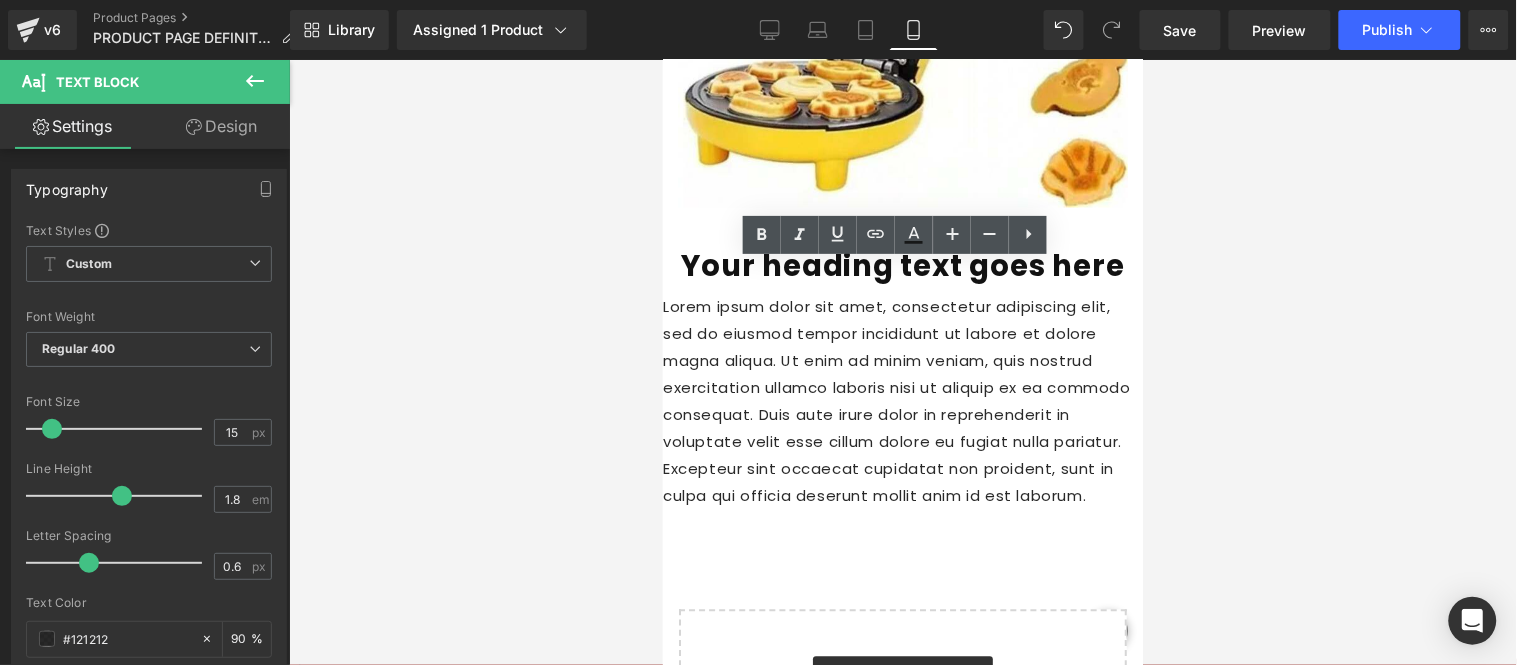click at bounding box center [903, 362] 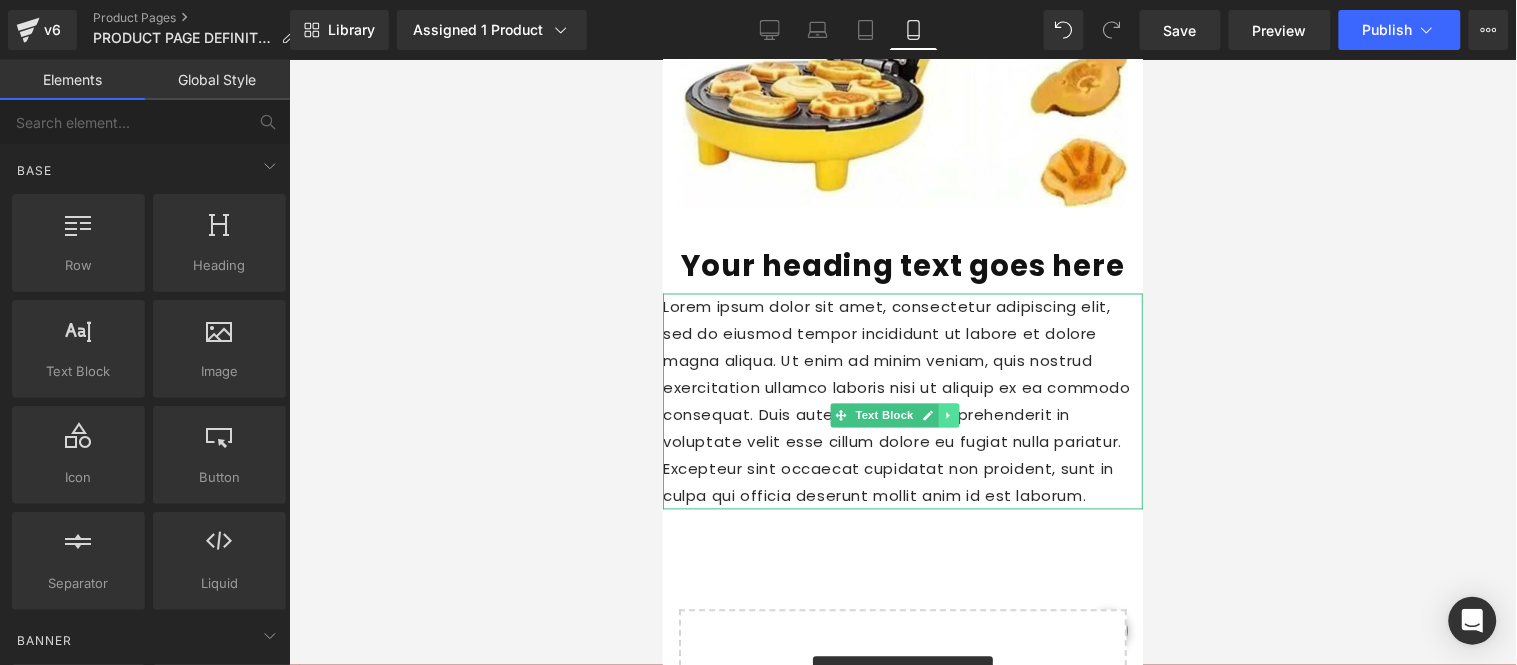 click 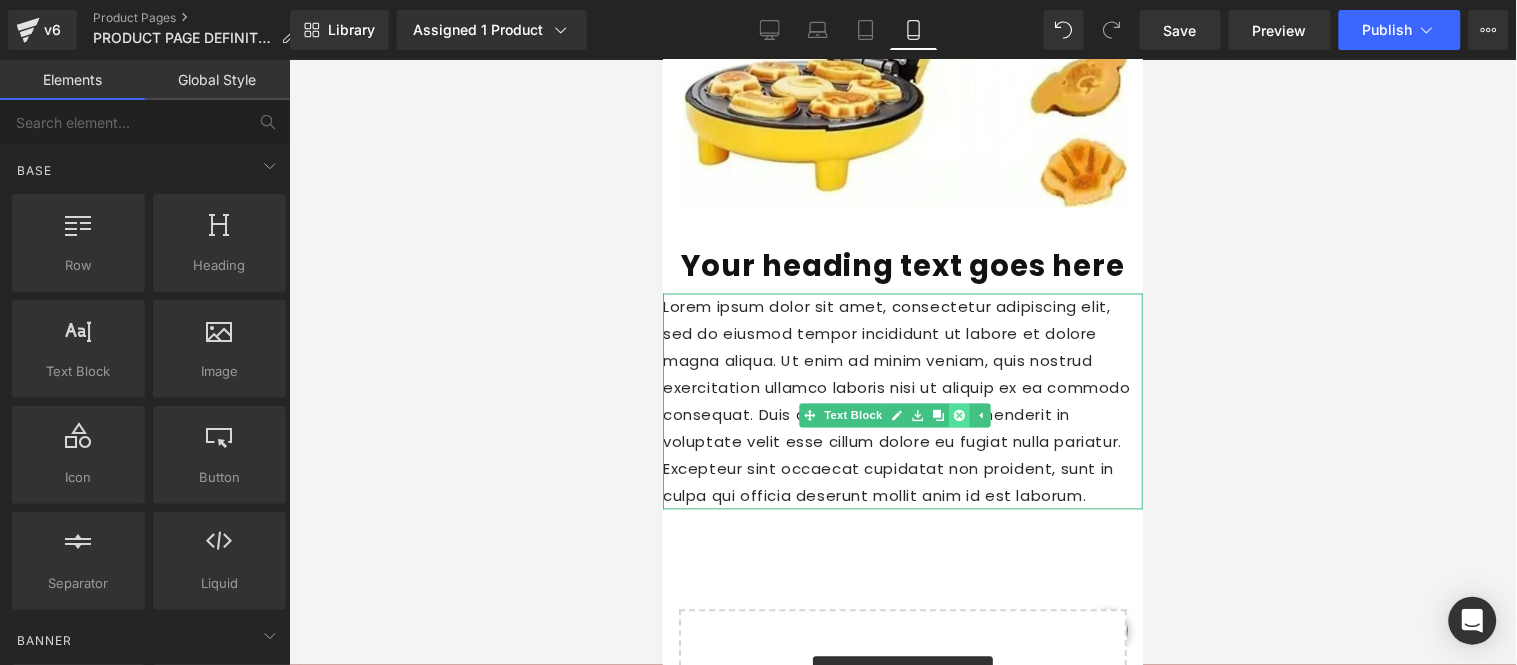 click 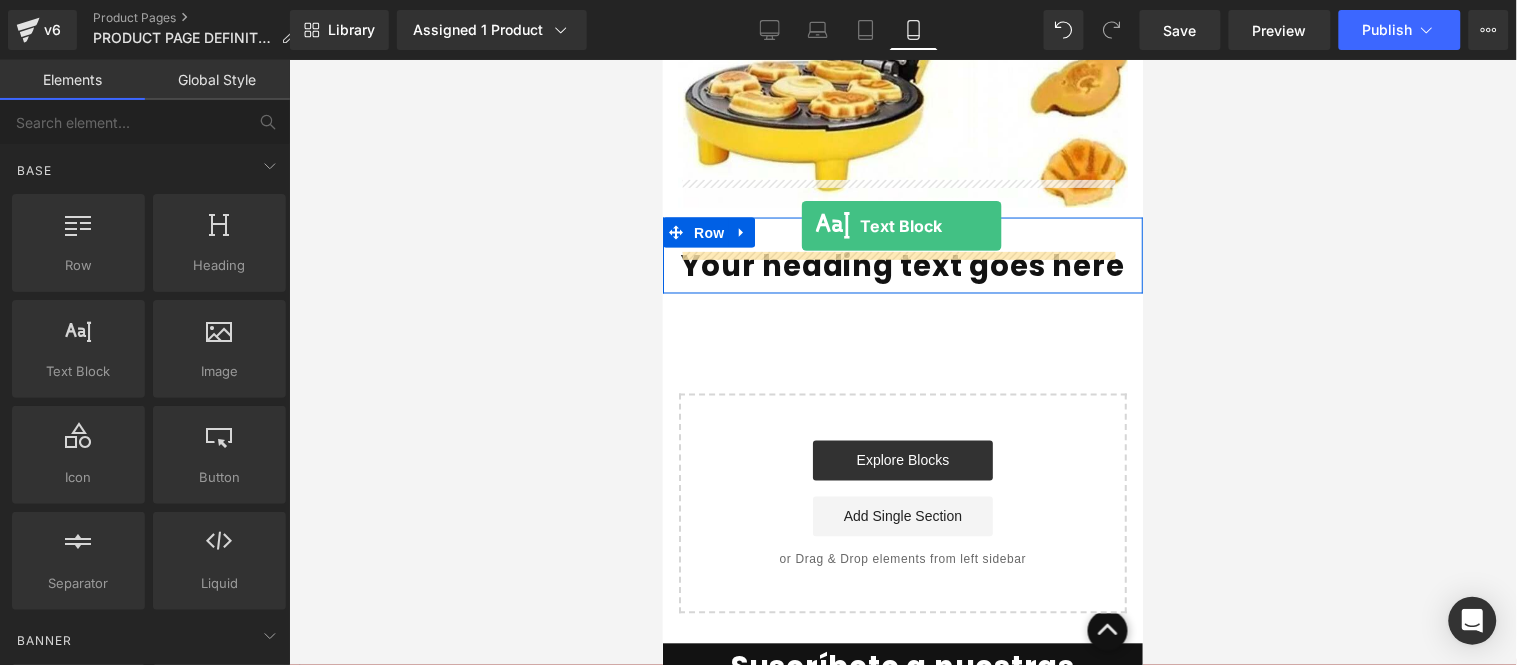 drag, startPoint x: 755, startPoint y: 405, endPoint x: 800, endPoint y: 225, distance: 185.53975 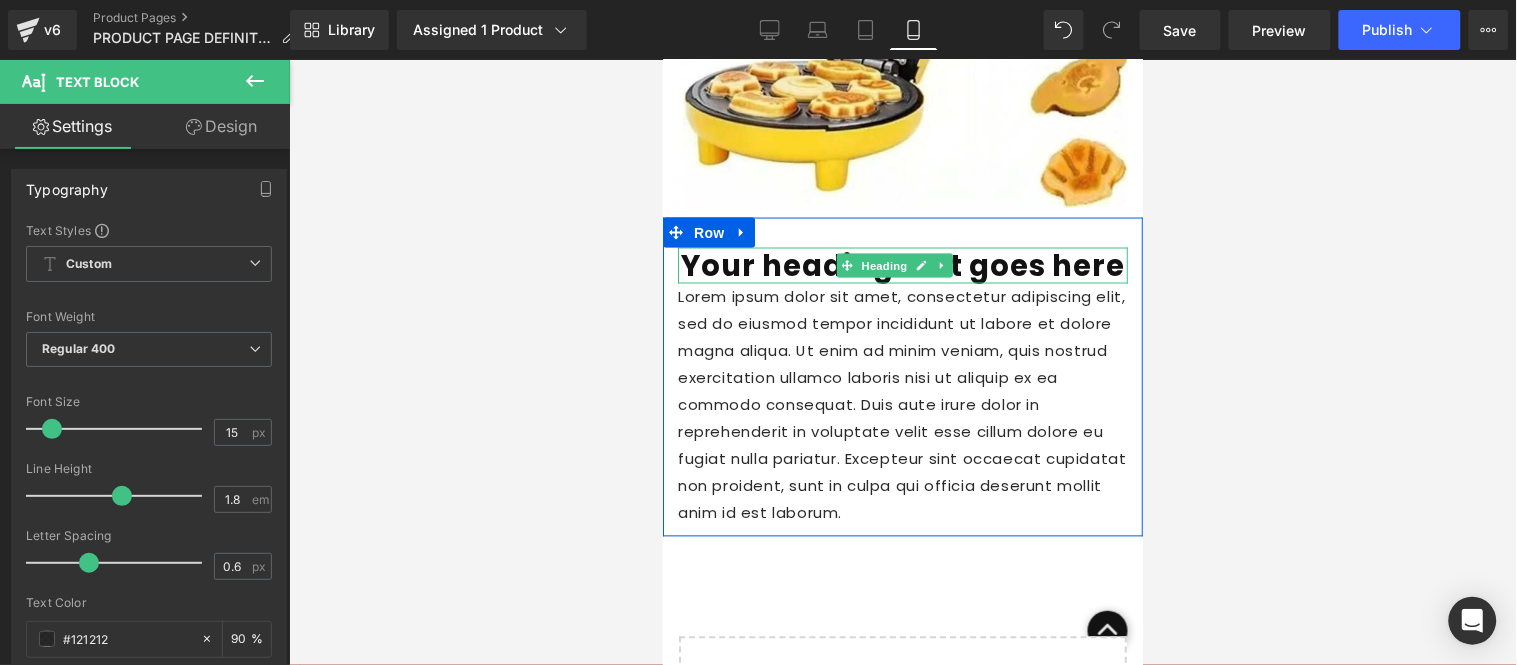 click on "Your heading text goes here" at bounding box center [902, 265] 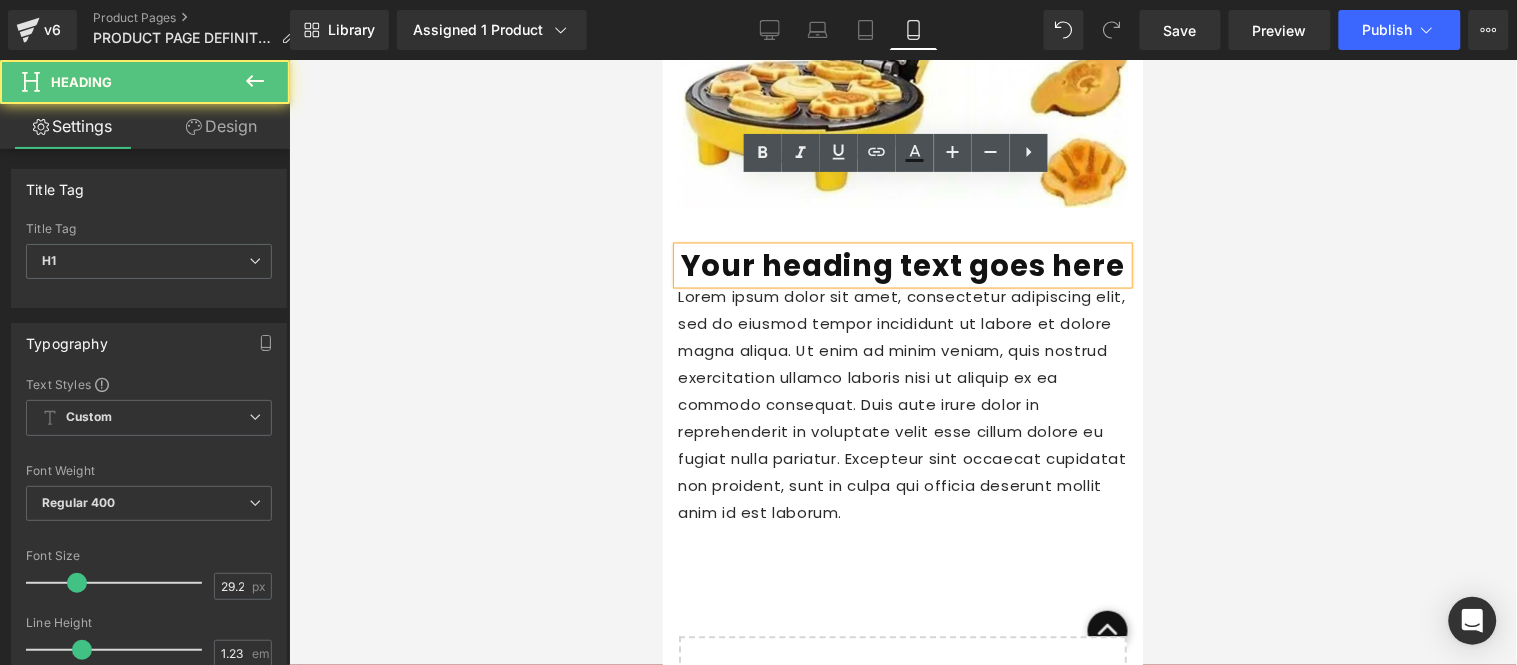 click on "Your heading text goes here" at bounding box center (902, 265) 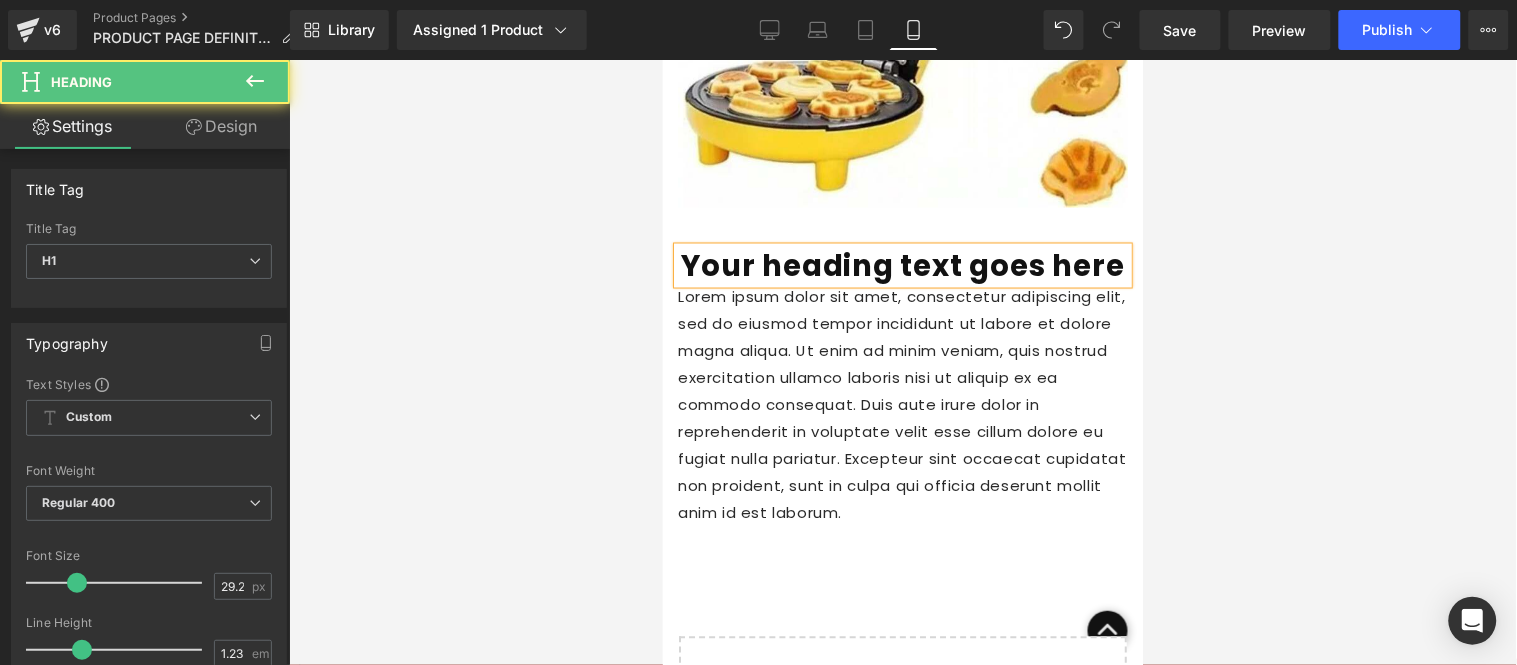 click on "Your heading text goes here" at bounding box center (902, 265) 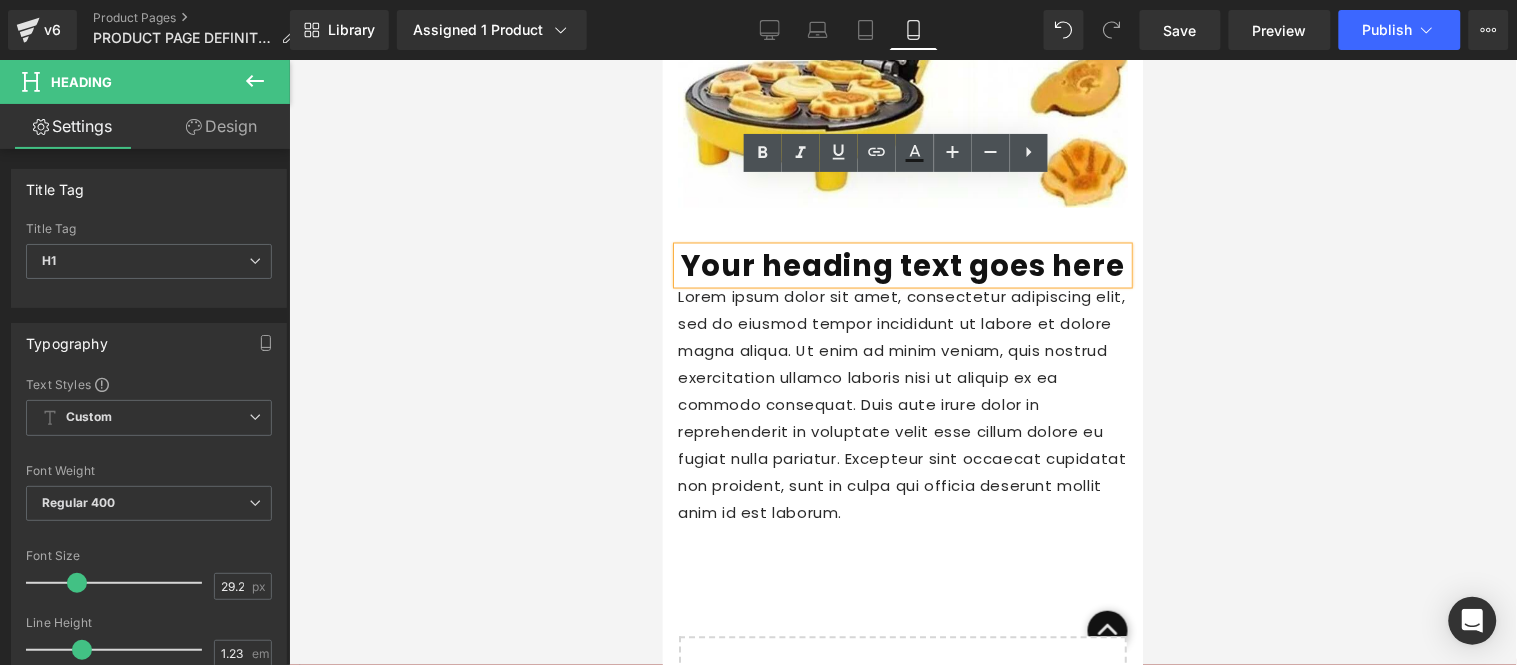 click on "Your heading text goes here" at bounding box center [902, 265] 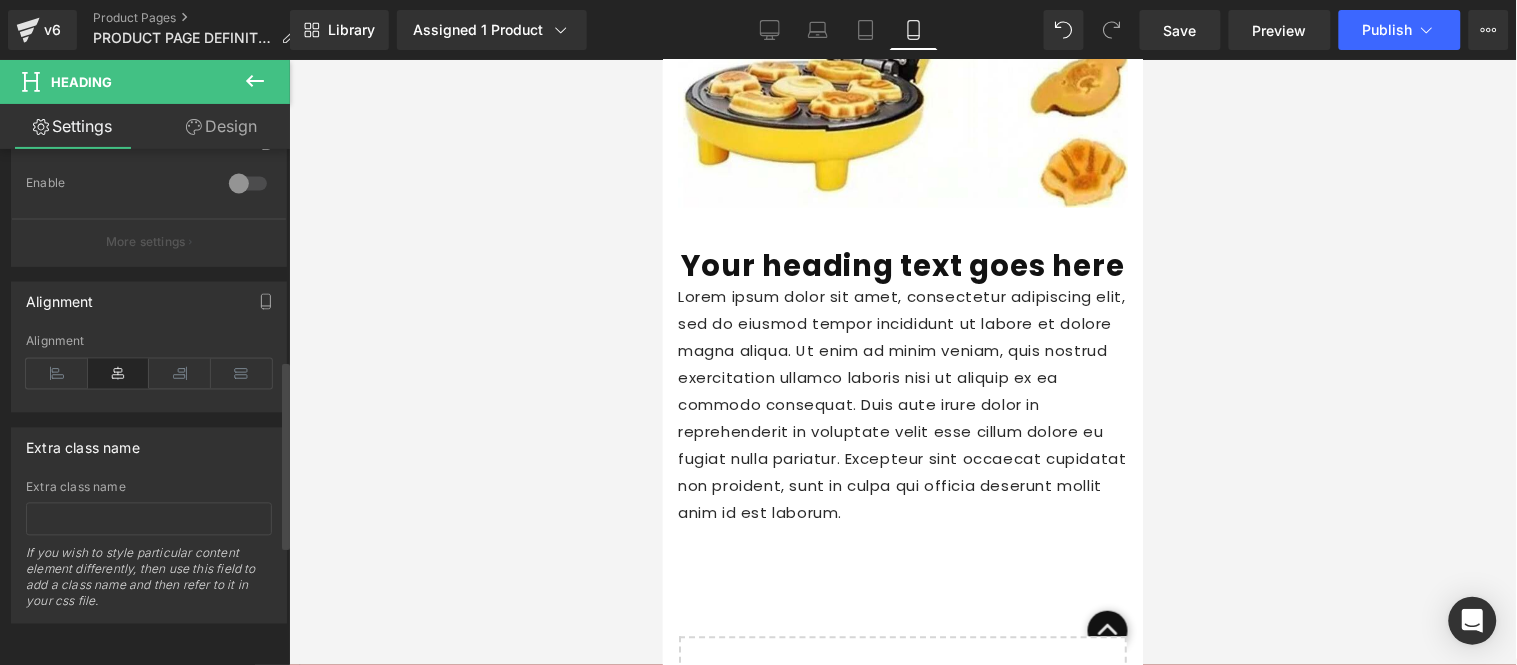 scroll, scrollTop: 905, scrollLeft: 0, axis: vertical 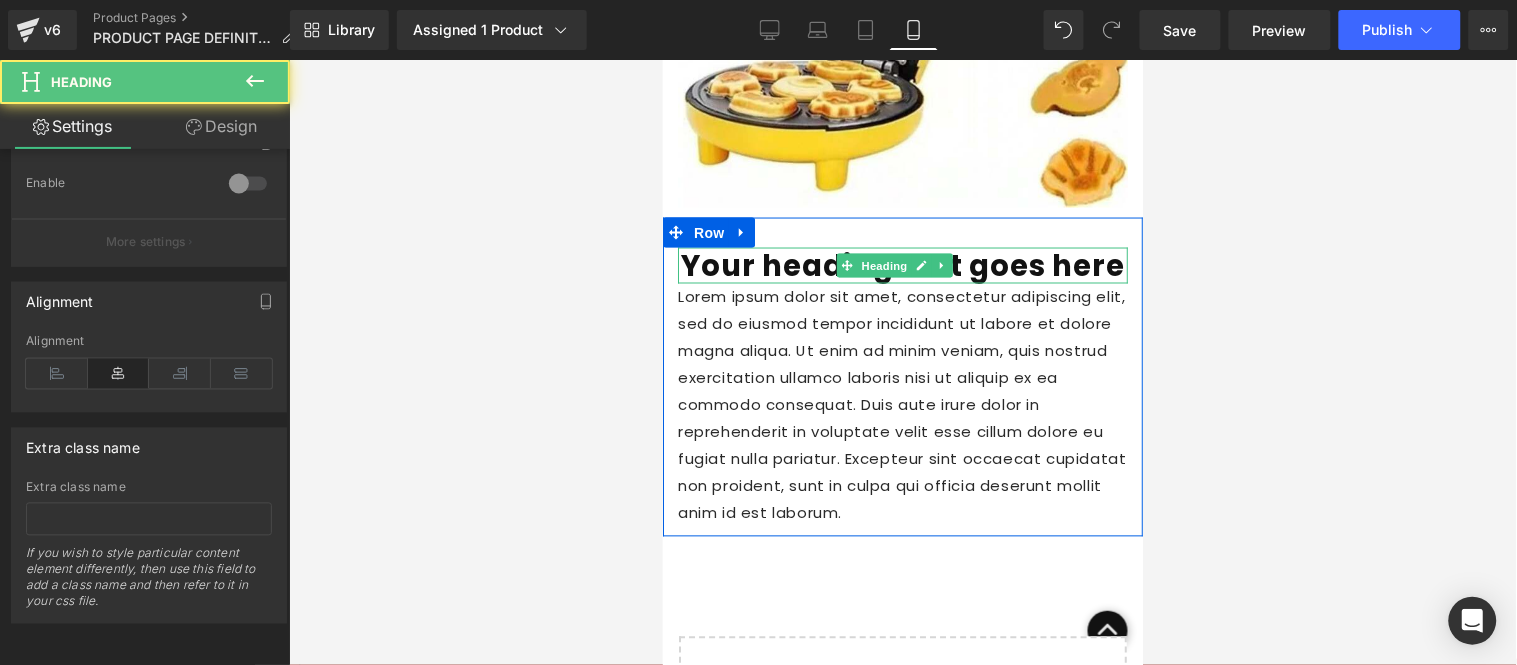 click on "Your heading text goes here" at bounding box center (902, 265) 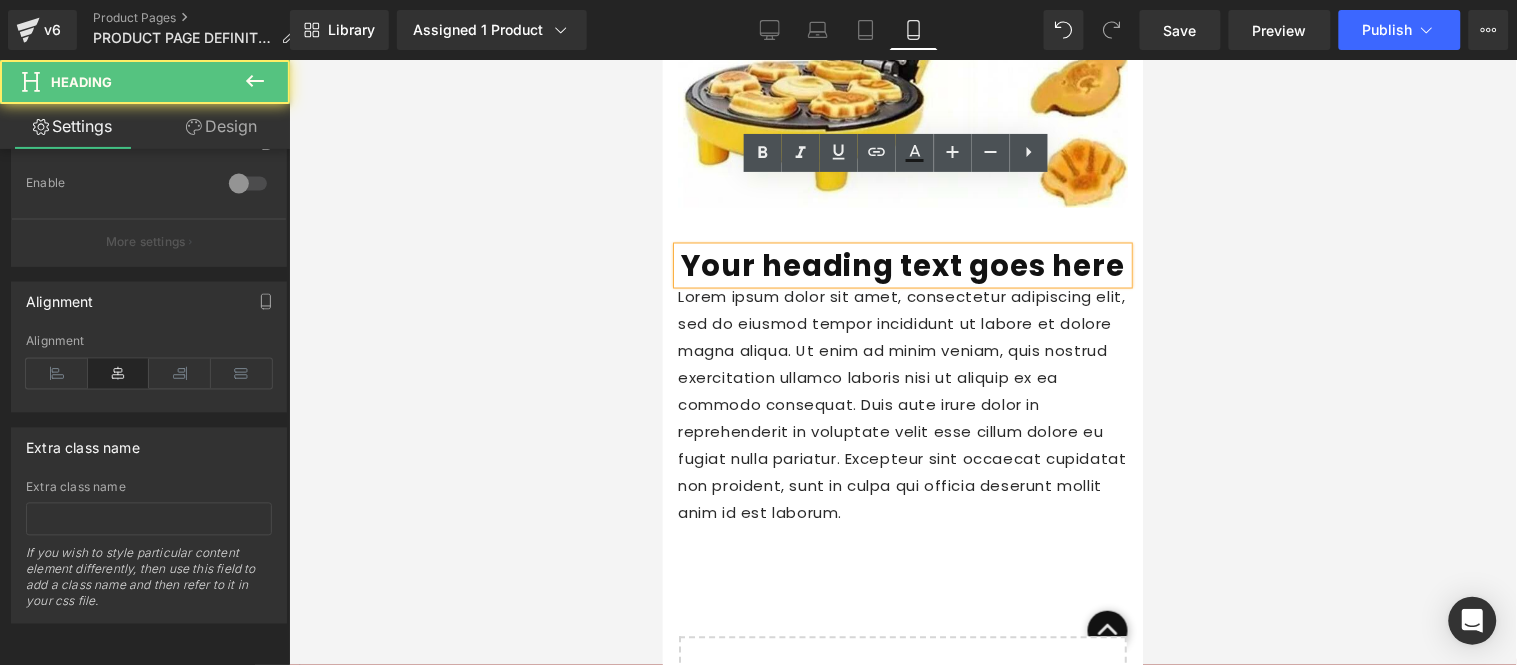 click on "Your heading text goes here" at bounding box center [902, 265] 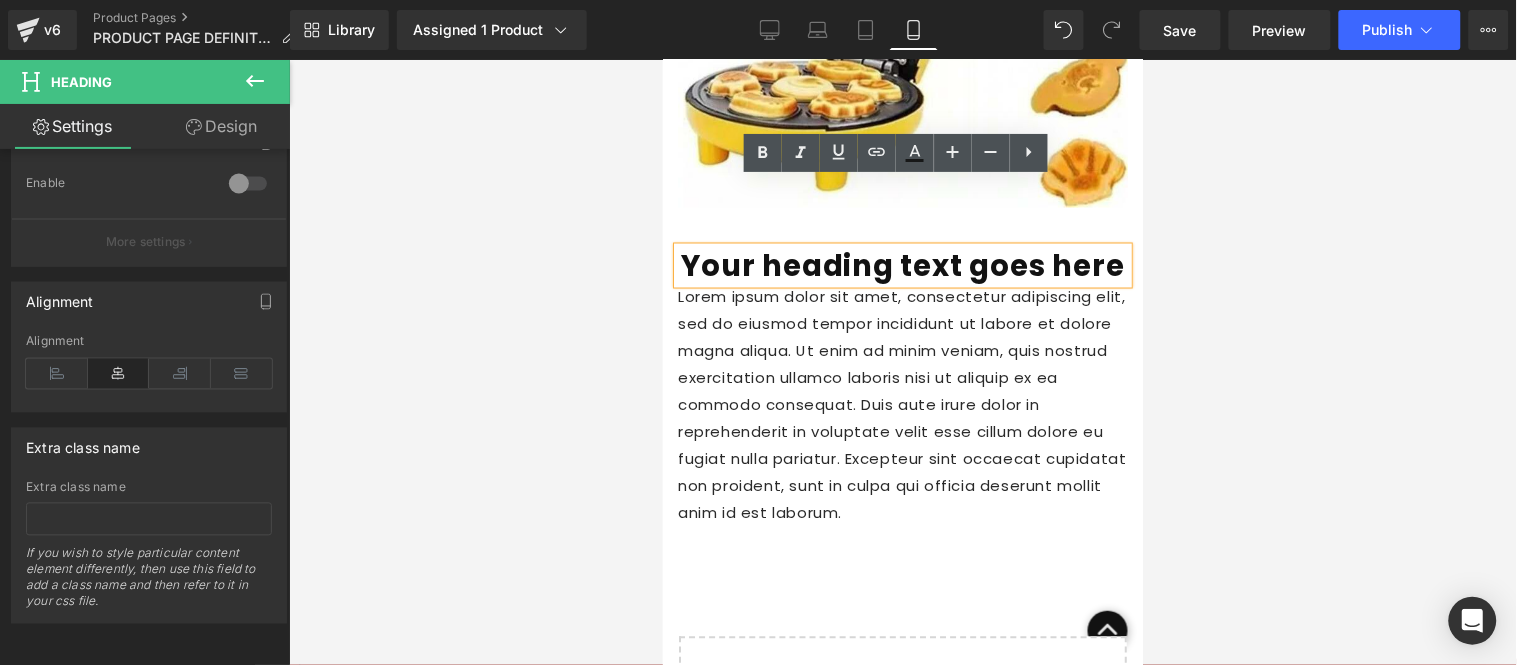 click on "Your heading text goes here" at bounding box center [902, 265] 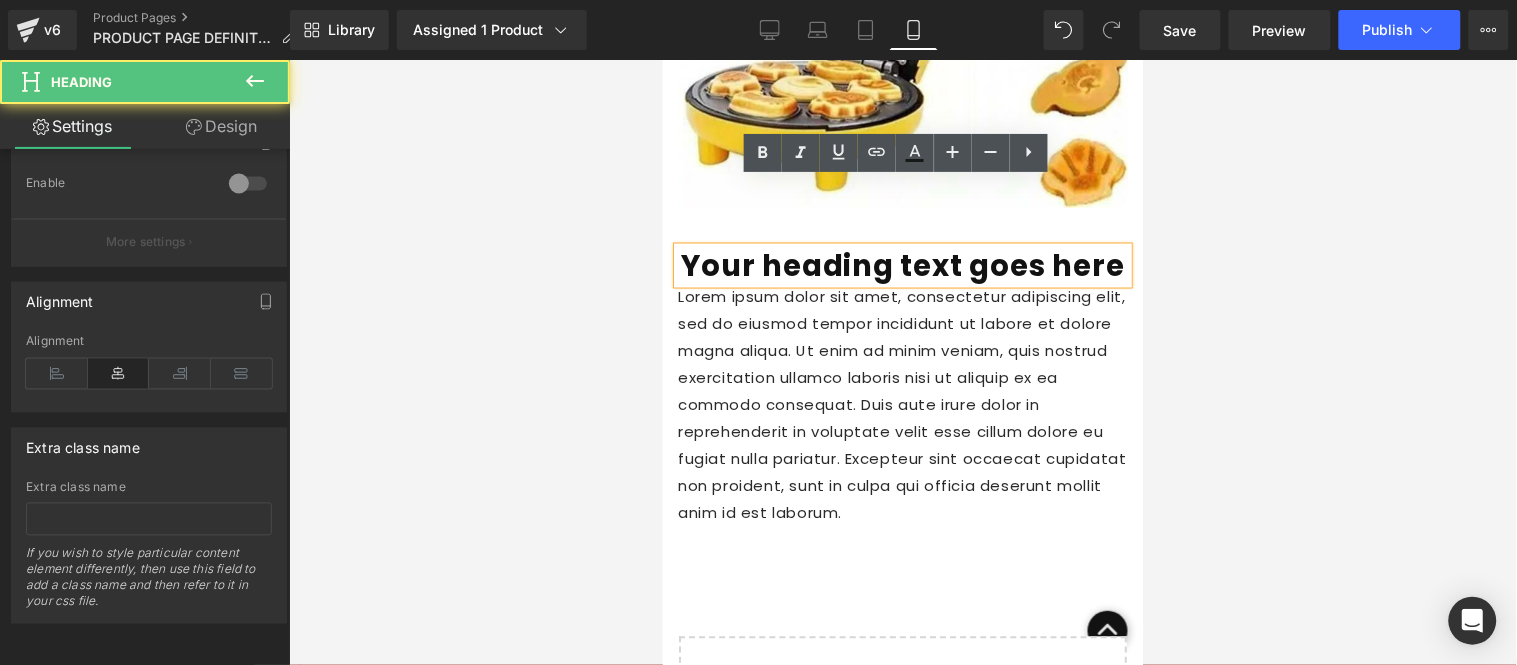 click on "Your heading text goes here" at bounding box center (902, 265) 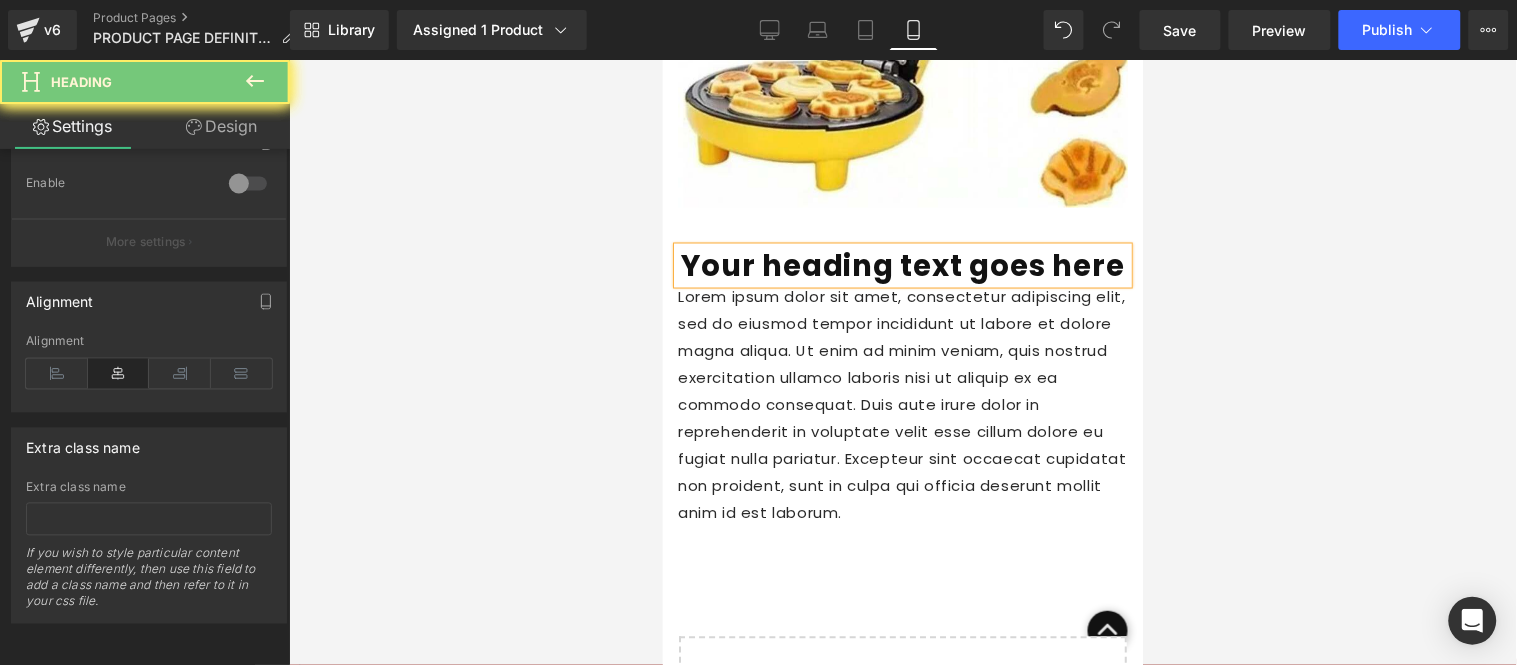 click 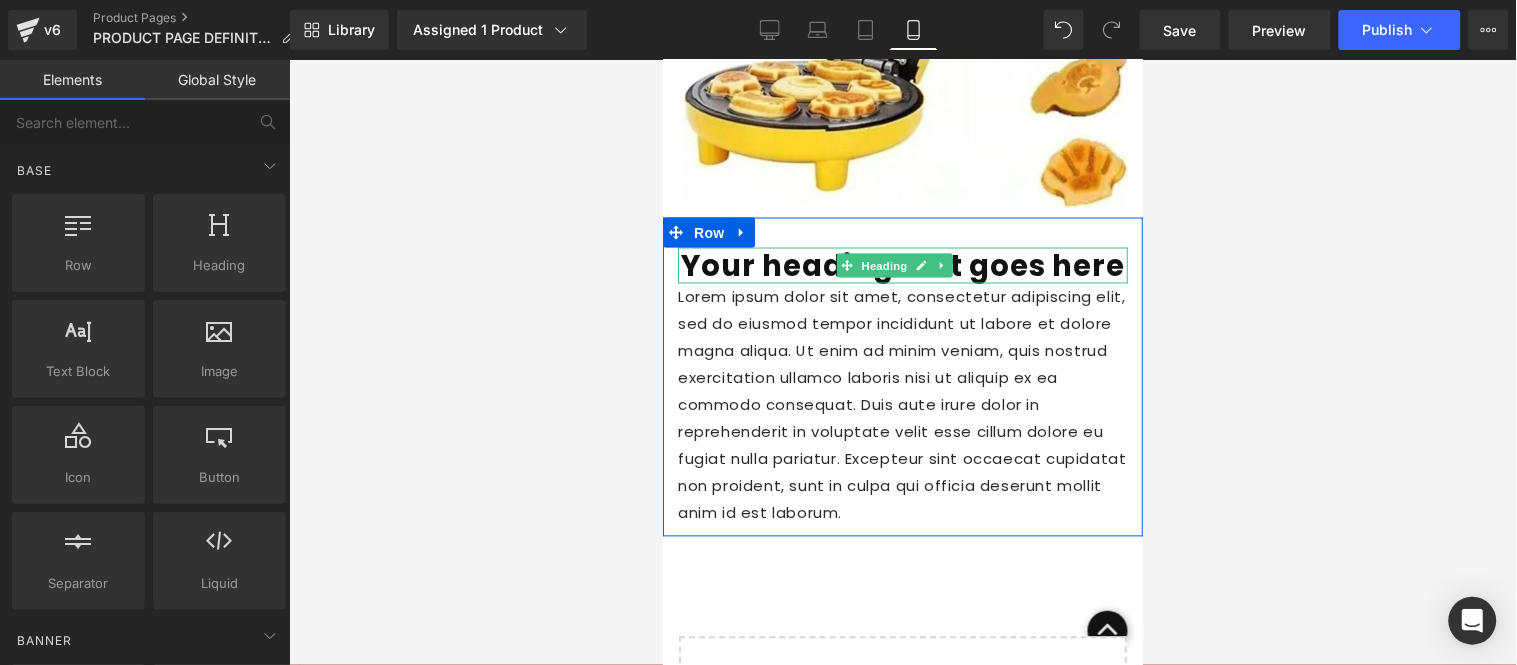 click on "Your heading text goes here" at bounding box center [902, 265] 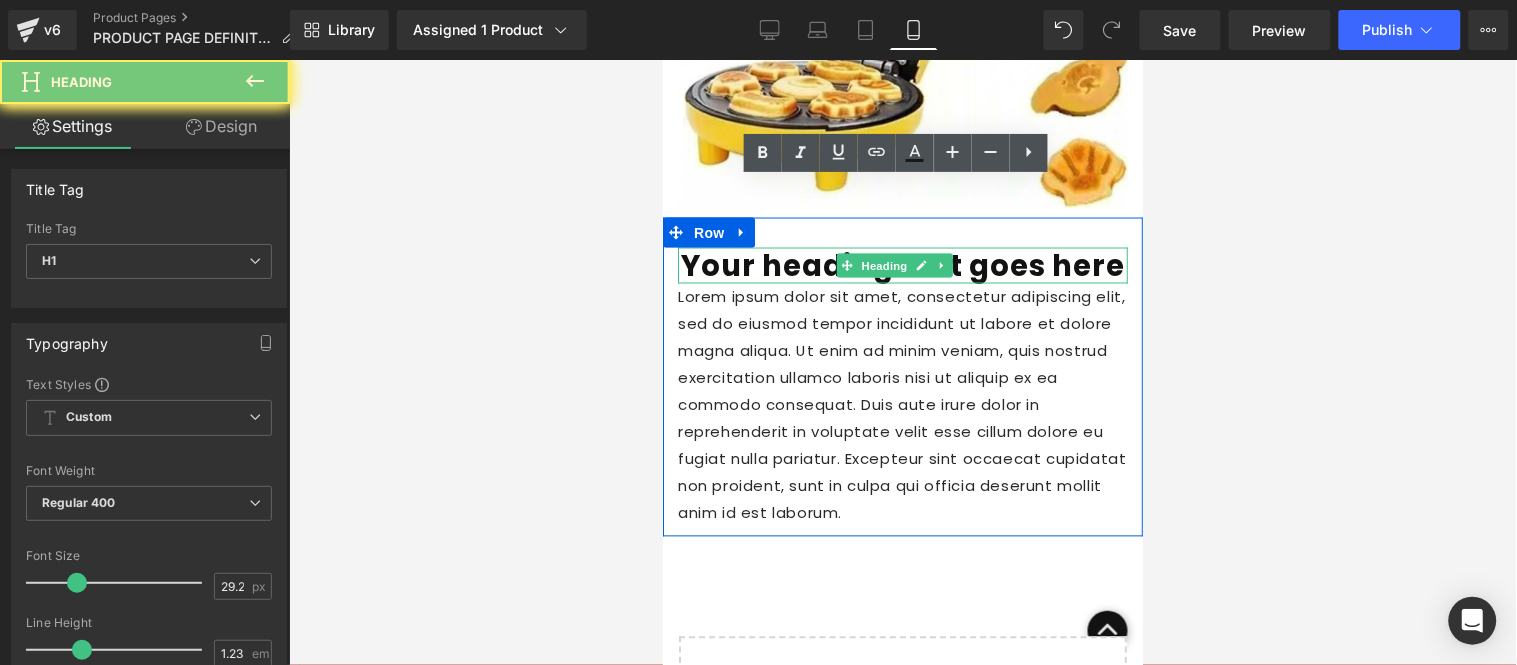 click on "Your heading text goes here" at bounding box center (902, 265) 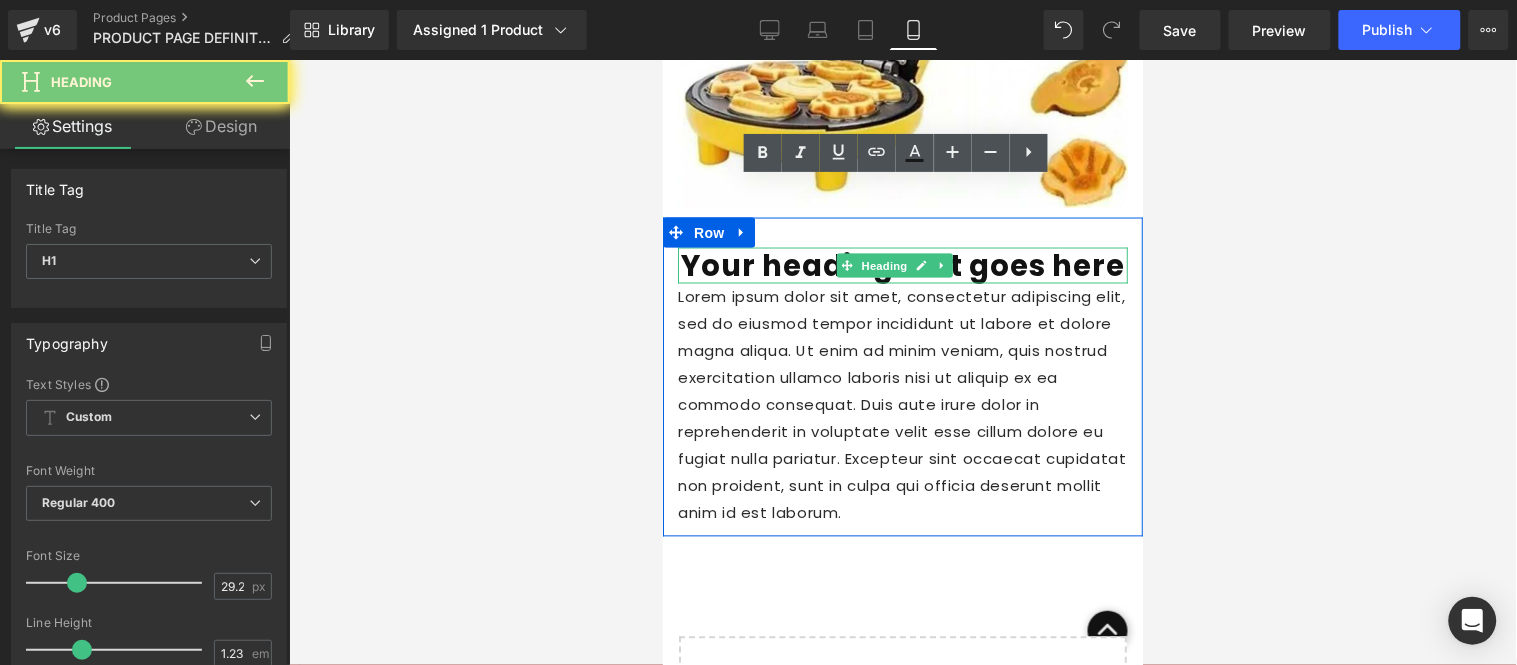click on "Your heading text goes here" at bounding box center (902, 265) 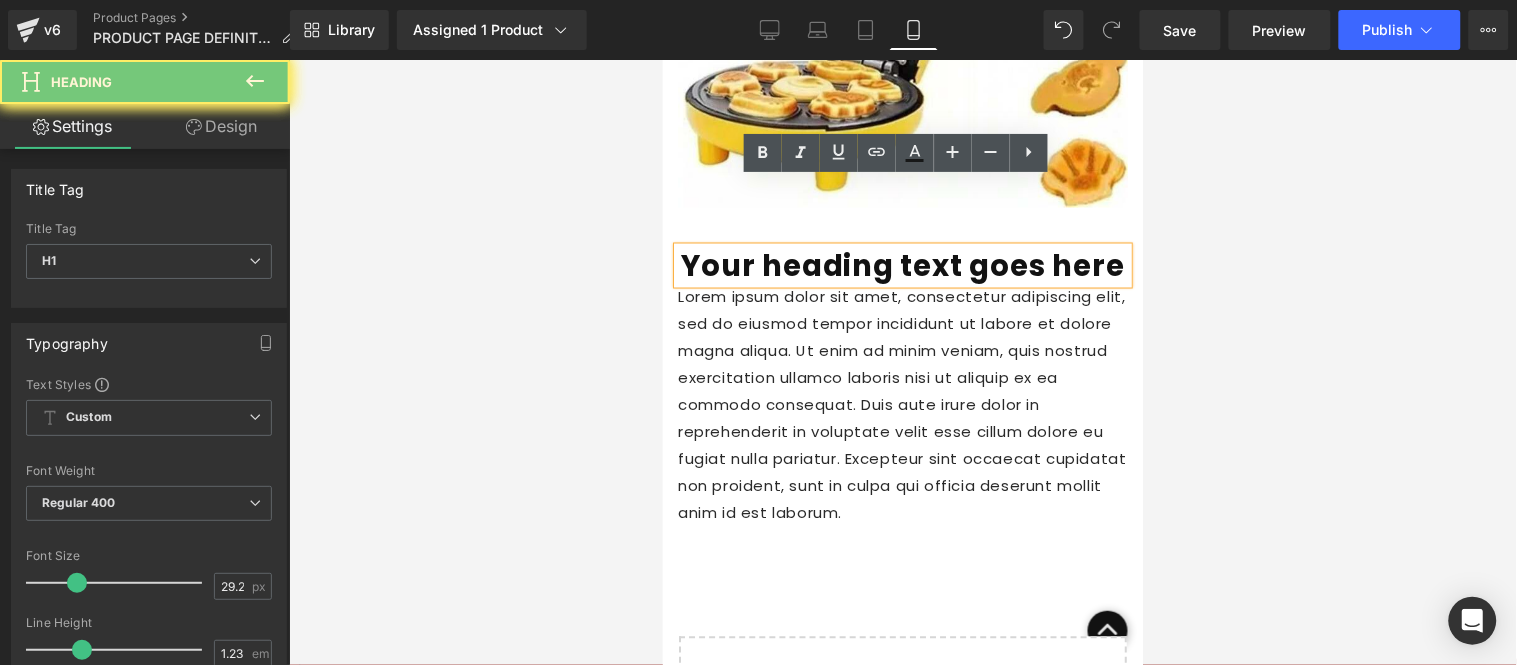 click on "Your heading text goes here" at bounding box center (902, 265) 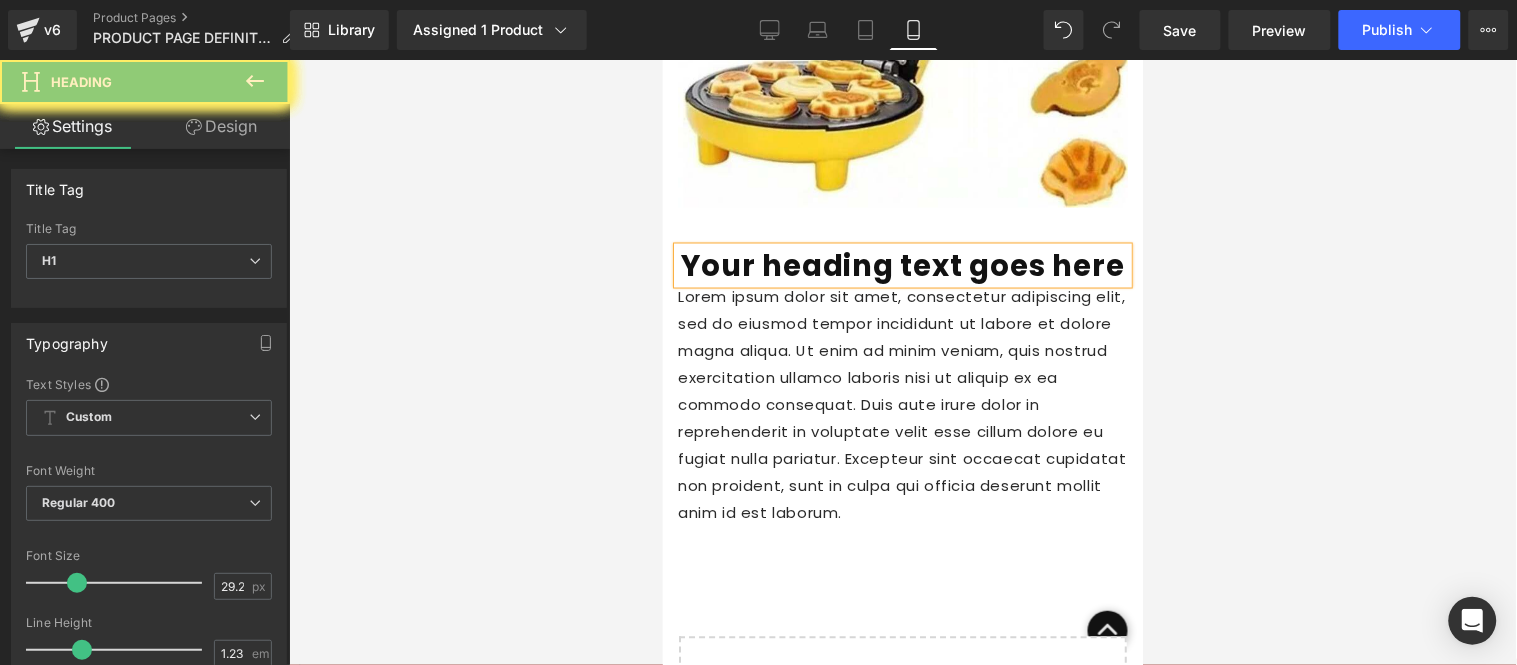 click on "Your heading text goes here" at bounding box center (902, 265) 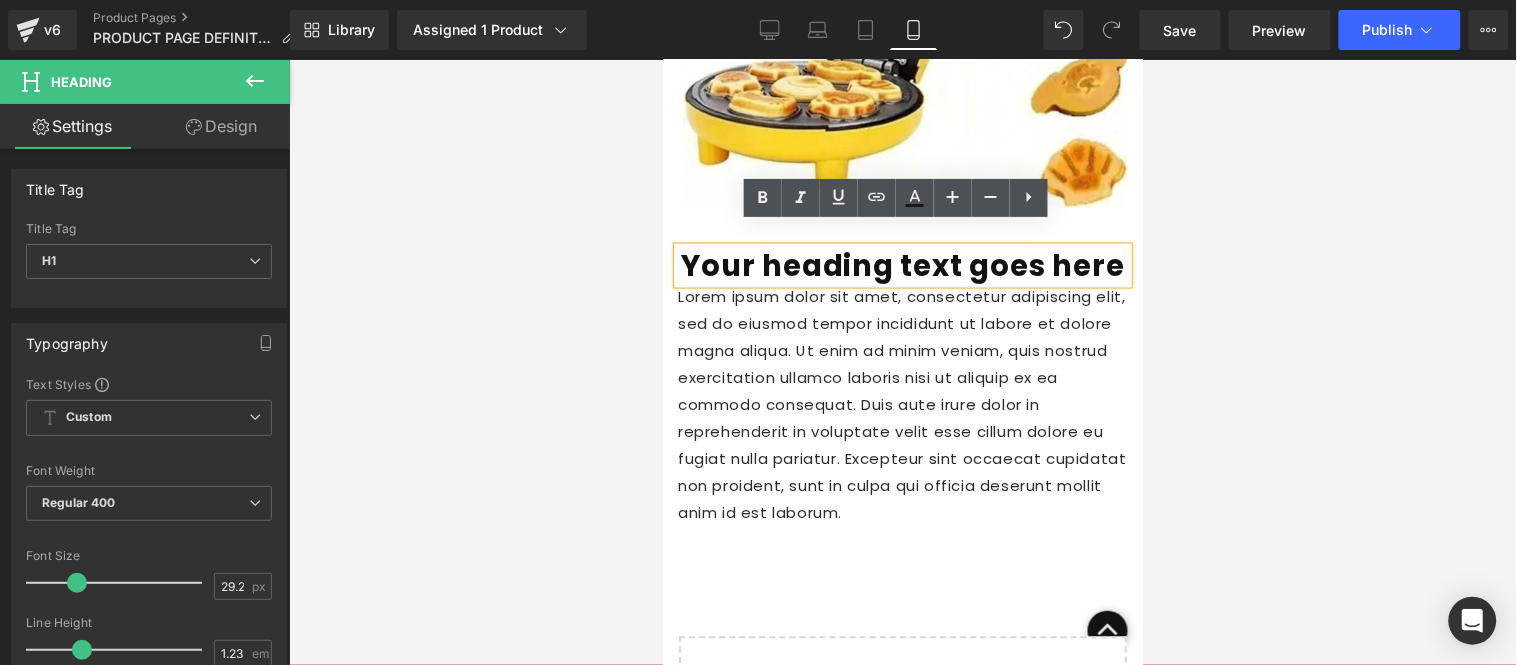 scroll, scrollTop: 4616, scrollLeft: 0, axis: vertical 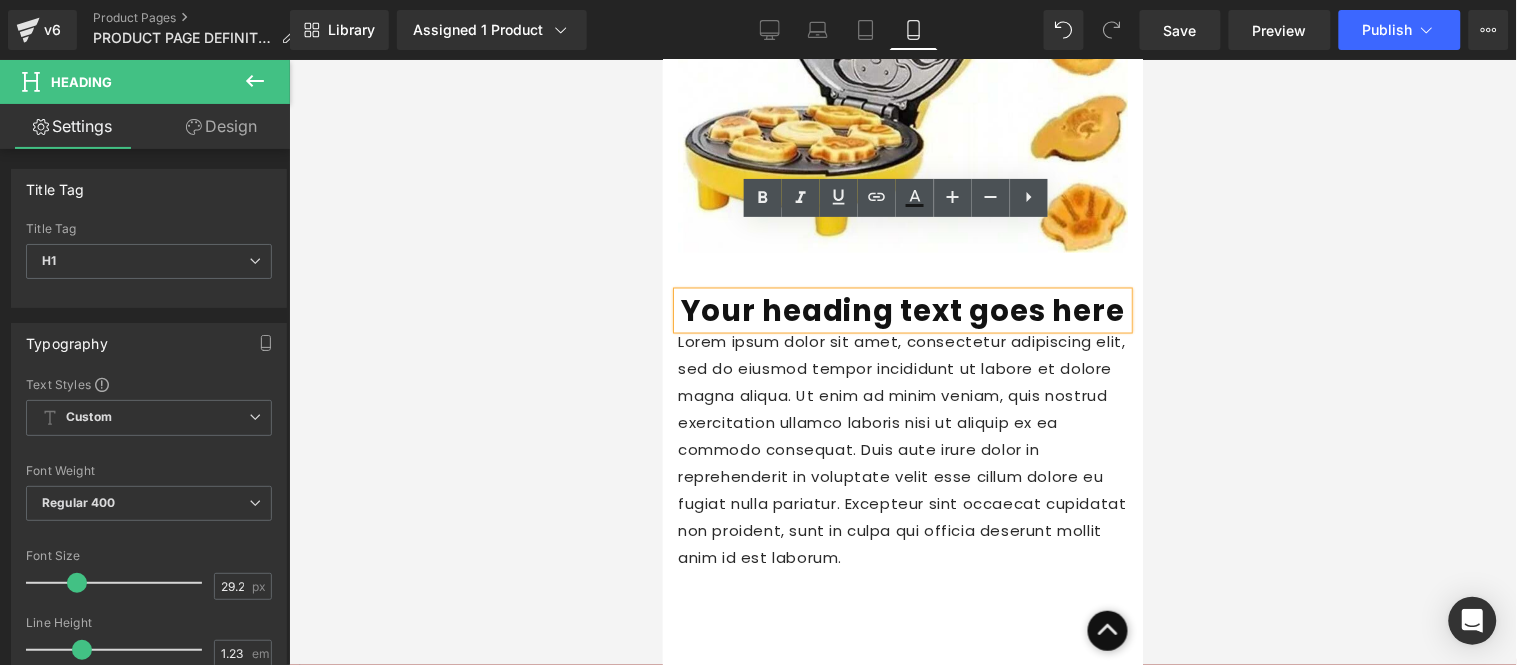 click on "Your heading text goes here" at bounding box center (902, 310) 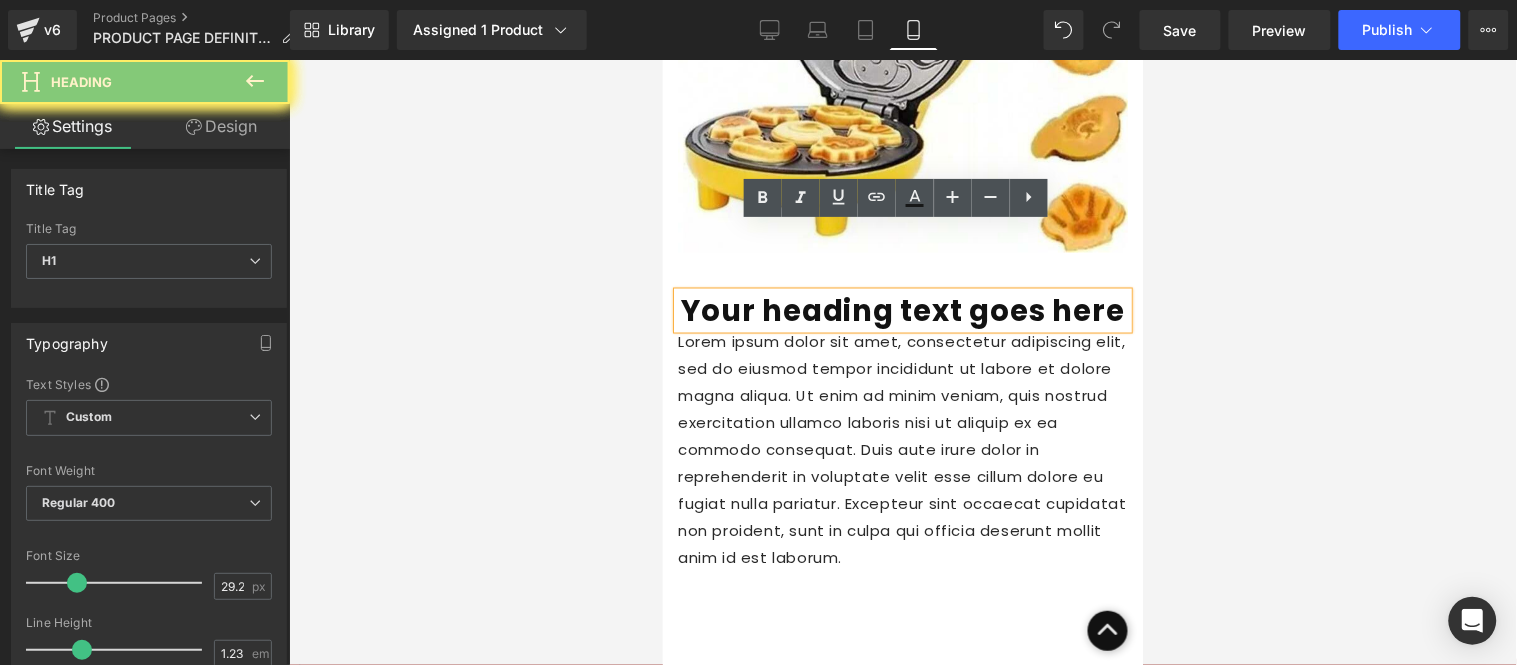 click at bounding box center (903, 362) 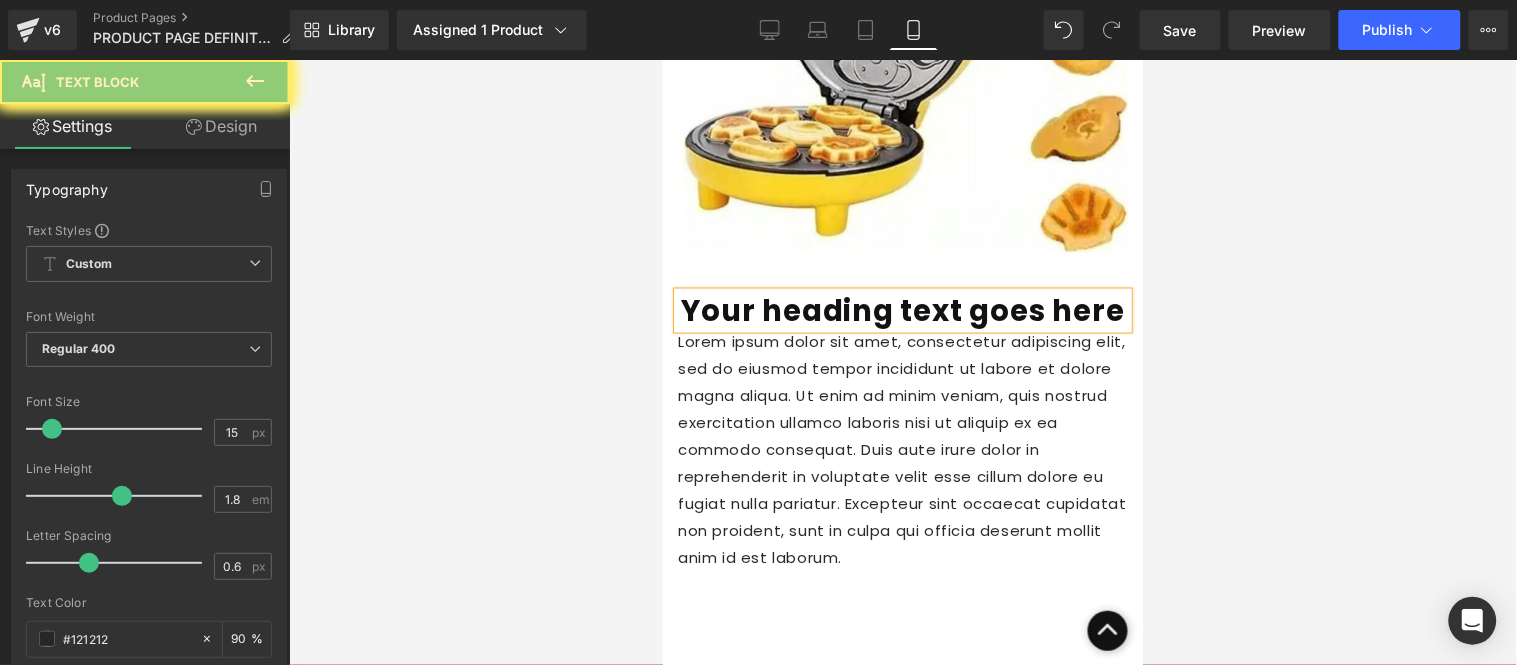 drag, startPoint x: 1003, startPoint y: 434, endPoint x: 901, endPoint y: 327, distance: 147.8276 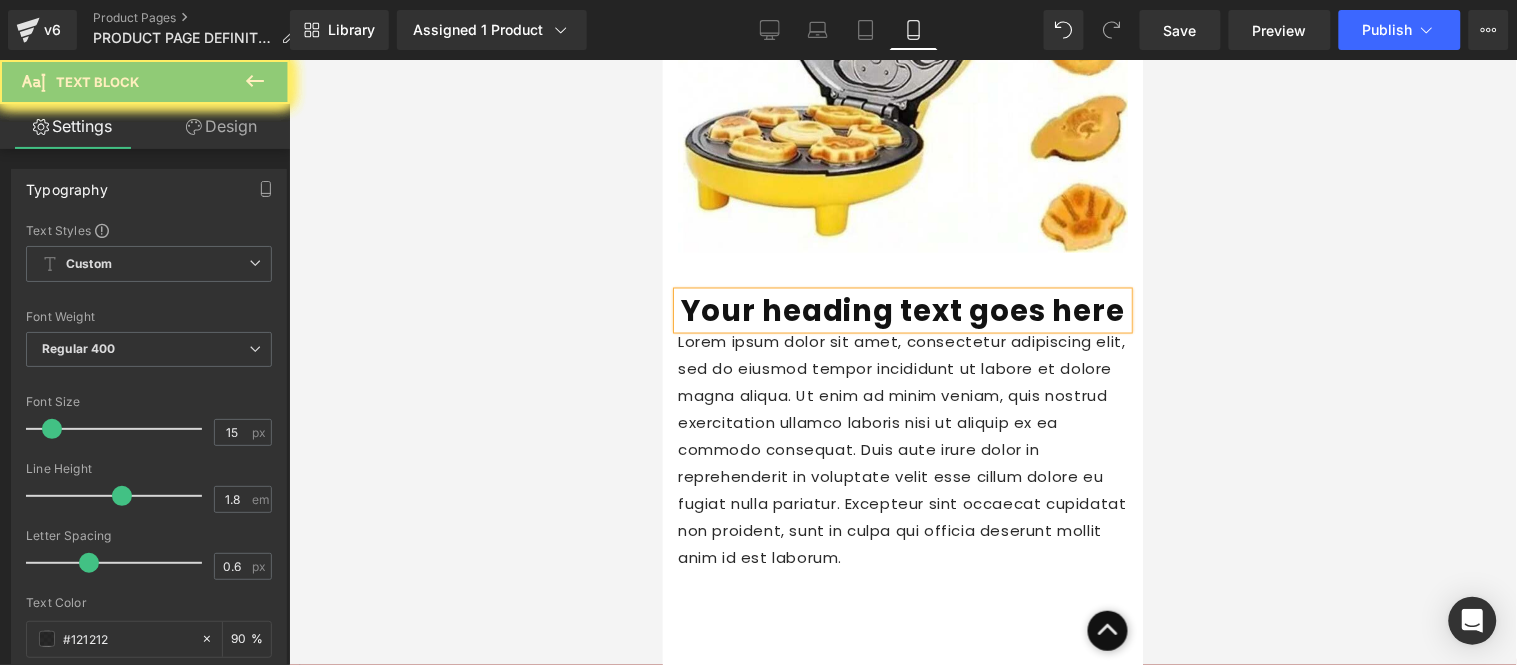 click on "Lorem ipsum dolor sit amet, consectetur adipiscing elit, sed do eiusmod tempor incididunt ut labore et dolore magna aliqua. Ut enim ad minim veniam, quis nostrud exercitation ullamco laboris nisi ut aliquip ex ea commodo consequat. Duis aute irure dolor in reprehenderit in voluptate velit esse cillum dolore eu fugiat nulla pariatur. Excepteur sint occaecat cupidatat non proident, sunt in culpa qui officia deserunt mollit anim id est laborum." at bounding box center [902, 449] 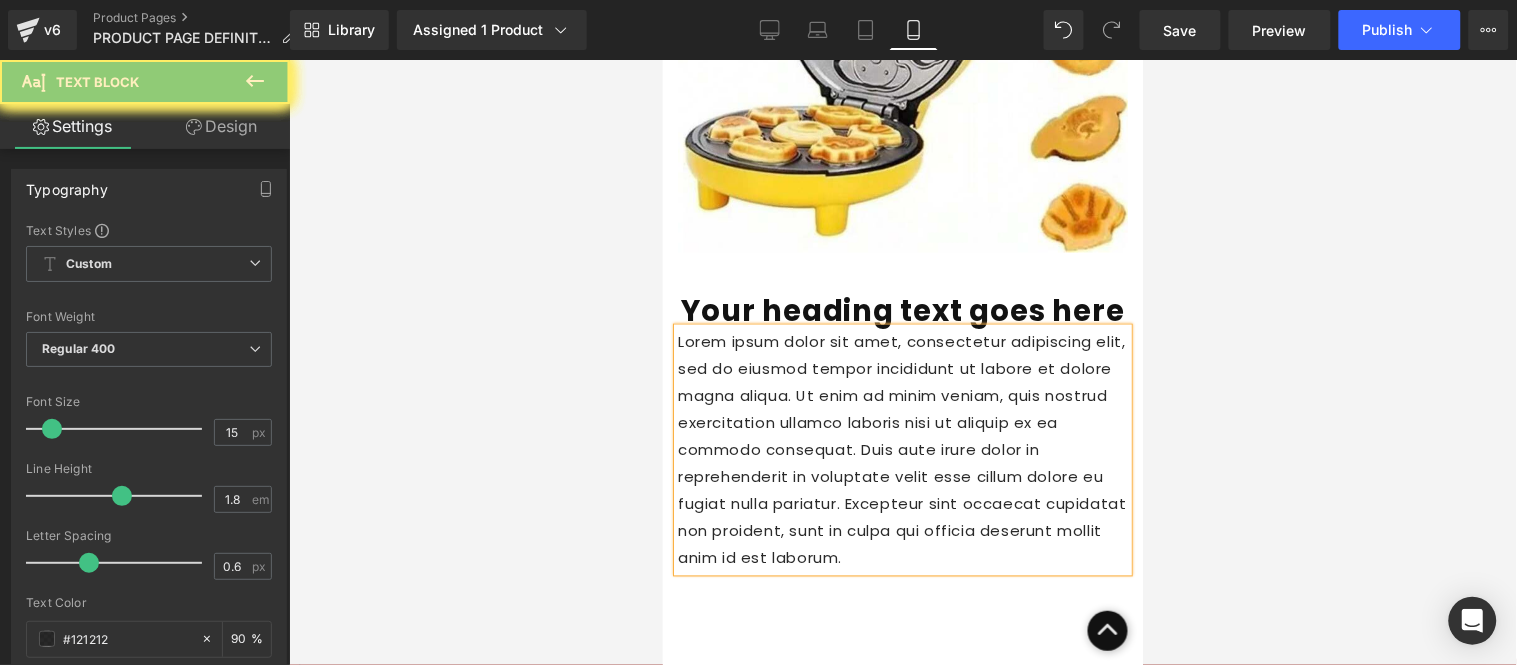 click on "Lorem ipsum dolor sit amet, consectetur adipiscing elit, sed do eiusmod tempor incididunt ut labore et dolore magna aliqua. Ut enim ad minim veniam, quis nostrud exercitation ullamco laboris nisi ut aliquip ex ea commodo consequat. Duis aute irure dolor in reprehenderit in voluptate velit esse cillum dolore eu fugiat nulla pariatur. Excepteur sint occaecat cupidatat non proident, sunt in culpa qui officia deserunt mollit anim id est laborum." at bounding box center [902, 449] 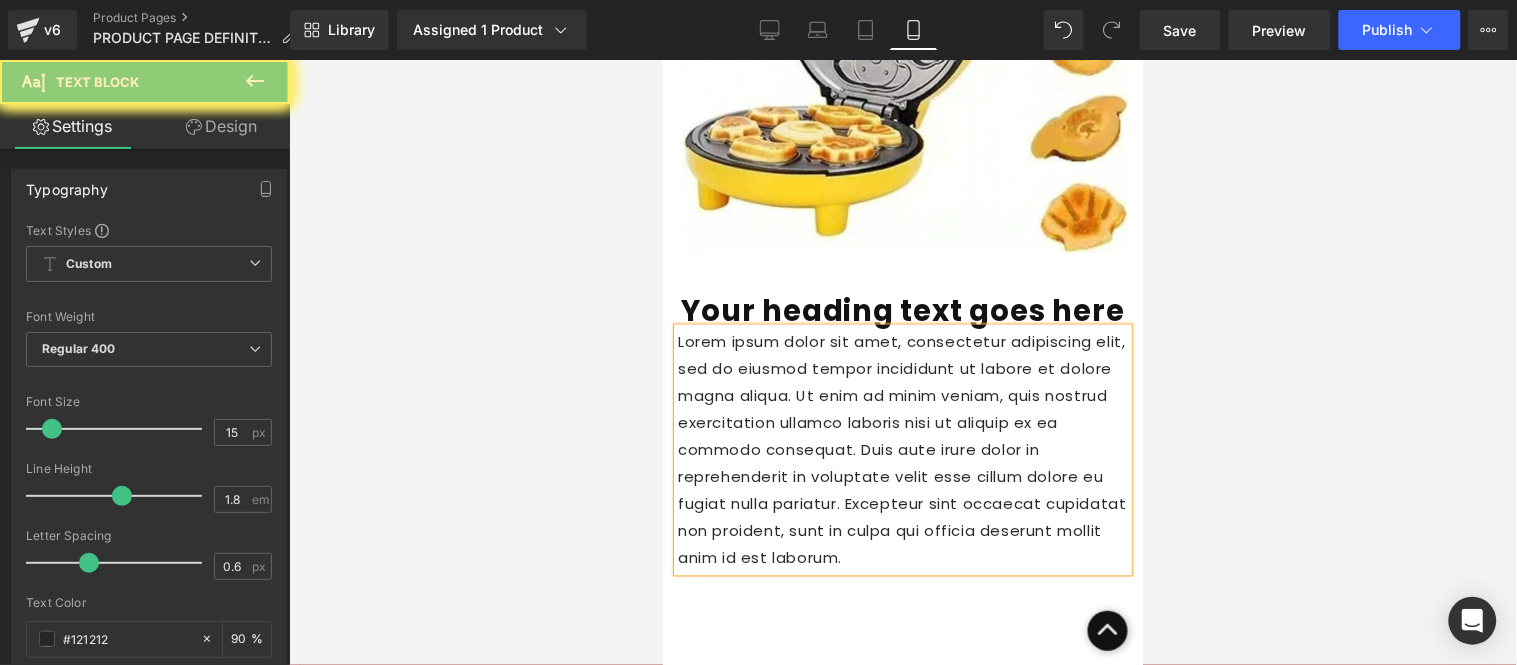 click on "Lorem ipsum dolor sit amet, consectetur adipiscing elit, sed do eiusmod tempor incididunt ut labore et dolore magna aliqua. Ut enim ad minim veniam, quis nostrud exercitation ullamco laboris nisi ut aliquip ex ea commodo consequat. Duis aute irure dolor in reprehenderit in voluptate velit esse cillum dolore eu fugiat nulla pariatur. Excepteur sint occaecat cupidatat non proident, sunt in culpa qui officia deserunt mollit anim id est laborum." at bounding box center (902, 449) 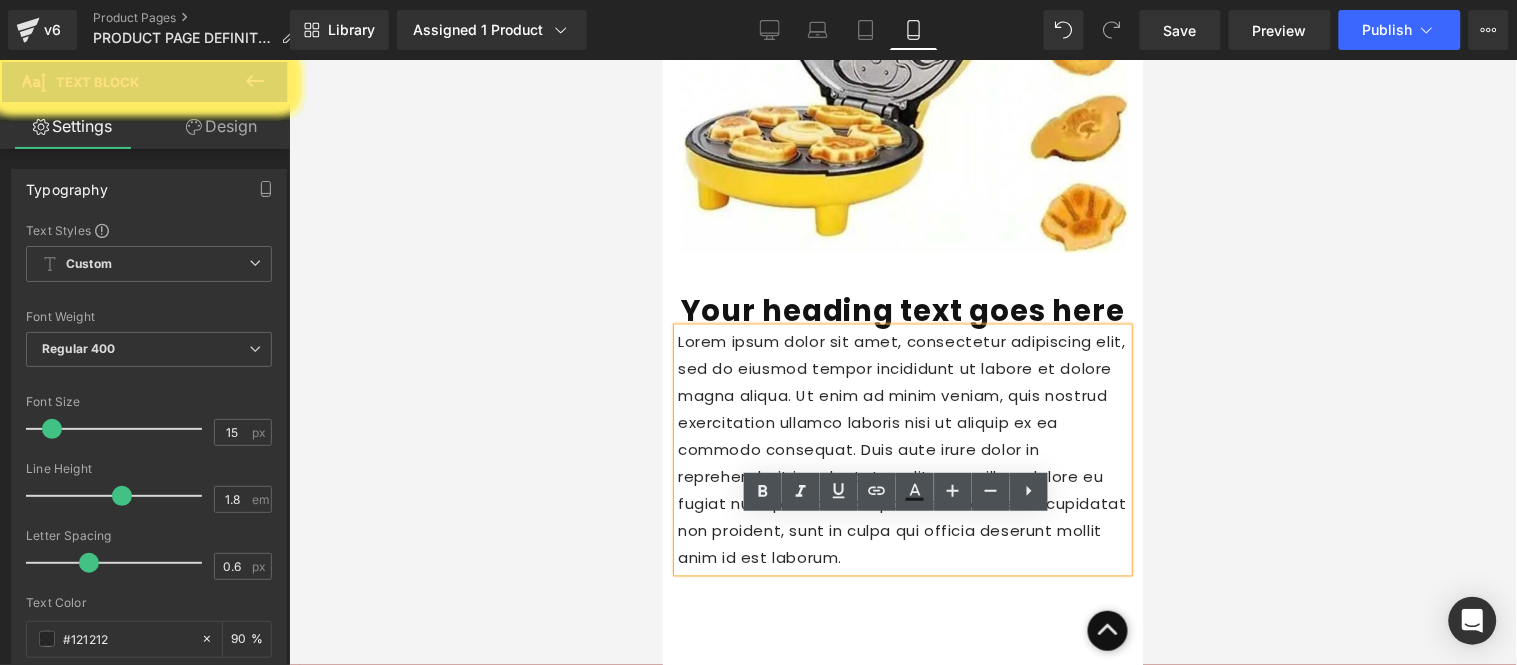 click on "Your heading text goes here" at bounding box center (902, 310) 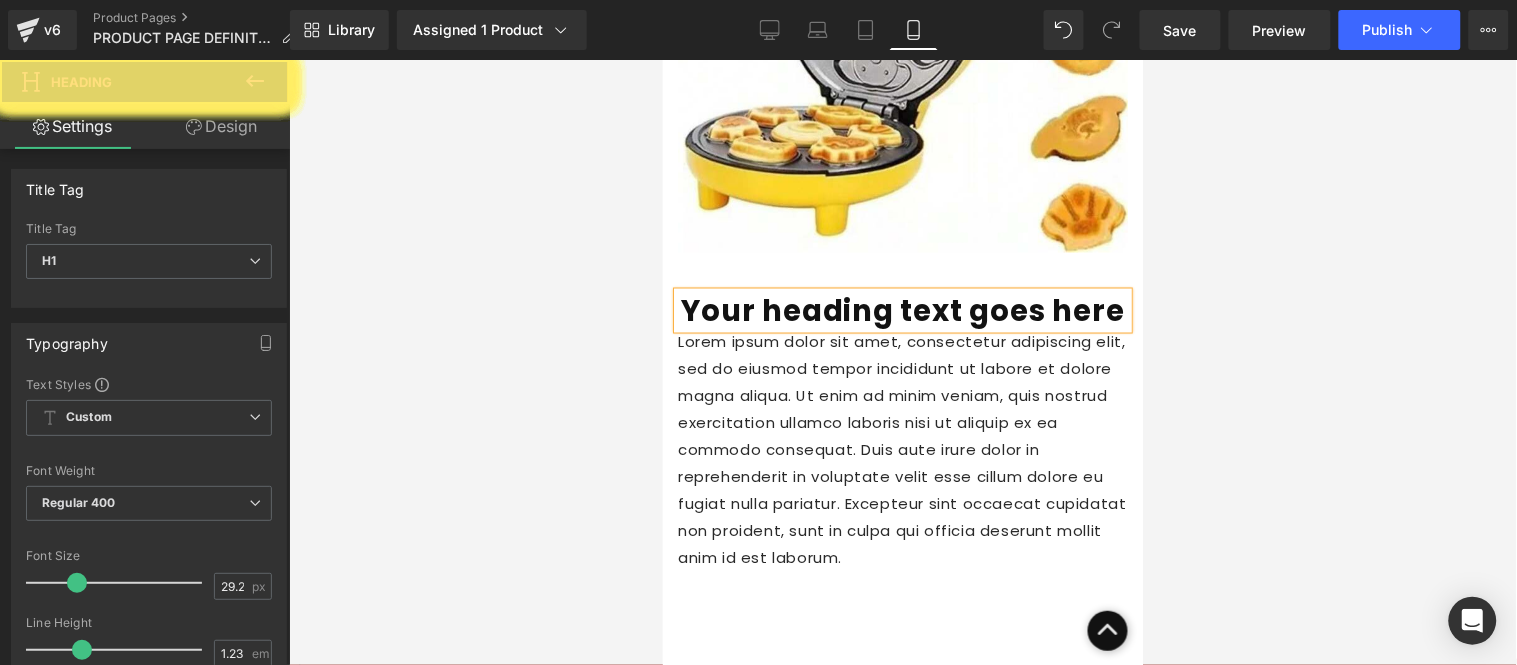 click on "Your heading text goes here" at bounding box center (902, 310) 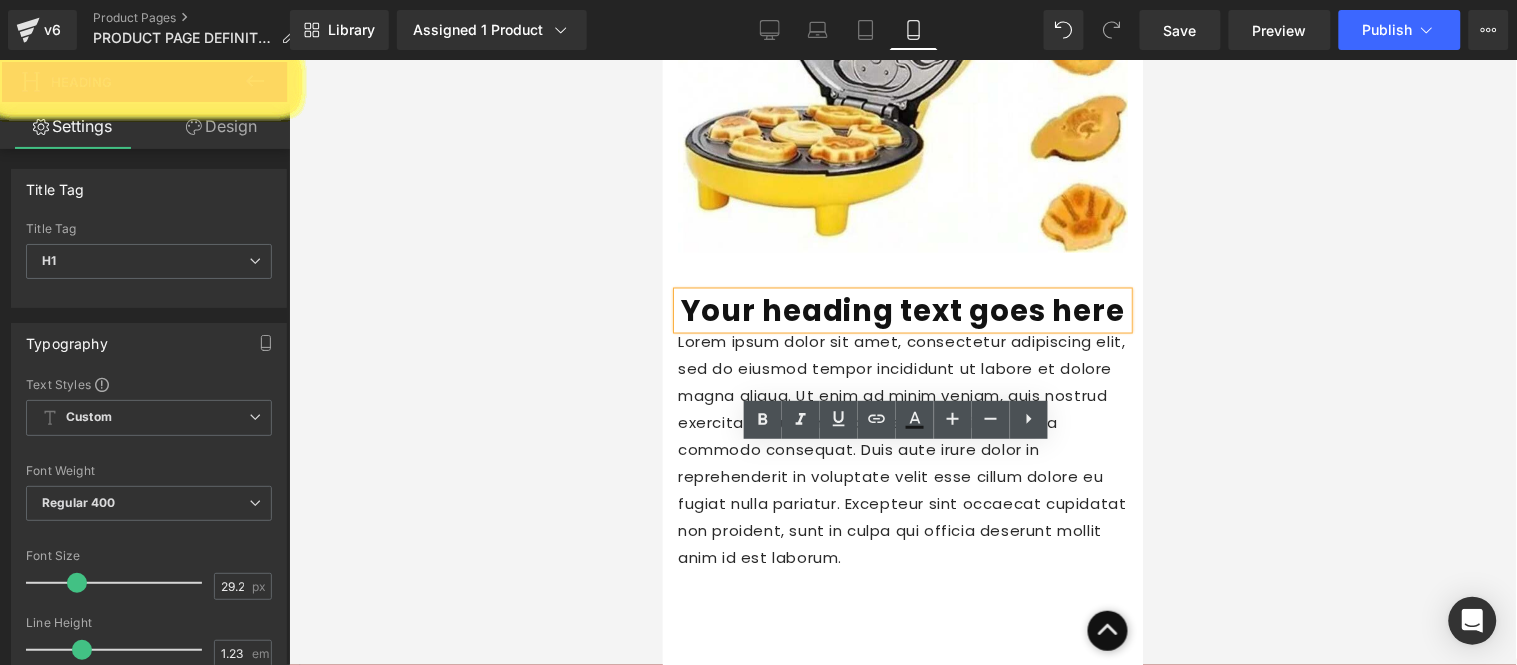 click at bounding box center [903, 362] 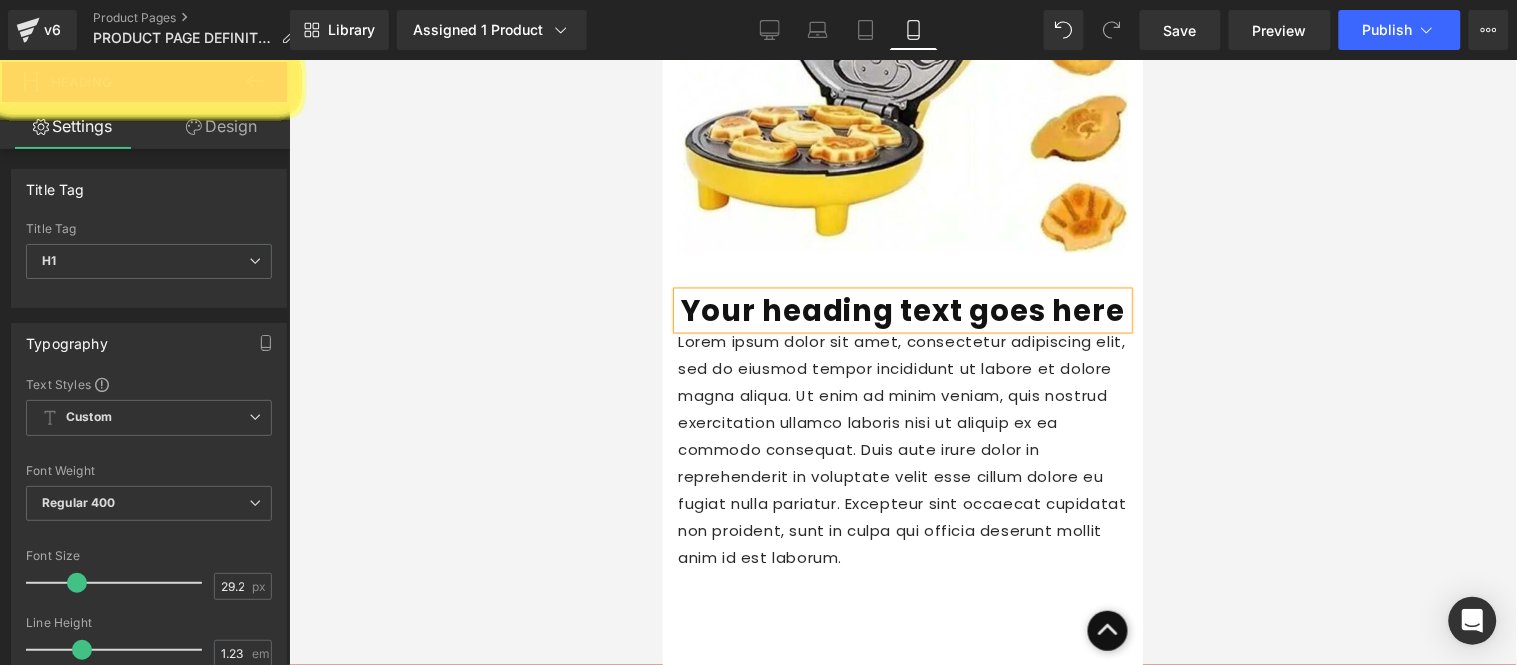 click on "Your heading text goes here" at bounding box center (902, 310) 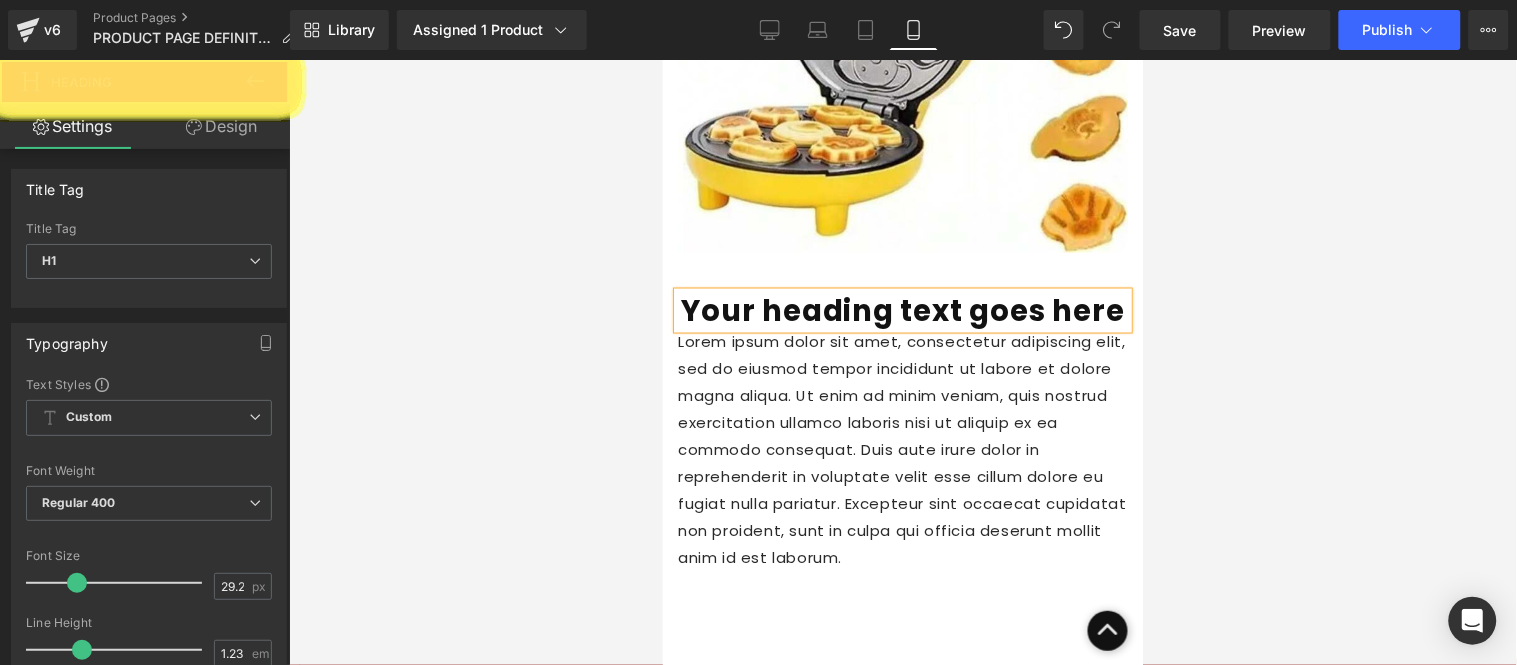 click on "Desktop" at bounding box center [770, 30] 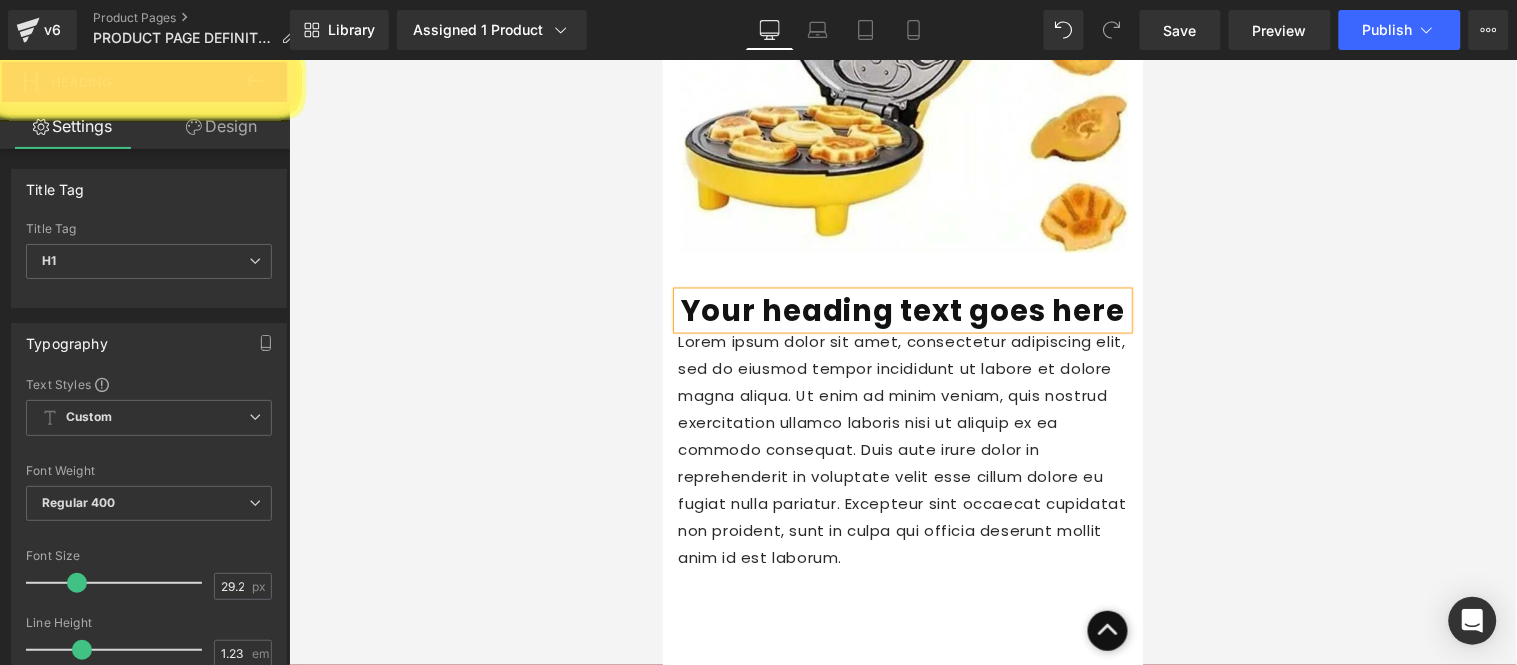 click on "Mobile" at bounding box center (914, 30) 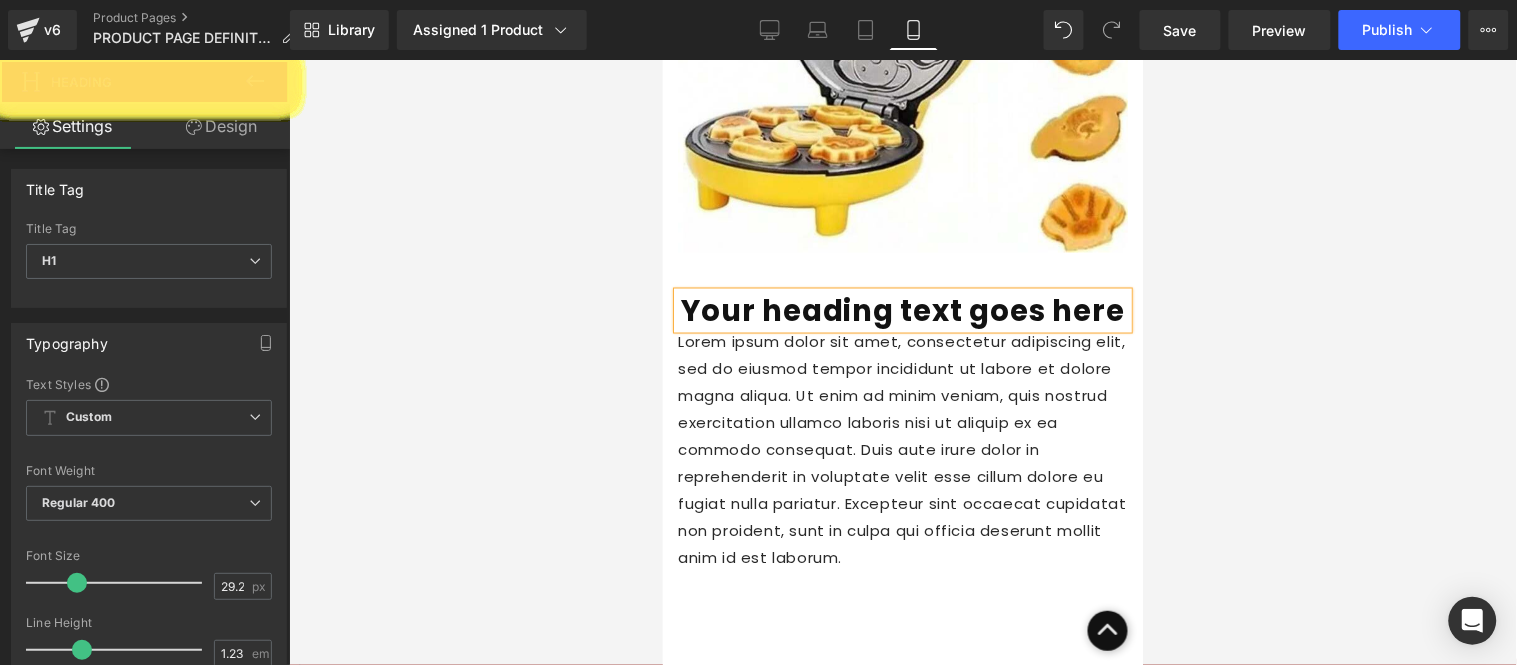 click on "Your heading text goes here" at bounding box center (902, 310) 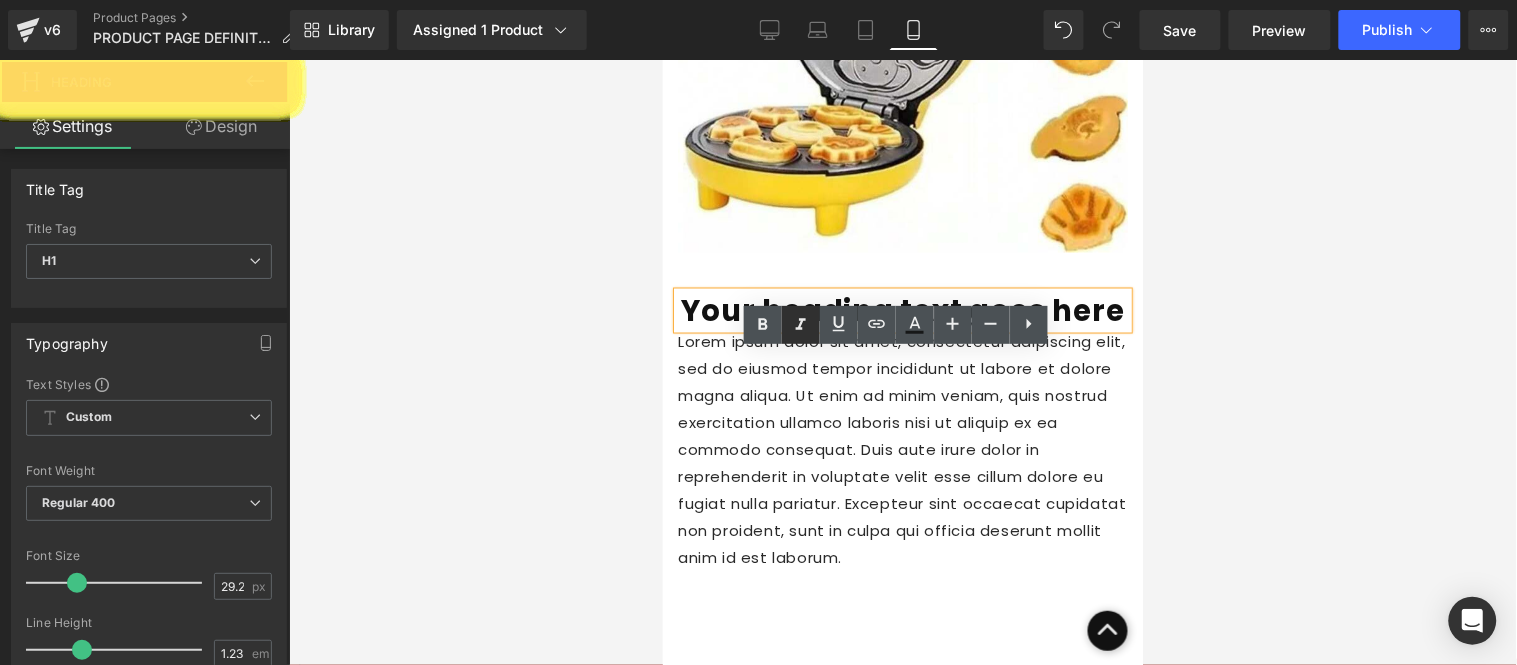 click 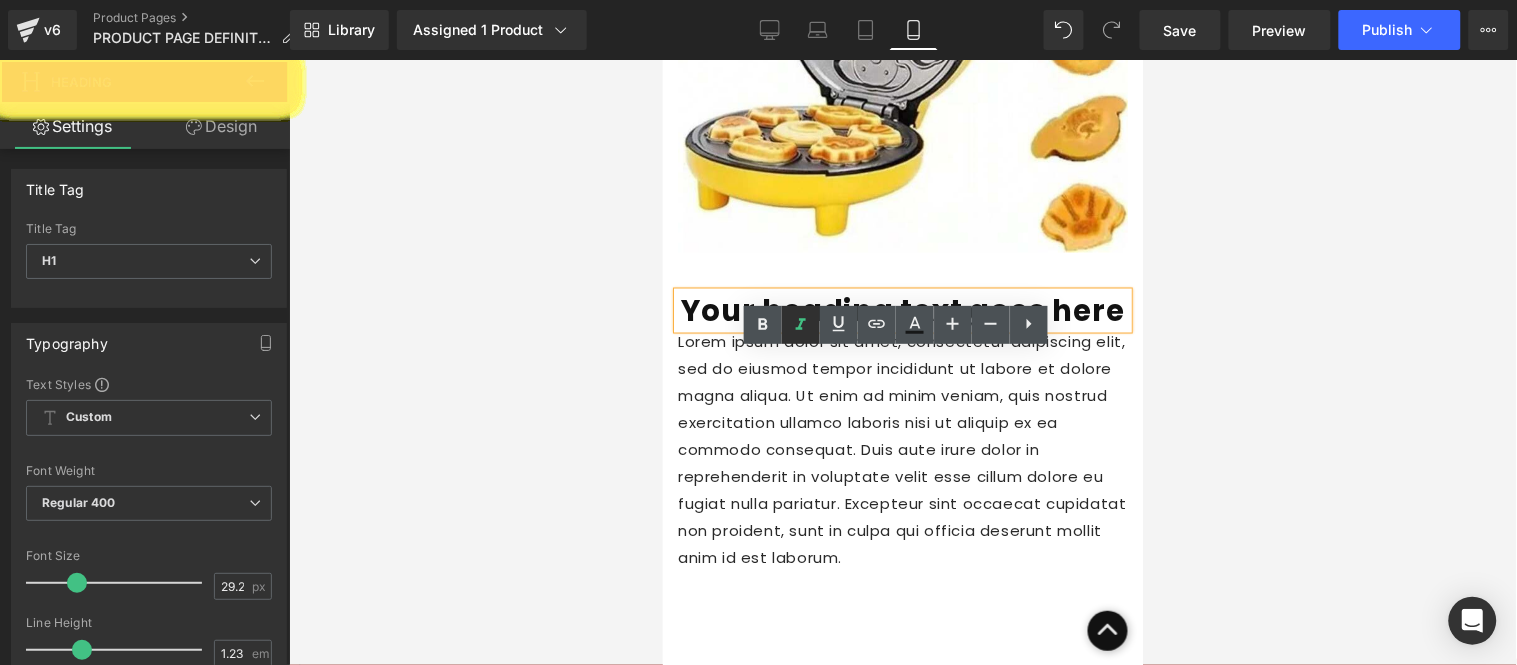 click 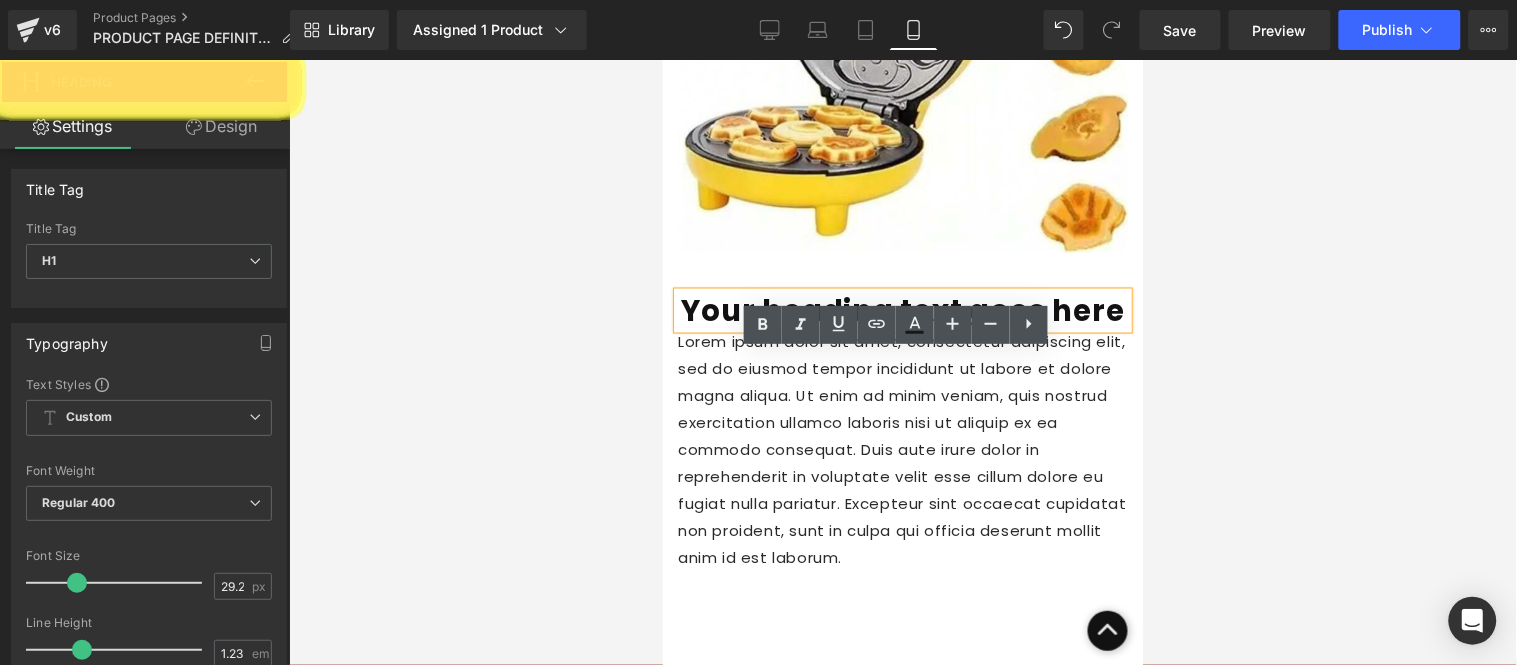 click on "Your heading text goes here" at bounding box center (902, 310) 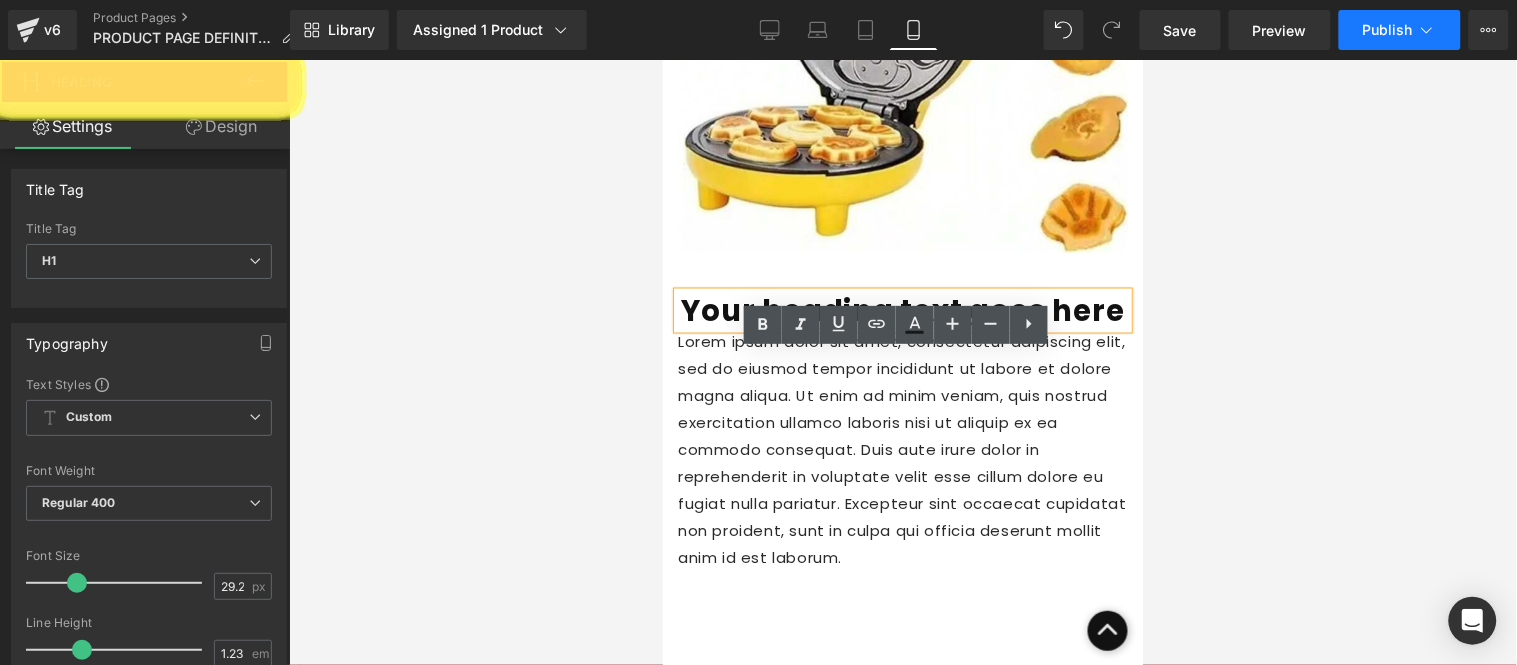 click on "Publish" at bounding box center (1400, 30) 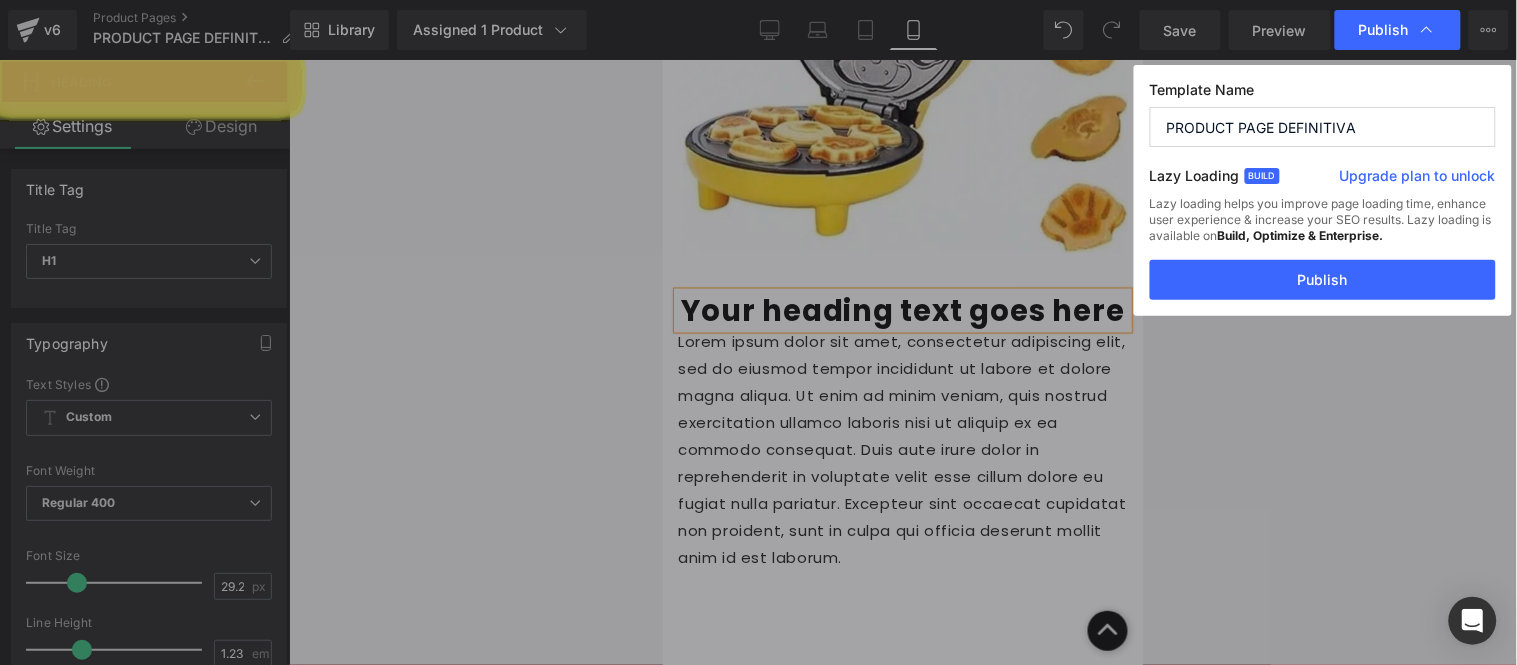 click on "Lazy loading helps you improve page loading time, enhance user experience & increase your SEO results.
Lazy loading is available on  Build, Optimize & Enterprise." at bounding box center (1323, 228) 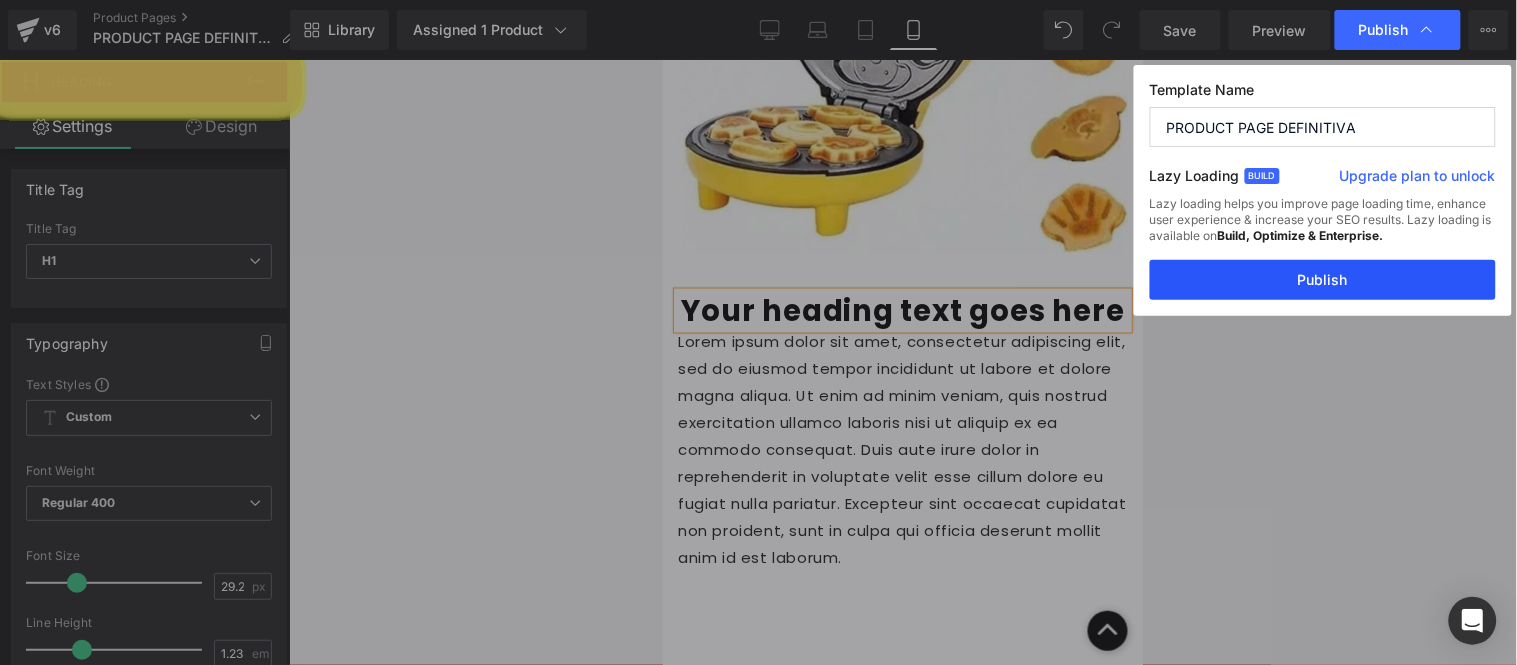 click on "Publish" at bounding box center (1323, 280) 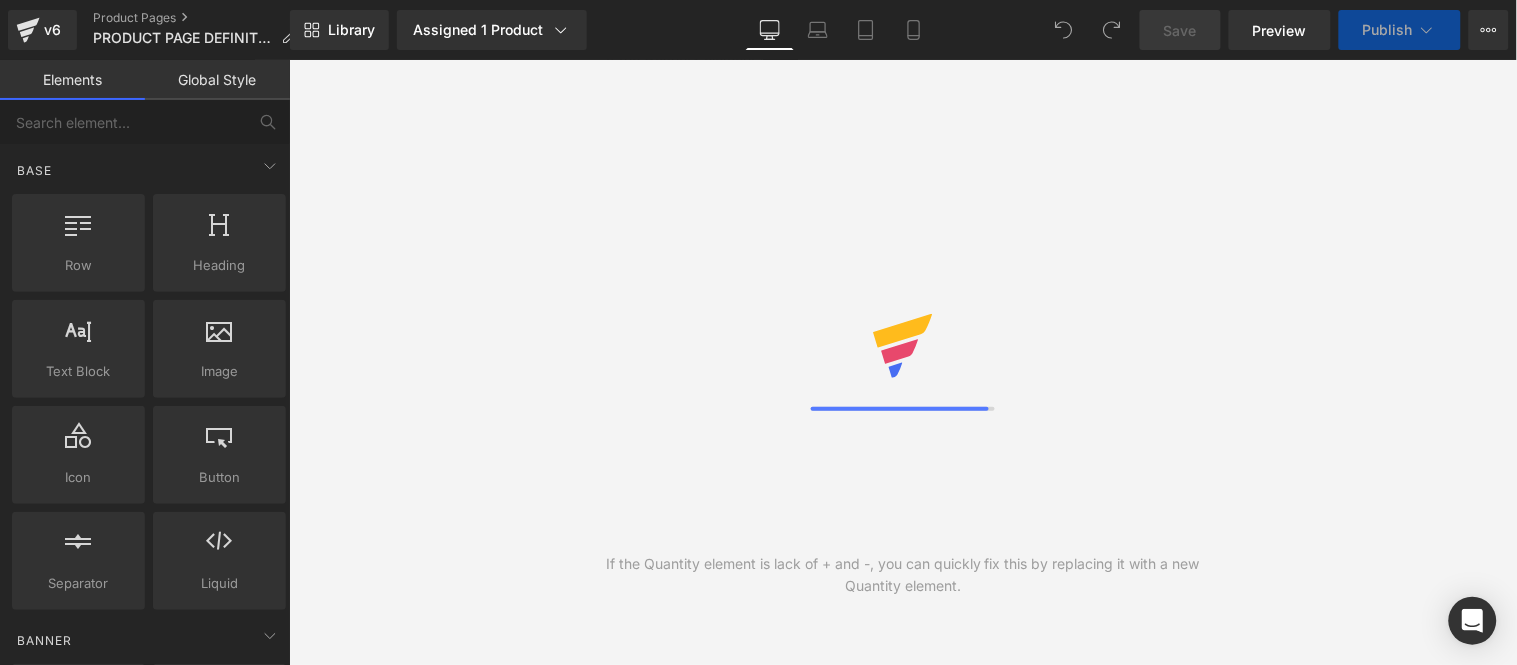 scroll, scrollTop: 0, scrollLeft: 0, axis: both 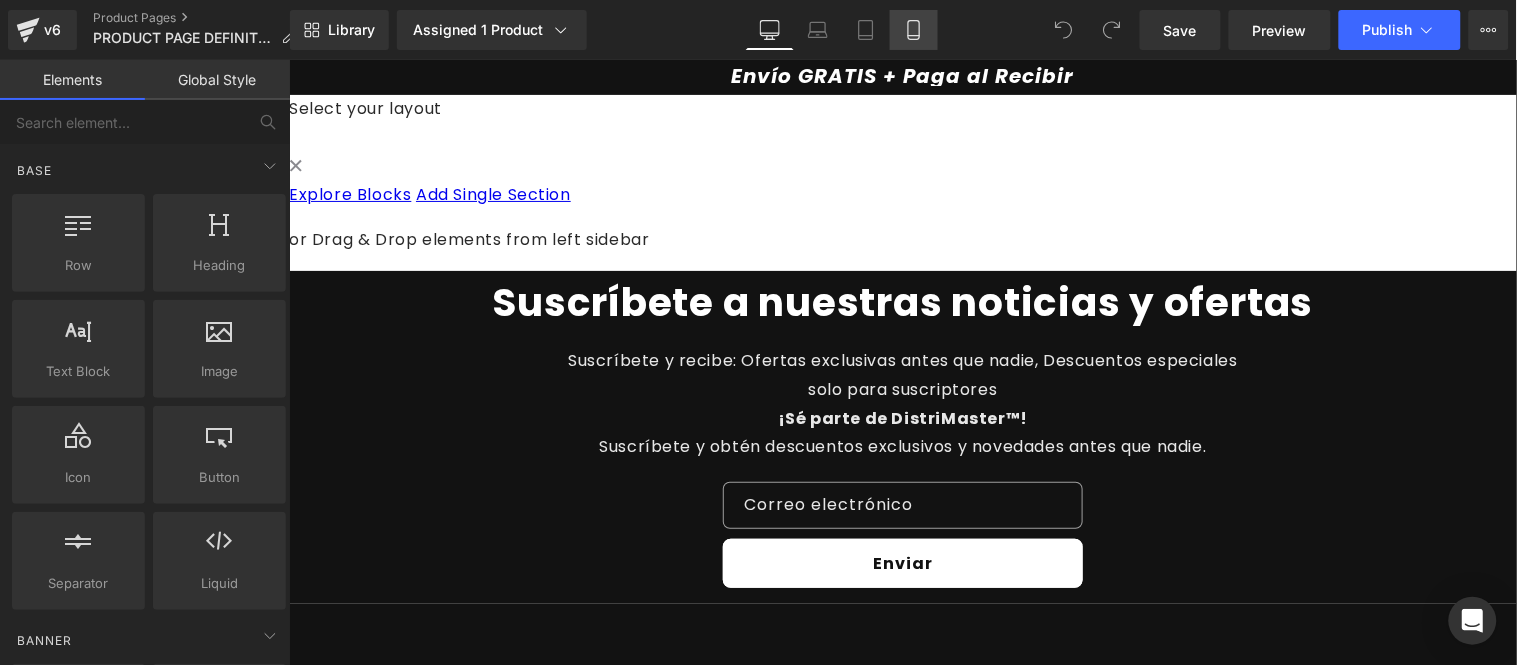 click on "Mobile" at bounding box center (914, 30) 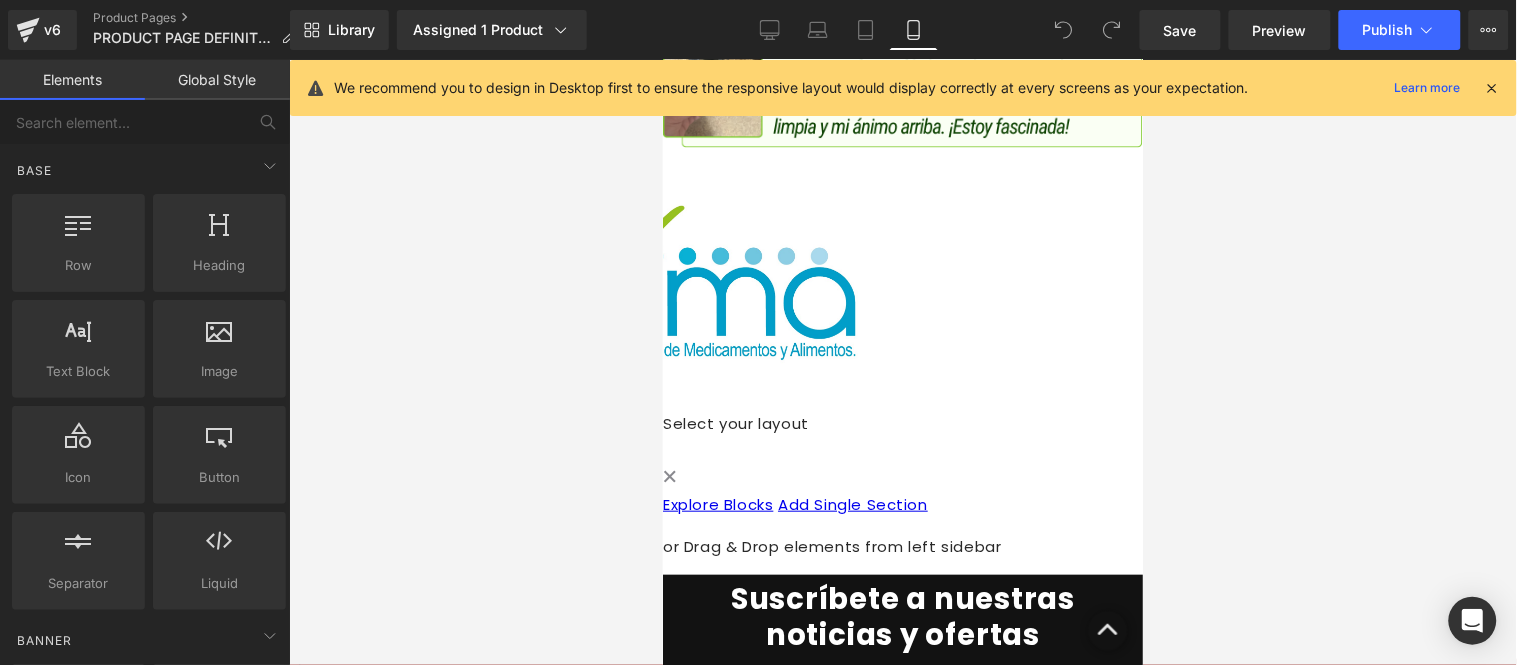 scroll, scrollTop: 4107, scrollLeft: 0, axis: vertical 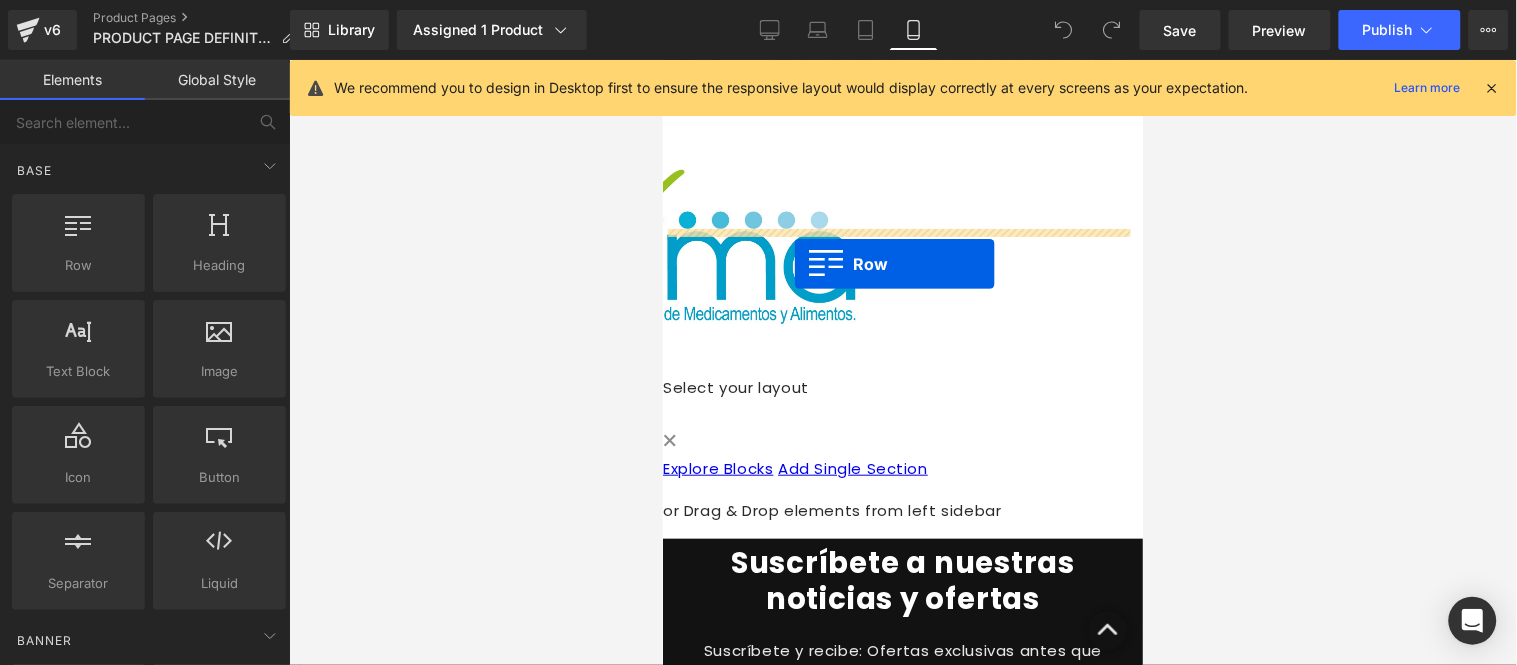 drag, startPoint x: 745, startPoint y: 323, endPoint x: 795, endPoint y: 261, distance: 79.64923 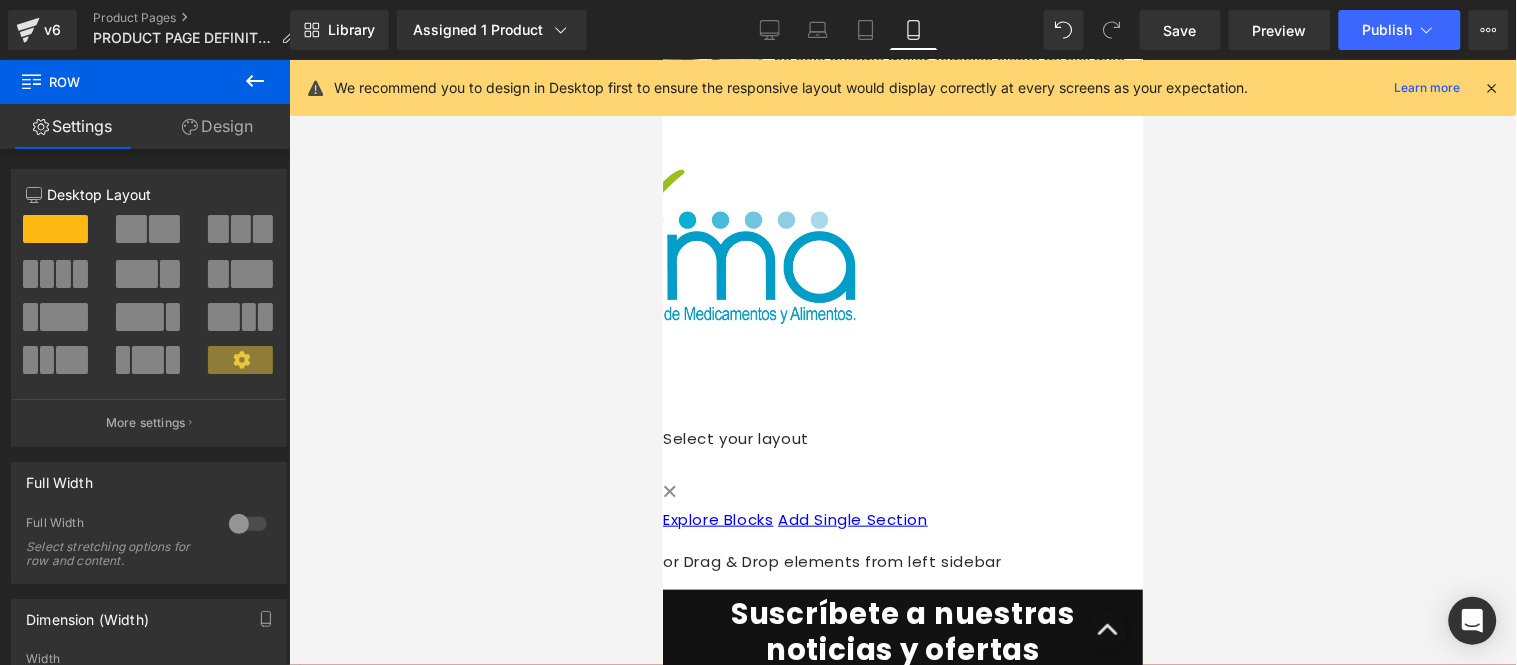 click at bounding box center (662, 373) 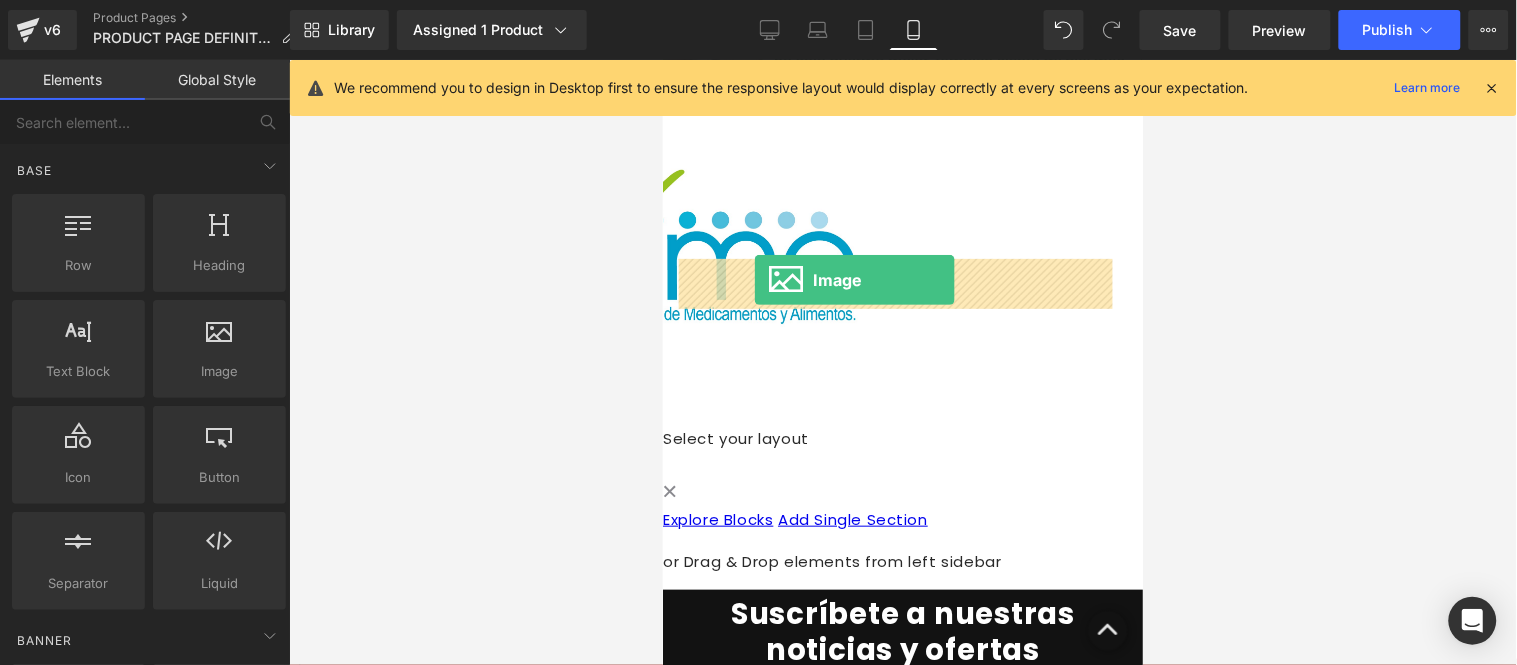drag, startPoint x: 1323, startPoint y: 363, endPoint x: 753, endPoint y: 280, distance: 576.0113 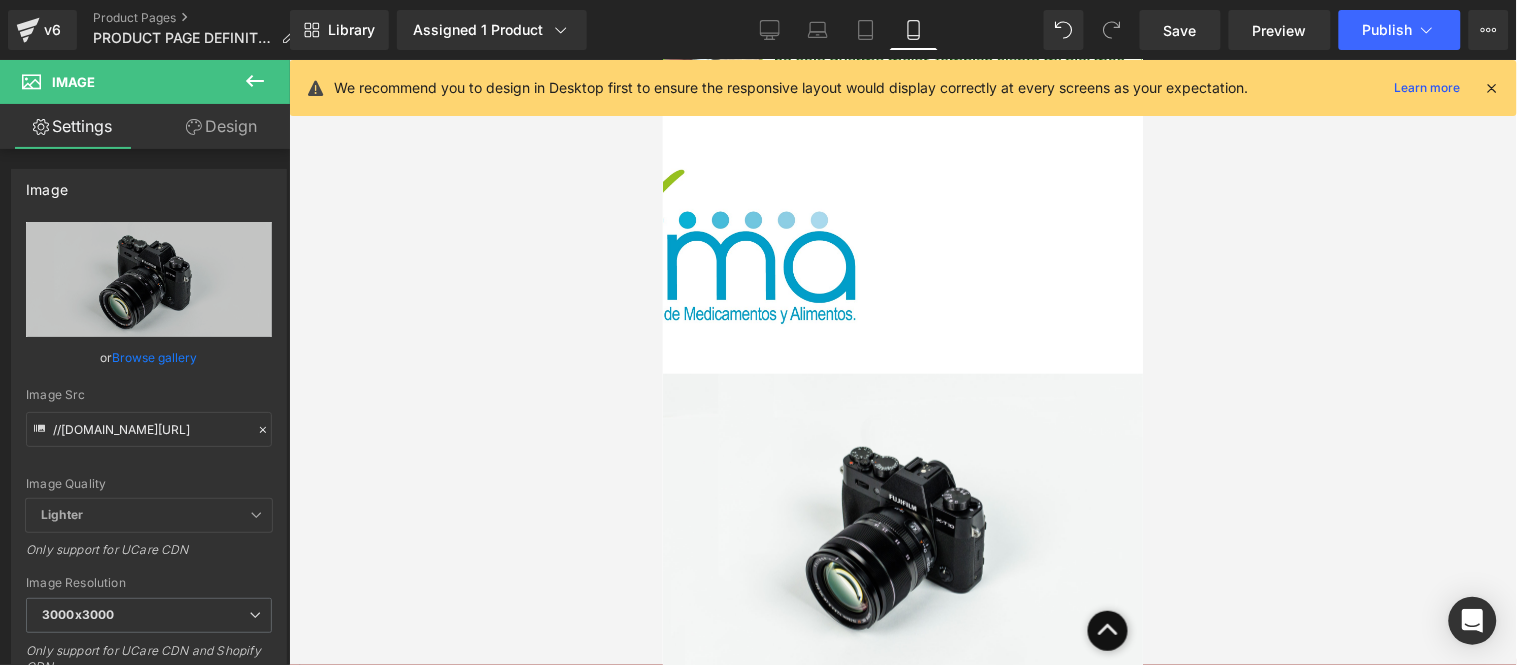 click at bounding box center (902, 532) 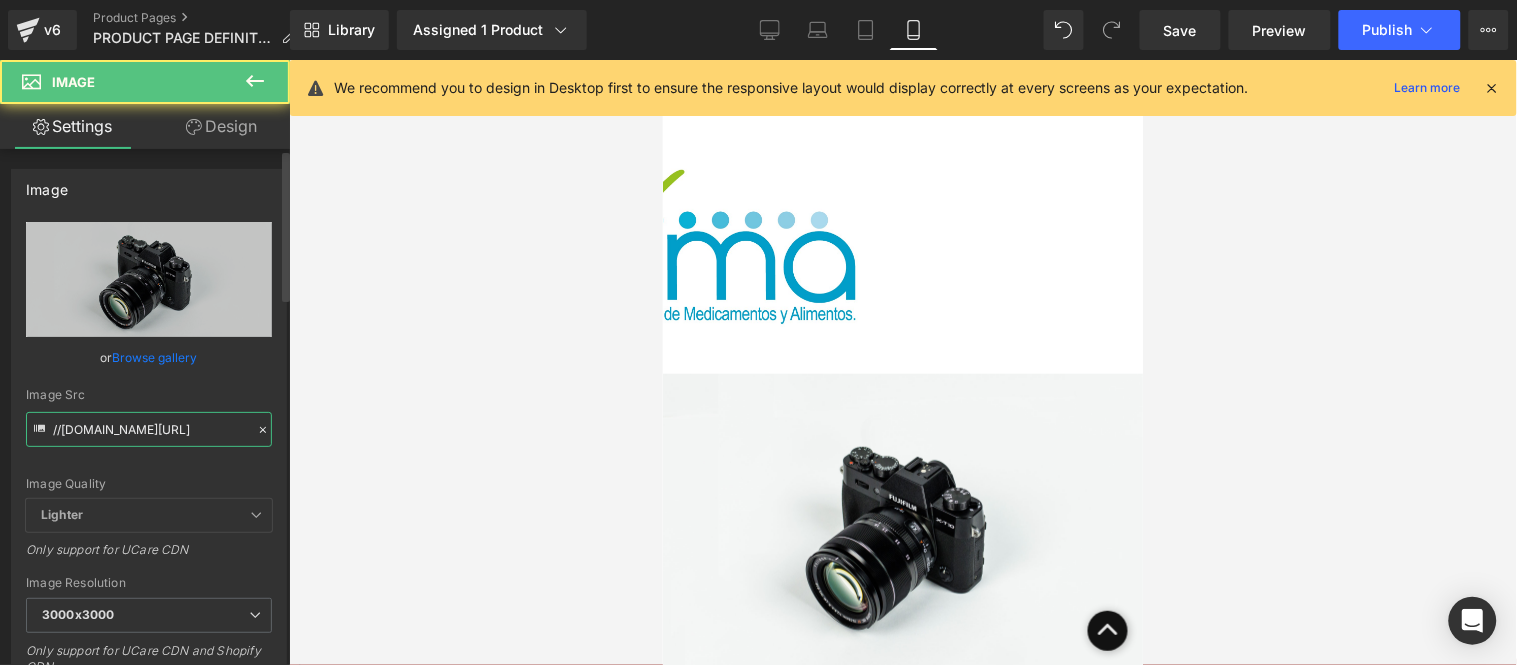 click on "//[DOMAIN_NAME][URL]" at bounding box center (149, 429) 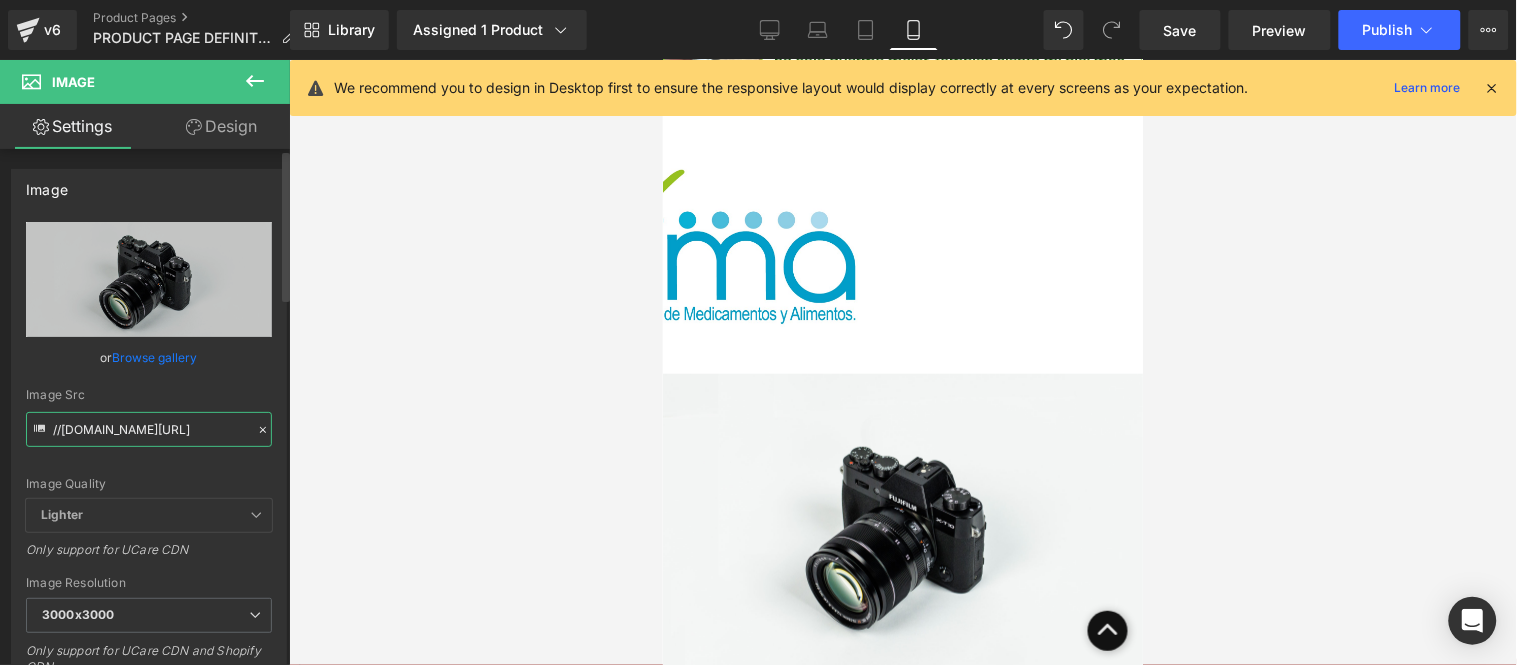 click on "//[DOMAIN_NAME][URL]" at bounding box center [149, 429] 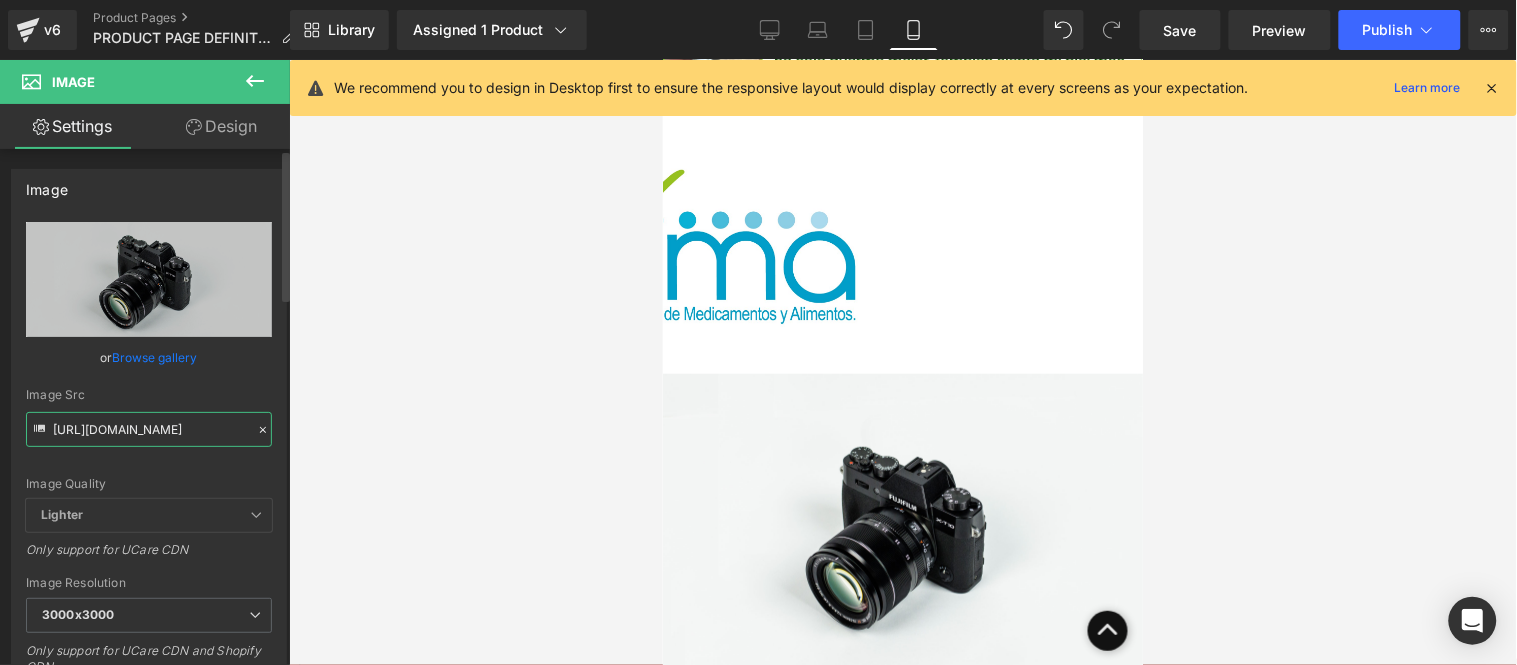 scroll, scrollTop: 0, scrollLeft: 666, axis: horizontal 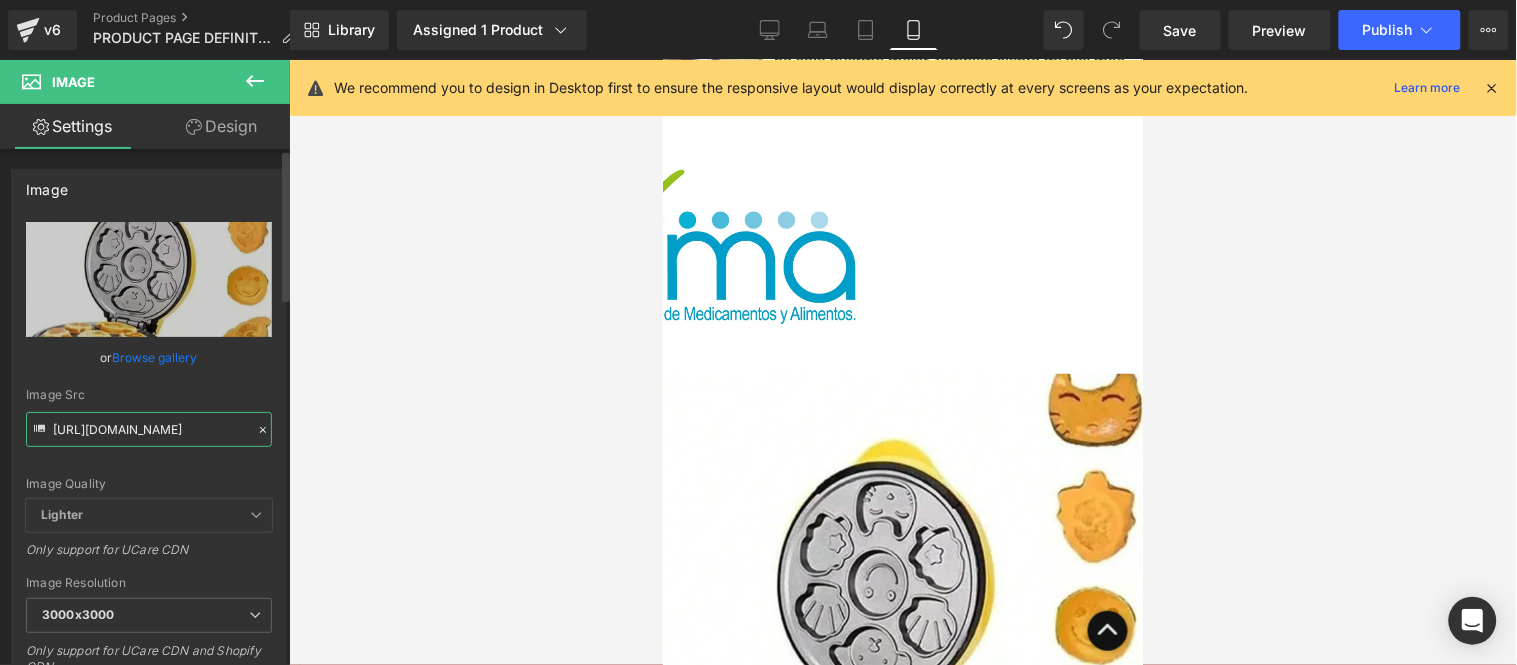 type on "https://d39ru7awumhhs2.cloudfront.net/colombia/products/876032/171632555416980824118fa6eef42b19a84bbc919fddf1a0a7cd_thumbnail_720x.jpg" 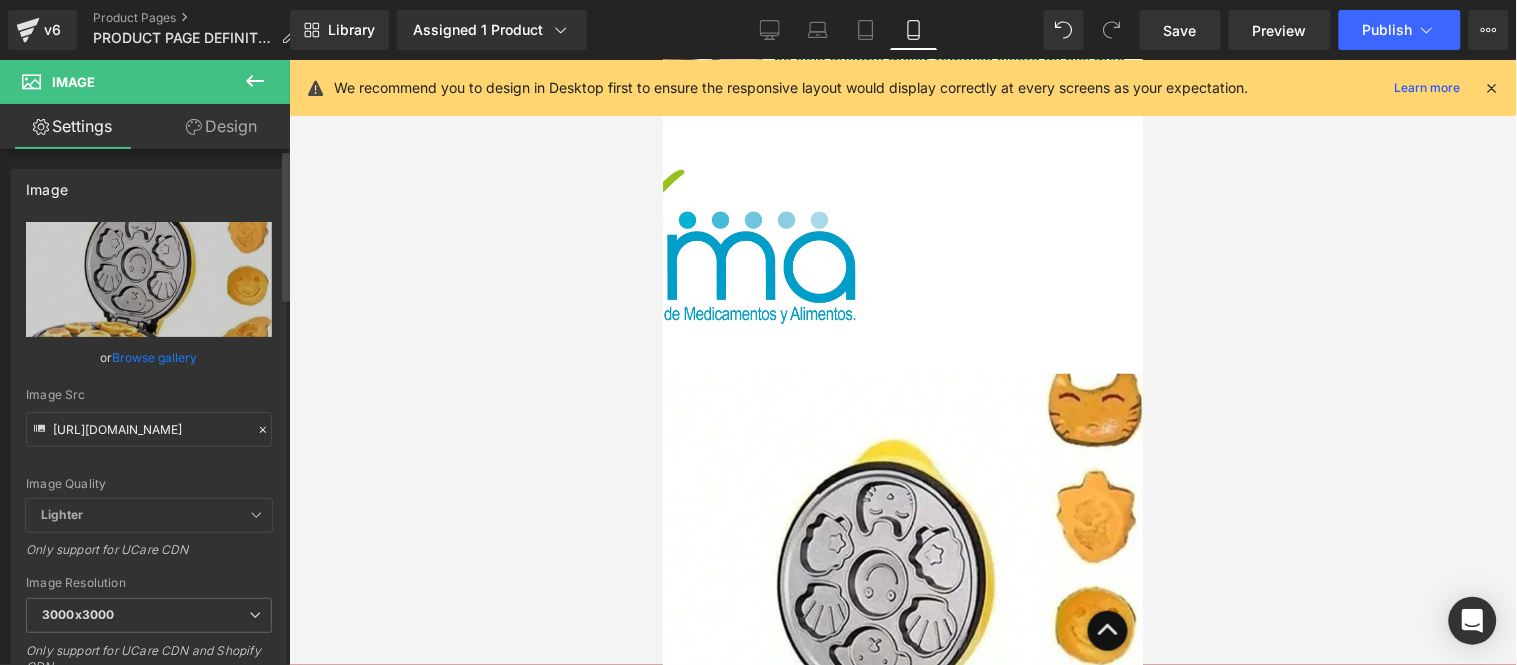 click on "Image Src" at bounding box center [149, 395] 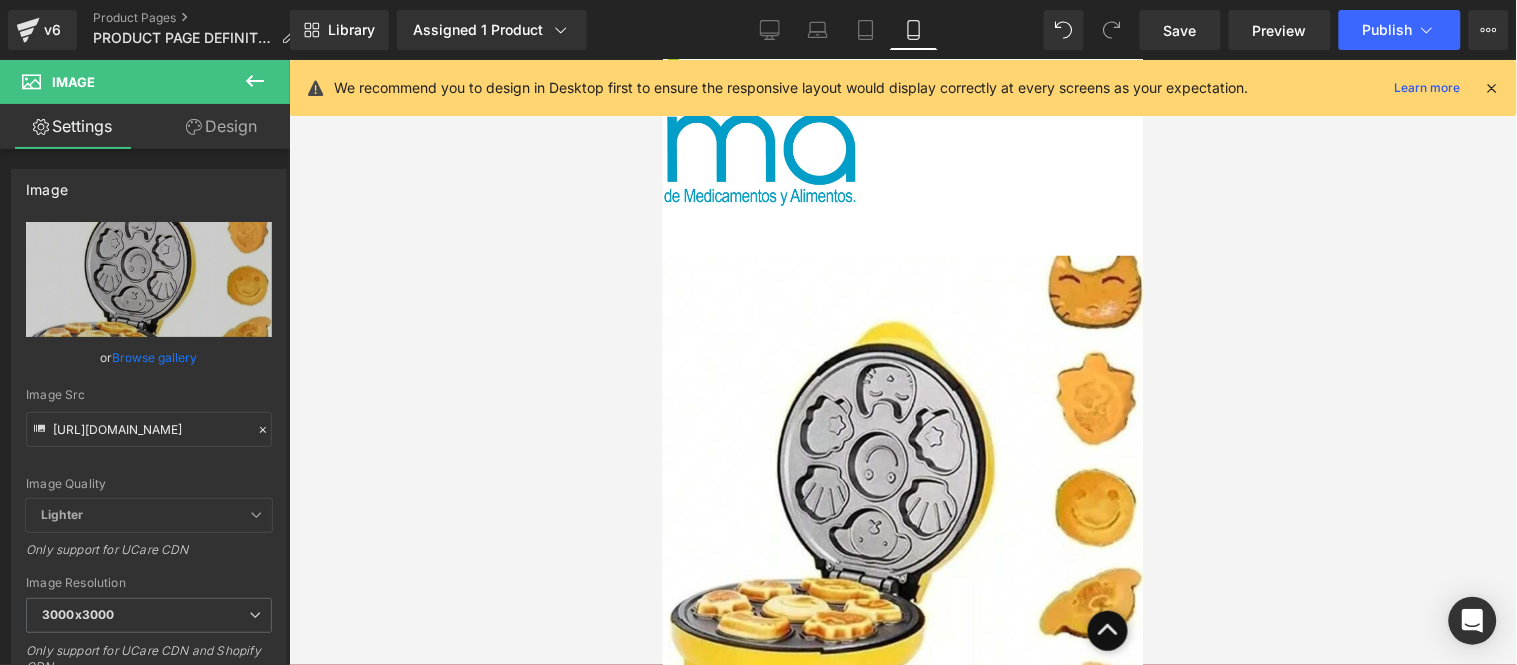 scroll, scrollTop: 4441, scrollLeft: 0, axis: vertical 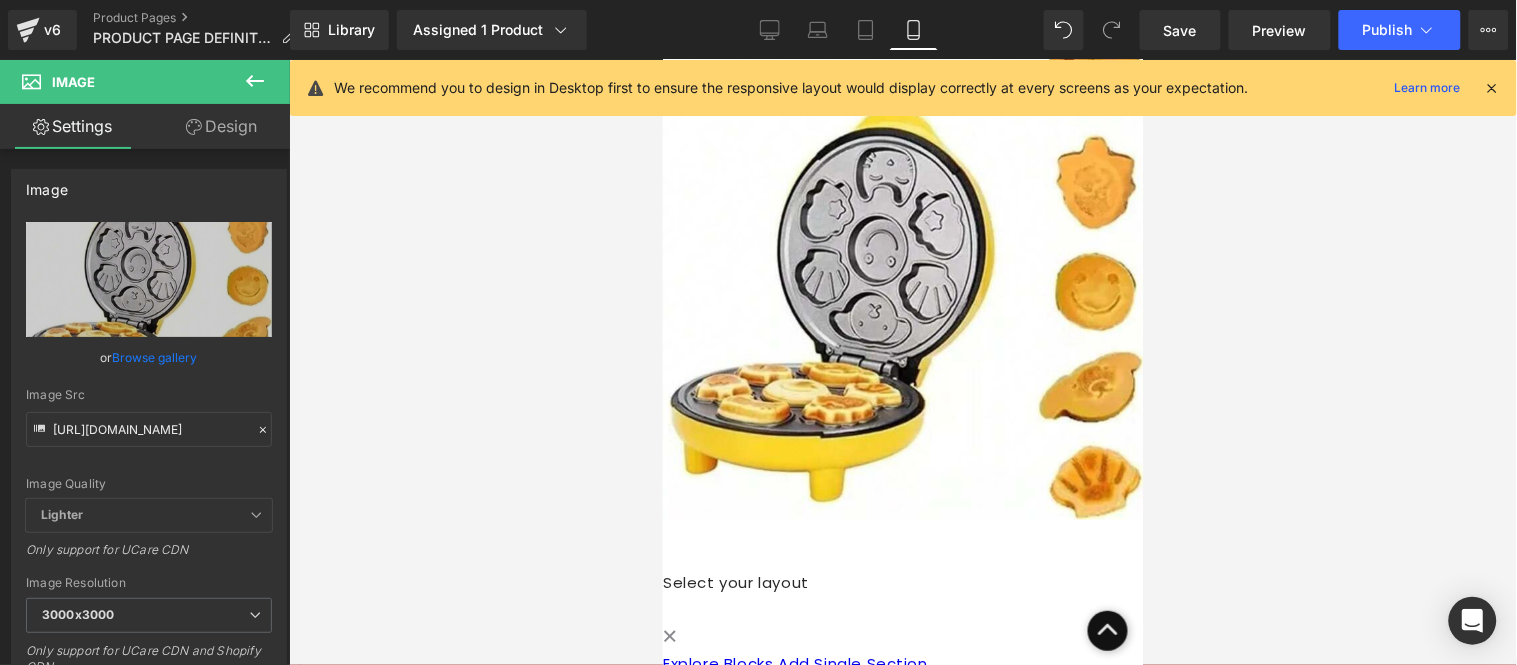 click at bounding box center [903, 362] 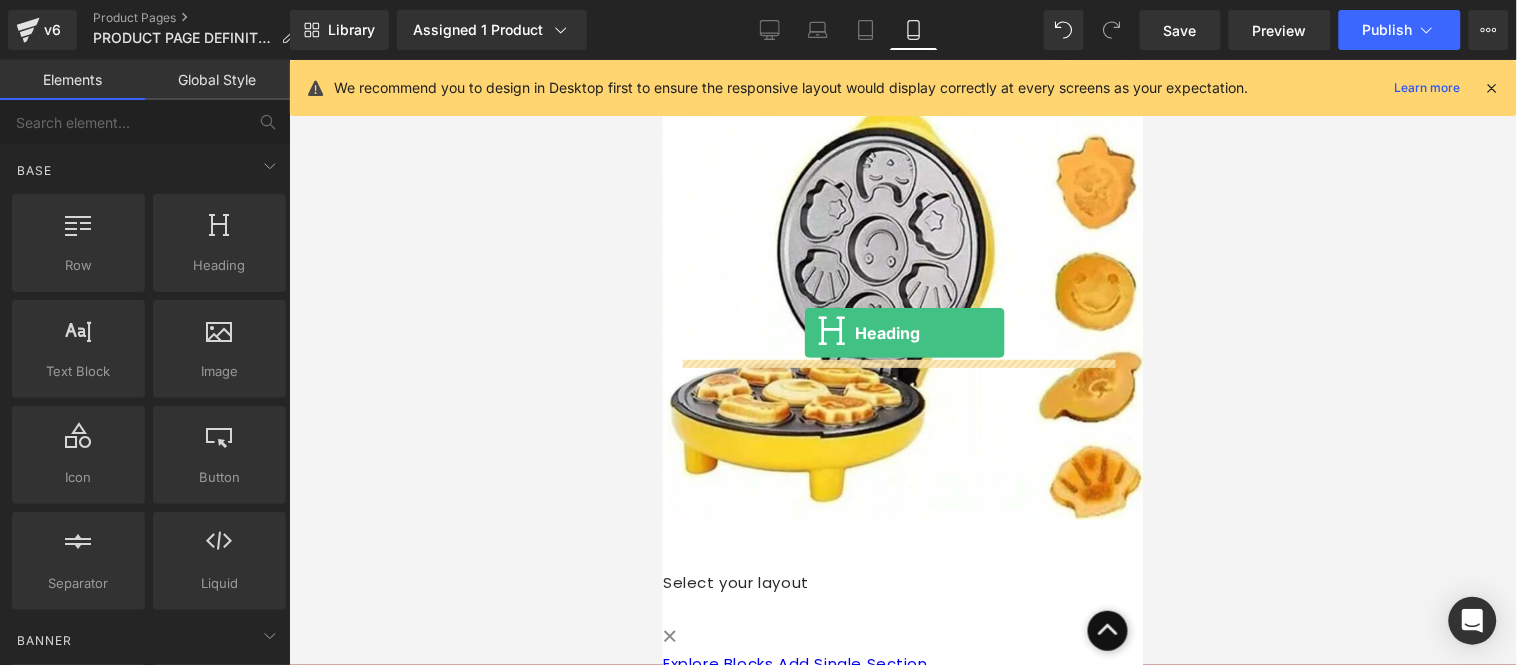 drag, startPoint x: 974, startPoint y: 336, endPoint x: 803, endPoint y: 331, distance: 171.07309 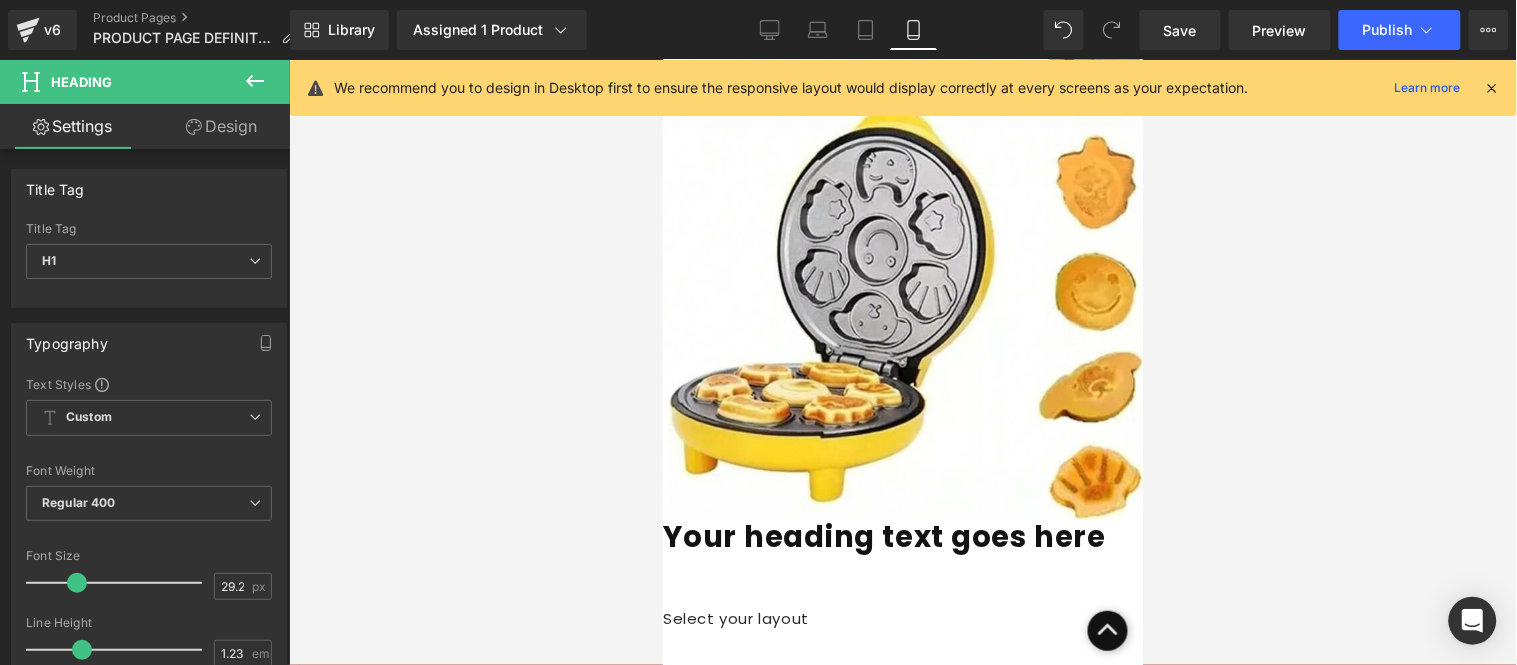 click at bounding box center (903, 362) 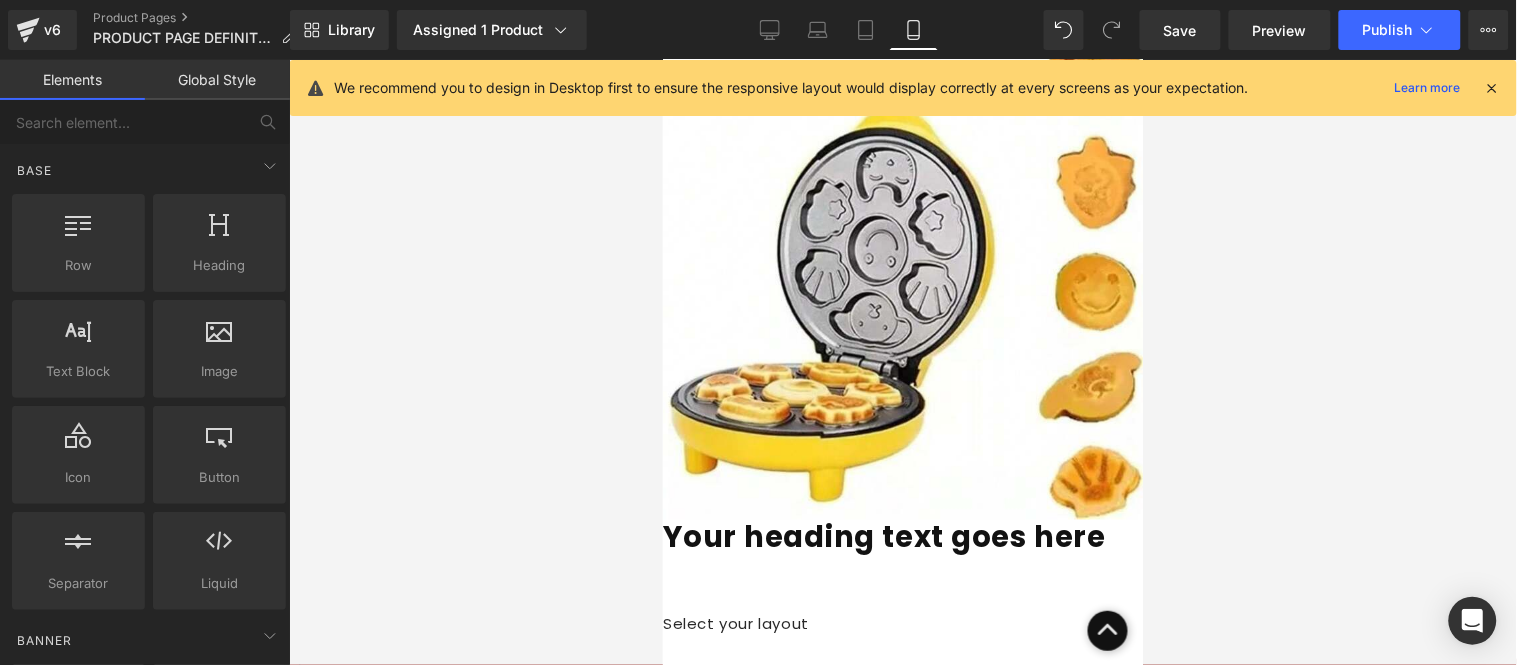 click on "Your heading text goes here" at bounding box center [902, 537] 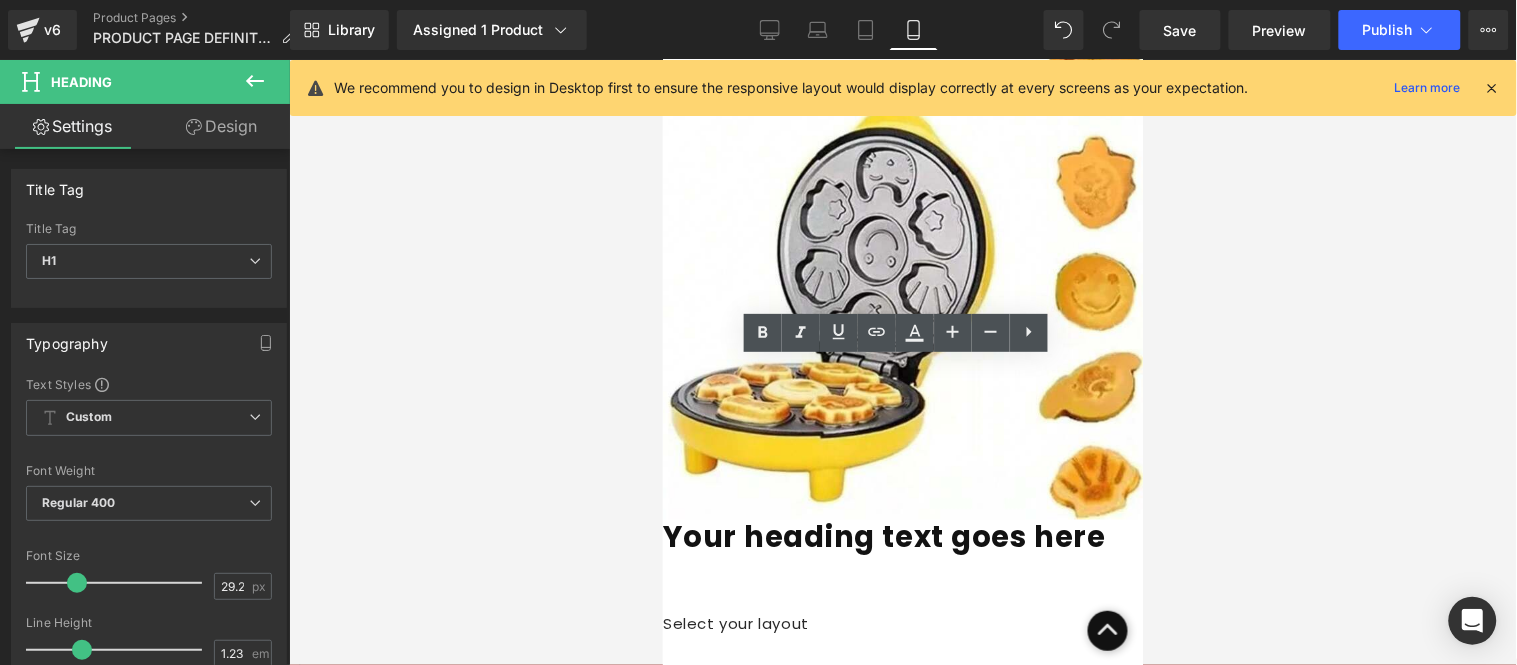 click on "Your heading text goes here" at bounding box center [902, 537] 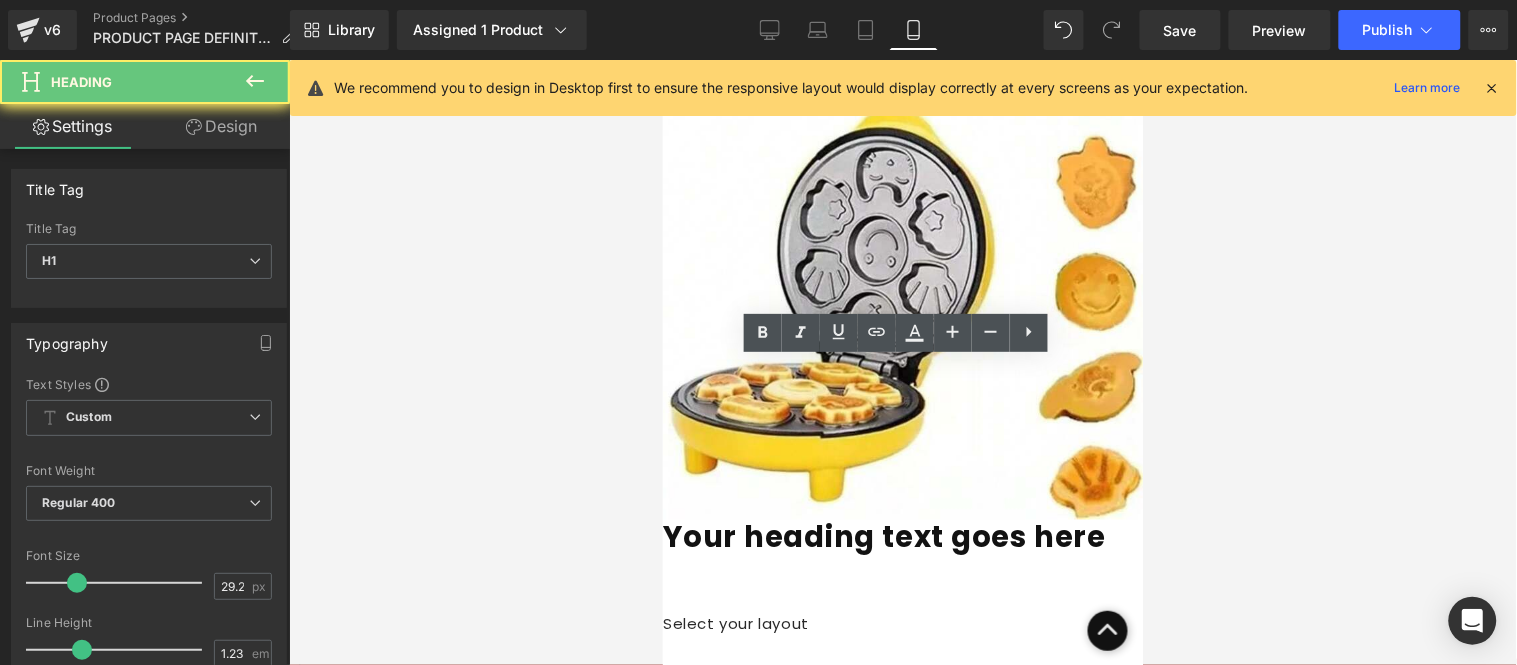 click on "Your heading text goes here" at bounding box center (902, 537) 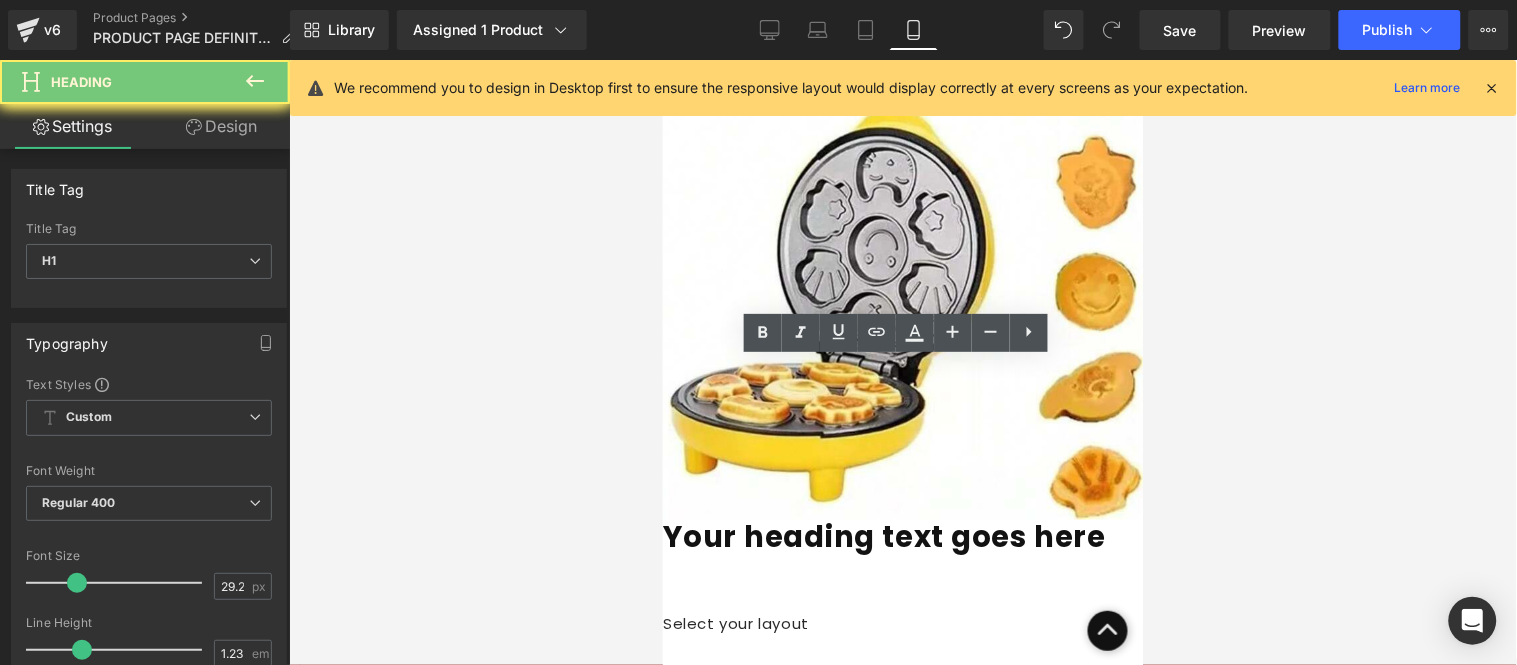 click on "Your heading text goes here" at bounding box center (902, 537) 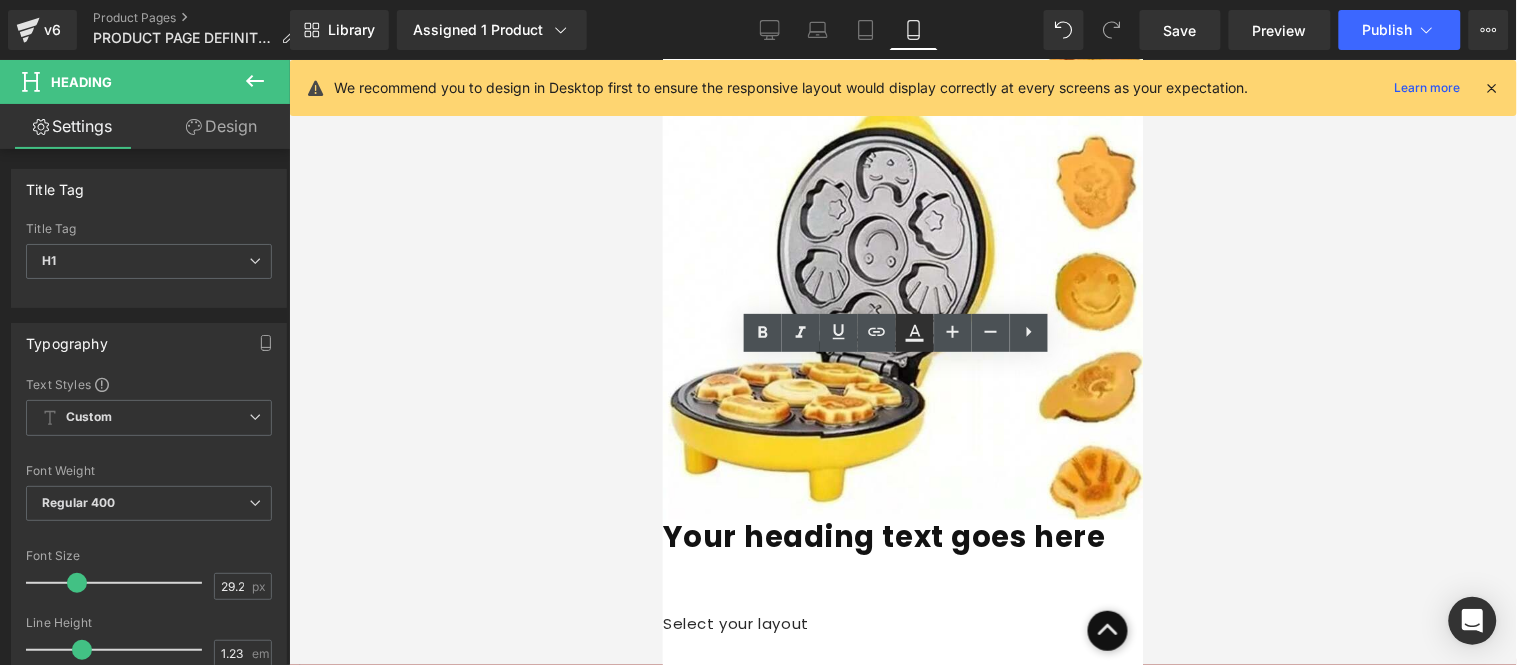 click 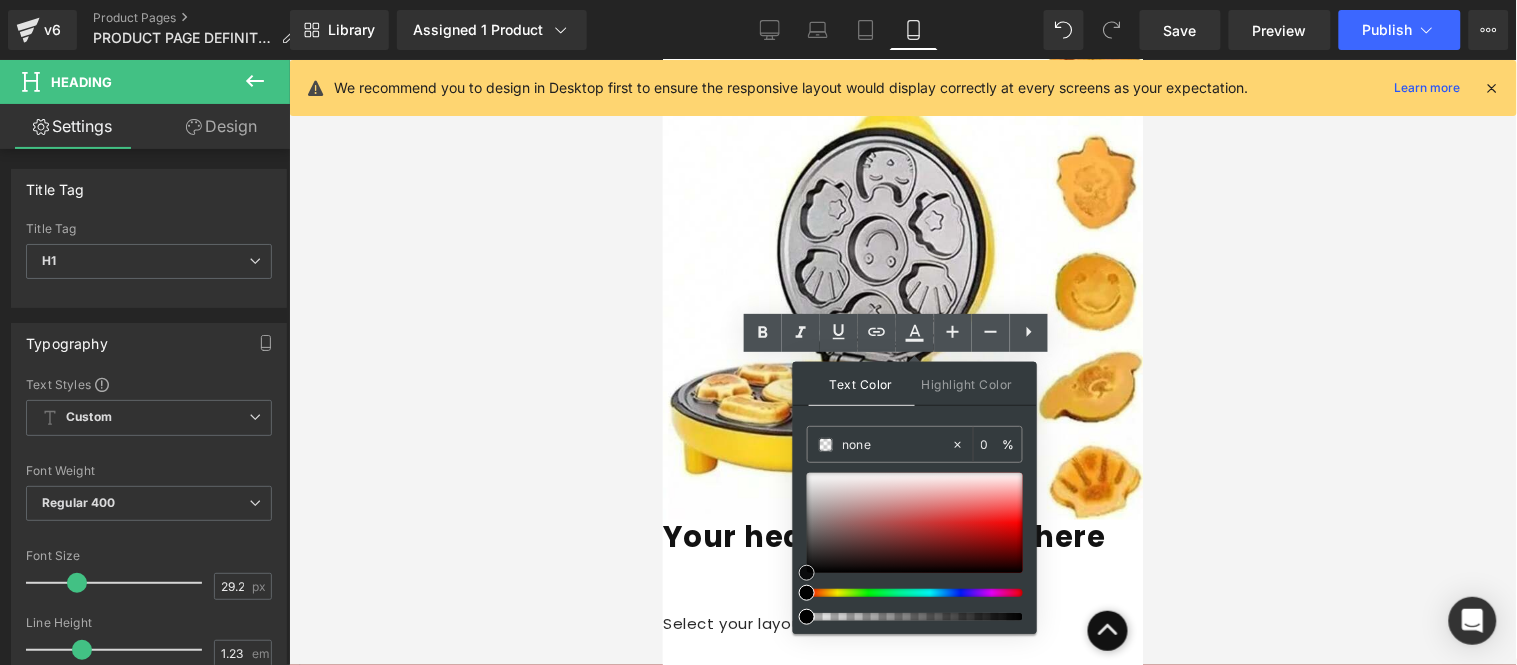 type on "#e1b6b6" 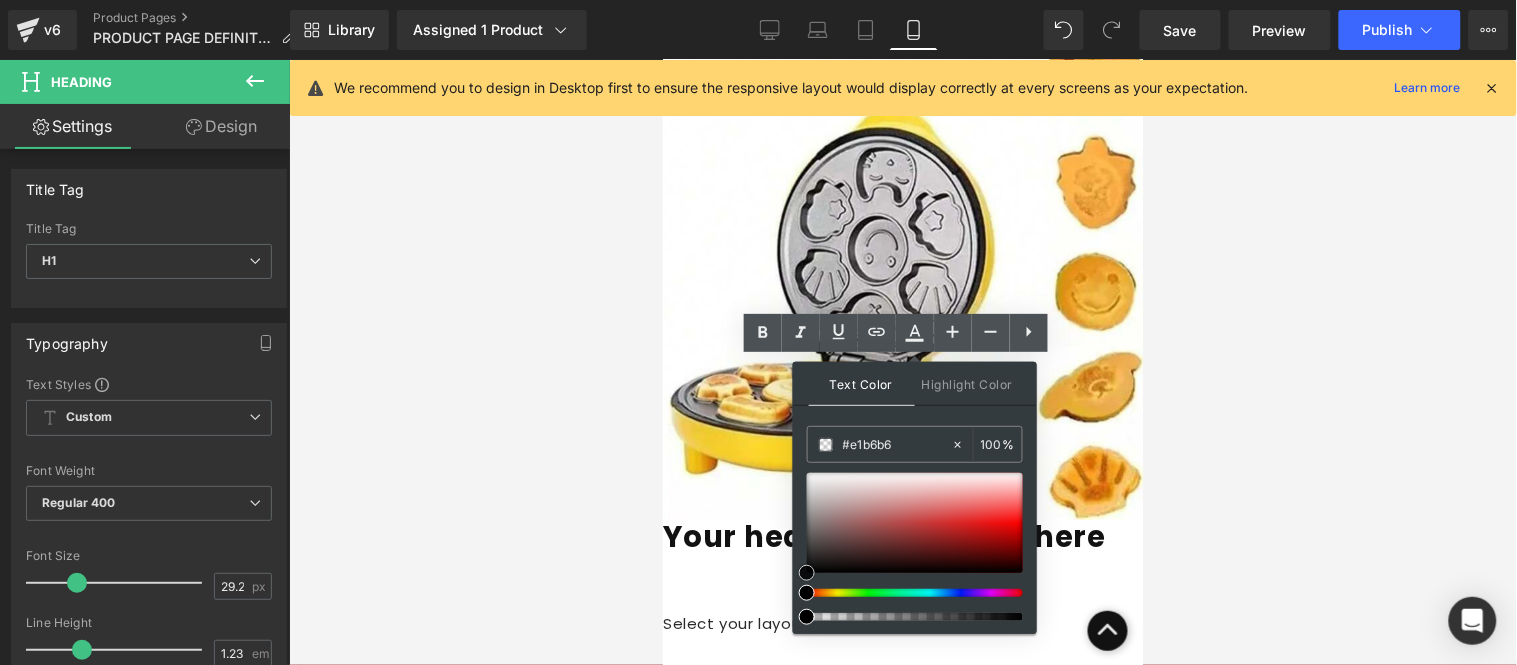 click at bounding box center (915, 523) 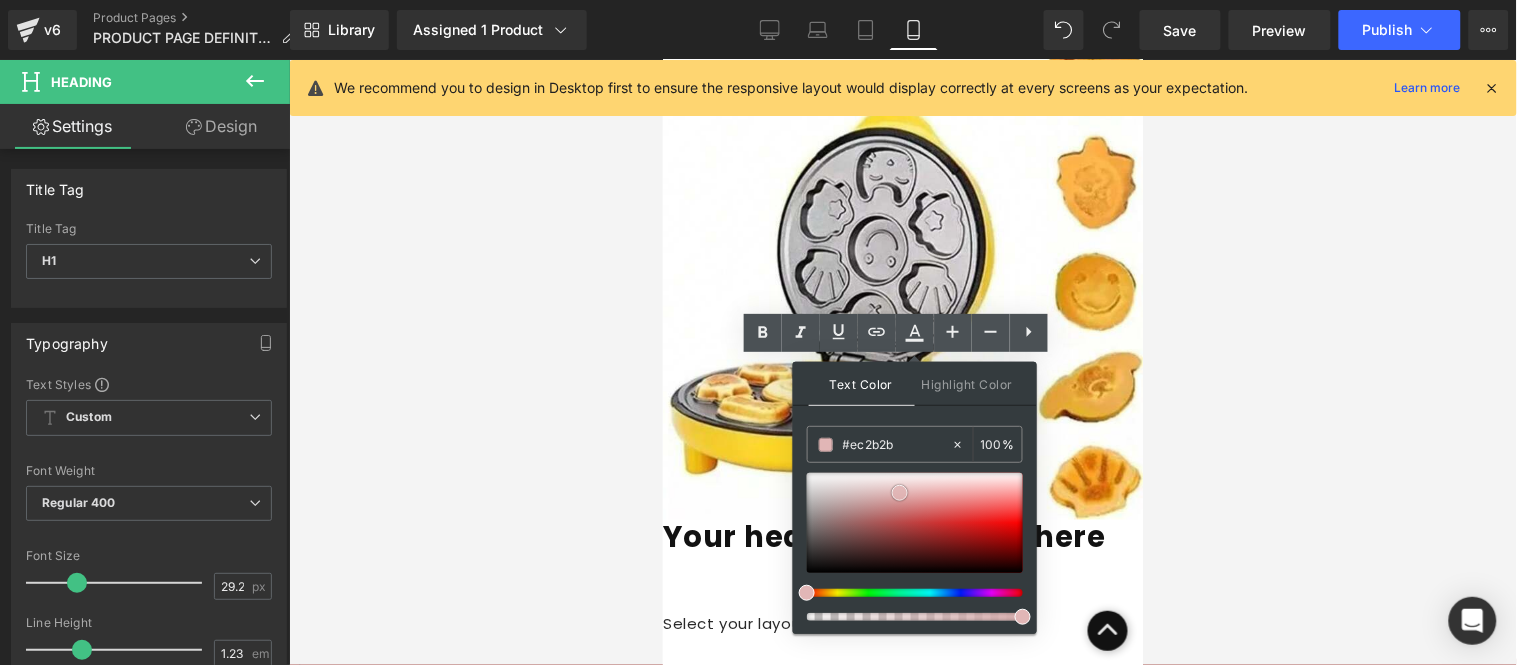 click at bounding box center [915, 523] 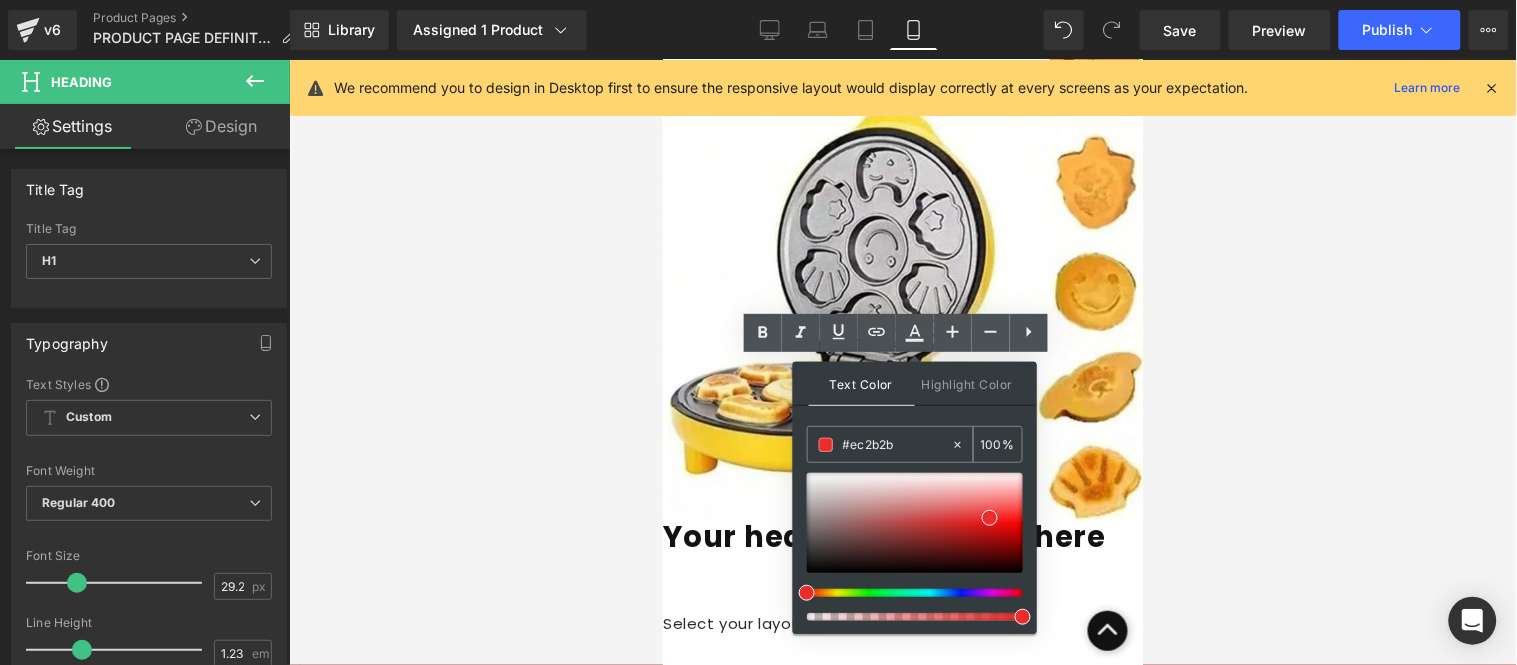 click at bounding box center [826, 445] 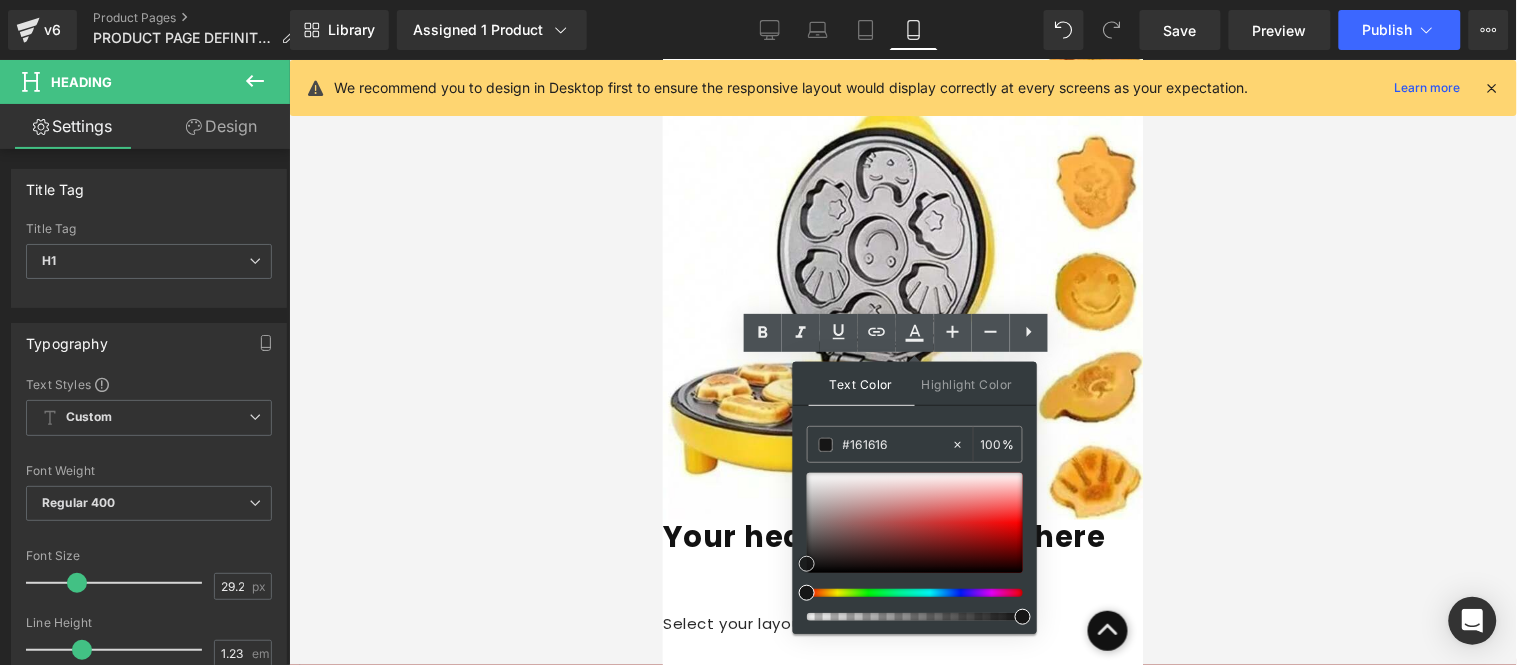 type on "#000000" 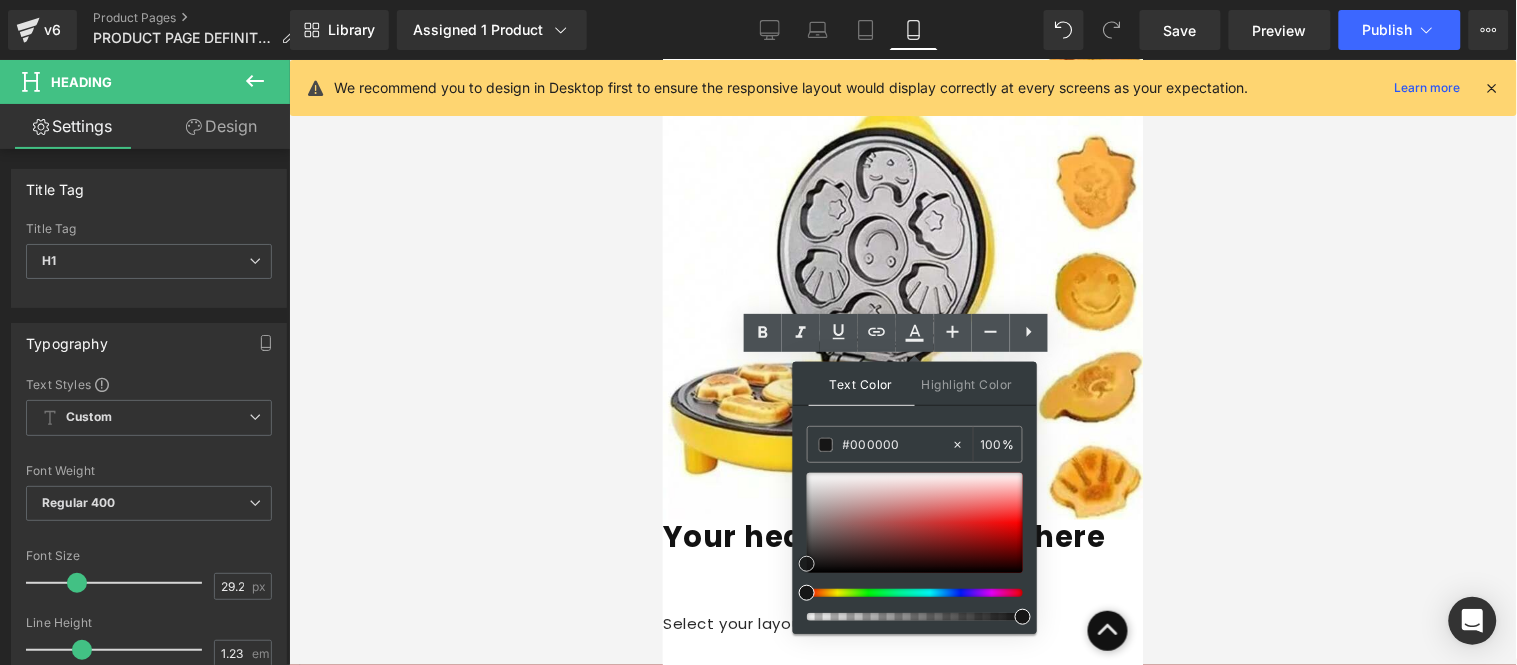 drag, startPoint x: 882, startPoint y: 551, endPoint x: 81, endPoint y: 514, distance: 801.8541 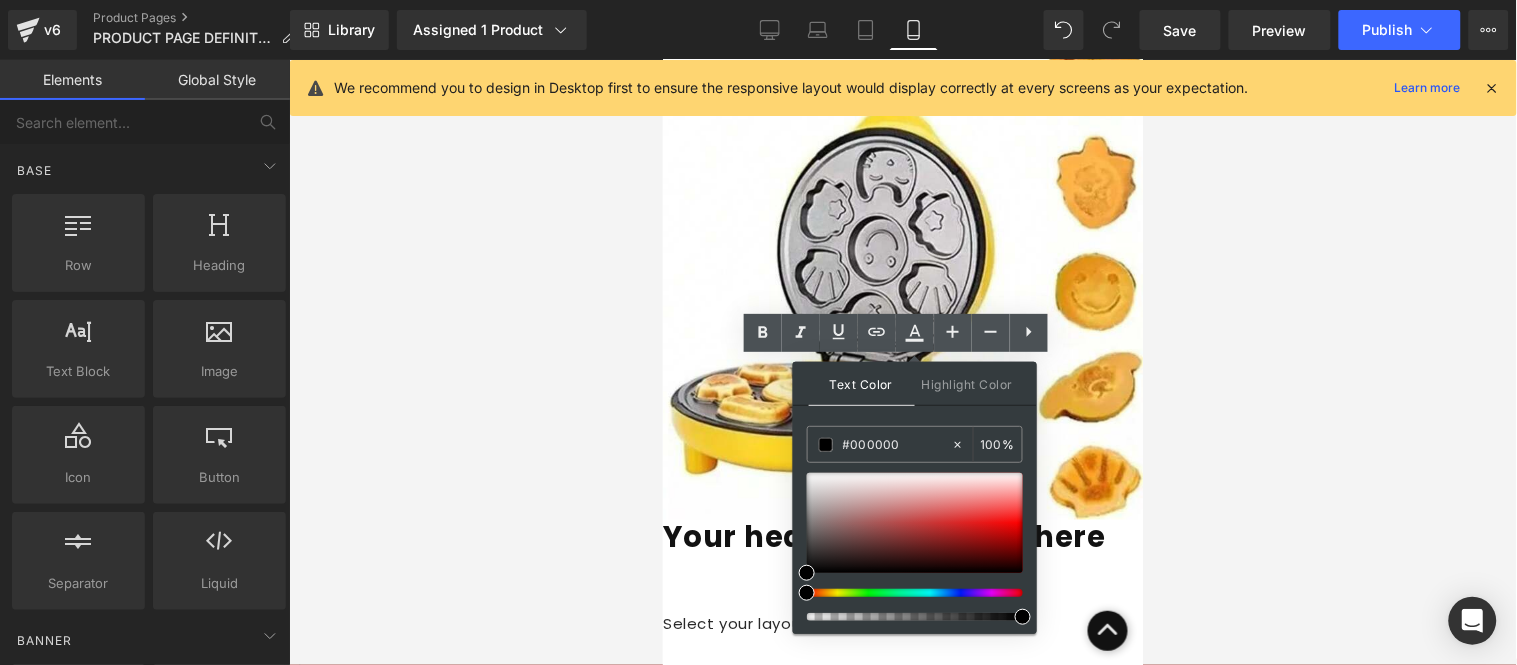 click on "Start building your page
Explore Blocks
Add Single Section
or Drag & Drop elements from left sidebar" at bounding box center (902, 725) 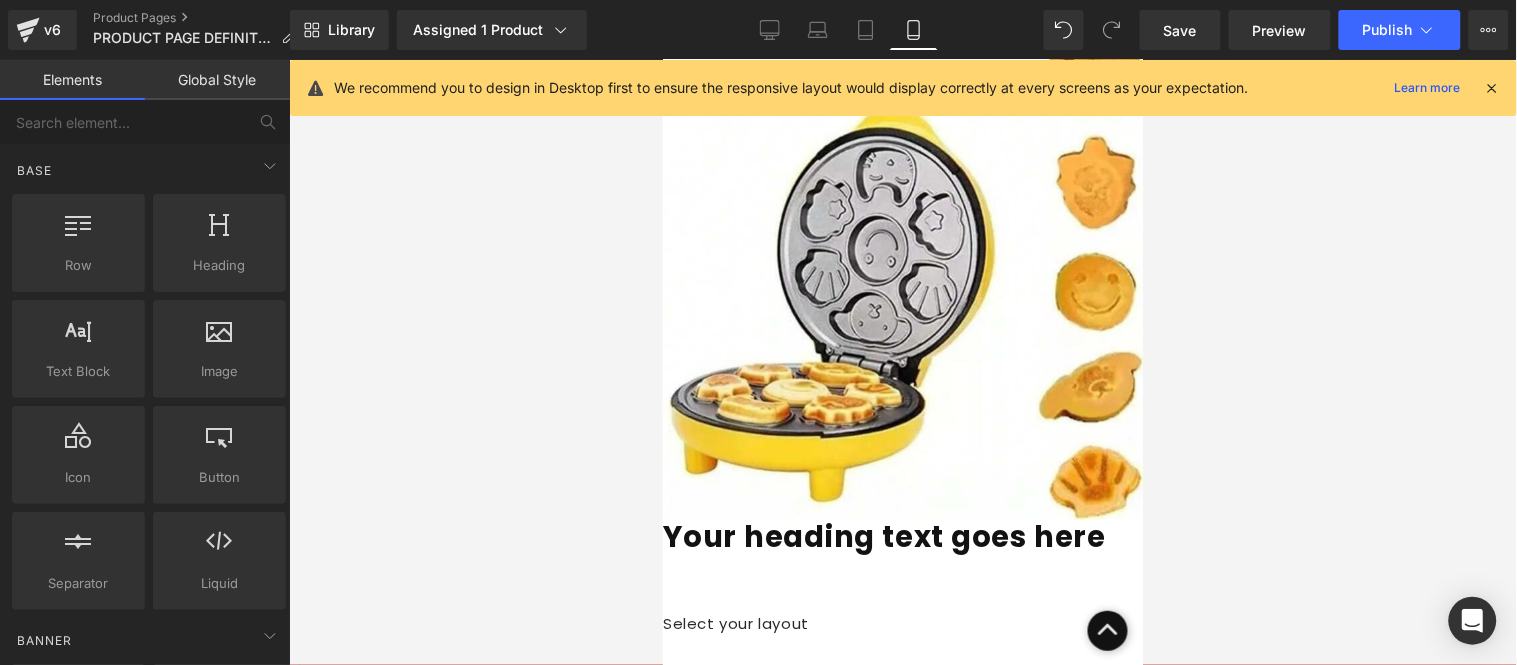 click on "Your heading text goes here" at bounding box center (902, 537) 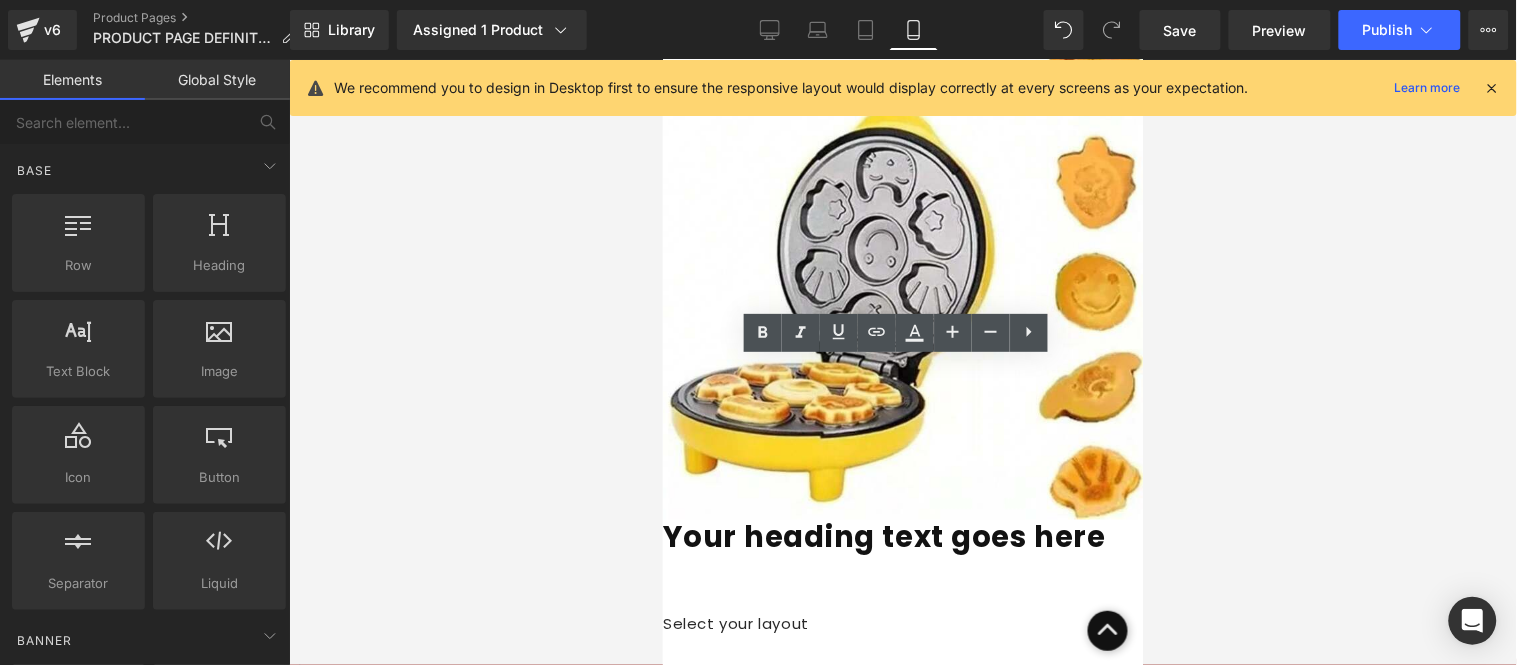 click on "Your heading text goes here" at bounding box center (902, 537) 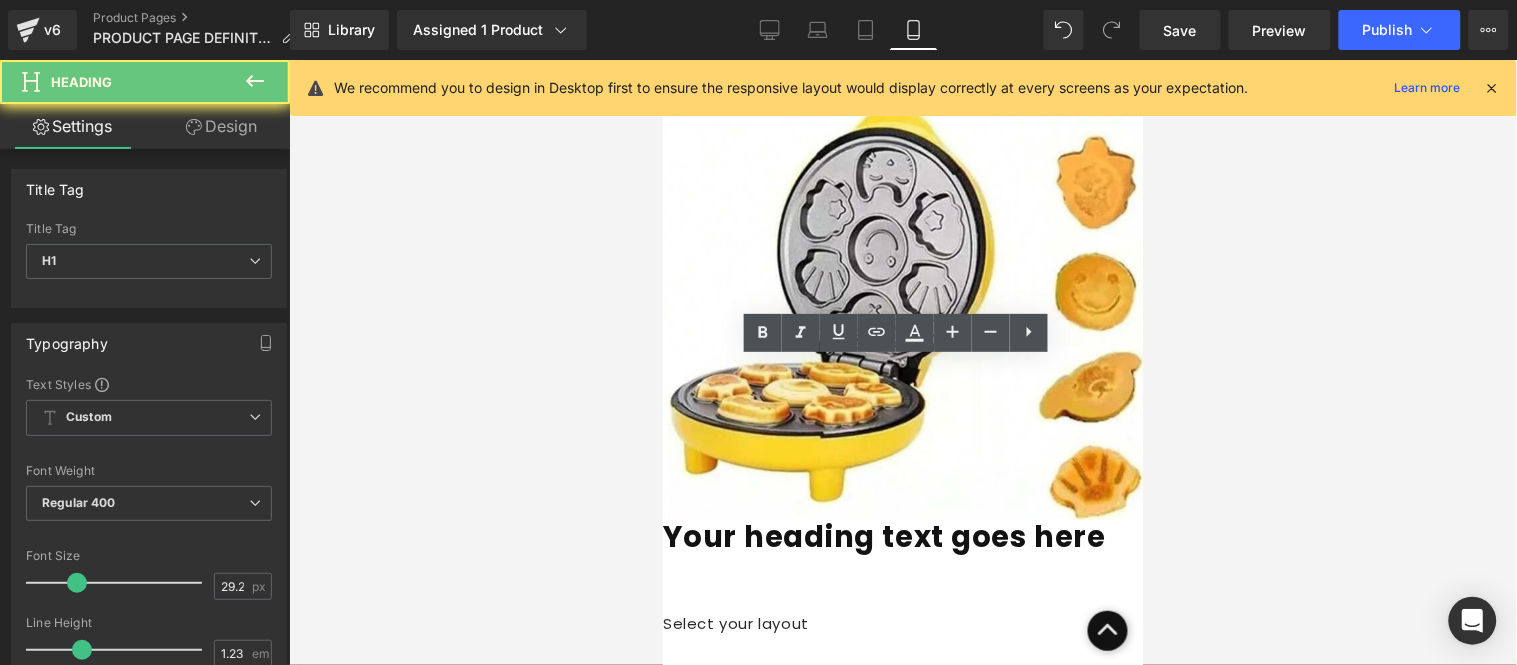 click on "Your heading text goes here" at bounding box center (902, 537) 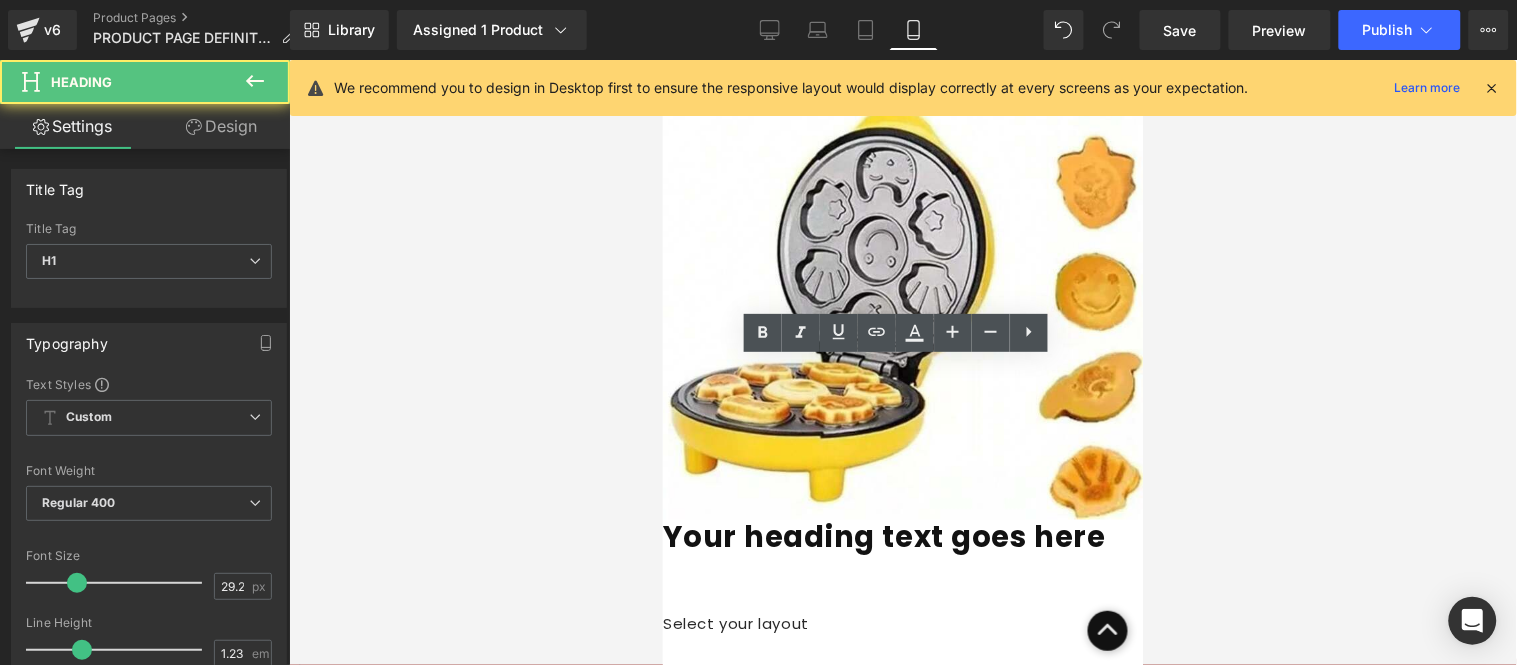 click on "Your heading text goes here" at bounding box center (902, 537) 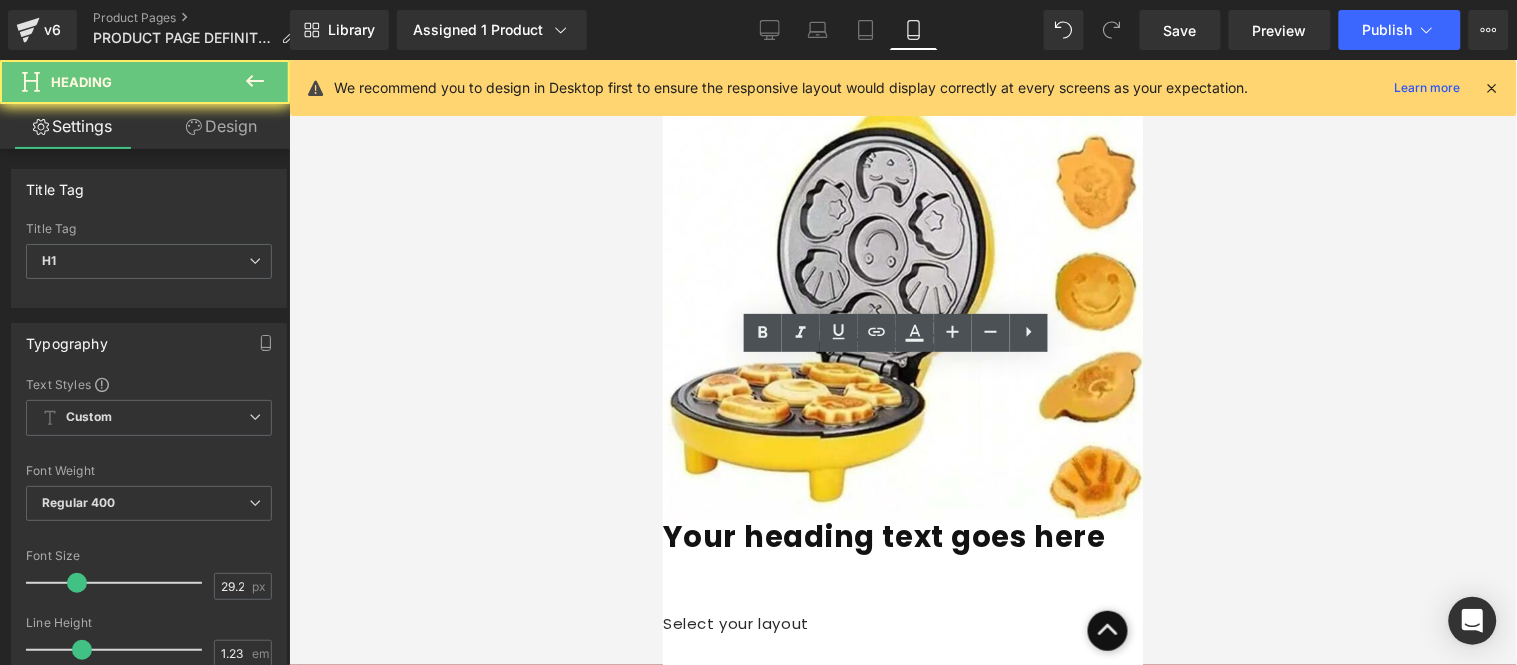 click on "Your heading text goes here" at bounding box center [902, 537] 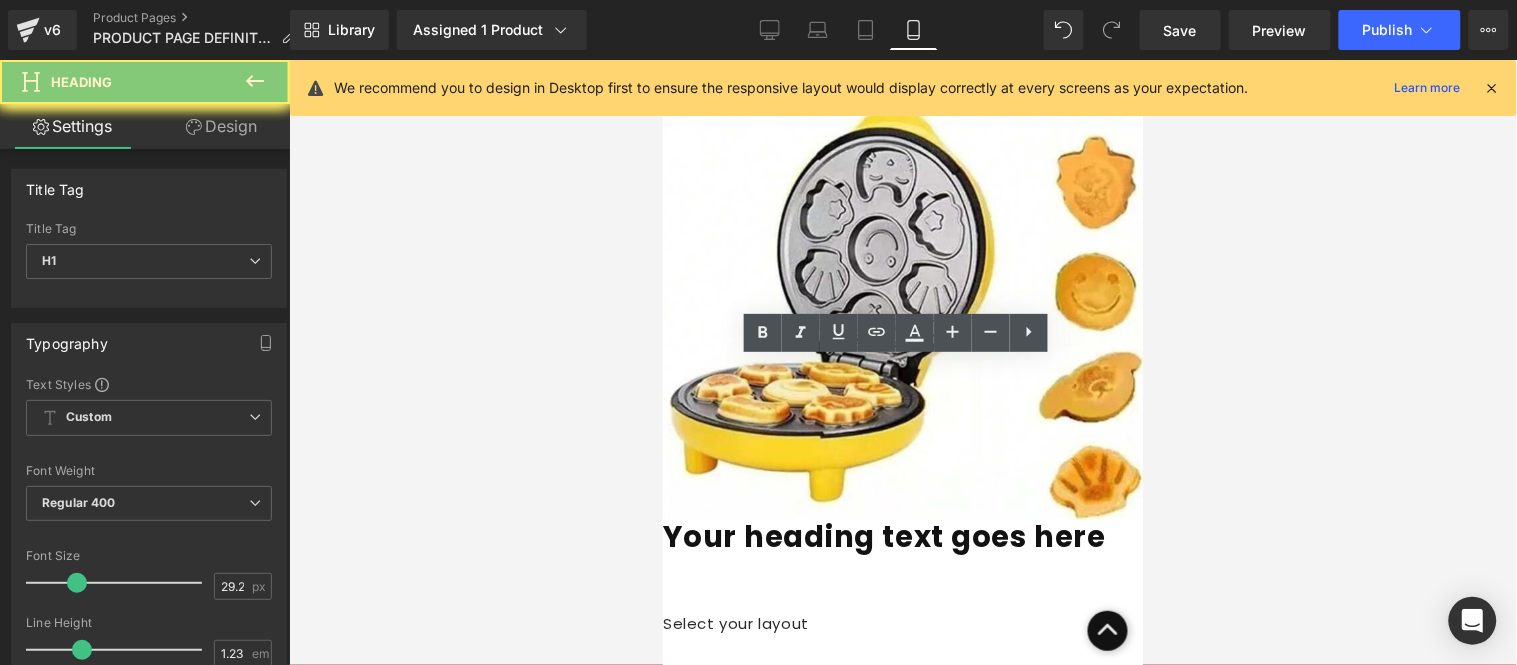 click on "Your heading text goes here" at bounding box center [902, 537] 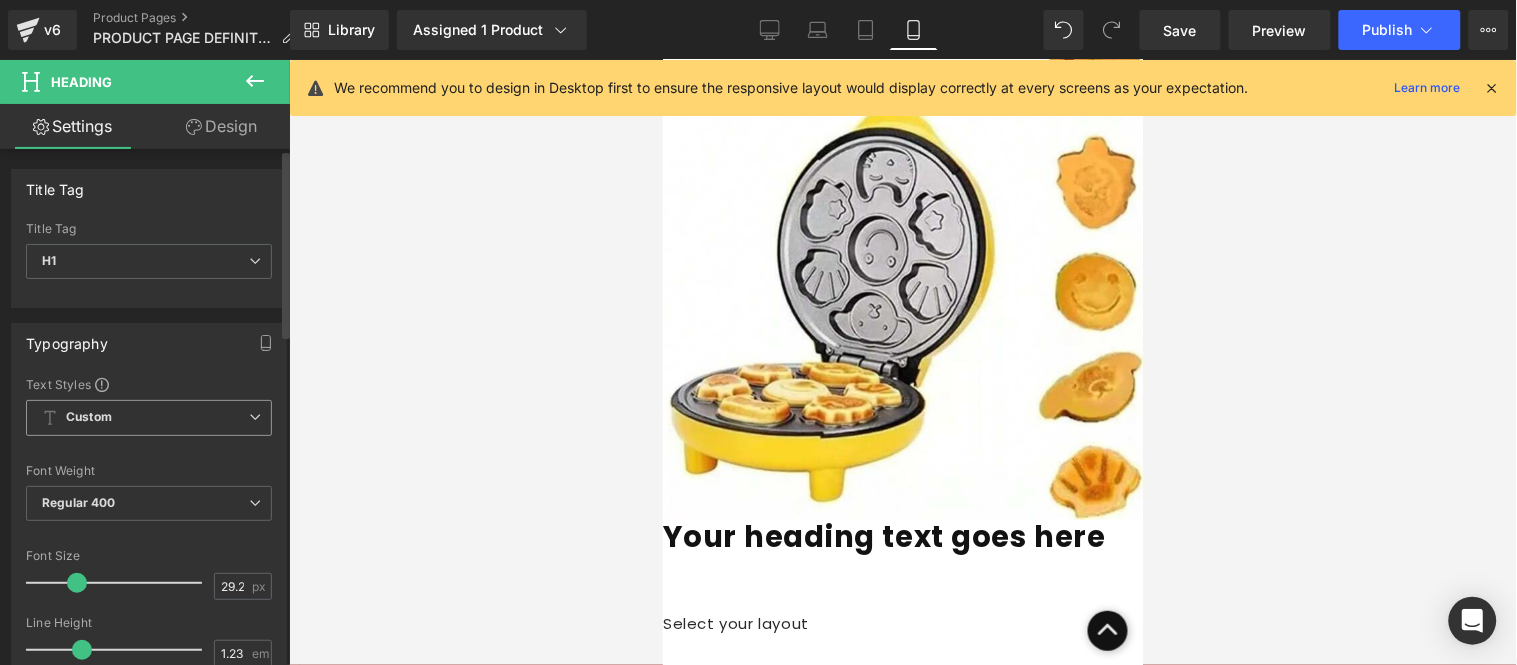 click on "Custom
Setup Global Style" at bounding box center [149, 418] 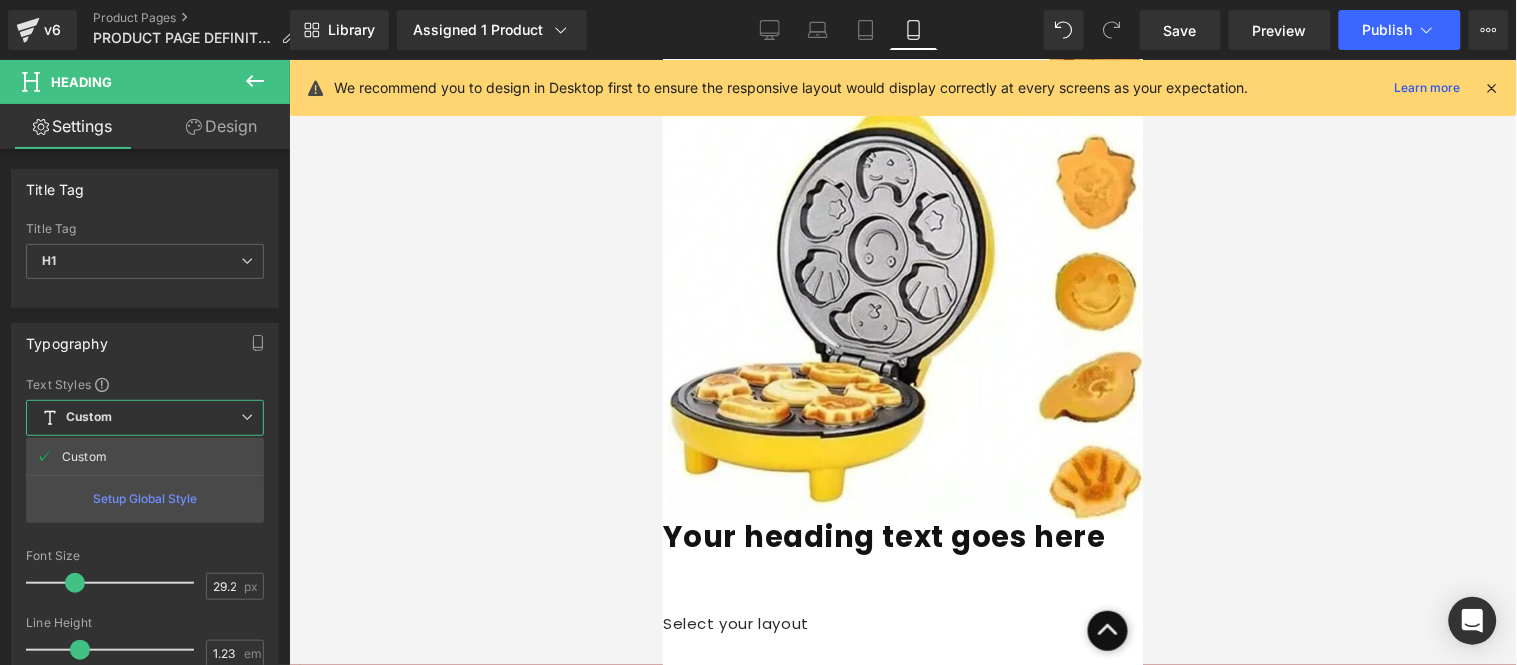 click at bounding box center (903, 362) 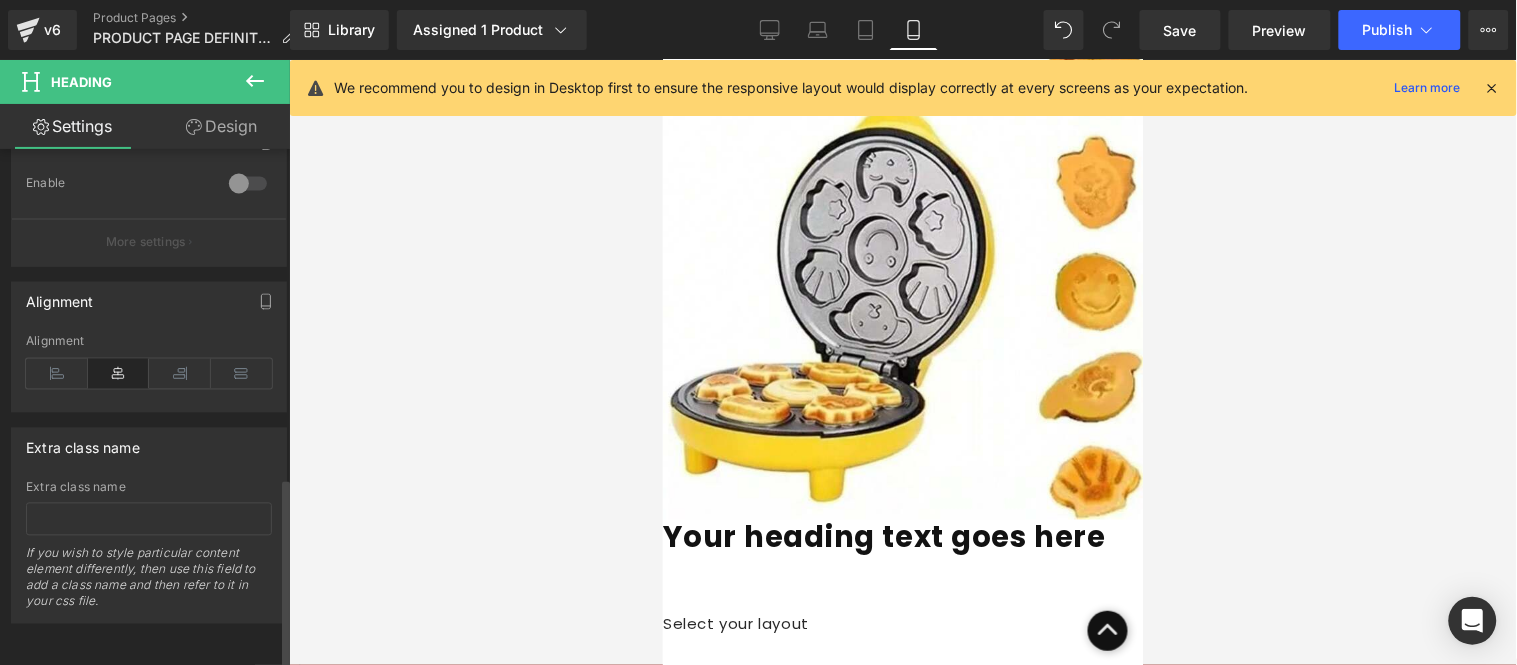 scroll, scrollTop: 905, scrollLeft: 0, axis: vertical 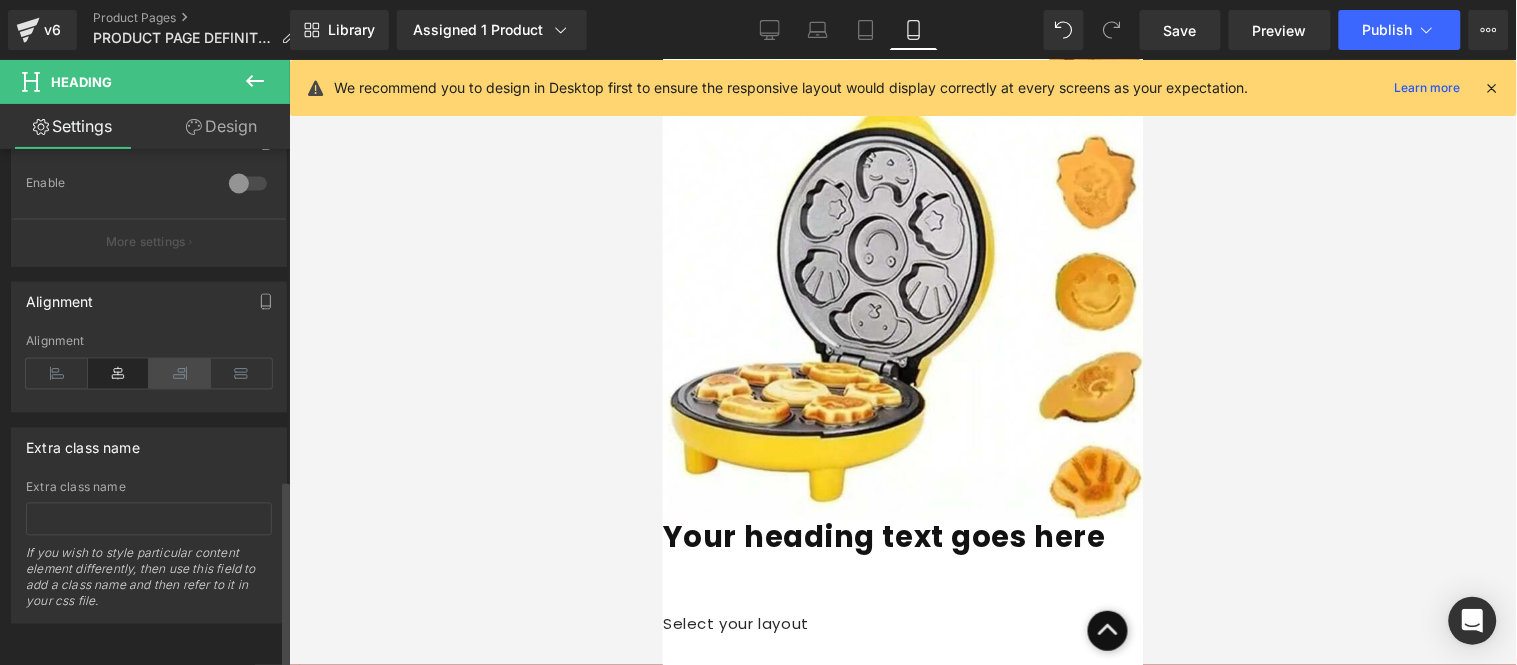 click at bounding box center [180, 374] 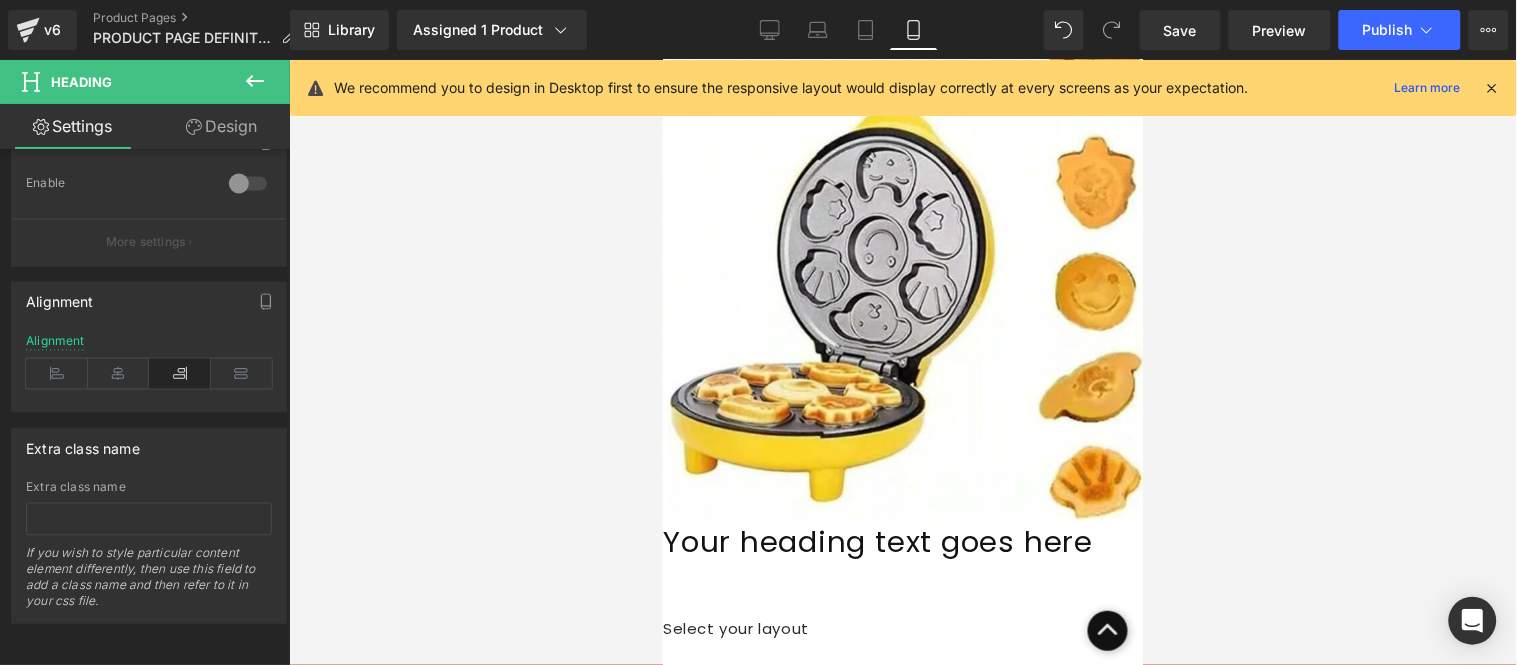 click on "Your heading text goes here" at bounding box center [902, 542] 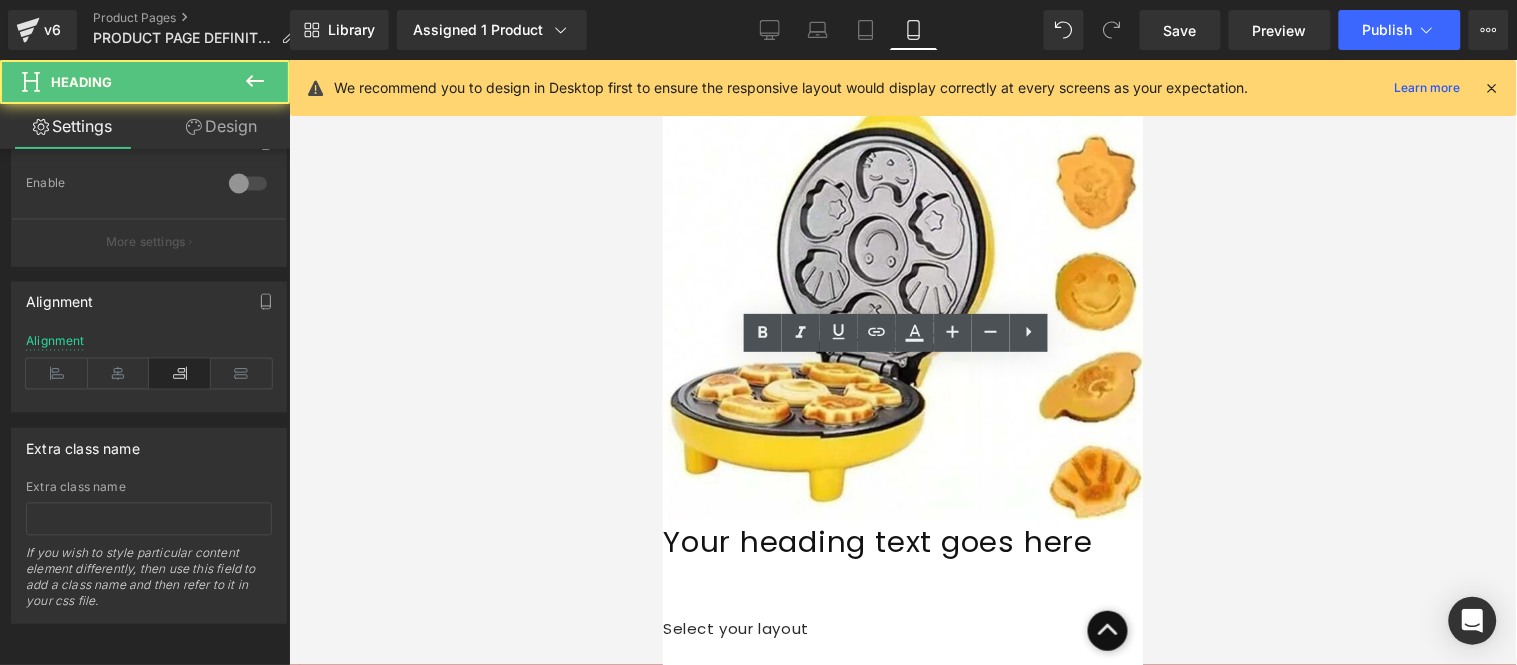 click on "Your heading text goes here" at bounding box center [902, 542] 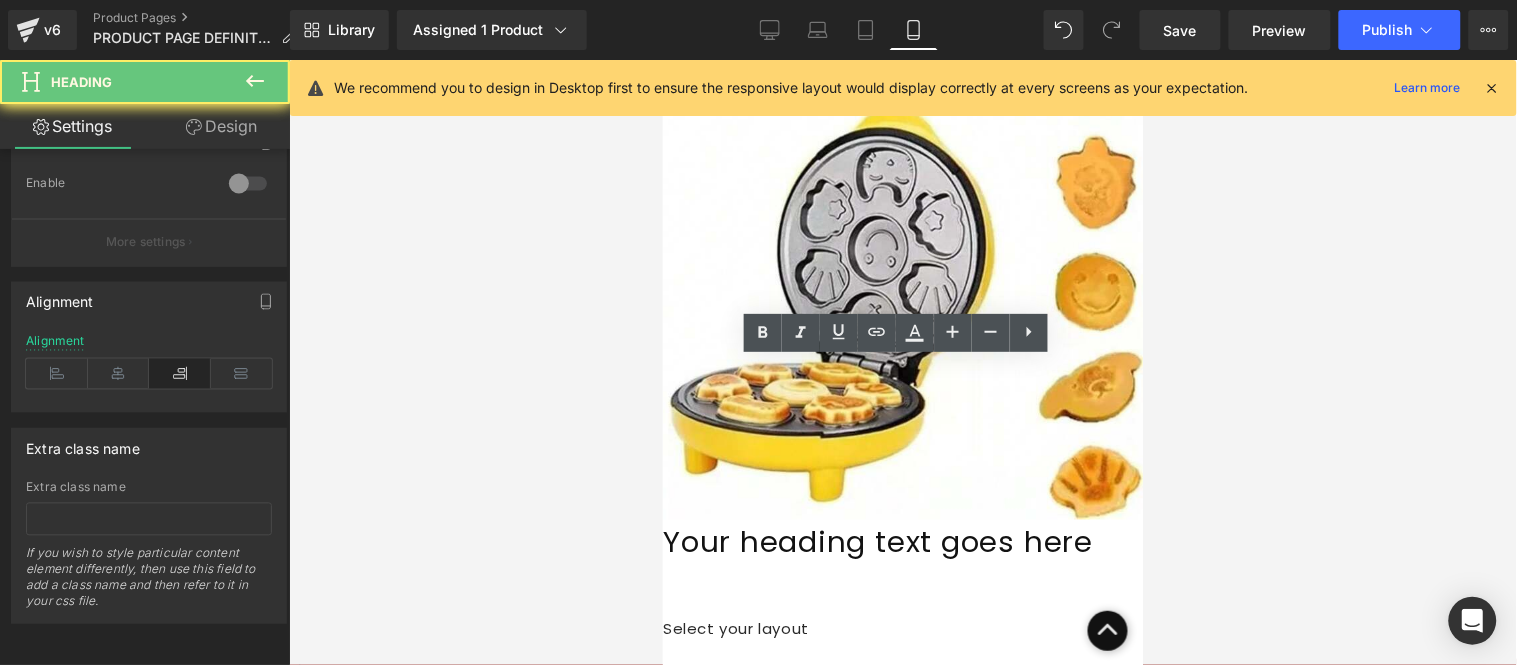 click on "Your heading text goes here" at bounding box center (902, 542) 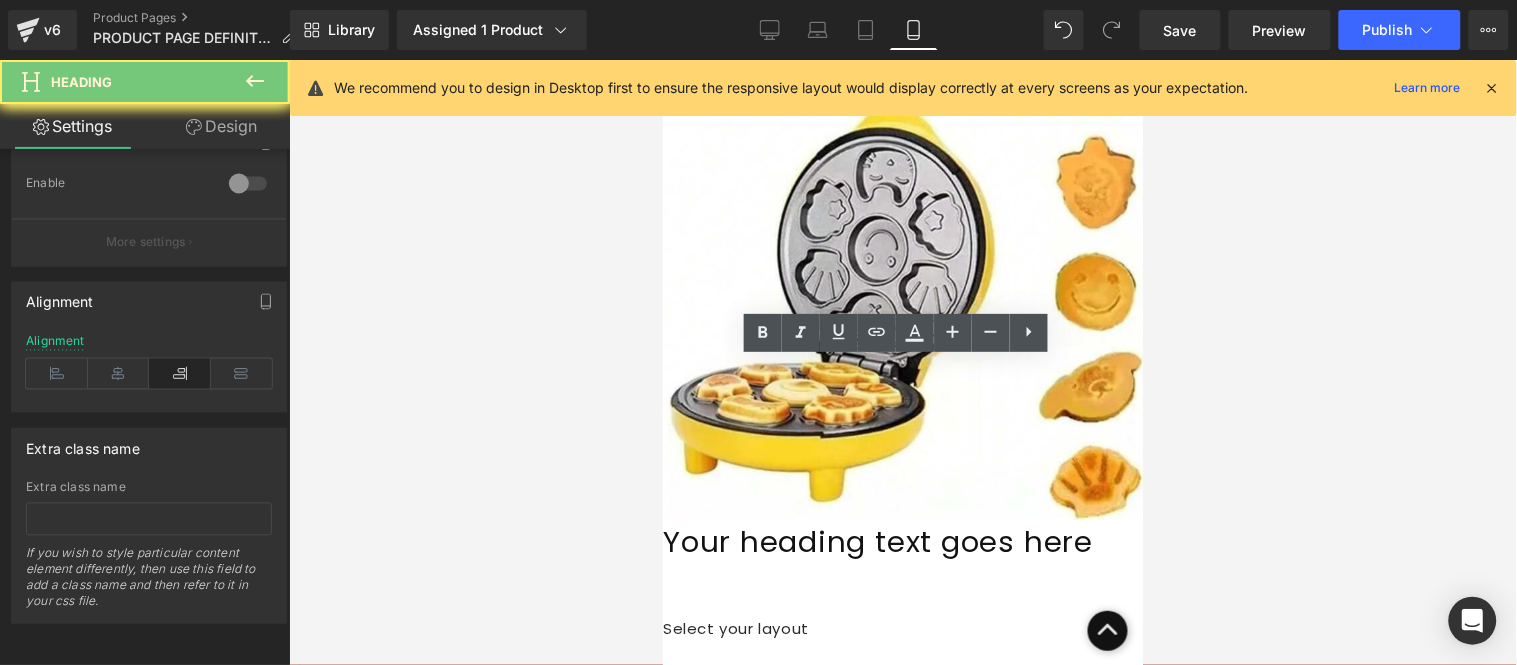 click on "Your heading text goes here" at bounding box center (902, 542) 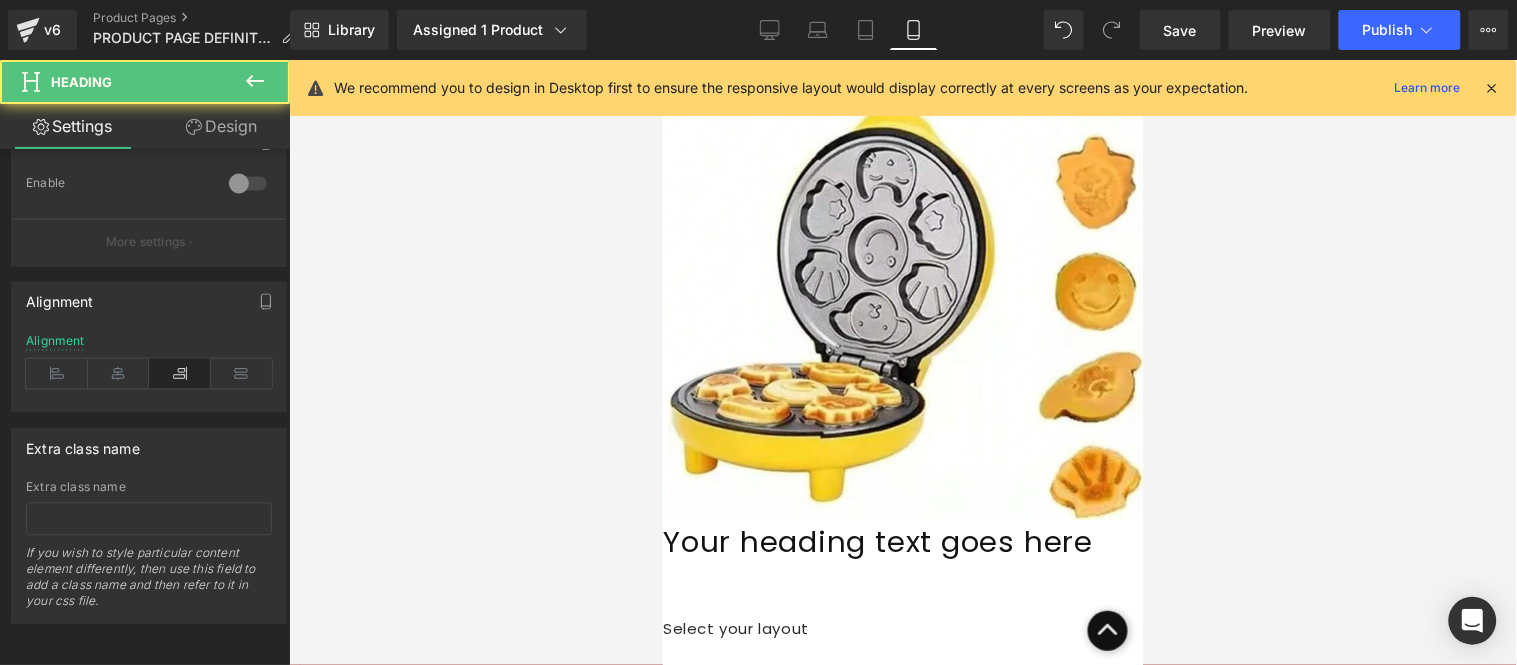 click on "Your heading text goes here" at bounding box center (902, 542) 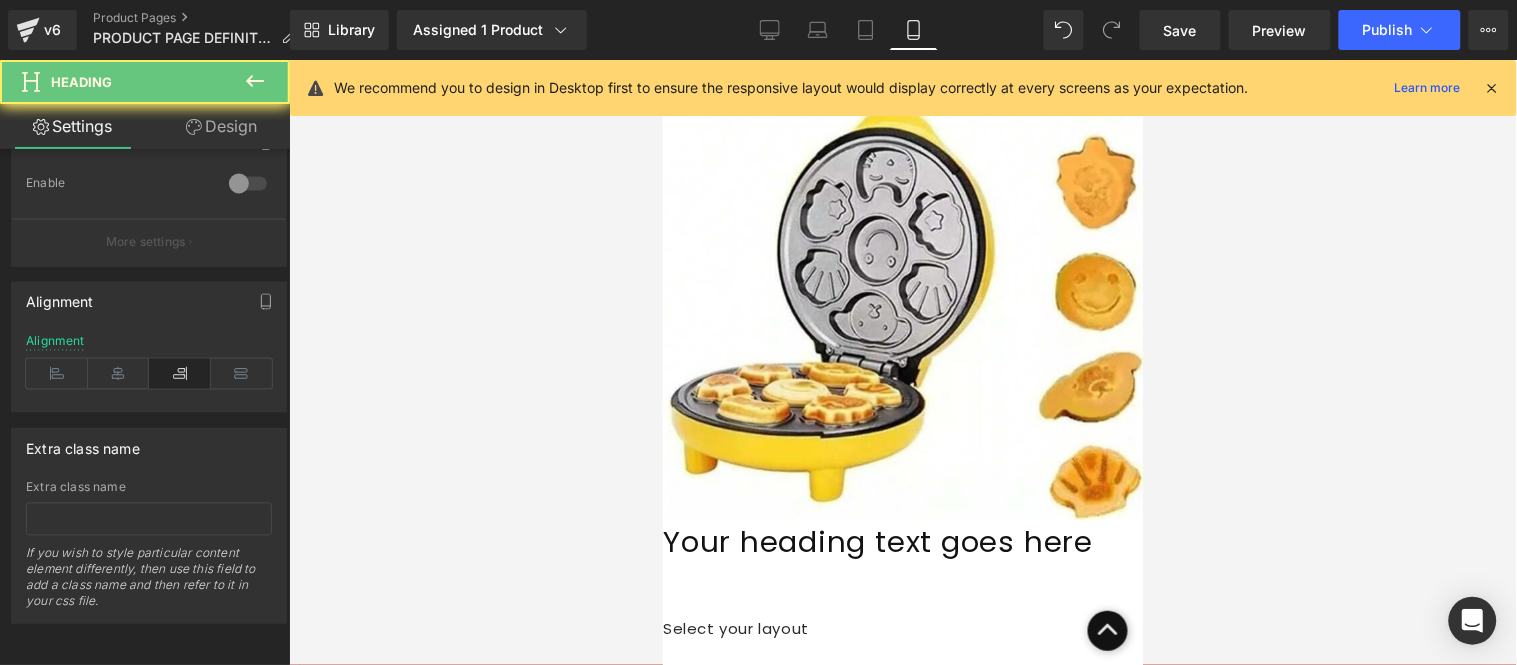click on "Your heading text goes here" at bounding box center (902, 542) 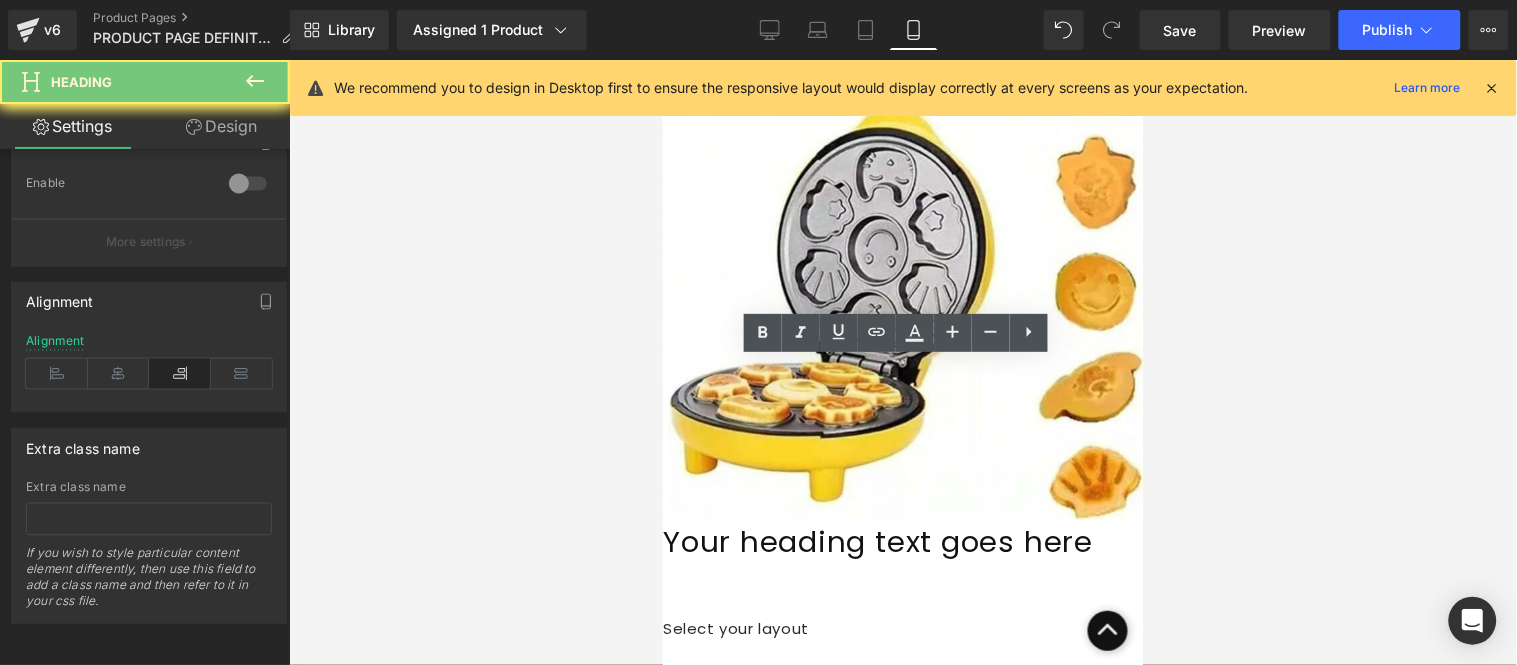 click on "Your heading text goes here" at bounding box center [902, 542] 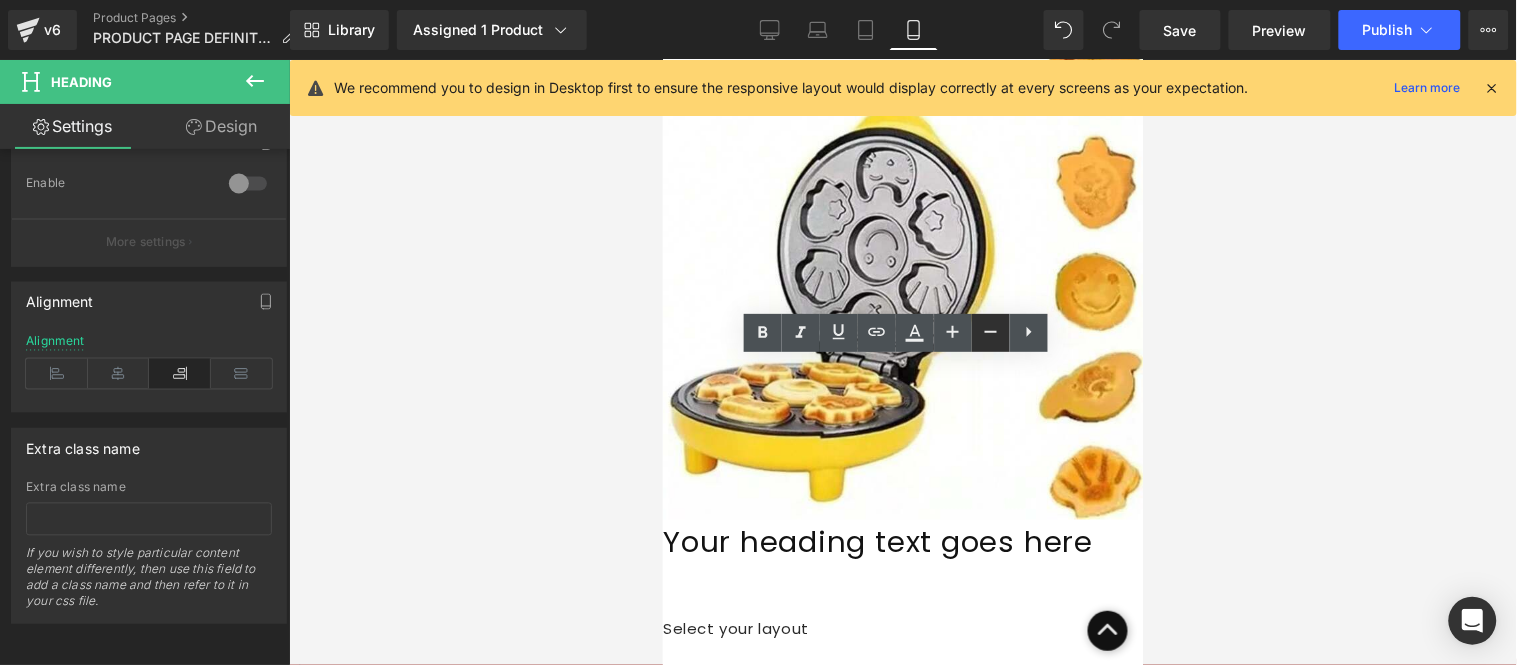 click 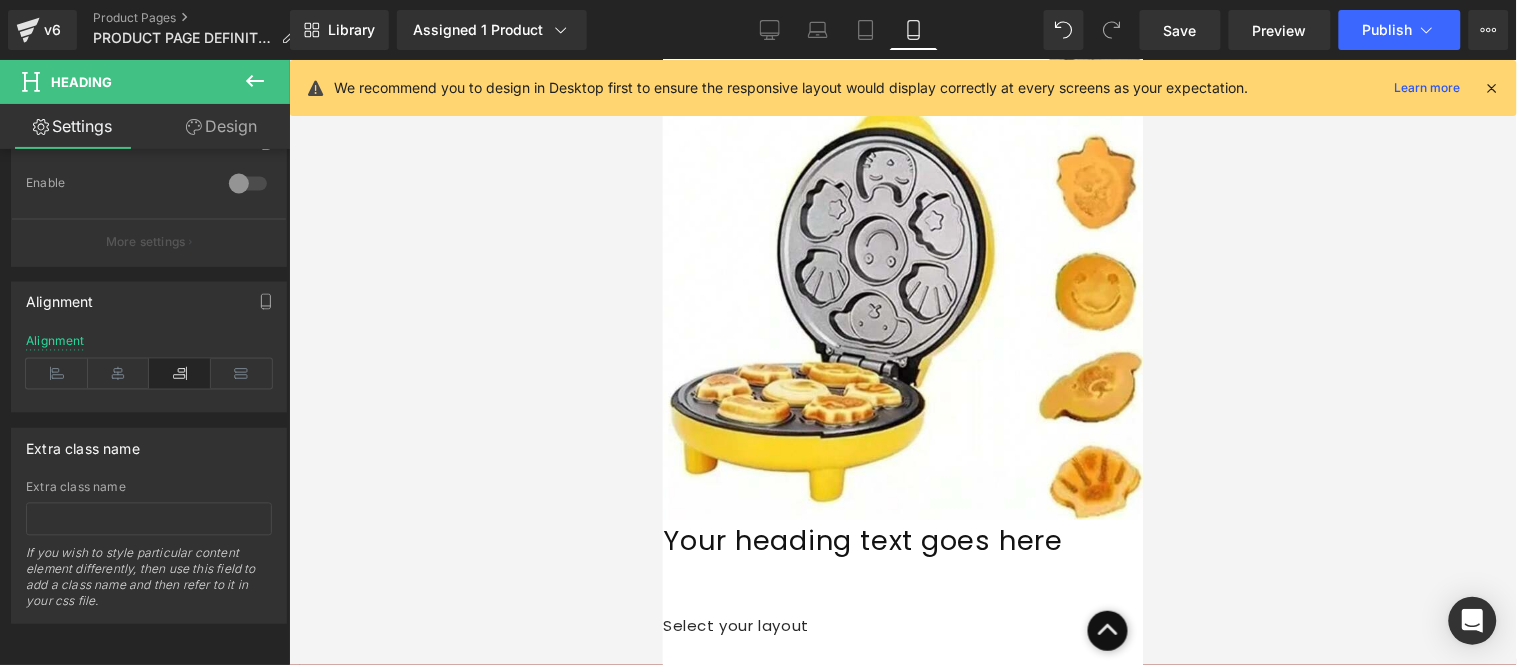 click on "Your heading text goes here" at bounding box center (902, 541) 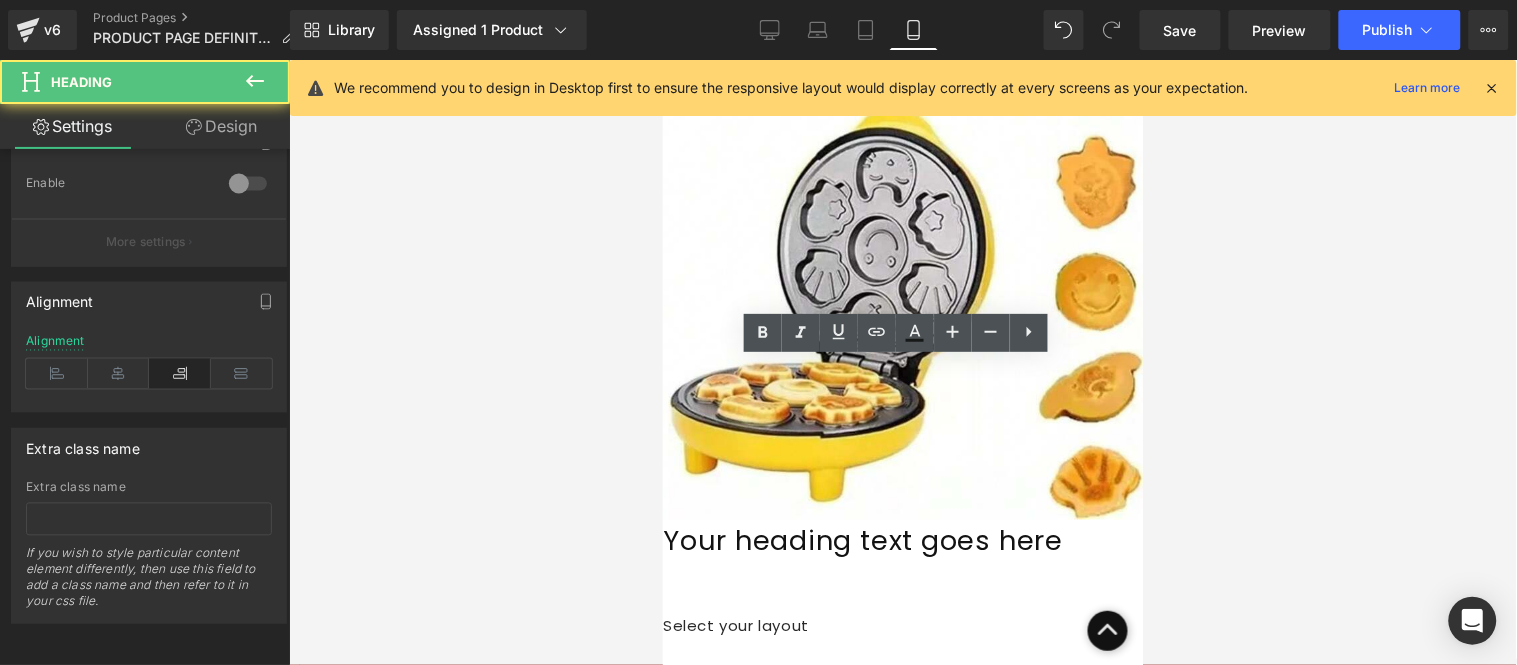 click on "Your heading text goes here" at bounding box center (902, 541) 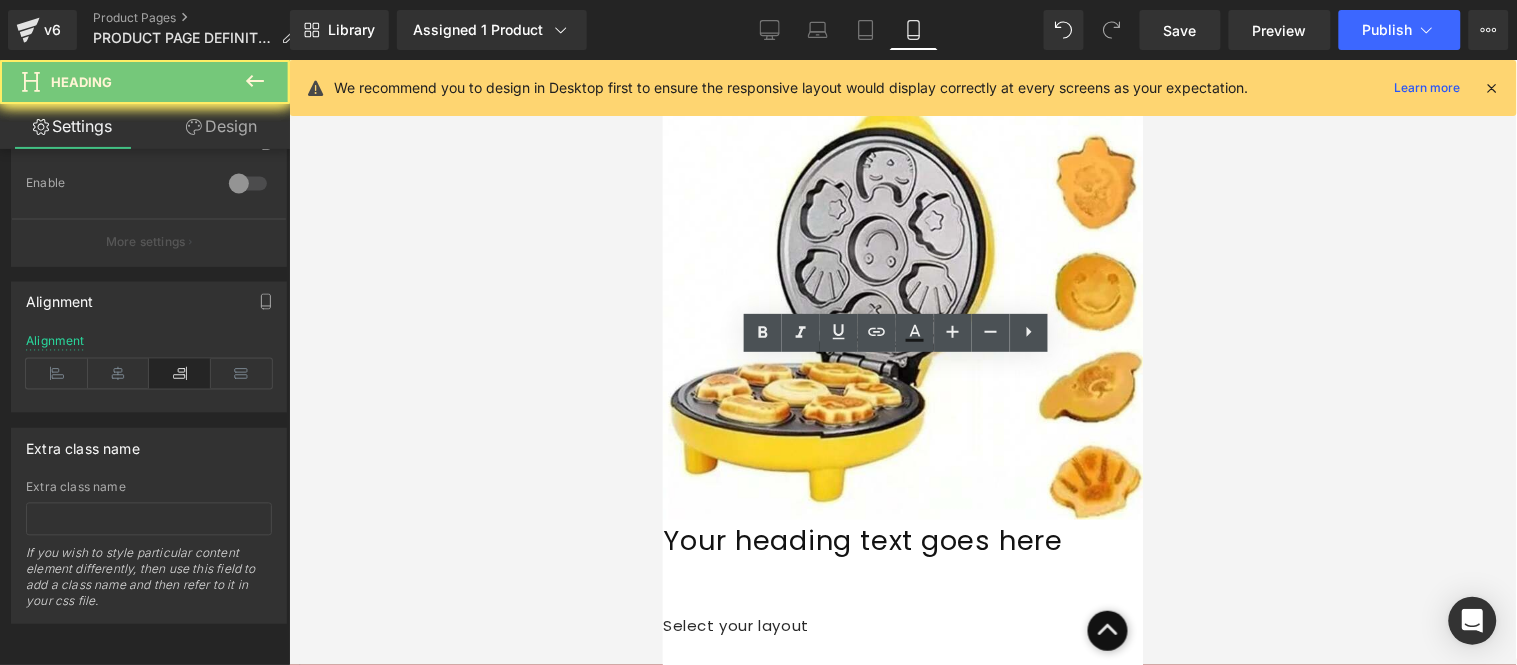 click on "Your heading text goes here" at bounding box center [902, 541] 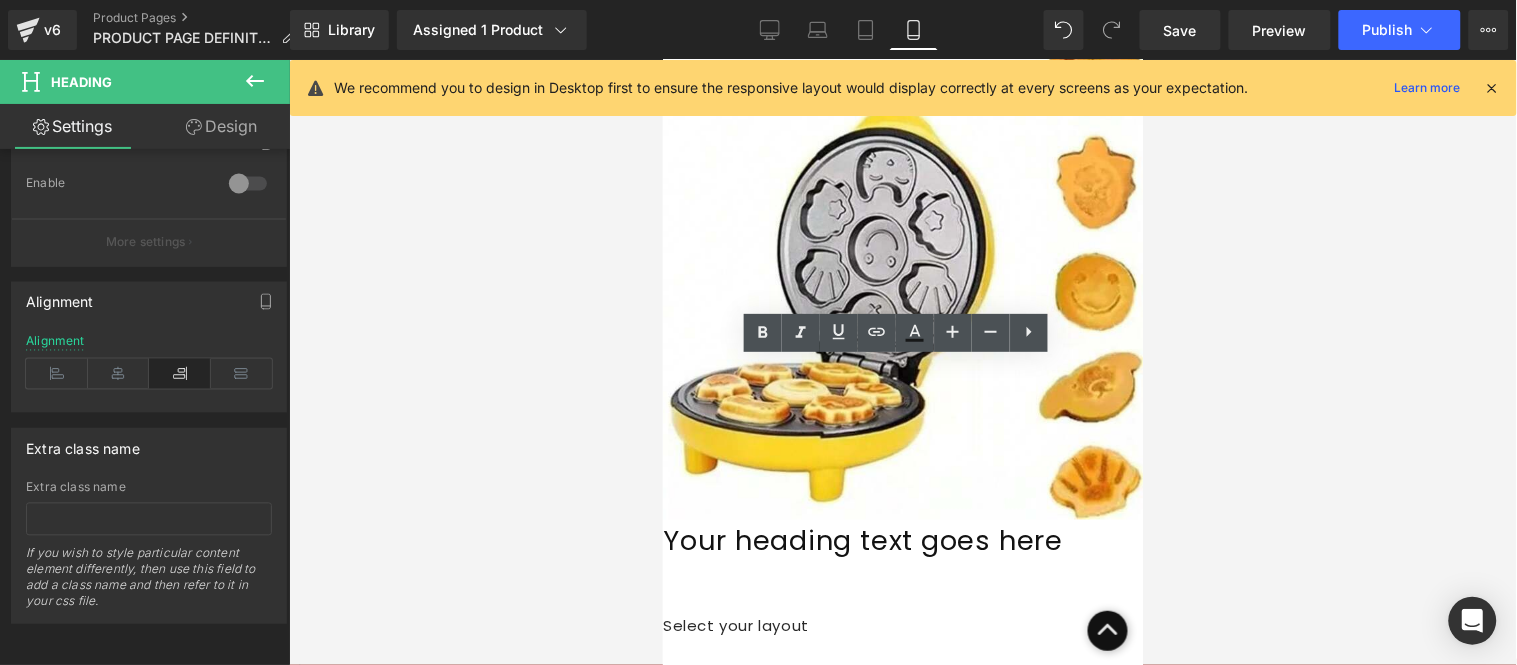 click on "Your heading text goes here" at bounding box center [902, 541] 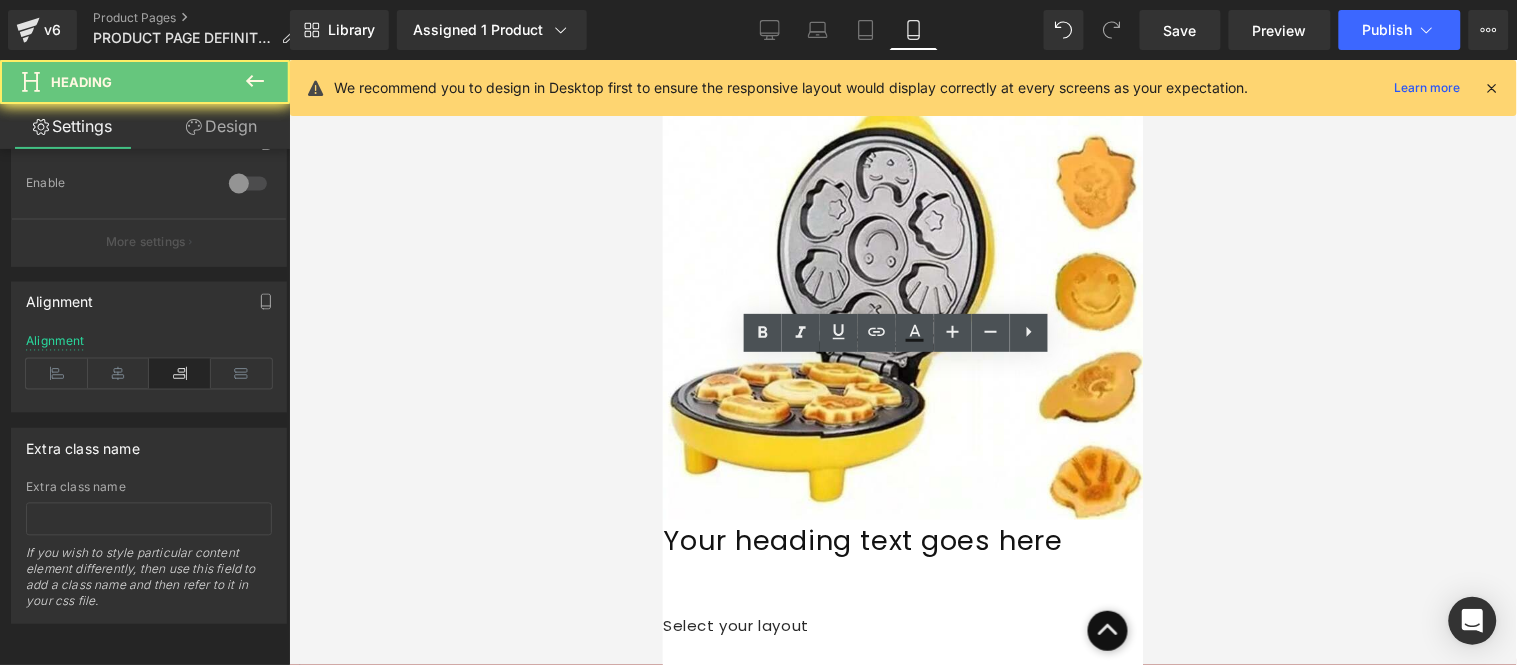 click on "Your heading text goes here" at bounding box center (902, 541) 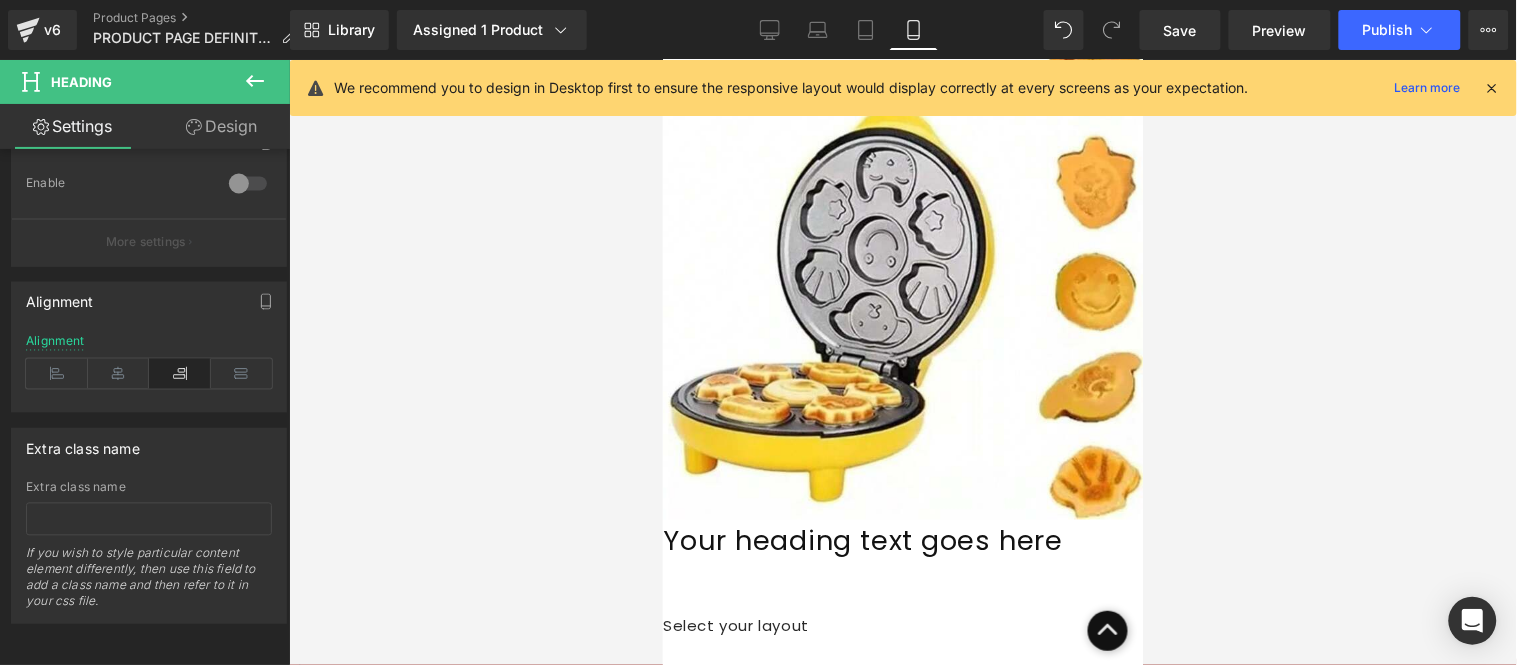 type 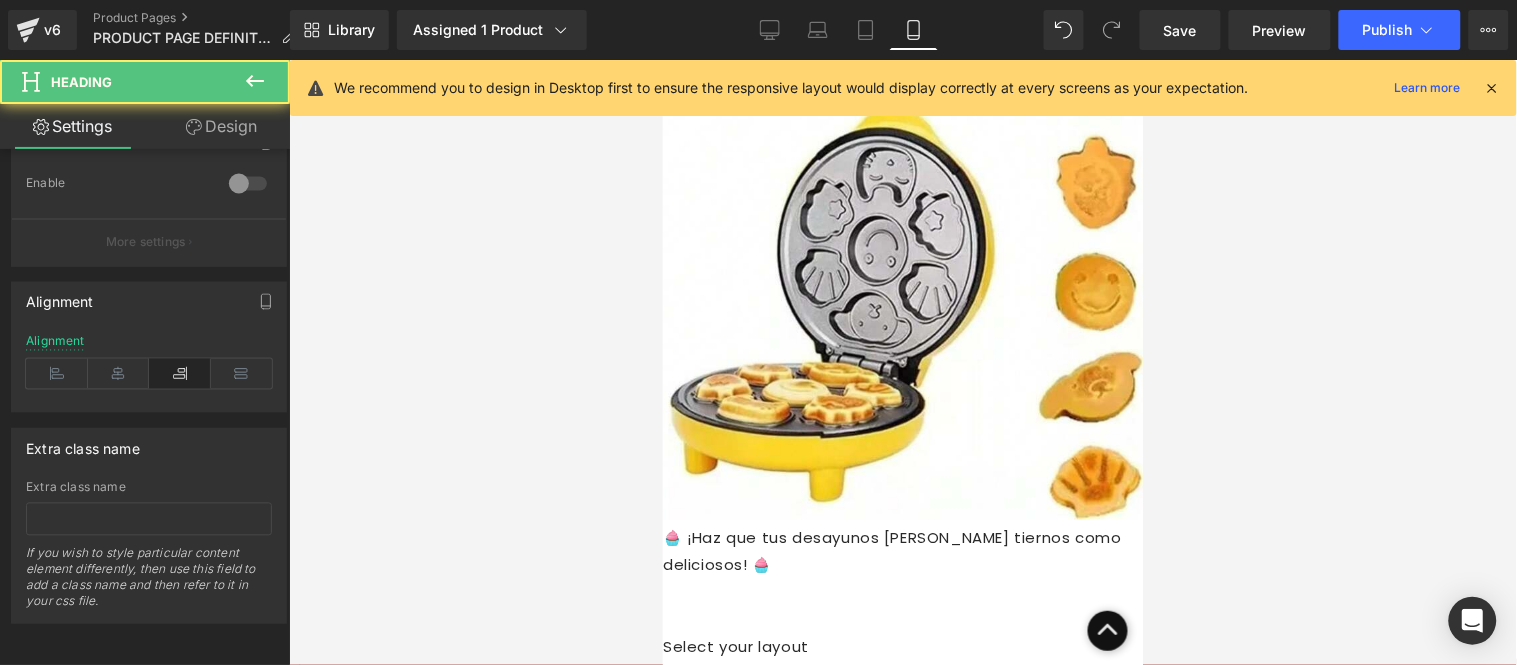 click on "🧁 ¡Haz que tus desayunos sean tan tiernos como deliciosos! 🧁" at bounding box center (902, 551) 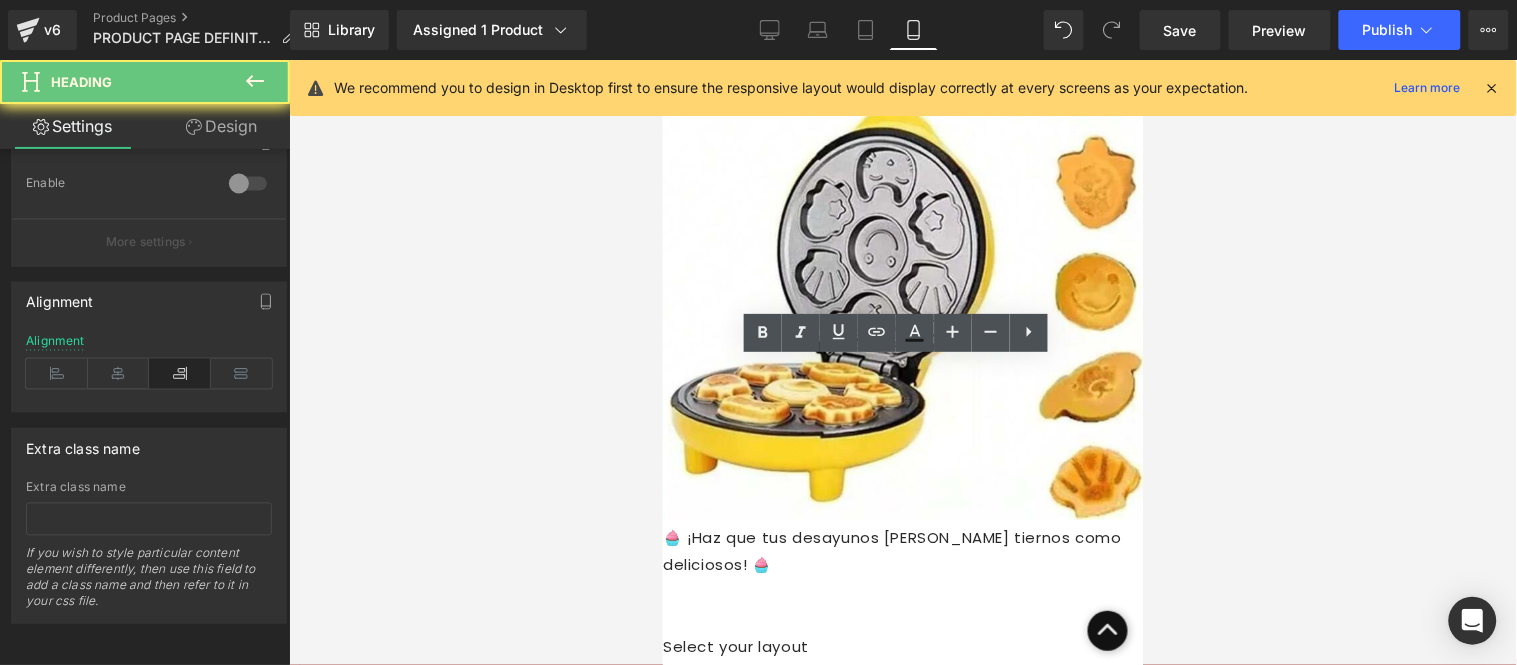 click on "🧁 ¡Haz que tus desayunos sean tan tiernos como deliciosos! 🧁" at bounding box center [902, 551] 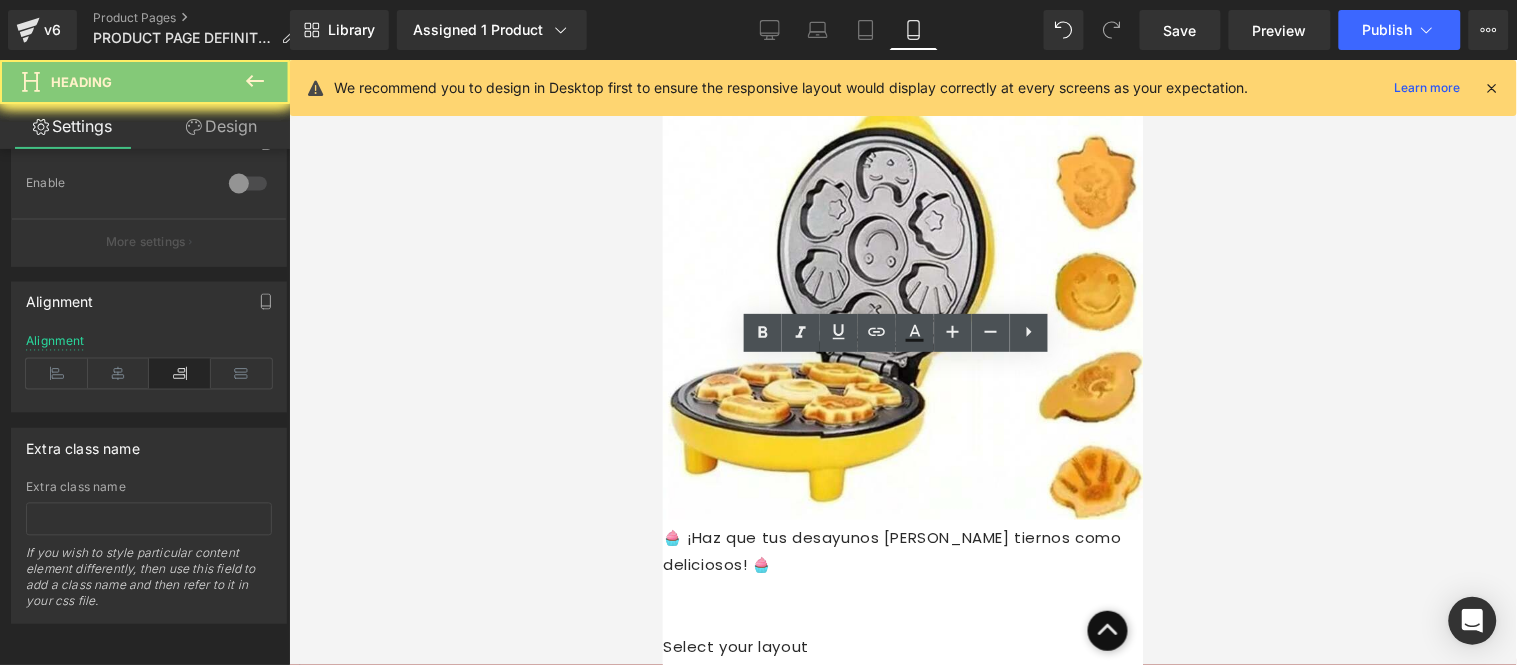 click on "🧁 ¡Haz que tus desayunos sean tan tiernos como deliciosos! 🧁" at bounding box center [902, 551] 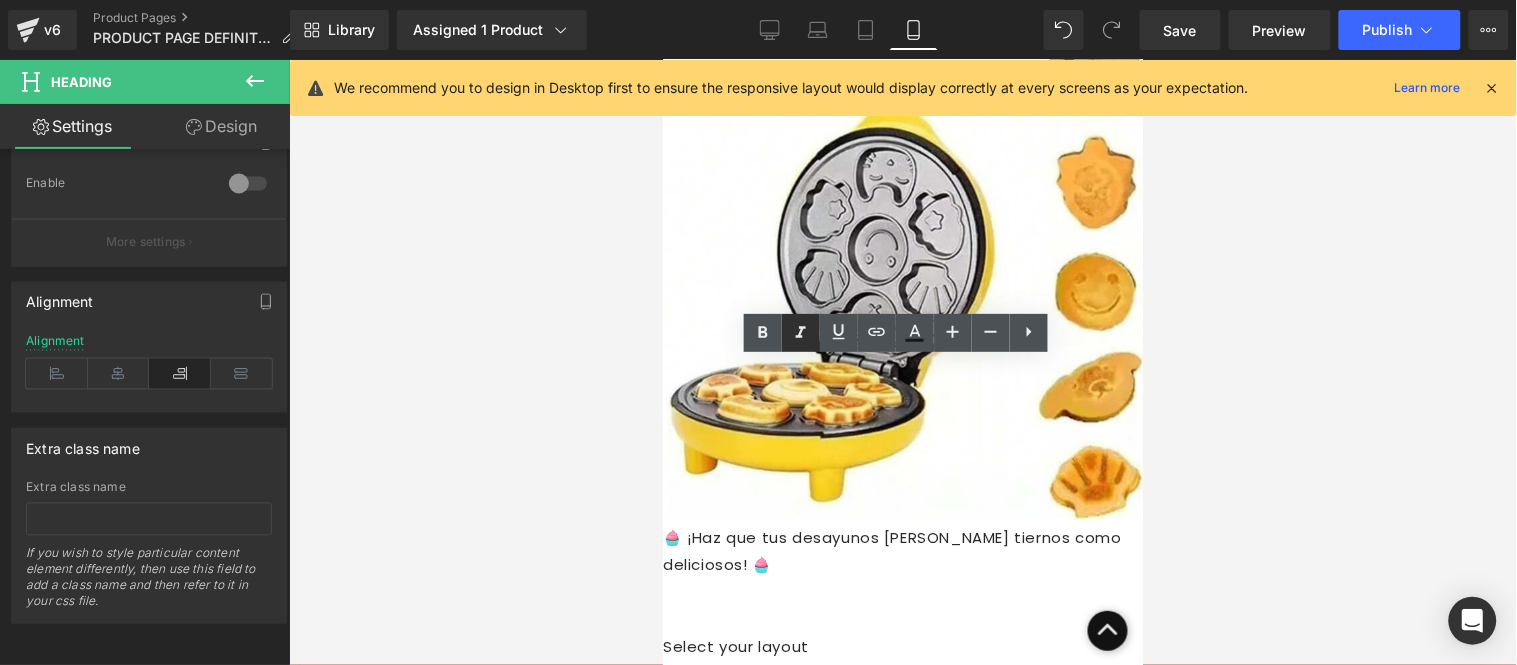 click 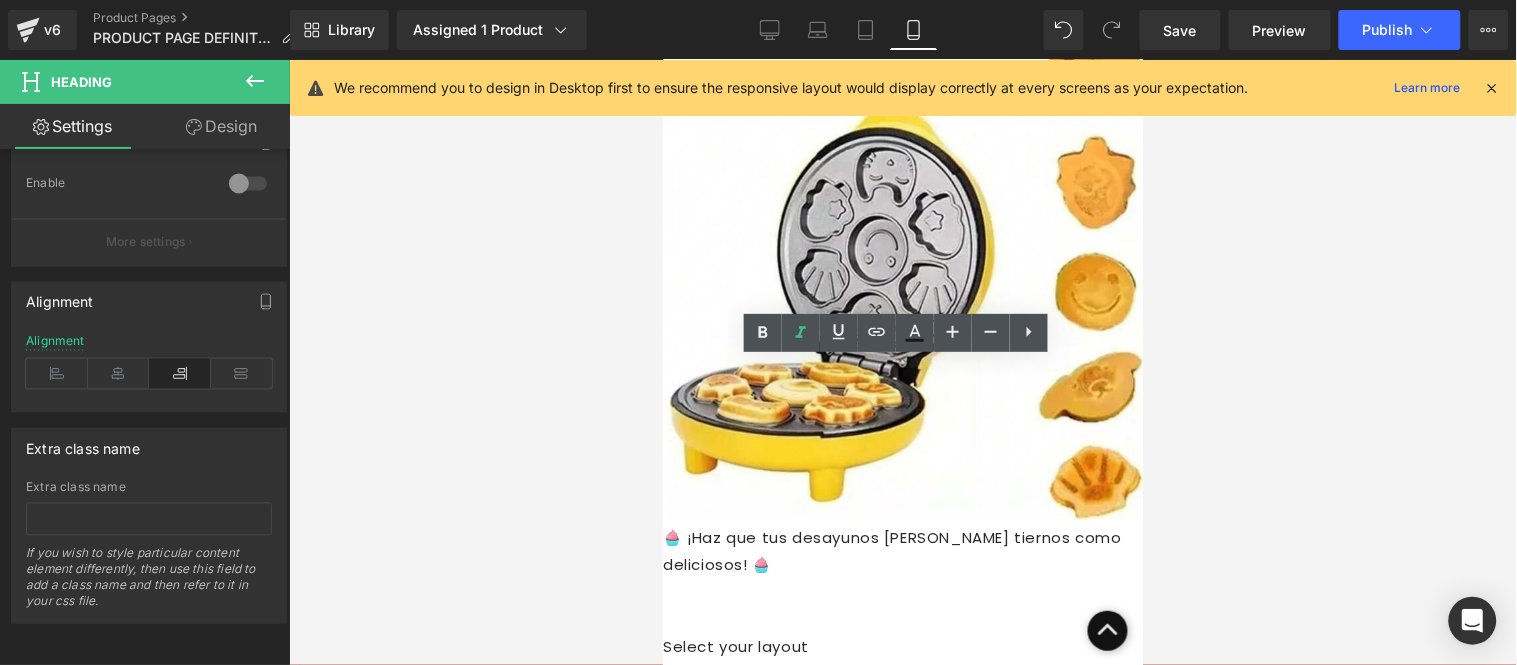 click on "🧁 ¡Haz que tus desayunos sean tan tiernos como deliciosos! 🧁" at bounding box center (902, 551) 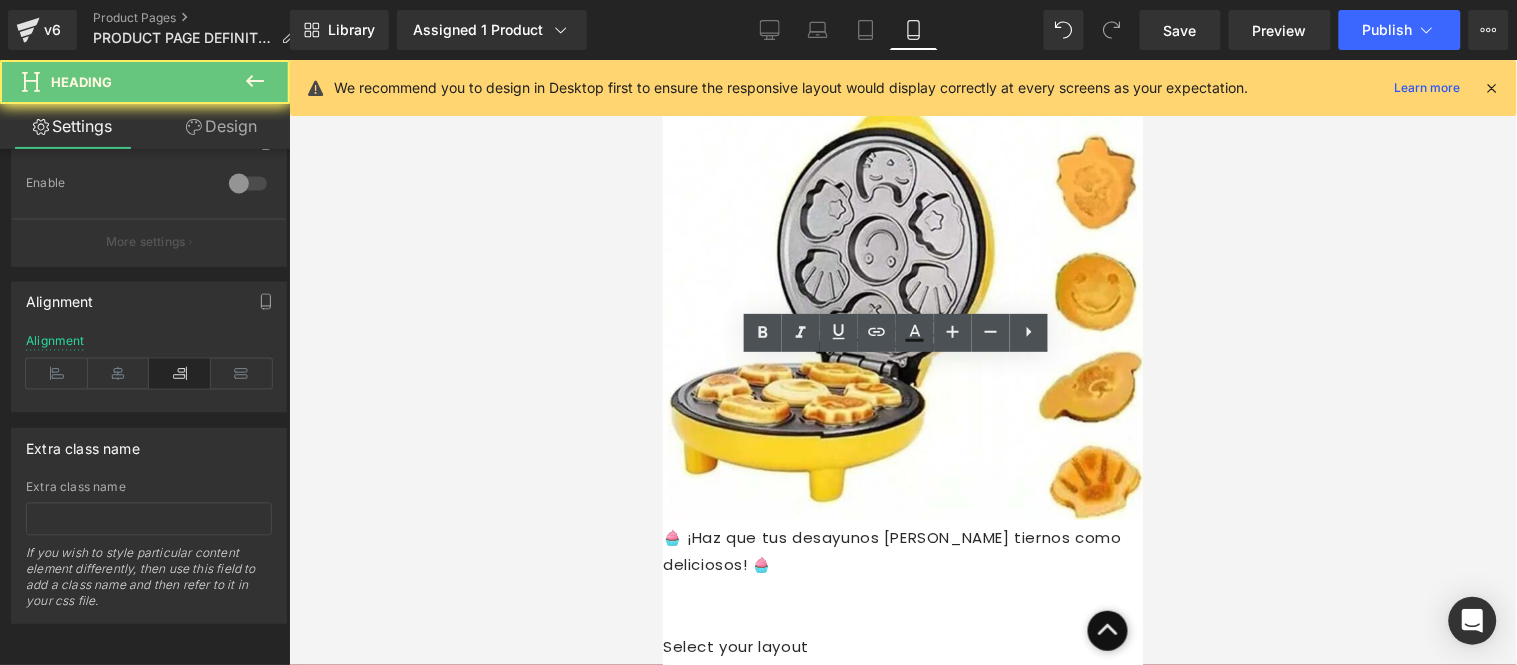 click on "🧁 ¡Haz que tus desayunos sean tan tiernos como deliciosos! 🧁" at bounding box center (902, 551) 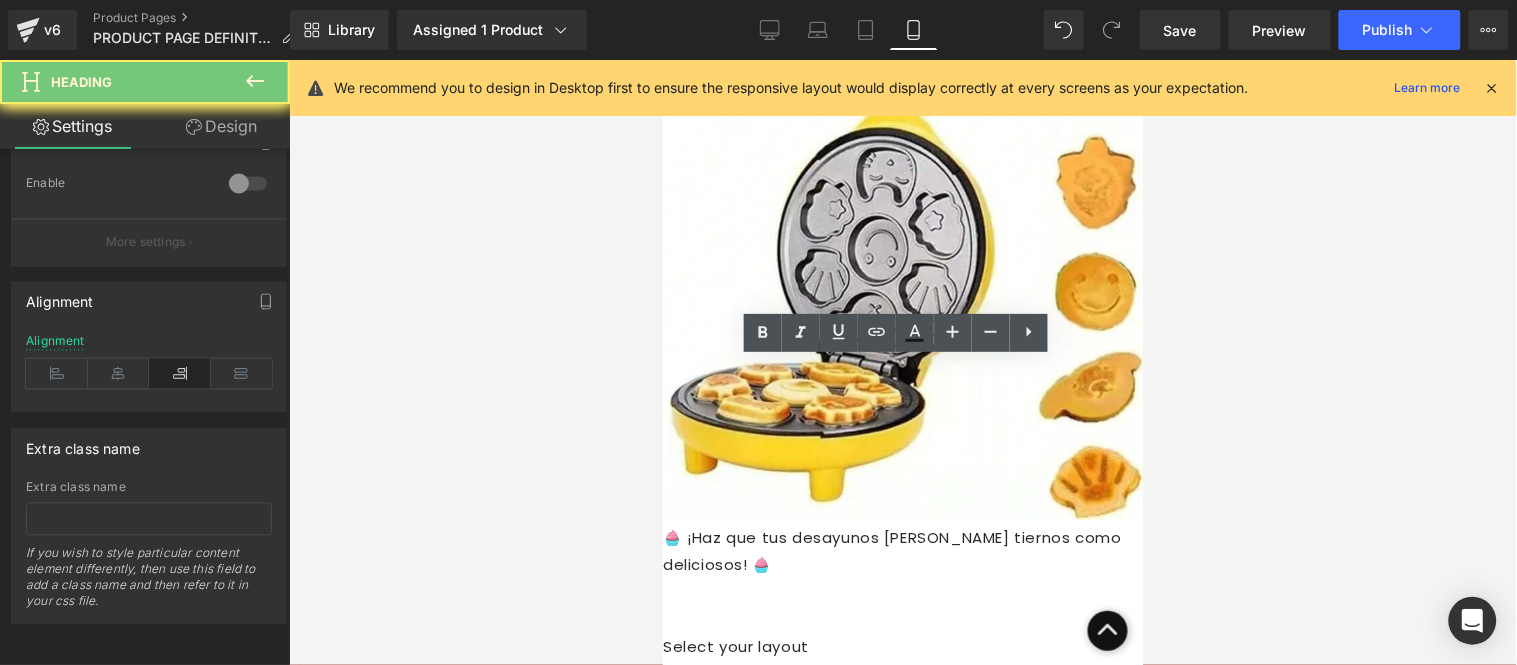 click on "🧁 ¡Haz que tus desayunos sean tan tiernos como deliciosos! 🧁" at bounding box center (902, 551) 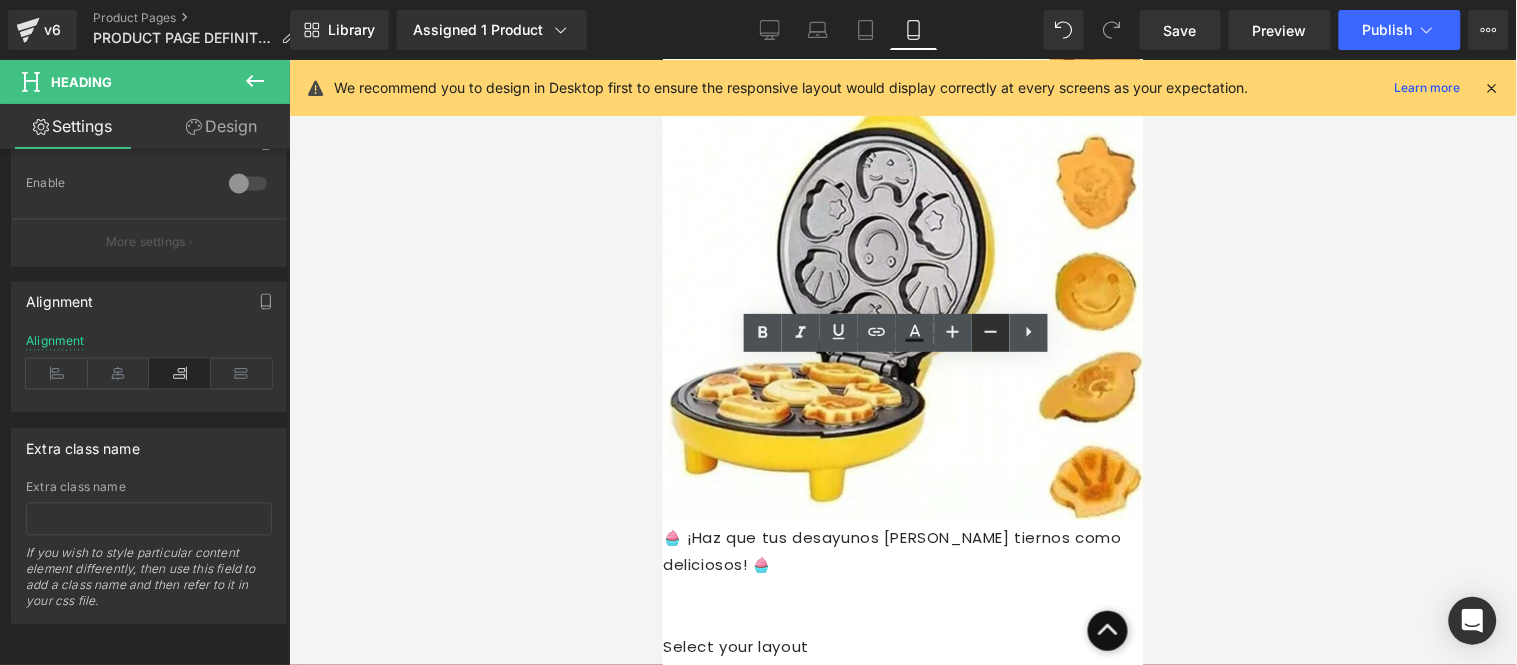 click 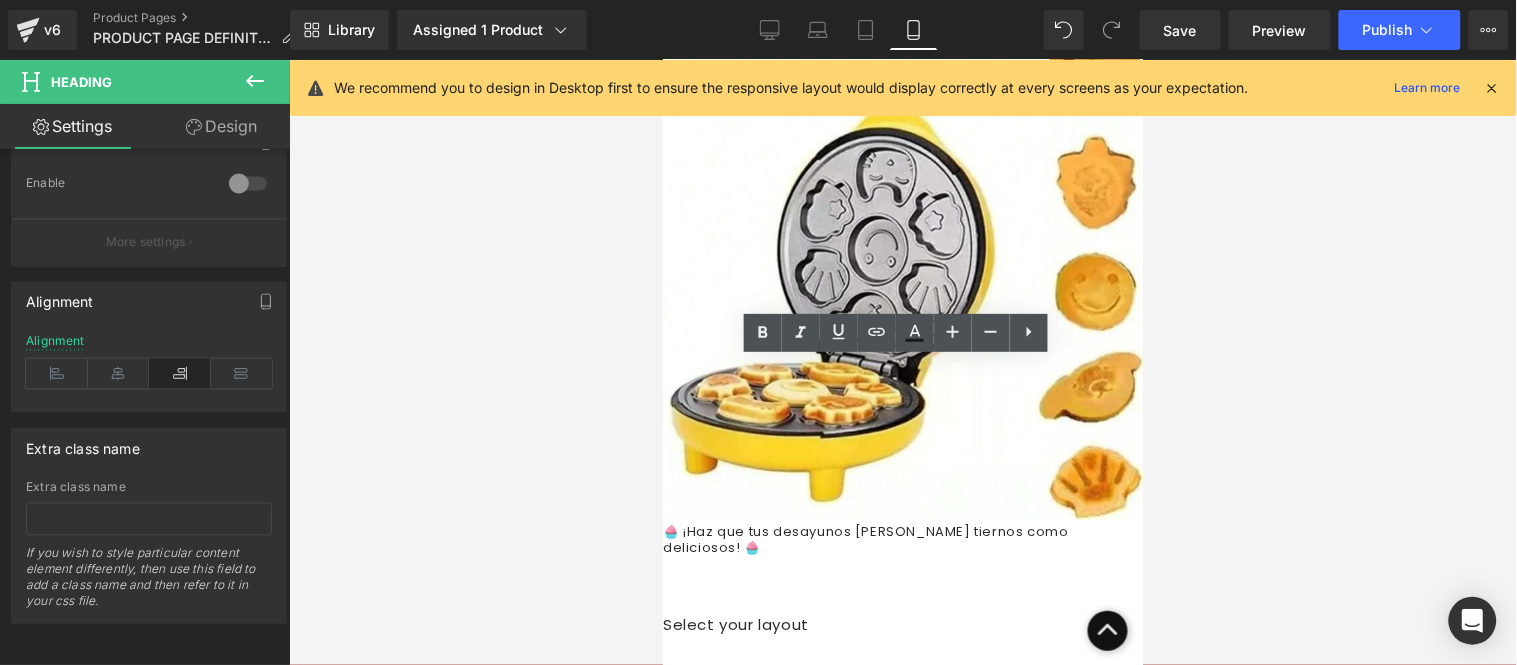 click on "🧁 ¡Haz que tus desayunos sean tan tiernos como deliciosos! 🧁" at bounding box center (902, 540) 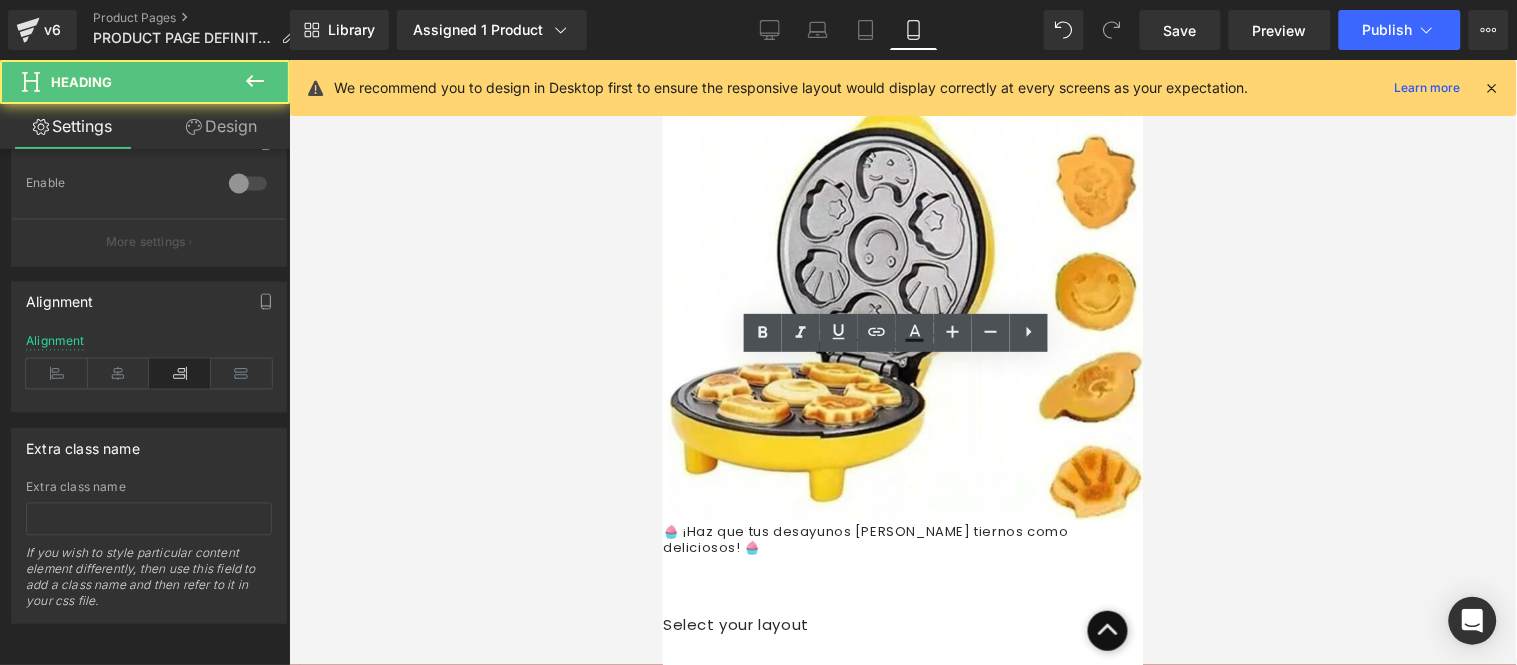 click on "🧁 ¡Haz que tus desayunos sean tan tiernos como deliciosos! 🧁" at bounding box center [902, 540] 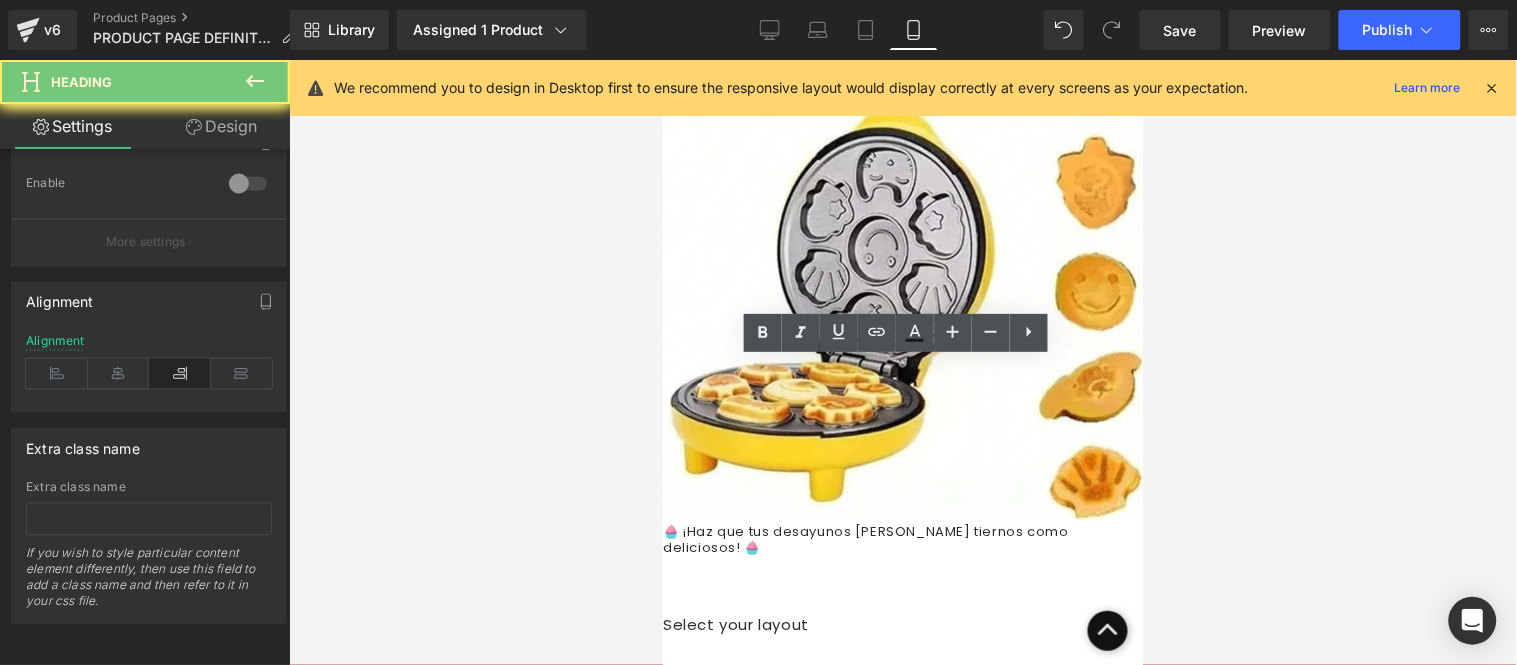 click on "🧁 ¡Haz que tus desayunos sean tan tiernos como deliciosos! 🧁" at bounding box center (902, 540) 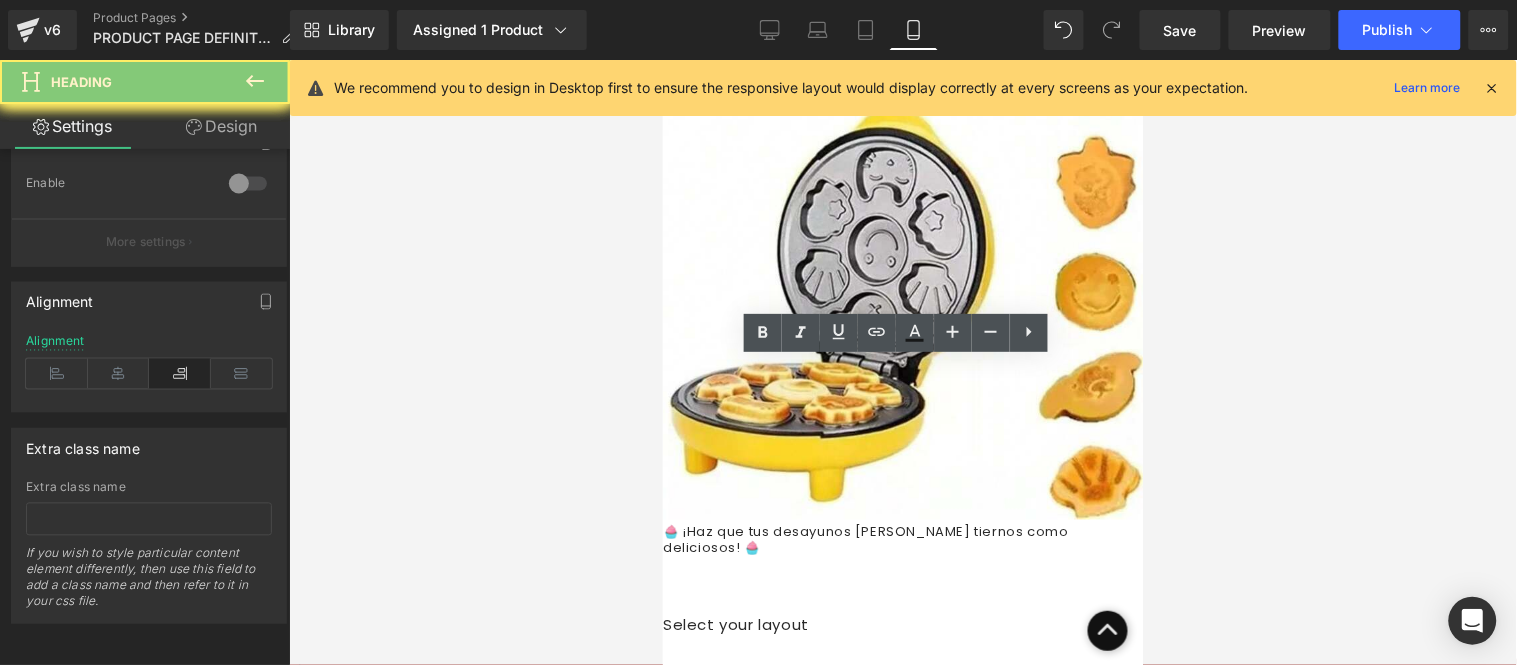 click on "🧁 ¡Haz que tus desayunos sean tan tiernos como deliciosos! 🧁" at bounding box center [902, 540] 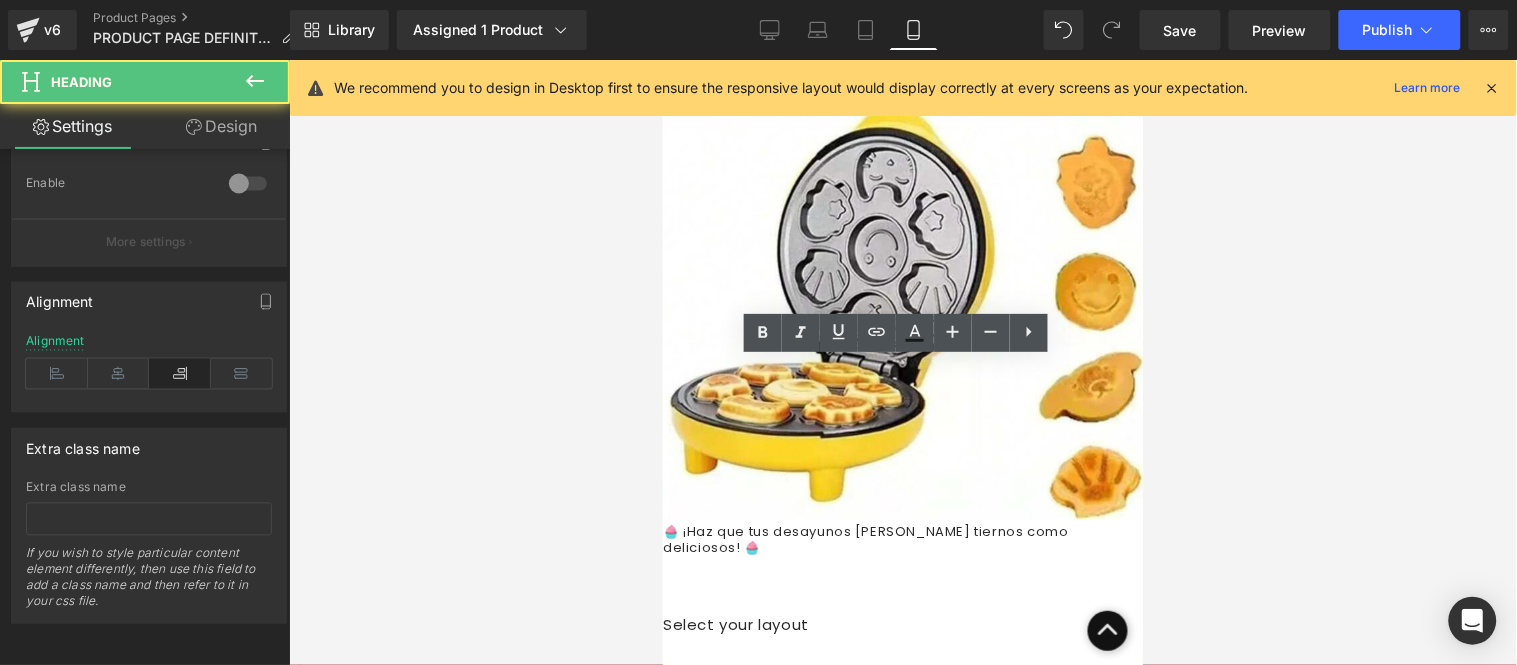 drag, startPoint x: 1107, startPoint y: 376, endPoint x: 808, endPoint y: 381, distance: 299.0418 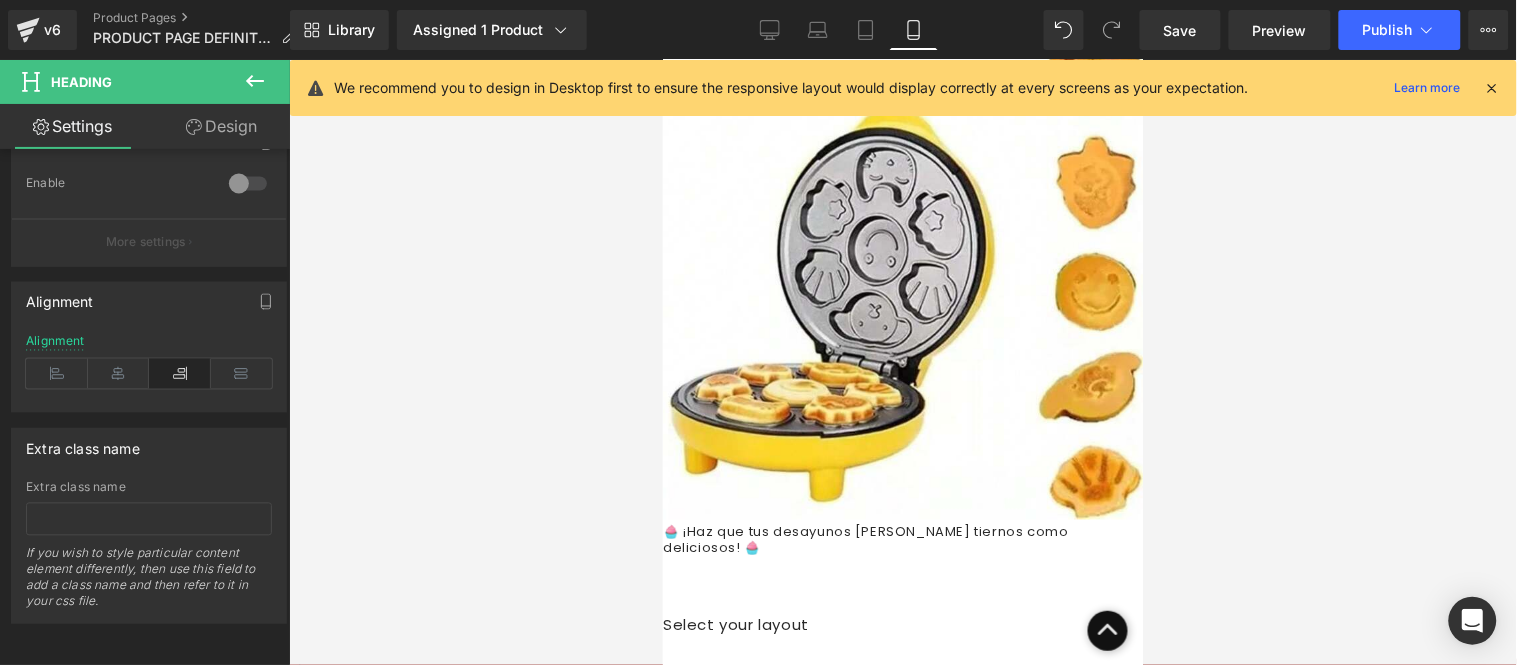click on "🧁 ¡Haz que tus desayunos sean tan tiernos como deliciosos! 🧁" at bounding box center (902, 540) 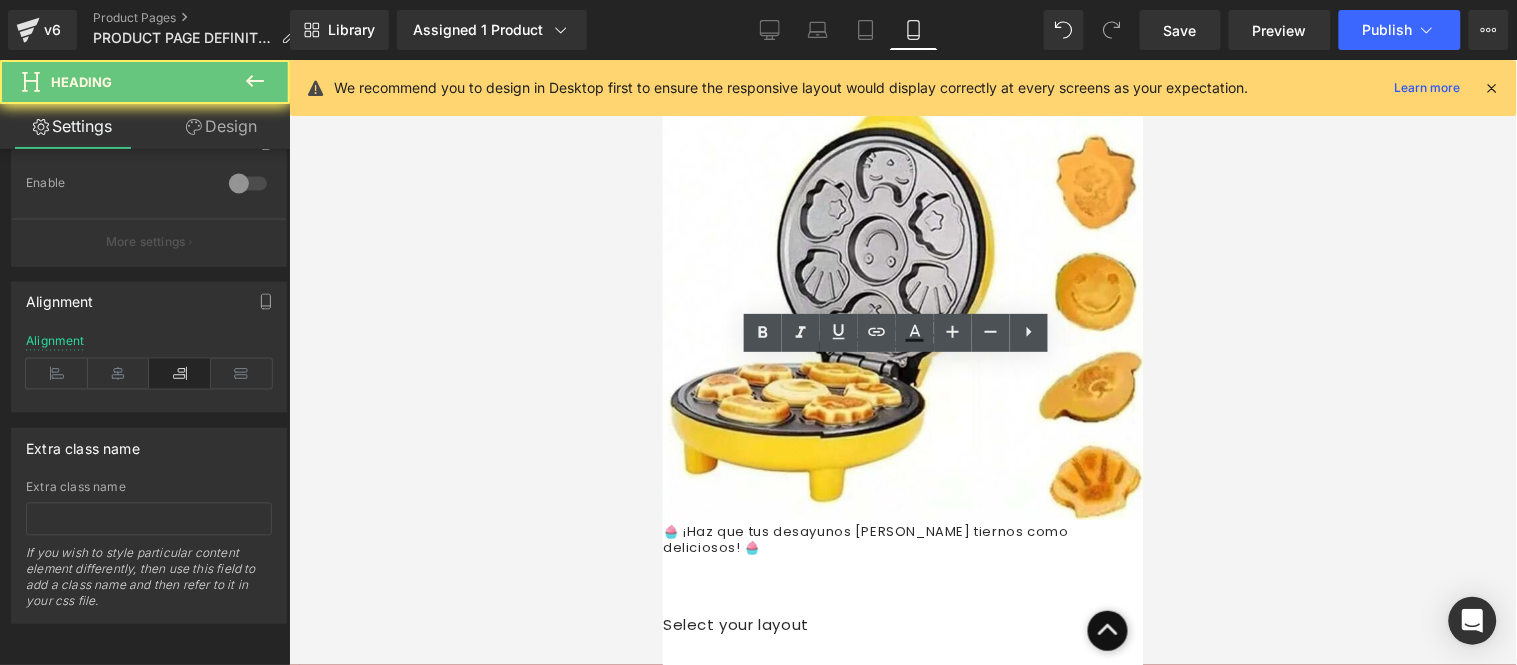 click on "🧁 ¡Haz que tus desayunos sean tan tiernos como deliciosos! 🧁" at bounding box center [902, 540] 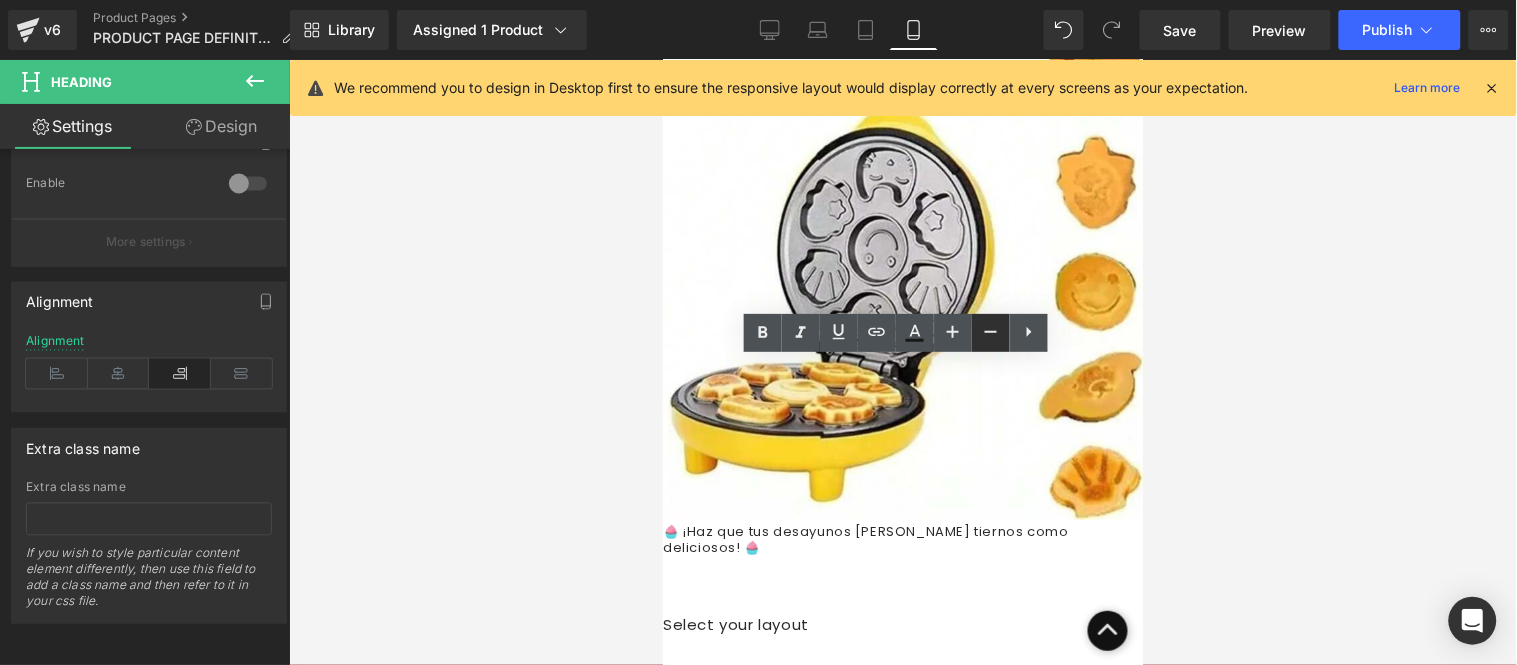 click 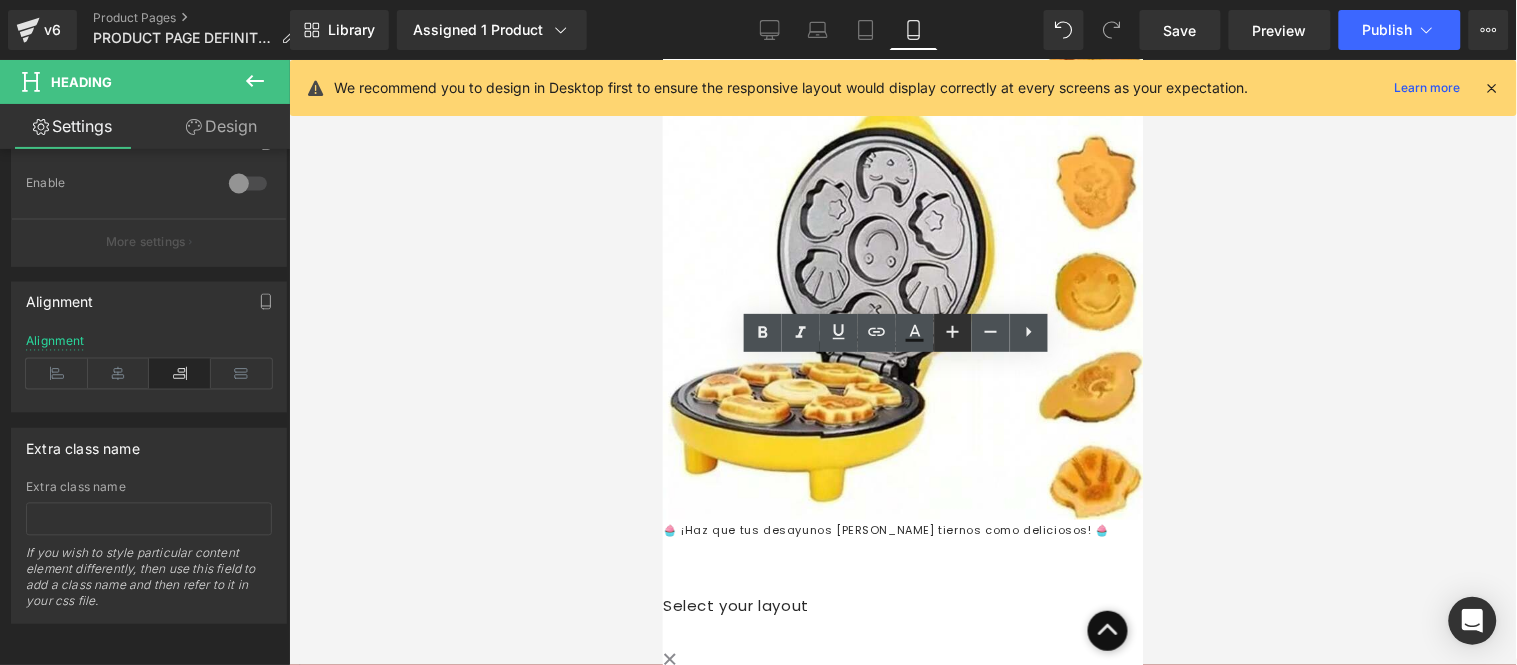 click 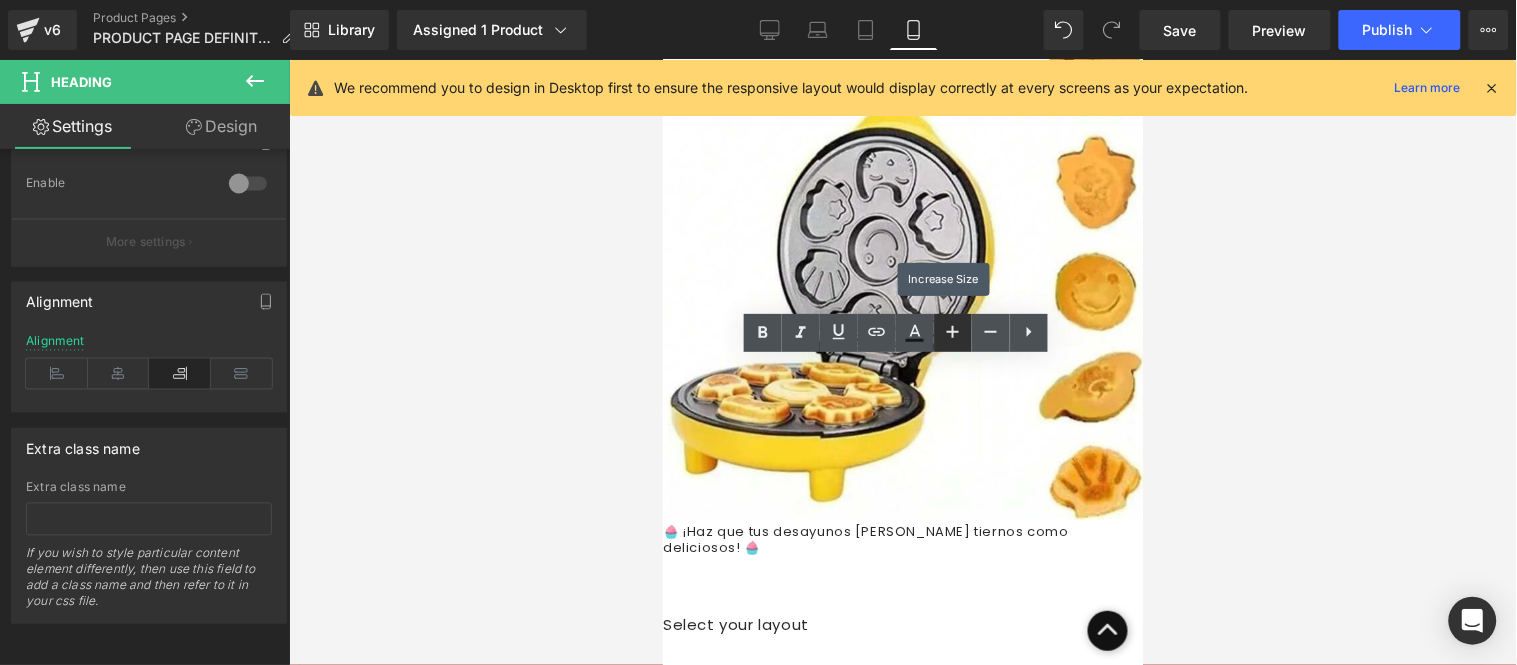 click 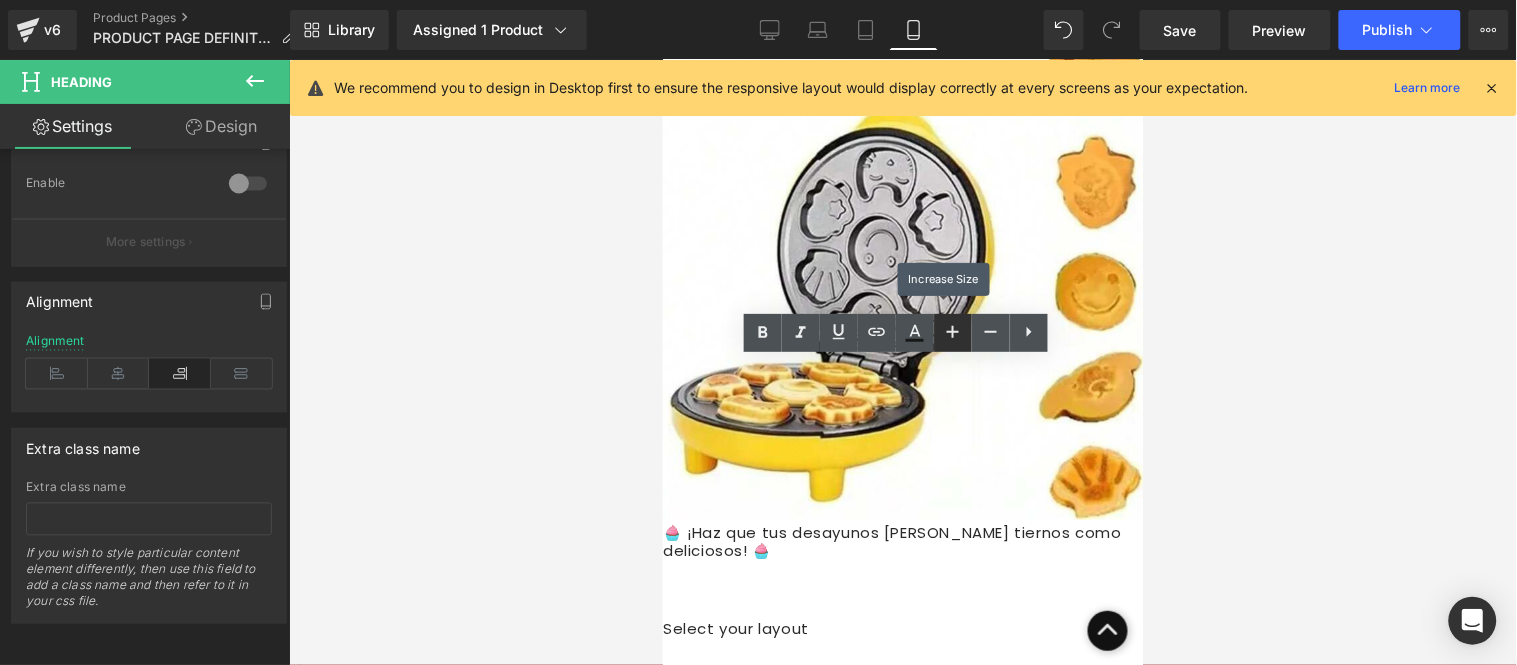 click 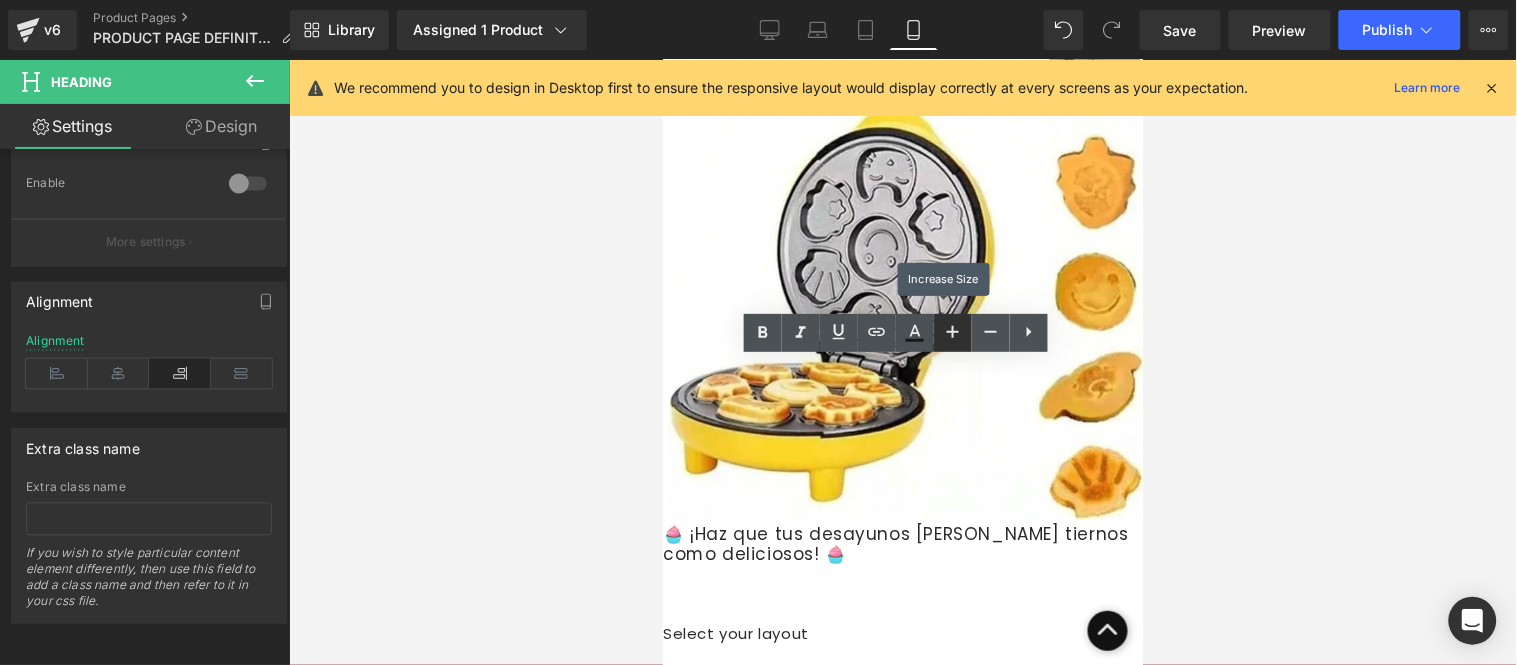 click 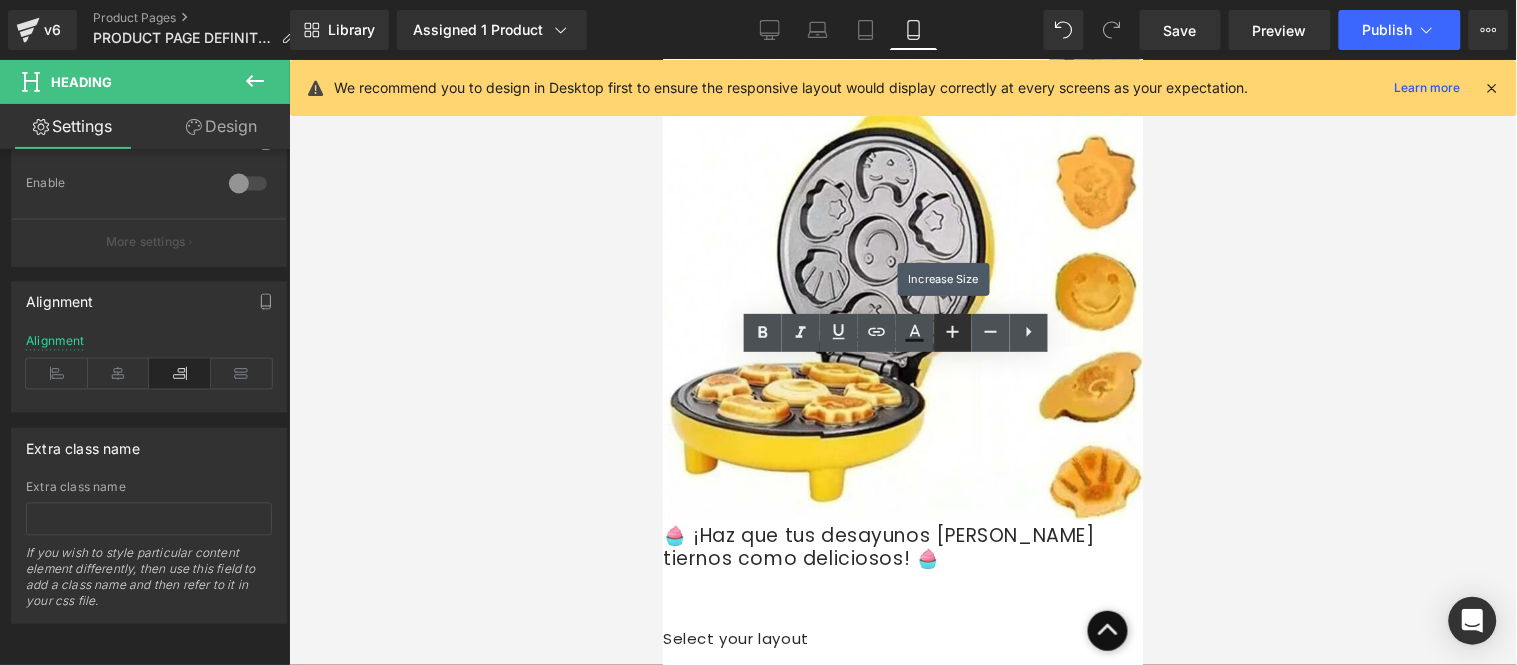 click 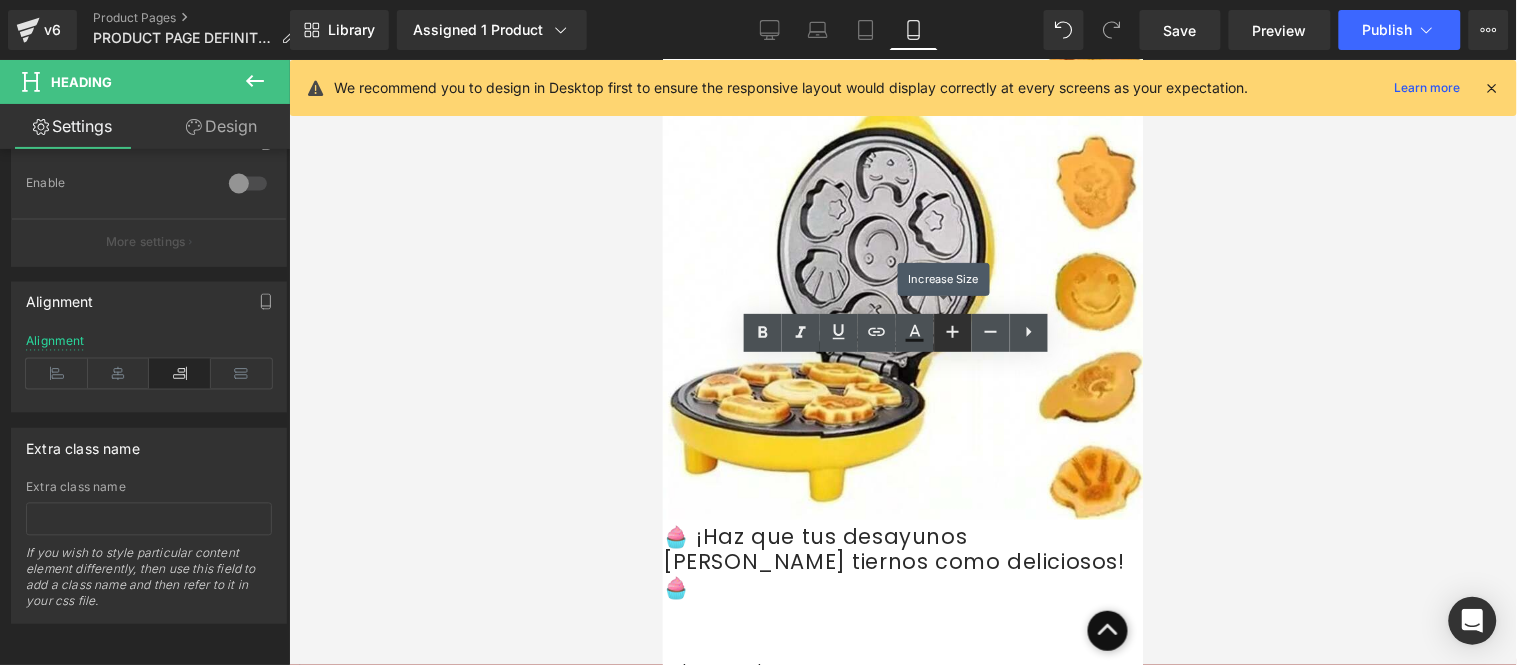 click 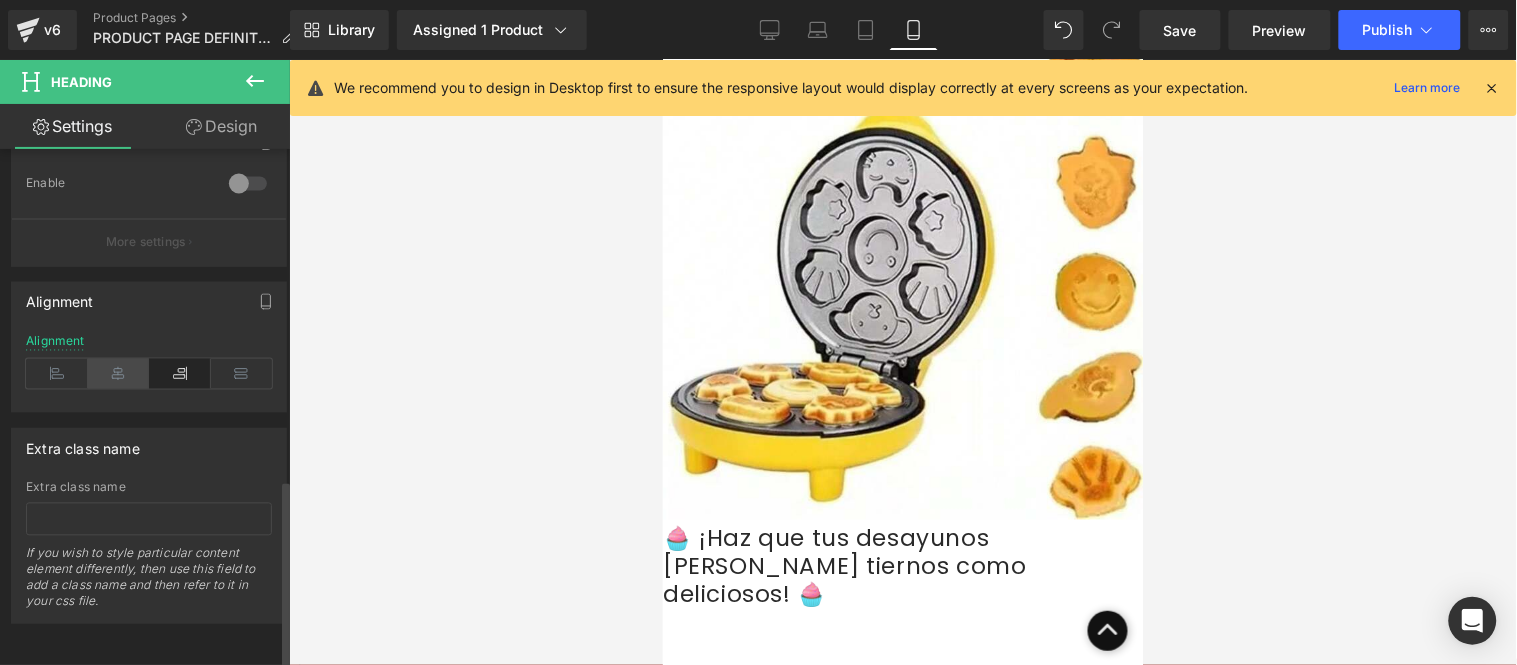 click at bounding box center [119, 374] 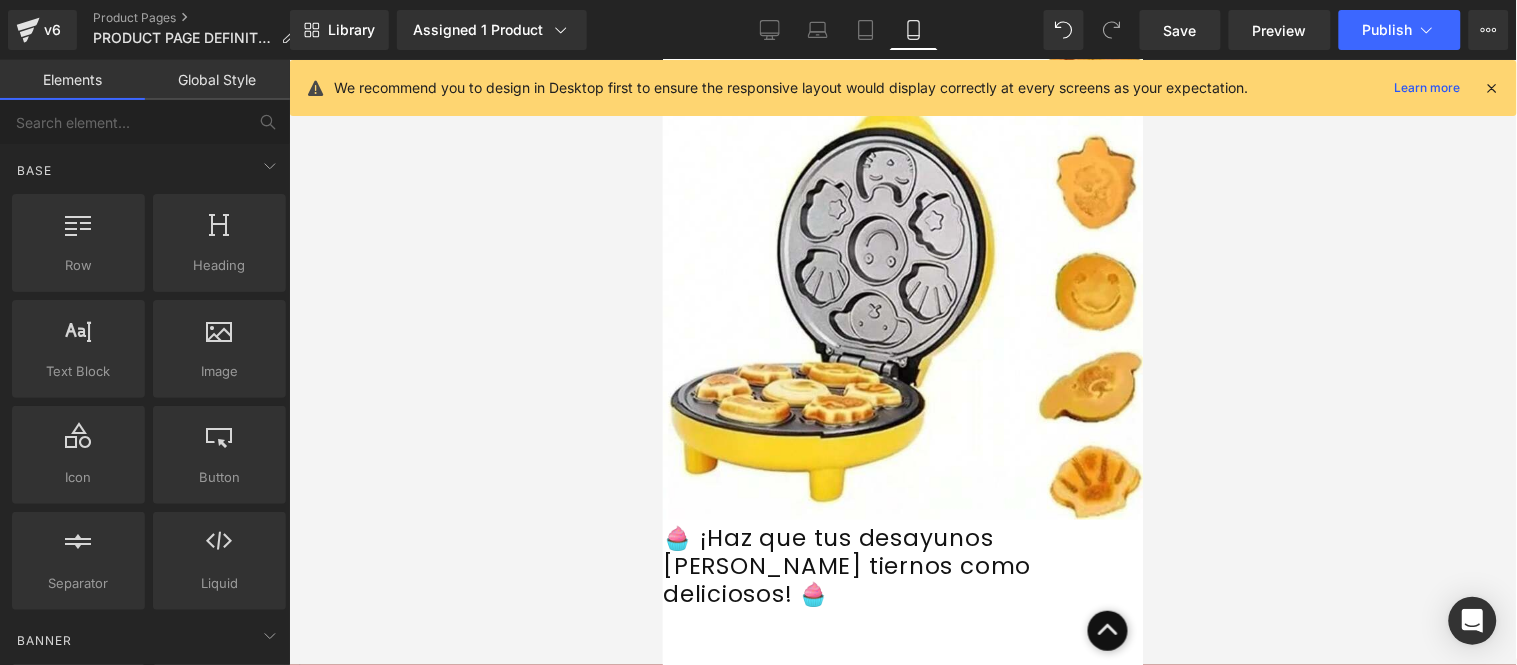 click at bounding box center [903, 362] 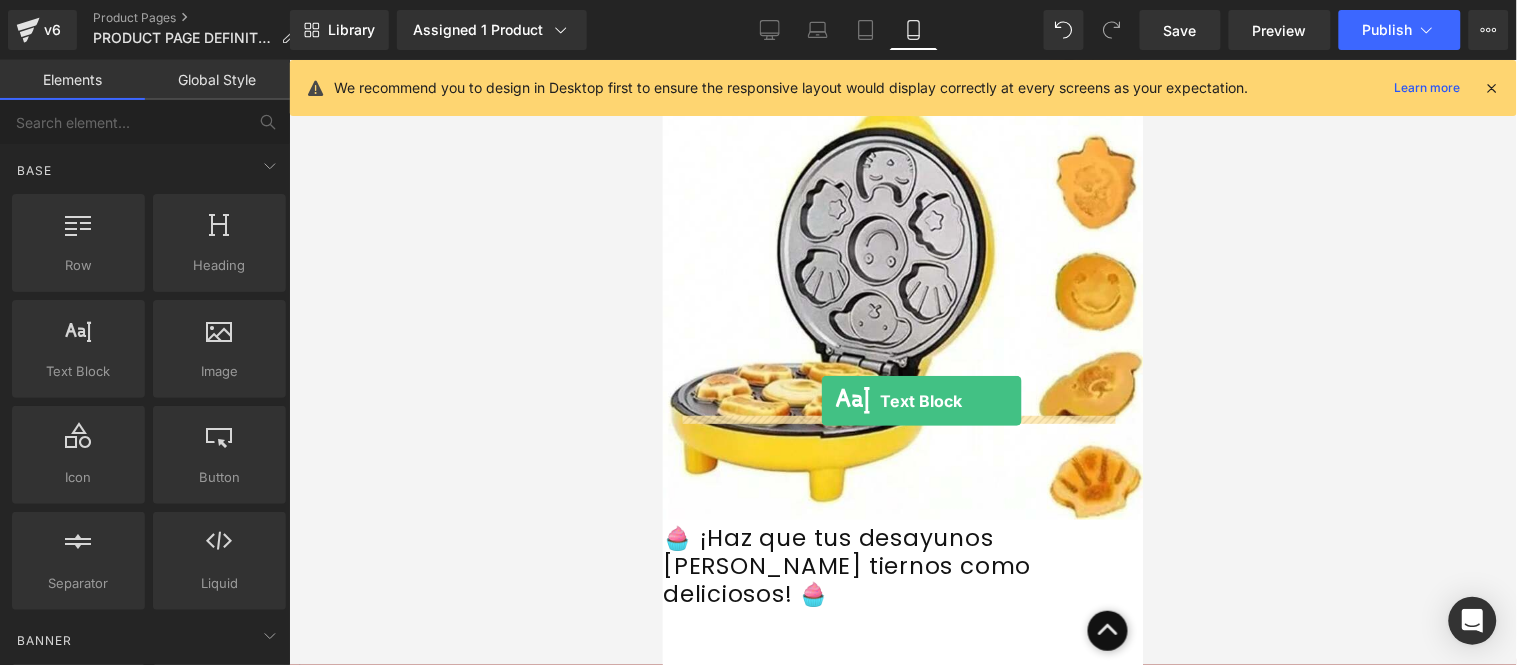 drag, startPoint x: 709, startPoint y: 406, endPoint x: 820, endPoint y: 400, distance: 111.16204 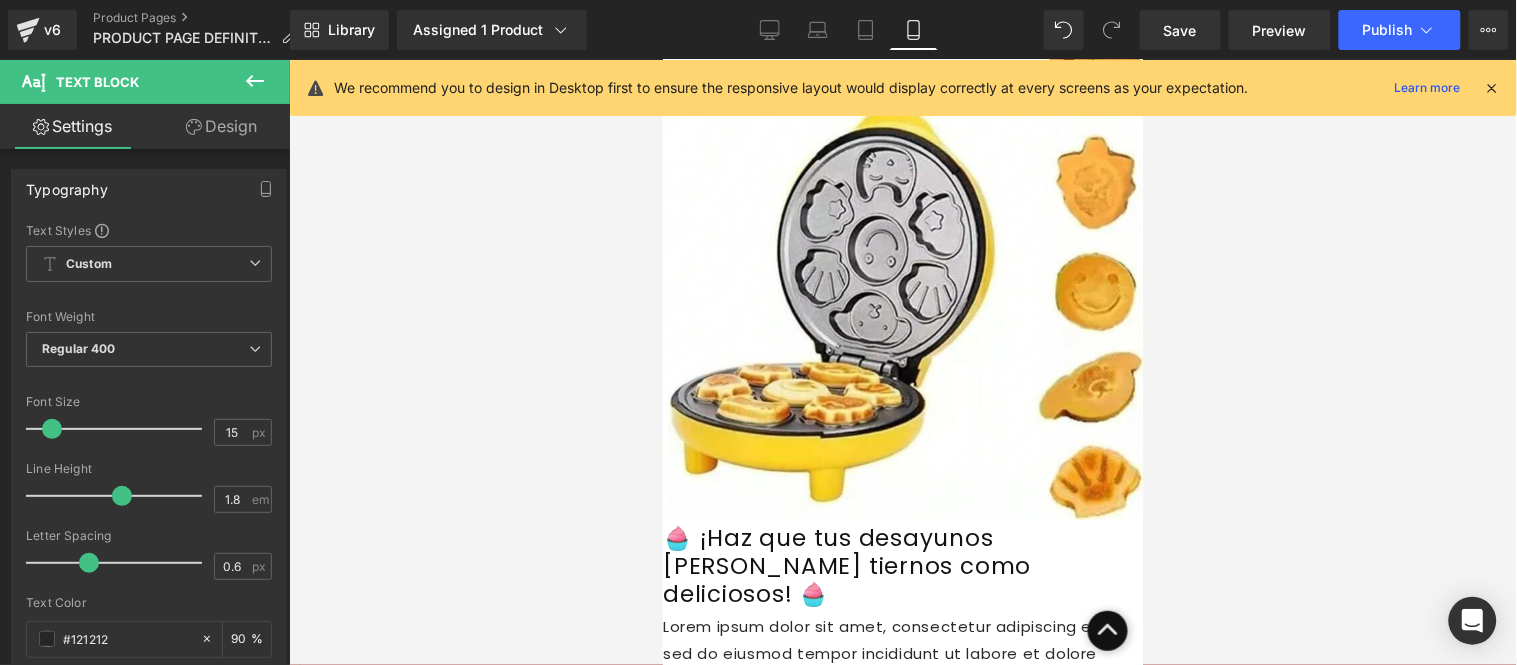 click on "Lorem ipsum dolor sit amet, consectetur adipiscing elit, sed do eiusmod tempor incididunt ut labore et dolore magna aliqua. Ut enim ad minim veniam, quis nostrud exercitation ullamco laboris nisi ut aliquip ex ea commodo consequat. Duis aute irure dolor in reprehenderit in voluptate velit esse cillum dolore eu fugiat nulla pariatur. Excepteur sint occaecat cupidatat non proident, sunt in culpa qui officia deserunt mollit anim id est laborum." at bounding box center (902, 721) 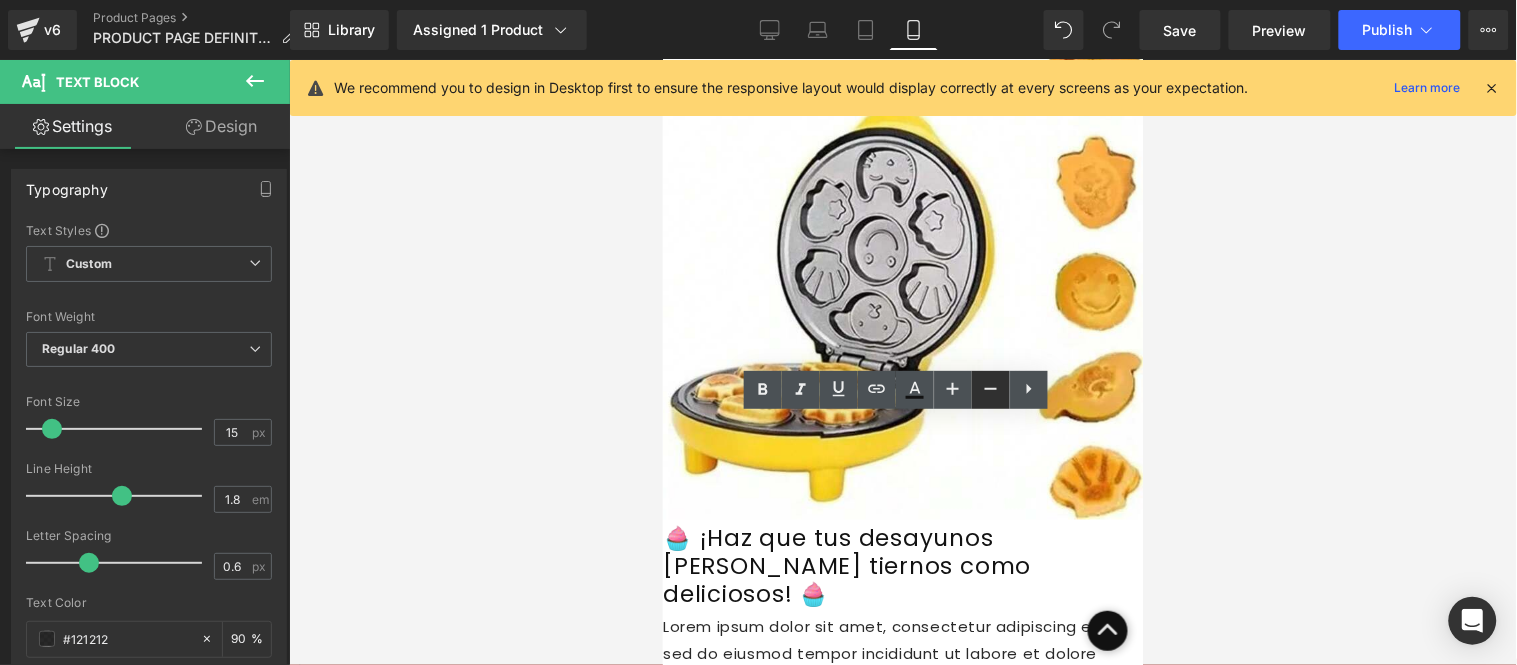 click 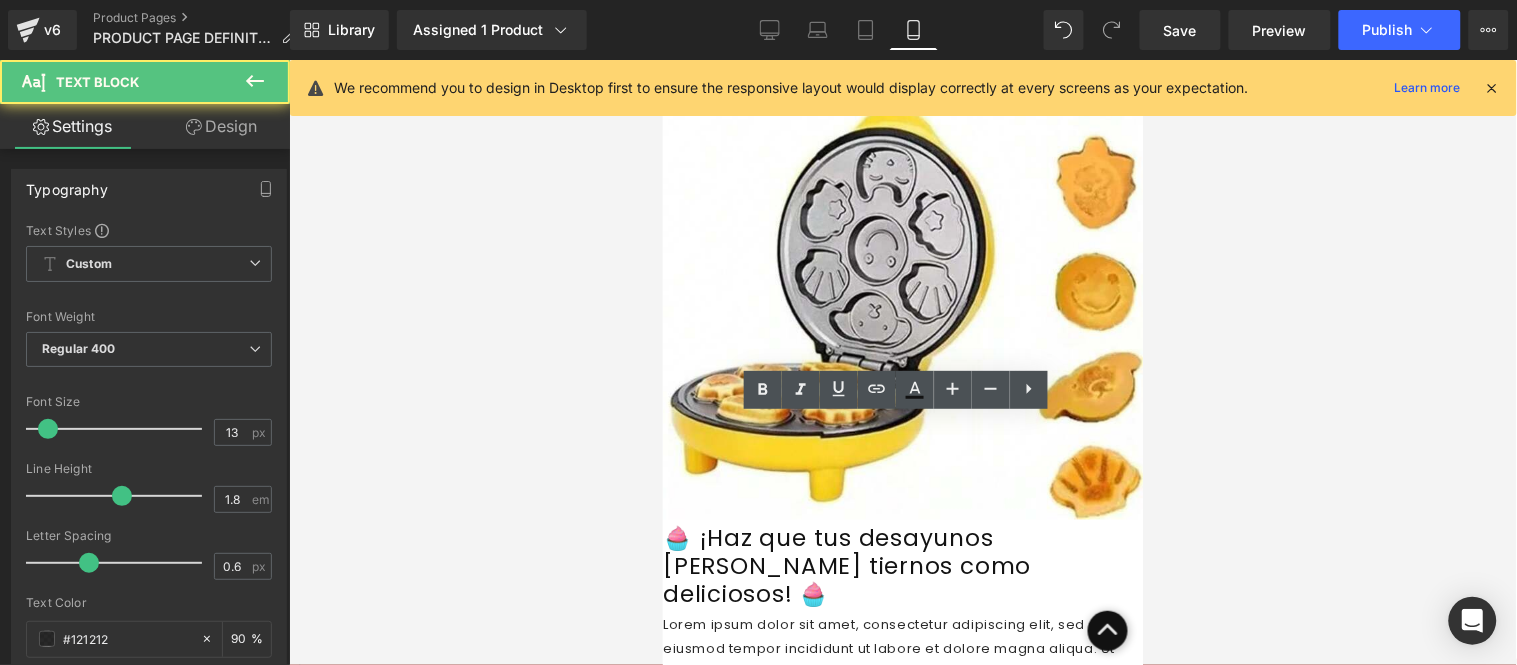 click on "Lorem ipsum dolor sit amet, consectetur adipiscing elit, sed do eiusmod tempor incididunt ut labore et dolore magna aliqua. Ut enim ad minim veniam, quis nostrud exercitation ullamco laboris nisi ut aliquip ex ea commodo consequat. Duis aute irure dolor in reprehenderit in voluptate velit esse cillum dolore eu fugiat nulla pariatur. Excepteur sint occaecat cupidatat non proident, sunt in culpa qui officia deserunt mollit anim id est laborum." at bounding box center (902, 695) 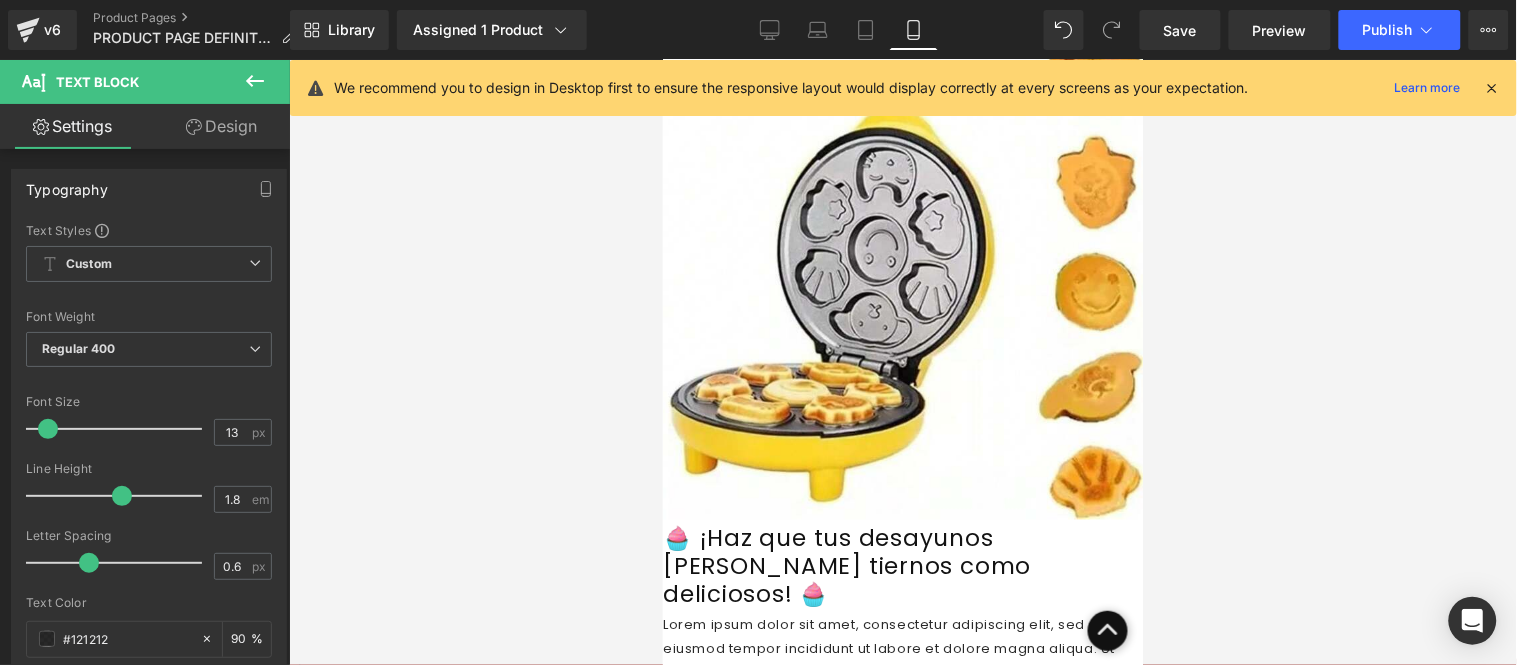 type 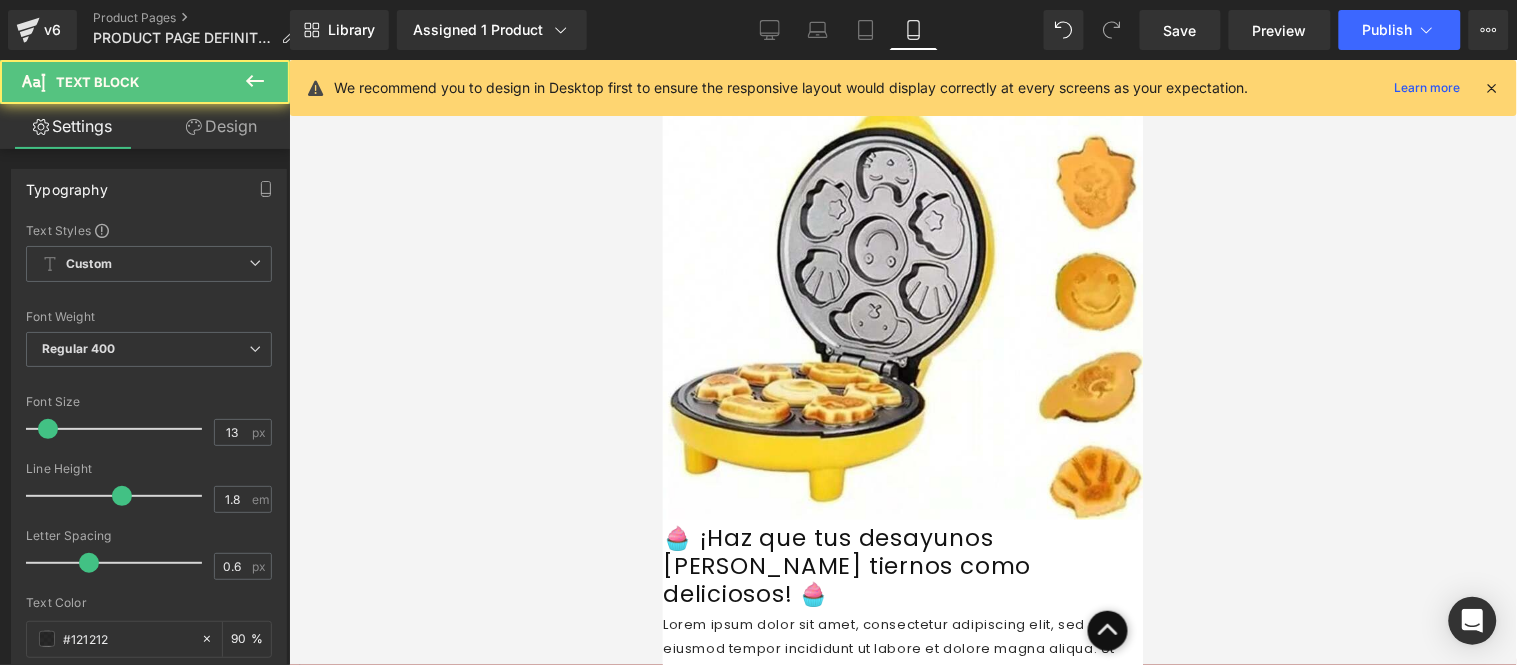 drag, startPoint x: 947, startPoint y: 565, endPoint x: 817, endPoint y: 543, distance: 131.8484 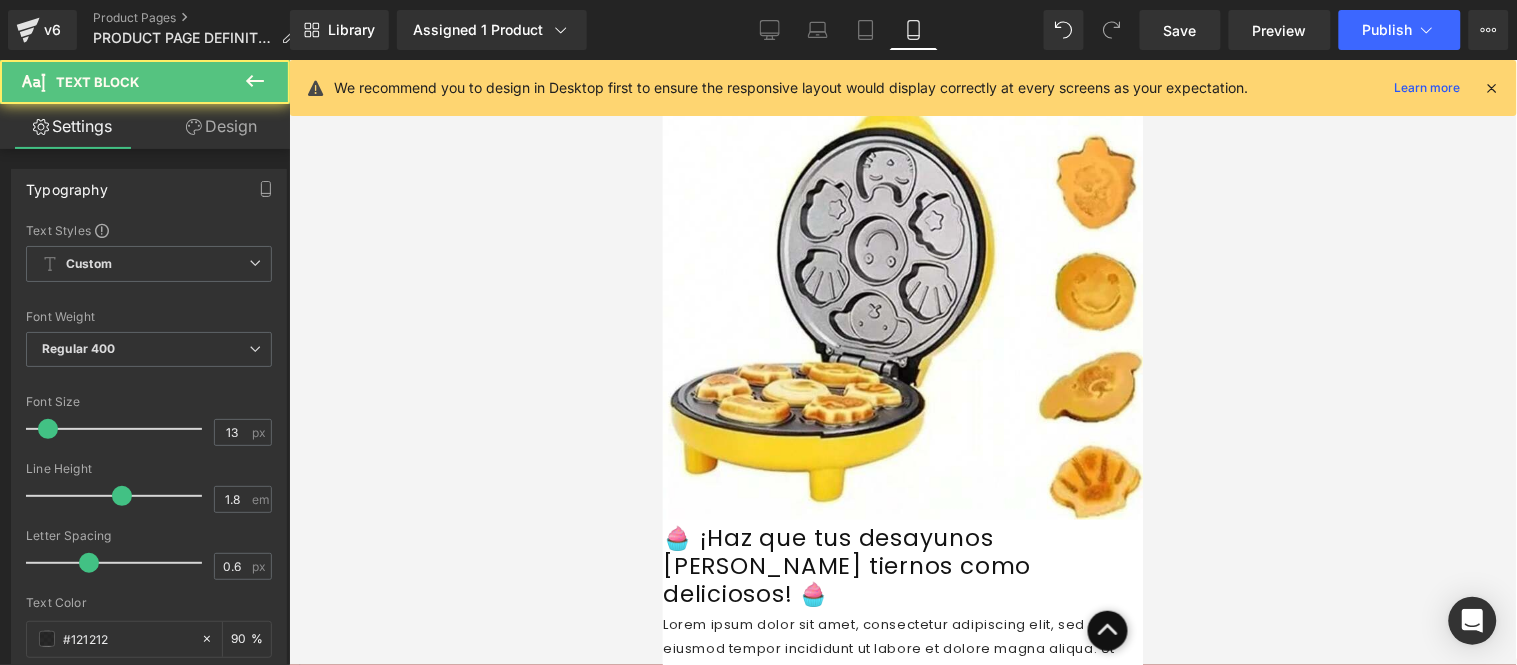 click on "Lorem ipsum dolor sit amet, consectetur adipiscing elit, sed do eiusmod tempor incididunt ut labore et dolore magna aliqua. Ut enim ad minim veniam, quis nostrud exercitation ullamco laboris nisi ut aliquip ex ea commodo consequat. Duis aute irure dolor in reprehenderit in voluptate velit esse cillum dolore eu fugiat nulla pariatur. Excepteur sint occaecat cupidatat non proident, sunt" at bounding box center [902, 683] 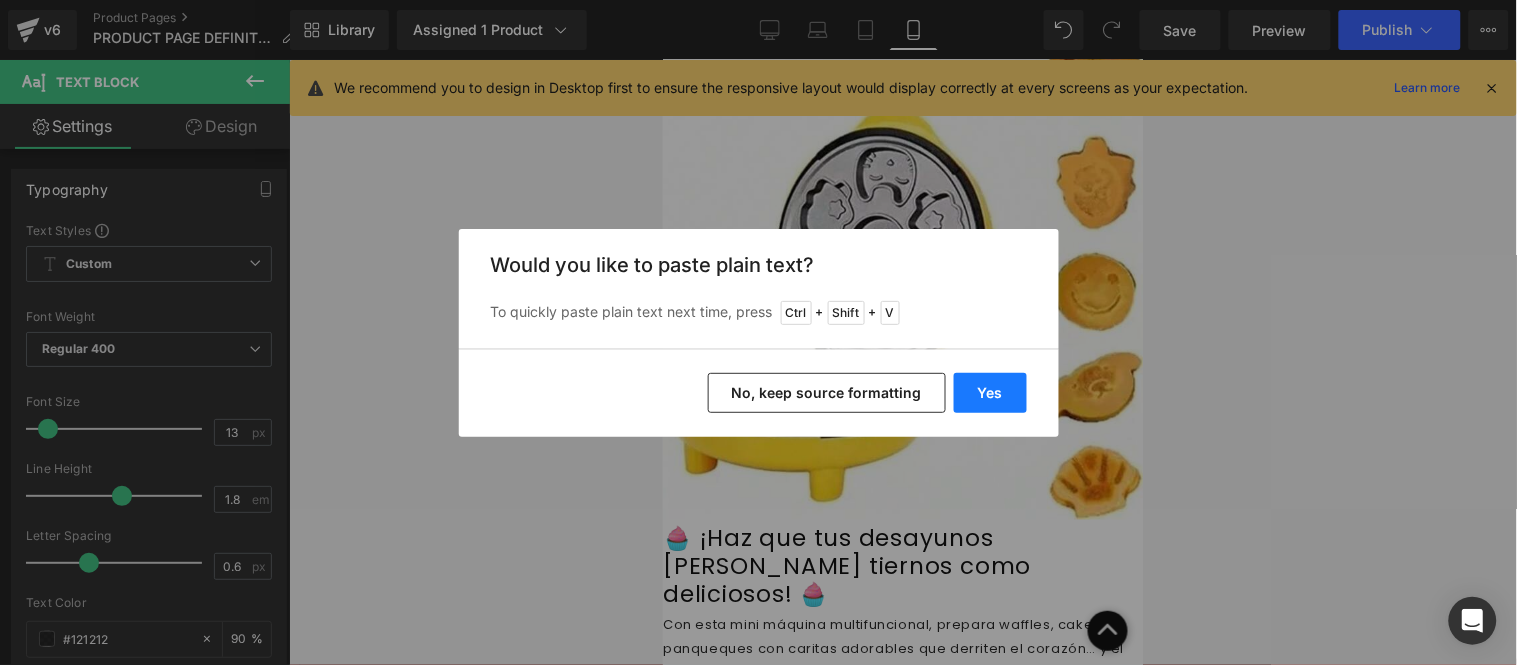 click on "Yes" at bounding box center [990, 393] 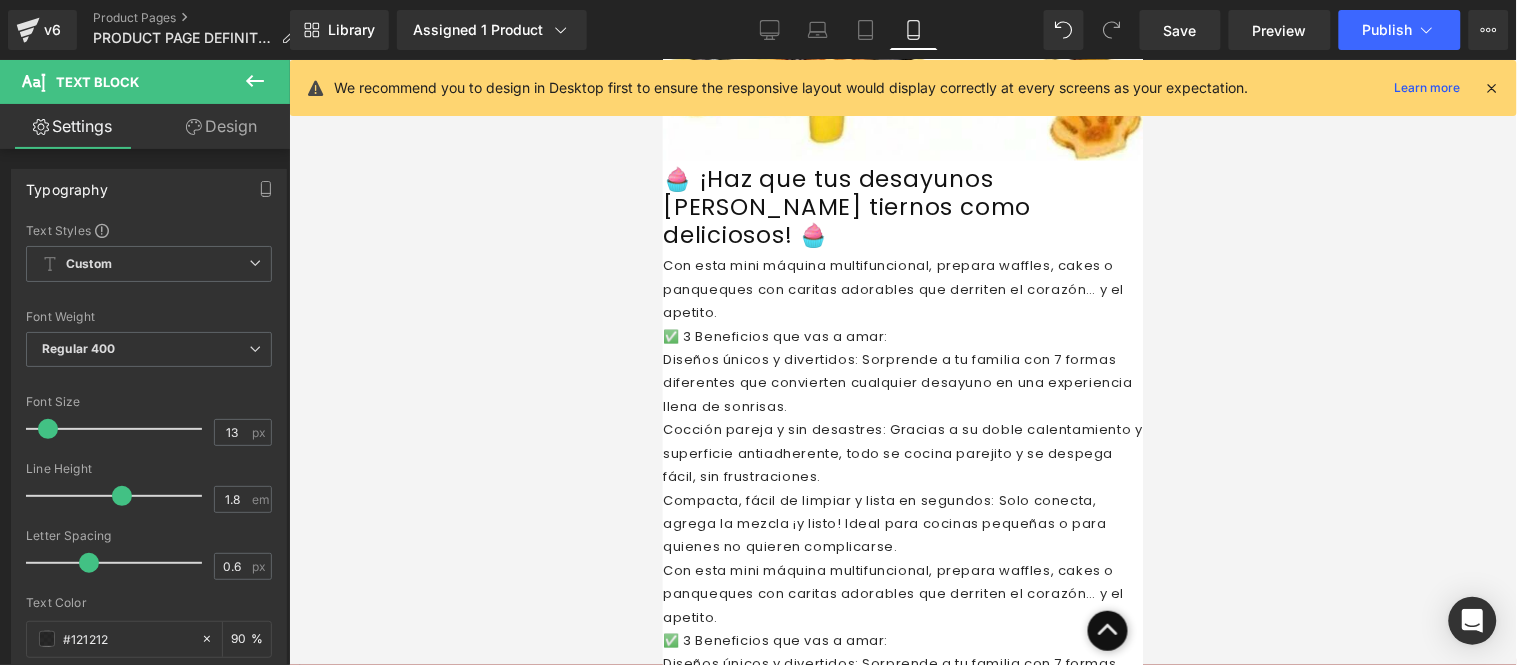scroll, scrollTop: 4663, scrollLeft: 0, axis: vertical 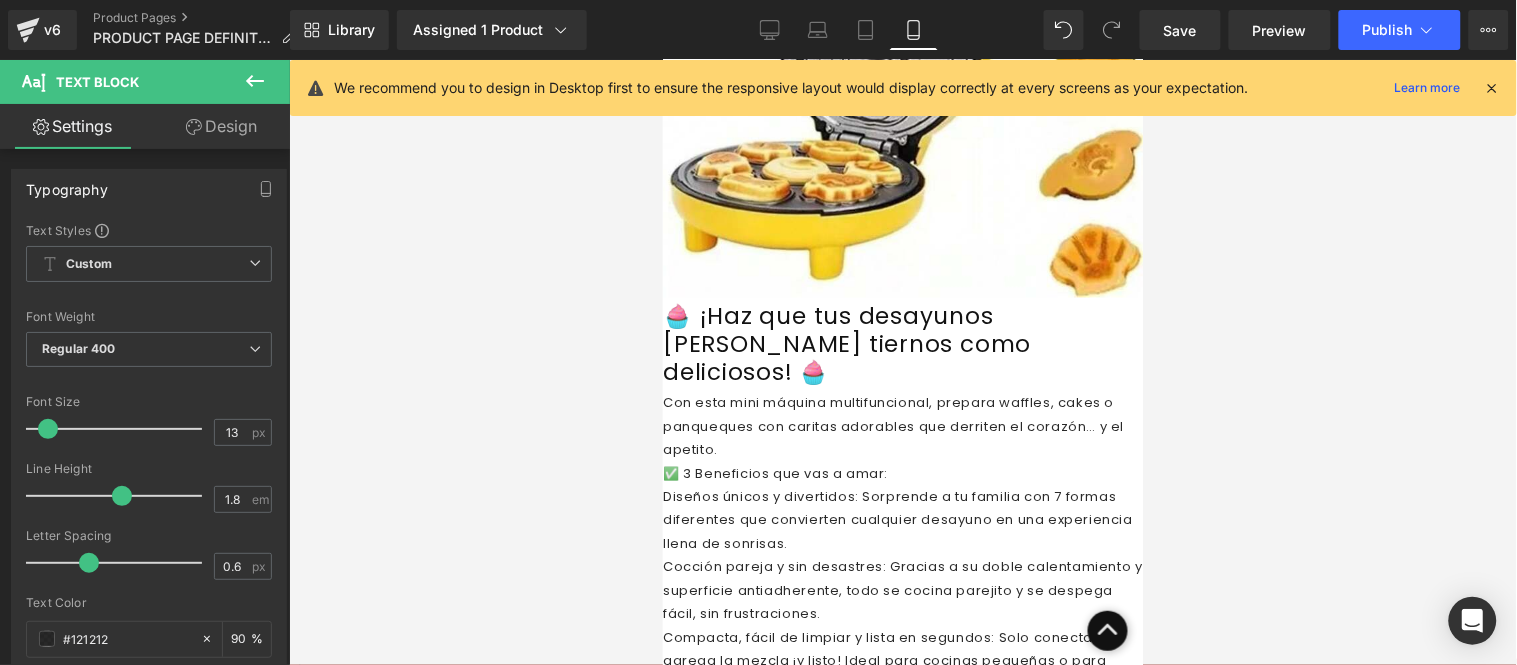 click on "Diseños únicos y divertidos: Sorprende a tu familia con 7 formas diferentes que convierten cualquier desayuno en una experiencia llena de sonrisas." at bounding box center (902, 520) 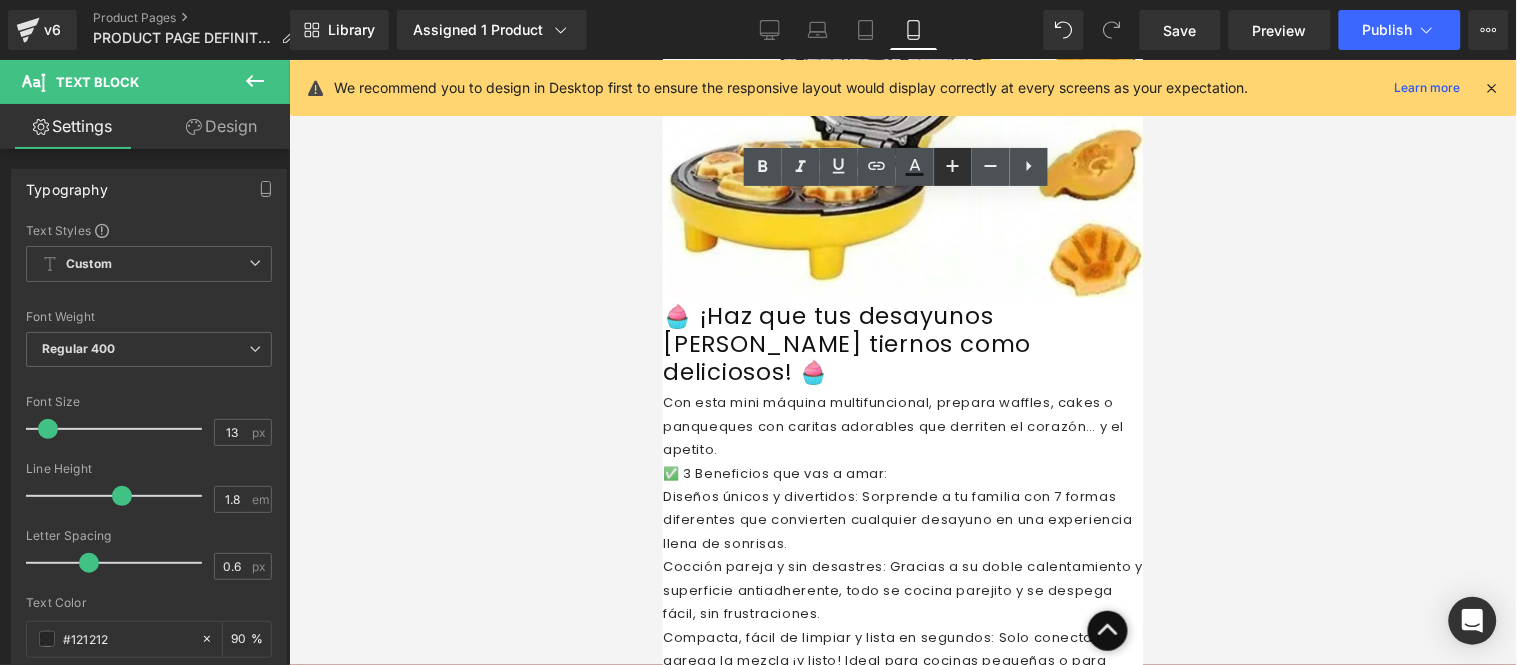 click 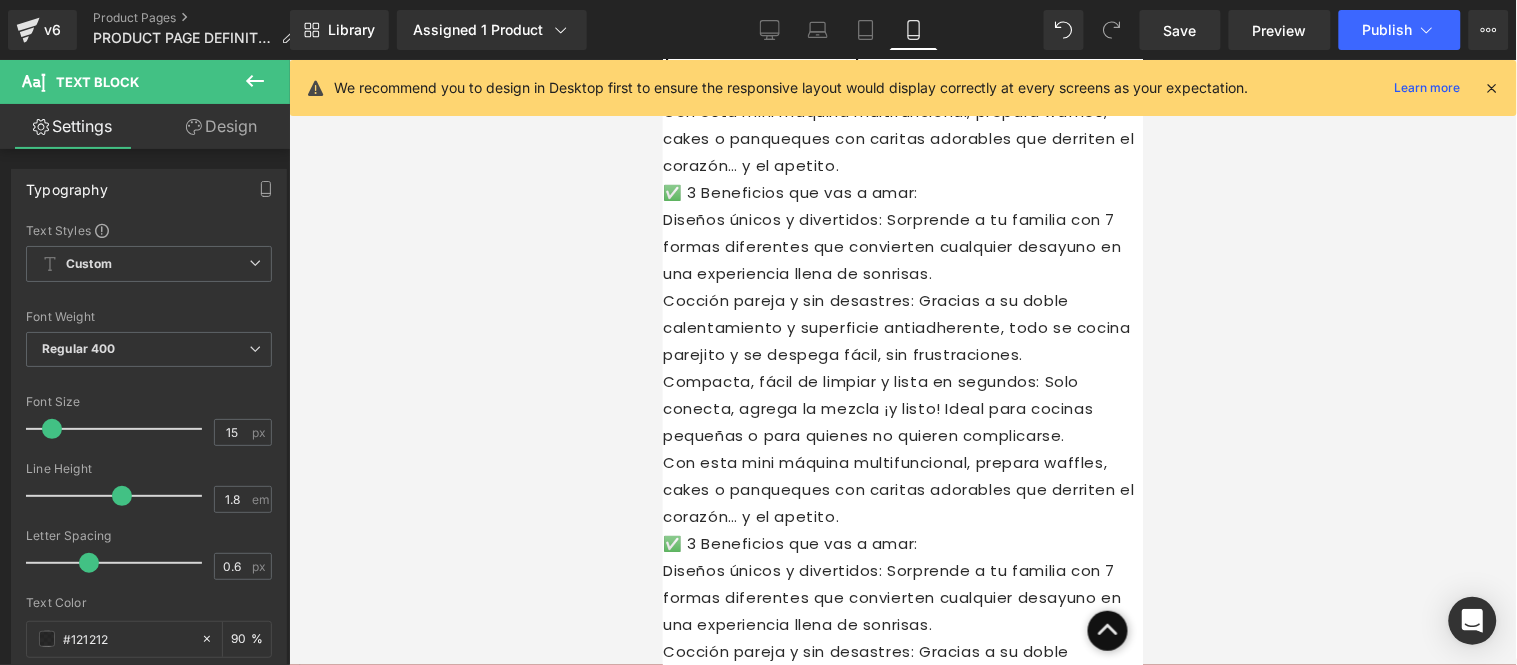 scroll, scrollTop: 4996, scrollLeft: 0, axis: vertical 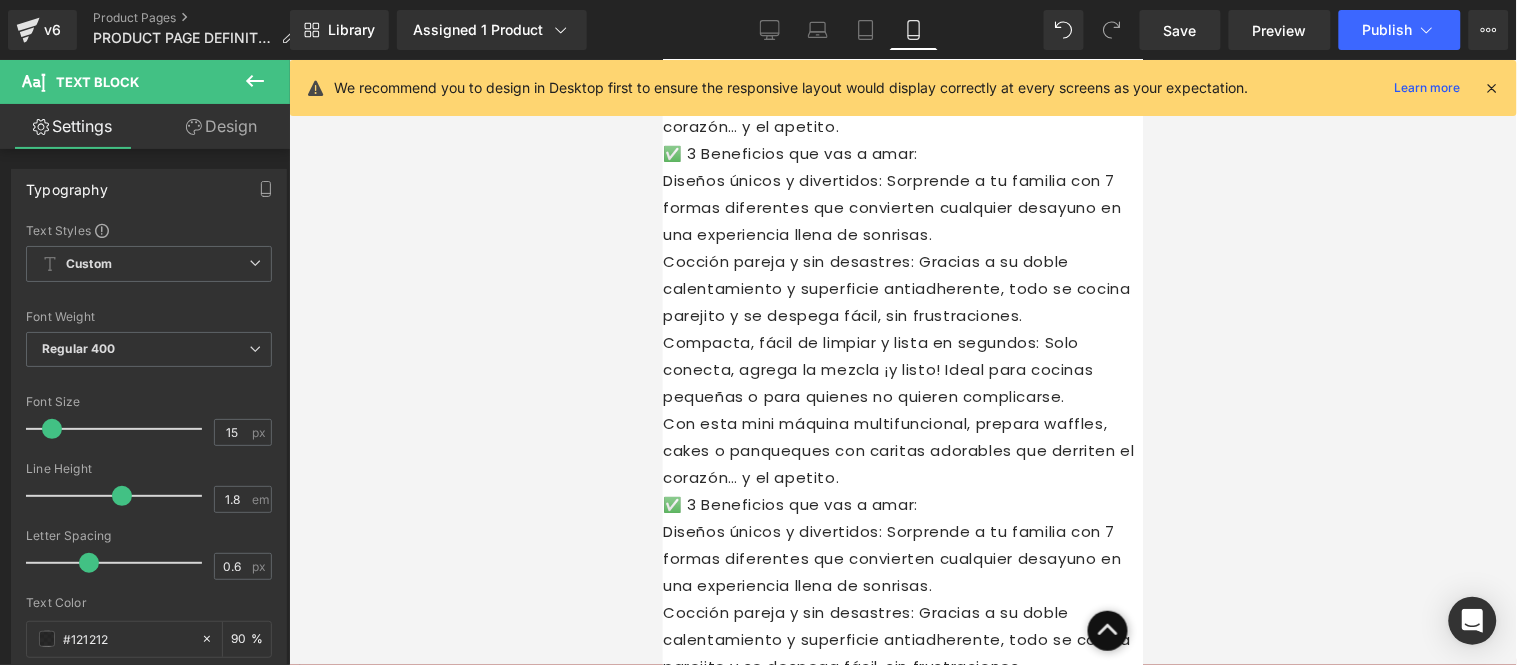click on "Compacta, fácil de limpiar y lista en segundos: Solo conecta, agrega la mezcla ¡y listo! Ideal para cocinas pequeñas o para quienes no quieren complicarse." at bounding box center [902, 719] 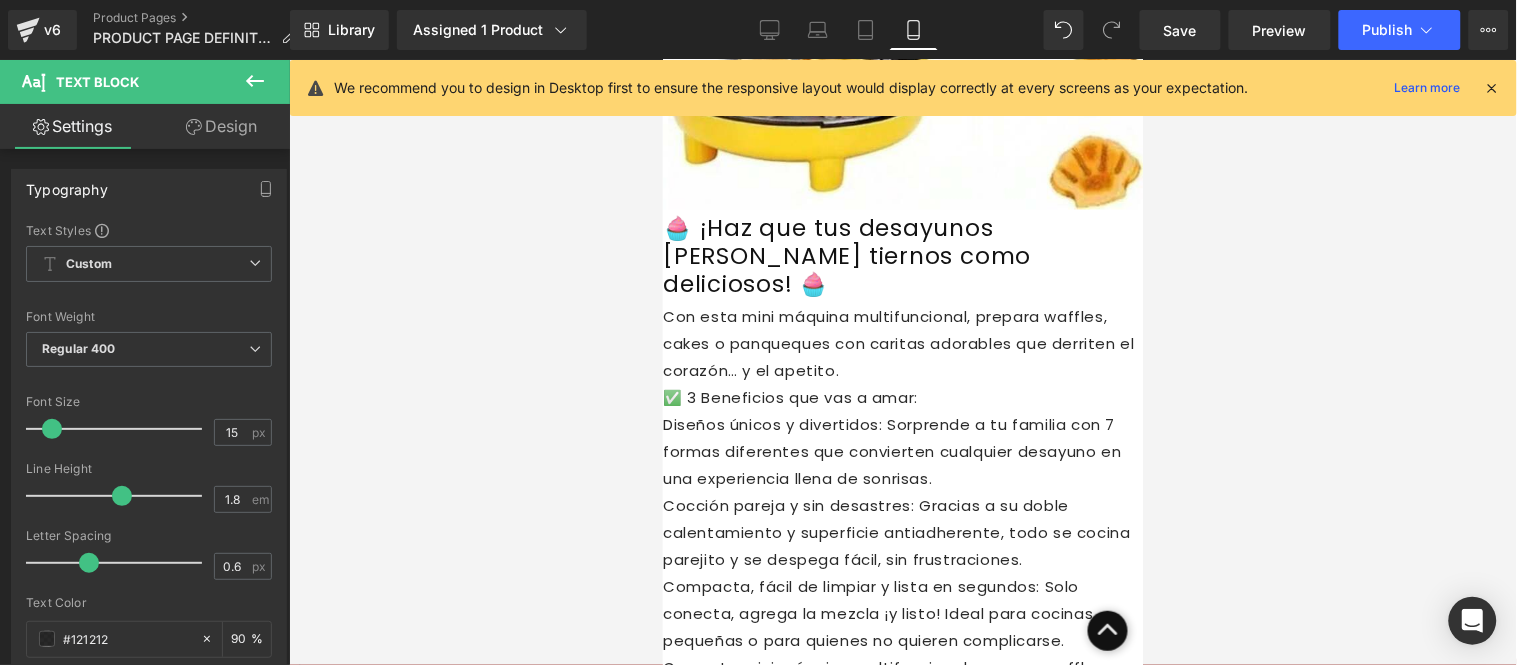 scroll, scrollTop: 4885, scrollLeft: 0, axis: vertical 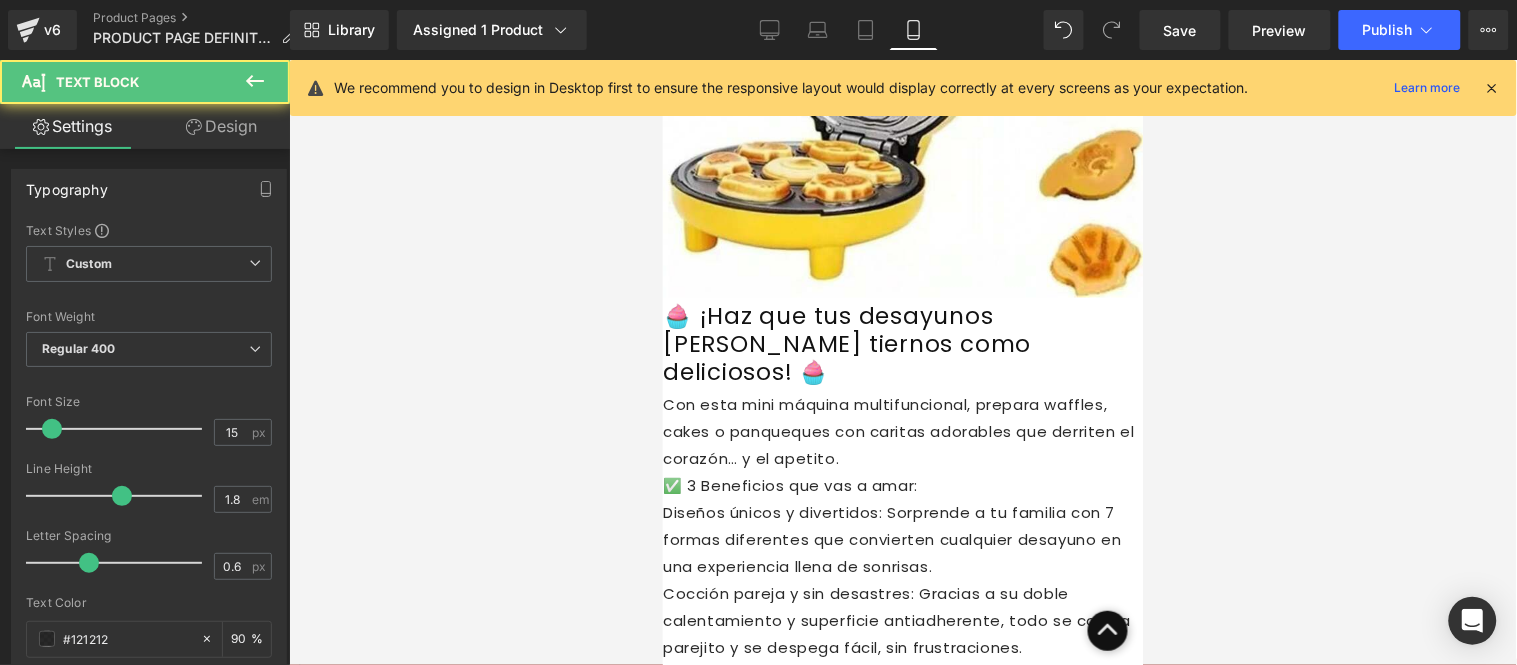 drag, startPoint x: 894, startPoint y: 613, endPoint x: 723, endPoint y: 532, distance: 189.21416 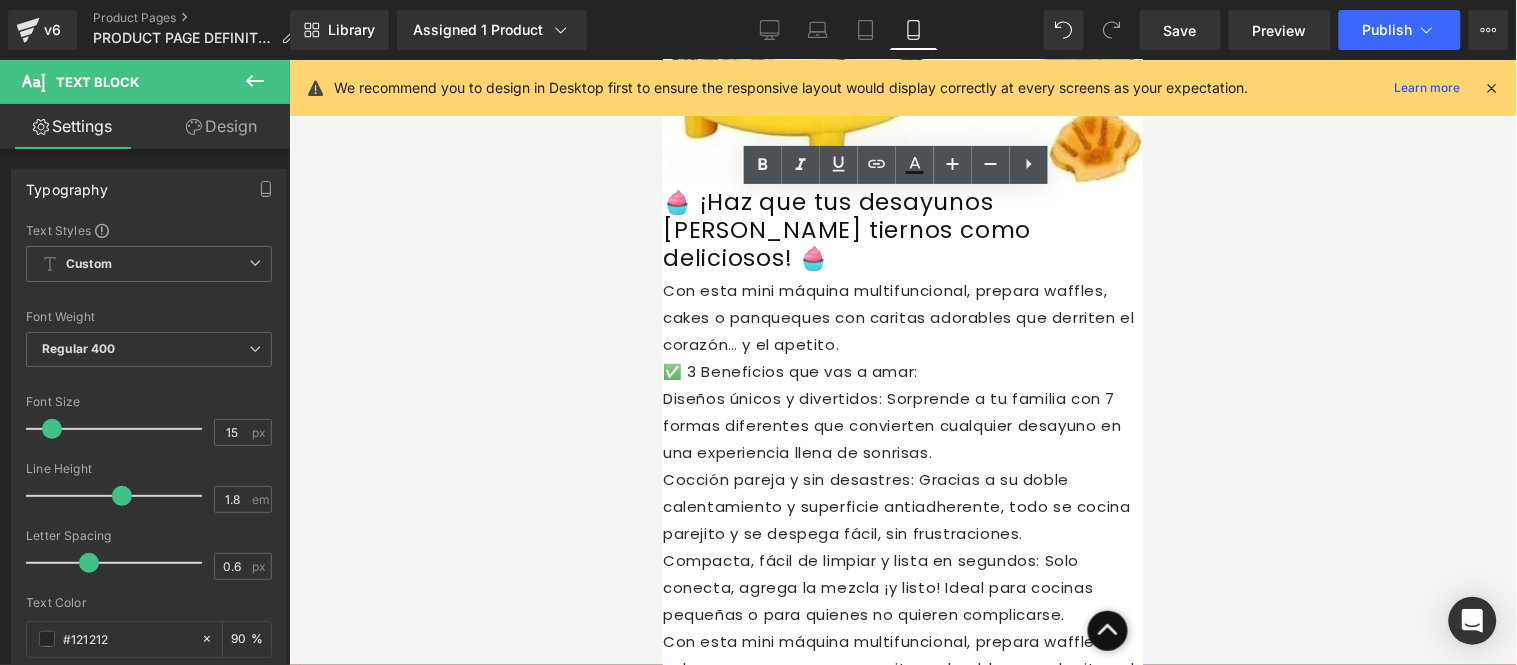 scroll, scrollTop: 4885, scrollLeft: 0, axis: vertical 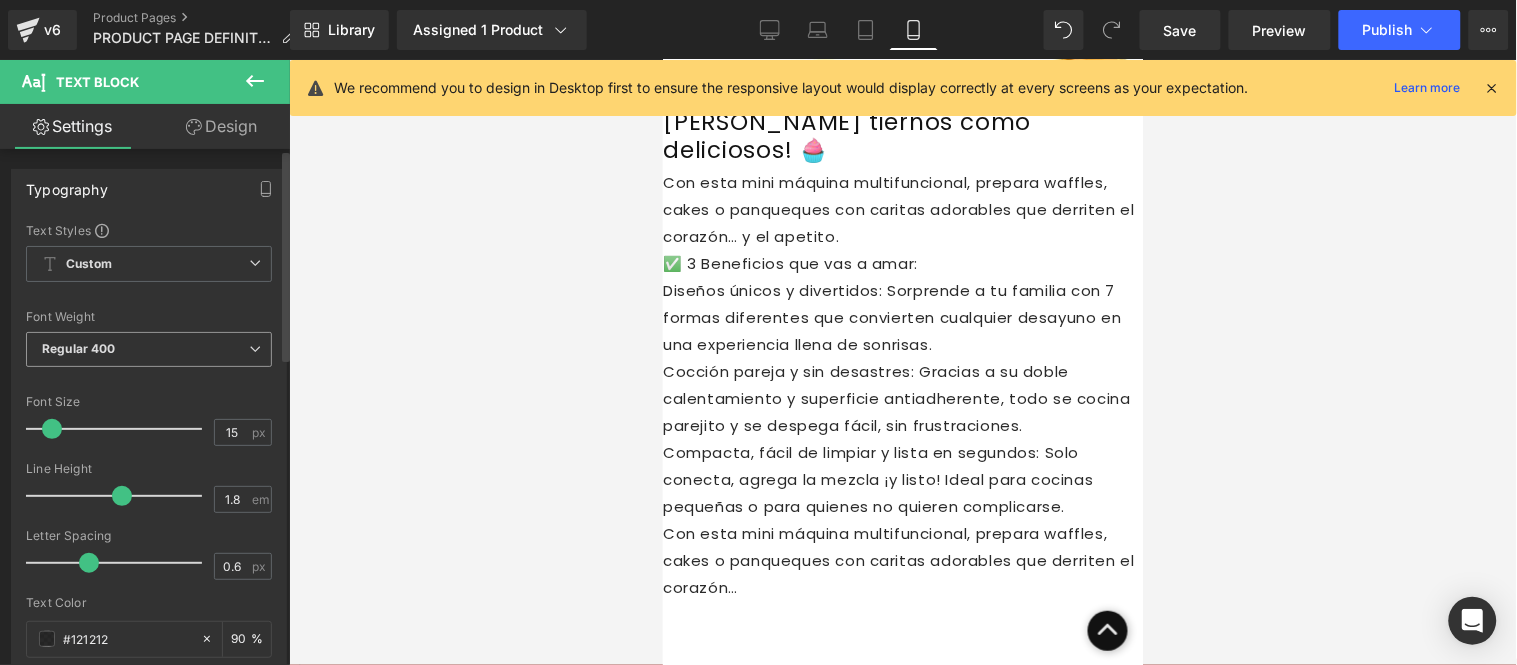 click on "Regular 400" at bounding box center [149, 349] 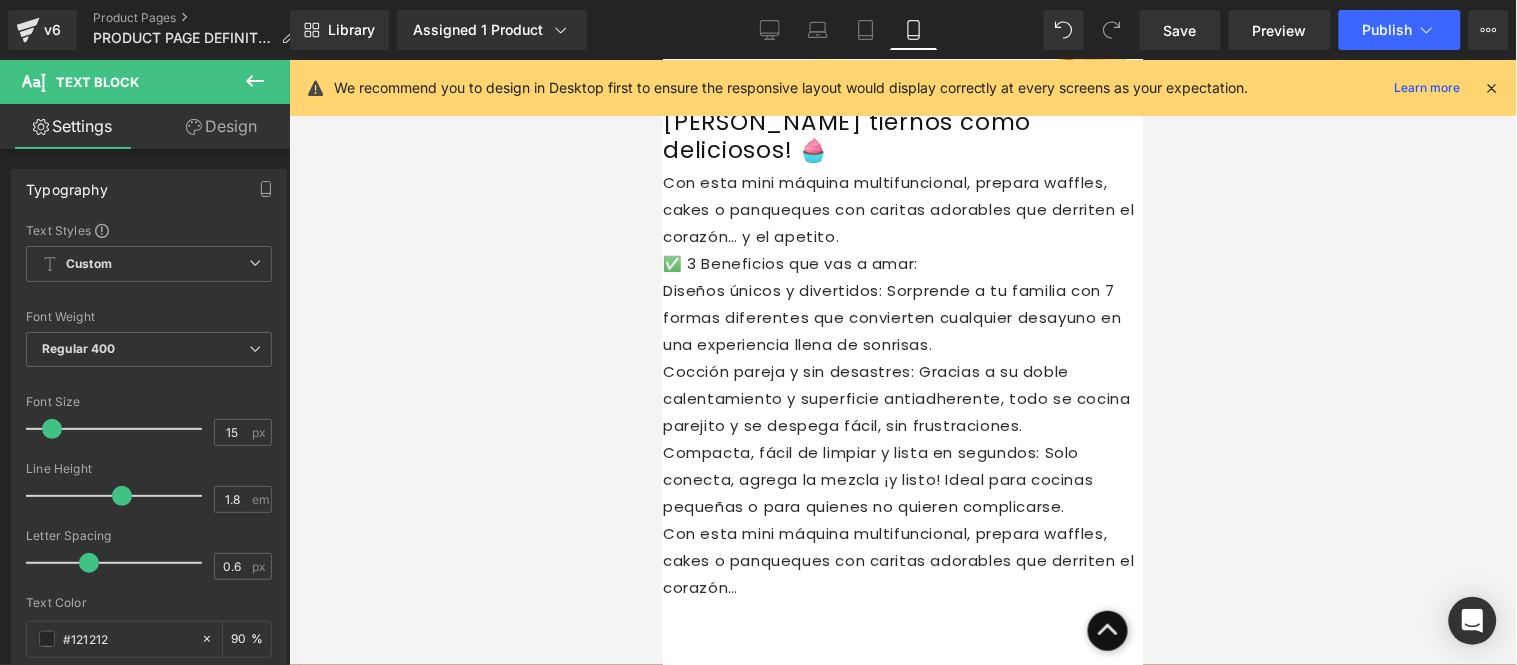 click at bounding box center (903, 362) 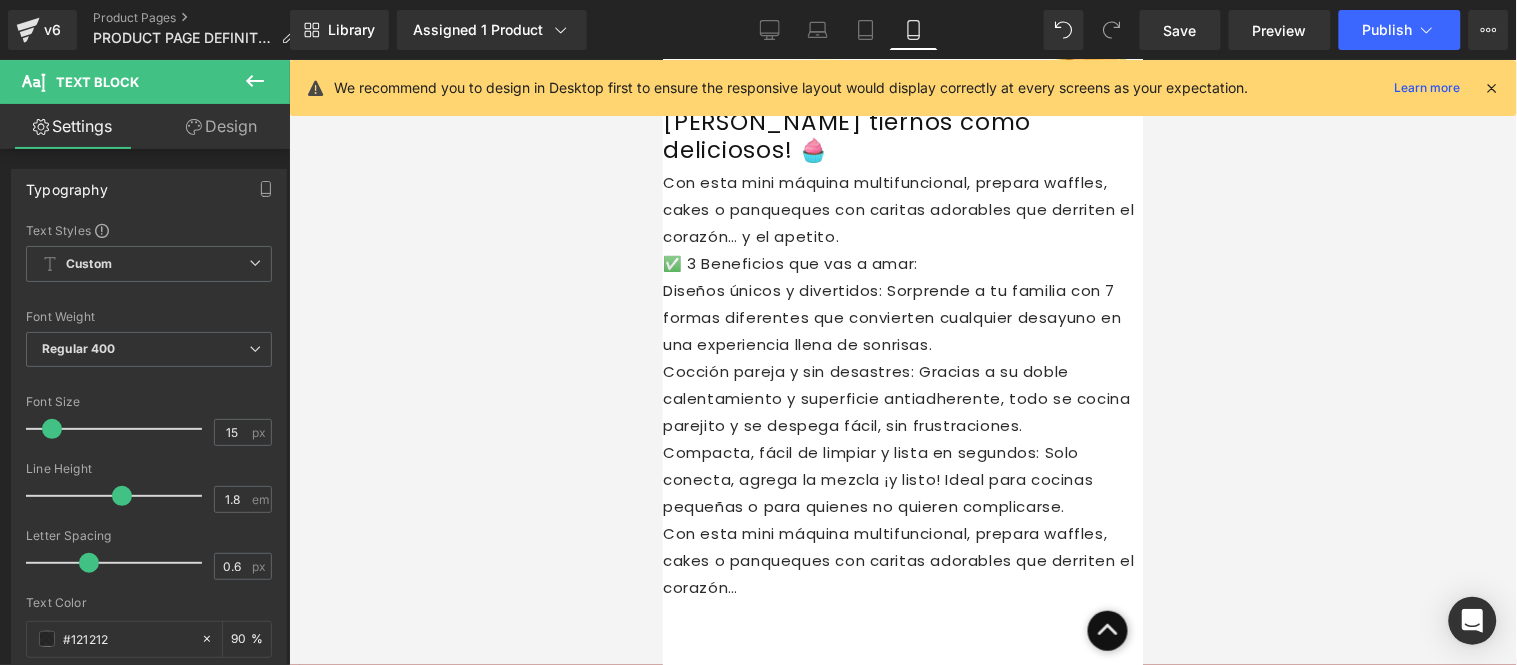 click on "Con esta mini máquina multifuncional, prepara waffles, cakes o panqueques con caritas adorables que derriten el corazón…" at bounding box center (902, 560) 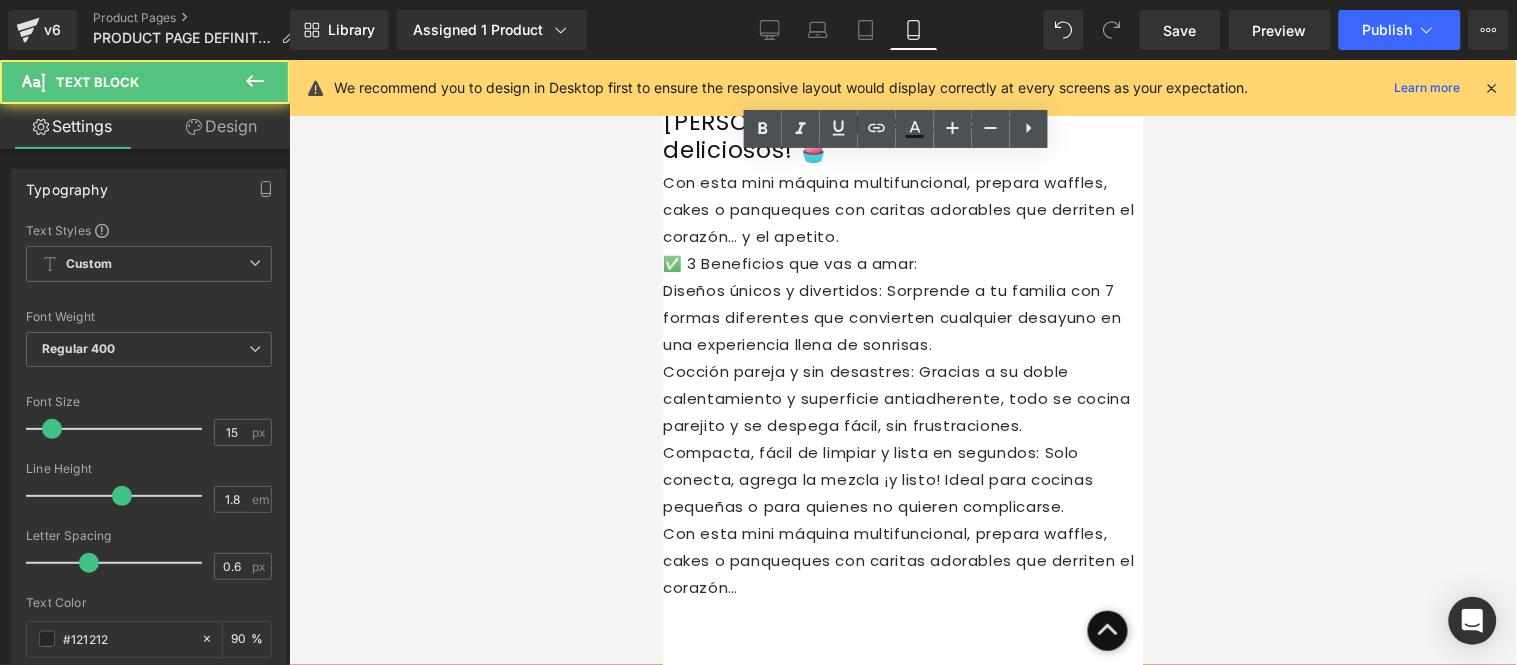 drag, startPoint x: 879, startPoint y: 392, endPoint x: 733, endPoint y: 373, distance: 147.23111 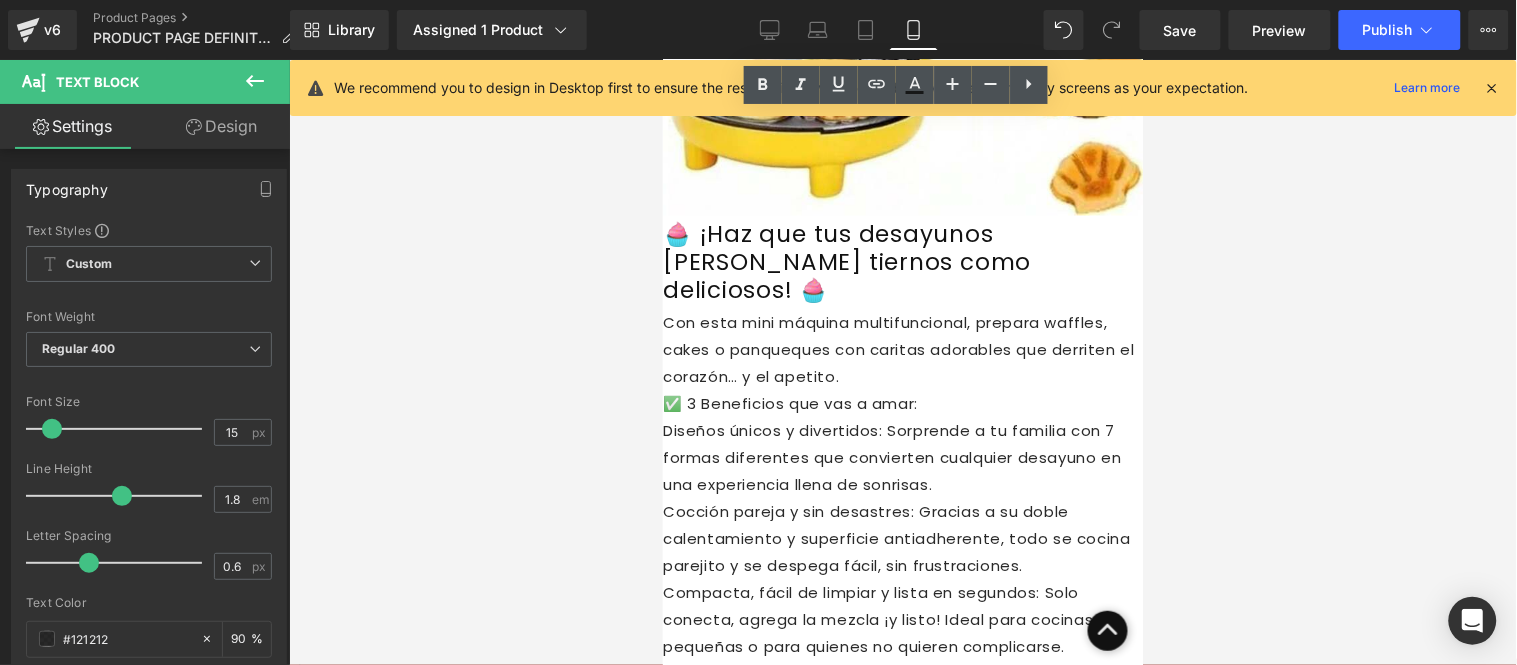 scroll, scrollTop: 4885, scrollLeft: 0, axis: vertical 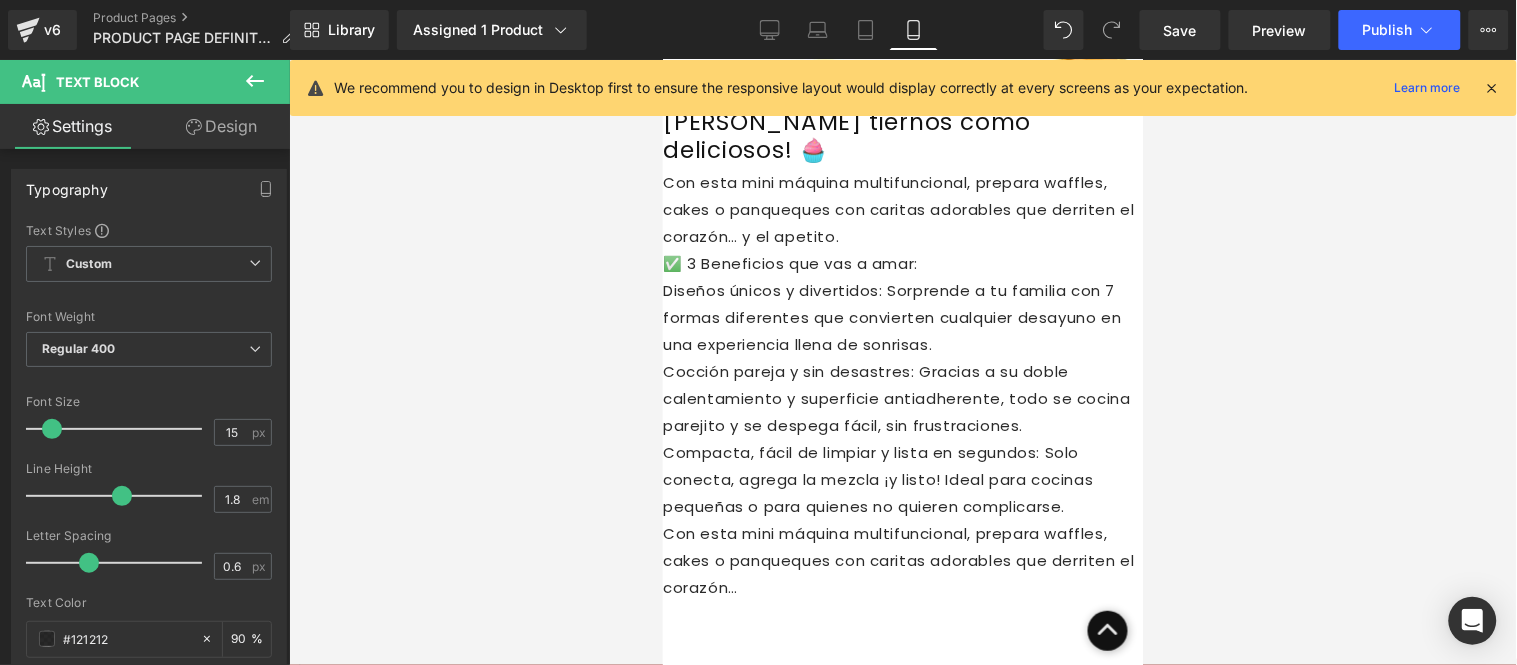 click at bounding box center [903, 362] 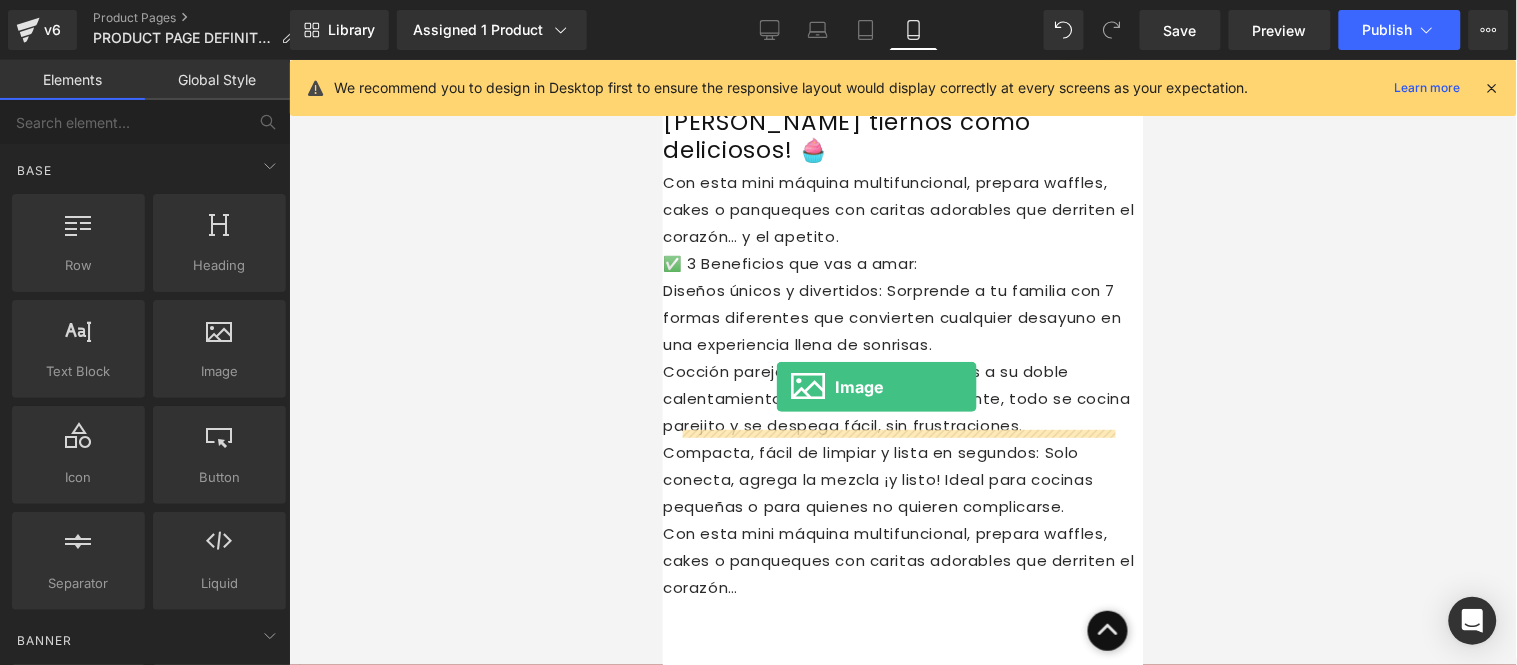 drag, startPoint x: 1053, startPoint y: 441, endPoint x: 775, endPoint y: 386, distance: 283.38843 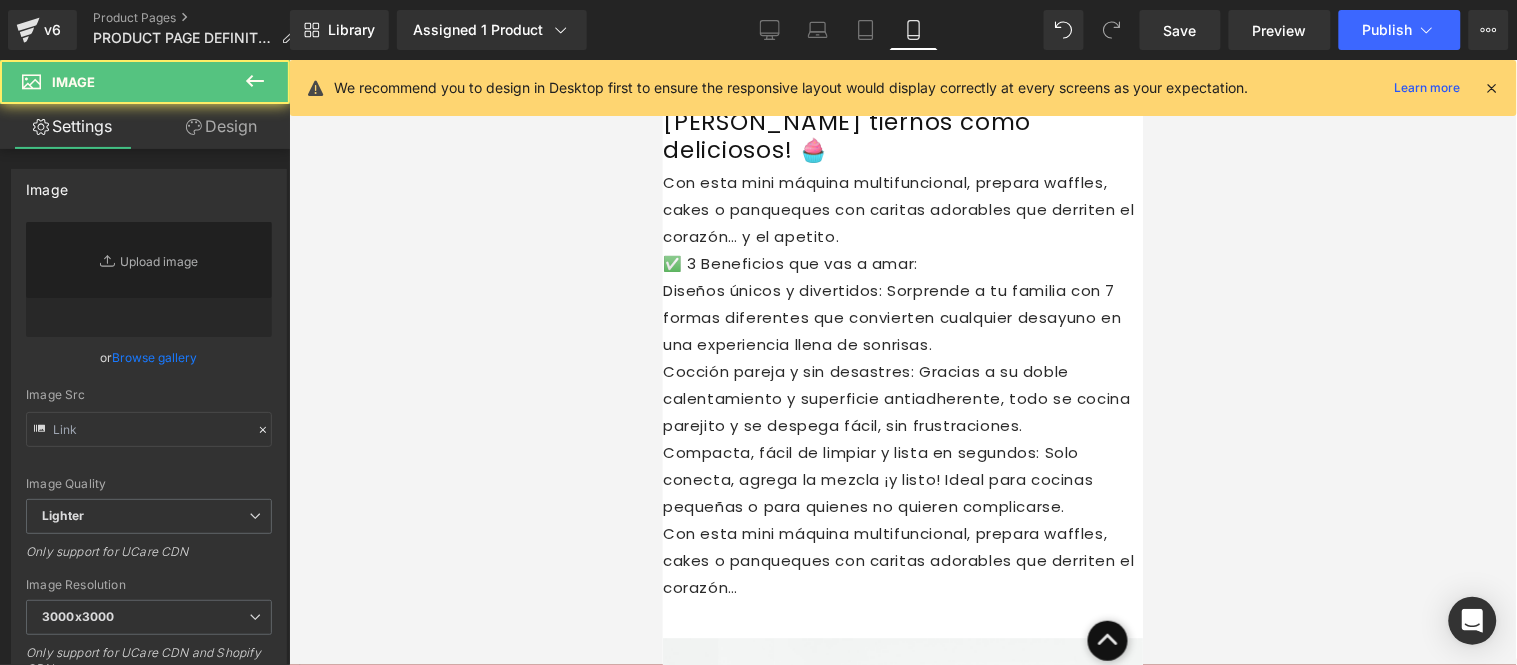 type on "//[DOMAIN_NAME][URL]" 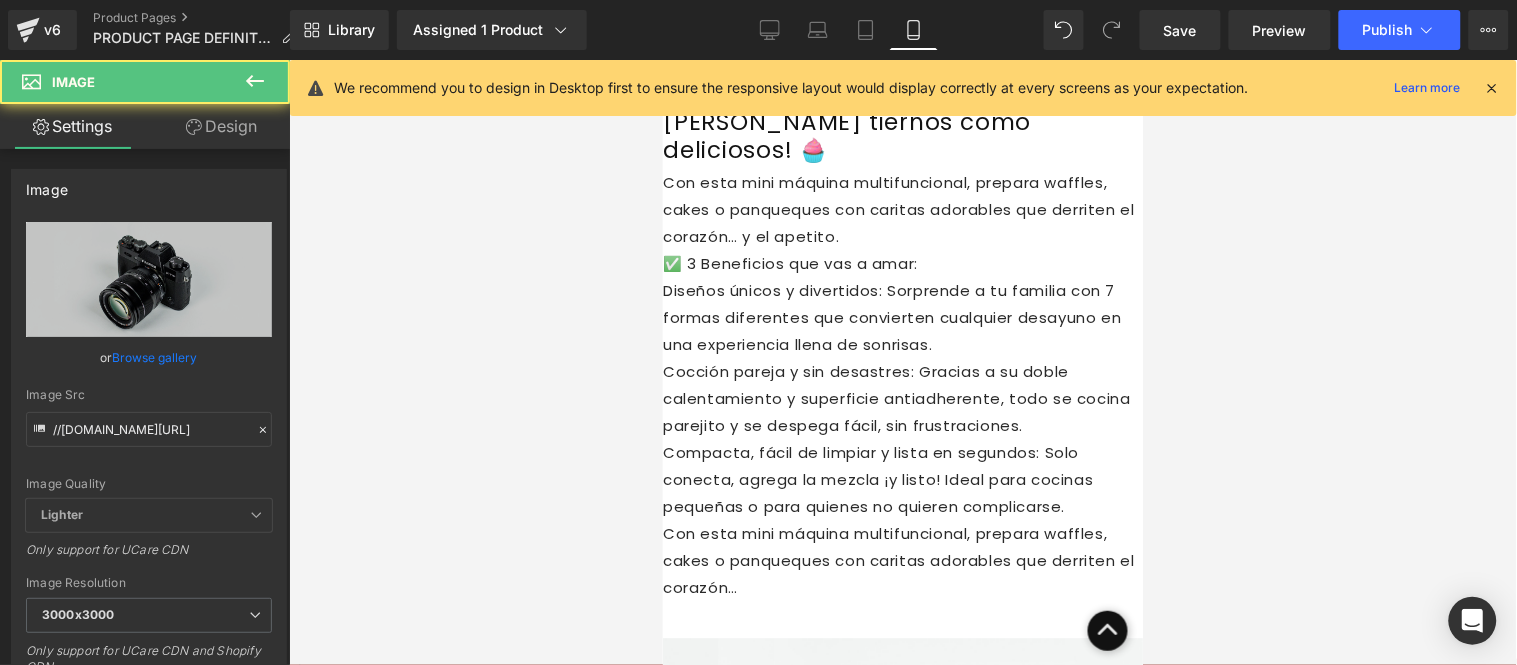 click at bounding box center [902, 797] 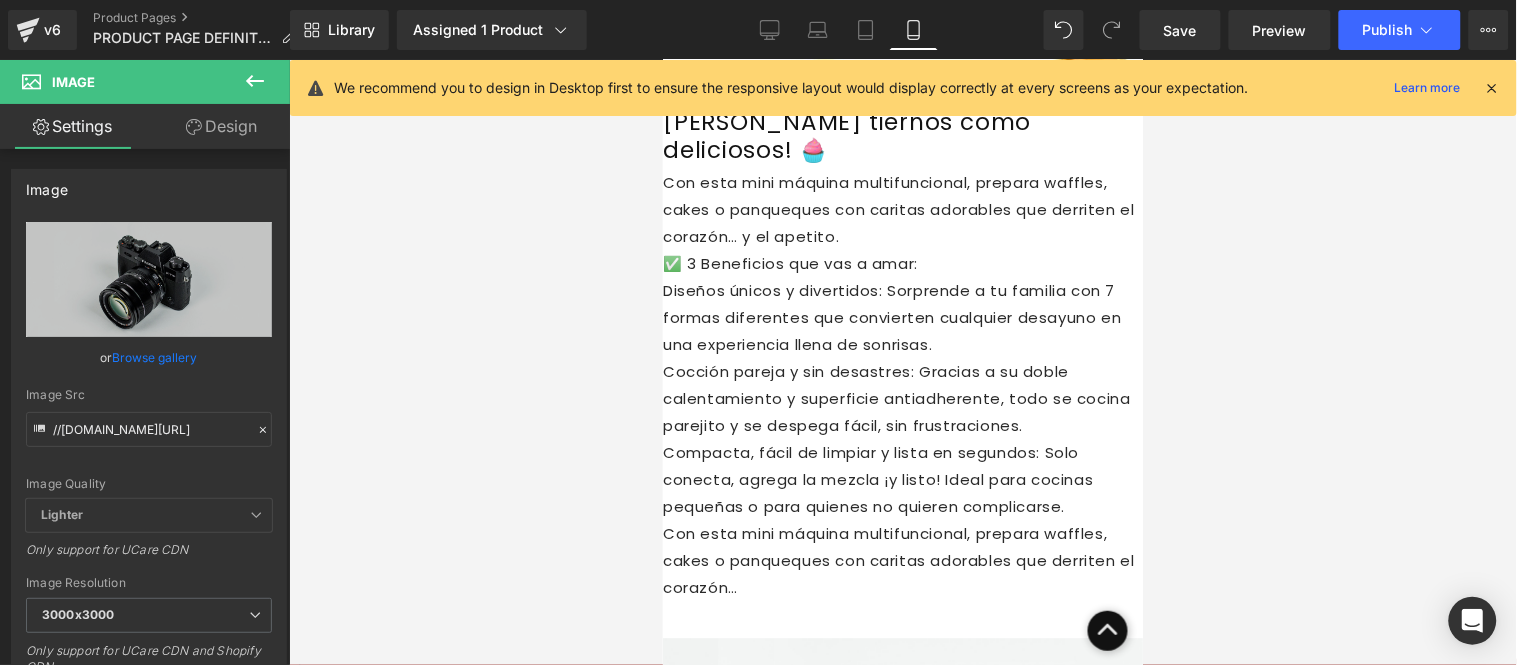 click at bounding box center [662, 59] 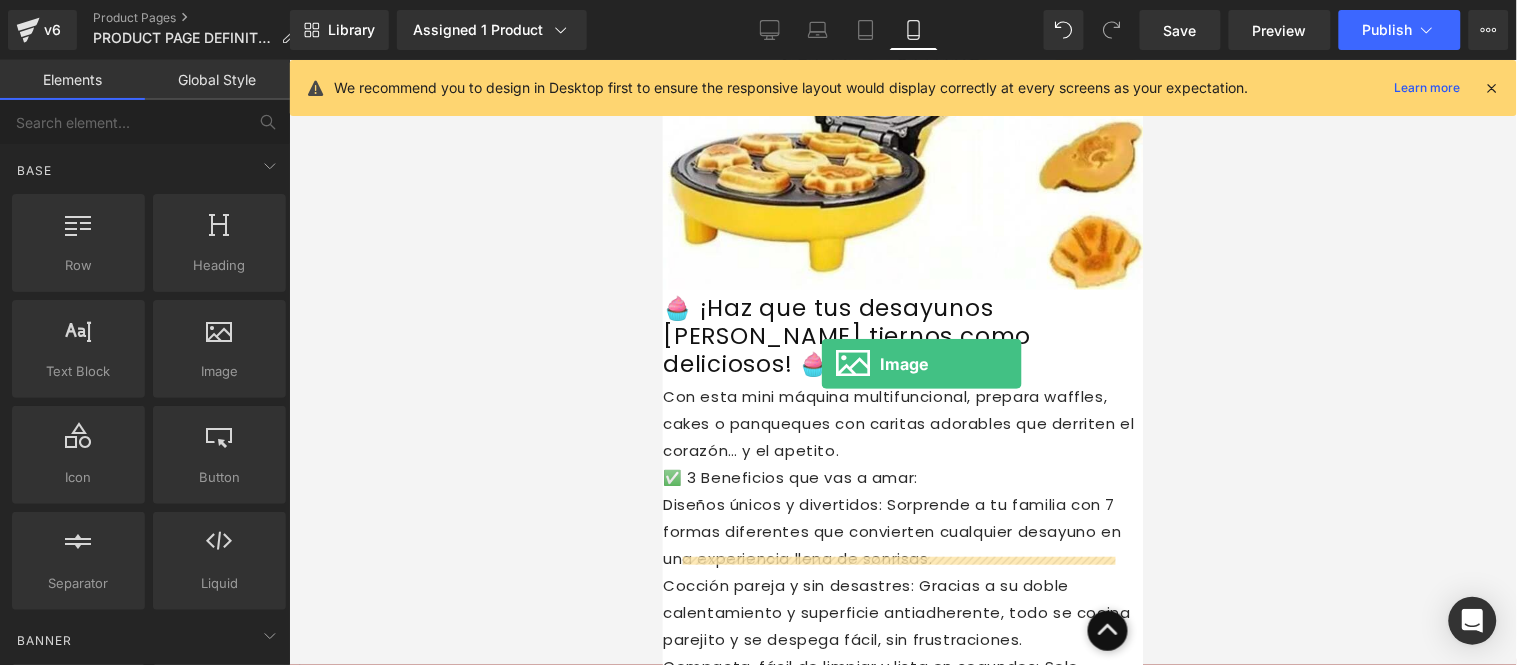 scroll, scrollTop: 4663, scrollLeft: 0, axis: vertical 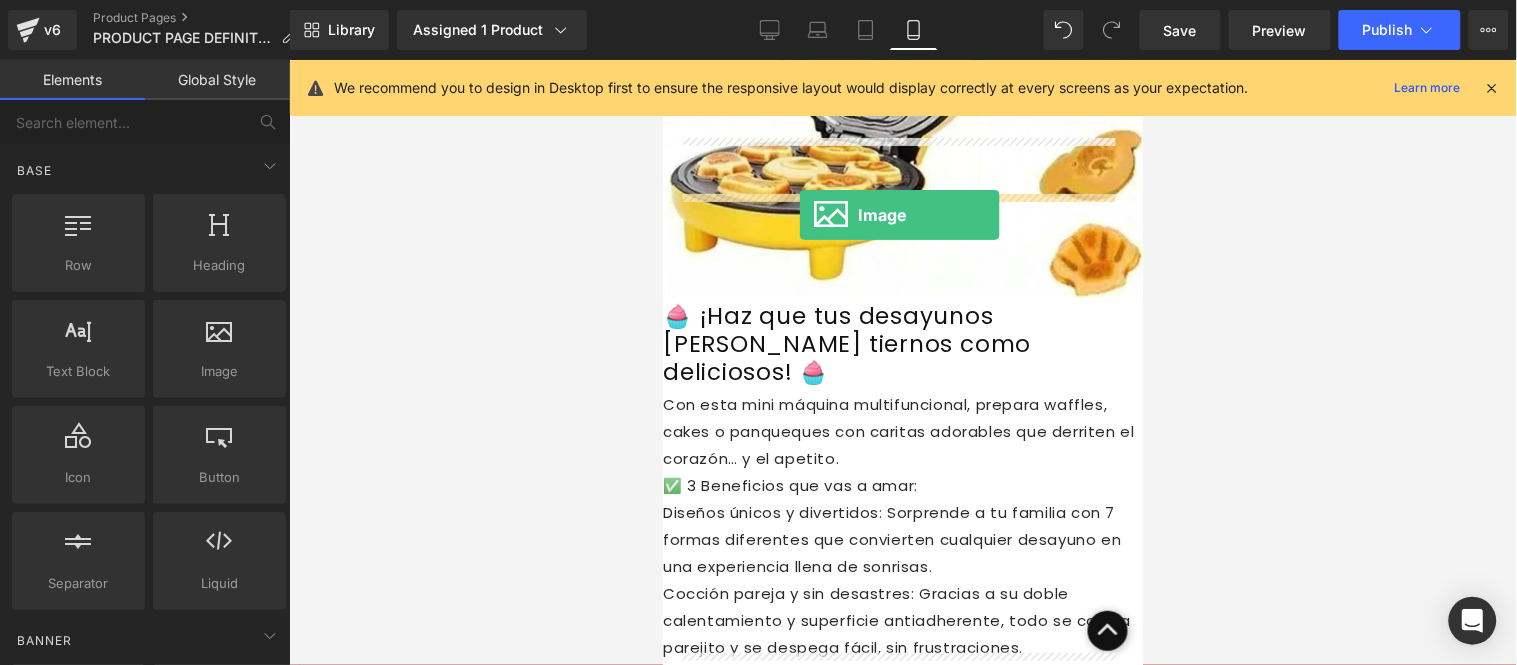 drag, startPoint x: 857, startPoint y: 409, endPoint x: 798, endPoint y: 214, distance: 203.73021 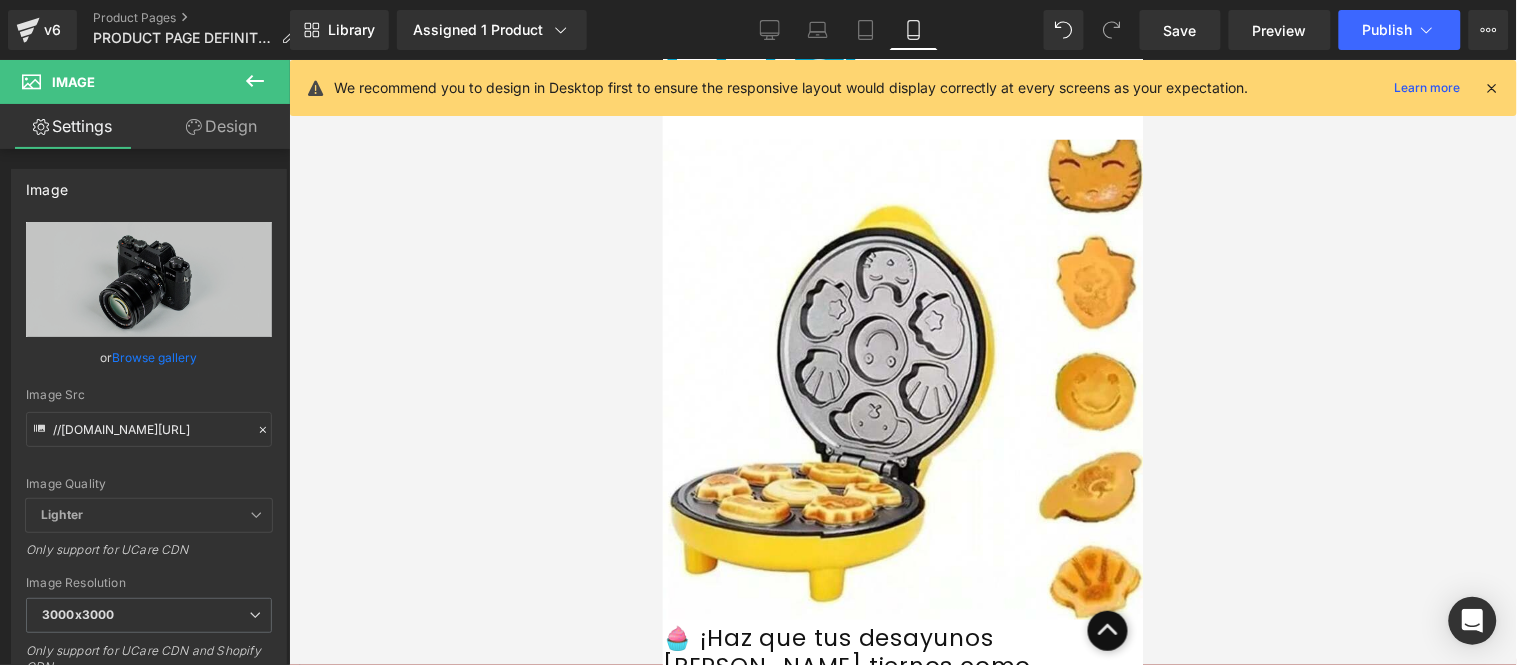 scroll, scrollTop: 4330, scrollLeft: 0, axis: vertical 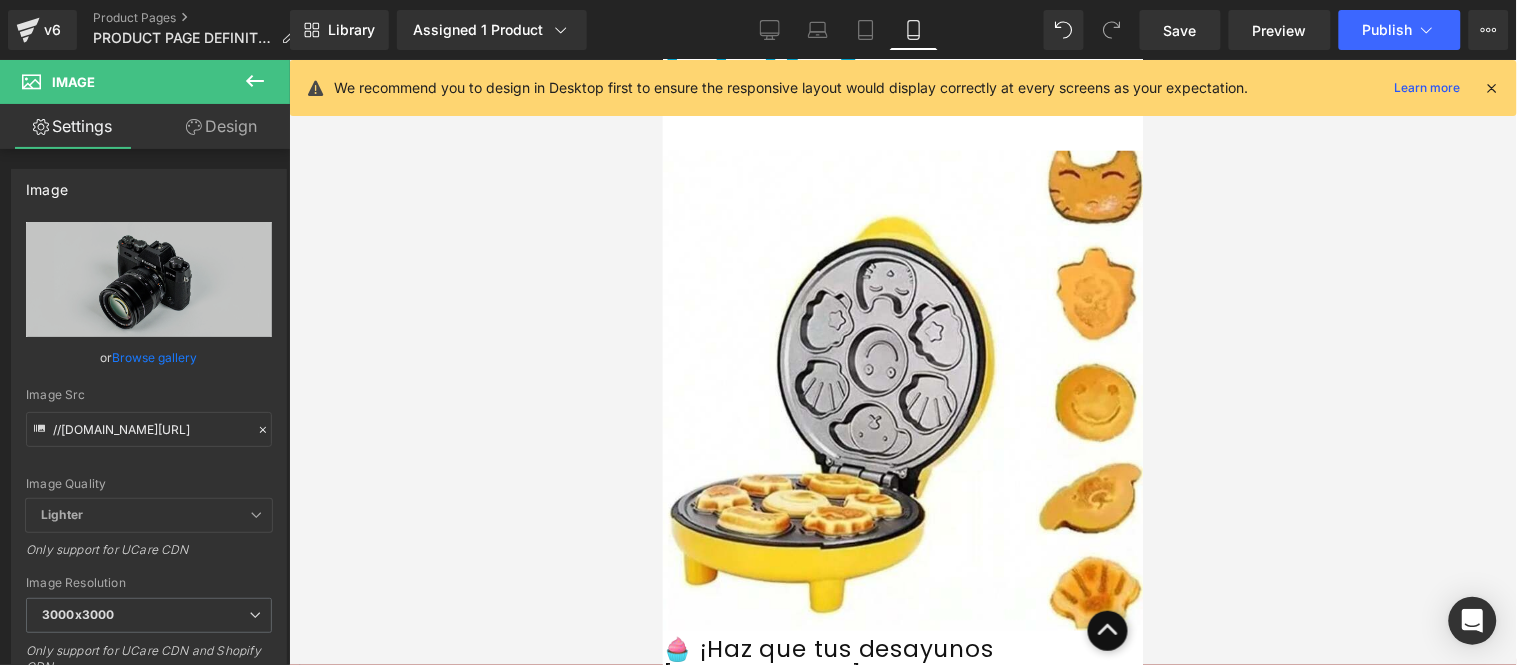 click at bounding box center (902, 883) 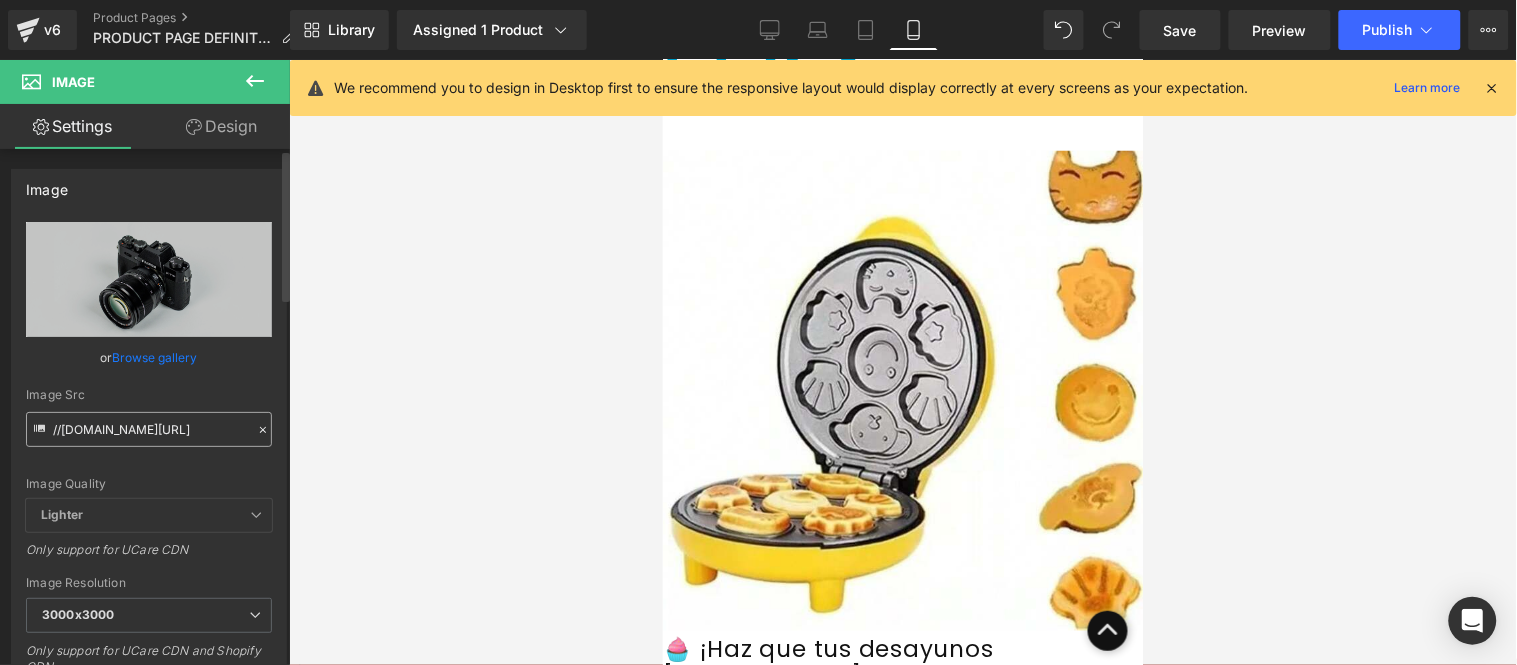 click on "//[DOMAIN_NAME][URL]" at bounding box center (149, 429) 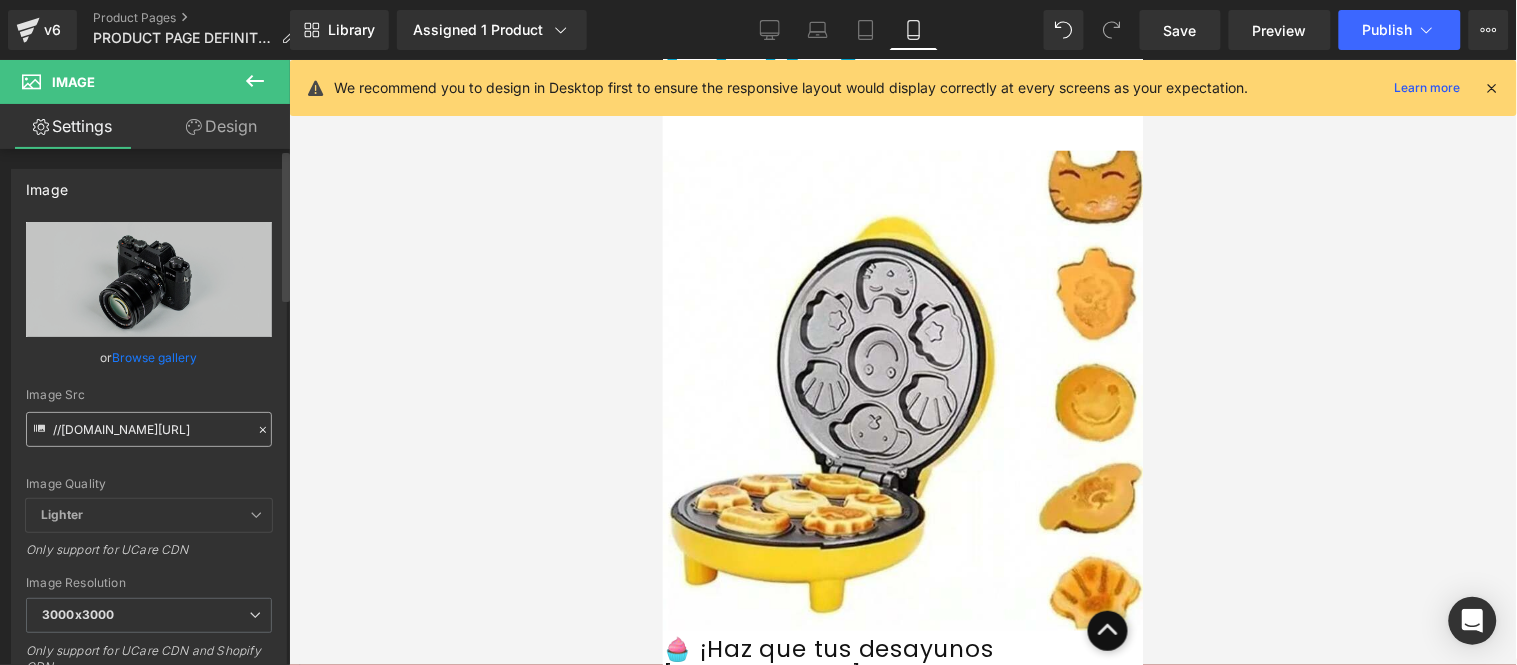 click on "//[DOMAIN_NAME][URL]" at bounding box center [149, 429] 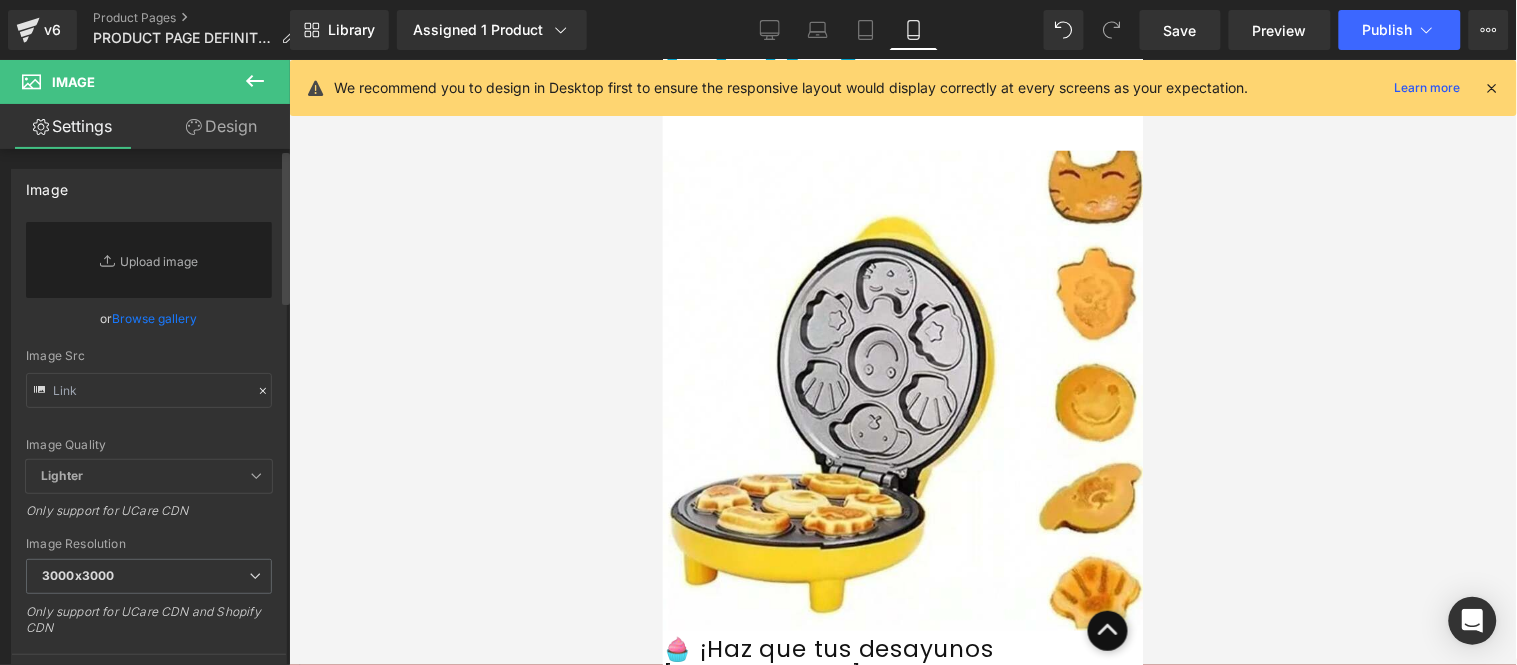type on "https://d39ru7awumhhs2.cloudfront.net/colombia/products/876032/1716325554ce48ef8dfcbef00ceee96fb1b17796b8.jfif" 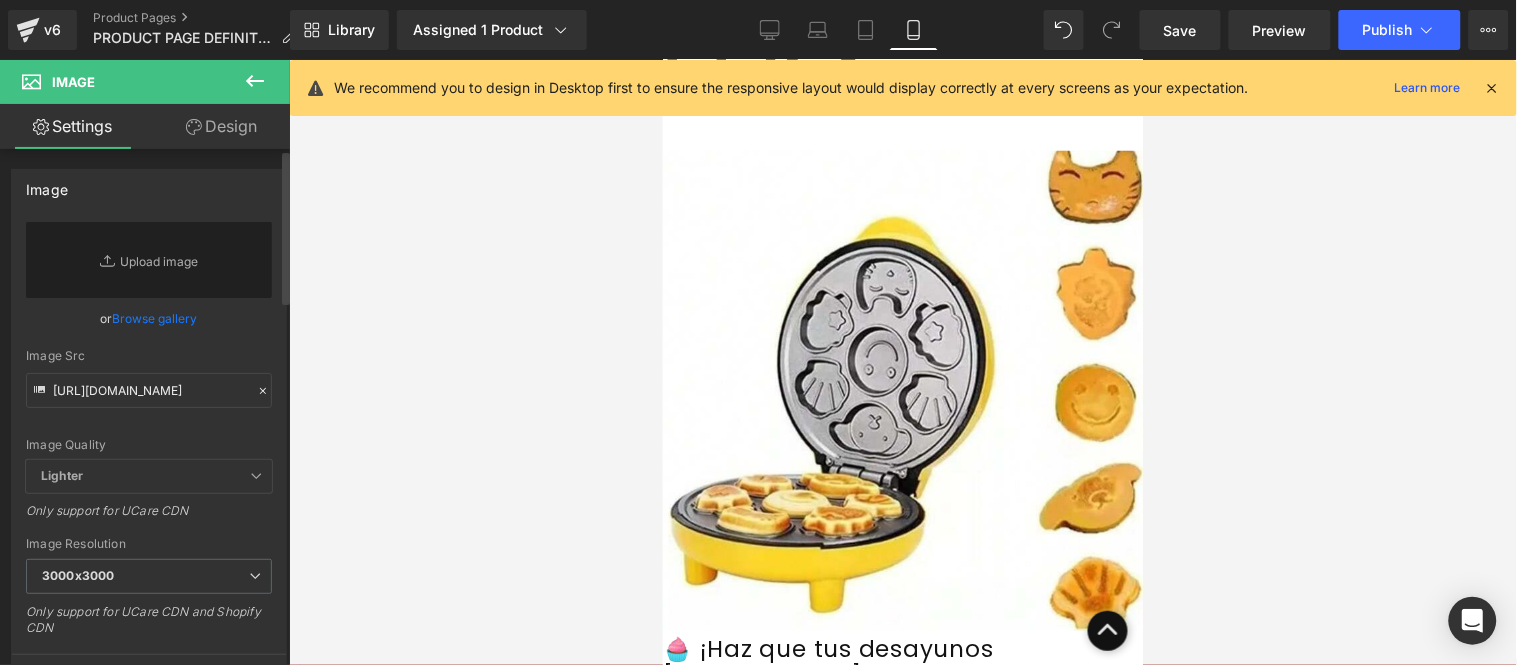 scroll, scrollTop: 0, scrollLeft: 505, axis: horizontal 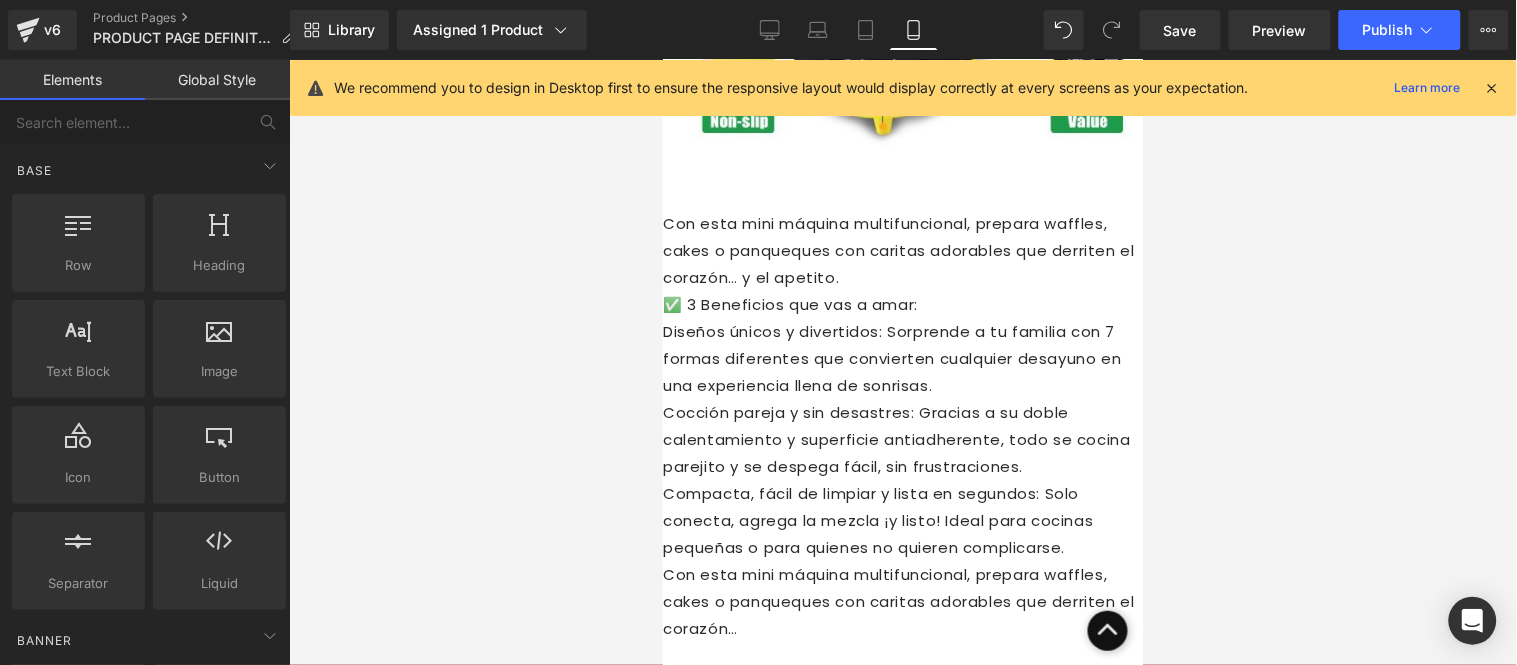 click at bounding box center (903, 362) 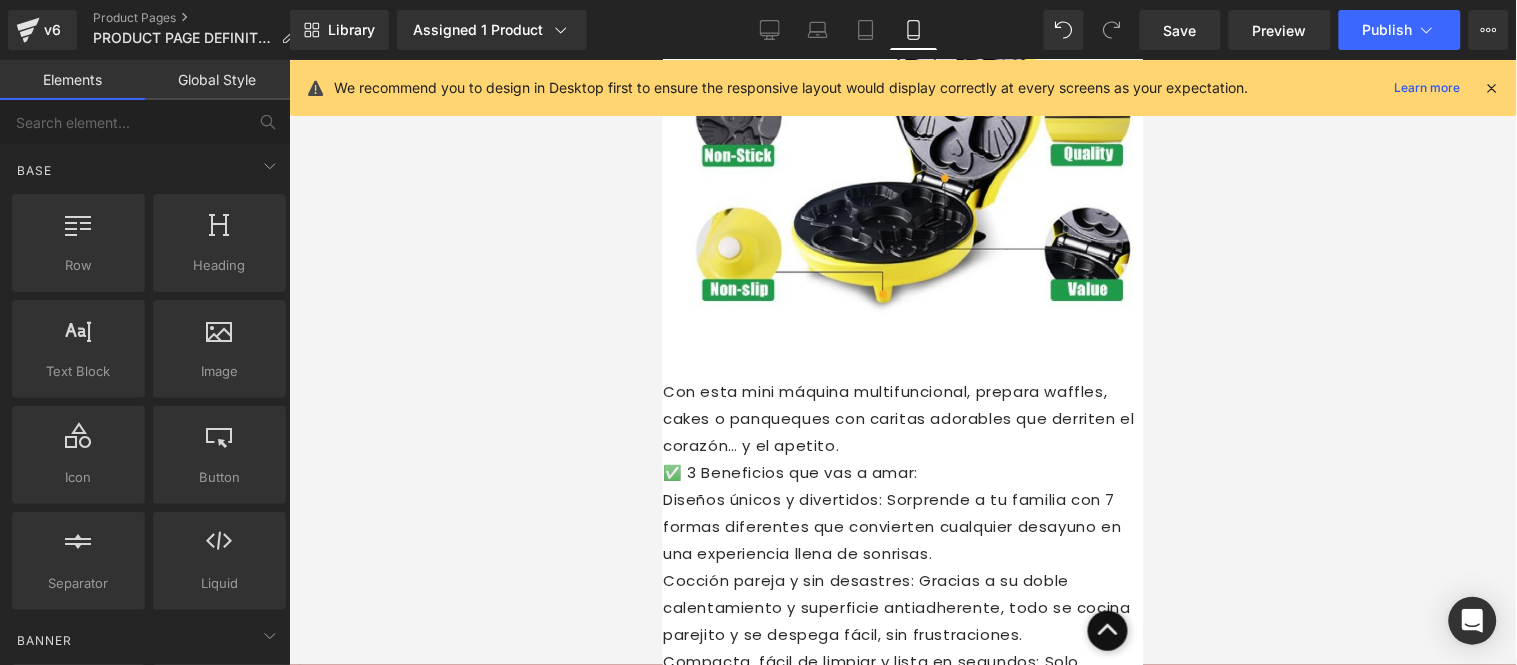 scroll, scrollTop: 5107, scrollLeft: 0, axis: vertical 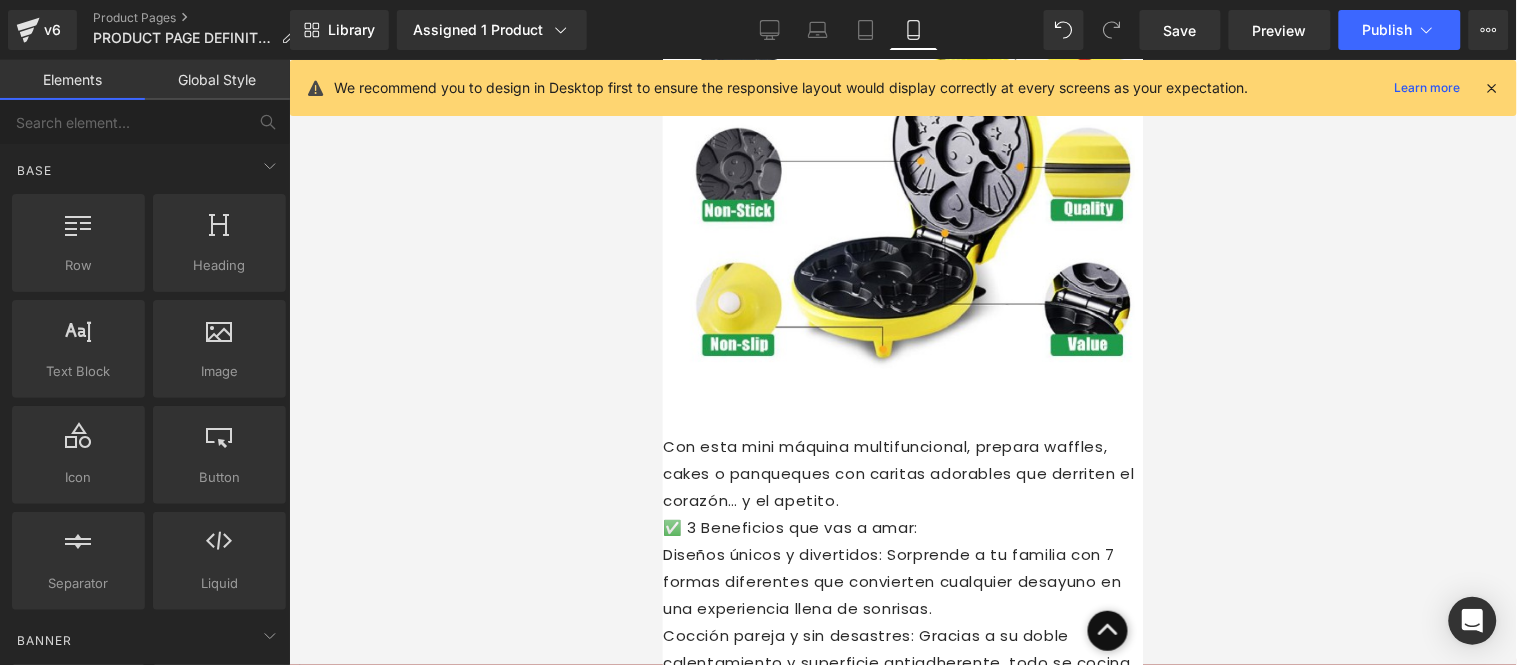 click on "Compacta, fácil de limpiar y lista en segundos: Solo conecta, agrega la mezcla ¡y listo! Ideal para cocinas pequeñas o para quienes no quieren complicarse." at bounding box center (902, 742) 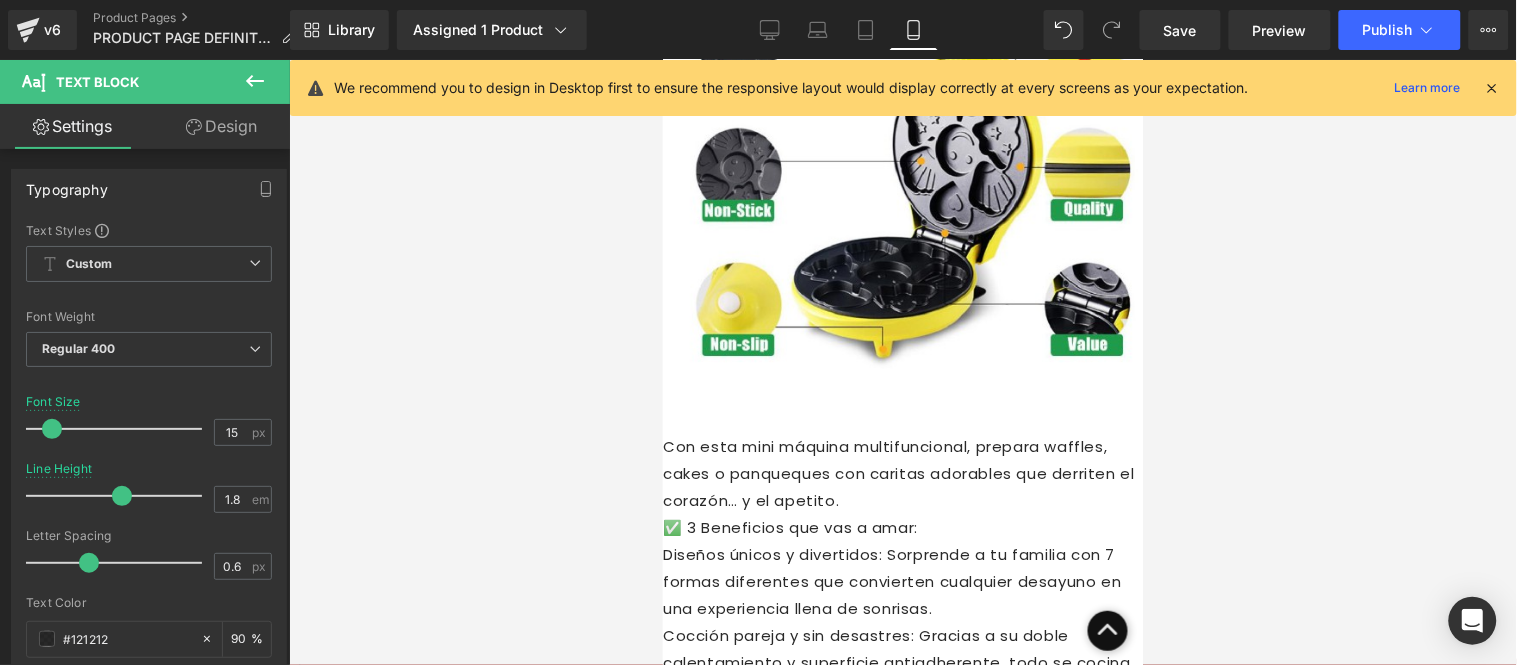 click on "Con esta mini máquina multifuncional, prepara waffles, cakes o panqueques con caritas adorables que" at bounding box center [902, 810] 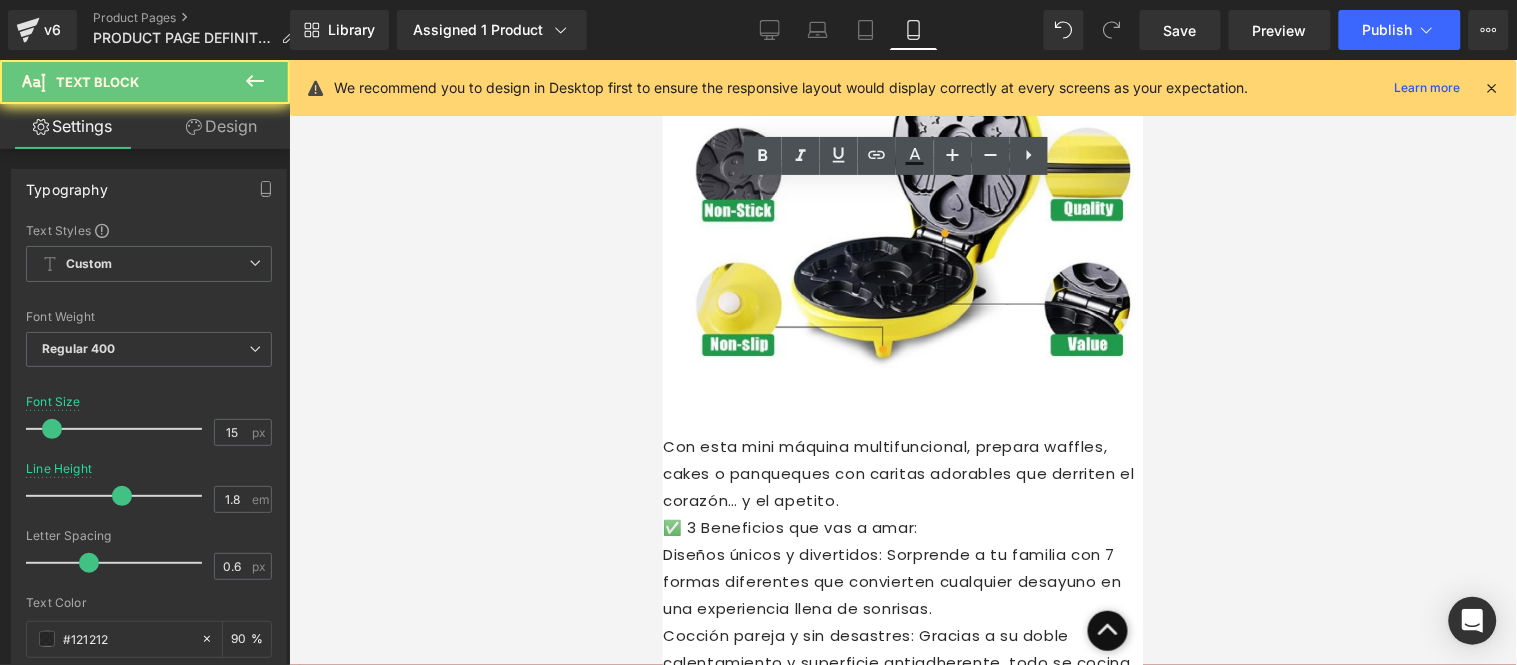 click on "Con esta mini máquina multifuncional, prepara waffles, cakes o panqueques con caritas adorables que" at bounding box center [902, 810] 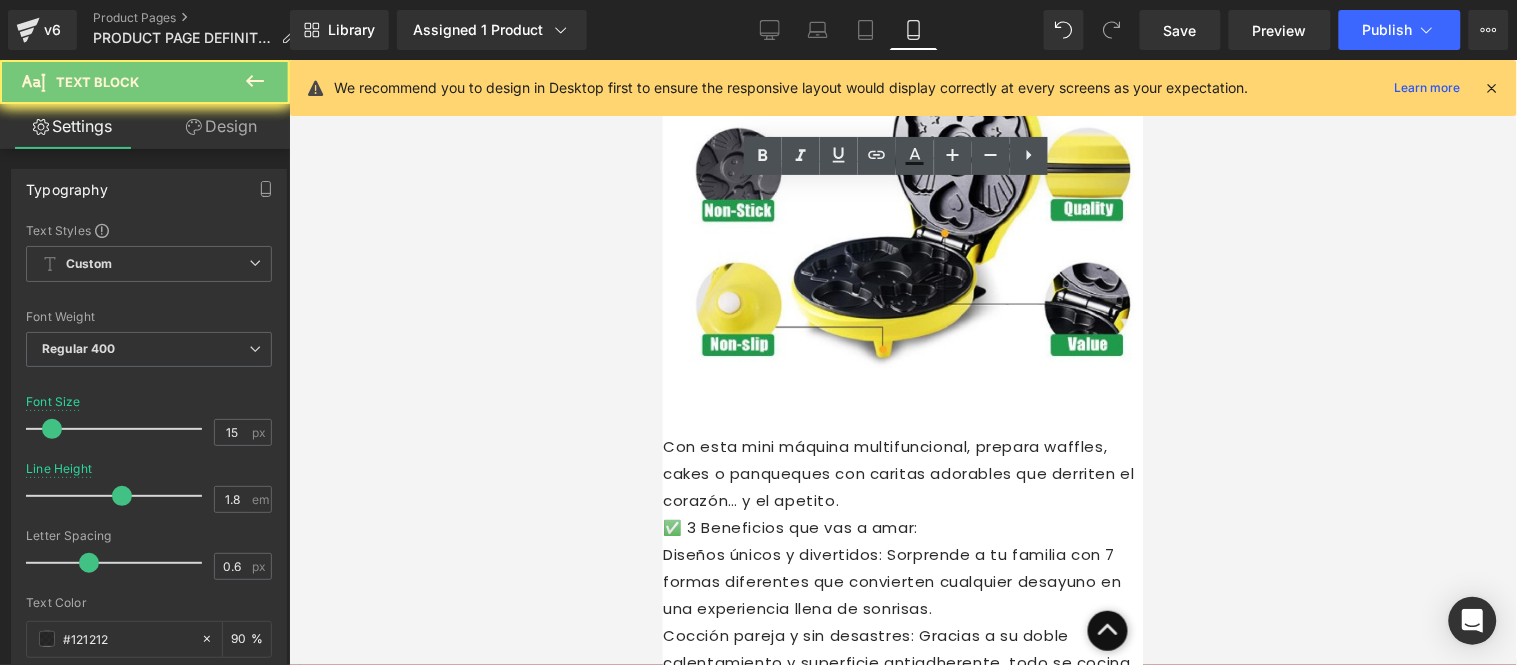 click on "Con esta mini máquina multifuncional, prepara waffles, cakes o panqueques con caritas adorables que" at bounding box center (902, 810) 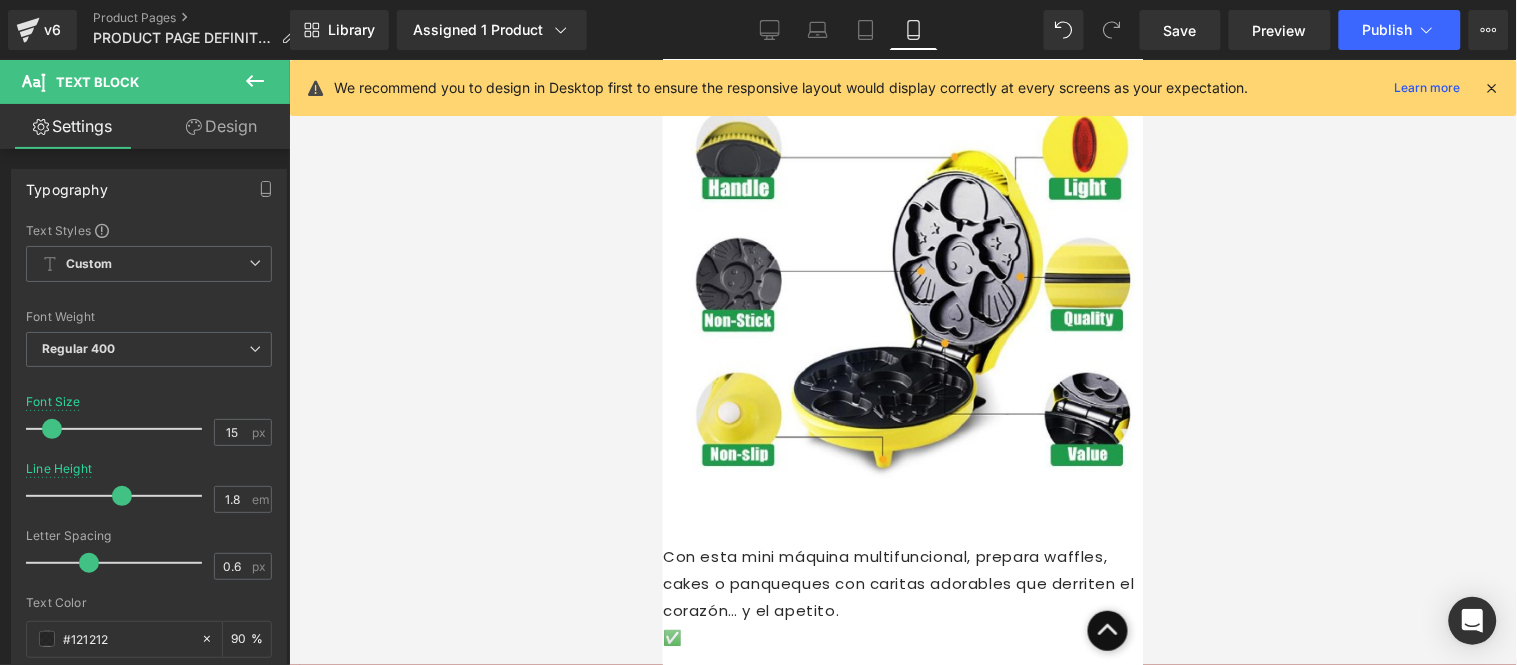 scroll, scrollTop: 4996, scrollLeft: 0, axis: vertical 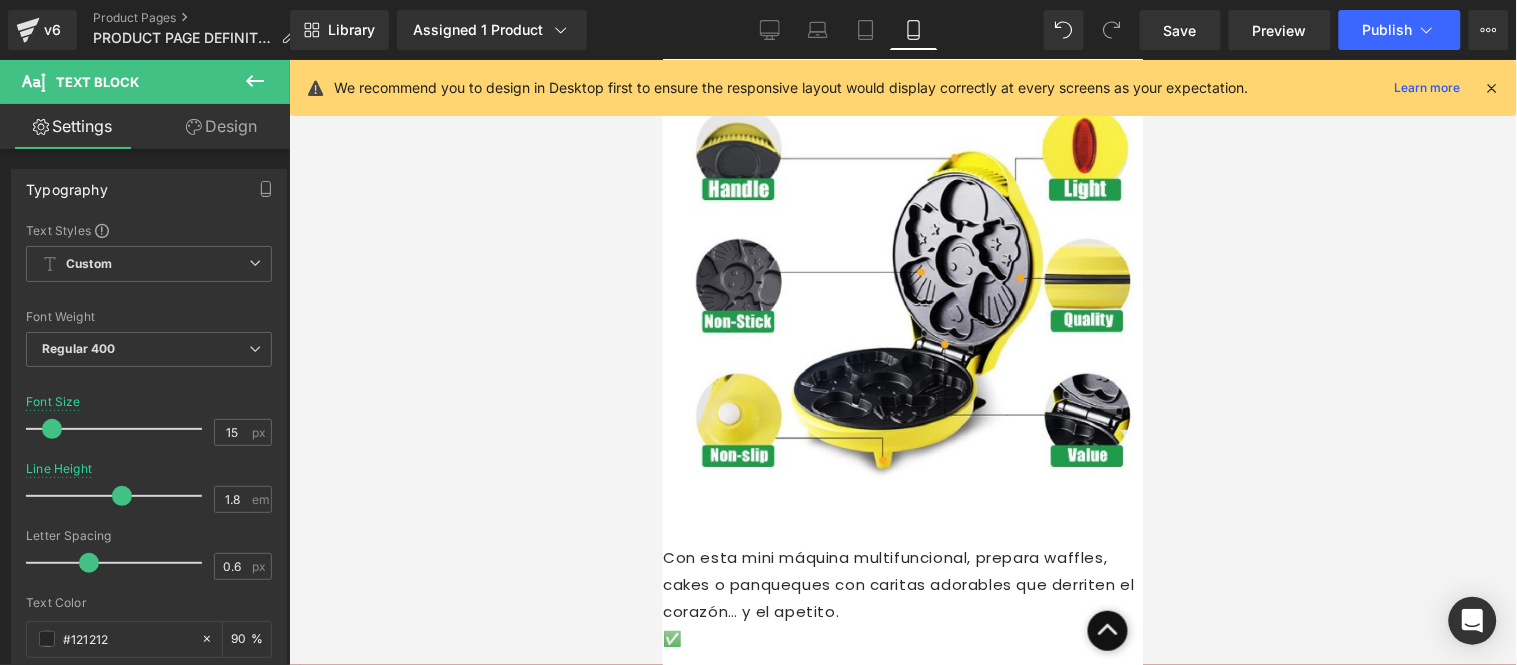 click on "✅" at bounding box center (902, 637) 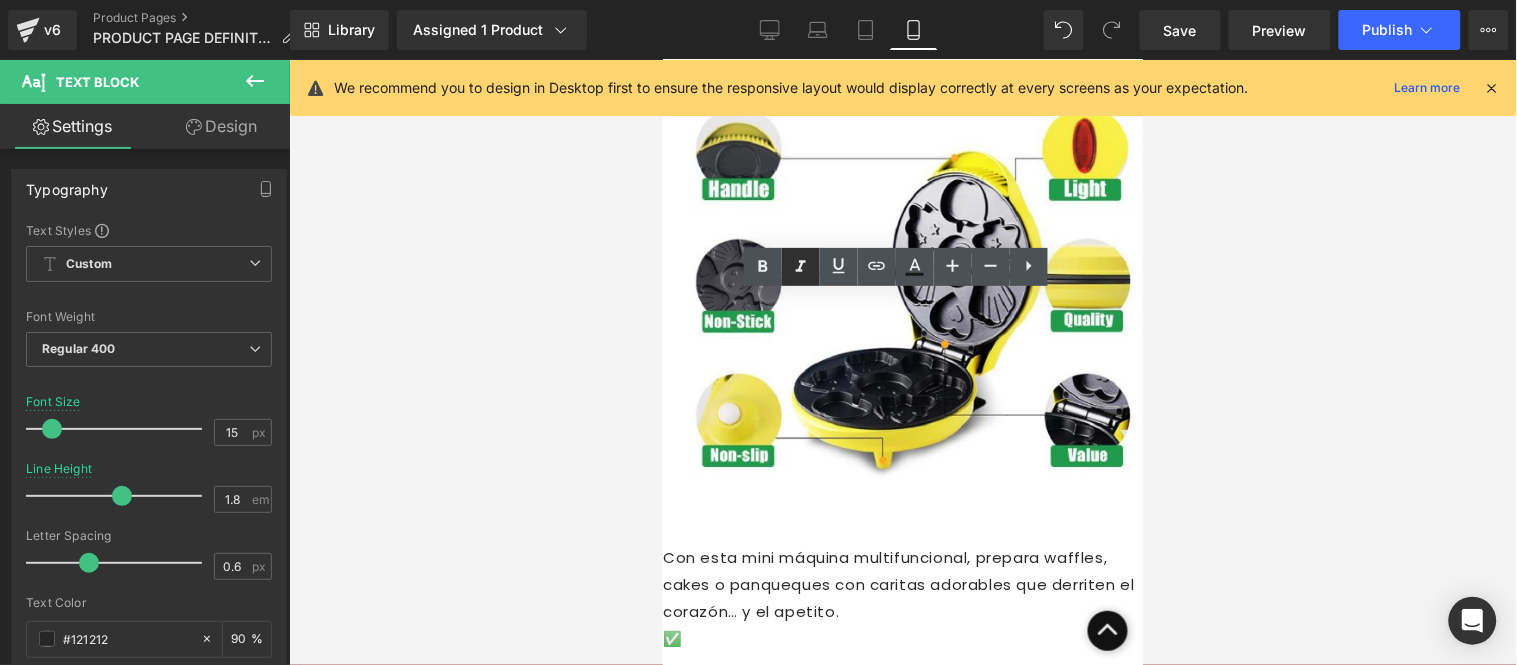click 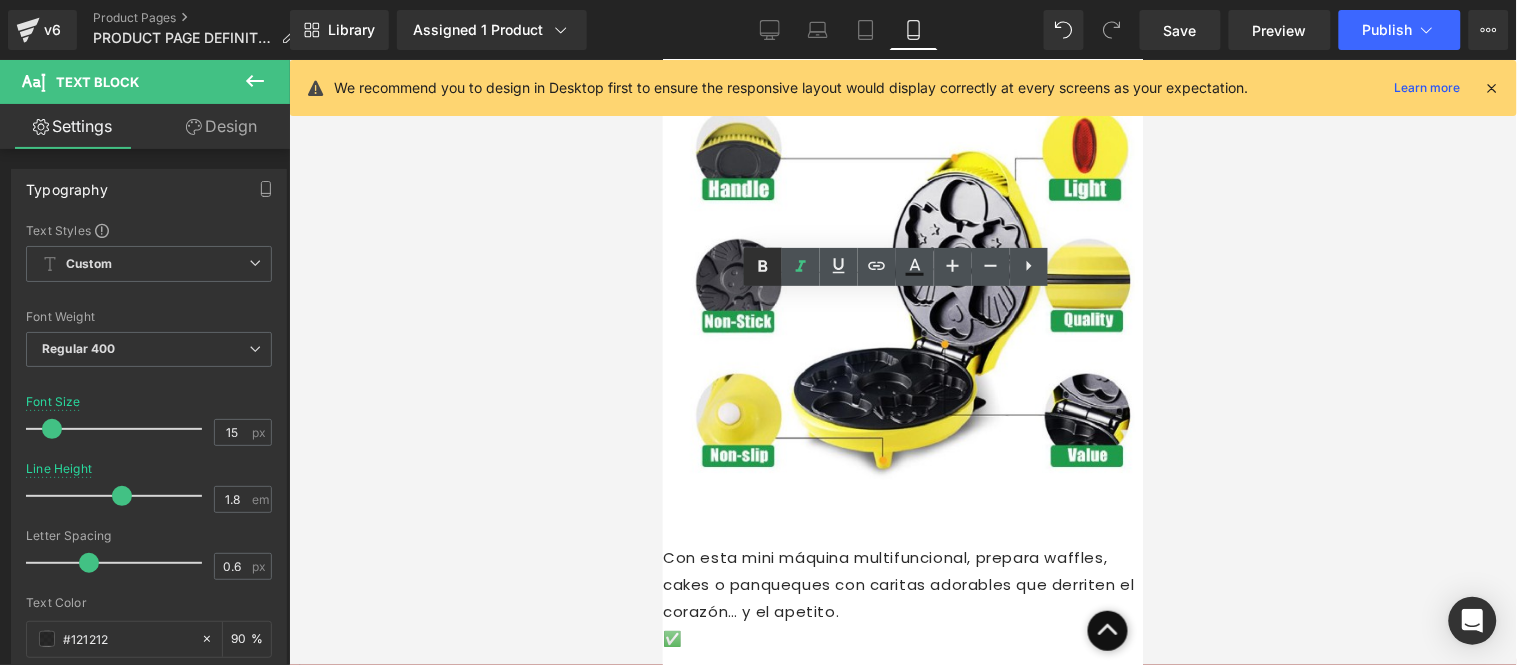 click 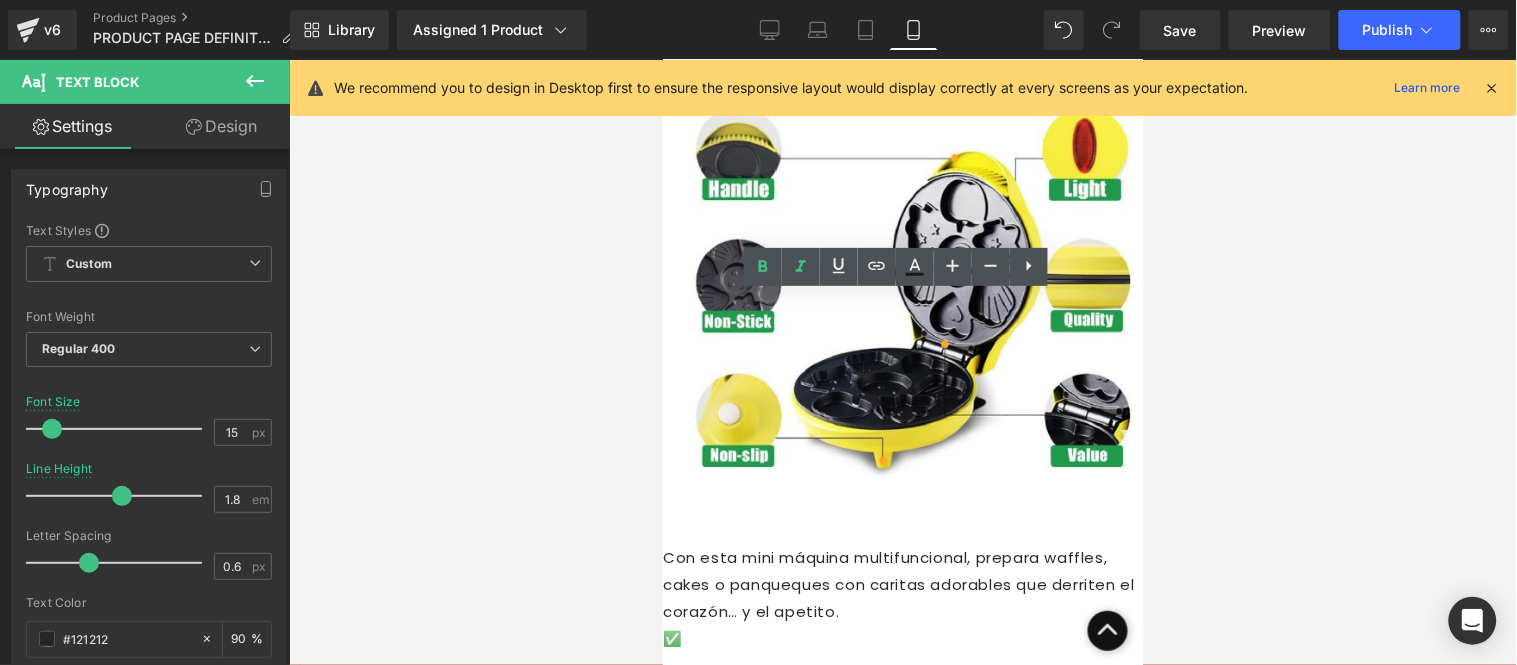 click on "✅" at bounding box center (902, 637) 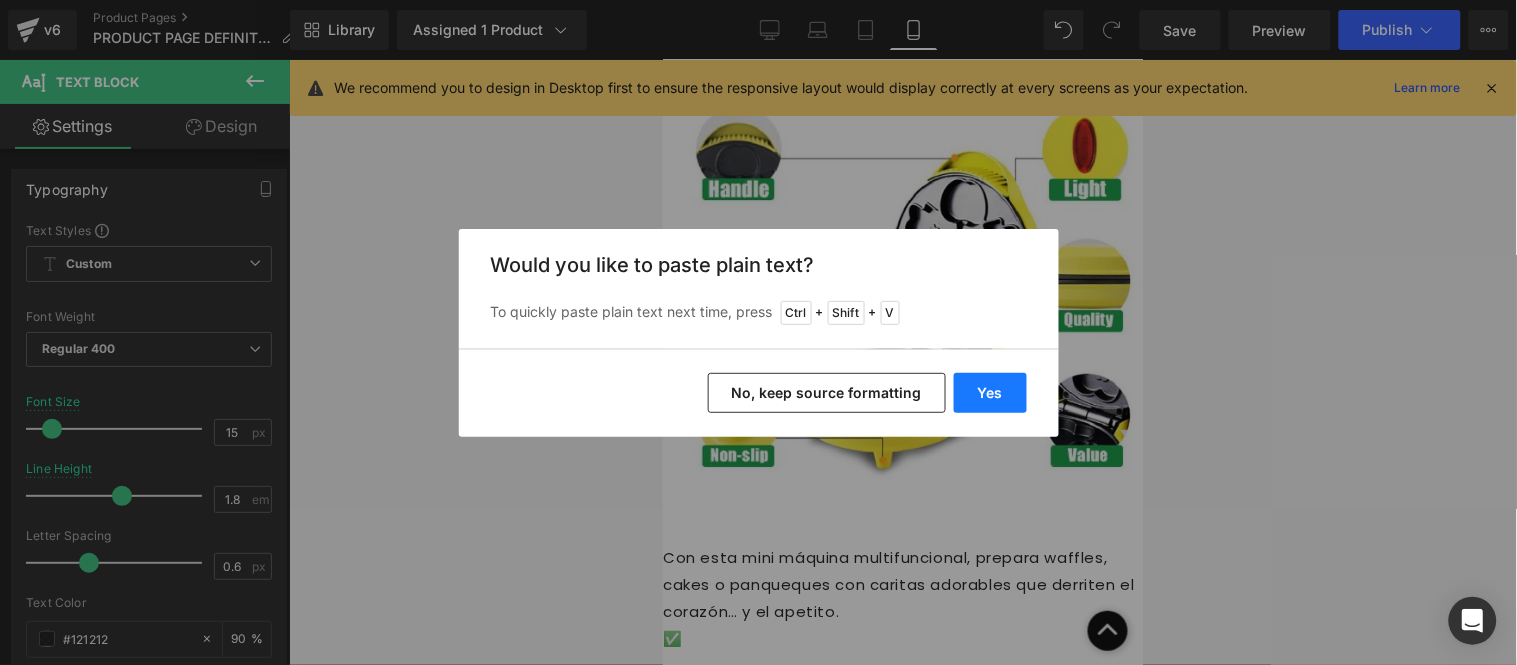 click on "Yes" at bounding box center [990, 393] 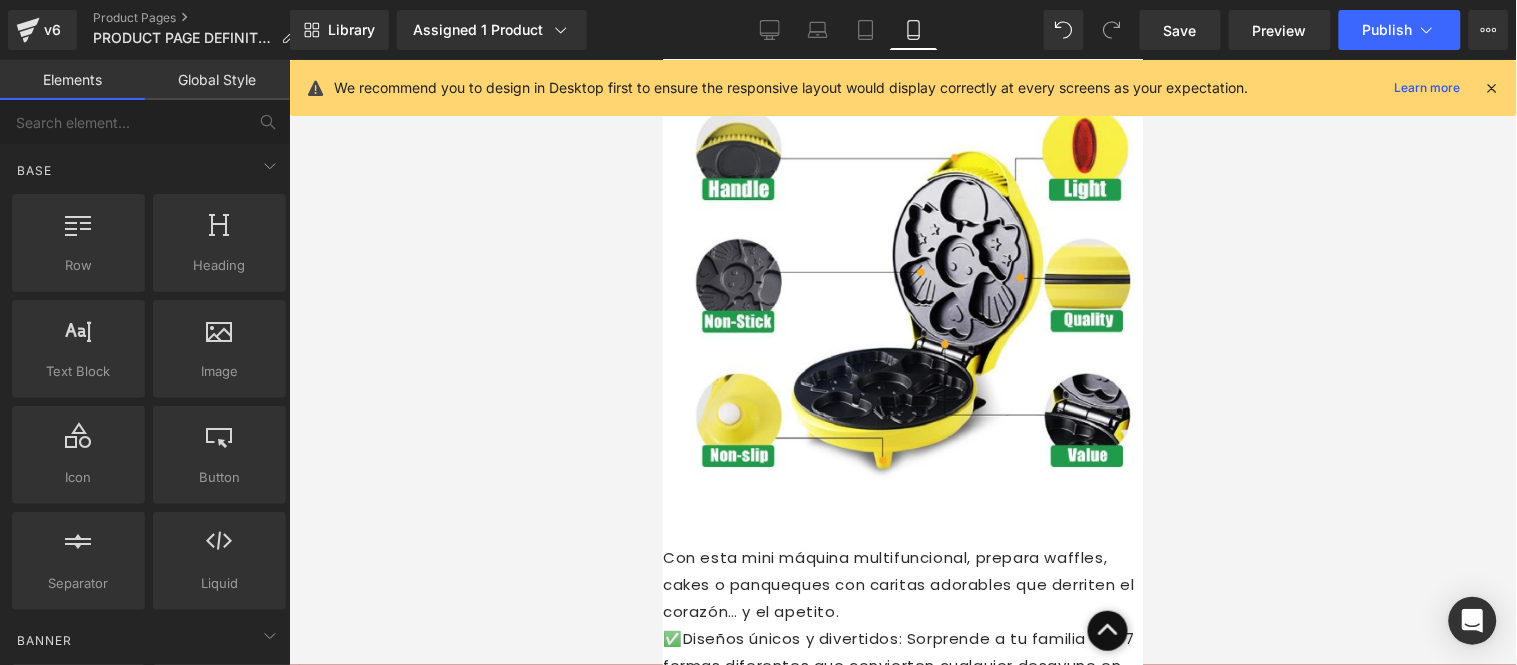 click at bounding box center [903, 362] 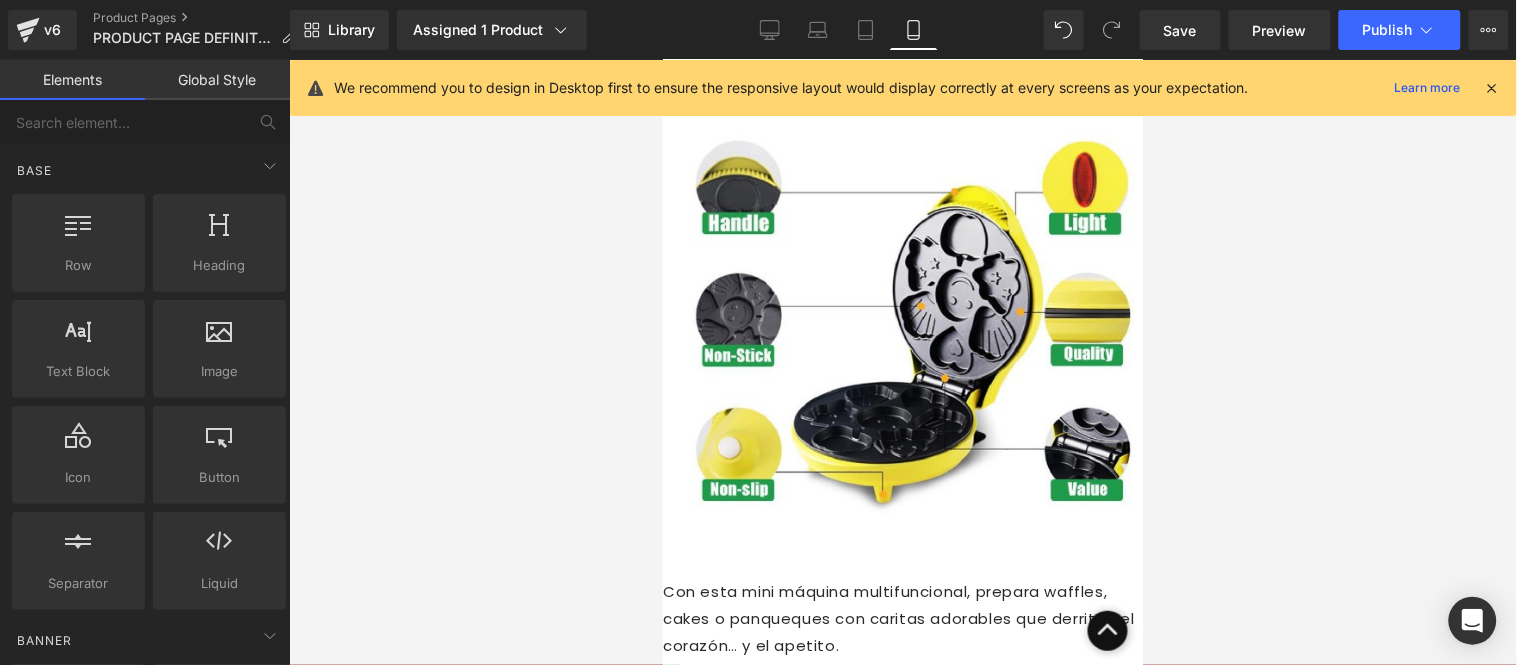 scroll, scrollTop: 5107, scrollLeft: 0, axis: vertical 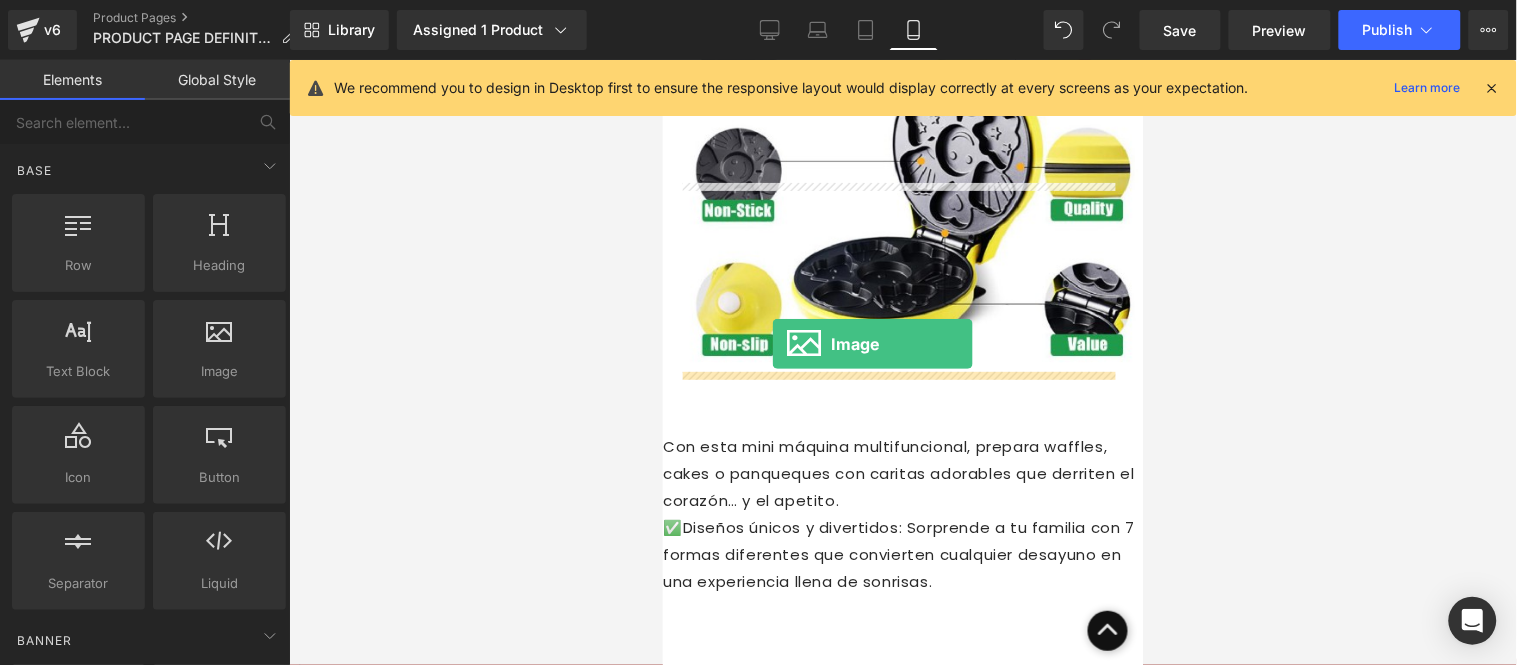 drag, startPoint x: 857, startPoint y: 419, endPoint x: 771, endPoint y: 343, distance: 114.76933 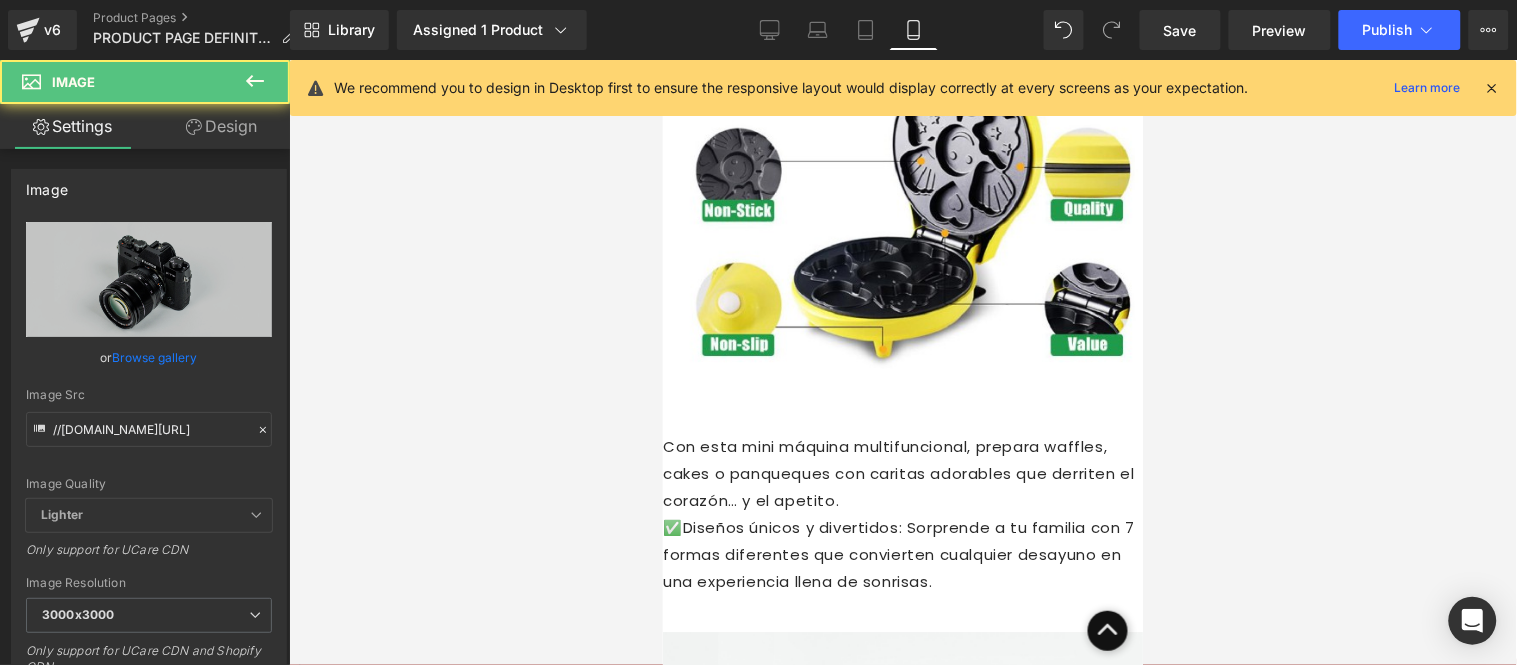 click at bounding box center [902, 790] 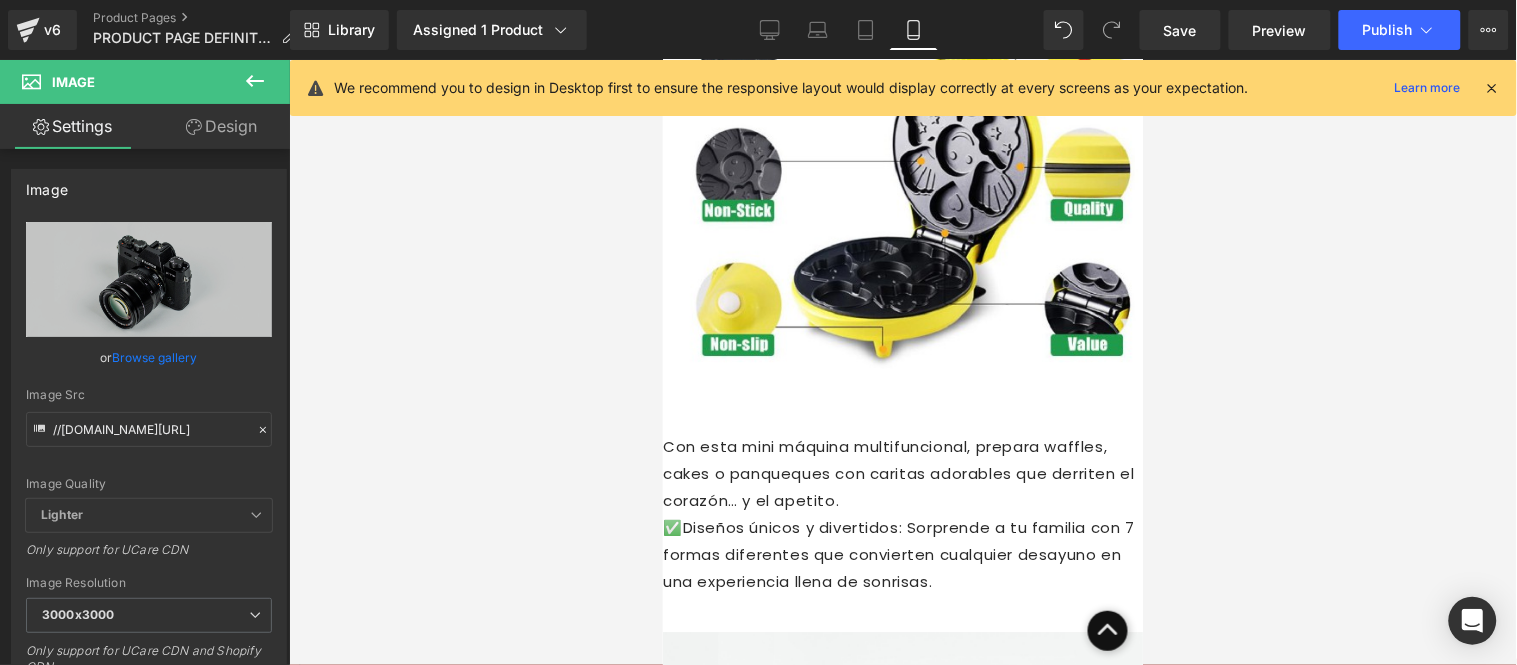 click at bounding box center (902, 790) 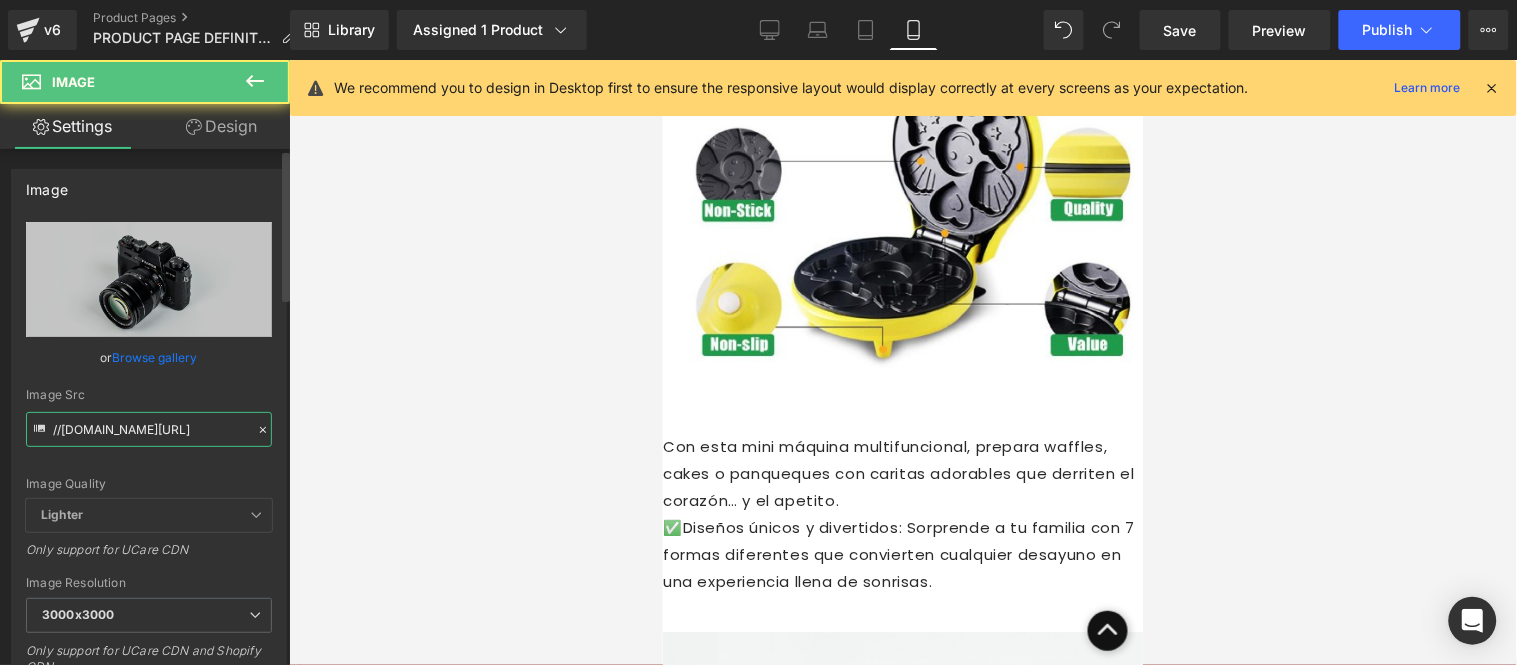 click on "//[DOMAIN_NAME][URL]" at bounding box center [149, 429] 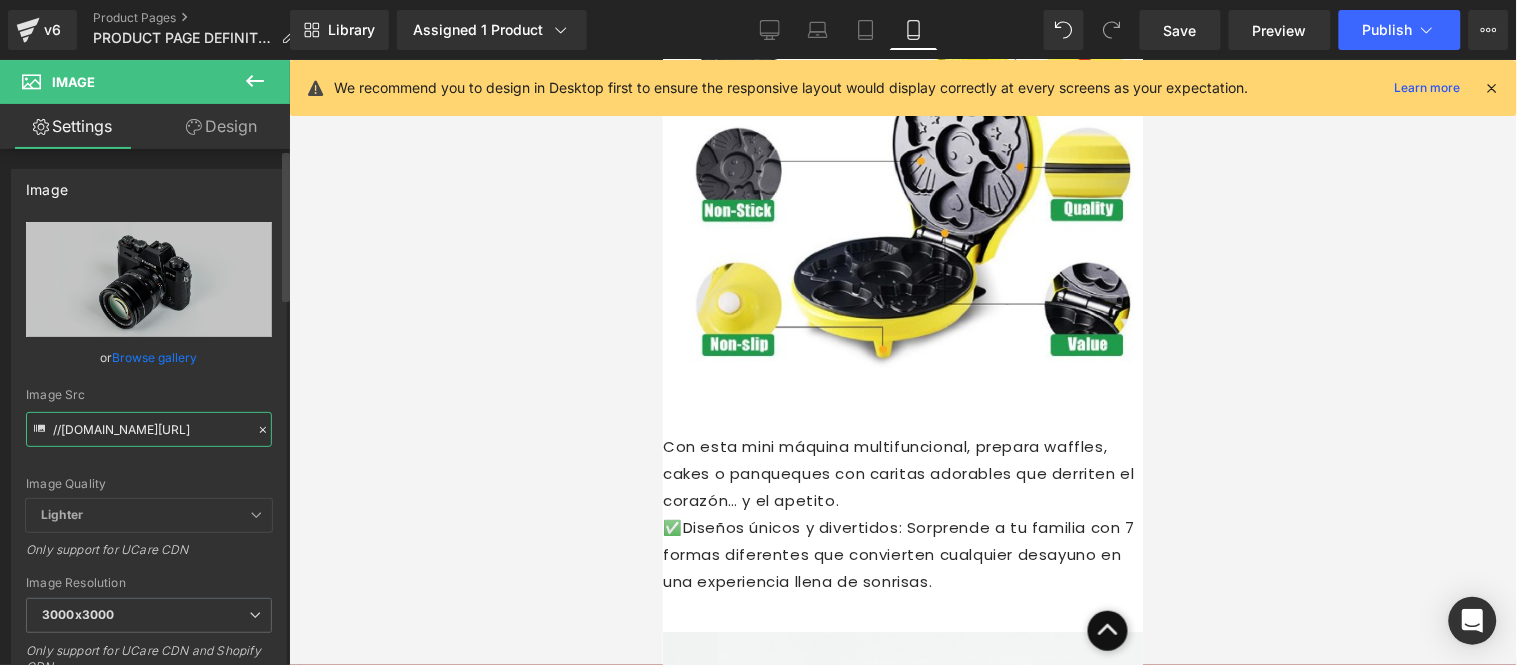 click on "//[DOMAIN_NAME][URL]" at bounding box center [149, 429] 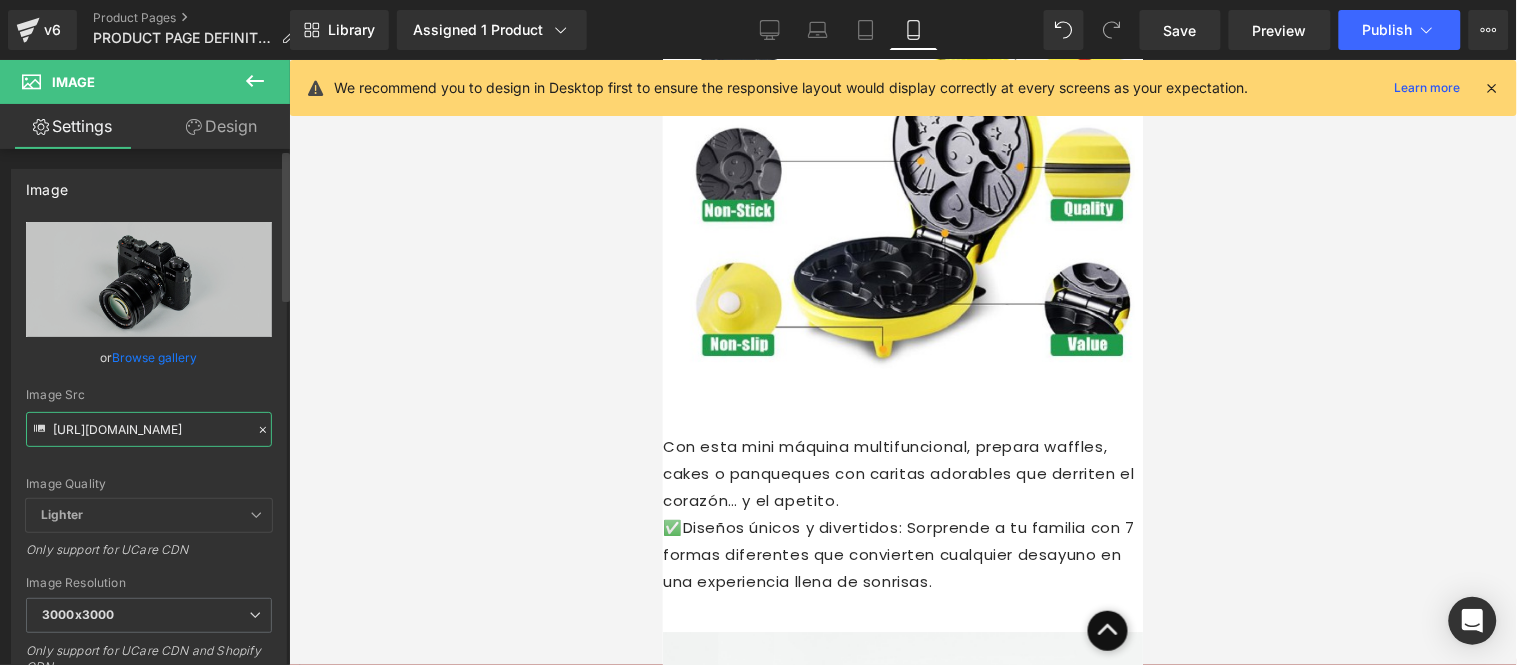scroll, scrollTop: 0, scrollLeft: 500, axis: horizontal 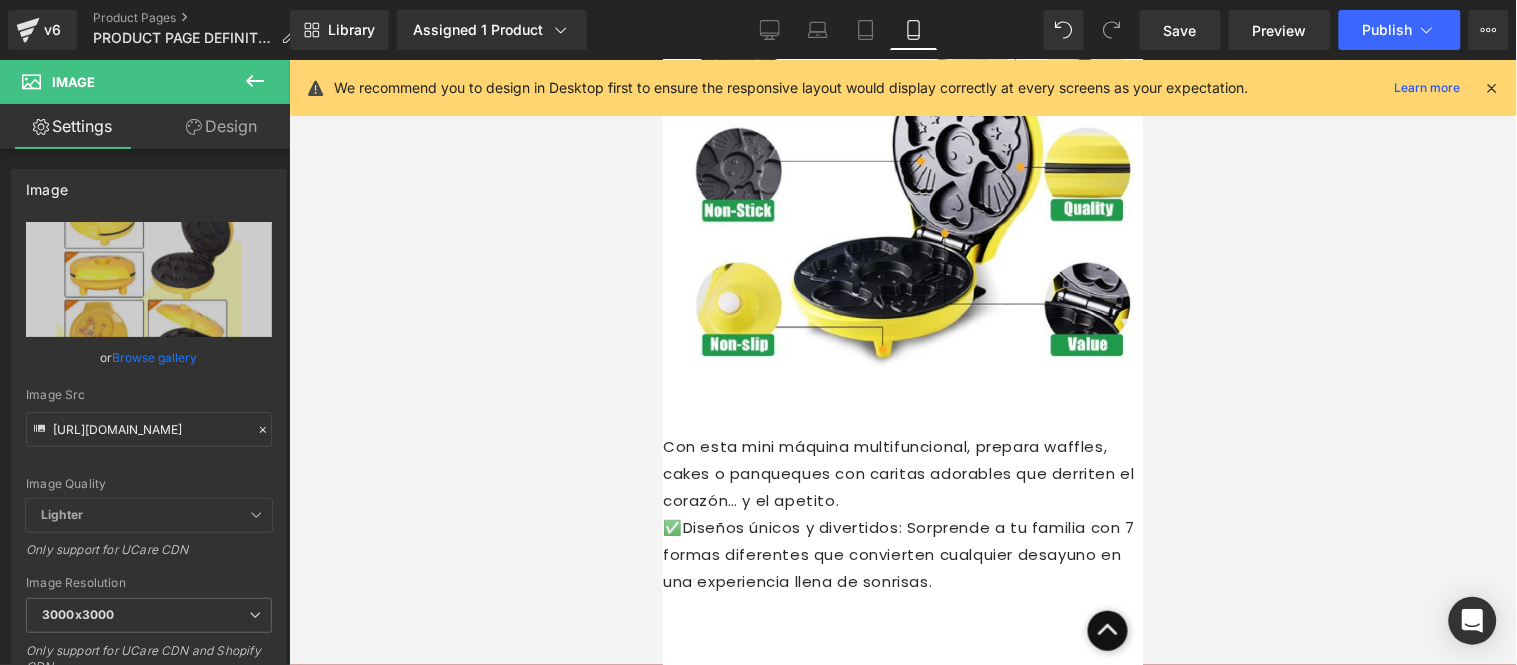 click at bounding box center [903, 362] 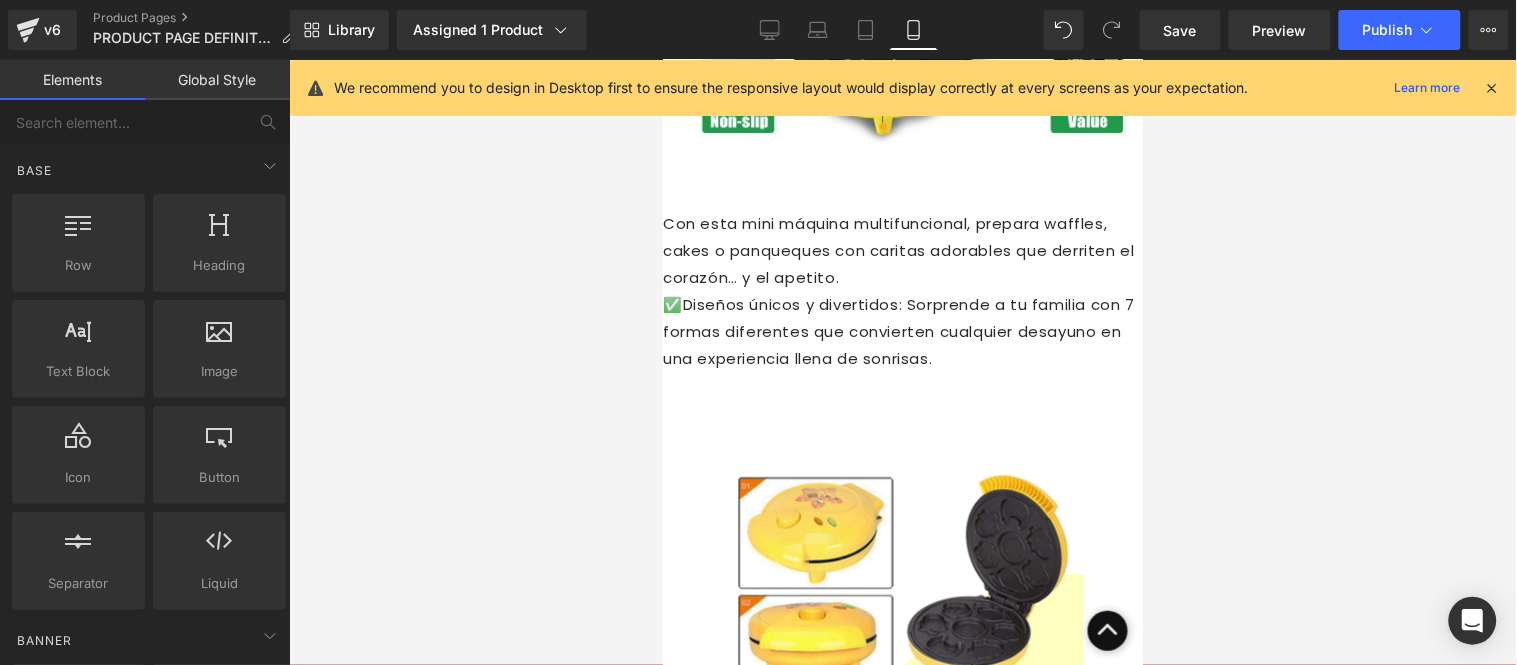 scroll, scrollTop: 5107, scrollLeft: 0, axis: vertical 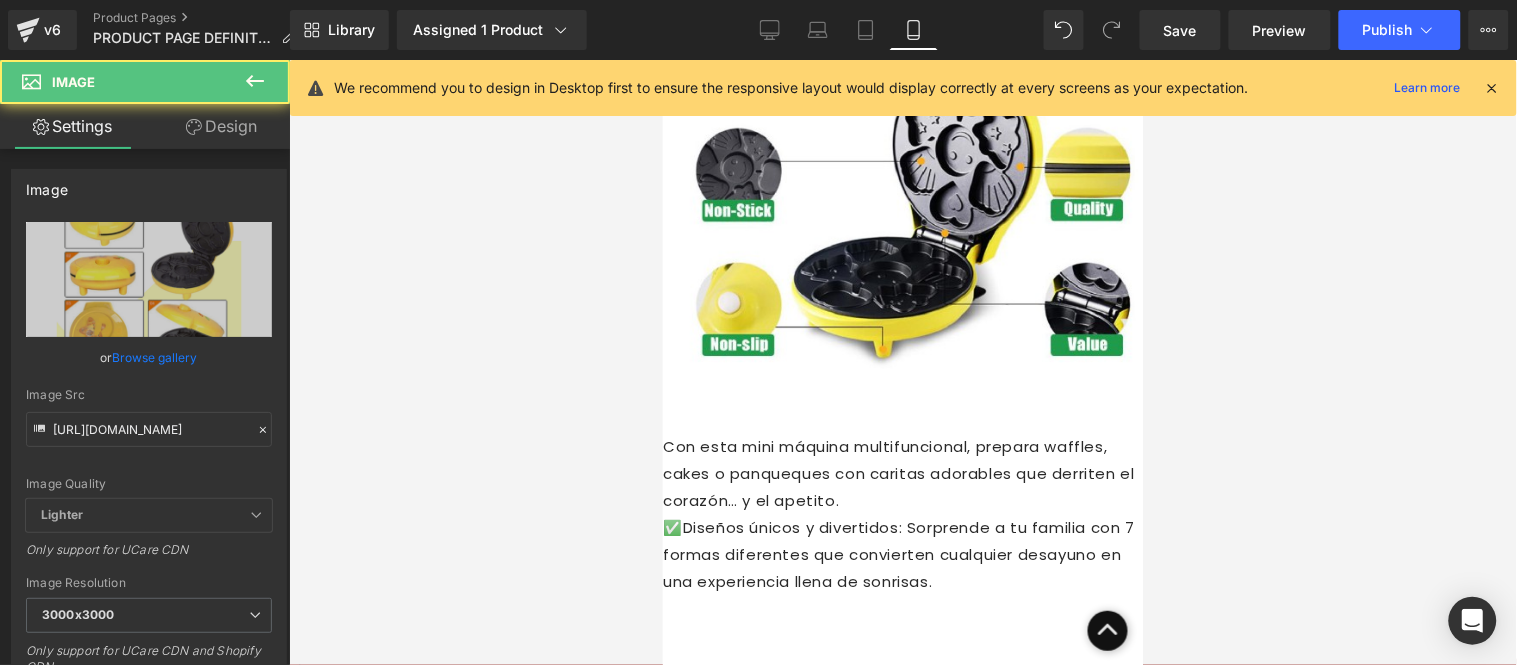 drag, startPoint x: 939, startPoint y: 373, endPoint x: 937, endPoint y: 346, distance: 27.073973 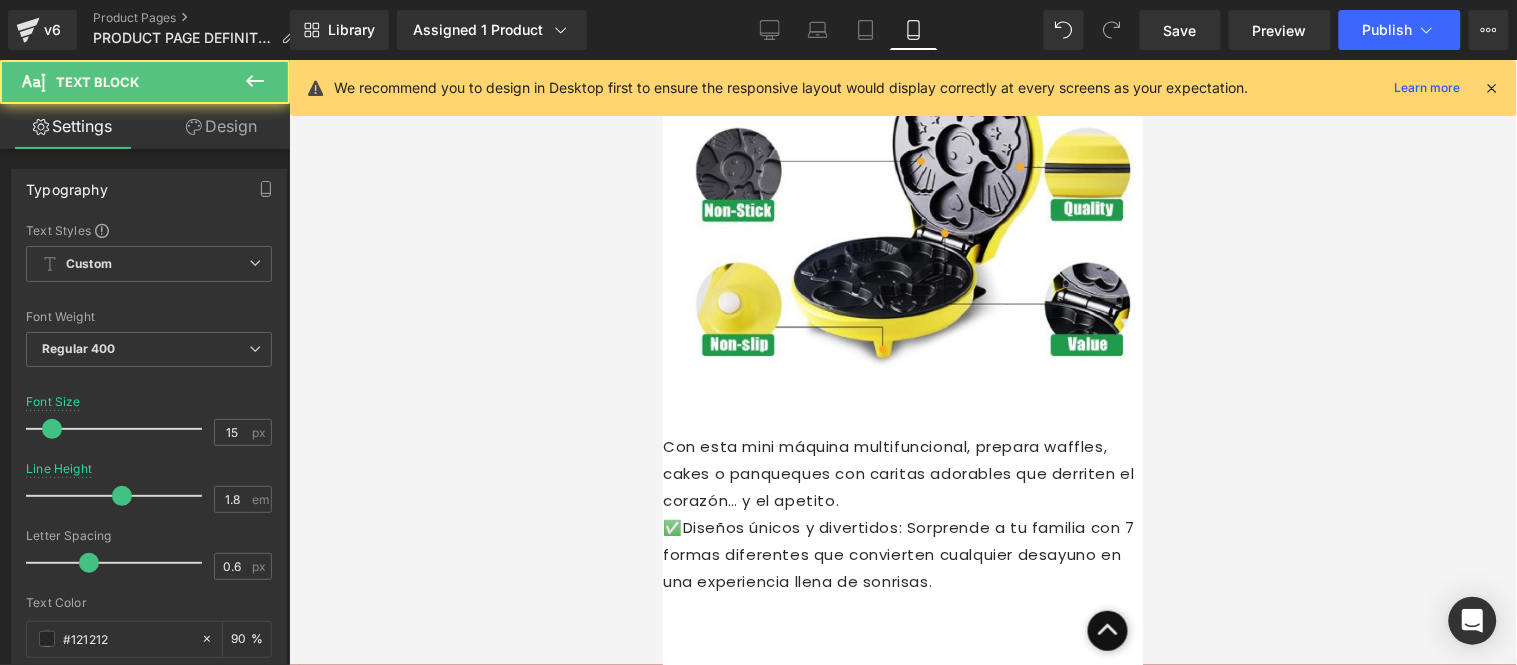 click at bounding box center [902, 607] 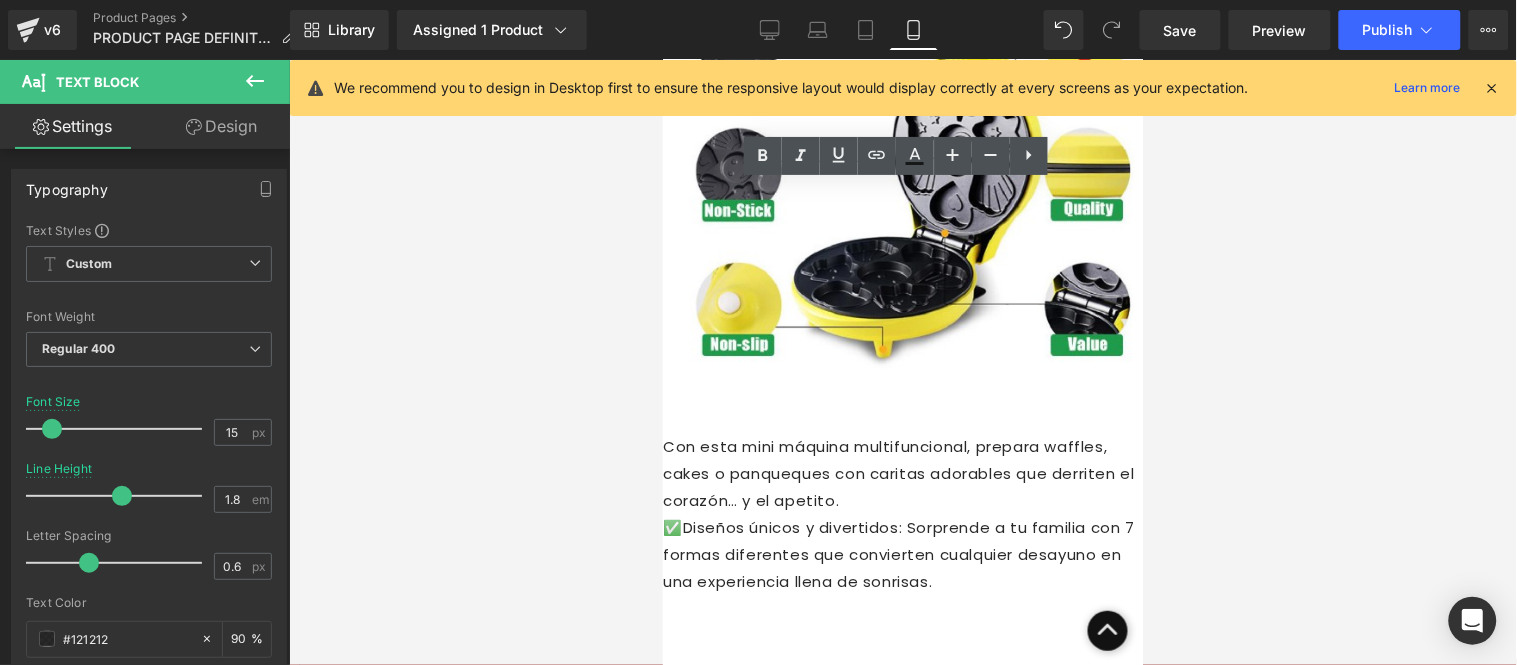 click at bounding box center [903, 362] 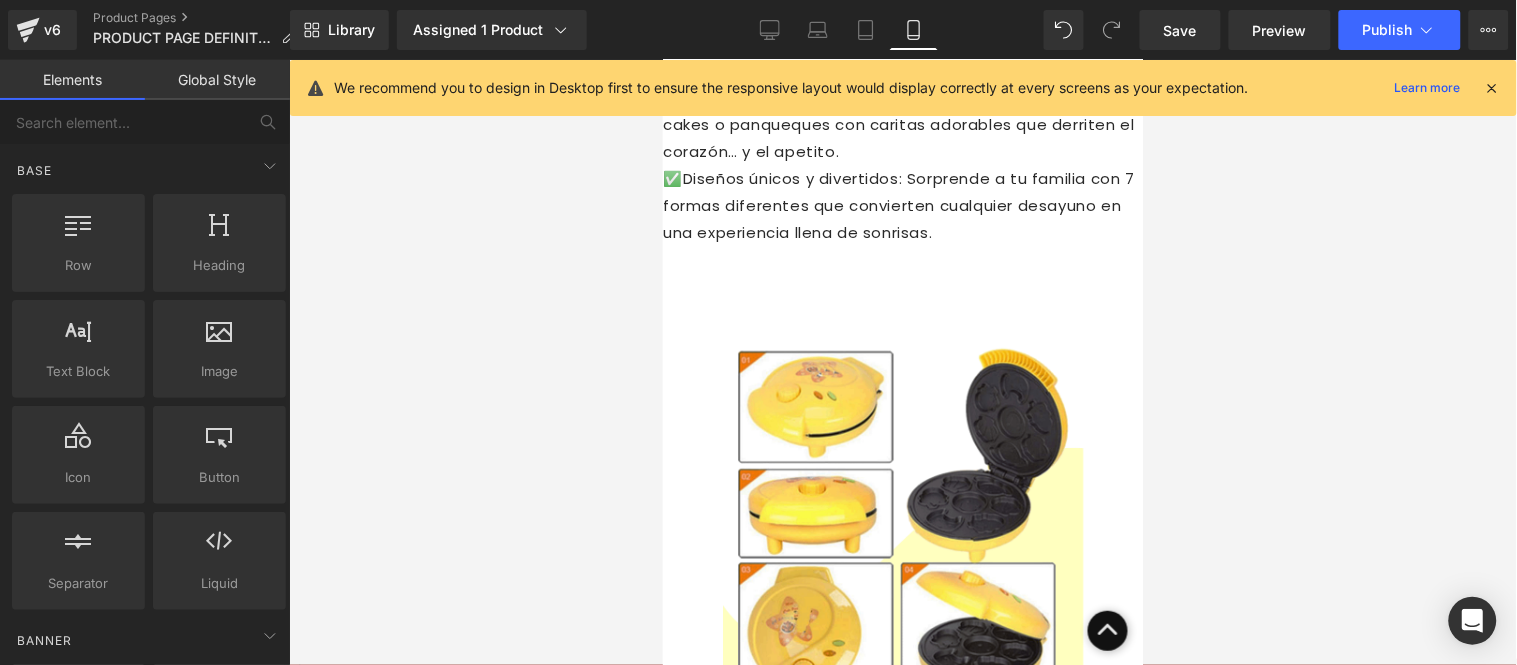 scroll, scrollTop: 5441, scrollLeft: 0, axis: vertical 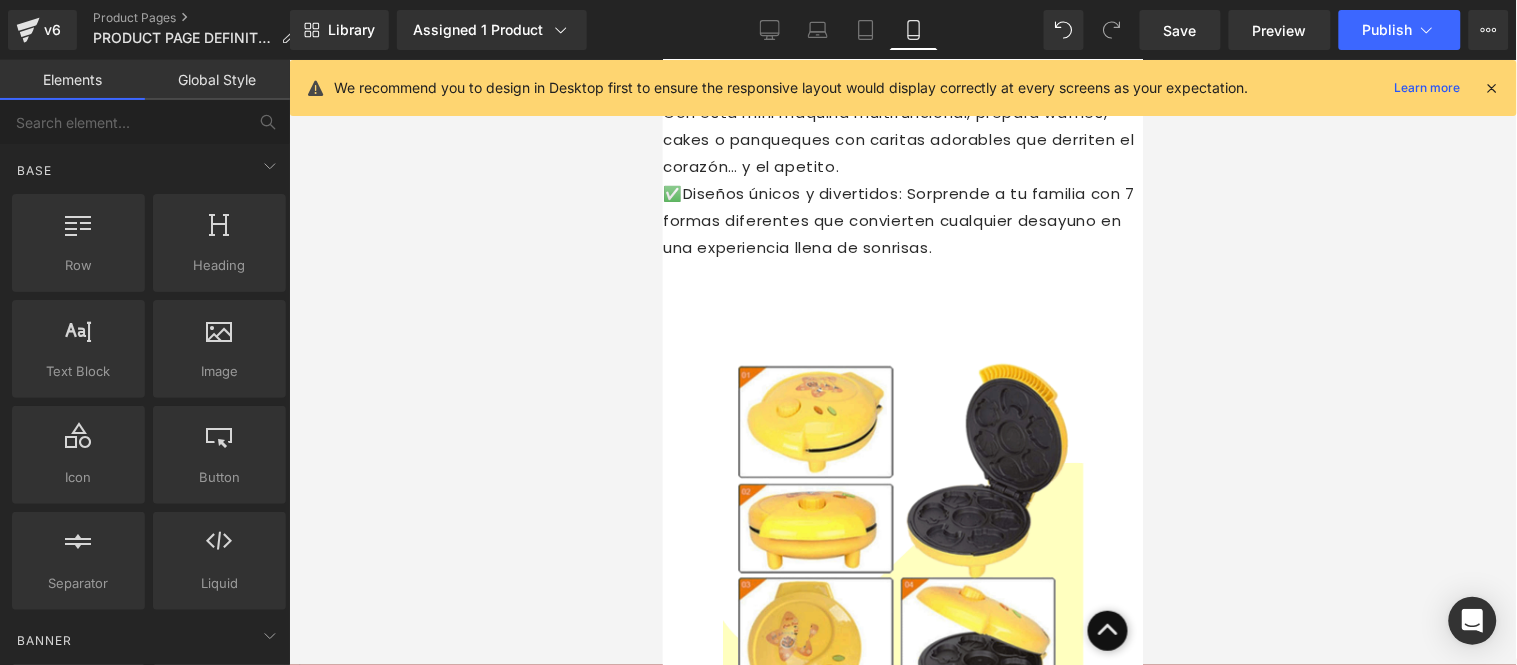 click at bounding box center (903, 362) 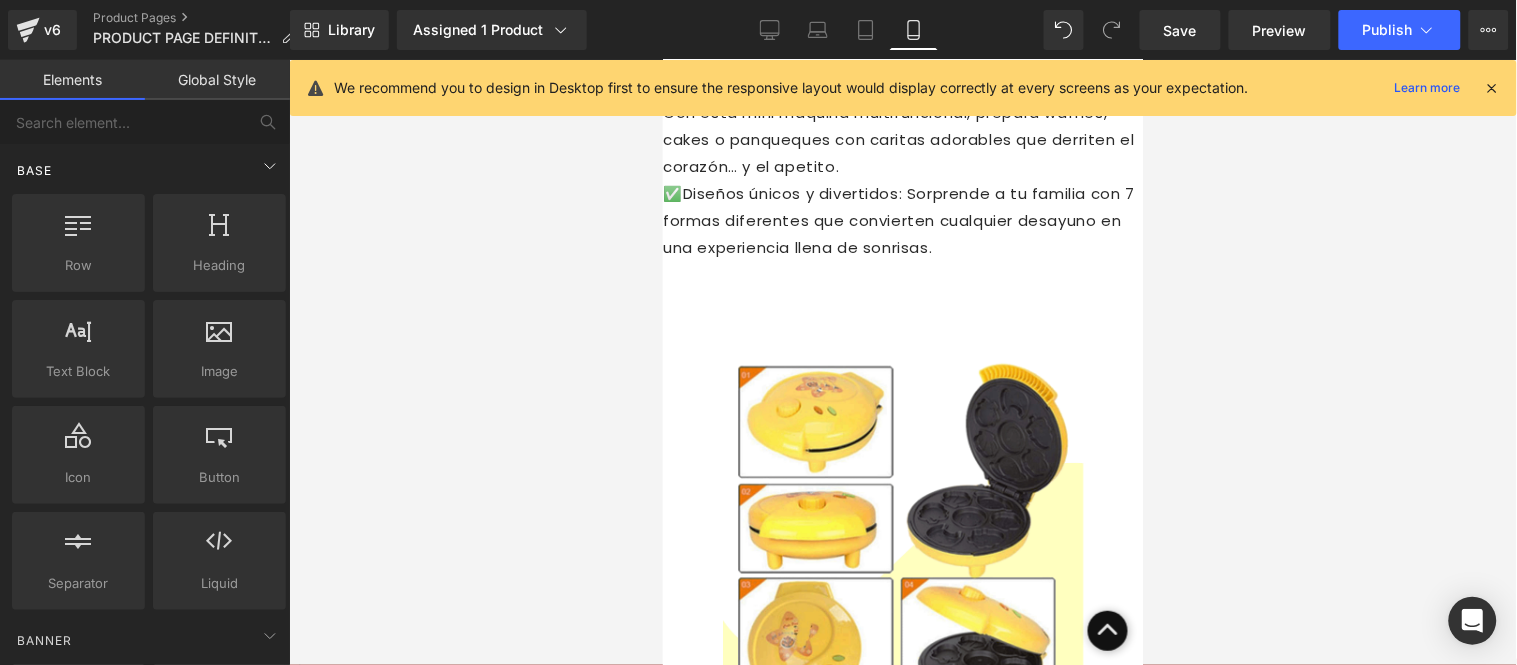click on "Base" at bounding box center (149, 170) 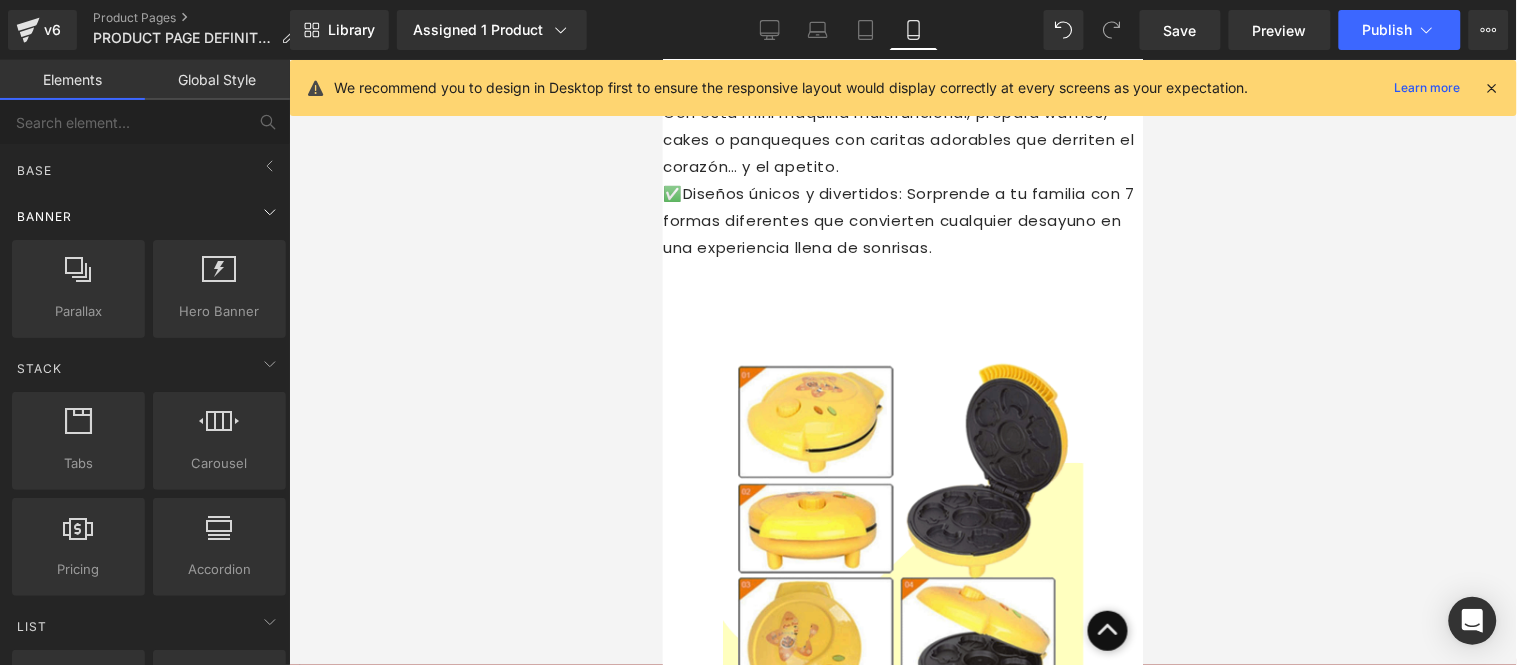 click on "Banner" at bounding box center [149, 216] 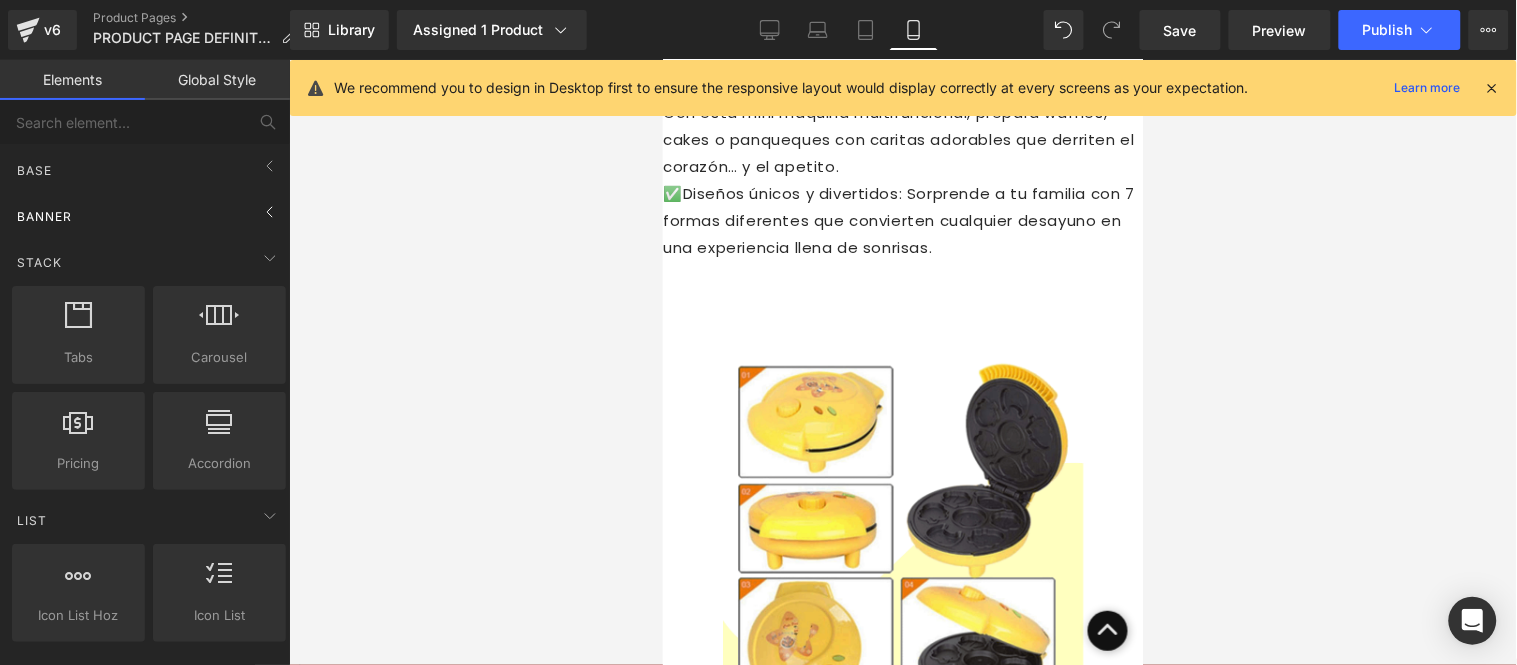 click on "Banner" at bounding box center (149, 216) 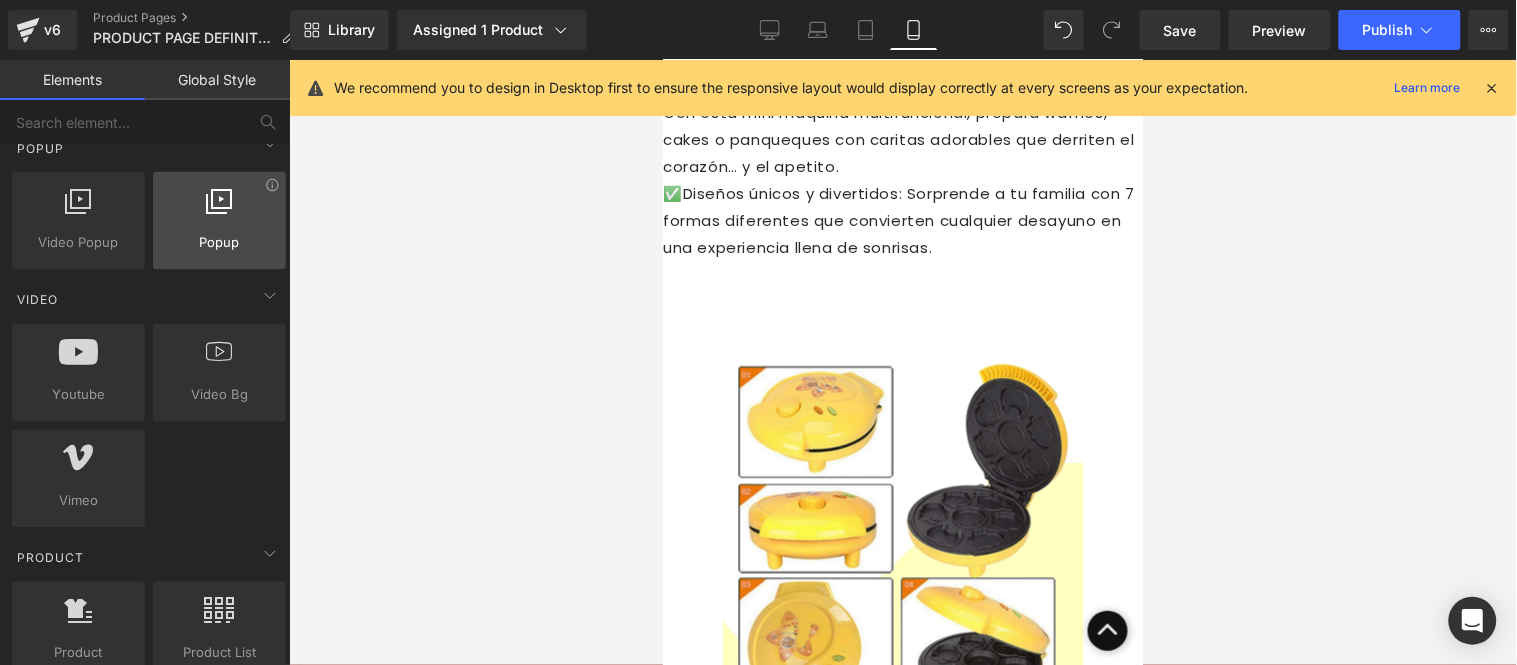 scroll, scrollTop: 1222, scrollLeft: 0, axis: vertical 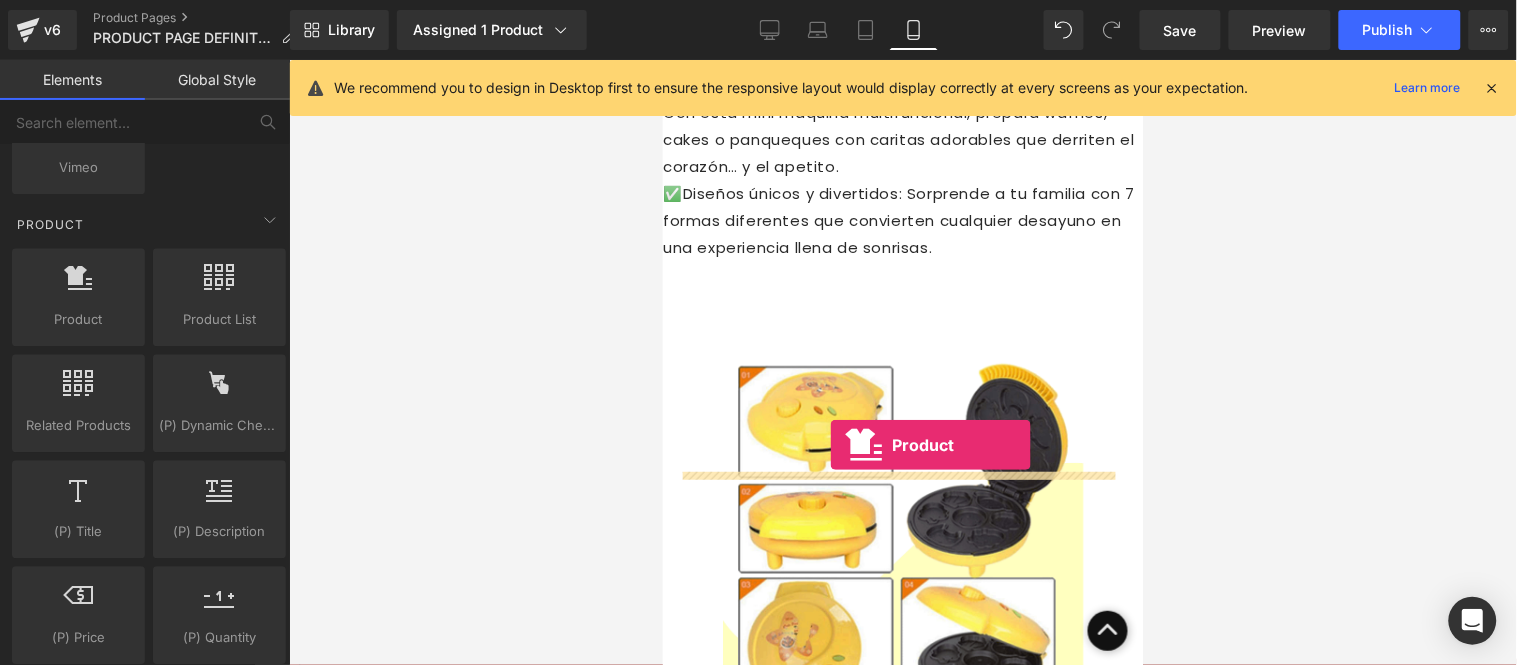 drag, startPoint x: 739, startPoint y: 379, endPoint x: 829, endPoint y: 444, distance: 111.01801 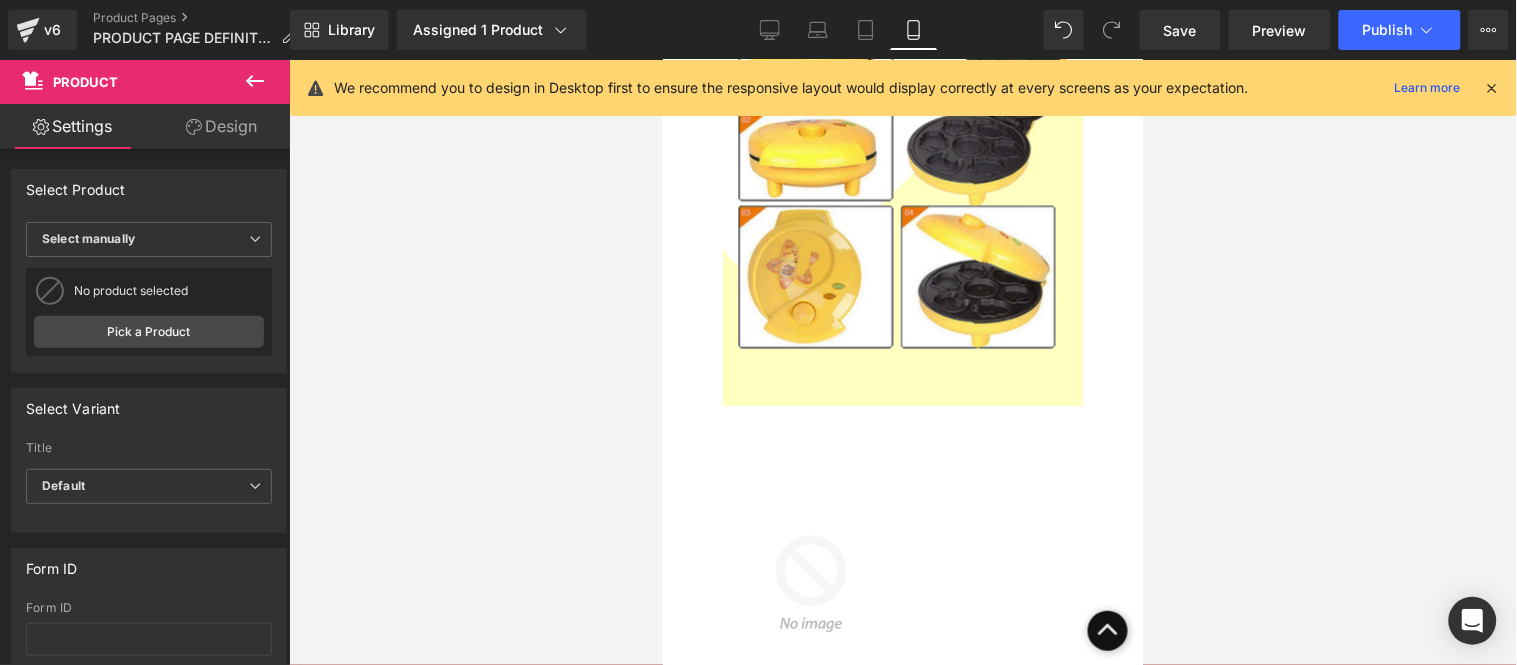 scroll, scrollTop: 5663, scrollLeft: 0, axis: vertical 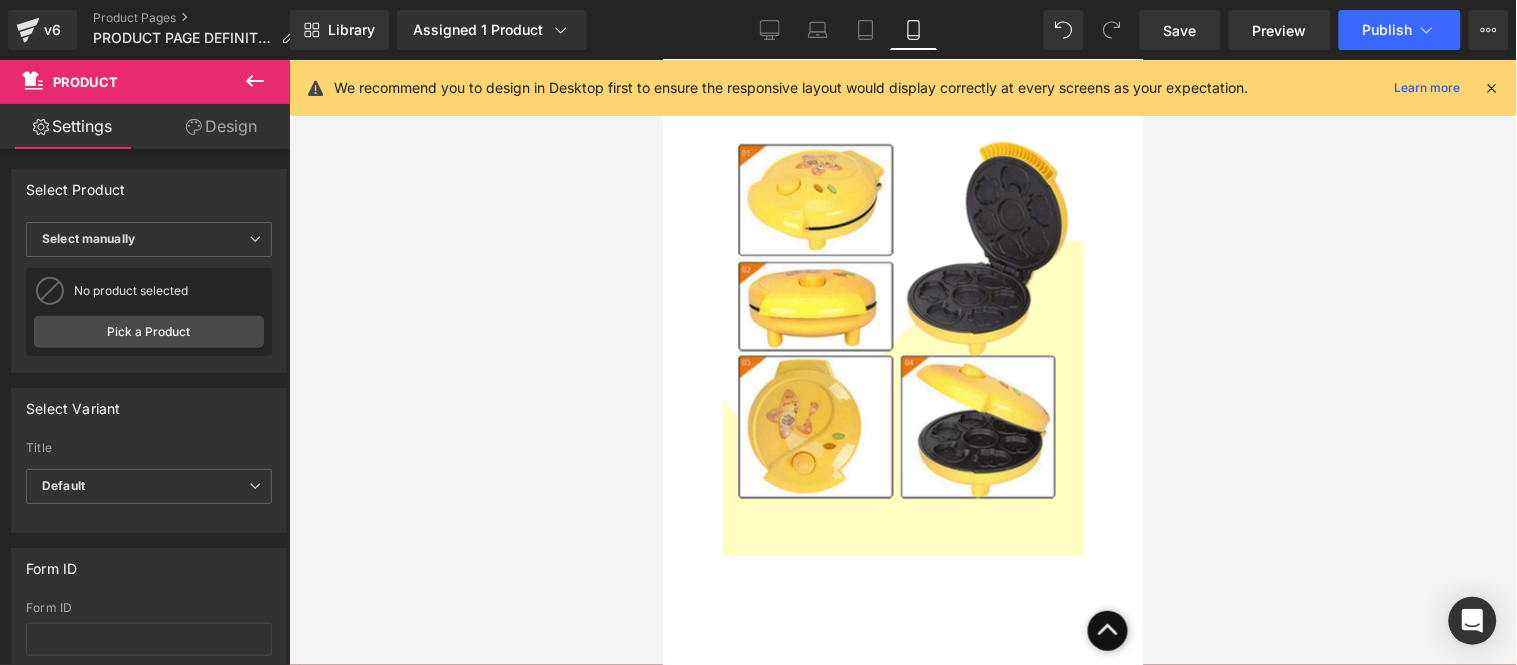 click on "Sale Off
(P) Image" at bounding box center (902, 733) 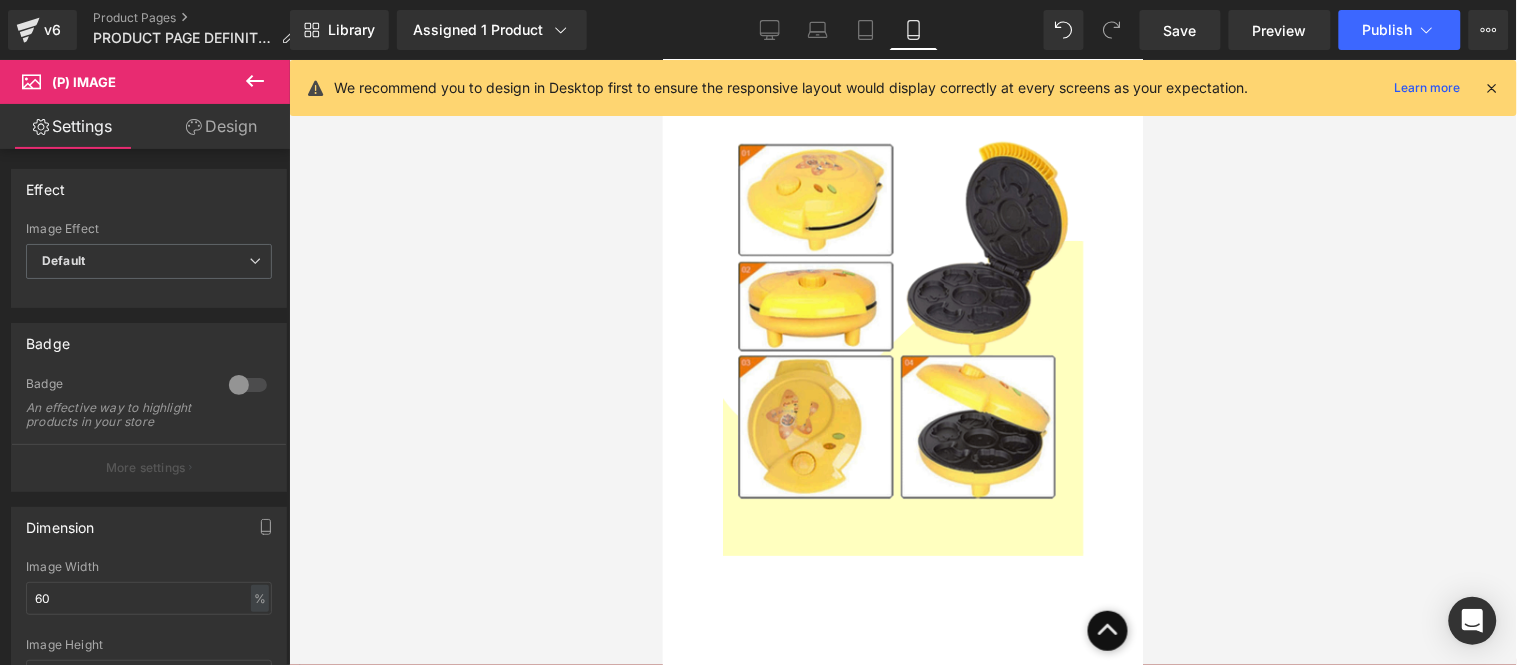 click 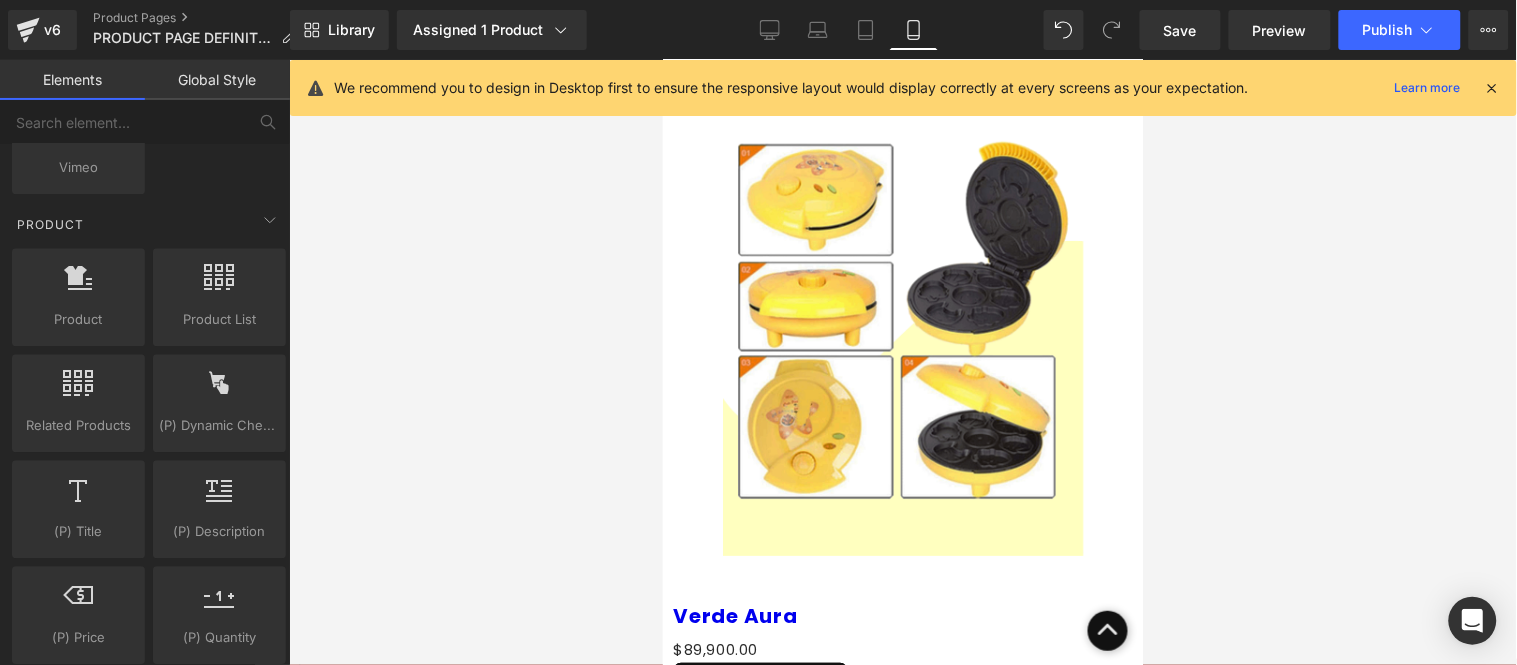 click 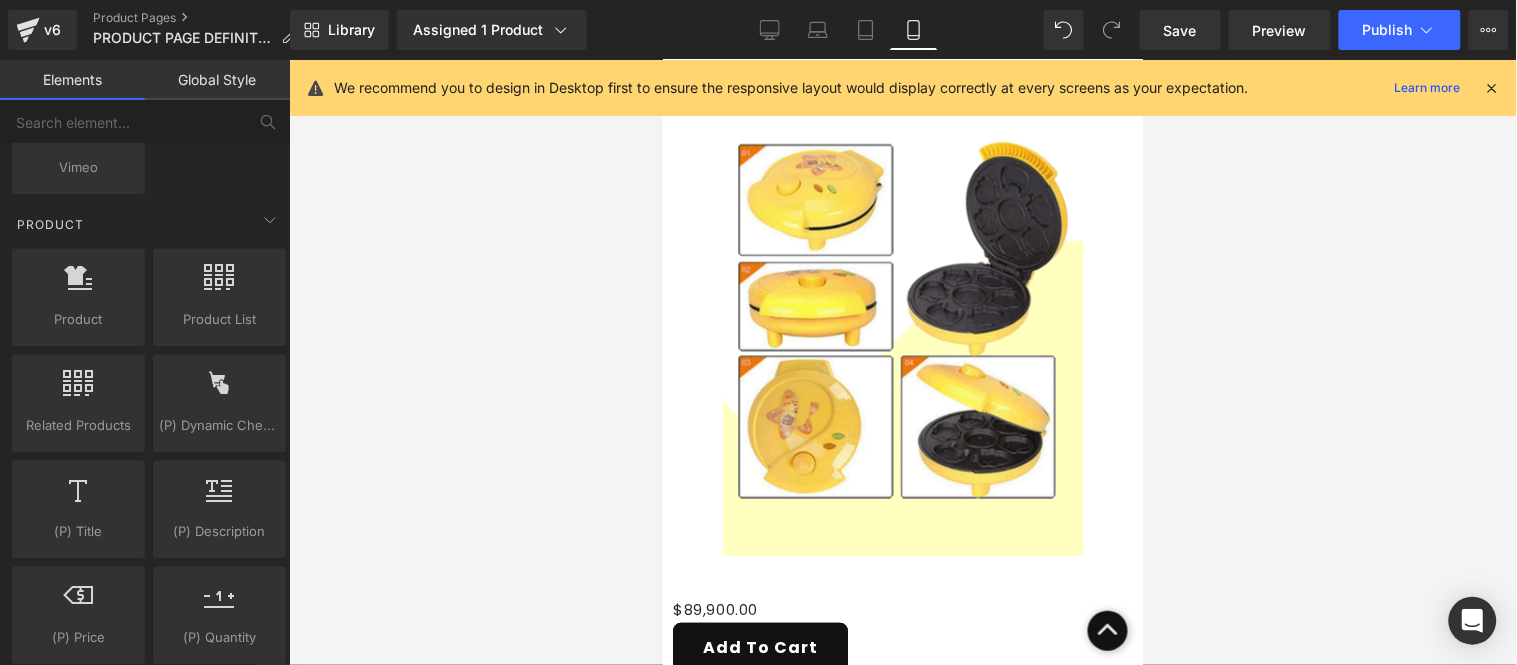 click 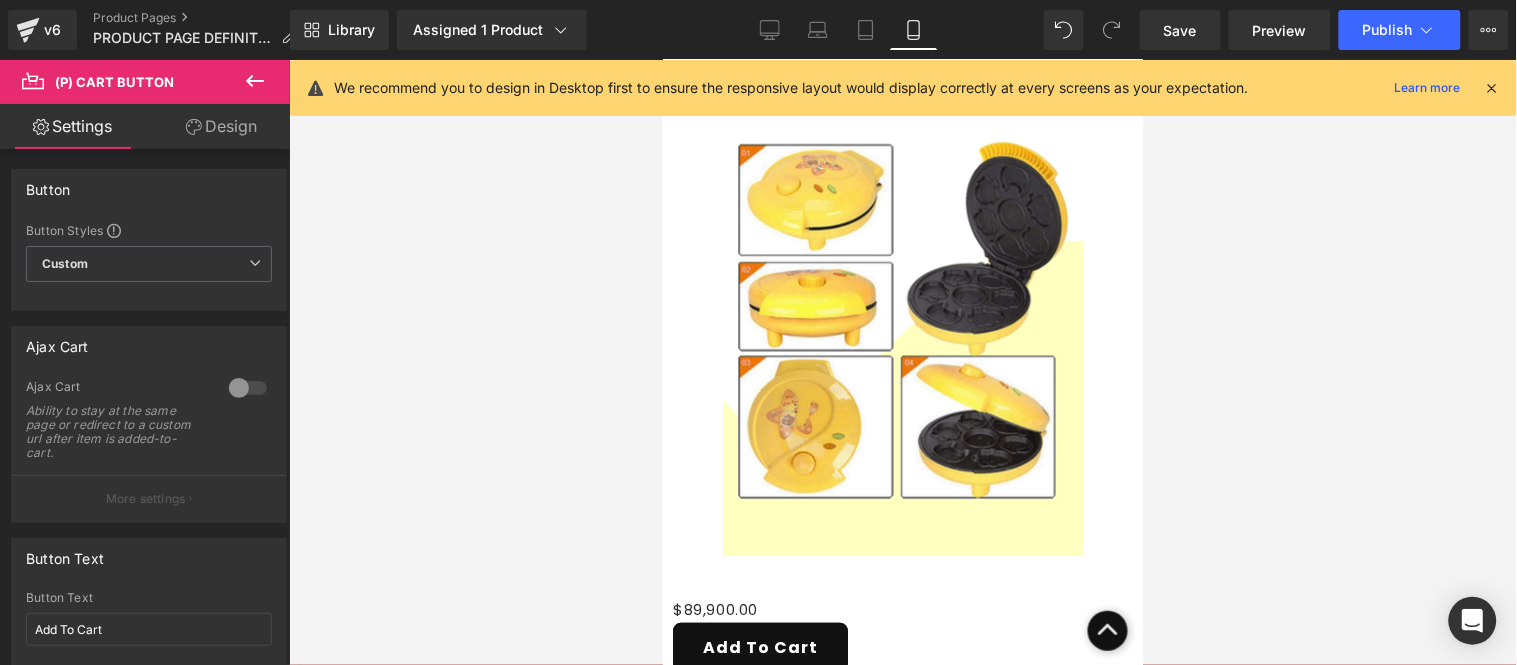 click at bounding box center (662, 59) 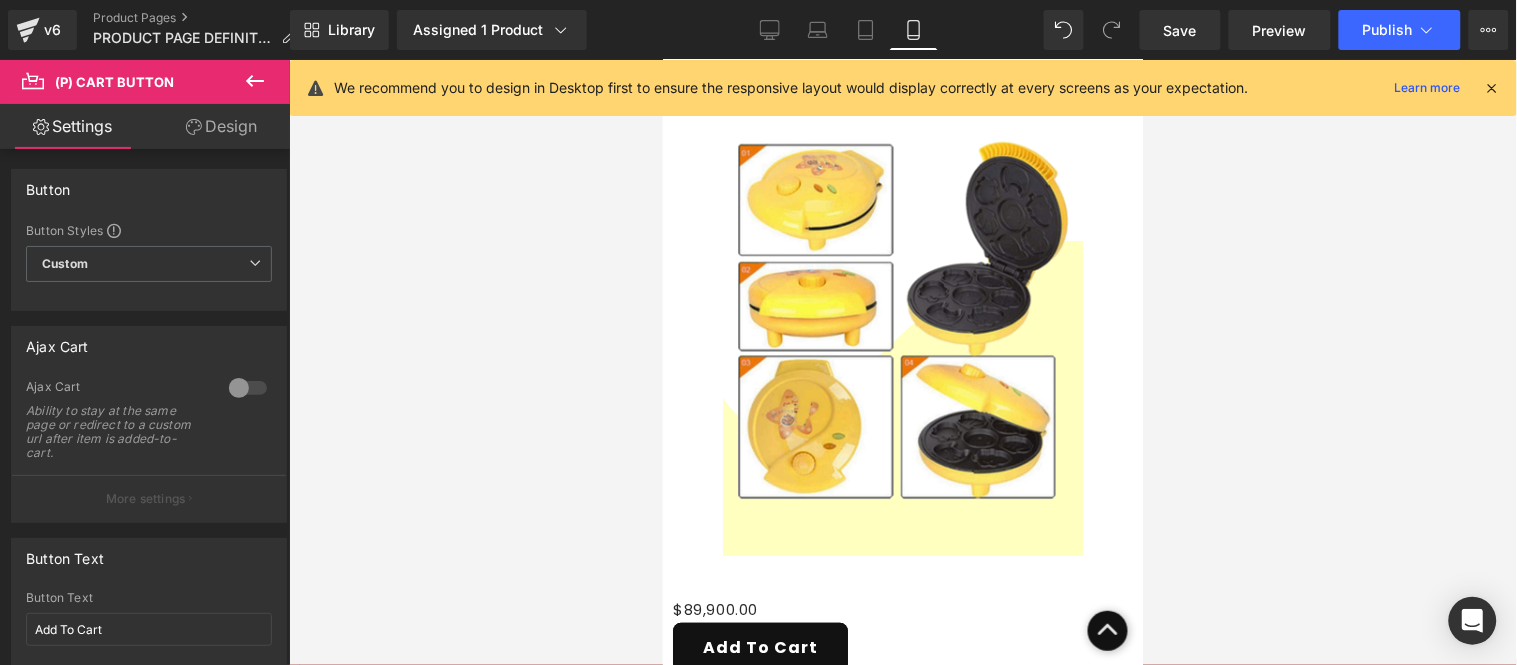 click 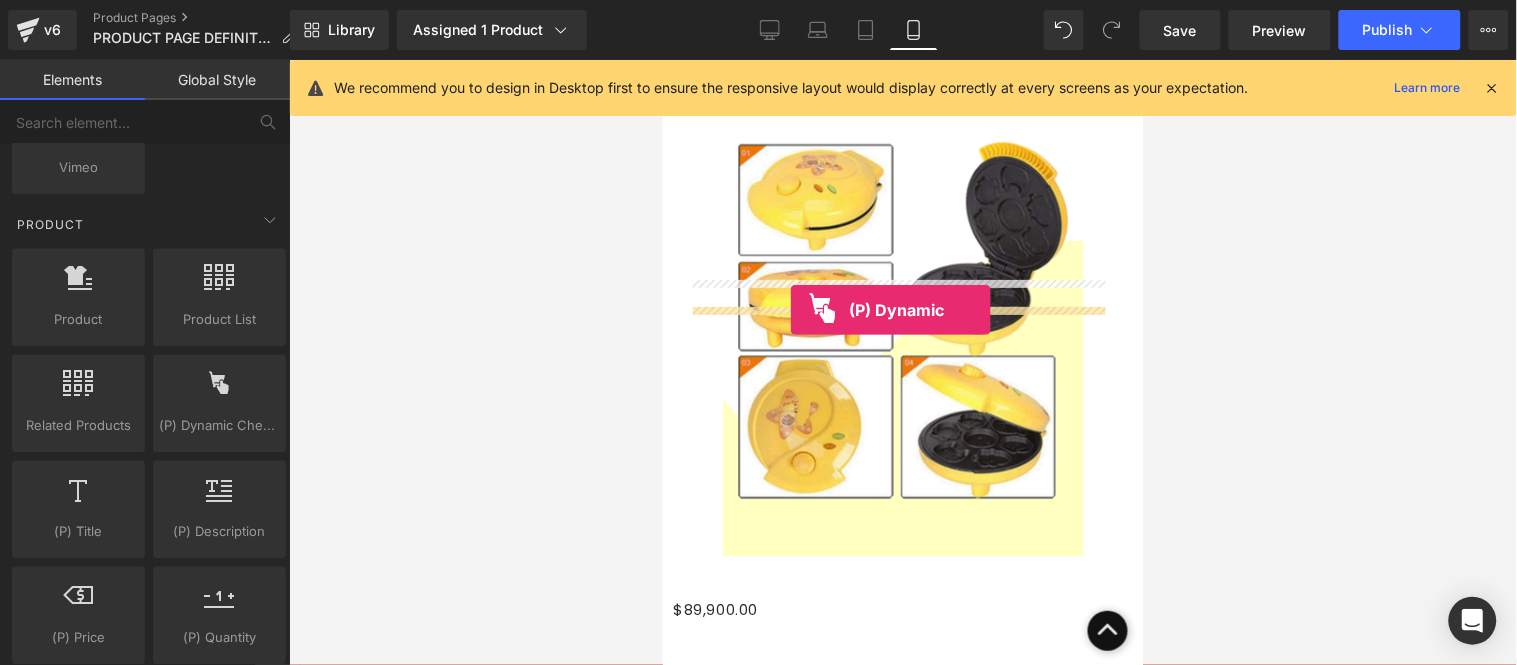 drag, startPoint x: 884, startPoint y: 481, endPoint x: 789, endPoint y: 309, distance: 196.49173 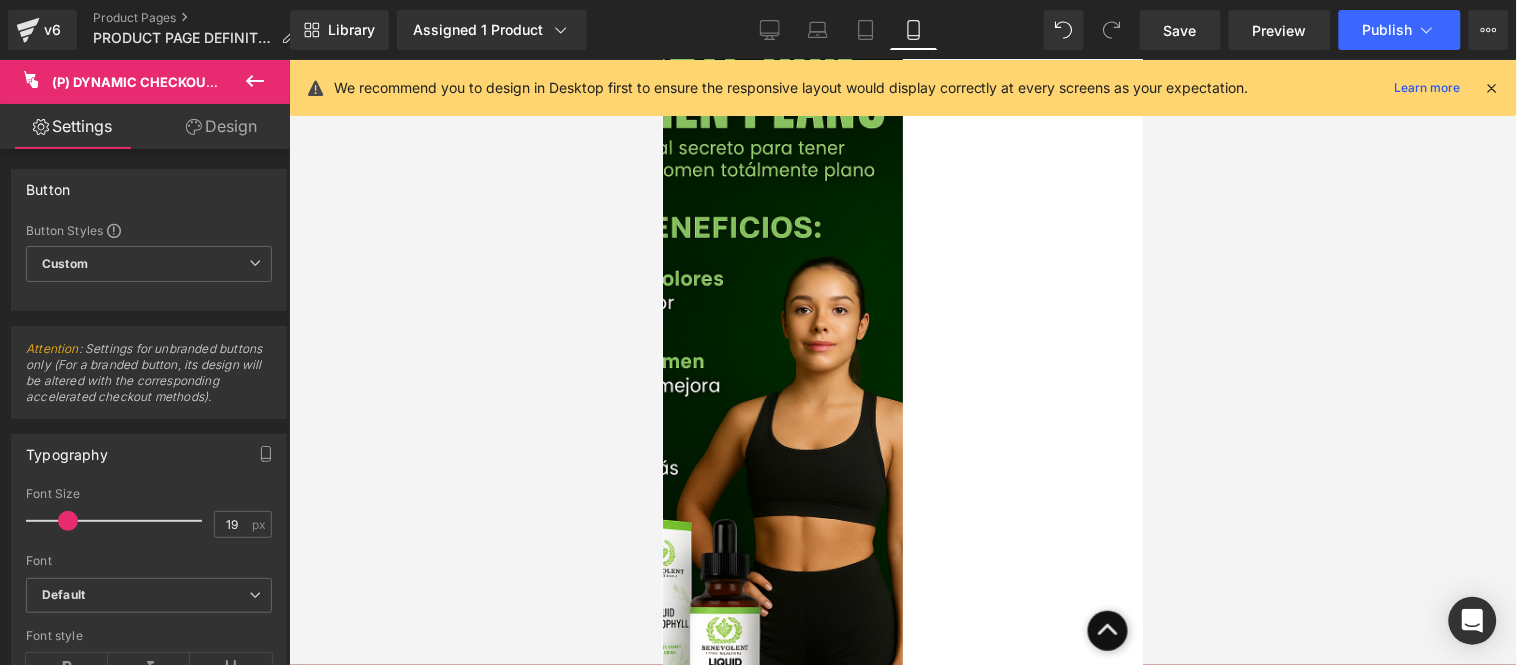 scroll, scrollTop: 915, scrollLeft: 0, axis: vertical 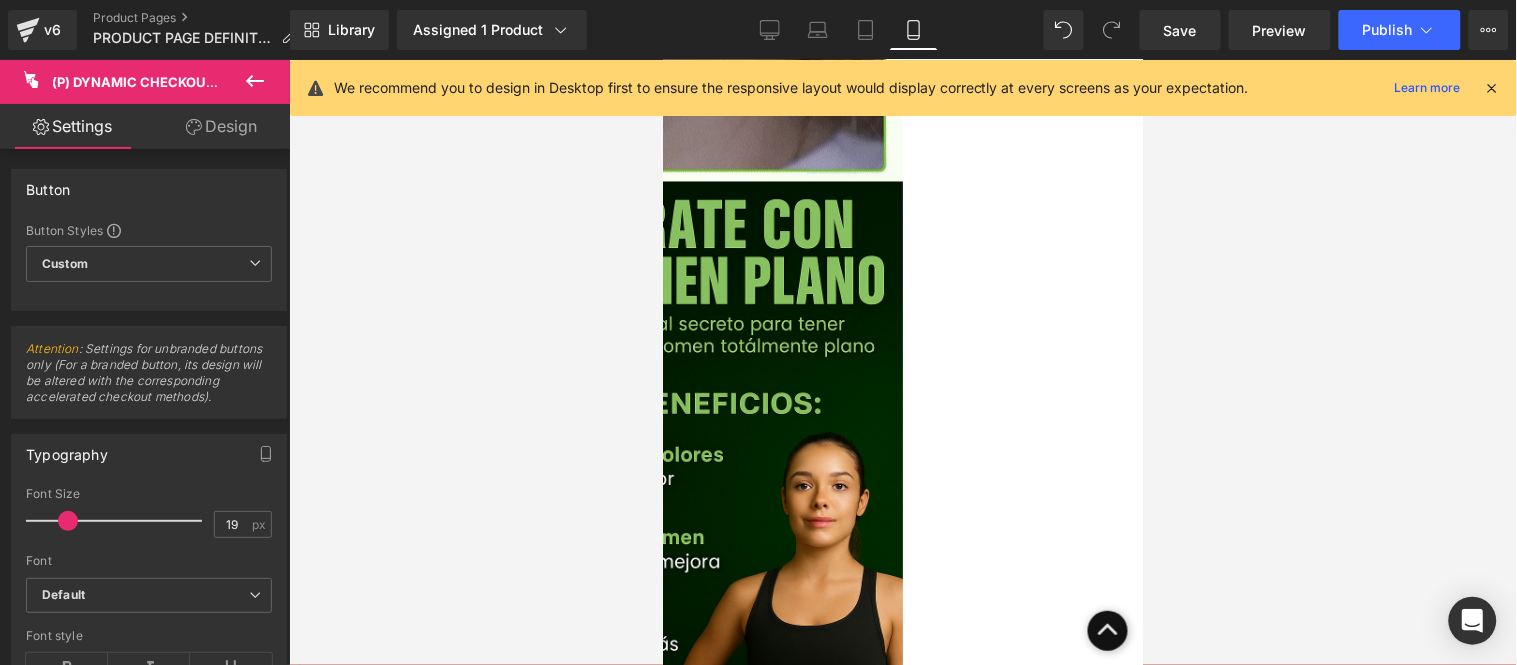 drag, startPoint x: 1131, startPoint y: 456, endPoint x: 1808, endPoint y: 329, distance: 688.80914 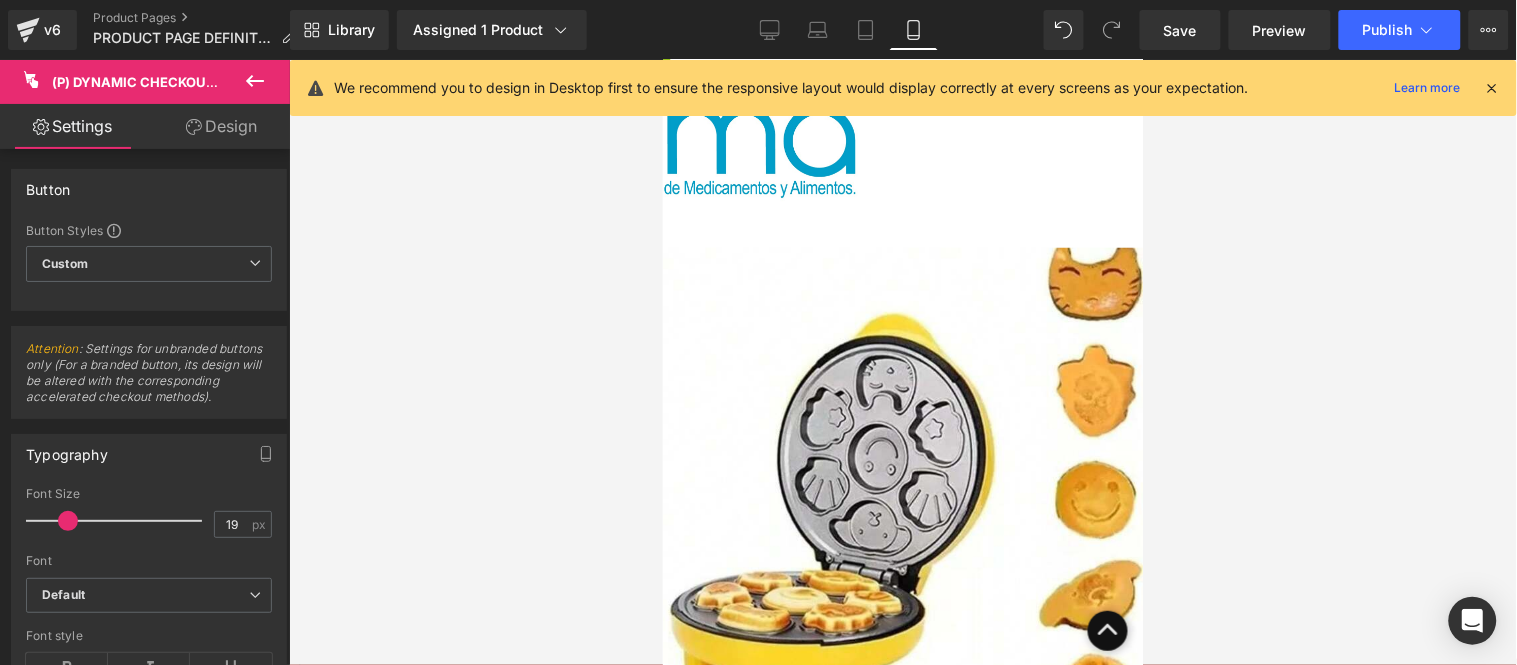 scroll, scrollTop: 4000, scrollLeft: 0, axis: vertical 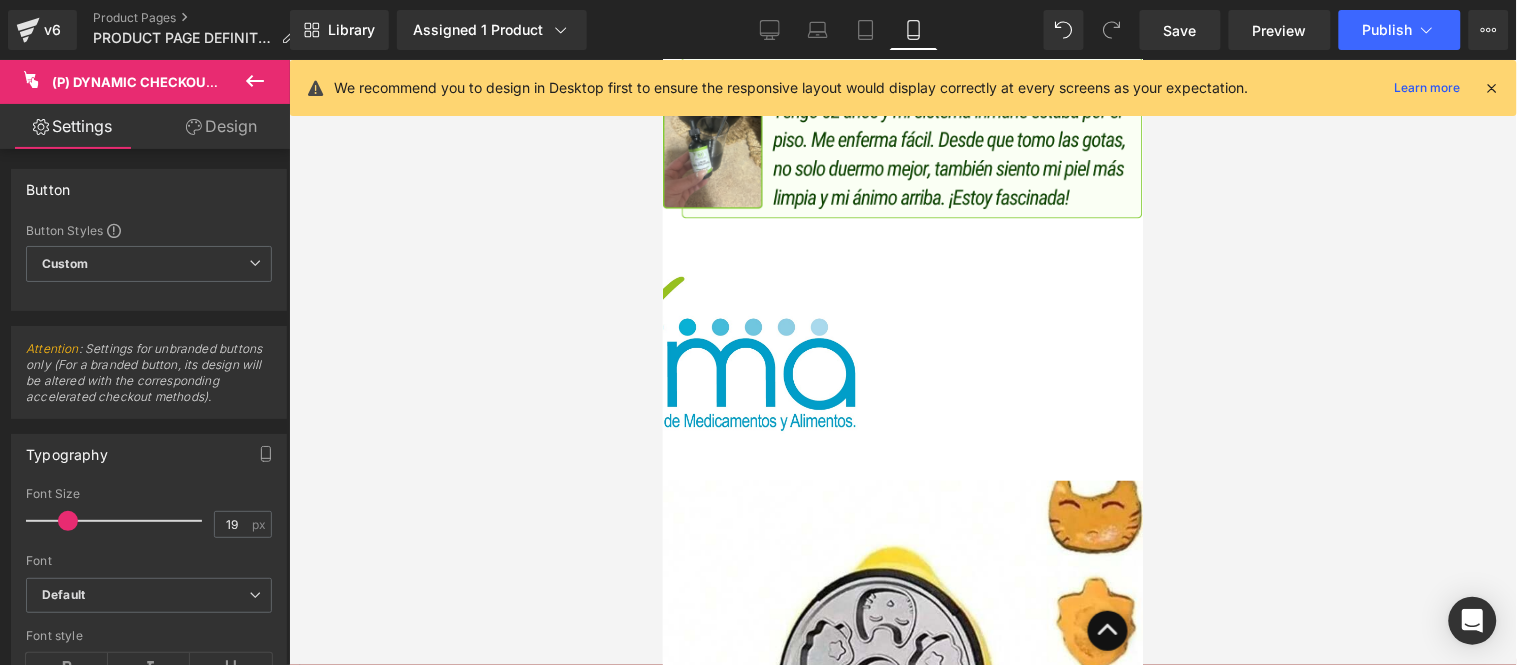 drag, startPoint x: 1131, startPoint y: 167, endPoint x: 1808, endPoint y: 447, distance: 732.6179 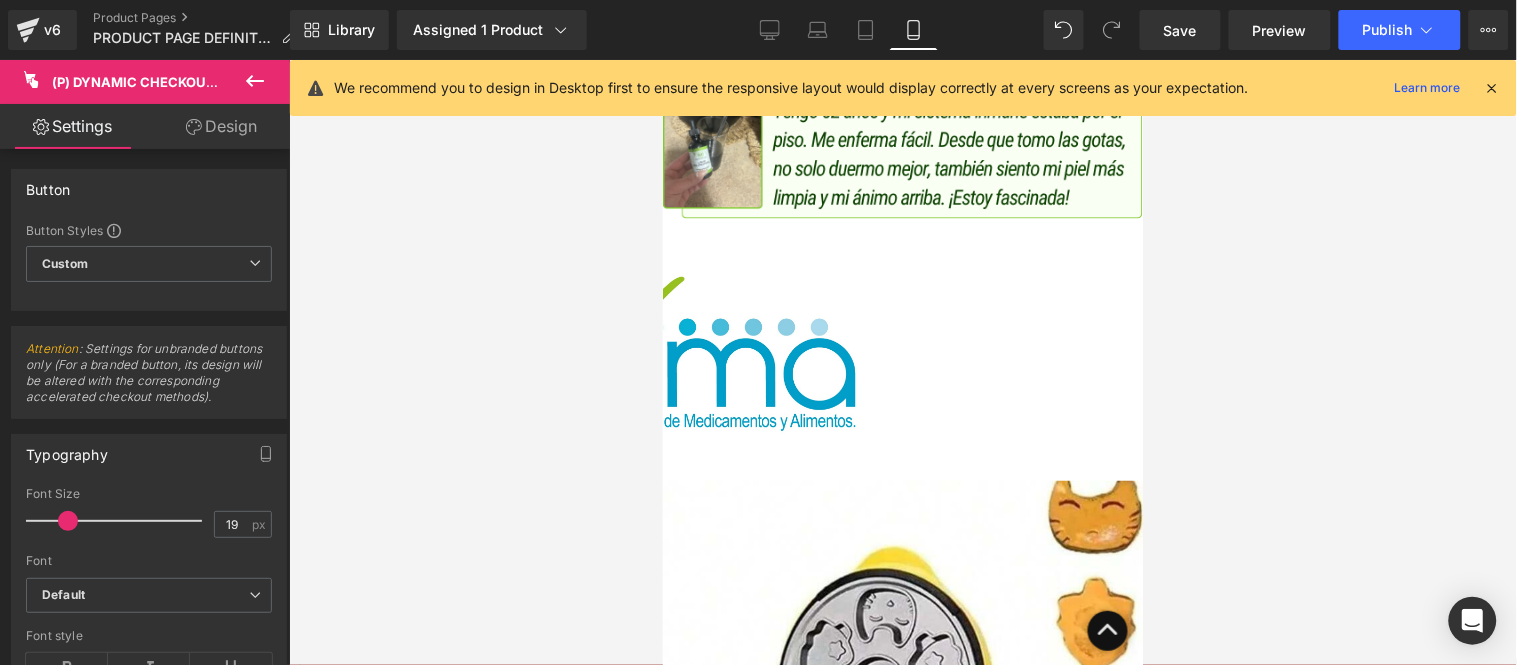 click on "Row" at bounding box center (662, 59) 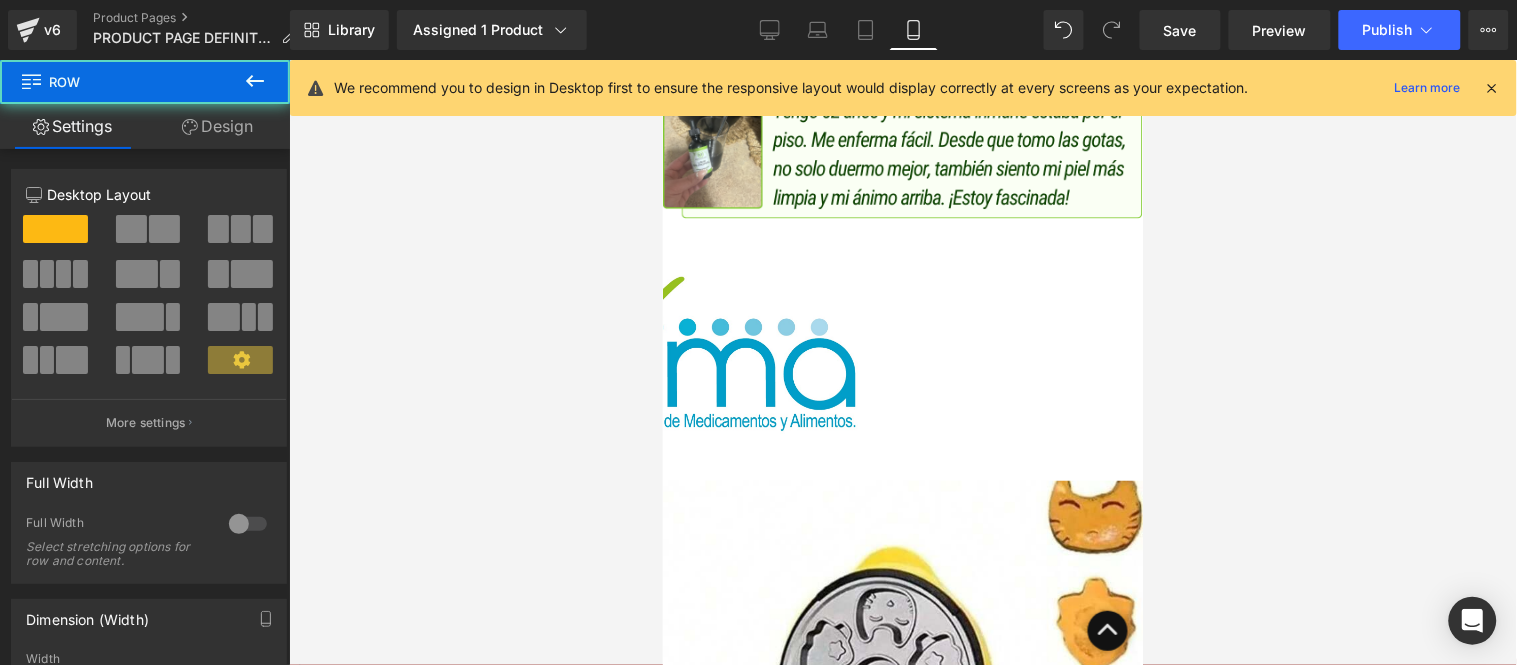 click on "Design" at bounding box center [217, 126] 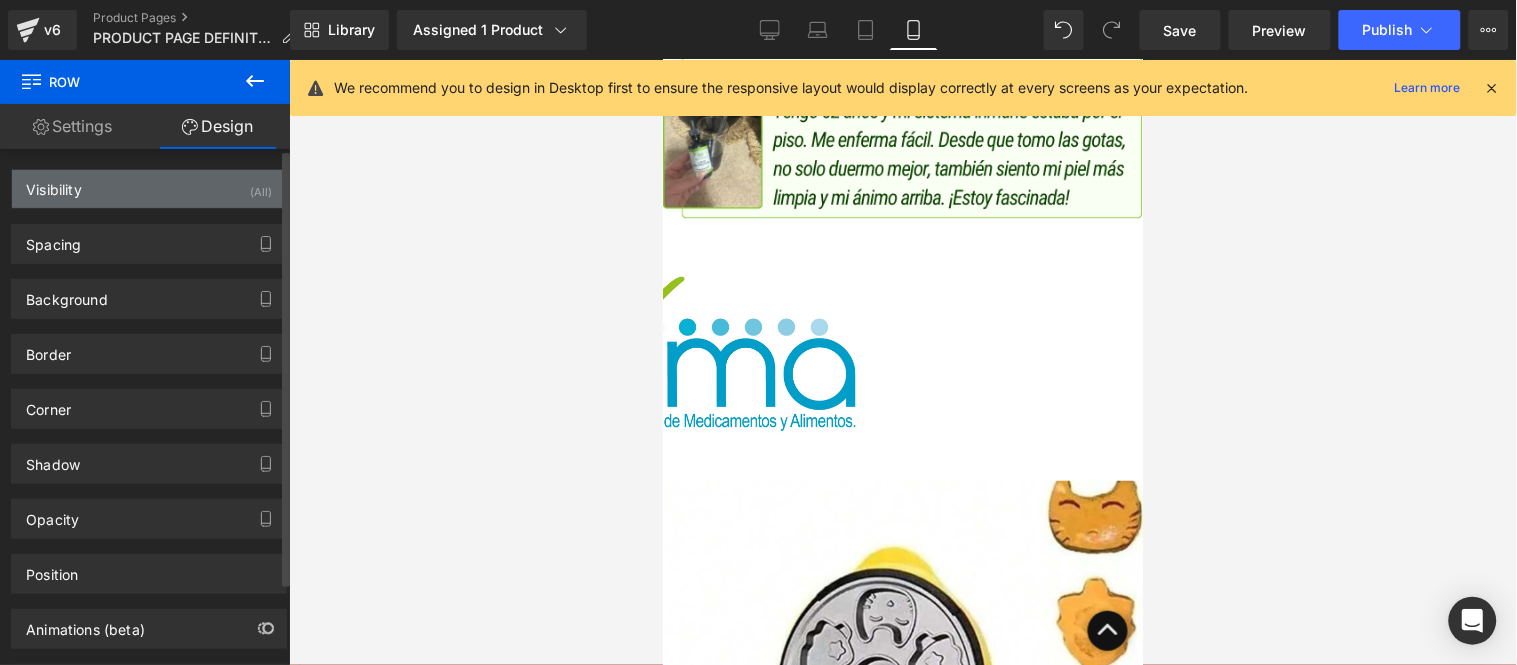 click on "Visibility
(All)" at bounding box center (149, 189) 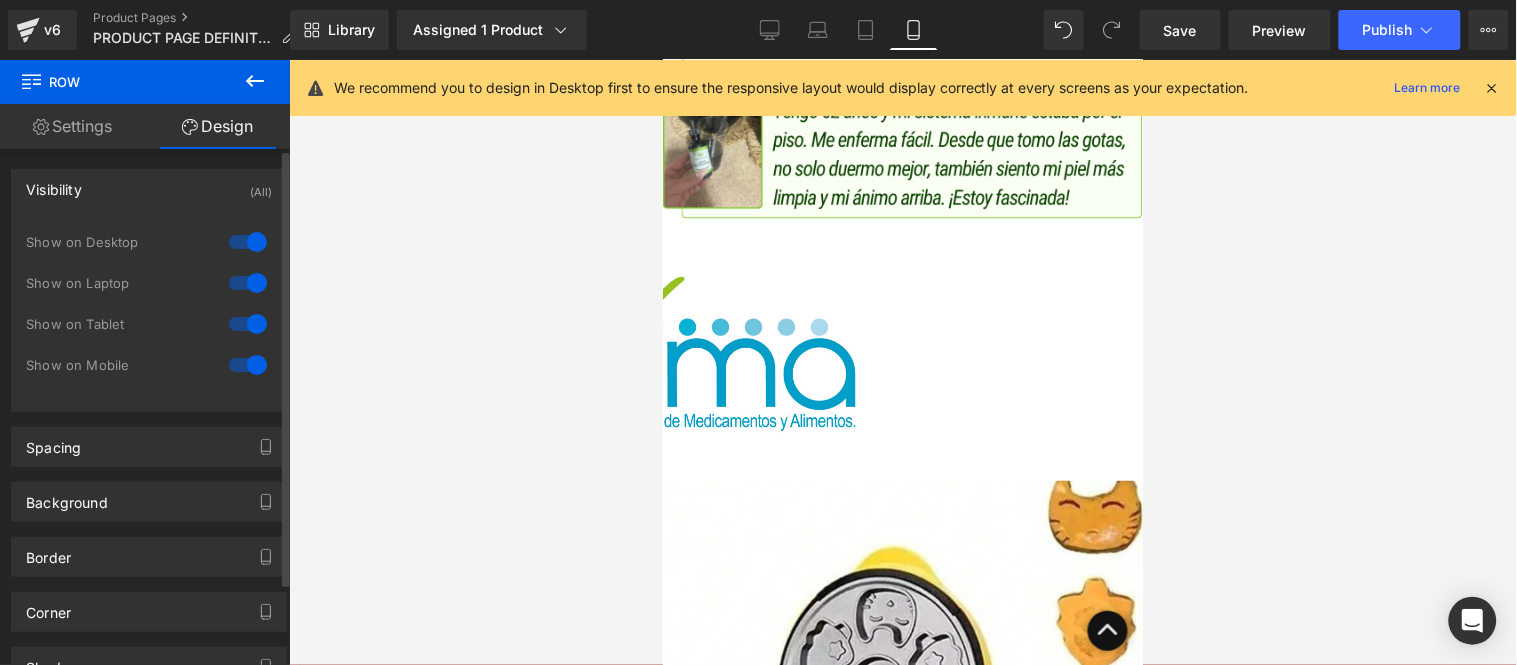 click at bounding box center [248, 324] 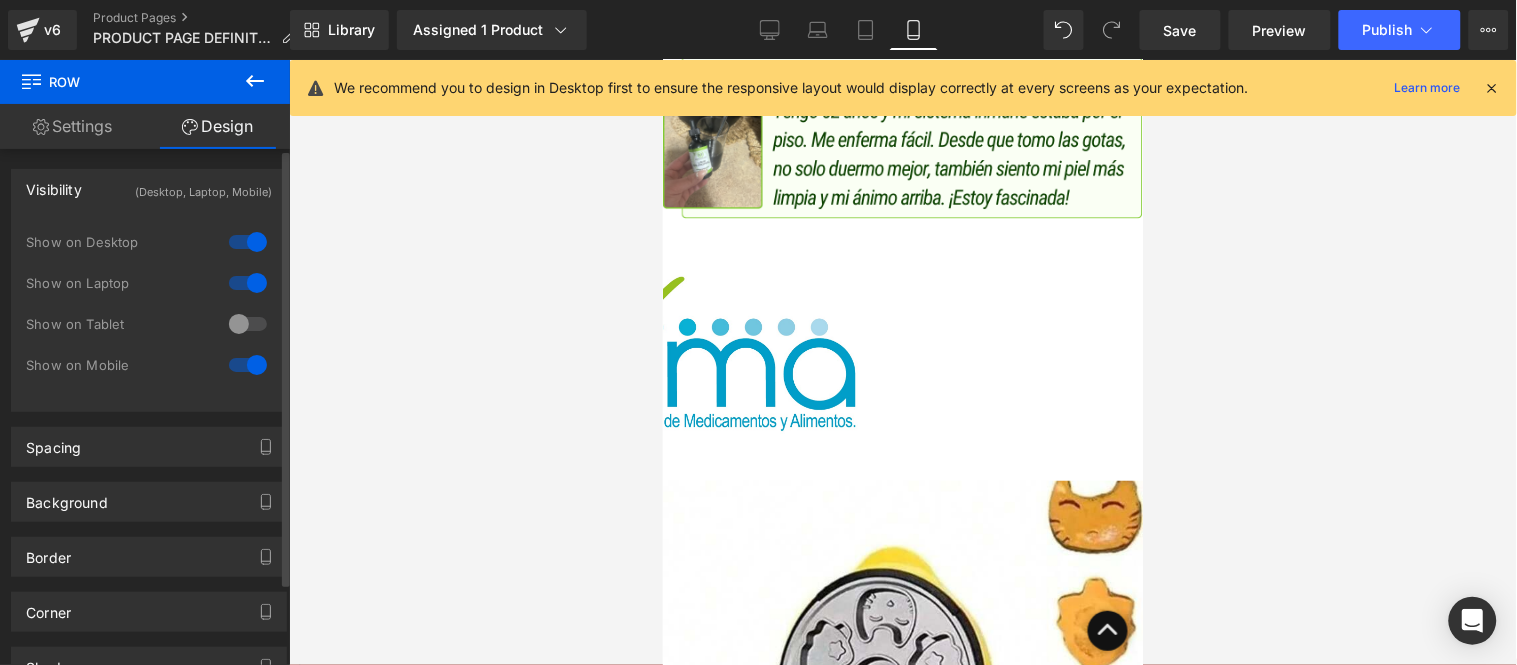 click at bounding box center [248, 365] 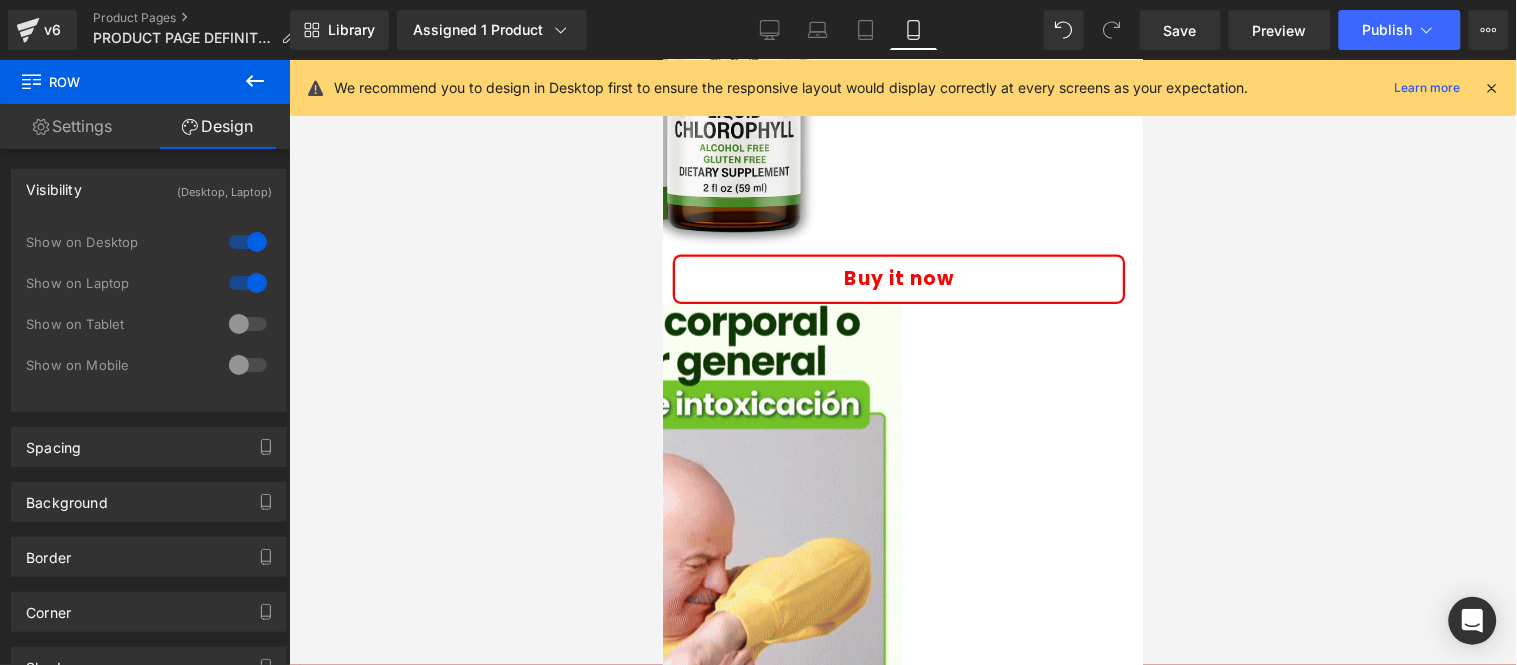 scroll, scrollTop: 0, scrollLeft: 0, axis: both 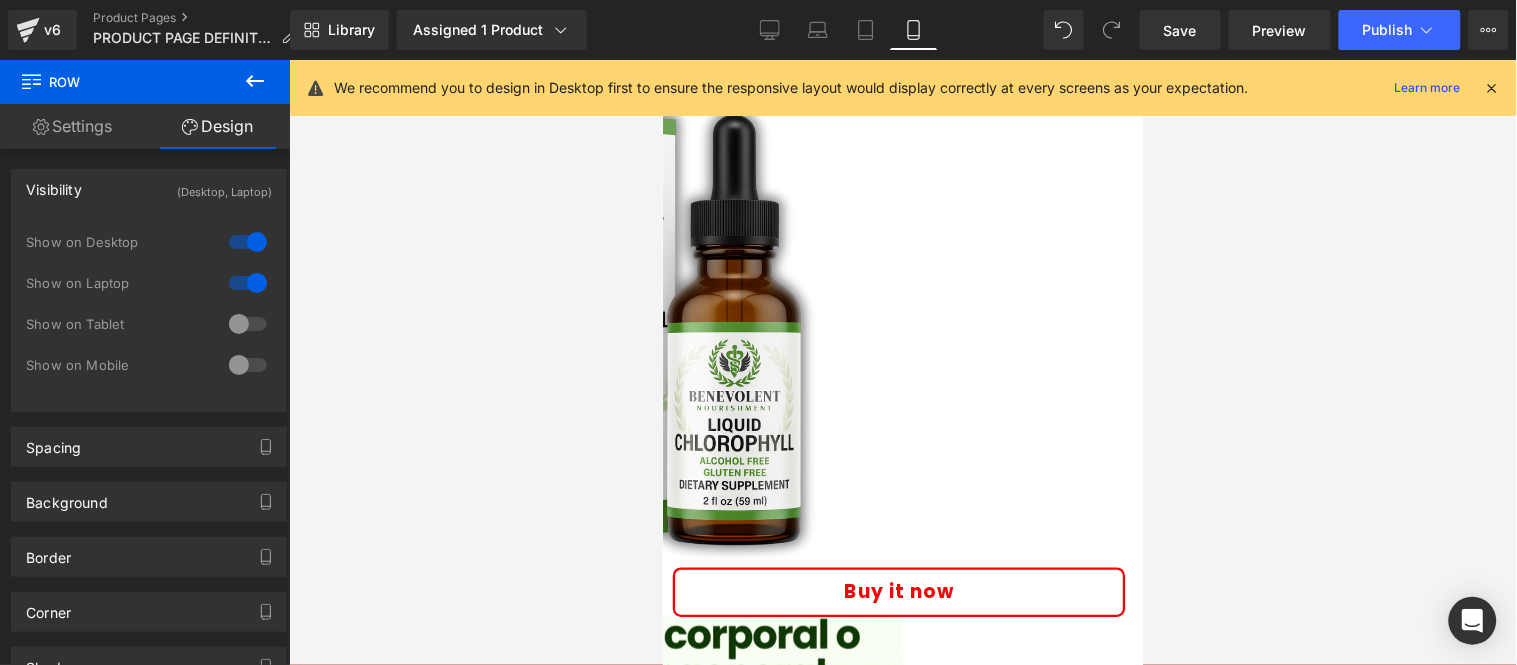 click at bounding box center [1493, 88] 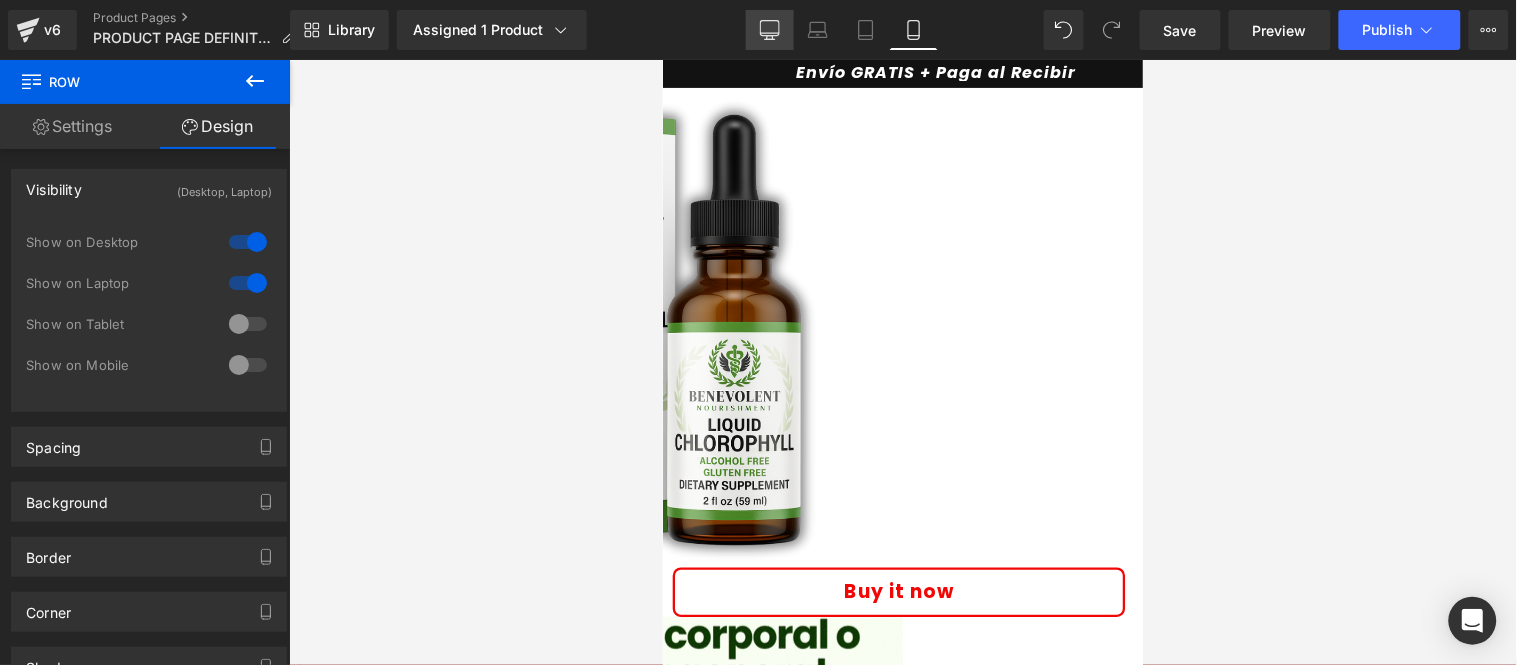 click on "Desktop" at bounding box center (770, 30) 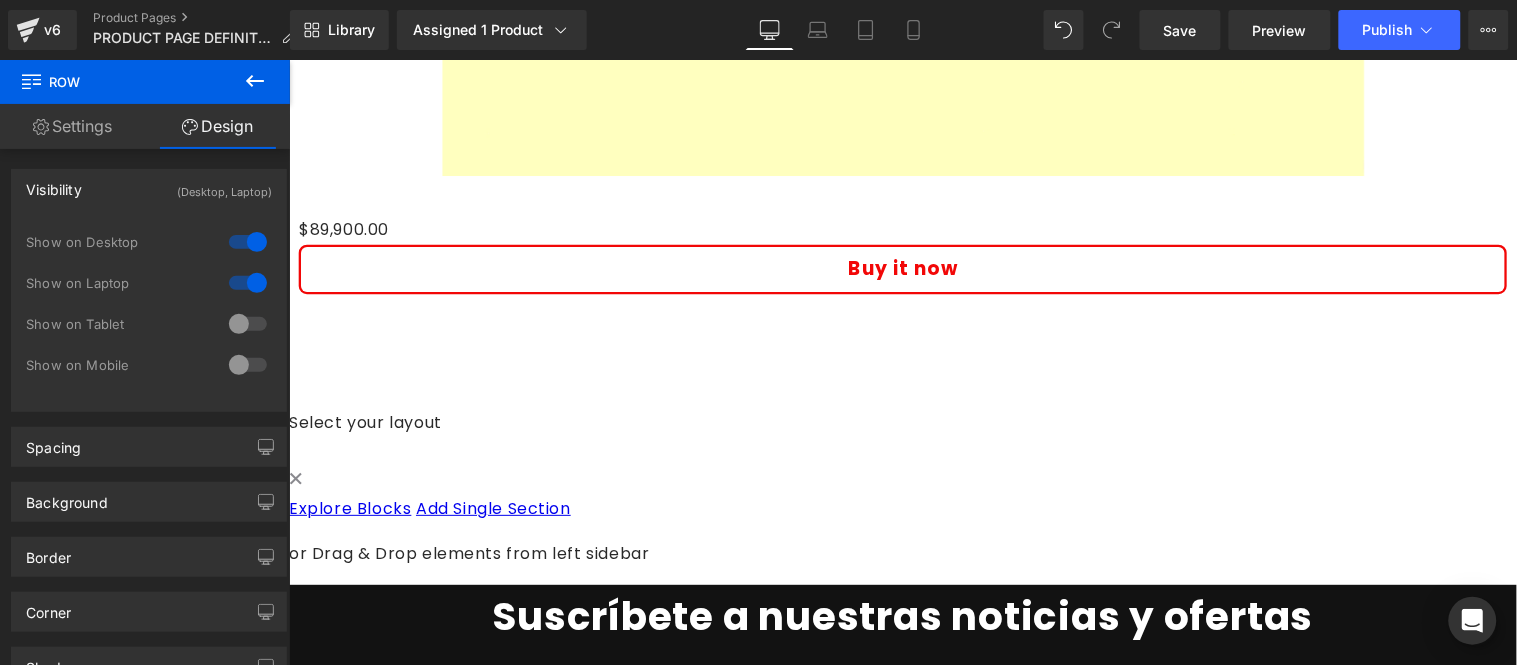 scroll, scrollTop: 3666, scrollLeft: 0, axis: vertical 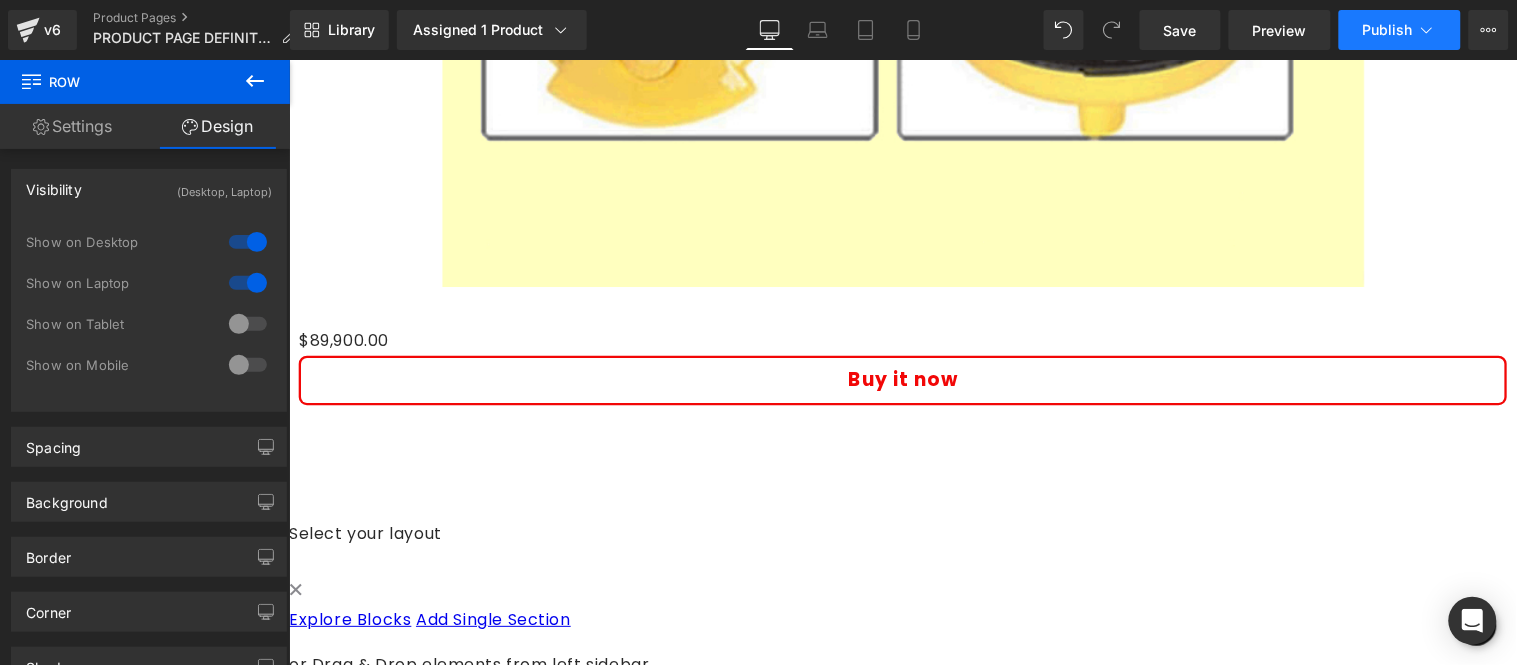 click on "Publish" at bounding box center [1400, 30] 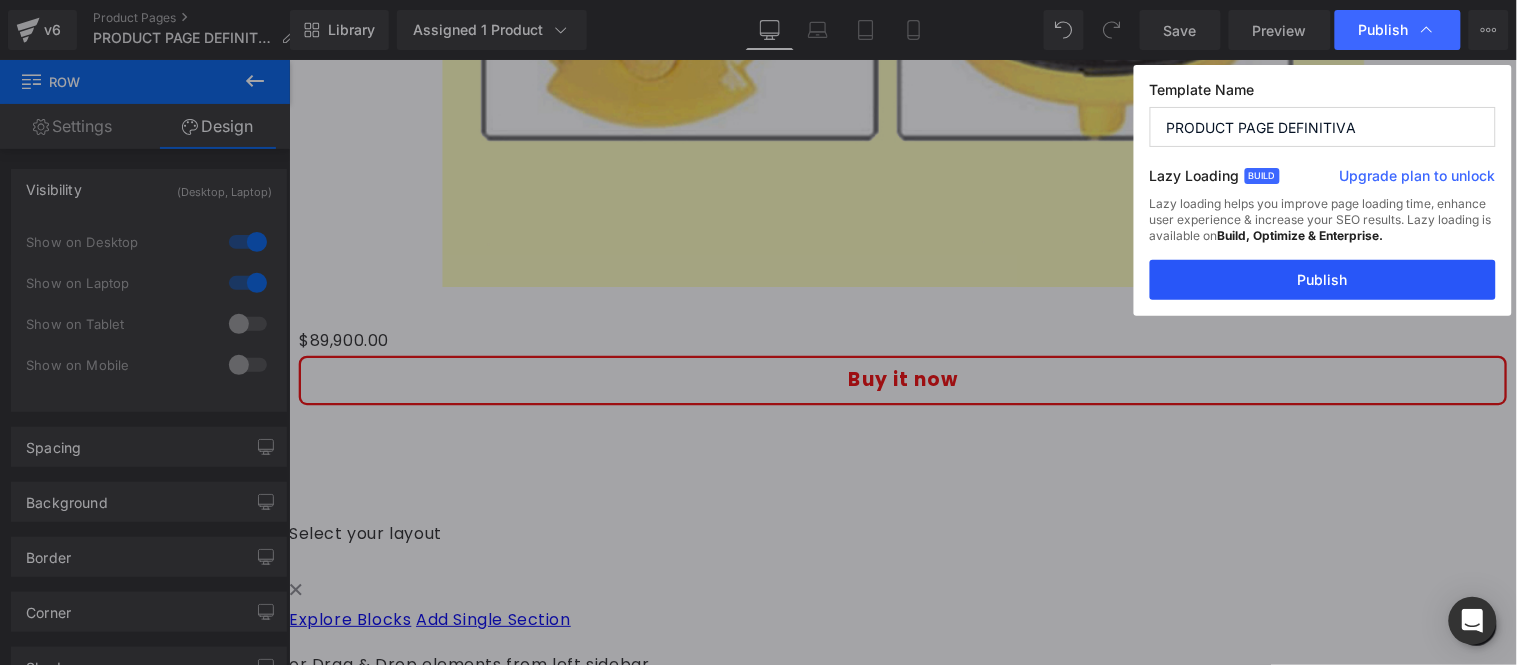 click on "Publish" at bounding box center [1323, 280] 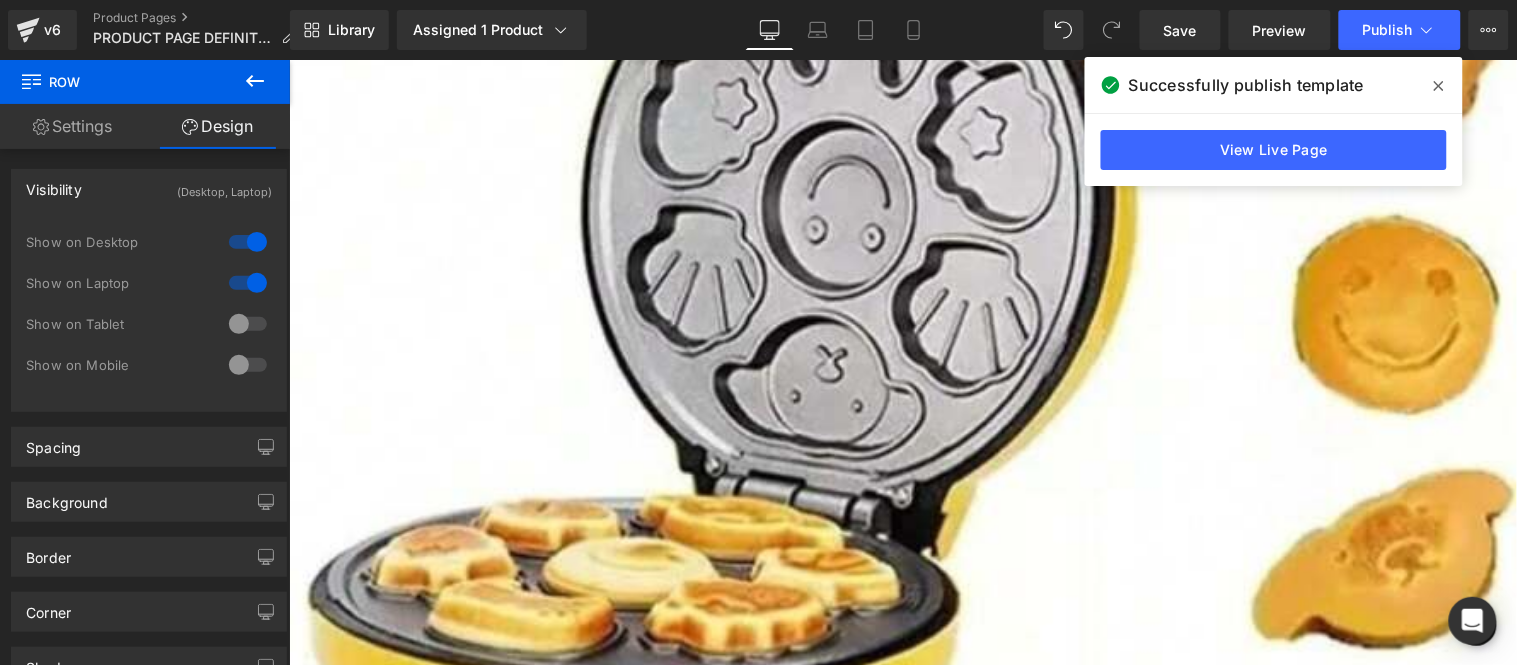 scroll, scrollTop: 0, scrollLeft: 0, axis: both 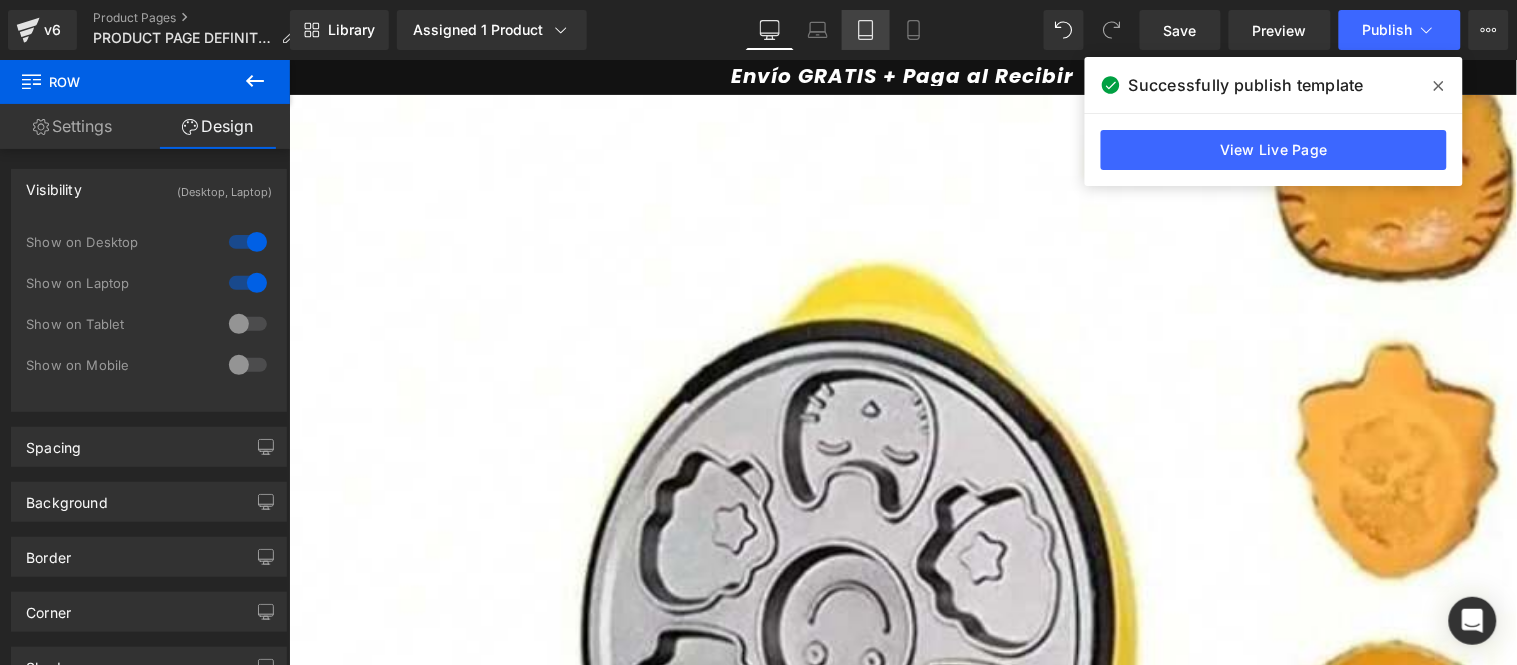 click on "Tablet" at bounding box center [866, 30] 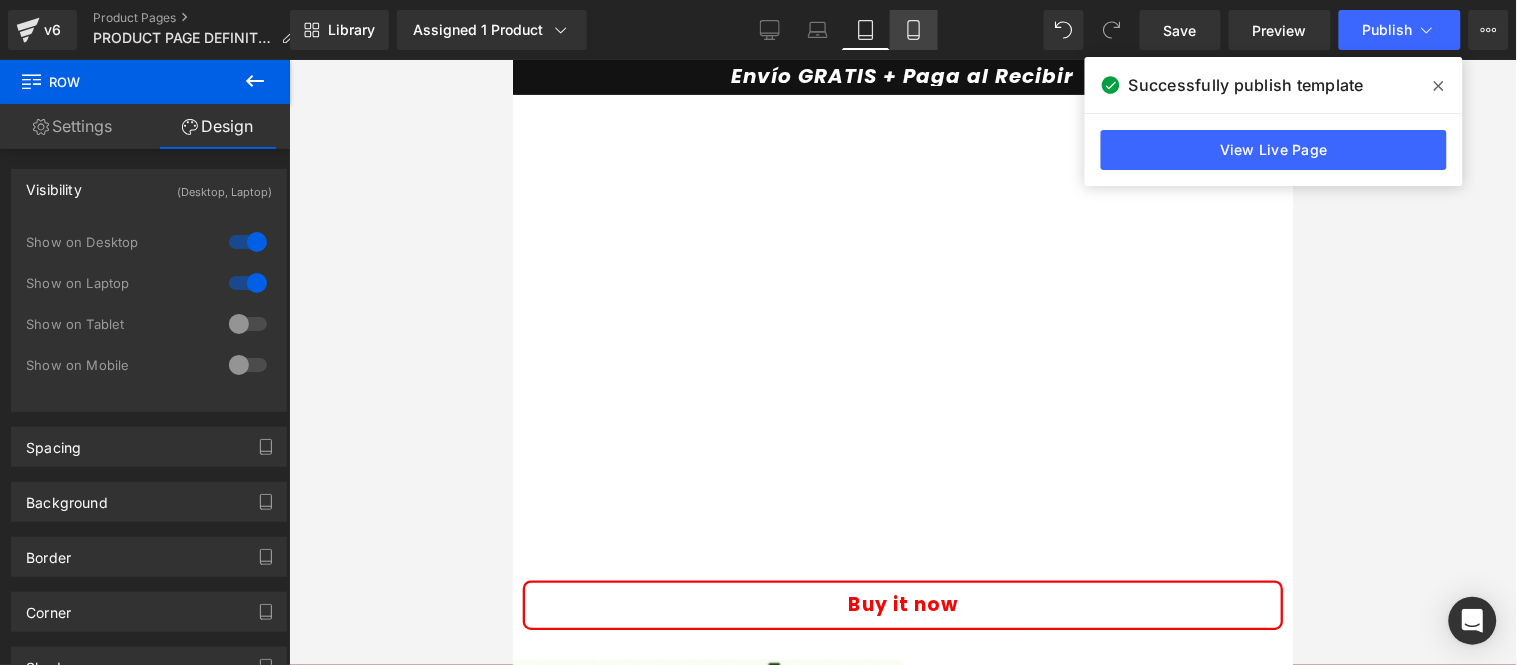 click on "Mobile" at bounding box center (914, 30) 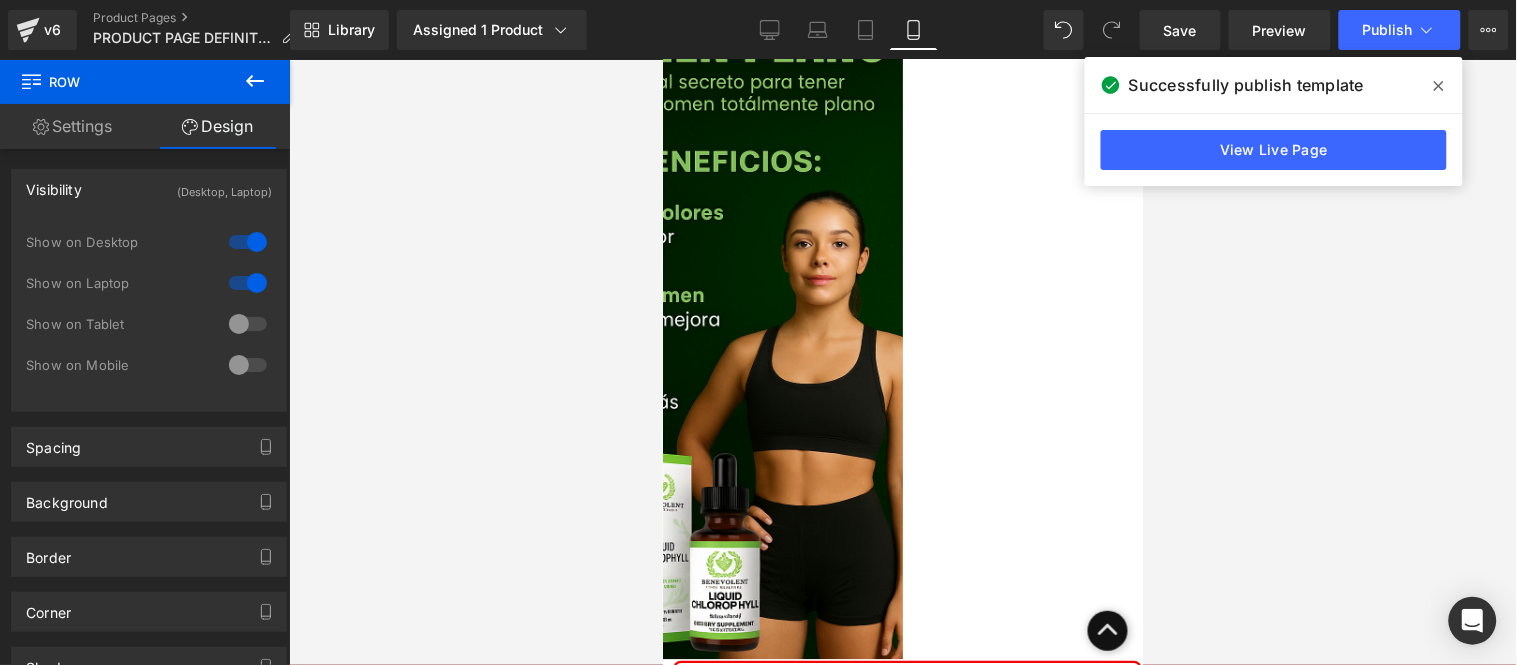 scroll, scrollTop: 1333, scrollLeft: 0, axis: vertical 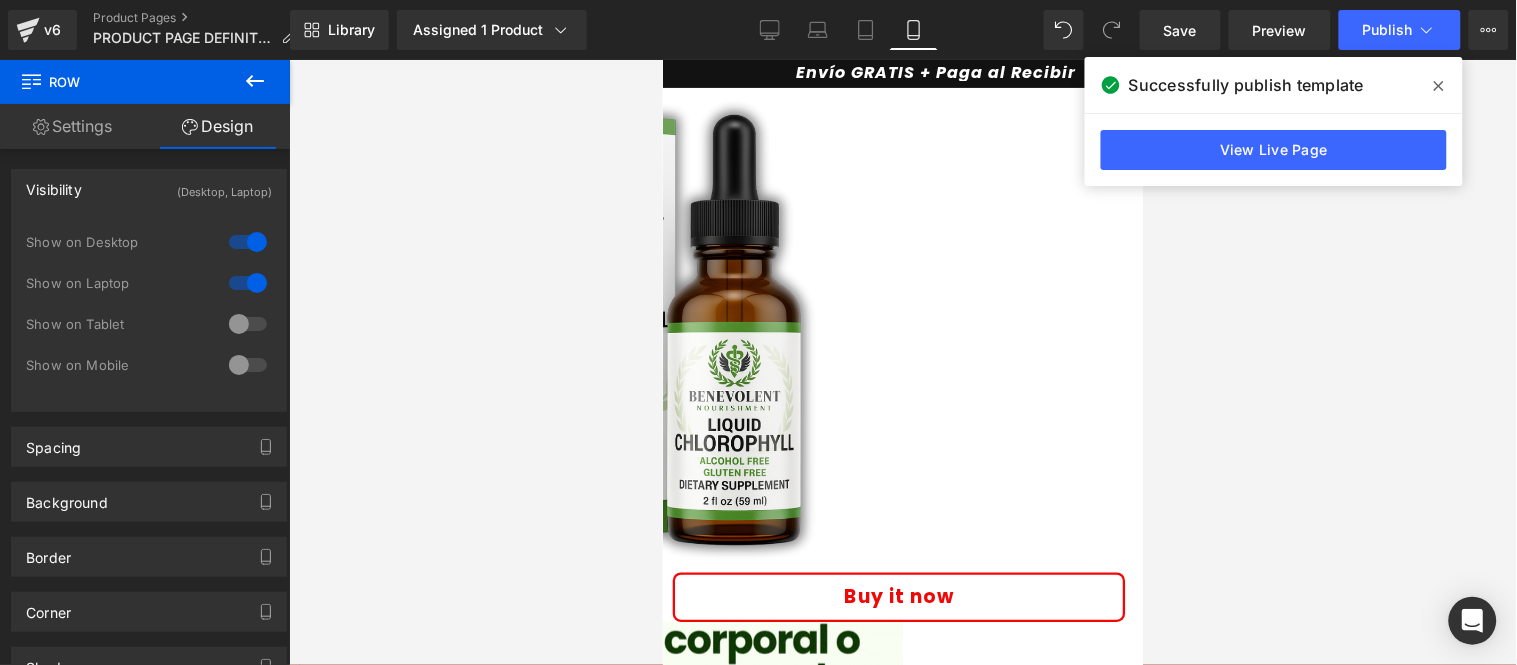 click at bounding box center (1439, 86) 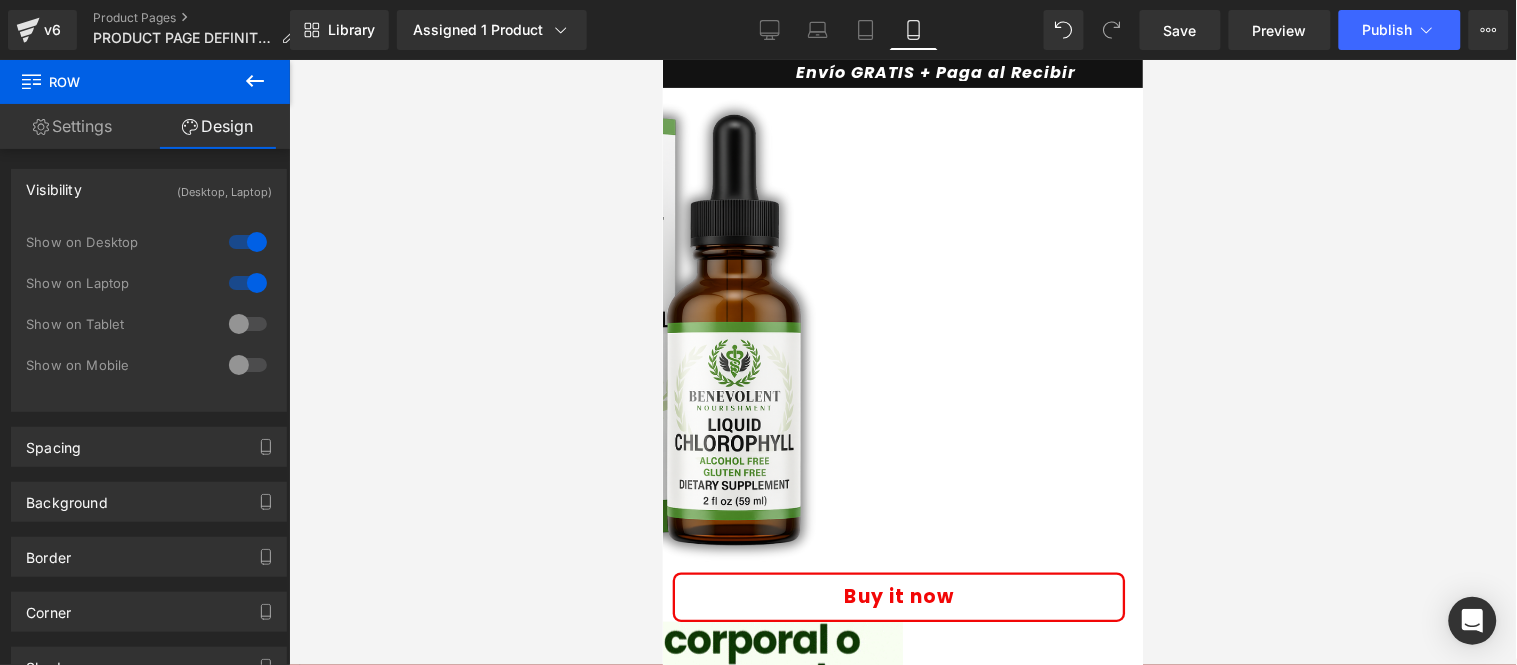 click on "Library Assigned 1 Product  Product Preview
Verde Aura Manage assigned products Mobile Desktop Laptop Tablet Mobile Save Preview Publish Scheduled Upgrade Plan View Live Page View with current Template Save Template to Library Schedule Publish  Optimize  Publish Settings Shortcuts  Your page can’t be published   You've reached the maximum number of published pages on your plan  (1/1).  You need to upgrade your plan or unpublish all your pages to get 1 publish slot.   Unpublish pages   Upgrade plan" at bounding box center (903, 30) 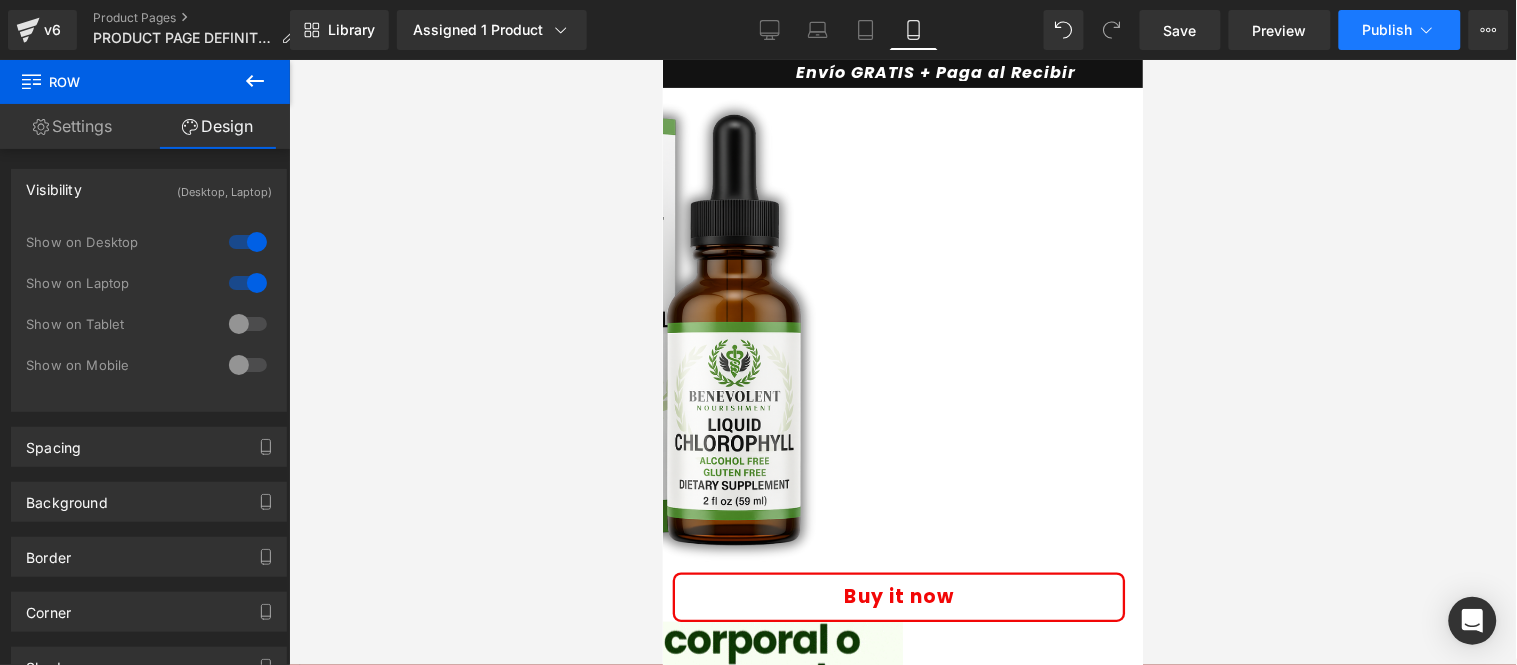 click on "Publish" at bounding box center (1400, 30) 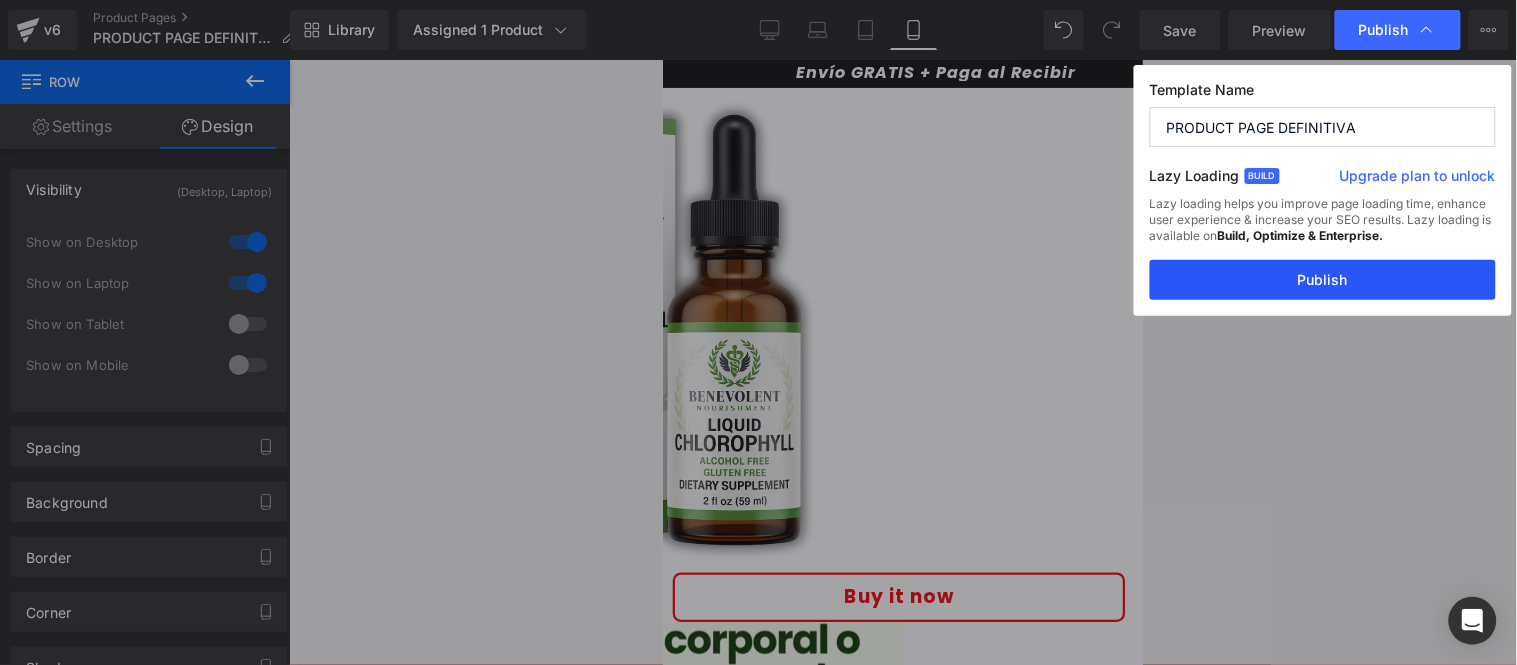 drag, startPoint x: 1293, startPoint y: 268, endPoint x: 362, endPoint y: 203, distance: 933.2663 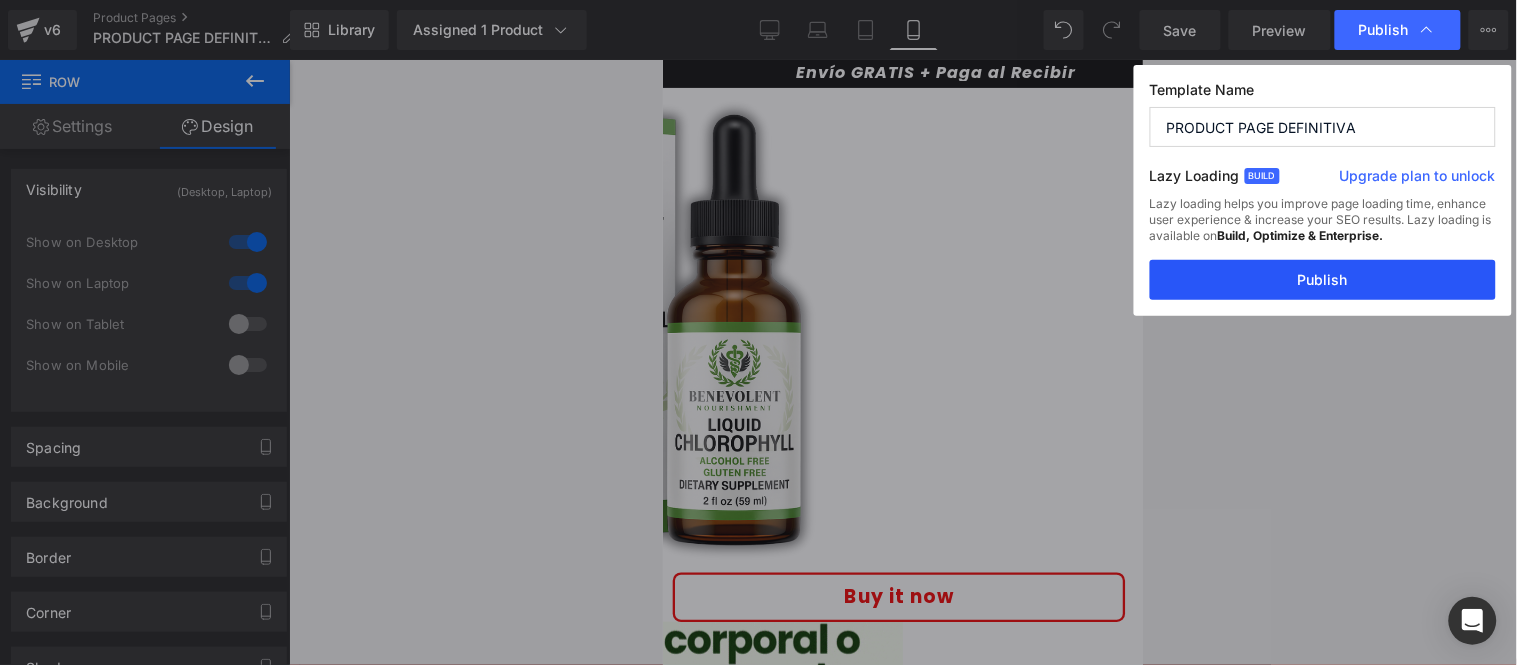 click on "Publish" at bounding box center (1323, 280) 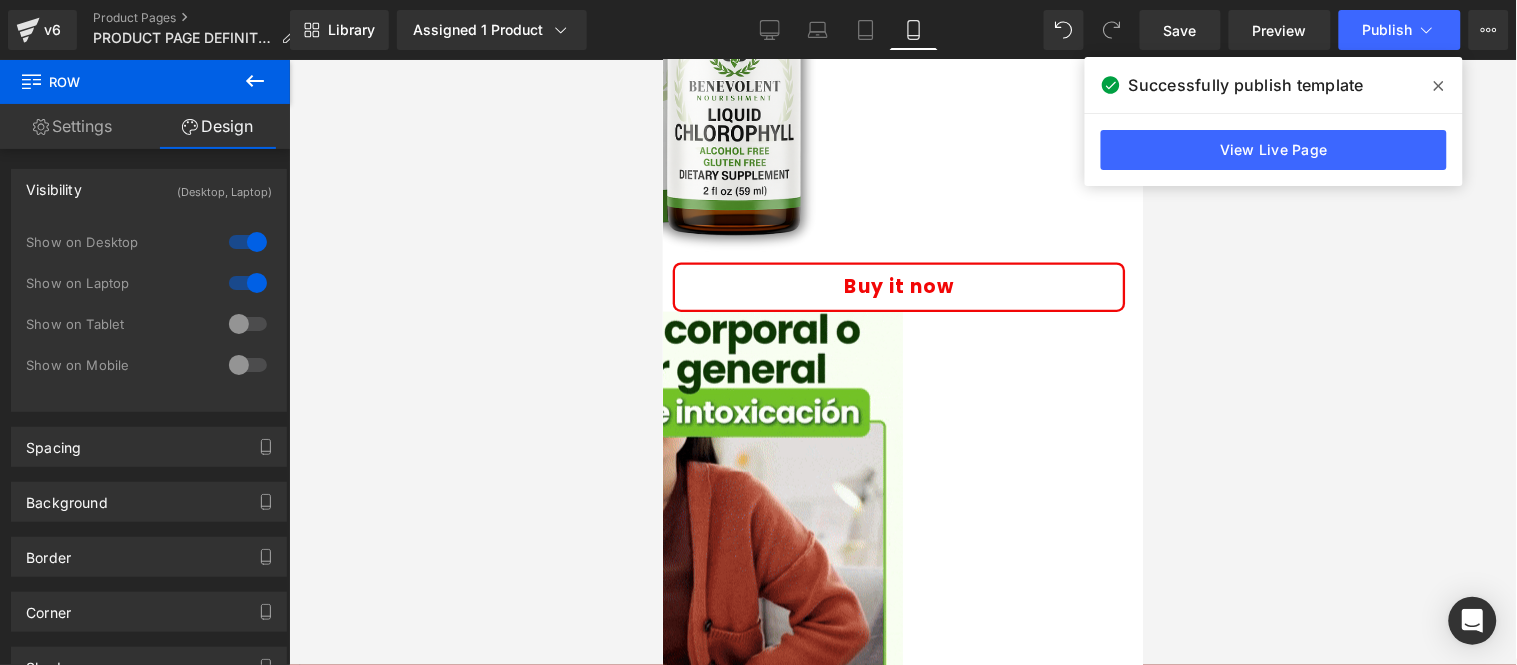 scroll, scrollTop: 333, scrollLeft: 0, axis: vertical 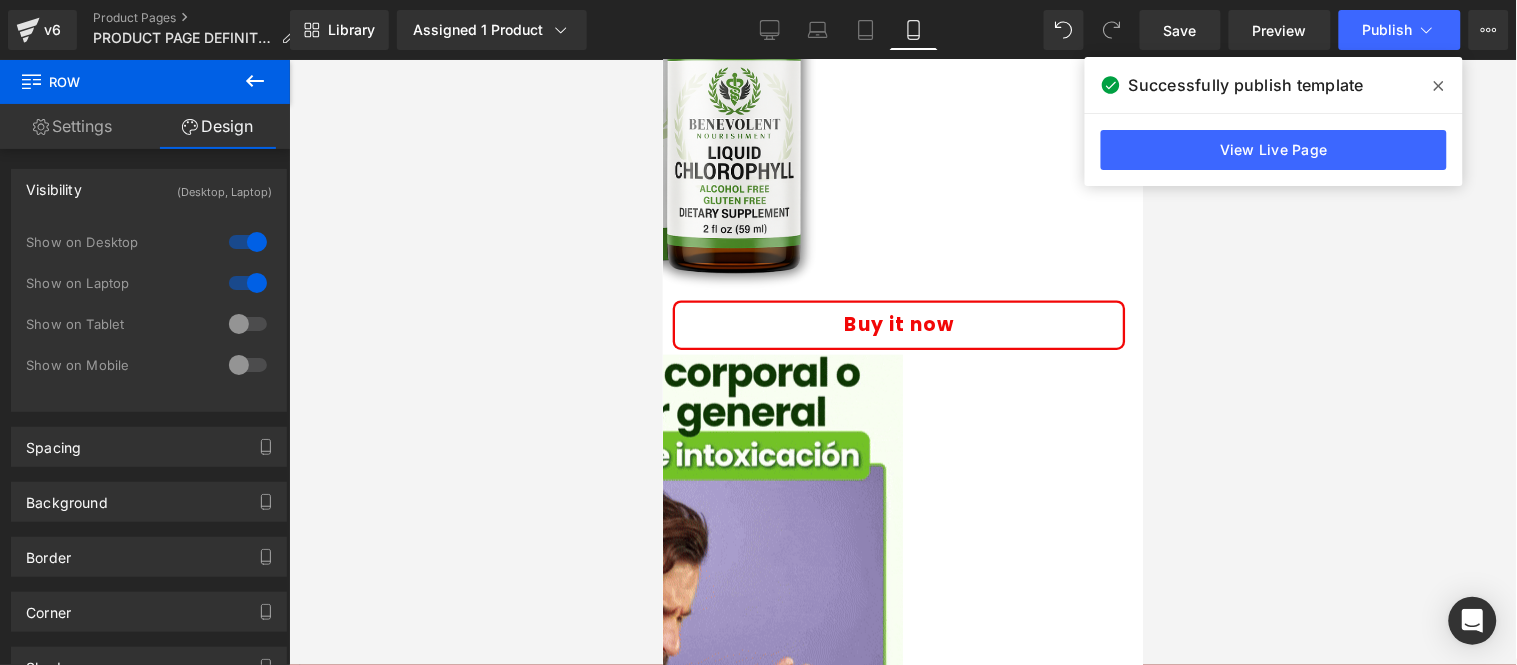 click on "Settings" at bounding box center [72, 126] 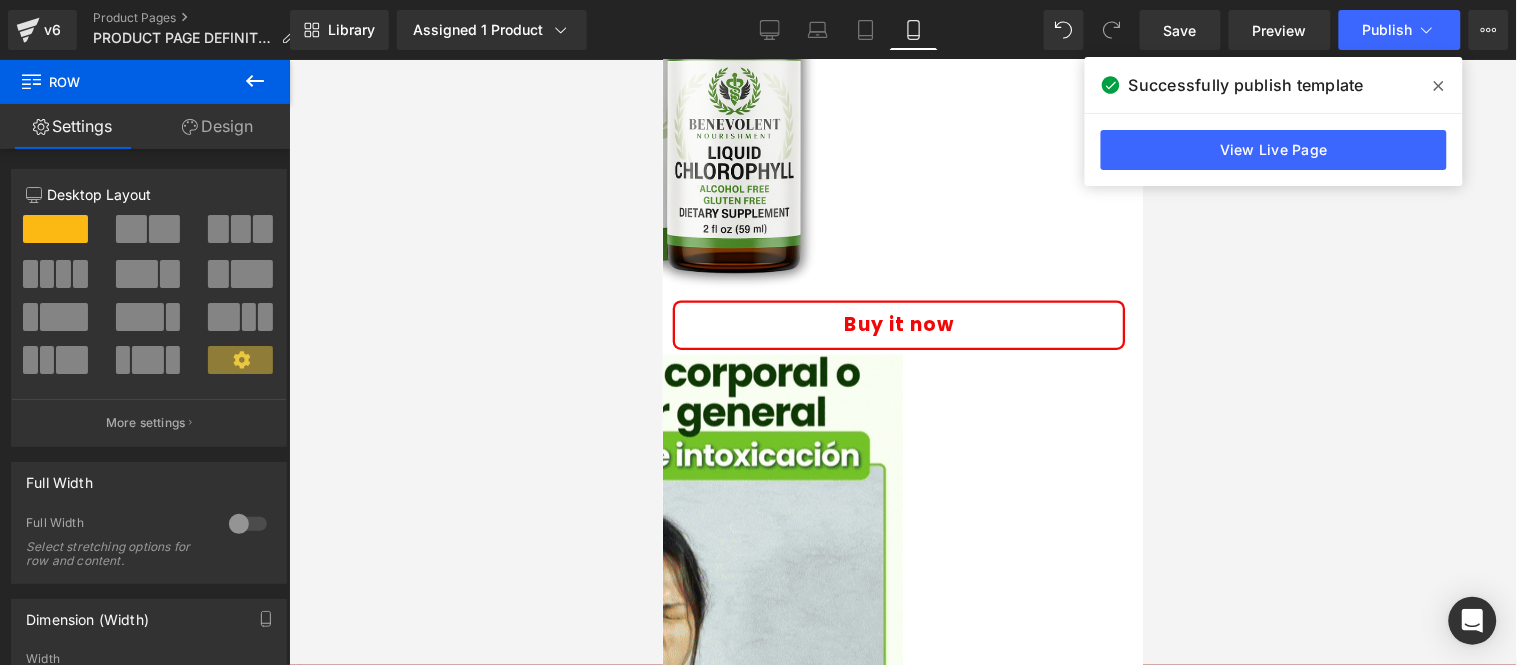 click at bounding box center (903, 362) 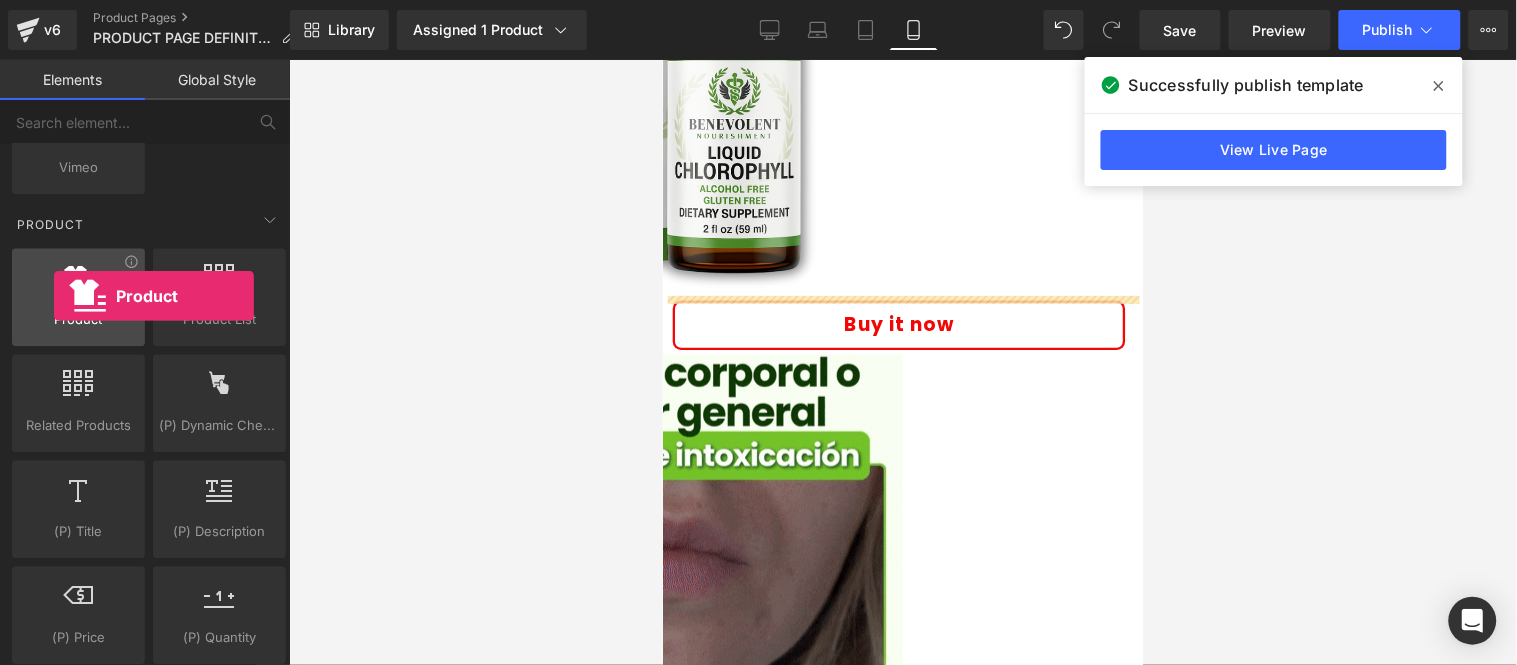 click at bounding box center (78, 286) 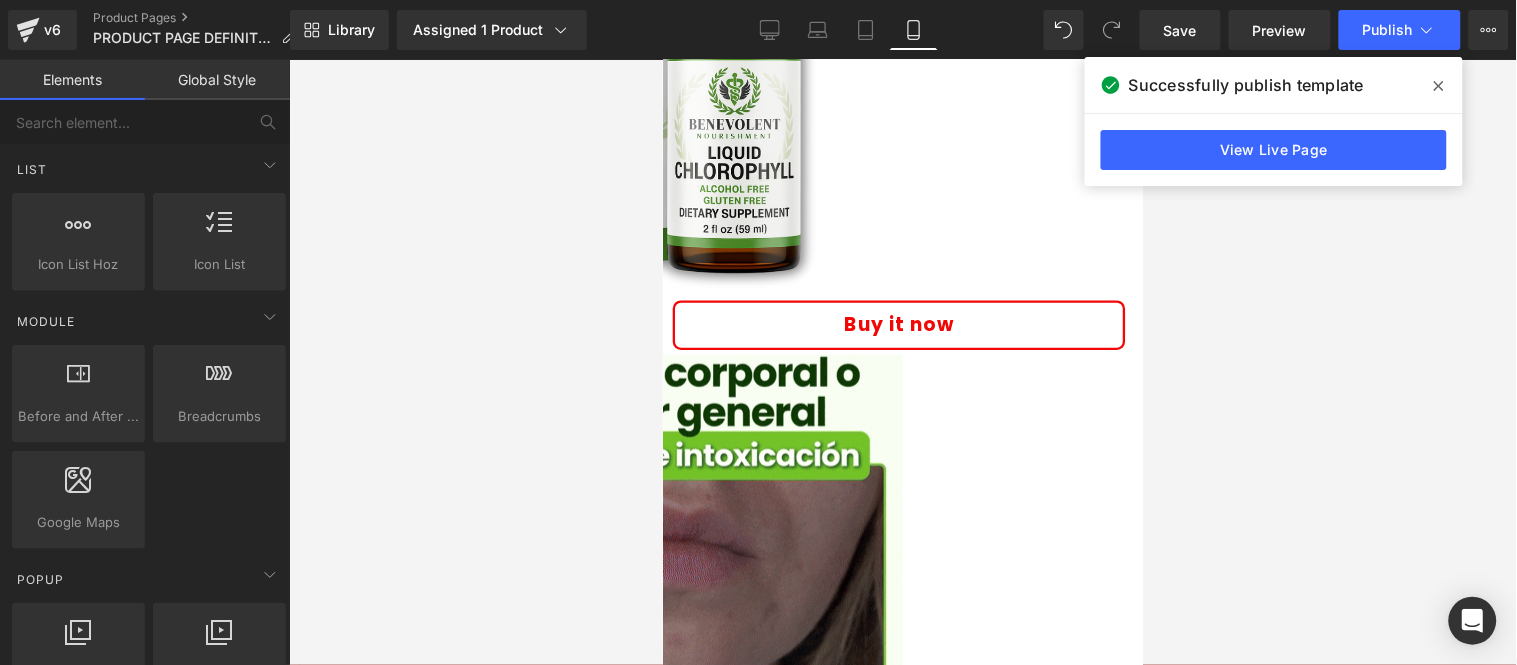 scroll, scrollTop: 666, scrollLeft: 0, axis: vertical 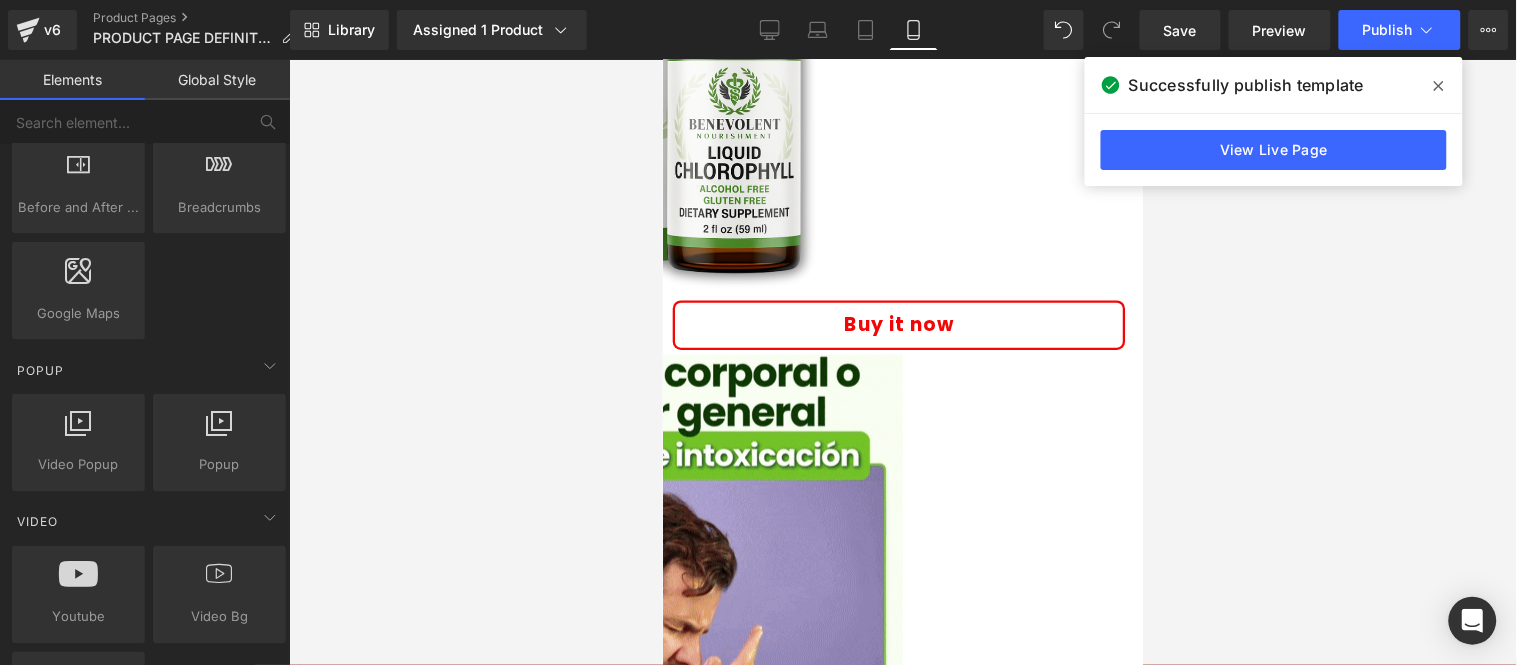 click at bounding box center [903, 362] 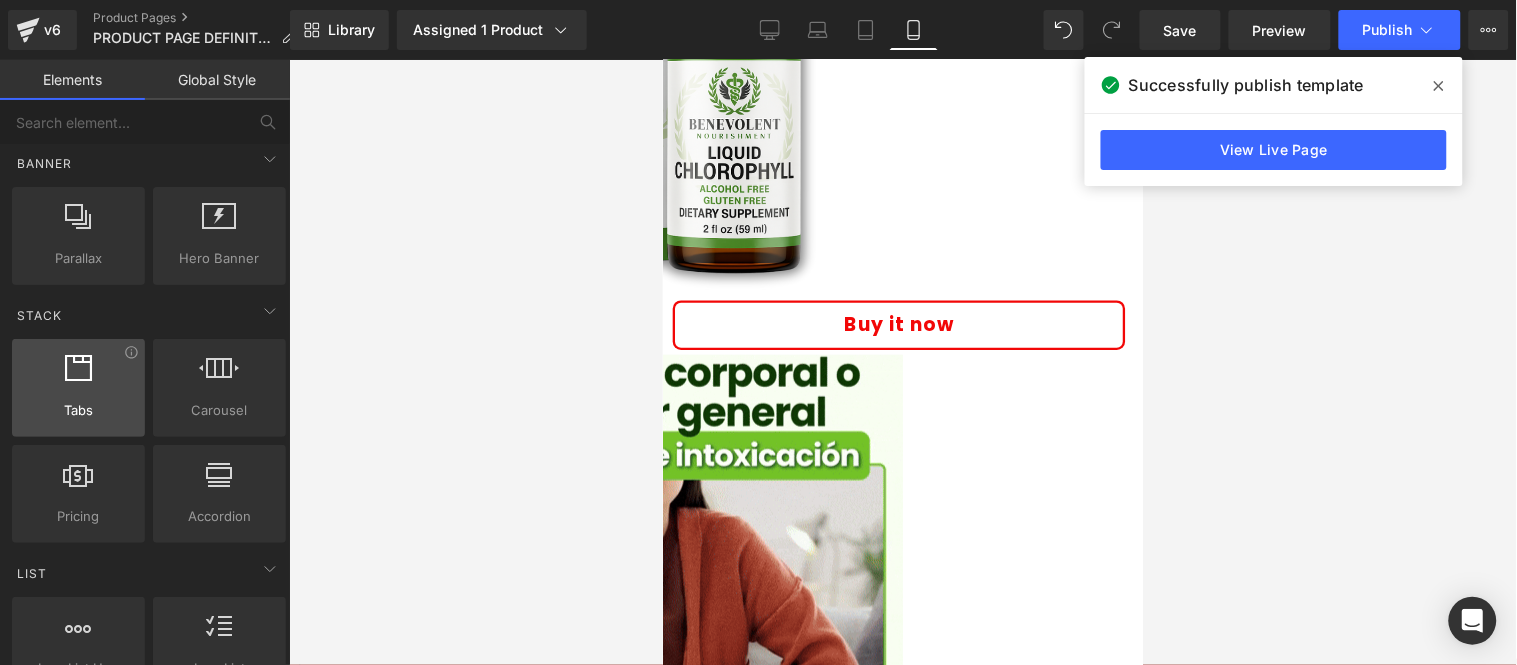scroll, scrollTop: 0, scrollLeft: 0, axis: both 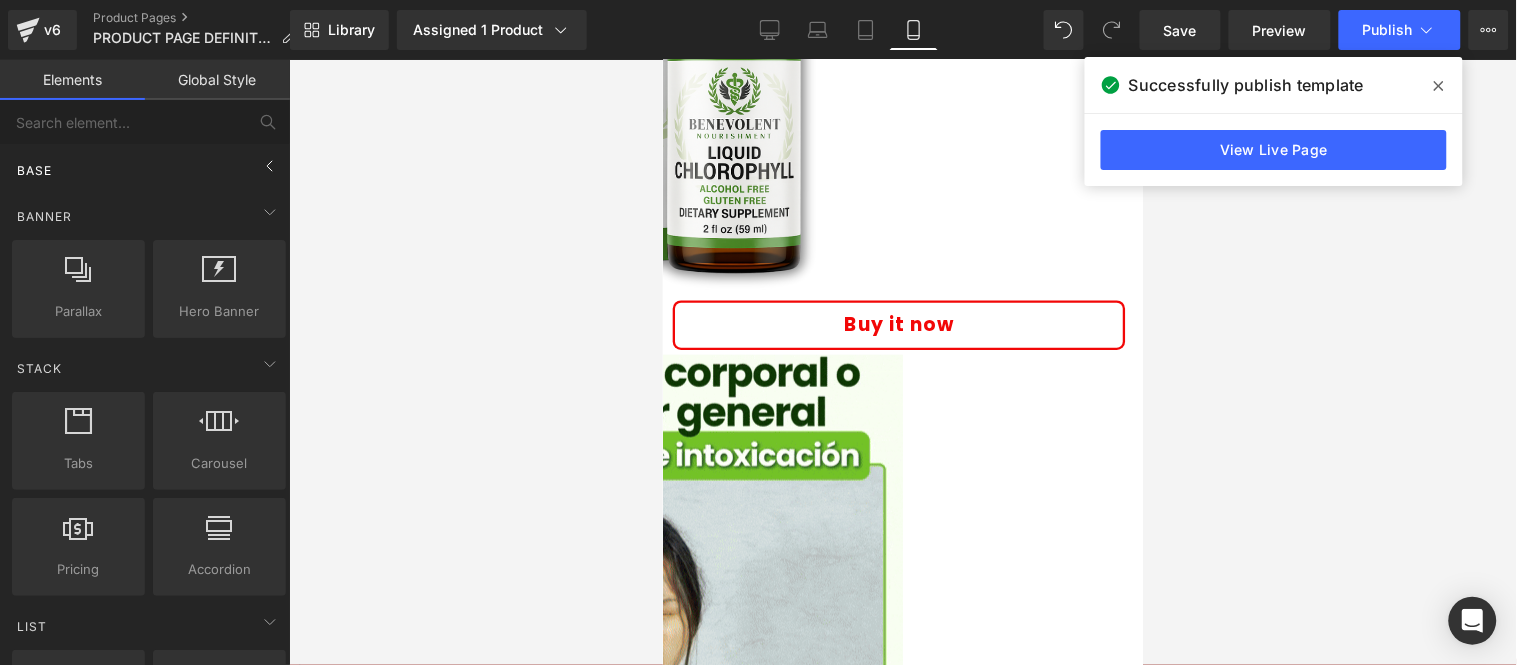 click on "Base" at bounding box center [149, 170] 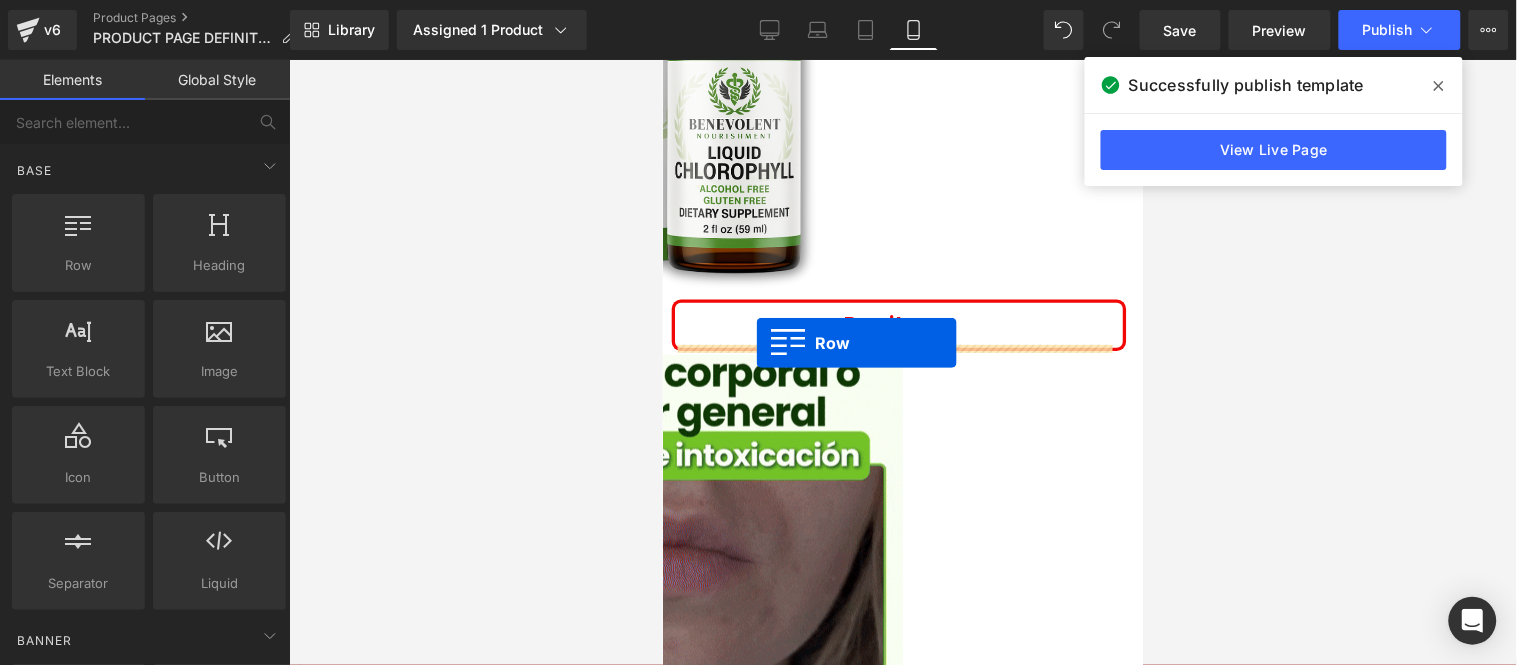 drag, startPoint x: 723, startPoint y: 327, endPoint x: 755, endPoint y: 342, distance: 35.341194 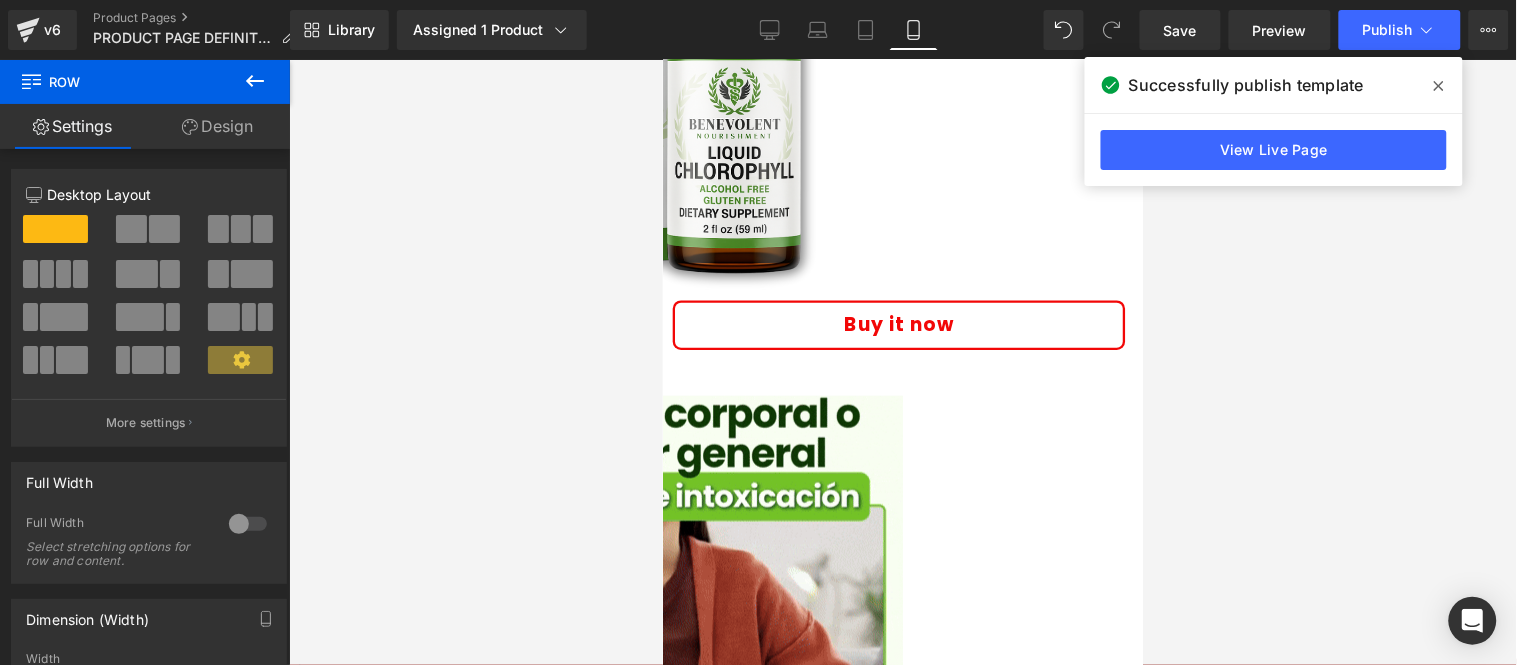 click 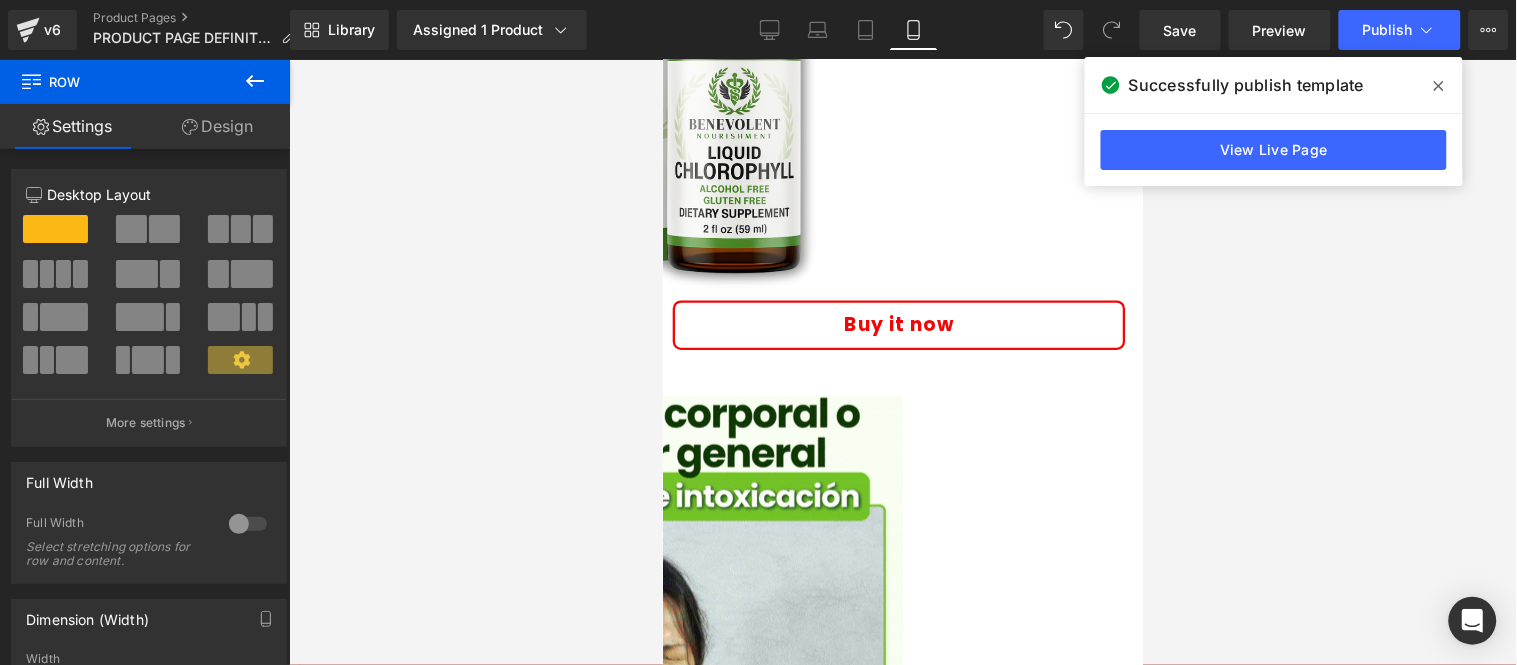 click at bounding box center (662, 59) 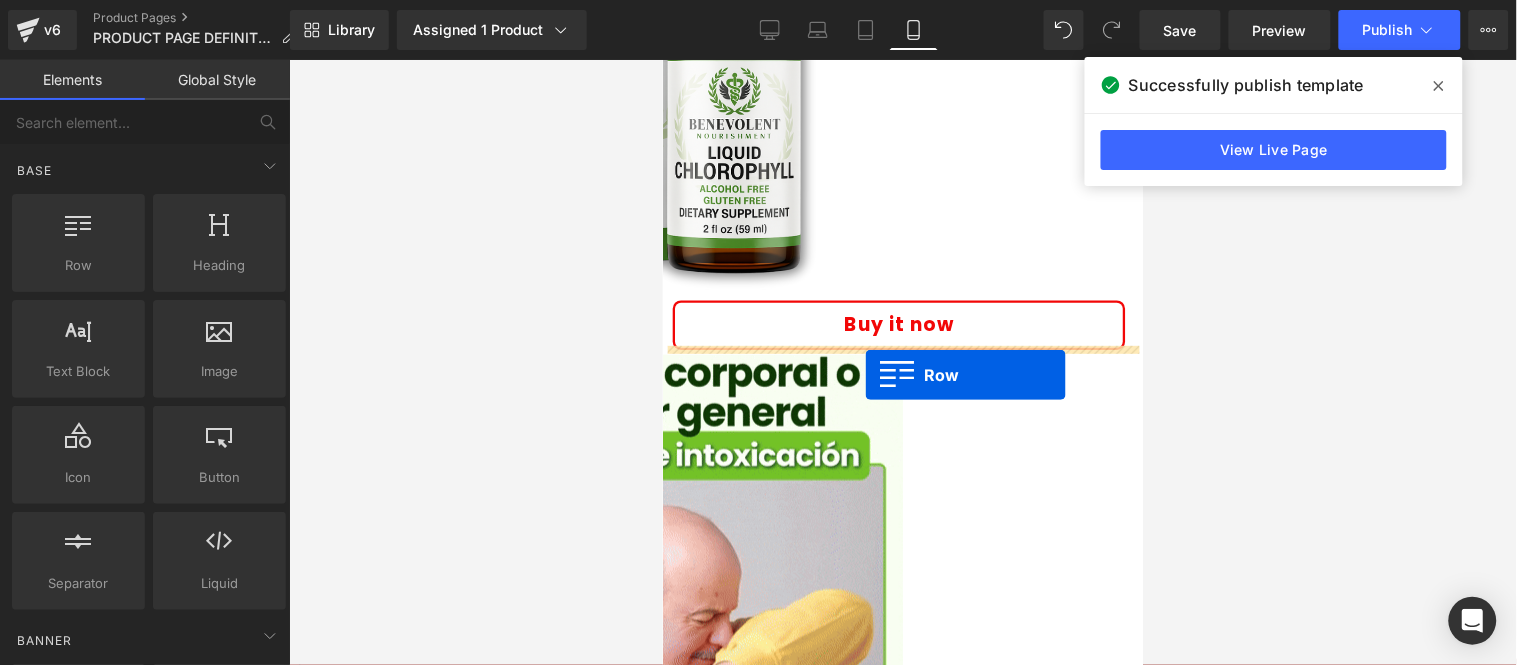 drag, startPoint x: 757, startPoint y: 316, endPoint x: 864, endPoint y: 374, distance: 121.70867 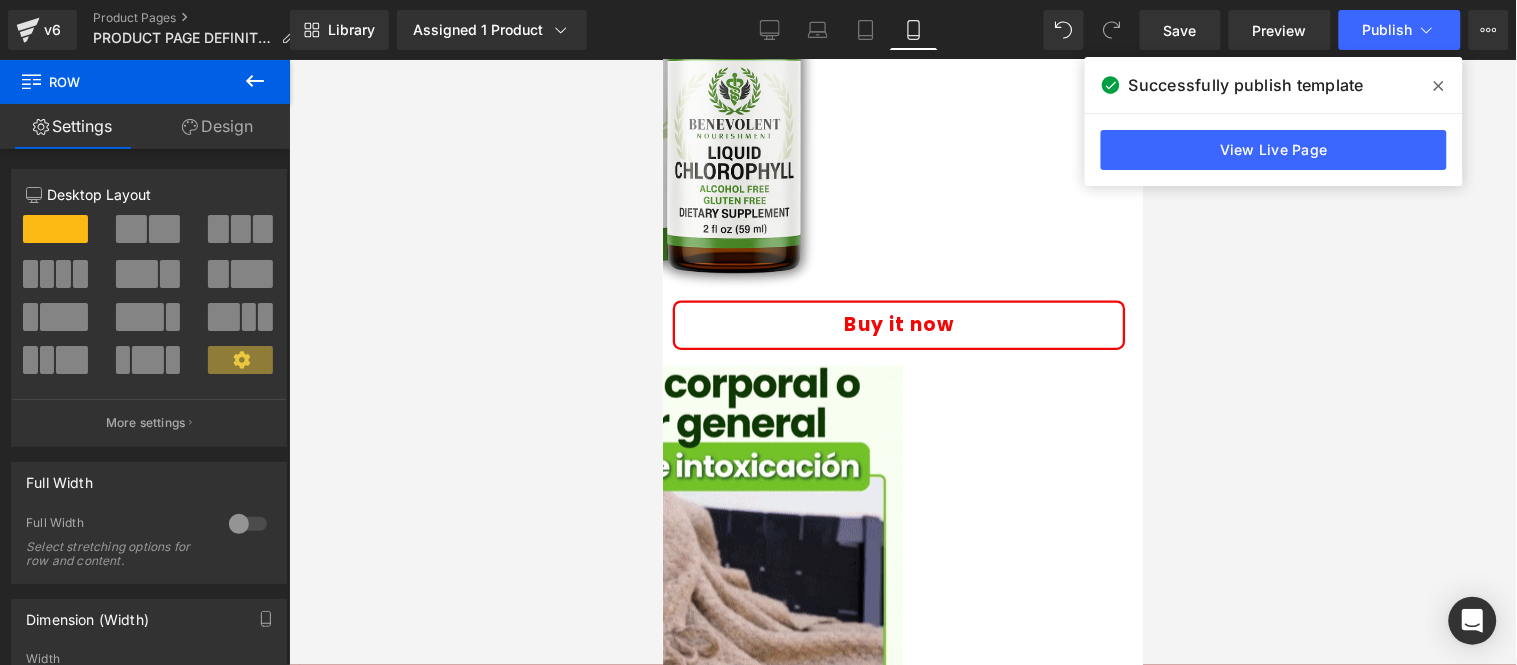 click at bounding box center [422, 354] 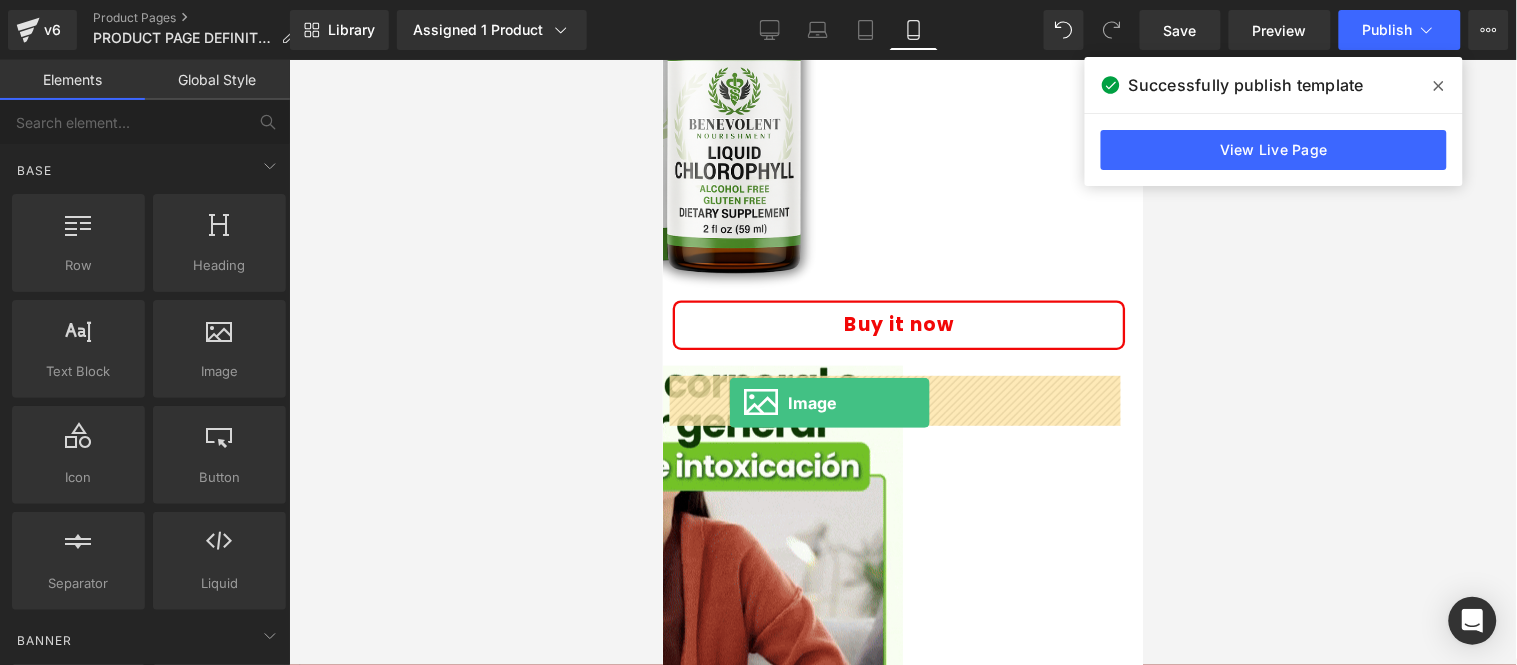 drag, startPoint x: 908, startPoint y: 437, endPoint x: 728, endPoint y: 402, distance: 183.37122 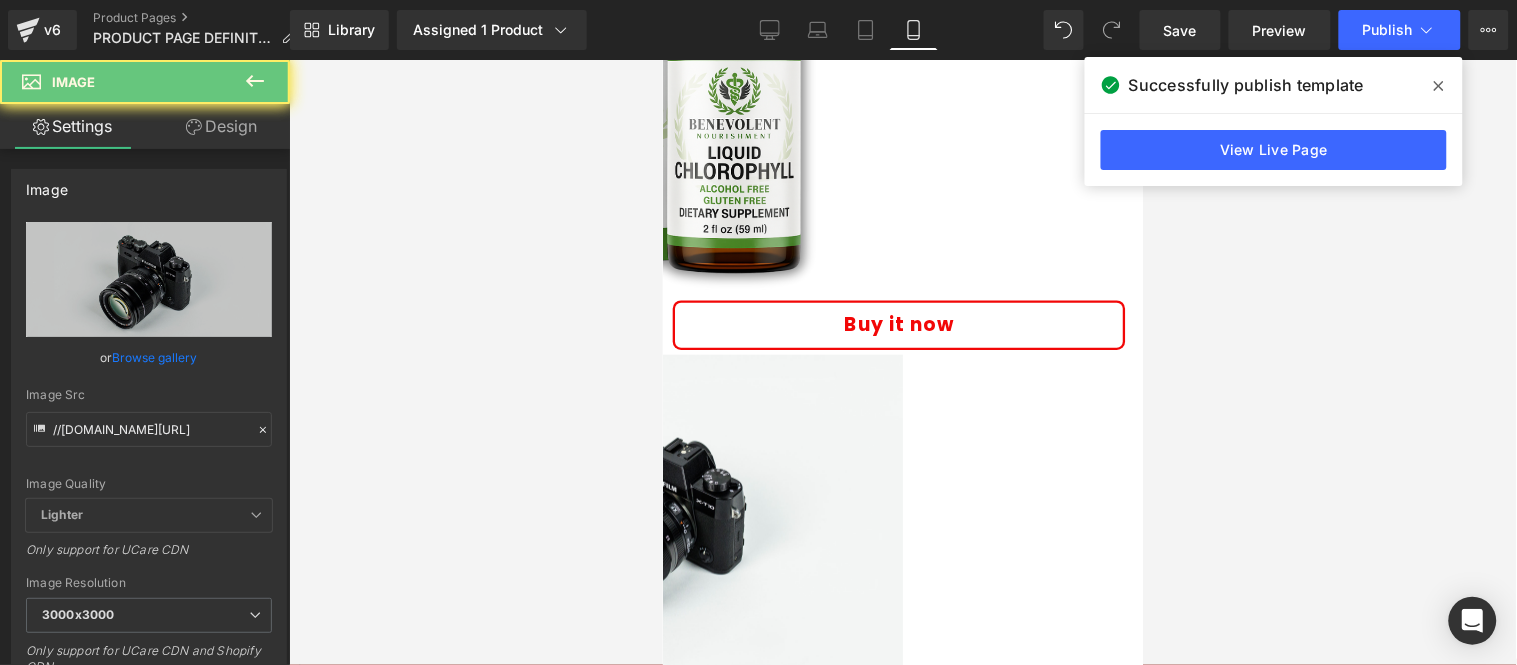 drag, startPoint x: 812, startPoint y: 419, endPoint x: 775, endPoint y: 429, distance: 38.327538 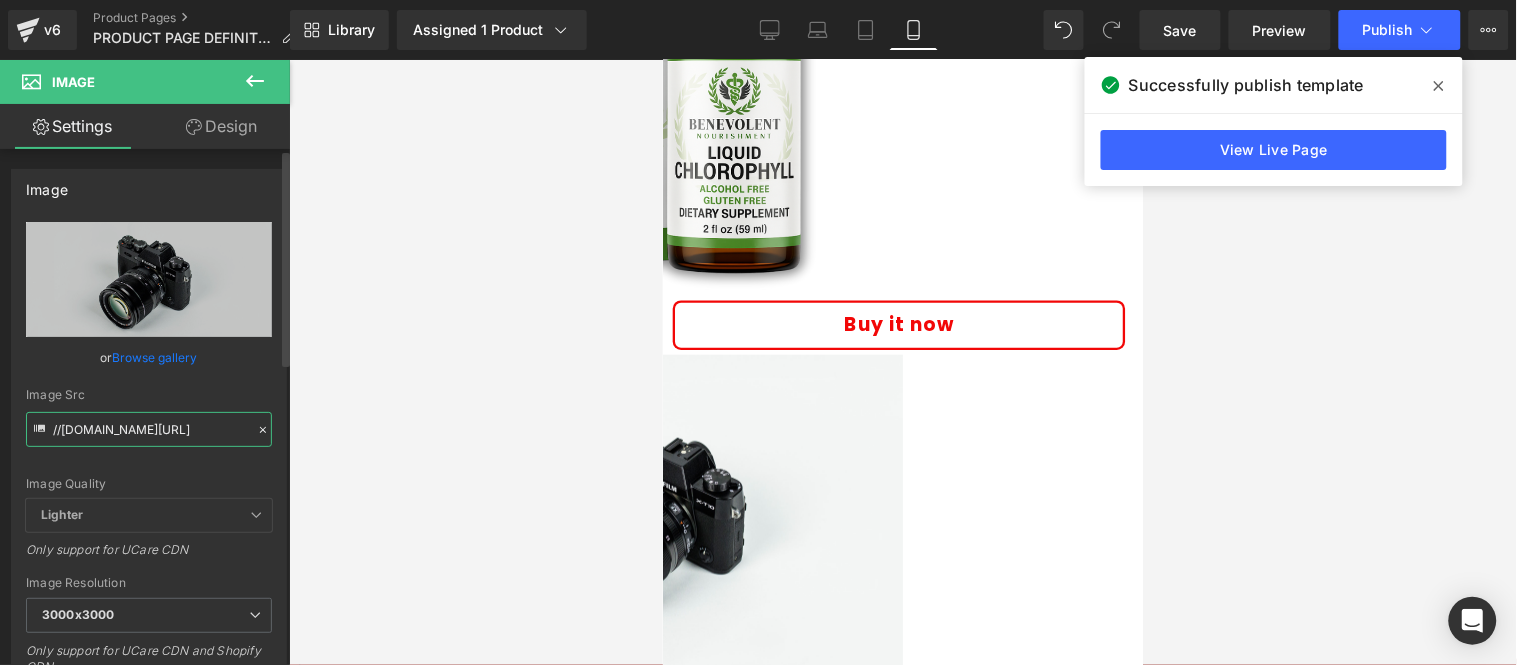 click on "//[DOMAIN_NAME][URL]" at bounding box center (149, 429) 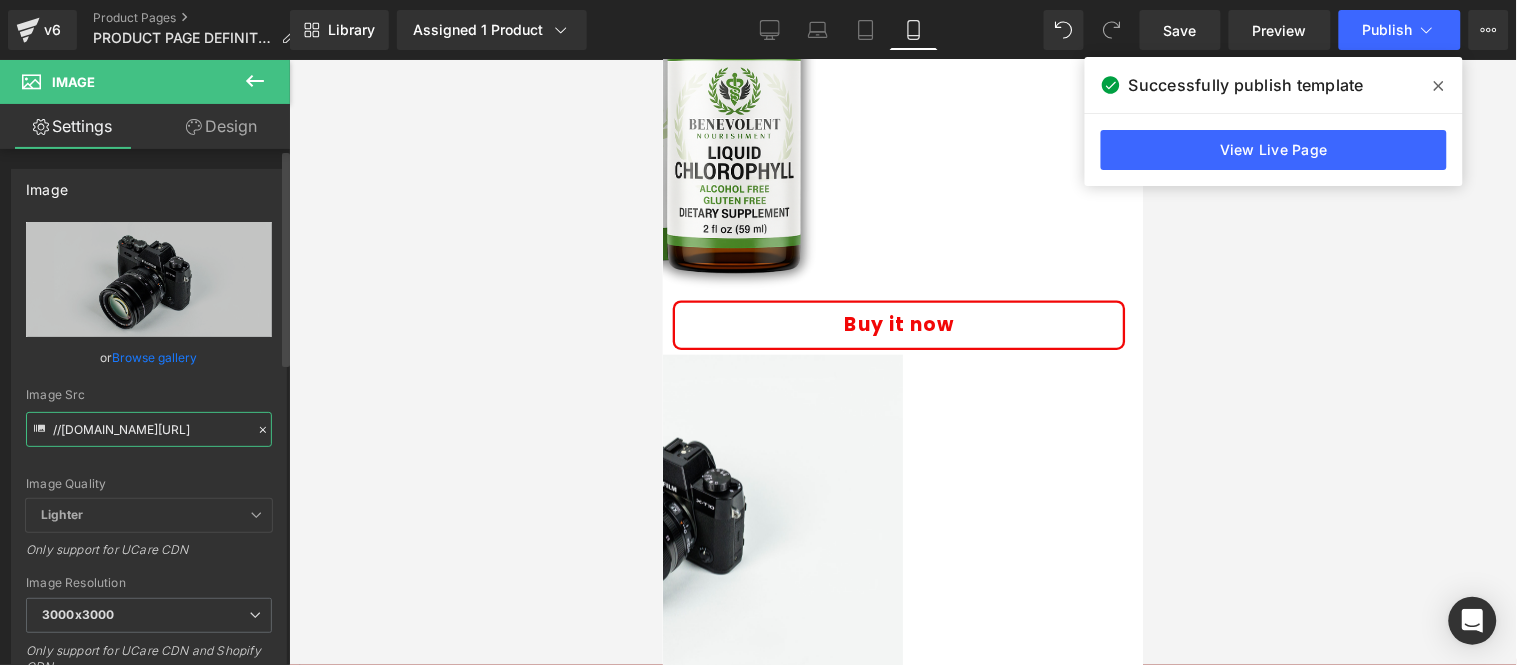 click on "//[DOMAIN_NAME][URL]" at bounding box center (149, 429) 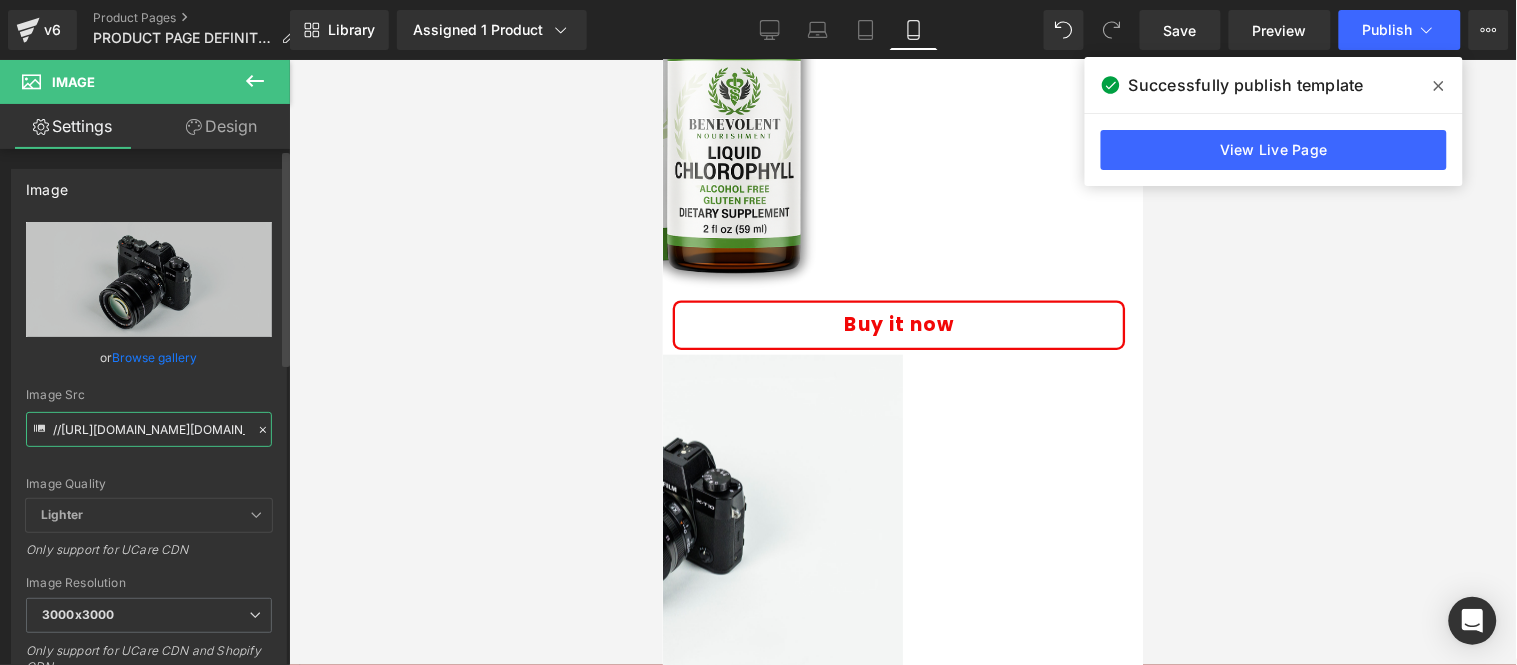 scroll, scrollTop: 0, scrollLeft: 397, axis: horizontal 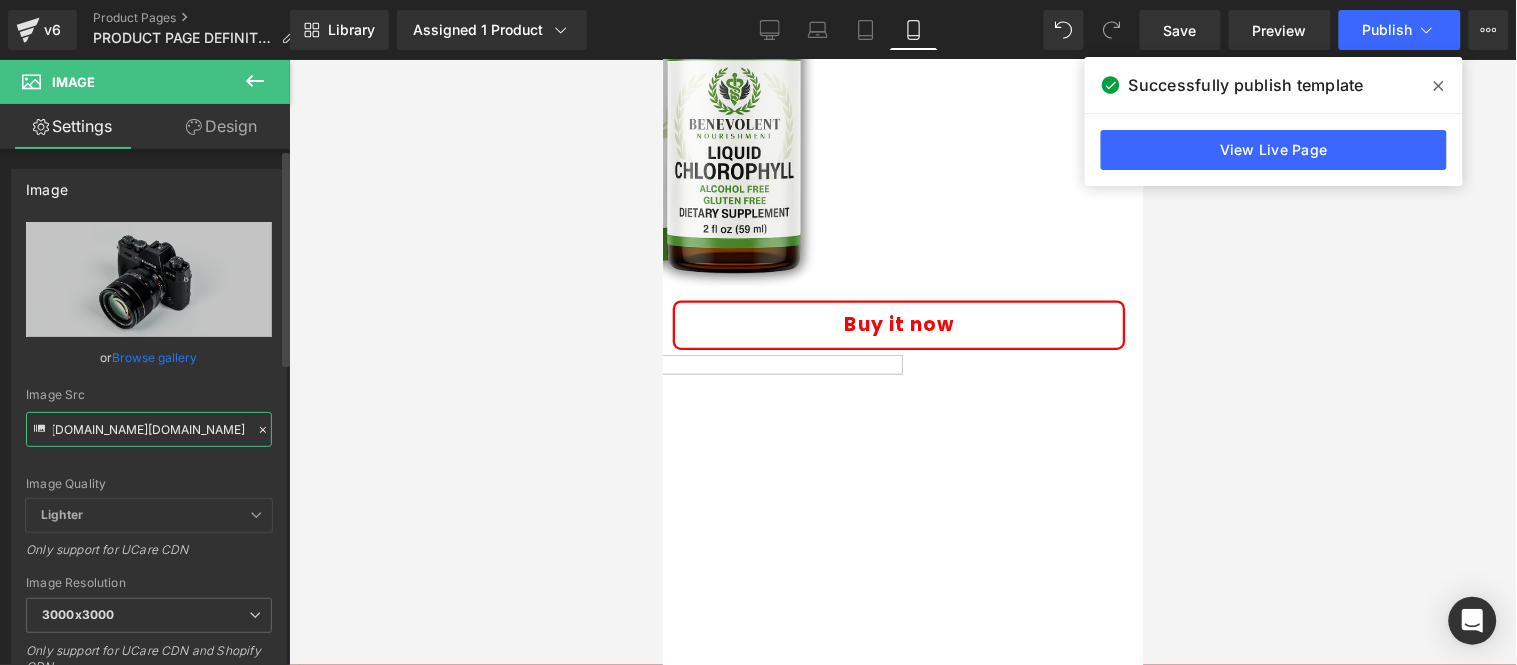 click on "//https://cdn.shopify.com/s/files/1/0683/5804/5875/files/Clorofila_1.1_3000x3000.png?v=1749495508.cloudfront.net/images/parallax.jpg" at bounding box center [149, 429] 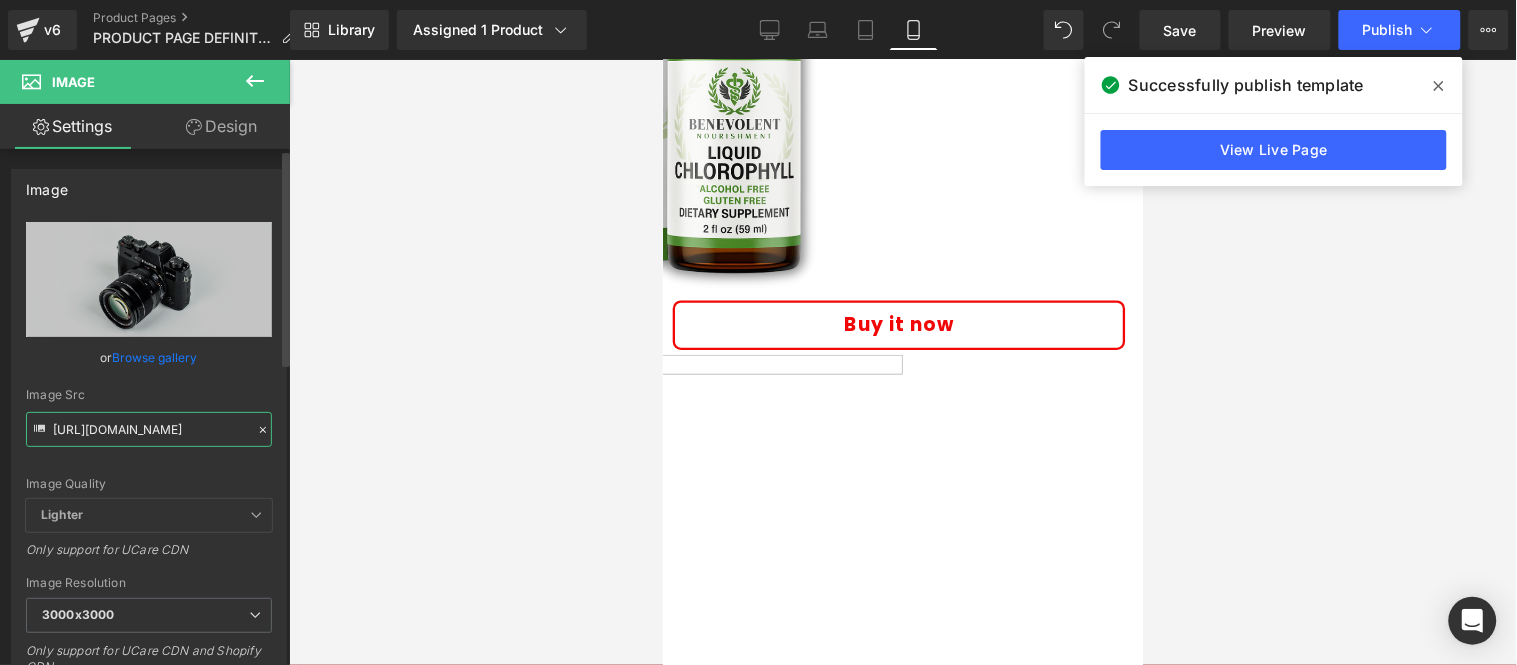 scroll, scrollTop: 0, scrollLeft: 388, axis: horizontal 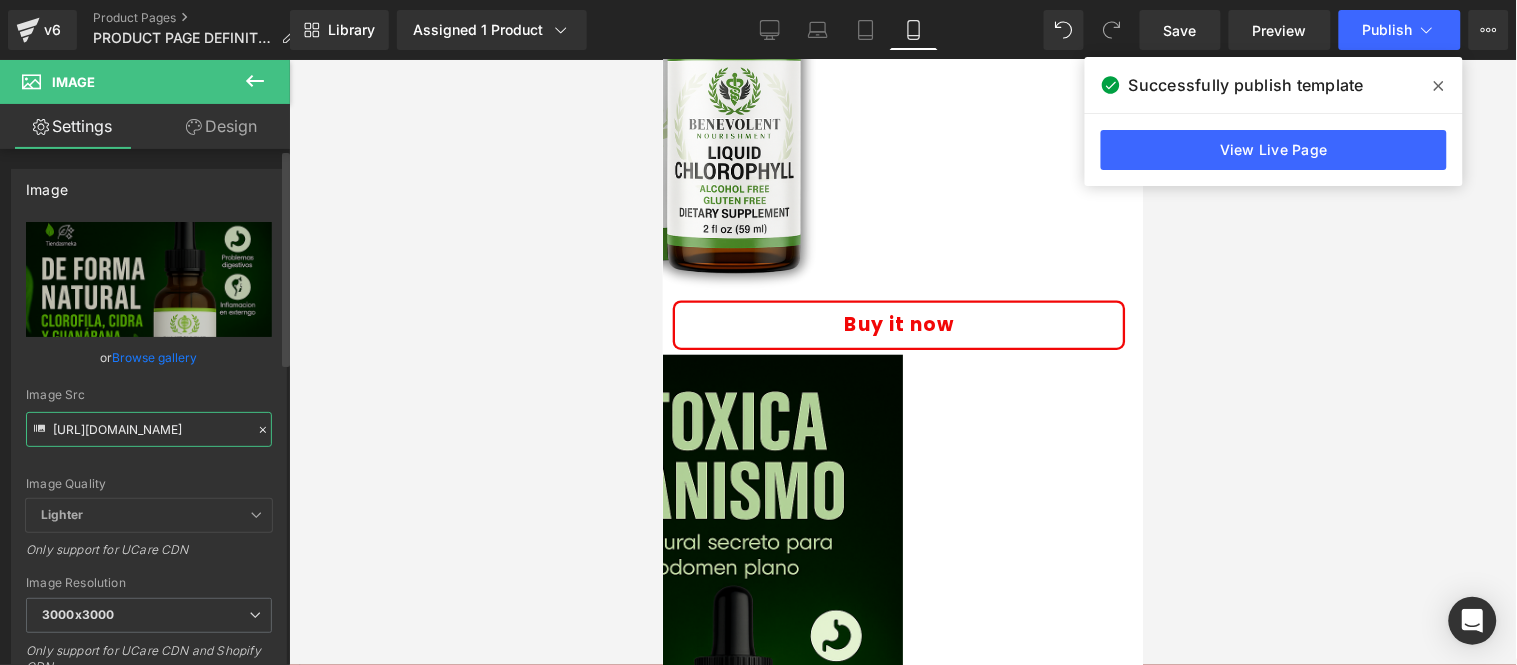 type on "[URL][DOMAIN_NAME]" 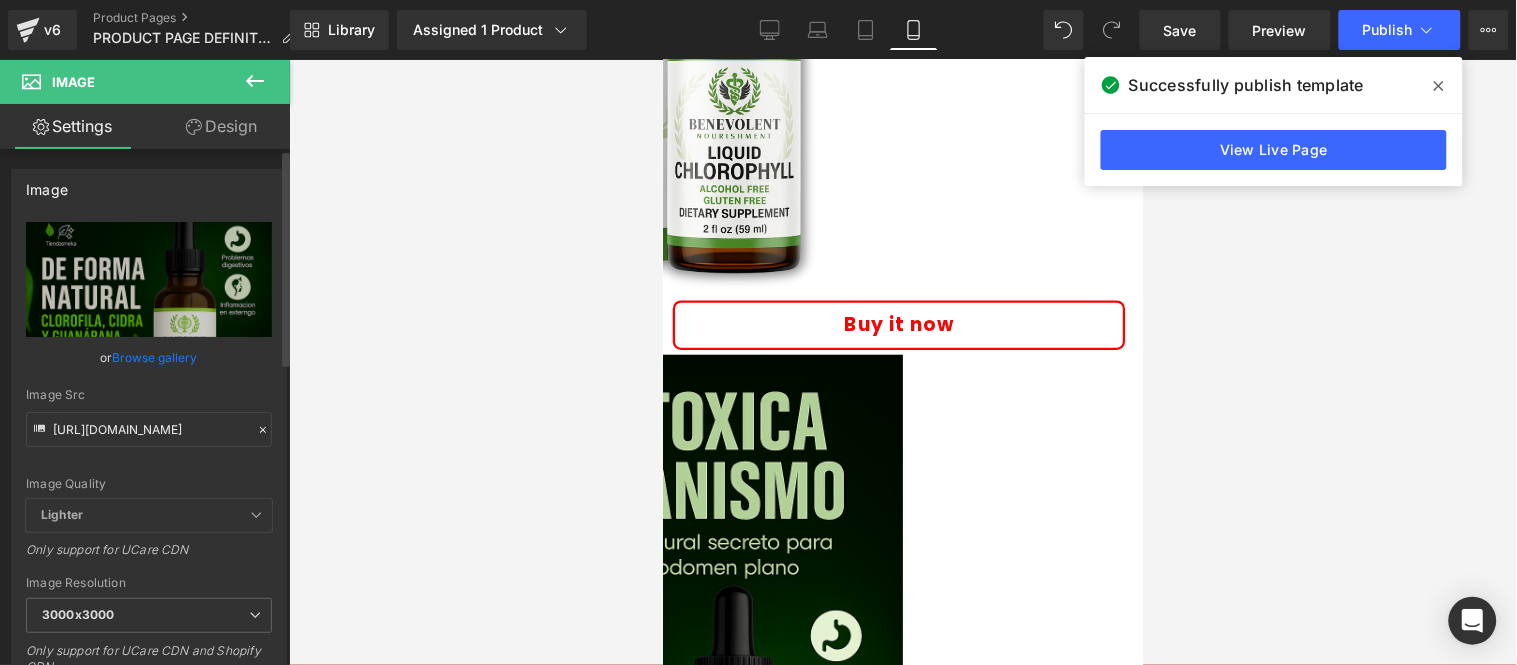 click on "Image Src" at bounding box center [149, 395] 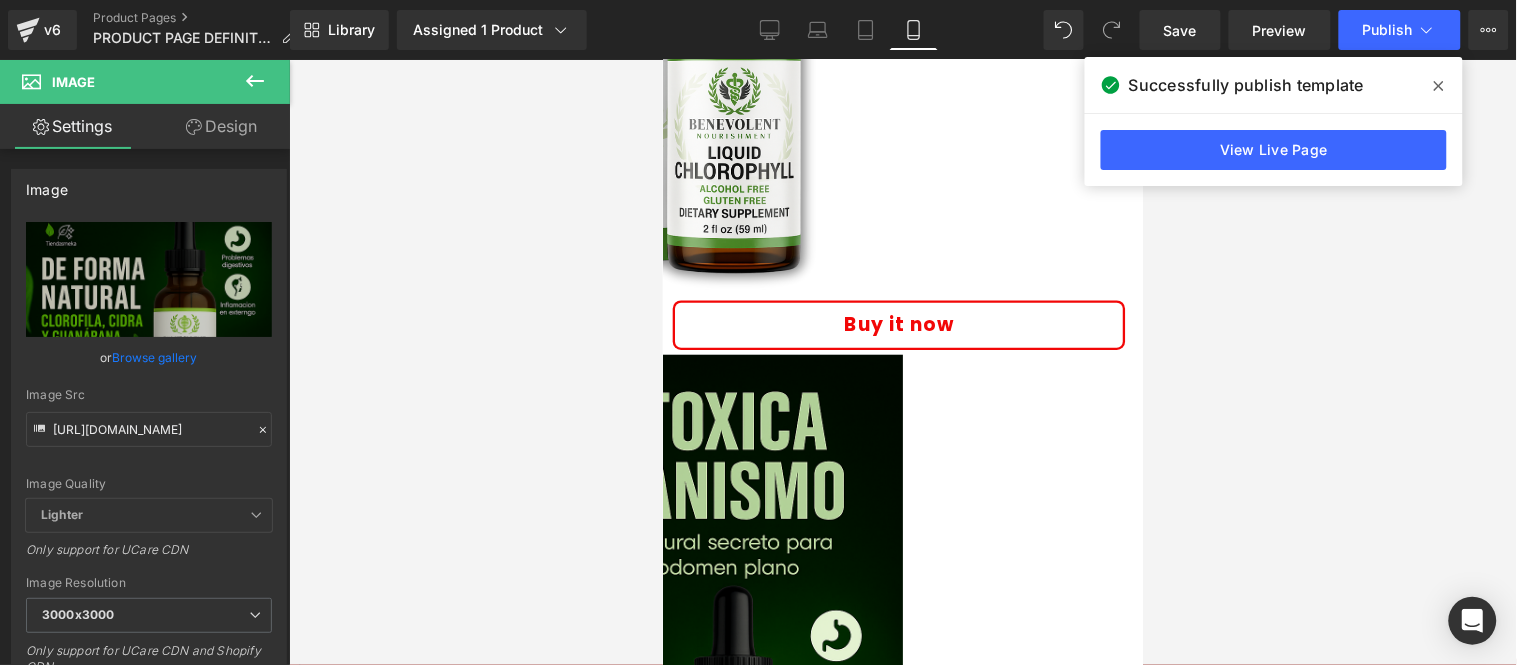 click at bounding box center (662, 714) 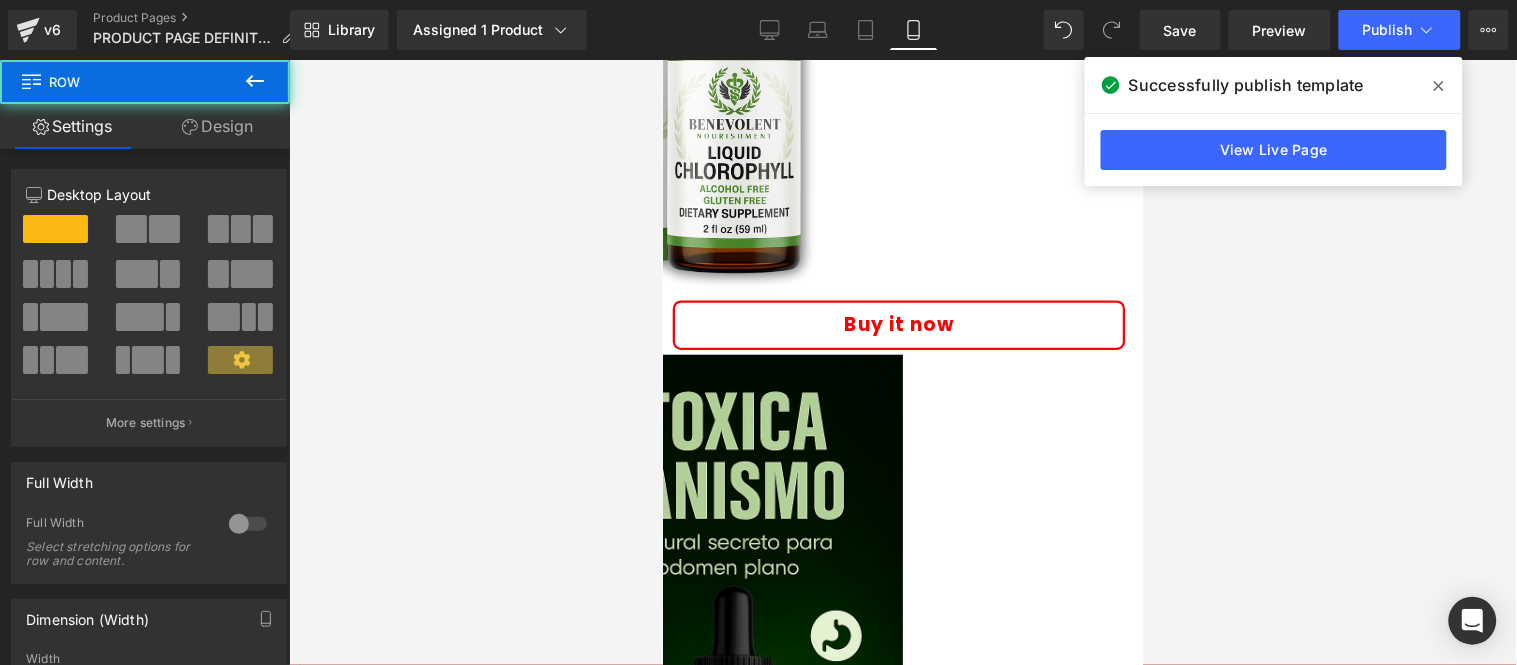 click 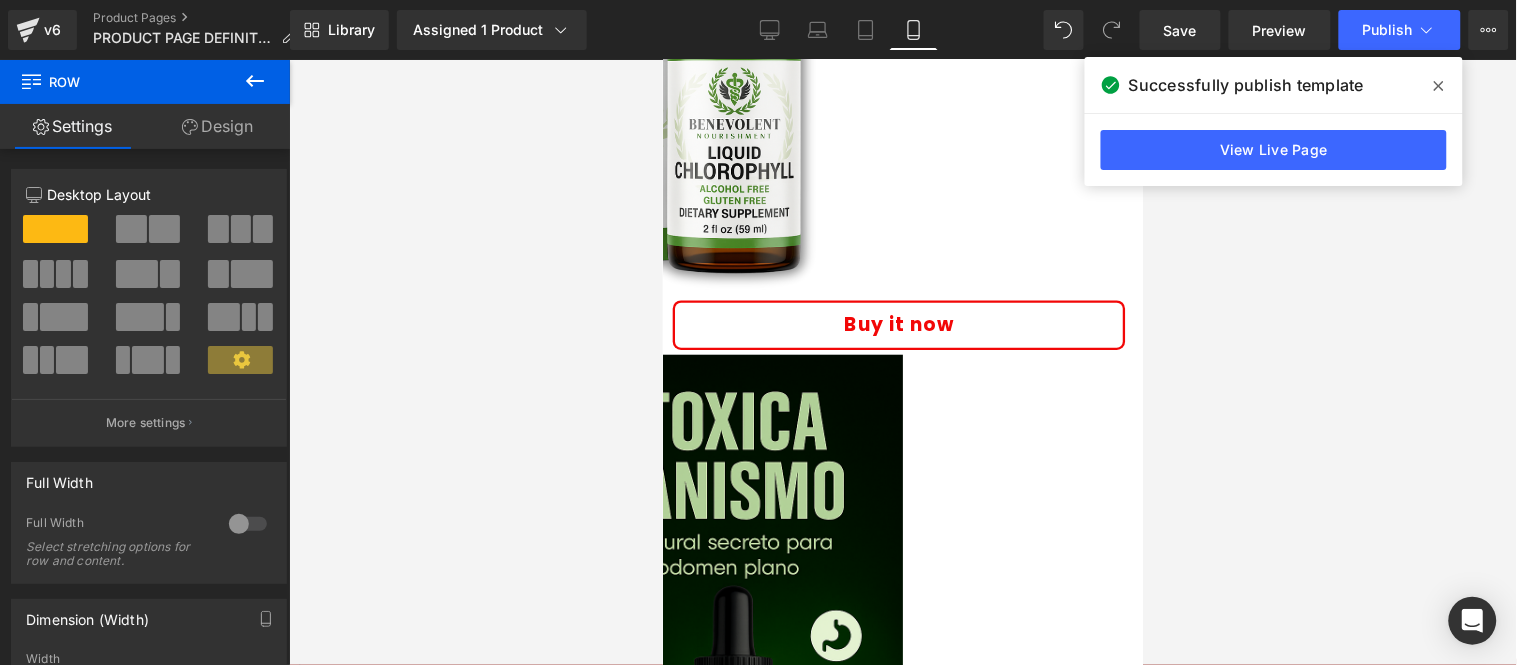 click on "Design" at bounding box center (217, 126) 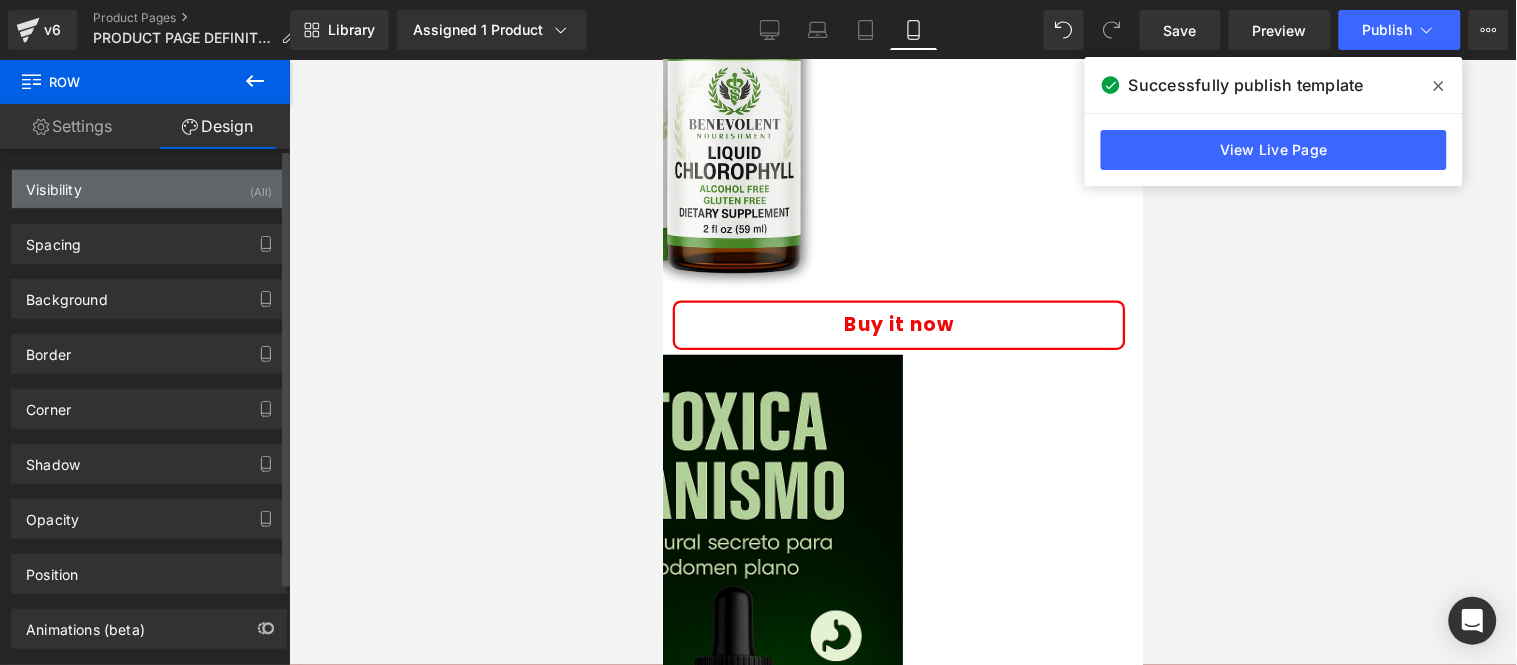 click on "Visibility
(All)" at bounding box center [149, 189] 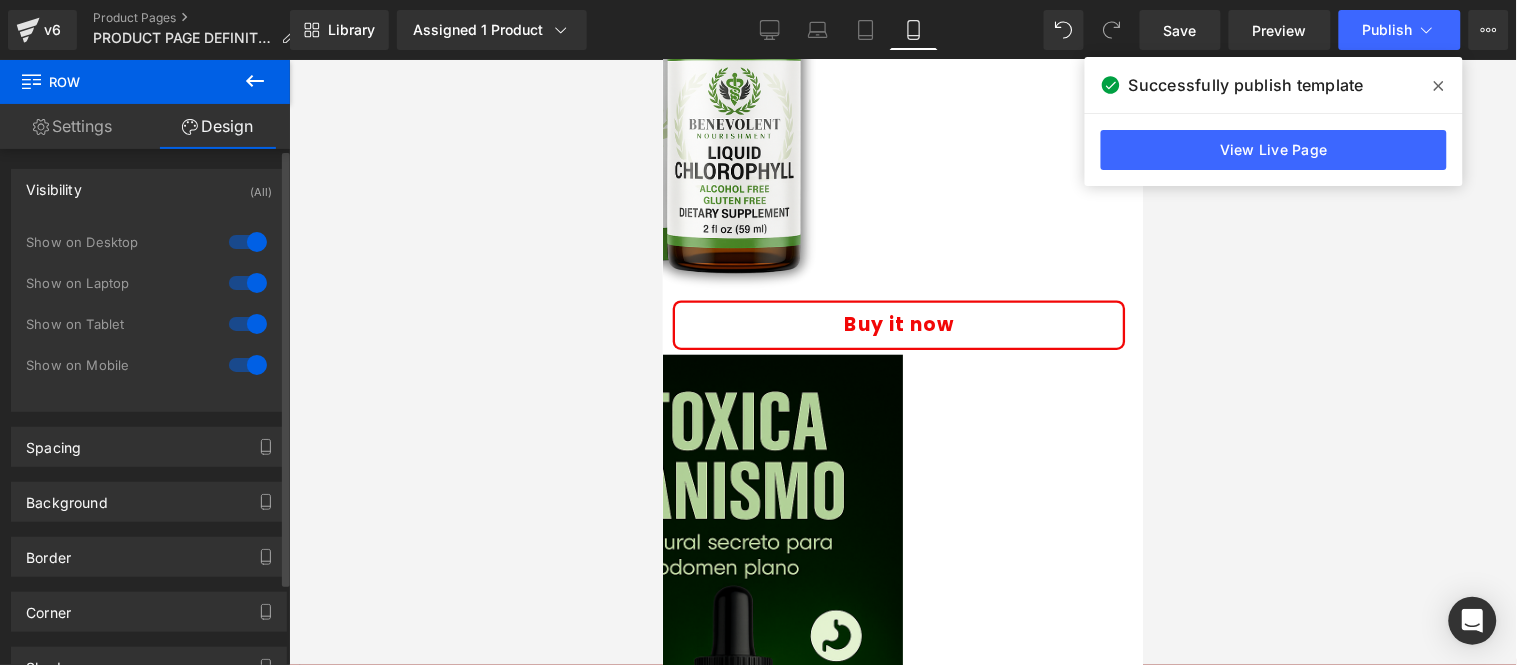 click at bounding box center [248, 242] 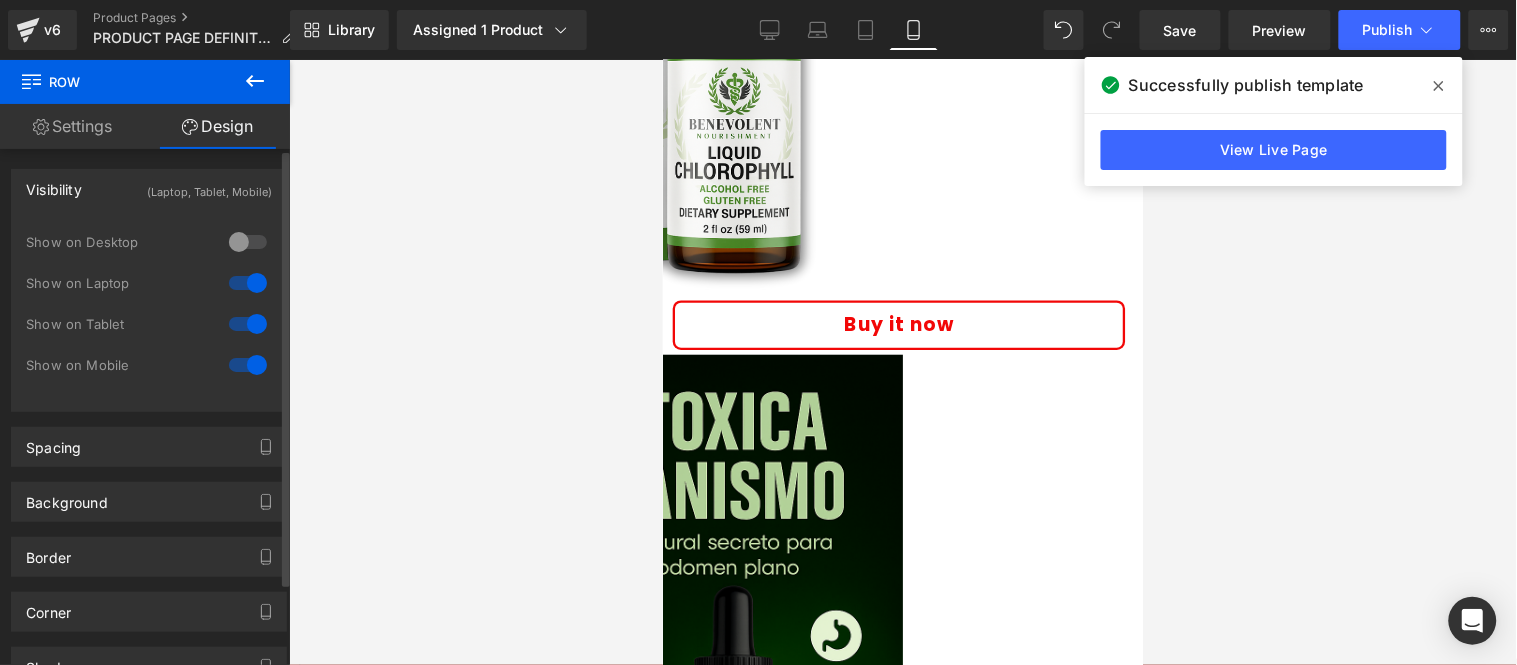 click at bounding box center (248, 283) 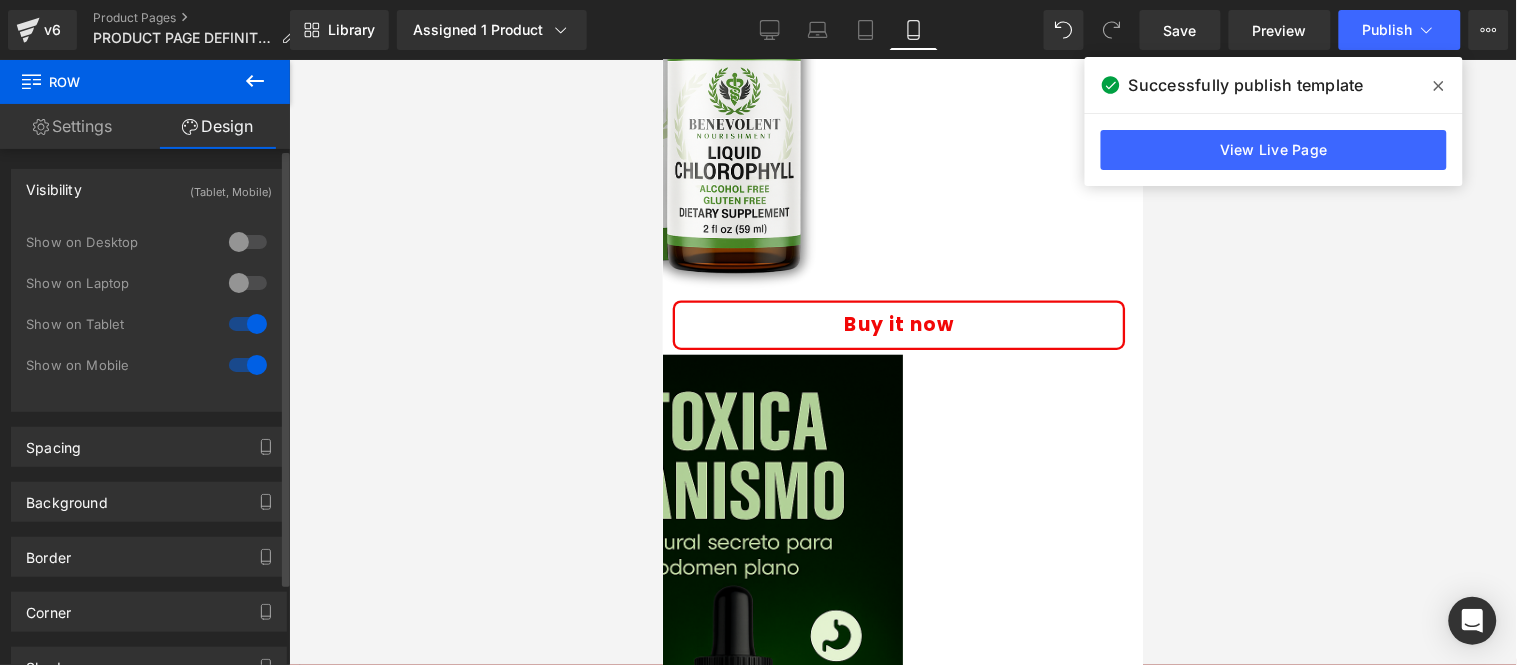 scroll, scrollTop: 301, scrollLeft: 0, axis: vertical 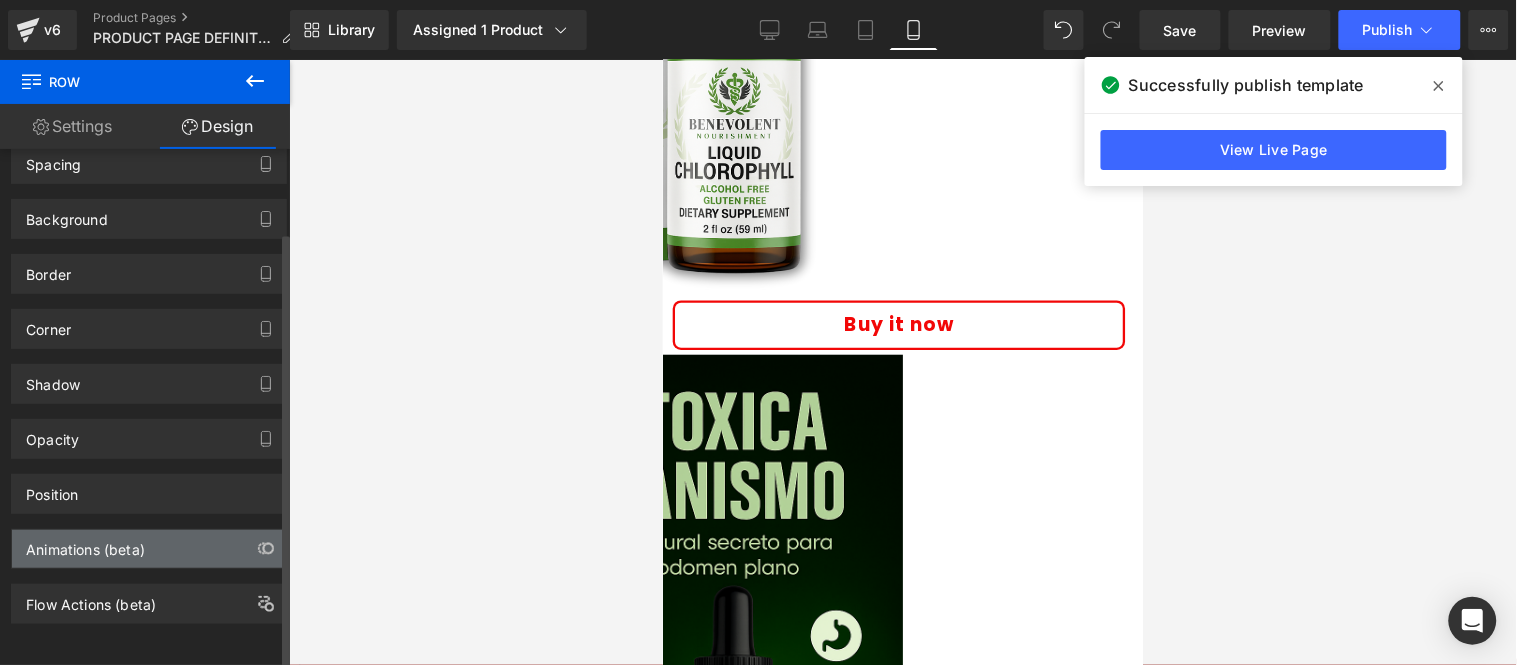 click on "Animations (beta)" at bounding box center (149, 549) 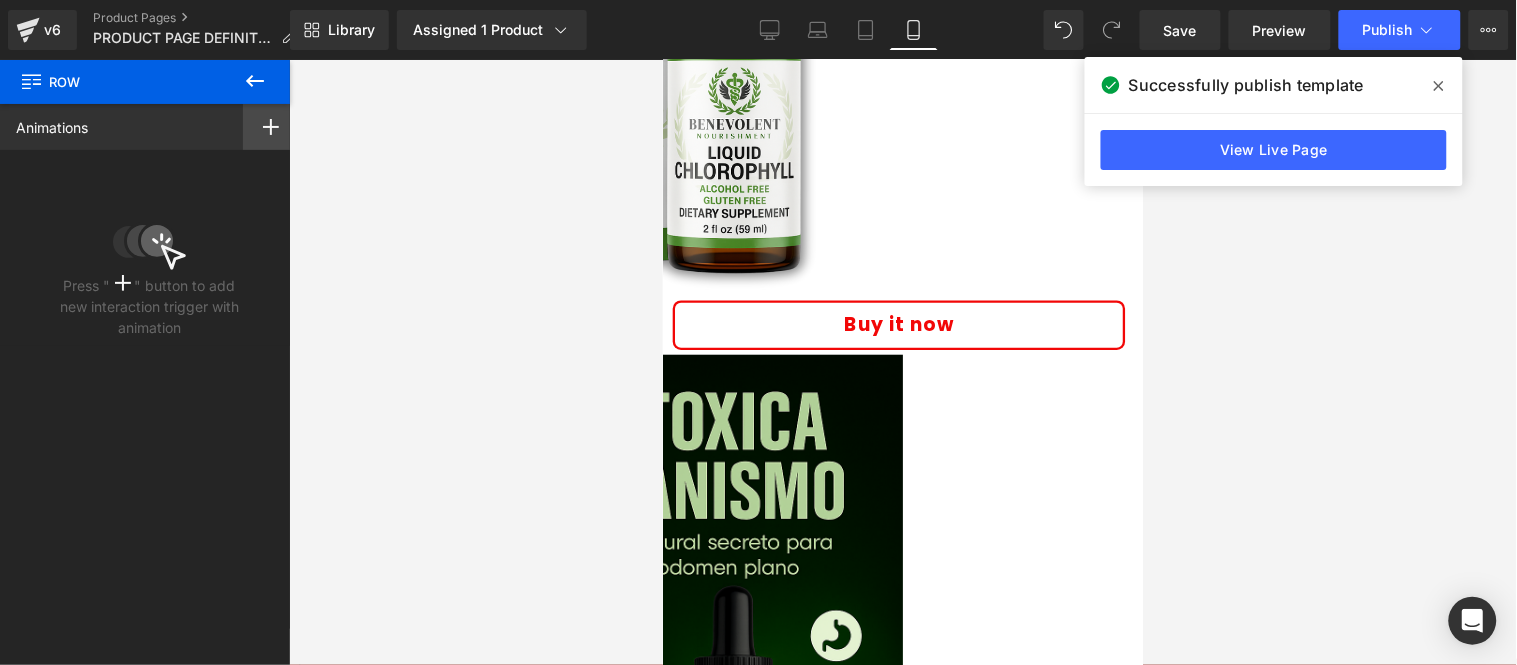 drag, startPoint x: 265, startPoint y: 115, endPoint x: 260, endPoint y: 127, distance: 13 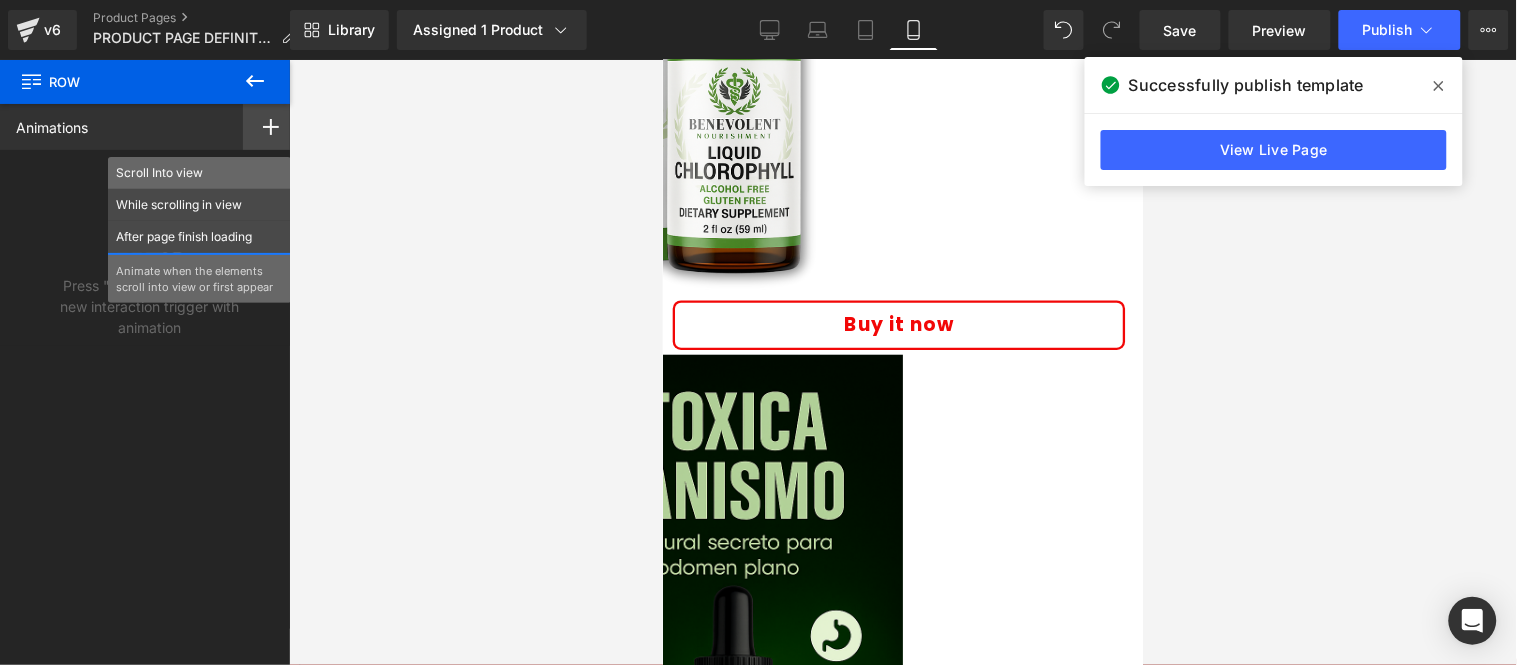 click on "Scroll Into view" at bounding box center [199, 173] 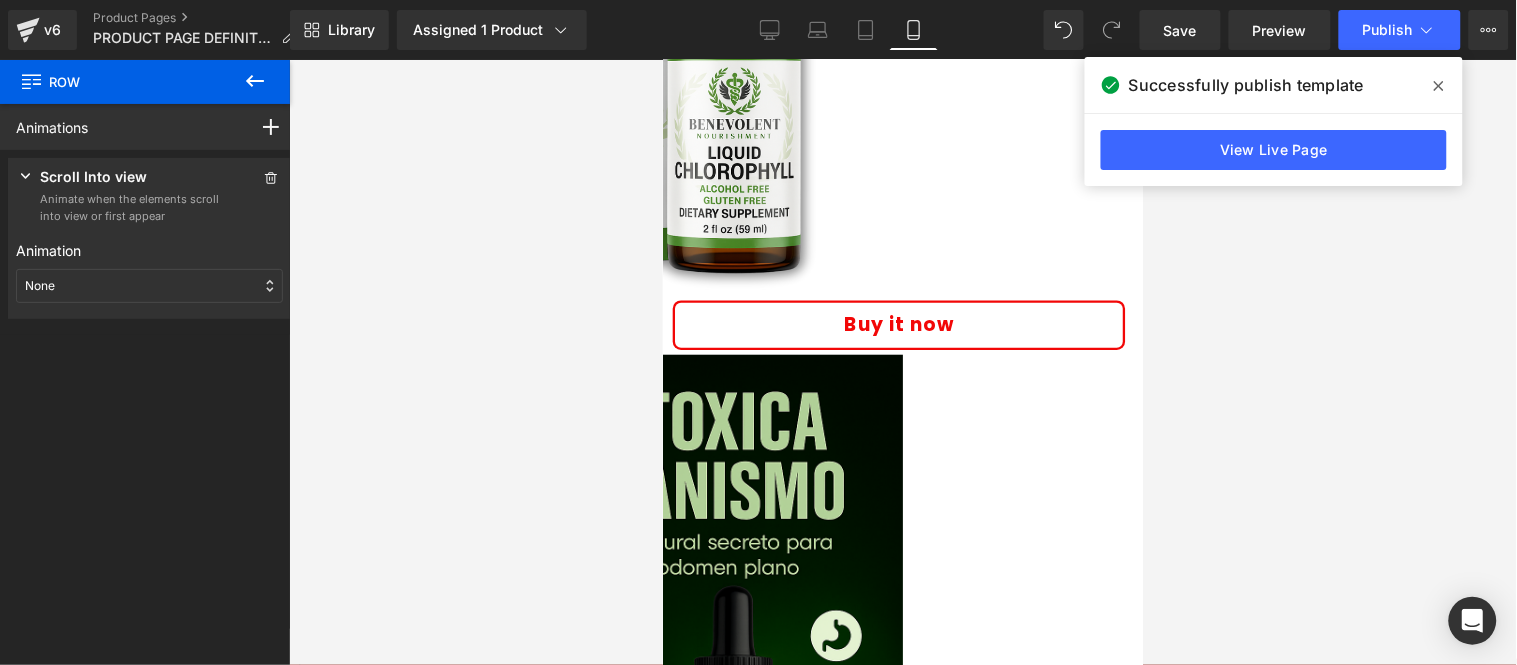 click on "None" at bounding box center [149, 286] 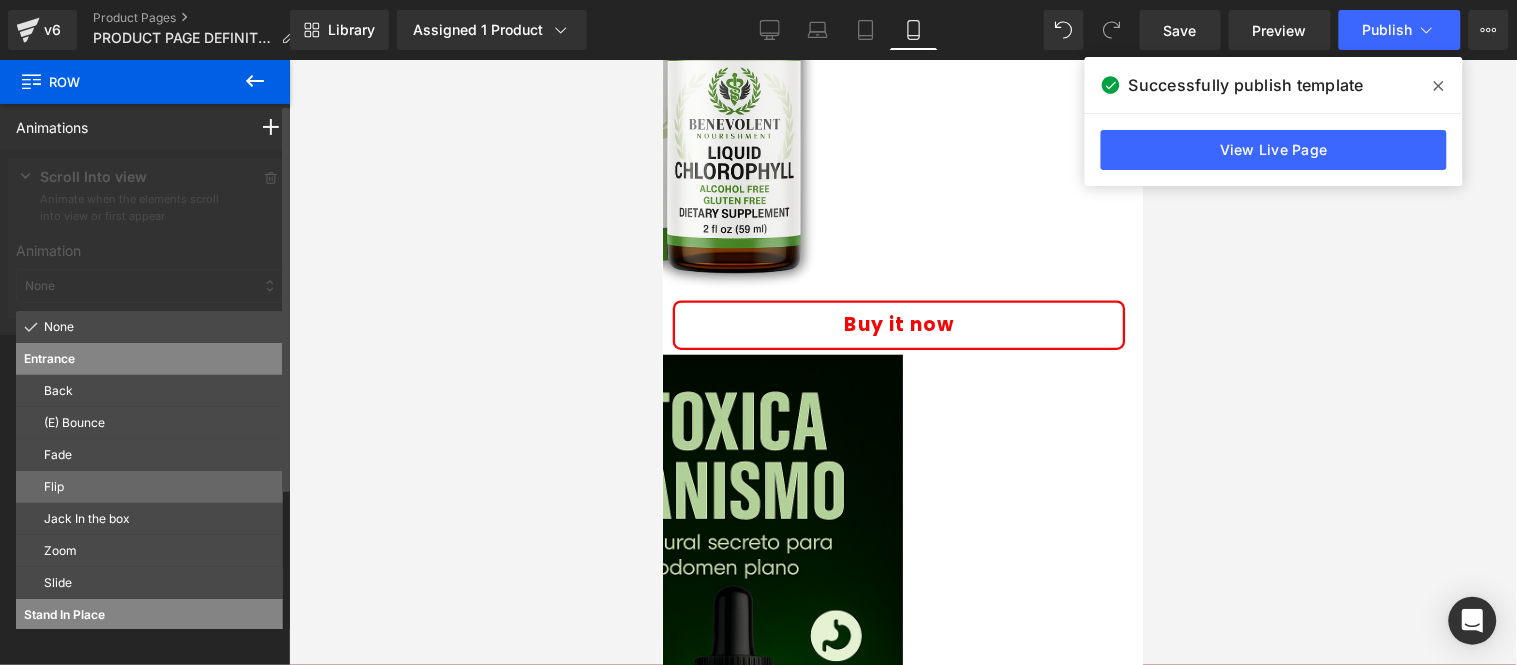 scroll, scrollTop: 107, scrollLeft: 0, axis: vertical 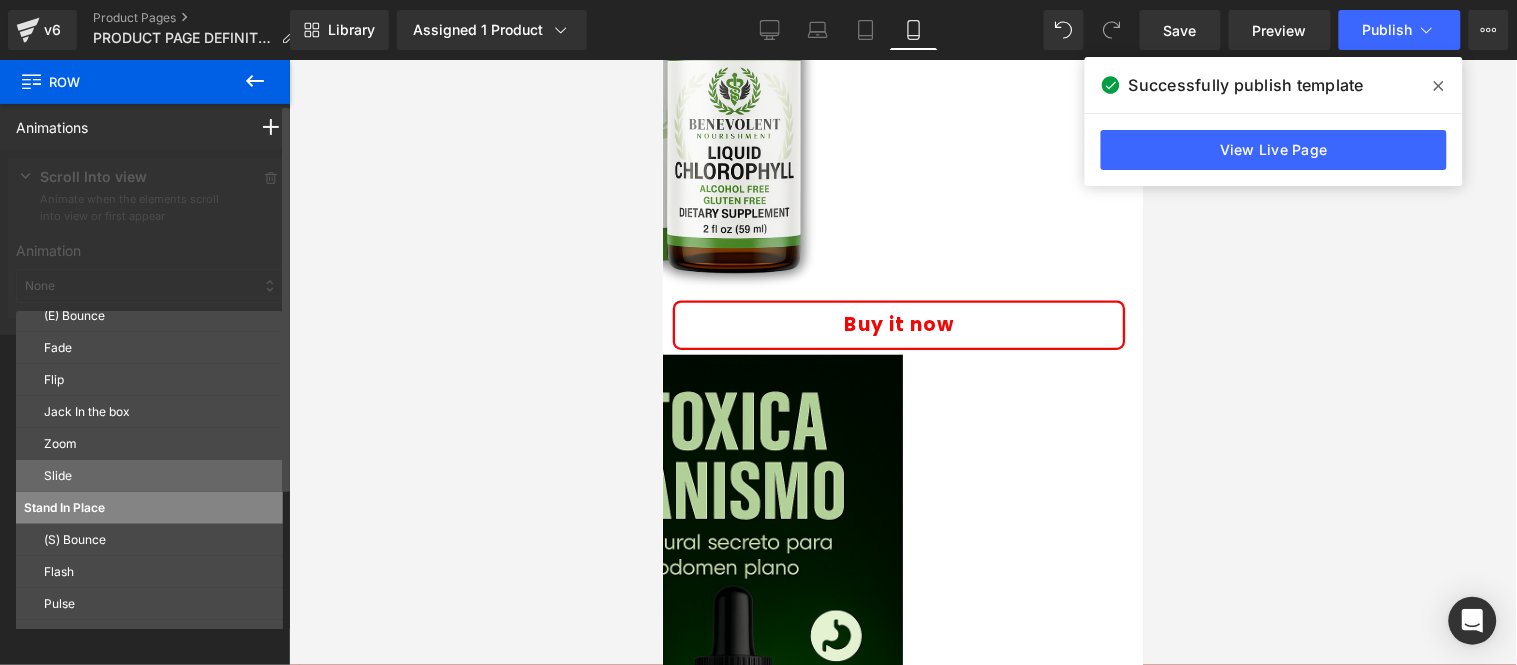 click on "Slide" at bounding box center (159, 476) 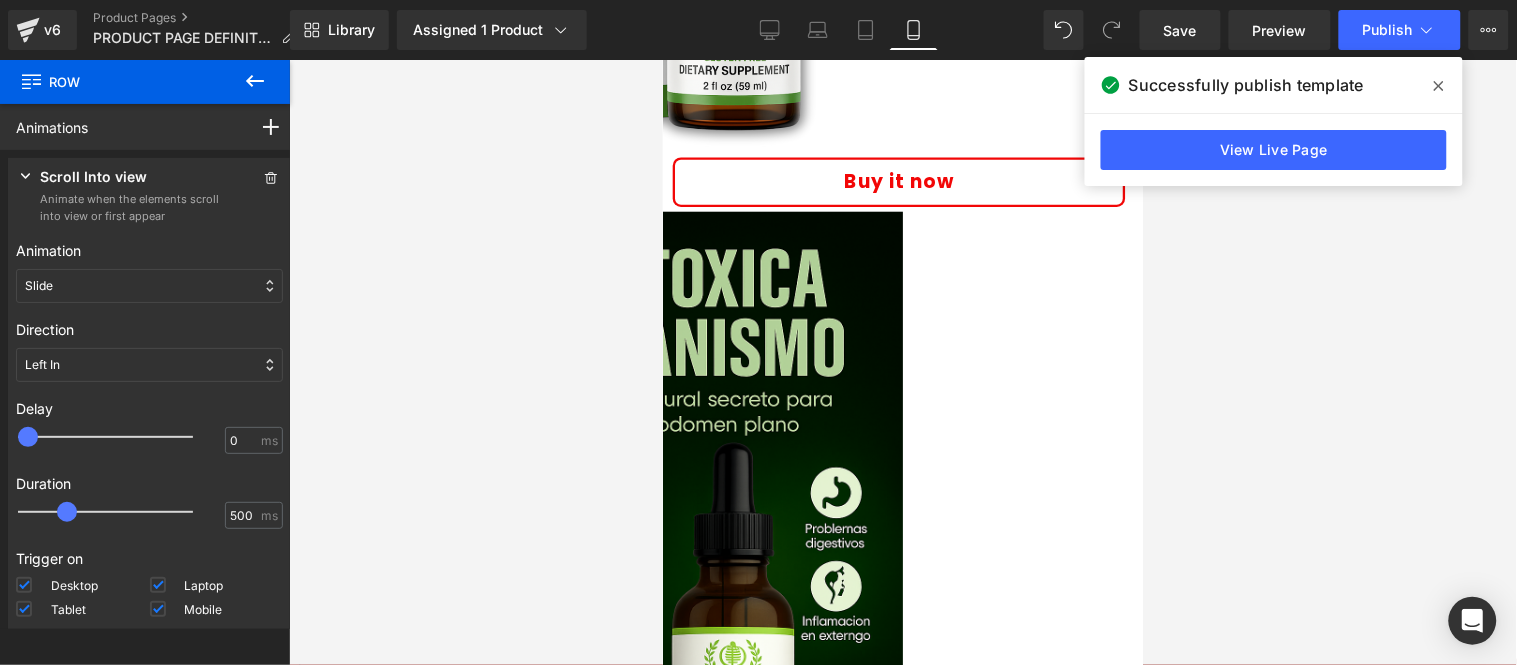 scroll, scrollTop: 383, scrollLeft: 0, axis: vertical 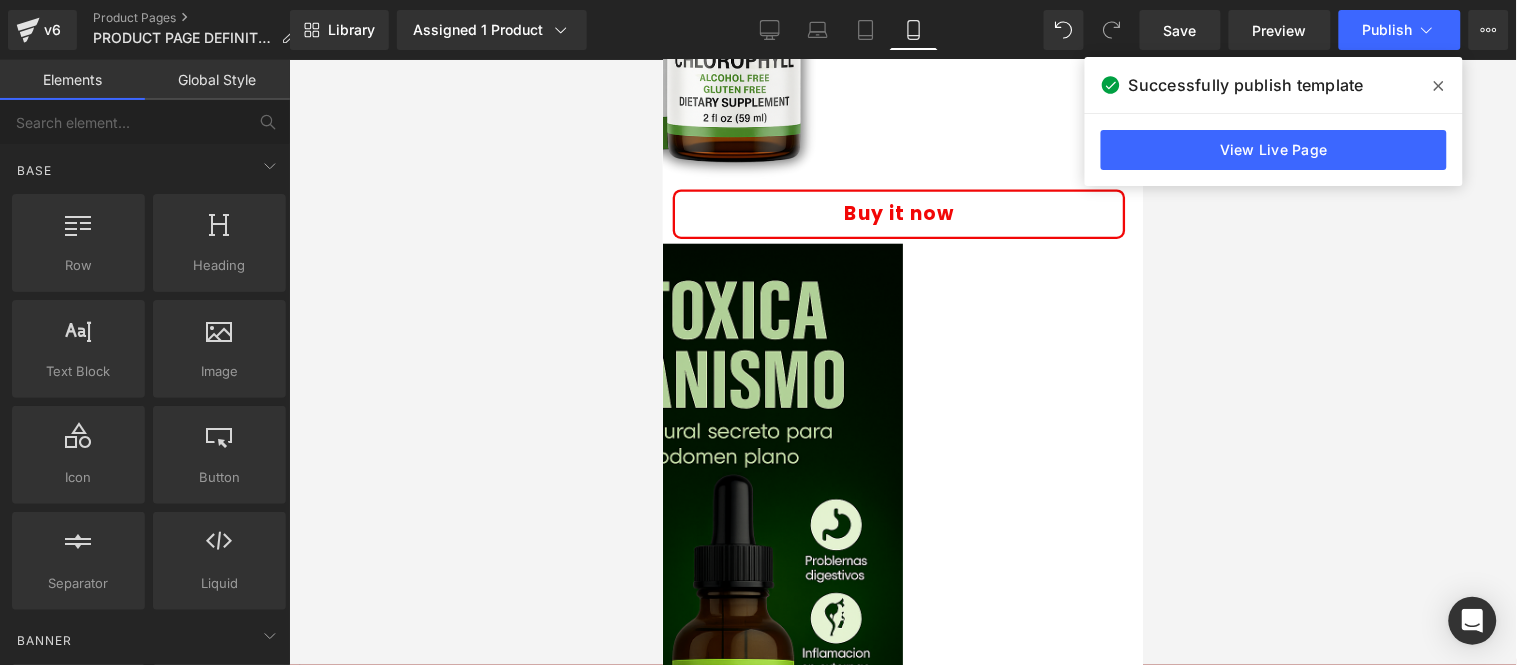 click at bounding box center [903, 362] 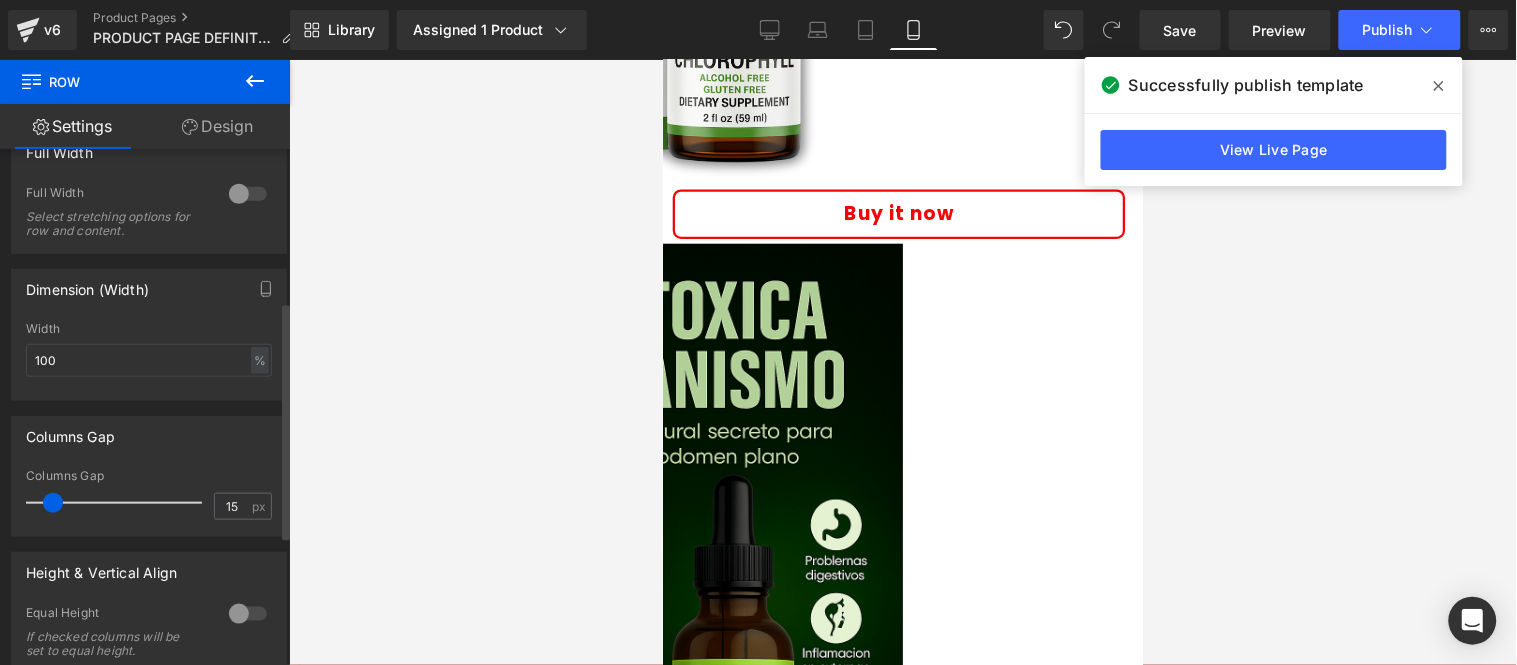 scroll, scrollTop: 222, scrollLeft: 0, axis: vertical 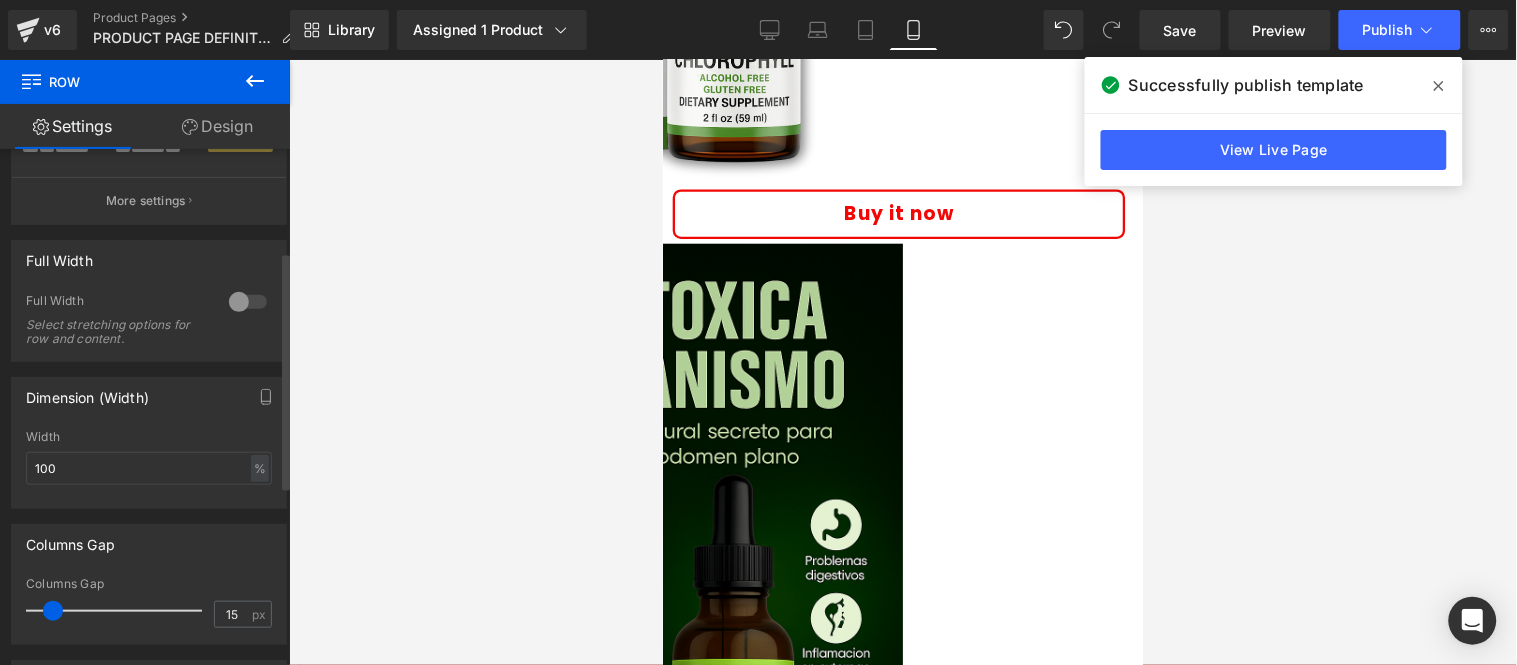 click at bounding box center (248, 302) 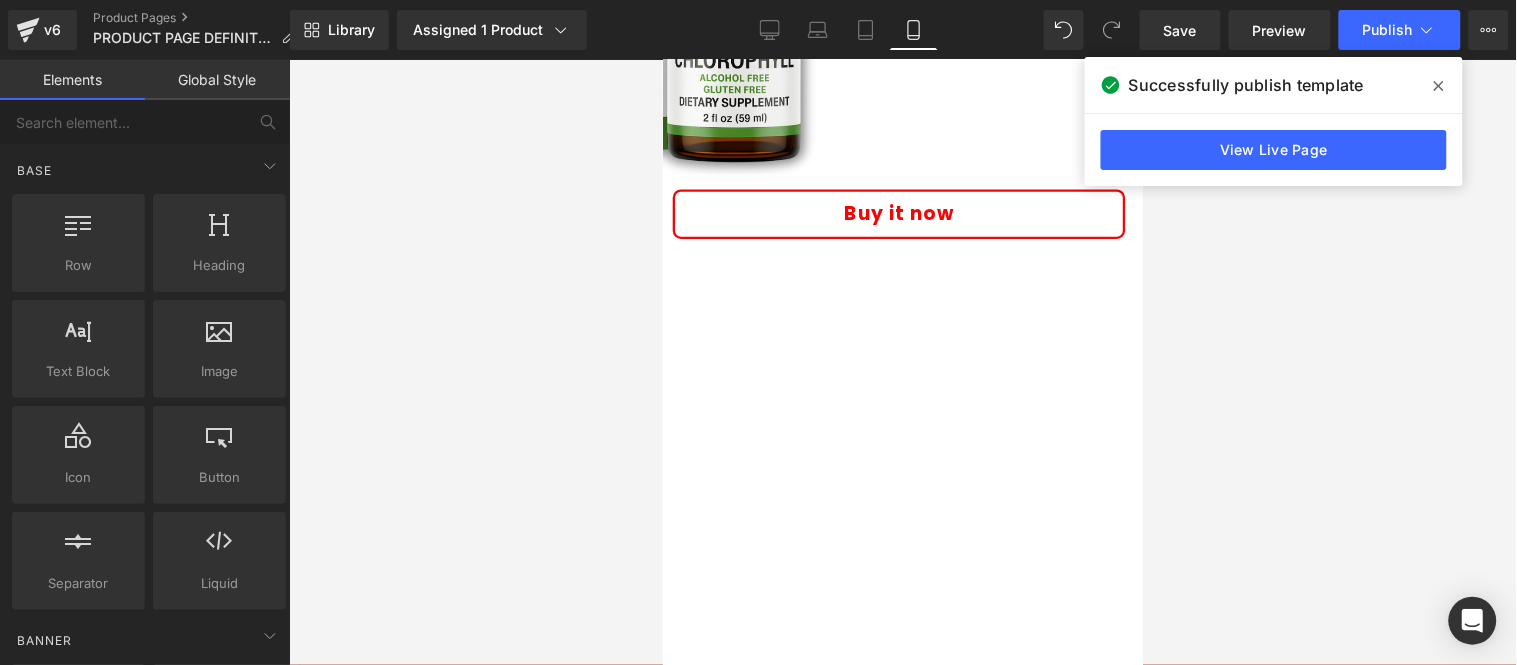 click at bounding box center [903, 362] 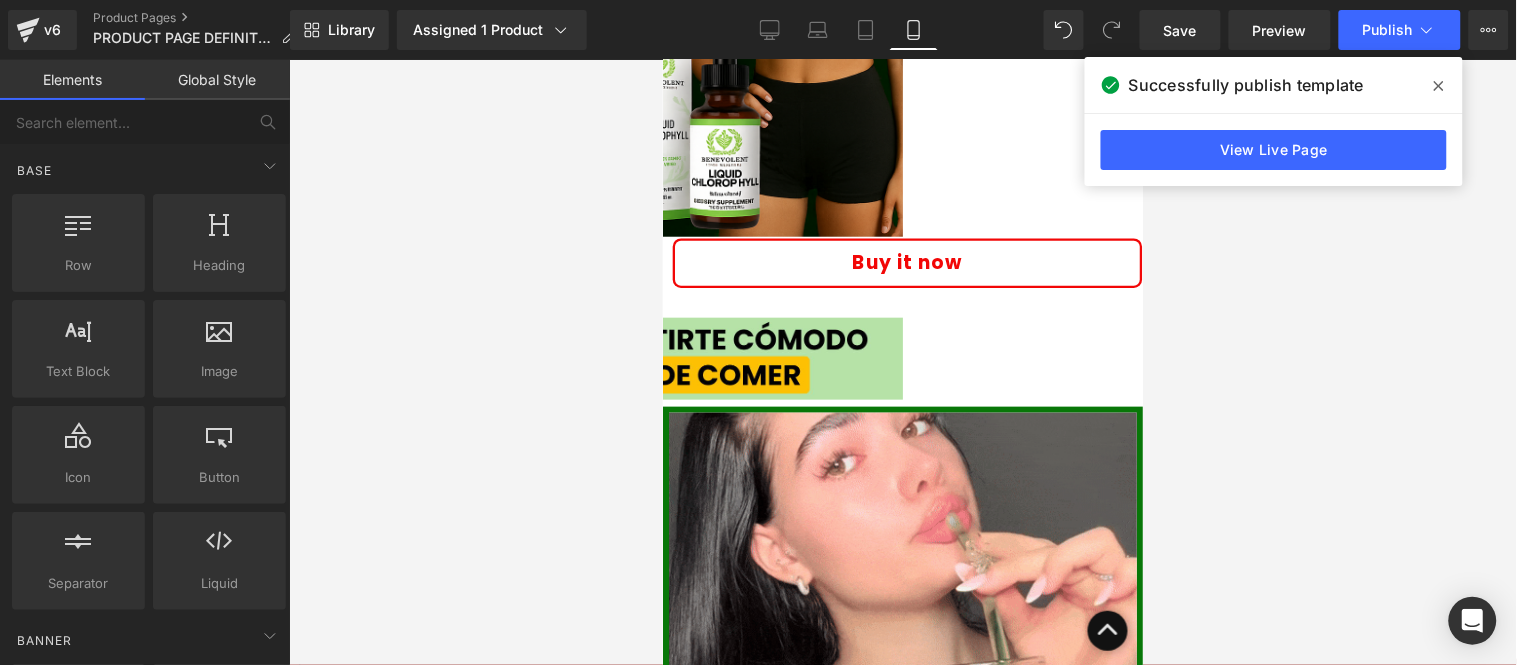 scroll, scrollTop: 2666, scrollLeft: 0, axis: vertical 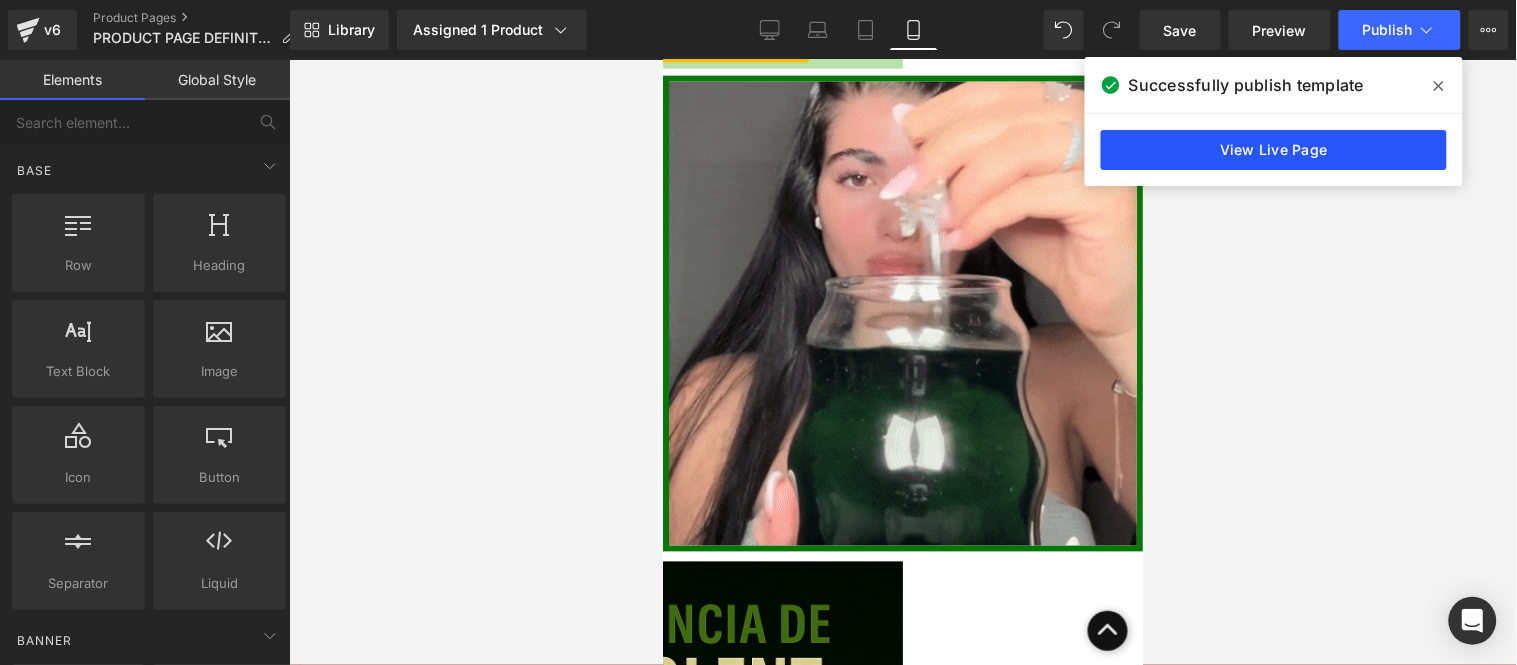 click on "View Live Page" at bounding box center [1274, 150] 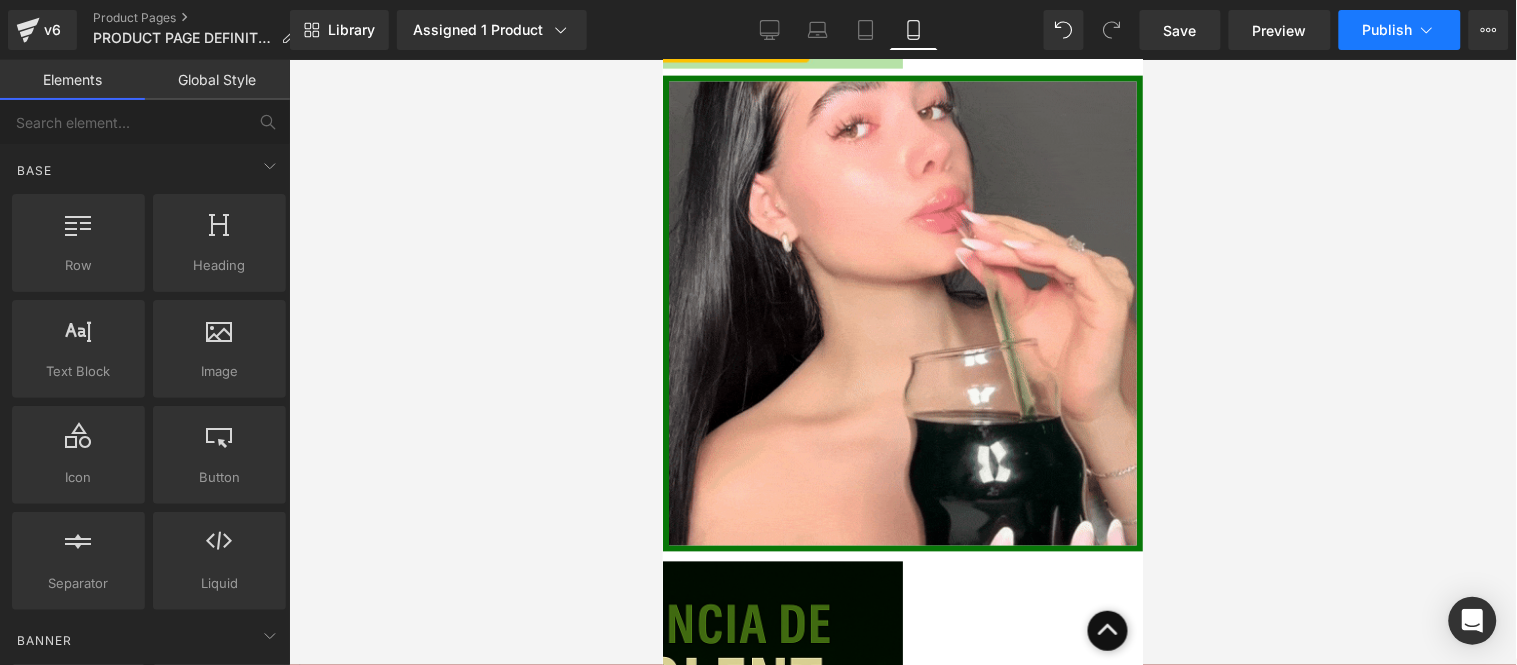 click on "Publish" at bounding box center [1400, 30] 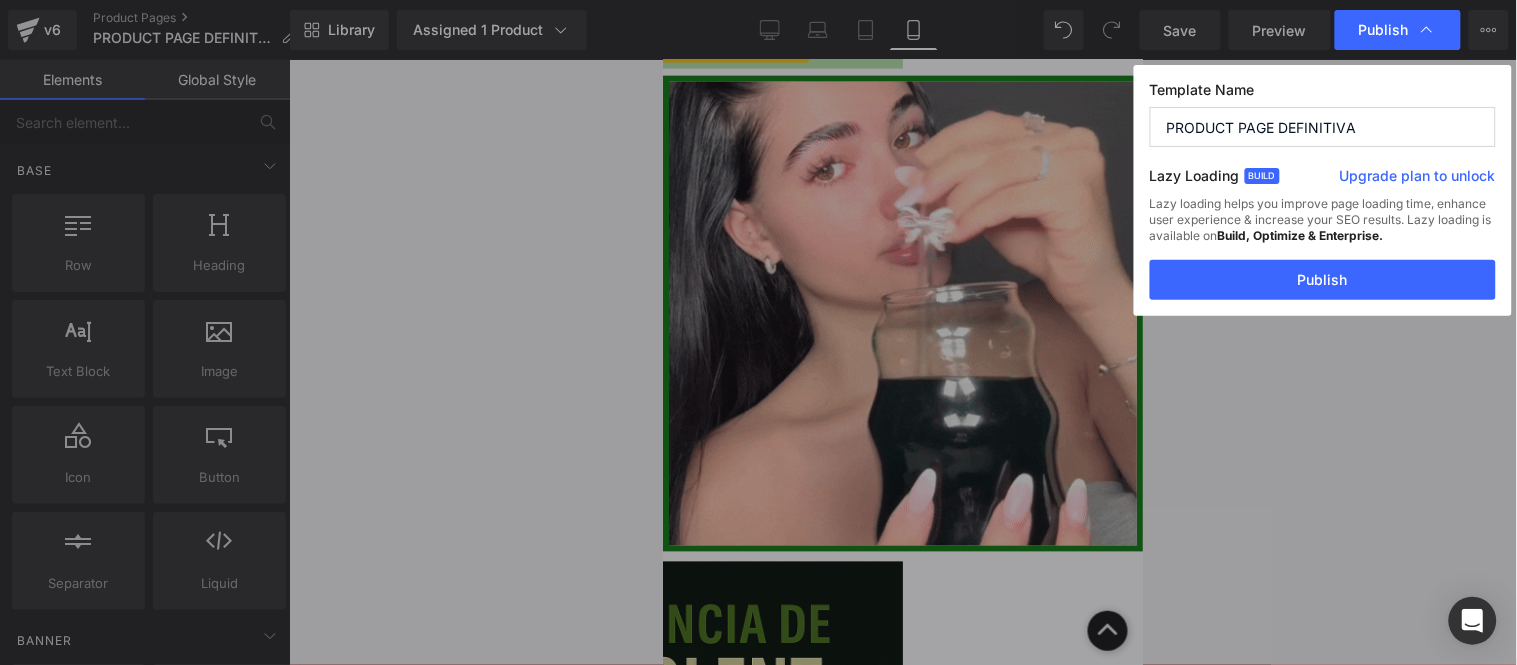 click on "Publish" at bounding box center (1323, 280) 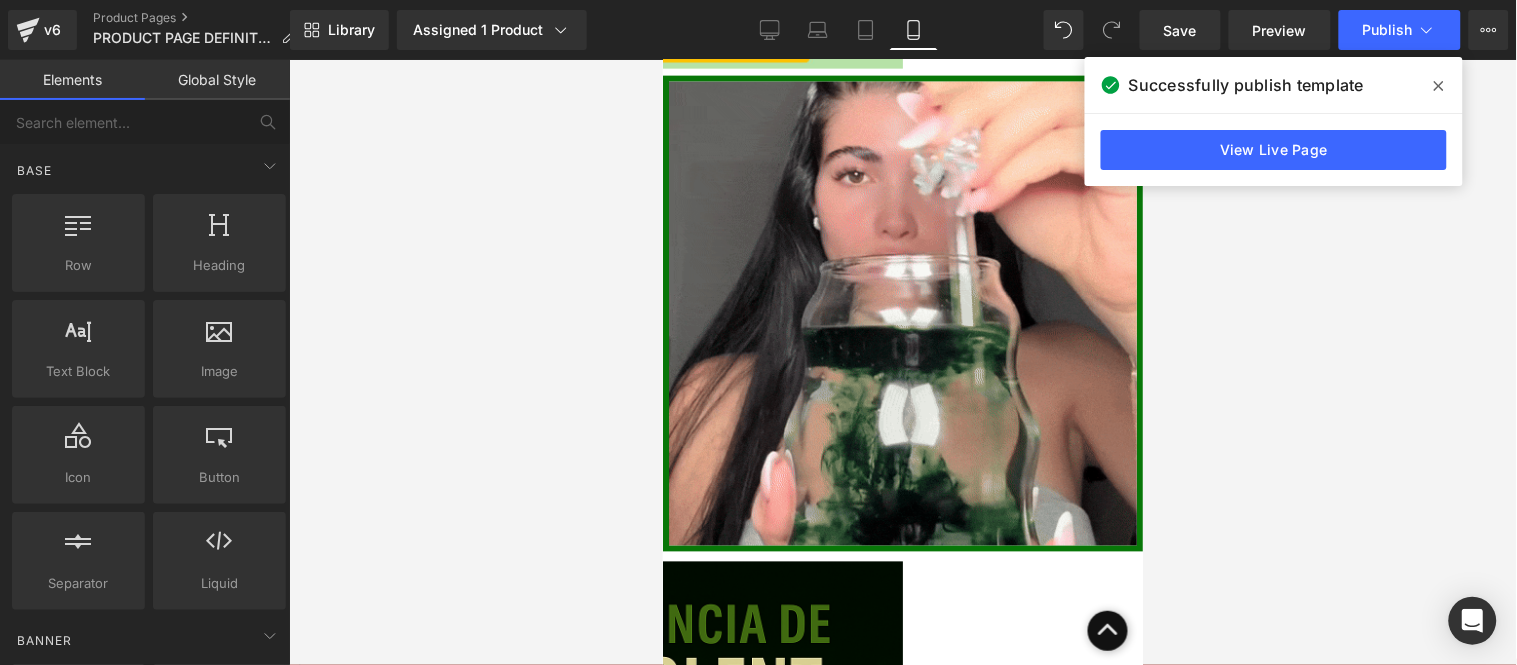 click at bounding box center [1439, 86] 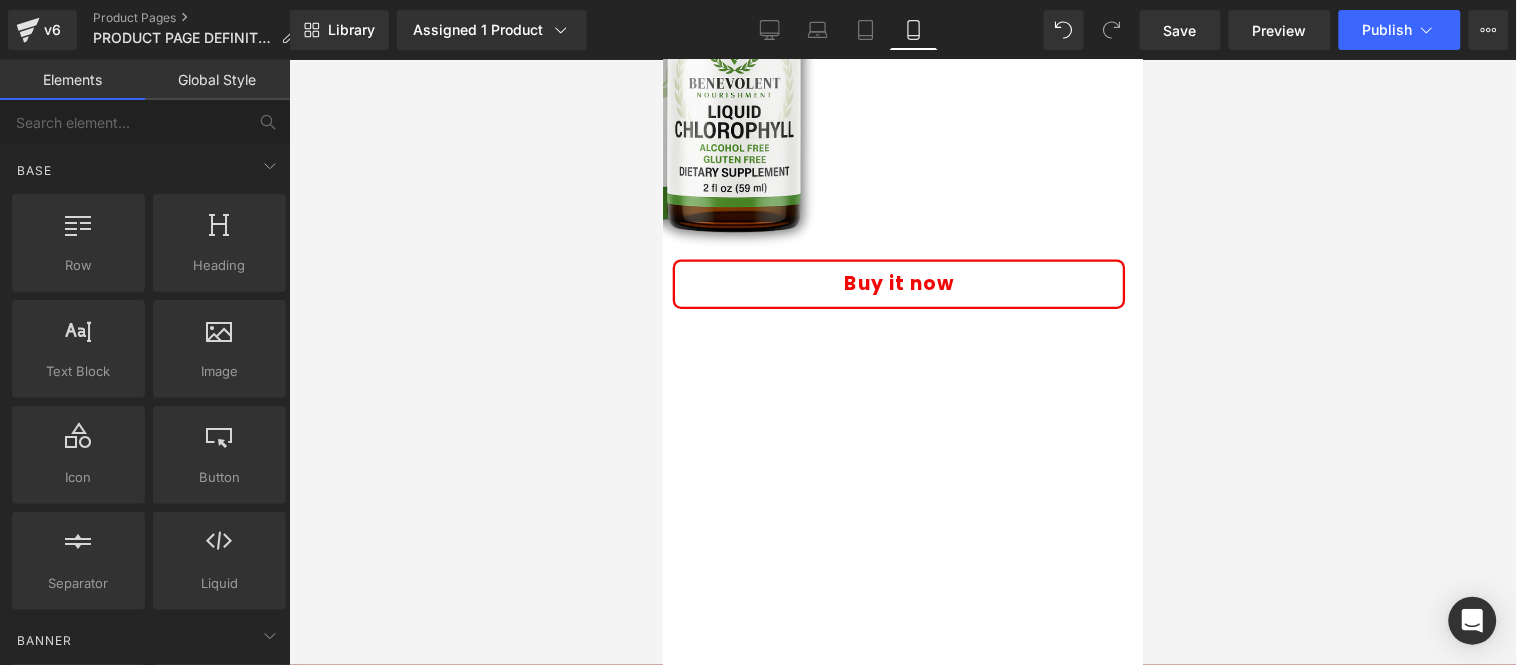 scroll, scrollTop: 13, scrollLeft: 0, axis: vertical 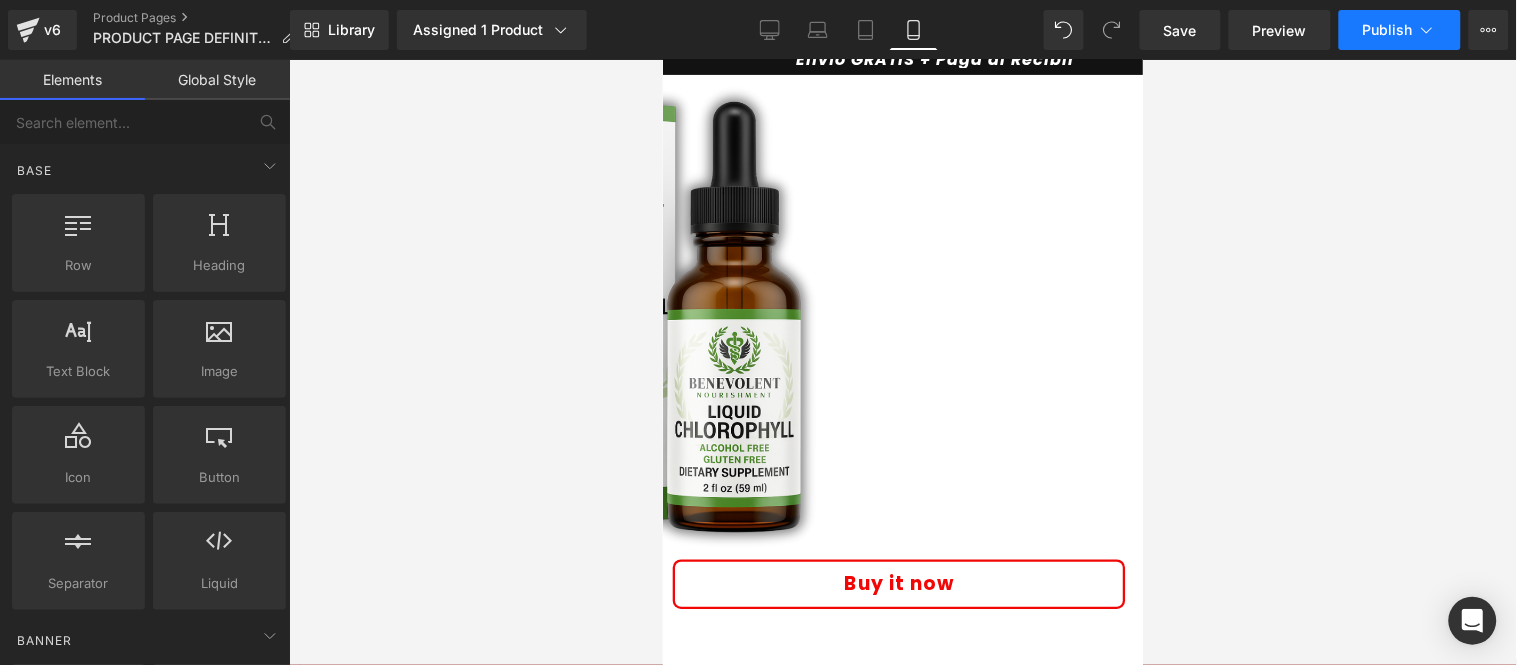 click on "Publish" at bounding box center [1388, 30] 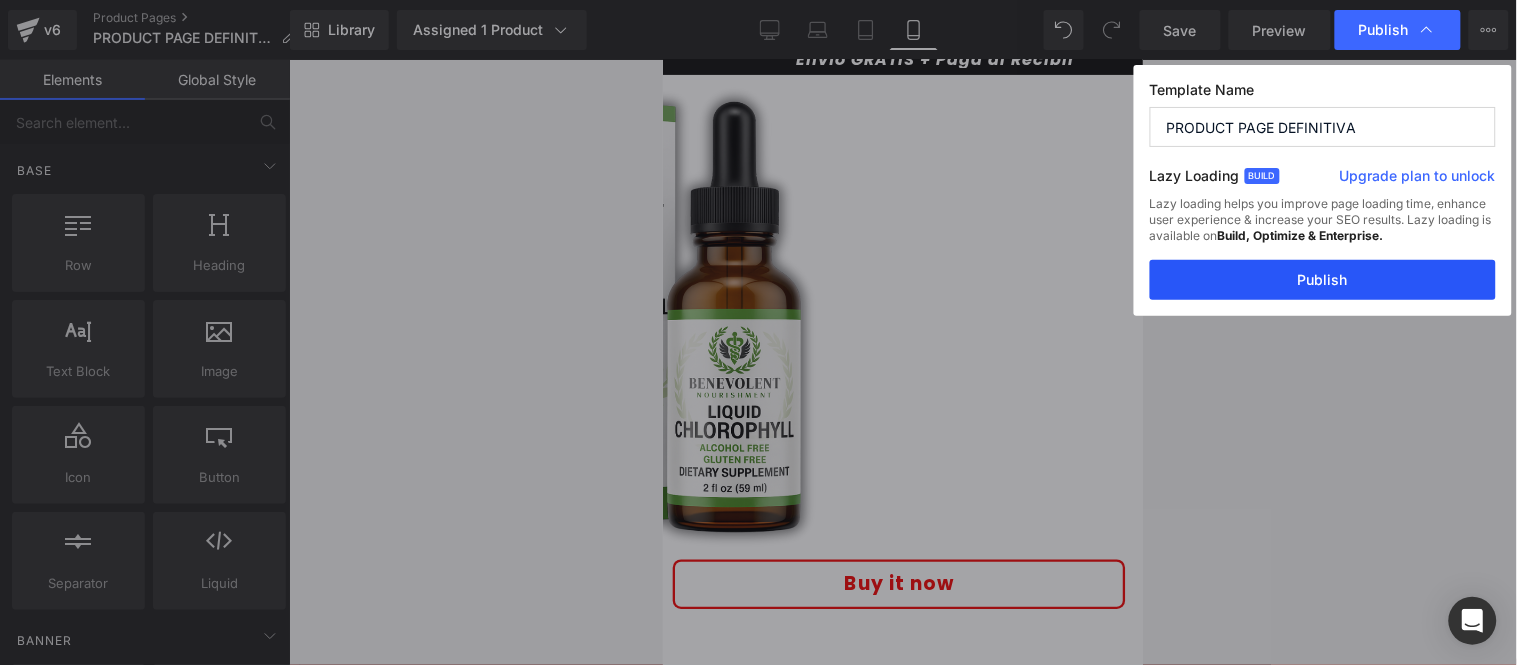 click on "Publish" at bounding box center [1323, 280] 